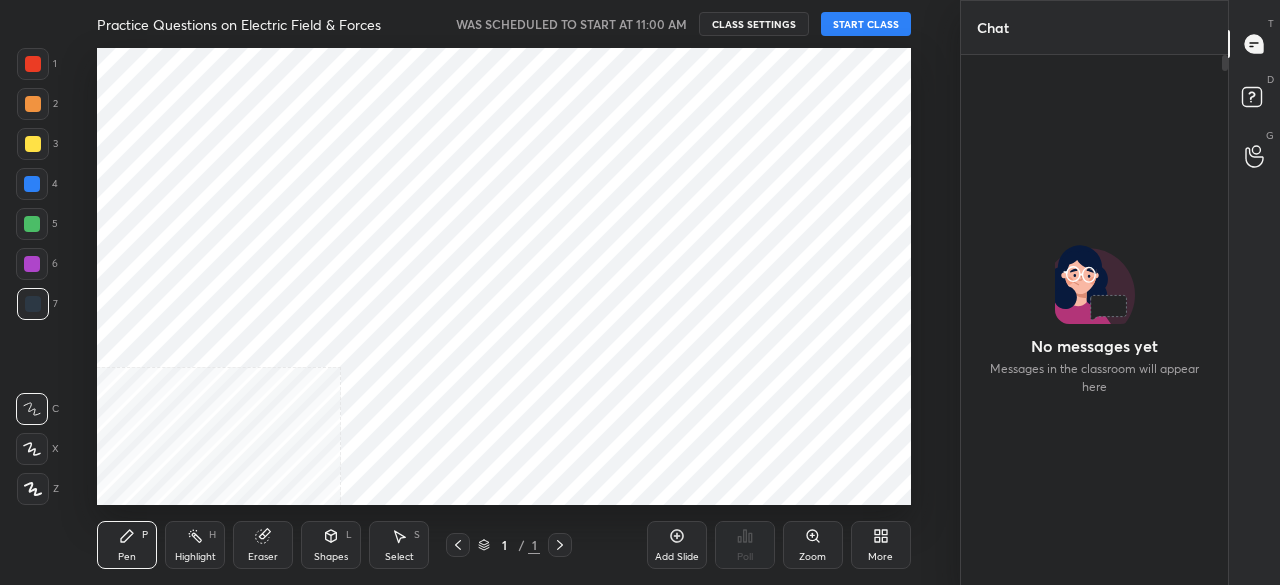 scroll, scrollTop: 0, scrollLeft: 0, axis: both 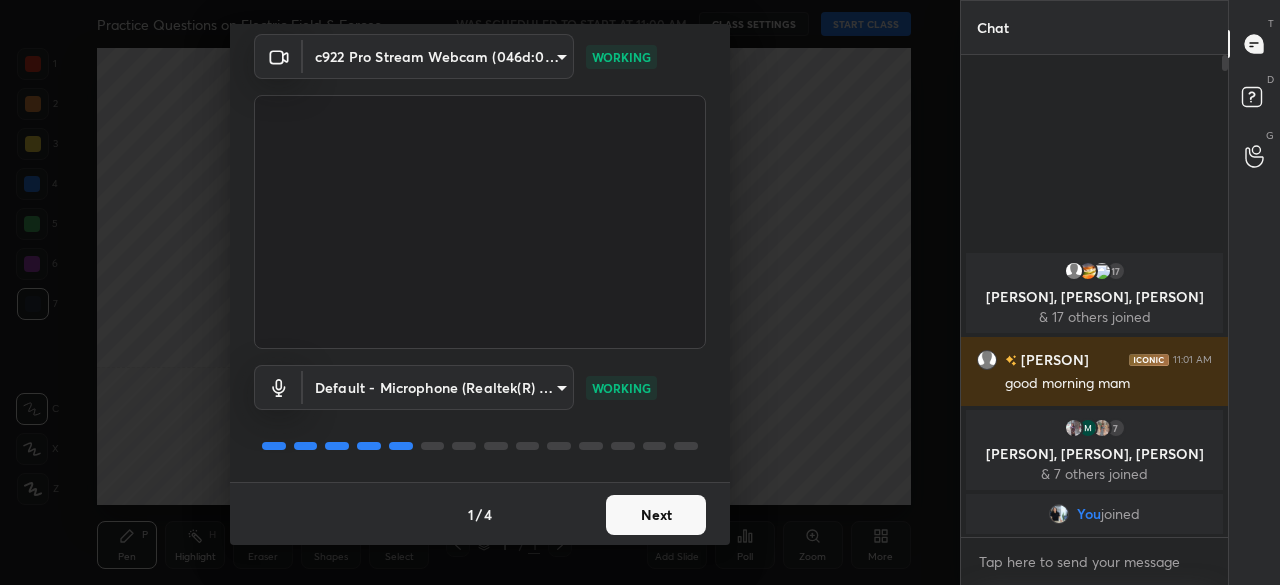 click on "Next" at bounding box center (656, 515) 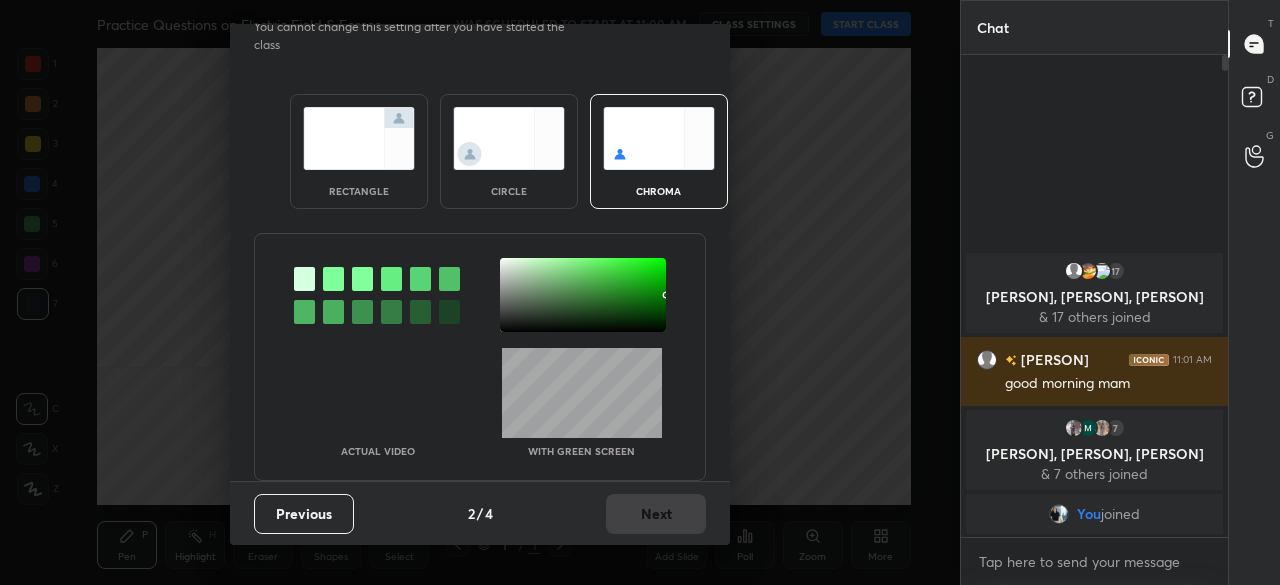 scroll, scrollTop: 0, scrollLeft: 0, axis: both 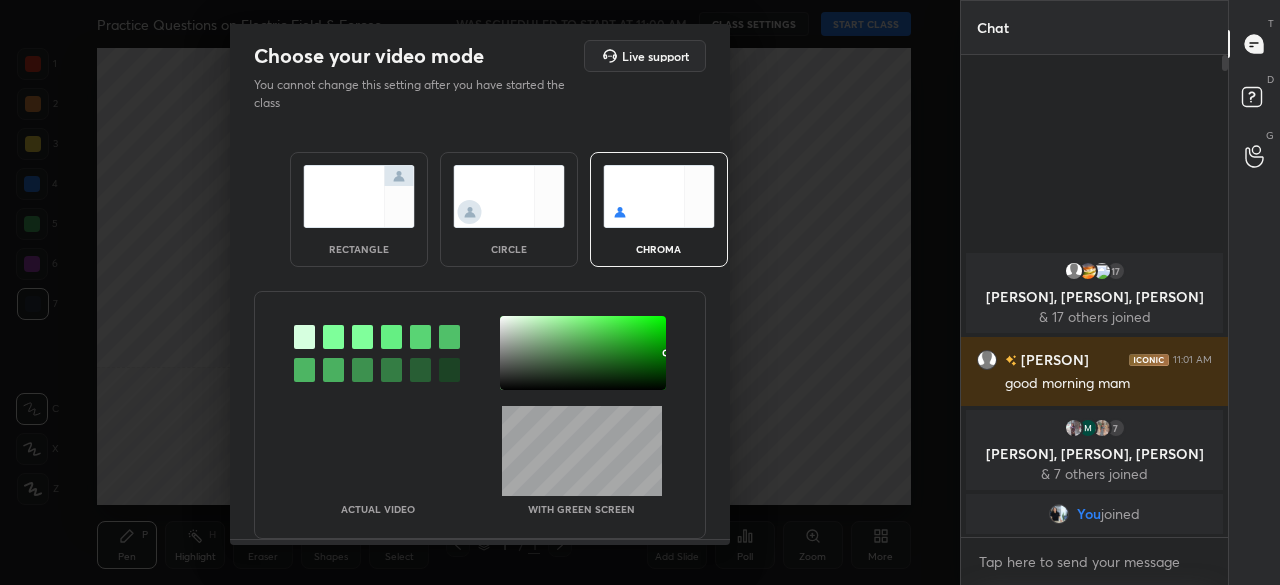 click at bounding box center (509, 196) 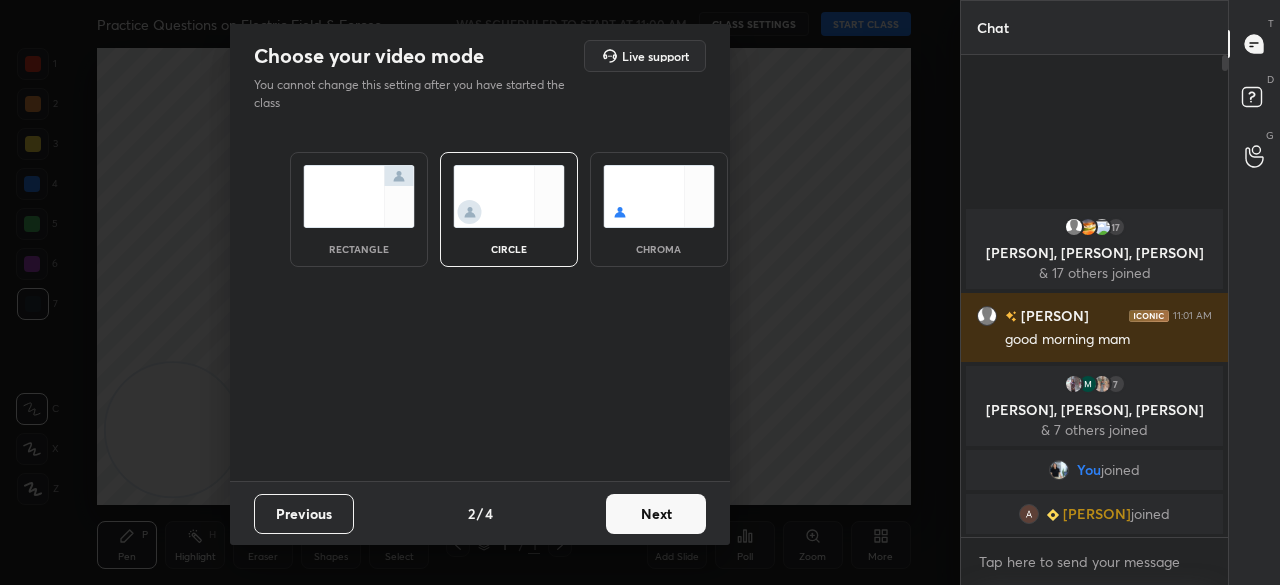 click on "Next" at bounding box center [656, 514] 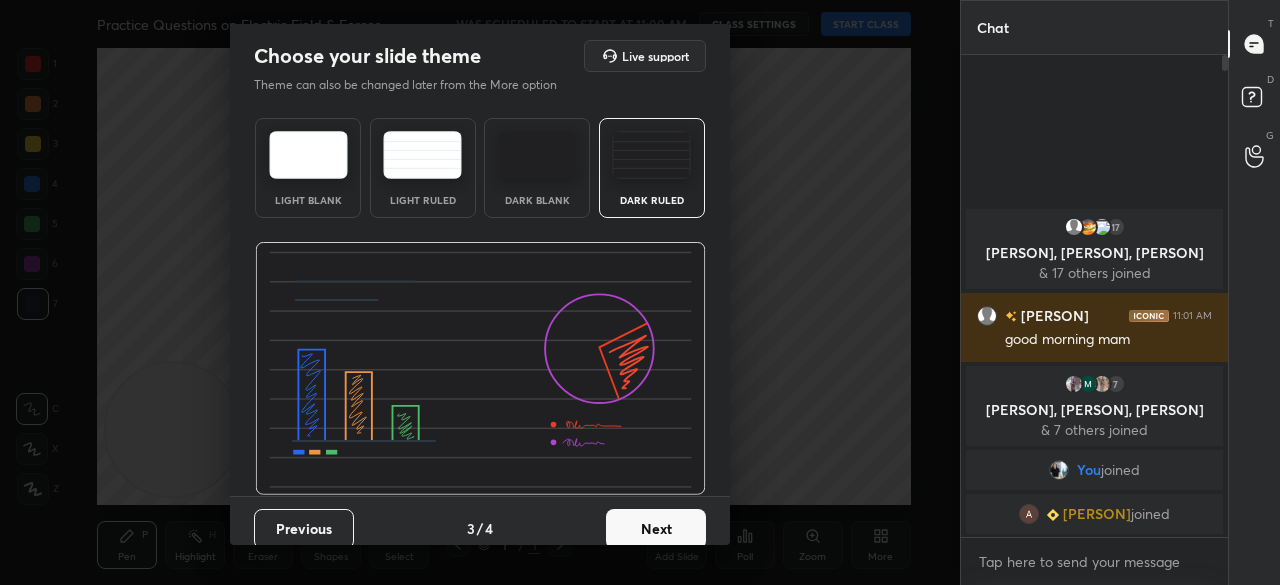 click on "Next" at bounding box center [656, 529] 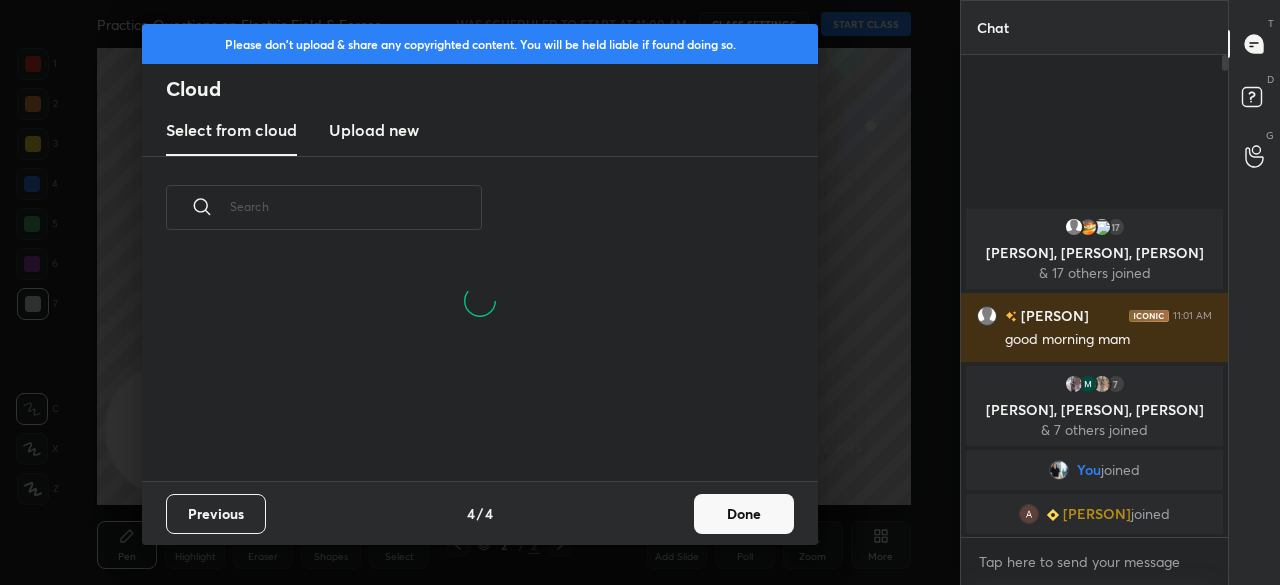 scroll, scrollTop: 6, scrollLeft: 11, axis: both 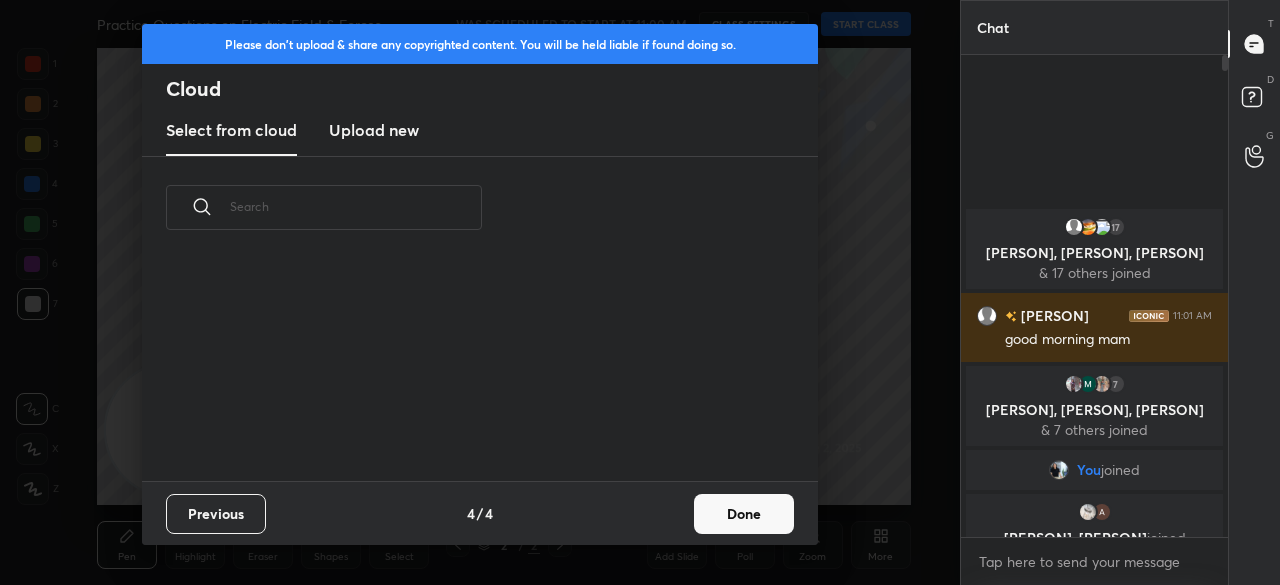 click on "Done" at bounding box center (744, 514) 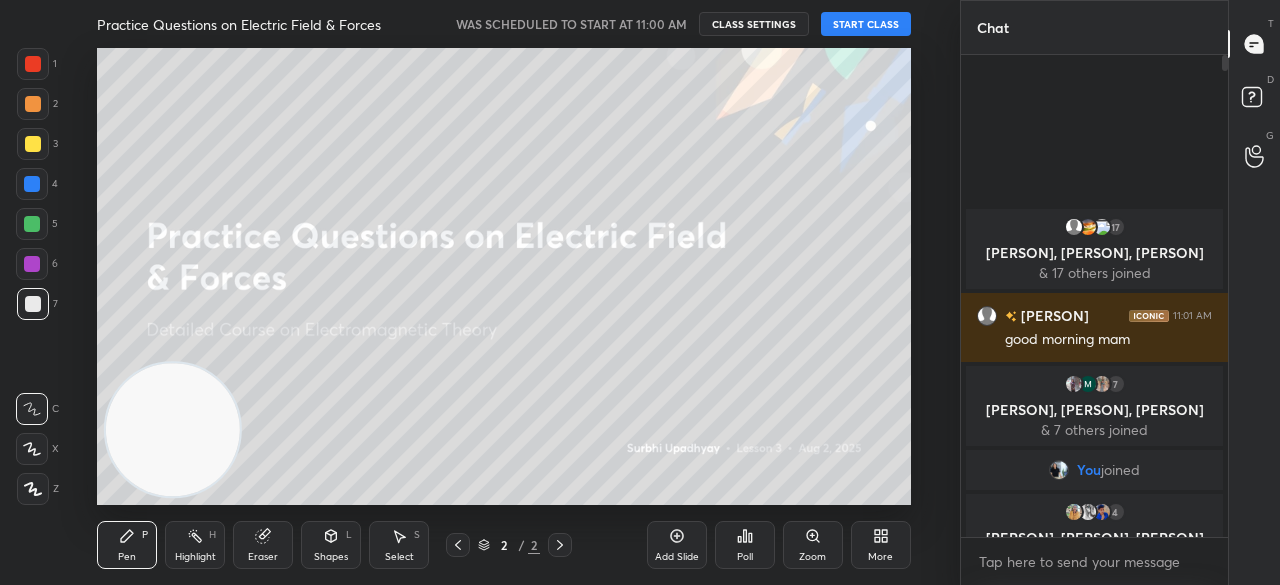 click on "START CLASS" at bounding box center (866, 24) 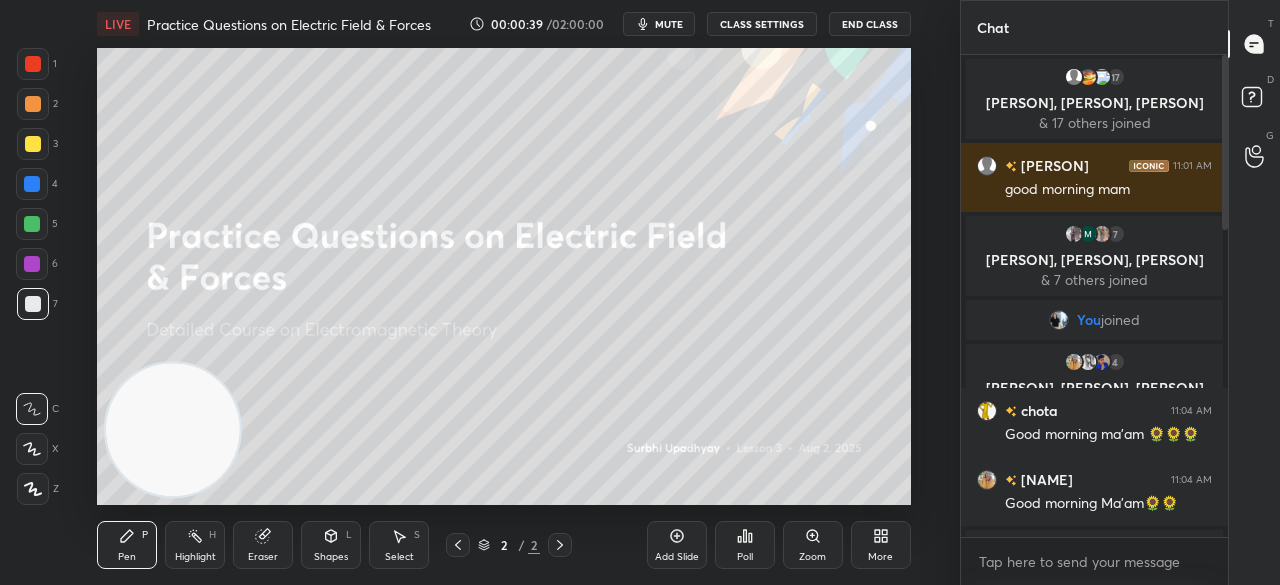 drag, startPoint x: 1227, startPoint y: 185, endPoint x: 1222, endPoint y: 206, distance: 21.587032 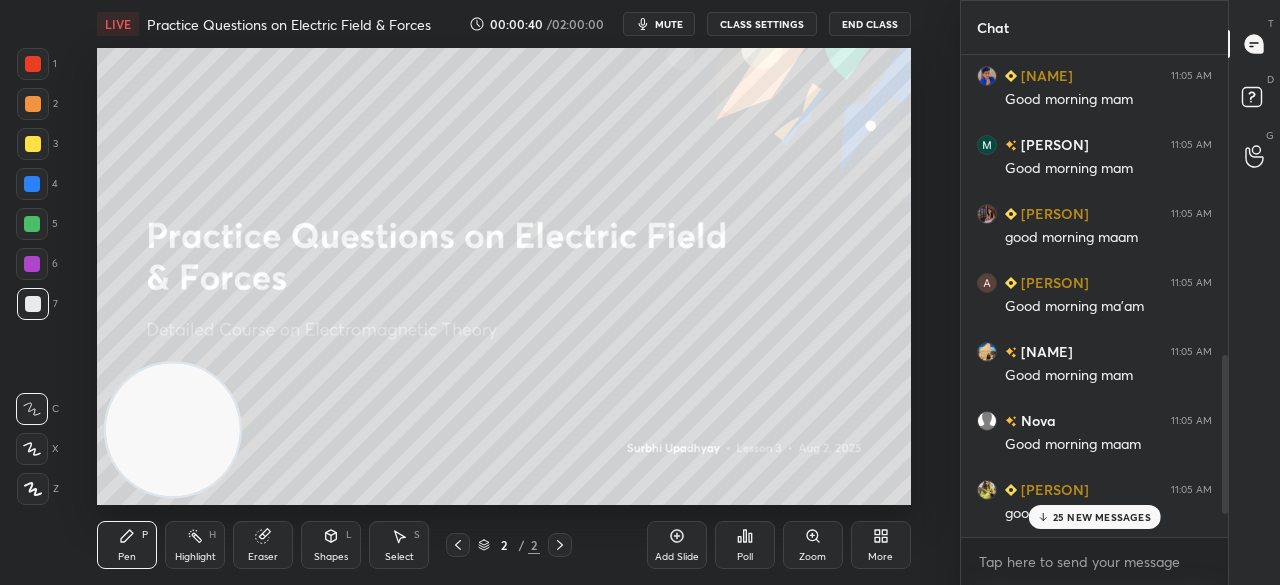 scroll, scrollTop: 980, scrollLeft: 0, axis: vertical 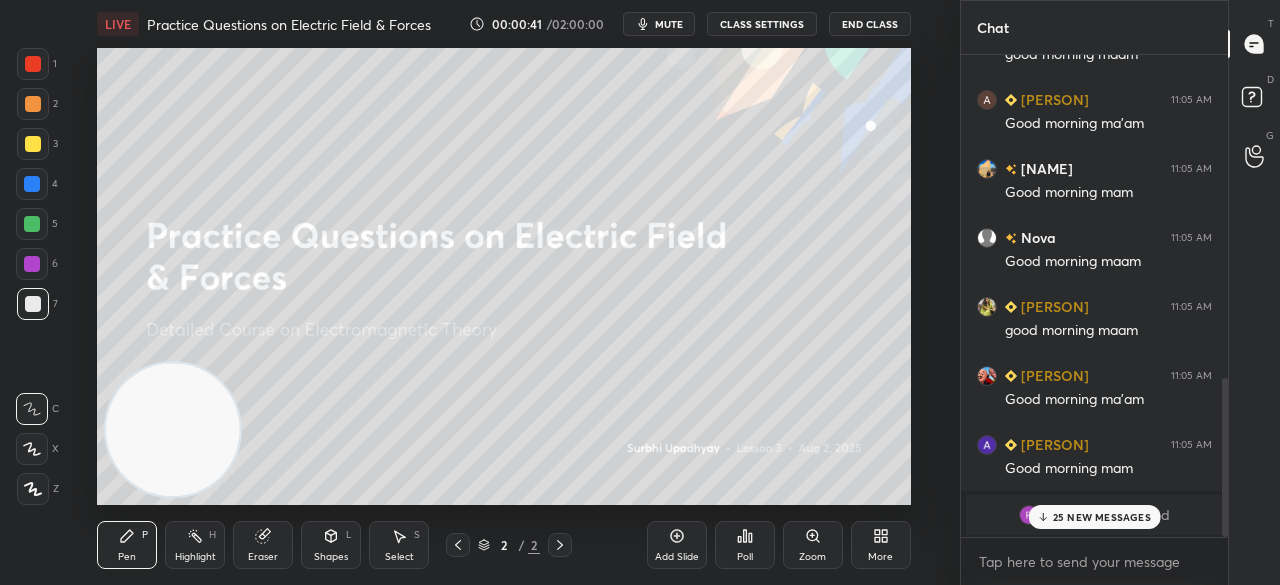 drag, startPoint x: 1226, startPoint y: 203, endPoint x: 1159, endPoint y: 489, distance: 293.74307 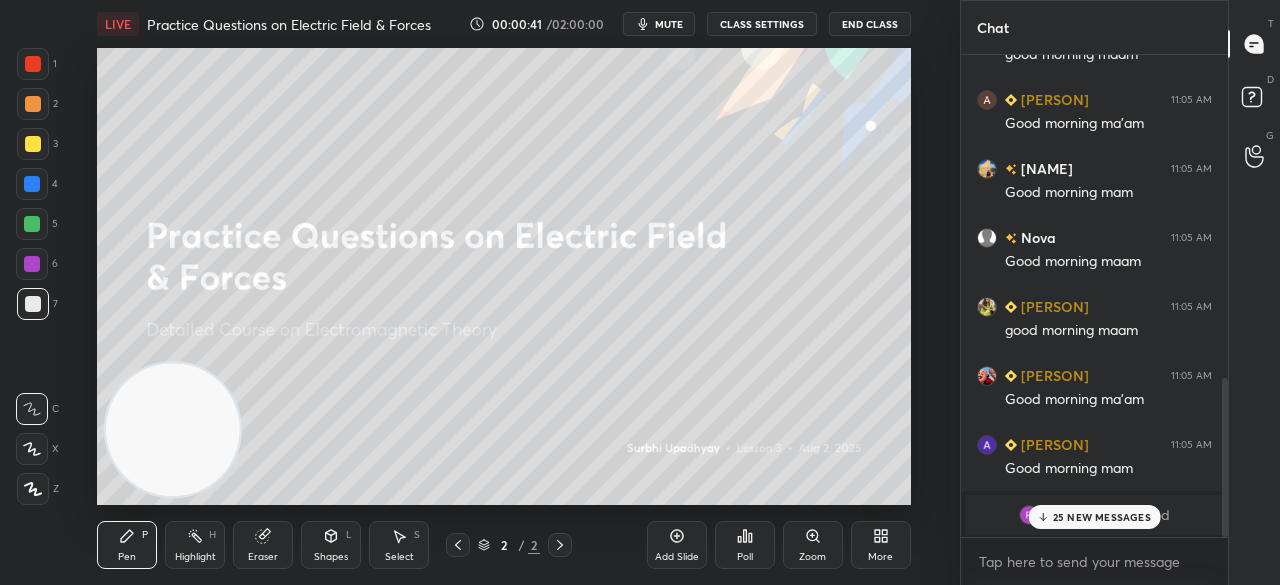 click on "[PERSON] 11:05 AM Good morning mam [PERSON] 11:05 AM good morning maam [PERSON] 11:05 AM Good morning ma'am [PERSON] 11:05 AM Good morning mam [PERSON] 11:05 AM Good morning maam [PERSON] 11:05 AM good morning maam [PERSON] 11:05 AM Good morning ma'am [PERSON] 11:05 AM Good morning mam [PERSON] 11:05 AM Good morning mam [PERSON] joined 25 NEW MESSAGES" at bounding box center (1094, 296) 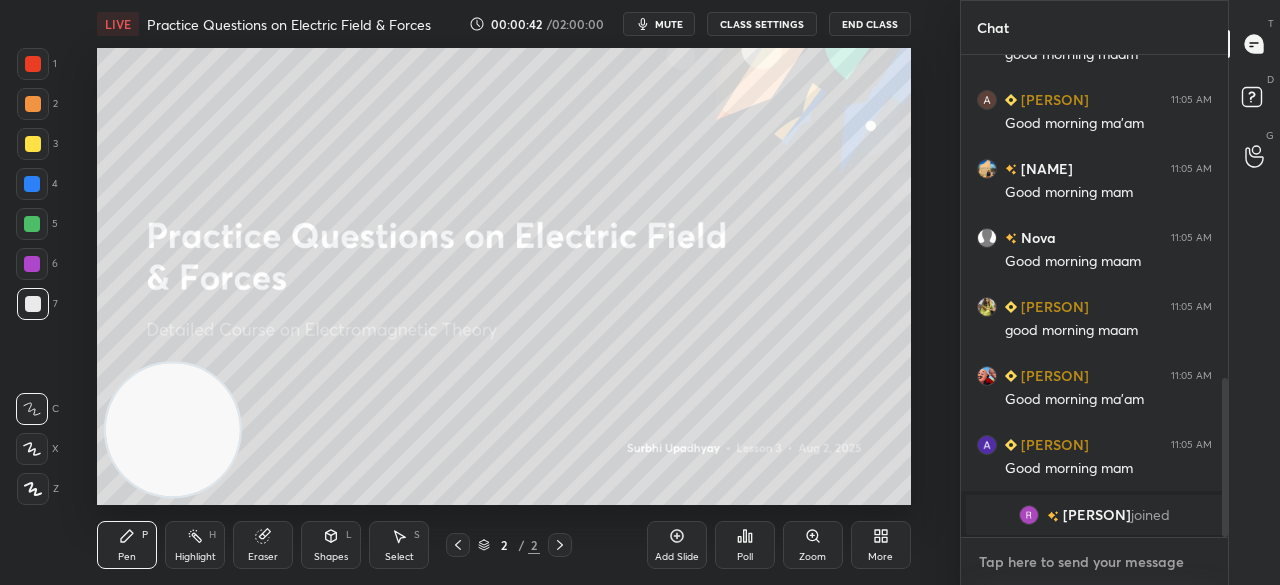 click at bounding box center (1094, 562) 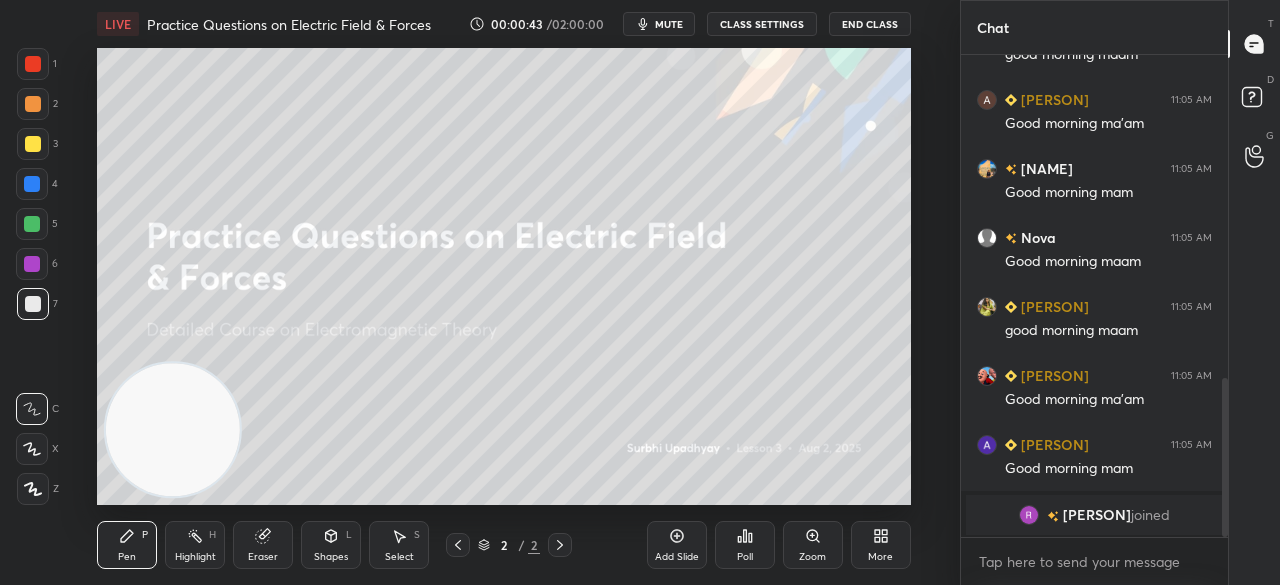 click on "mute" at bounding box center [669, 24] 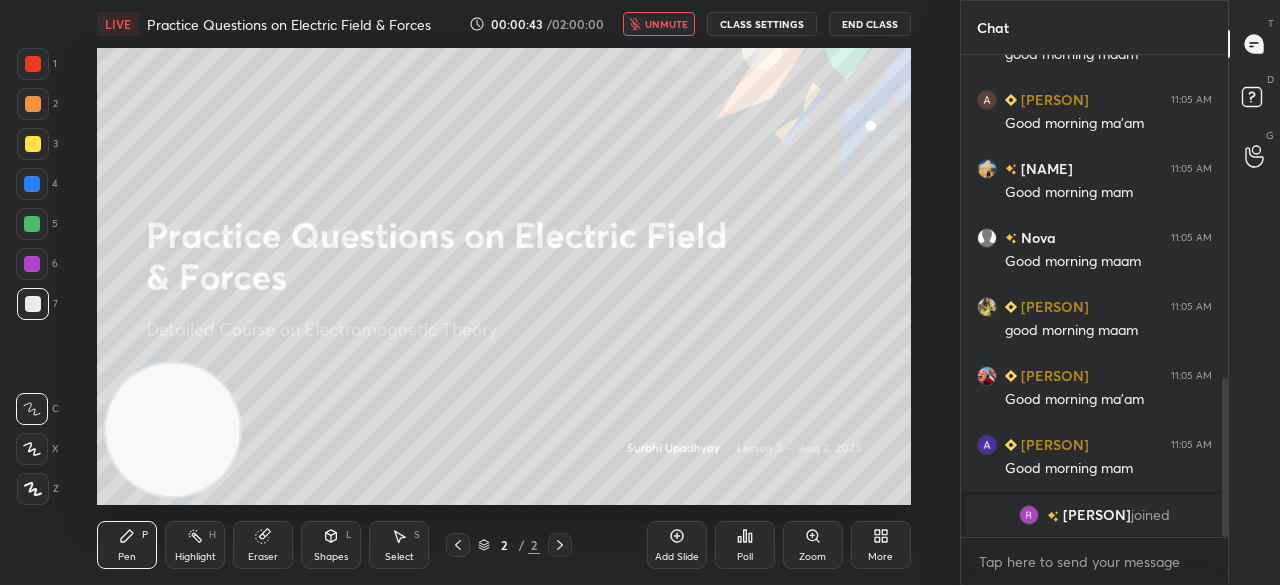 drag, startPoint x: 670, startPoint y: 26, endPoint x: 675, endPoint y: 17, distance: 10.29563 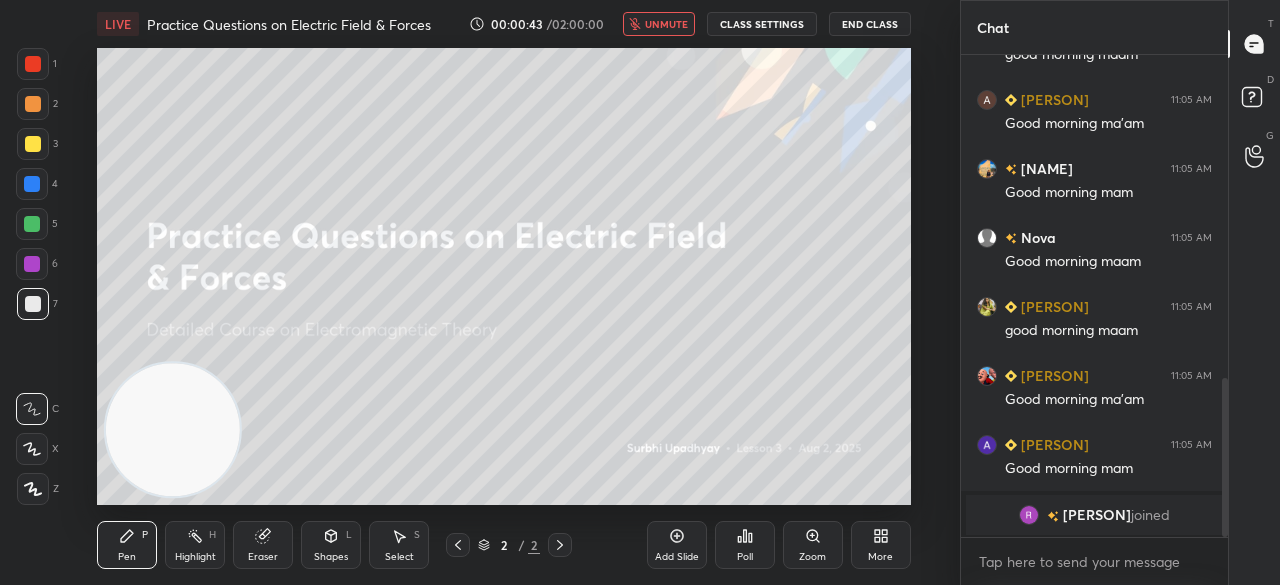 click on "unmute" at bounding box center [666, 24] 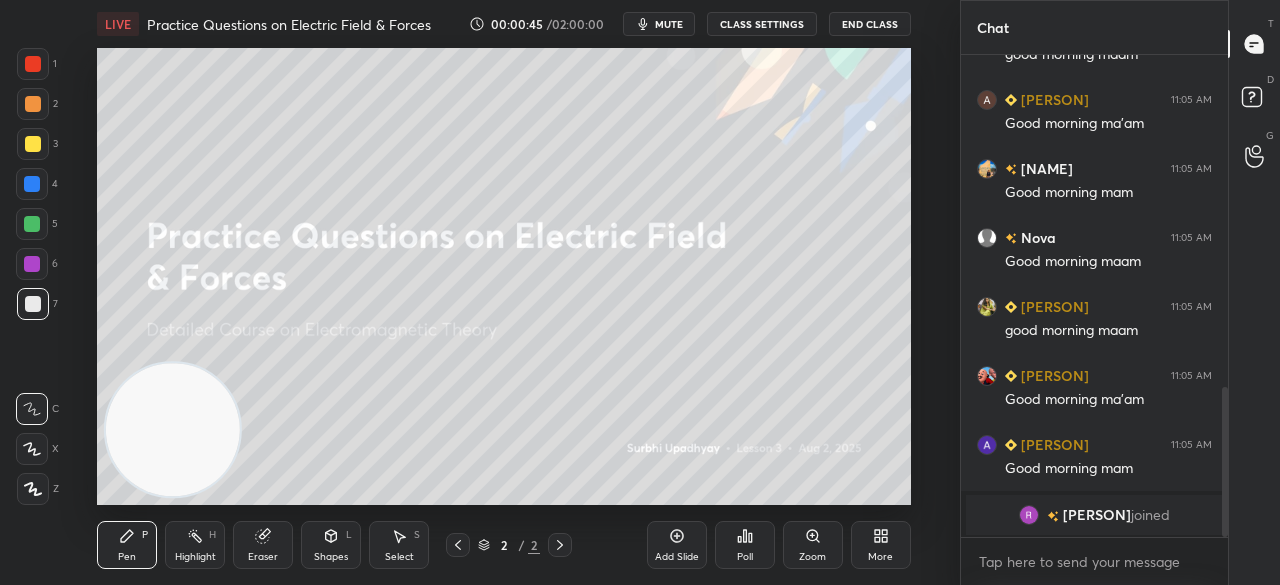 scroll, scrollTop: 1068, scrollLeft: 0, axis: vertical 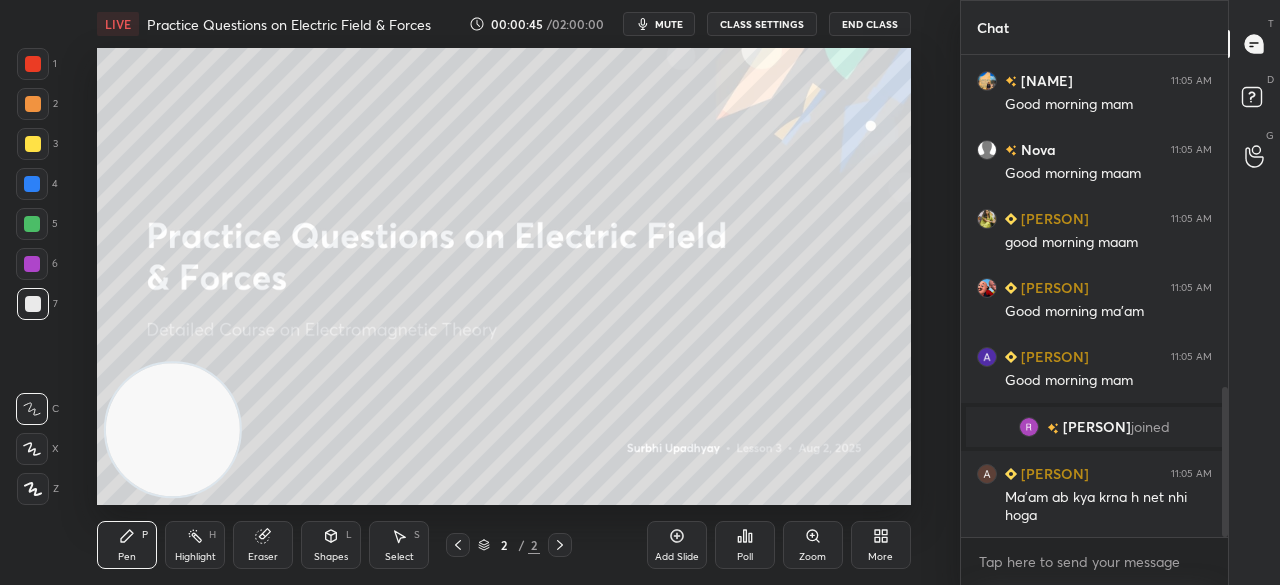 click at bounding box center [33, 144] 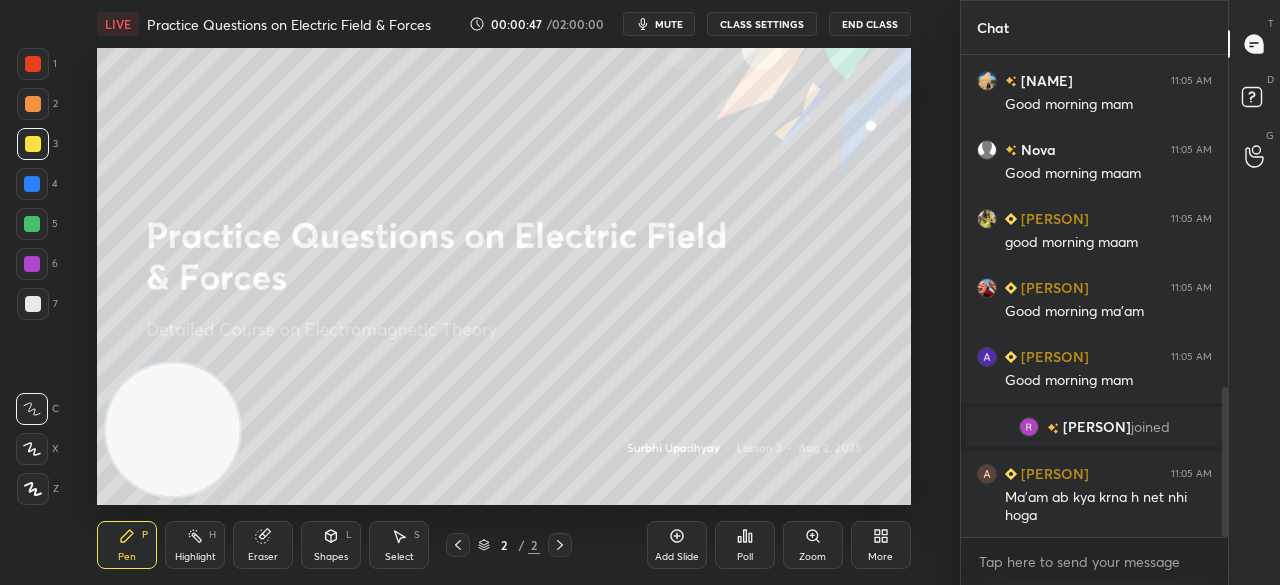 click at bounding box center (32, 449) 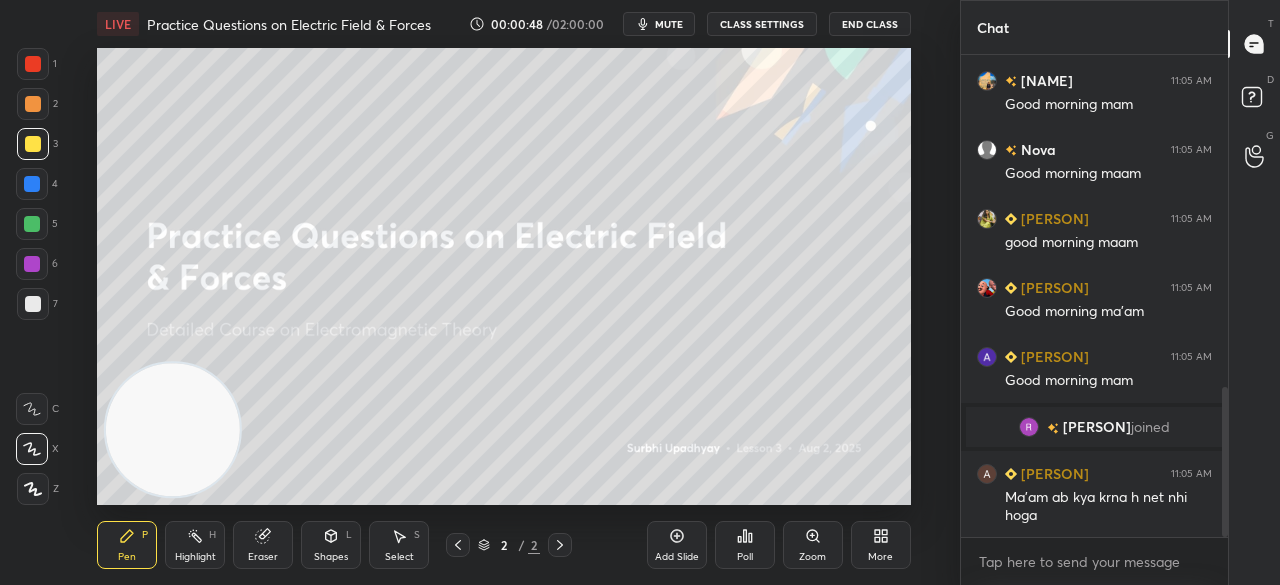 click on "mute" at bounding box center [669, 24] 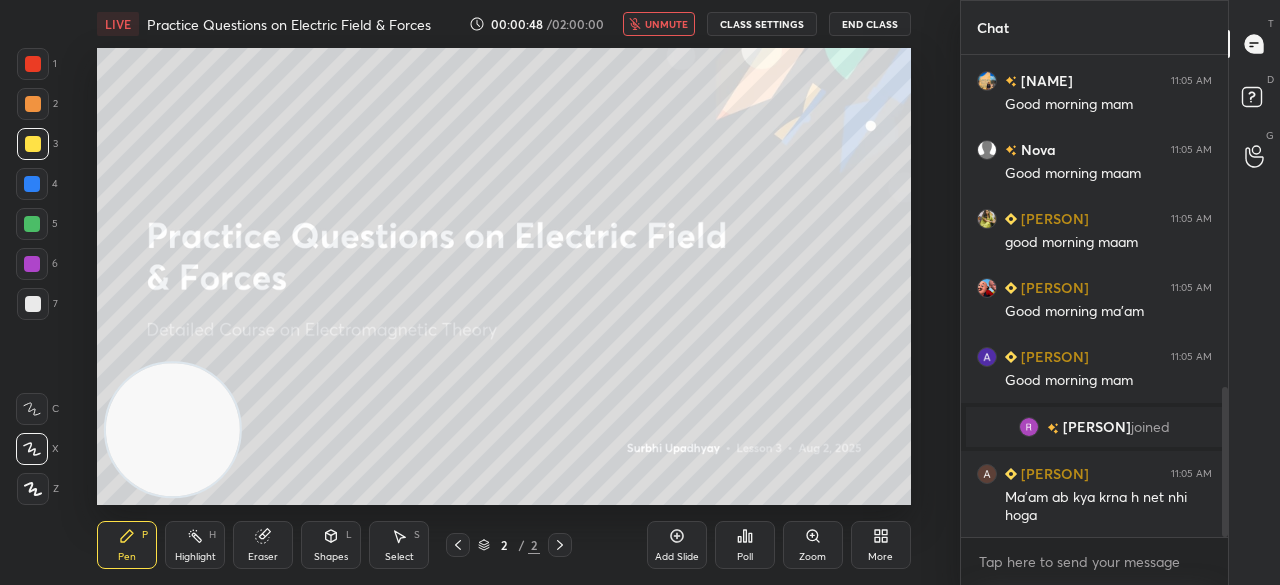 click on "unmute" at bounding box center [666, 24] 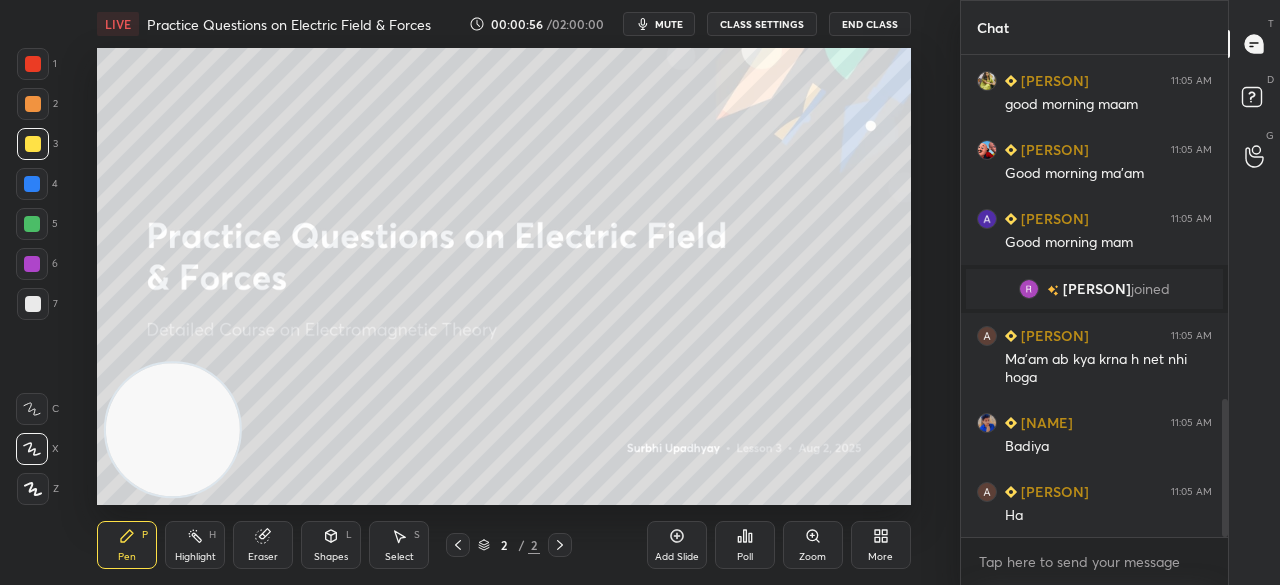 scroll, scrollTop: 1274, scrollLeft: 0, axis: vertical 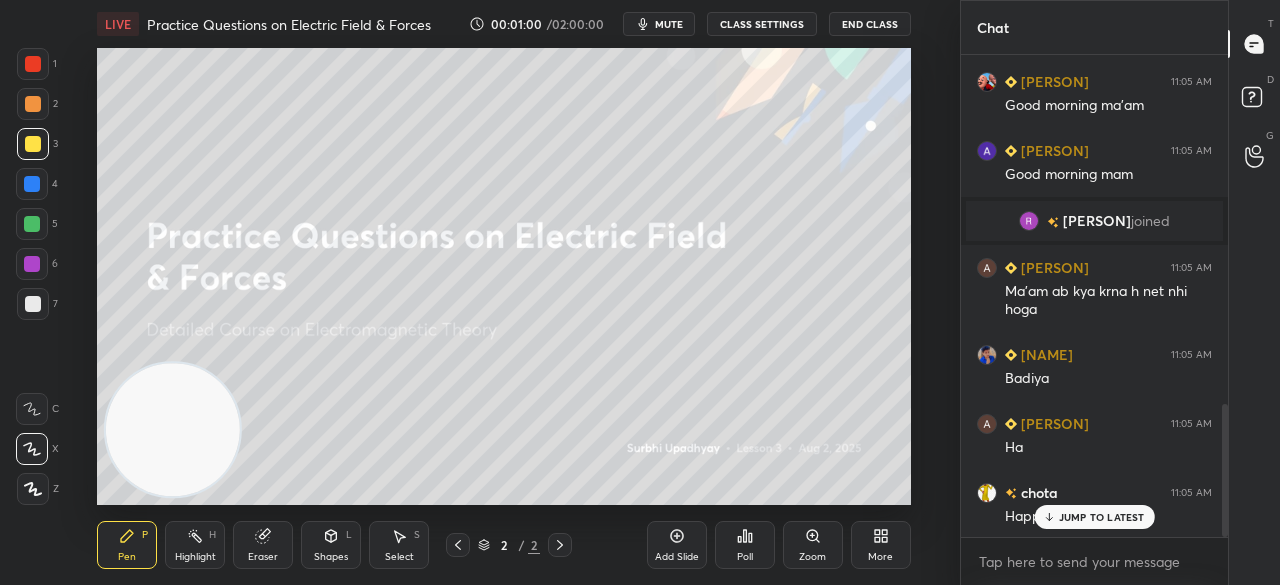 click on "JUMP TO LATEST" at bounding box center [1102, 517] 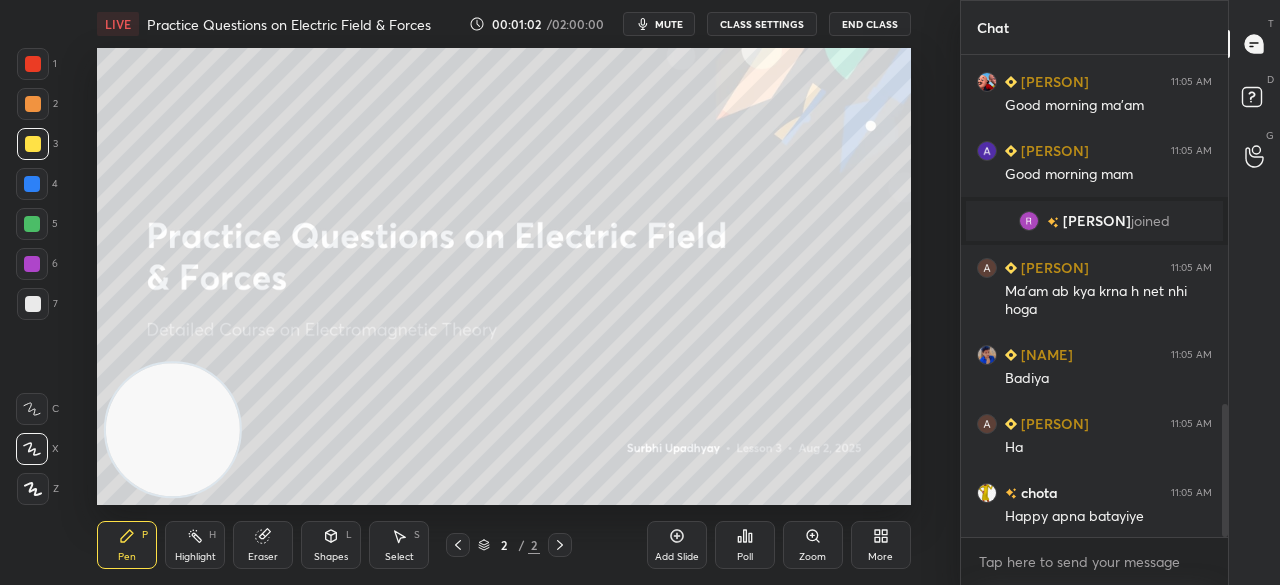 click on "mute" at bounding box center [659, 24] 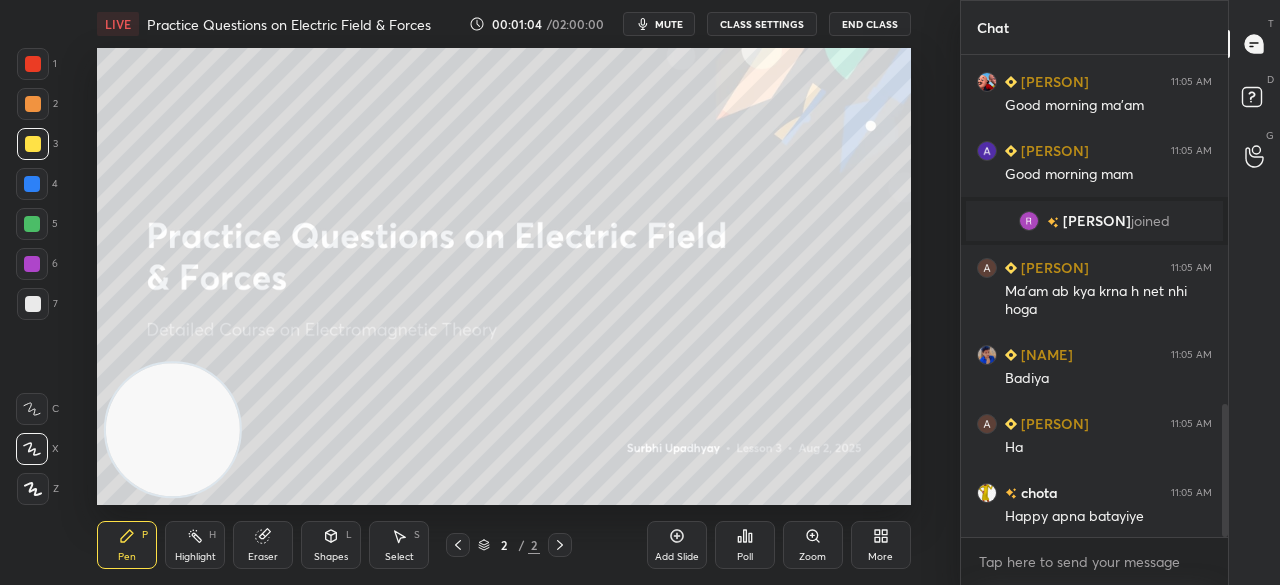 click on "More" at bounding box center [880, 557] 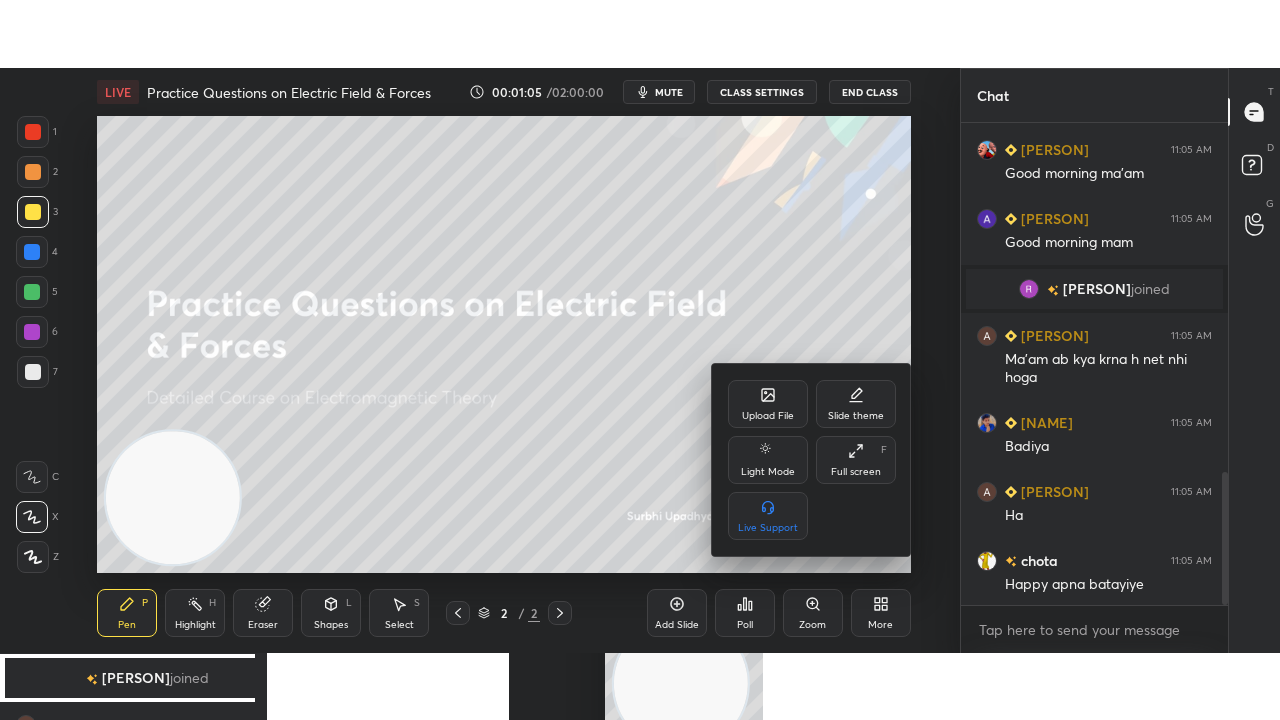 scroll, scrollTop: 1344, scrollLeft: 0, axis: vertical 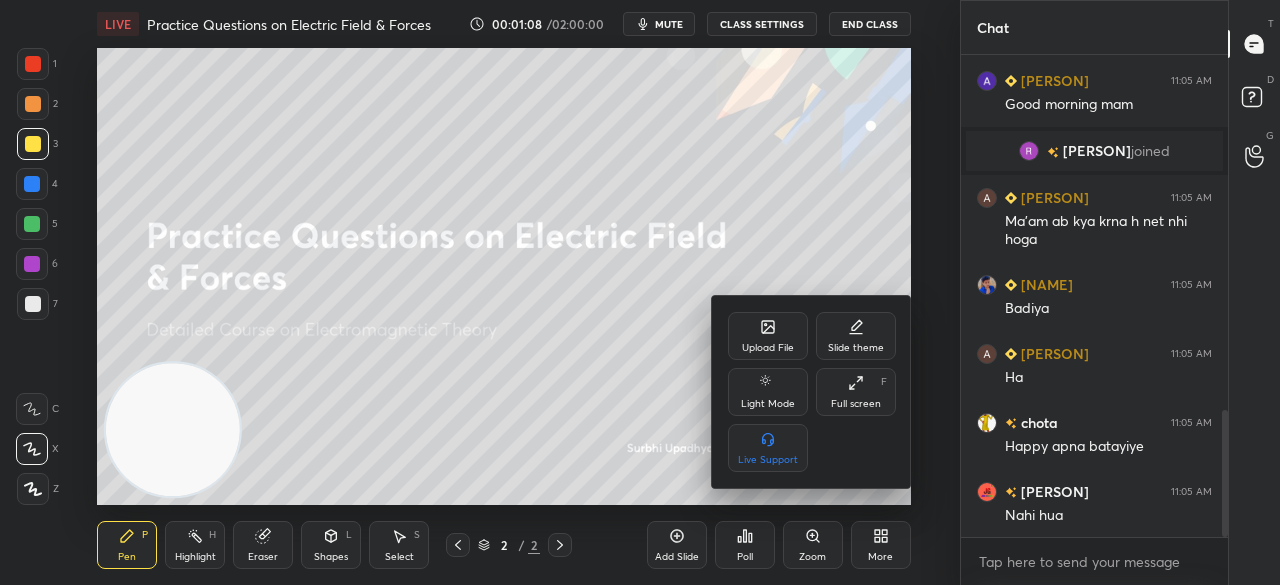 click on "Full screen" at bounding box center [856, 404] 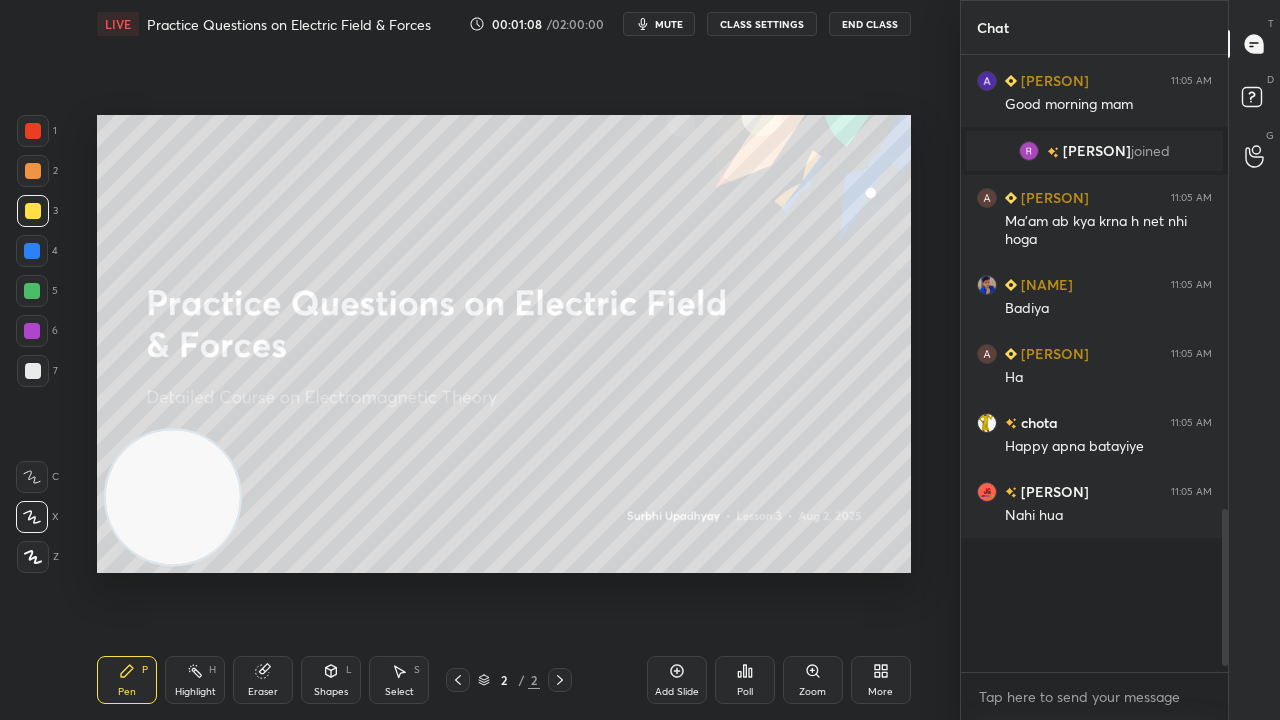 scroll, scrollTop: 1278, scrollLeft: 0, axis: vertical 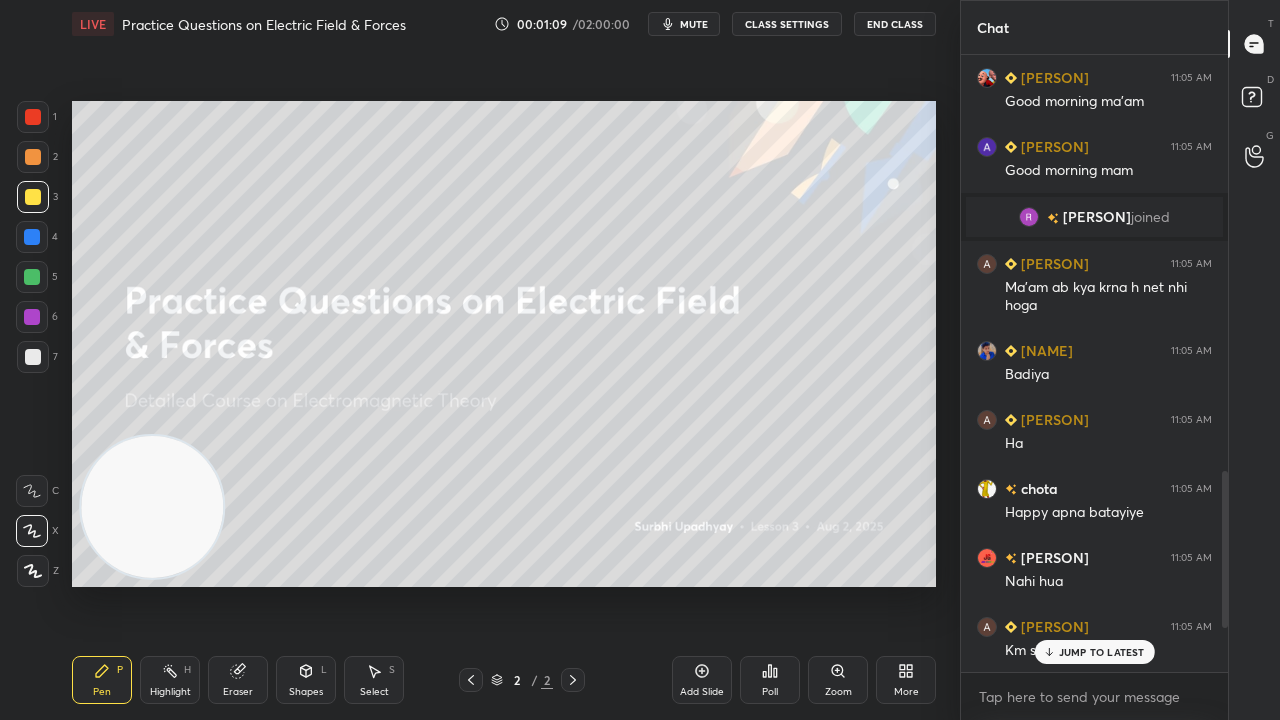 click on "JUMP TO LATEST" at bounding box center (1102, 652) 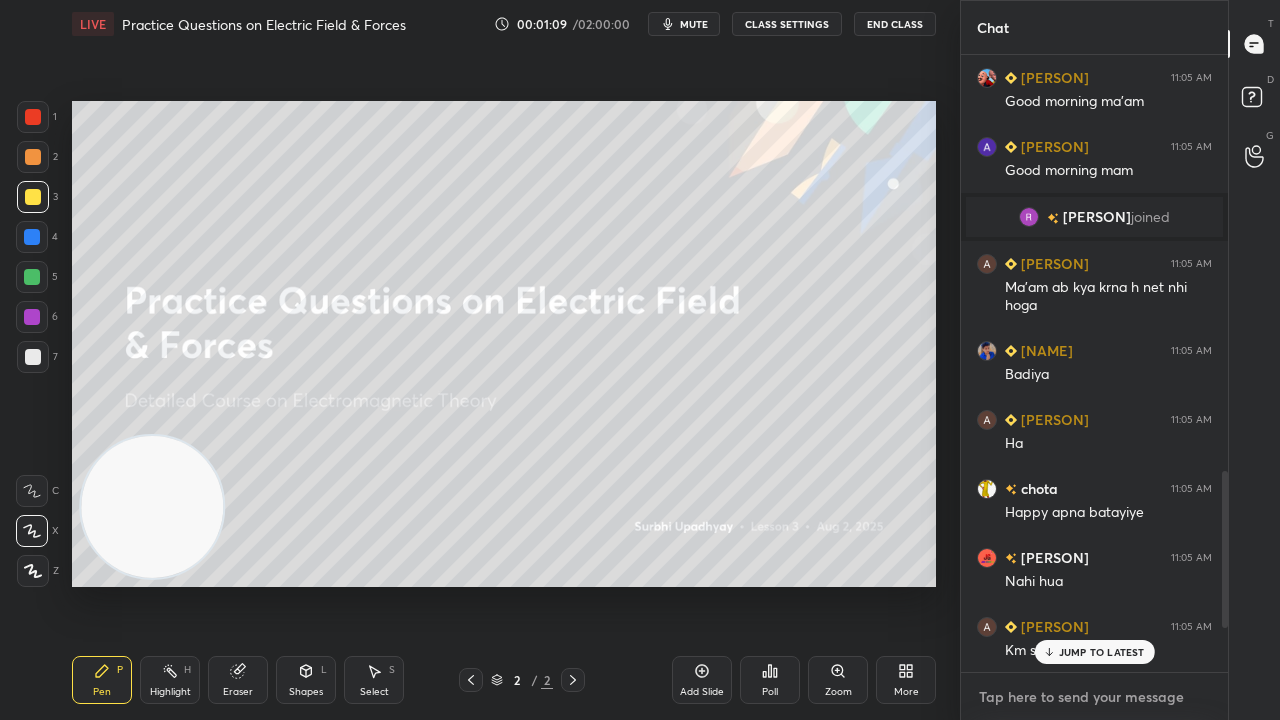 click at bounding box center (1094, 697) 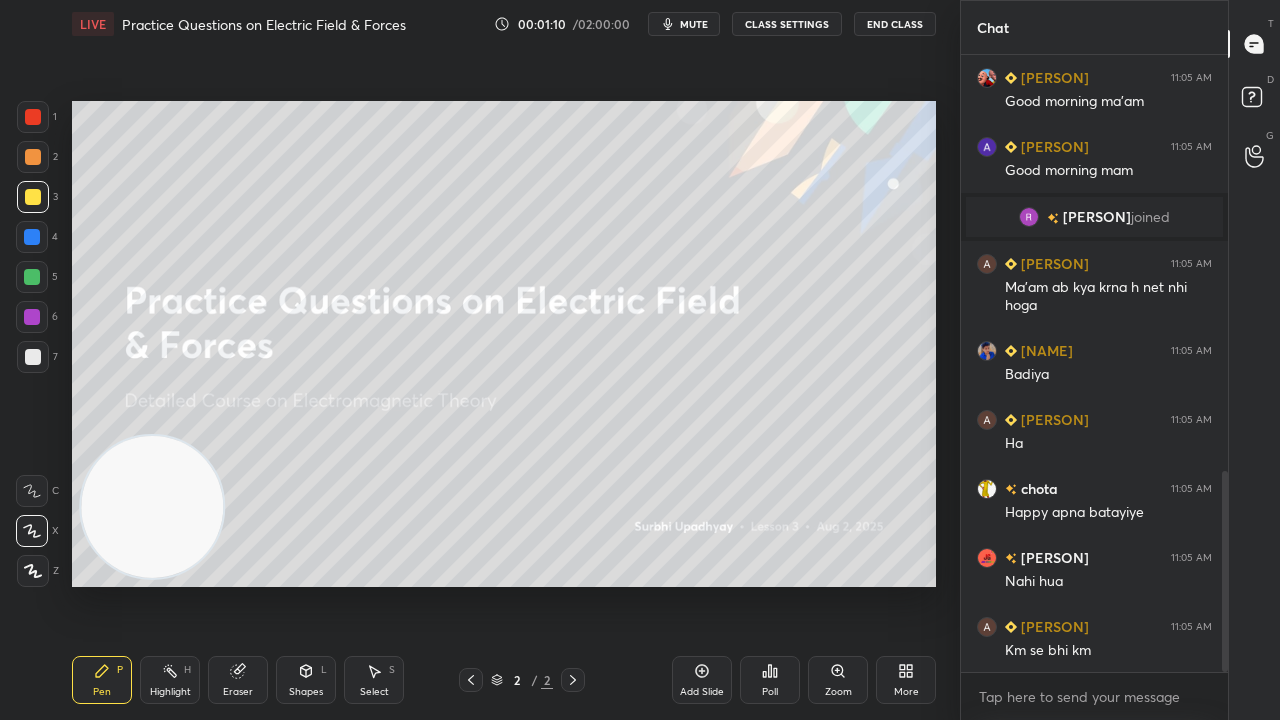 click 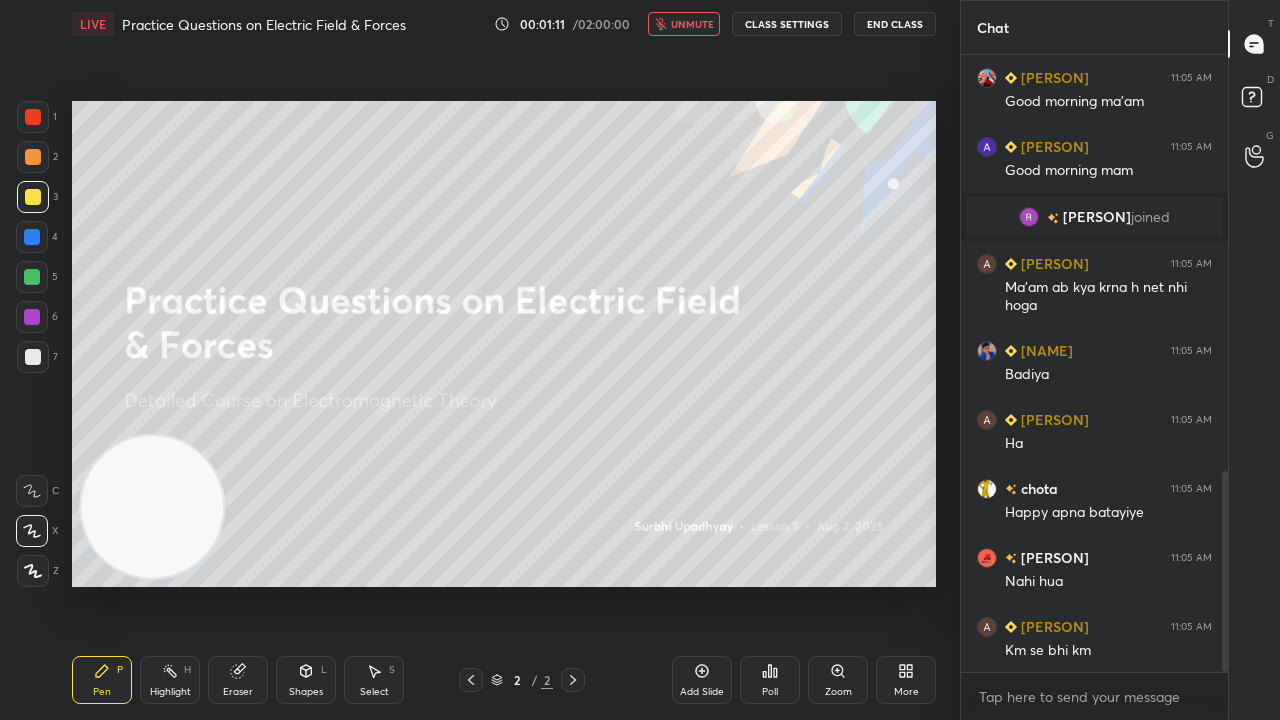 click on "unmute" at bounding box center [692, 24] 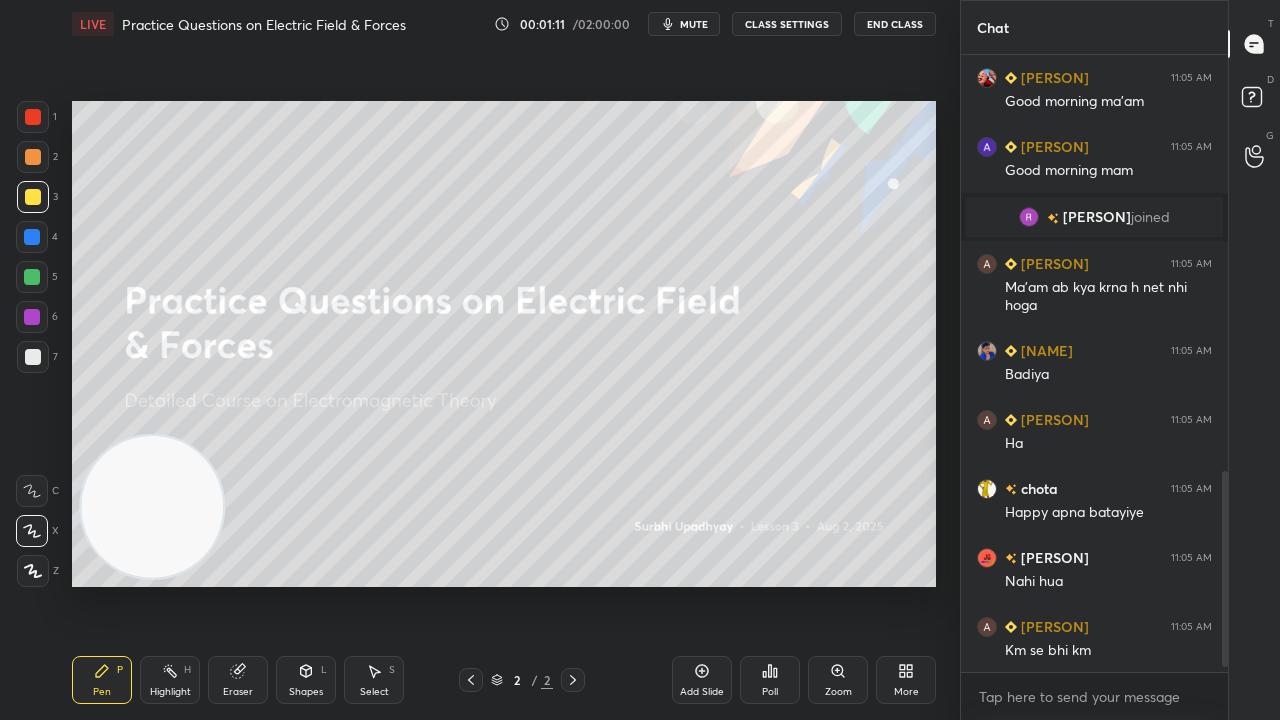 scroll, scrollTop: 1348, scrollLeft: 0, axis: vertical 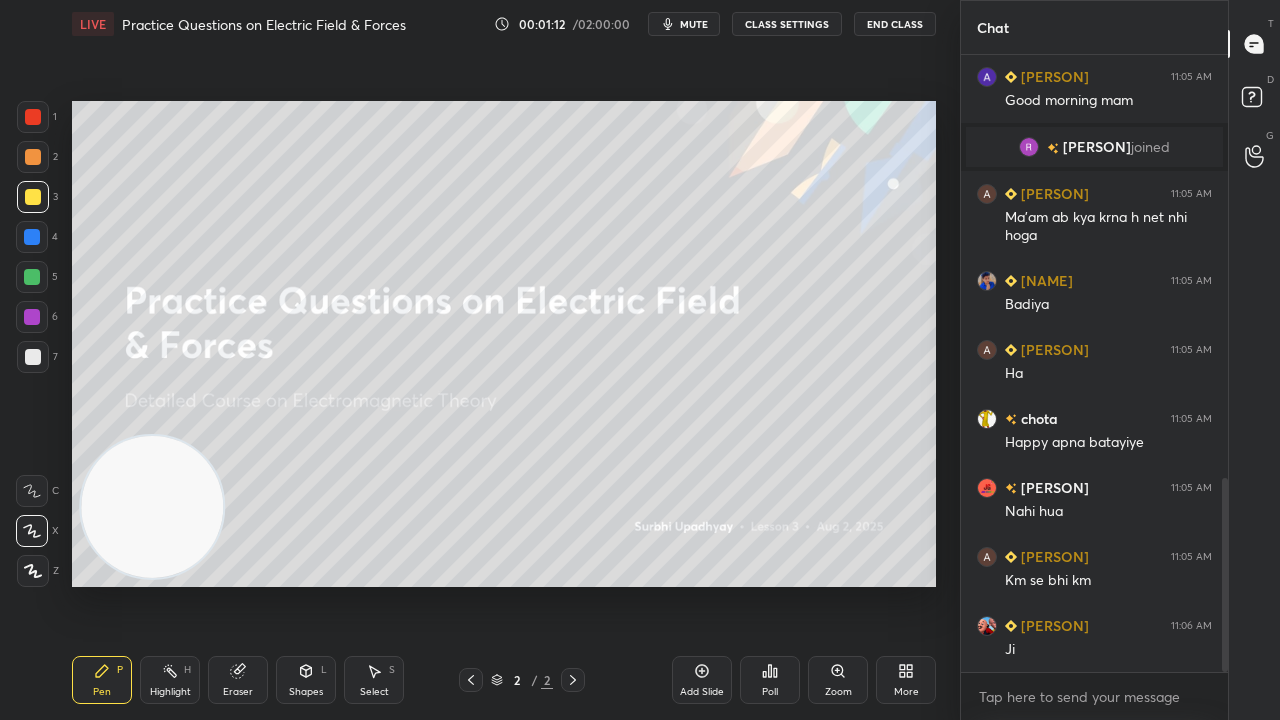 click at bounding box center [33, 357] 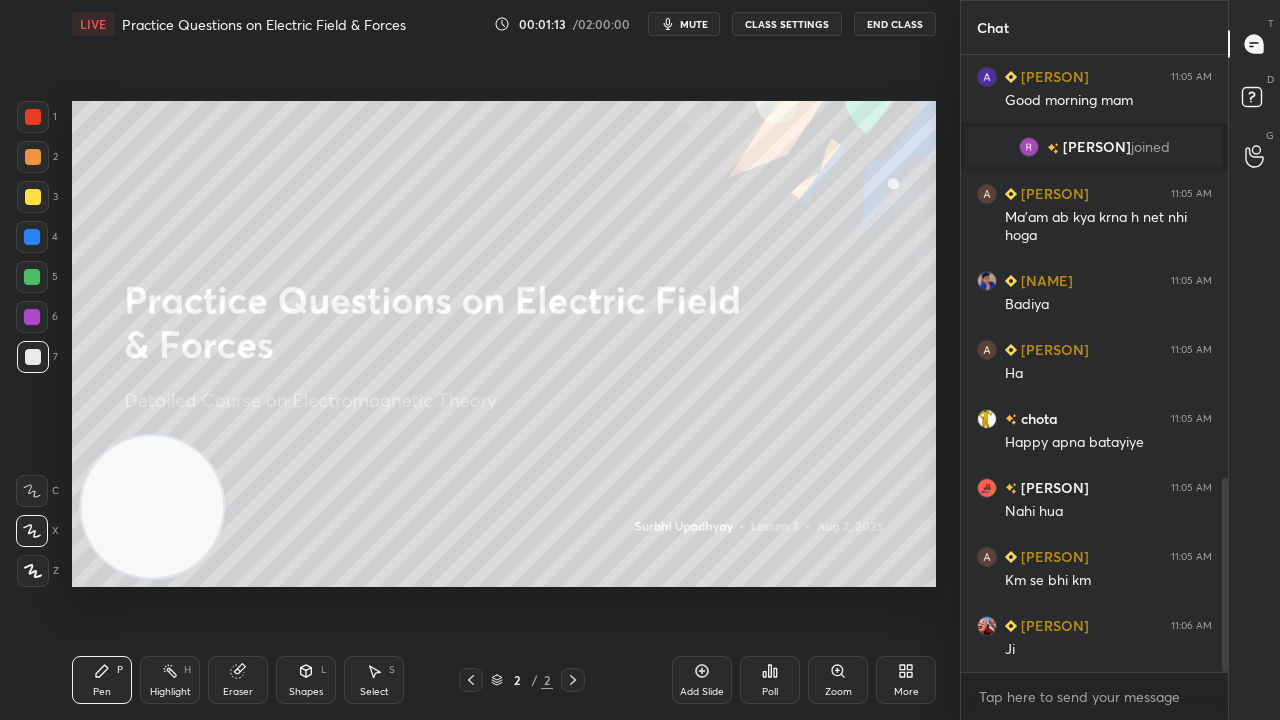 click on "mute" at bounding box center (694, 24) 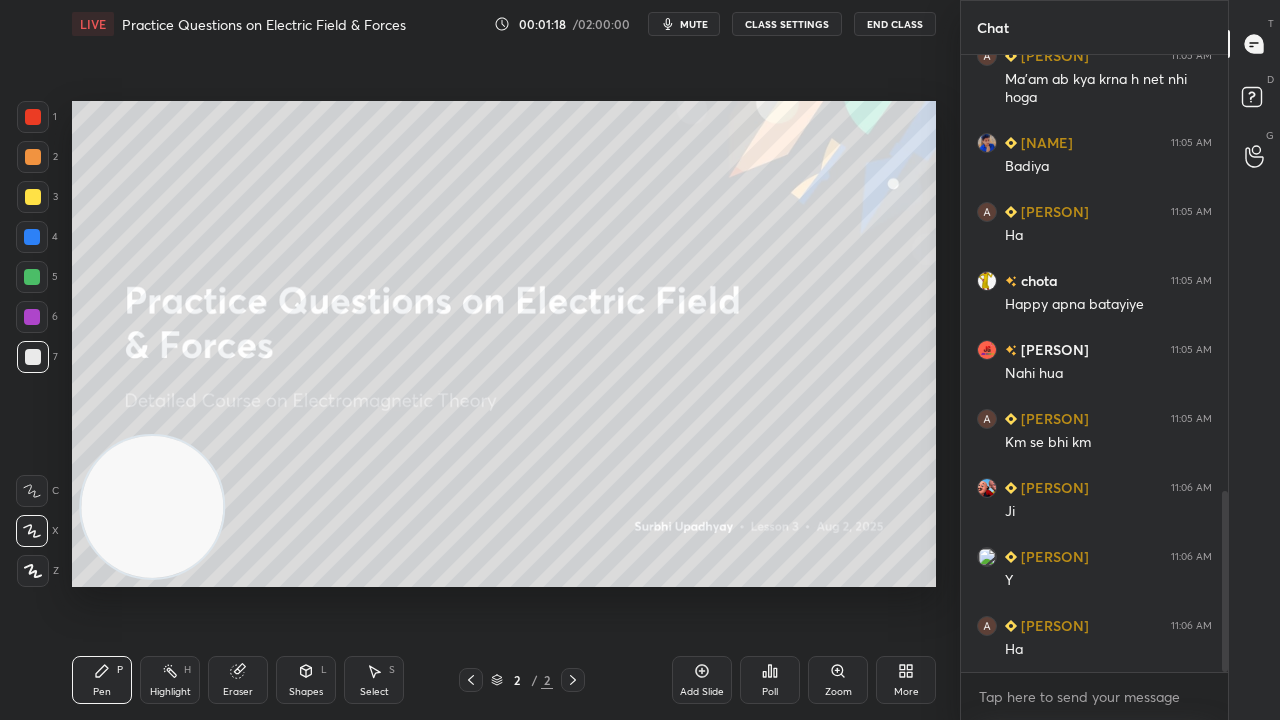 scroll, scrollTop: 1554, scrollLeft: 0, axis: vertical 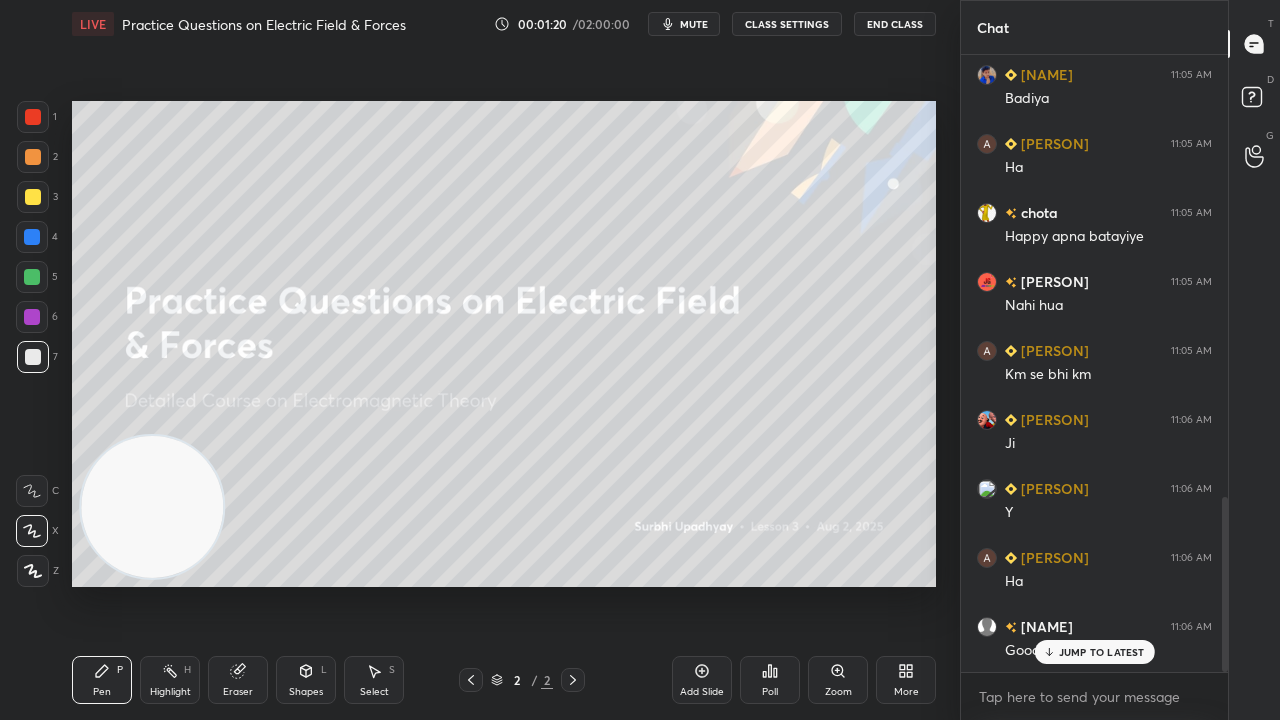 click on "JUMP TO LATEST" at bounding box center [1102, 652] 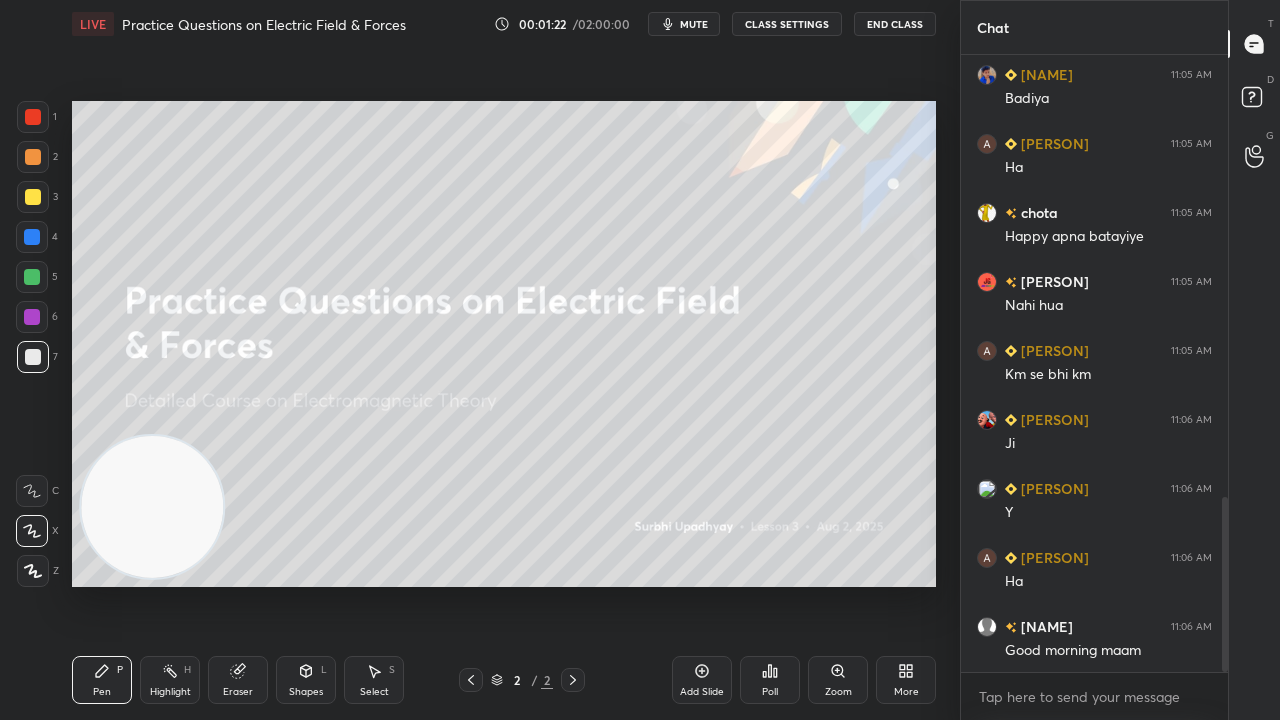 click on "mute" at bounding box center (694, 24) 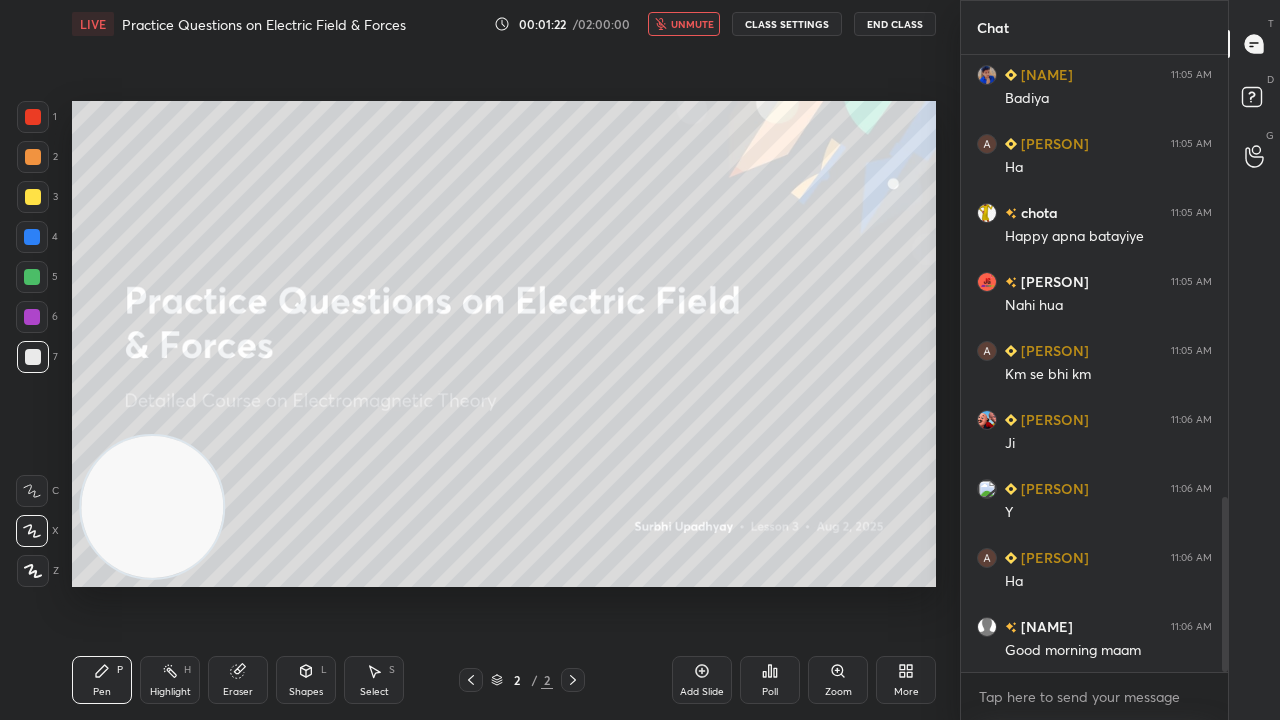 scroll, scrollTop: 1624, scrollLeft: 0, axis: vertical 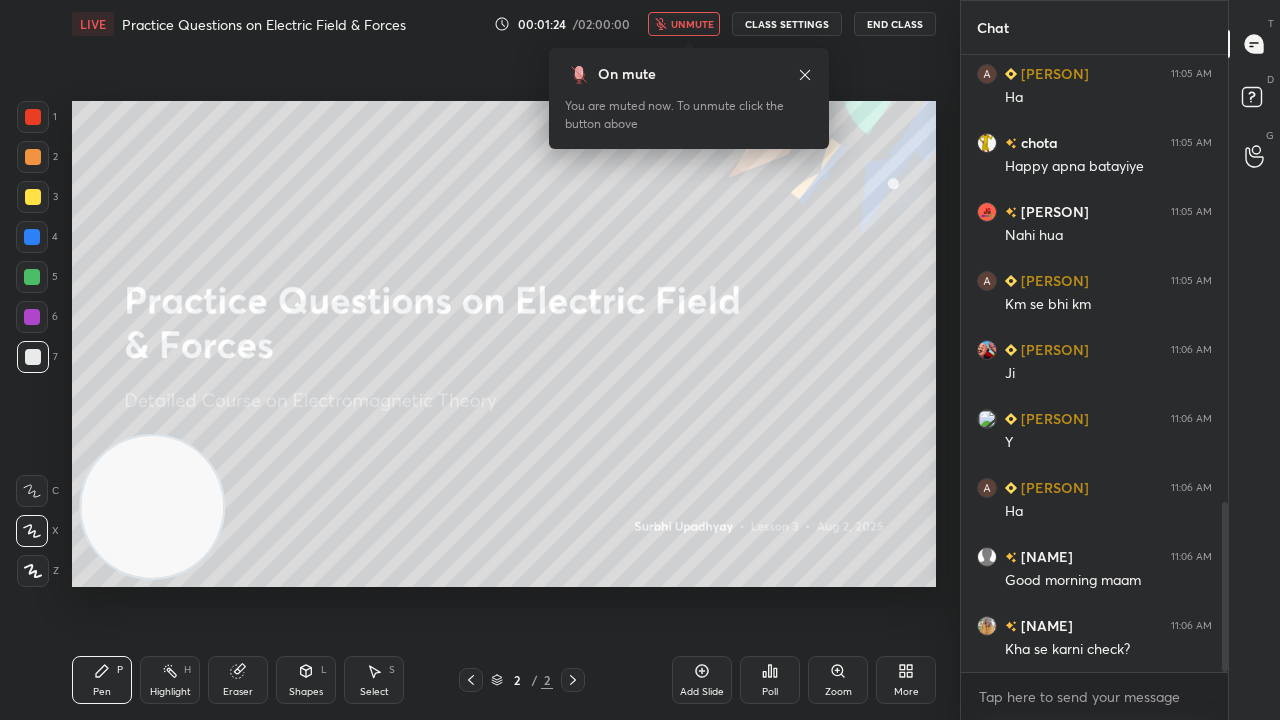 click on "unmute" at bounding box center [692, 24] 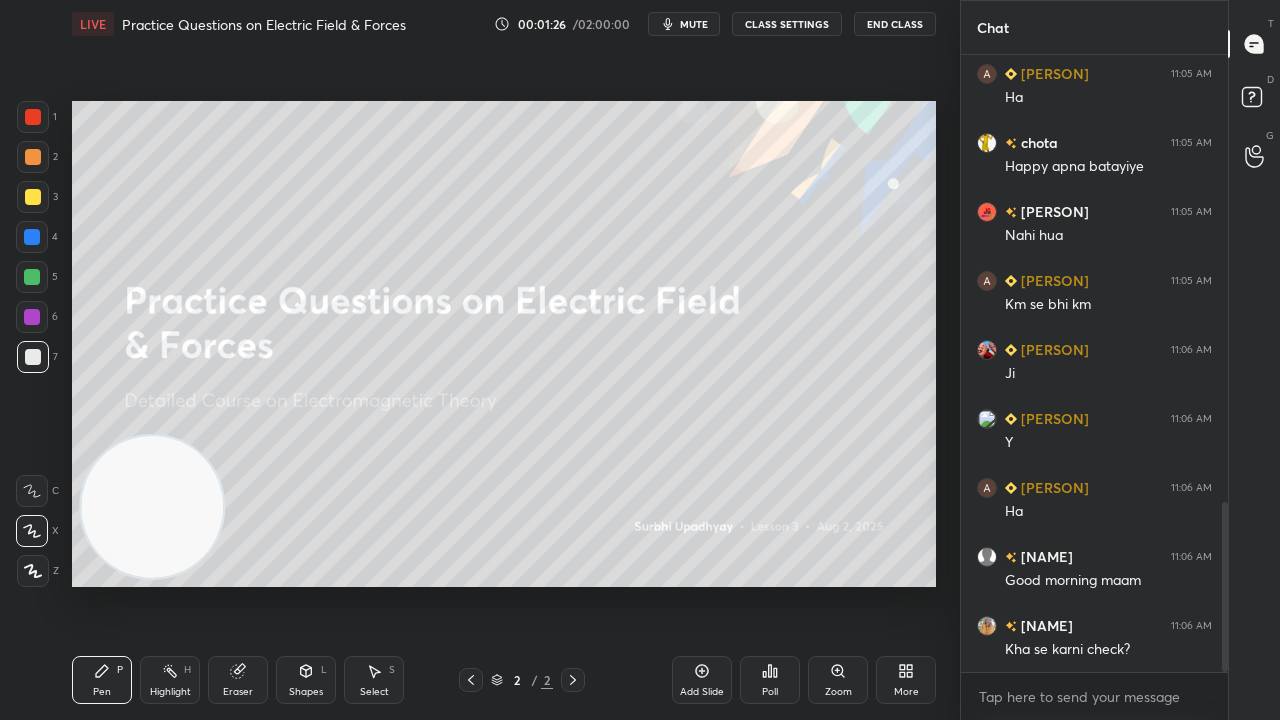 click at bounding box center (33, 197) 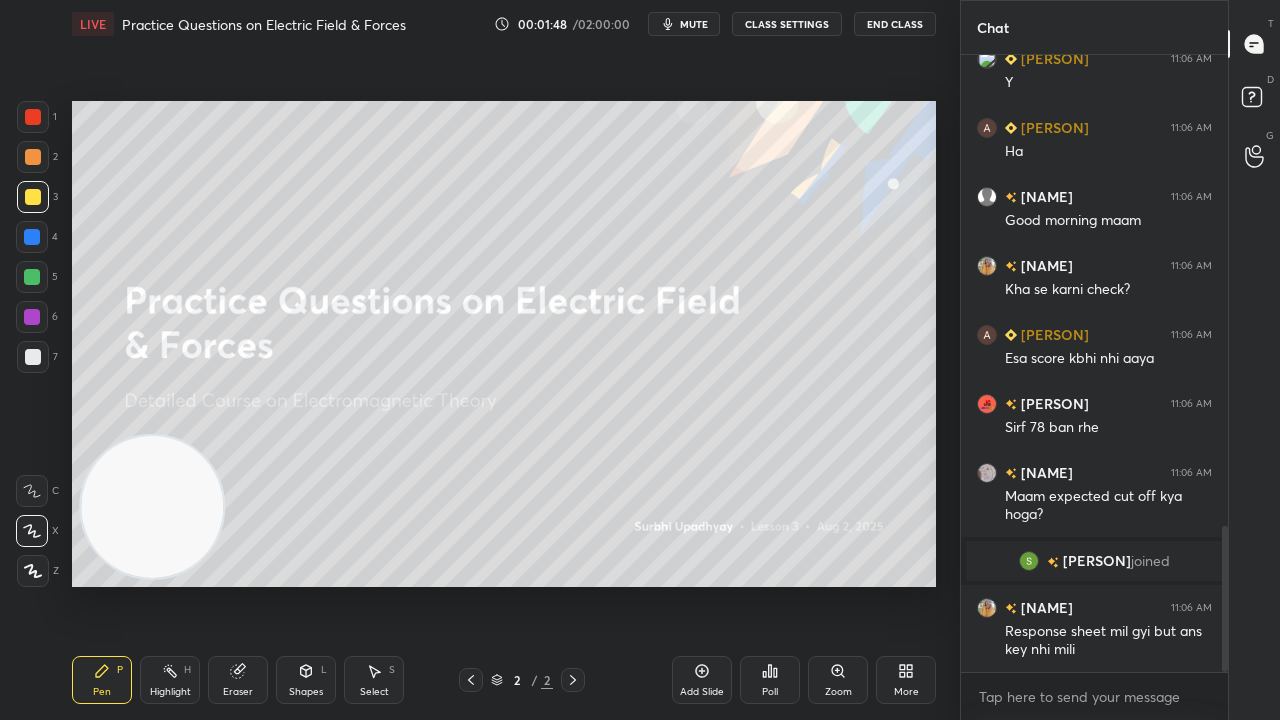 scroll, scrollTop: 2052, scrollLeft: 0, axis: vertical 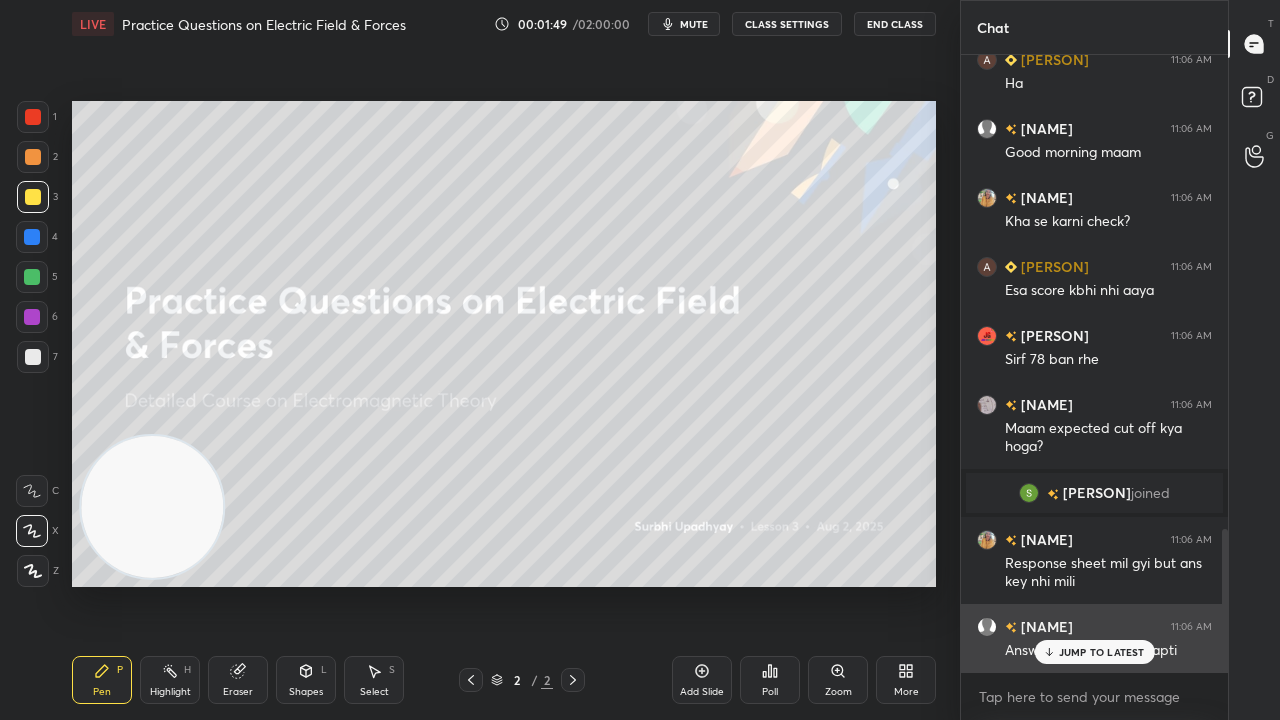 drag, startPoint x: 1056, startPoint y: 650, endPoint x: 1018, endPoint y: 662, distance: 39.849716 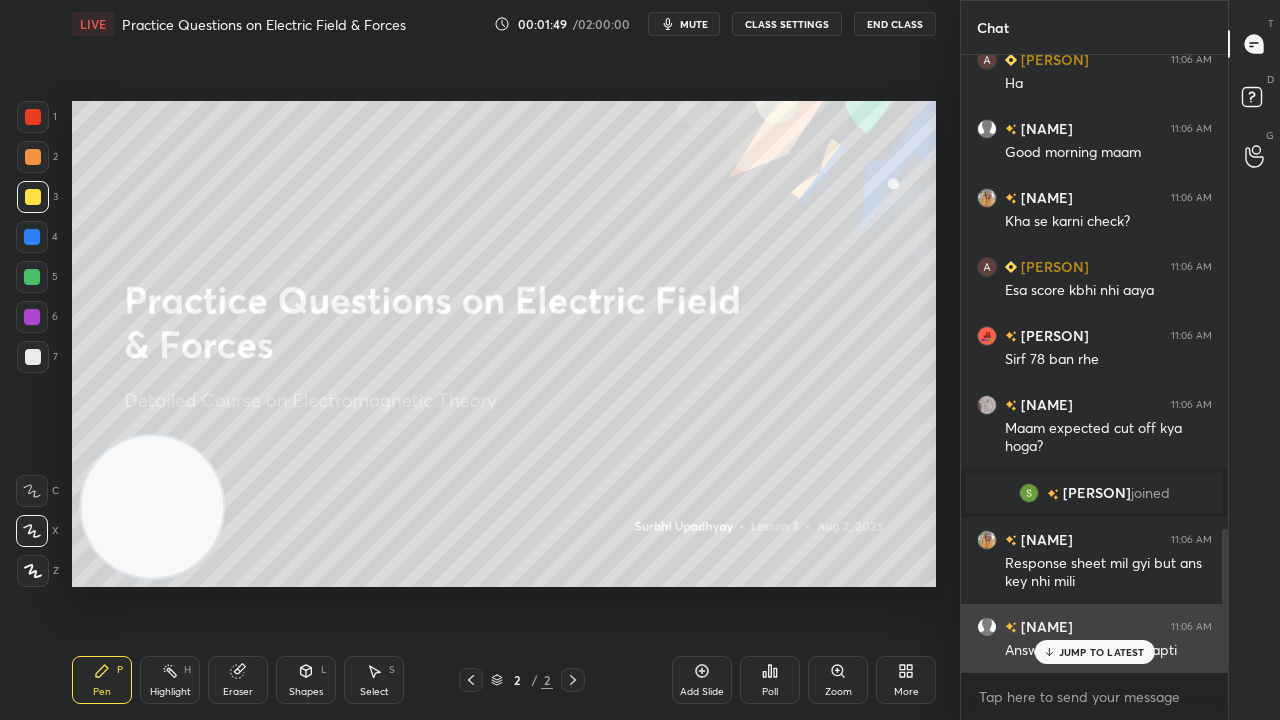 click on "JUMP TO LATEST" at bounding box center [1094, 652] 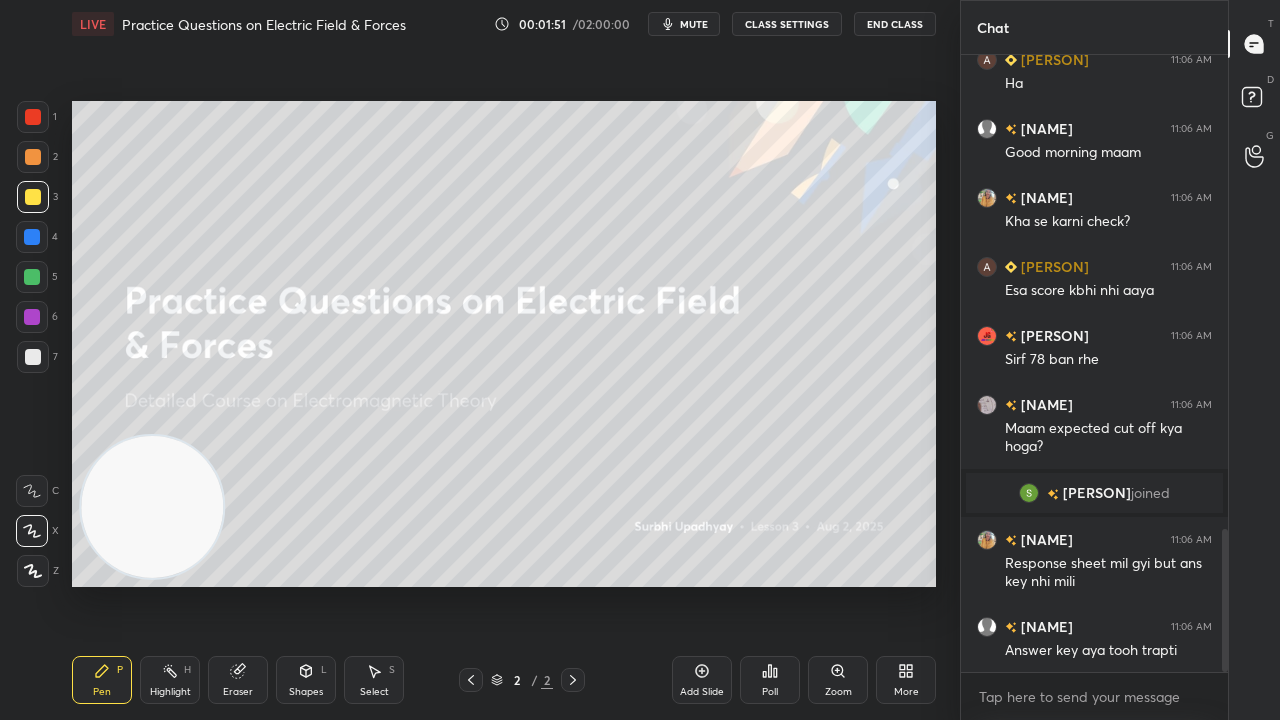 click on "mute" at bounding box center [694, 24] 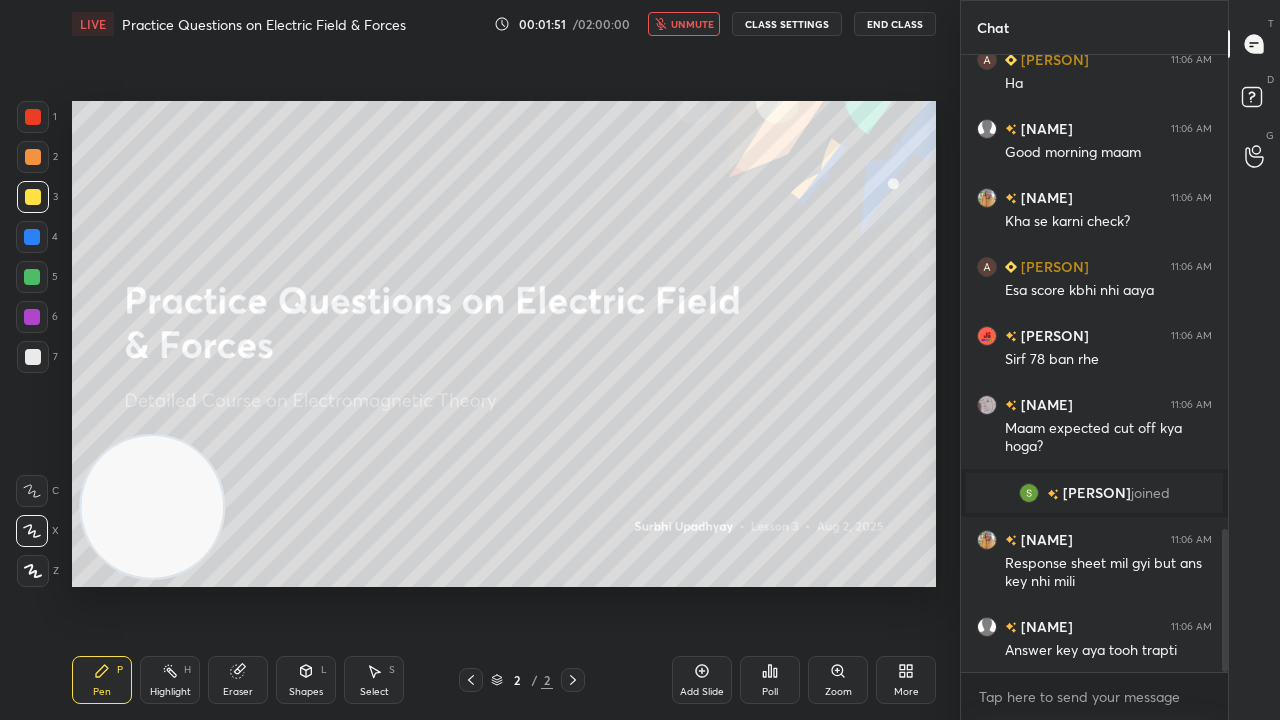 click on "unmute" at bounding box center (692, 24) 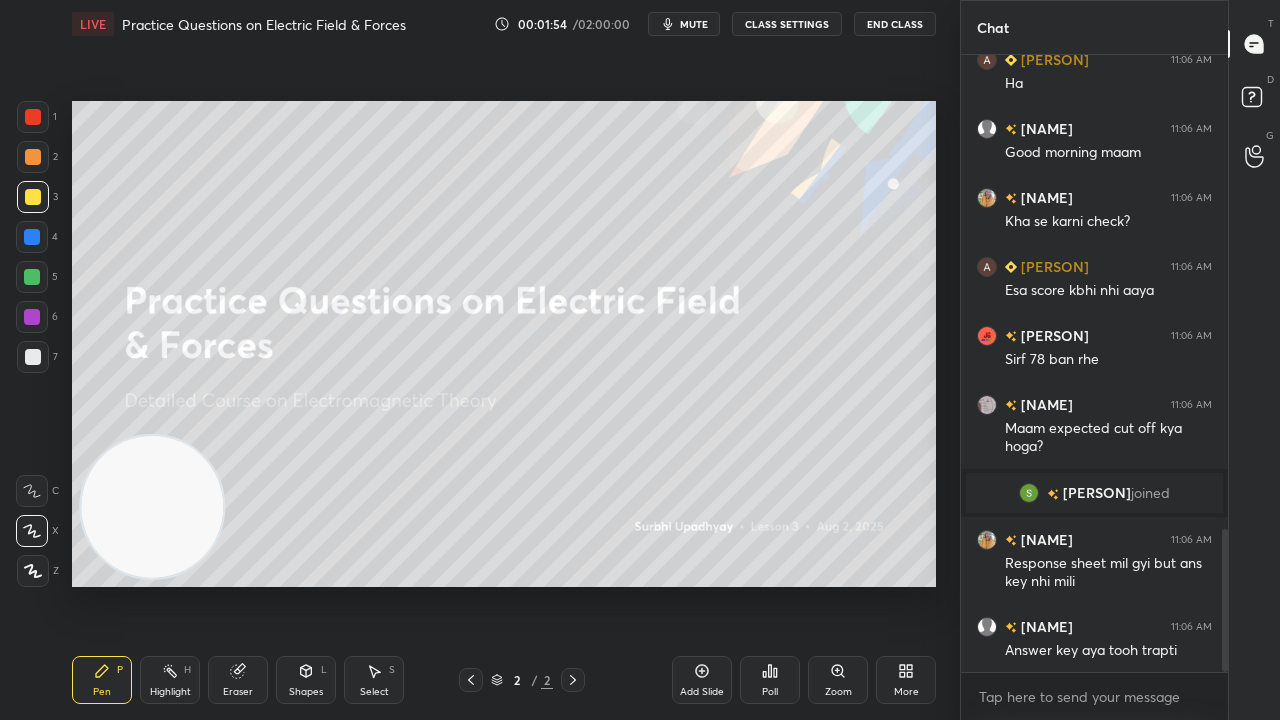 click on "mute" at bounding box center [694, 24] 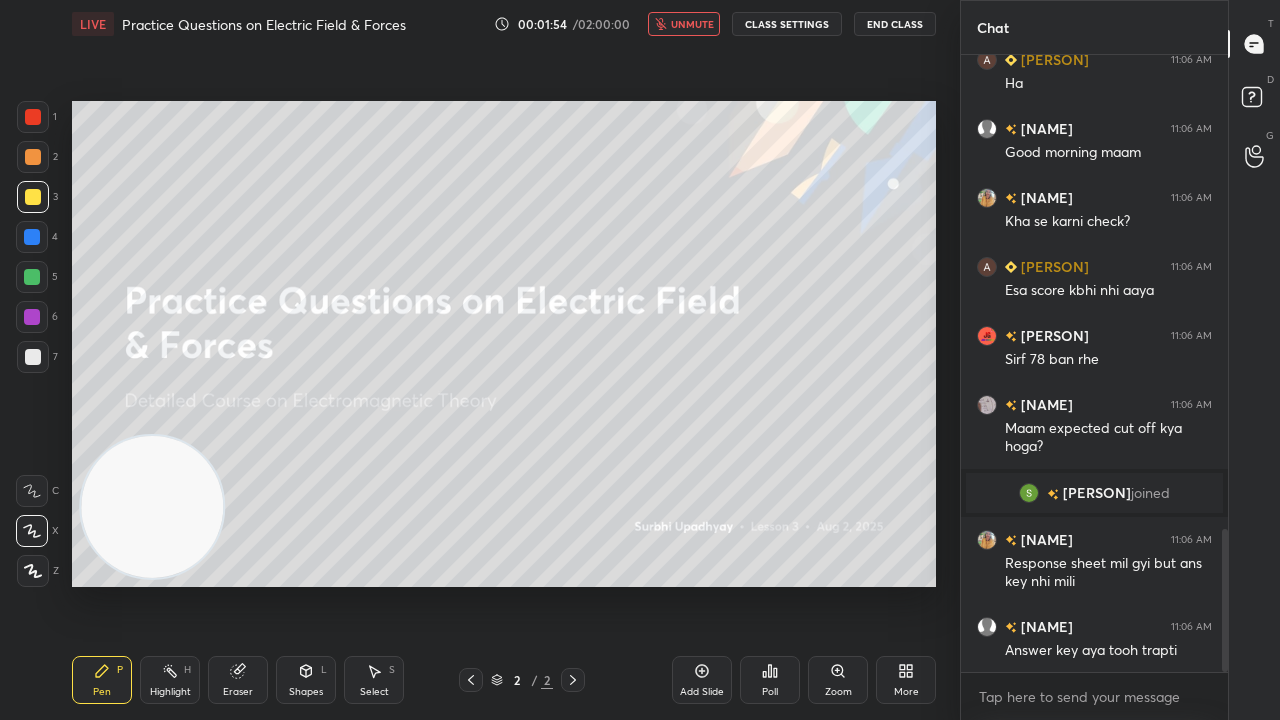 click on "unmute" at bounding box center (692, 24) 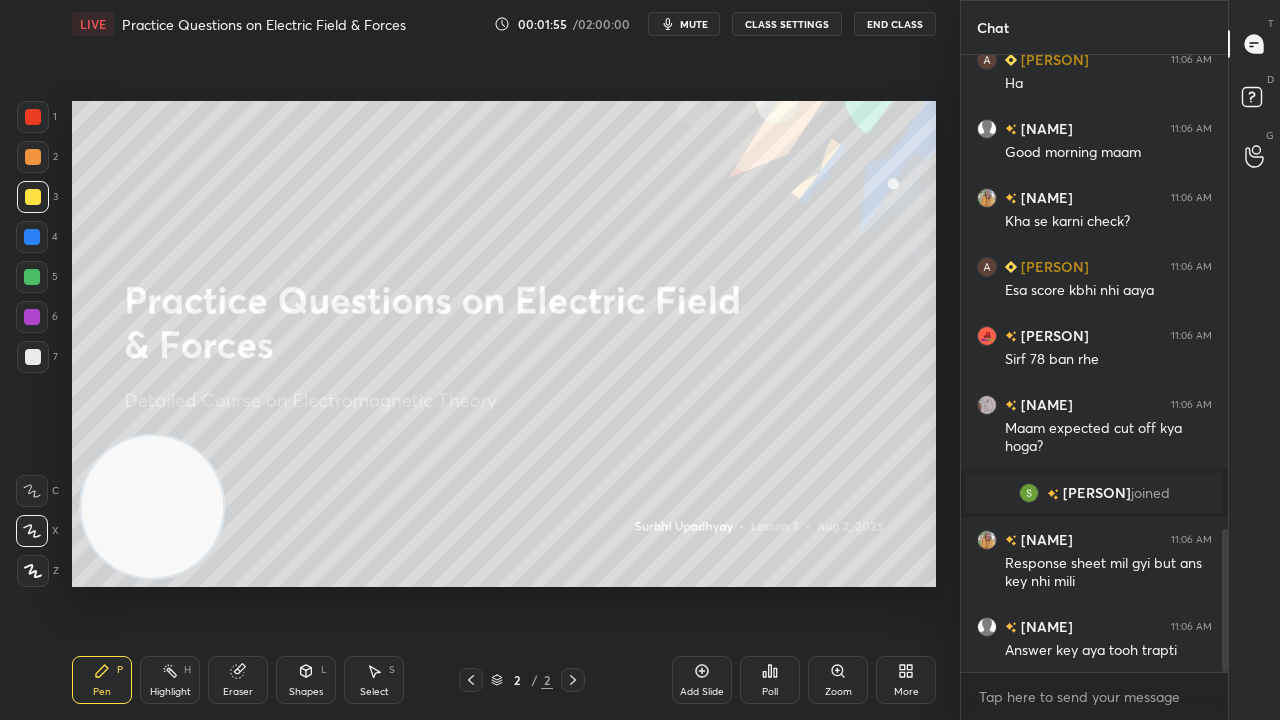 click at bounding box center (33, 357) 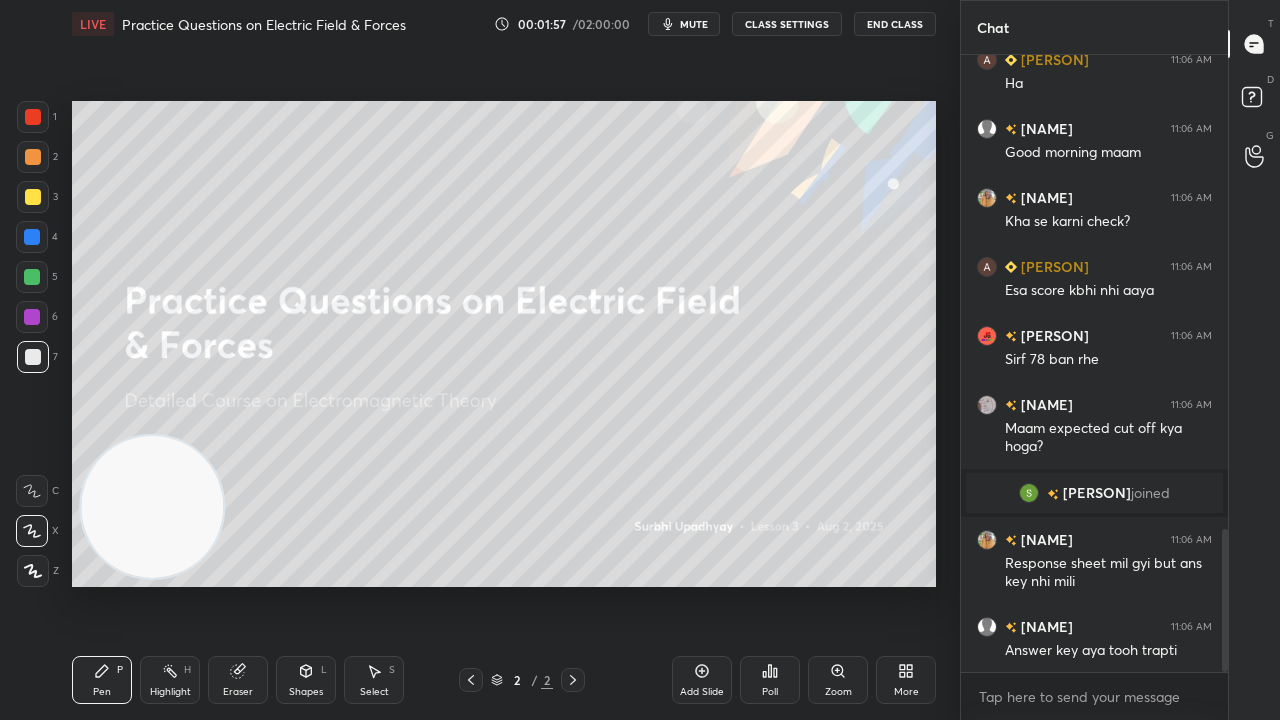 click on "mute" at bounding box center (694, 24) 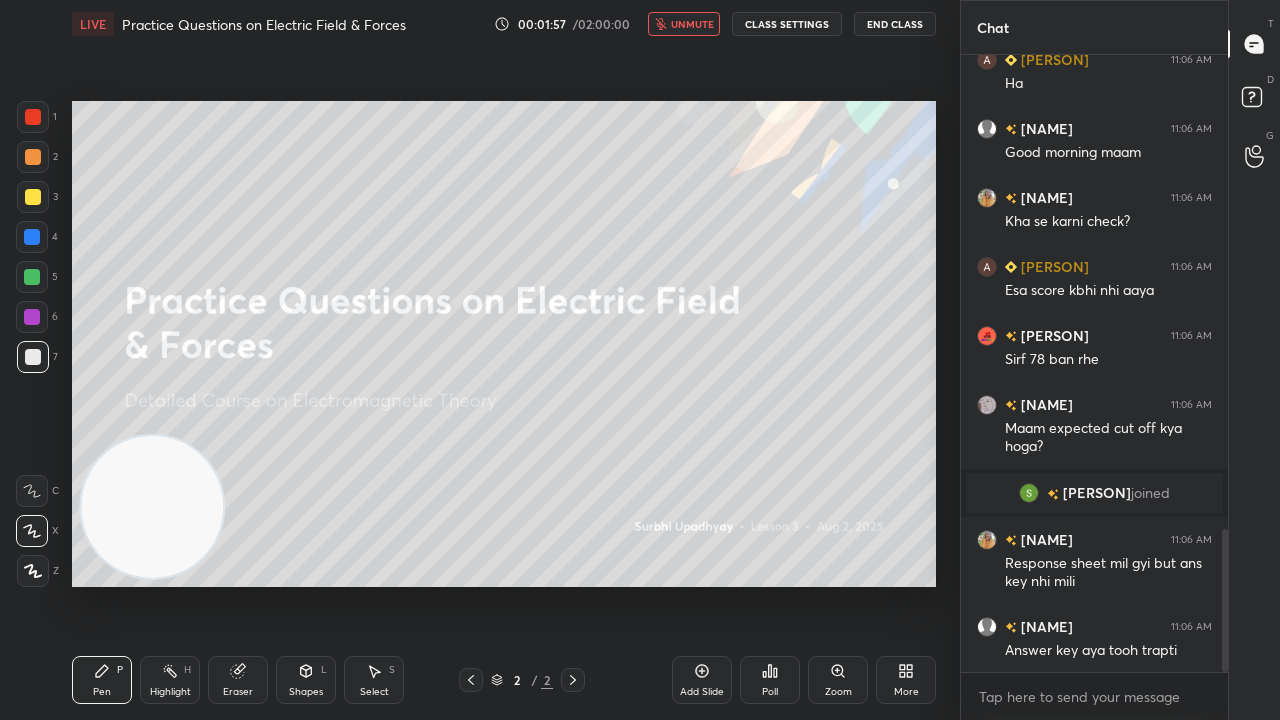 click on "unmute" at bounding box center (692, 24) 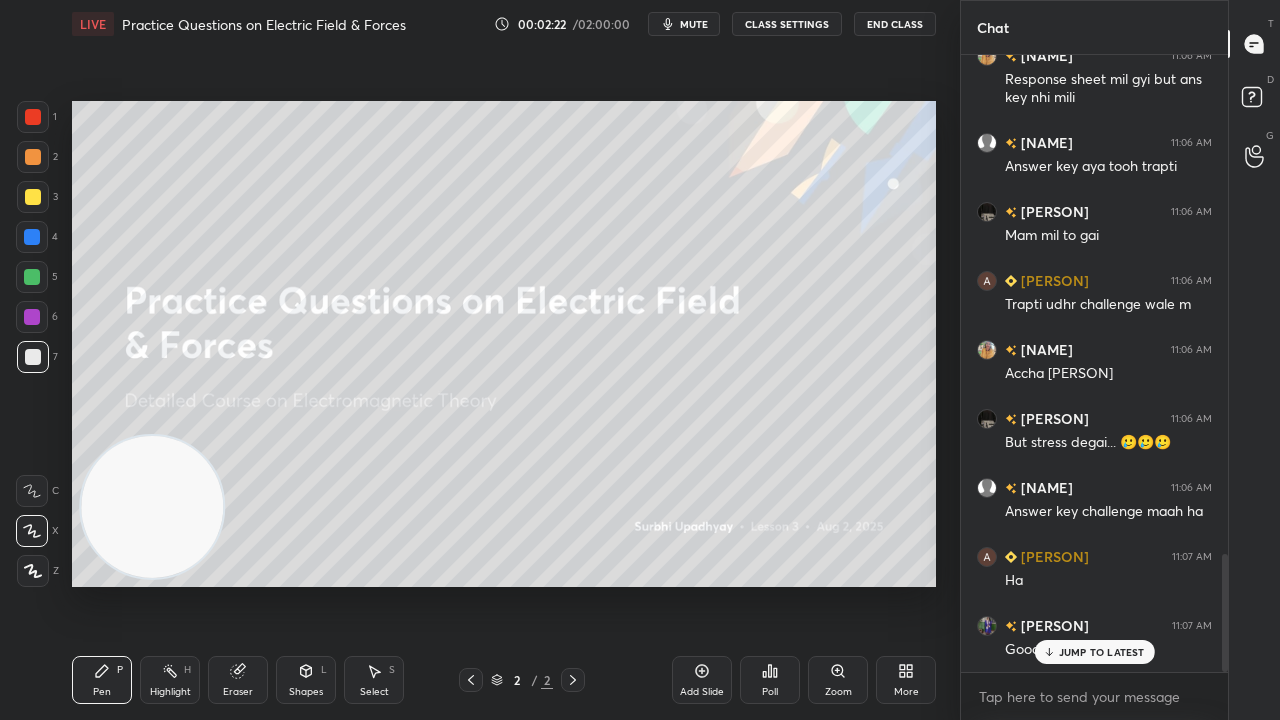 scroll, scrollTop: 2604, scrollLeft: 0, axis: vertical 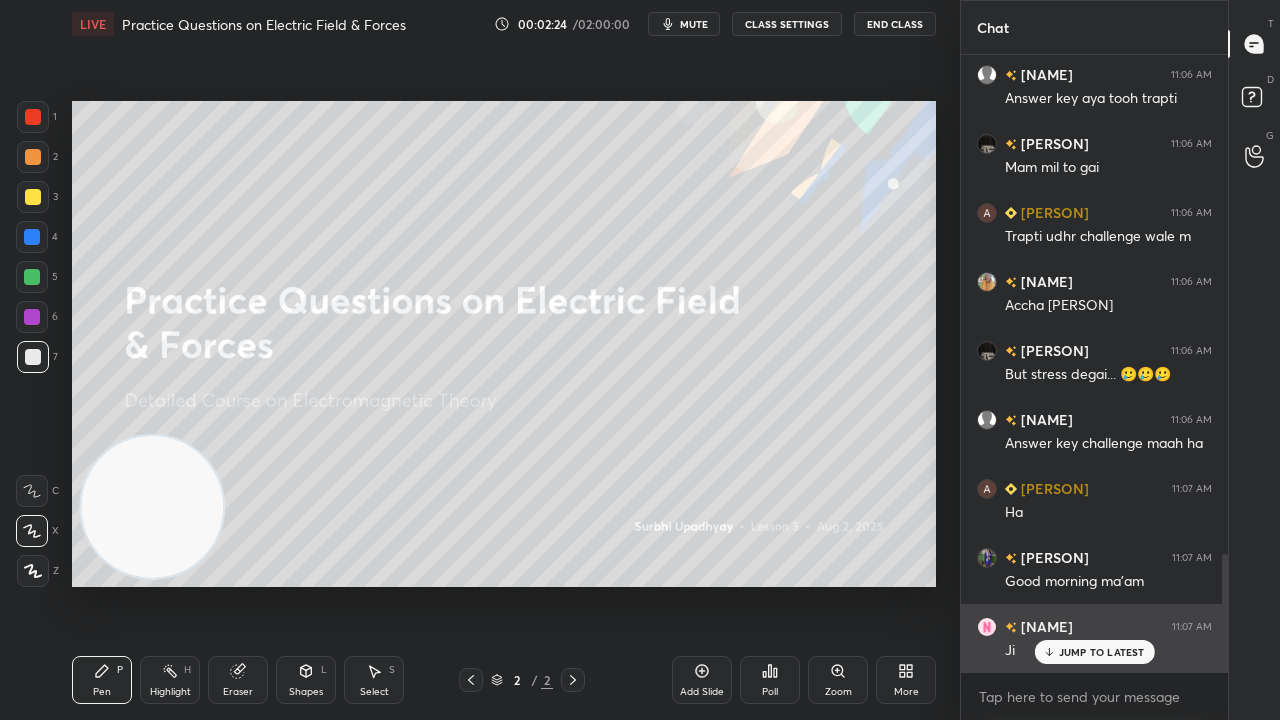 click on "JUMP TO LATEST" at bounding box center [1102, 652] 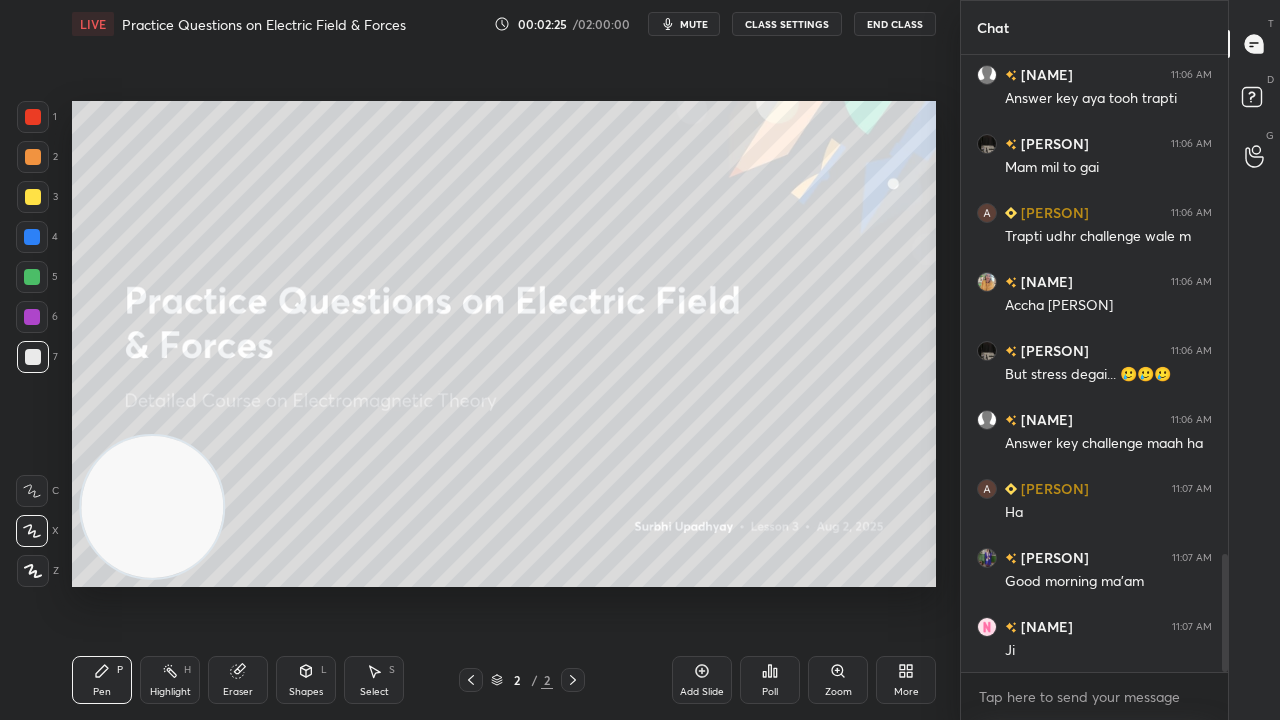 click on "mute" at bounding box center (684, 24) 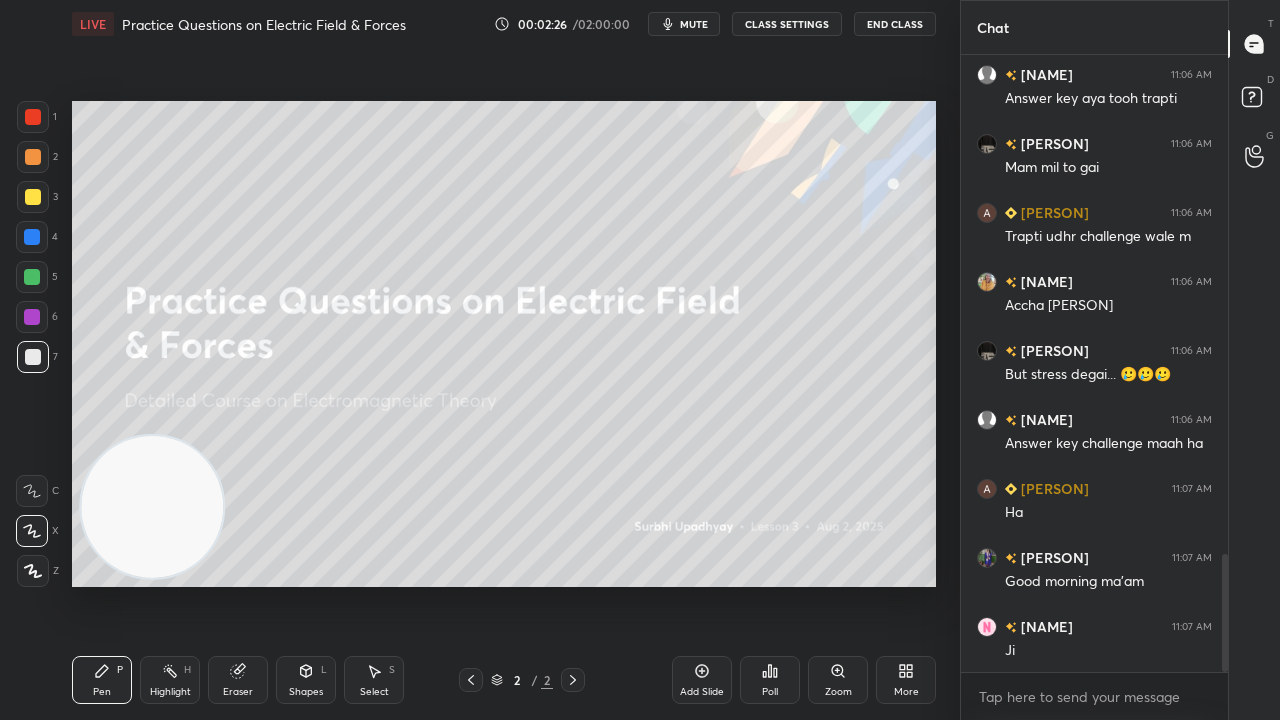 click at bounding box center [33, 197] 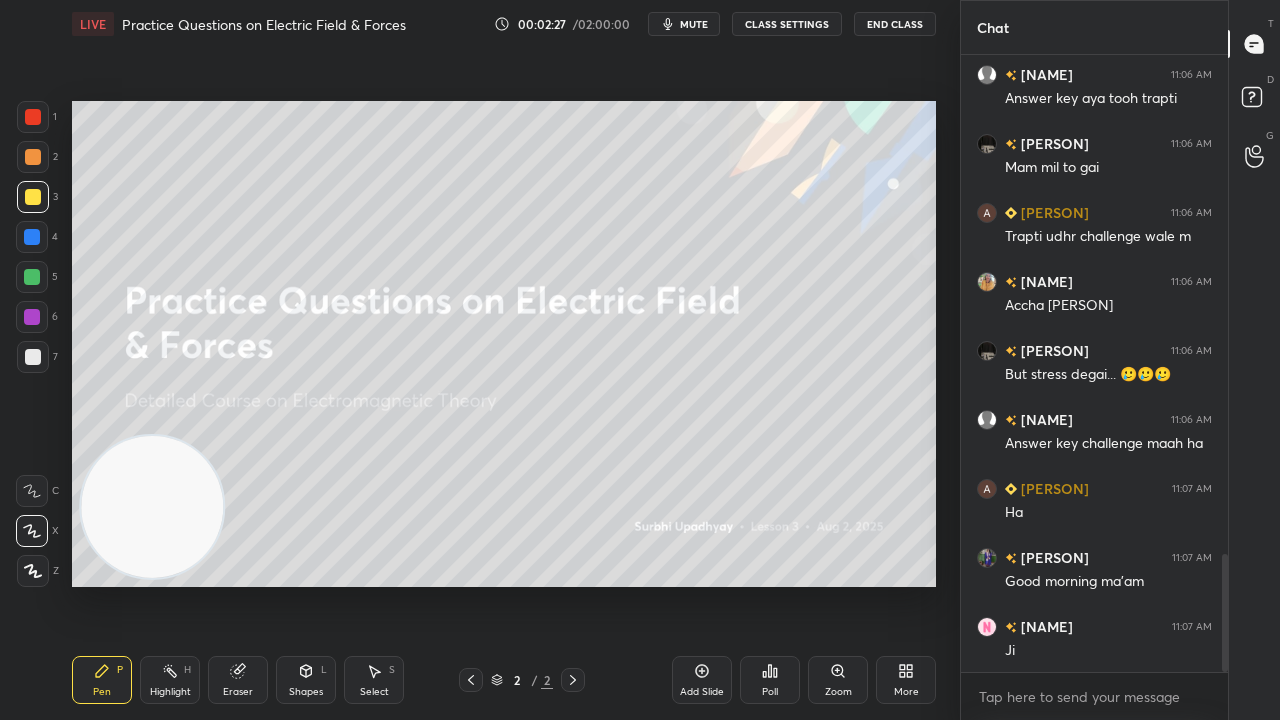 click on "mute" at bounding box center (694, 24) 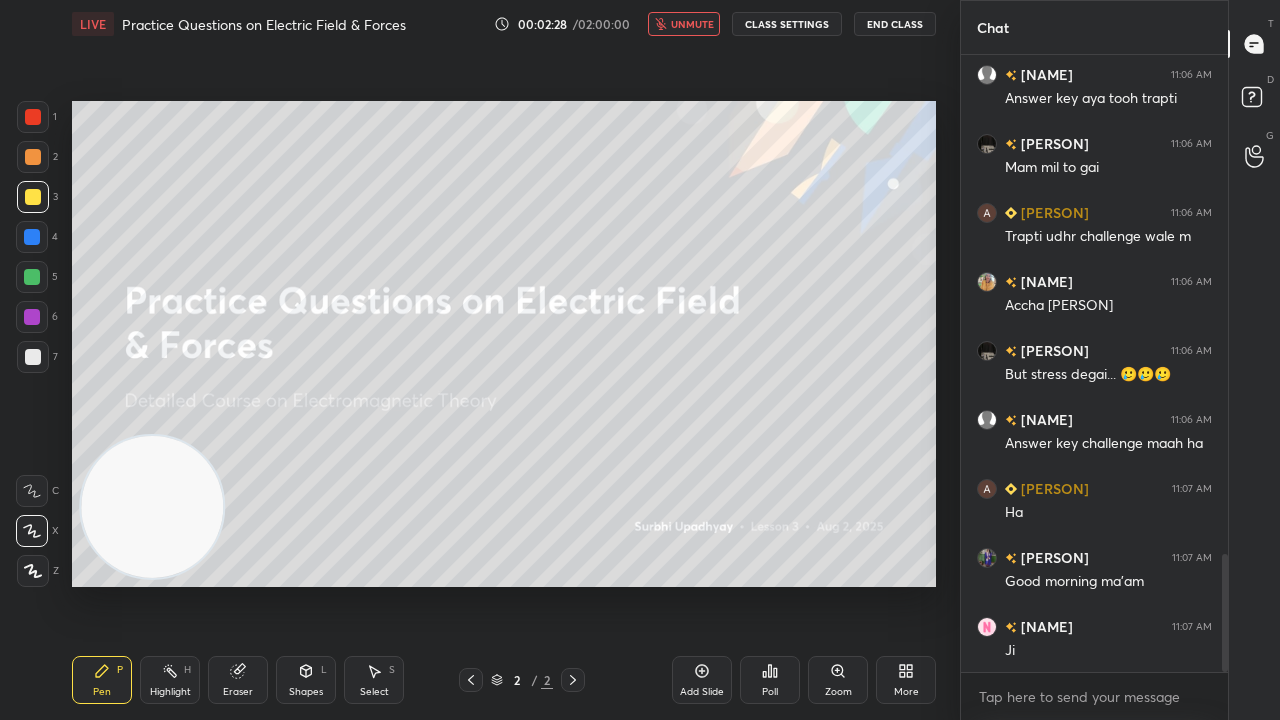 click on "unmute" at bounding box center (692, 24) 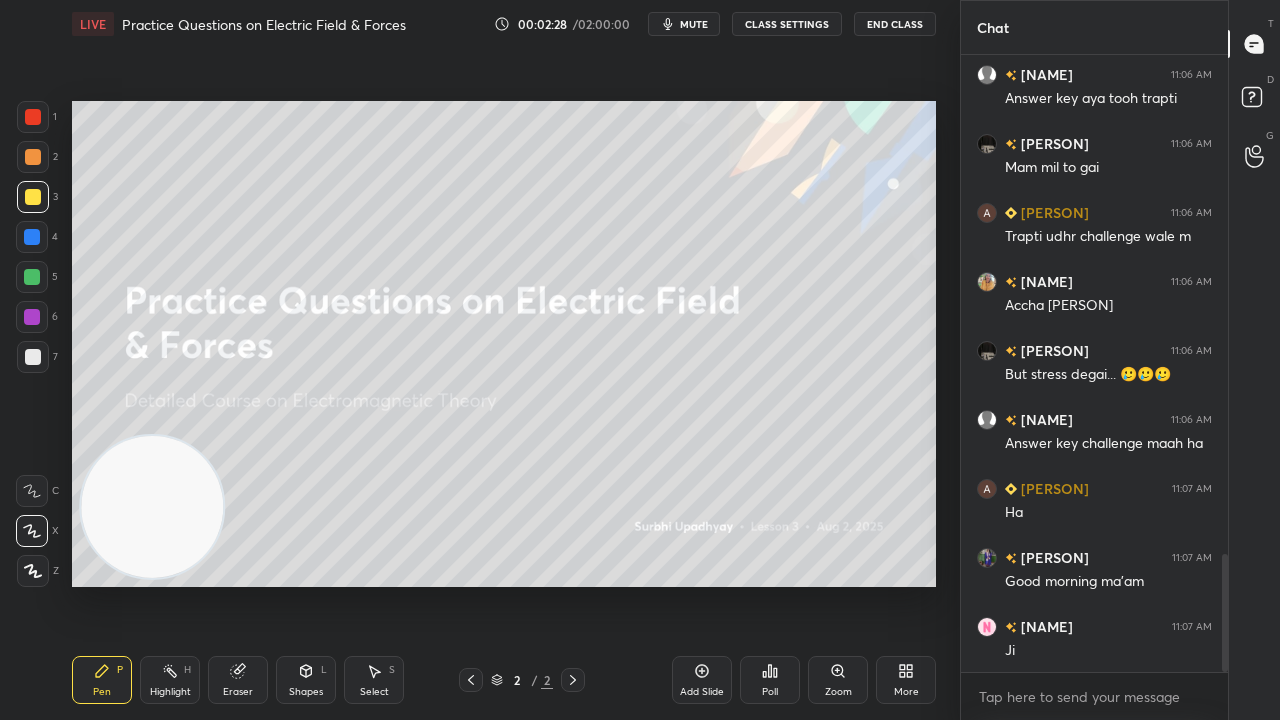 scroll, scrollTop: 2674, scrollLeft: 0, axis: vertical 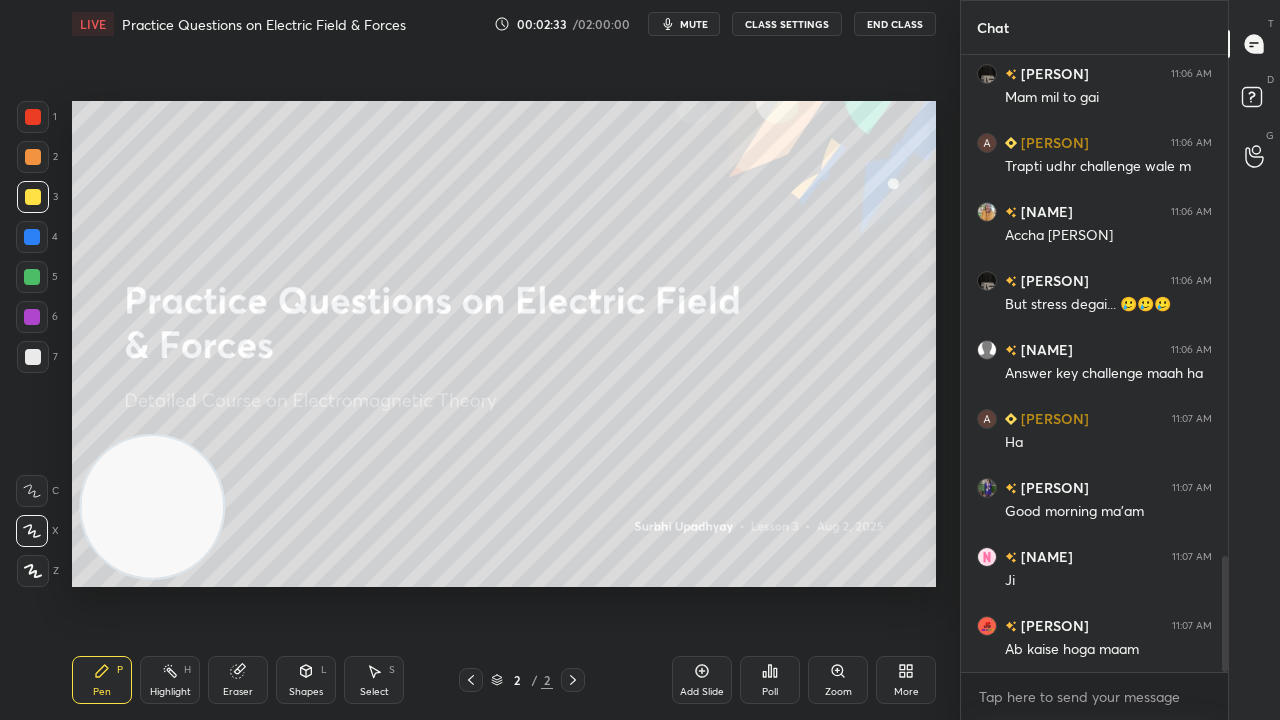 click on "mute" at bounding box center [694, 24] 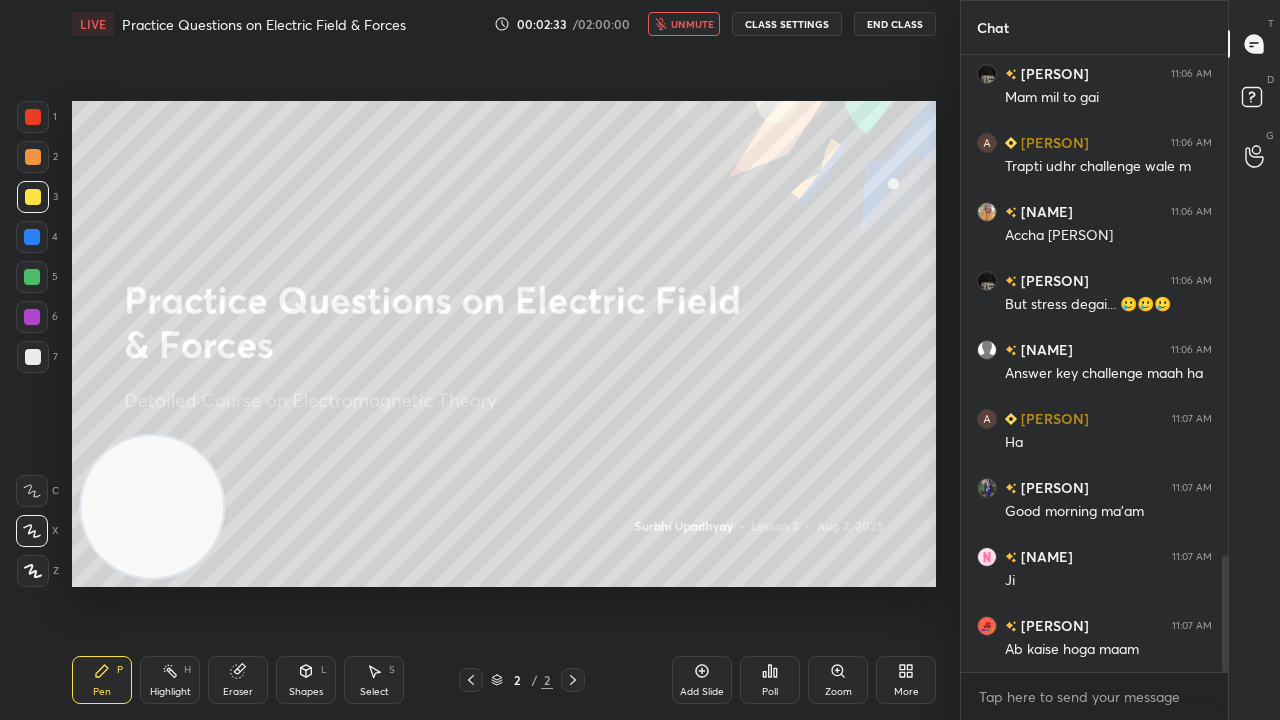 click on "unmute" at bounding box center [692, 24] 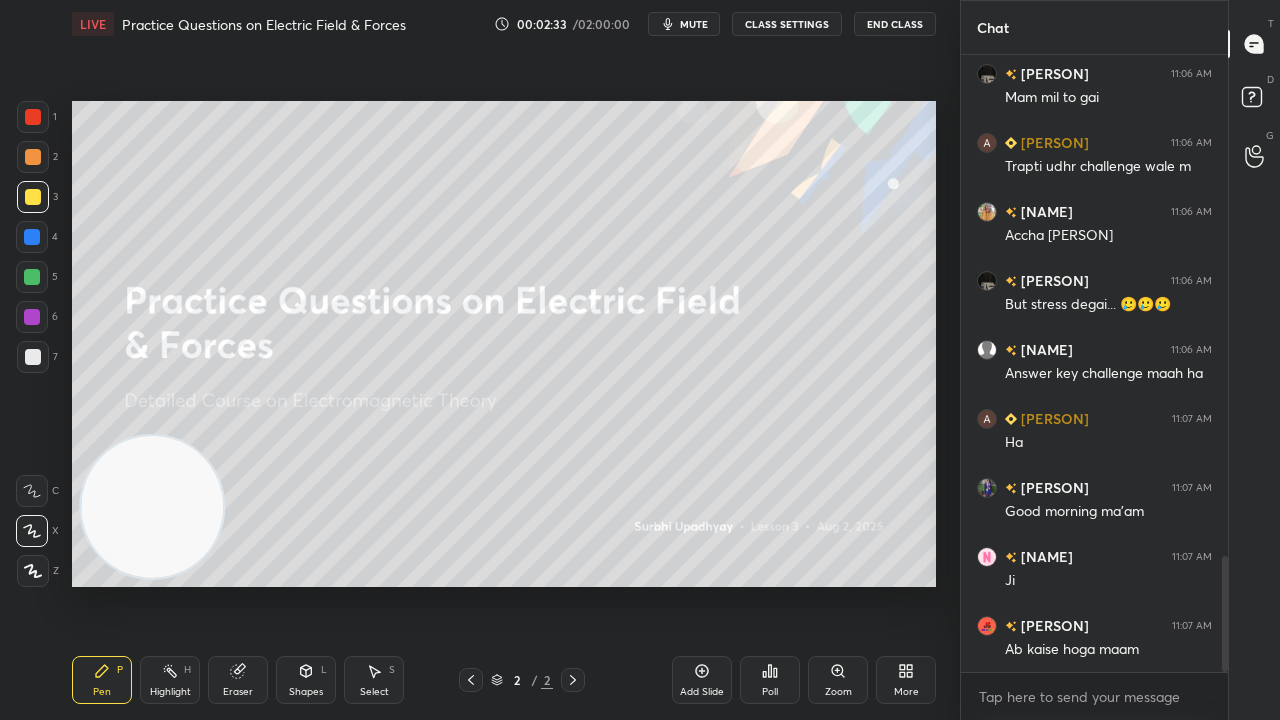 scroll, scrollTop: 2742, scrollLeft: 0, axis: vertical 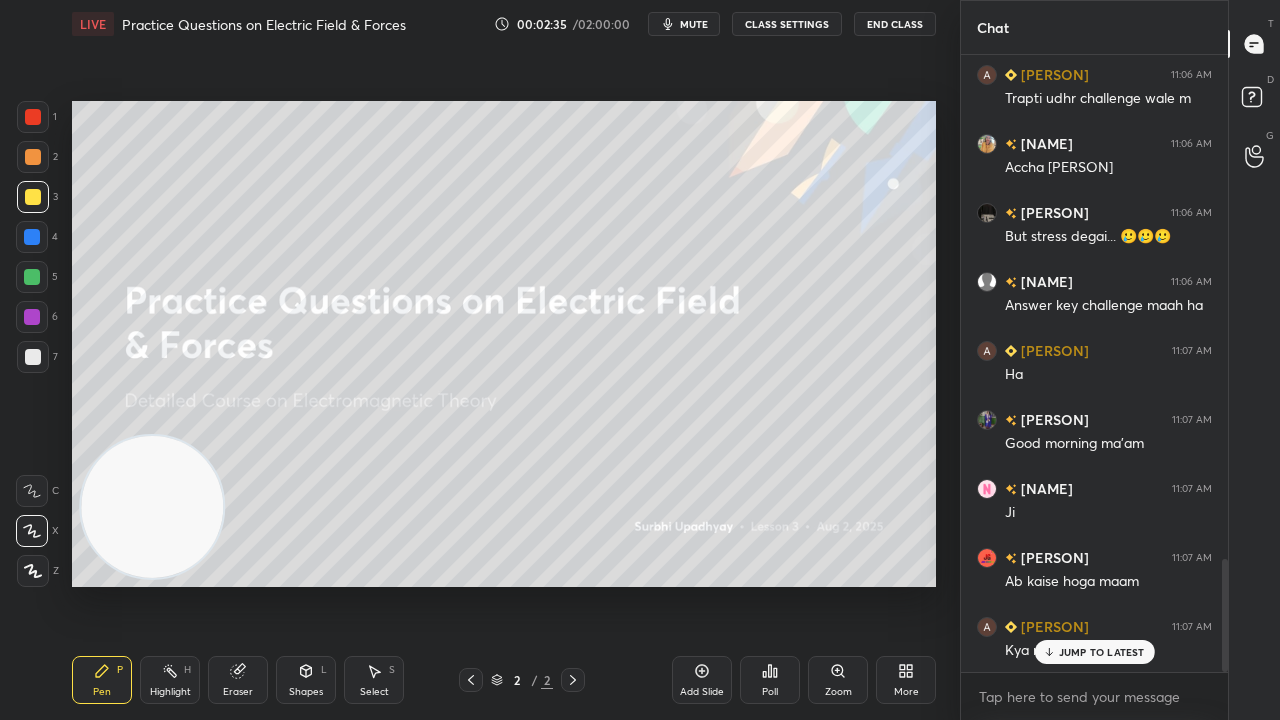 click on "JUMP TO LATEST" at bounding box center (1102, 652) 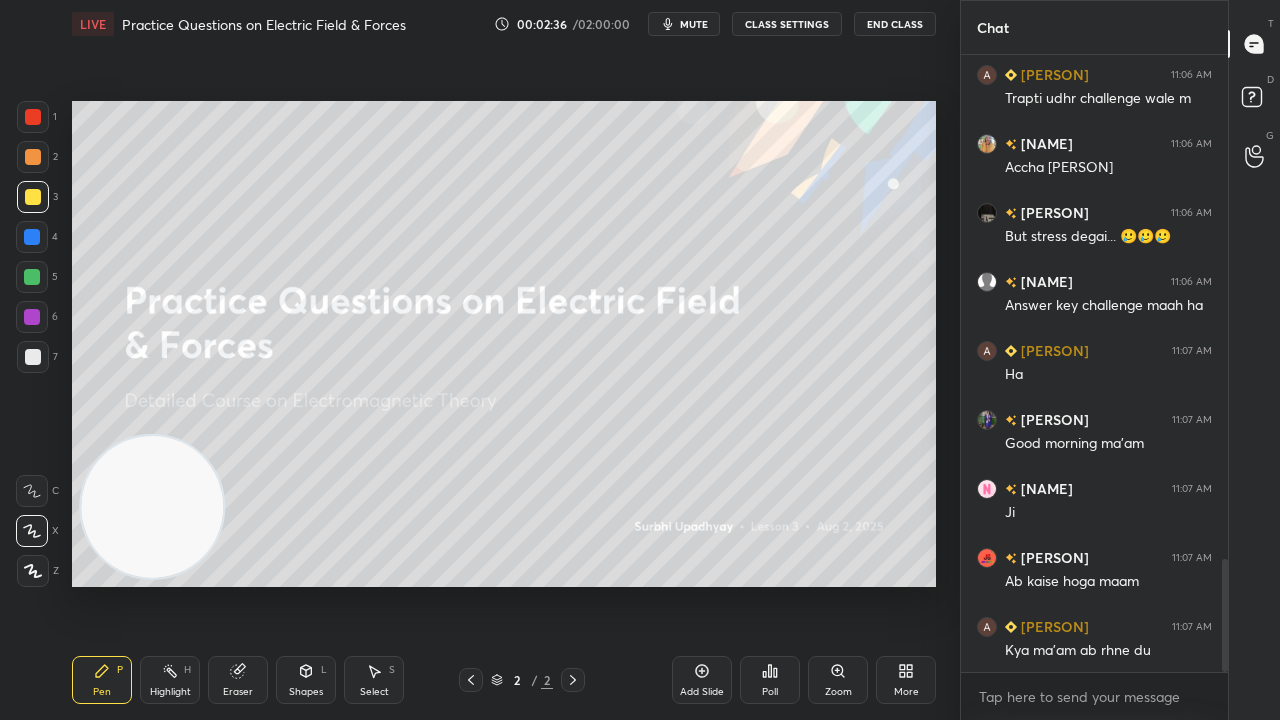 click 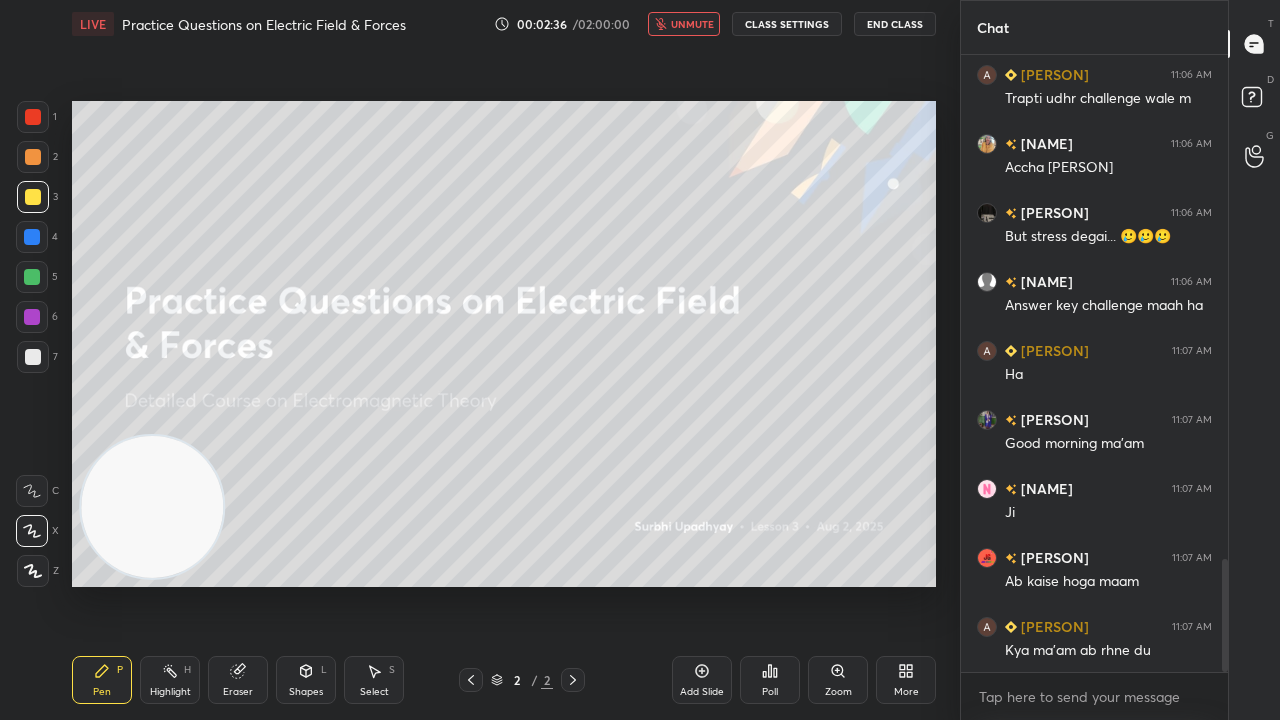click on "unmute" at bounding box center [692, 24] 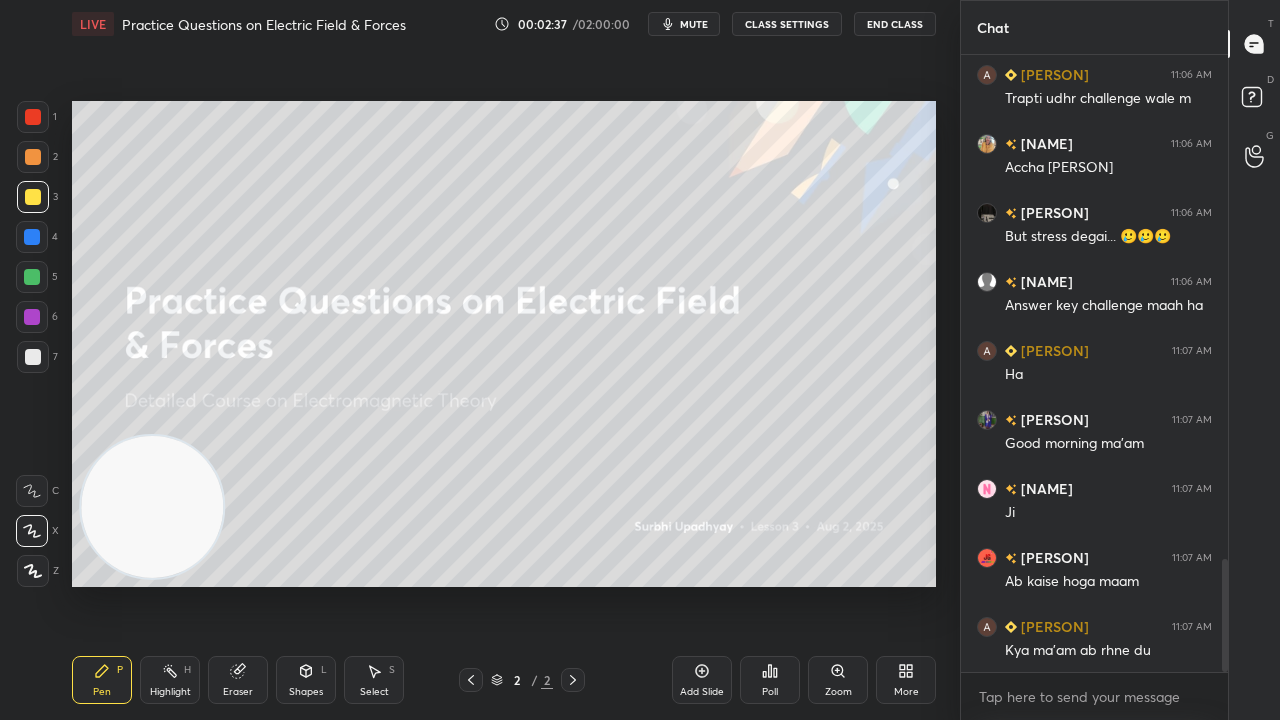 click at bounding box center (33, 357) 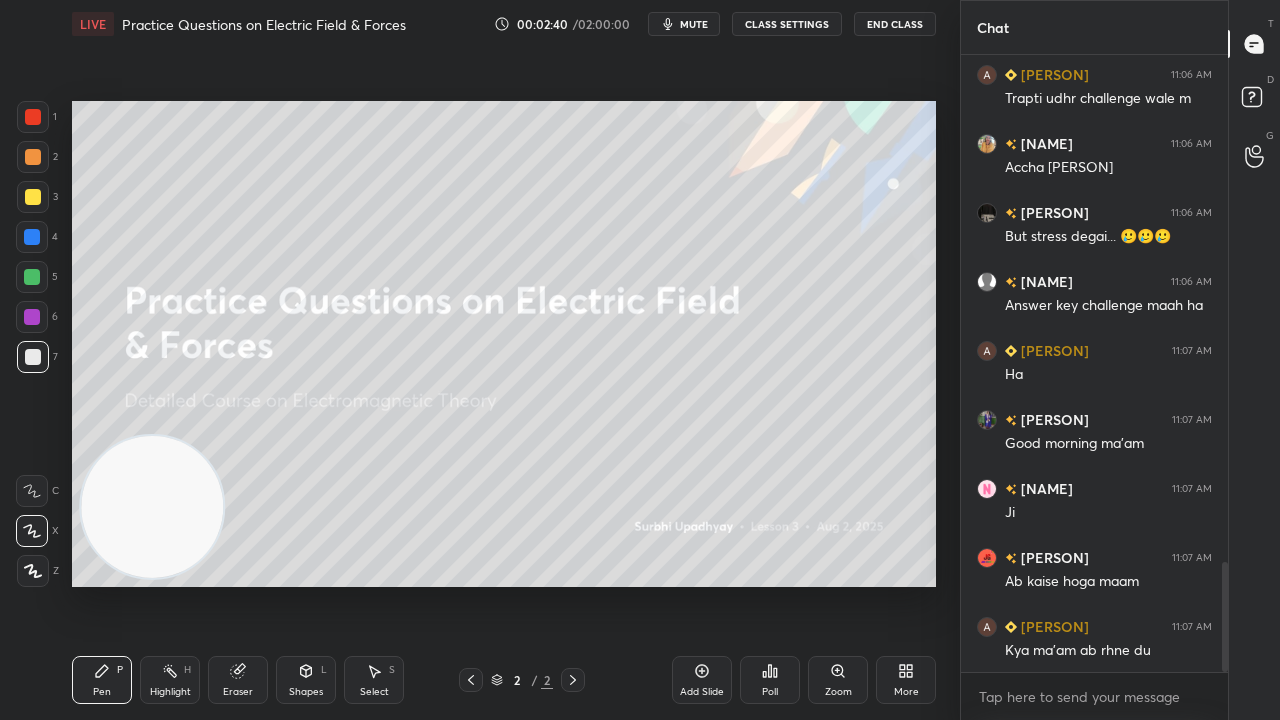 scroll, scrollTop: 2848, scrollLeft: 0, axis: vertical 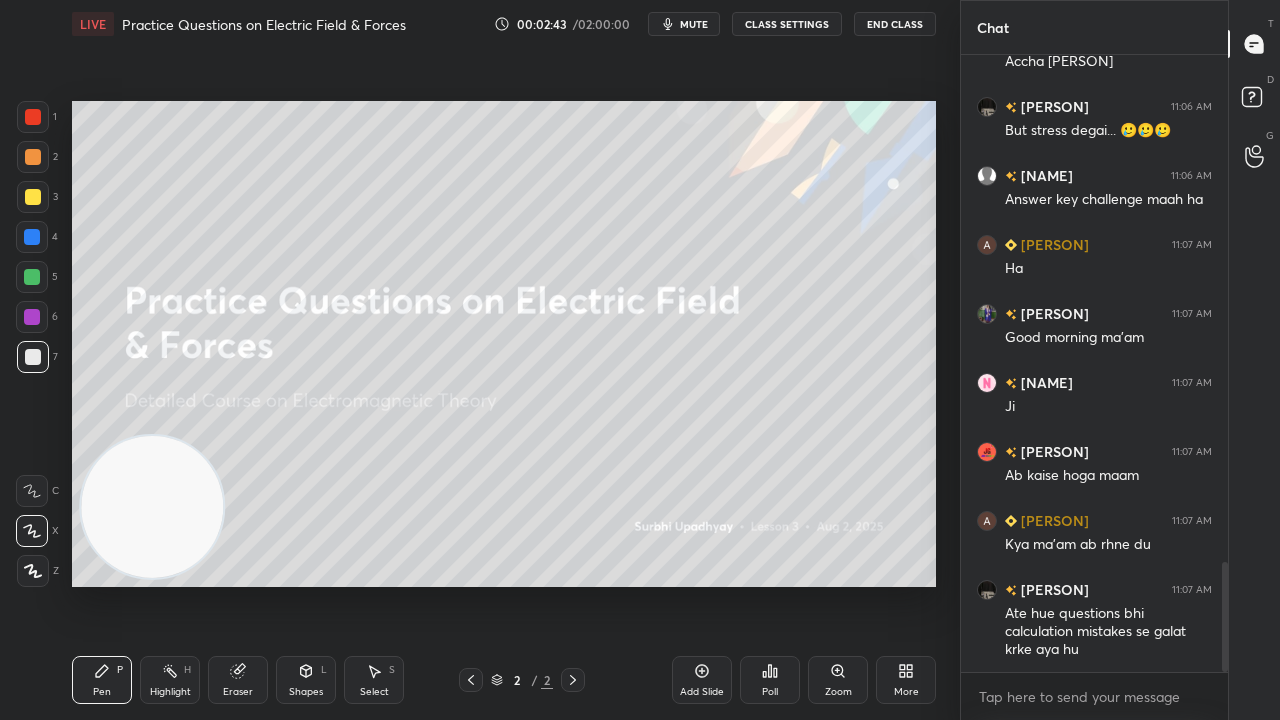 click on "mute" at bounding box center (684, 24) 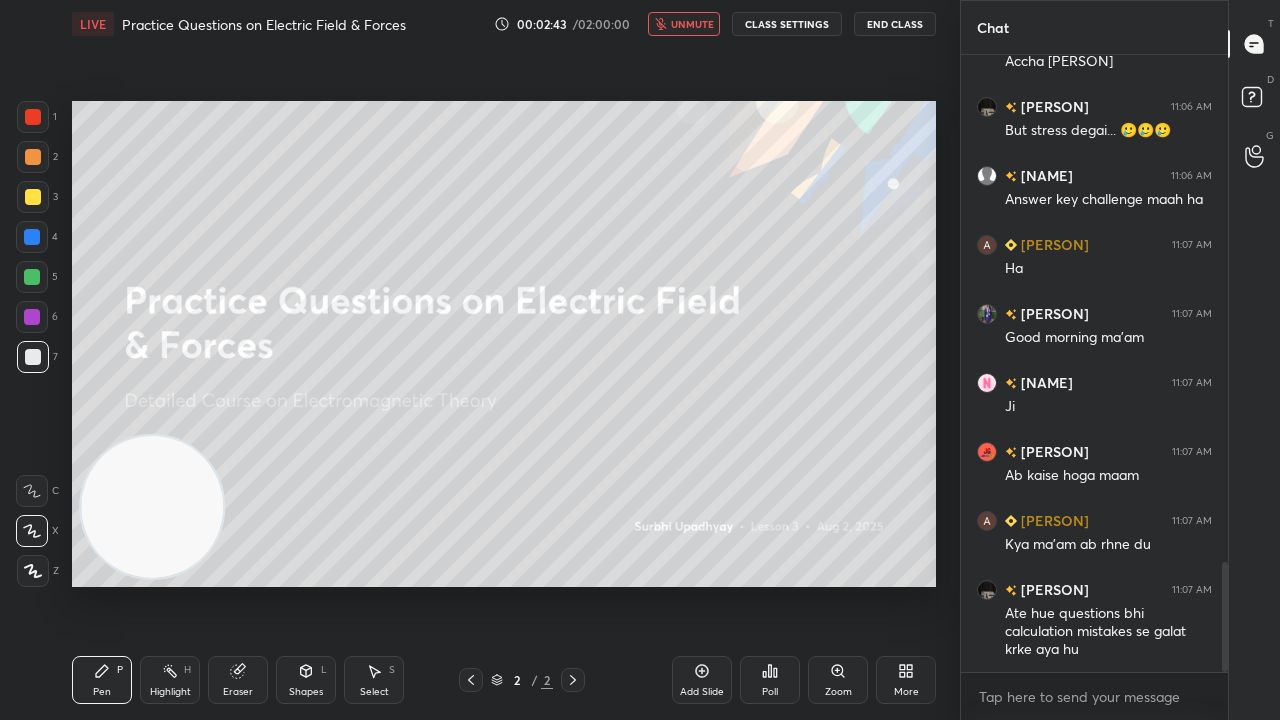 click on "unmute" at bounding box center (692, 24) 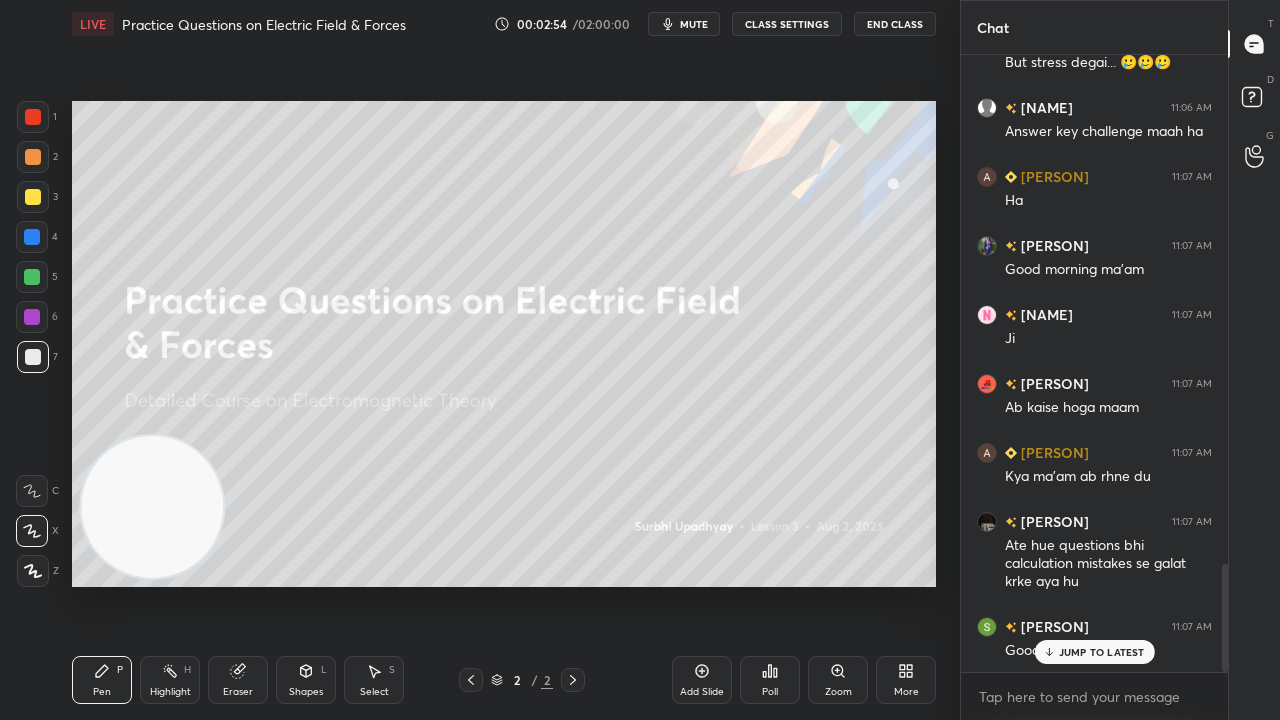 scroll, scrollTop: 3004, scrollLeft: 0, axis: vertical 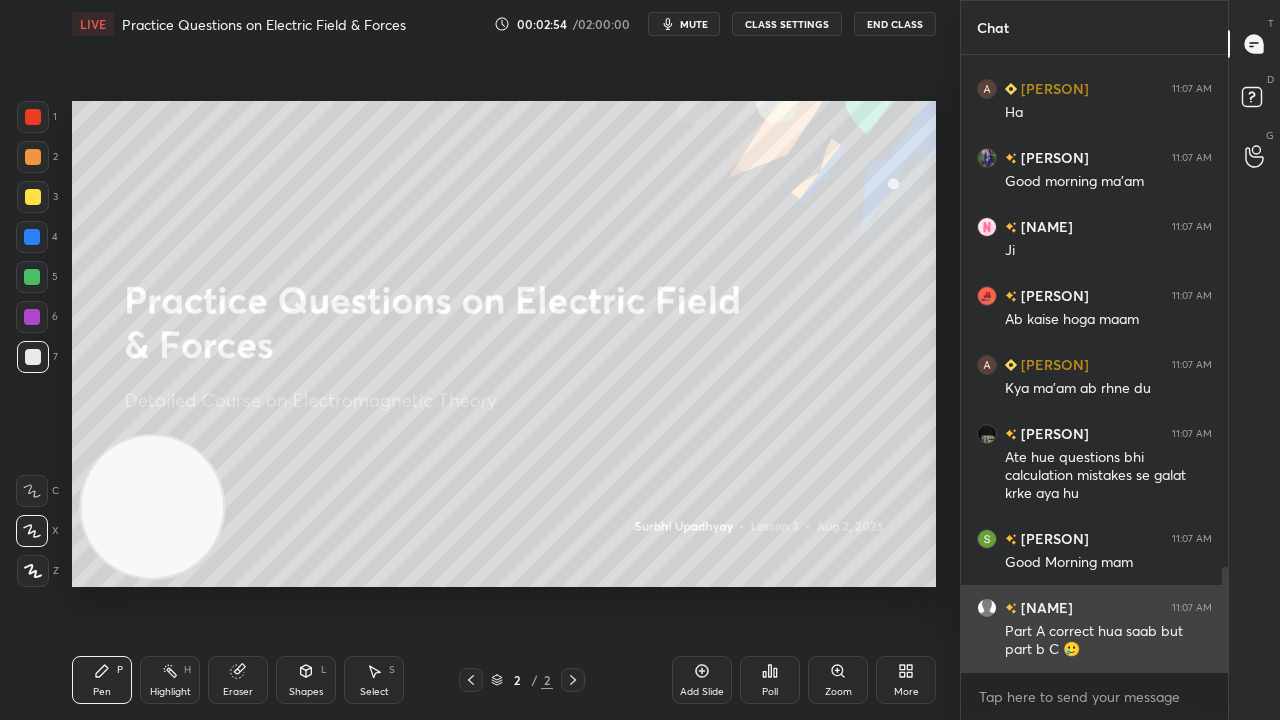 click on "Part A correct hua saab but part b C 🥲" at bounding box center (1108, 641) 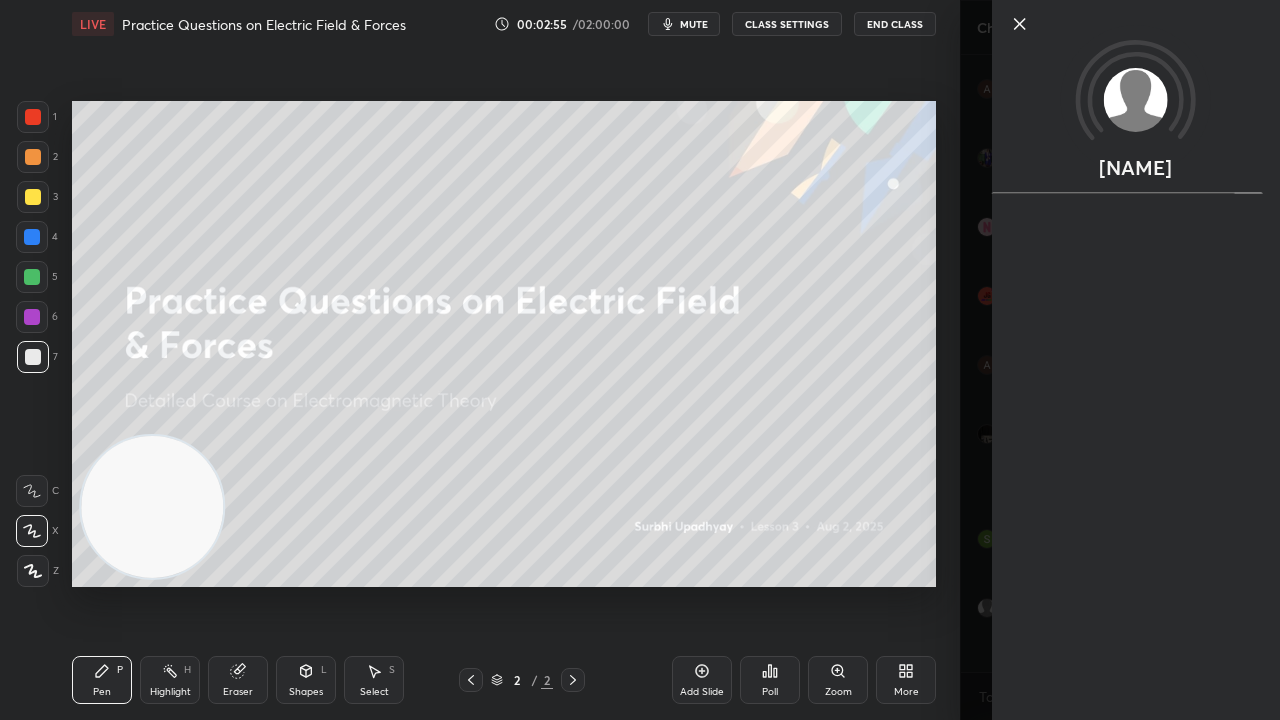 click on "[NAME]" at bounding box center [1120, 360] 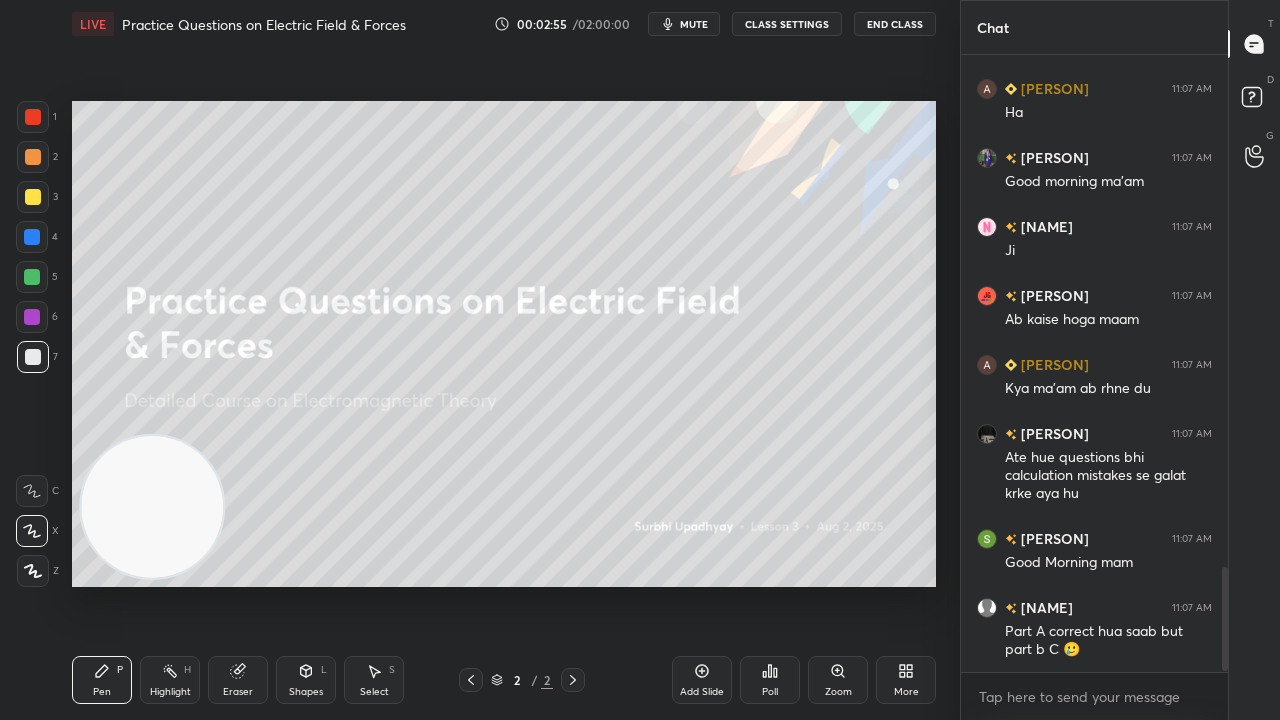 scroll, scrollTop: 3072, scrollLeft: 0, axis: vertical 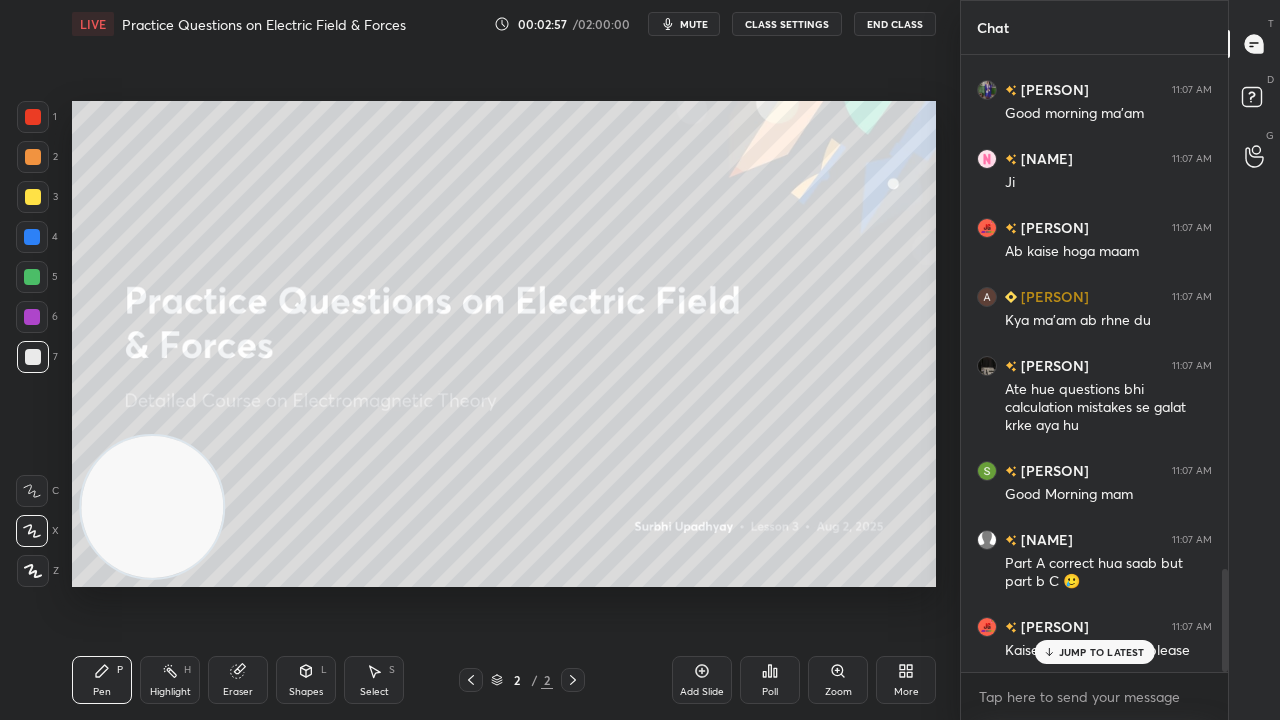 click on "JUMP TO LATEST" at bounding box center [1094, 652] 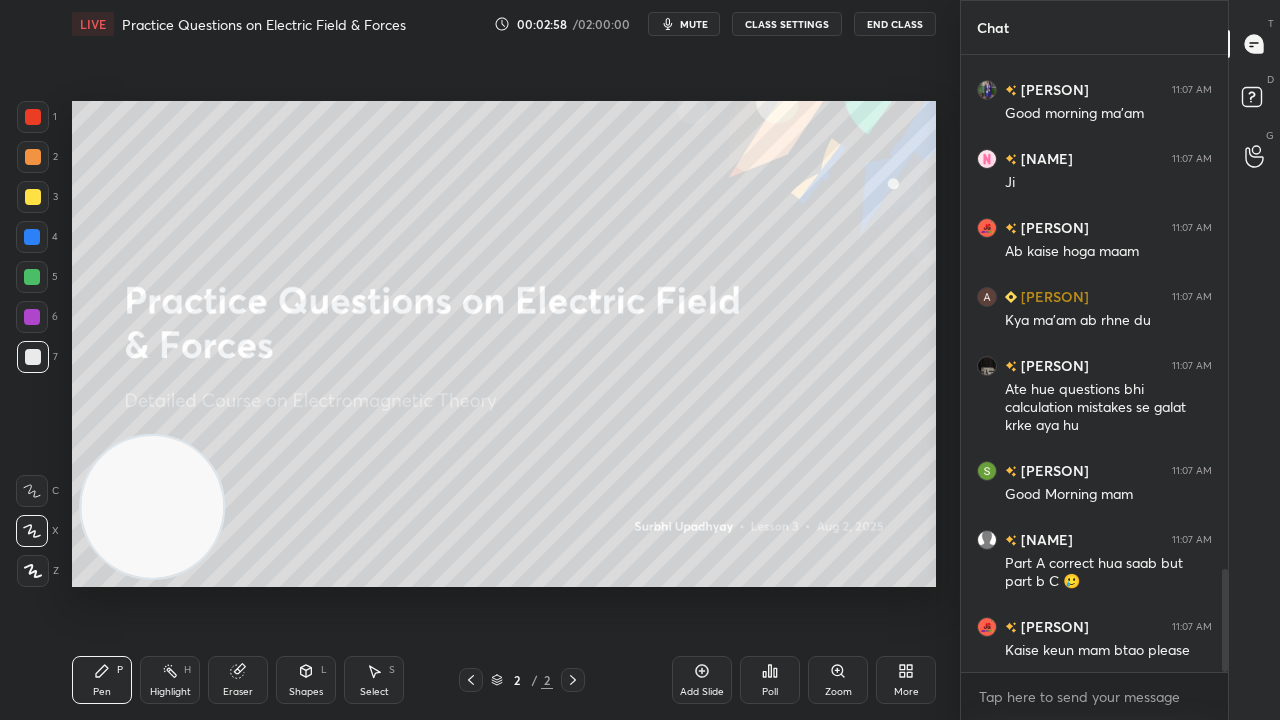 click on "mute" at bounding box center (694, 24) 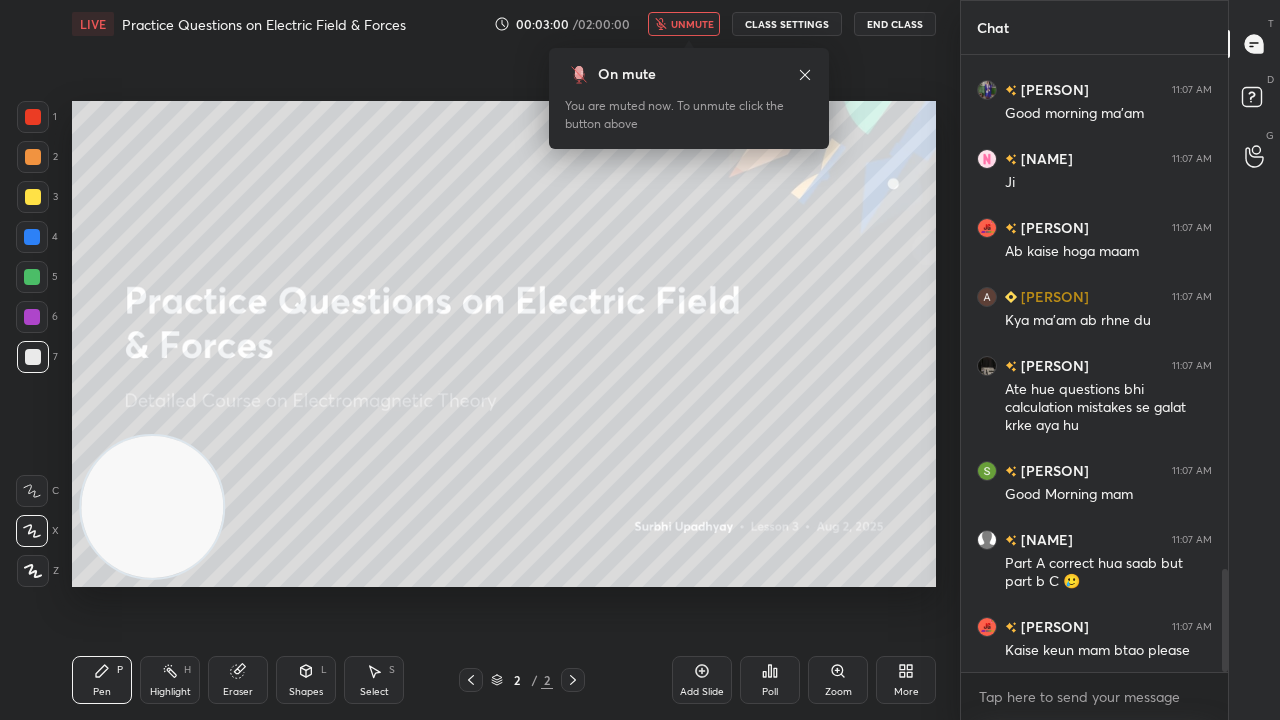 click on "On mute You are muted now. To unmute click the
button above" at bounding box center (689, 92) 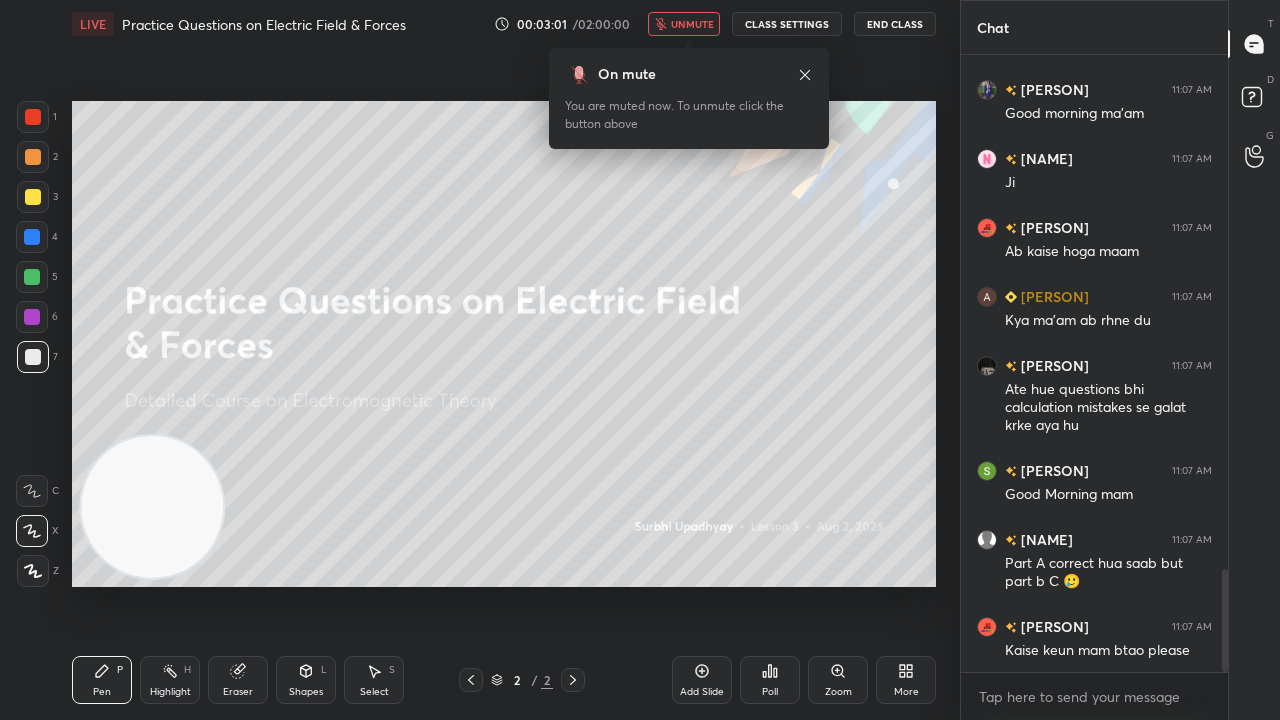 click on "unmute" at bounding box center [692, 24] 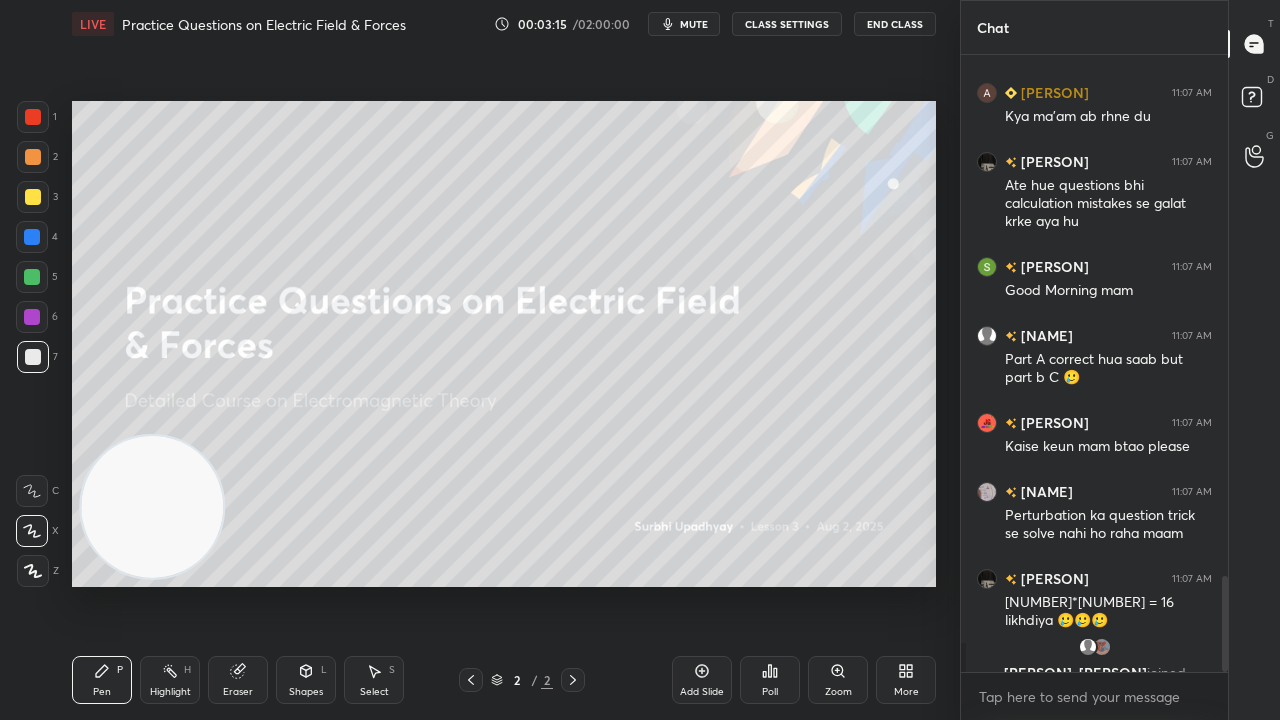 scroll, scrollTop: 3346, scrollLeft: 0, axis: vertical 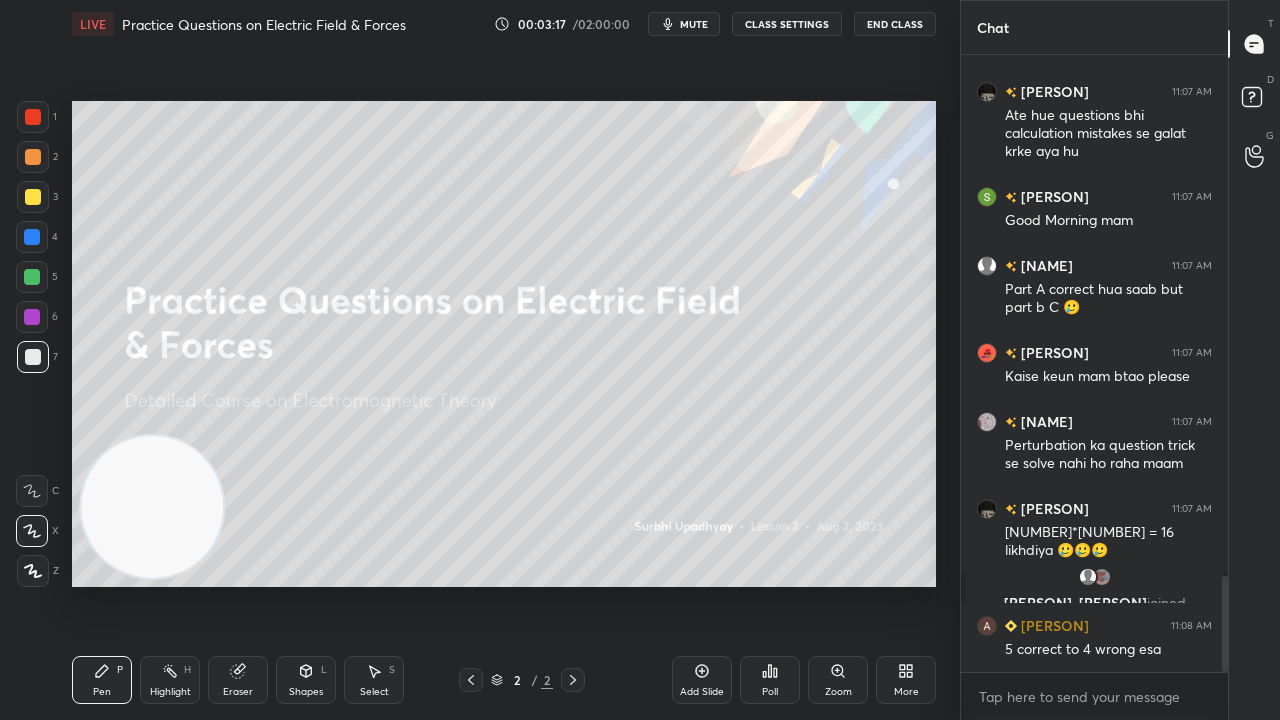 drag, startPoint x: 1222, startPoint y: 636, endPoint x: 1235, endPoint y: 719, distance: 84.0119 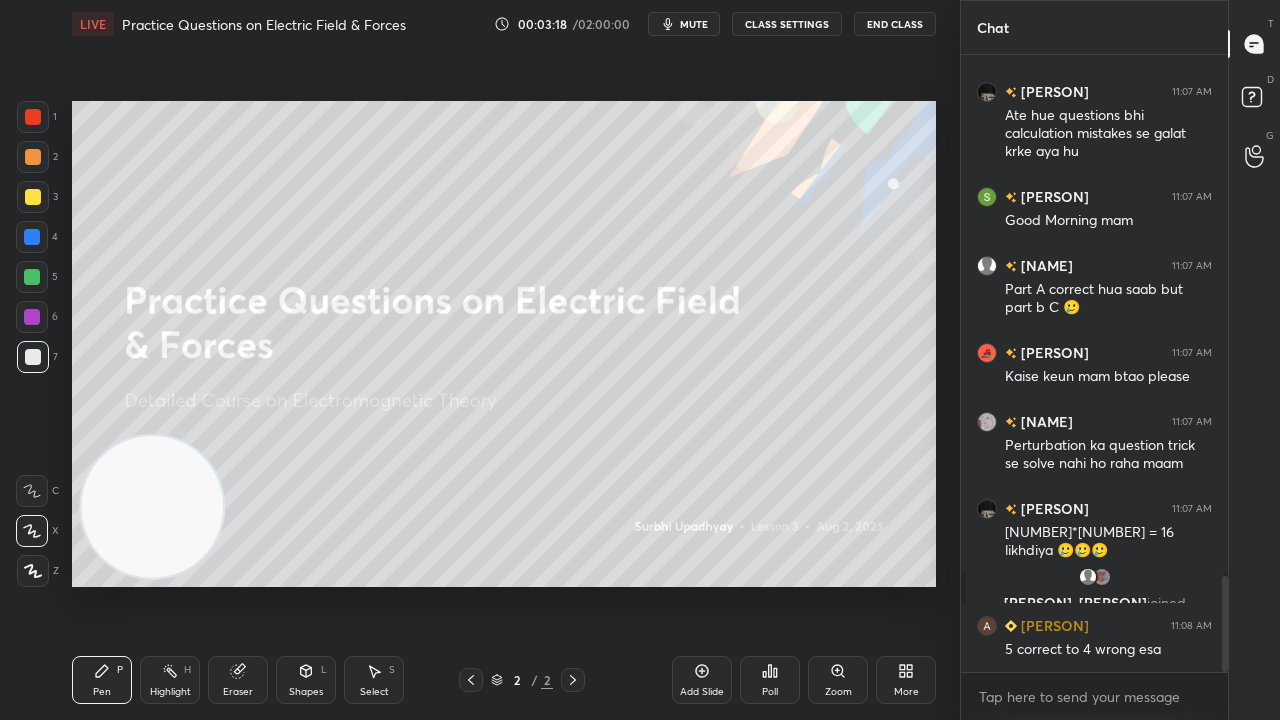 click on "mute" at bounding box center (694, 24) 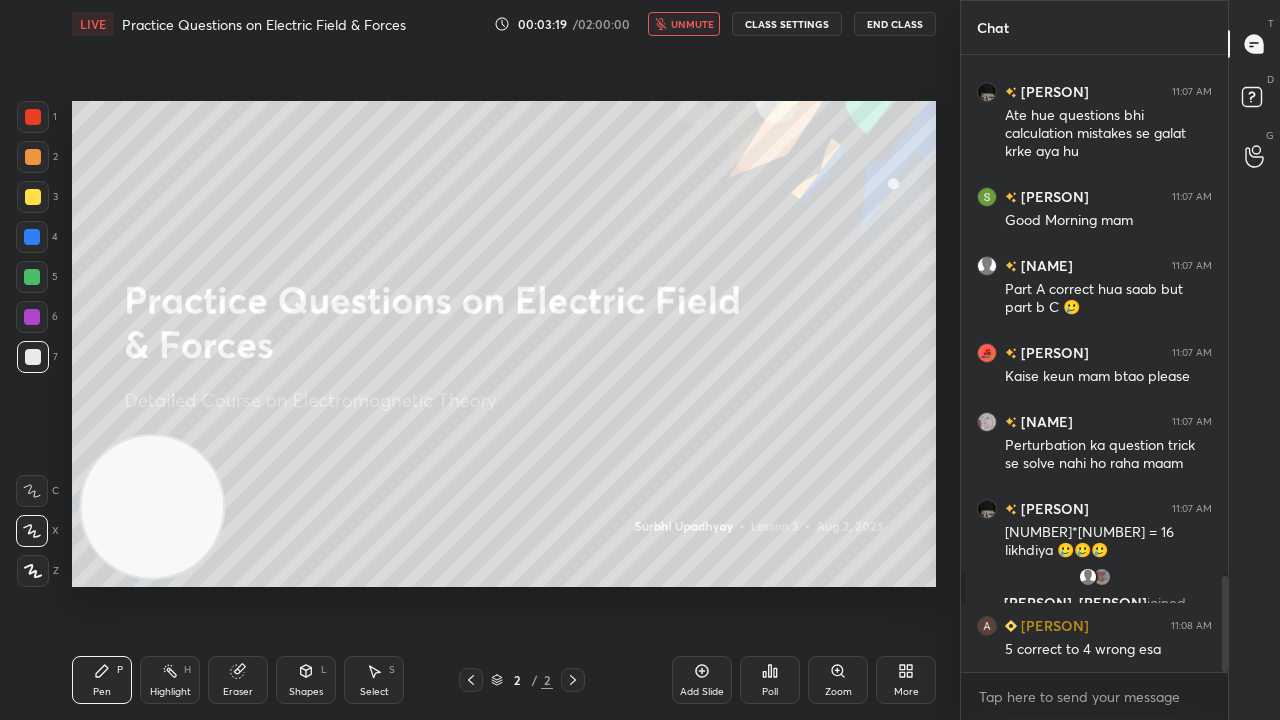 click on "unmute" at bounding box center [692, 24] 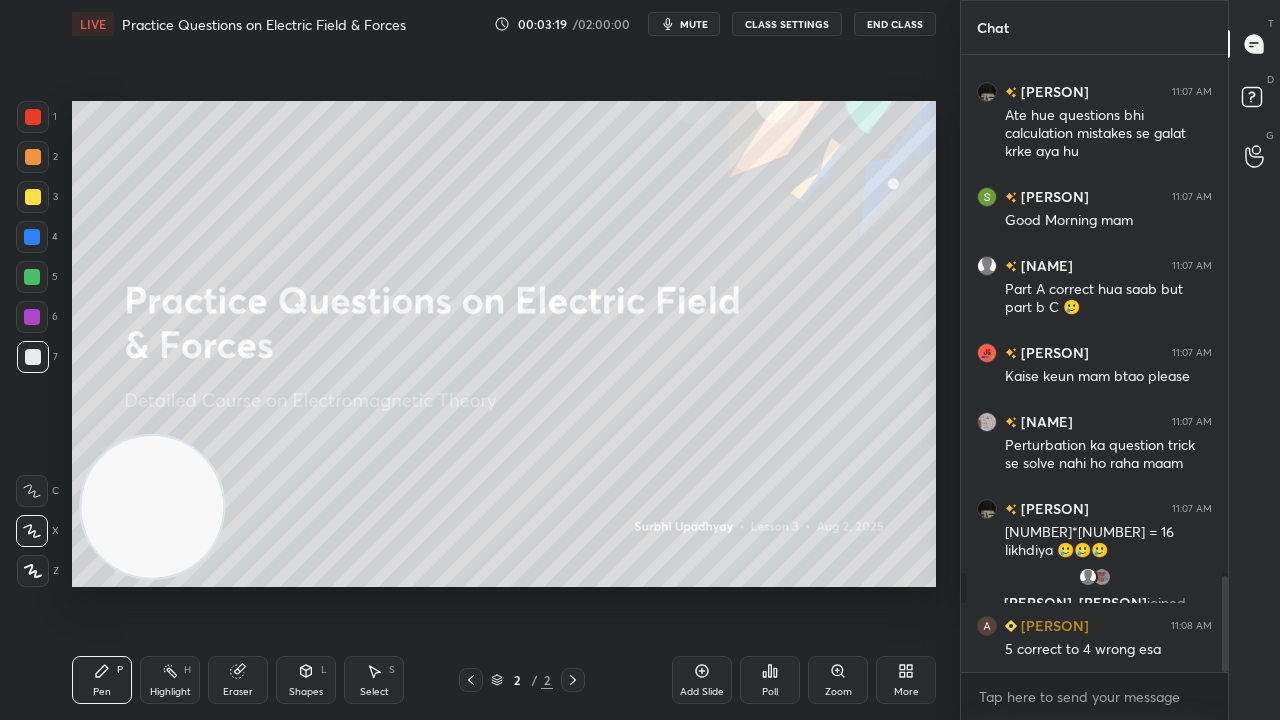 click on "x" at bounding box center (1094, 696) 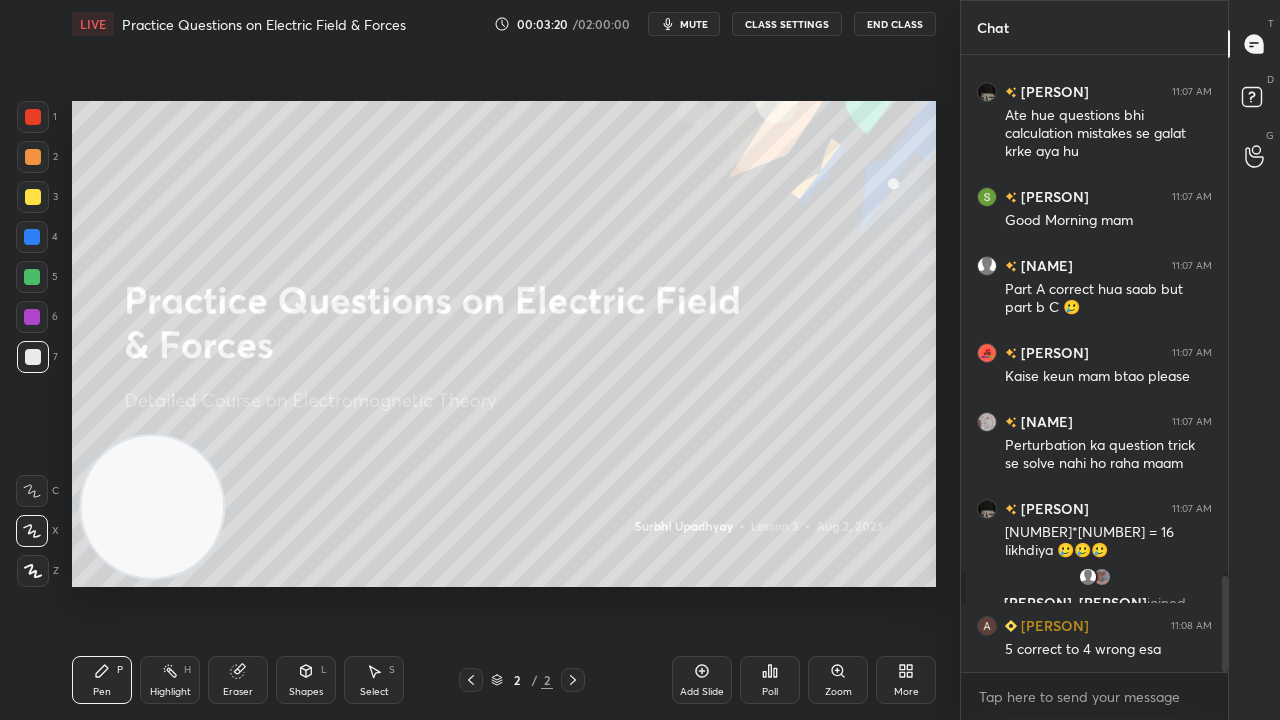 click on "mute" at bounding box center (684, 24) 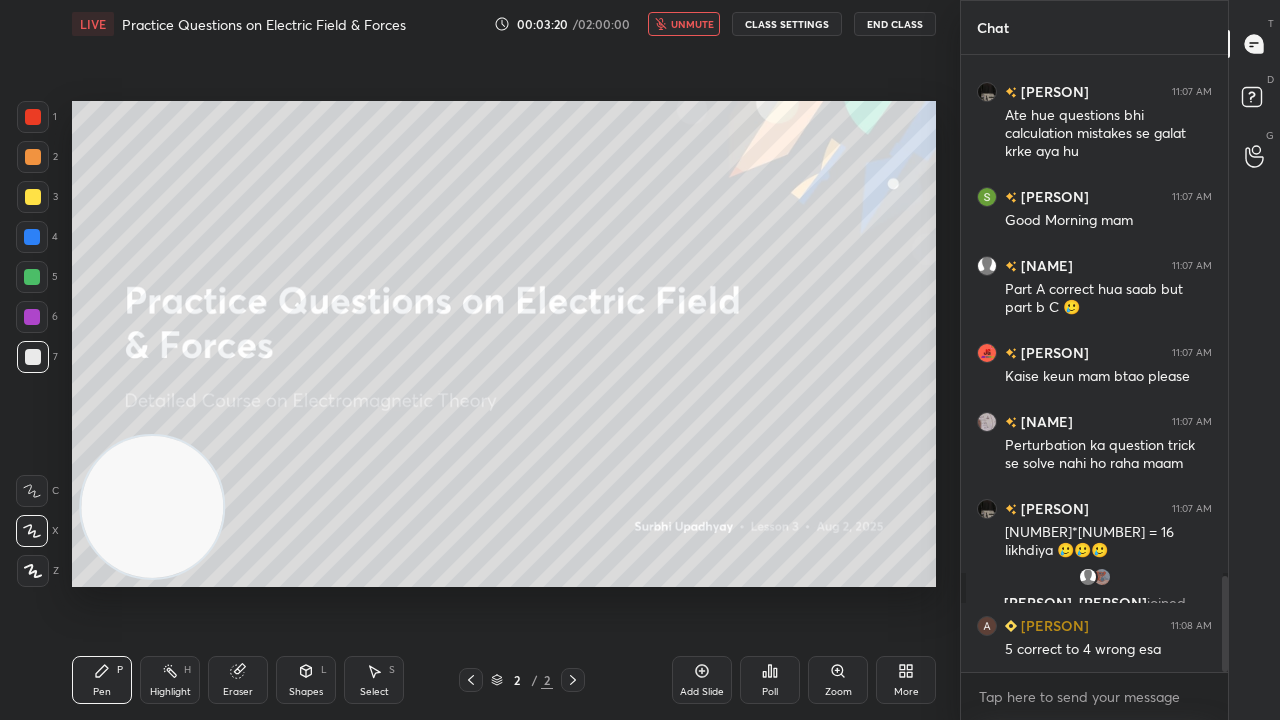 click on "unmute" at bounding box center [684, 24] 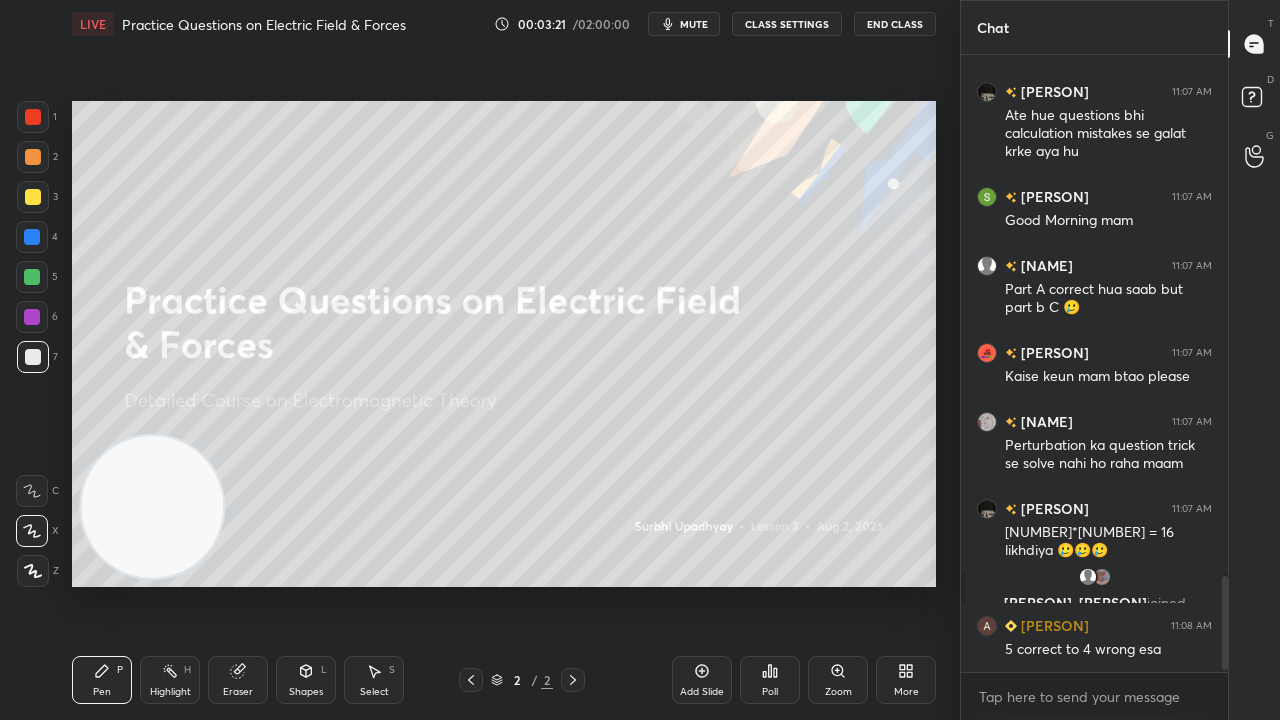 scroll, scrollTop: 3414, scrollLeft: 0, axis: vertical 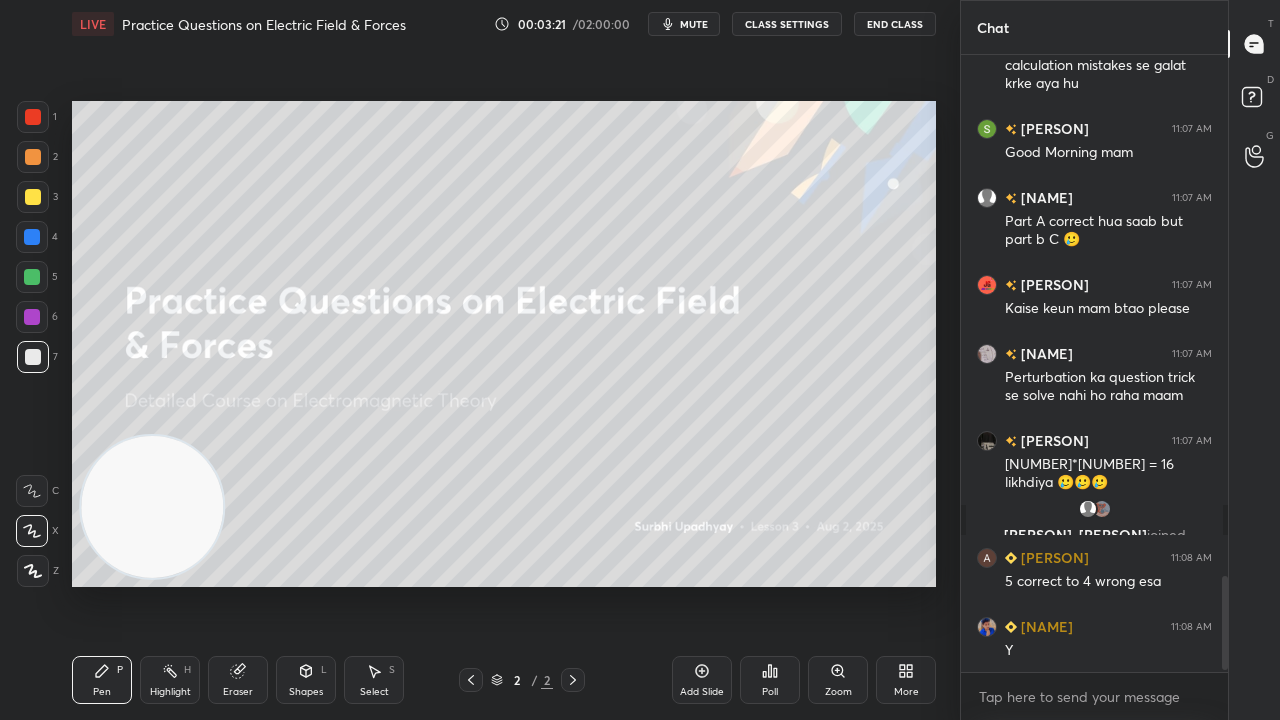 click at bounding box center (33, 197) 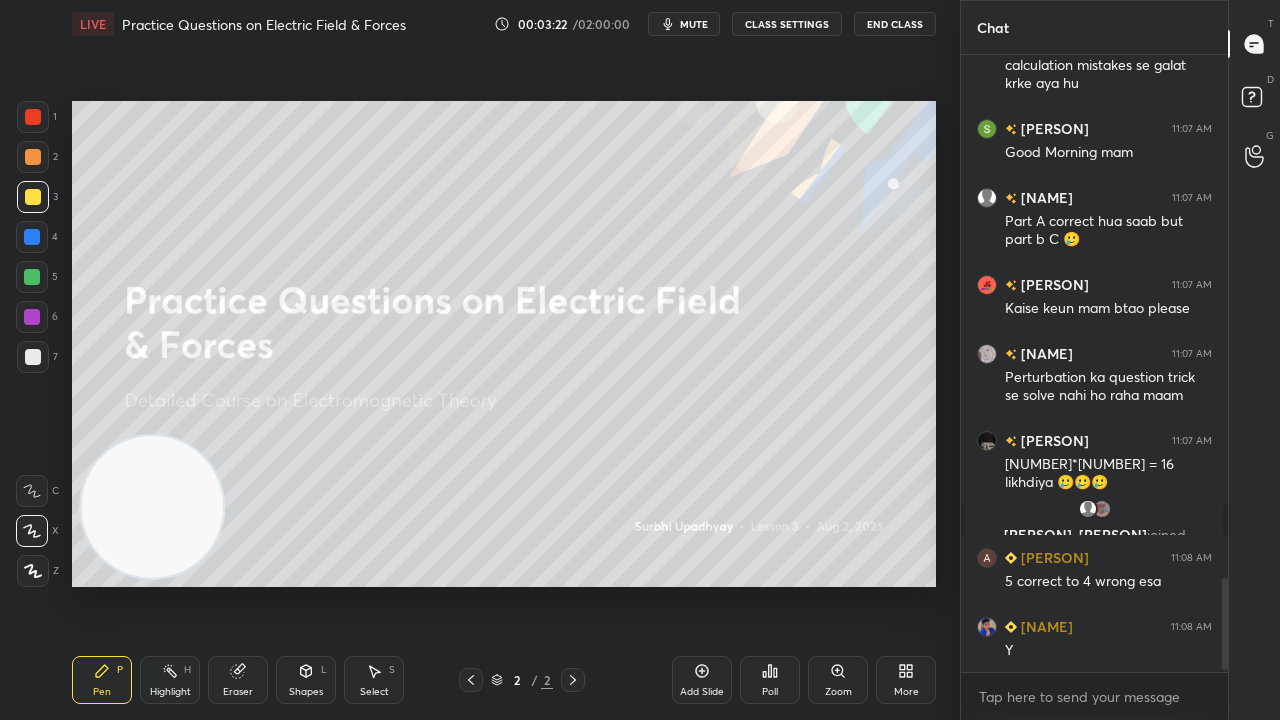 scroll, scrollTop: 3484, scrollLeft: 0, axis: vertical 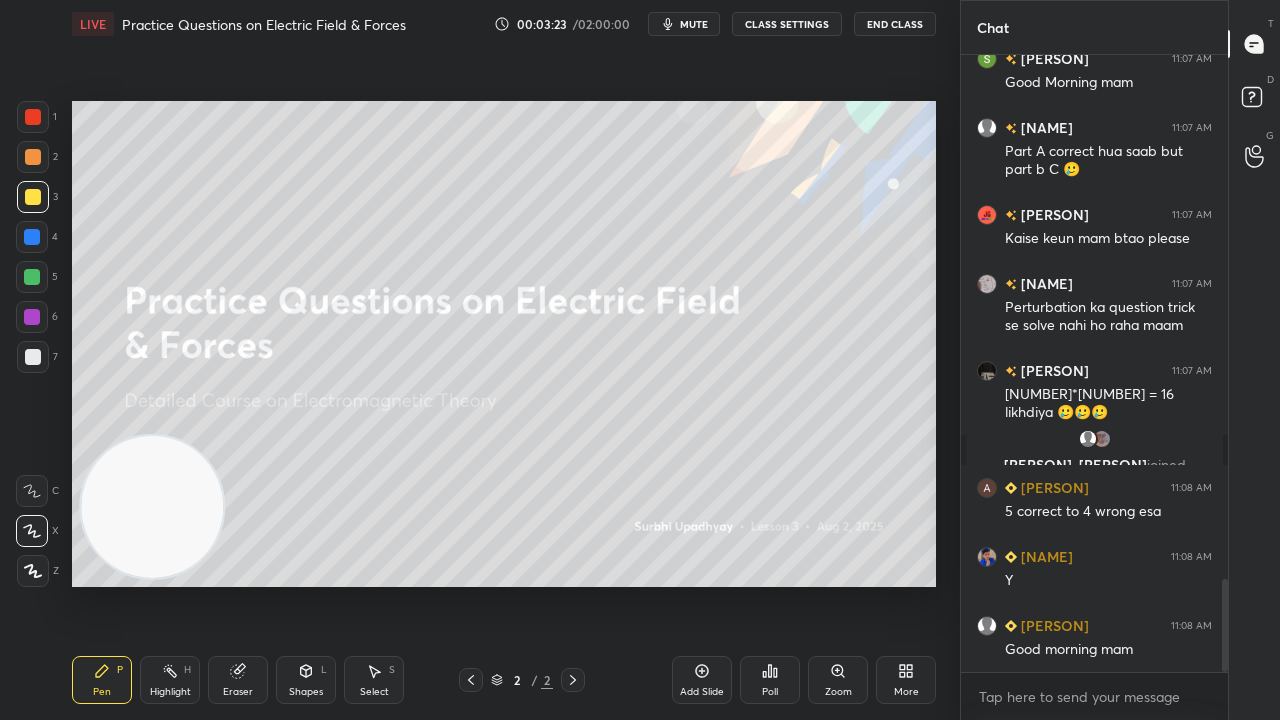 click on "mute" at bounding box center (684, 24) 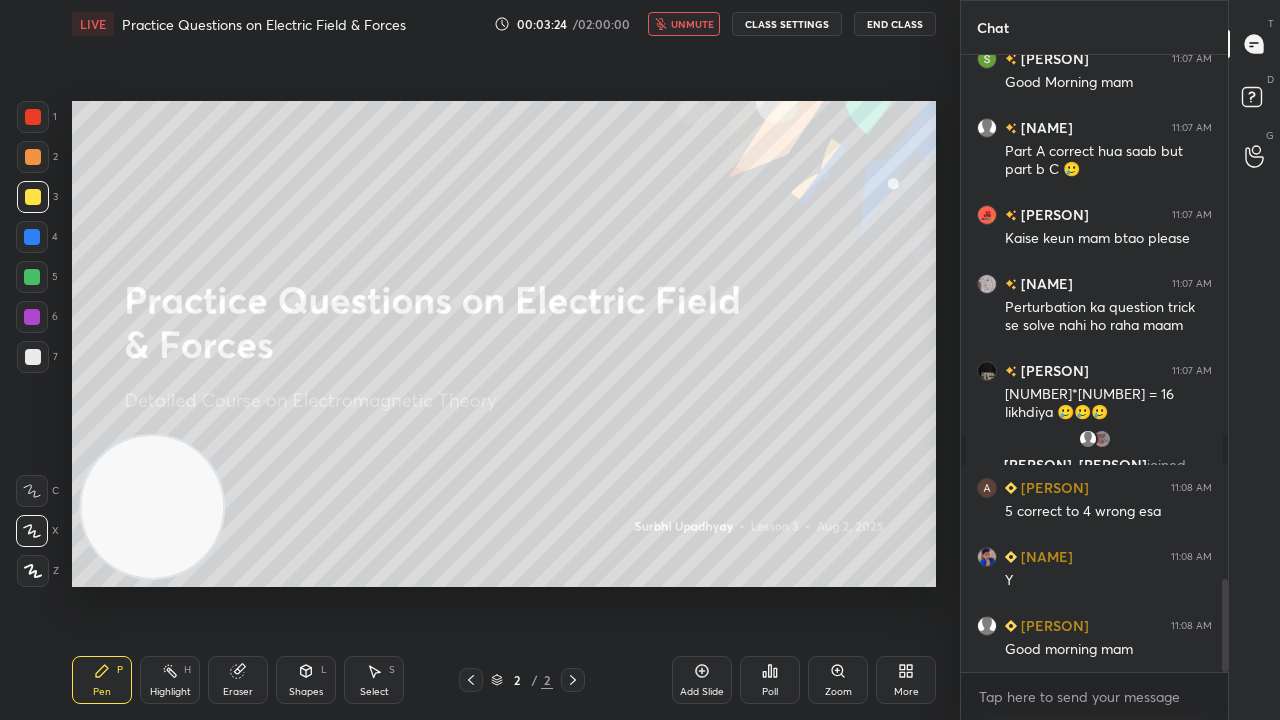click on "unmute" at bounding box center [692, 24] 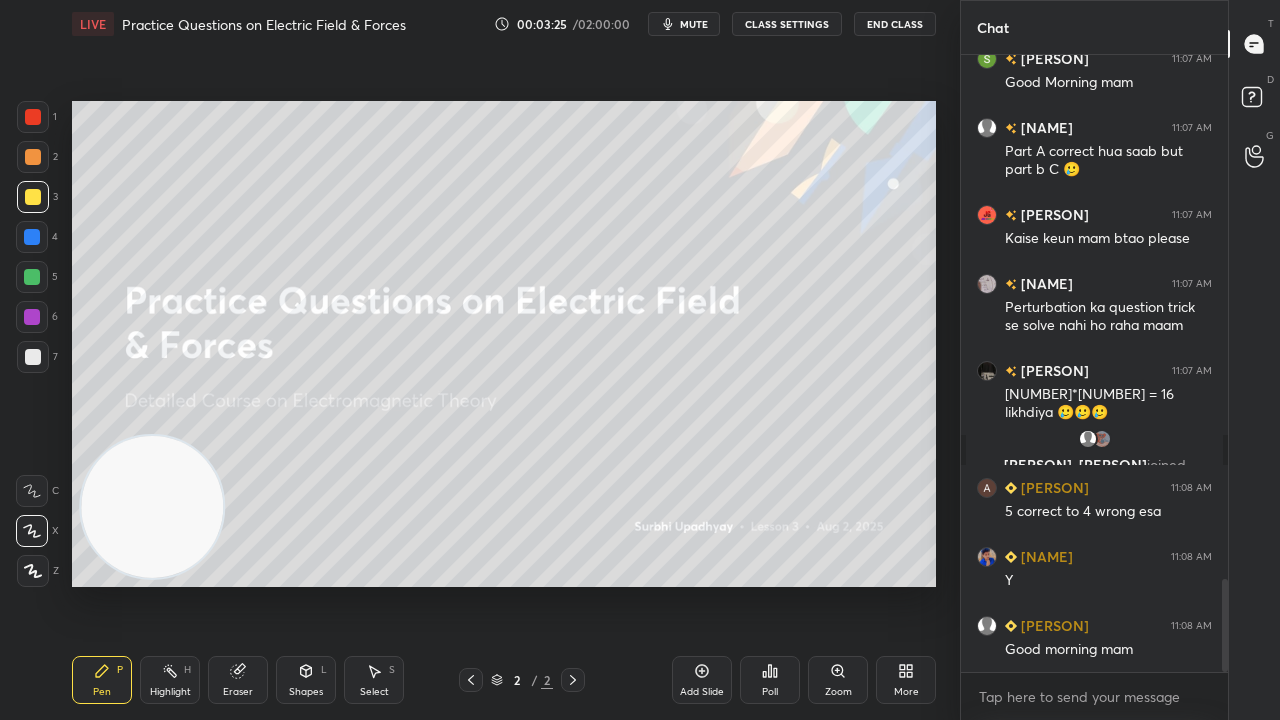drag, startPoint x: 24, startPoint y: 362, endPoint x: 24, endPoint y: 351, distance: 11 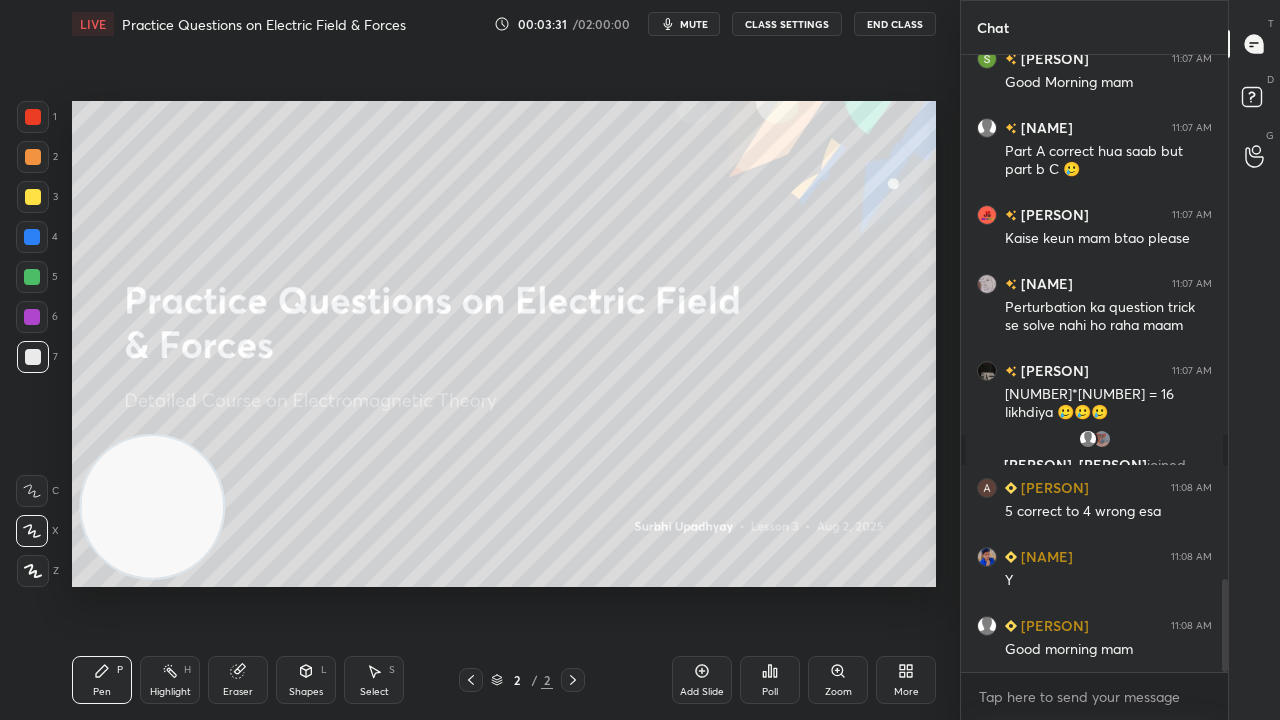 scroll, scrollTop: 3556, scrollLeft: 0, axis: vertical 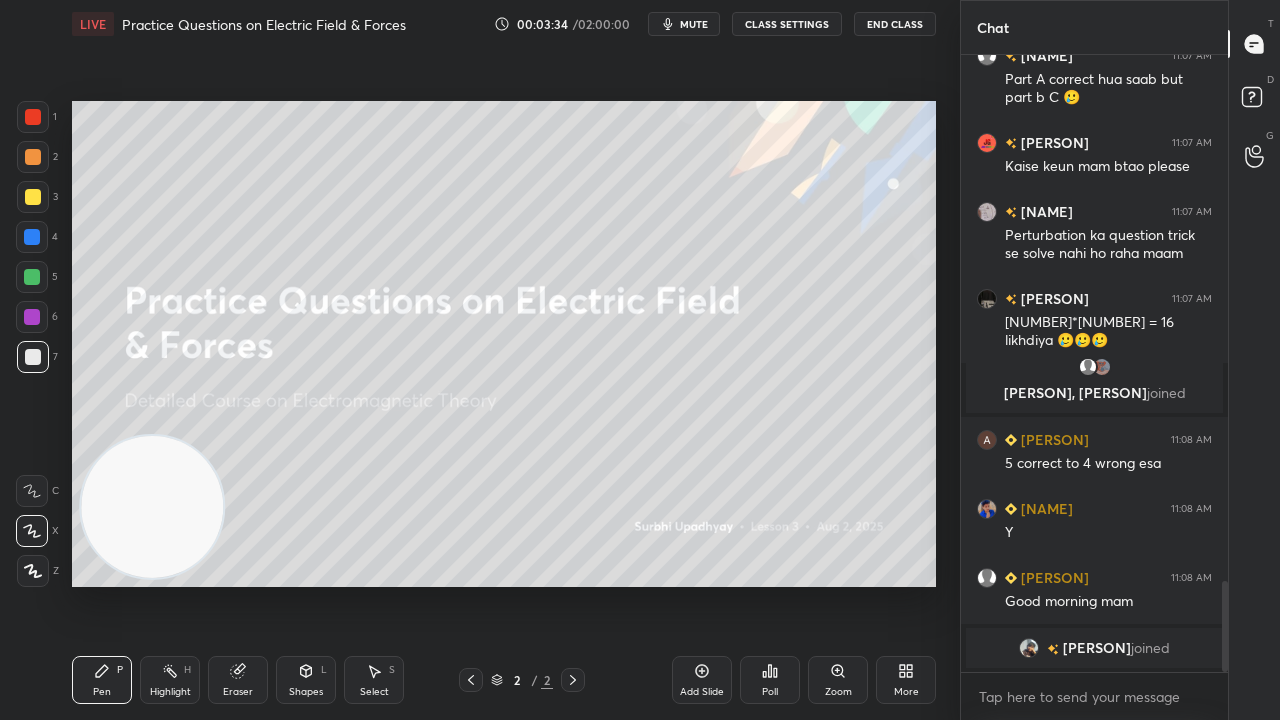 click on "mute" at bounding box center (684, 24) 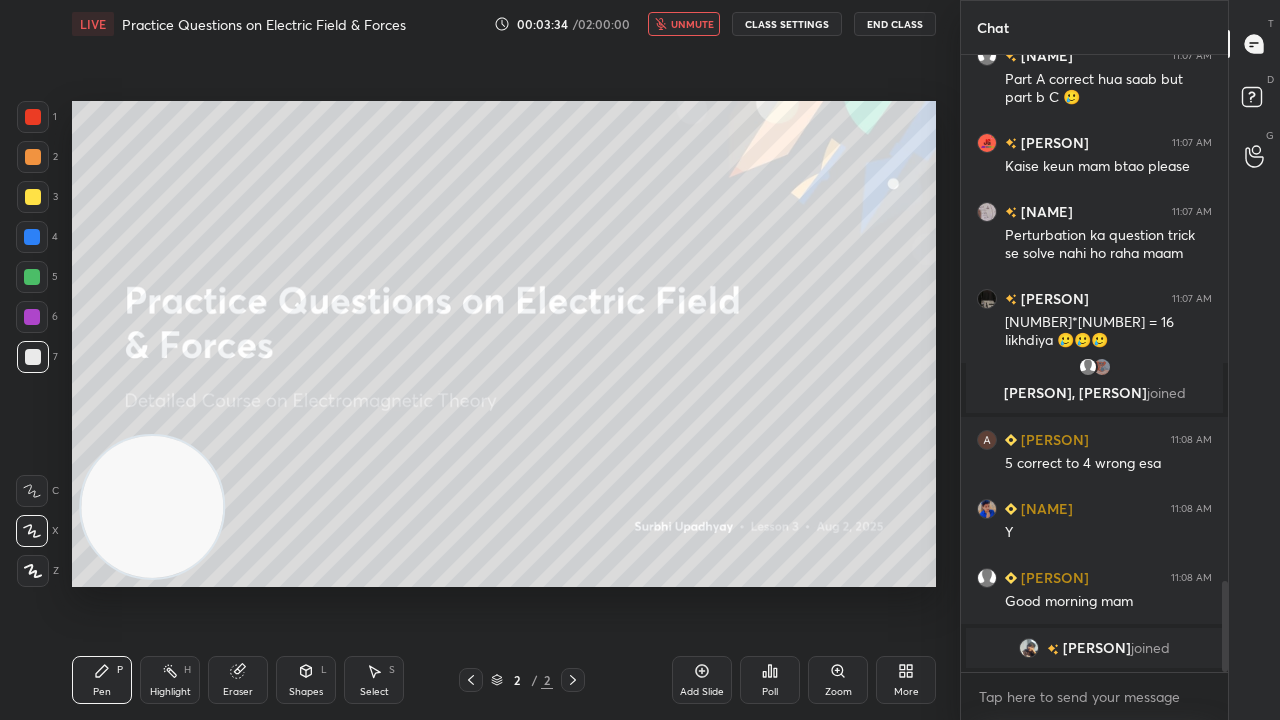 click on "unmute" at bounding box center (692, 24) 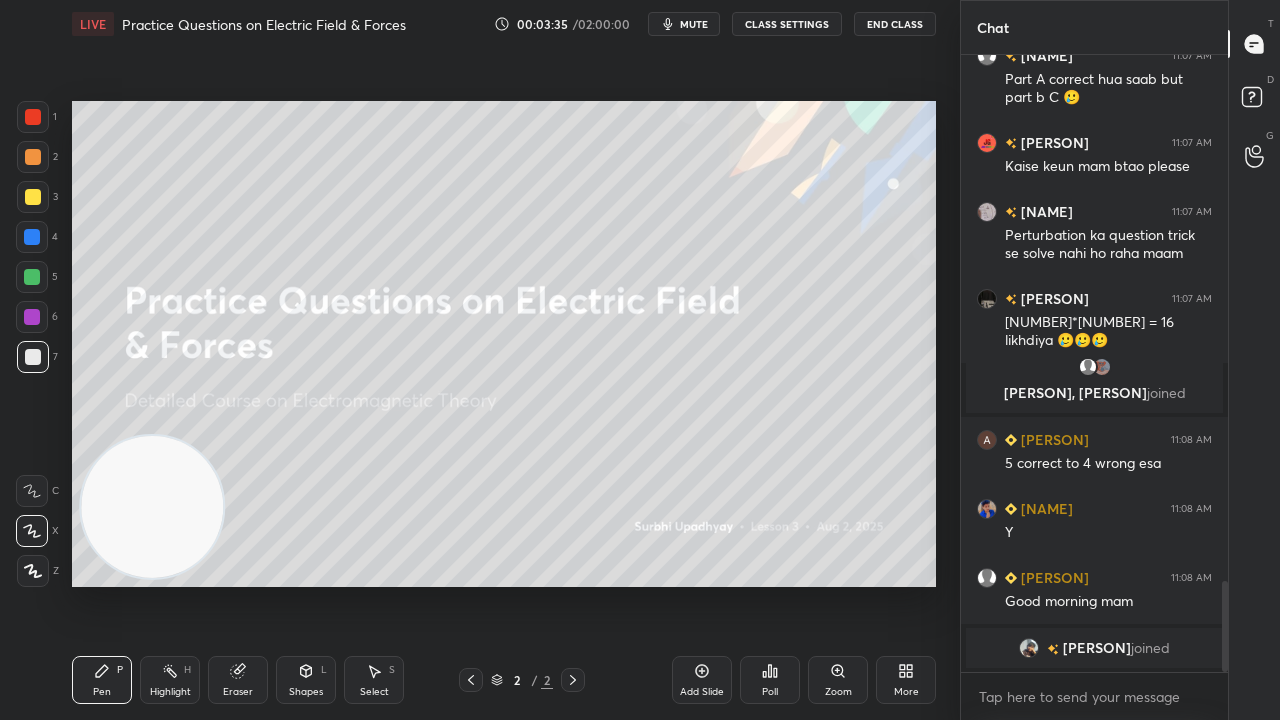 click at bounding box center [33, 197] 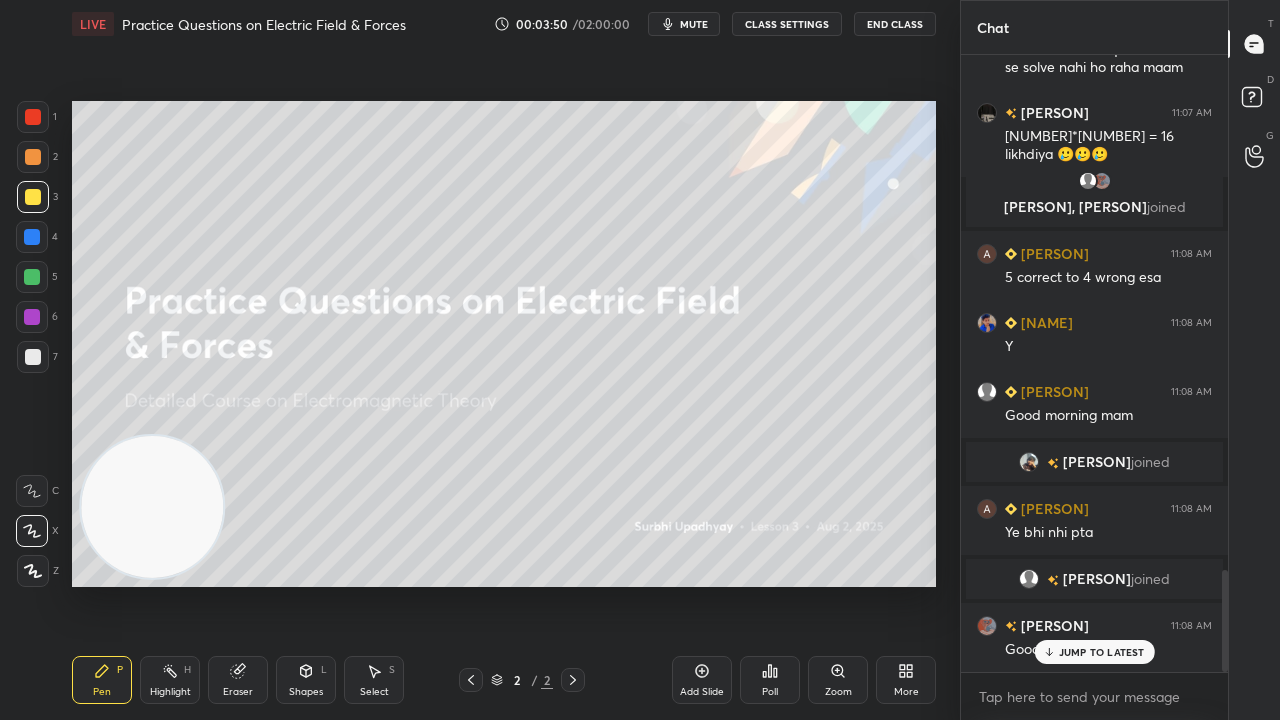 scroll, scrollTop: 3108, scrollLeft: 0, axis: vertical 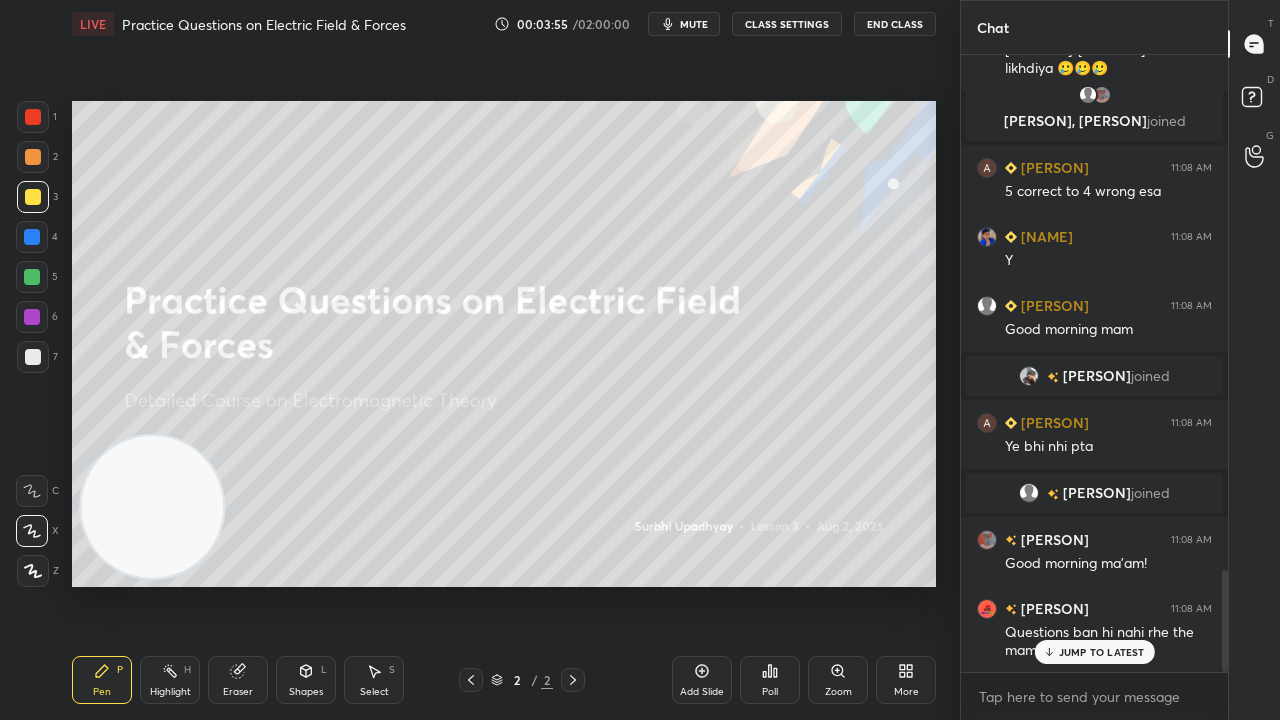 click on "JUMP TO LATEST" at bounding box center [1102, 652] 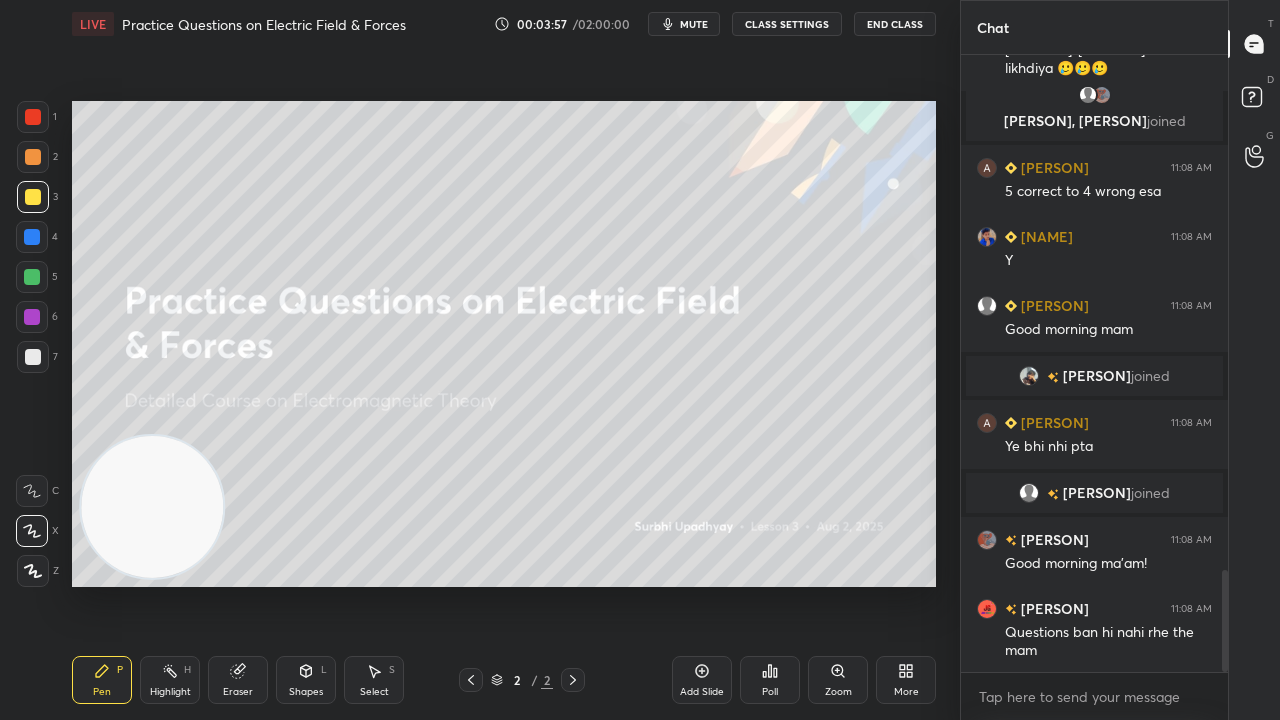click on "mute" at bounding box center [684, 24] 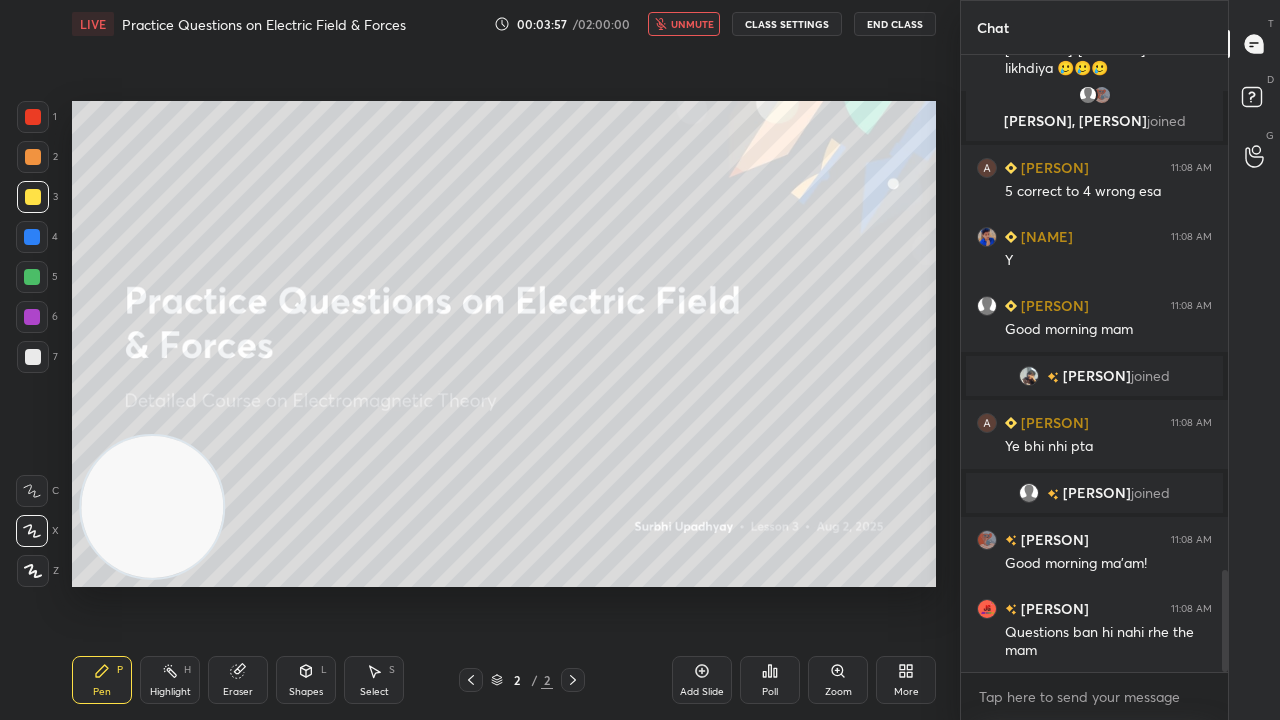click on "unmute" at bounding box center (692, 24) 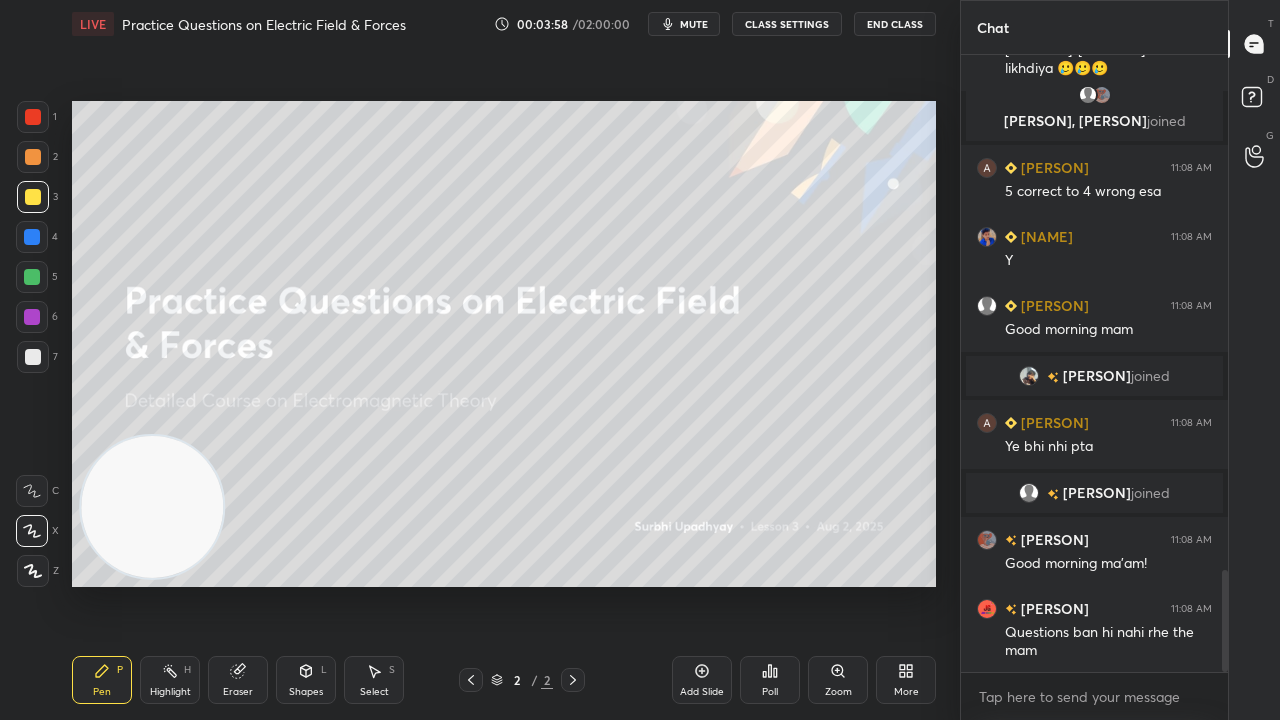 click on "mute" at bounding box center [694, 24] 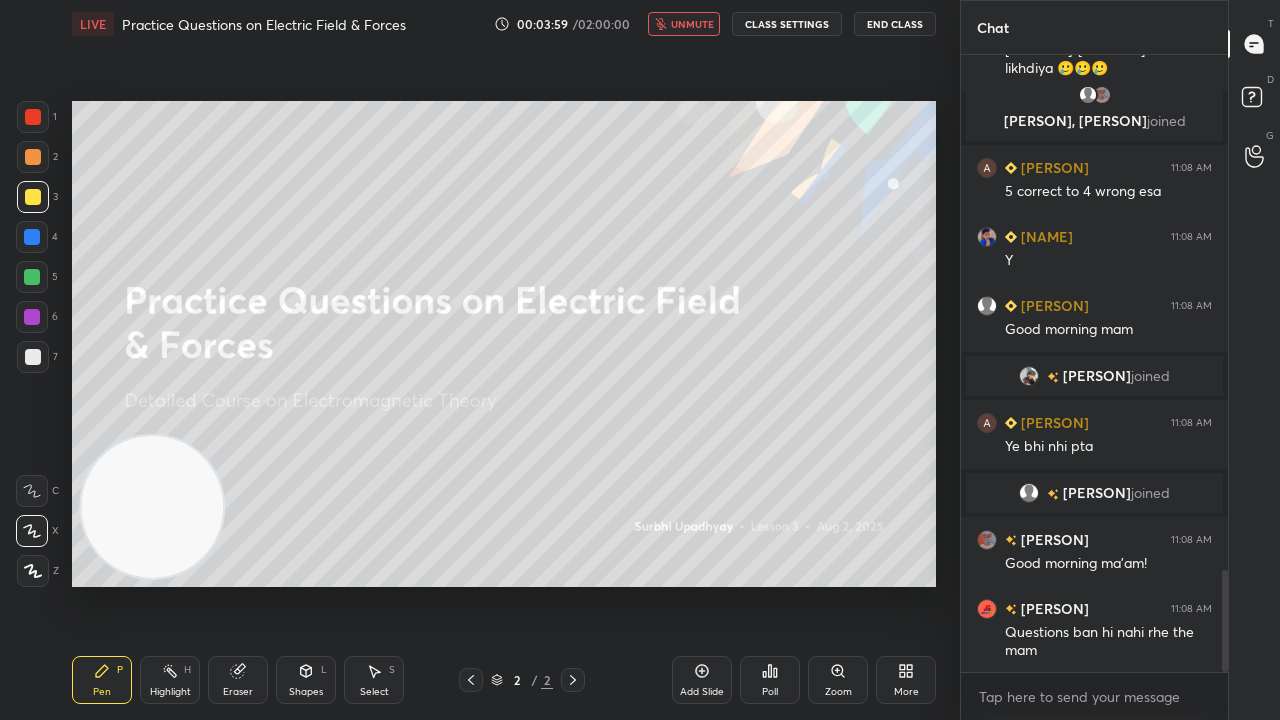 click on "unmute" at bounding box center [692, 24] 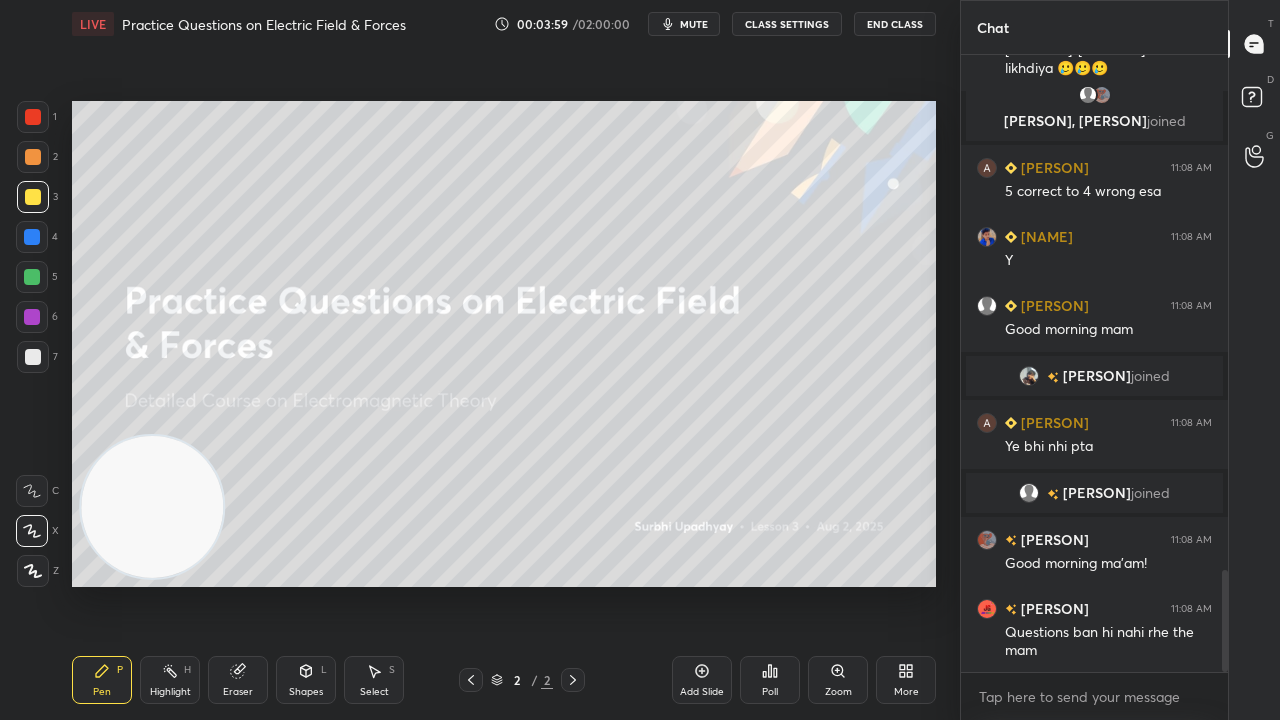 click at bounding box center [32, 277] 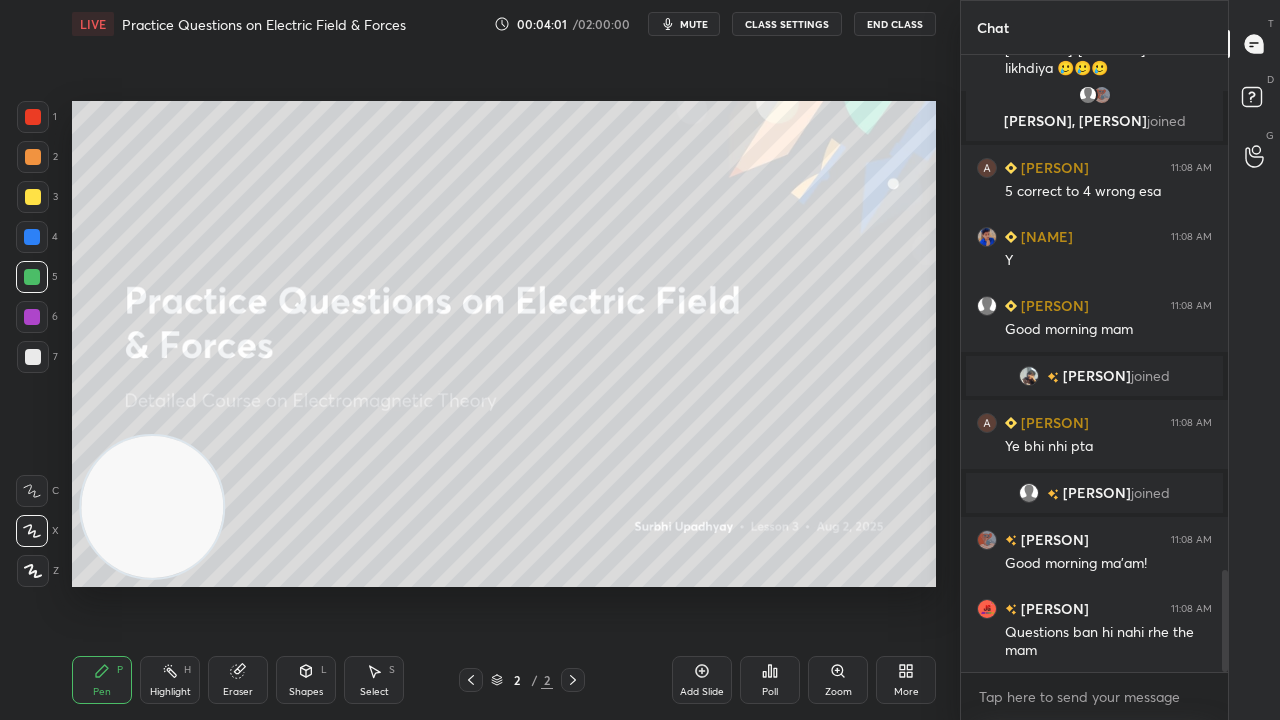 click at bounding box center (33, 357) 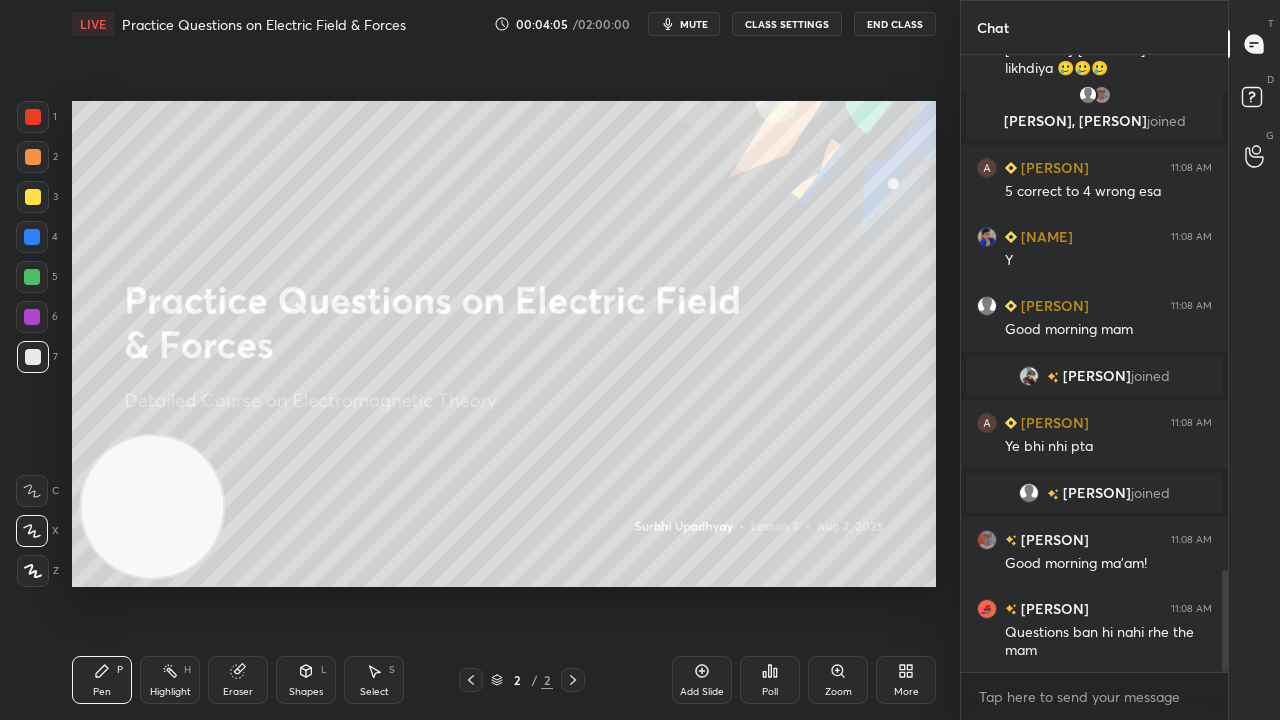 click at bounding box center (33, 197) 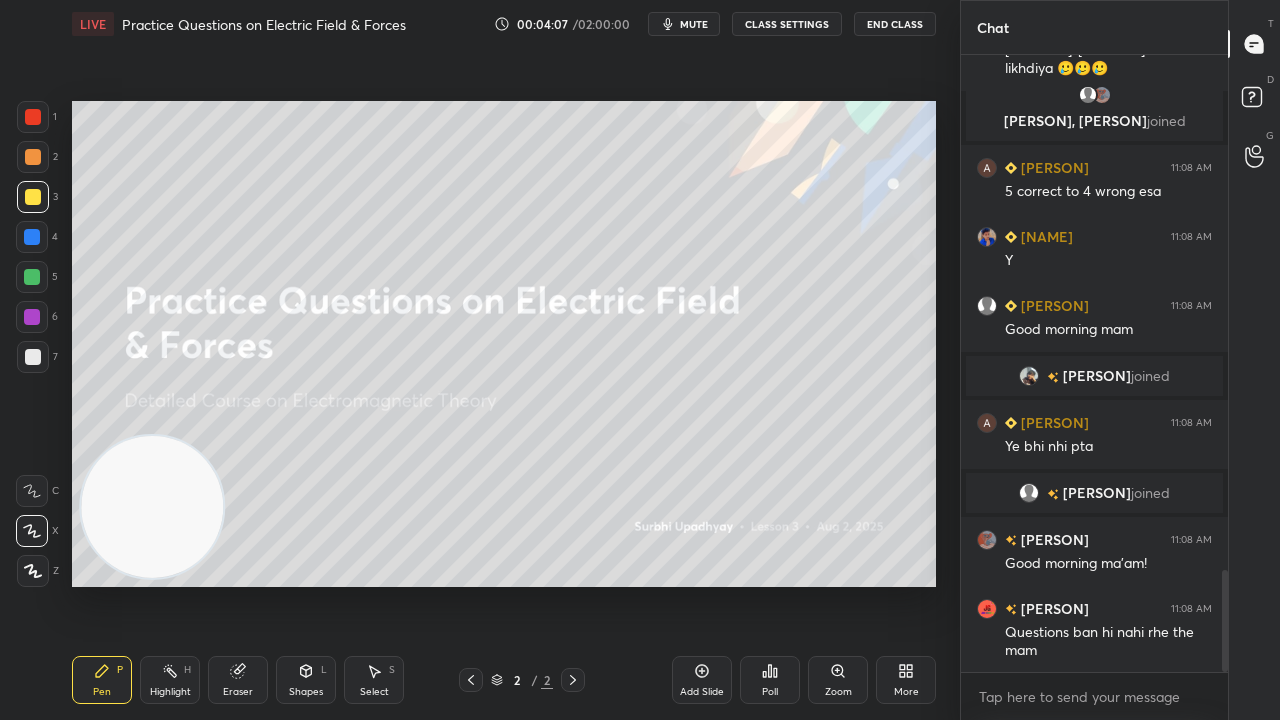scroll, scrollTop: 3178, scrollLeft: 0, axis: vertical 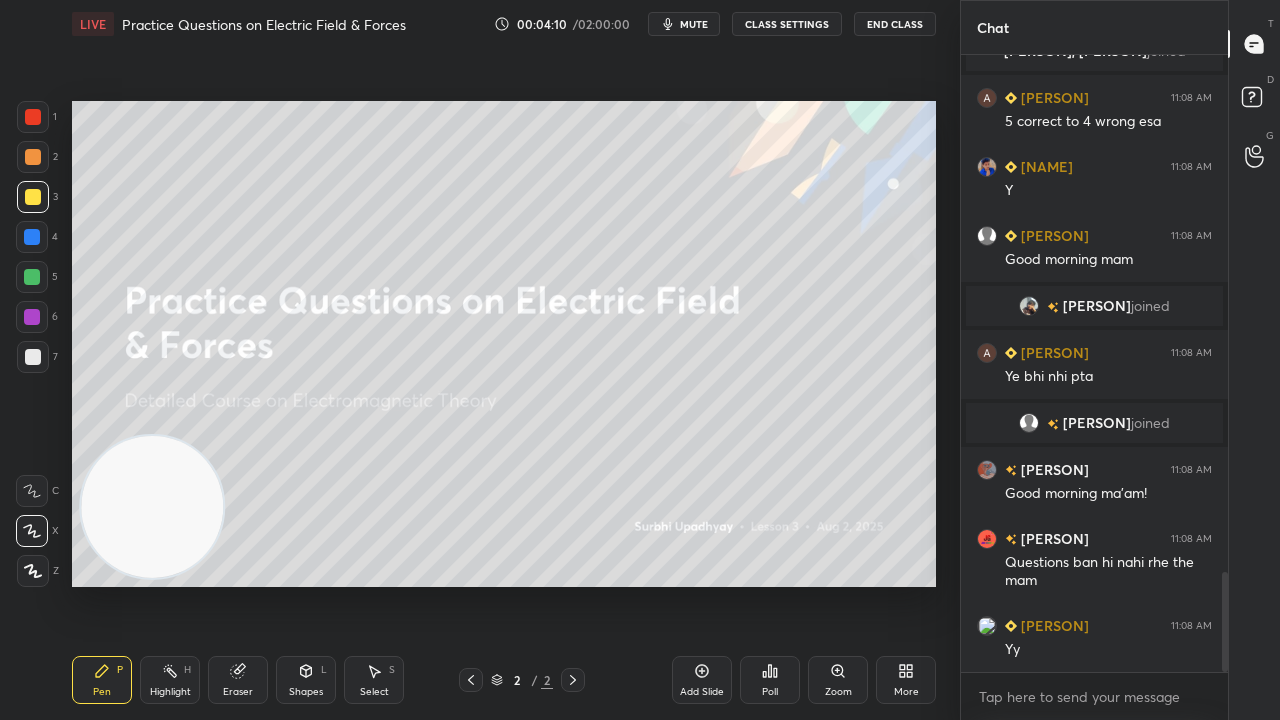 click at bounding box center (32, 277) 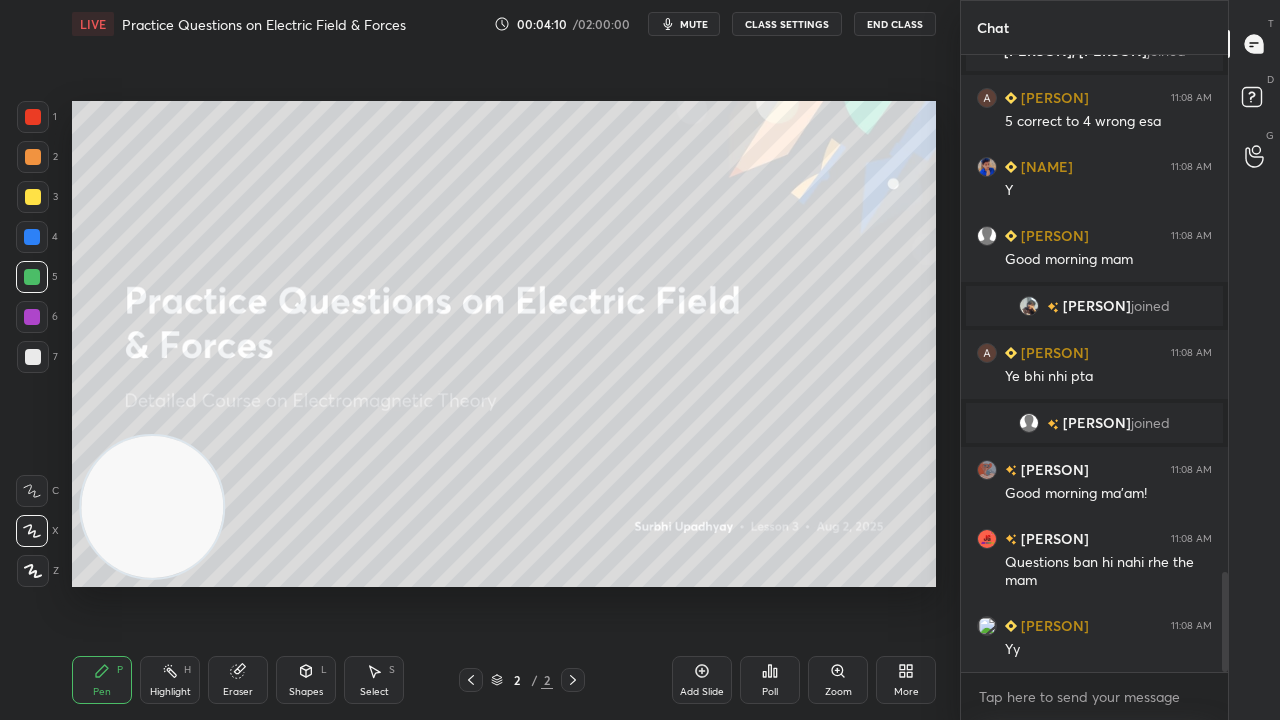 scroll, scrollTop: 3264, scrollLeft: 0, axis: vertical 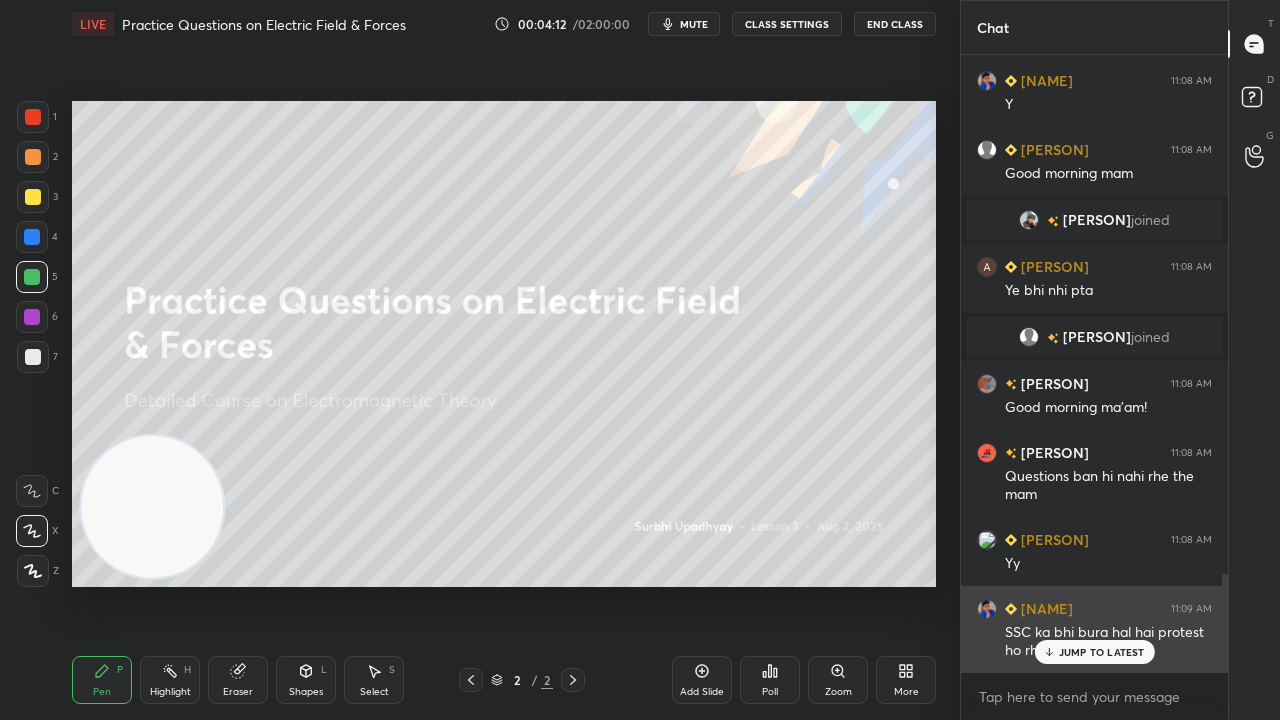click on "JUMP TO LATEST" at bounding box center [1102, 652] 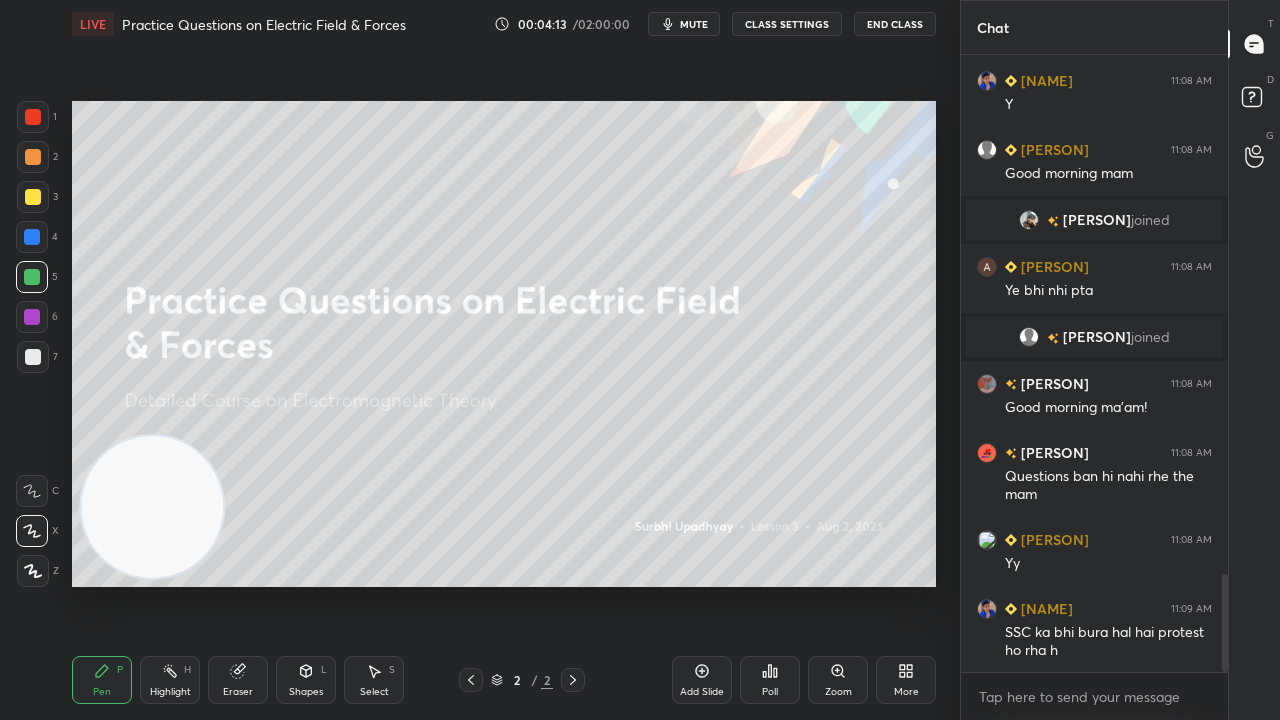 click on "mute" at bounding box center (694, 24) 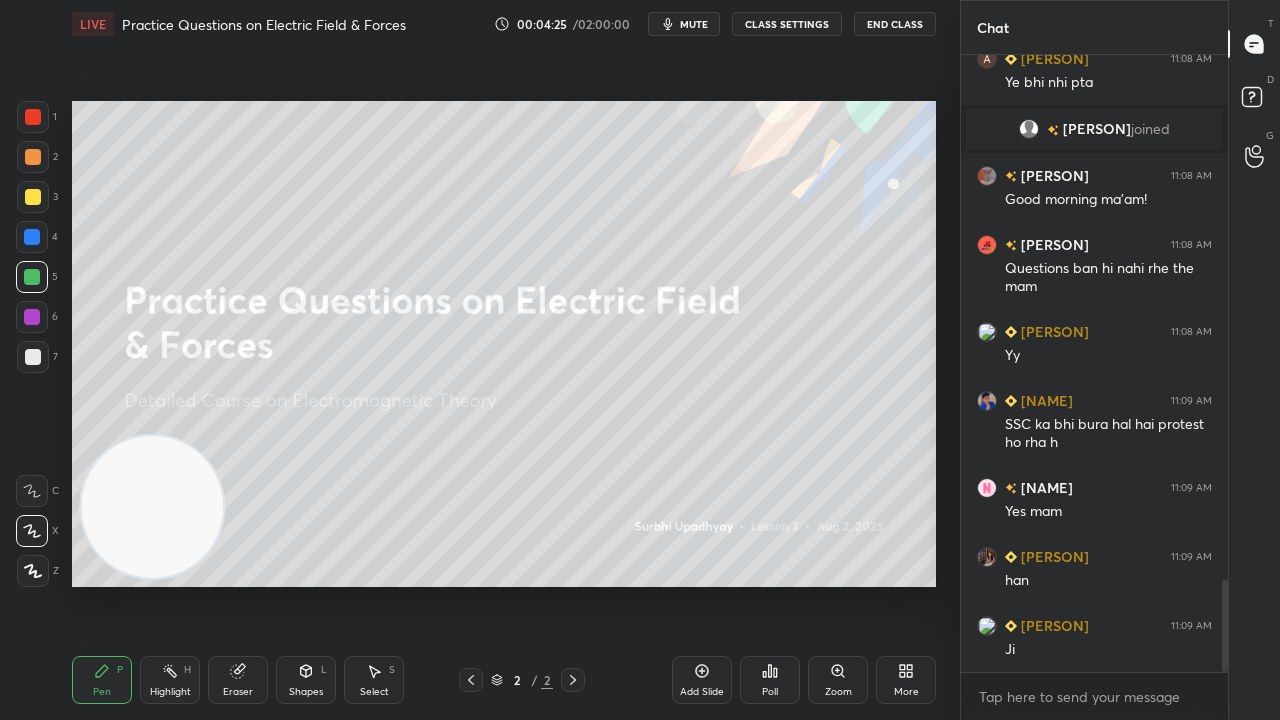 scroll, scrollTop: 3520, scrollLeft: 0, axis: vertical 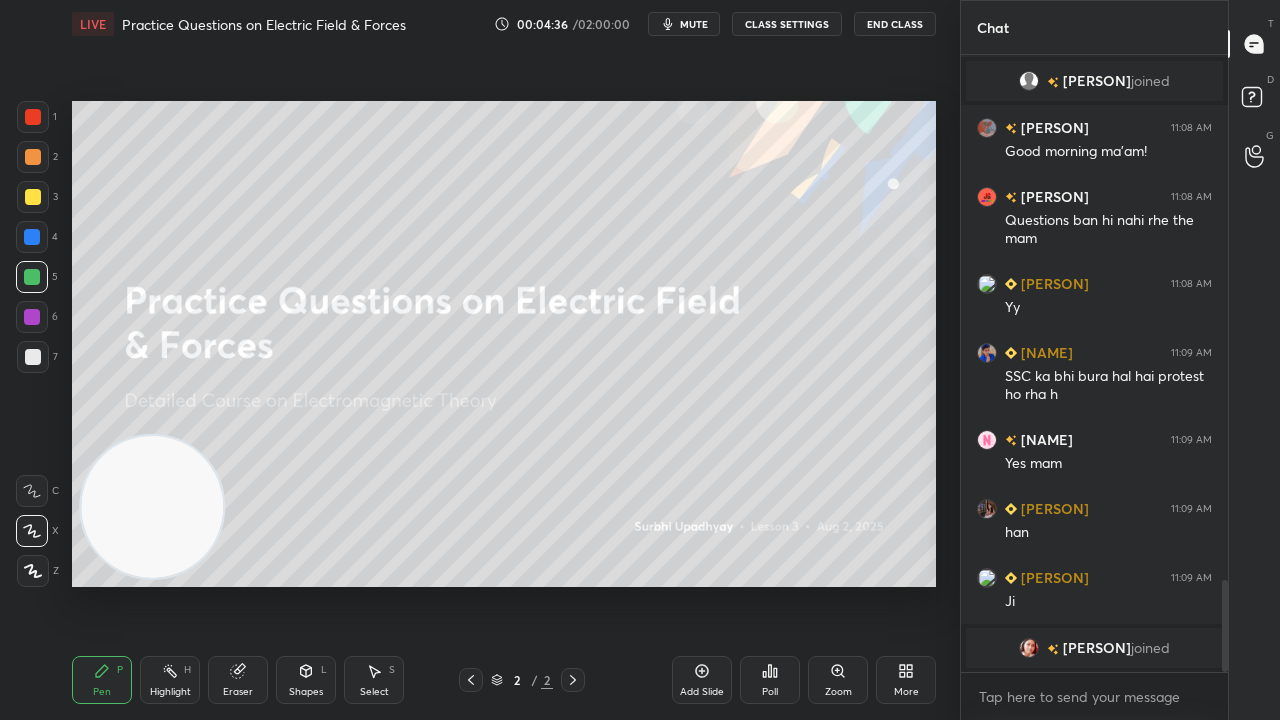 click on "Add Slide" at bounding box center [702, 692] 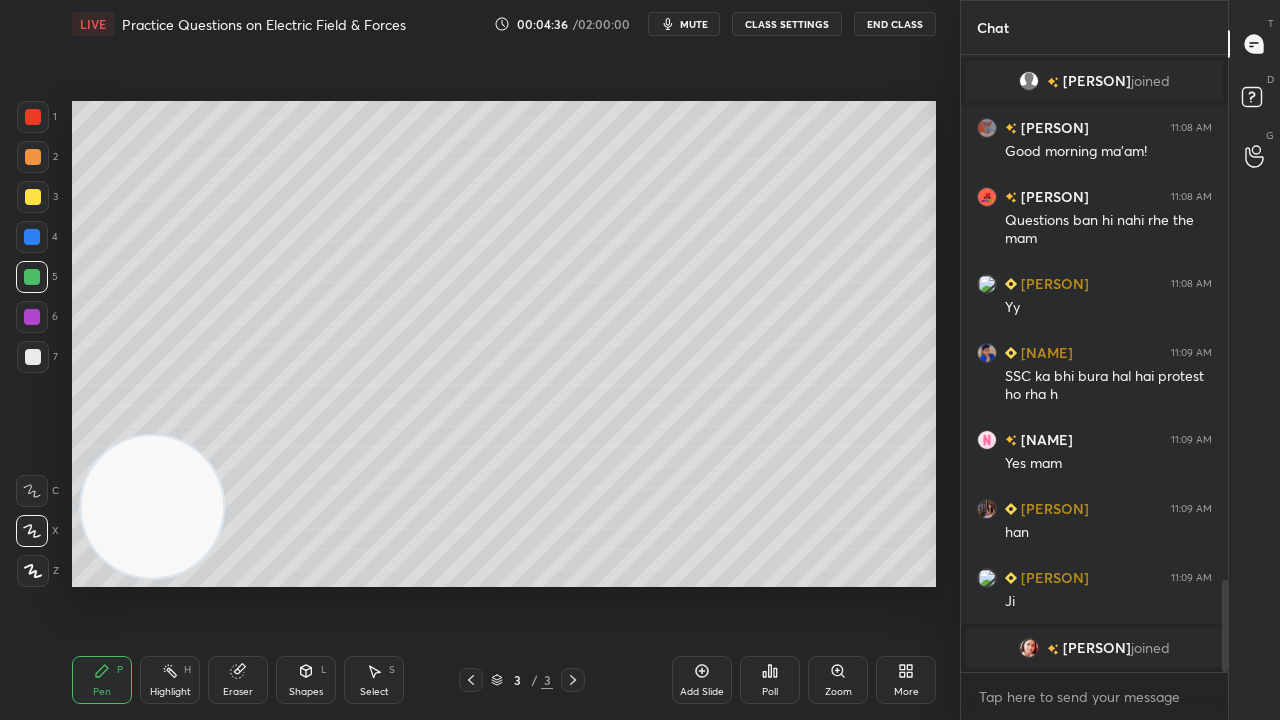 click on "mute" at bounding box center (694, 24) 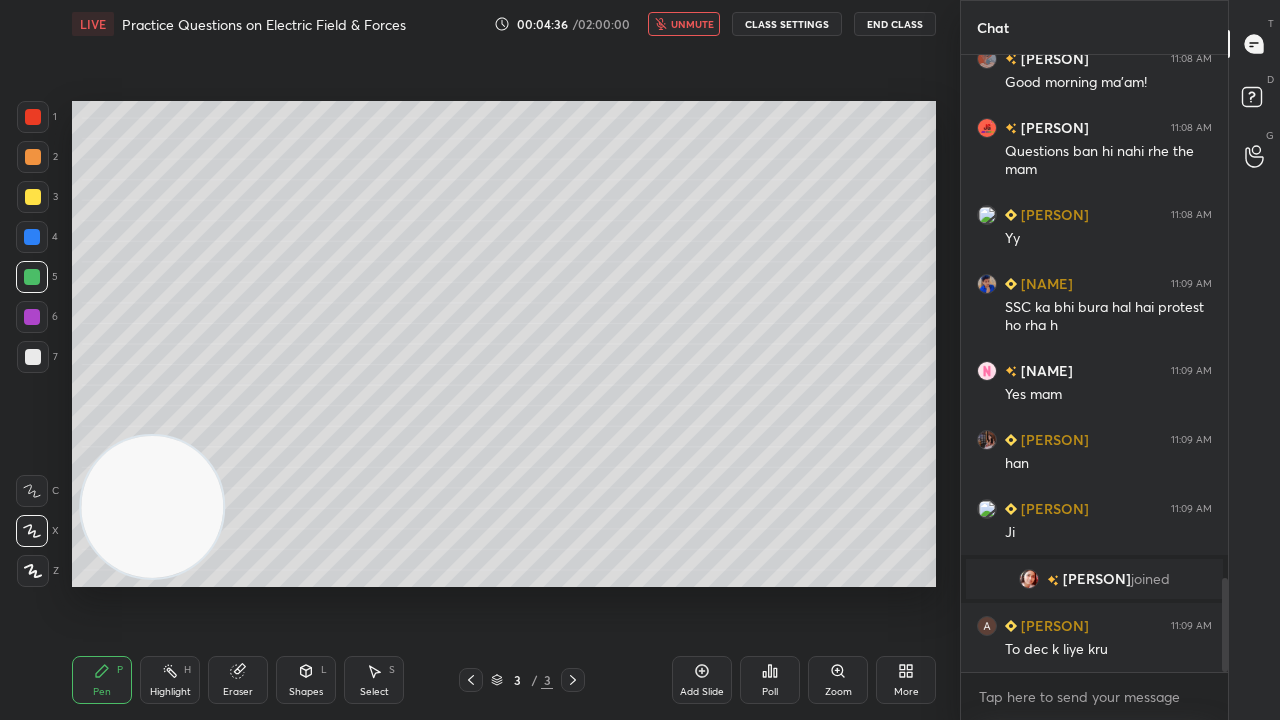 scroll, scrollTop: 3436, scrollLeft: 0, axis: vertical 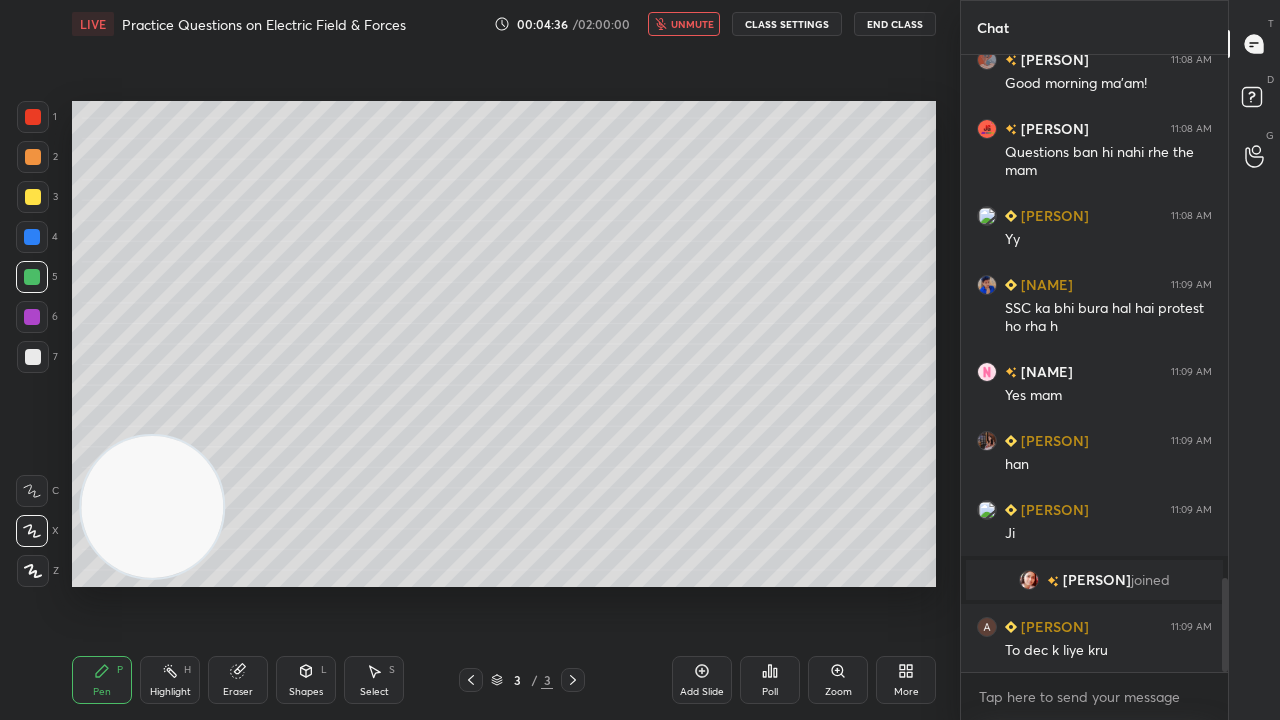 click on "unmute" at bounding box center [692, 24] 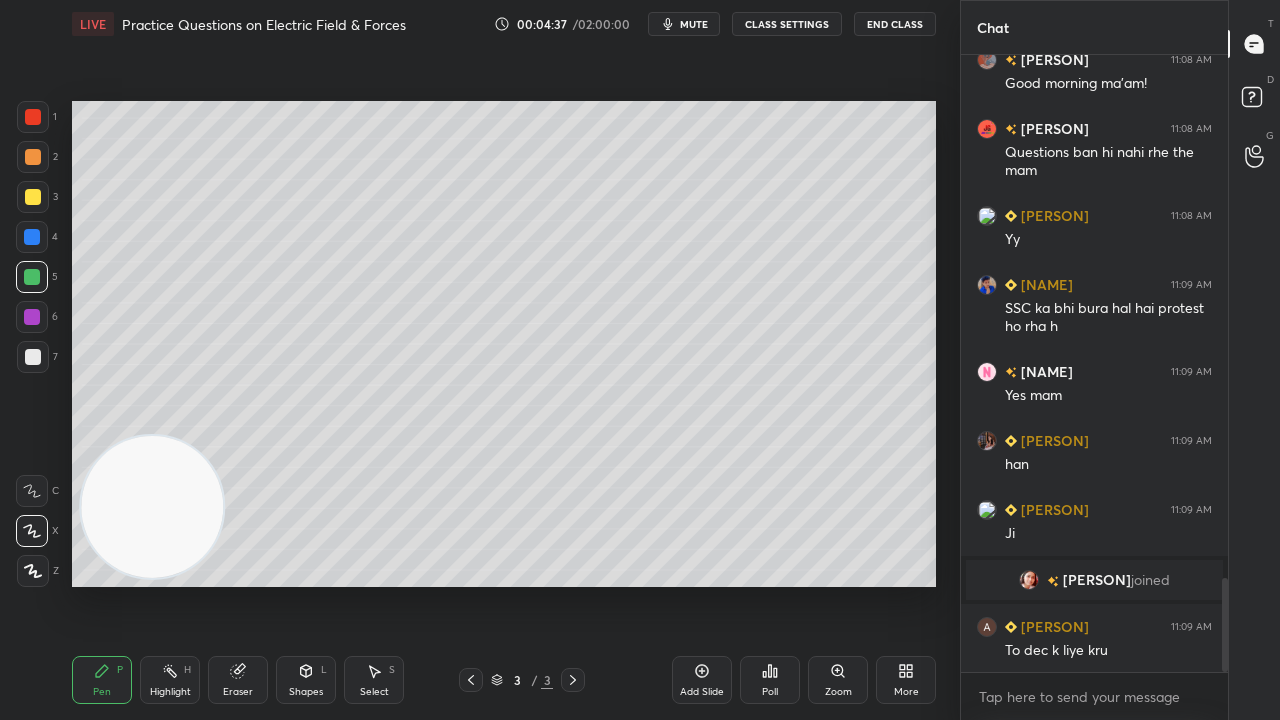 click at bounding box center [33, 197] 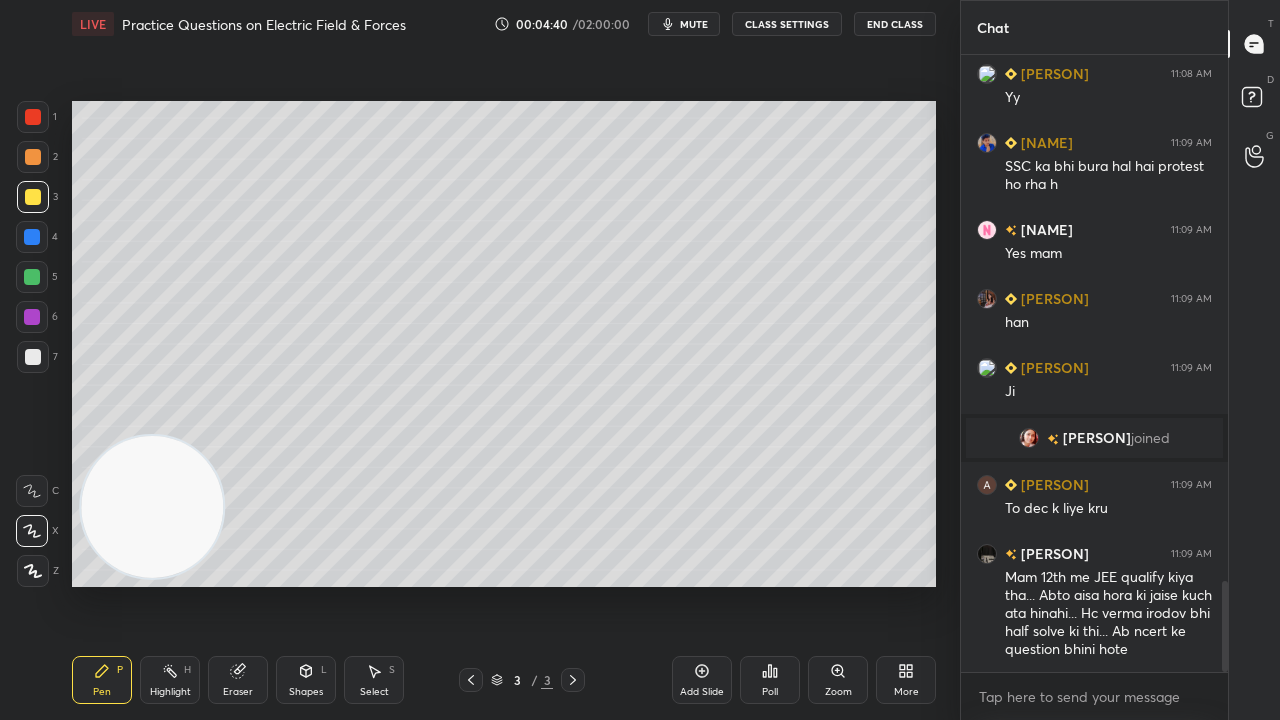 scroll, scrollTop: 3646, scrollLeft: 0, axis: vertical 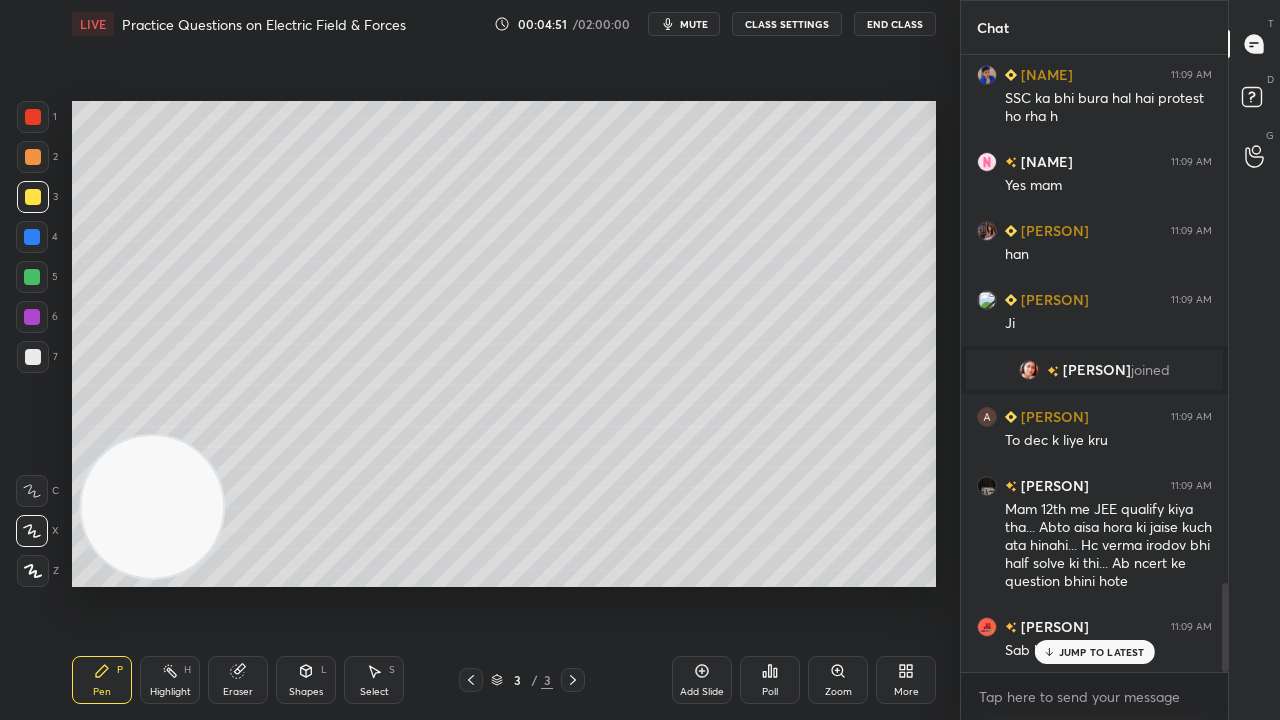 click 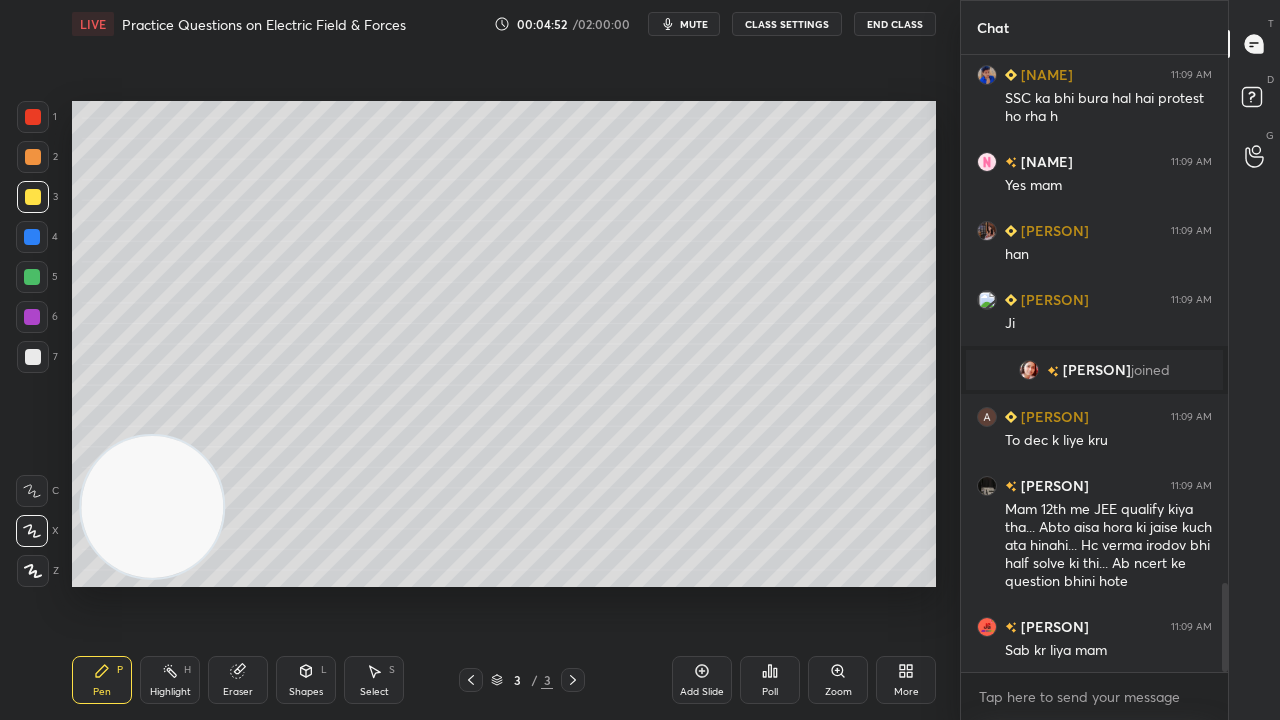 click on "mute" at bounding box center [694, 24] 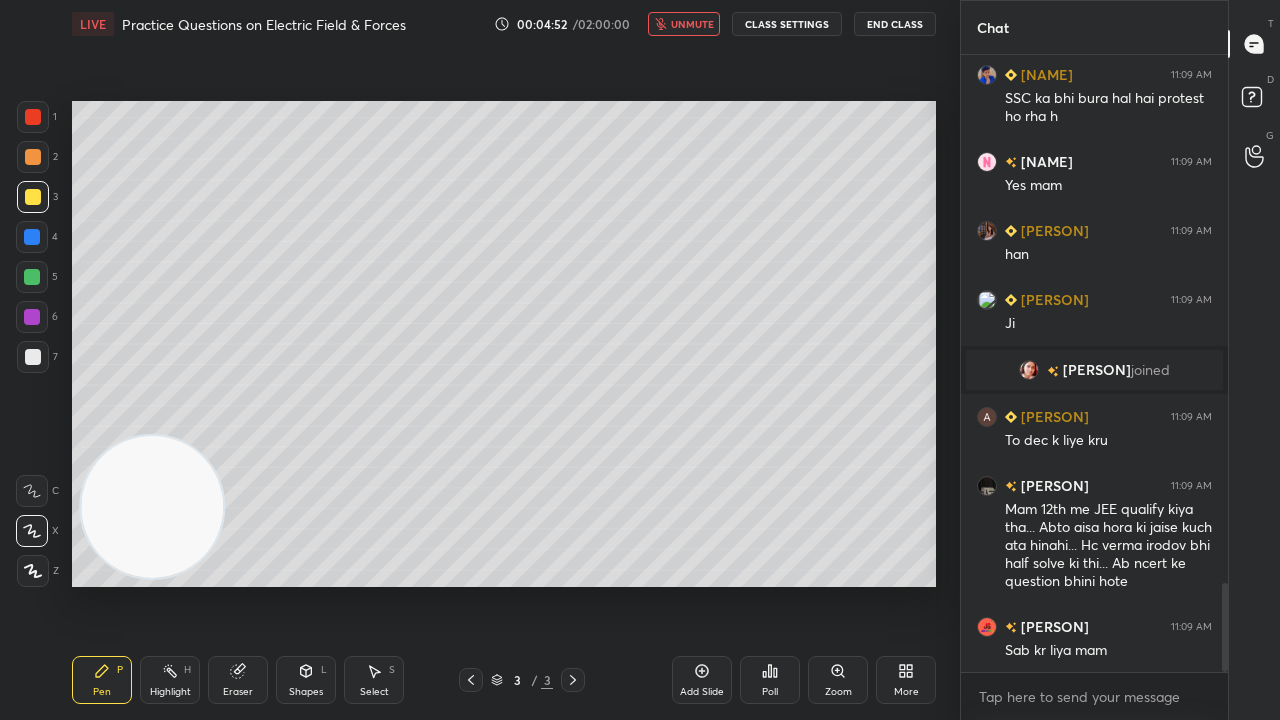 click on "unmute" at bounding box center (692, 24) 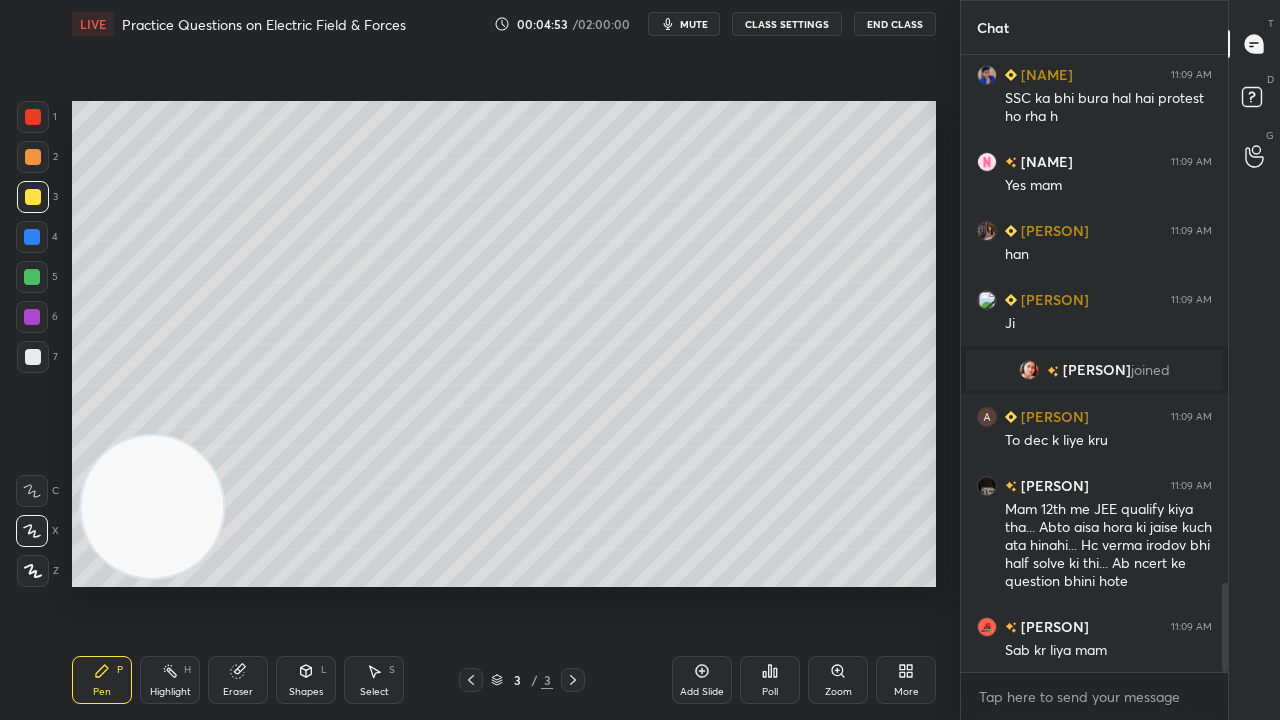 scroll, scrollTop: 3716, scrollLeft: 0, axis: vertical 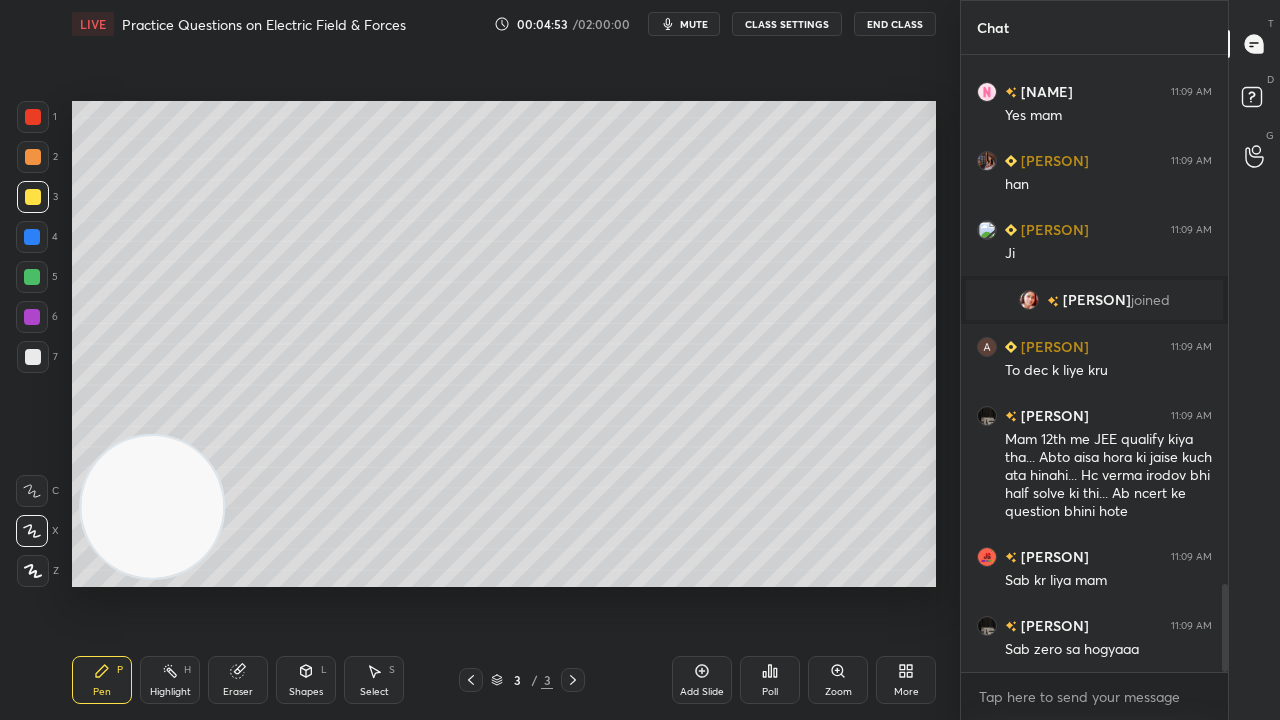 click on "Eraser" at bounding box center (238, 680) 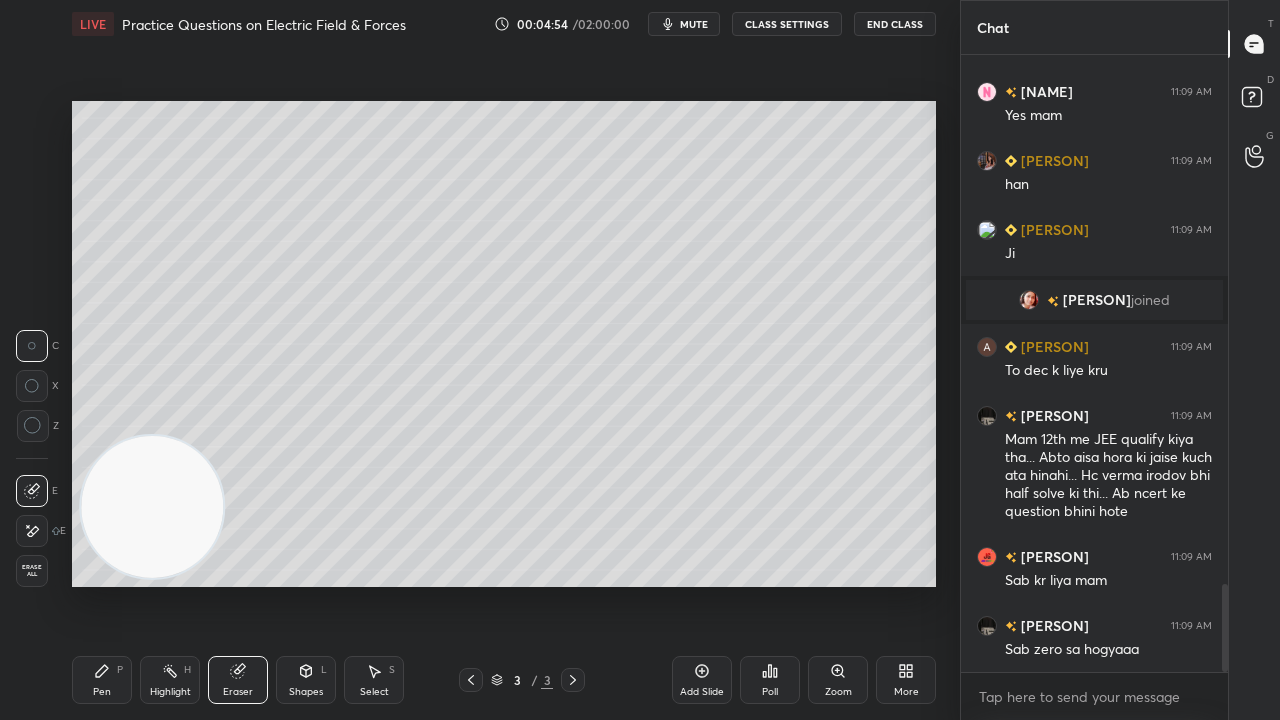 scroll, scrollTop: 3764, scrollLeft: 0, axis: vertical 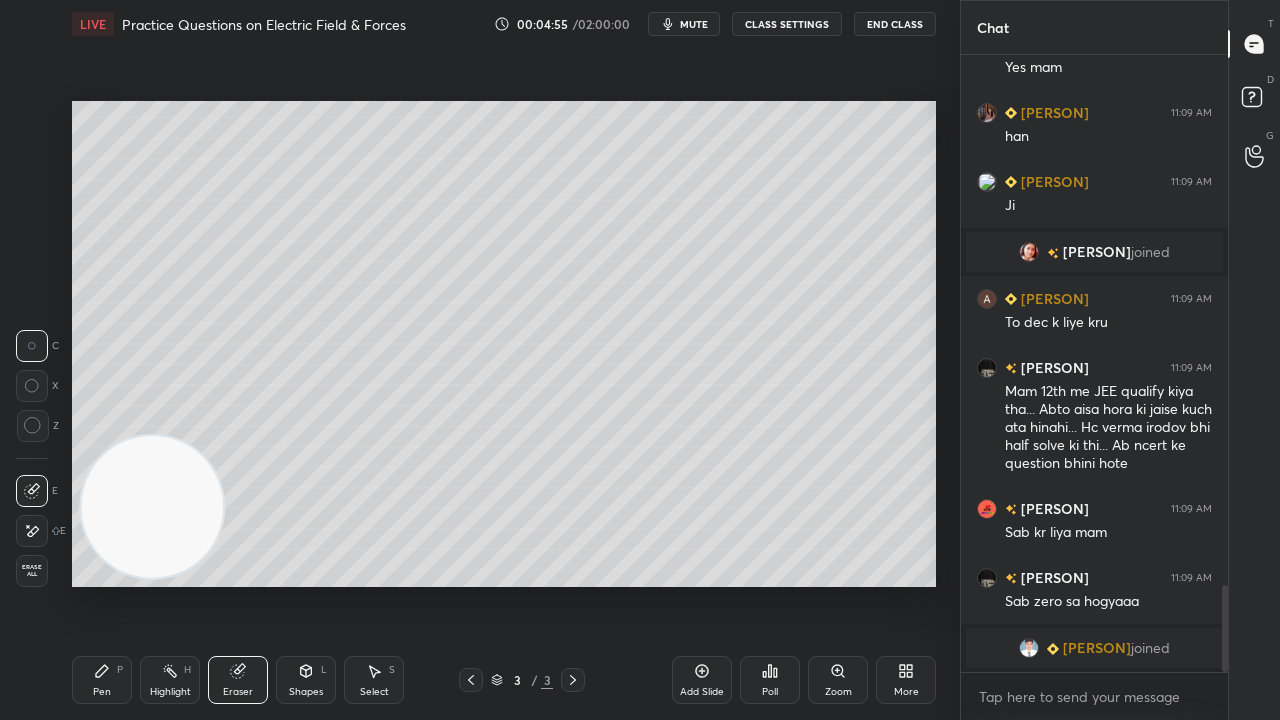 click on "Pen P" at bounding box center (102, 680) 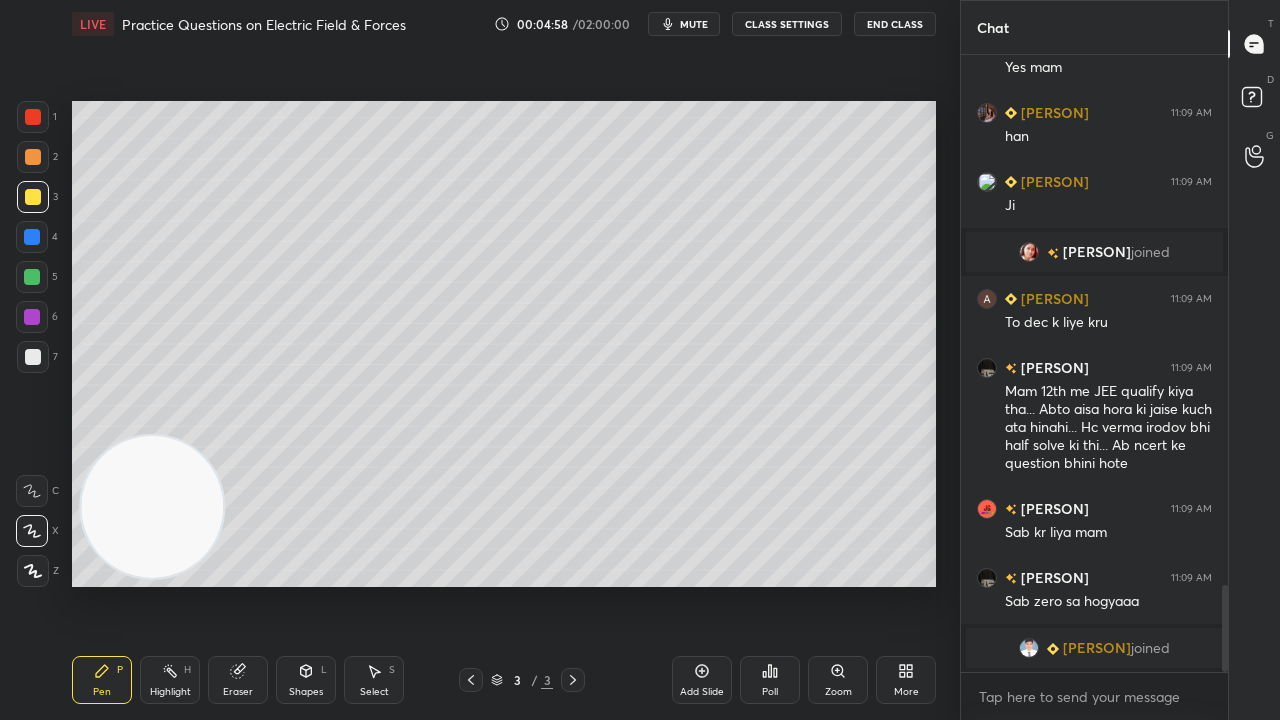 click at bounding box center [32, 277] 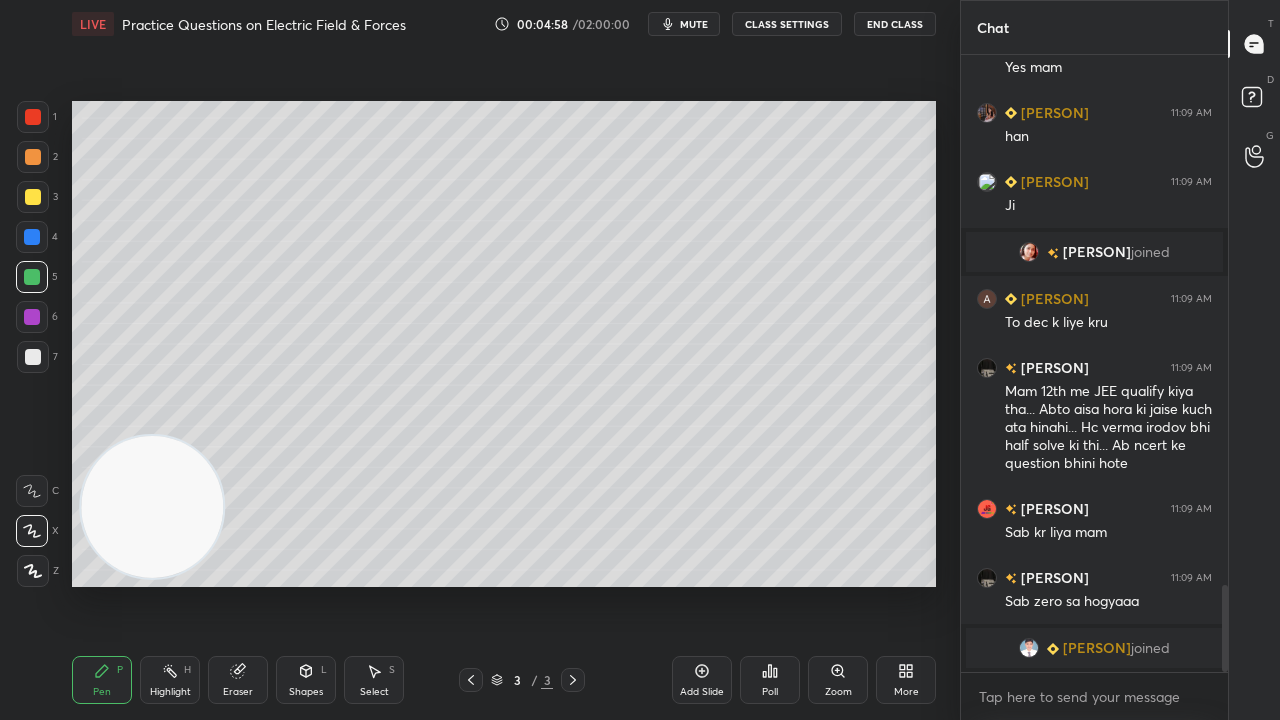 click on "mute" at bounding box center (694, 24) 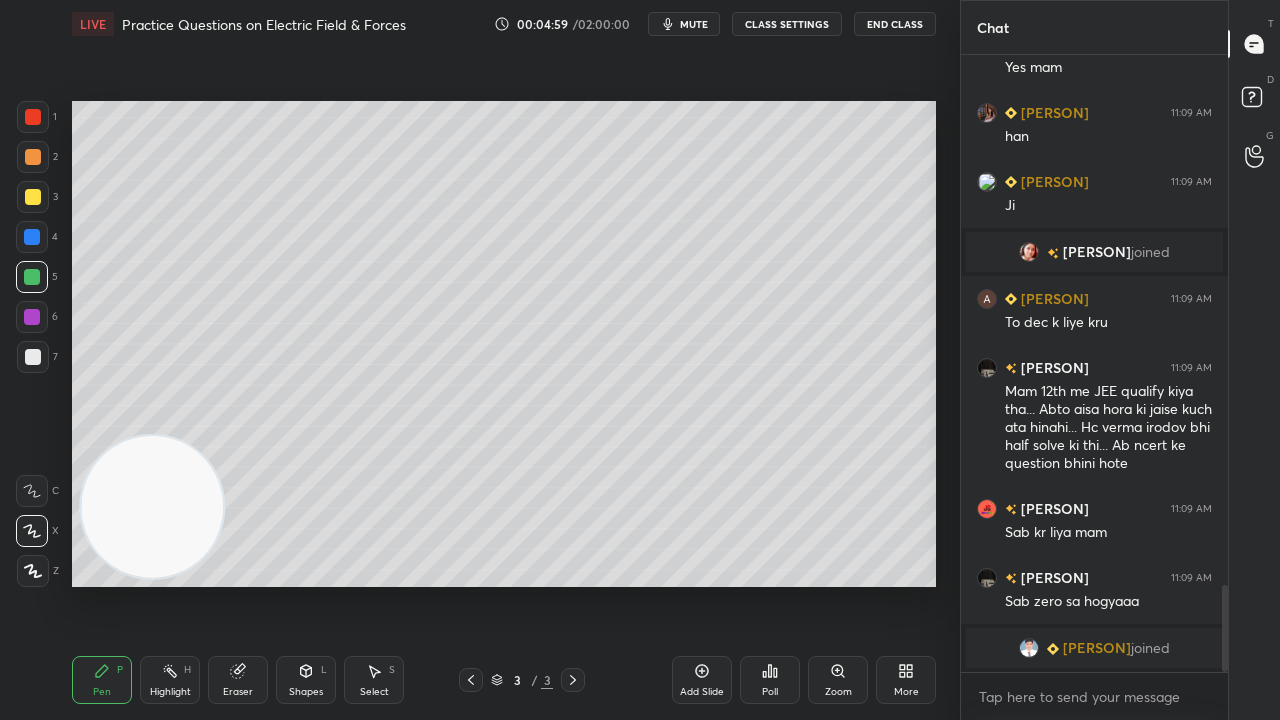 scroll, scrollTop: 3626, scrollLeft: 0, axis: vertical 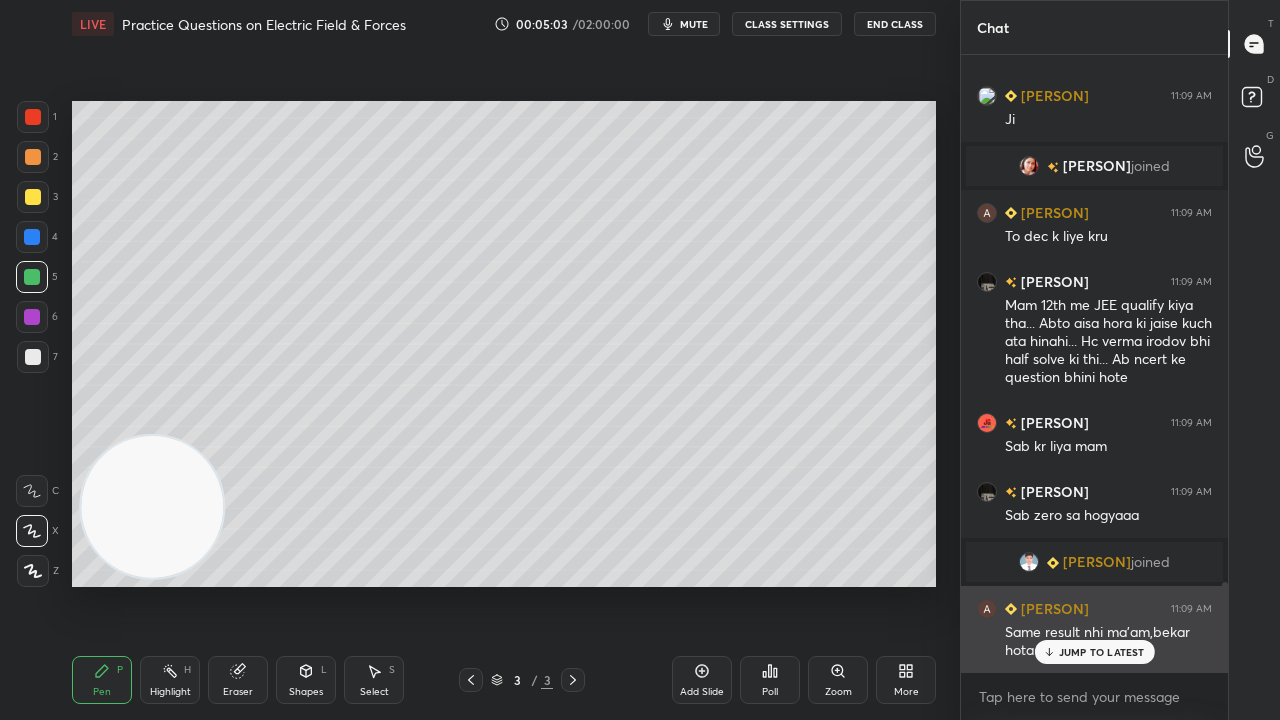 click on "JUMP TO LATEST" at bounding box center (1102, 652) 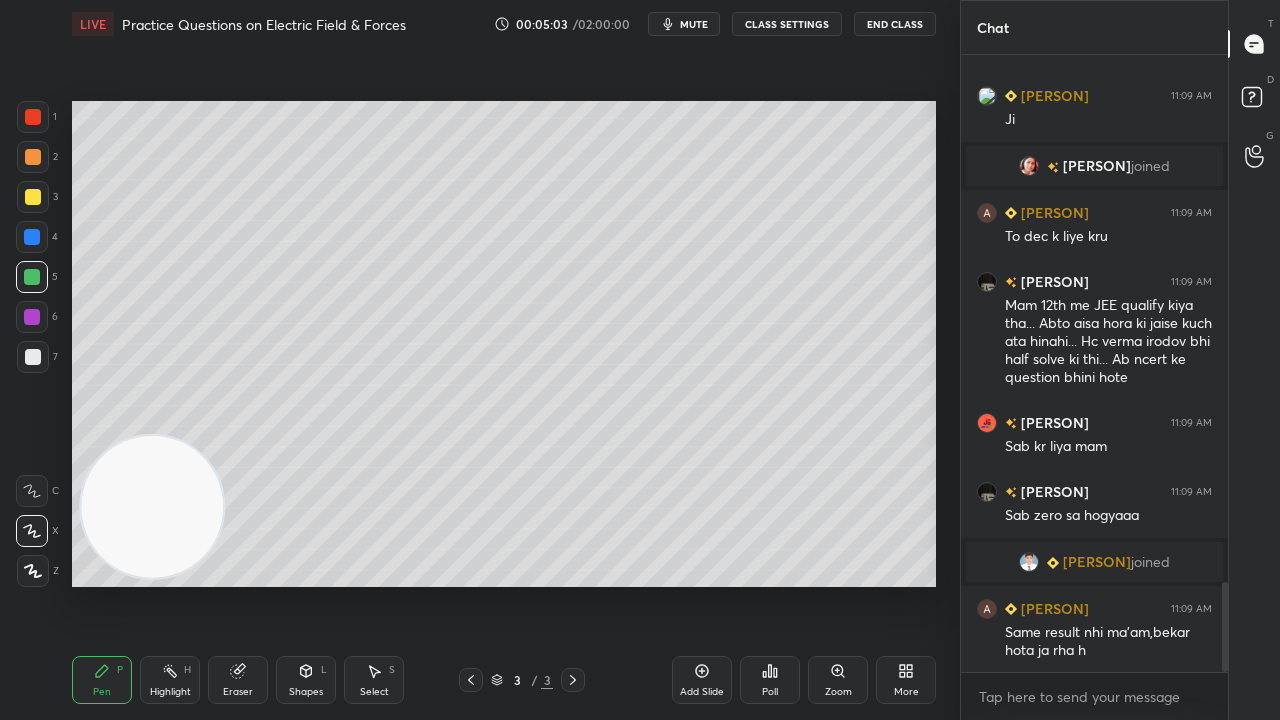 click on "mute" at bounding box center (694, 24) 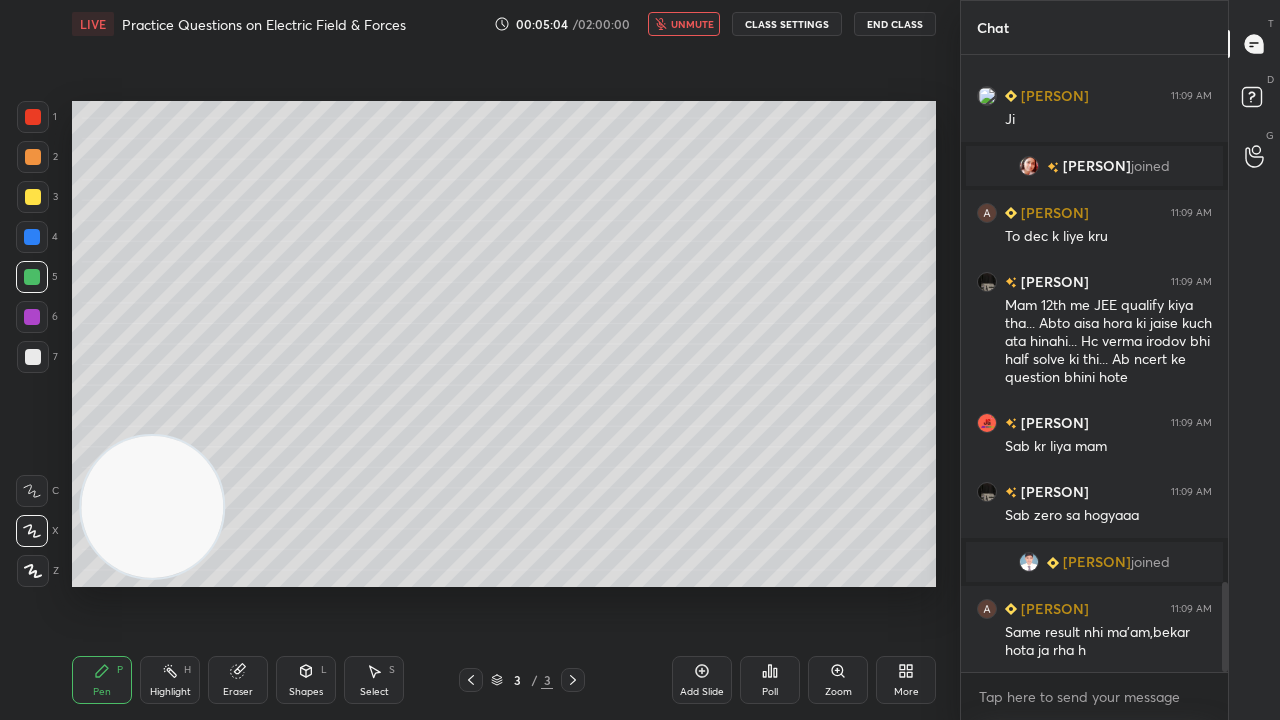click on "unmute" at bounding box center (692, 24) 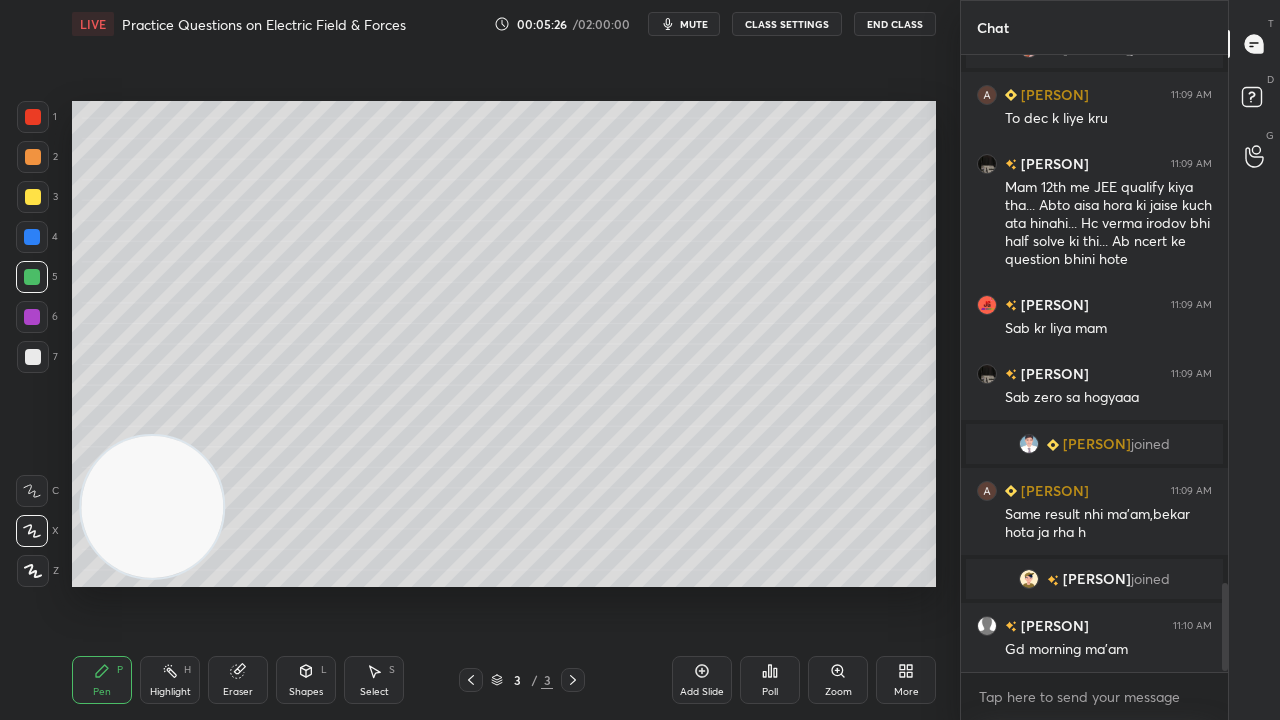 scroll, scrollTop: 3752, scrollLeft: 0, axis: vertical 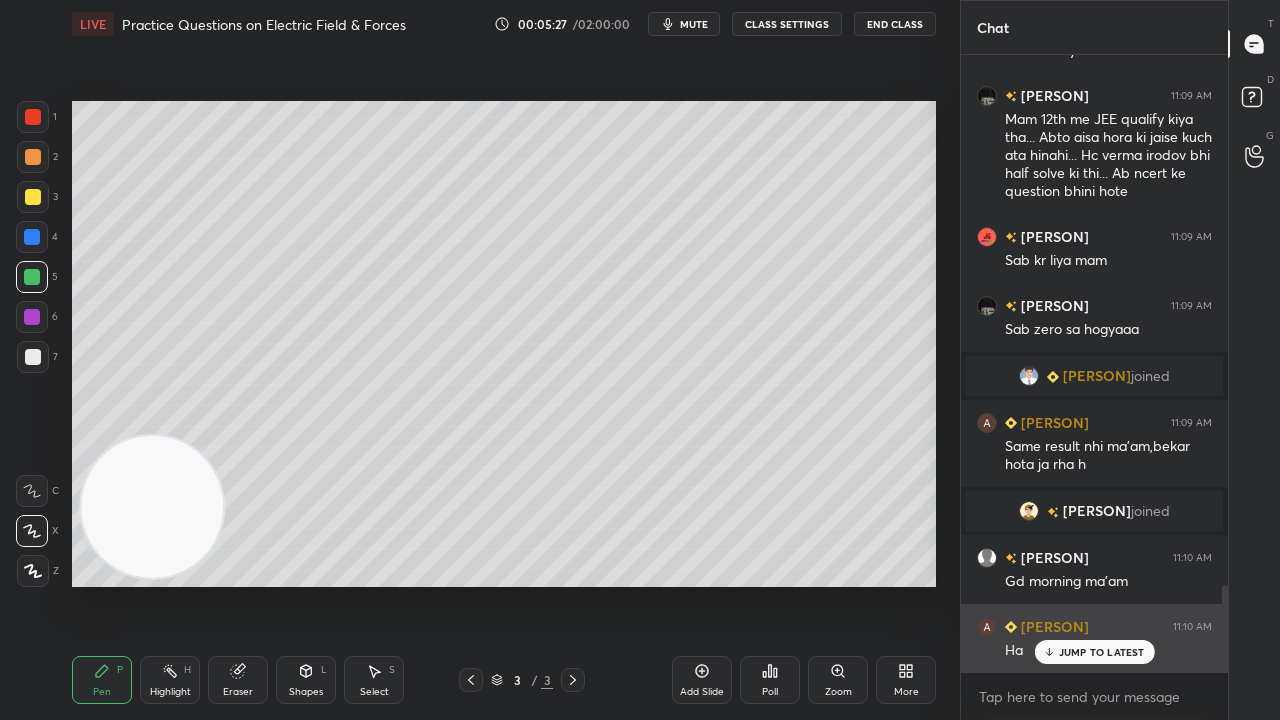 click on "JUMP TO LATEST" at bounding box center (1094, 652) 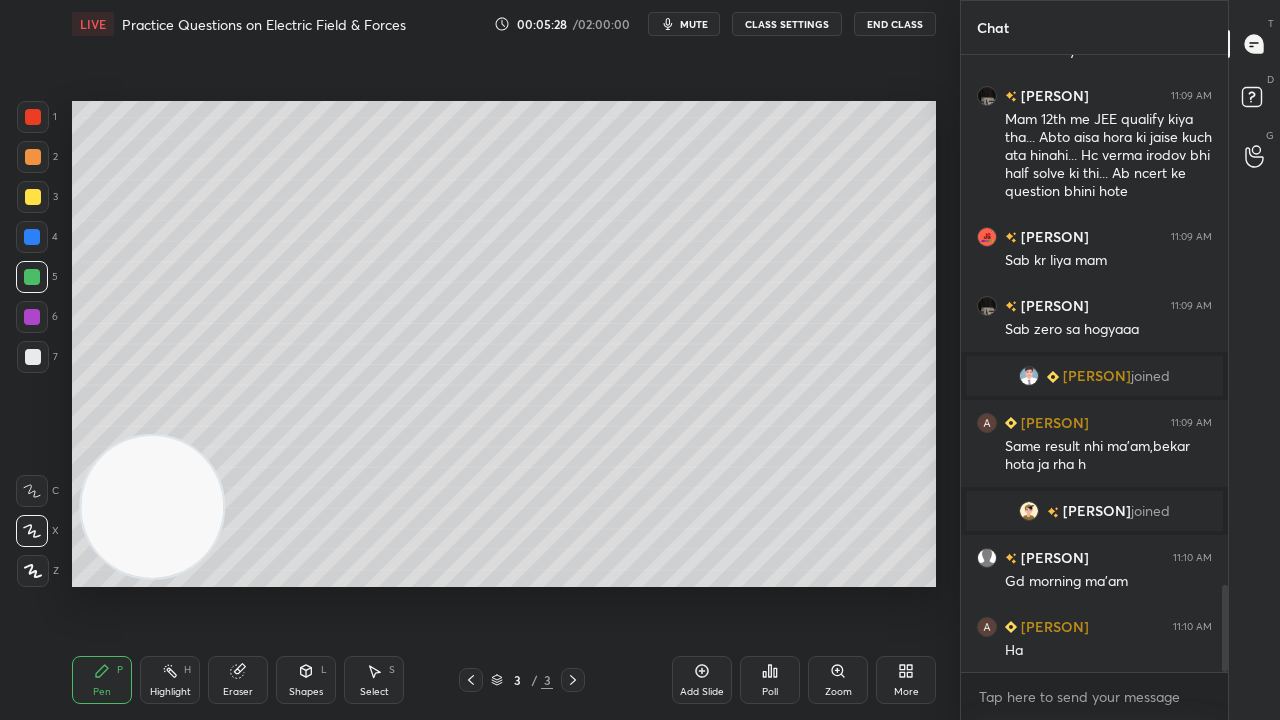 click on "mute" at bounding box center [694, 24] 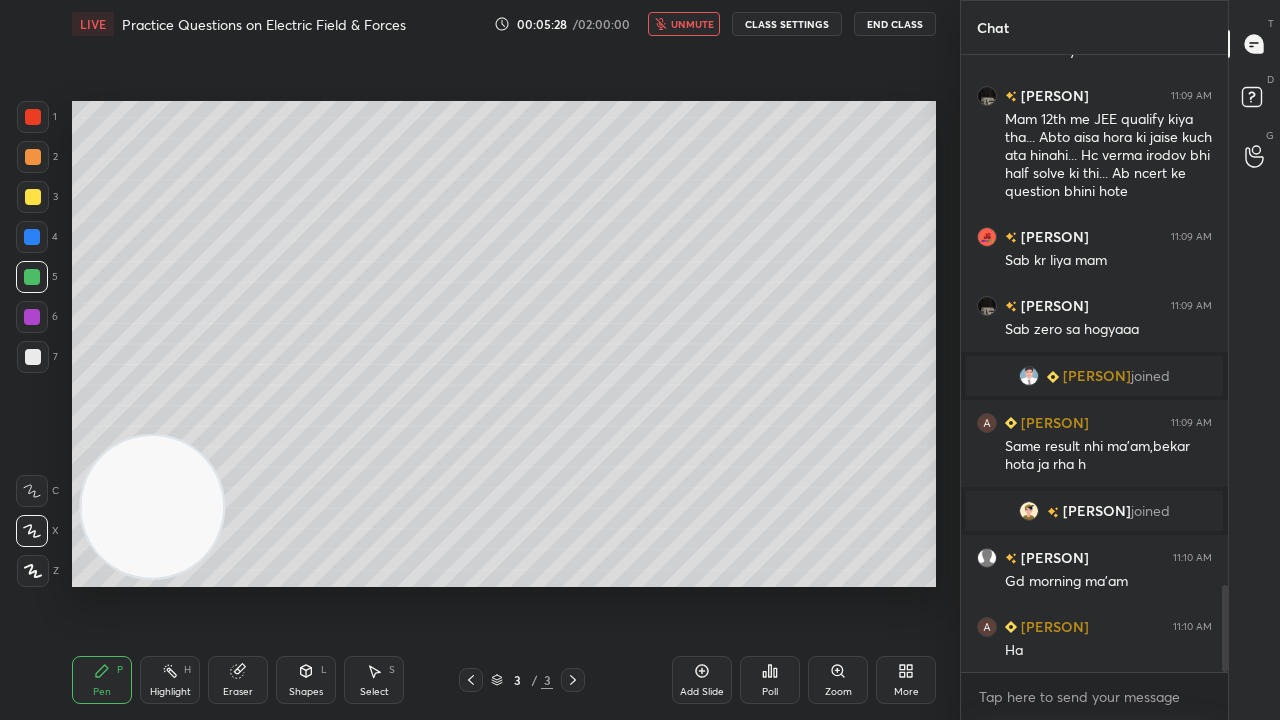 click on "unmute" at bounding box center (692, 24) 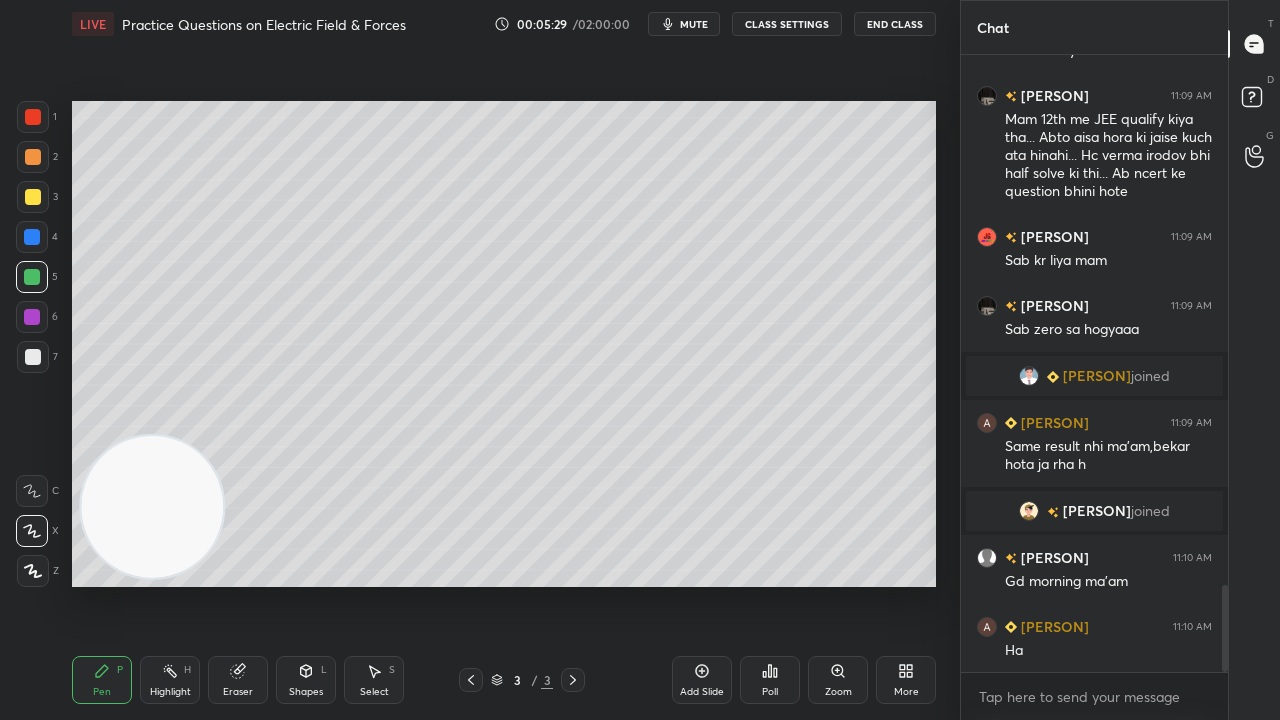 click at bounding box center [33, 197] 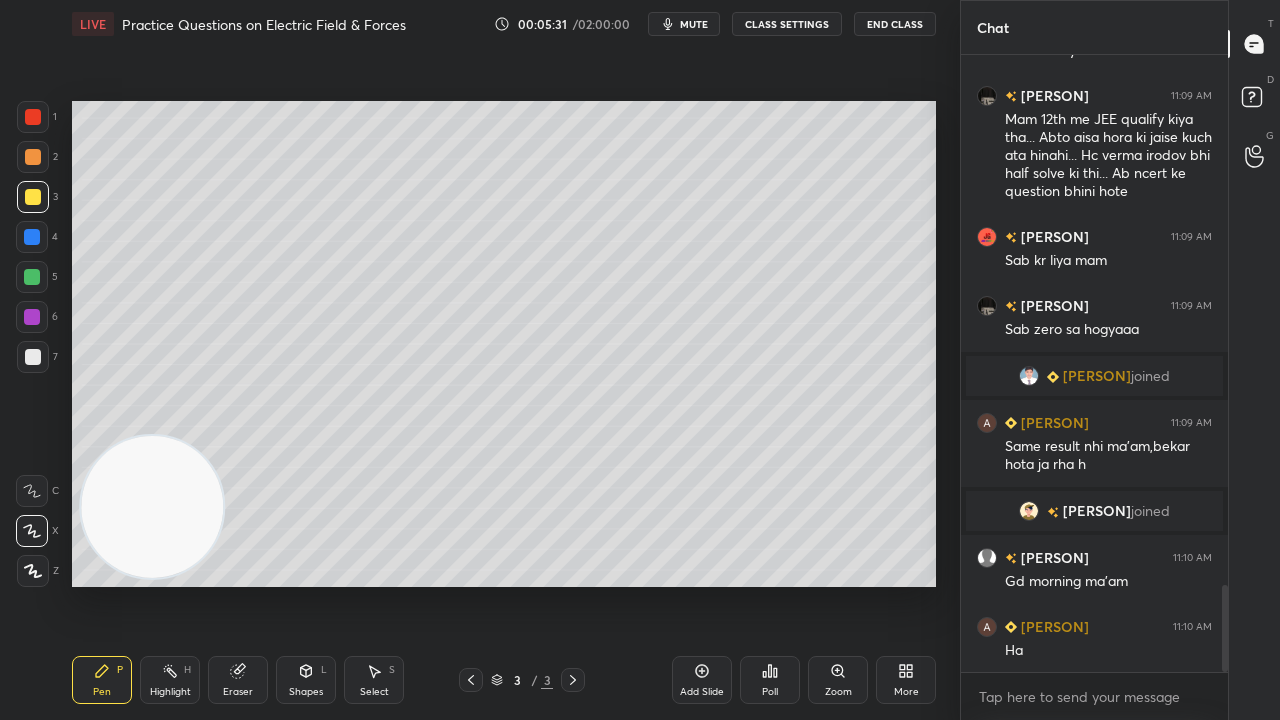 click at bounding box center [33, 357] 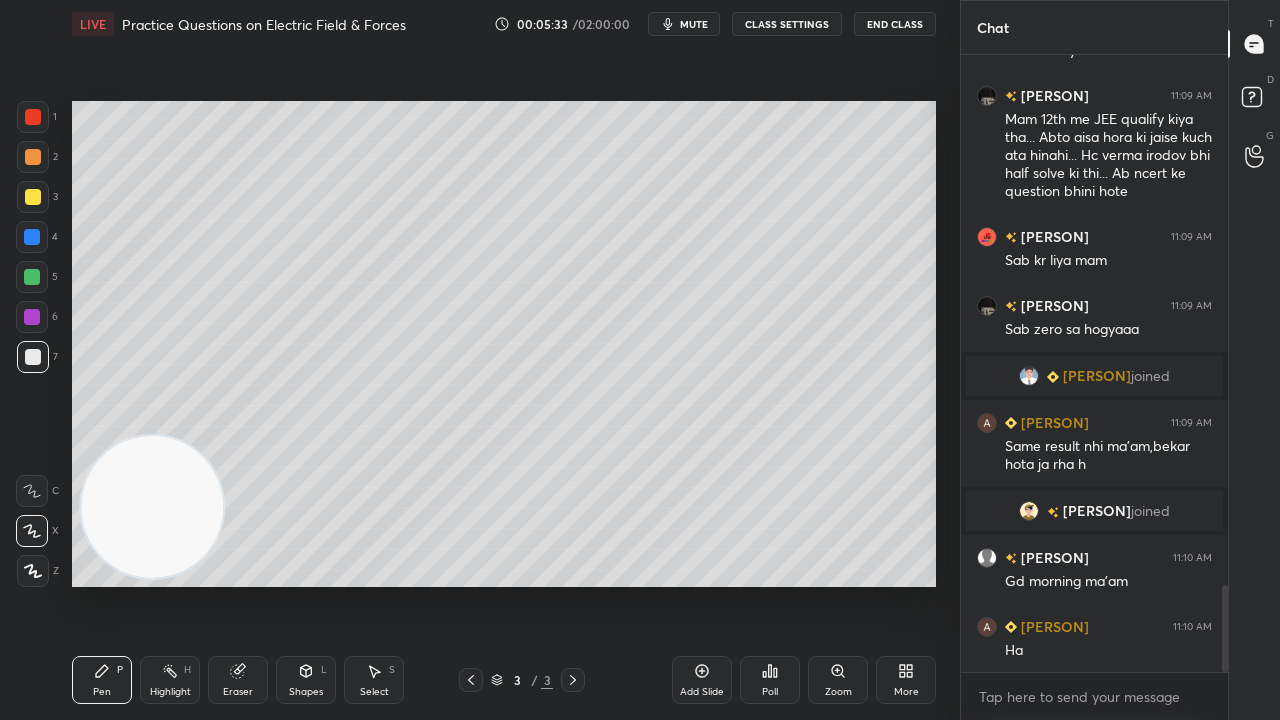 click on "mute" at bounding box center [694, 24] 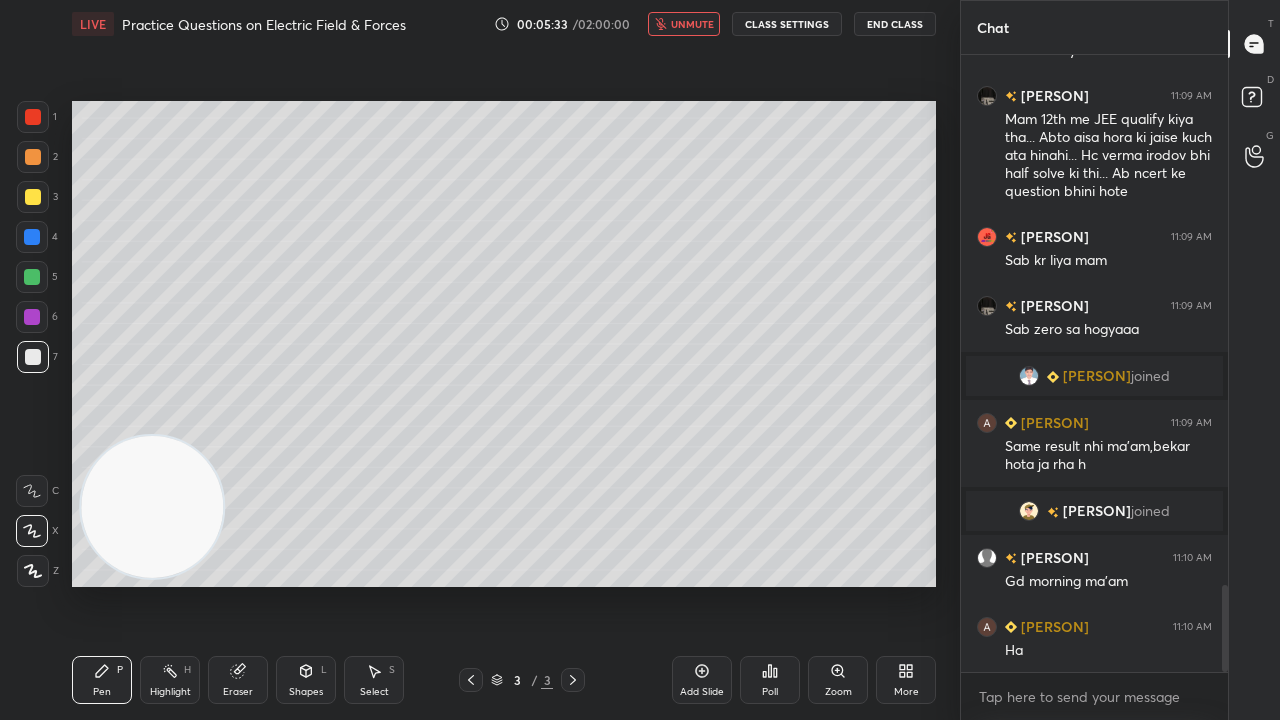 click on "unmute" at bounding box center [692, 24] 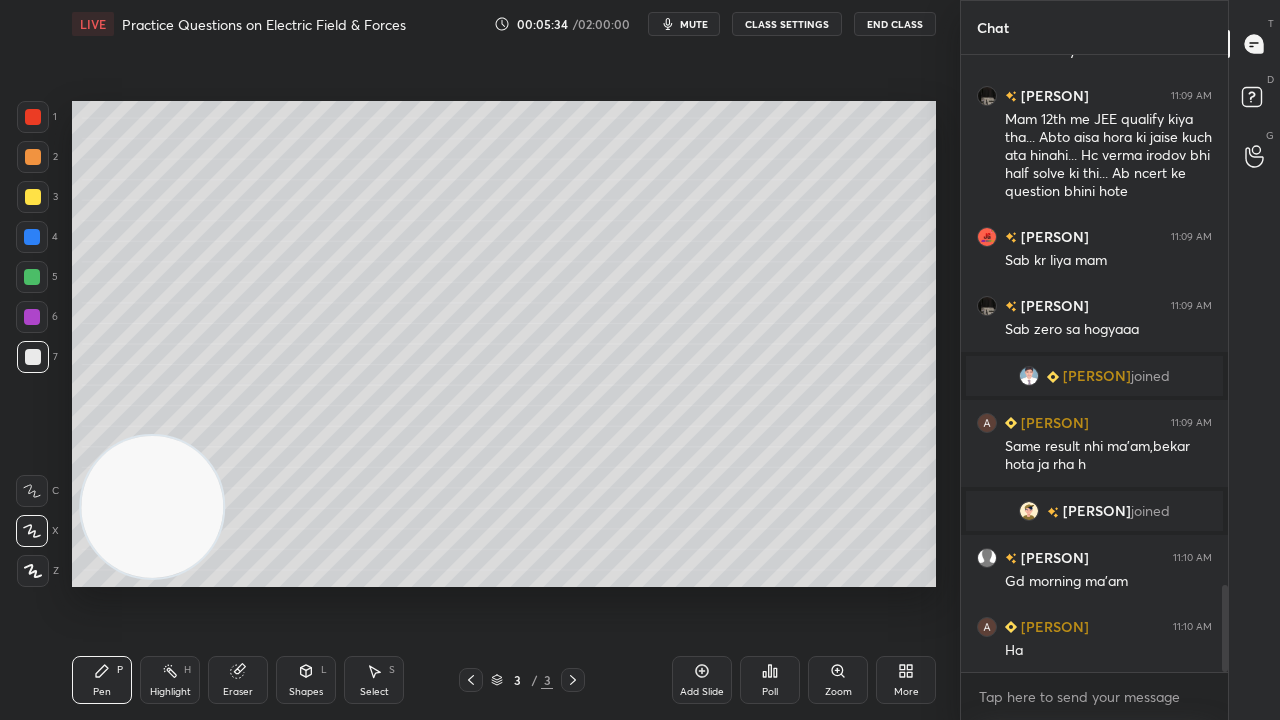click on "3" at bounding box center [37, 197] 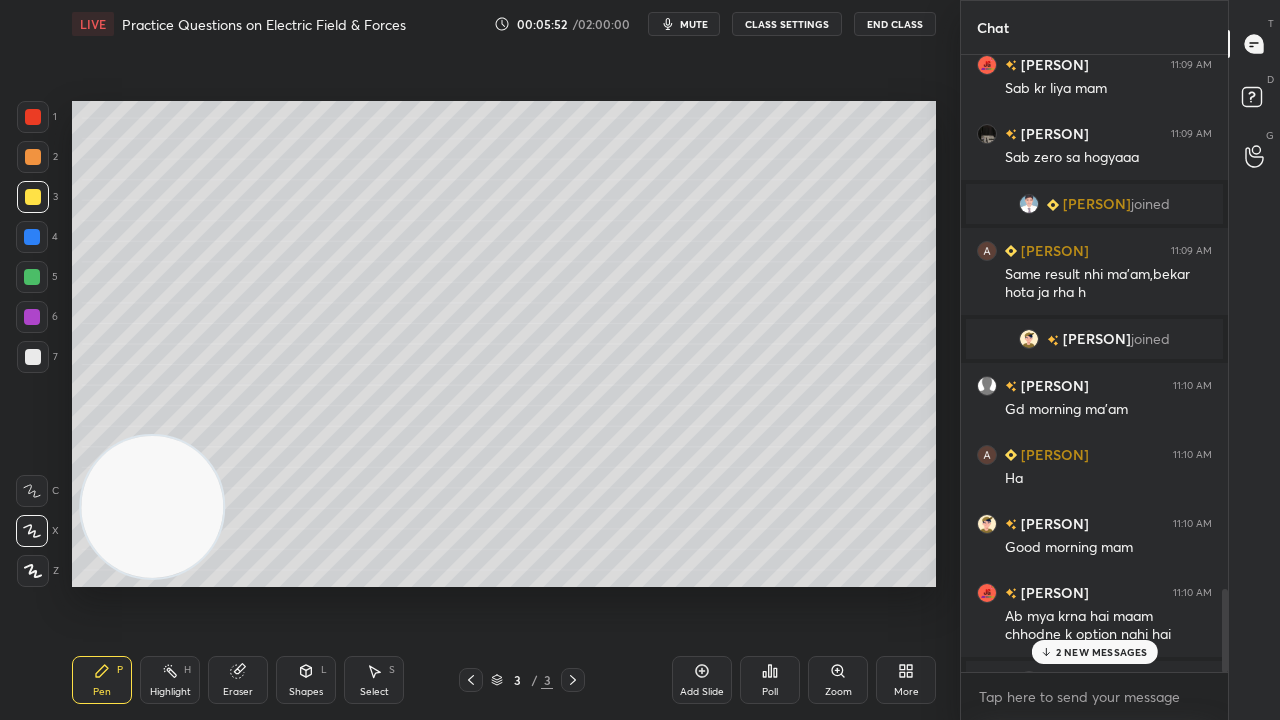 scroll, scrollTop: 3956, scrollLeft: 0, axis: vertical 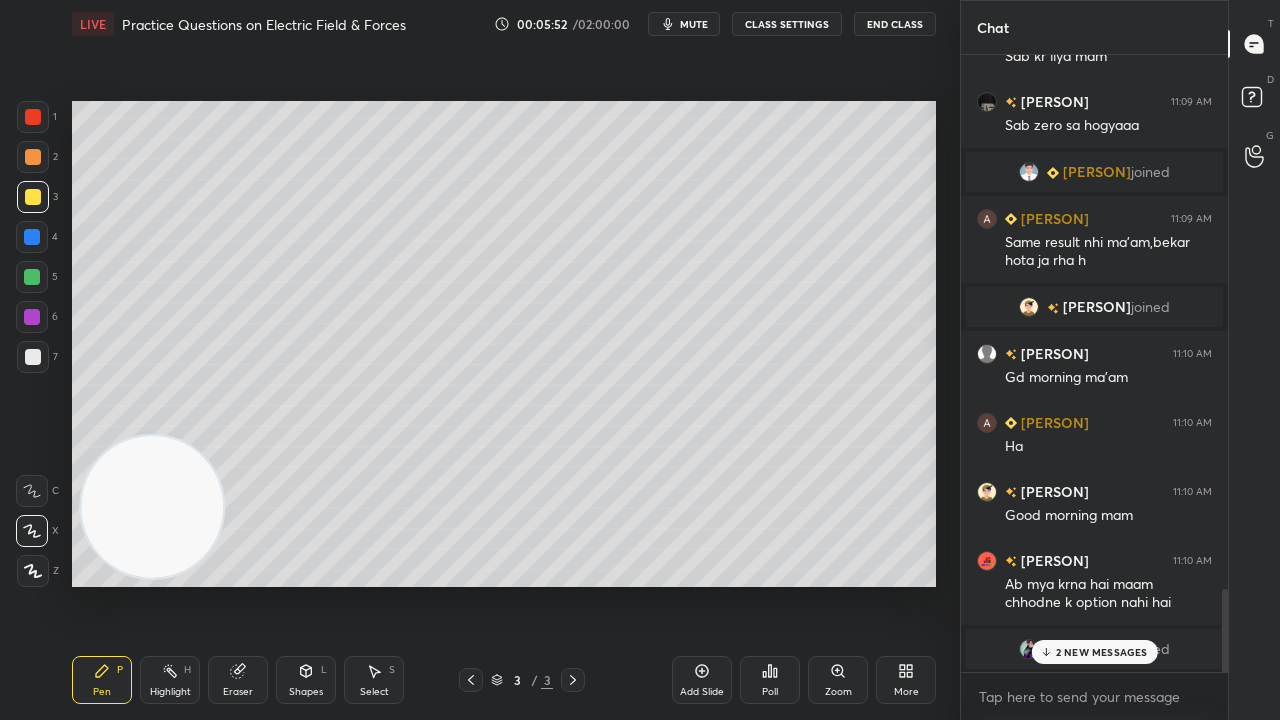 drag, startPoint x: 1226, startPoint y: 645, endPoint x: 1186, endPoint y: 675, distance: 50 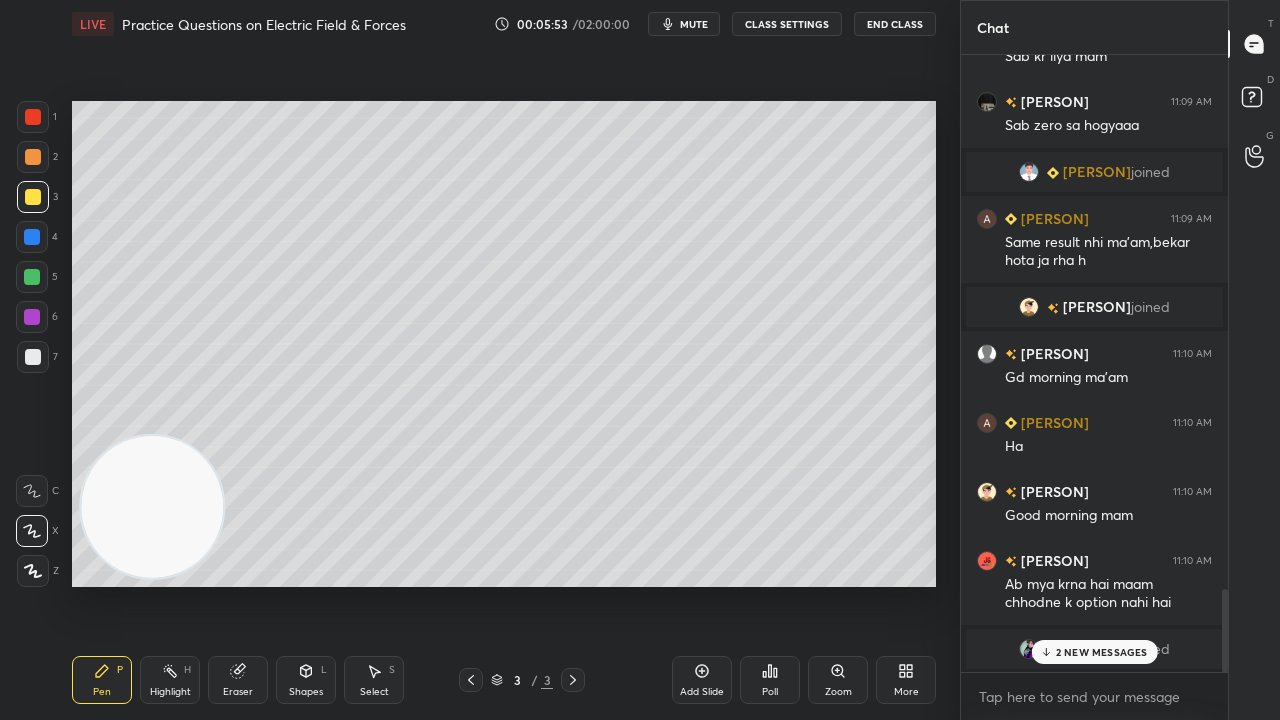 click on "2 NEW MESSAGES" at bounding box center [1102, 652] 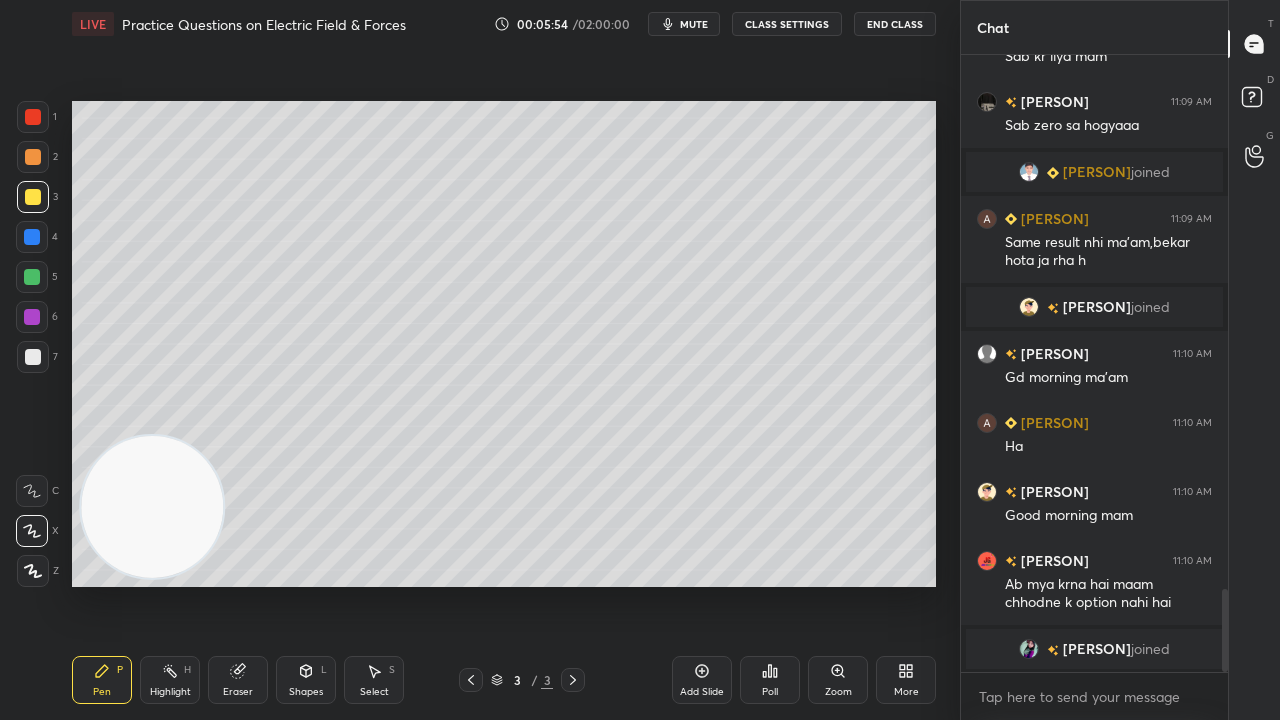 click on "mute" at bounding box center [684, 24] 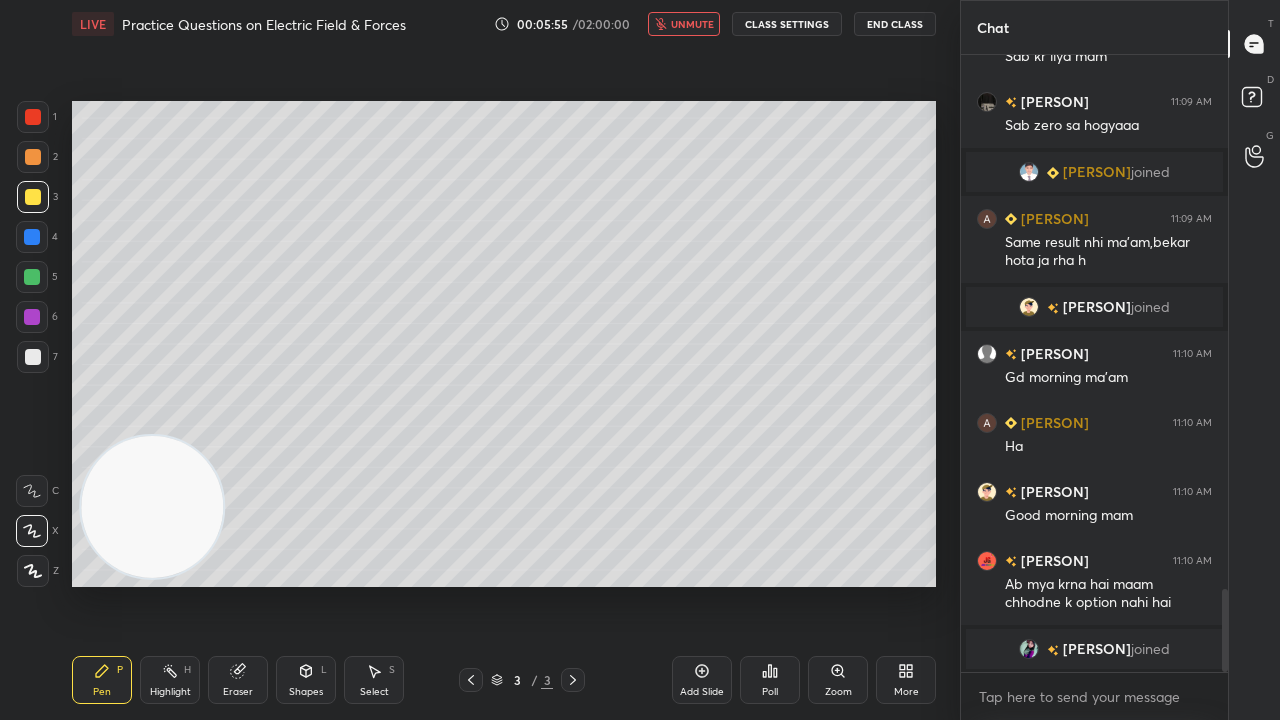 click on "unmute" at bounding box center (684, 24) 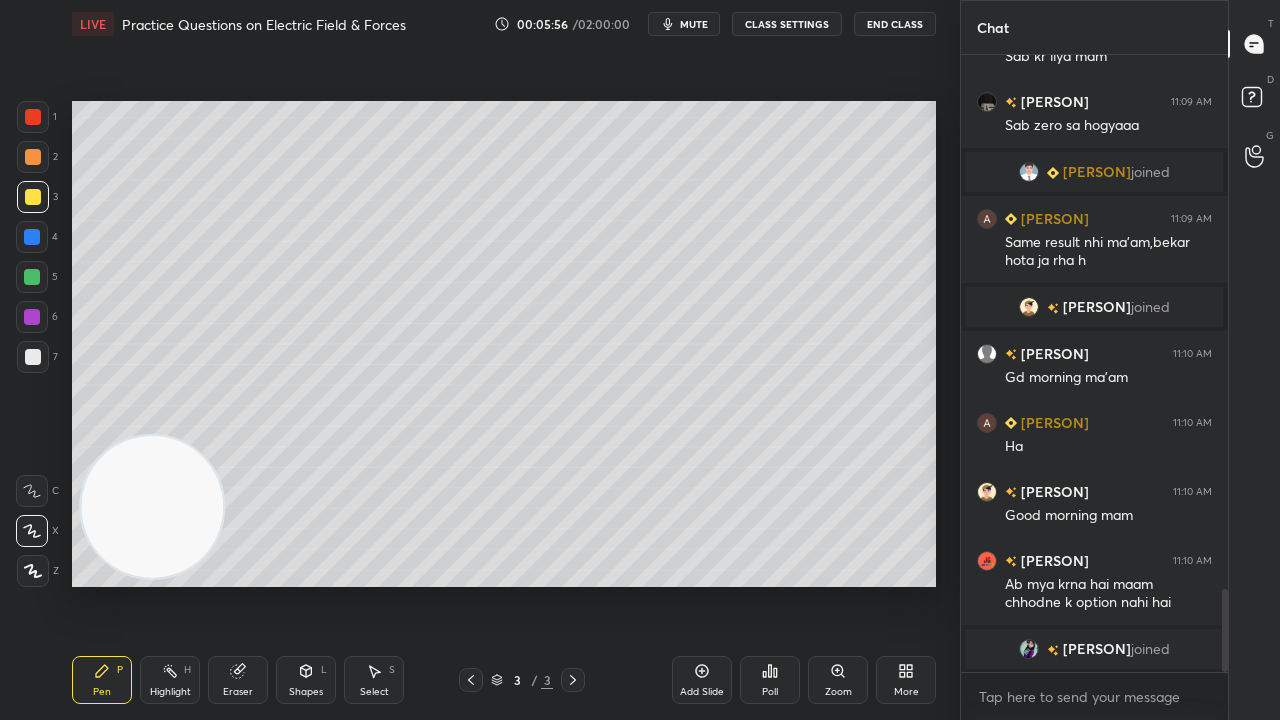 click on "7" at bounding box center (37, 361) 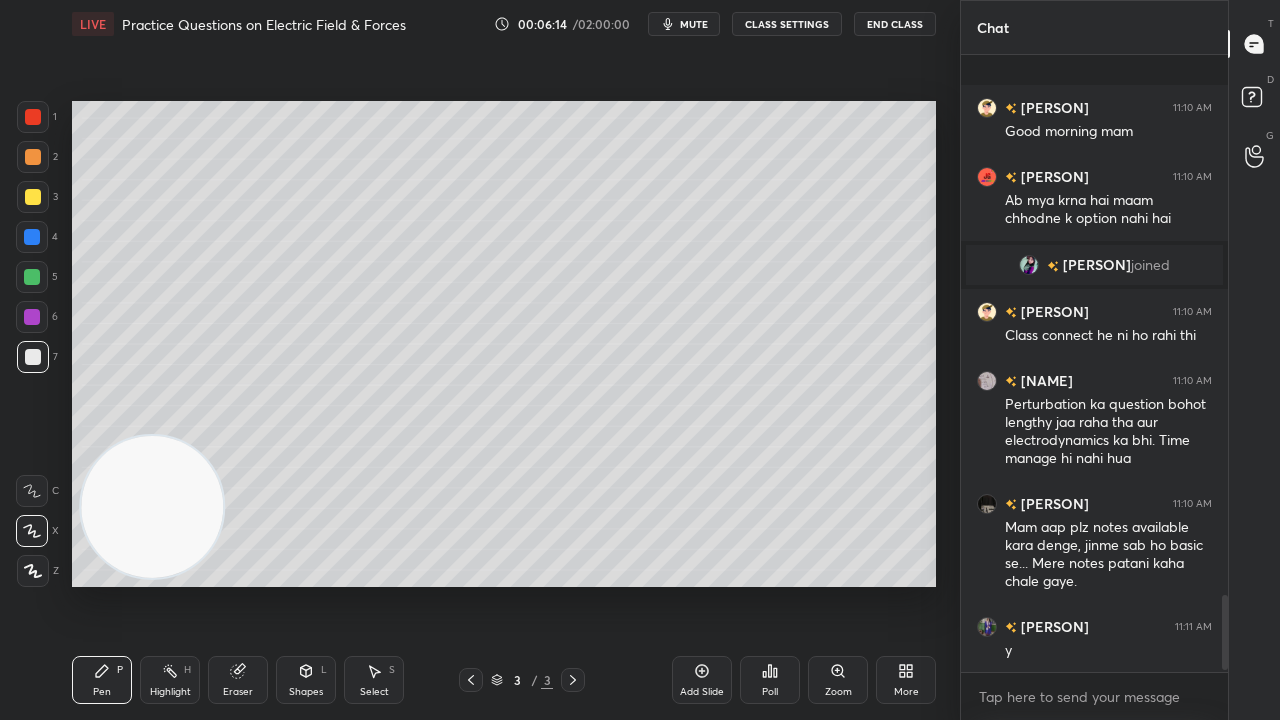 scroll, scrollTop: 4446, scrollLeft: 0, axis: vertical 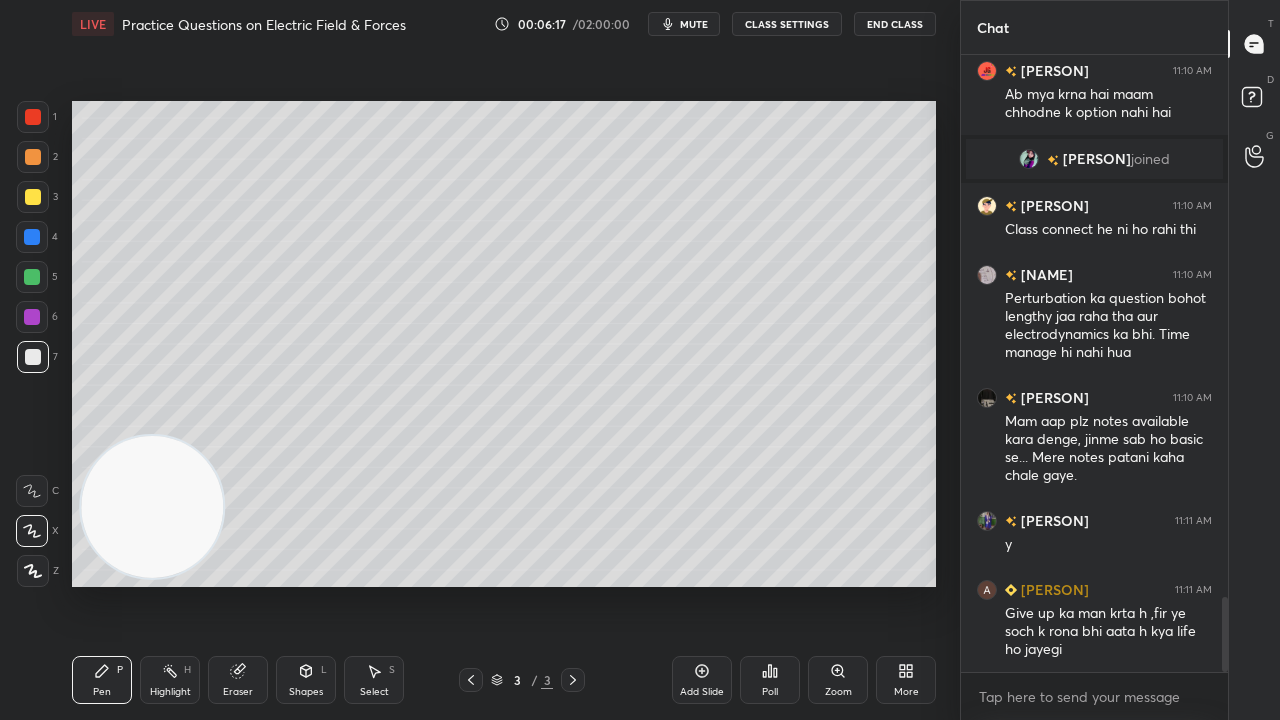 click on "mute" at bounding box center (694, 24) 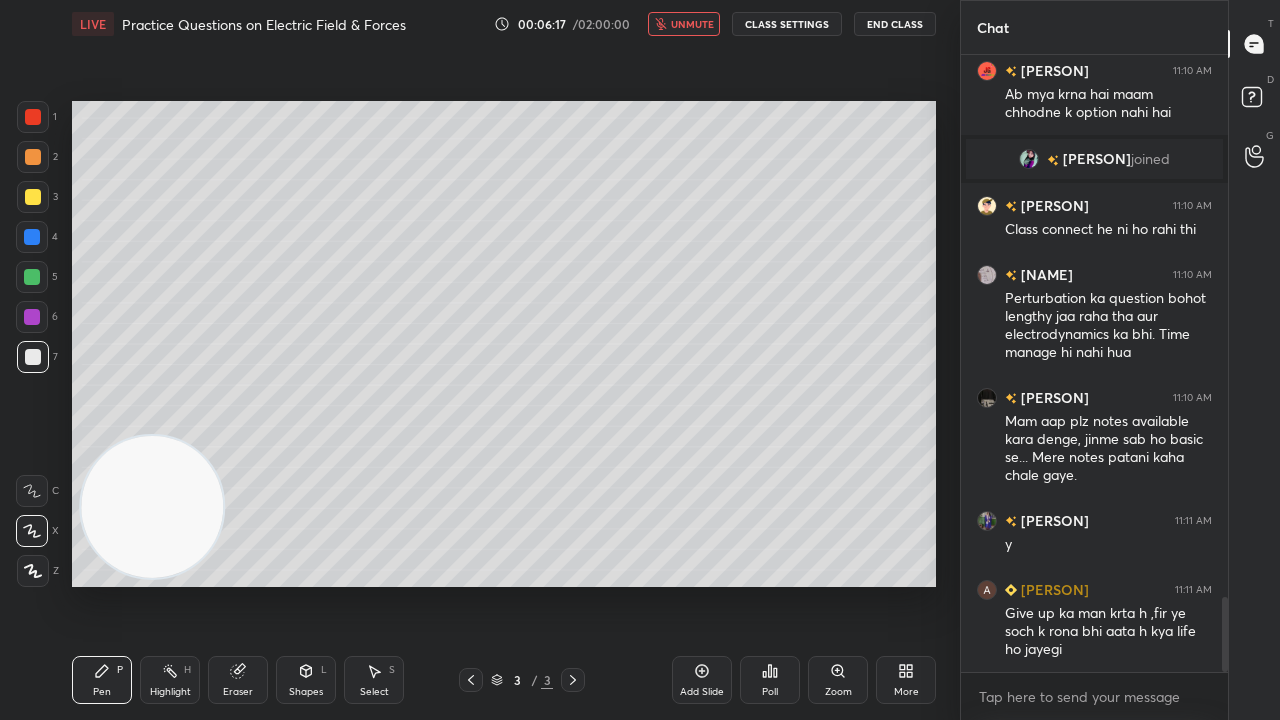 click on "unmute" at bounding box center (692, 24) 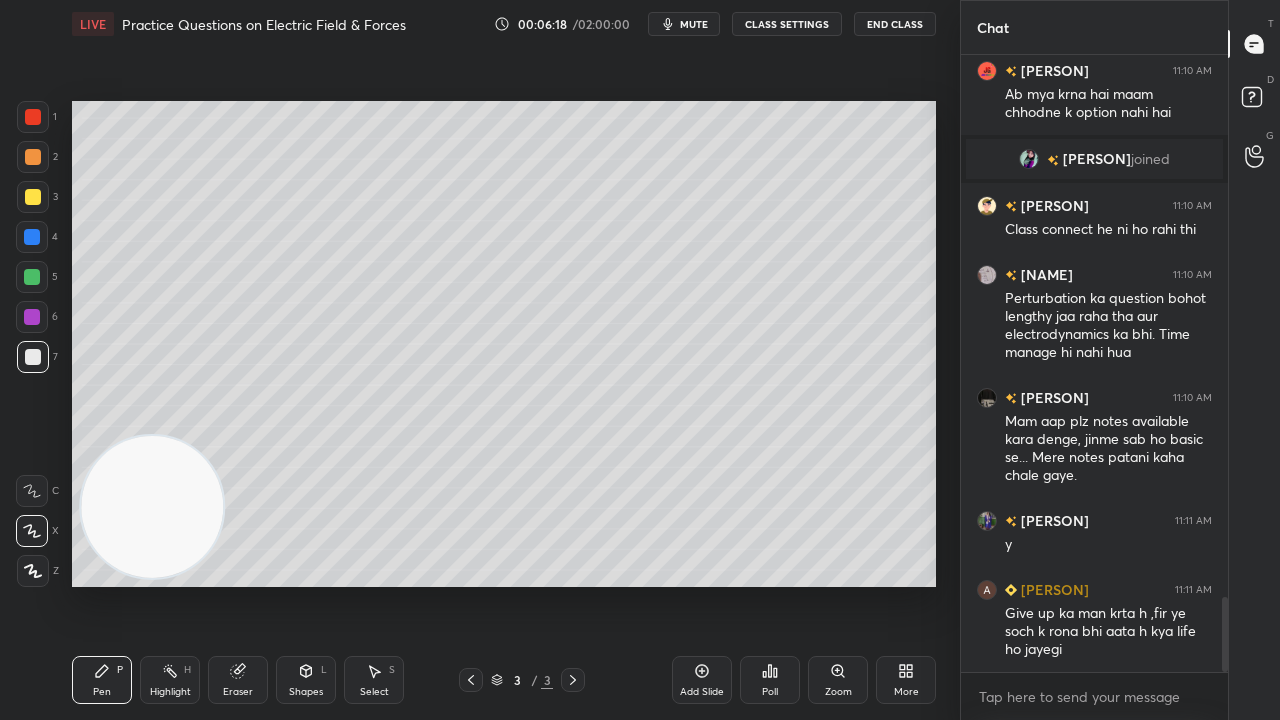 click on "mute" at bounding box center [694, 24] 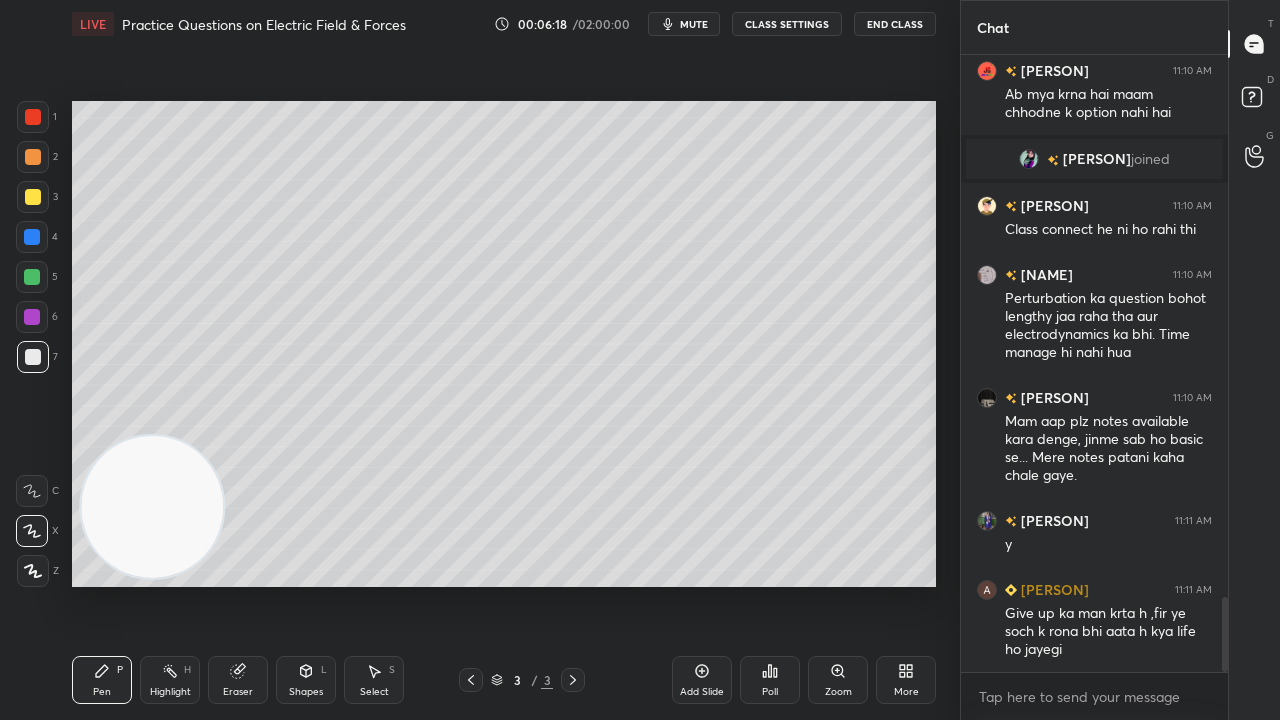 click on "mute" at bounding box center [694, 24] 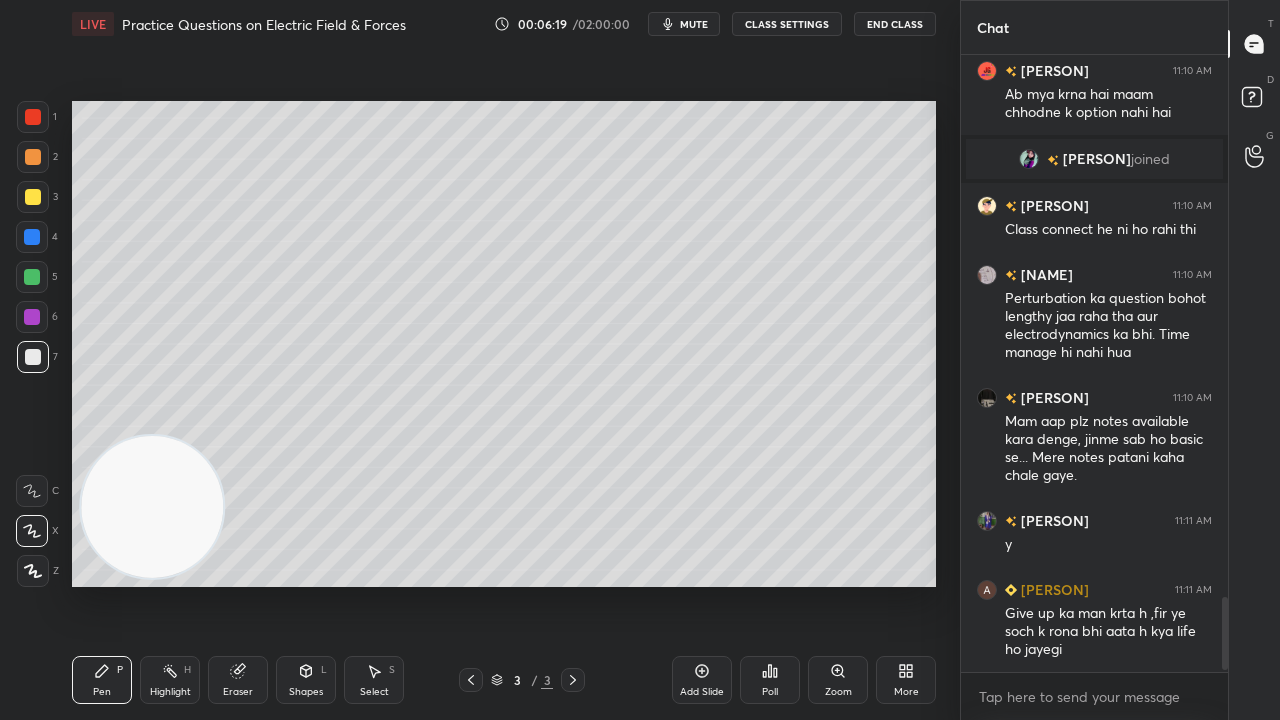 scroll, scrollTop: 4568, scrollLeft: 0, axis: vertical 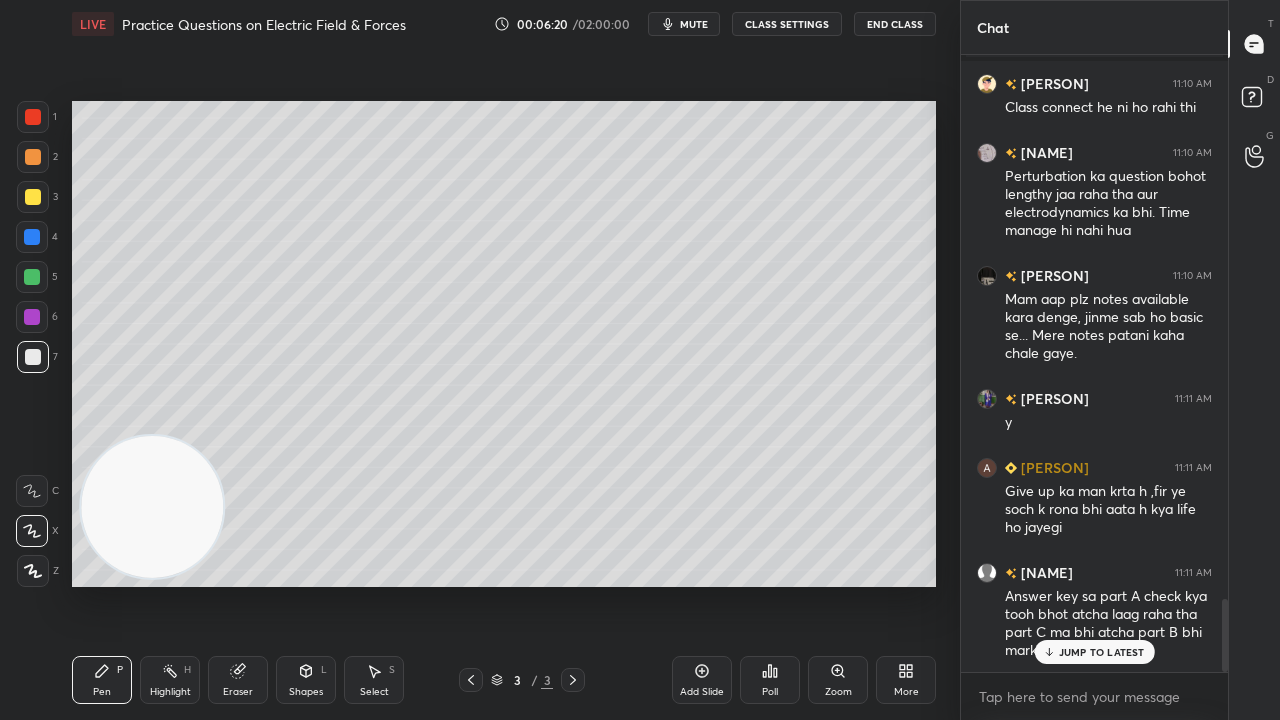 click on "mute" at bounding box center (694, 24) 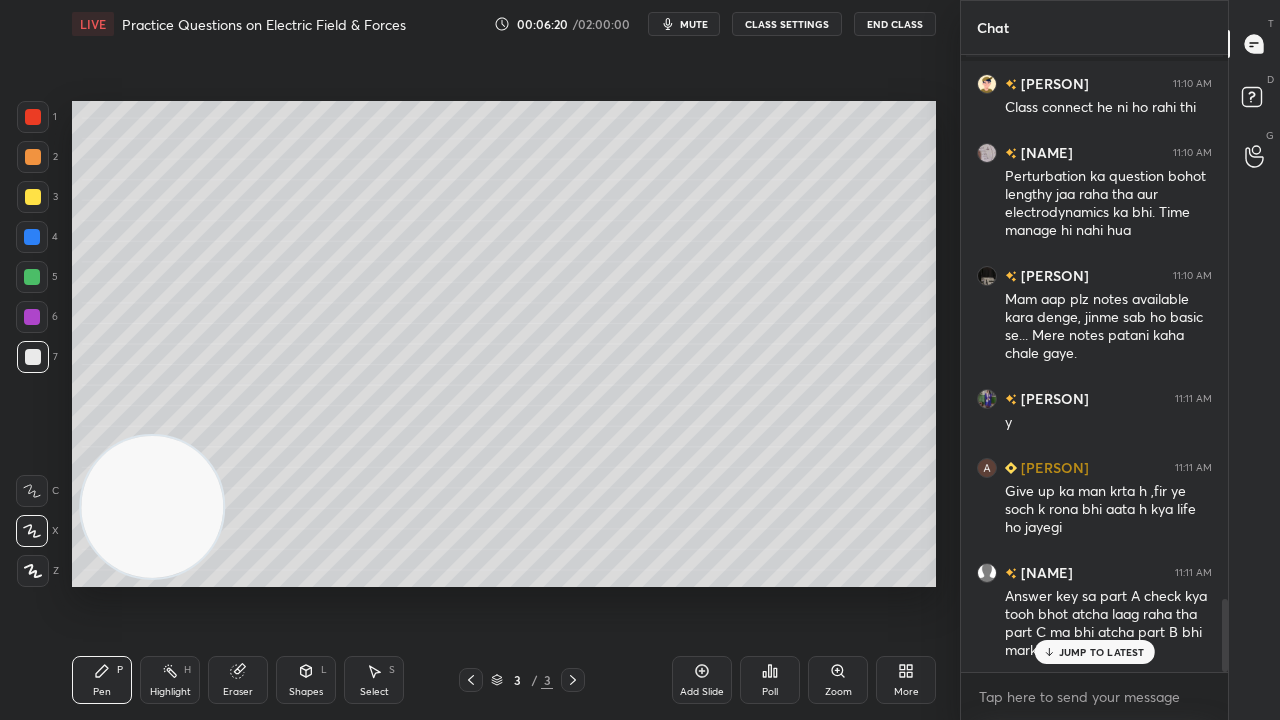 click on "mute" at bounding box center [694, 24] 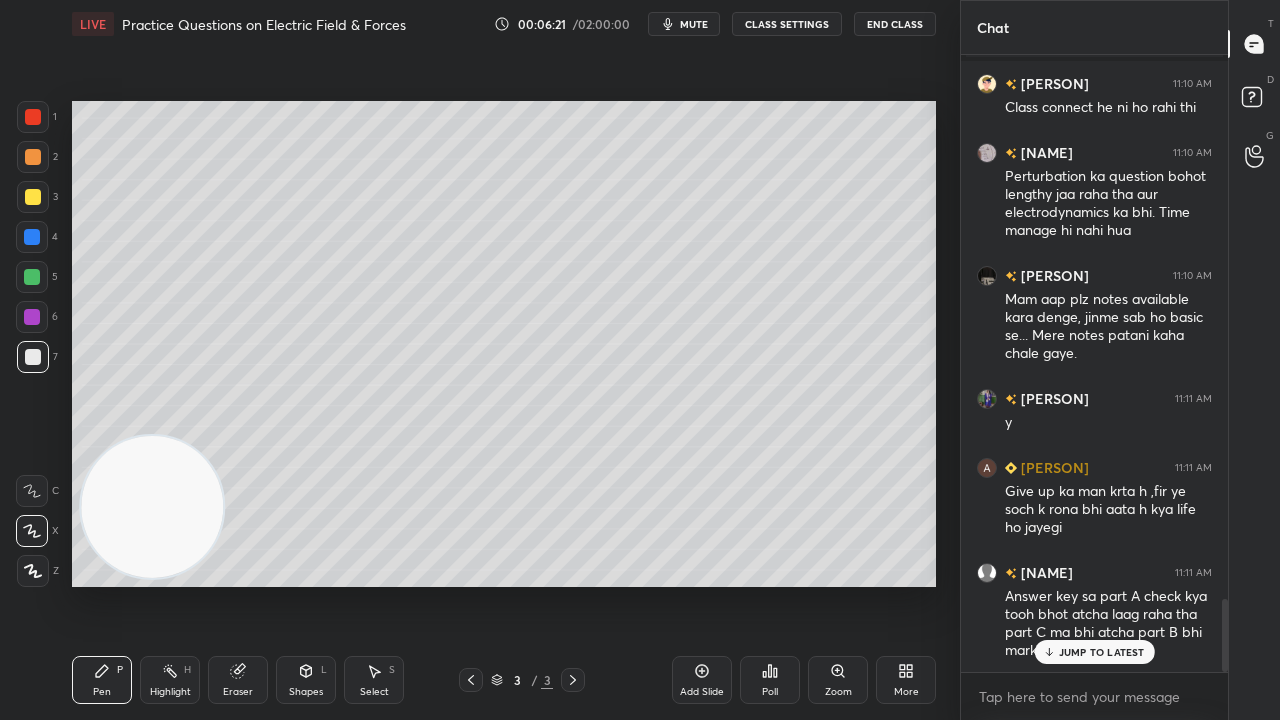 click on "1 2 3 4 5 6 7 C X Z C X Z E E Erase all   H H" at bounding box center (32, 344) 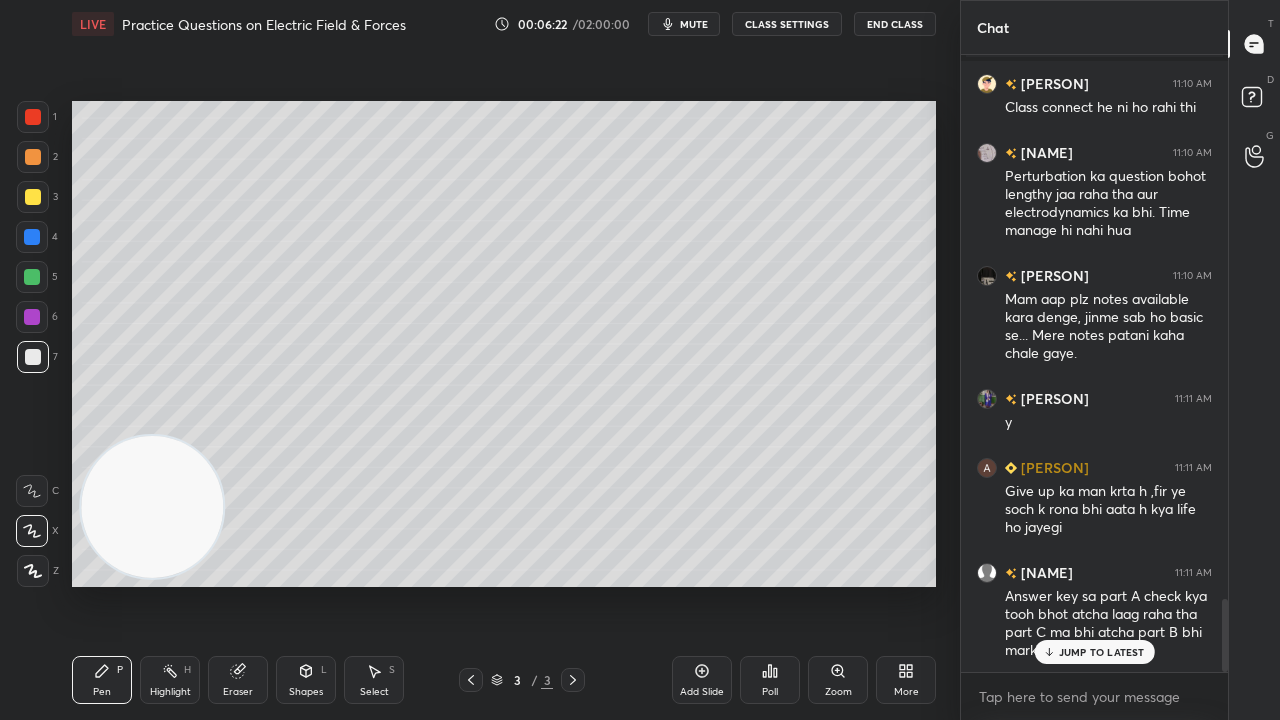 drag, startPoint x: 29, startPoint y: 209, endPoint x: 47, endPoint y: 198, distance: 21.095022 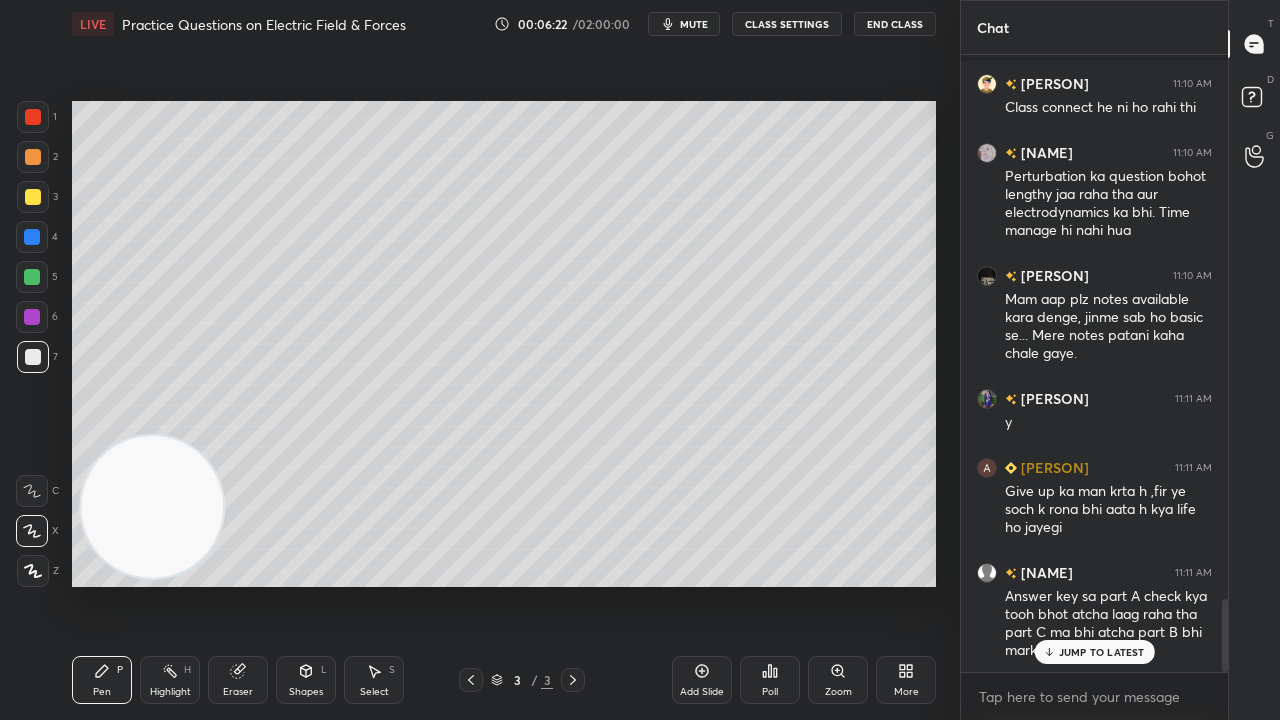 click at bounding box center [33, 197] 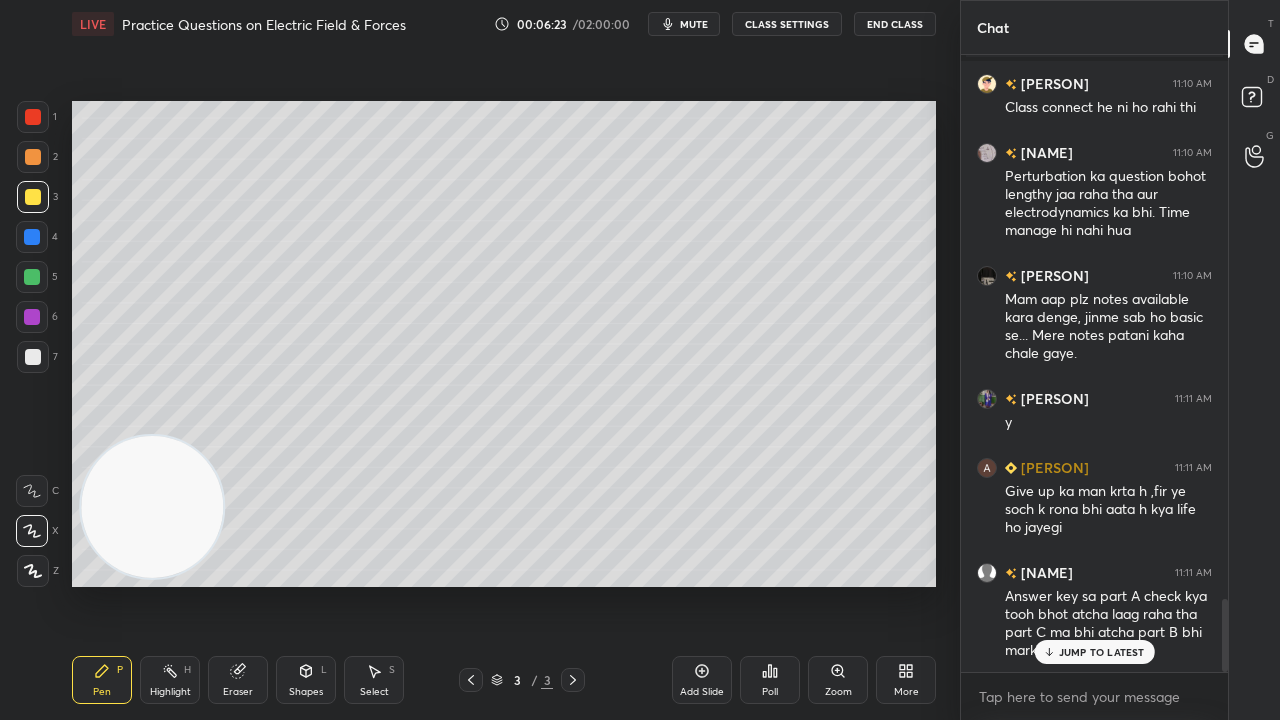 click on "JUMP TO LATEST" at bounding box center (1102, 652) 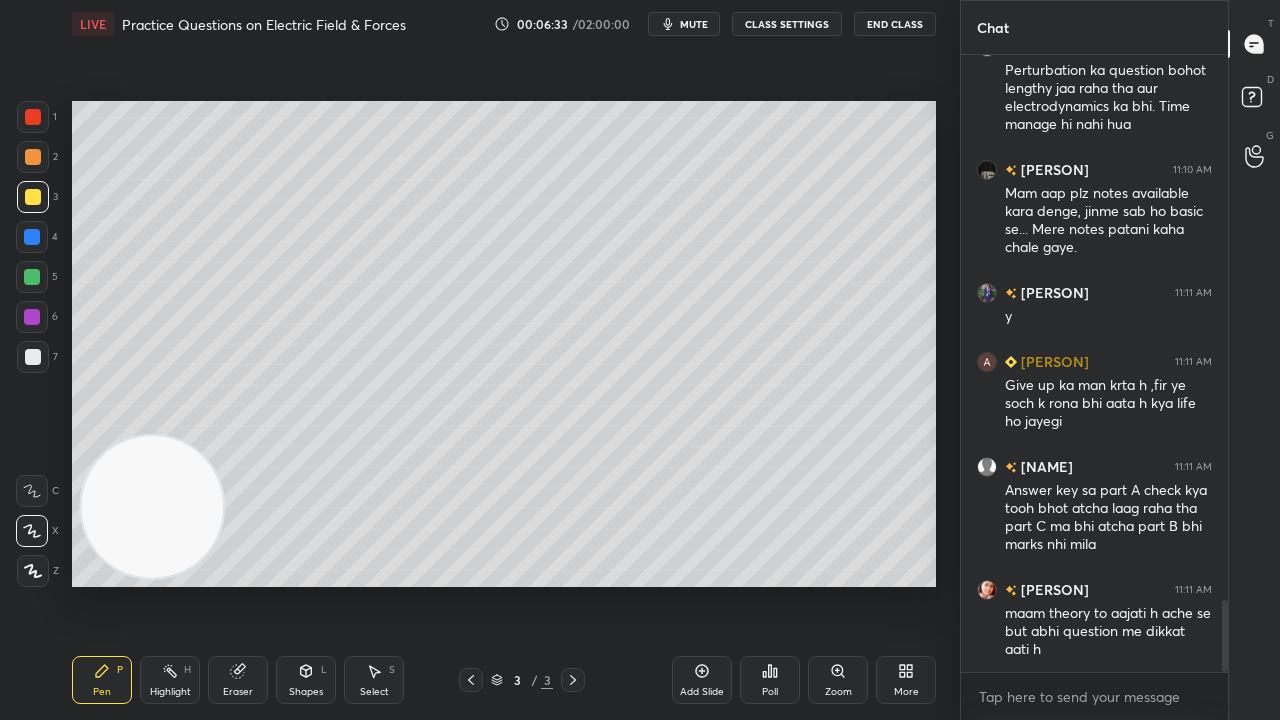 scroll, scrollTop: 4742, scrollLeft: 0, axis: vertical 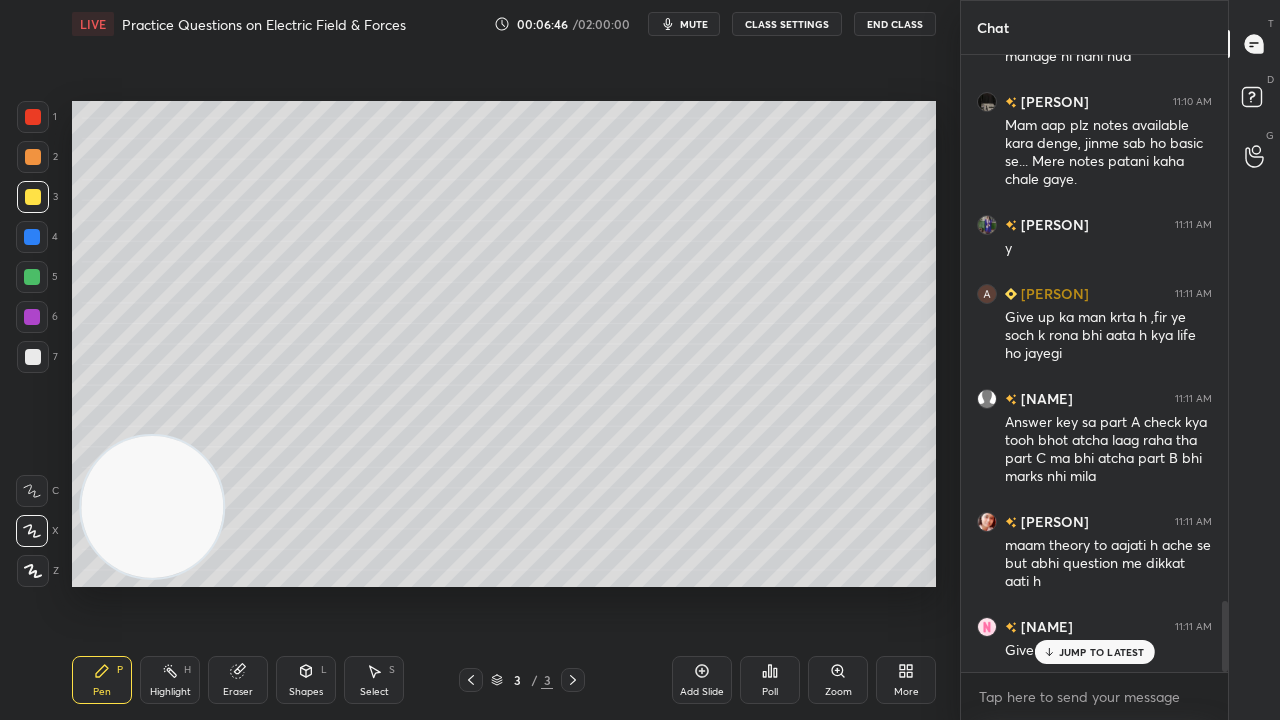 click on "JUMP TO LATEST" at bounding box center (1102, 652) 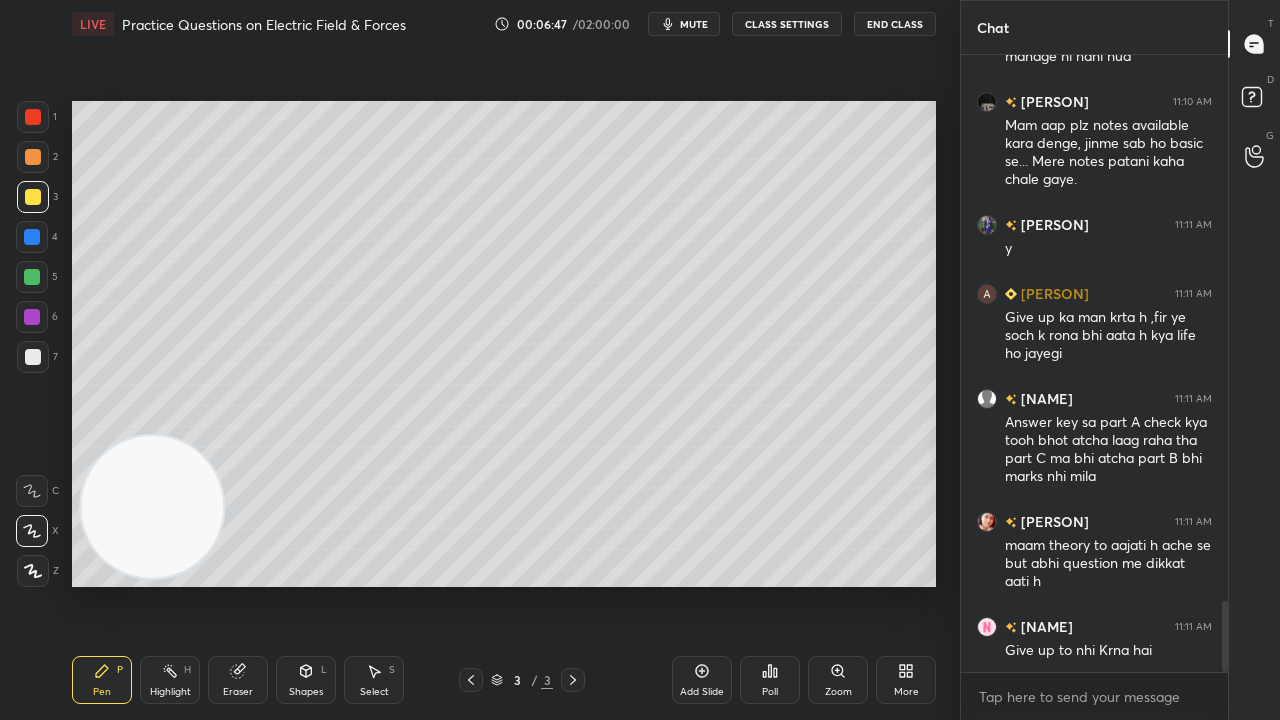 click on "mute" at bounding box center (694, 24) 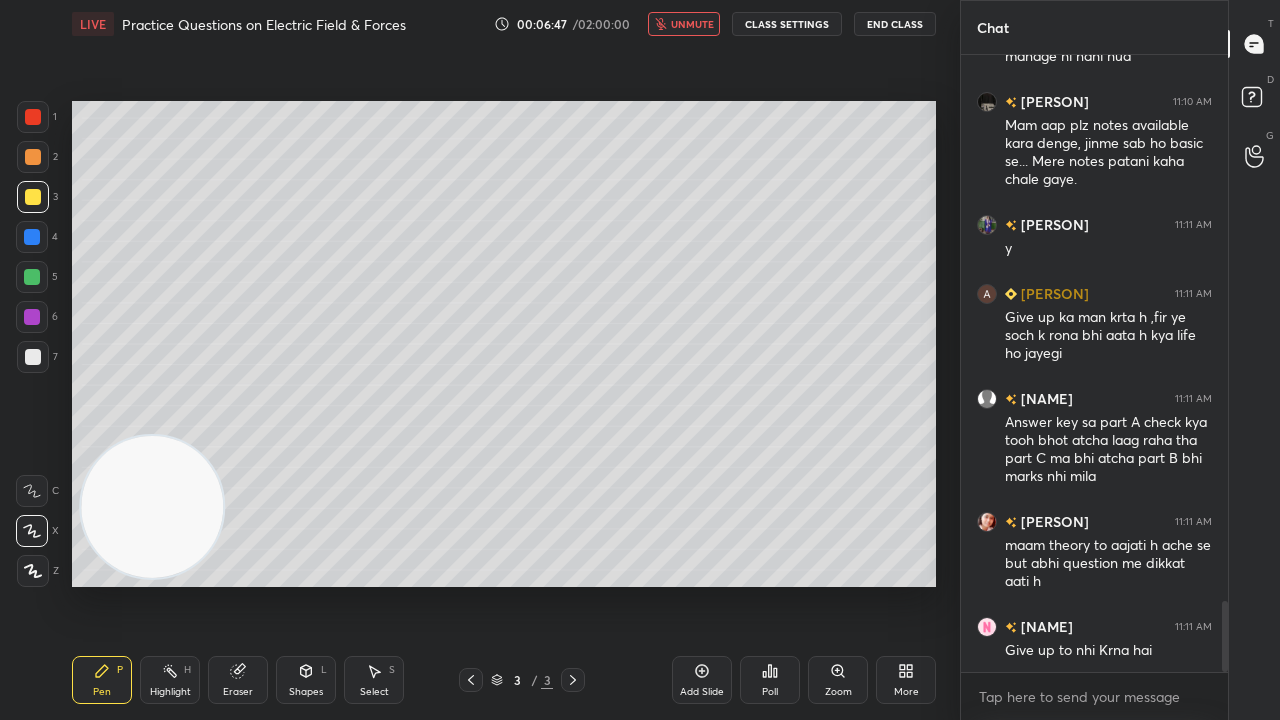 click on "unmute" at bounding box center (692, 24) 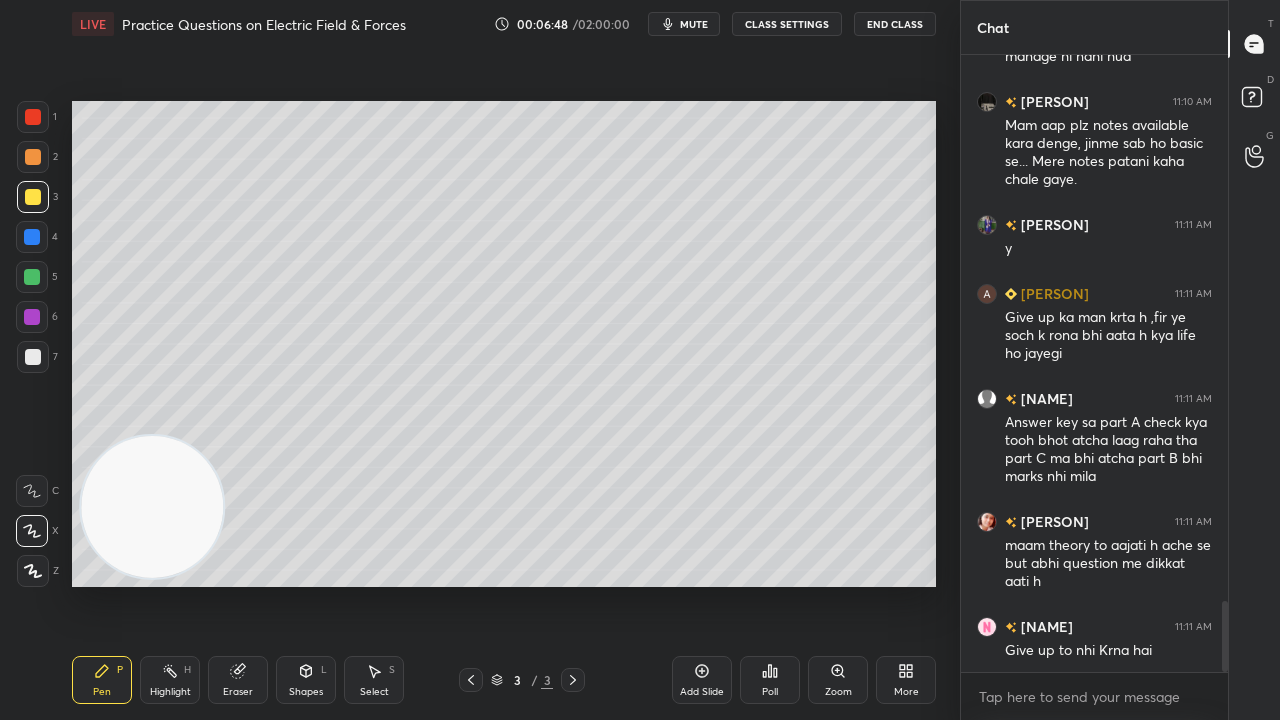 drag, startPoint x: 26, startPoint y: 365, endPoint x: 28, endPoint y: 355, distance: 10.198039 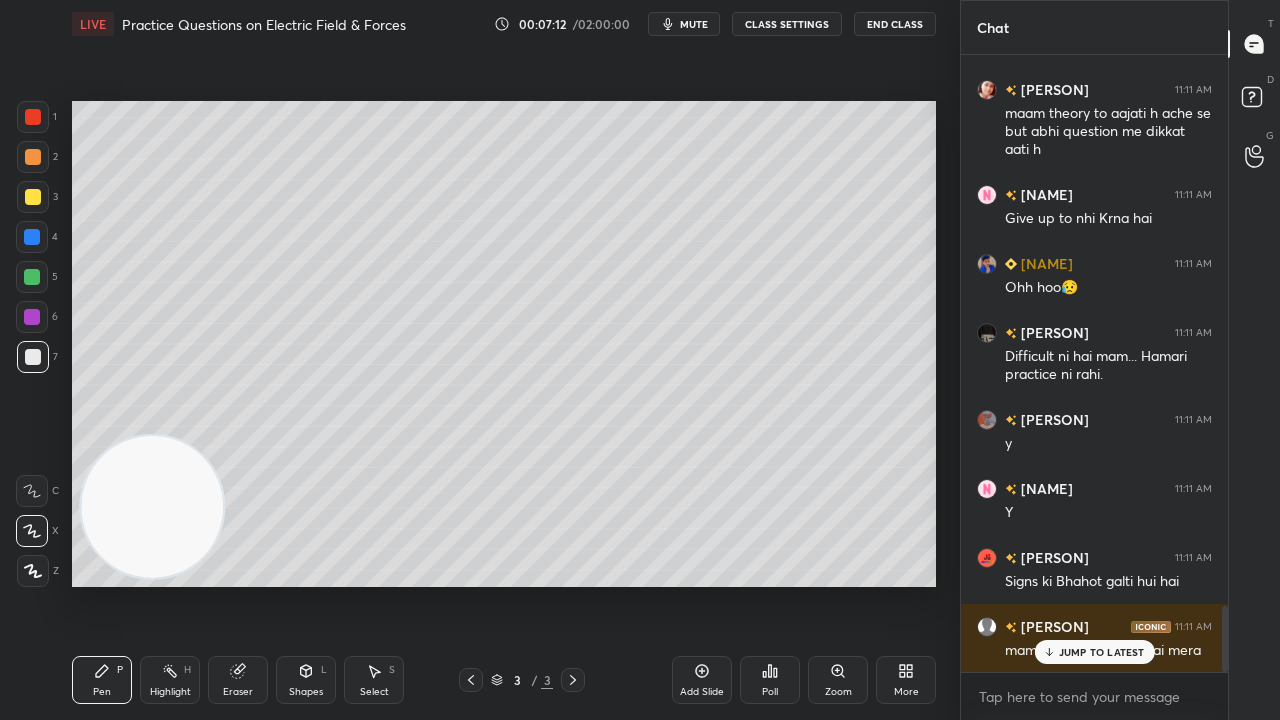 scroll, scrollTop: 5244, scrollLeft: 0, axis: vertical 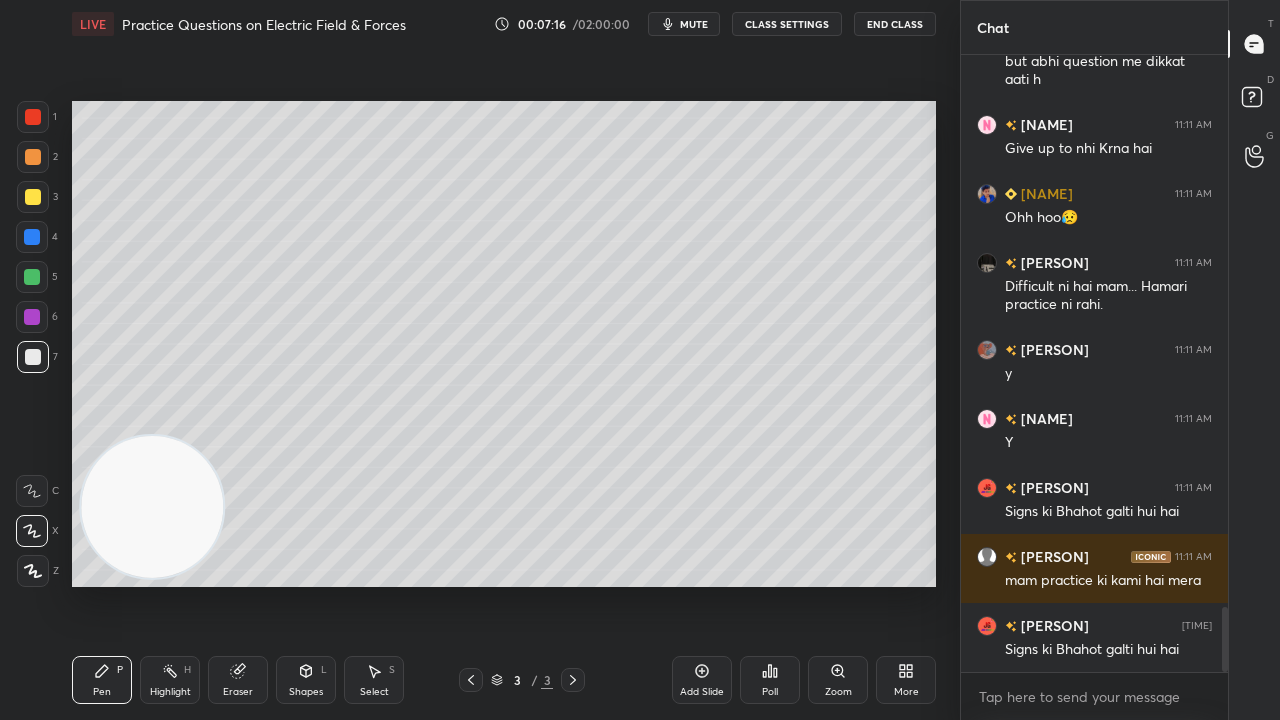 click at bounding box center [33, 197] 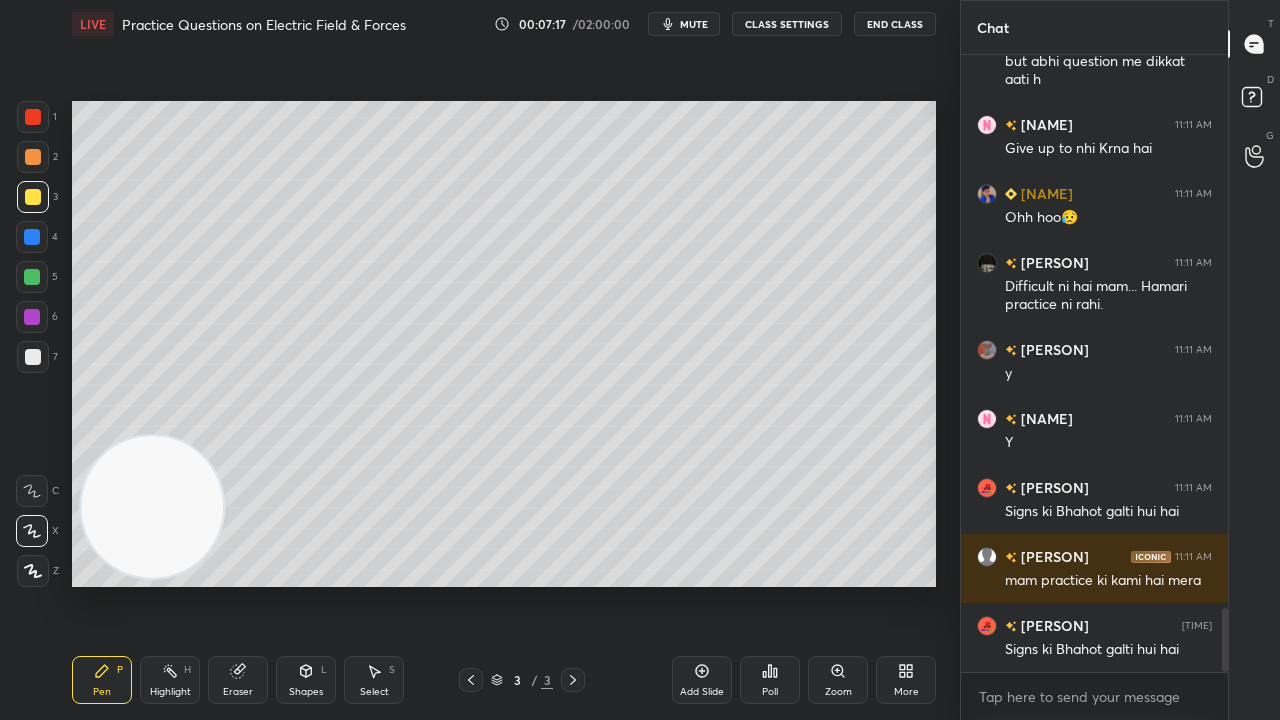 scroll, scrollTop: 5292, scrollLeft: 0, axis: vertical 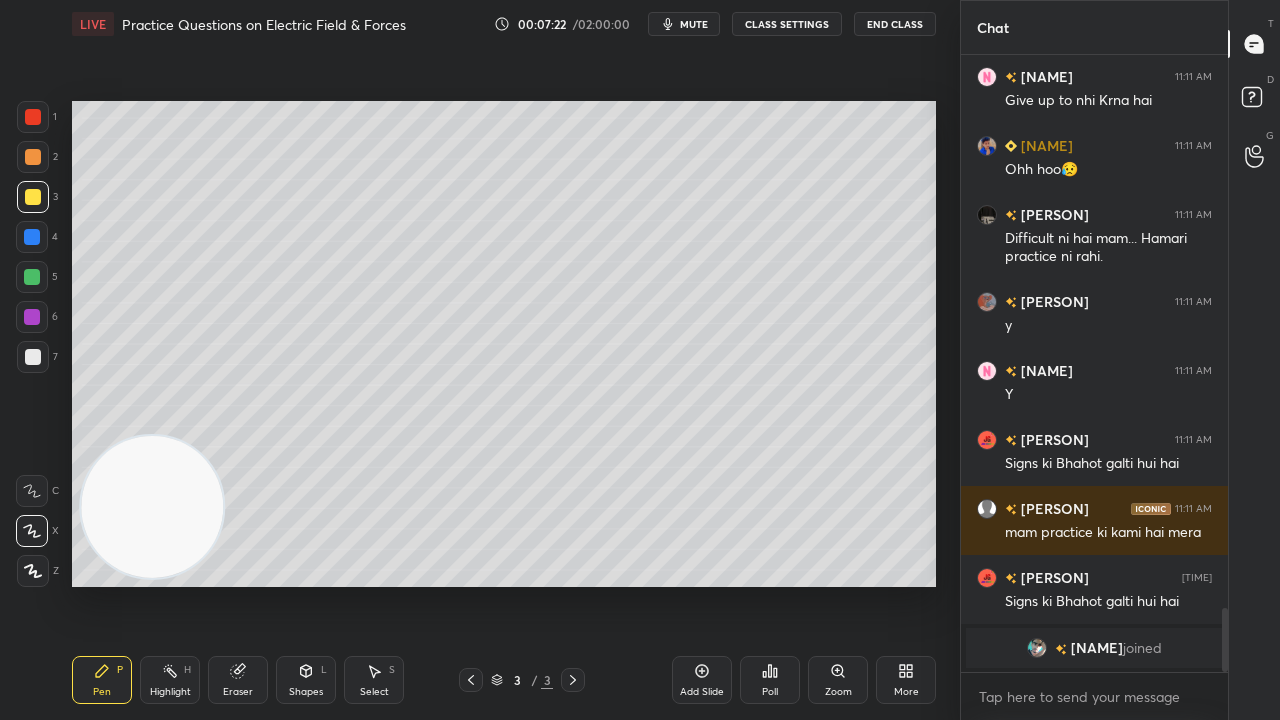 click at bounding box center (33, 357) 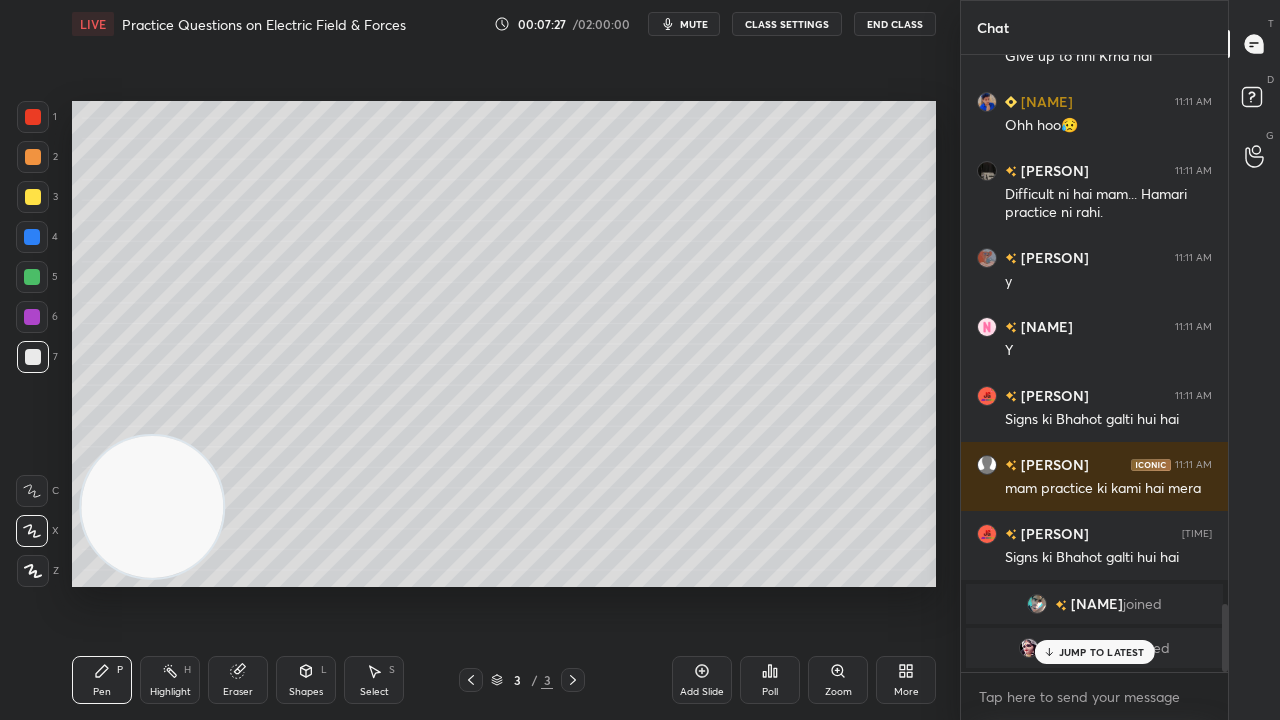 scroll, scrollTop: 5020, scrollLeft: 0, axis: vertical 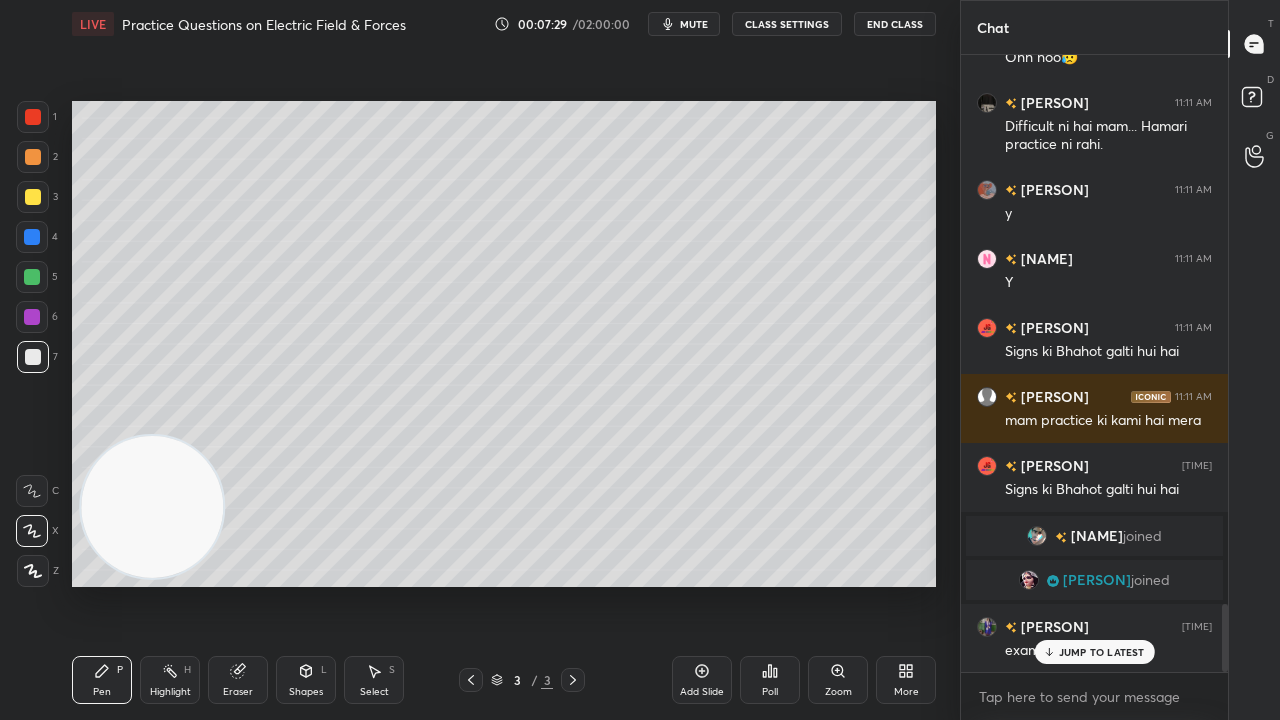 drag, startPoint x: 1137, startPoint y: 652, endPoint x: 1114, endPoint y: 704, distance: 56.859474 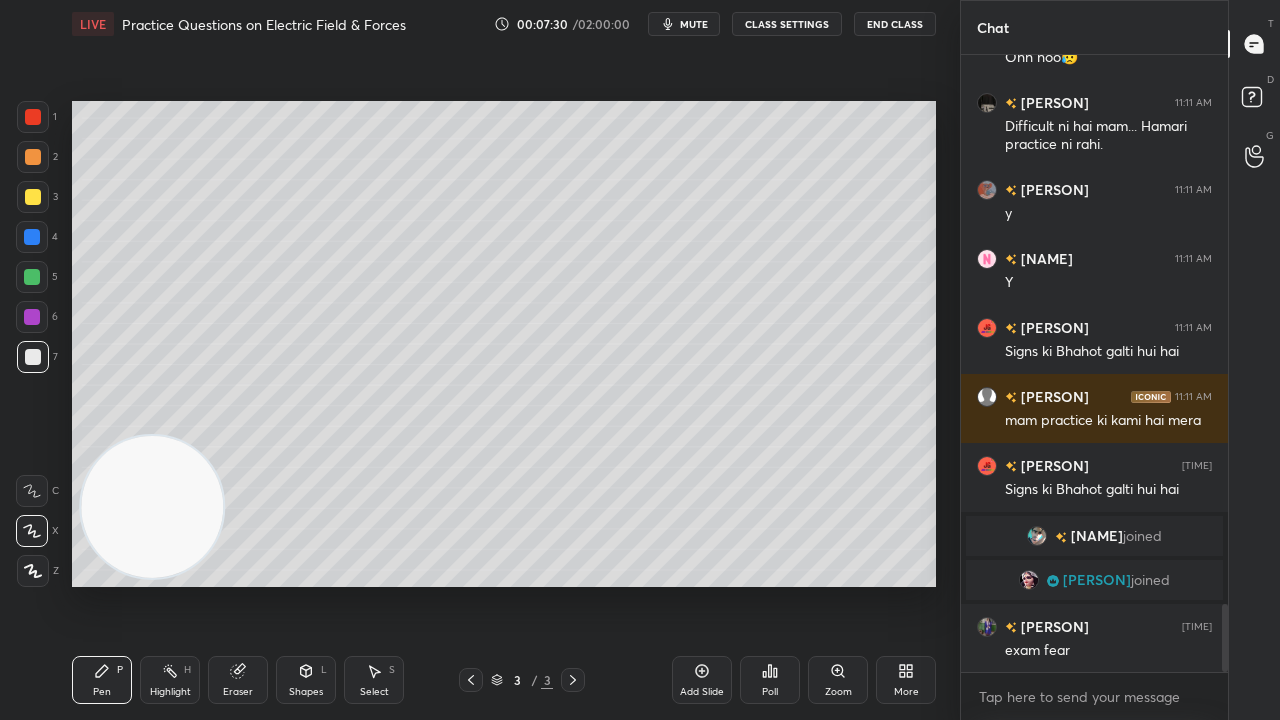 scroll, scrollTop: 5090, scrollLeft: 0, axis: vertical 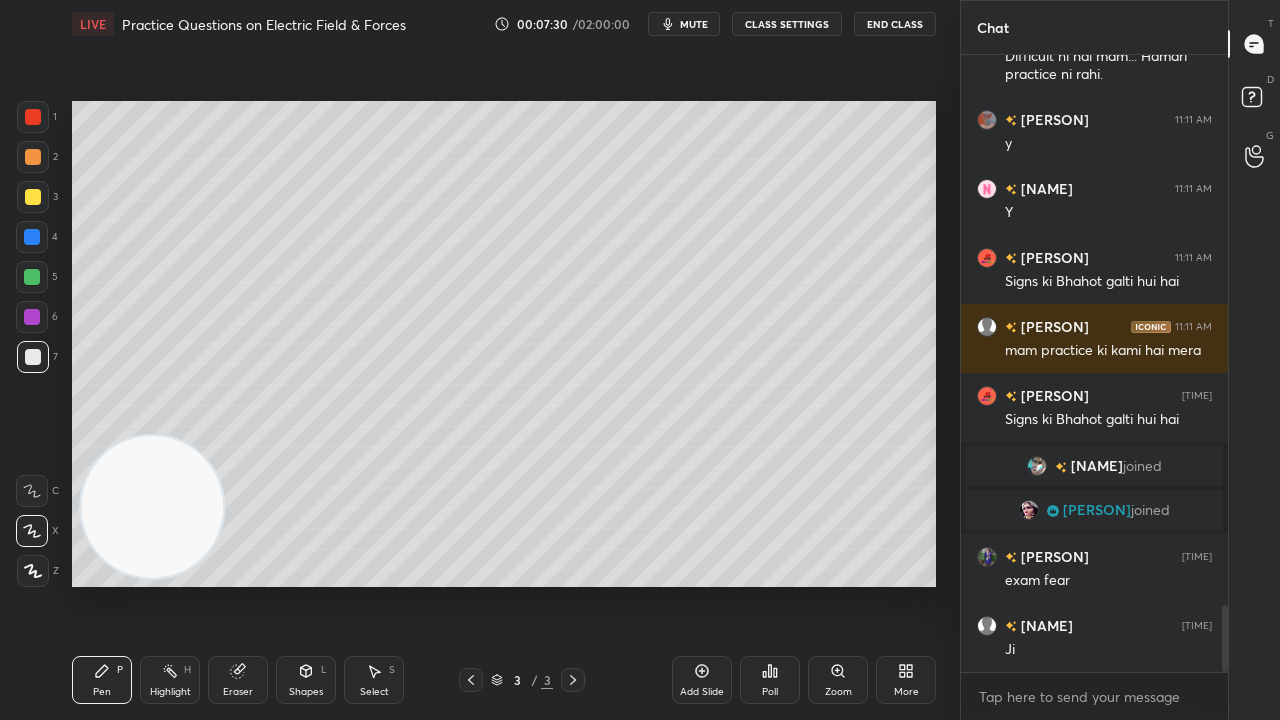 click at bounding box center (32, 277) 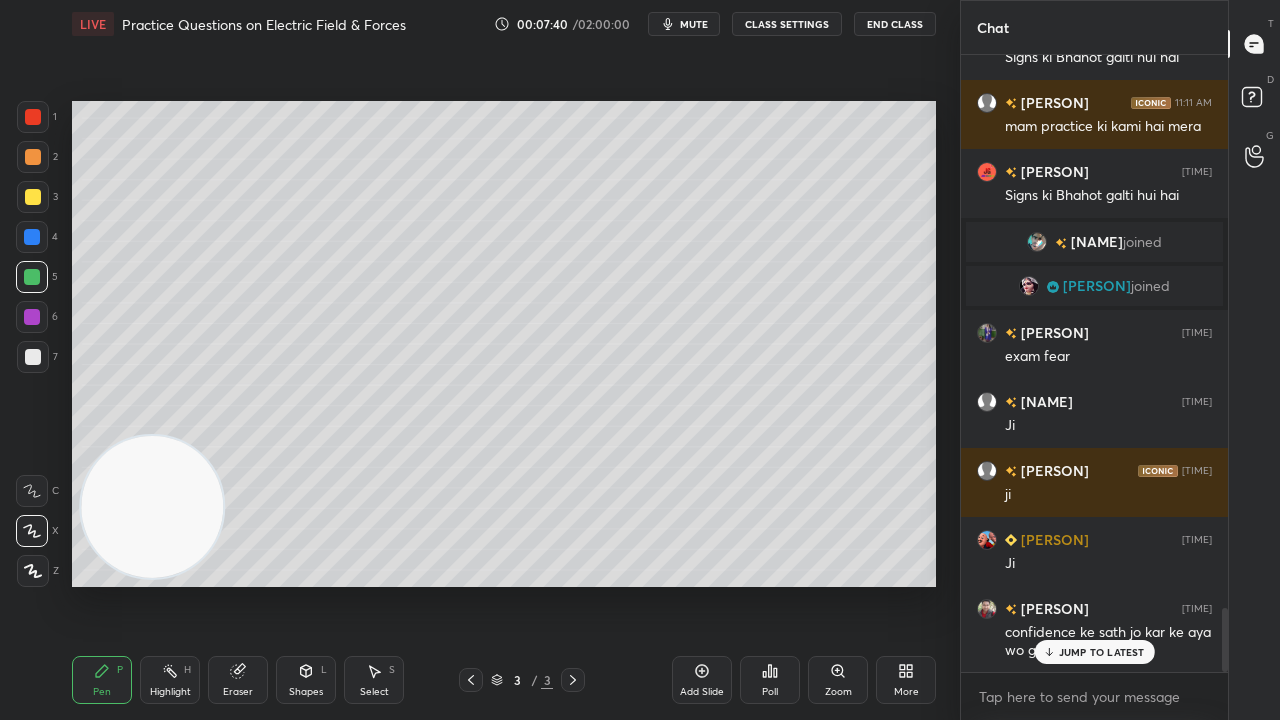 scroll, scrollTop: 5402, scrollLeft: 0, axis: vertical 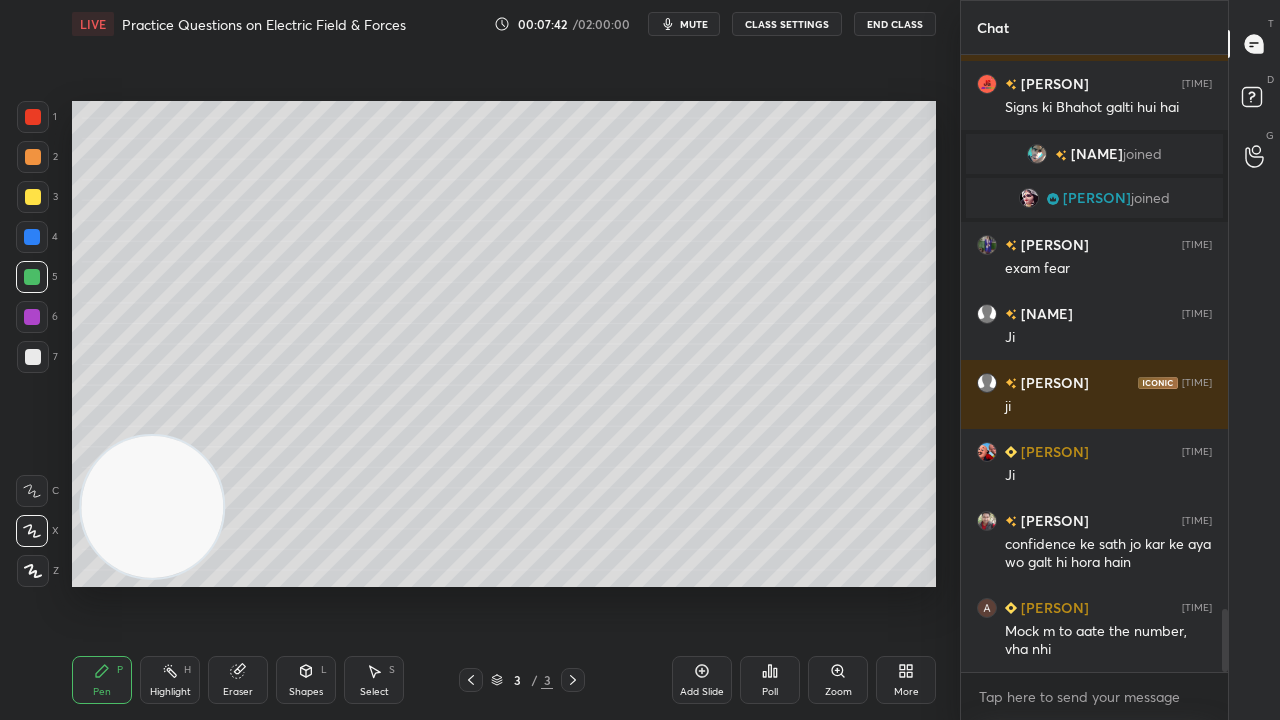 click 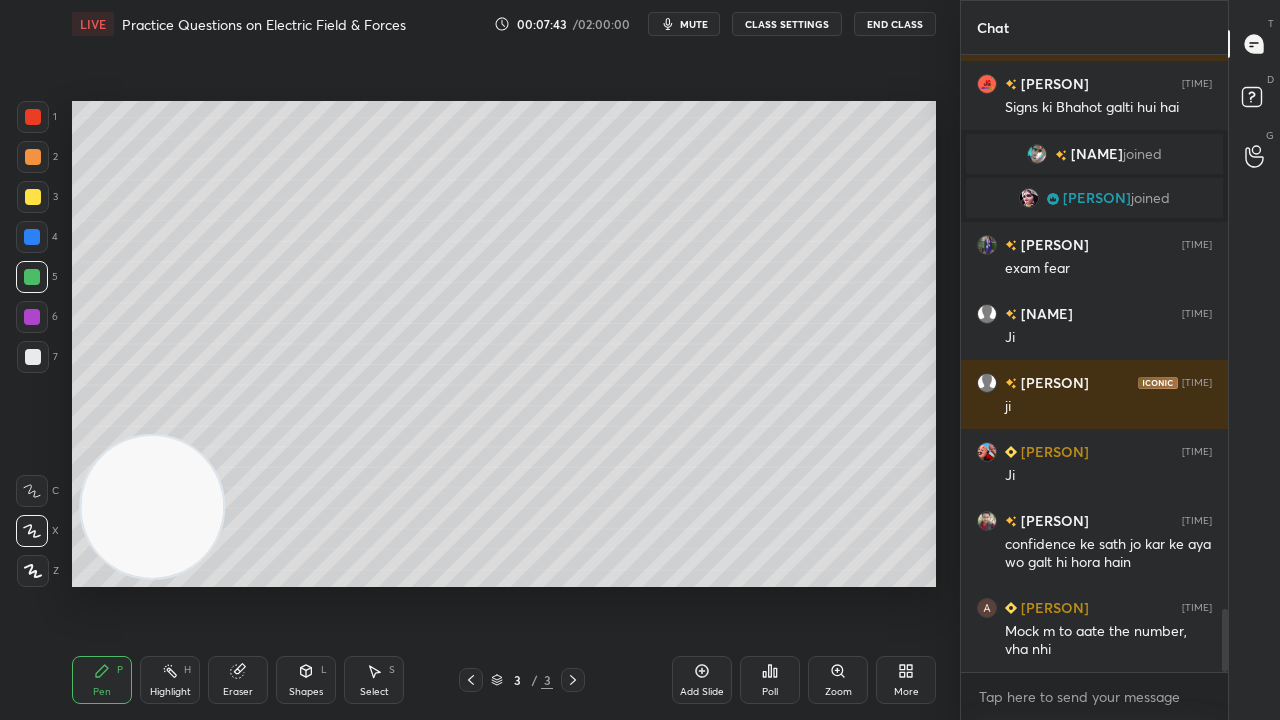 click at bounding box center (33, 197) 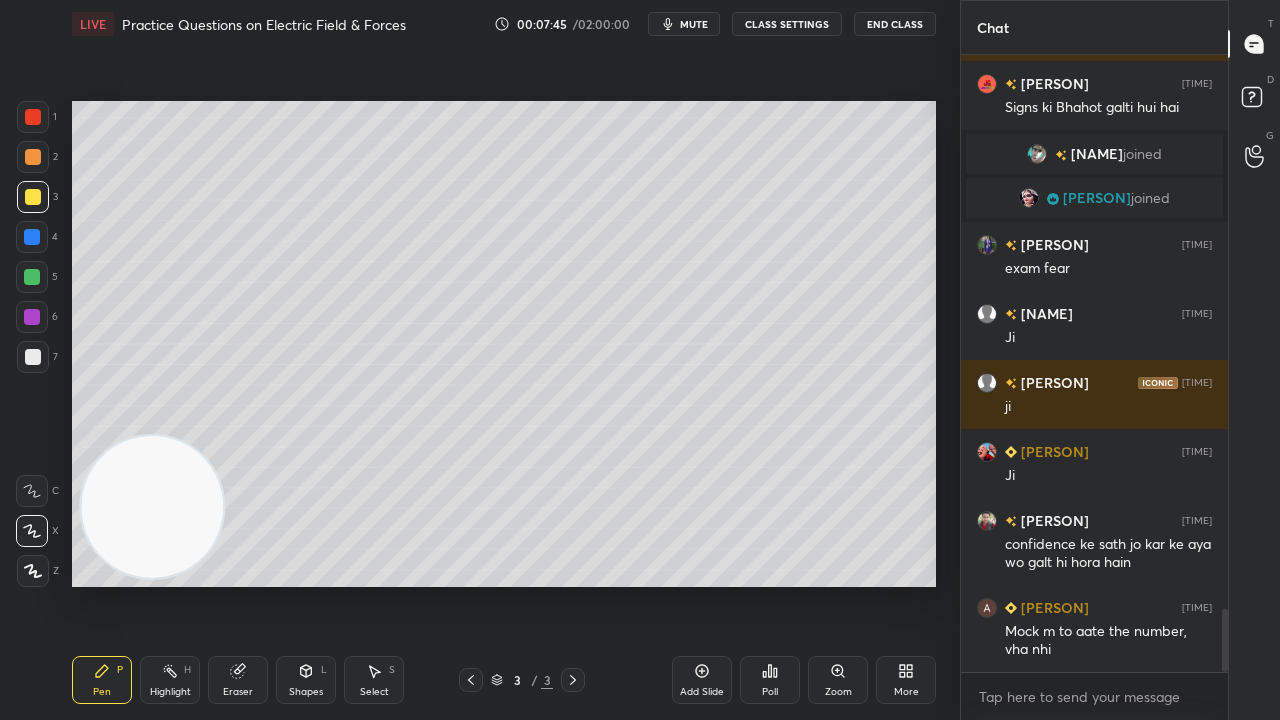 click at bounding box center (33, 357) 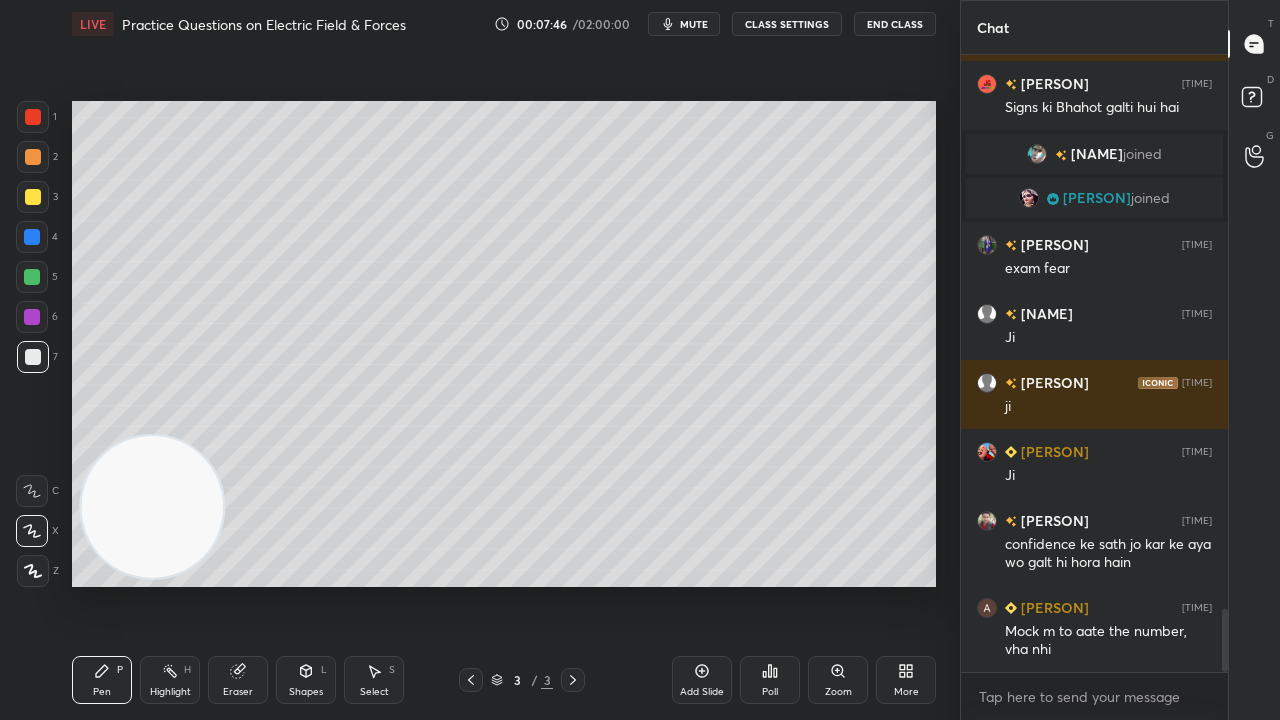 click on "mute" at bounding box center (684, 24) 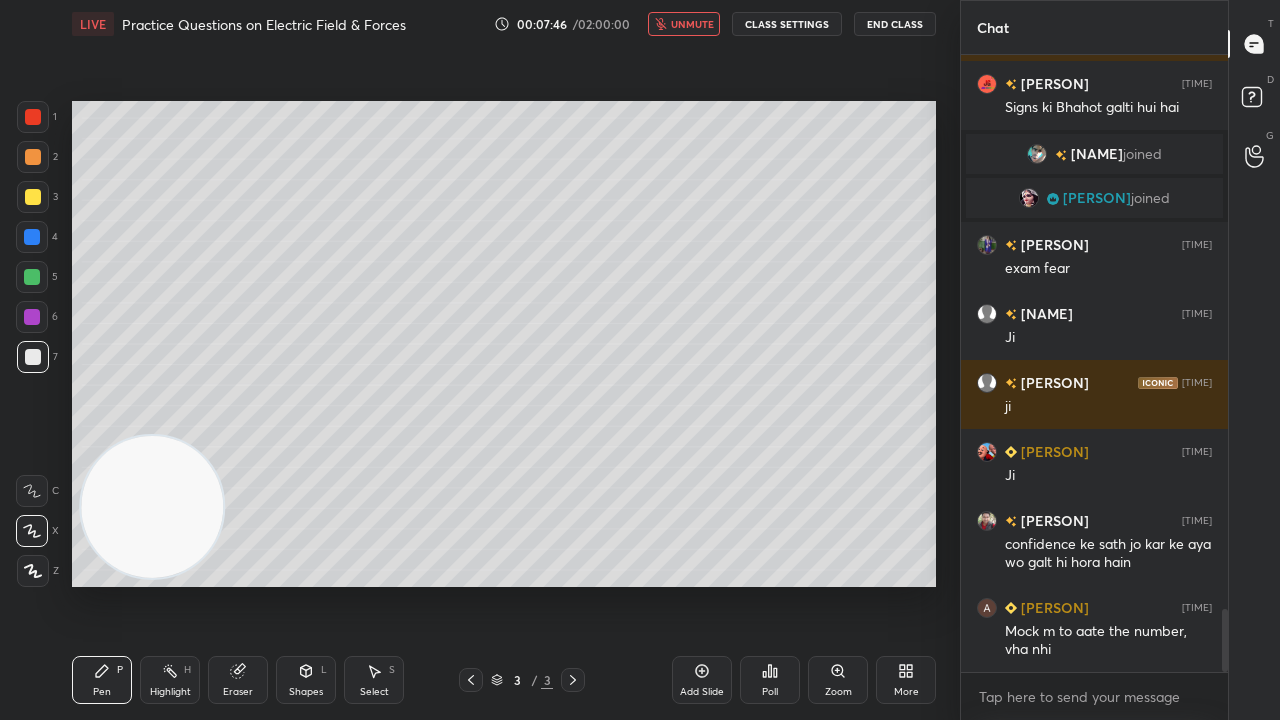 click on "unmute" at bounding box center [692, 24] 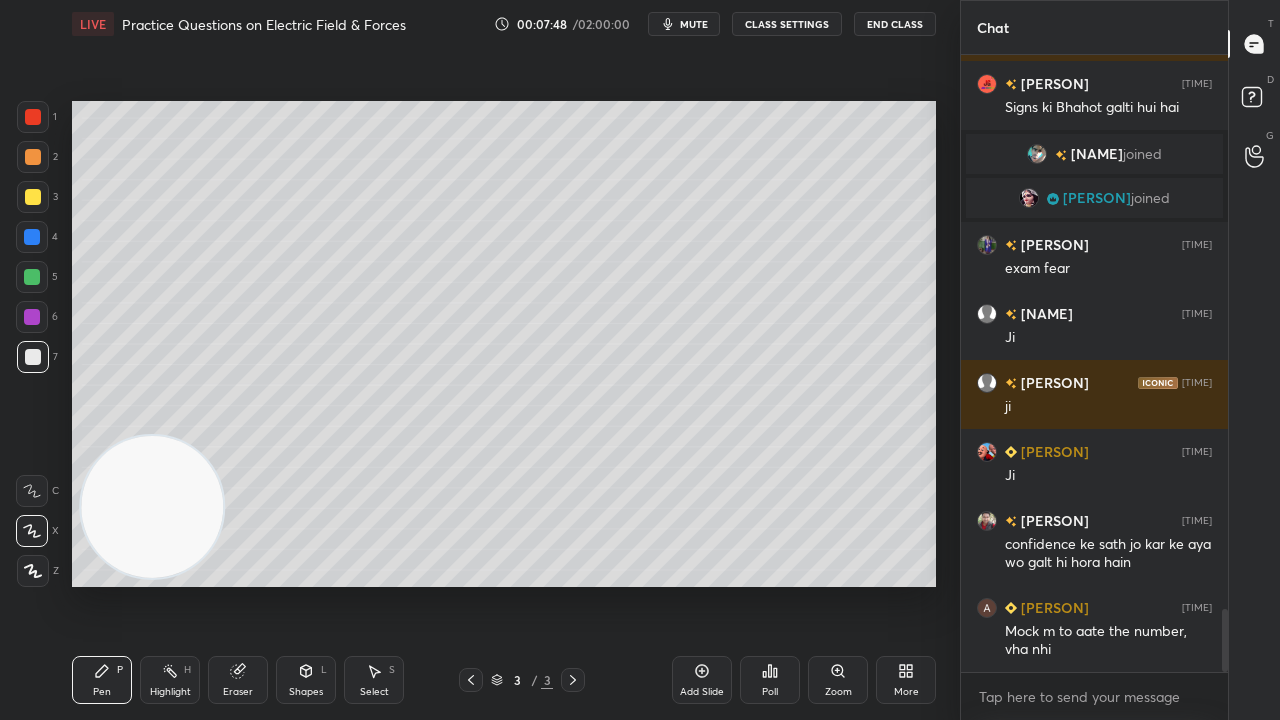 click at bounding box center (32, 277) 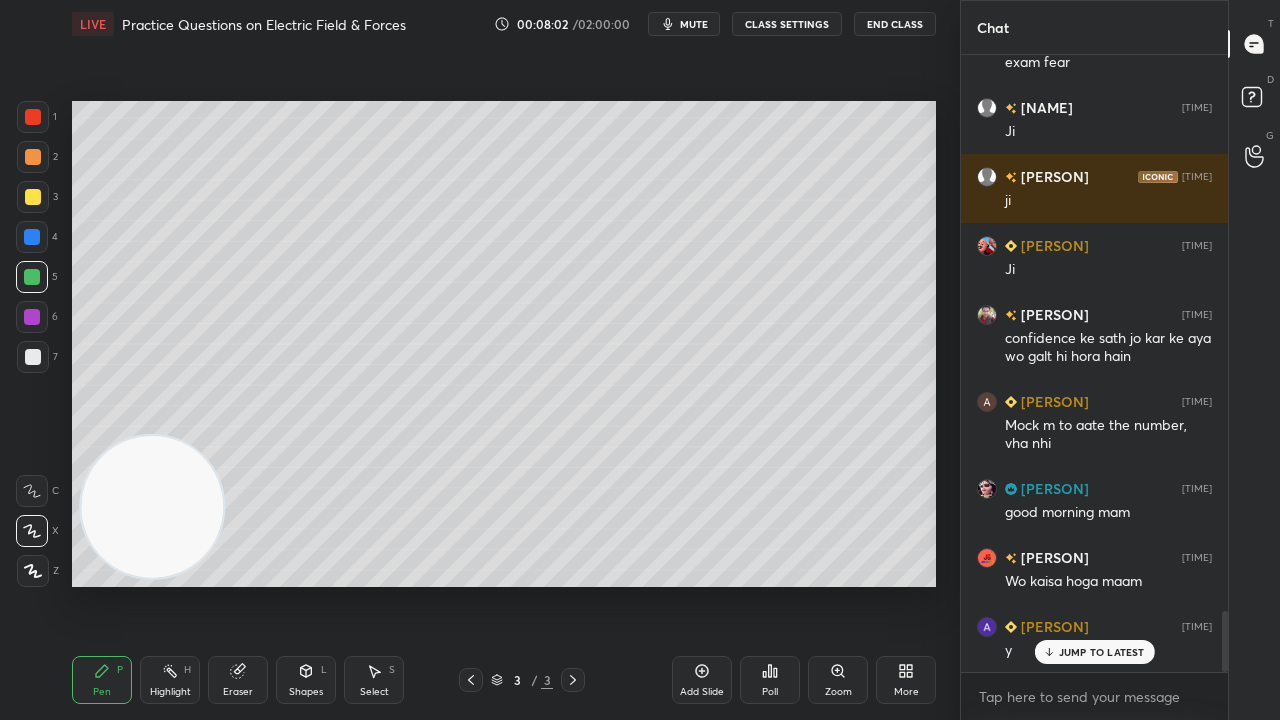 scroll, scrollTop: 5696, scrollLeft: 0, axis: vertical 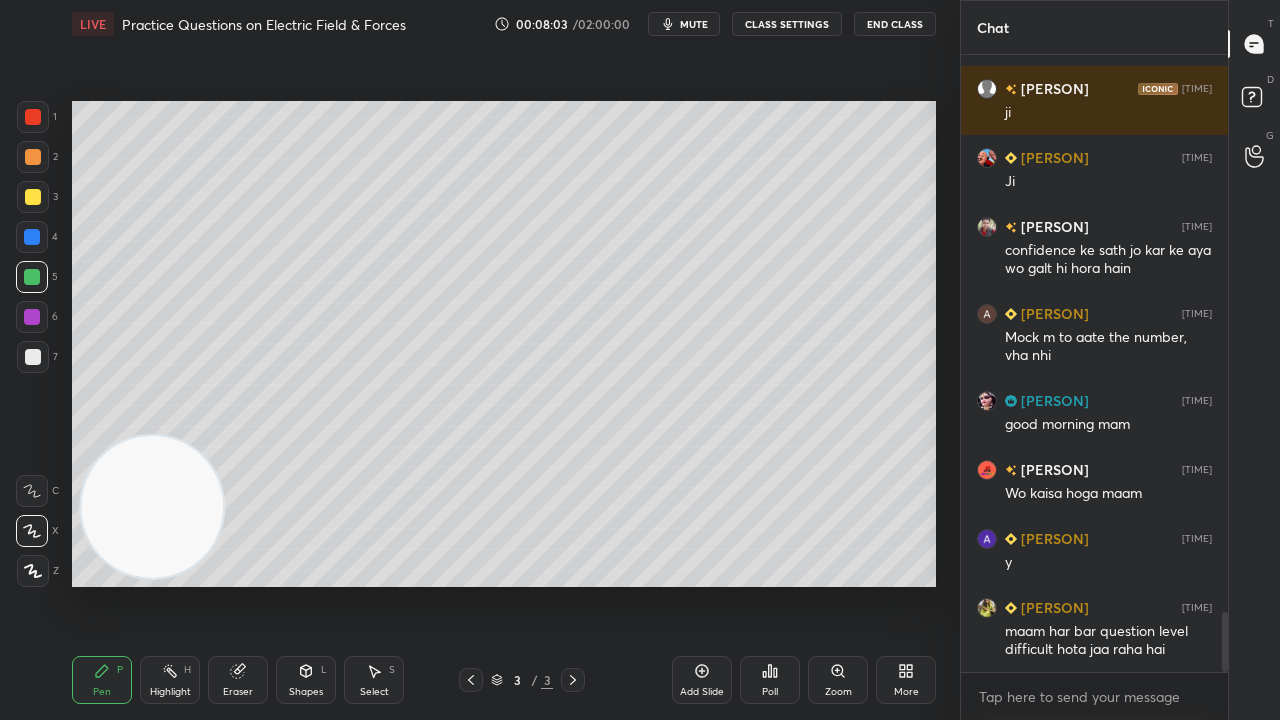 click on "7" at bounding box center [37, 361] 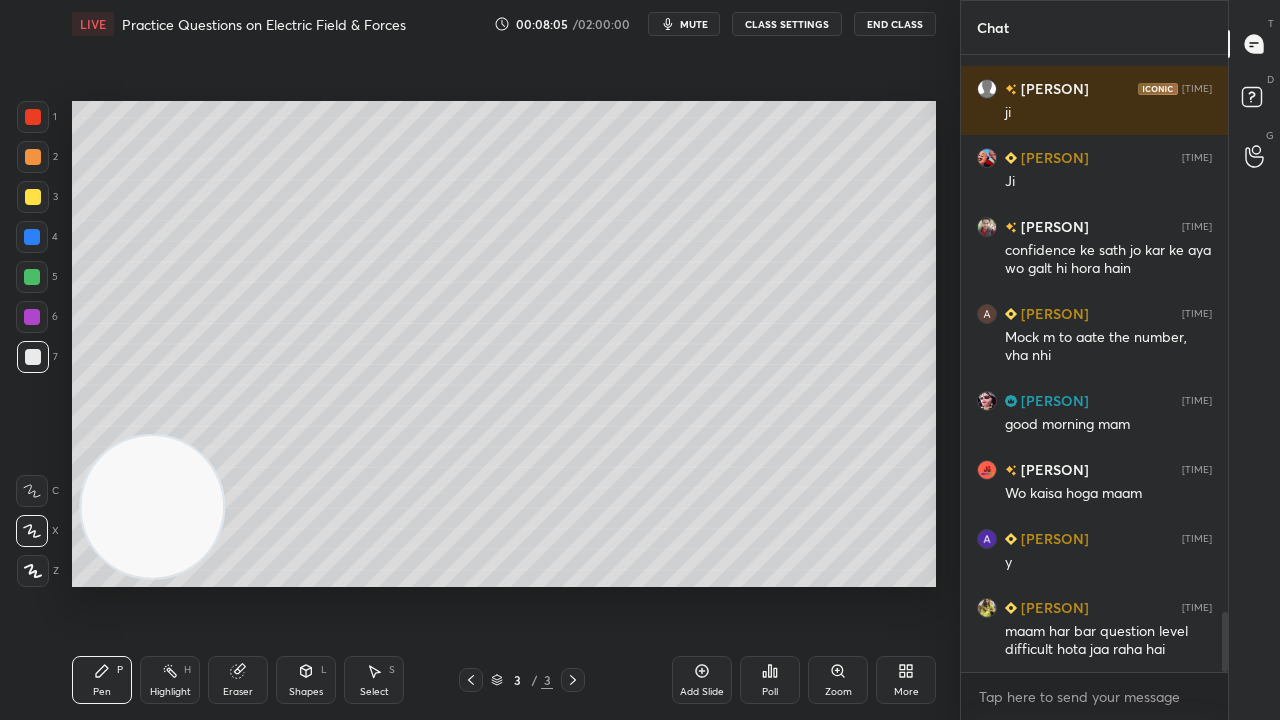 click on "LIVE Practice Questions on Electric Field & Forces 00:08:05 /  02:00:00 mute CLASS SETTINGS End Class" at bounding box center [504, 24] 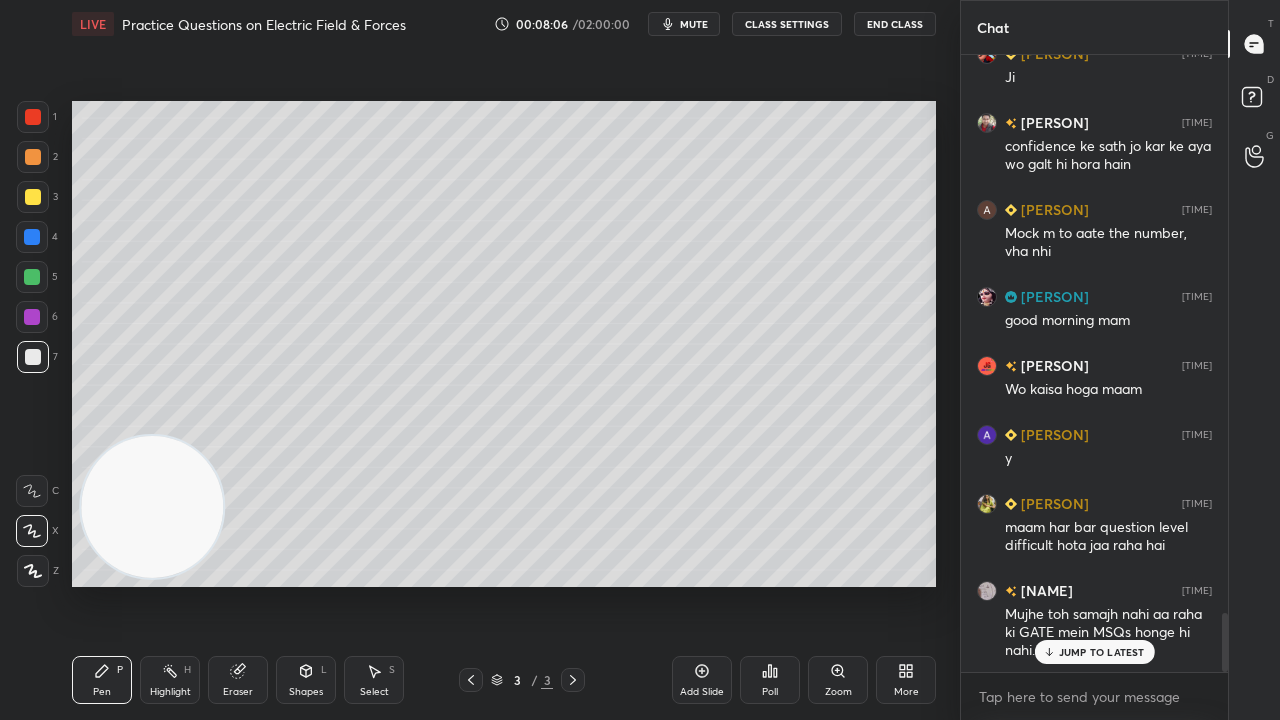 click on "mute" at bounding box center (694, 24) 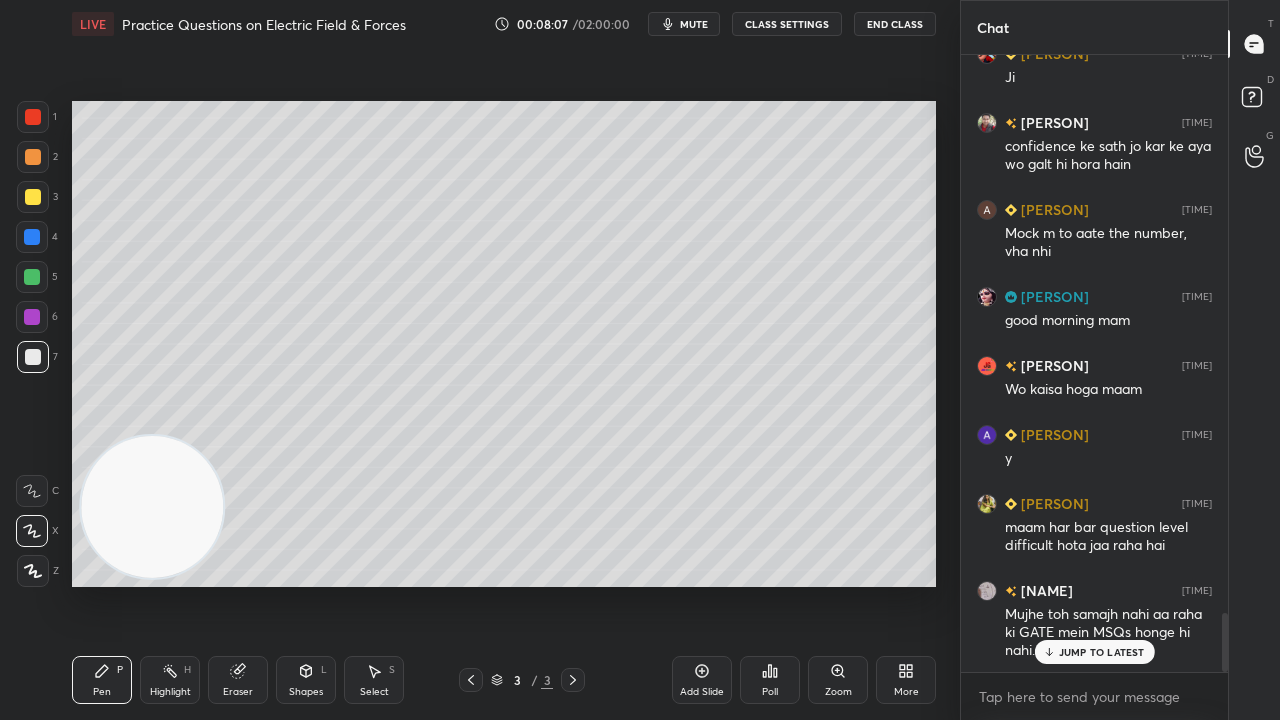 click at bounding box center (32, 277) 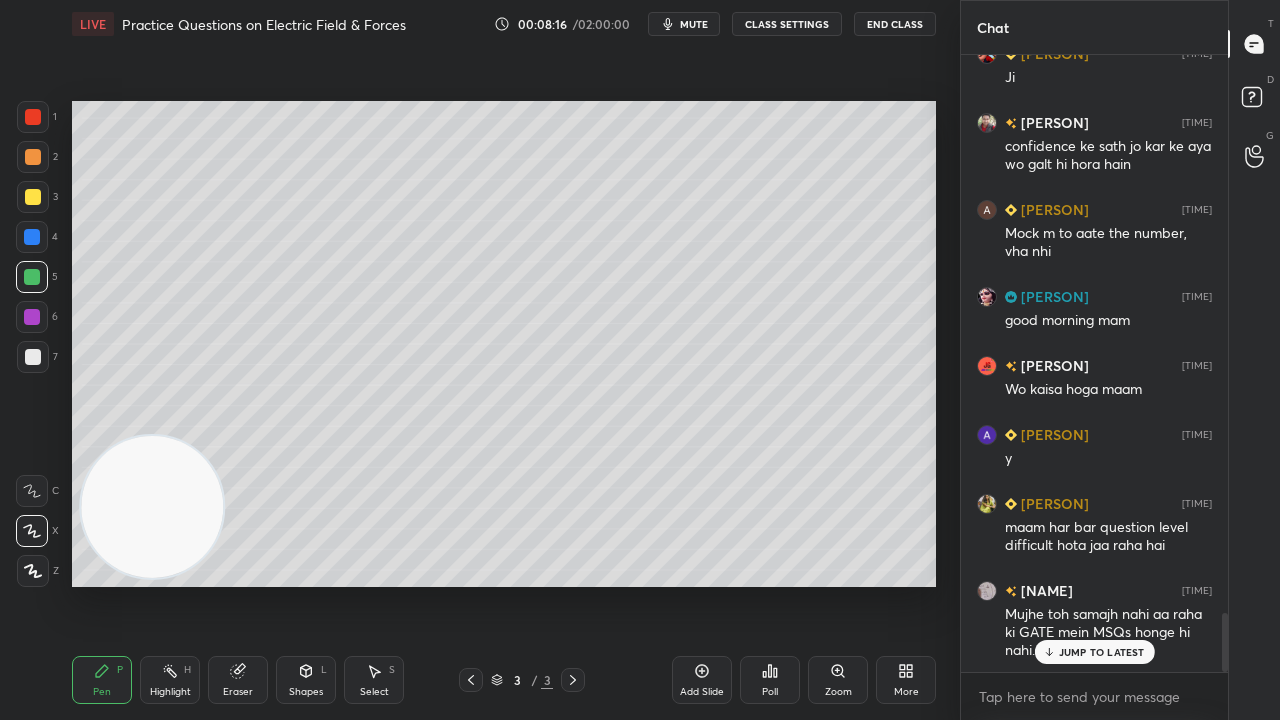 click on "JUMP TO LATEST" at bounding box center [1102, 652] 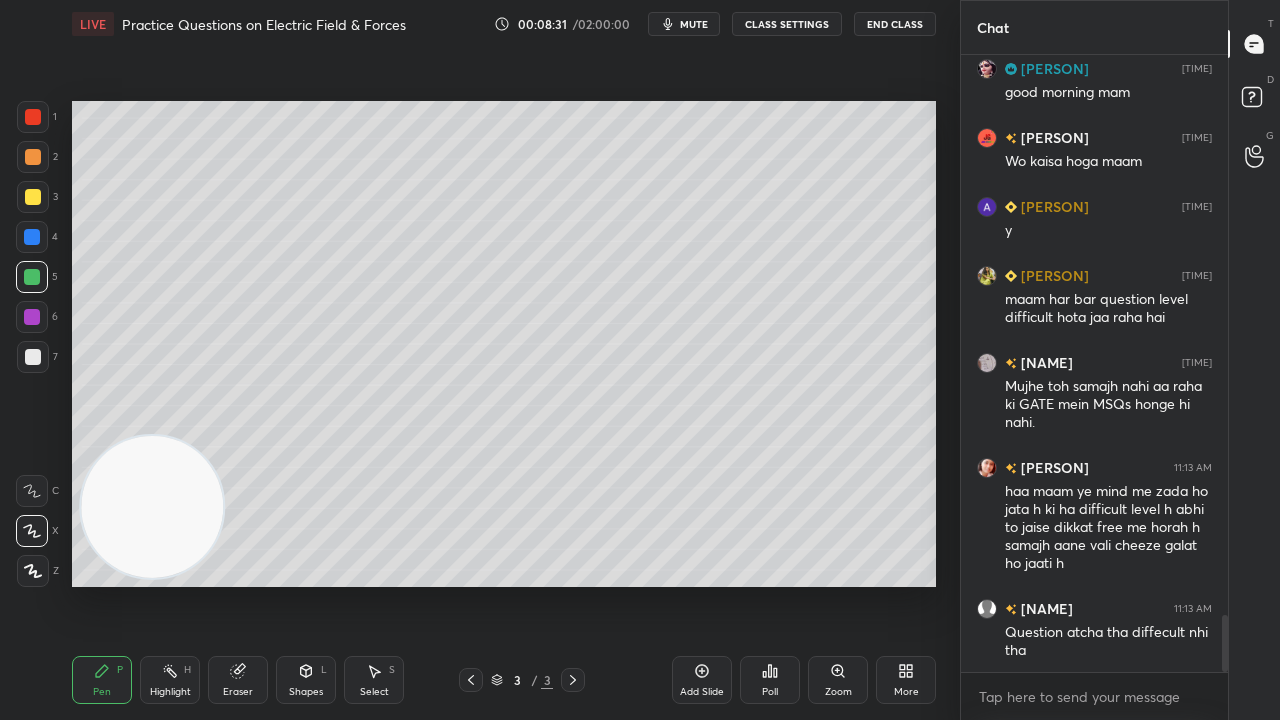 scroll, scrollTop: 6098, scrollLeft: 0, axis: vertical 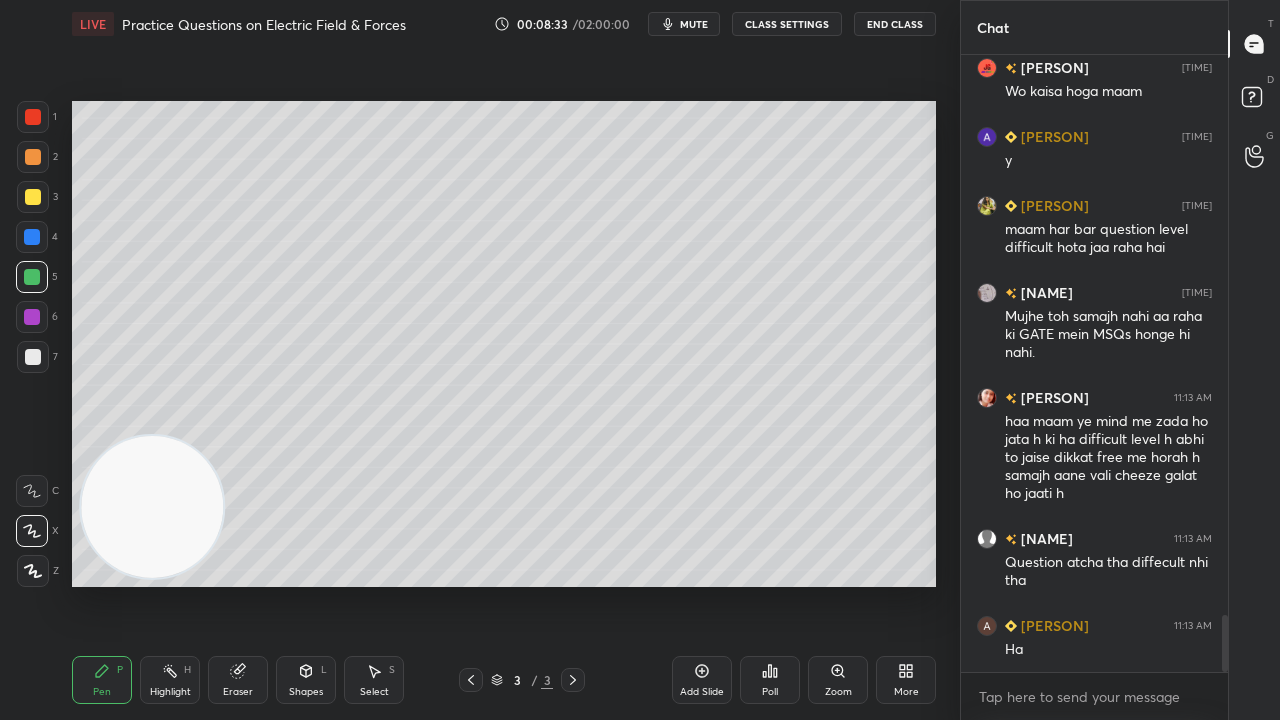 click on "mute" at bounding box center (694, 24) 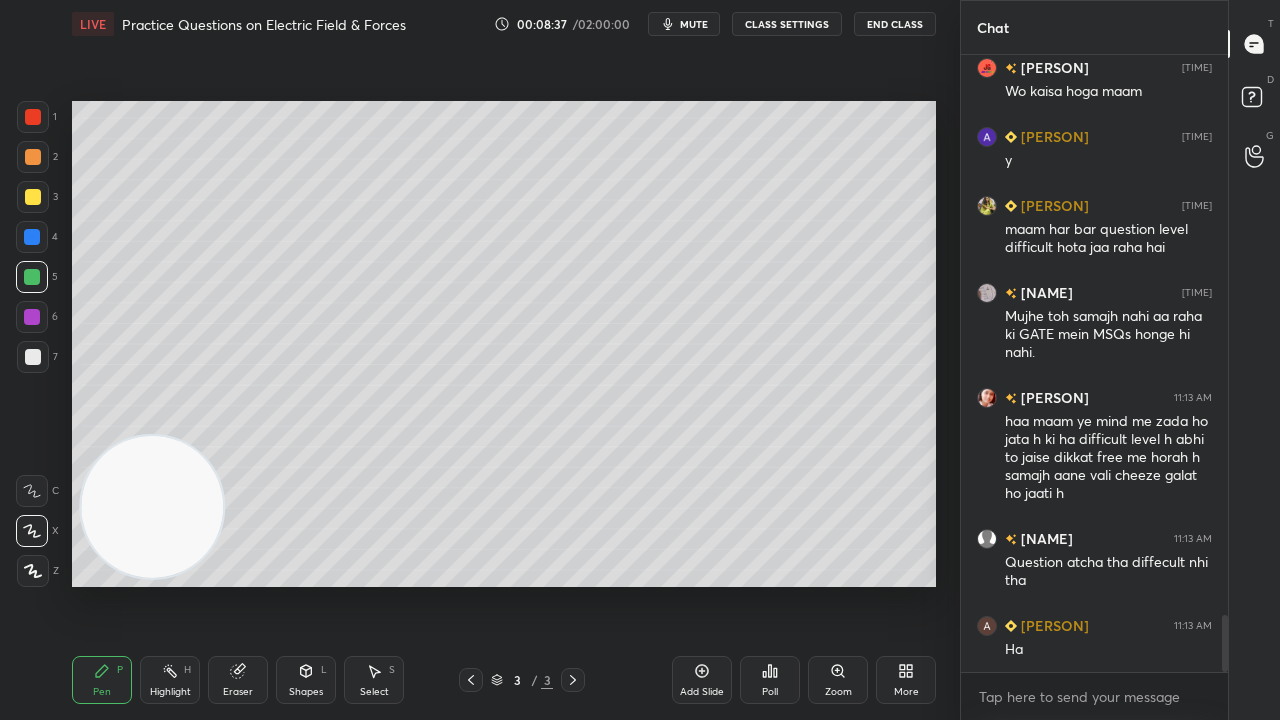scroll, scrollTop: 6166, scrollLeft: 0, axis: vertical 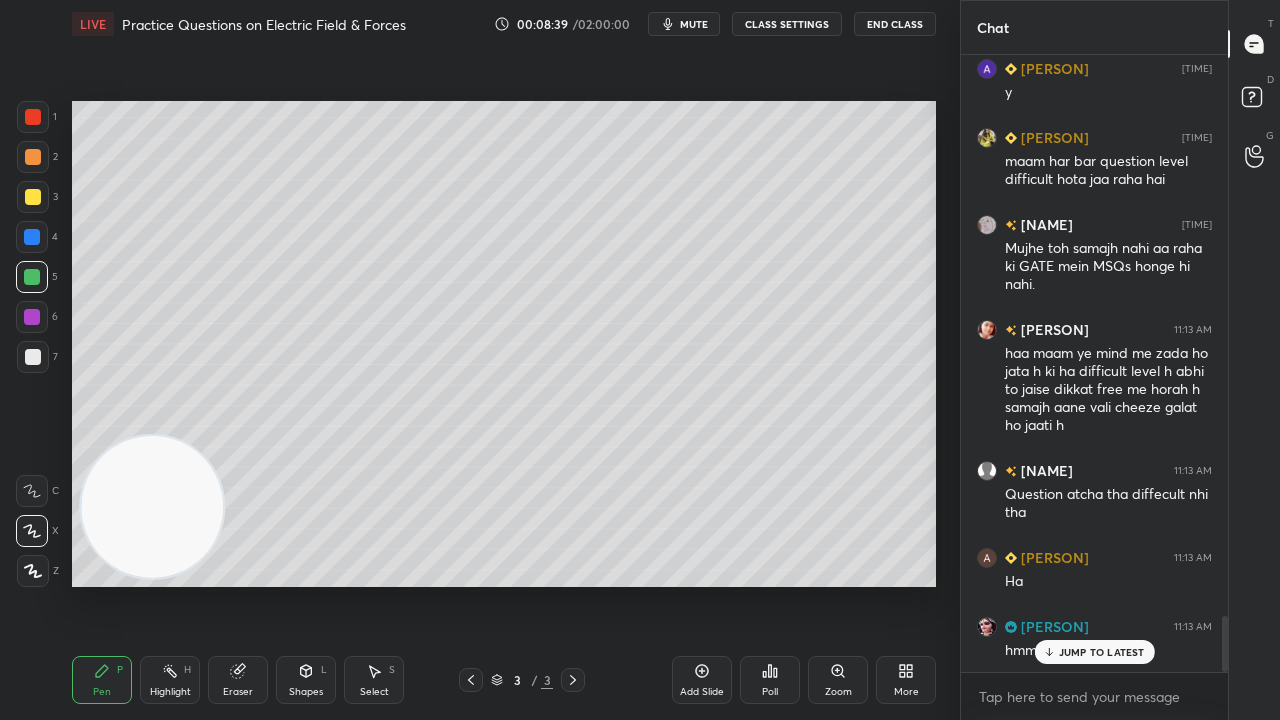 click on "JUMP TO LATEST" at bounding box center (1102, 652) 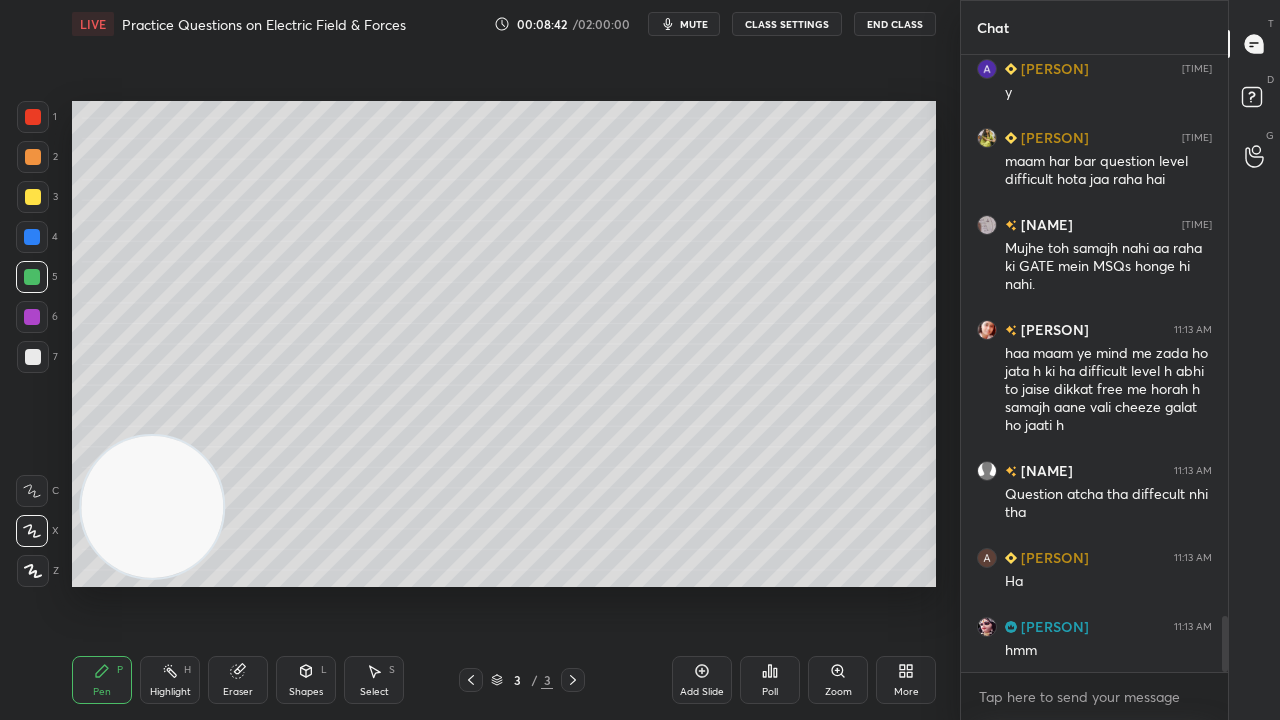 click on "mute" at bounding box center [694, 24] 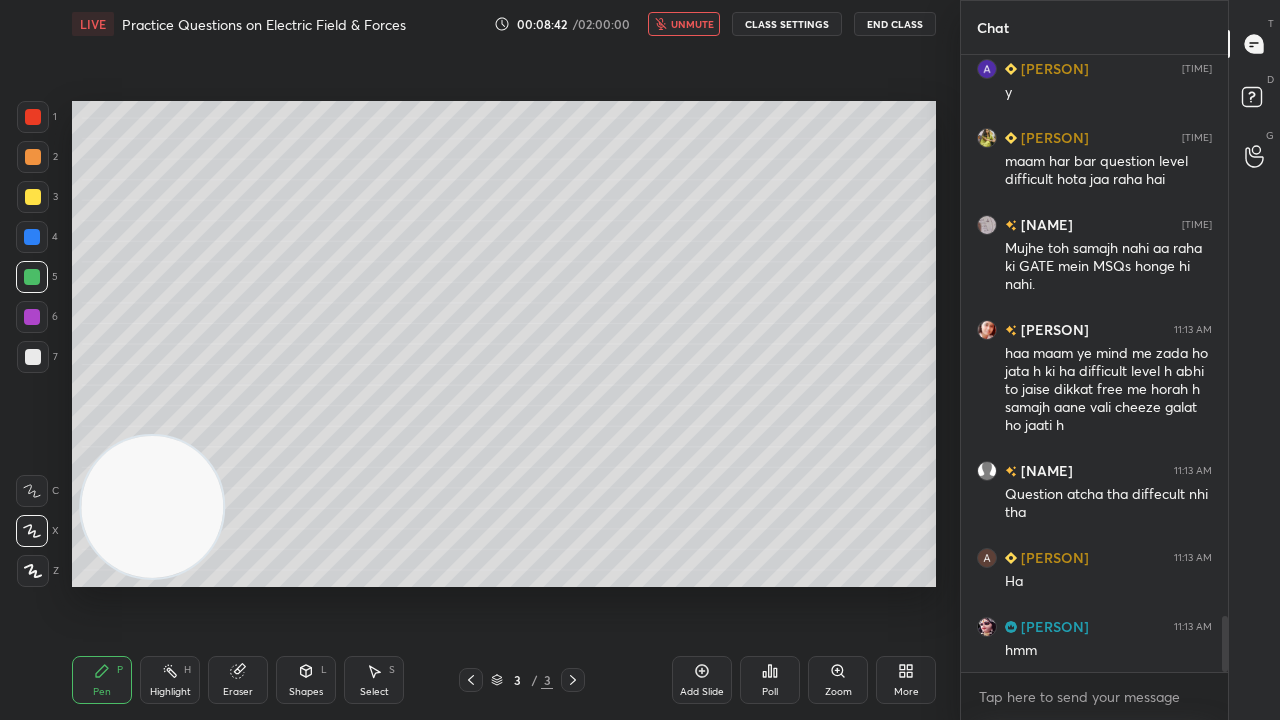 click on "unmute" at bounding box center (692, 24) 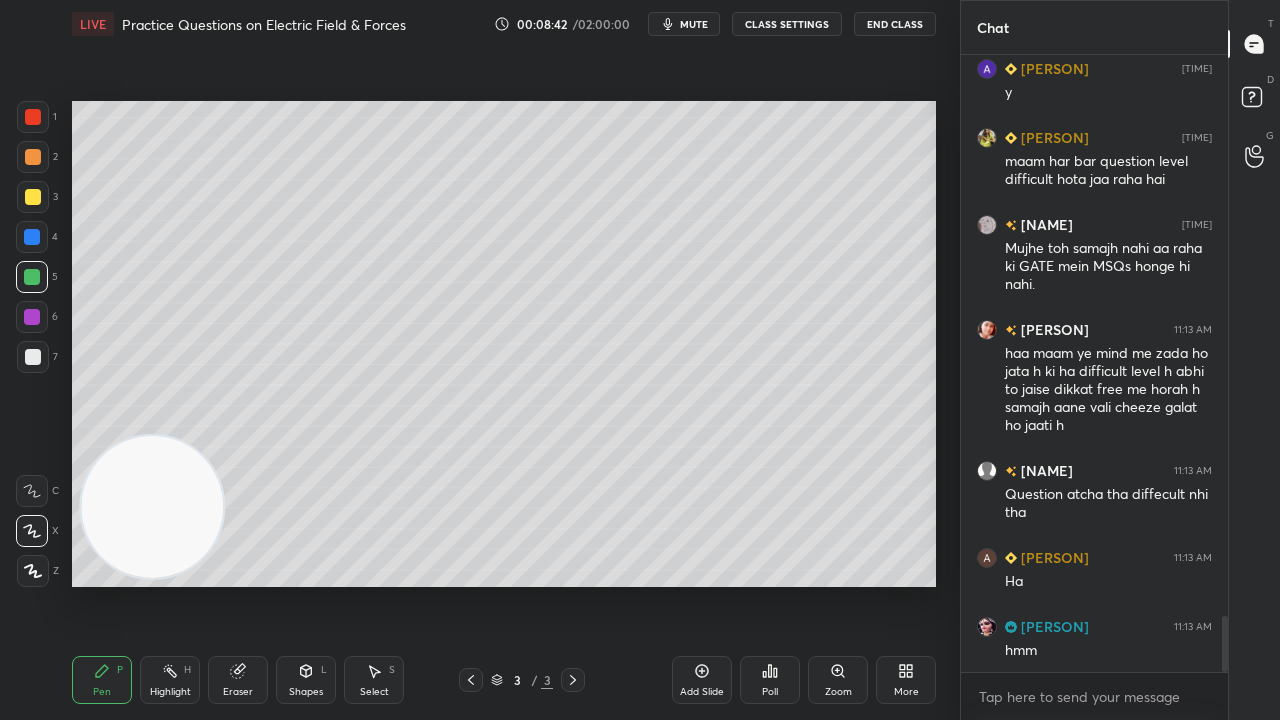 scroll, scrollTop: 6236, scrollLeft: 0, axis: vertical 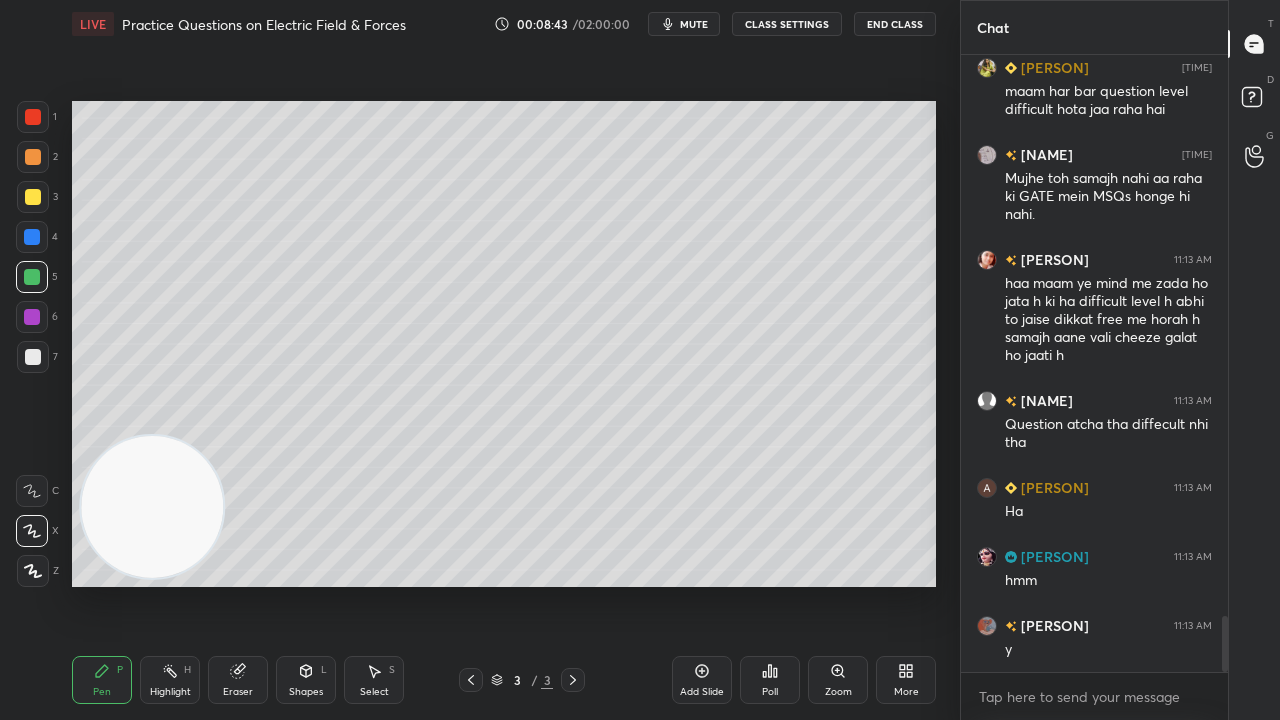 click at bounding box center [33, 197] 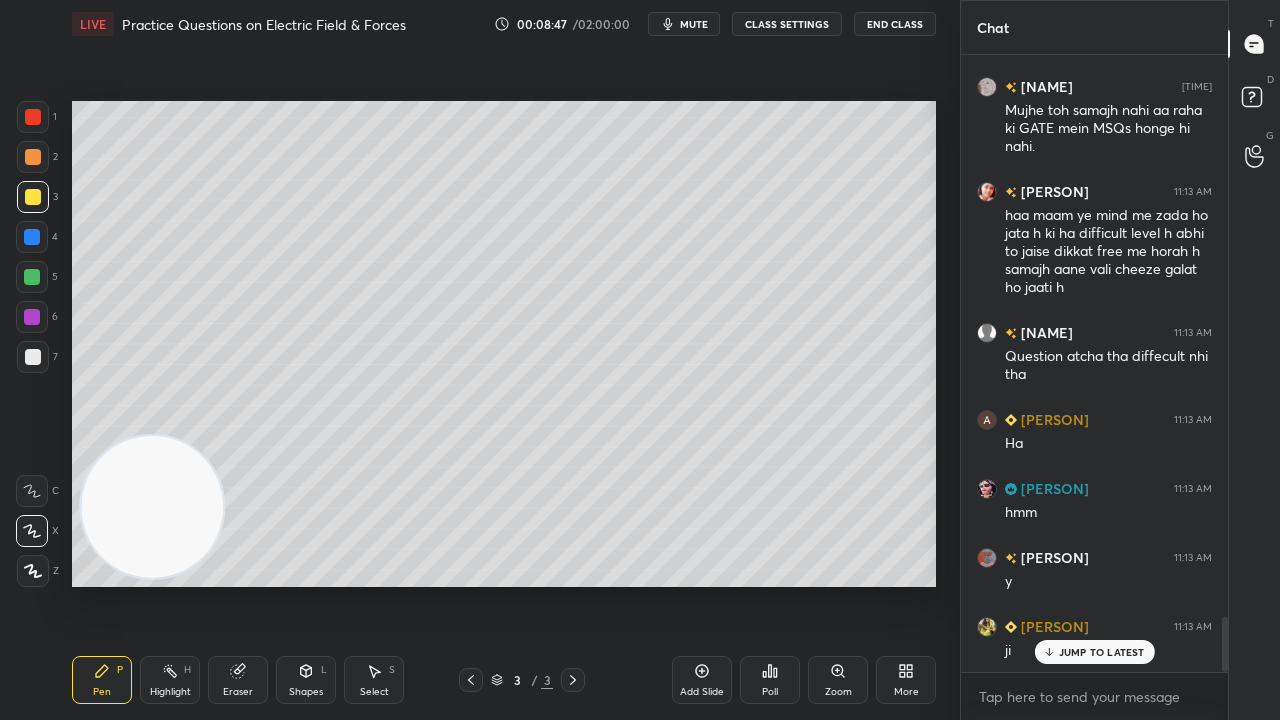 scroll, scrollTop: 6374, scrollLeft: 0, axis: vertical 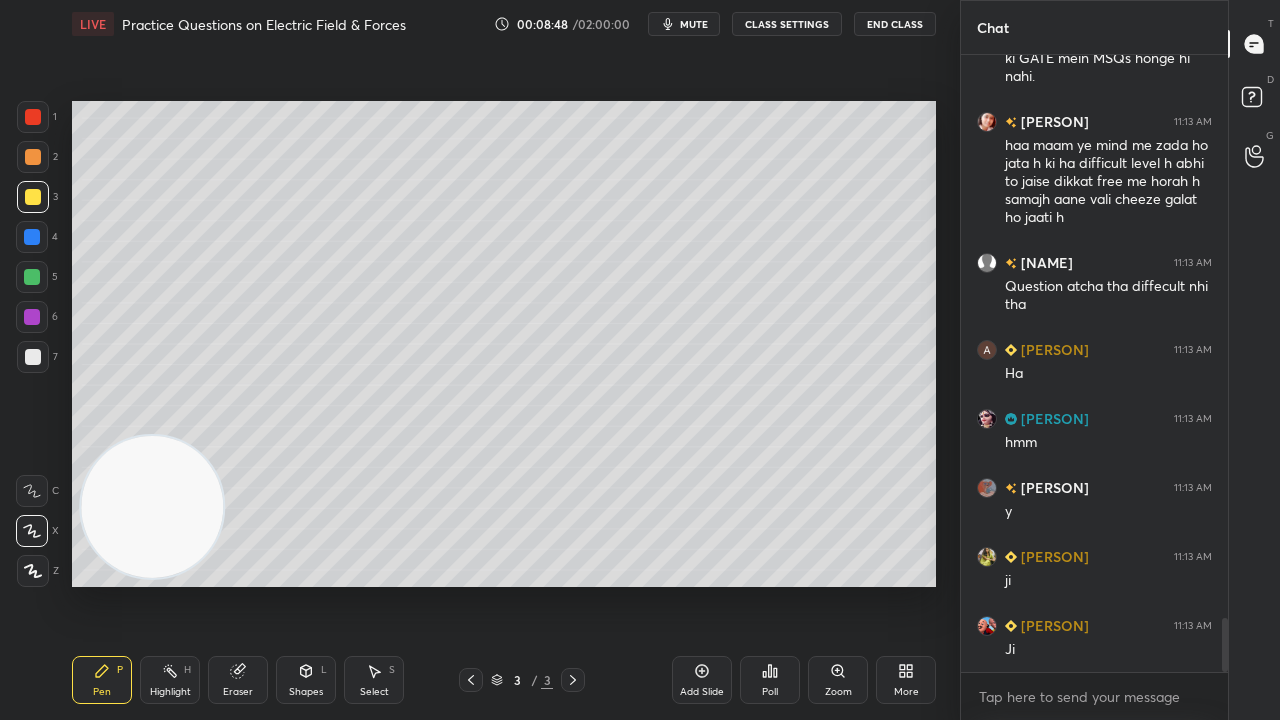 click on "mute" at bounding box center [694, 24] 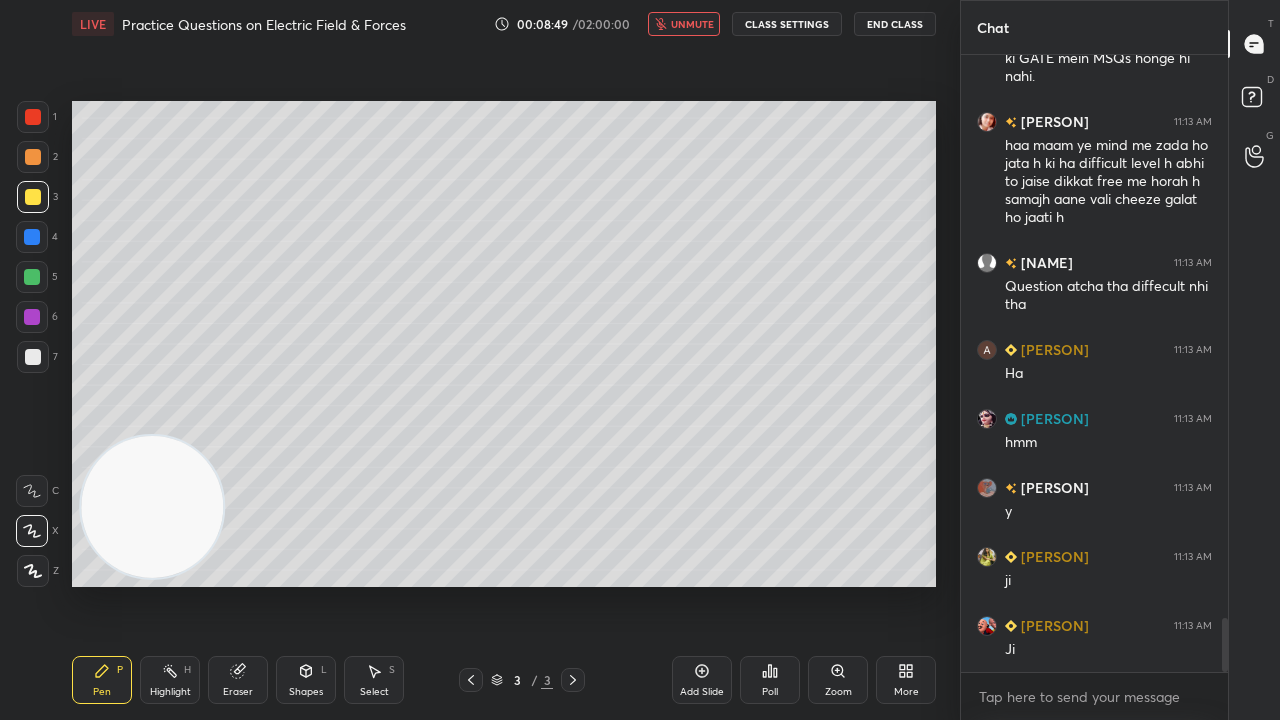 click on "unmute" at bounding box center [692, 24] 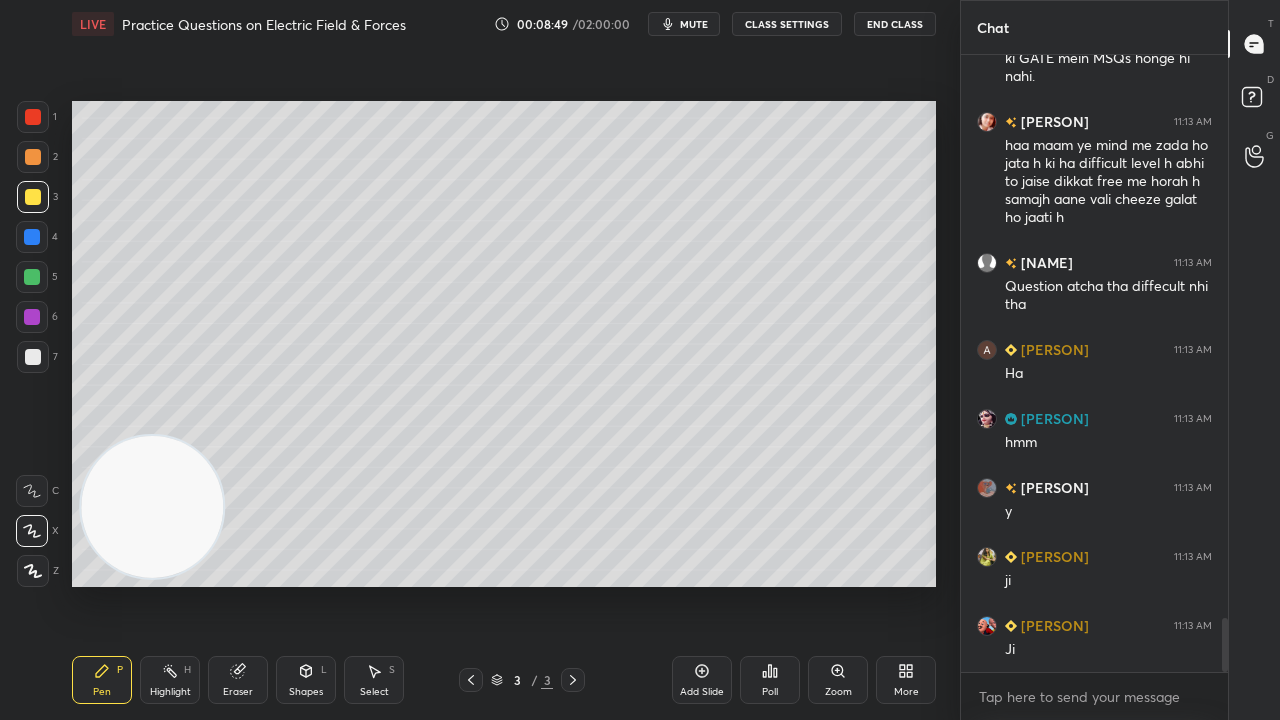 click at bounding box center [32, 277] 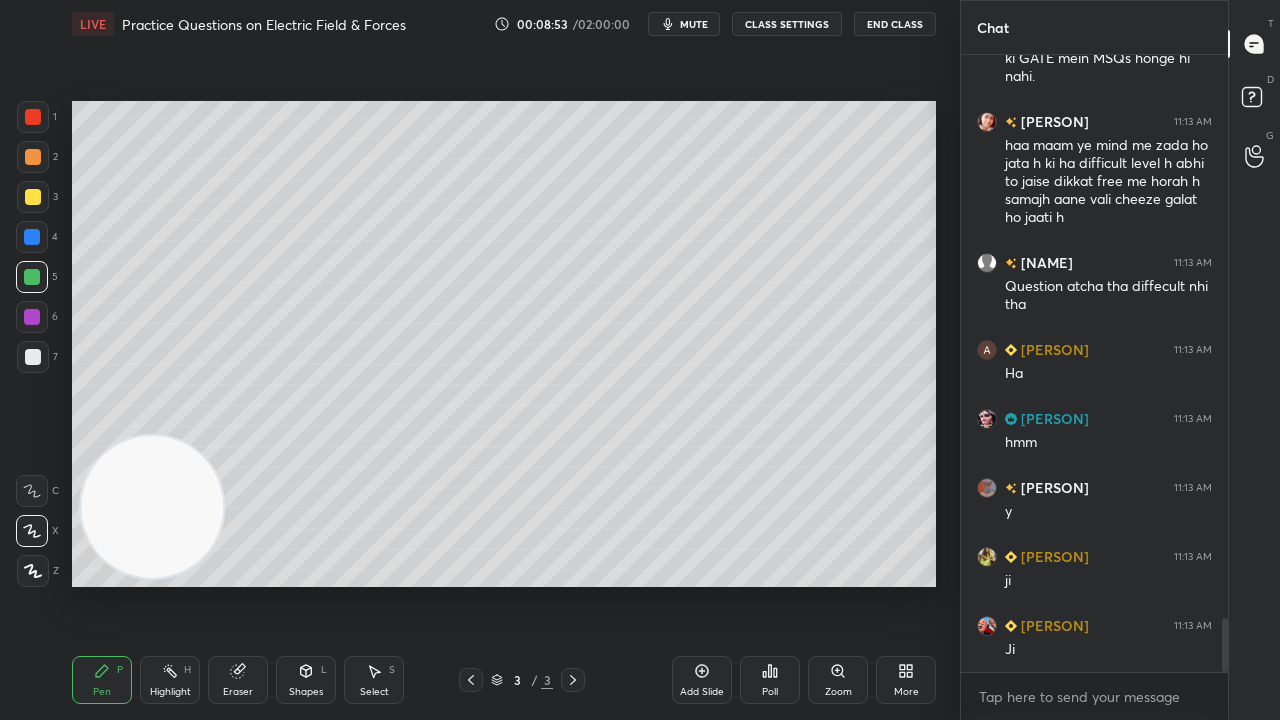scroll, scrollTop: 6442, scrollLeft: 0, axis: vertical 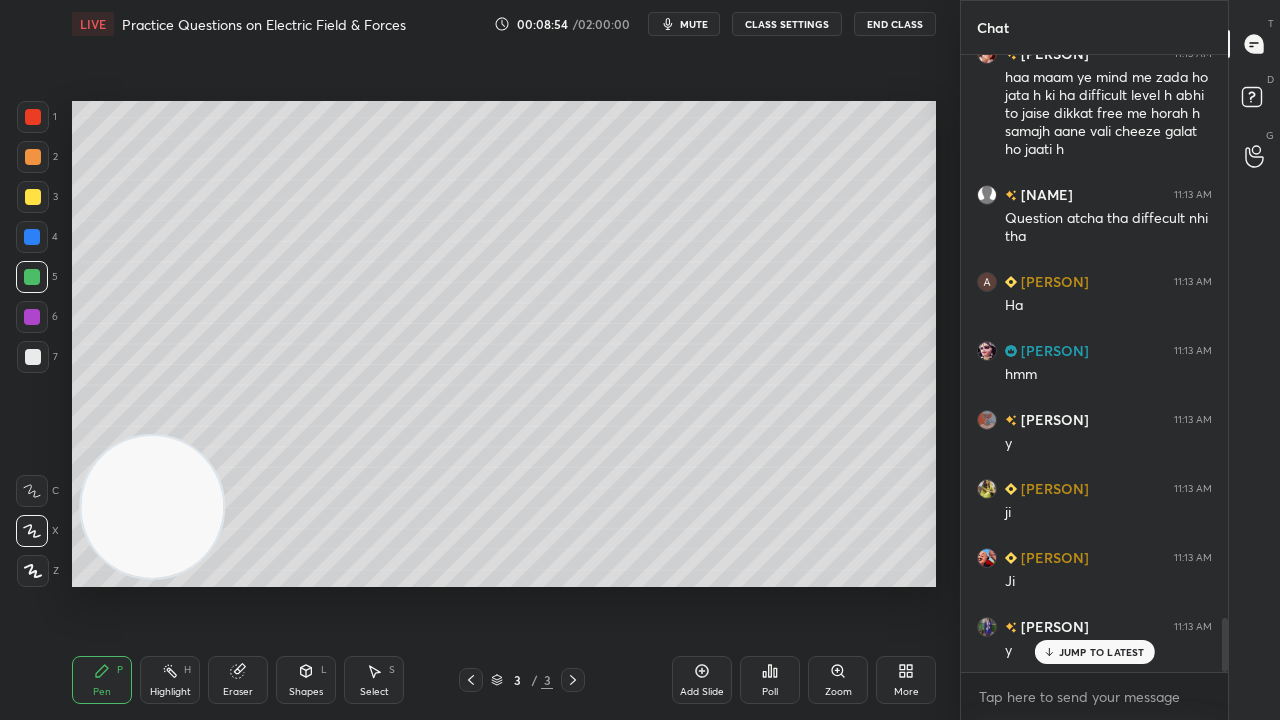 click on "JUMP TO LATEST" at bounding box center [1102, 652] 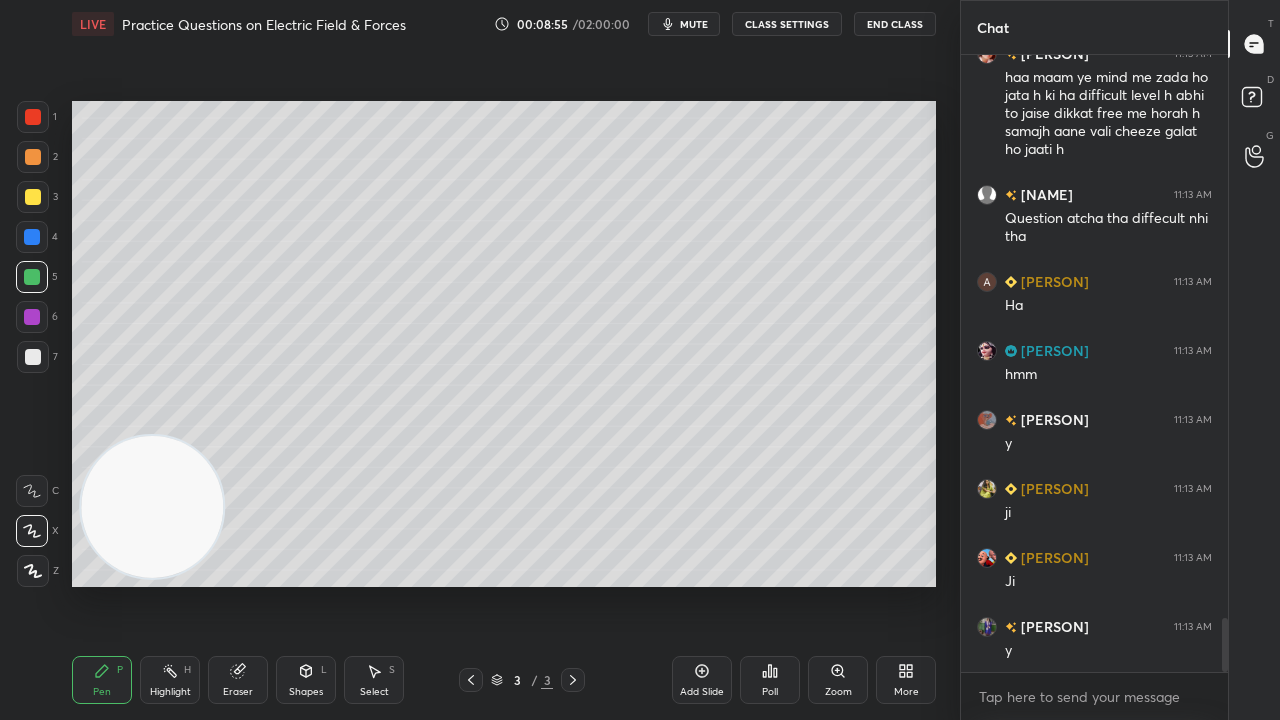 scroll, scrollTop: 6490, scrollLeft: 0, axis: vertical 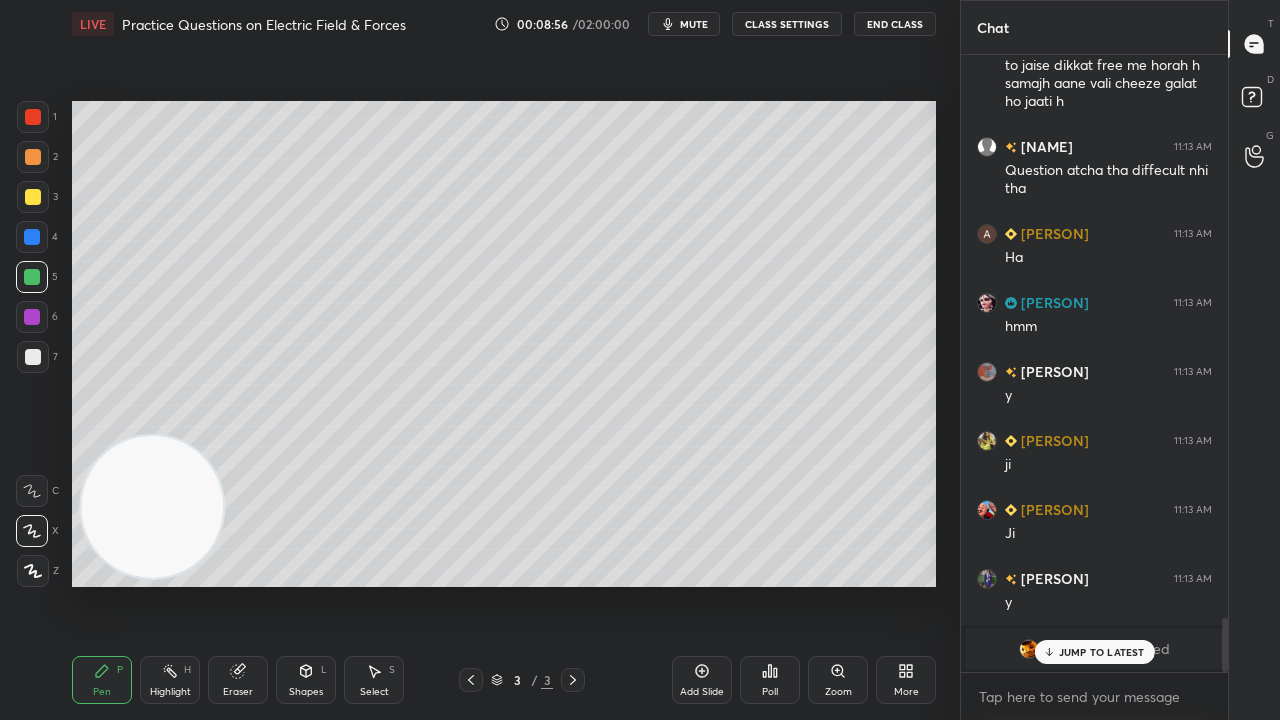 click on "Nip 11:12 AM Ji Ipsarani 11:12 AM ji shaili 11:12 AM Ji Goutam 11:12 AM confidence ke sath jo kar ke aya wo galt hi hora hain Anju 11:12 AM Mock m to aate the number, vha nhi SUNITA 11:12 AM good morning mam gaming 11:12 AM Wo kaisa hoga maam Arti 11:12 AM y Arpita 11:12 AM maam har bar question level difficult hota jaa raha hai Mohit 11:12 AM Mujhe toh samajh nahi aa raha ki GATE mein MSQs honge hi nahi. Mishti 11:13 AM haa maam ye mind me zada ho jaata h ki ha difficult level h abhi to jaise dikkat free me horah h samajh aane vali cheeze galat ho jaati h Nip 11:13 AM Question atcha tha diffecult nhi tha Anju 11:13 AM Ha SUNITA 11:13 AM hmm Chetna 11:13 AM y Arpita 11:13 AM ji shaili 11:13 AM Ji Sneha 11:13 AM y Aarti  joined JUMP TO LATEST" at bounding box center [1094, 363] 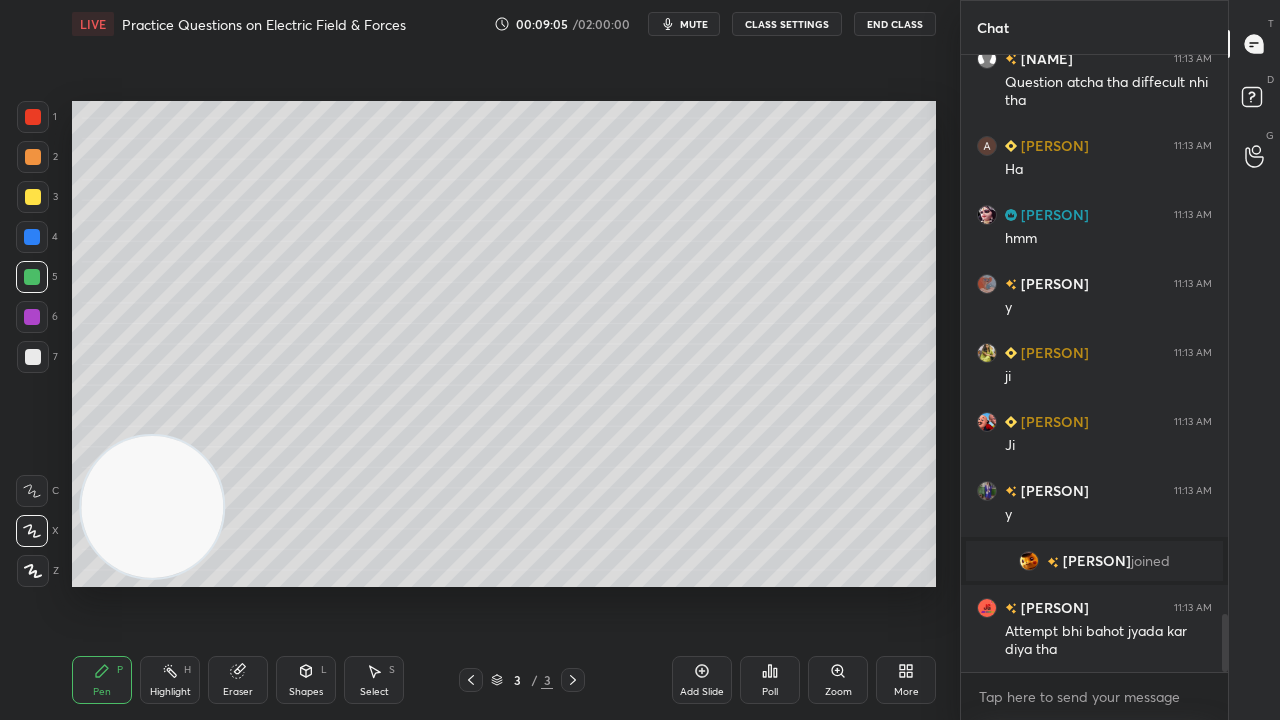 click at bounding box center [1225, 643] 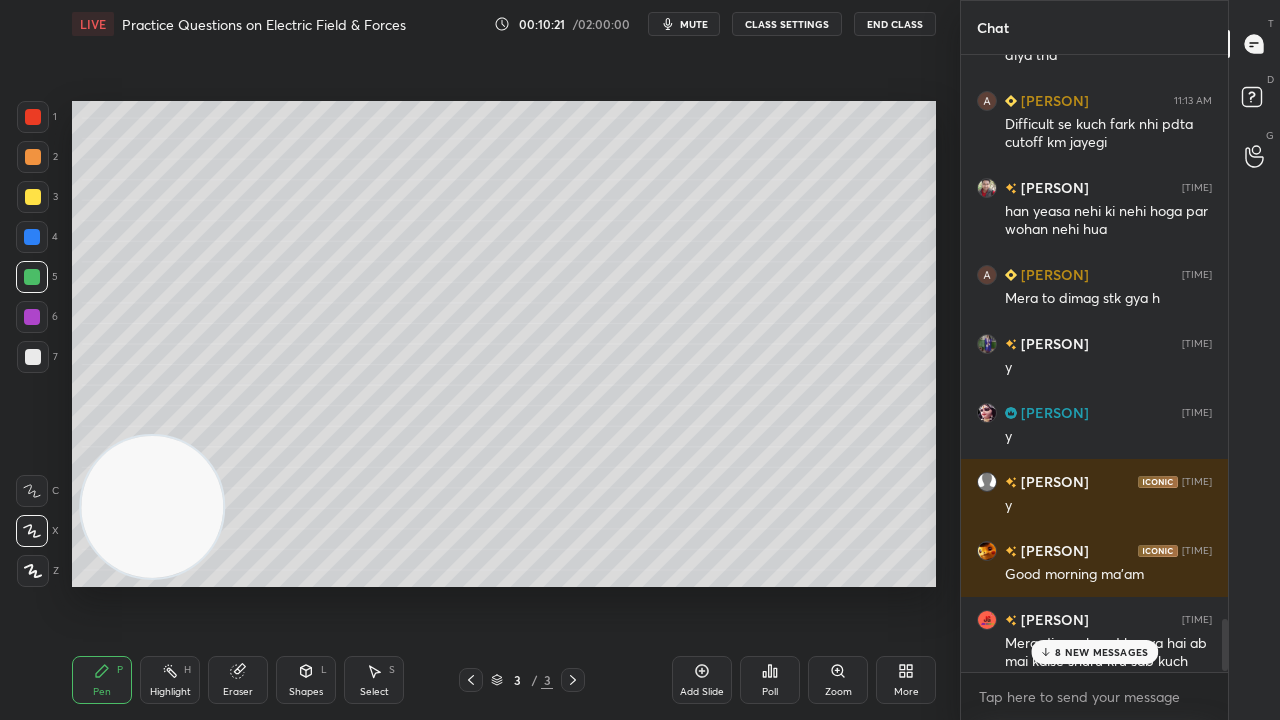 scroll, scrollTop: 6708, scrollLeft: 0, axis: vertical 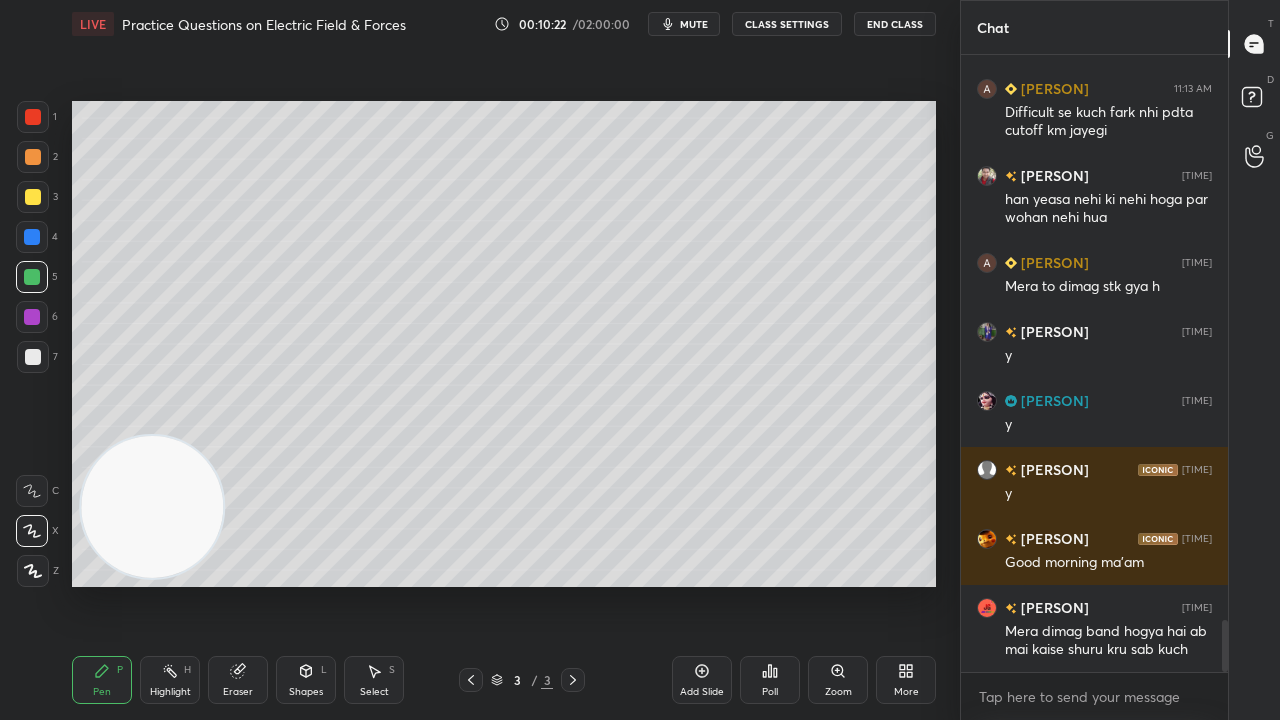 drag, startPoint x: 1224, startPoint y: 648, endPoint x: 1215, endPoint y: 719, distance: 71.568146 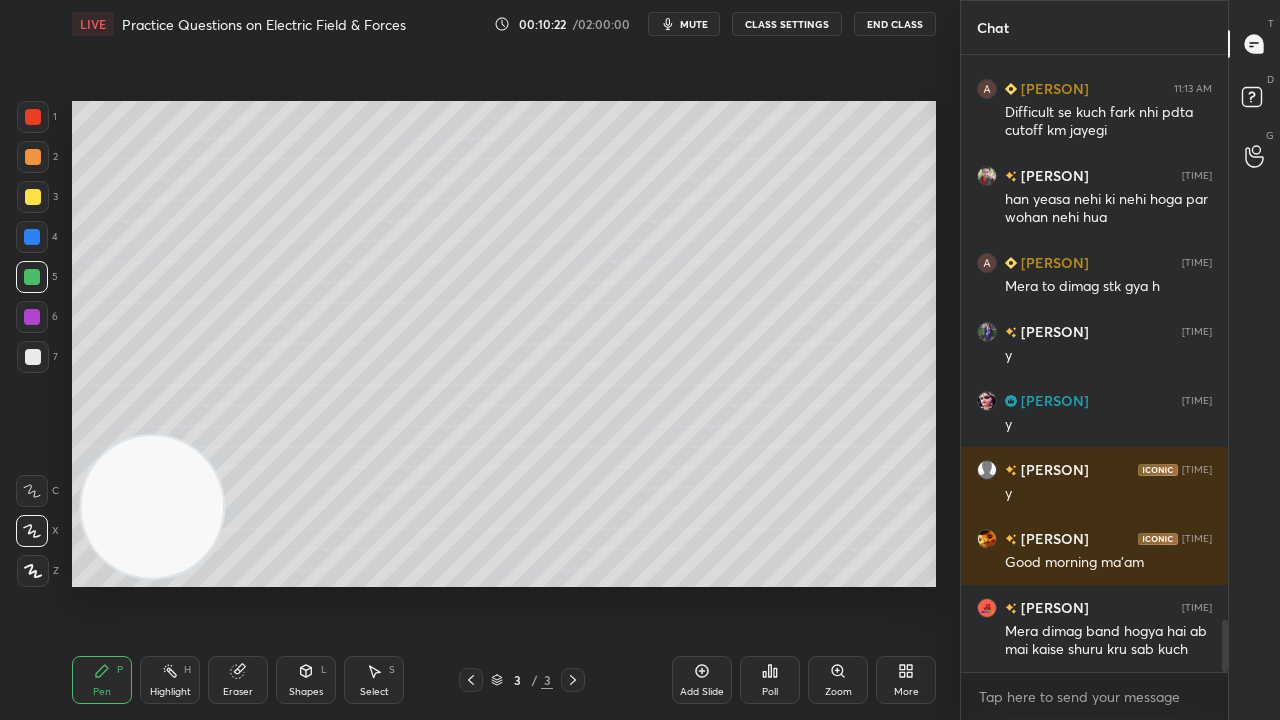 click on "Aarti  joined gaming 11:13 AM Attempt bhi bahot jyada kar diya tha Anju 11:13 AM Difficult se kuch fark nhi pdta cutoff km jayegi Goutam 11:14 AM han yeasa nehi ki nehi hoga par wohan nehi hua Anju 11:14 AM Mera to dimag stk gya h Sneha 11:14 AM y SUNITA 11:14 AM y Ipsarani 11:14 AM y Aarti 11:14 AM Good morning ma'am gaming 11:14 AM Mera dimag band hogya hai ab mai kaise shuru kru sab kuch JUMP TO LATEST Enable hand raising Enable raise hand to speak to learners. Once enabled, chat will be turned off temporarily. Enable x" at bounding box center [1094, 387] 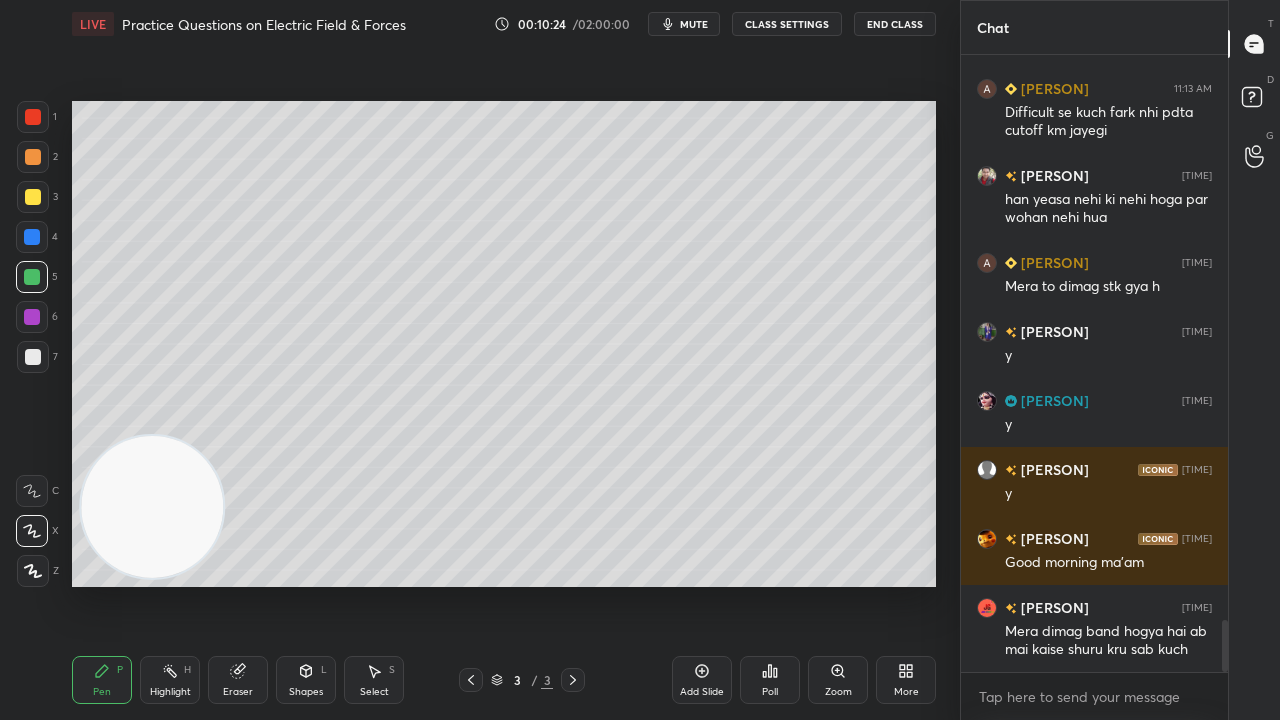 click on "mute" at bounding box center [694, 24] 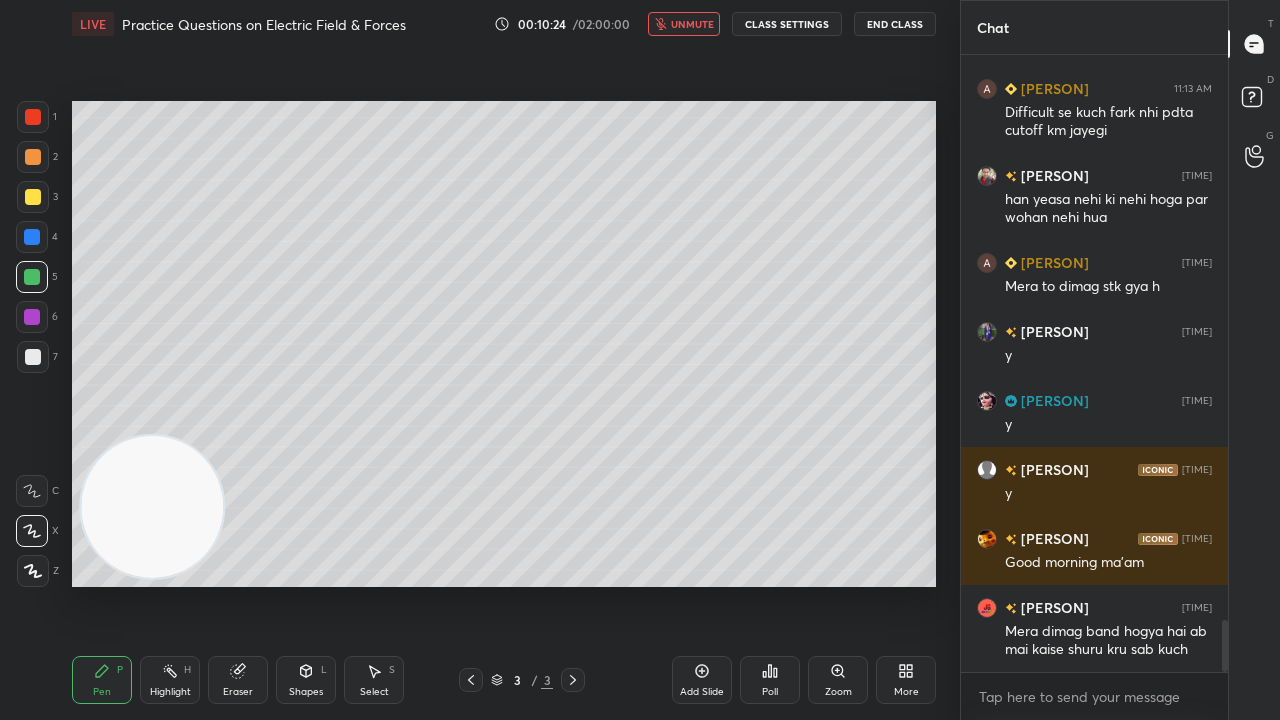 click on "unmute" at bounding box center (692, 24) 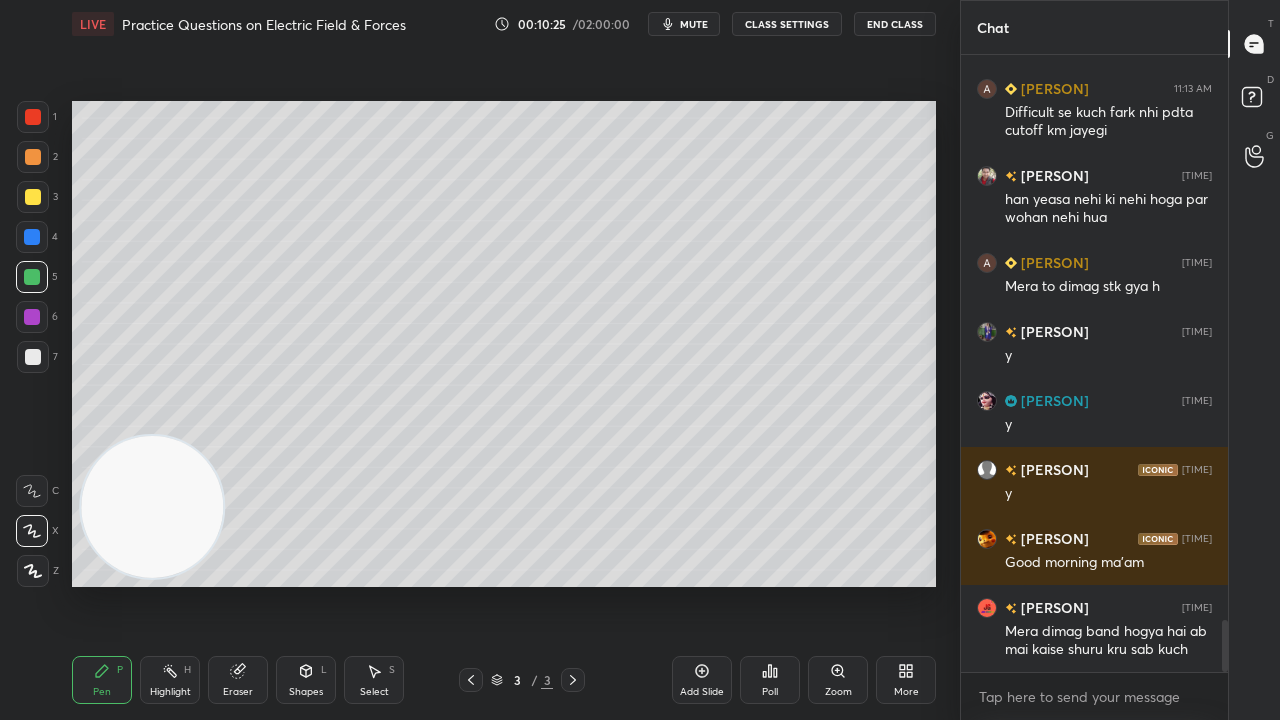 click on "mute" at bounding box center (694, 24) 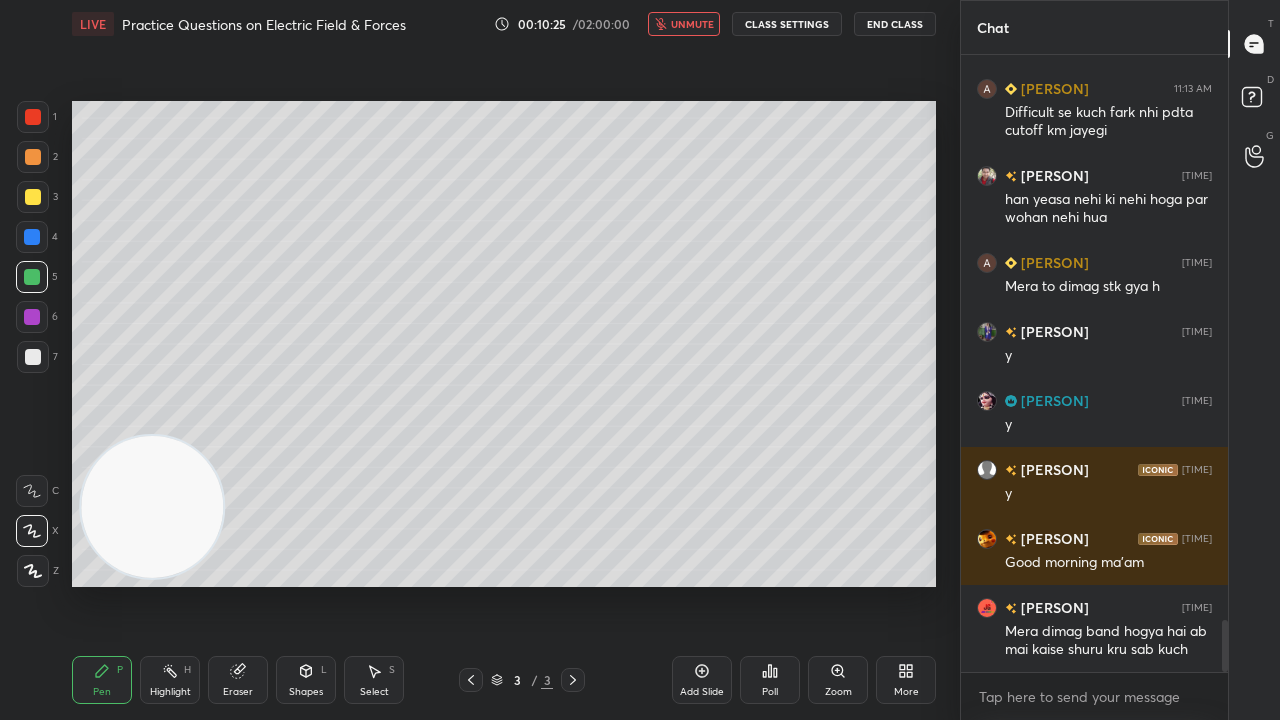 drag, startPoint x: 702, startPoint y: 16, endPoint x: 667, endPoint y: 42, distance: 43.60046 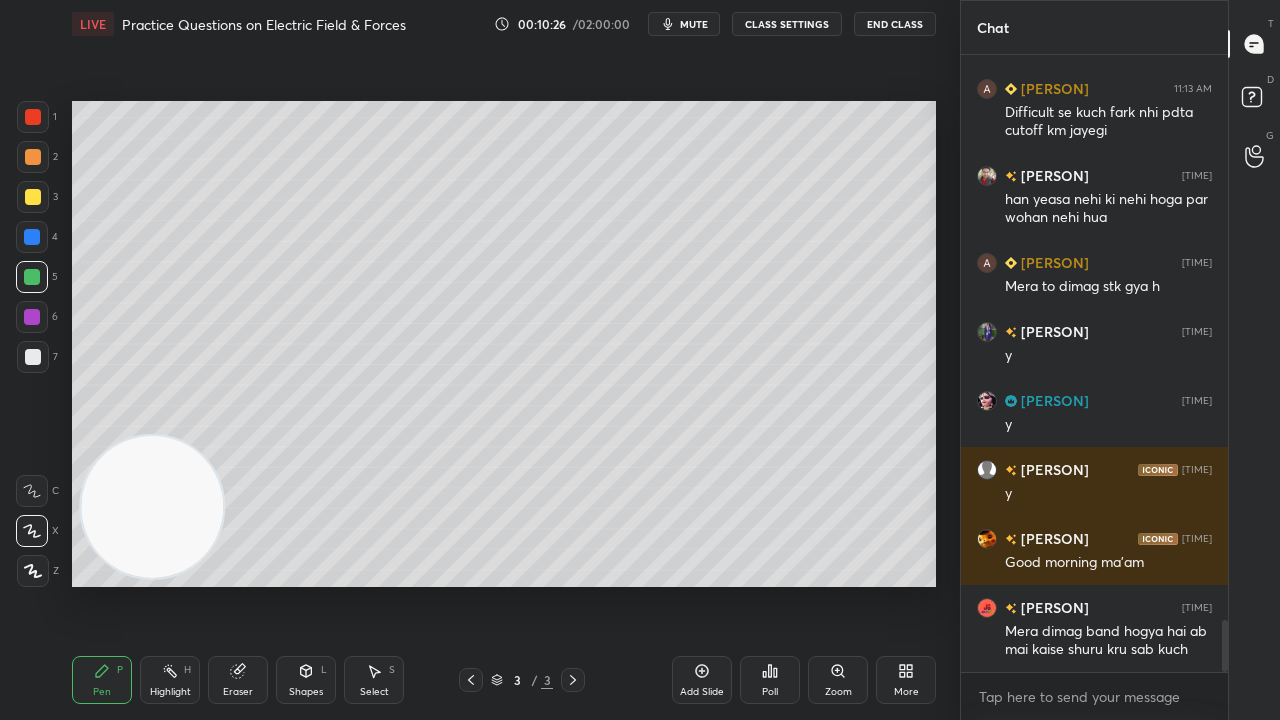 click at bounding box center [33, 357] 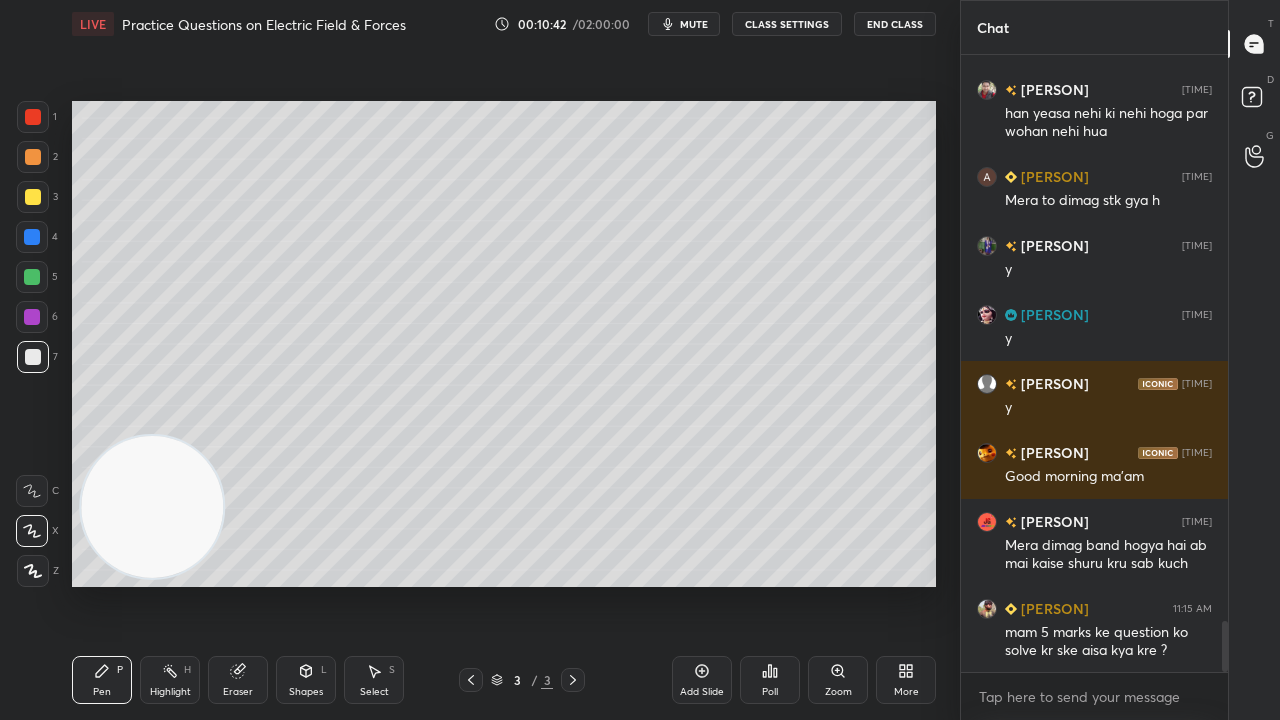 scroll, scrollTop: 6864, scrollLeft: 0, axis: vertical 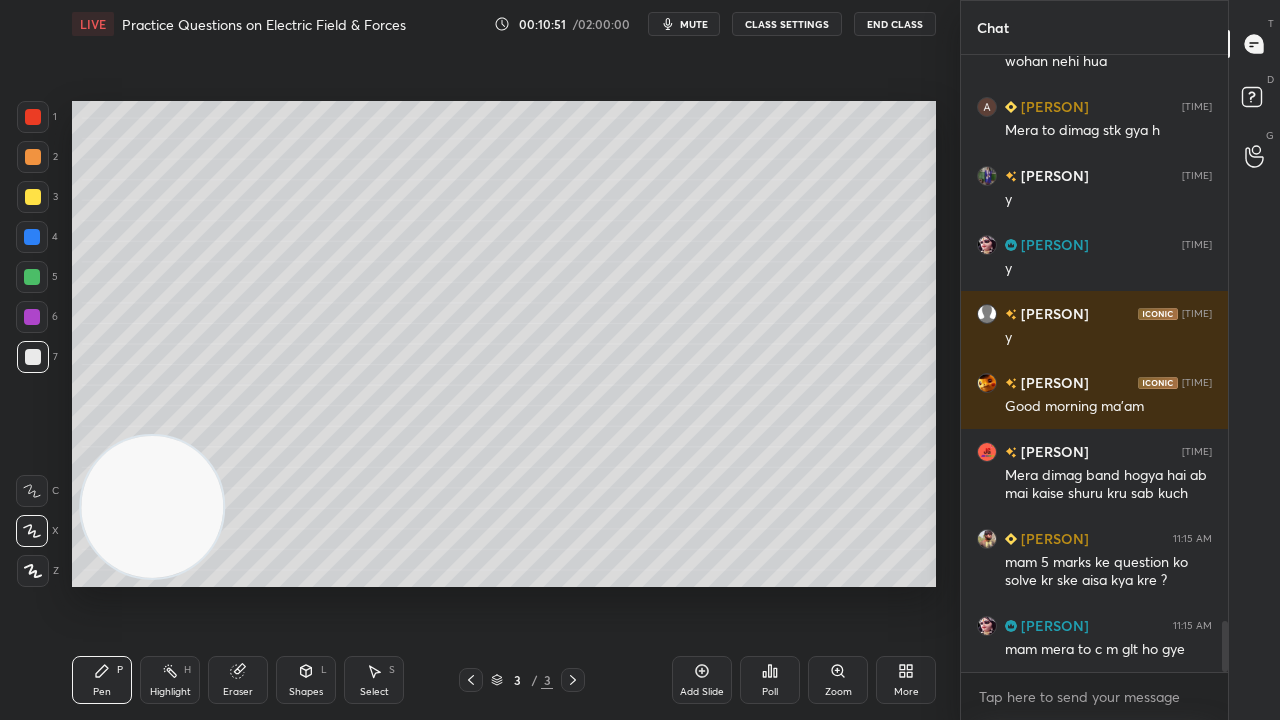 click on "Eraser" at bounding box center [238, 692] 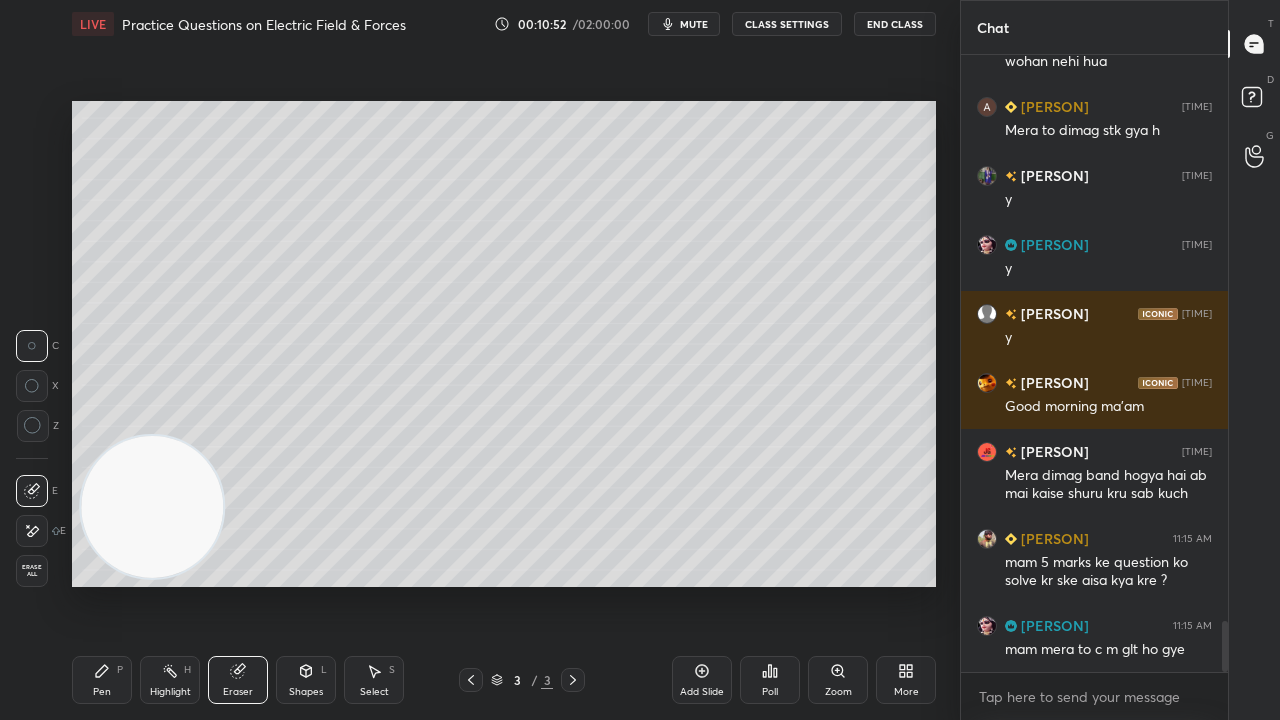 click 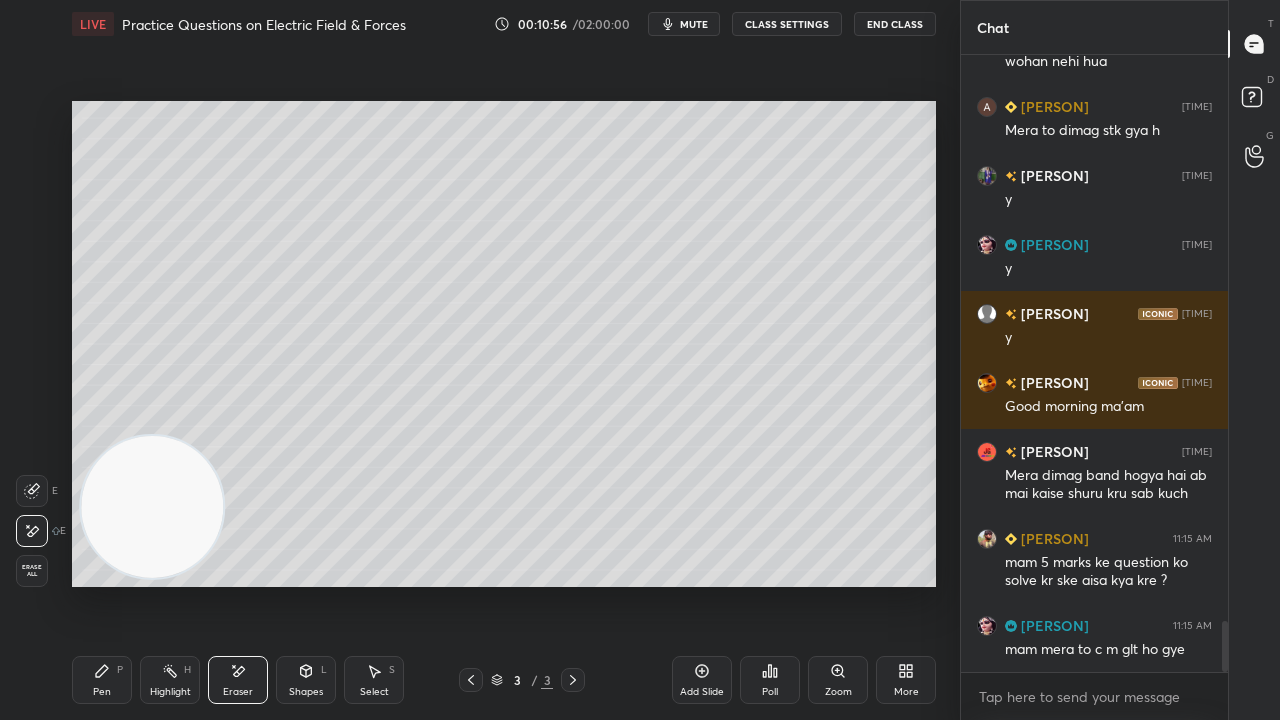 scroll, scrollTop: 6932, scrollLeft: 0, axis: vertical 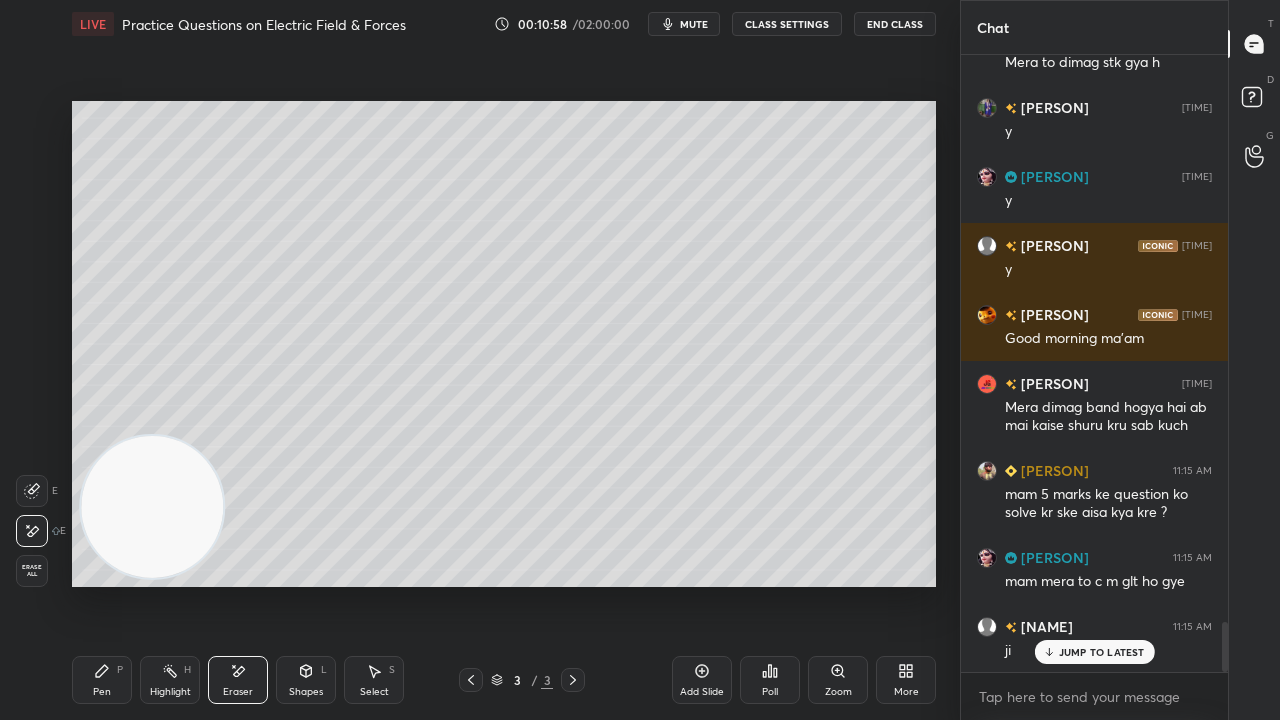 click on "Pen" at bounding box center (102, 692) 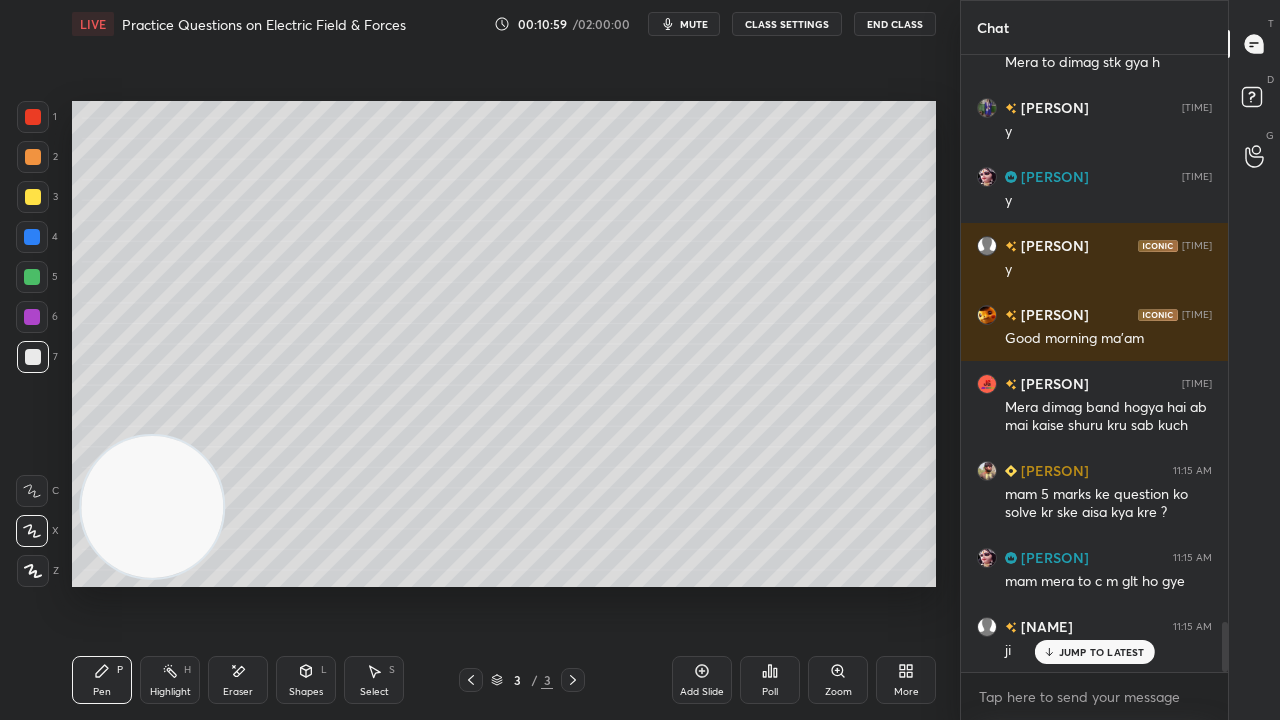 click on "mute" at bounding box center (694, 24) 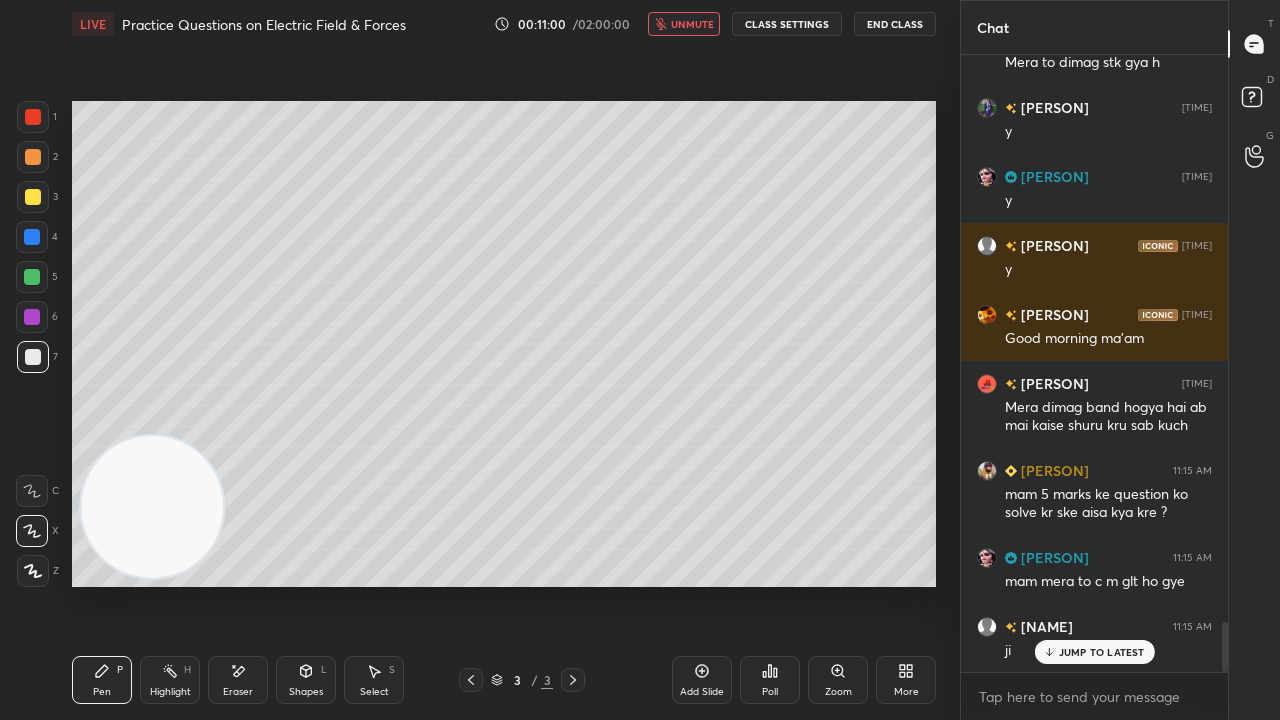 click on "unmute" at bounding box center (692, 24) 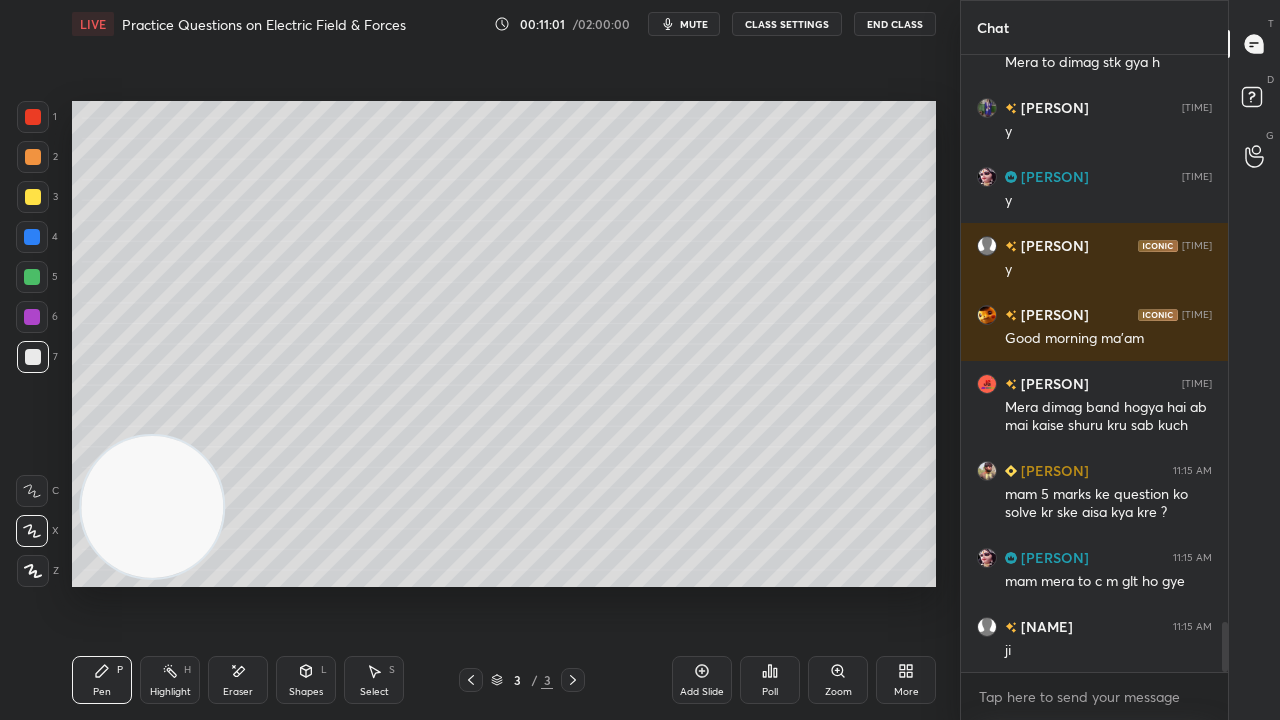 scroll, scrollTop: 7002, scrollLeft: 0, axis: vertical 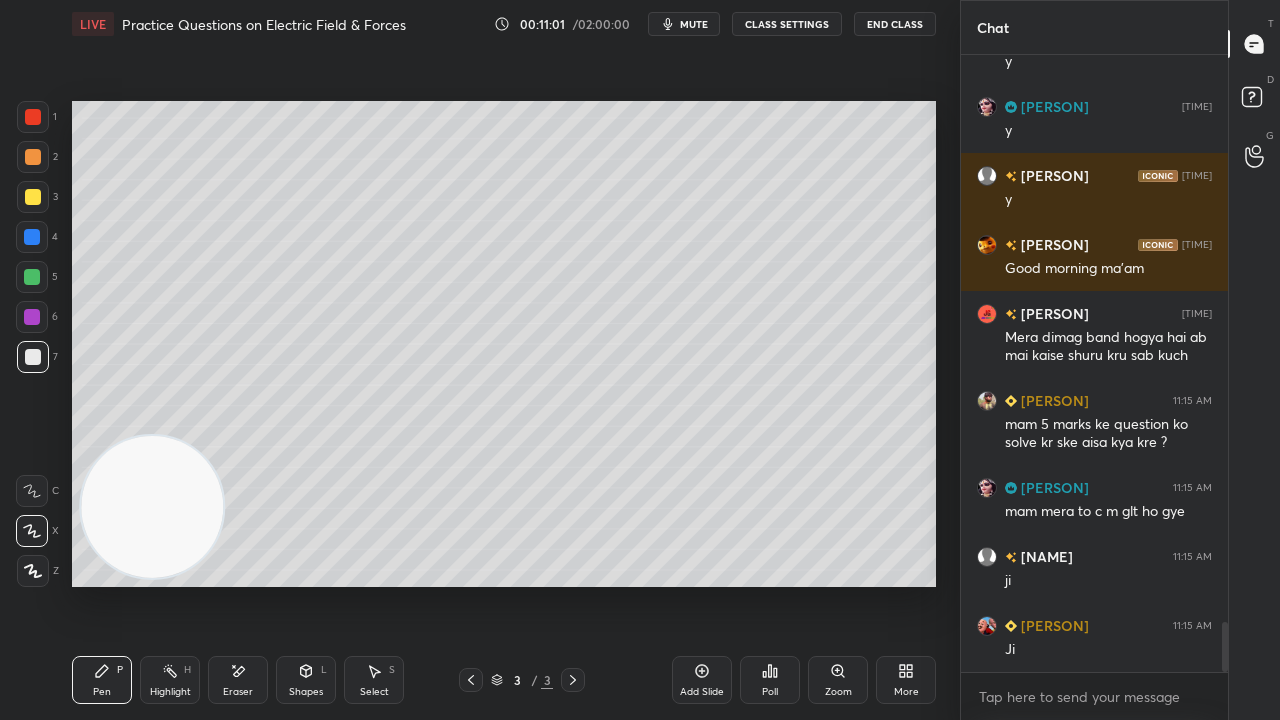 click at bounding box center [32, 277] 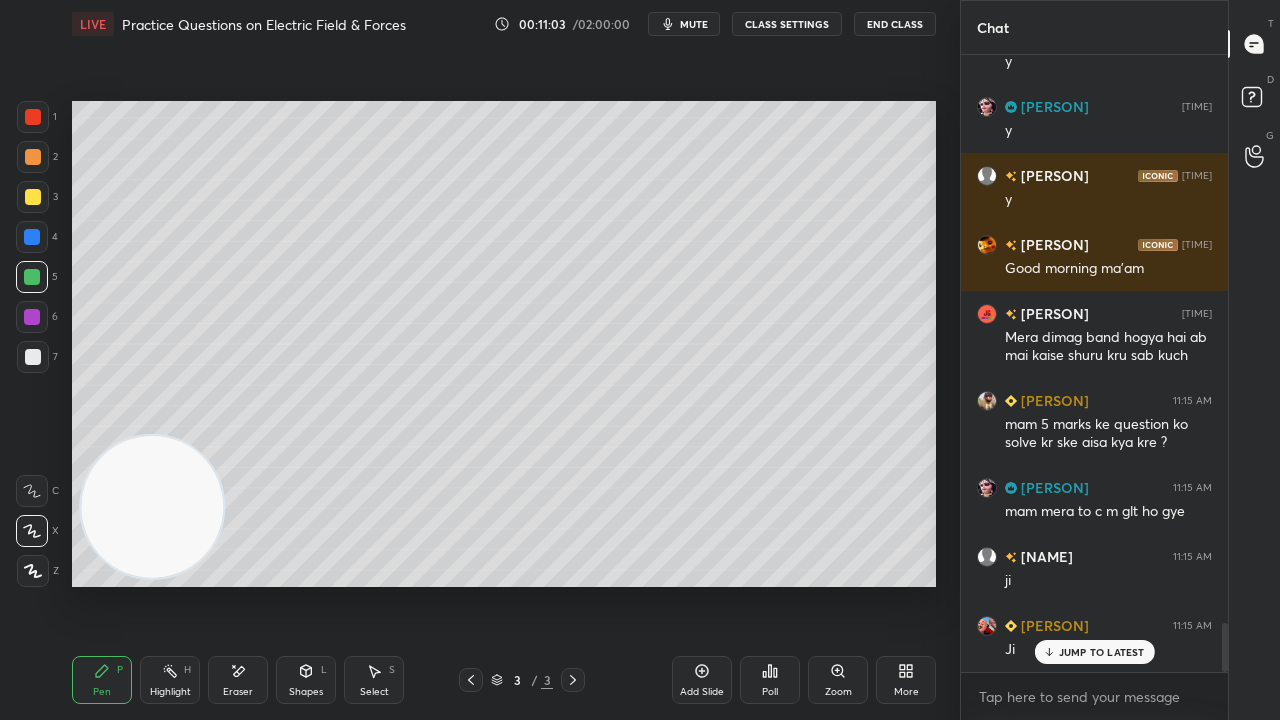 scroll, scrollTop: 7088, scrollLeft: 0, axis: vertical 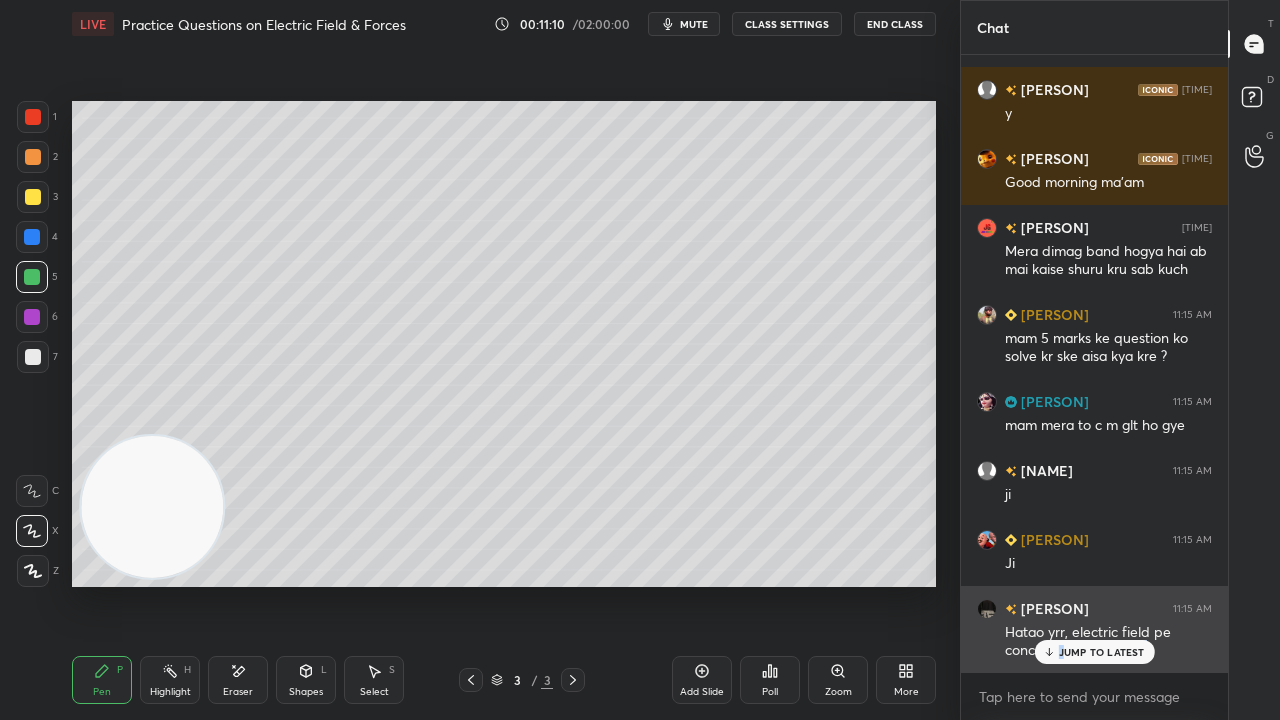 click on "[PERSON] 11:15 AM Hatao yrr, electric field pe concentrate krte hai..." at bounding box center (1094, 629) 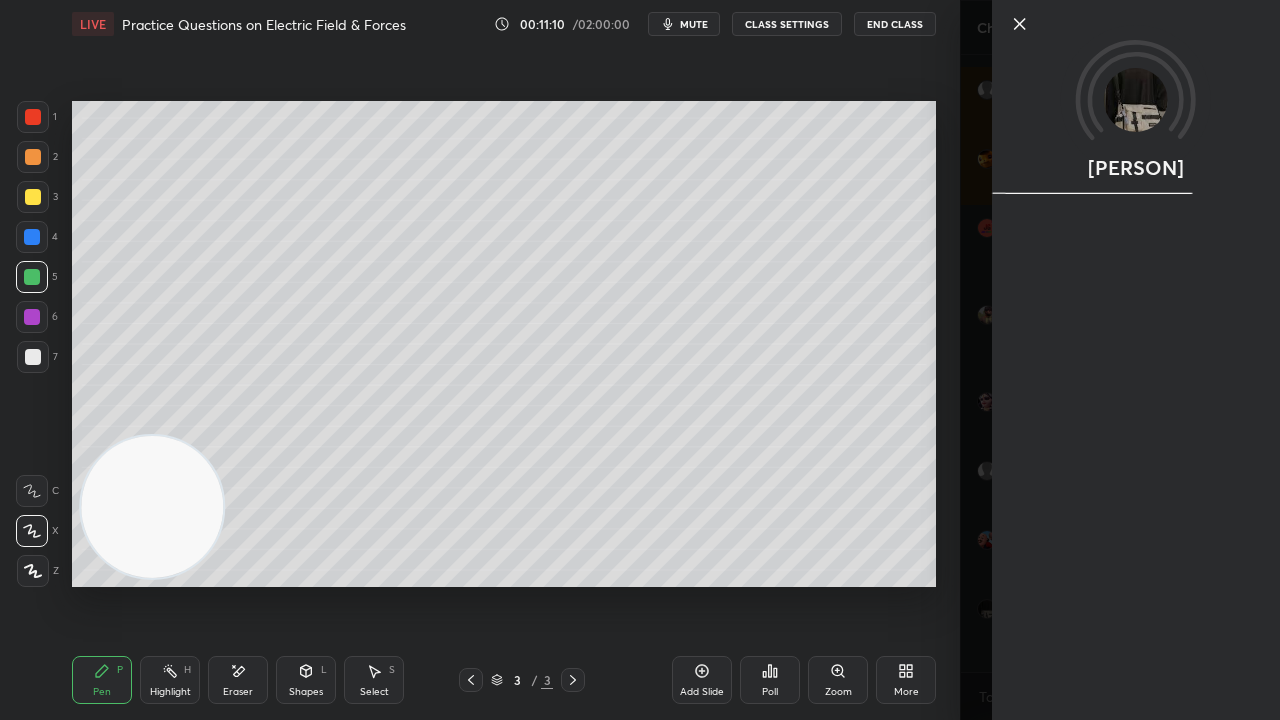 click on "[PERSON]" at bounding box center [1136, 360] 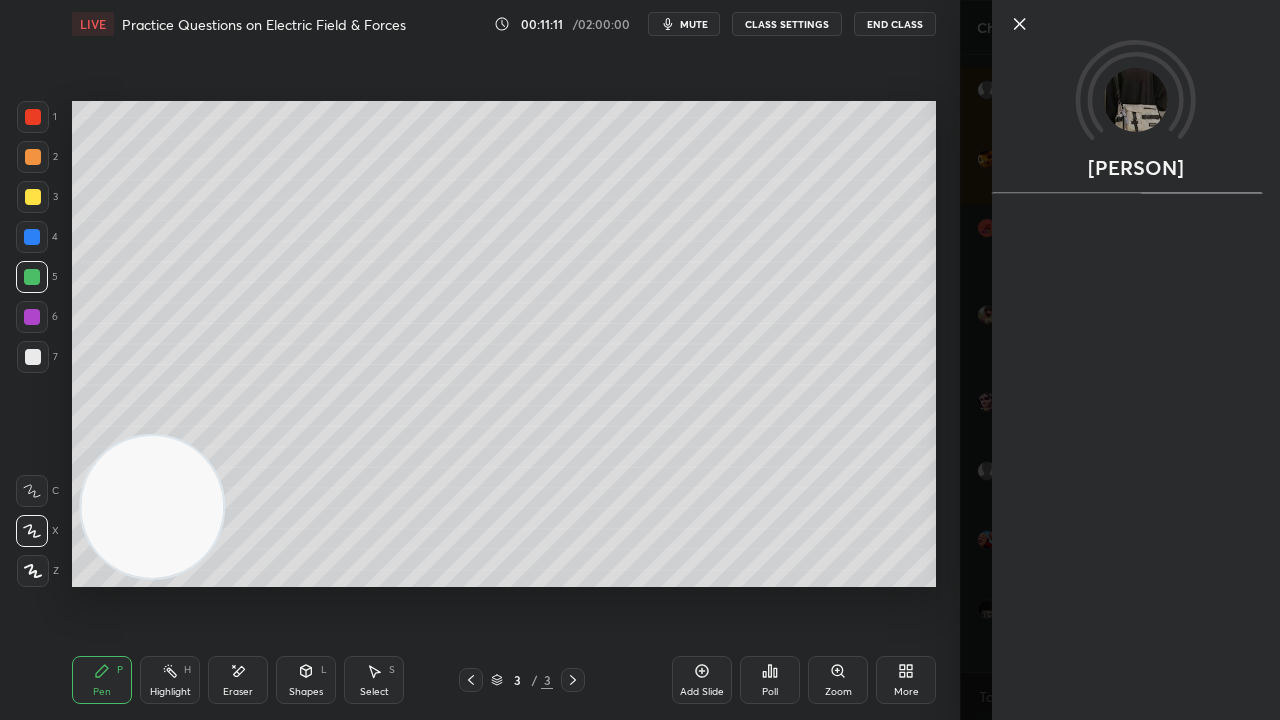 click on "[PERSON]" at bounding box center (1120, 360) 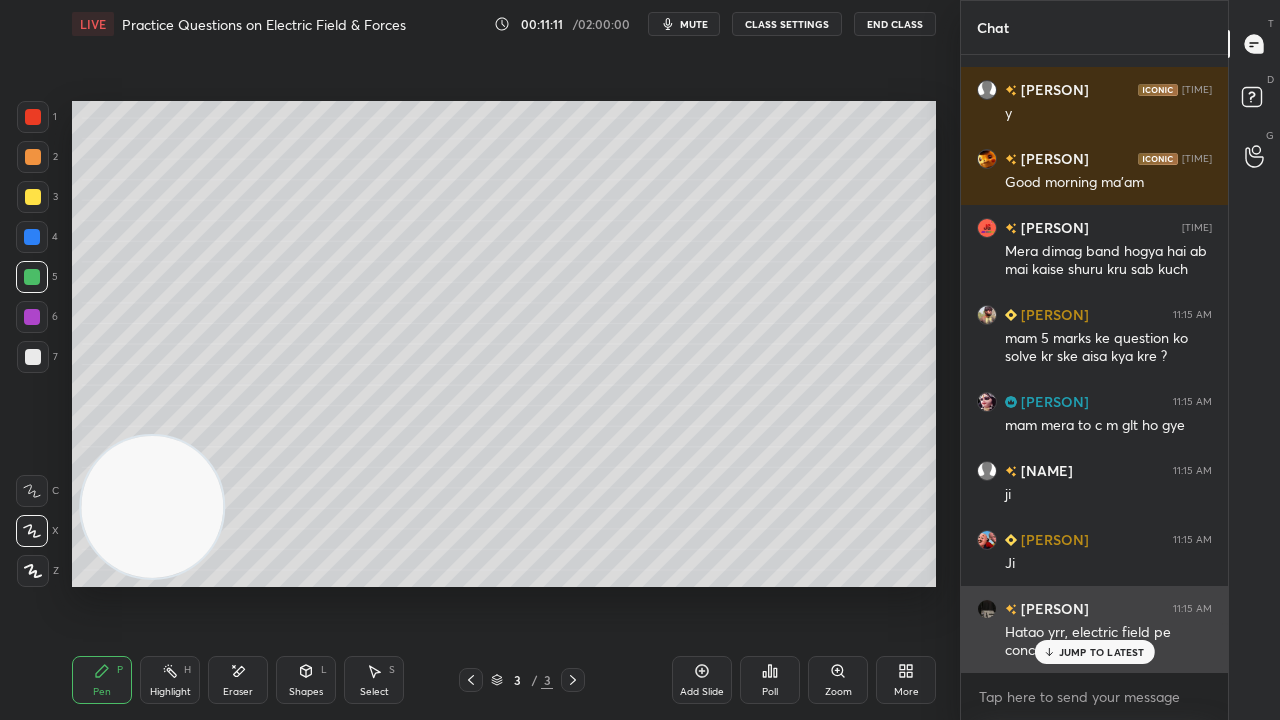 click on "JUMP TO LATEST" at bounding box center (1094, 652) 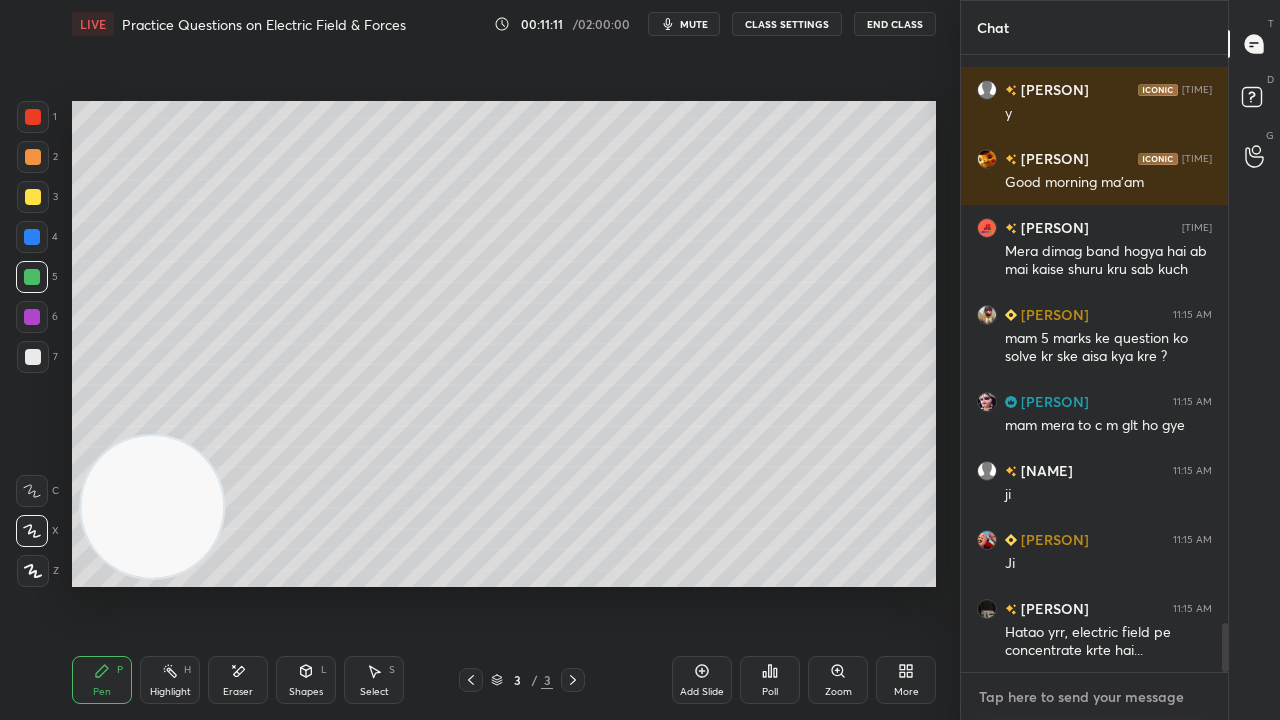 click at bounding box center (1094, 697) 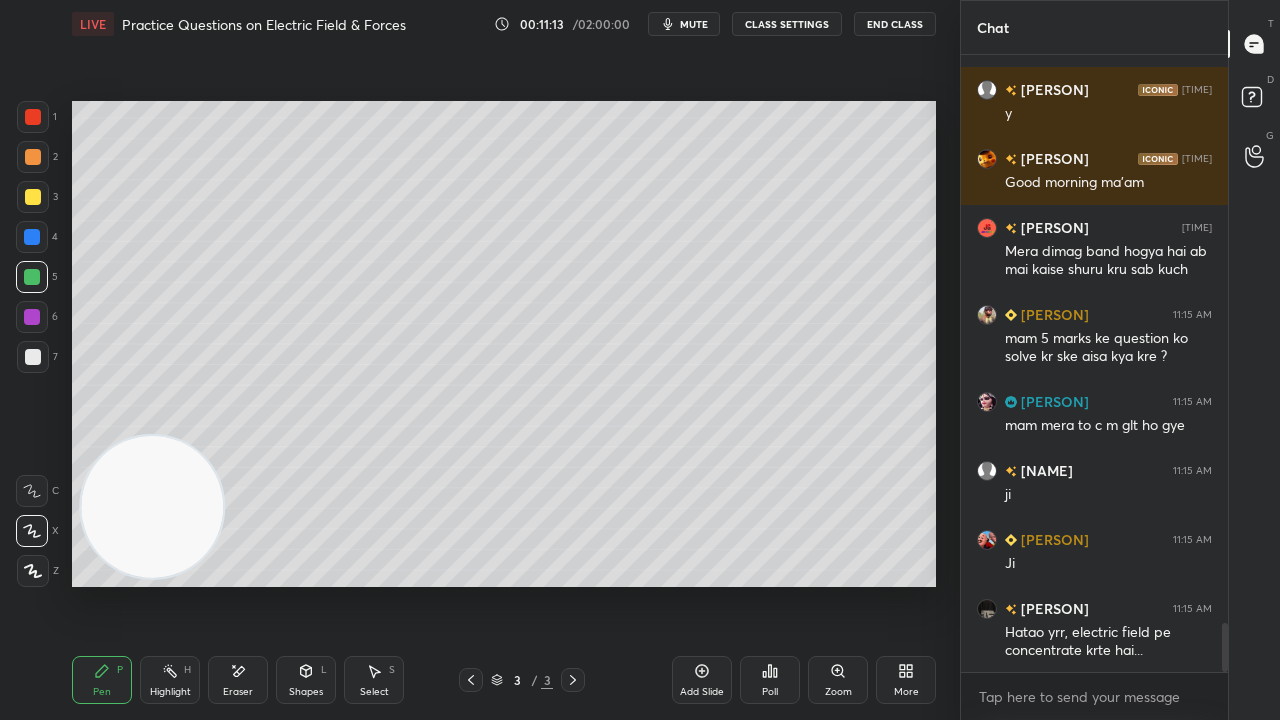 click at bounding box center (33, 357) 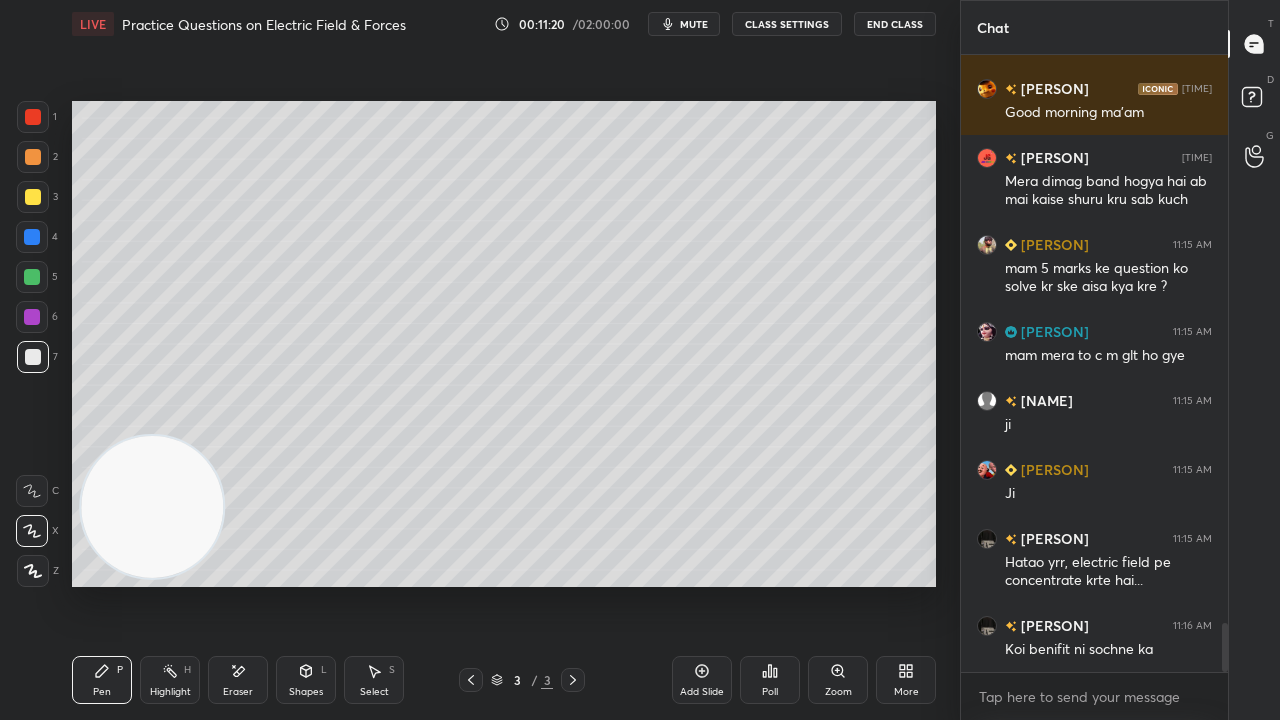 scroll, scrollTop: 7244, scrollLeft: 0, axis: vertical 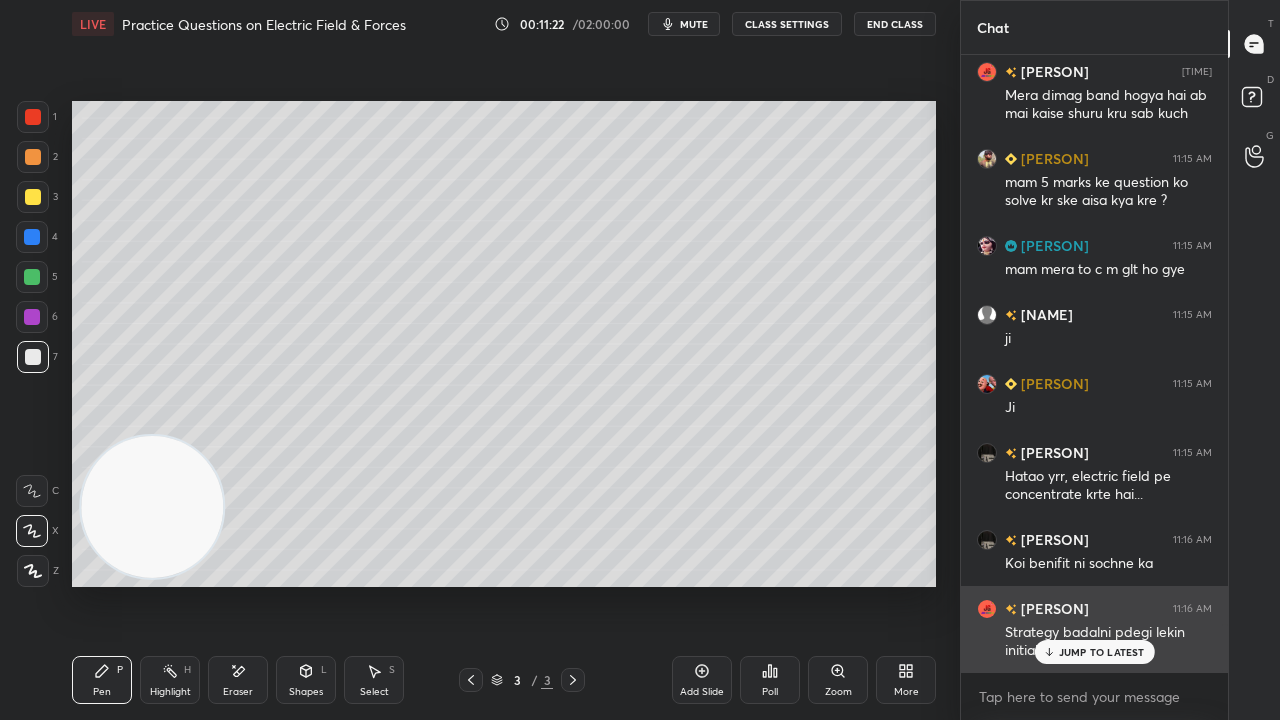 click on "JUMP TO LATEST" at bounding box center (1102, 652) 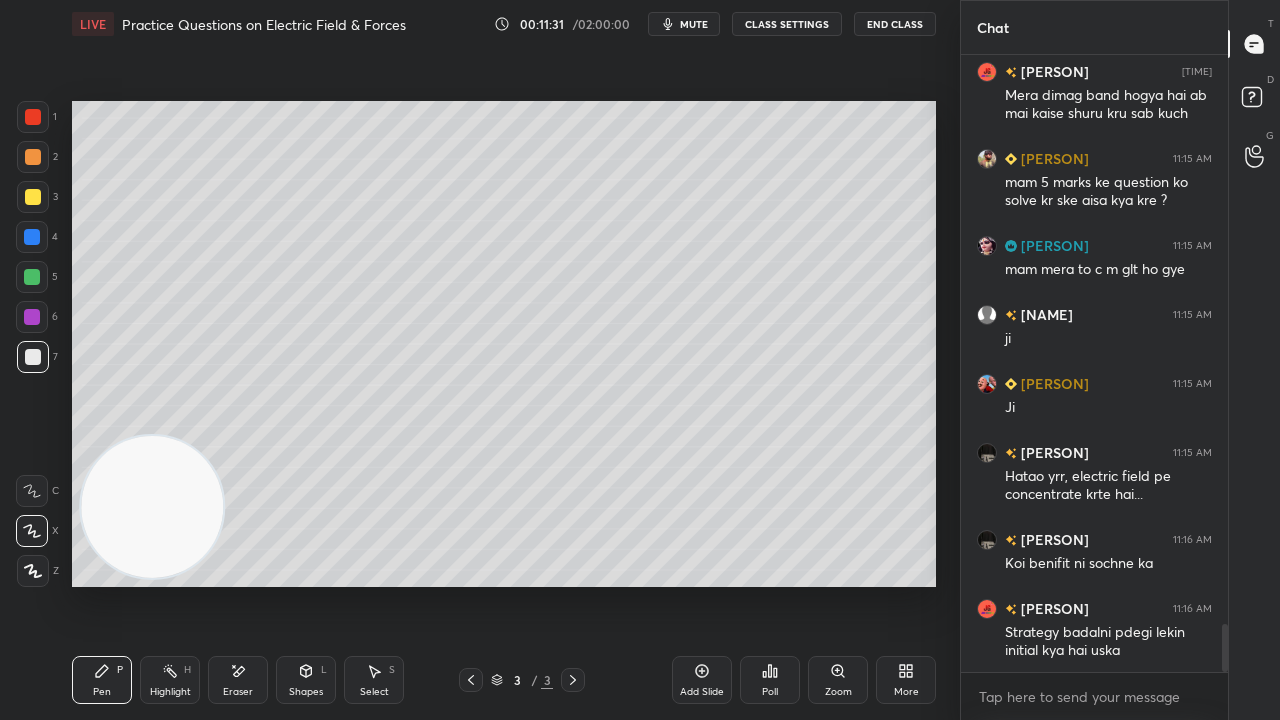 scroll, scrollTop: 7314, scrollLeft: 0, axis: vertical 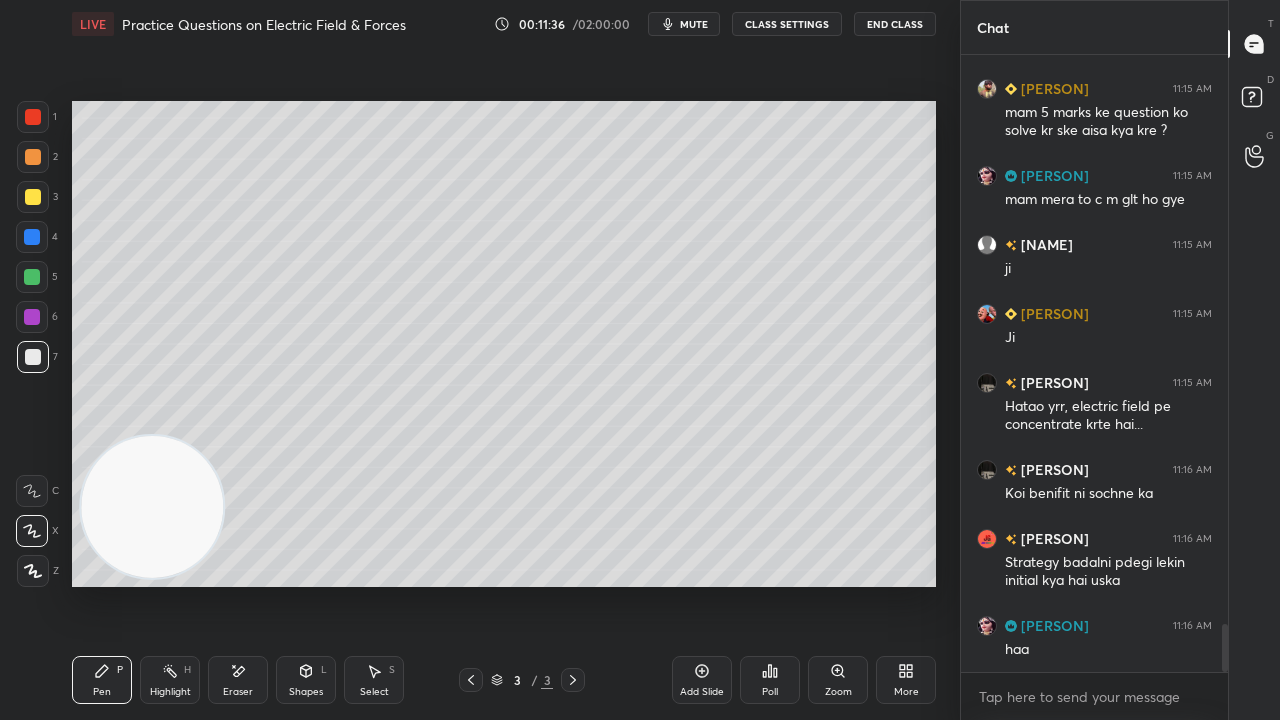 click on "mute" at bounding box center [694, 24] 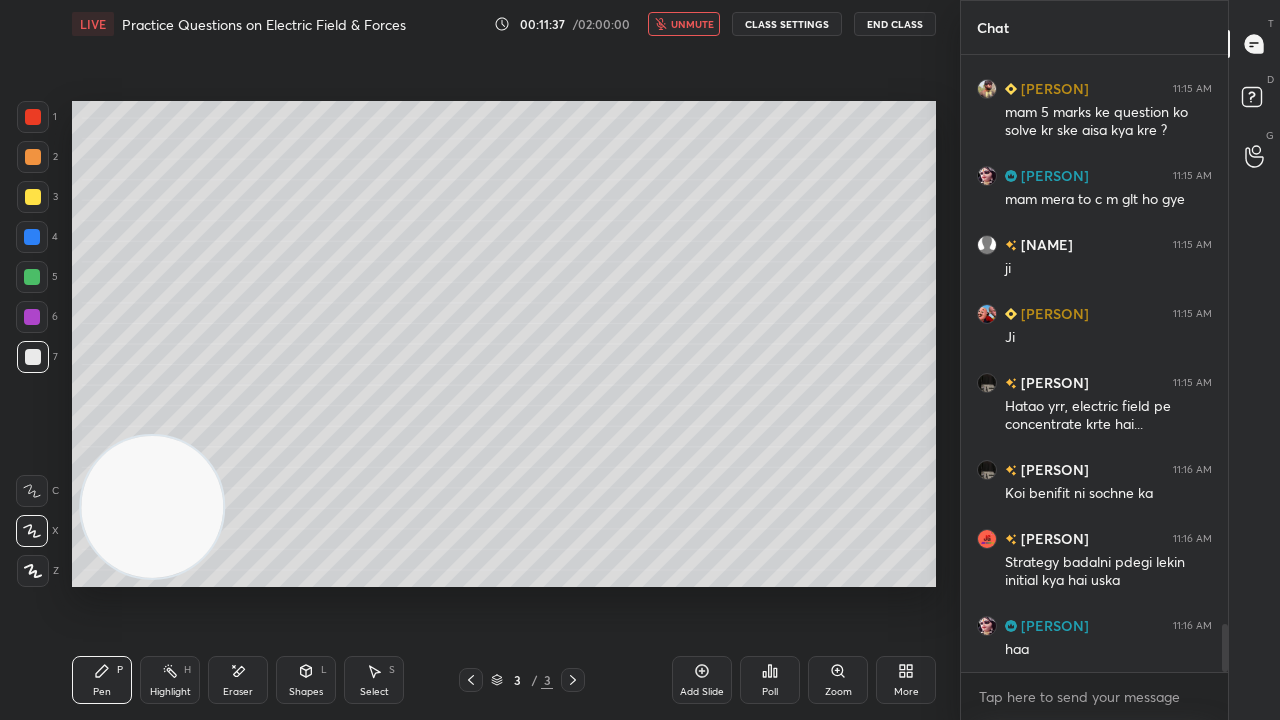 click on "unmute" at bounding box center (692, 24) 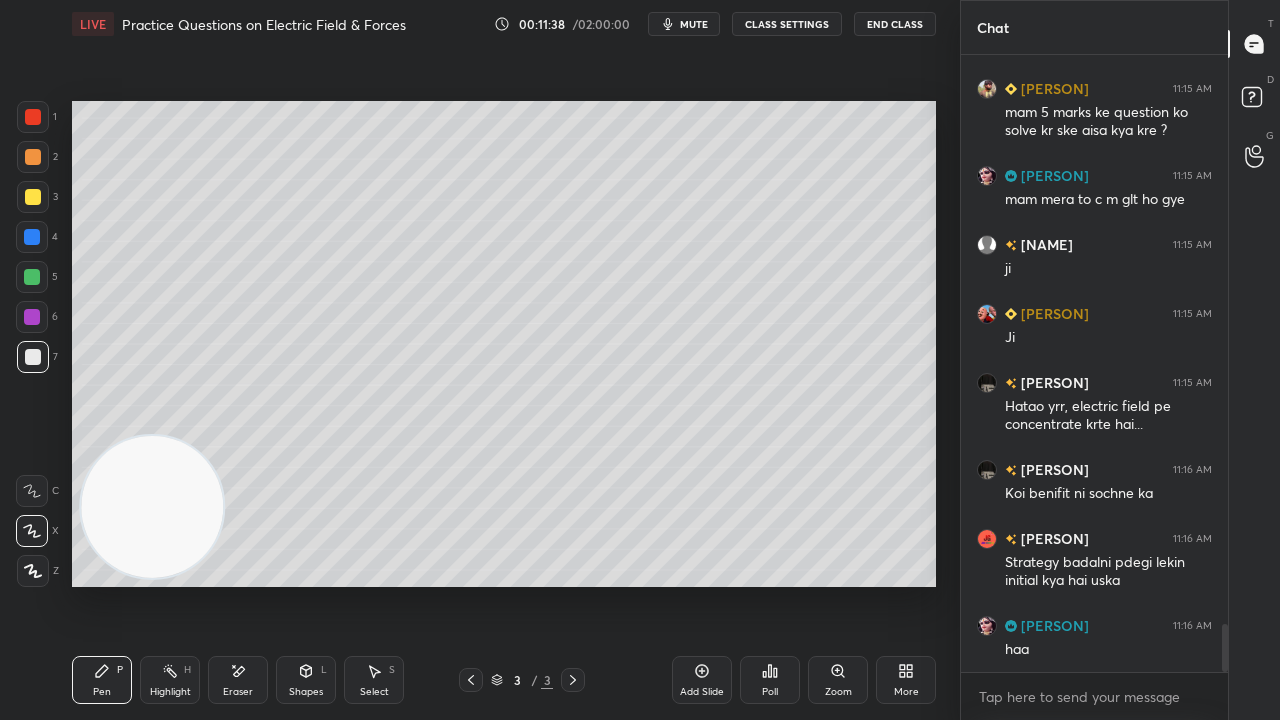 click at bounding box center [33, 197] 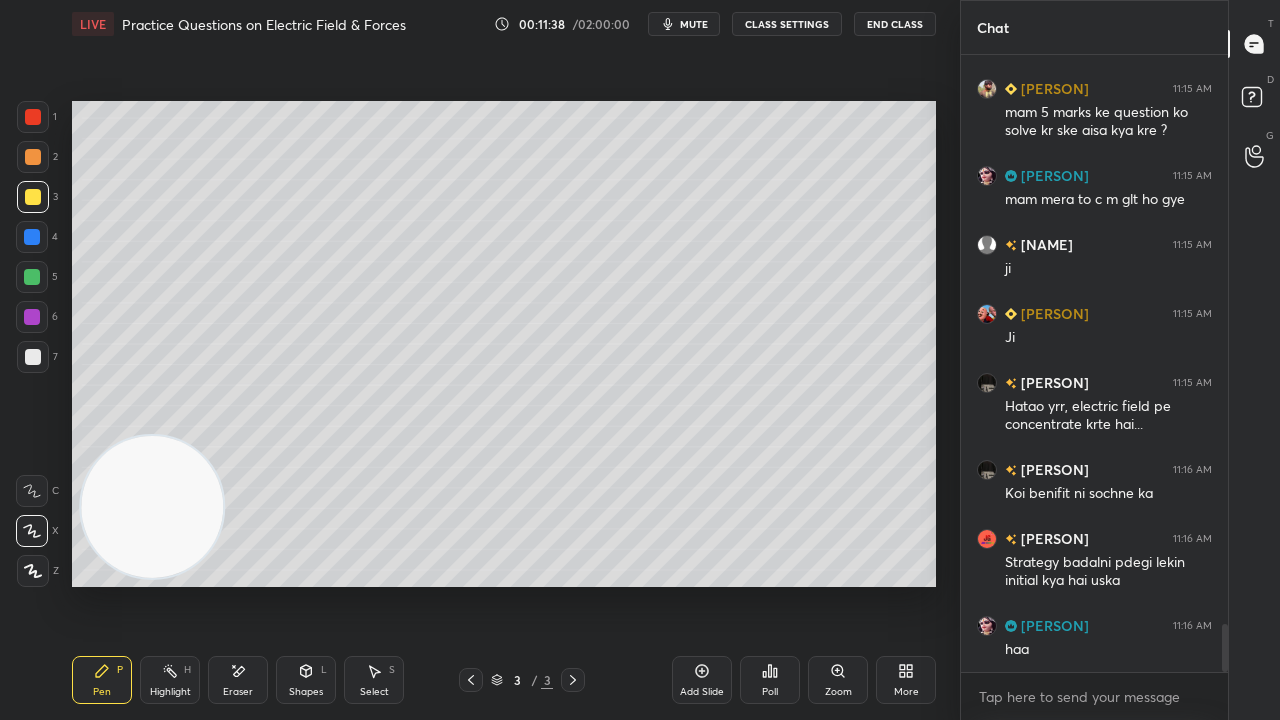 scroll, scrollTop: 7382, scrollLeft: 0, axis: vertical 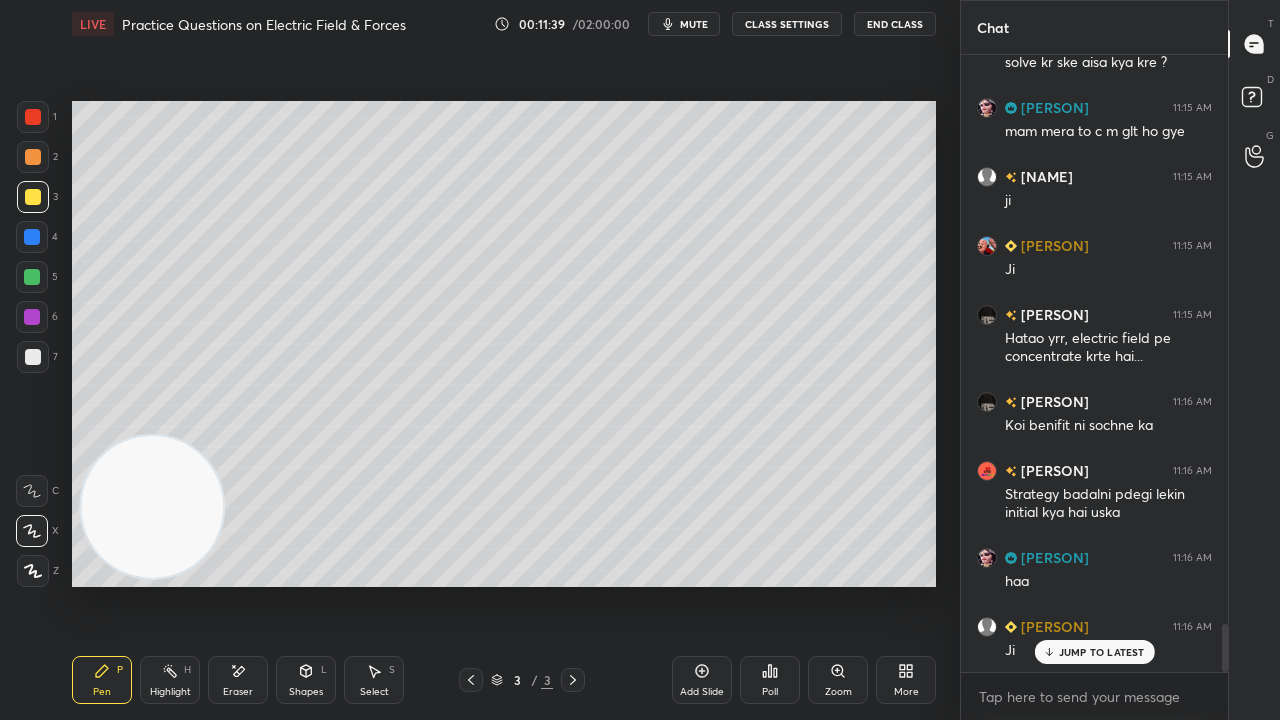 click on "mute" at bounding box center [694, 24] 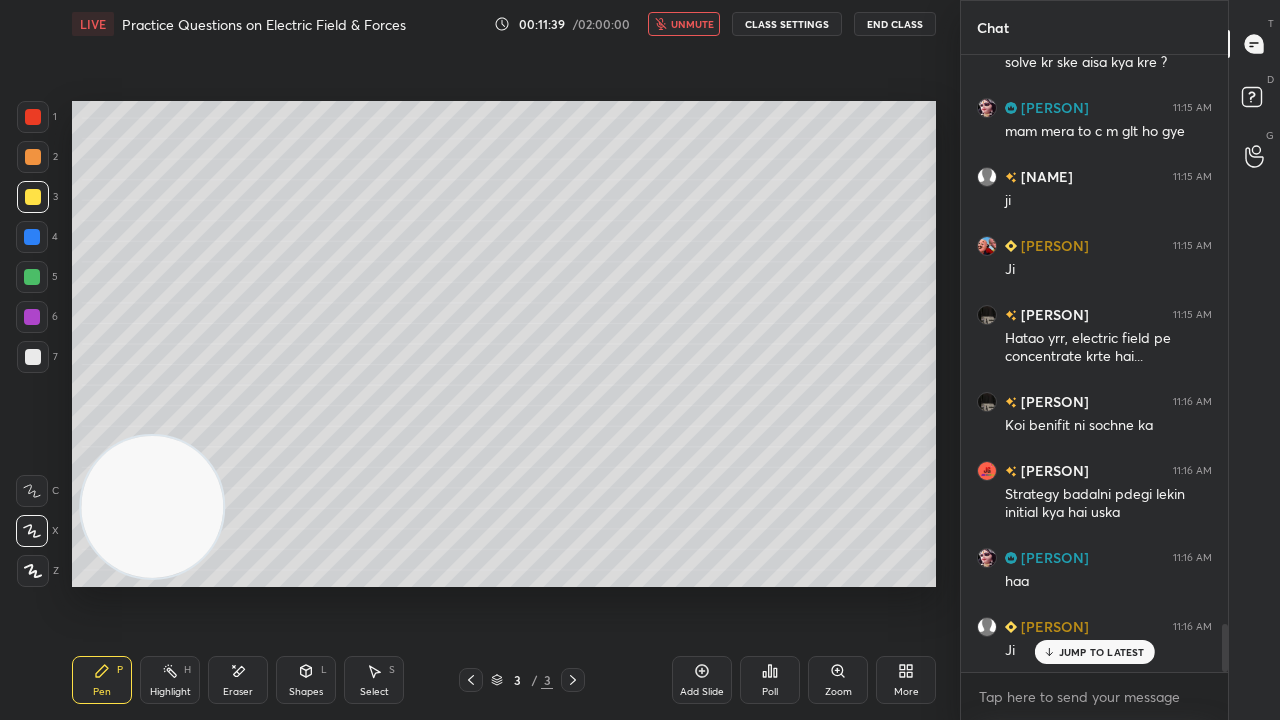 click on "unmute" at bounding box center (692, 24) 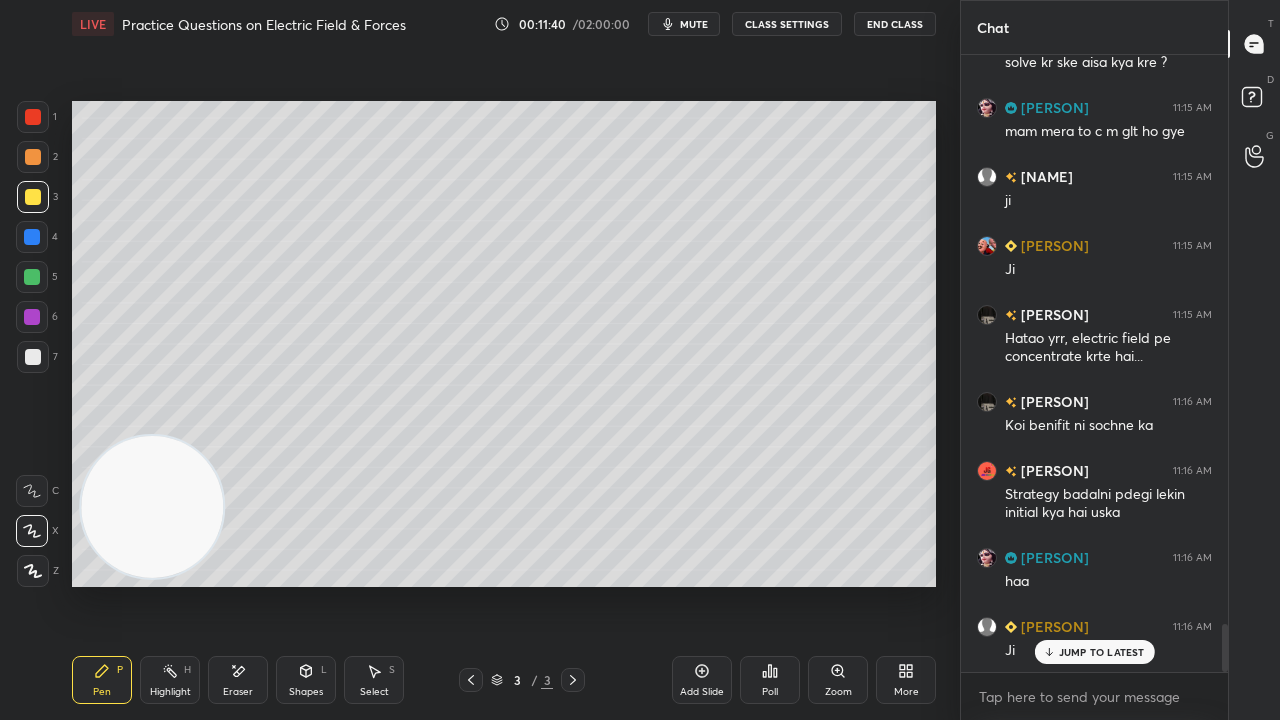 click at bounding box center (32, 277) 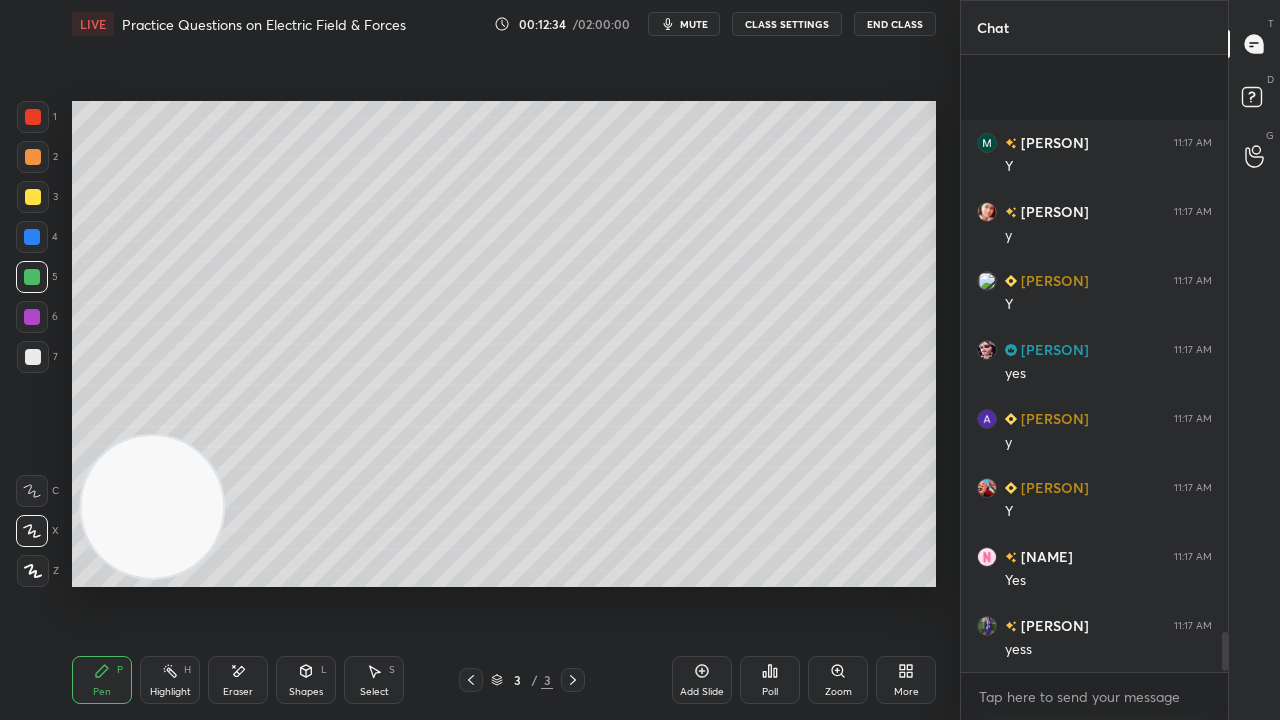 scroll, scrollTop: 9028, scrollLeft: 0, axis: vertical 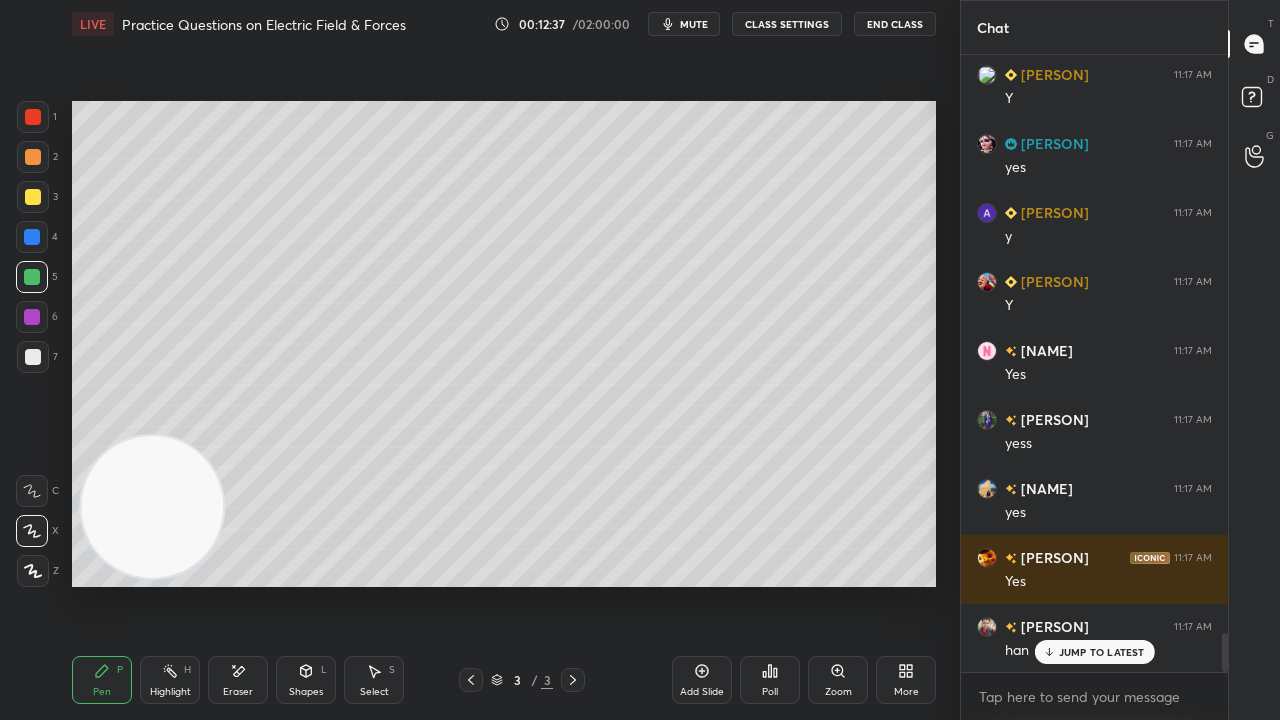 drag, startPoint x: 1107, startPoint y: 654, endPoint x: 1107, endPoint y: 684, distance: 30 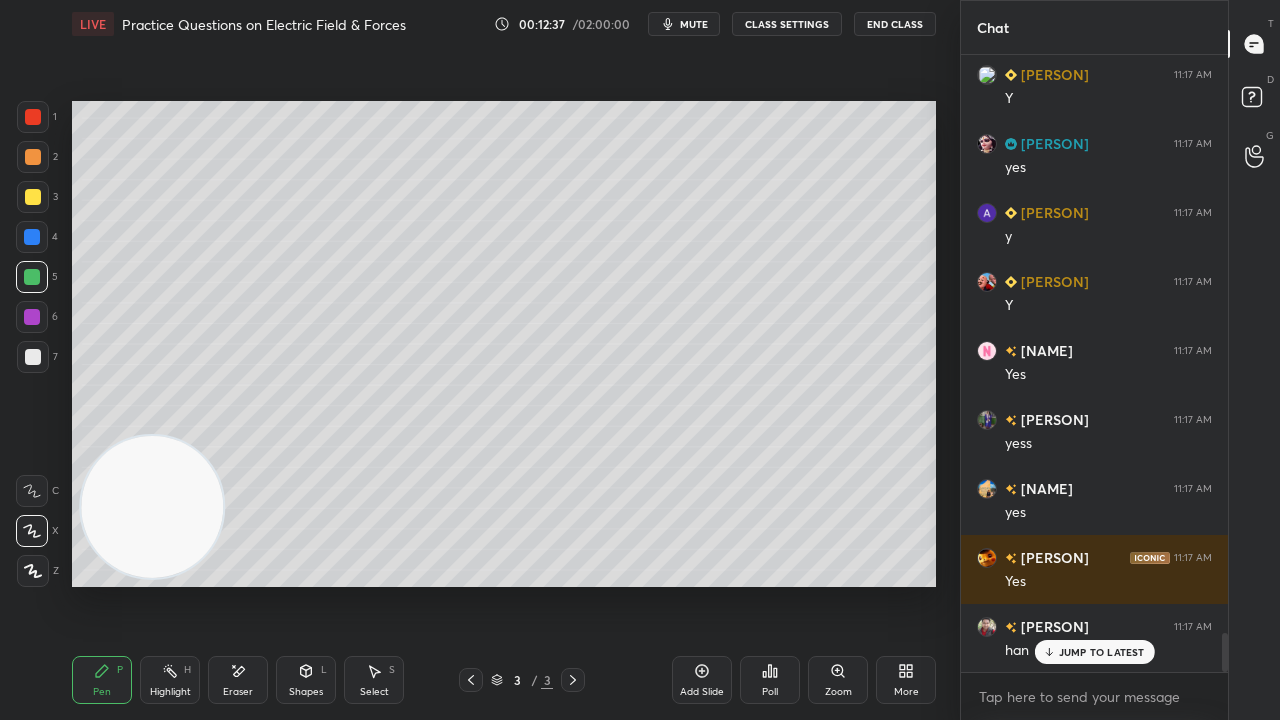 click on "JUMP TO LATEST" at bounding box center (1102, 652) 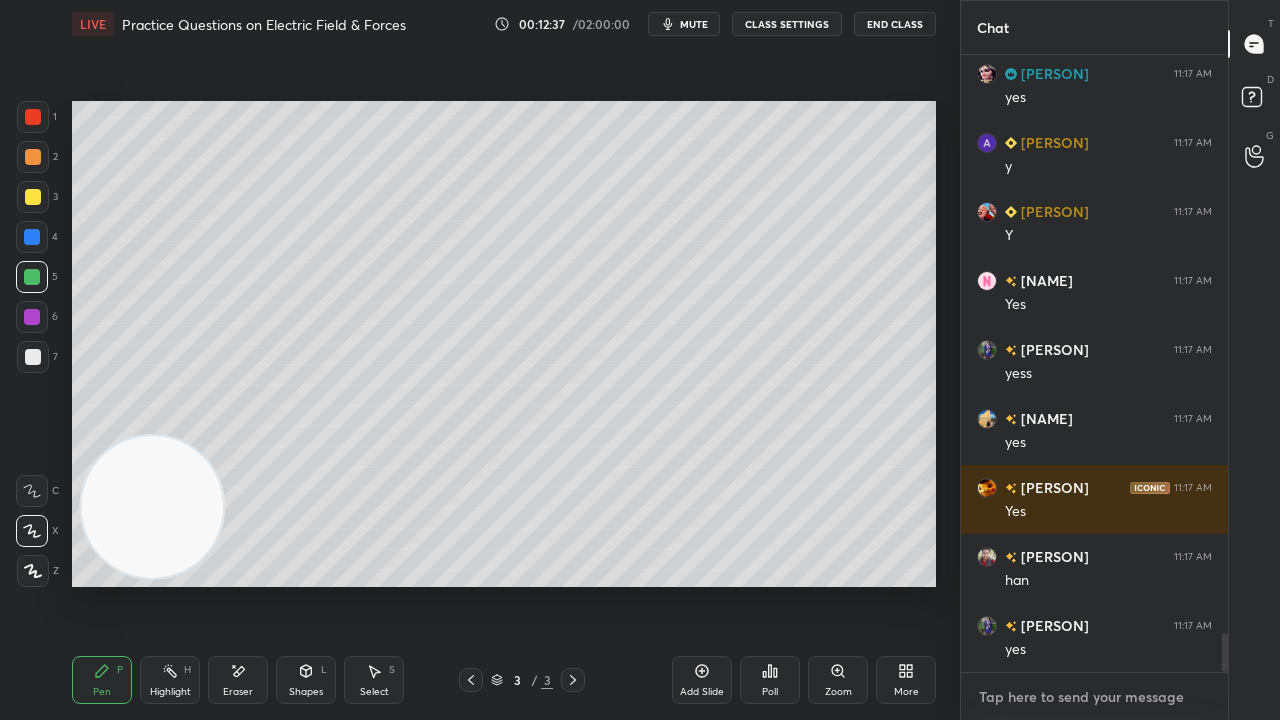 drag, startPoint x: 1108, startPoint y: 699, endPoint x: 1229, endPoint y: 650, distance: 130.54501 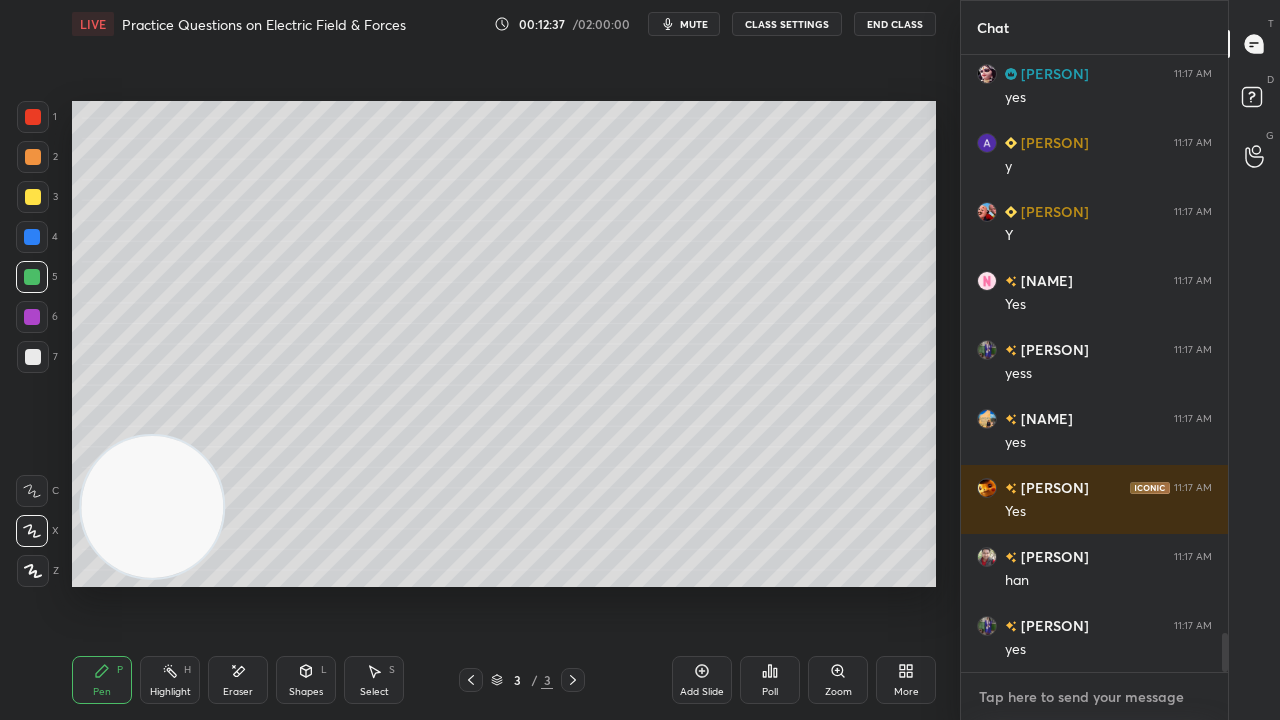 click at bounding box center (1094, 697) 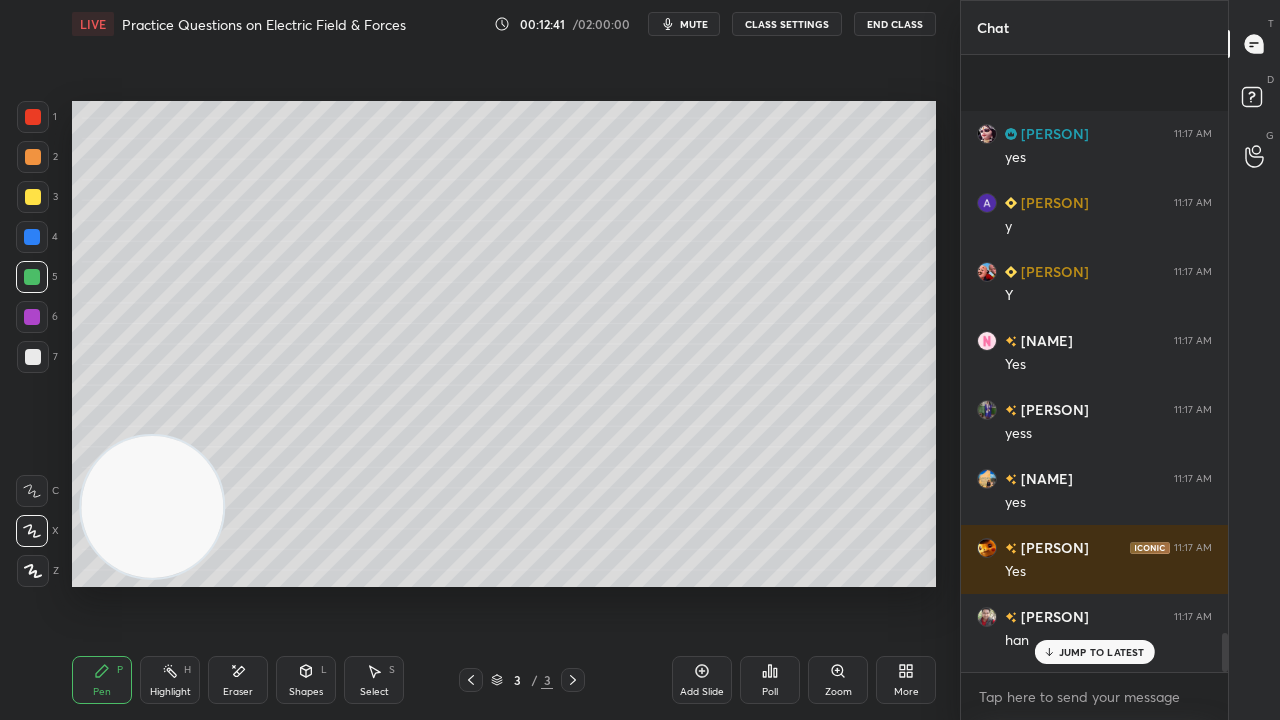 scroll, scrollTop: 9234, scrollLeft: 0, axis: vertical 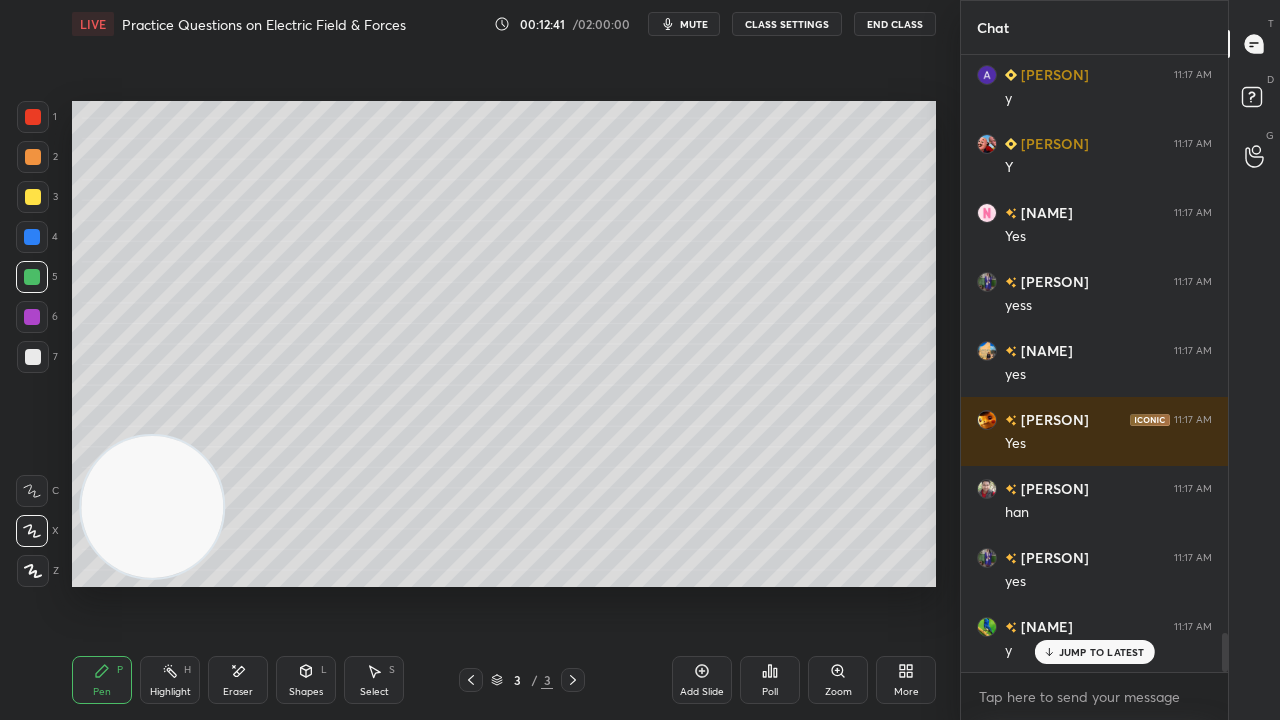 drag, startPoint x: 1224, startPoint y: 648, endPoint x: 1199, endPoint y: 719, distance: 75.272835 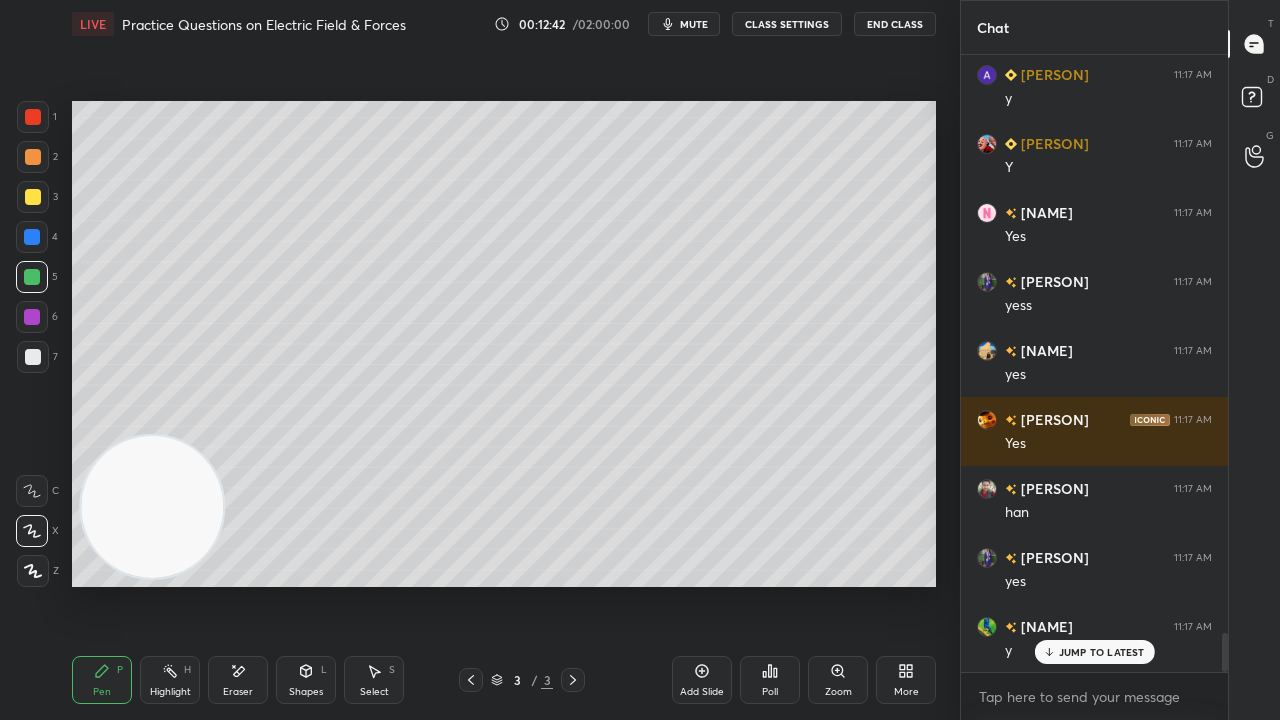 click on "JUMP TO LATEST" at bounding box center [1102, 652] 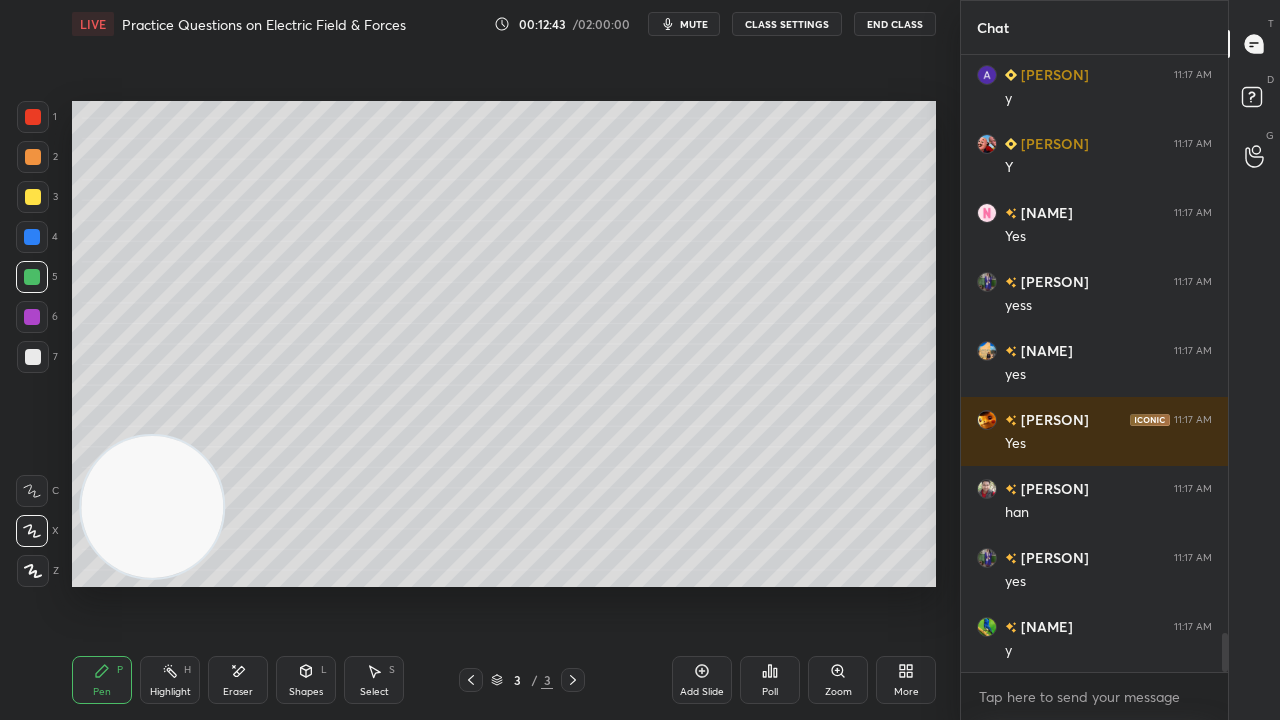 click on "mute" at bounding box center [694, 24] 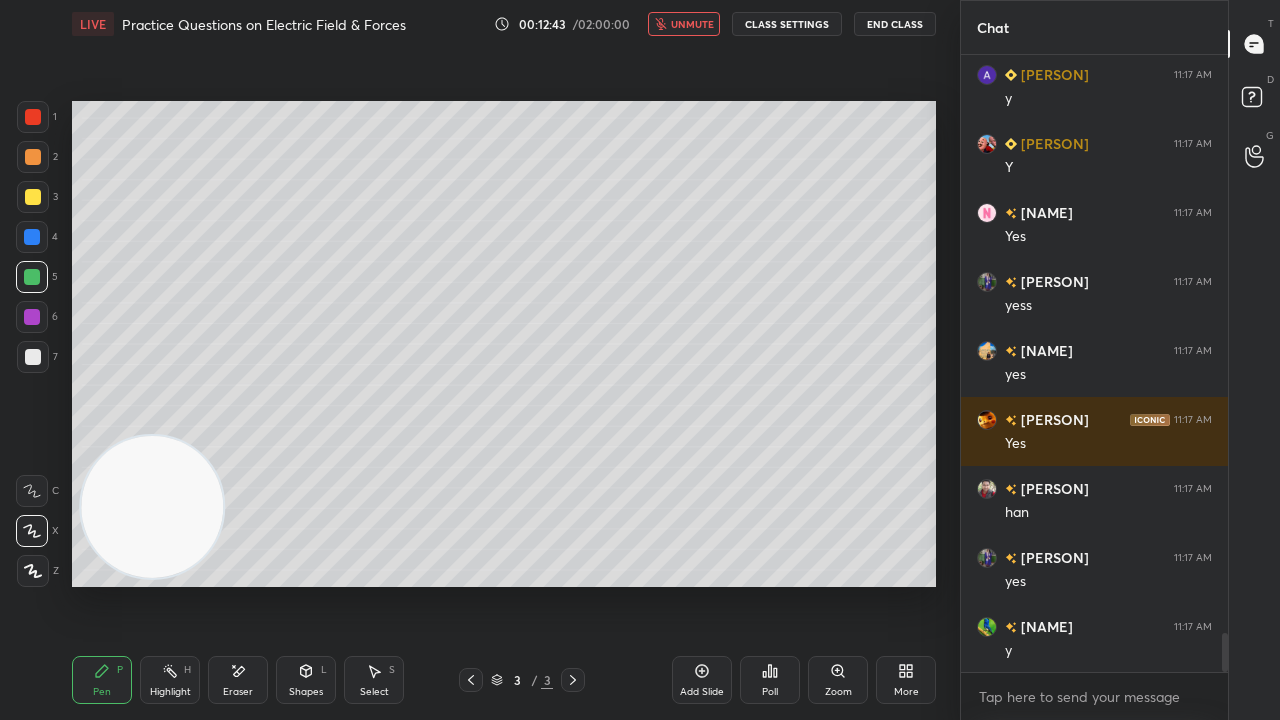 drag, startPoint x: 696, startPoint y: 18, endPoint x: 710, endPoint y: 6, distance: 18.439089 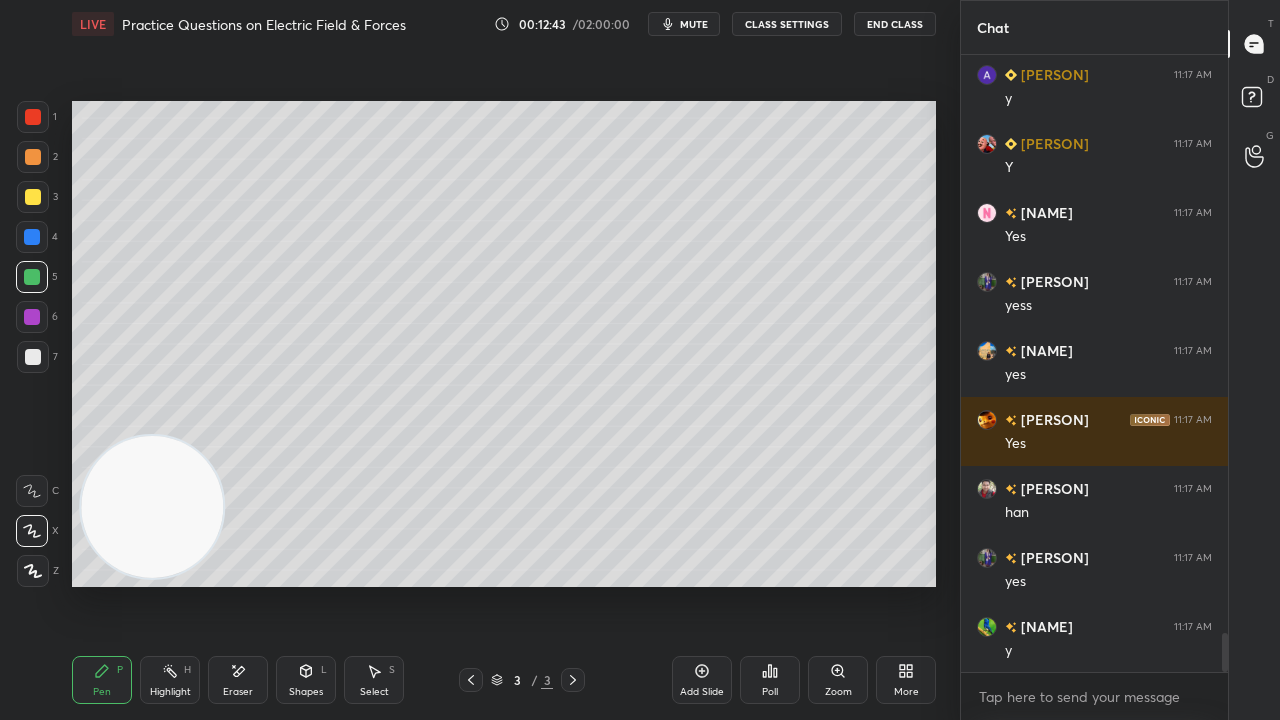 scroll, scrollTop: 9304, scrollLeft: 0, axis: vertical 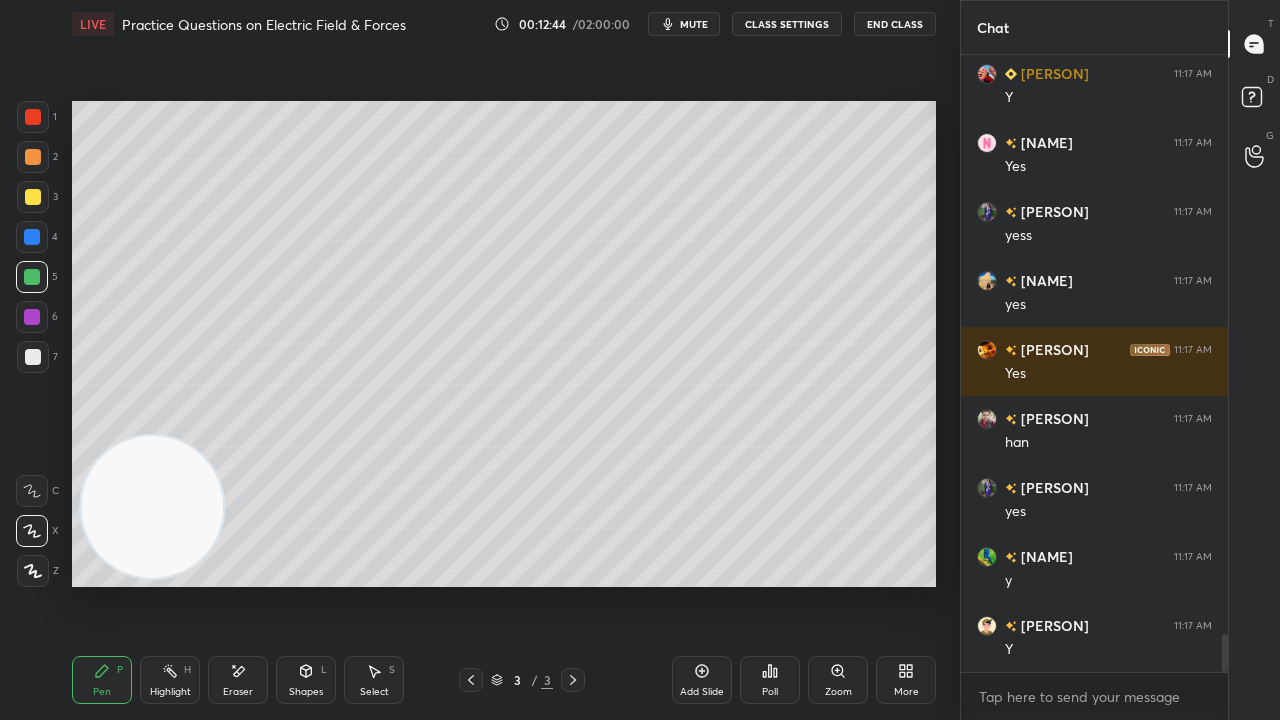 click at bounding box center [33, 357] 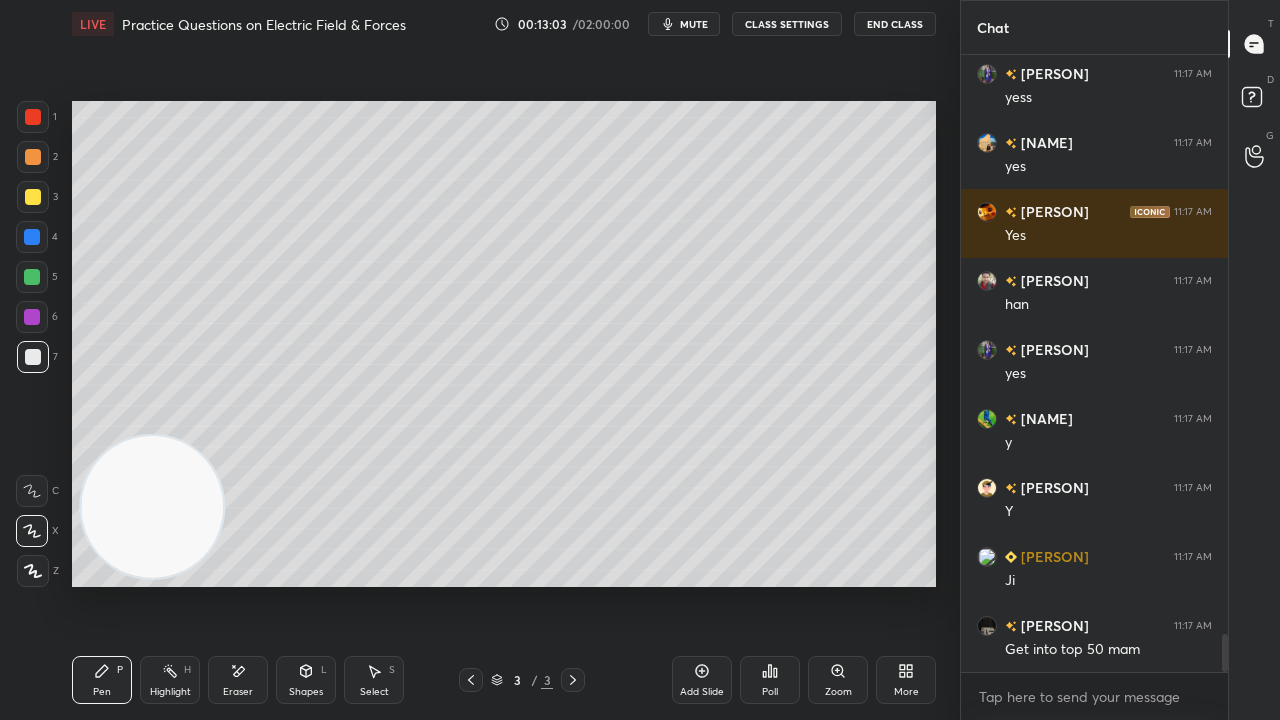 scroll, scrollTop: 9528, scrollLeft: 0, axis: vertical 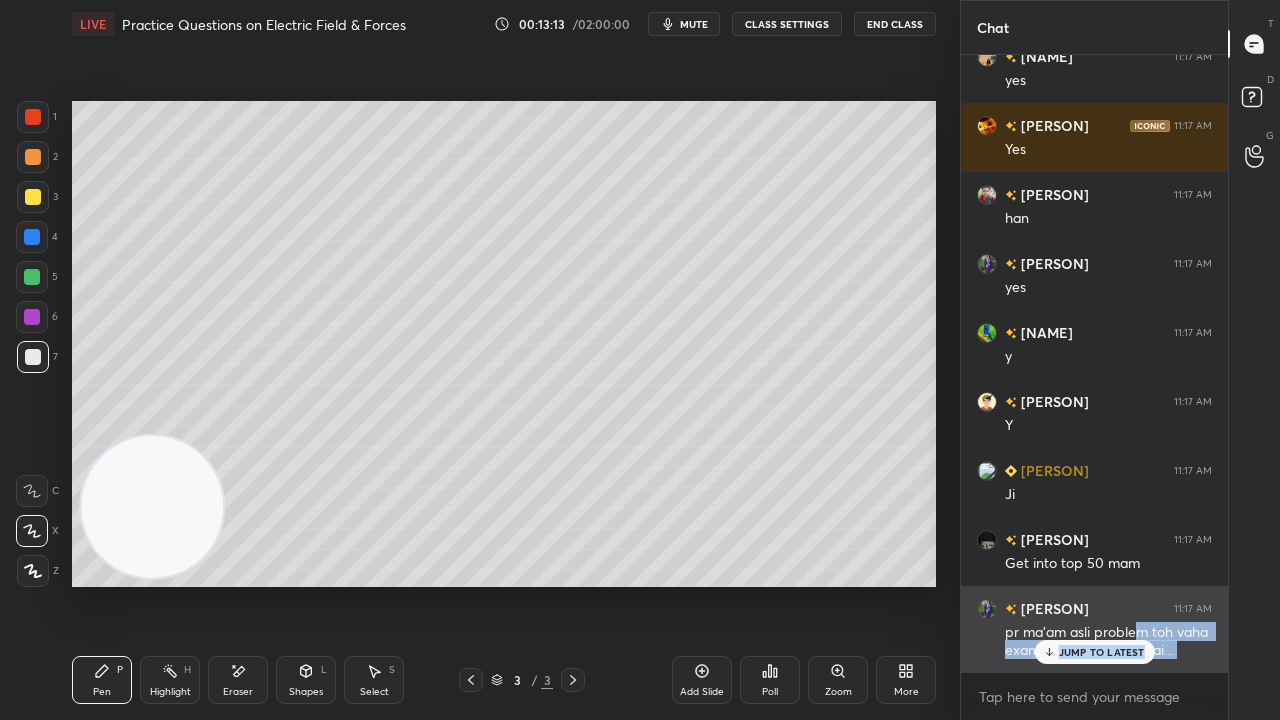 drag, startPoint x: 1142, startPoint y: 643, endPoint x: 1132, endPoint y: 648, distance: 11.18034 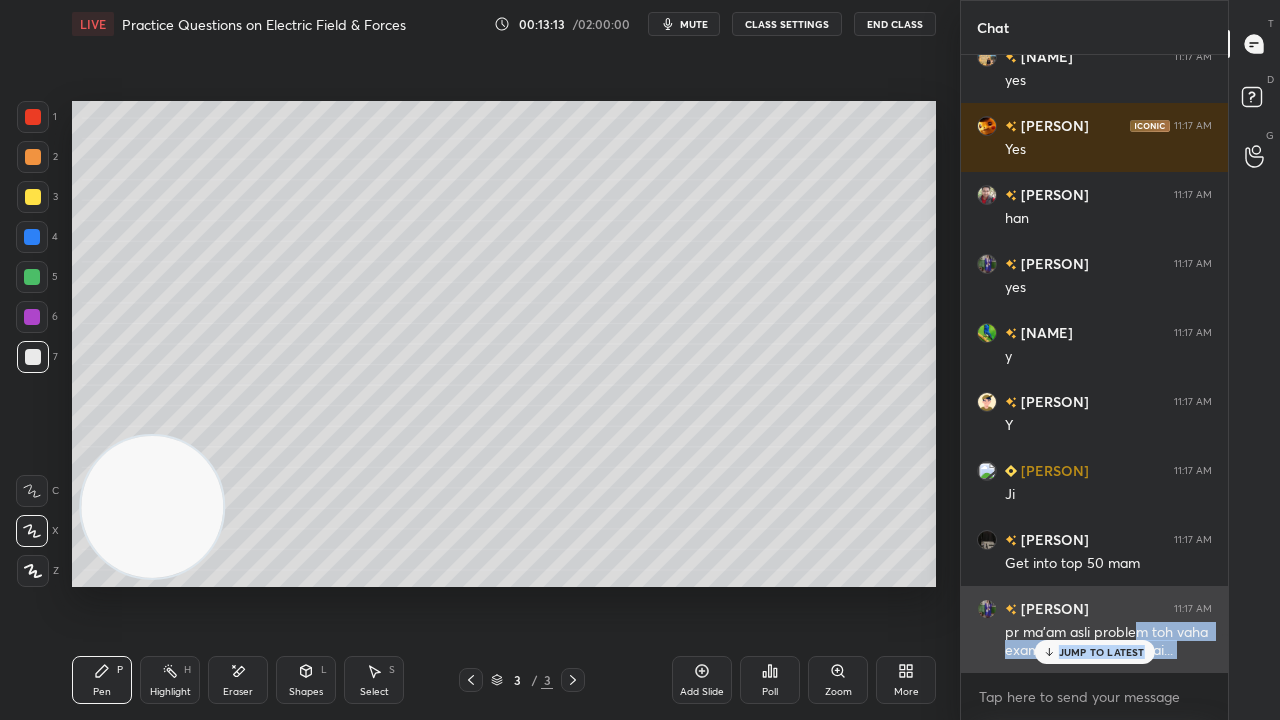click on "JUMP TO LATEST" at bounding box center (1094, 652) 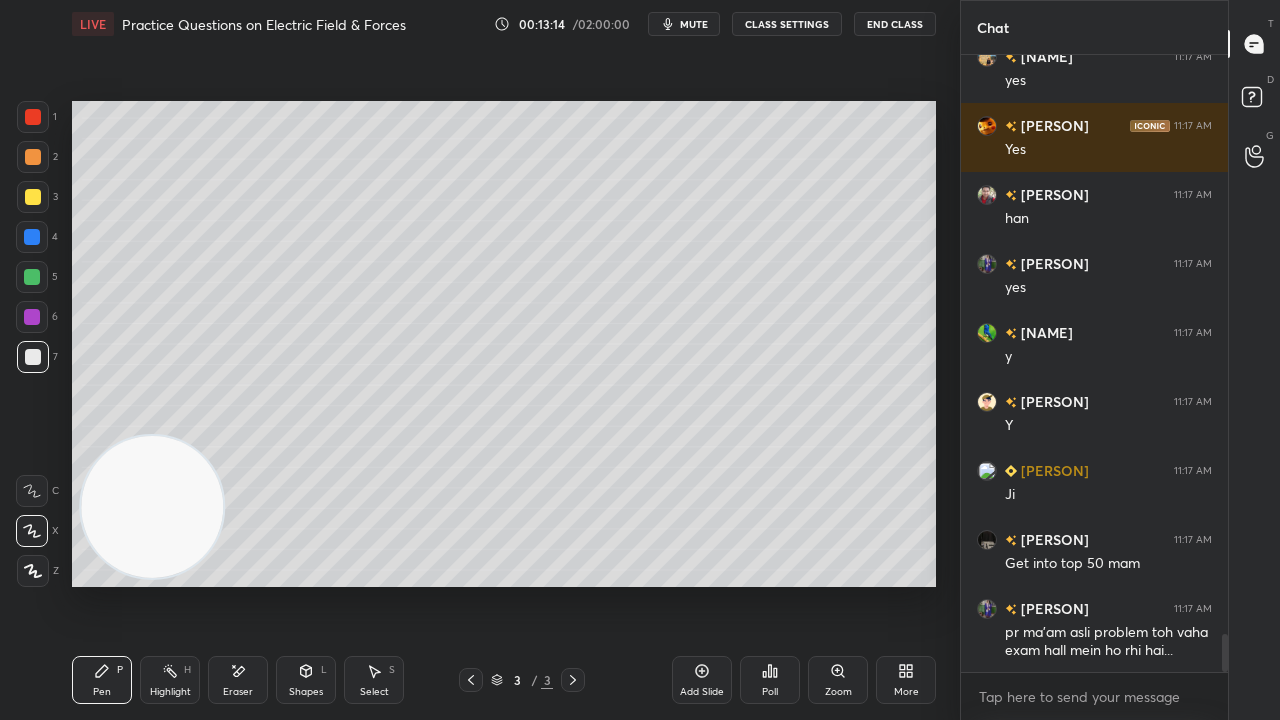 click on "x" at bounding box center (1094, 696) 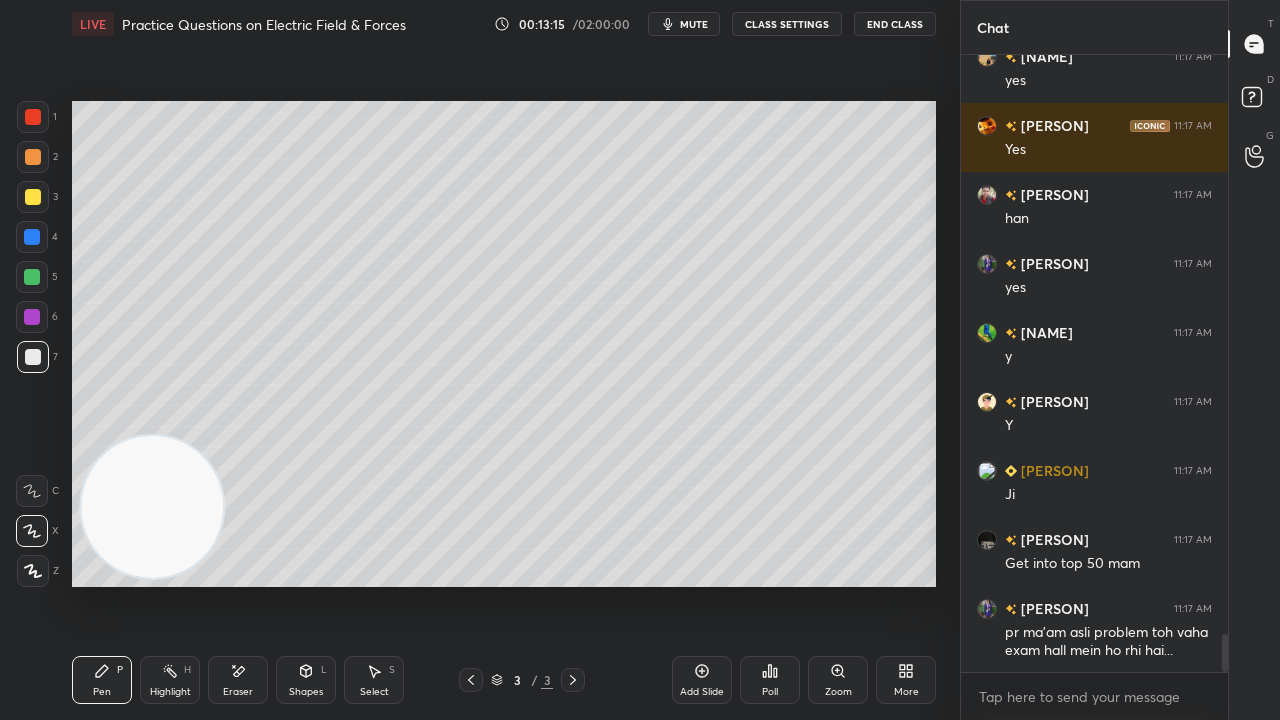 click on "mute" at bounding box center (694, 24) 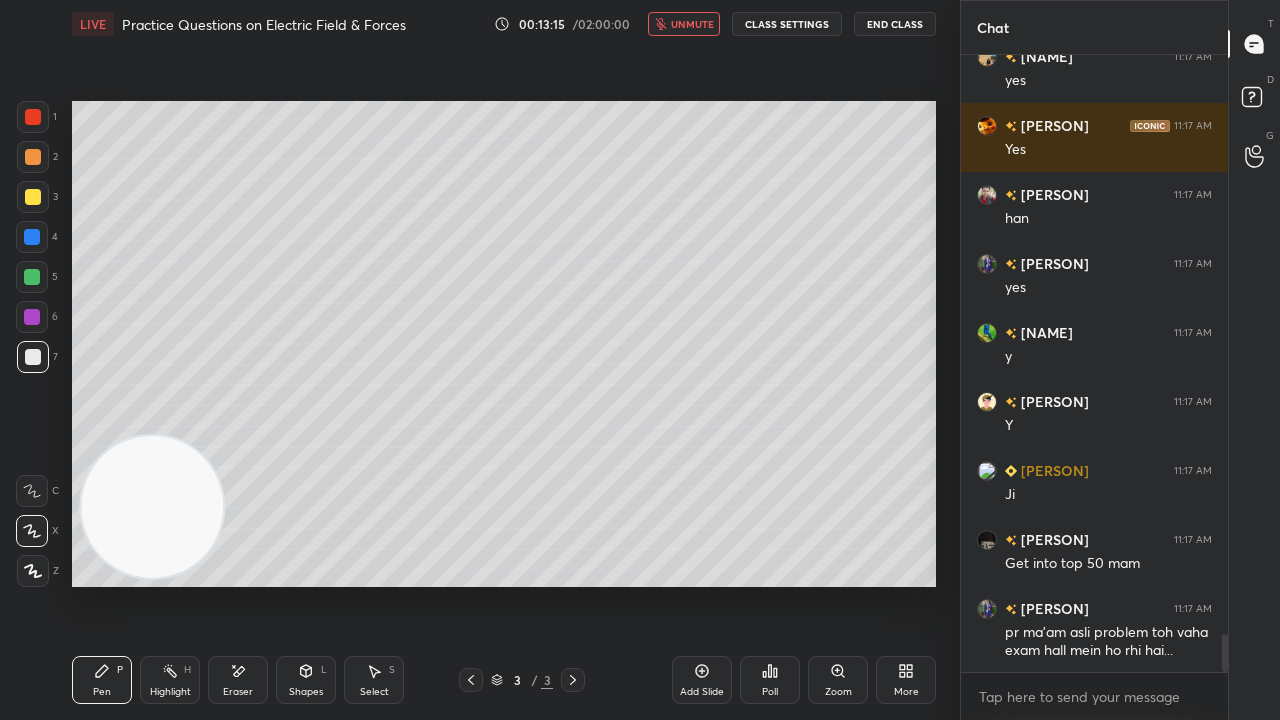 click on "unmute" at bounding box center [692, 24] 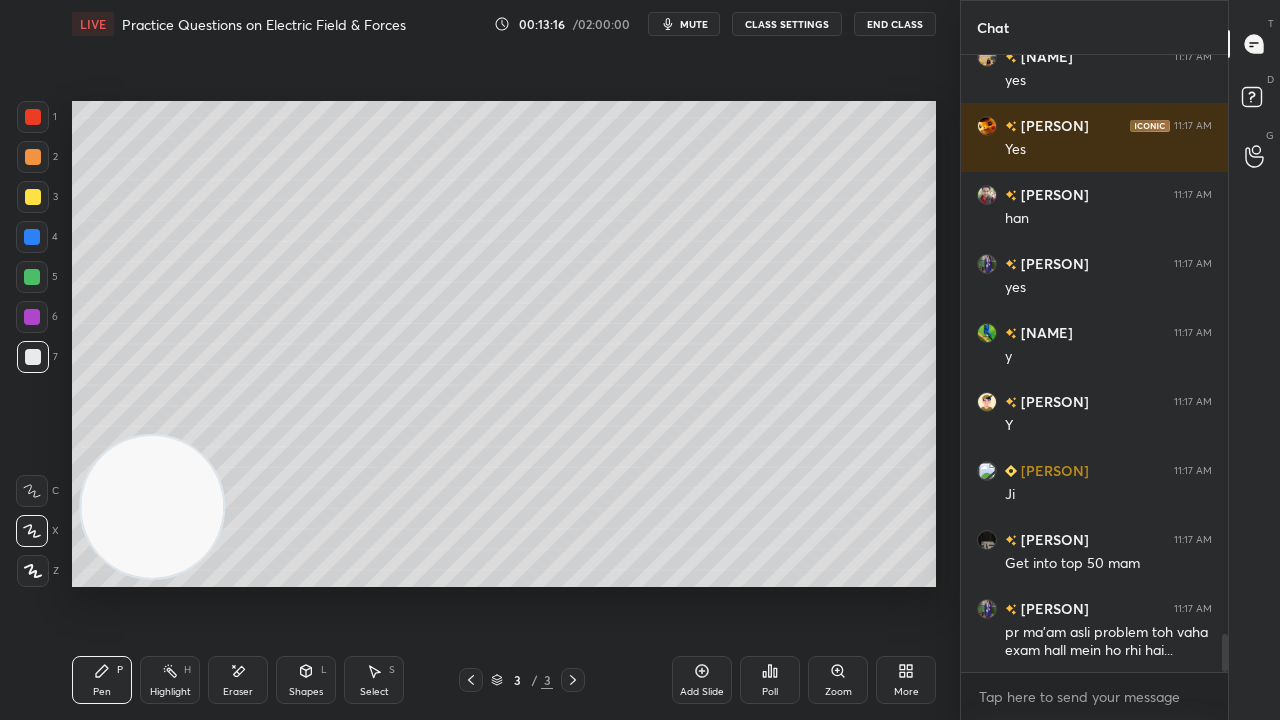 click at bounding box center [33, 357] 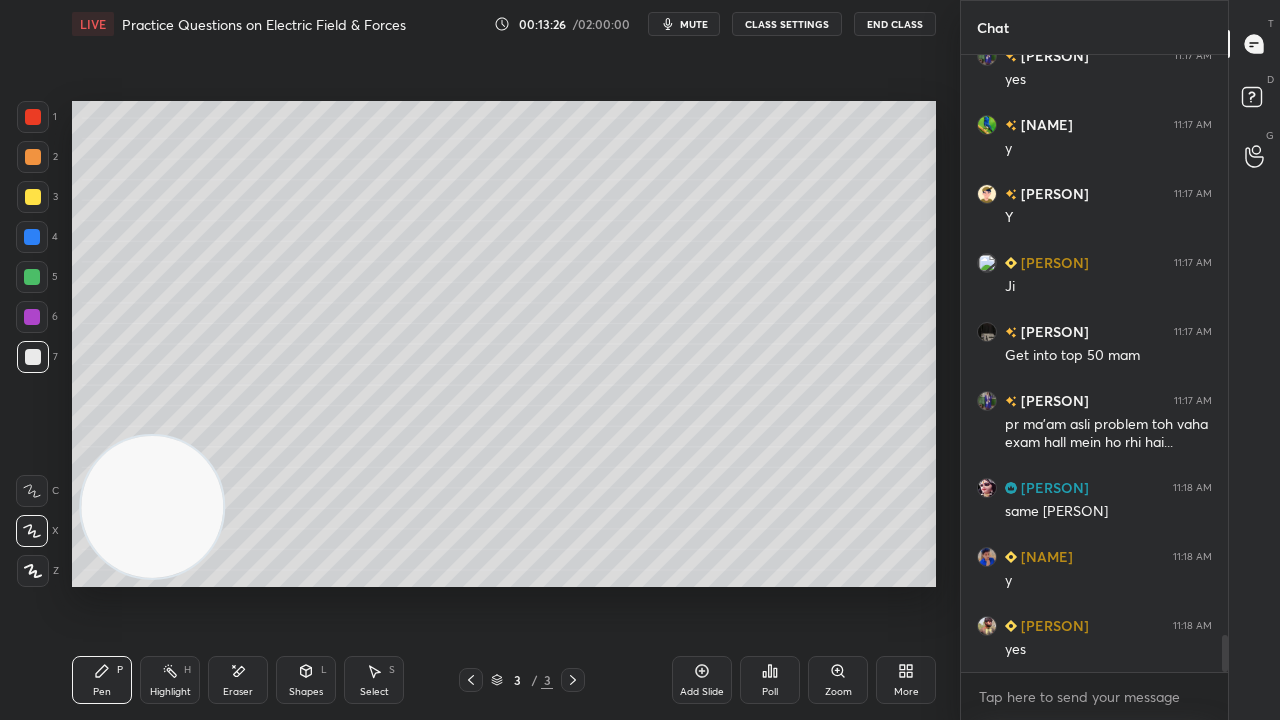 scroll, scrollTop: 9804, scrollLeft: 0, axis: vertical 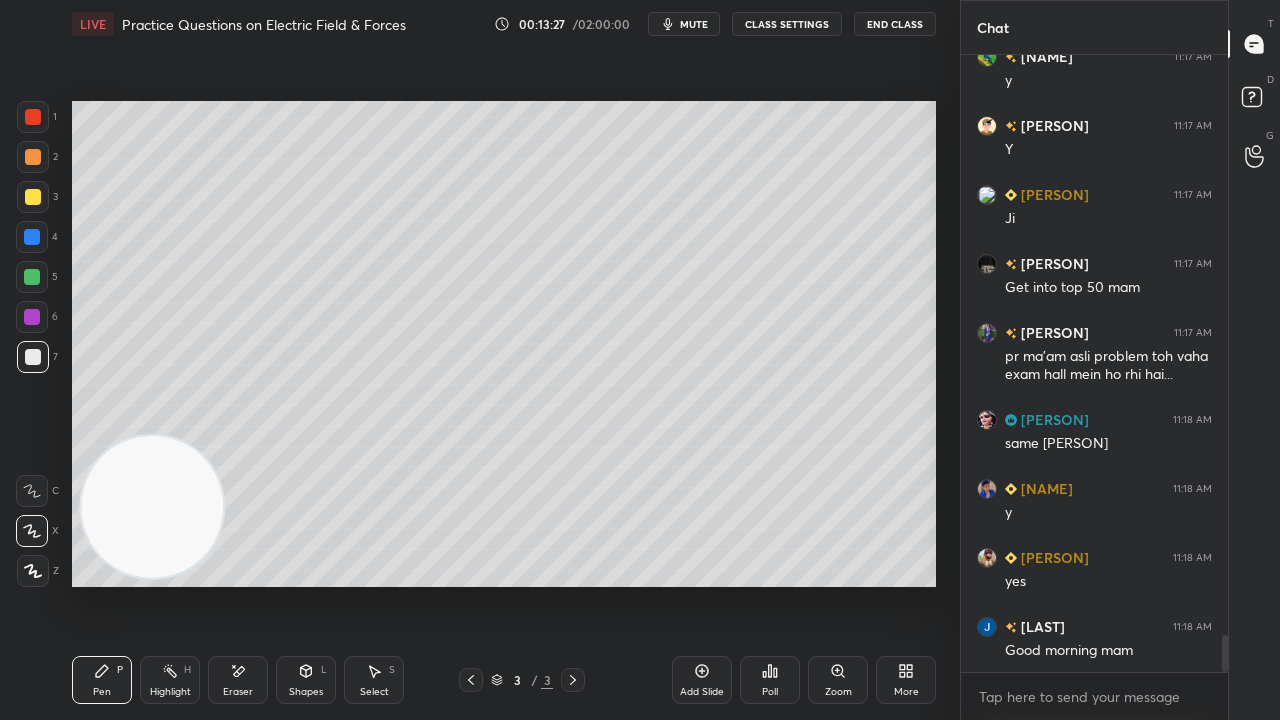 click on "mute" at bounding box center [694, 24] 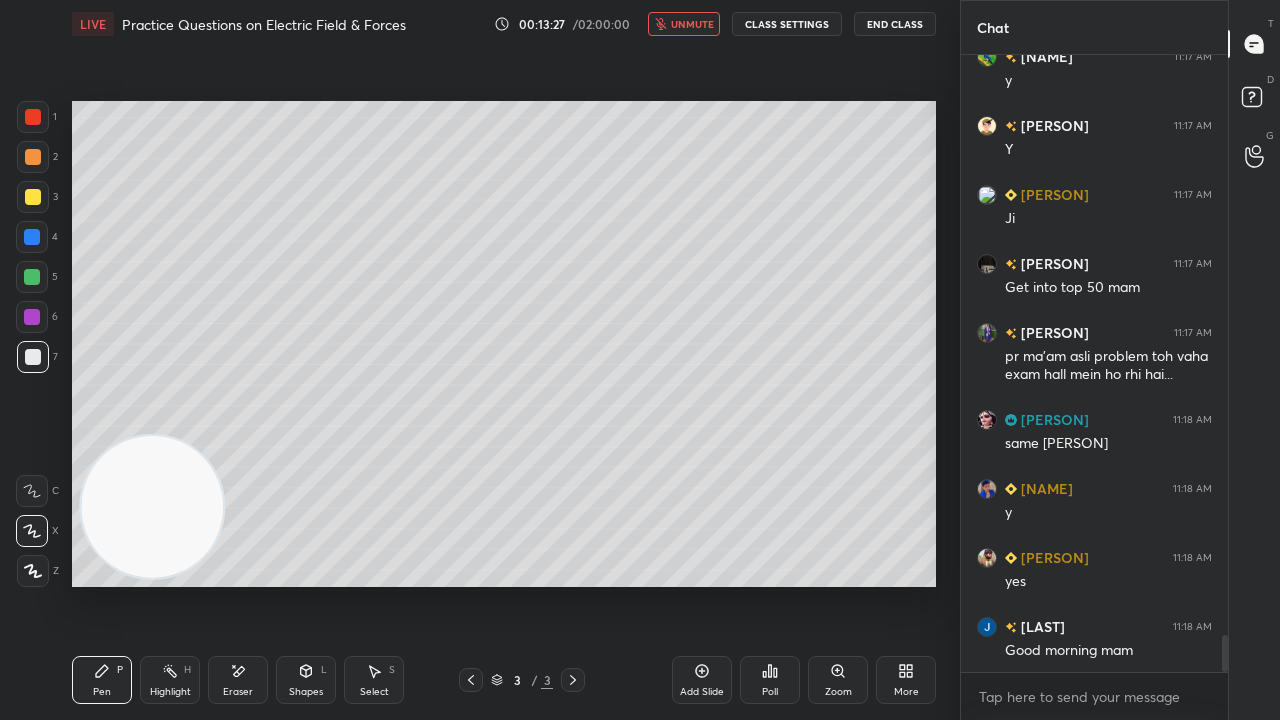 click on "unmute" at bounding box center [692, 24] 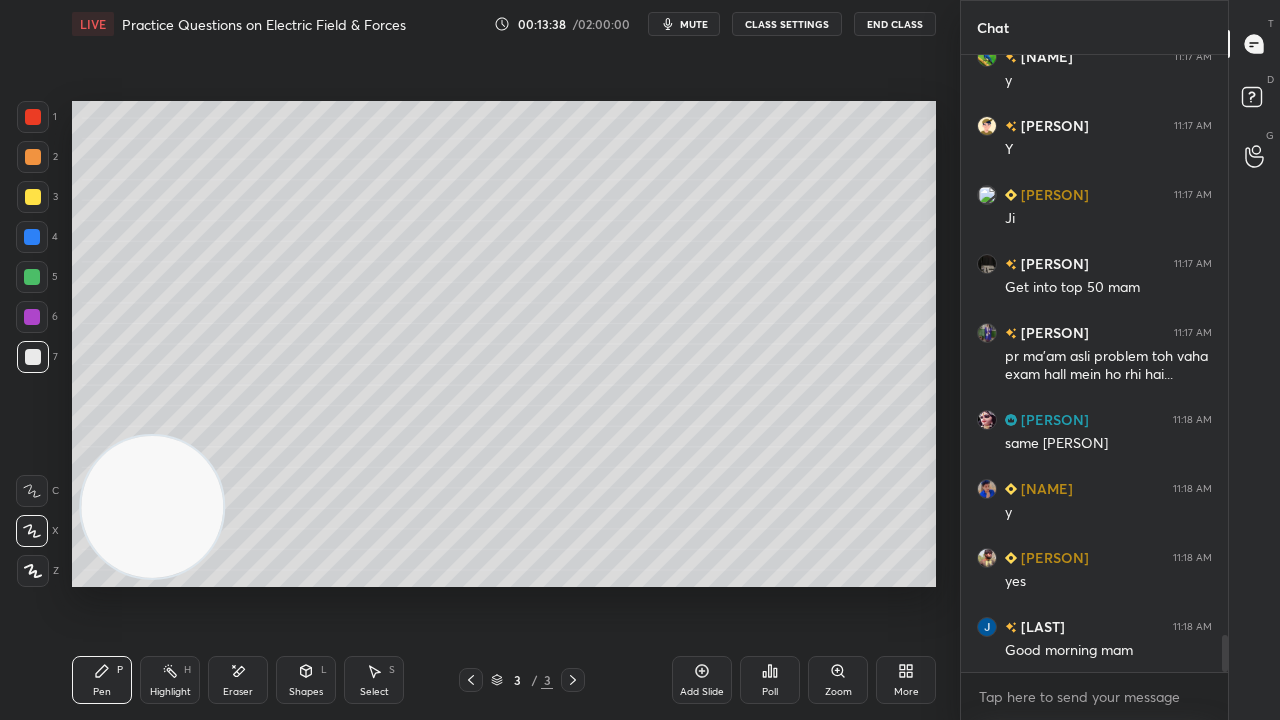 scroll, scrollTop: 9892, scrollLeft: 0, axis: vertical 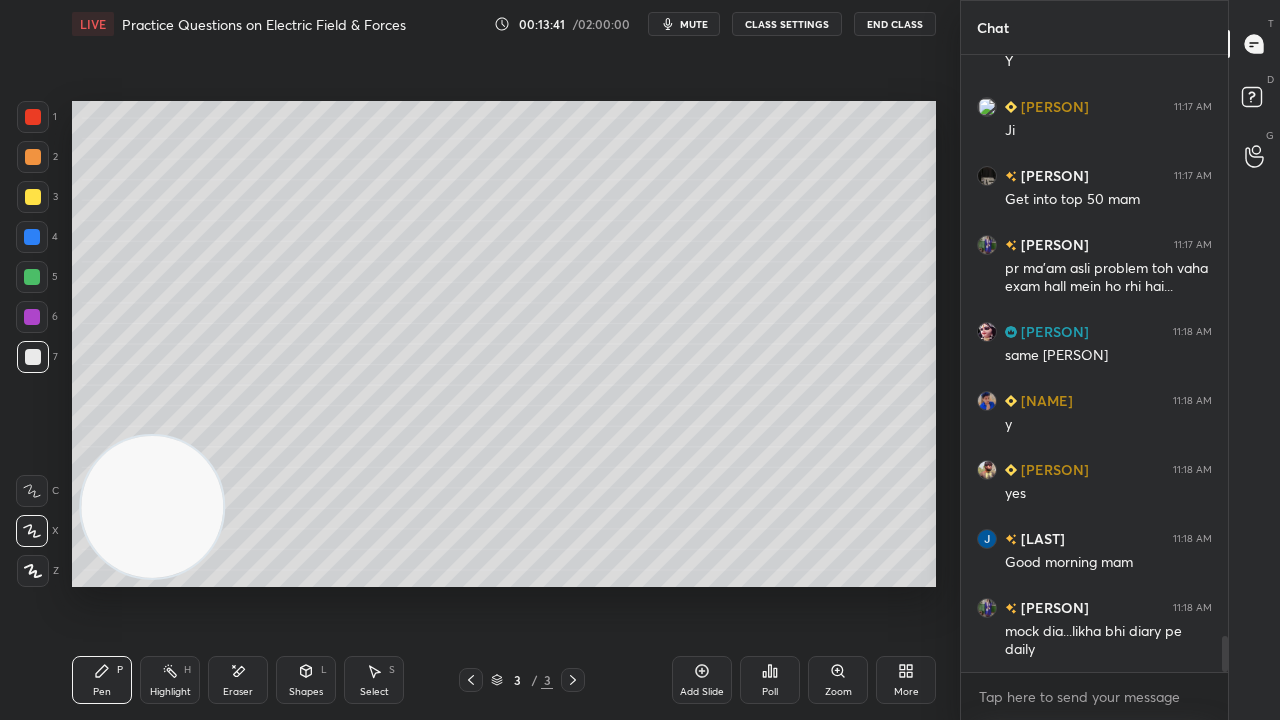 click on "mute" at bounding box center [684, 24] 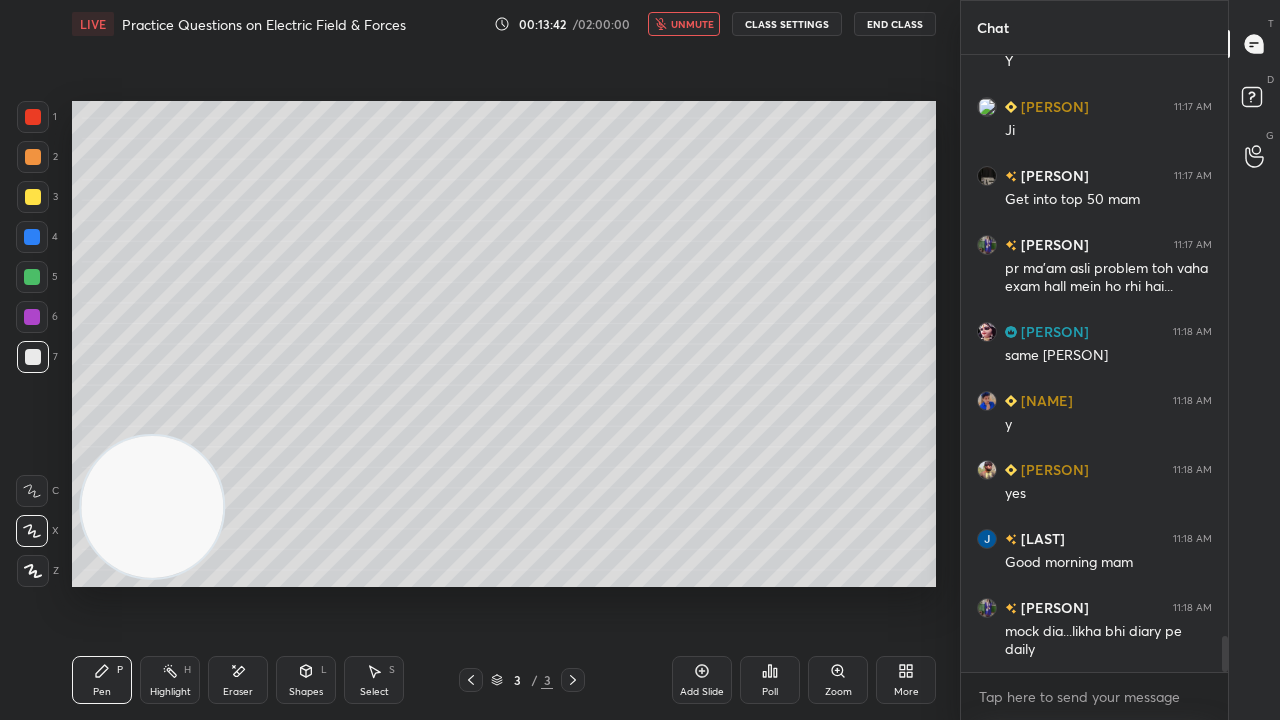scroll, scrollTop: 9978, scrollLeft: 0, axis: vertical 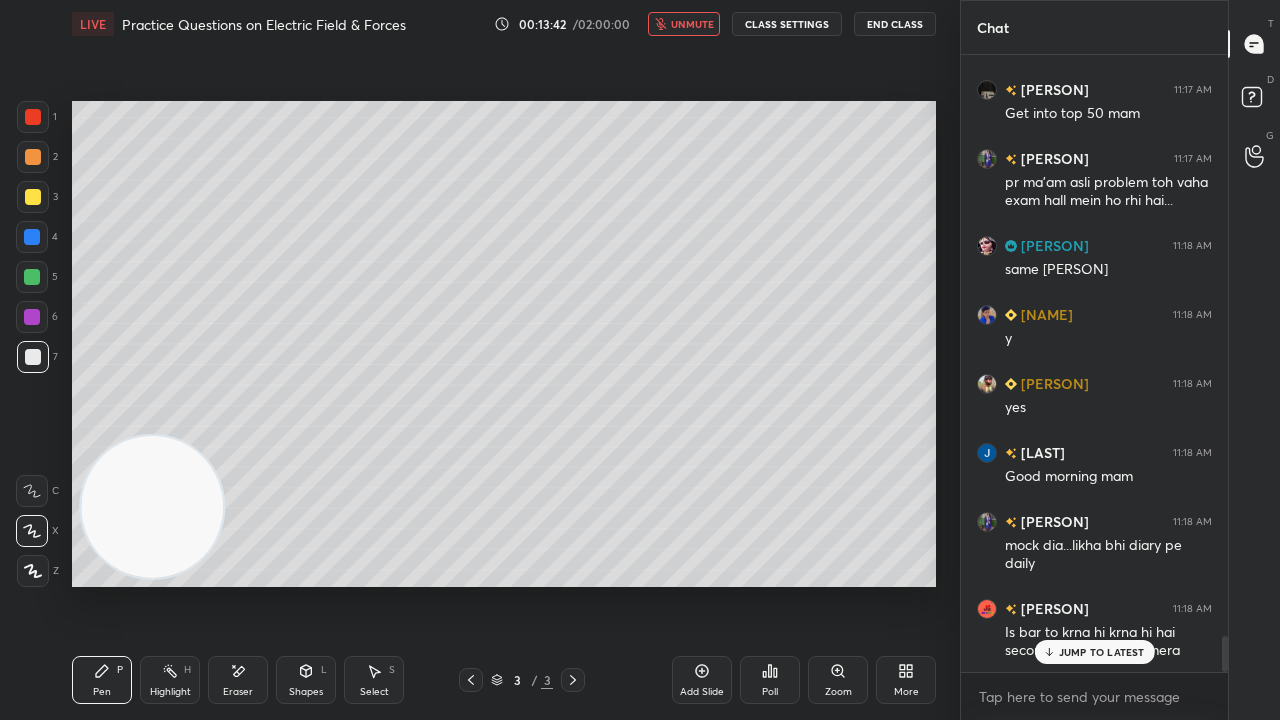 click on "unmute" at bounding box center [684, 24] 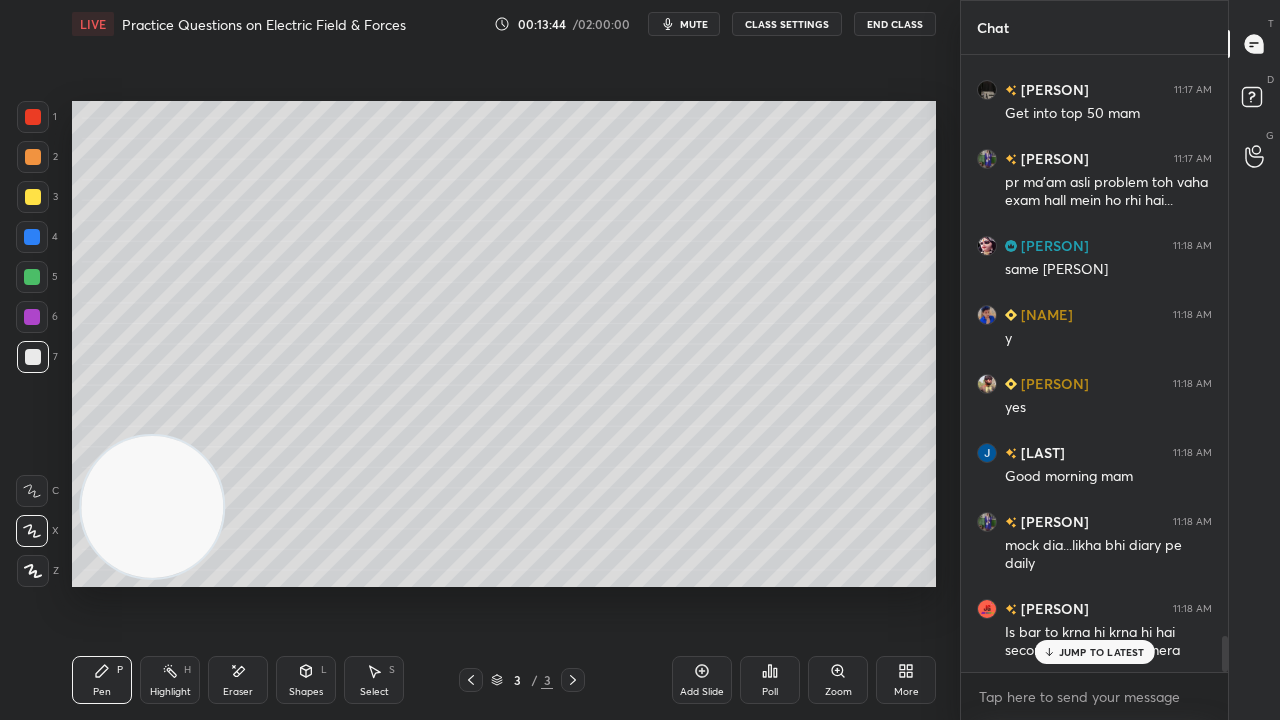 drag, startPoint x: 1074, startPoint y: 647, endPoint x: 1025, endPoint y: 683, distance: 60.80296 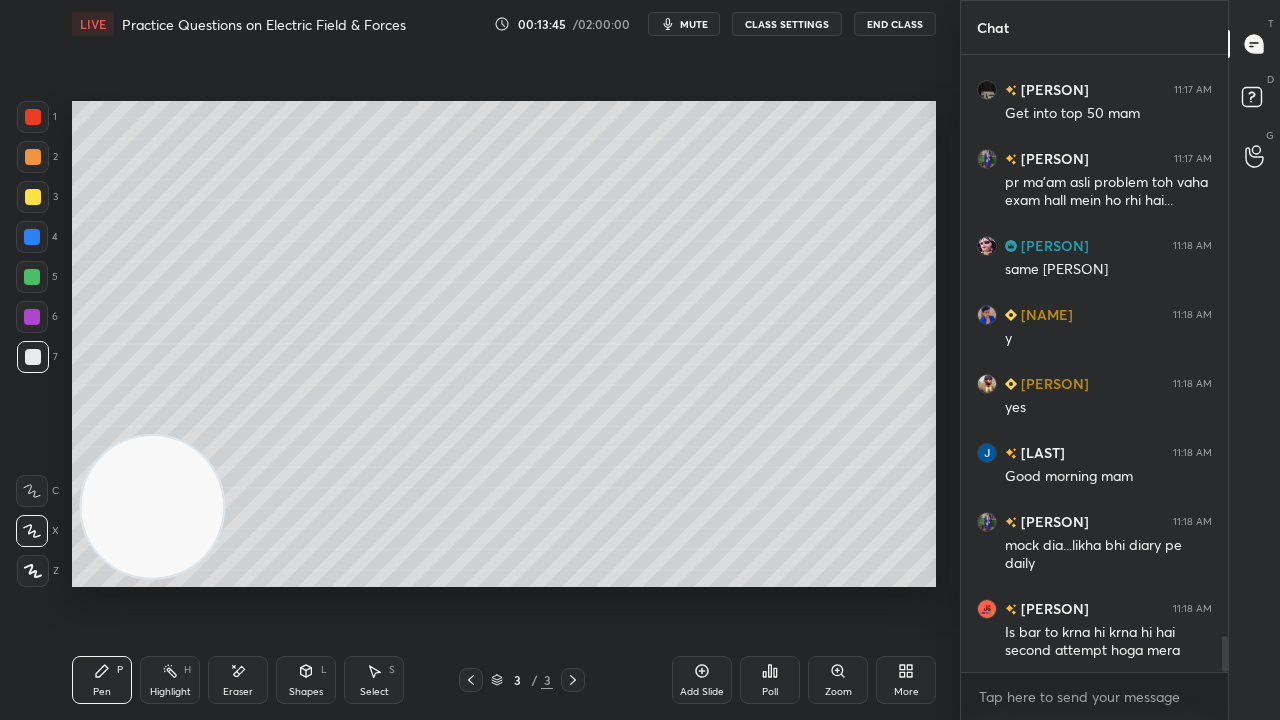 click on "mute" at bounding box center [684, 24] 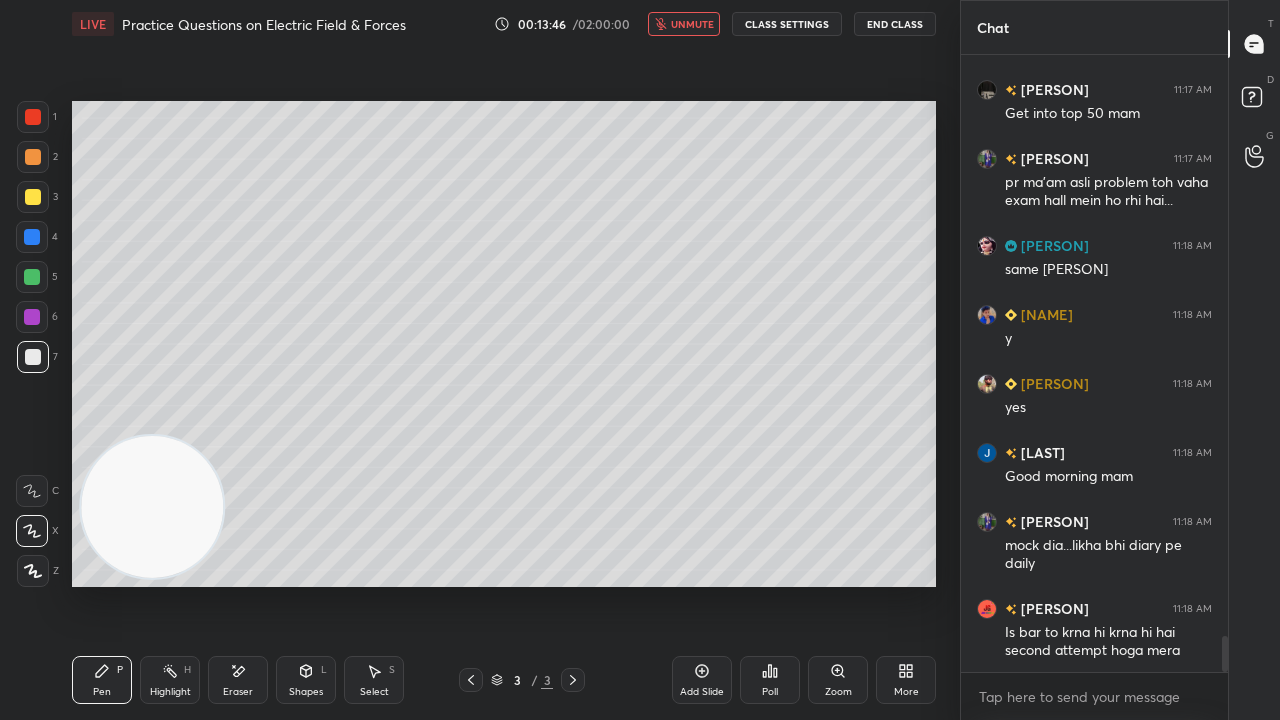 drag, startPoint x: 684, startPoint y: 24, endPoint x: 230, endPoint y: 686, distance: 802.7204 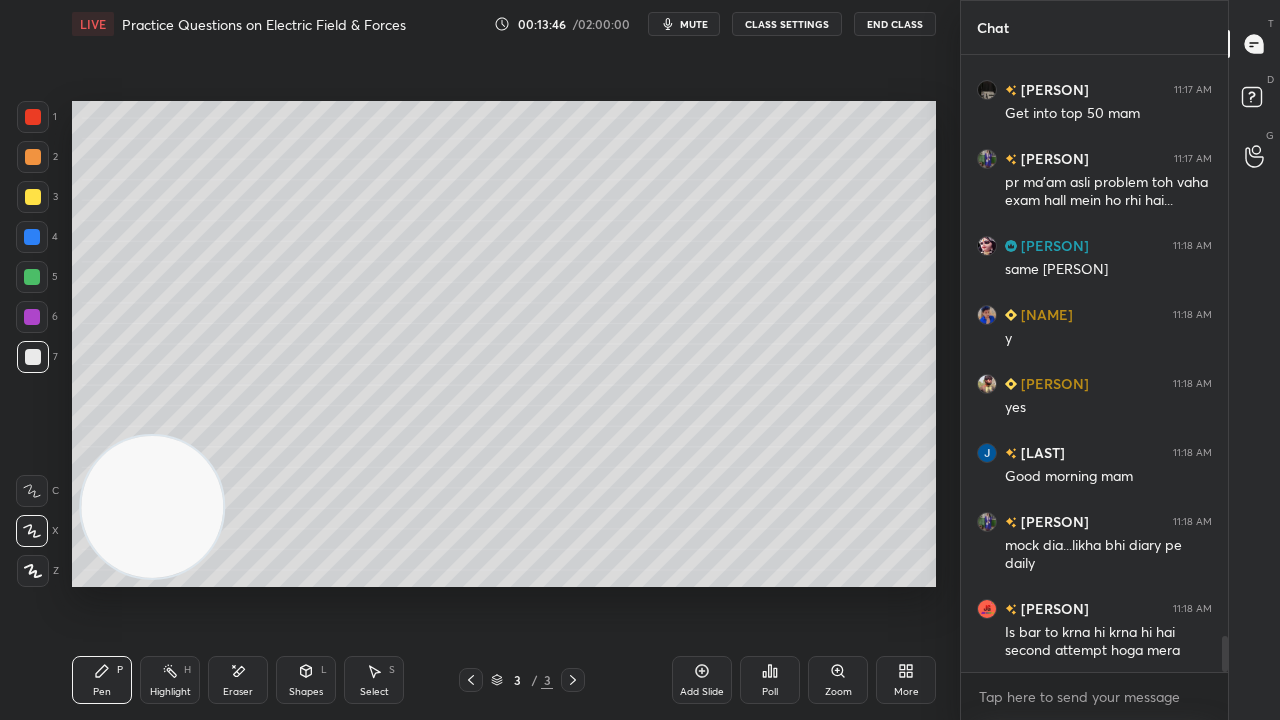 drag, startPoint x: 230, startPoint y: 686, endPoint x: 242, endPoint y: 677, distance: 15 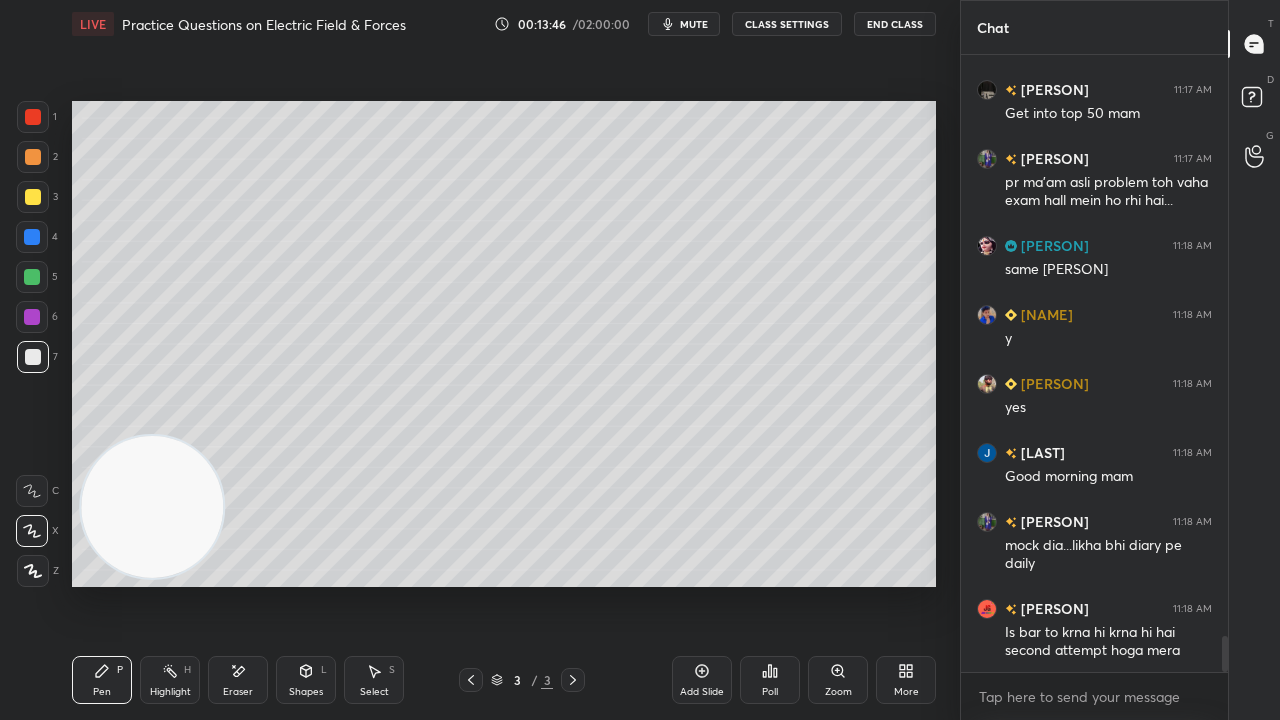 click on "Eraser" at bounding box center (238, 680) 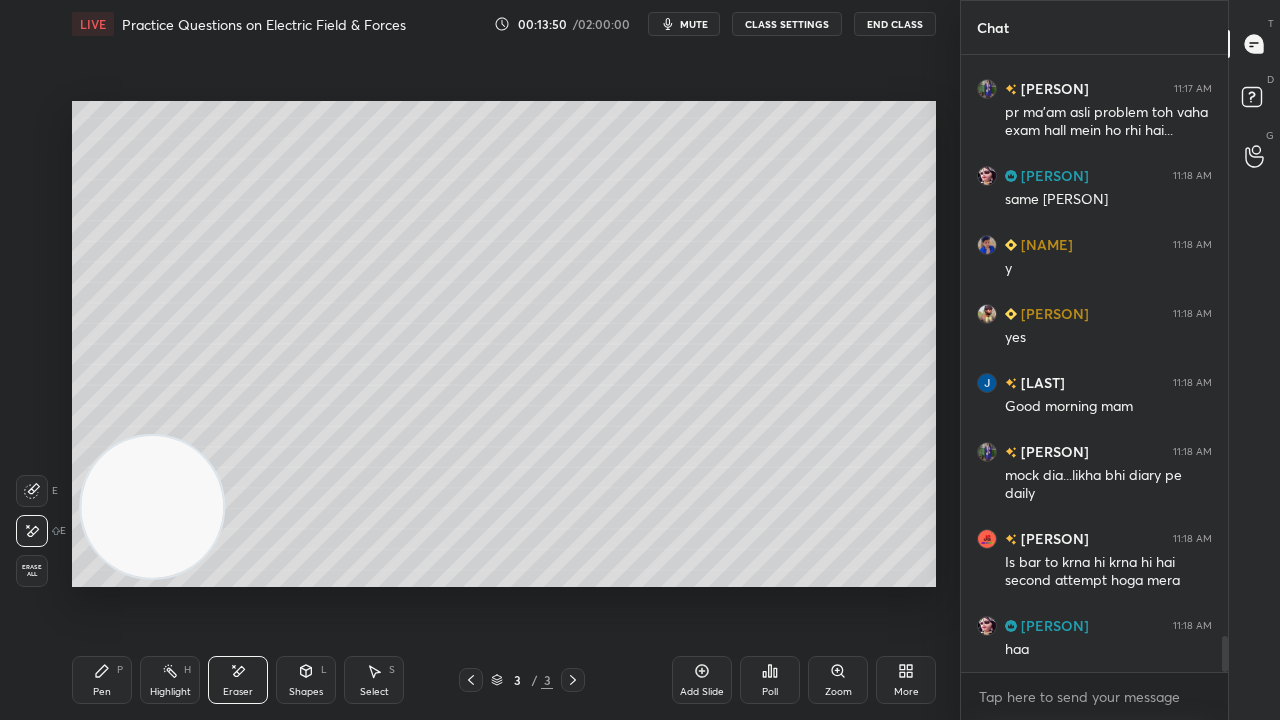 click on "Pen P" at bounding box center [102, 680] 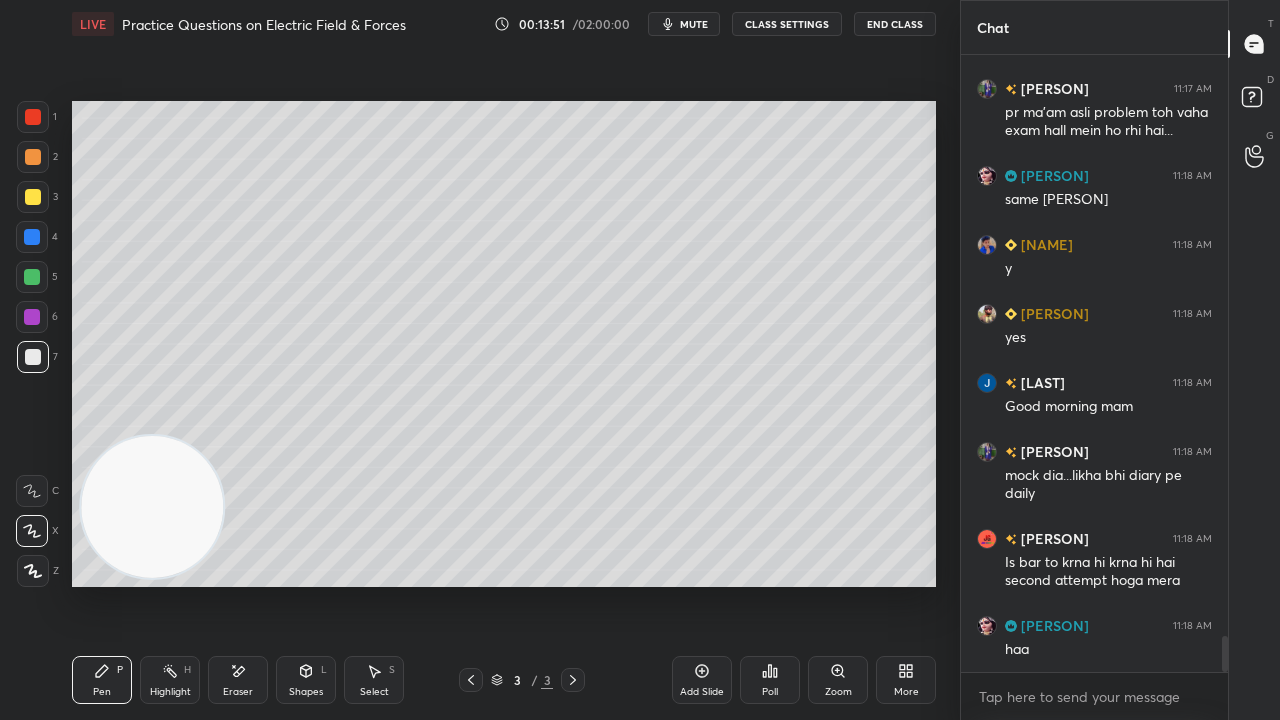 click at bounding box center (32, 277) 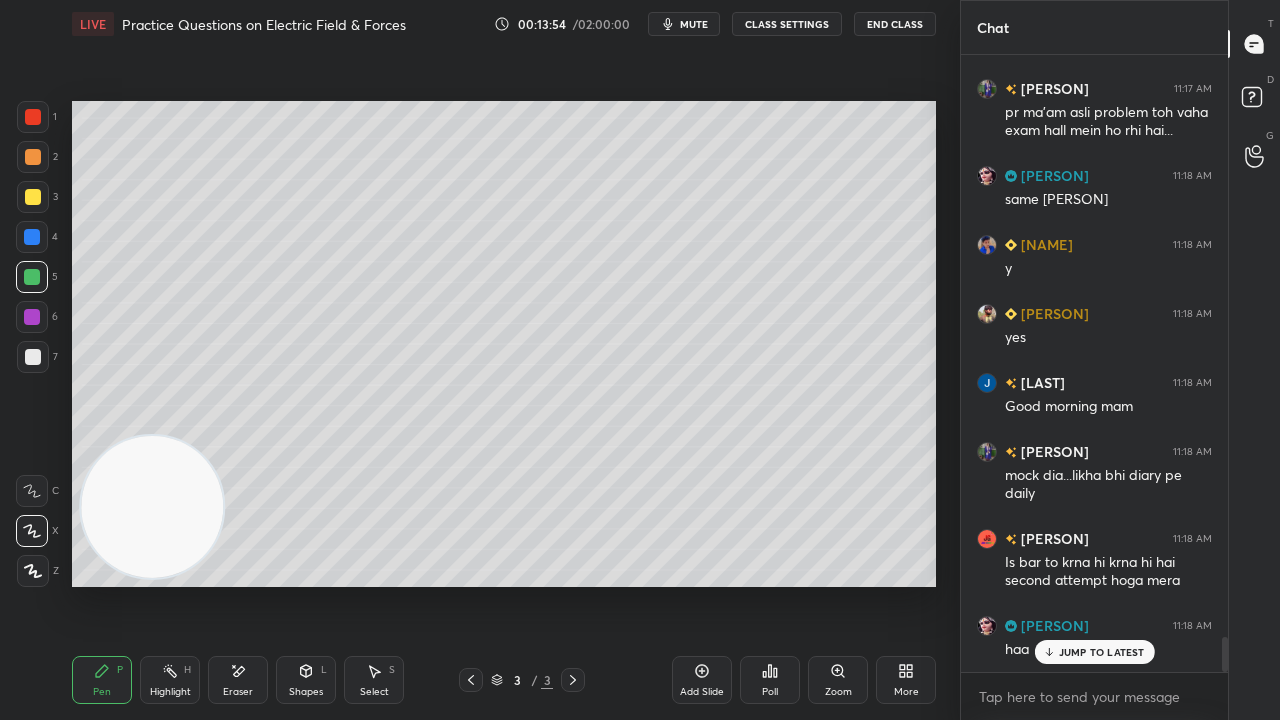 scroll, scrollTop: 10116, scrollLeft: 0, axis: vertical 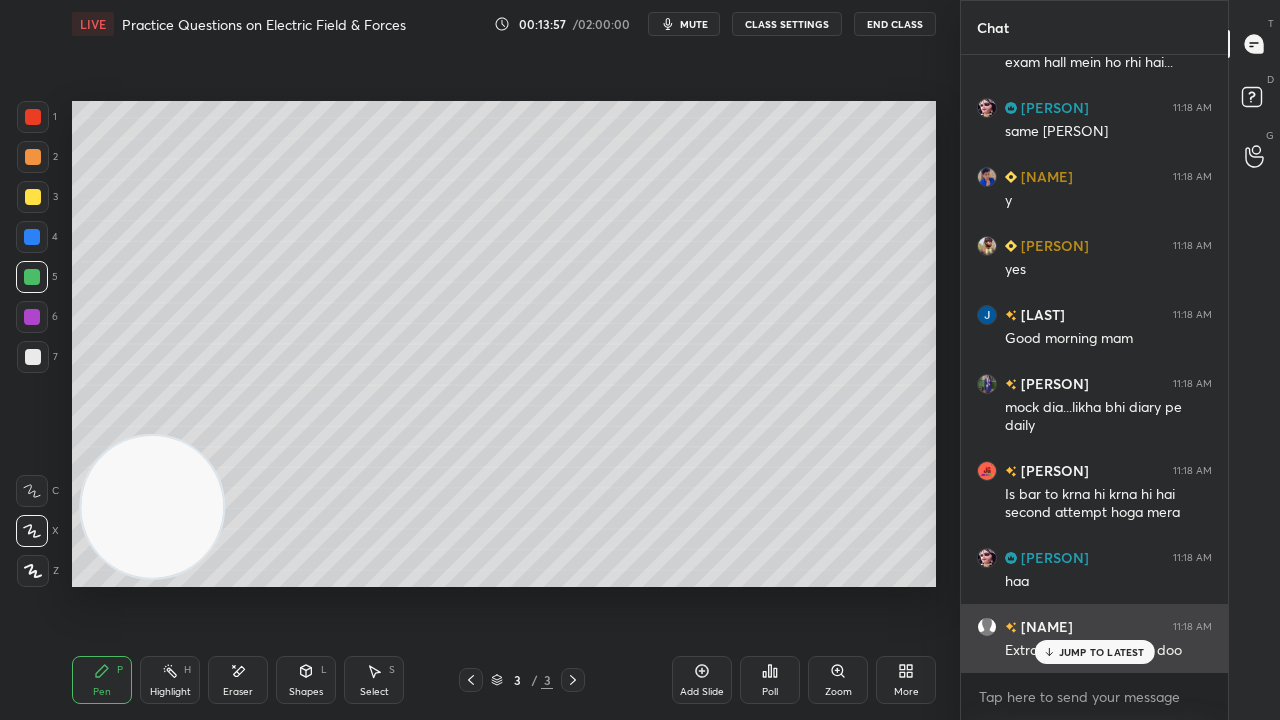 click on "JUMP TO LATEST" at bounding box center (1102, 652) 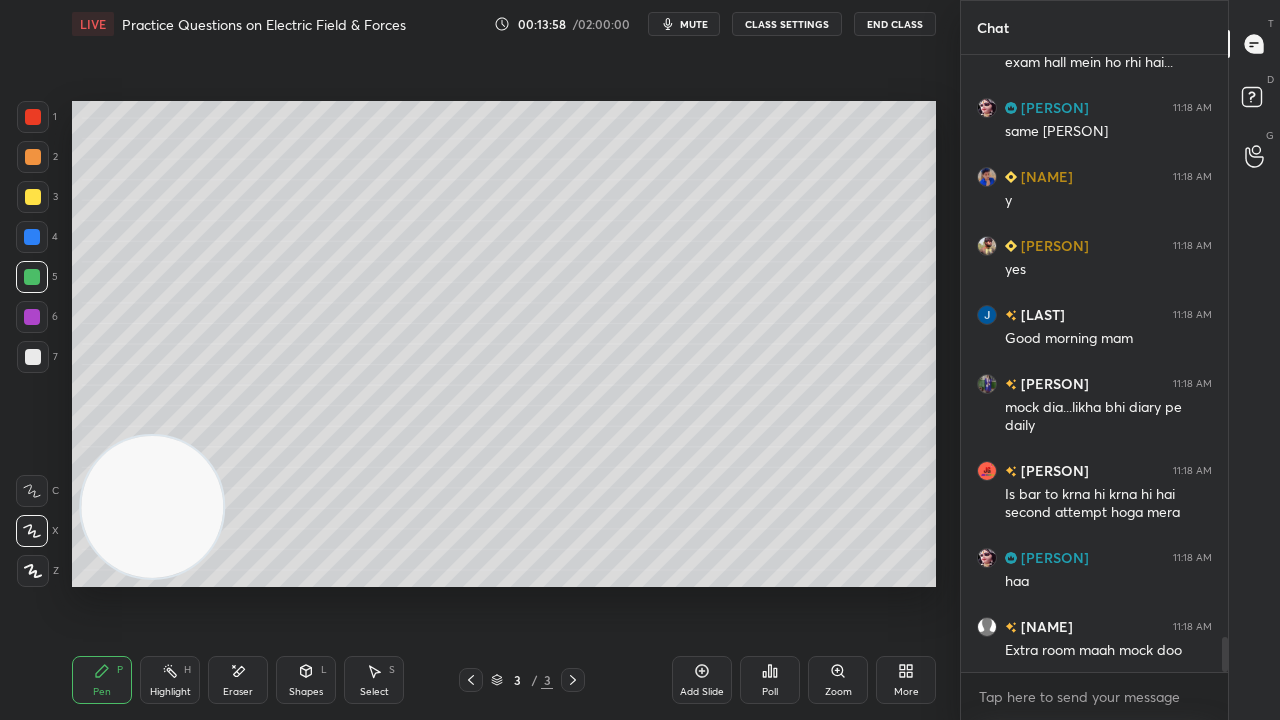 scroll, scrollTop: 10186, scrollLeft: 0, axis: vertical 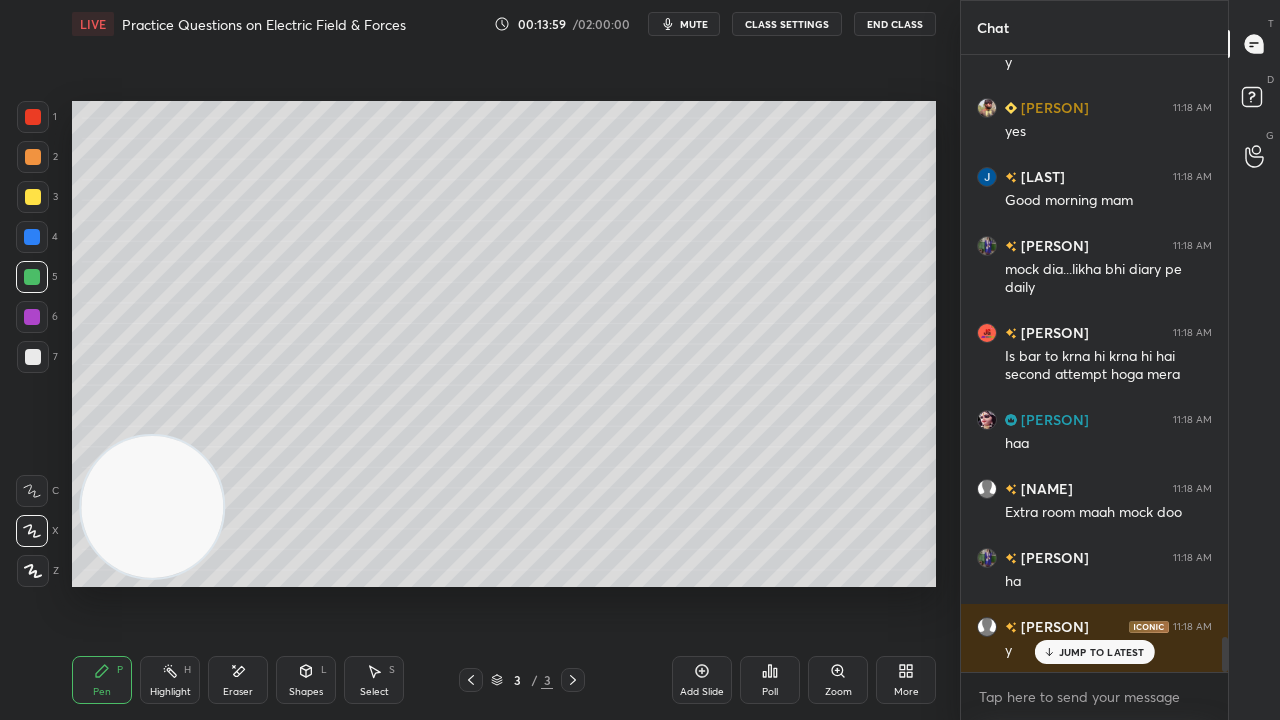 click on "mute" at bounding box center (694, 24) 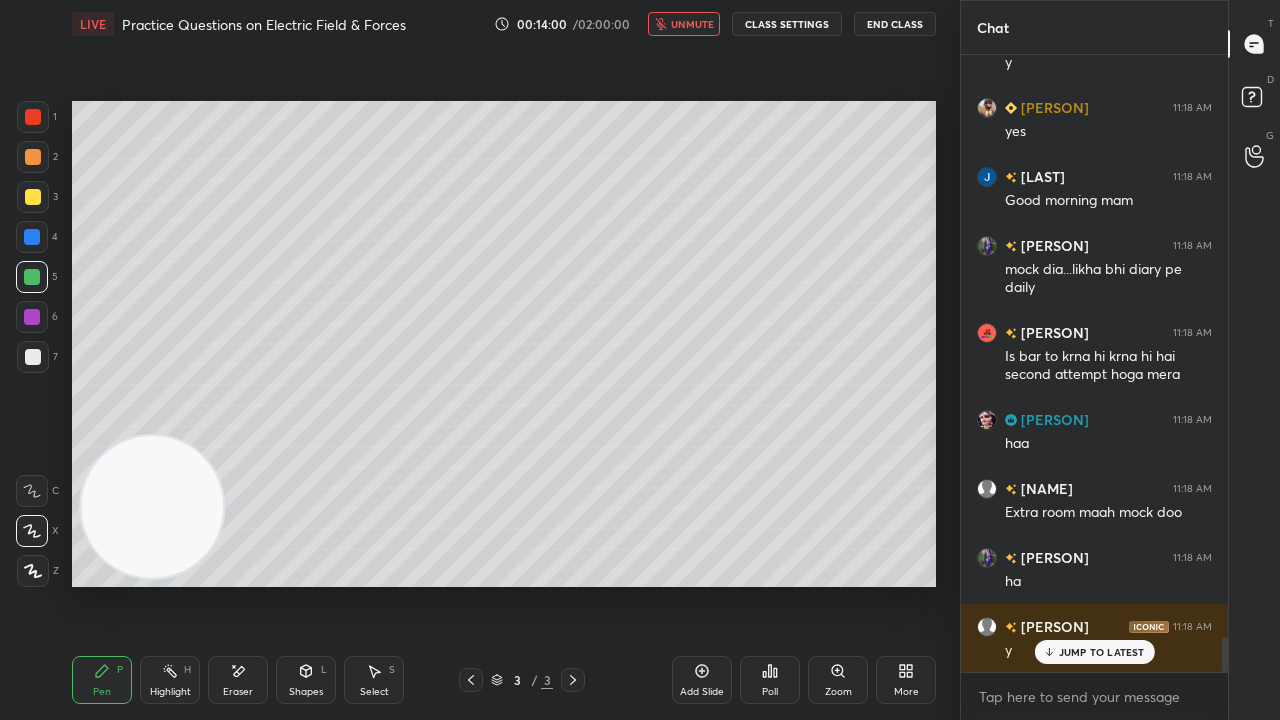 scroll, scrollTop: 10392, scrollLeft: 0, axis: vertical 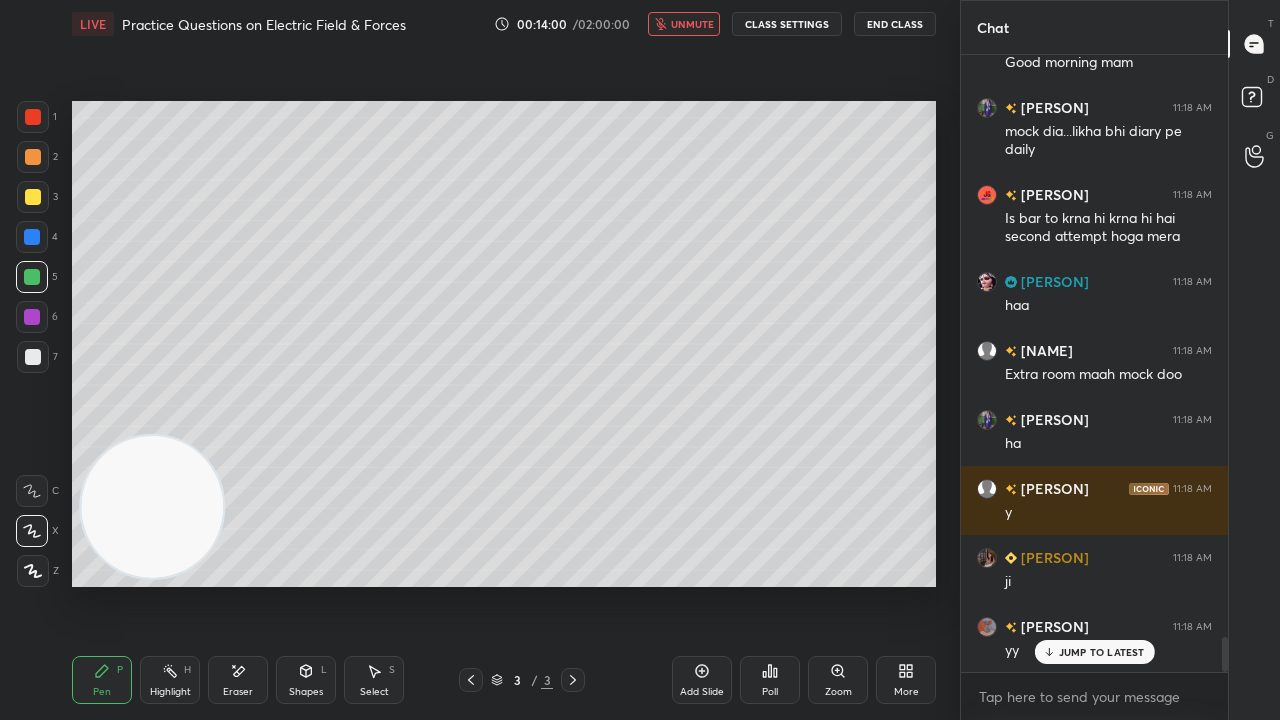 click on "unmute" at bounding box center (692, 24) 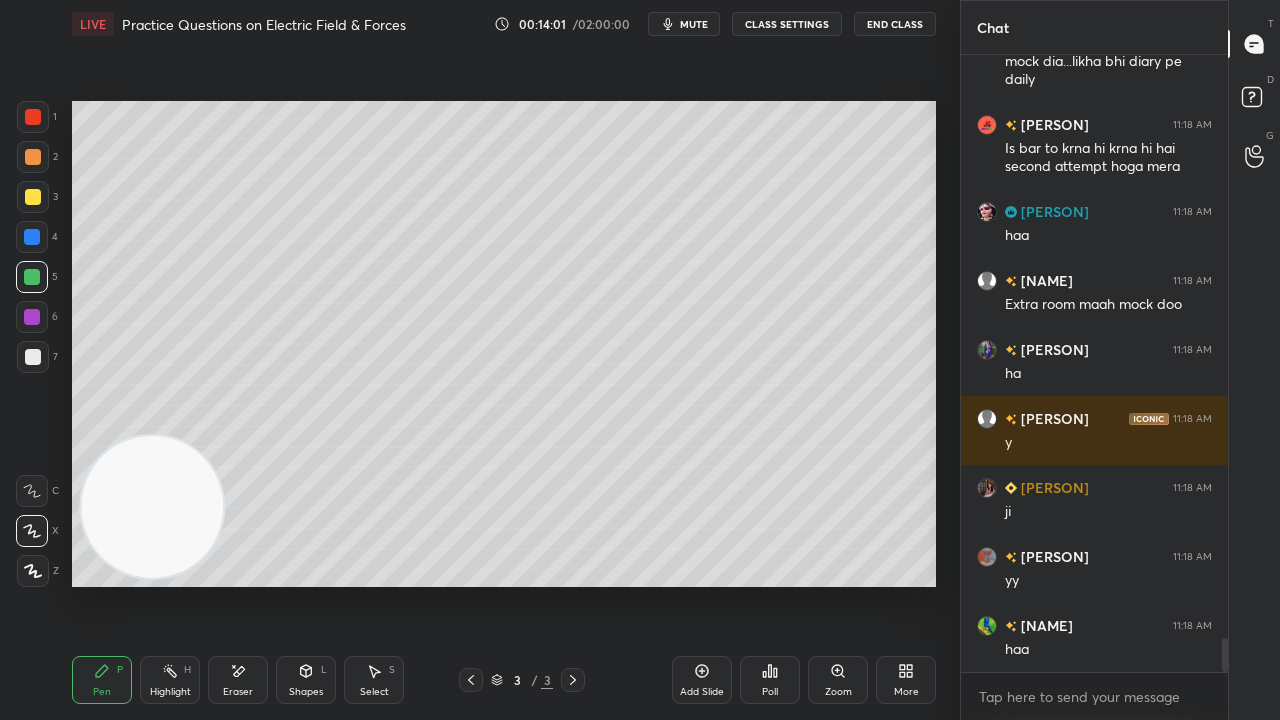 scroll, scrollTop: 10530, scrollLeft: 0, axis: vertical 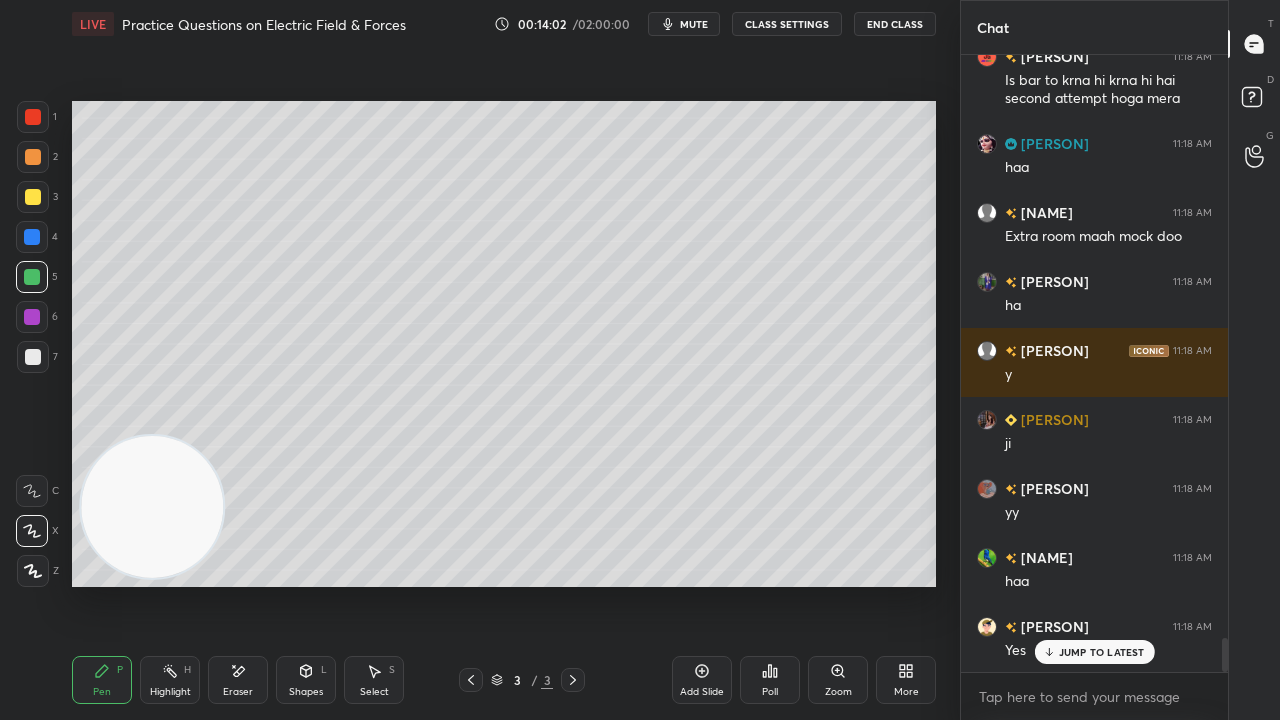 click on "mute" at bounding box center [684, 24] 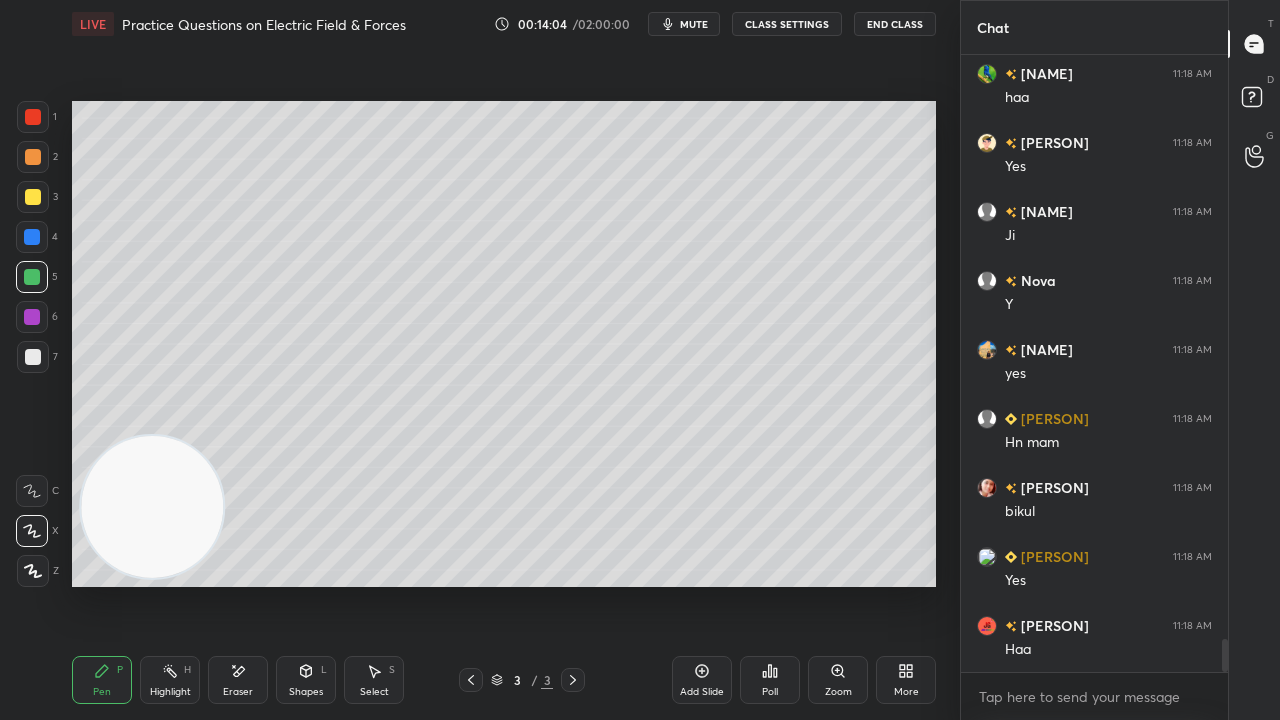 scroll, scrollTop: 11220, scrollLeft: 0, axis: vertical 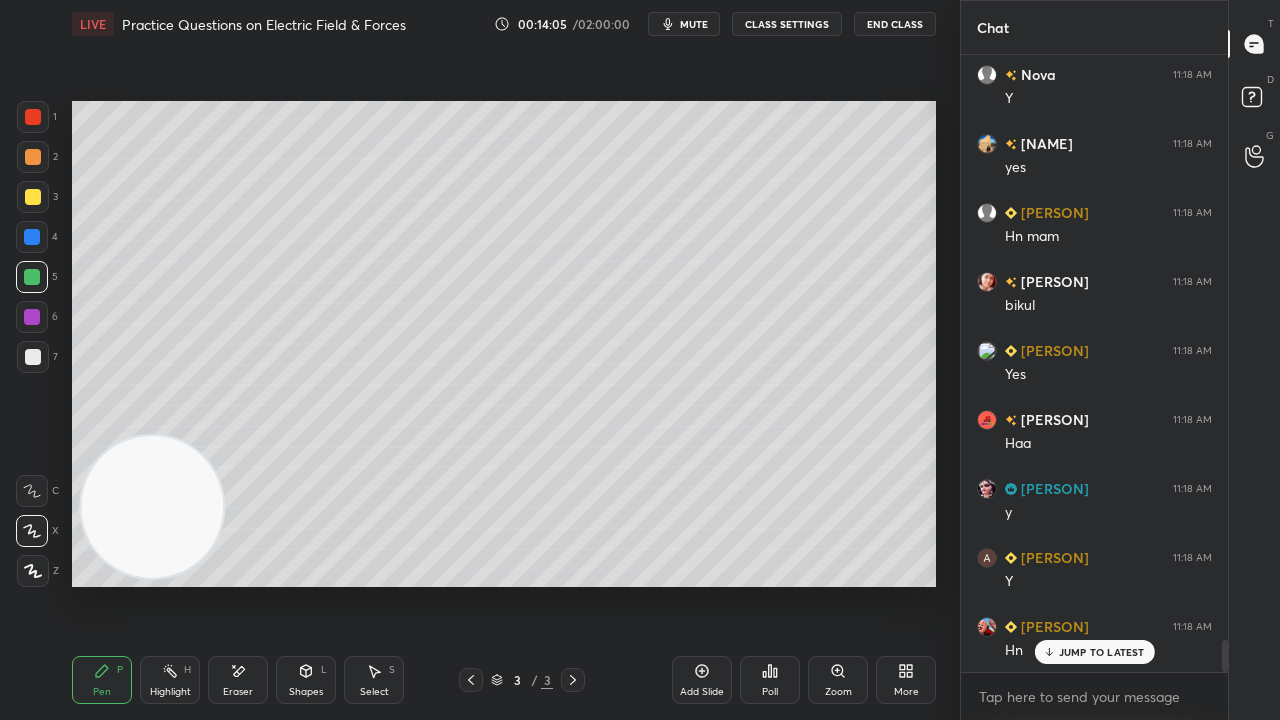 click on "Eraser" at bounding box center (238, 680) 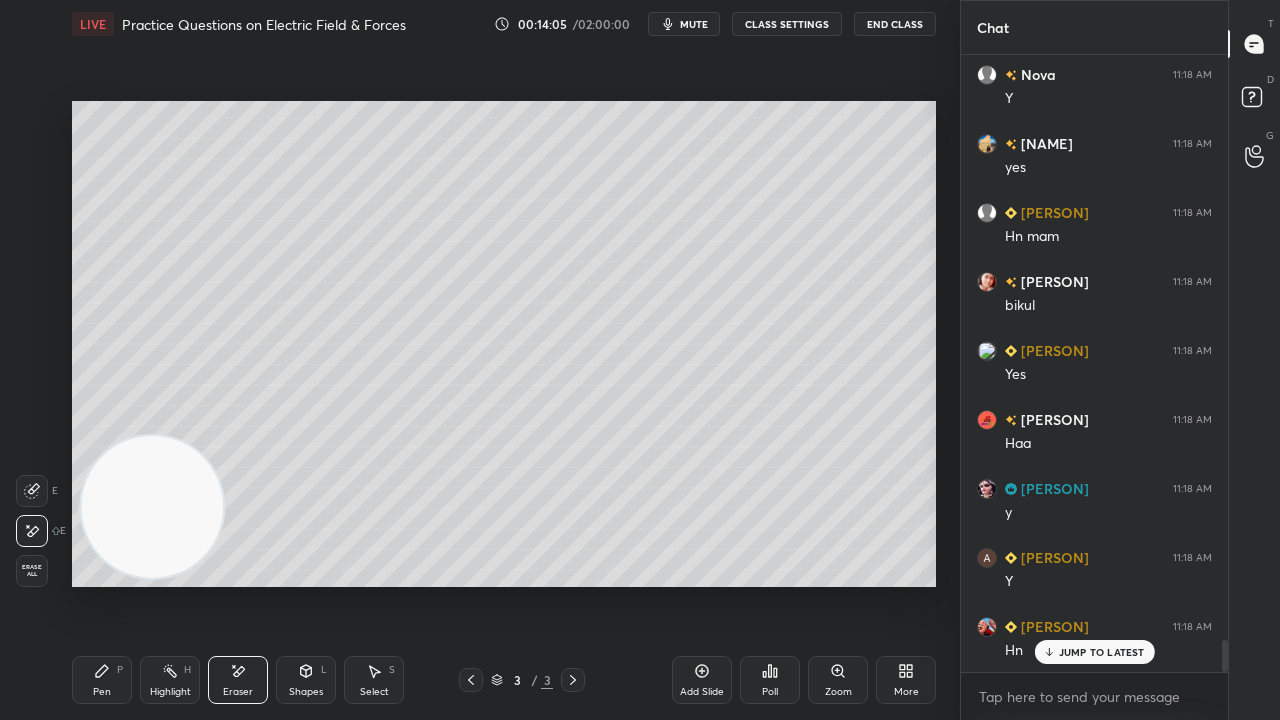 scroll, scrollTop: 11290, scrollLeft: 0, axis: vertical 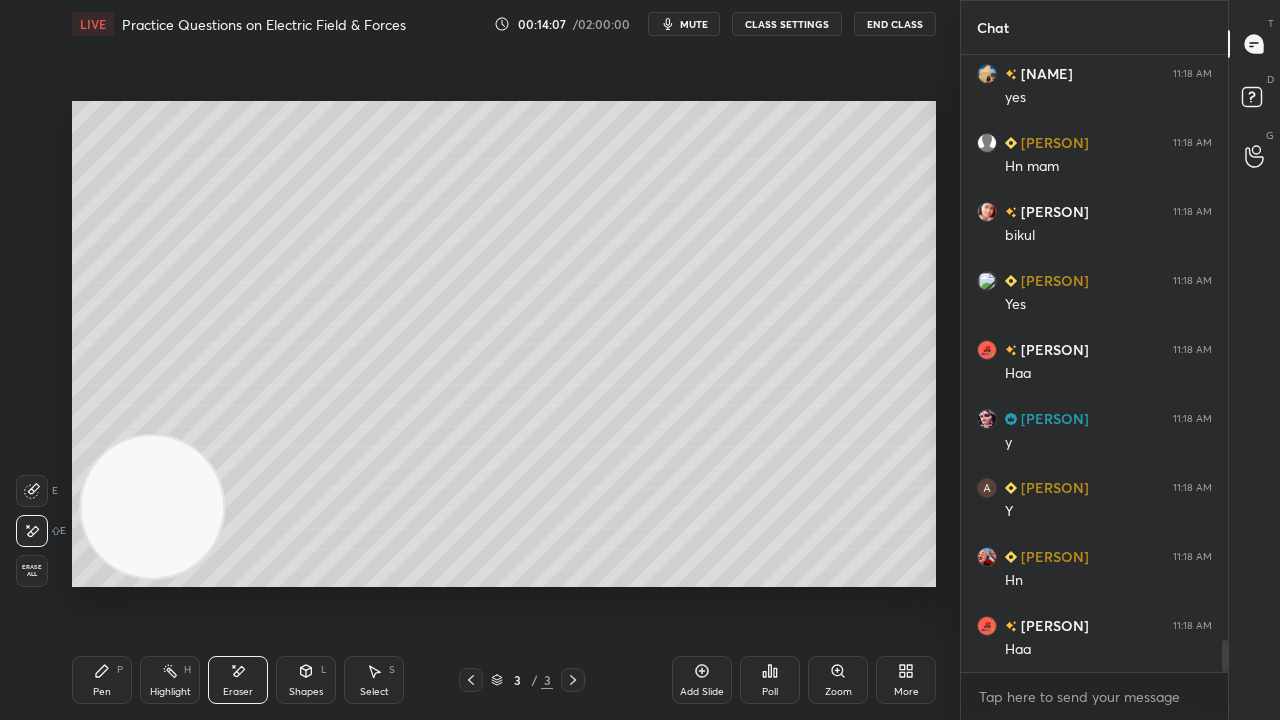 click on "Pen" at bounding box center [102, 692] 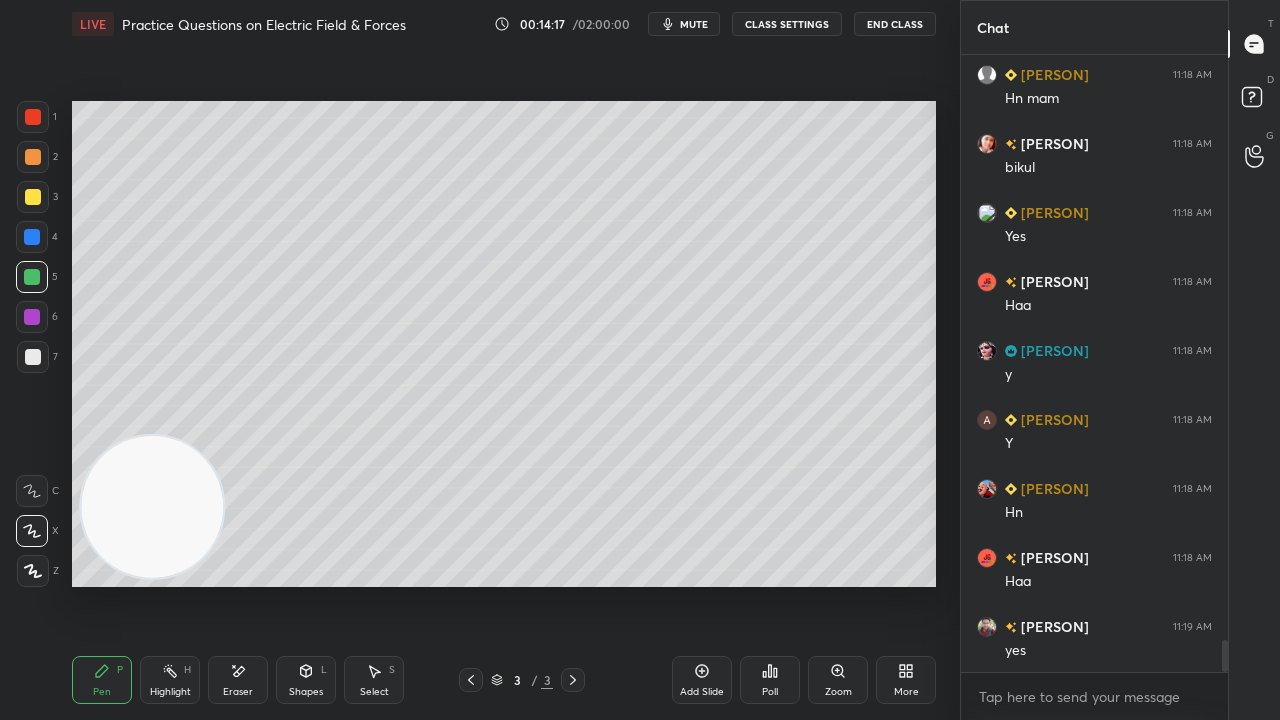 scroll, scrollTop: 11428, scrollLeft: 0, axis: vertical 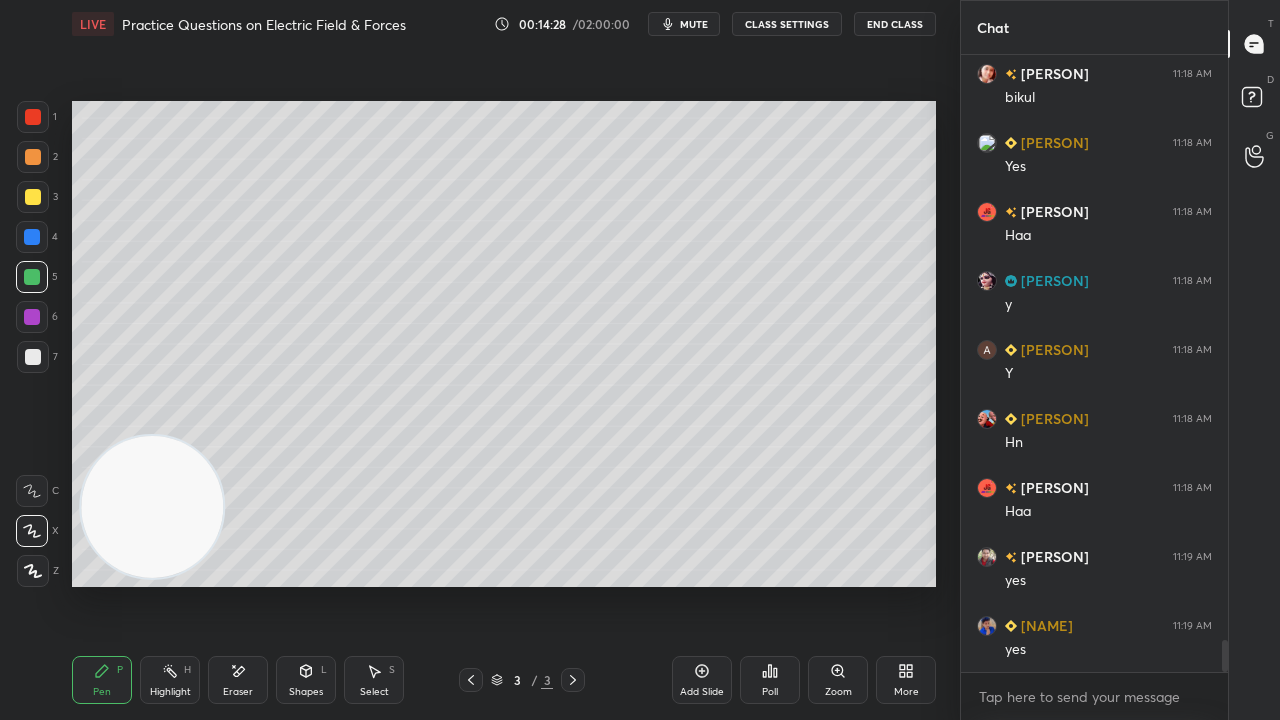 click on "7" at bounding box center [37, 361] 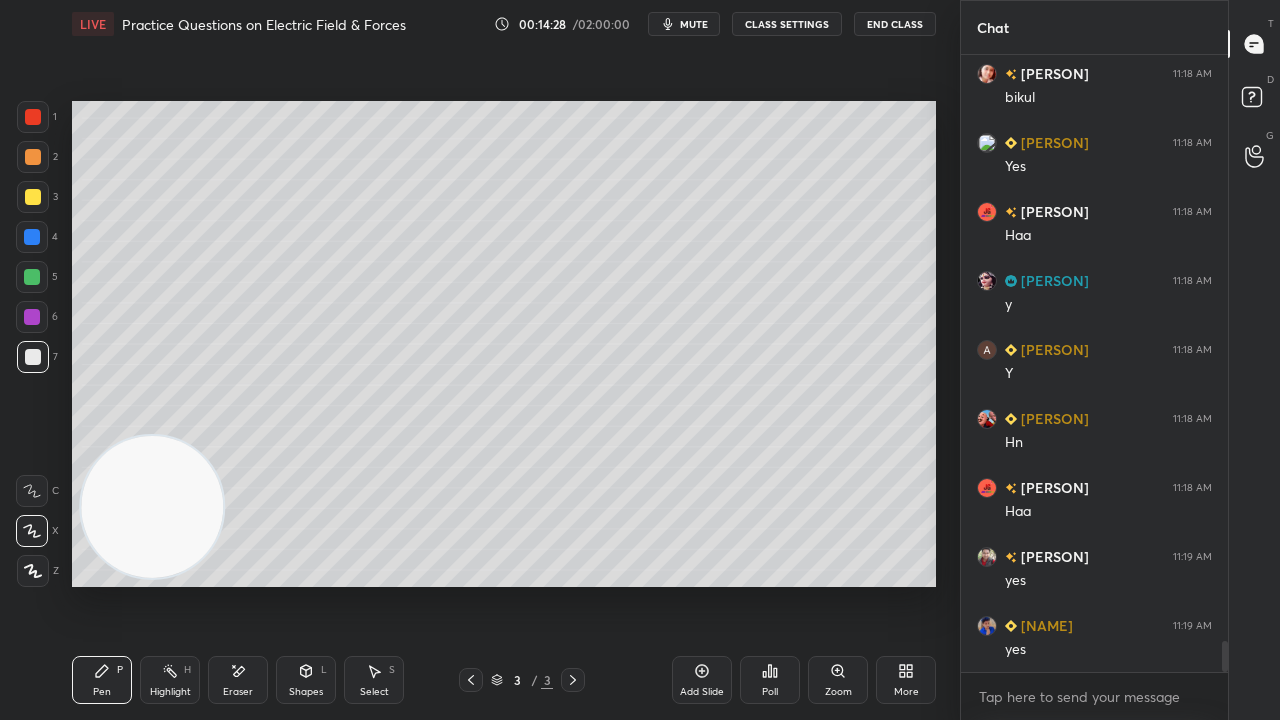 scroll, scrollTop: 11514, scrollLeft: 0, axis: vertical 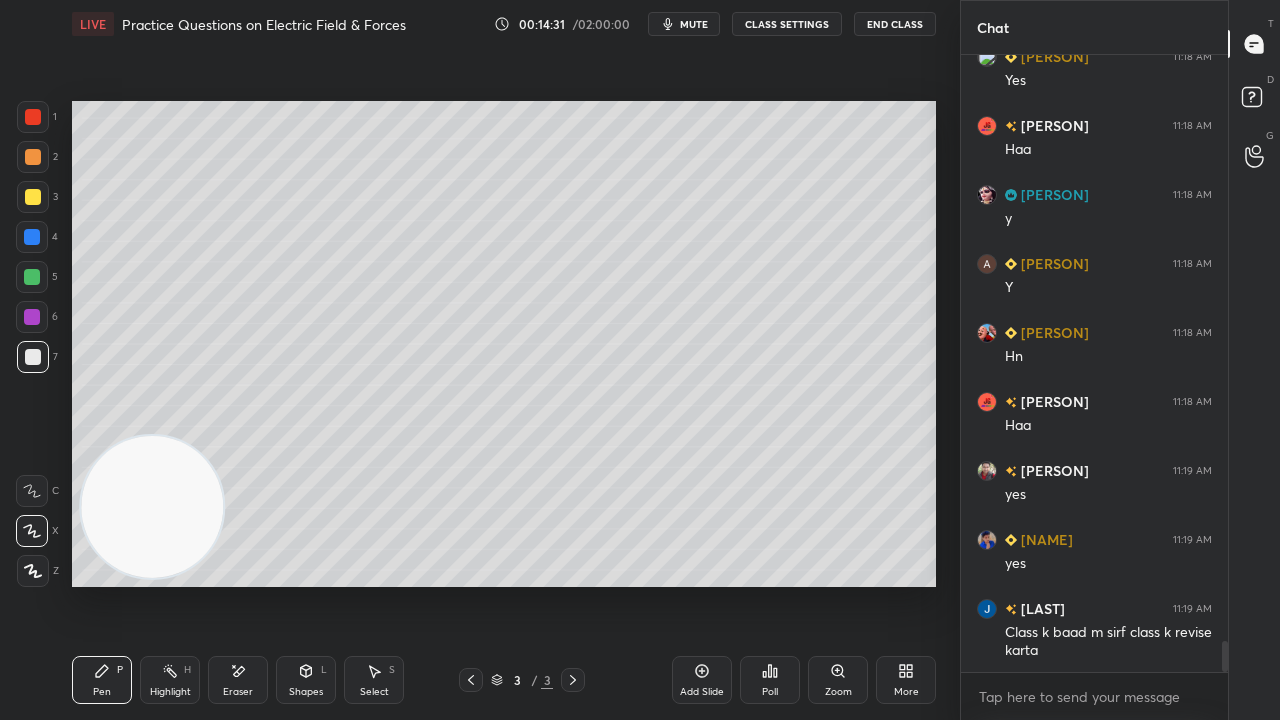 click on "mute" at bounding box center [694, 24] 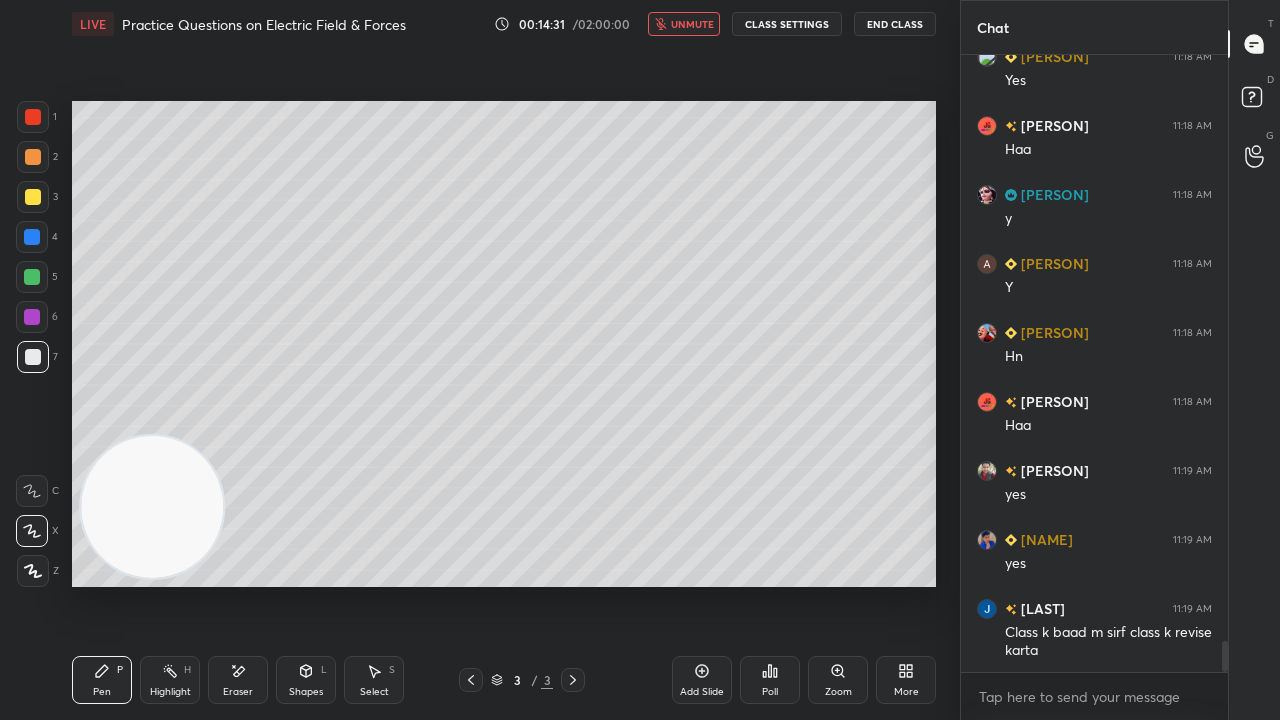 click on "unmute" at bounding box center (692, 24) 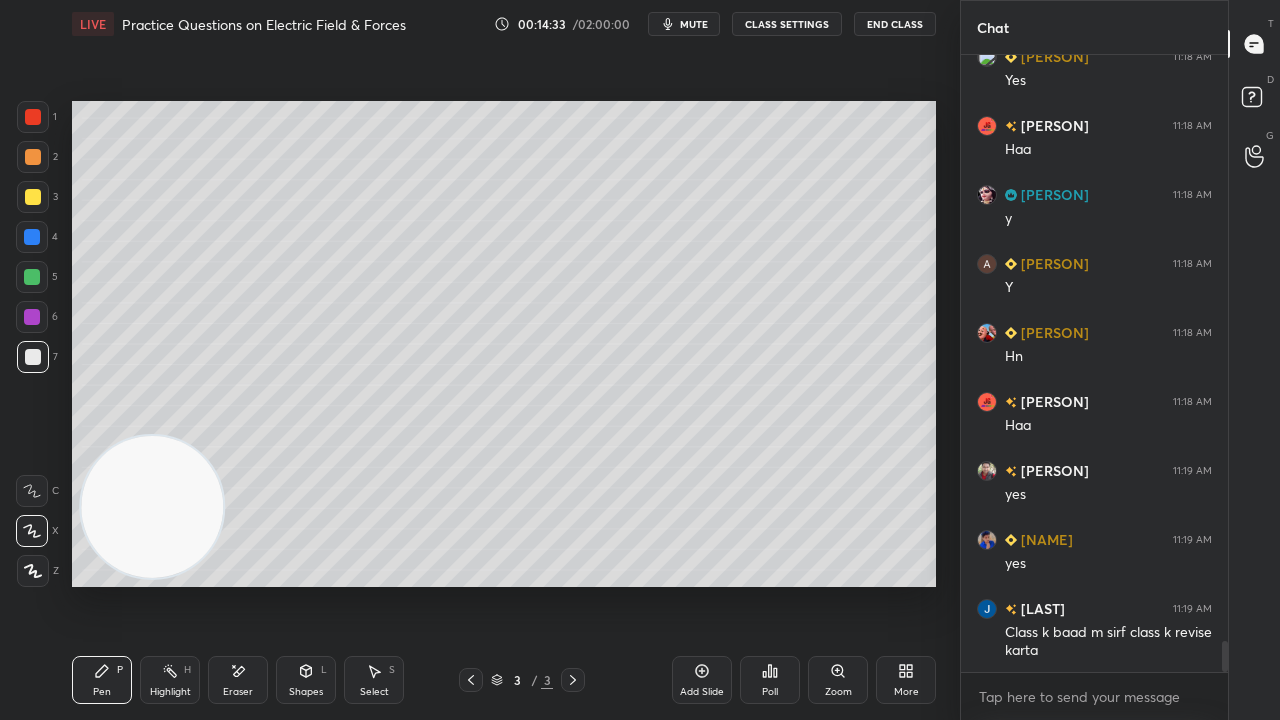 scroll, scrollTop: 11584, scrollLeft: 0, axis: vertical 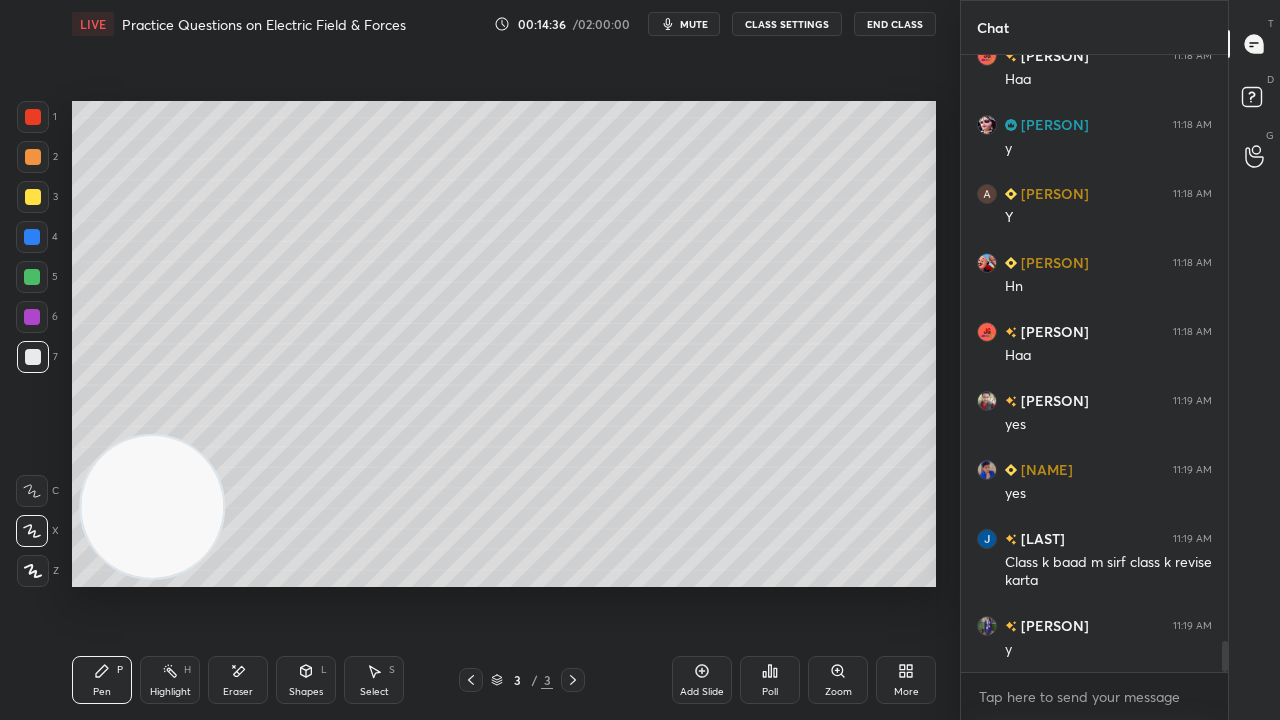 click on "mute" at bounding box center [694, 24] 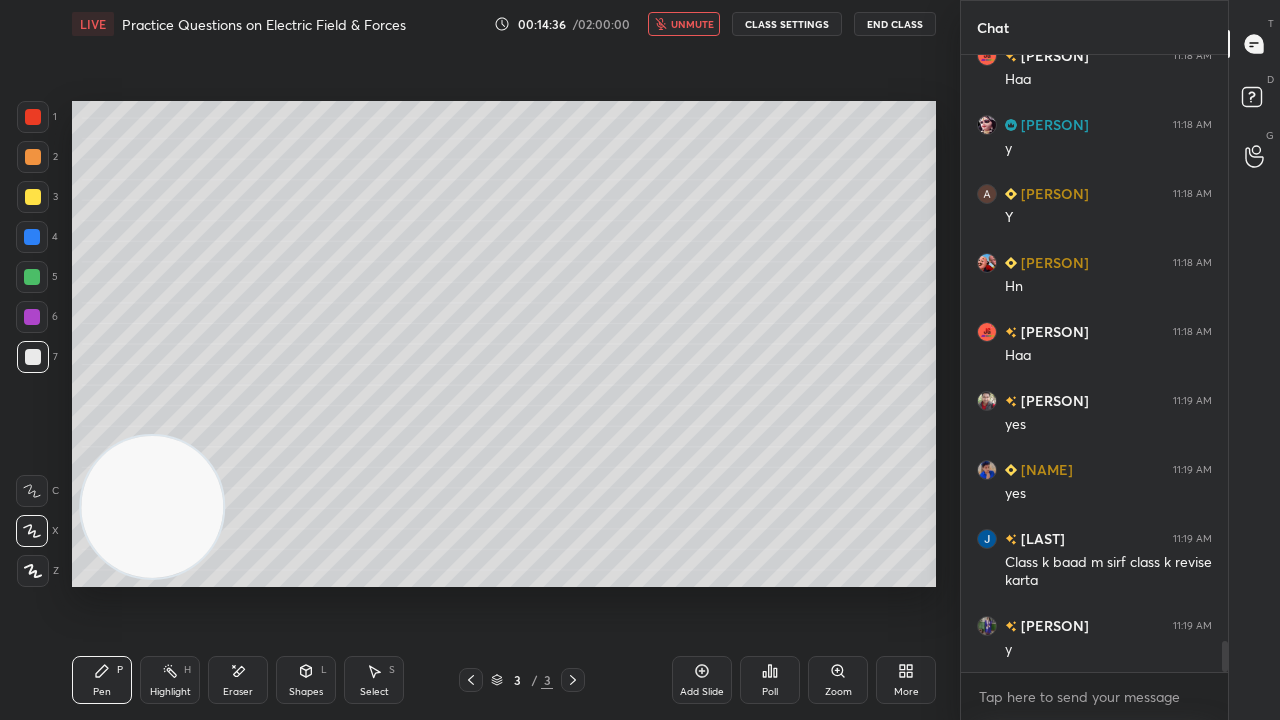 click on "unmute" at bounding box center [692, 24] 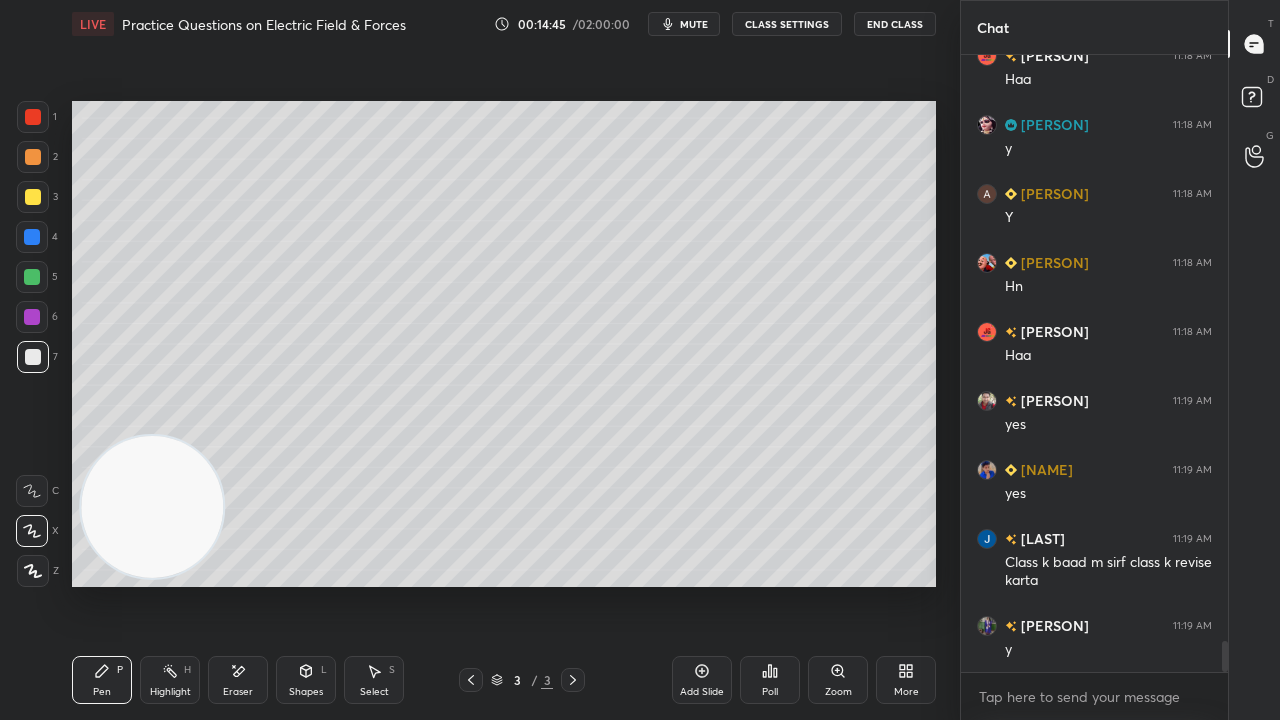 scroll, scrollTop: 11652, scrollLeft: 0, axis: vertical 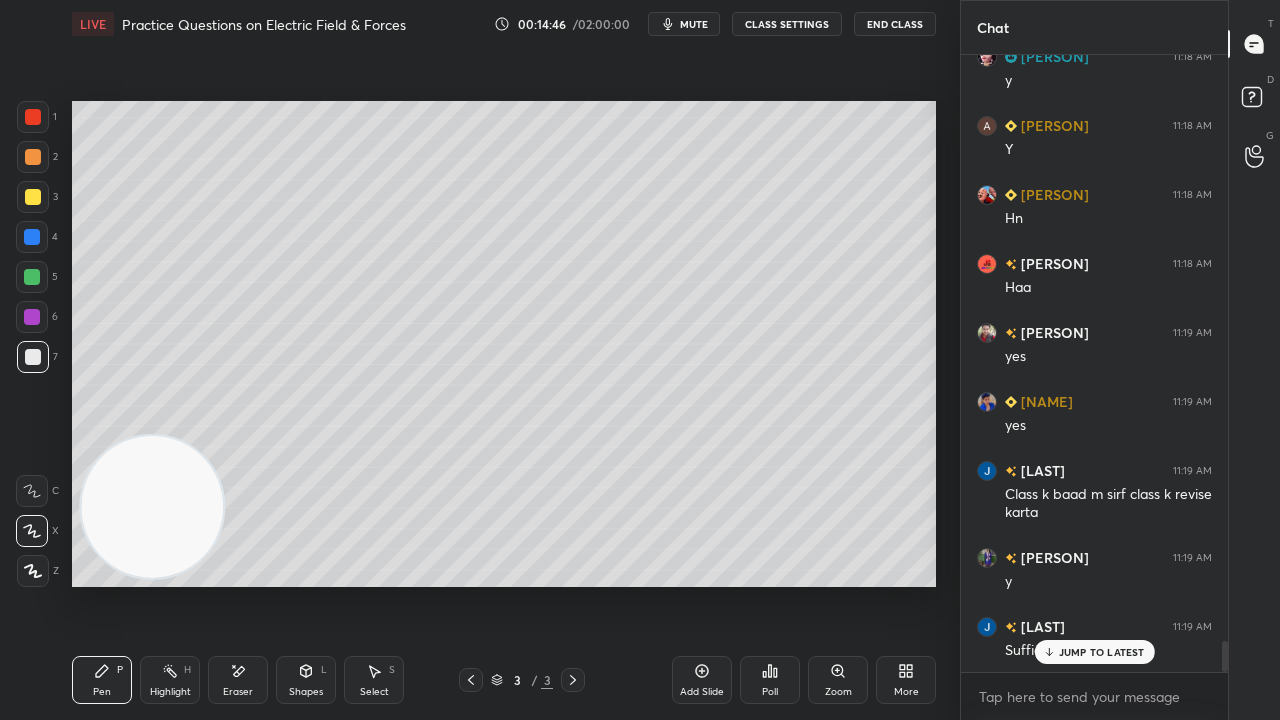 drag, startPoint x: 1109, startPoint y: 657, endPoint x: 1101, endPoint y: 693, distance: 36.878178 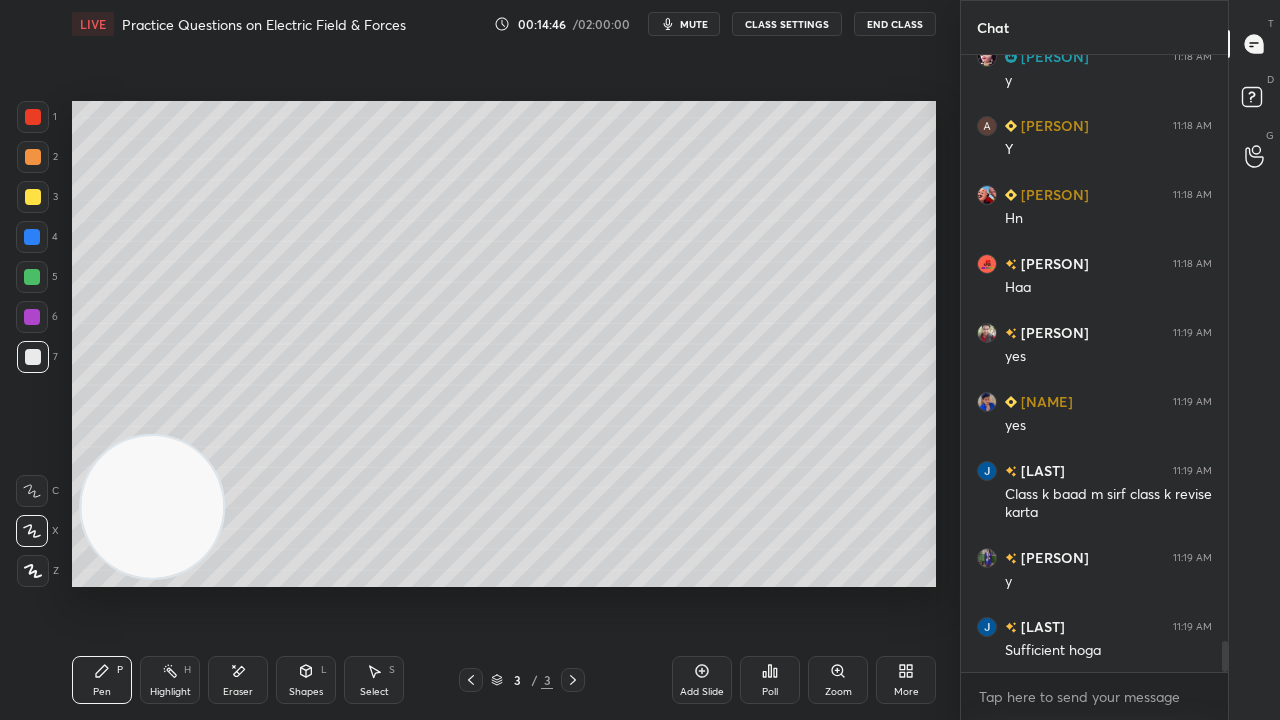 click on "x" at bounding box center (1094, 696) 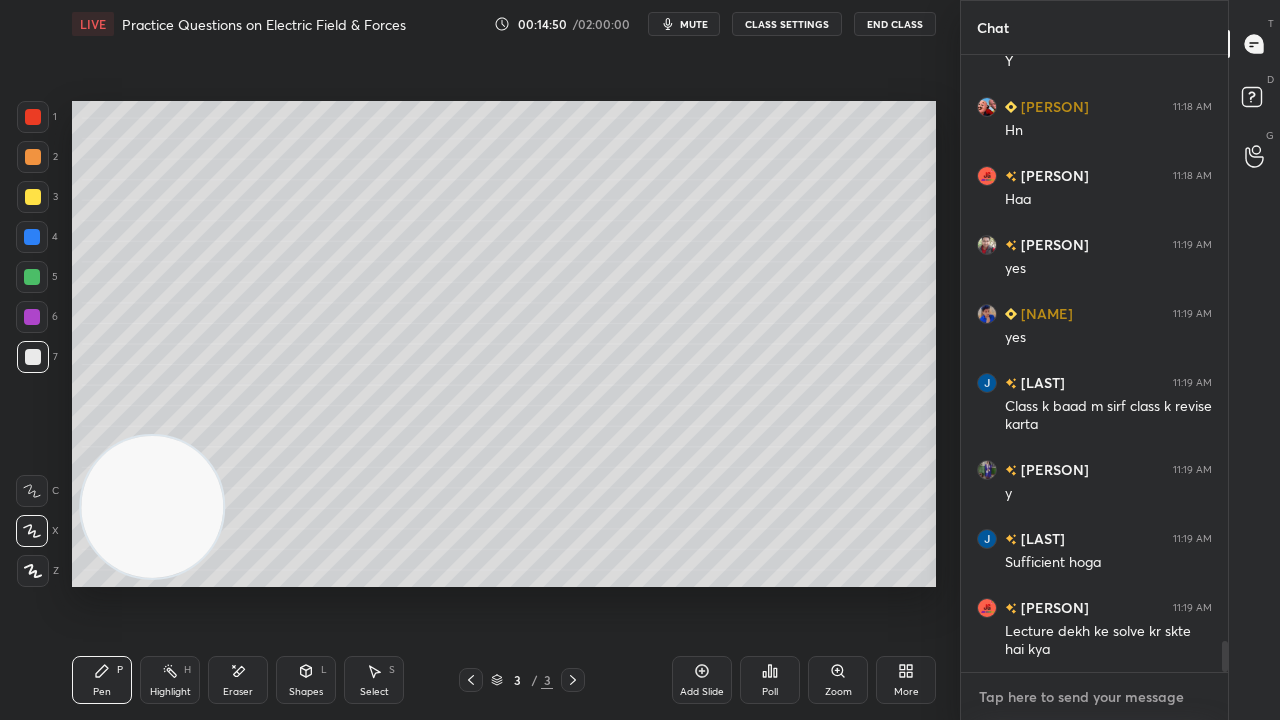 scroll, scrollTop: 11788, scrollLeft: 0, axis: vertical 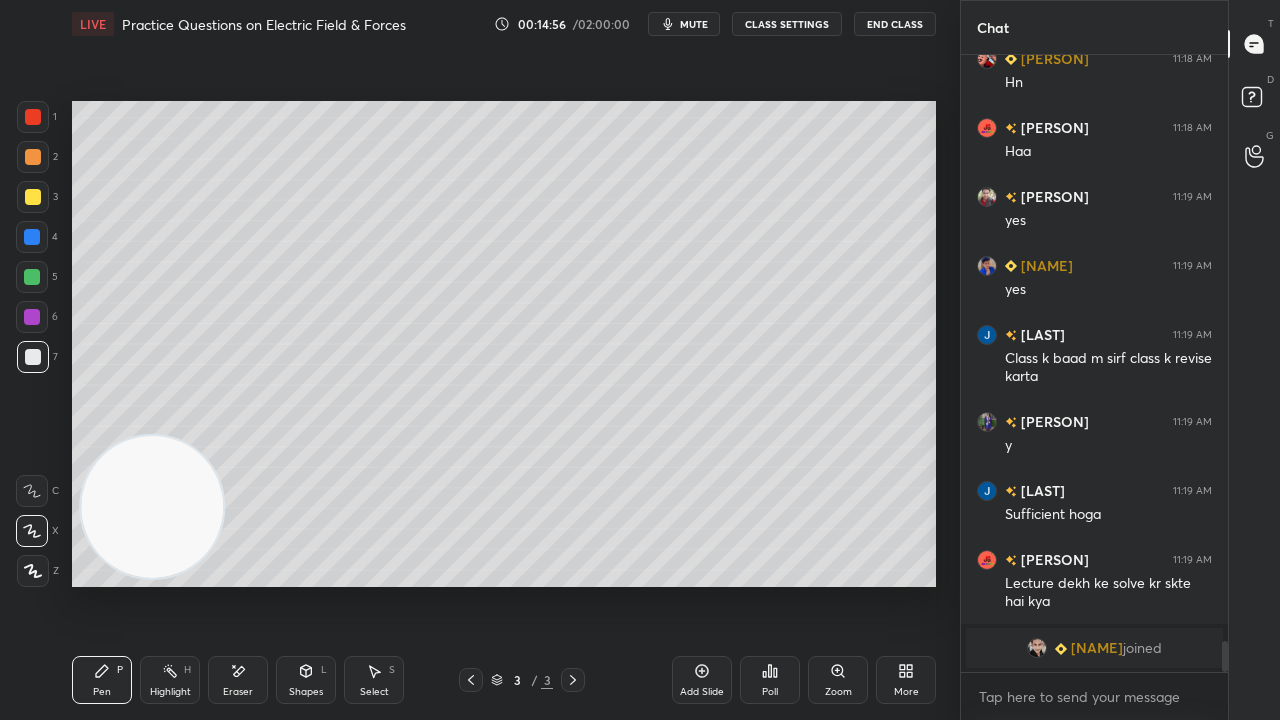 click on "Eraser" at bounding box center (238, 692) 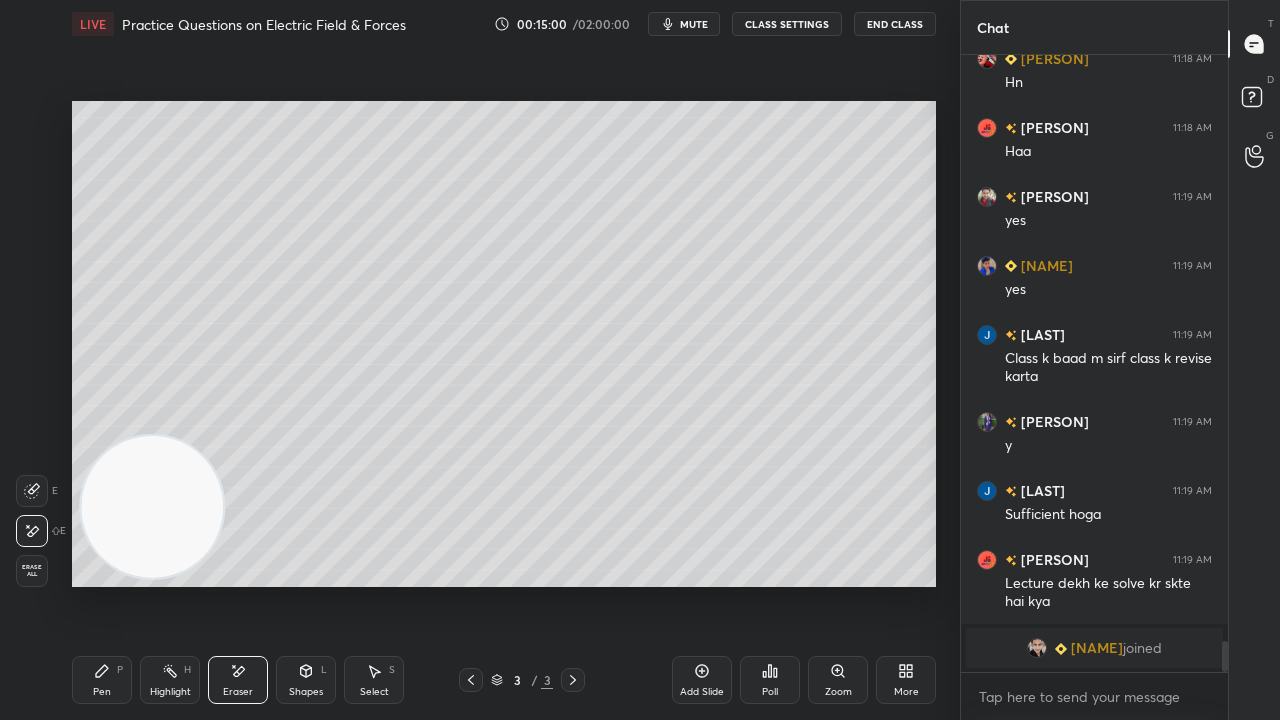click on "Pen P" at bounding box center (102, 680) 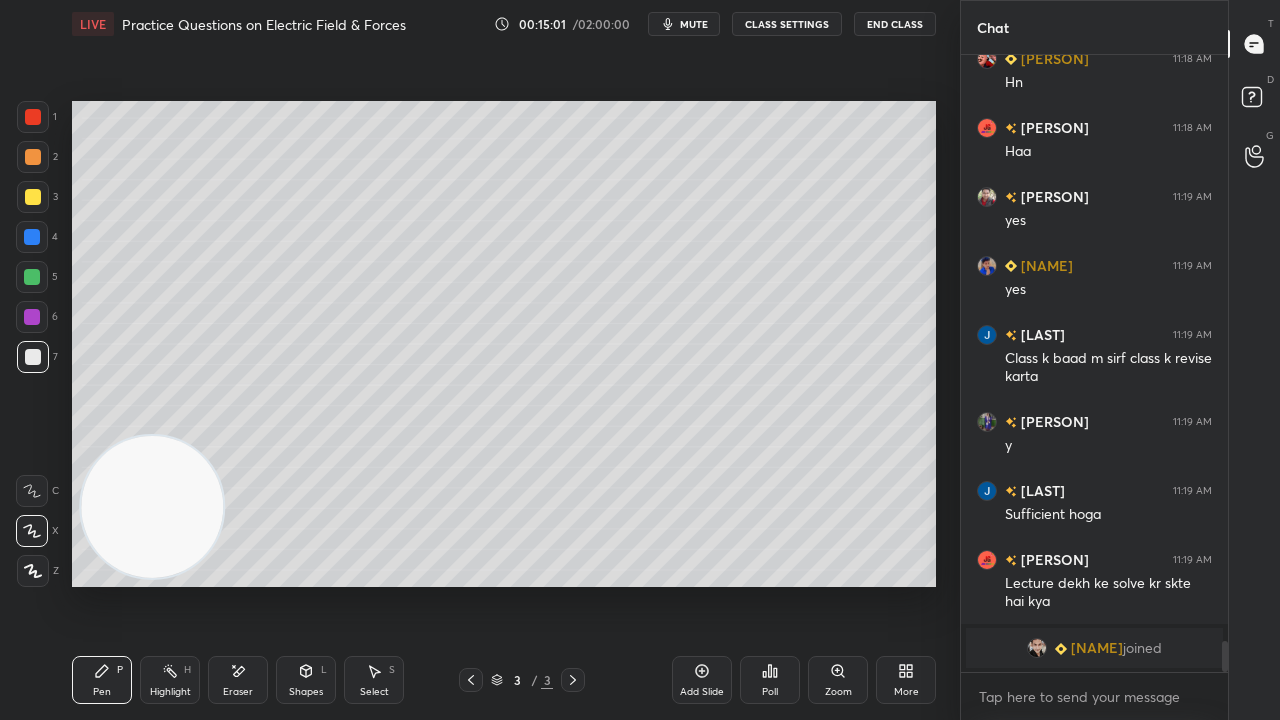 click on "mute" at bounding box center (694, 24) 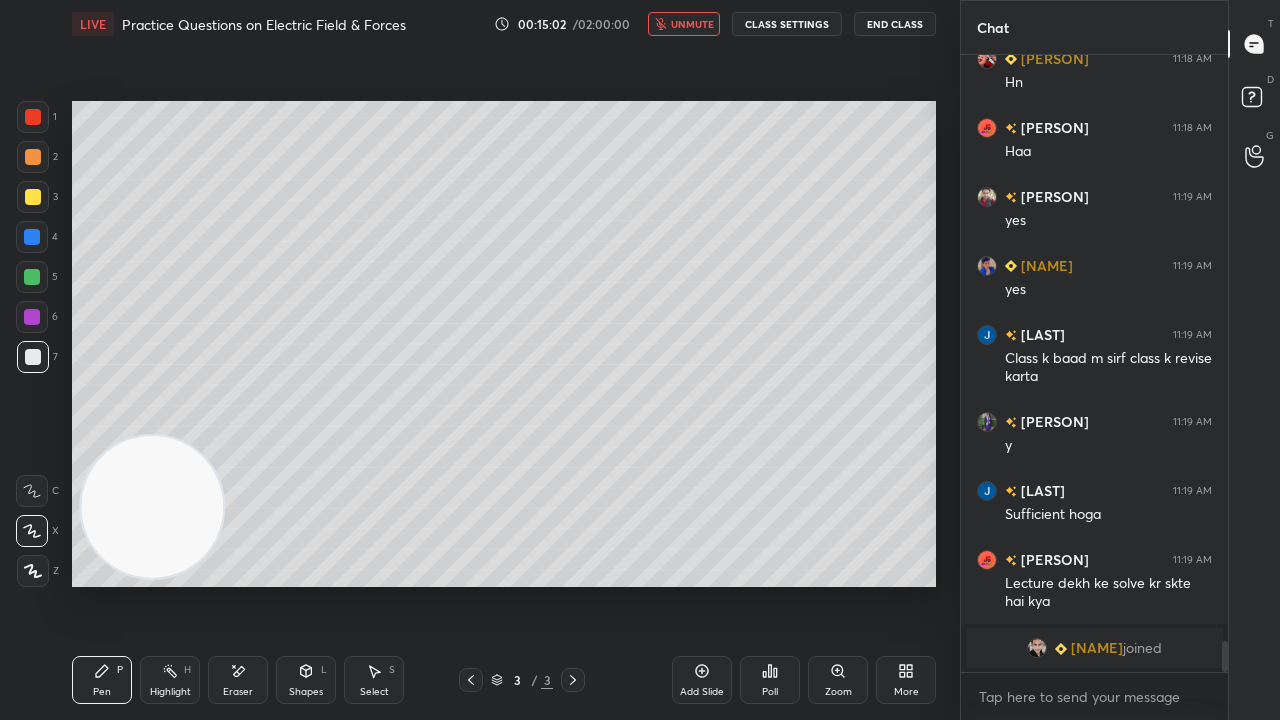 click on "unmute" at bounding box center [692, 24] 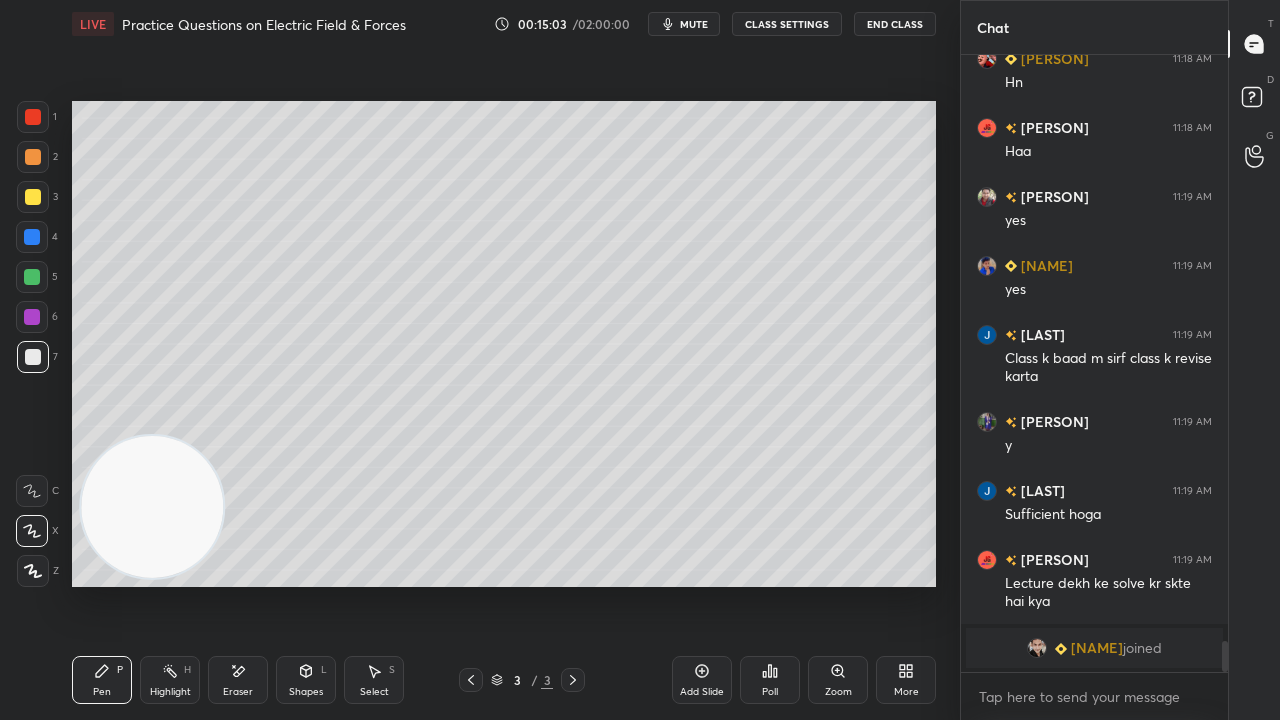 click at bounding box center (32, 277) 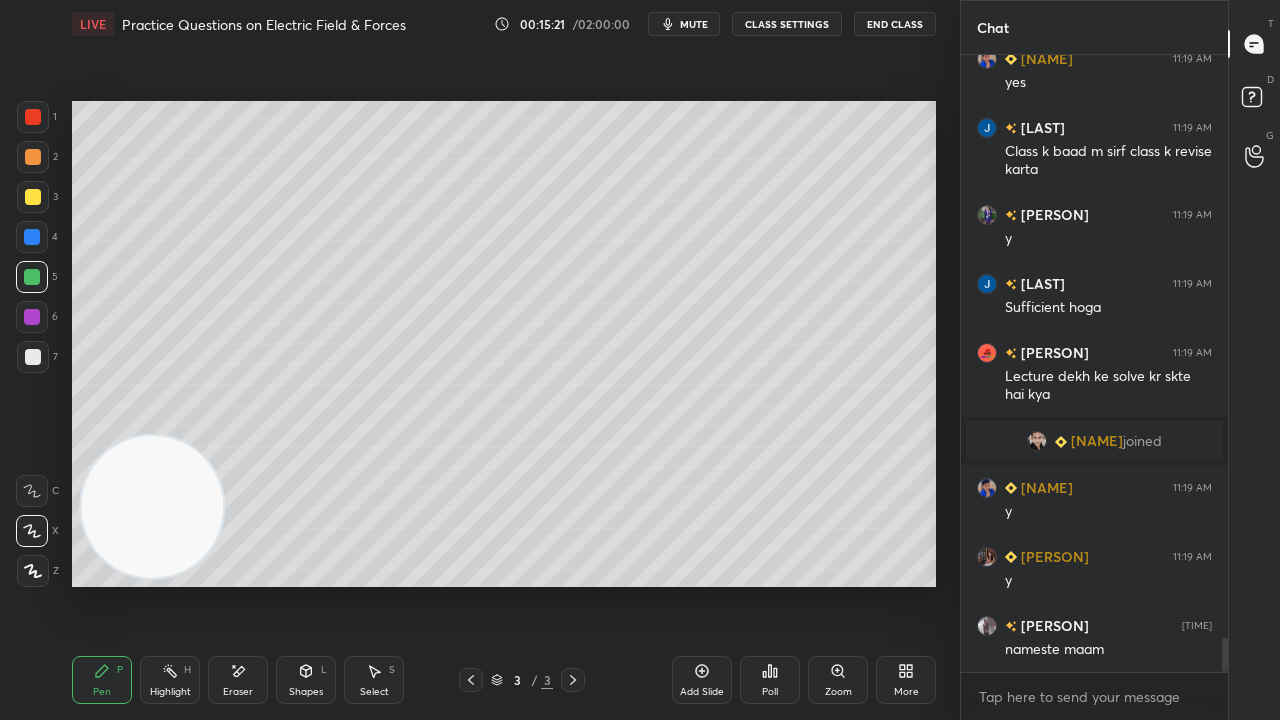 scroll, scrollTop: 10522, scrollLeft: 0, axis: vertical 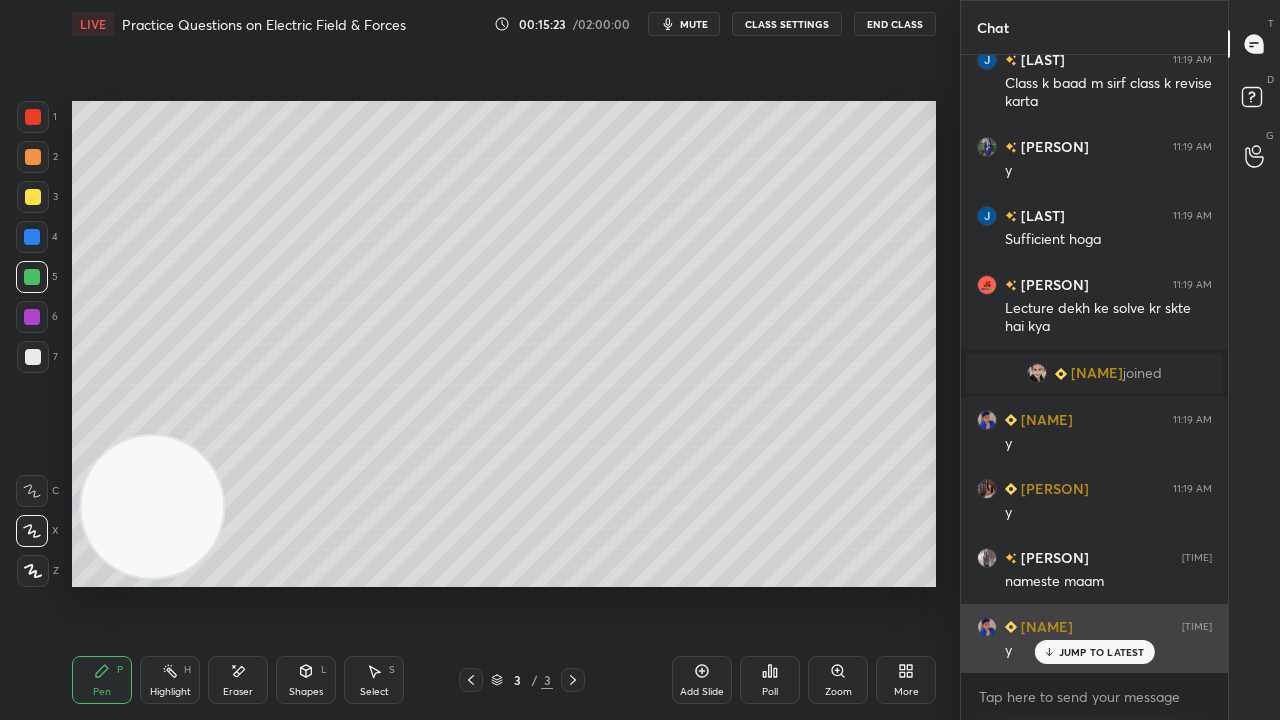 click on "JUMP TO LATEST" at bounding box center [1102, 652] 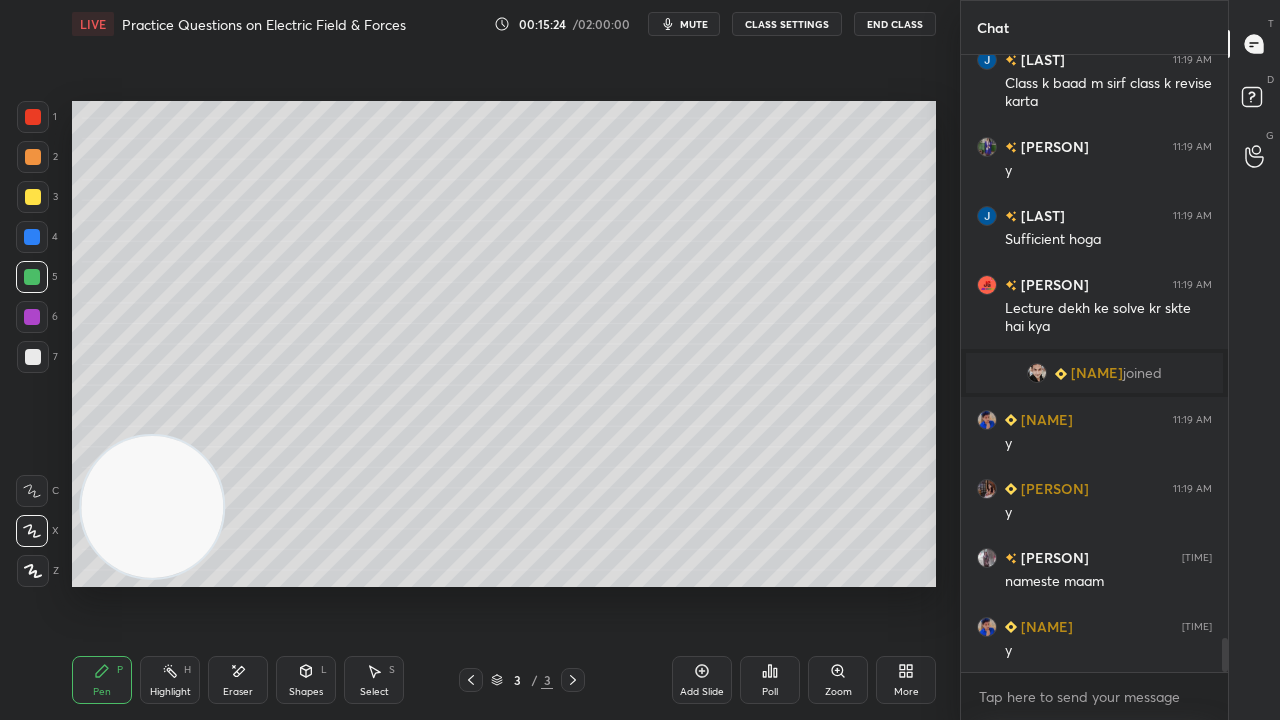 click on "mute" at bounding box center (694, 24) 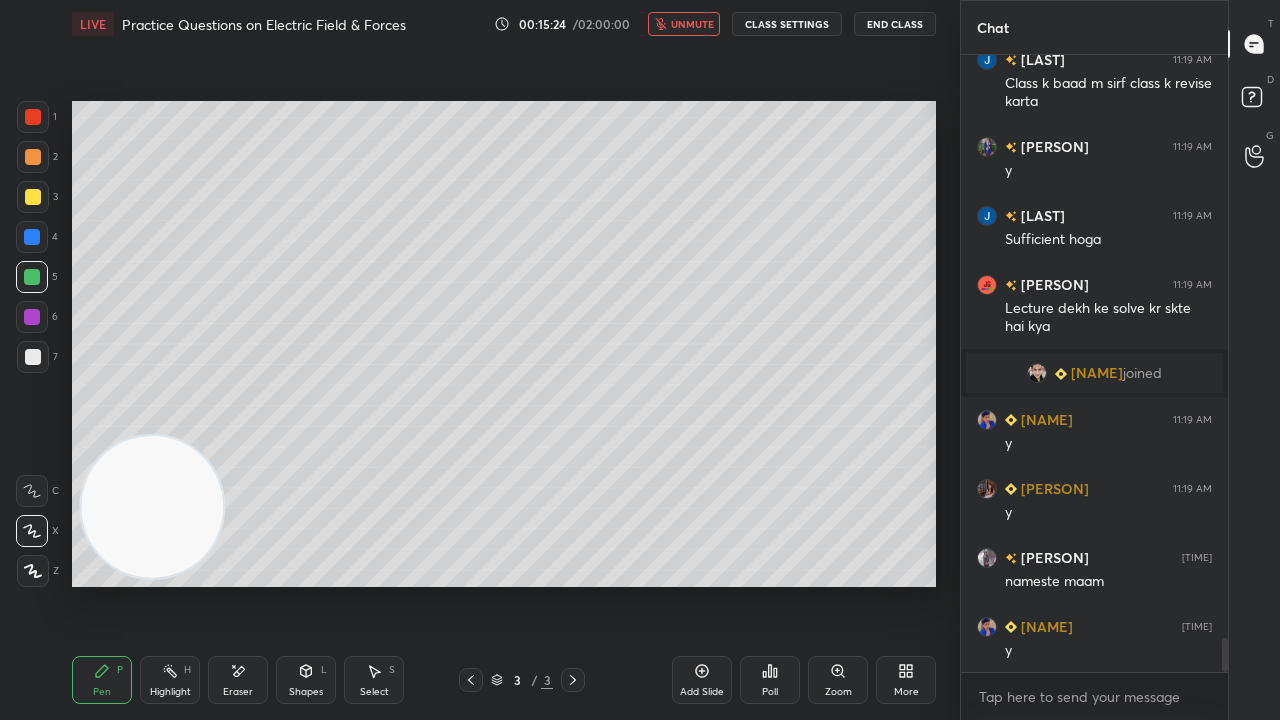 click on "unmute" at bounding box center (692, 24) 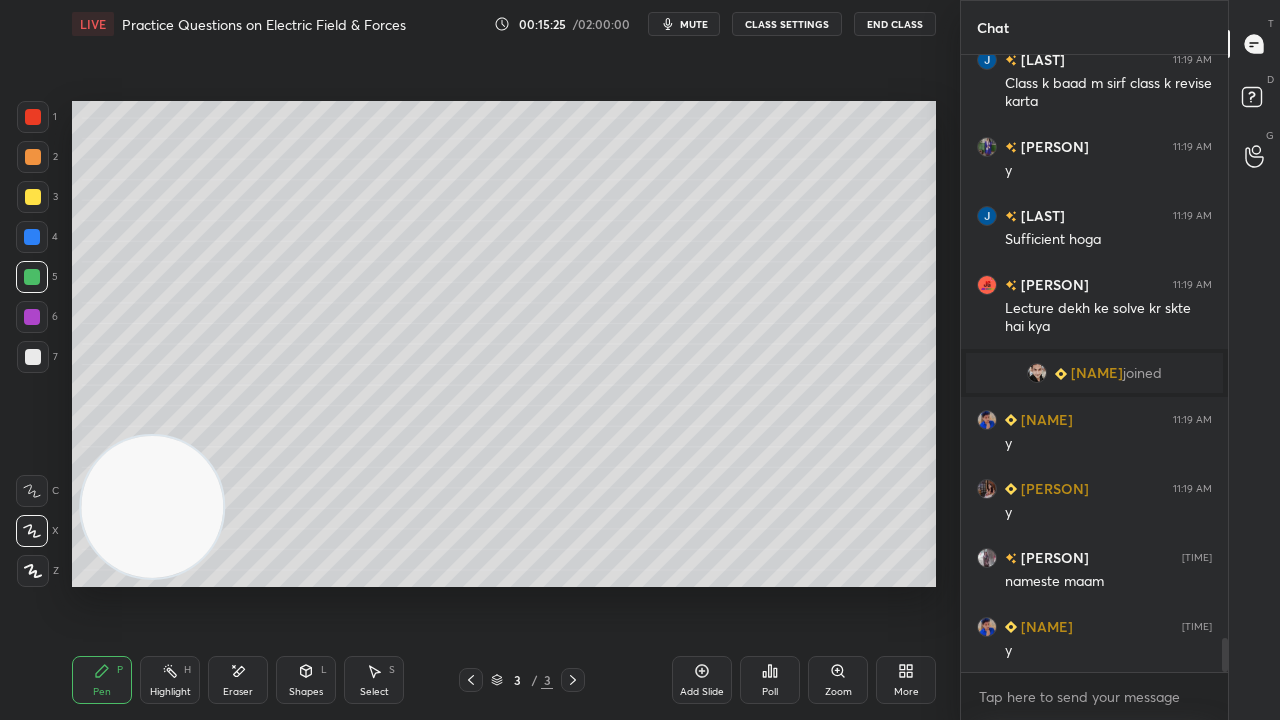 click at bounding box center (33, 197) 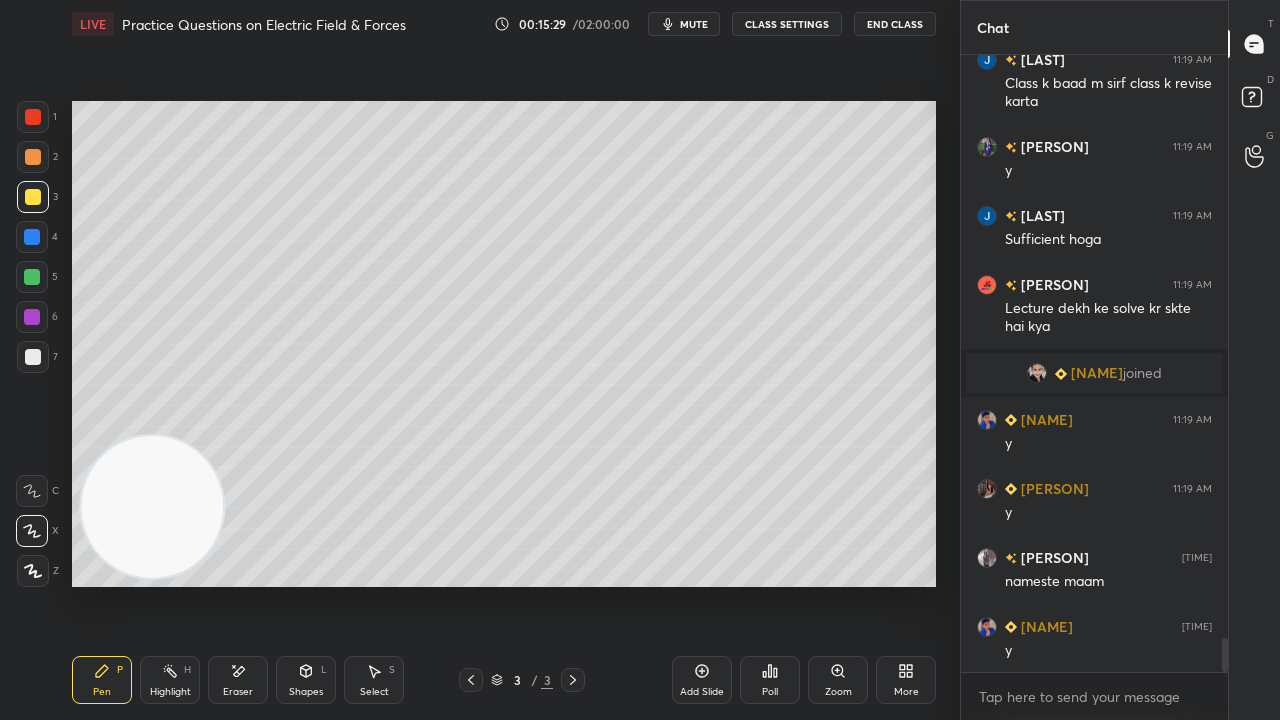 click at bounding box center (33, 357) 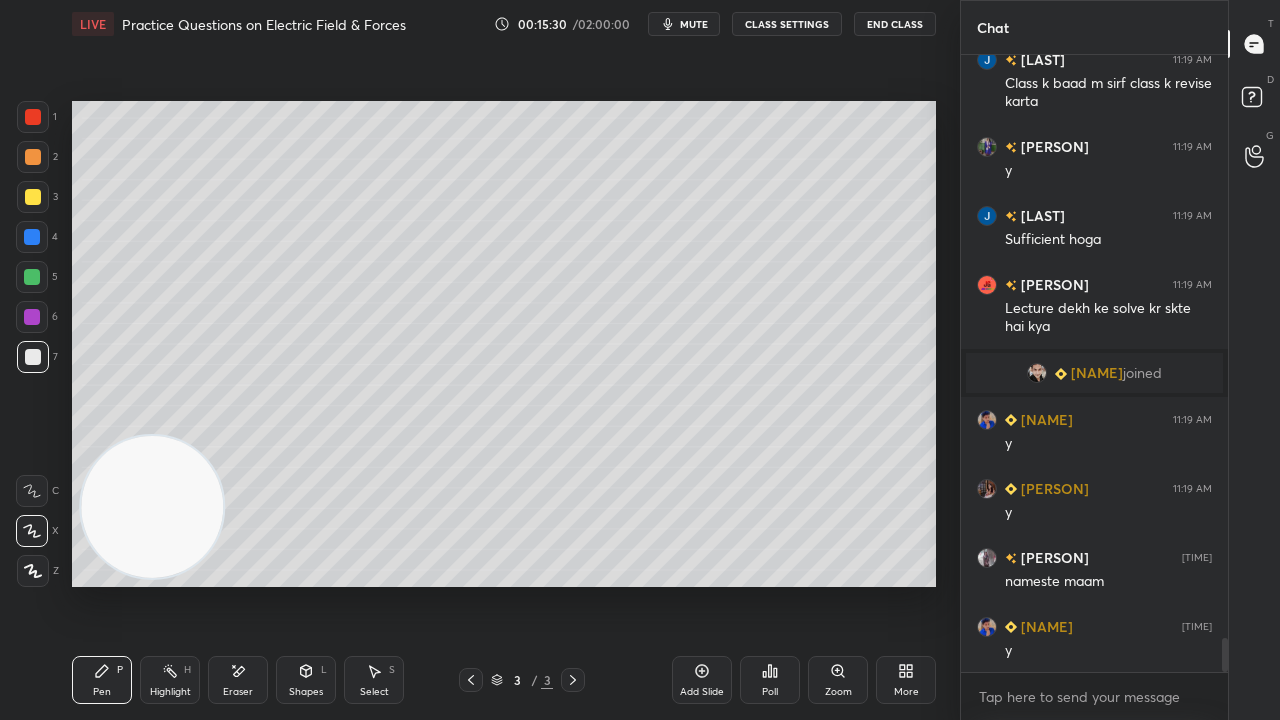 click on "mute" at bounding box center (694, 24) 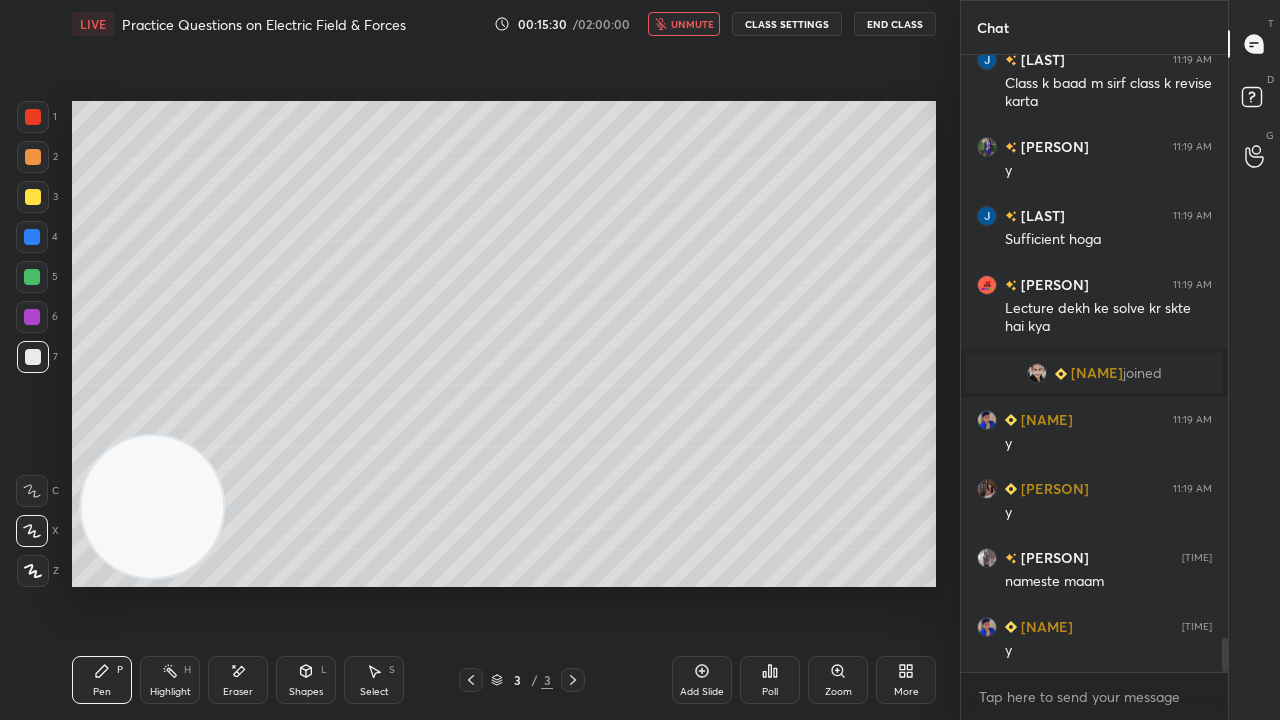 click on "unmute" at bounding box center (692, 24) 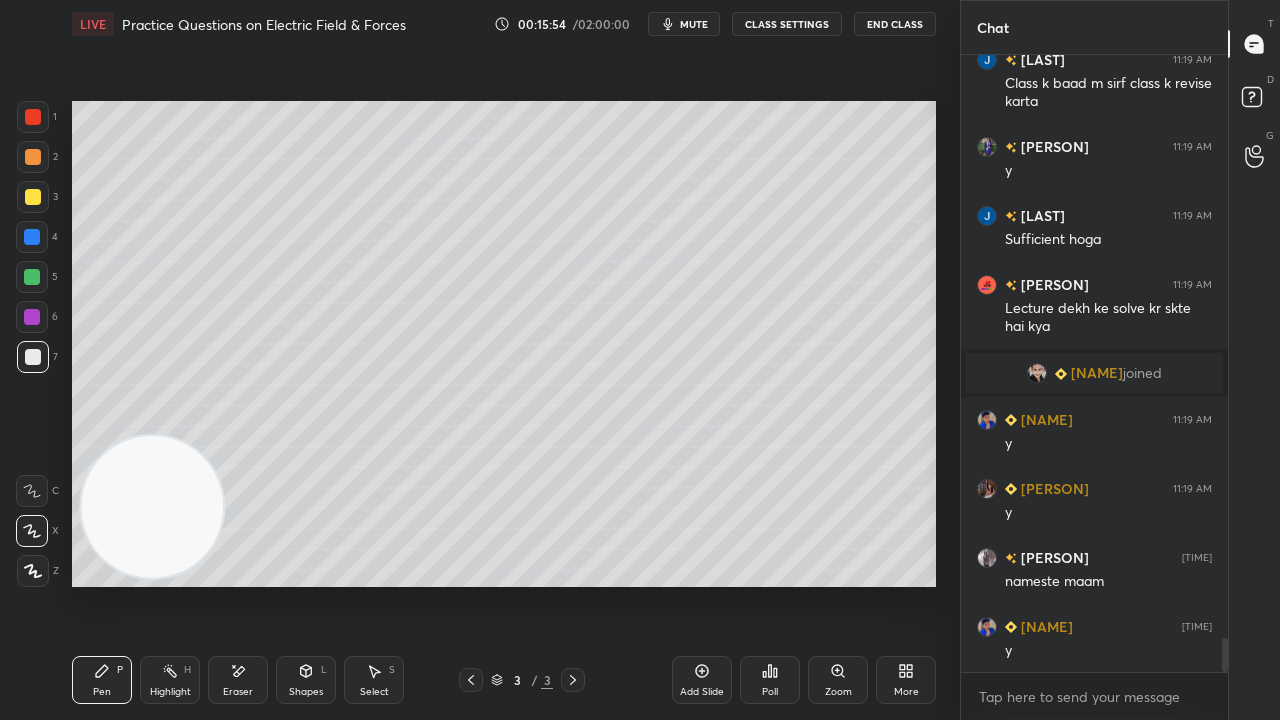scroll, scrollTop: 10592, scrollLeft: 0, axis: vertical 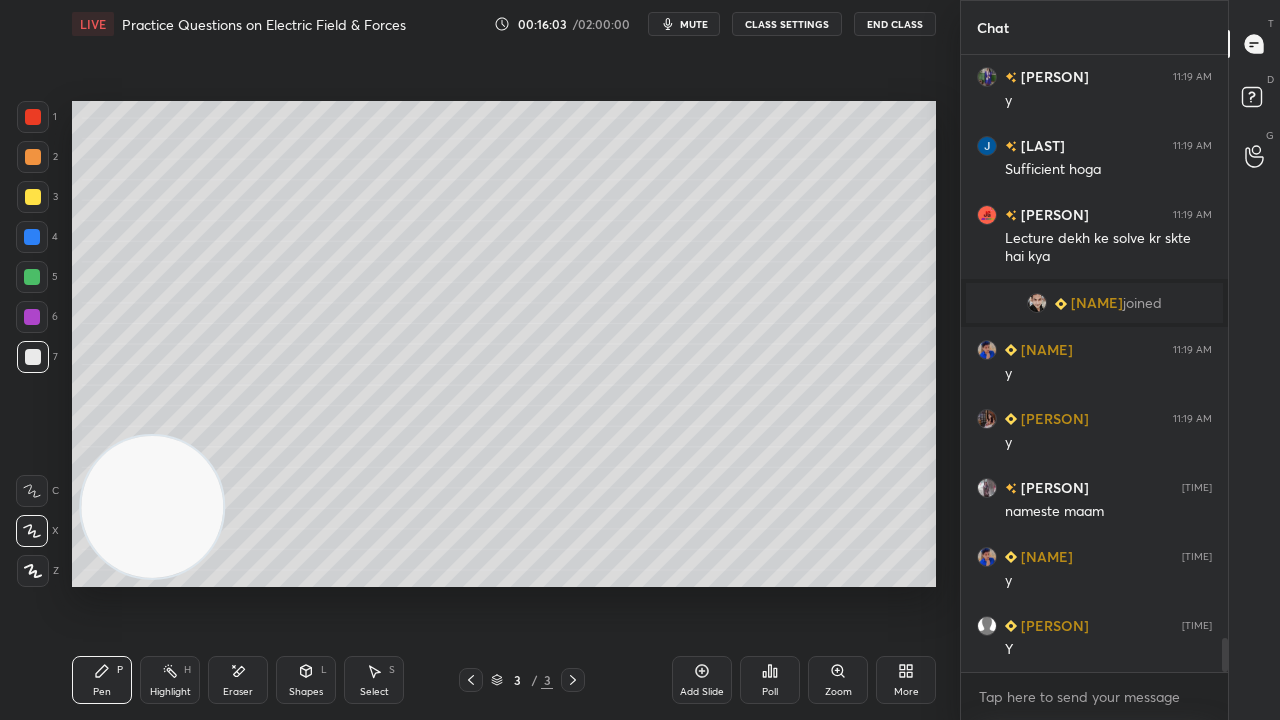 click on "7" at bounding box center [37, 361] 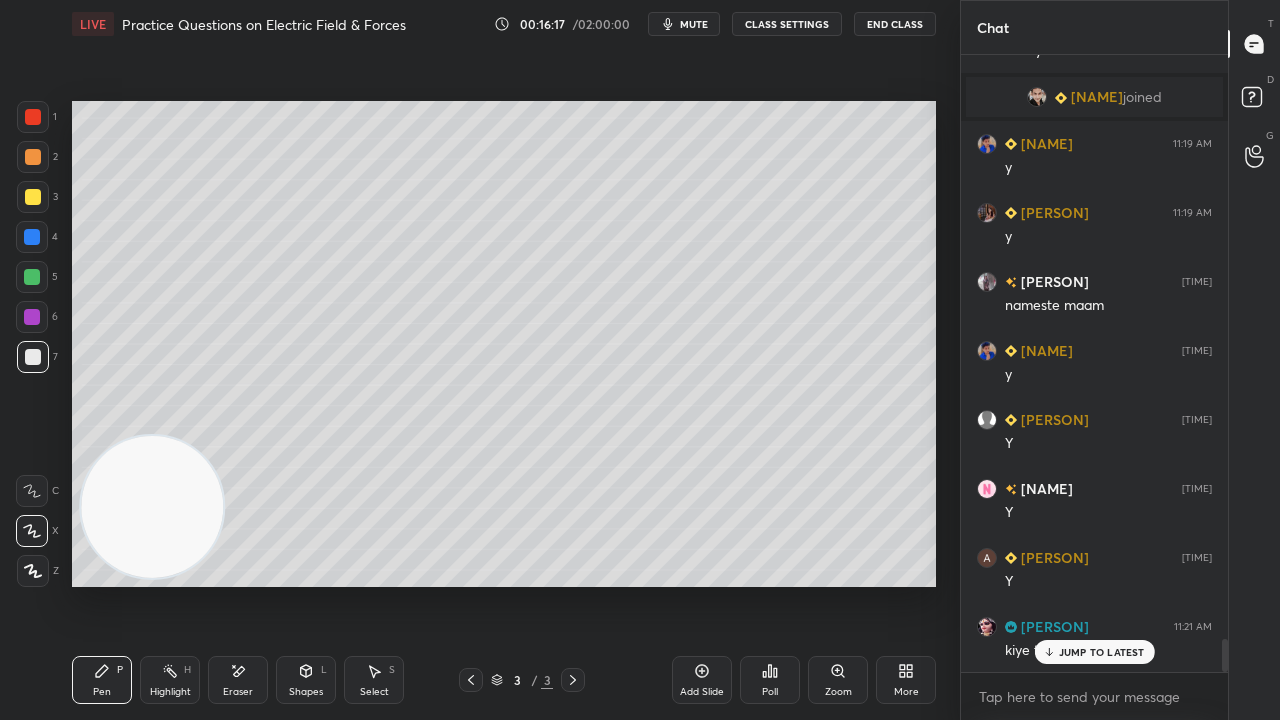 scroll, scrollTop: 10818, scrollLeft: 0, axis: vertical 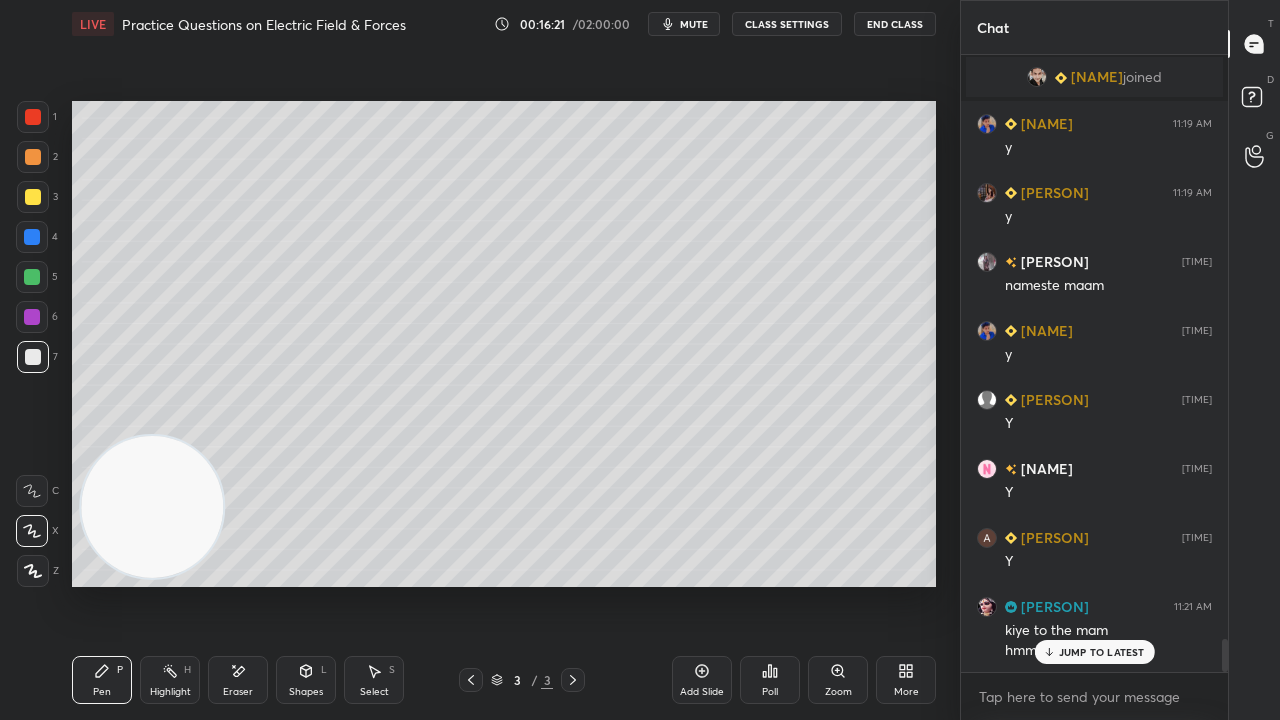 click on "JUMP TO LATEST" at bounding box center (1102, 652) 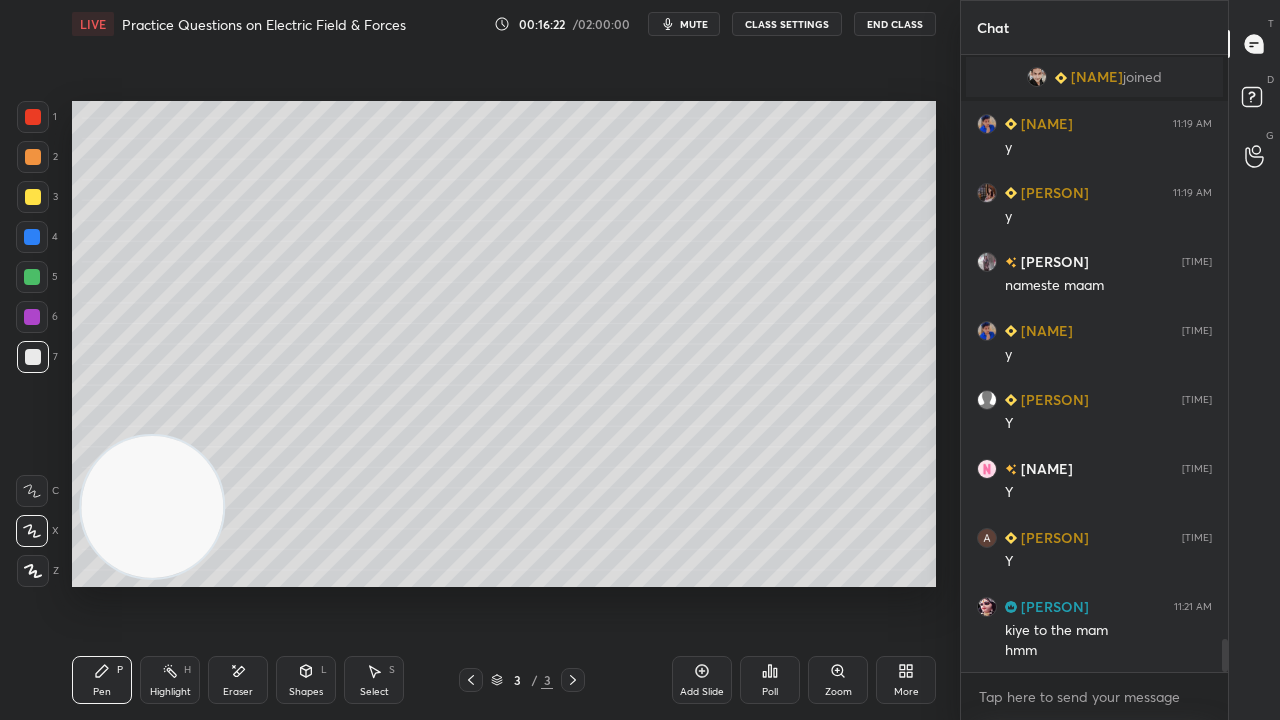 click on "mute" at bounding box center [684, 24] 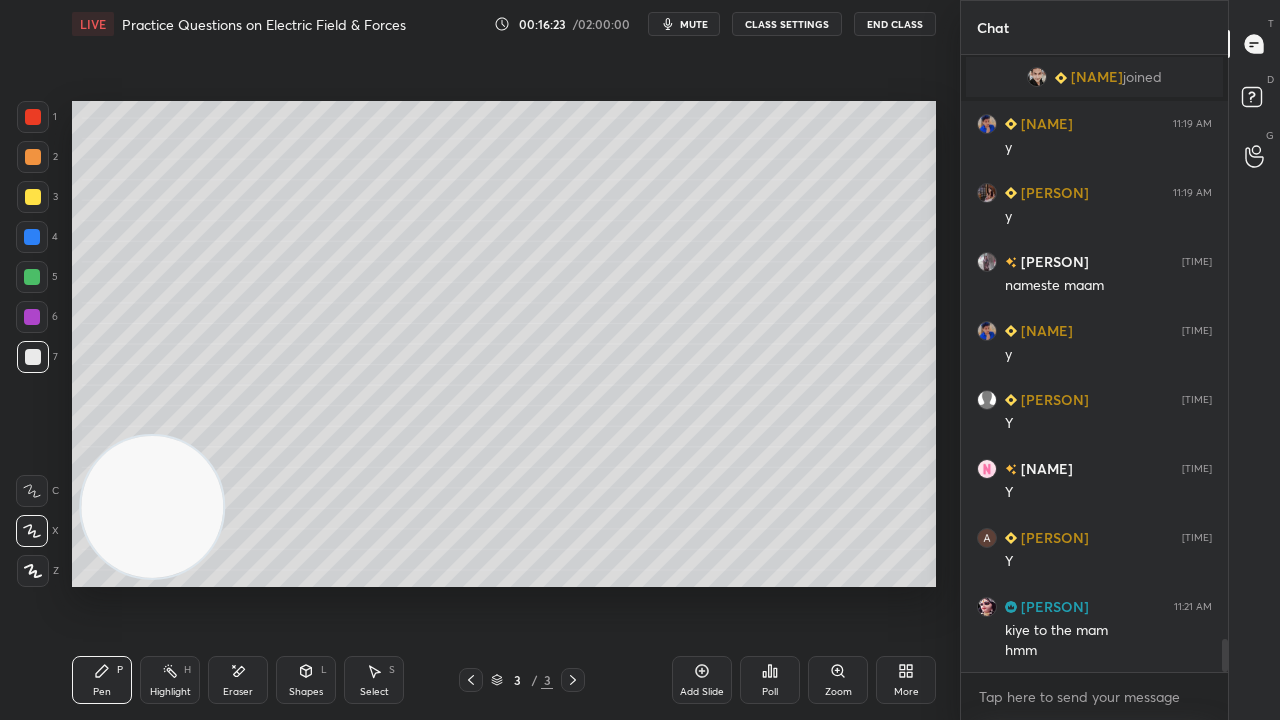 click at bounding box center [32, 277] 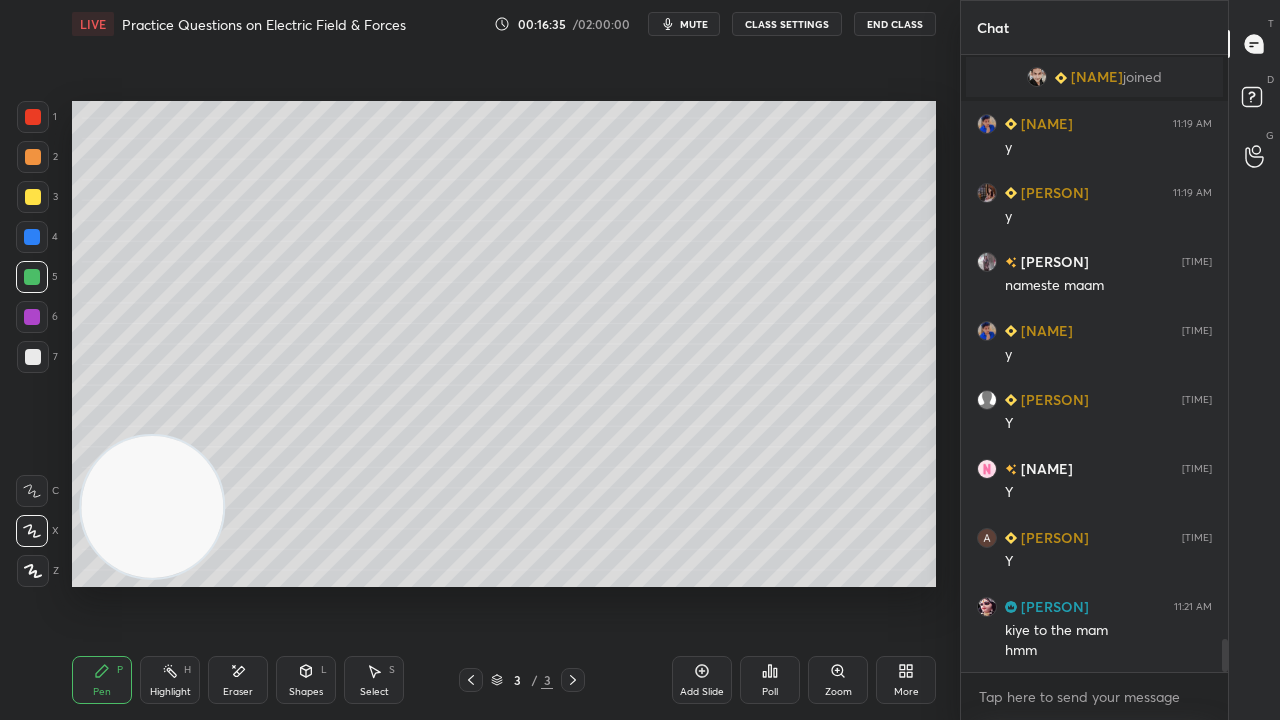 scroll, scrollTop: 10888, scrollLeft: 0, axis: vertical 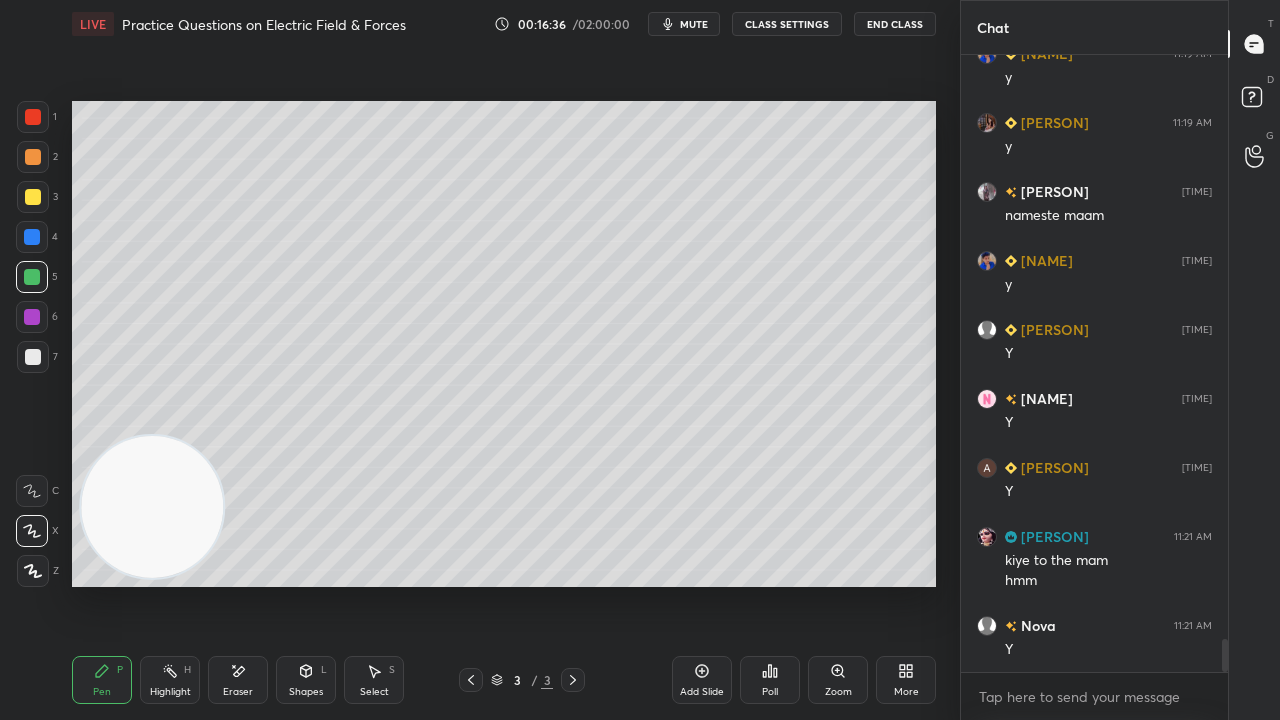 drag, startPoint x: 685, startPoint y: 26, endPoint x: 682, endPoint y: 16, distance: 10.440307 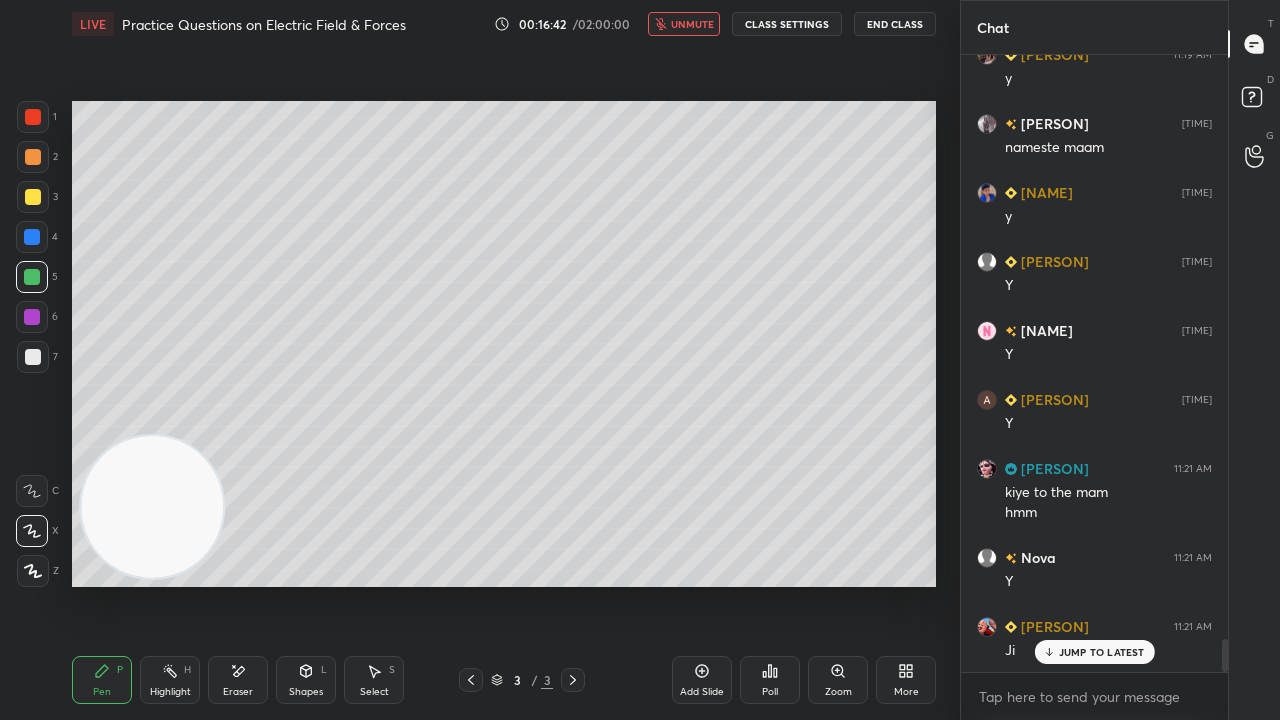scroll, scrollTop: 11026, scrollLeft: 0, axis: vertical 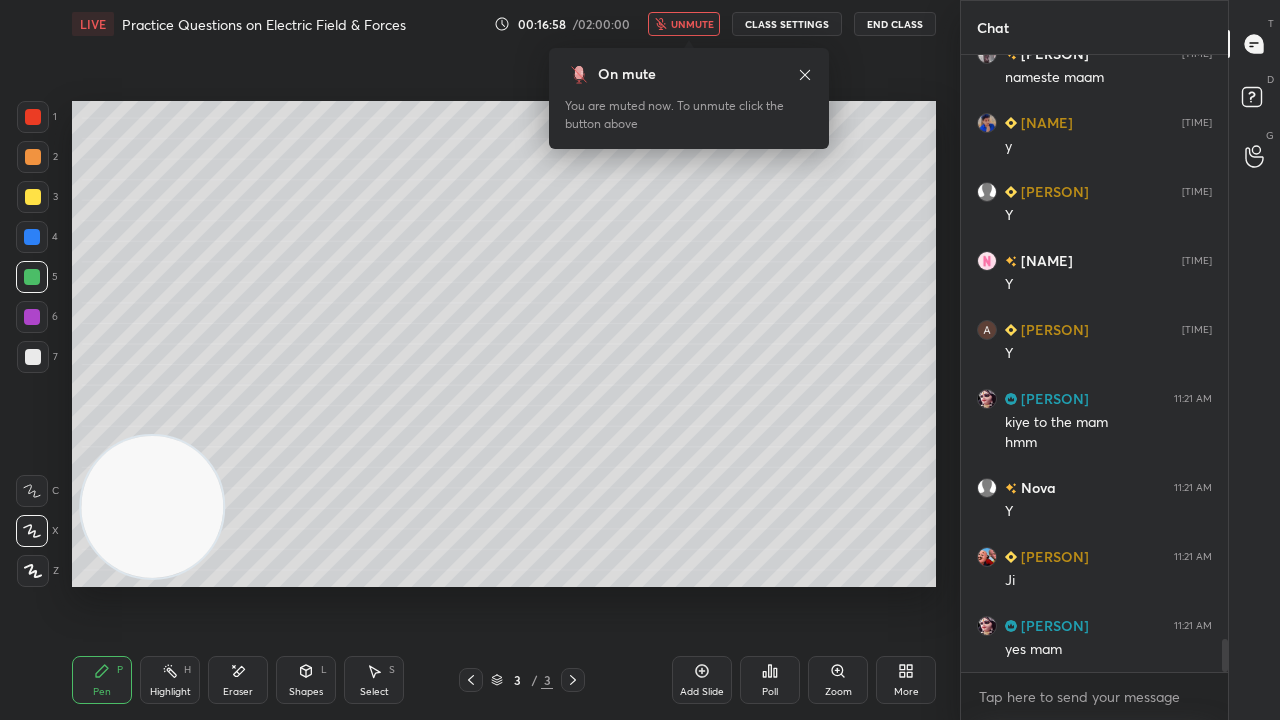 click on "unmute" at bounding box center (692, 24) 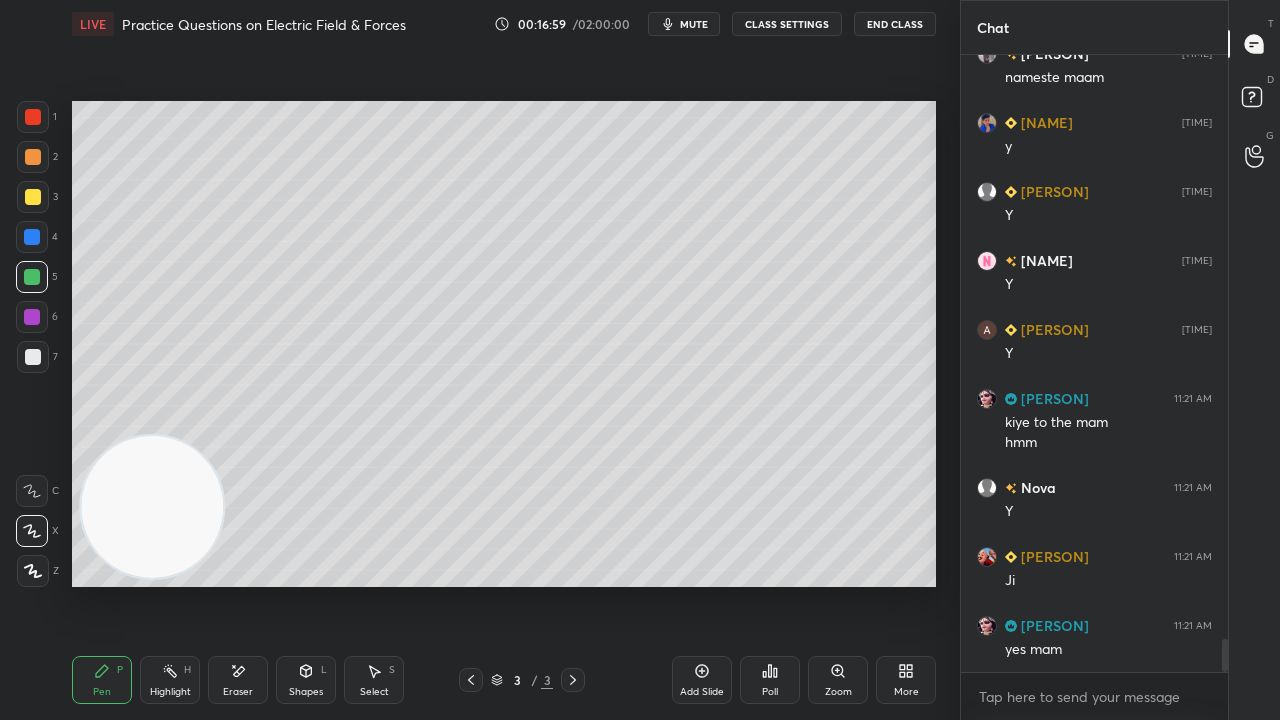 click on "mute" at bounding box center (694, 24) 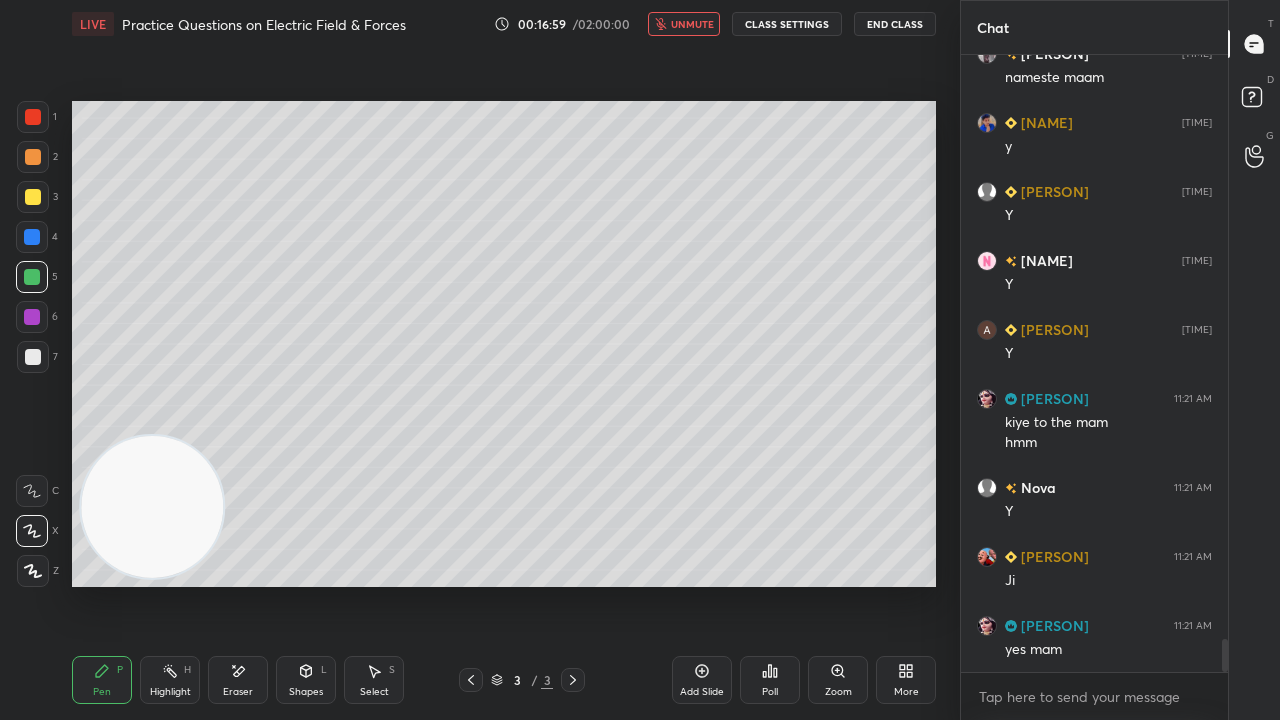 click on "unmute" at bounding box center (692, 24) 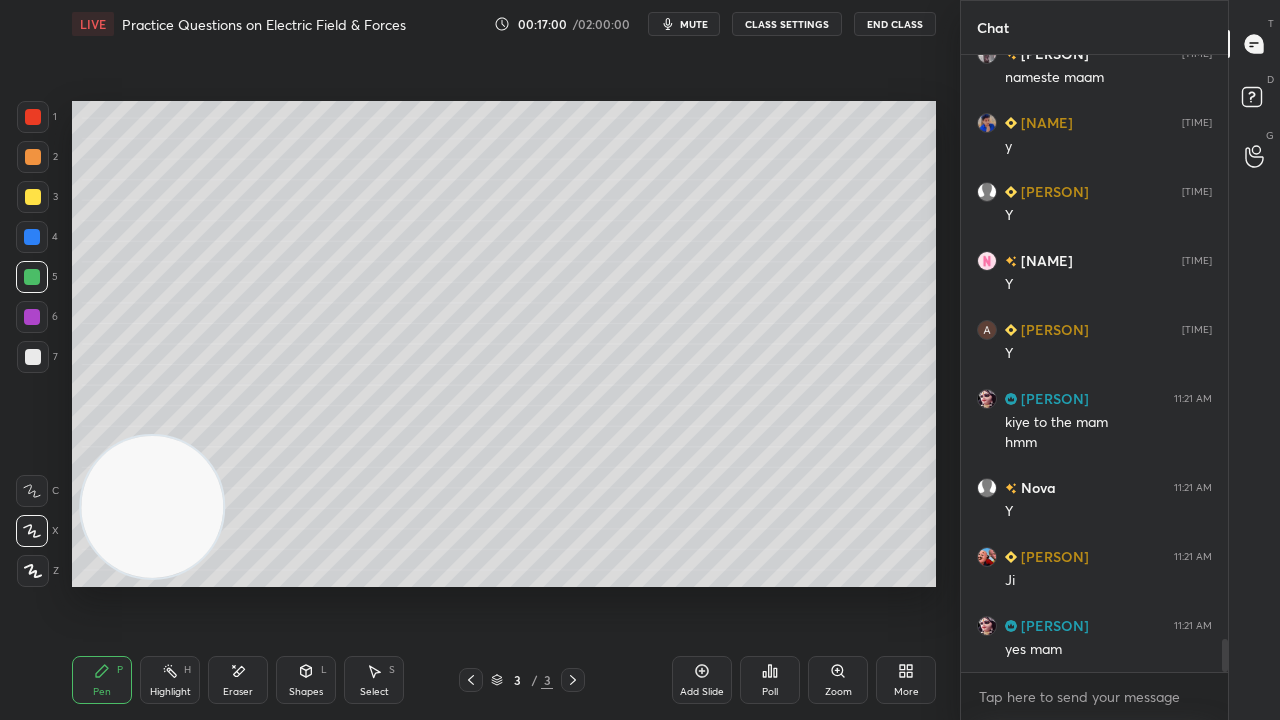 click at bounding box center [33, 197] 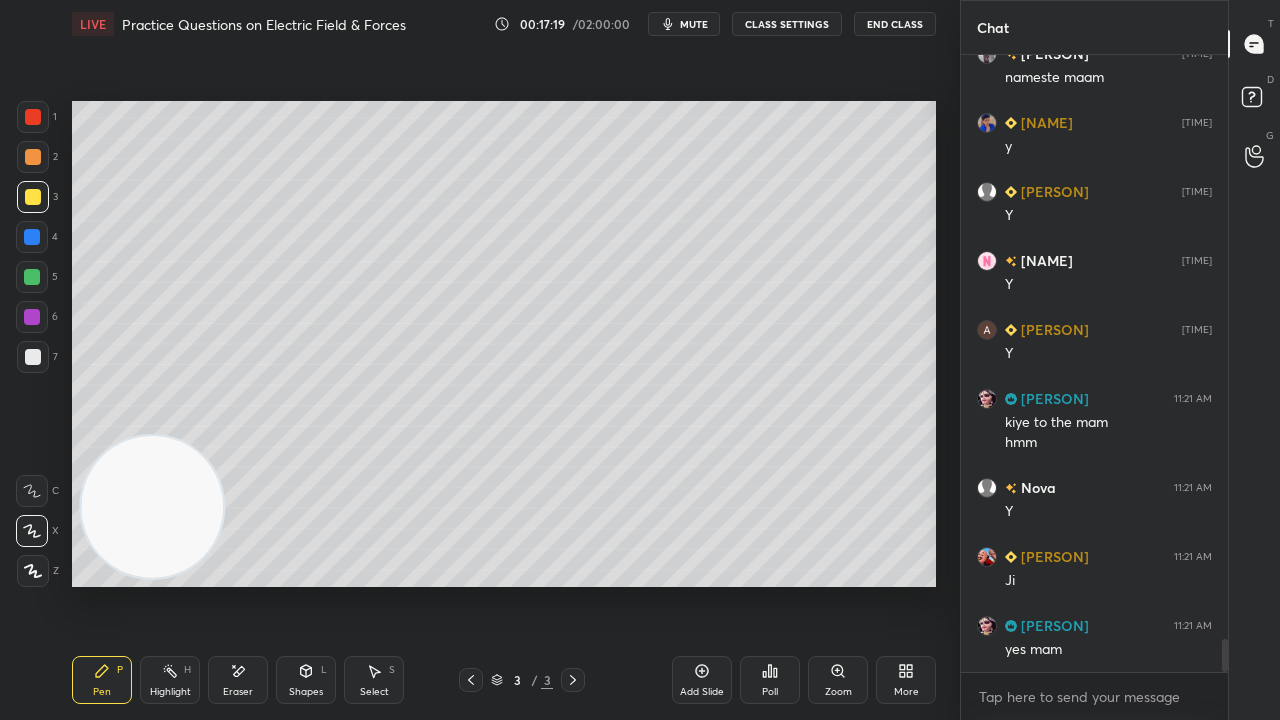 click on "mute" at bounding box center (694, 24) 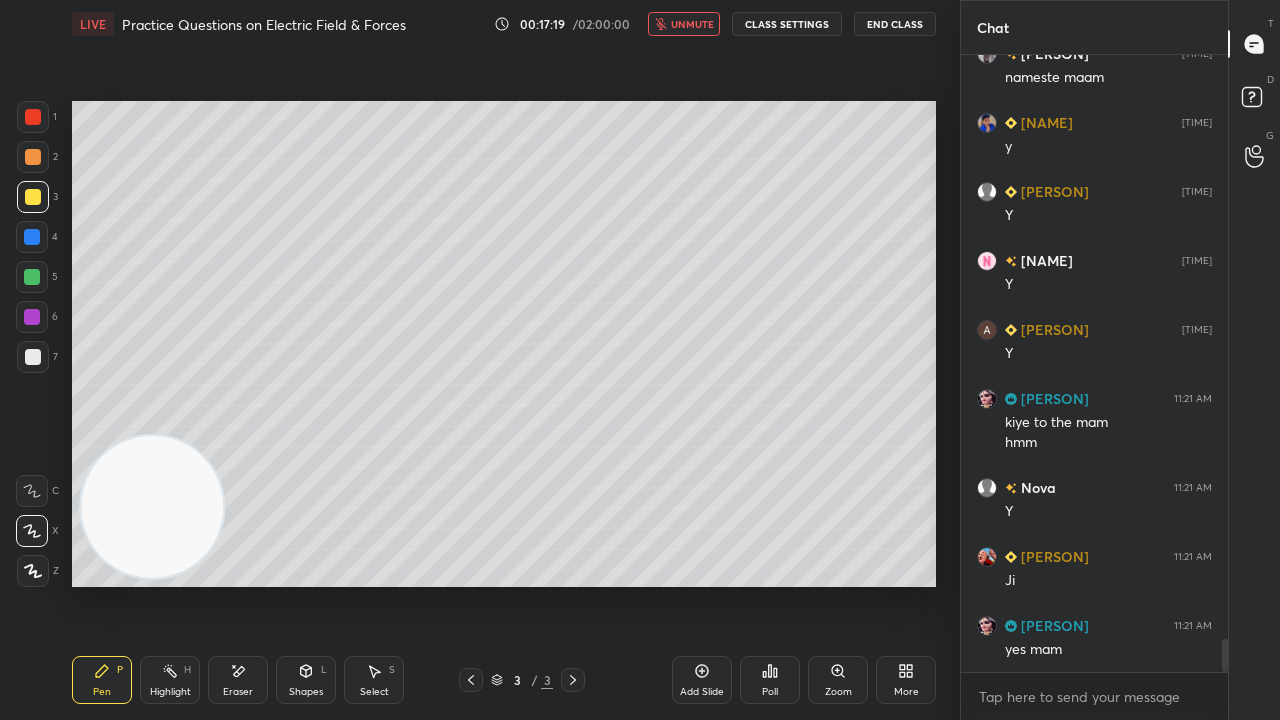 click on "unmute" at bounding box center [692, 24] 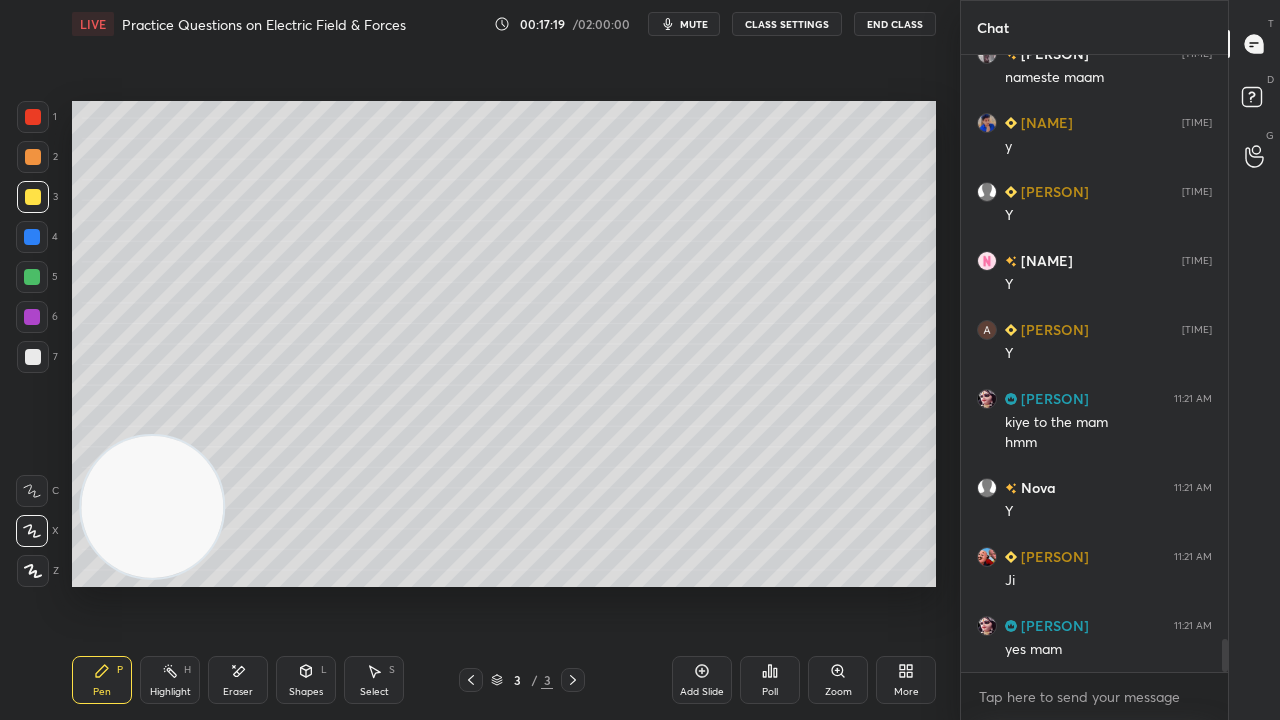 click at bounding box center (32, 277) 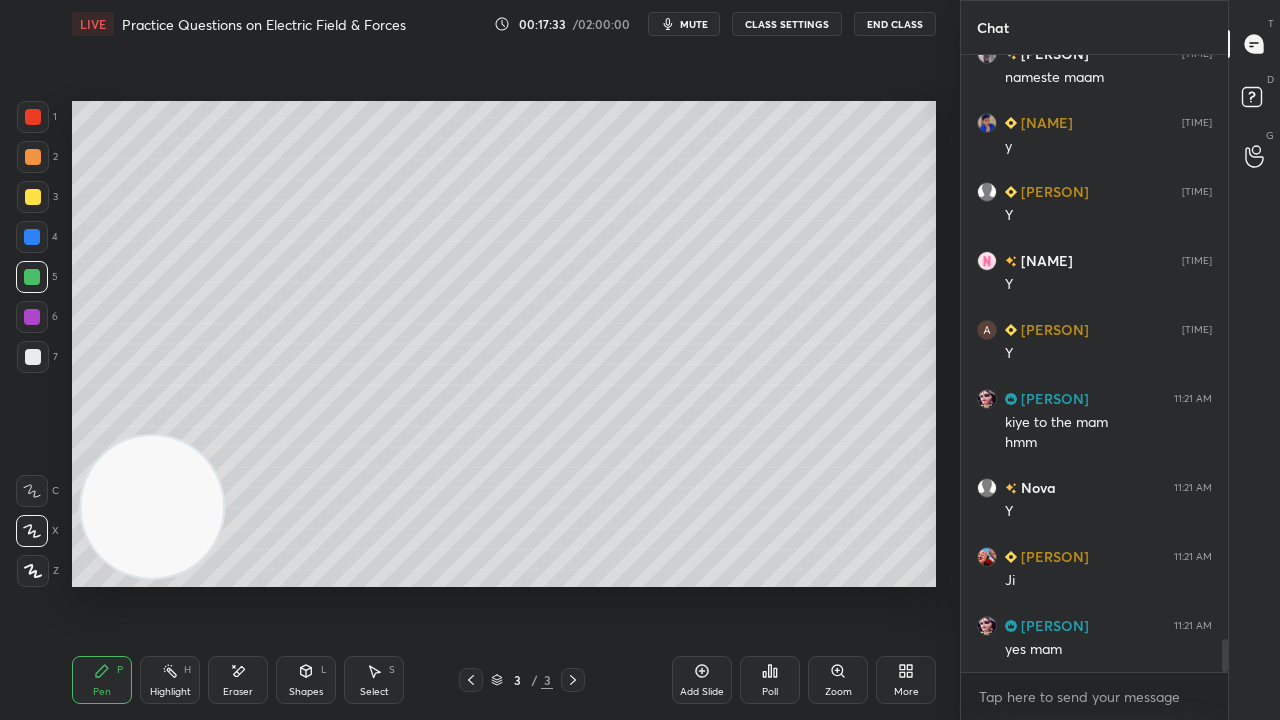 scroll, scrollTop: 11094, scrollLeft: 0, axis: vertical 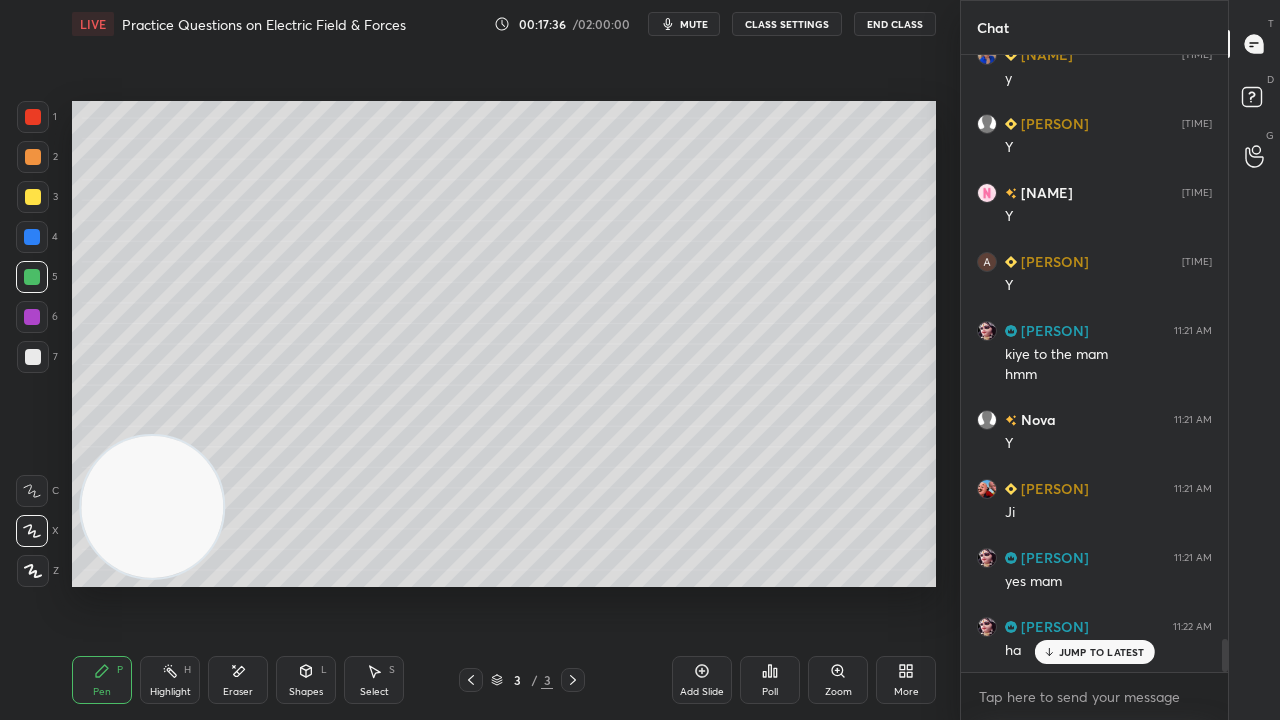 click on "JUMP TO LATEST" at bounding box center [1102, 652] 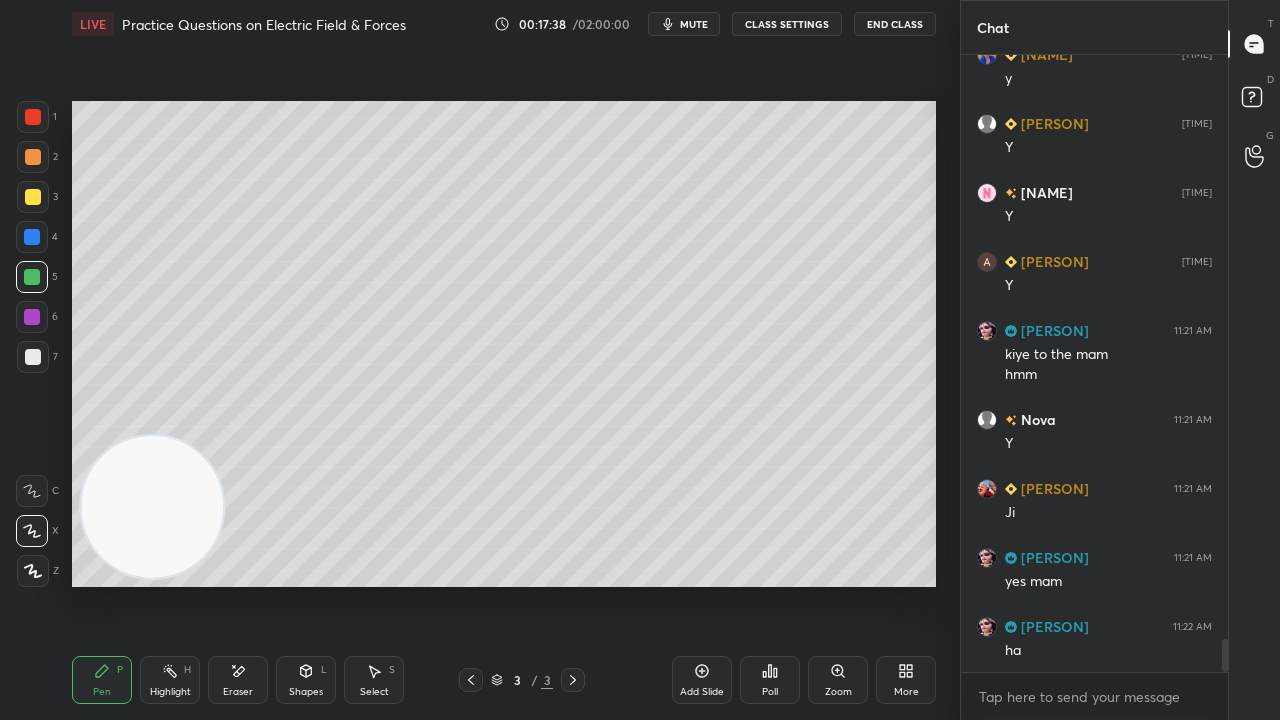click at bounding box center [33, 357] 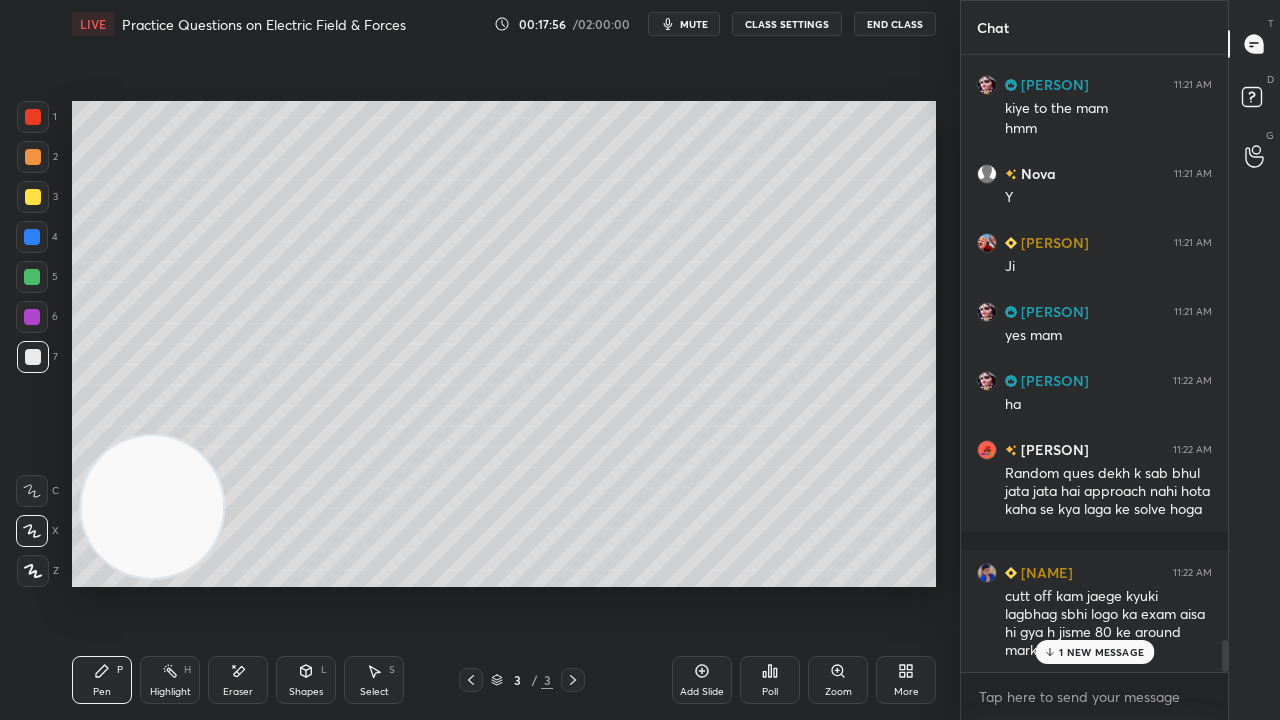 scroll, scrollTop: 11388, scrollLeft: 0, axis: vertical 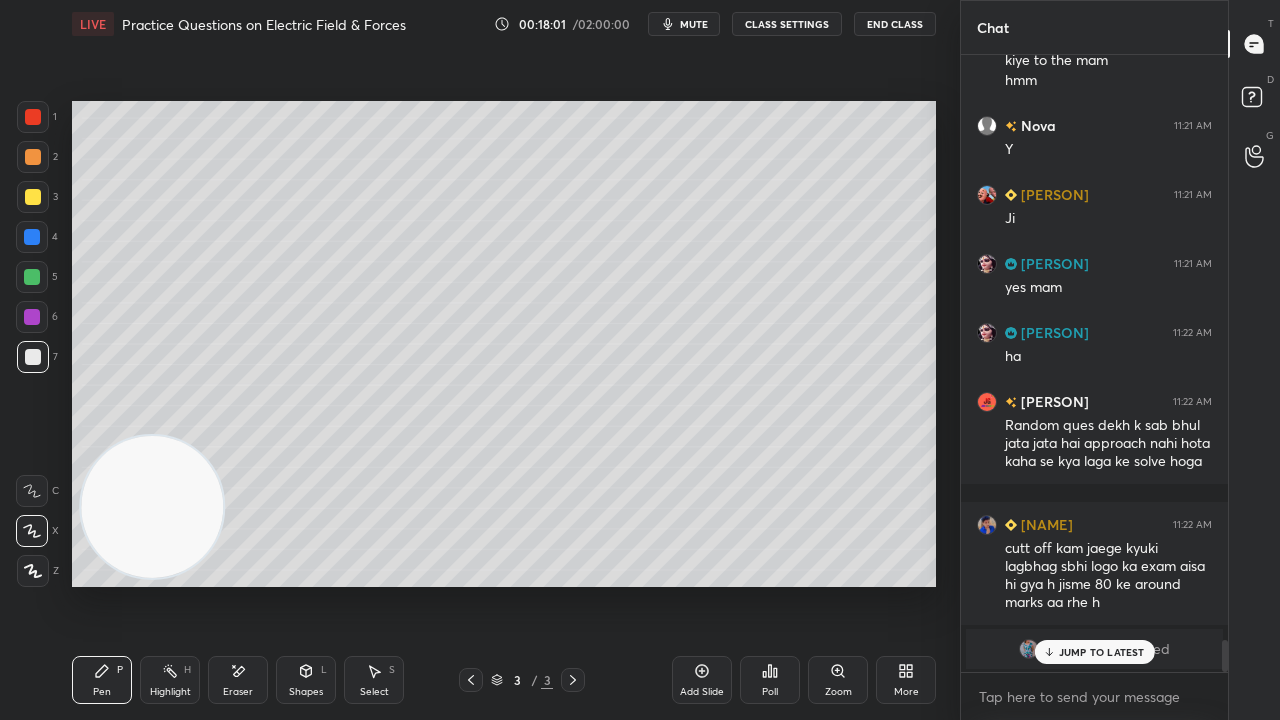 click 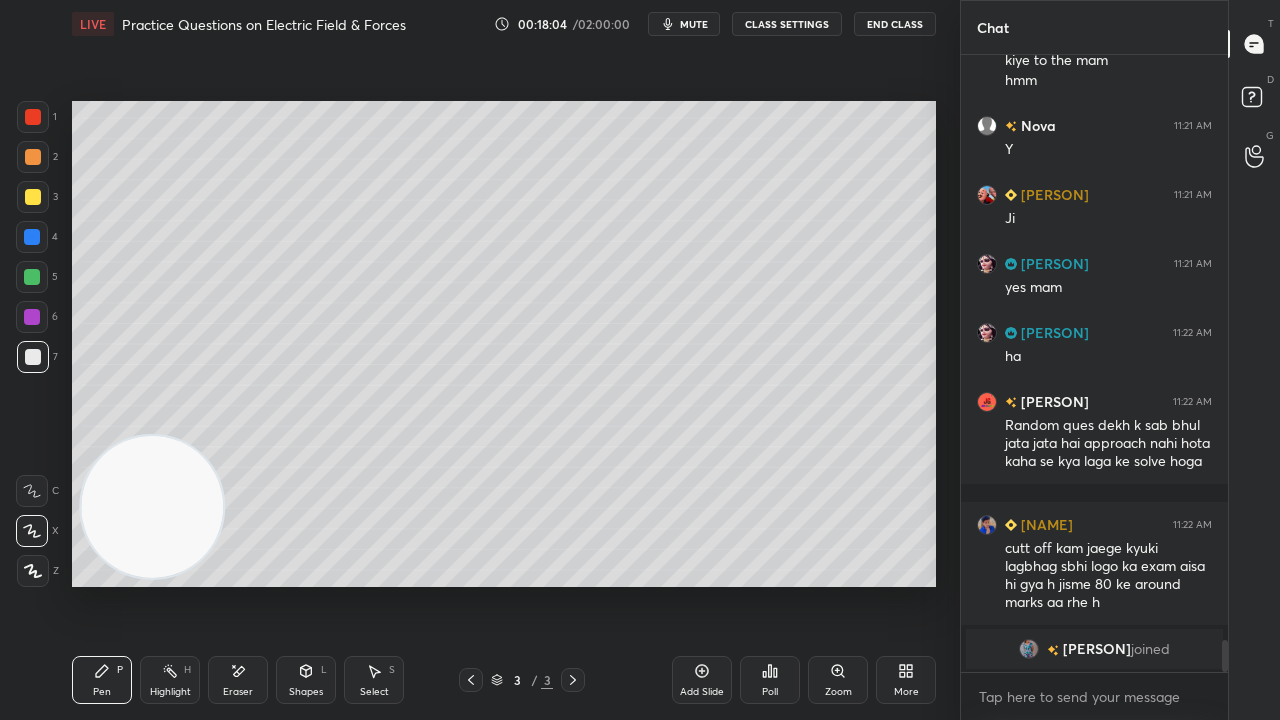 click on "mute" at bounding box center [694, 24] 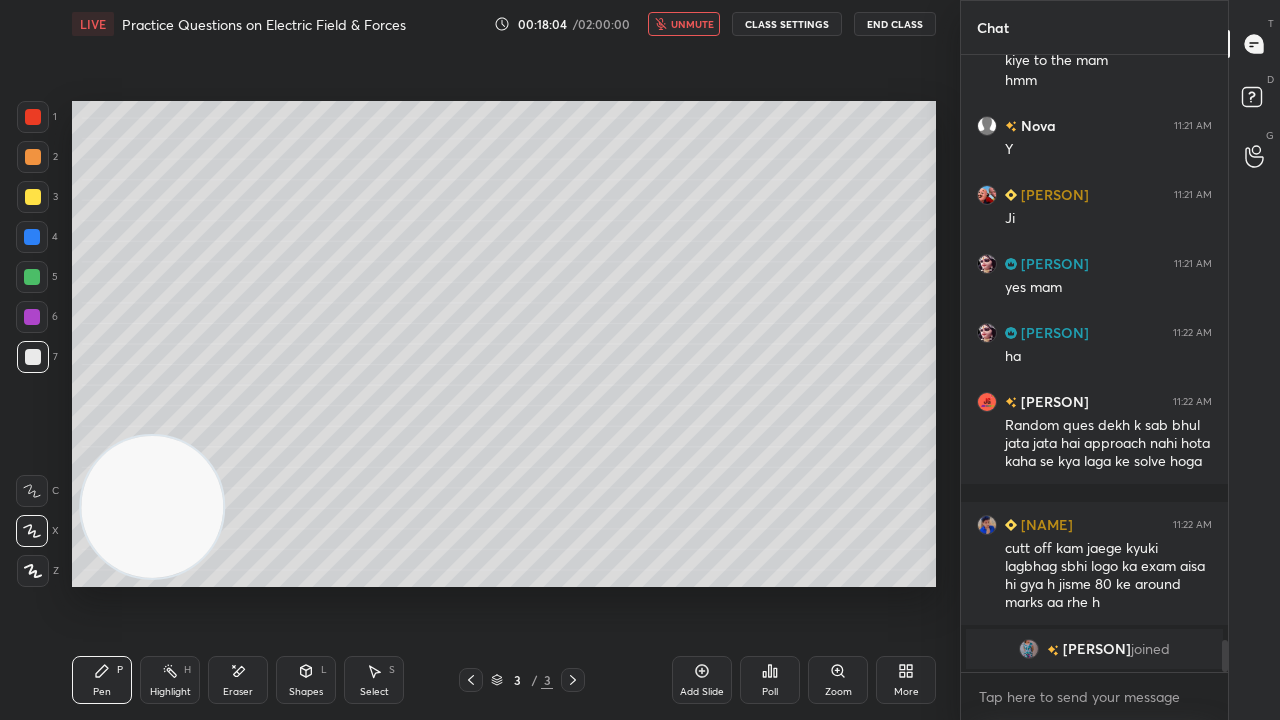 drag, startPoint x: 691, startPoint y: 26, endPoint x: 665, endPoint y: 33, distance: 26.925823 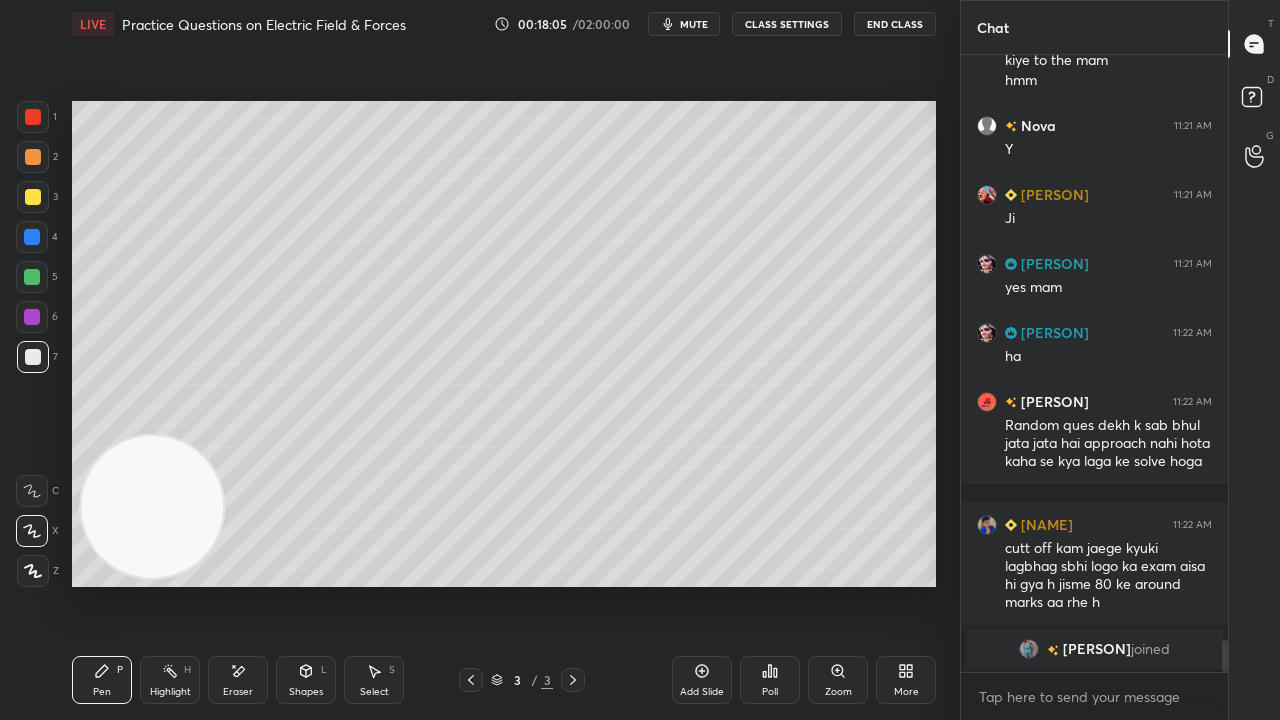 click on "3" at bounding box center [37, 201] 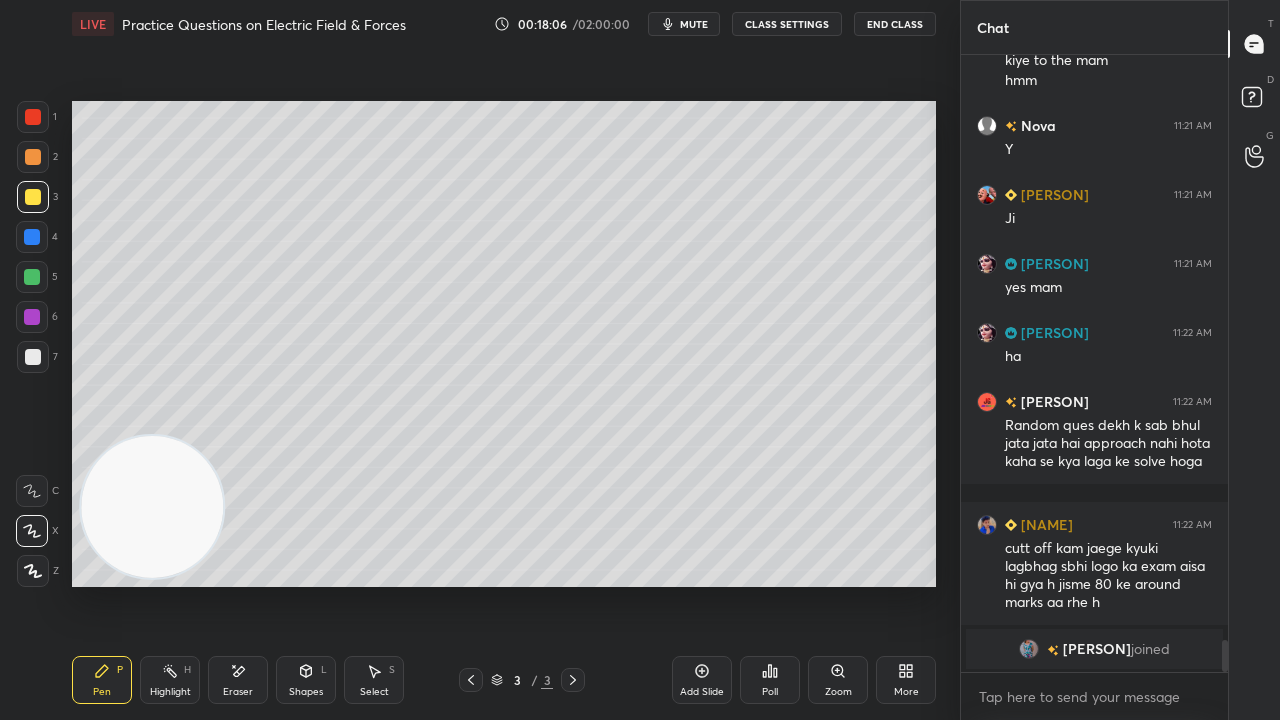click on "mute" at bounding box center [694, 24] 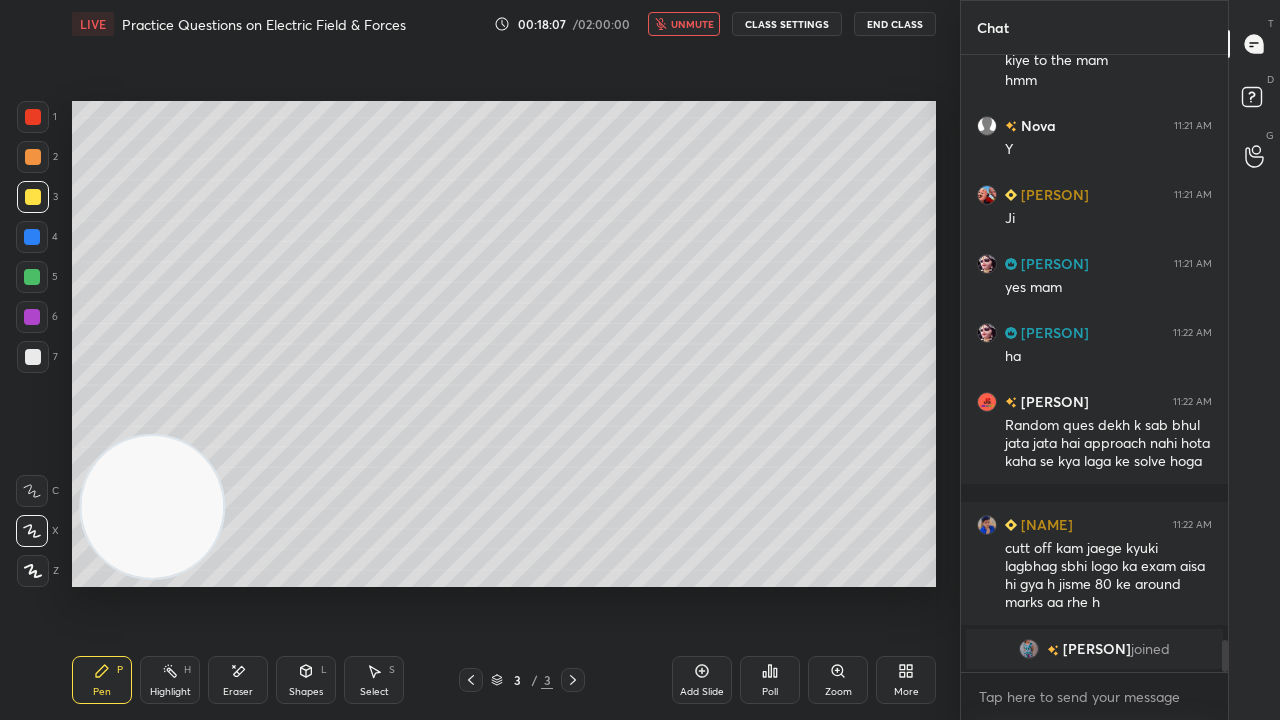 click on "unmute" at bounding box center (692, 24) 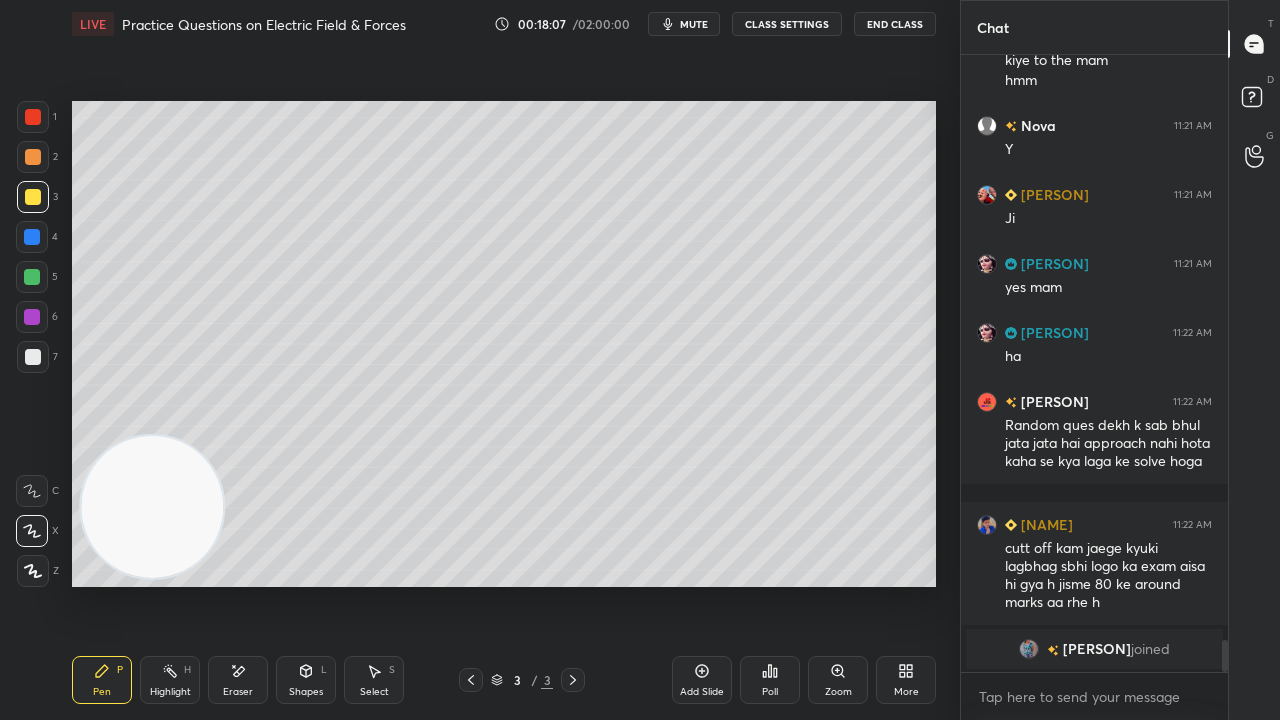click at bounding box center (33, 357) 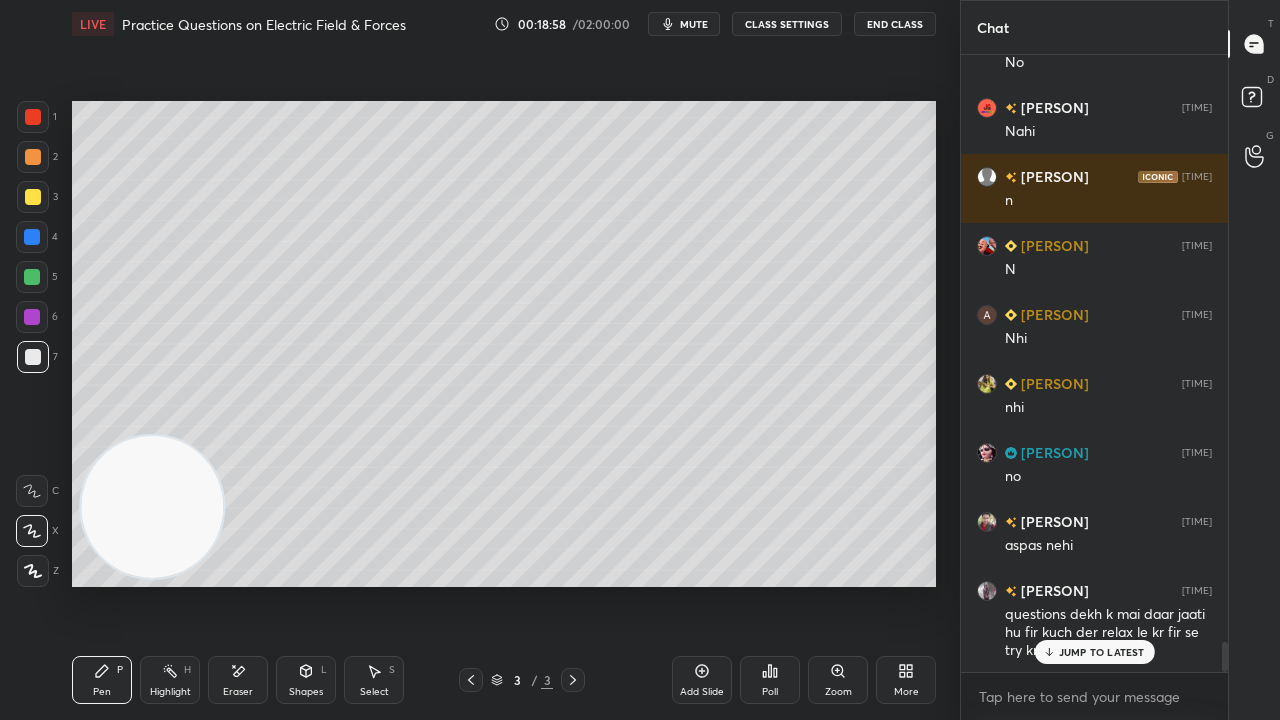 scroll, scrollTop: 12184, scrollLeft: 0, axis: vertical 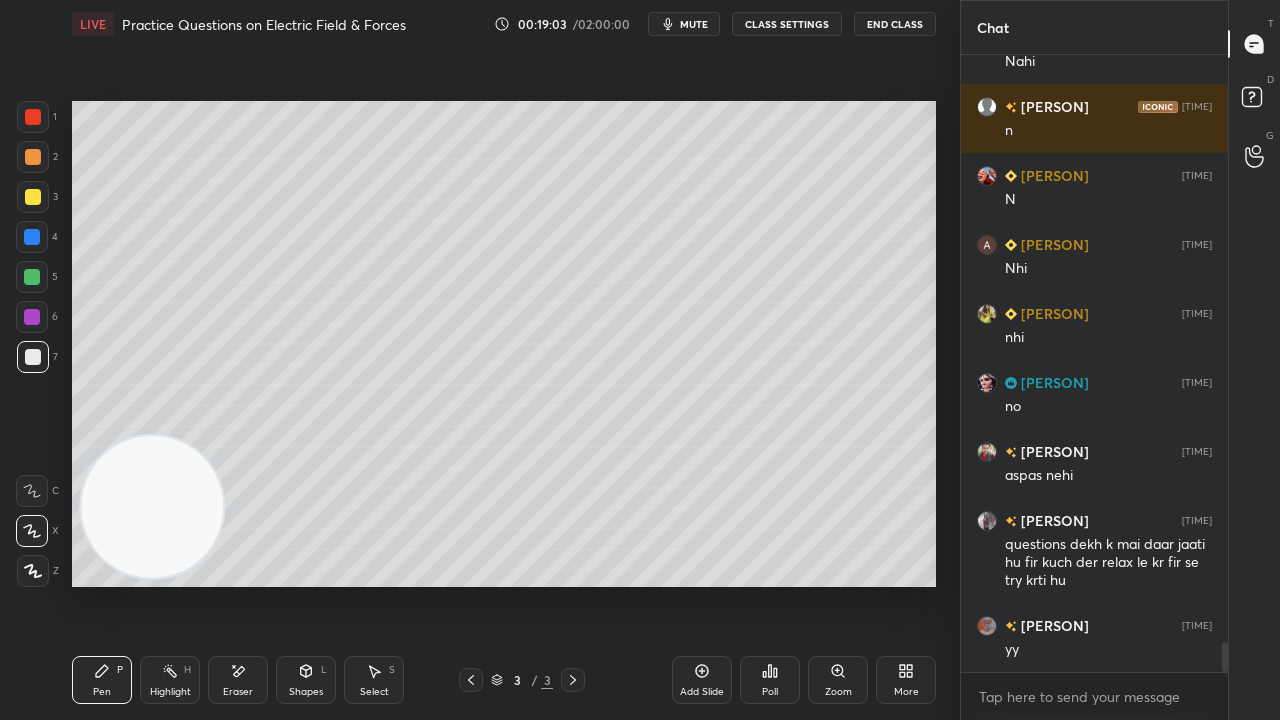 click on "mute" at bounding box center (694, 24) 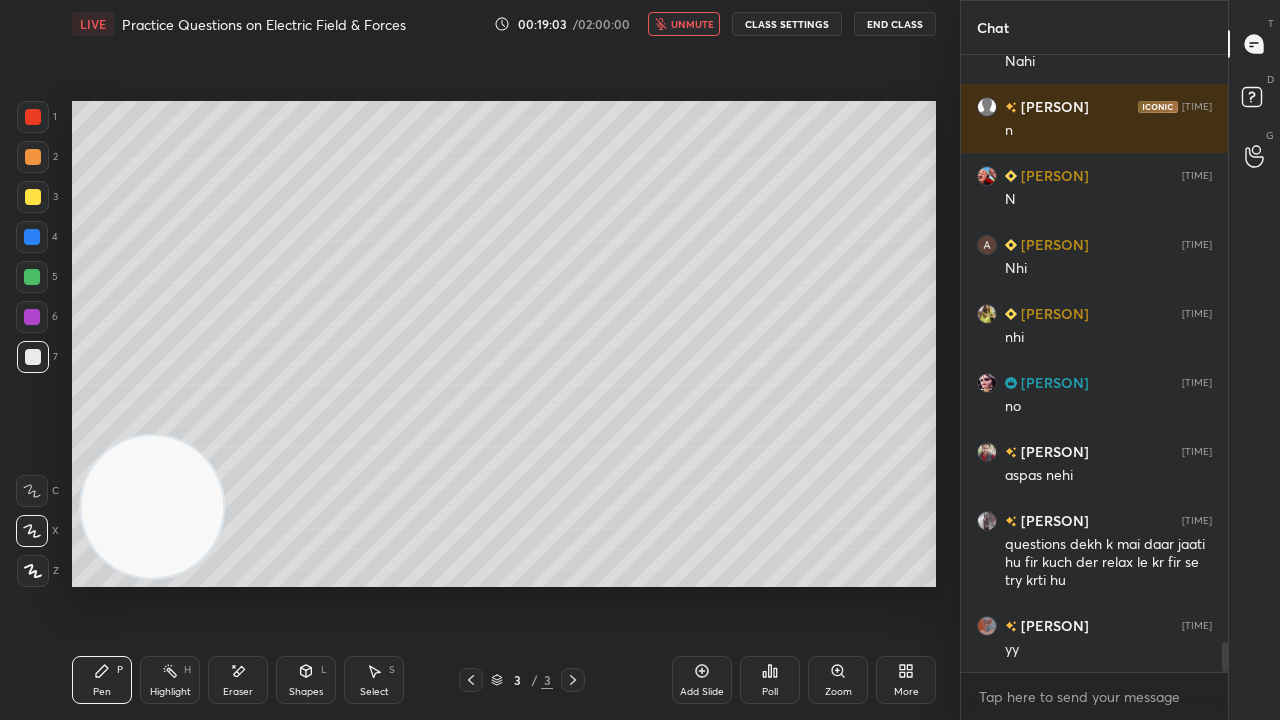 scroll, scrollTop: 12270, scrollLeft: 0, axis: vertical 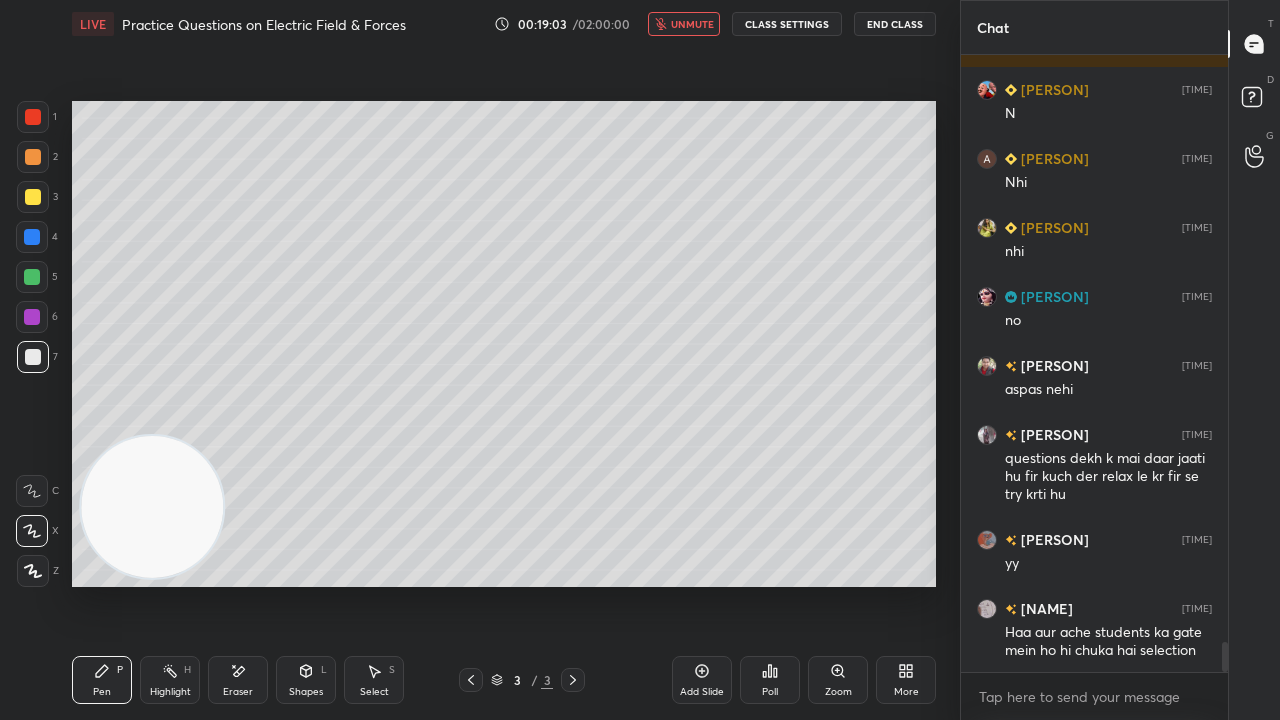 click on "unmute" at bounding box center (692, 24) 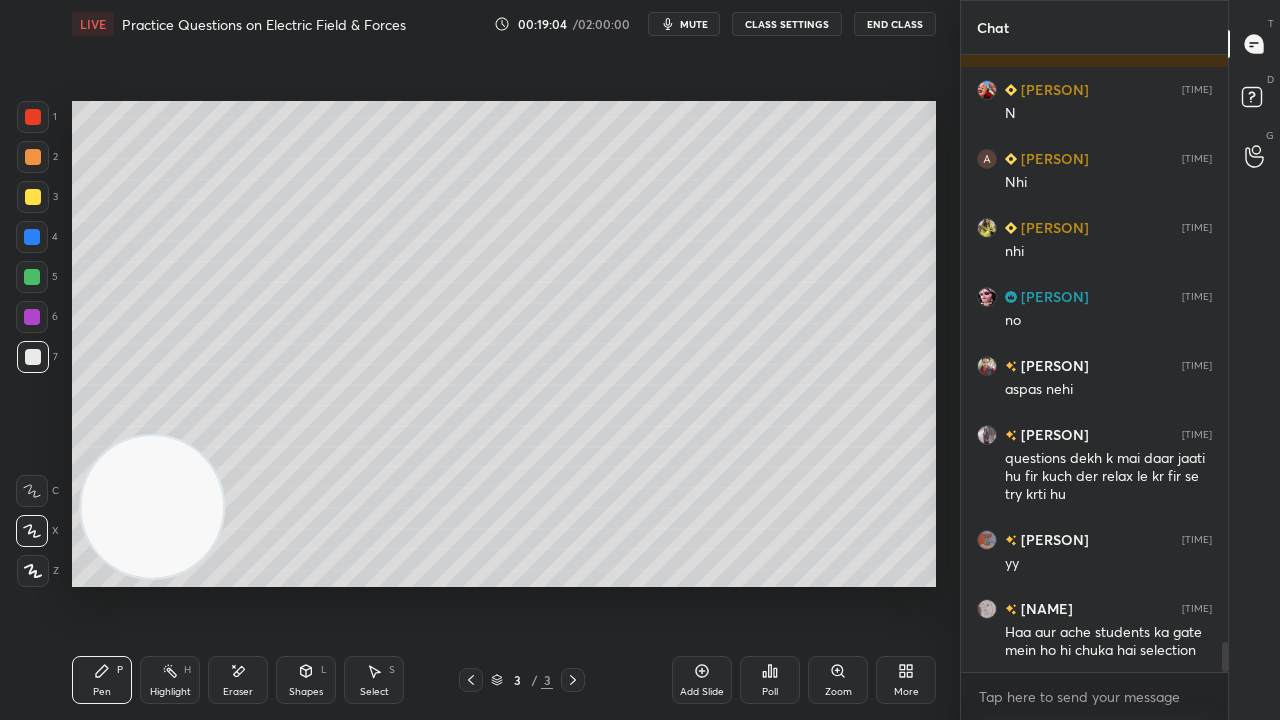 click on "mute" at bounding box center (694, 24) 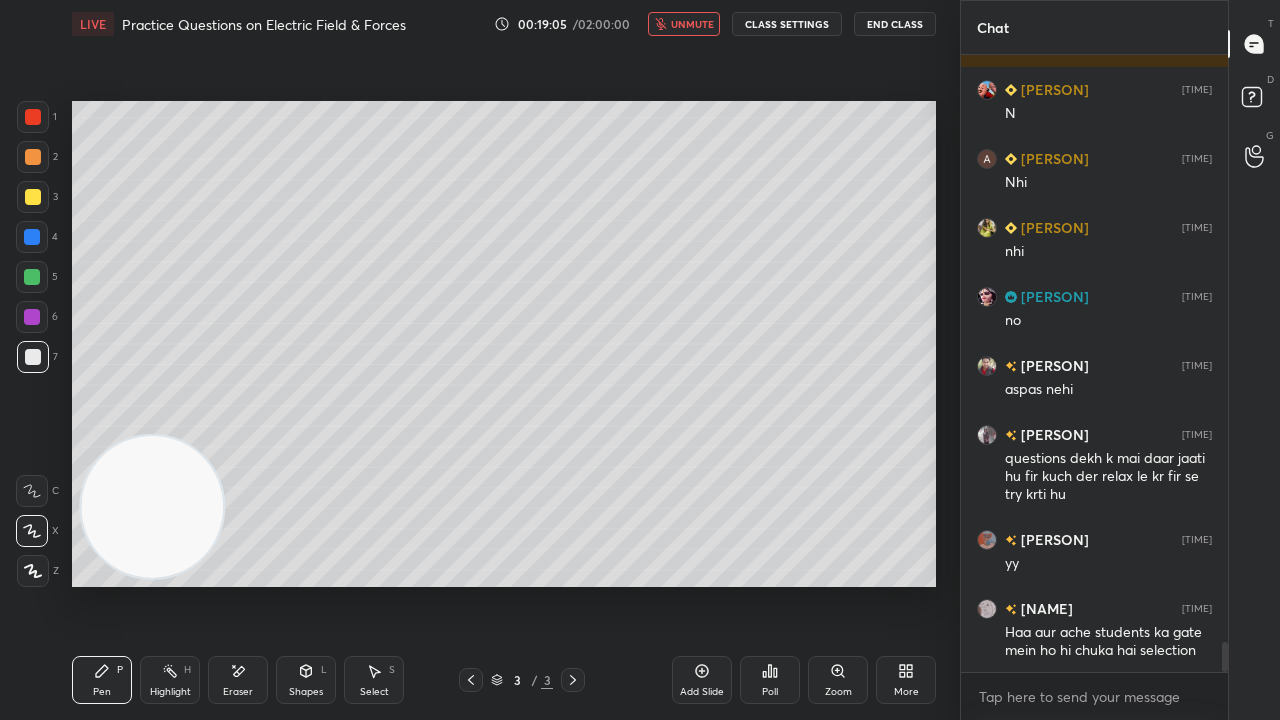 click on "unmute" at bounding box center [692, 24] 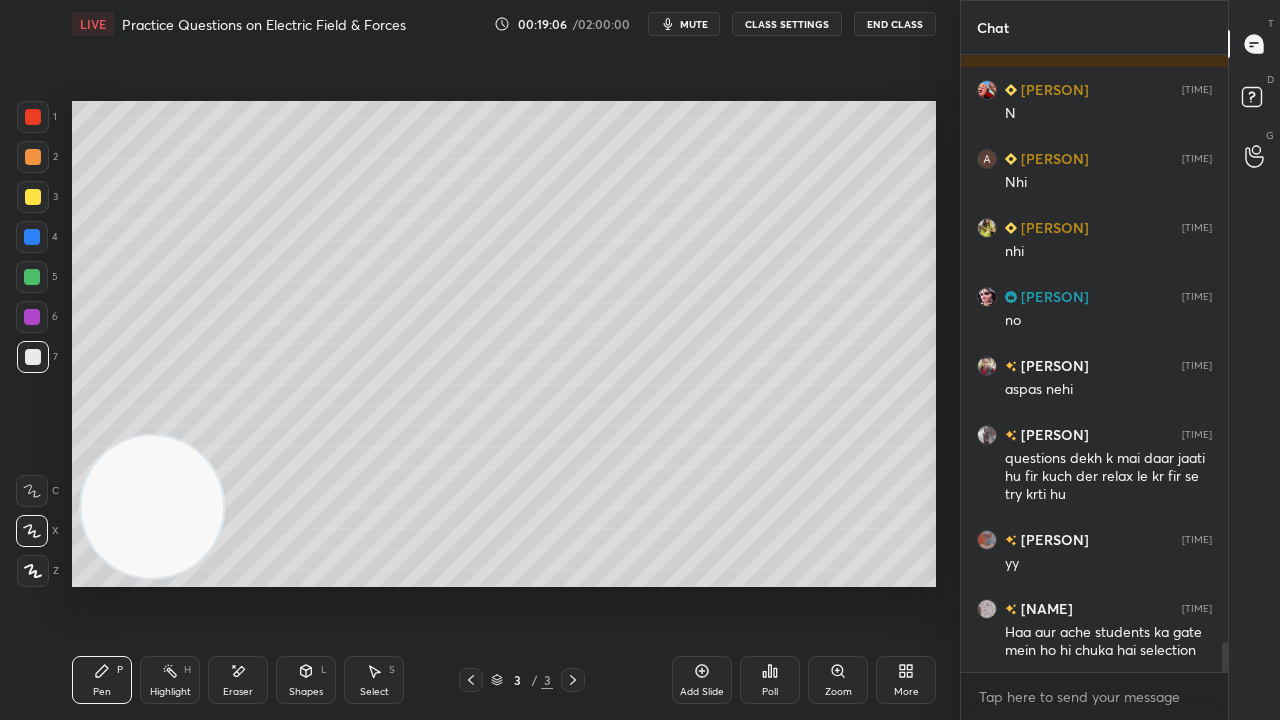click at bounding box center (32, 277) 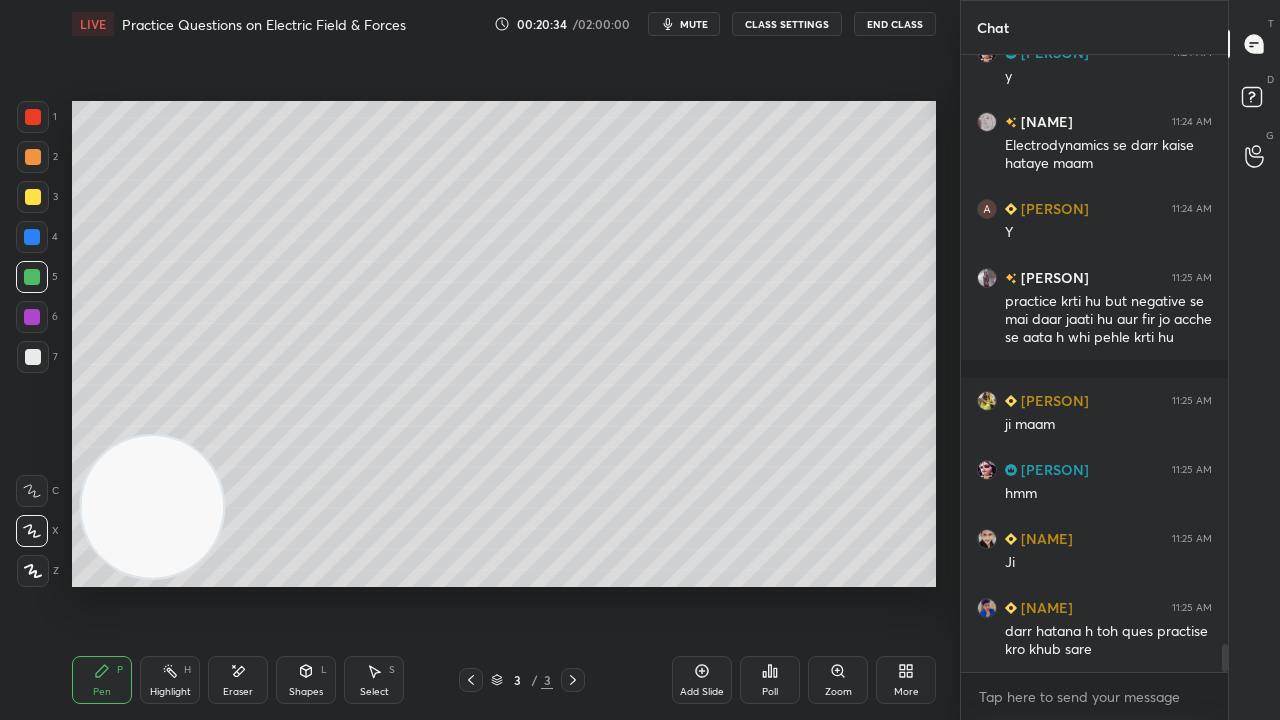 scroll, scrollTop: 13188, scrollLeft: 0, axis: vertical 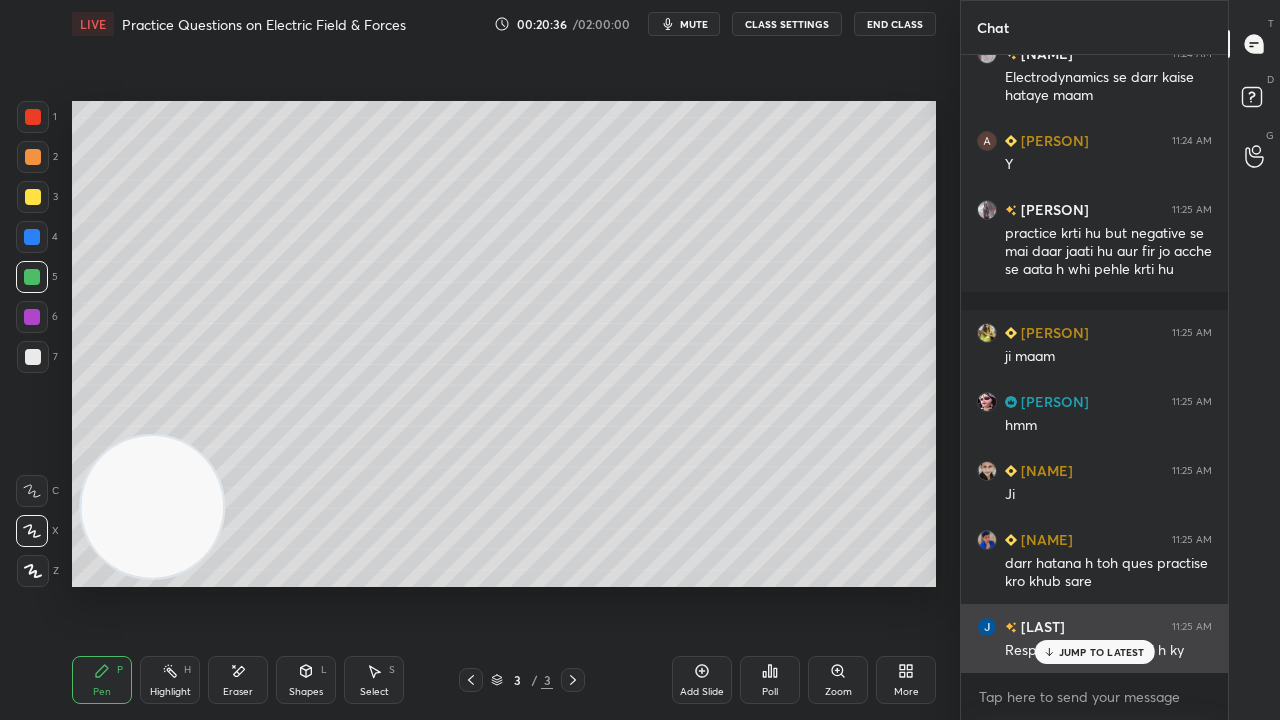 drag, startPoint x: 1052, startPoint y: 650, endPoint x: 1042, endPoint y: 670, distance: 22.36068 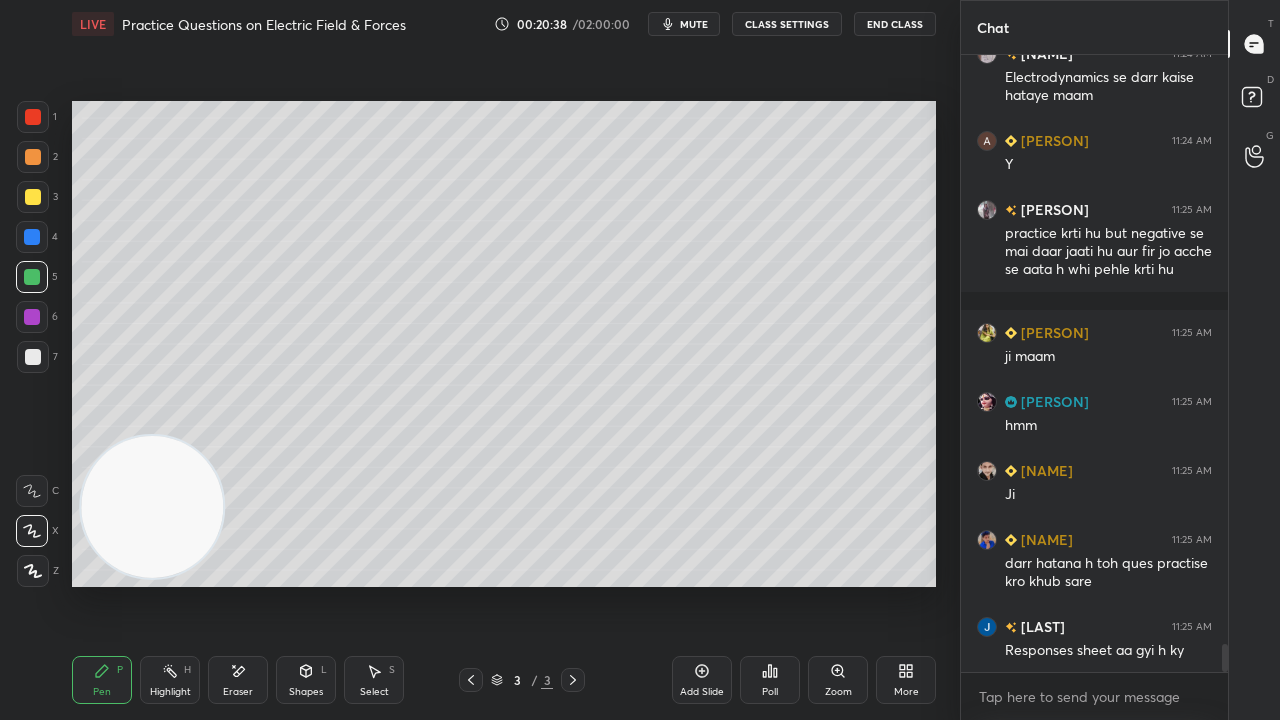 click at bounding box center (33, 357) 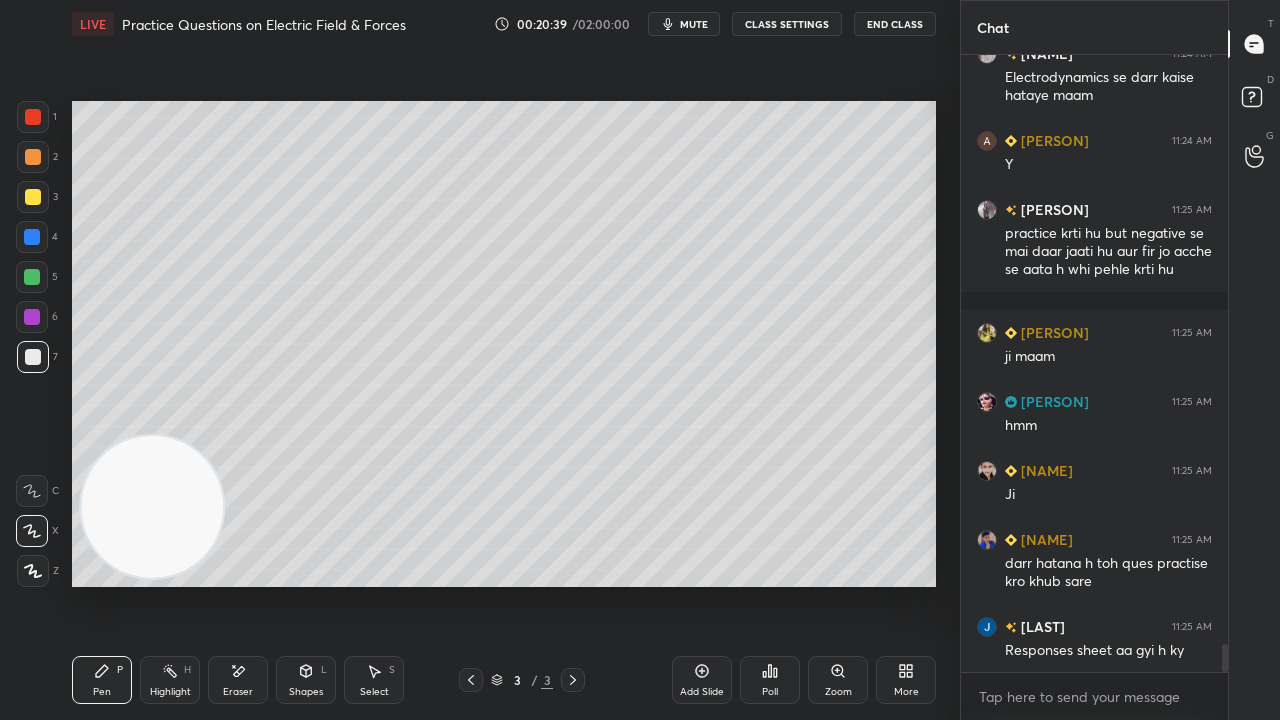 click on "mute" at bounding box center [694, 24] 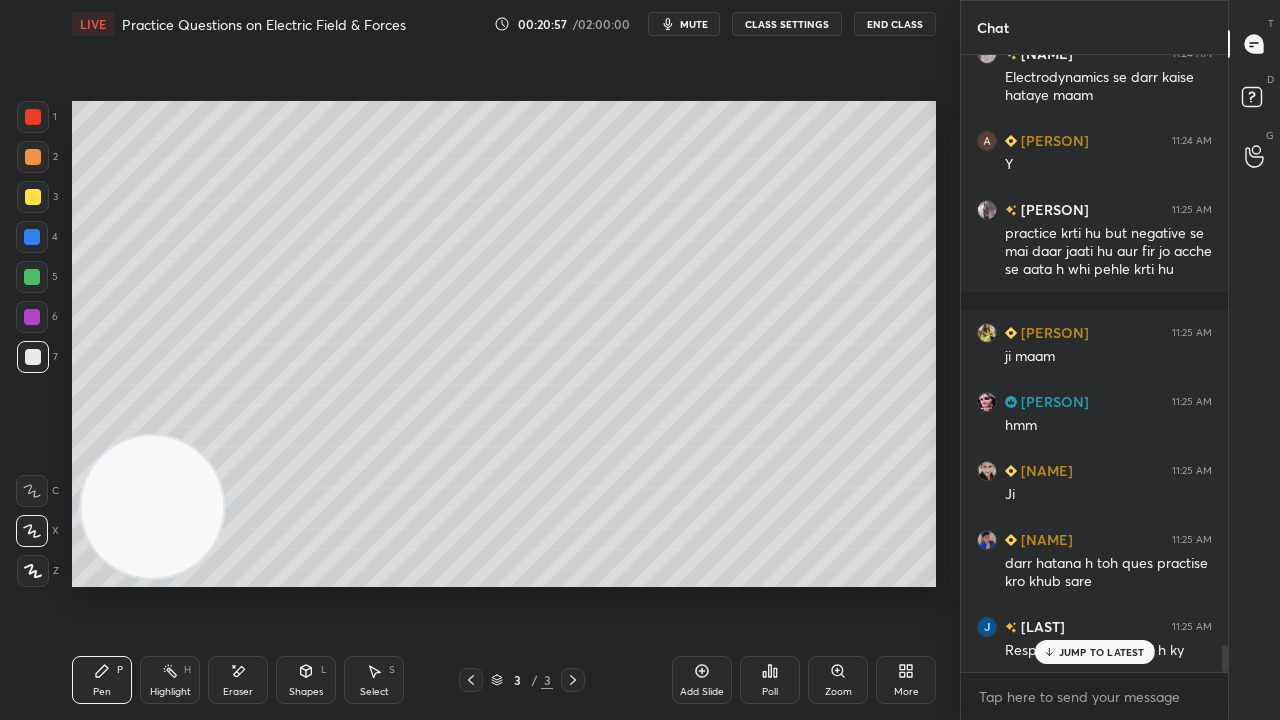 scroll, scrollTop: 13236, scrollLeft: 0, axis: vertical 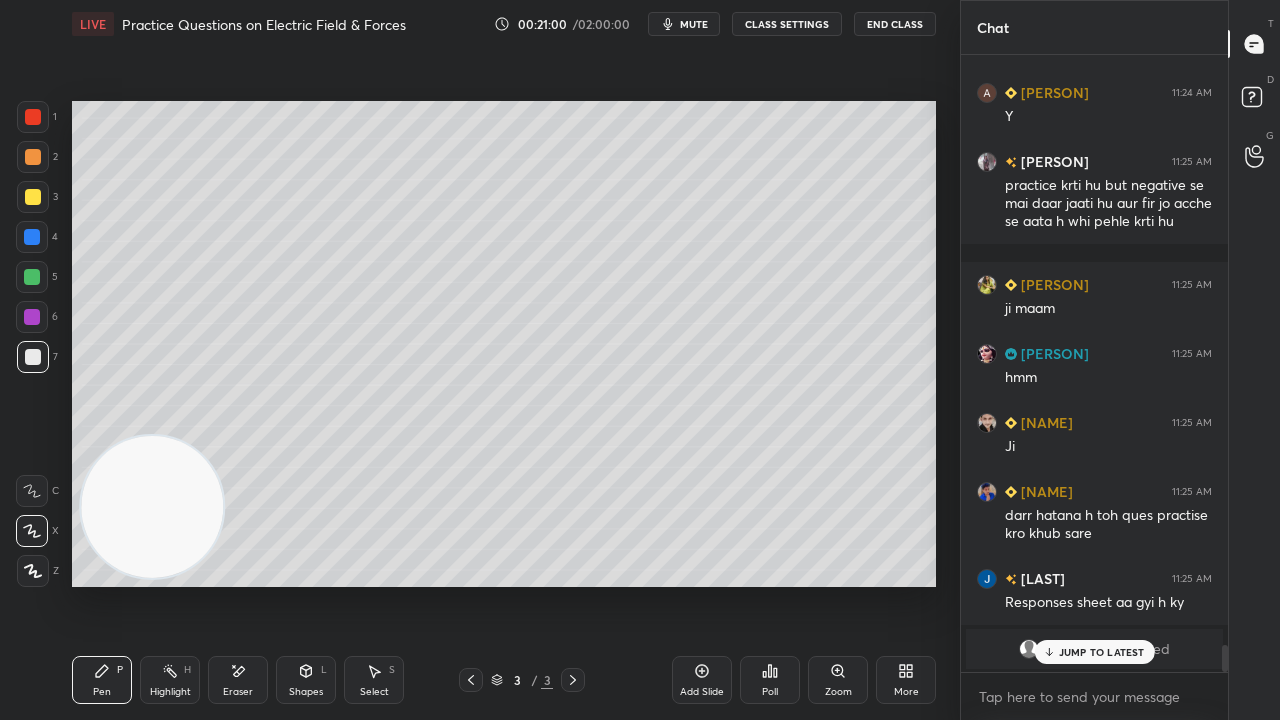 click on "JUMP TO LATEST" at bounding box center (1102, 652) 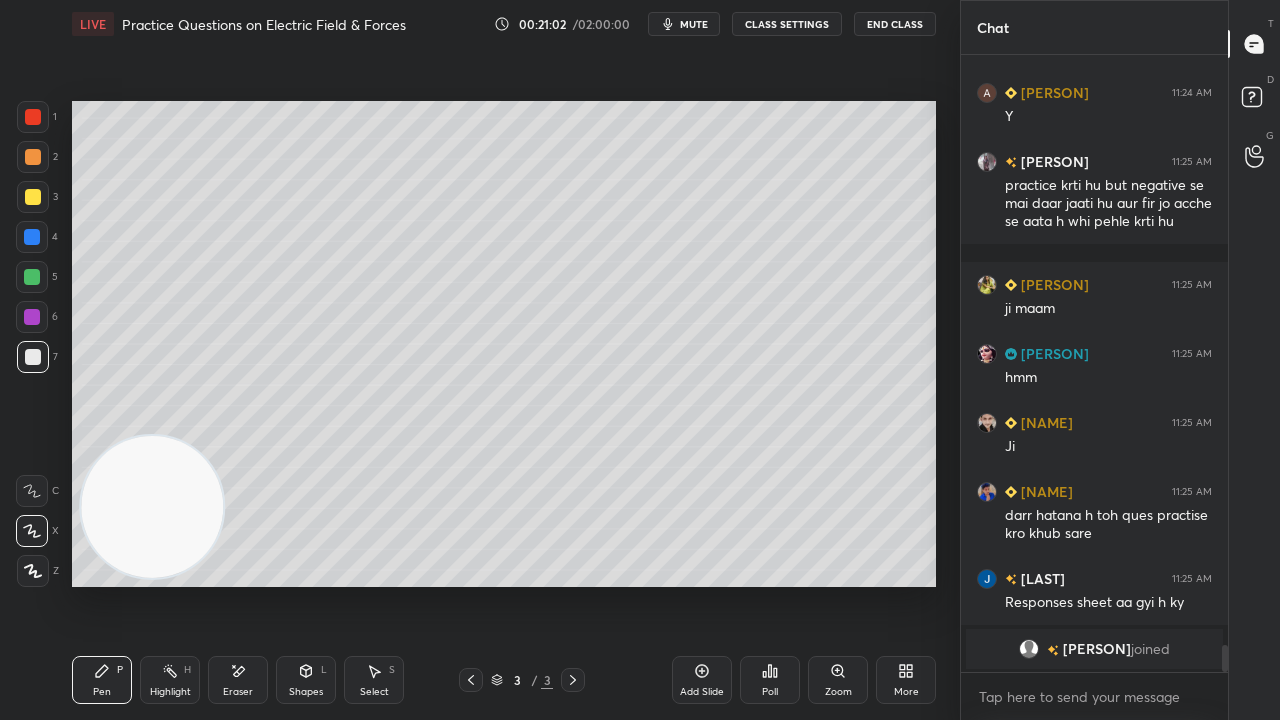 click on "mute" at bounding box center (694, 24) 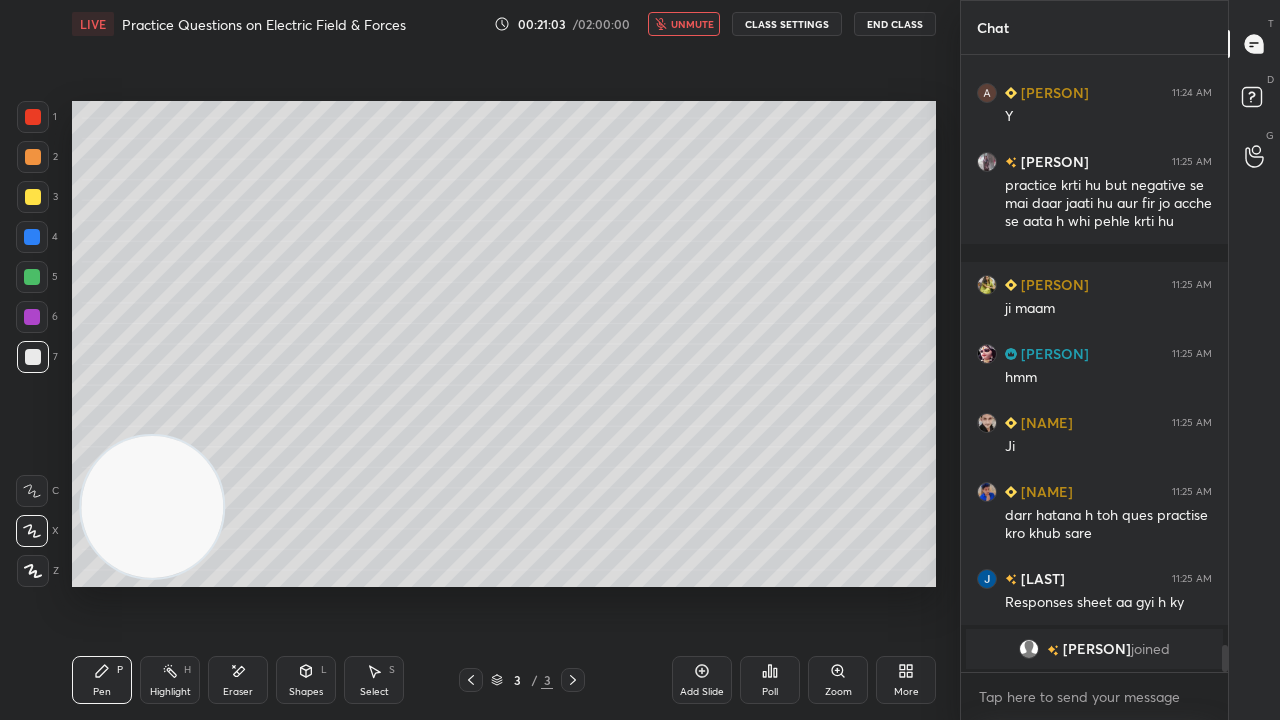 drag, startPoint x: 702, startPoint y: 29, endPoint x: 667, endPoint y: 51, distance: 41.340054 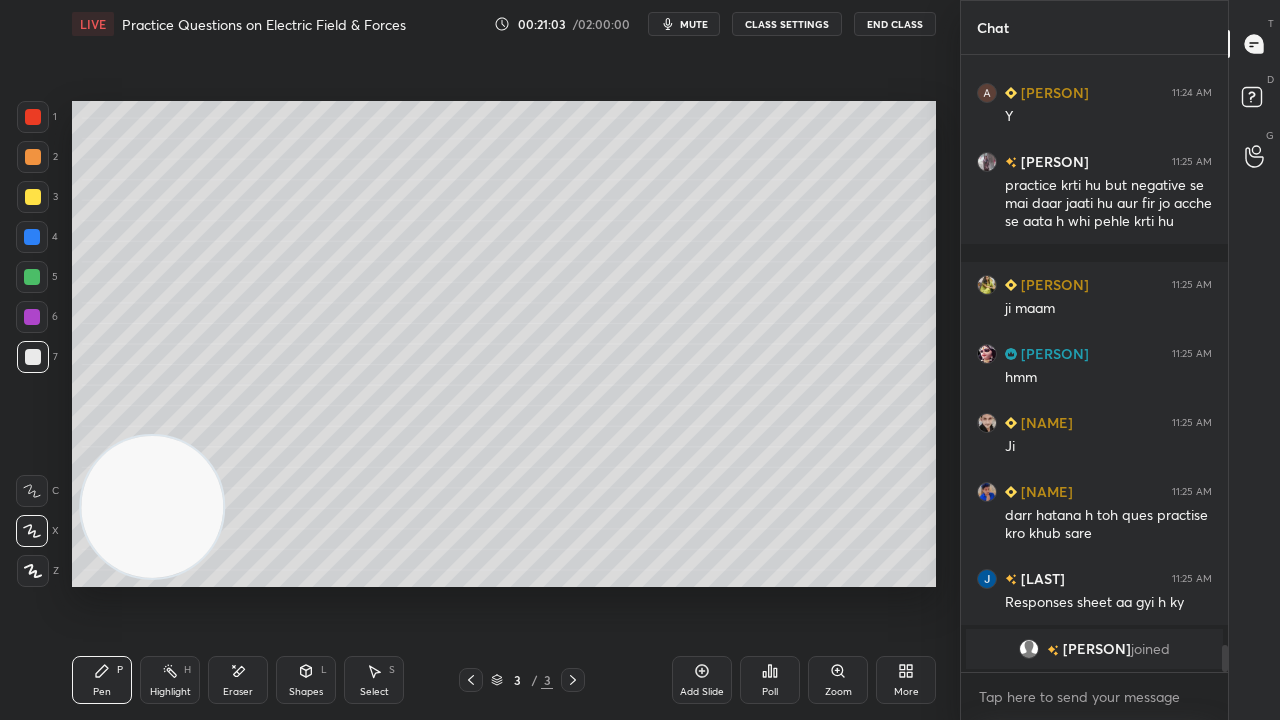 click at bounding box center [32, 277] 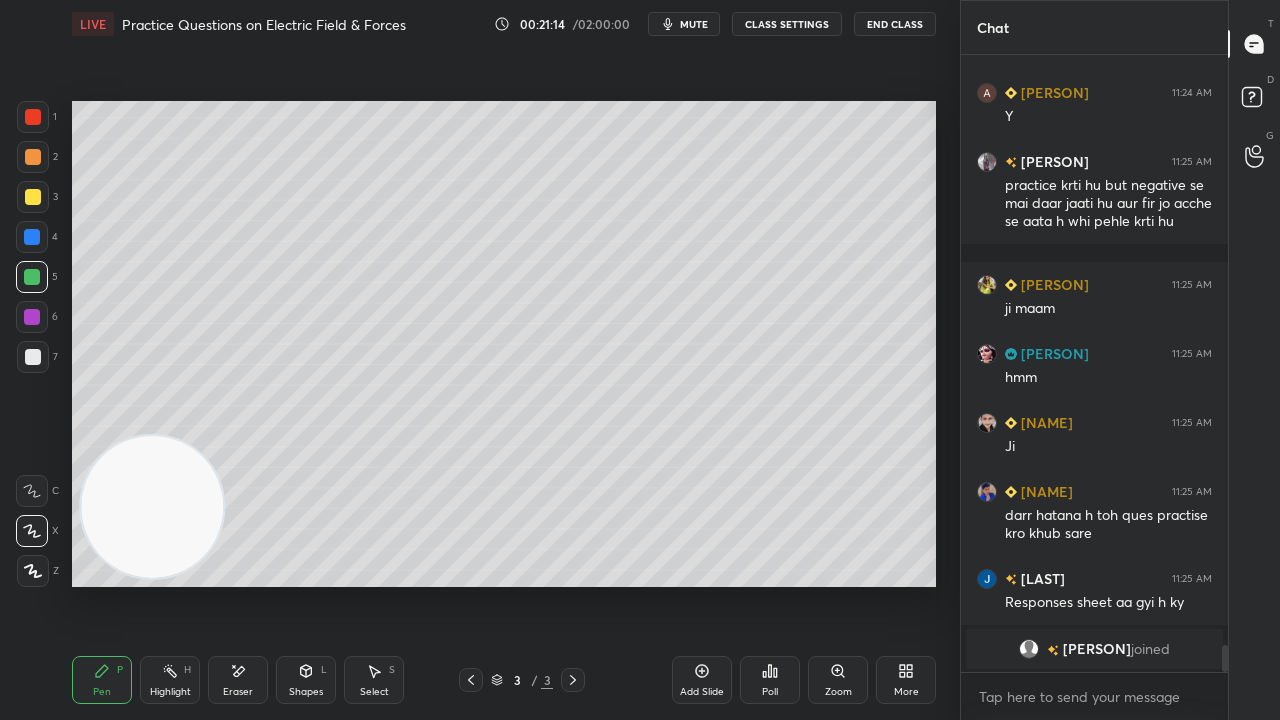 click at bounding box center (33, 197) 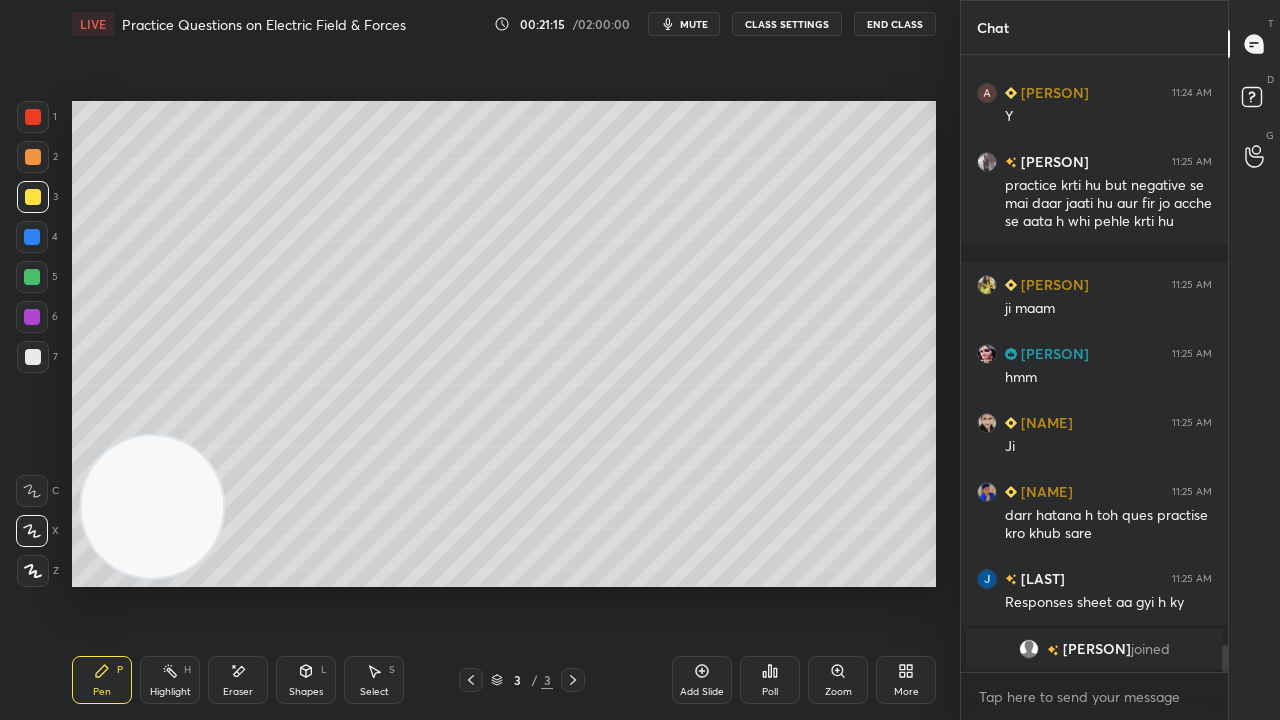 click at bounding box center [33, 357] 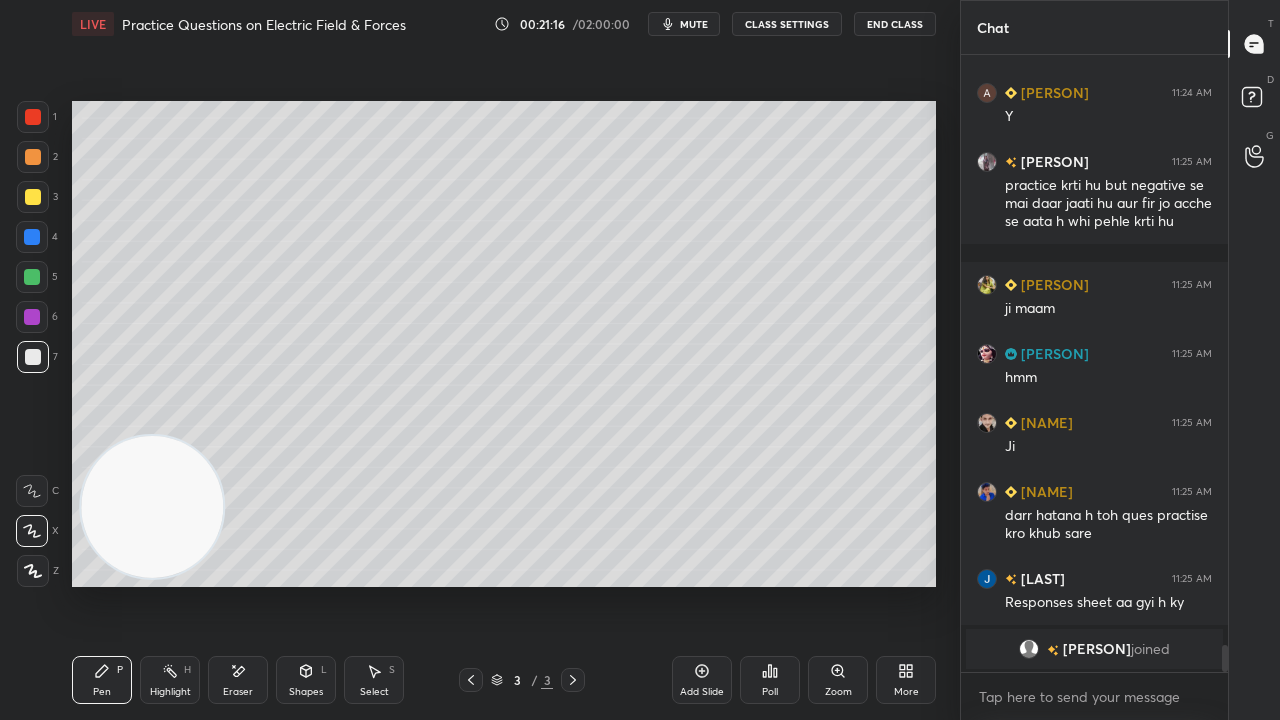 click at bounding box center (32, 277) 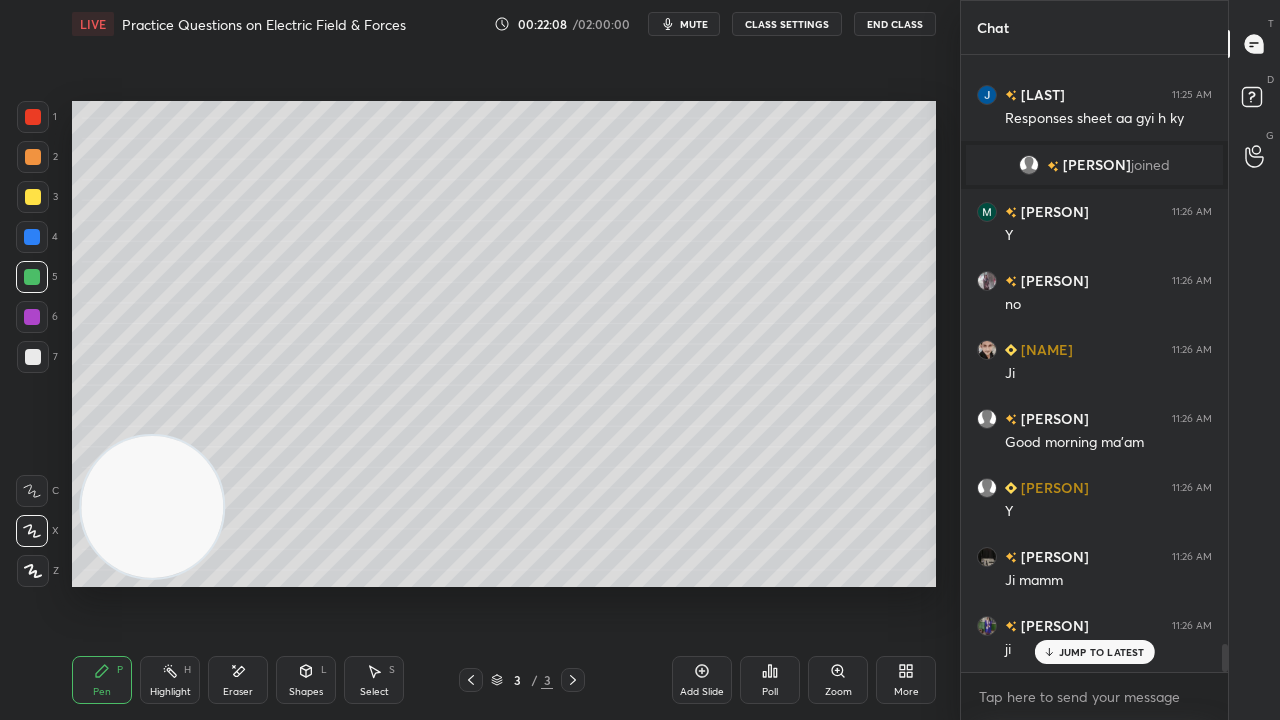scroll, scrollTop: 12868, scrollLeft: 0, axis: vertical 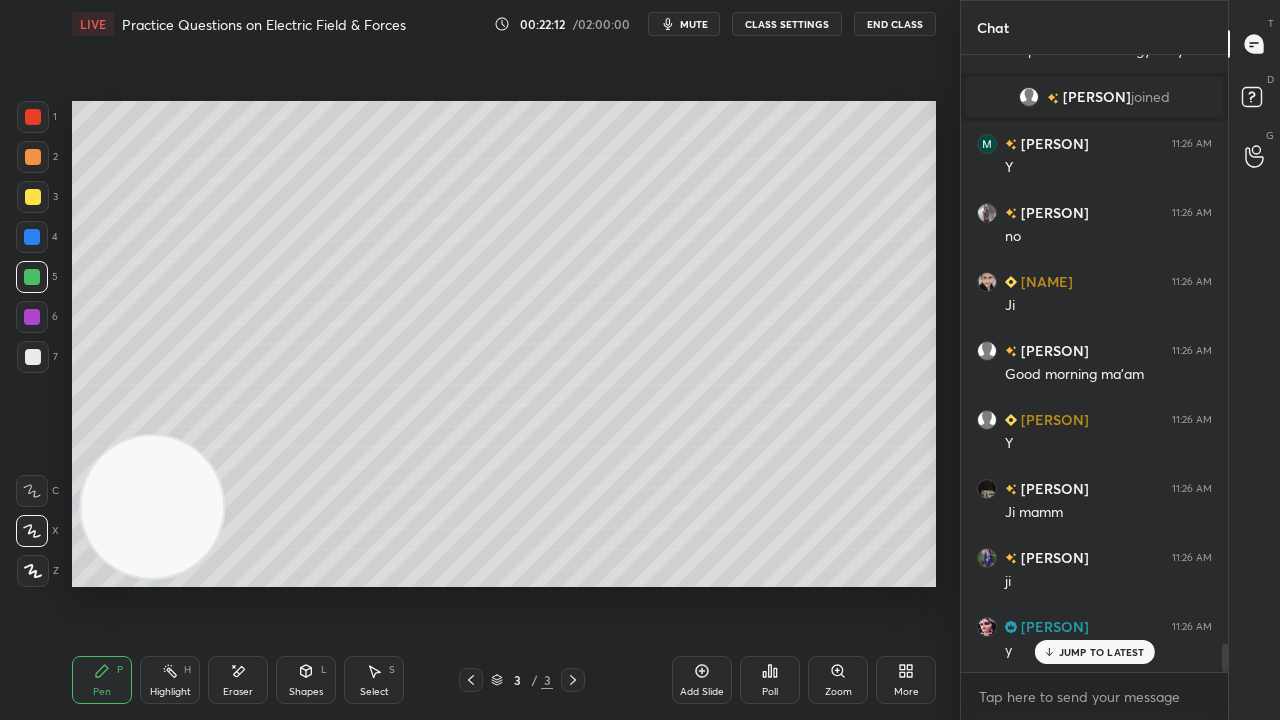 click on "mute" at bounding box center [694, 24] 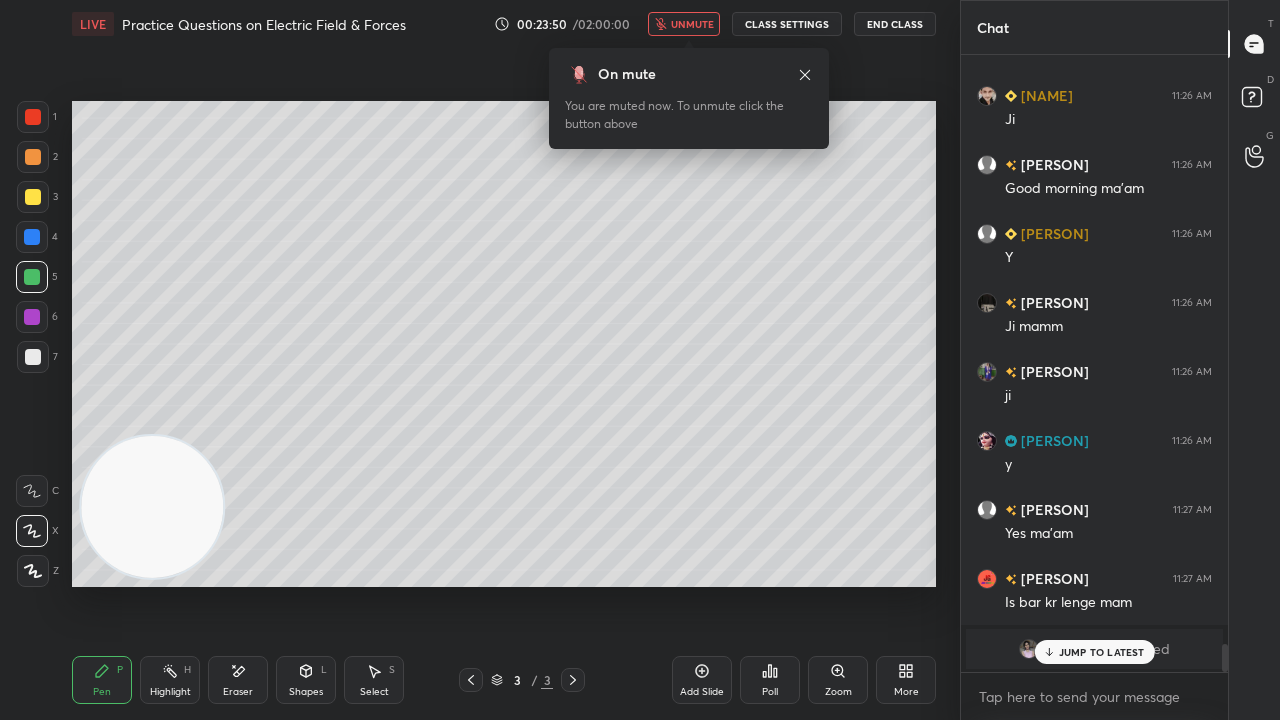 scroll, scrollTop: 13142, scrollLeft: 0, axis: vertical 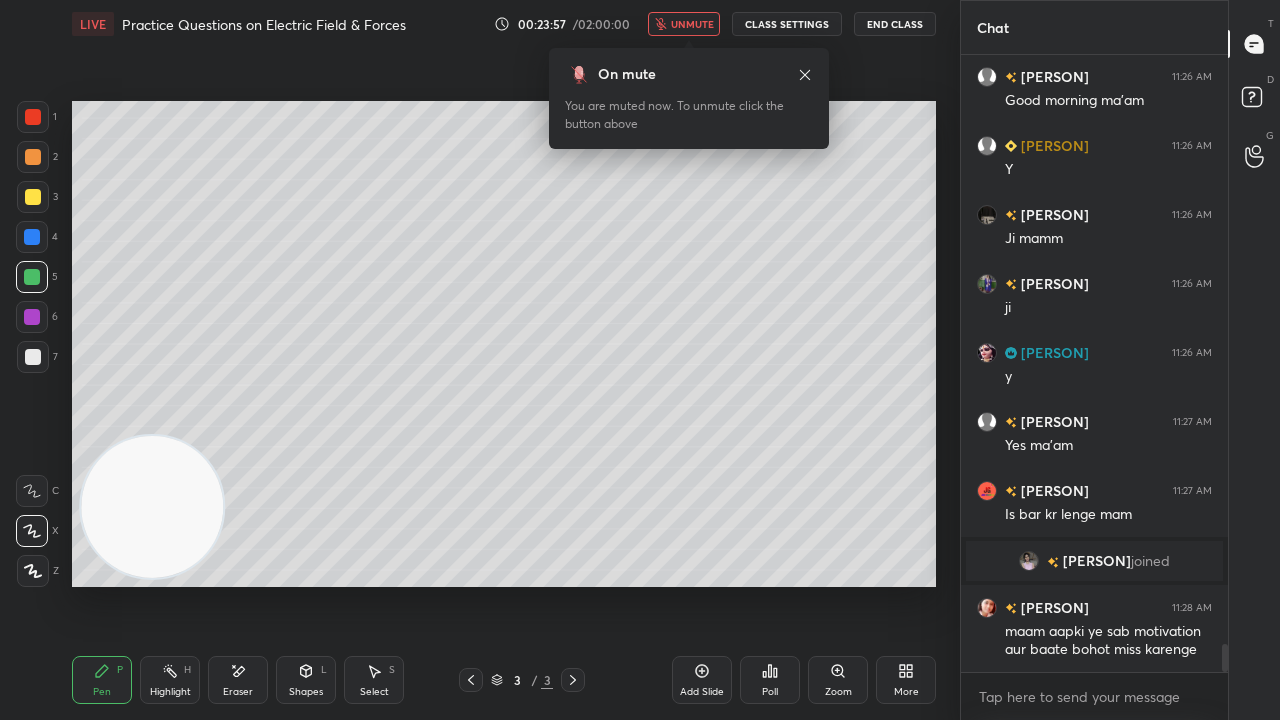 click on "unmute" at bounding box center (692, 24) 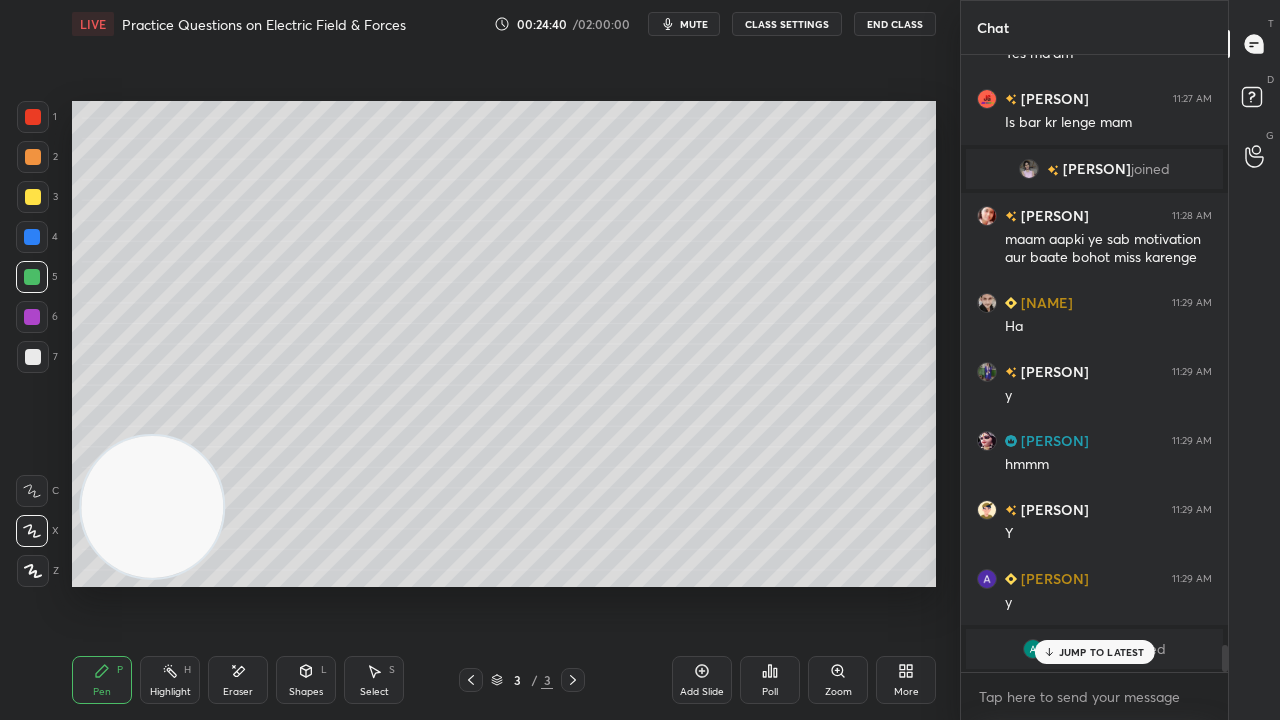 scroll, scrollTop: 13604, scrollLeft: 0, axis: vertical 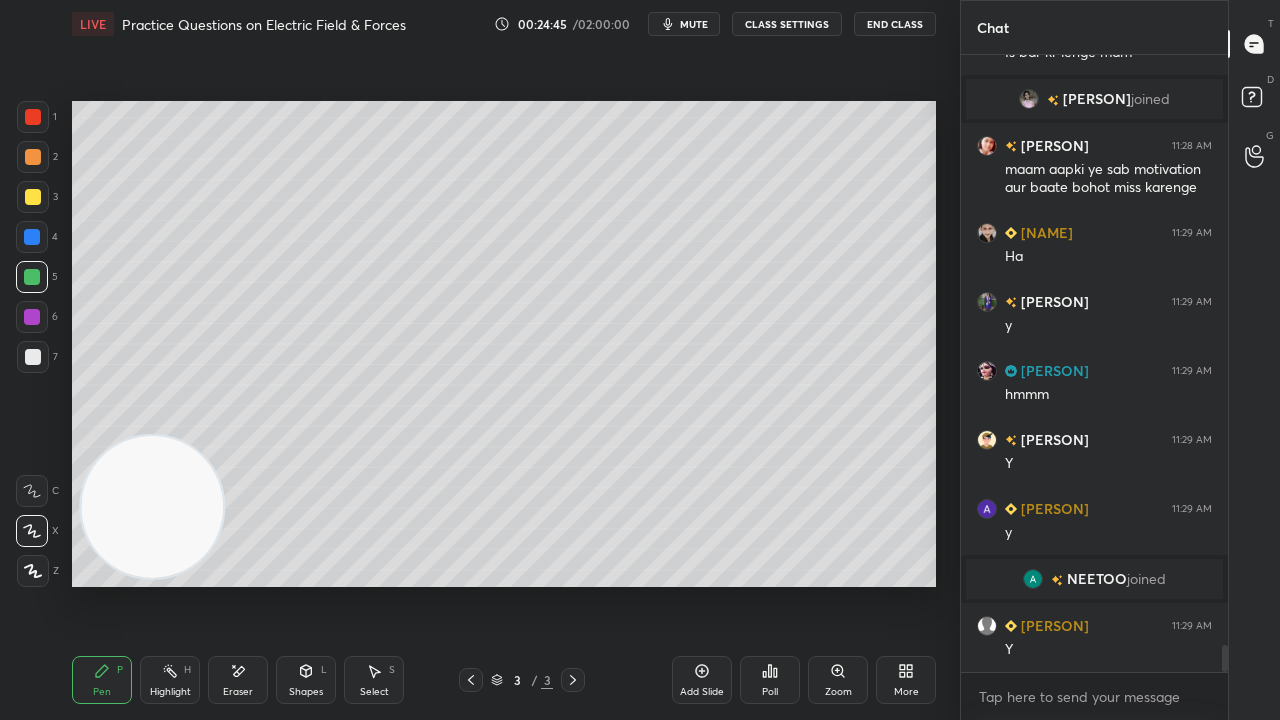 click on "mute" at bounding box center [684, 24] 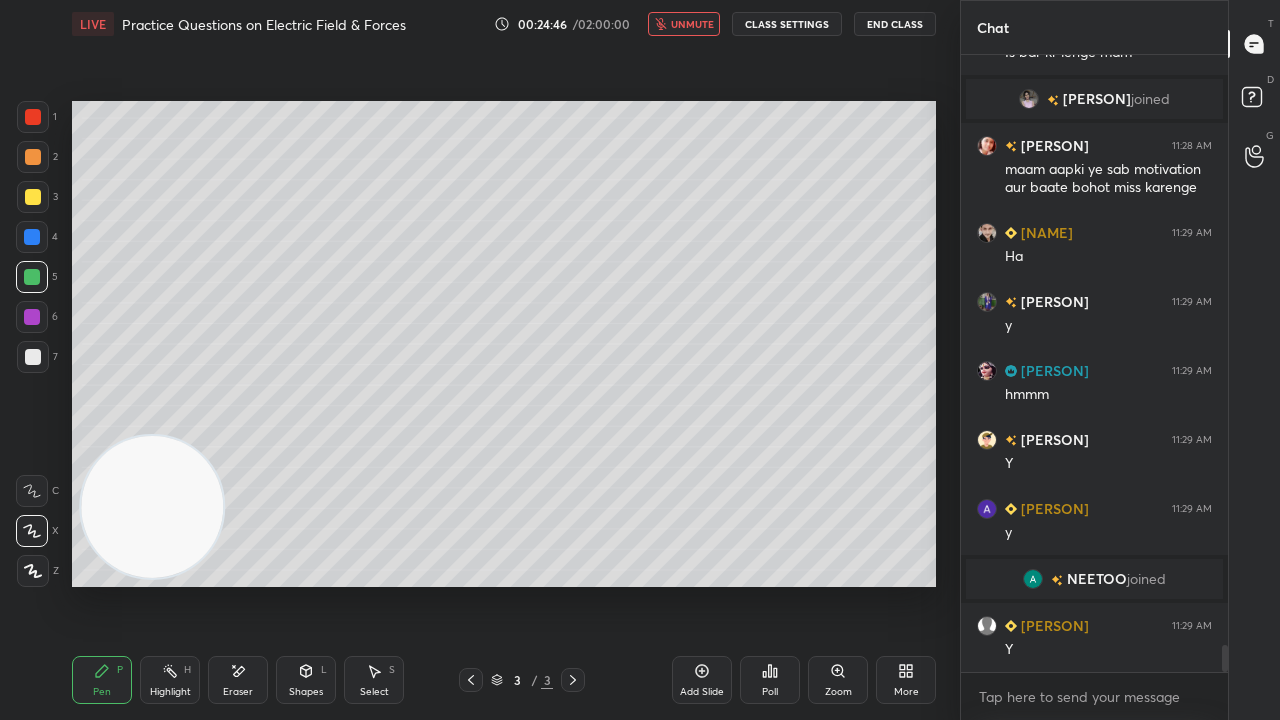 click on "unmute" at bounding box center [692, 24] 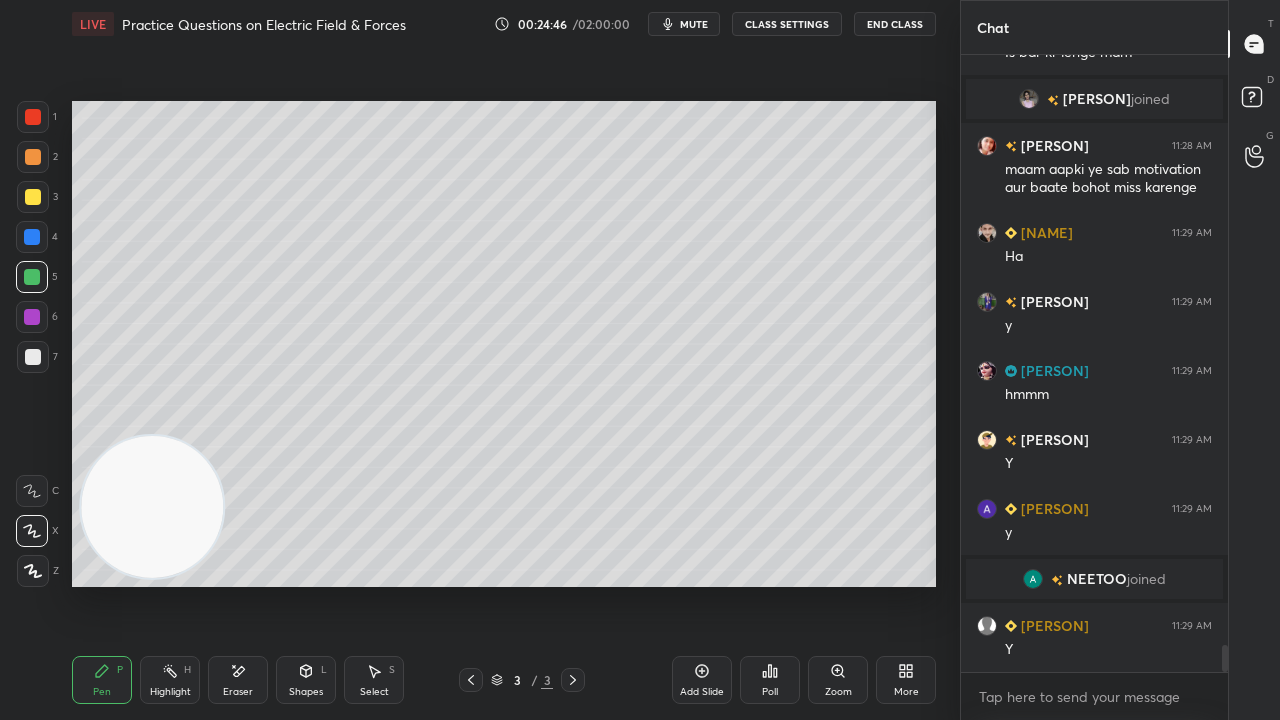 click at bounding box center (33, 197) 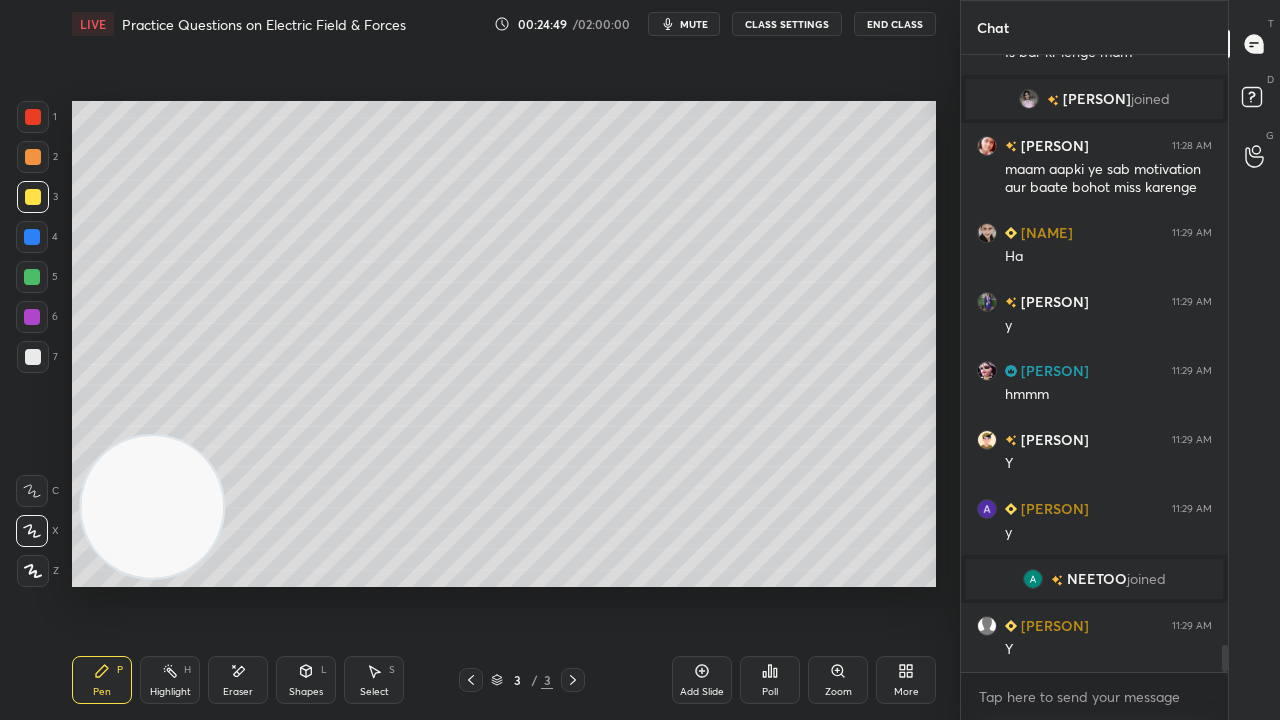 click on "mute" at bounding box center [694, 24] 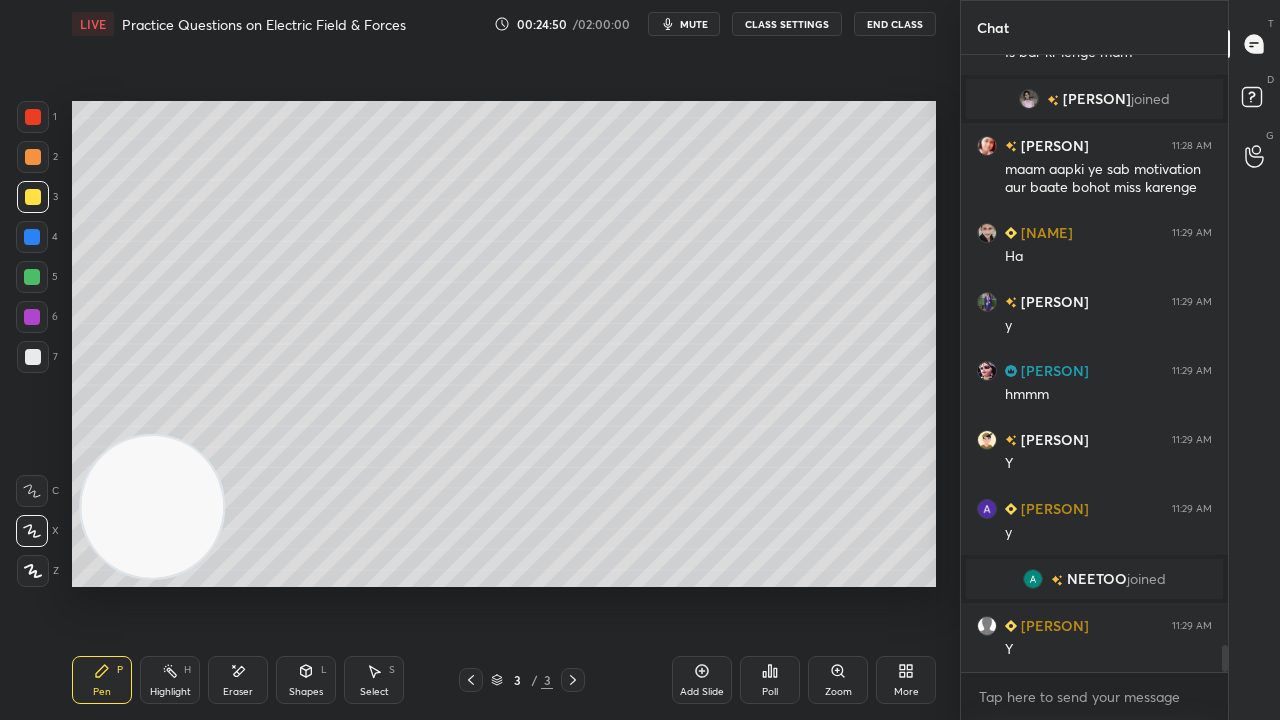 click at bounding box center (33, 357) 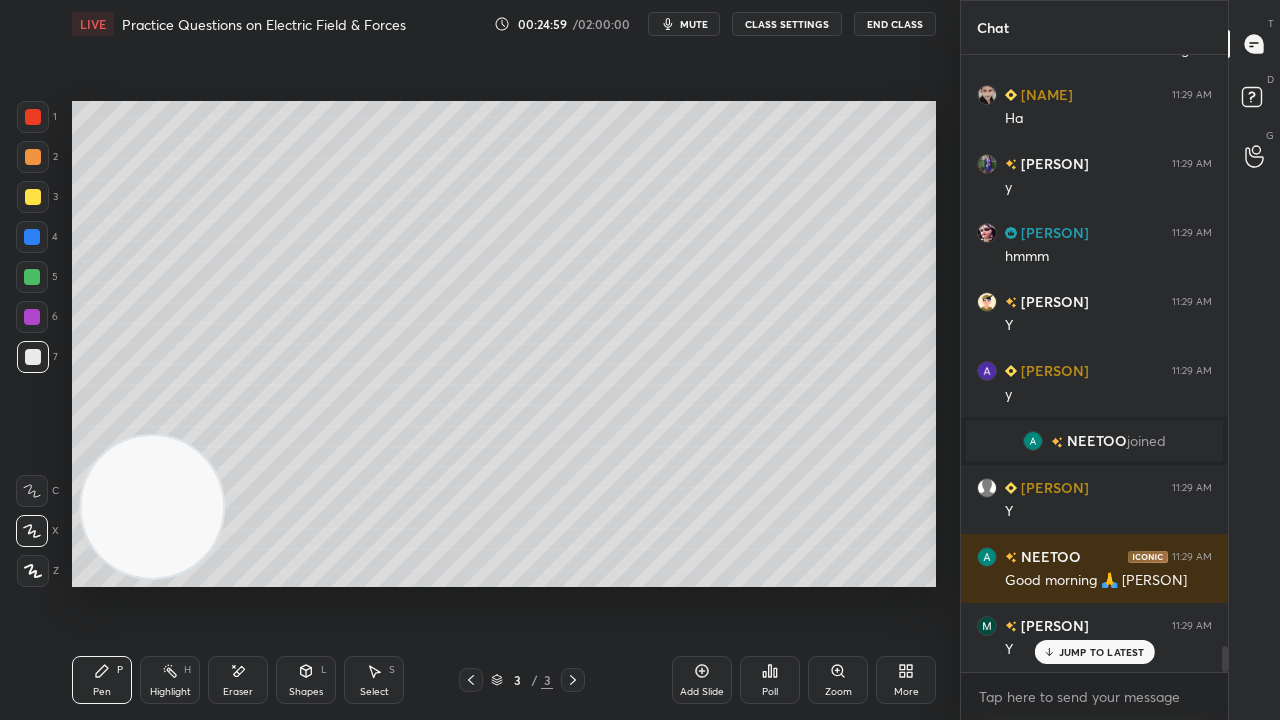 scroll, scrollTop: 13810, scrollLeft: 0, axis: vertical 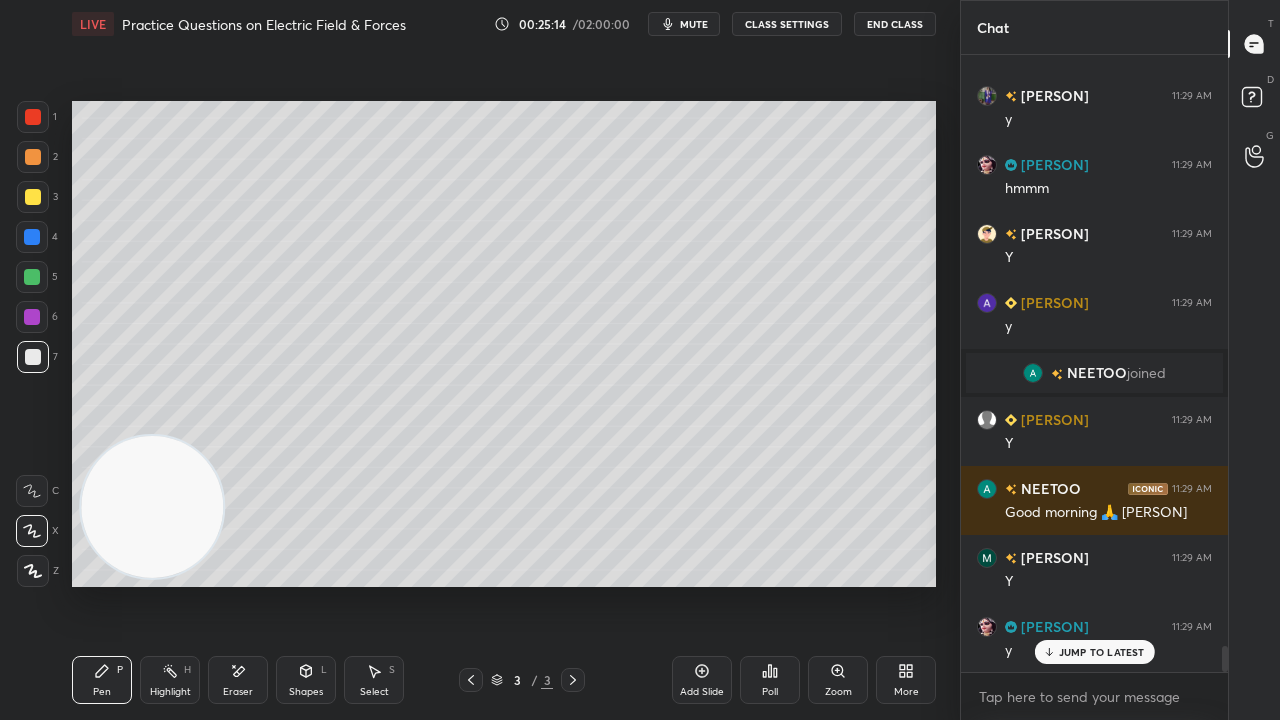 click at bounding box center (32, 277) 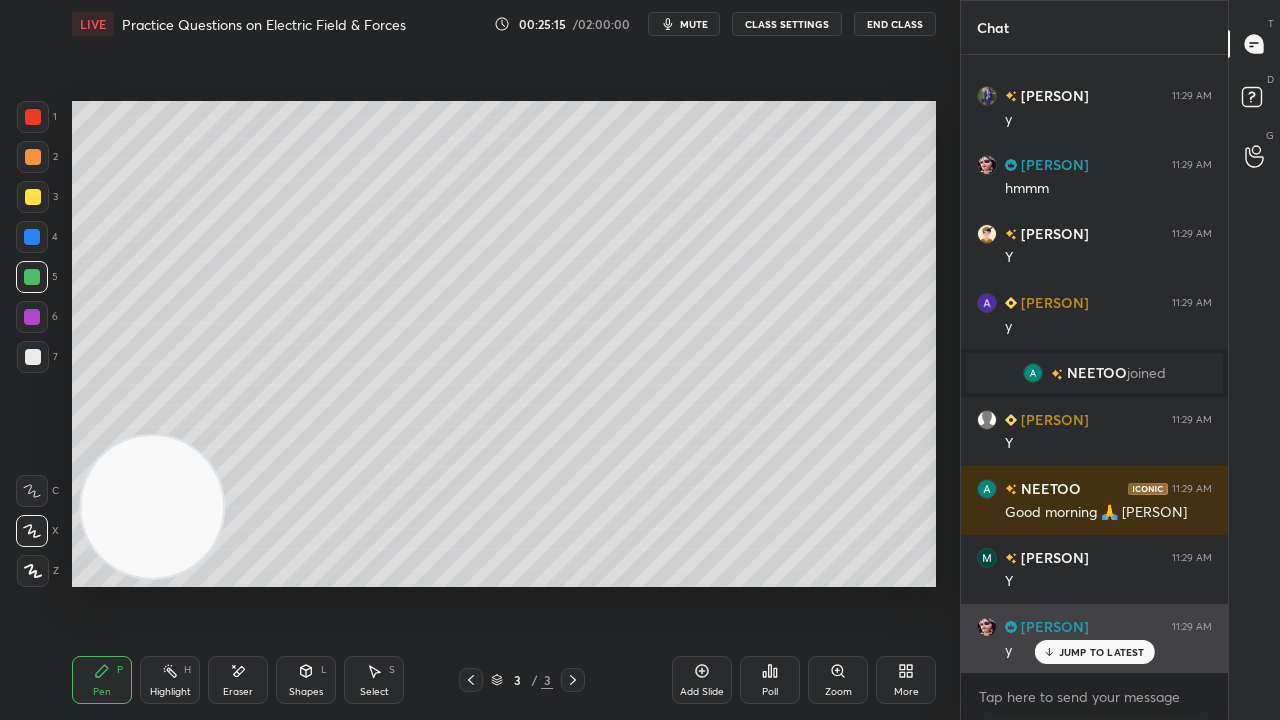 click on "JUMP TO LATEST" at bounding box center [1102, 652] 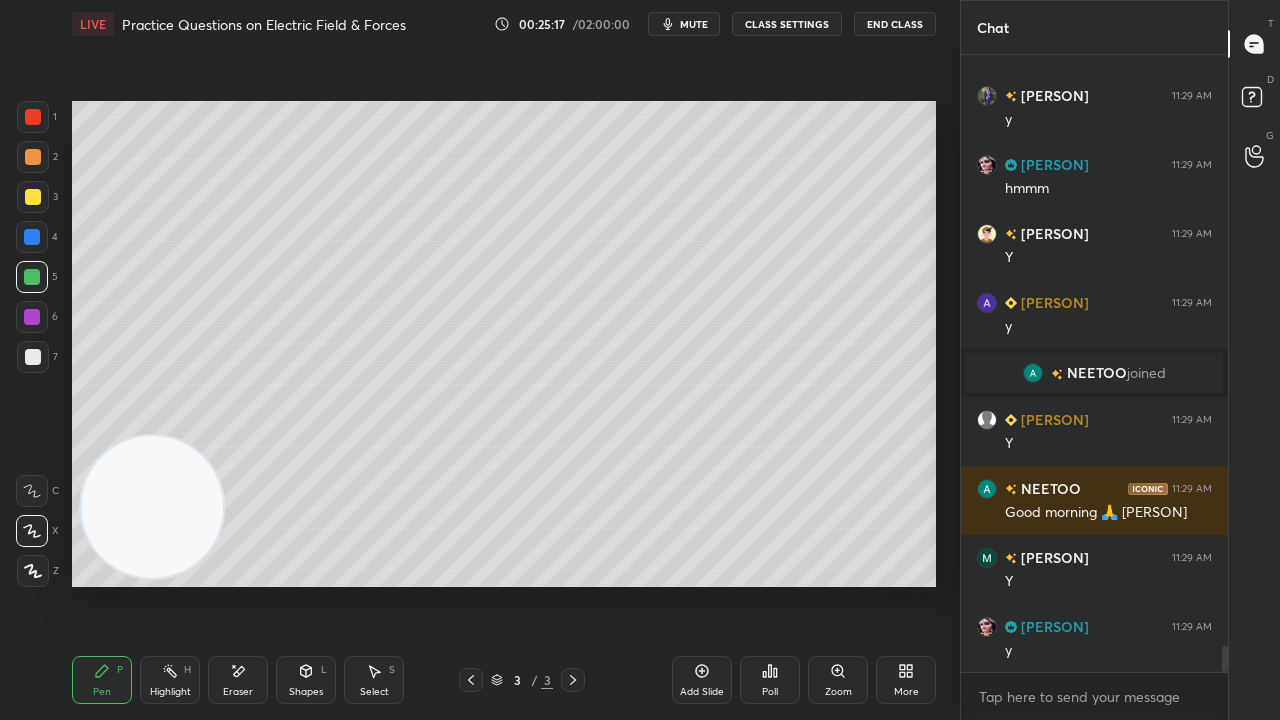 scroll, scrollTop: 13880, scrollLeft: 0, axis: vertical 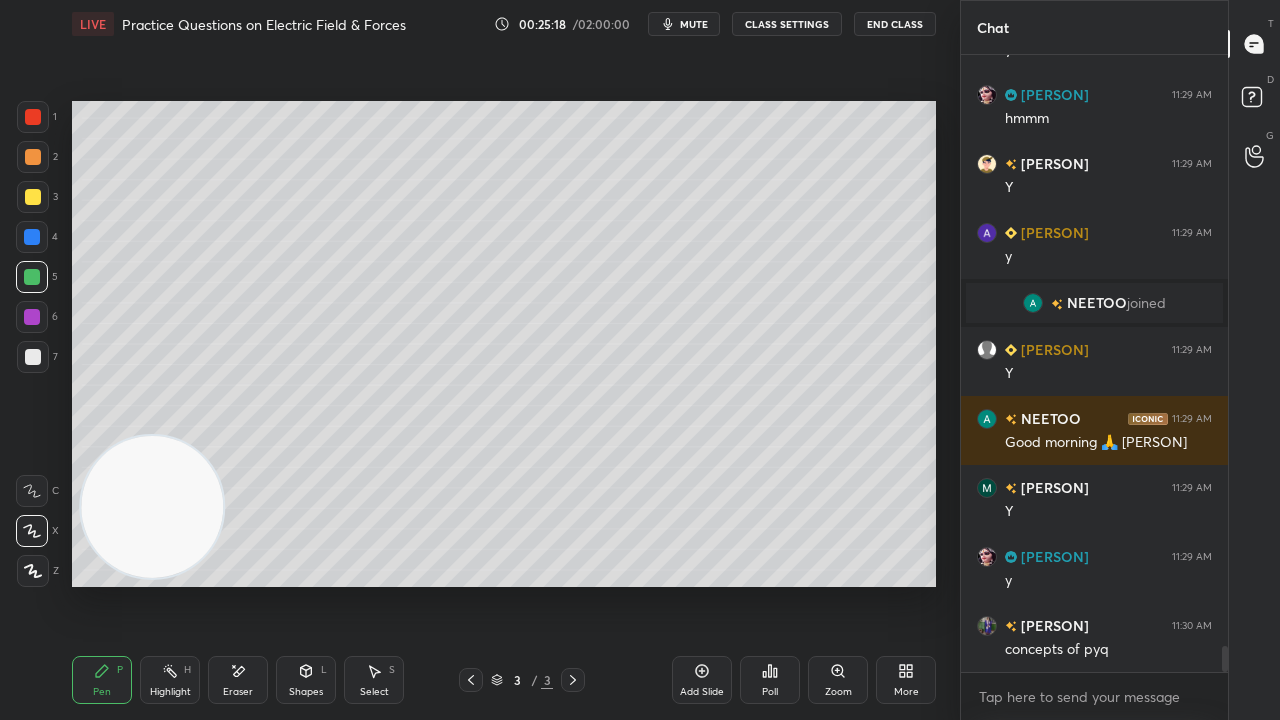 click at bounding box center [33, 357] 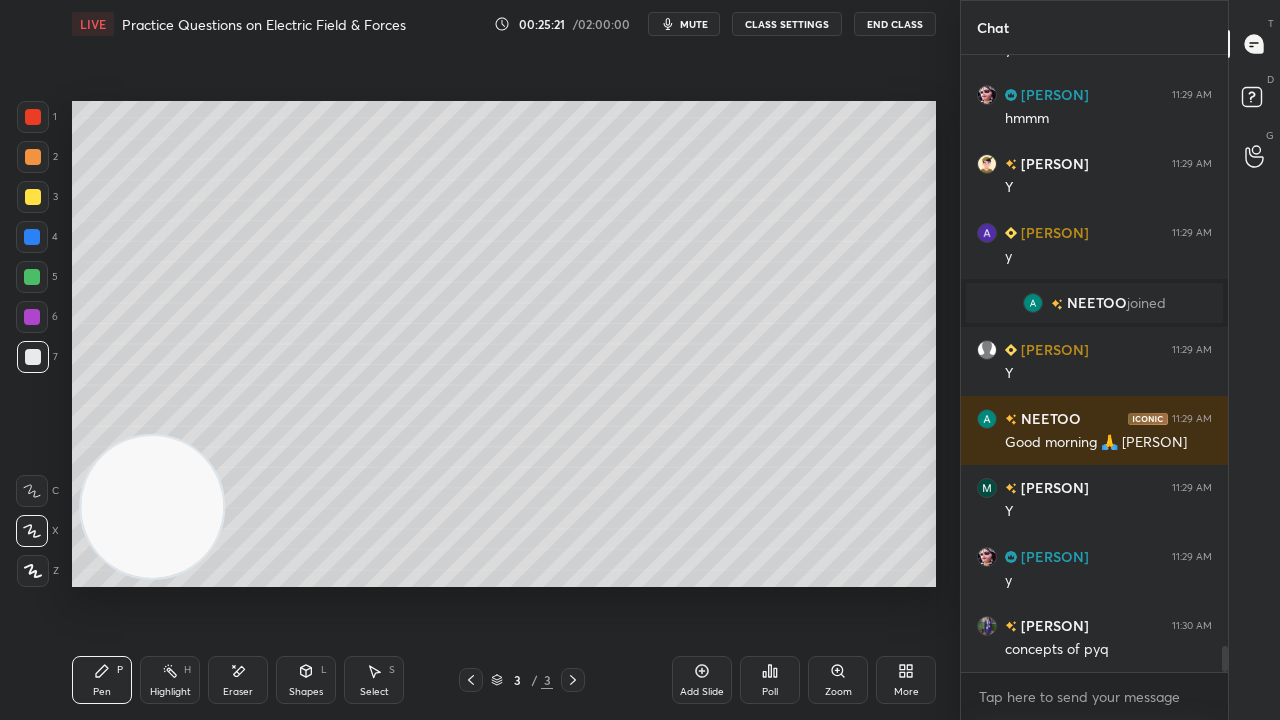 click on "mute" at bounding box center (694, 24) 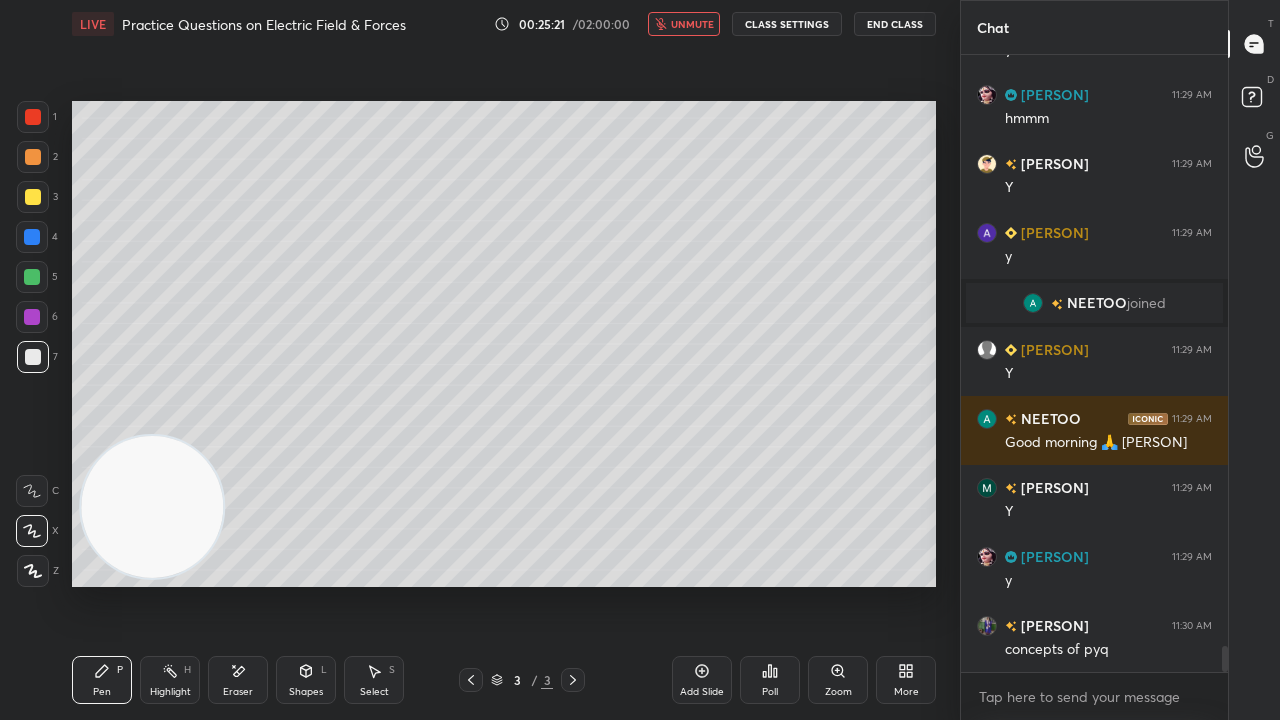 click on "unmute" at bounding box center [692, 24] 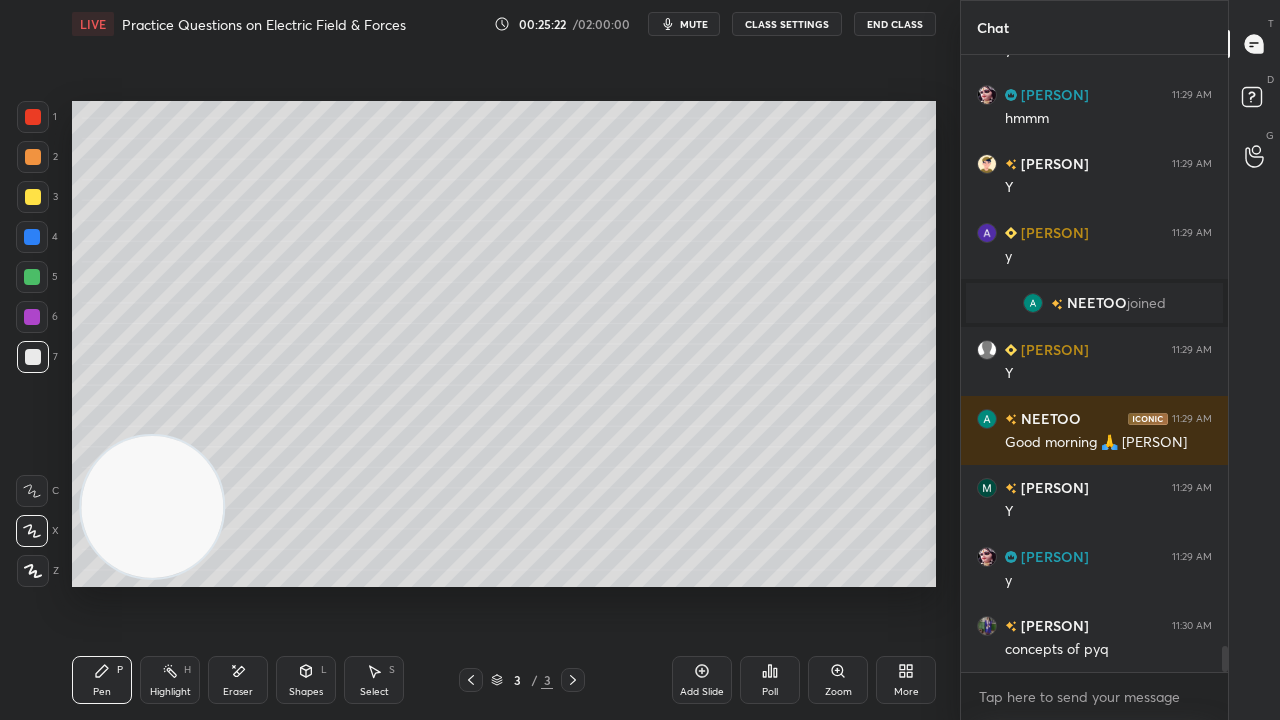 click at bounding box center [33, 197] 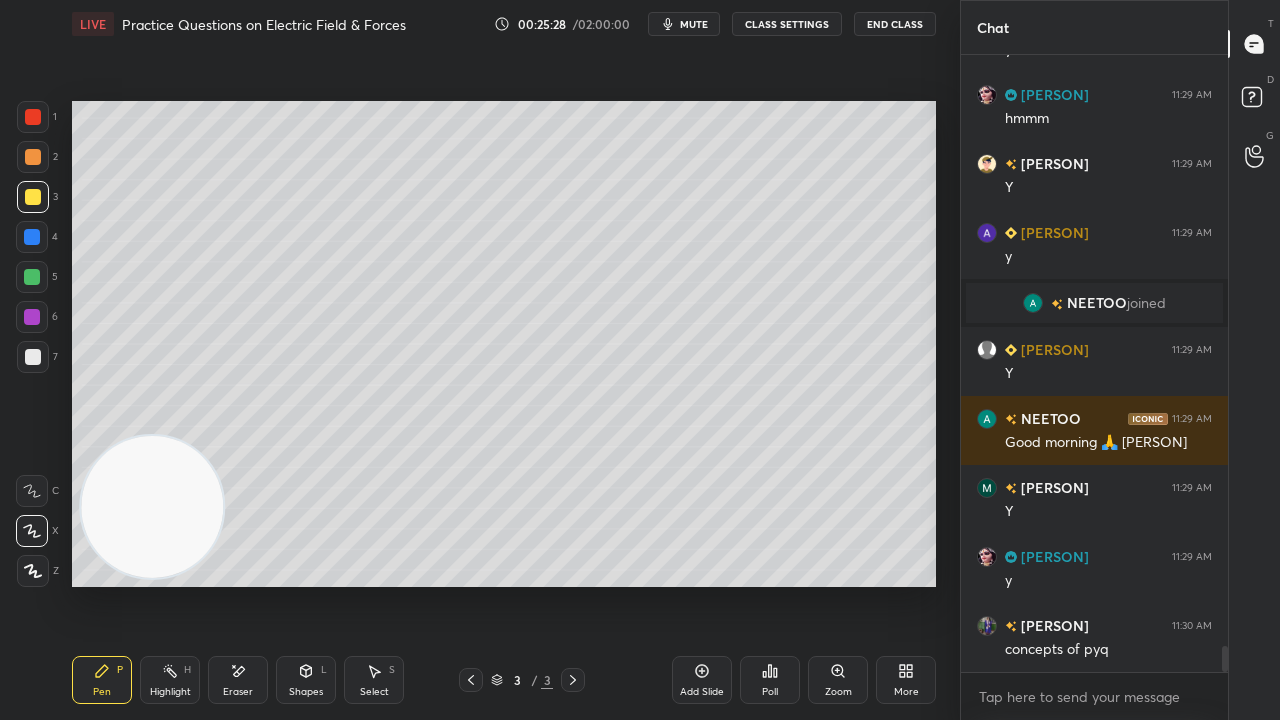 click at bounding box center [32, 277] 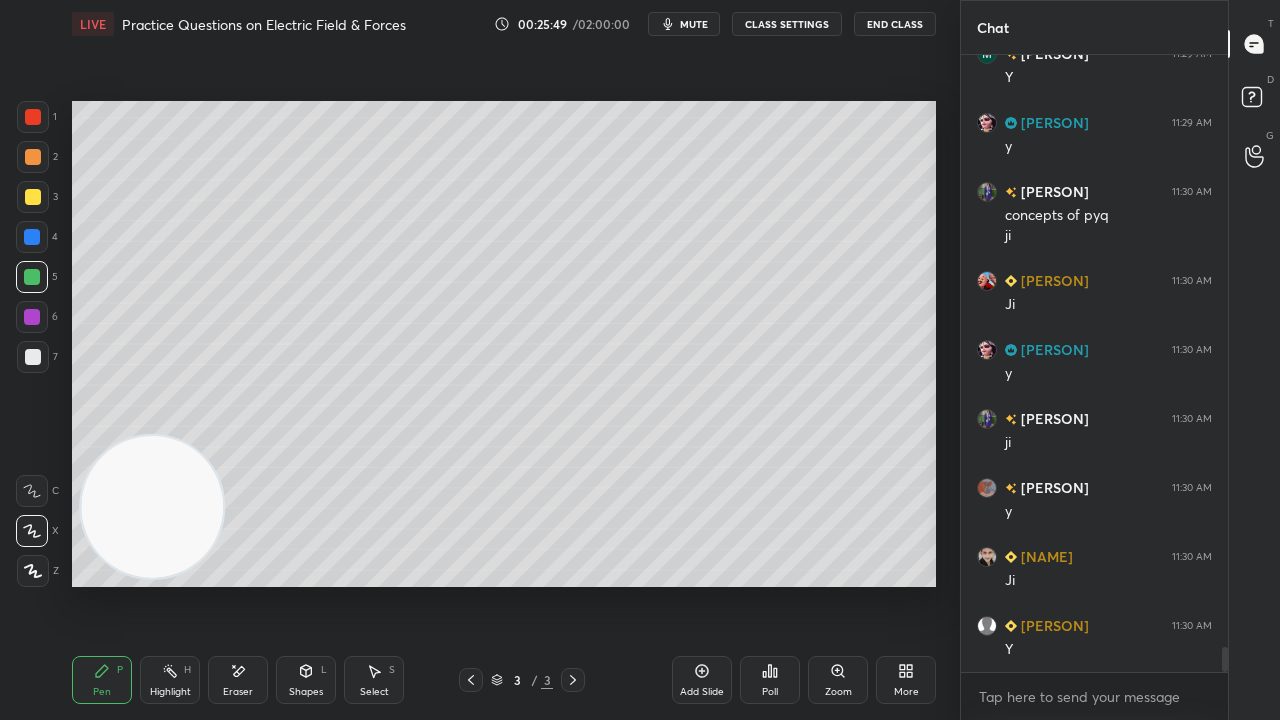 scroll, scrollTop: 14382, scrollLeft: 0, axis: vertical 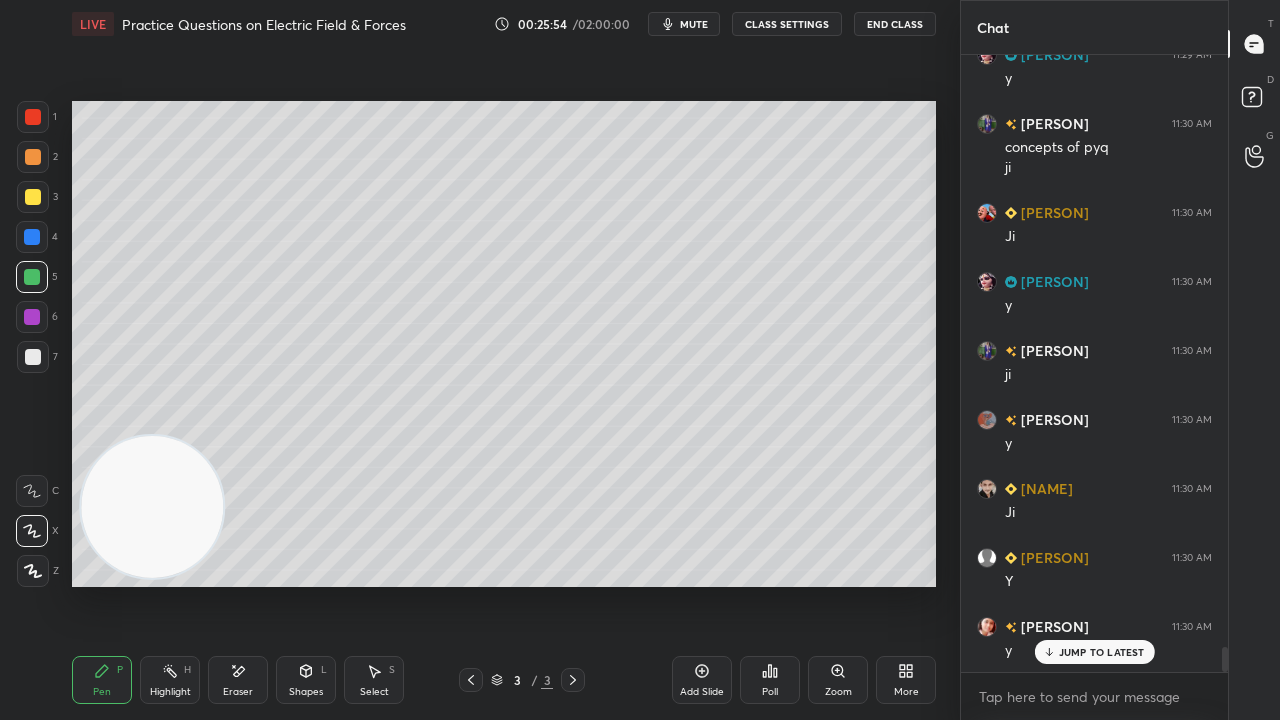 click at bounding box center [33, 357] 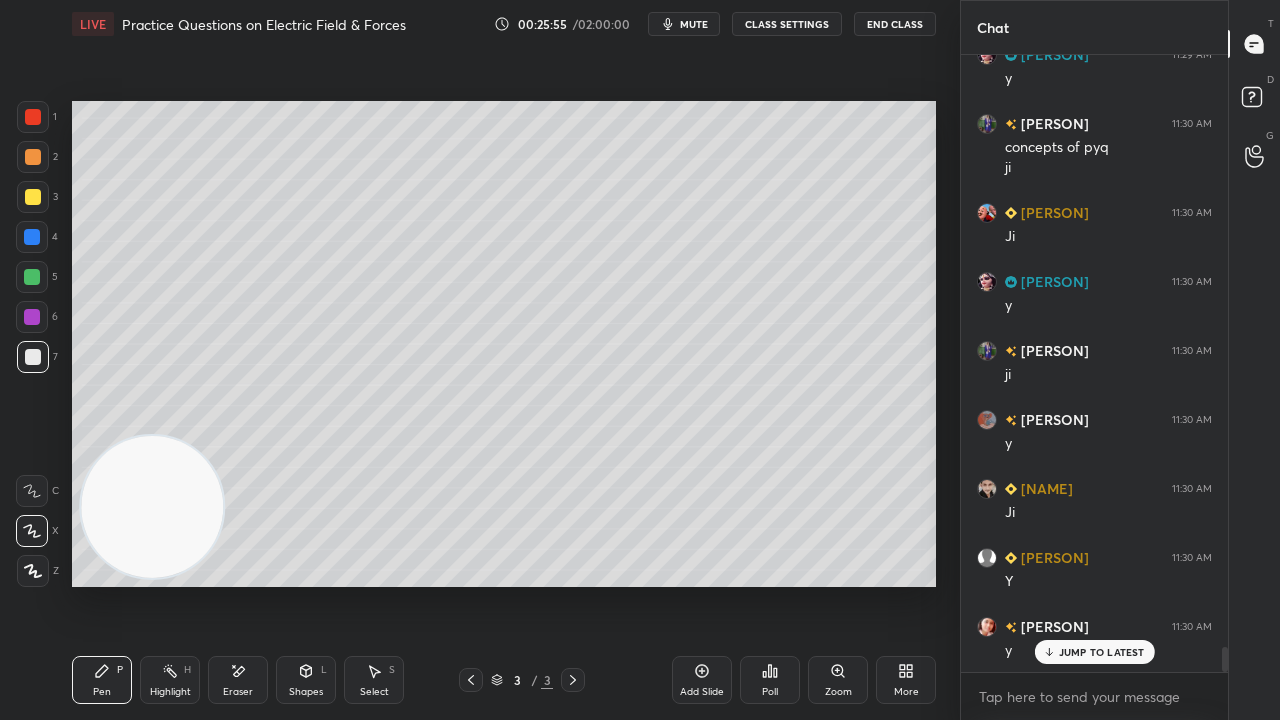 click on "JUMP TO LATEST" at bounding box center (1094, 652) 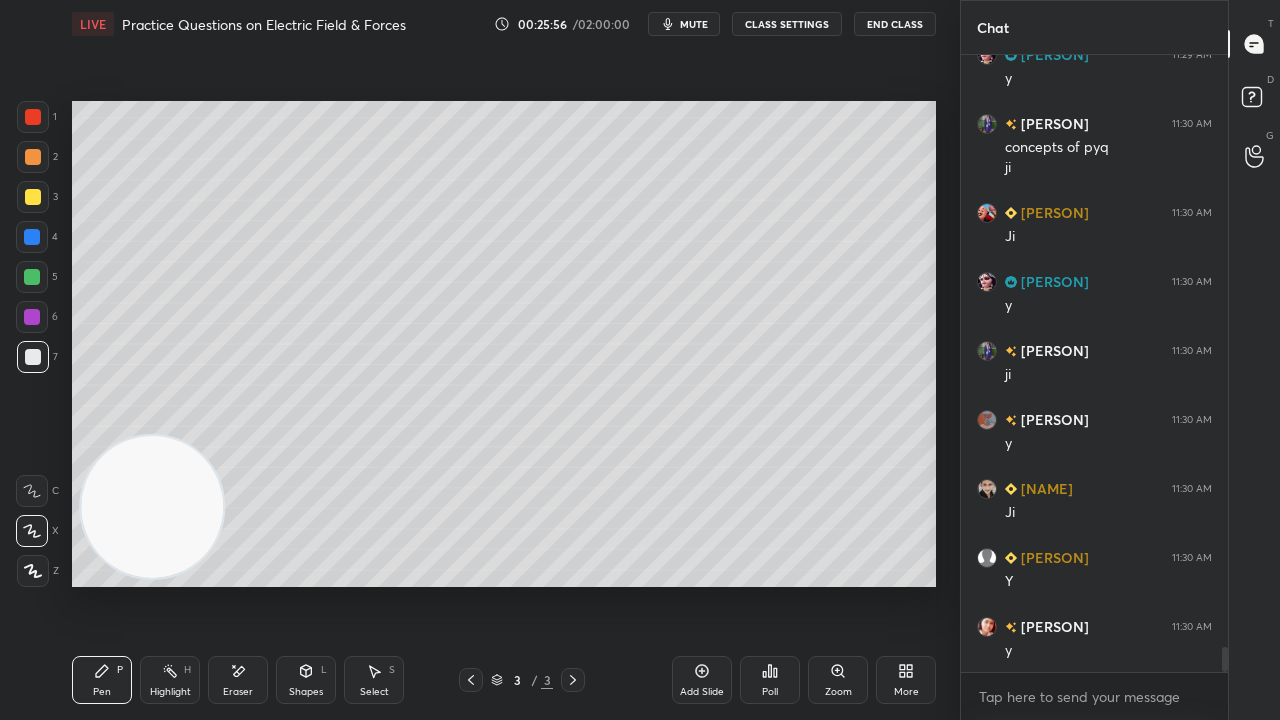 click on "mute" at bounding box center [684, 24] 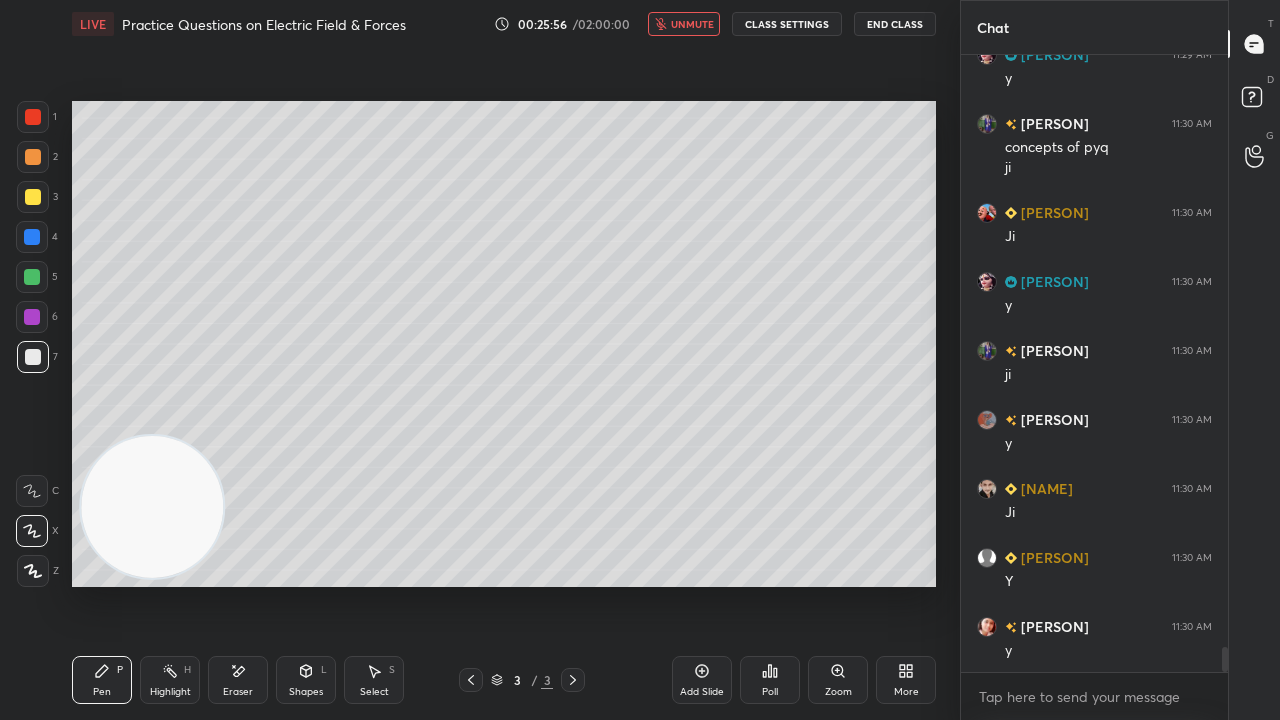 drag, startPoint x: 701, startPoint y: 14, endPoint x: 662, endPoint y: 43, distance: 48.60041 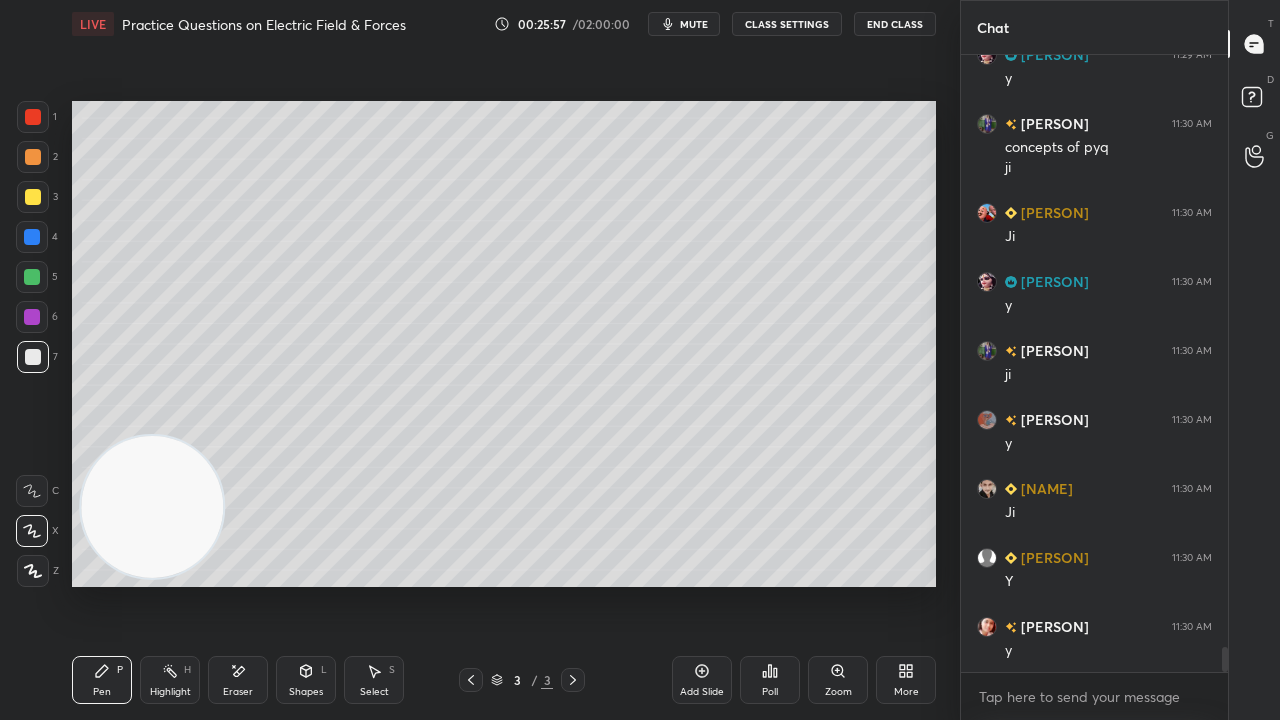 click at bounding box center (33, 197) 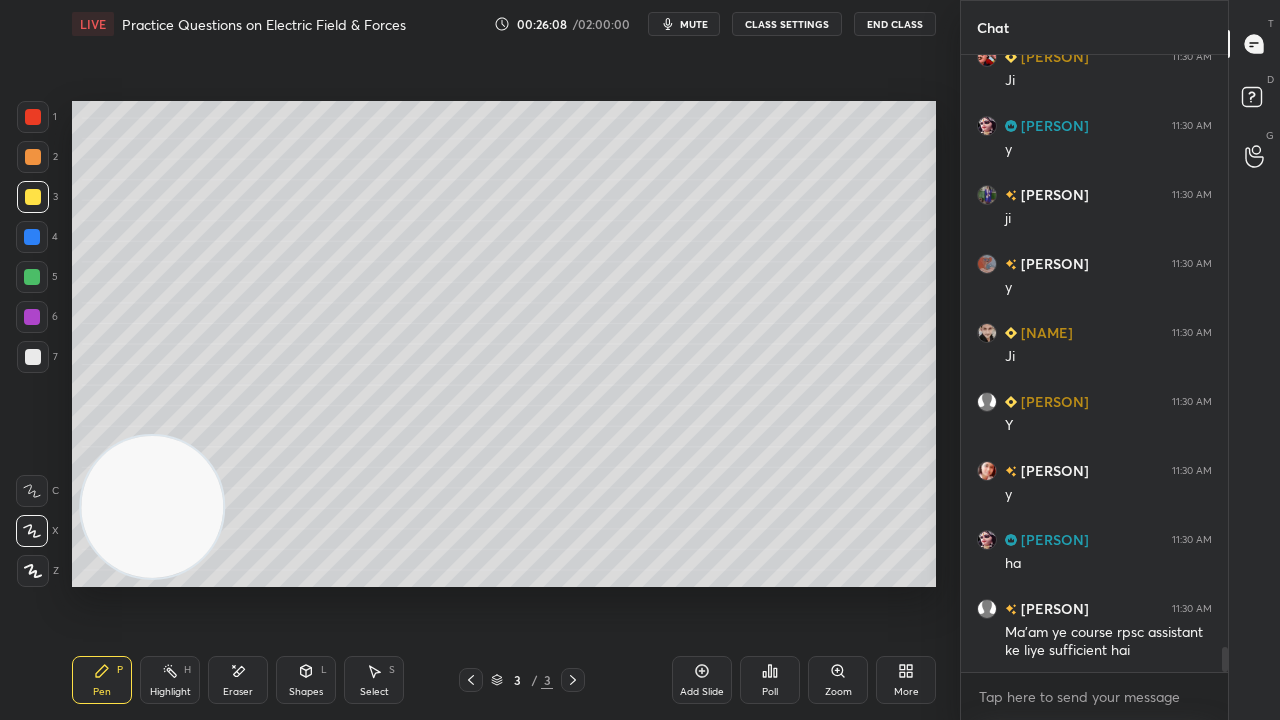 scroll, scrollTop: 14608, scrollLeft: 0, axis: vertical 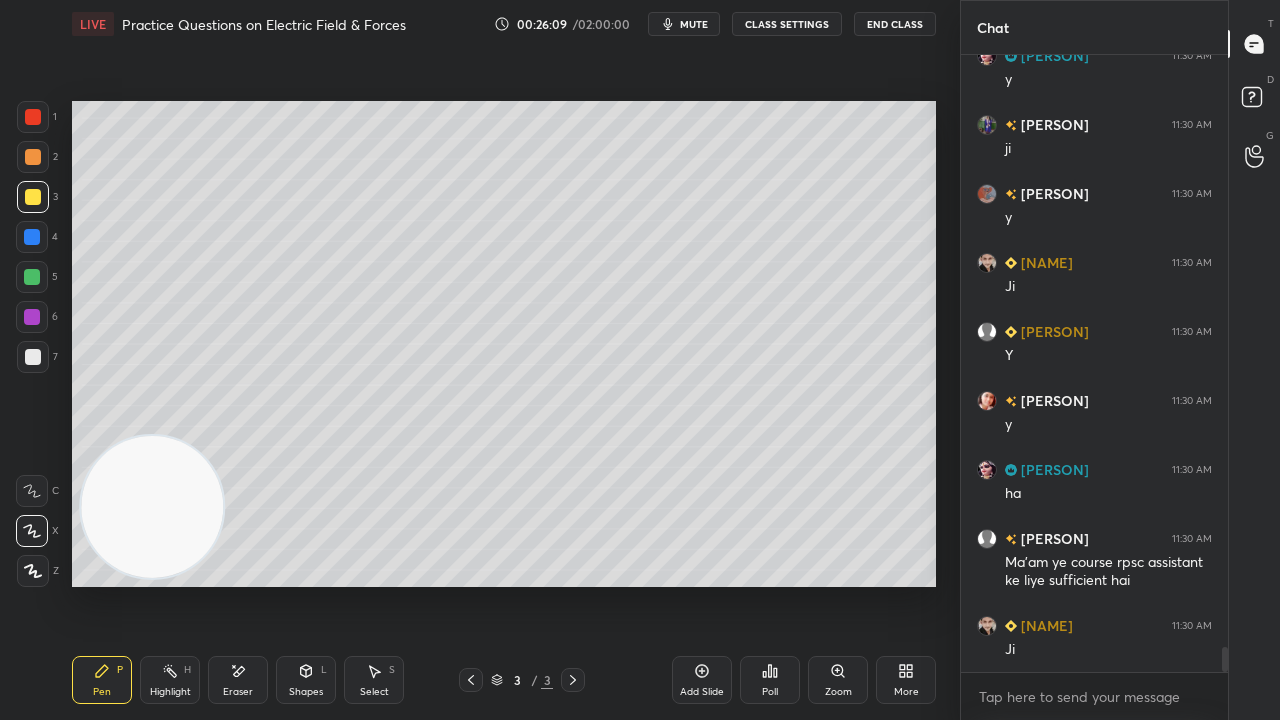 click on "mute" at bounding box center (694, 24) 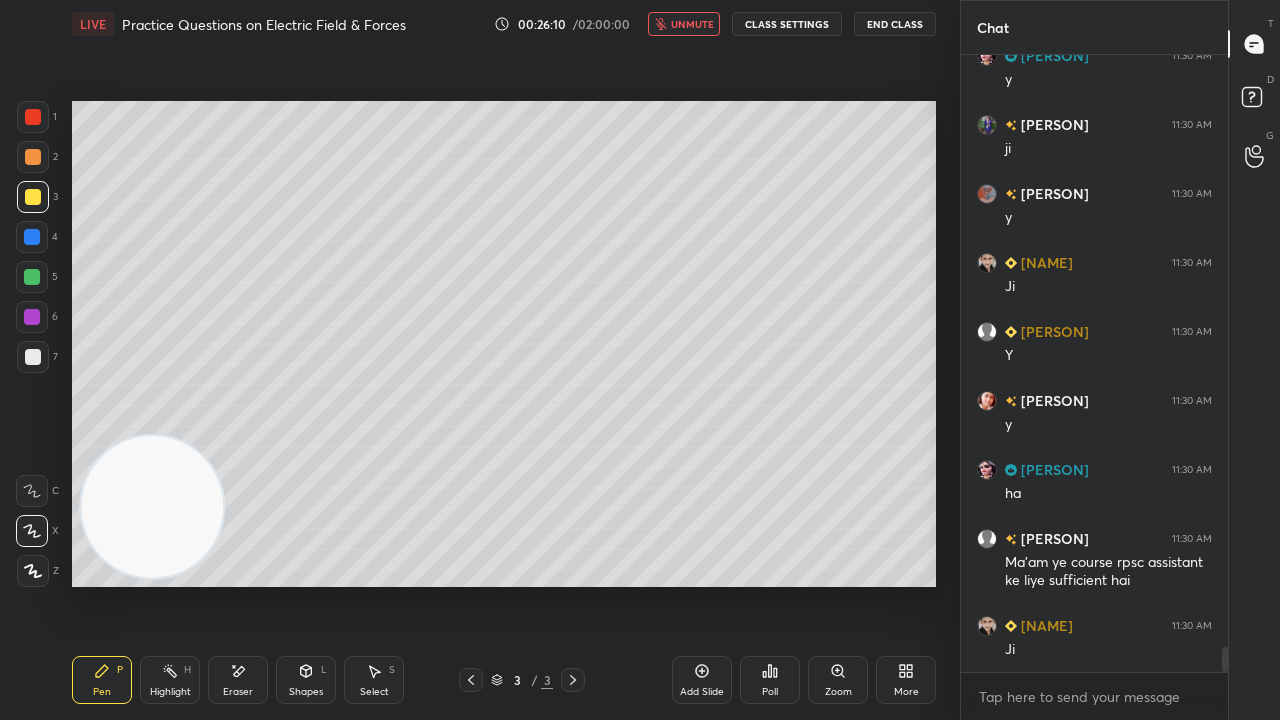 click on "unmute" at bounding box center (692, 24) 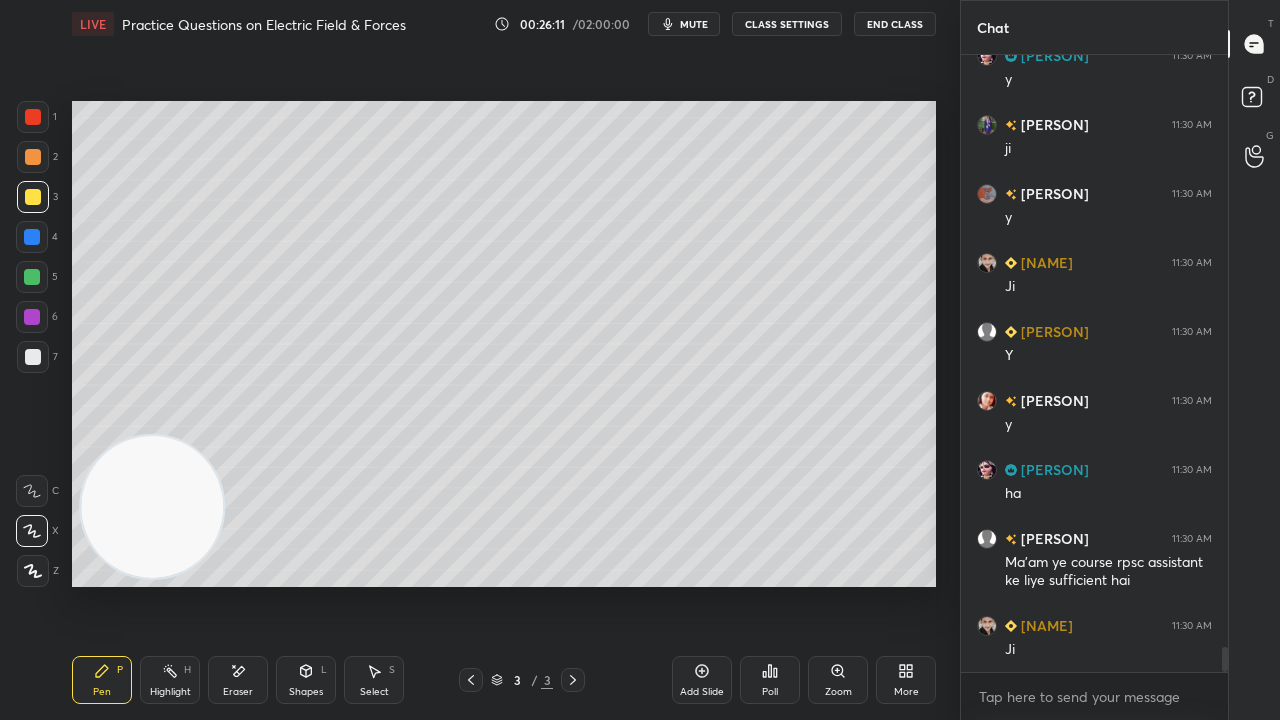 click at bounding box center (33, 357) 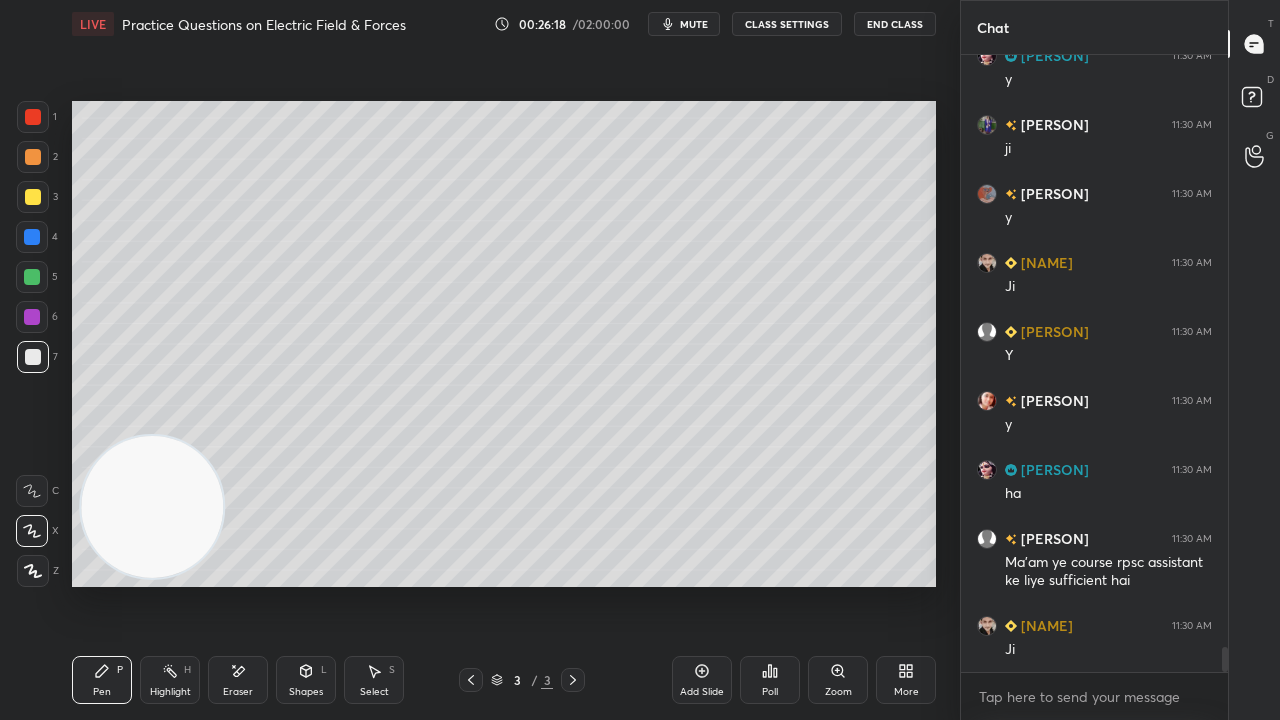 click at bounding box center [32, 277] 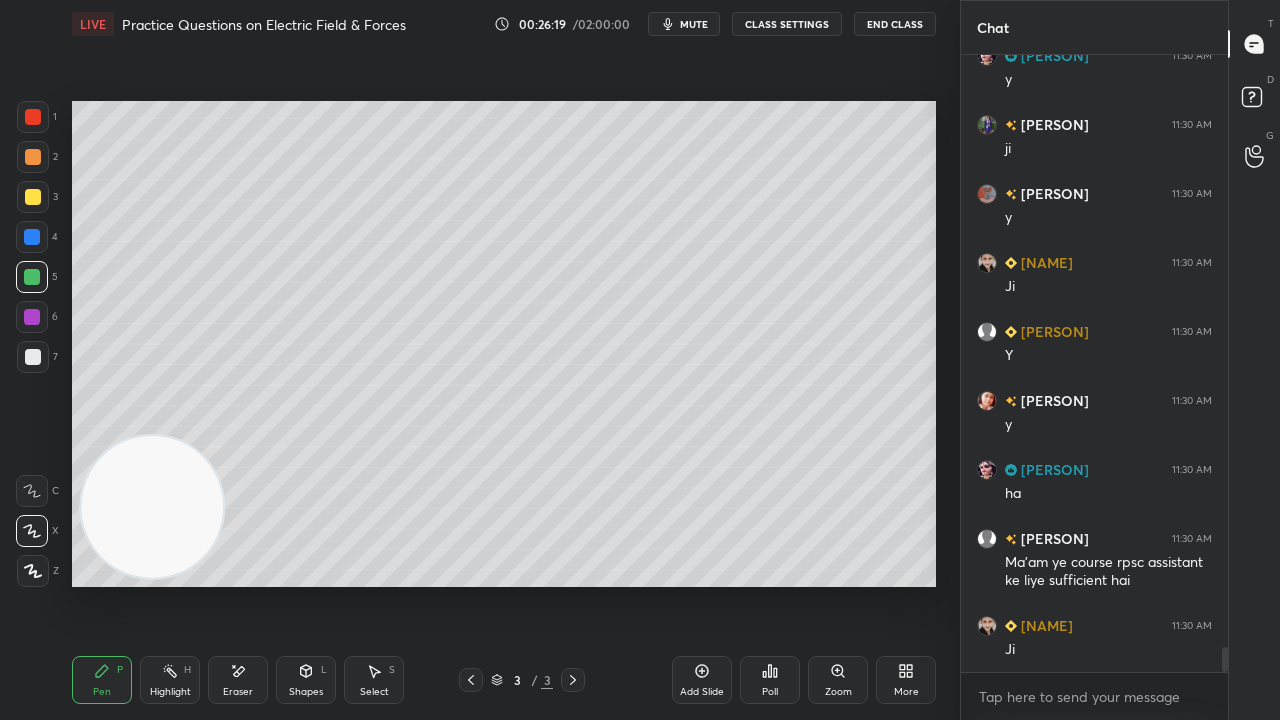 click at bounding box center (33, 357) 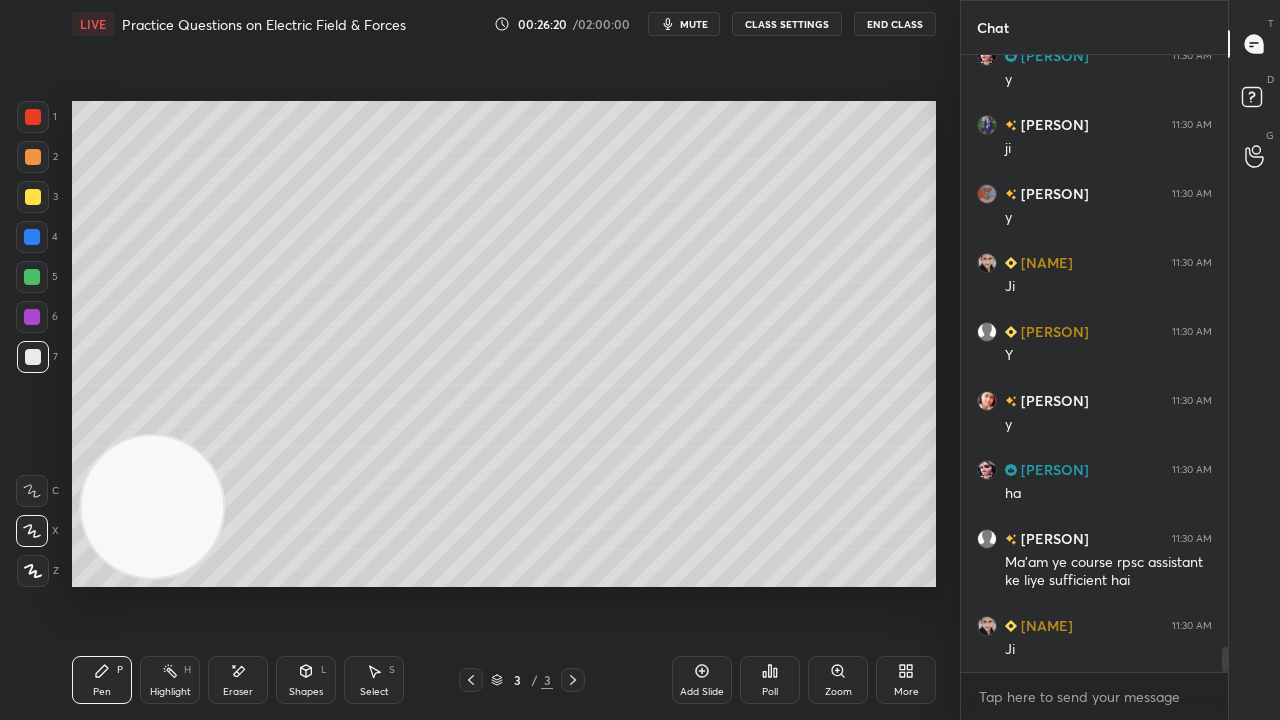 drag, startPoint x: 31, startPoint y: 282, endPoint x: 56, endPoint y: 260, distance: 33.30165 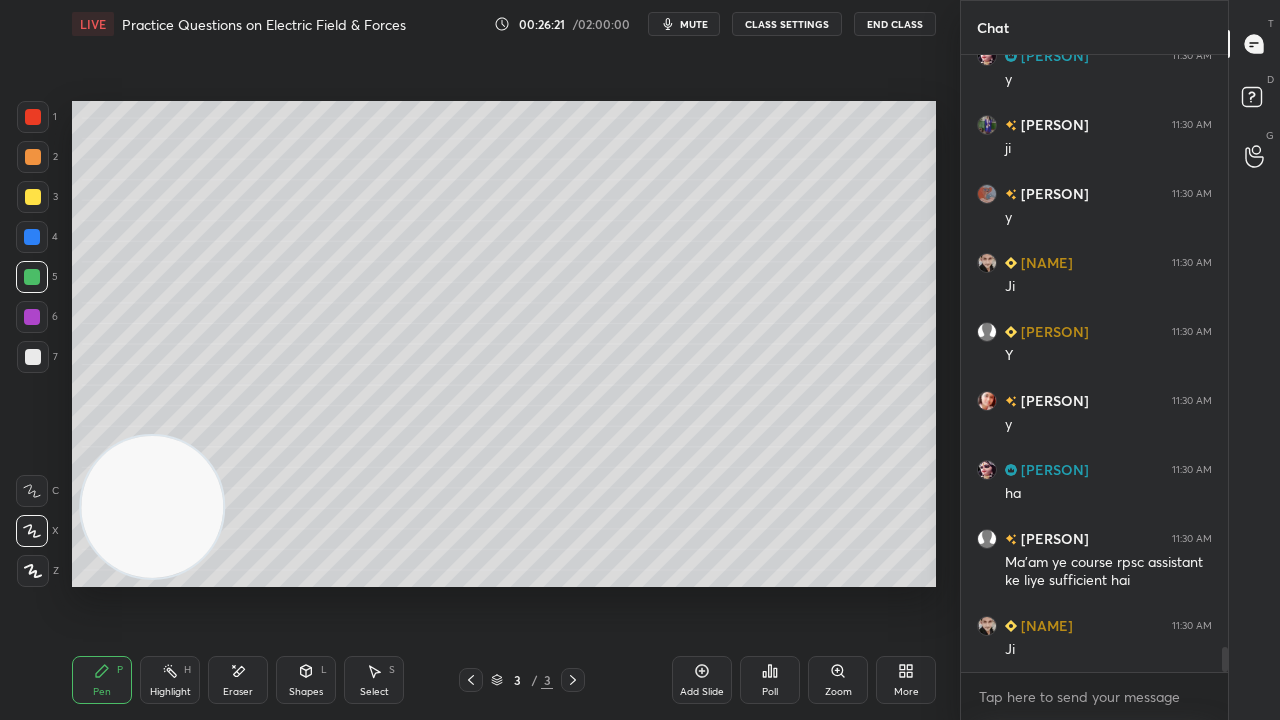 click on "mute" at bounding box center [694, 24] 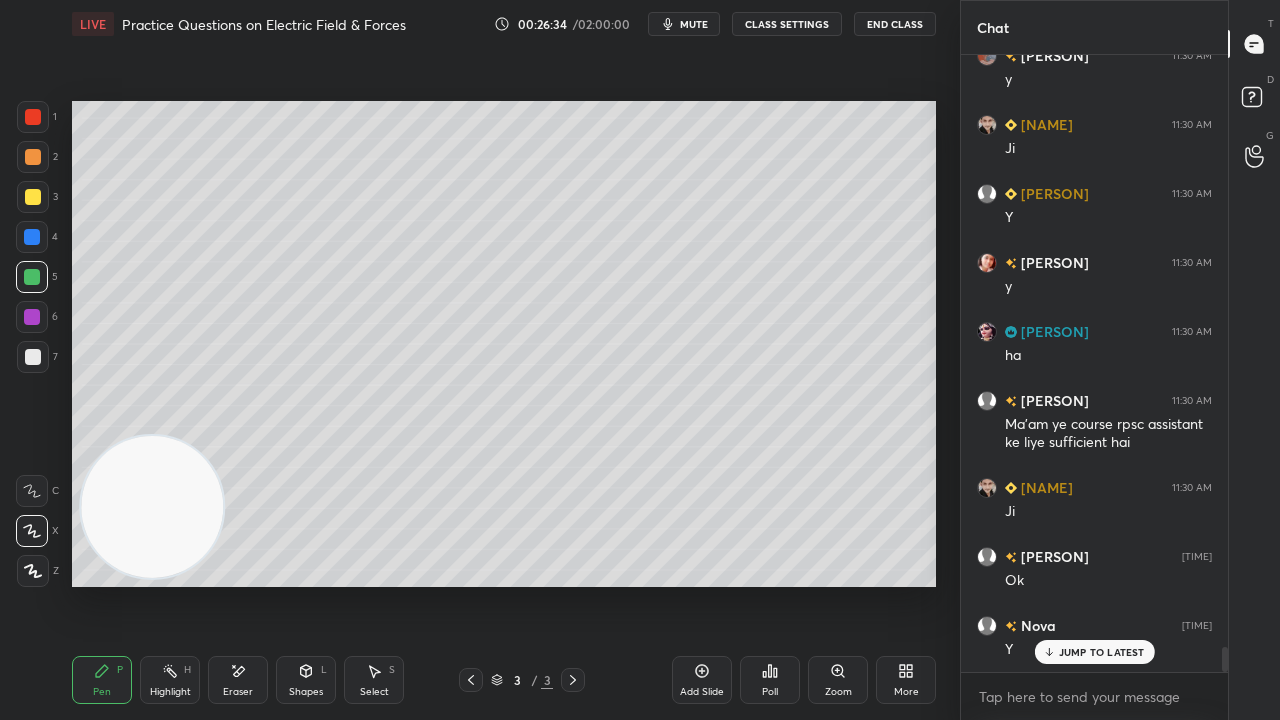 scroll, scrollTop: 14814, scrollLeft: 0, axis: vertical 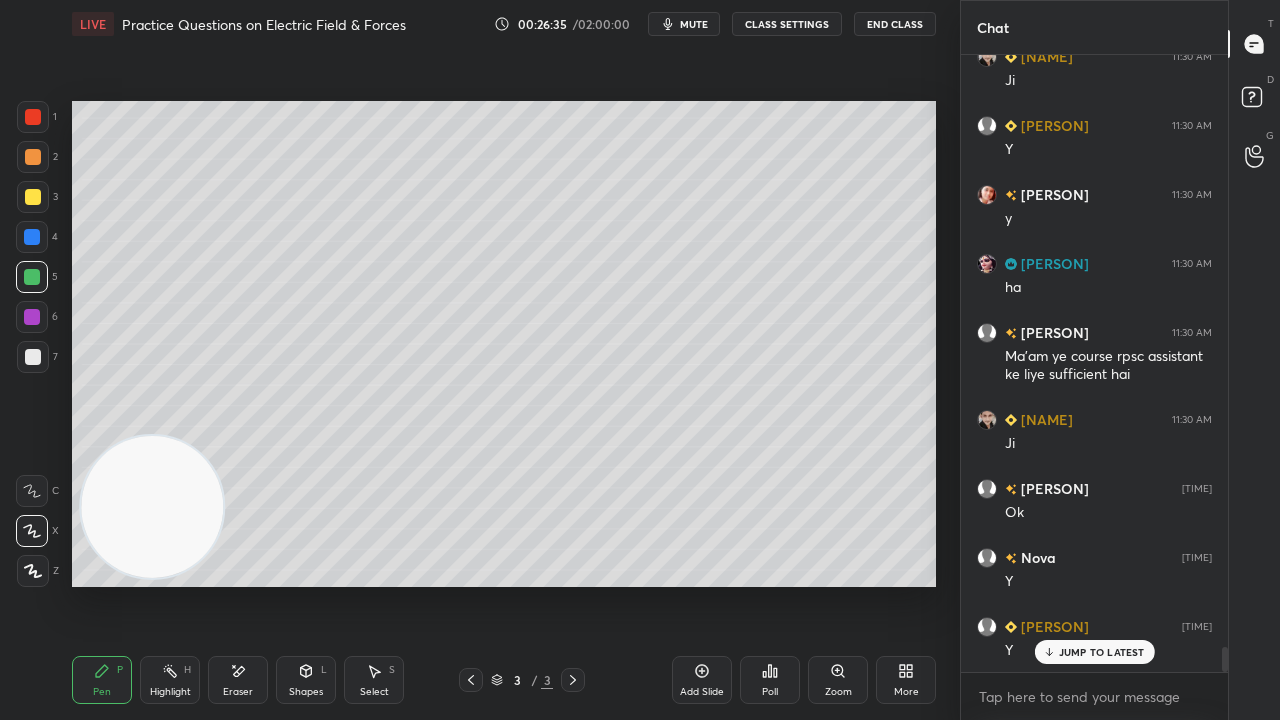click on "mute" at bounding box center [684, 24] 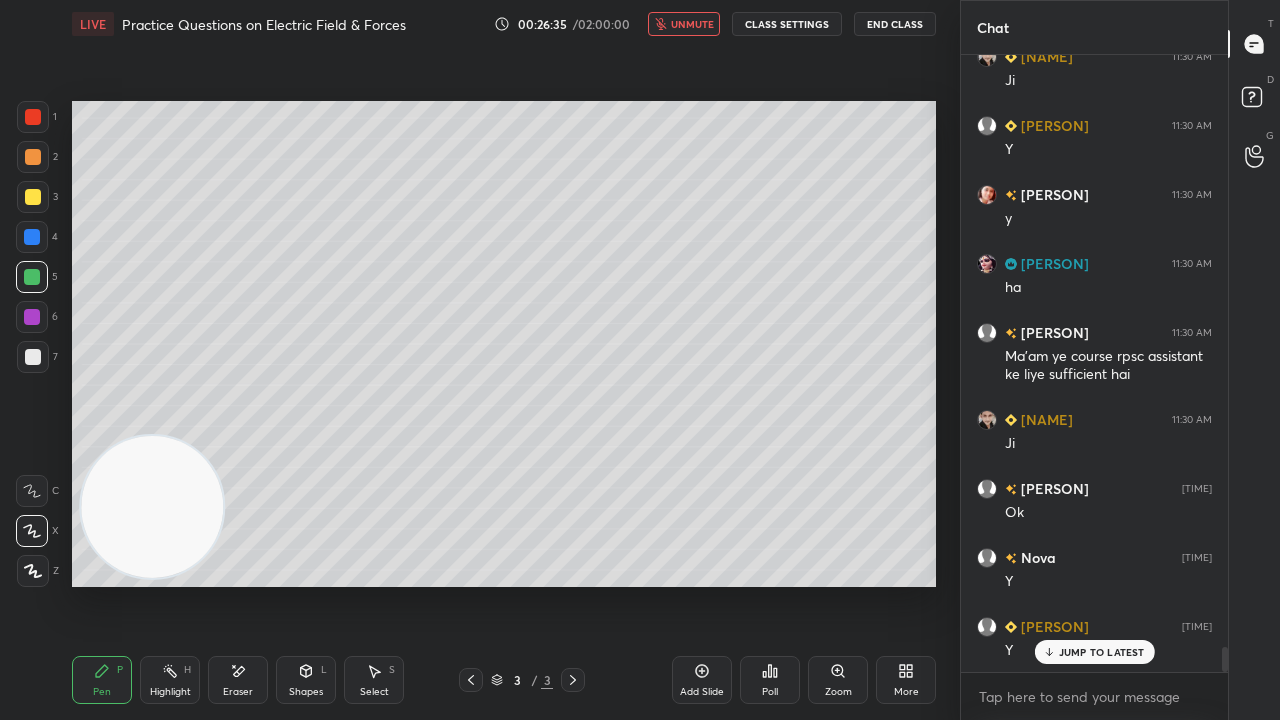 click on "unmute" at bounding box center (684, 24) 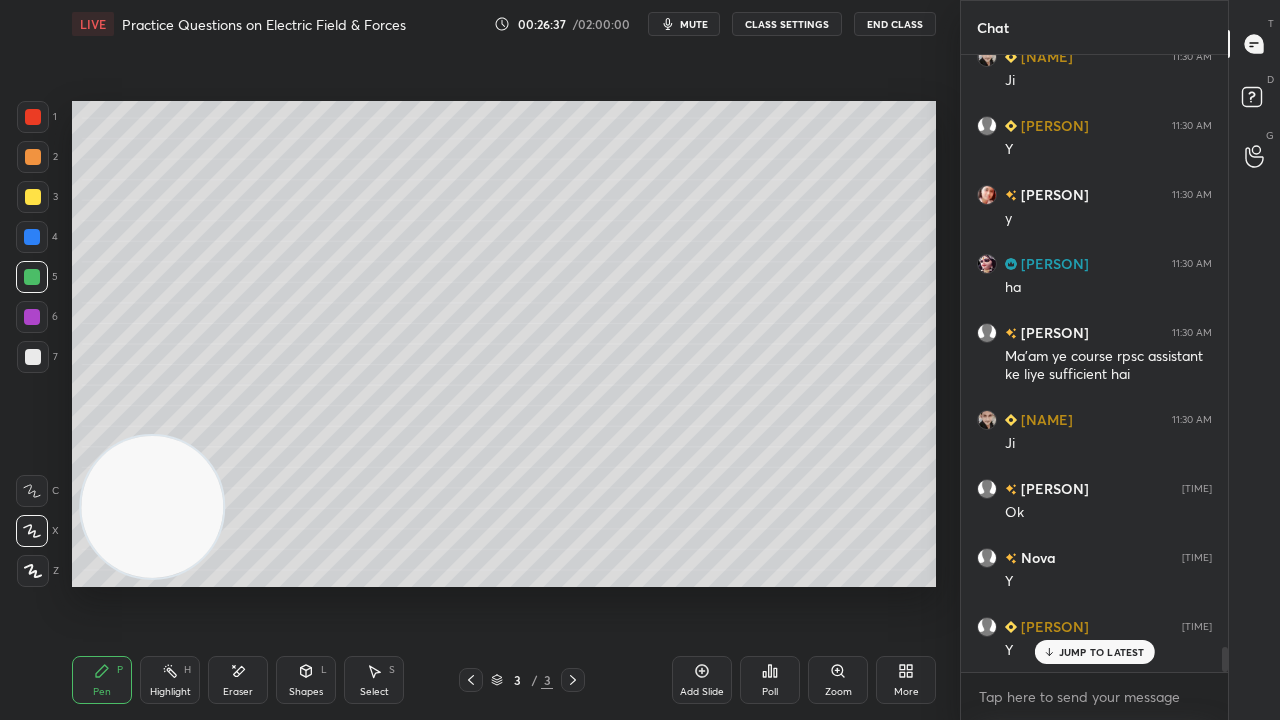click on "mute" at bounding box center (694, 24) 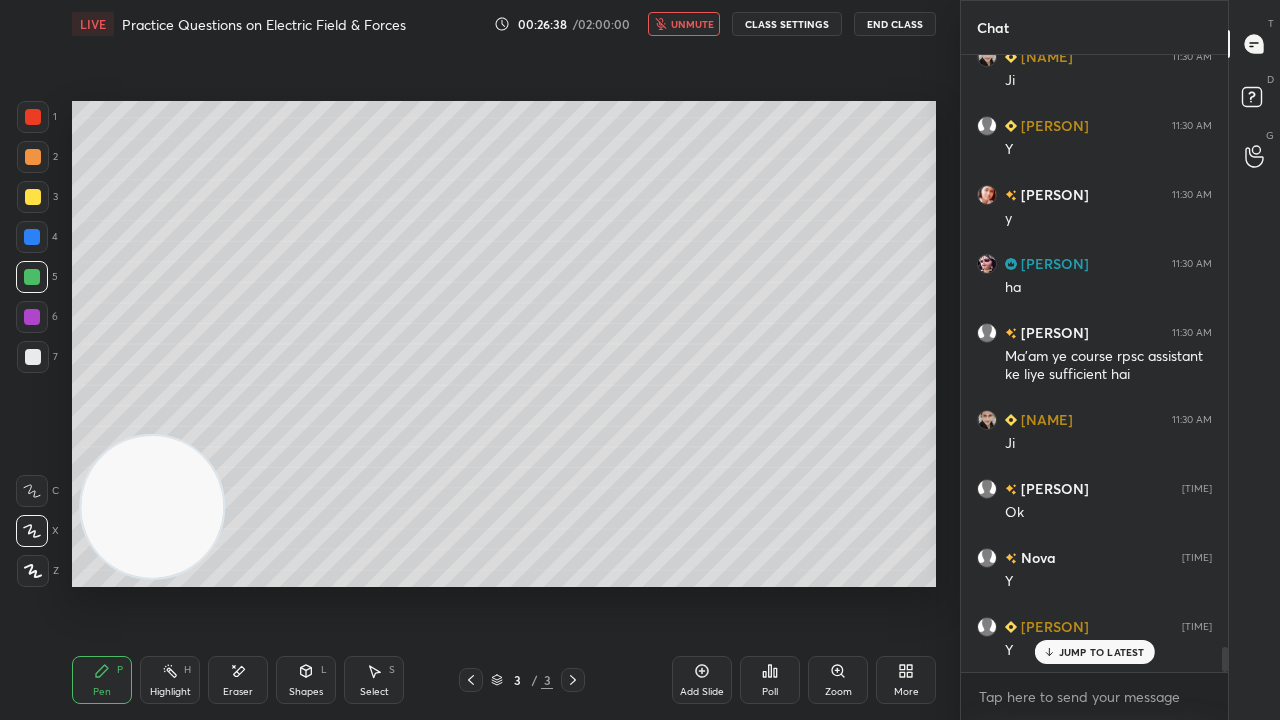 click on "unmute" at bounding box center [692, 24] 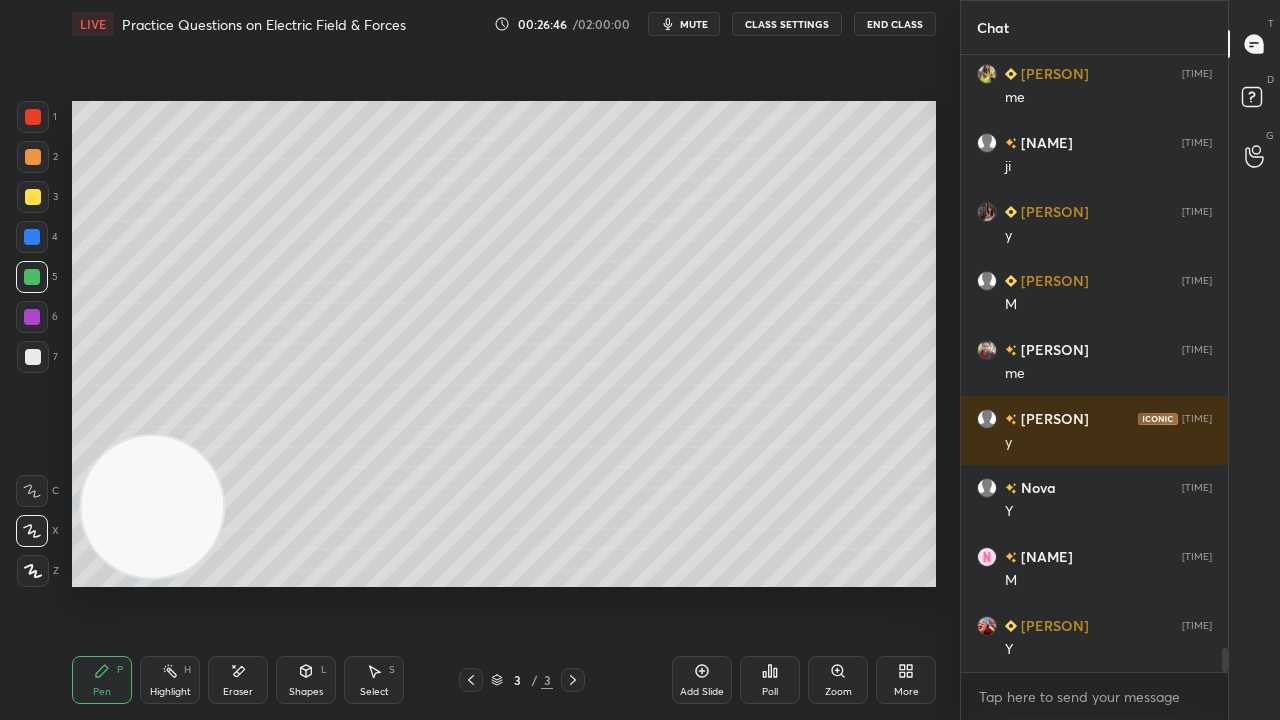 scroll, scrollTop: 15504, scrollLeft: 0, axis: vertical 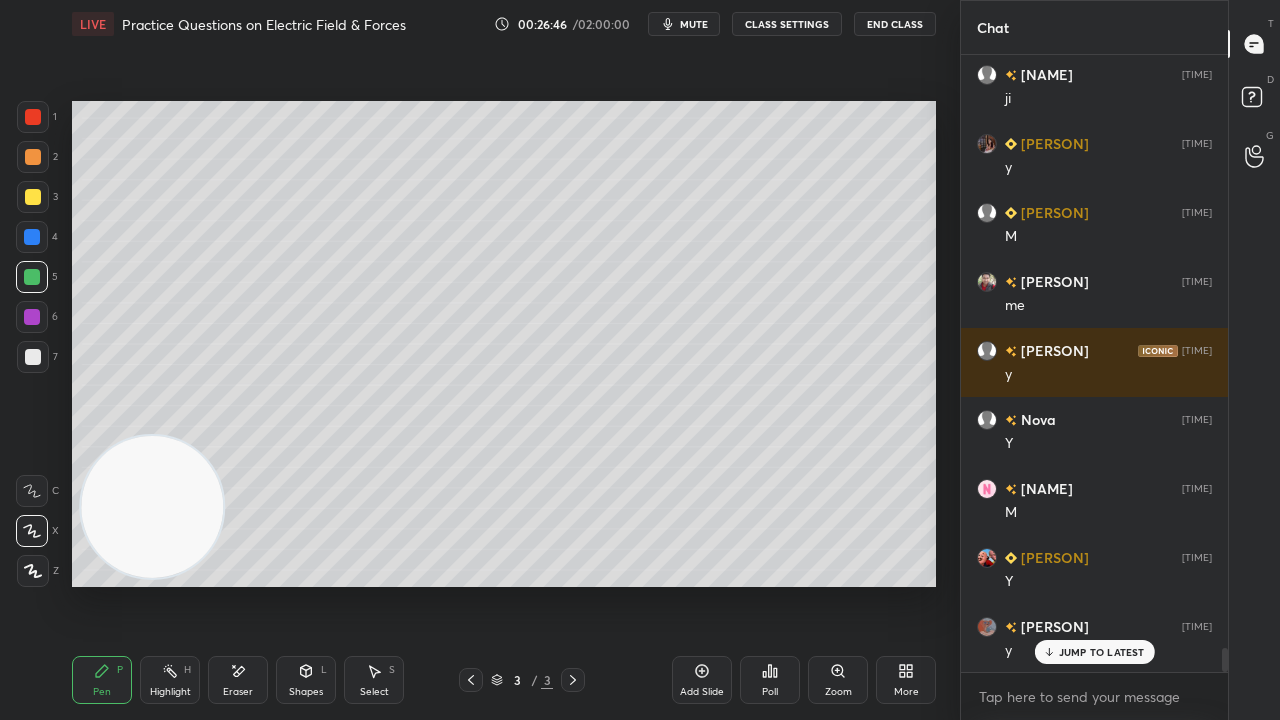 click 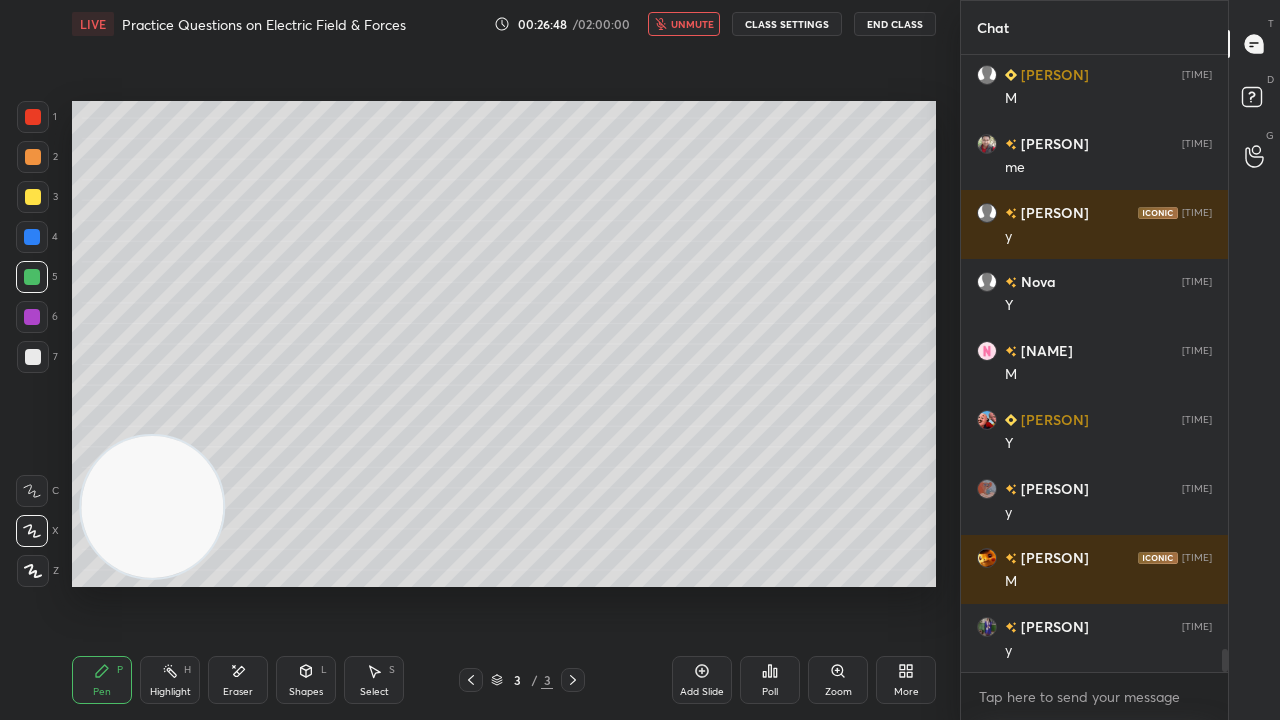 scroll, scrollTop: 15712, scrollLeft: 0, axis: vertical 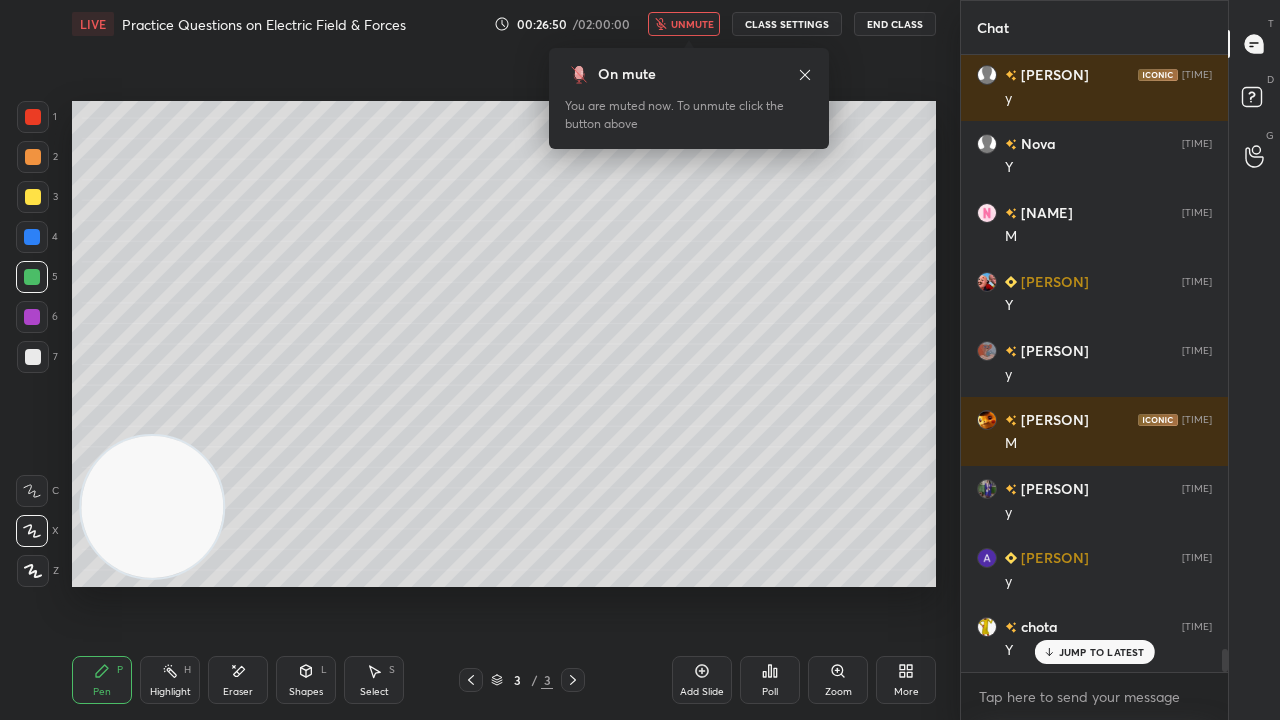click on "unmute" at bounding box center (692, 24) 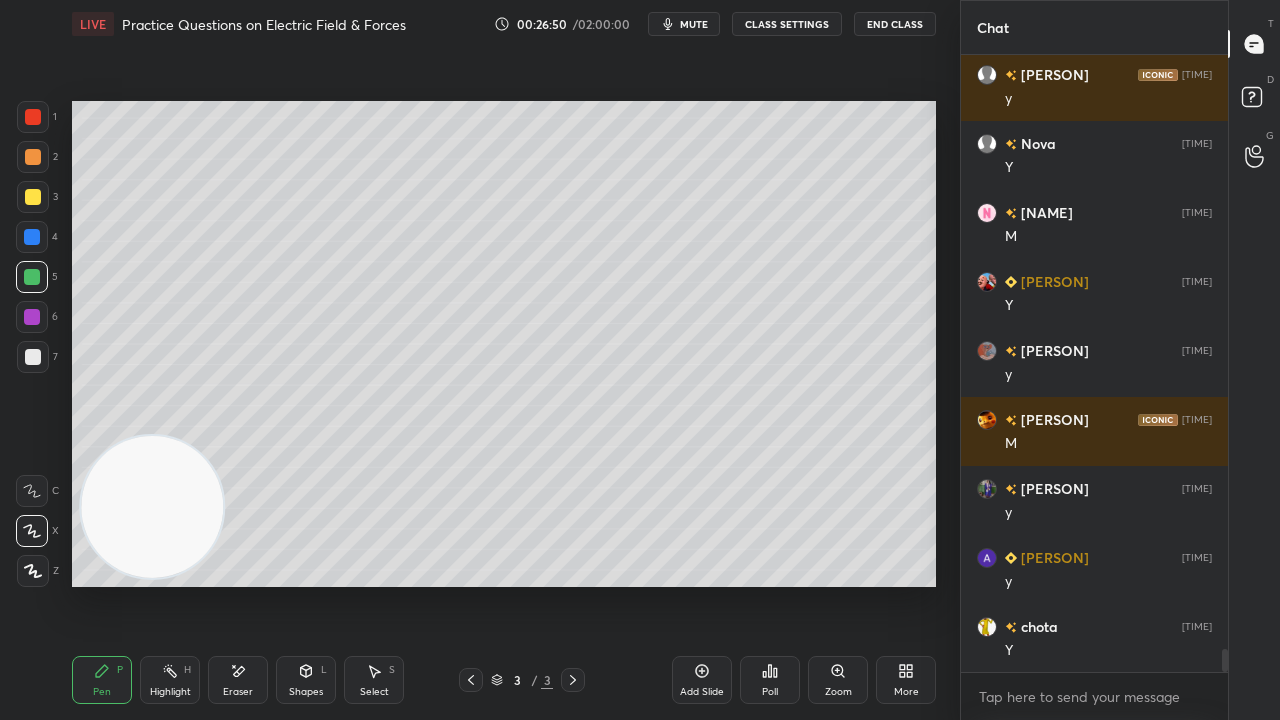 scroll, scrollTop: 15850, scrollLeft: 0, axis: vertical 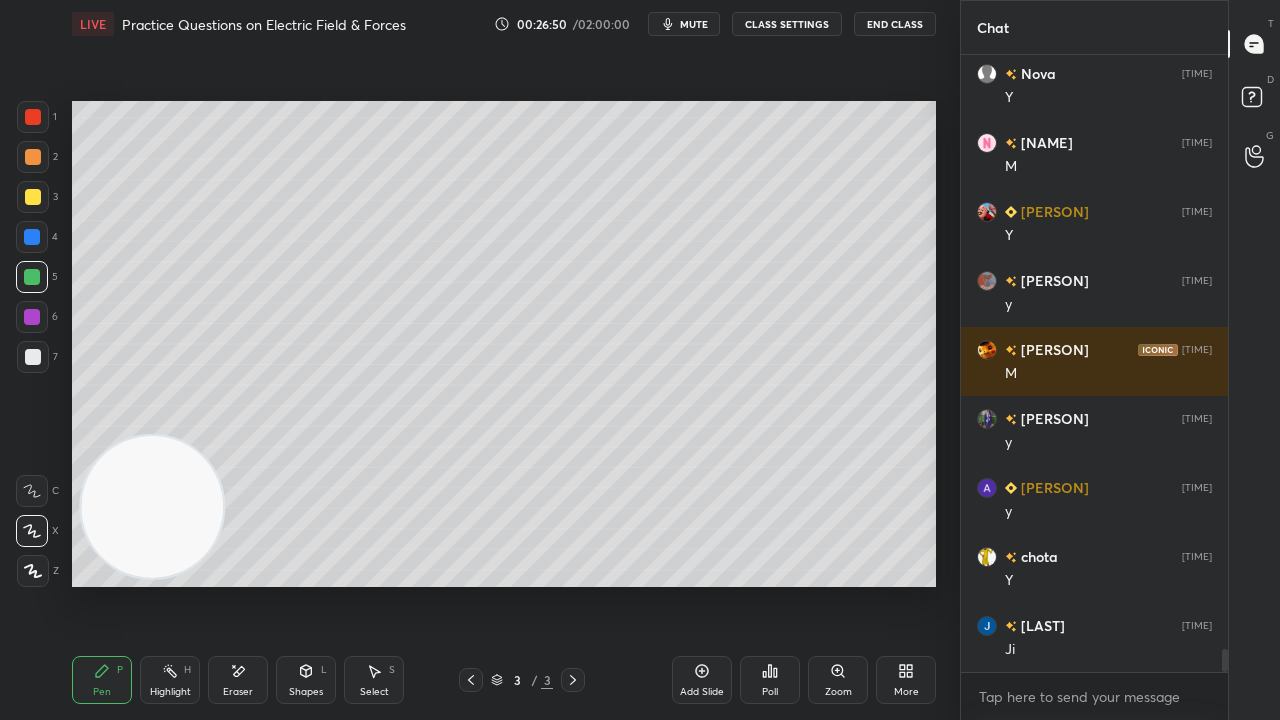 click on "mute" at bounding box center (694, 24) 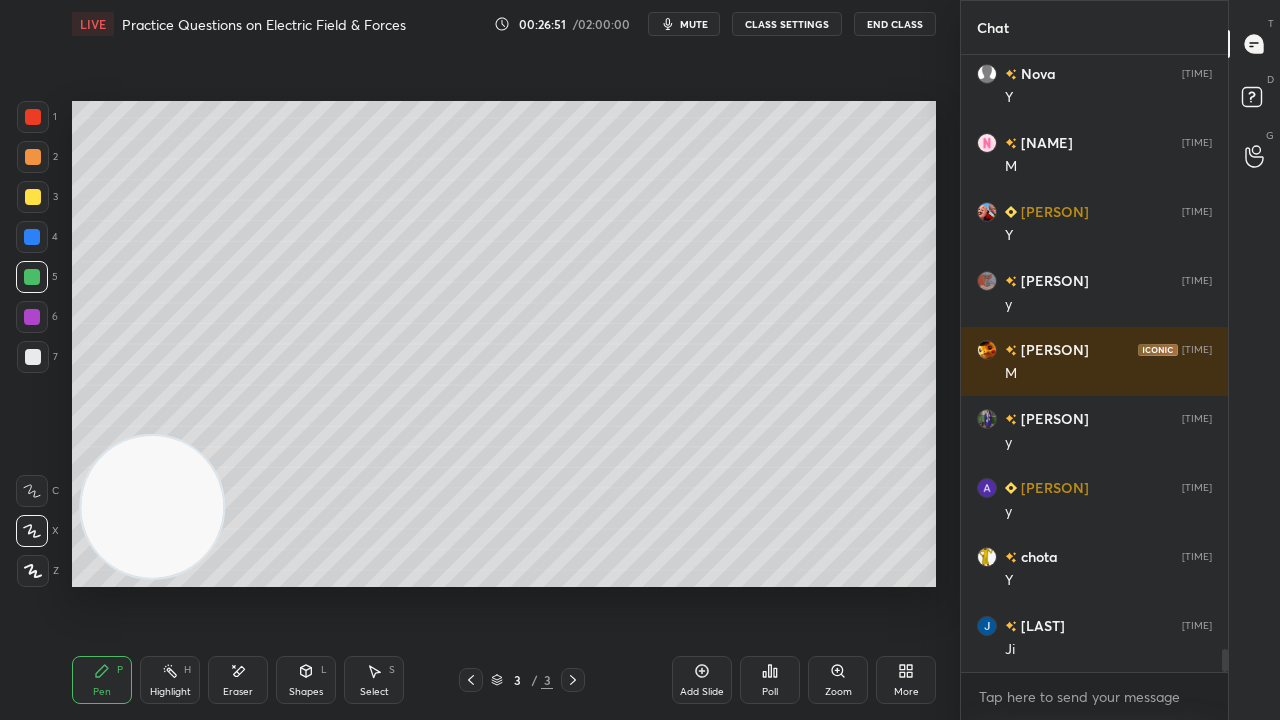 scroll, scrollTop: 15918, scrollLeft: 0, axis: vertical 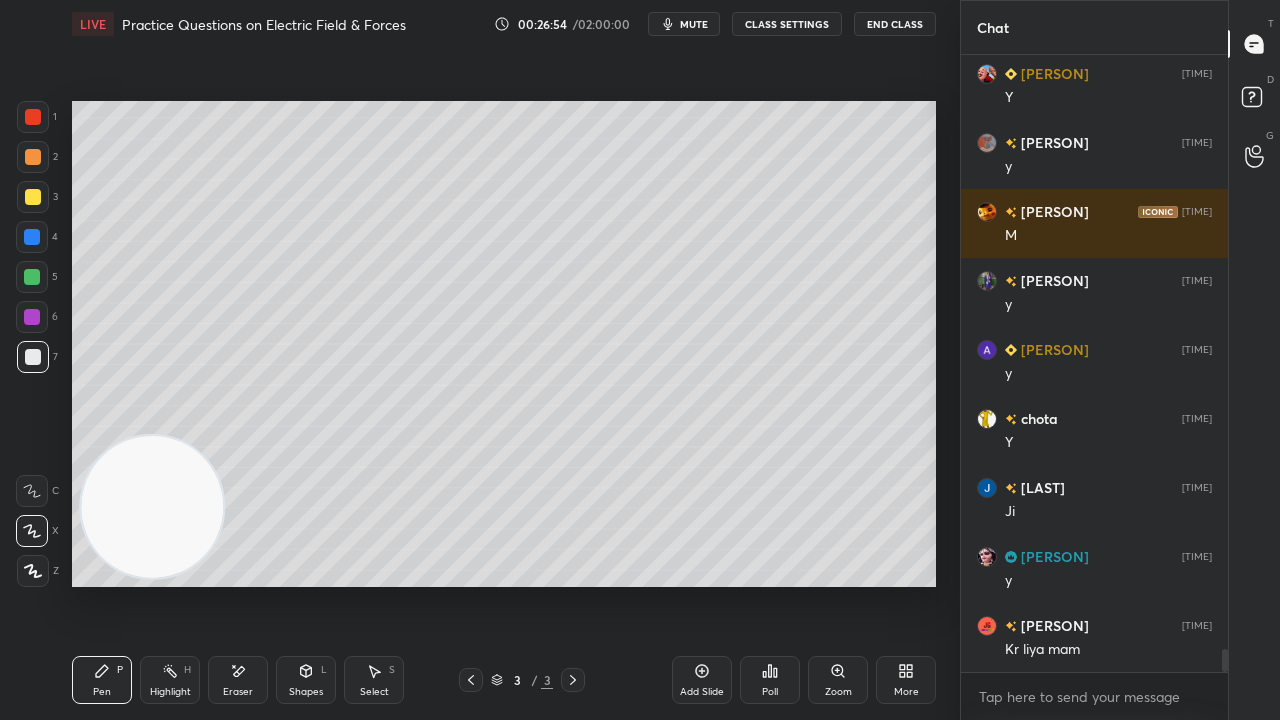 click at bounding box center [33, 197] 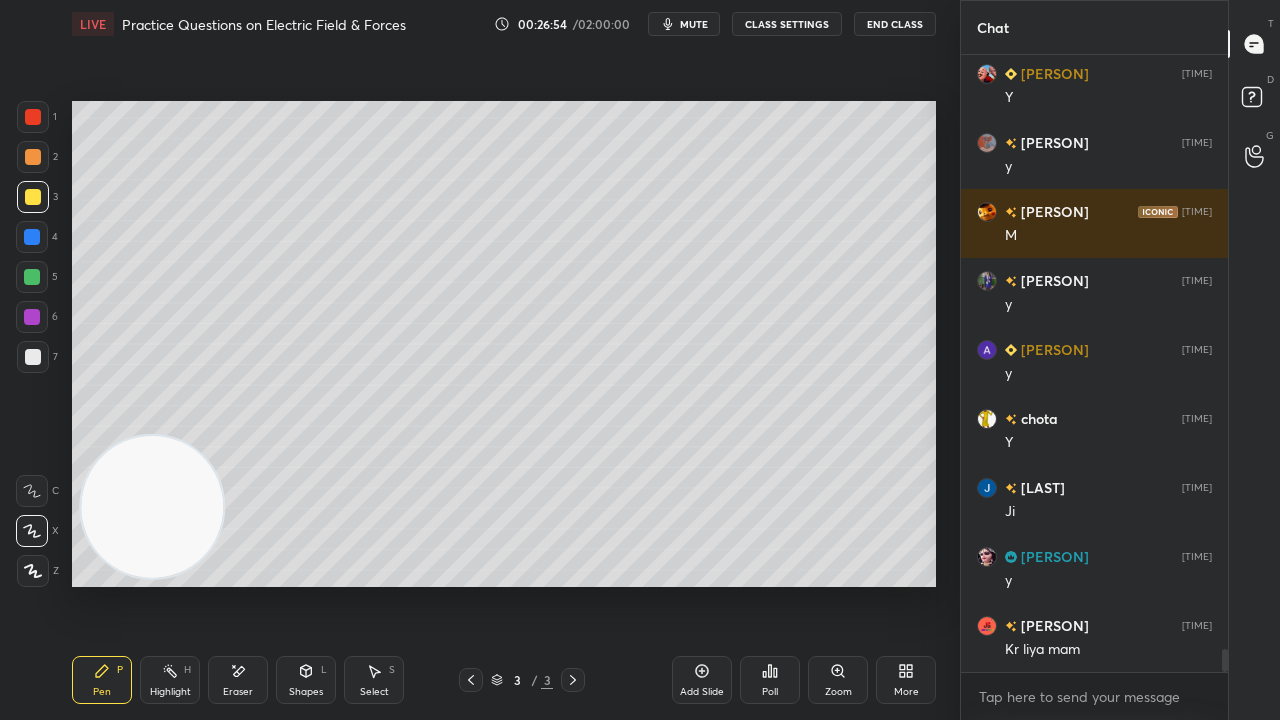 click on "mute" at bounding box center [694, 24] 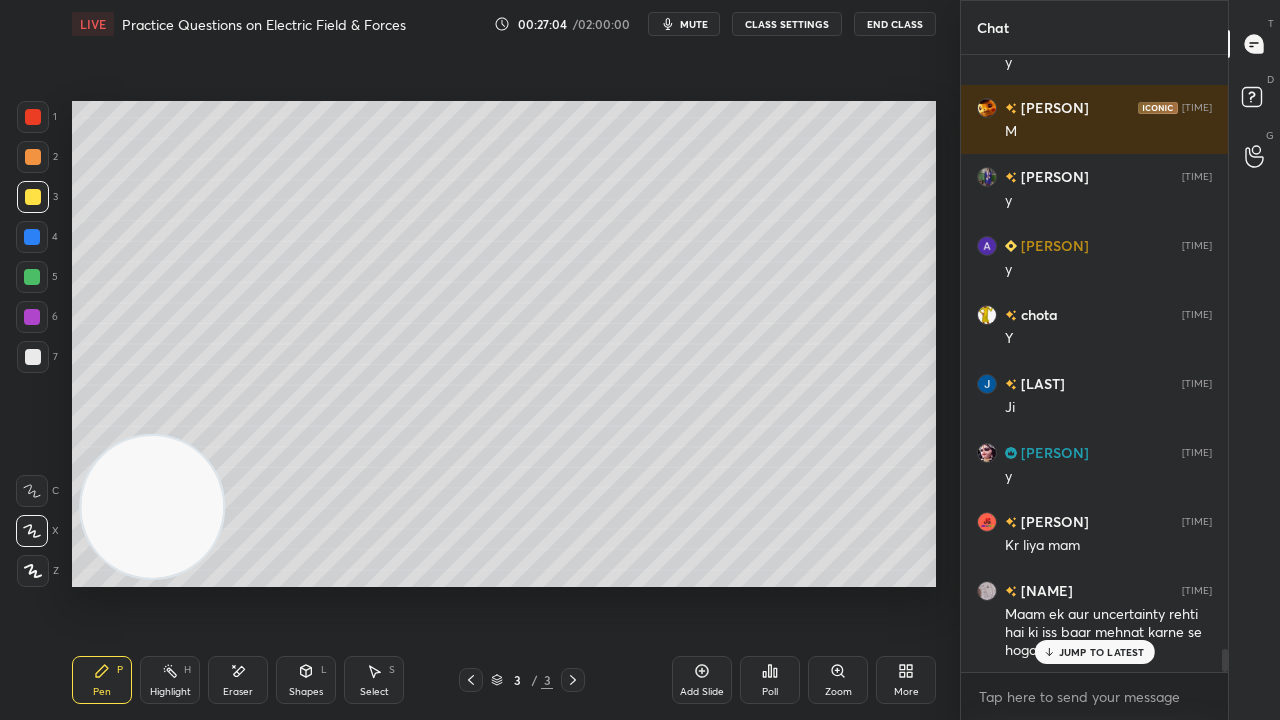 scroll, scrollTop: 16180, scrollLeft: 0, axis: vertical 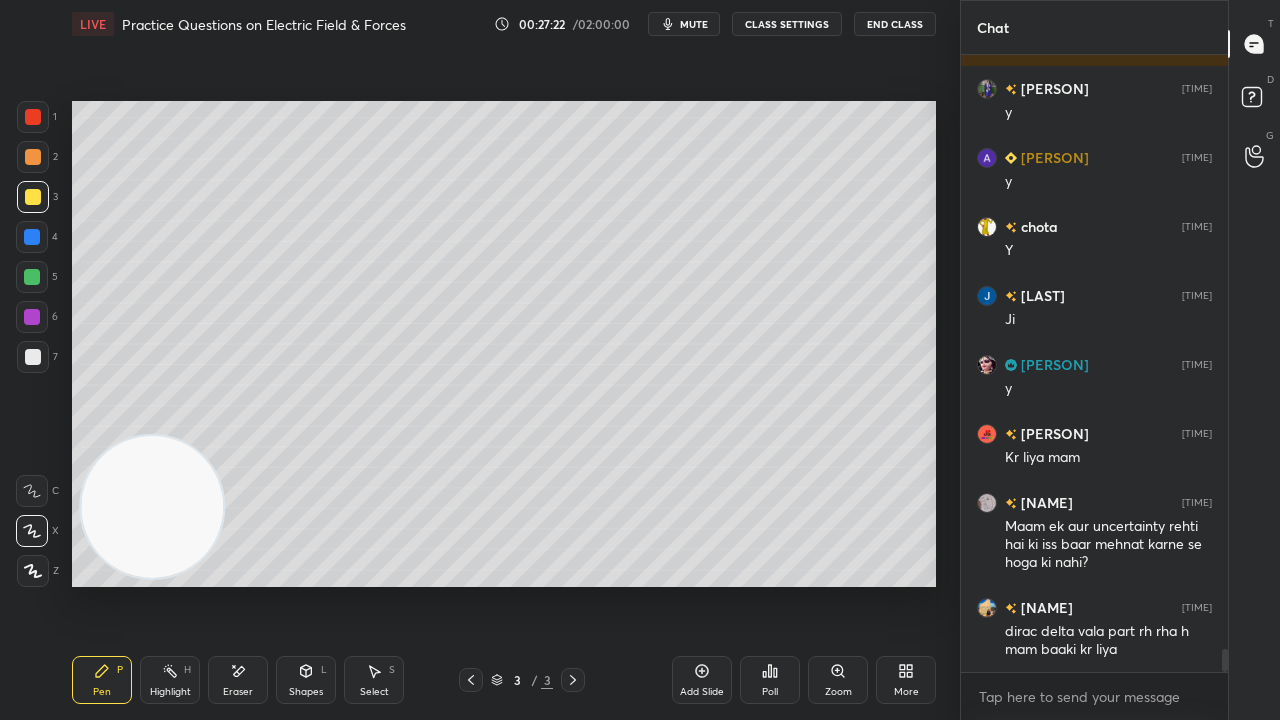 click at bounding box center [32, 277] 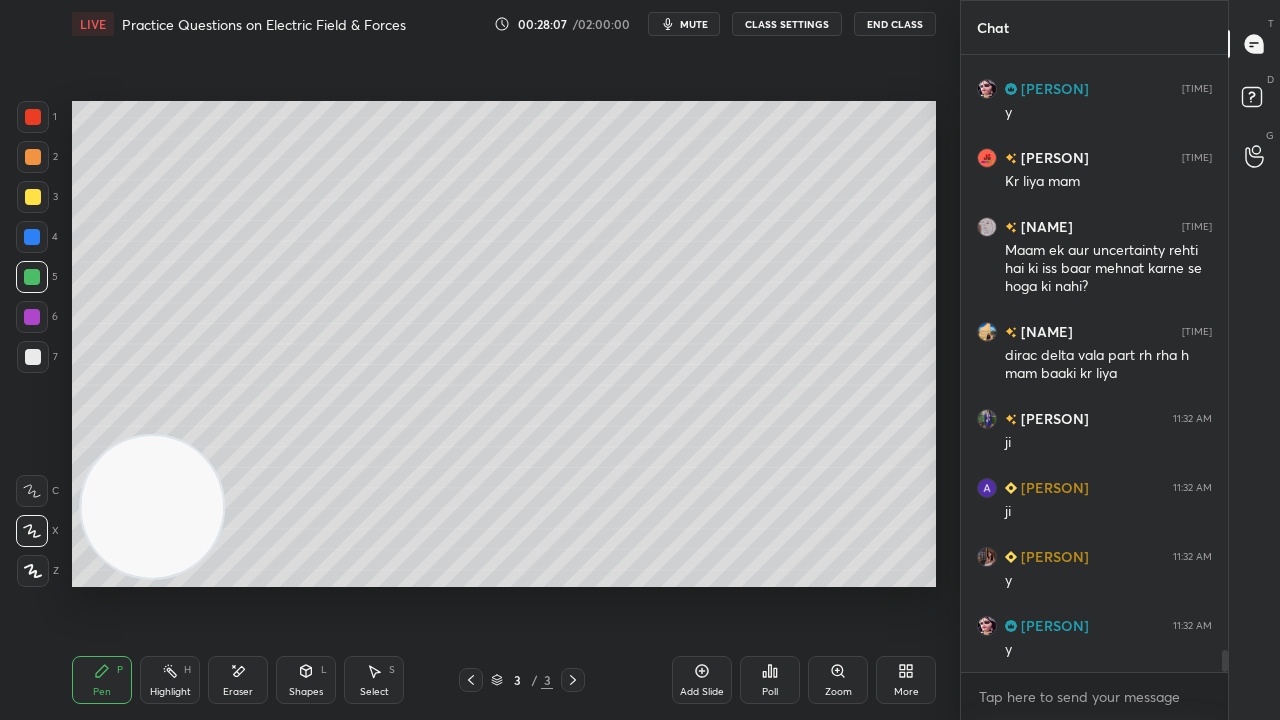 scroll, scrollTop: 16524, scrollLeft: 0, axis: vertical 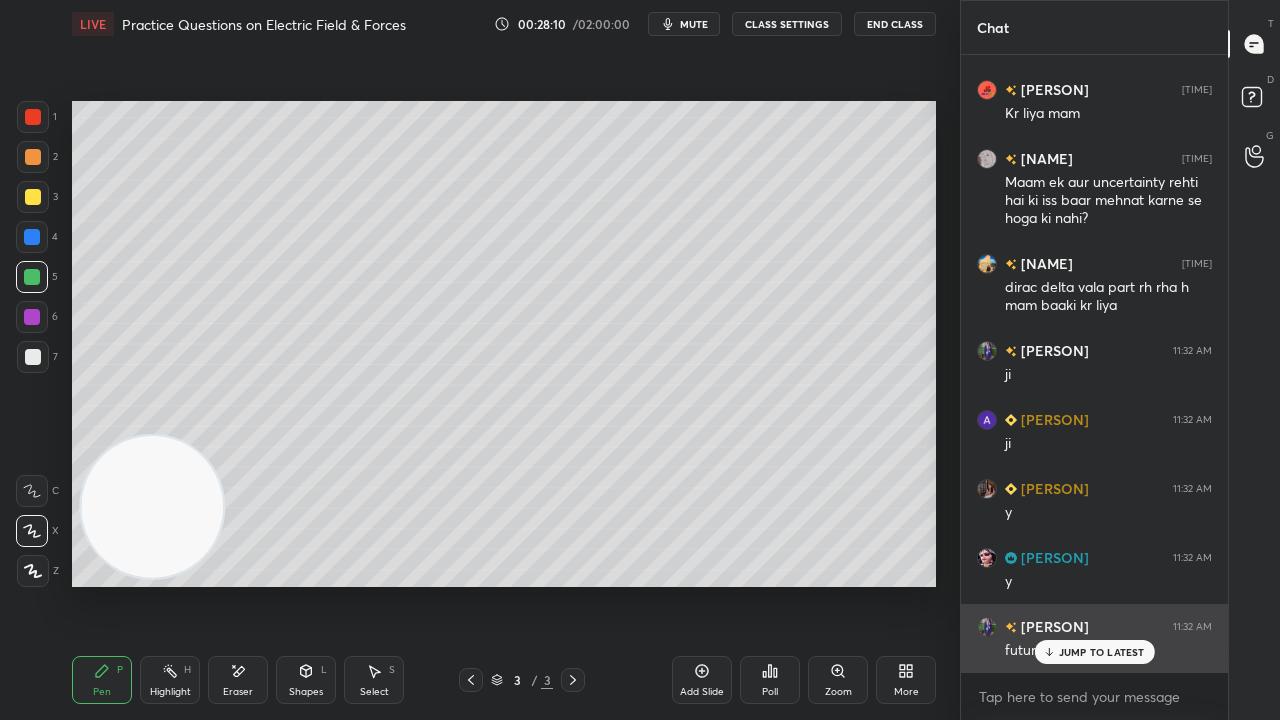 click on "JUMP TO LATEST" at bounding box center [1102, 652] 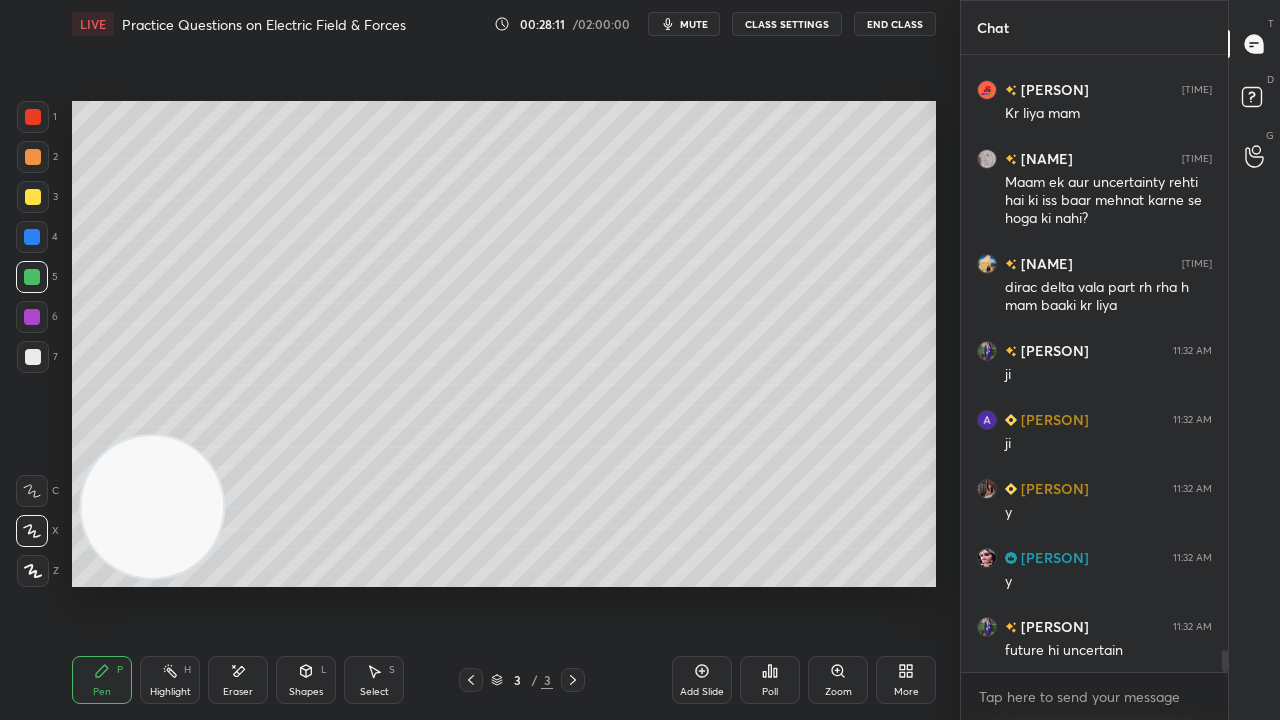 click at bounding box center [33, 357] 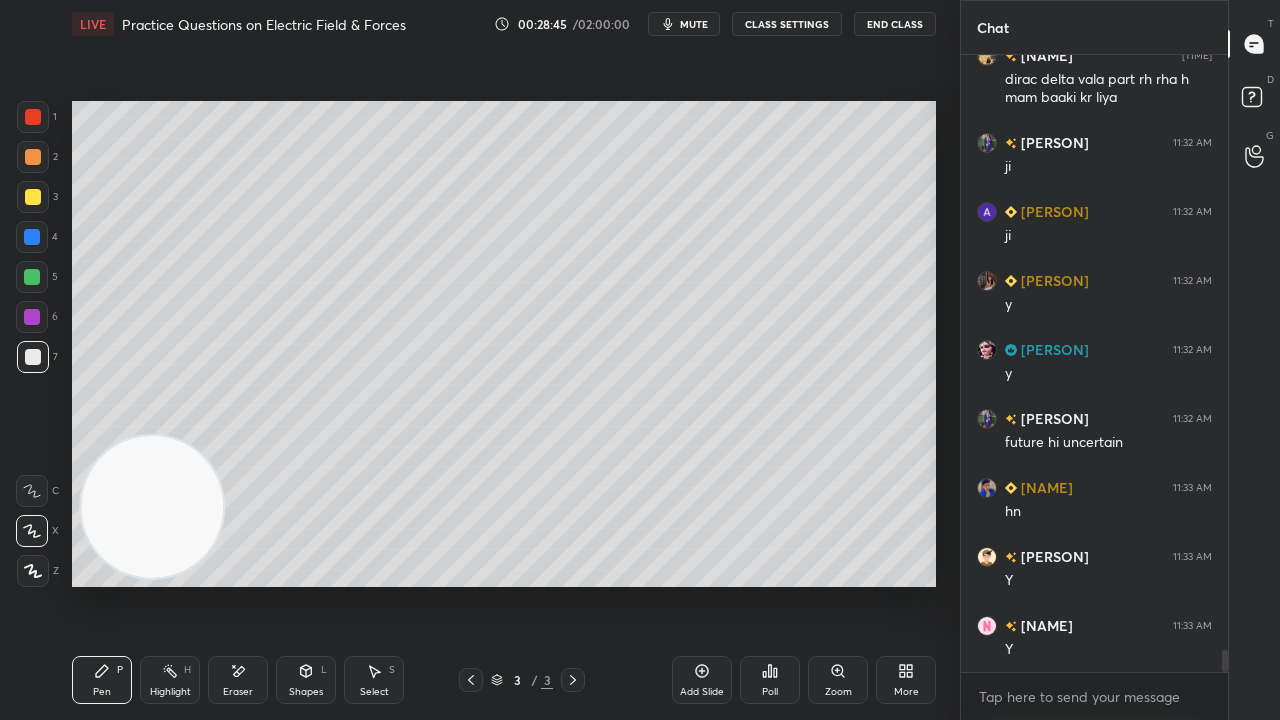 scroll, scrollTop: 16800, scrollLeft: 0, axis: vertical 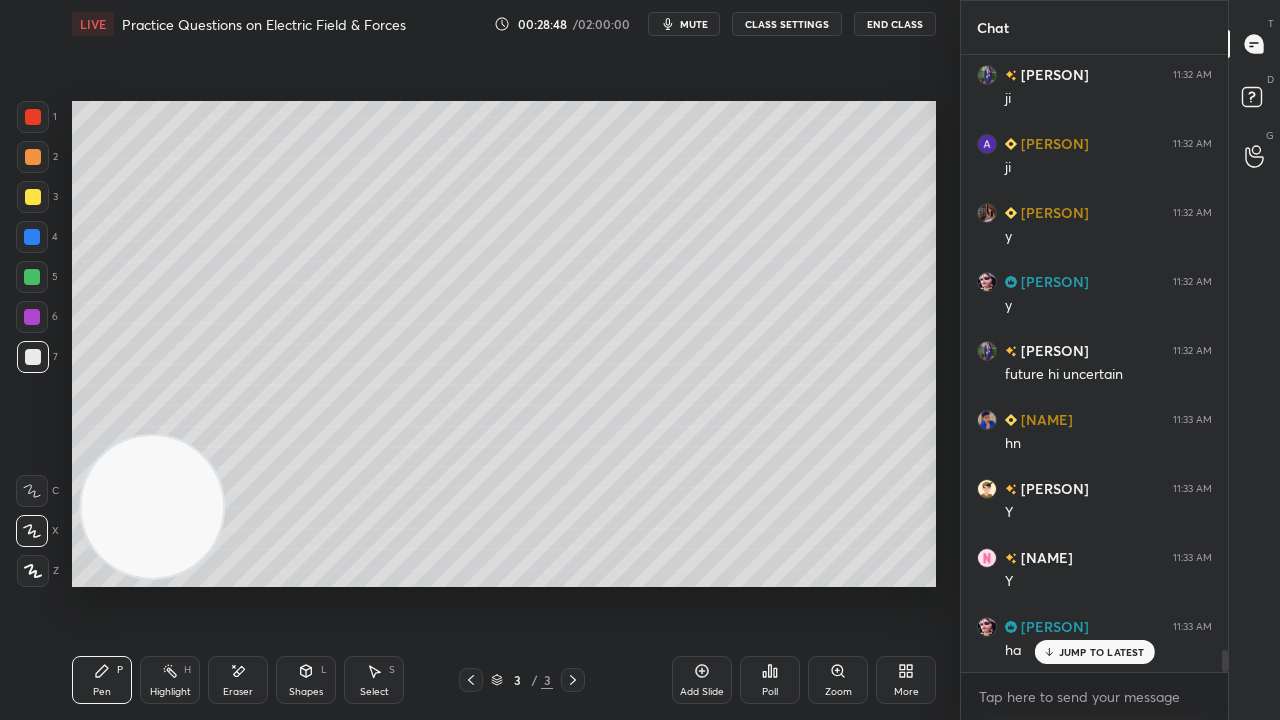 drag, startPoint x: 32, startPoint y: 202, endPoint x: 42, endPoint y: 199, distance: 10.440307 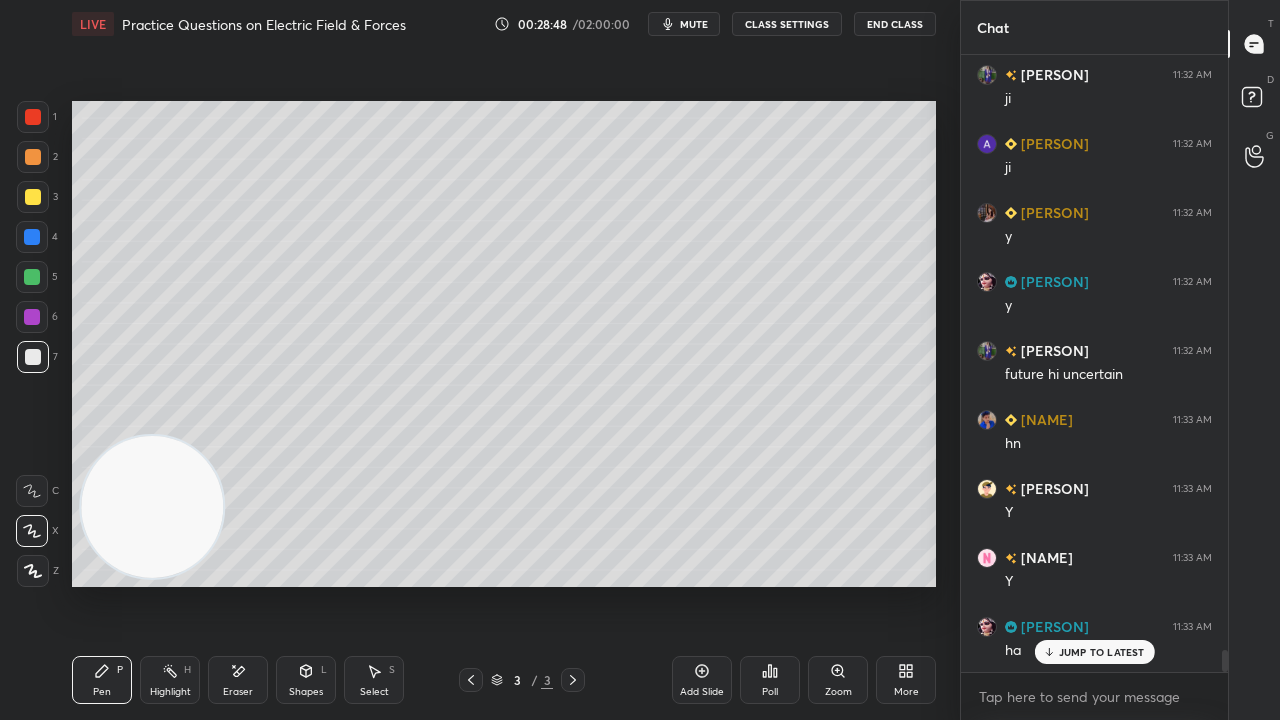 click at bounding box center (33, 197) 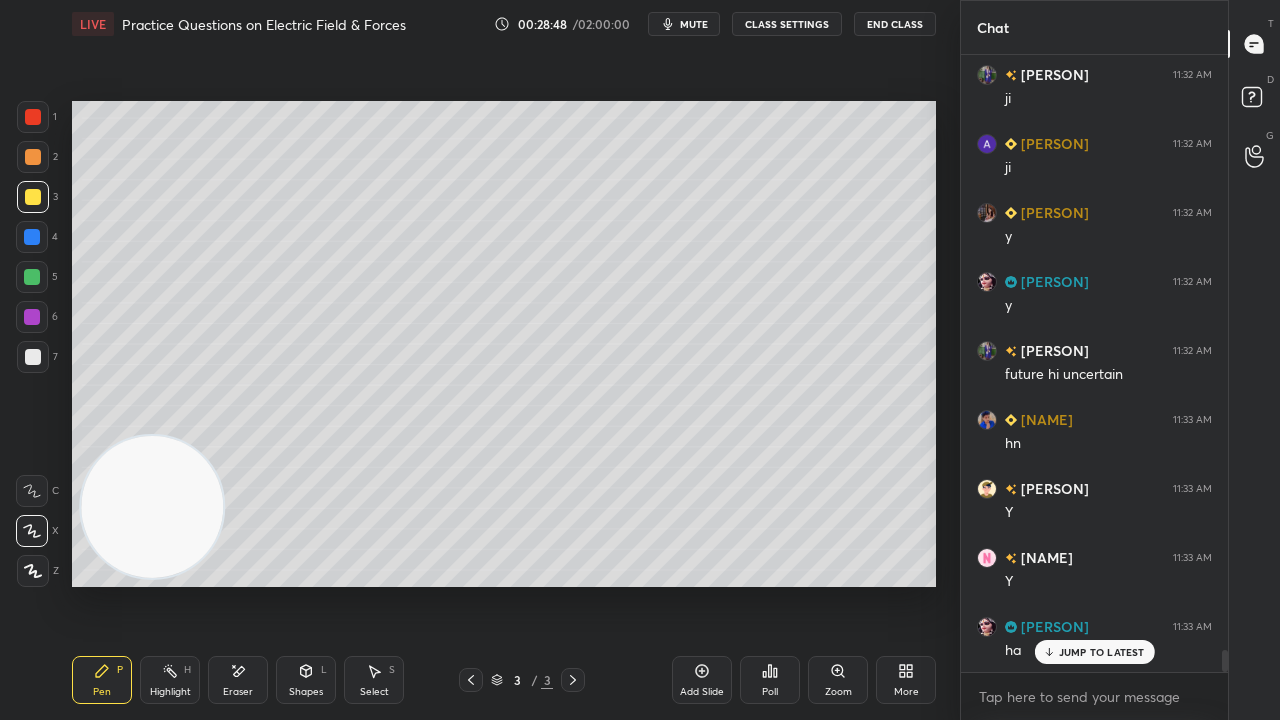 click on "mute" at bounding box center (694, 24) 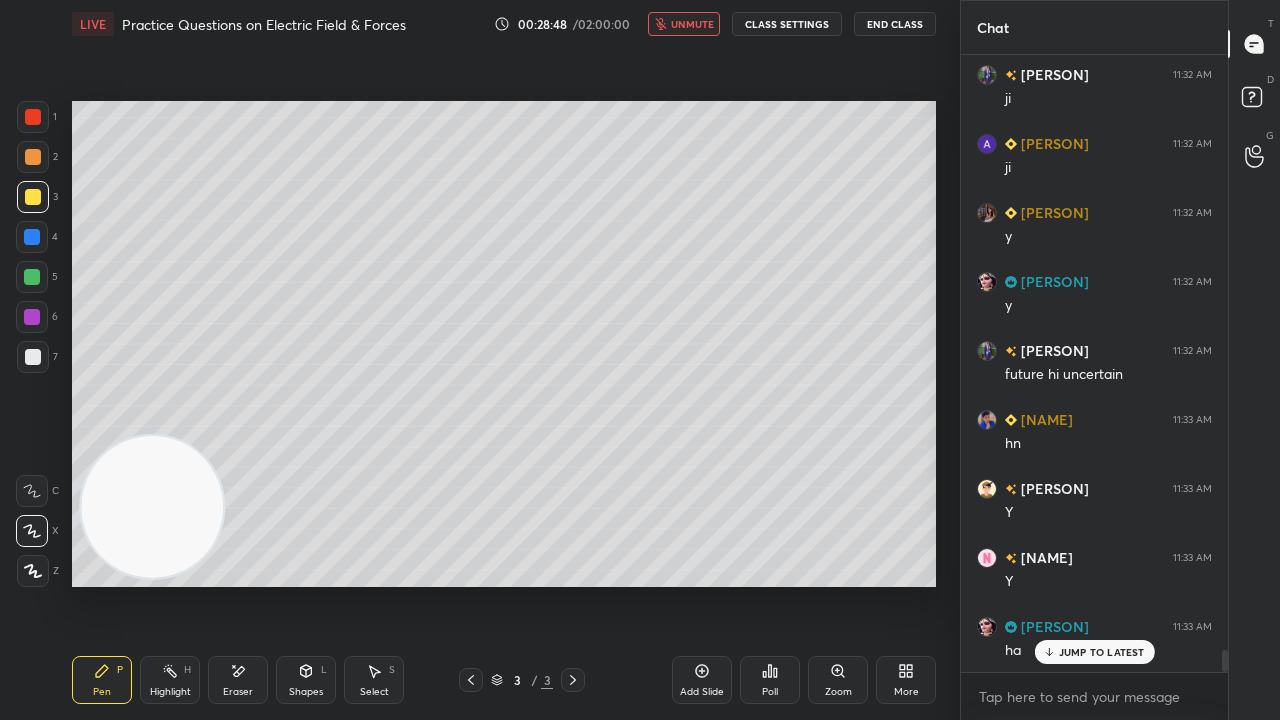click on "unmute" at bounding box center [692, 24] 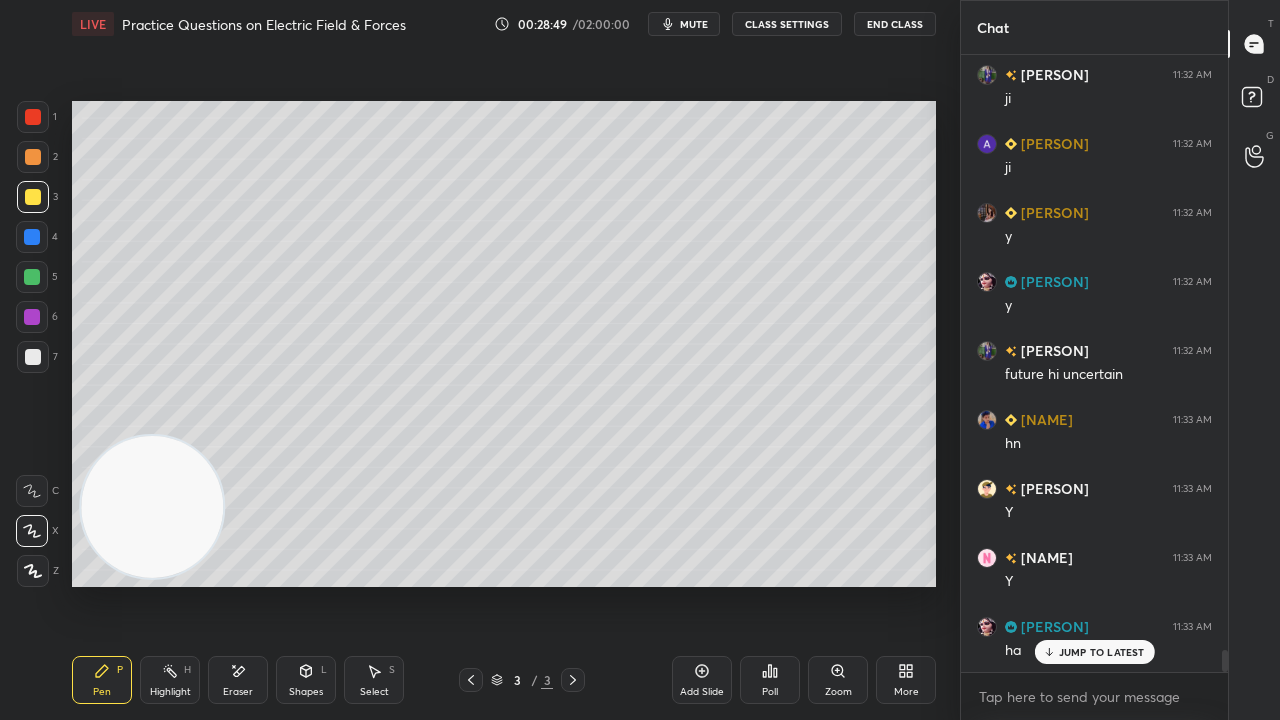 scroll, scrollTop: 16870, scrollLeft: 0, axis: vertical 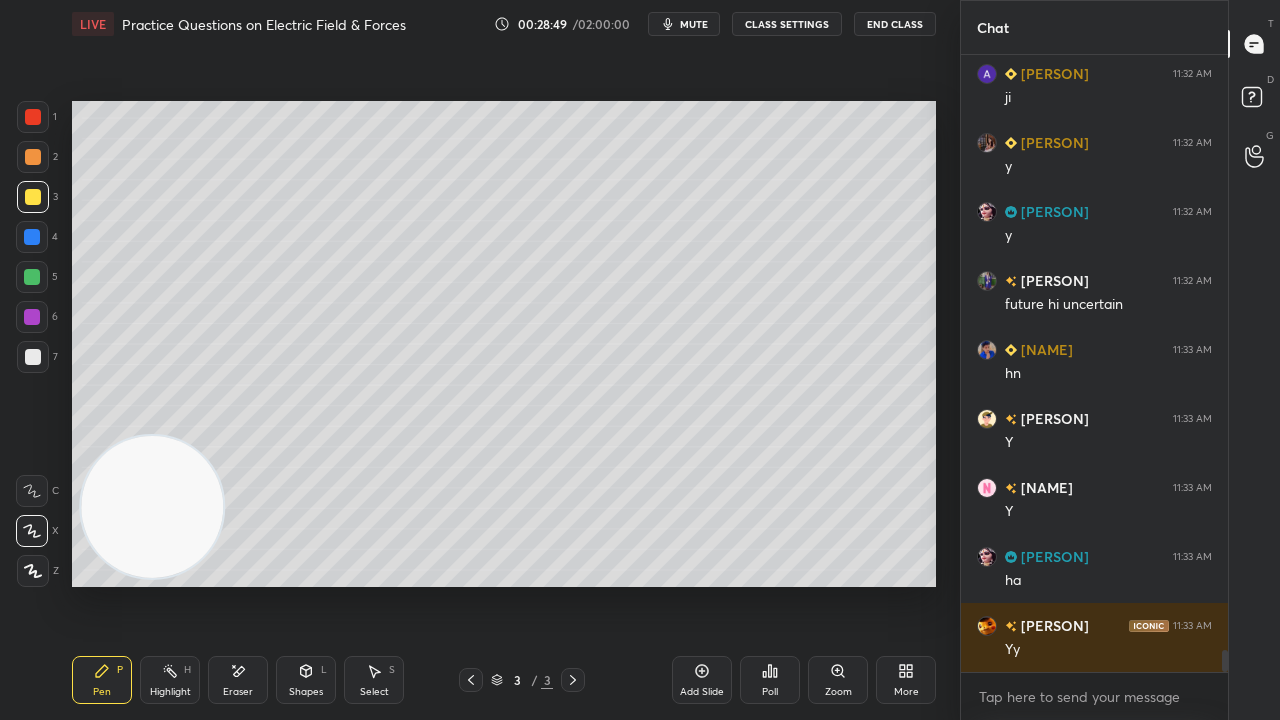 click on "5" at bounding box center (37, 281) 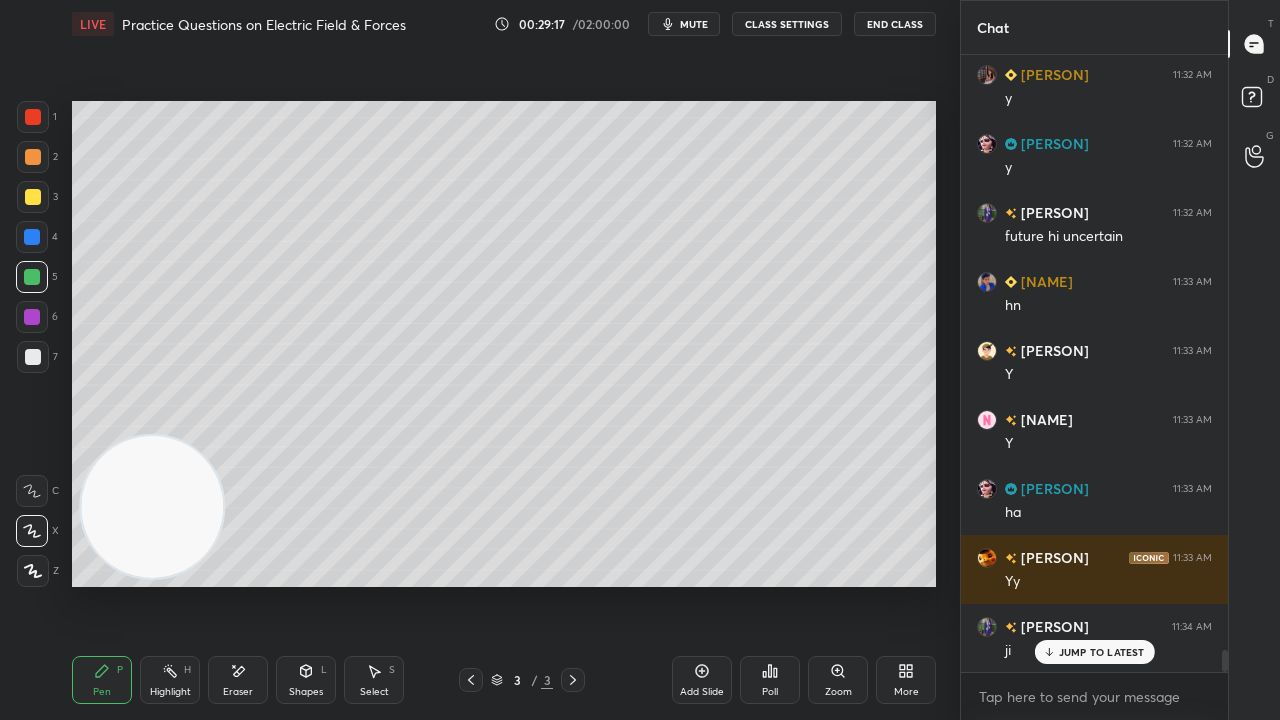 scroll, scrollTop: 17008, scrollLeft: 0, axis: vertical 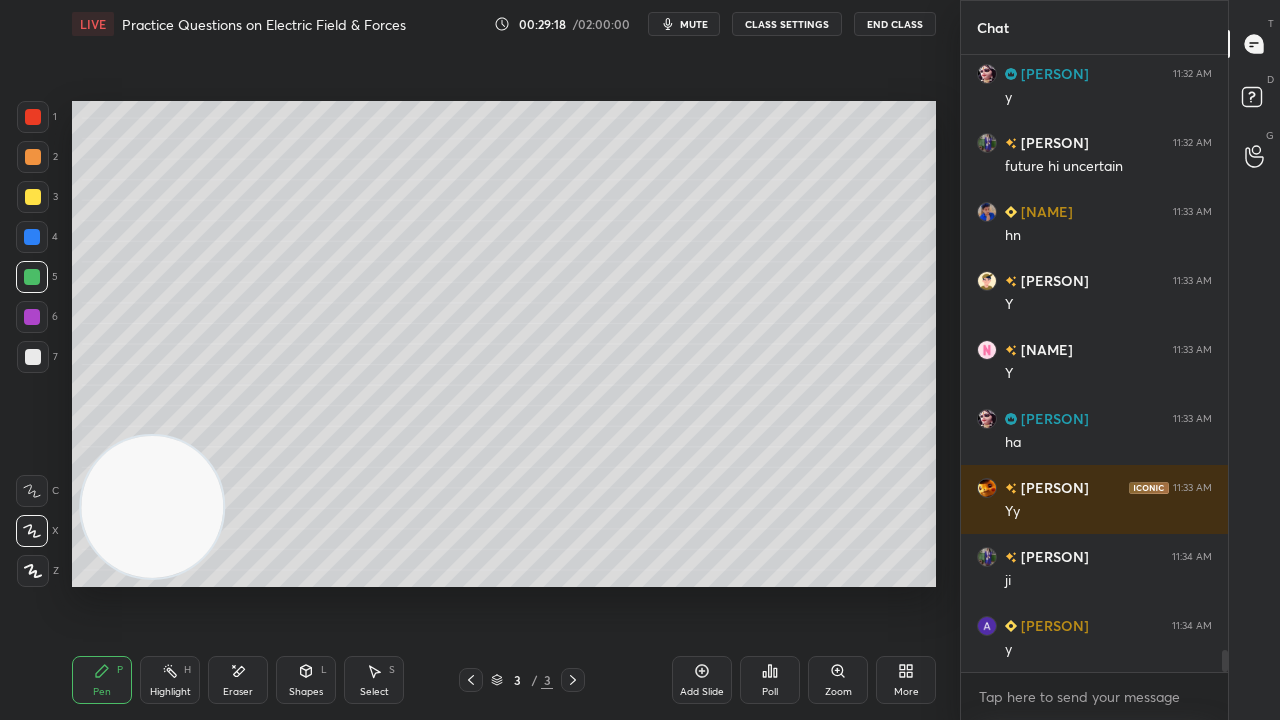 click at bounding box center [33, 197] 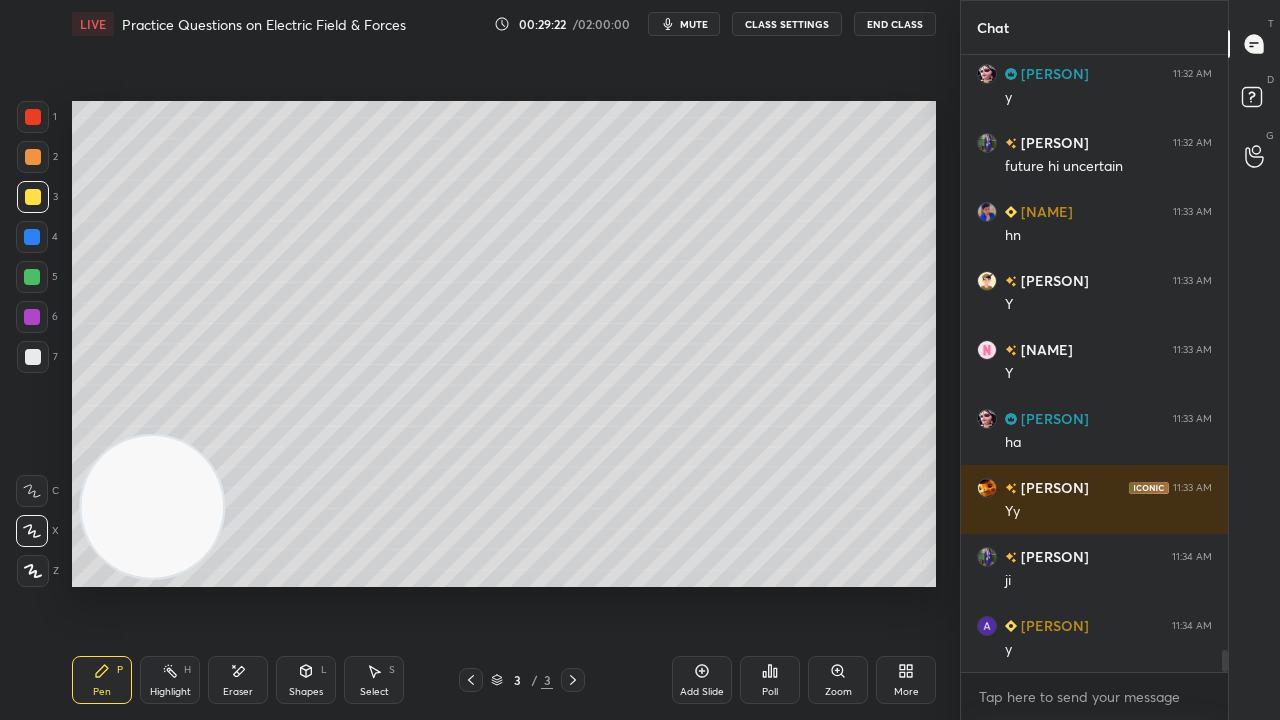 scroll, scrollTop: 17076, scrollLeft: 0, axis: vertical 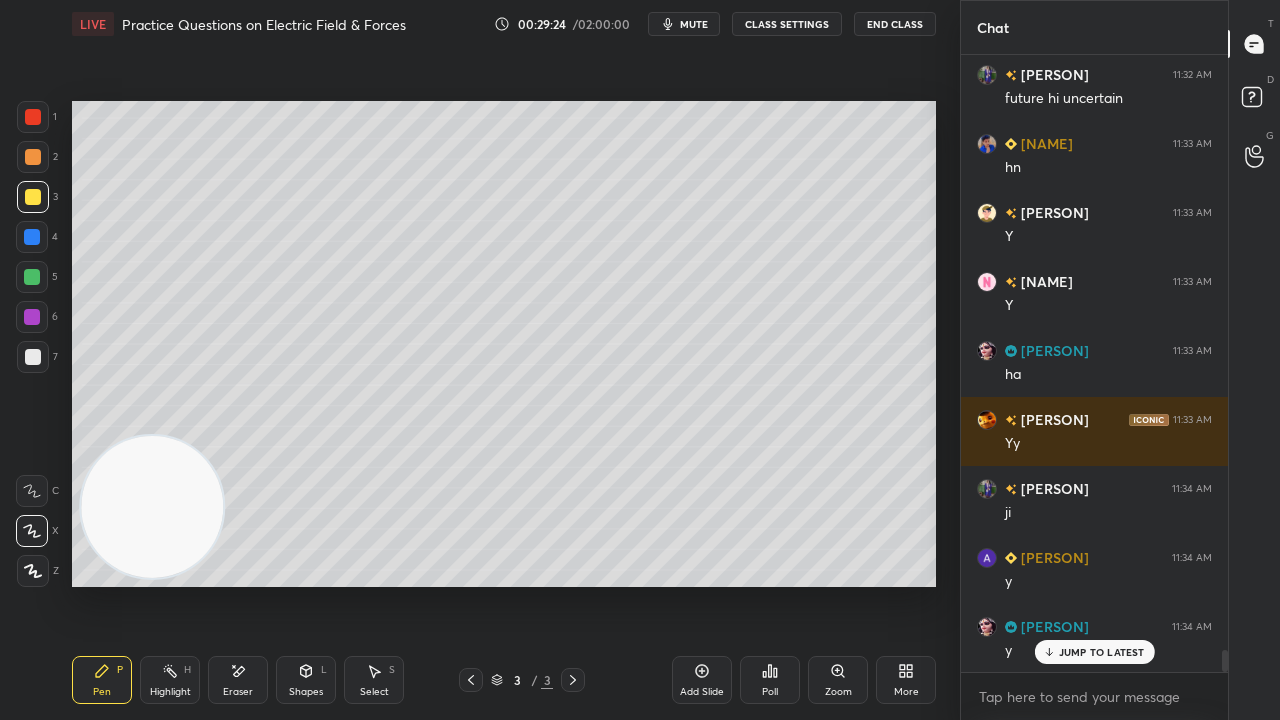 click on "JUMP TO LATEST" at bounding box center [1102, 652] 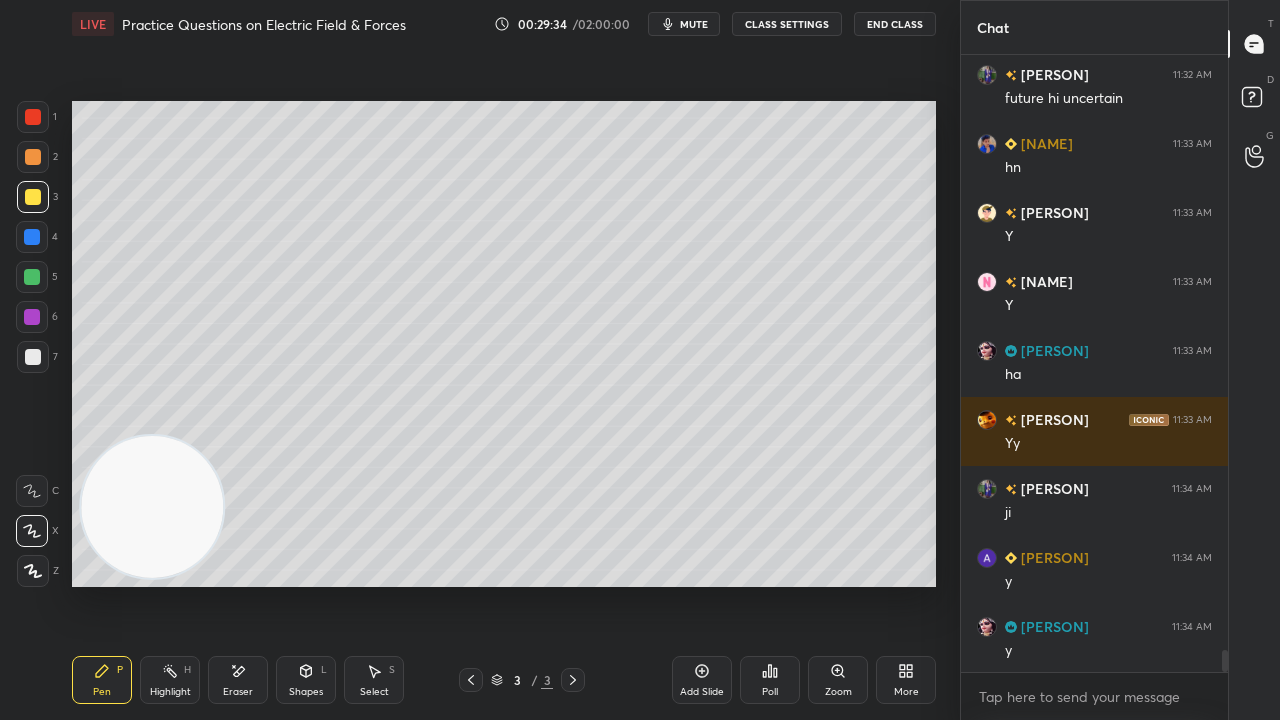 click on "mute" at bounding box center (684, 24) 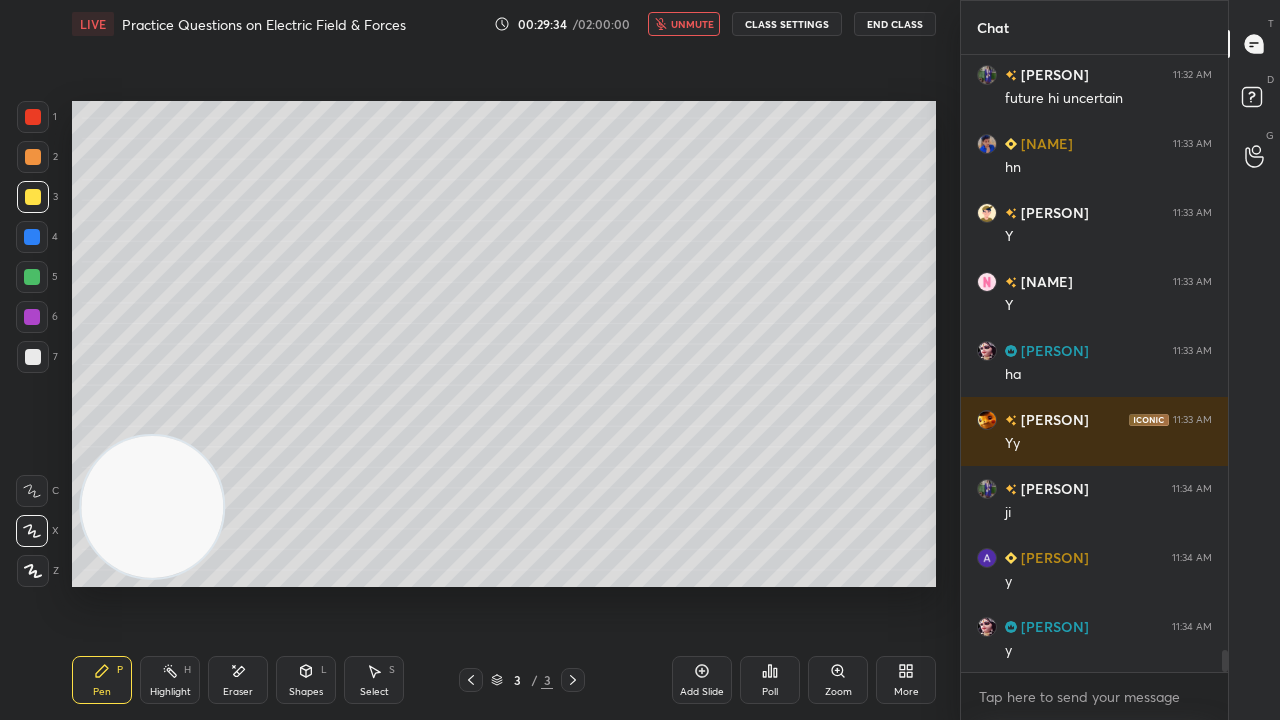 drag, startPoint x: 678, startPoint y: 26, endPoint x: 520, endPoint y: 67, distance: 163.23296 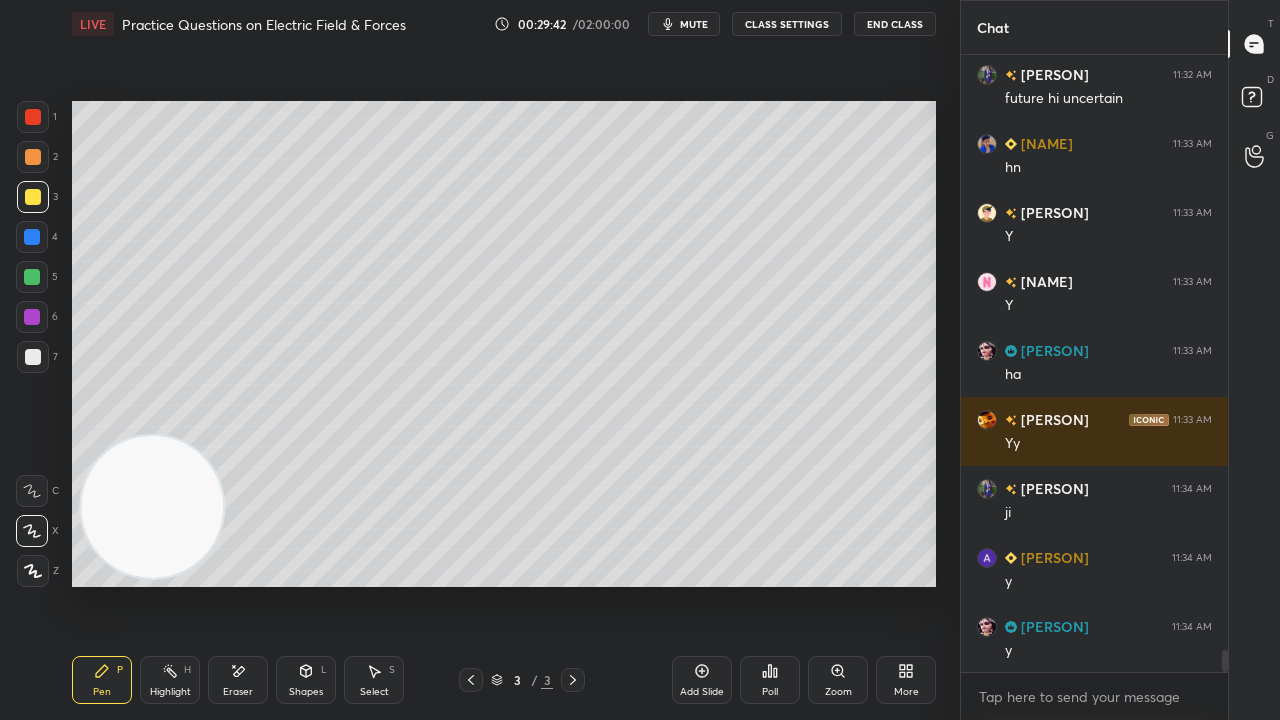 drag, startPoint x: 125, startPoint y: 572, endPoint x: 73, endPoint y: 164, distance: 411.30038 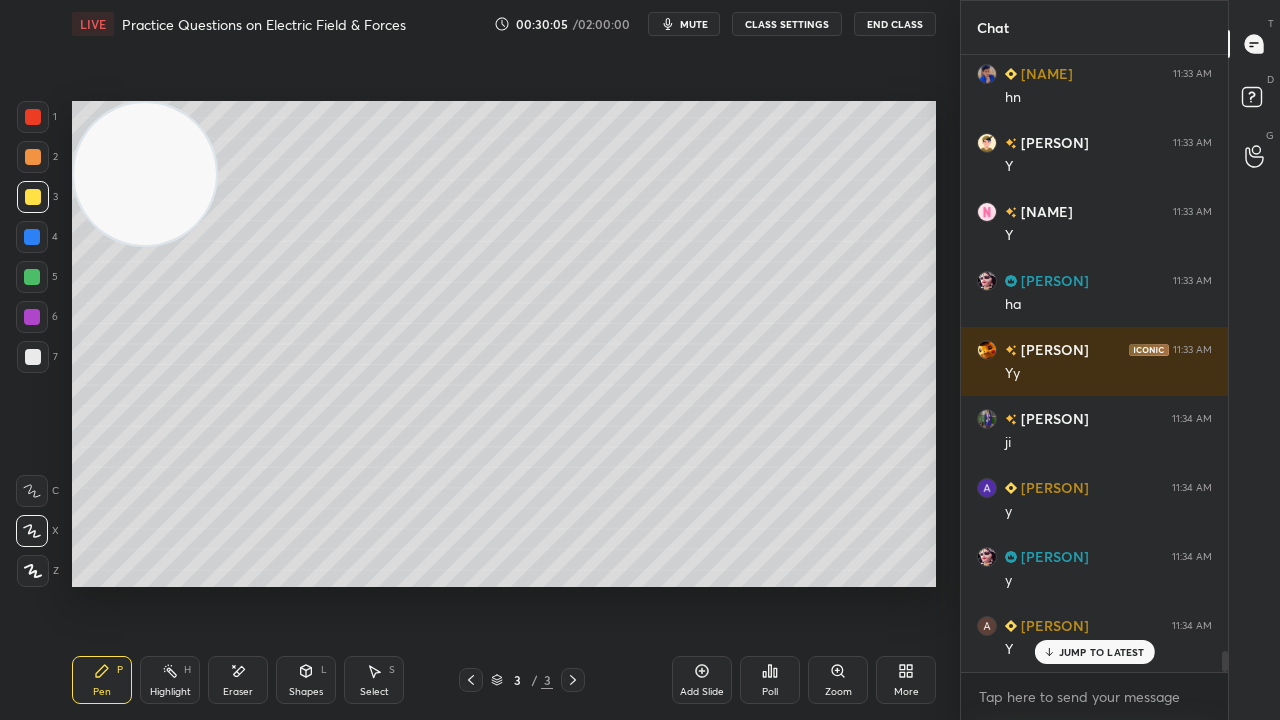 scroll, scrollTop: 17250, scrollLeft: 0, axis: vertical 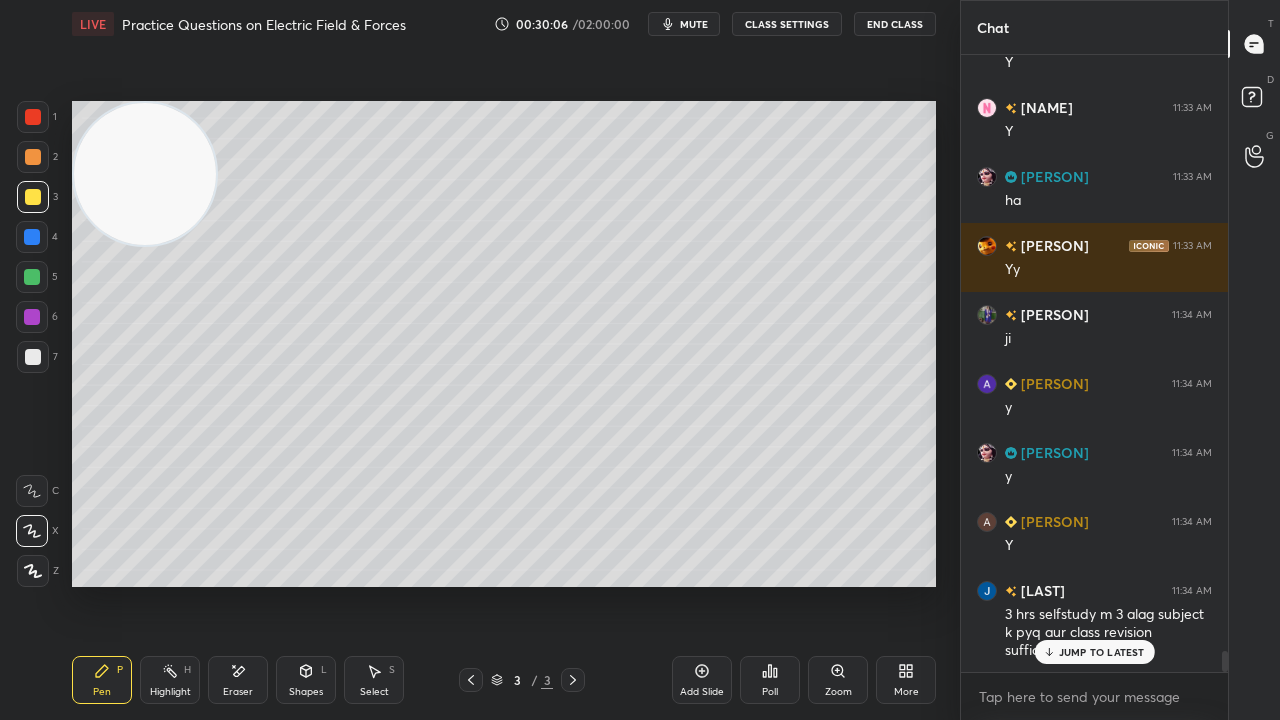 drag, startPoint x: 1072, startPoint y: 653, endPoint x: 1014, endPoint y: 684, distance: 65.76473 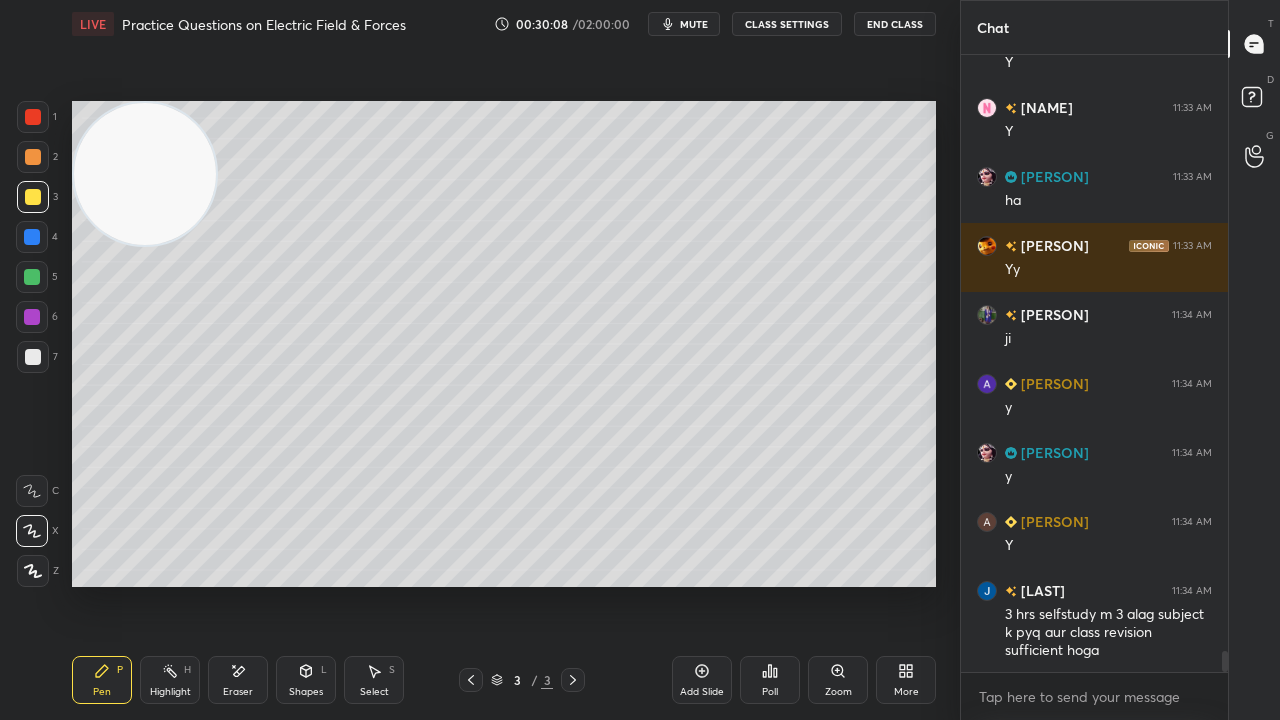 click on "mute" at bounding box center (694, 24) 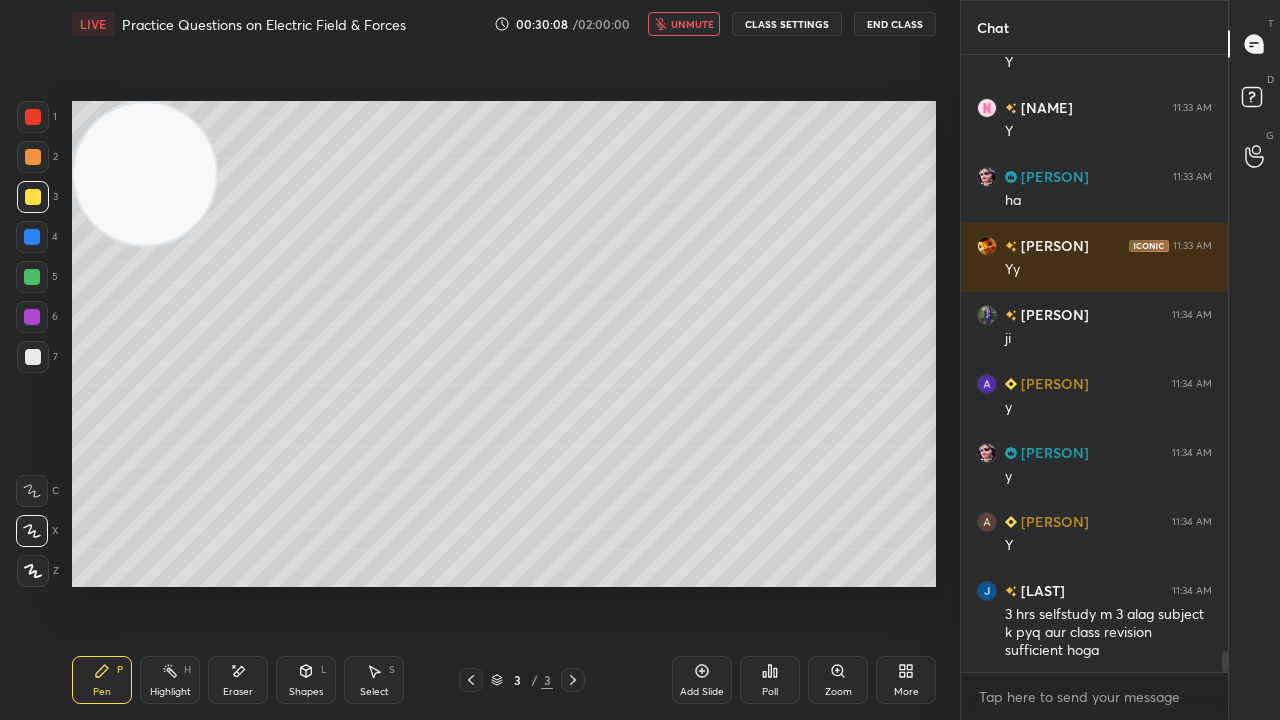 click on "unmute" at bounding box center (692, 24) 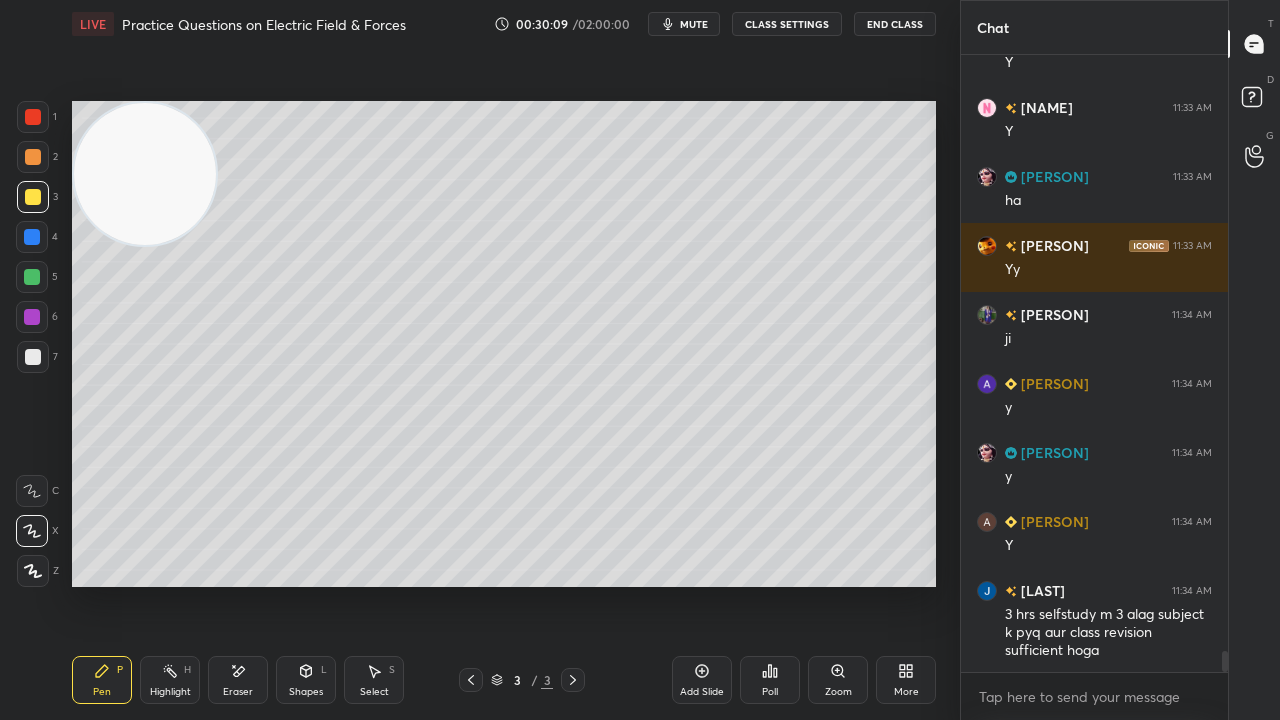 click on "Eraser" at bounding box center (238, 680) 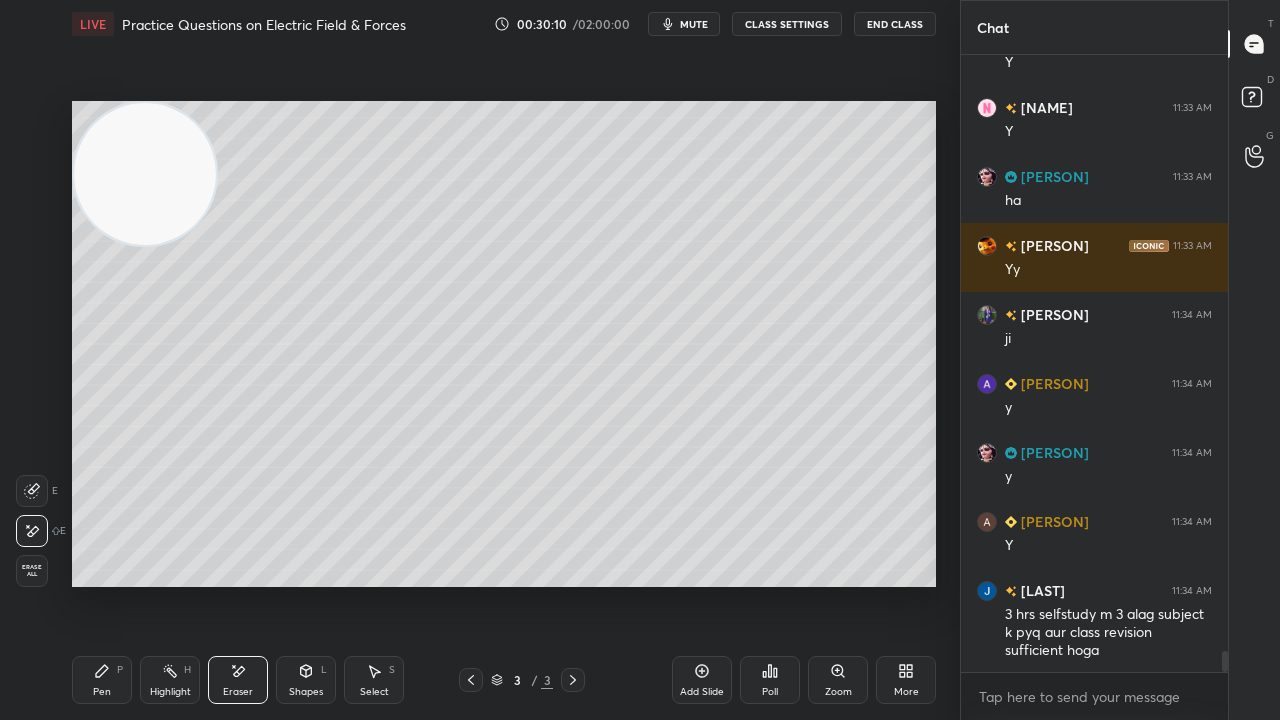 drag, startPoint x: 148, startPoint y: 171, endPoint x: 104, endPoint y: 719, distance: 549.7636 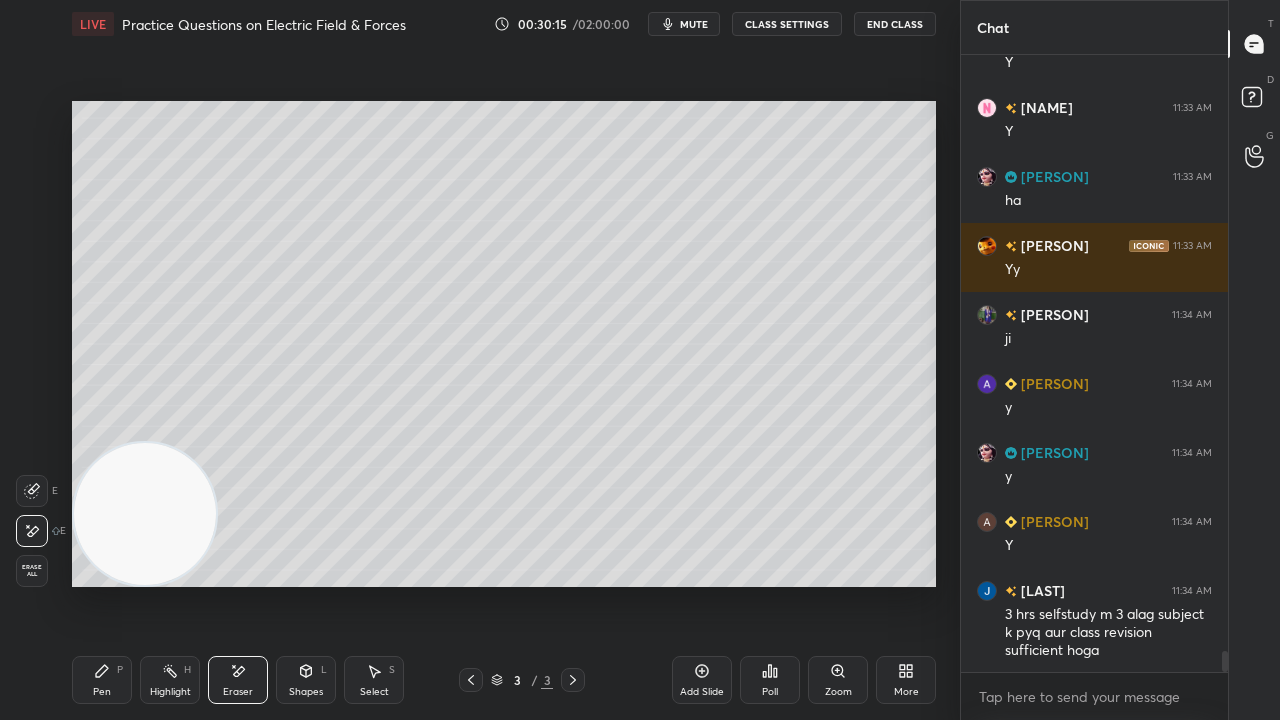 click on "Pen" at bounding box center [102, 692] 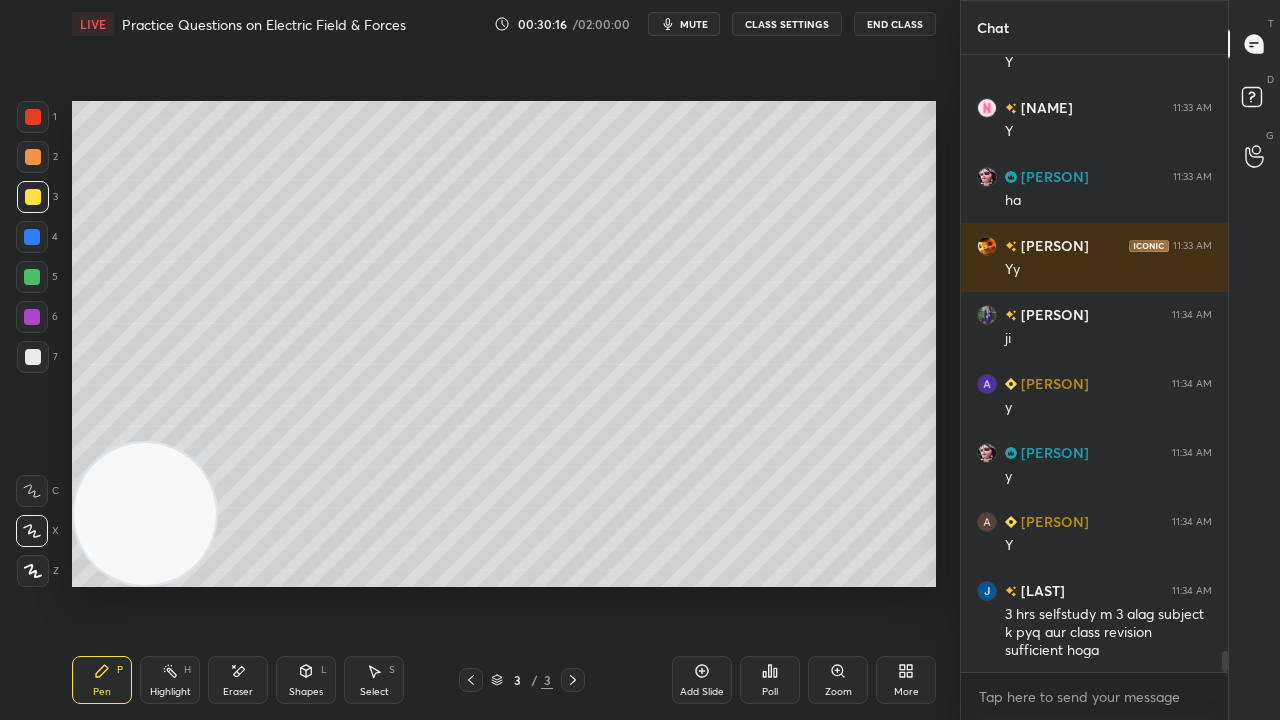click at bounding box center (33, 357) 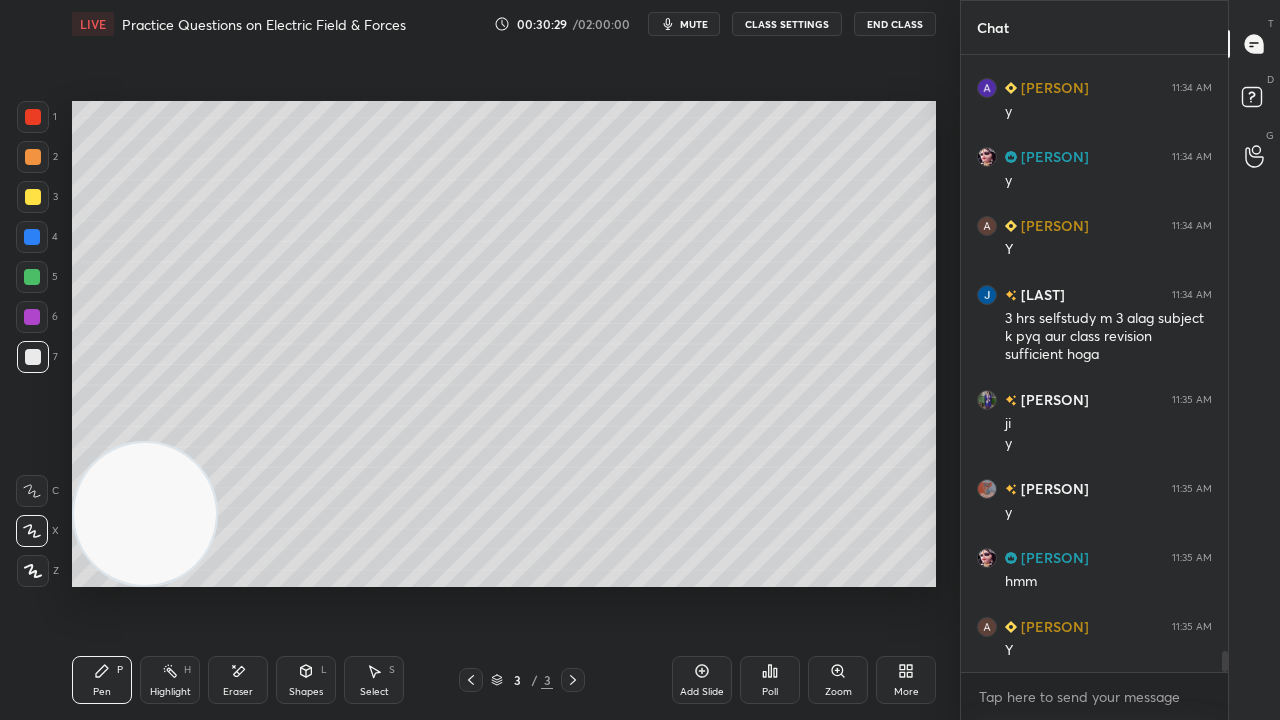 scroll, scrollTop: 17616, scrollLeft: 0, axis: vertical 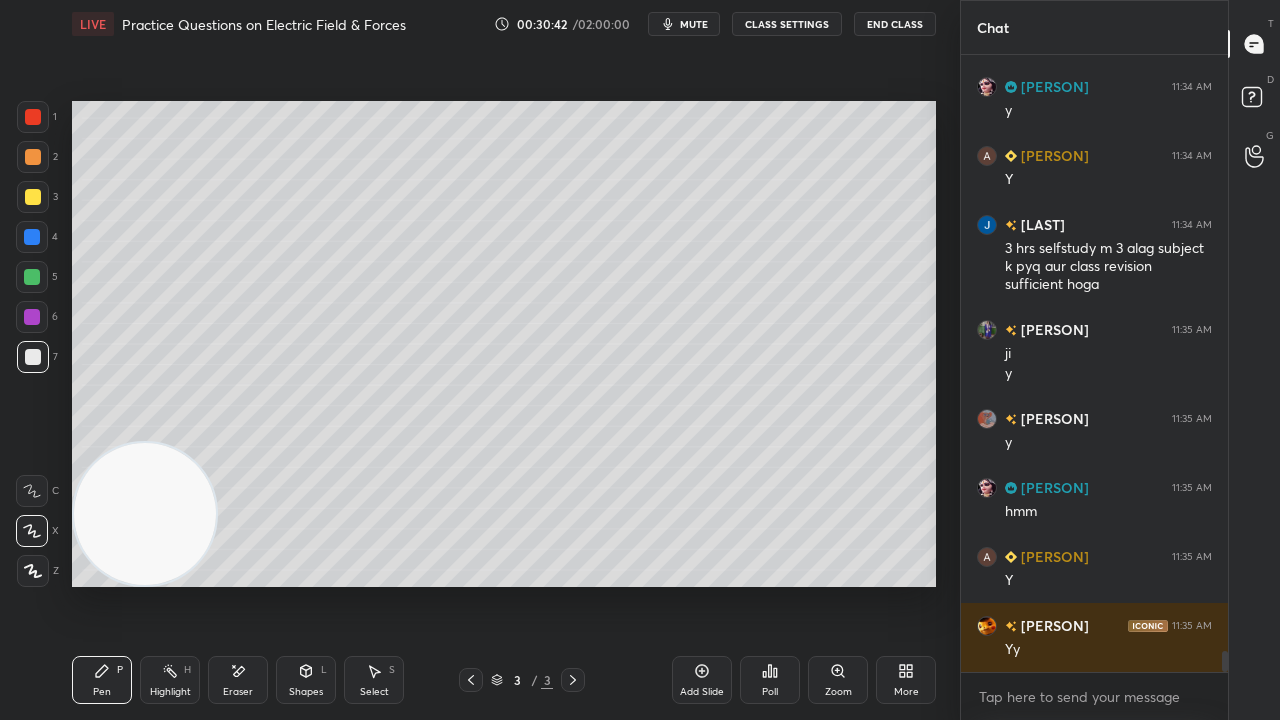 click at bounding box center (33, 357) 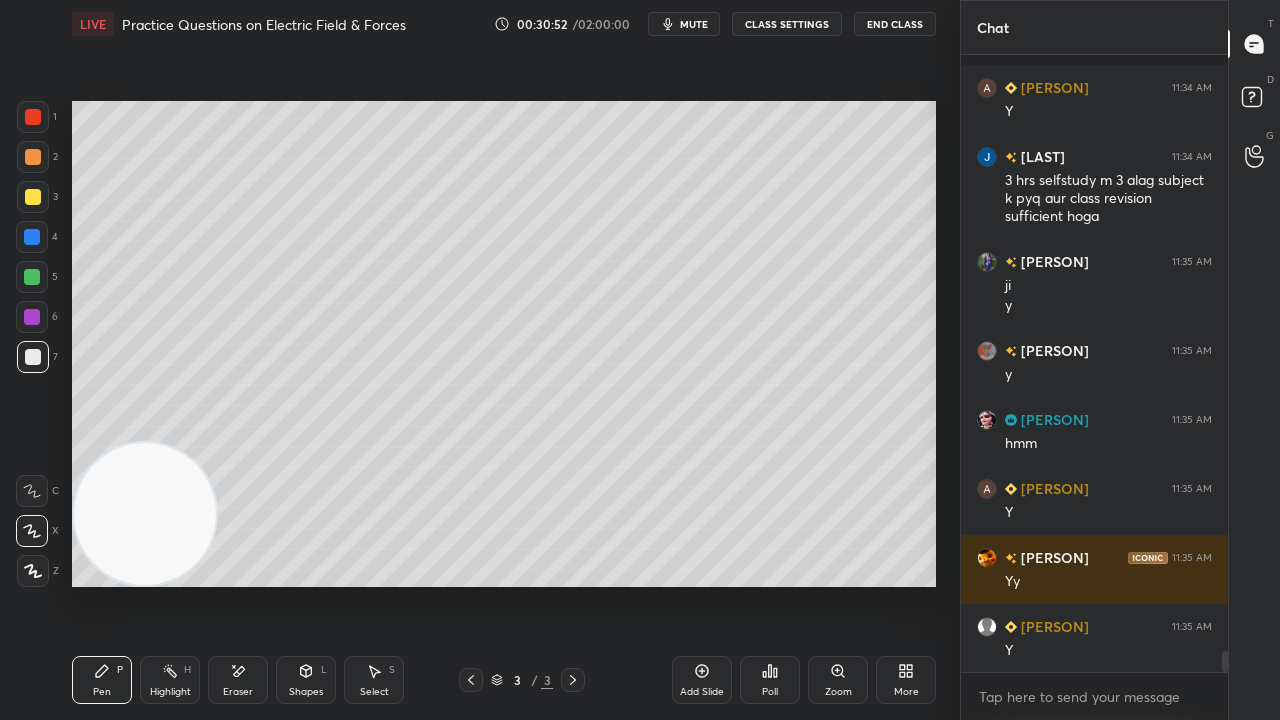 scroll, scrollTop: 17772, scrollLeft: 0, axis: vertical 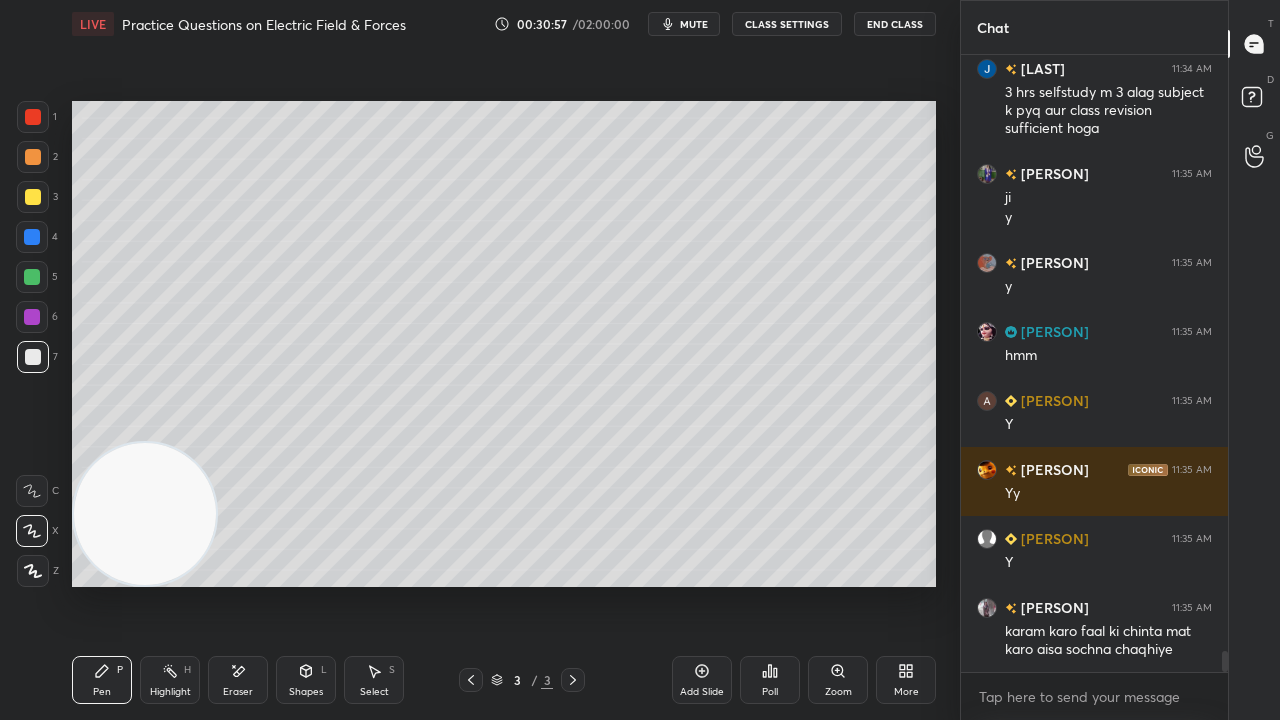 click at bounding box center [32, 277] 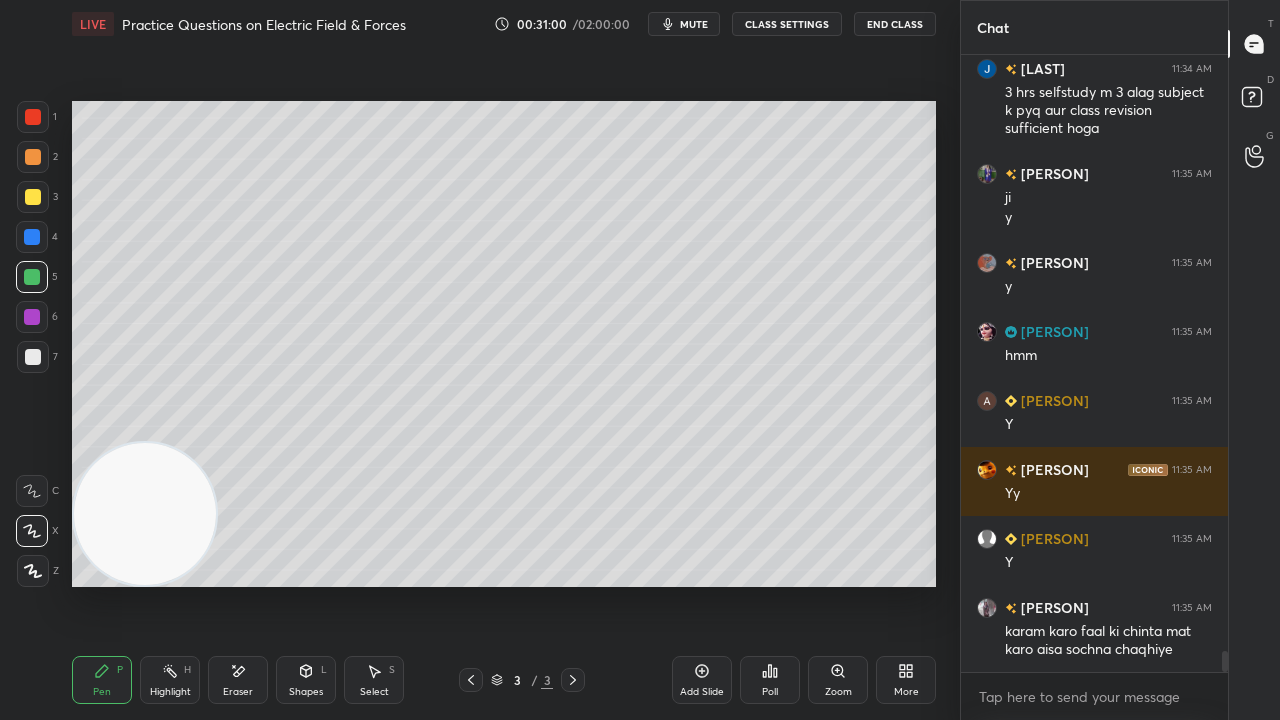 click at bounding box center [33, 357] 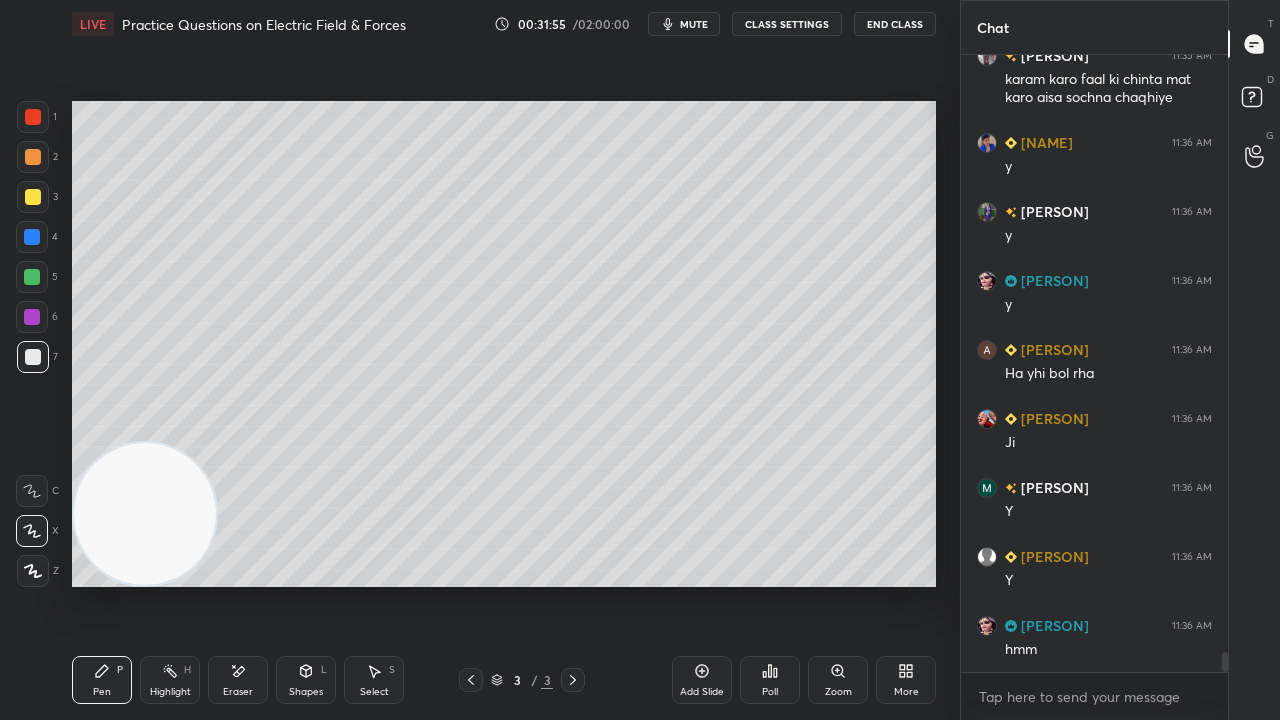 scroll, scrollTop: 18428, scrollLeft: 0, axis: vertical 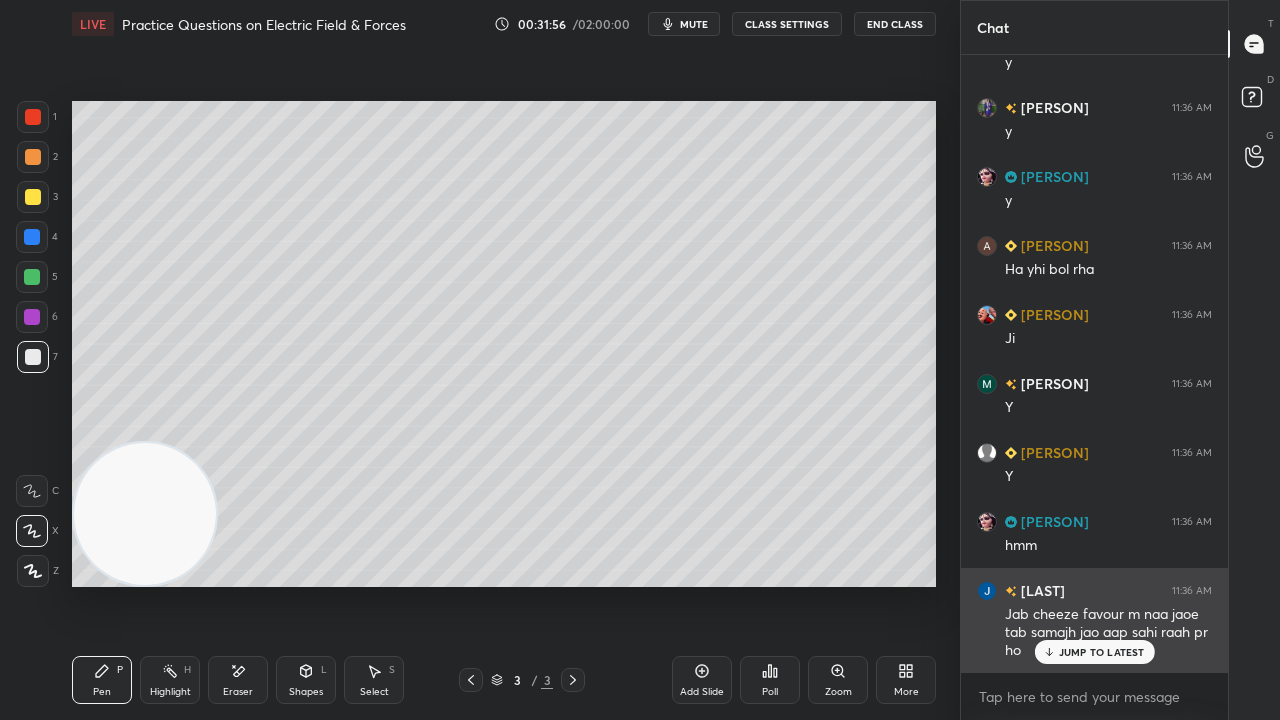 click on "[PERSON] 11:36 AM Jab cheeze favour m naa jaoe tab samajh jao aap sahi raah pr ho" at bounding box center (1094, 620) 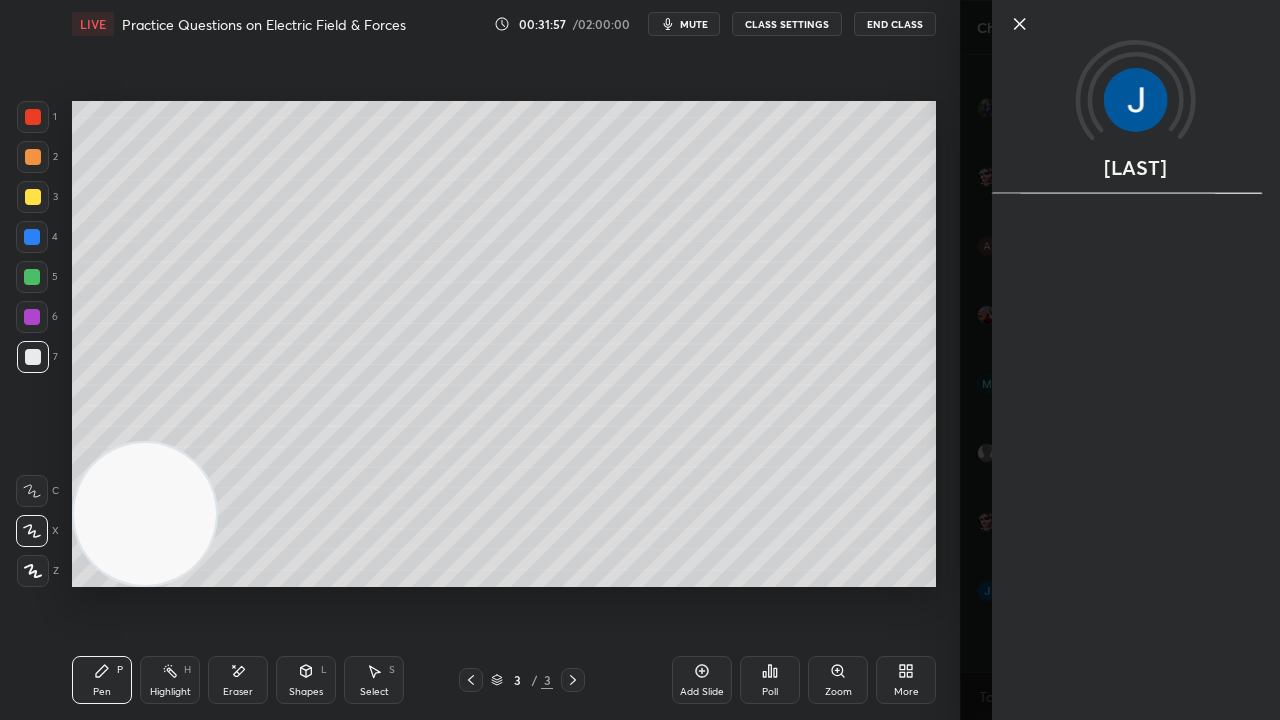 scroll, scrollTop: 18498, scrollLeft: 0, axis: vertical 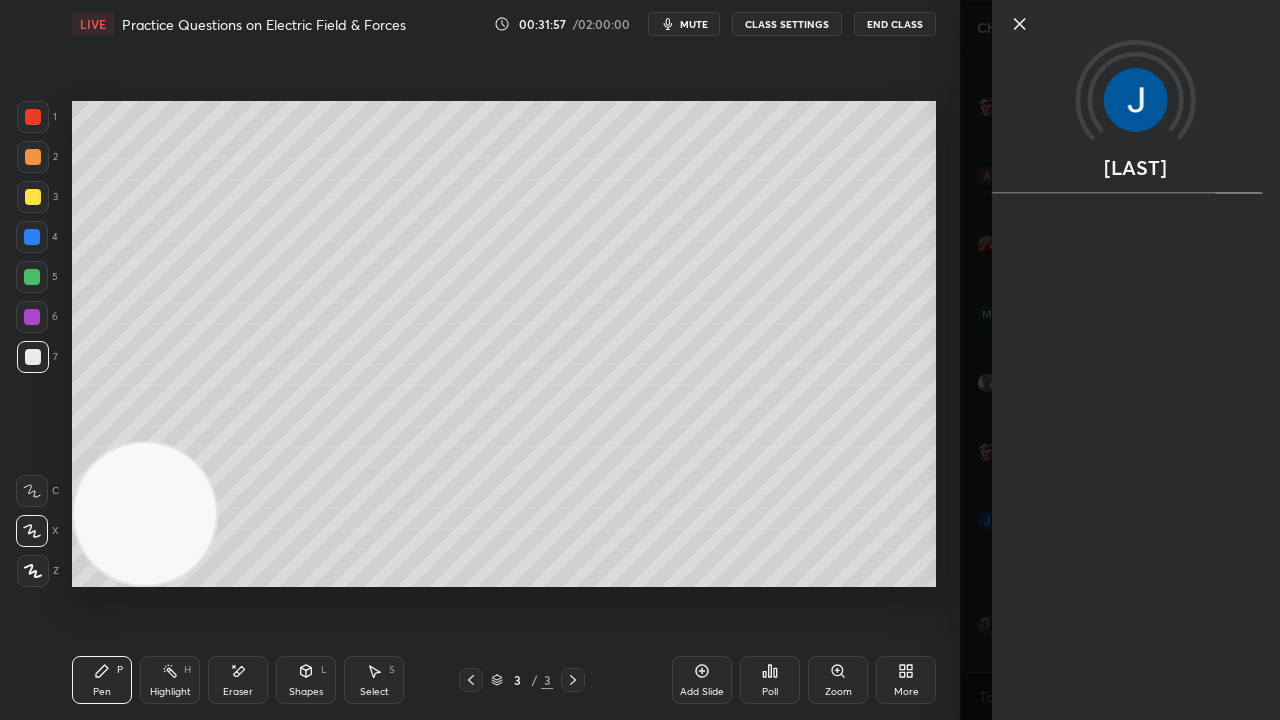 click on "mute" at bounding box center (694, 24) 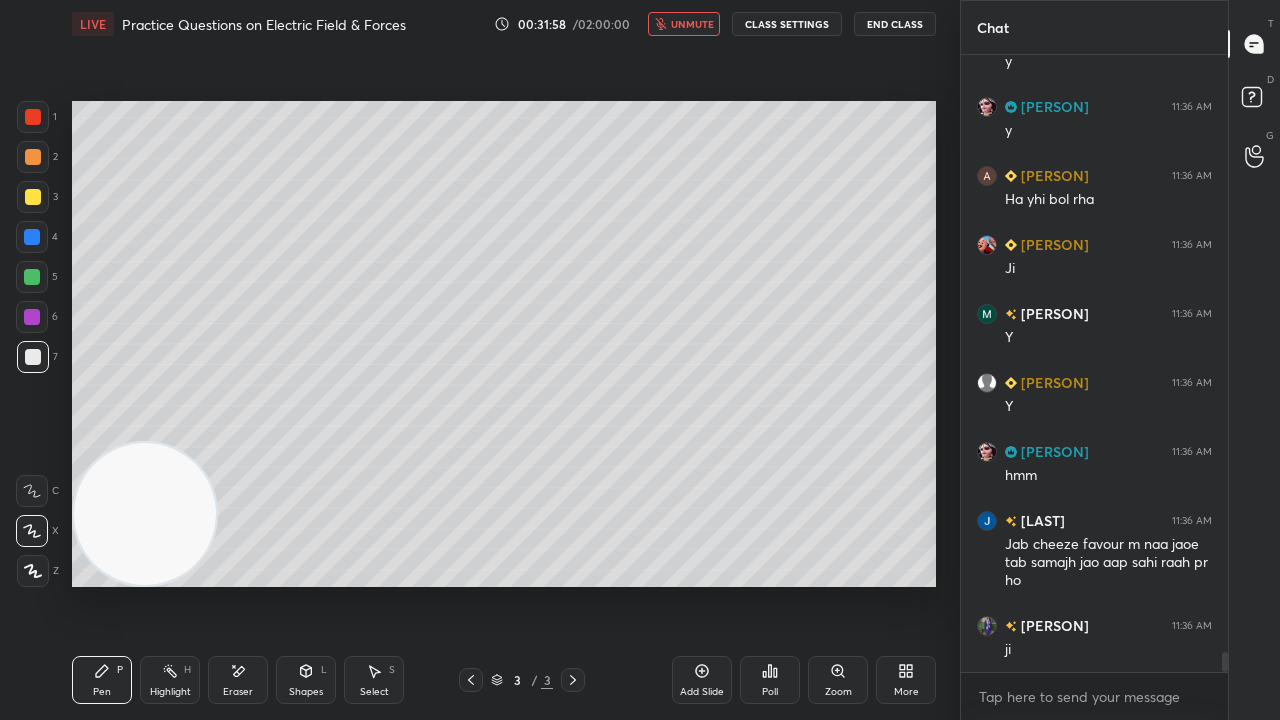 click on "unmute" at bounding box center [692, 24] 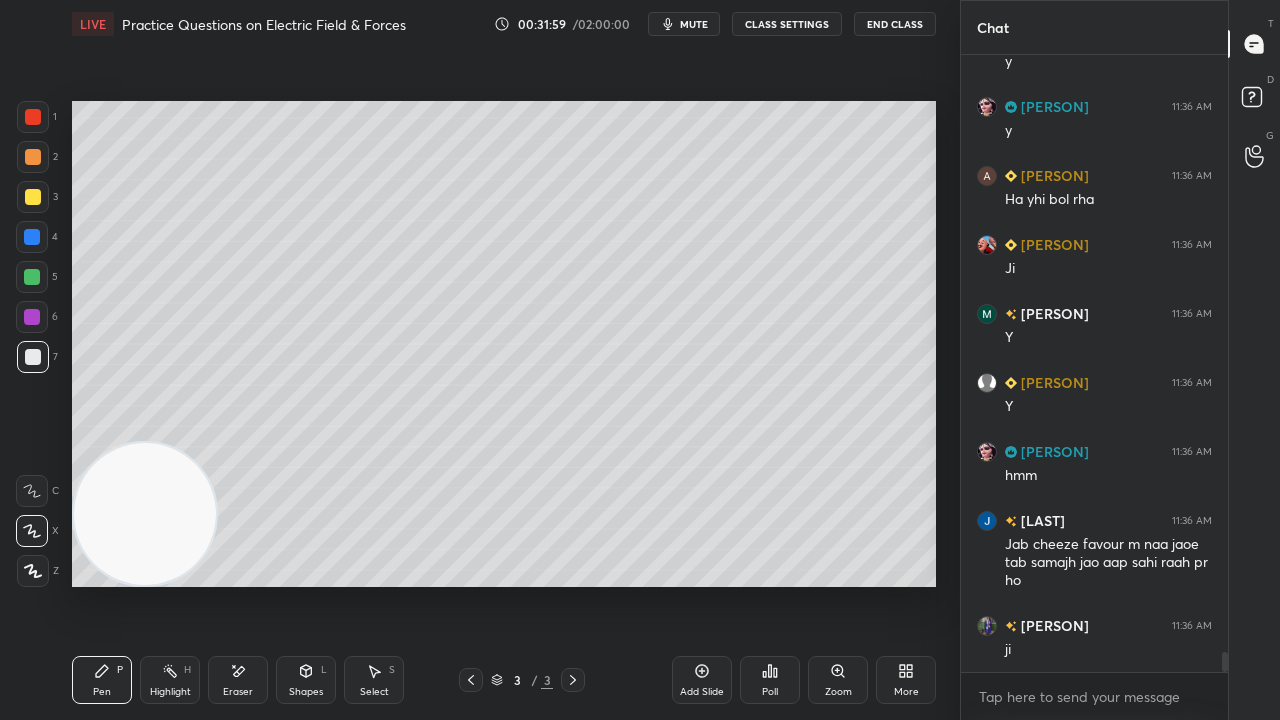 click on "3" at bounding box center (37, 201) 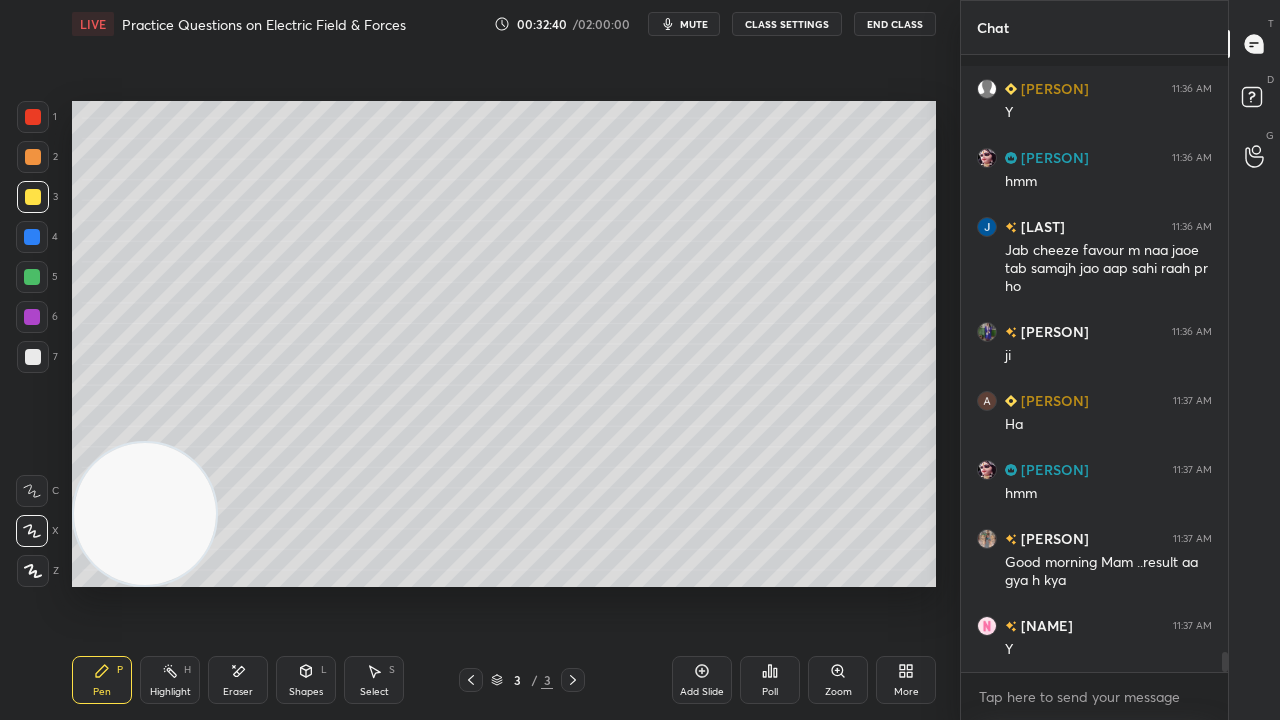 scroll, scrollTop: 18896, scrollLeft: 0, axis: vertical 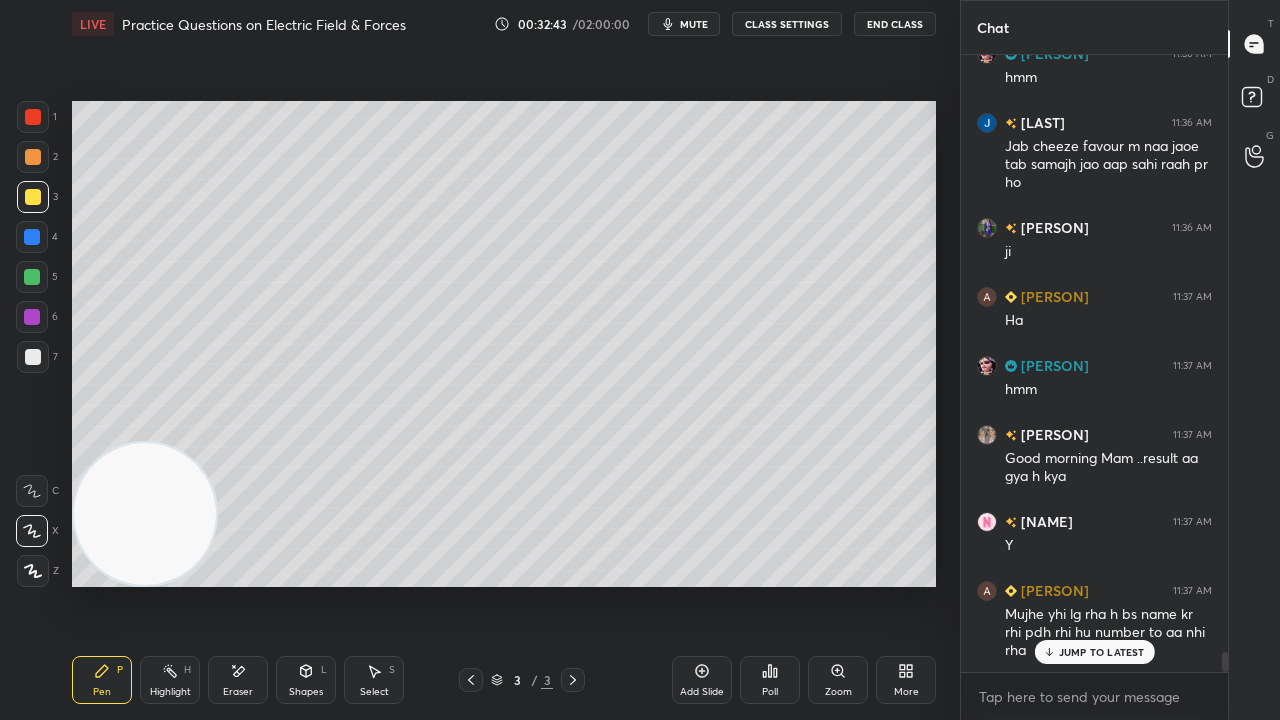 click at bounding box center [33, 357] 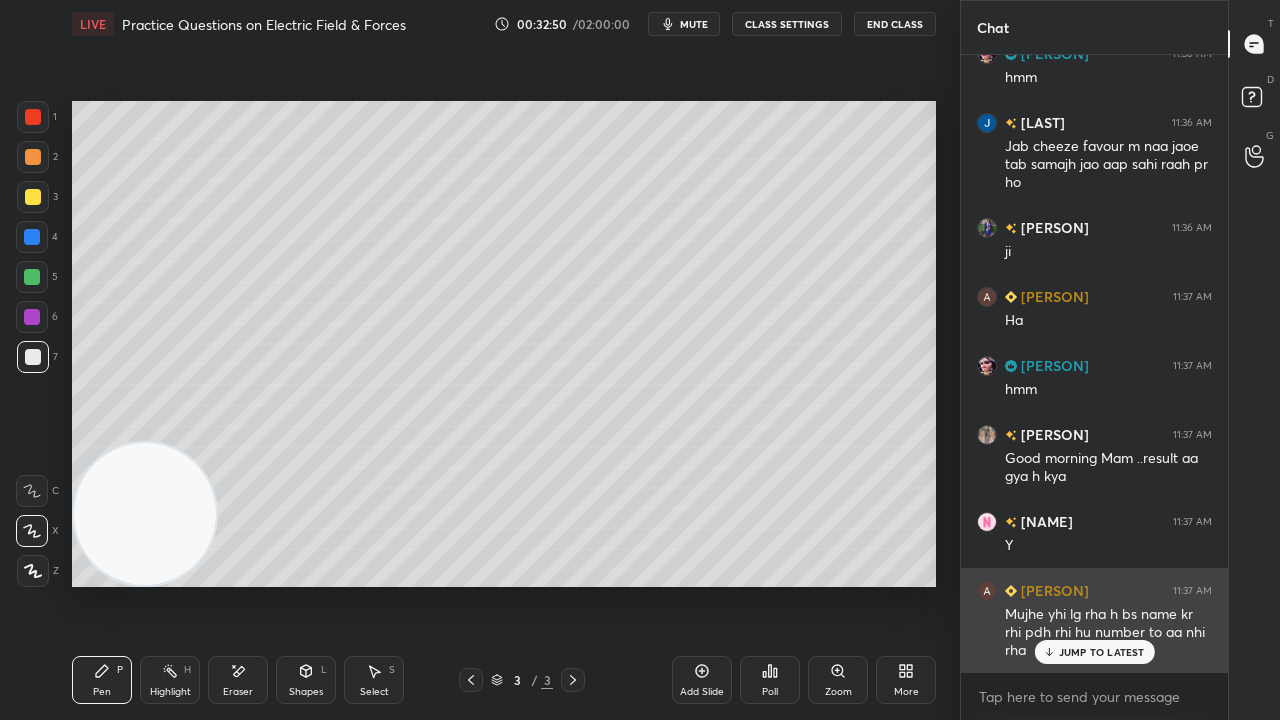 click on "JUMP TO LATEST" at bounding box center [1094, 652] 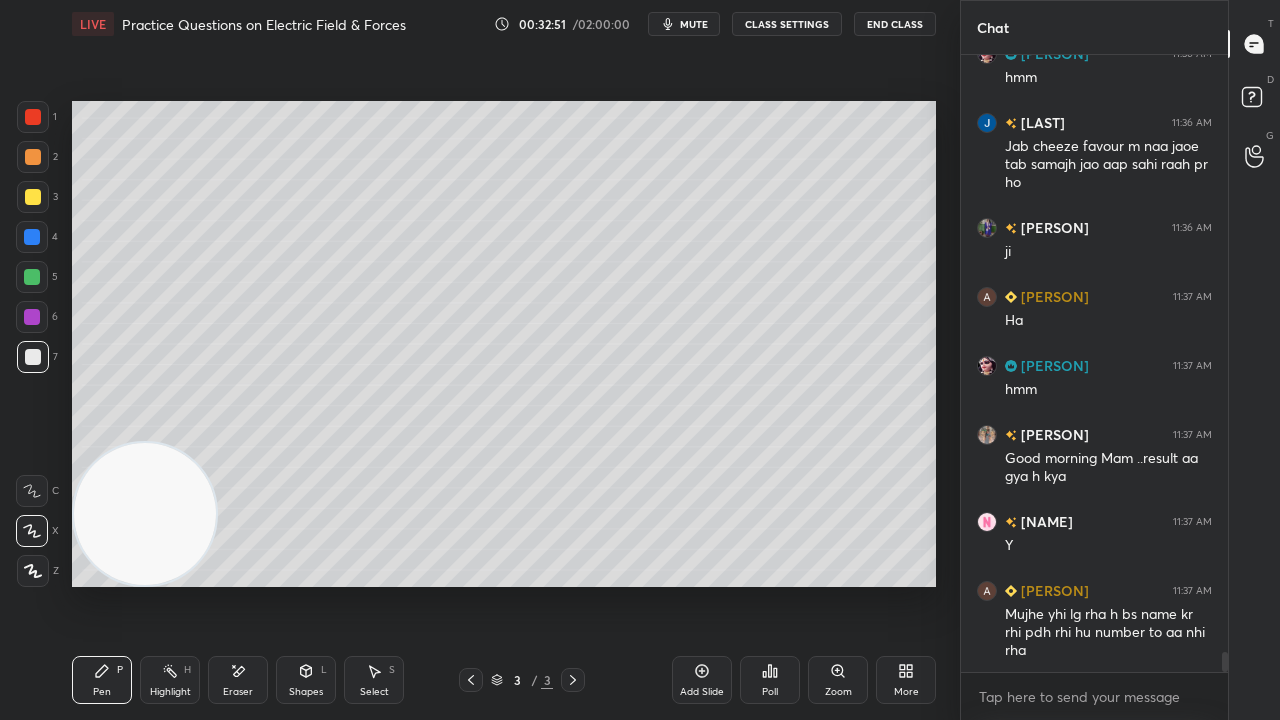 click on "mute" at bounding box center [694, 24] 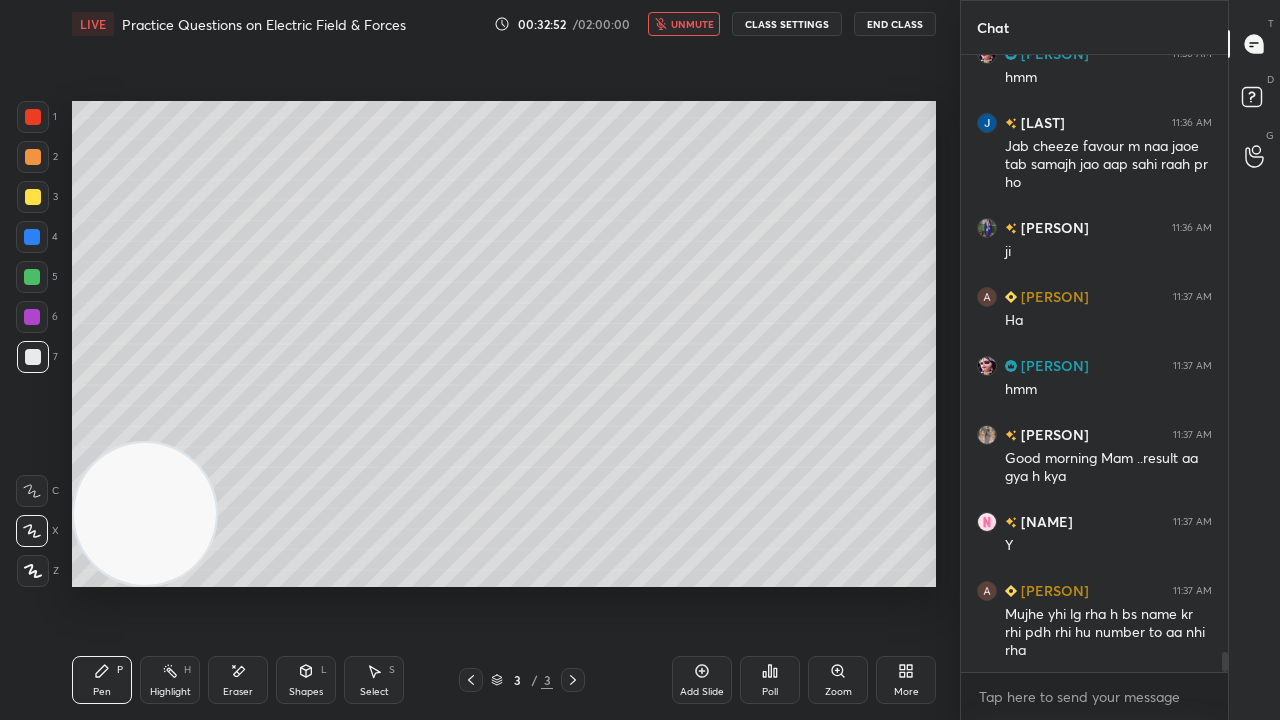 click on "unmute" at bounding box center (692, 24) 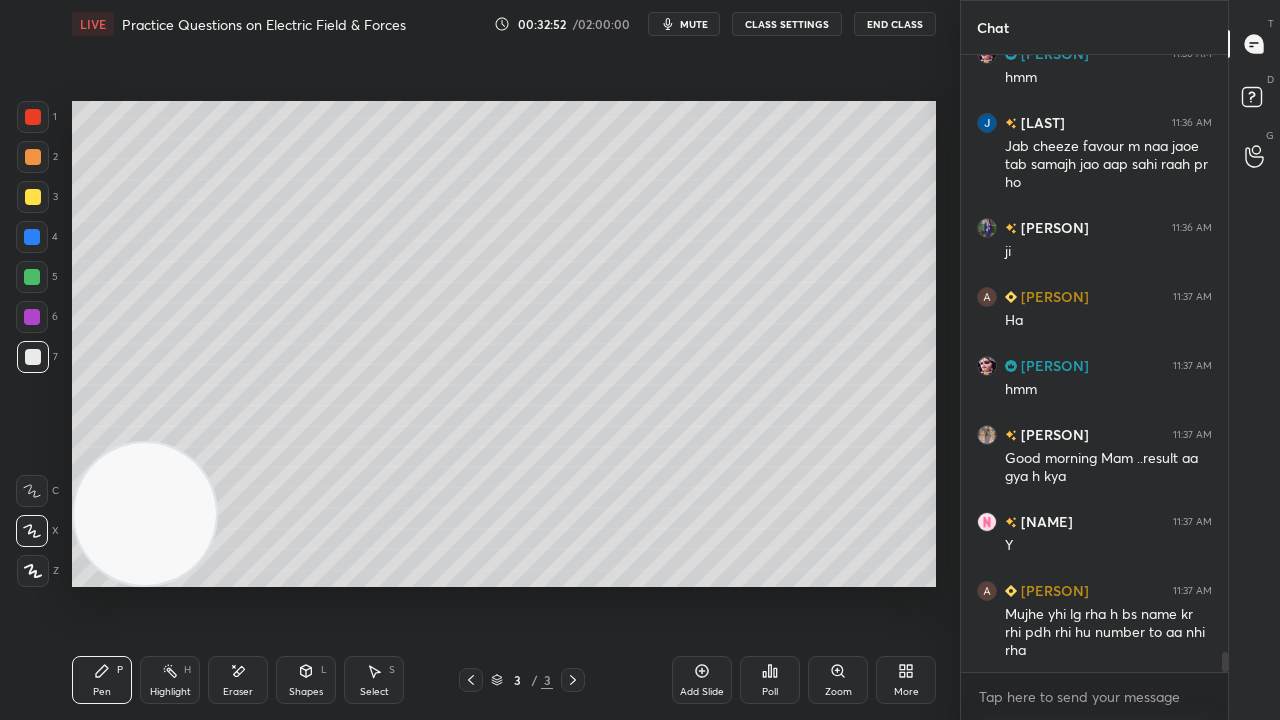 click at bounding box center (33, 197) 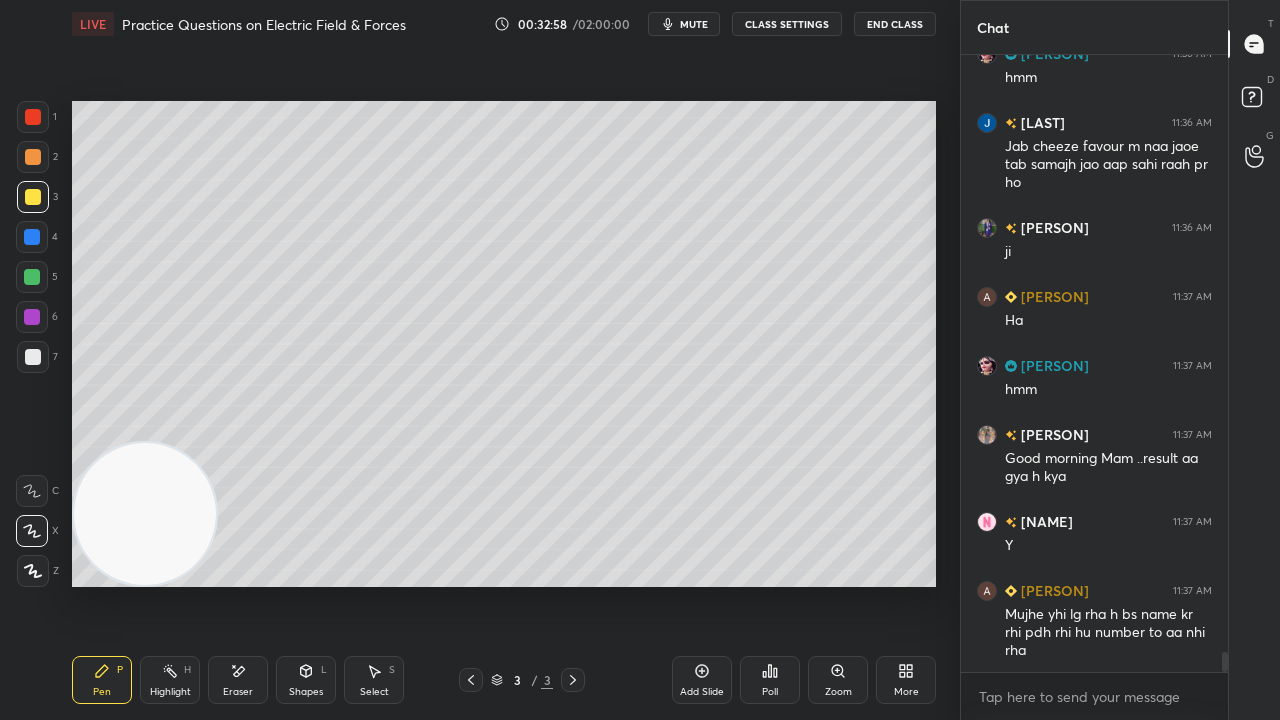 scroll, scrollTop: 18934, scrollLeft: 0, axis: vertical 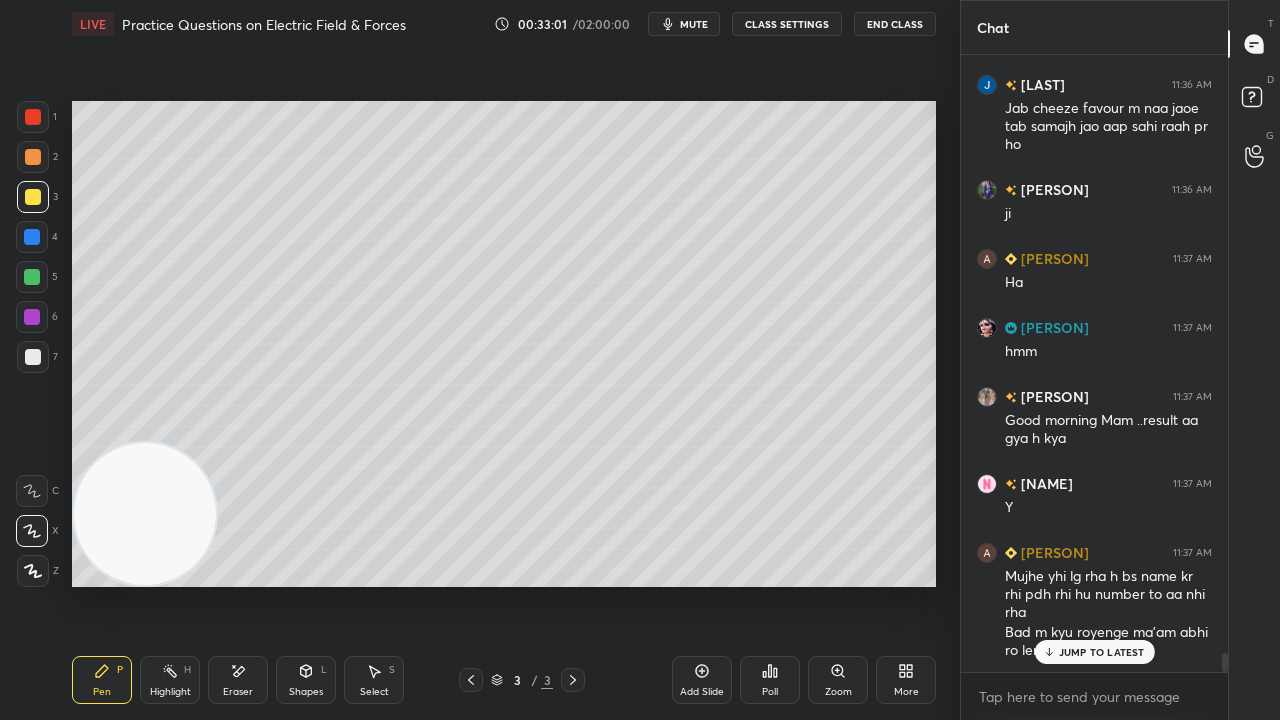 click on "JUMP TO LATEST" at bounding box center (1102, 652) 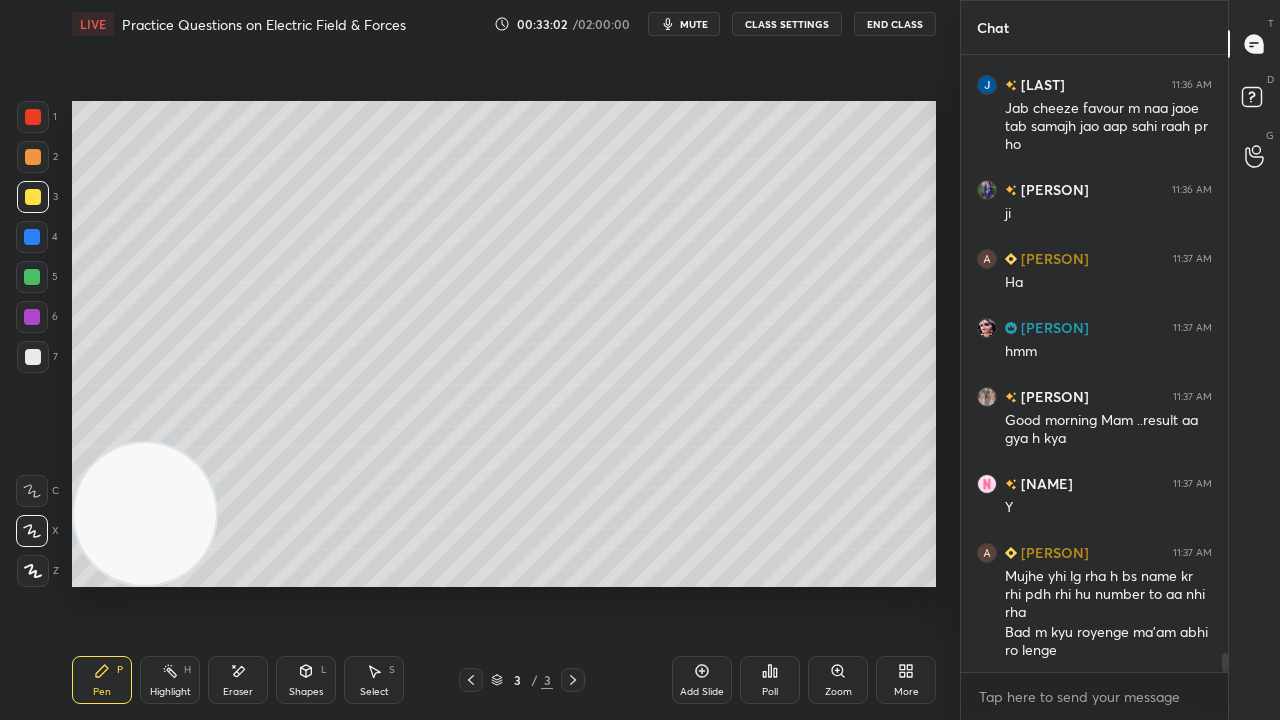 click on "mute" at bounding box center [684, 24] 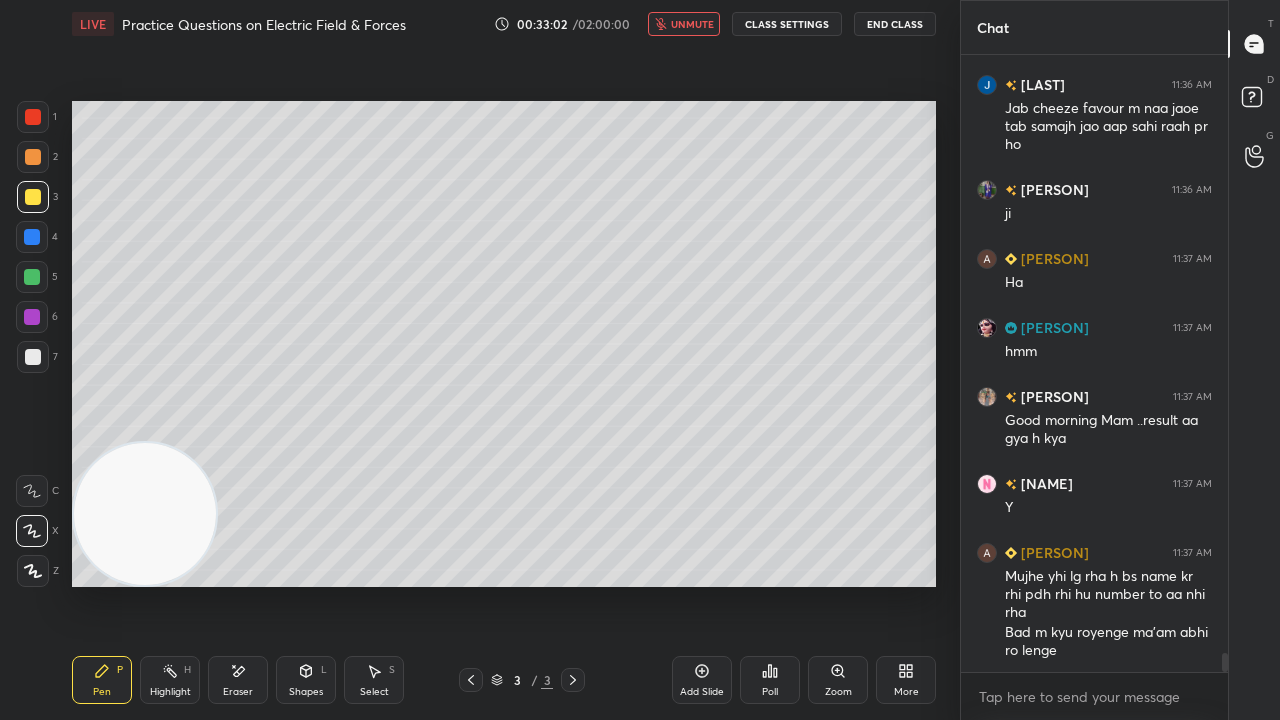 click on "unmute" at bounding box center [692, 24] 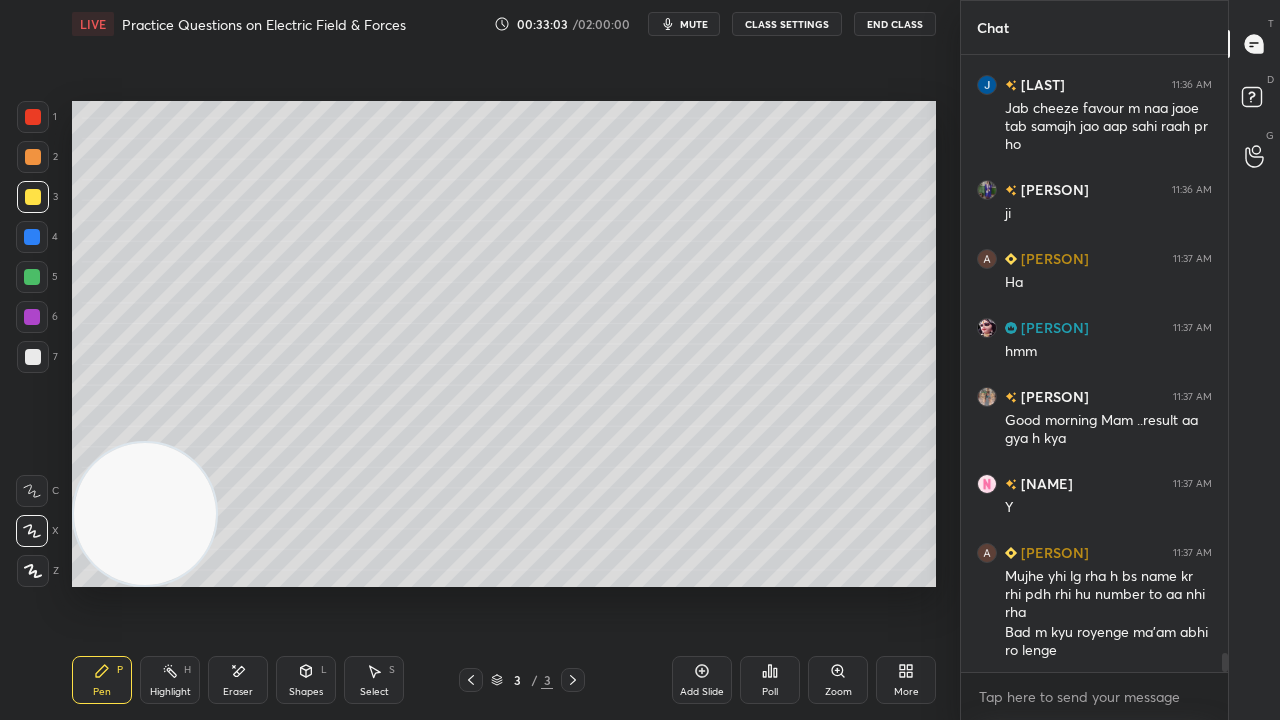 click on "7" at bounding box center [37, 361] 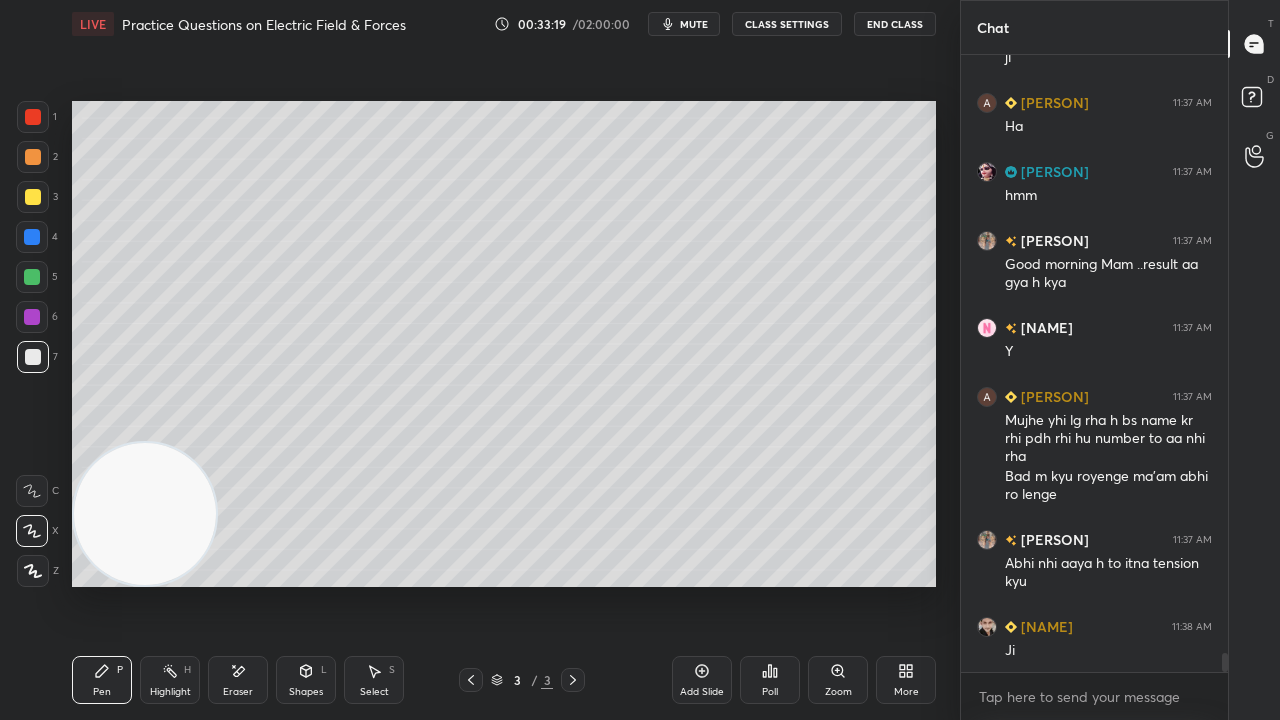 scroll, scrollTop: 19160, scrollLeft: 0, axis: vertical 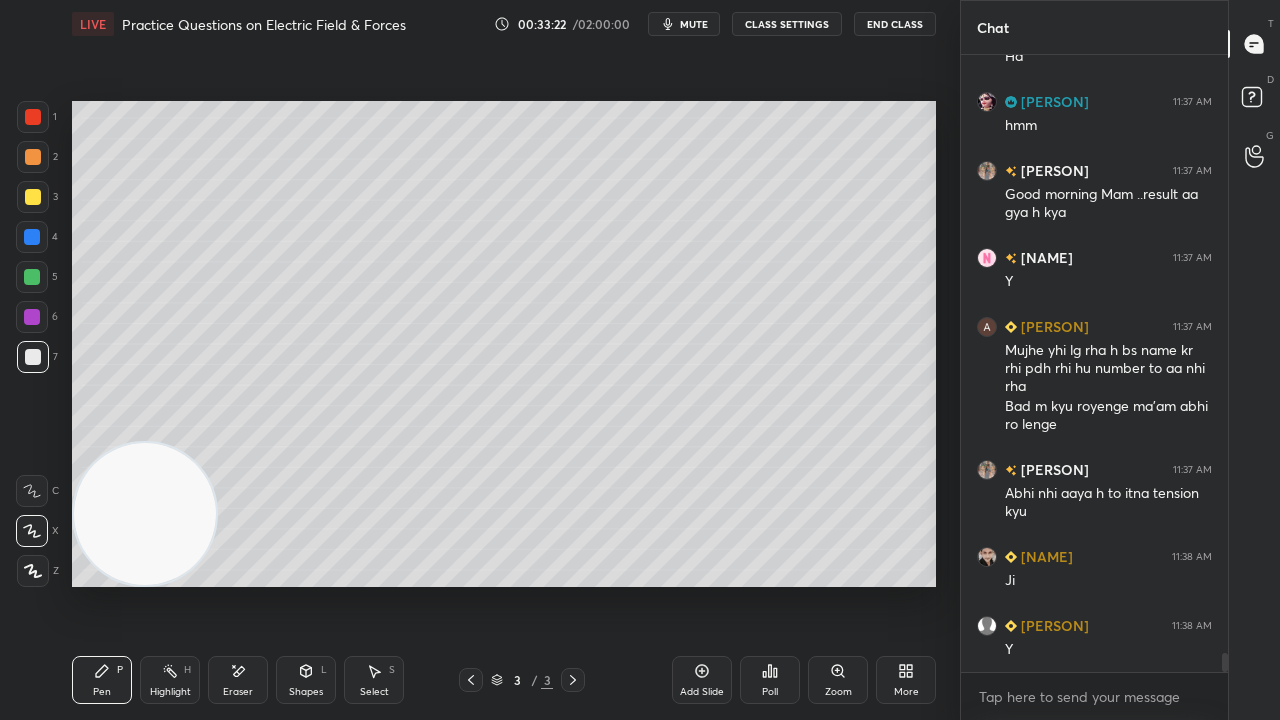 click at bounding box center (33, 197) 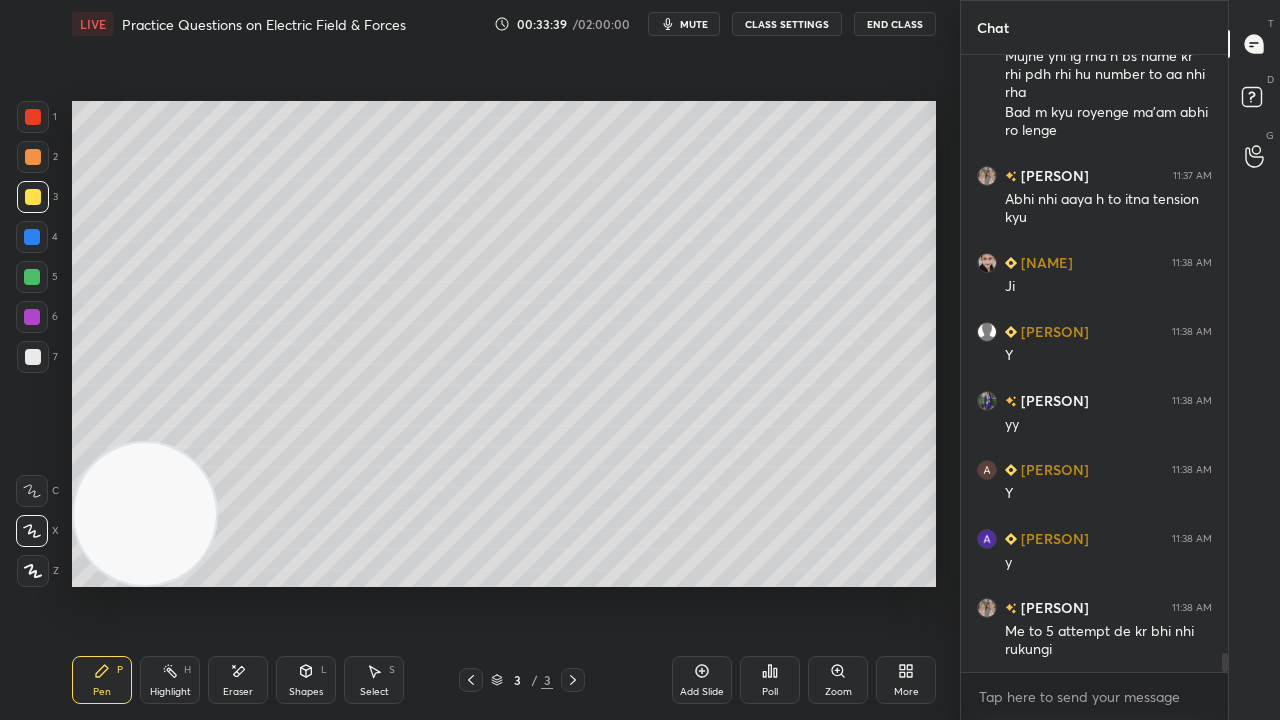 scroll, scrollTop: 19522, scrollLeft: 0, axis: vertical 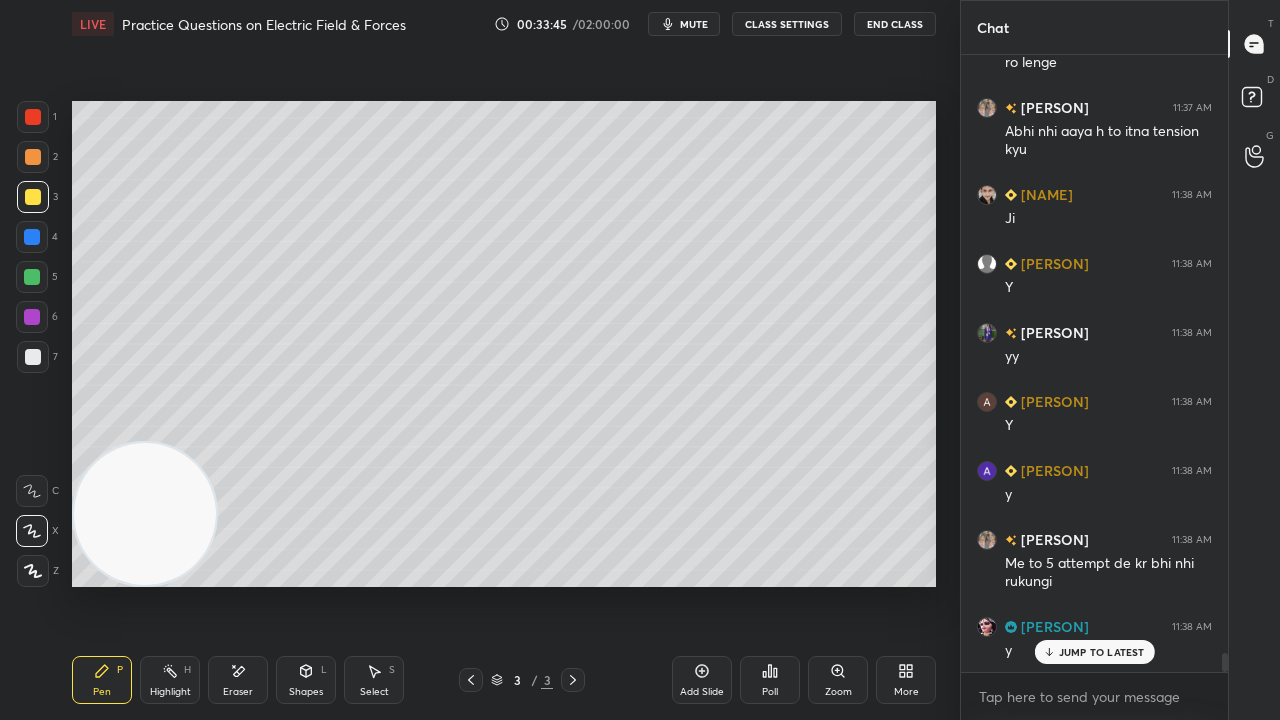 click at bounding box center (33, 357) 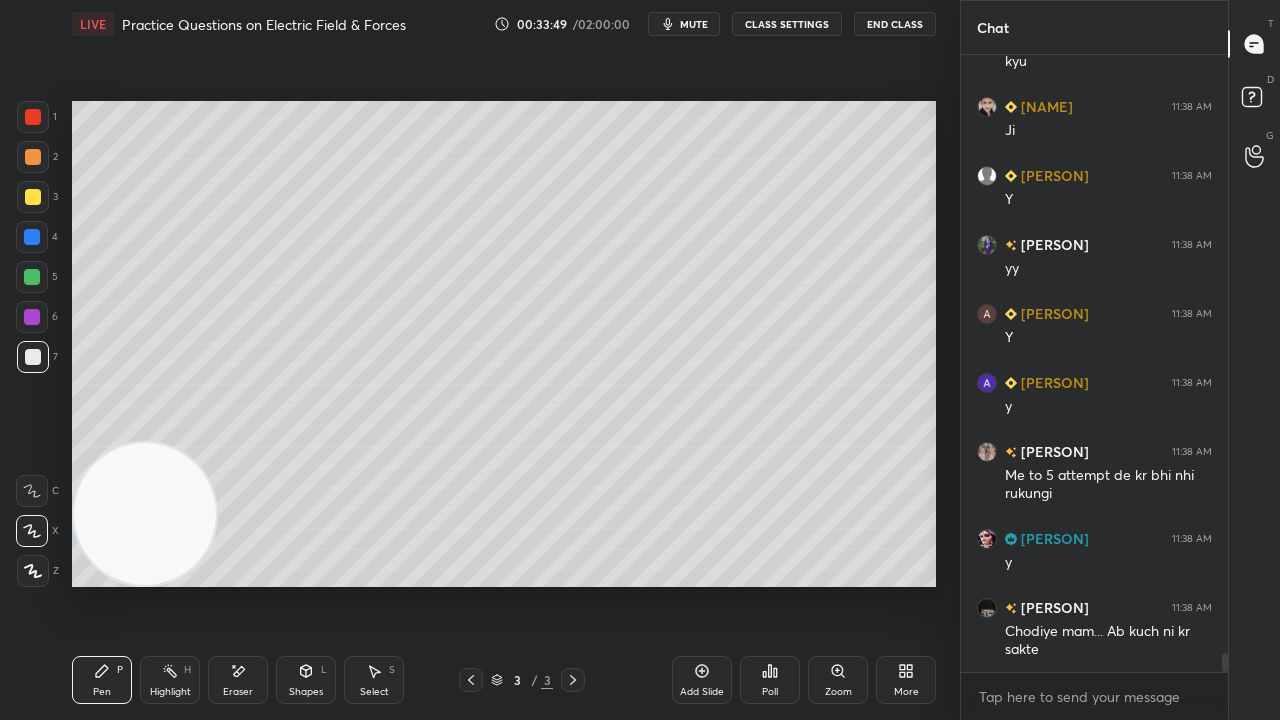 scroll, scrollTop: 19678, scrollLeft: 0, axis: vertical 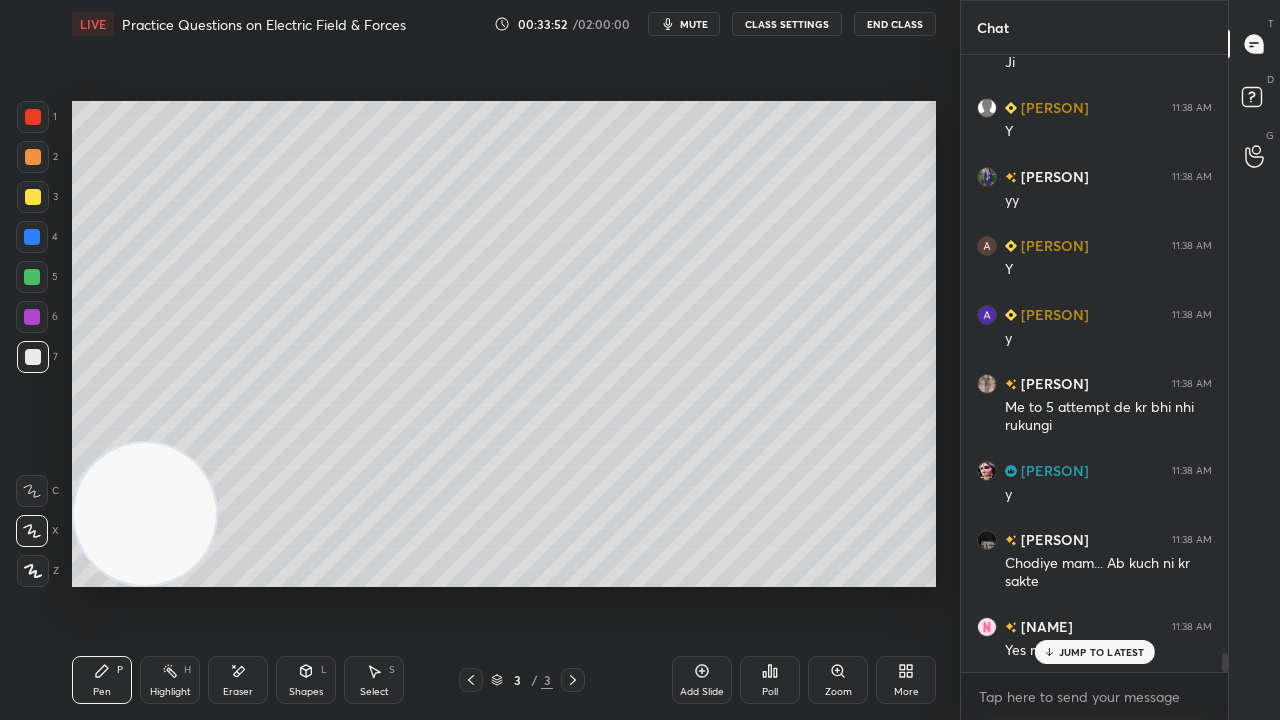 click on "JUMP TO LATEST" at bounding box center [1102, 652] 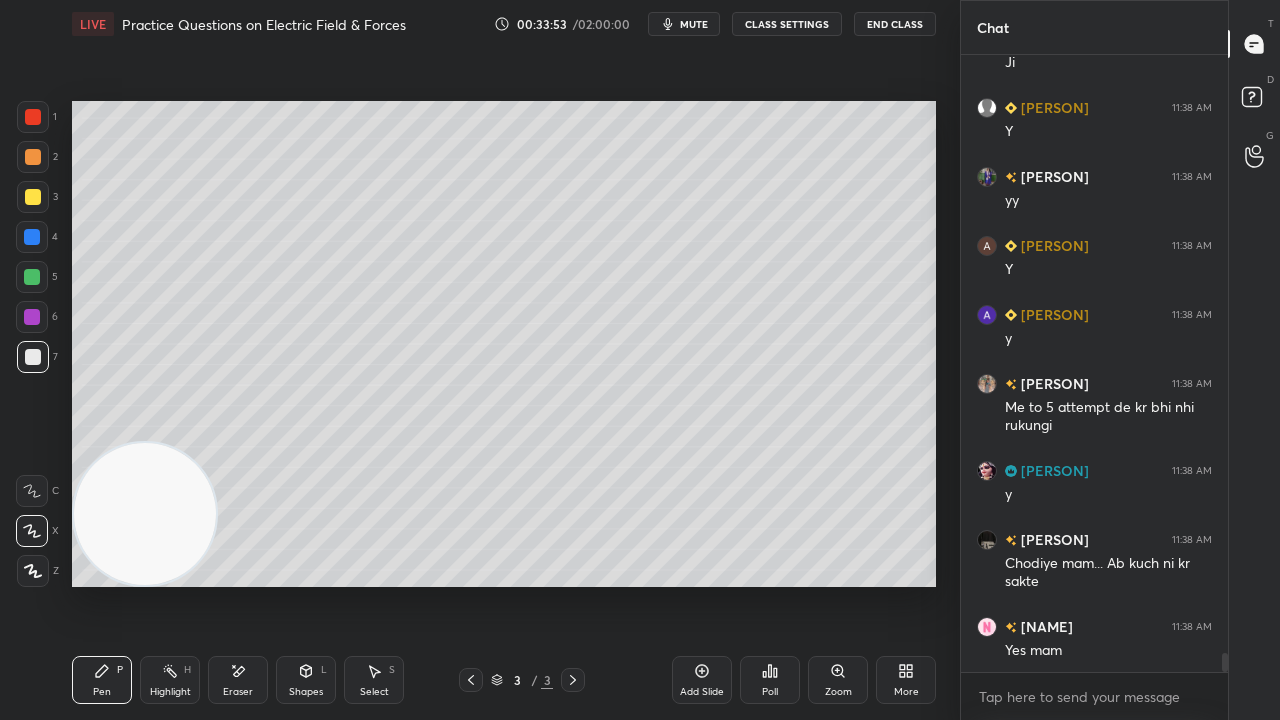 scroll, scrollTop: 19748, scrollLeft: 0, axis: vertical 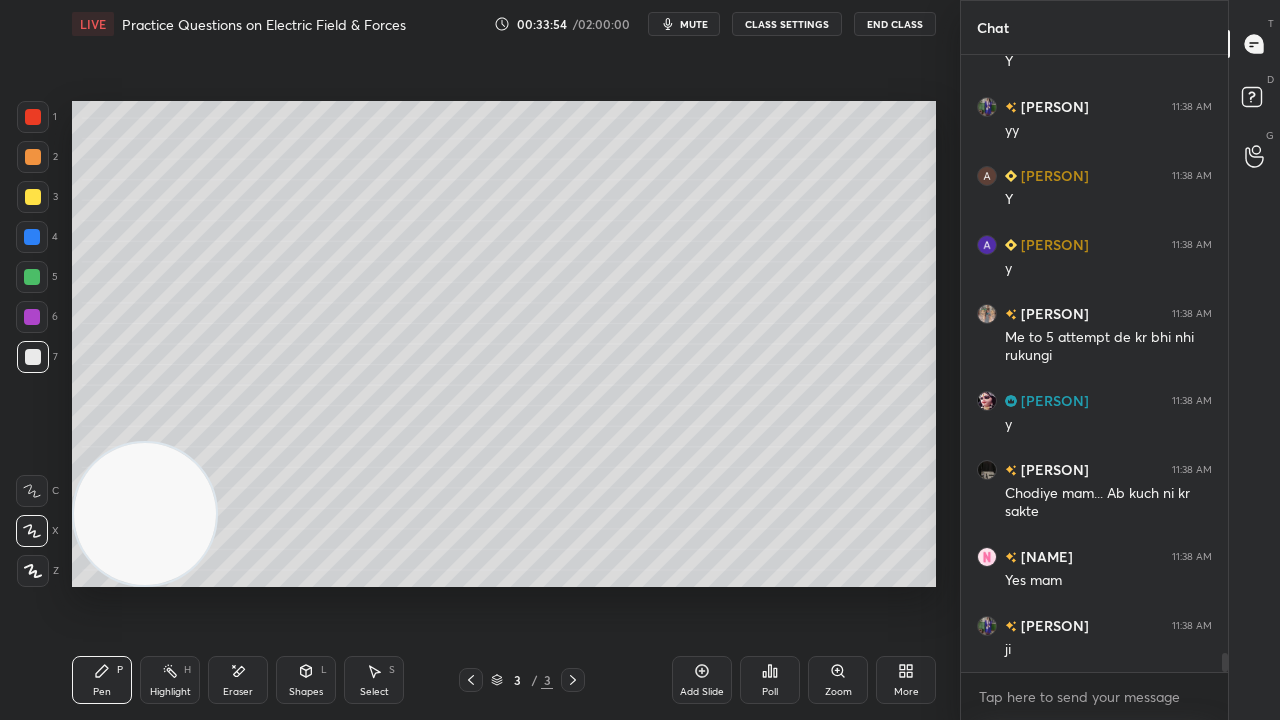 click at bounding box center (32, 277) 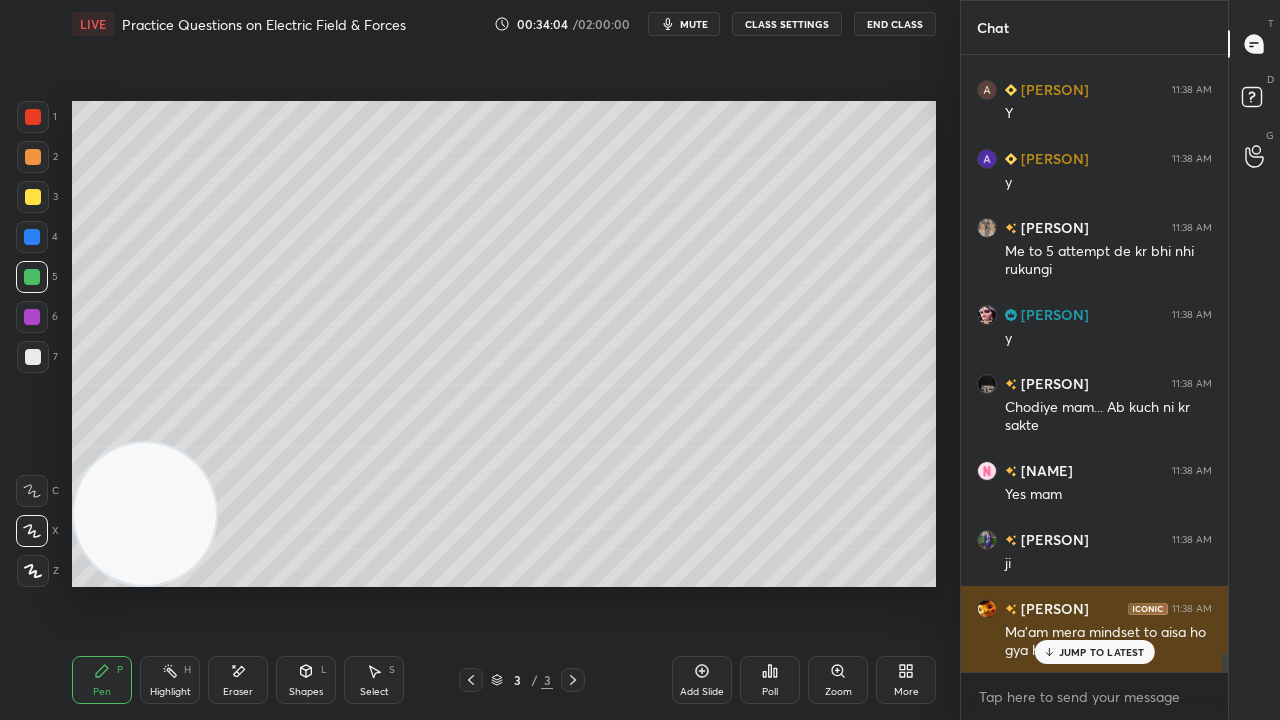 scroll, scrollTop: 19922, scrollLeft: 0, axis: vertical 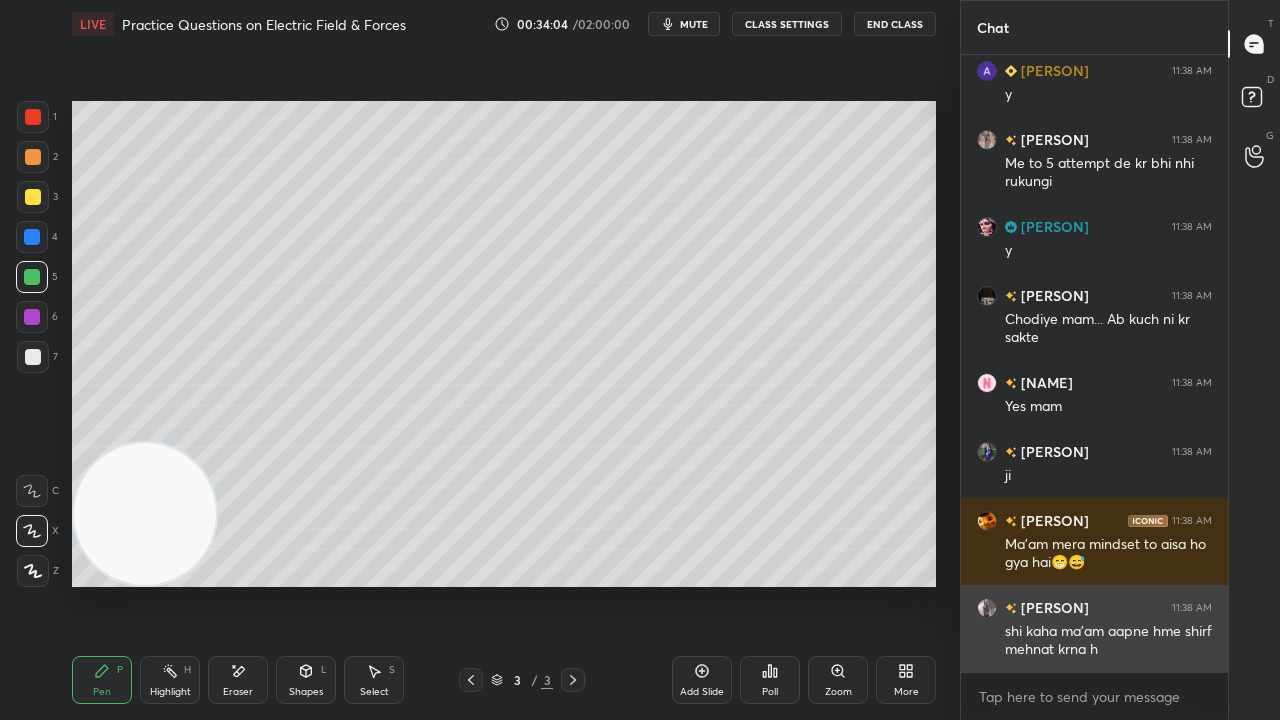 click on "shi kaha ma'am aapne hme shirf mehnat krna h" at bounding box center [1108, 641] 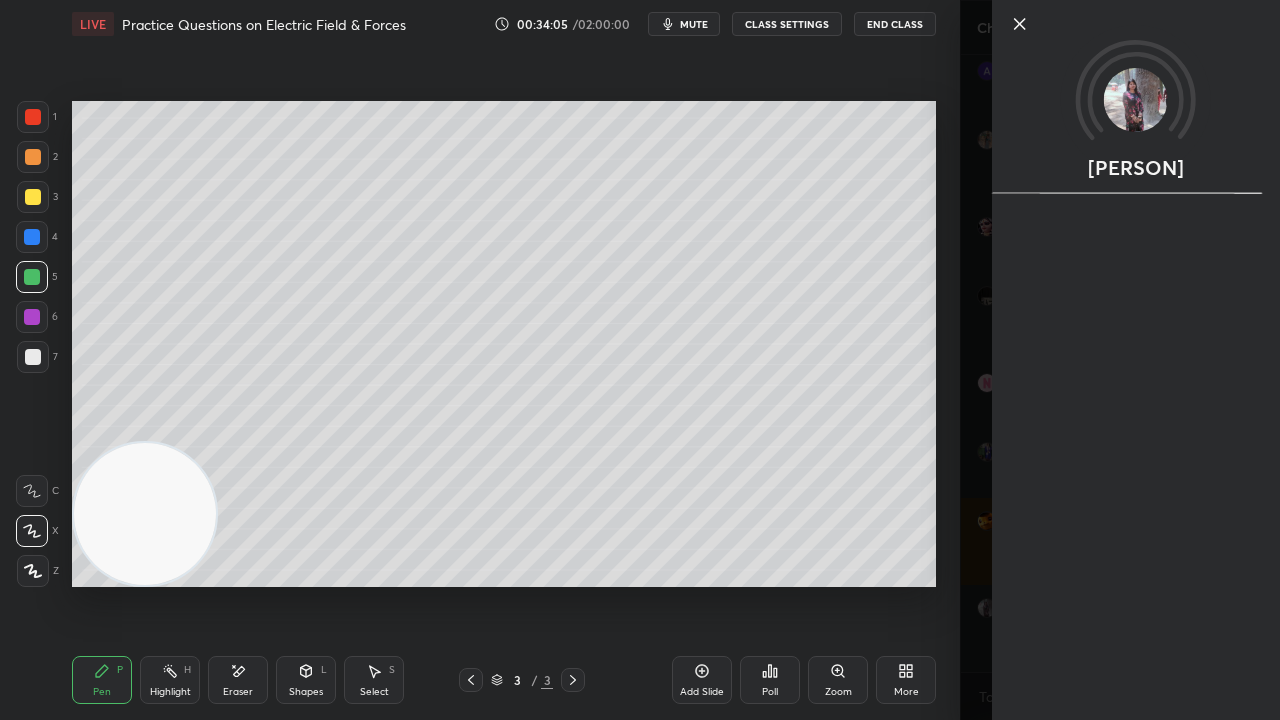 click on "[PERSON]" at bounding box center [1120, 360] 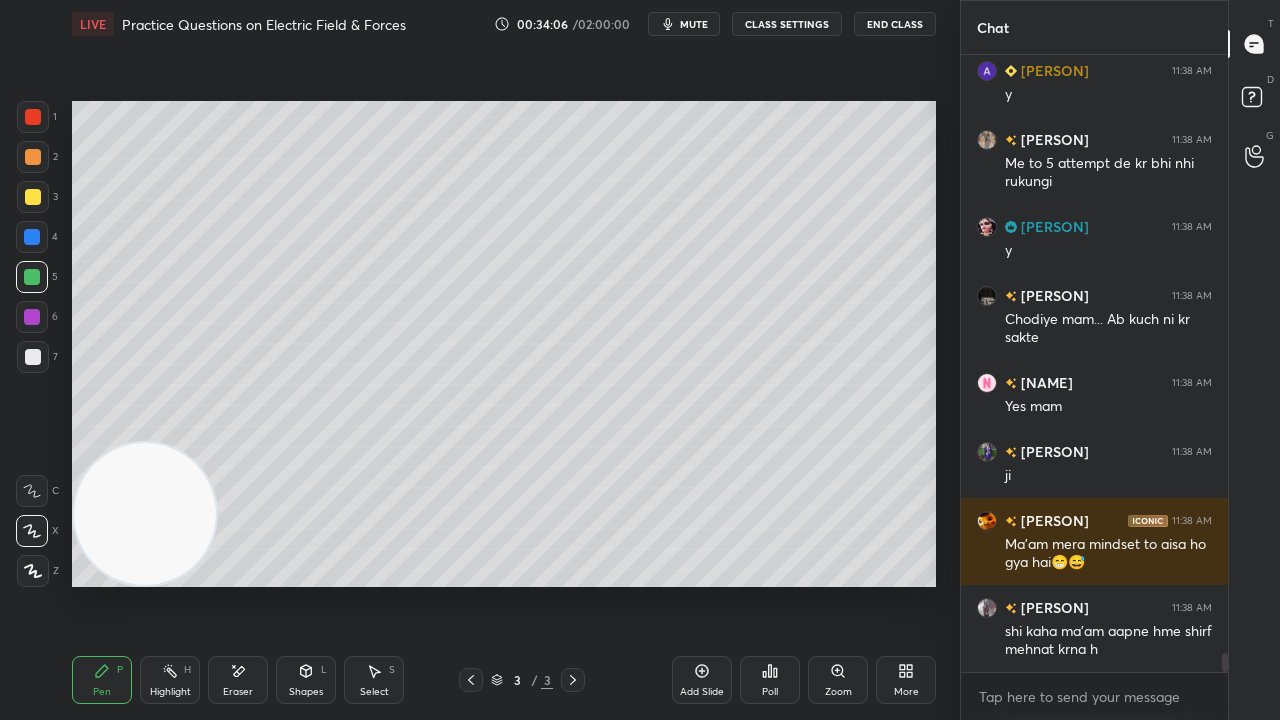 click on "mute" at bounding box center [694, 24] 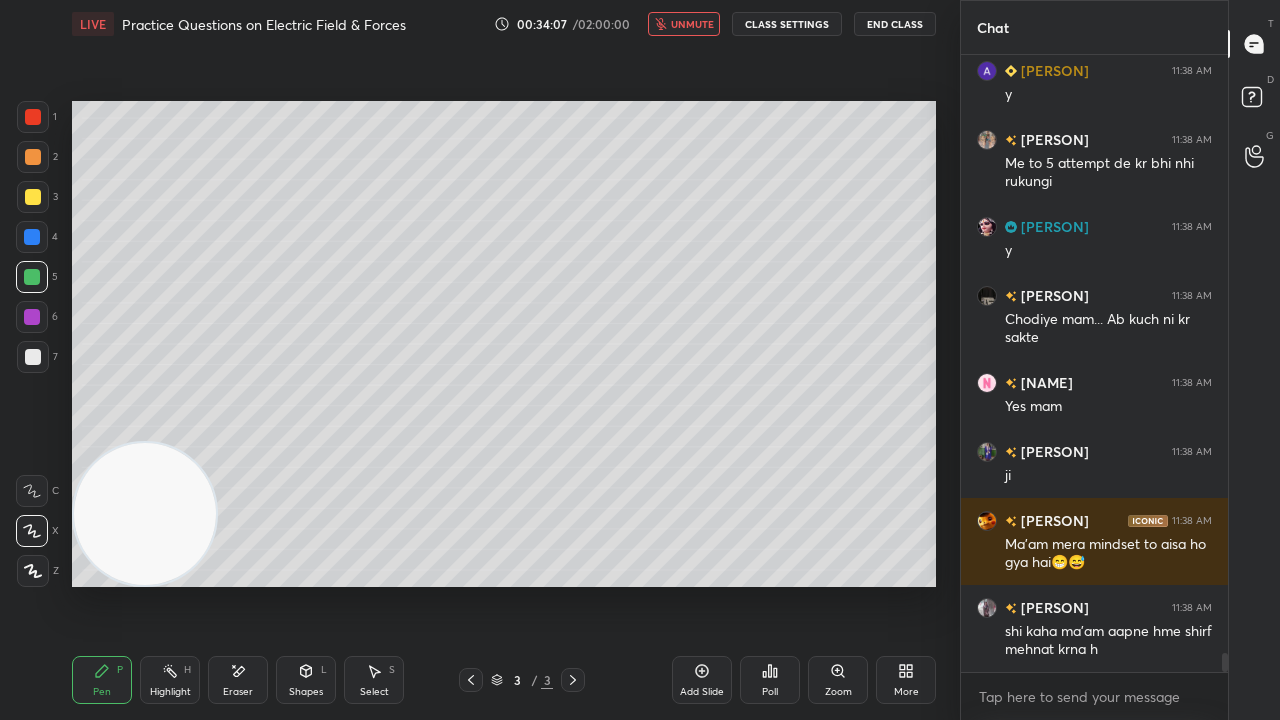 click on "unmute" at bounding box center (692, 24) 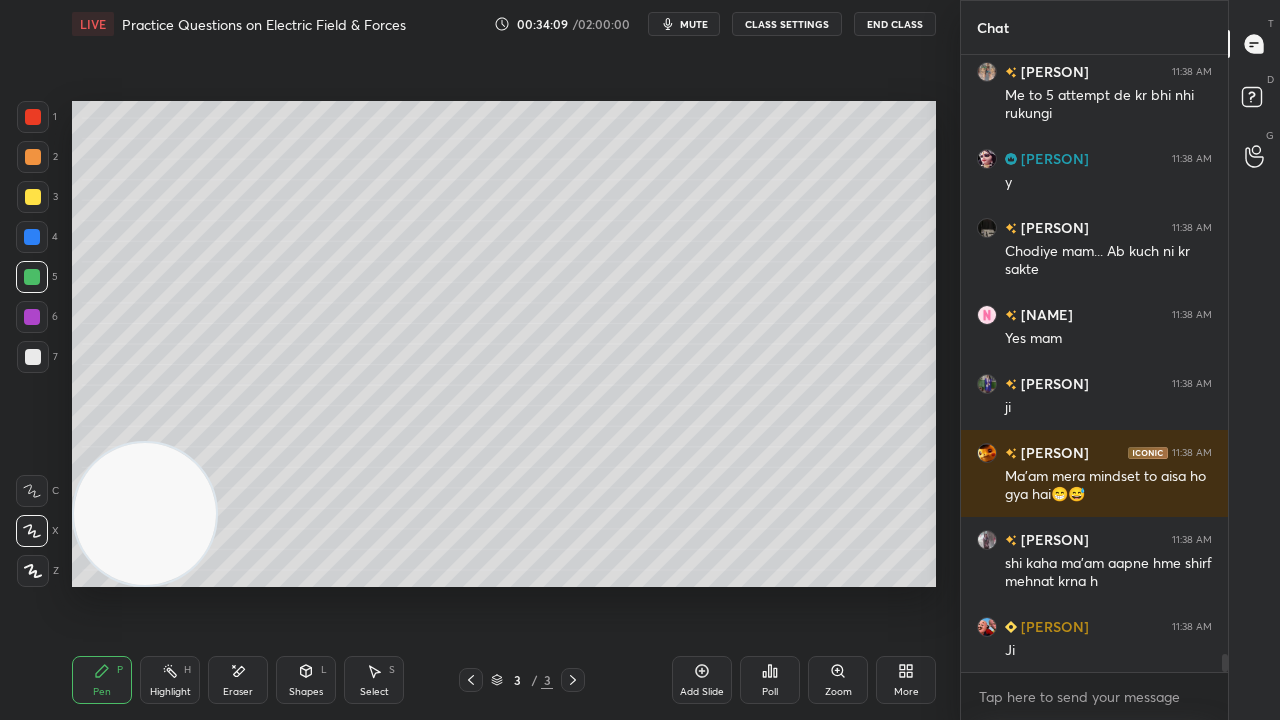 scroll, scrollTop: 20060, scrollLeft: 0, axis: vertical 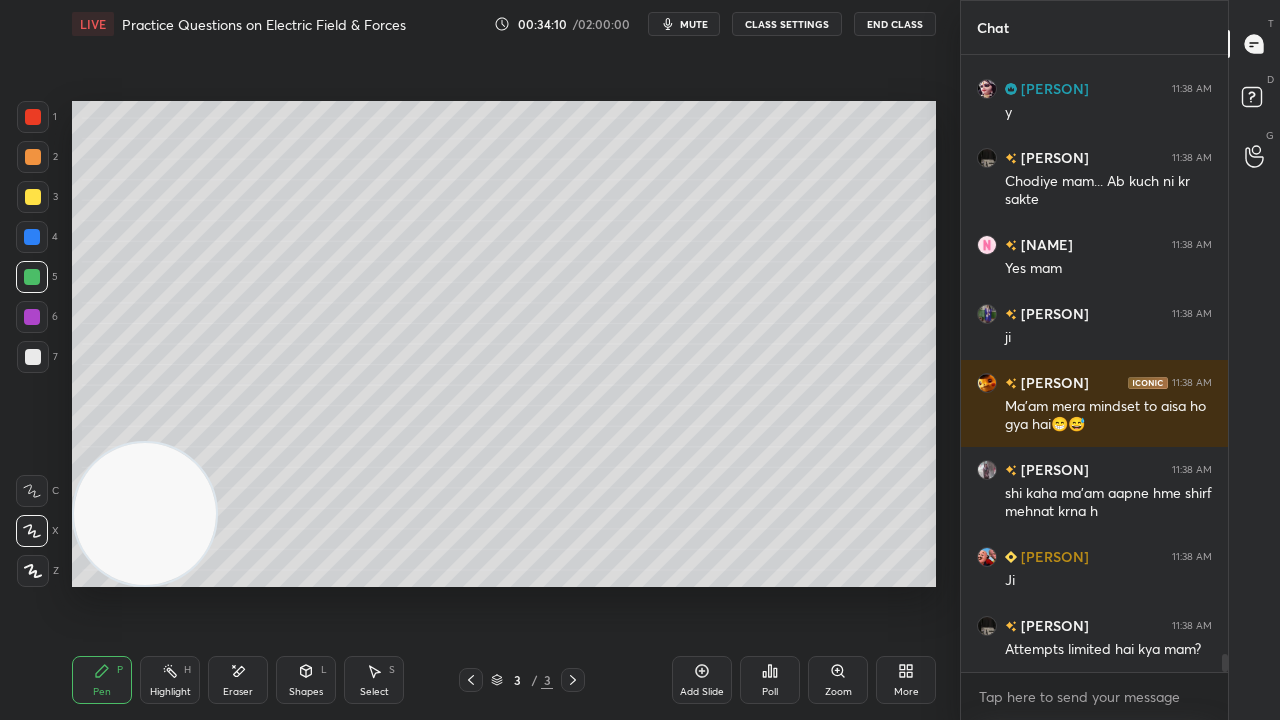 click at bounding box center (33, 197) 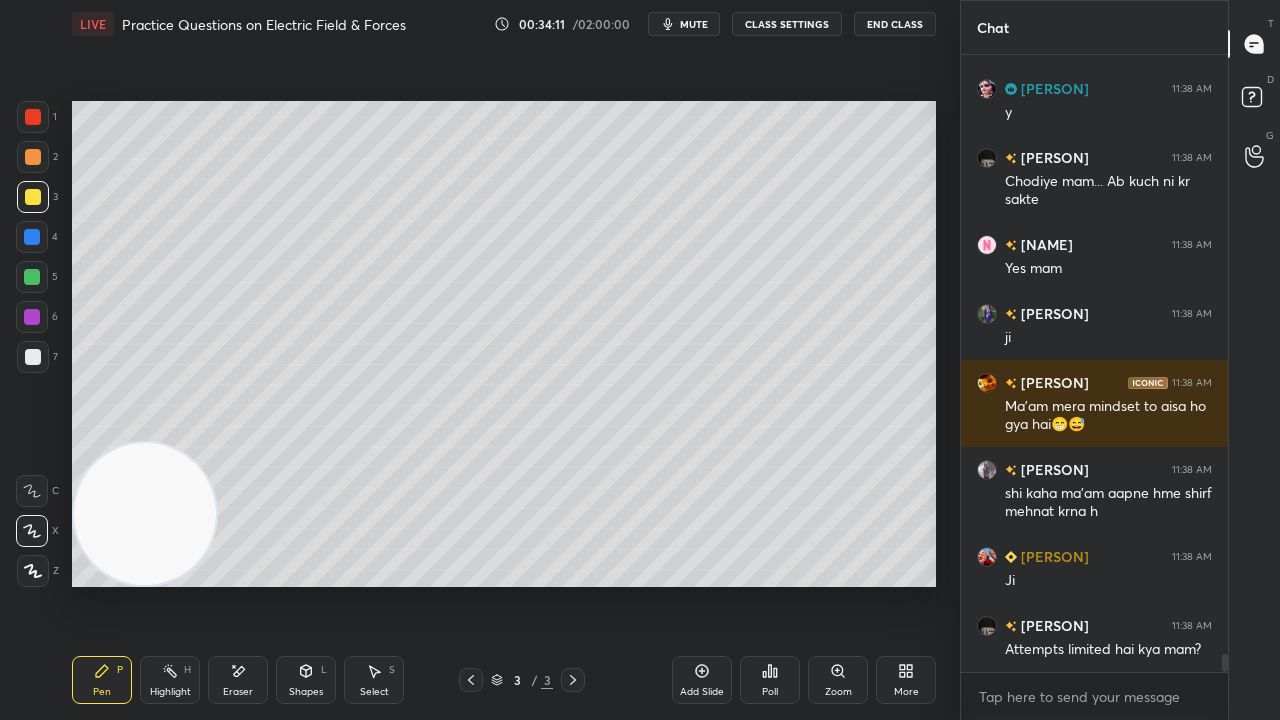 click on "mute" at bounding box center [694, 24] 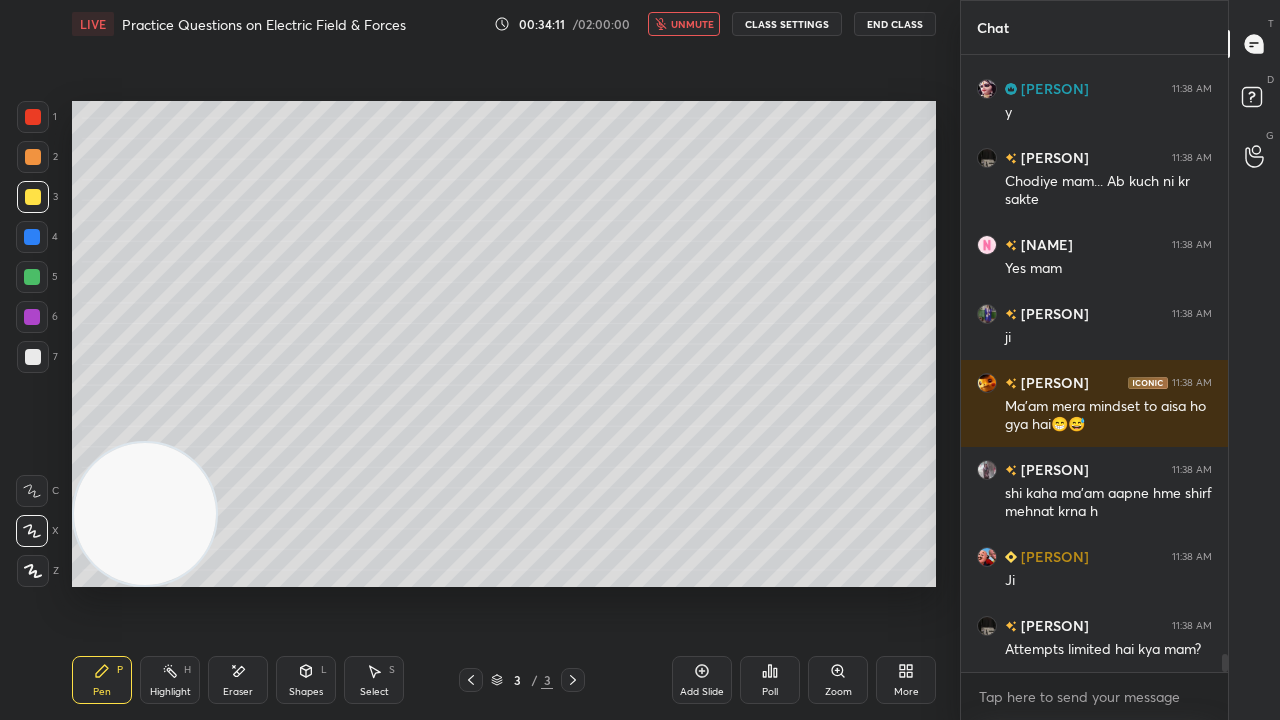 click on "unmute" at bounding box center (692, 24) 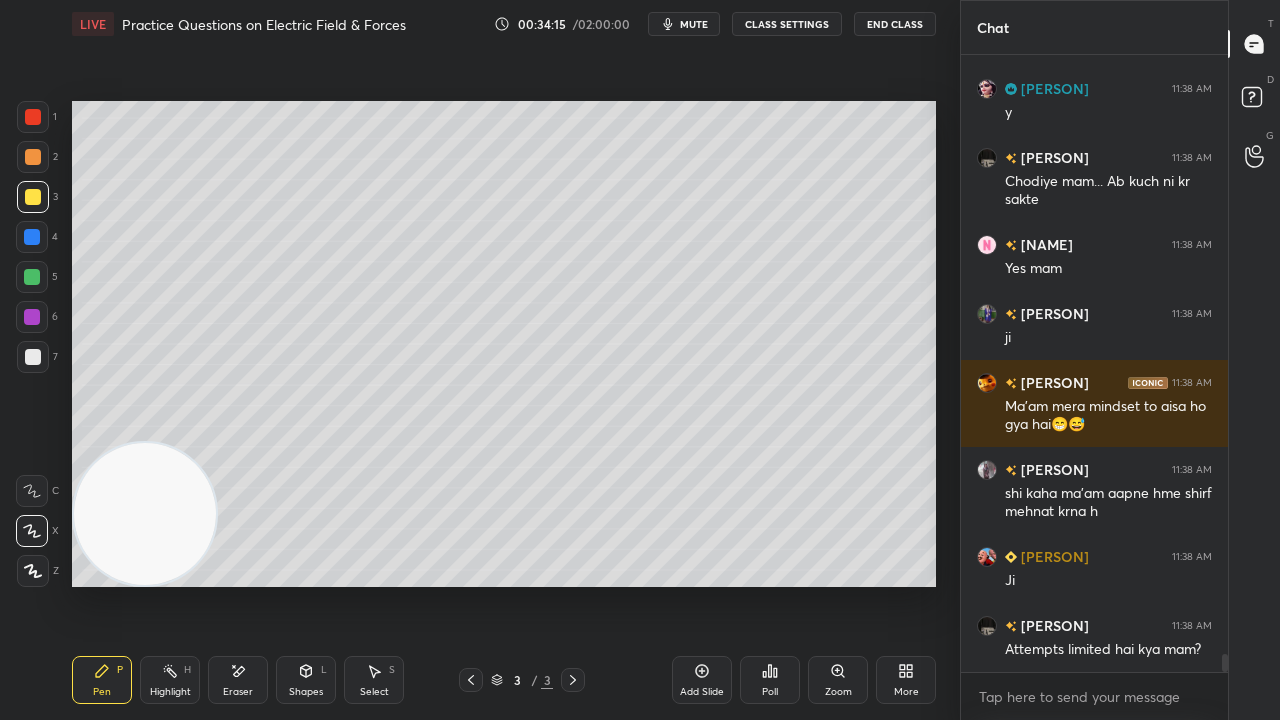 scroll, scrollTop: 20146, scrollLeft: 0, axis: vertical 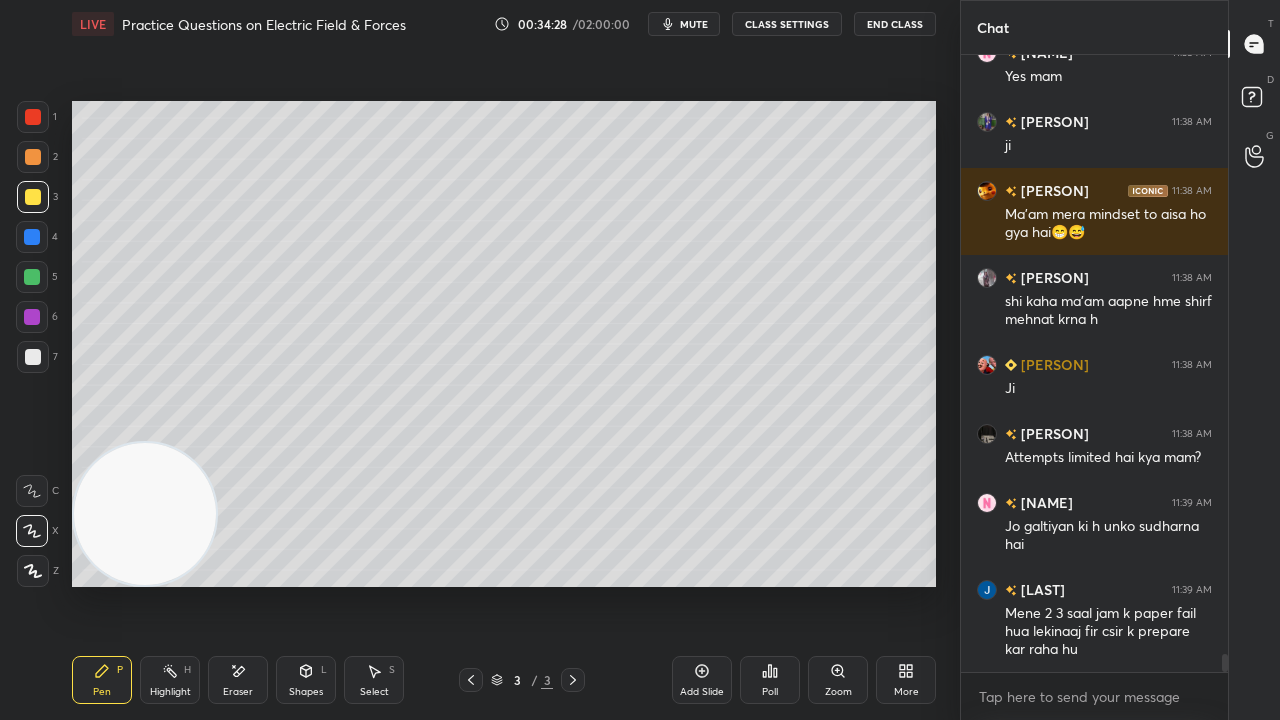 click at bounding box center [33, 357] 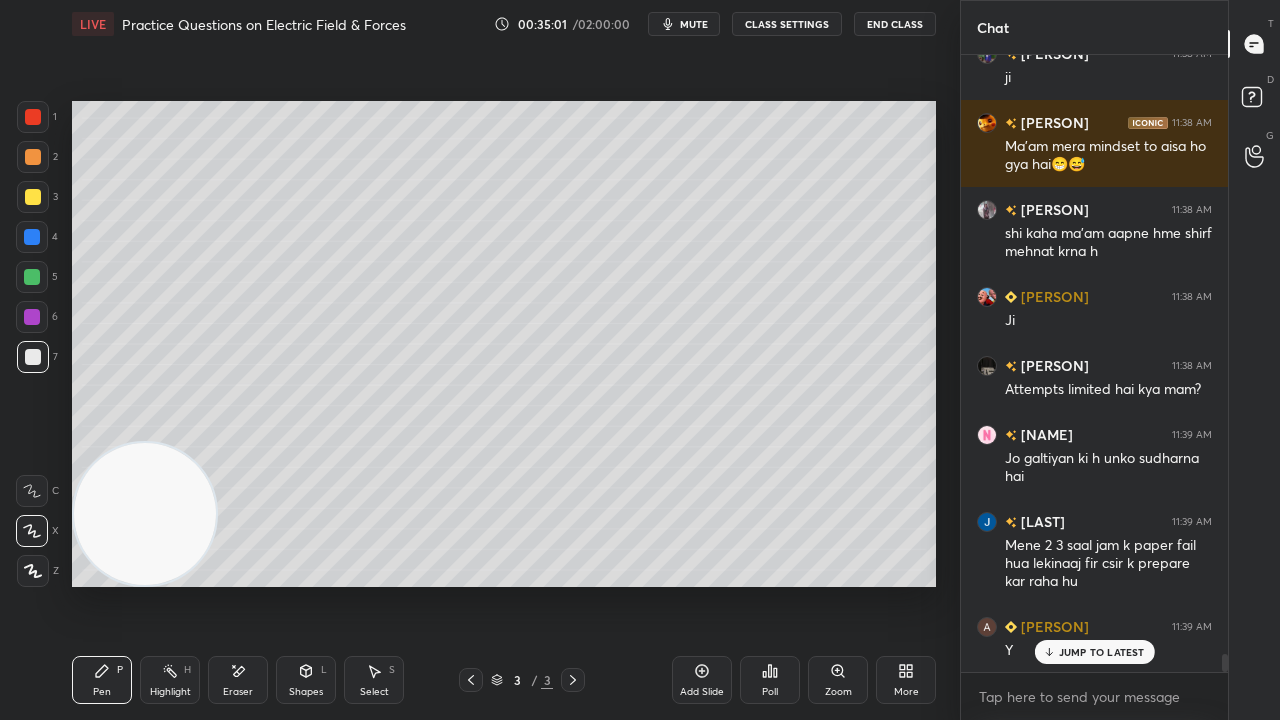 scroll, scrollTop: 20390, scrollLeft: 0, axis: vertical 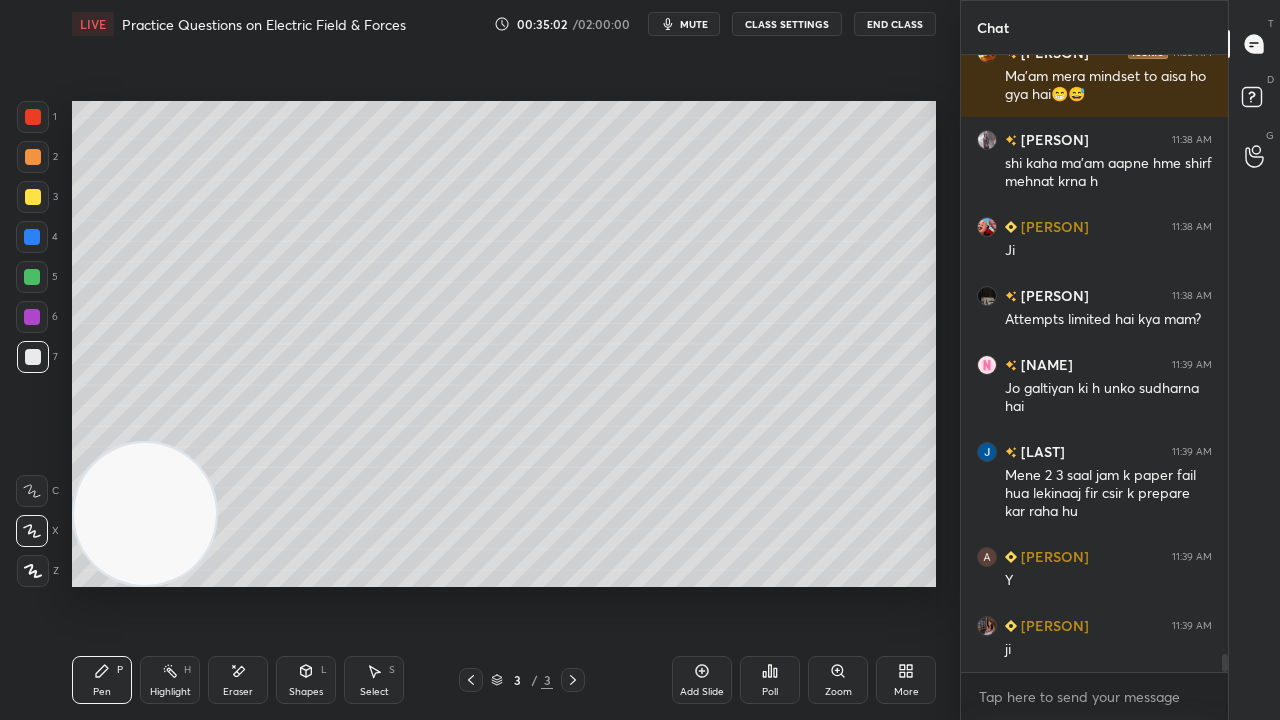 drag, startPoint x: 38, startPoint y: 202, endPoint x: 68, endPoint y: 206, distance: 30.265491 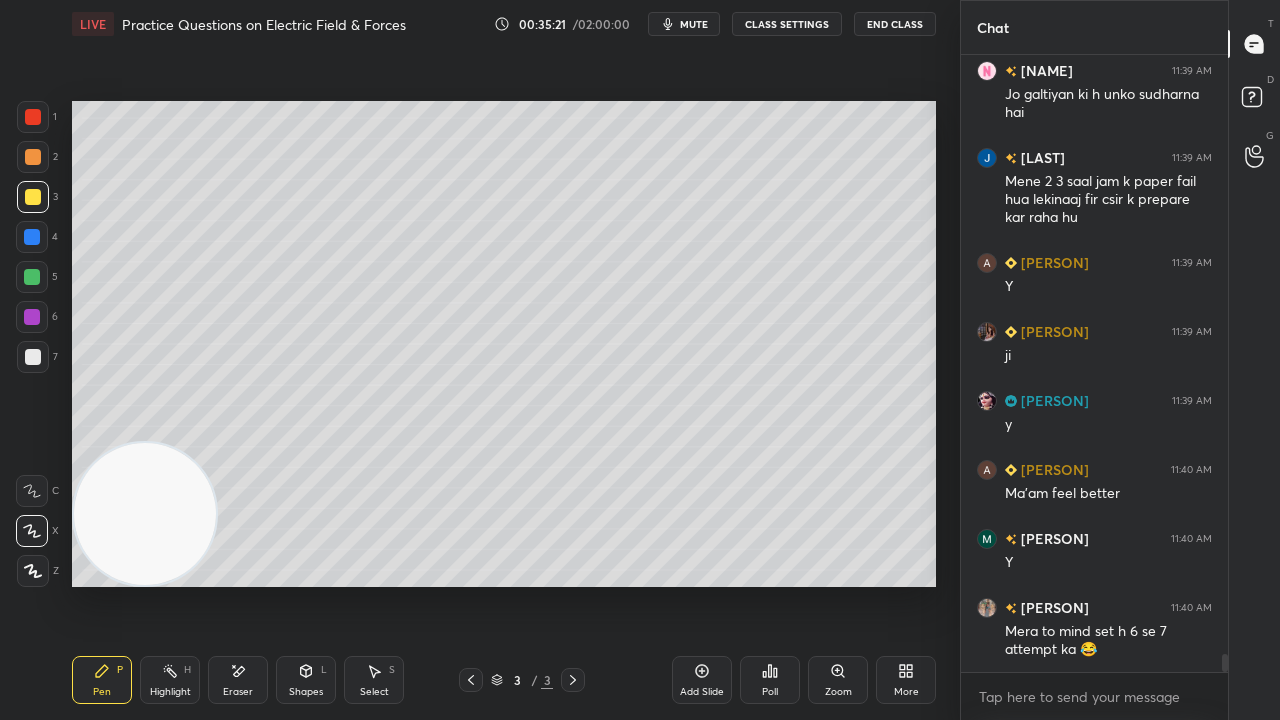 scroll, scrollTop: 20752, scrollLeft: 0, axis: vertical 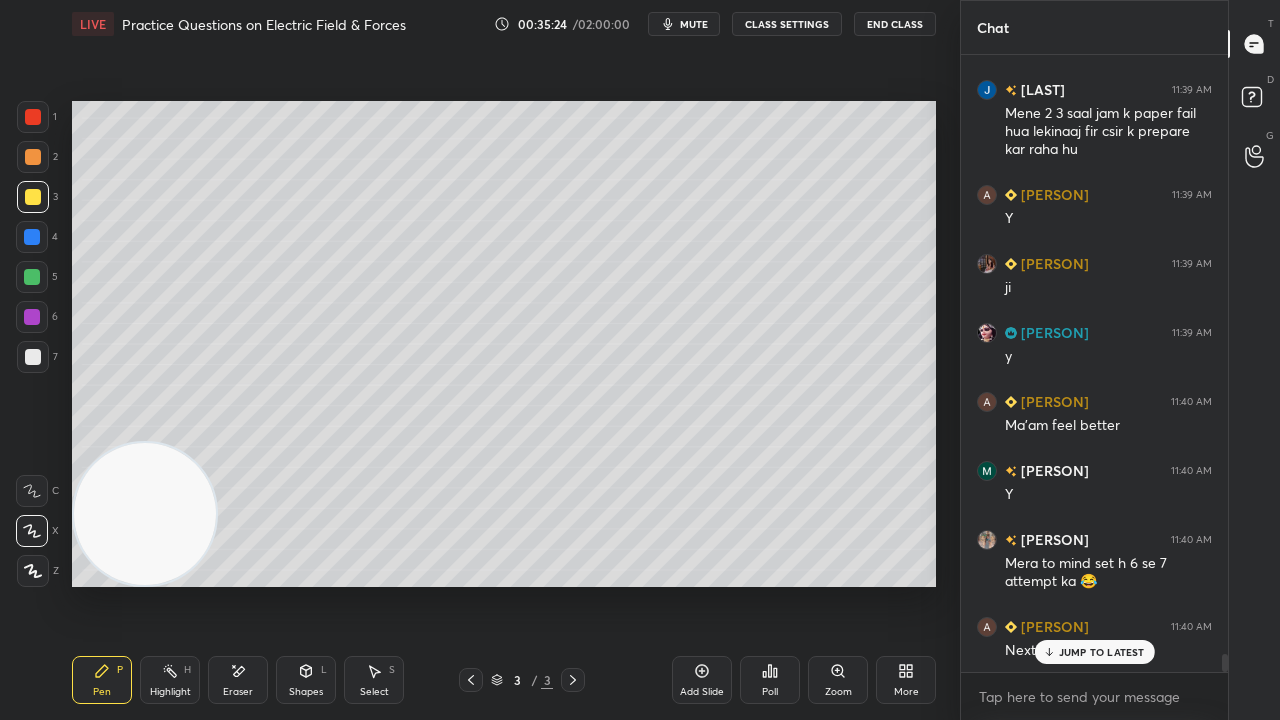 drag, startPoint x: 1113, startPoint y: 649, endPoint x: 1104, endPoint y: 688, distance: 40.024994 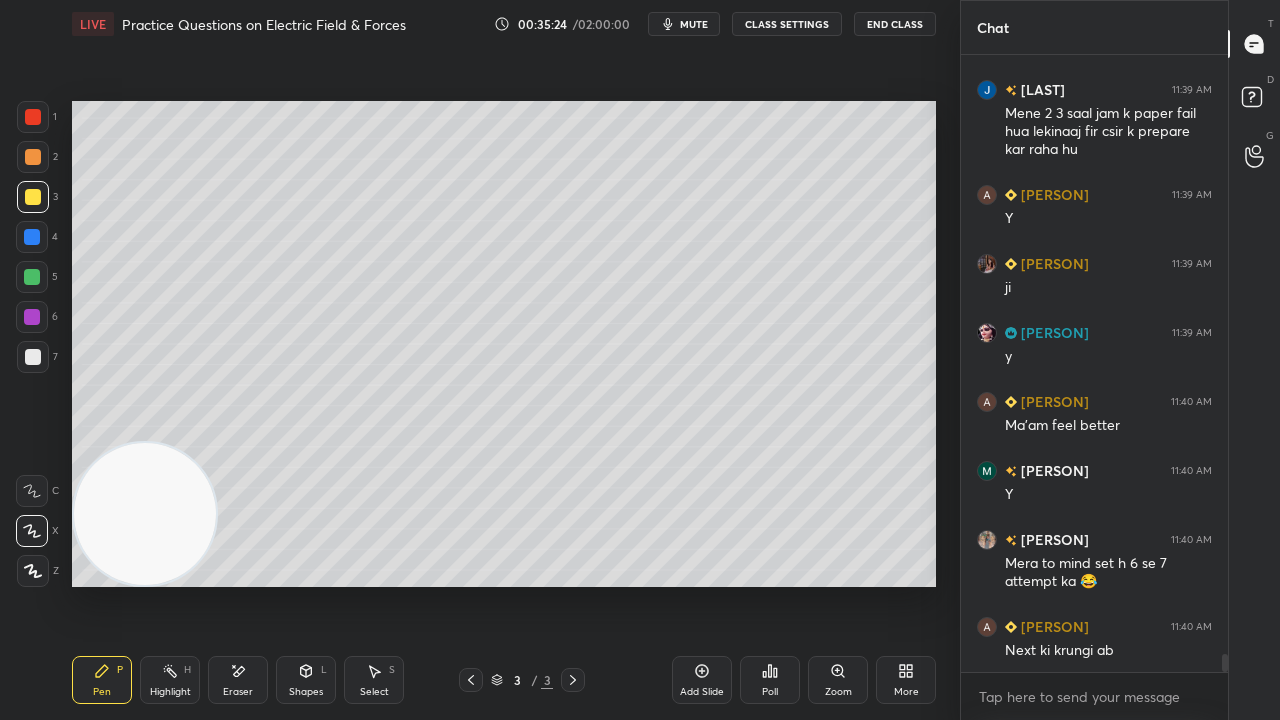 click on "x" at bounding box center [1094, 696] 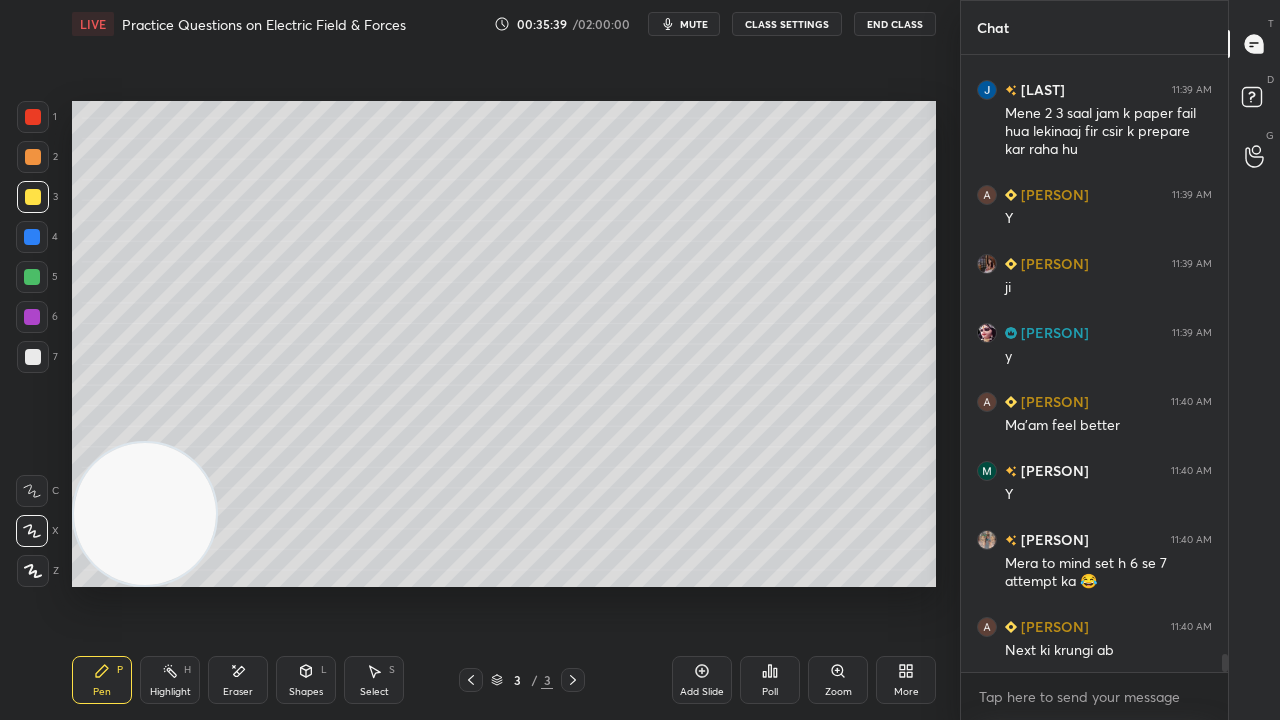 click at bounding box center (33, 357) 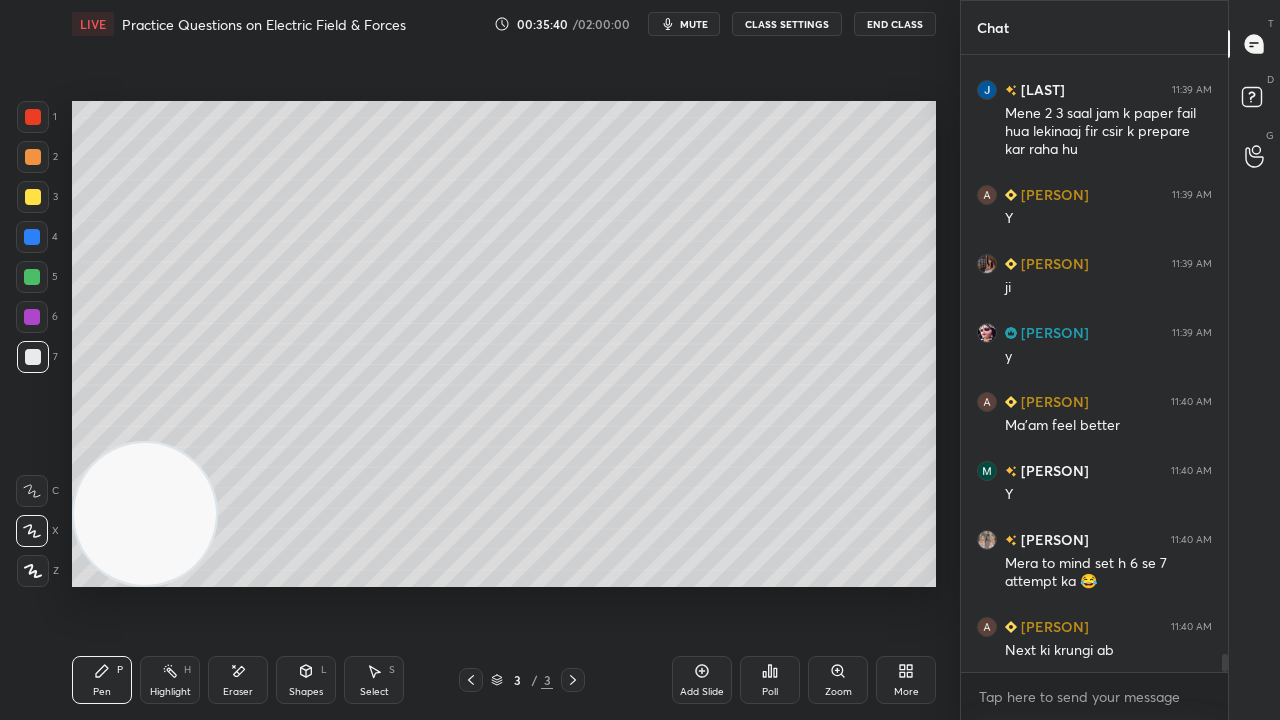 drag, startPoint x: 35, startPoint y: 292, endPoint x: 35, endPoint y: 326, distance: 34 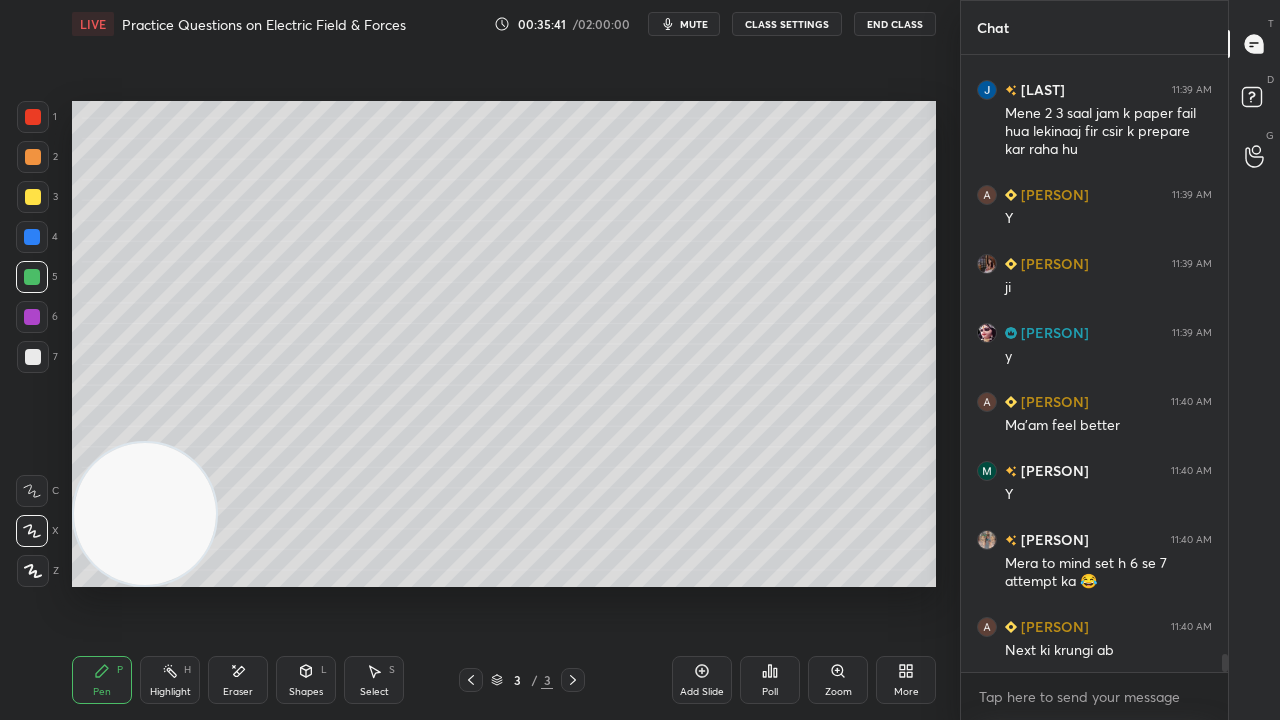 click at bounding box center (33, 357) 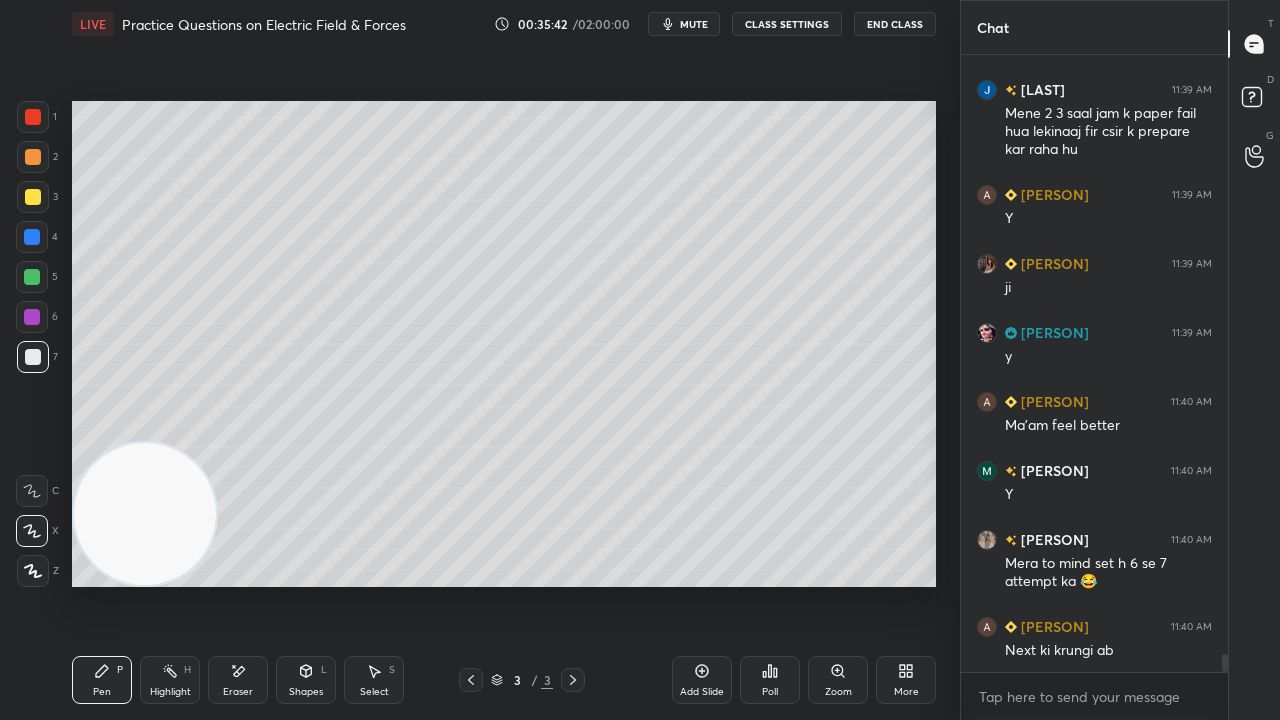 scroll, scrollTop: 20822, scrollLeft: 0, axis: vertical 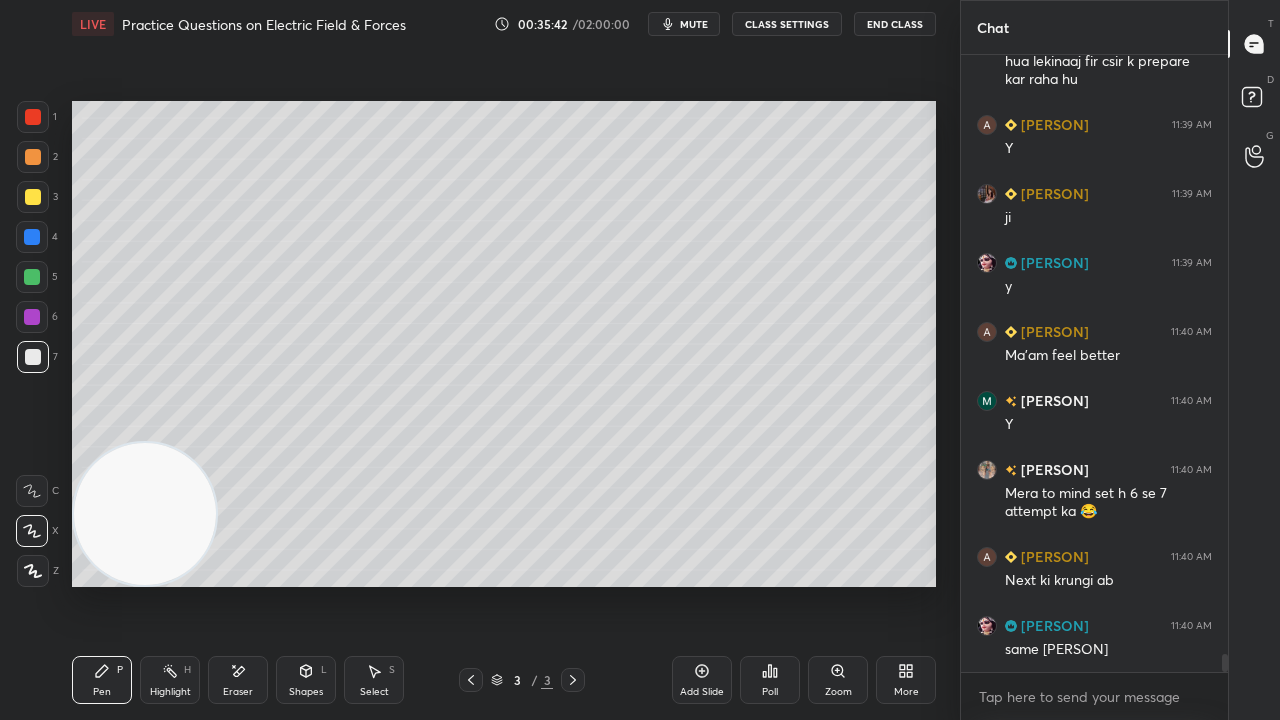 click at bounding box center (32, 277) 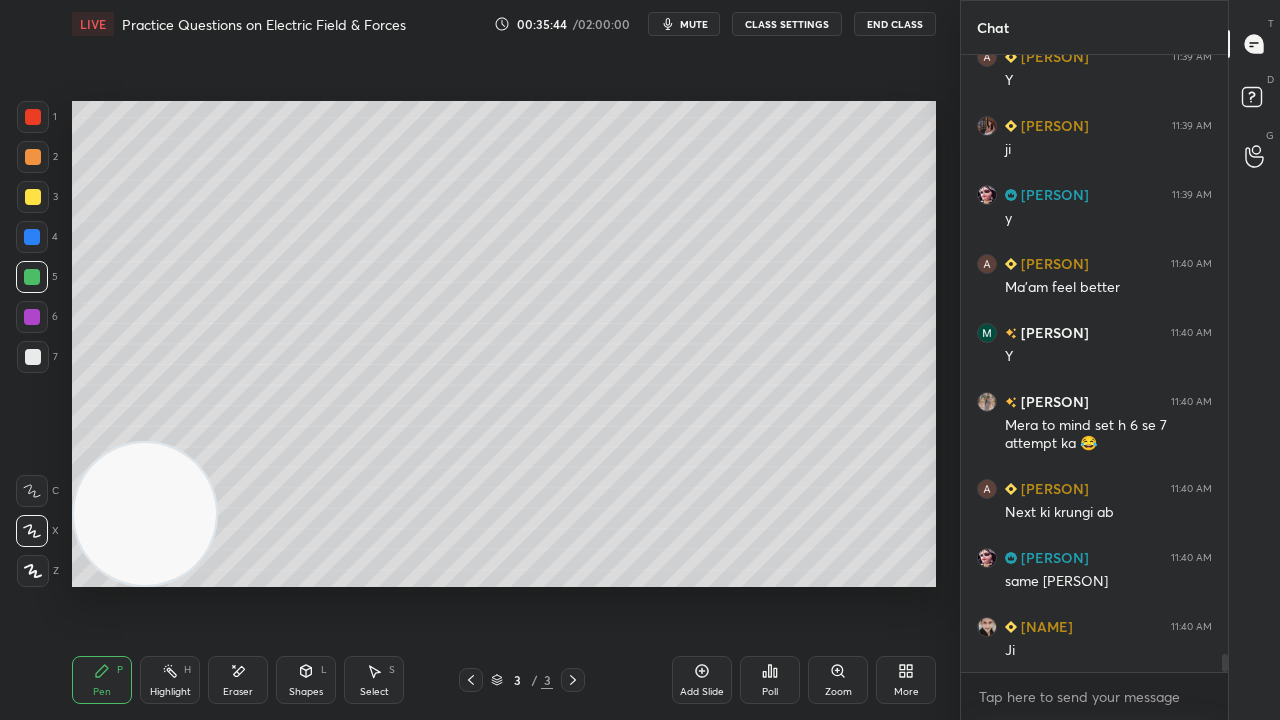 scroll, scrollTop: 20960, scrollLeft: 0, axis: vertical 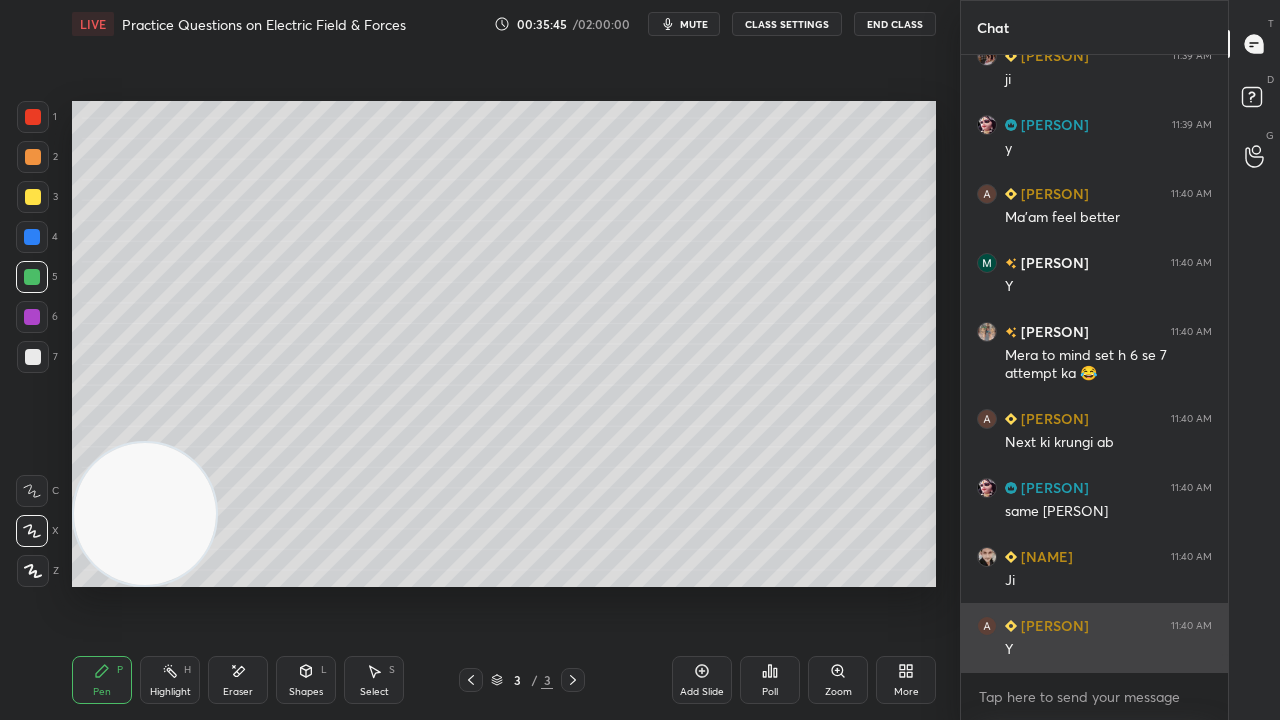 click on "Y" at bounding box center [1108, 650] 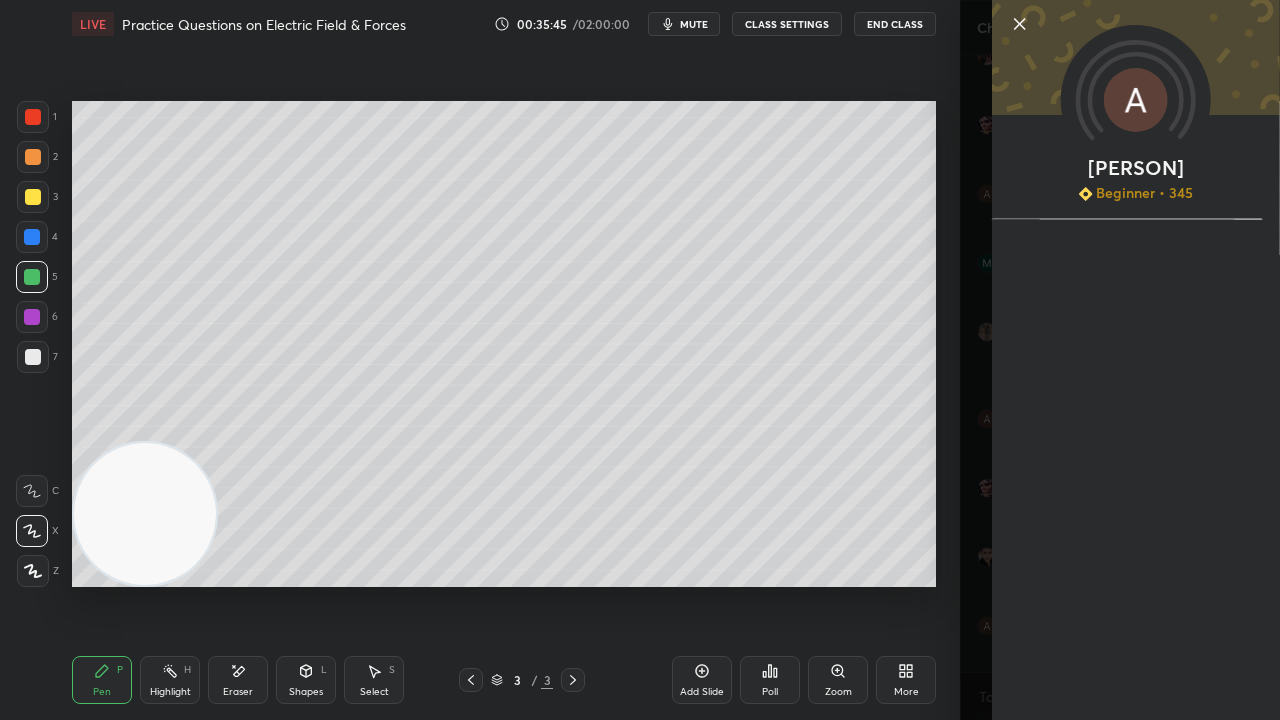 click on "mute" at bounding box center (694, 24) 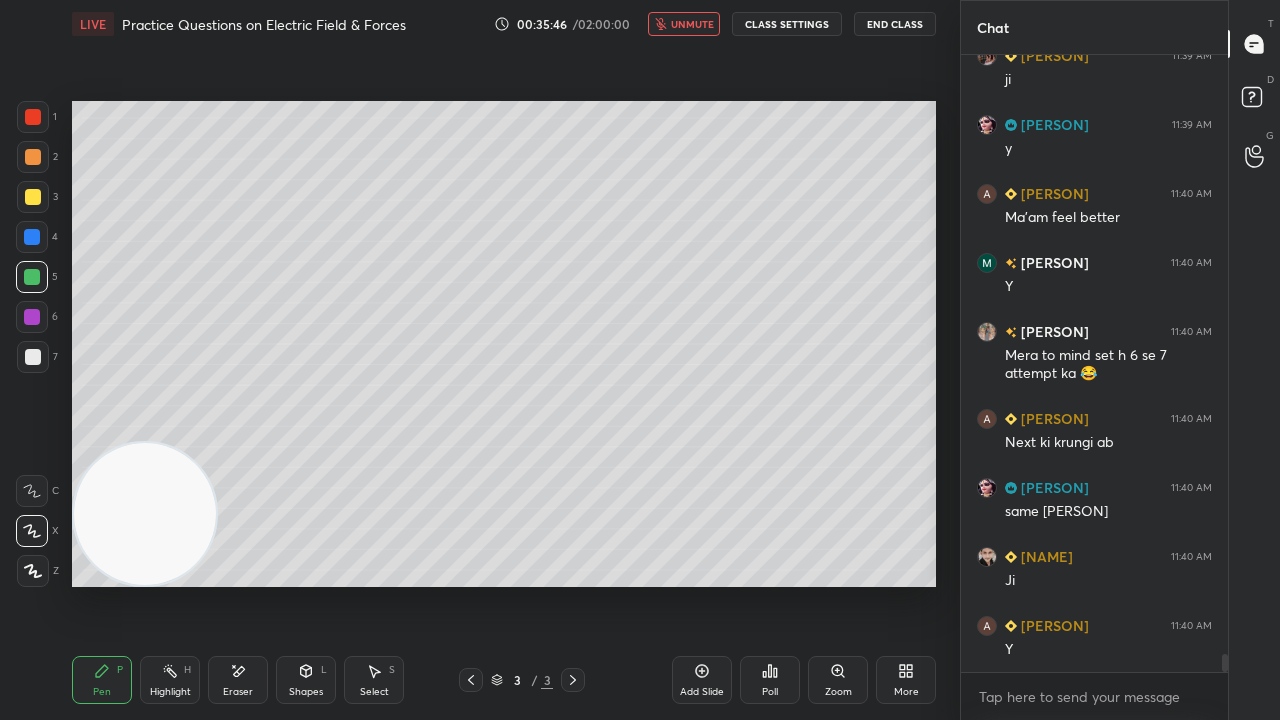 click on "unmute" at bounding box center (692, 24) 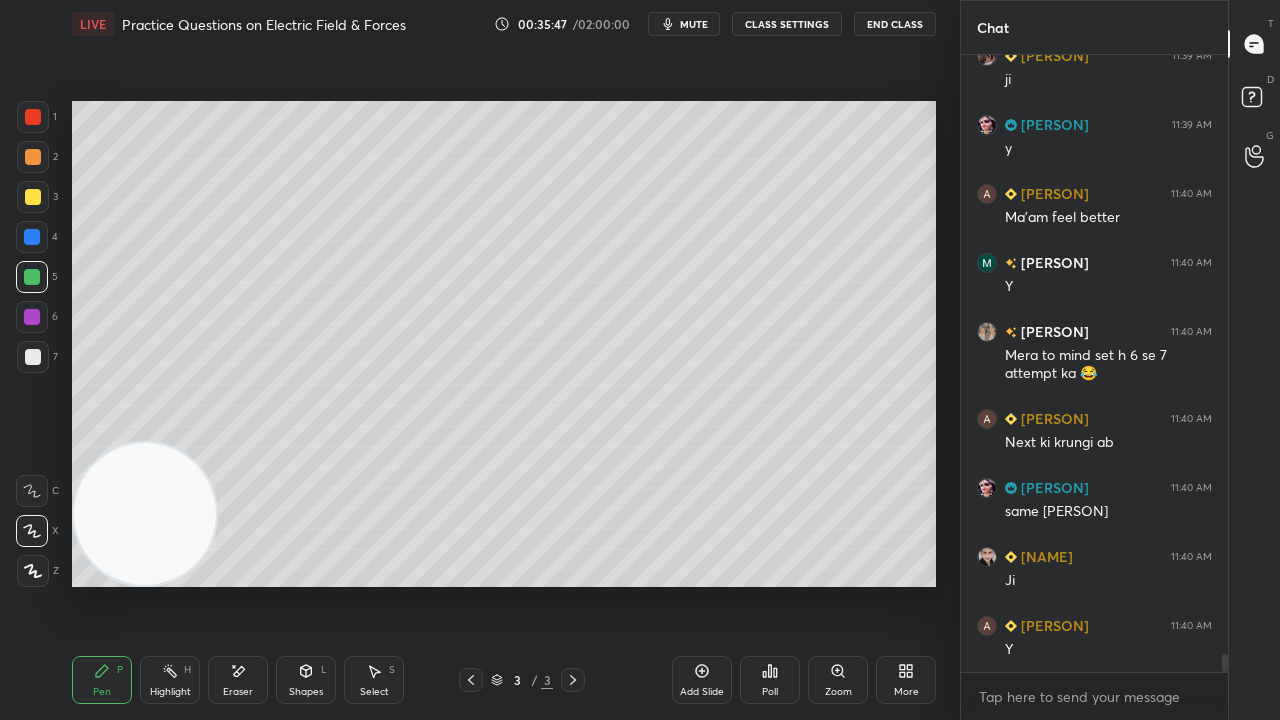 click at bounding box center [33, 197] 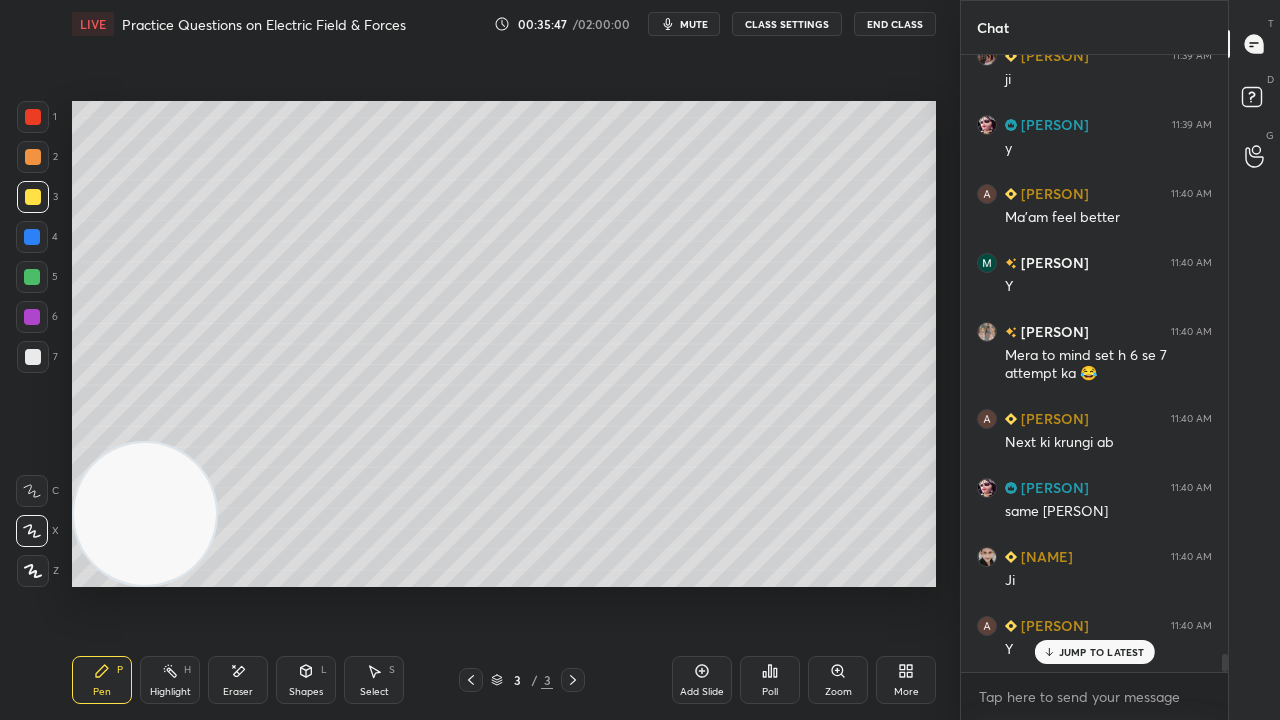 scroll, scrollTop: 21028, scrollLeft: 0, axis: vertical 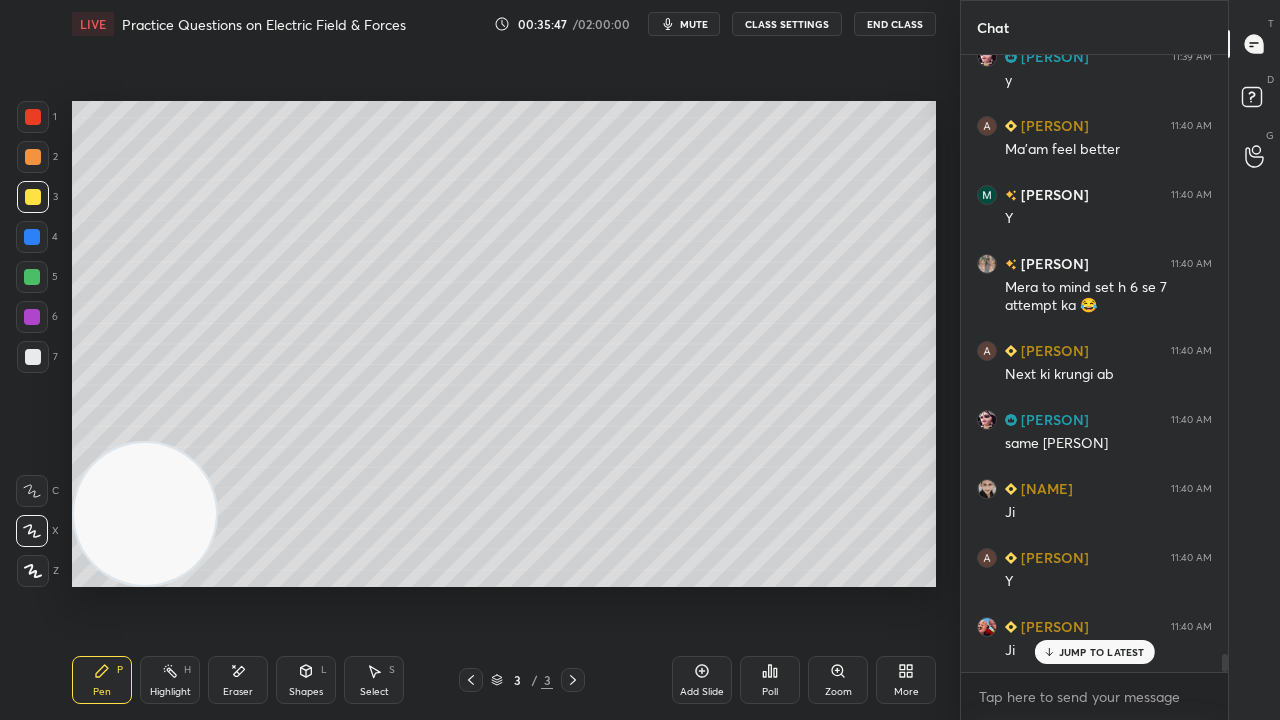 click at bounding box center [33, 357] 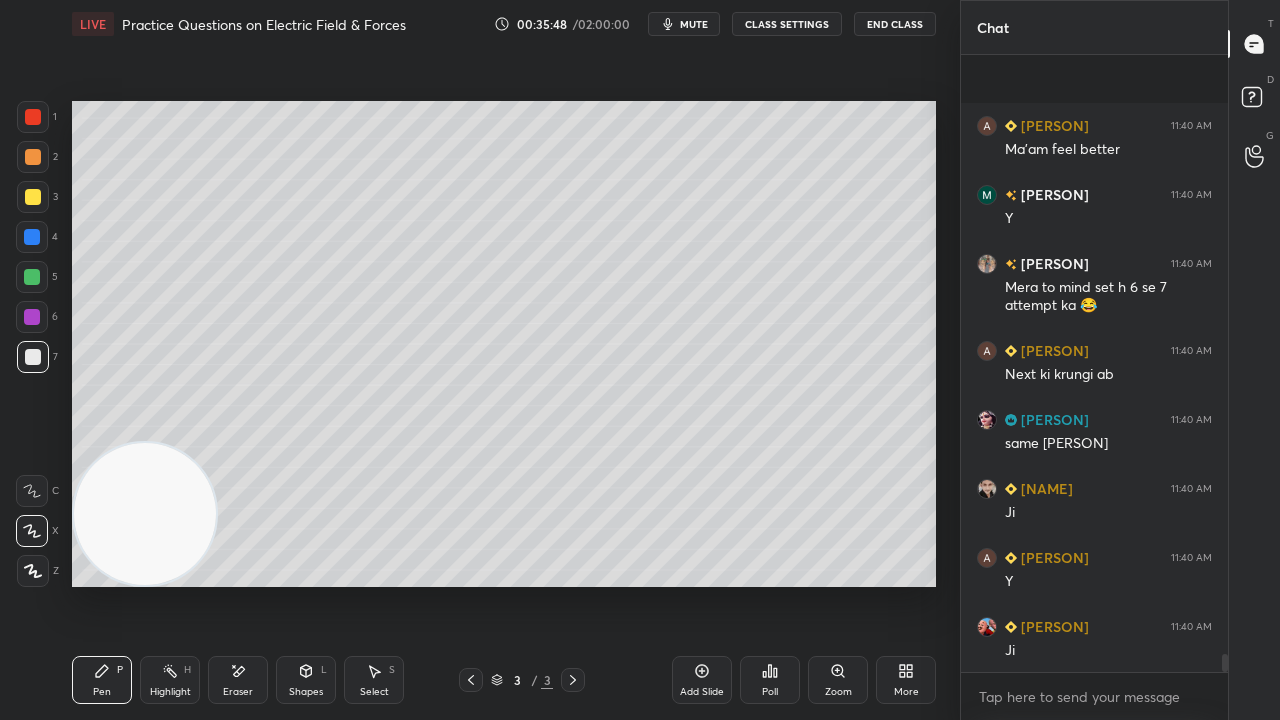 scroll, scrollTop: 21152, scrollLeft: 0, axis: vertical 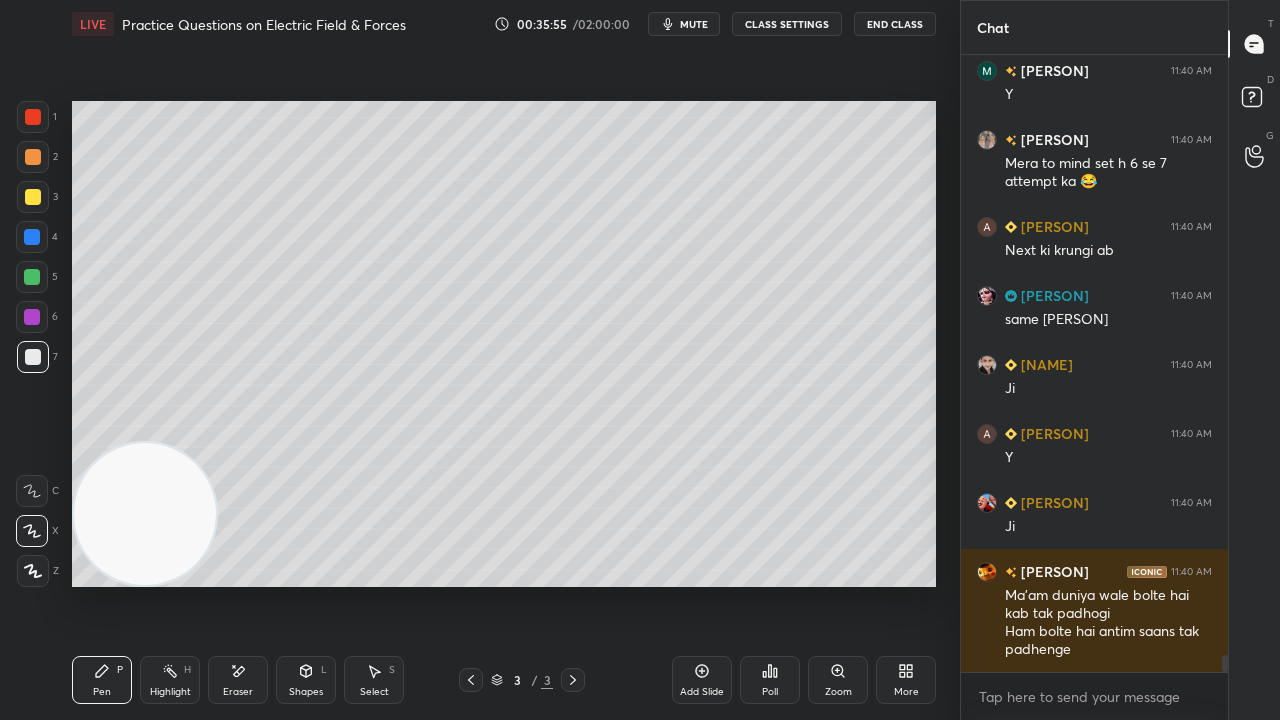 drag, startPoint x: 48, startPoint y: 160, endPoint x: 30, endPoint y: 169, distance: 20.12461 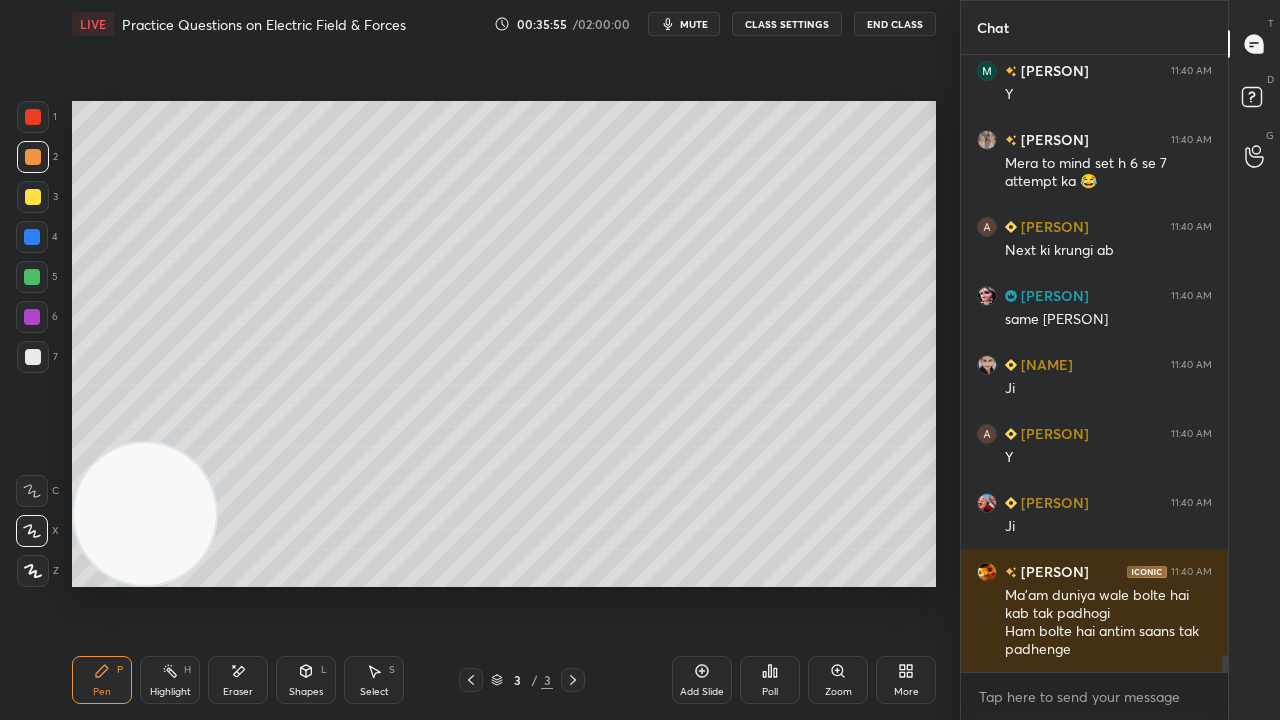 click at bounding box center [33, 157] 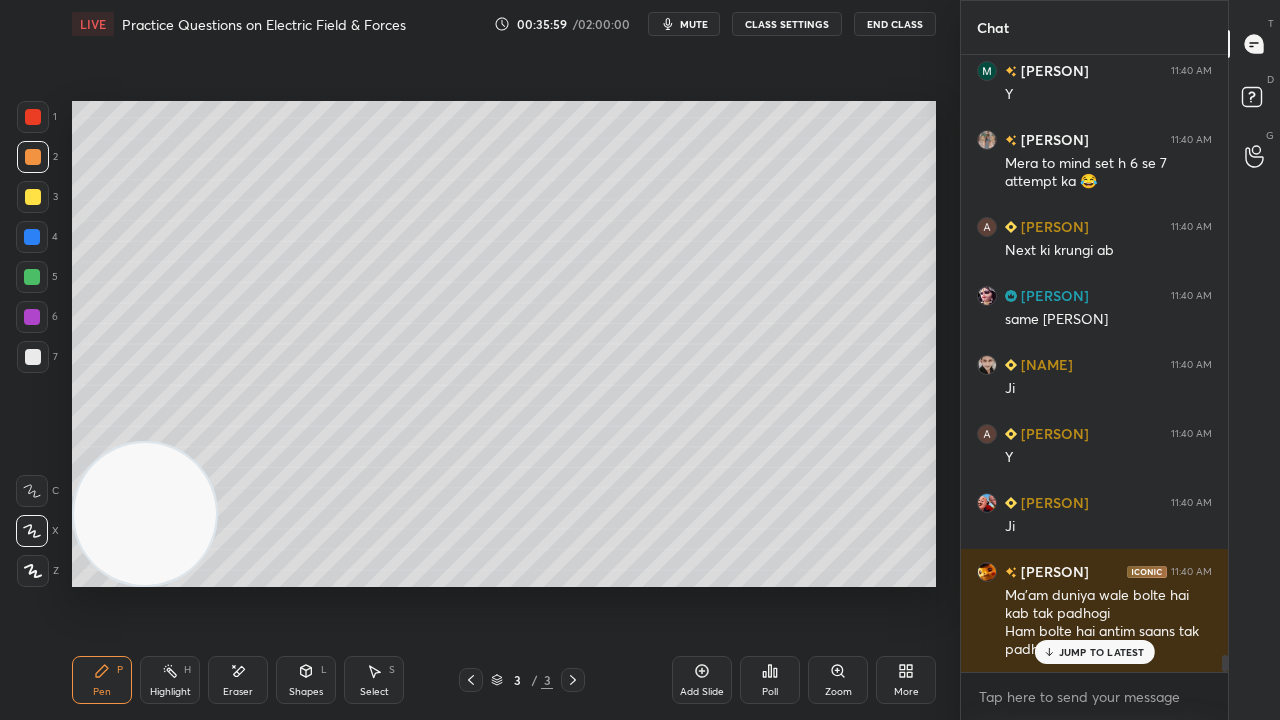 scroll, scrollTop: 21220, scrollLeft: 0, axis: vertical 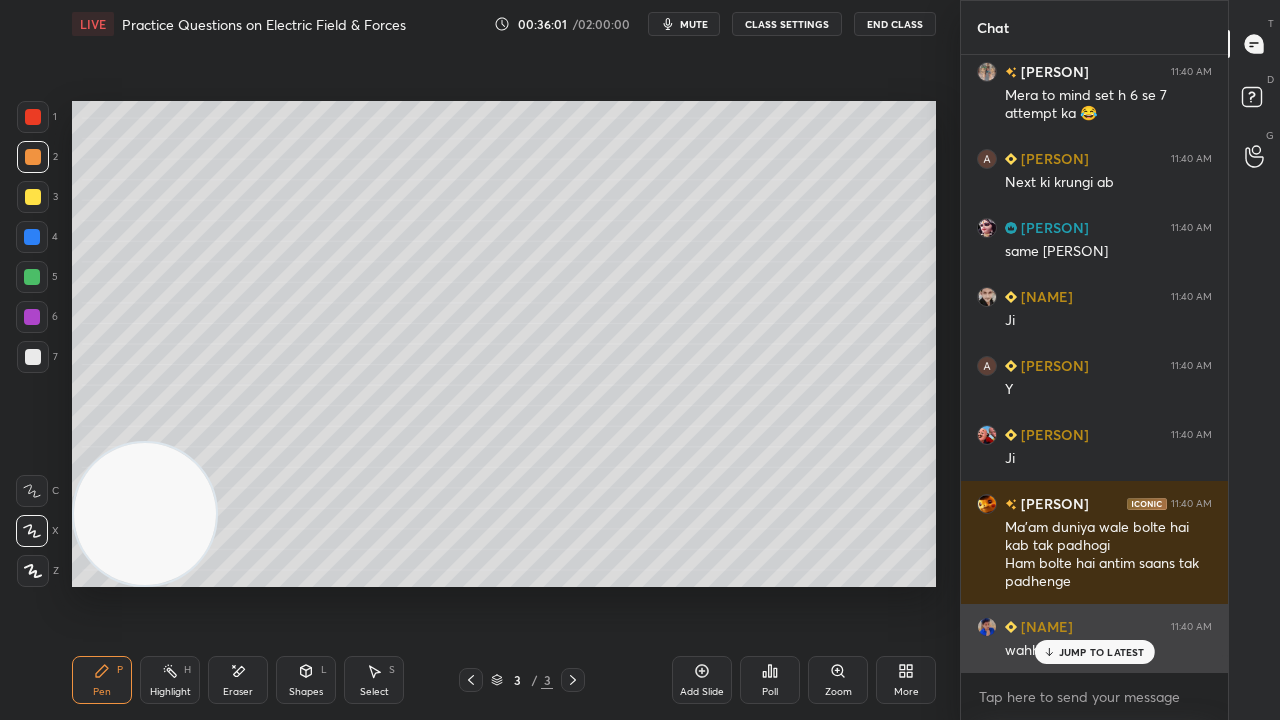 click on "JUMP TO LATEST" at bounding box center [1102, 652] 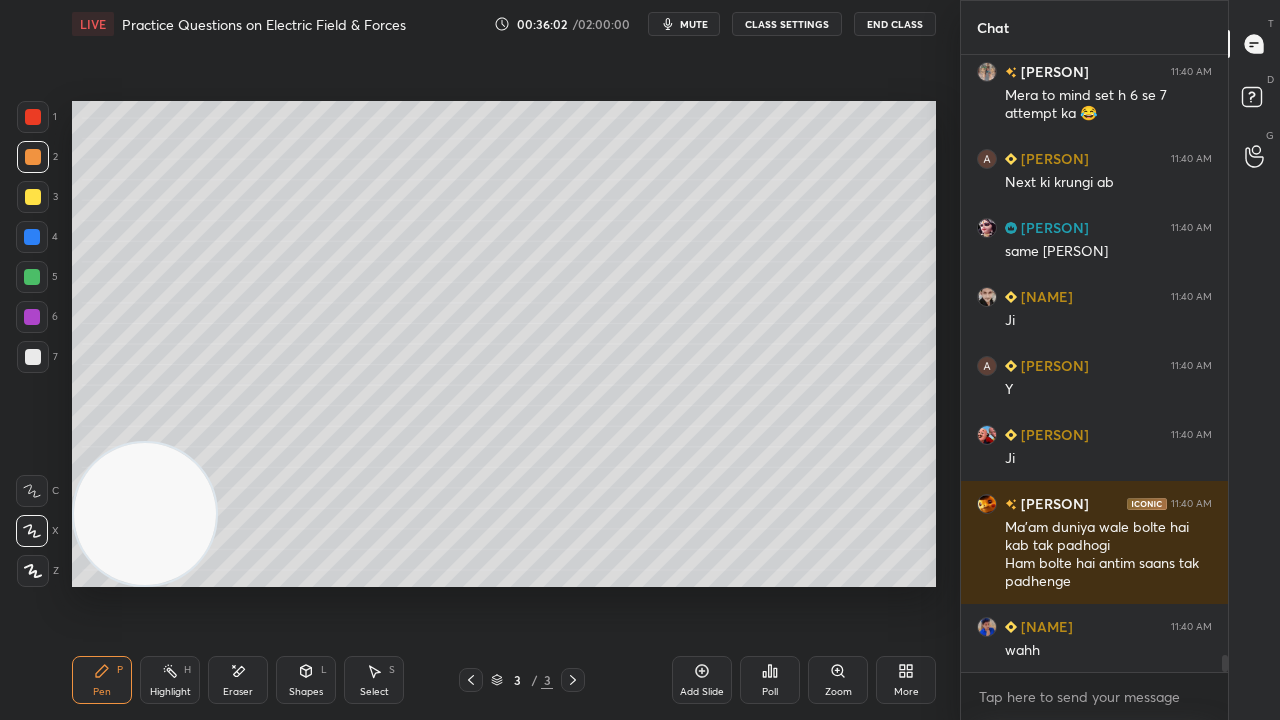 click on "mute" at bounding box center [694, 24] 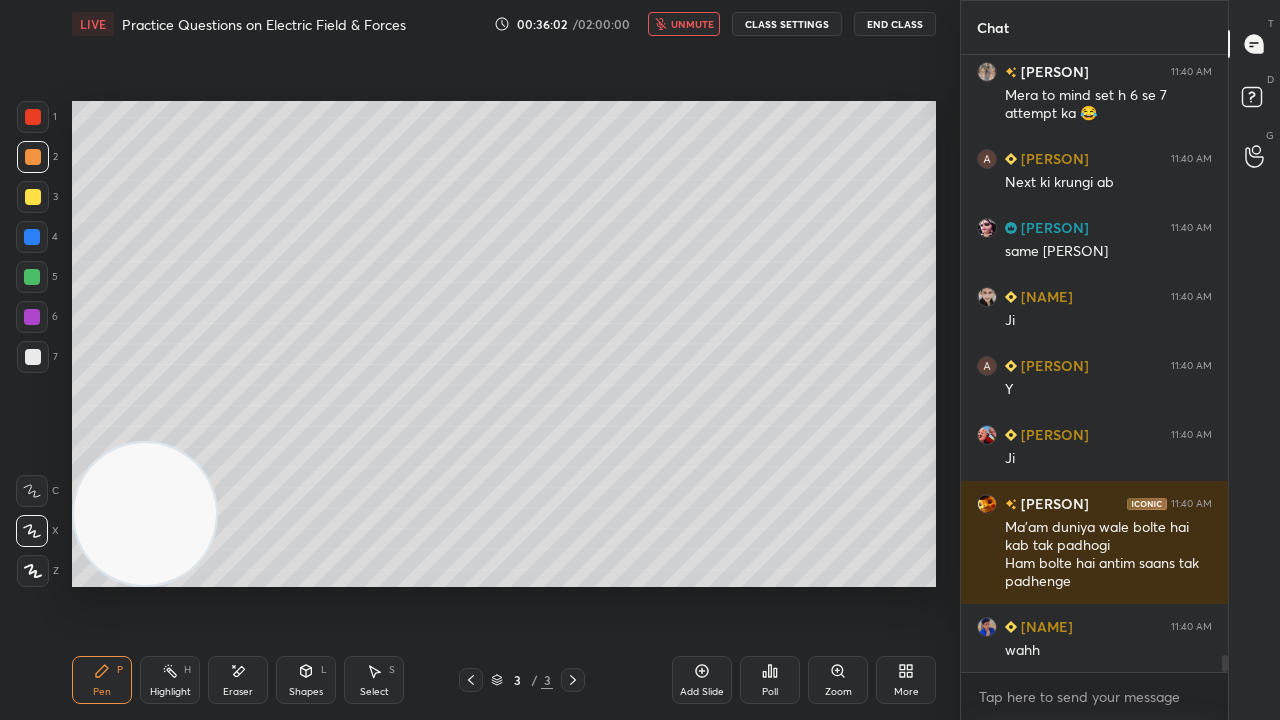 click on "unmute" at bounding box center [684, 24] 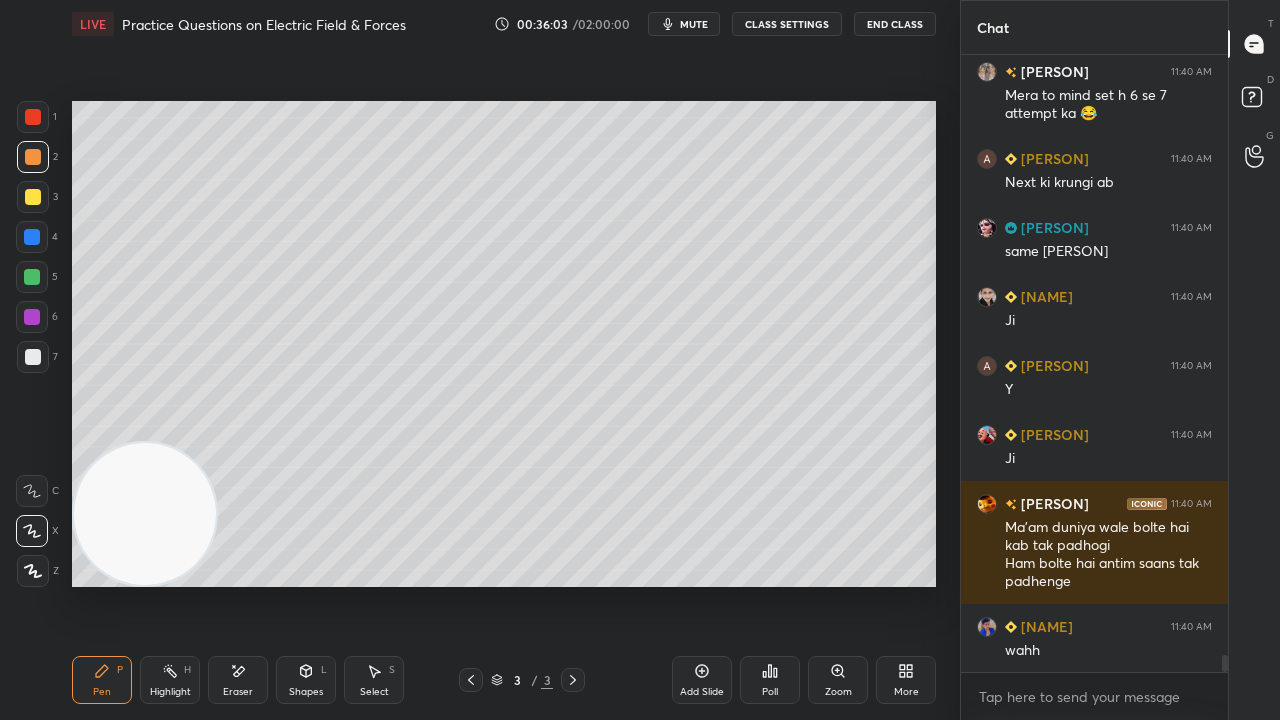 click at bounding box center [32, 277] 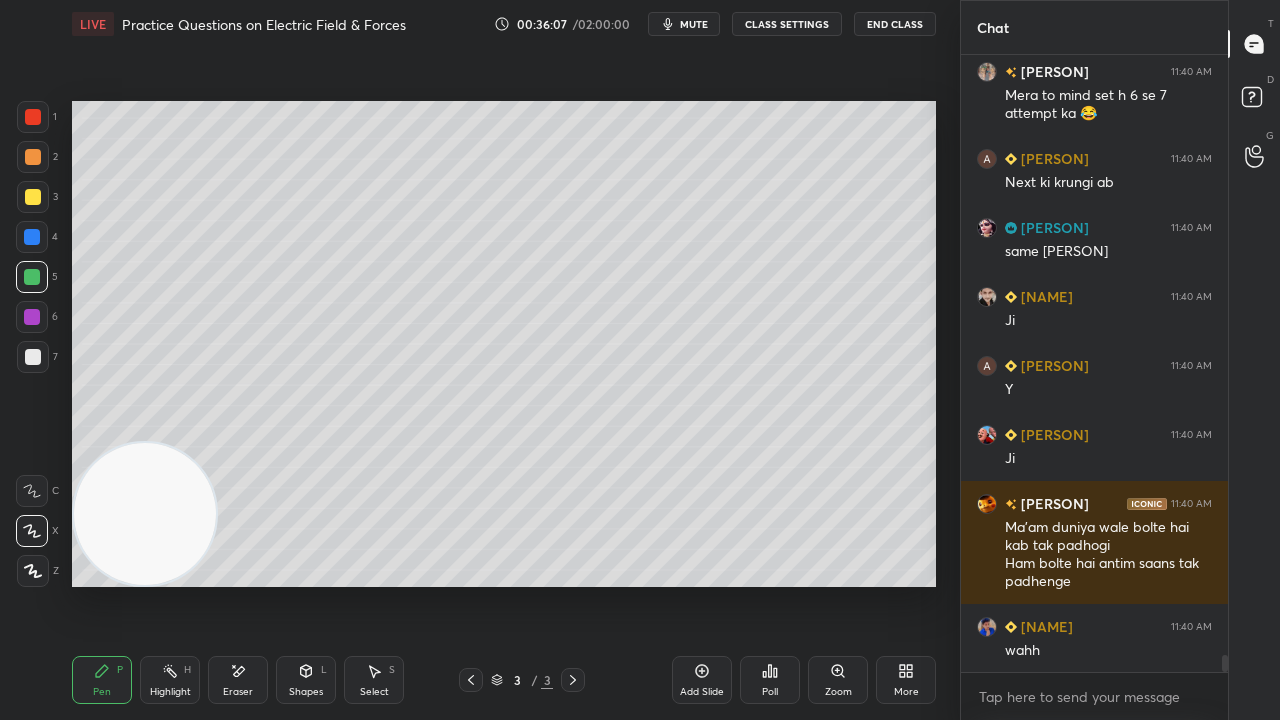 scroll, scrollTop: 21308, scrollLeft: 0, axis: vertical 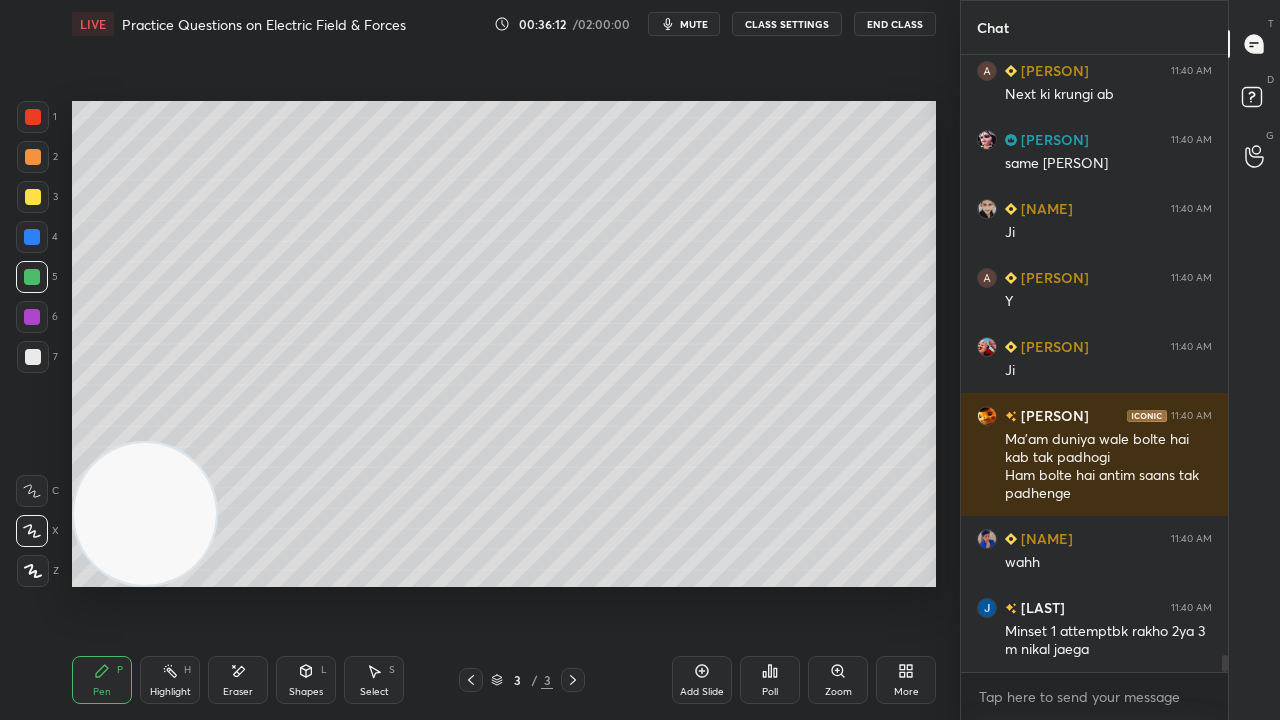 click on "mute" at bounding box center [694, 24] 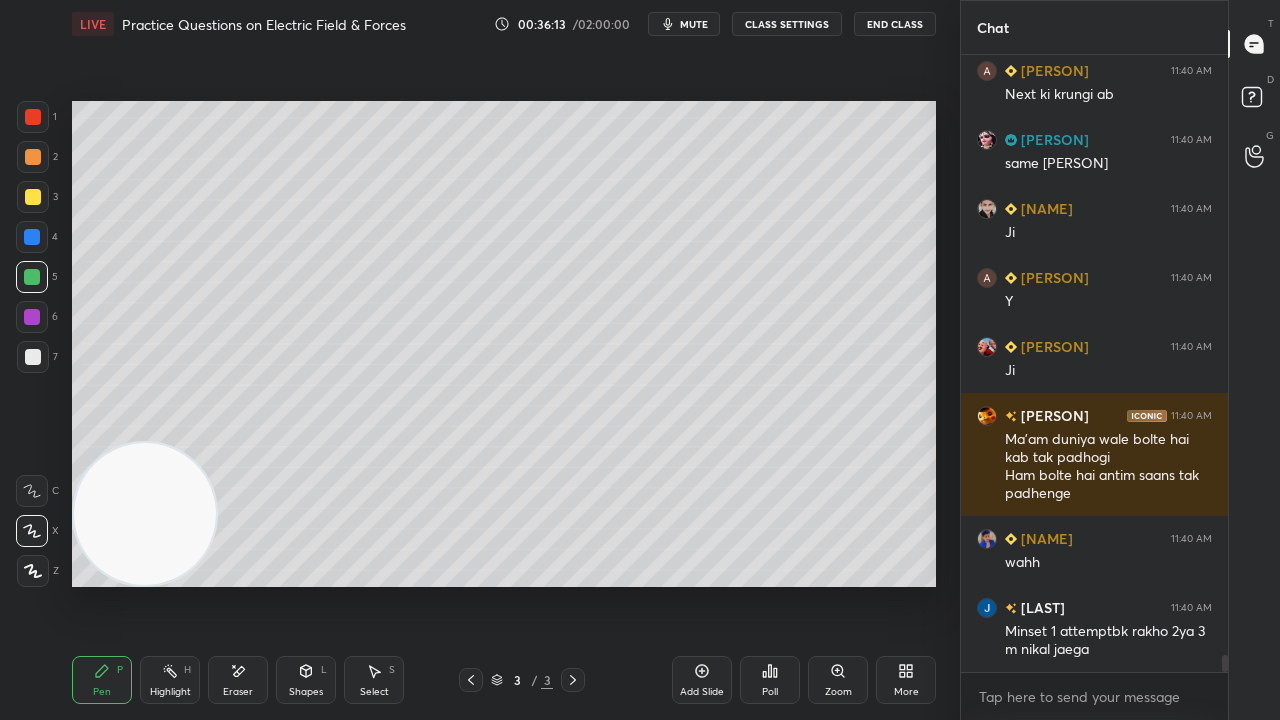 click on "2" at bounding box center [37, 161] 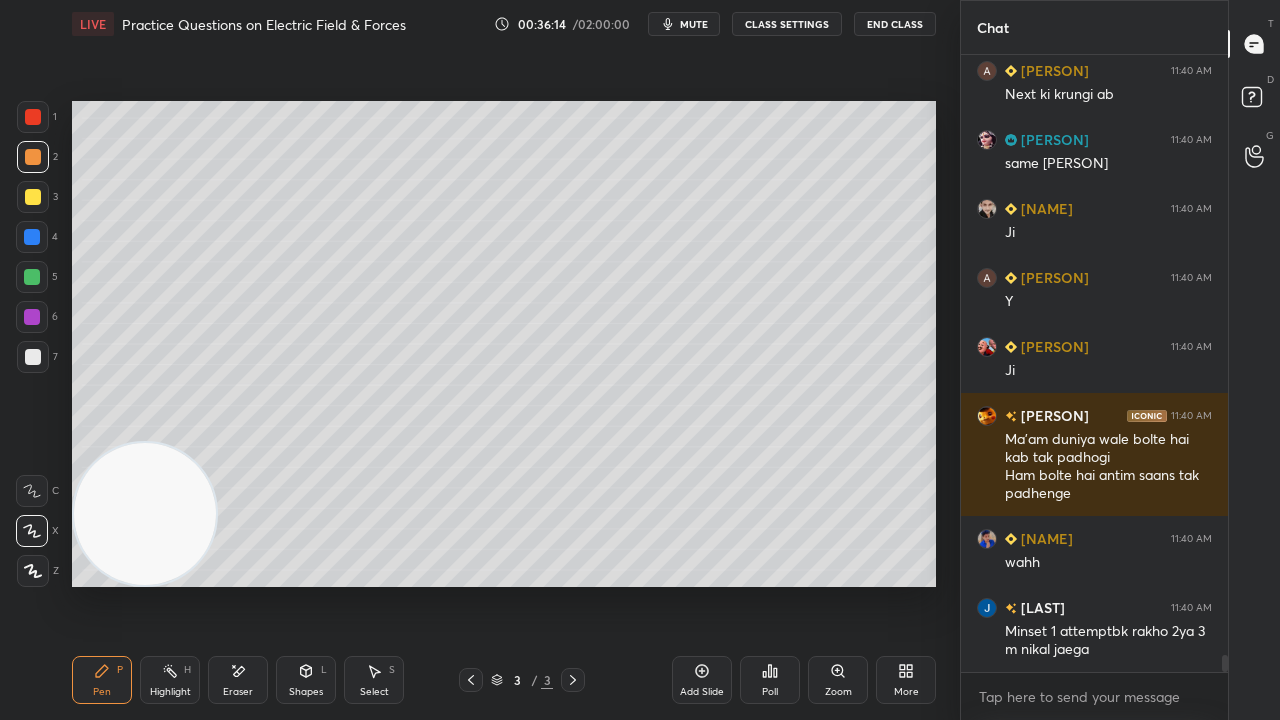 click on "mute" at bounding box center (694, 24) 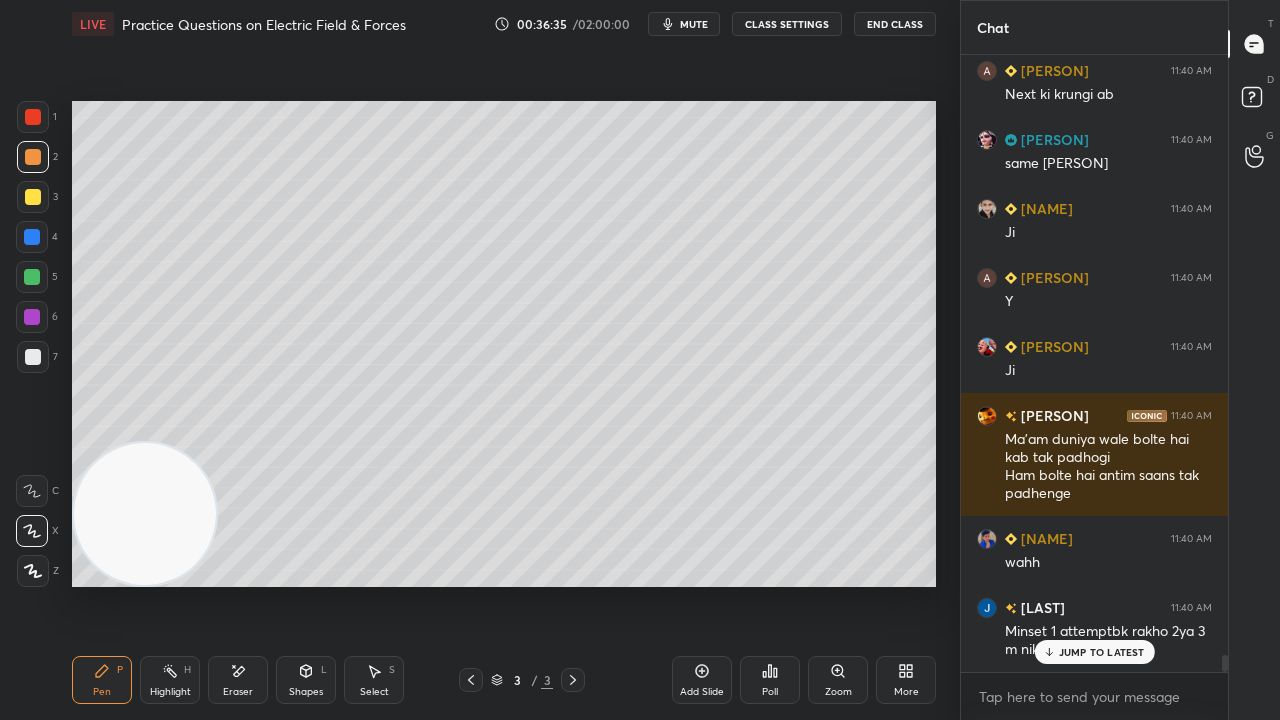 scroll, scrollTop: 21376, scrollLeft: 0, axis: vertical 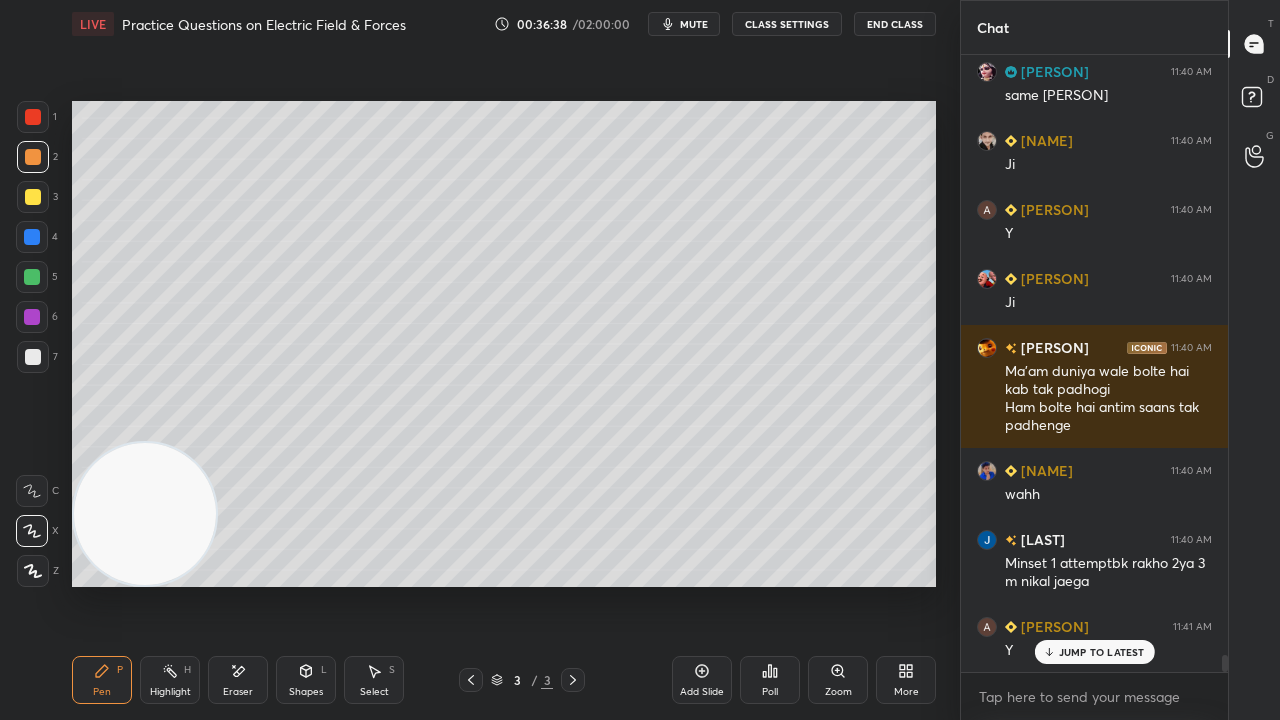 click at bounding box center (33, 357) 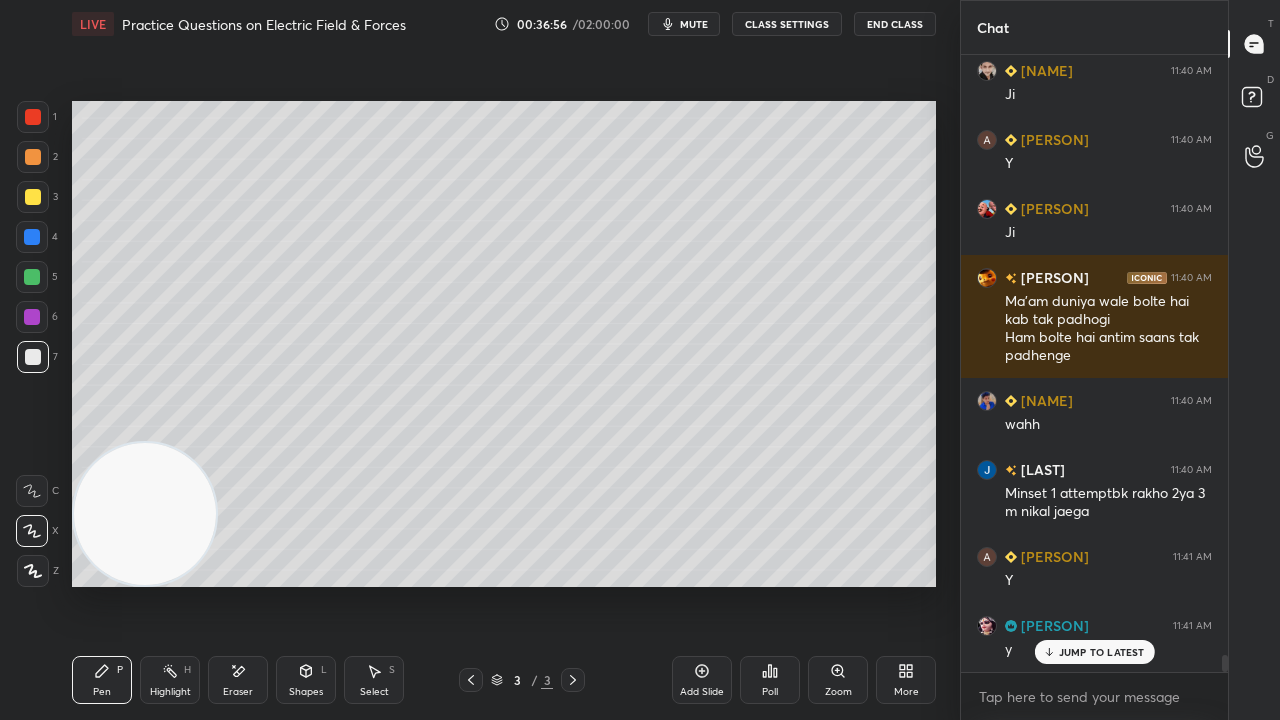 scroll, scrollTop: 21514, scrollLeft: 0, axis: vertical 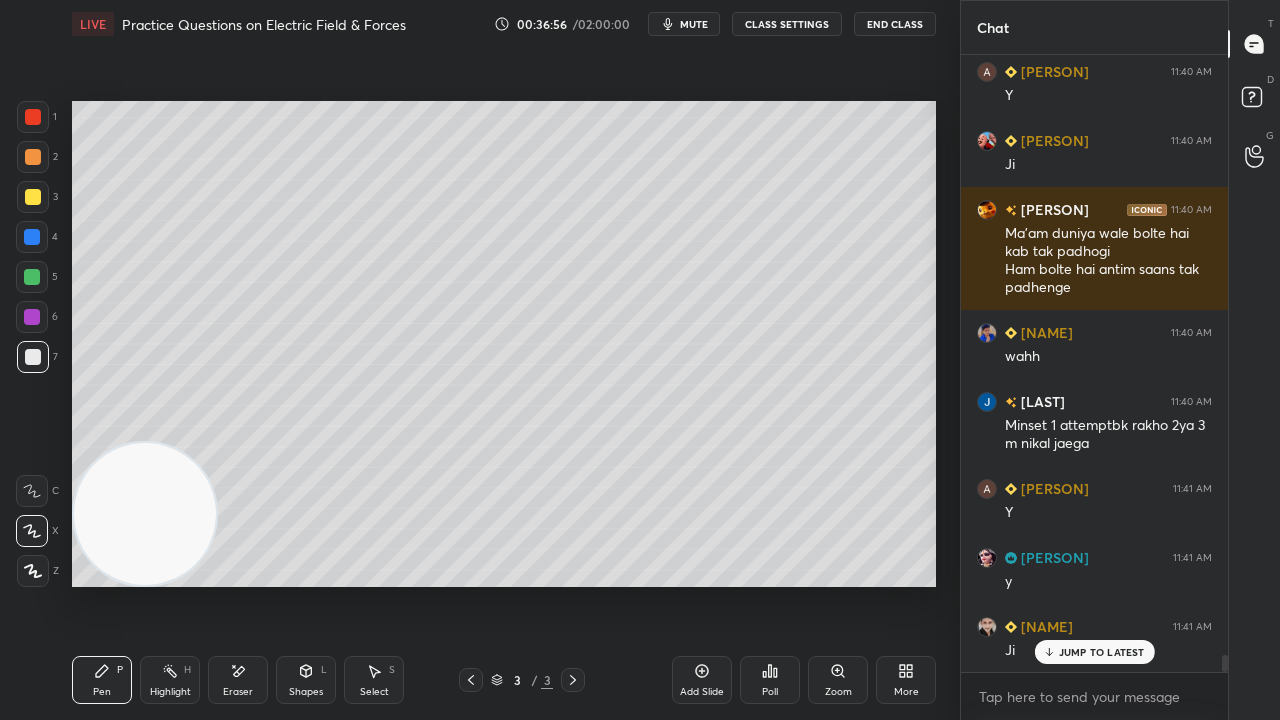 click on "mute" at bounding box center [694, 24] 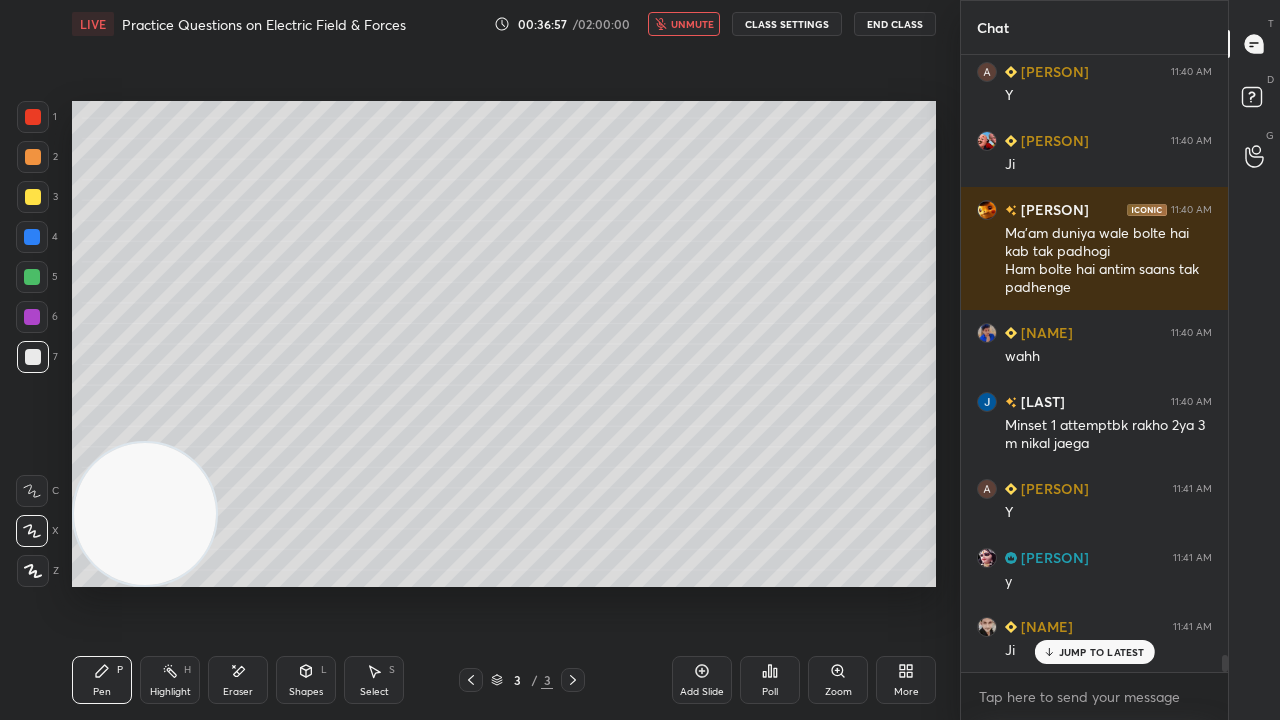click on "unmute" at bounding box center [692, 24] 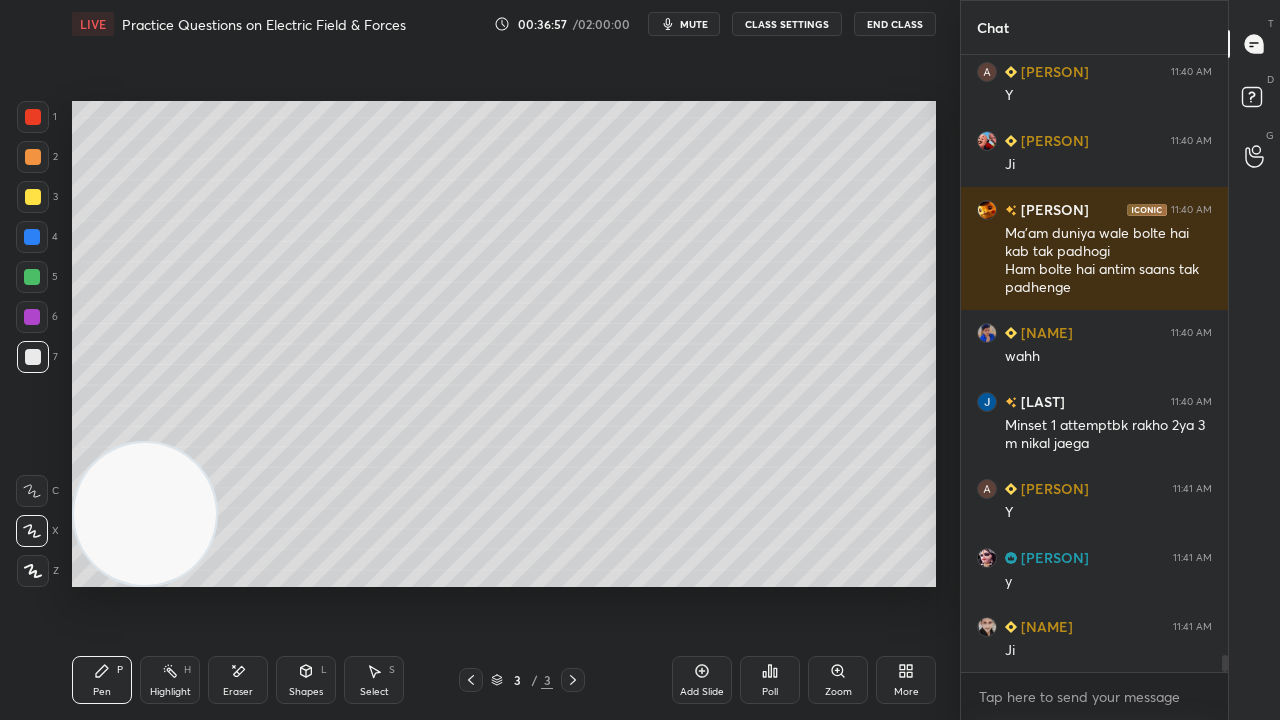 scroll, scrollTop: 21584, scrollLeft: 0, axis: vertical 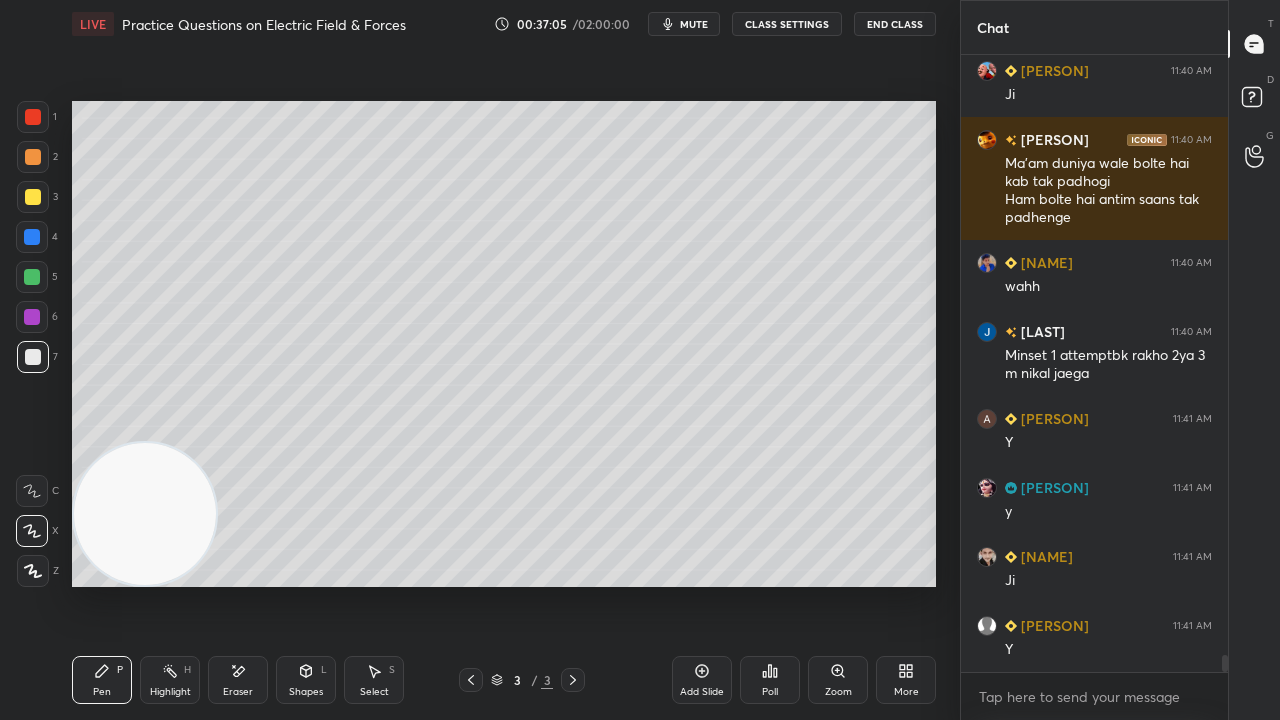 click on "mute" at bounding box center (694, 24) 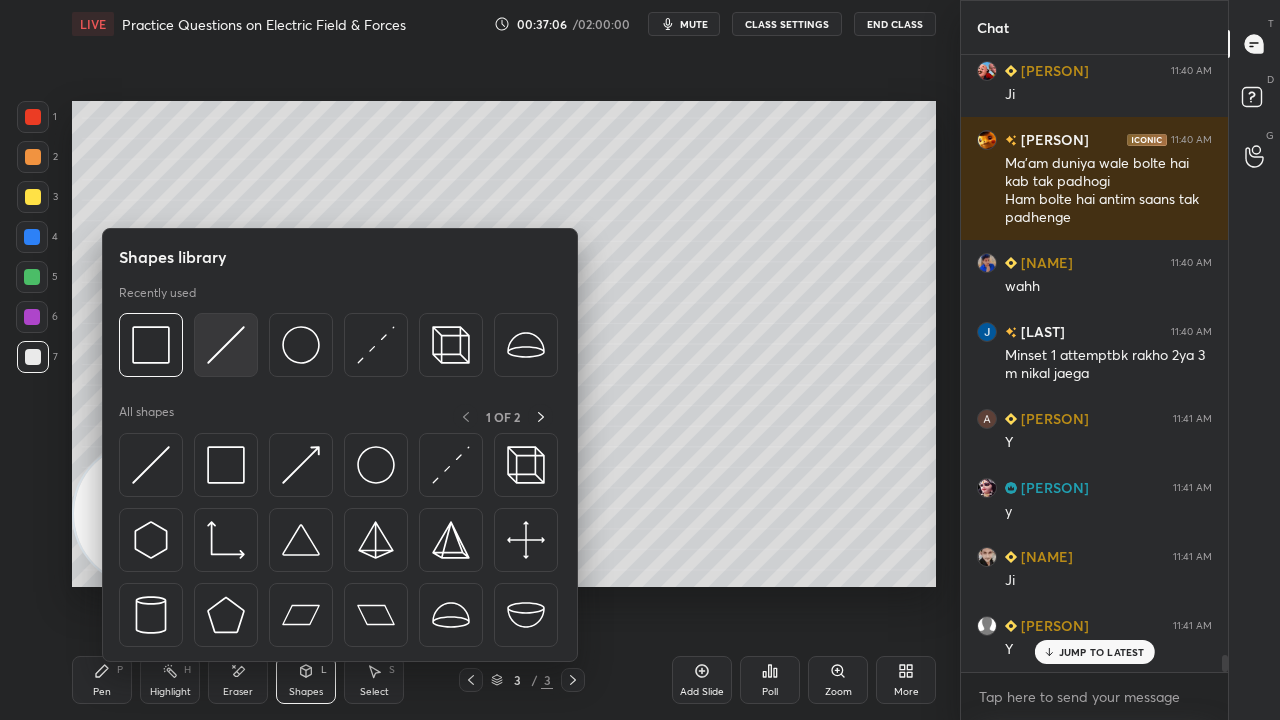 scroll, scrollTop: 21652, scrollLeft: 0, axis: vertical 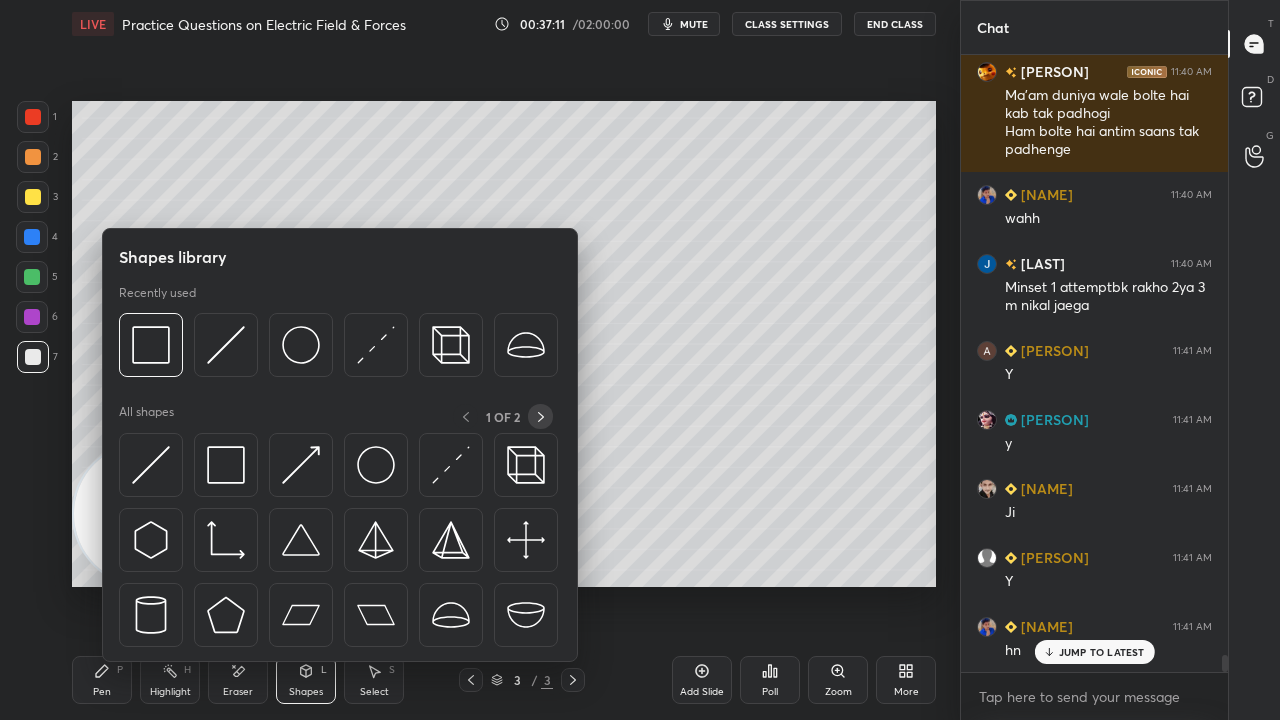 click 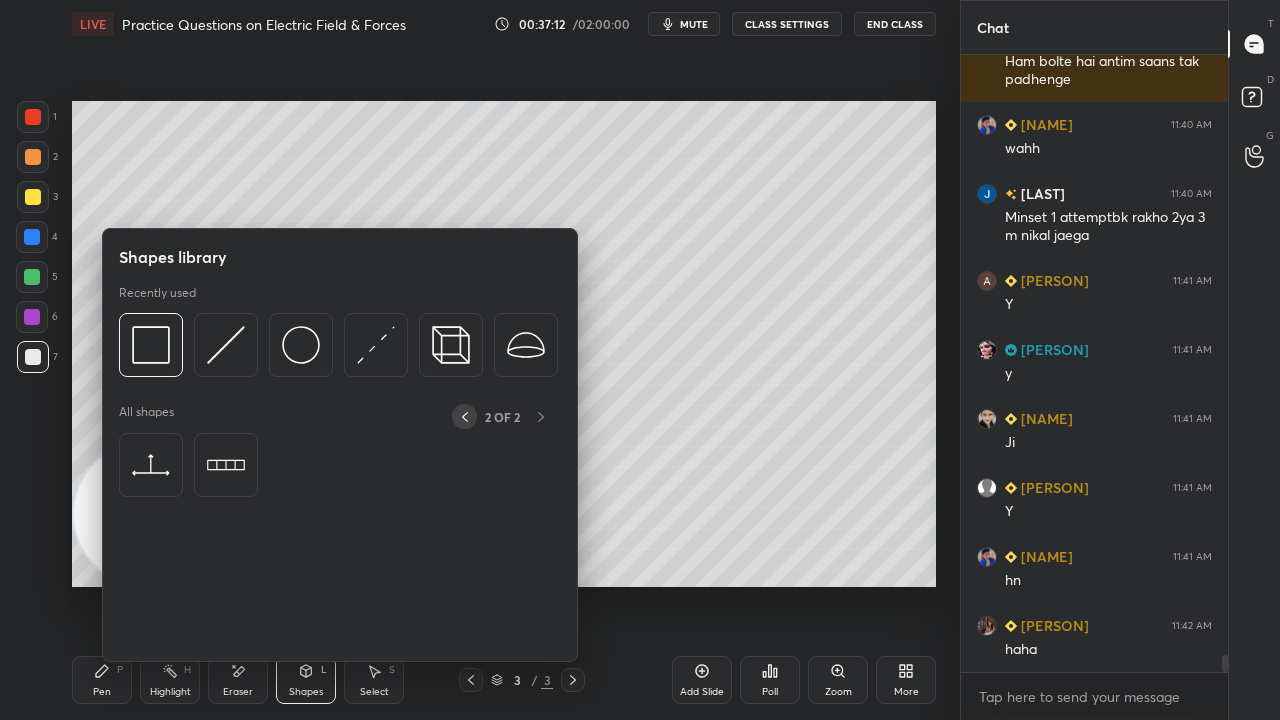 click 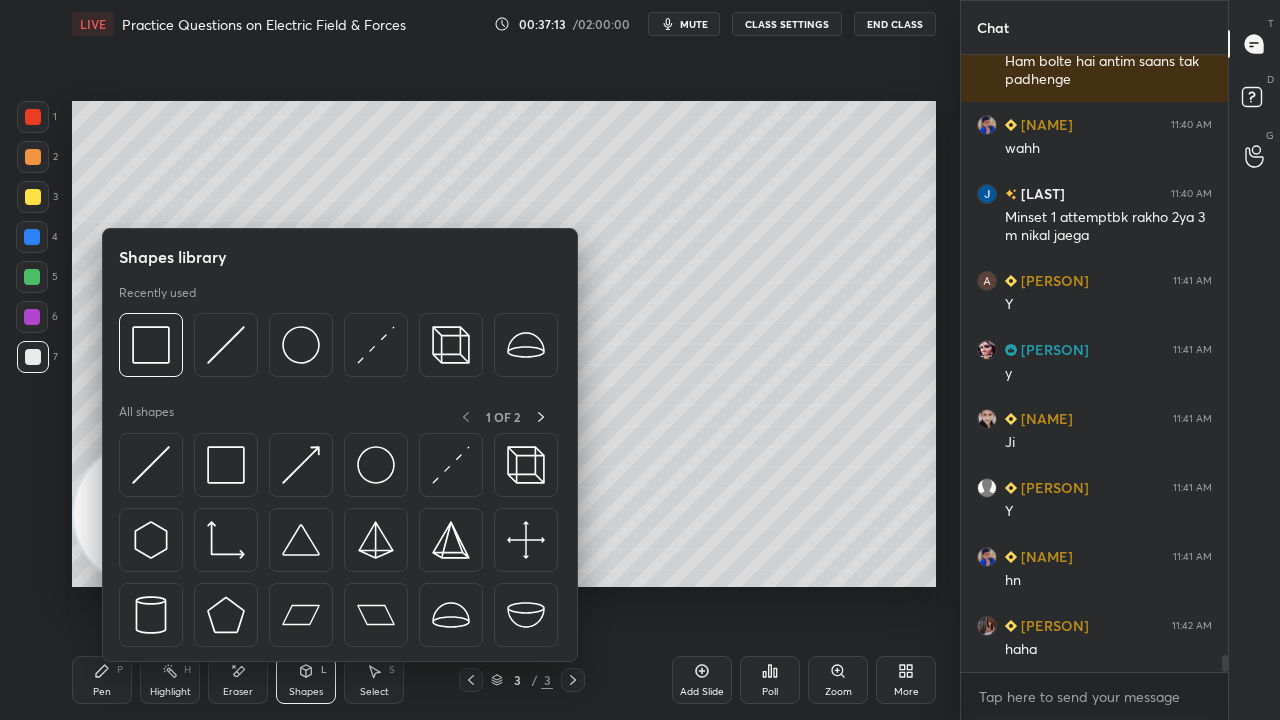 drag, startPoint x: 565, startPoint y: 508, endPoint x: 564, endPoint y: 651, distance: 143.0035 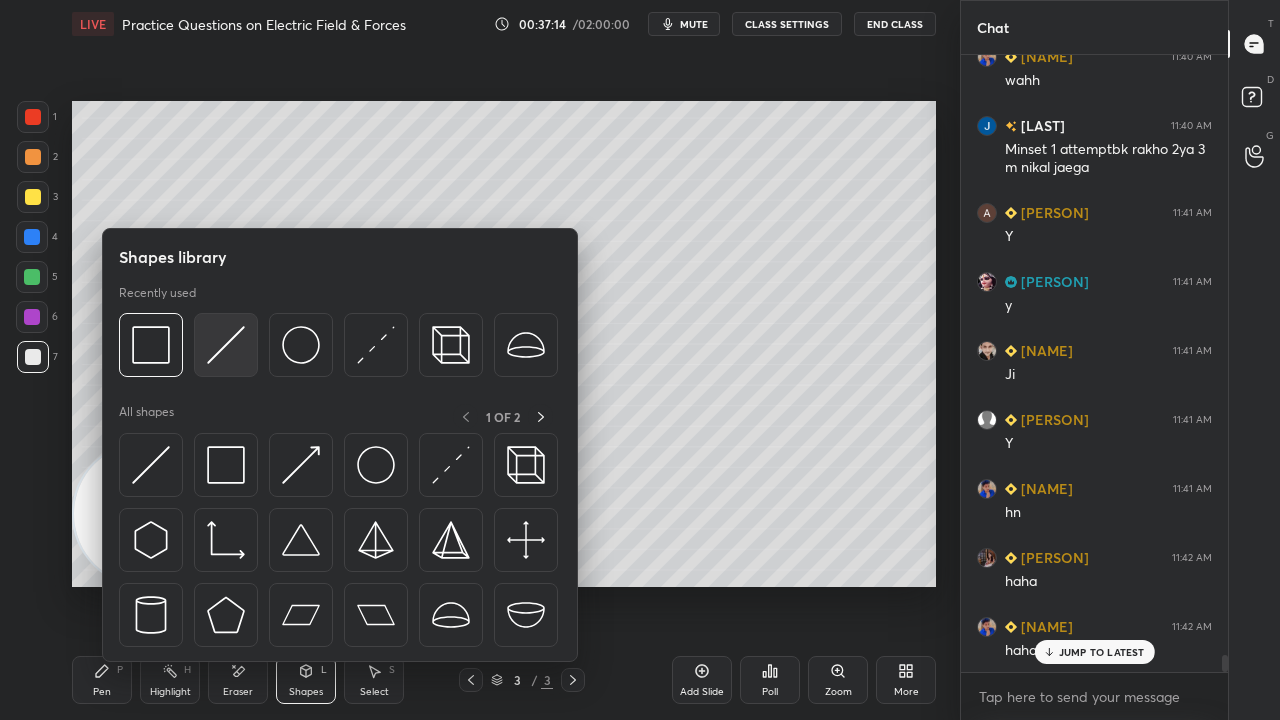 click at bounding box center (226, 345) 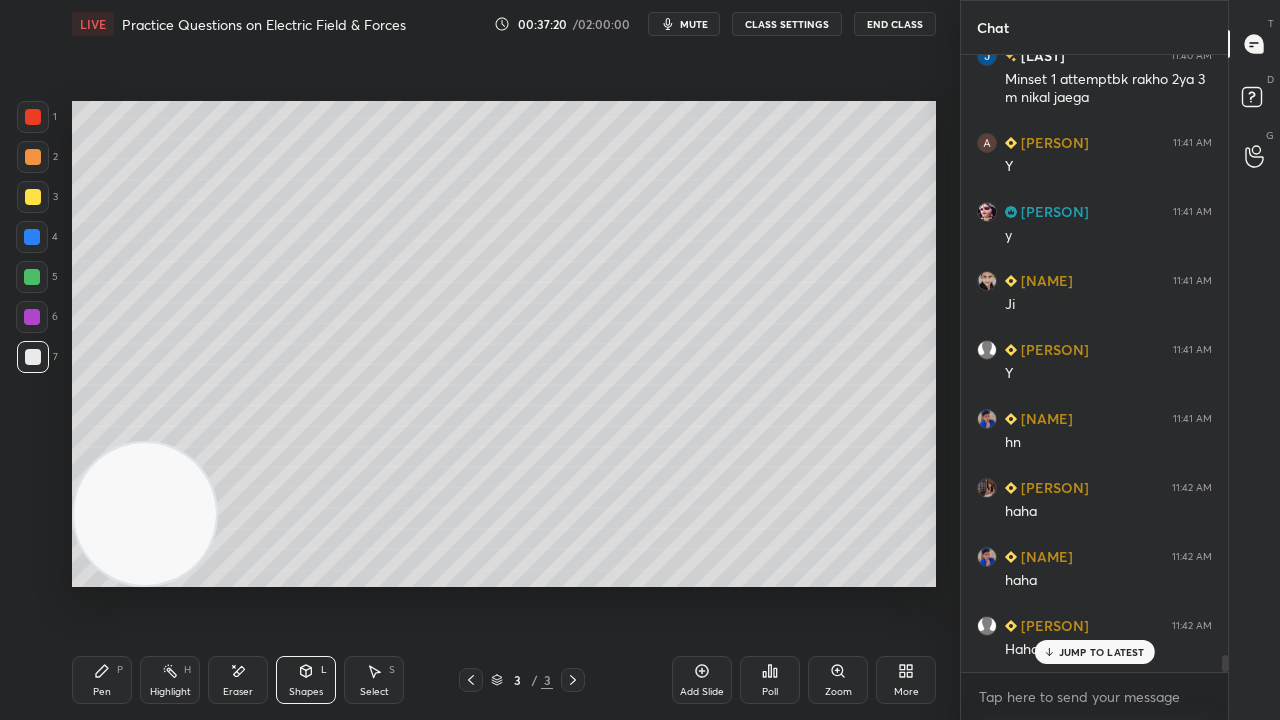 scroll, scrollTop: 21928, scrollLeft: 0, axis: vertical 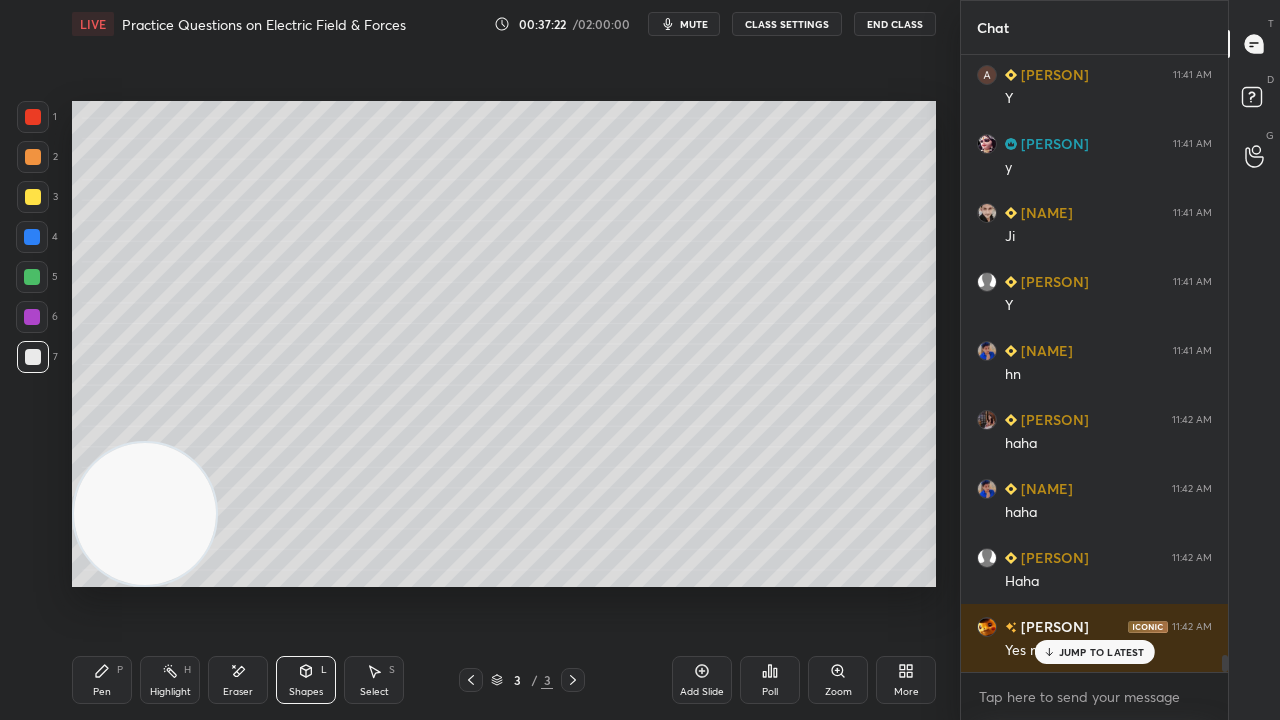click on "Pen P" at bounding box center [102, 680] 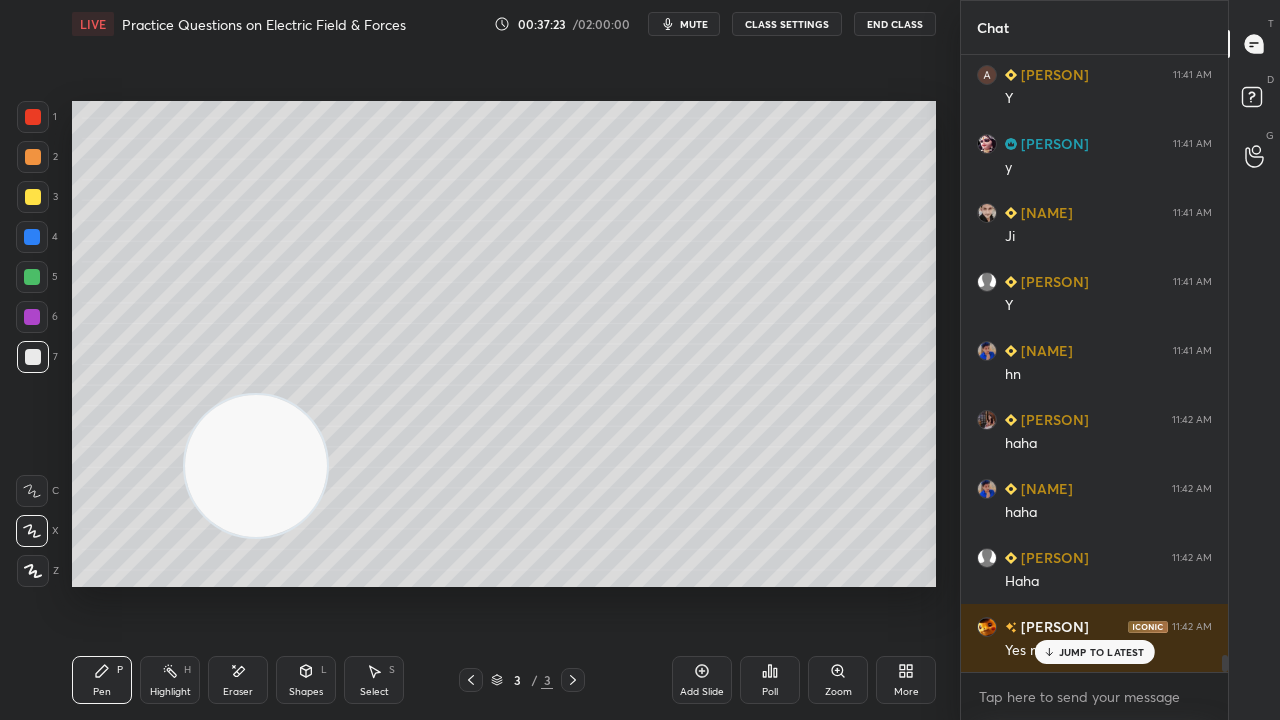 drag, startPoint x: 130, startPoint y: 526, endPoint x: 907, endPoint y: 228, distance: 832.18567 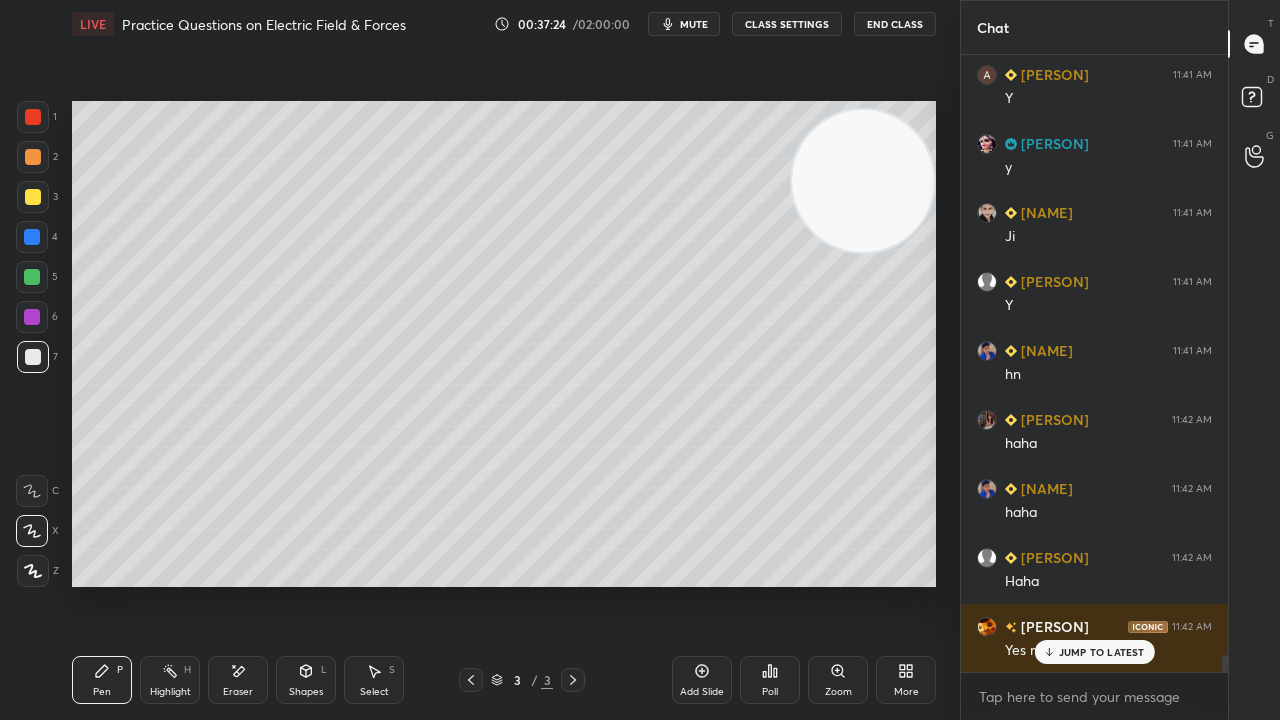click on "JUMP TO LATEST" at bounding box center [1102, 652] 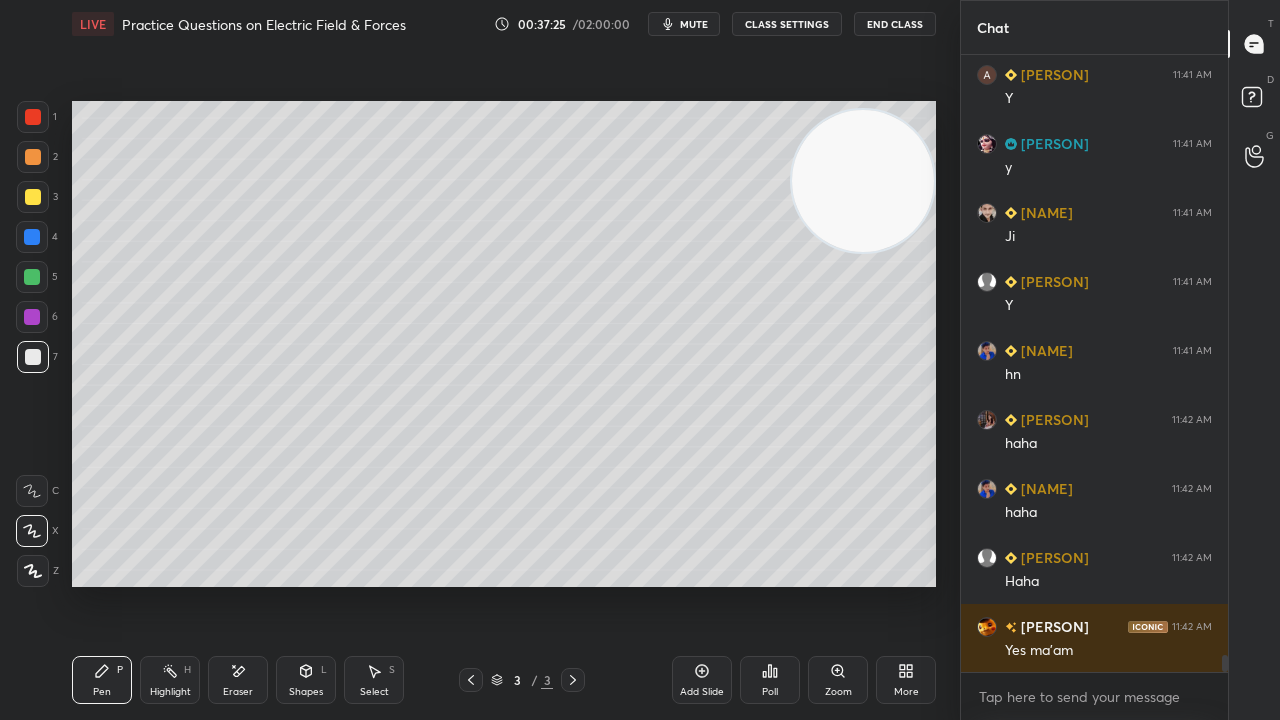 click on "mute" at bounding box center (684, 24) 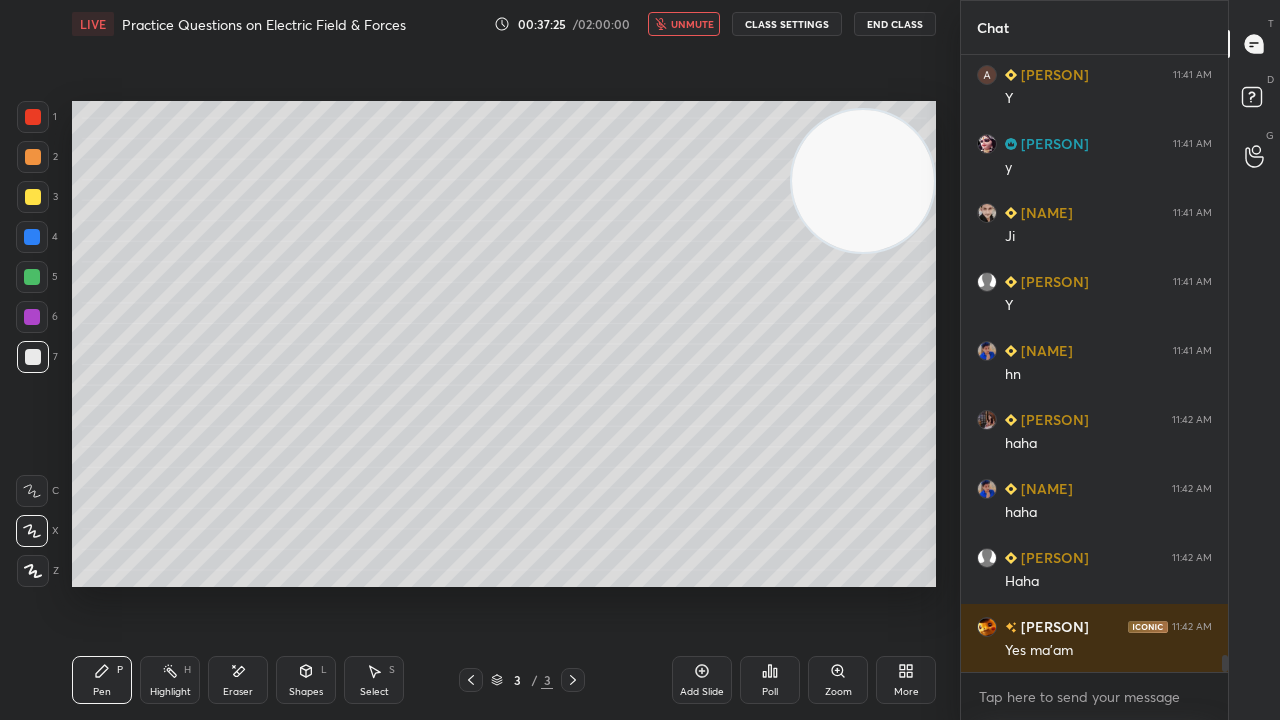 click on "unmute" at bounding box center [692, 24] 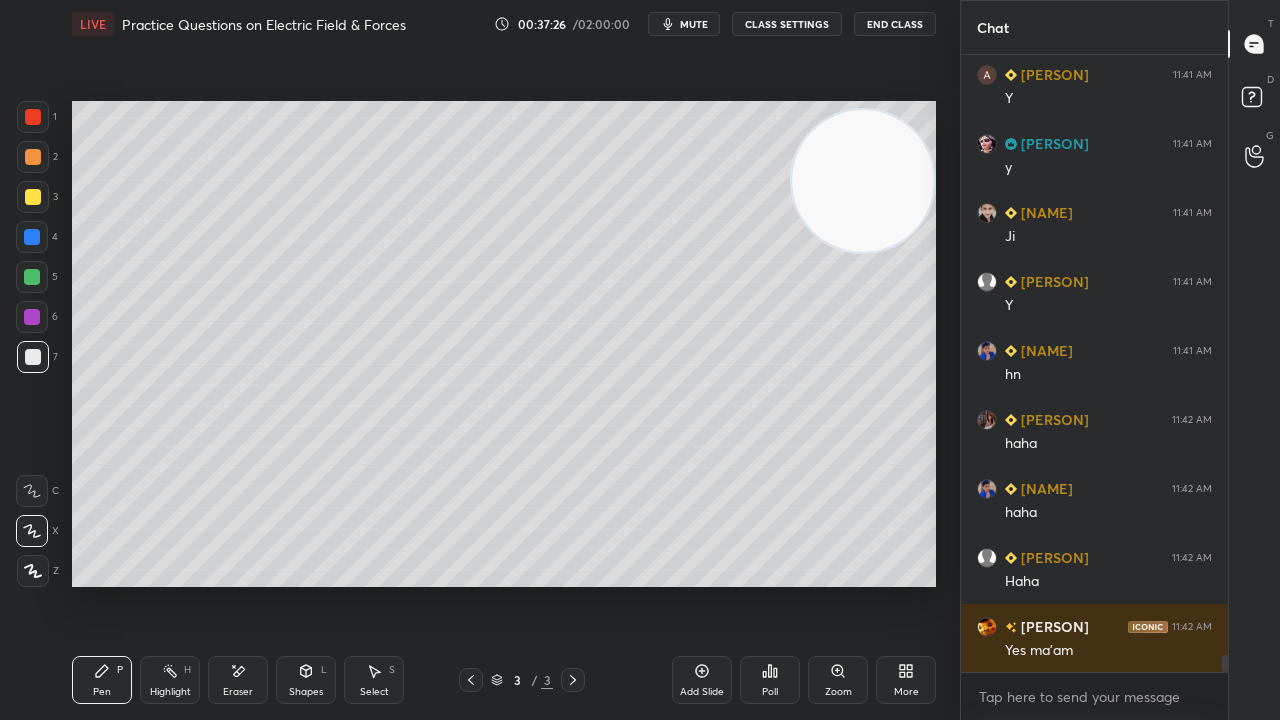 click on "Eraser" at bounding box center (238, 692) 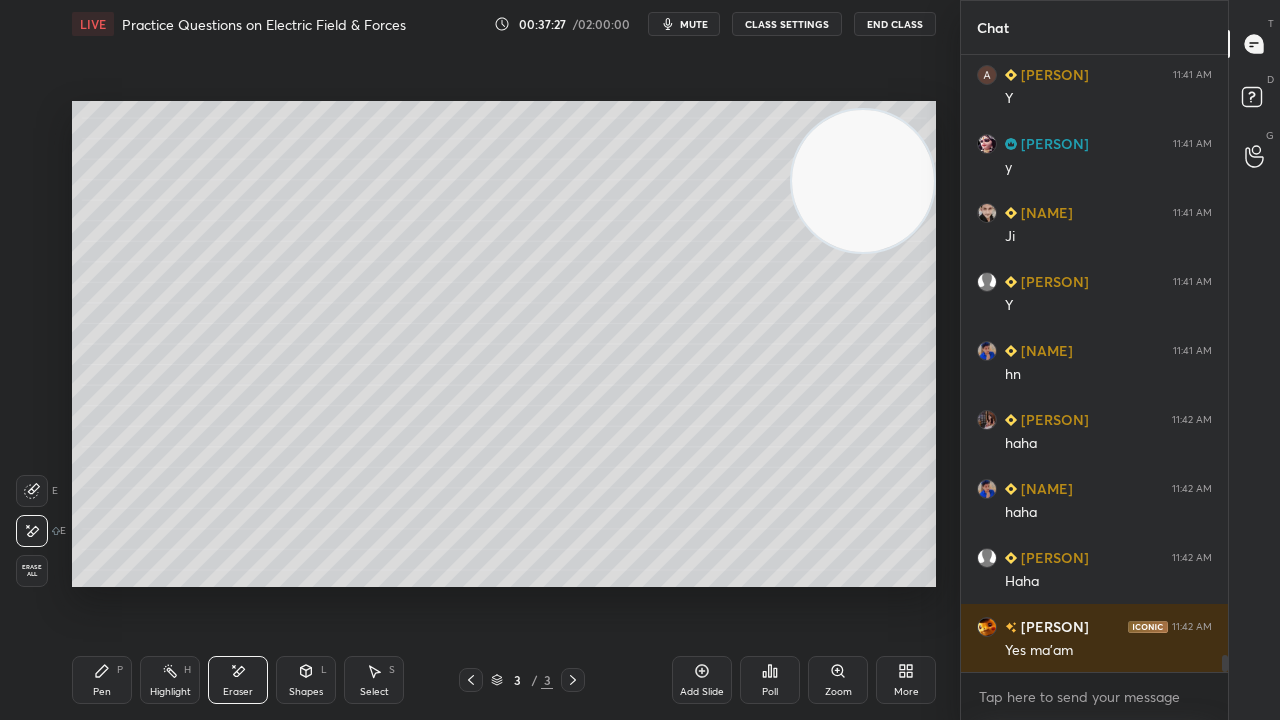 click at bounding box center (32, 491) 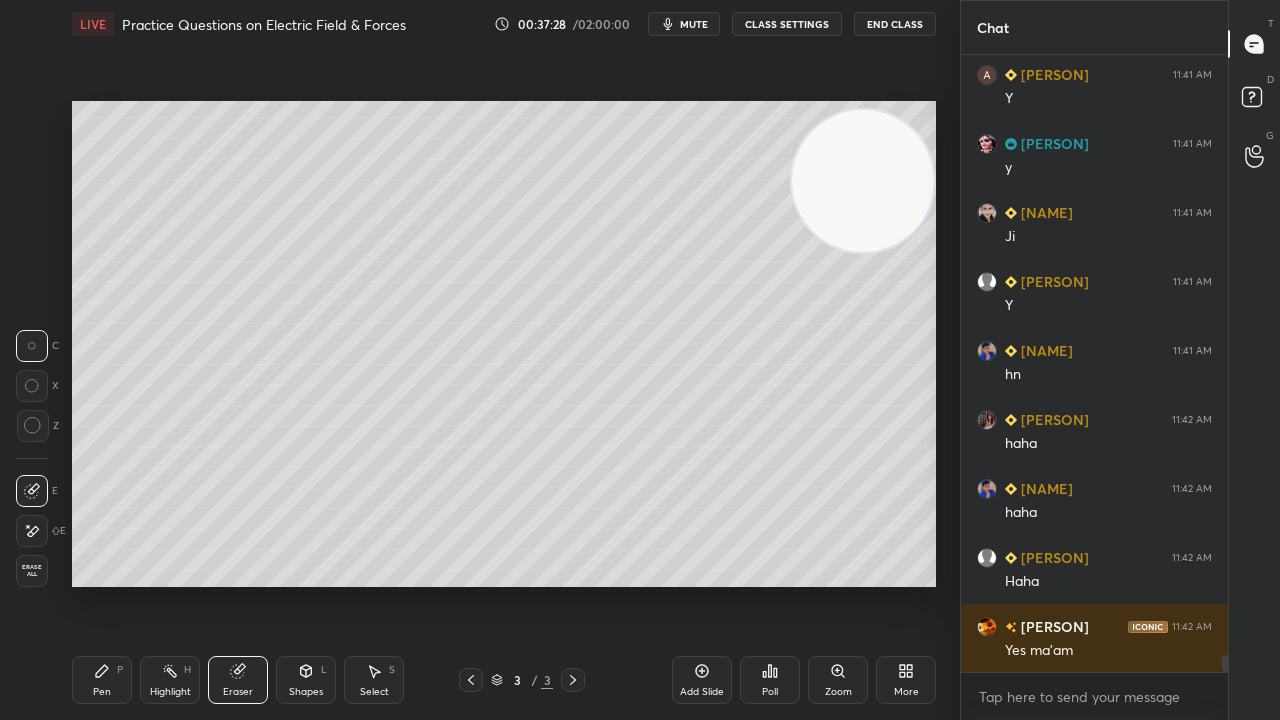 click on "Pen" at bounding box center [102, 692] 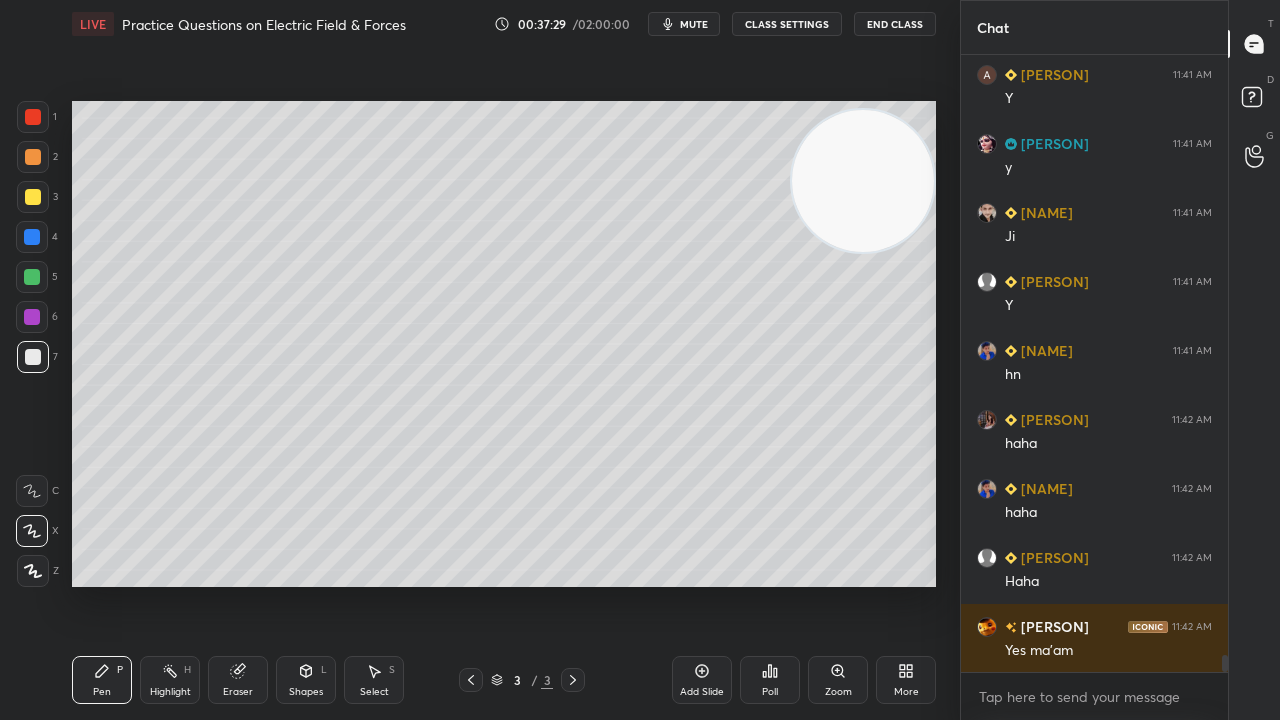 click on "Eraser" at bounding box center [238, 680] 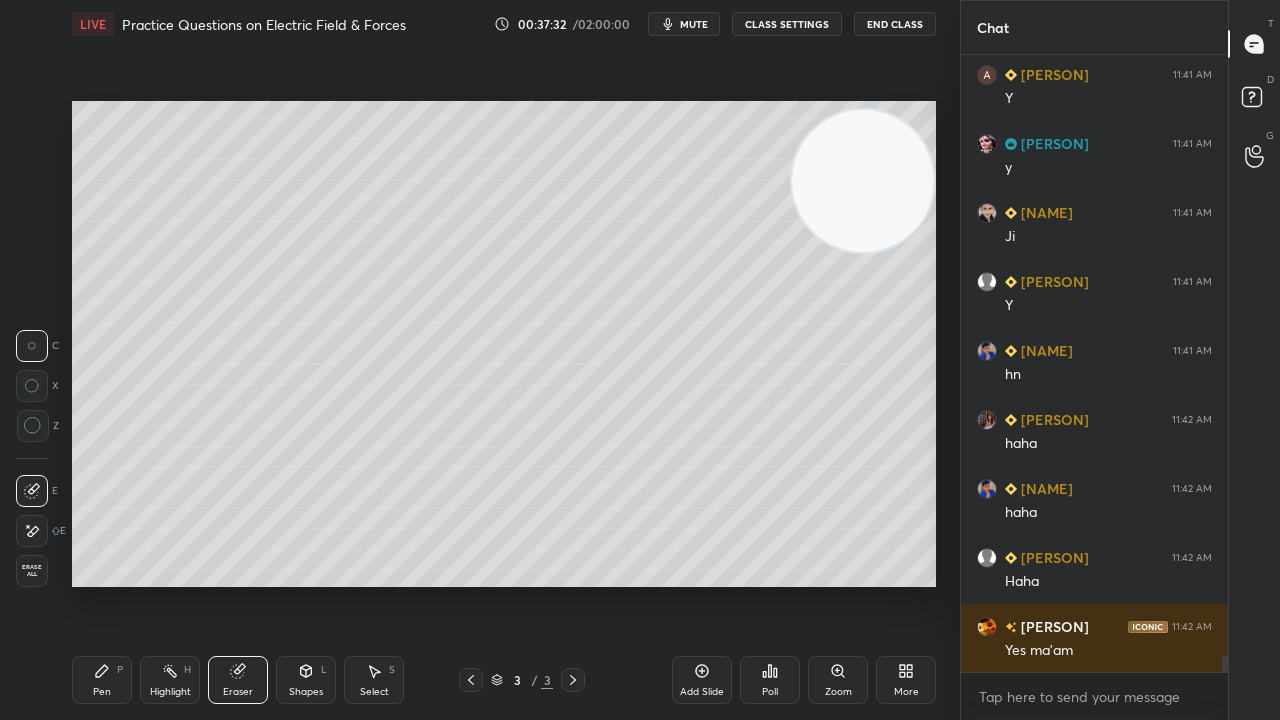 click on "Pen P" at bounding box center (102, 680) 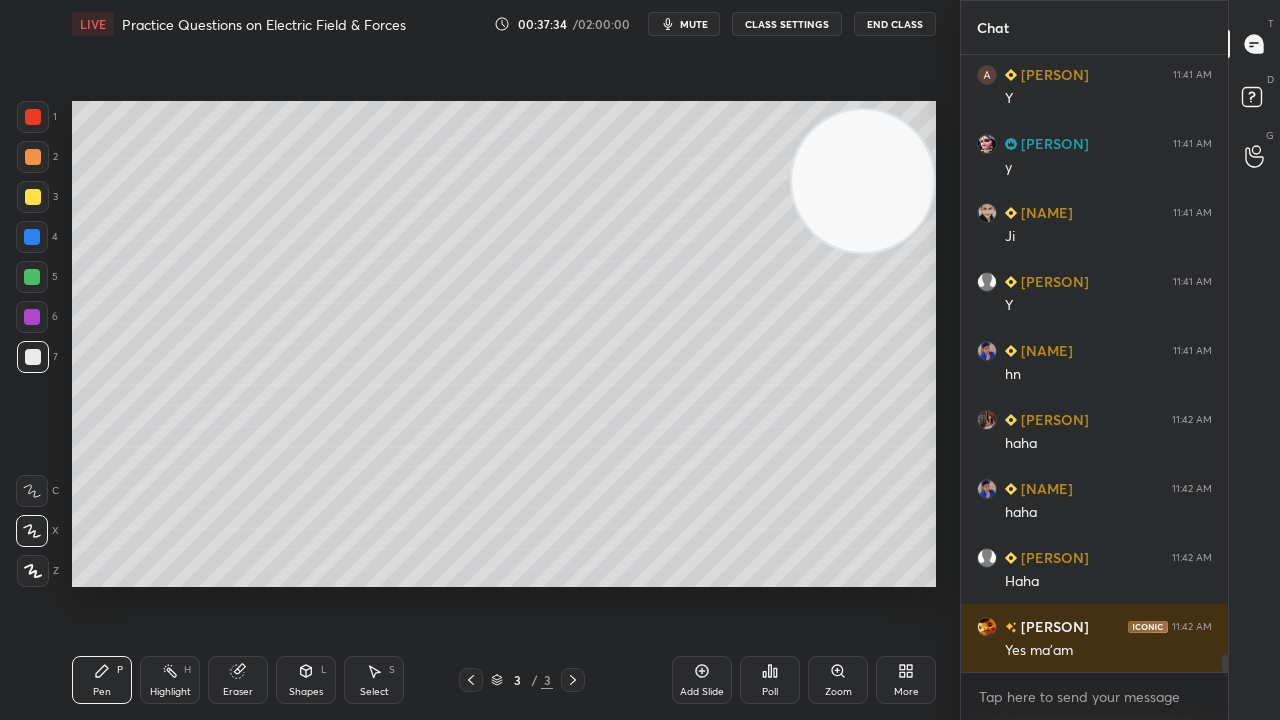 click at bounding box center [32, 277] 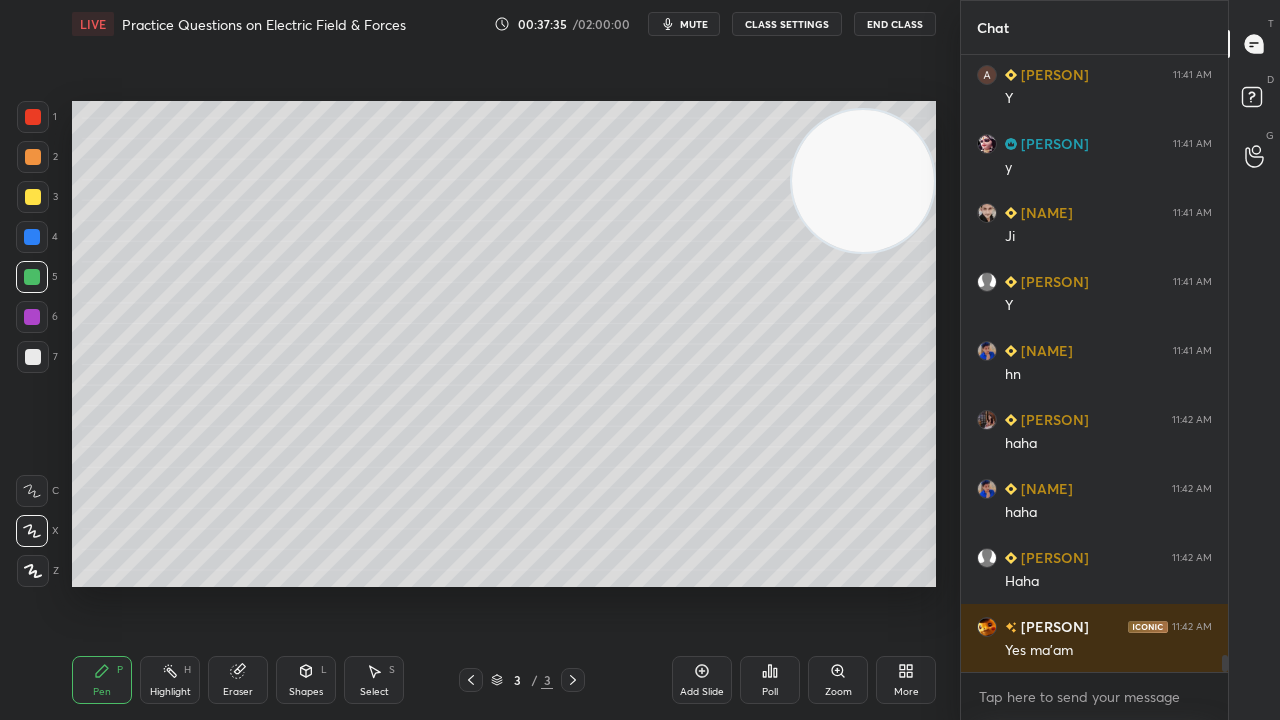 scroll, scrollTop: 21998, scrollLeft: 0, axis: vertical 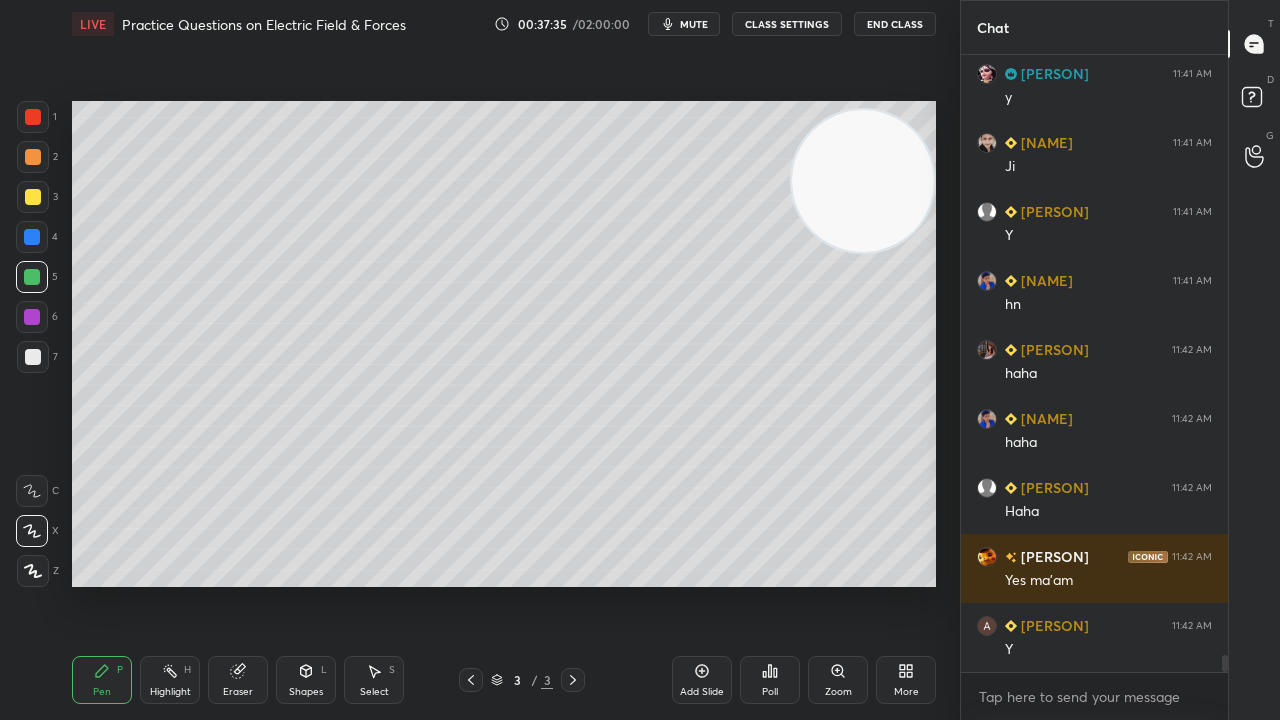 click on "mute" at bounding box center (694, 24) 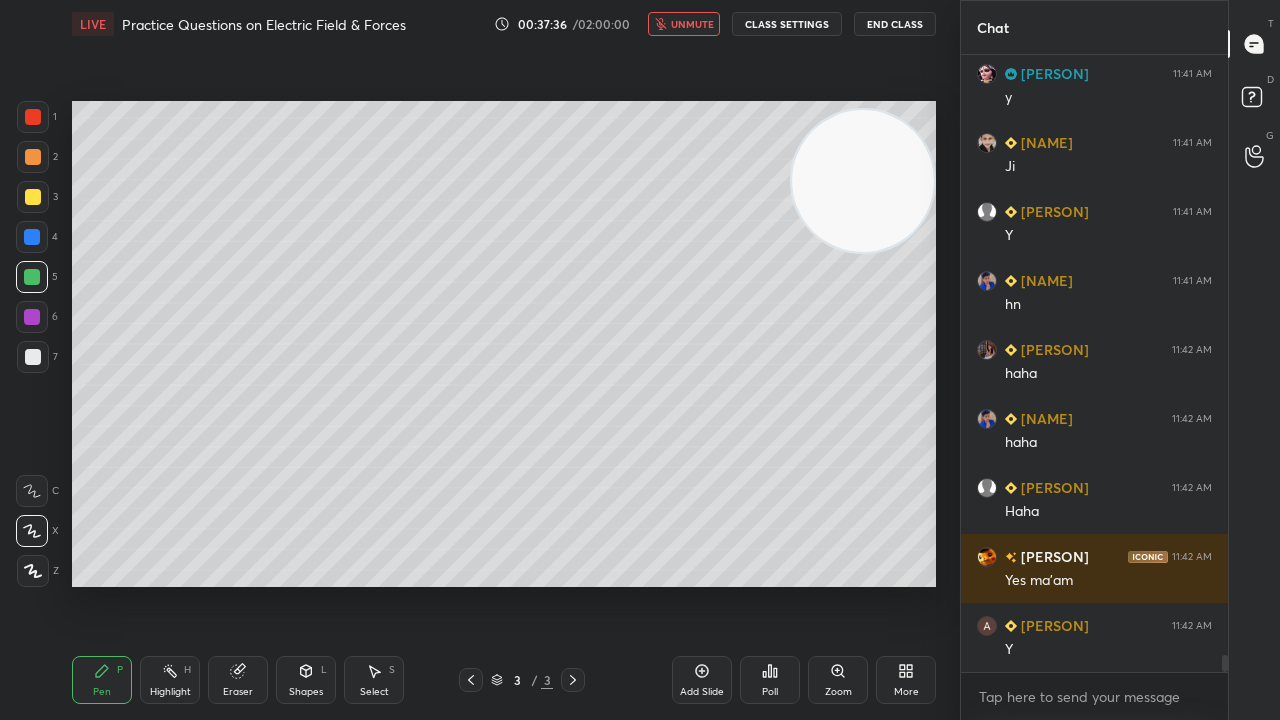 click on "unmute" at bounding box center (692, 24) 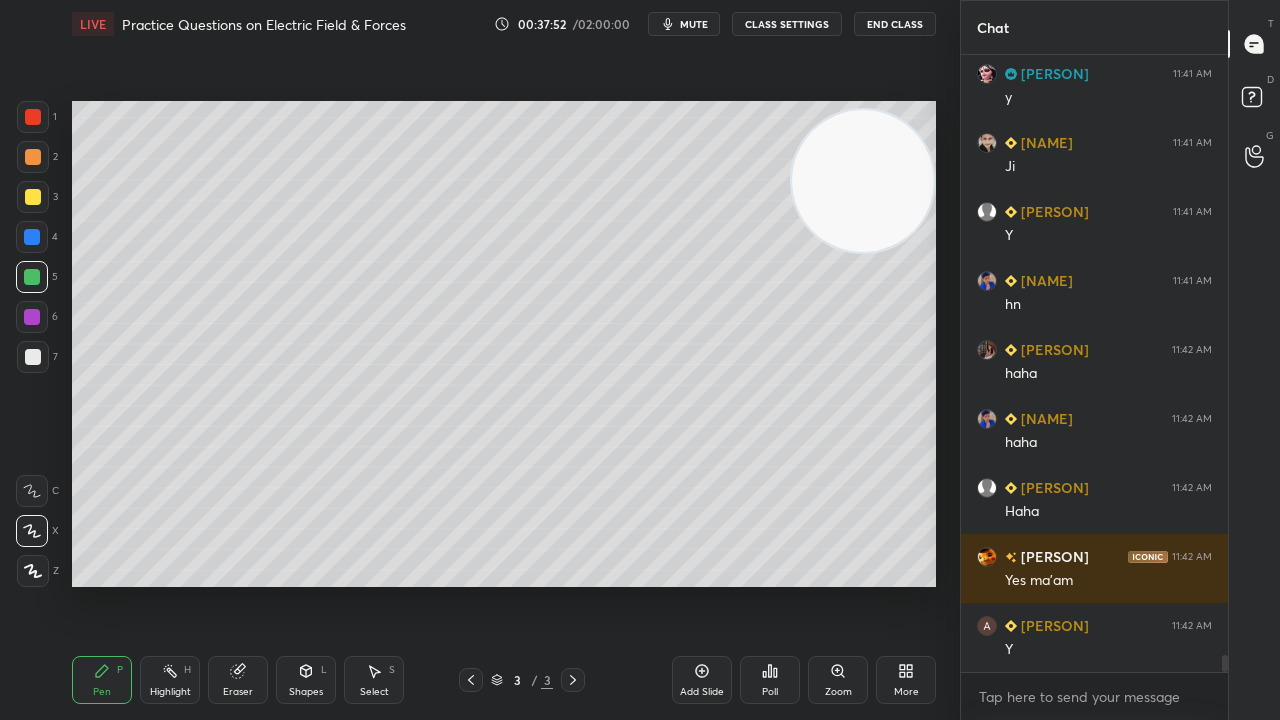 scroll, scrollTop: 22066, scrollLeft: 0, axis: vertical 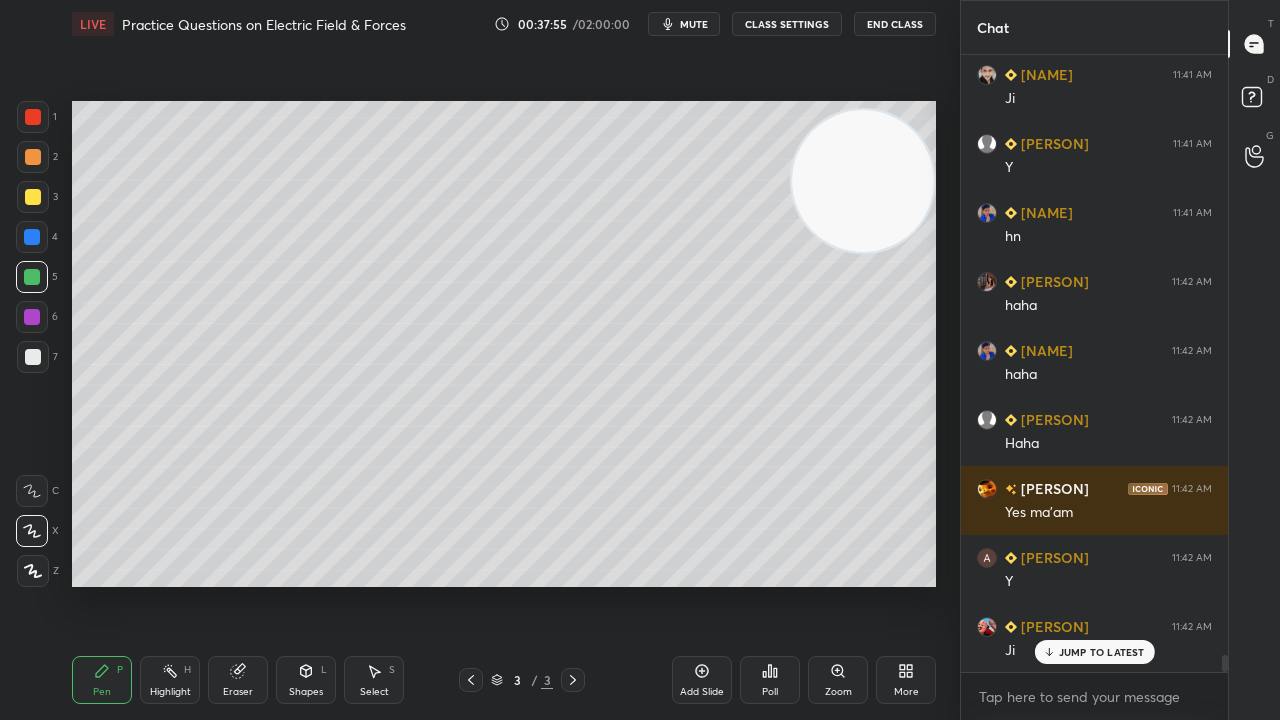 click on "mute" at bounding box center (694, 24) 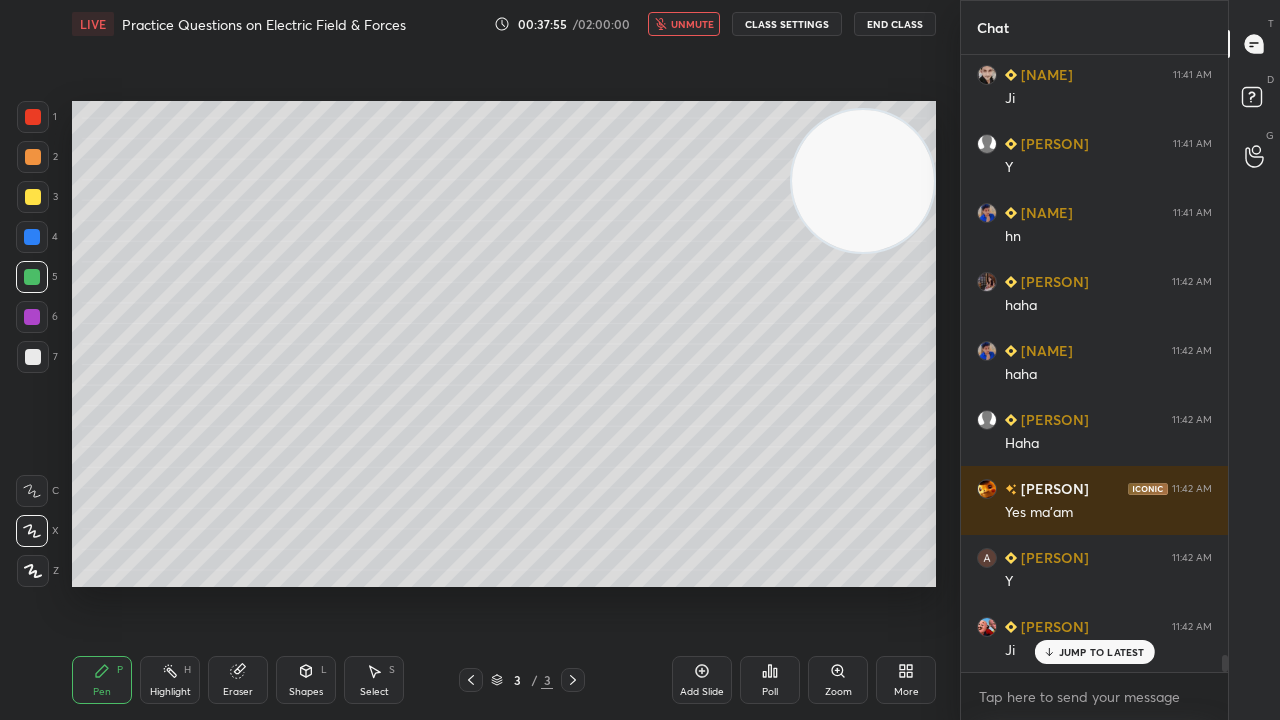 drag, startPoint x: 702, startPoint y: 24, endPoint x: 702, endPoint y: 12, distance: 12 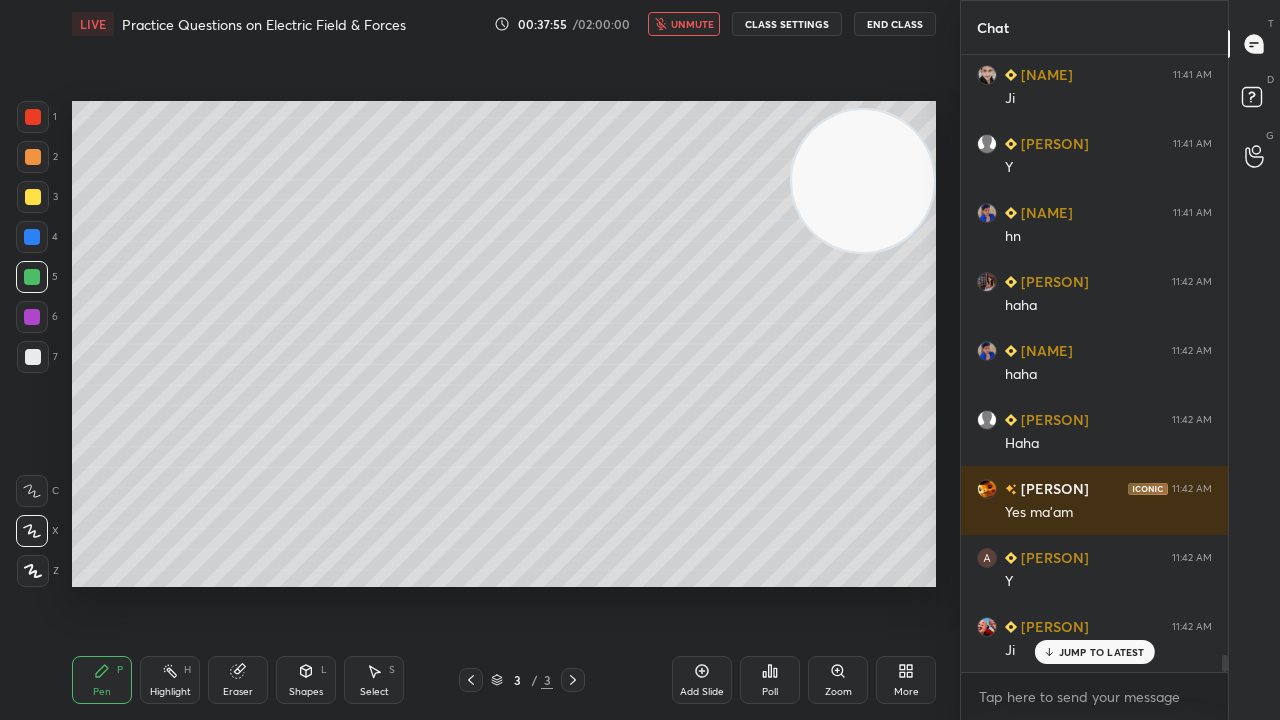 click on "unmute" at bounding box center (692, 24) 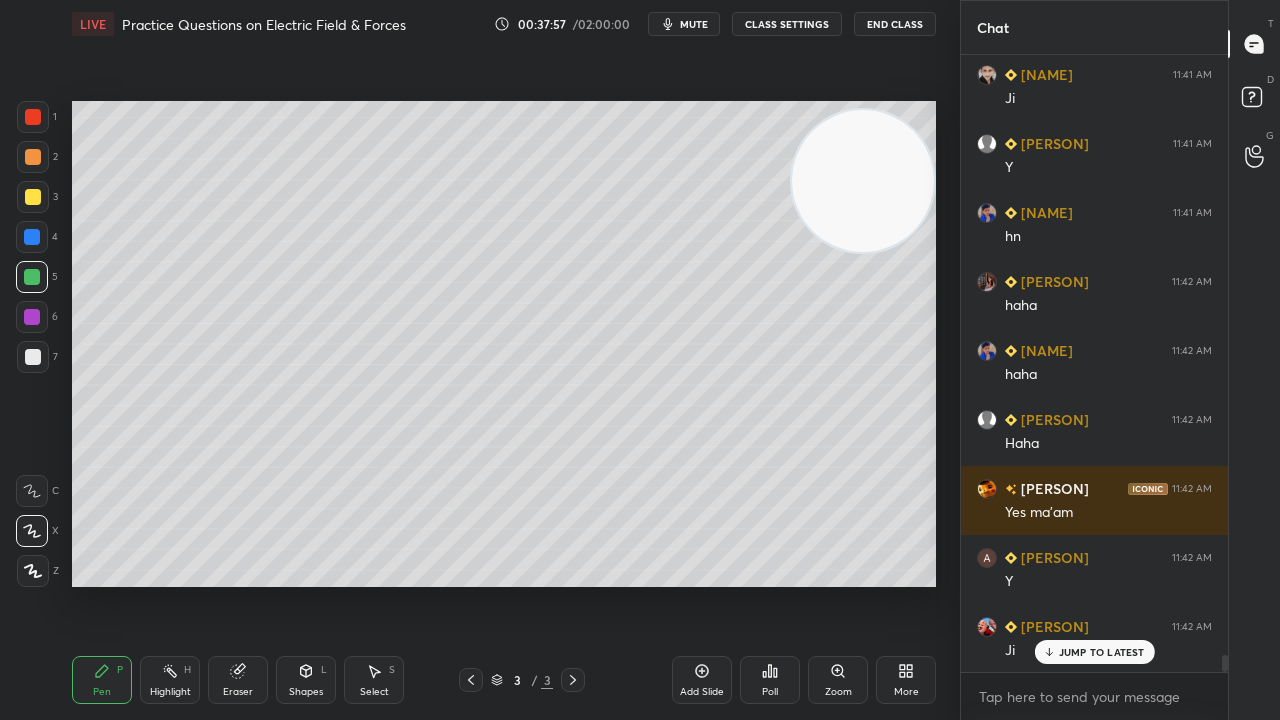 click on "Shapes L" at bounding box center (306, 680) 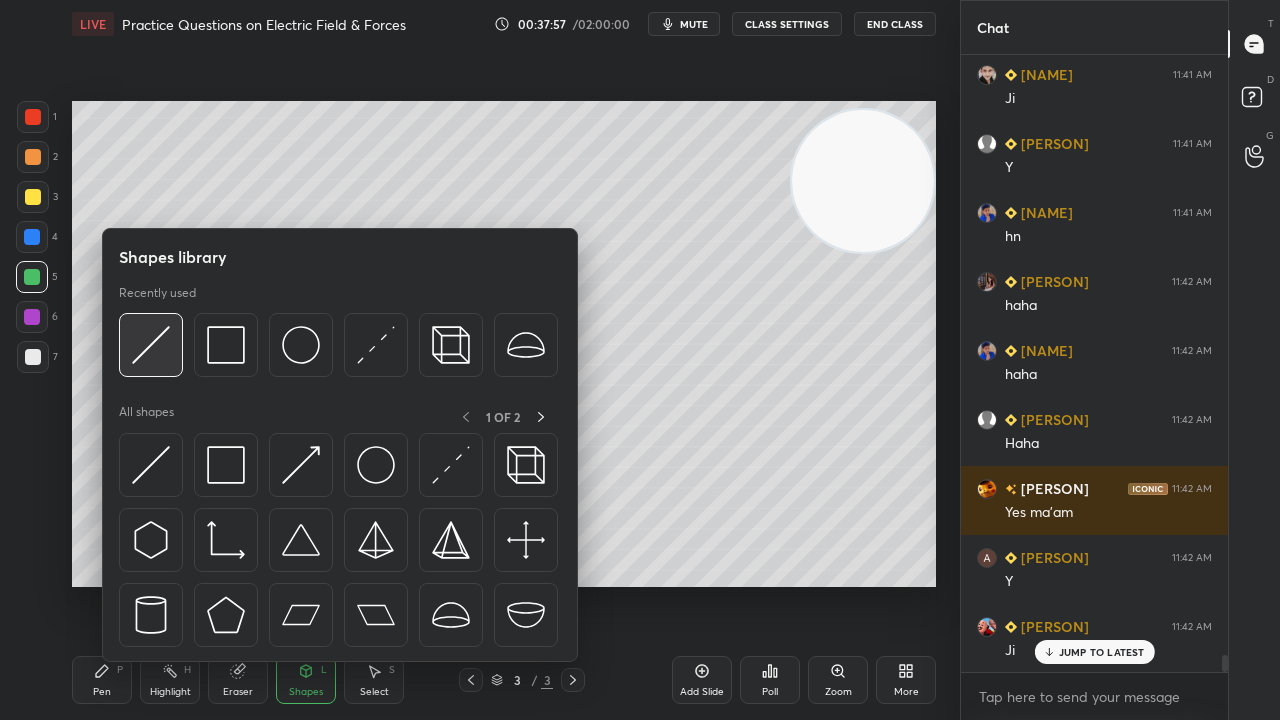click at bounding box center [151, 345] 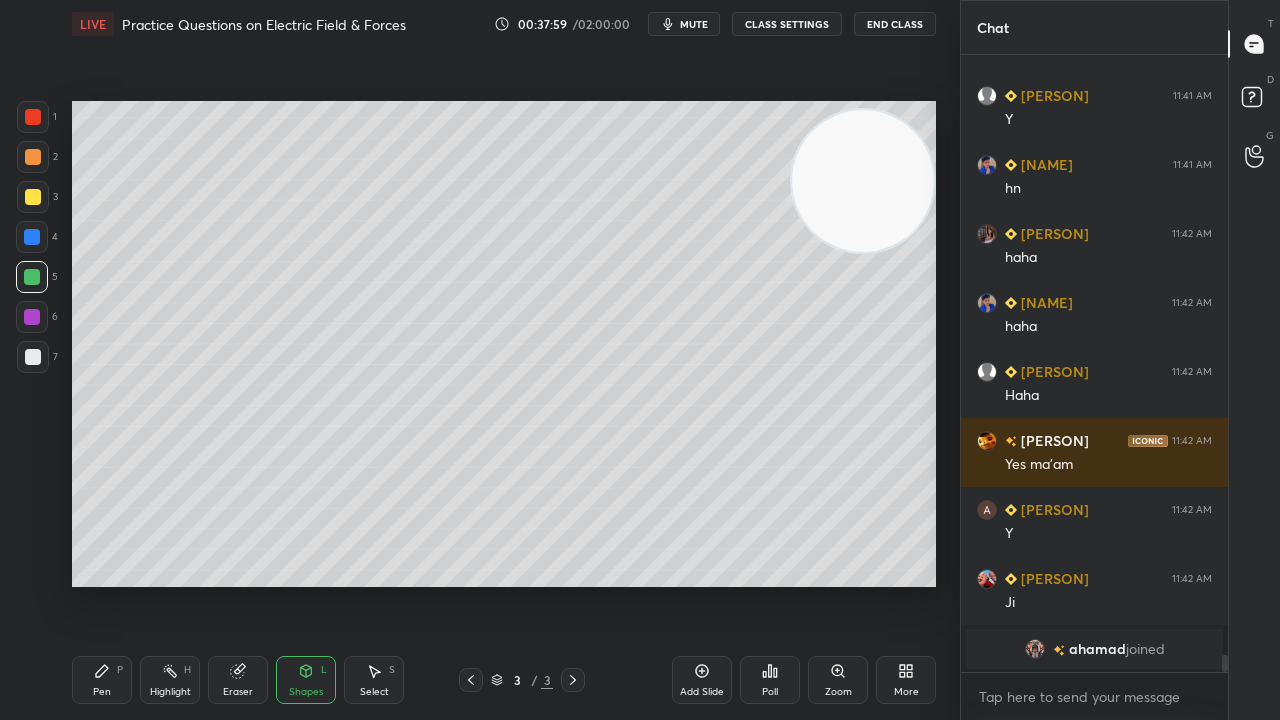 scroll, scrollTop: 22184, scrollLeft: 0, axis: vertical 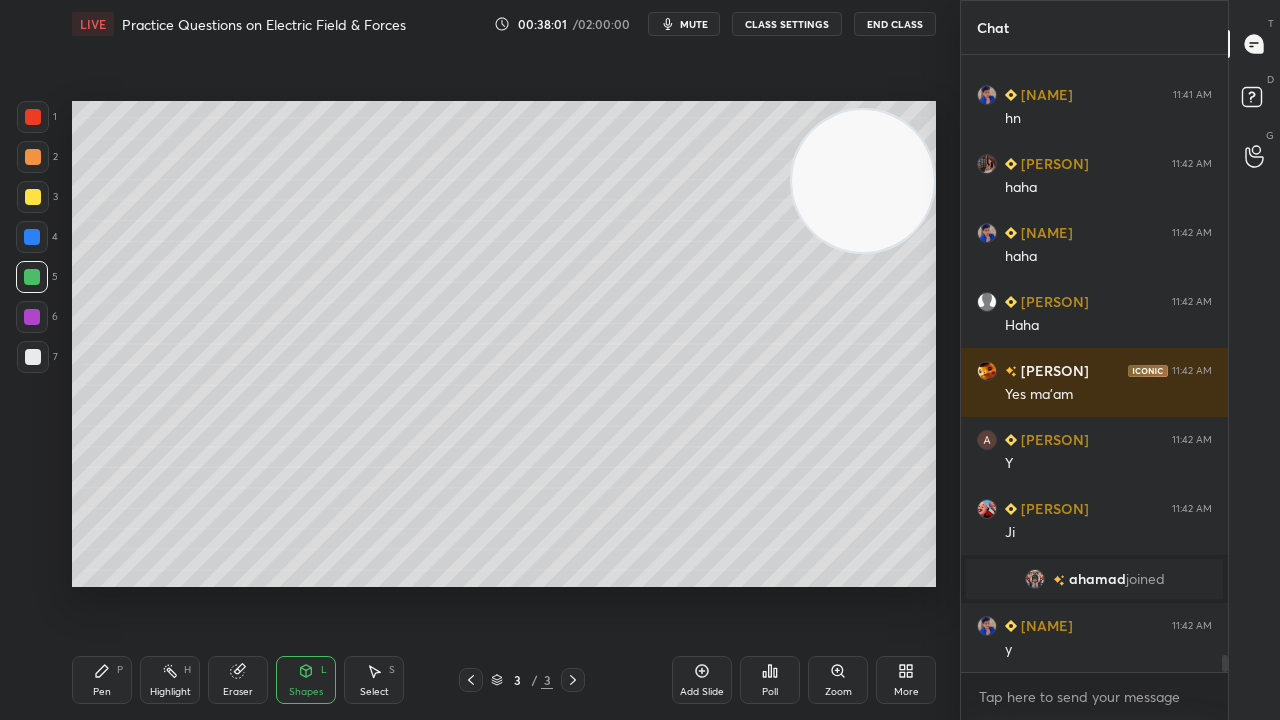 click on "Pen P" at bounding box center (102, 680) 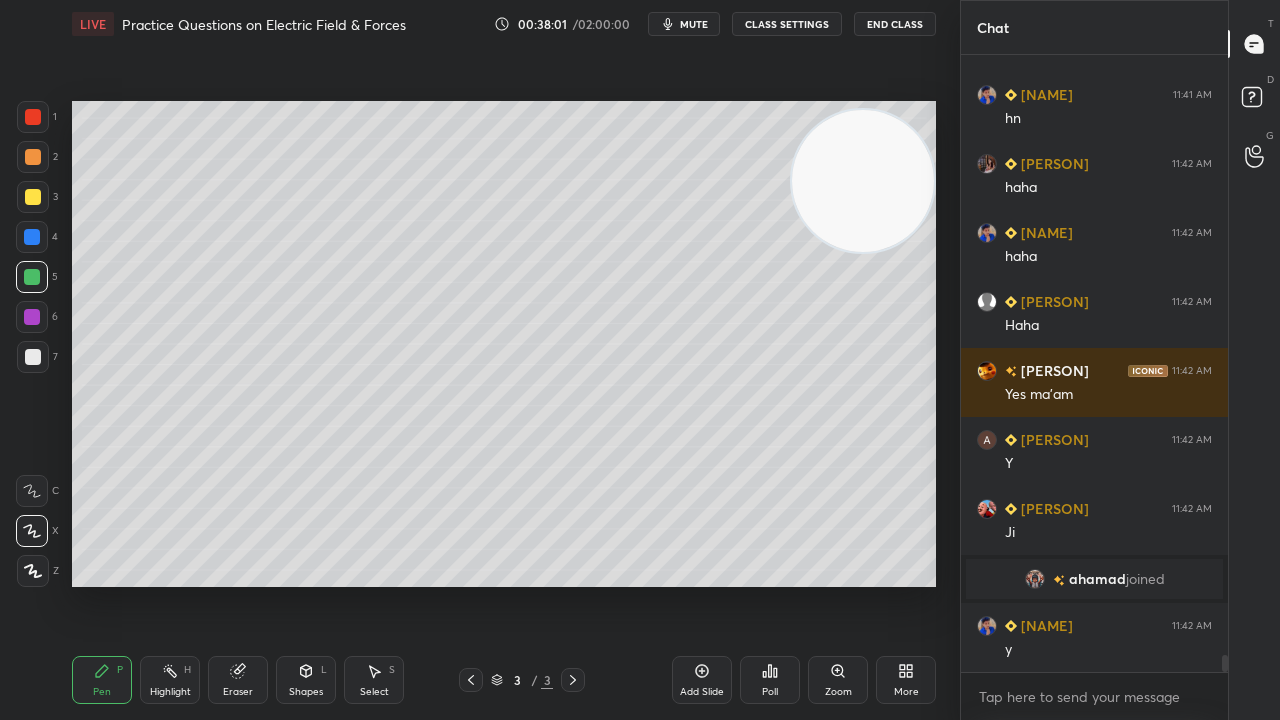 drag, startPoint x: 40, startPoint y: 363, endPoint x: 62, endPoint y: 368, distance: 22.561028 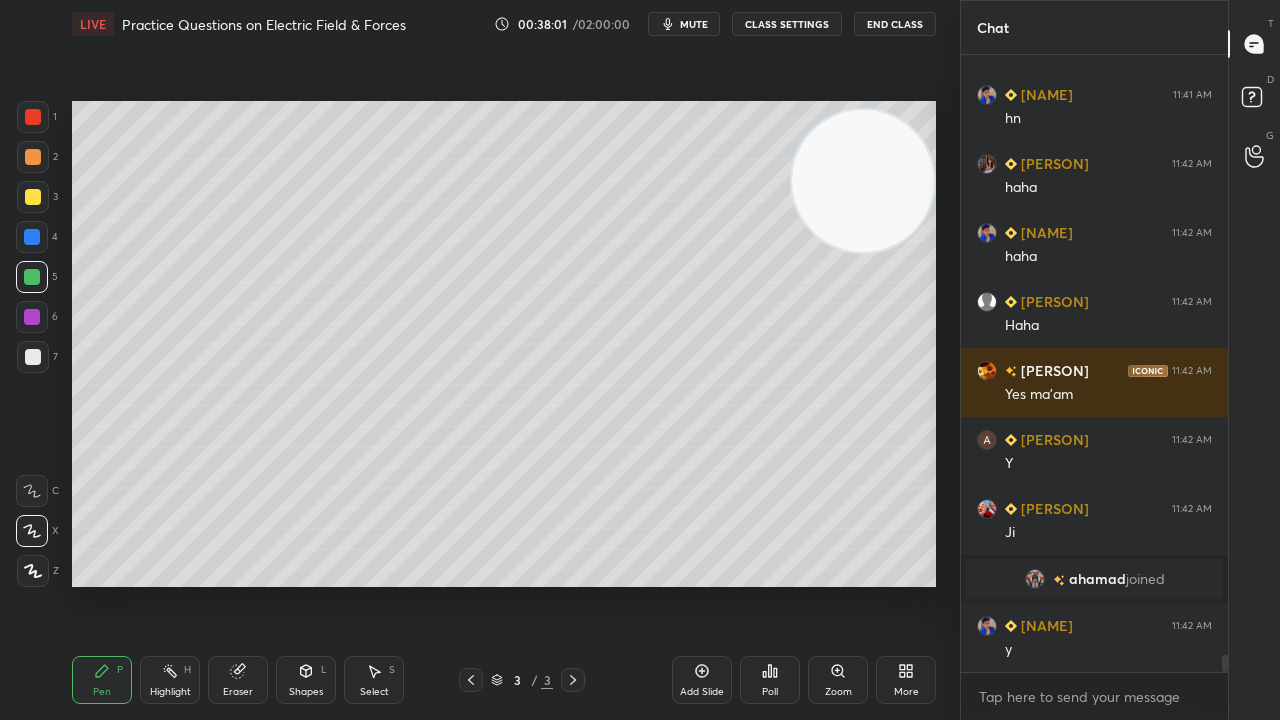 click at bounding box center (33, 357) 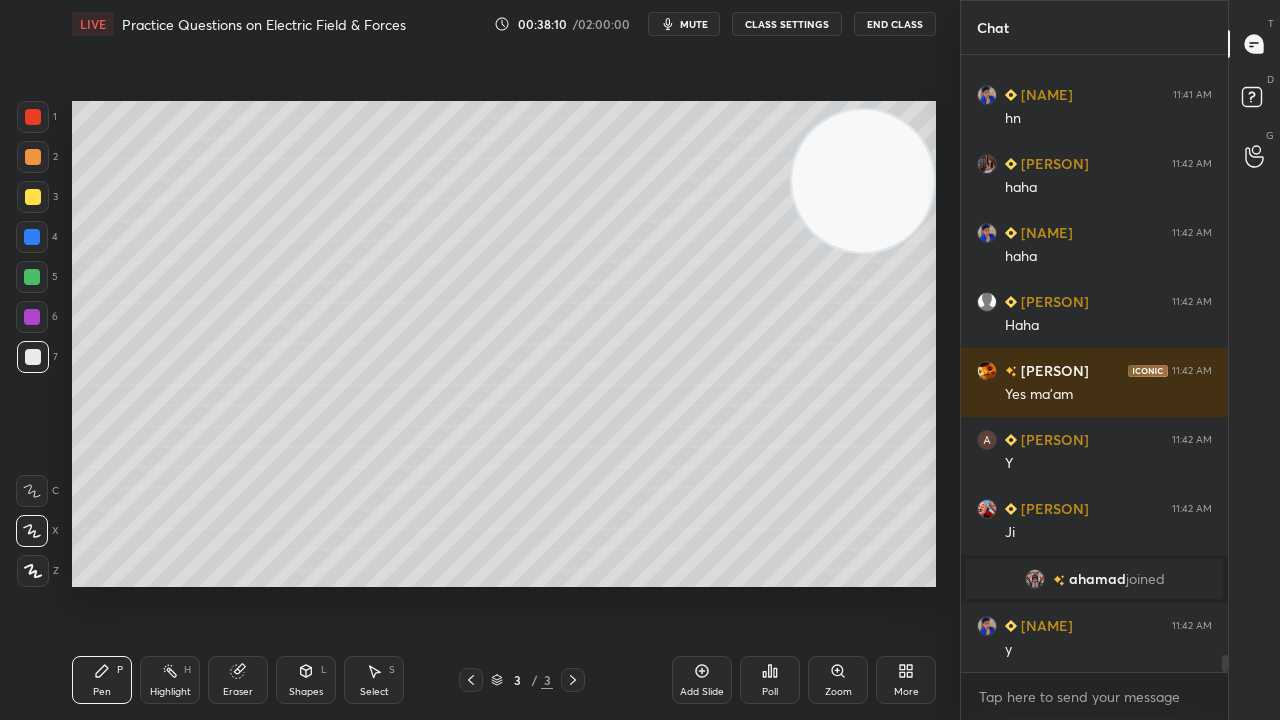 drag, startPoint x: 30, startPoint y: 315, endPoint x: 58, endPoint y: 336, distance: 35 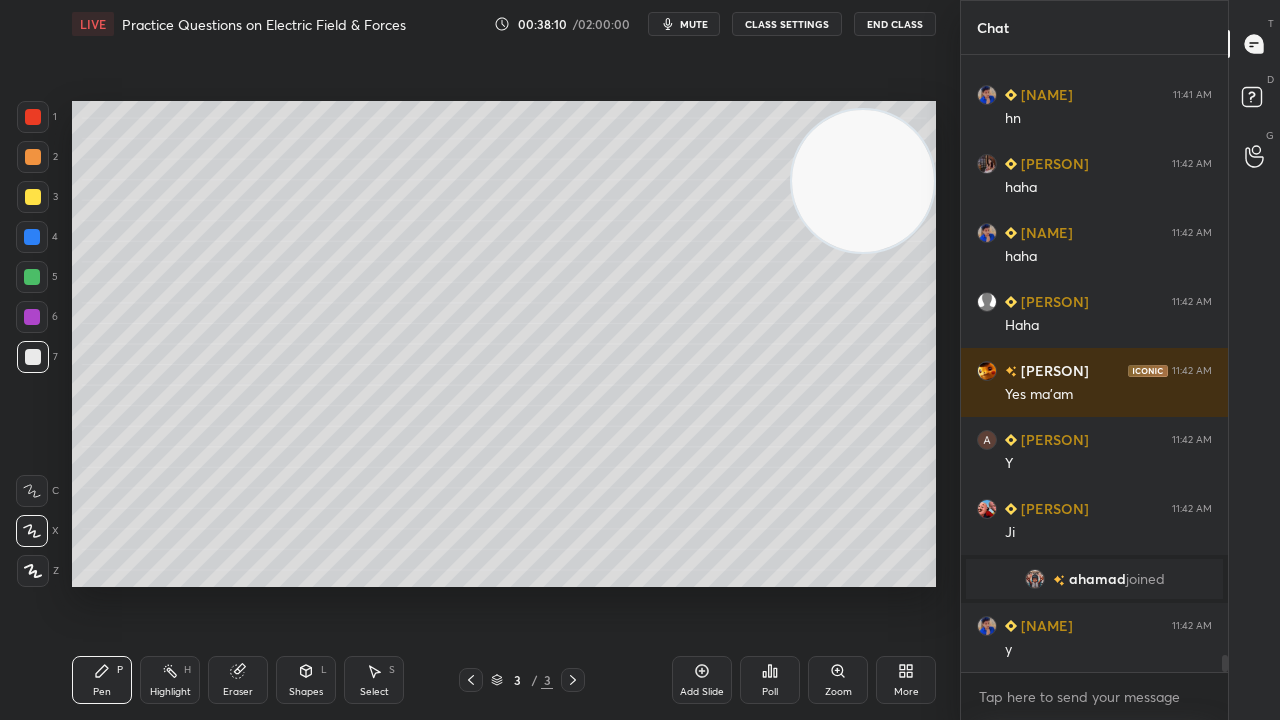 click at bounding box center (32, 317) 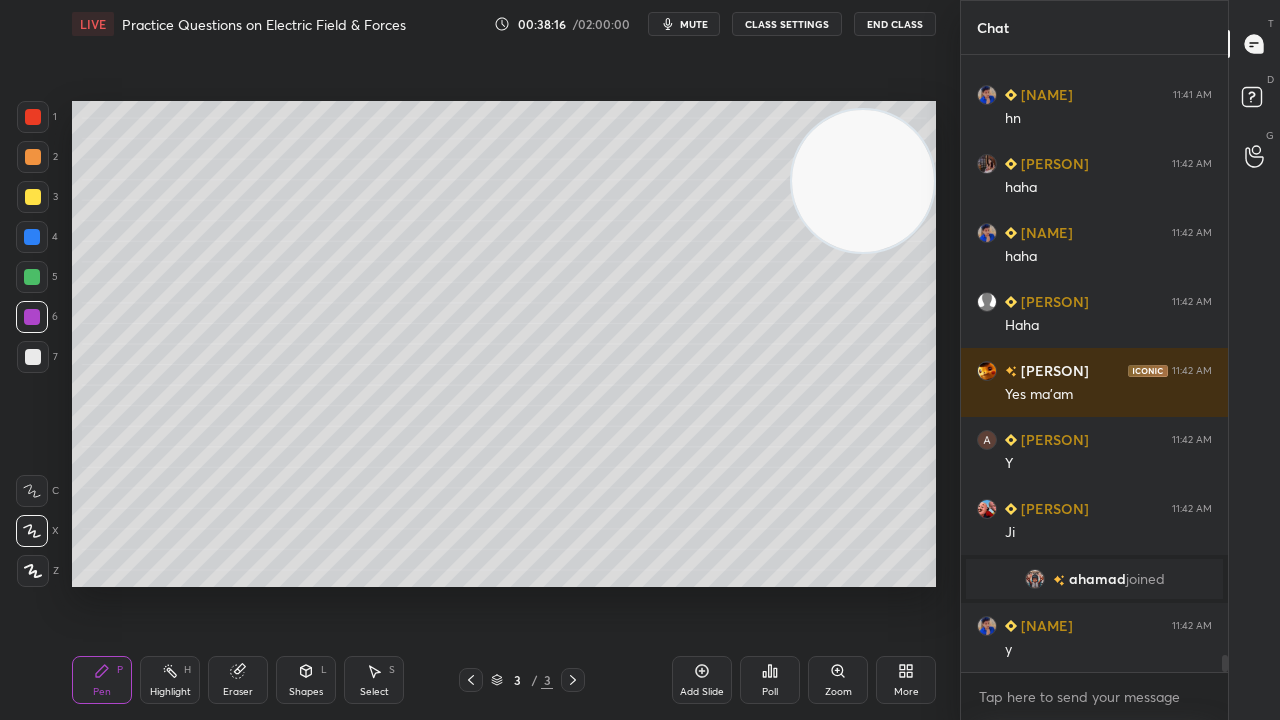click at bounding box center (32, 277) 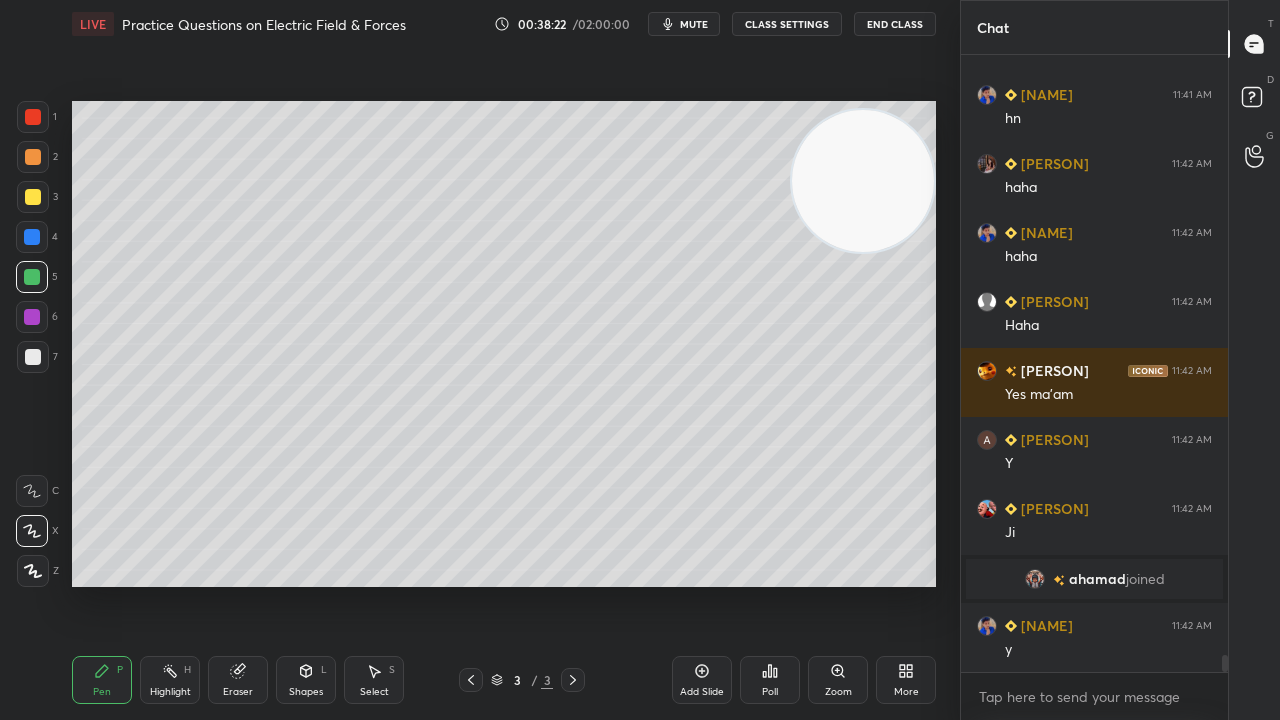 click at bounding box center [33, 197] 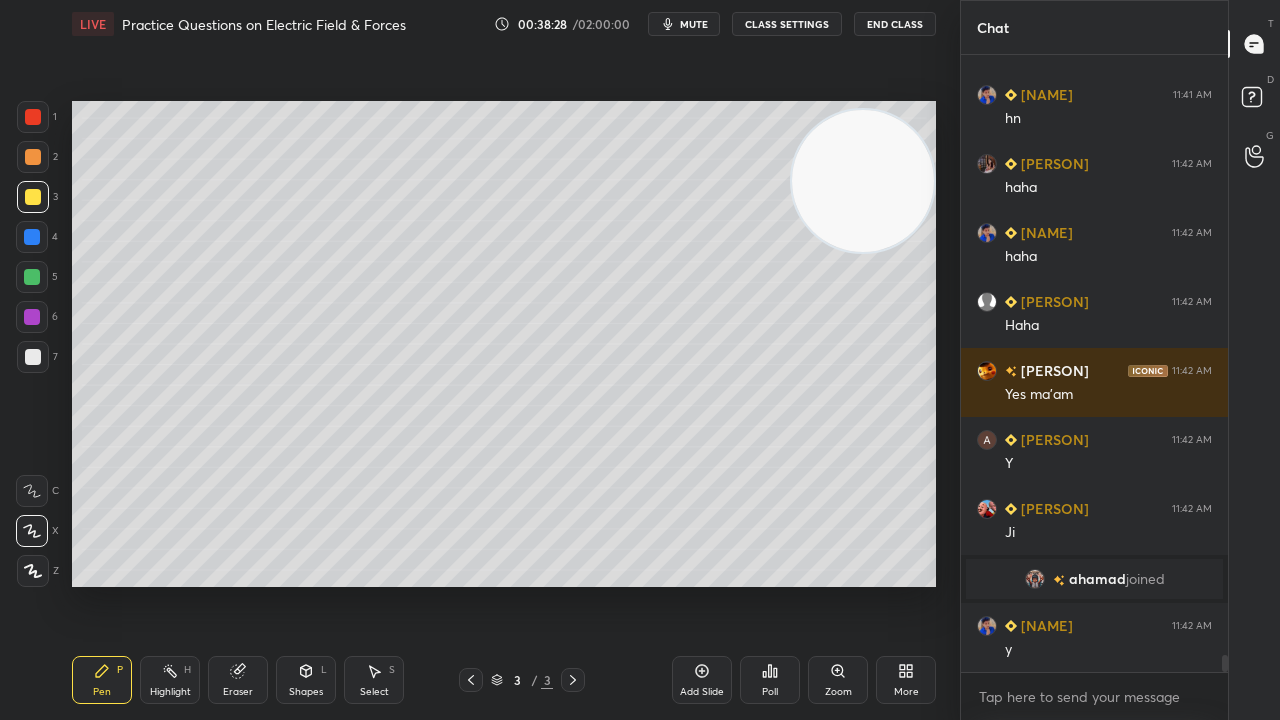 scroll, scrollTop: 22270, scrollLeft: 0, axis: vertical 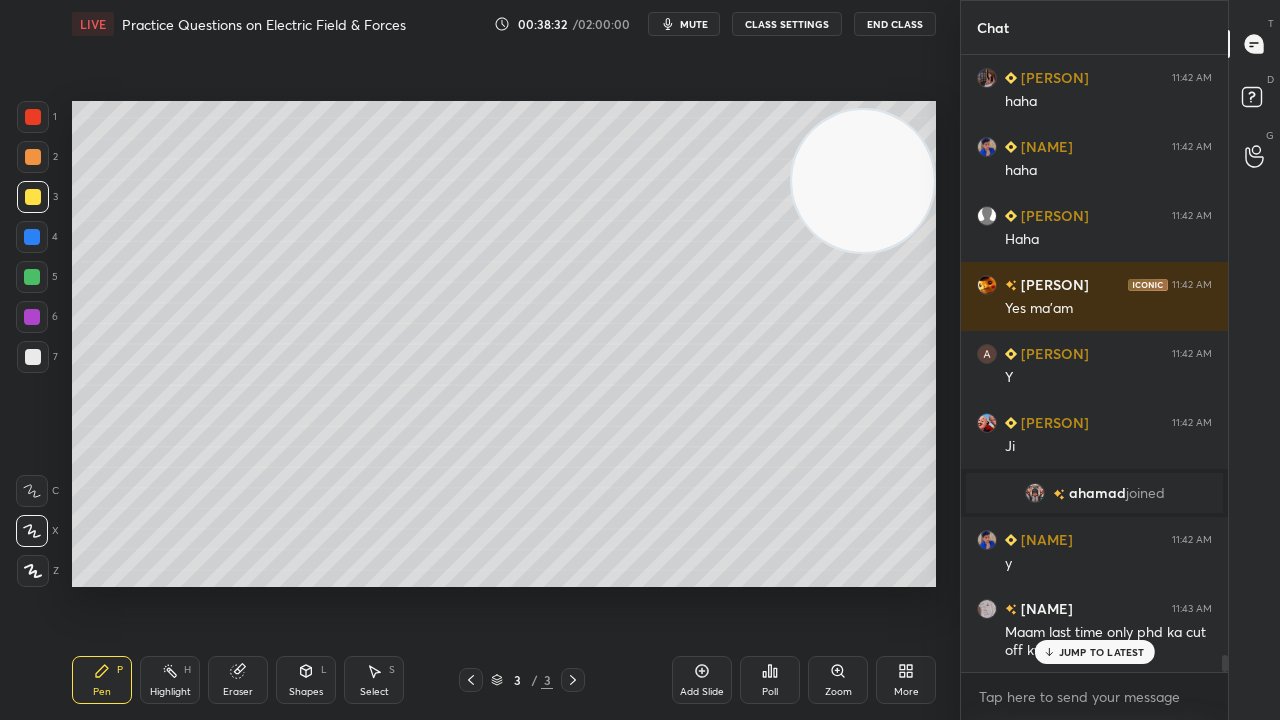 click on "JUMP TO LATEST" at bounding box center (1102, 652) 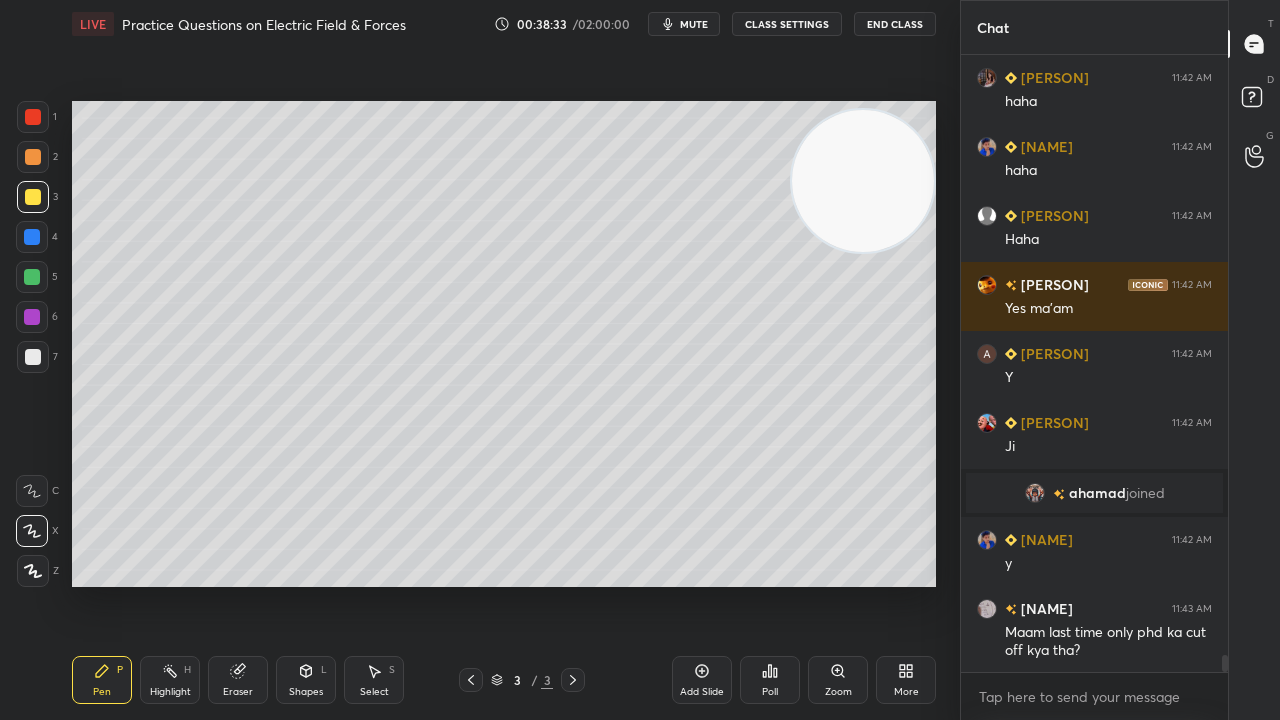 click on "Eraser" at bounding box center (238, 680) 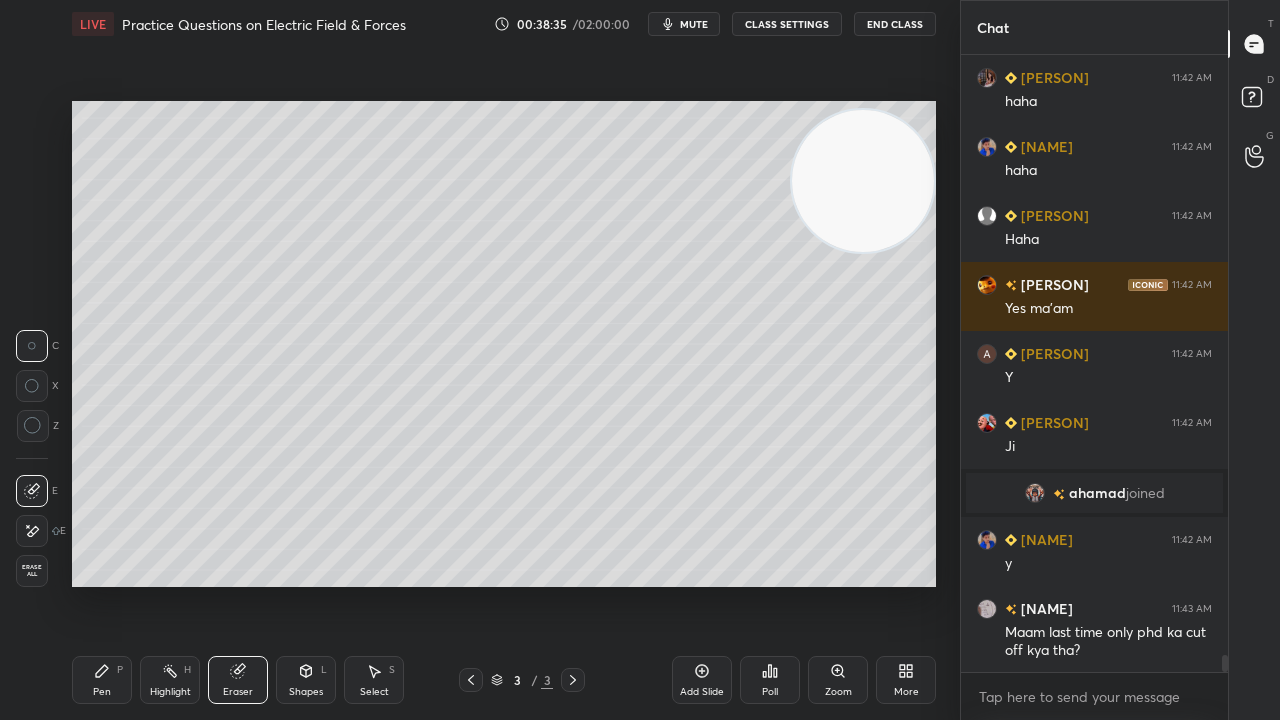 scroll, scrollTop: 22340, scrollLeft: 0, axis: vertical 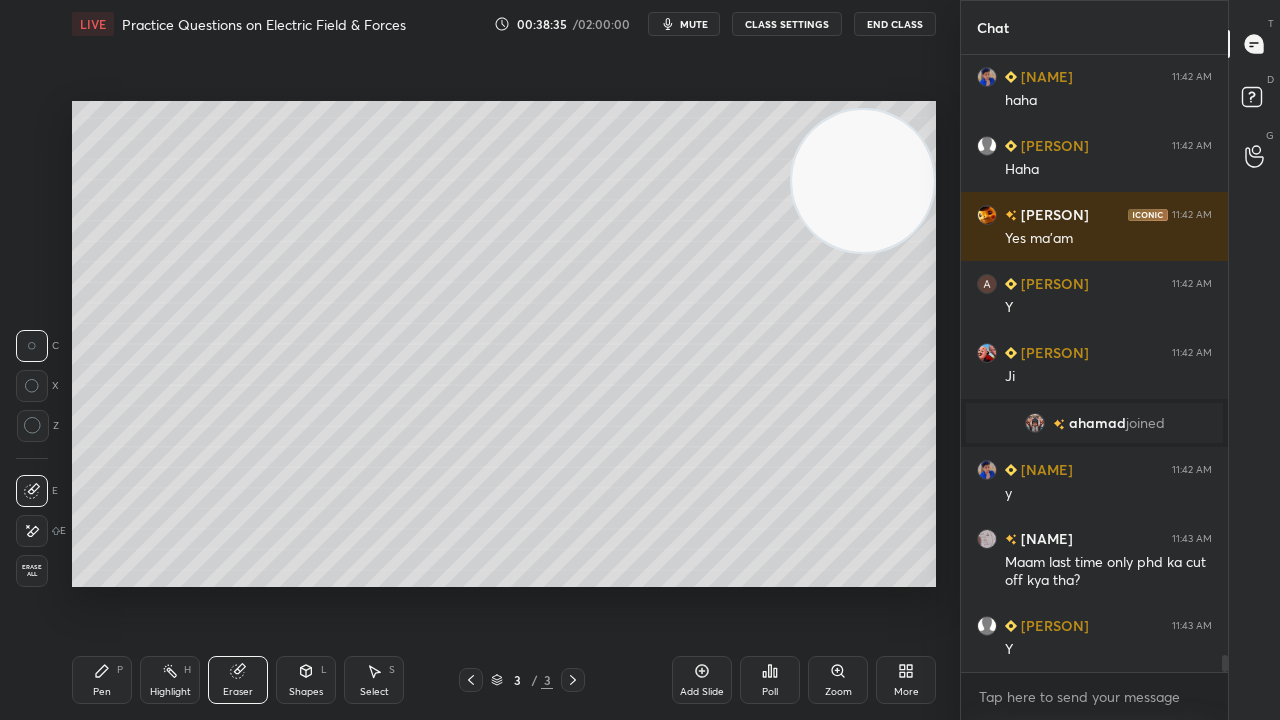 click on "Pen P" at bounding box center [102, 680] 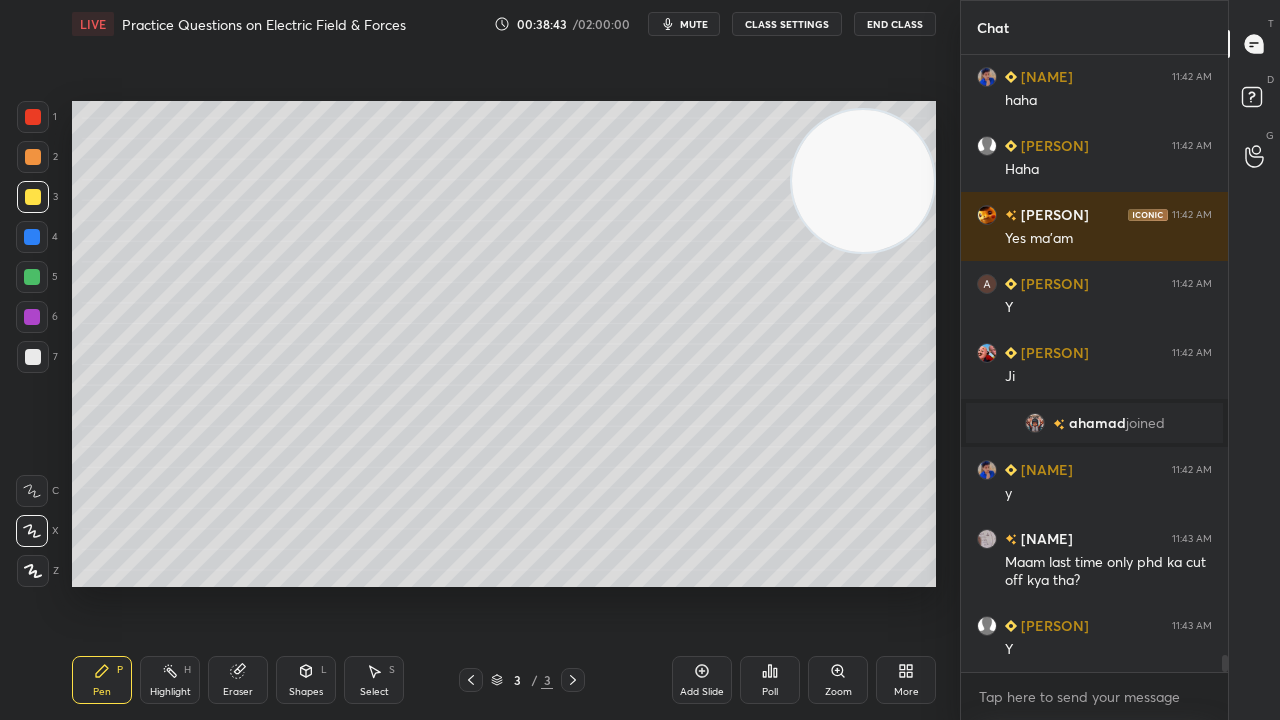 click at bounding box center (32, 277) 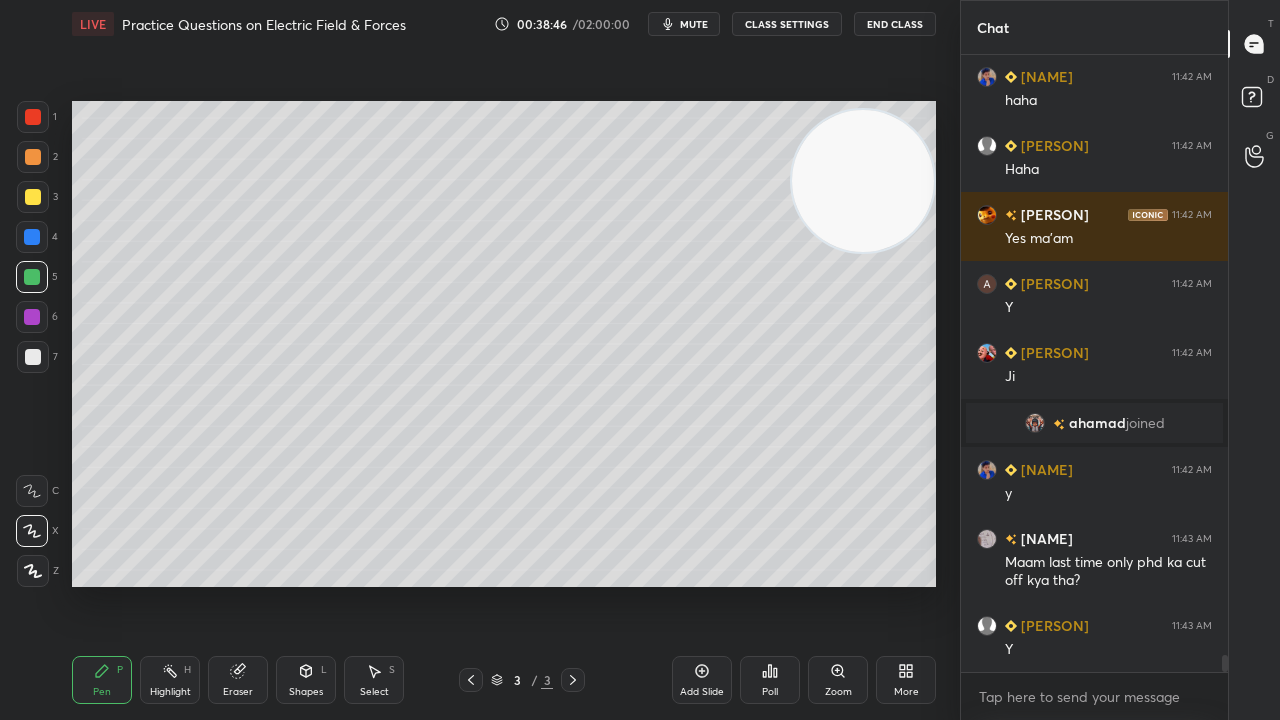 click at bounding box center [33, 157] 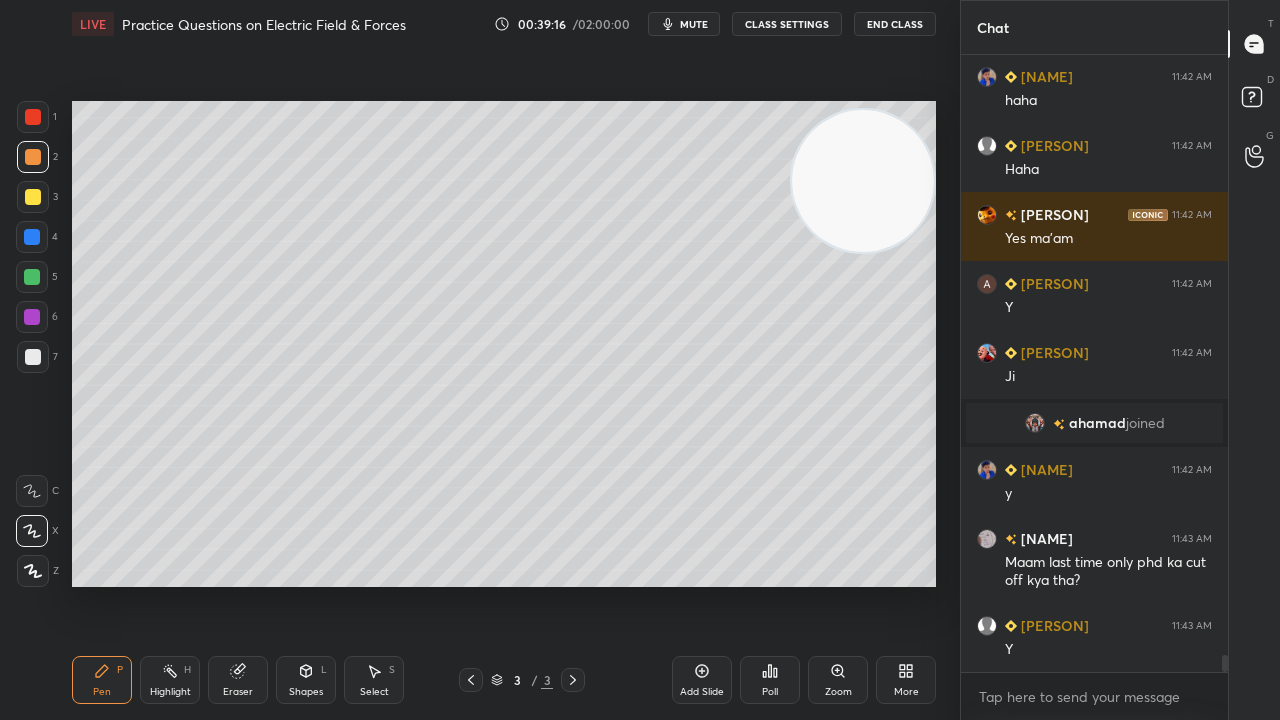 click on "mute" at bounding box center (694, 24) 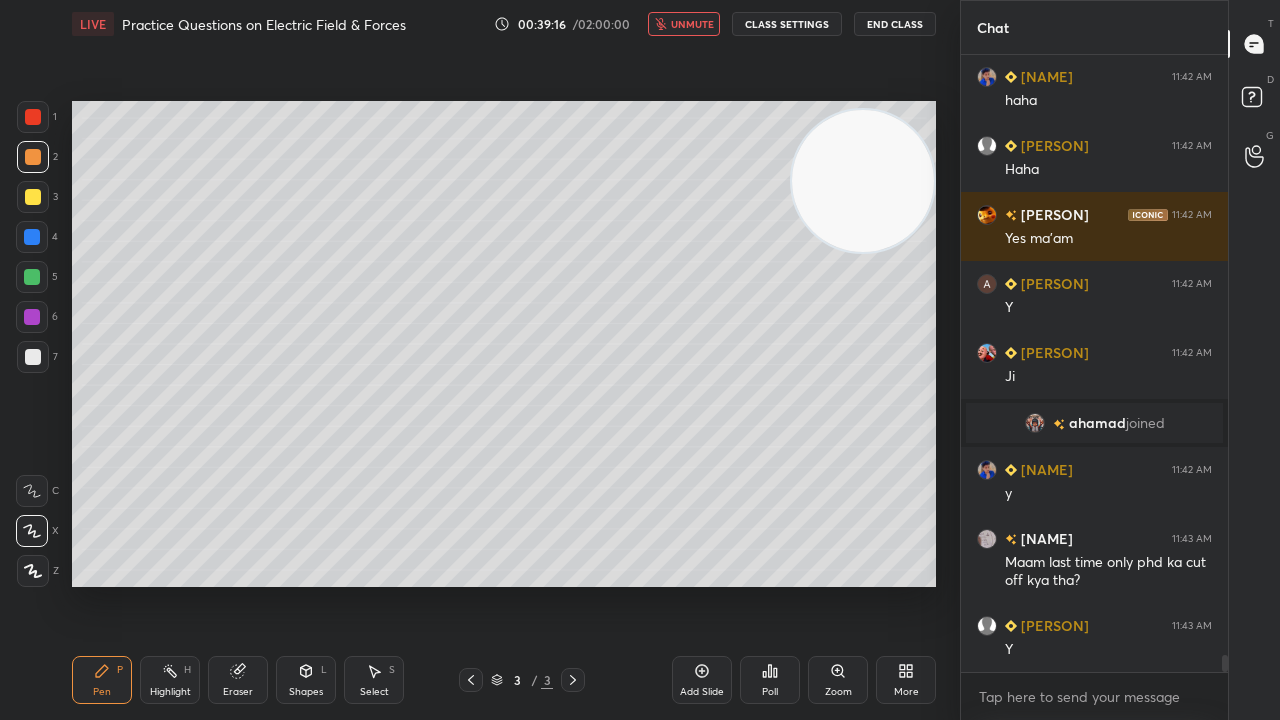 click on "unmute" at bounding box center [692, 24] 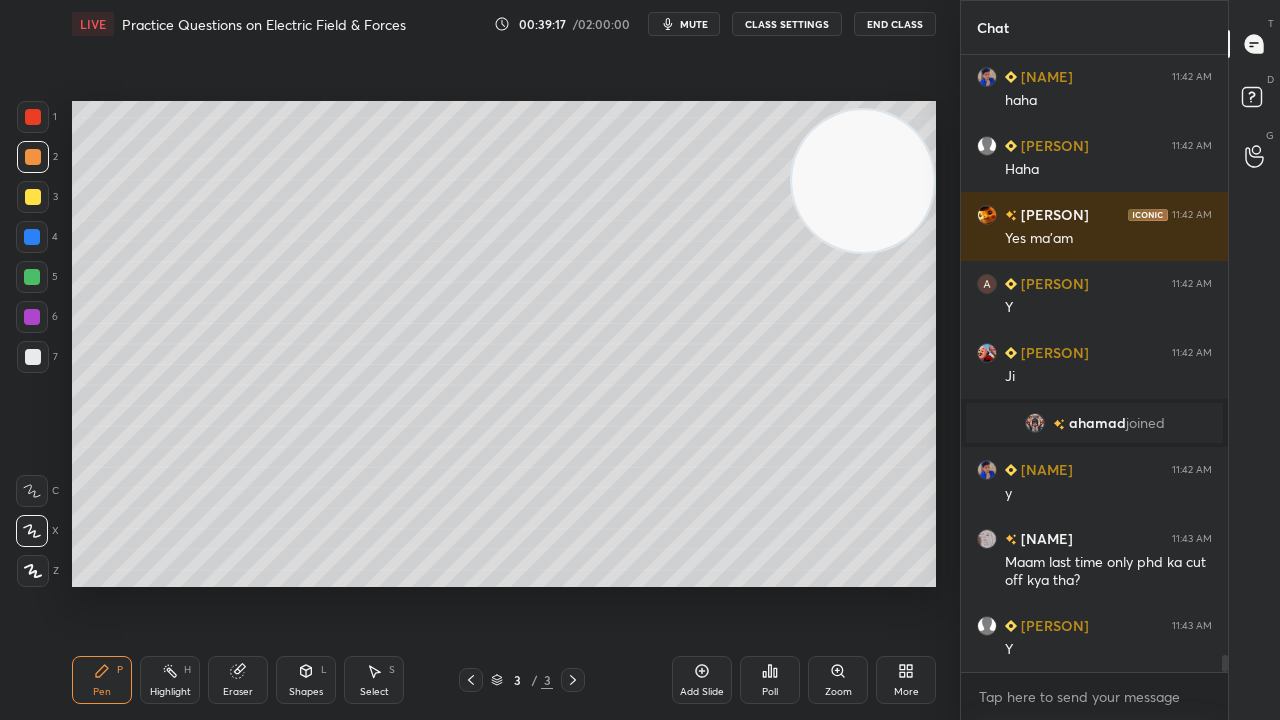 click at bounding box center [32, 277] 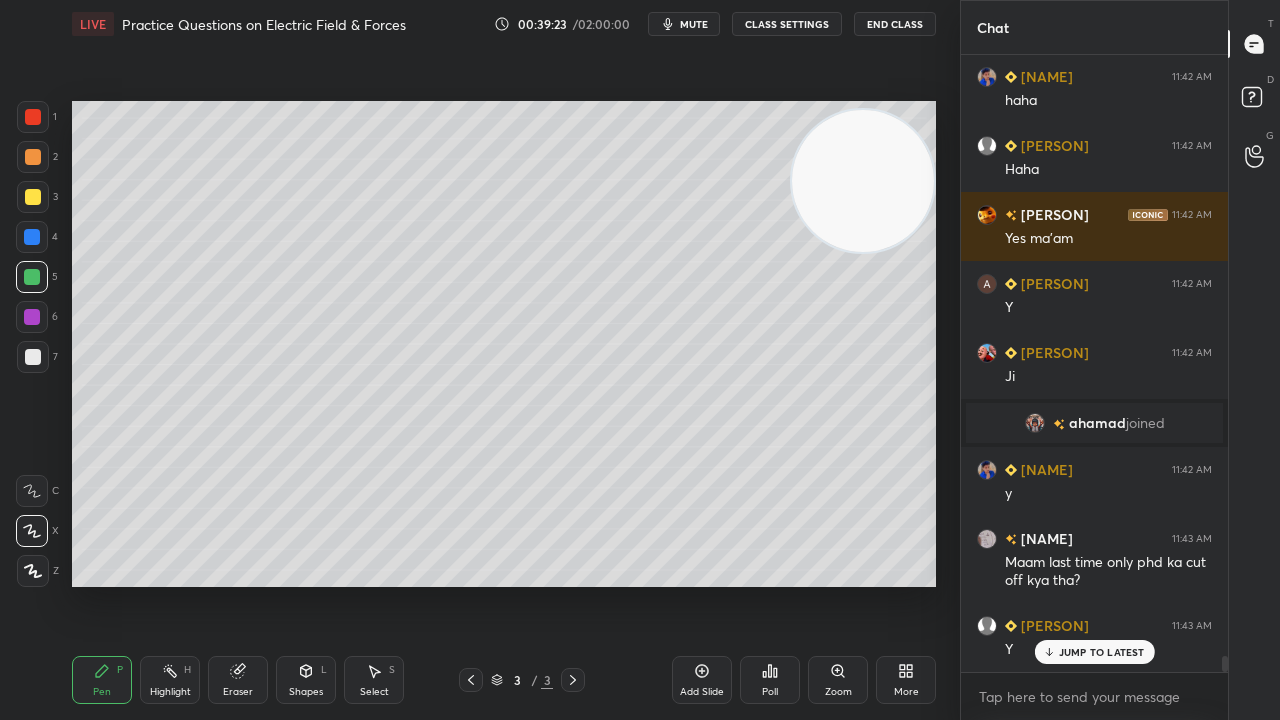 scroll, scrollTop: 22480, scrollLeft: 0, axis: vertical 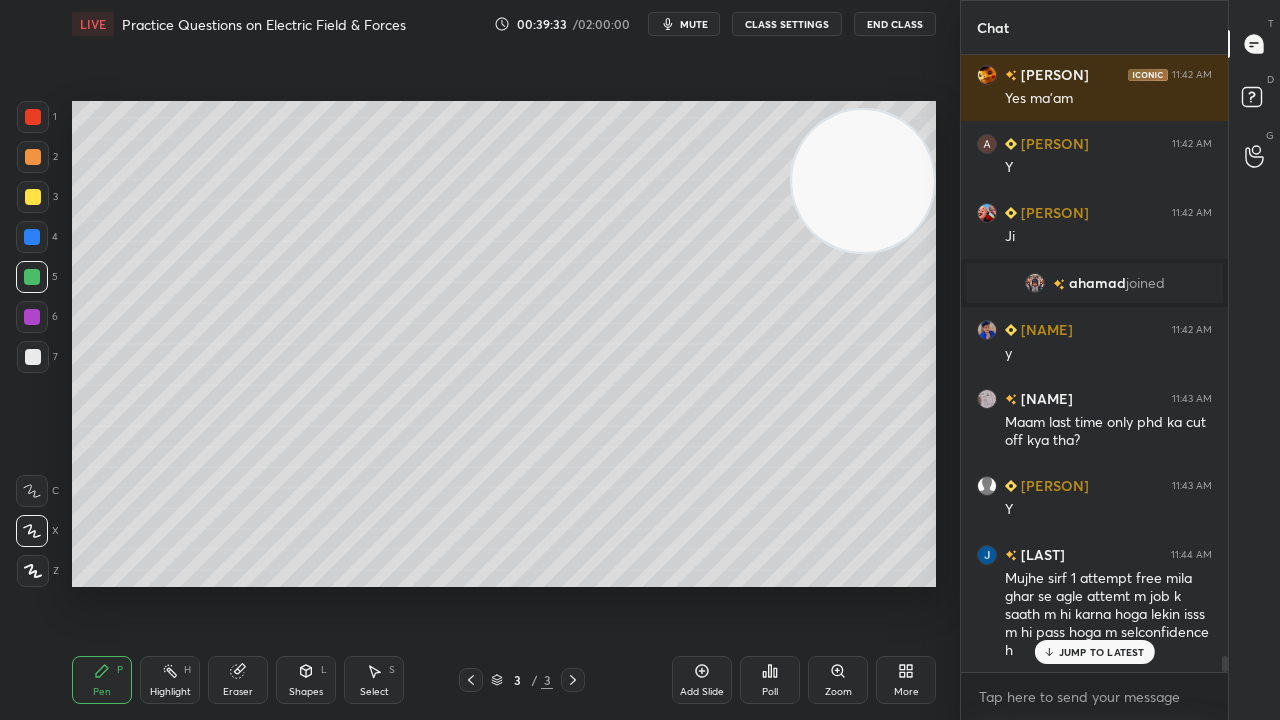 click 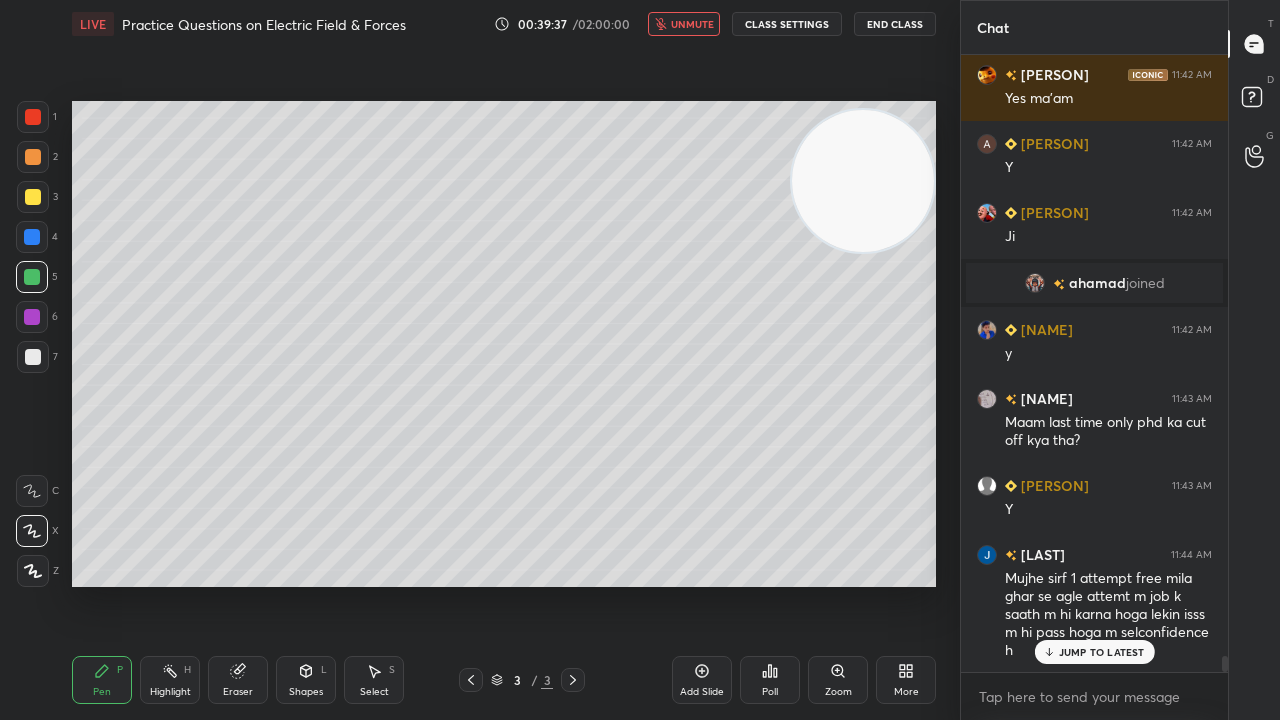 click on "unmute" at bounding box center (692, 24) 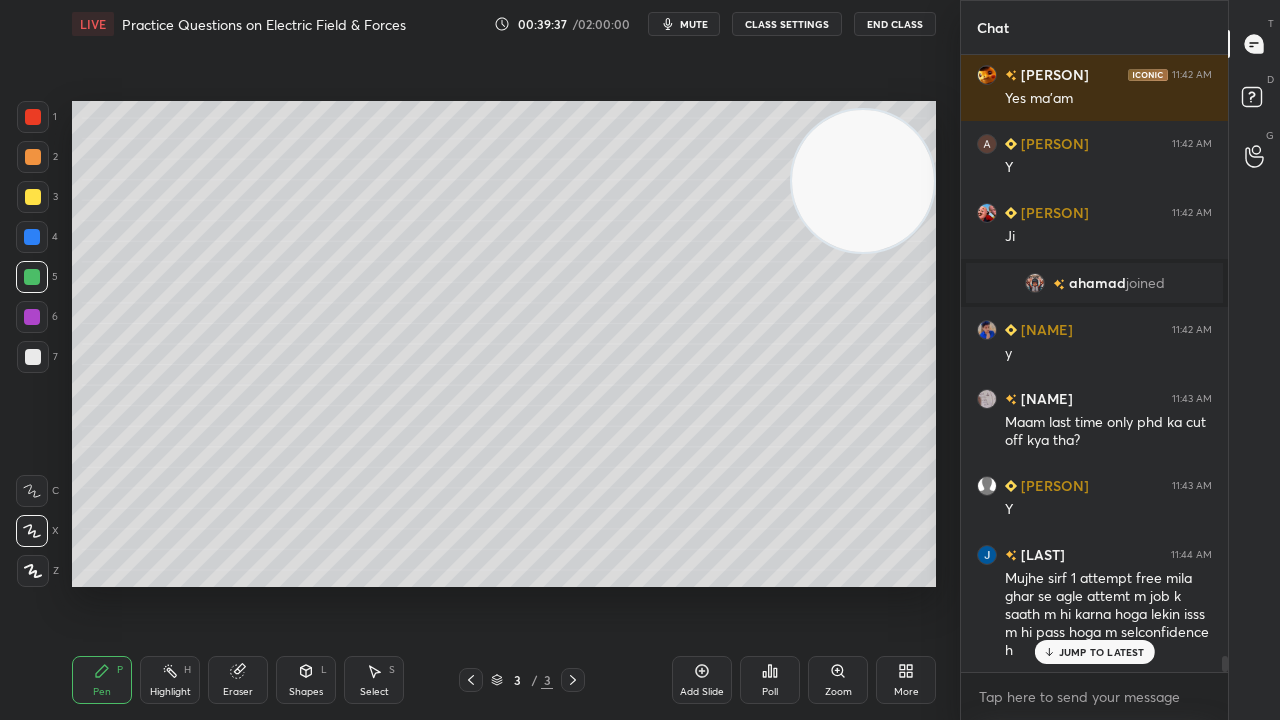 click on "mute" at bounding box center [694, 24] 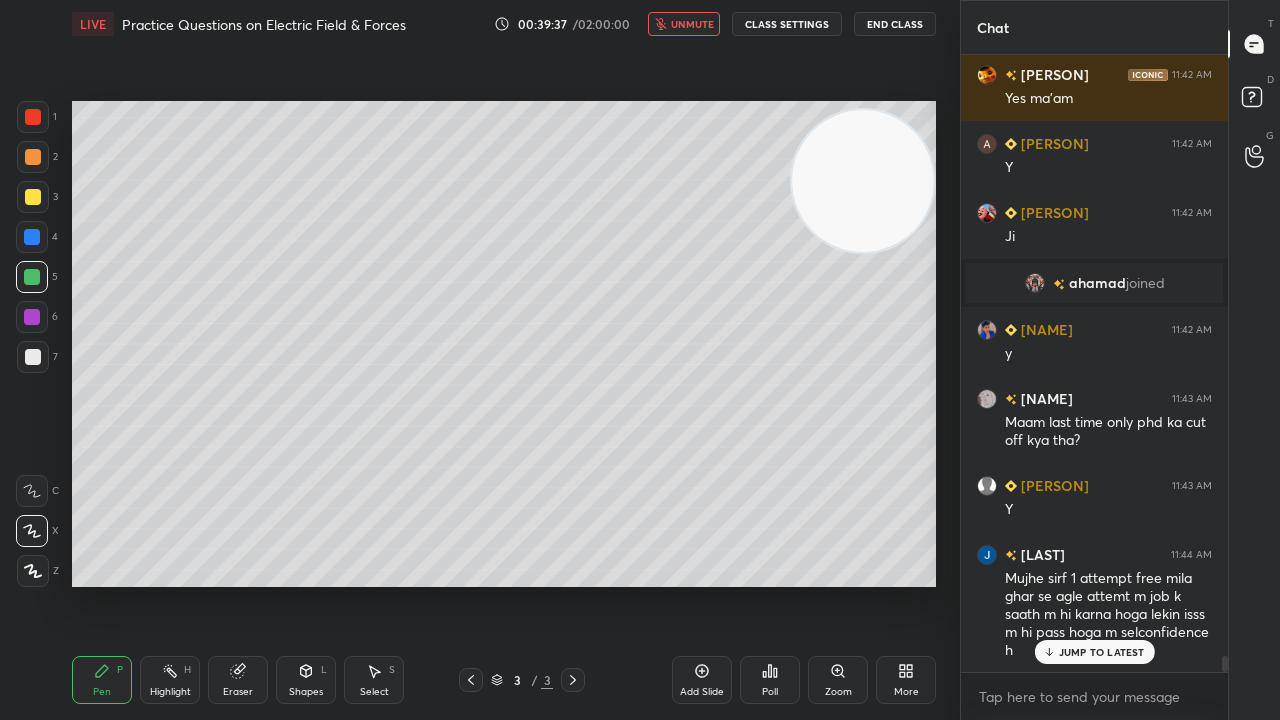 click on "unmute" at bounding box center (692, 24) 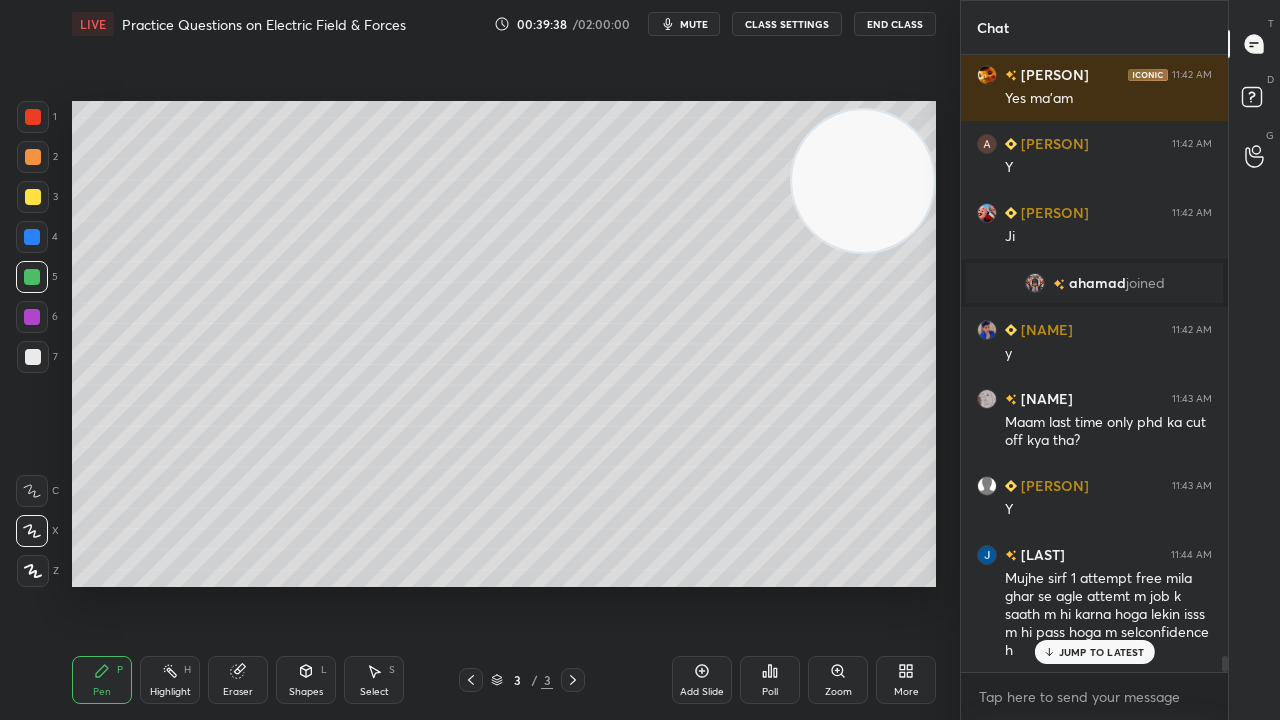 drag, startPoint x: 0, startPoint y: 370, endPoint x: 10, endPoint y: 366, distance: 10.770329 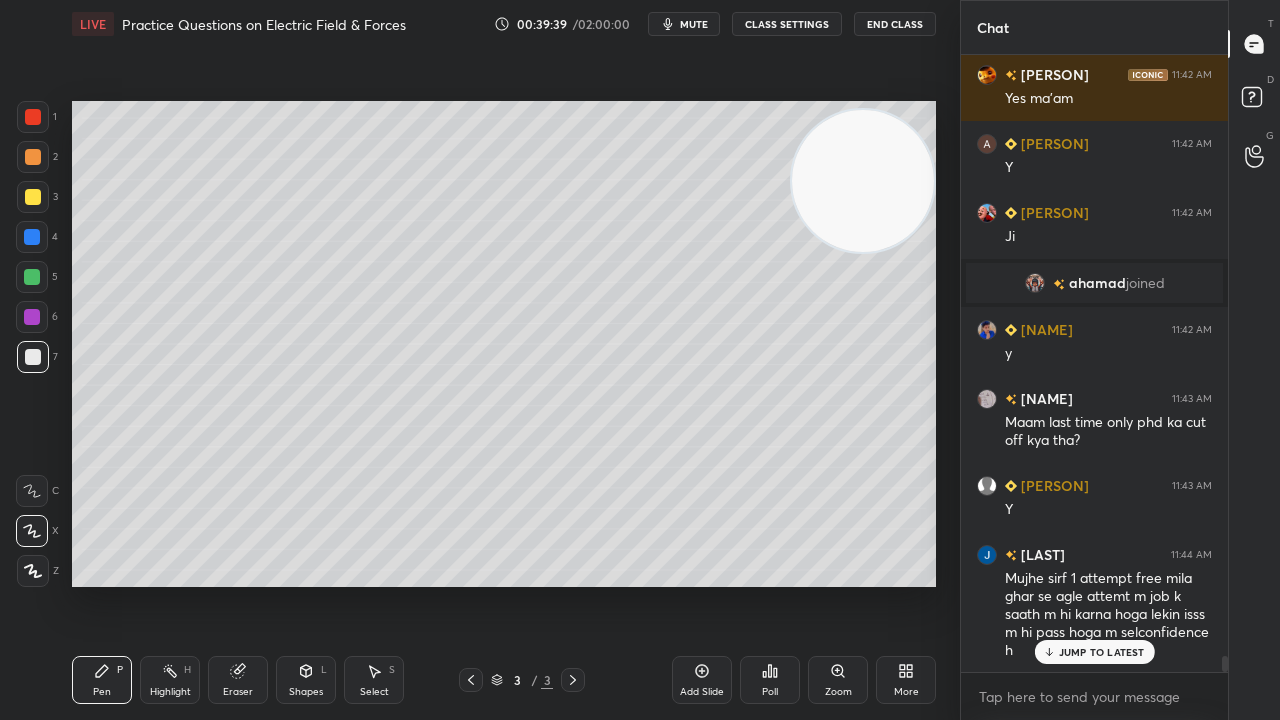 click 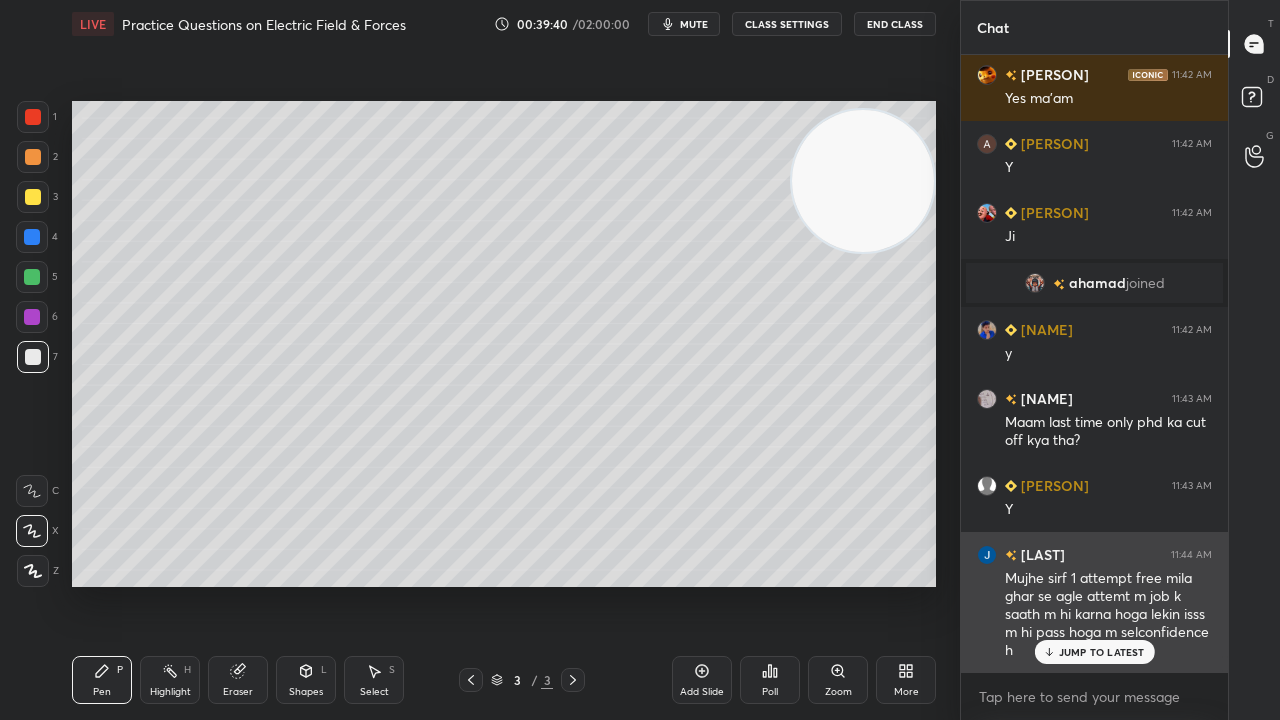 click on "[PERSON] 11:44 AM Mujhe sirf 1 attempt free mila ghar se agle attemt m job k saath m hi karna hoga lekin isss m hi pass hoga m selconfidence h" at bounding box center [1094, 602] 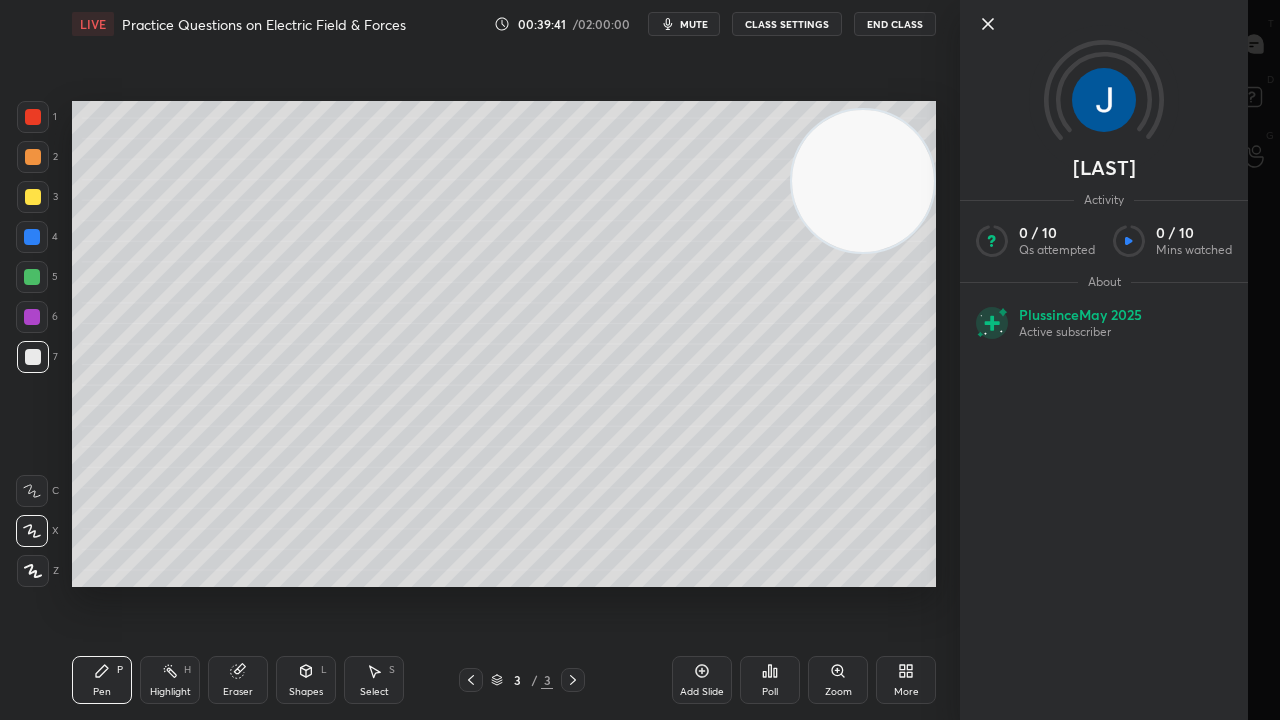 click on "[PERSON] Activity 0 / 10 Qs attempted 0 / 10 Mins watched About Plus  since  May   2025 Active subscriber" at bounding box center [1120, 360] 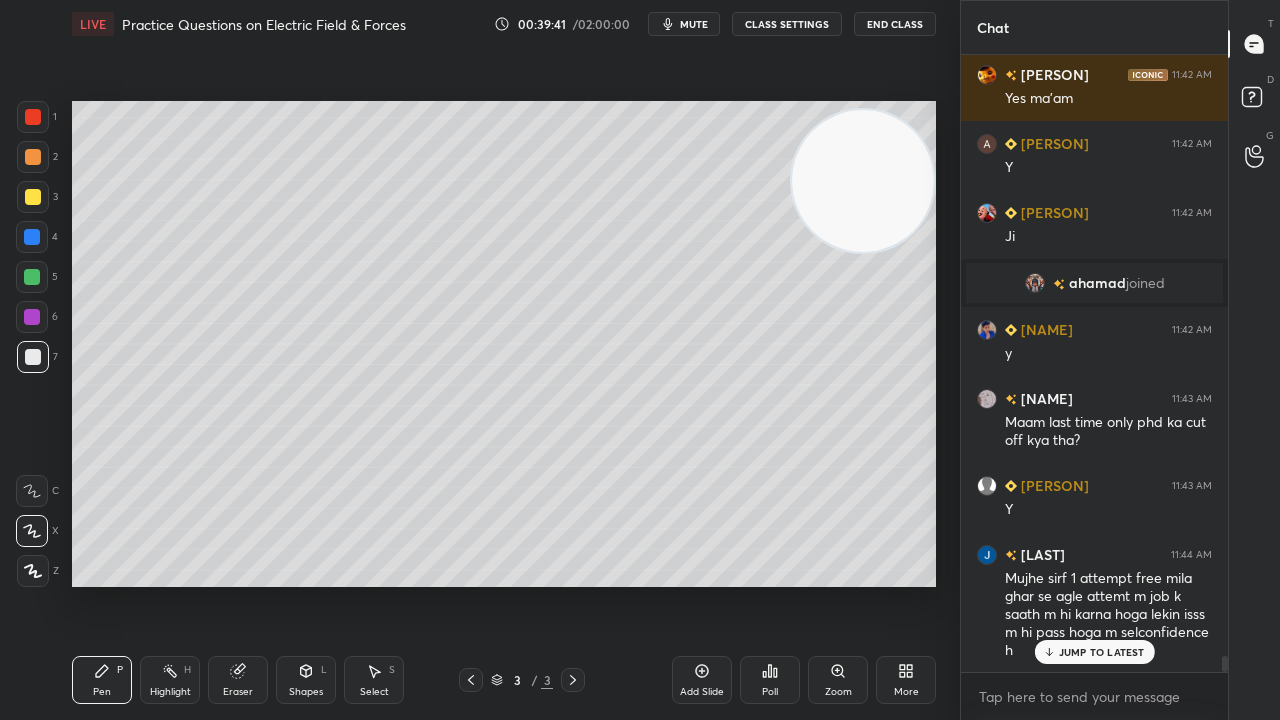 drag, startPoint x: 1088, startPoint y: 655, endPoint x: 1075, endPoint y: 699, distance: 45.88028 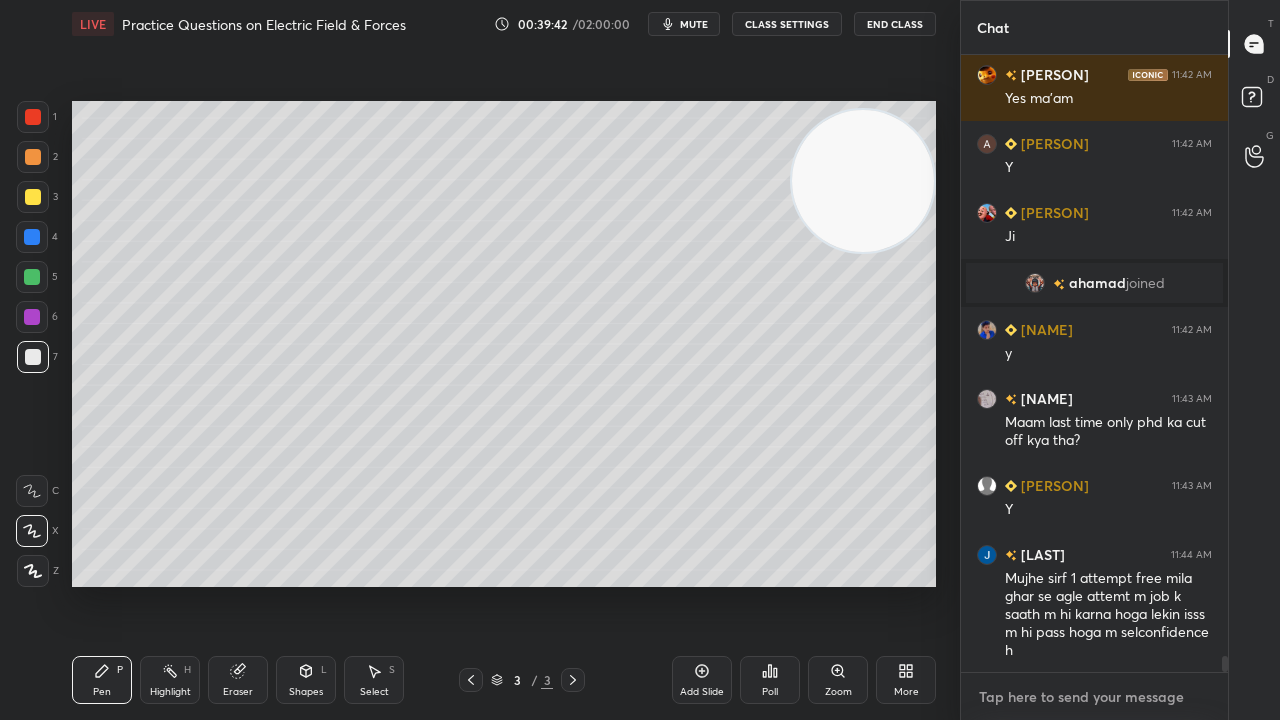 drag, startPoint x: 1075, startPoint y: 699, endPoint x: 1069, endPoint y: 719, distance: 20.880613 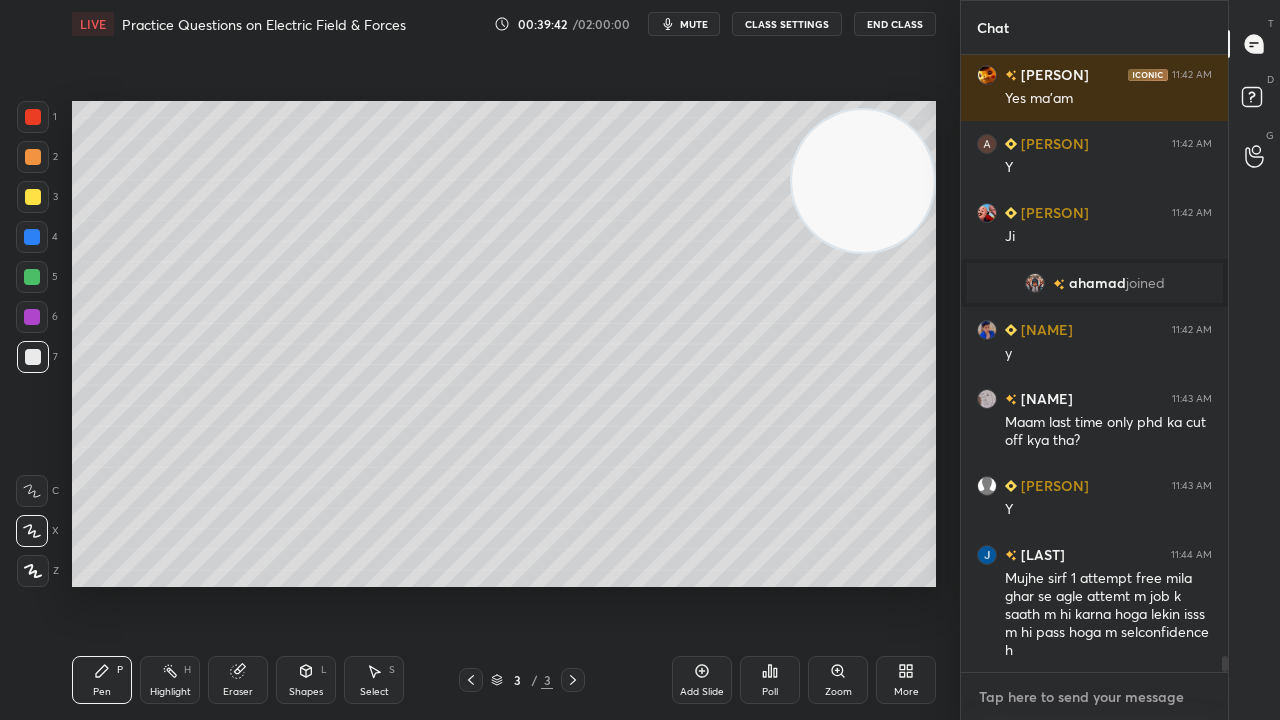 click at bounding box center (1094, 697) 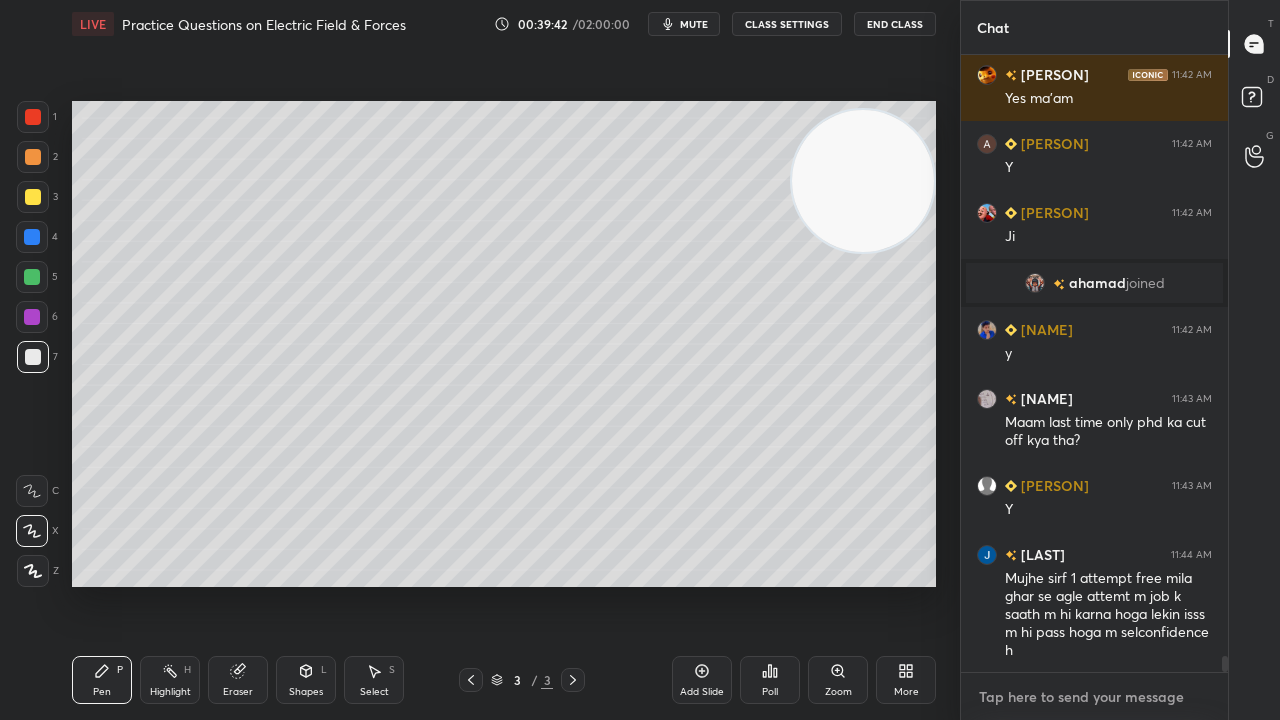 scroll, scrollTop: 22550, scrollLeft: 0, axis: vertical 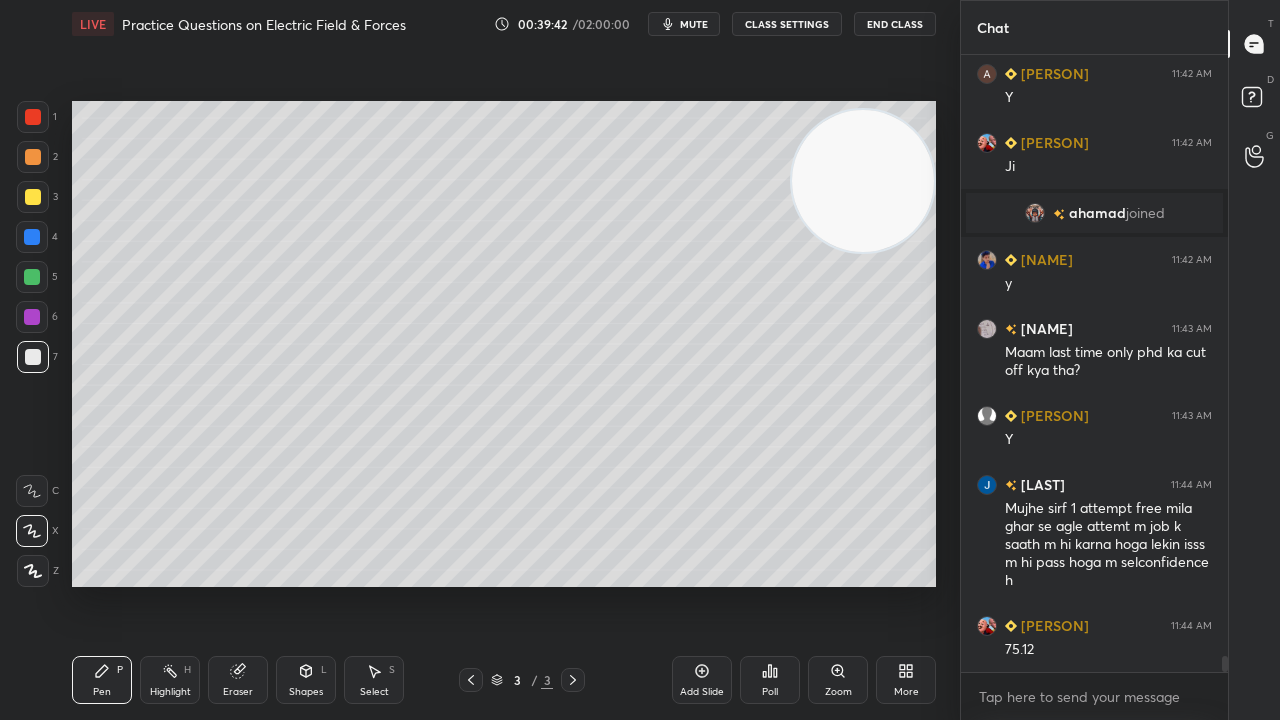 click on "mute" at bounding box center (694, 24) 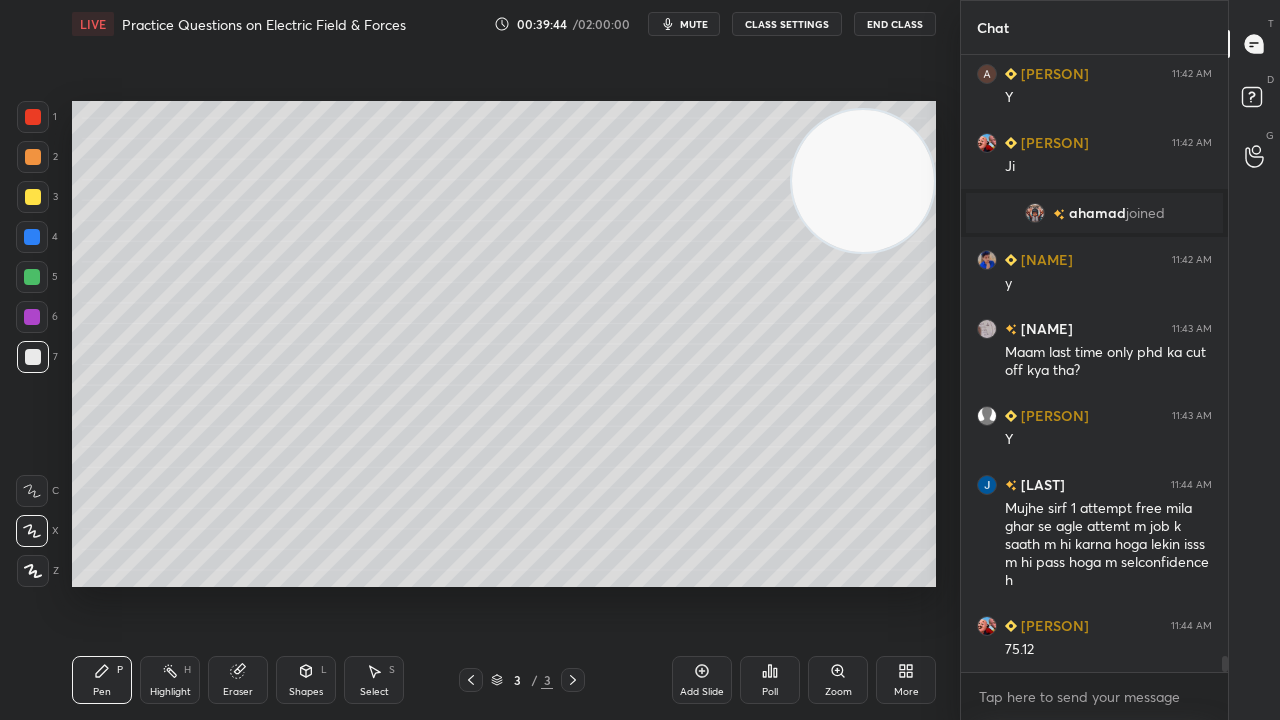 click at bounding box center [32, 277] 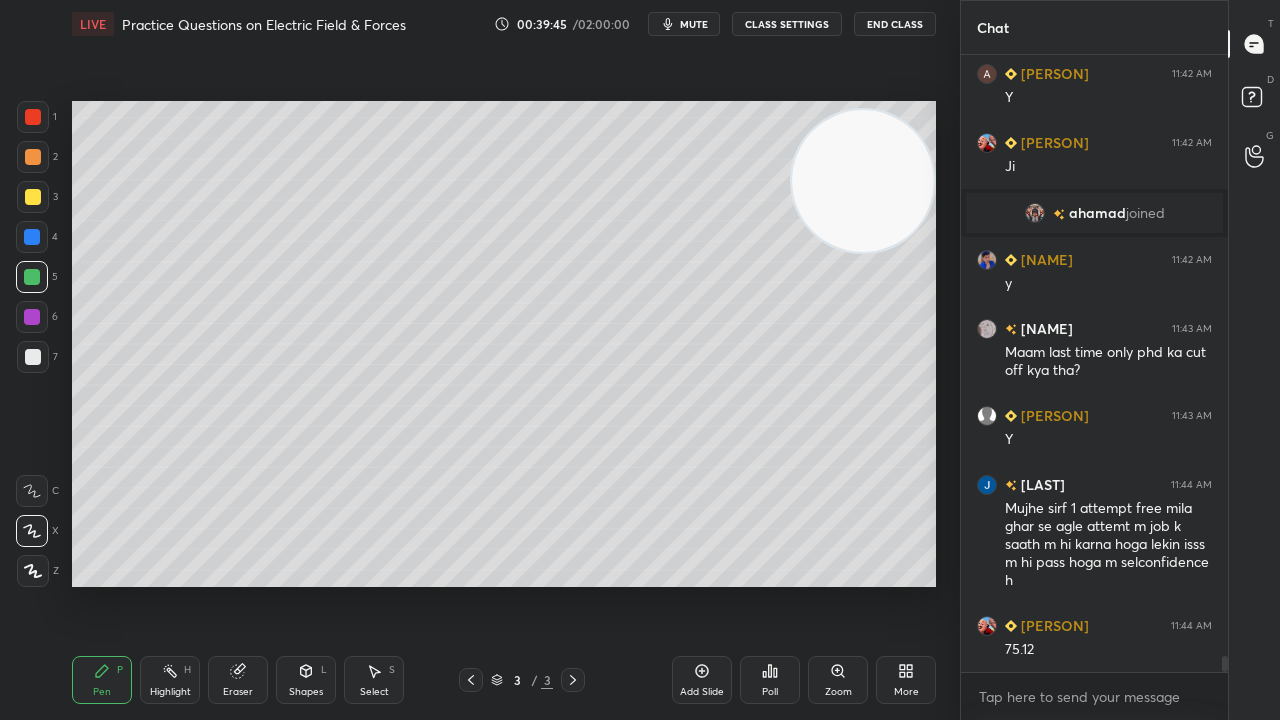 click on "mute" at bounding box center [684, 24] 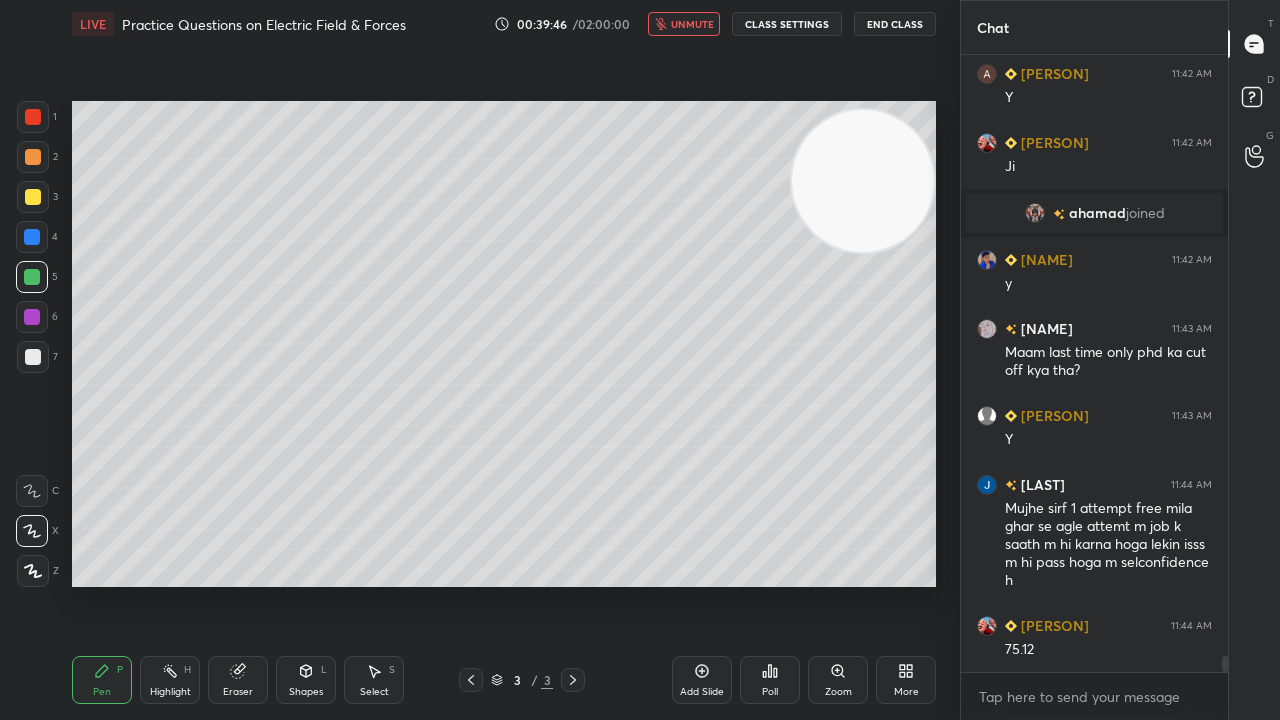 click on "unmute" at bounding box center (692, 24) 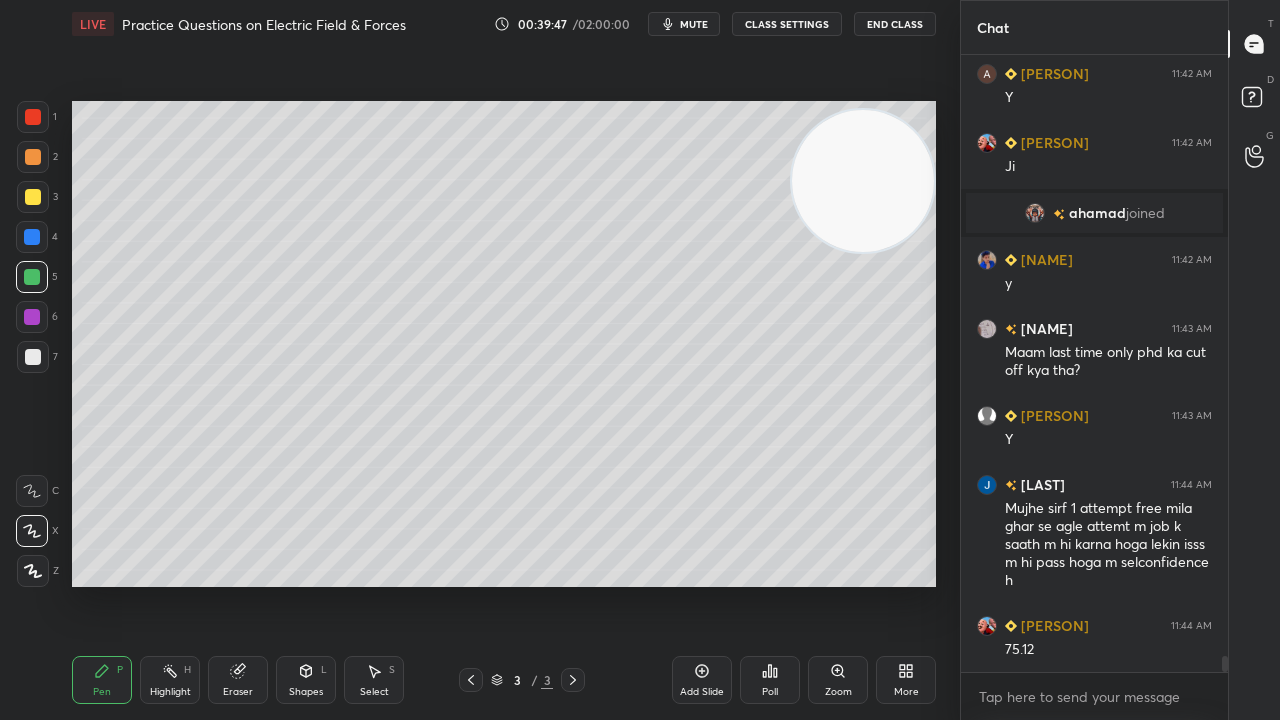 click on "mute" at bounding box center [684, 24] 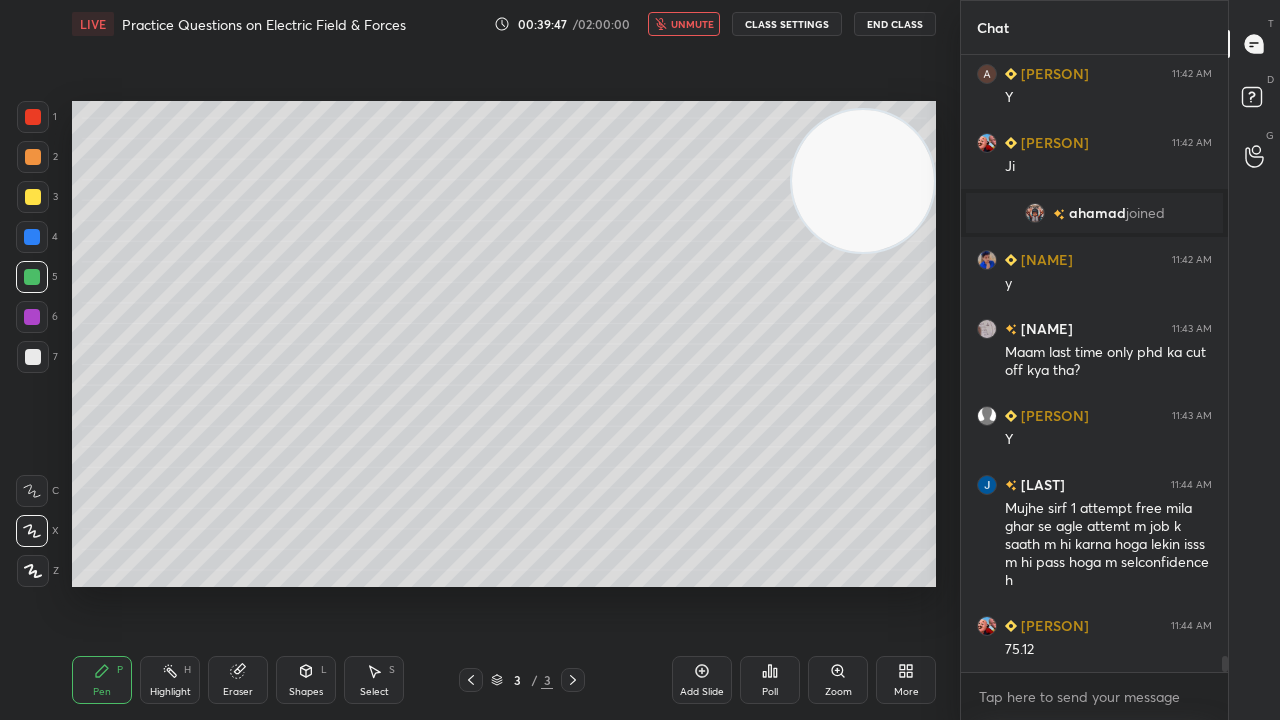 click on "unmute" at bounding box center (692, 24) 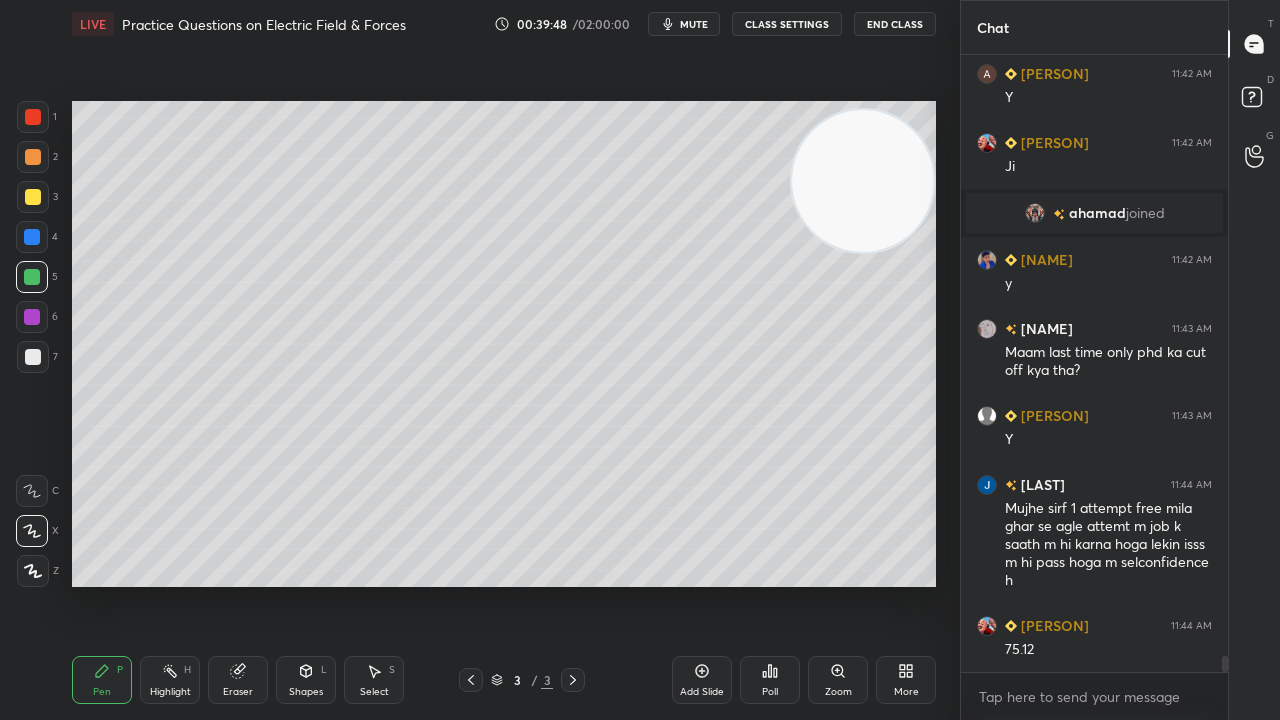click at bounding box center [32, 277] 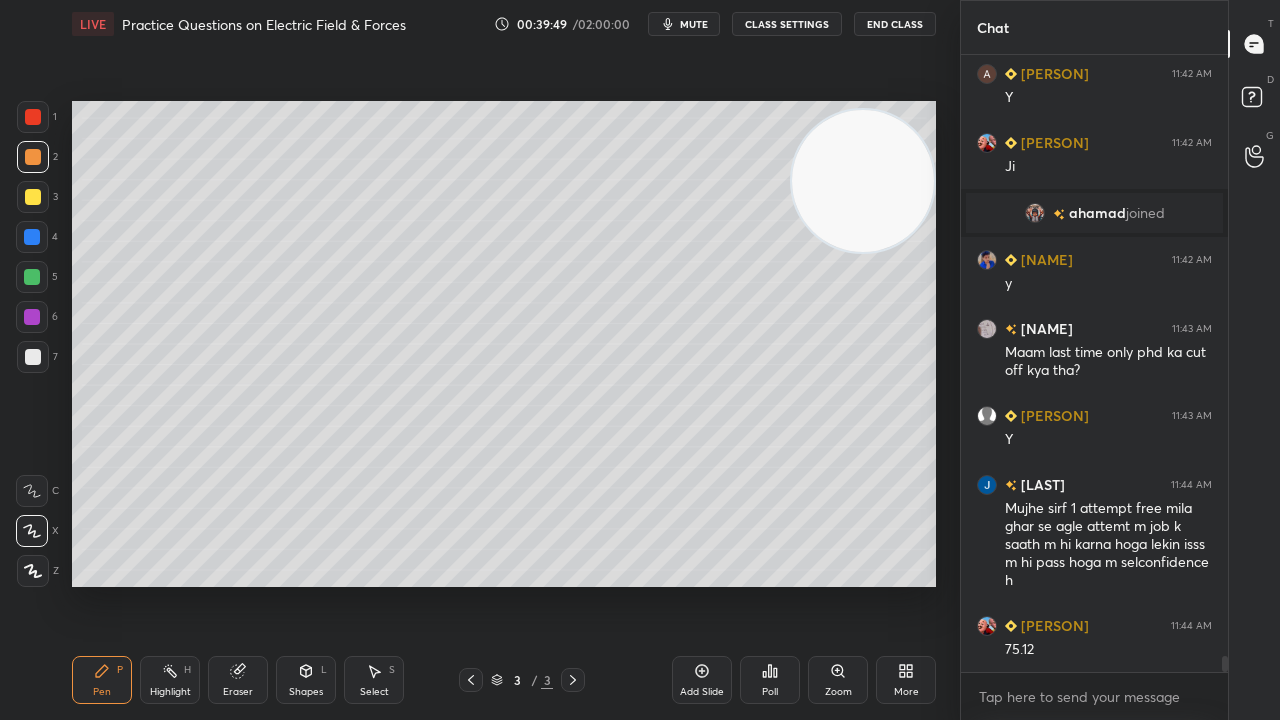 scroll, scrollTop: 22636, scrollLeft: 0, axis: vertical 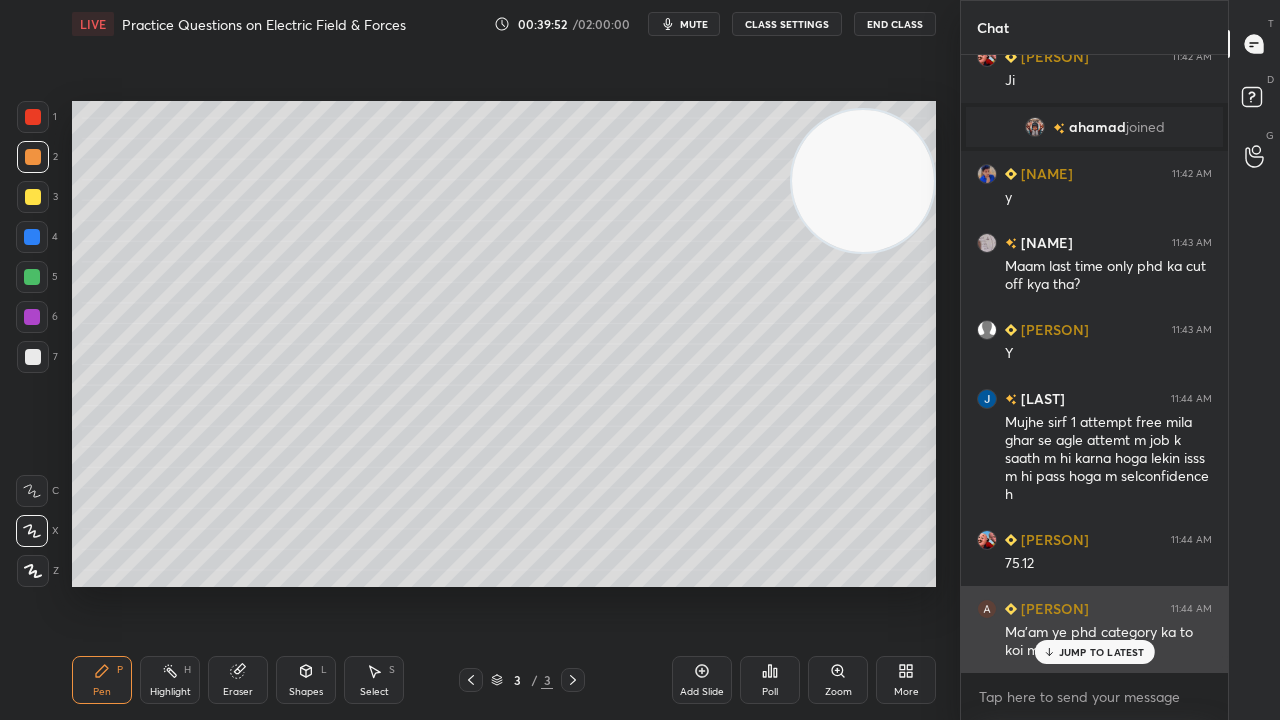 click on "JUMP TO LATEST" at bounding box center [1102, 652] 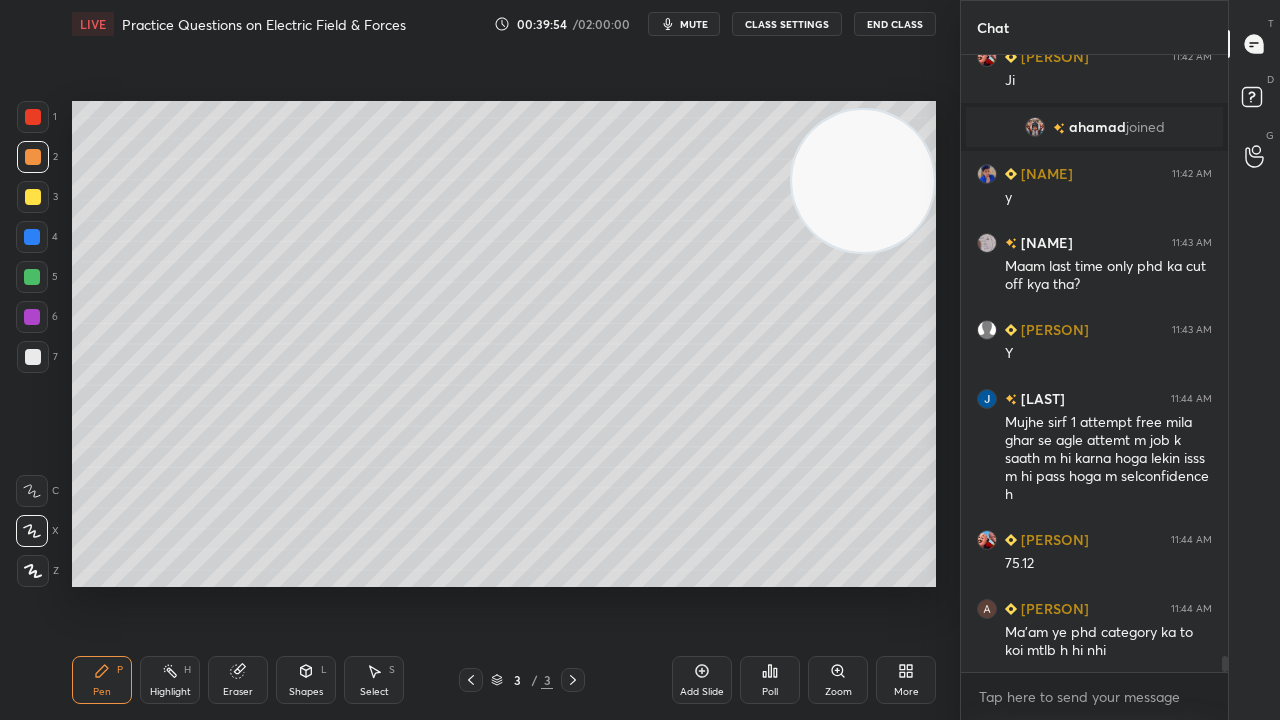 click on "mute" at bounding box center [694, 24] 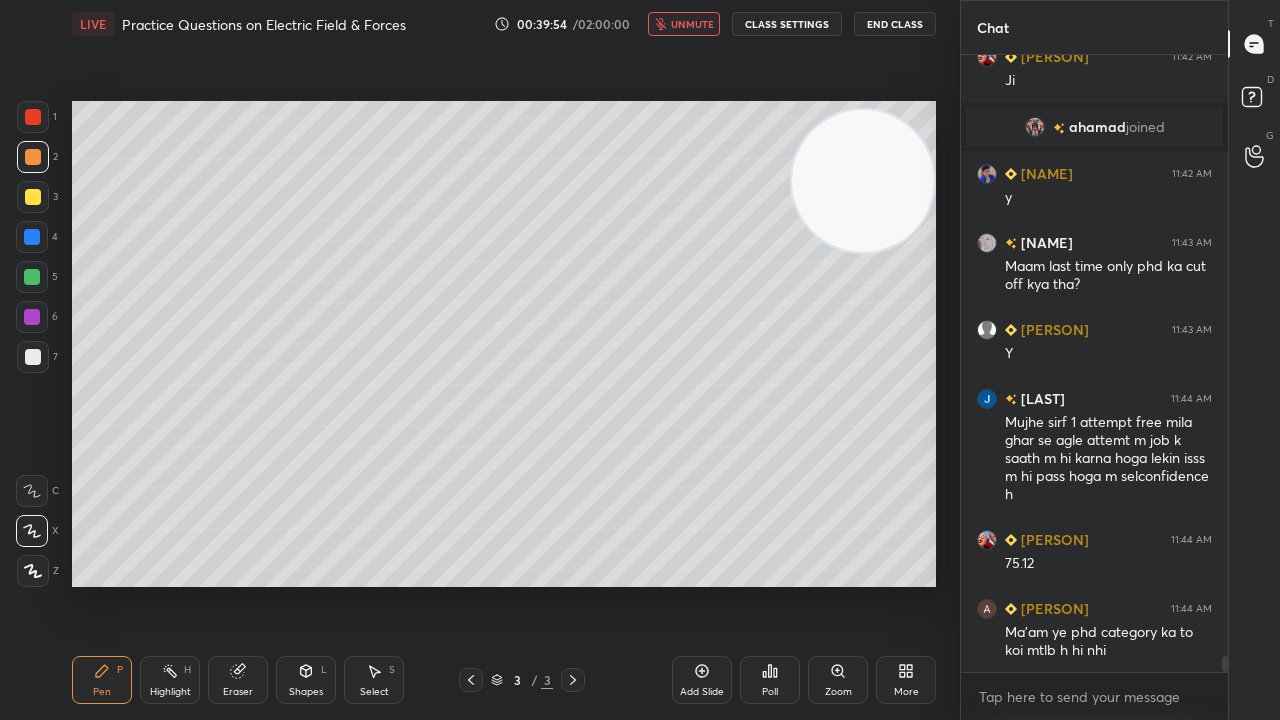 click on "unmute" at bounding box center [692, 24] 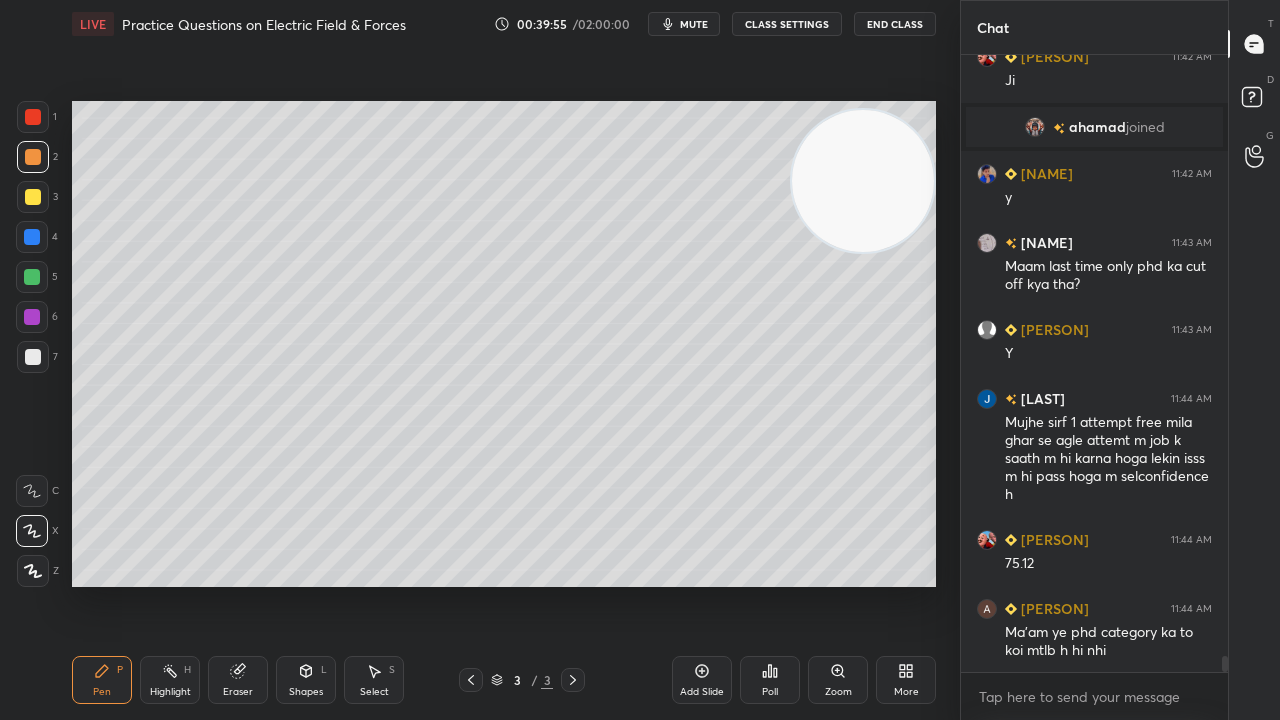 click at bounding box center [32, 277] 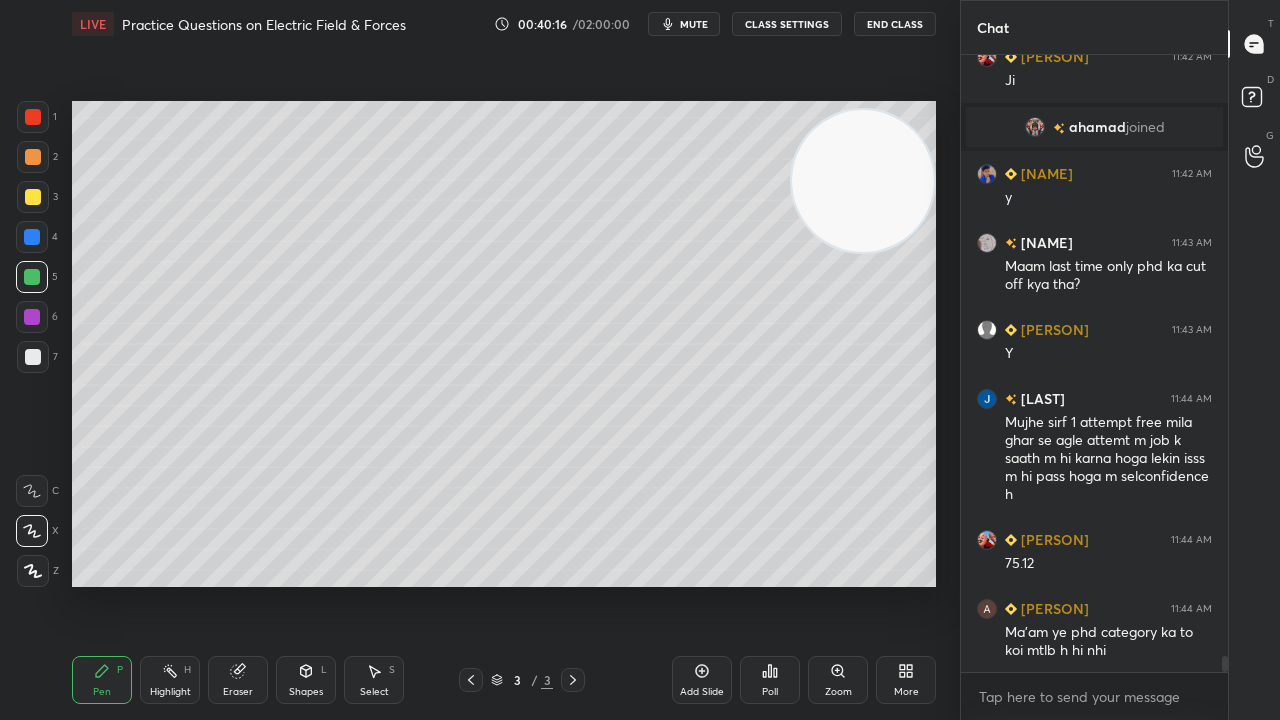 click at bounding box center [33, 357] 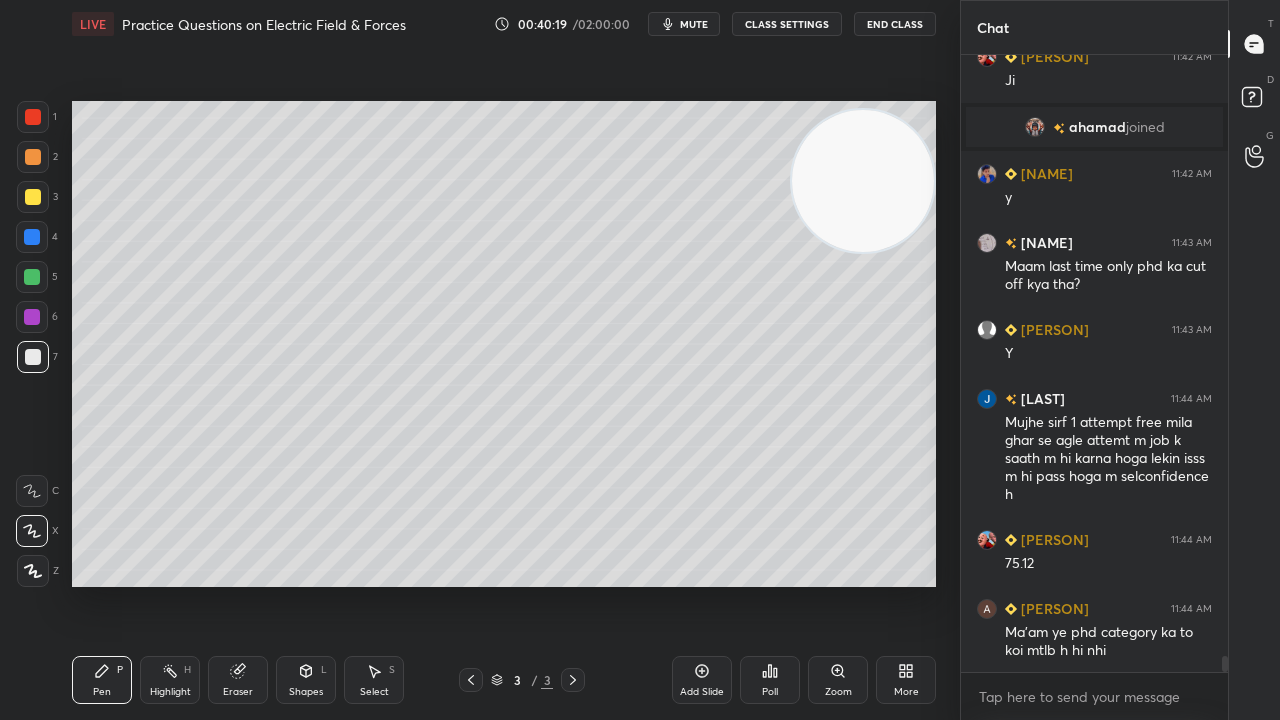 click on "LIVE Practice Questions on Electric Field & Forces 00:40:19 /  02:00:00 mute CLASS SETTINGS End Class" at bounding box center [504, 24] 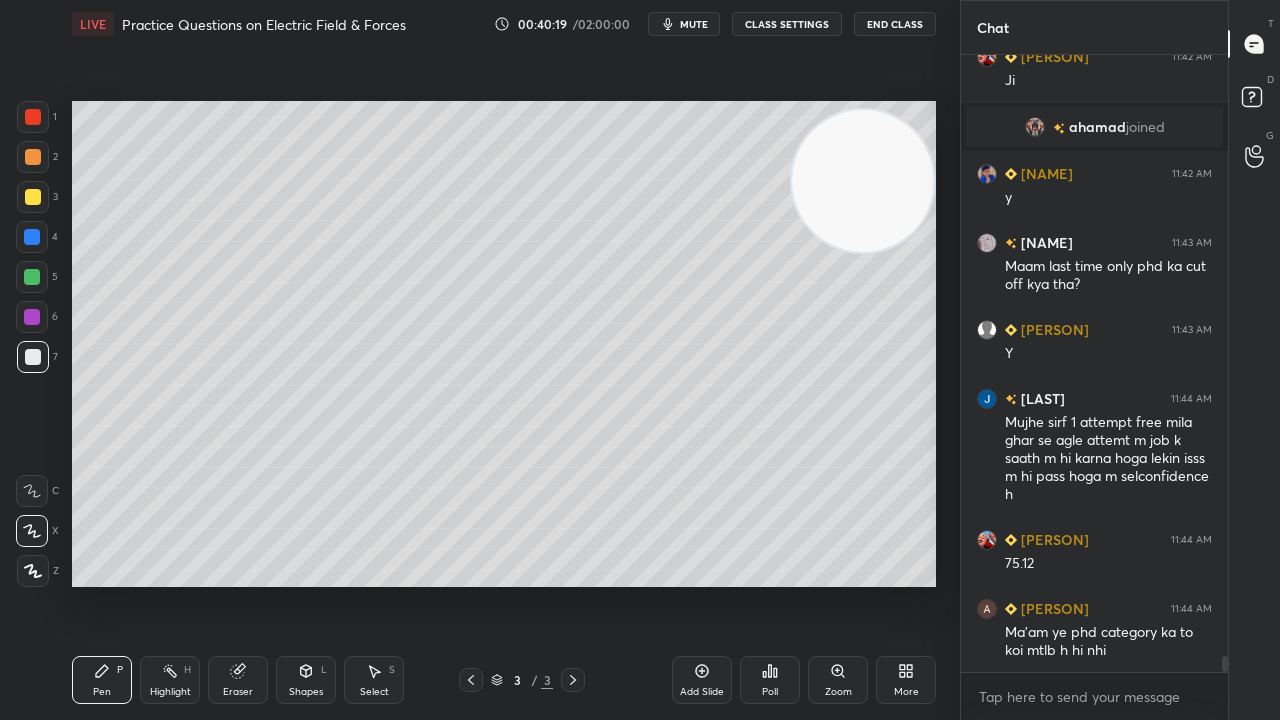 click on "mute" at bounding box center (684, 24) 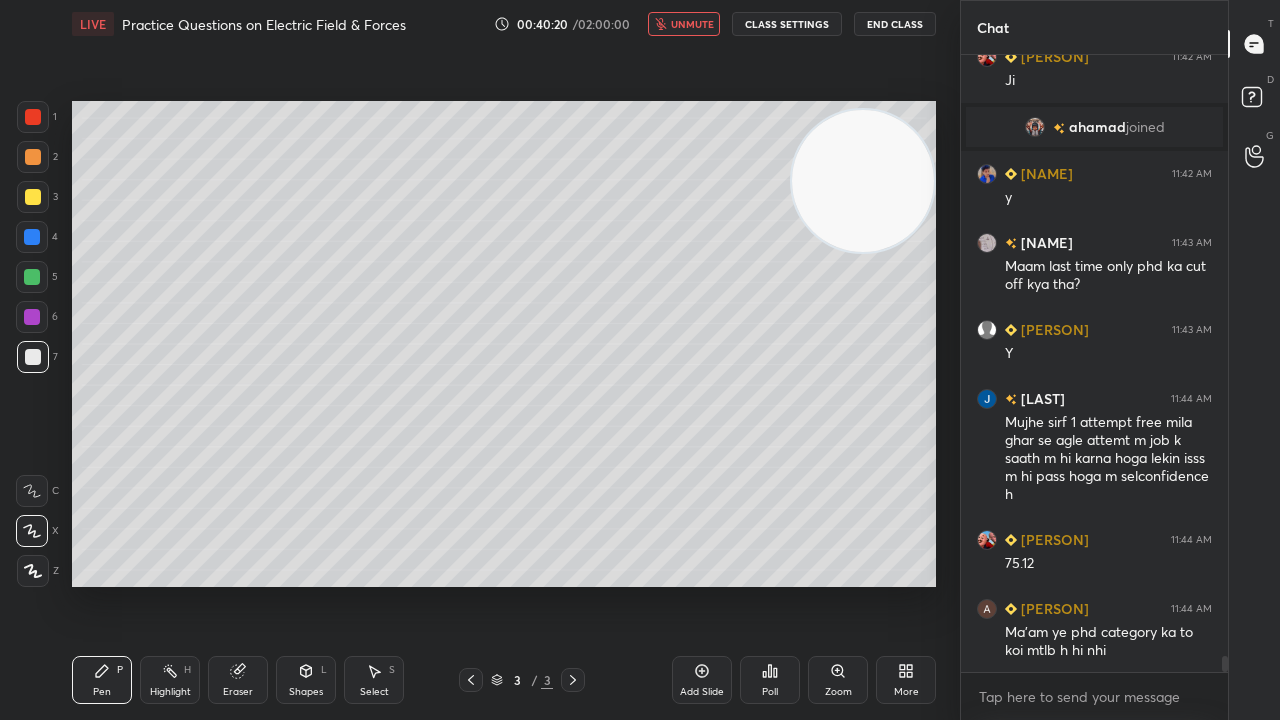 click on "unmute" at bounding box center (692, 24) 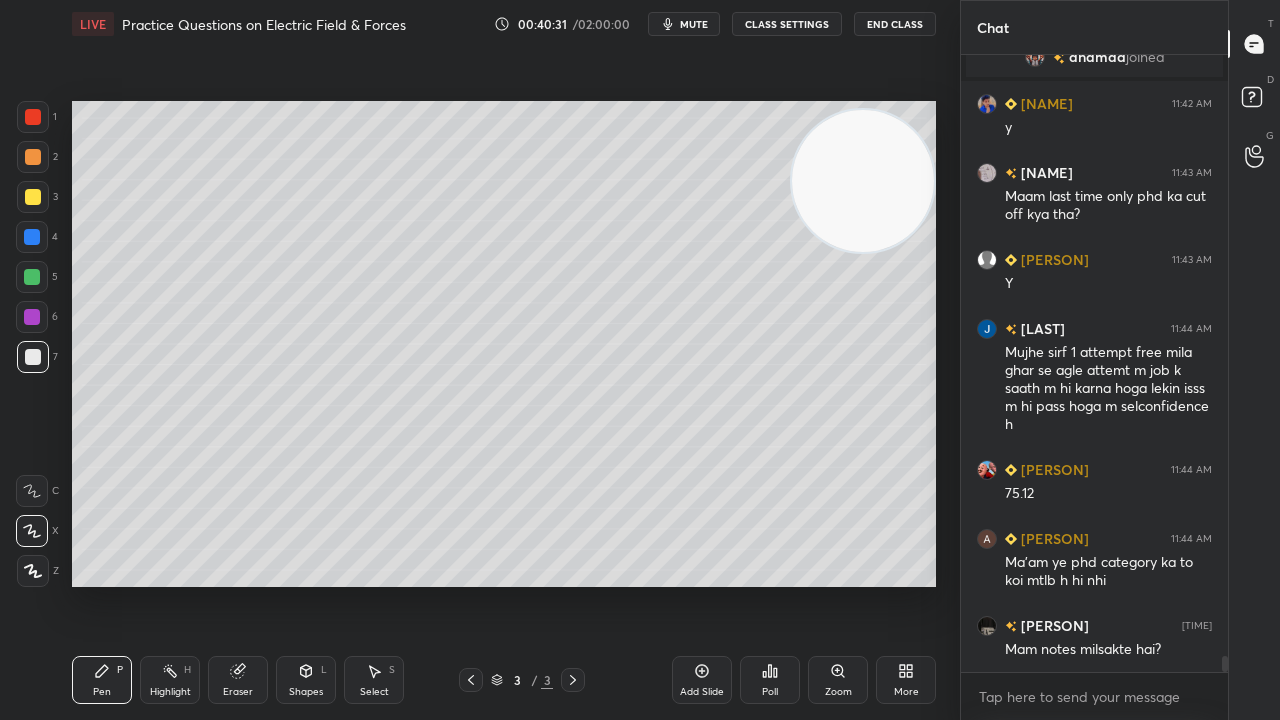 scroll, scrollTop: 22774, scrollLeft: 0, axis: vertical 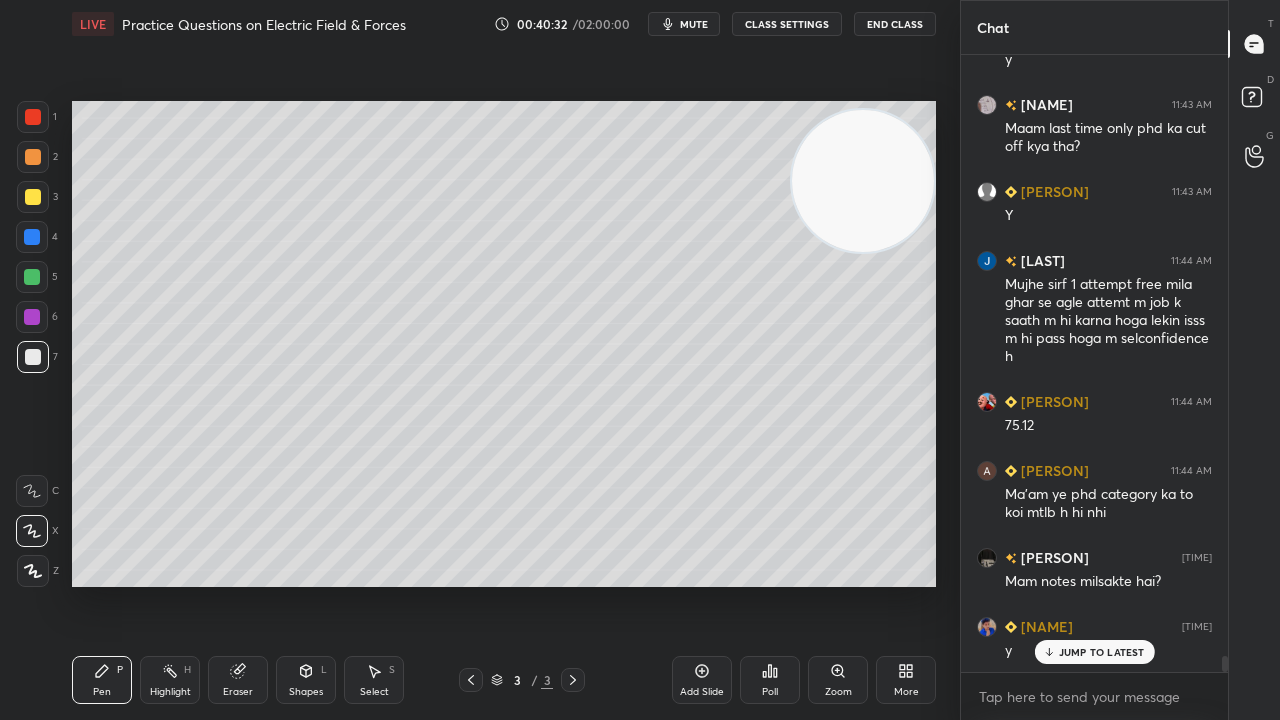 click on "mute" at bounding box center (694, 24) 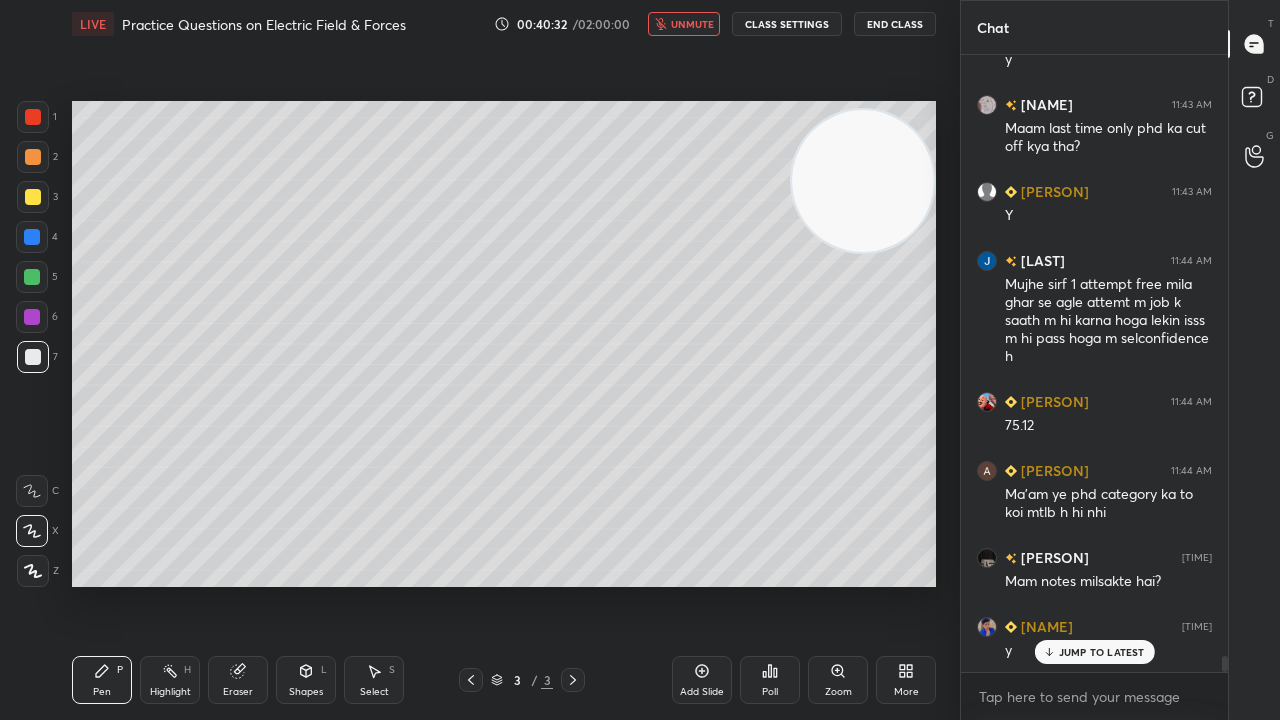 click on "unmute" at bounding box center (692, 24) 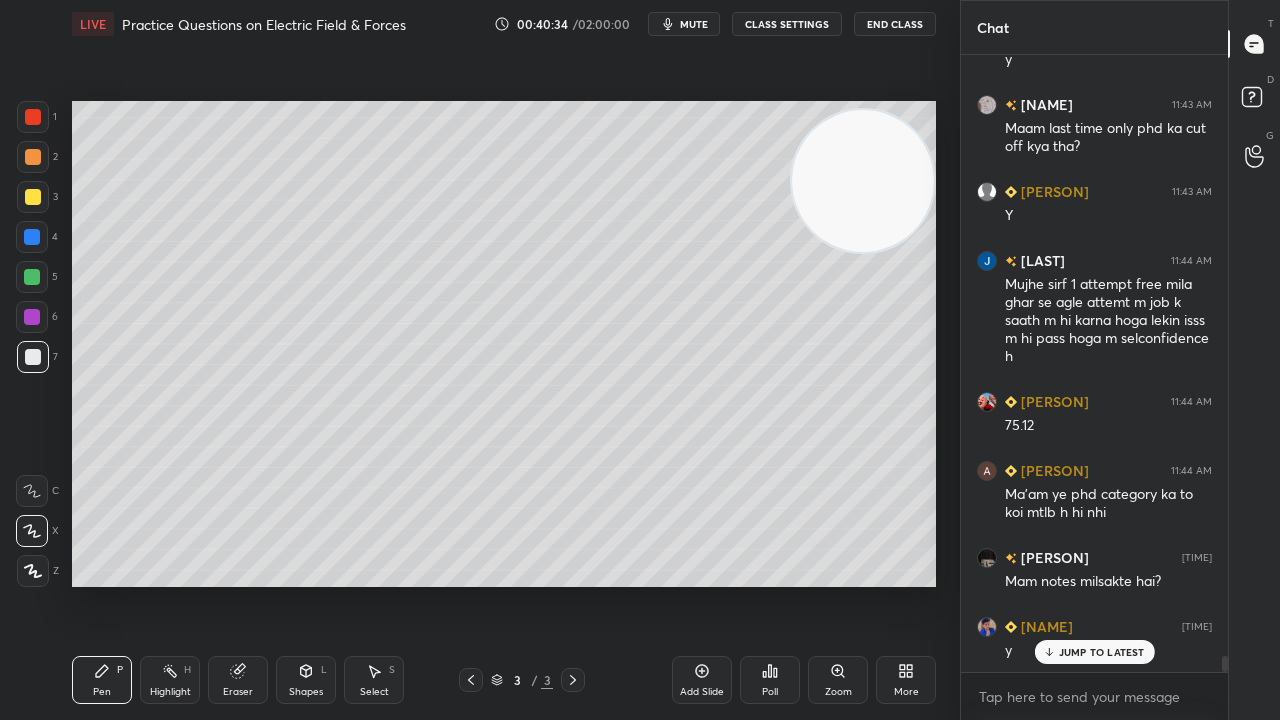 click on "Pen P Highlight H Eraser Shapes L Select S 3 / 3 Add Slide Poll Zoom More" at bounding box center [504, 680] 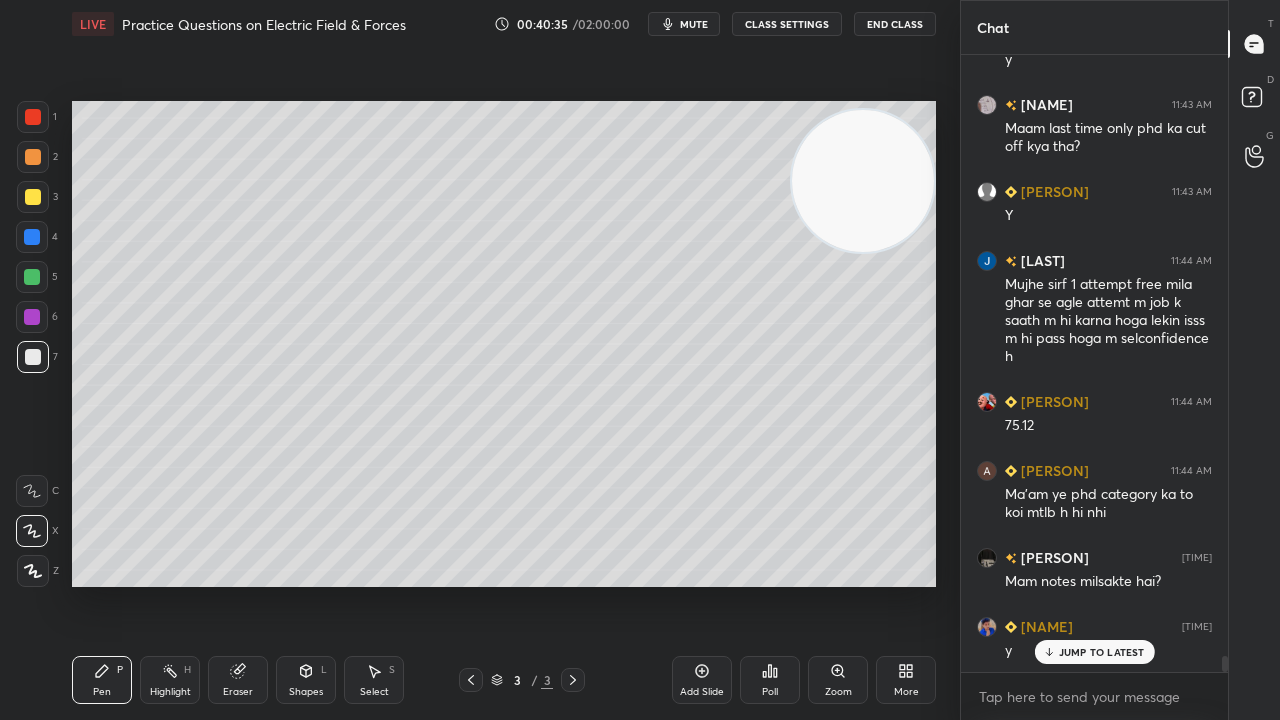 click on "Add Slide" at bounding box center (702, 680) 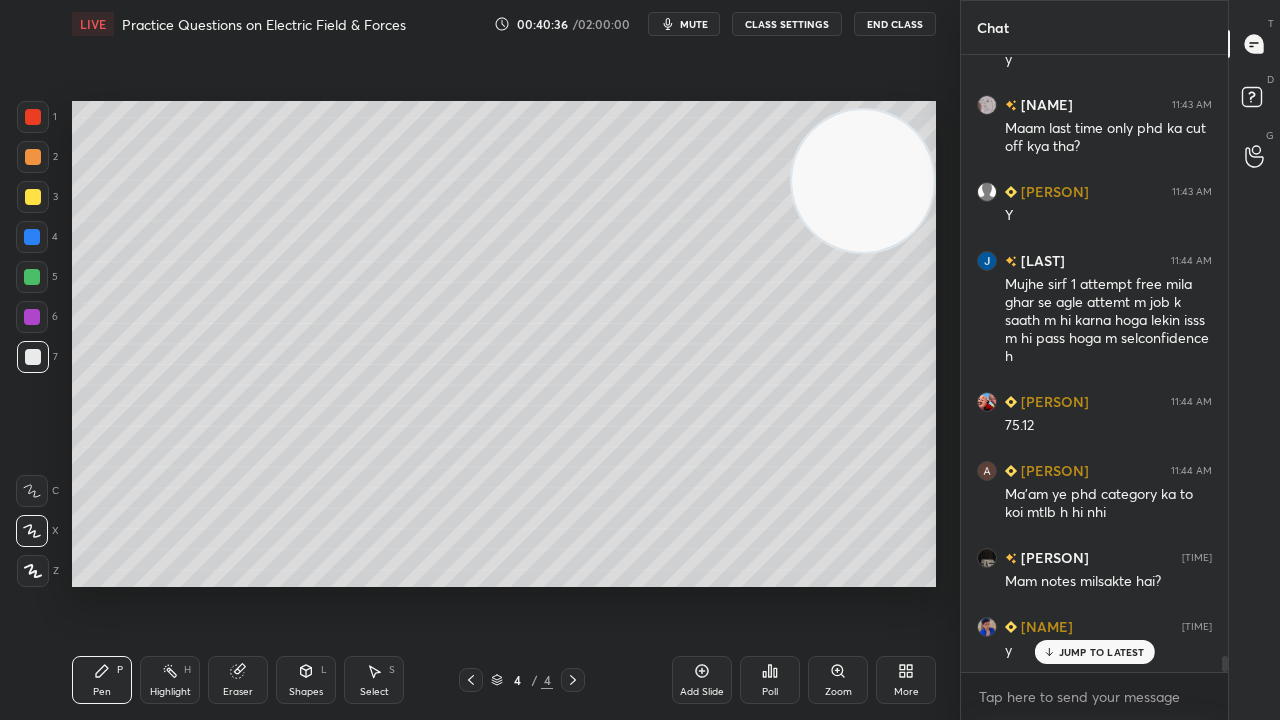 click on "mute" at bounding box center [694, 24] 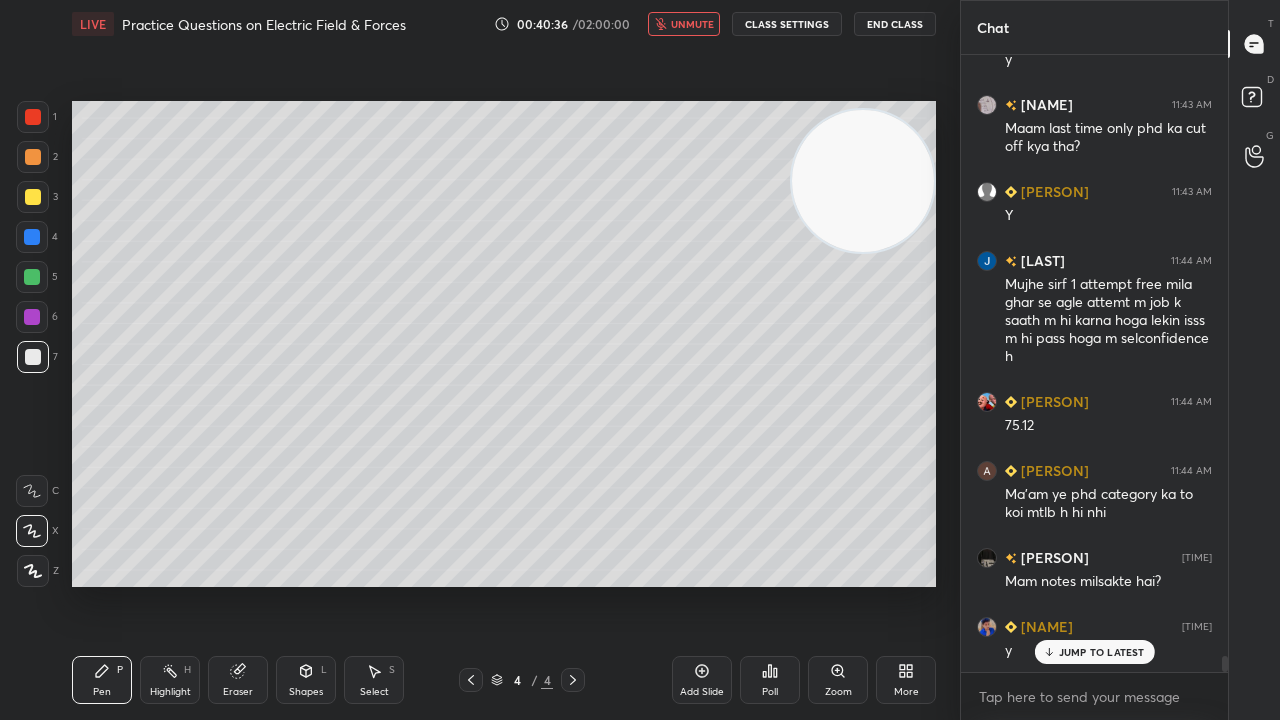 click on "unmute" at bounding box center [692, 24] 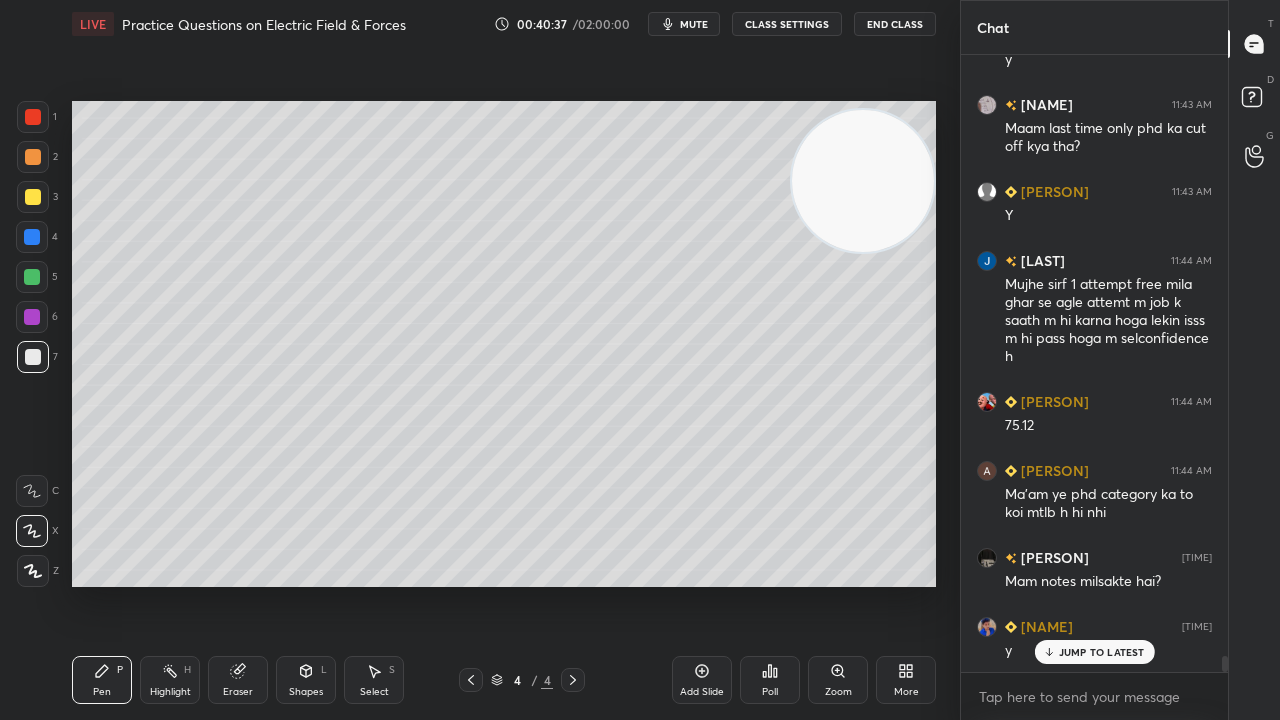 click at bounding box center [32, 277] 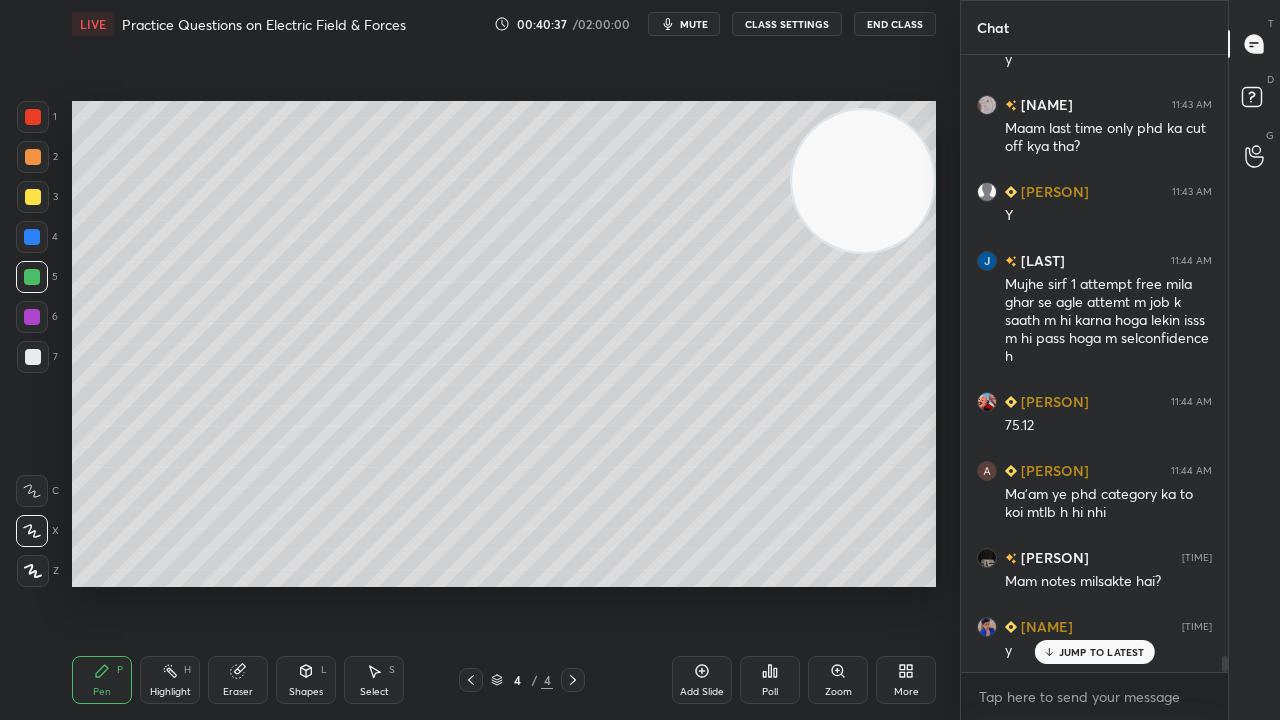 drag, startPoint x: 820, startPoint y: 214, endPoint x: 820, endPoint y: 654, distance: 440 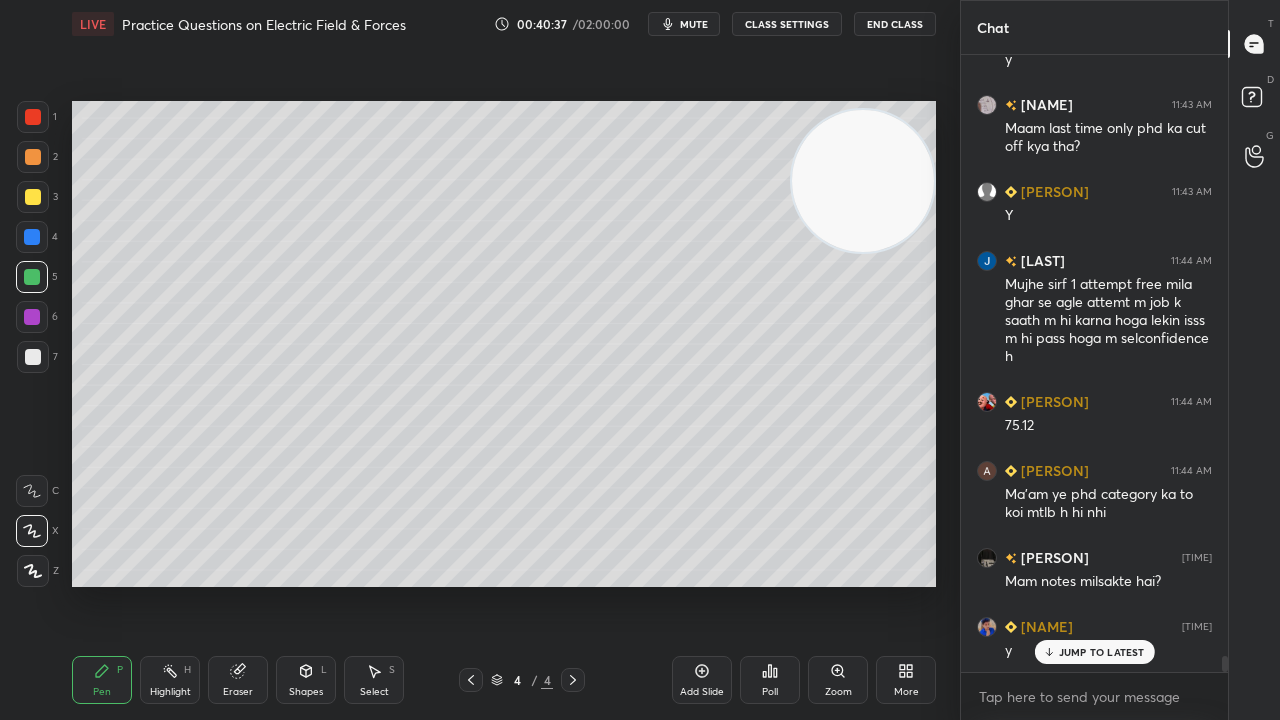 click on "LIVE Practice Questions on Electric Field & Forces 00:40:37 /  02:00:00 mute CLASS SETTINGS End Class Setting up your live class Poll for   secs No correct answer Start poll Back Practice Questions on Electric Field & Forces • L3 of Detailed Course on Electromagnetic Theory Surbhi Upadhyay Pen P Highlight H Eraser Shapes L Select S 4 / 4 Add Slide Poll Zoom More" at bounding box center (504, 360) 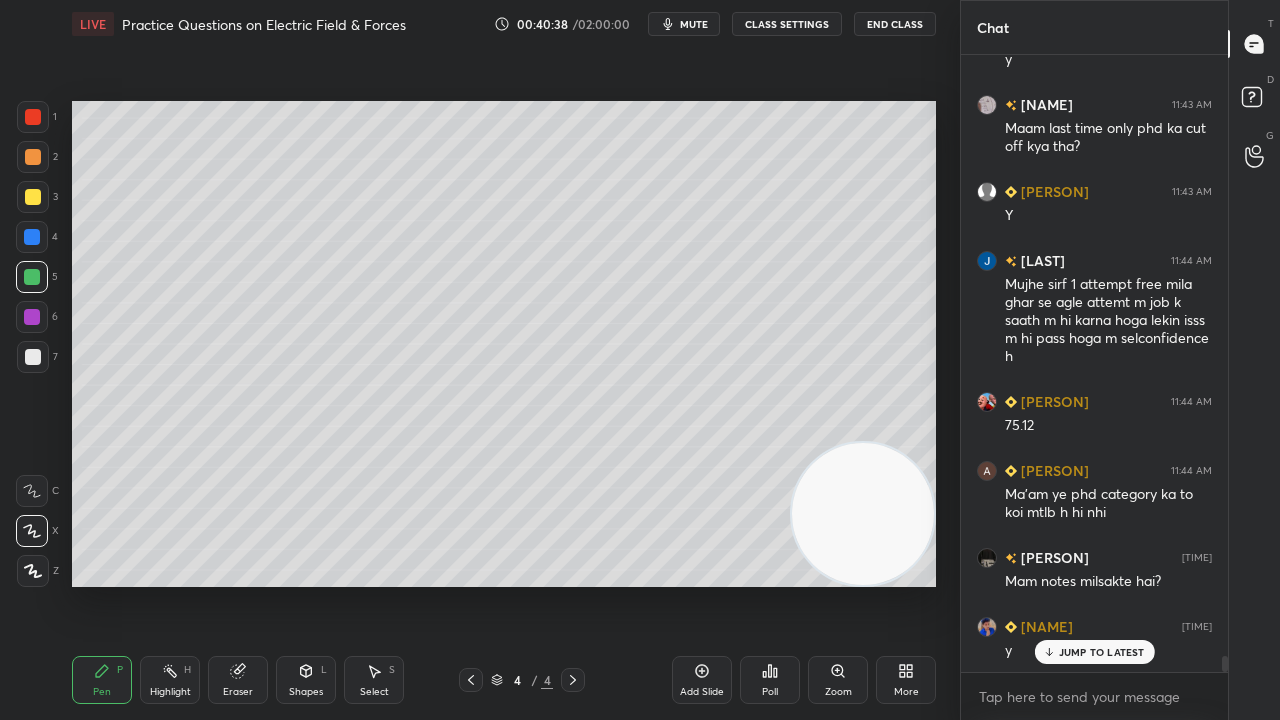 scroll, scrollTop: 22844, scrollLeft: 0, axis: vertical 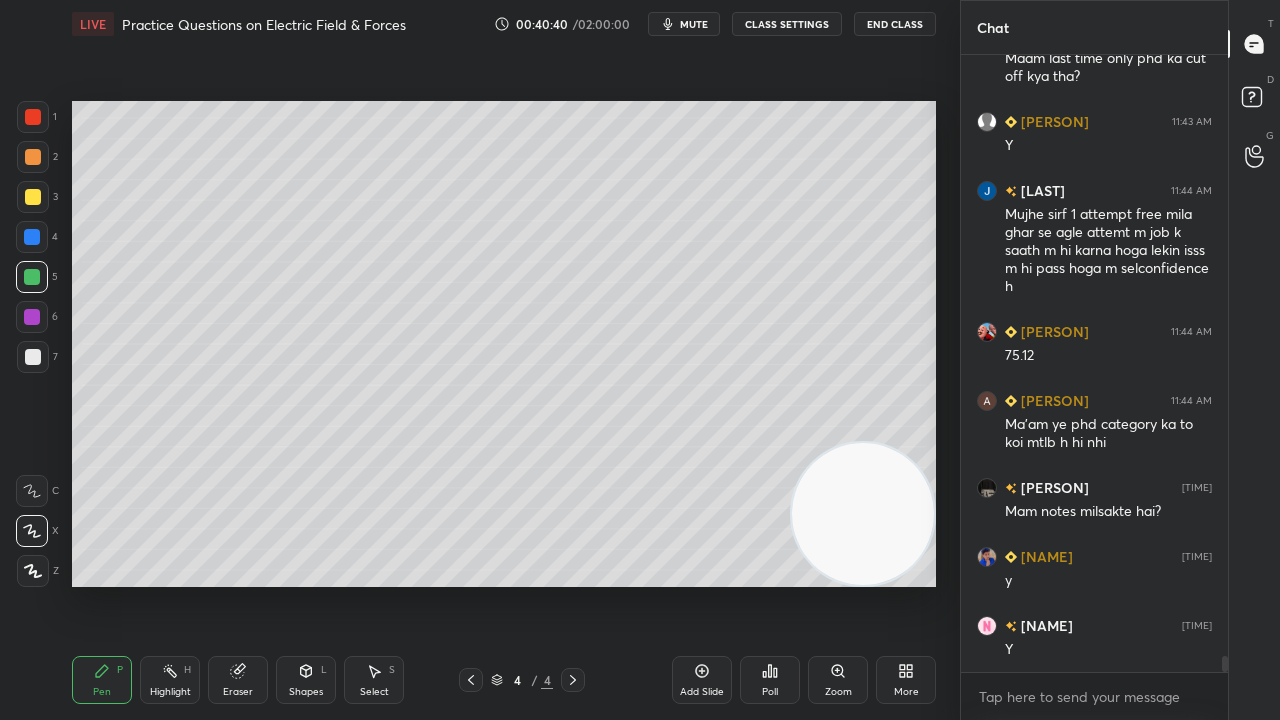 click at bounding box center (33, 357) 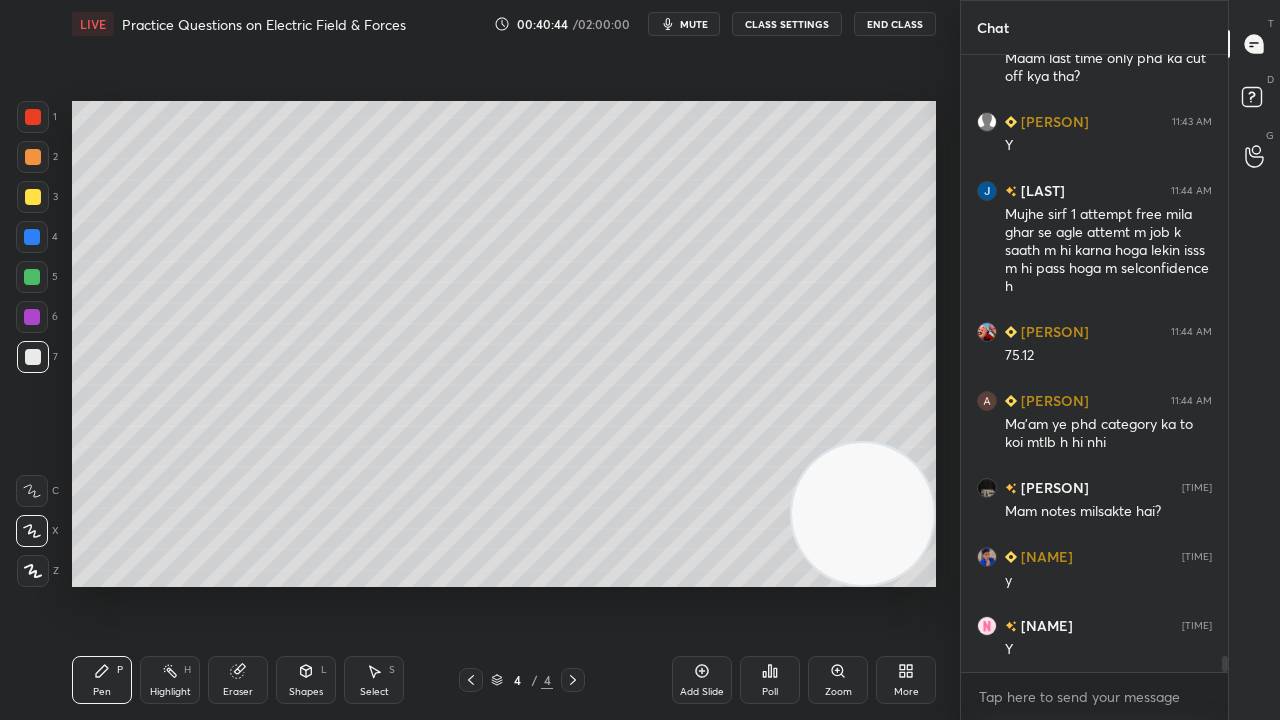 click on "Shapes L" at bounding box center (306, 680) 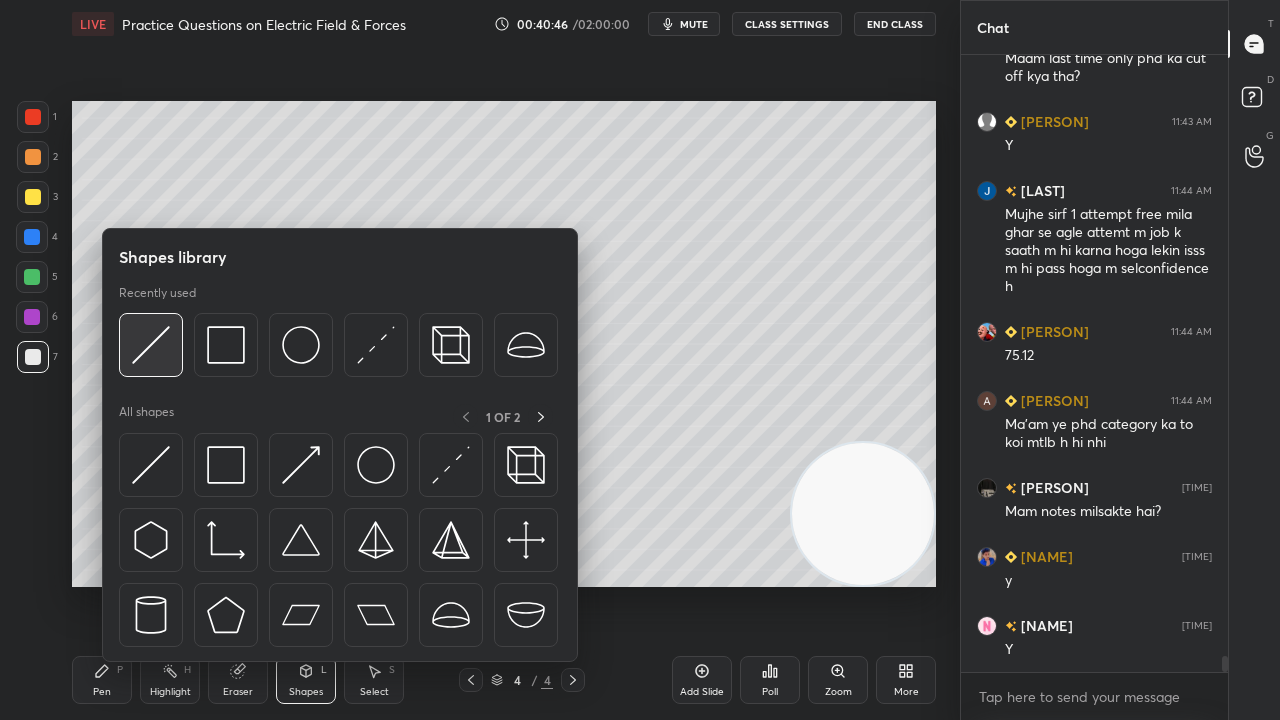 click at bounding box center (151, 345) 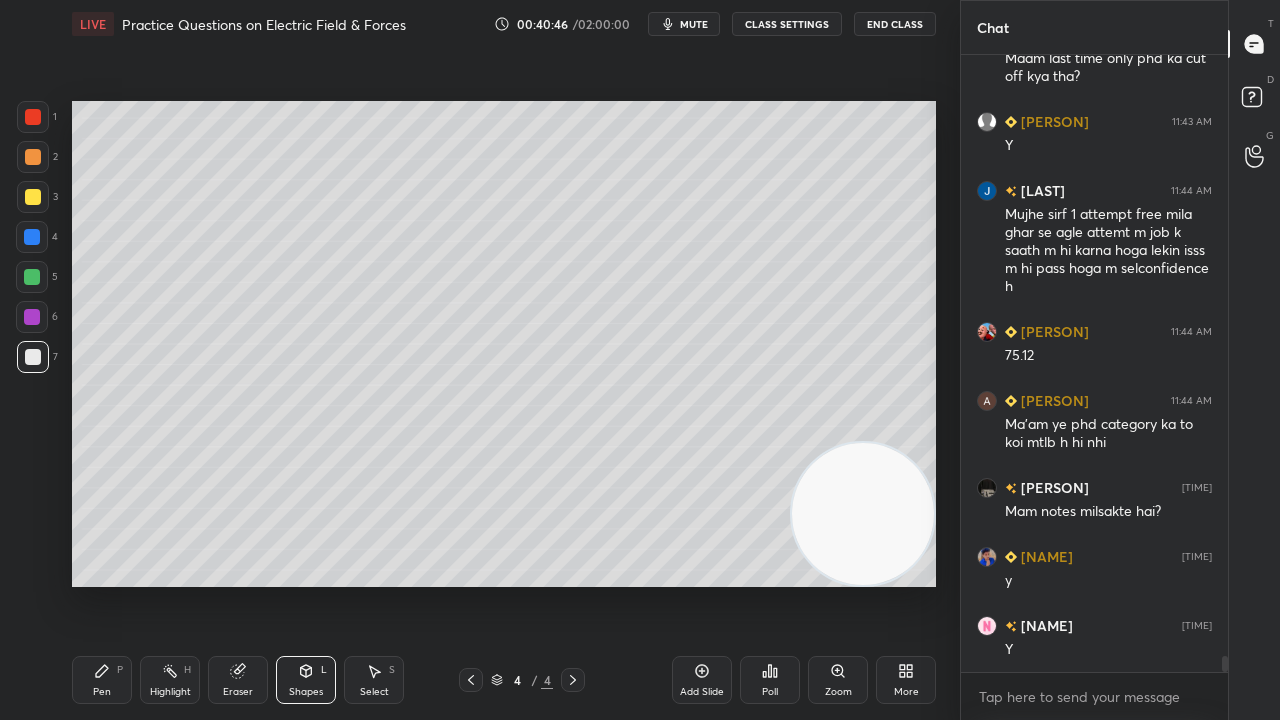 drag, startPoint x: 34, startPoint y: 198, endPoint x: 54, endPoint y: 196, distance: 20.09975 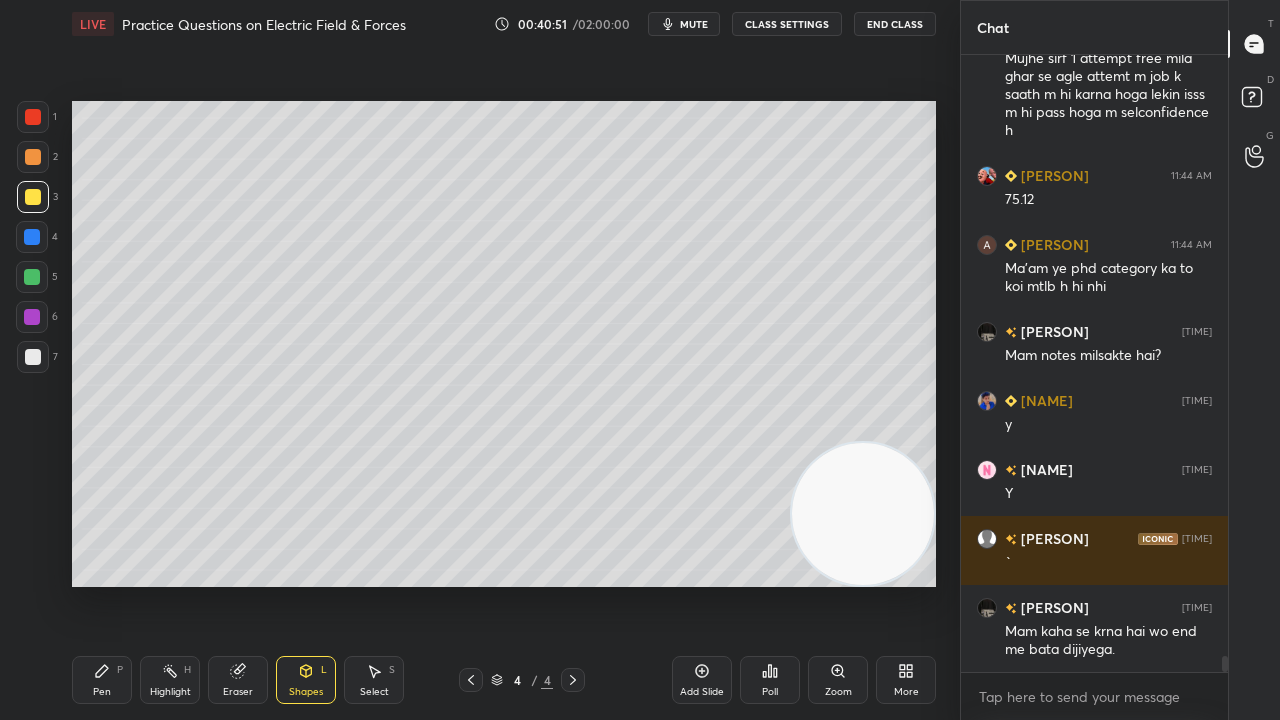 scroll, scrollTop: 23068, scrollLeft: 0, axis: vertical 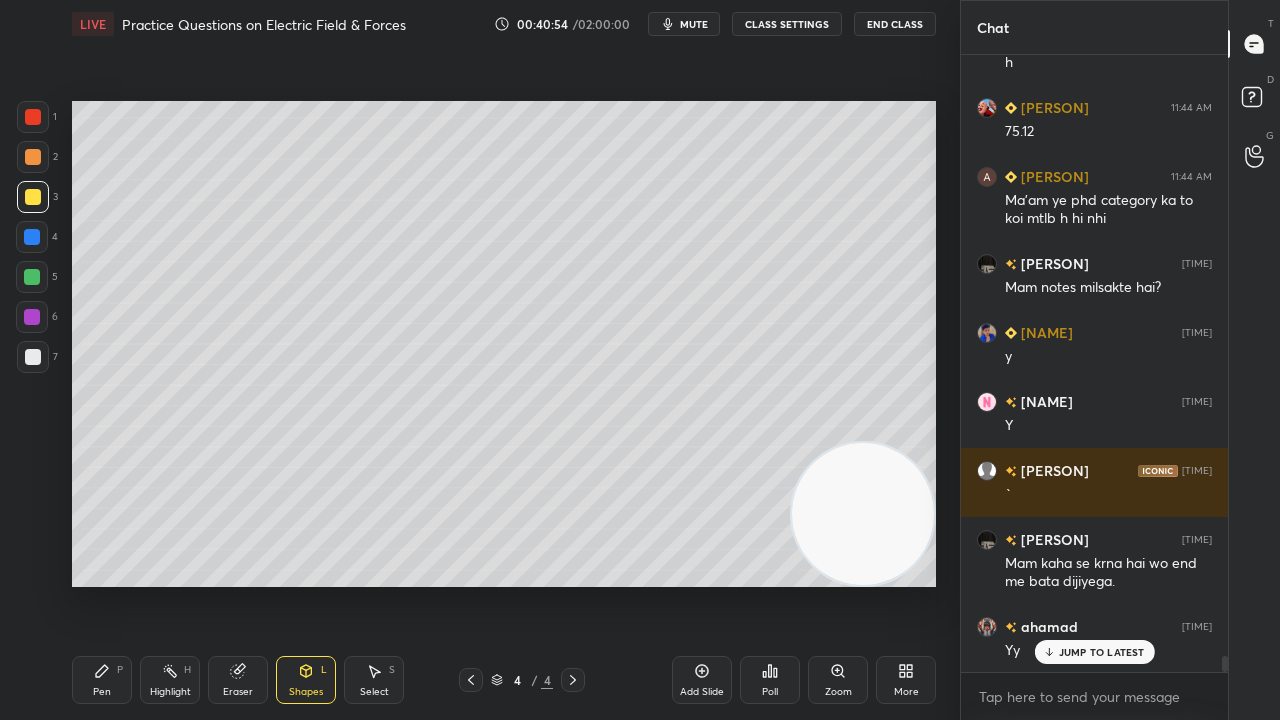 click on "Eraser" at bounding box center (238, 680) 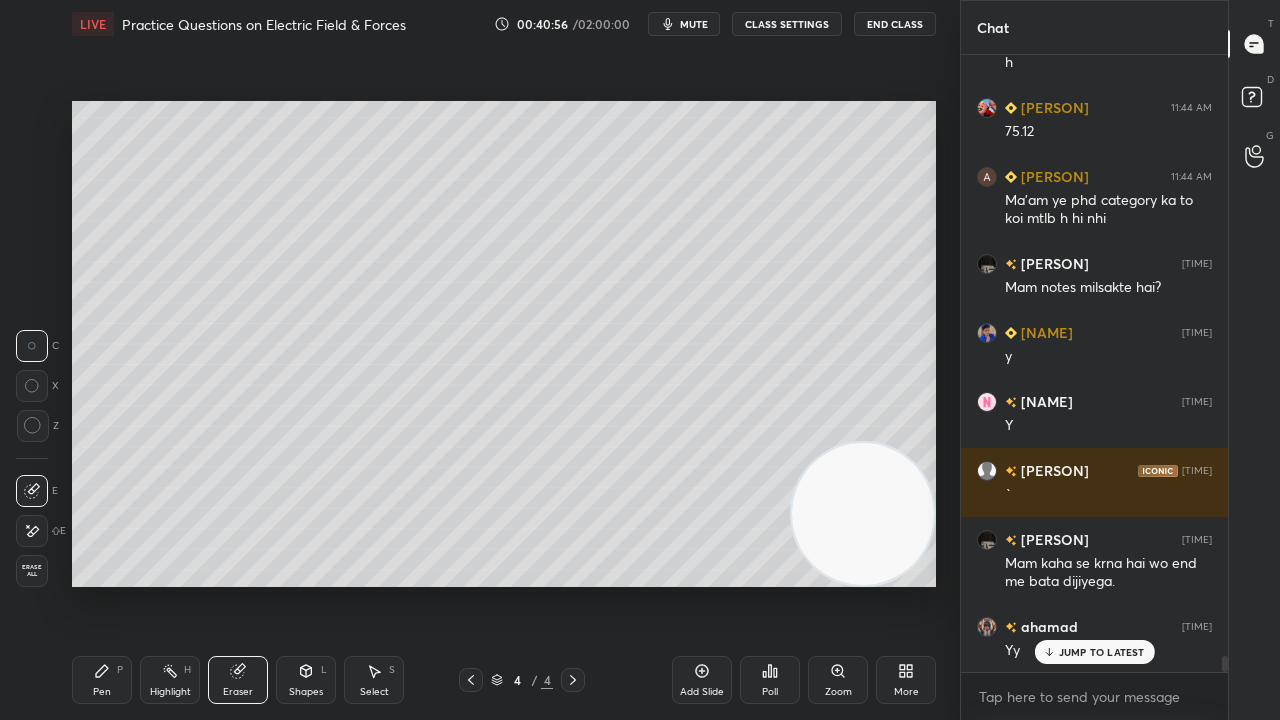 drag, startPoint x: 86, startPoint y: 682, endPoint x: 82, endPoint y: 657, distance: 25.317978 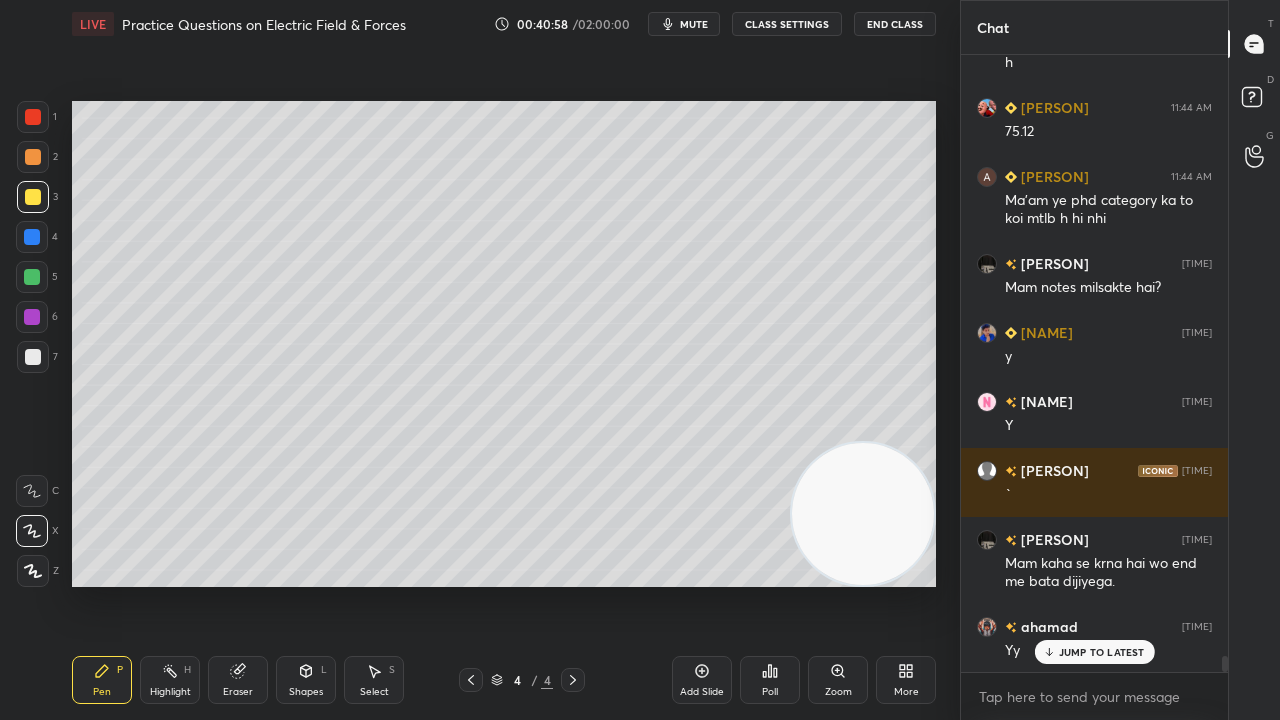 drag, startPoint x: 34, startPoint y: 362, endPoint x: 48, endPoint y: 350, distance: 18.439089 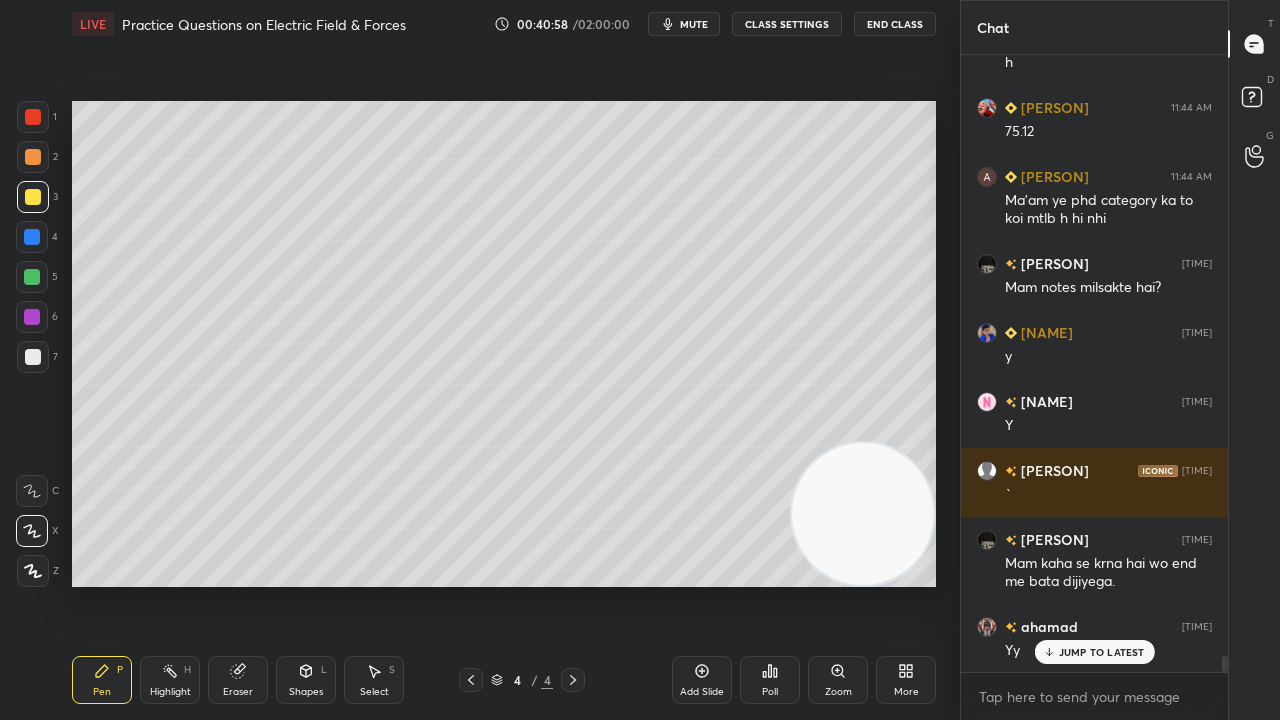 click at bounding box center (33, 357) 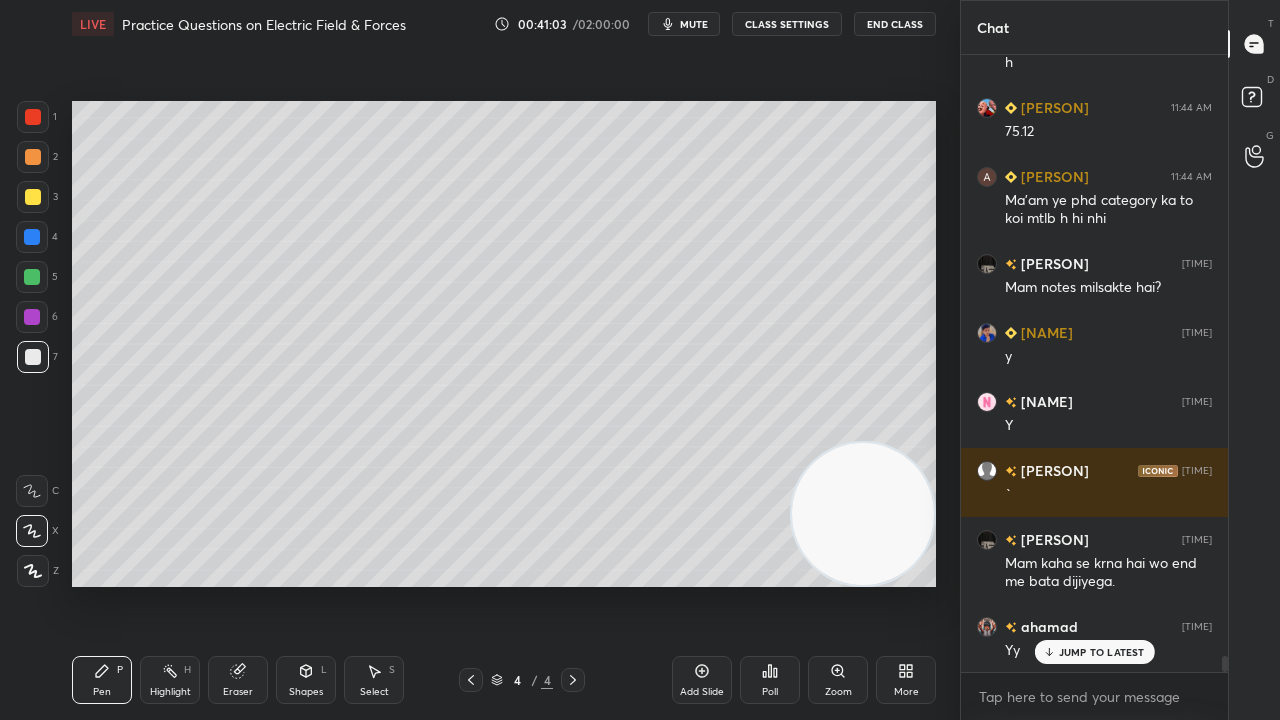 click on "JUMP TO LATEST" at bounding box center [1102, 652] 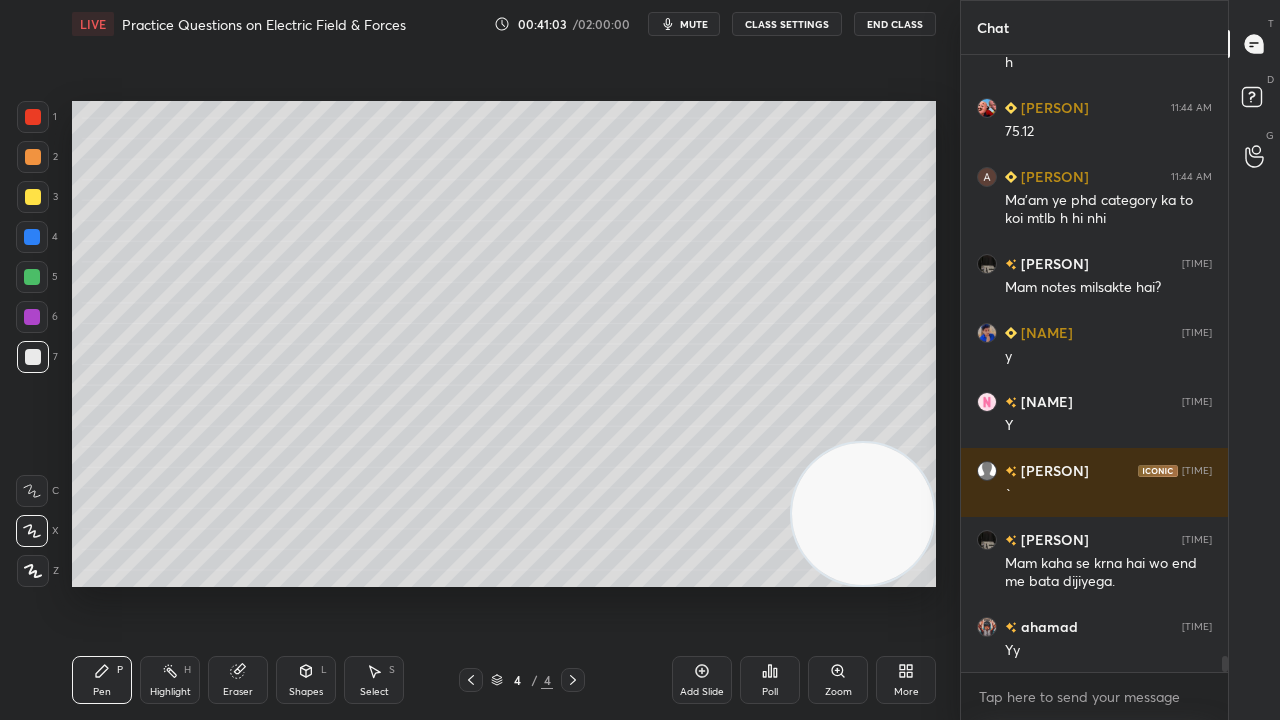 click on "00:41:03 /  02:00:00 mute CLASS SETTINGS End Class" at bounding box center [715, 24] 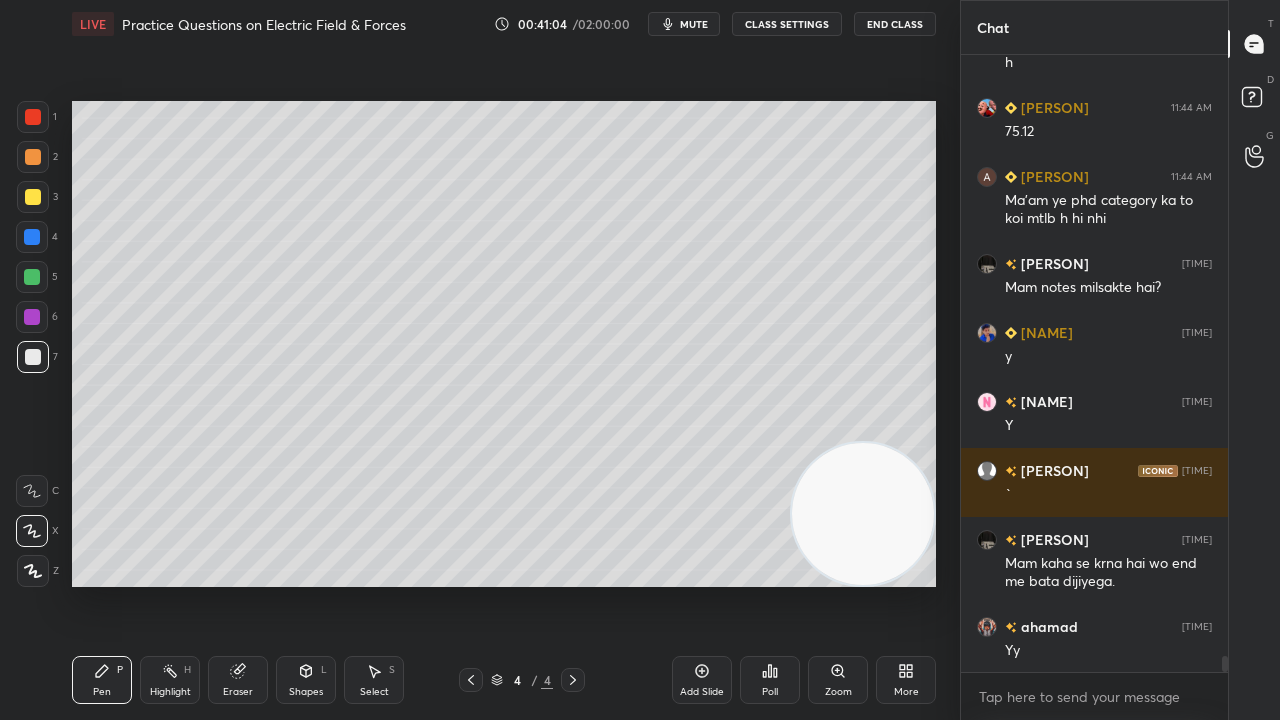 click on "mute" at bounding box center (694, 24) 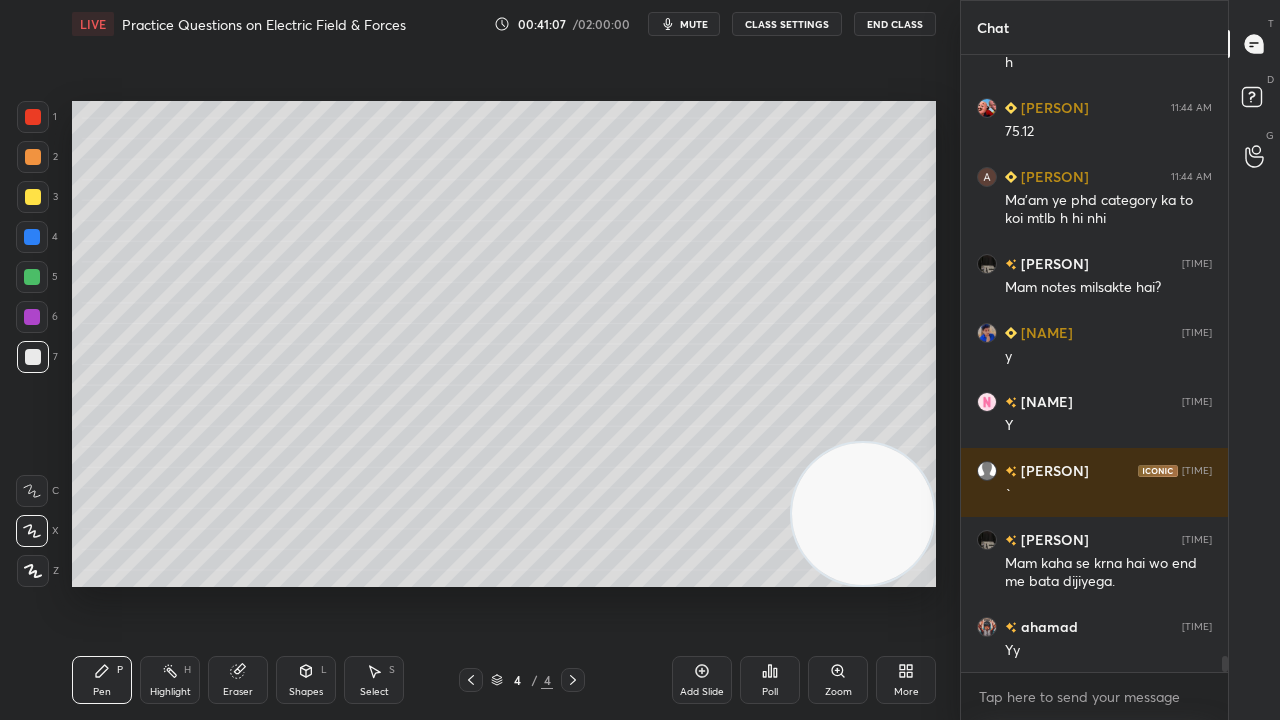 scroll, scrollTop: 23156, scrollLeft: 0, axis: vertical 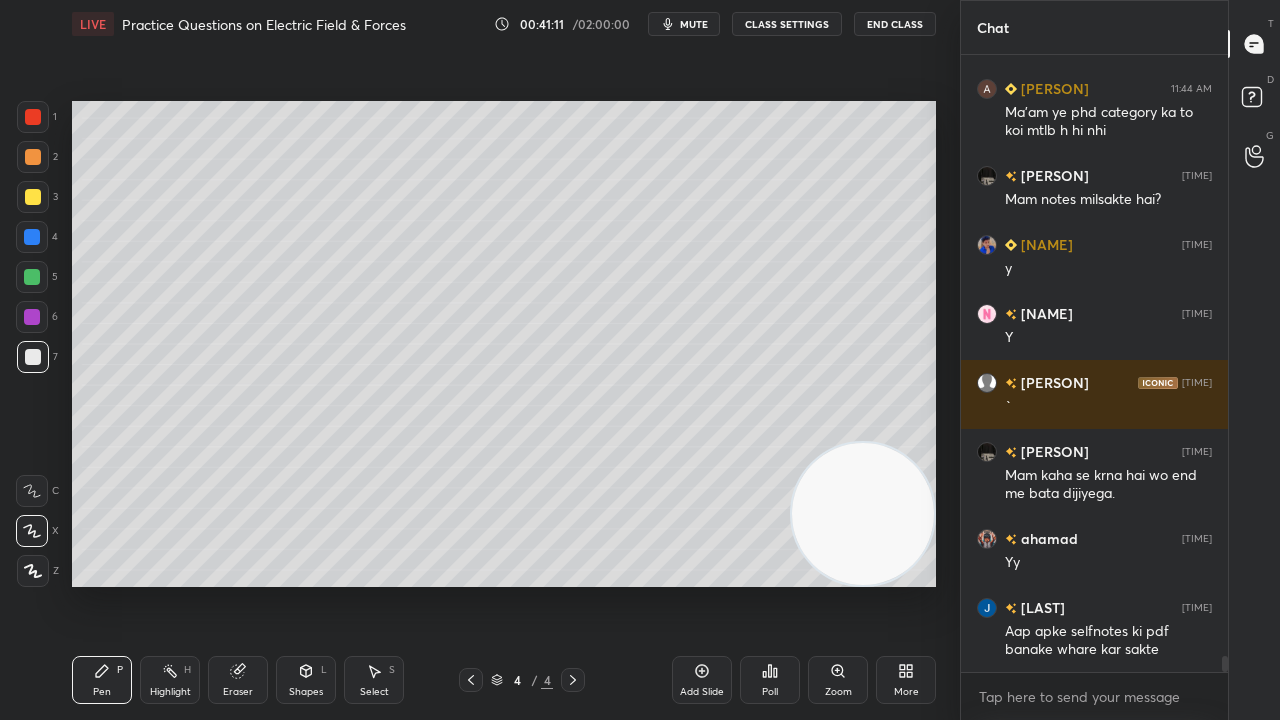 click on "mute" at bounding box center (694, 24) 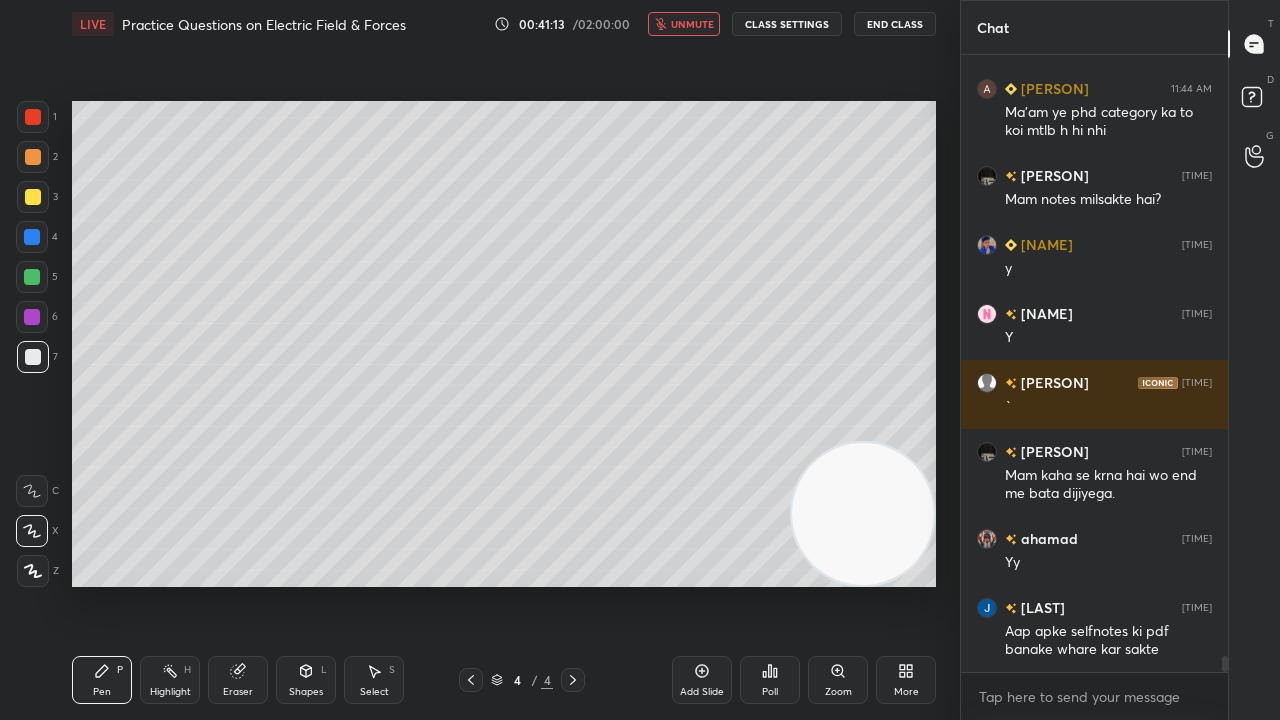 click on "unmute" at bounding box center [692, 24] 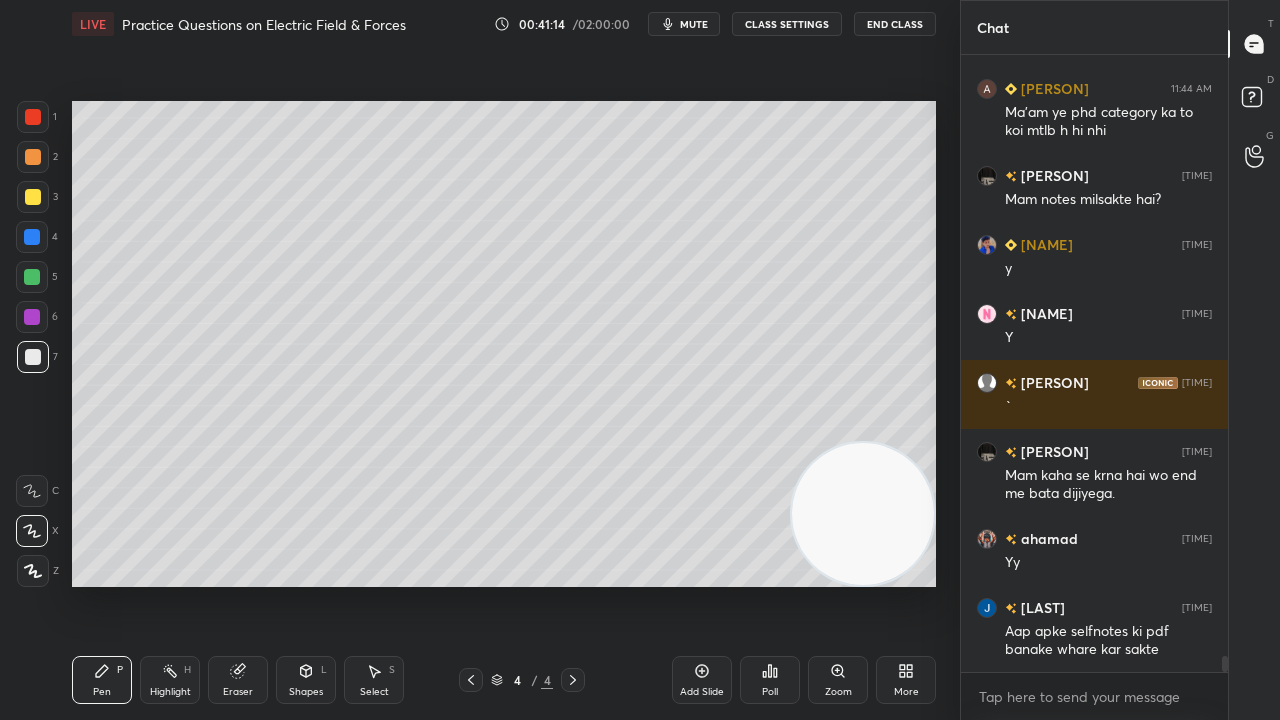 click on "mute" at bounding box center [684, 24] 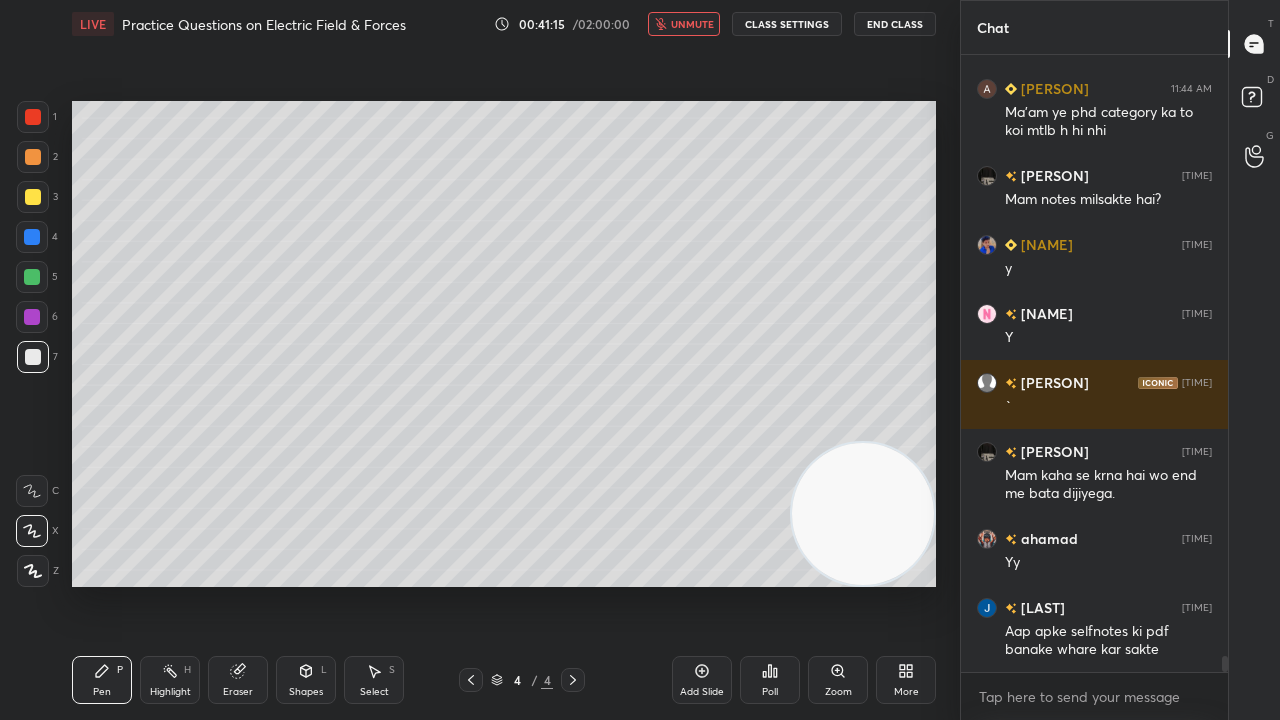click on "unmute" at bounding box center [692, 24] 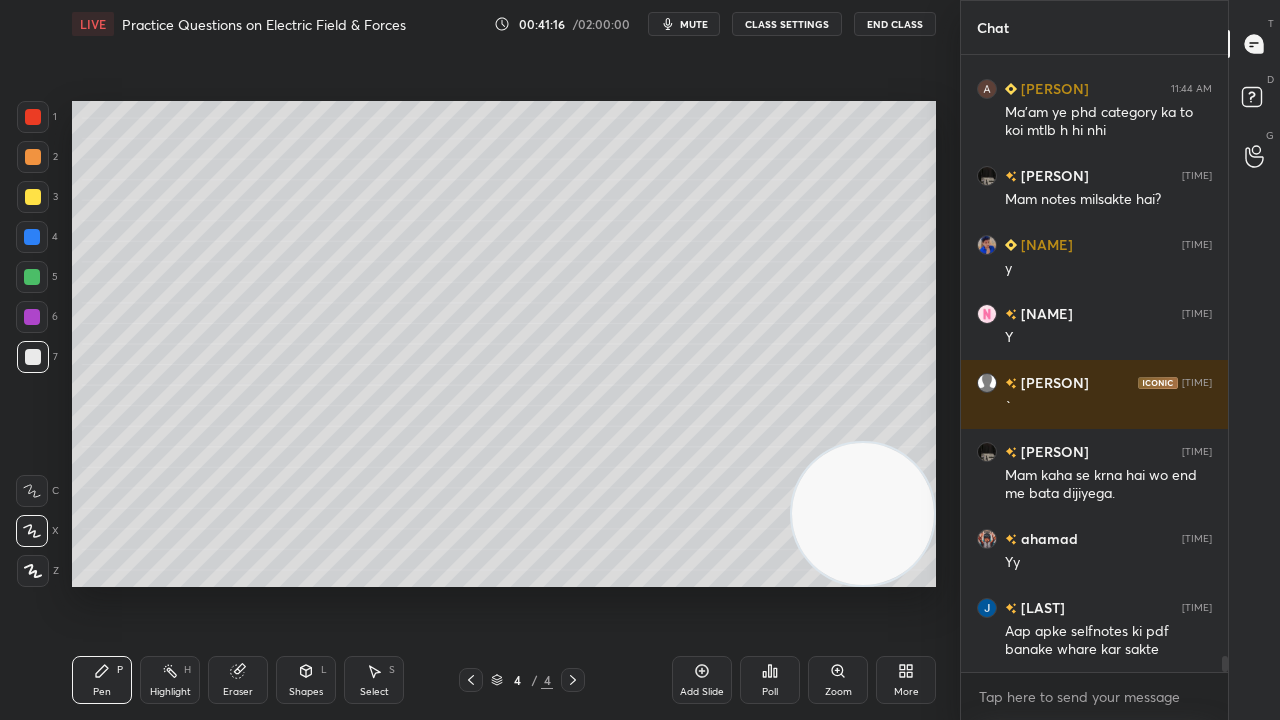 click on "mute" at bounding box center (694, 24) 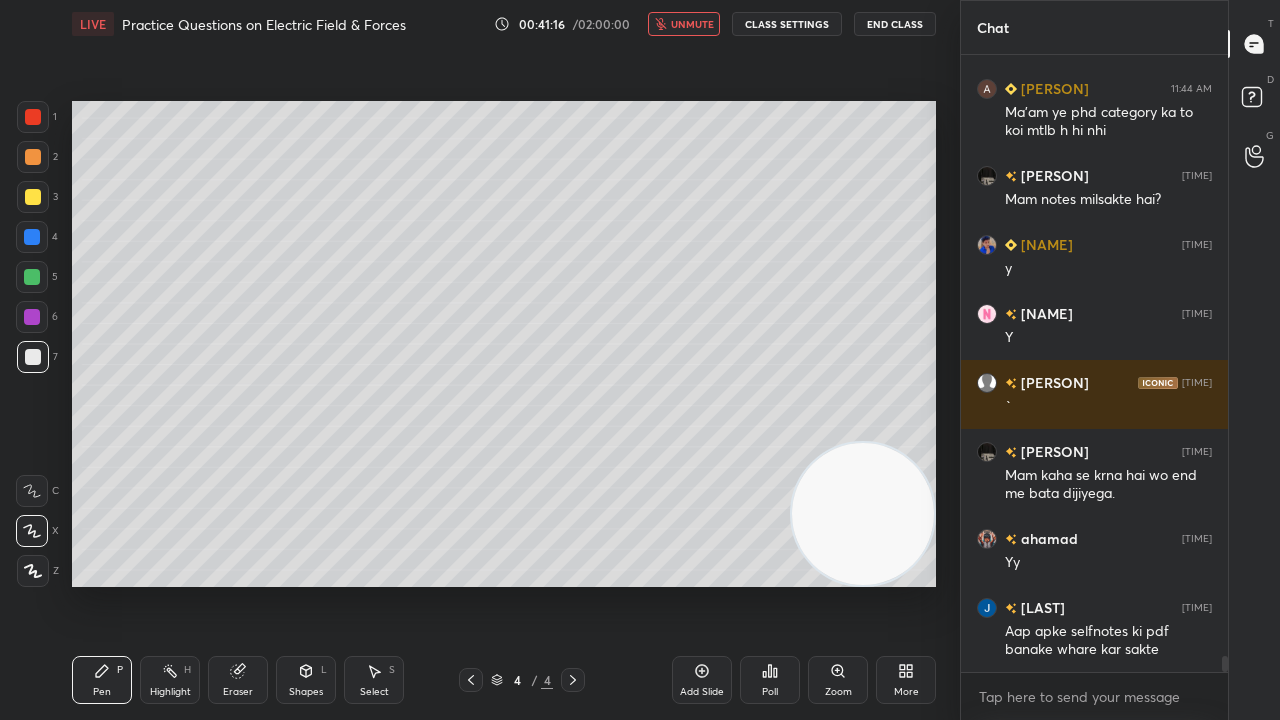click on "unmute" at bounding box center [692, 24] 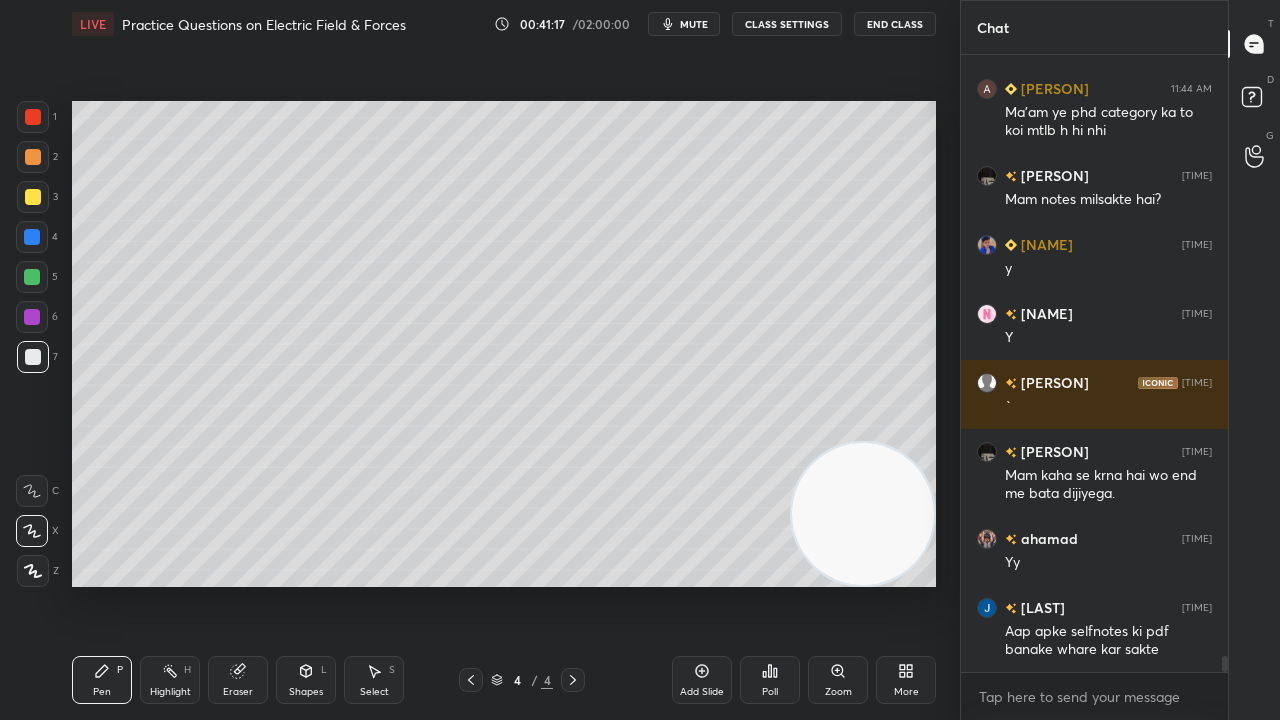 click at bounding box center [32, 277] 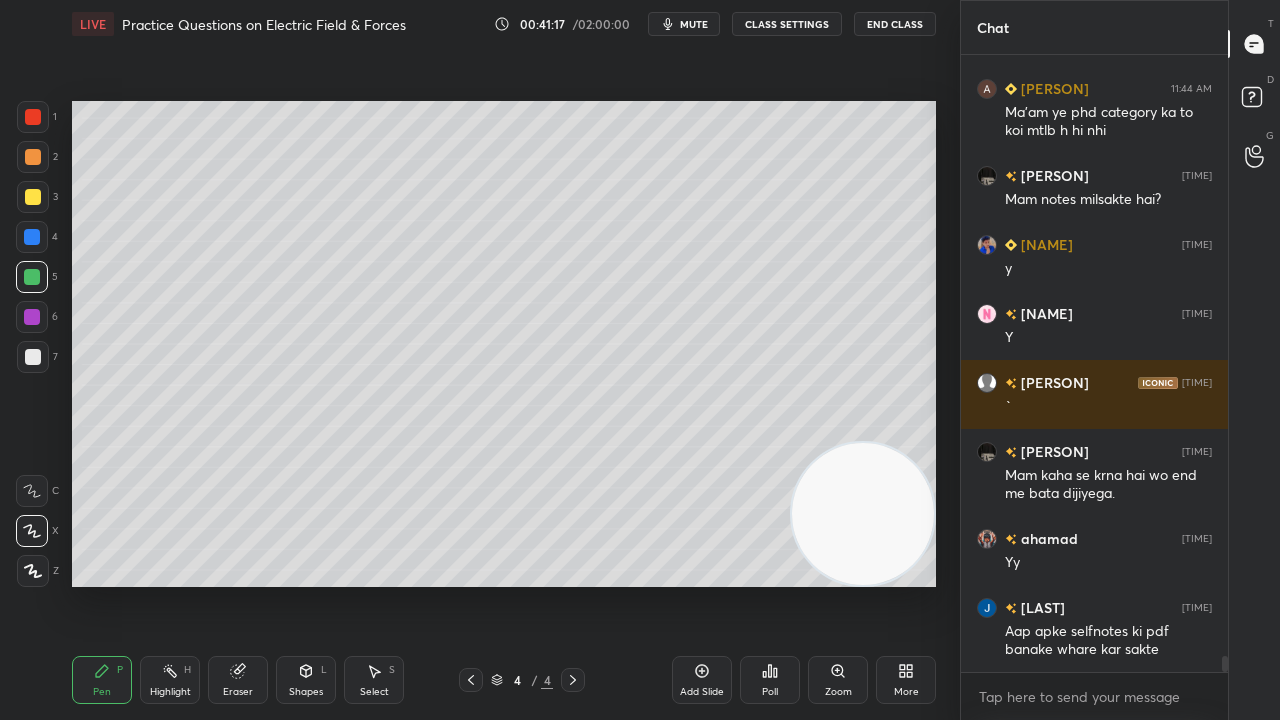 scroll, scrollTop: 23224, scrollLeft: 0, axis: vertical 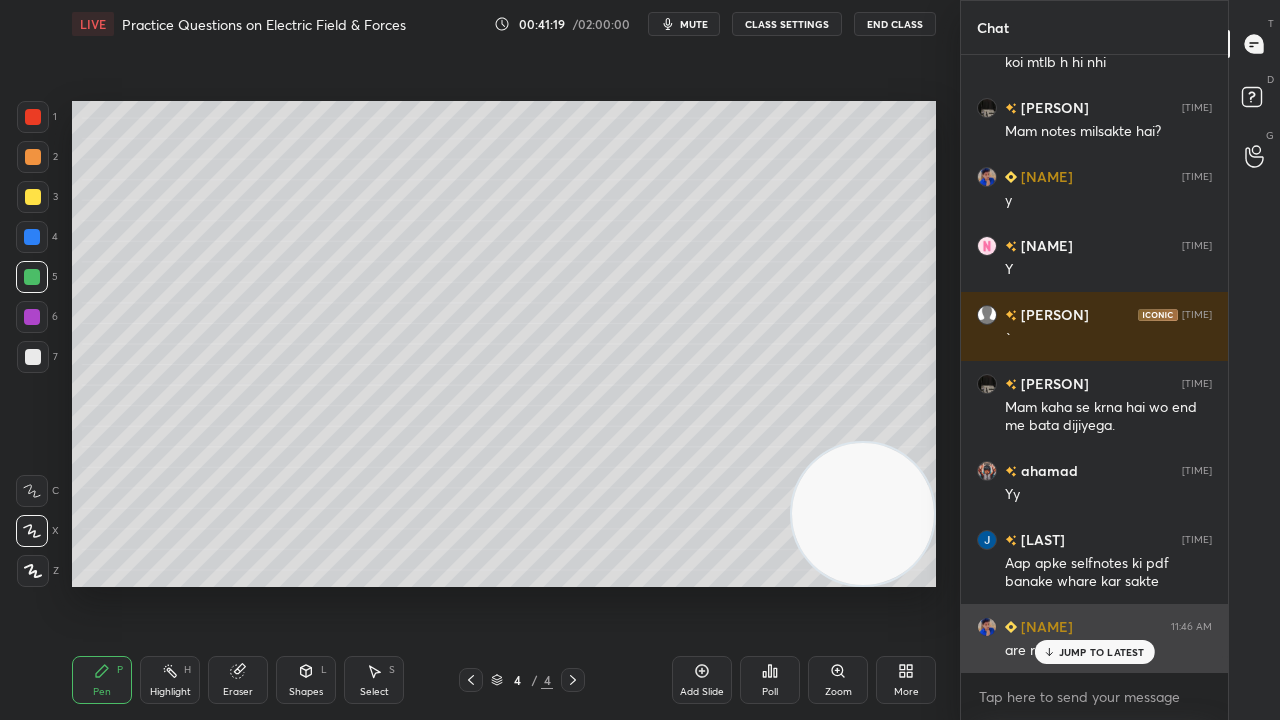 click on "JUMP TO LATEST" at bounding box center [1102, 652] 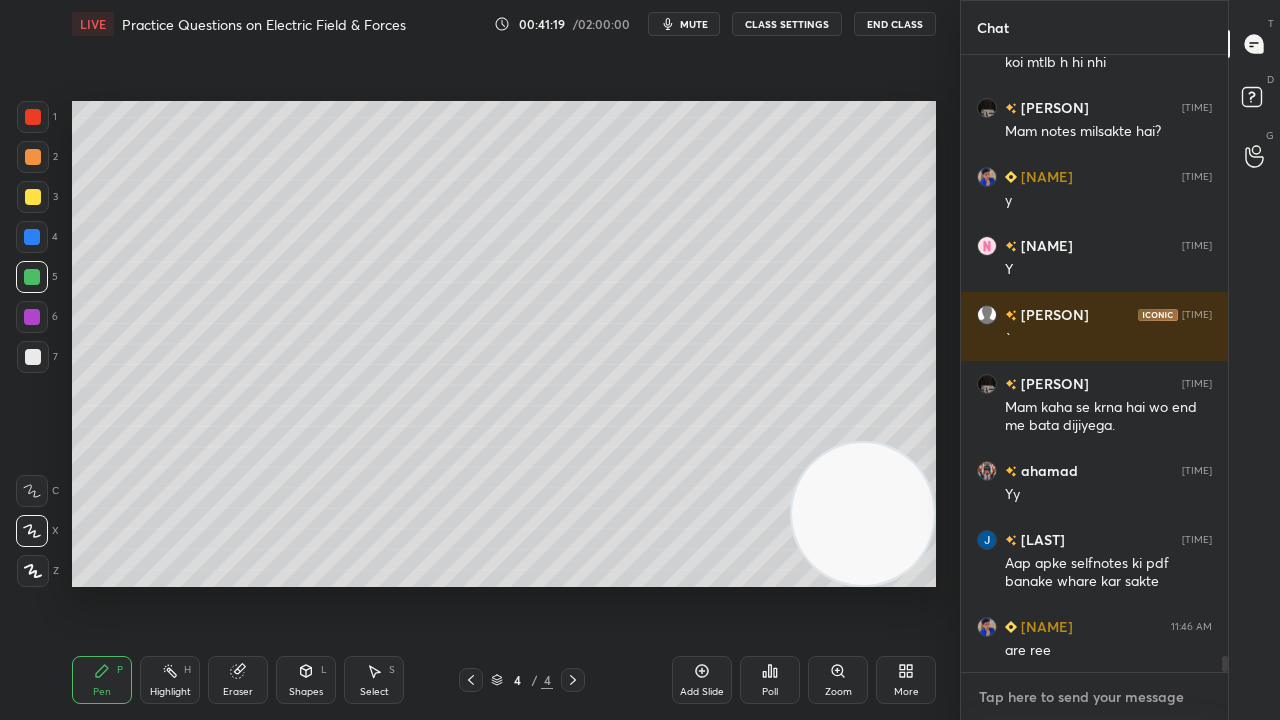 click at bounding box center (1094, 697) 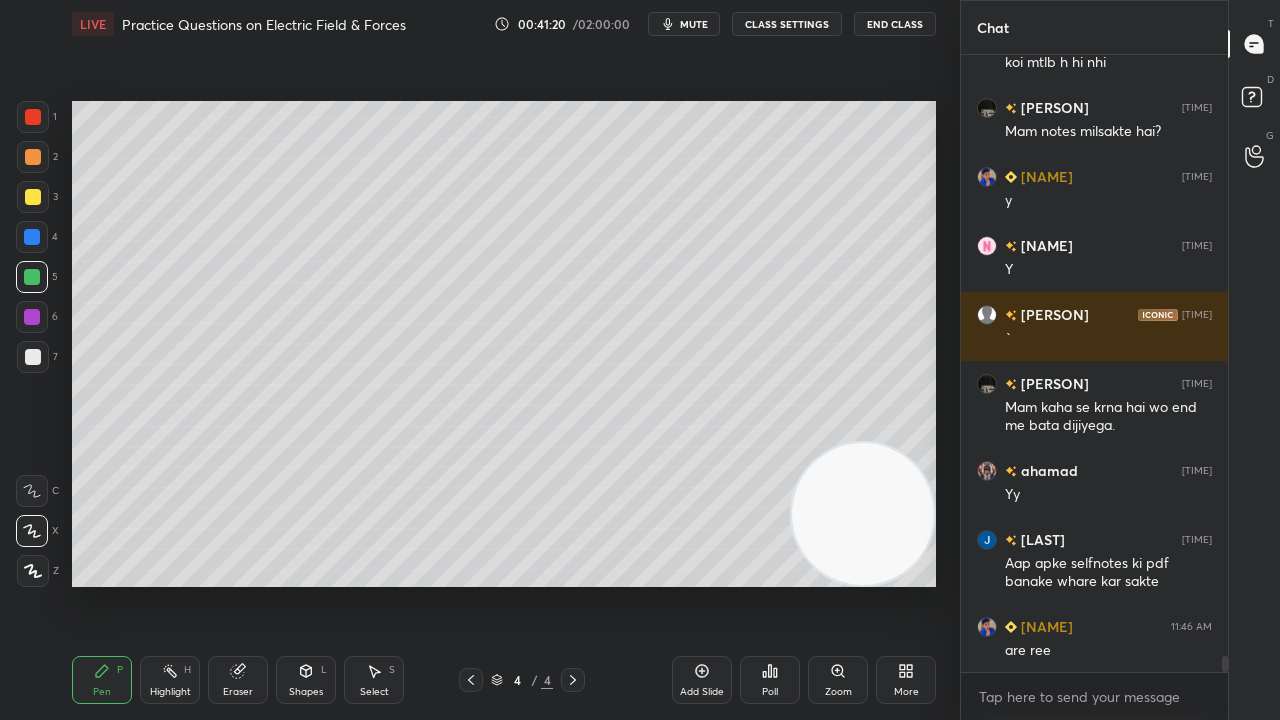 click on "mute" at bounding box center [684, 24] 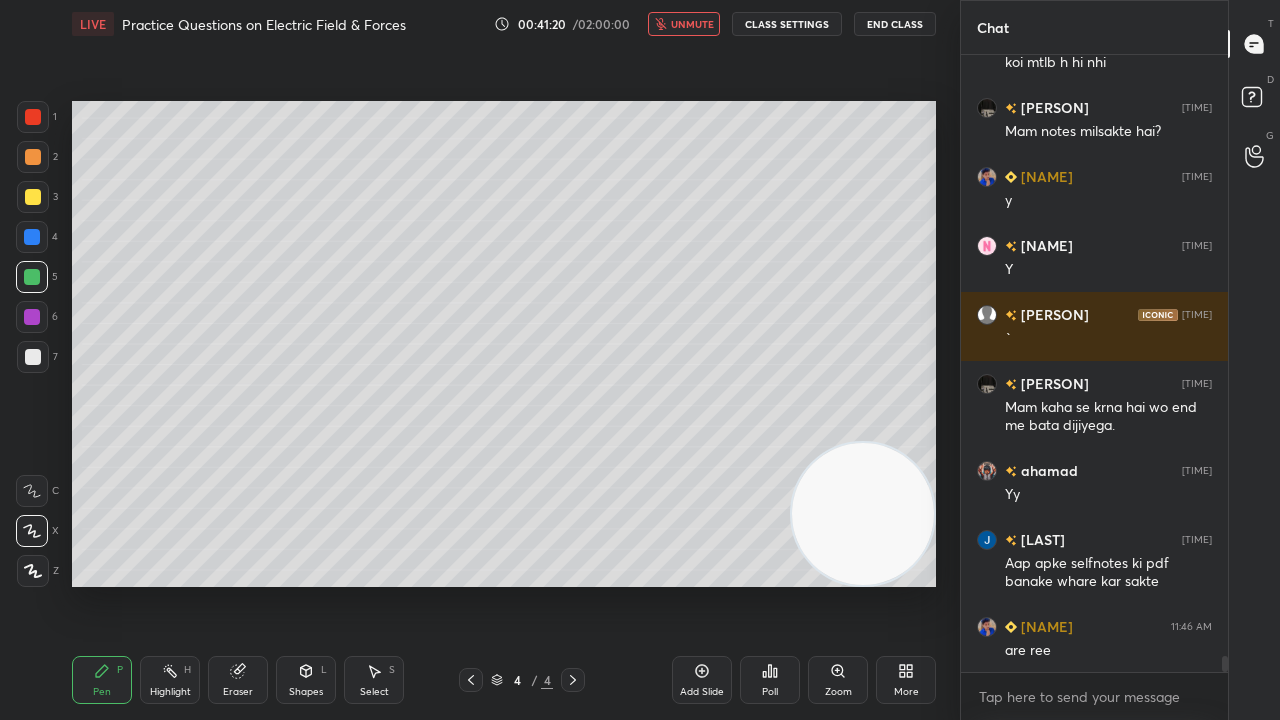 click on "unmute" at bounding box center (692, 24) 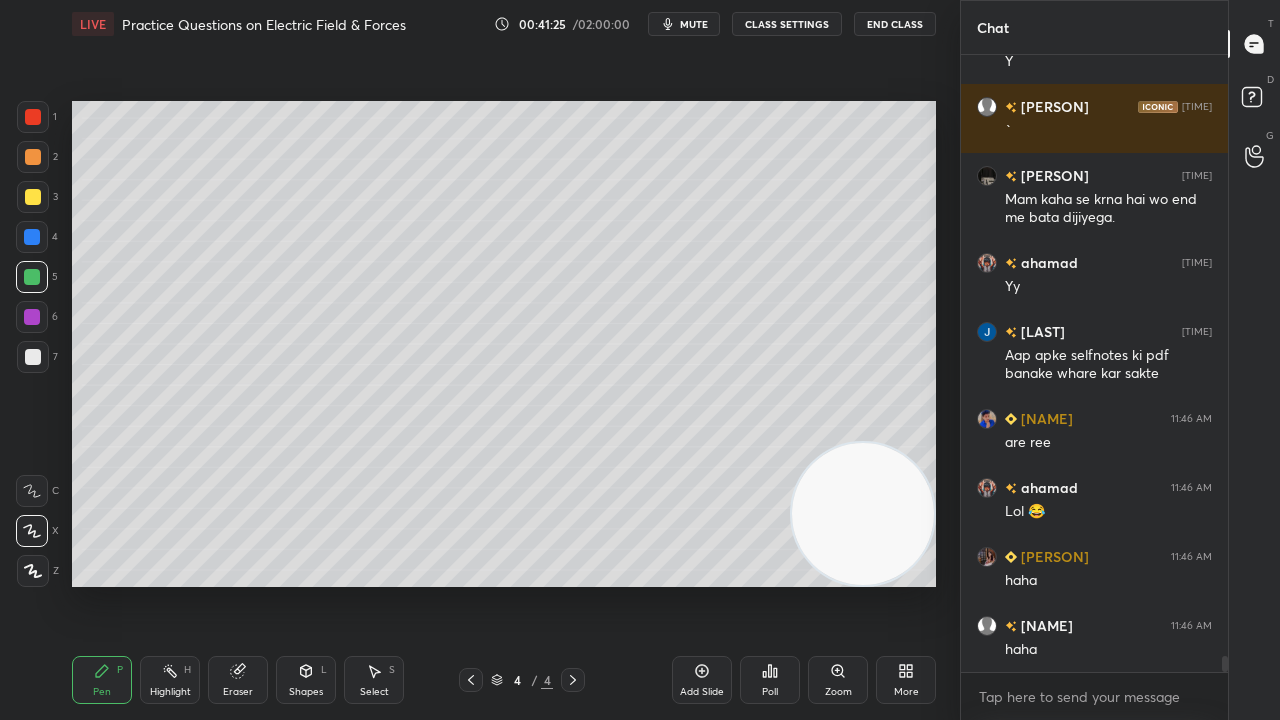 scroll, scrollTop: 23500, scrollLeft: 0, axis: vertical 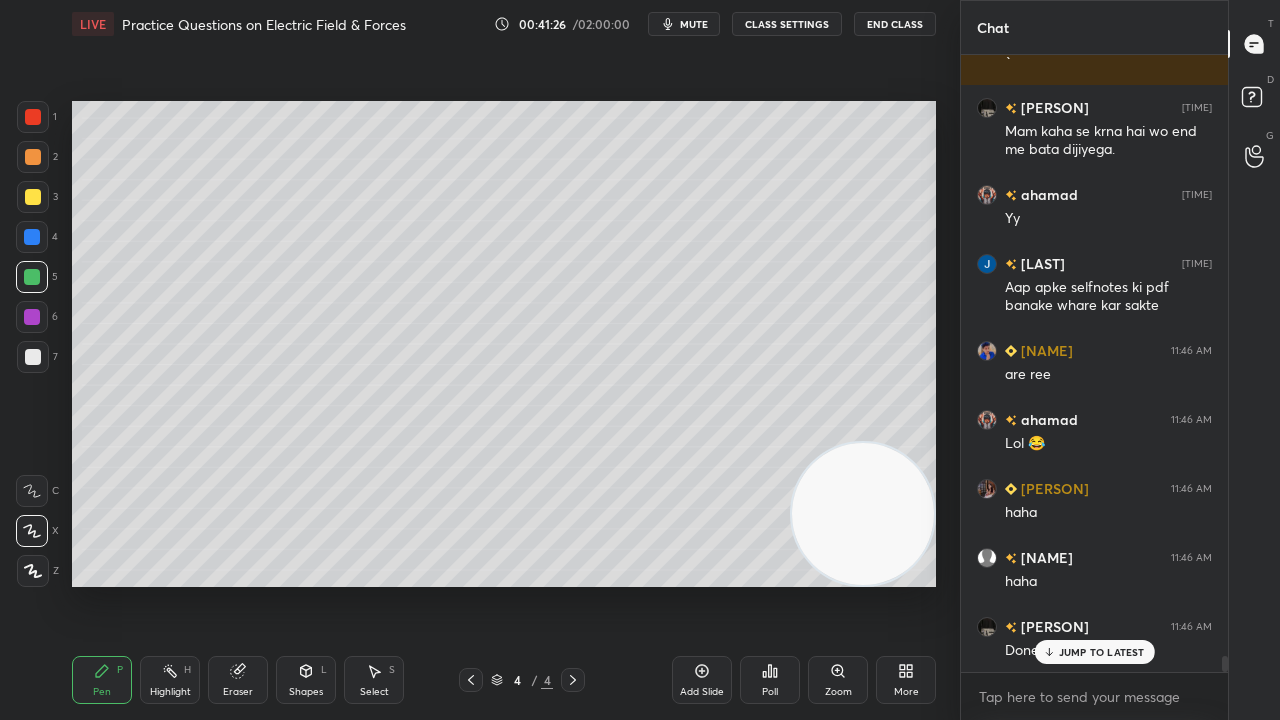 click on "mute" at bounding box center [694, 24] 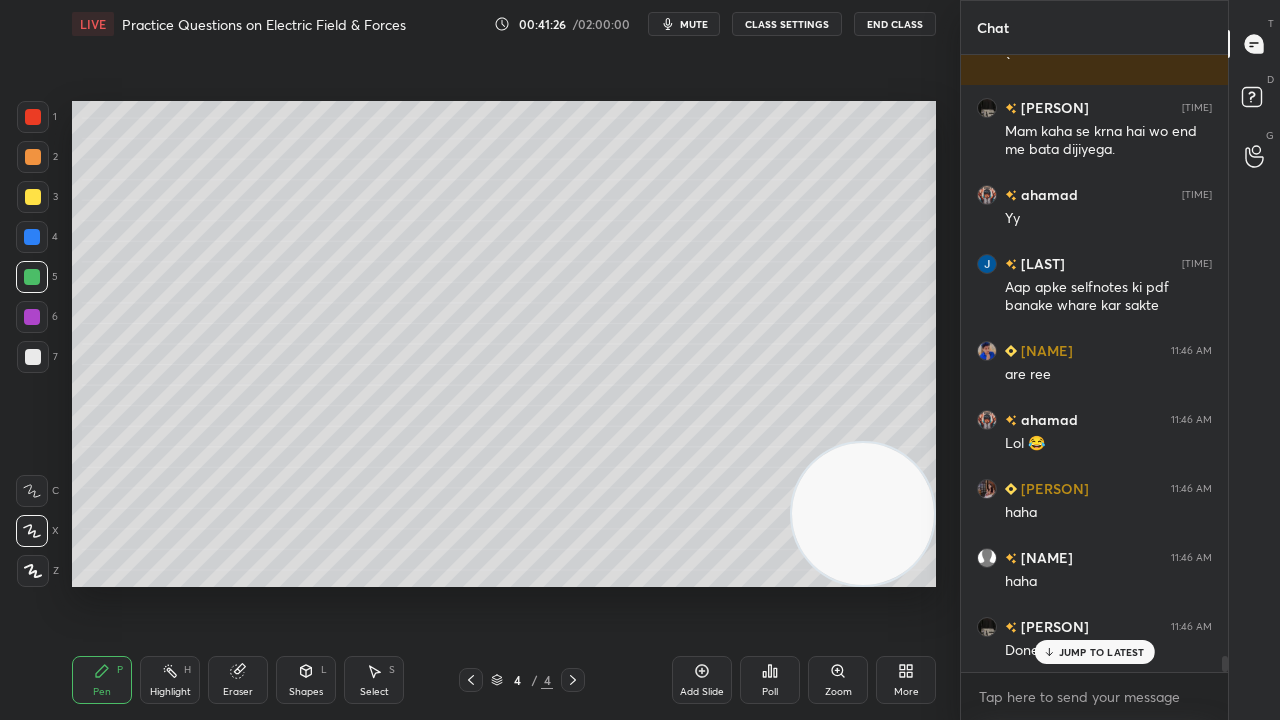click on "mute" at bounding box center [684, 24] 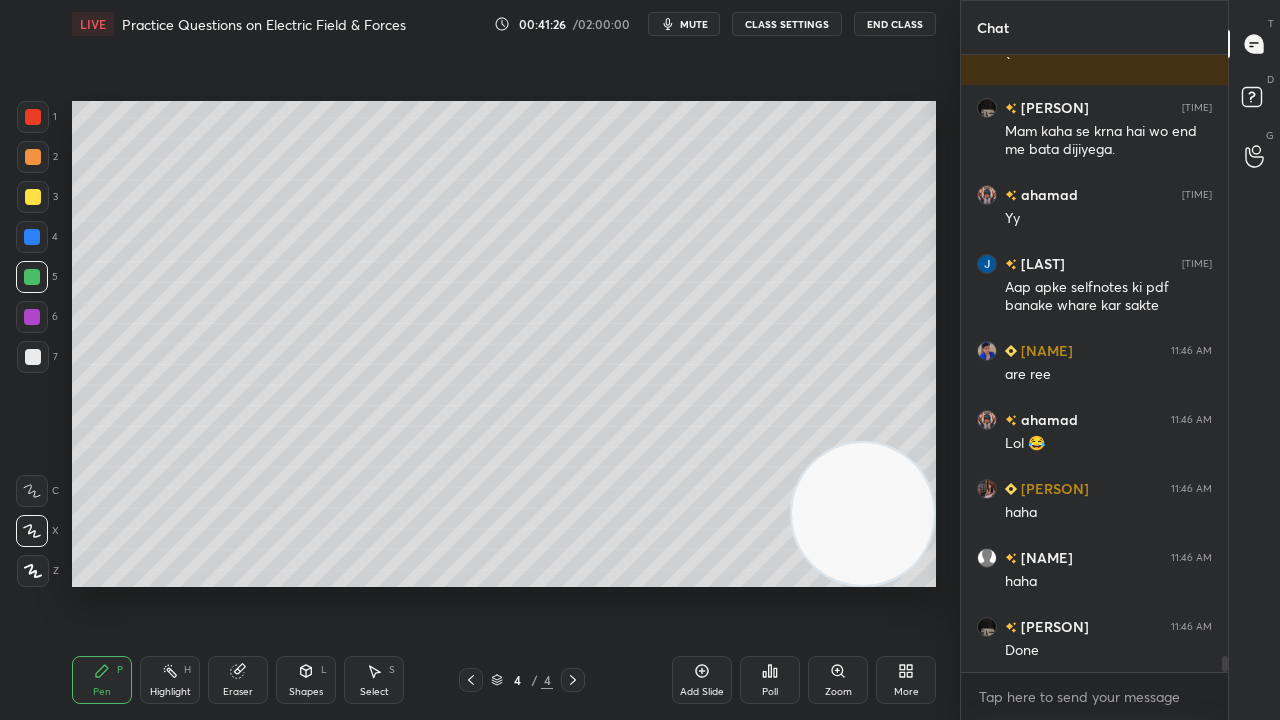 scroll, scrollTop: 23570, scrollLeft: 0, axis: vertical 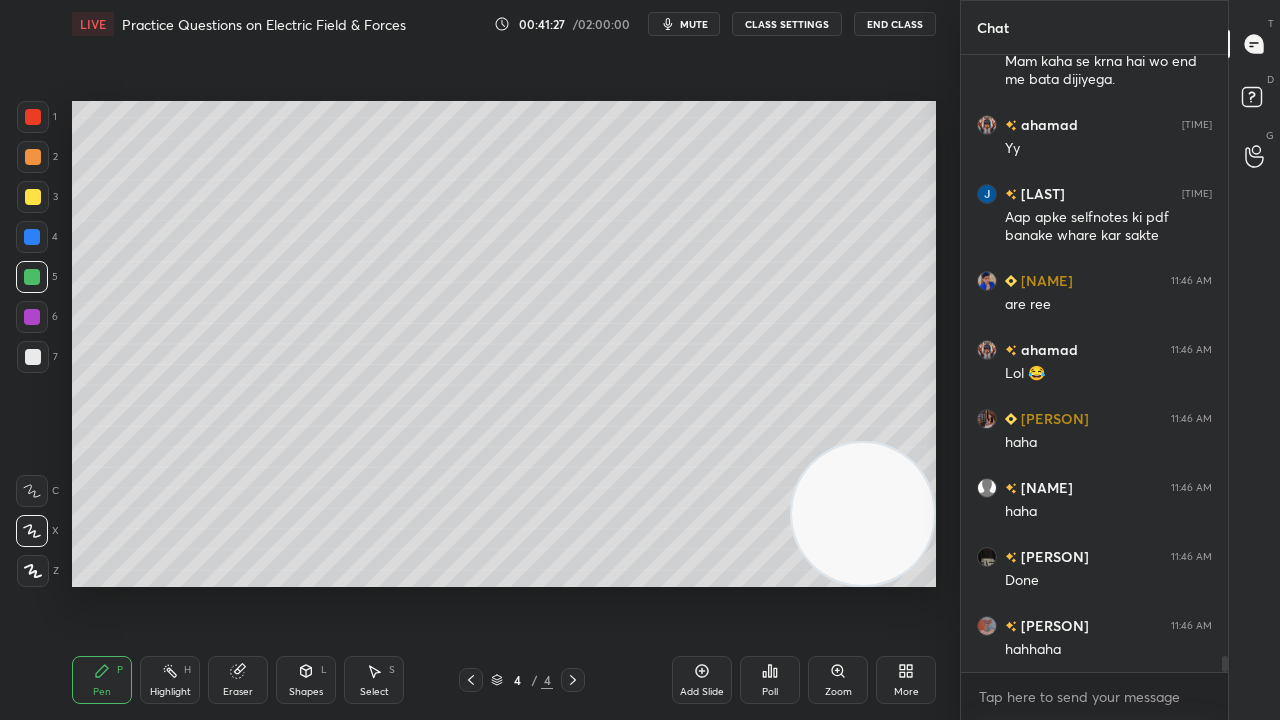 click on "x" at bounding box center [1094, 696] 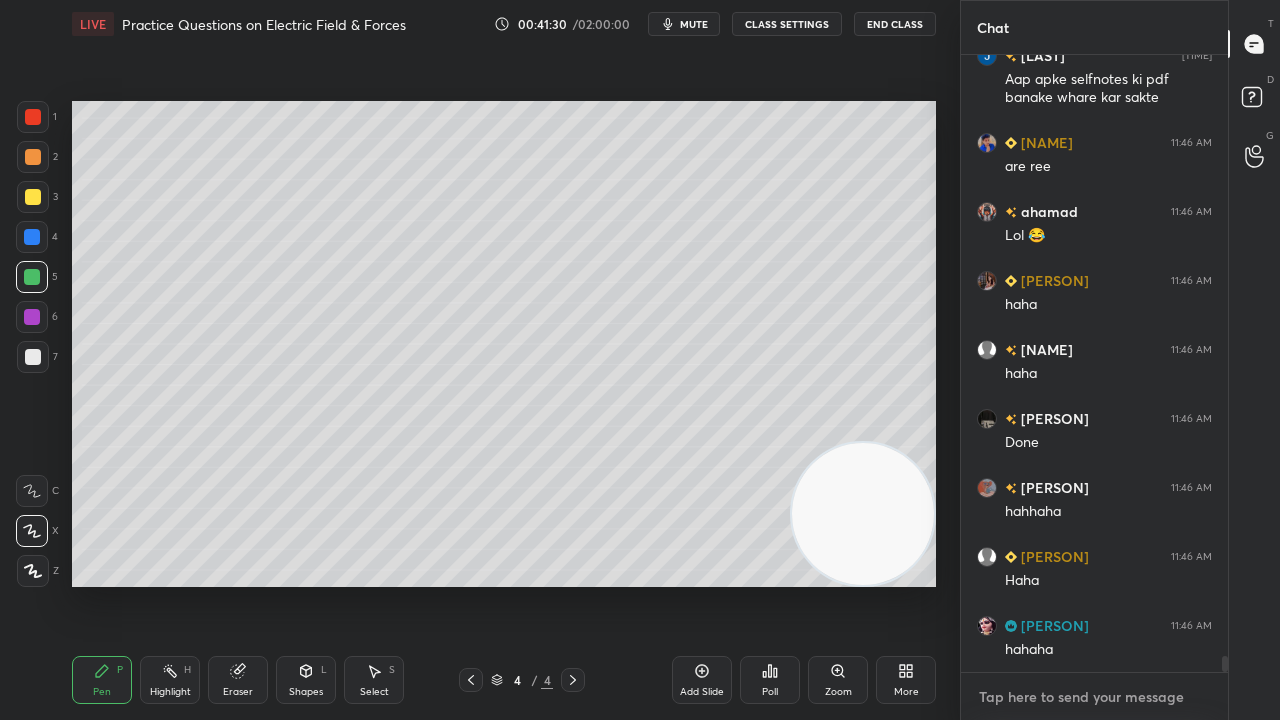 scroll, scrollTop: 23776, scrollLeft: 0, axis: vertical 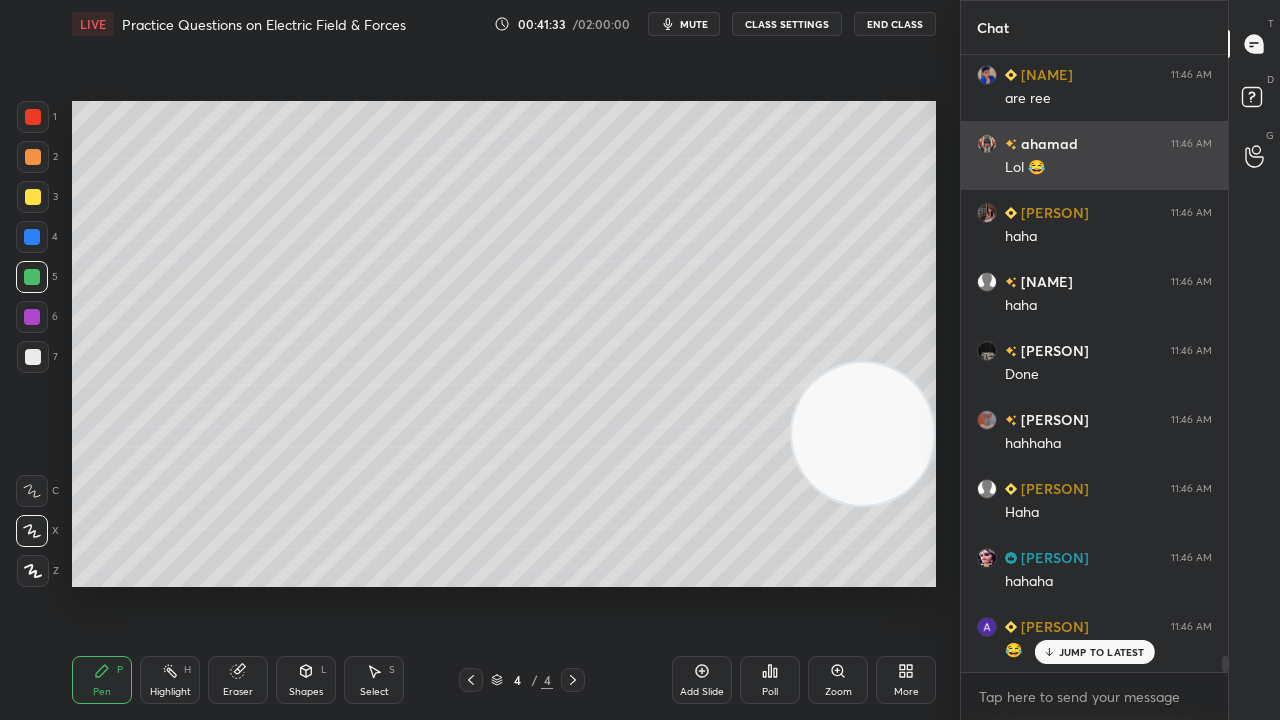 drag, startPoint x: 857, startPoint y: 549, endPoint x: 987, endPoint y: 185, distance: 386.5178 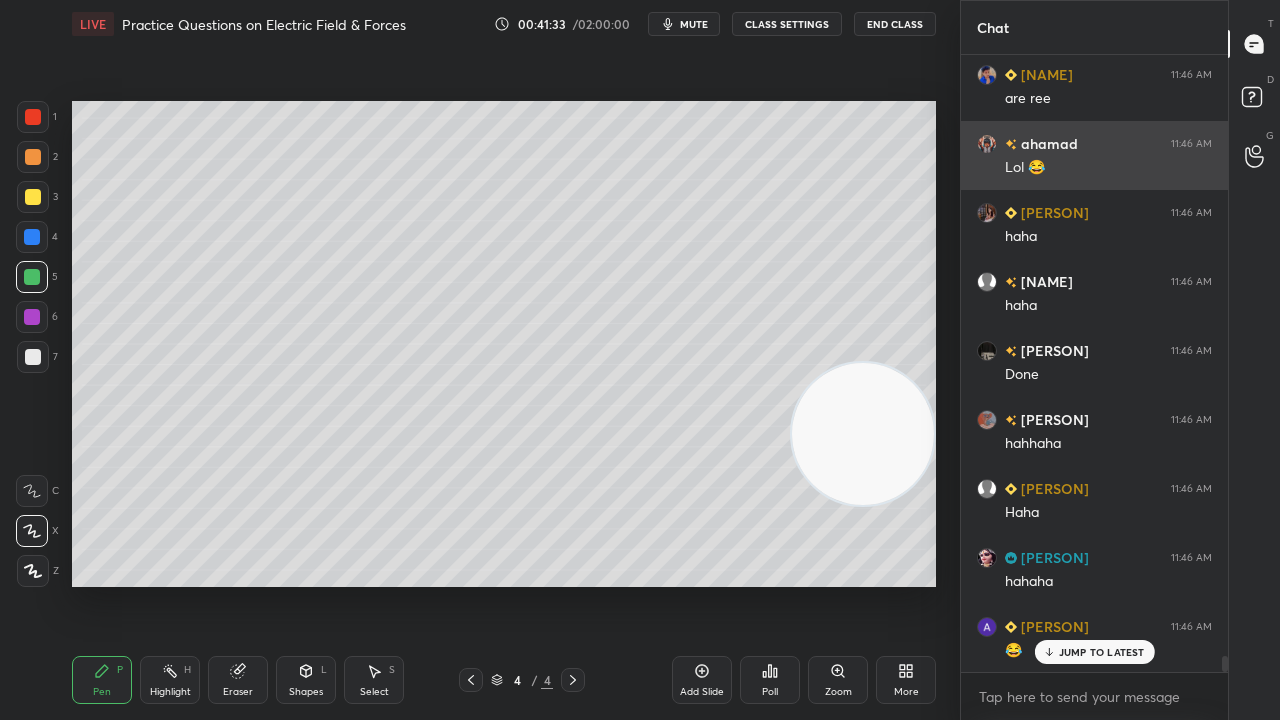 click on "1 2 3 4 5 6 7 C X Z C X Z E E Erase all   H H LIVE Practice Questions on Electric Field & Forces 00:41:33 /  02:00:00 mute CLASS SETTINGS End Class Setting up your live class Poll for   secs No correct answer Start poll Back Practice Questions on Electric Field & Forces • L3 of Detailed Course on Electromagnetic Theory [PERSON] Pen P Highlight H Eraser Shapes L Select S 4 / 4 Add Slide Poll Zoom More Chat [PERSON] 11:44 AM Mujhe sirf 1 attempt free mila ghar se agle attemt m job k saath m hi karna hoga lekin isss m hi pass hoga m selconfidence h [PERSON] 11:44 AM 75.12 [PERSON] 11:44 AM Ma'am ye phd category ka to koi mtlb h hi nhi [PERSON] 11:45 AM Mam notes milsakte hai? [PERSON] 11:45 AM y [PERSON] 11:45 AM Y [PERSON] 11:45 AM ` [PERSON] 11:45 AM Mam kaha se krna hai wo end me bata dijiyega. [PERSON] 11:45 AM Yy [PERSON] 11:45 AM Aap apke selfnotes ki pdf banake whare kar sakte [PERSON] 11:46 AM are ree [PERSON] 11:46 AM Lol 😂 [PERSON] 11:46 AM haha [PERSON] 11:46 AM haha [PERSON] 11:46 AM Done [PERSON] 11:46 AM hahhaha Haha" at bounding box center [640, 360] 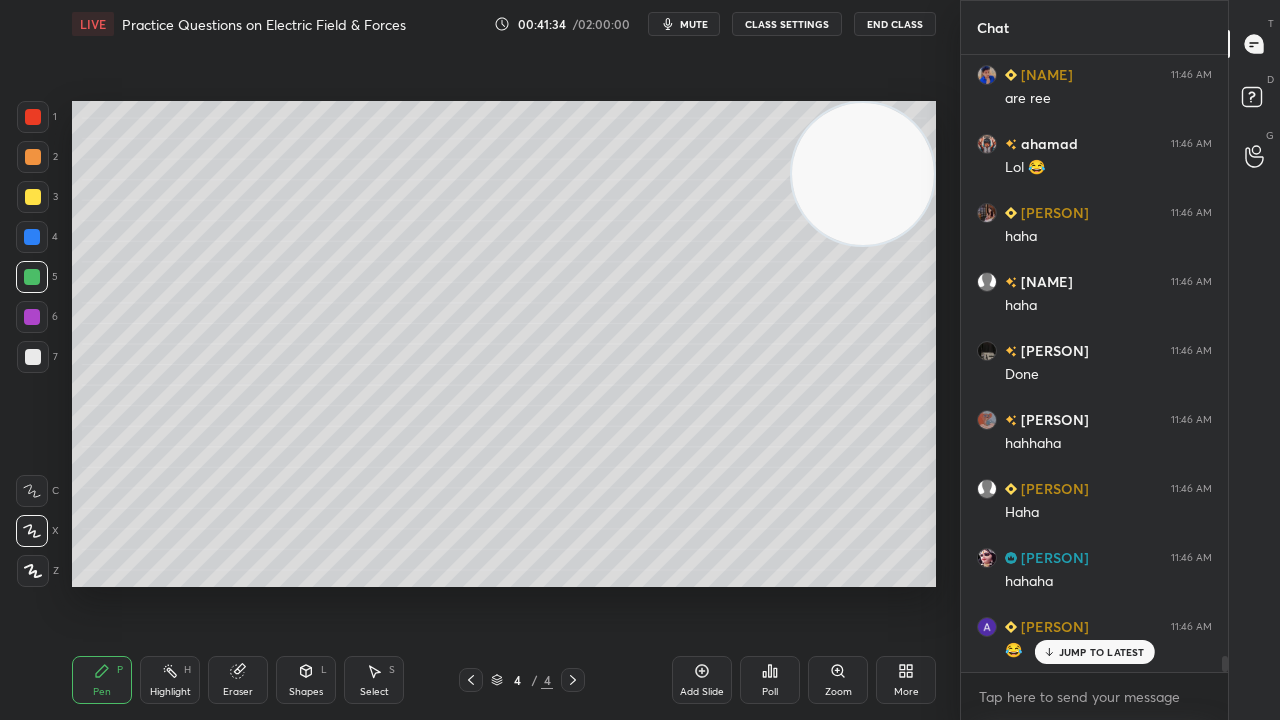 click on "mute" at bounding box center [694, 24] 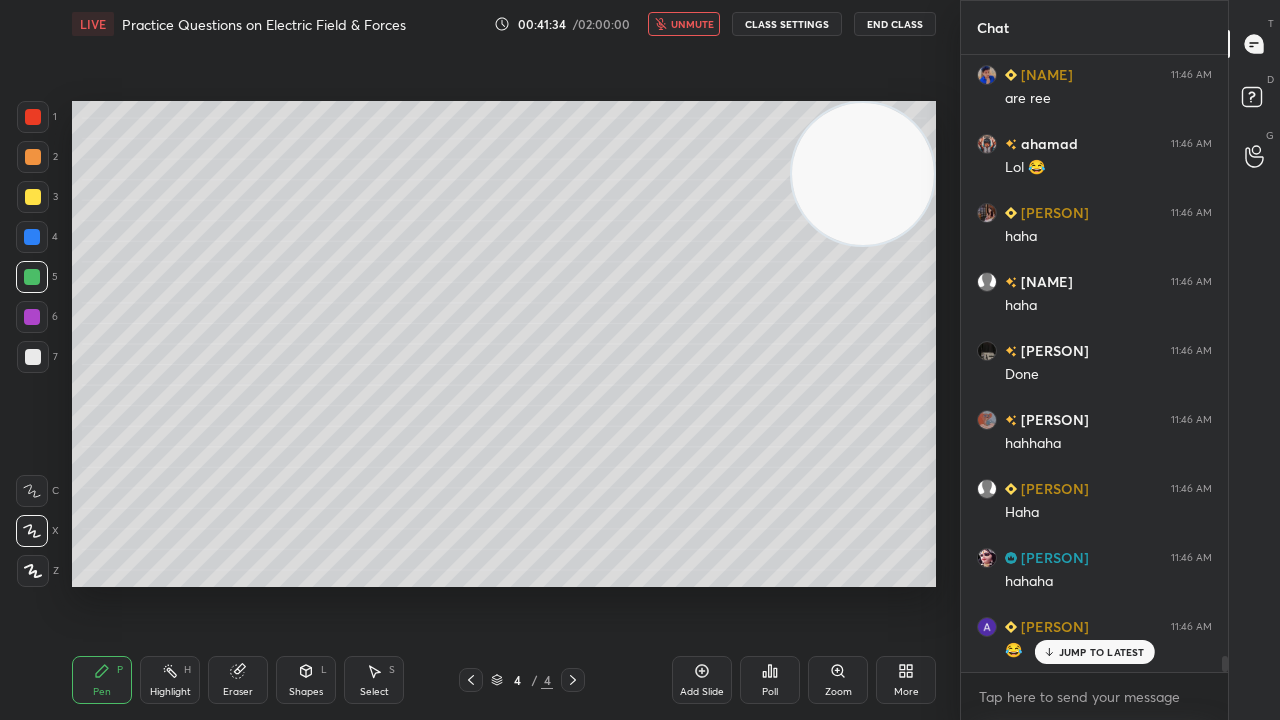 click on "unmute" at bounding box center [692, 24] 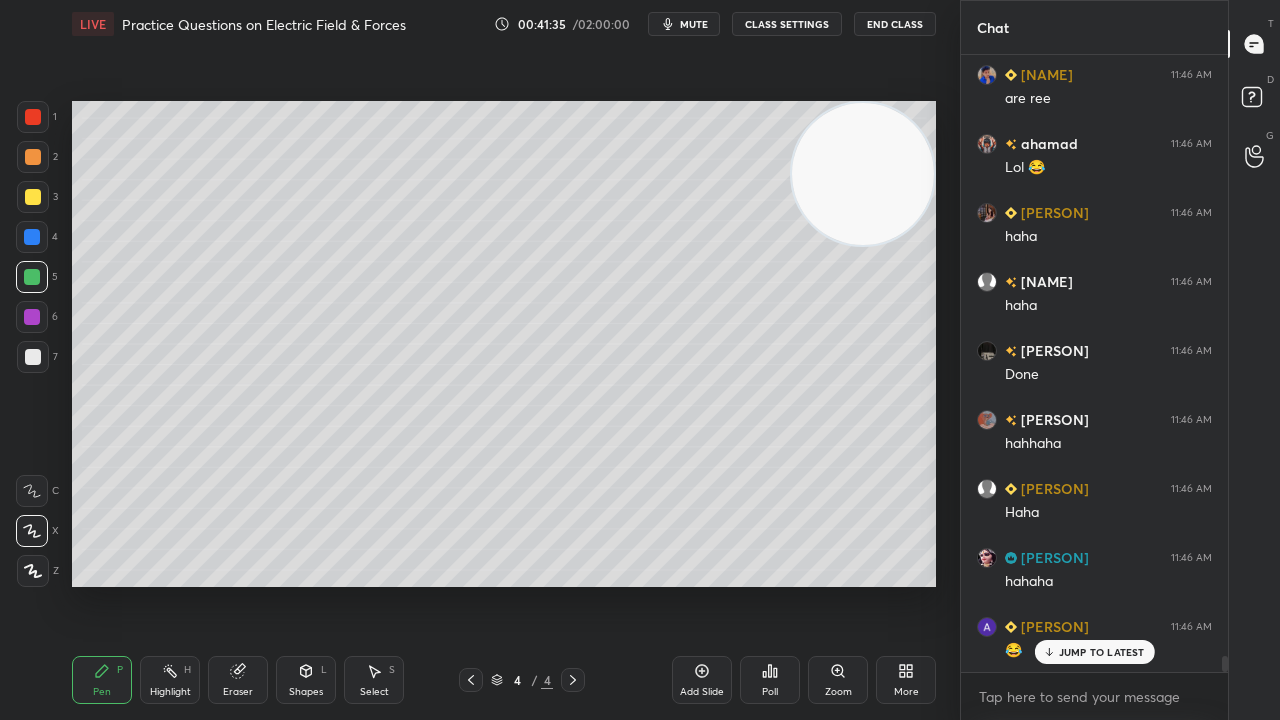 click at bounding box center (32, 277) 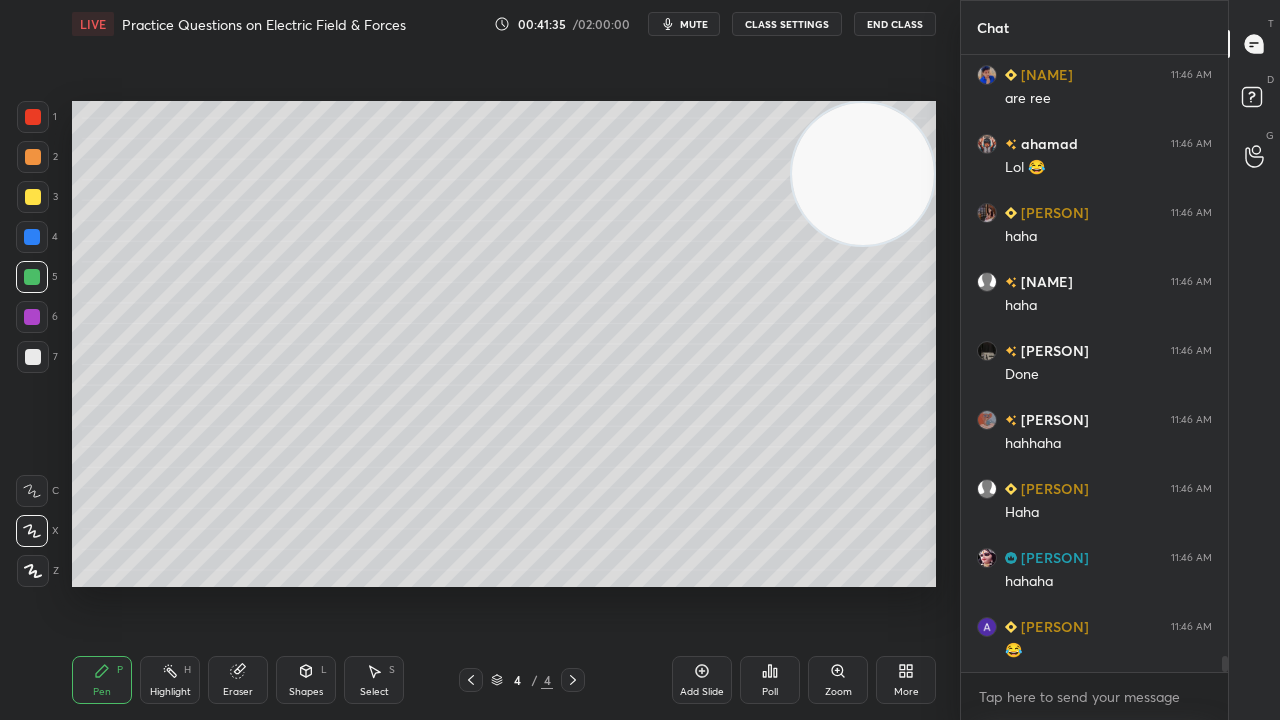 scroll, scrollTop: 23846, scrollLeft: 0, axis: vertical 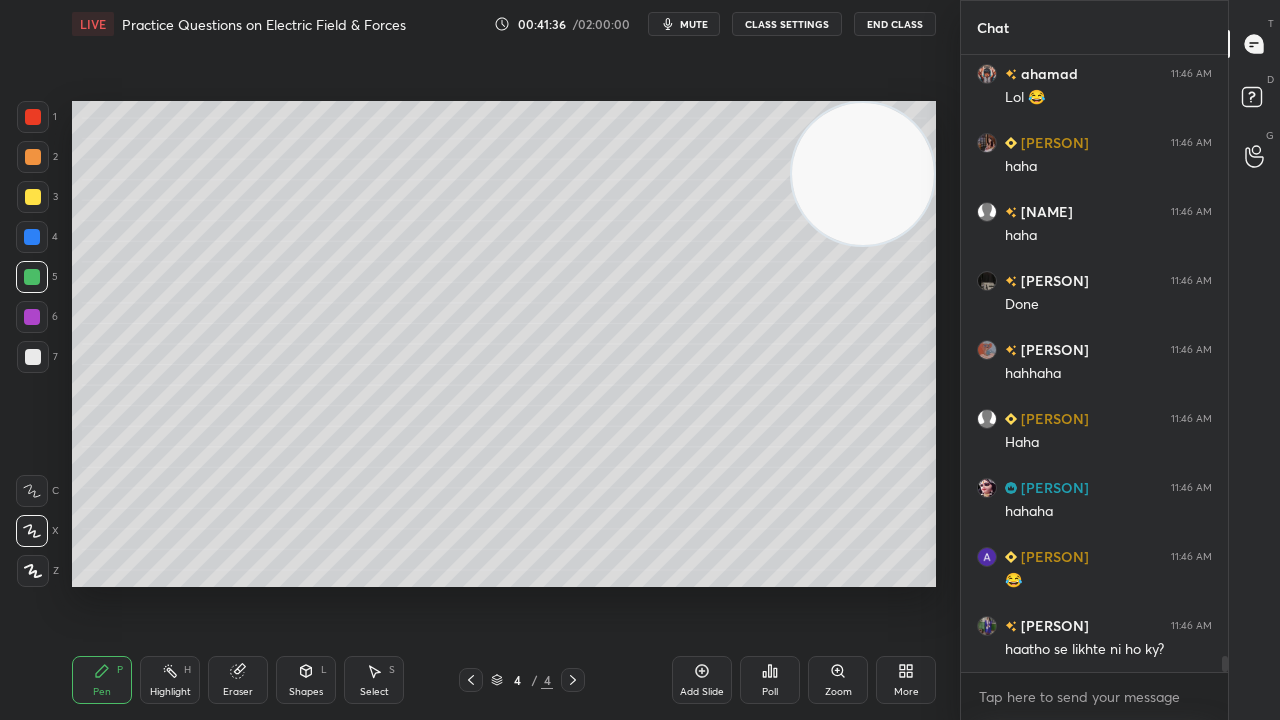 click on "Shapes" at bounding box center [306, 692] 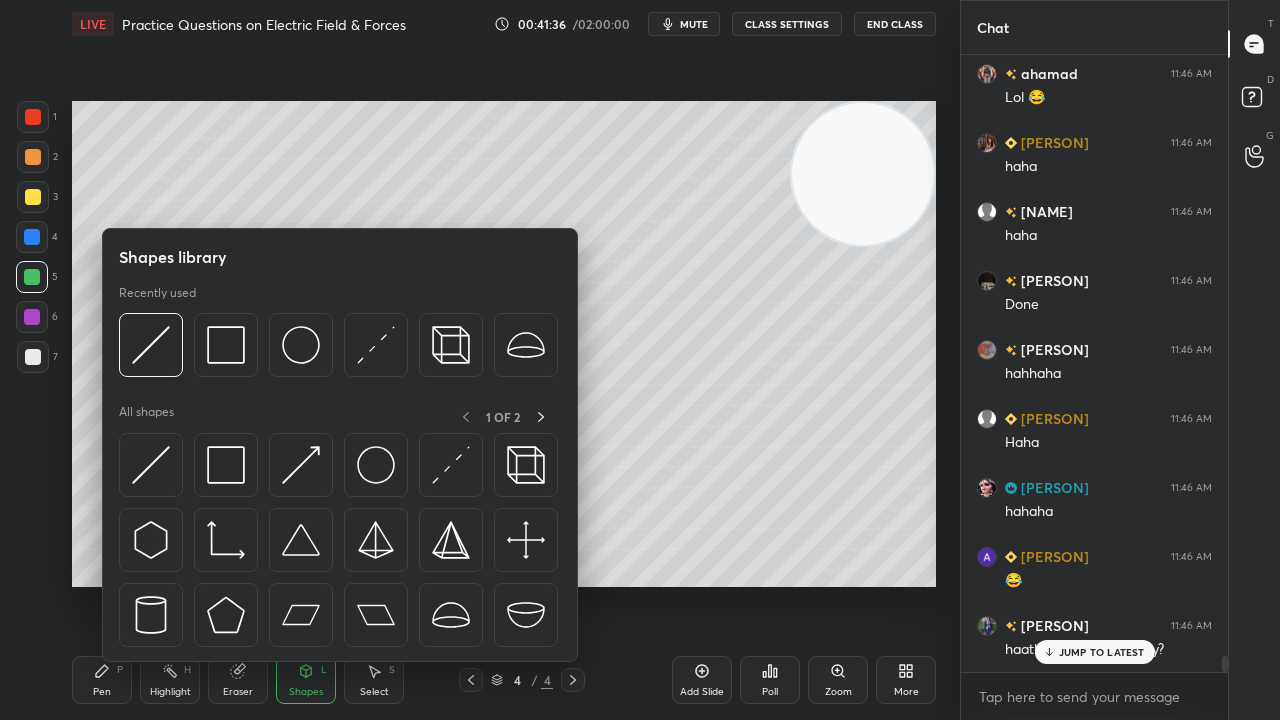 scroll, scrollTop: 23914, scrollLeft: 0, axis: vertical 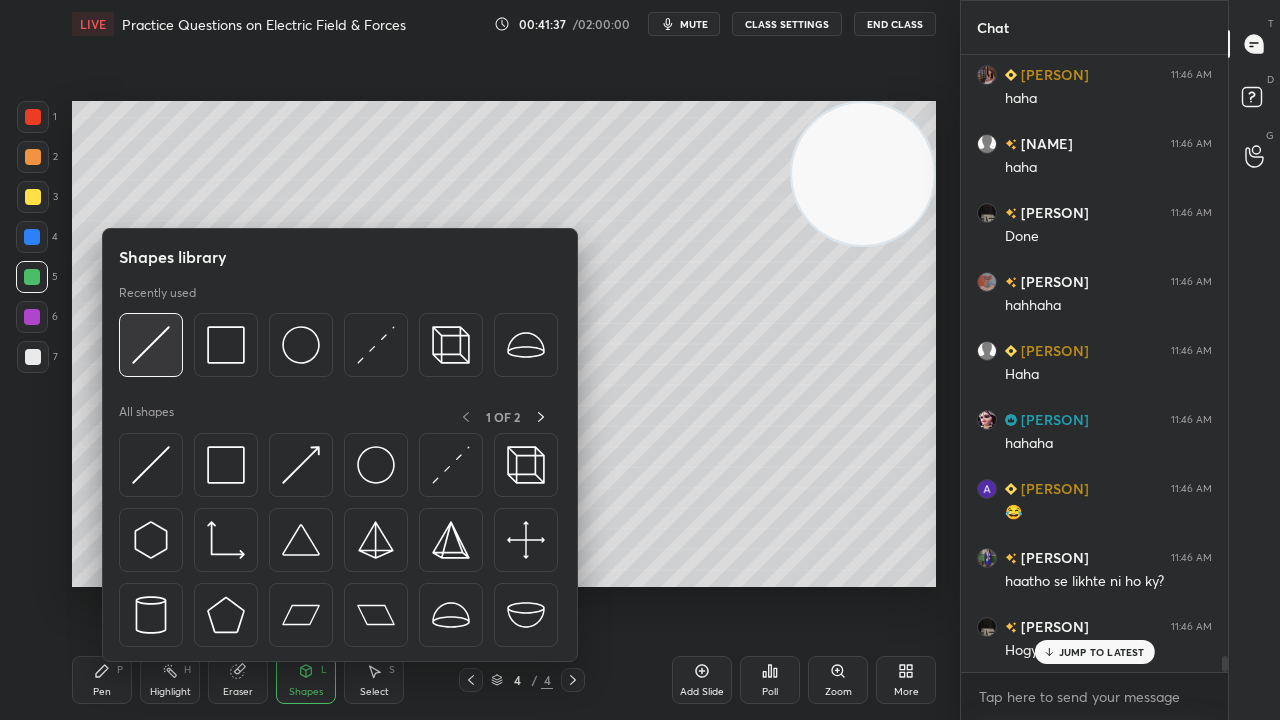 click at bounding box center [151, 345] 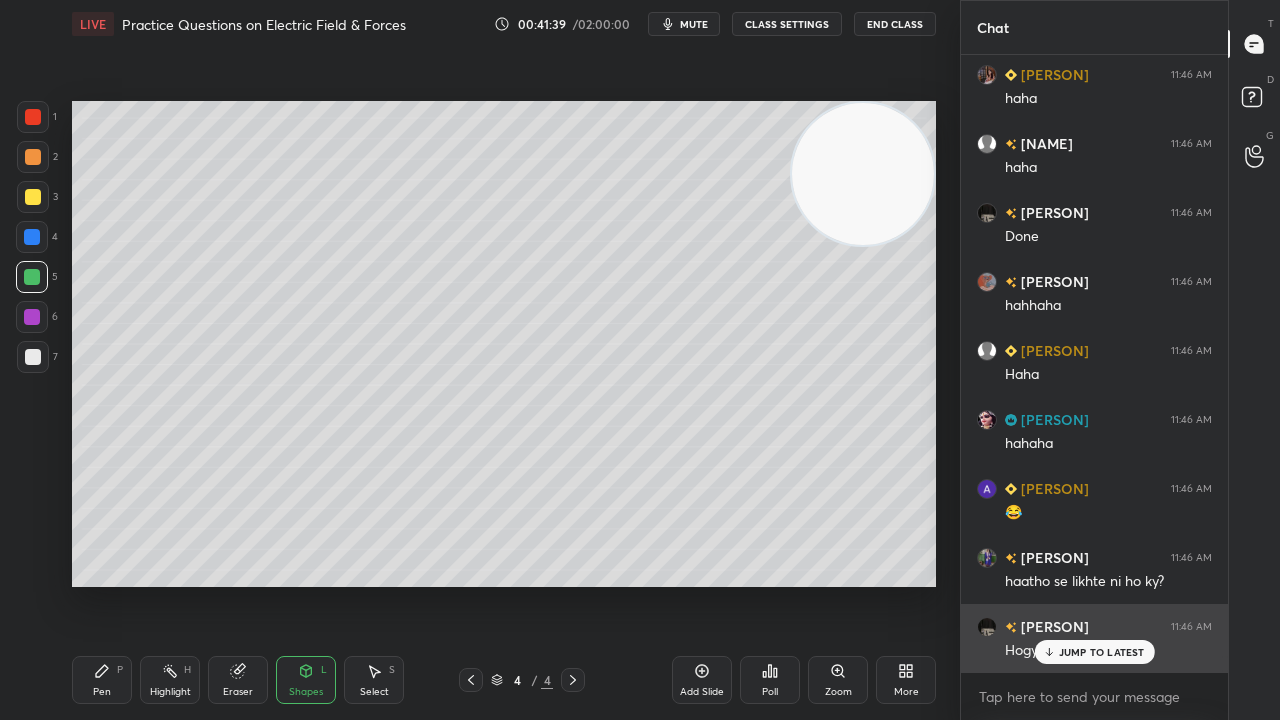 click on "JUMP TO LATEST" at bounding box center [1102, 652] 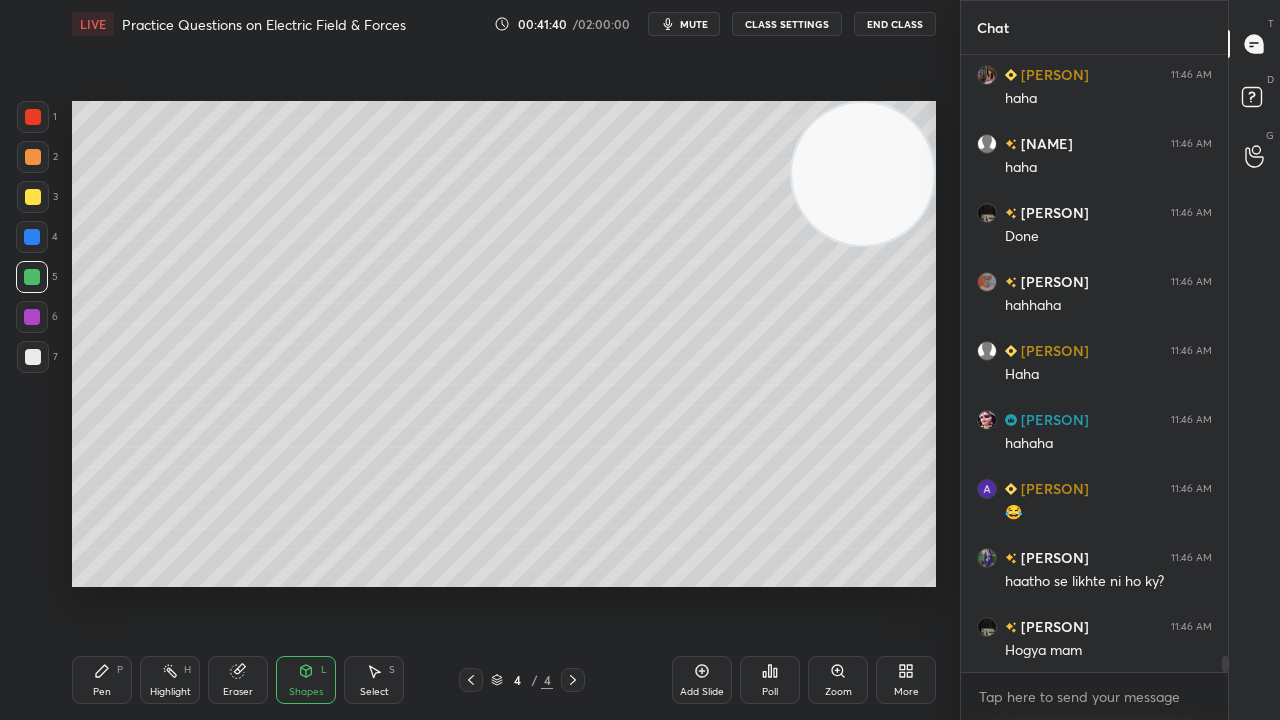click 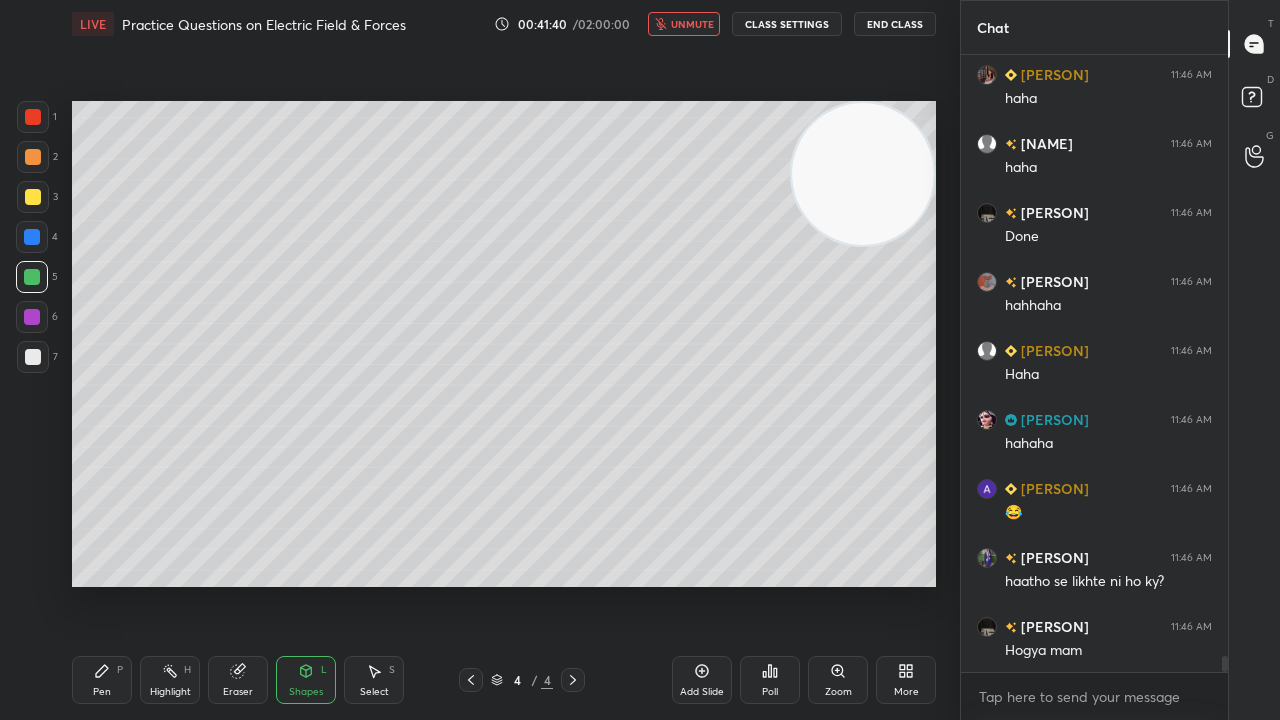 click on "unmute" at bounding box center (692, 24) 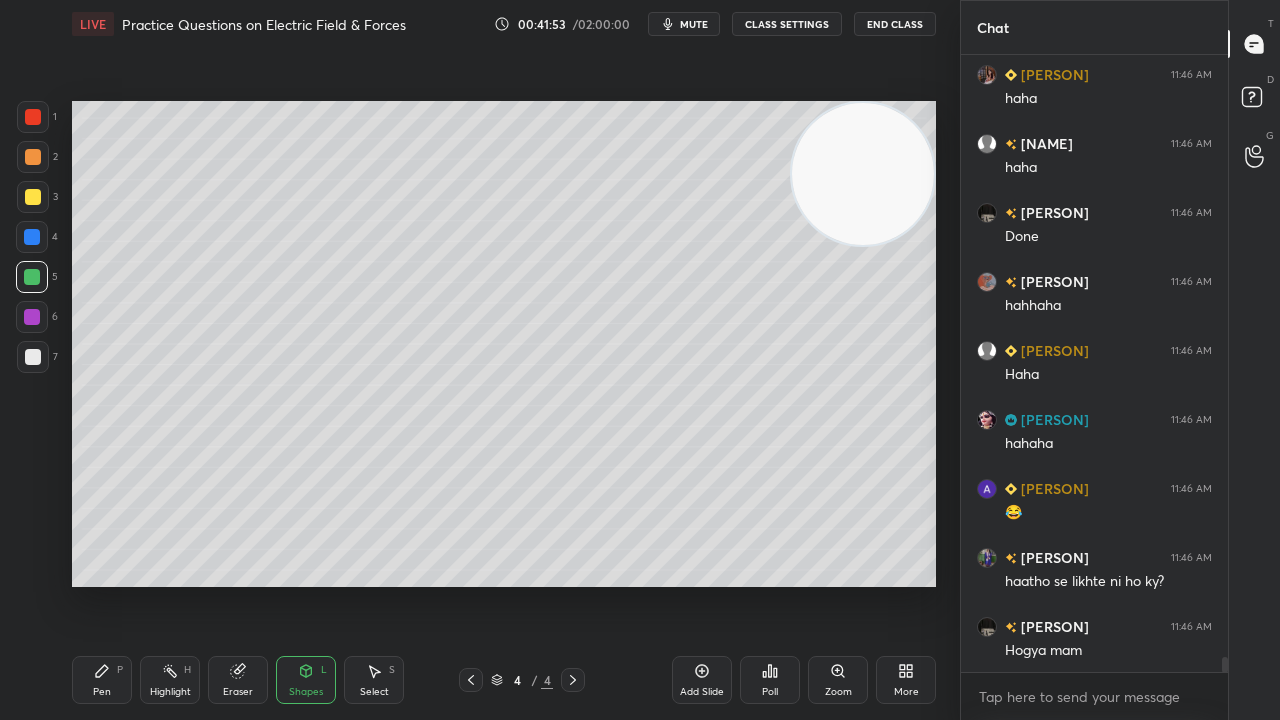 scroll, scrollTop: 23984, scrollLeft: 0, axis: vertical 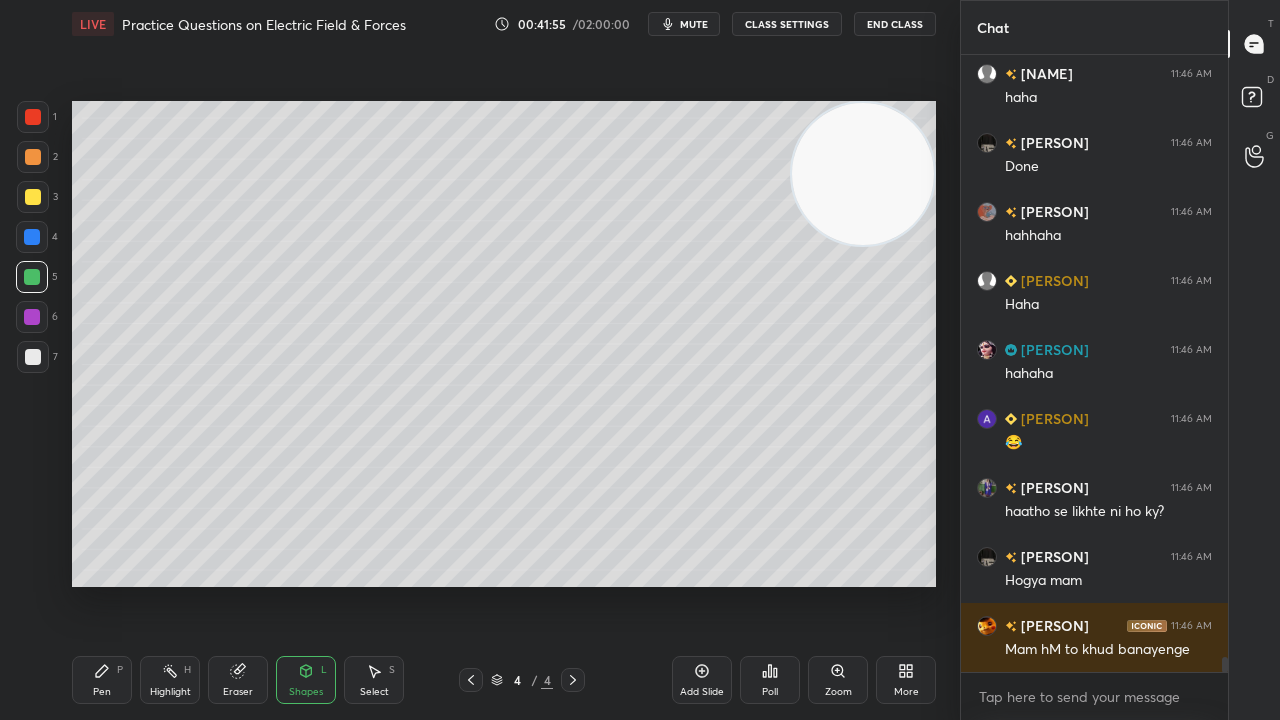 click 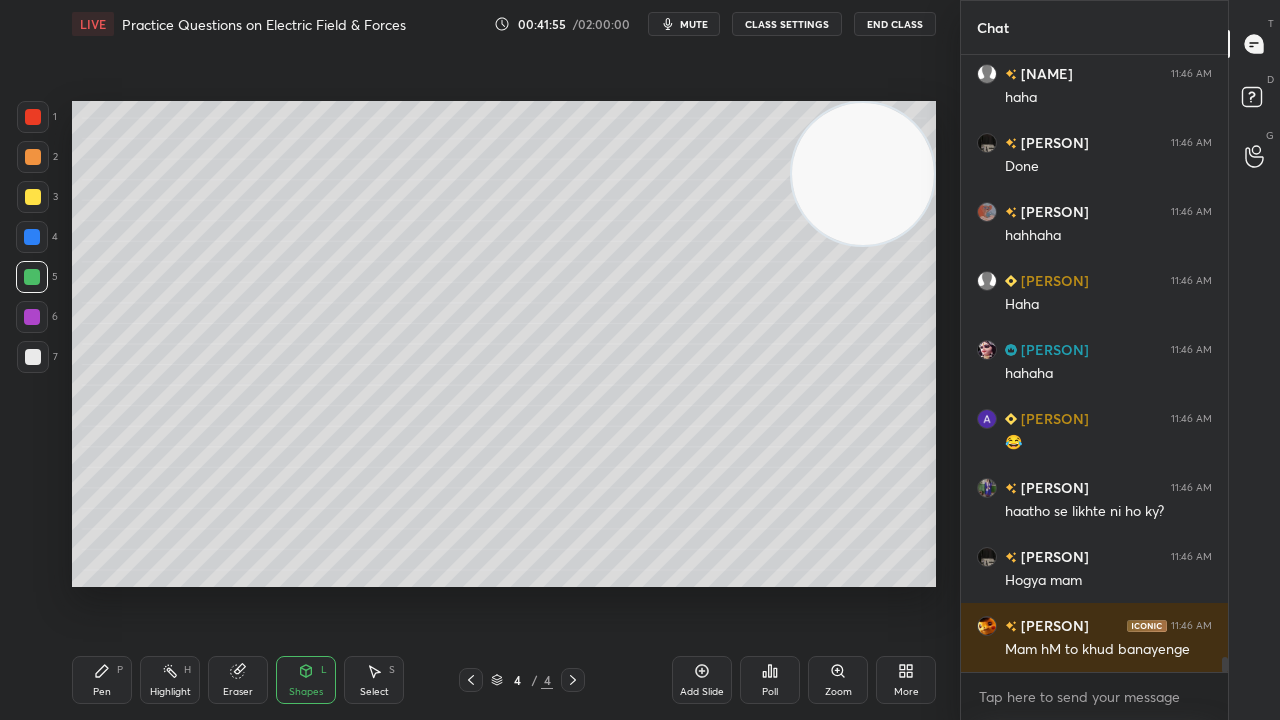 click on "mute" at bounding box center [694, 24] 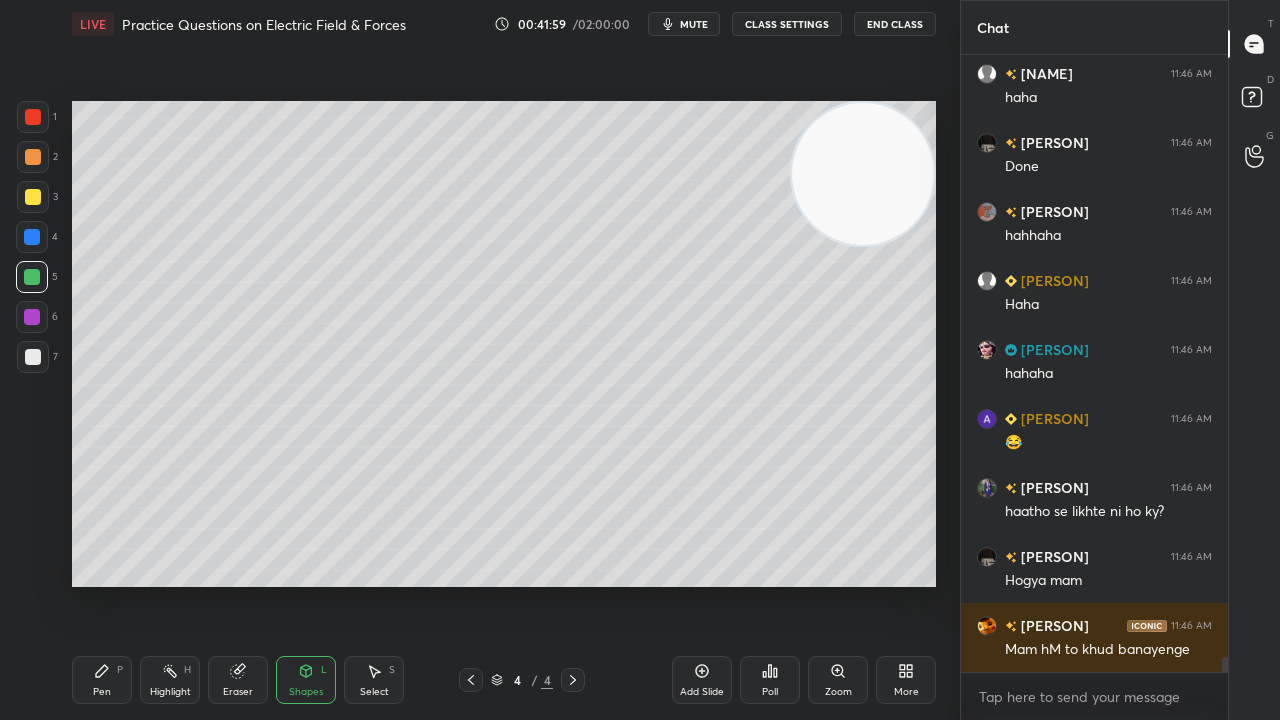 click on "mute" at bounding box center (694, 24) 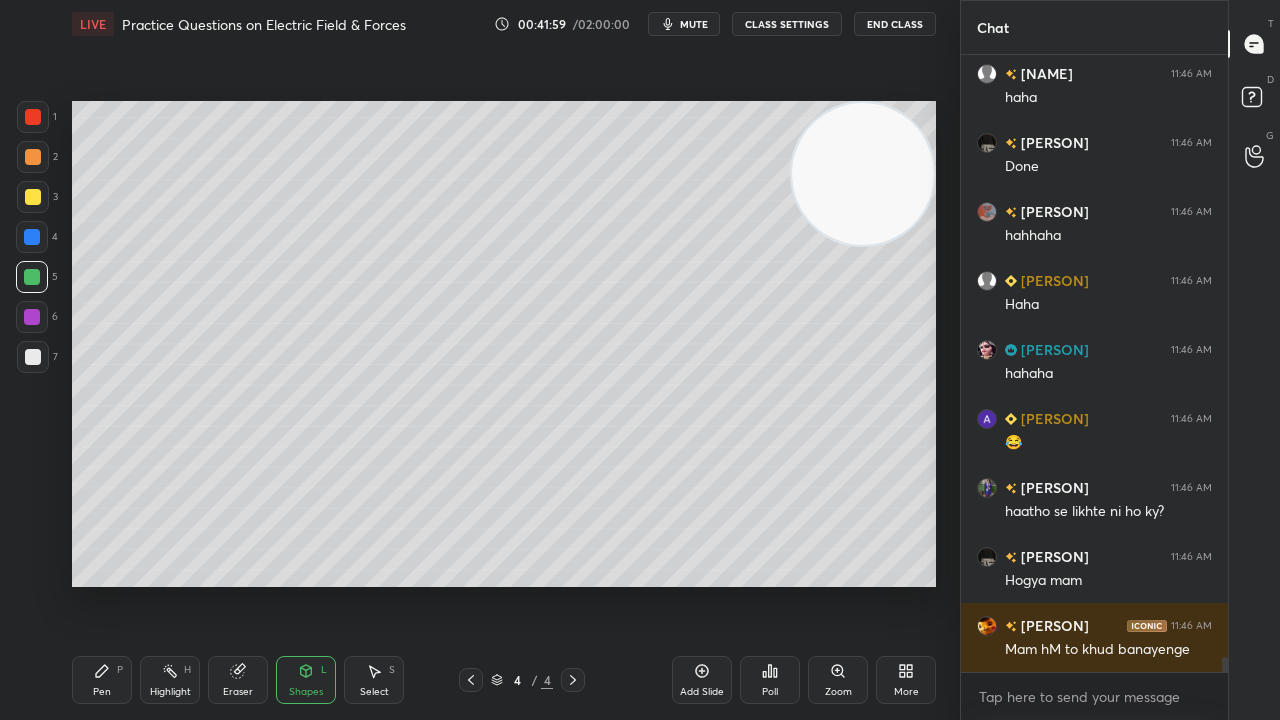 click on "mute" at bounding box center [694, 24] 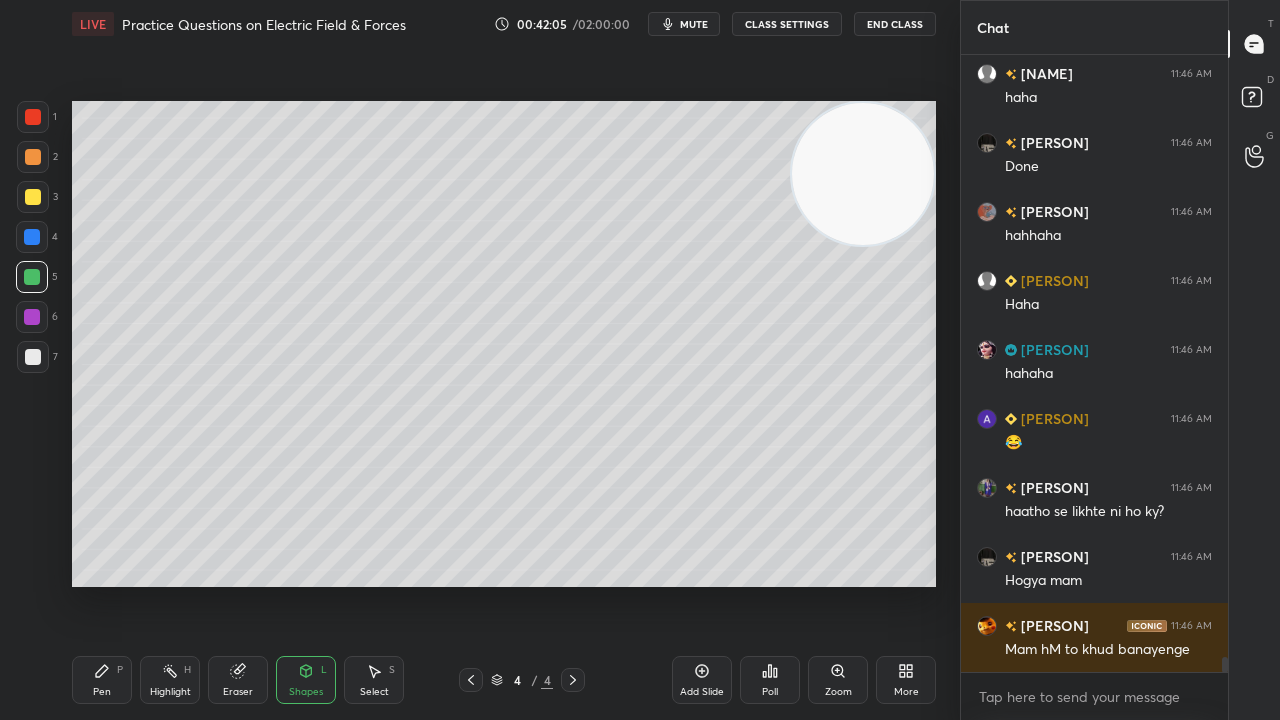 scroll, scrollTop: 24052, scrollLeft: 0, axis: vertical 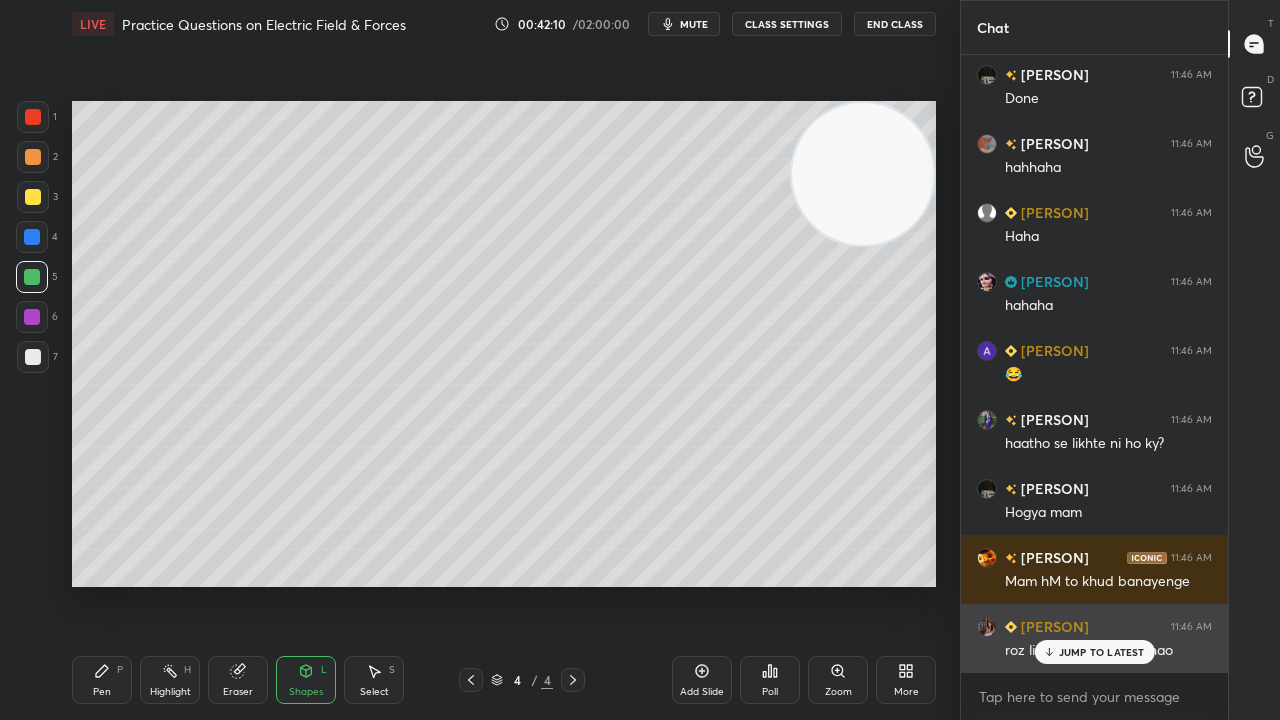 click on "JUMP TO LATEST" at bounding box center [1094, 652] 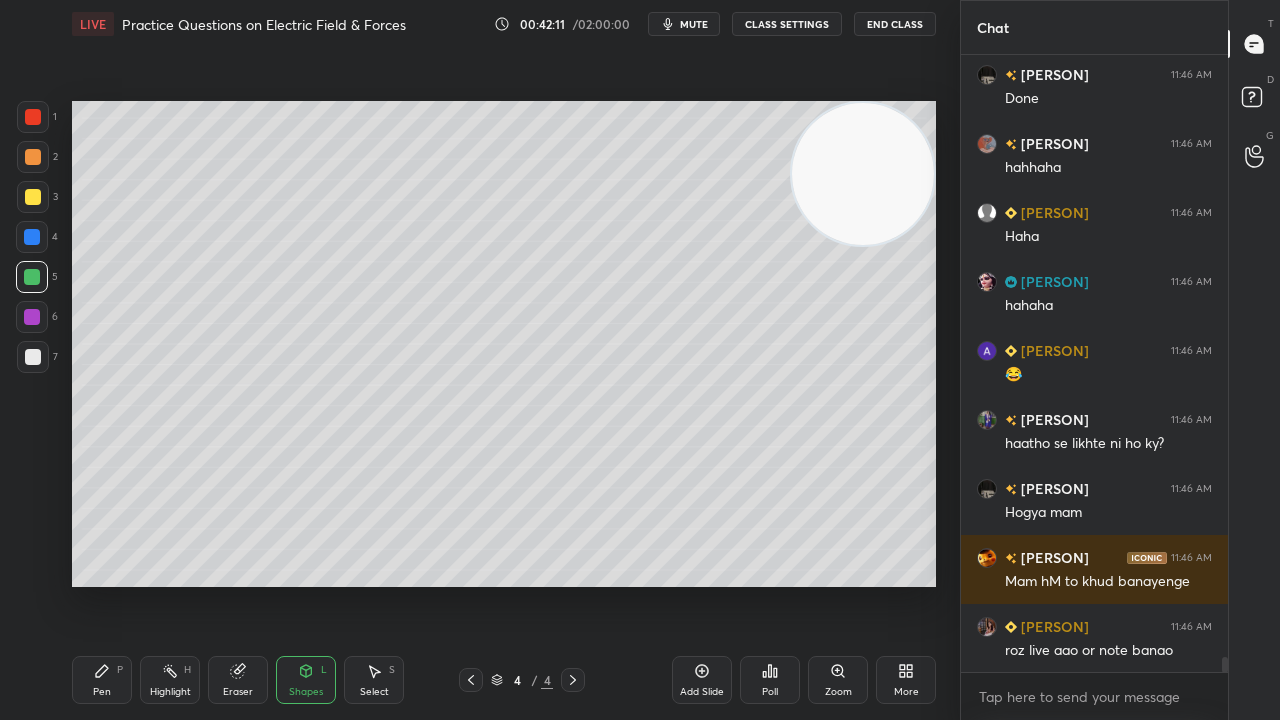 click on "Pen P" at bounding box center [102, 680] 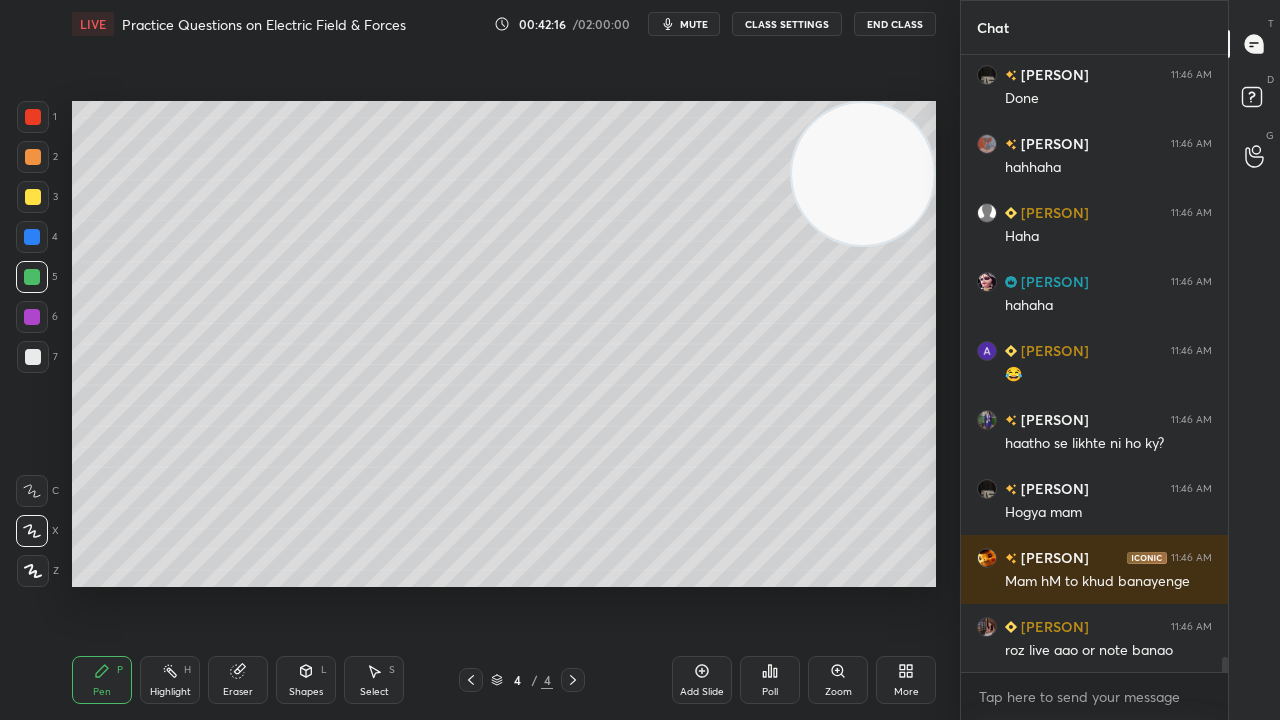 click at bounding box center (33, 357) 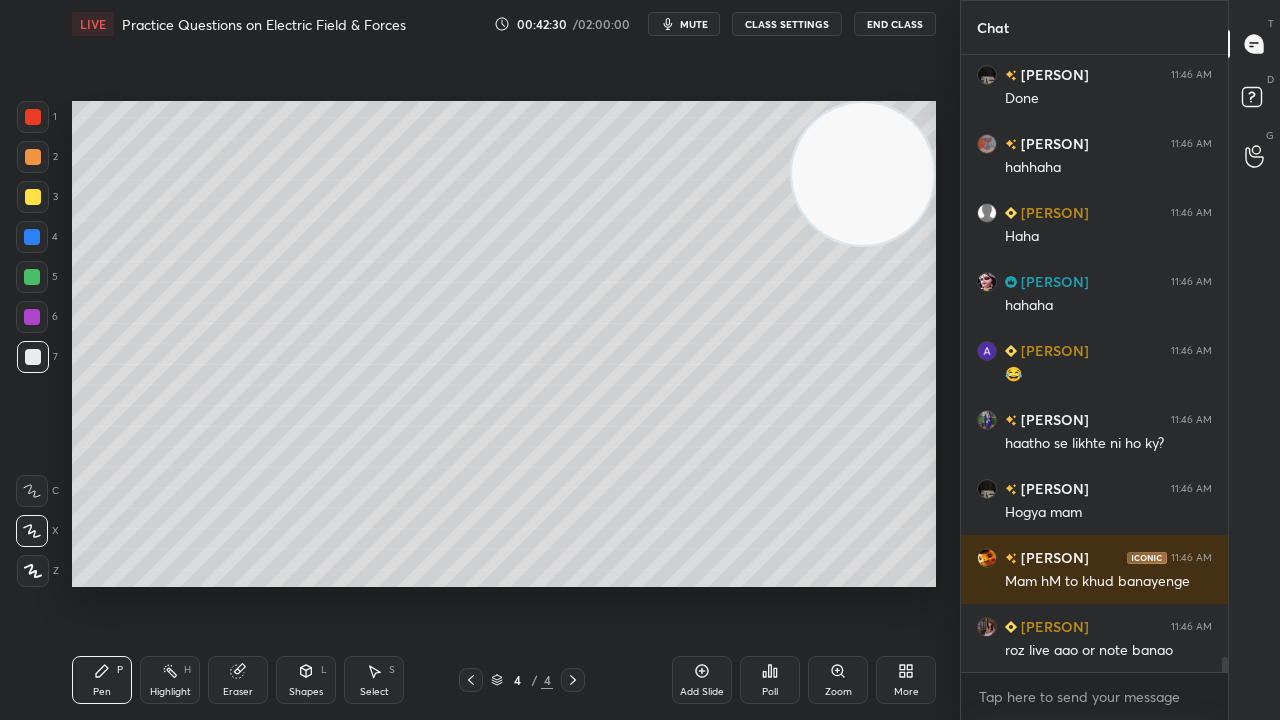 scroll, scrollTop: 24122, scrollLeft: 0, axis: vertical 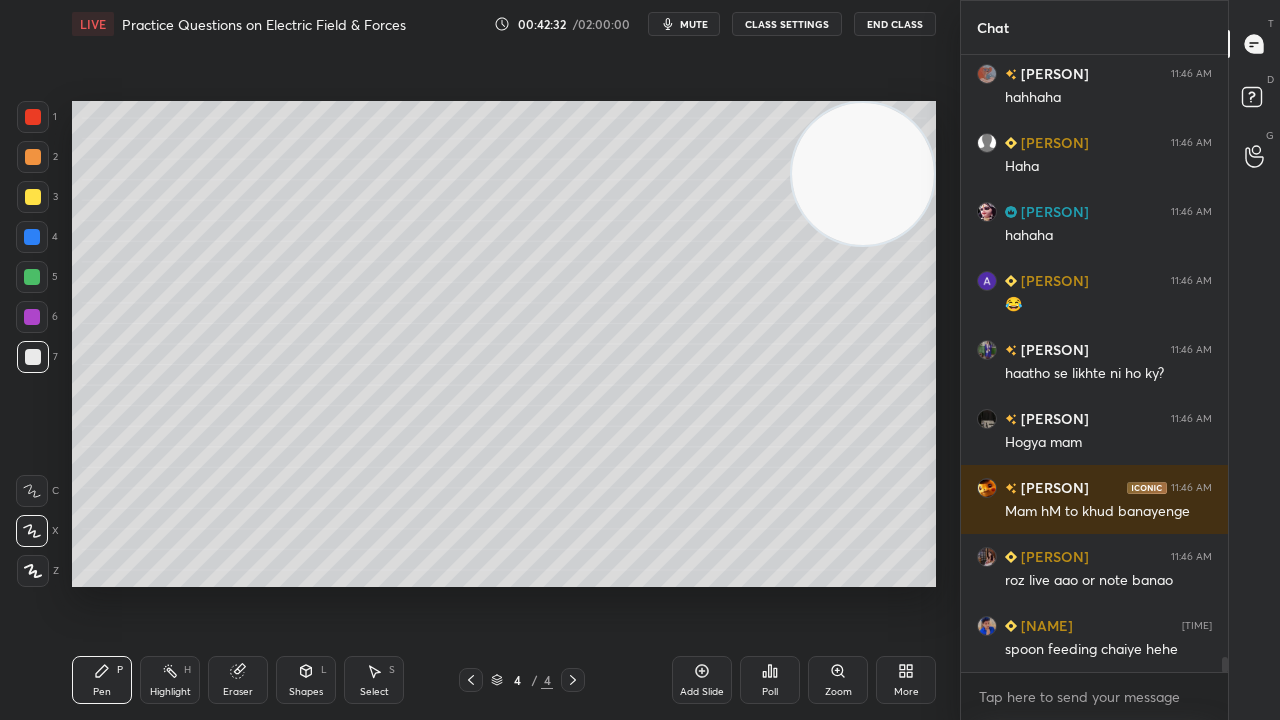 click 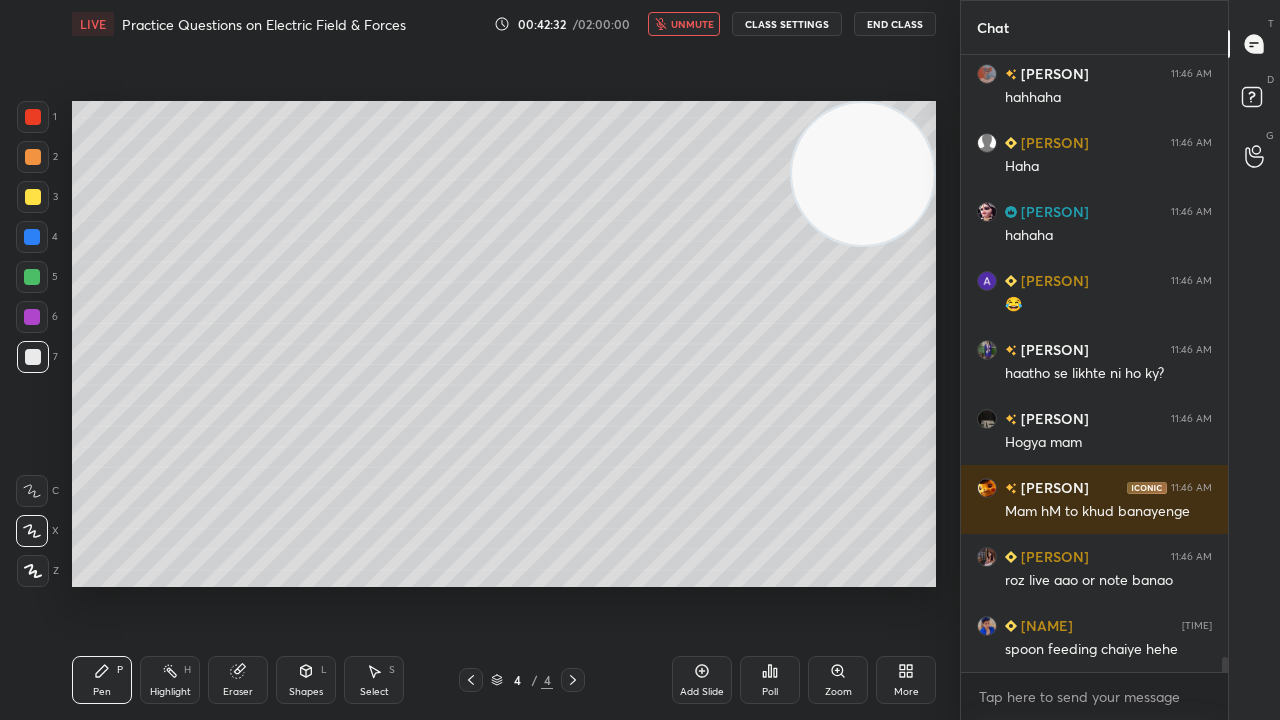 click on "unmute" at bounding box center (684, 24) 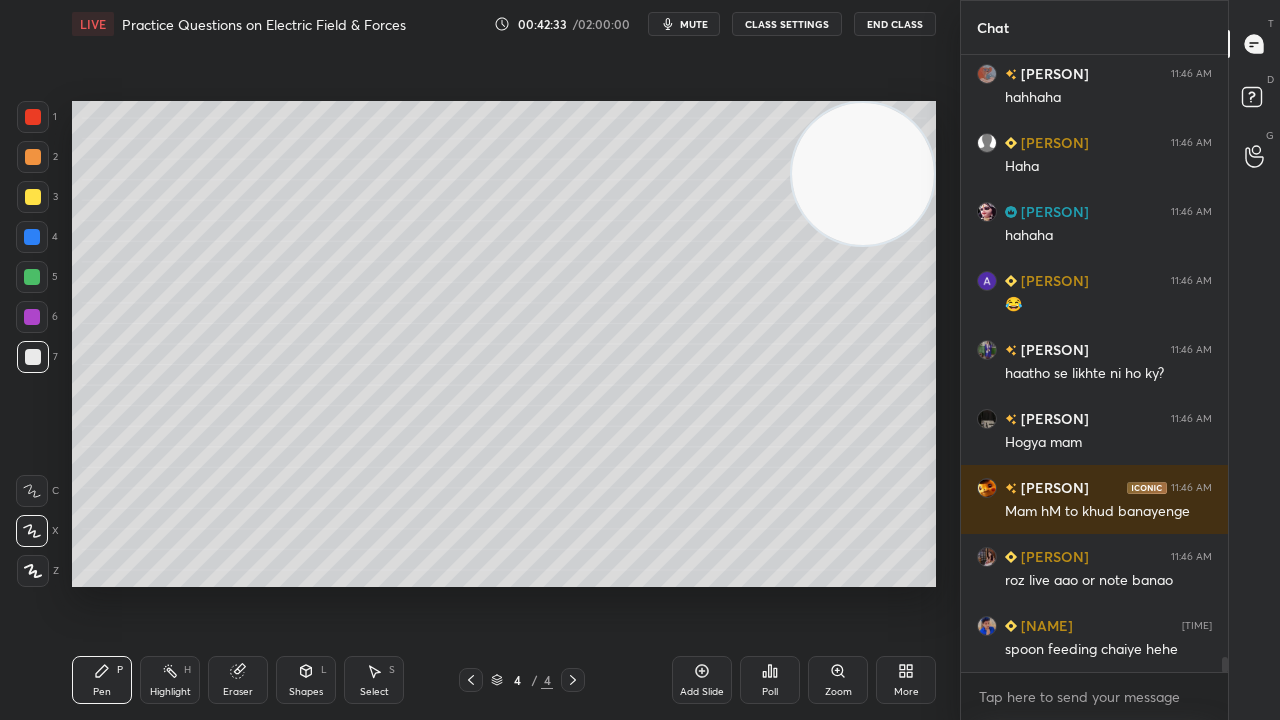 click at bounding box center (32, 277) 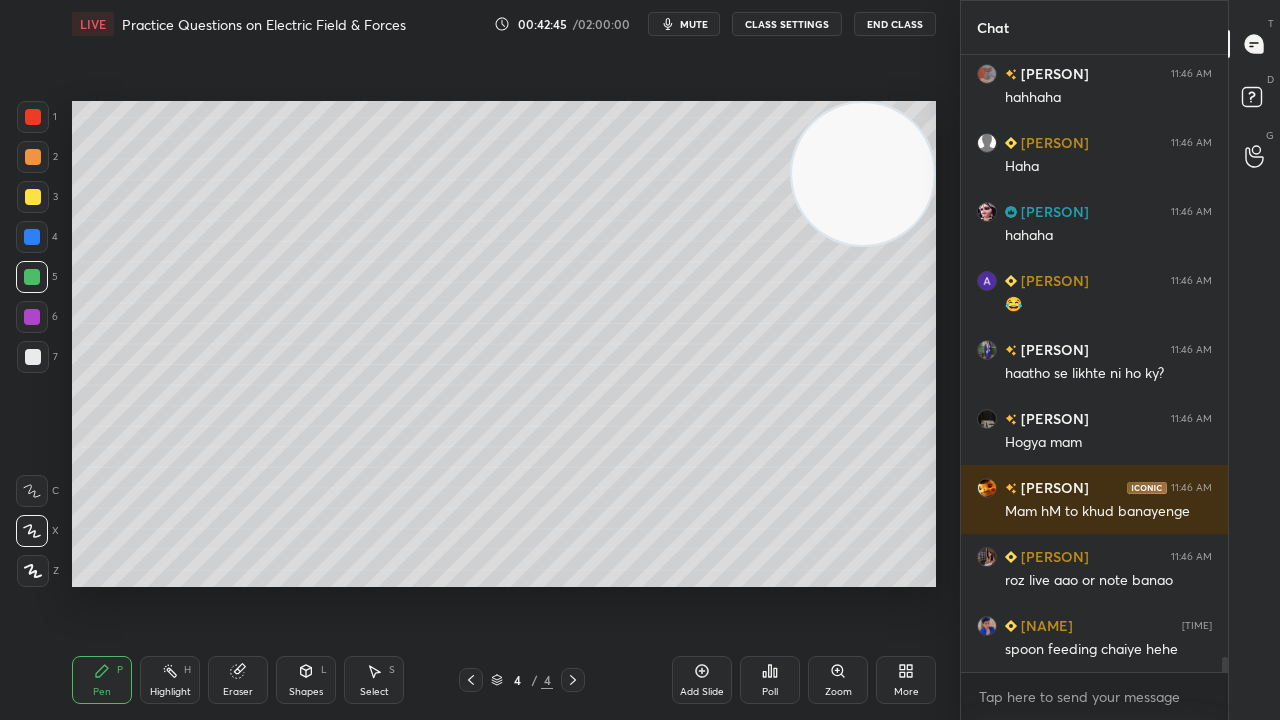 click on "mute" at bounding box center [694, 24] 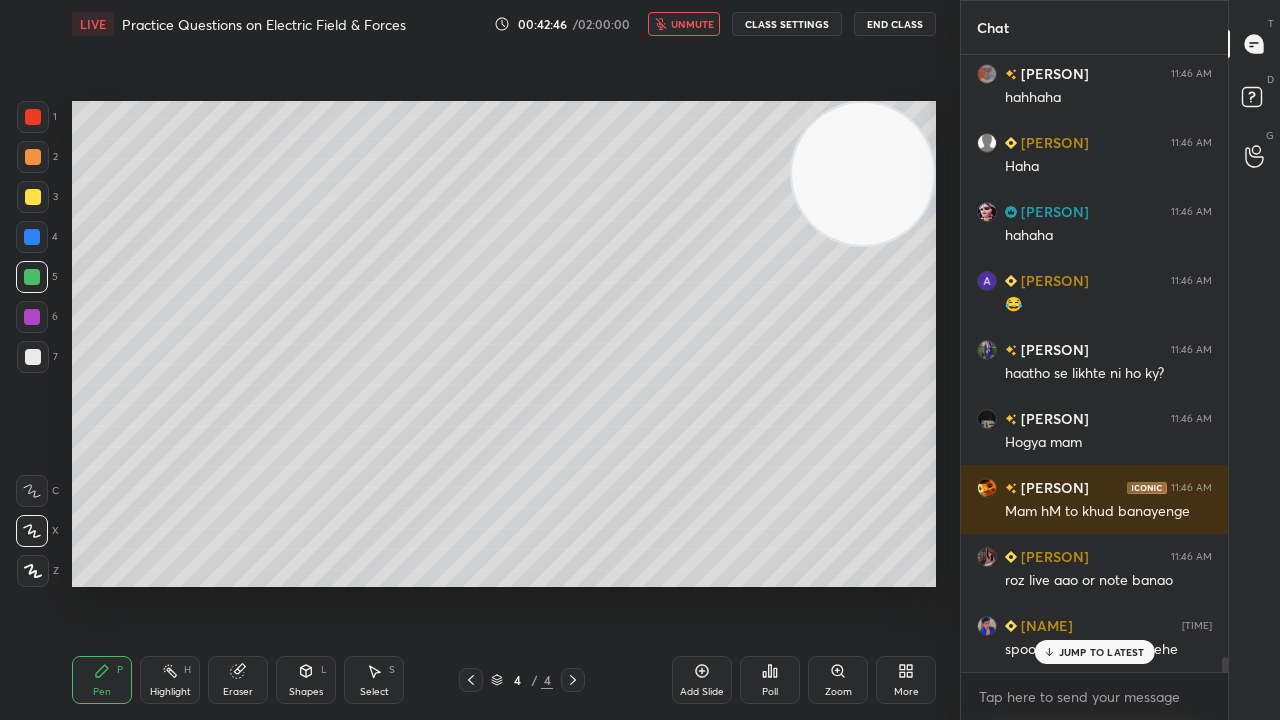 click on "unmute" at bounding box center [692, 24] 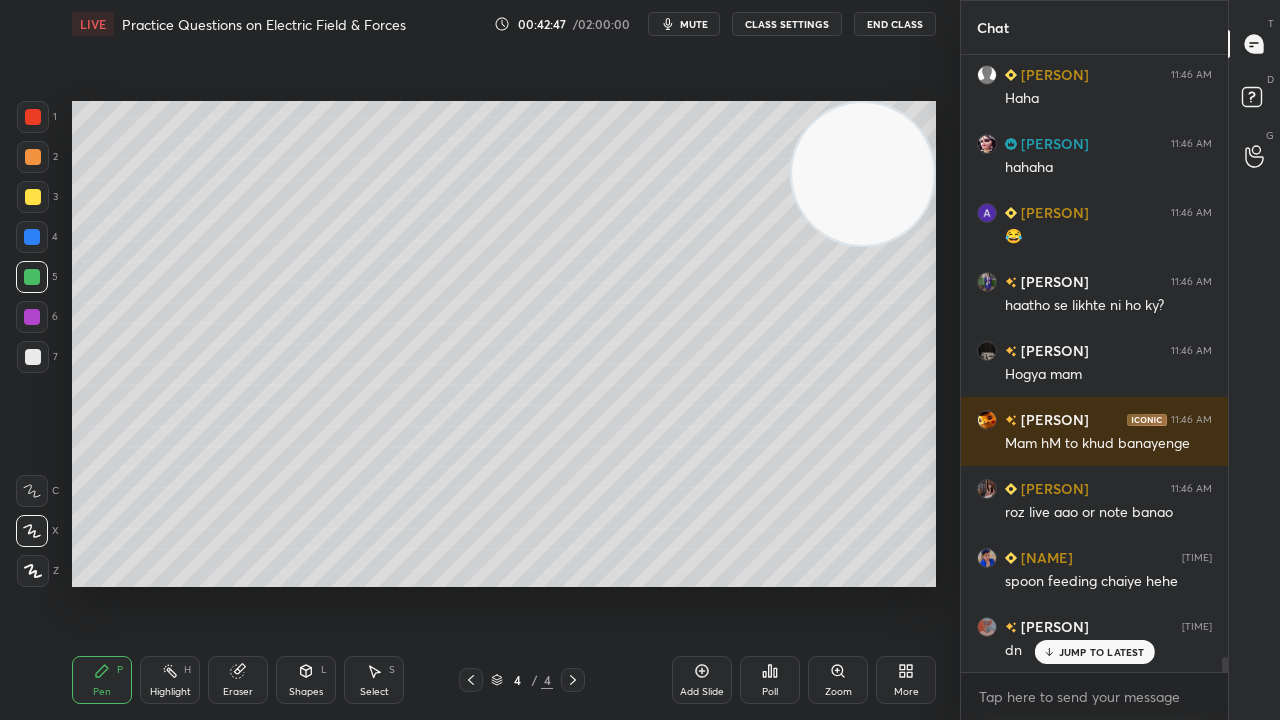 click 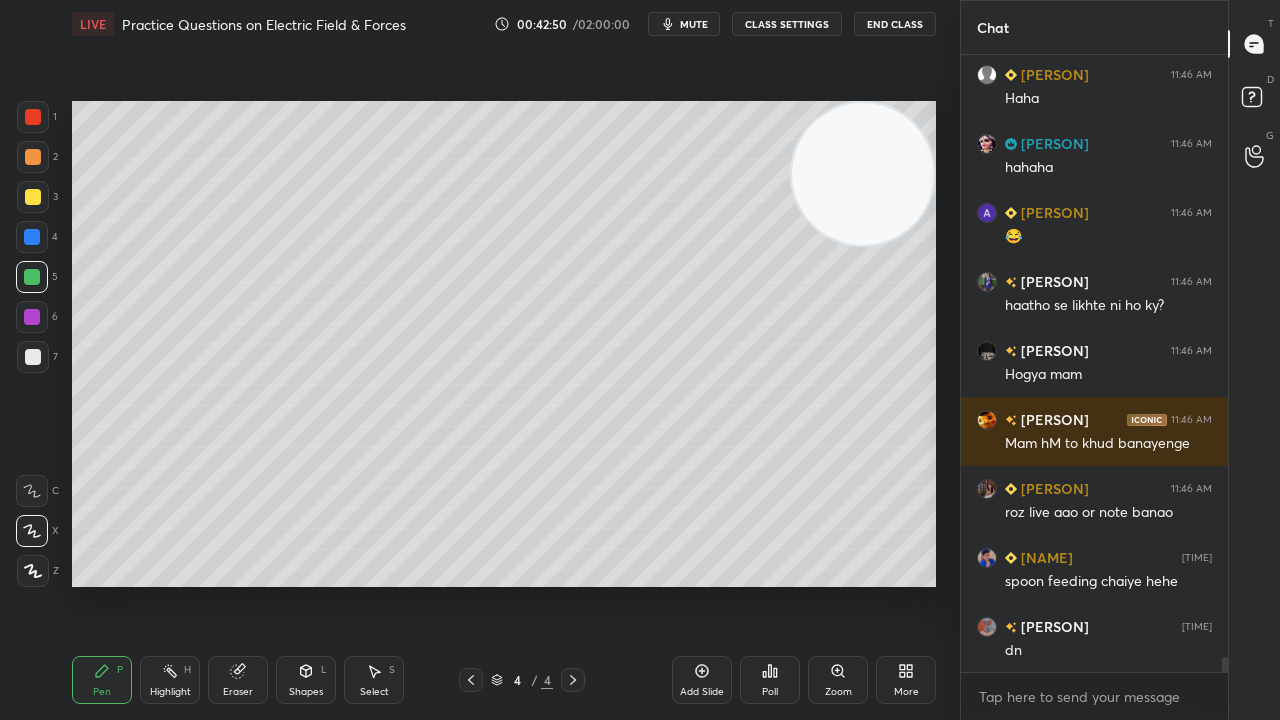 click on "Shapes L" at bounding box center (306, 680) 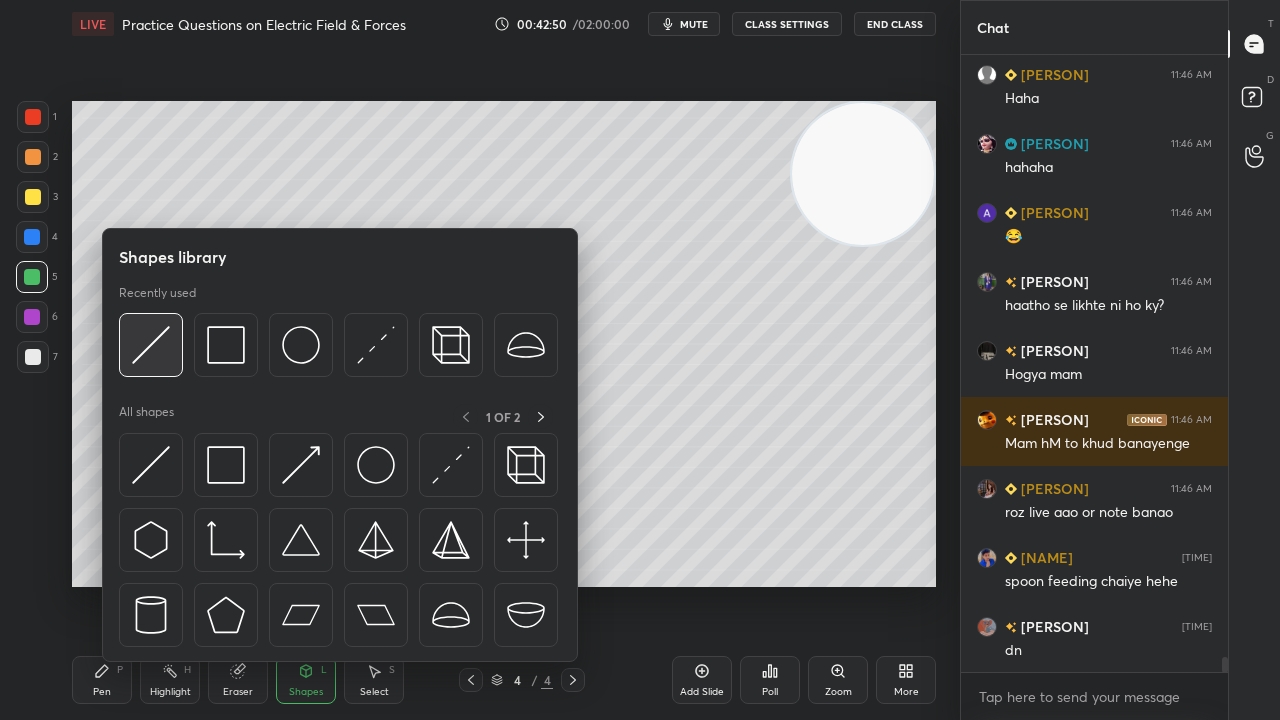 click at bounding box center (151, 345) 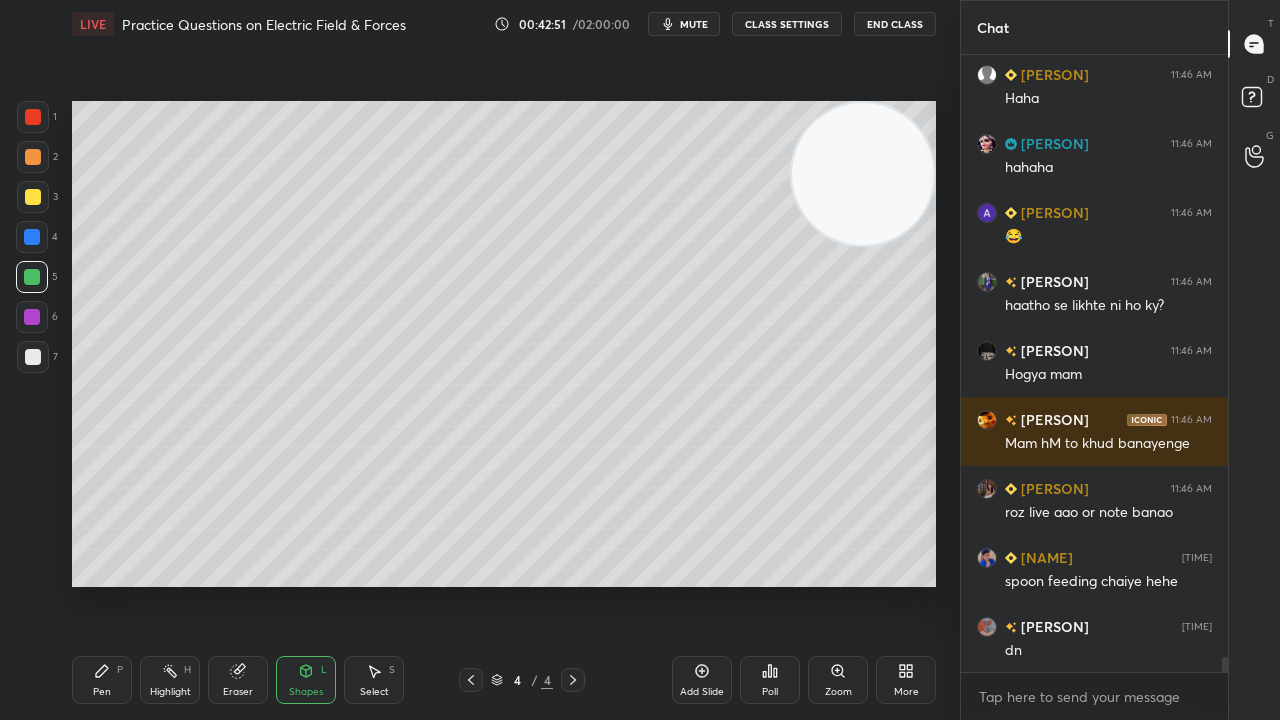 click at bounding box center [32, 317] 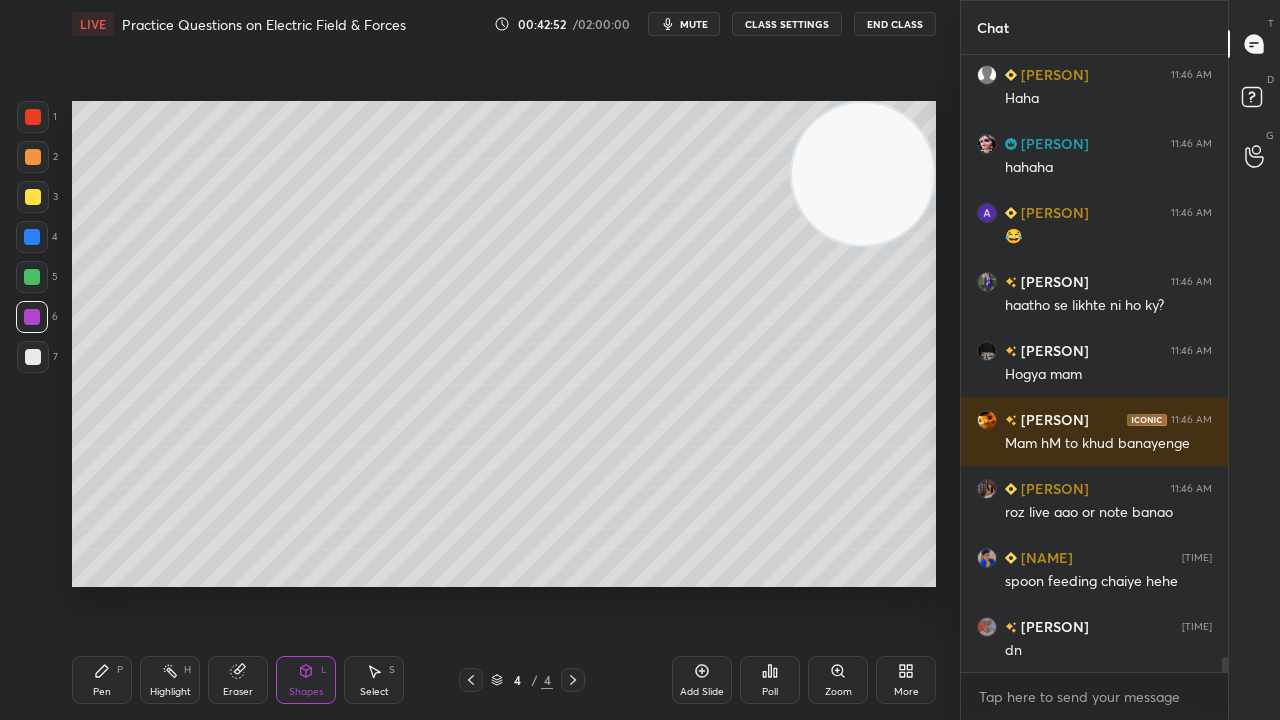 scroll, scrollTop: 24260, scrollLeft: 0, axis: vertical 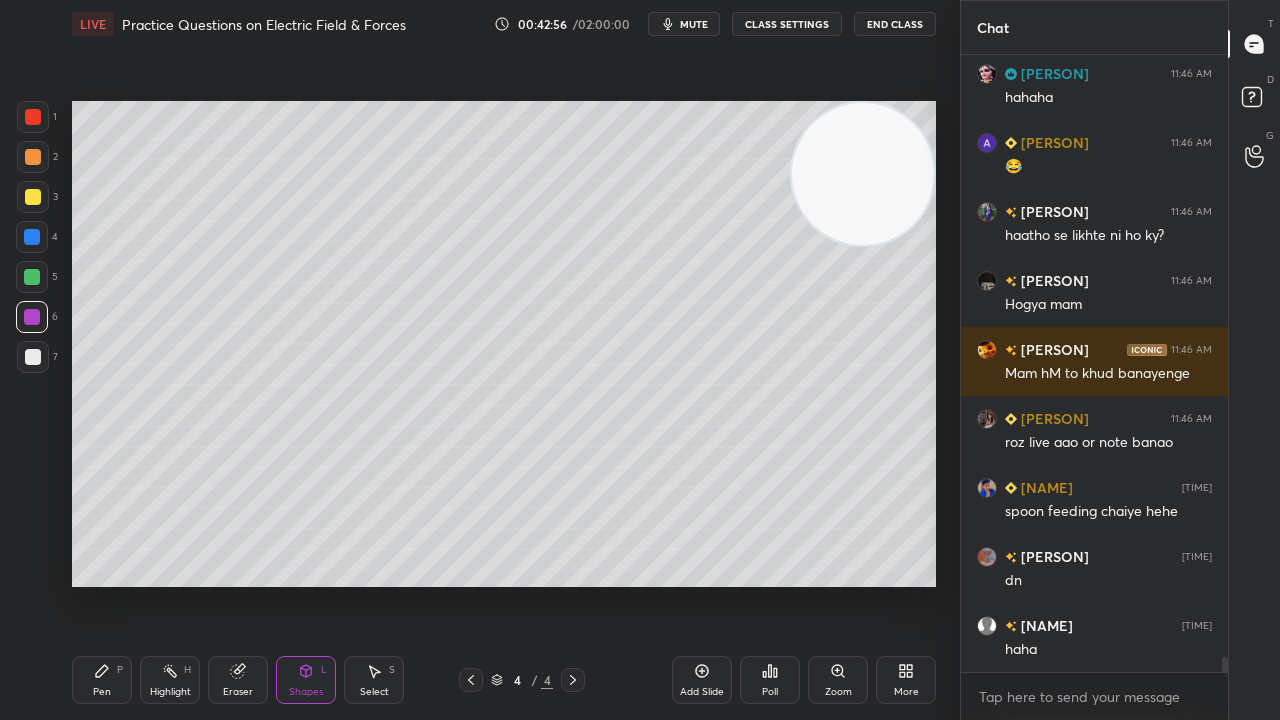 click on "Pen P" at bounding box center [102, 680] 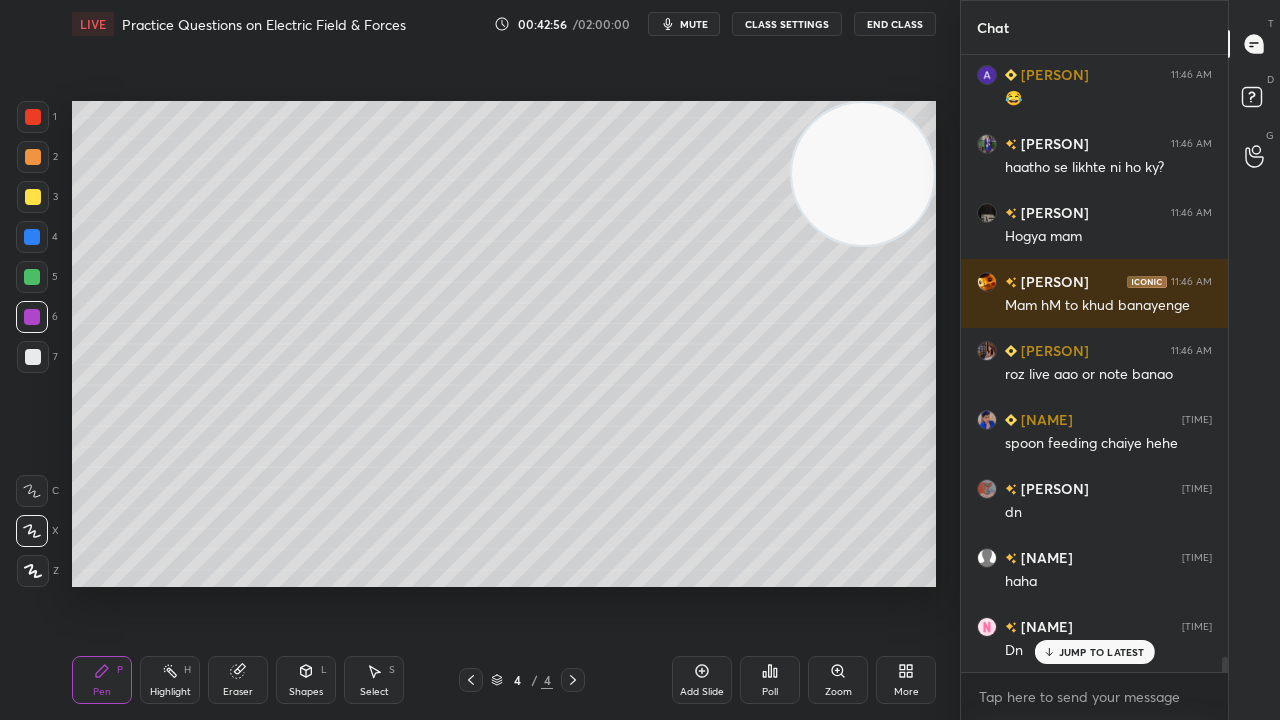 click at bounding box center [33, 357] 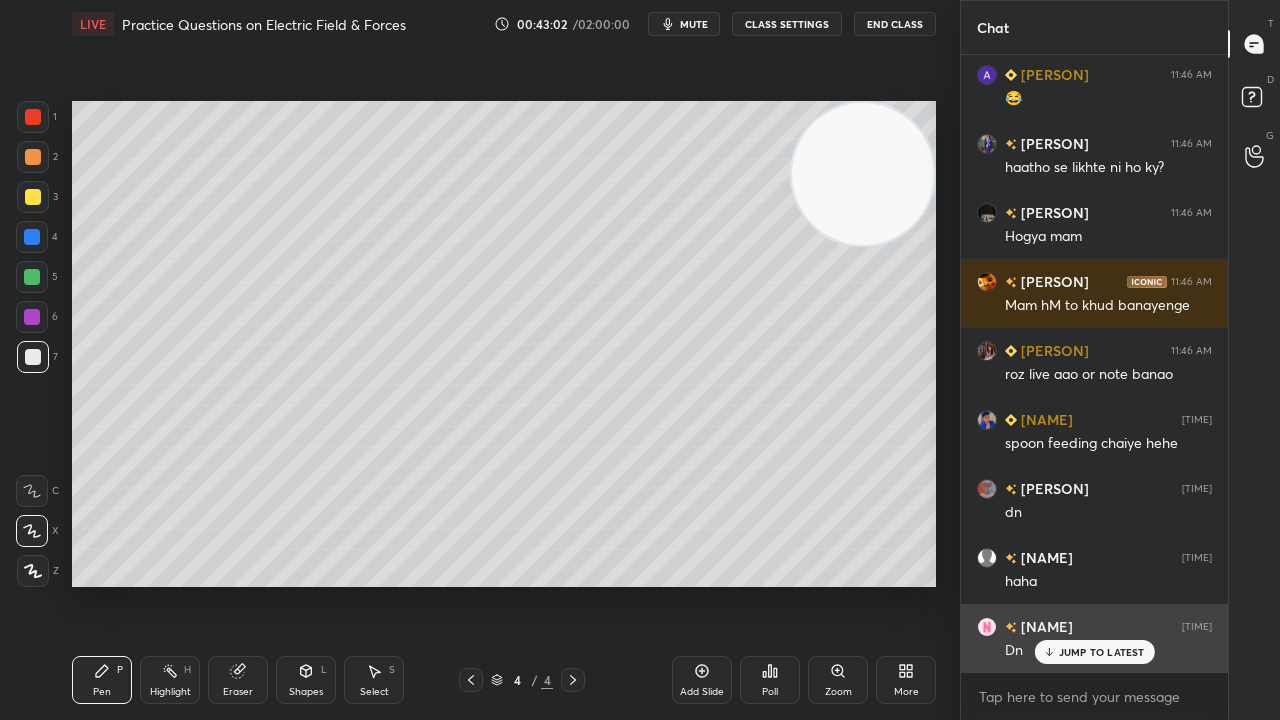 drag, startPoint x: 1086, startPoint y: 649, endPoint x: 1080, endPoint y: 659, distance: 11.661903 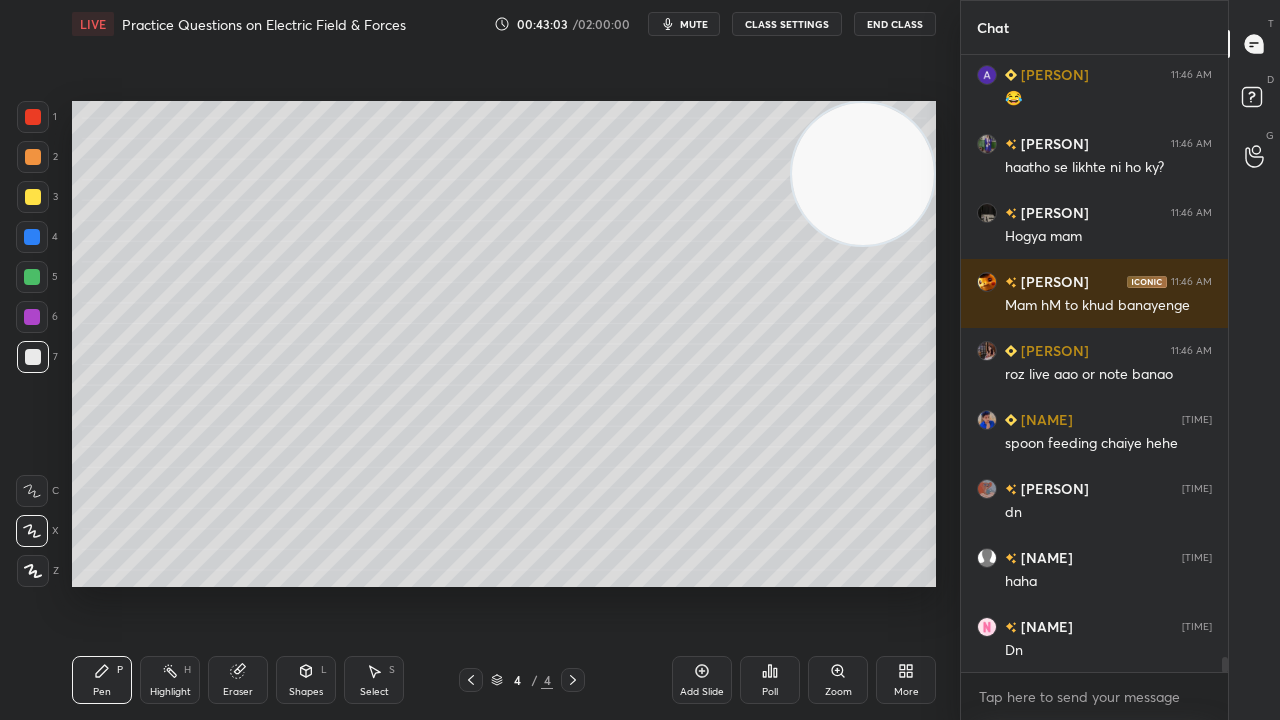 click on "mute" at bounding box center (694, 24) 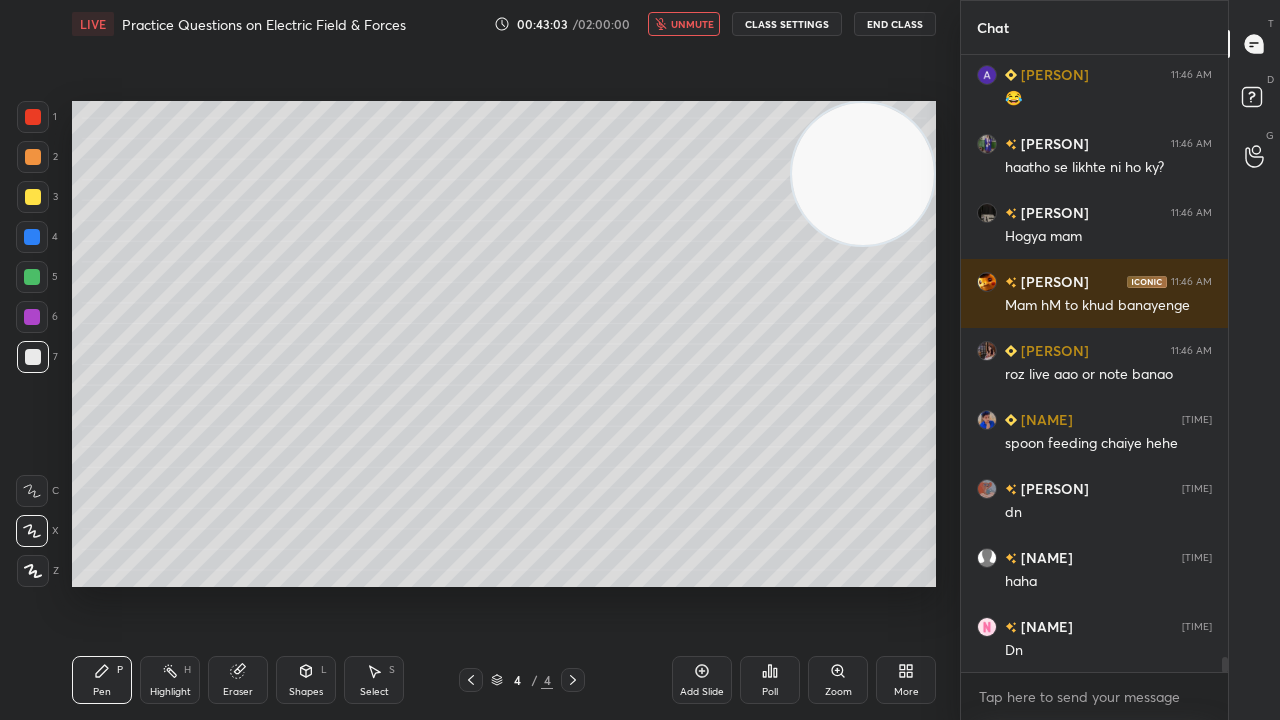 click on "unmute" at bounding box center [692, 24] 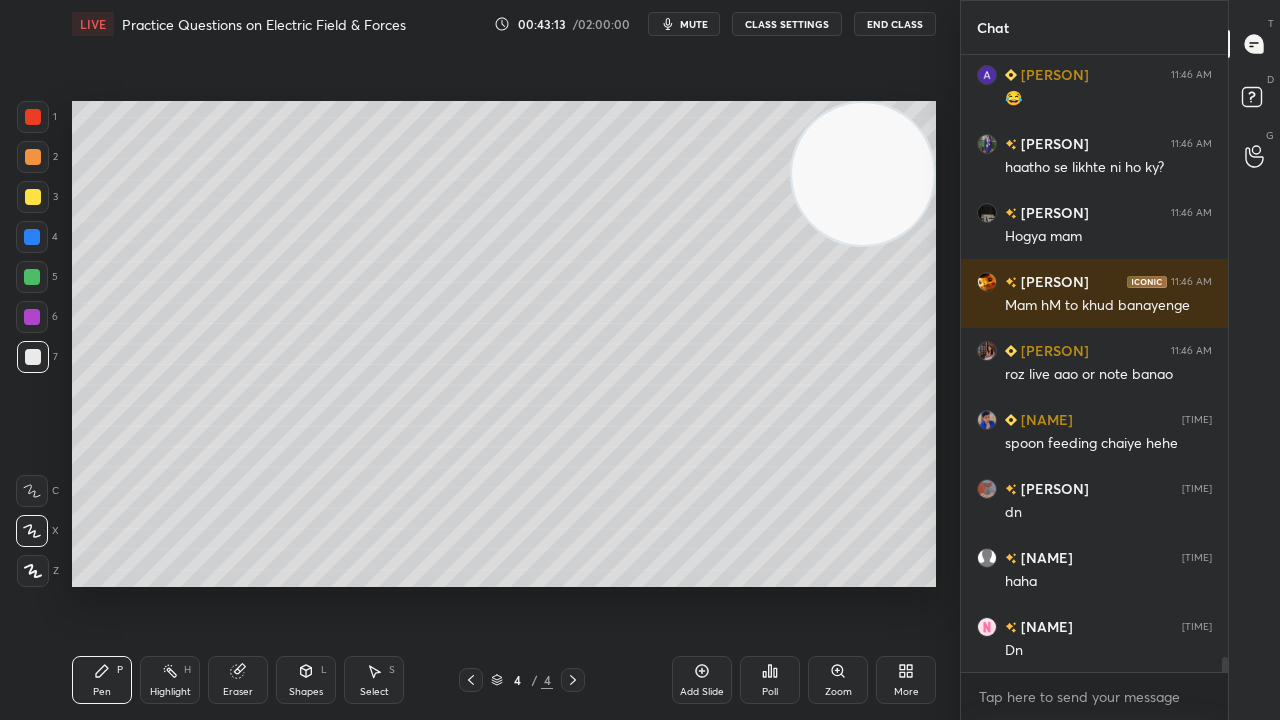 click on "Eraser" at bounding box center [238, 692] 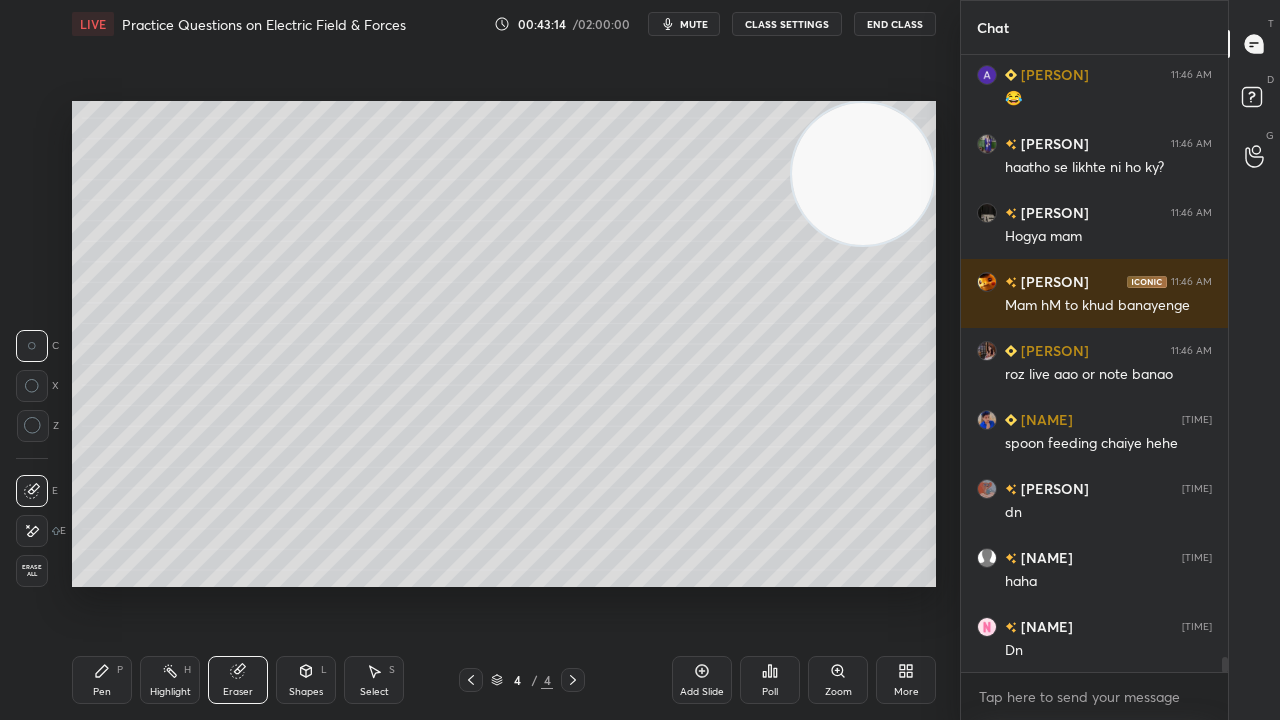 scroll, scrollTop: 24398, scrollLeft: 0, axis: vertical 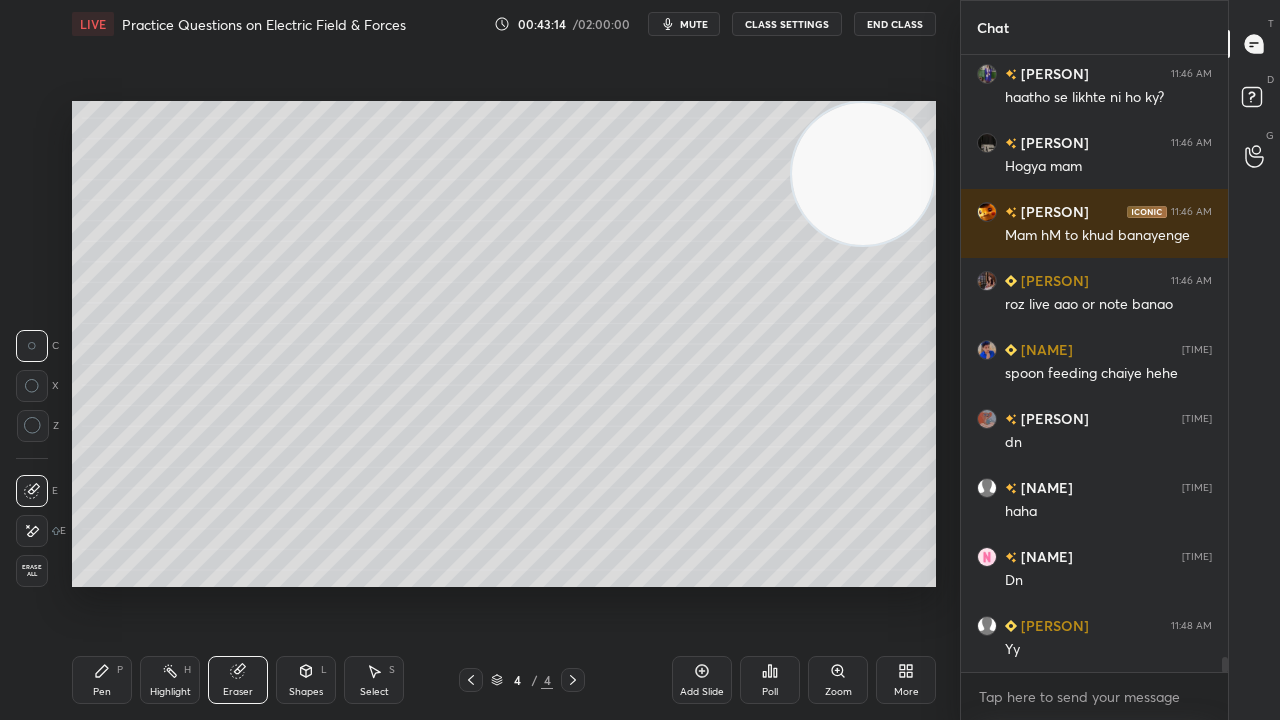 drag, startPoint x: 37, startPoint y: 538, endPoint x: 54, endPoint y: 534, distance: 17.464249 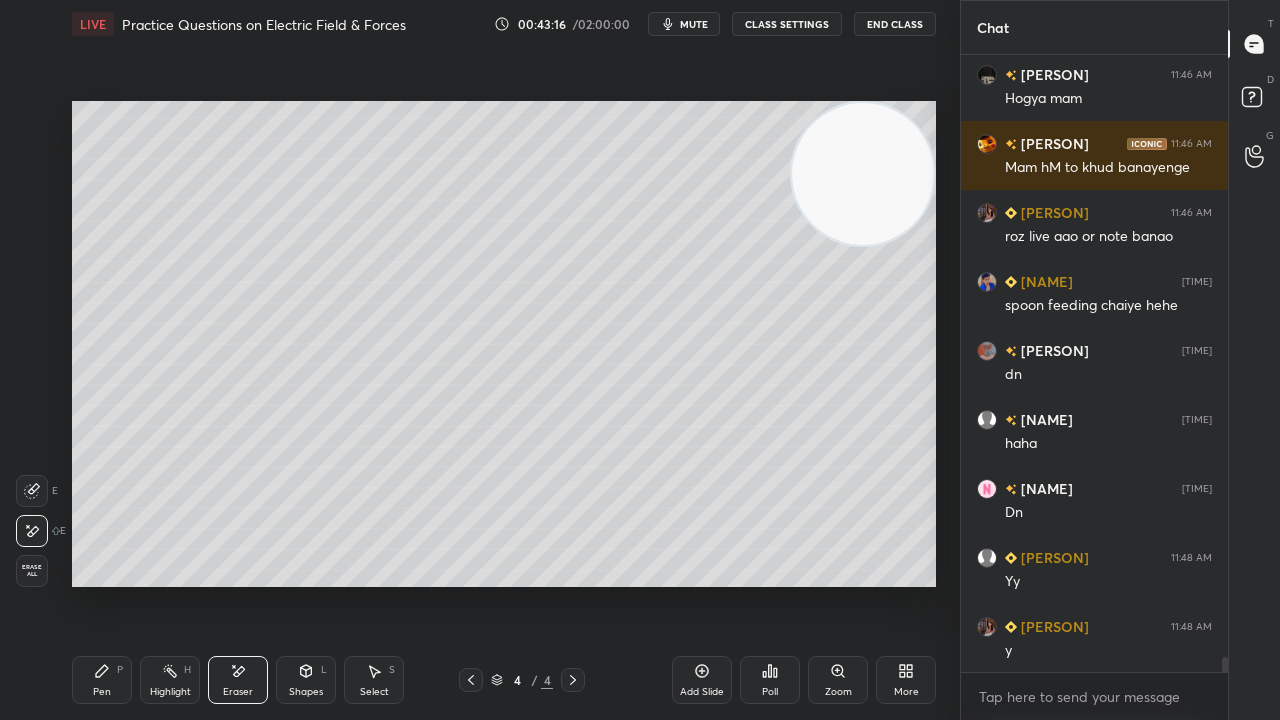 scroll, scrollTop: 24536, scrollLeft: 0, axis: vertical 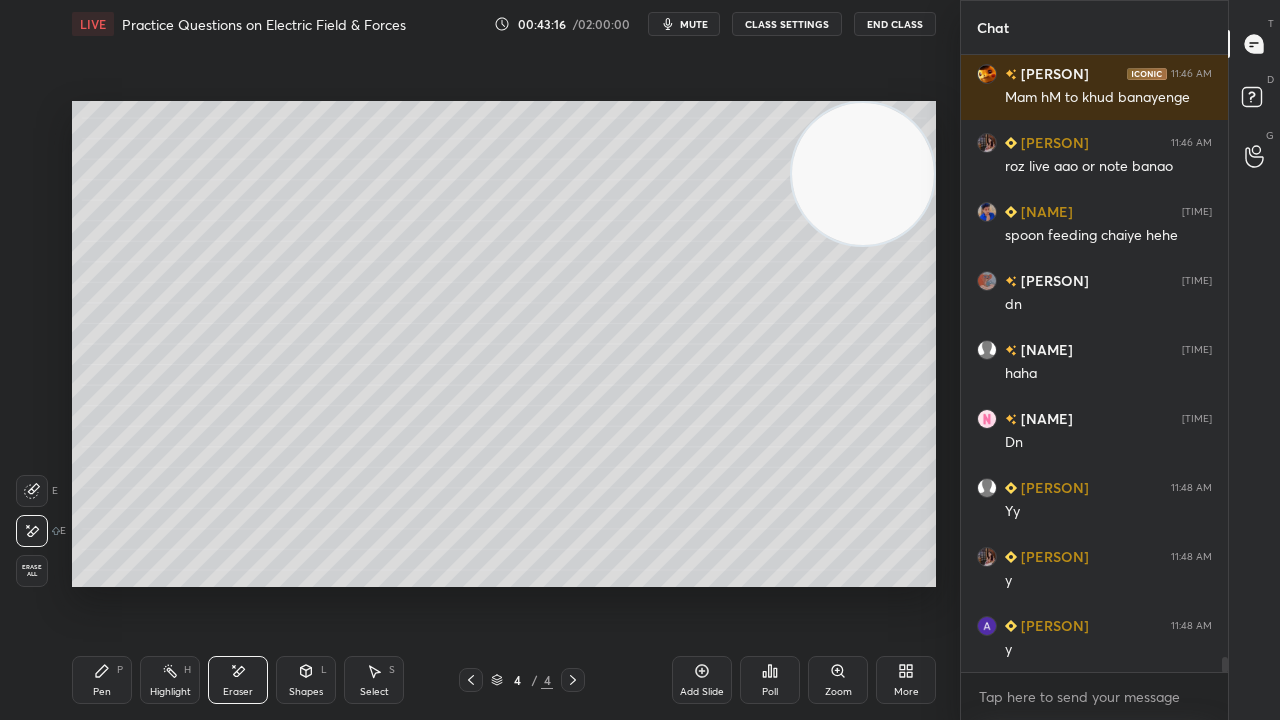 drag, startPoint x: 106, startPoint y: 669, endPoint x: 111, endPoint y: 656, distance: 13.928389 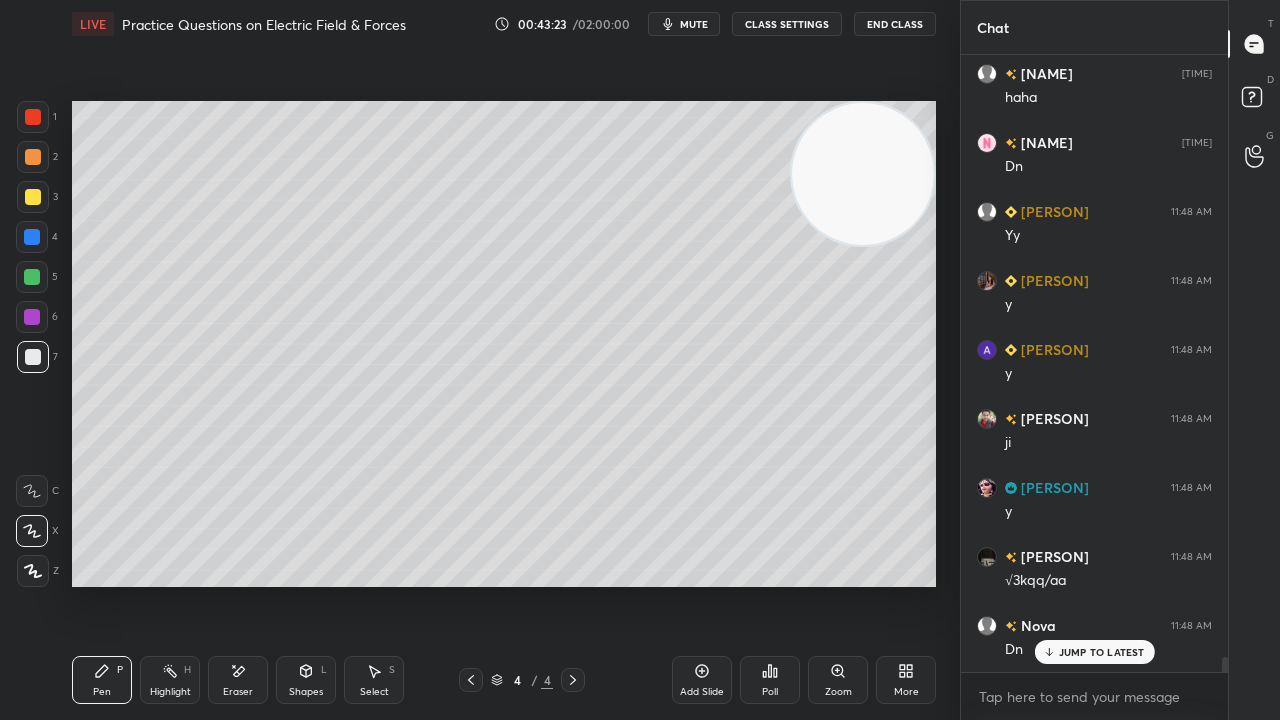 scroll, scrollTop: 24880, scrollLeft: 0, axis: vertical 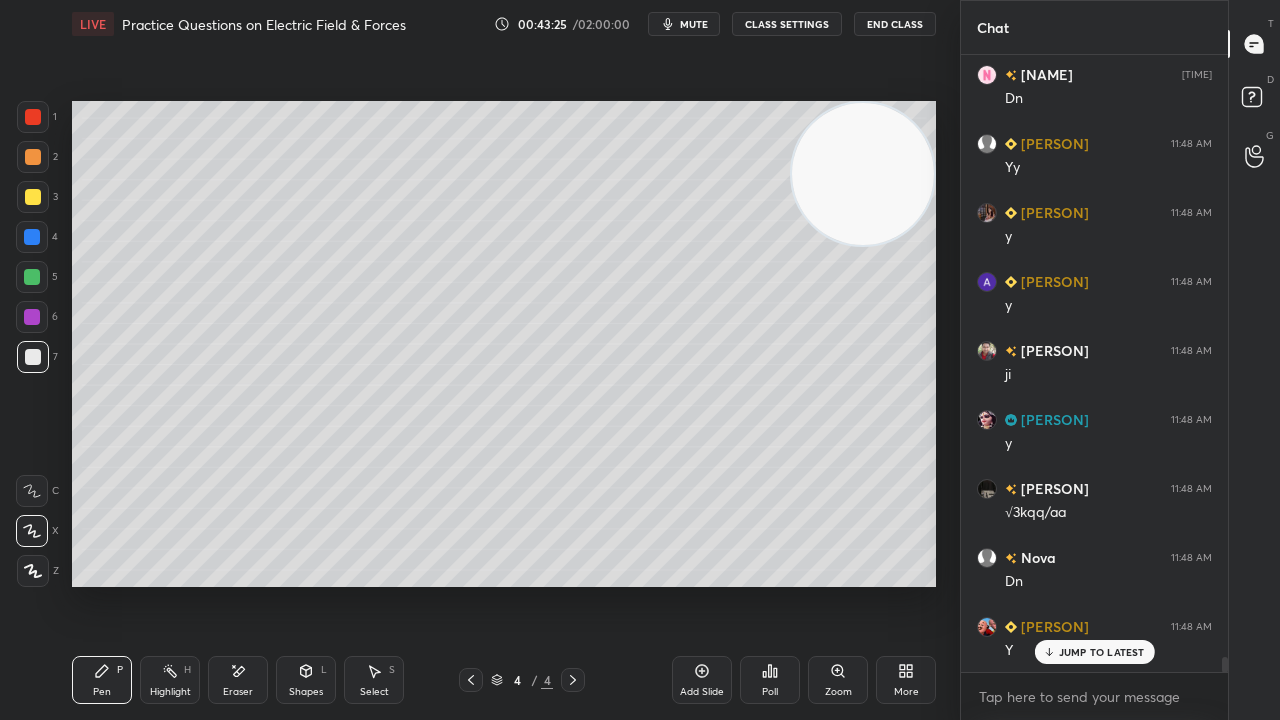 click on "Add Slide" at bounding box center [702, 680] 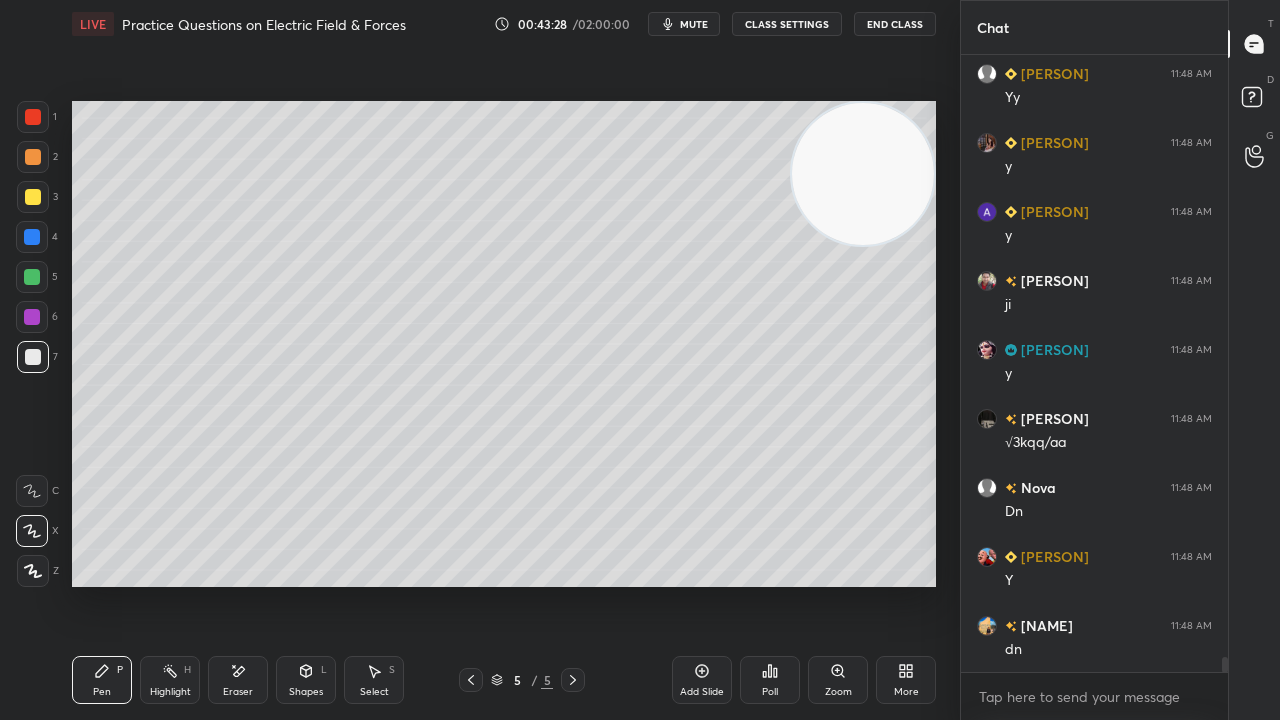 scroll, scrollTop: 25018, scrollLeft: 0, axis: vertical 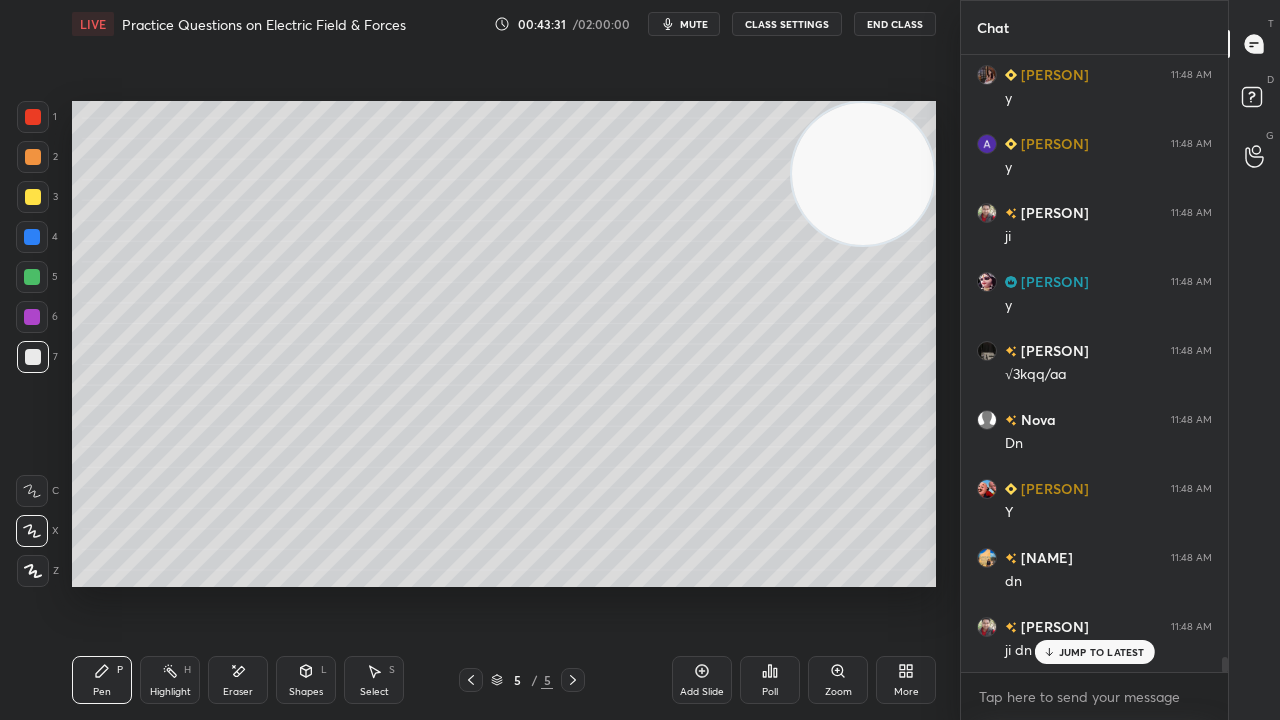 click at bounding box center [471, 680] 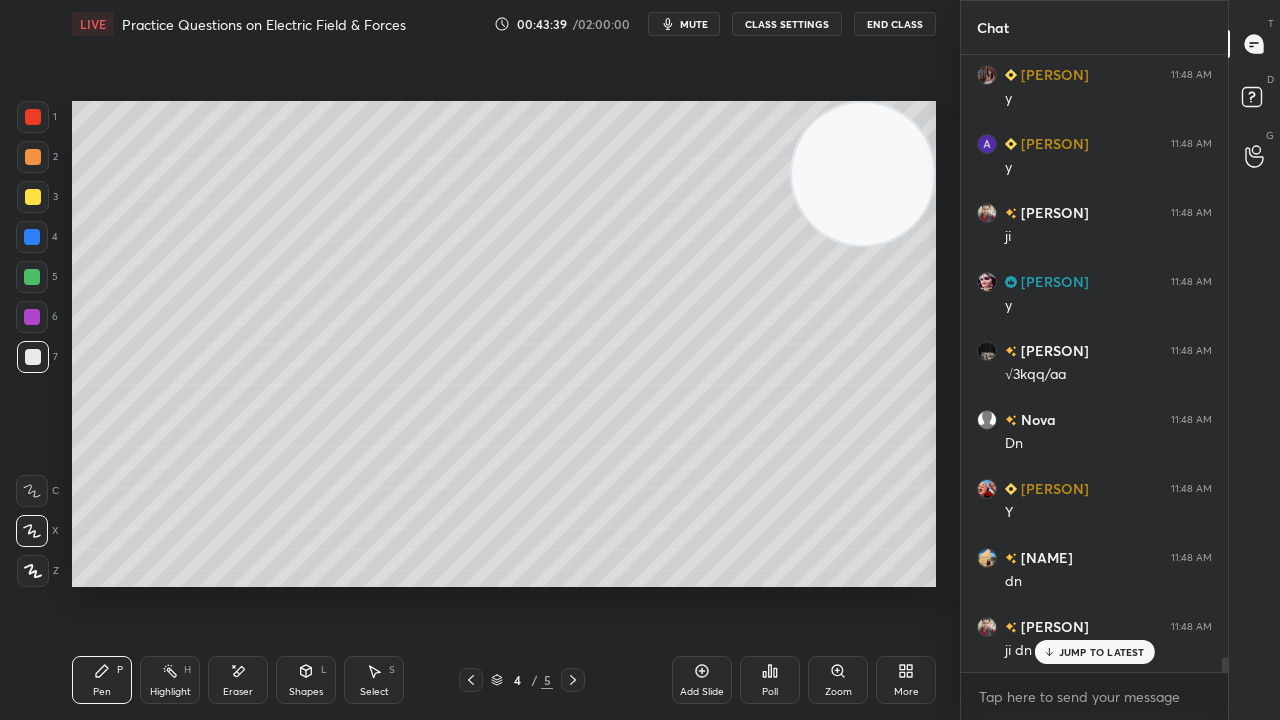 scroll, scrollTop: 25088, scrollLeft: 0, axis: vertical 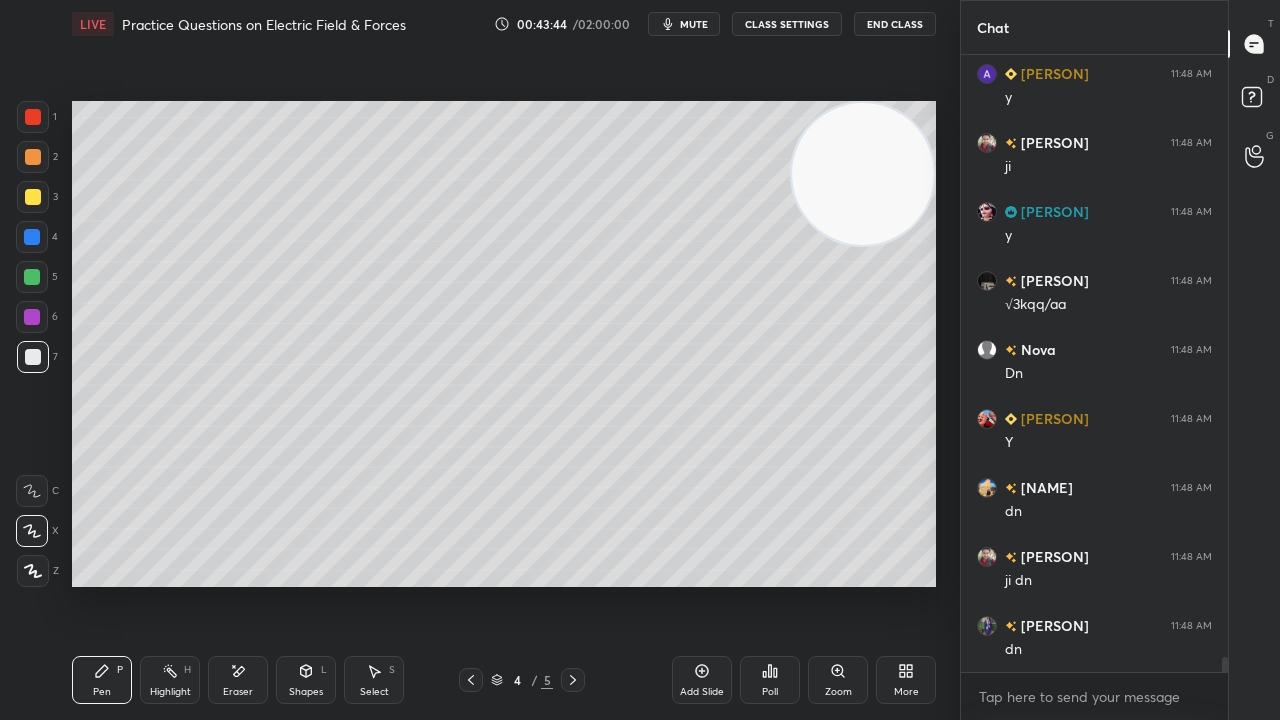 click 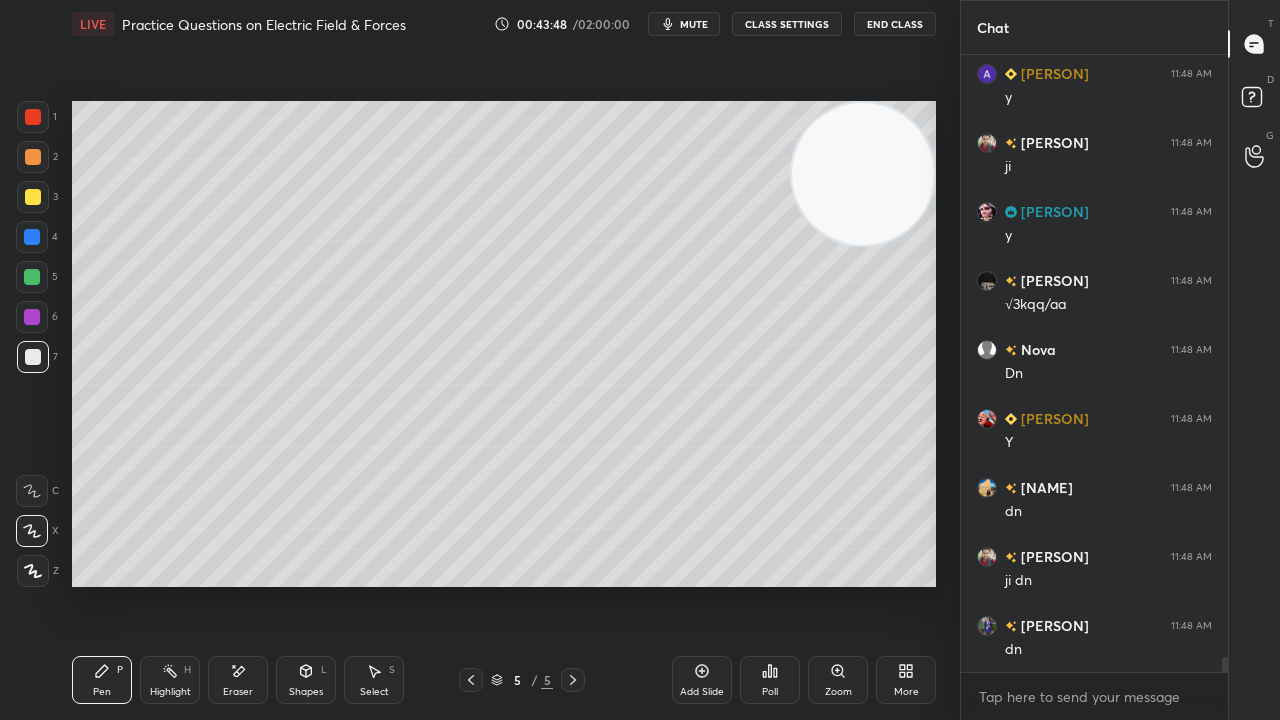 click 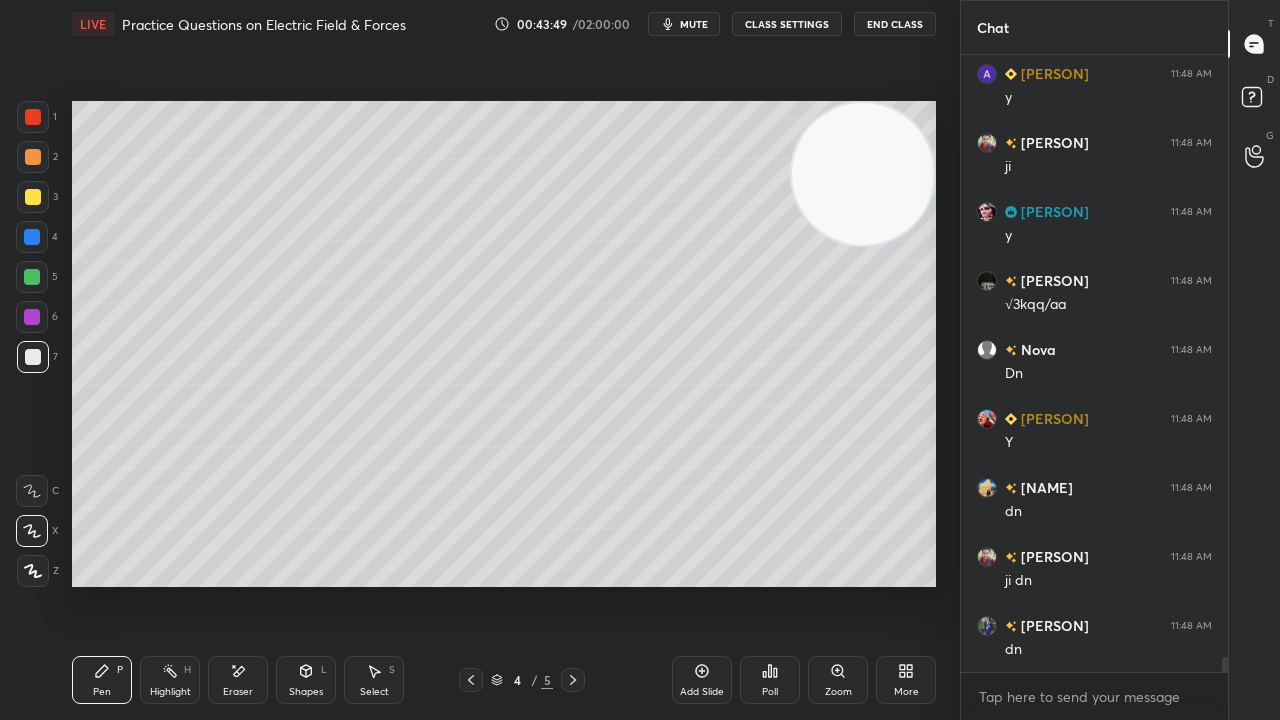scroll, scrollTop: 25156, scrollLeft: 0, axis: vertical 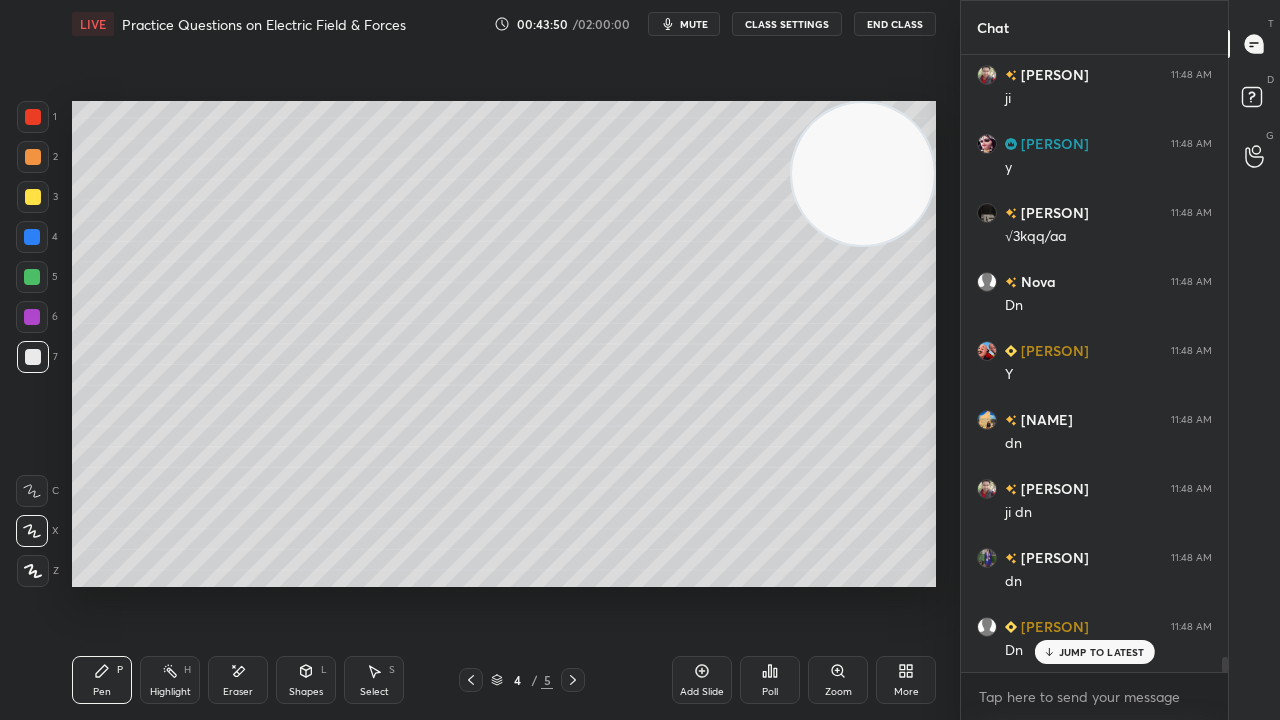 click 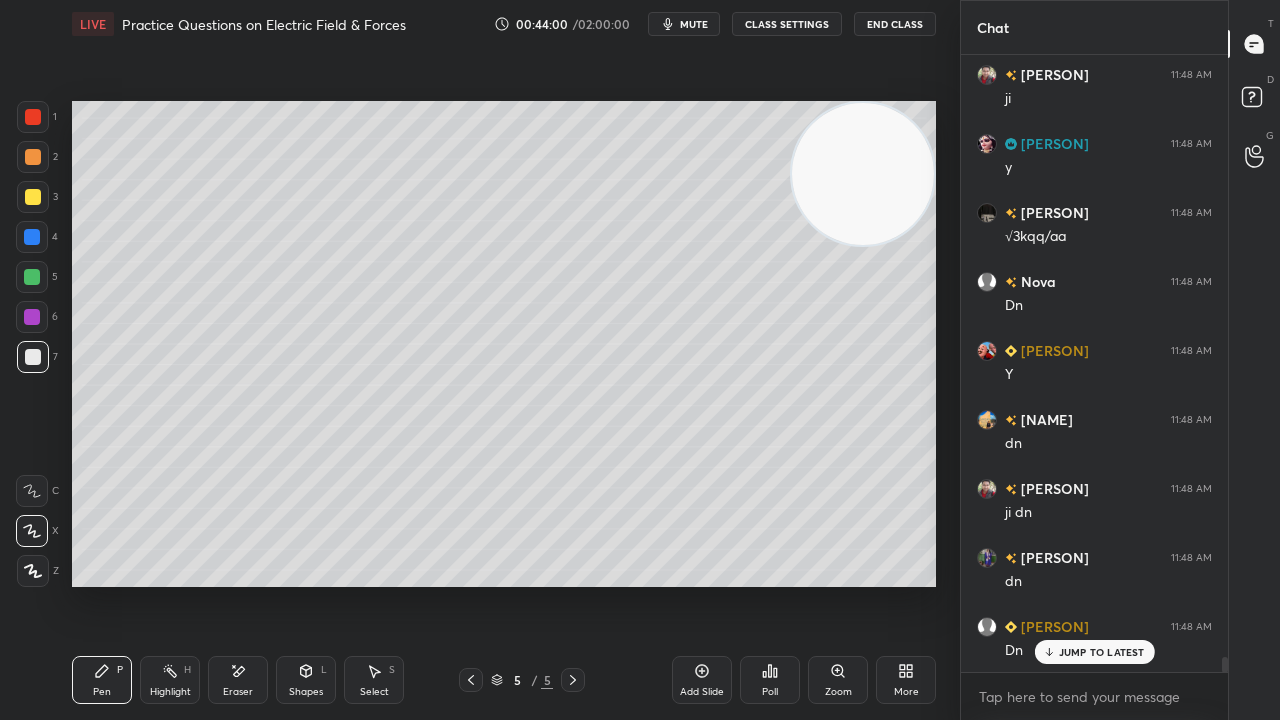 click 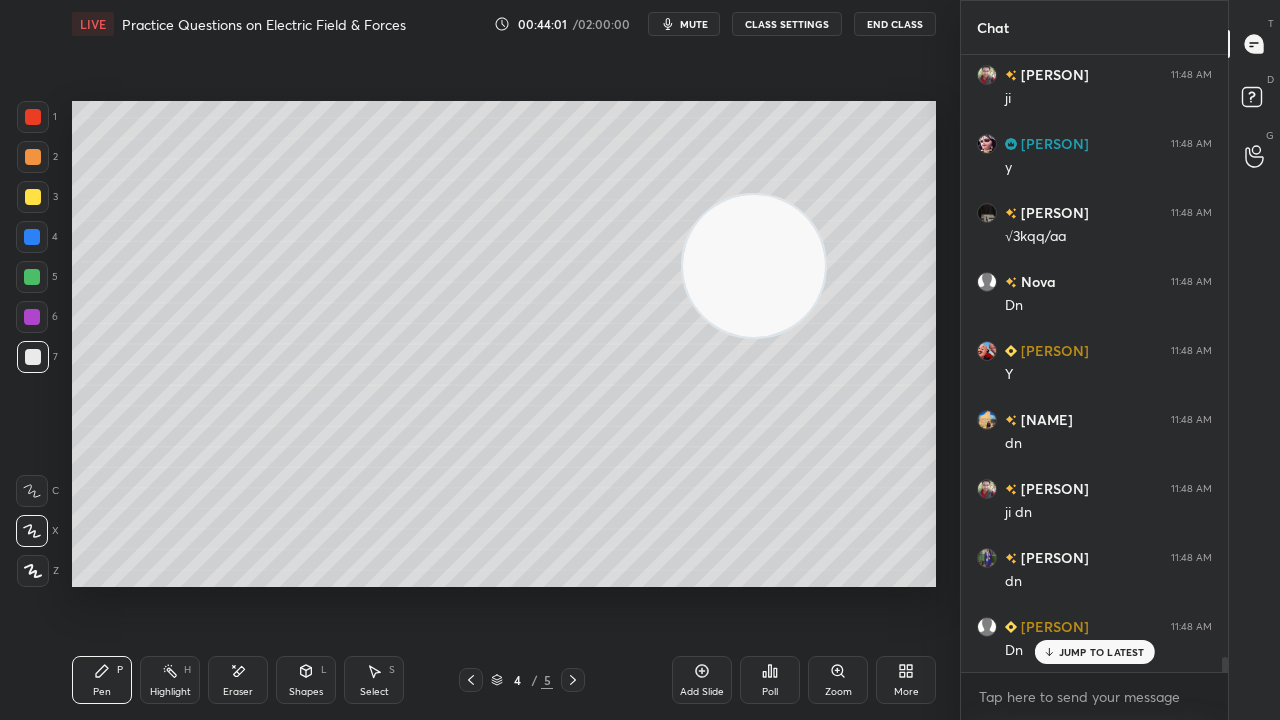 drag, startPoint x: 836, startPoint y: 184, endPoint x: 560, endPoint y: 666, distance: 555.42773 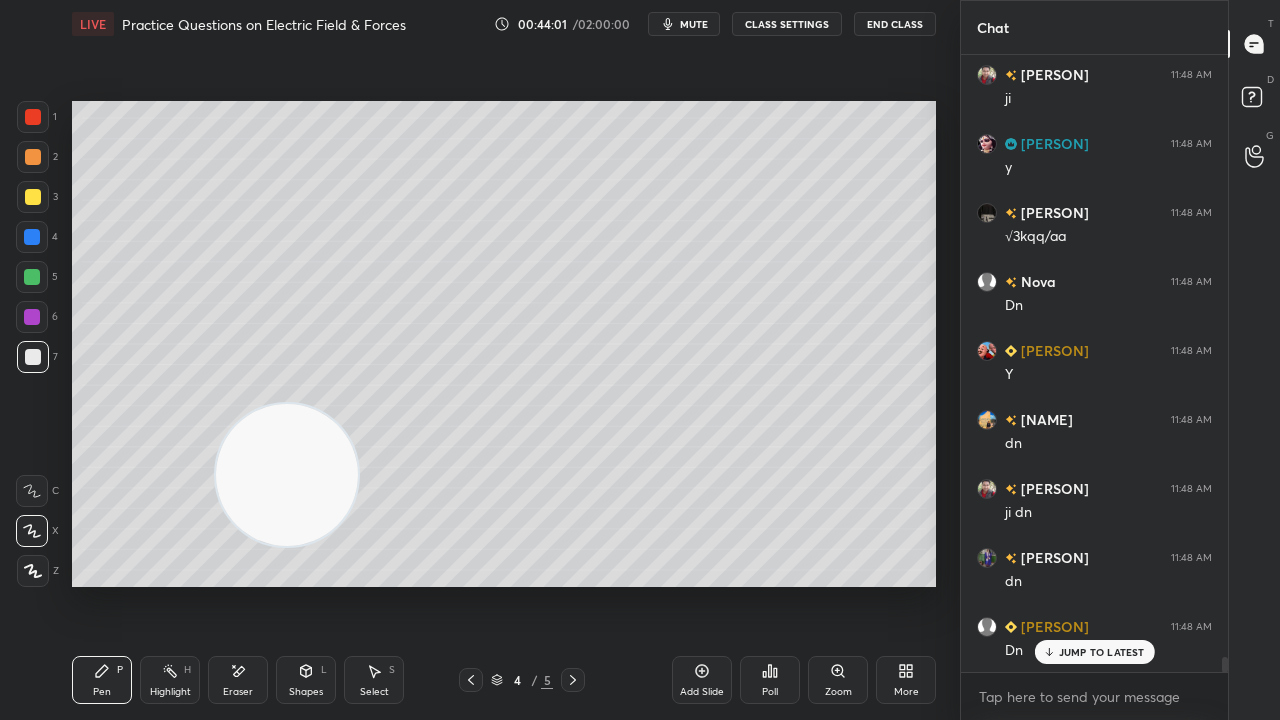 click 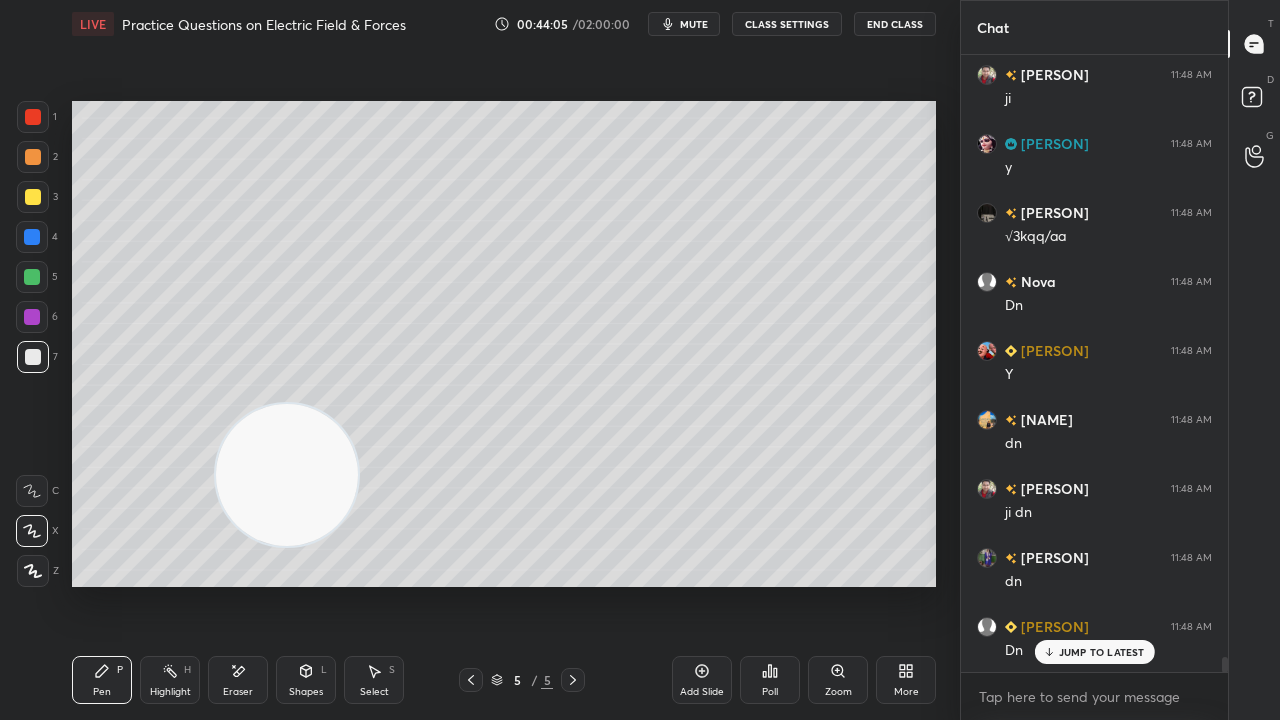click on "Eraser" at bounding box center (238, 680) 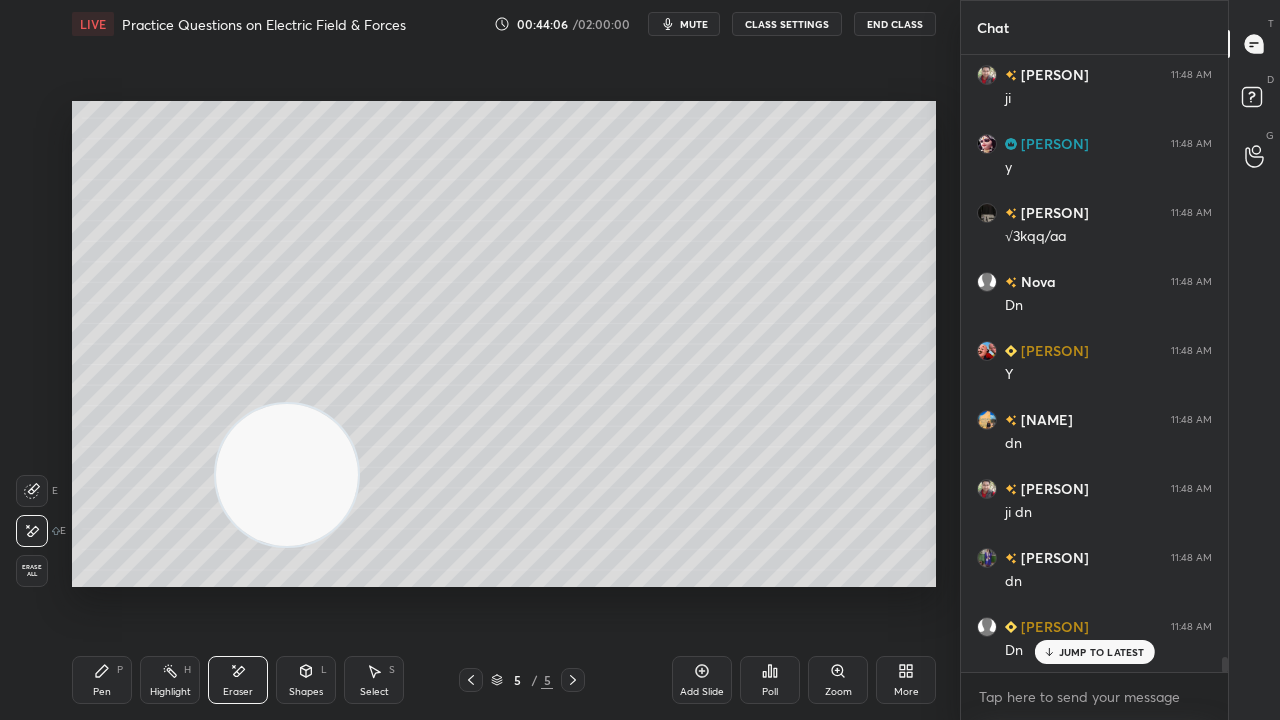 drag, startPoint x: 88, startPoint y: 695, endPoint x: 152, endPoint y: 648, distance: 79.40403 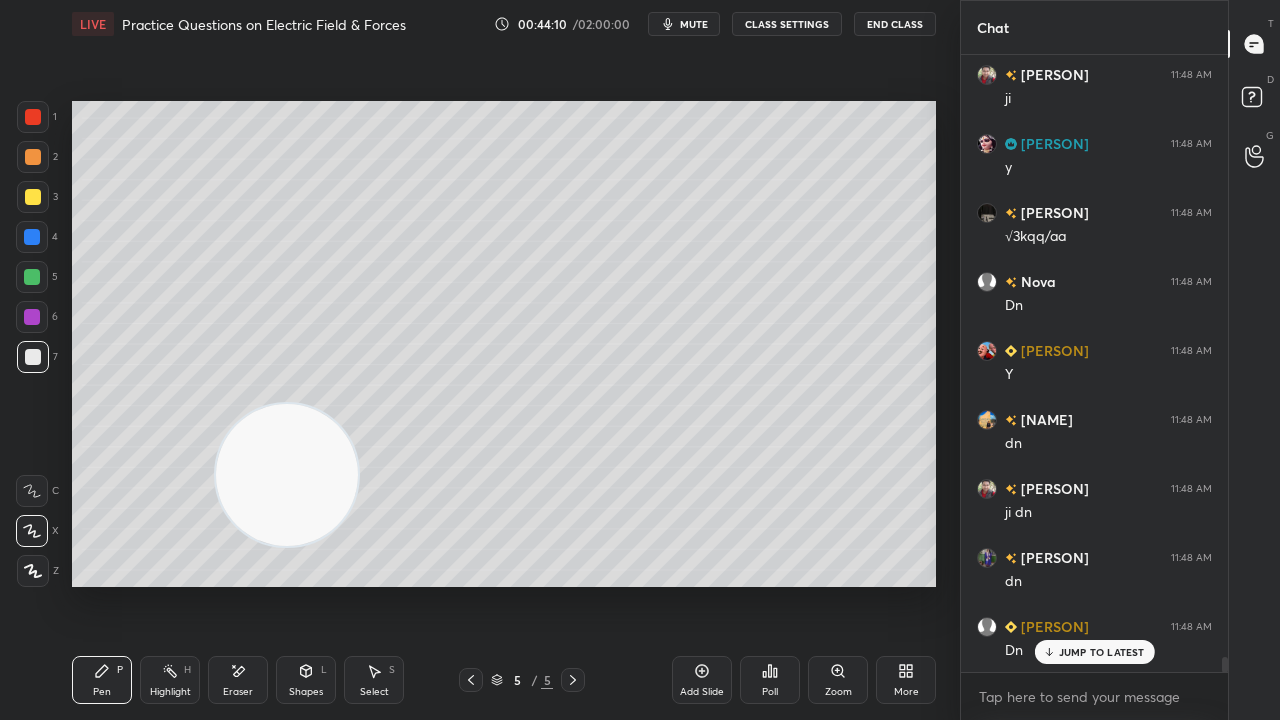 click on "mute" at bounding box center (684, 24) 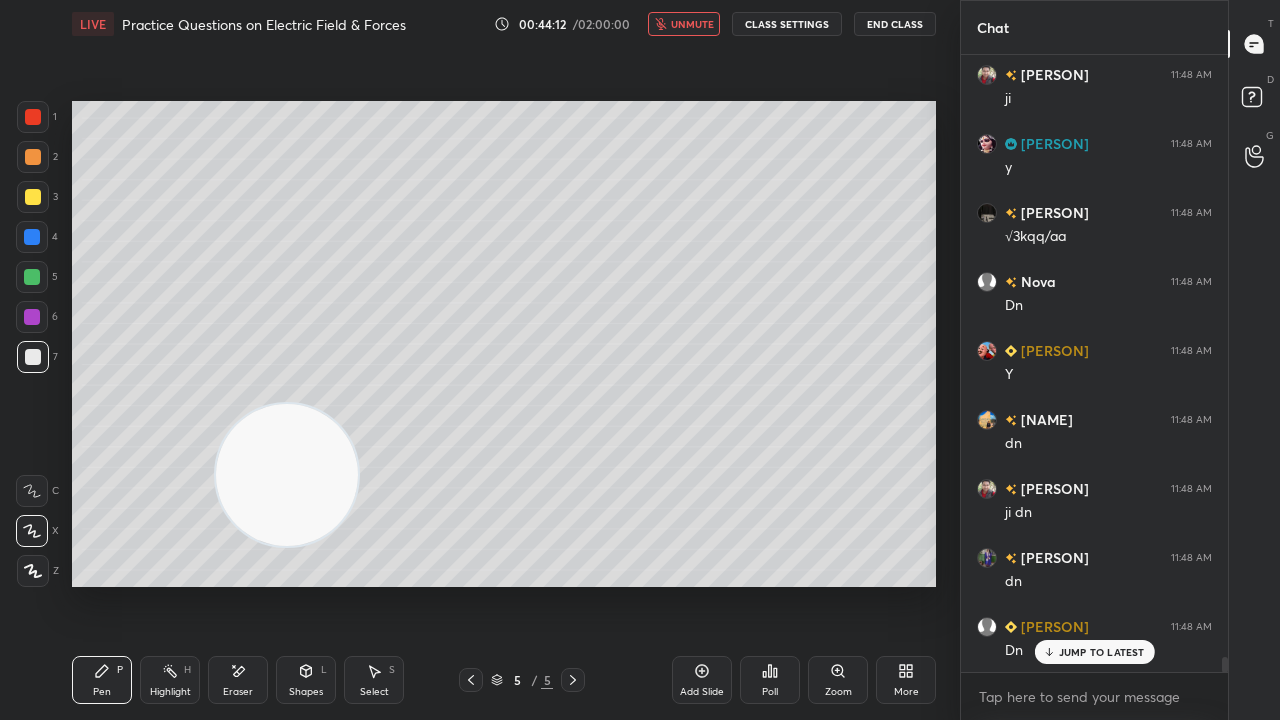 click on "unmute" at bounding box center [692, 24] 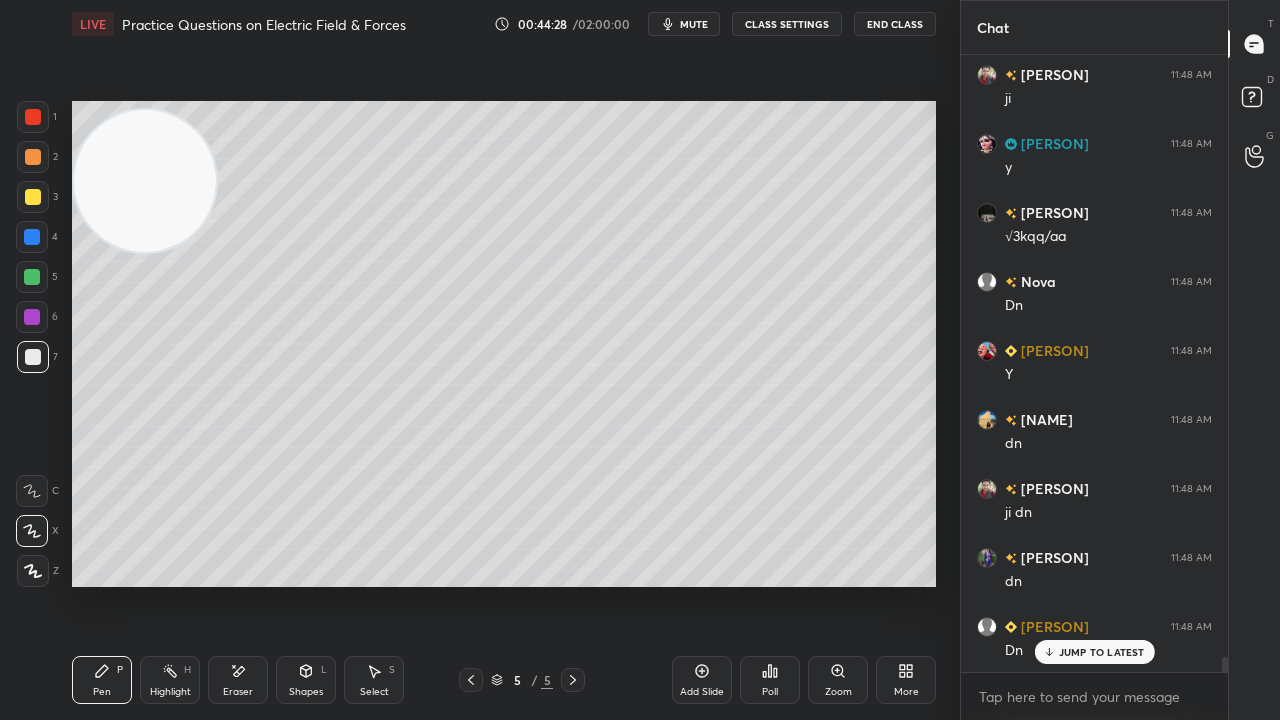 drag, startPoint x: 321, startPoint y: 495, endPoint x: 44, endPoint y: 124, distance: 463.00107 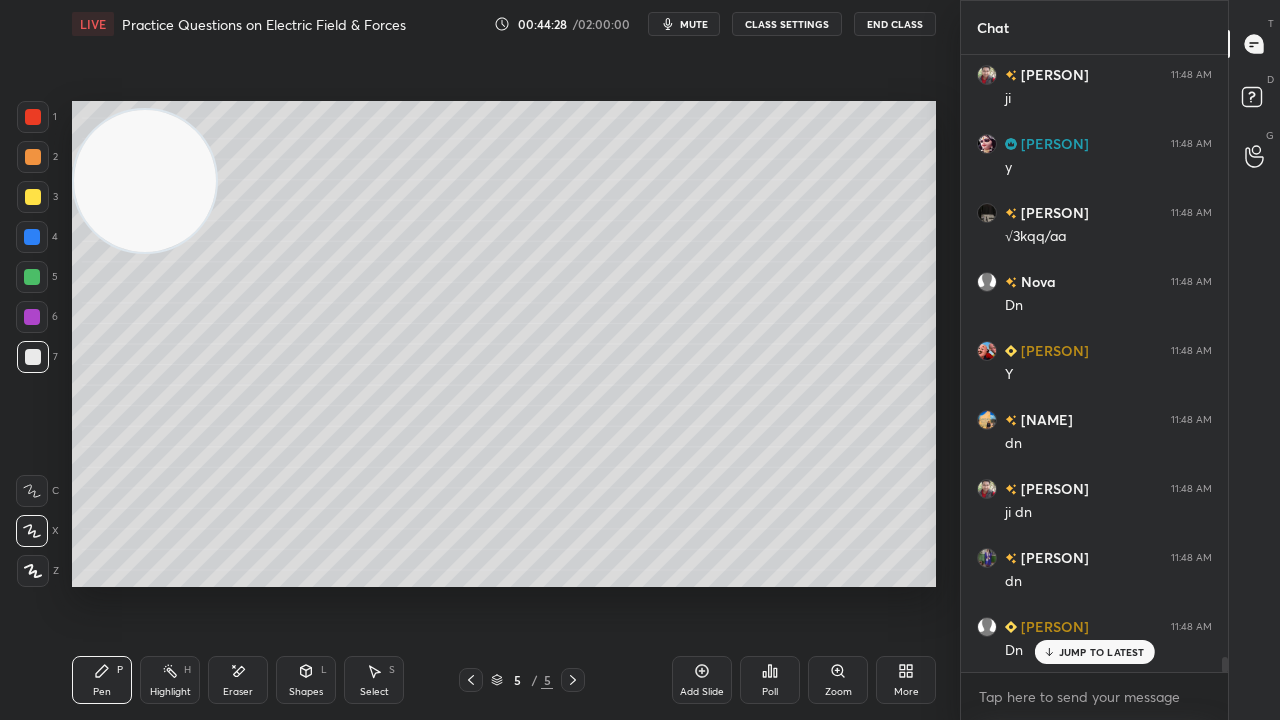 click at bounding box center [145, 181] 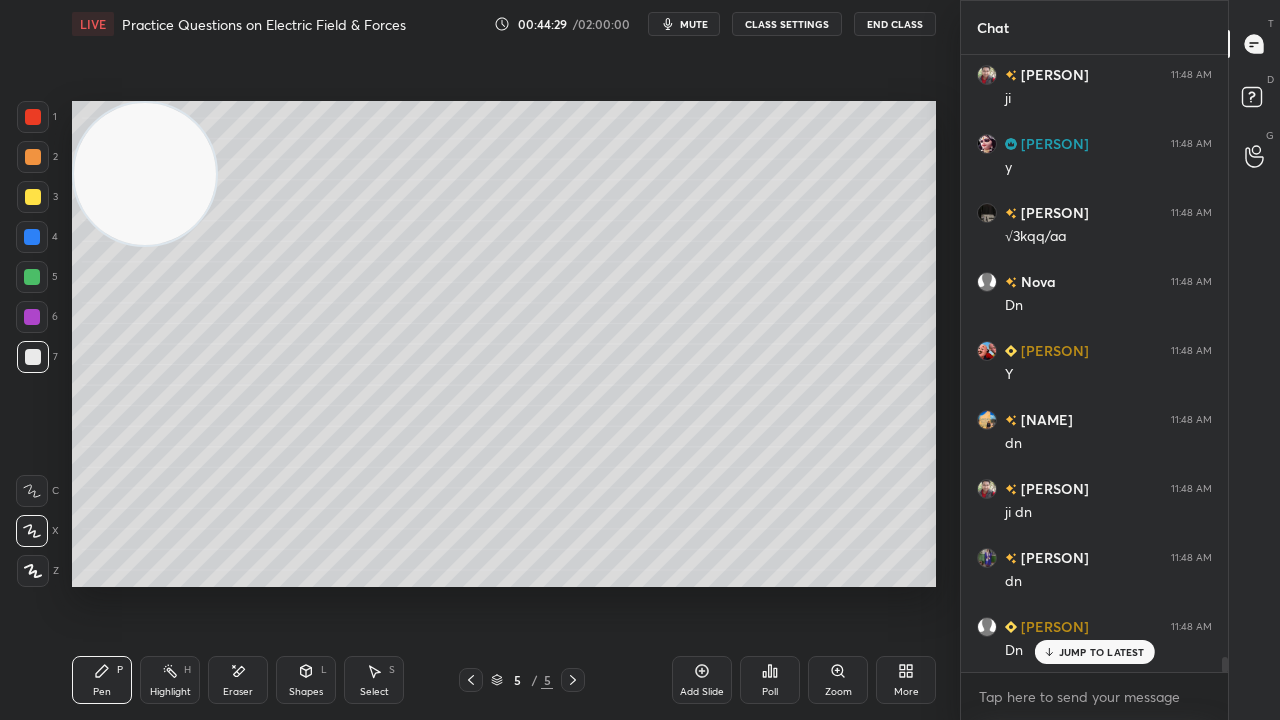 click on "JUMP TO LATEST" at bounding box center (1102, 652) 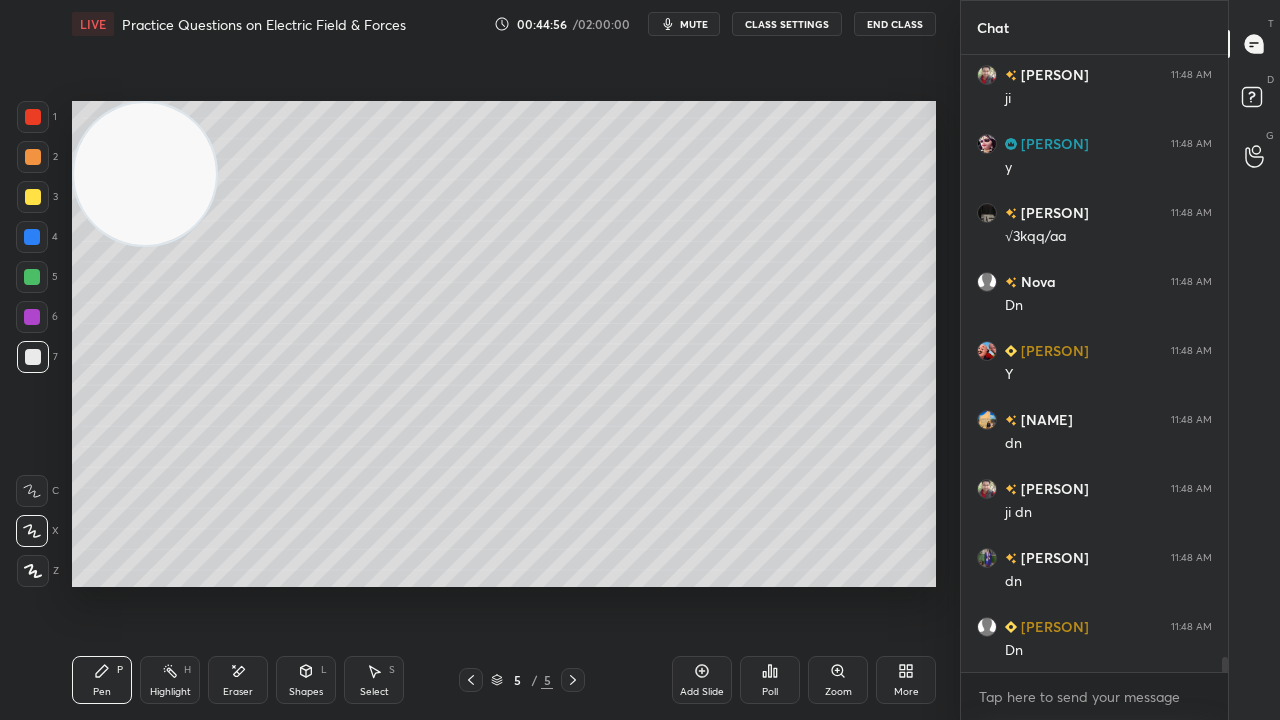 click on "mute" at bounding box center (694, 24) 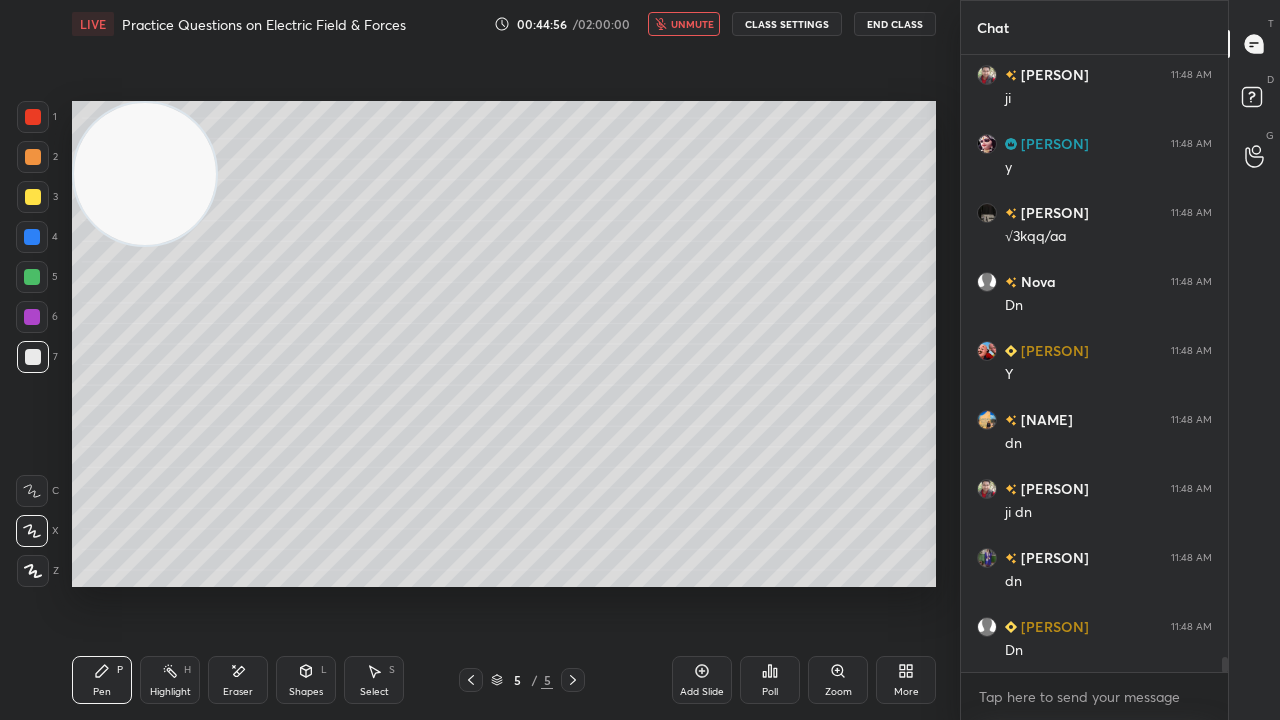 click on "unmute" at bounding box center [692, 24] 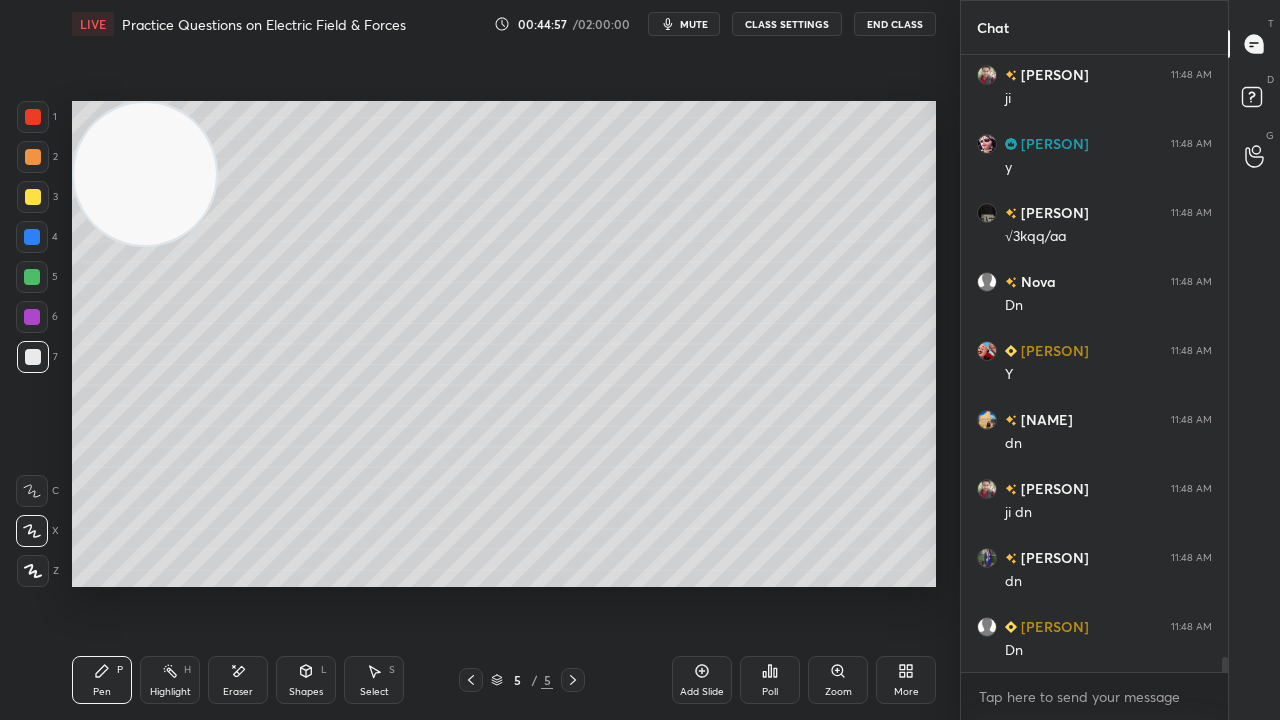 scroll, scrollTop: 25226, scrollLeft: 0, axis: vertical 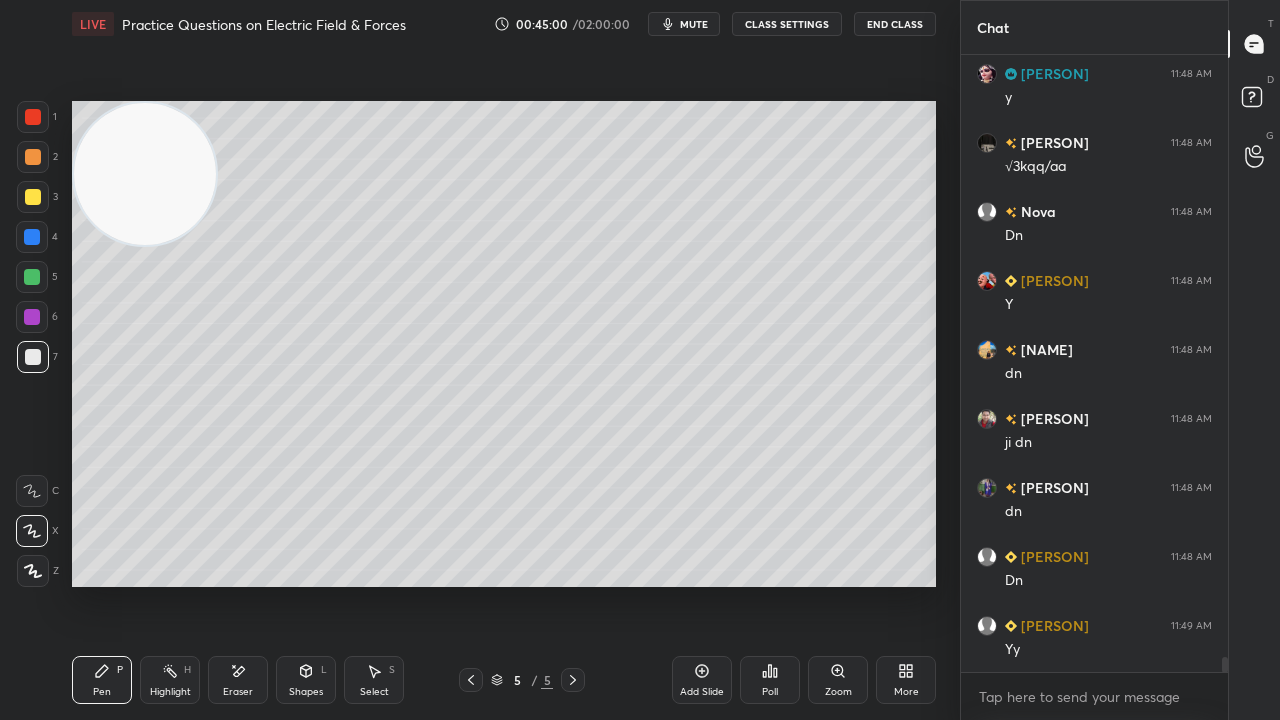 click on "mute" at bounding box center (694, 24) 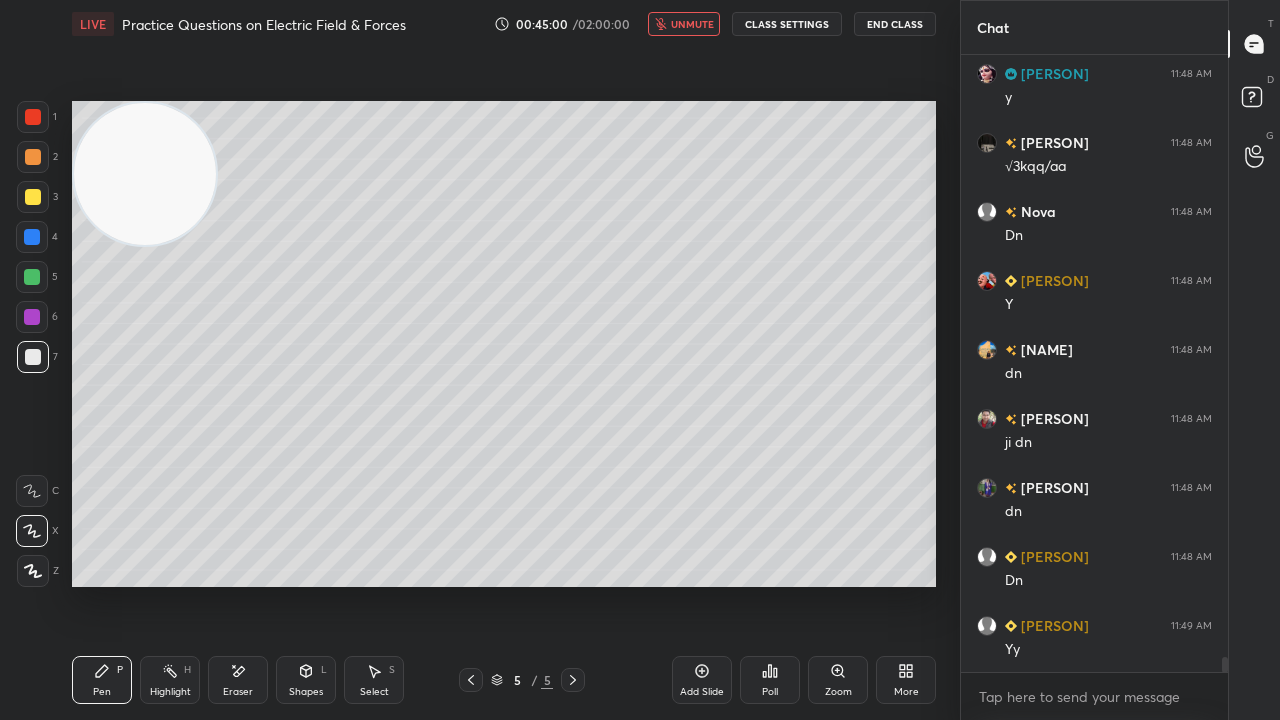 click on "unmute" at bounding box center [692, 24] 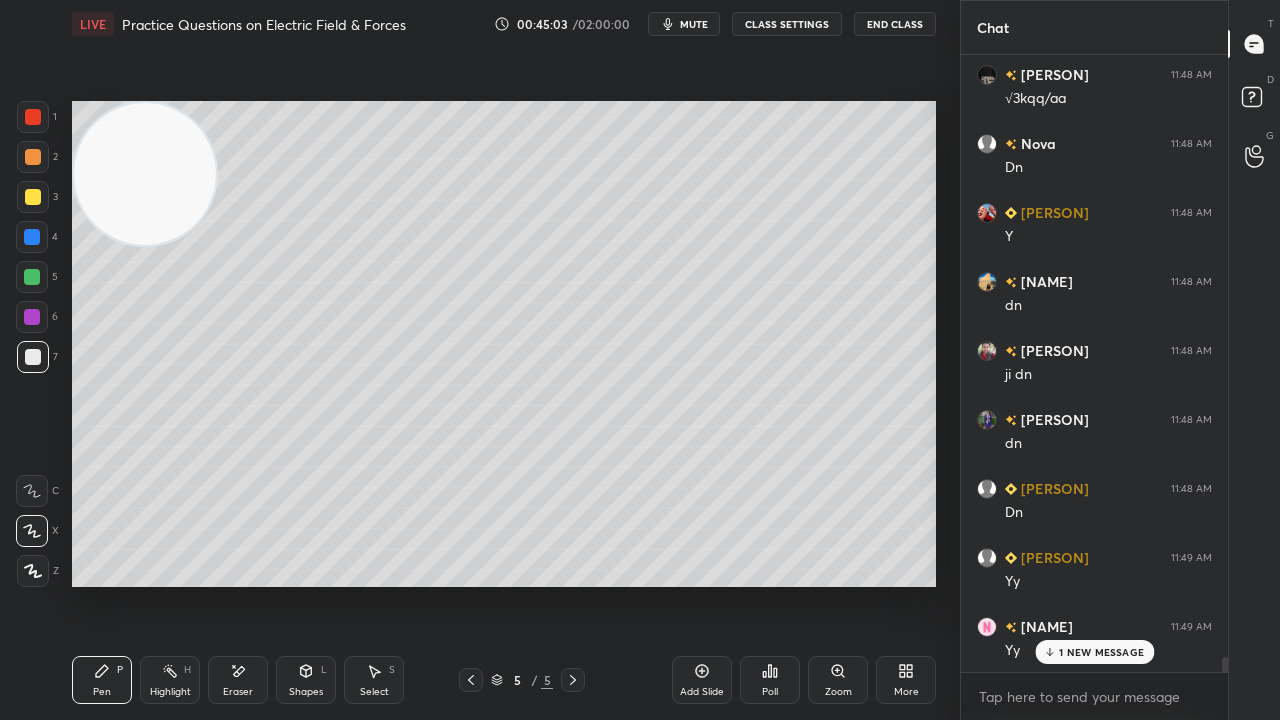 scroll, scrollTop: 25364, scrollLeft: 0, axis: vertical 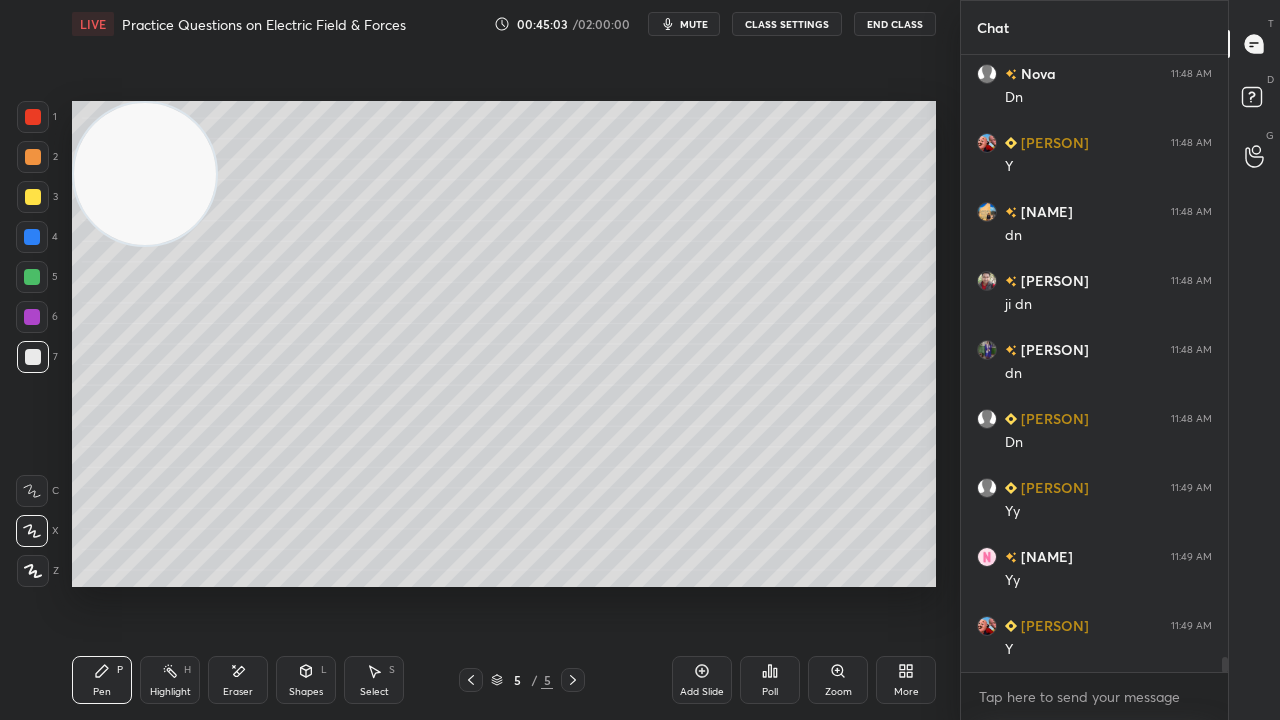 click on "mute" at bounding box center (694, 24) 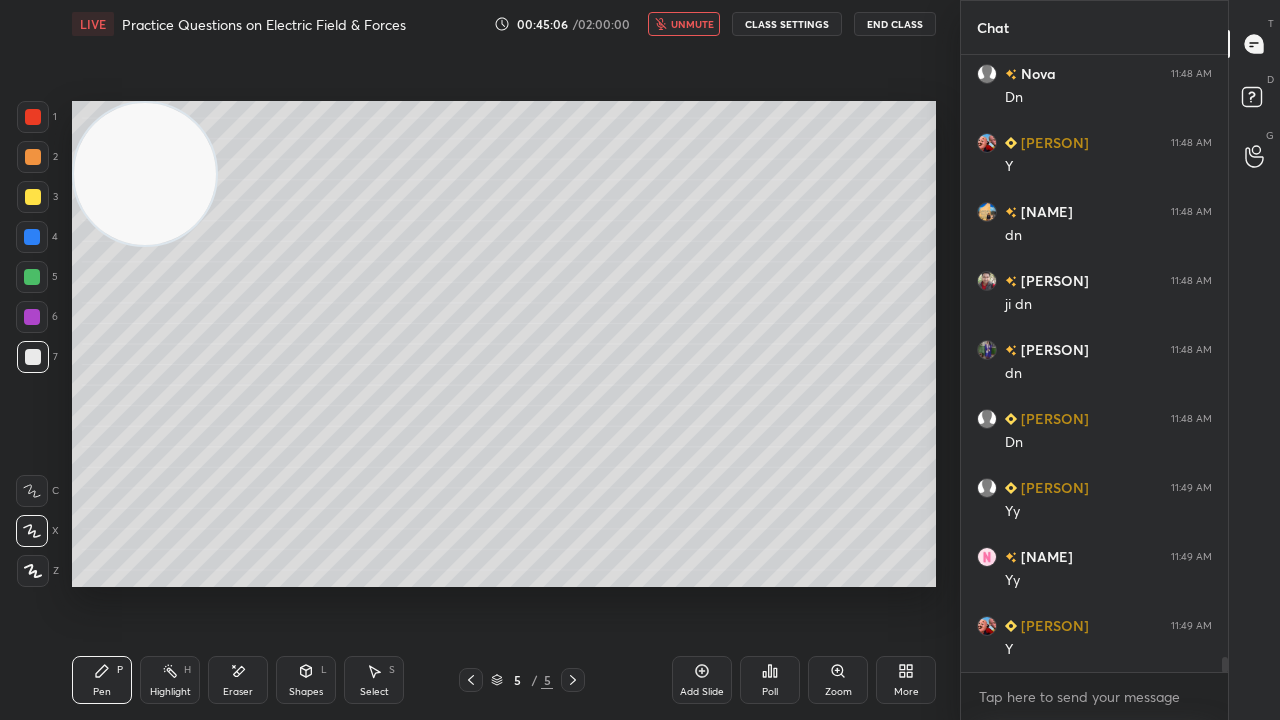 click on "unmute" at bounding box center [692, 24] 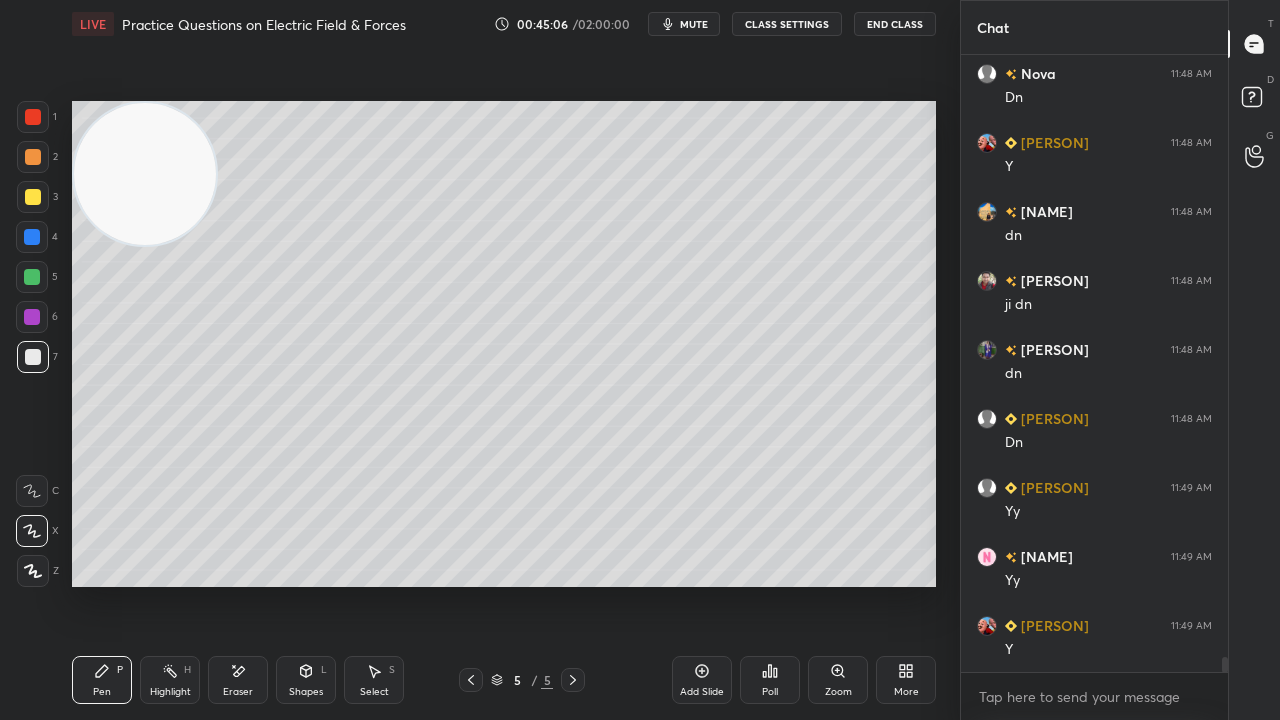 scroll, scrollTop: 25432, scrollLeft: 0, axis: vertical 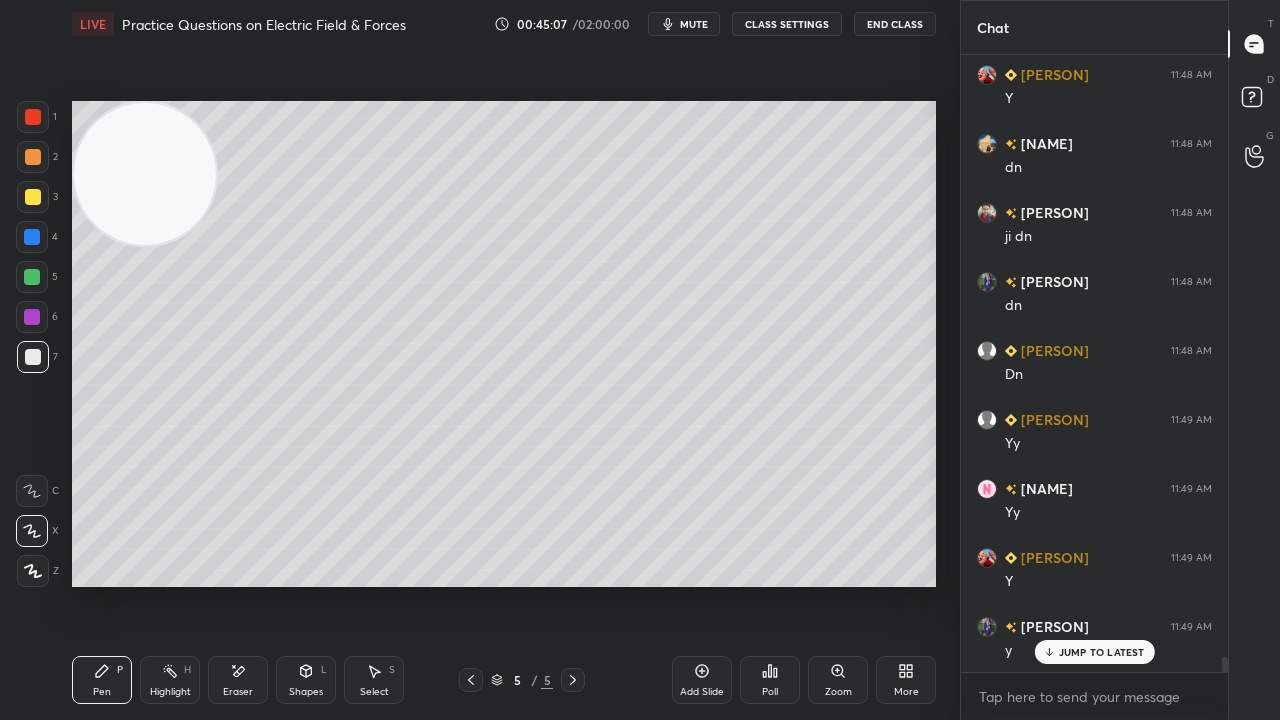 click on "mute" at bounding box center (694, 24) 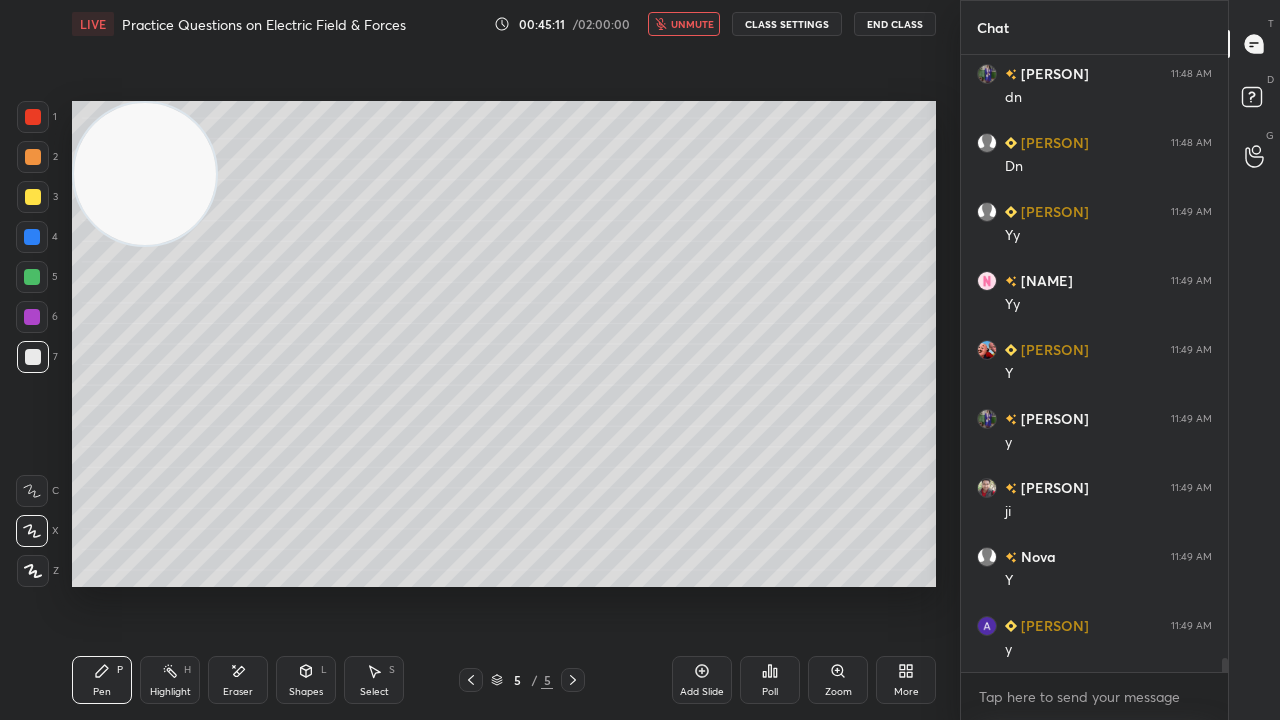 scroll, scrollTop: 25708, scrollLeft: 0, axis: vertical 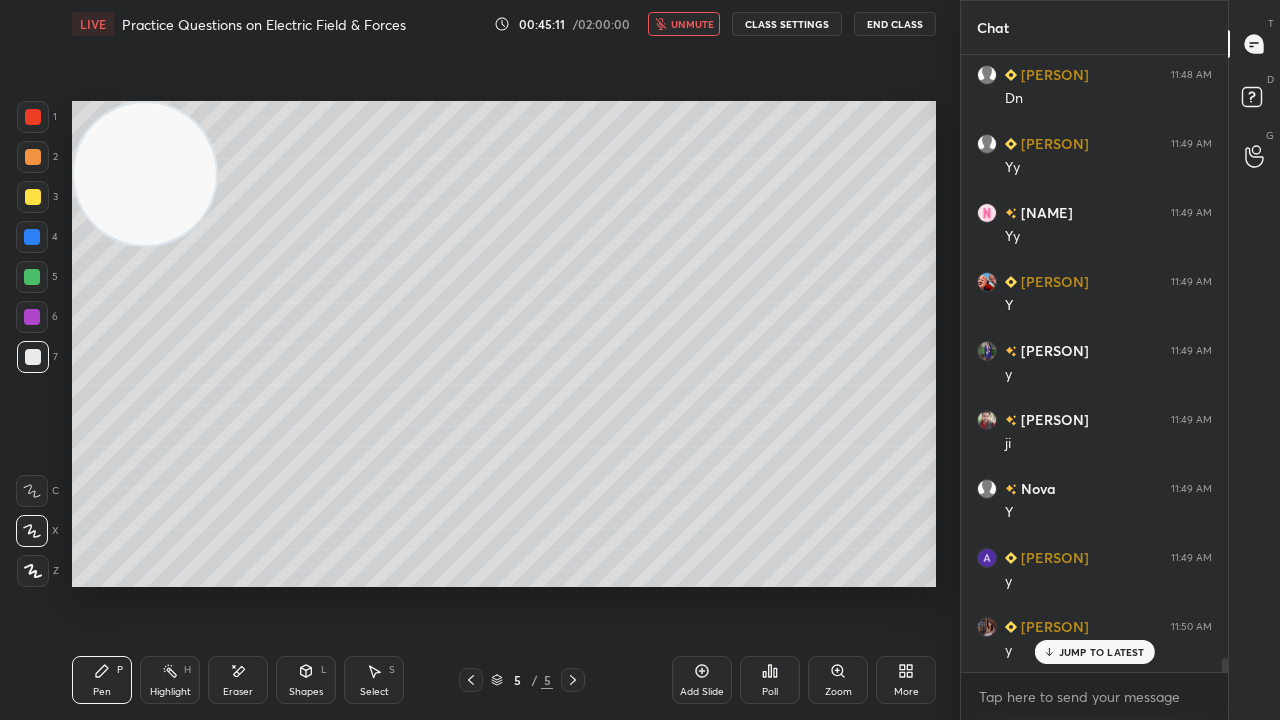 click on "unmute" at bounding box center (692, 24) 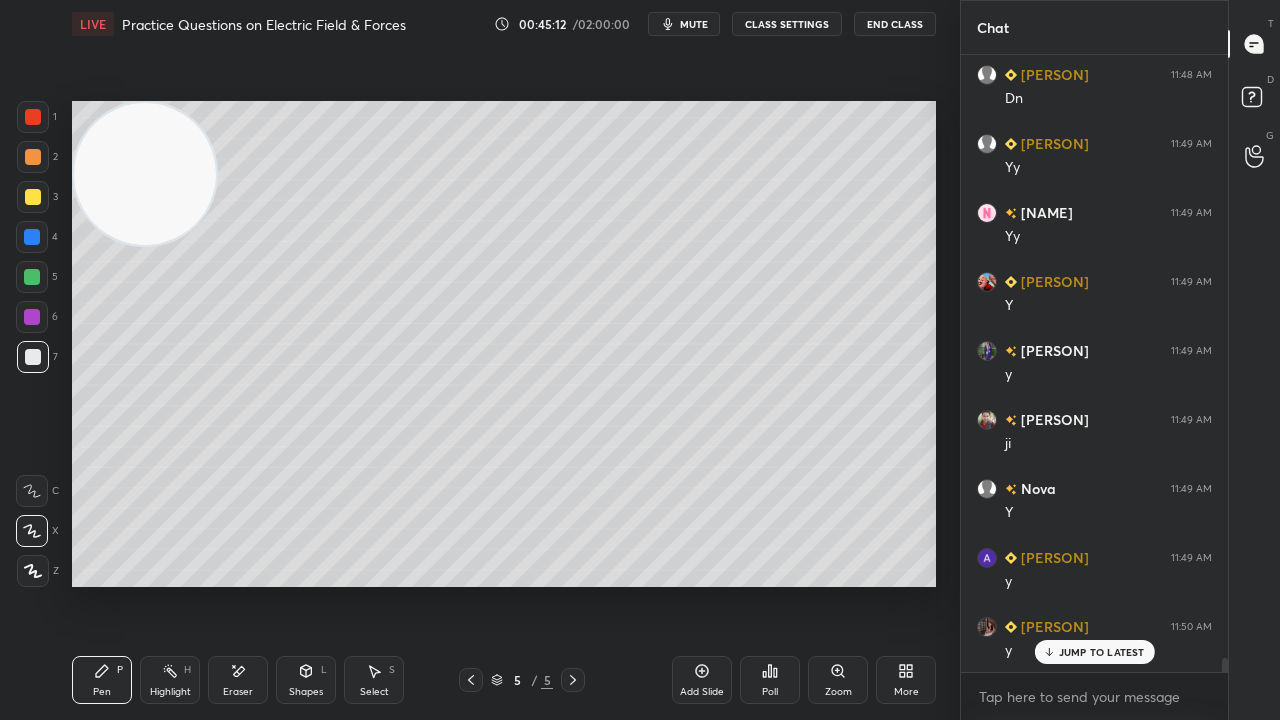 click at bounding box center [32, 277] 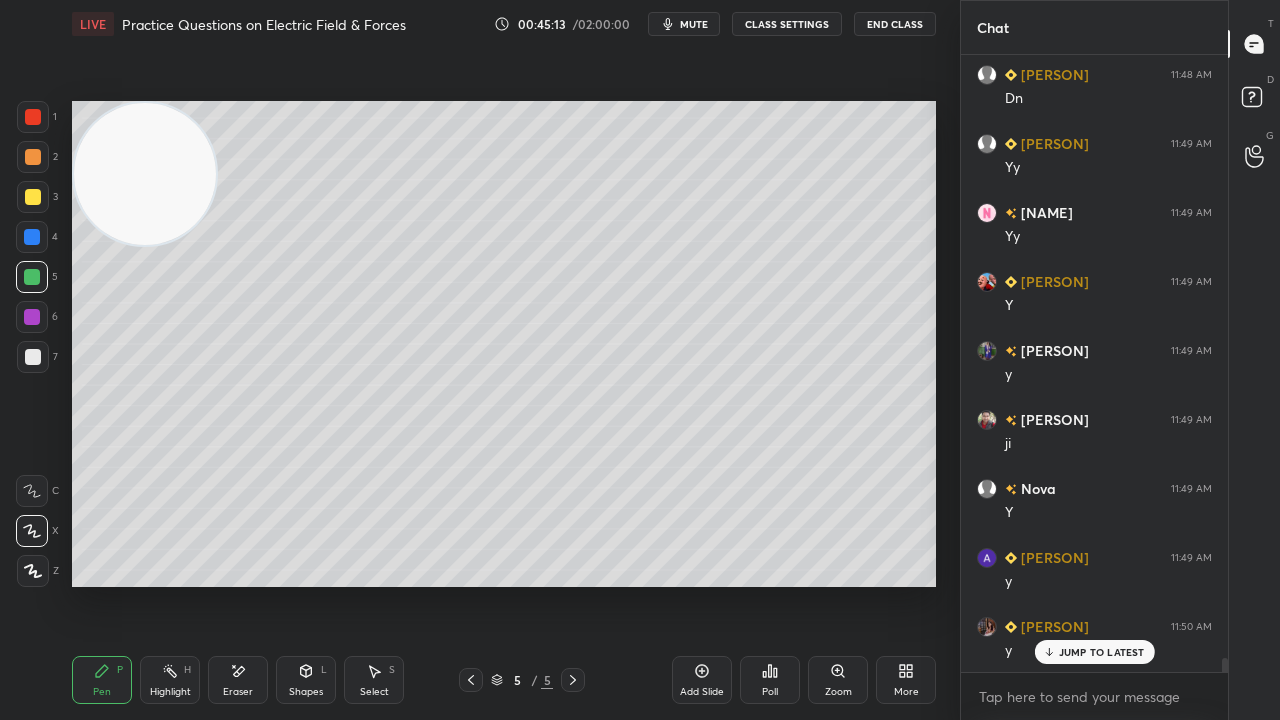 click on "JUMP TO LATEST" at bounding box center (1102, 652) 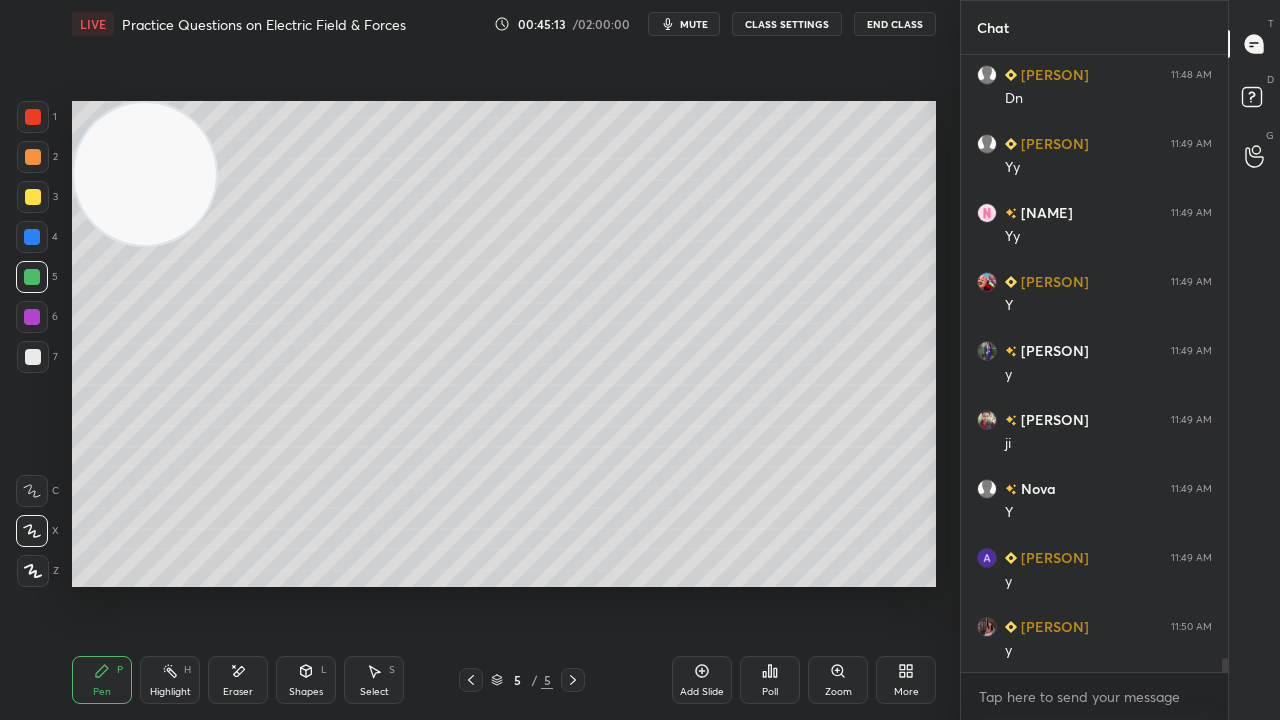 click on "x" at bounding box center [1094, 696] 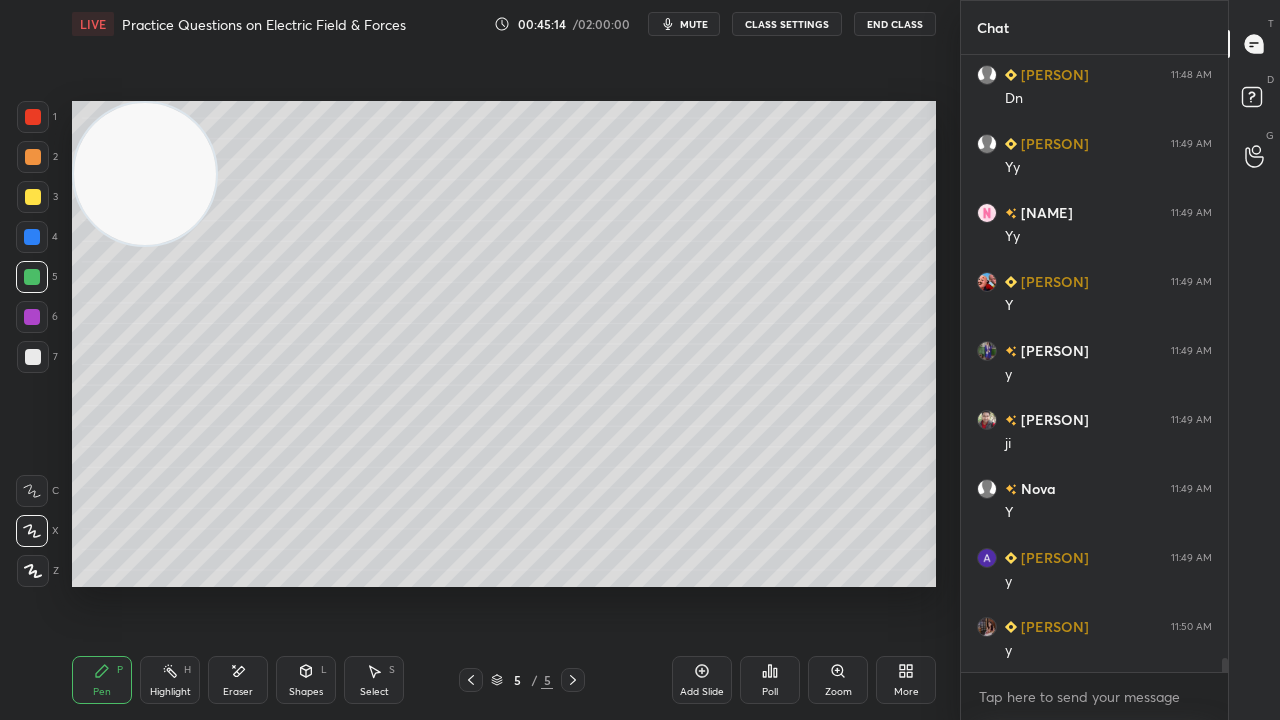 click on "mute" at bounding box center [684, 24] 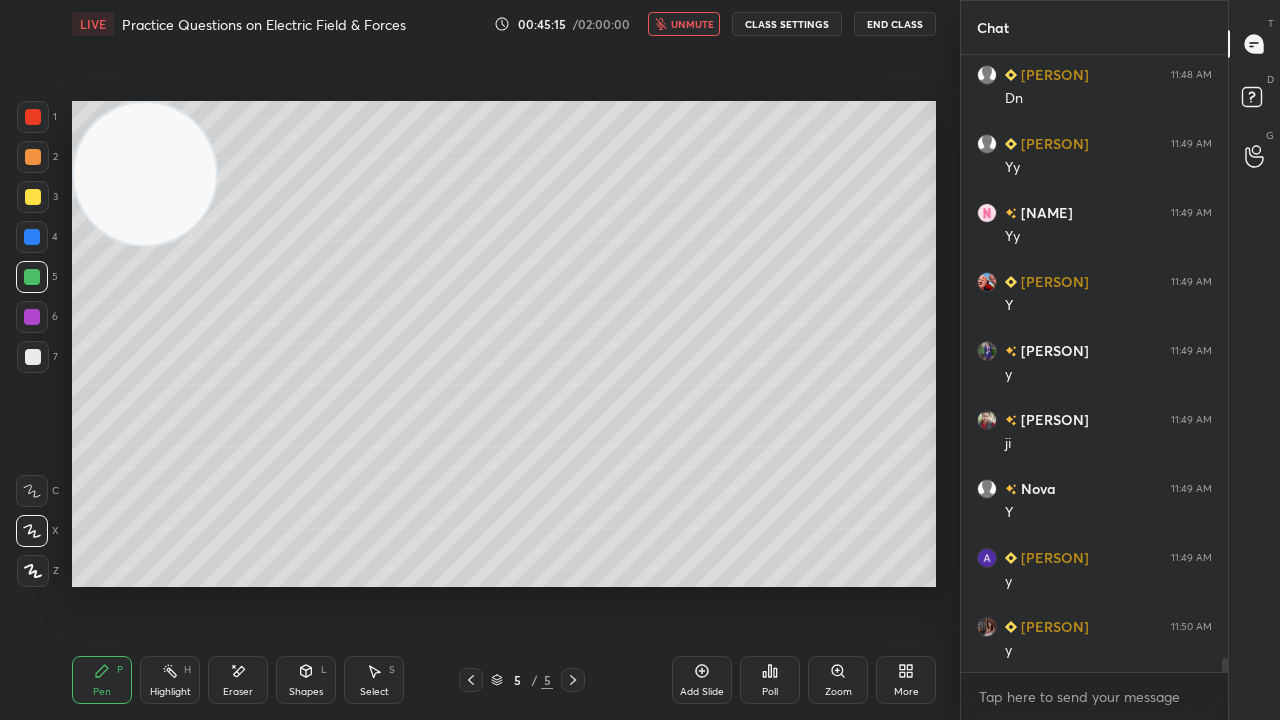 click on "unmute" at bounding box center (692, 24) 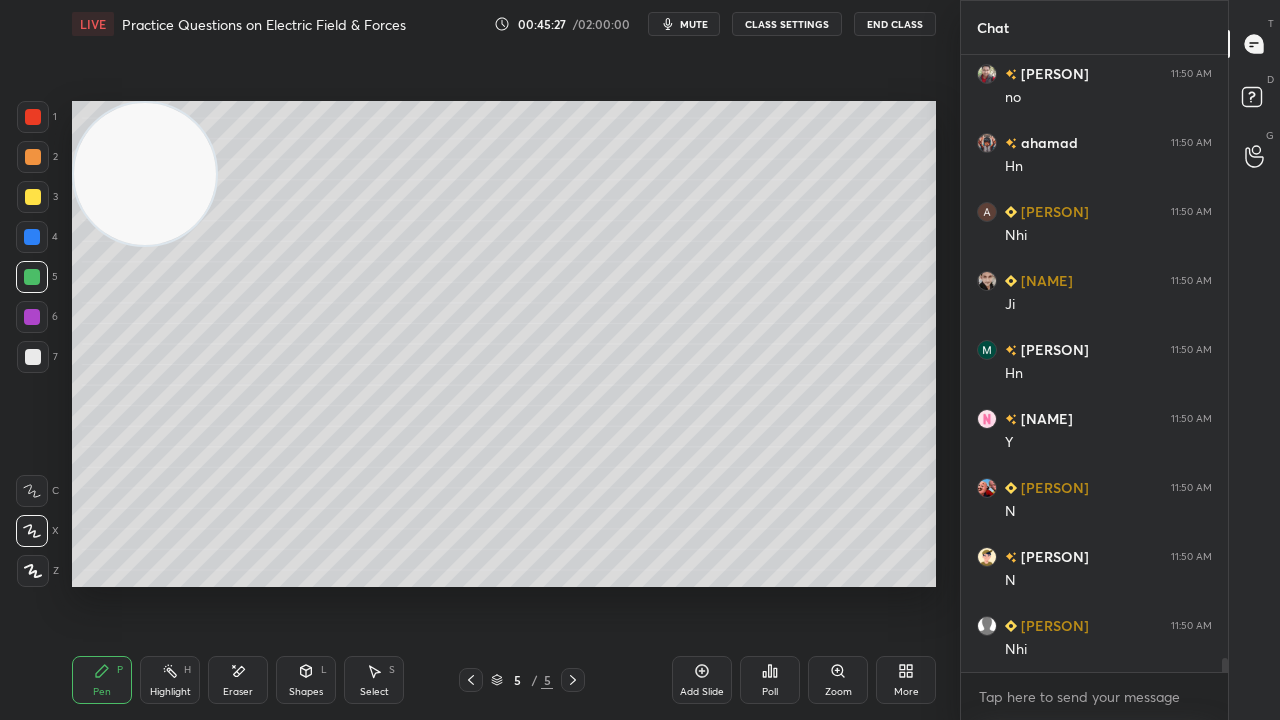 scroll, scrollTop: 26812, scrollLeft: 0, axis: vertical 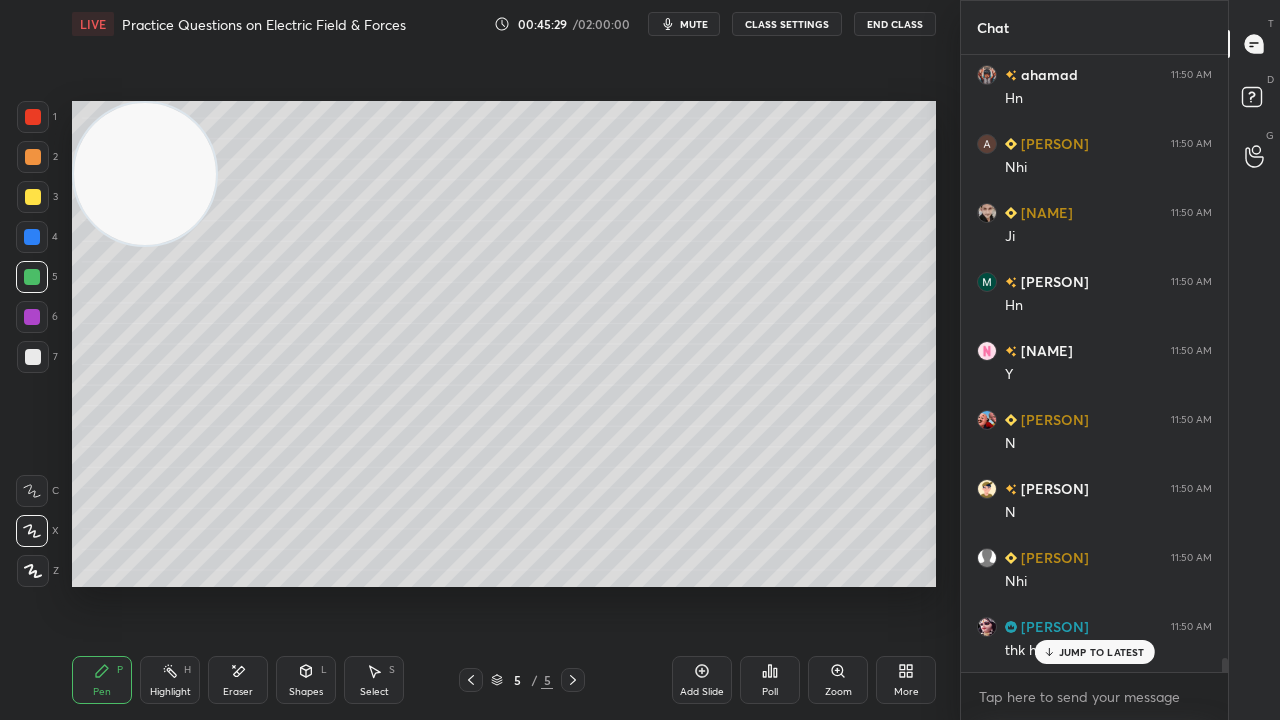 click on "mute" at bounding box center [694, 24] 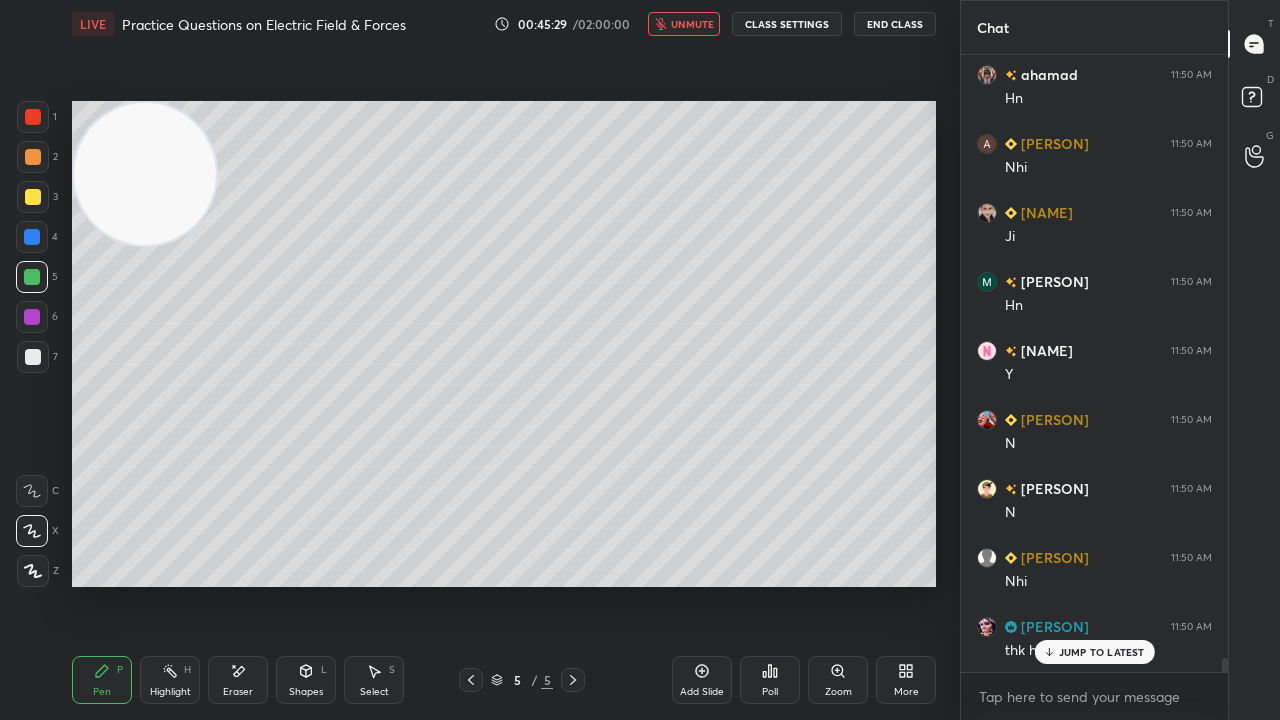 drag, startPoint x: 696, startPoint y: 27, endPoint x: 576, endPoint y: 79, distance: 130.78226 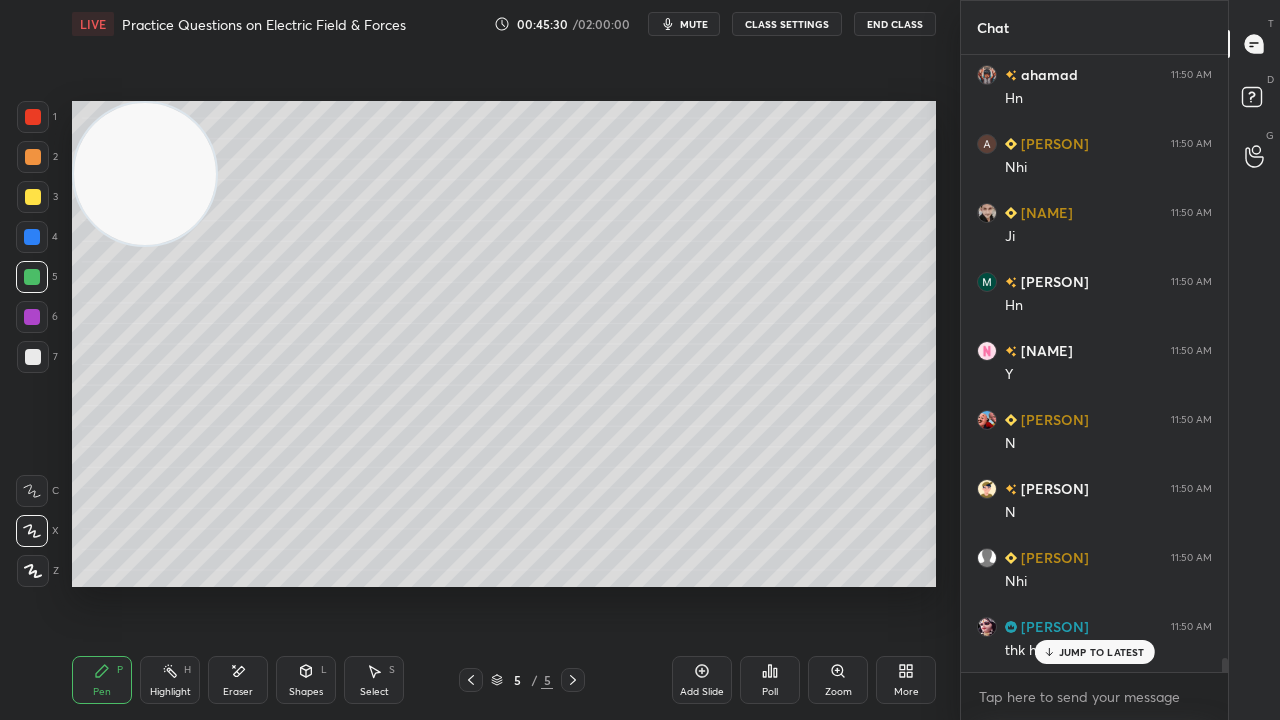 click at bounding box center (33, 357) 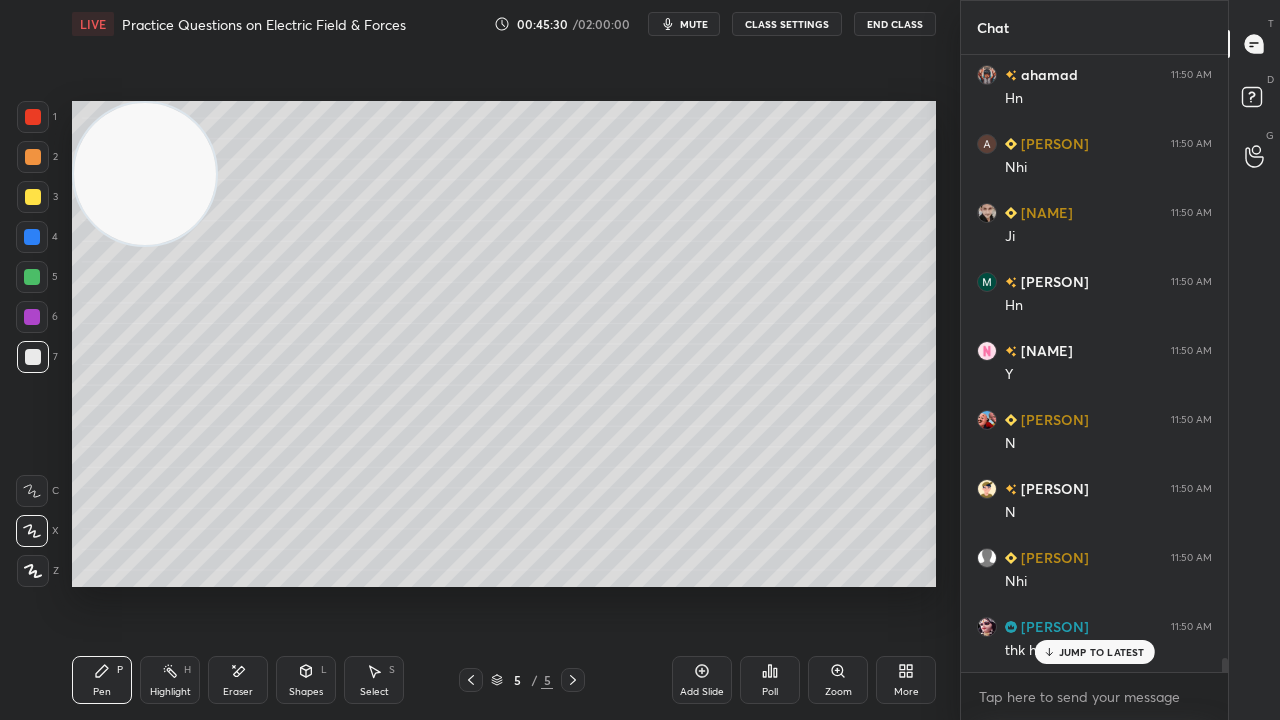 click at bounding box center [33, 197] 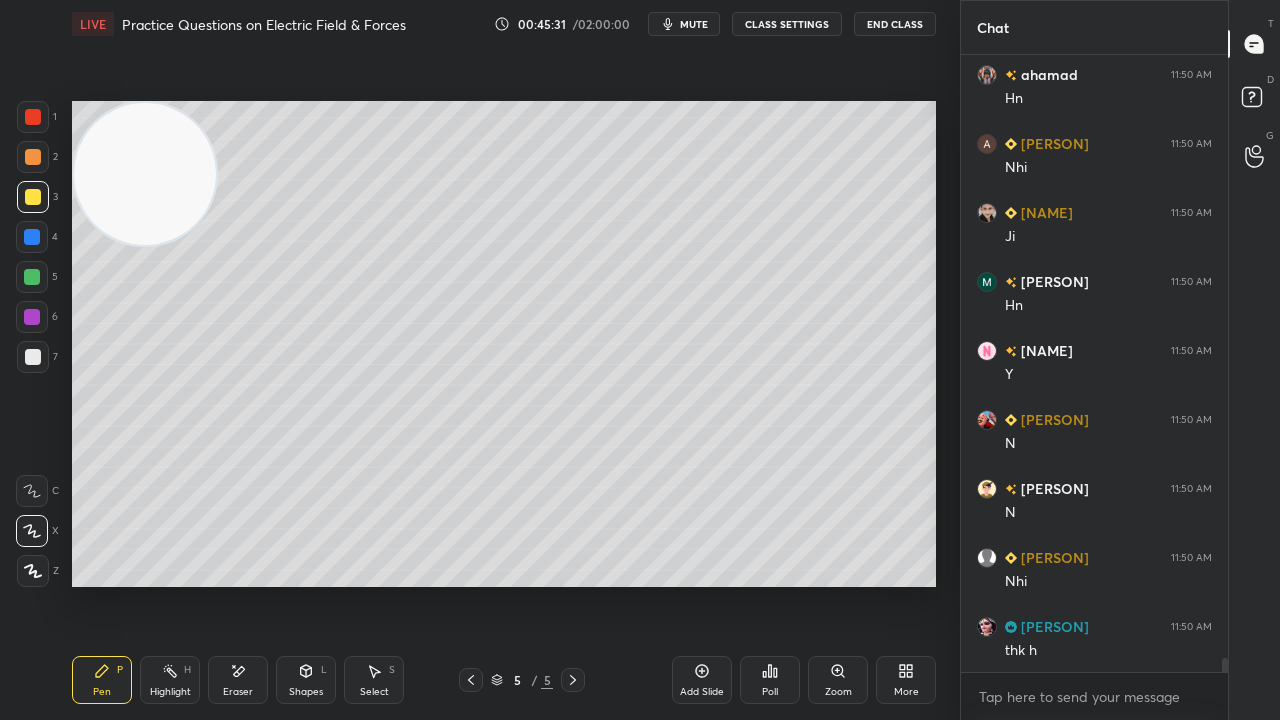 drag, startPoint x: 1087, startPoint y: 648, endPoint x: 1079, endPoint y: 700, distance: 52.611786 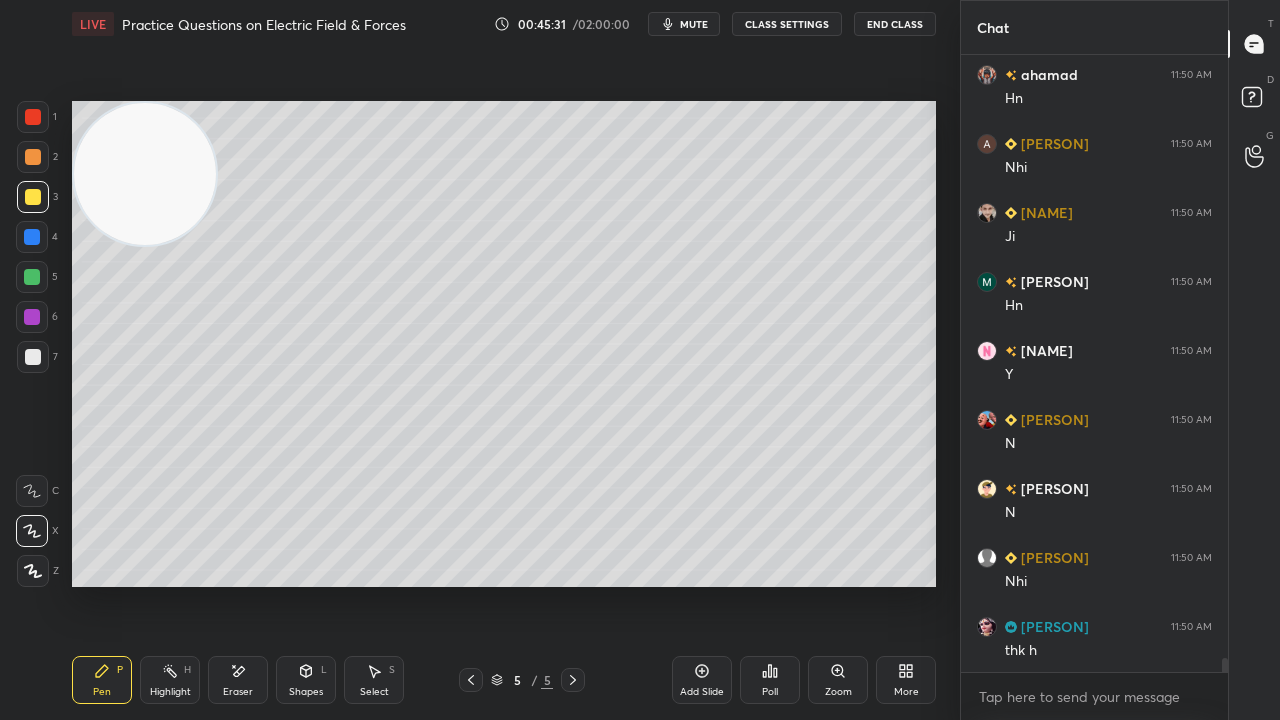 click on "[PERSON] 11:50 AM Hn [PERSON] 11:50 AM Nhi [PERSON] 11:50 AM Ji [PERSON] 11:50 AM Hn [PERSON] 11:50 AM Y [PERSON] 11:50 AM N [PERSON] 11:50 AM N [PERSON] 11:50 AM Nhi [PERSON] 11:50 AM thk h [PERSON] 11:50 AM Mericom? JUMP TO LATEST" at bounding box center (1094, 363) 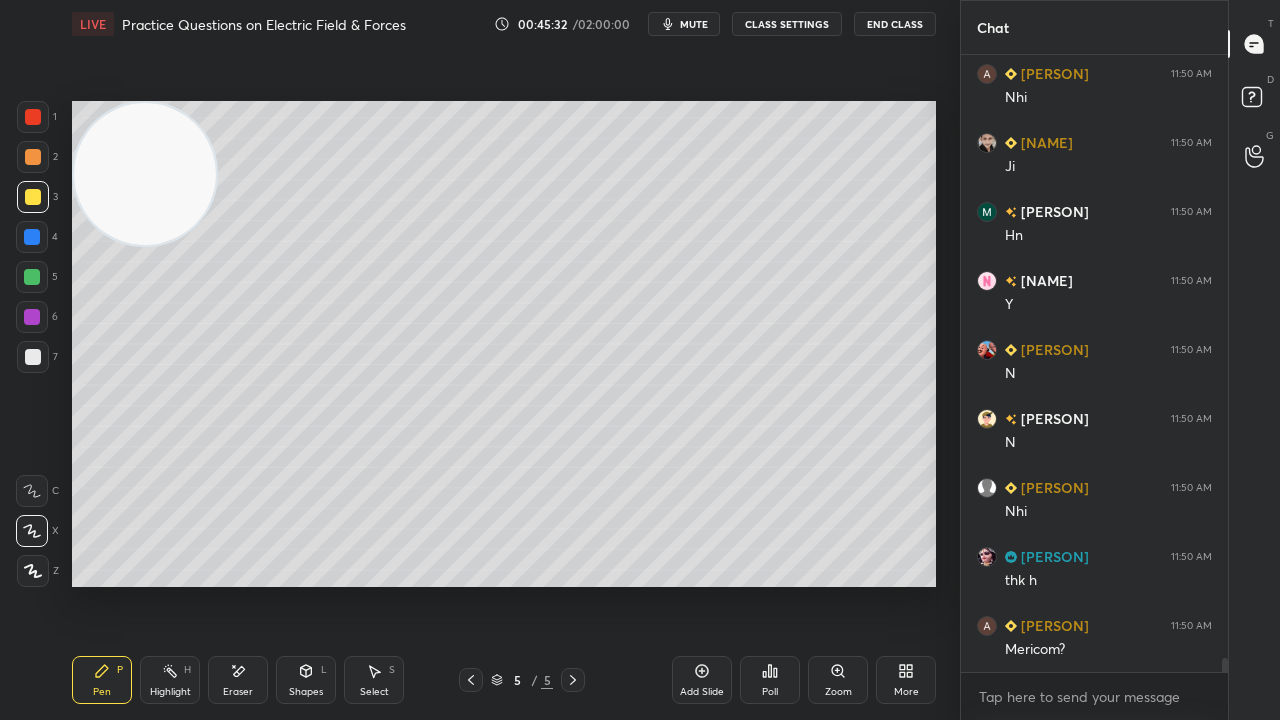 click on "x" at bounding box center (1094, 696) 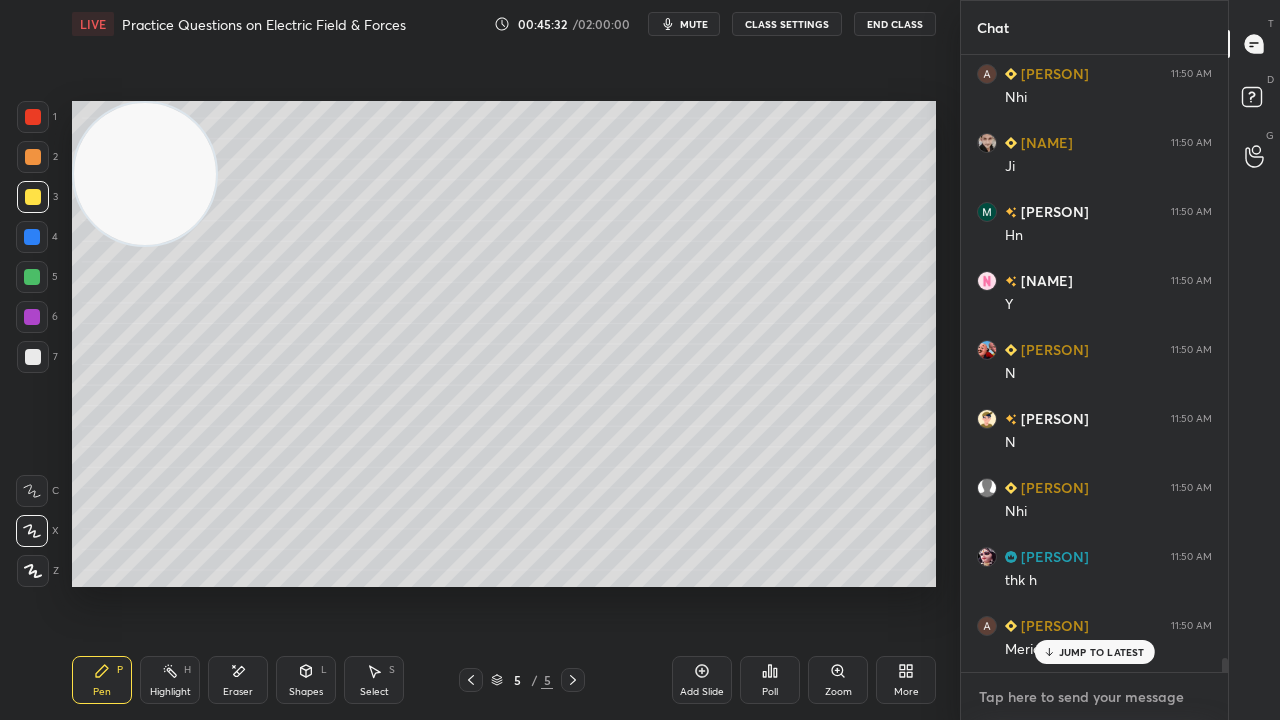 scroll, scrollTop: 26950, scrollLeft: 0, axis: vertical 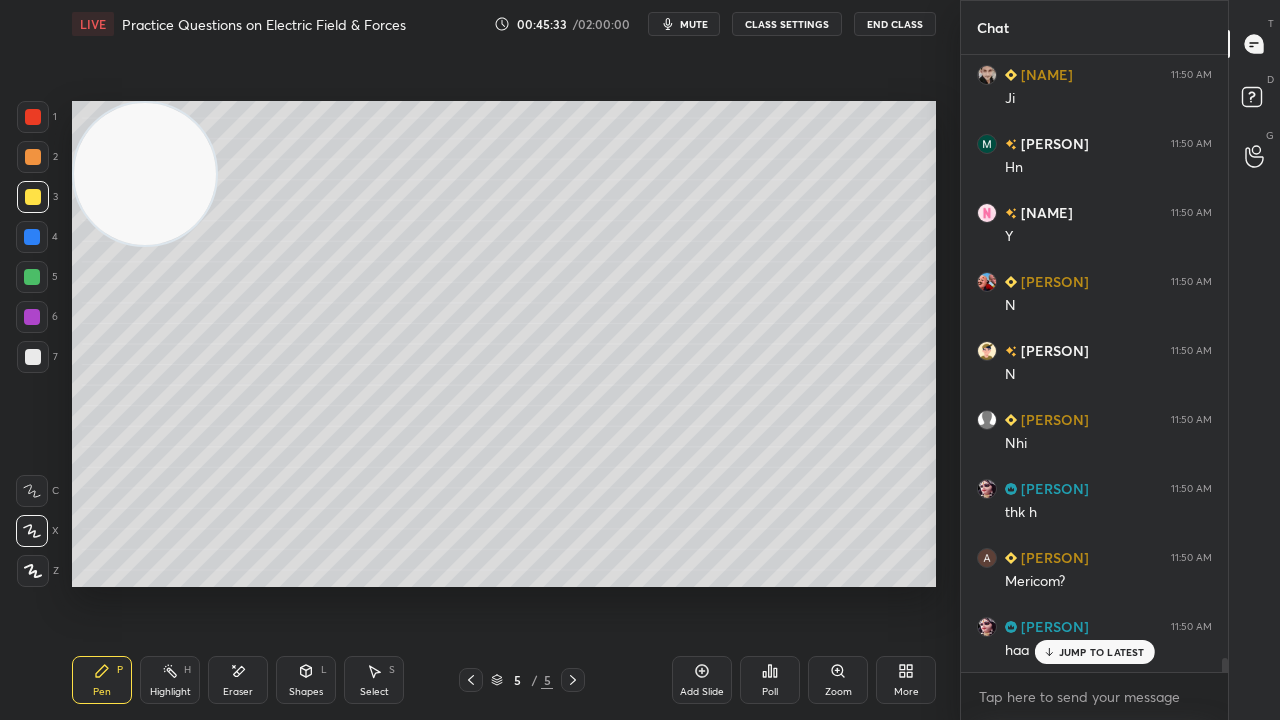 click on "JUMP TO LATEST" at bounding box center [1094, 652] 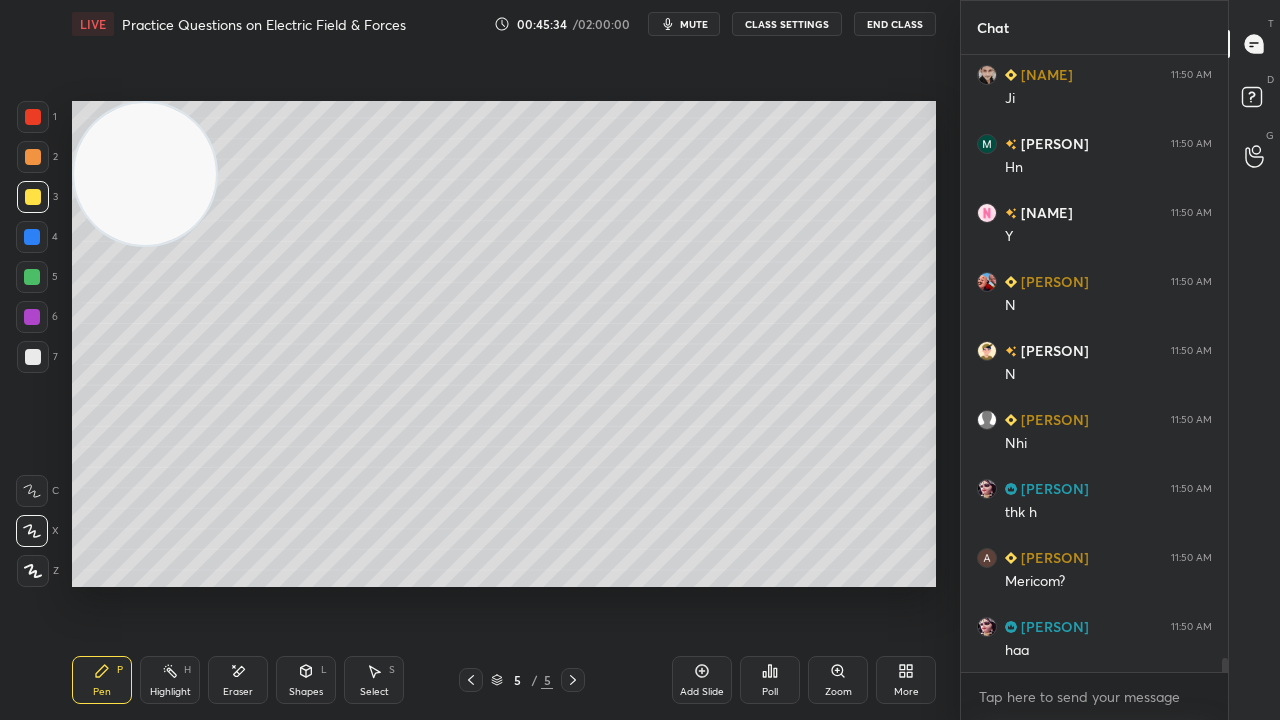 click on "mute" at bounding box center [694, 24] 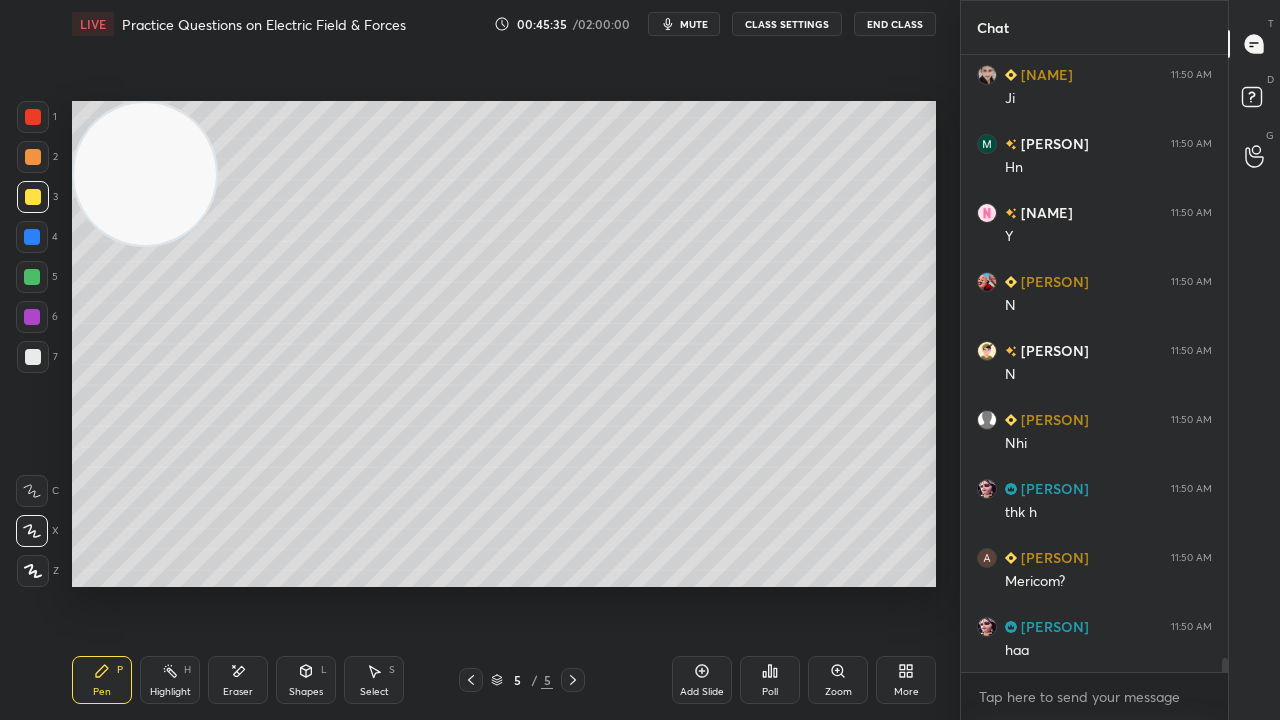 click at bounding box center (32, 277) 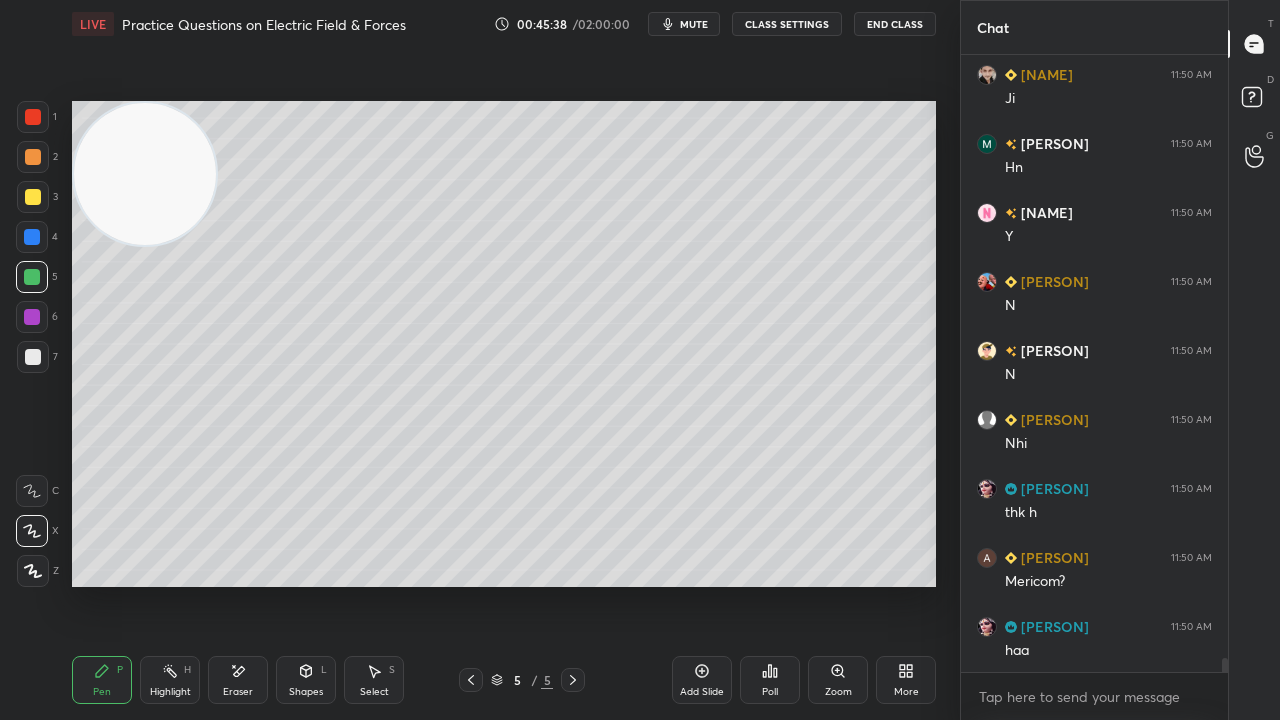 click at bounding box center [33, 357] 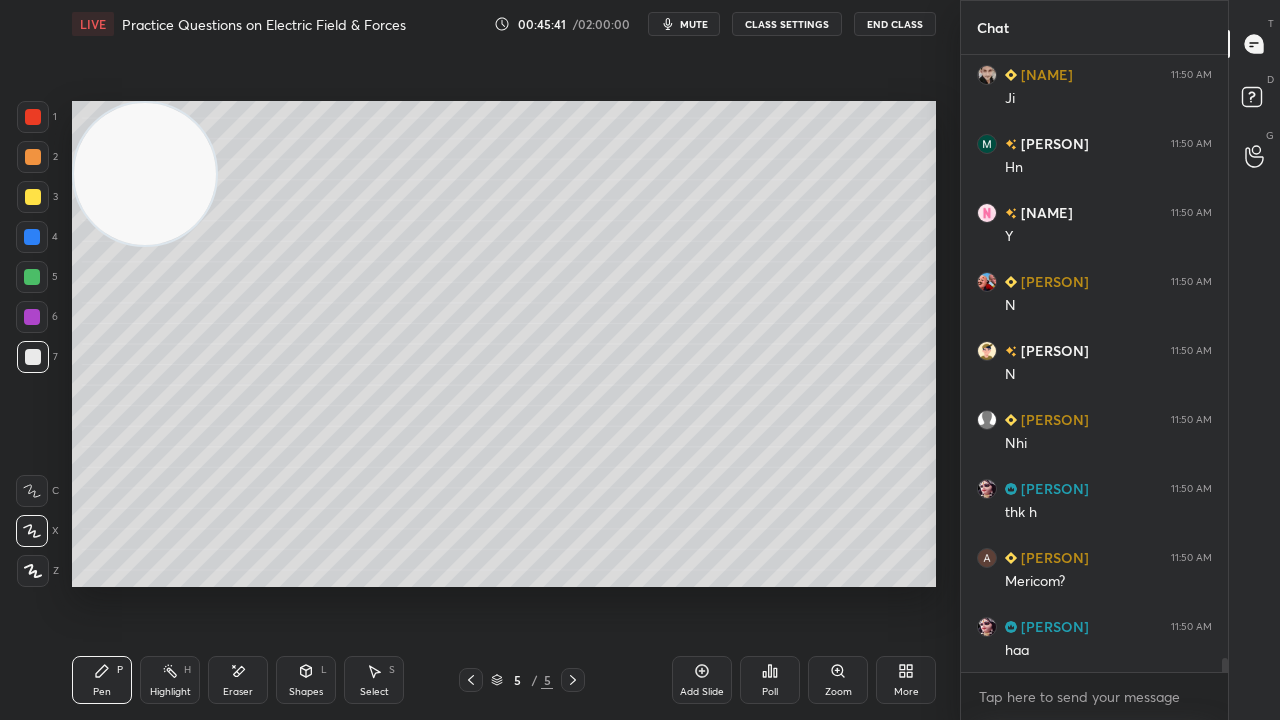 click on "mute" at bounding box center [684, 24] 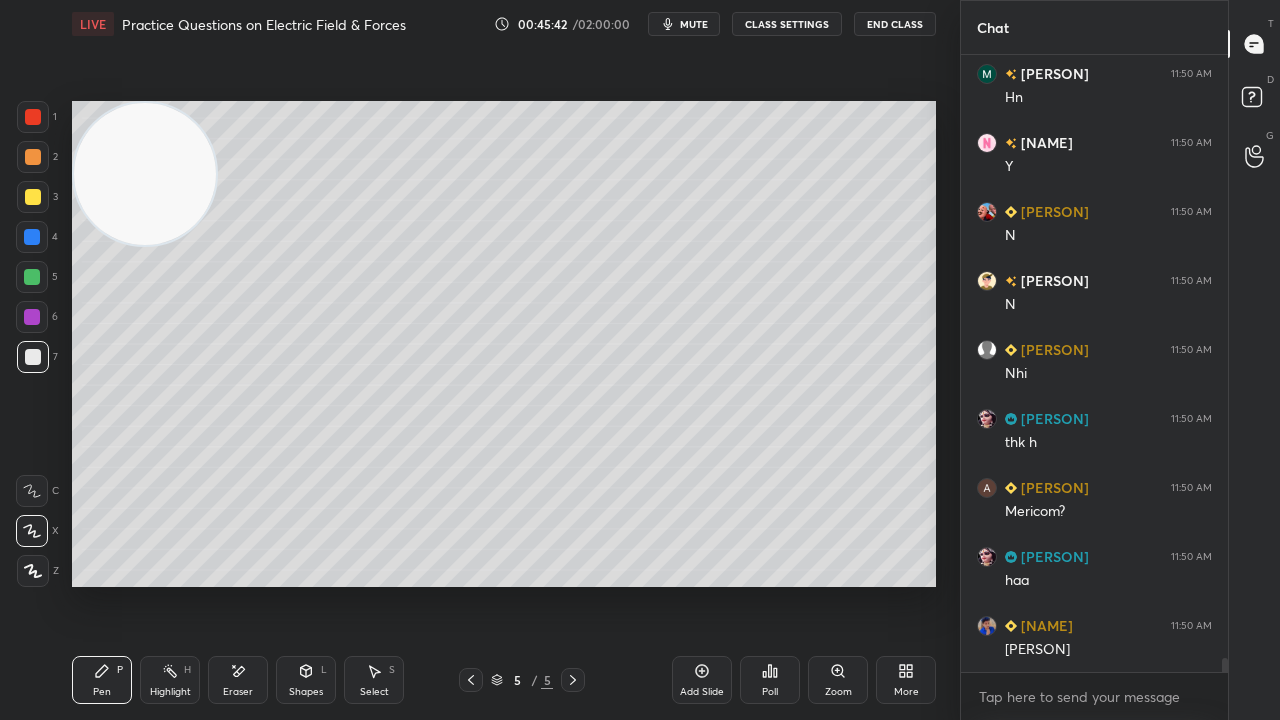 click on "5" at bounding box center (37, 281) 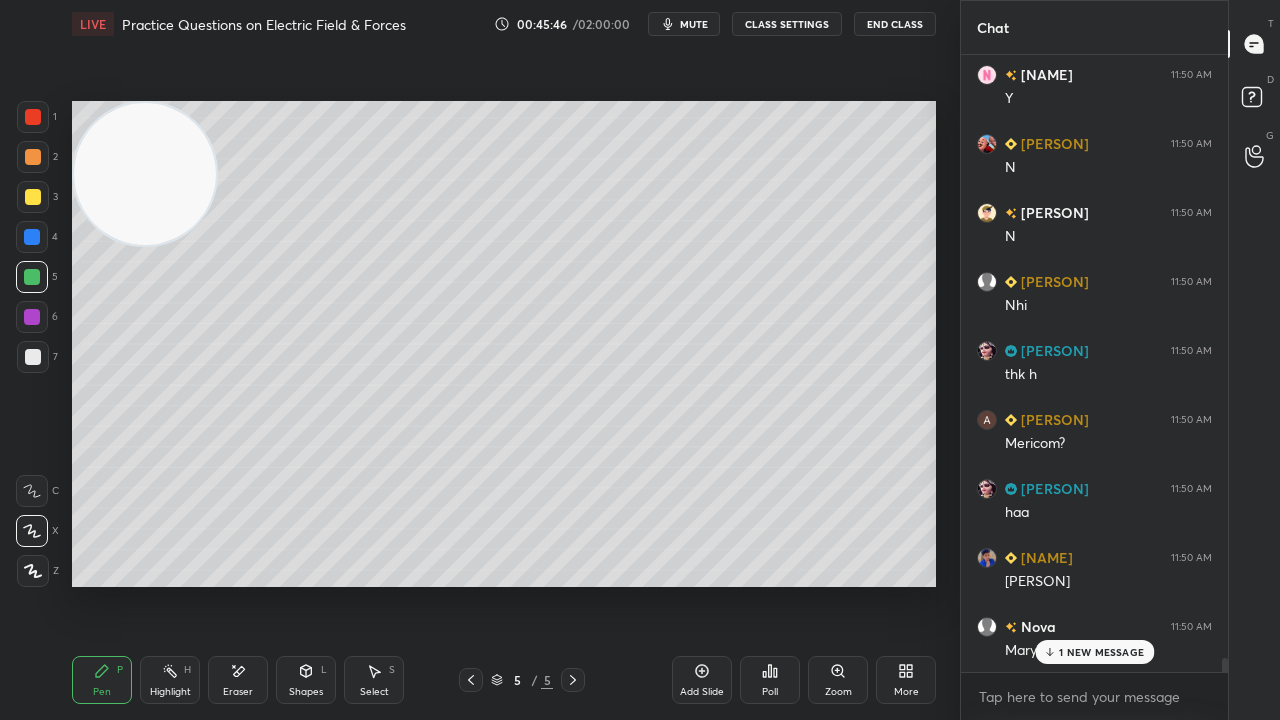 scroll, scrollTop: 27158, scrollLeft: 0, axis: vertical 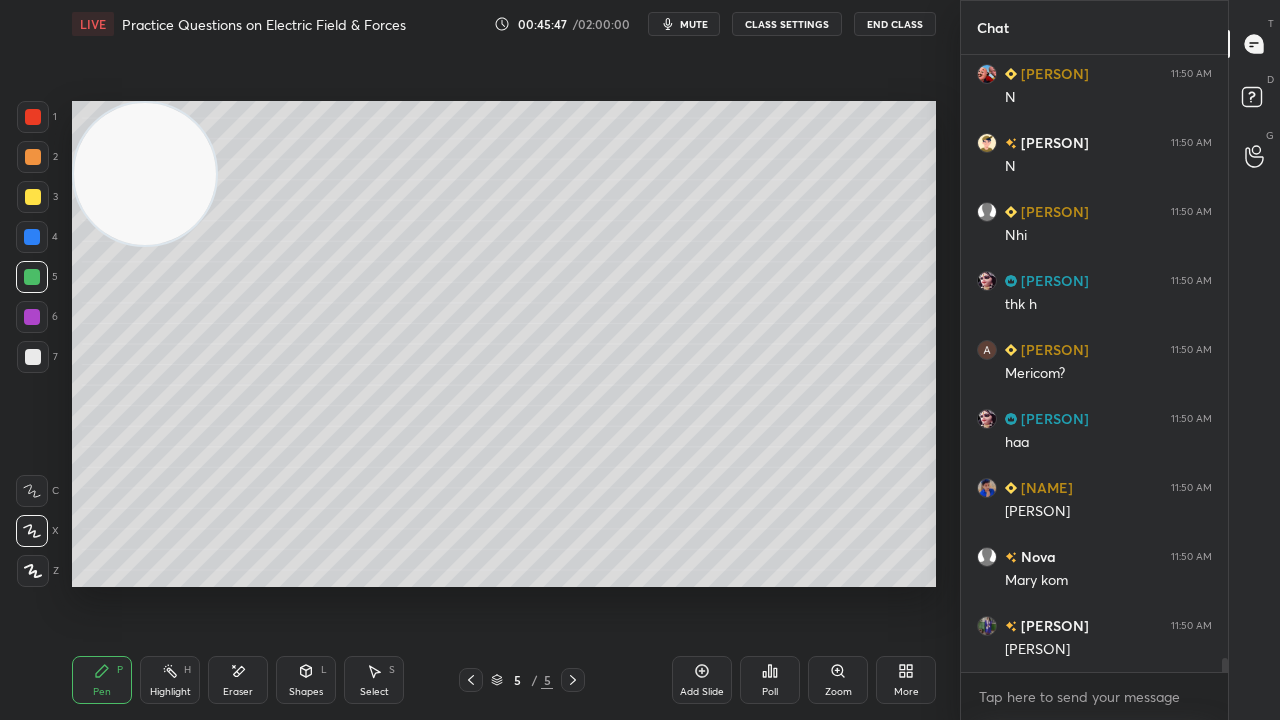 click 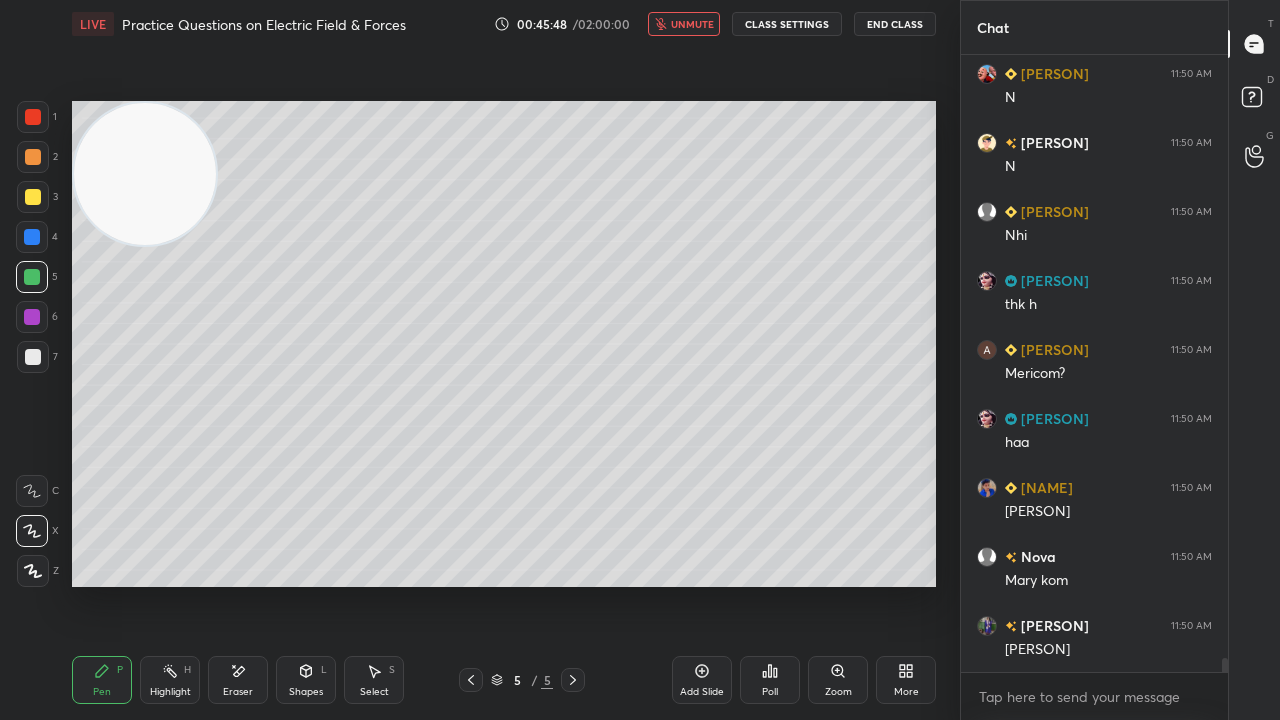 click on "unmute" at bounding box center [692, 24] 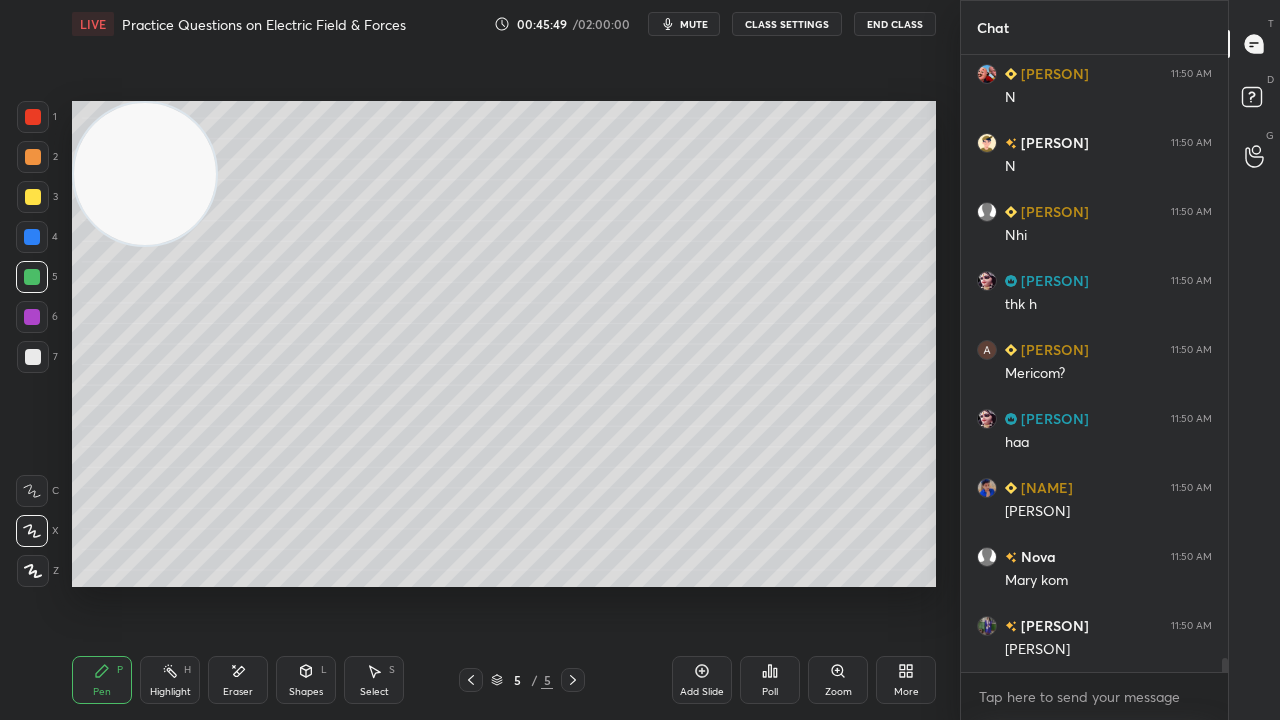 click at bounding box center [32, 277] 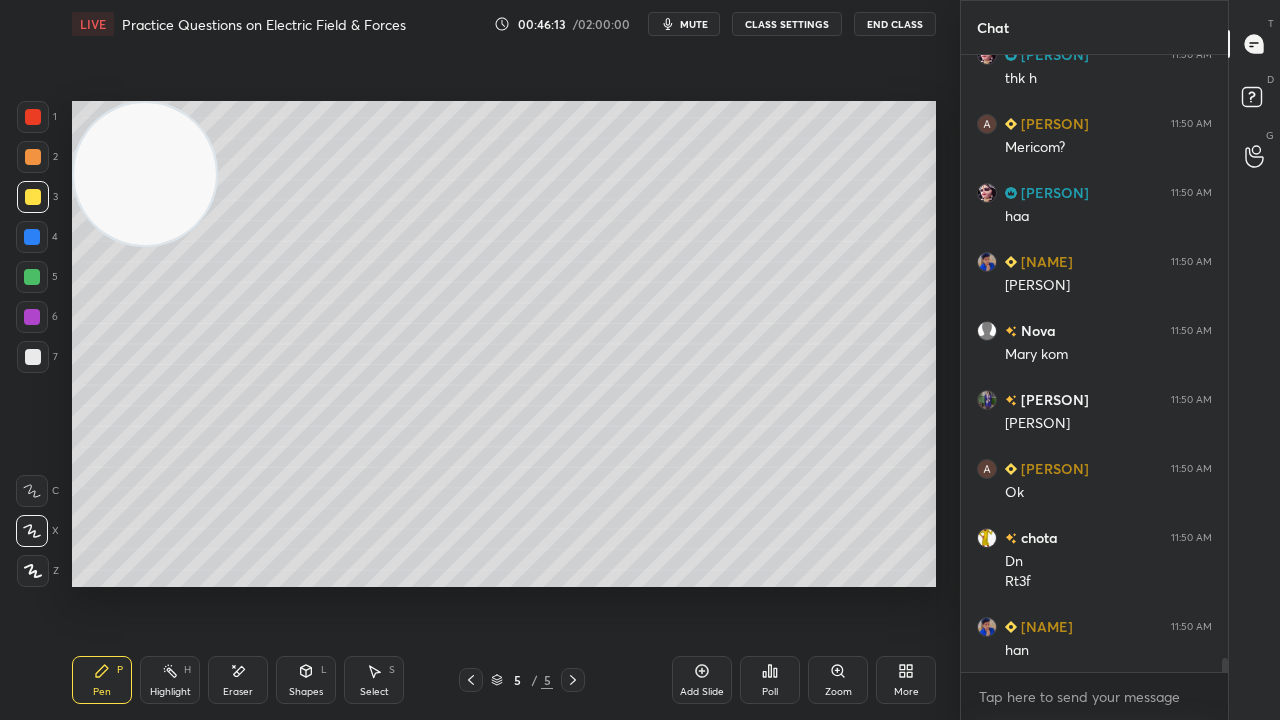 scroll, scrollTop: 27454, scrollLeft: 0, axis: vertical 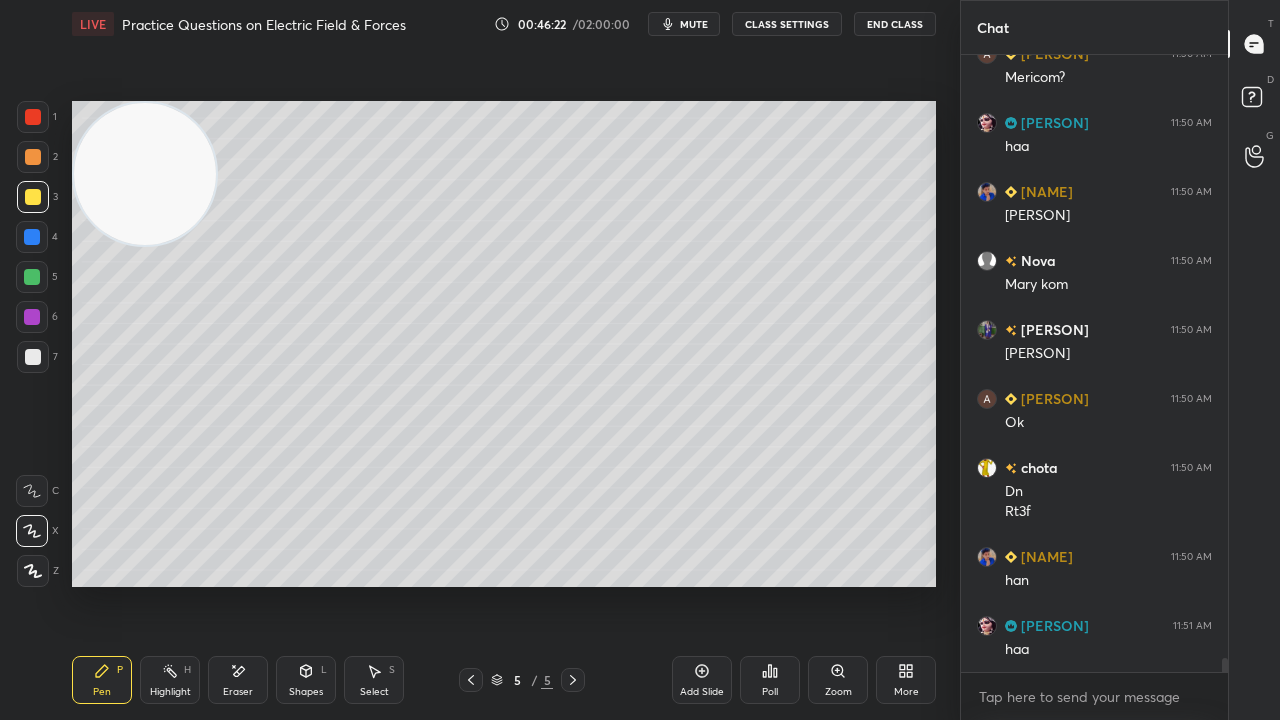 click on "mute" at bounding box center (684, 24) 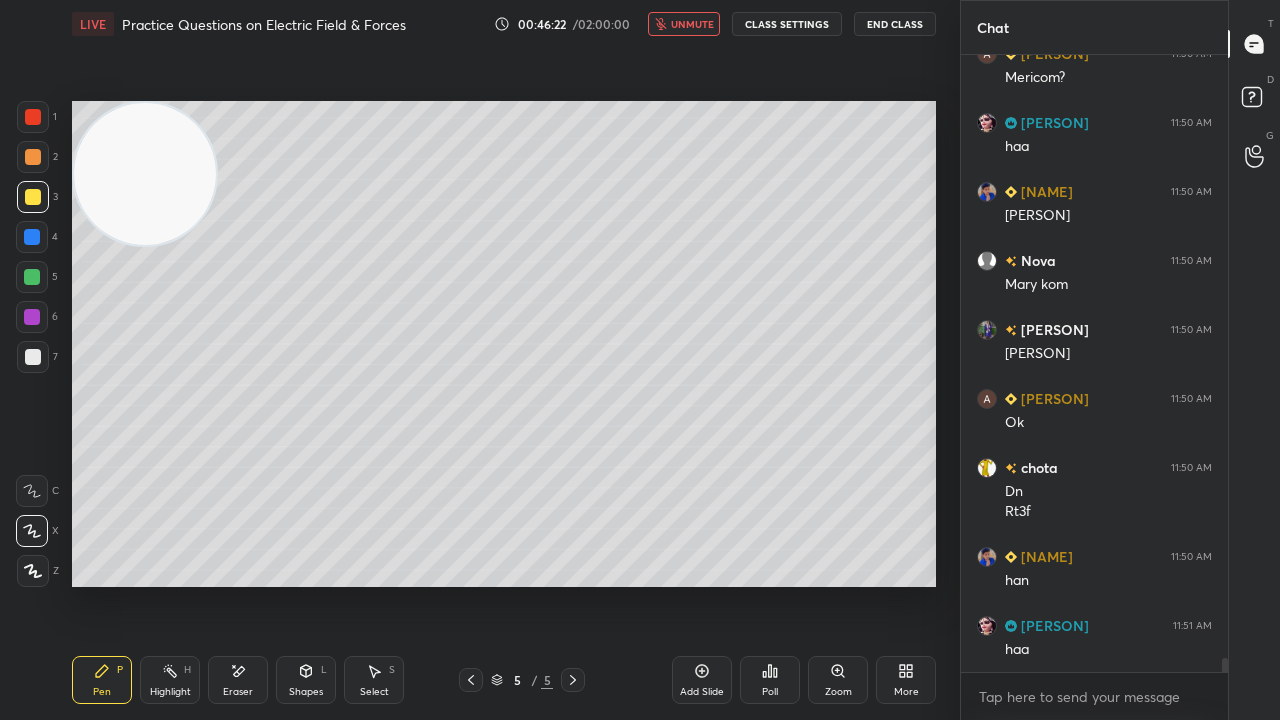 click on "unmute" at bounding box center [692, 24] 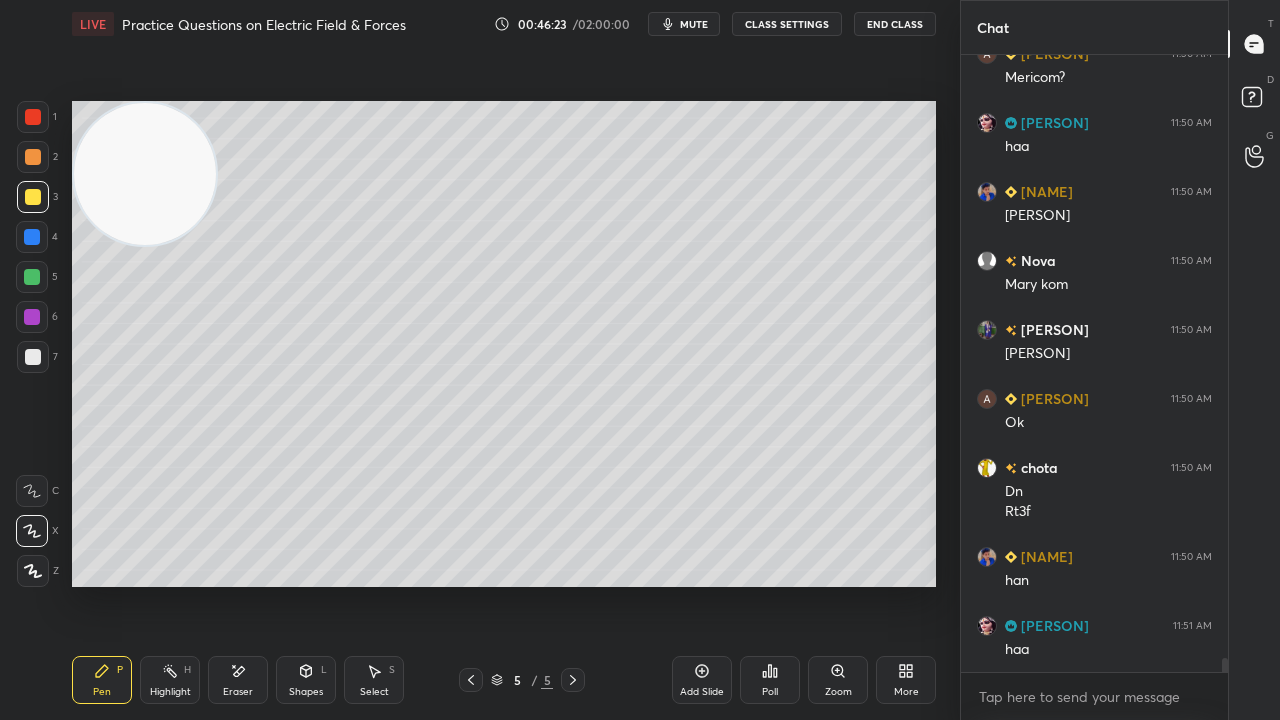 click at bounding box center (33, 357) 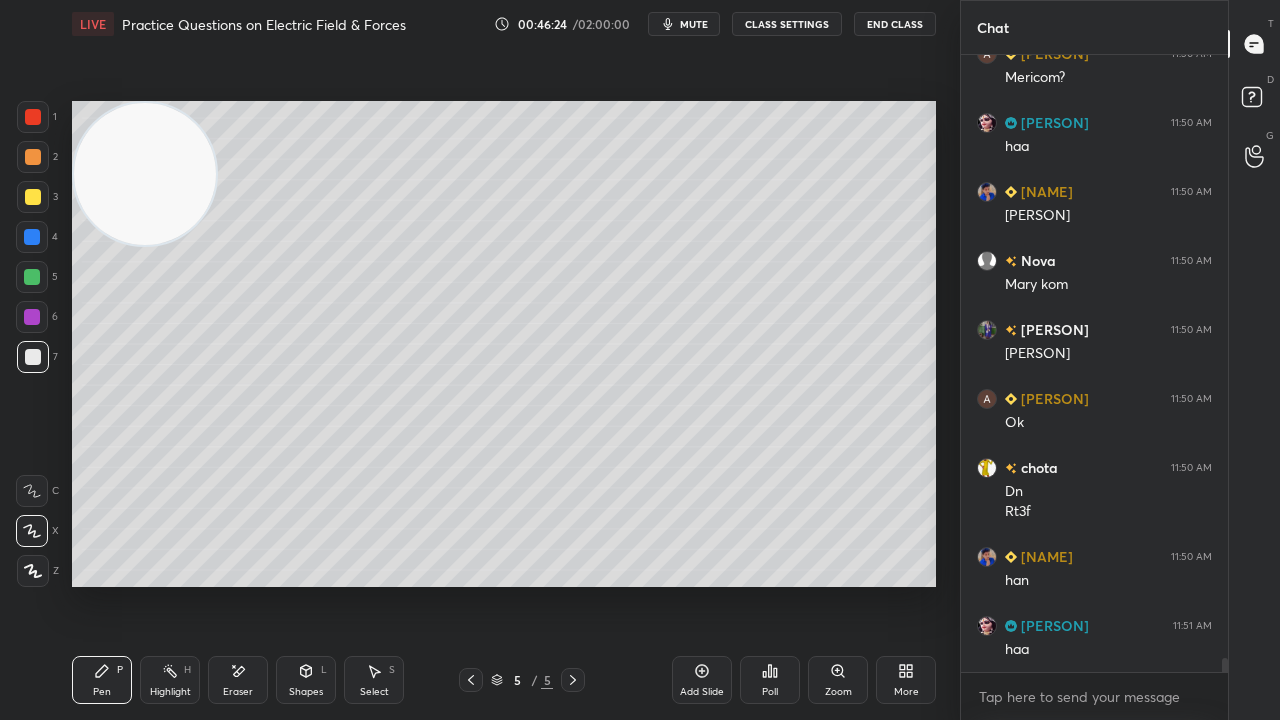 click on "mute" at bounding box center (694, 24) 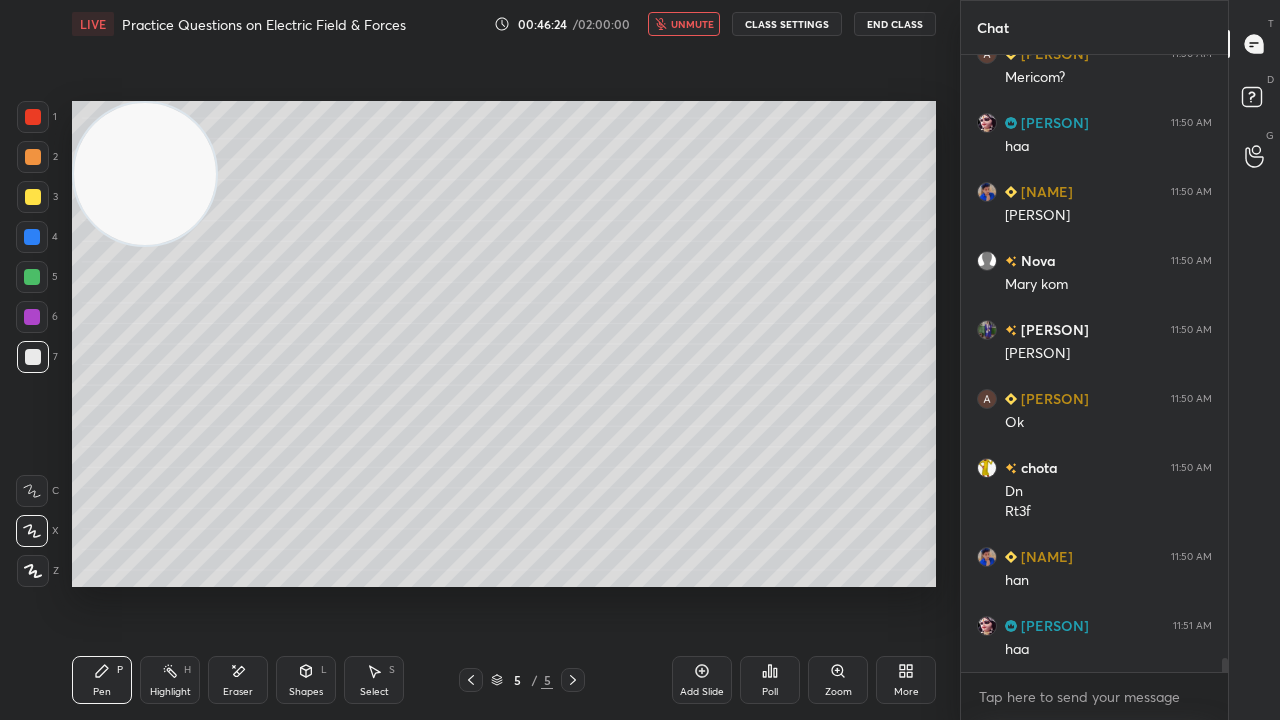 click on "unmute" at bounding box center [692, 24] 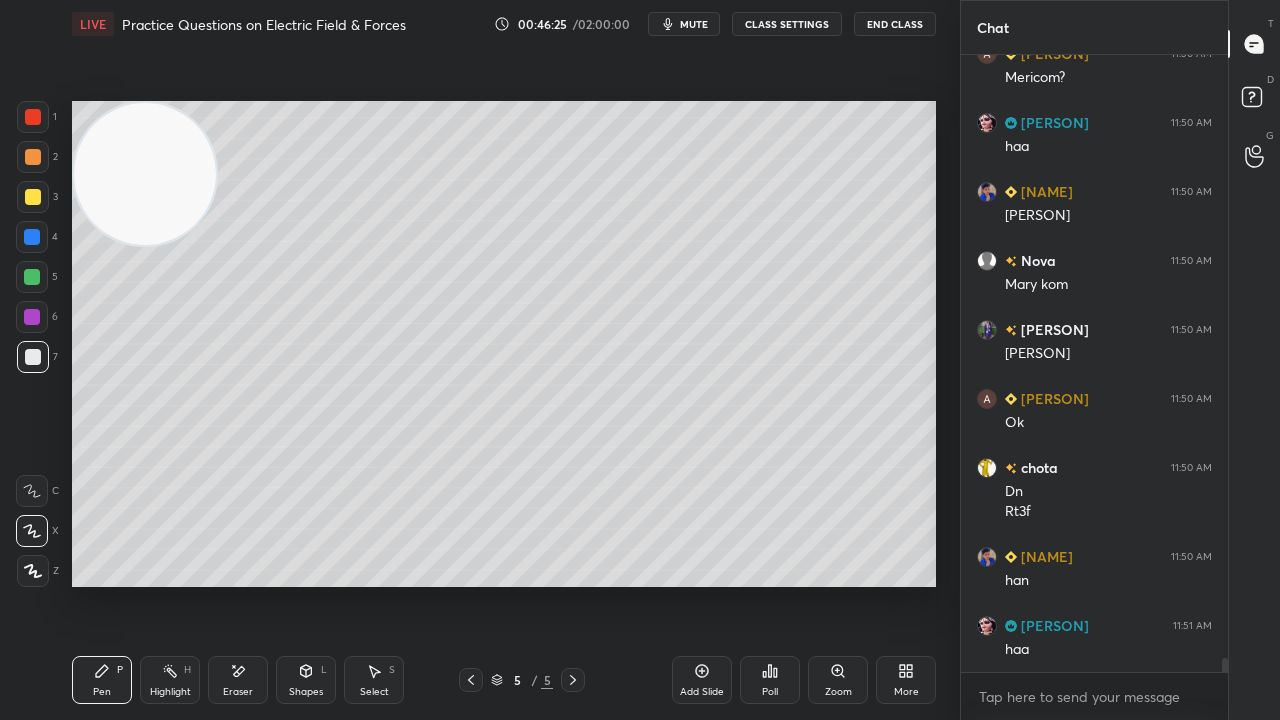scroll, scrollTop: 27540, scrollLeft: 0, axis: vertical 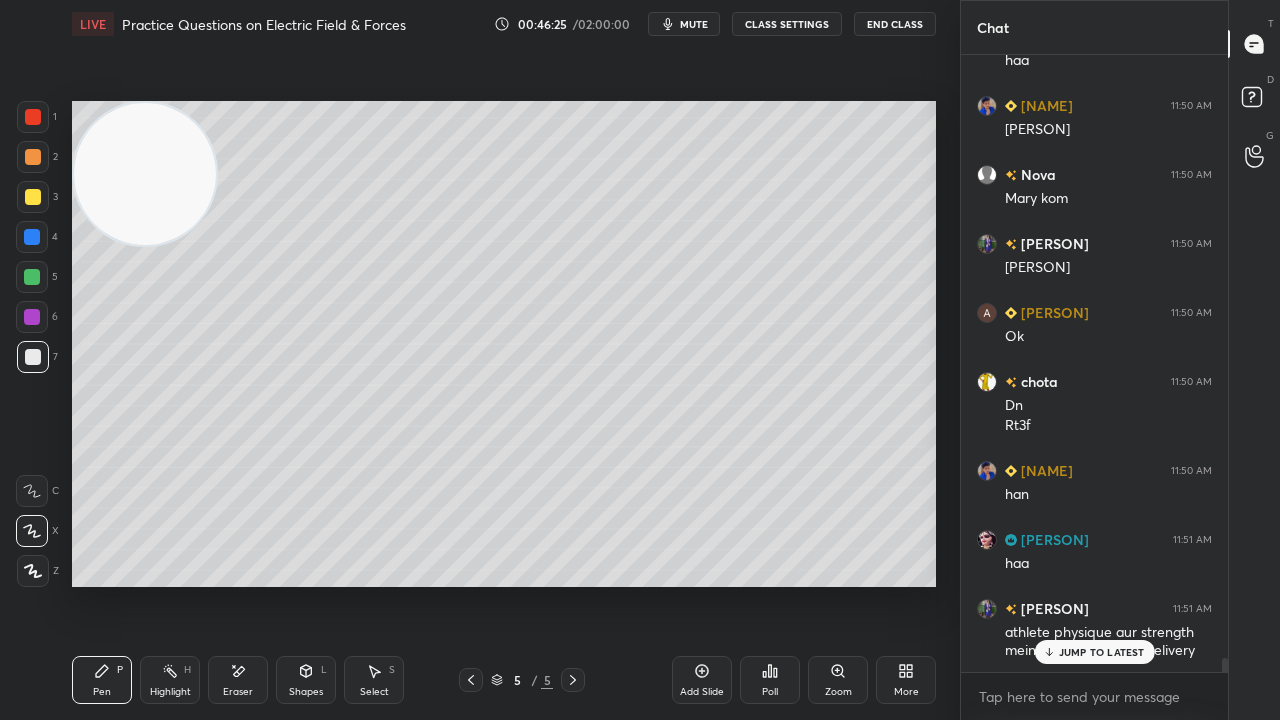click 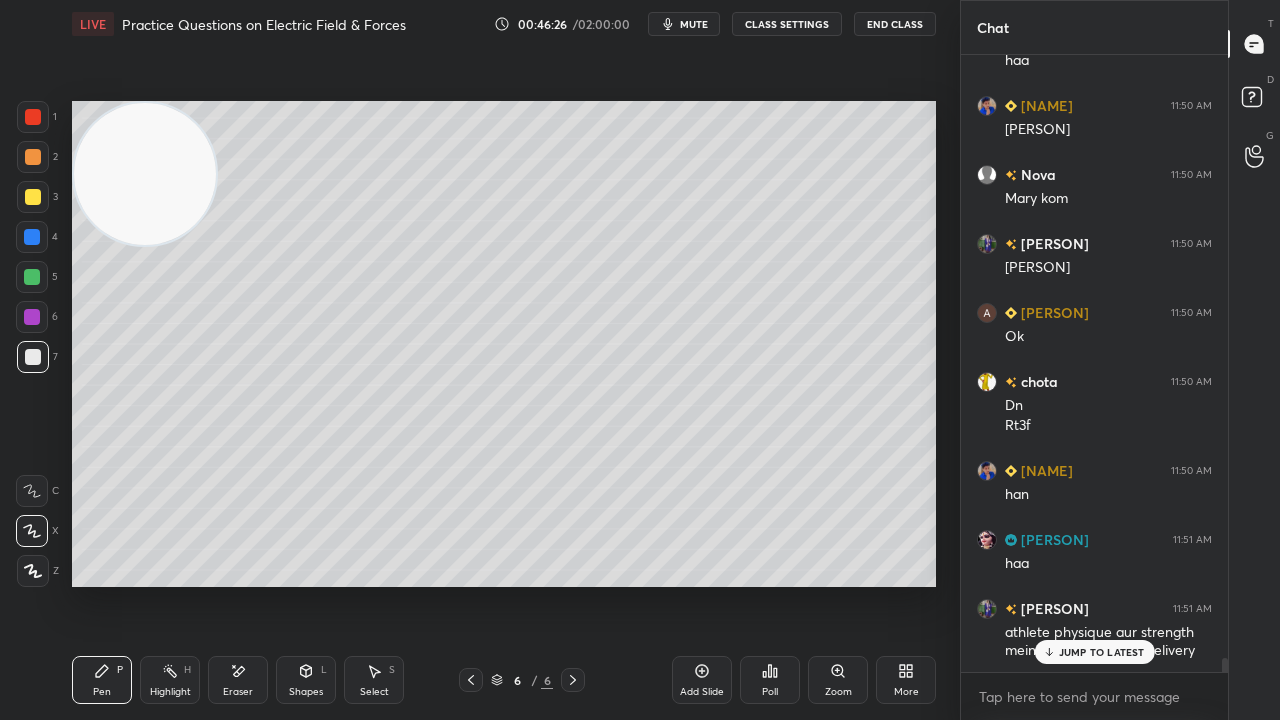 drag, startPoint x: 1108, startPoint y: 648, endPoint x: 1040, endPoint y: 719, distance: 98.31073 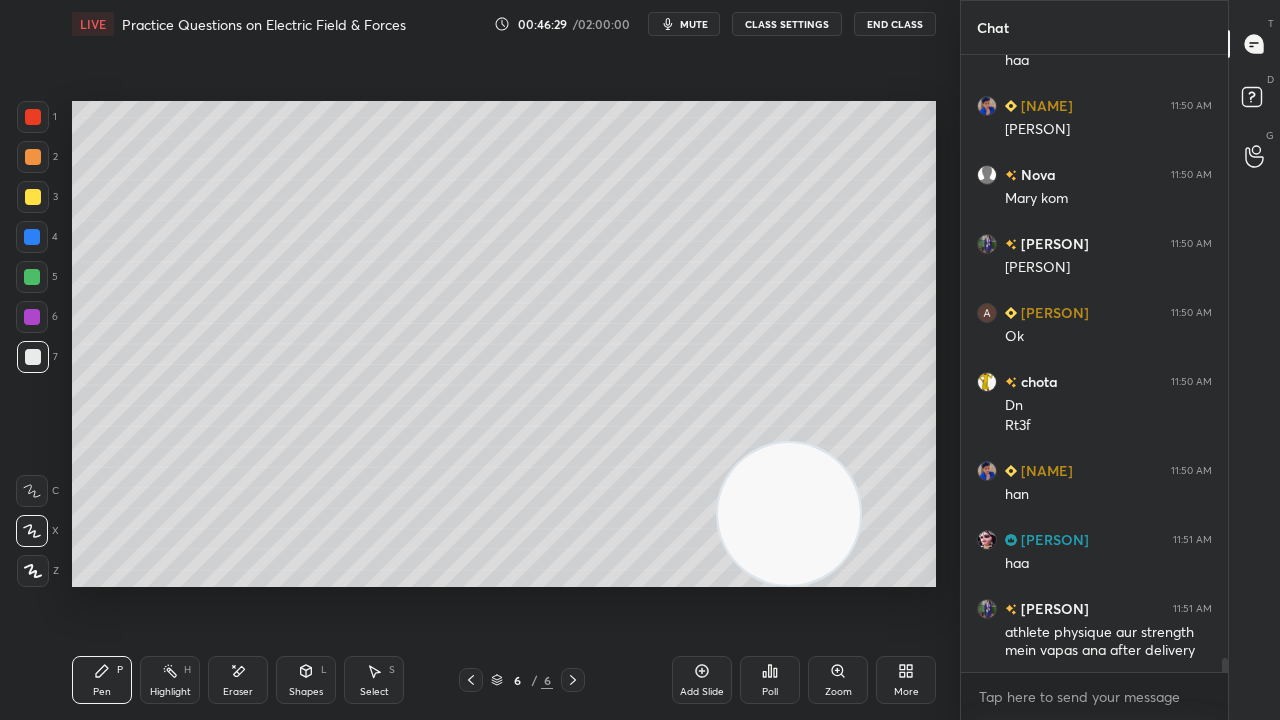 drag, startPoint x: 208, startPoint y: 224, endPoint x: 844, endPoint y: 607, distance: 742.41833 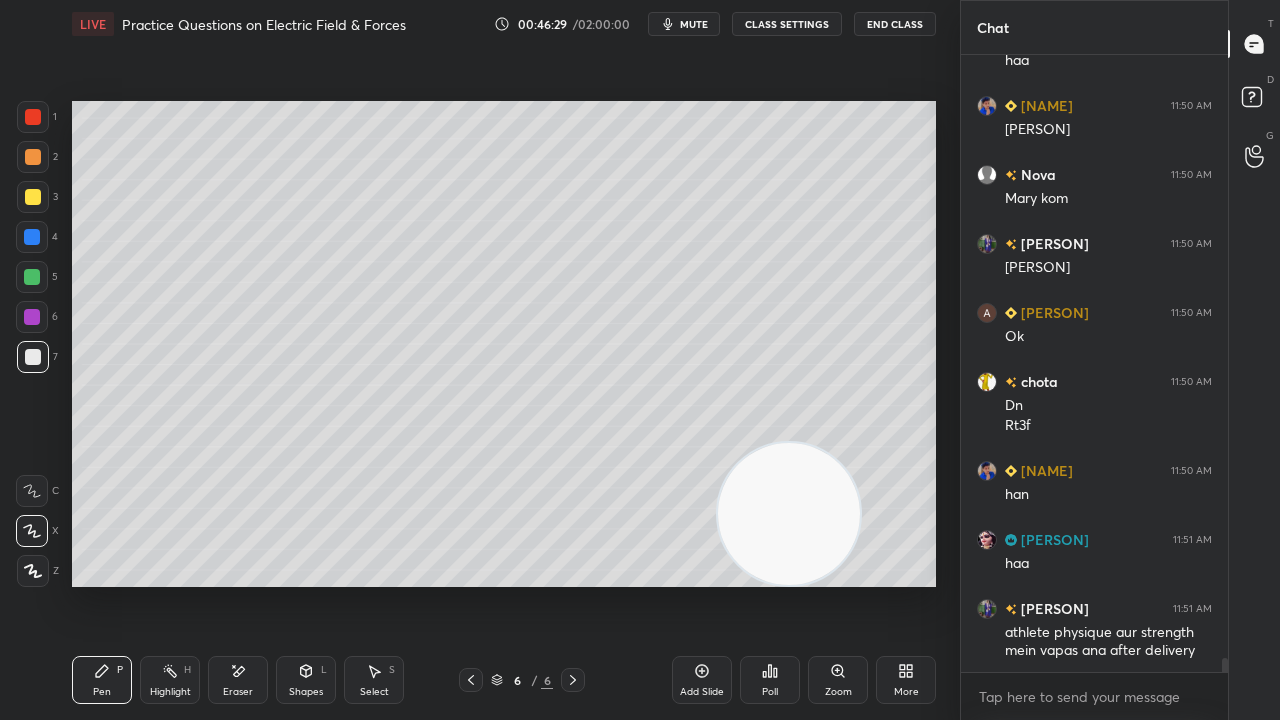 click on "Setting up your live class Poll for   secs No correct answer Start poll" at bounding box center (504, 344) 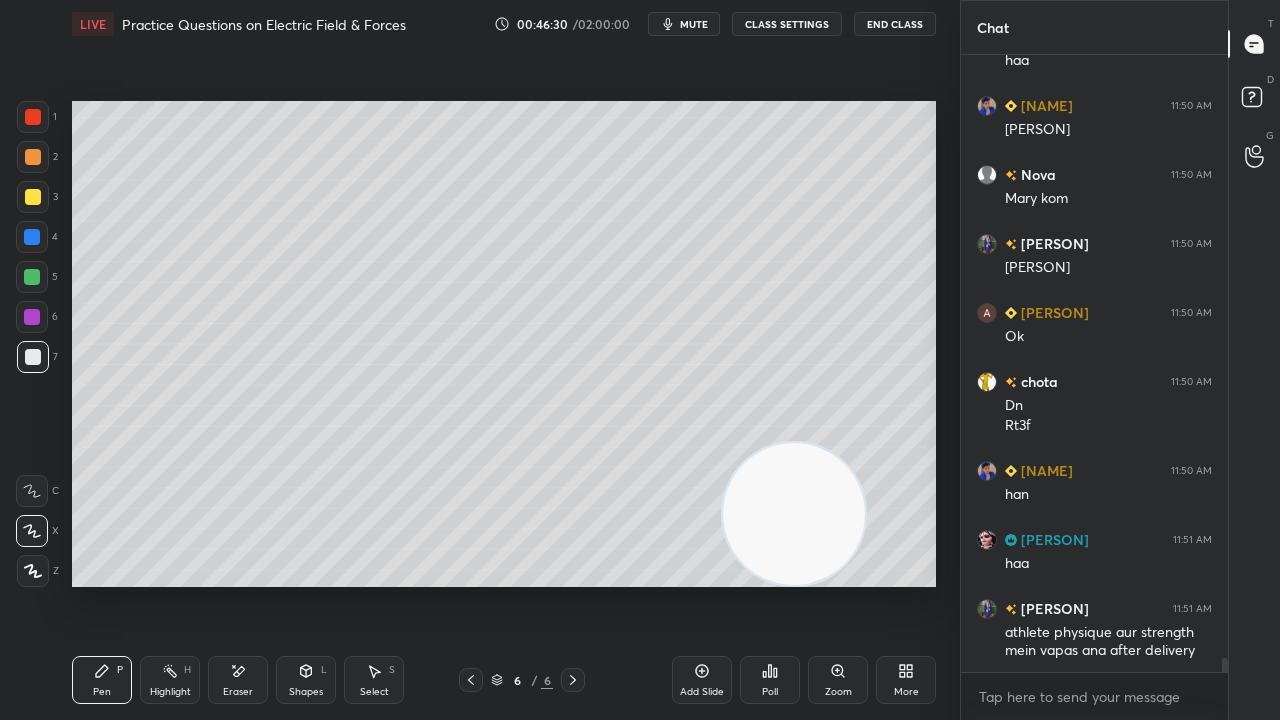 click on "mute" at bounding box center [694, 24] 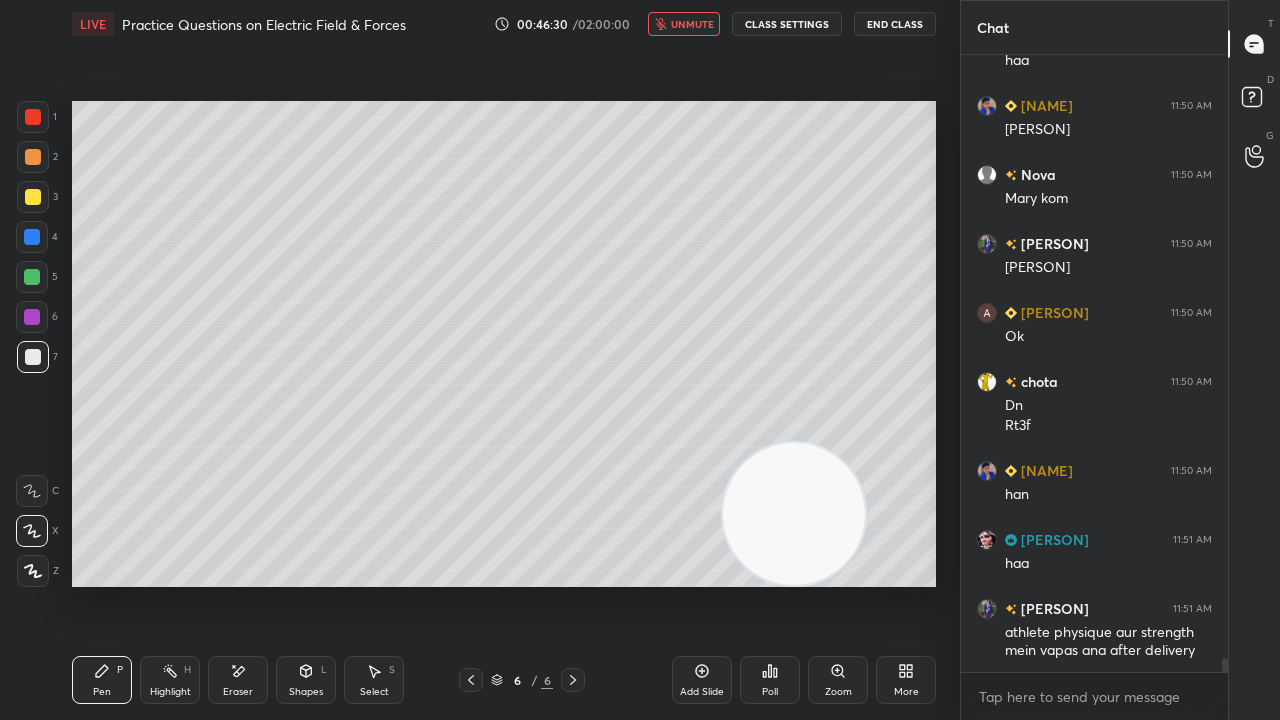 click on "unmute" at bounding box center [692, 24] 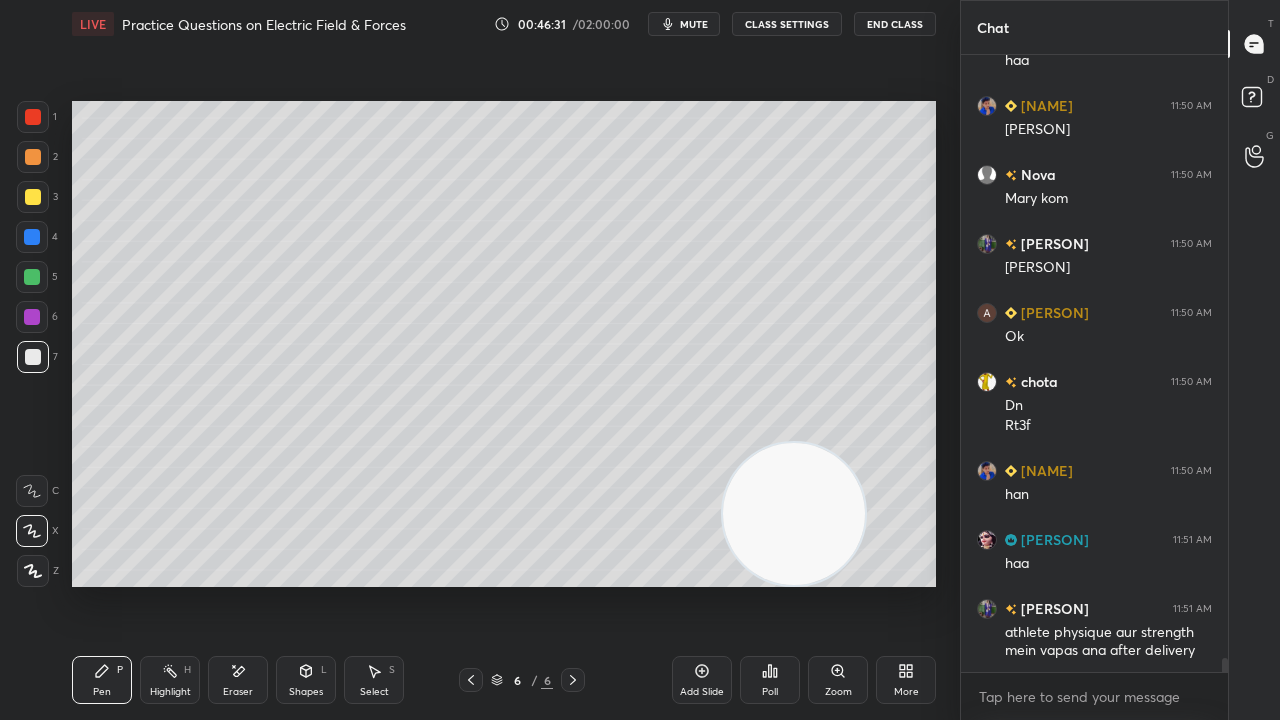 scroll, scrollTop: 27560, scrollLeft: 0, axis: vertical 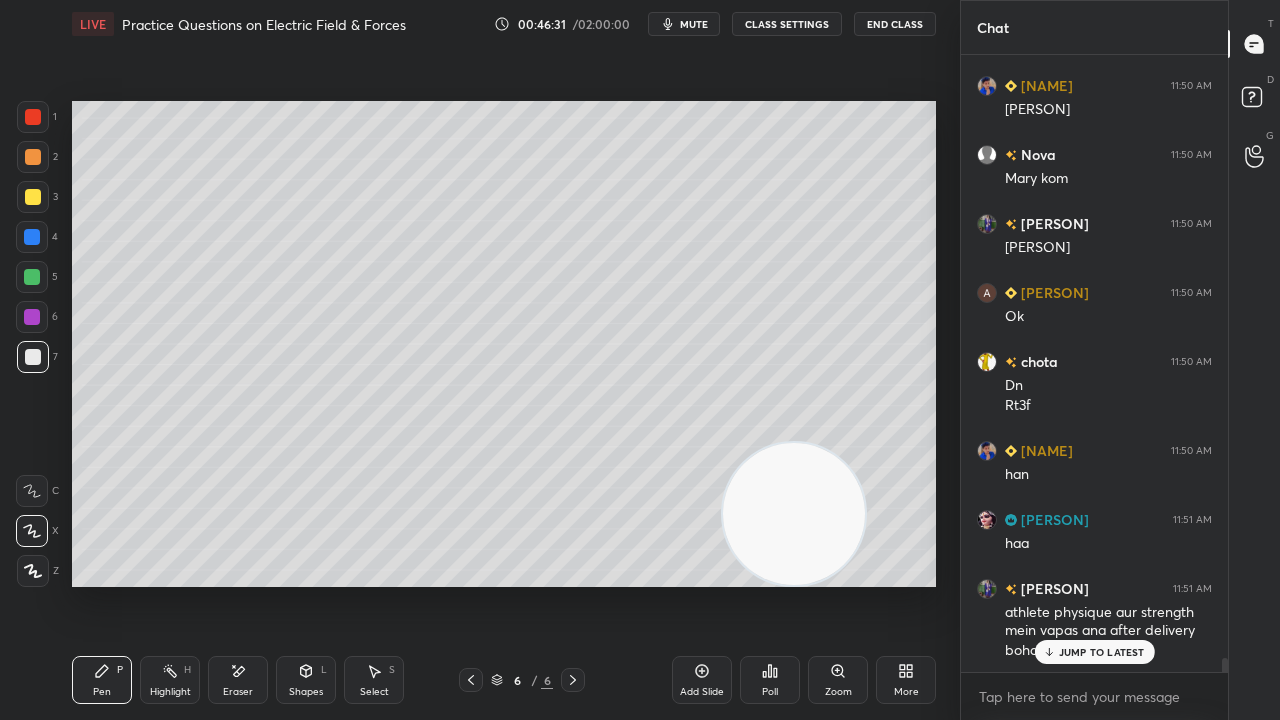 click at bounding box center (33, 197) 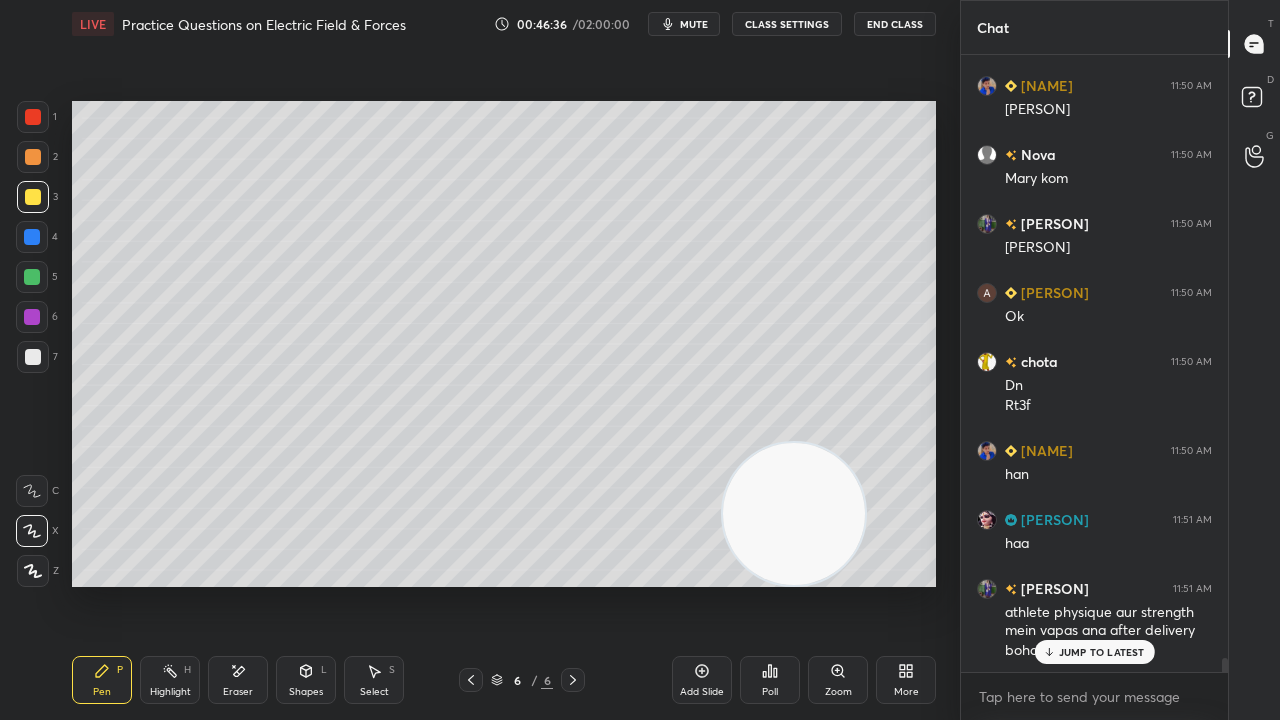 click on "mute" at bounding box center (694, 24) 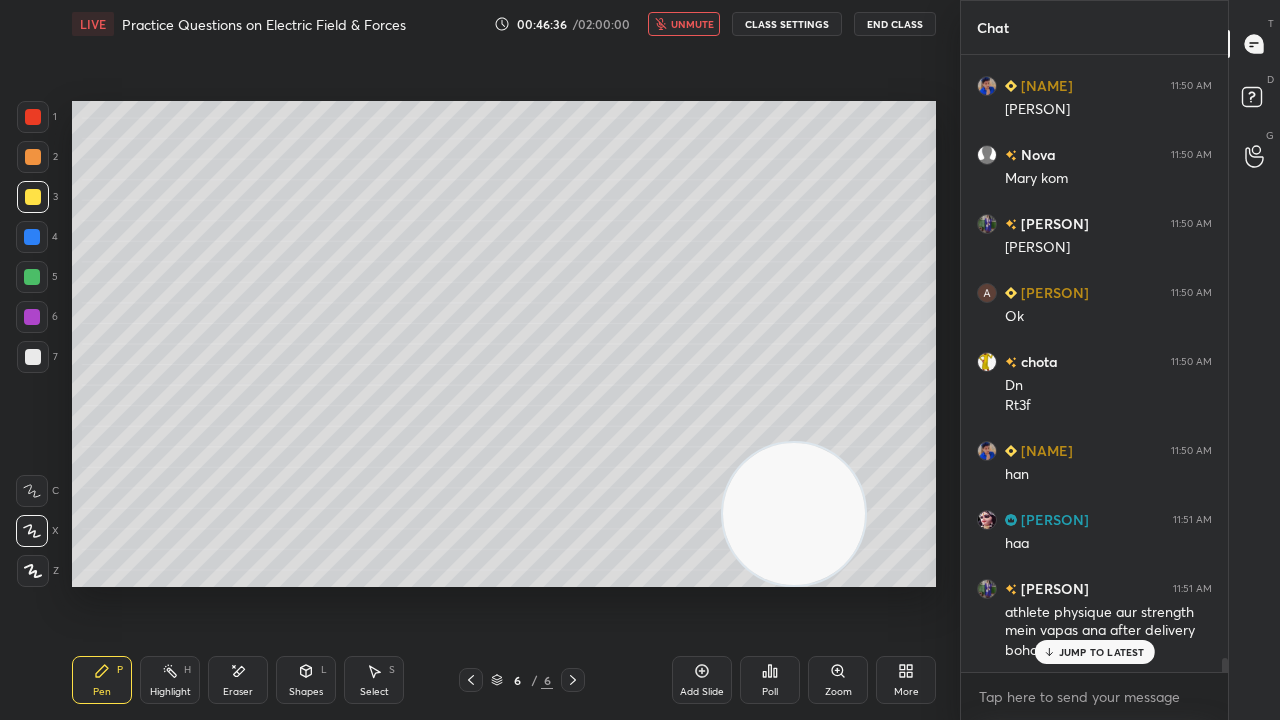 click on "unmute" at bounding box center [692, 24] 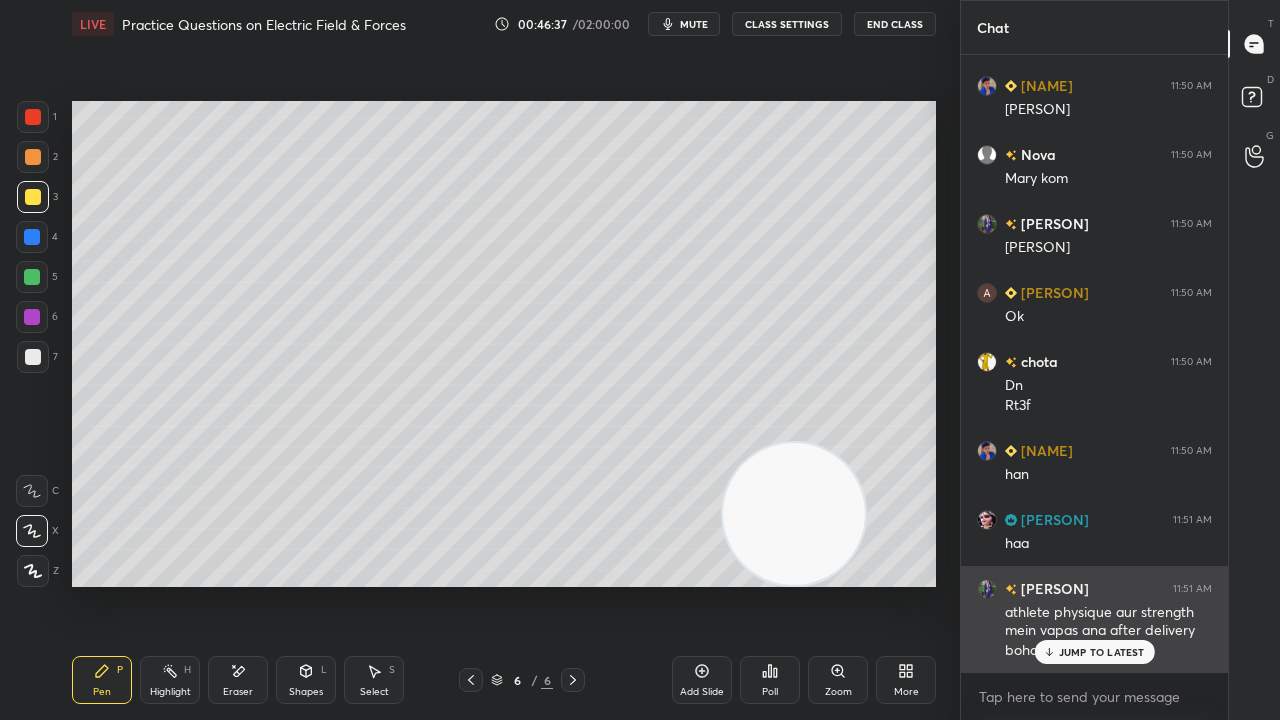 click on "JUMP TO LATEST" at bounding box center [1094, 652] 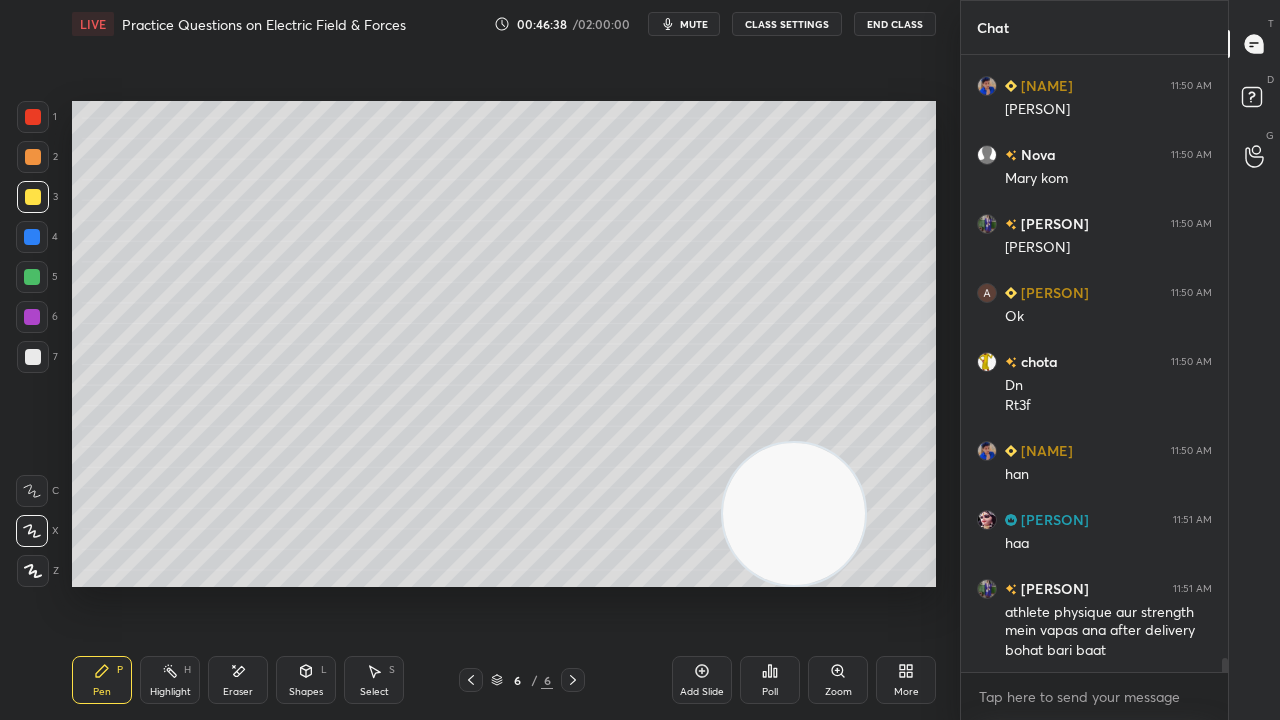 click on "mute" at bounding box center [694, 24] 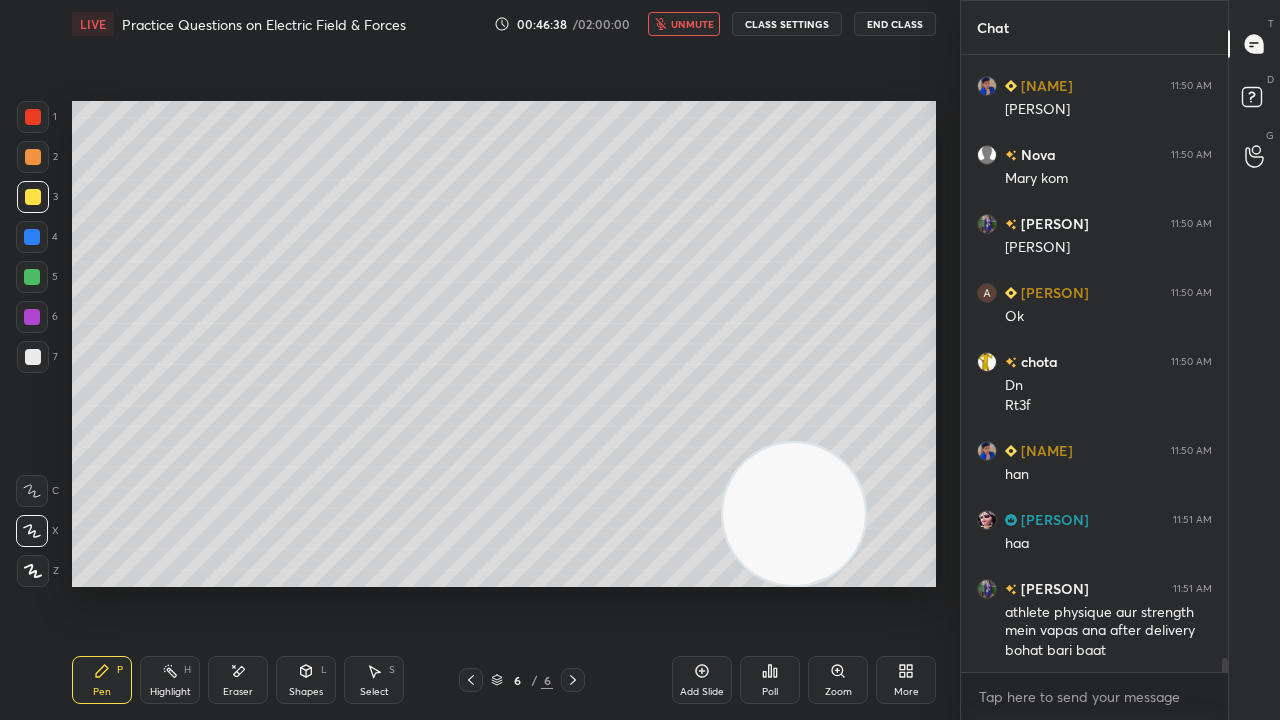 click on "unmute" at bounding box center (692, 24) 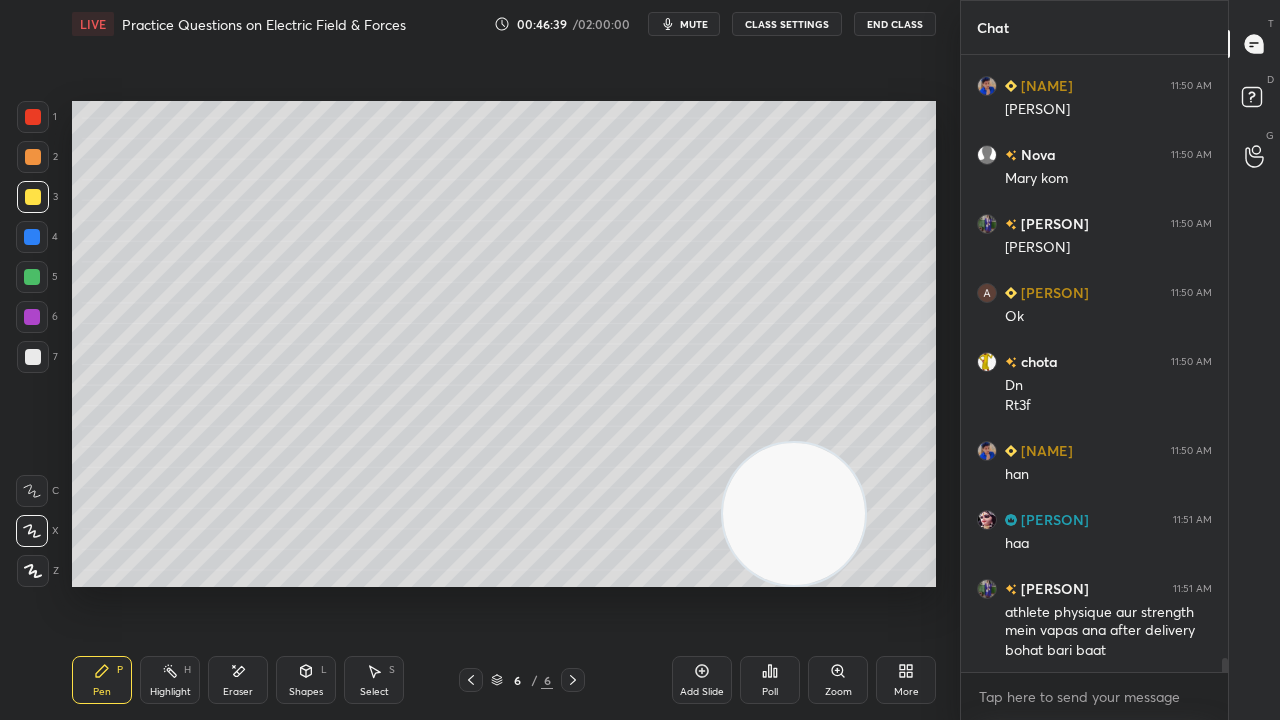 click on "Shapes" at bounding box center [306, 692] 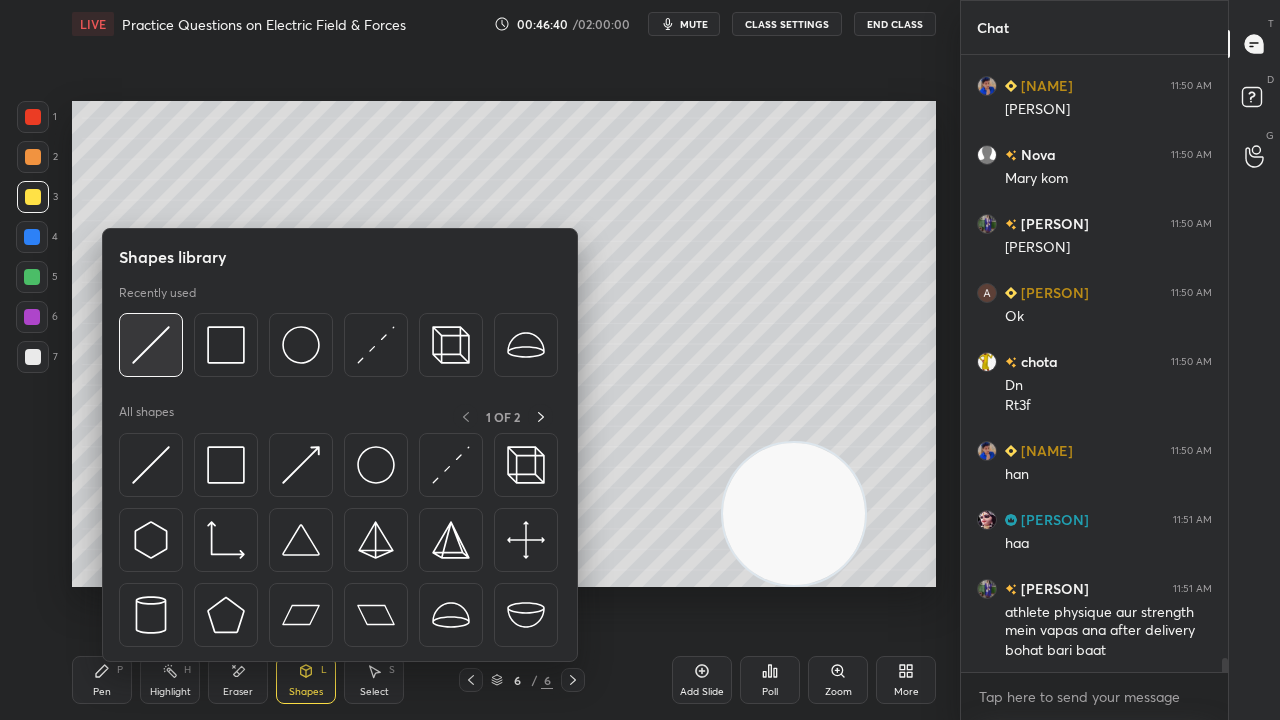 click at bounding box center (151, 345) 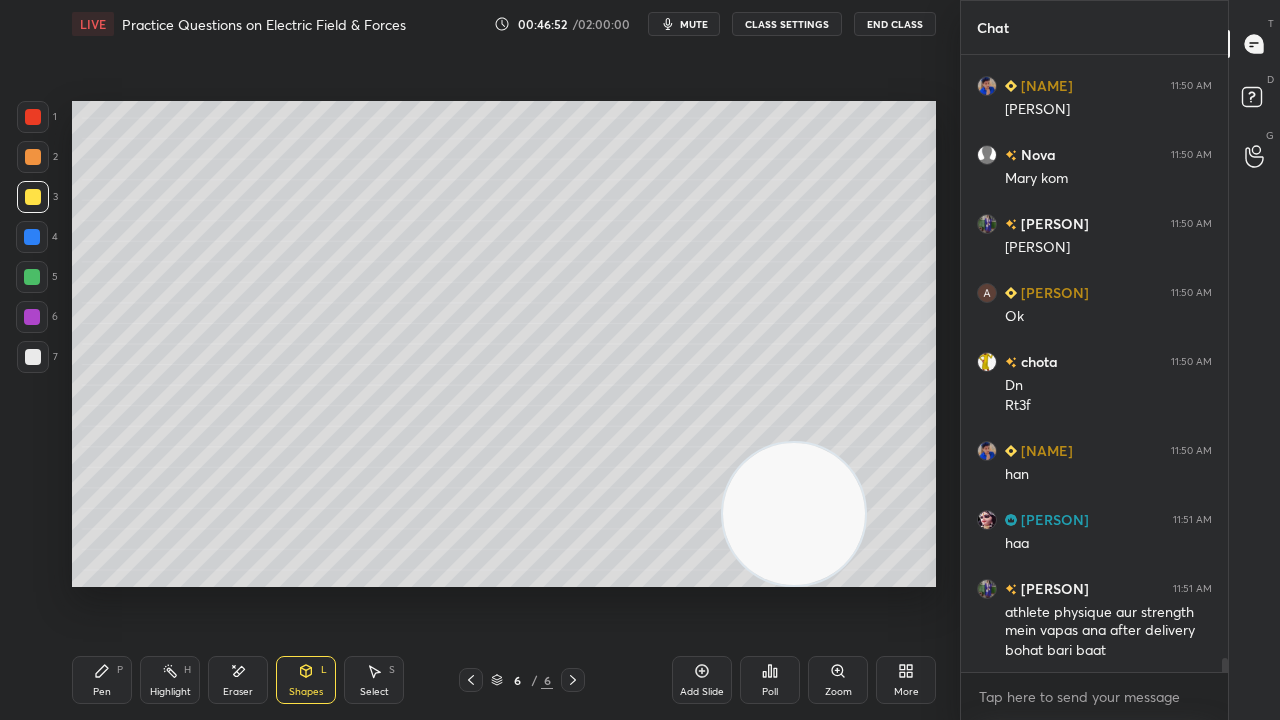 click on "Pen P" at bounding box center (102, 680) 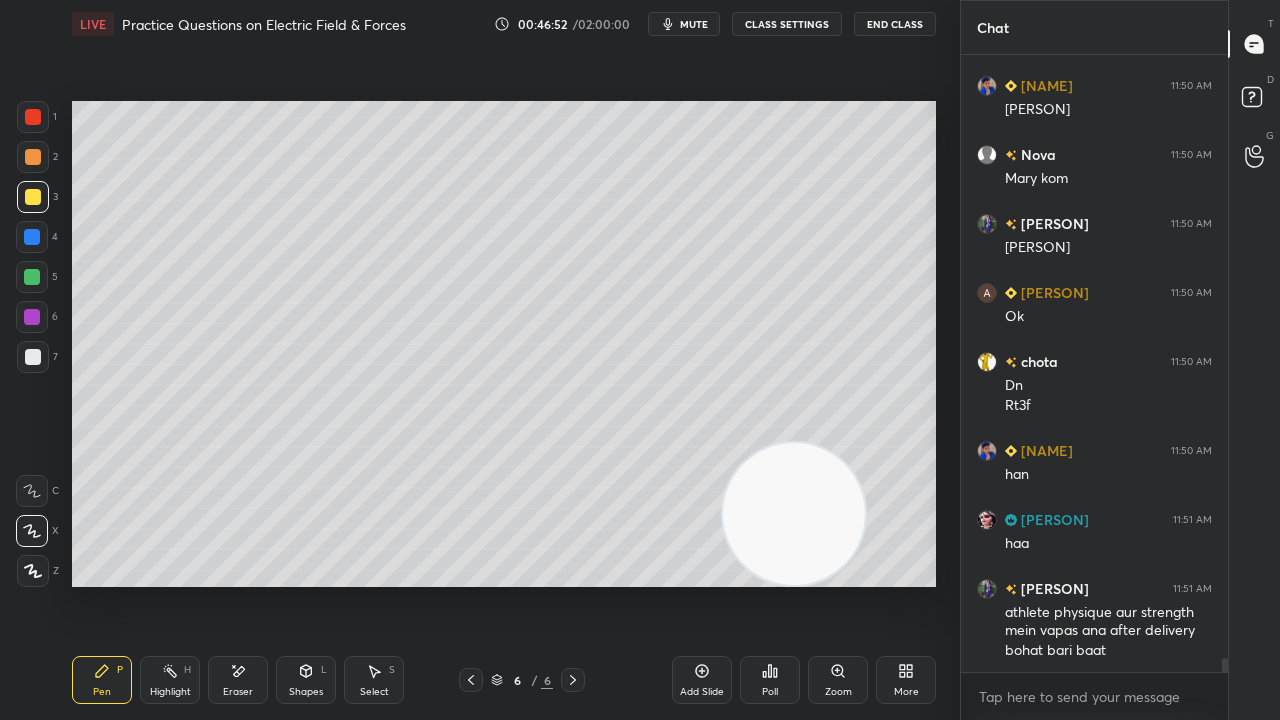 click on "mute" at bounding box center (694, 24) 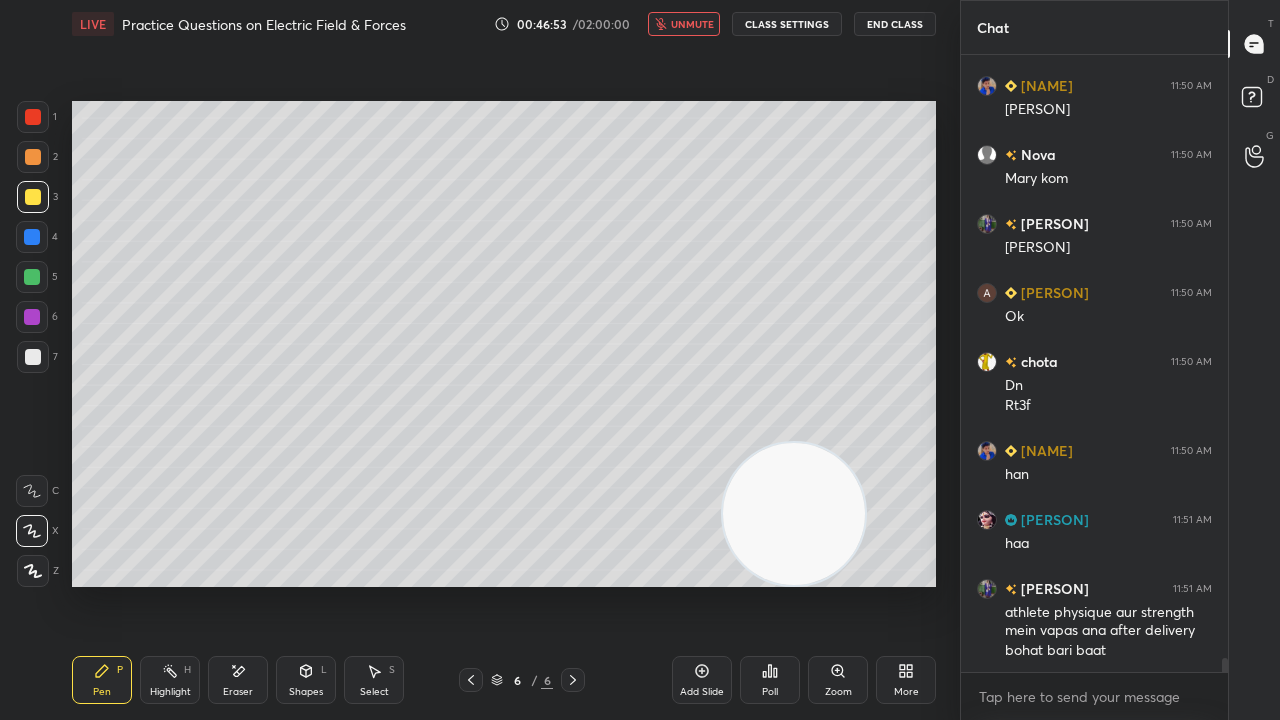 click on "unmute" at bounding box center (692, 24) 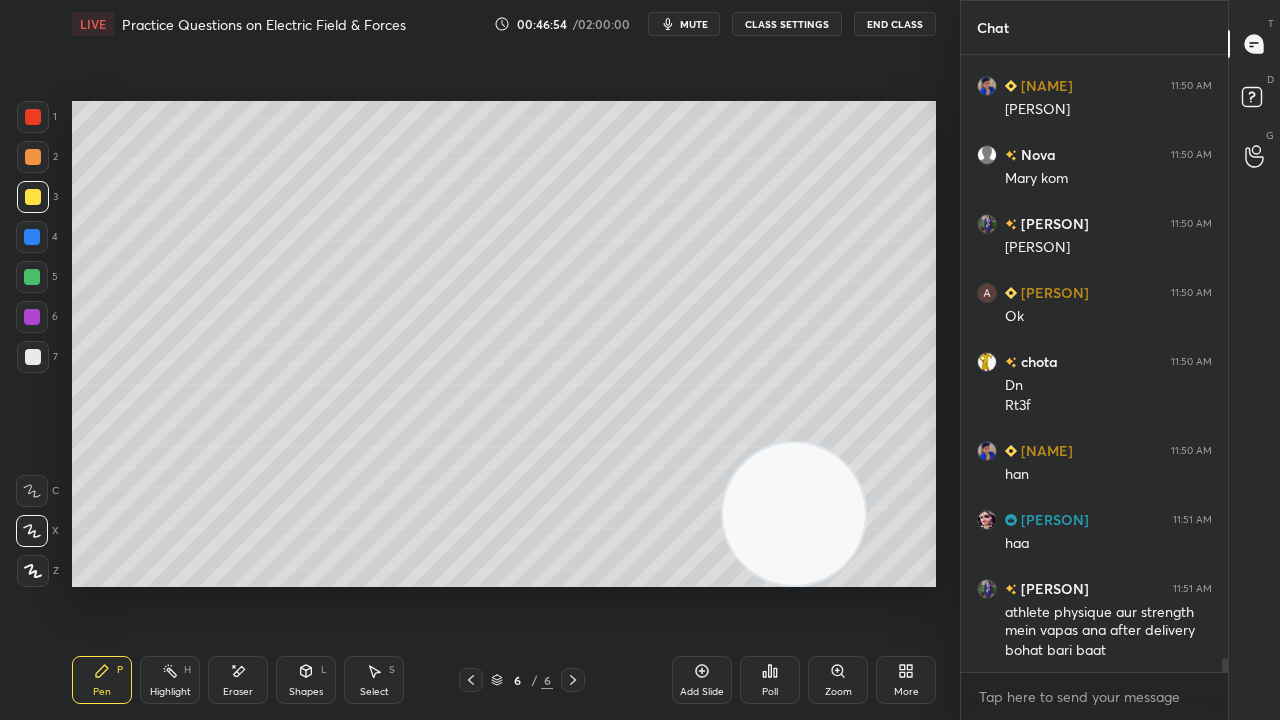 drag, startPoint x: 23, startPoint y: 368, endPoint x: 44, endPoint y: 432, distance: 67.357254 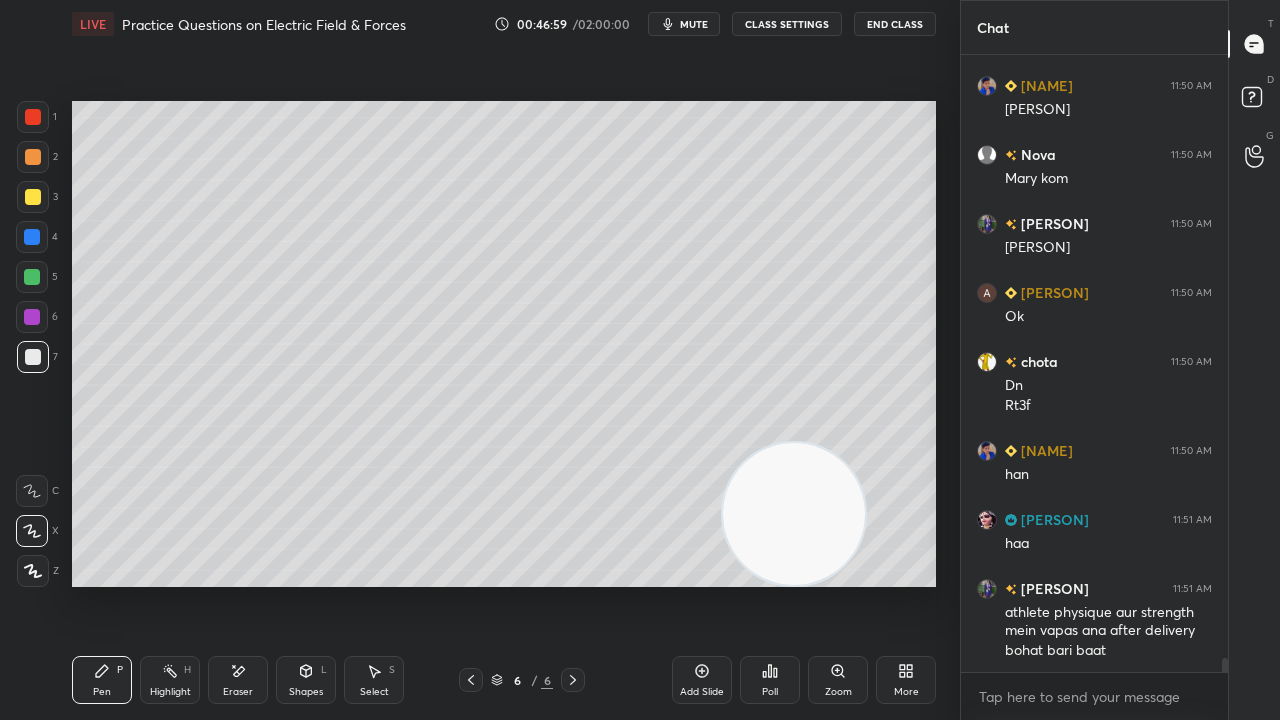 click on "mute" at bounding box center (694, 24) 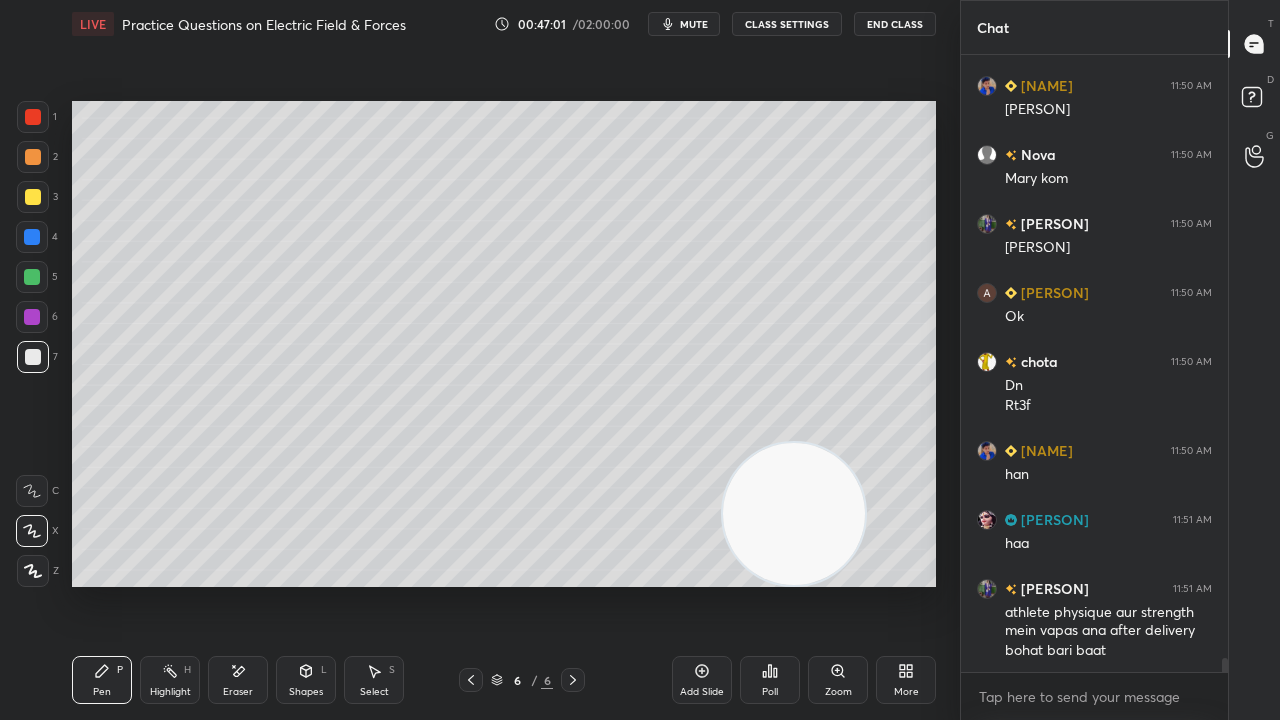 click on "mute" at bounding box center [684, 24] 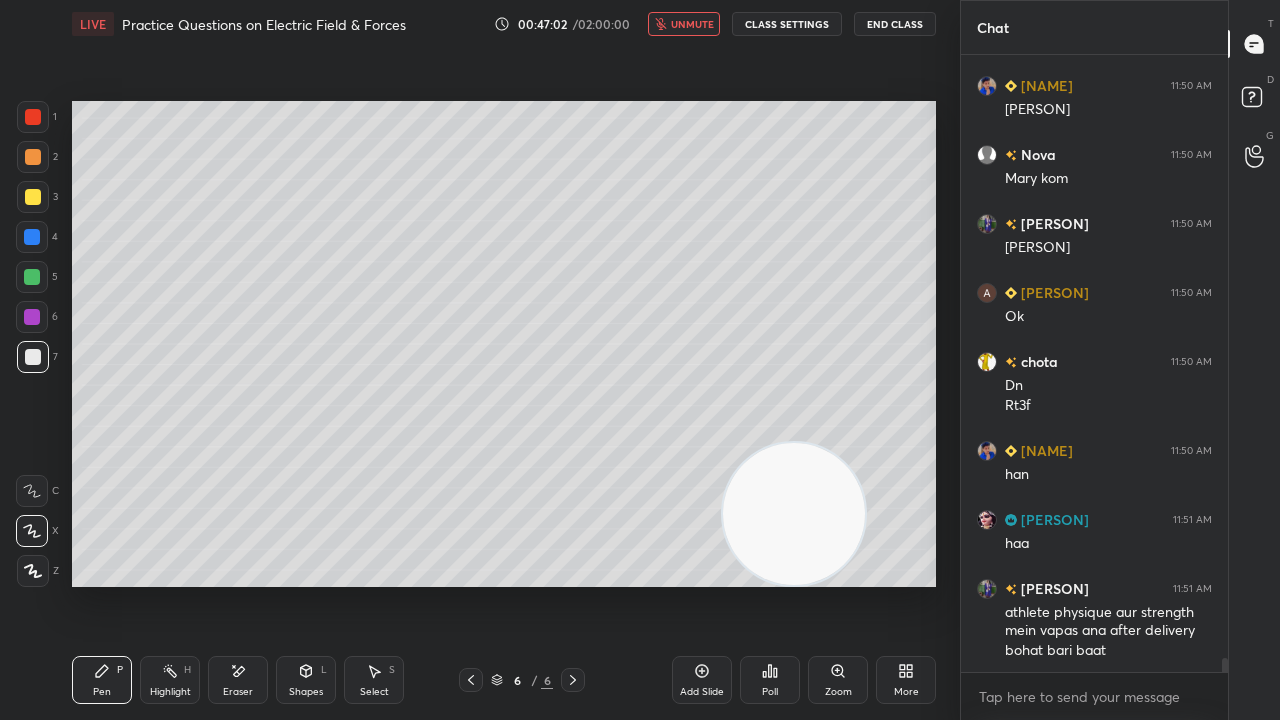 click on "unmute" at bounding box center (692, 24) 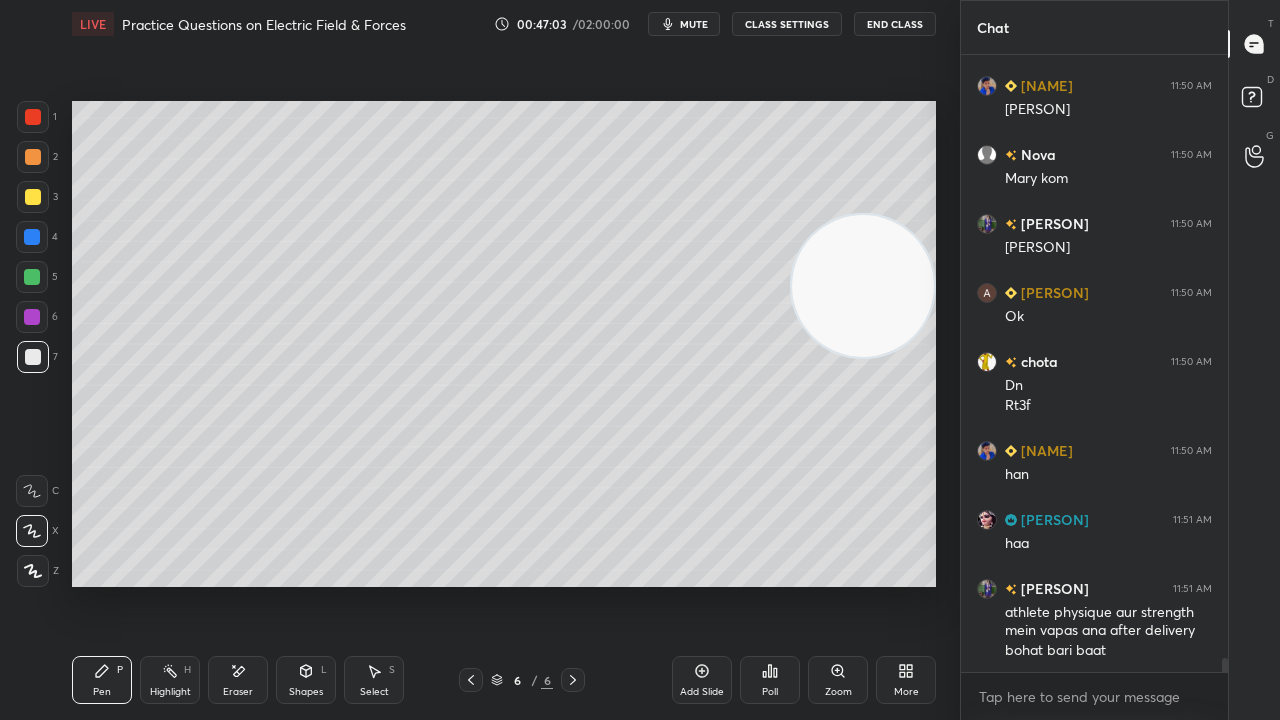 drag, startPoint x: 822, startPoint y: 494, endPoint x: 952, endPoint y: 257, distance: 270.31277 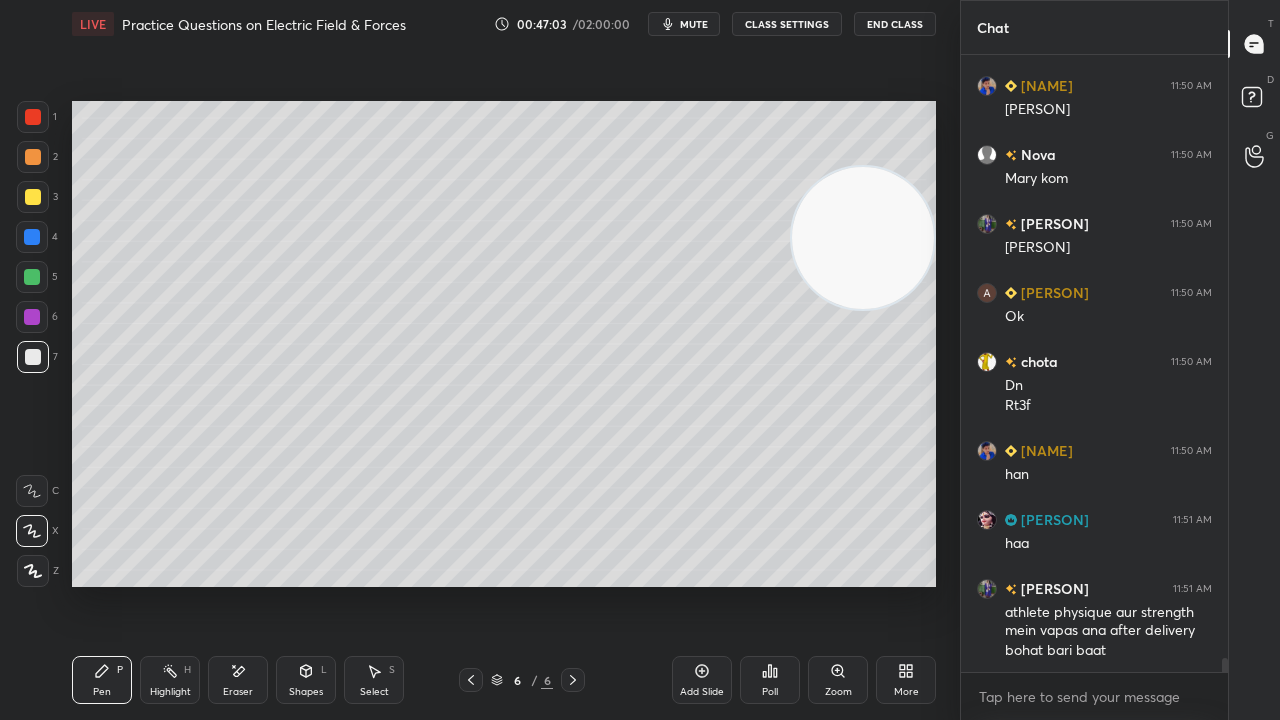 click on "mute" at bounding box center [694, 24] 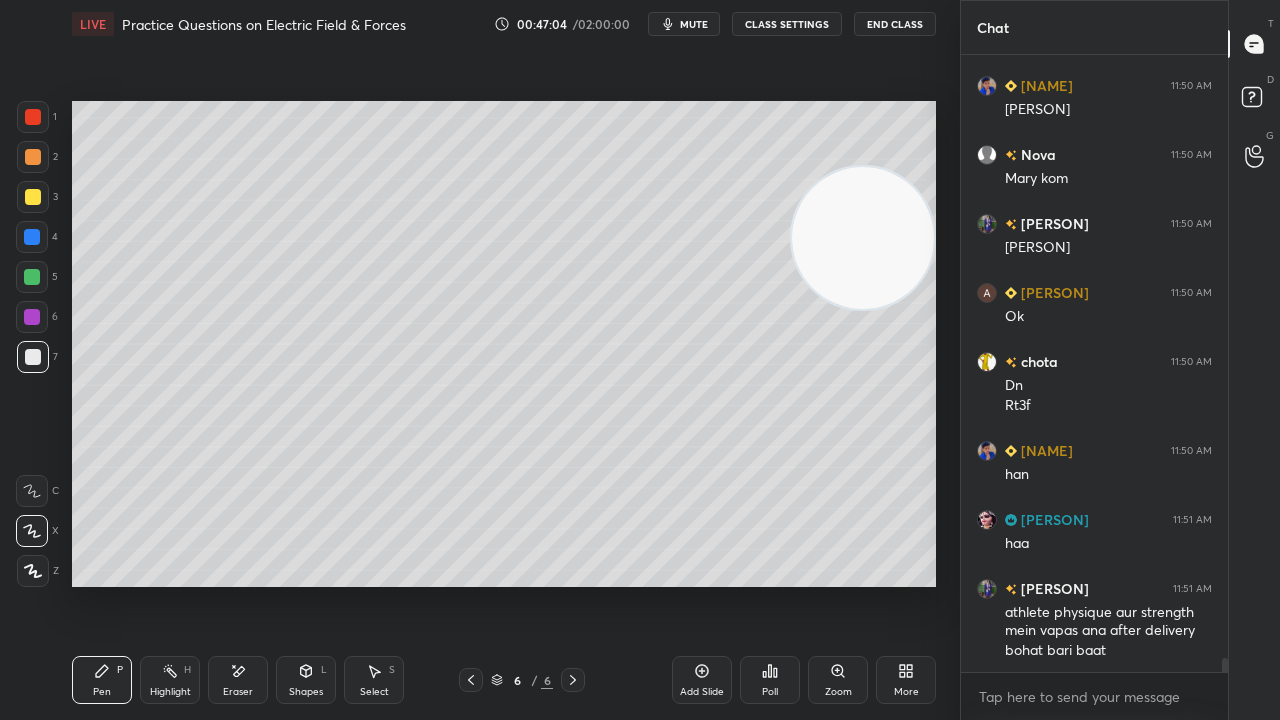 click on "Shapes L" at bounding box center [306, 680] 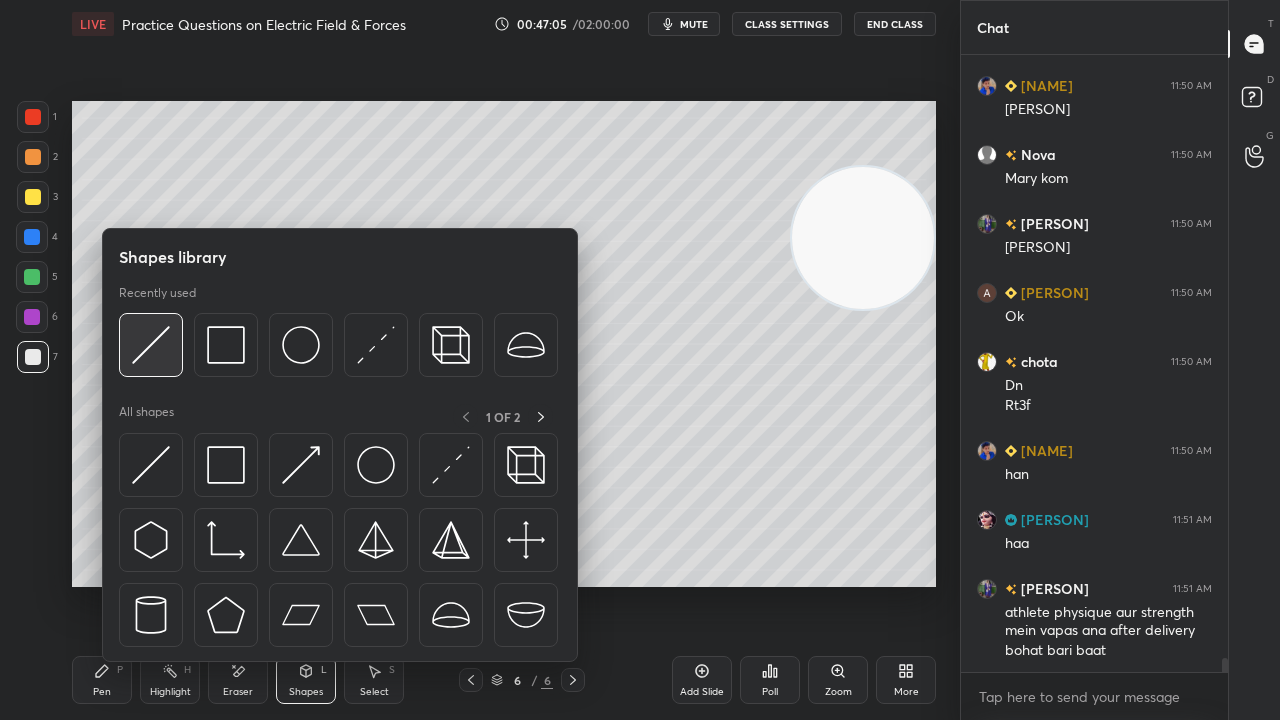 click at bounding box center (151, 345) 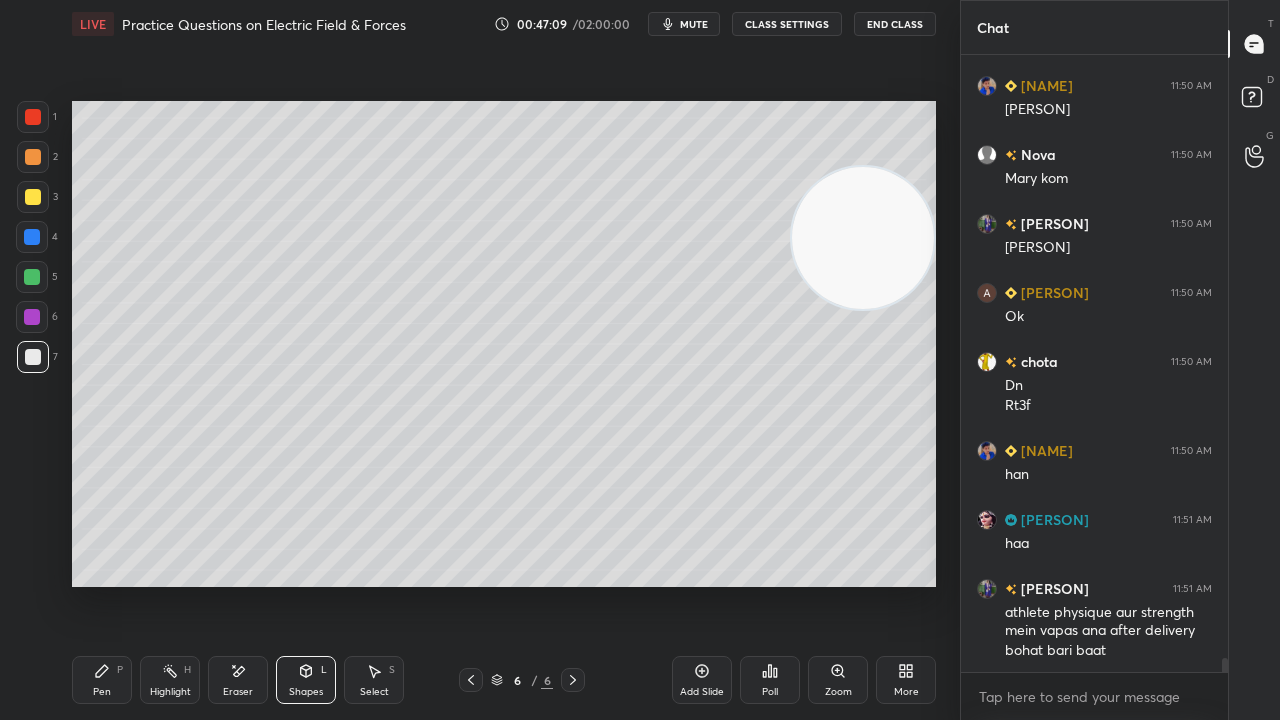 drag, startPoint x: 106, startPoint y: 683, endPoint x: 186, endPoint y: 631, distance: 95.41489 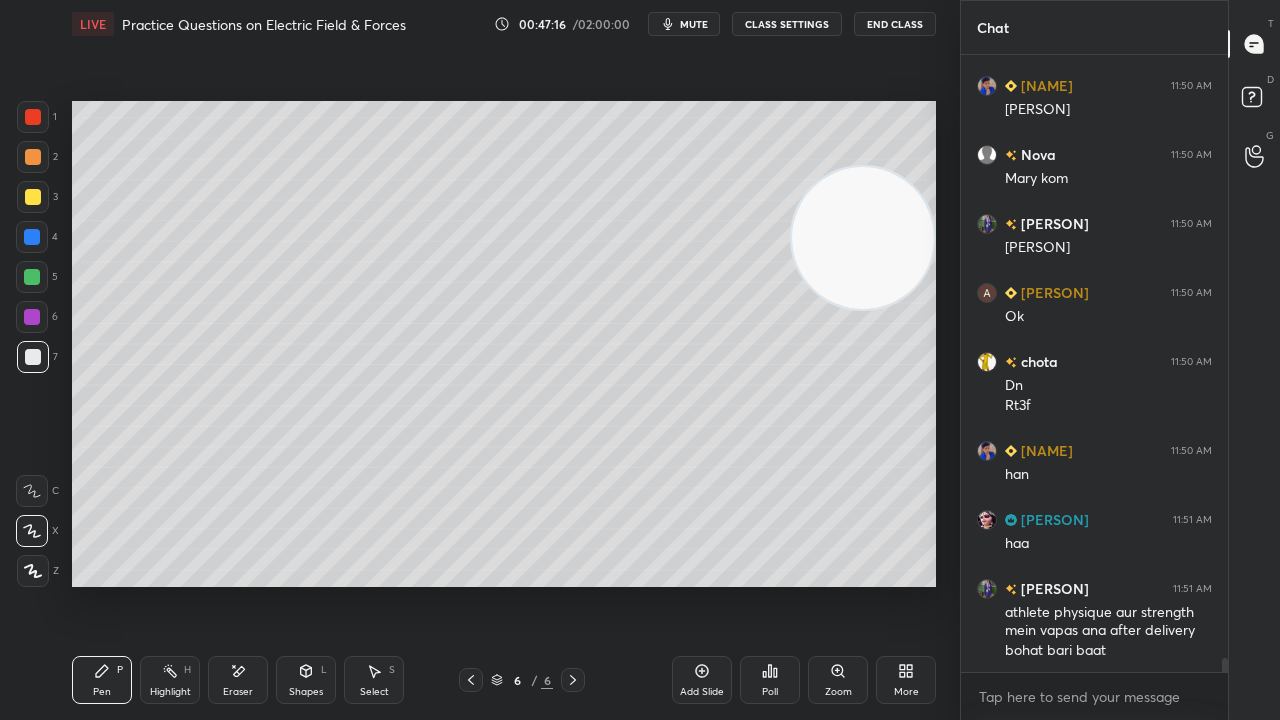 click on "mute" at bounding box center [694, 24] 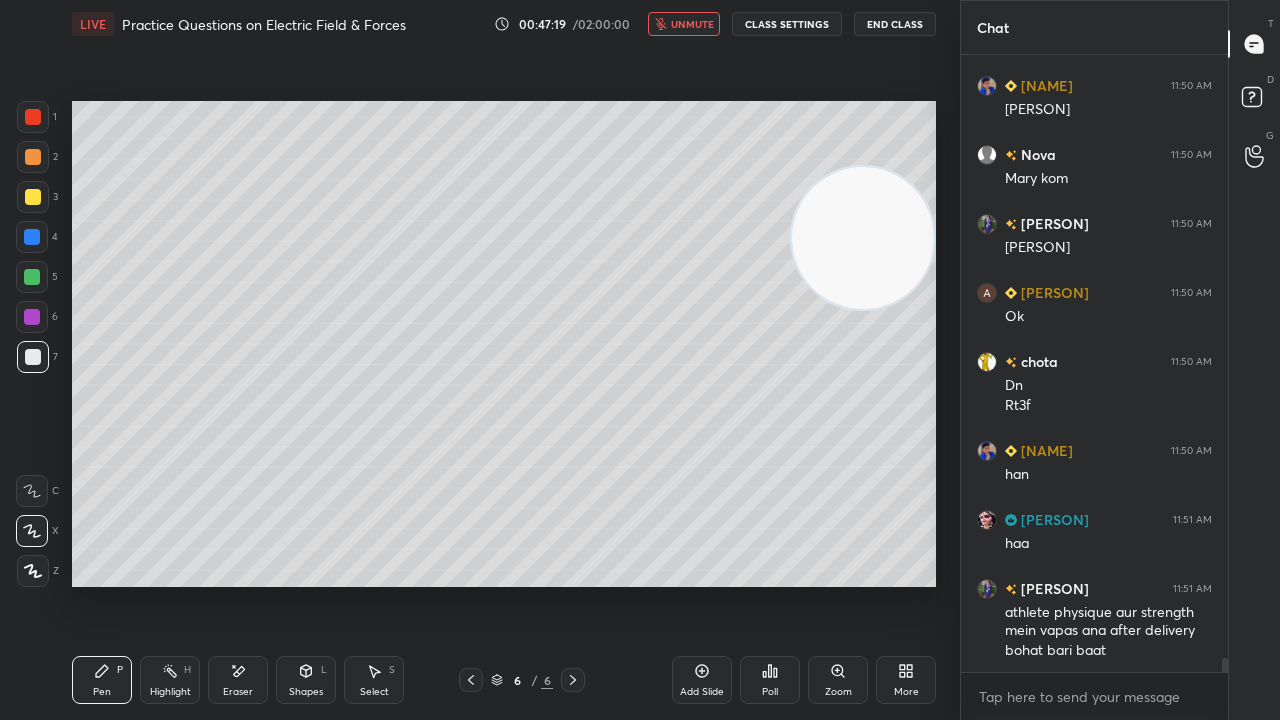 click on "unmute" at bounding box center [692, 24] 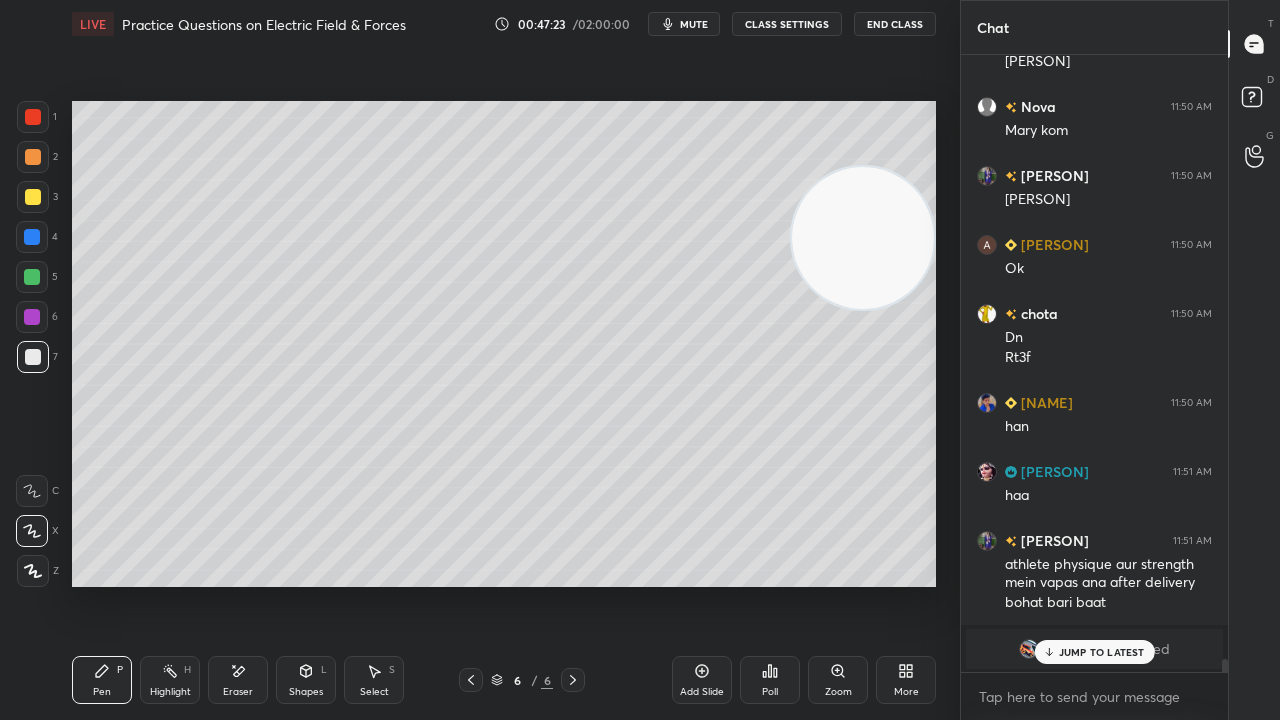 scroll, scrollTop: 22900, scrollLeft: 0, axis: vertical 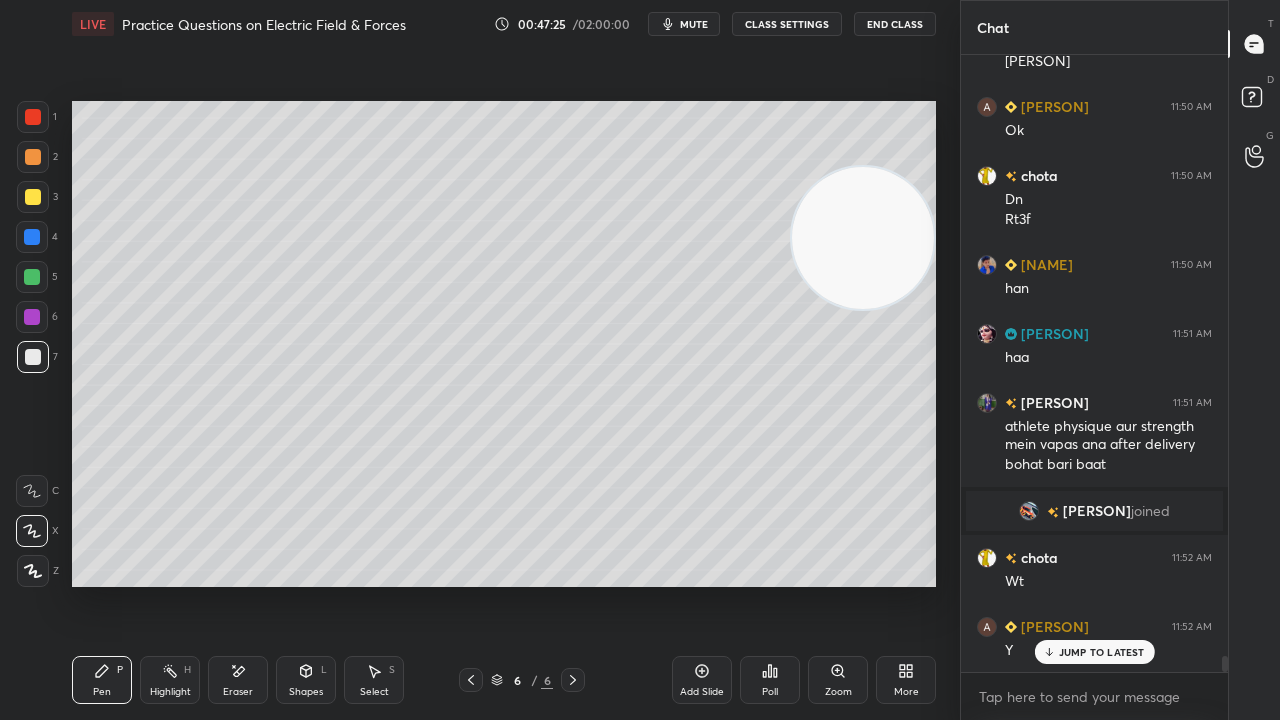 click on "mute" at bounding box center (684, 24) 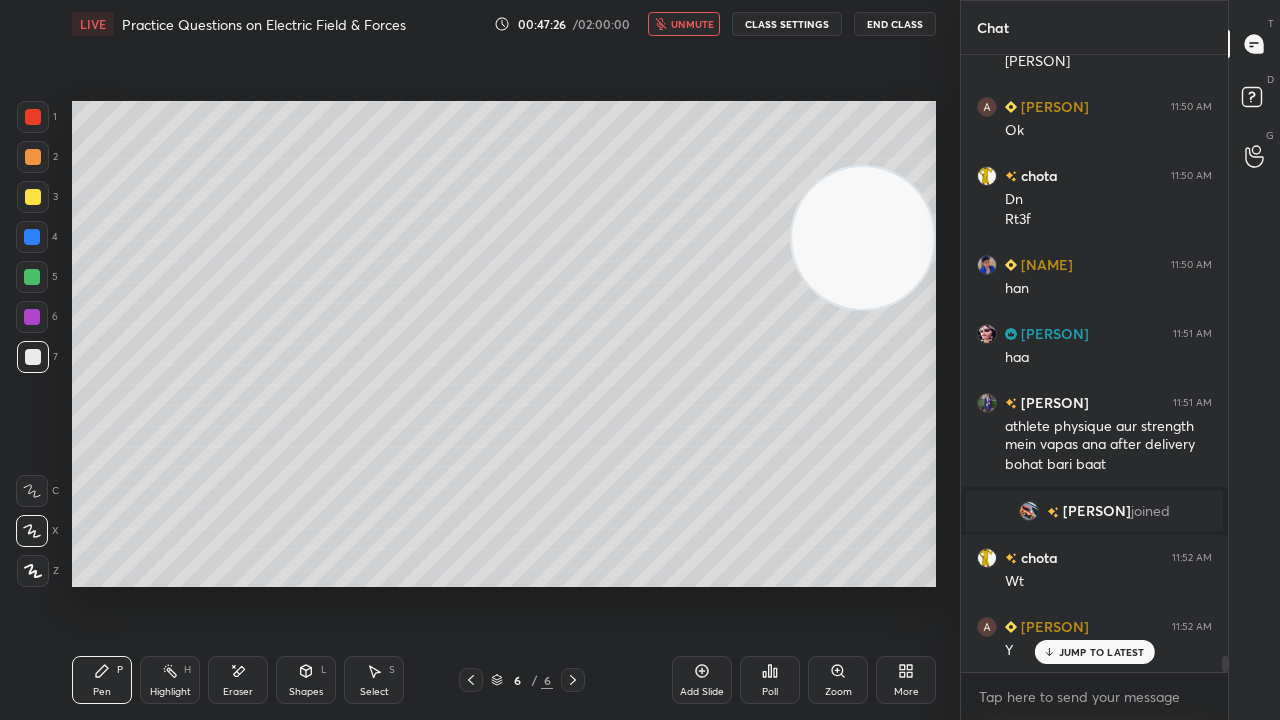 click on "unmute" at bounding box center (692, 24) 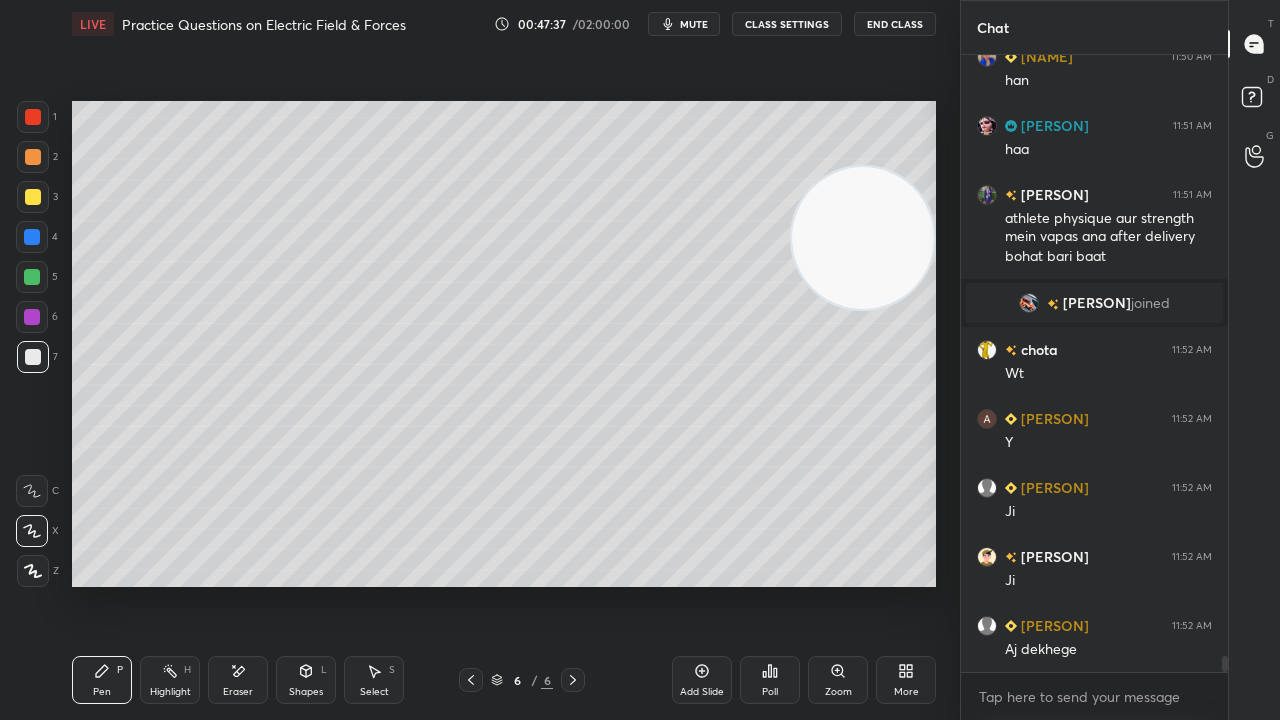 scroll, scrollTop: 23244, scrollLeft: 0, axis: vertical 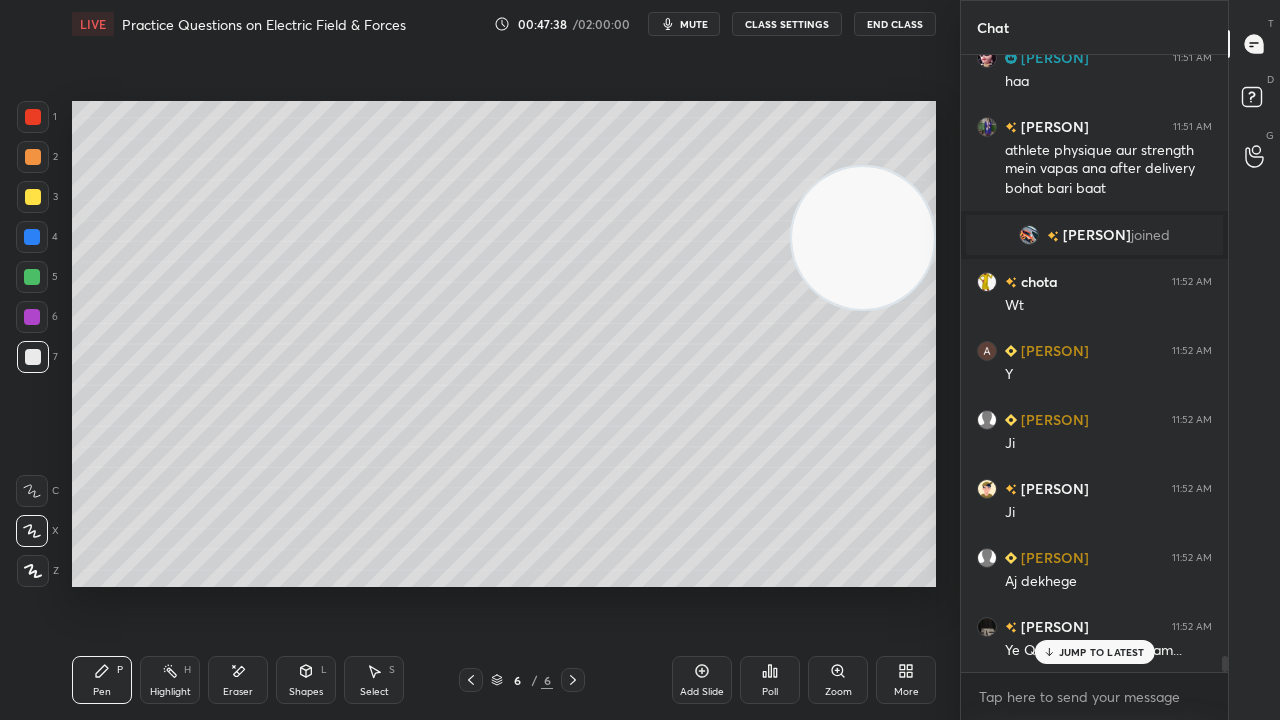click on "JUMP TO LATEST" at bounding box center [1102, 652] 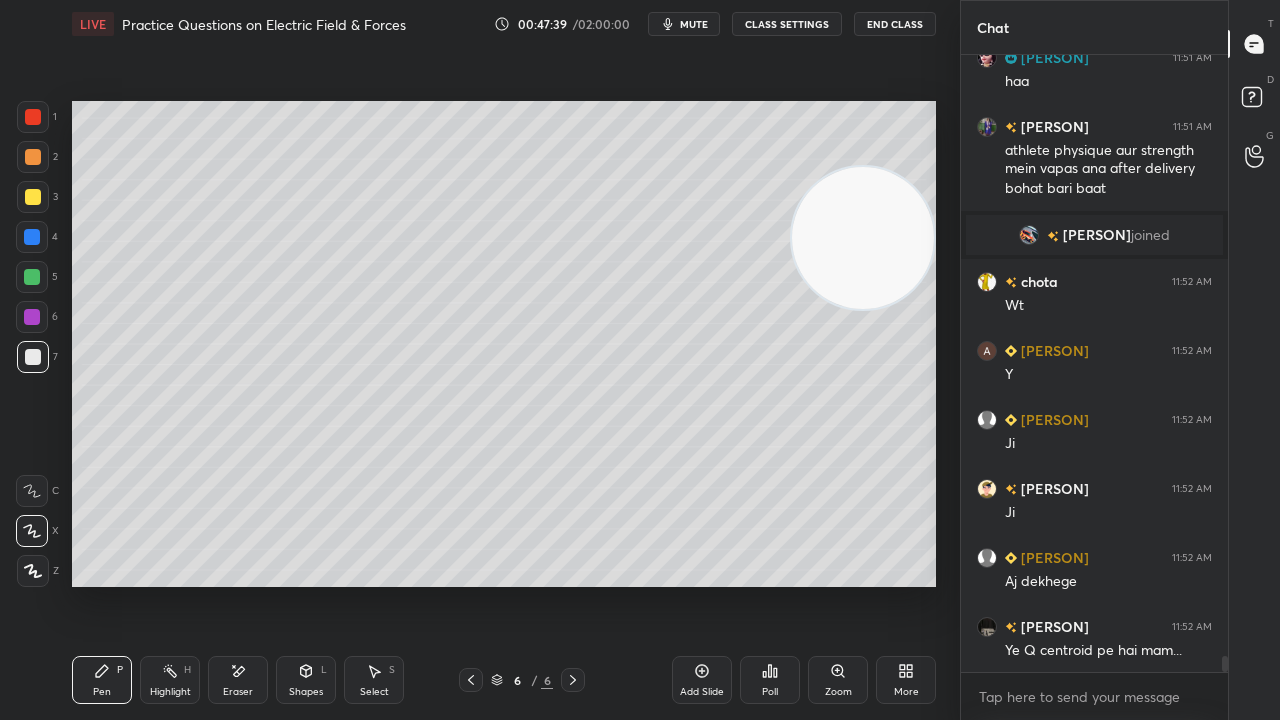 click on "mute" at bounding box center (694, 24) 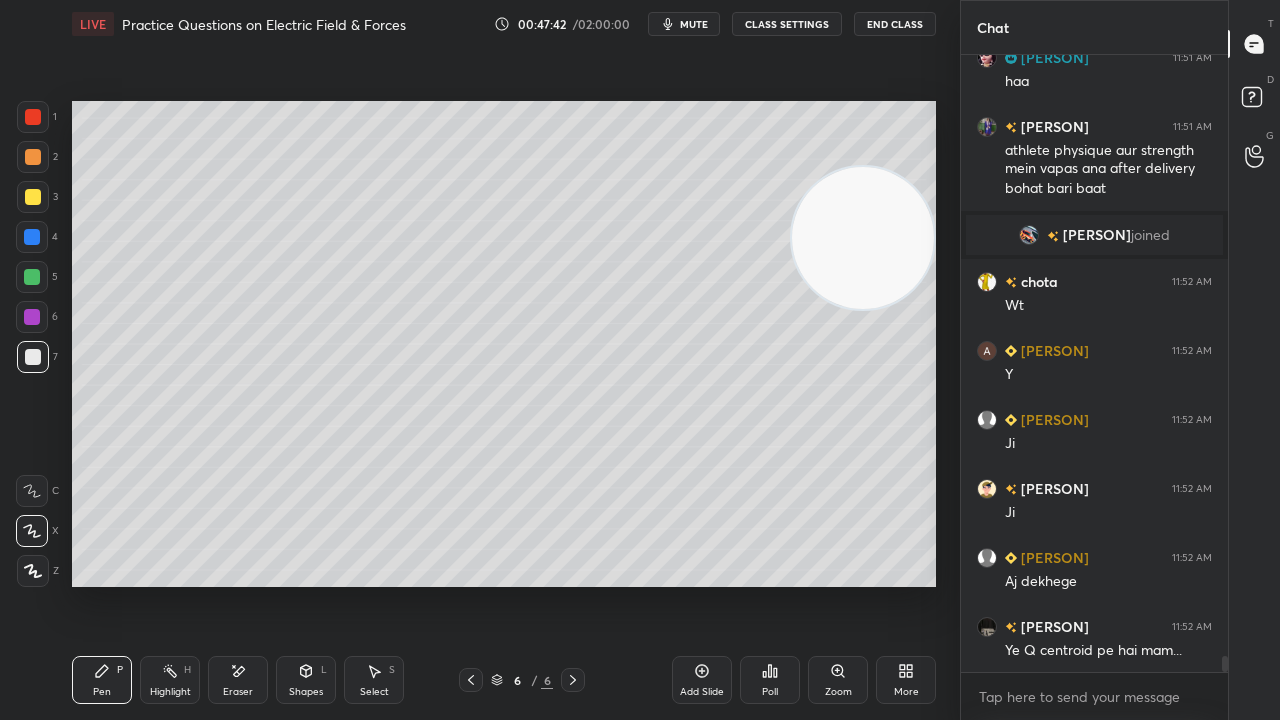 click on "mute" at bounding box center (694, 24) 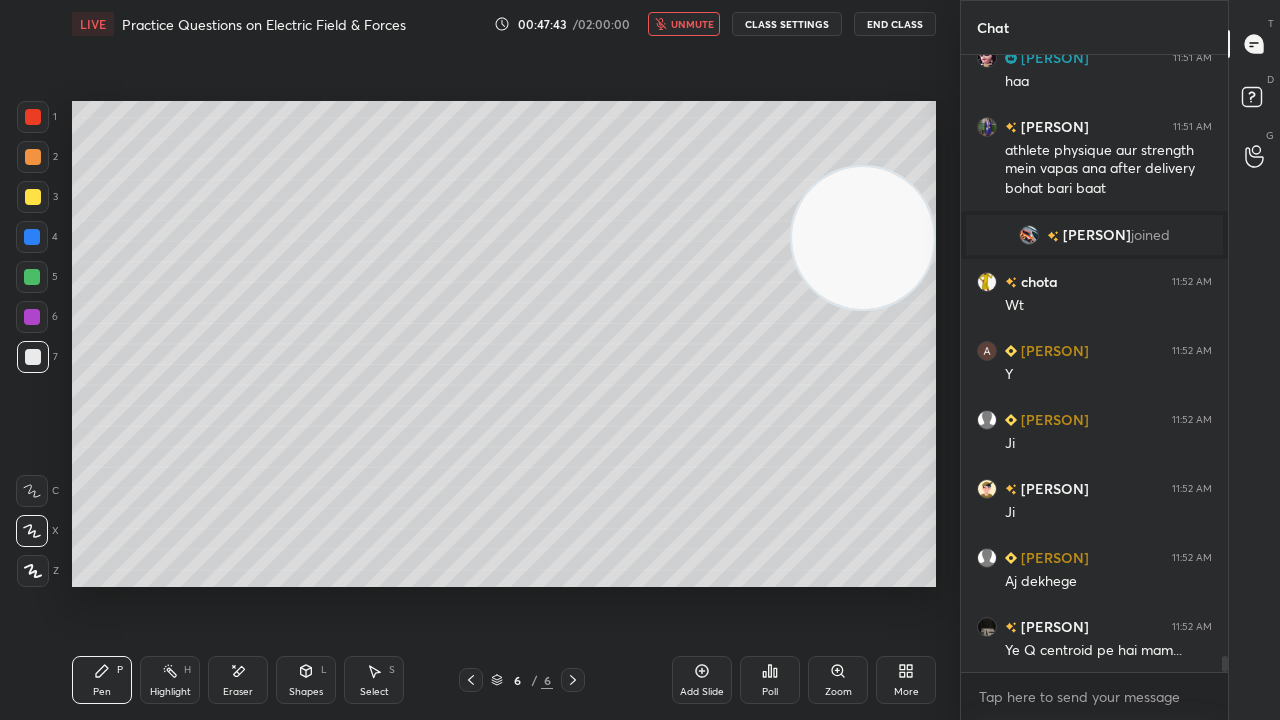 click on "unmute" at bounding box center (692, 24) 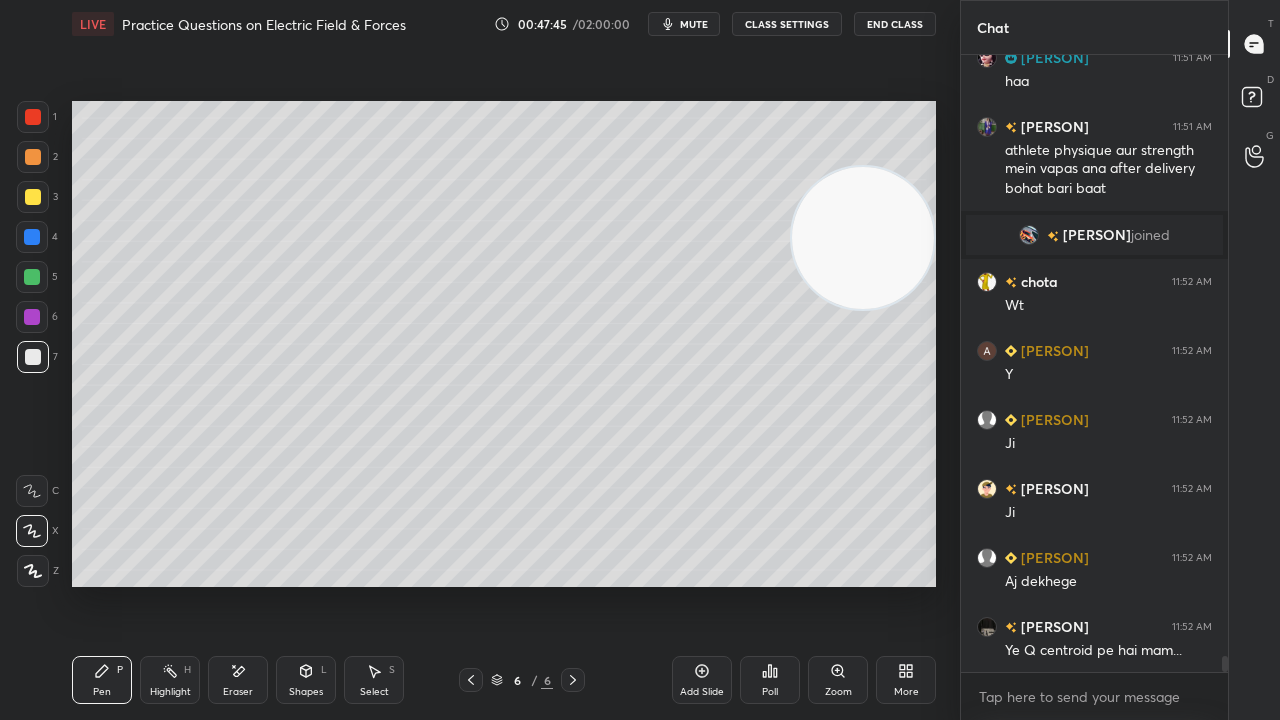 click on "Shapes" at bounding box center (306, 692) 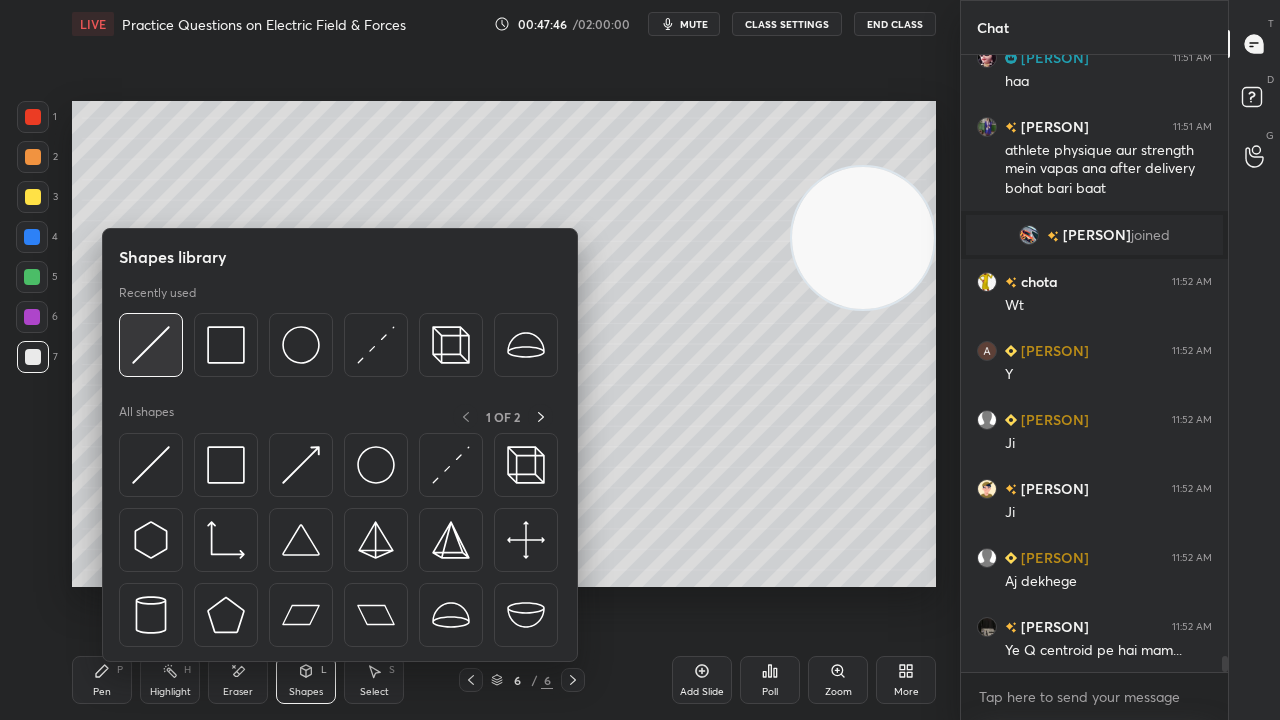 click at bounding box center (151, 345) 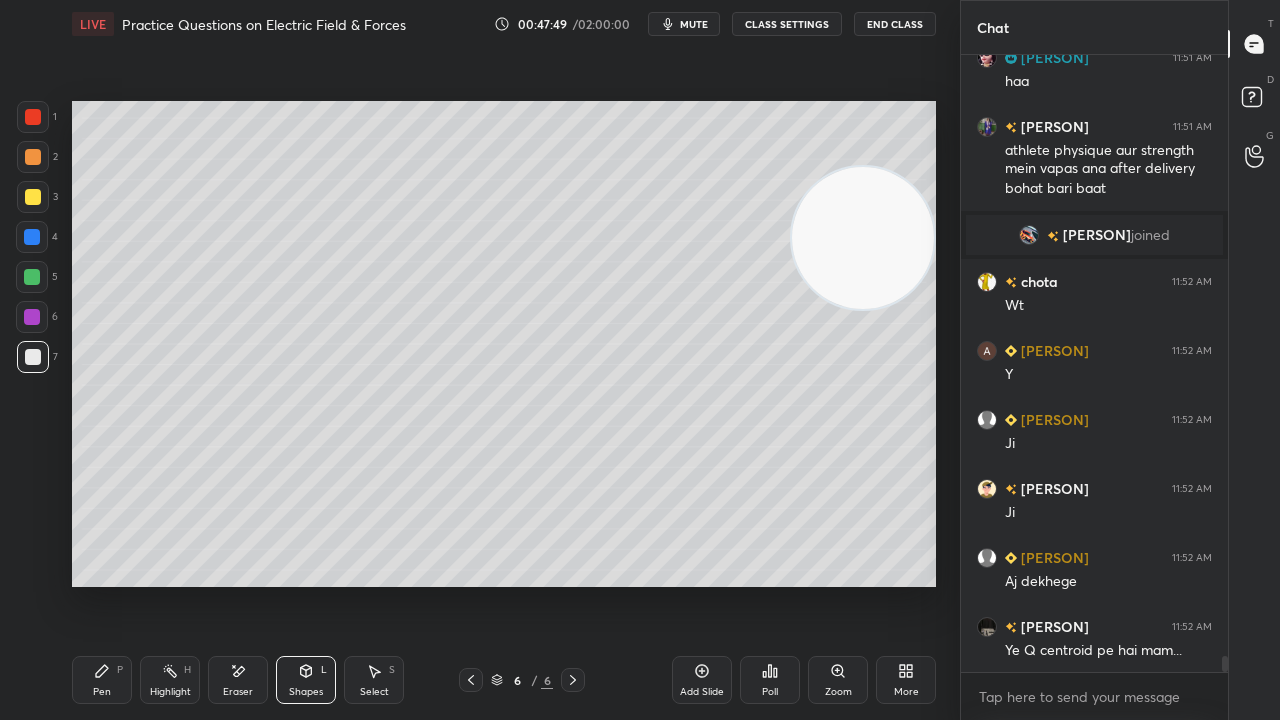 drag, startPoint x: 97, startPoint y: 679, endPoint x: 98, endPoint y: 660, distance: 19.026299 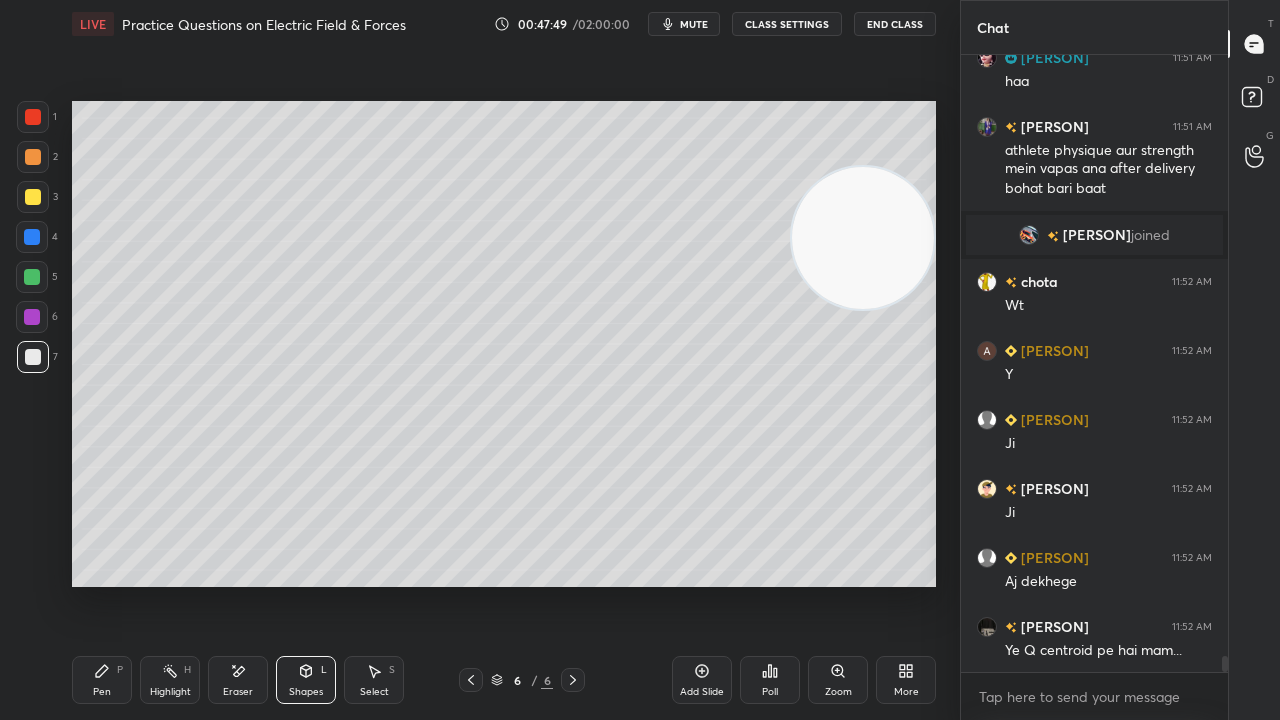 click on "Pen P" at bounding box center (102, 680) 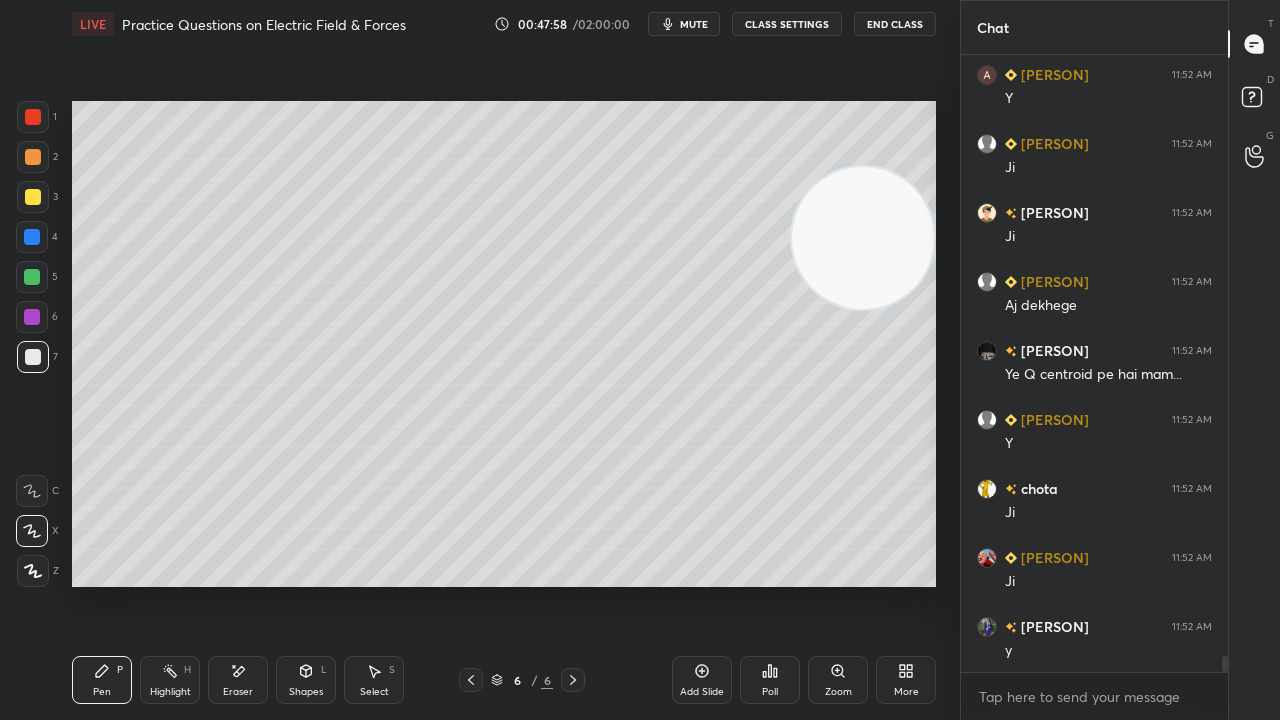 scroll, scrollTop: 23590, scrollLeft: 0, axis: vertical 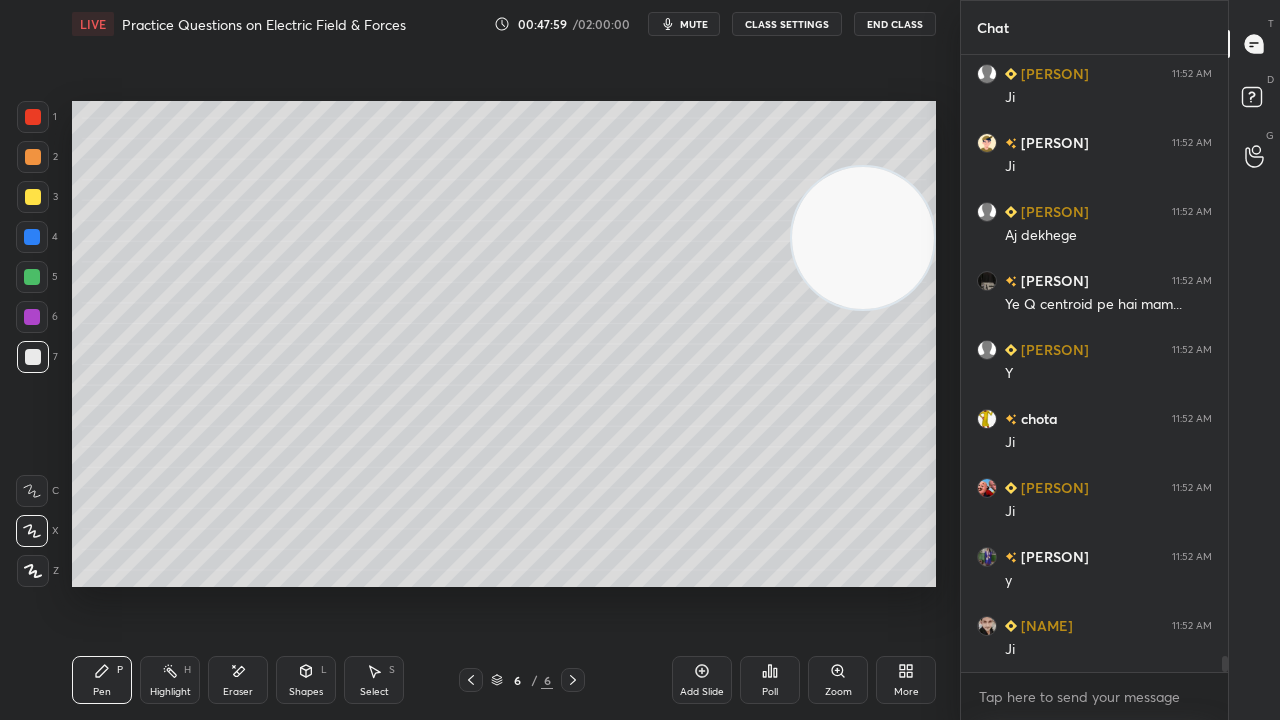 click on "Shapes" at bounding box center [306, 692] 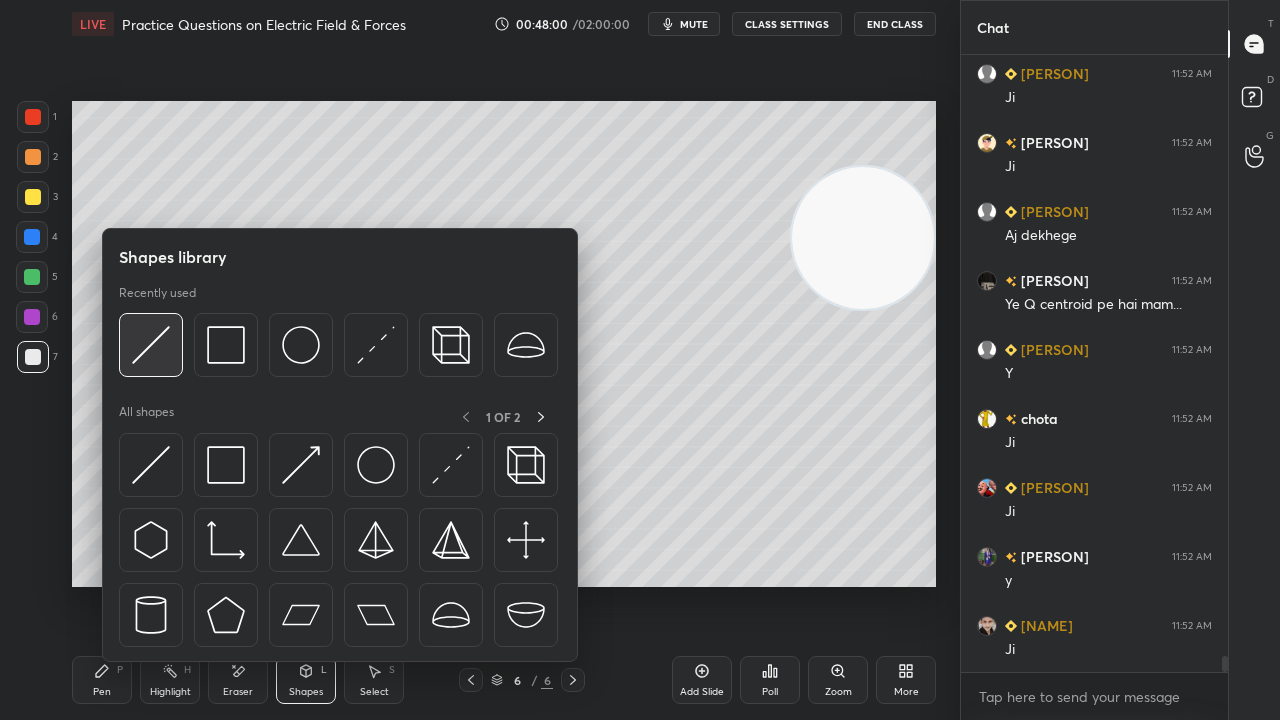 click at bounding box center [151, 345] 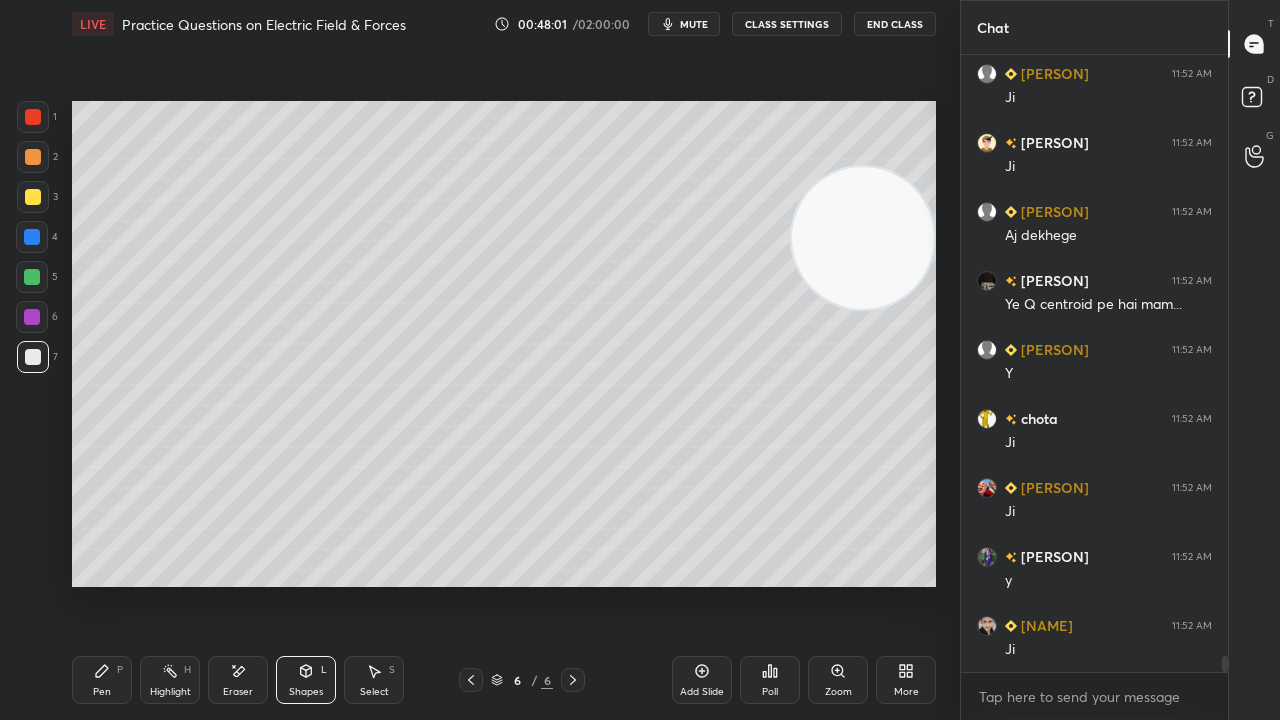 click at bounding box center (32, 277) 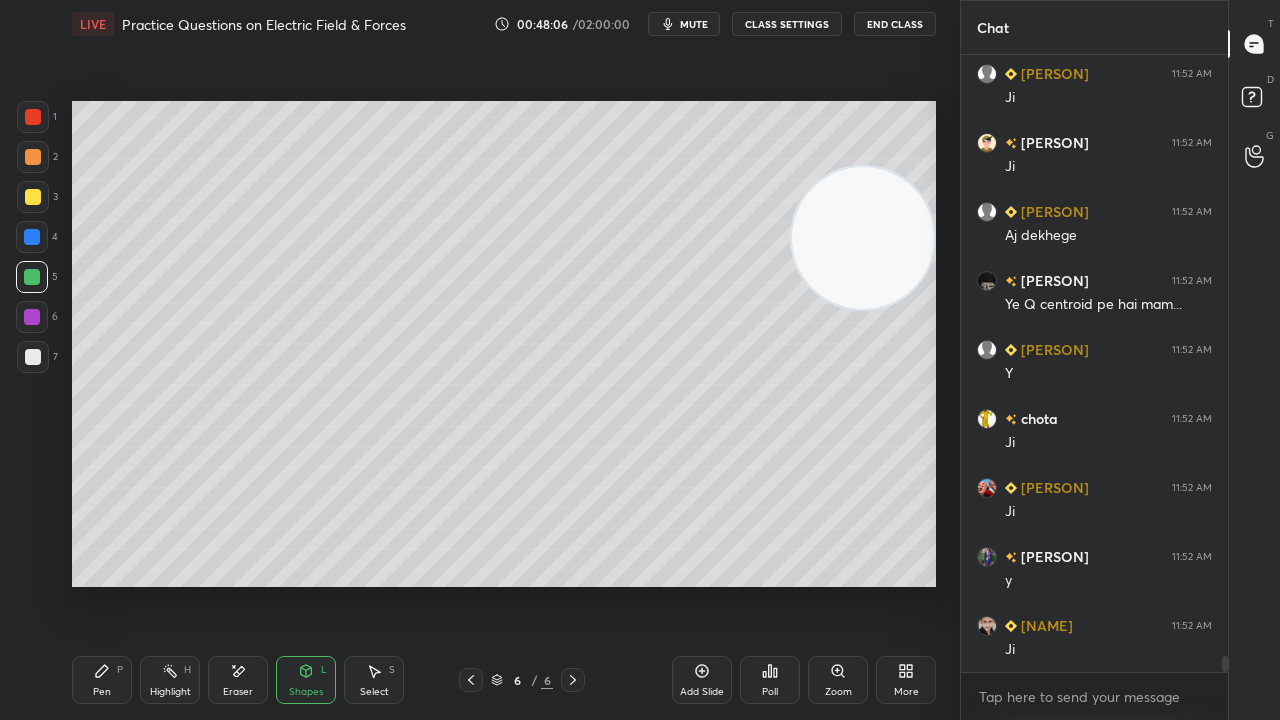 click on "Pen P" at bounding box center (102, 680) 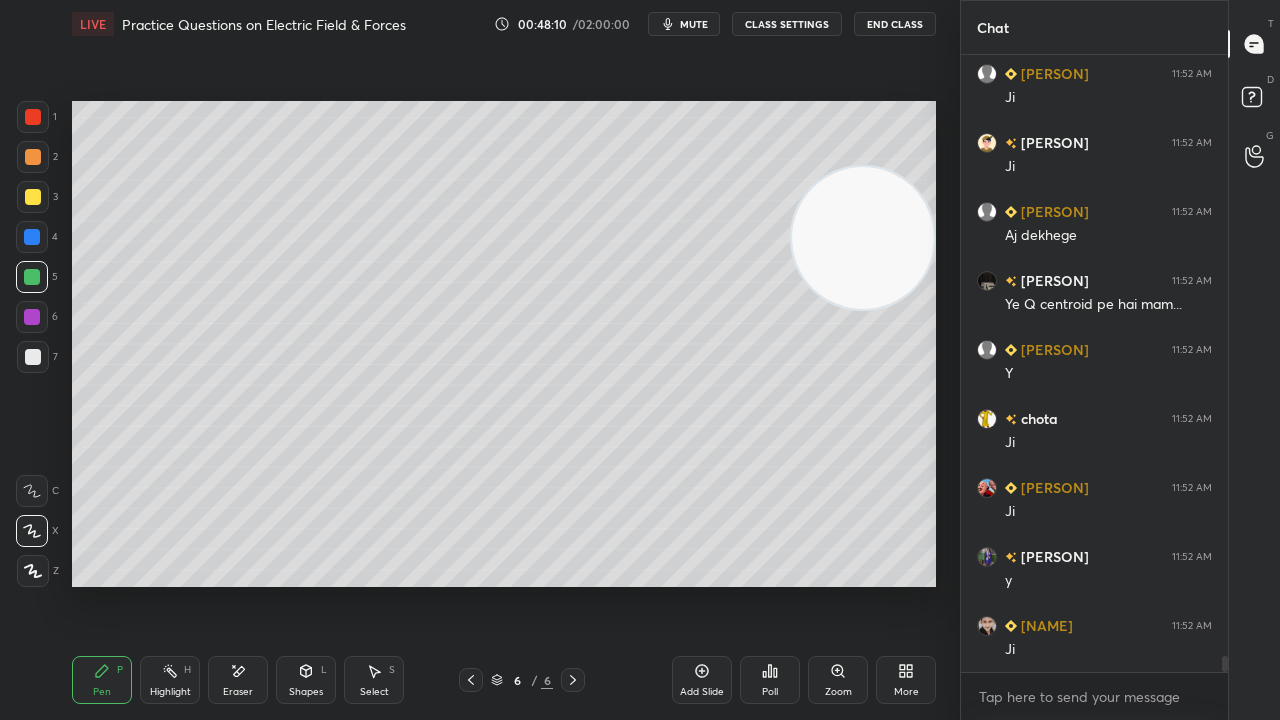 click on "mute" at bounding box center [694, 24] 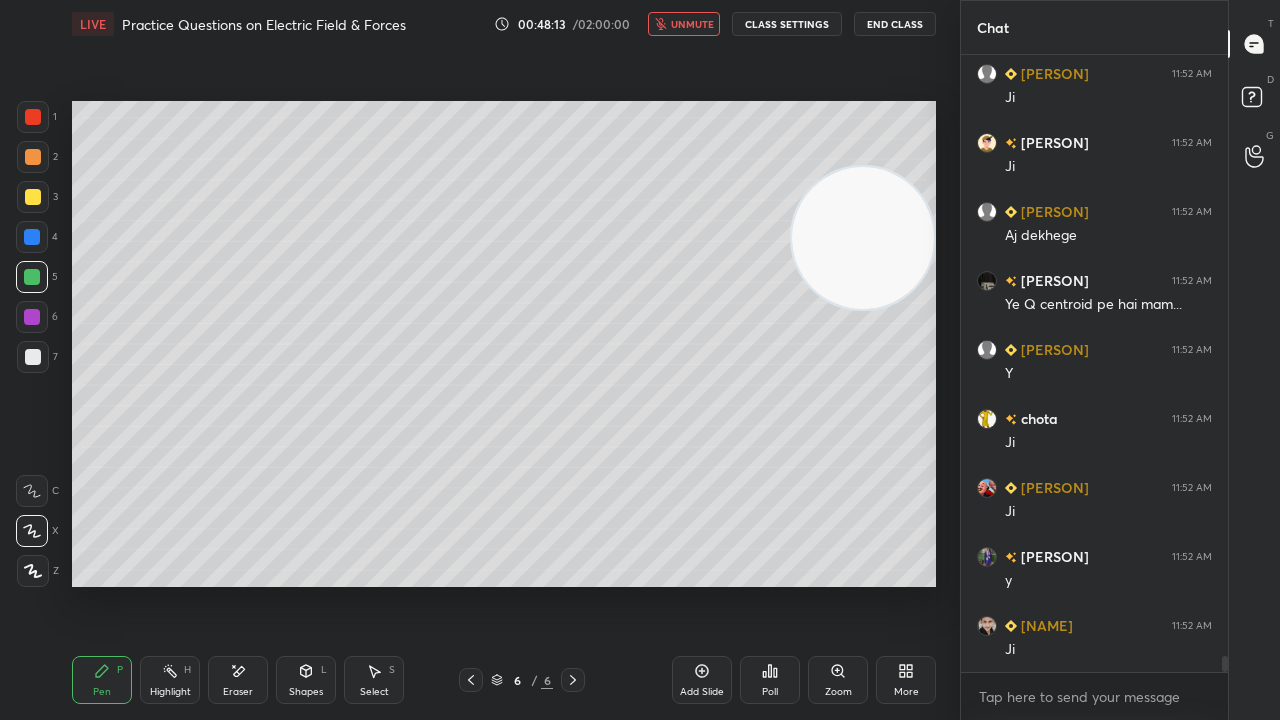 click on "unmute" at bounding box center [692, 24] 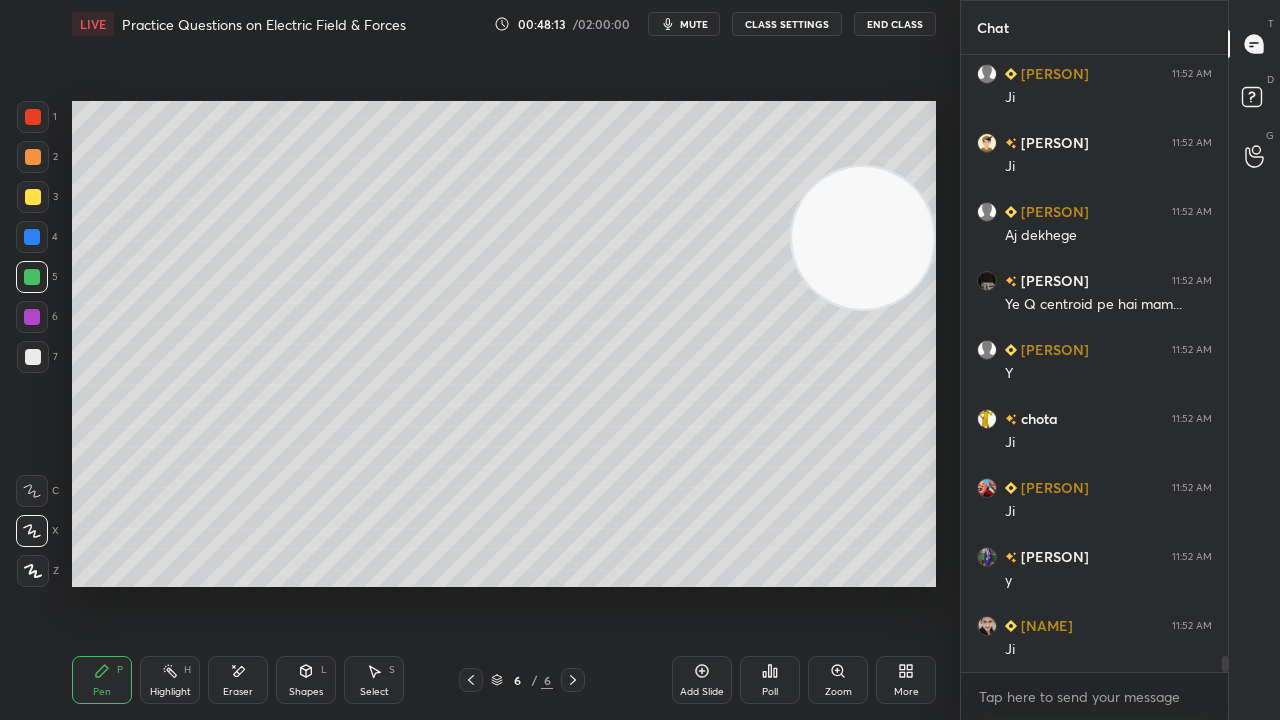 click on "mute" at bounding box center (694, 24) 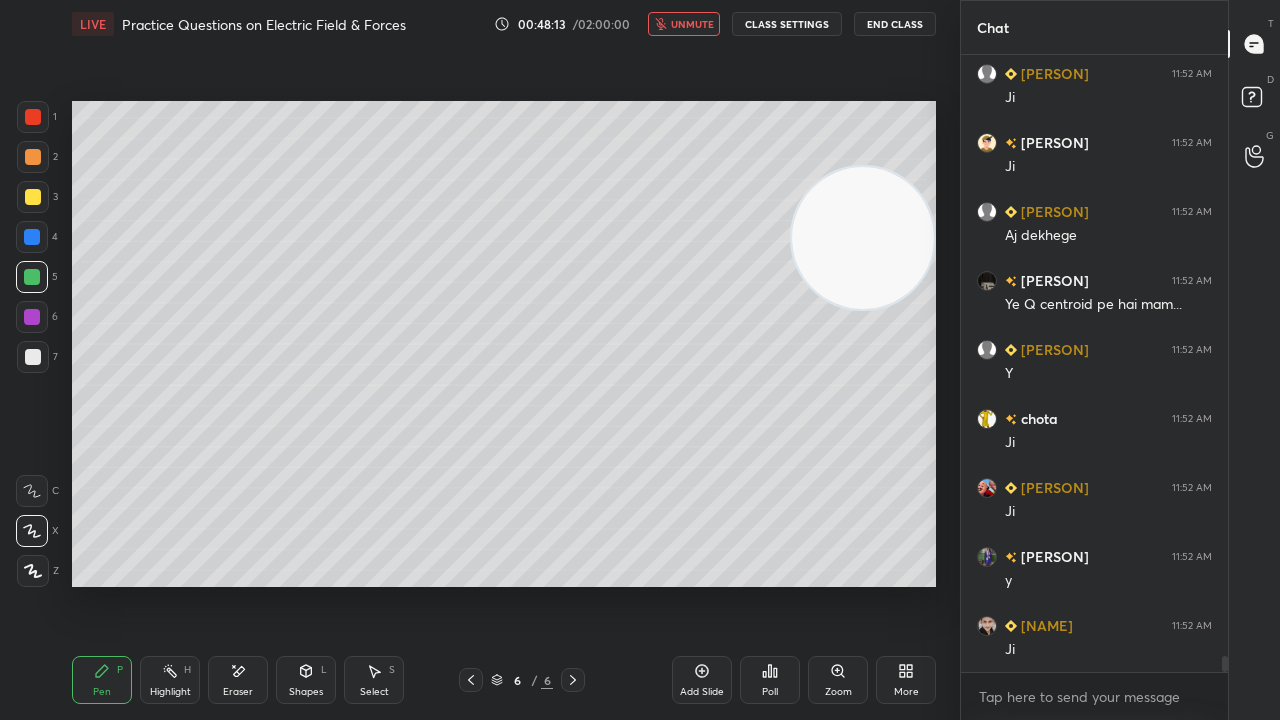 click on "unmute" at bounding box center (692, 24) 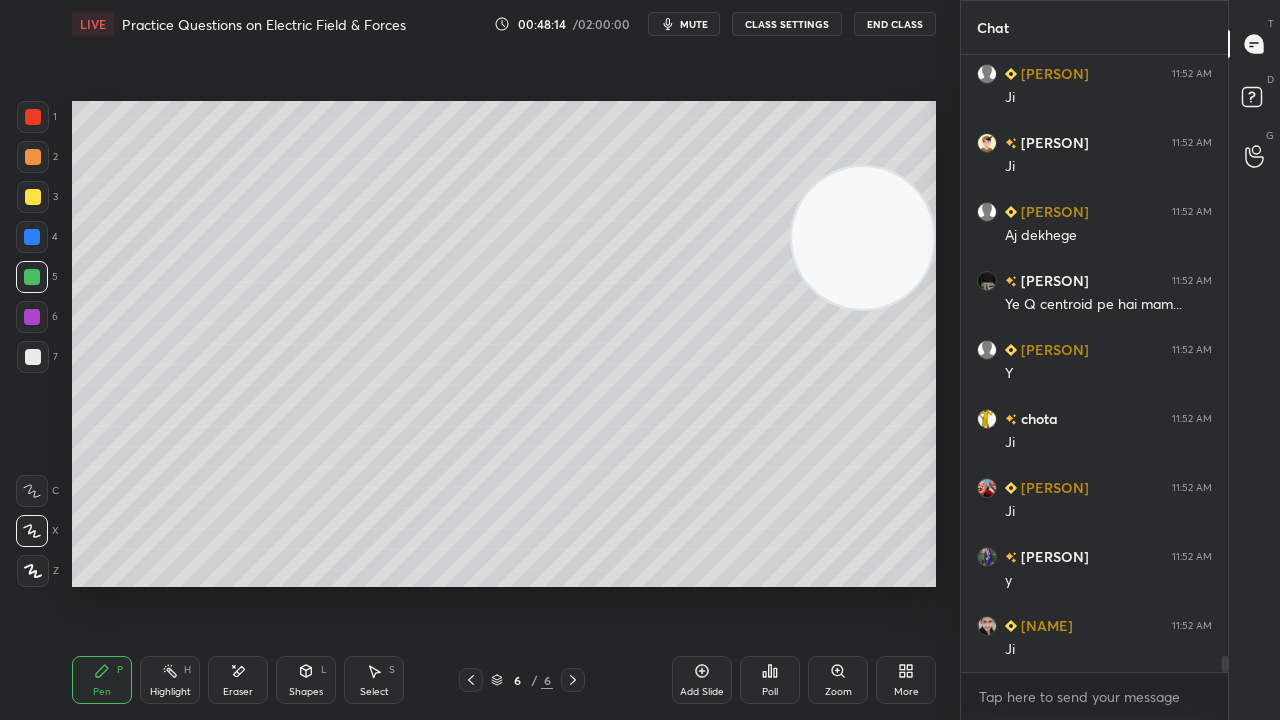 click on "mute" at bounding box center (684, 24) 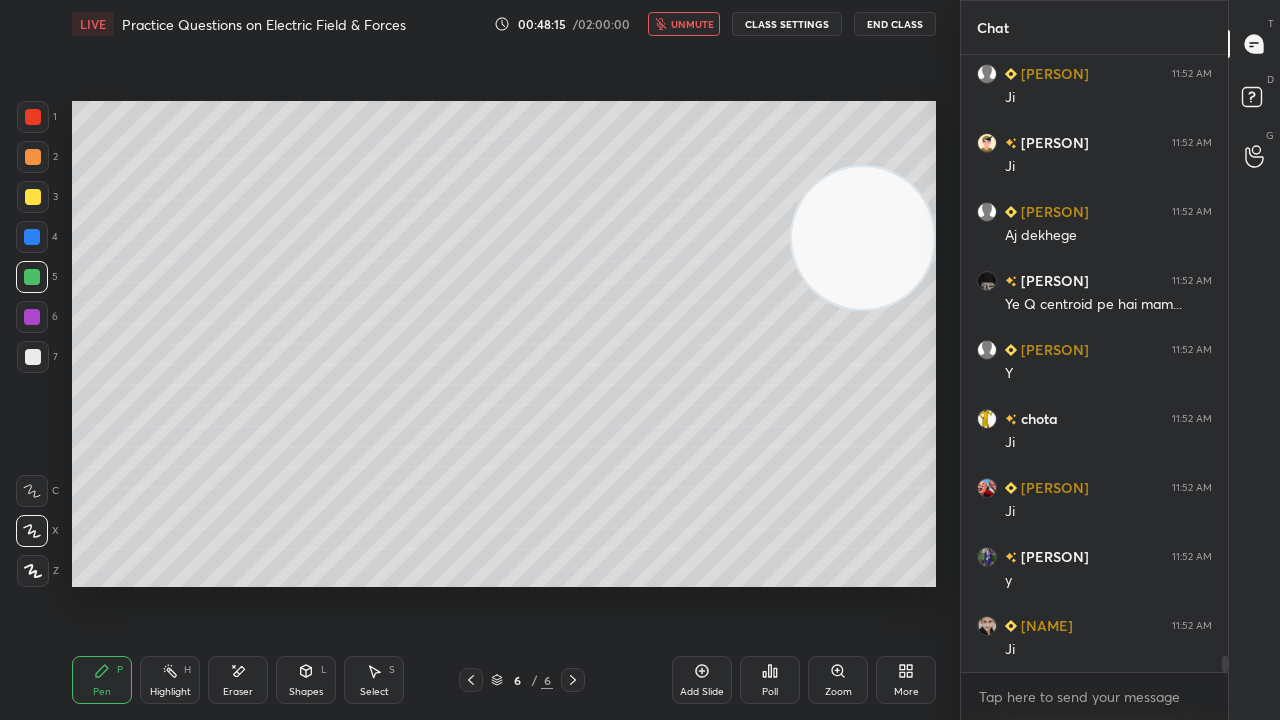 click on "unmute" at bounding box center [692, 24] 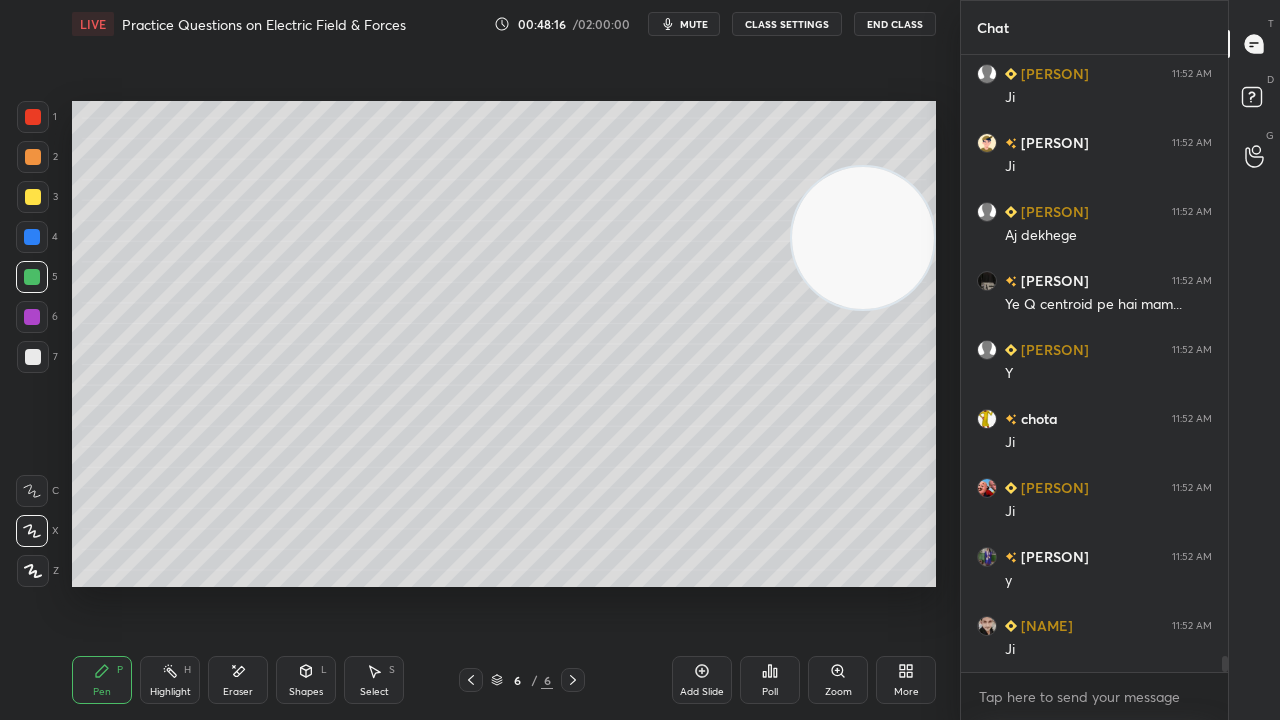 click at bounding box center [33, 357] 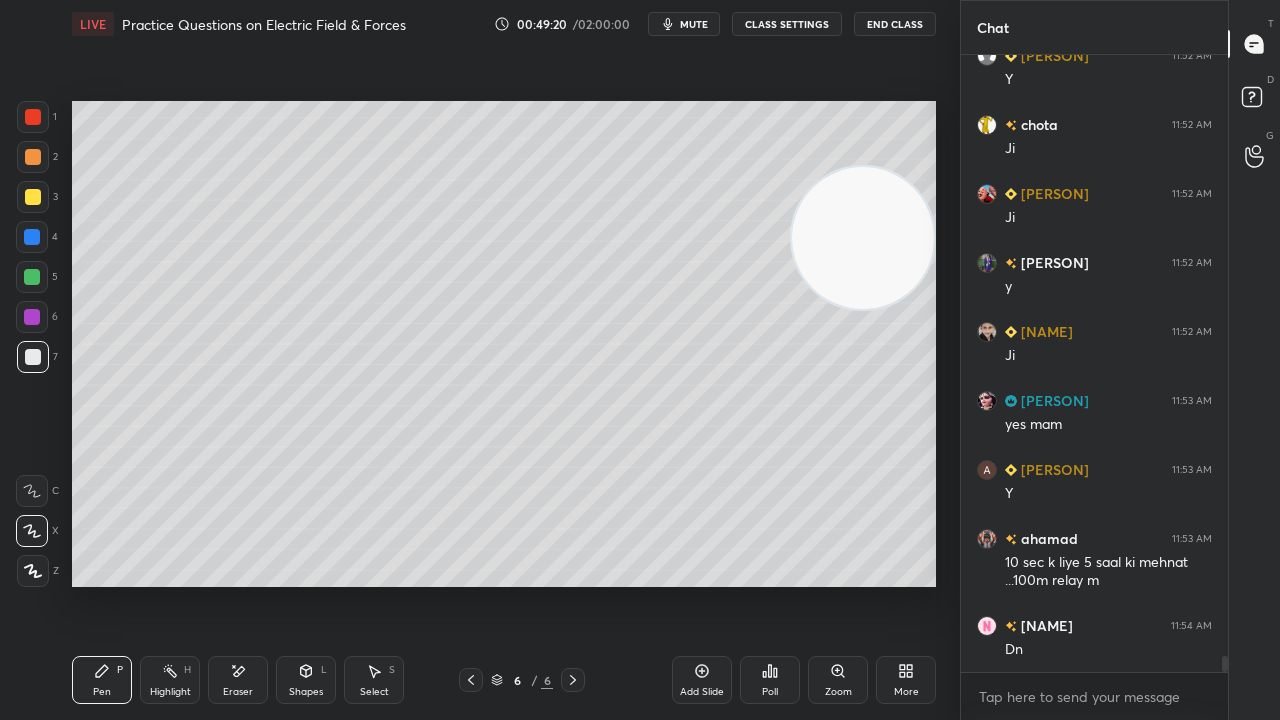 scroll, scrollTop: 23952, scrollLeft: 0, axis: vertical 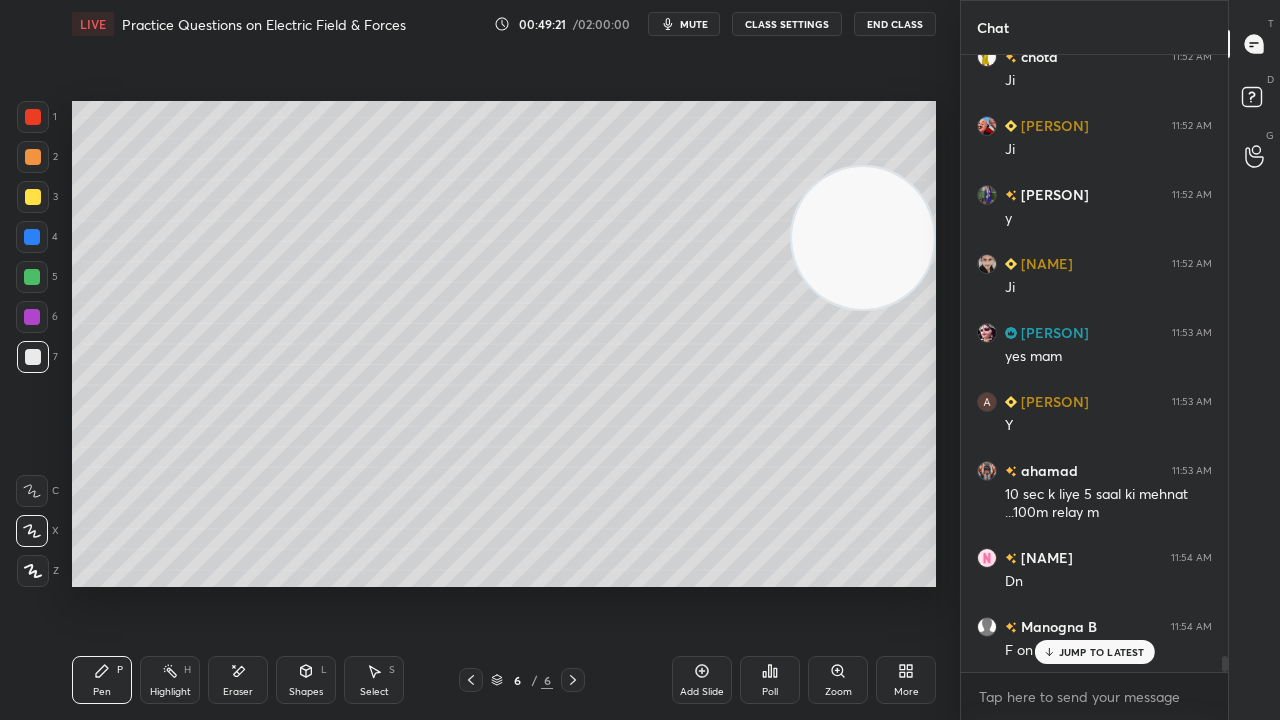 click on "Eraser" at bounding box center [238, 692] 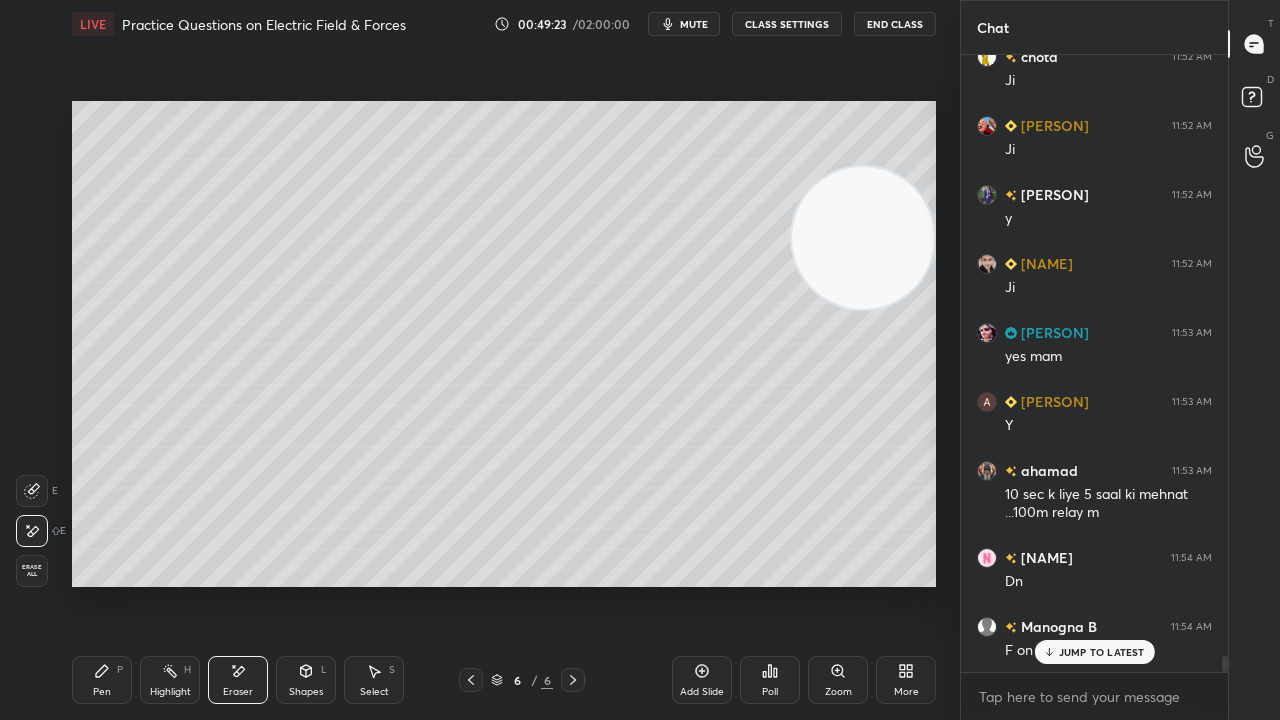 click on "Pen" at bounding box center [102, 692] 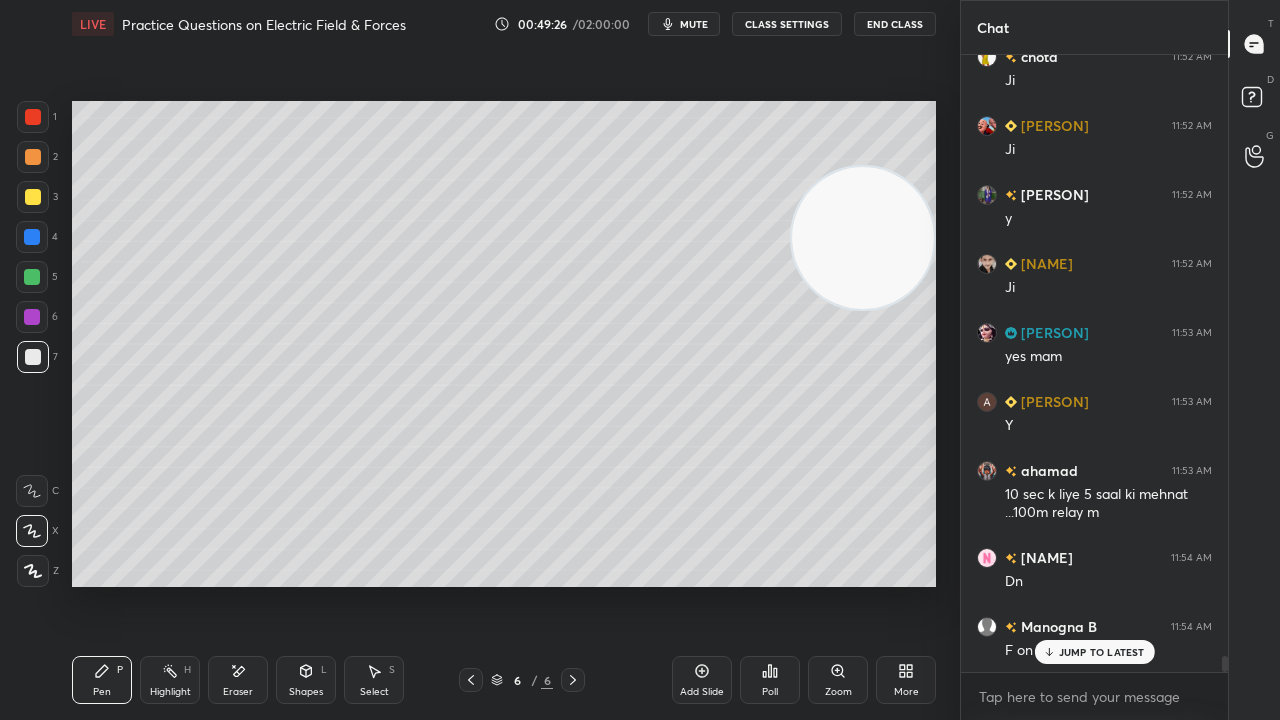 click 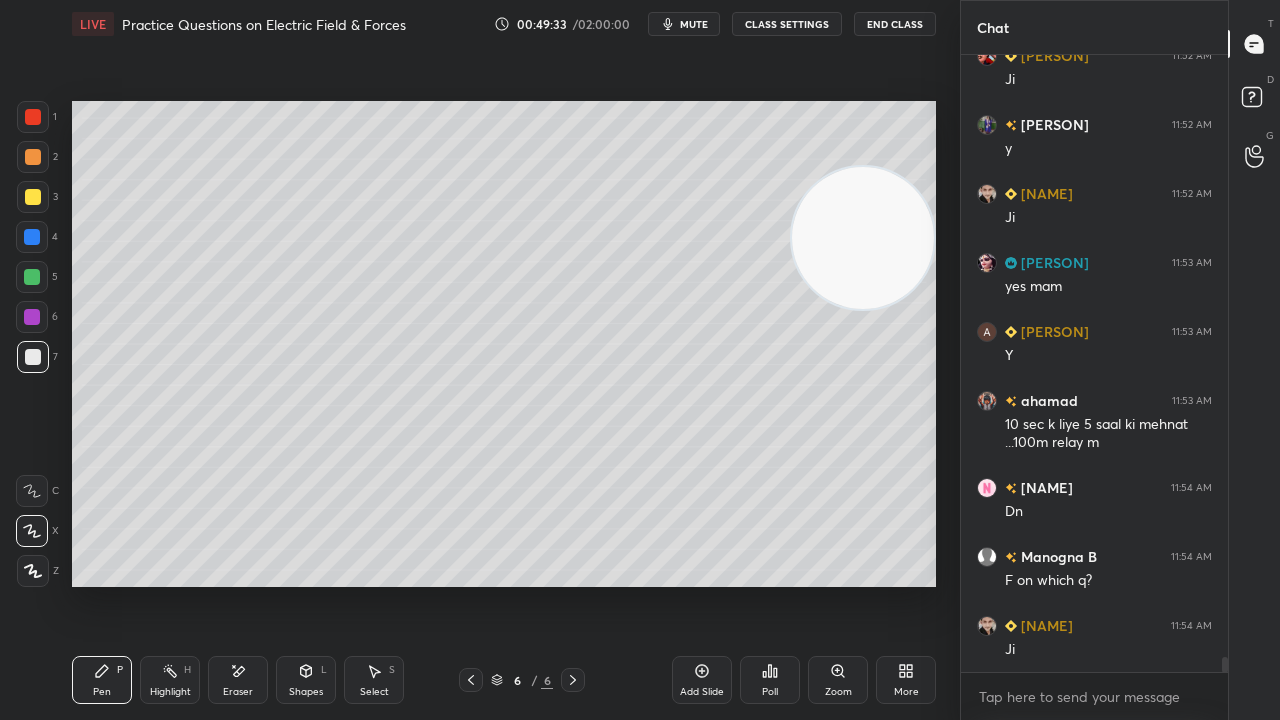 scroll, scrollTop: 24090, scrollLeft: 0, axis: vertical 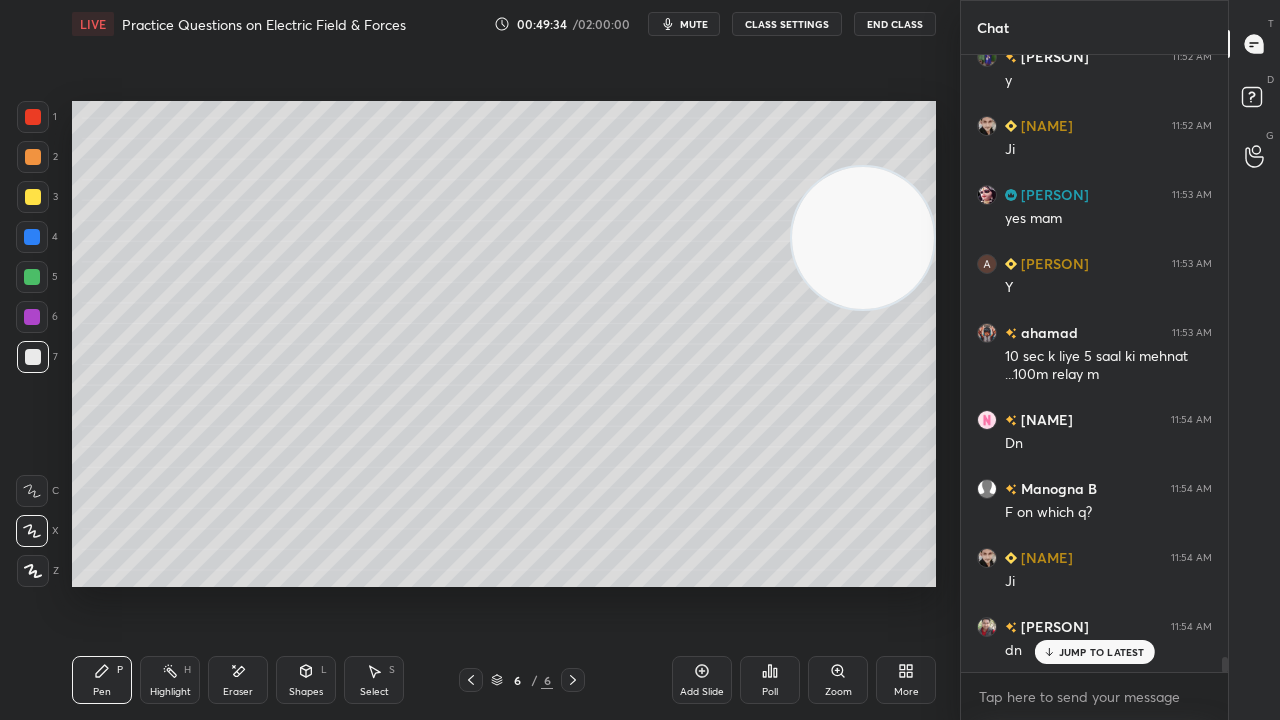 click on "mute" at bounding box center (694, 24) 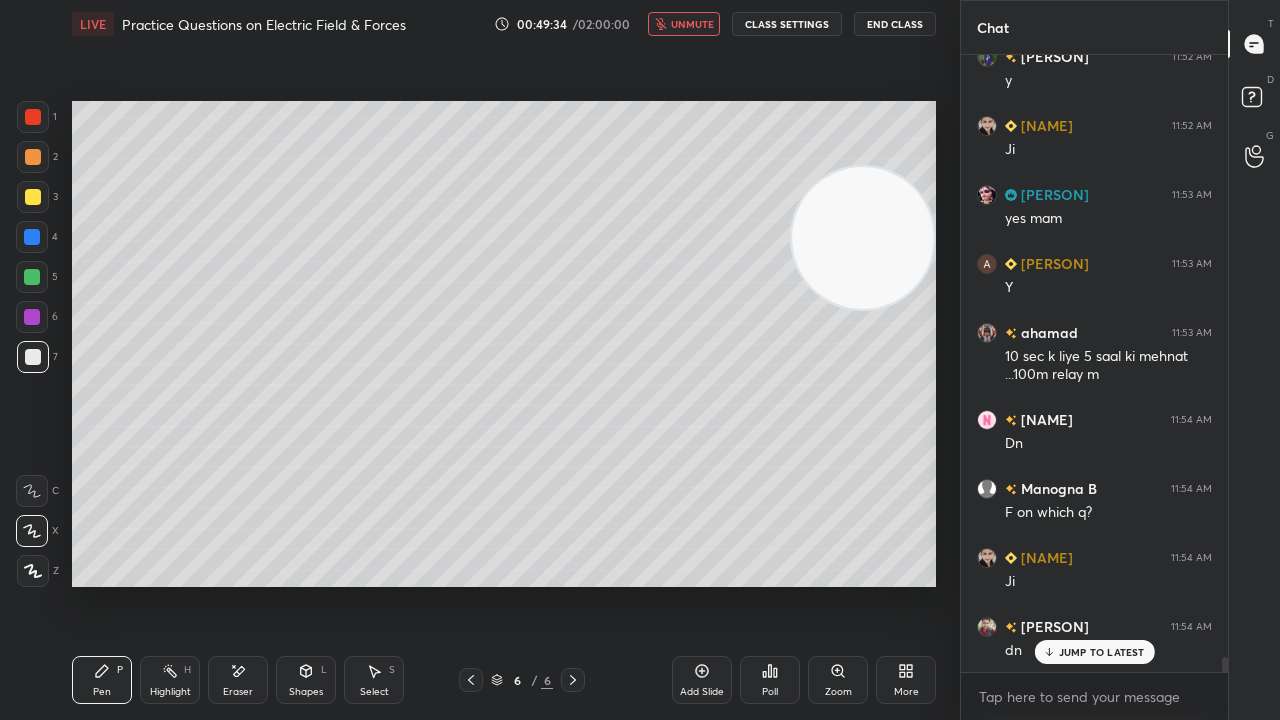 click on "unmute" at bounding box center (692, 24) 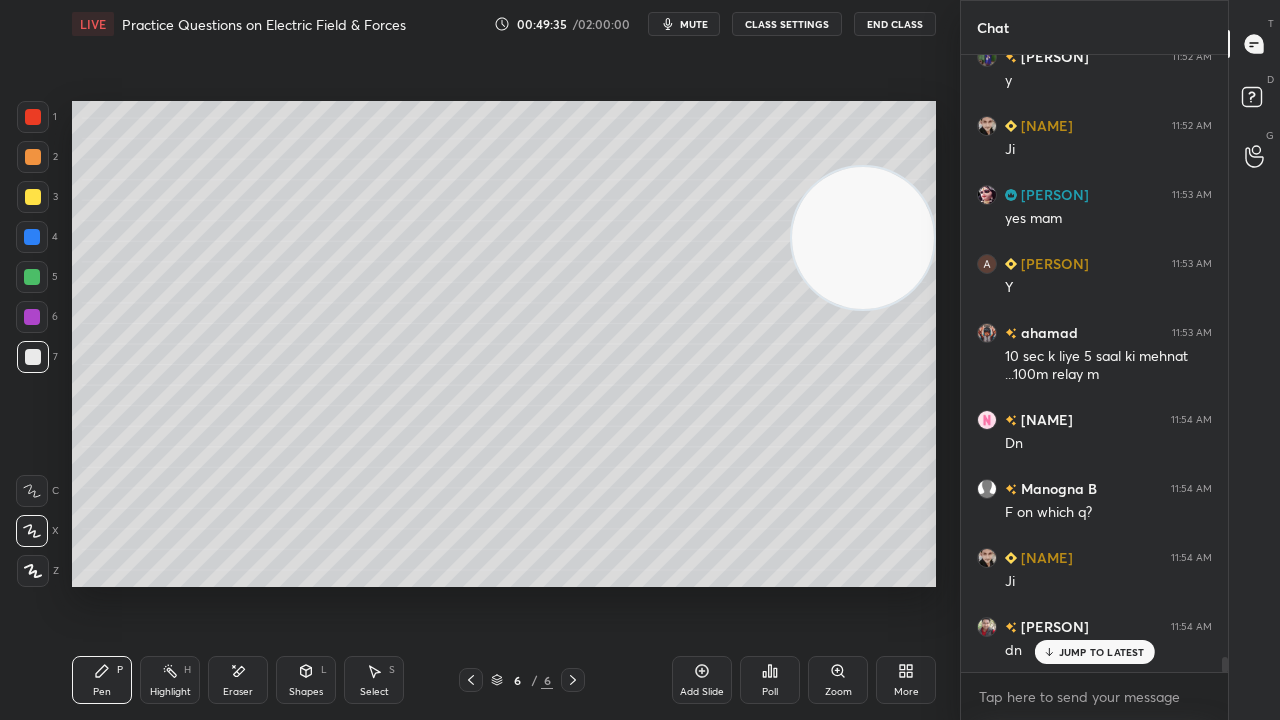 click on "JUMP TO LATEST" at bounding box center [1102, 652] 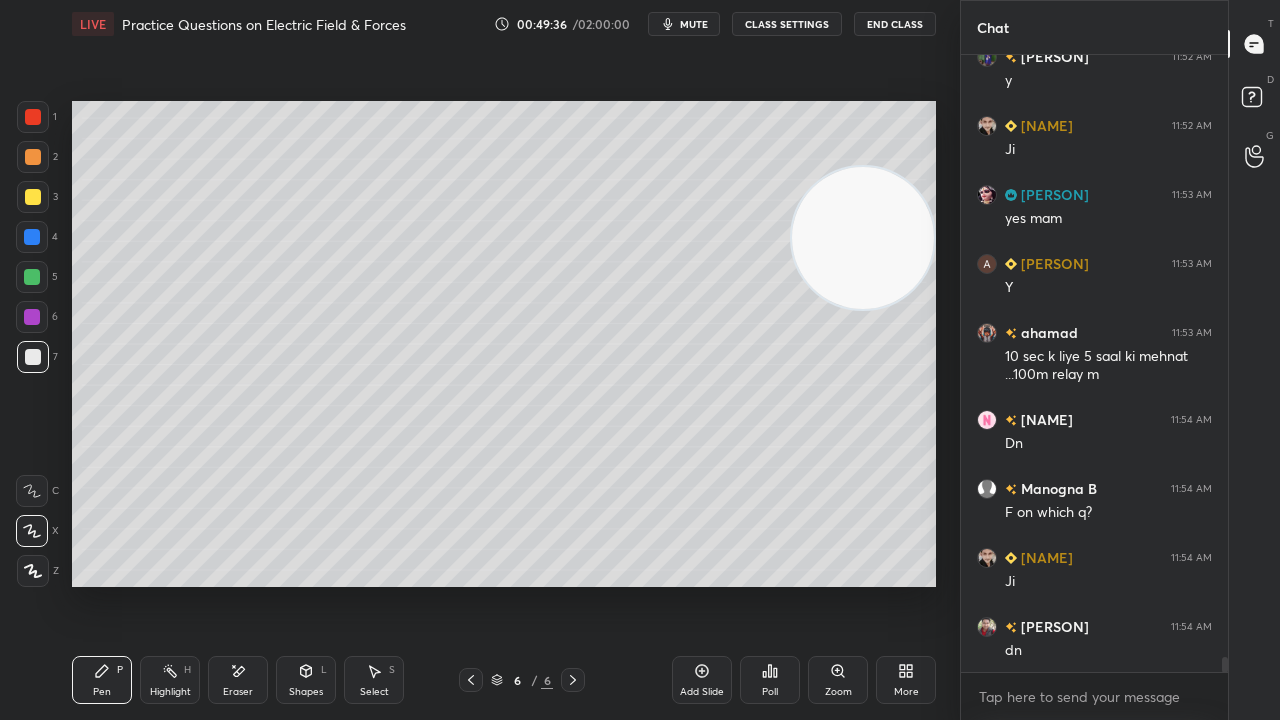 click on "mute" at bounding box center [694, 24] 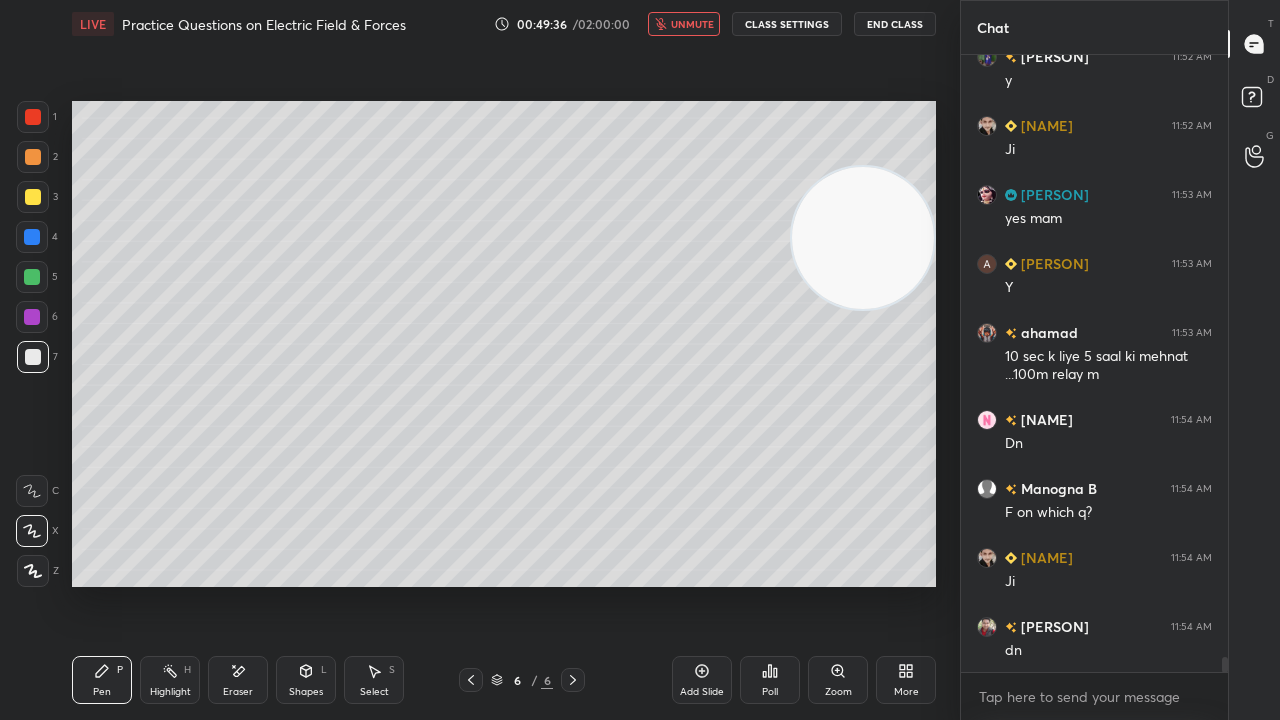 click on "unmute" at bounding box center [692, 24] 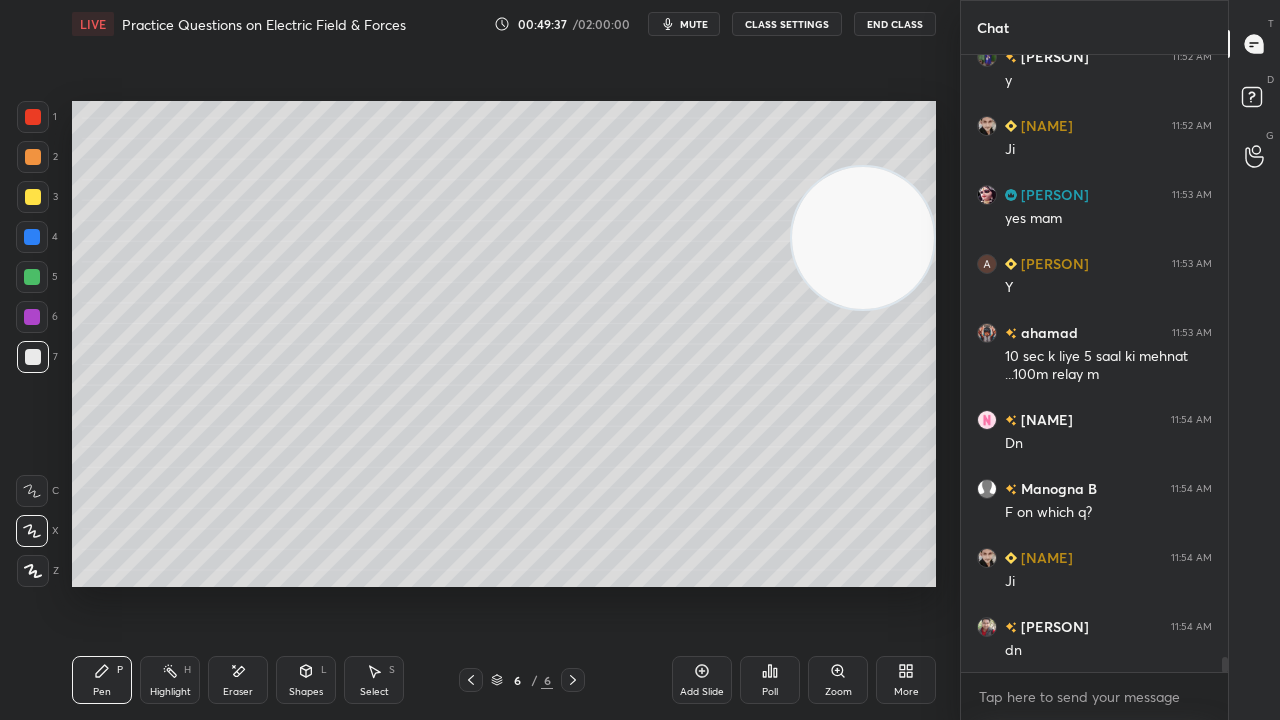 scroll, scrollTop: 24160, scrollLeft: 0, axis: vertical 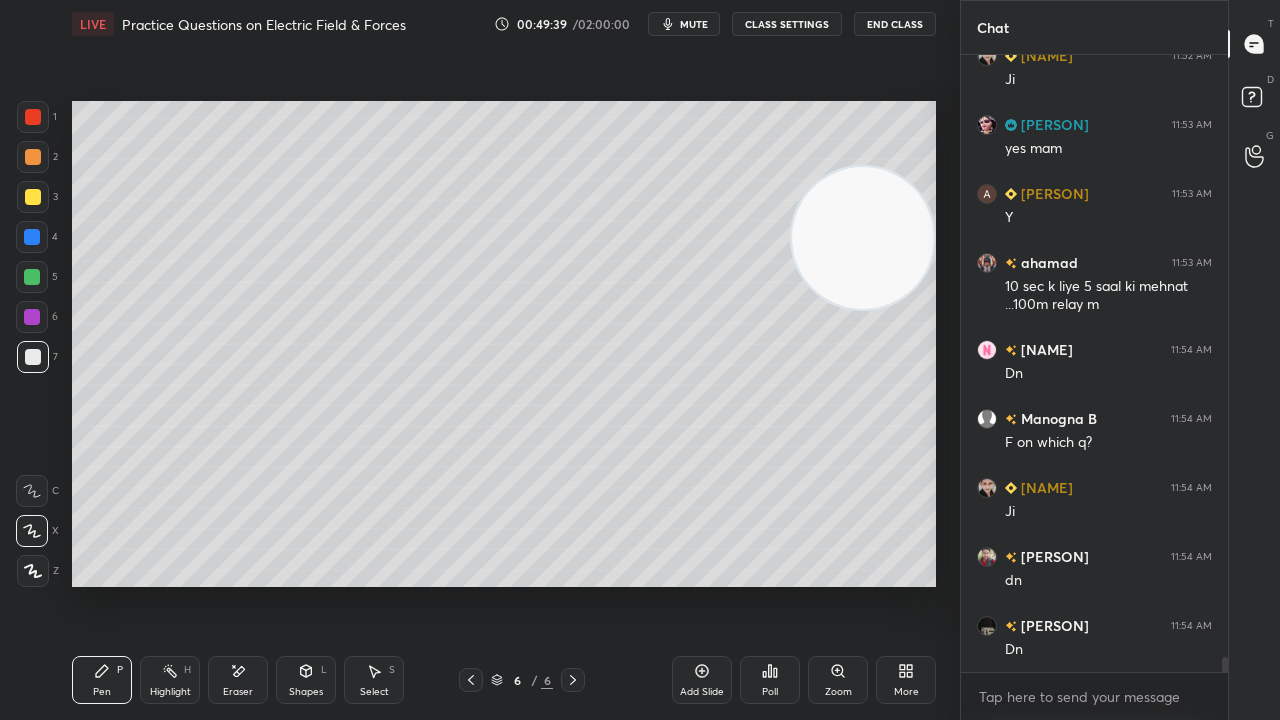 click on "Shapes L" at bounding box center [306, 680] 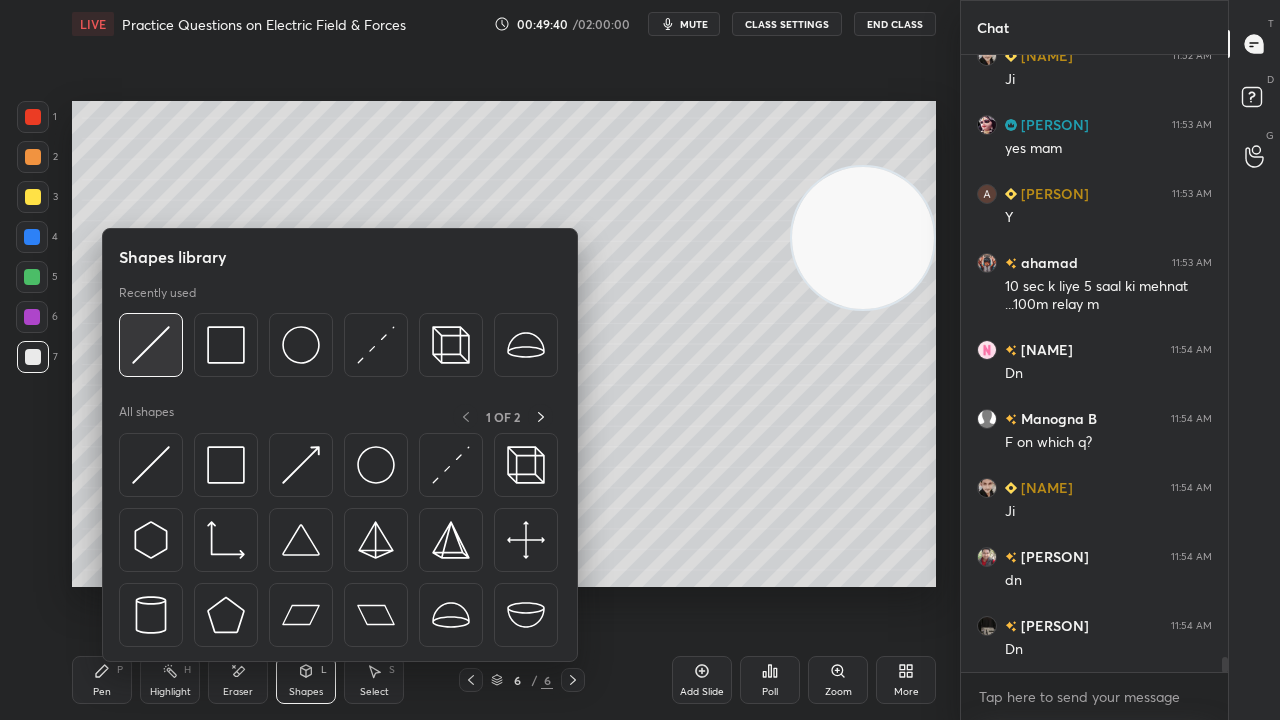 click at bounding box center [151, 345] 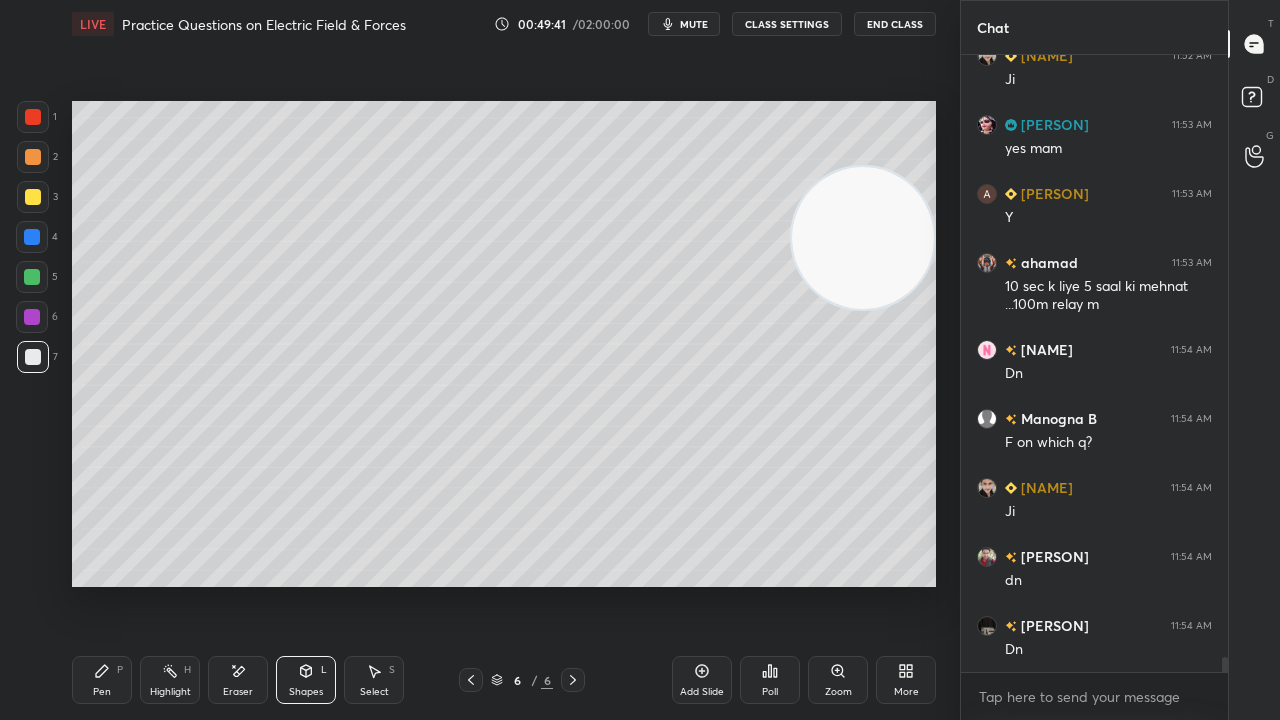 click on "mute" at bounding box center [684, 24] 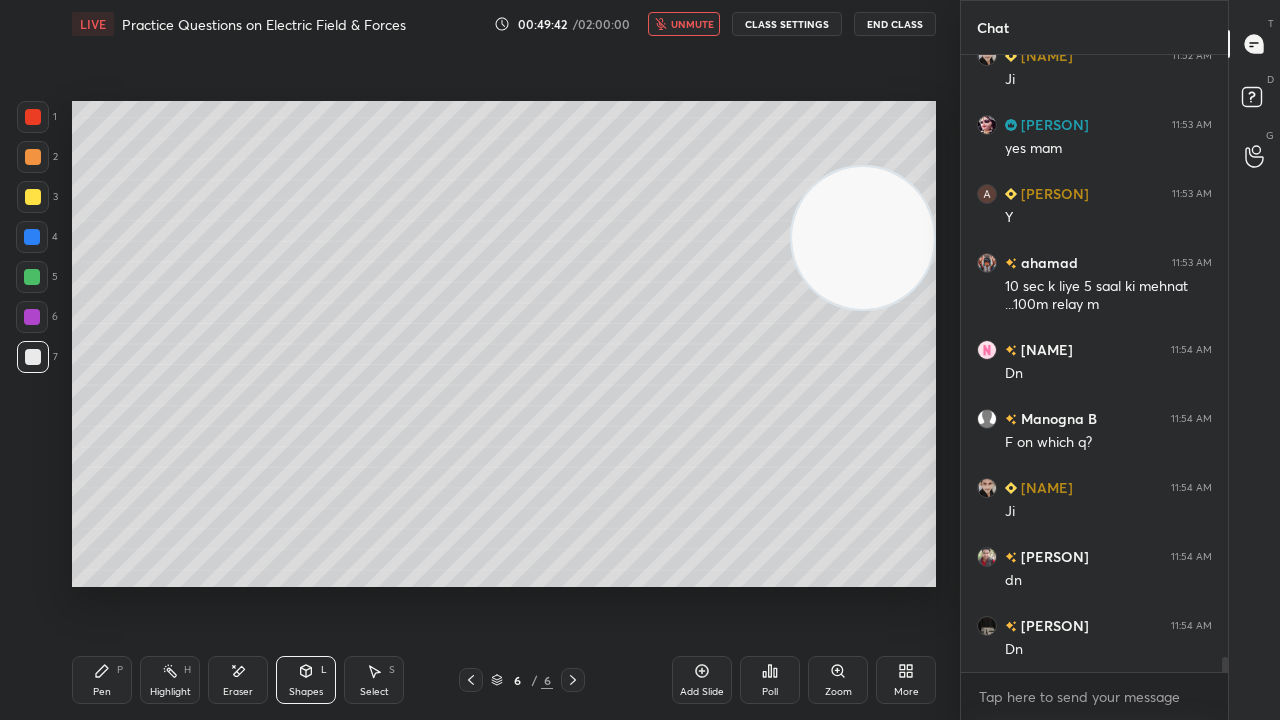 click on "unmute" at bounding box center [692, 24] 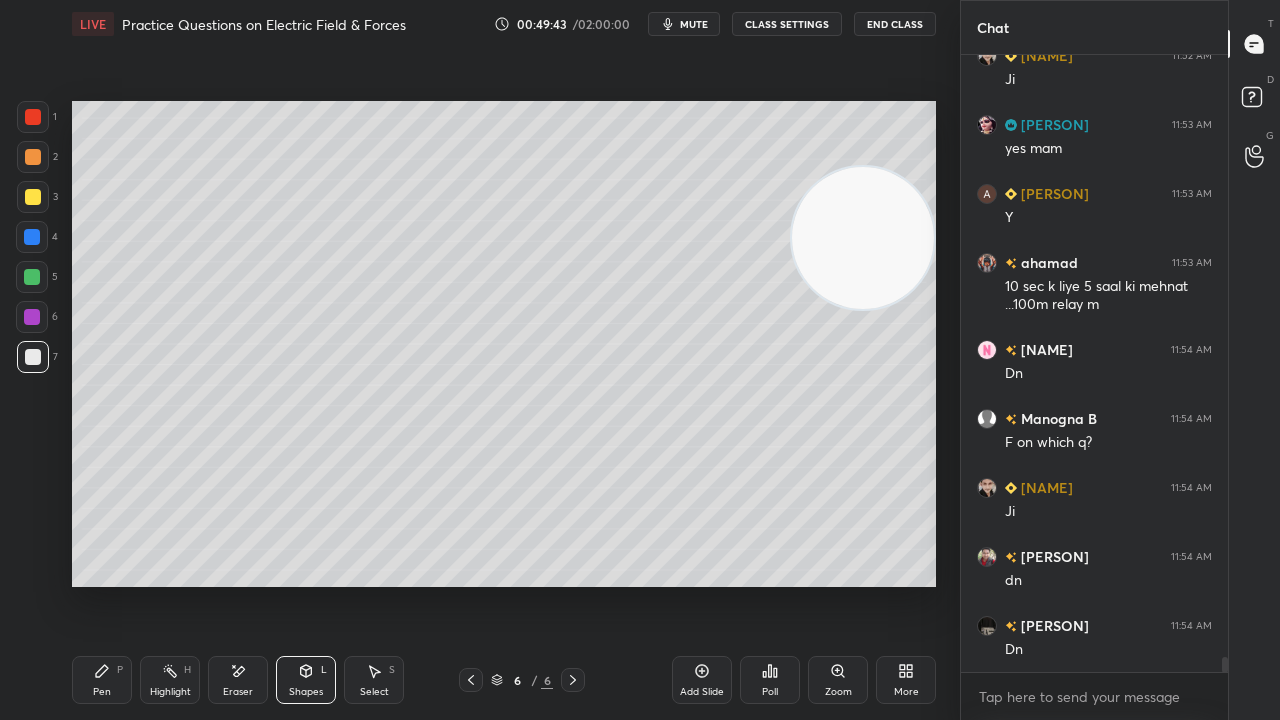 click on "mute" at bounding box center (694, 24) 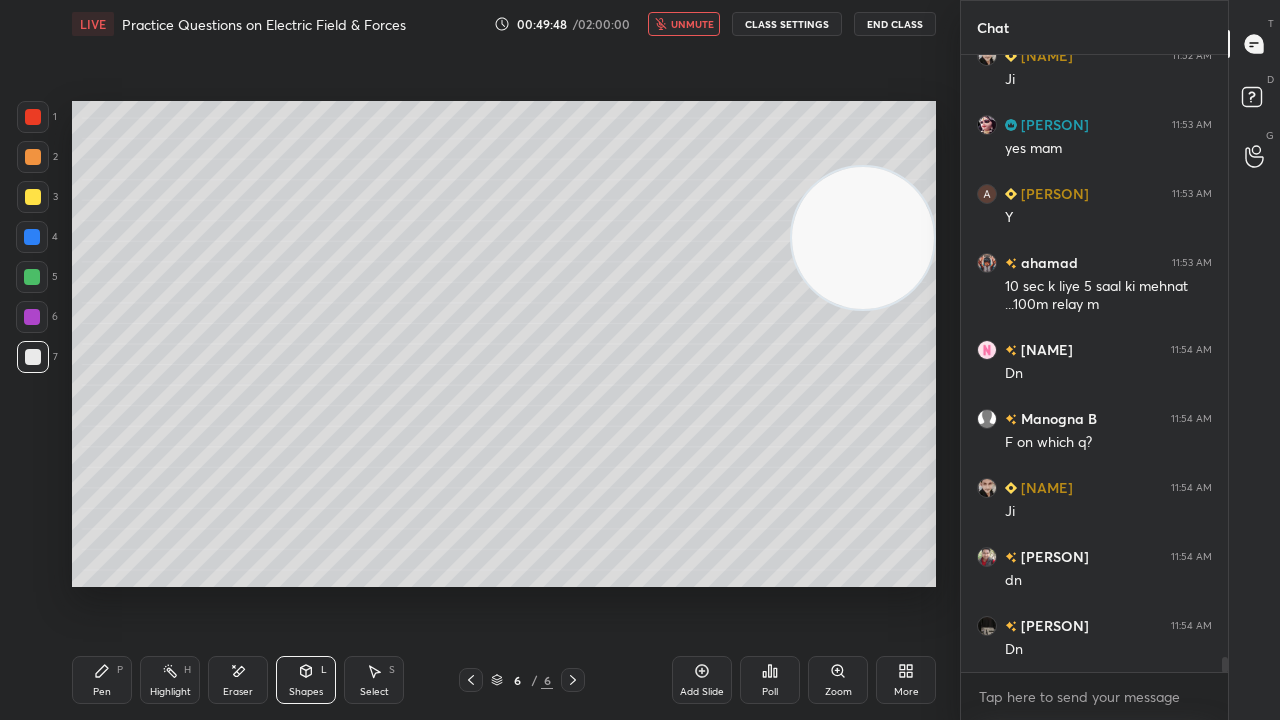 click on "unmute" at bounding box center (692, 24) 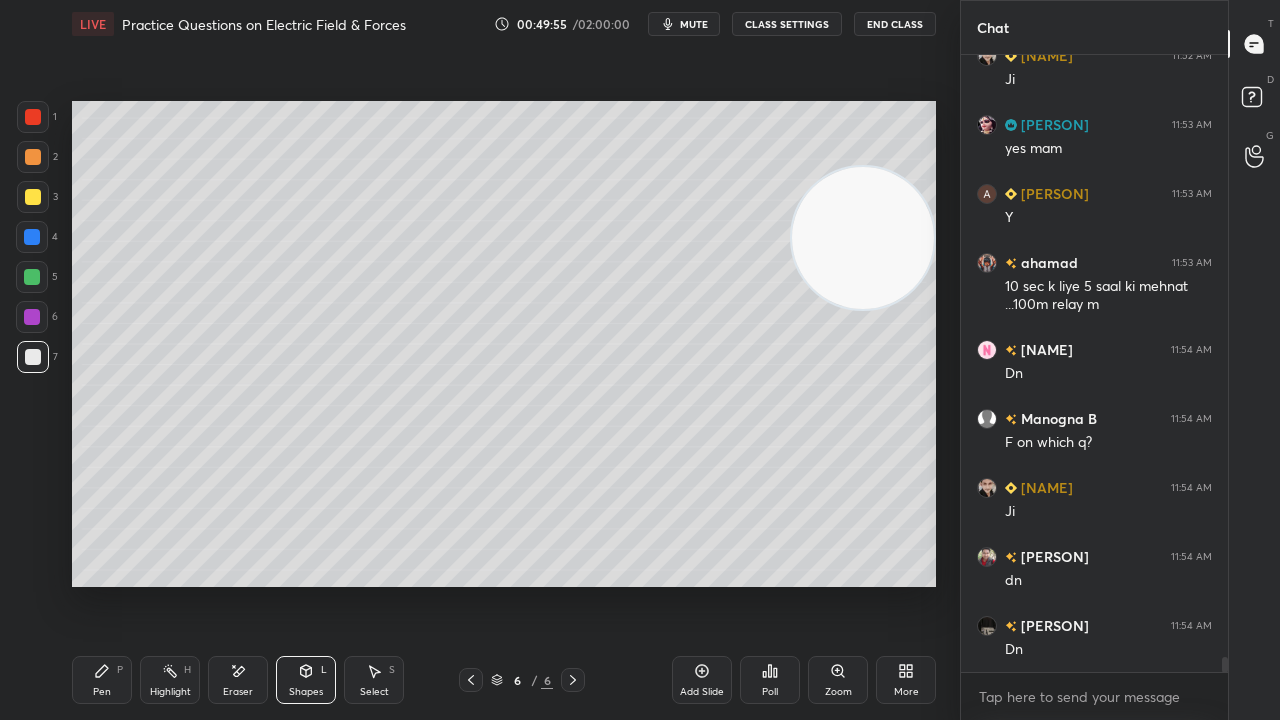 click on "LIVE Practice Questions on Electric Field & Forces 00:49:55 /  02:00:00 mute CLASS SETTINGS End Class" at bounding box center [504, 24] 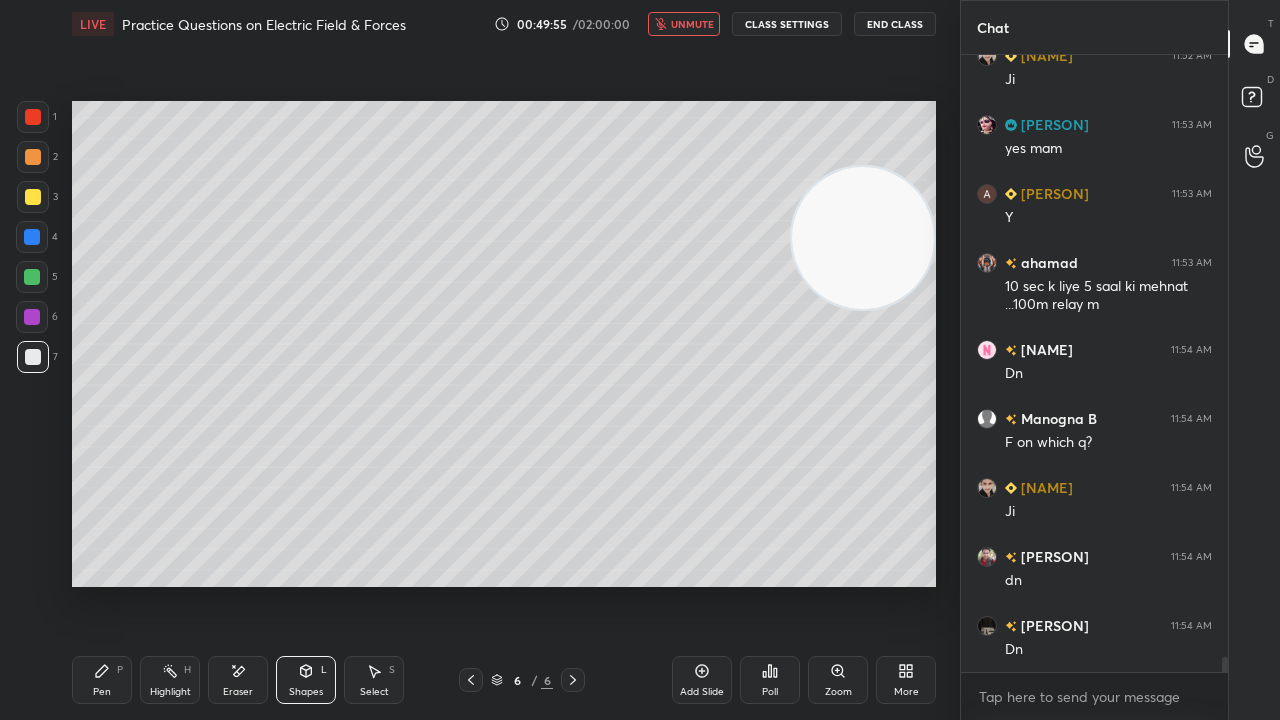 click on "unmute" at bounding box center (692, 24) 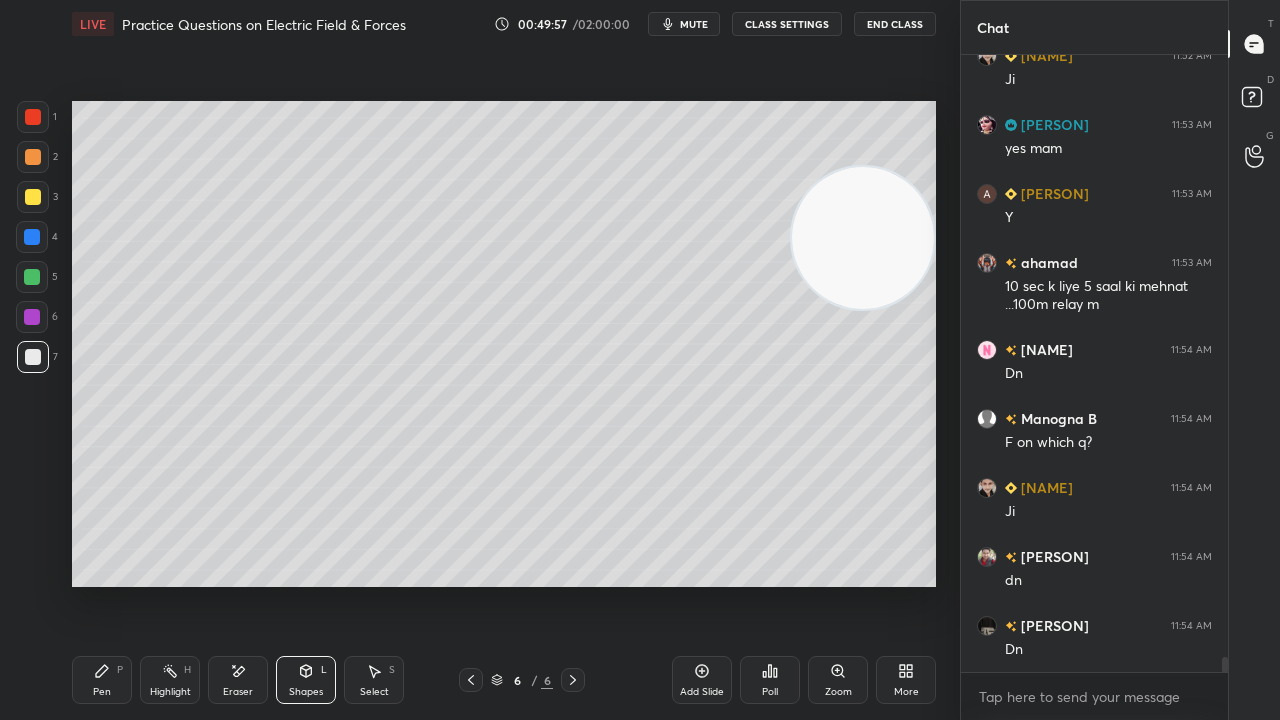 click at bounding box center (32, 277) 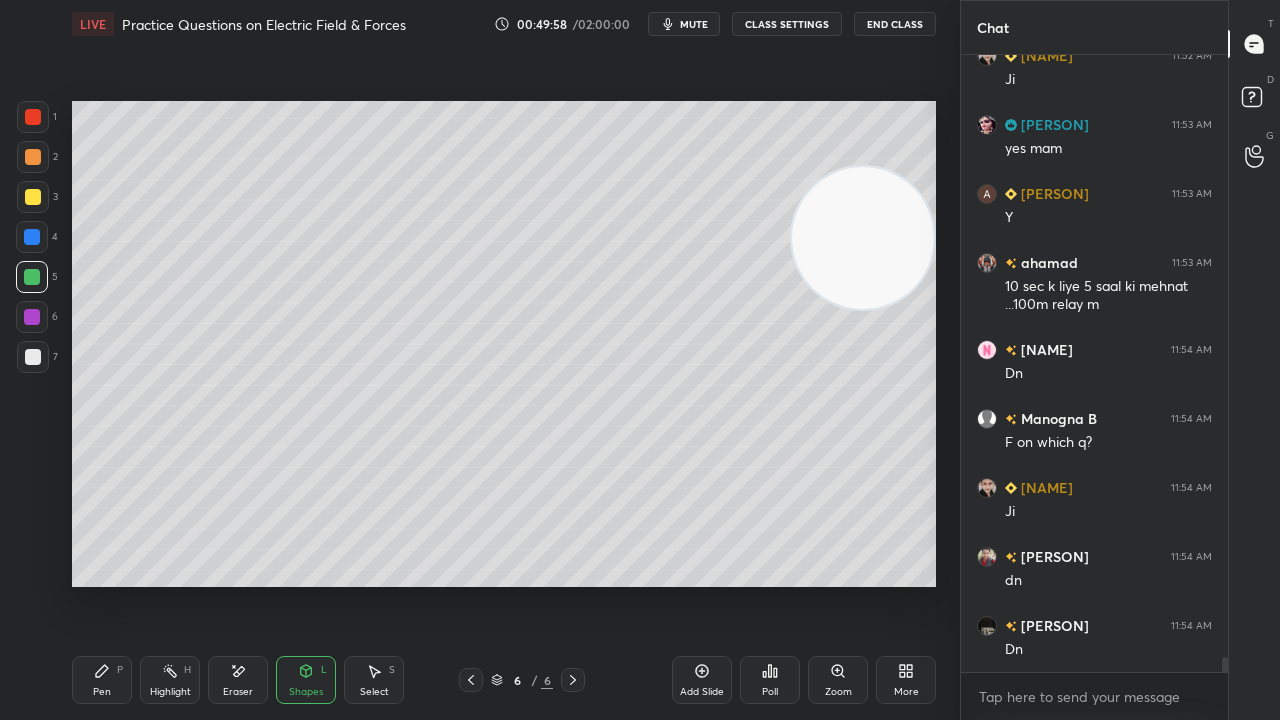 click on "mute" at bounding box center [684, 24] 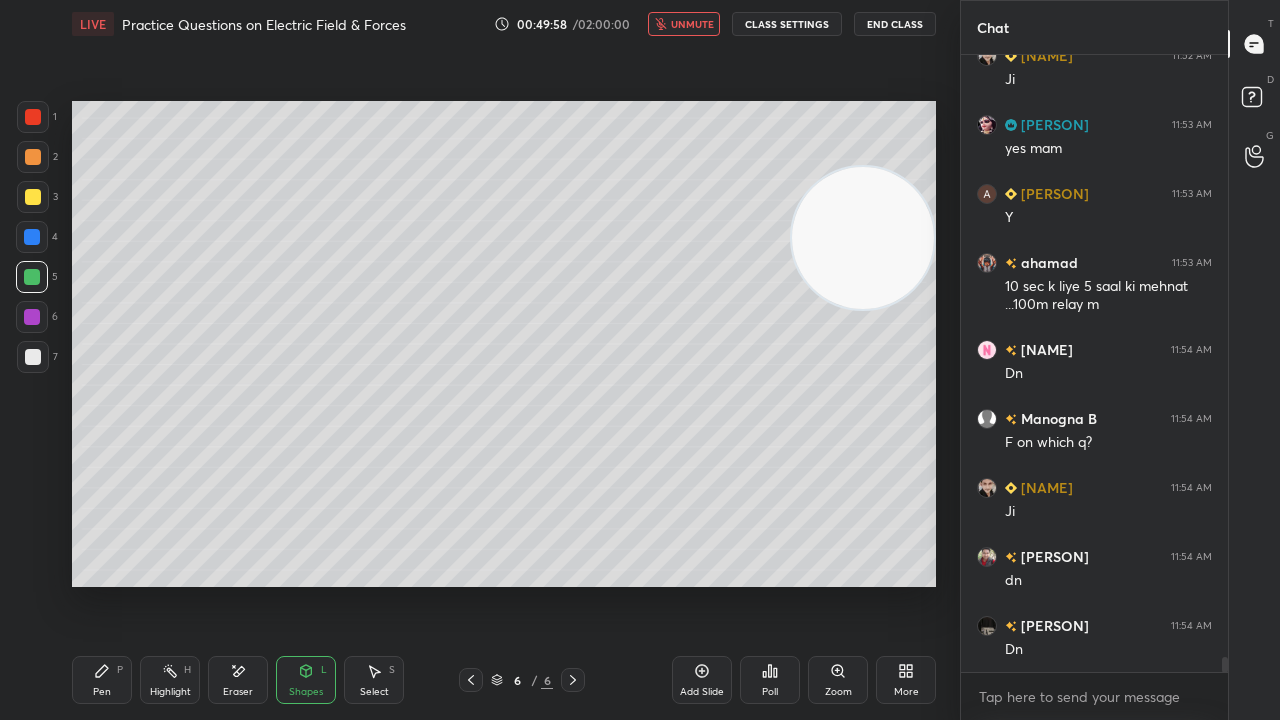 drag, startPoint x: 687, startPoint y: 18, endPoint x: 480, endPoint y: 64, distance: 212.04953 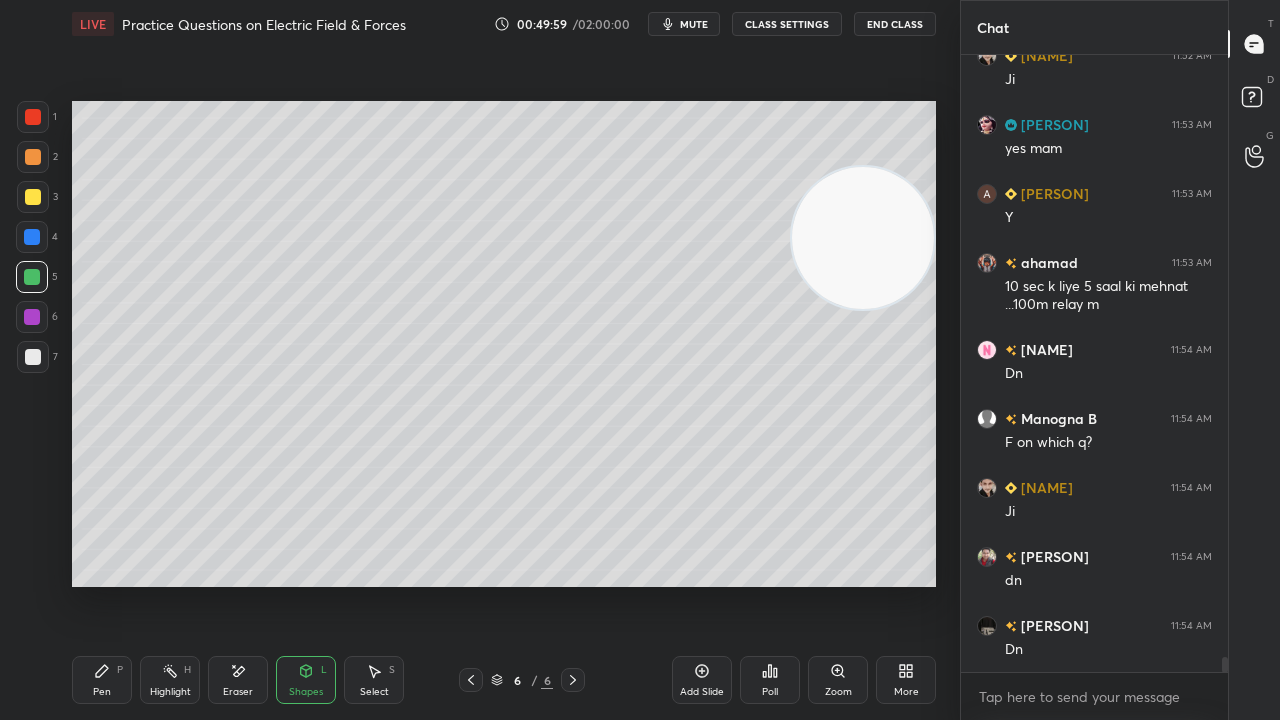 click at bounding box center [32, 237] 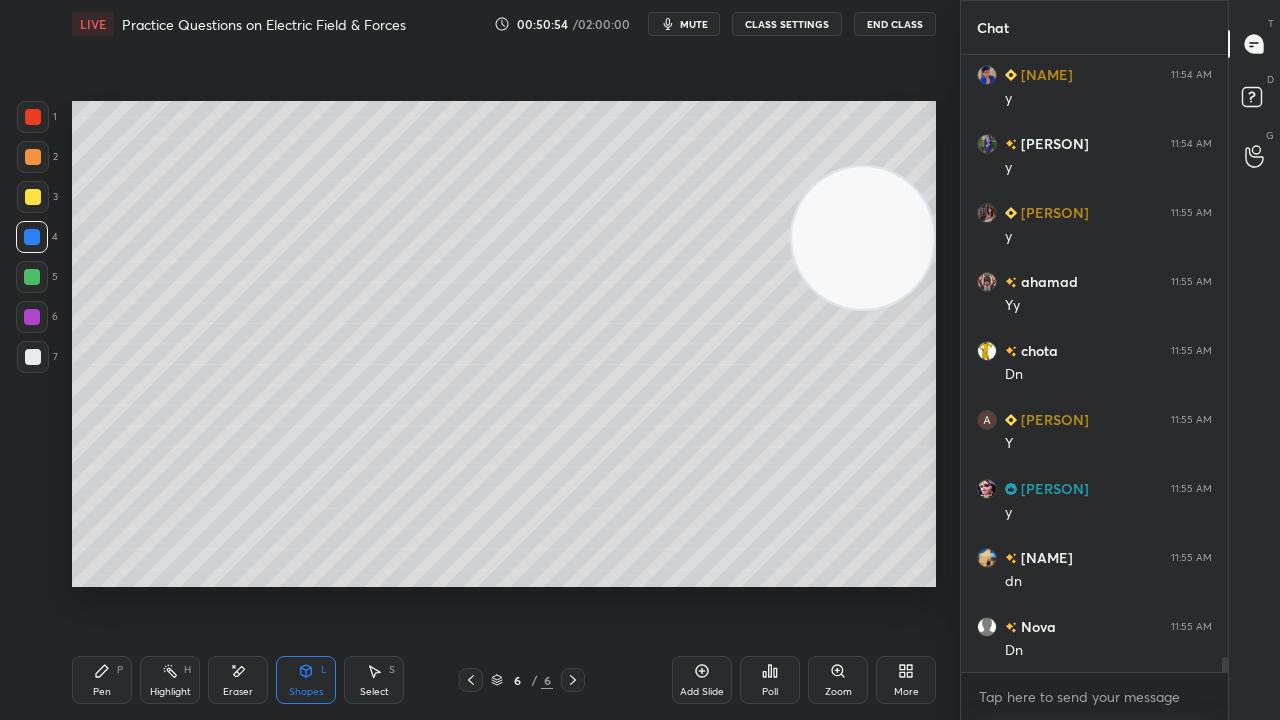 scroll, scrollTop: 24850, scrollLeft: 0, axis: vertical 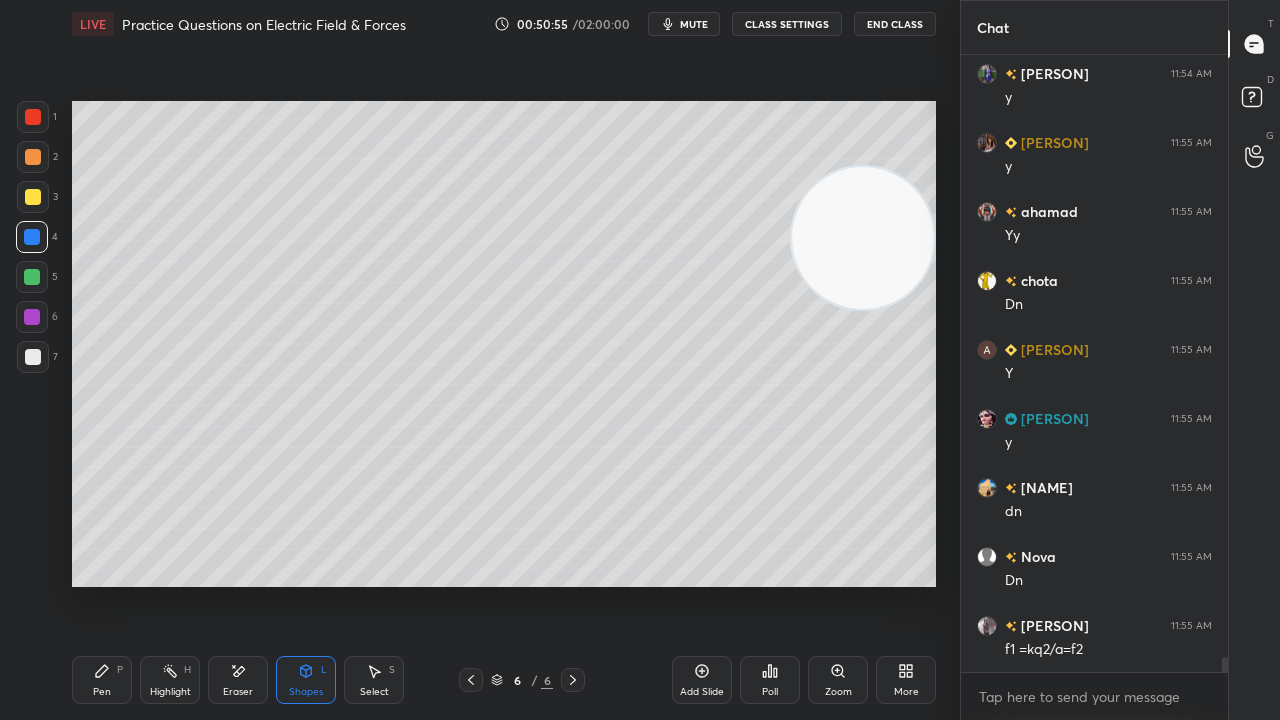 drag, startPoint x: 38, startPoint y: 282, endPoint x: 37, endPoint y: 348, distance: 66.007576 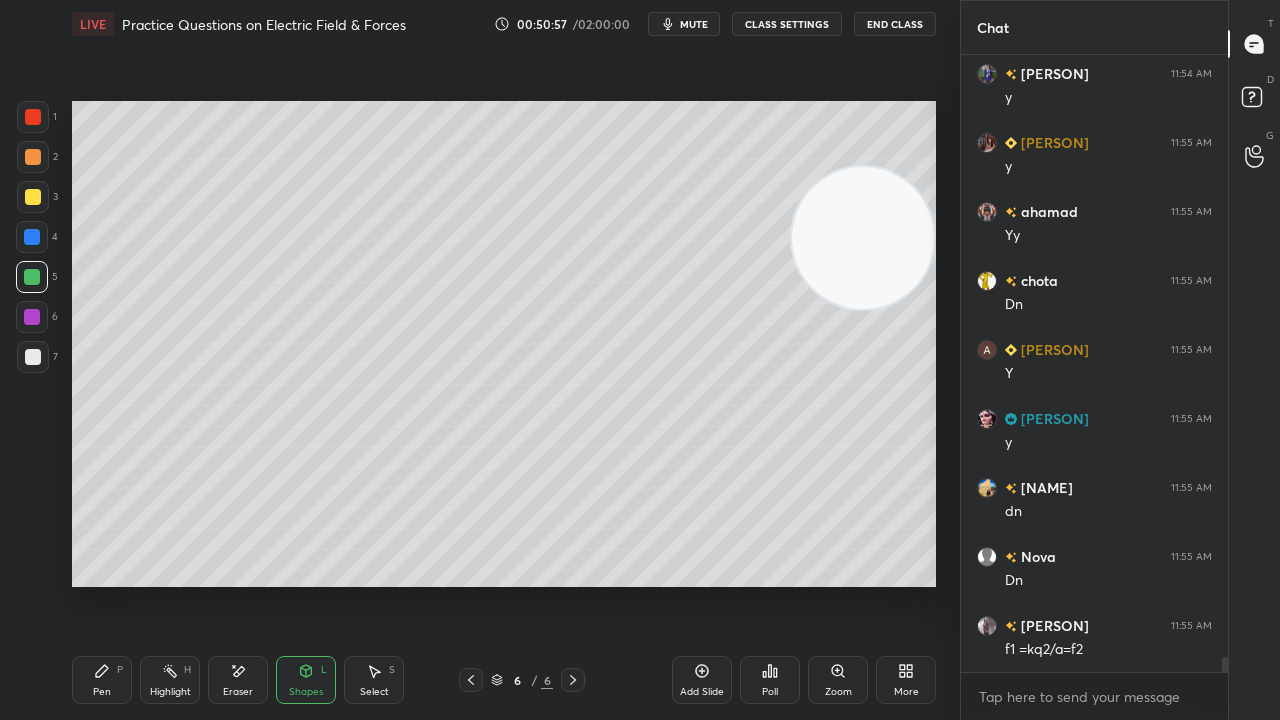 drag, startPoint x: 41, startPoint y: 318, endPoint x: 53, endPoint y: 320, distance: 12.165525 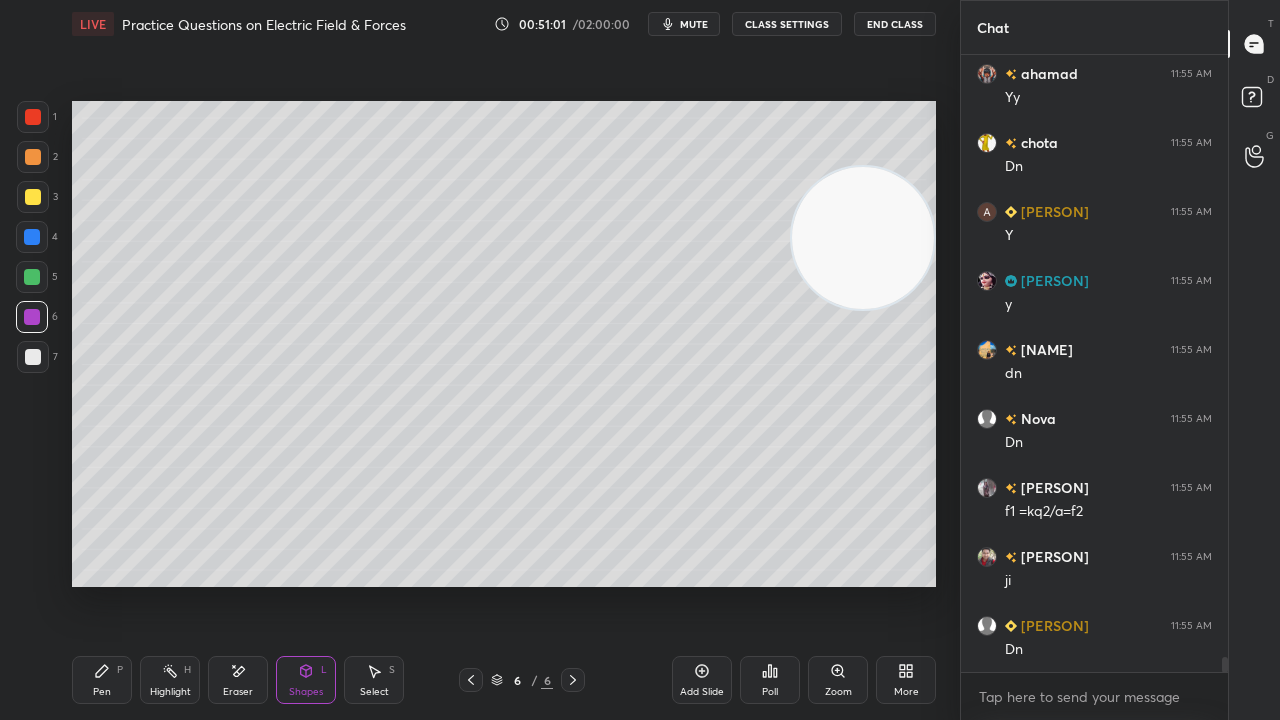 scroll, scrollTop: 25056, scrollLeft: 0, axis: vertical 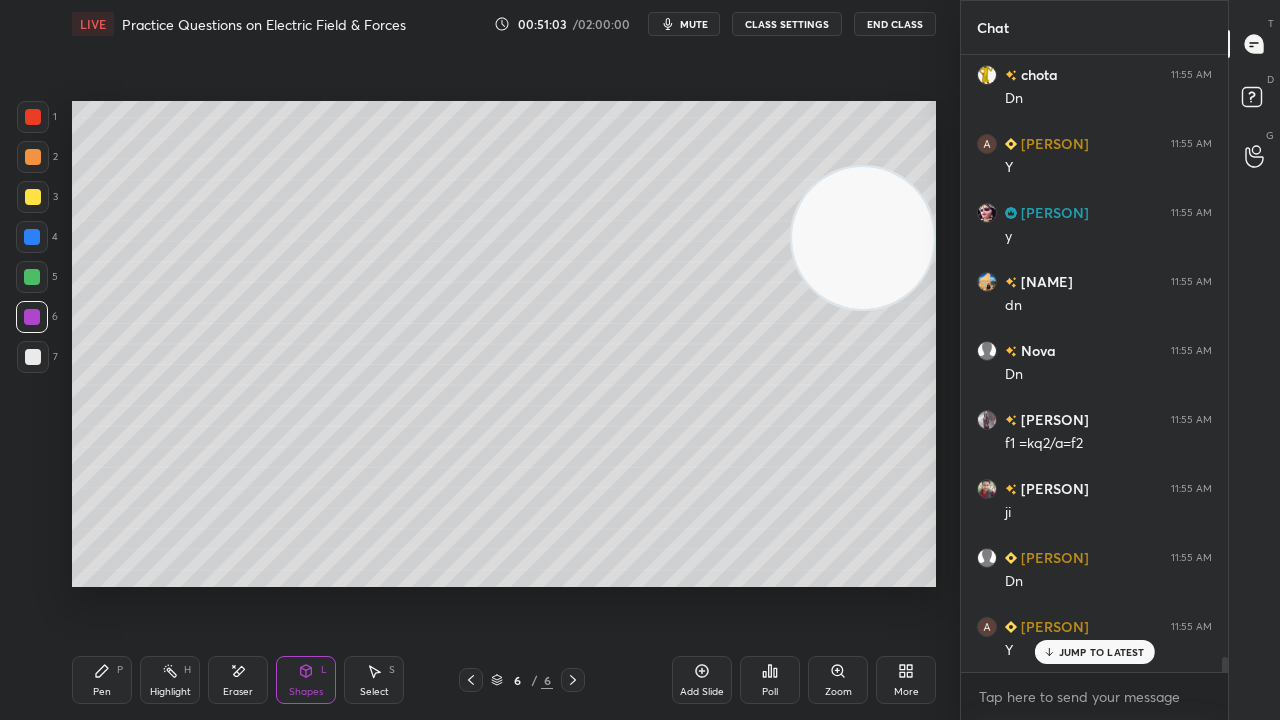 click on "Pen P" at bounding box center (102, 680) 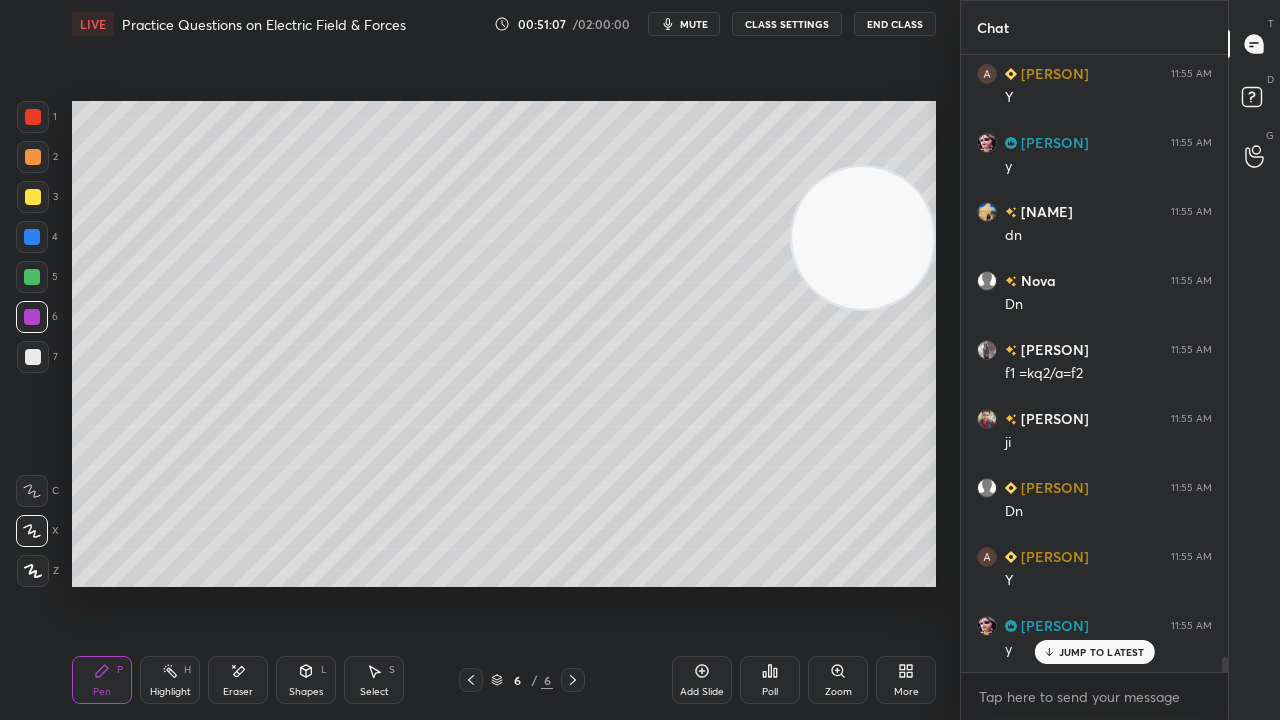 scroll, scrollTop: 25194, scrollLeft: 0, axis: vertical 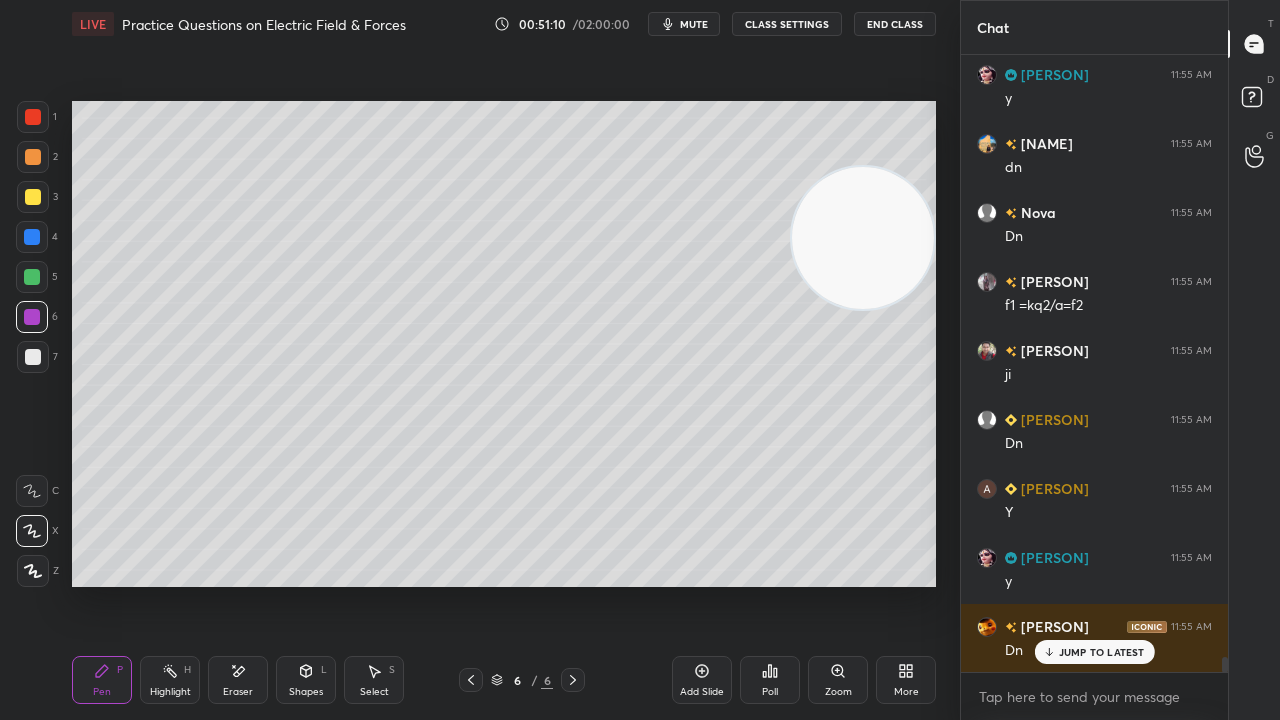 click on "Shapes" at bounding box center [306, 692] 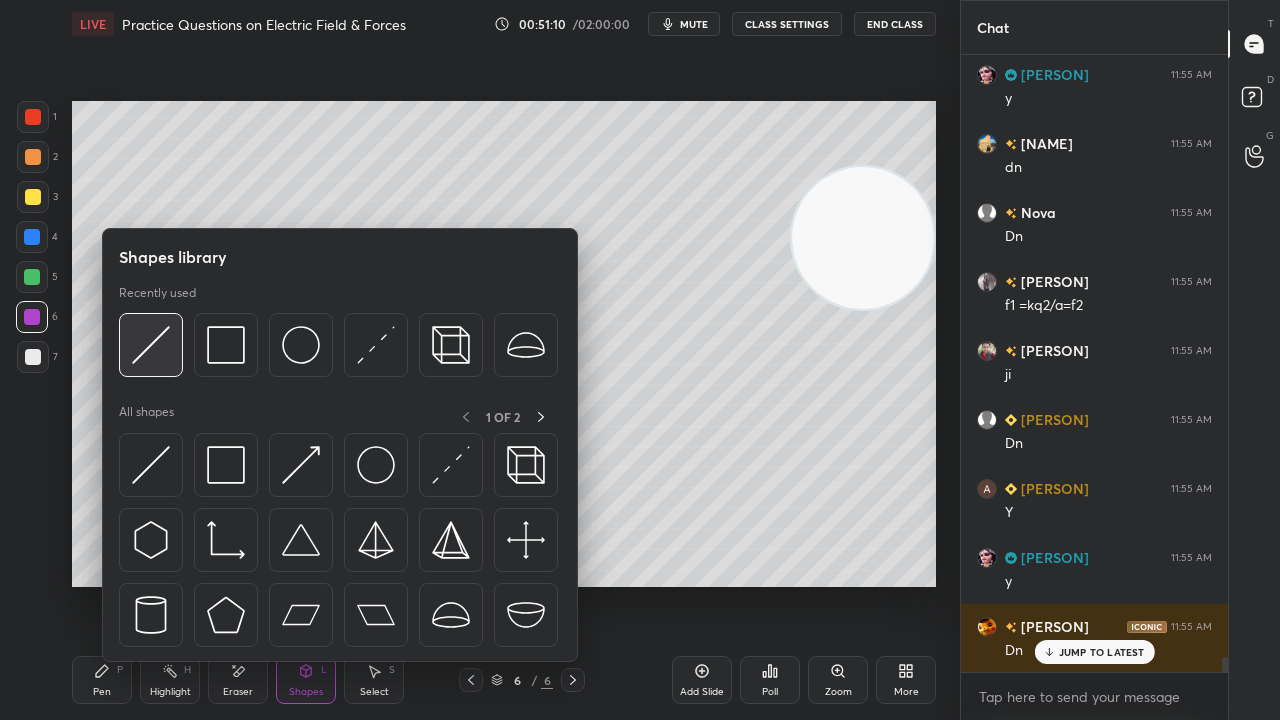 click at bounding box center (151, 345) 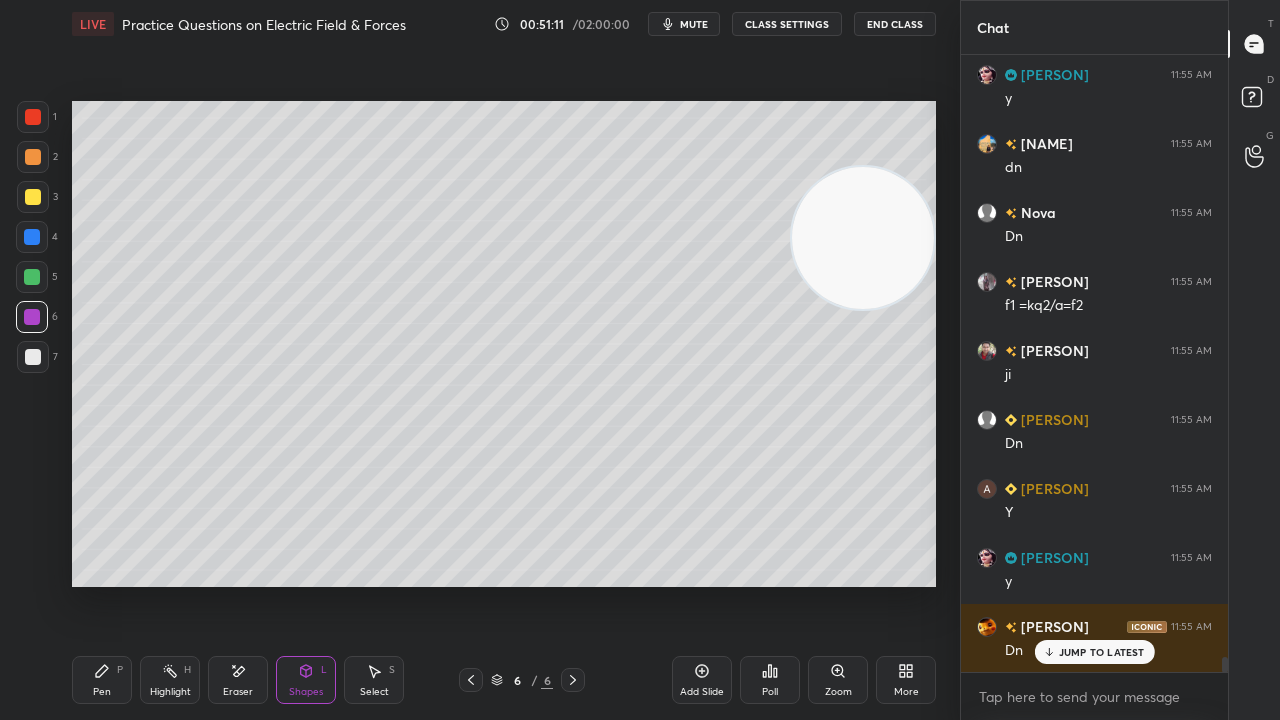 drag, startPoint x: 16, startPoint y: 280, endPoint x: 58, endPoint y: 288, distance: 42.755116 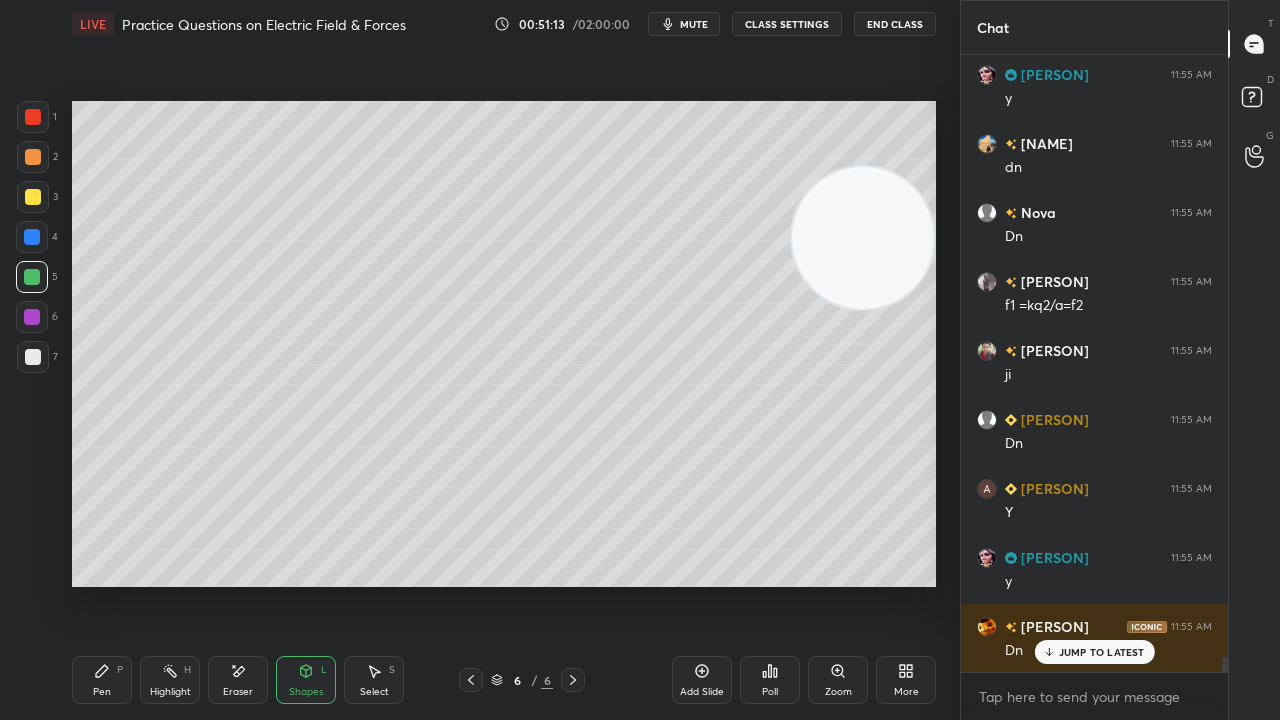 scroll, scrollTop: 25264, scrollLeft: 0, axis: vertical 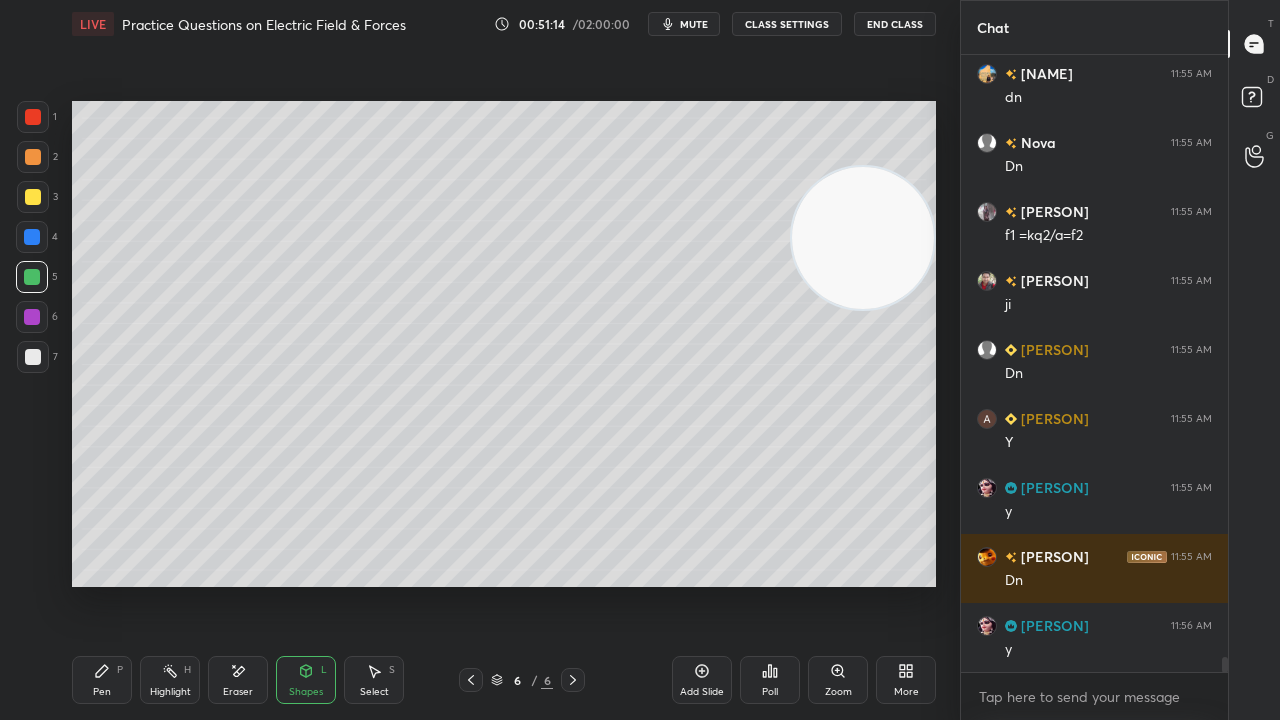 click on "Pen P" at bounding box center [102, 680] 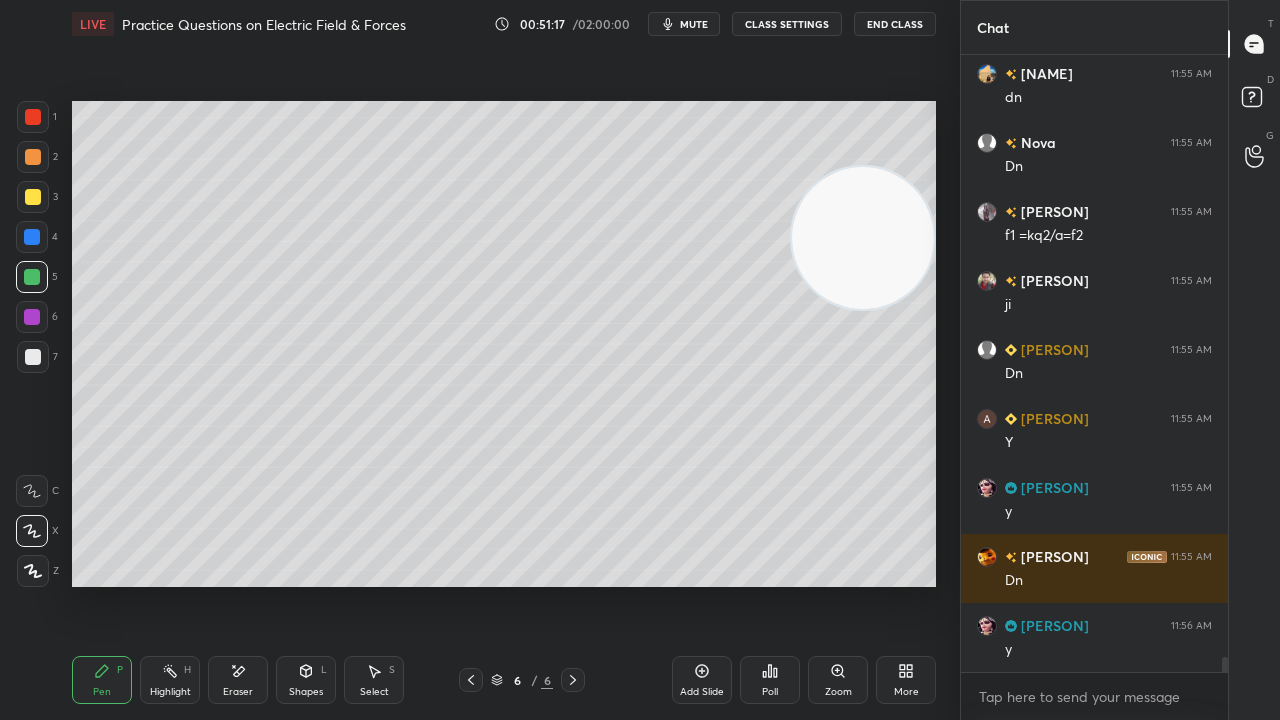 click at bounding box center [33, 357] 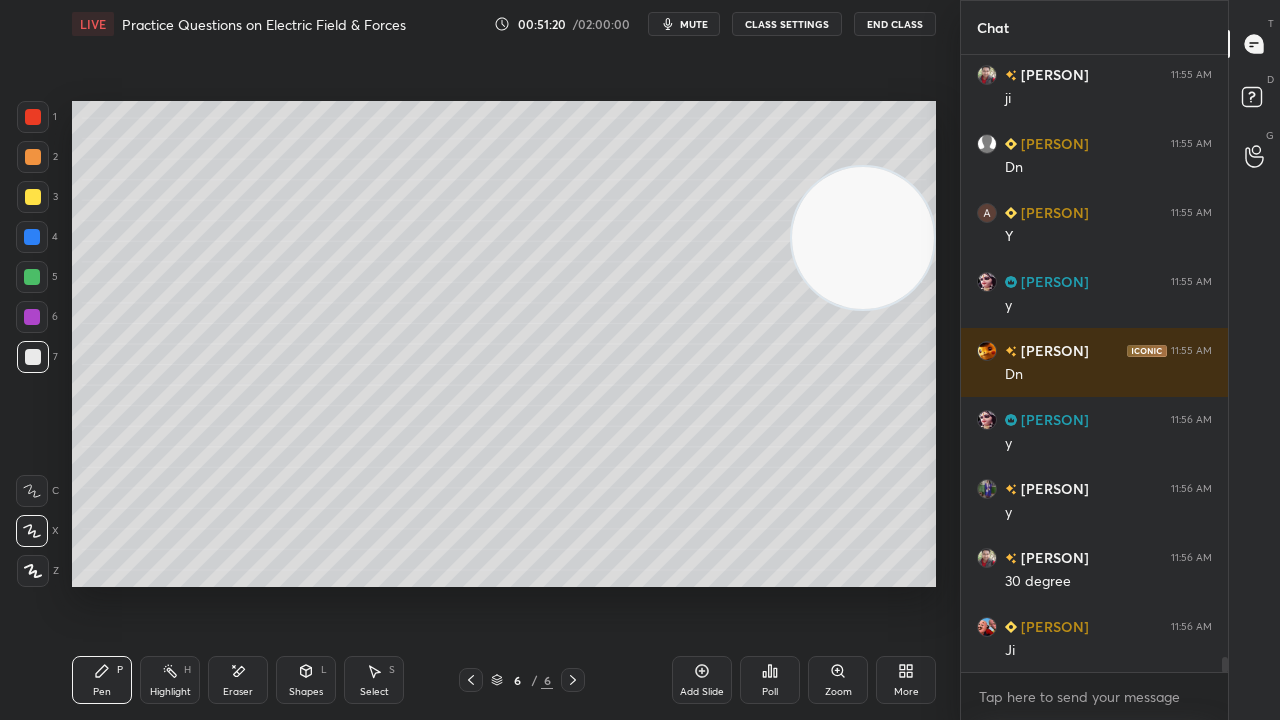 scroll, scrollTop: 25540, scrollLeft: 0, axis: vertical 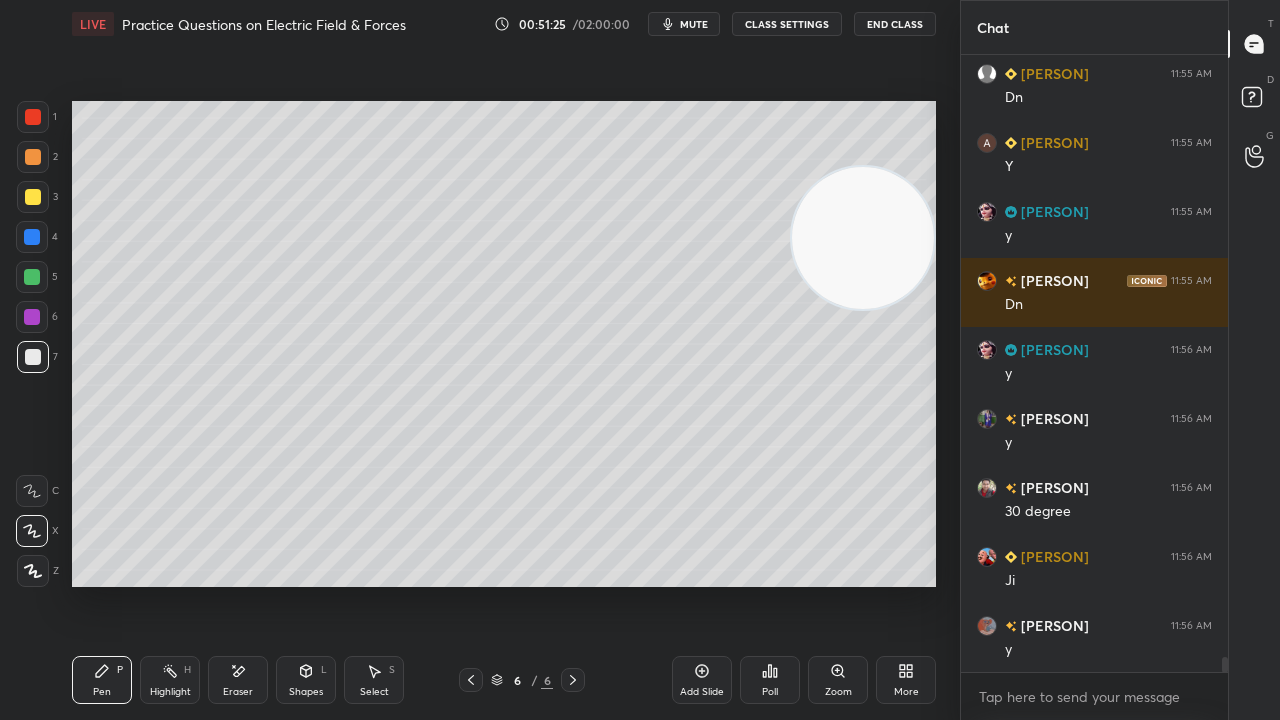 click on "mute" at bounding box center [684, 24] 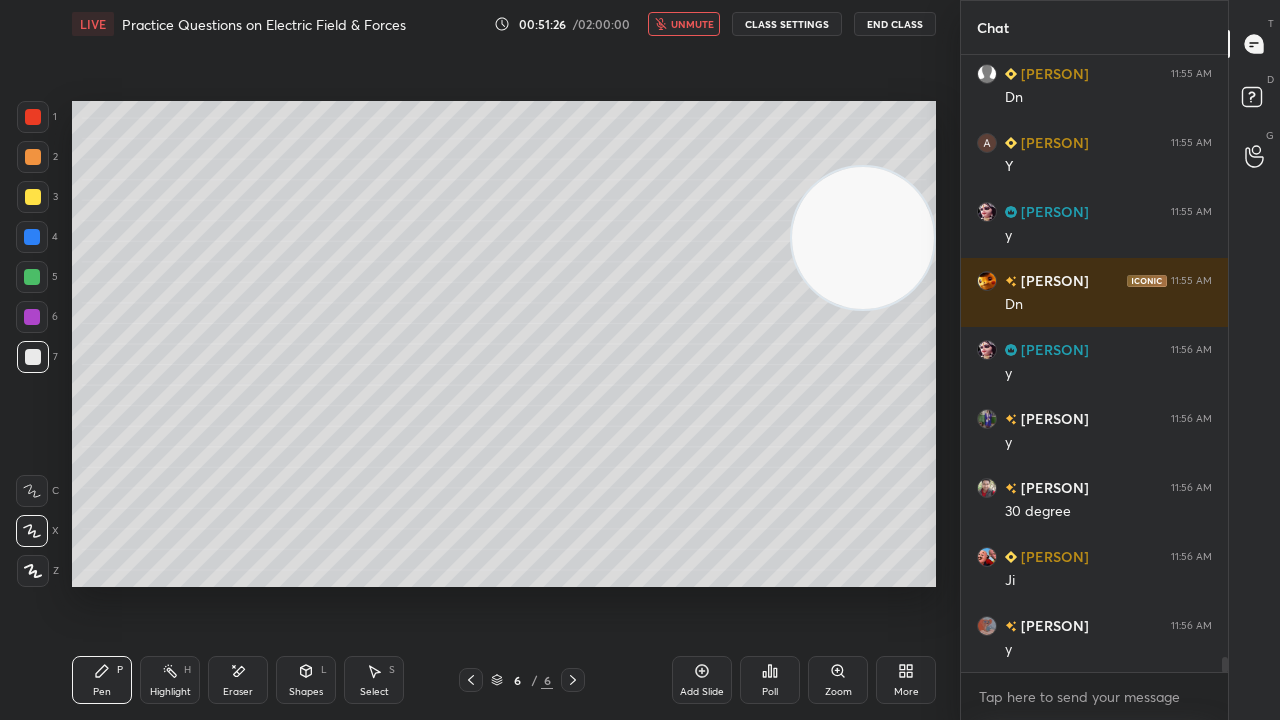 click on "unmute" at bounding box center [692, 24] 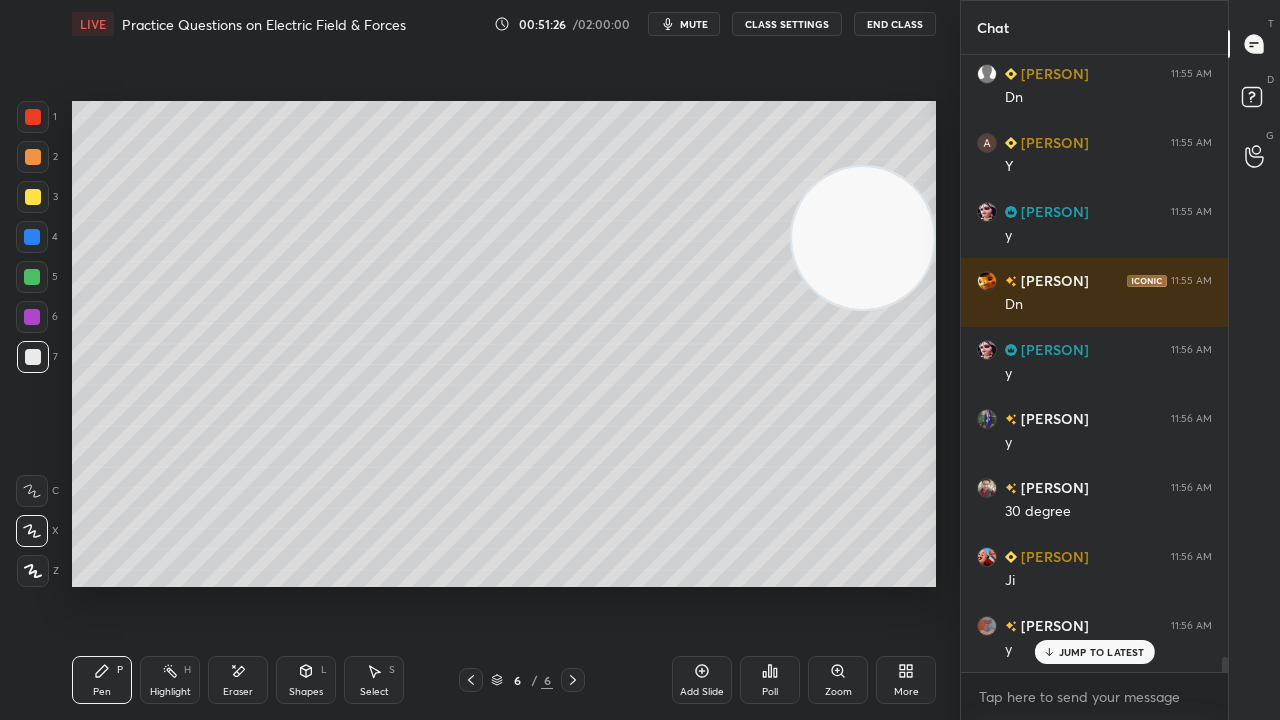 scroll, scrollTop: 25608, scrollLeft: 0, axis: vertical 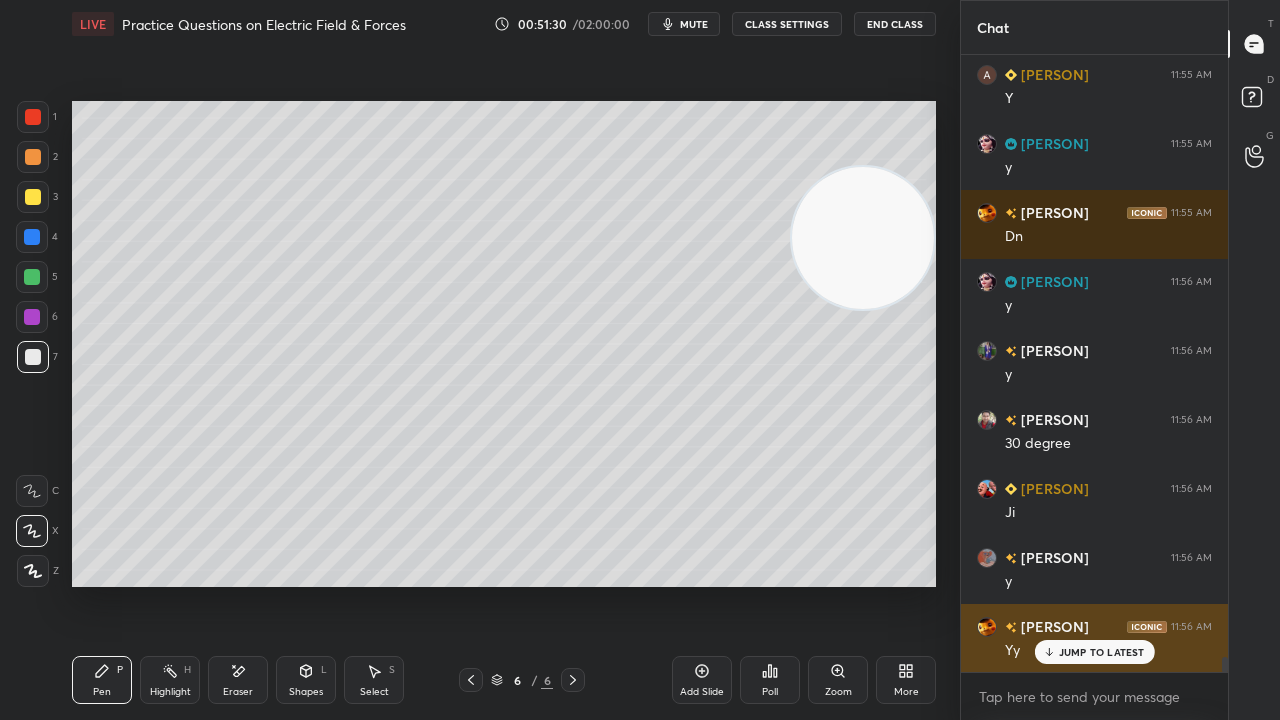 click on "JUMP TO LATEST" at bounding box center (1102, 652) 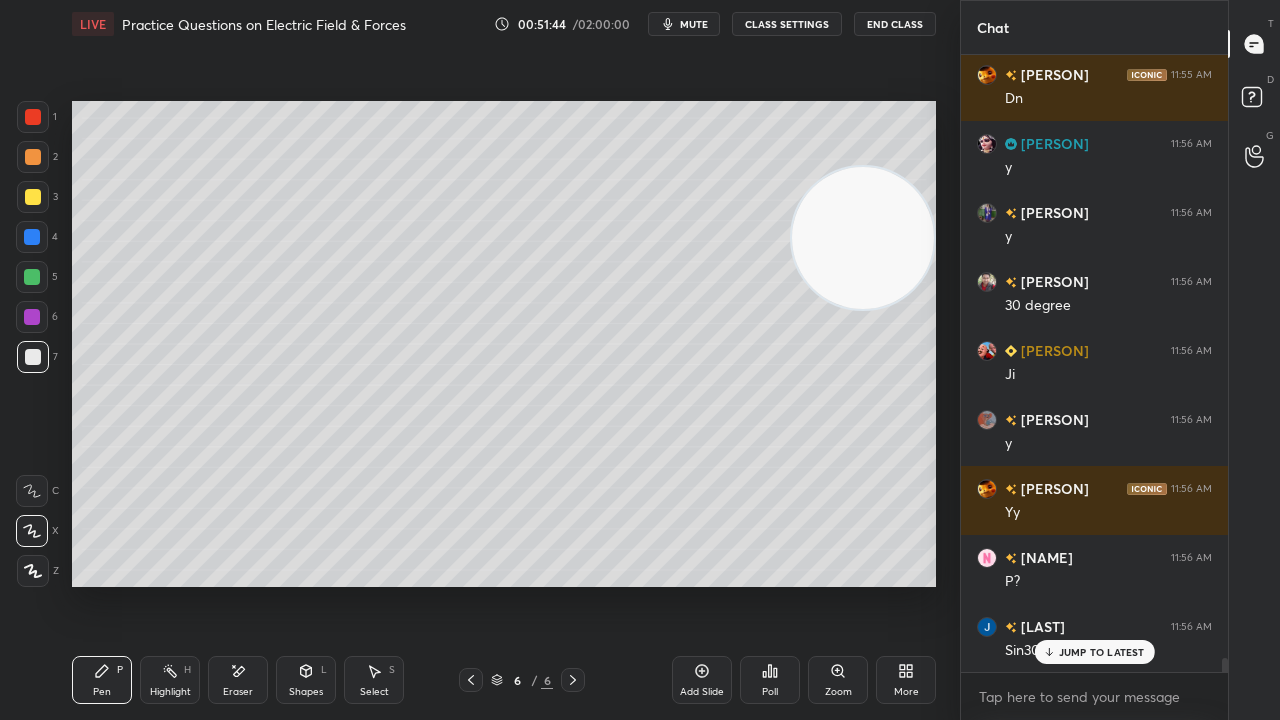 scroll, scrollTop: 25816, scrollLeft: 0, axis: vertical 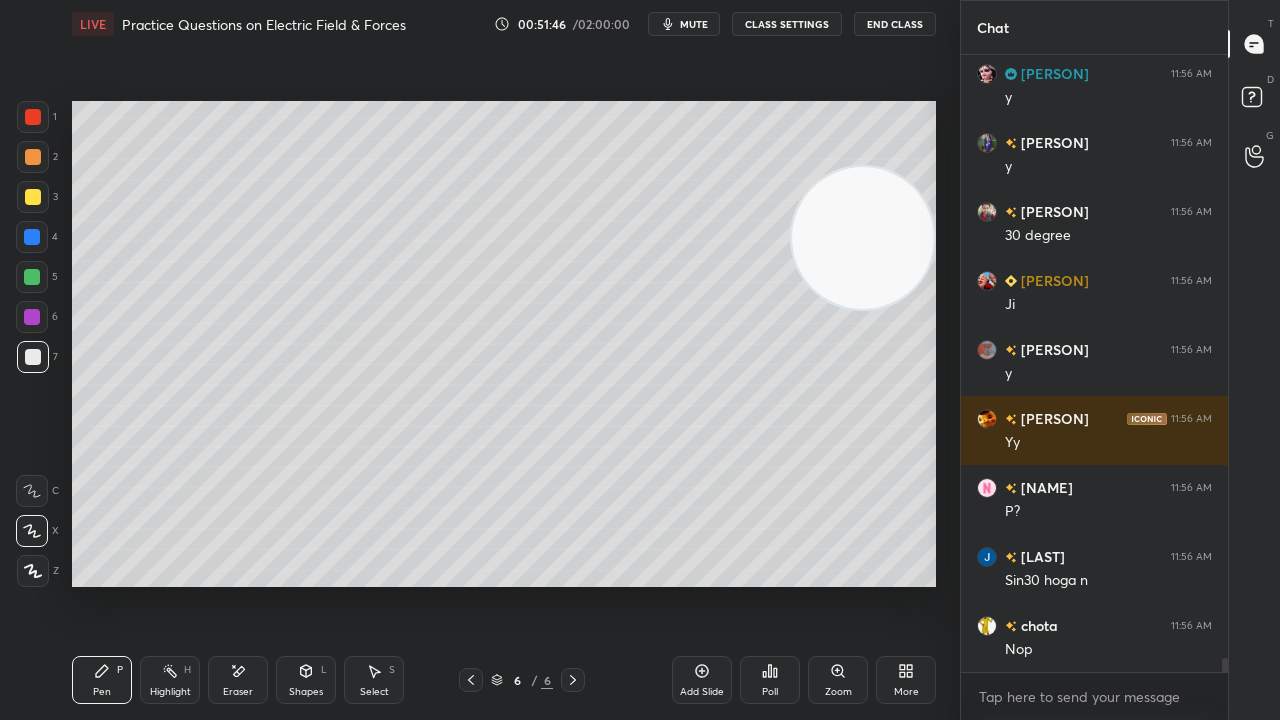 drag, startPoint x: 258, startPoint y: 664, endPoint x: 271, endPoint y: 652, distance: 17.691807 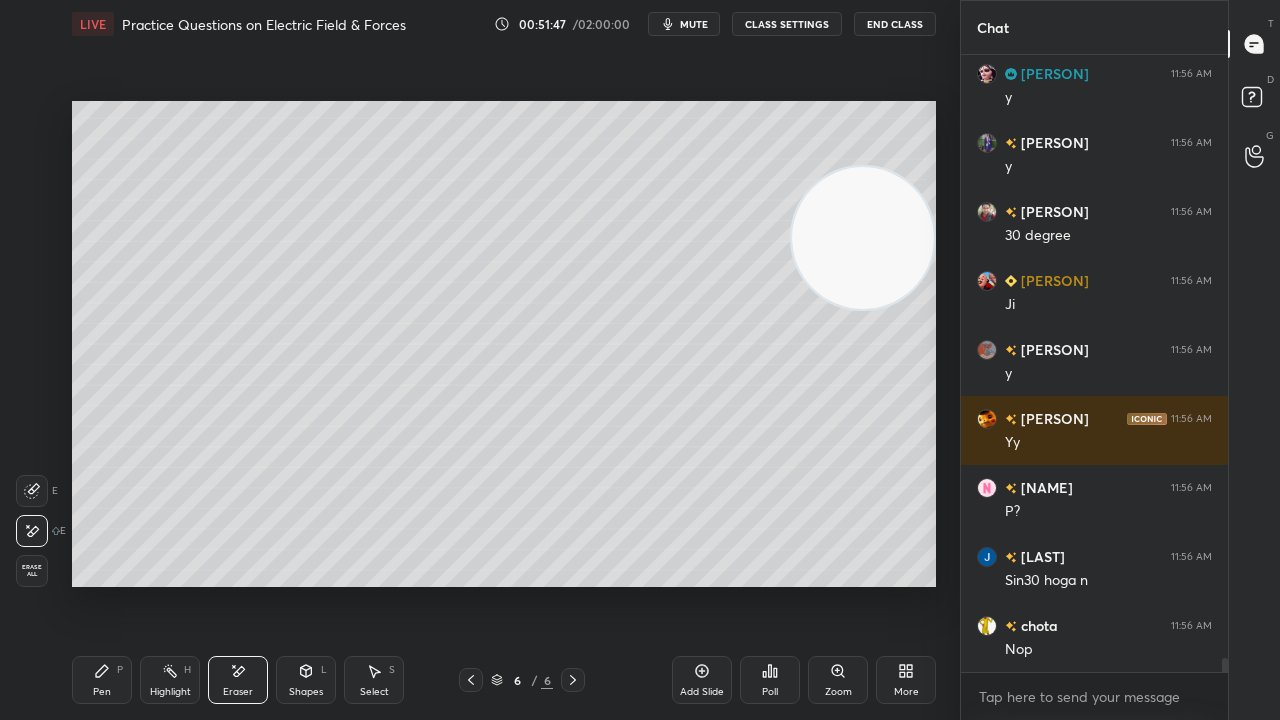 click on "LIVE Practice Questions on Electric Field & Forces 00:51:47 /  02:00:00 mute CLASS SETTINGS End Class Setting up your live class Poll for   secs No correct answer Start poll Back Practice Questions on Electric Field & Forces • L3 of Detailed Course on Electromagnetic Theory [PERSON] Pen P Highlight H Eraser Shapes L Select S 6 / 6 Add Slide Poll Zoom More" at bounding box center [504, 360] 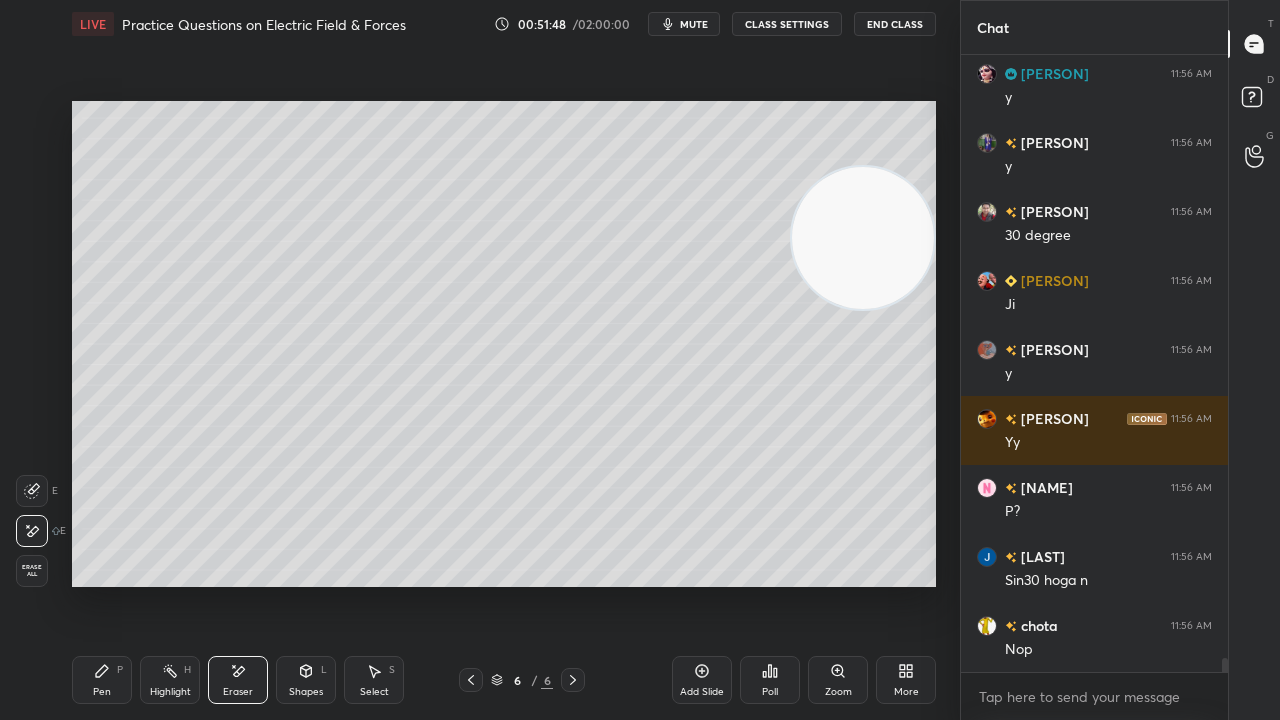 click 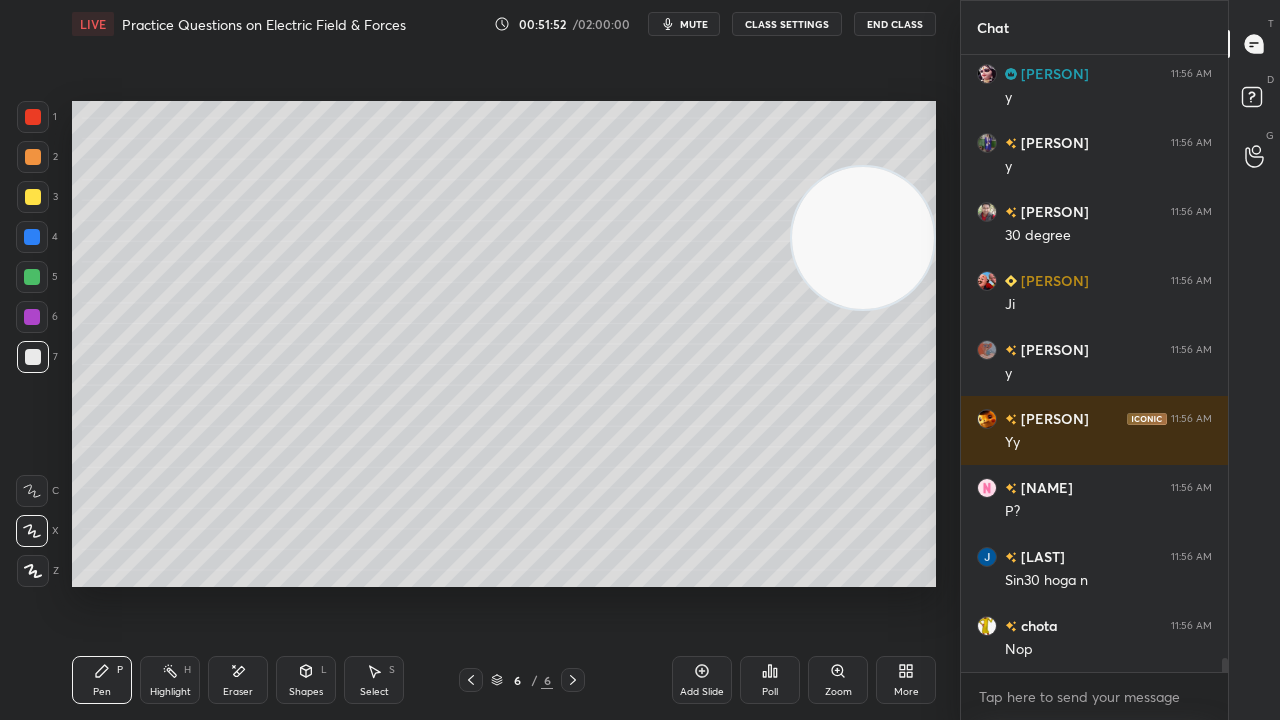 click 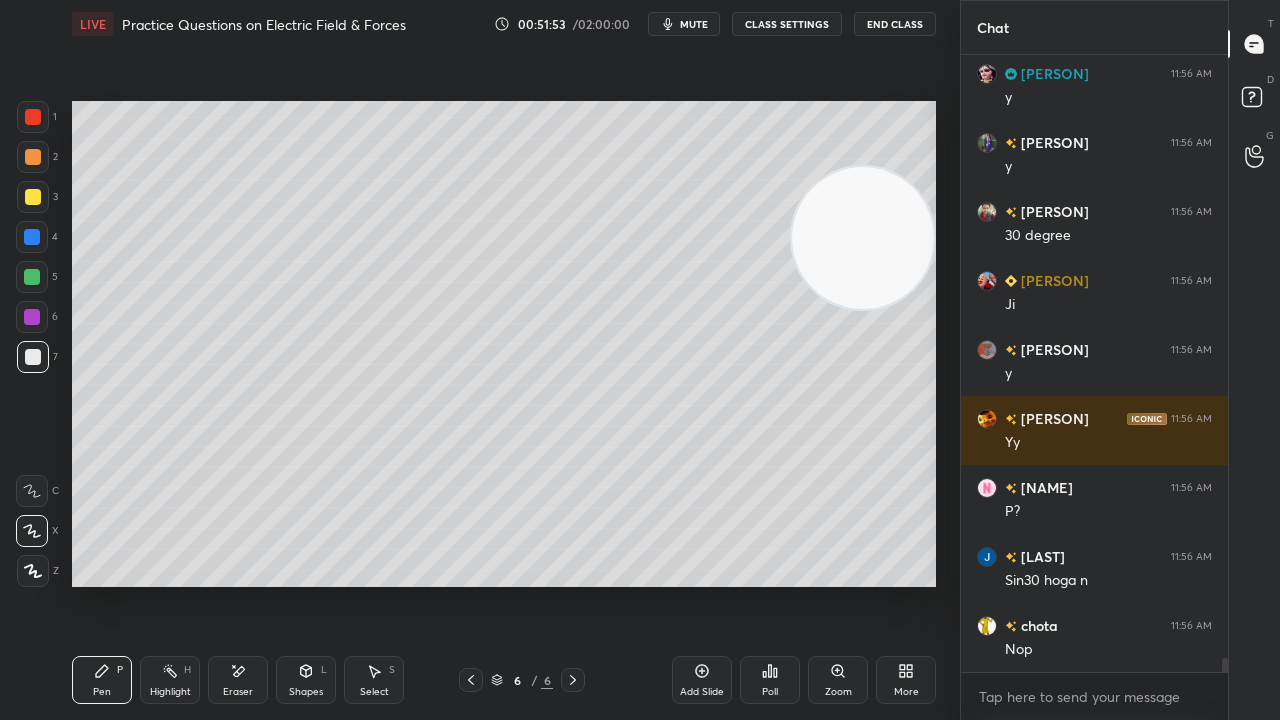 scroll, scrollTop: 25884, scrollLeft: 0, axis: vertical 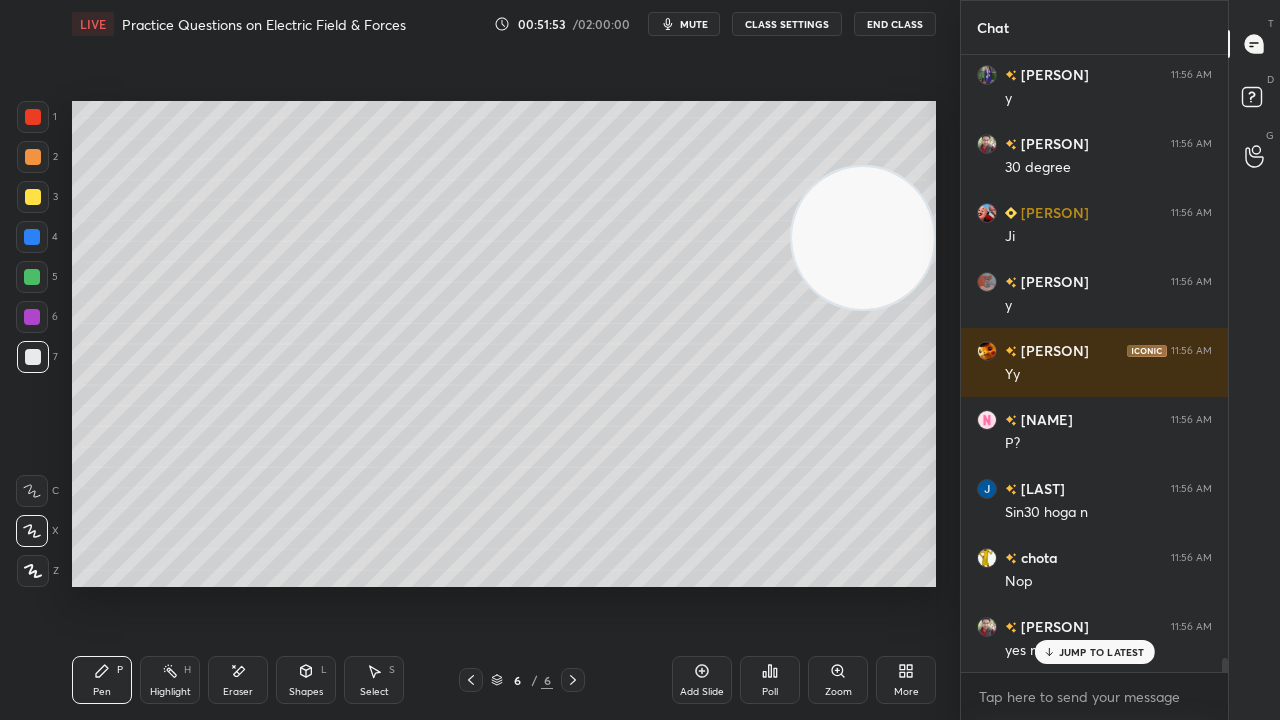 click on "Add Slide" at bounding box center [702, 680] 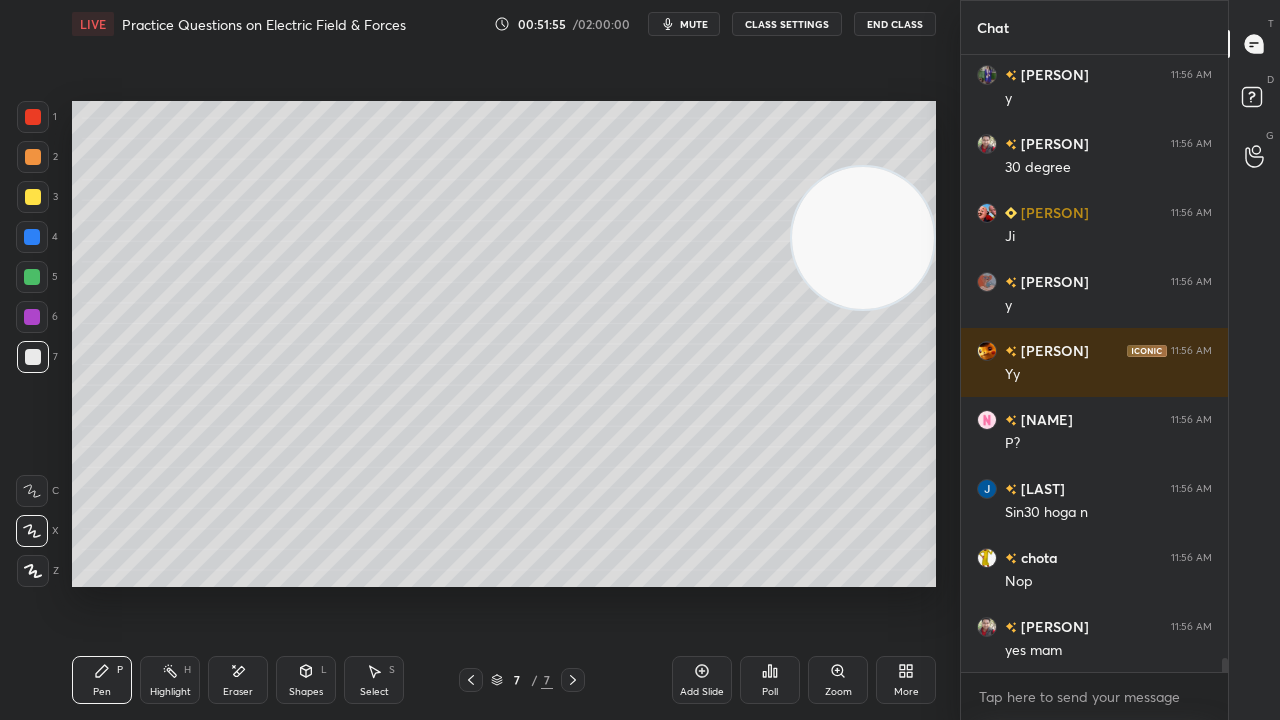 scroll, scrollTop: 25954, scrollLeft: 0, axis: vertical 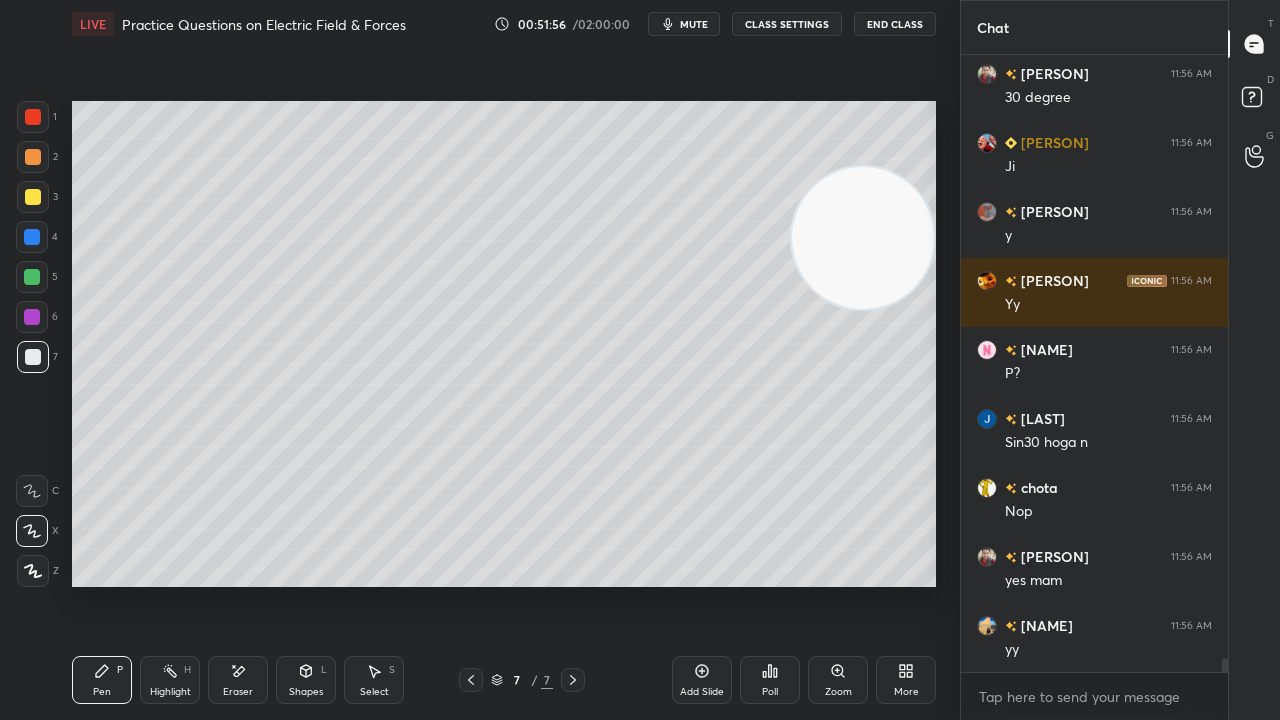 click 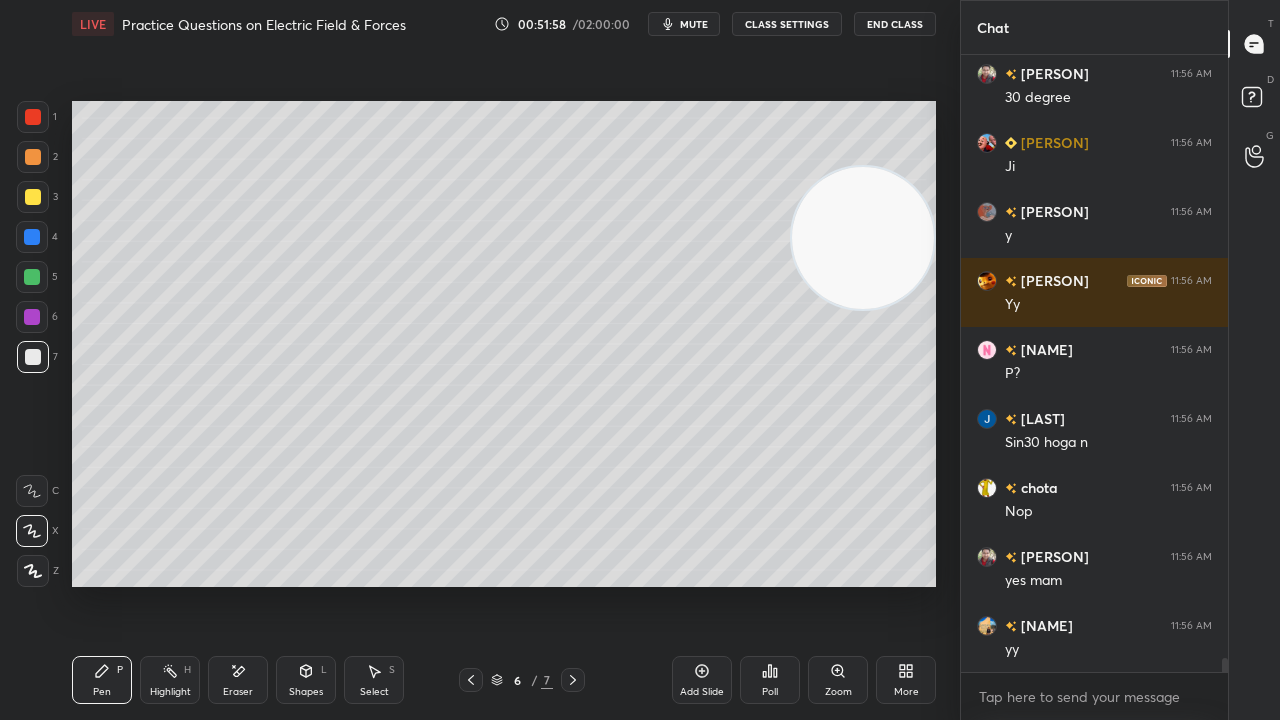 click 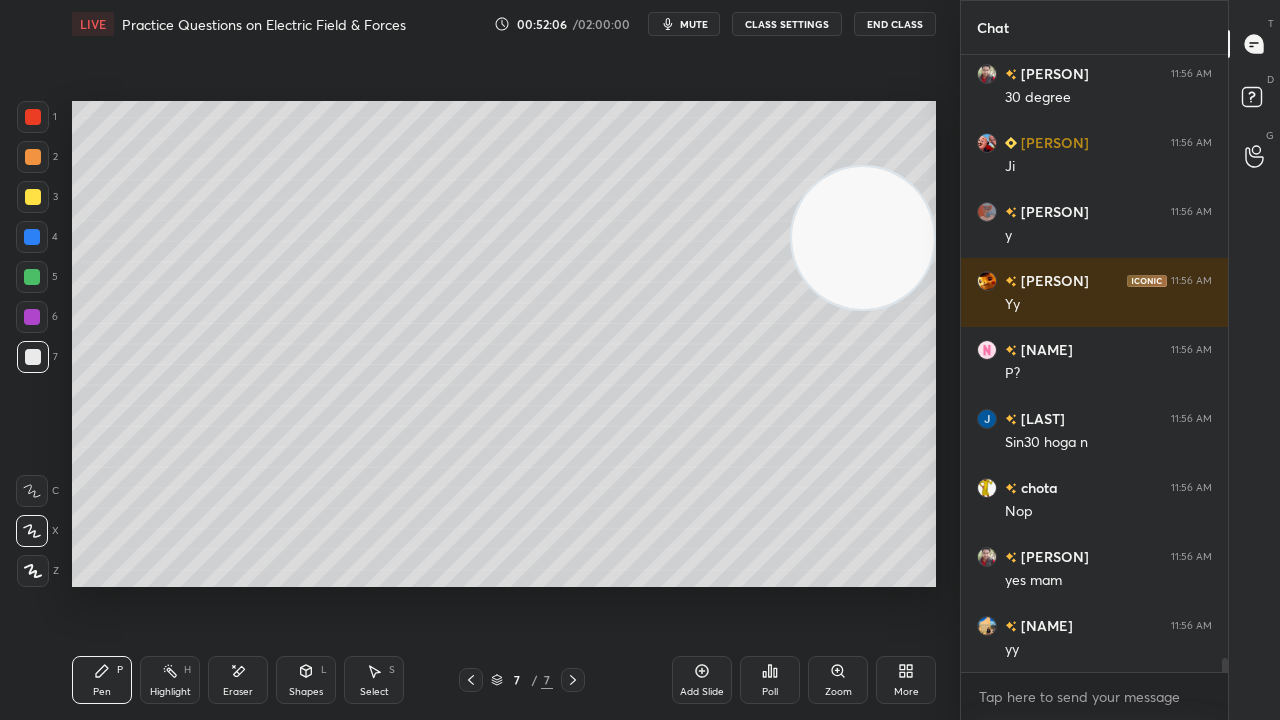 click 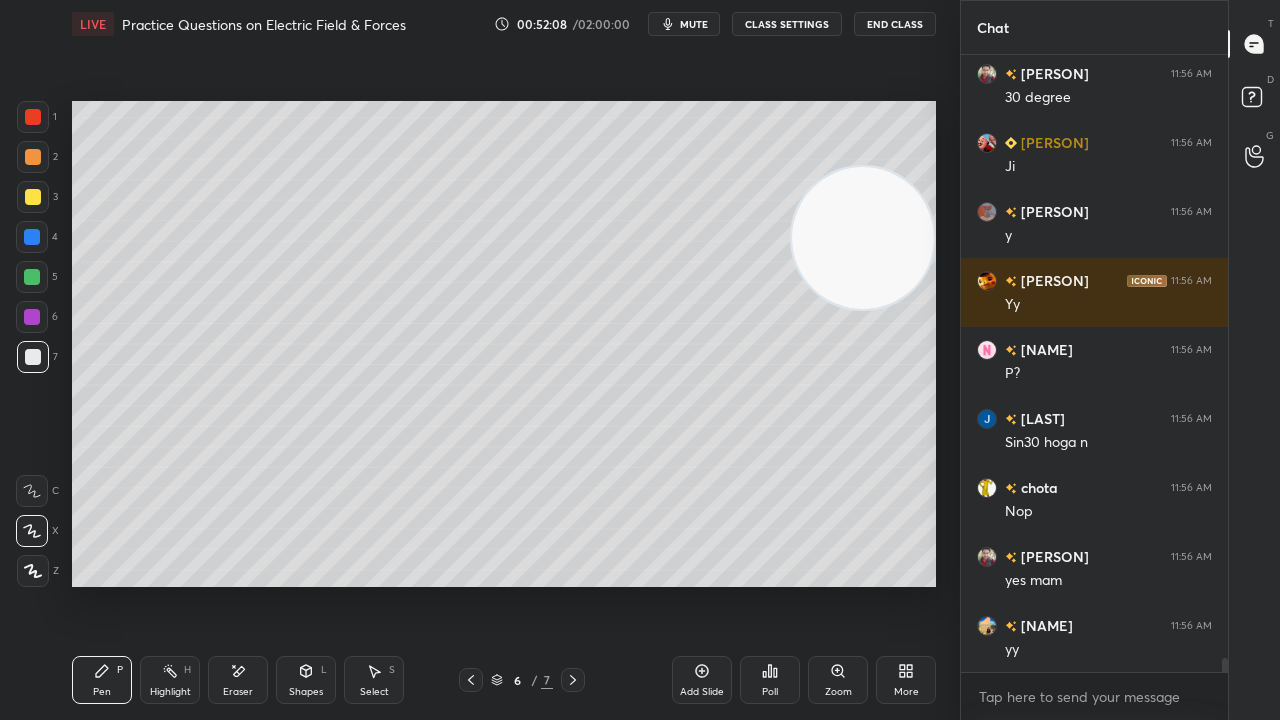 click 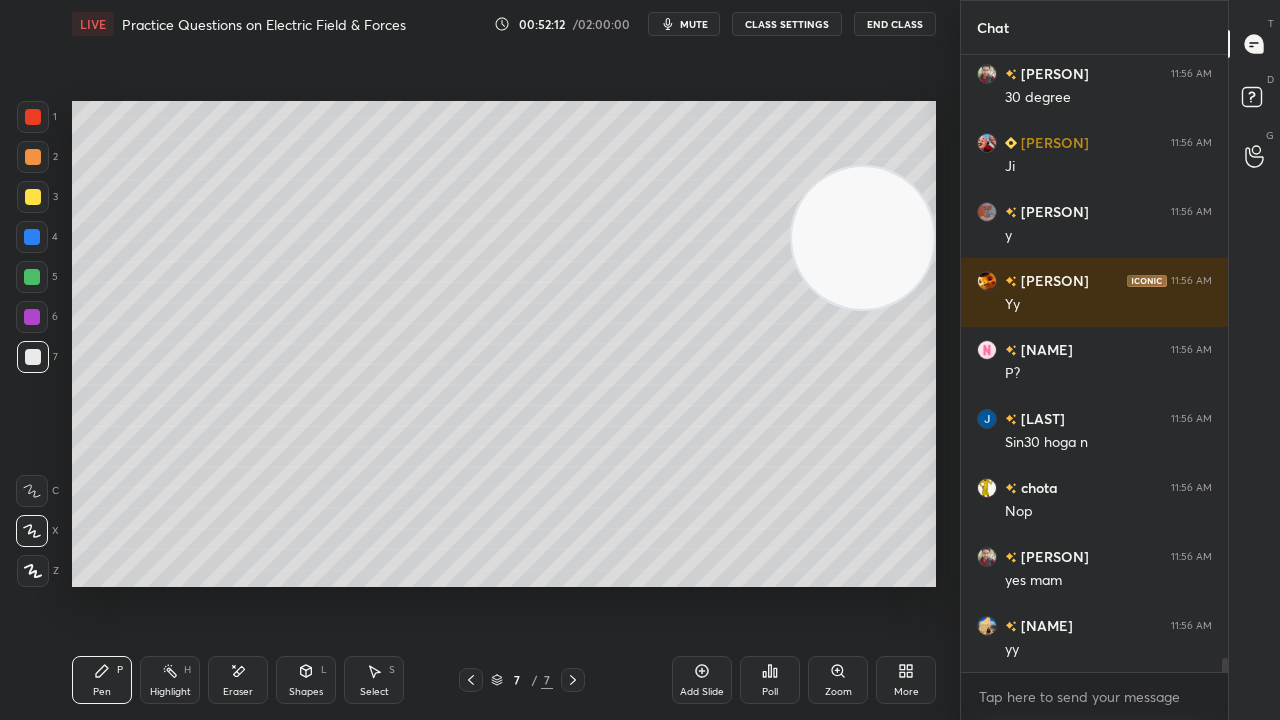 click 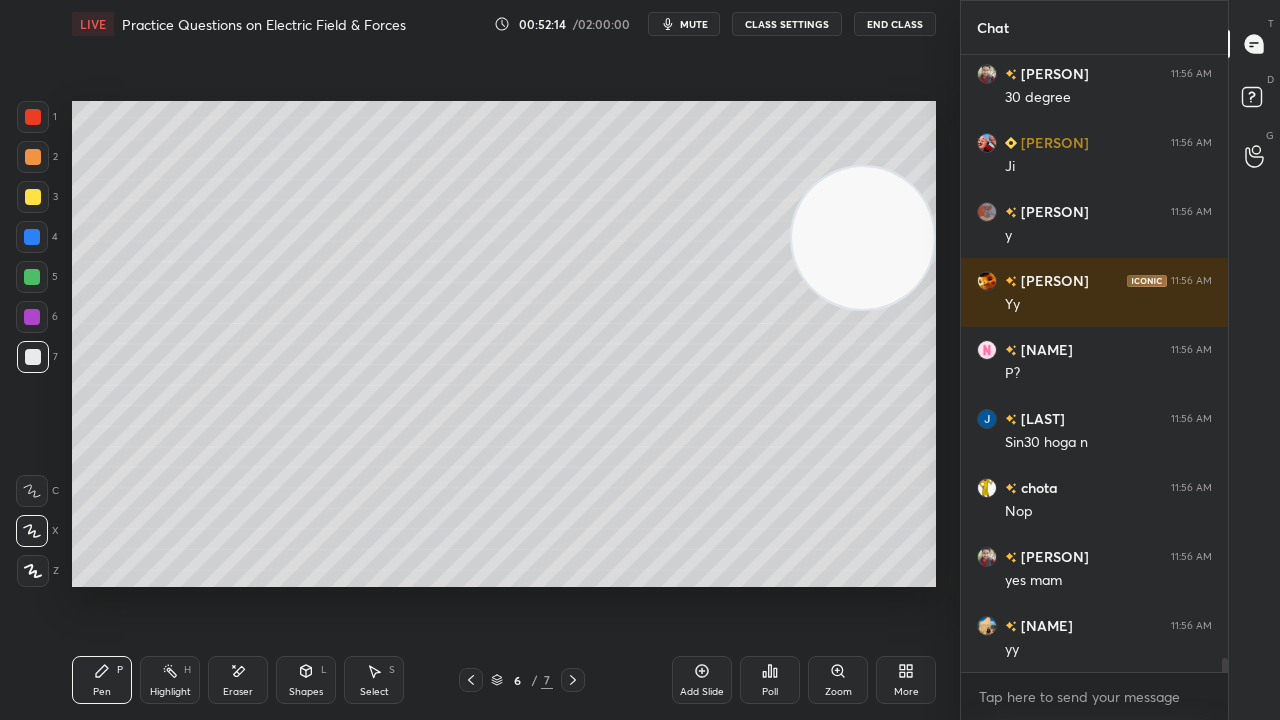 click 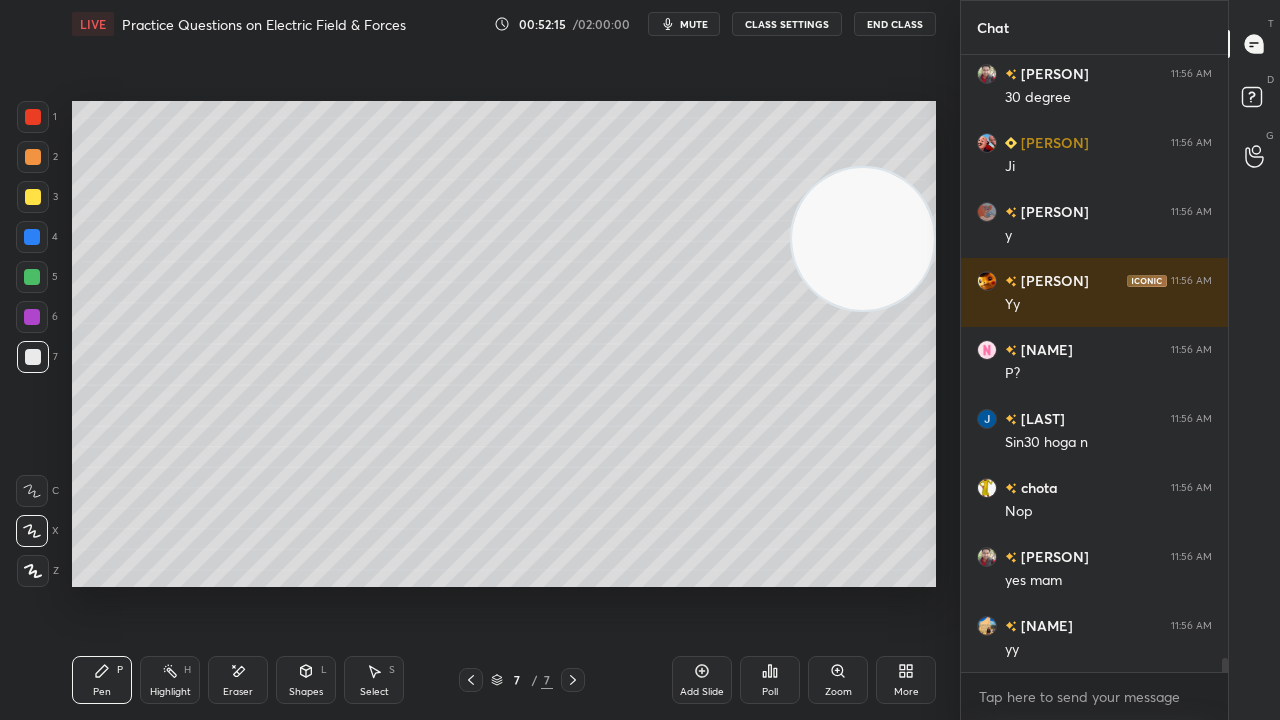 drag, startPoint x: 883, startPoint y: 191, endPoint x: 438, endPoint y: 292, distance: 456.31787 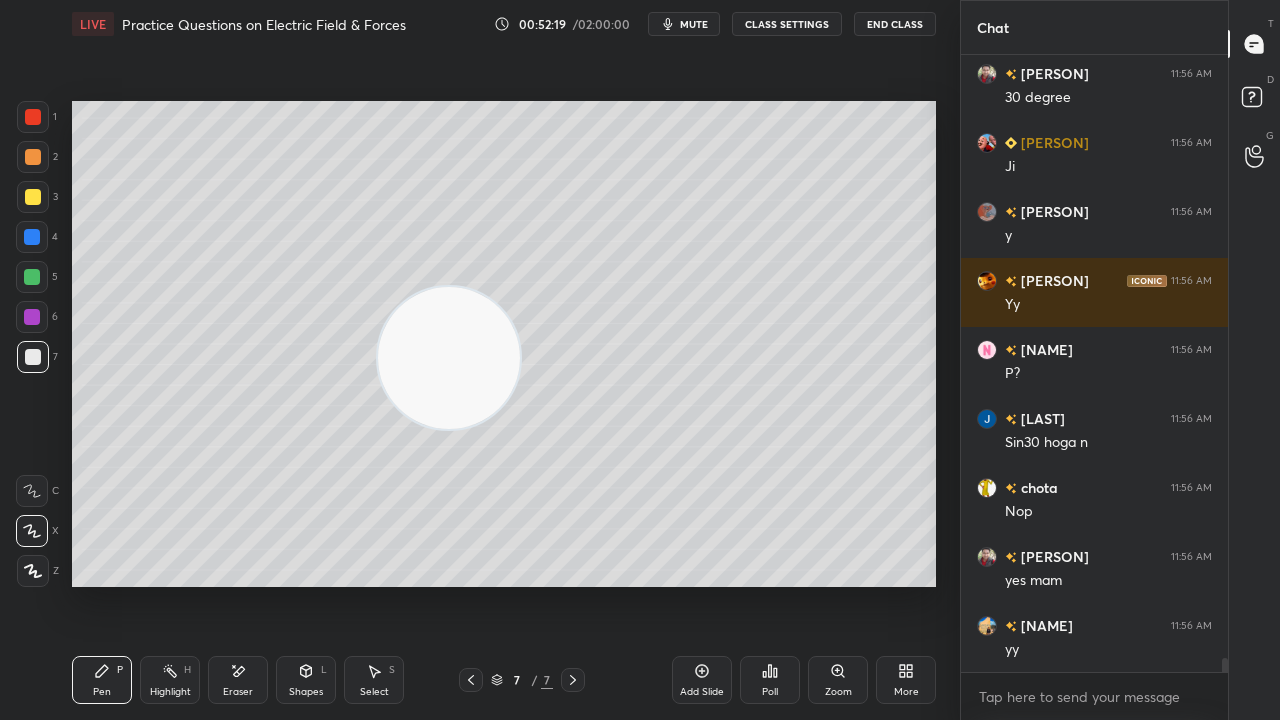 click 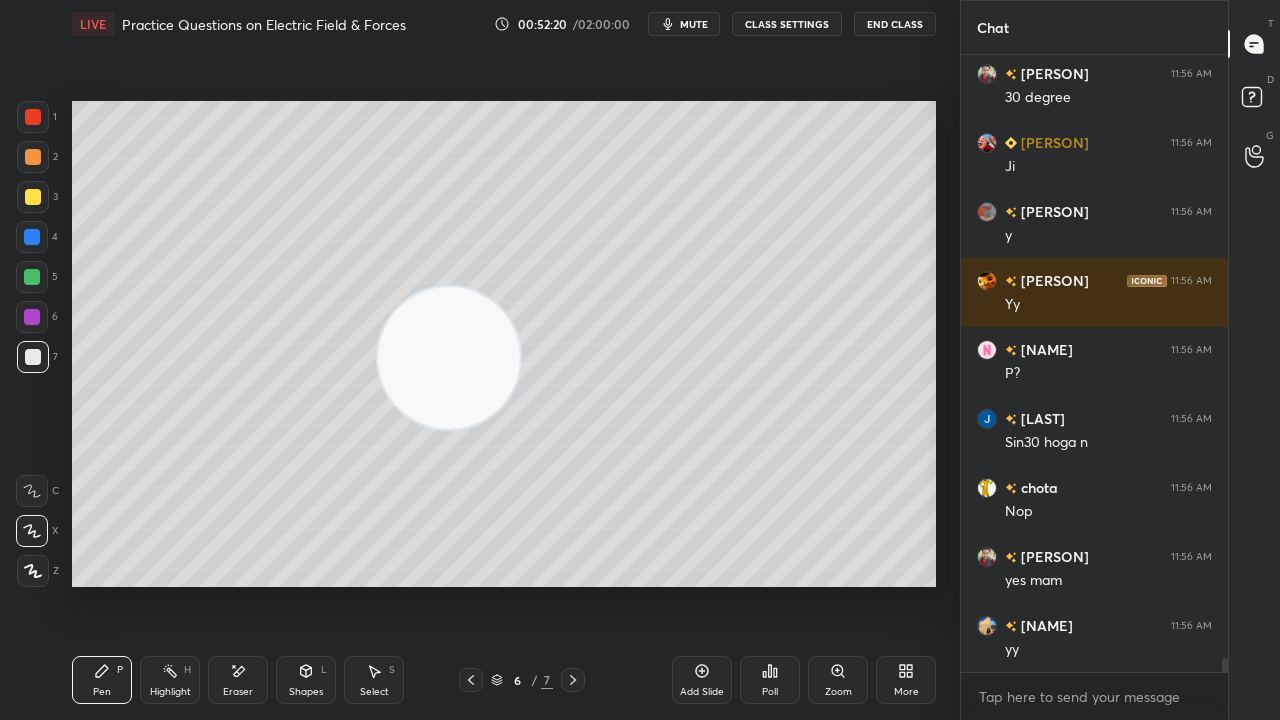 click 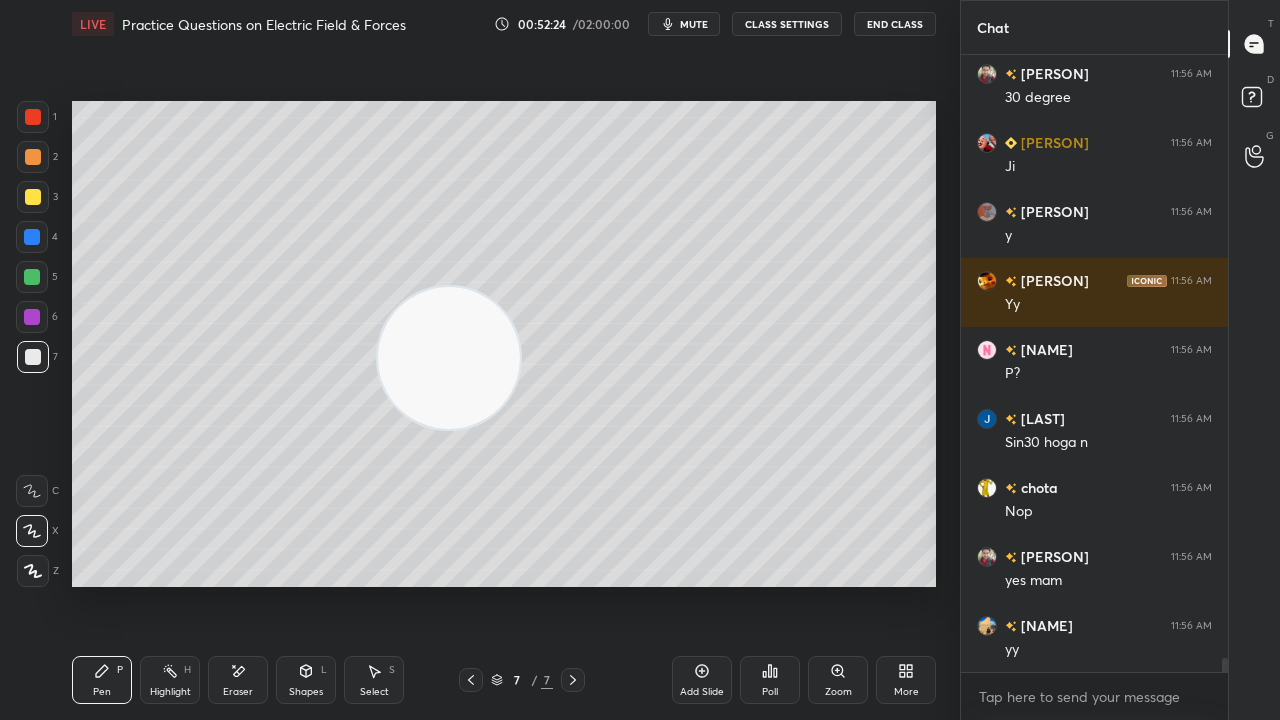 drag, startPoint x: 400, startPoint y: 379, endPoint x: 0, endPoint y: 472, distance: 410.66898 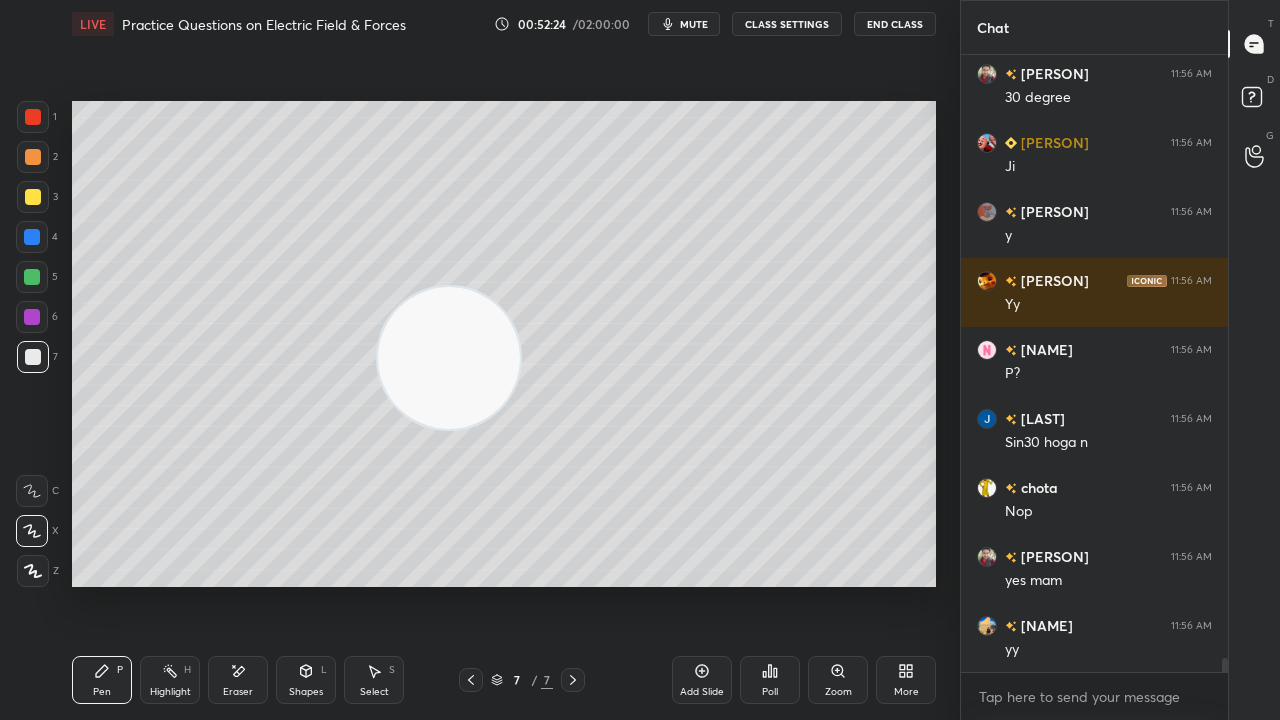 click on "1 2 3 4 5 6 7 C X Z E E Erase all   H H LIVE Practice Questions on Electric Field & Forces 00:52:24 /  02:00:00 mute CLASS SETTINGS End Class Setting up your live class Poll for   secs No correct answer Start poll Back Practice Questions on Electric Field & Forces • L3 of Detailed Course on Electromagnetic Theory [PERSON] Pen P Highlight H Eraser Shapes L Select S 7 / 7 Add Slide Poll Zoom More" at bounding box center (472, 360) 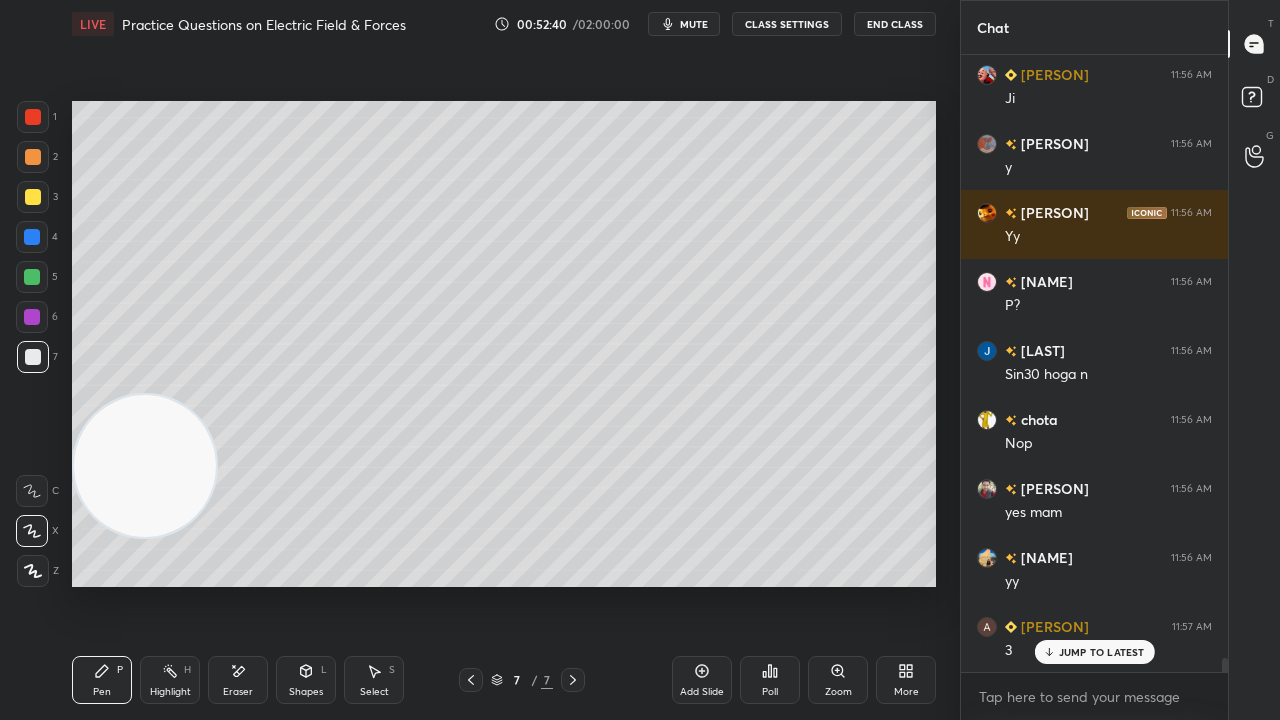 scroll, scrollTop: 26042, scrollLeft: 0, axis: vertical 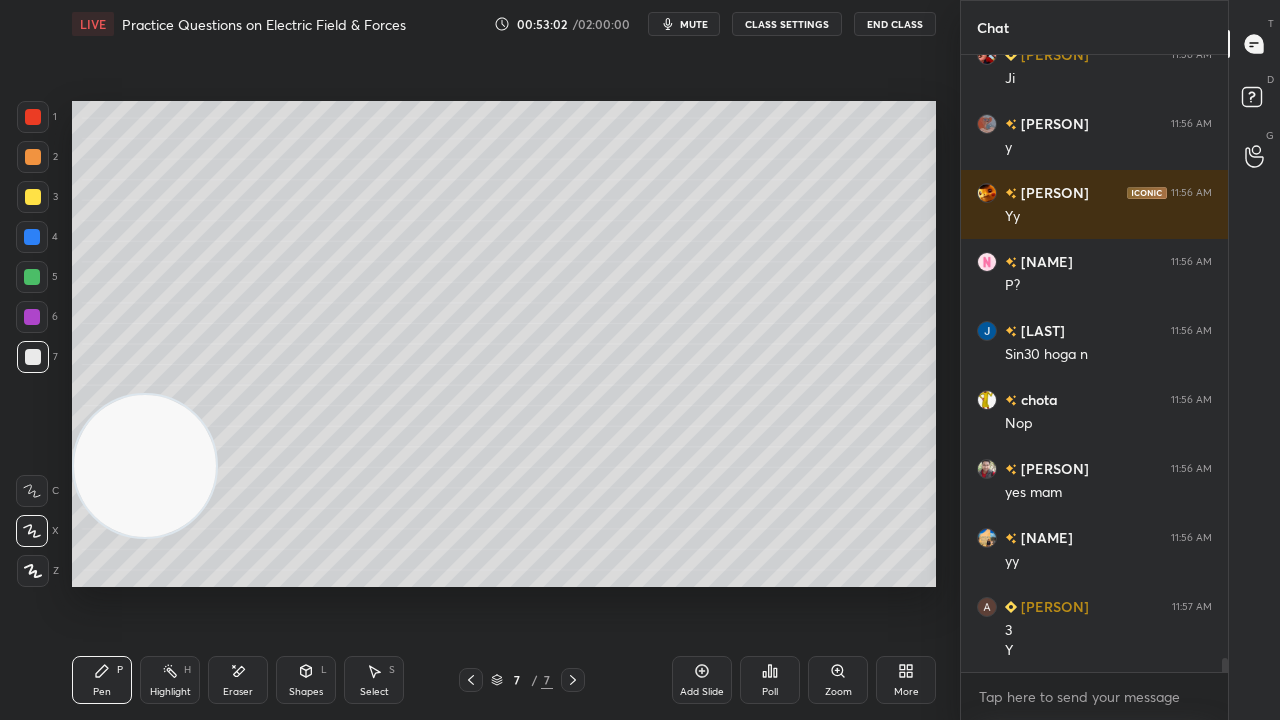 click on "mute" at bounding box center (694, 24) 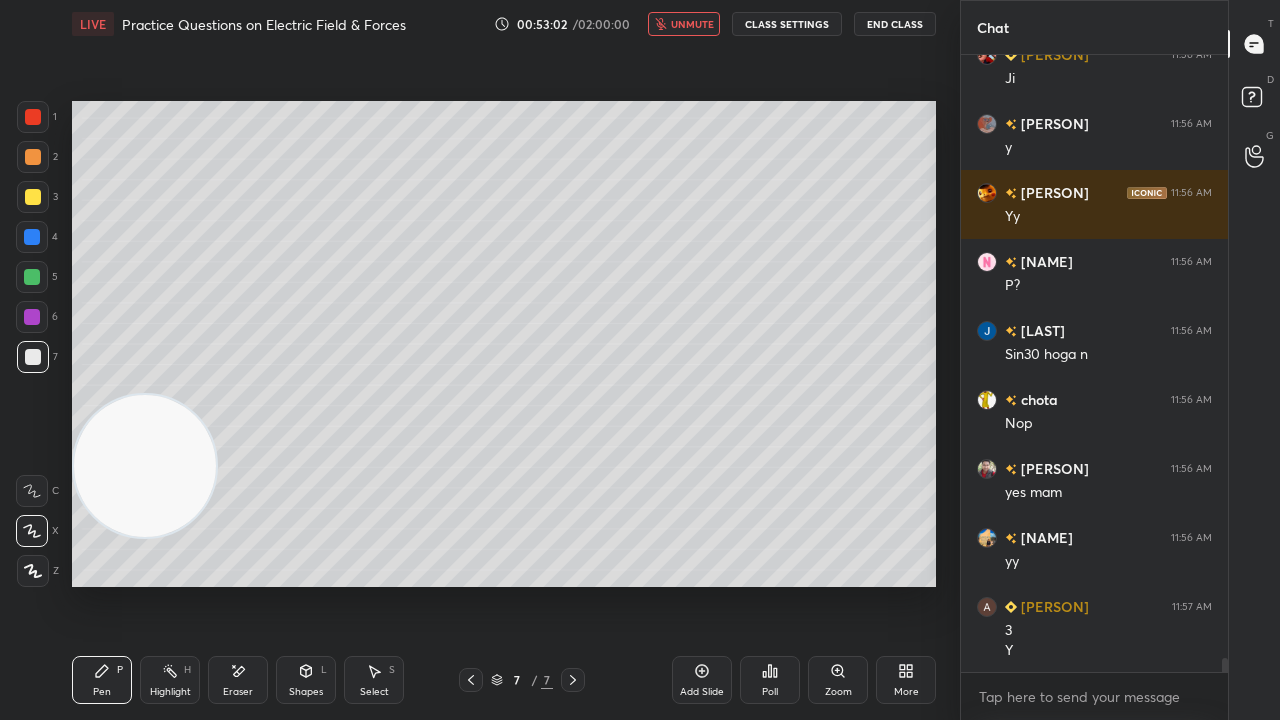 click on "unmute" at bounding box center (692, 24) 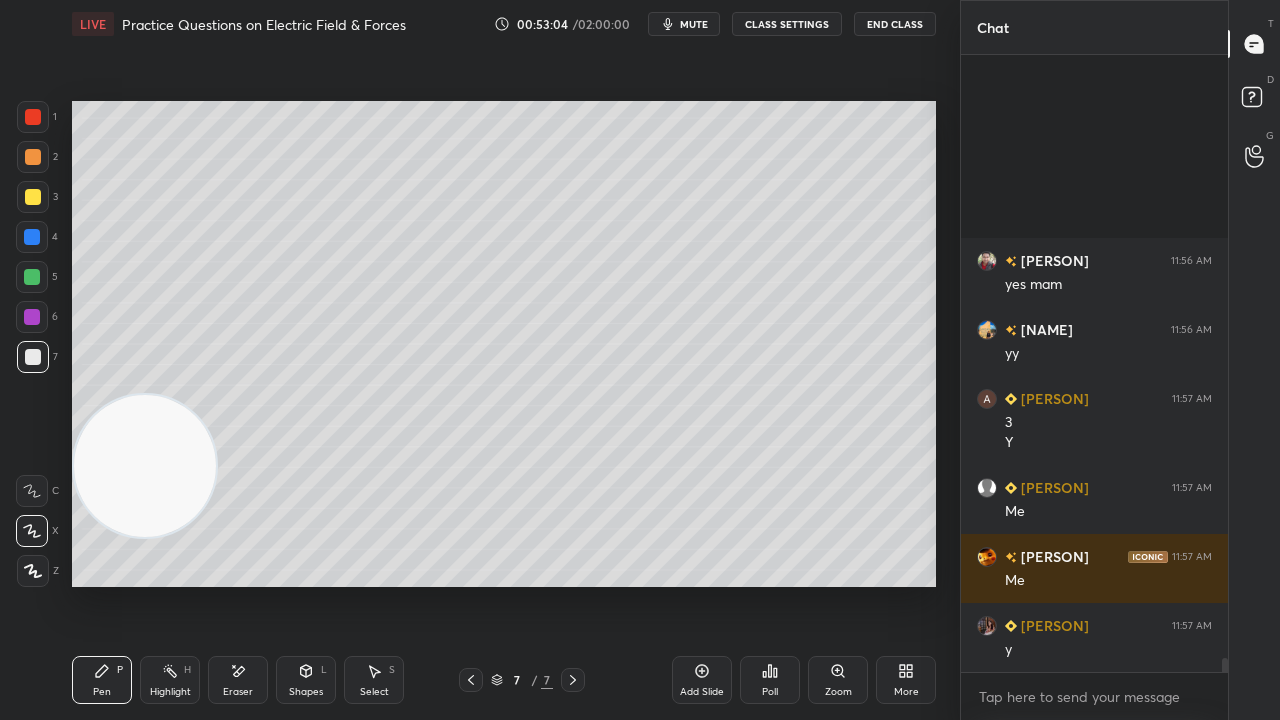 scroll, scrollTop: 26526, scrollLeft: 0, axis: vertical 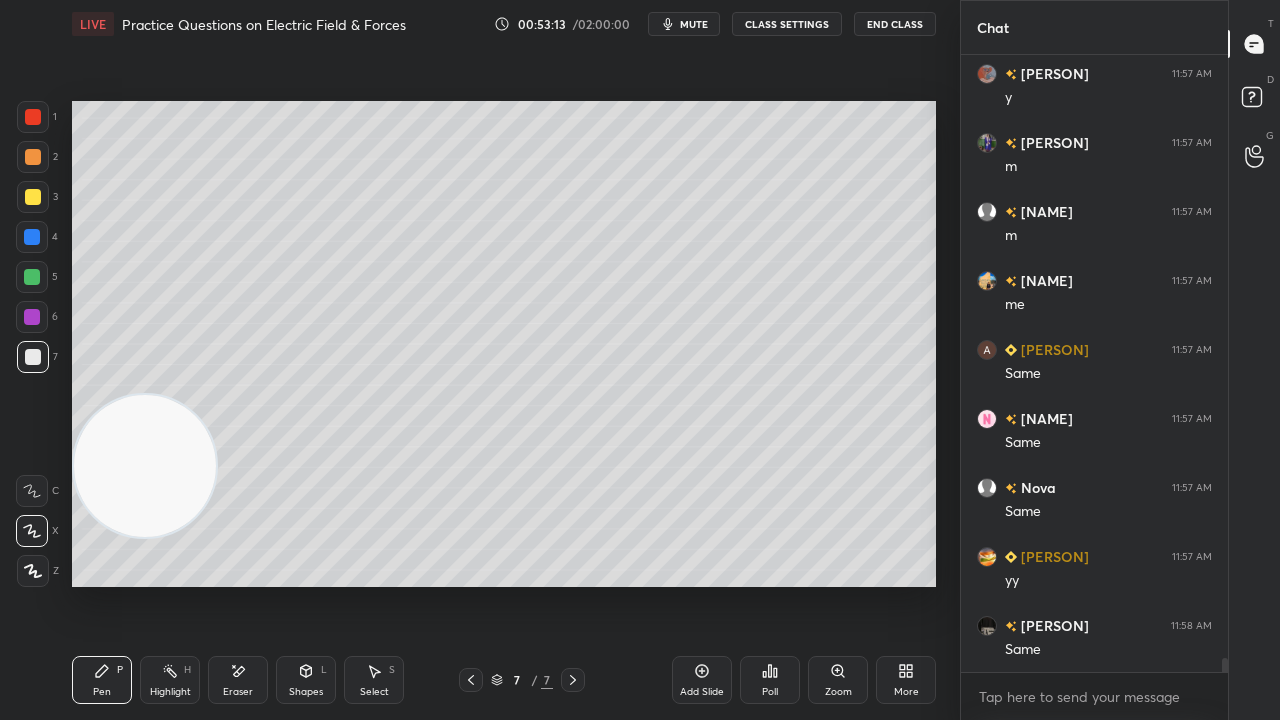 click on "Eraser" at bounding box center (238, 692) 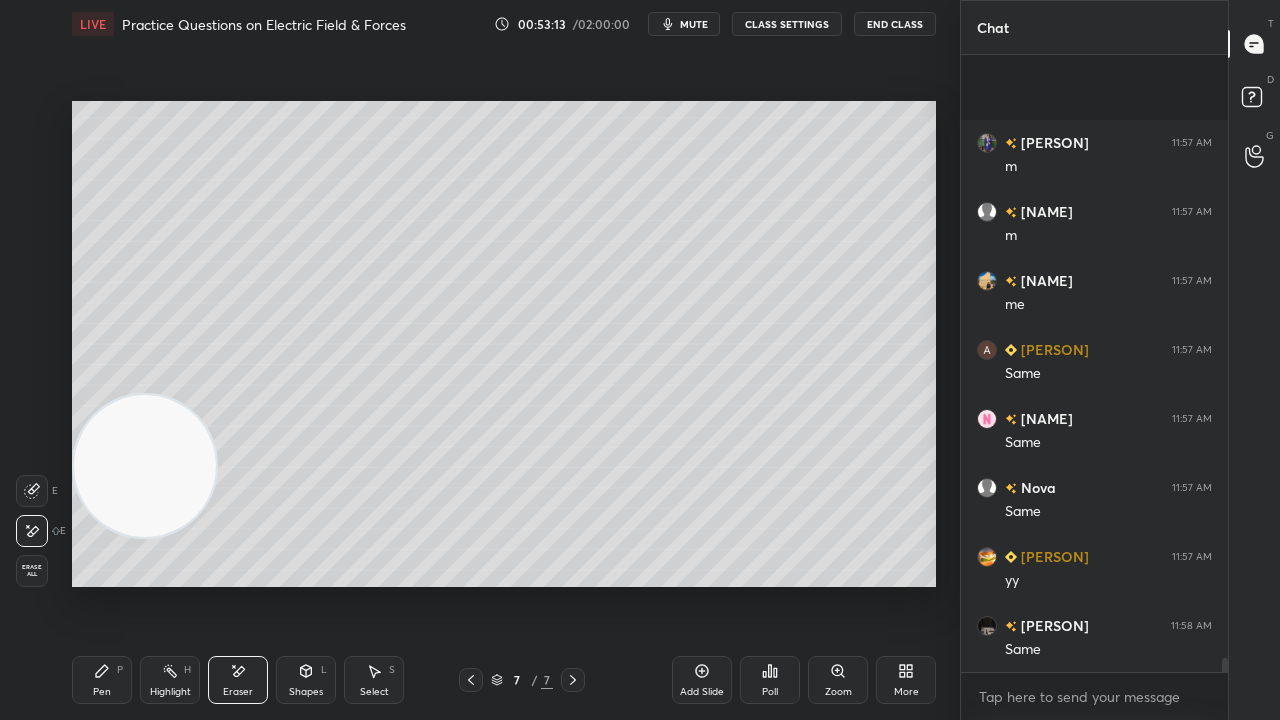 scroll, scrollTop: 27078, scrollLeft: 0, axis: vertical 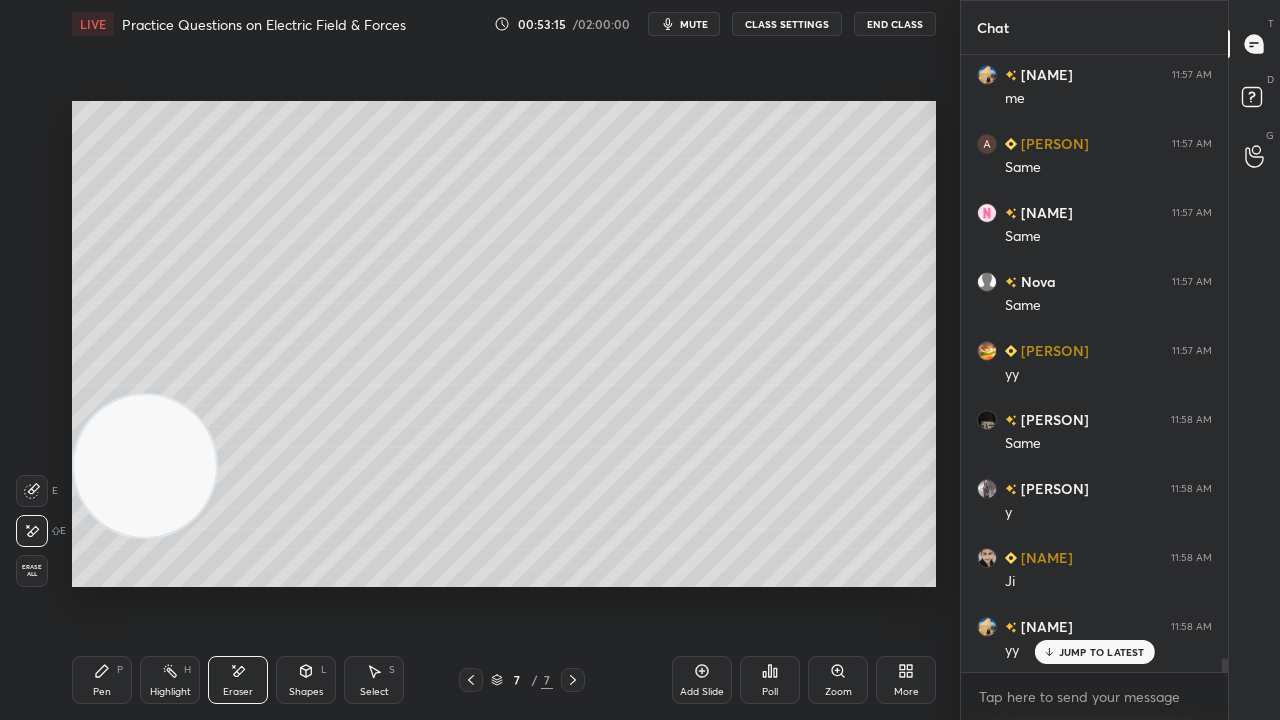 drag, startPoint x: 96, startPoint y: 692, endPoint x: 190, endPoint y: 621, distance: 117.80068 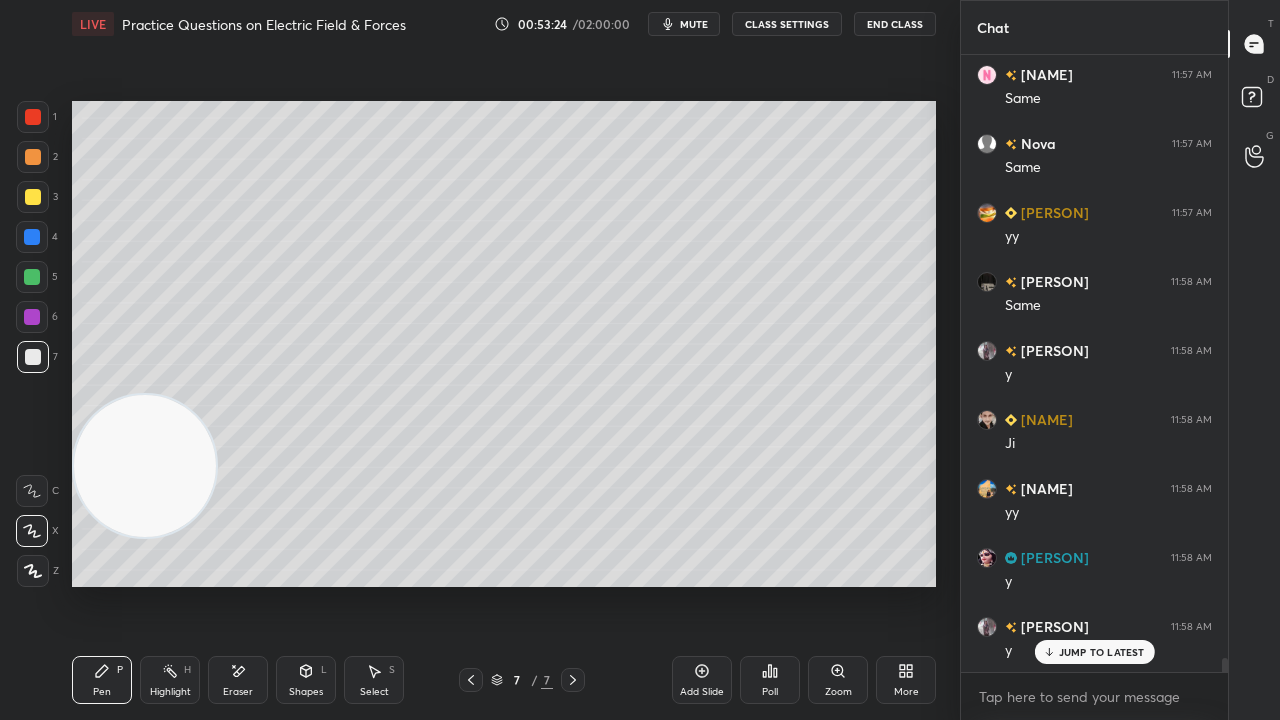 scroll, scrollTop: 27354, scrollLeft: 0, axis: vertical 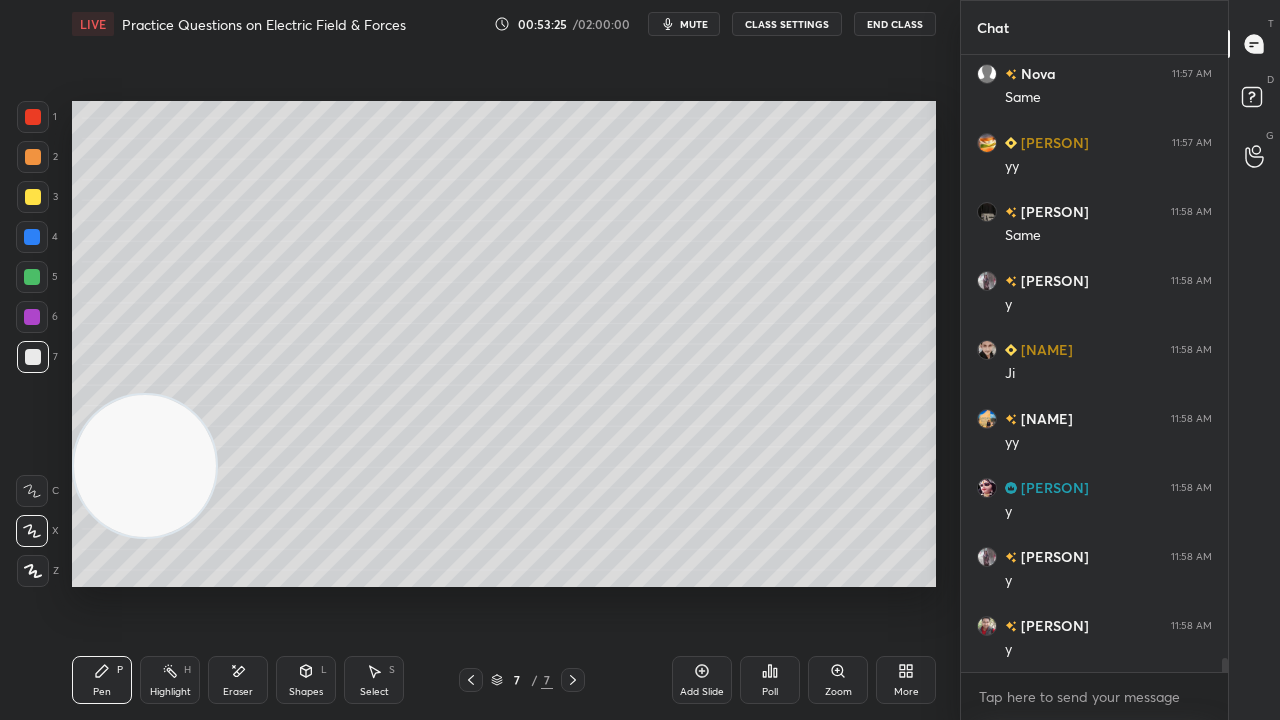 click on "Eraser" at bounding box center (238, 680) 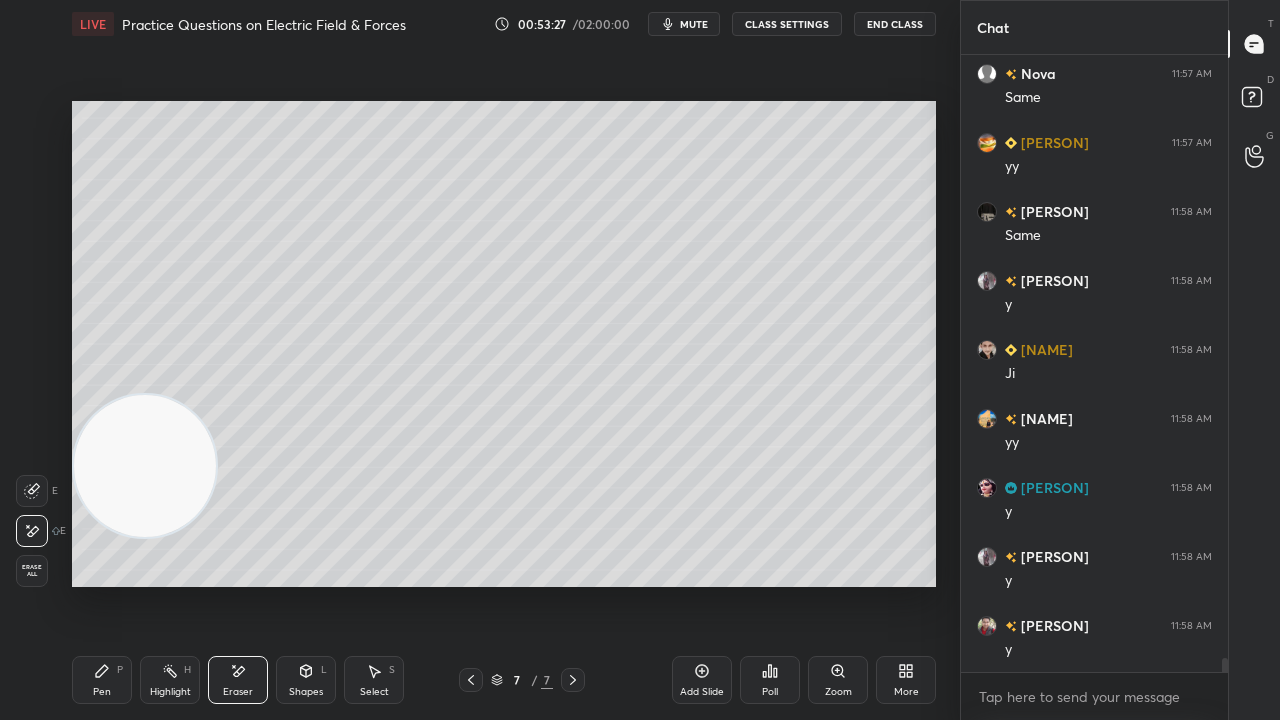 click on "Pen P" at bounding box center [102, 680] 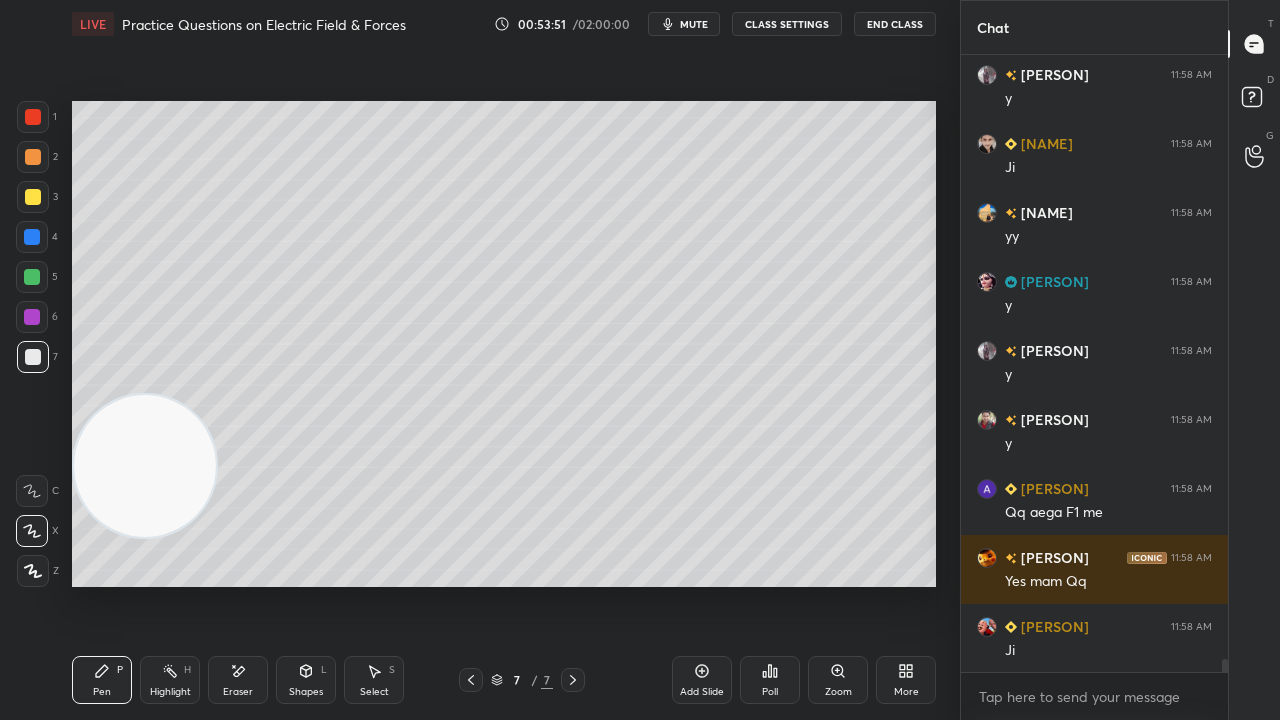 scroll, scrollTop: 27630, scrollLeft: 0, axis: vertical 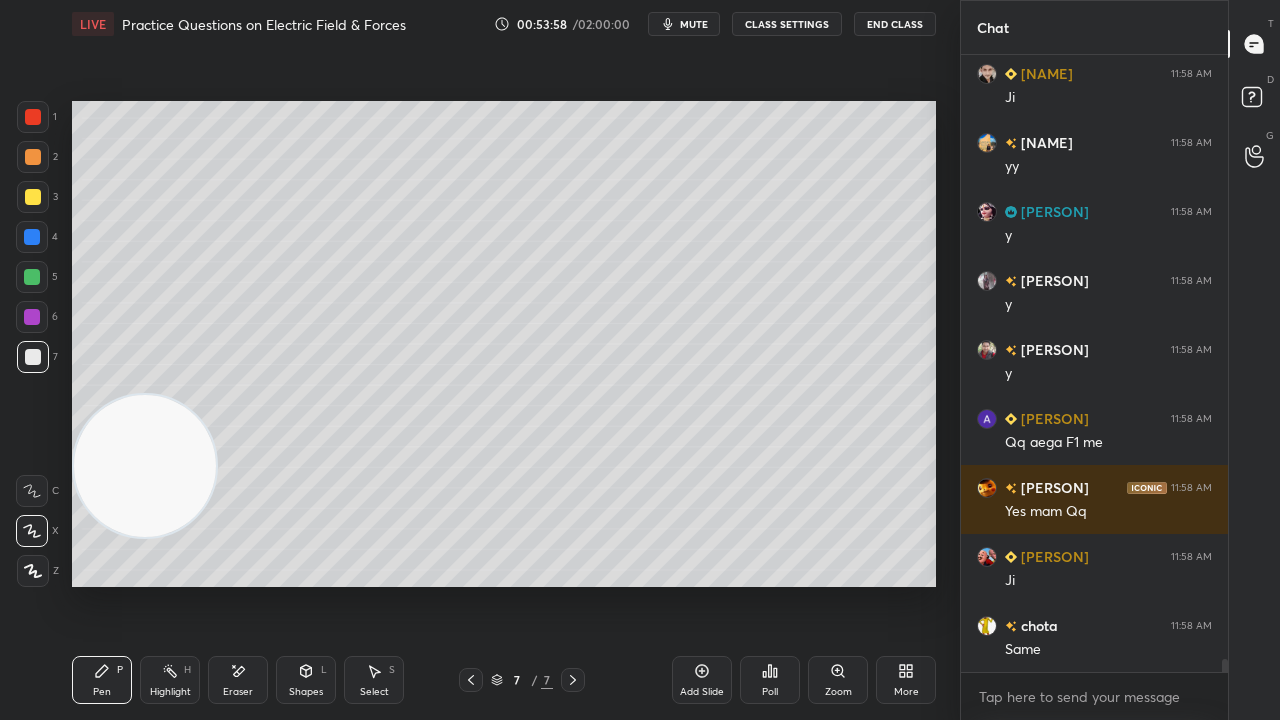 click on "Add Slide" at bounding box center [702, 680] 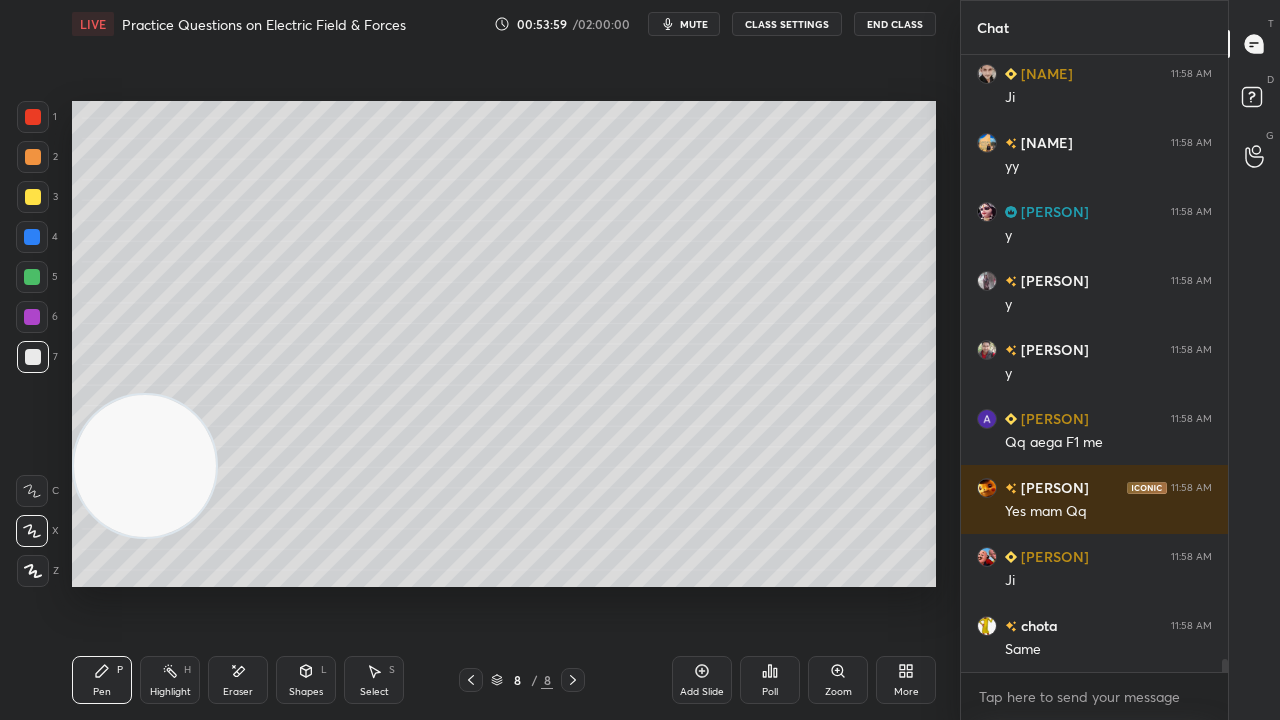 click at bounding box center (33, 197) 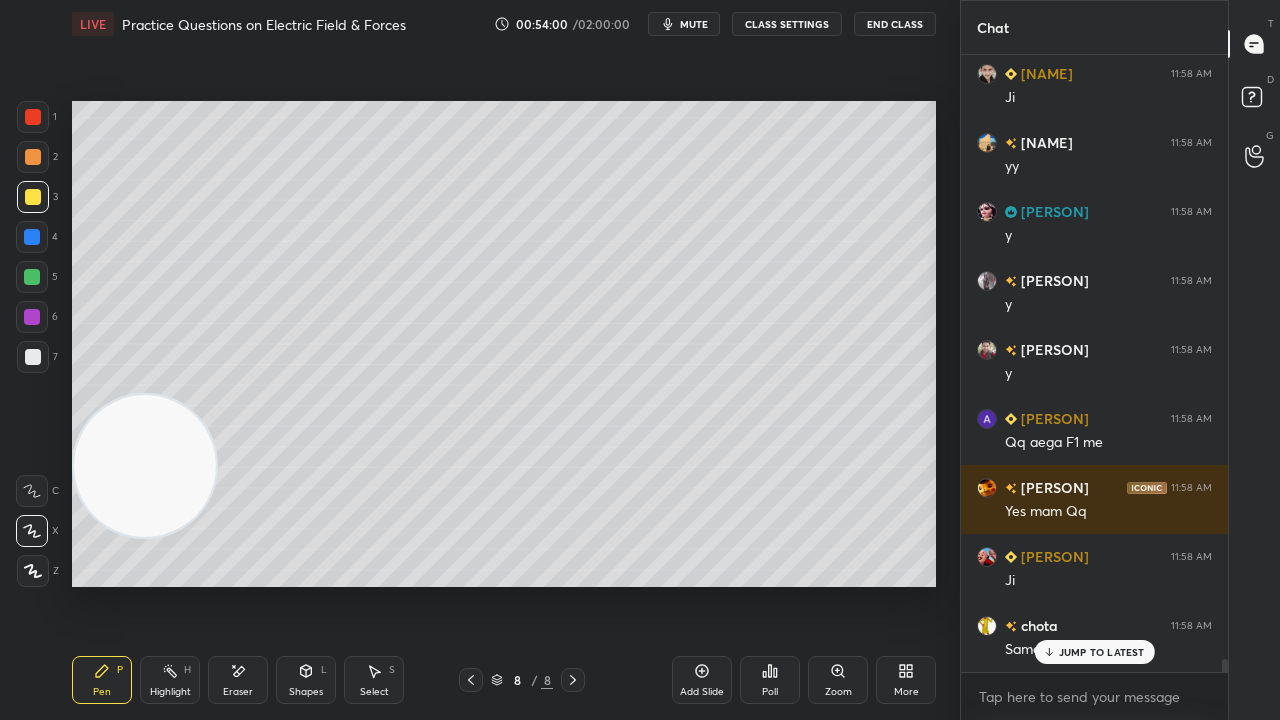 scroll, scrollTop: 27698, scrollLeft: 0, axis: vertical 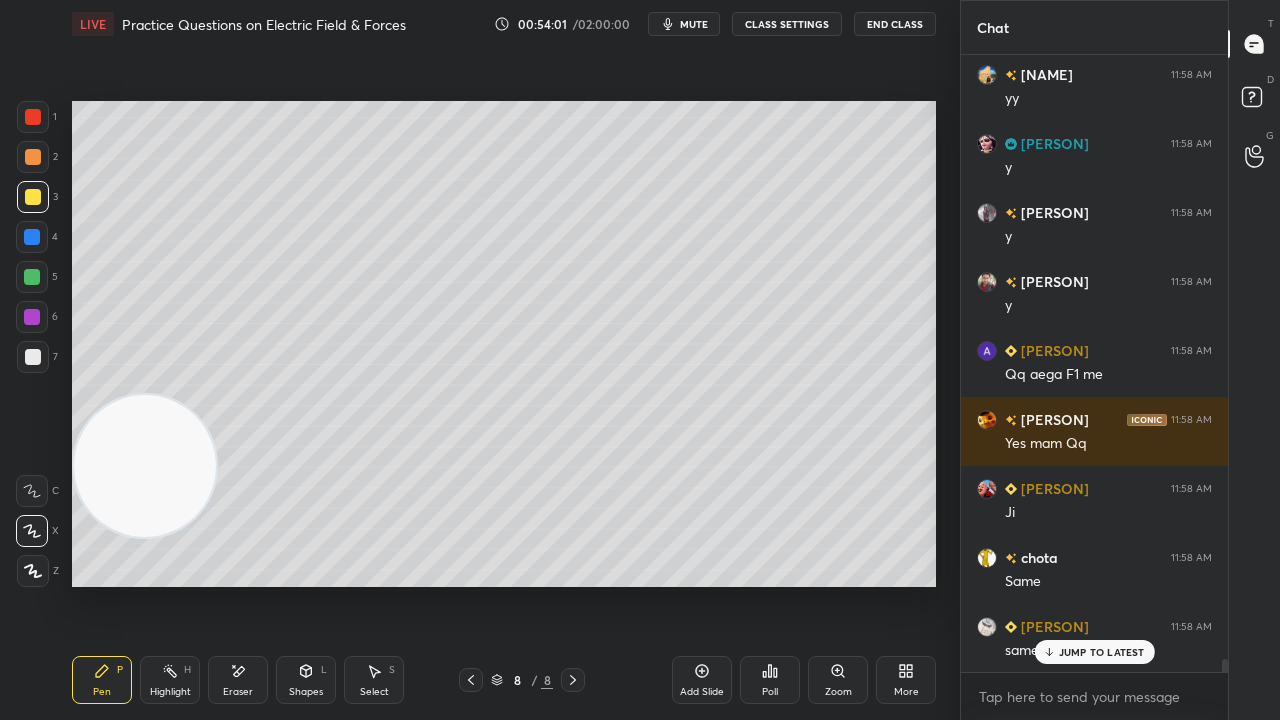 drag, startPoint x: 300, startPoint y: 694, endPoint x: 302, endPoint y: 667, distance: 27.073973 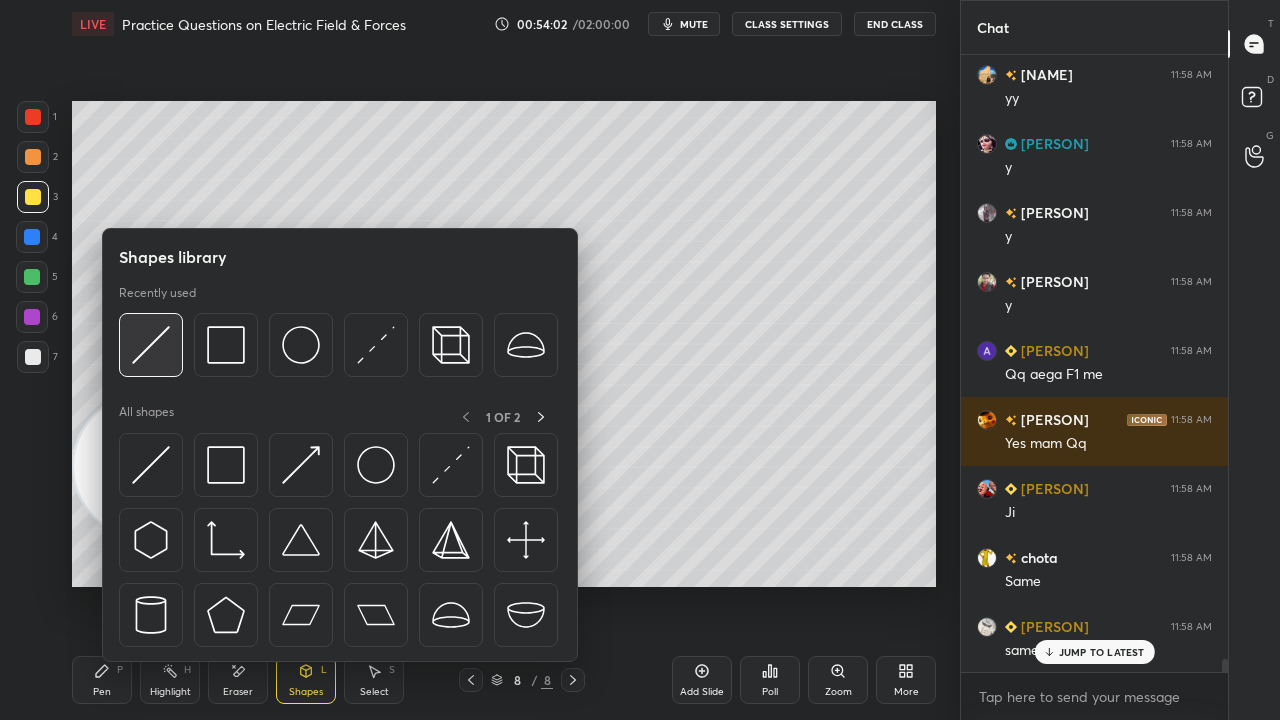click at bounding box center [151, 345] 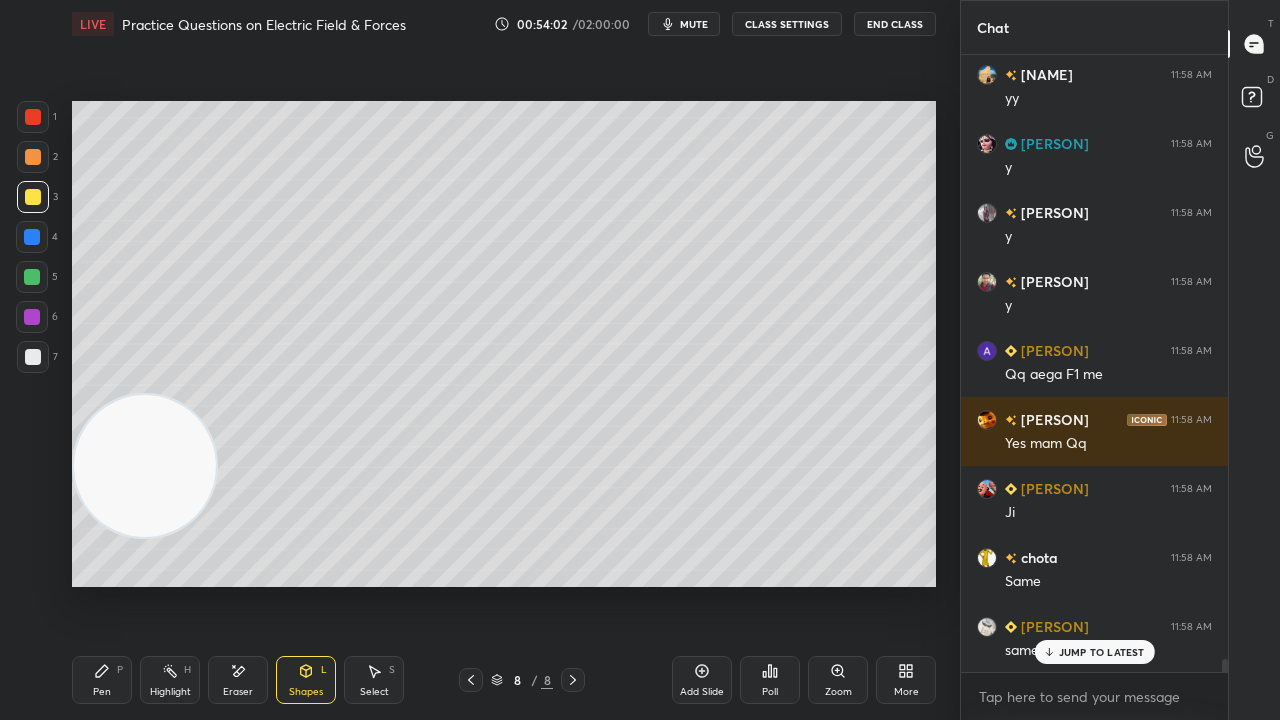 drag, startPoint x: 42, startPoint y: 361, endPoint x: 63, endPoint y: 352, distance: 22.847319 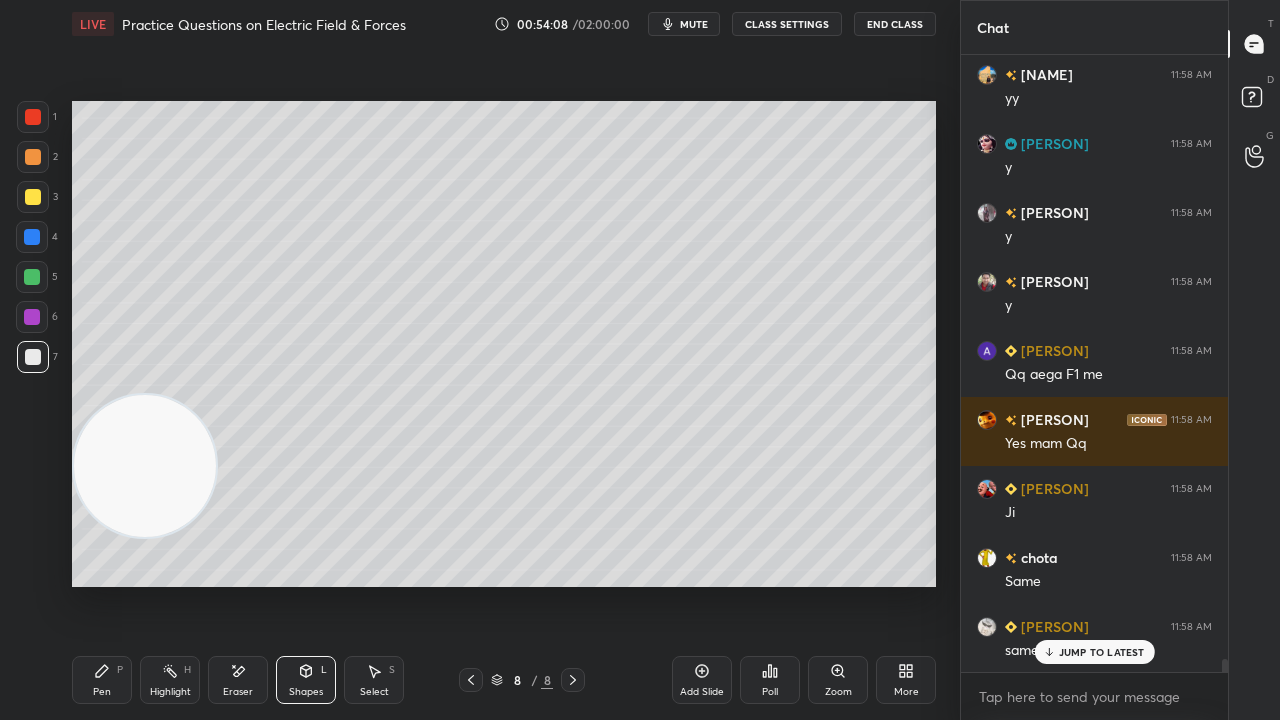 click on "Pen P" at bounding box center [102, 680] 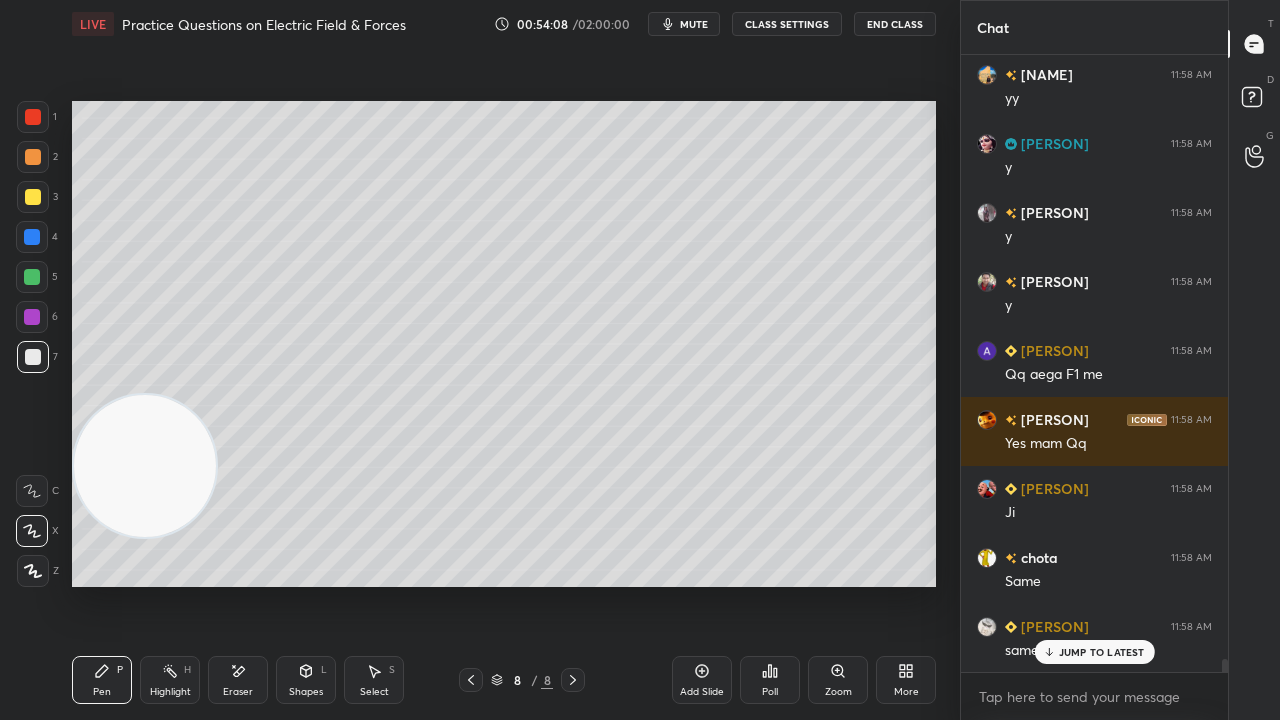 click at bounding box center (32, 277) 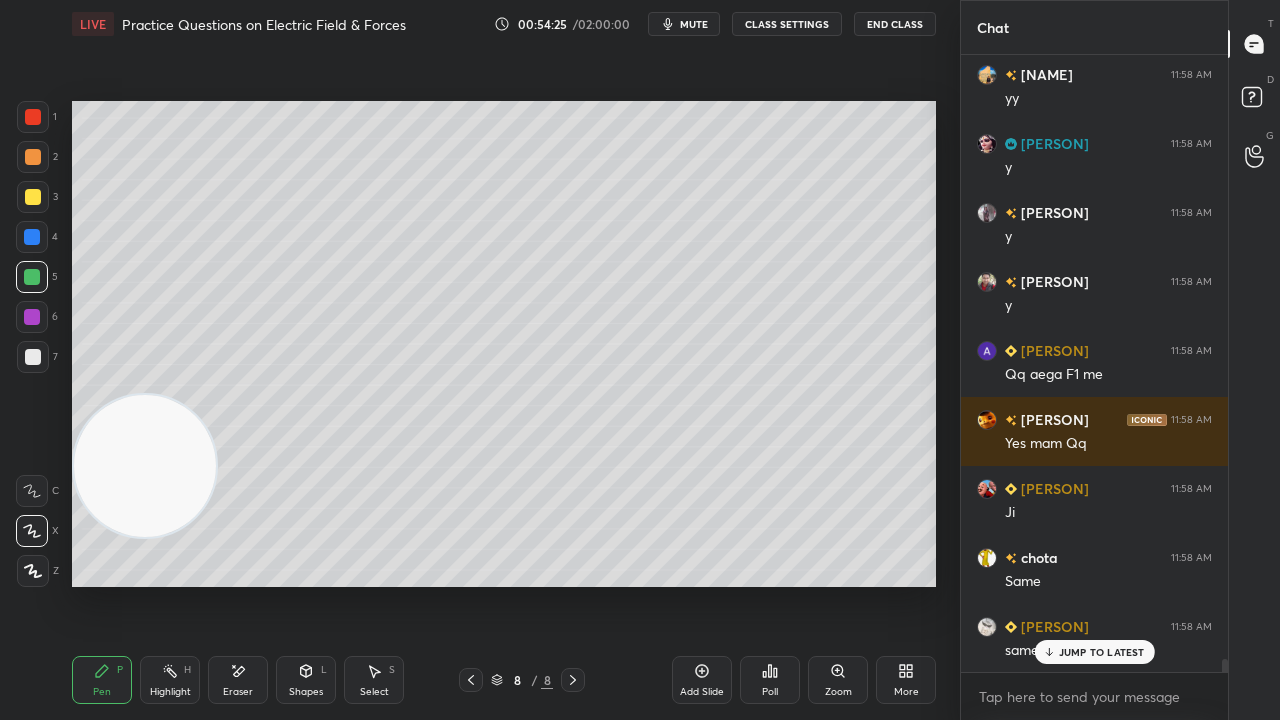 click on "mute" at bounding box center [694, 24] 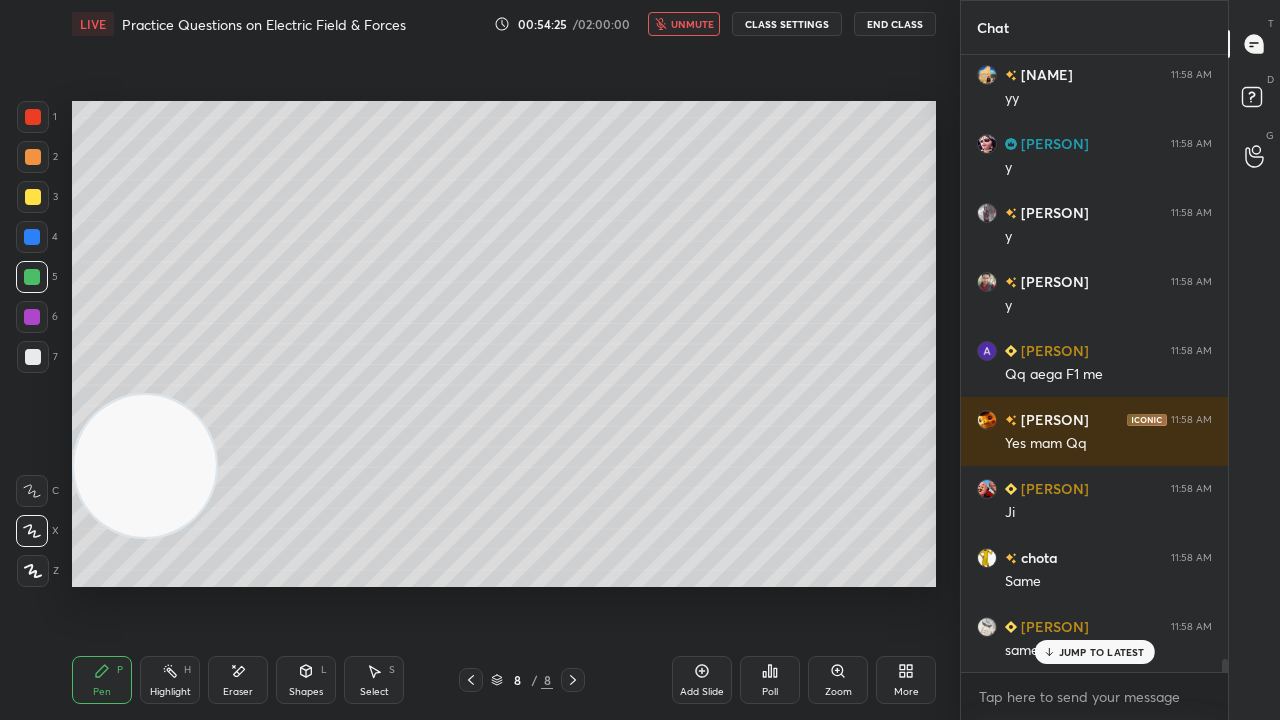 click on "unmute" at bounding box center (692, 24) 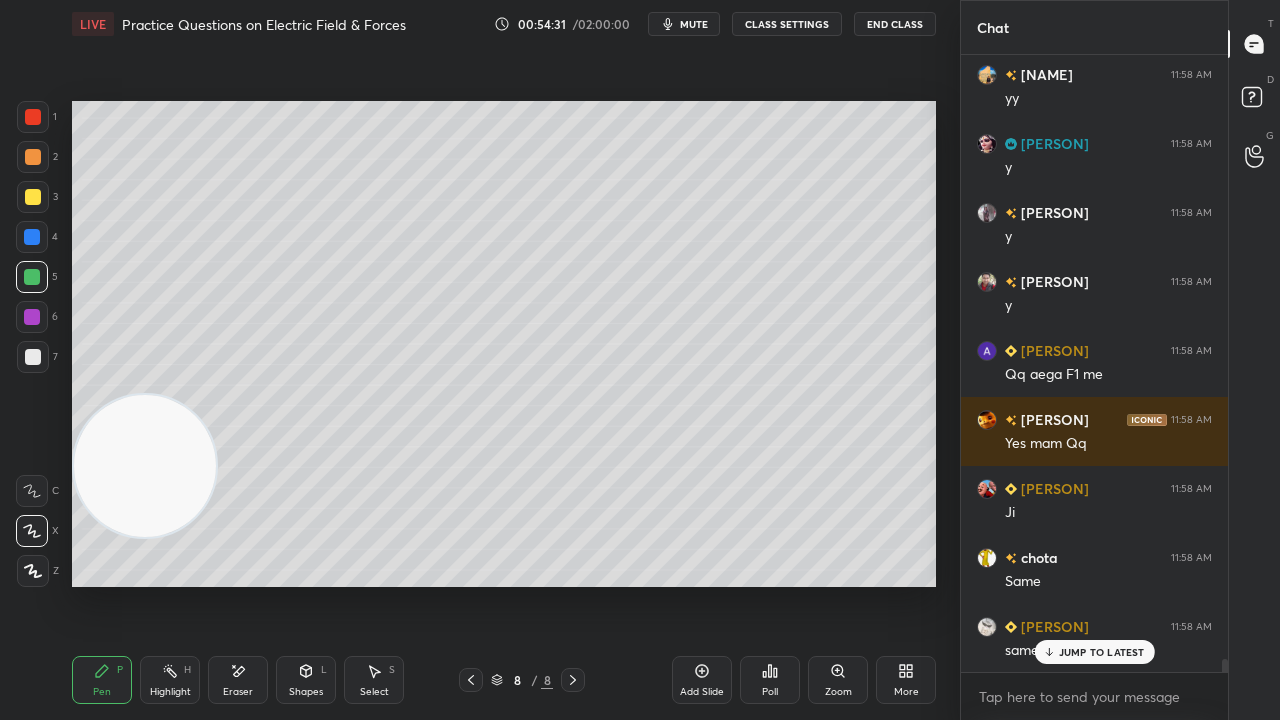 click on "mute" at bounding box center (694, 24) 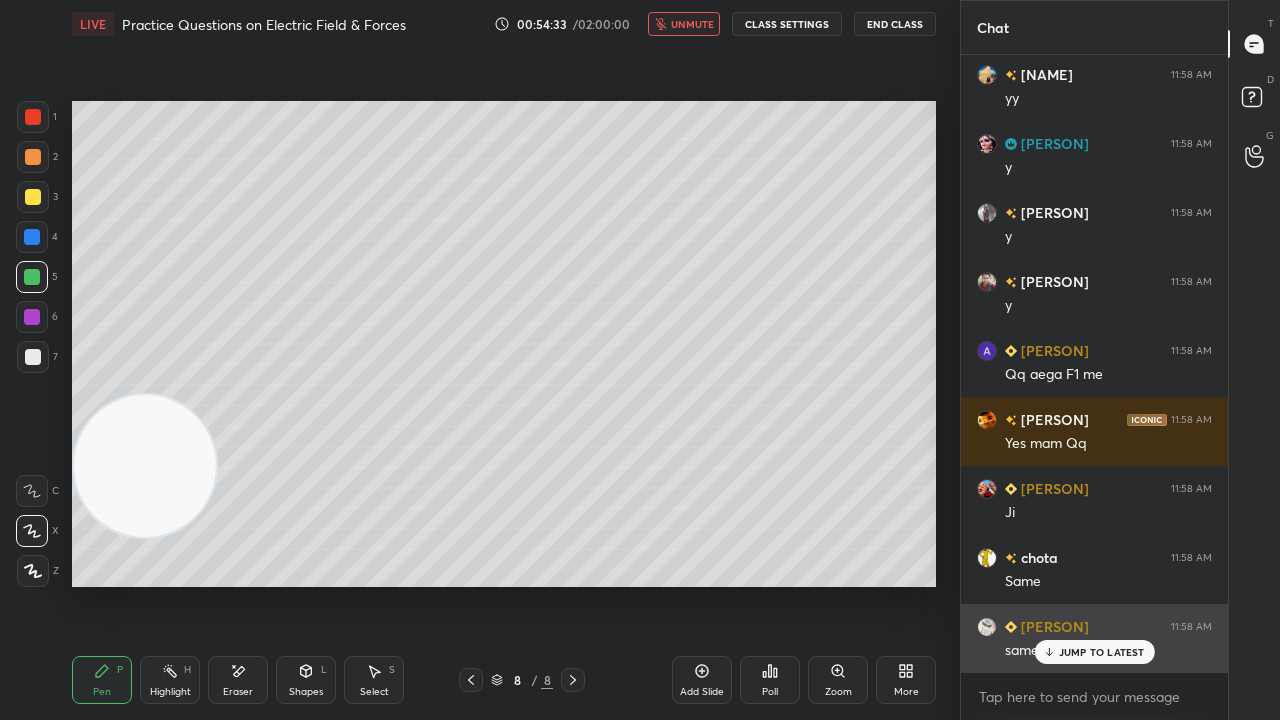 click on "JUMP TO LATEST" at bounding box center (1102, 652) 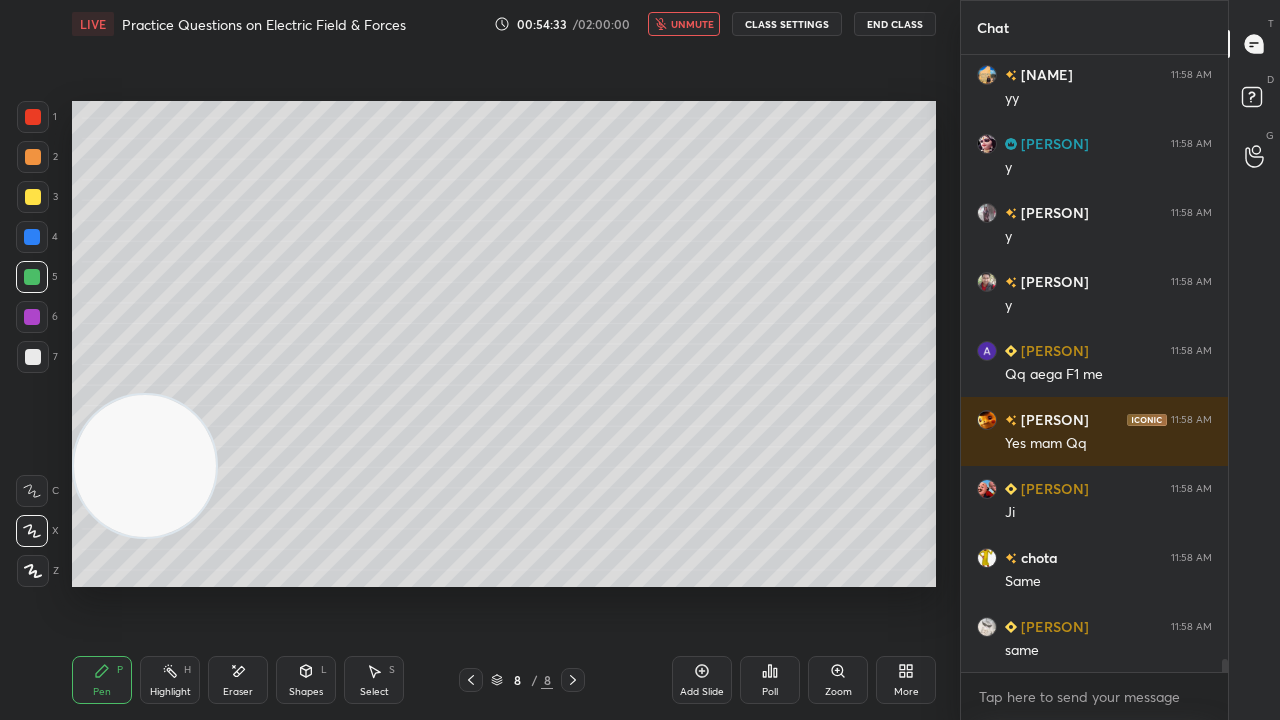 scroll, scrollTop: 27768, scrollLeft: 0, axis: vertical 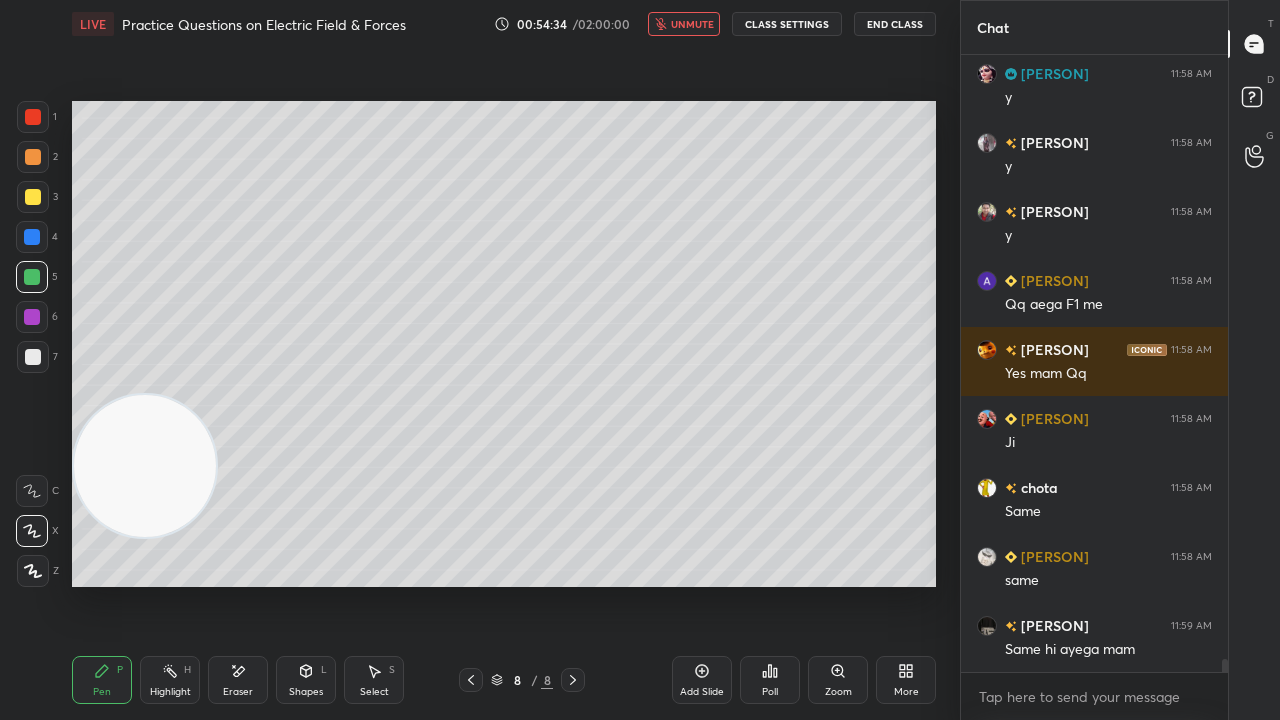 click on "x" at bounding box center [1094, 696] 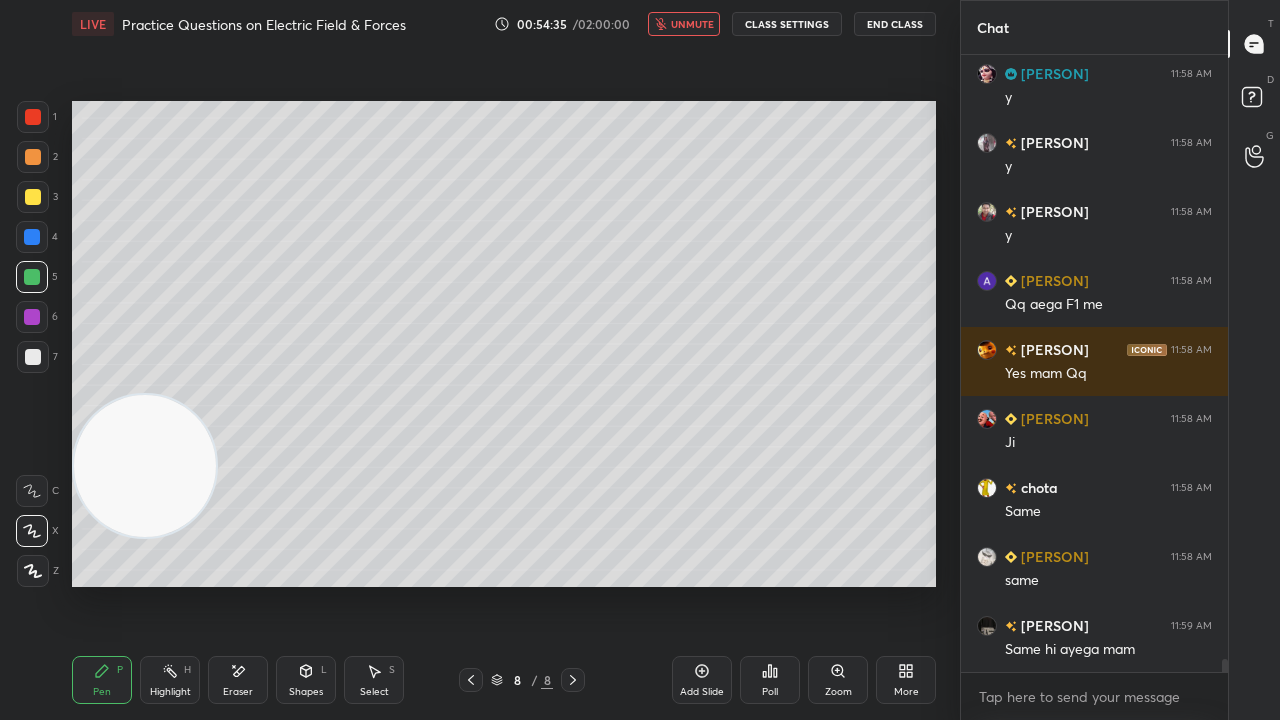 click on "unmute" at bounding box center [692, 24] 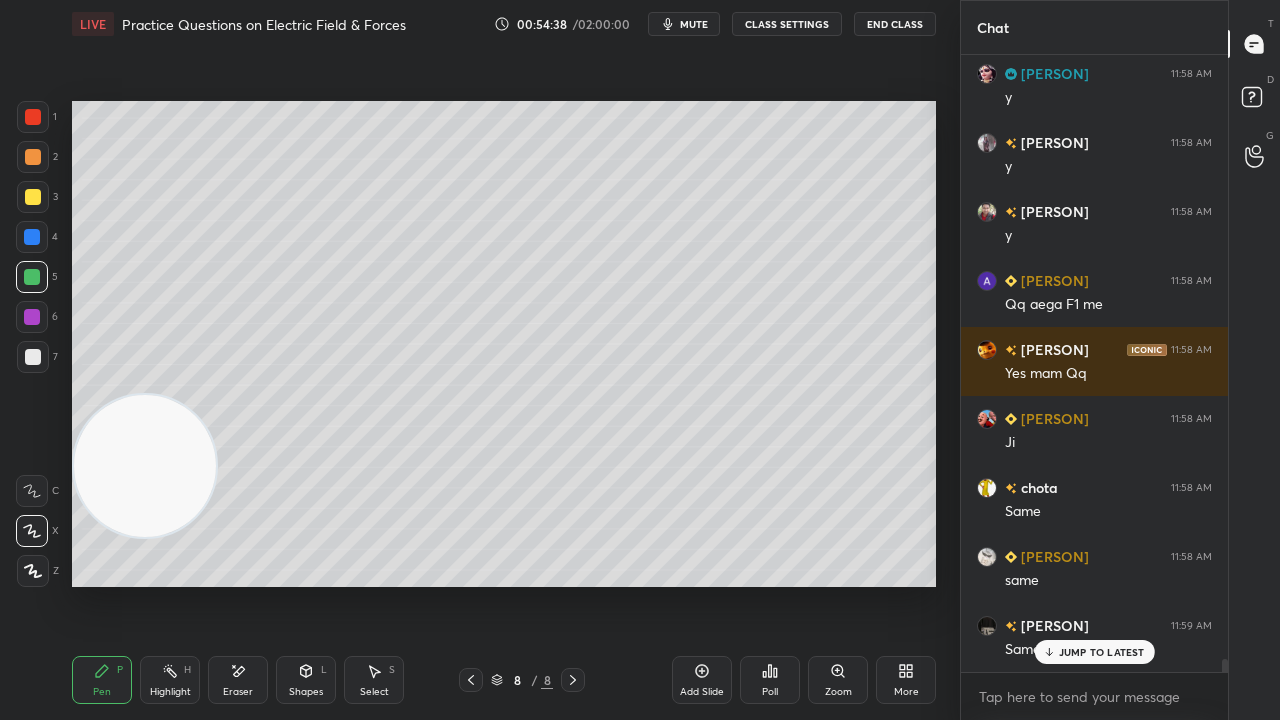 scroll, scrollTop: 27836, scrollLeft: 0, axis: vertical 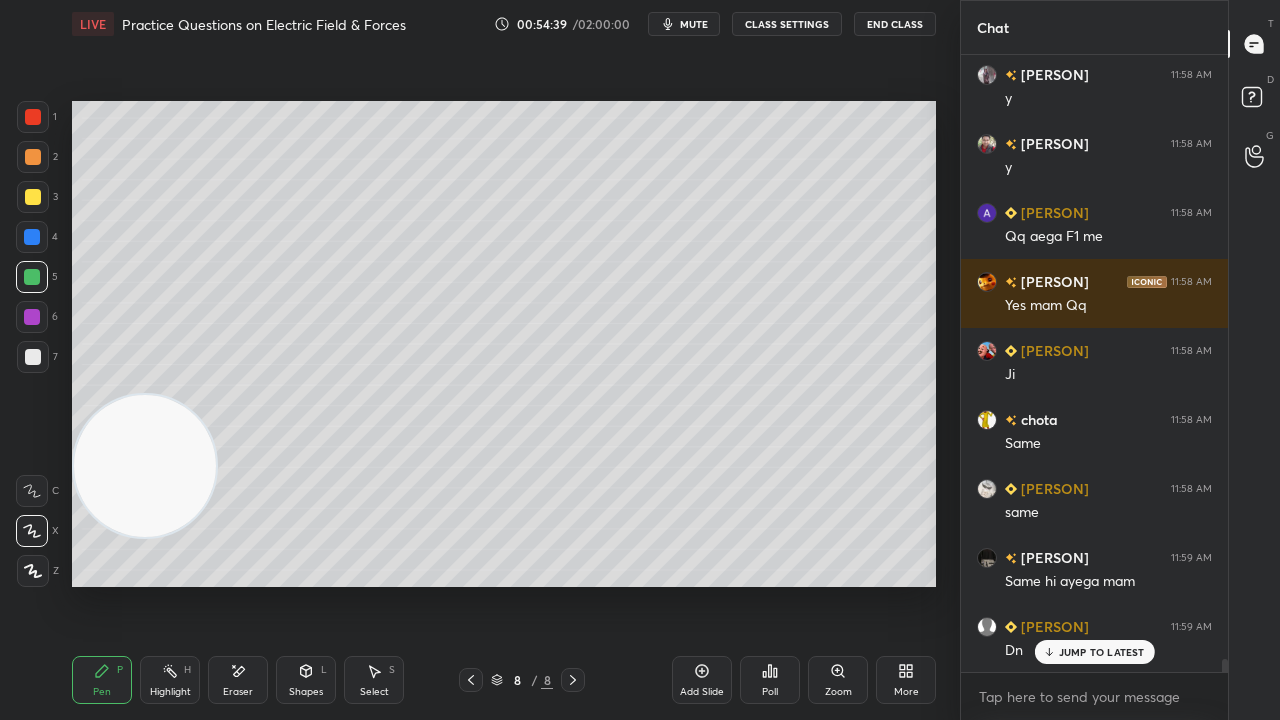click on "mute" at bounding box center [694, 24] 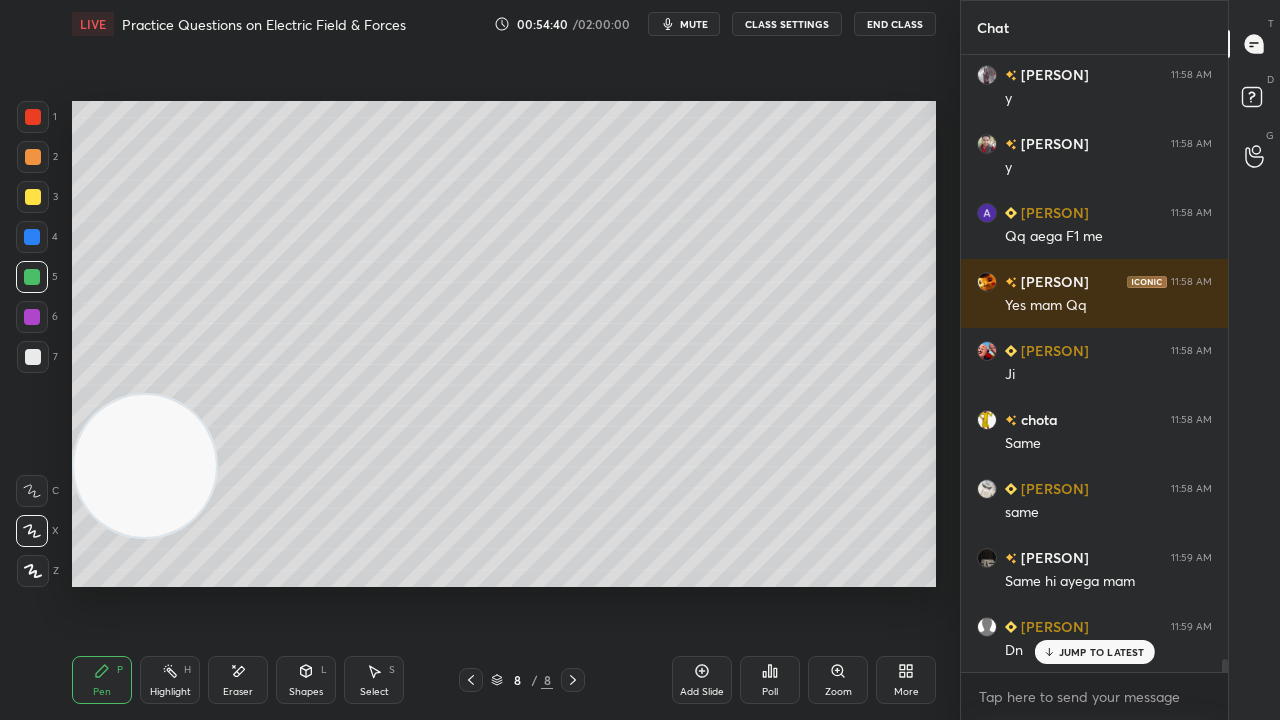 click on "JUMP TO LATEST" at bounding box center (1102, 652) 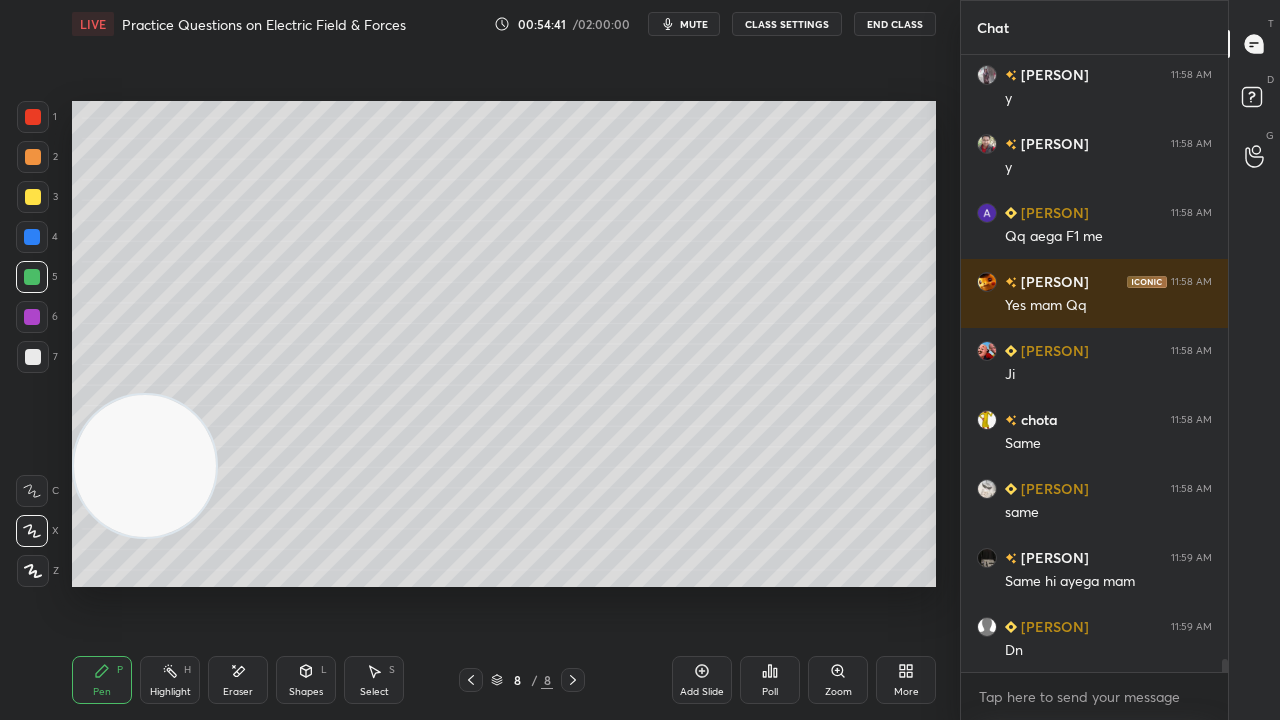 click on "mute" at bounding box center (684, 24) 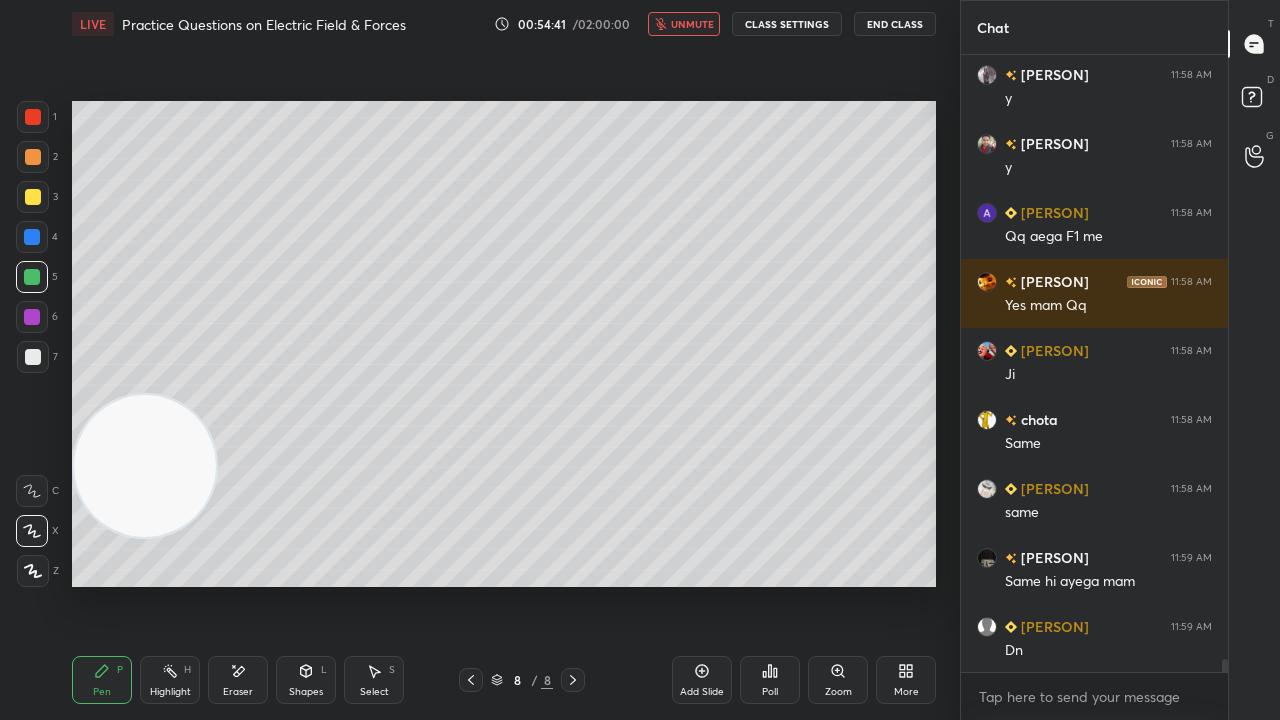 click on "unmute" at bounding box center (692, 24) 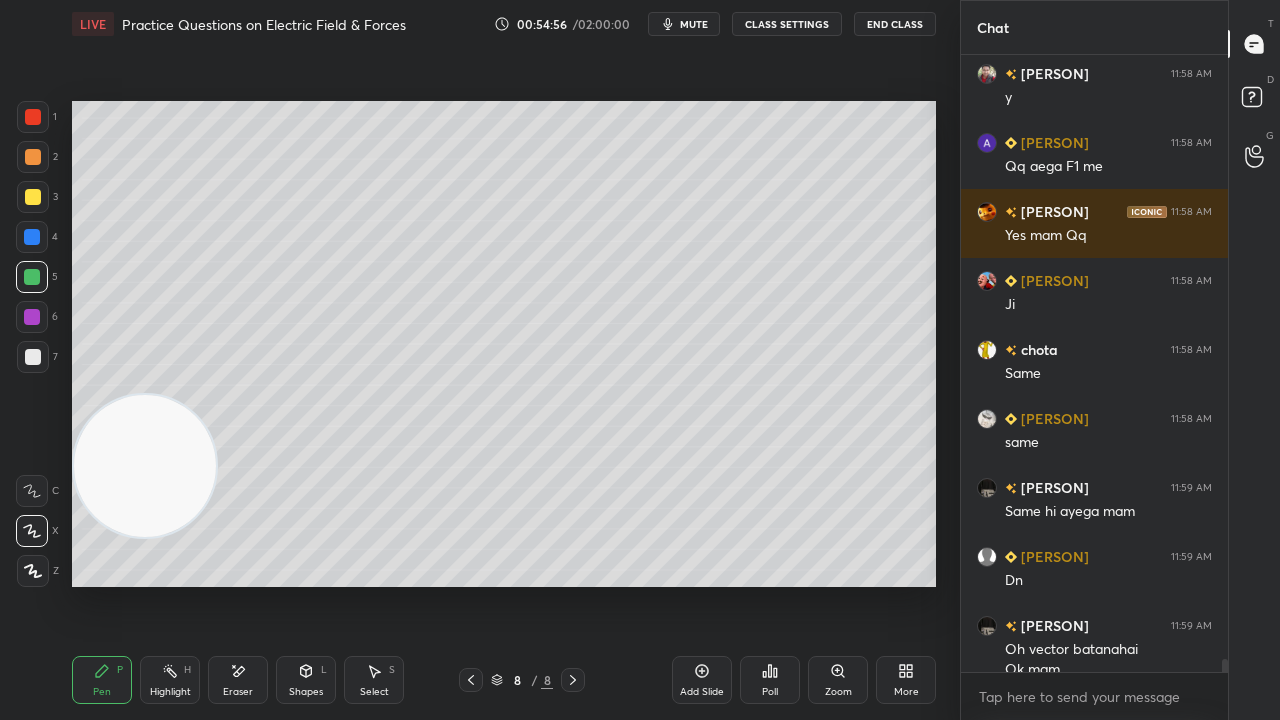 scroll, scrollTop: 27926, scrollLeft: 0, axis: vertical 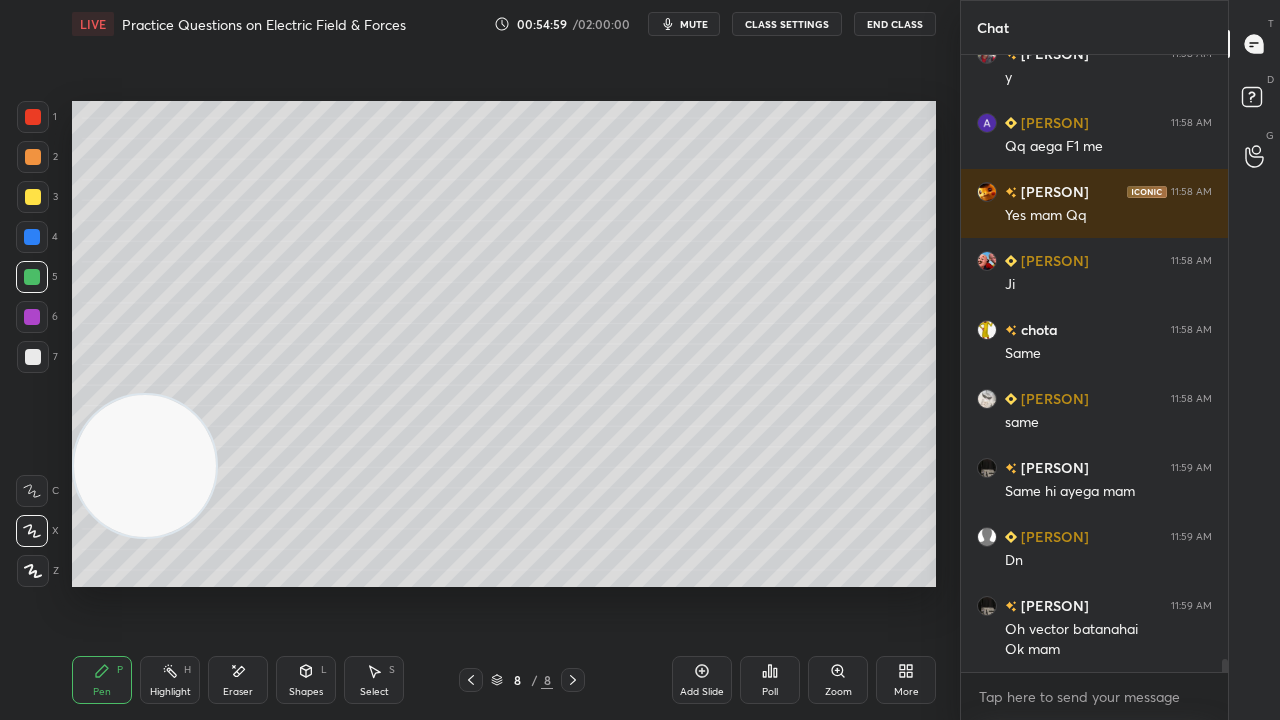 click on "mute" at bounding box center (694, 24) 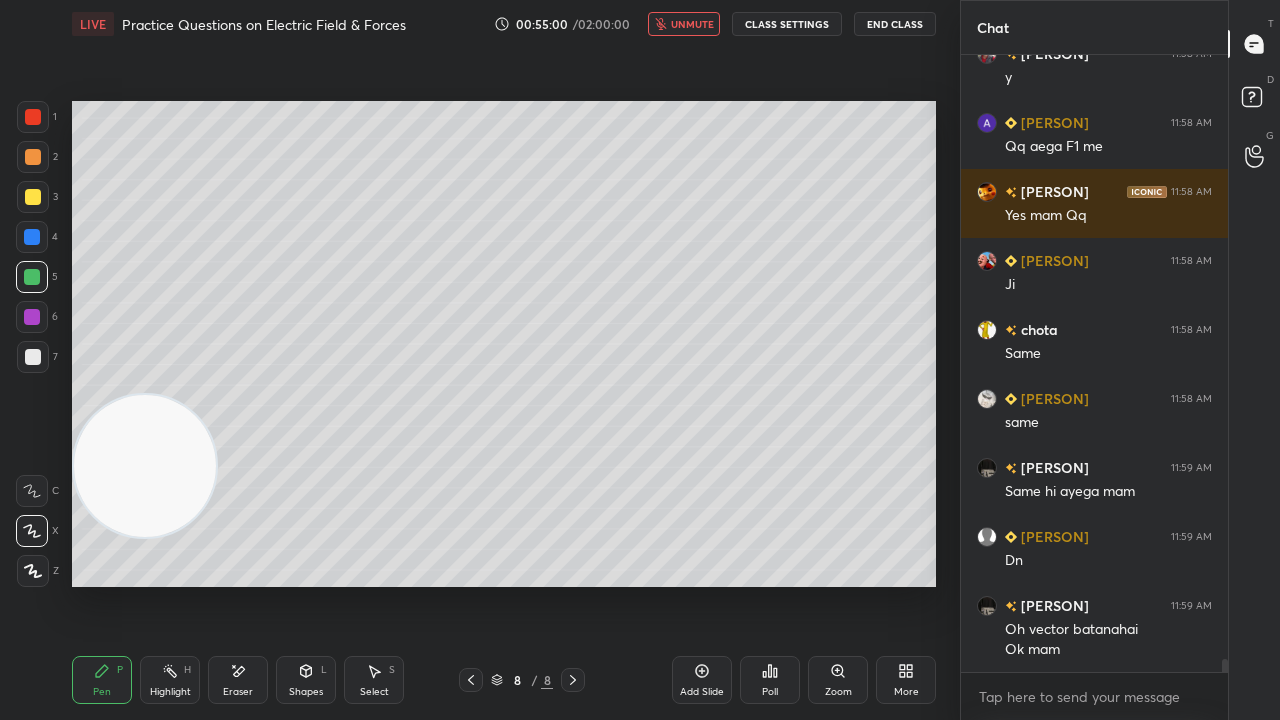 click on "unmute" at bounding box center (692, 24) 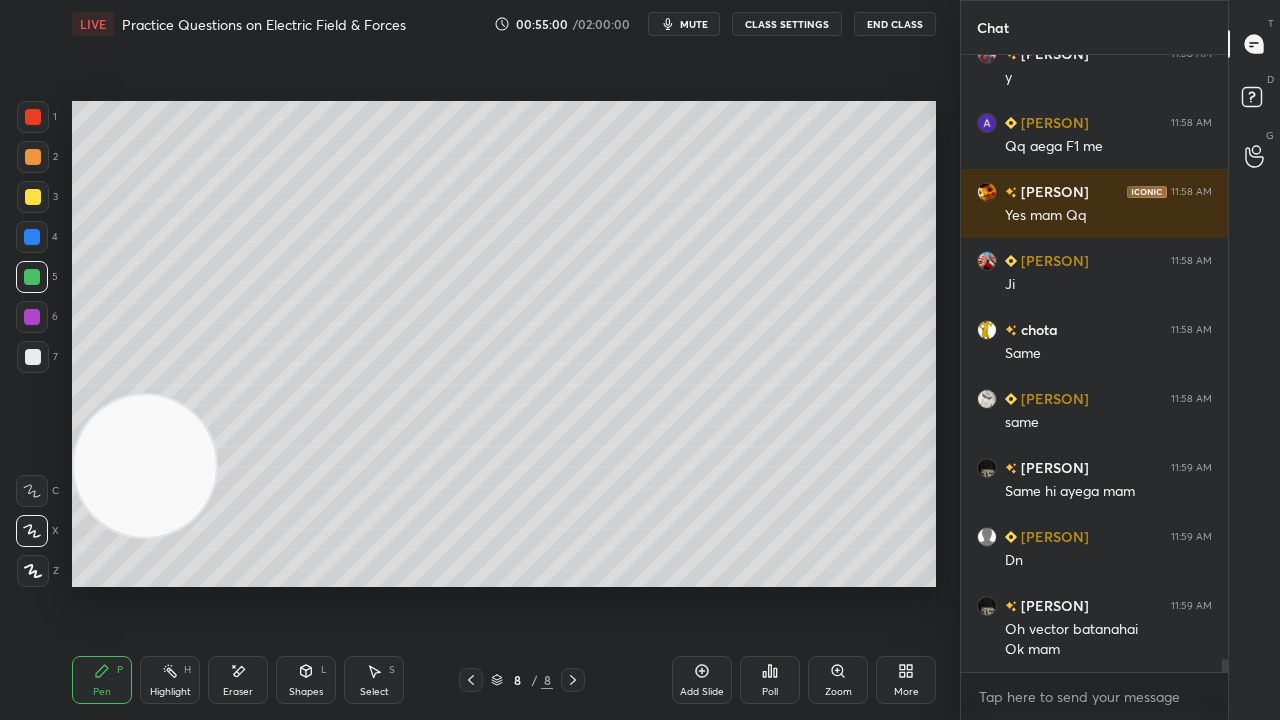 click on "mute" at bounding box center (694, 24) 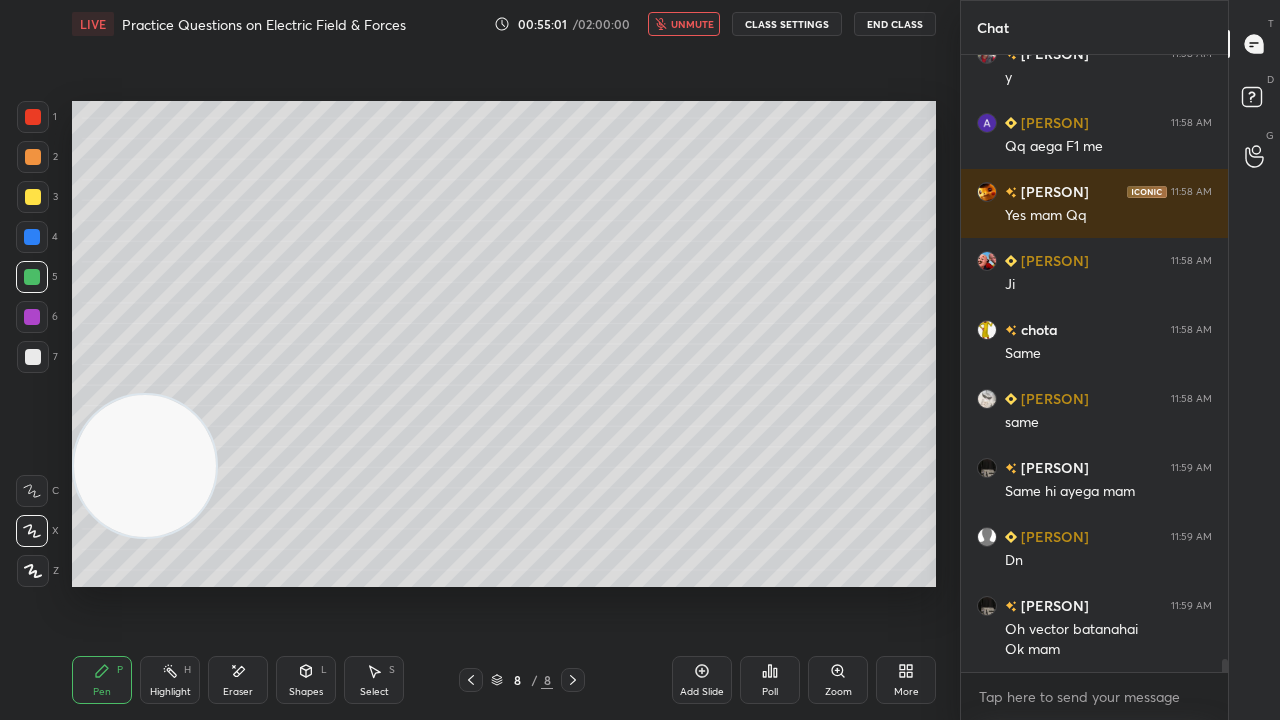 click on "unmute" at bounding box center (692, 24) 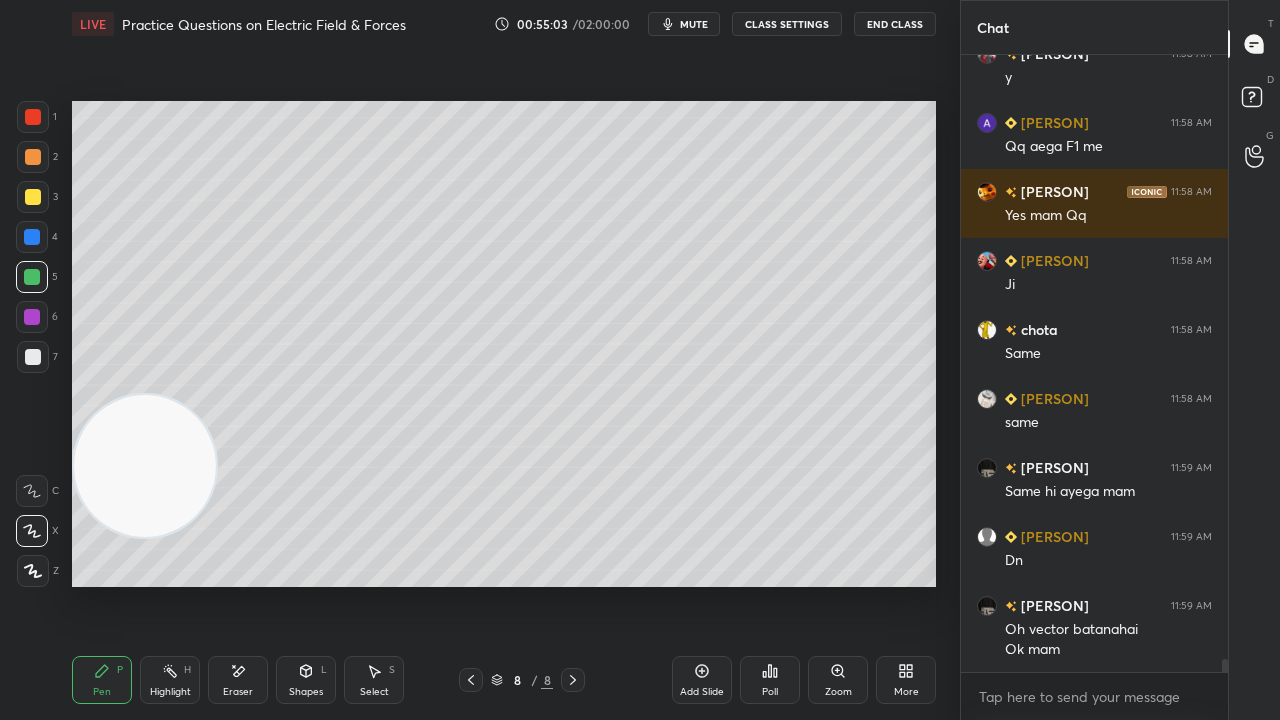 click at bounding box center (33, 357) 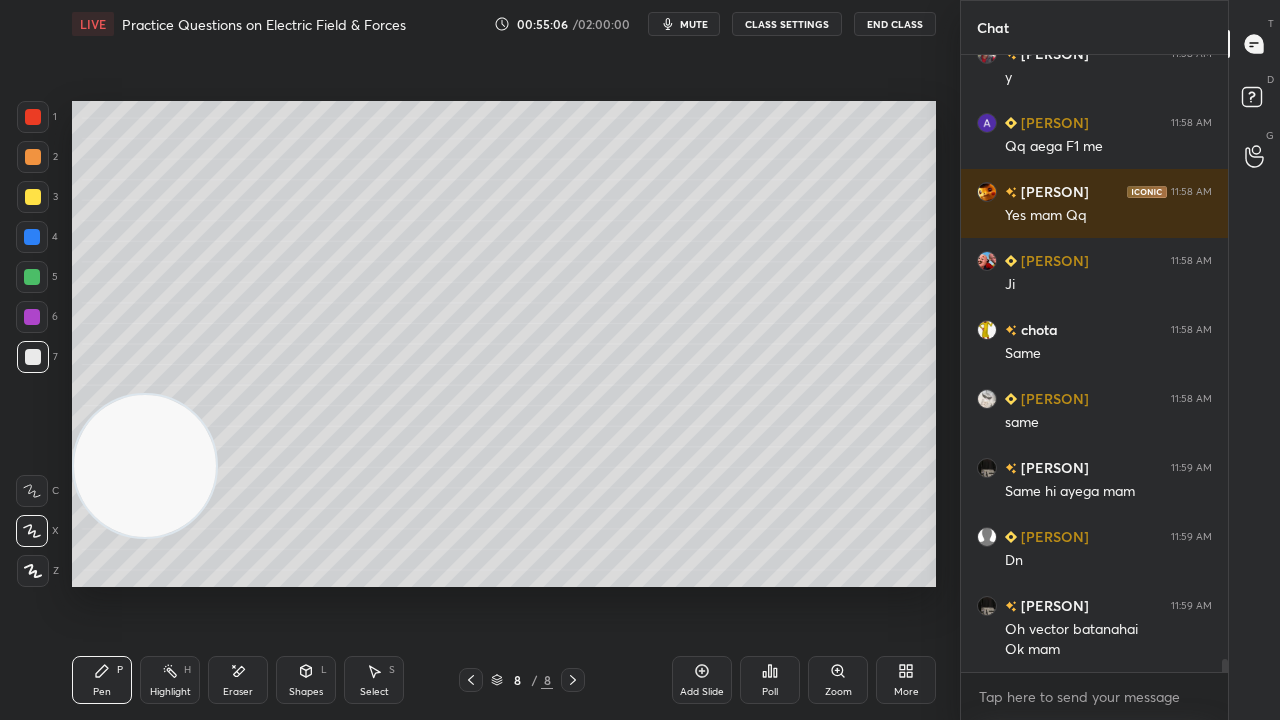 click on "mute" at bounding box center [684, 24] 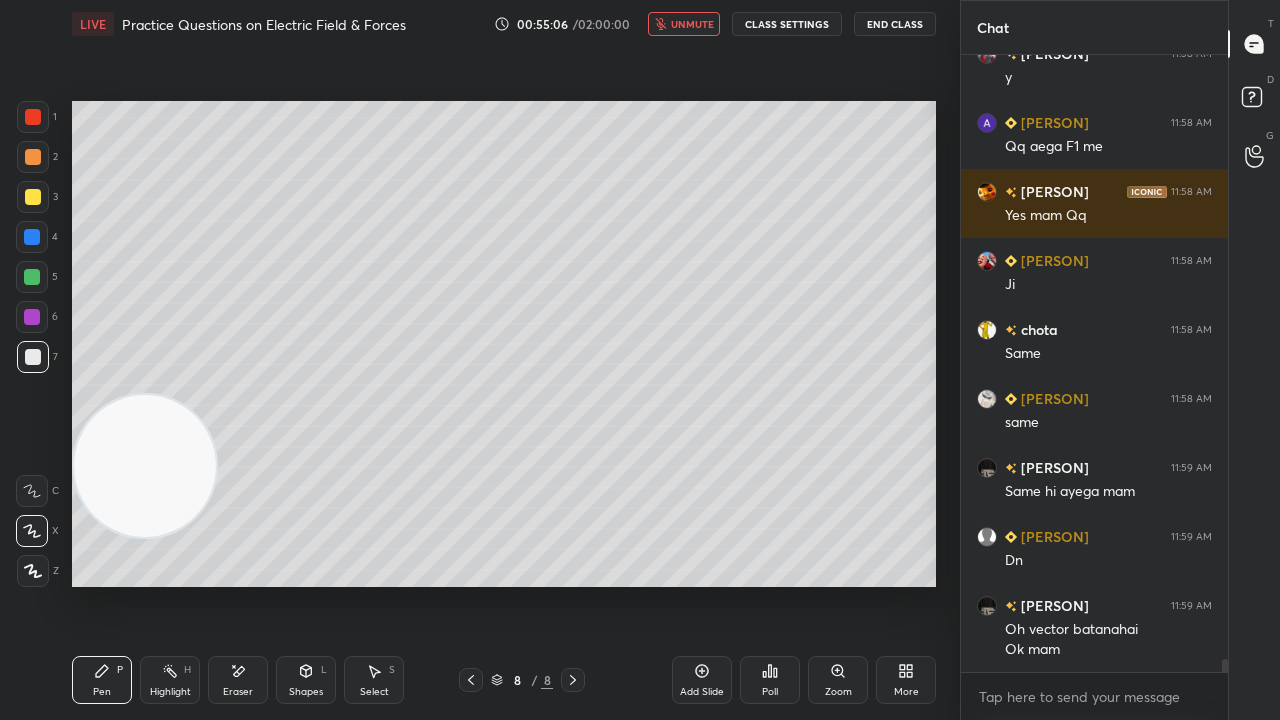click on "unmute" at bounding box center (684, 24) 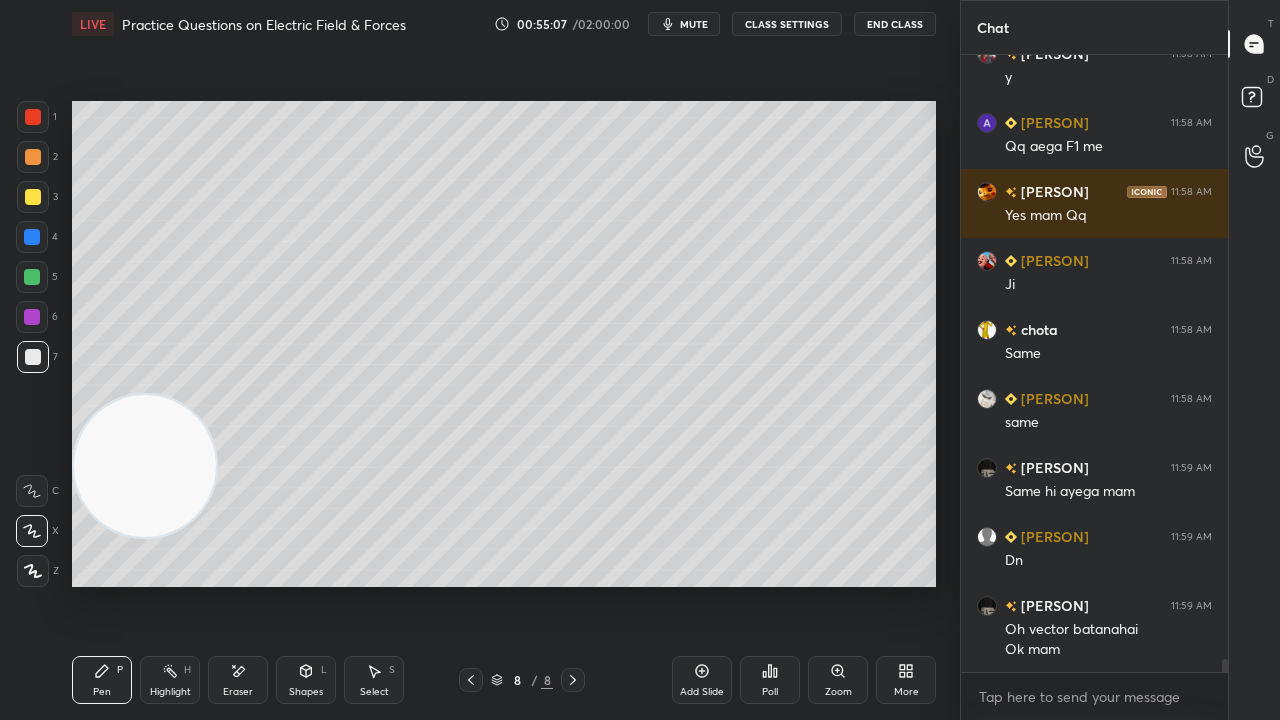 click on "Add Slide" at bounding box center (702, 692) 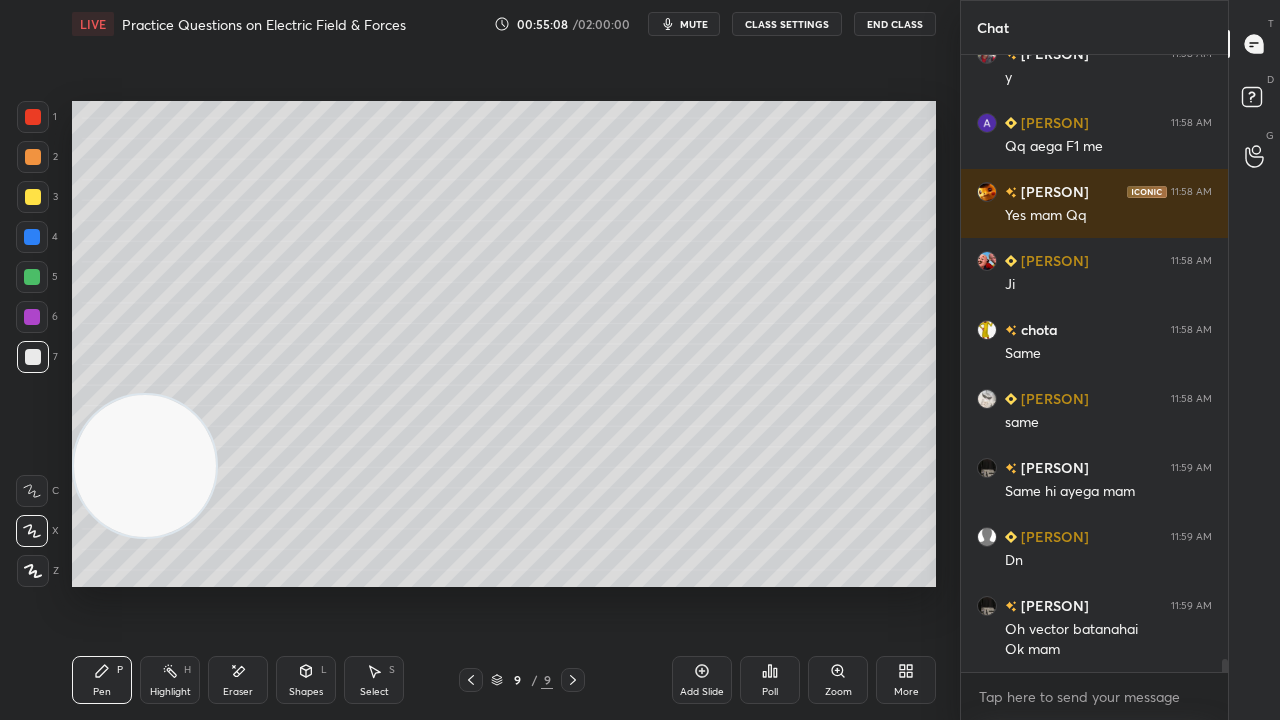 click at bounding box center [33, 197] 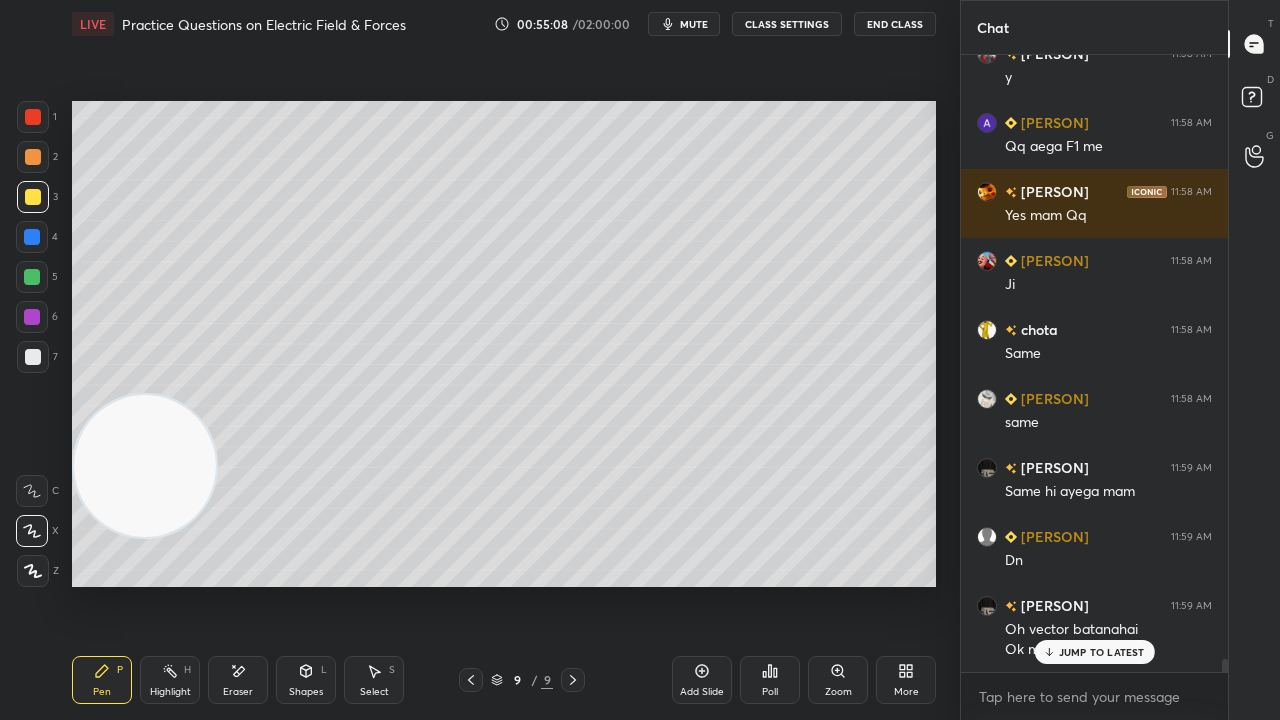 scroll, scrollTop: 27994, scrollLeft: 0, axis: vertical 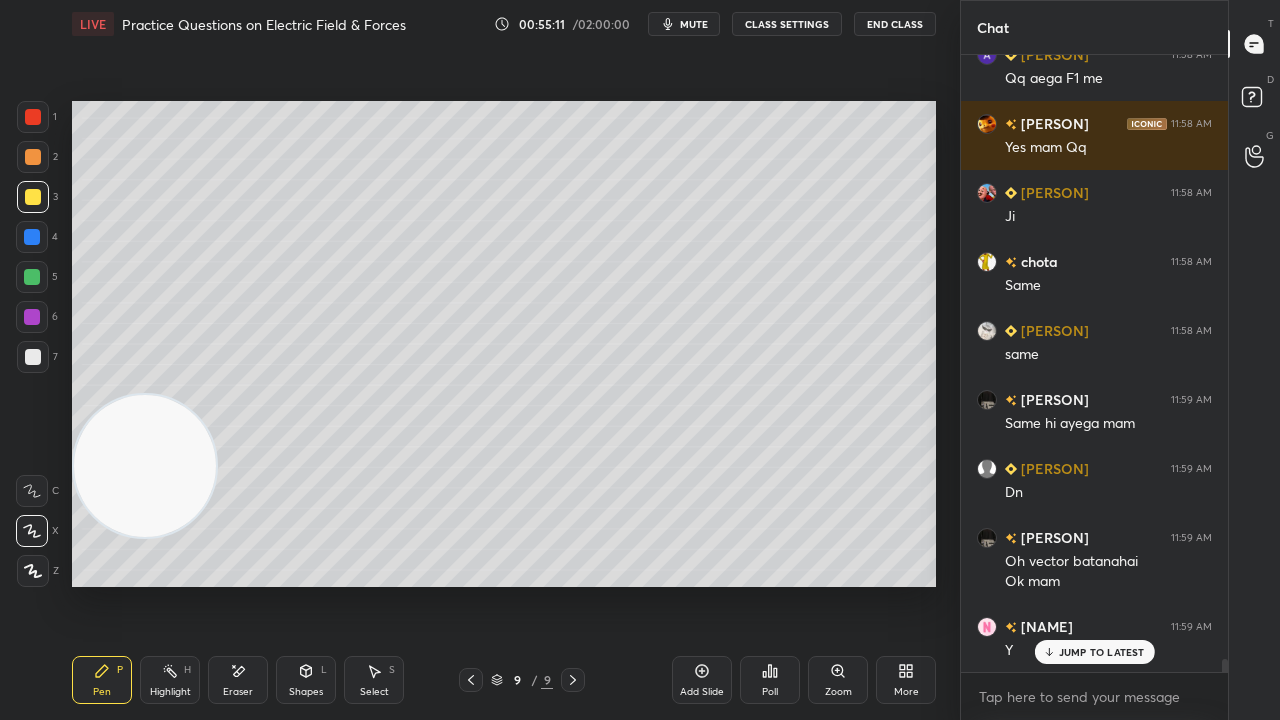 click on "Shapes" at bounding box center [306, 692] 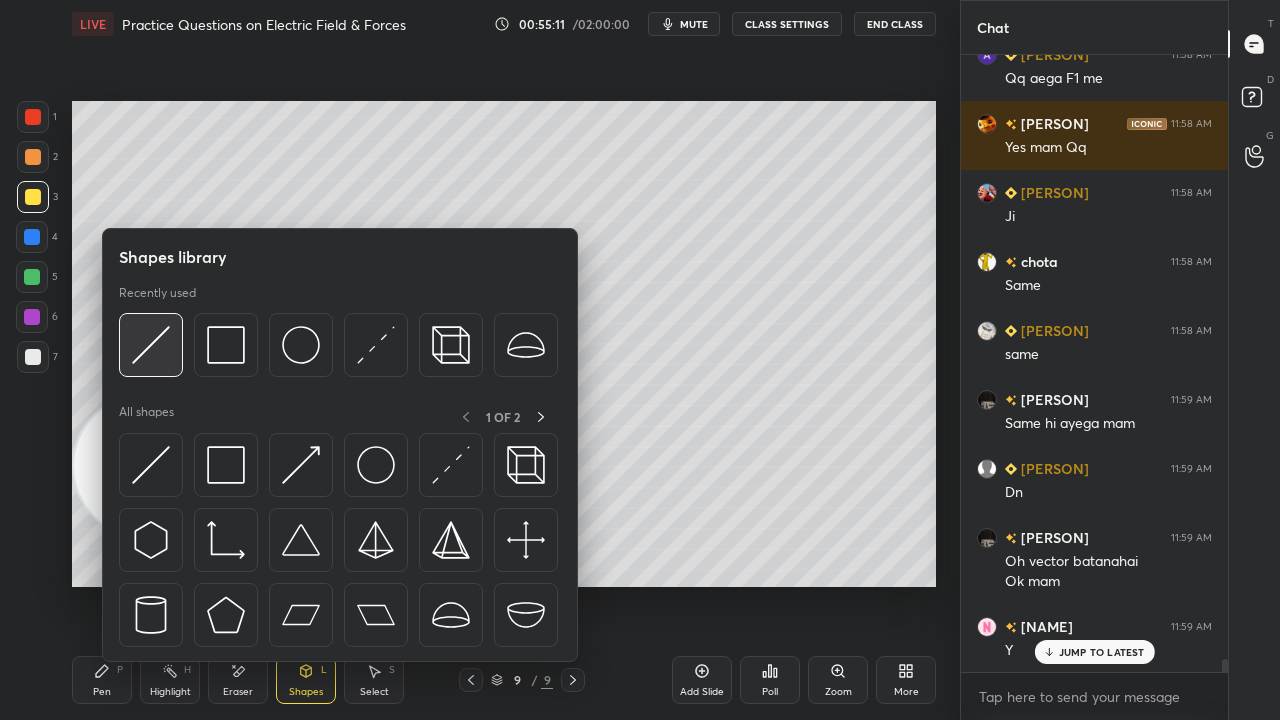 click at bounding box center [151, 345] 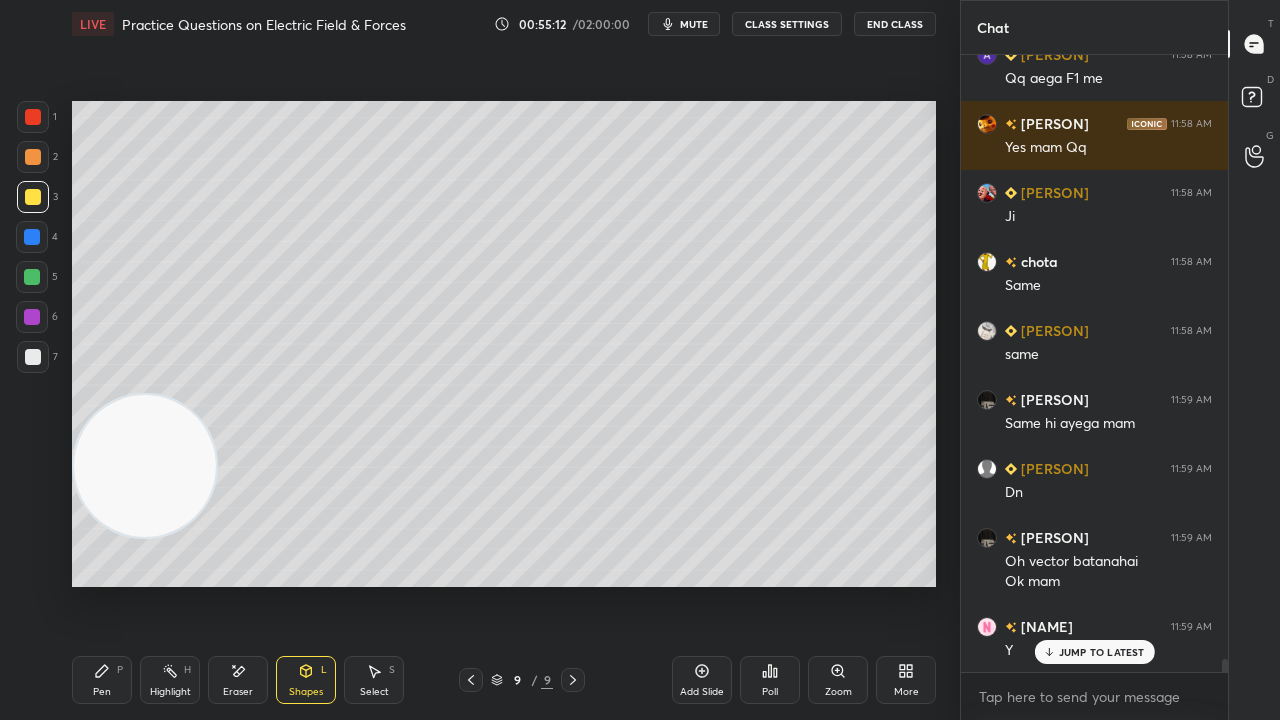 click at bounding box center (32, 277) 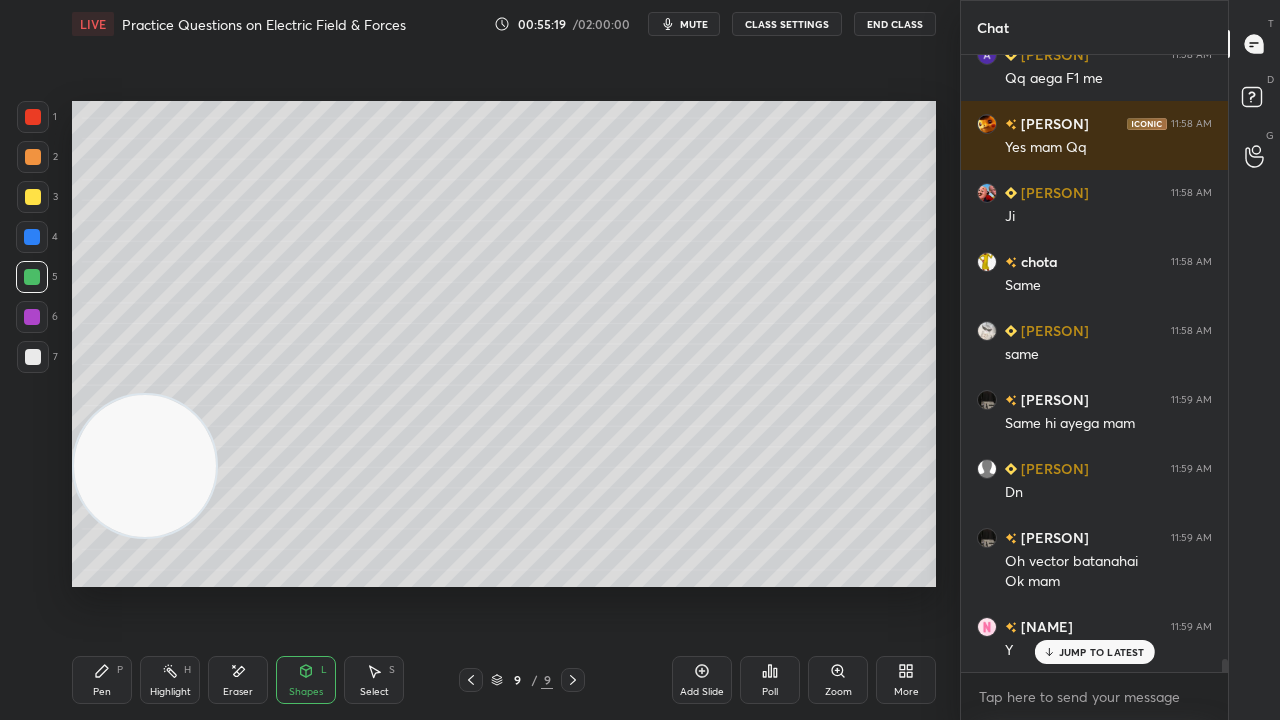 click on "Pen P" at bounding box center (102, 680) 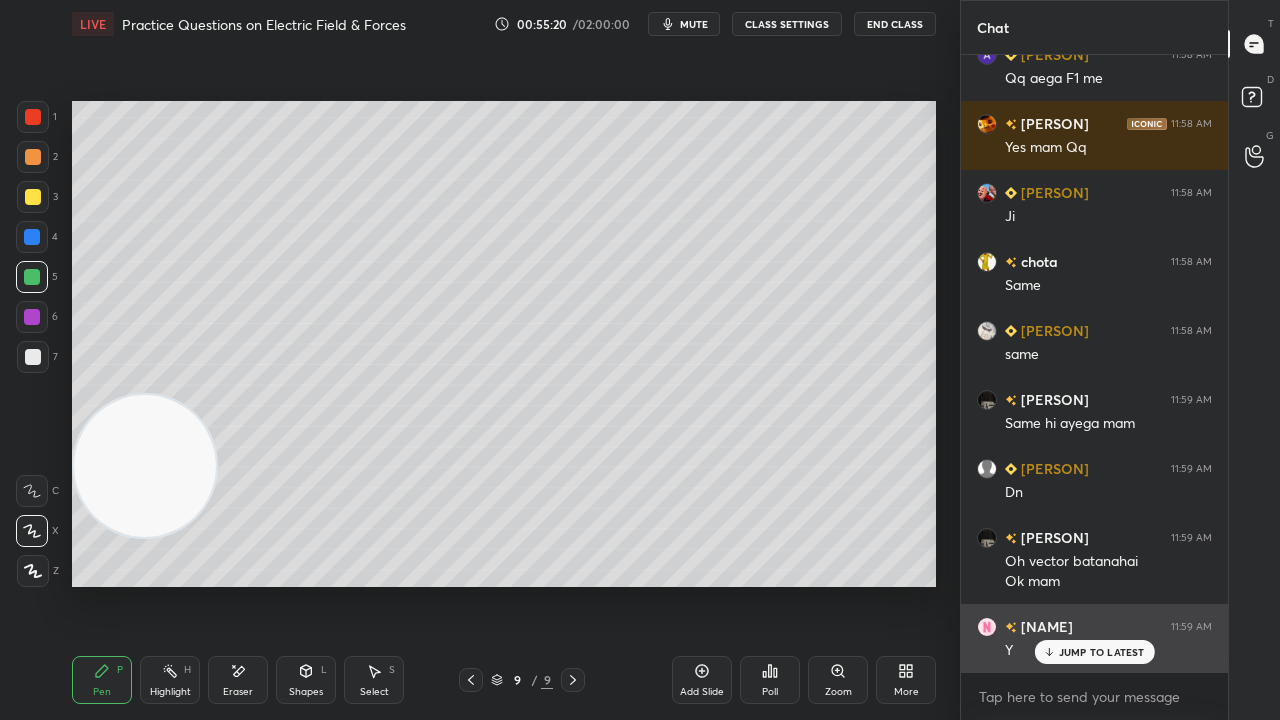 click on "[PERSON] 11:59 AM Y" at bounding box center (1094, 638) 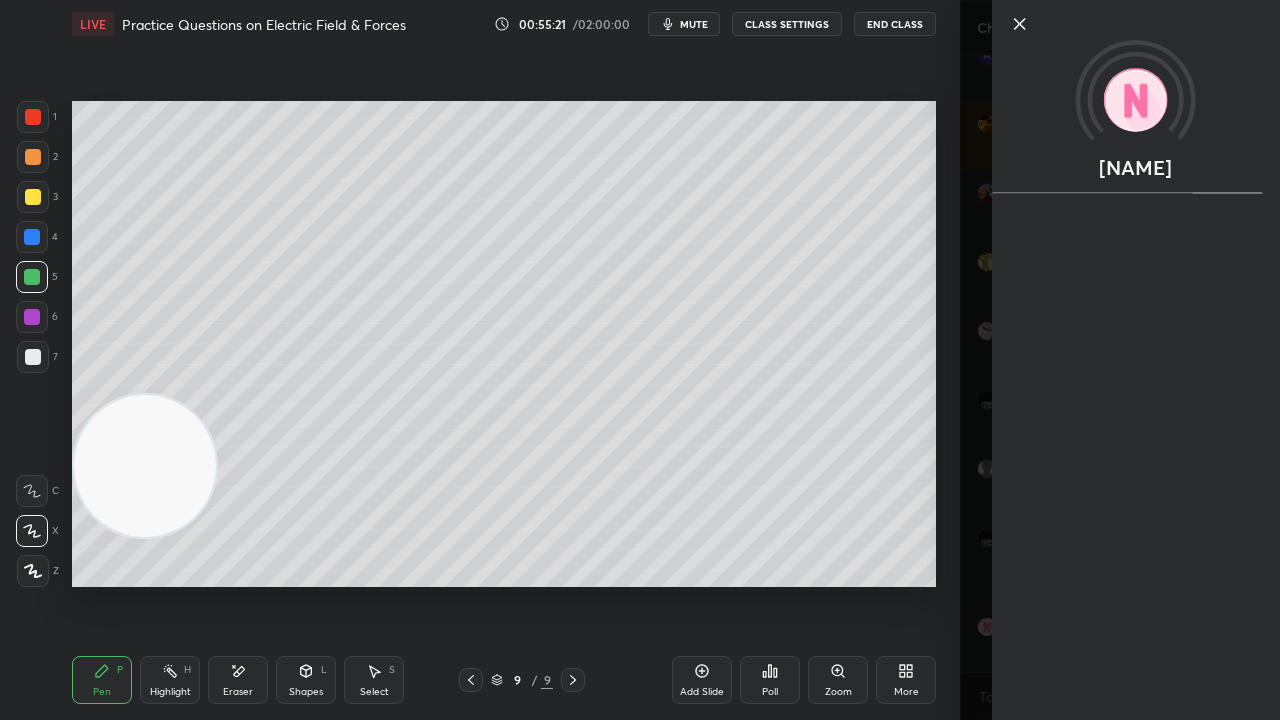 click on "1 2 3 4 5 6 7 C X Z E E Erase all   H H LIVE Practice Questions on Electric Field & Forces 00:55:21 /  02:00:00 mute CLASS SETTINGS End Class Setting up your live class Poll for   secs No correct answer Start poll Back Practice Questions on Electric Field & Forces • L3 of Detailed Course on Electromagnetic Theory Surbhi Upadhyay Pen P Highlight H Eraser Shapes L Select S 9 / 9 Add Slide Poll Zoom More" at bounding box center (480, 360) 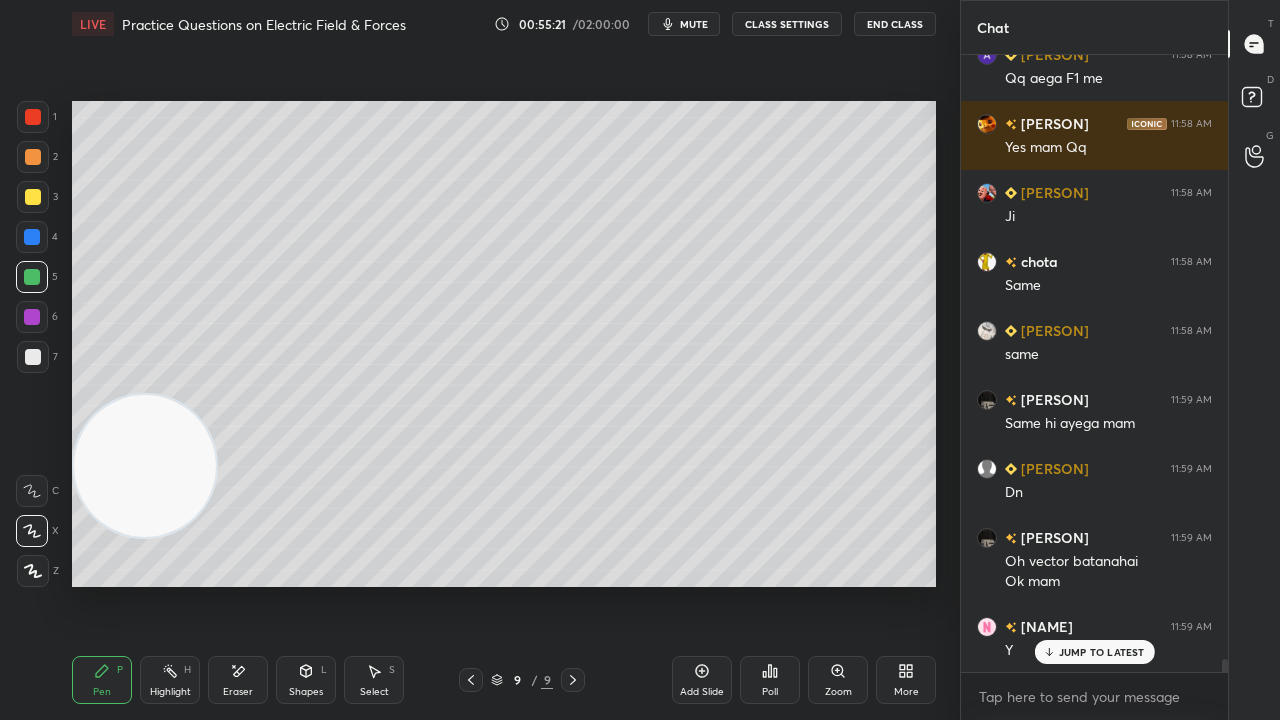 click 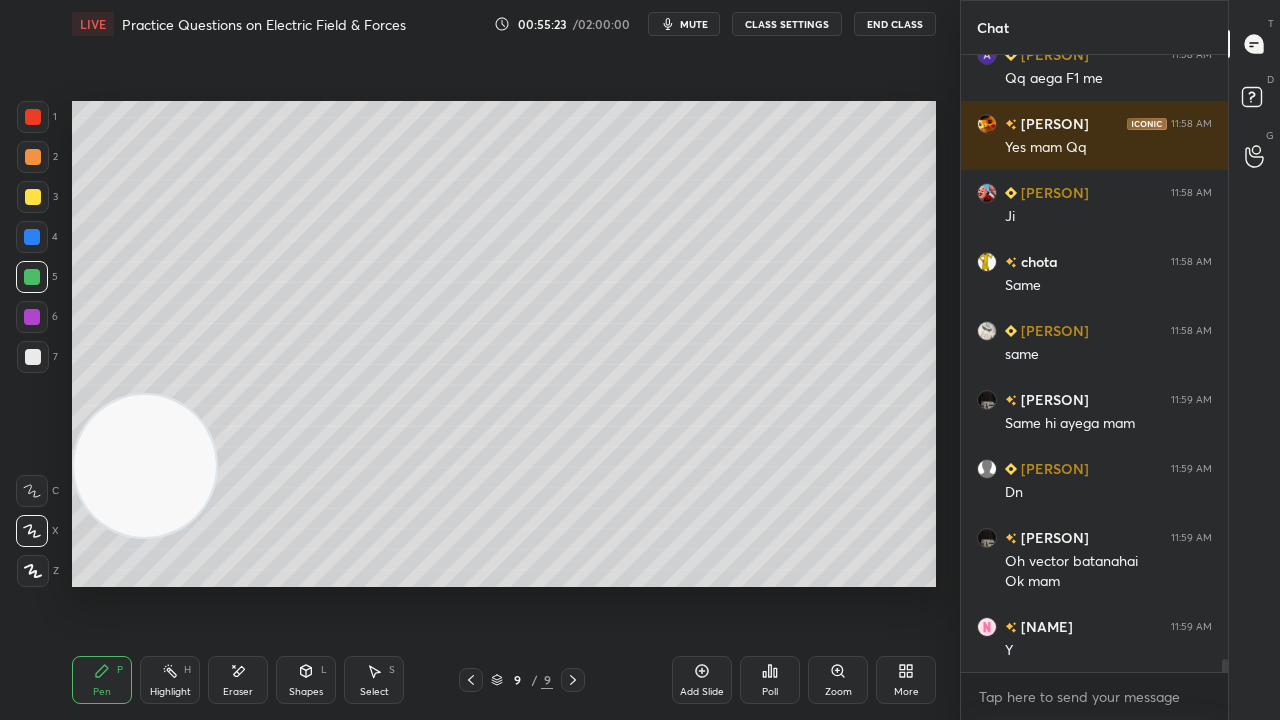click at bounding box center [33, 357] 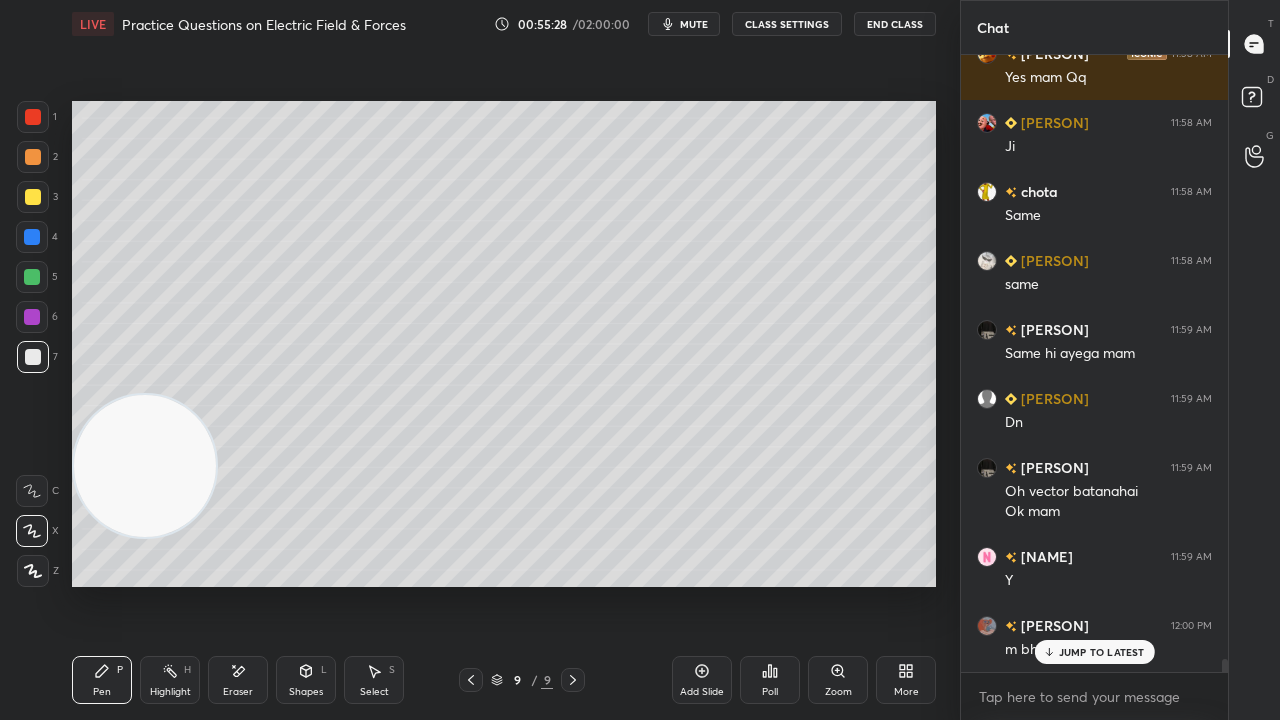 scroll, scrollTop: 28132, scrollLeft: 0, axis: vertical 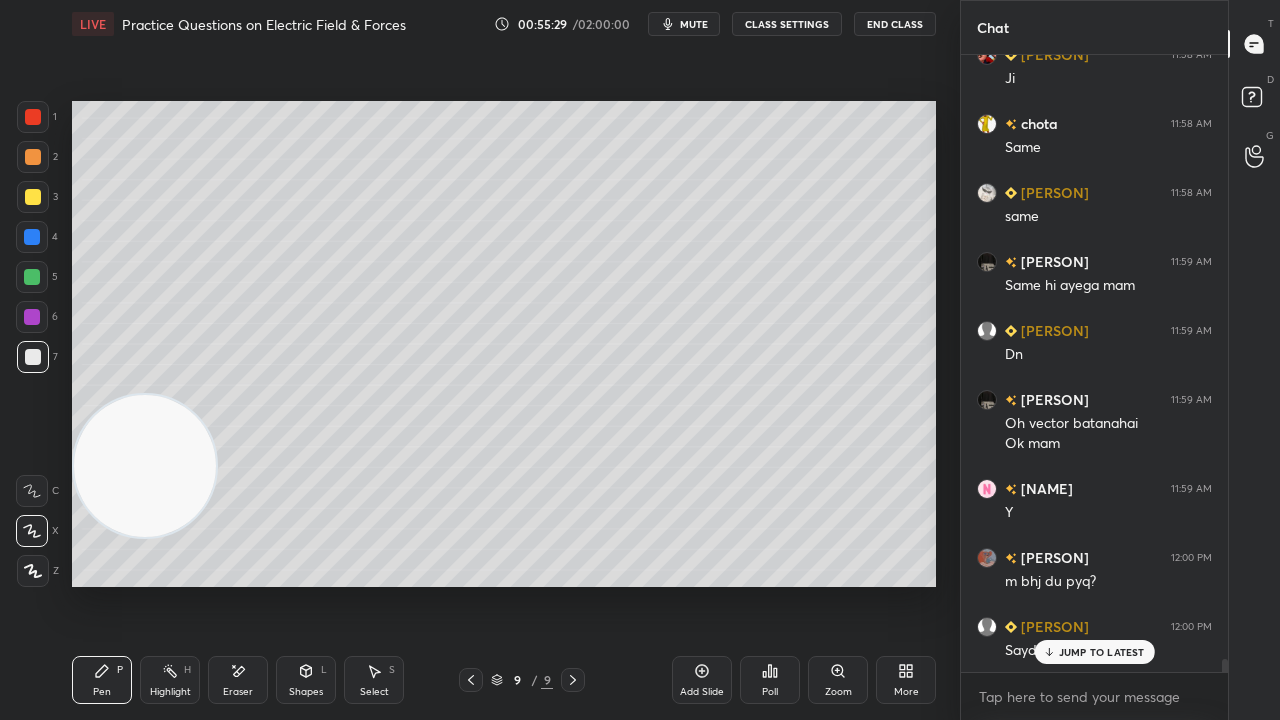 click on "mute" at bounding box center (684, 24) 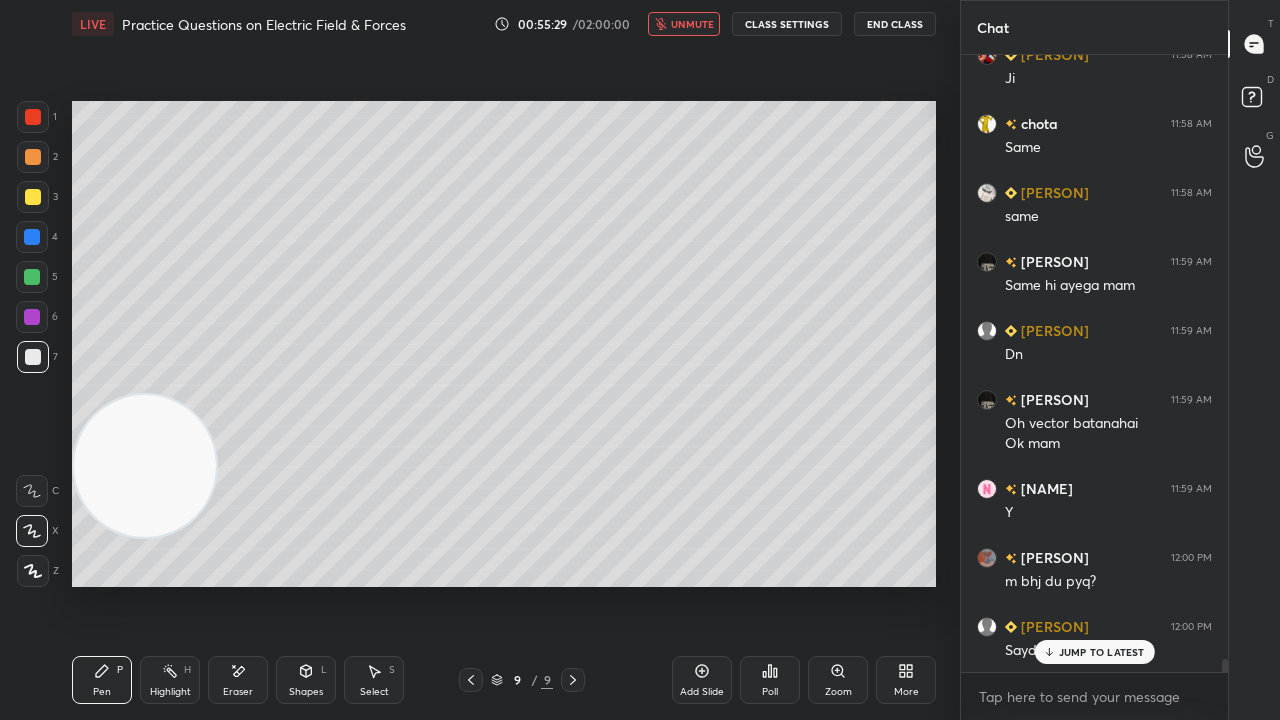 click on "unmute" at bounding box center (692, 24) 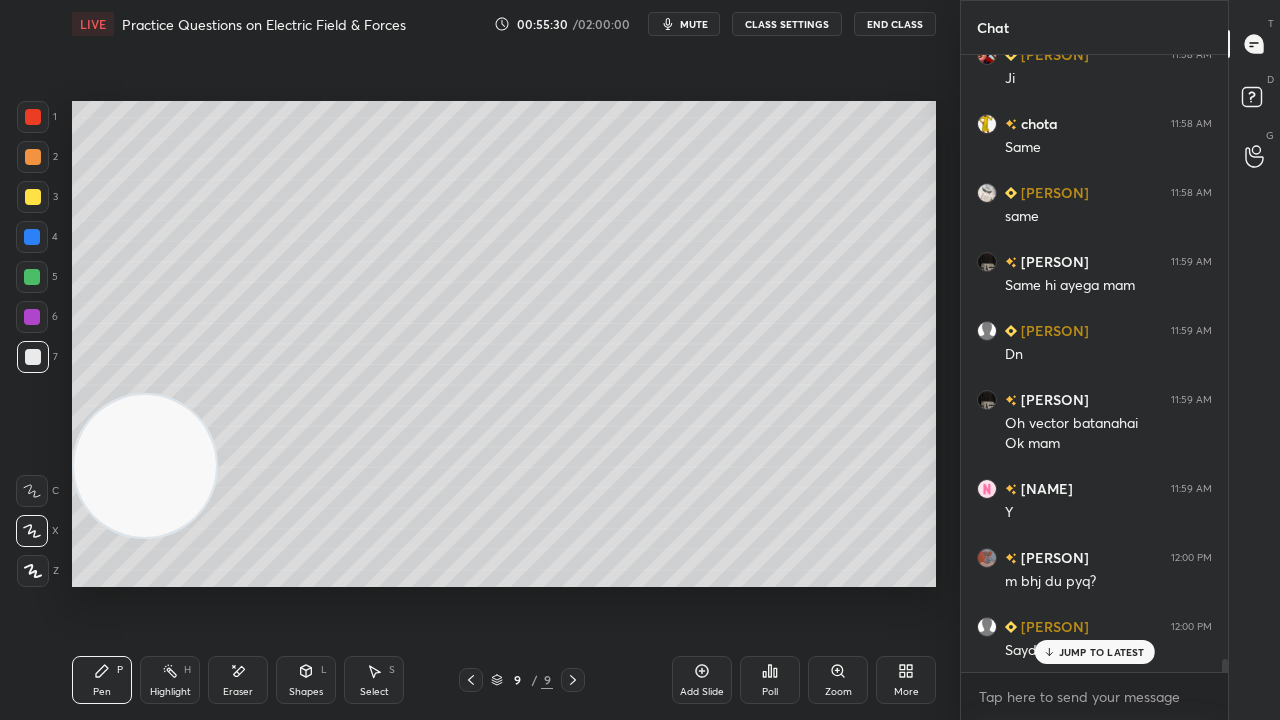 drag, startPoint x: 1072, startPoint y: 652, endPoint x: 1073, endPoint y: 689, distance: 37.01351 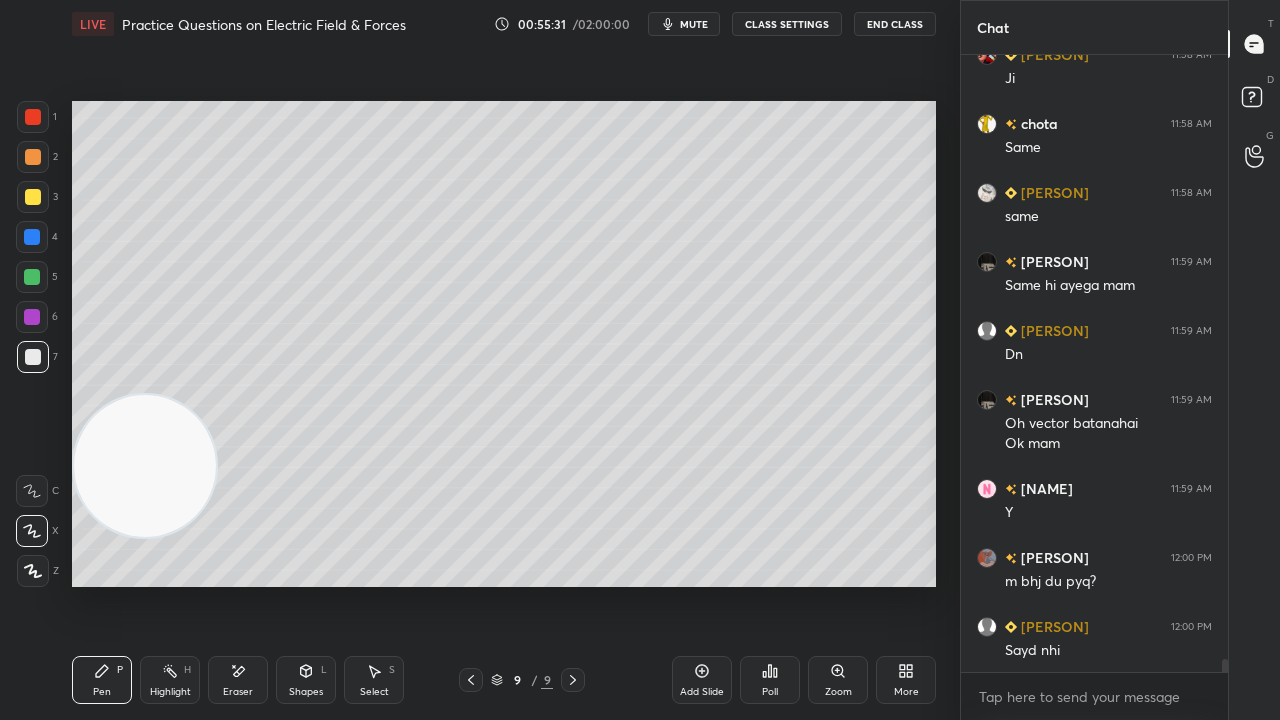click on "mute" at bounding box center [694, 24] 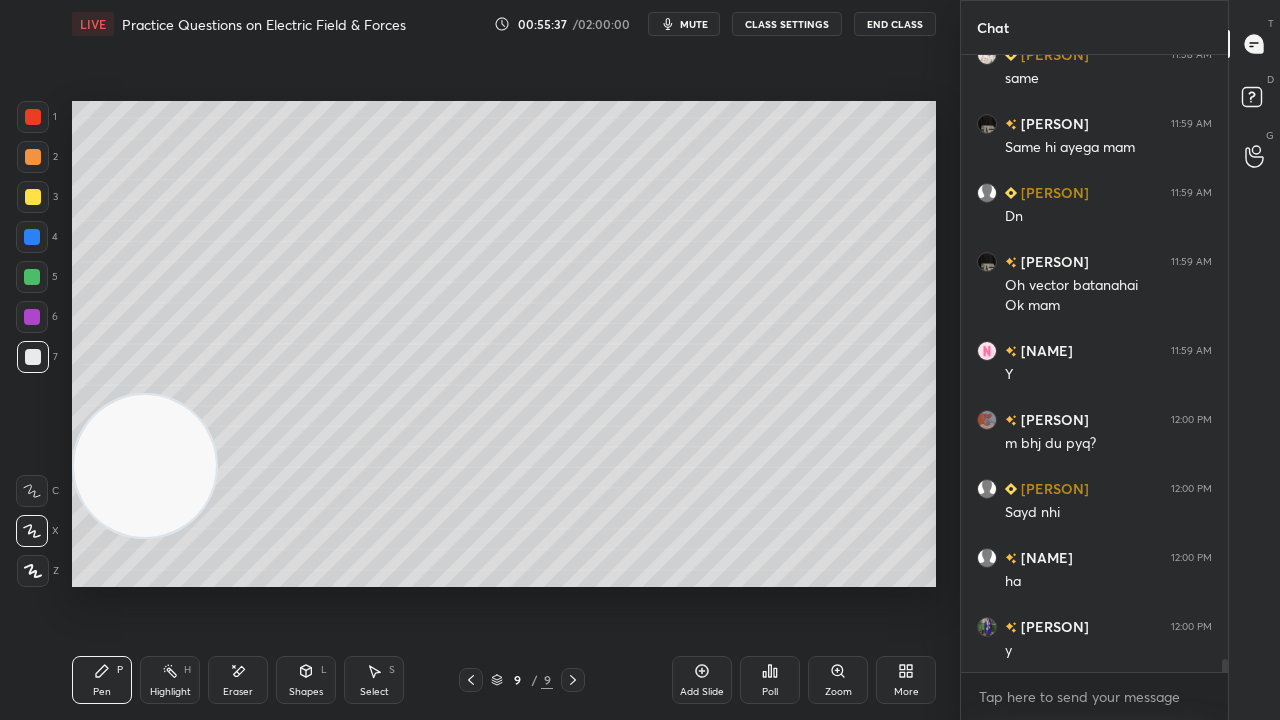 scroll, scrollTop: 28340, scrollLeft: 0, axis: vertical 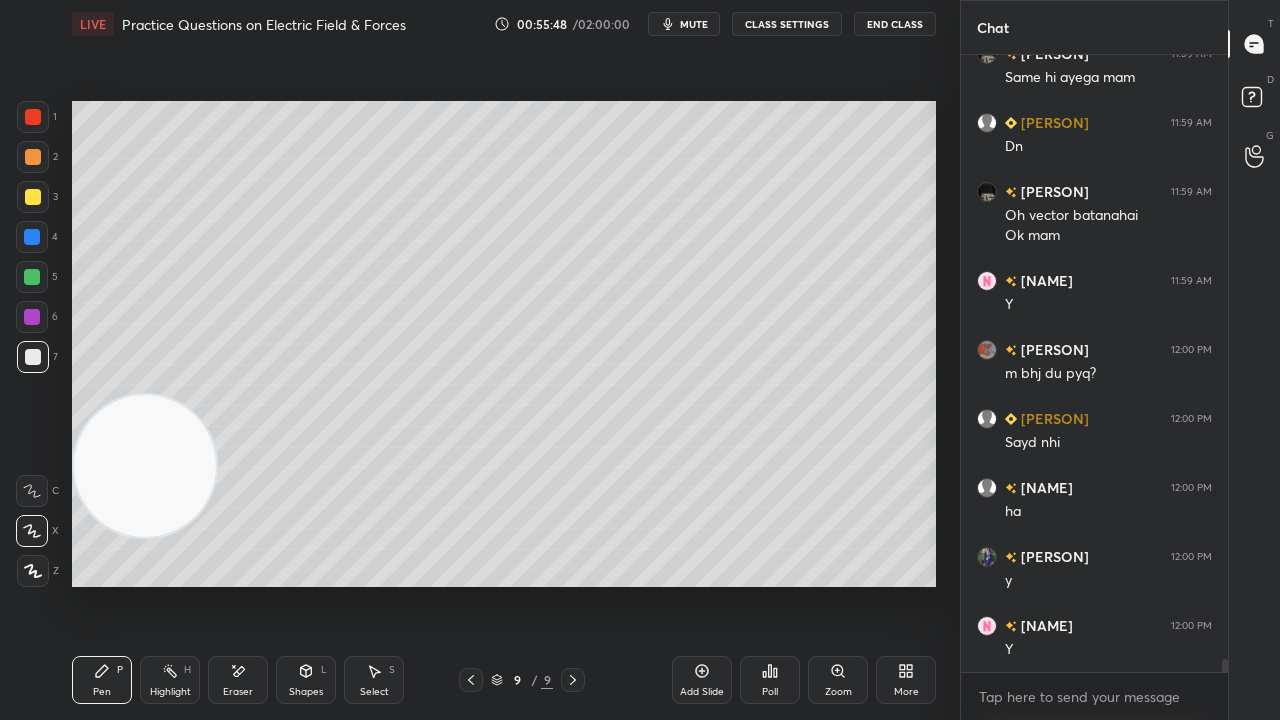 click on "Eraser" at bounding box center [238, 692] 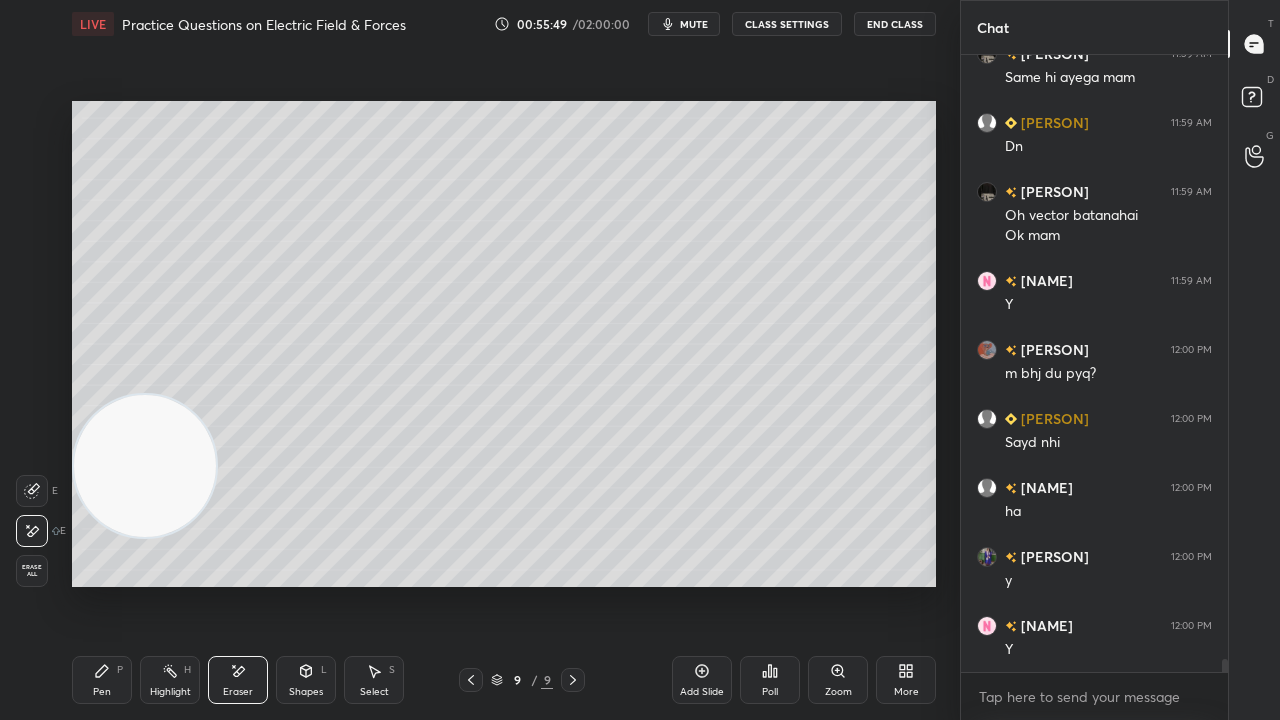 click on "Pen P" at bounding box center [102, 680] 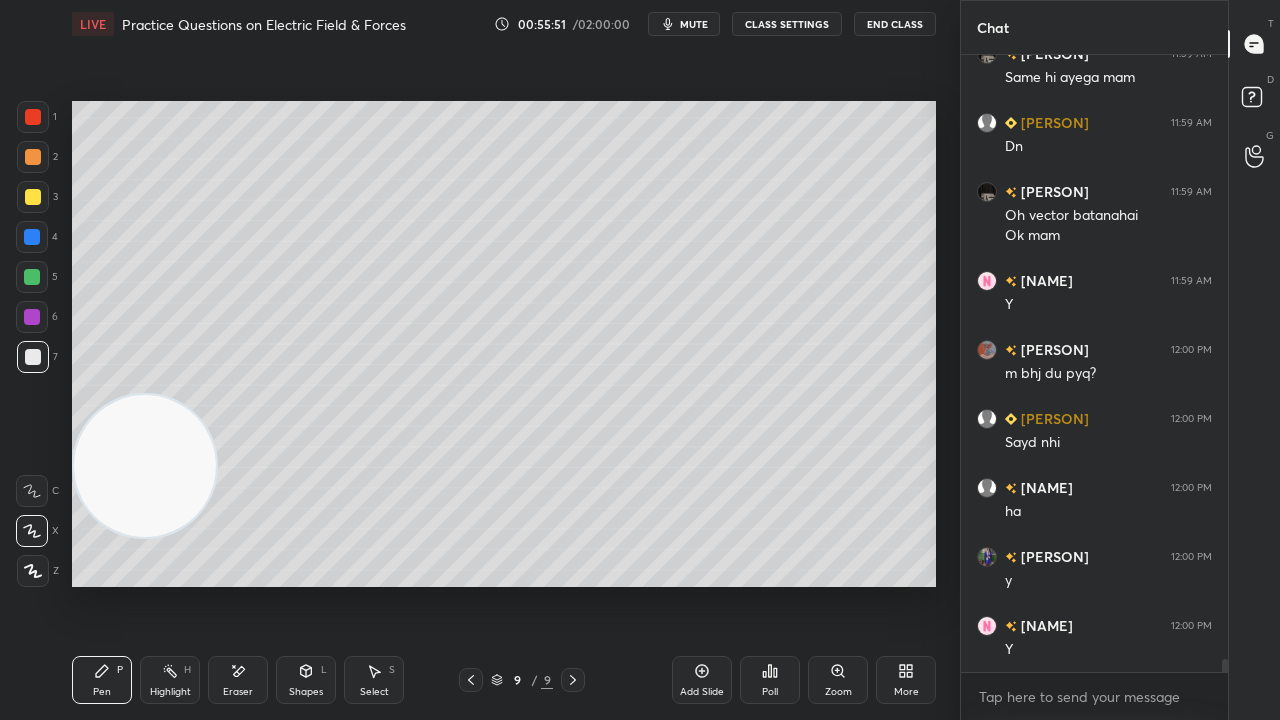 drag, startPoint x: 456, startPoint y: 680, endPoint x: 468, endPoint y: 680, distance: 12 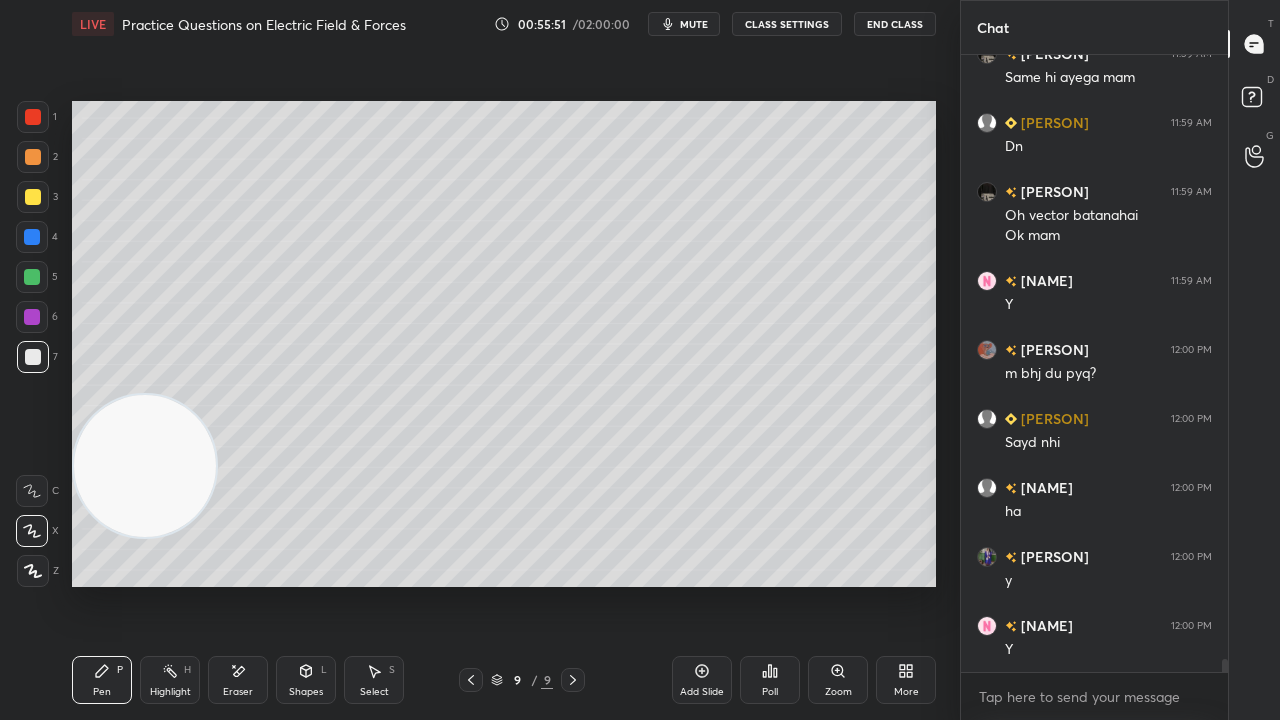 click on "9 / 9" at bounding box center [522, 680] 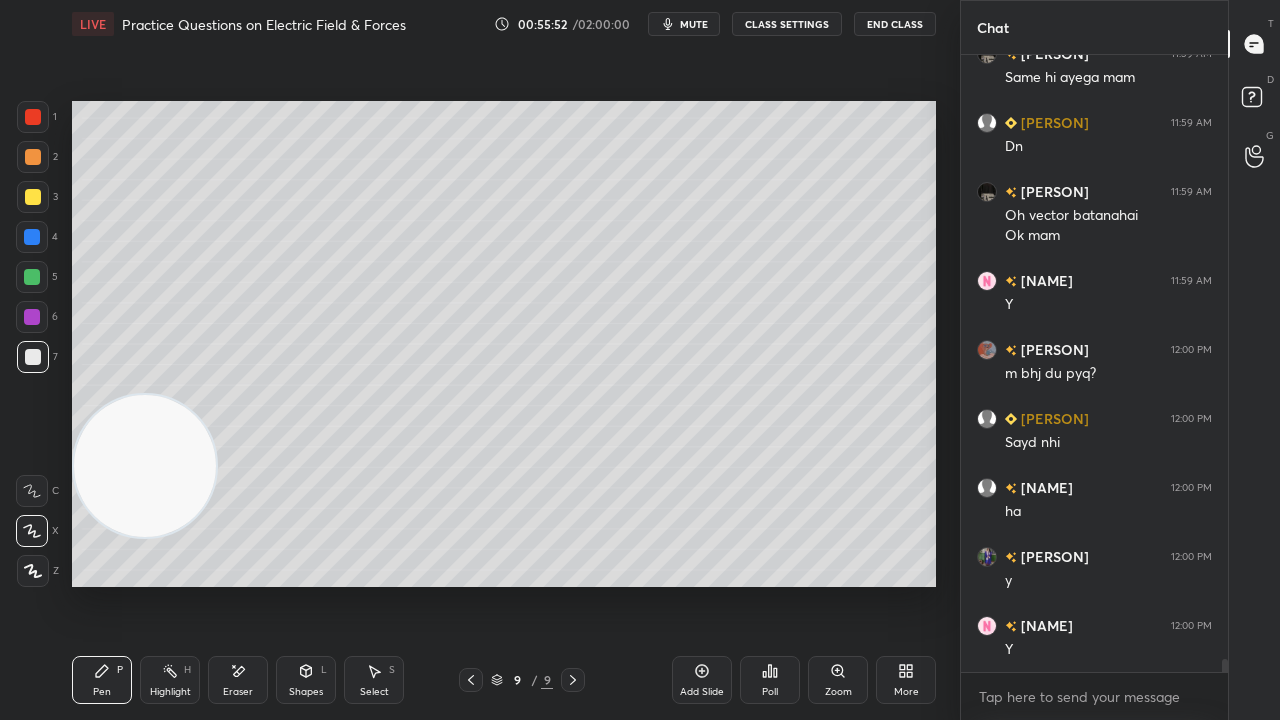 click at bounding box center (471, 680) 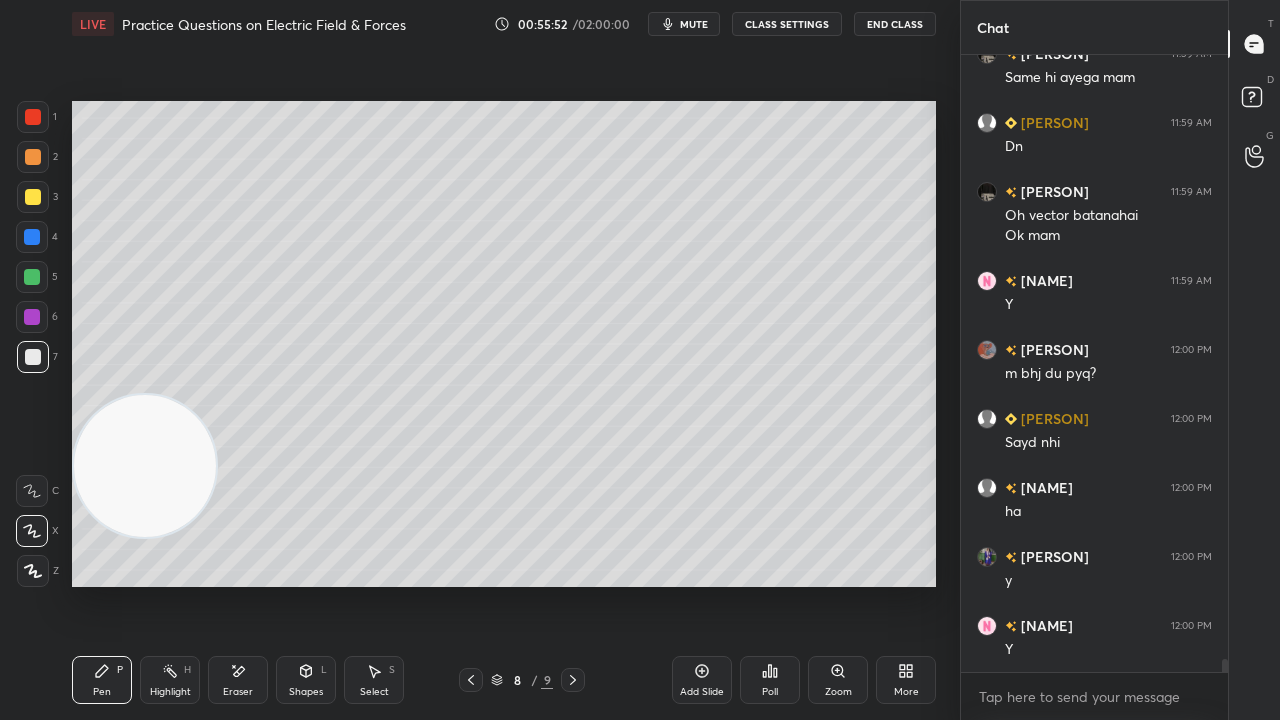 click on "Add Slide" at bounding box center (702, 680) 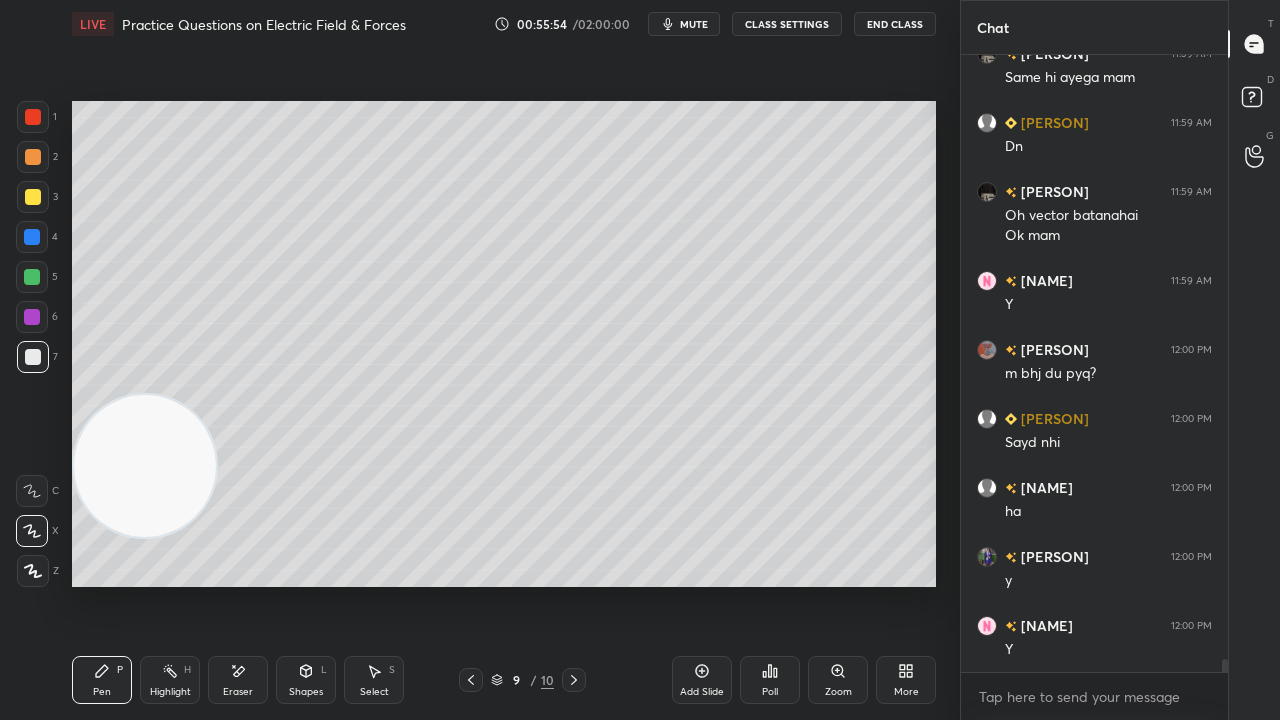 click at bounding box center (33, 197) 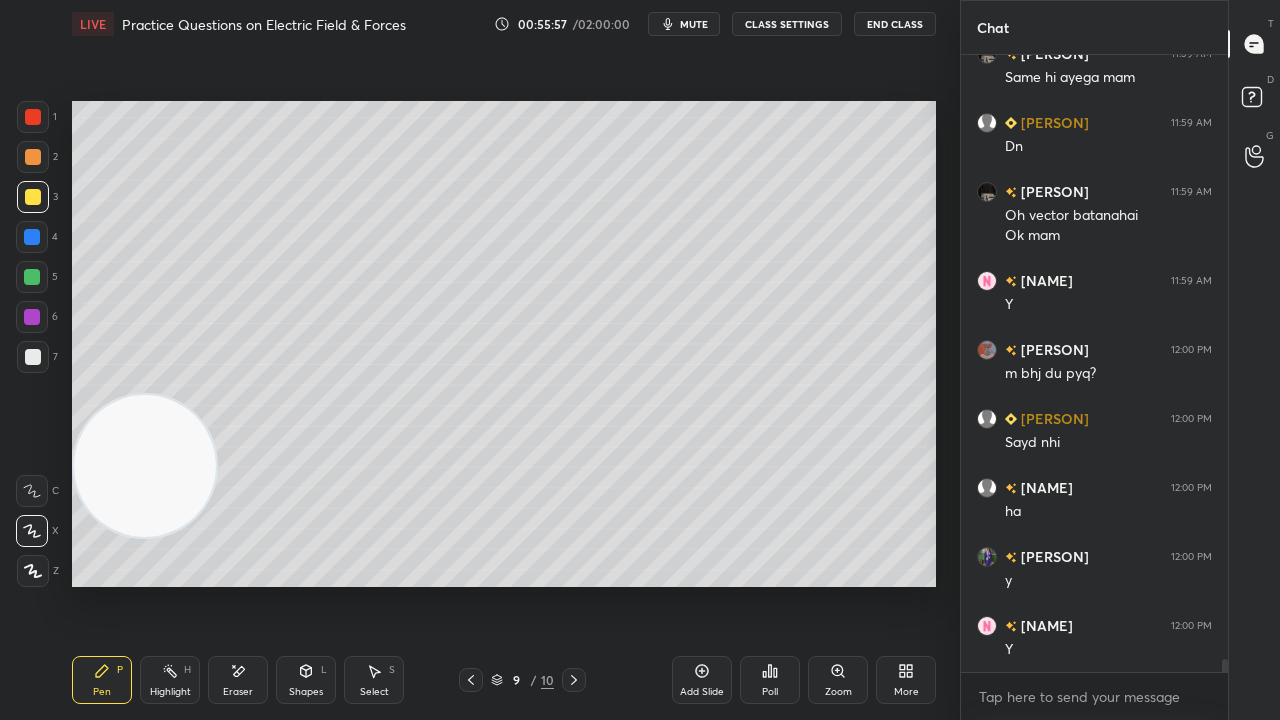 scroll, scrollTop: 28408, scrollLeft: 0, axis: vertical 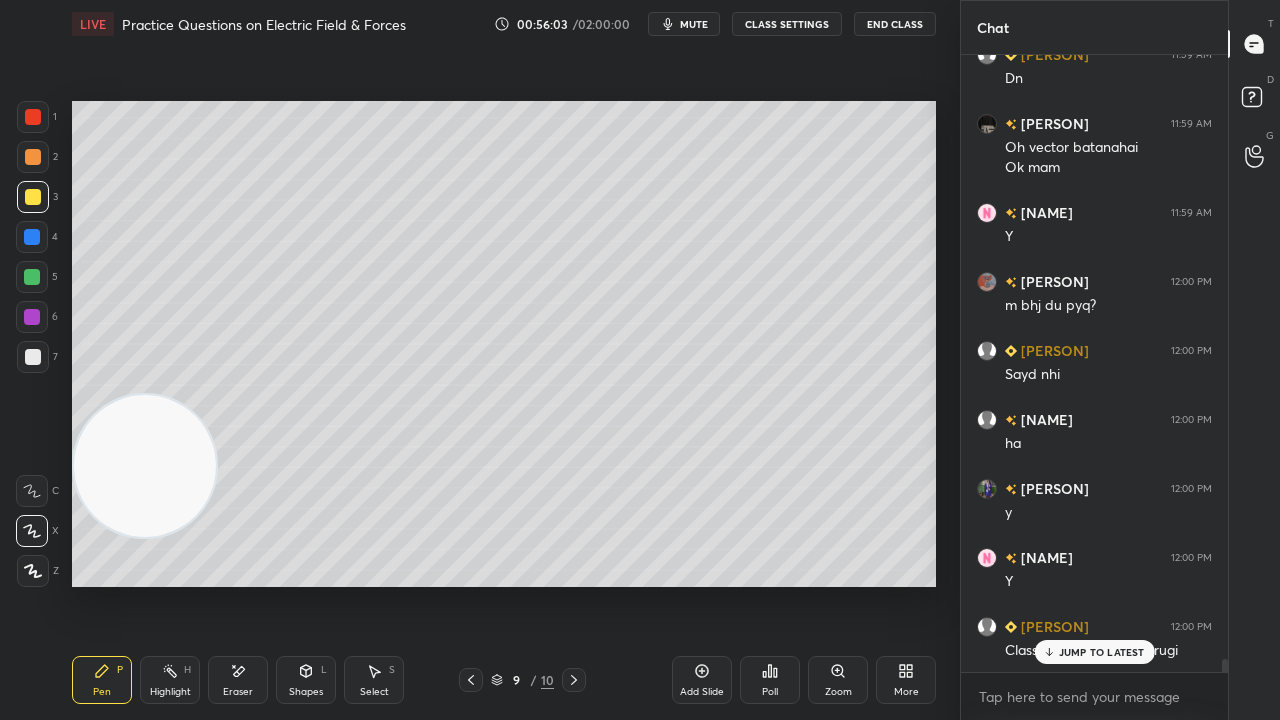 click at bounding box center (33, 357) 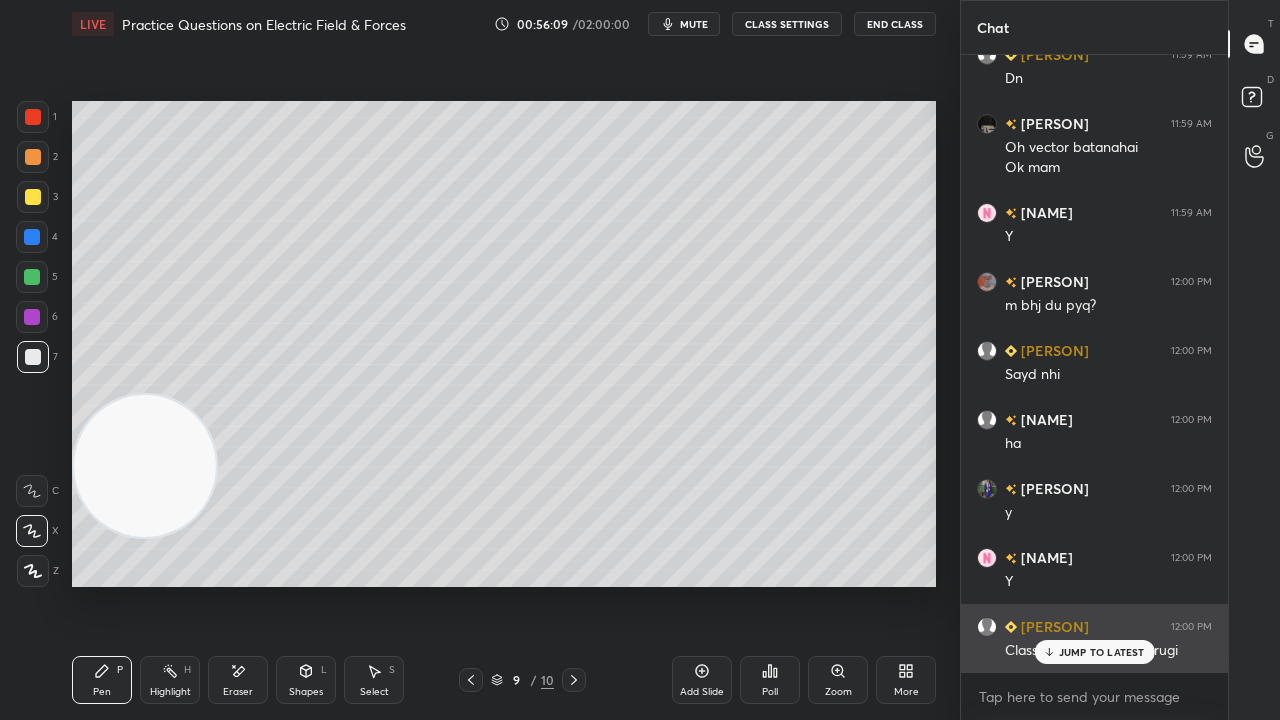 click on "JUMP TO LATEST" at bounding box center [1102, 652] 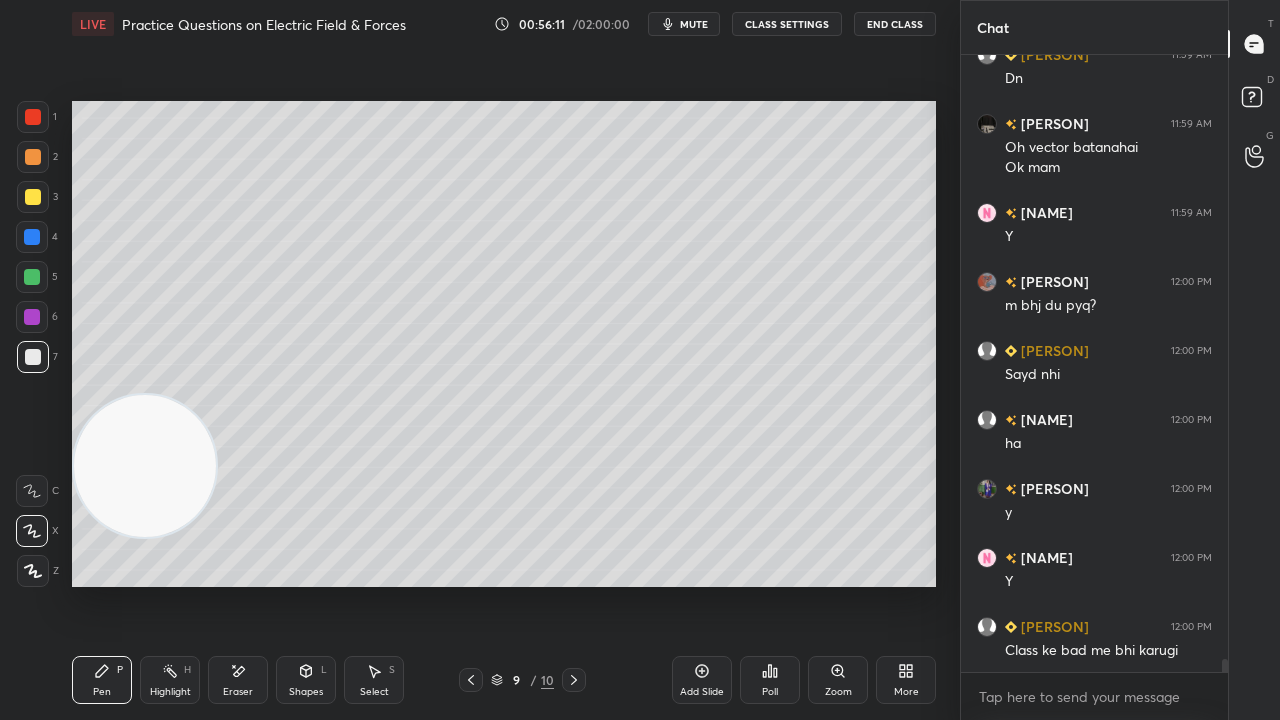 click on "mute" at bounding box center [684, 24] 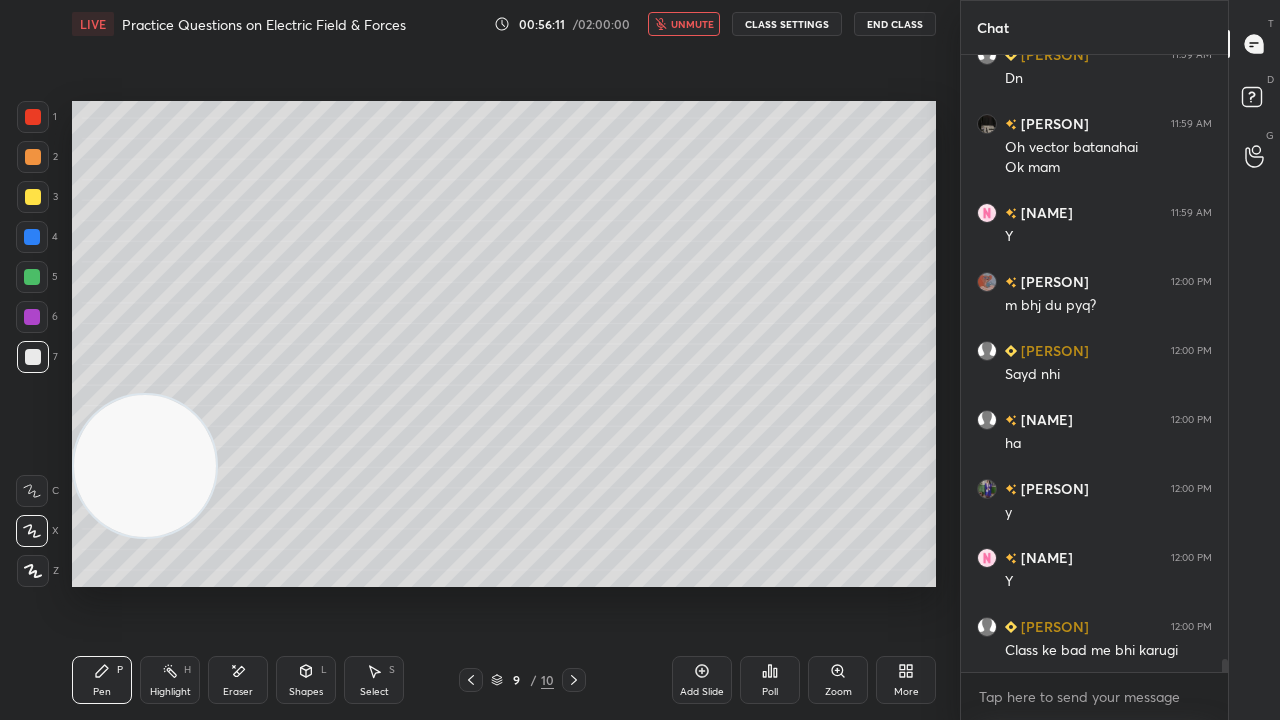 click on "unmute" at bounding box center (692, 24) 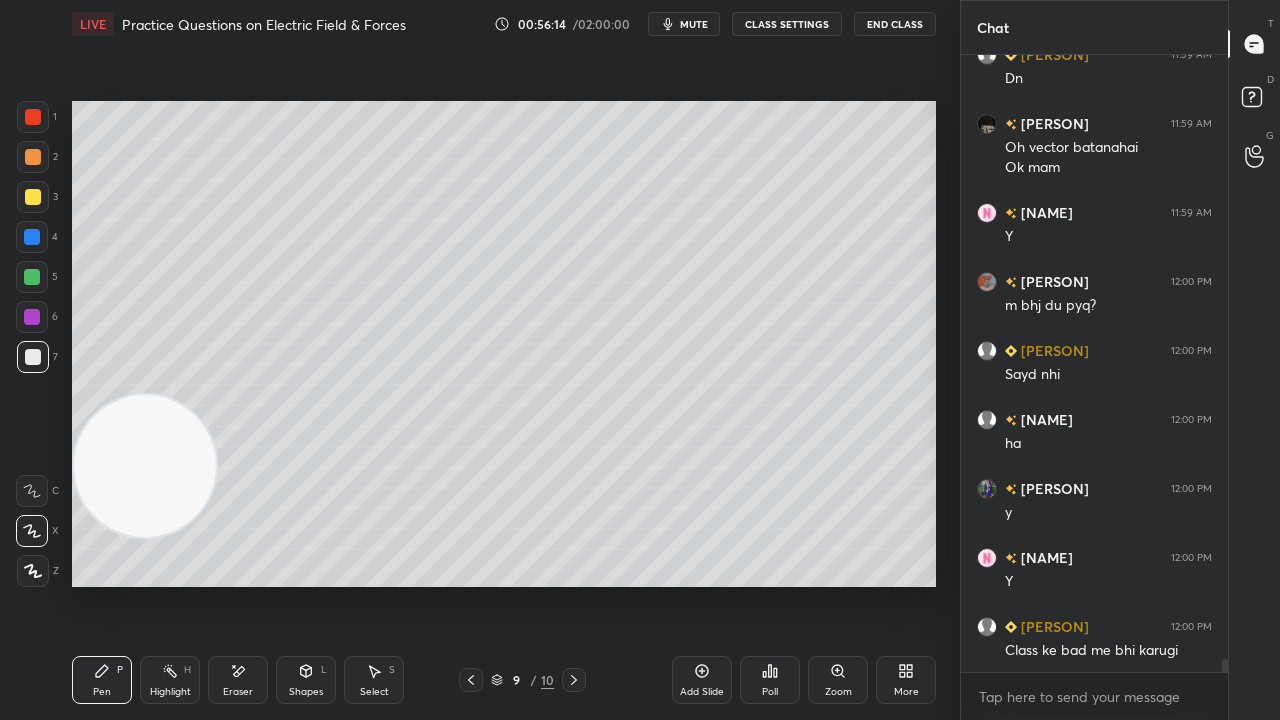 scroll, scrollTop: 28478, scrollLeft: 0, axis: vertical 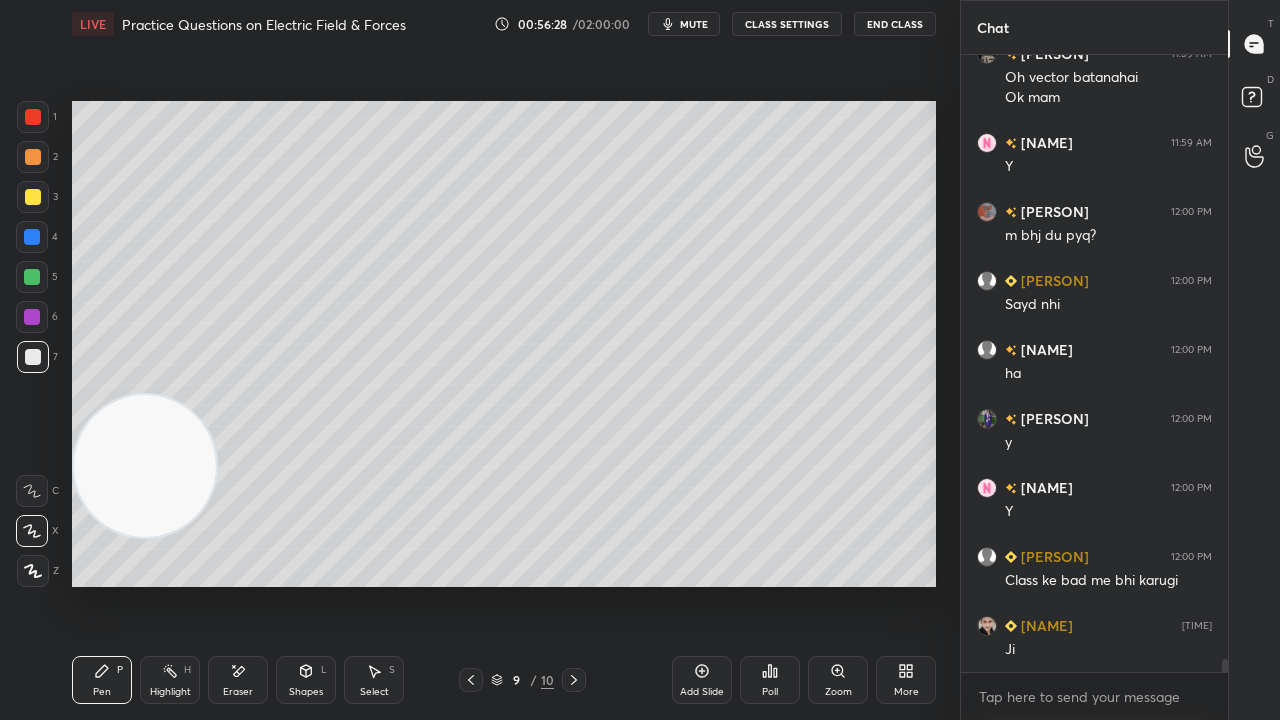 drag, startPoint x: 32, startPoint y: 282, endPoint x: 58, endPoint y: 298, distance: 30.528675 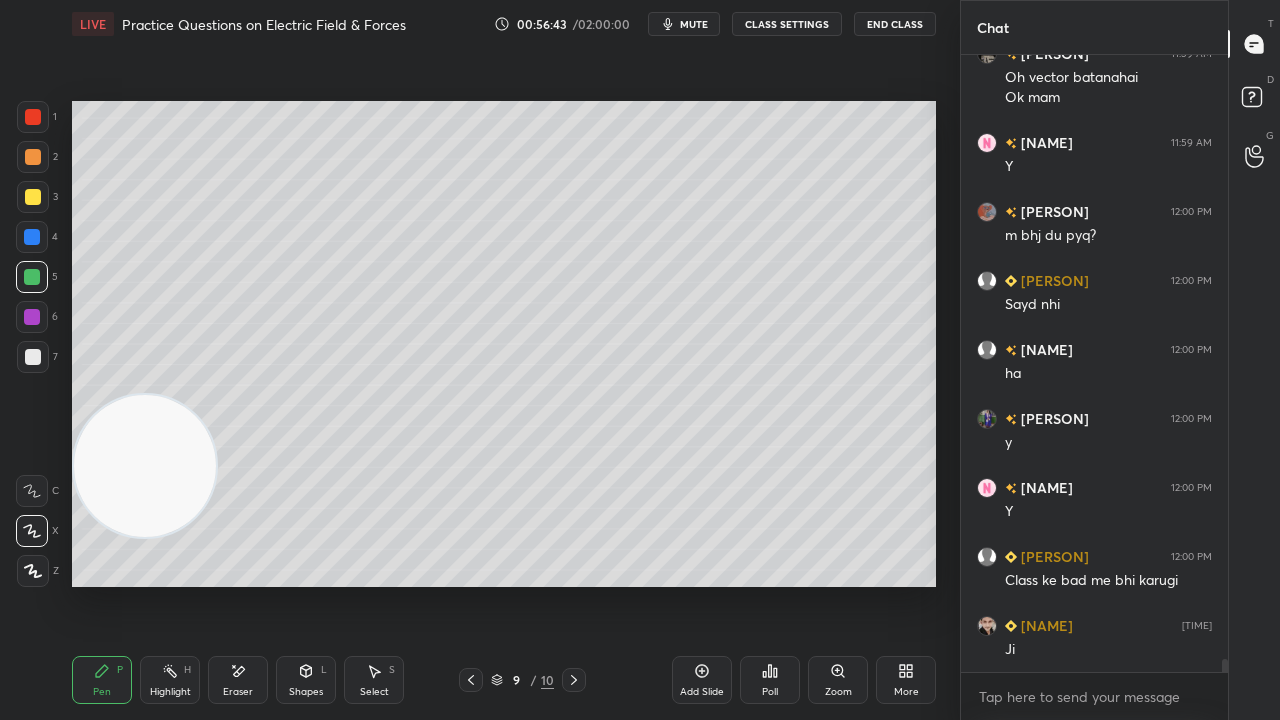 drag, startPoint x: 21, startPoint y: 365, endPoint x: 68, endPoint y: 365, distance: 47 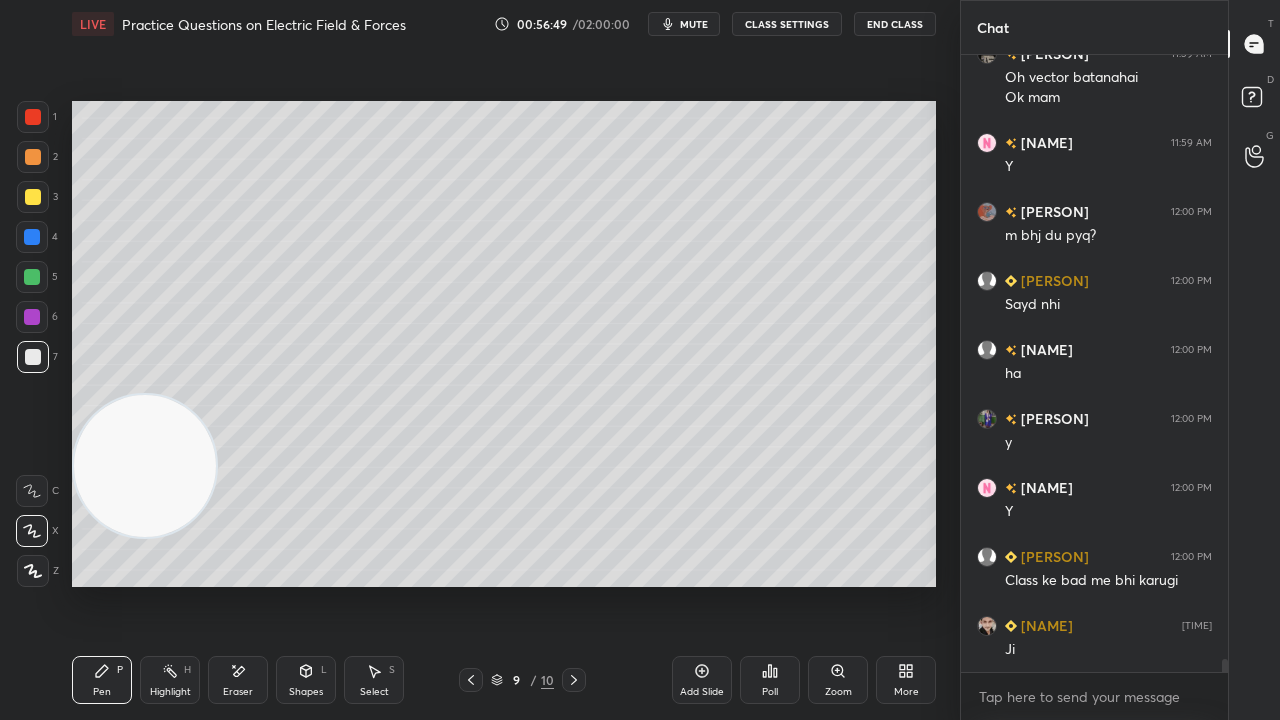 click on "Eraser" at bounding box center [238, 692] 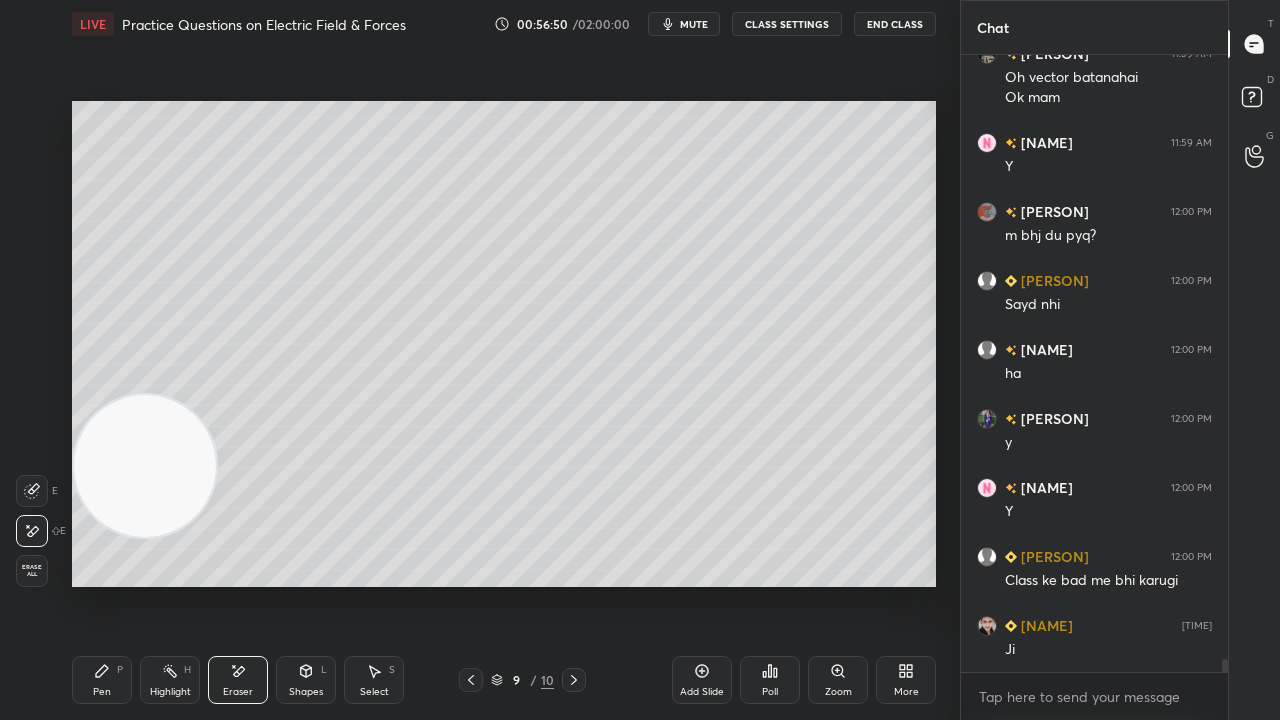 scroll, scrollTop: 28546, scrollLeft: 0, axis: vertical 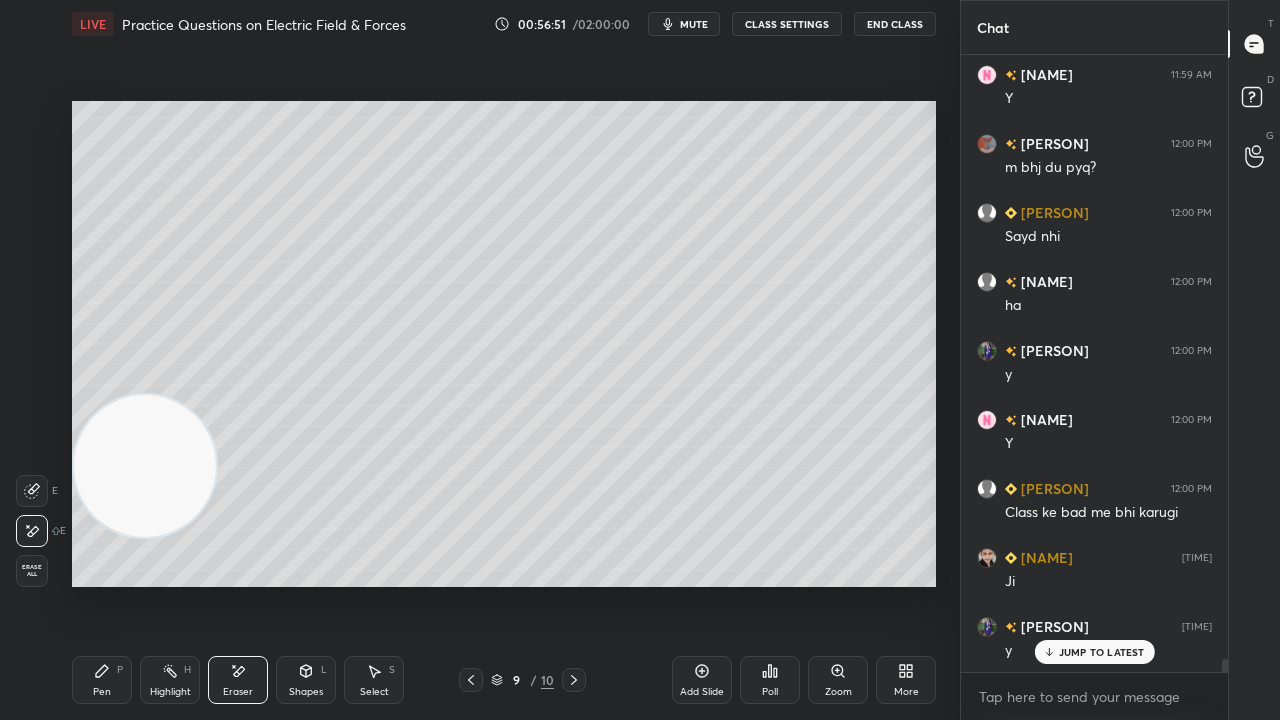 drag, startPoint x: 106, startPoint y: 687, endPoint x: 134, endPoint y: 677, distance: 29.732138 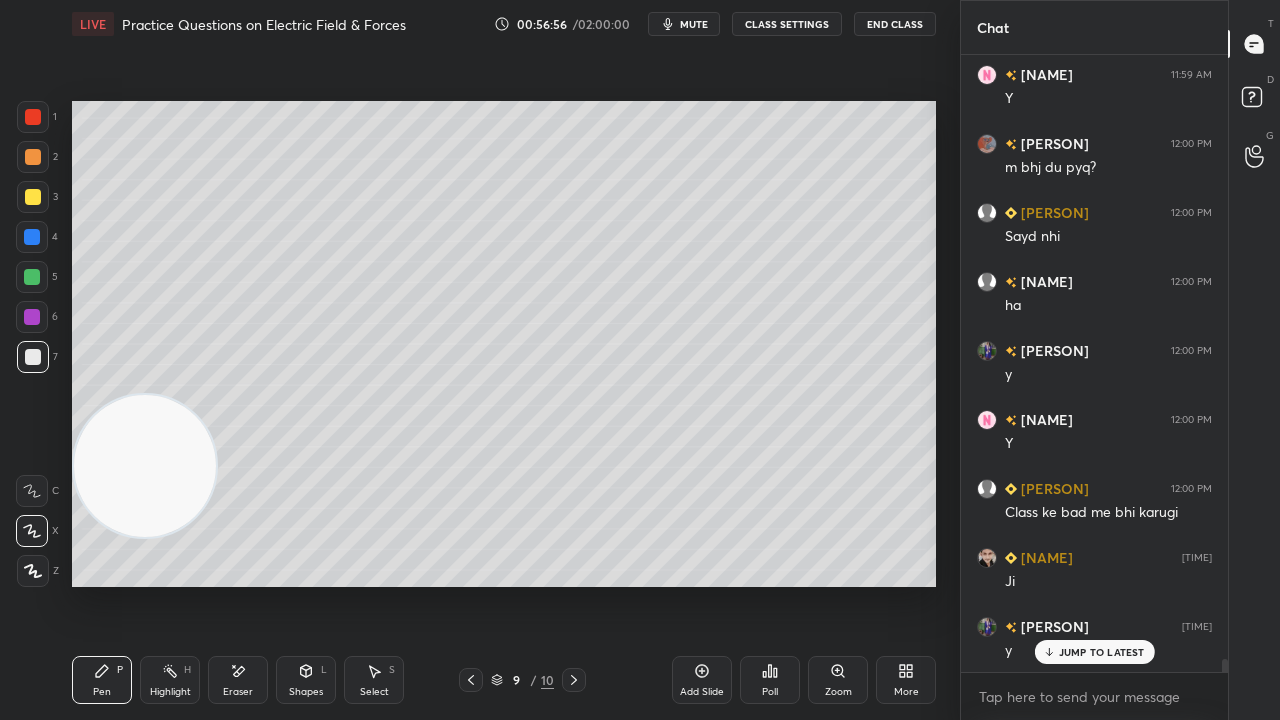 click at bounding box center (32, 277) 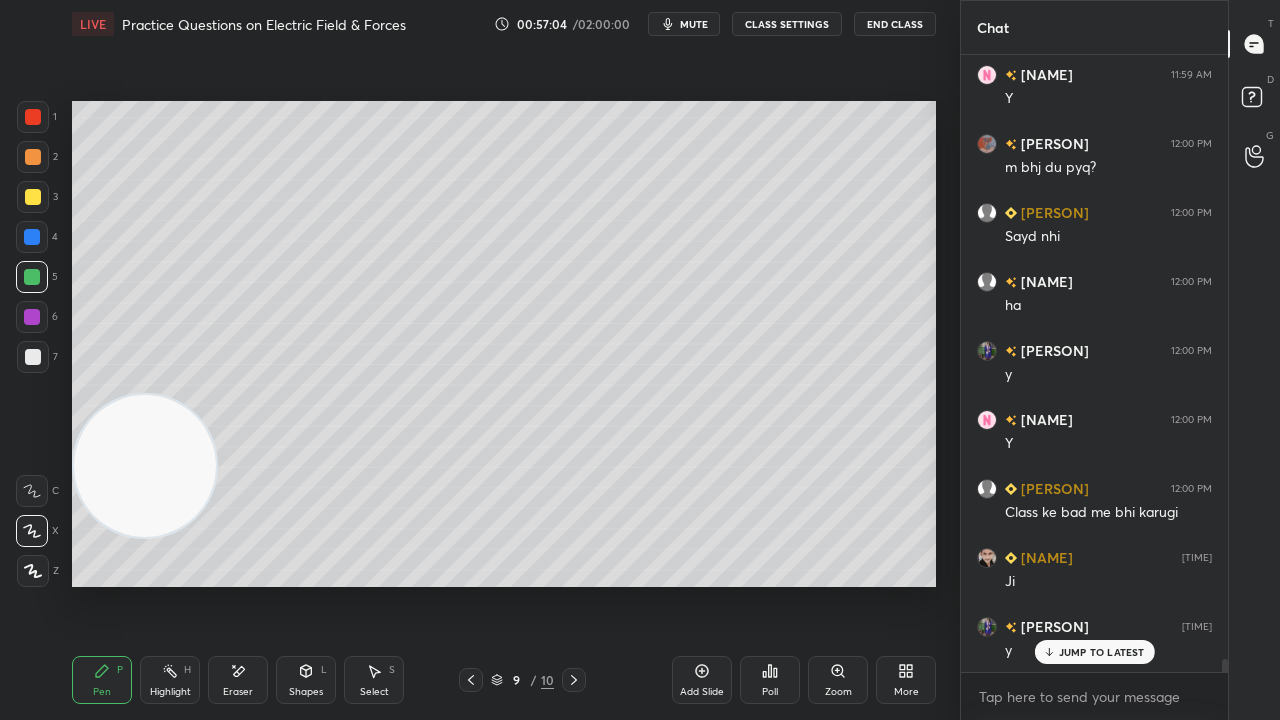 click at bounding box center (33, 357) 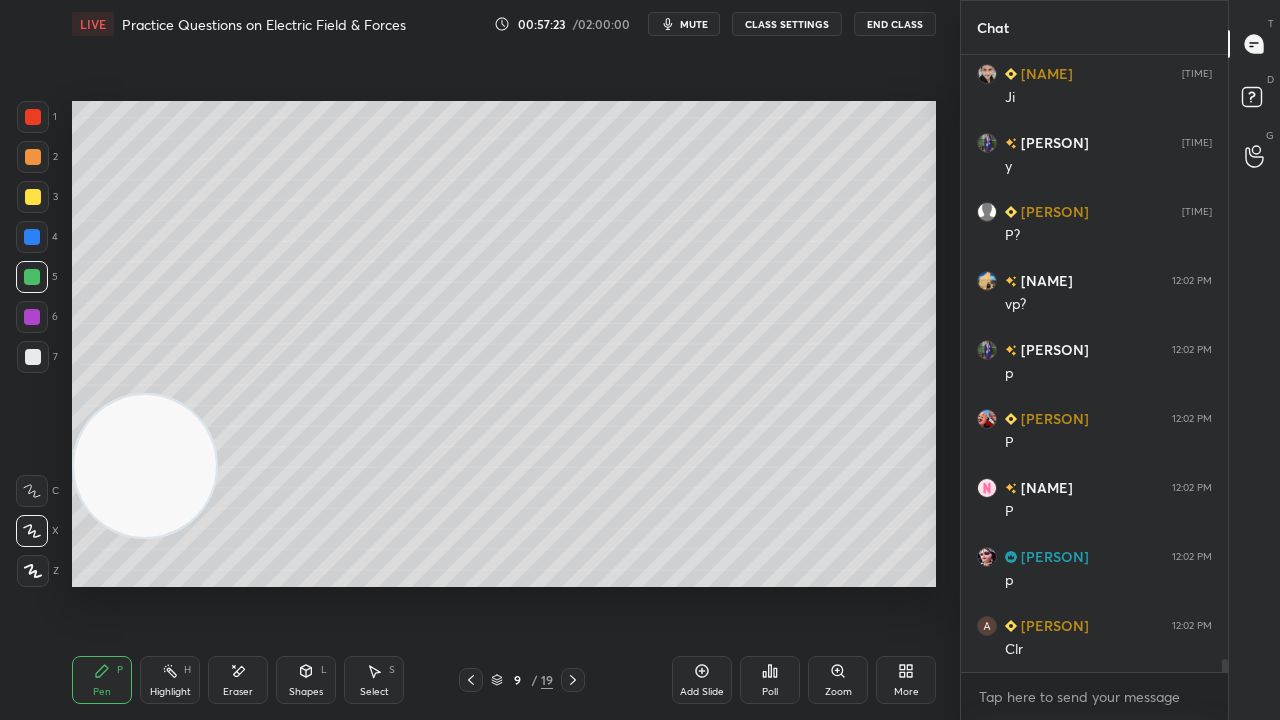 scroll, scrollTop: 29098, scrollLeft: 0, axis: vertical 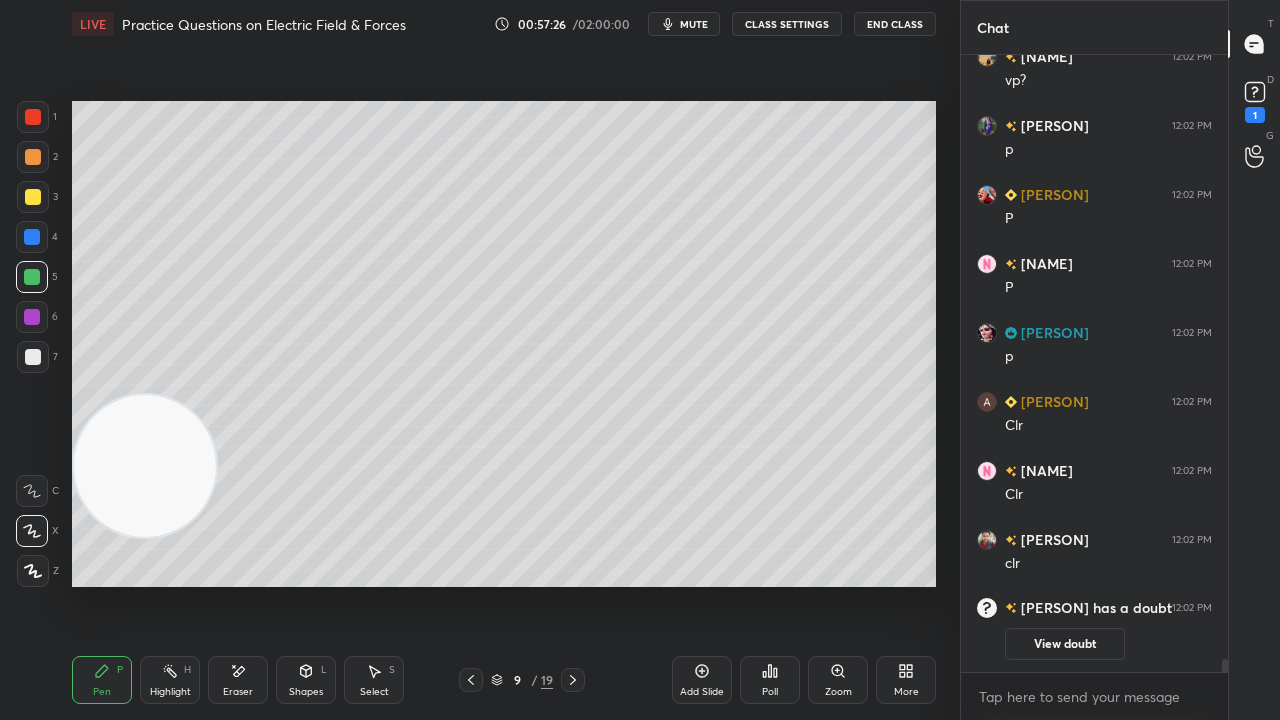 click on "mute" at bounding box center [694, 24] 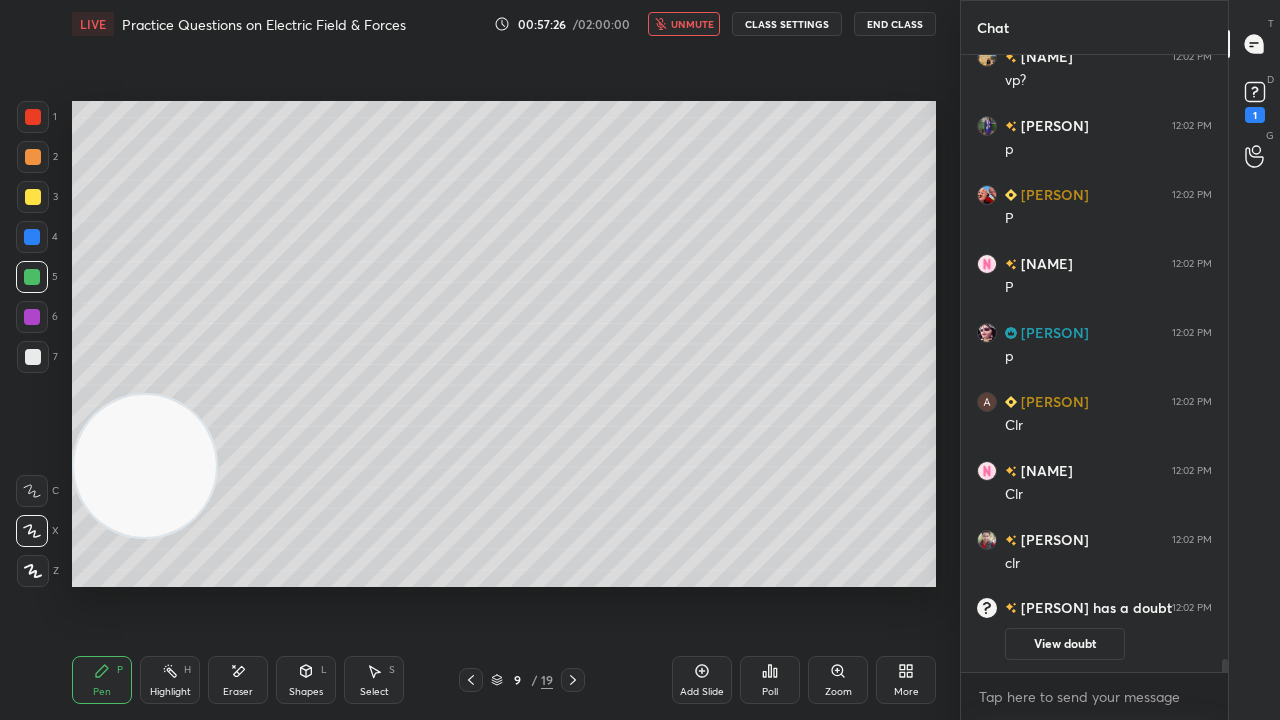click on "unmute" at bounding box center [692, 24] 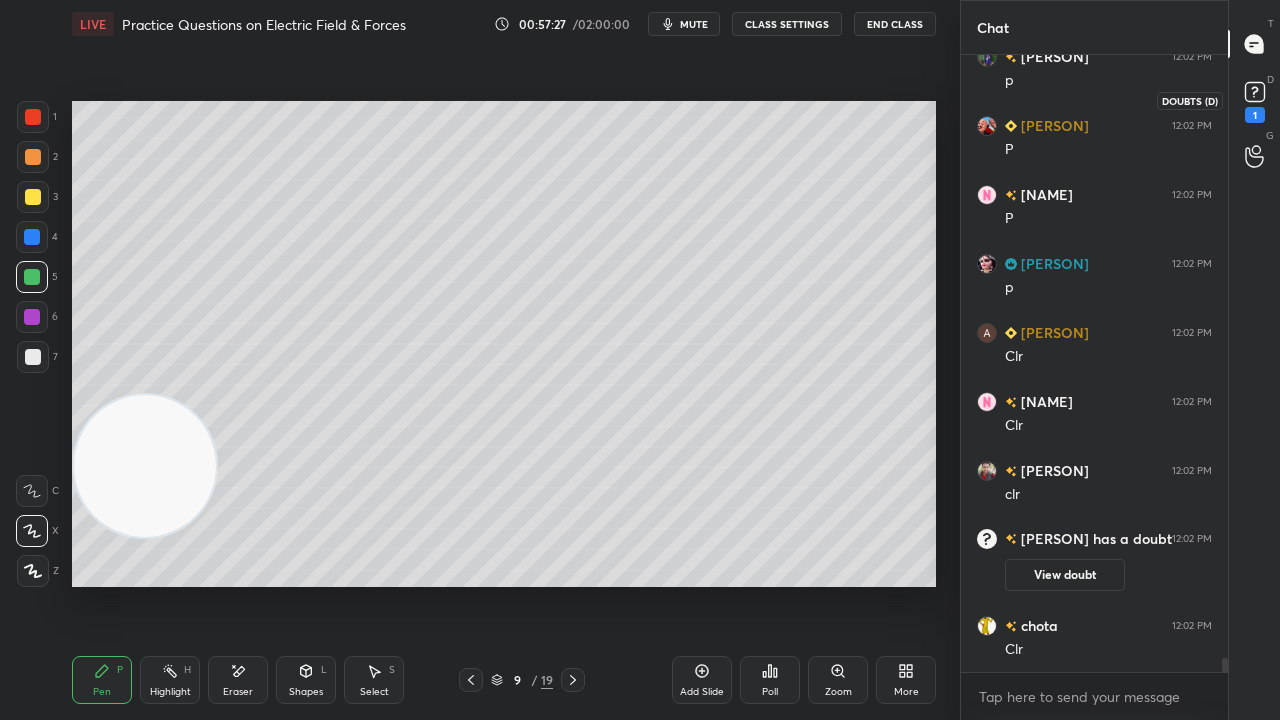 click on "1" at bounding box center (1255, 100) 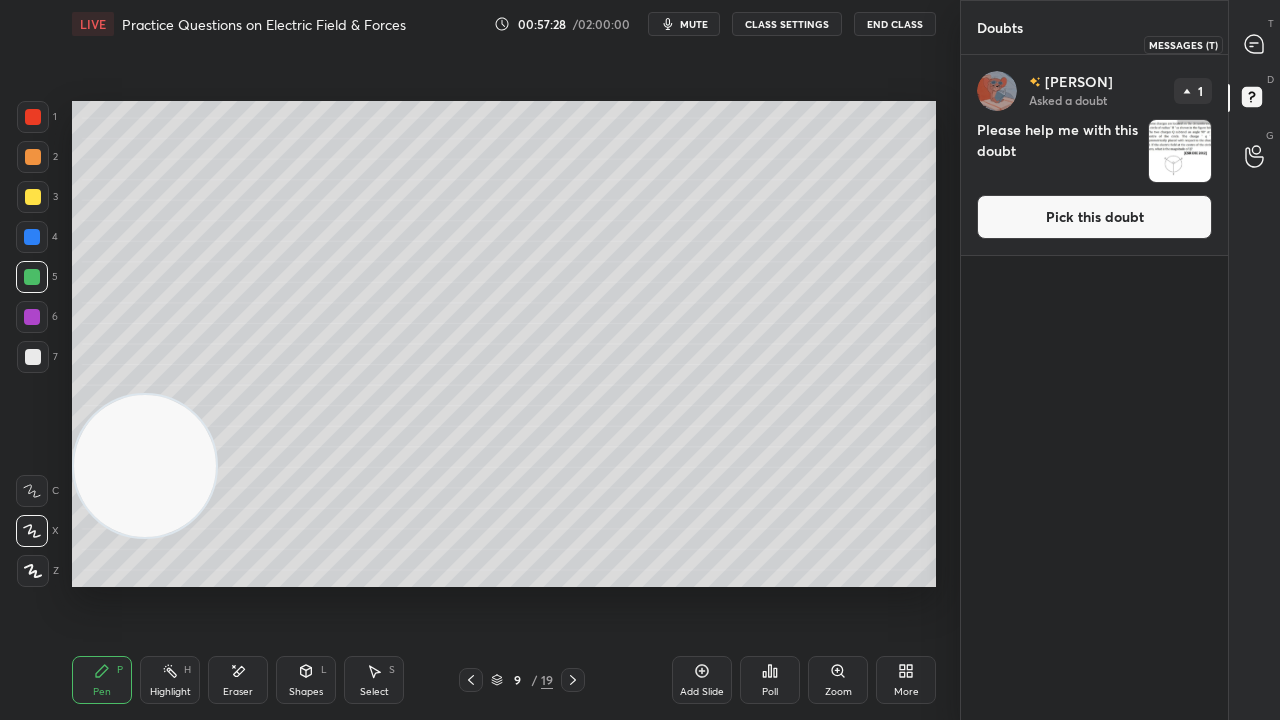 drag, startPoint x: 1263, startPoint y: 58, endPoint x: 1238, endPoint y: 149, distance: 94.371605 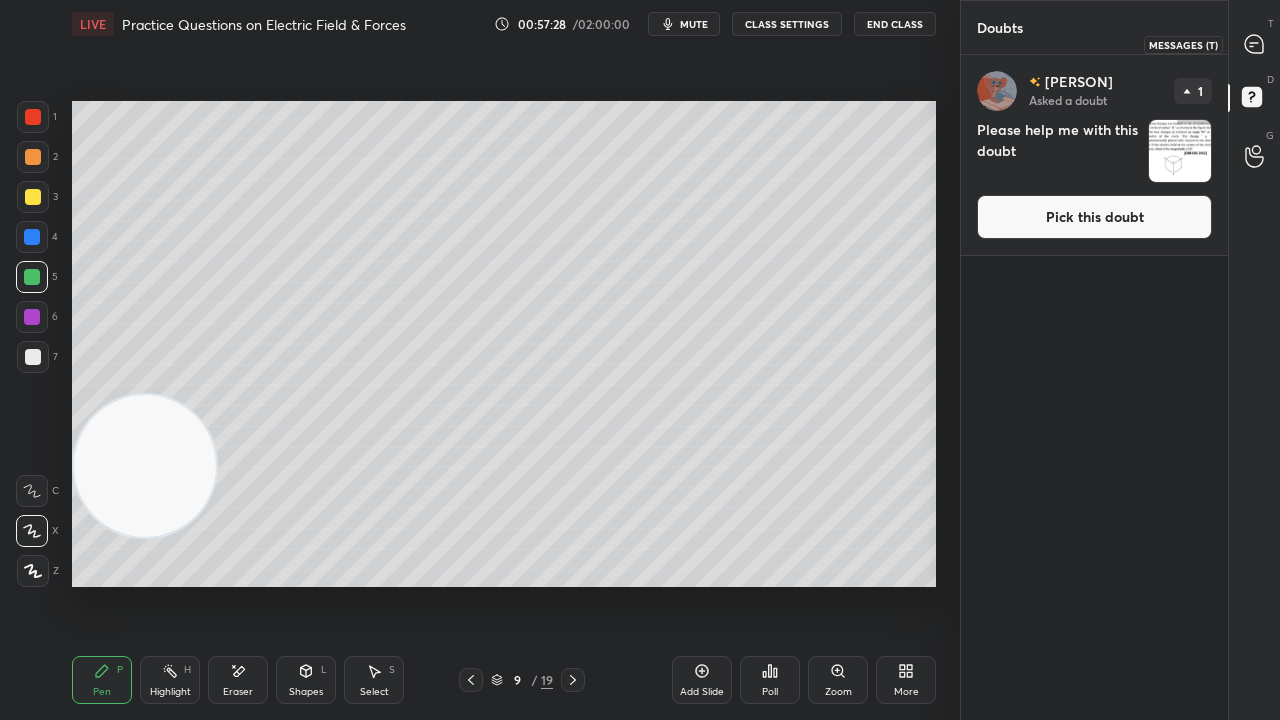 click at bounding box center [1255, 44] 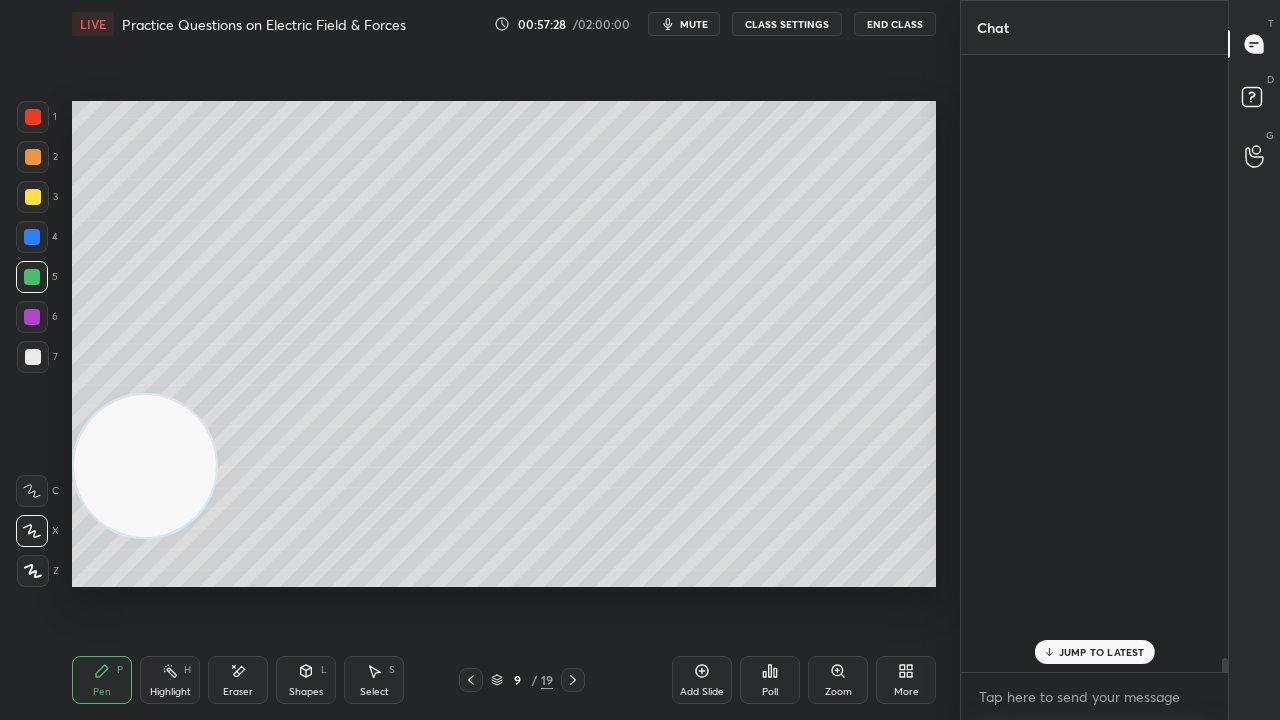 scroll, scrollTop: 28029, scrollLeft: 0, axis: vertical 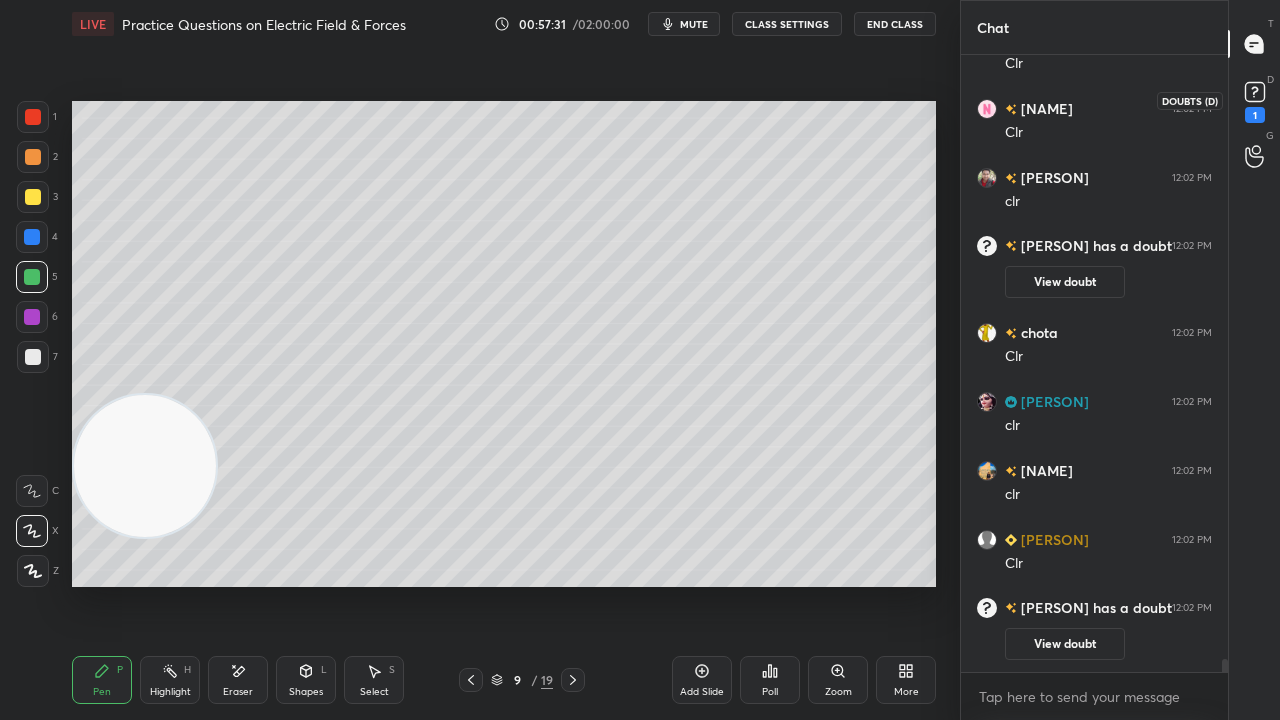 drag, startPoint x: 1271, startPoint y: 102, endPoint x: 1223, endPoint y: 140, distance: 61.220913 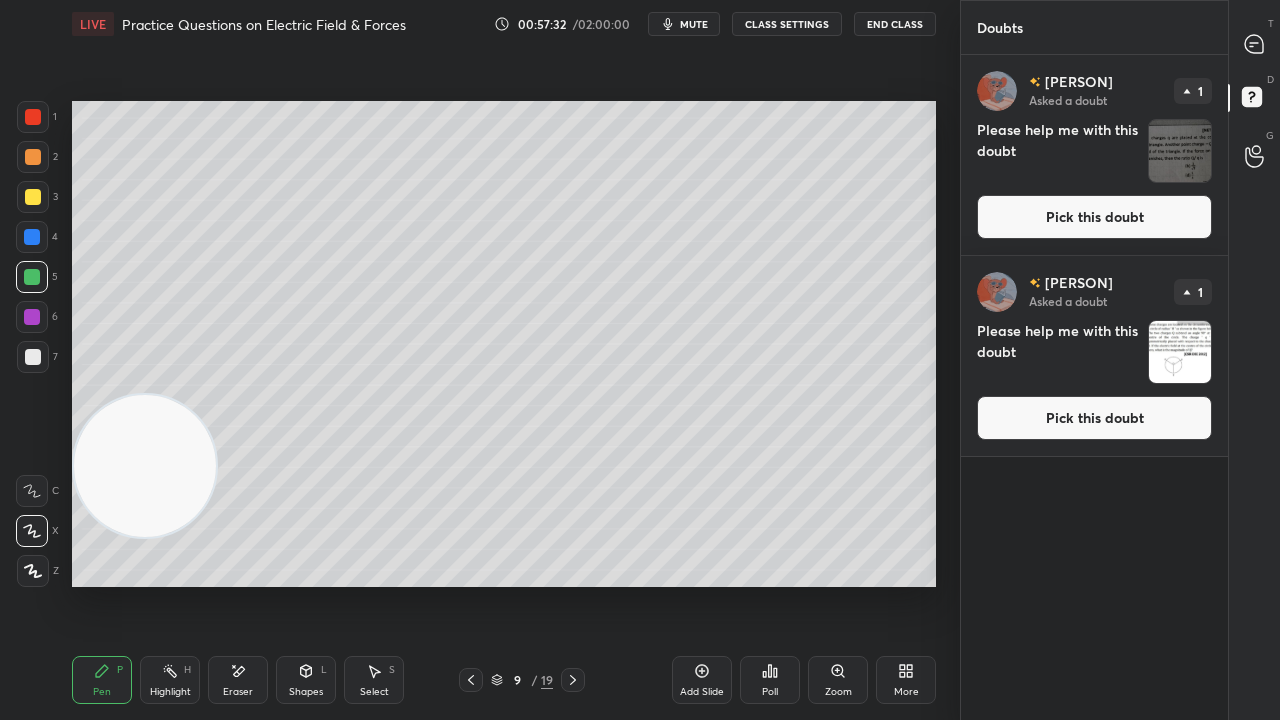click on "Pick this doubt" at bounding box center (1094, 217) 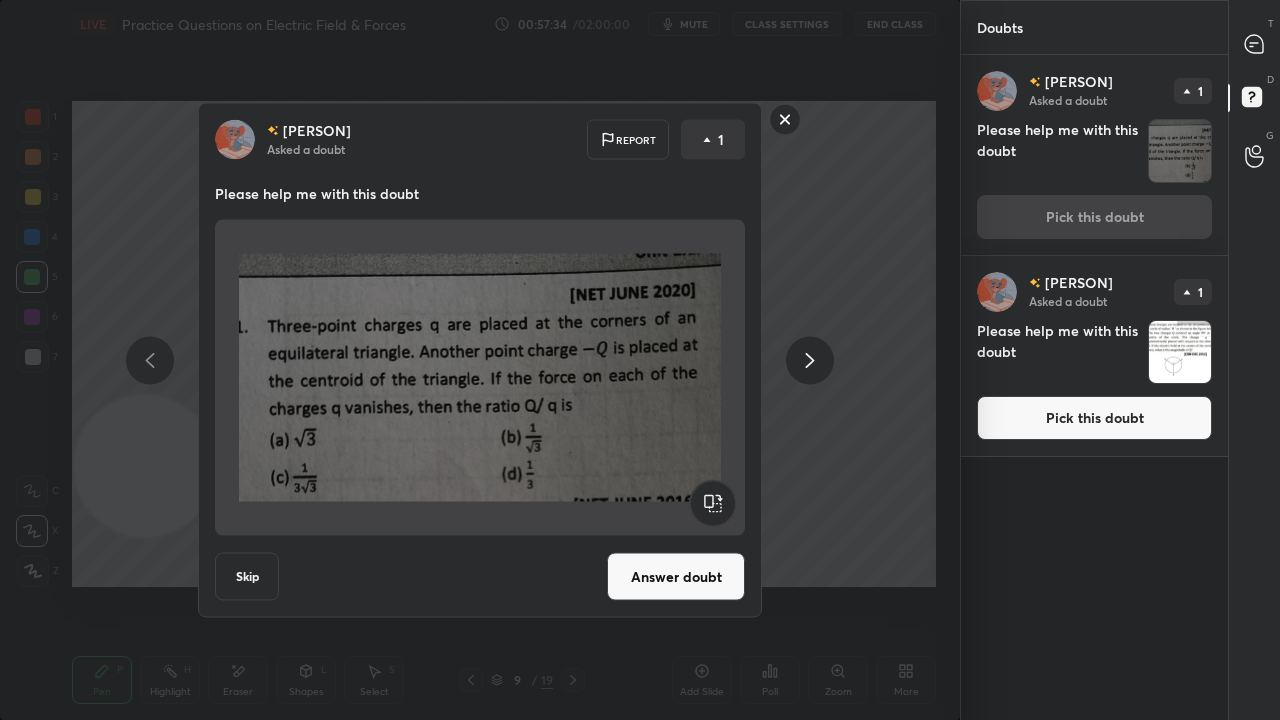 click at bounding box center (810, 360) 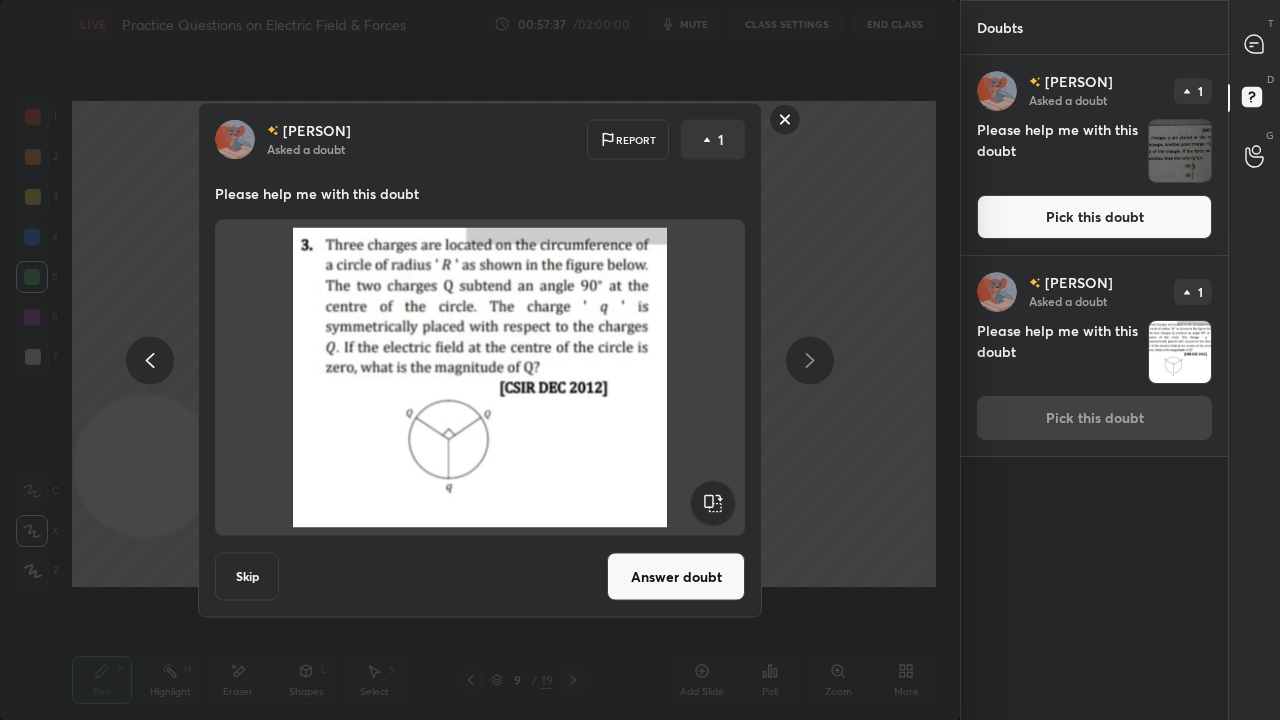 click 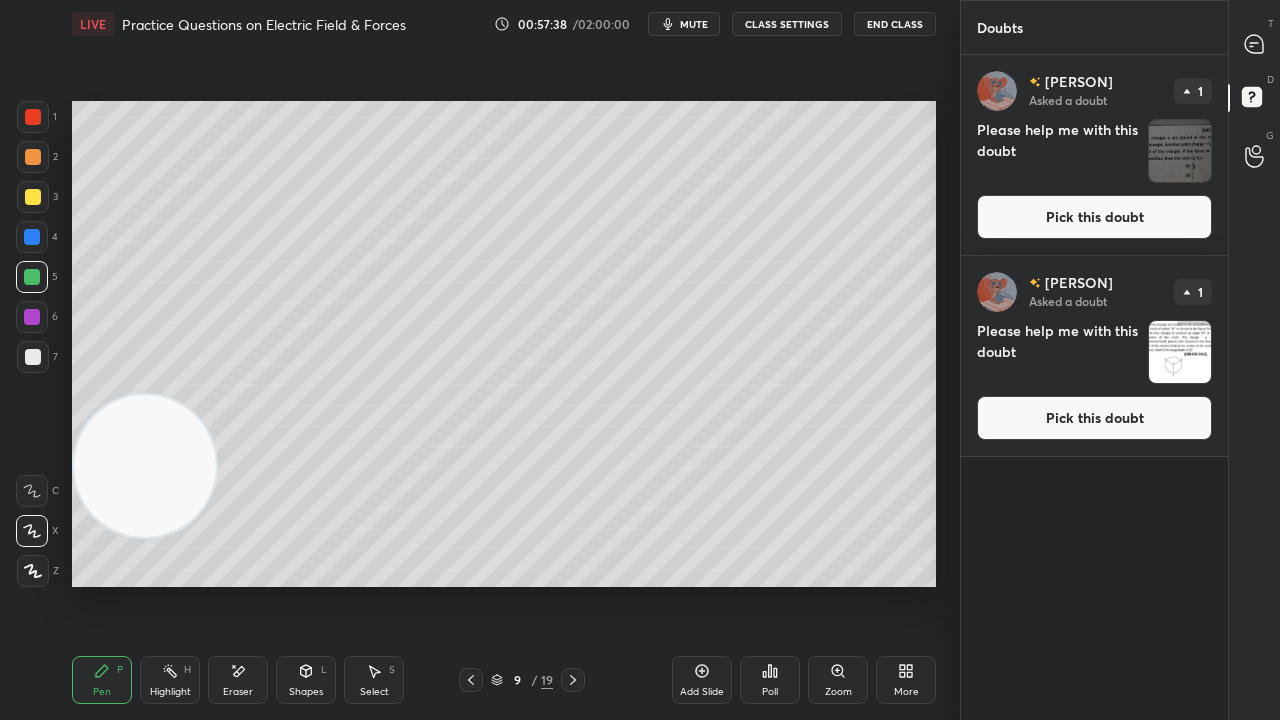 click on "T Messages (T)" at bounding box center (1254, 44) 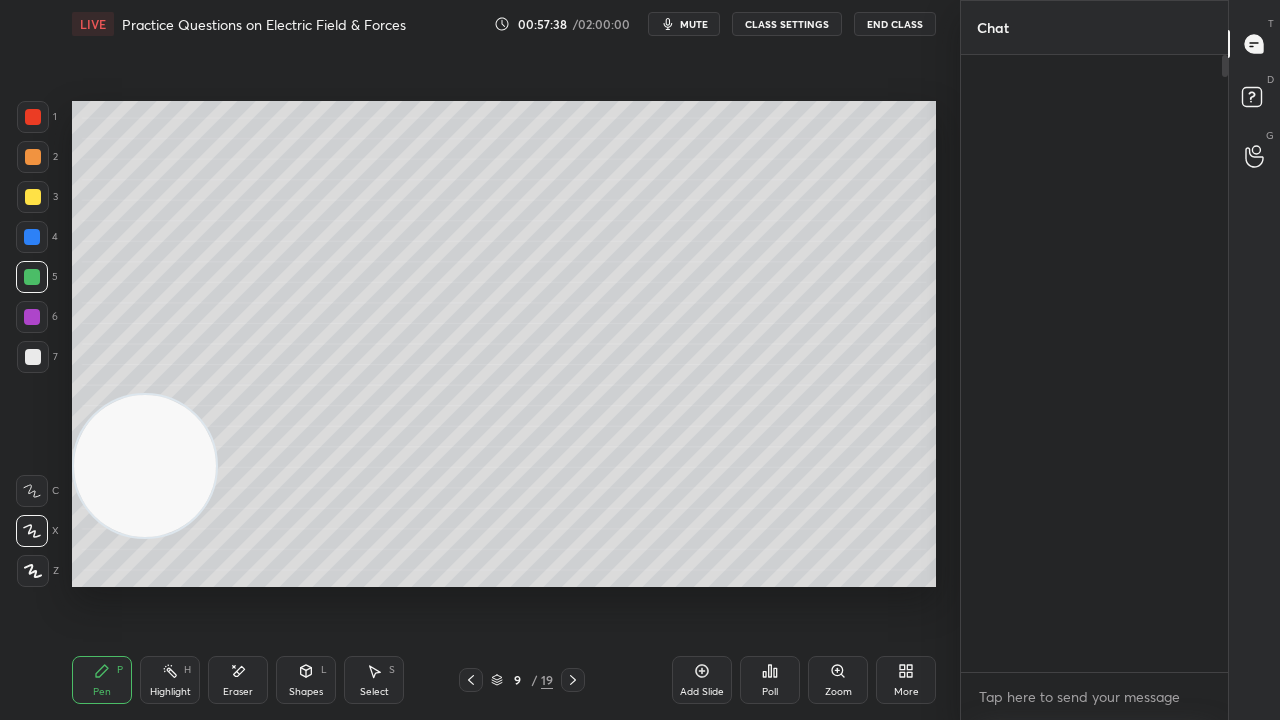scroll, scrollTop: 28167, scrollLeft: 0, axis: vertical 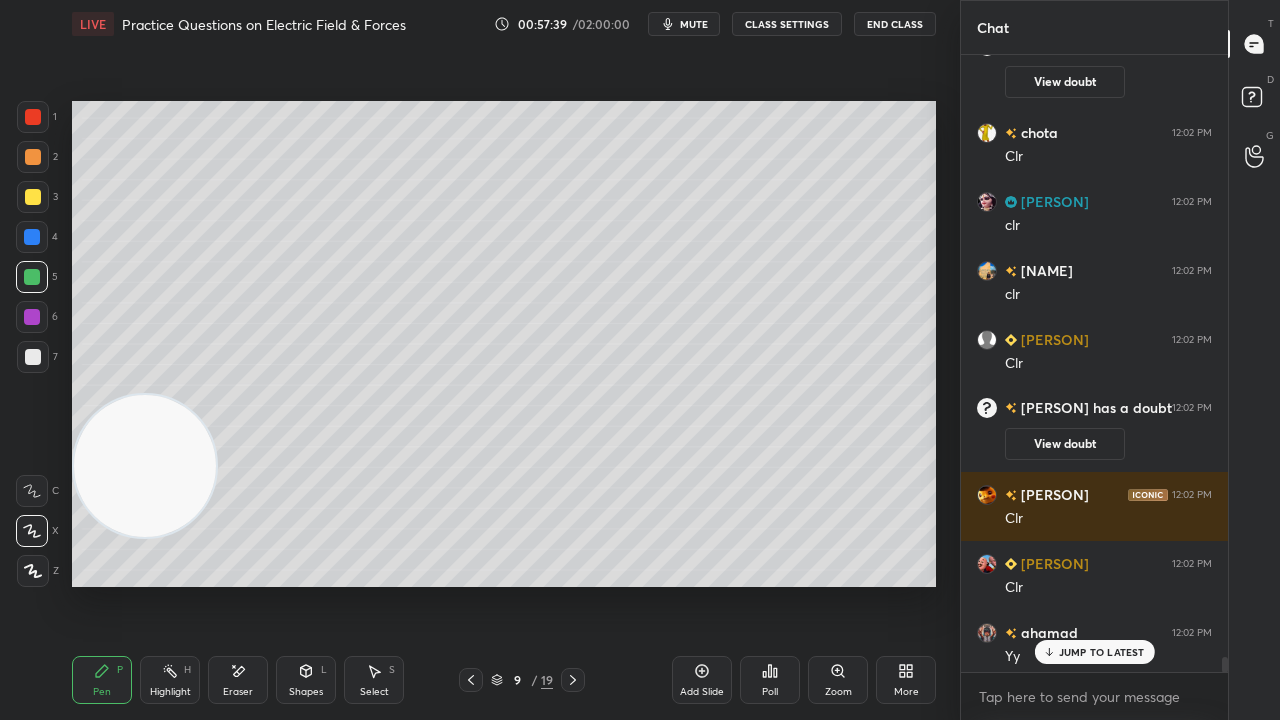 click on "JUMP TO LATEST" at bounding box center (1094, 652) 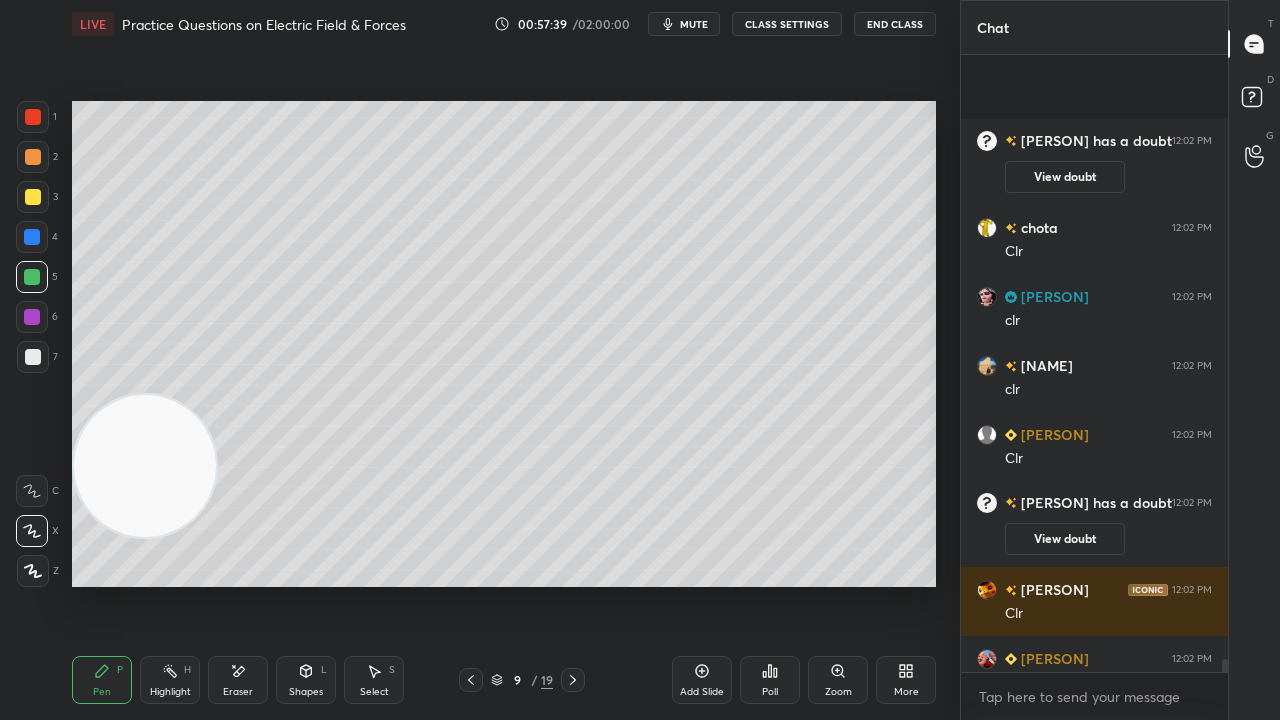 scroll, scrollTop: 28338, scrollLeft: 0, axis: vertical 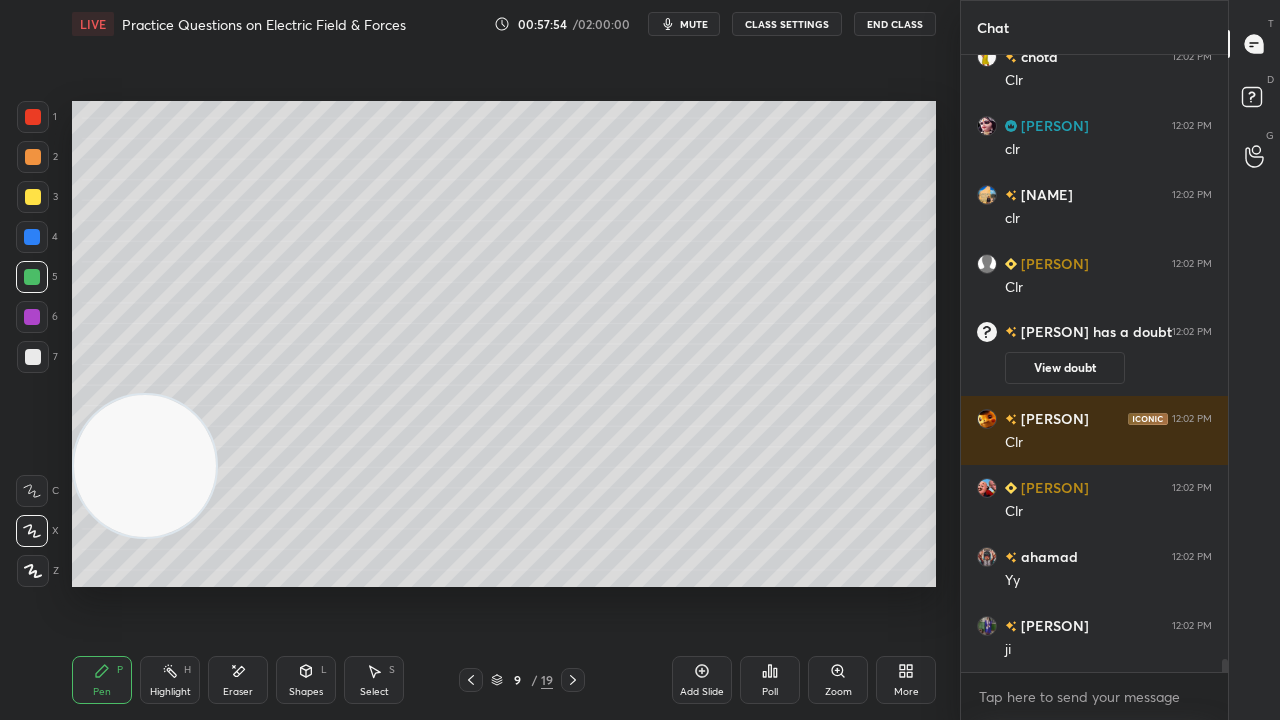 click on "Shapes L" at bounding box center [306, 680] 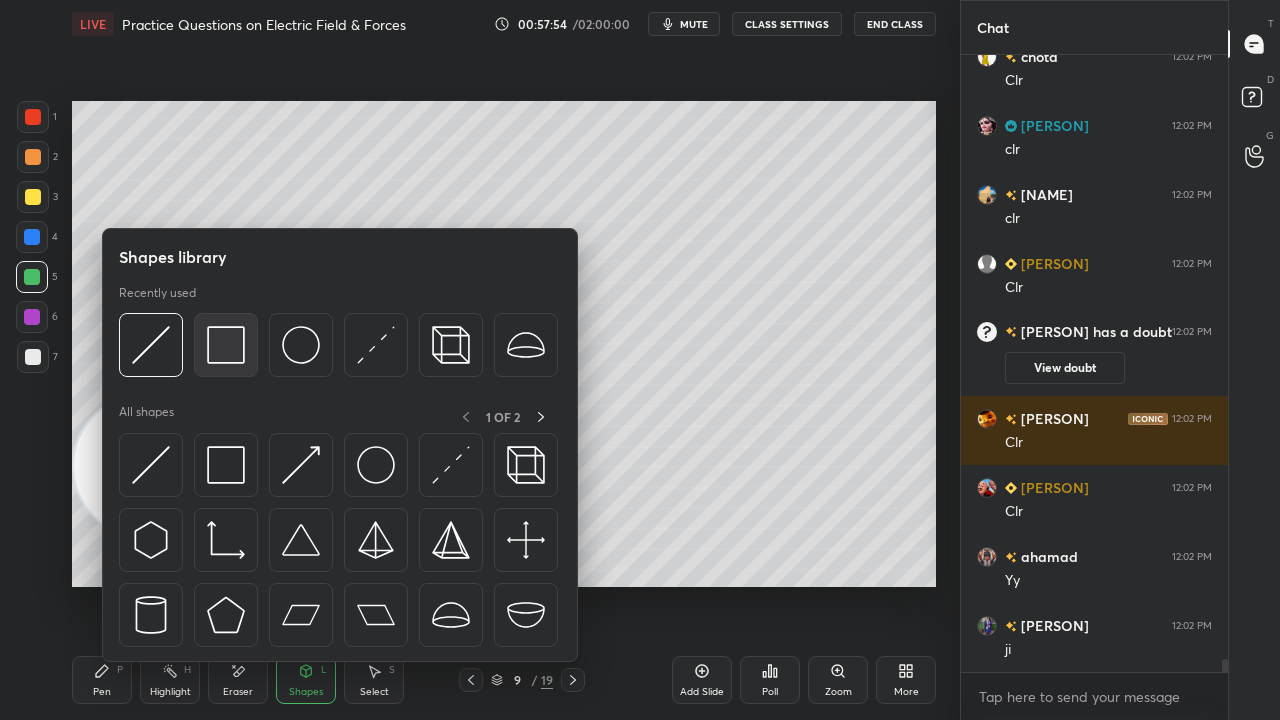 click at bounding box center (226, 345) 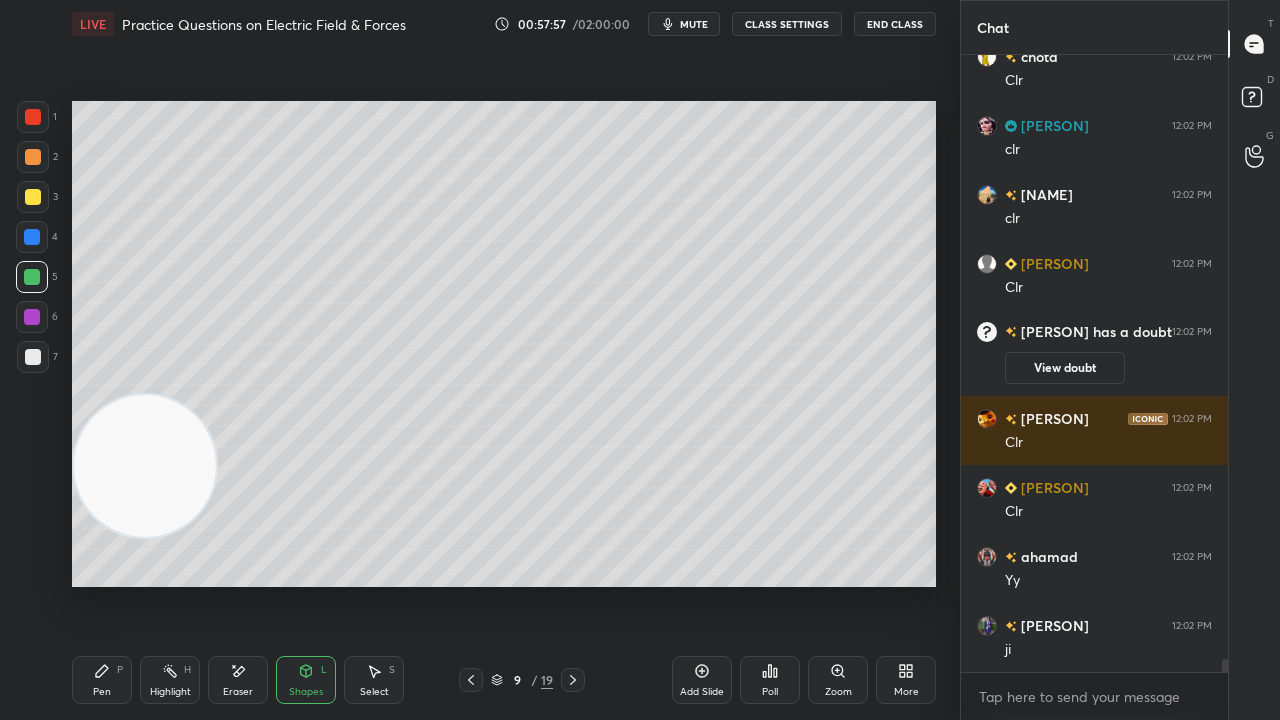 click on "Pen" at bounding box center (102, 692) 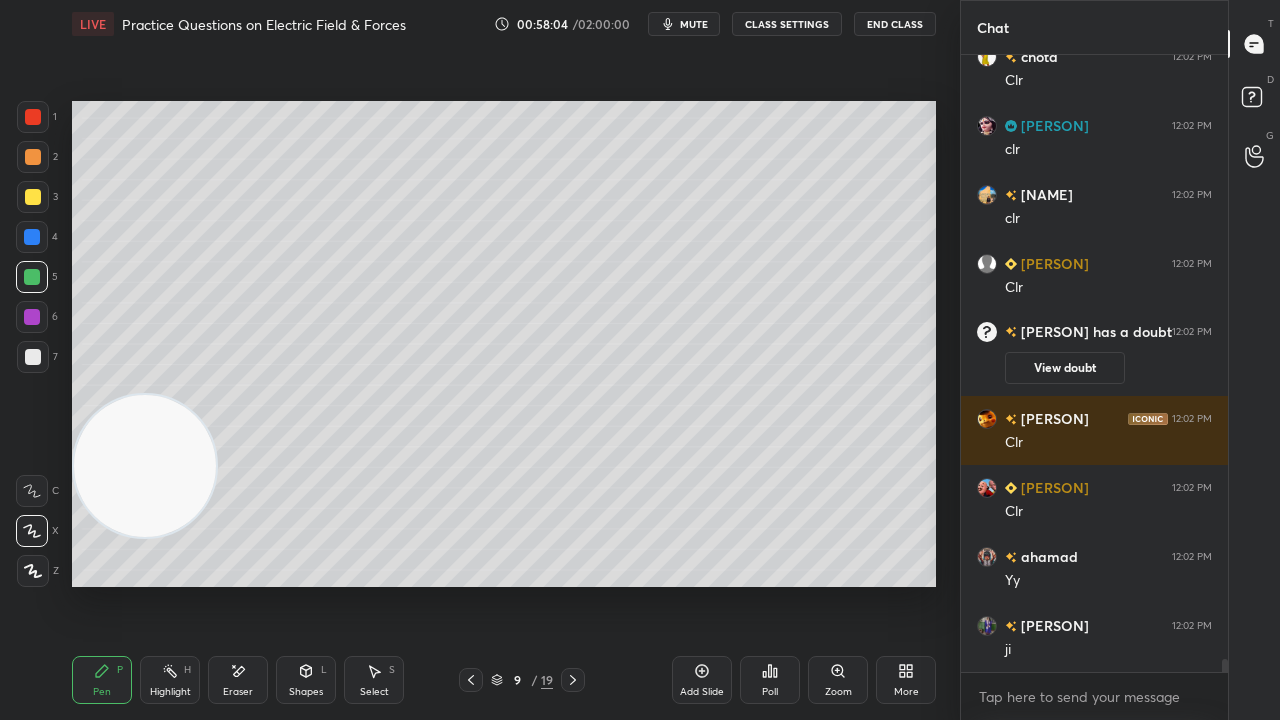 click at bounding box center (33, 357) 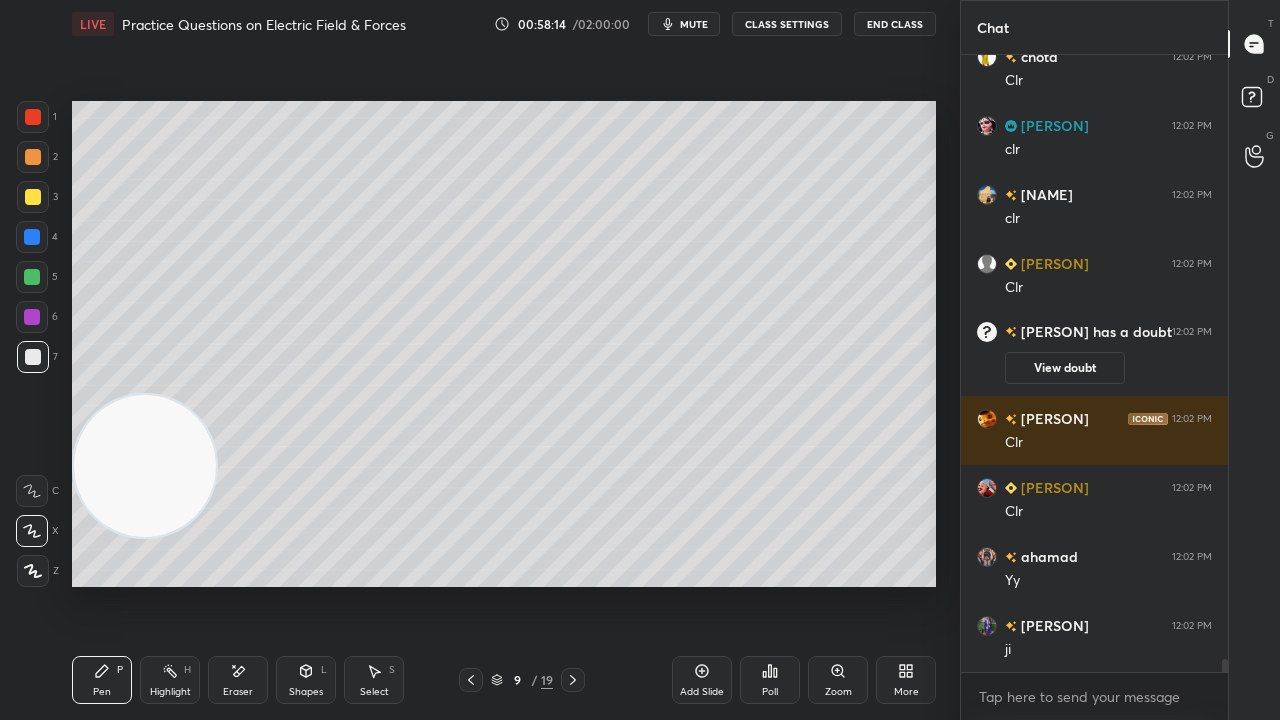 click on "Add Slide" at bounding box center (702, 680) 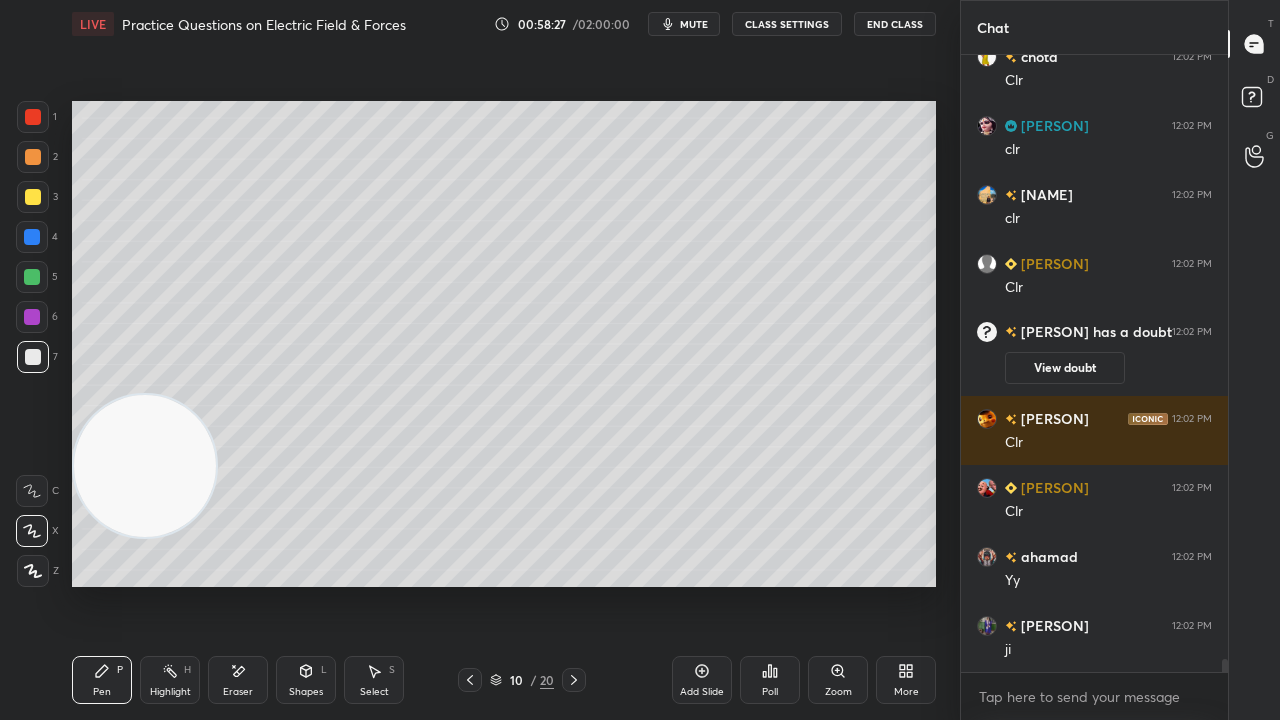 click at bounding box center [33, 157] 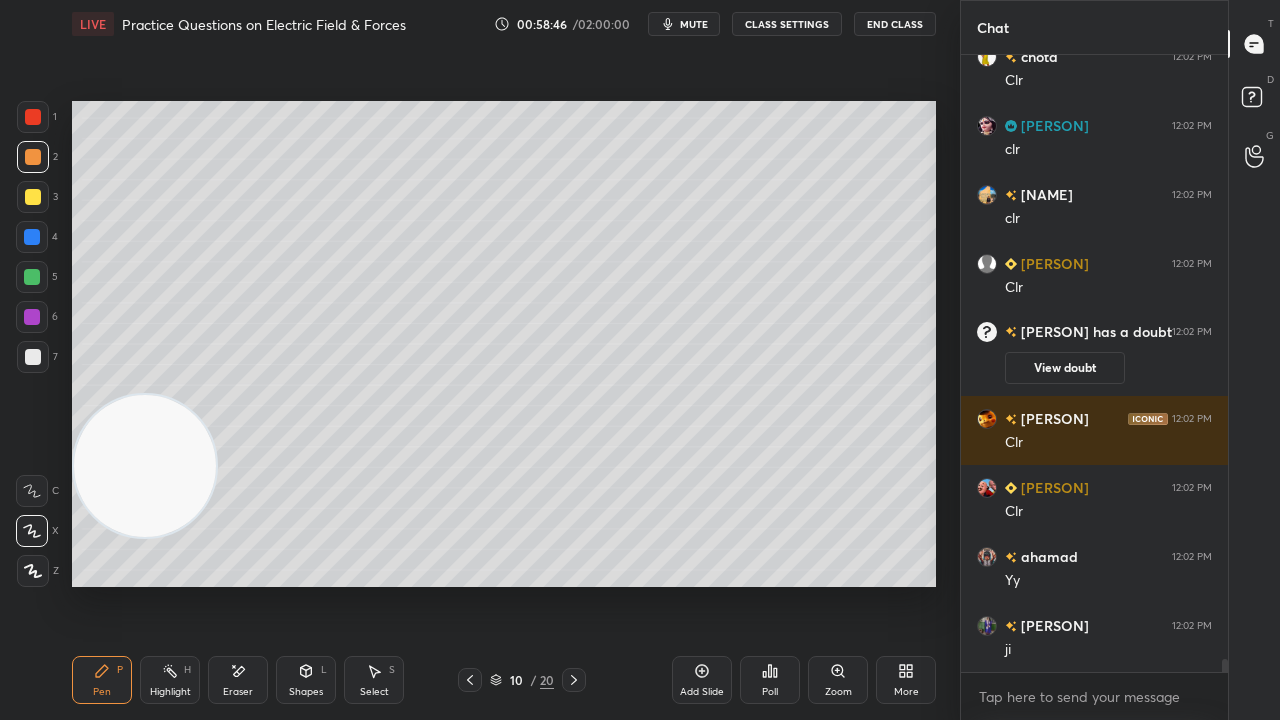click at bounding box center [33, 357] 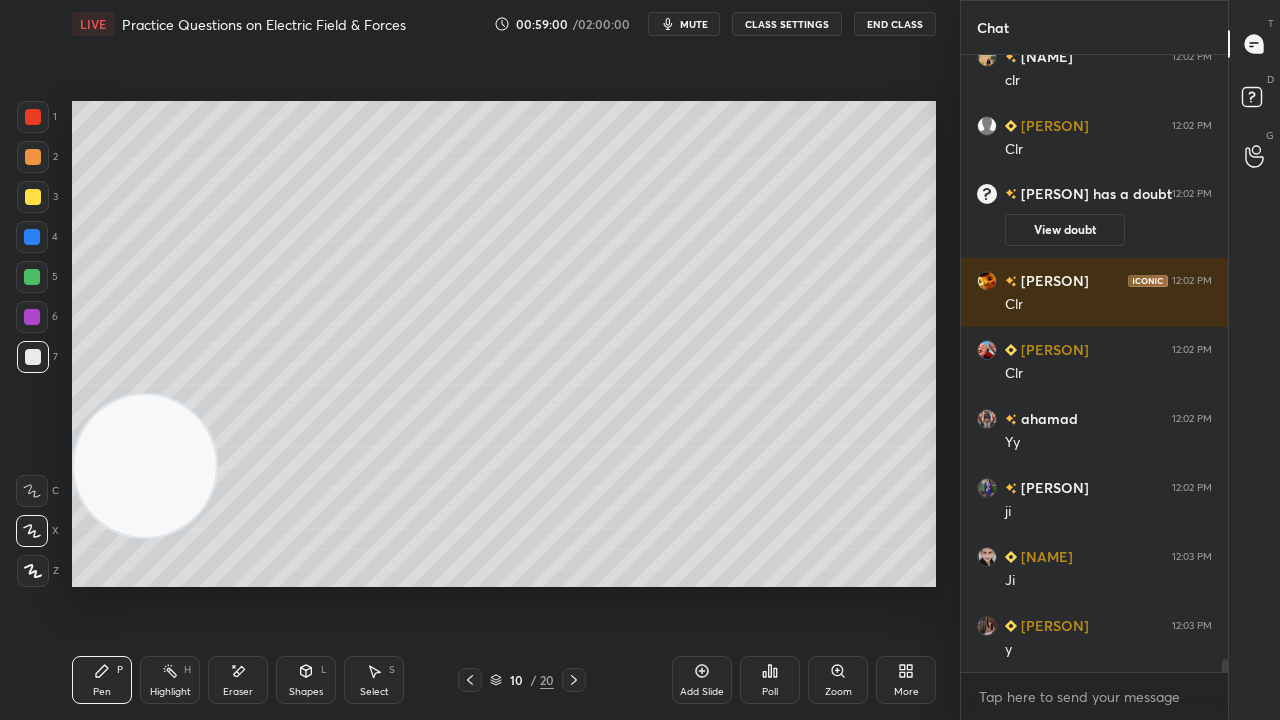 scroll, scrollTop: 28544, scrollLeft: 0, axis: vertical 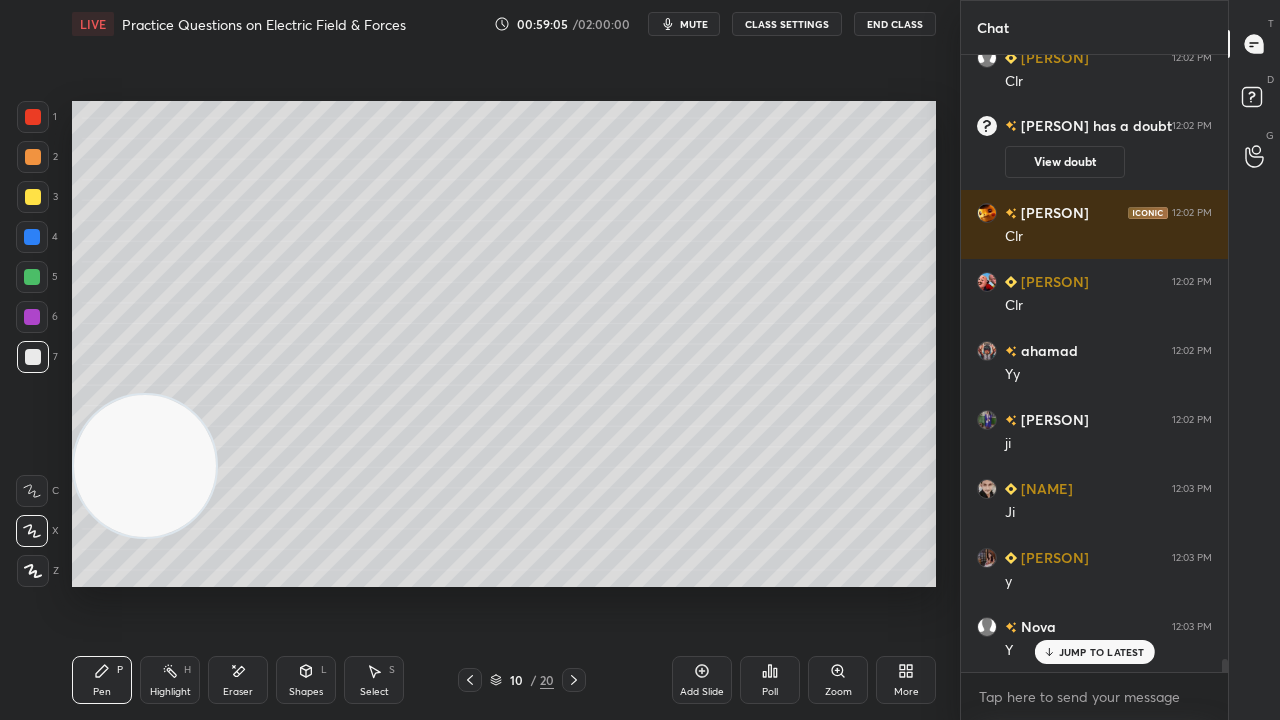 click at bounding box center (33, 157) 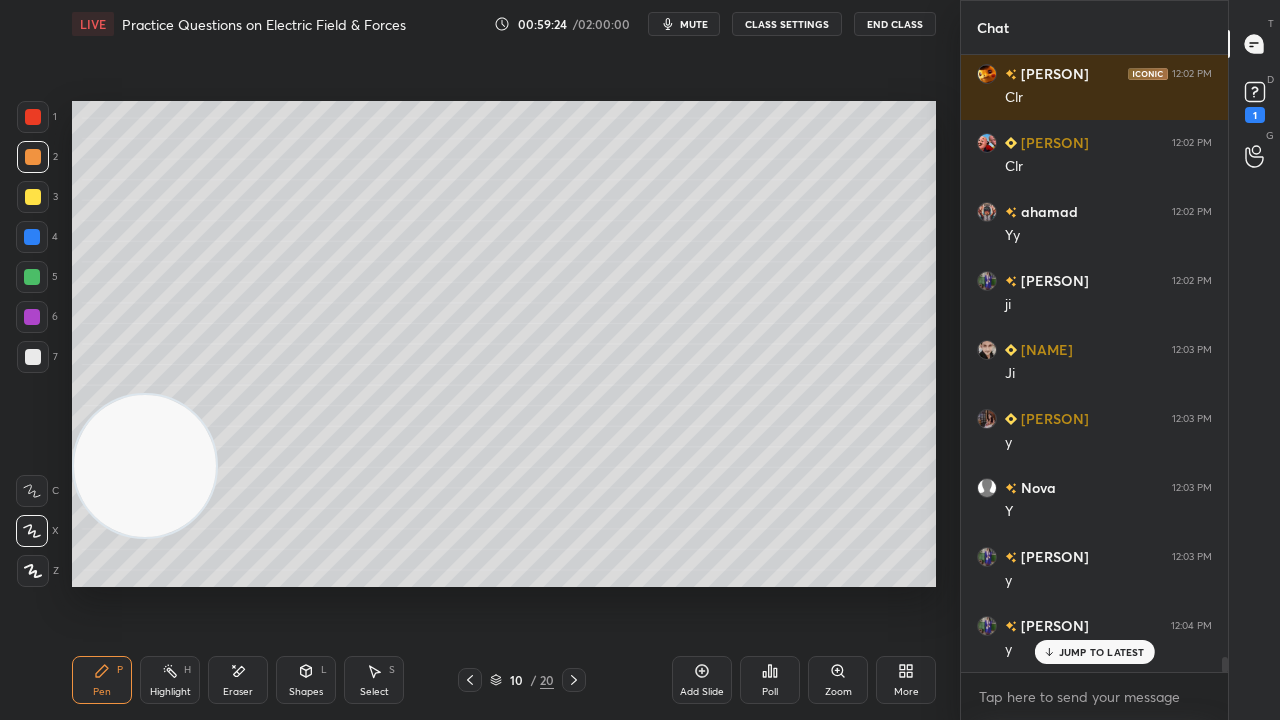 scroll, scrollTop: 28076, scrollLeft: 0, axis: vertical 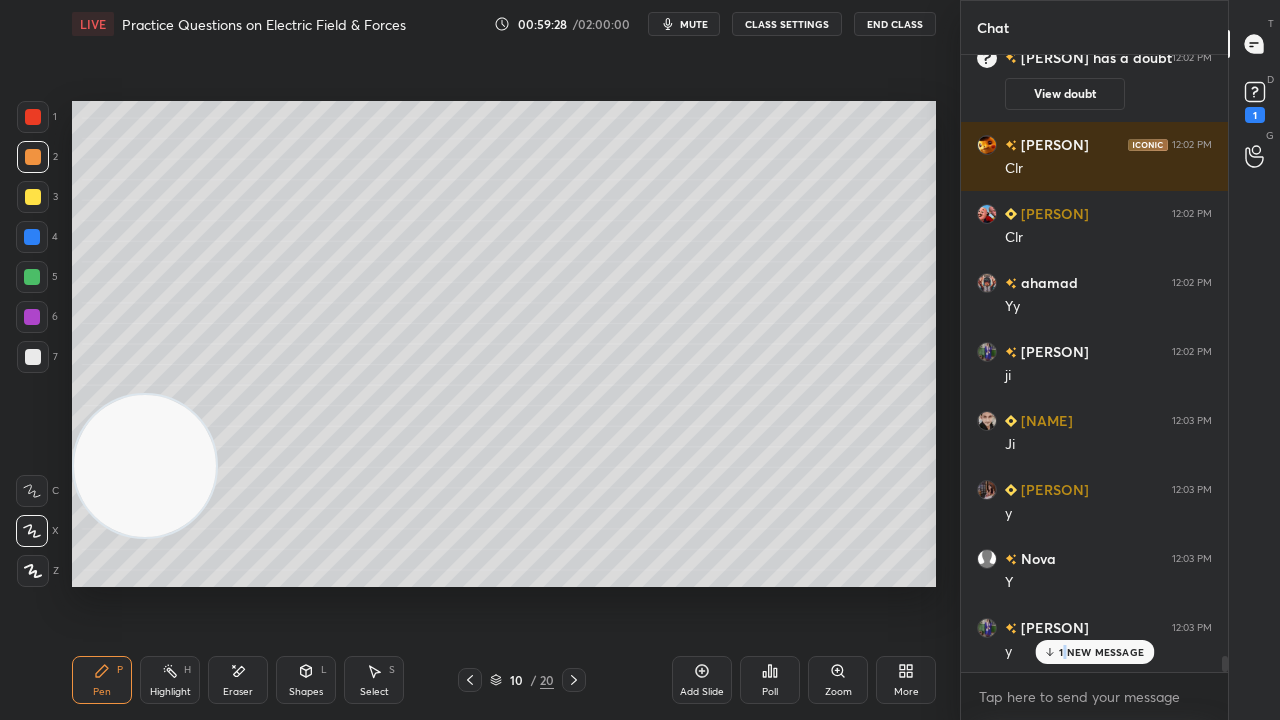 click on "1 NEW MESSAGE" at bounding box center (1101, 652) 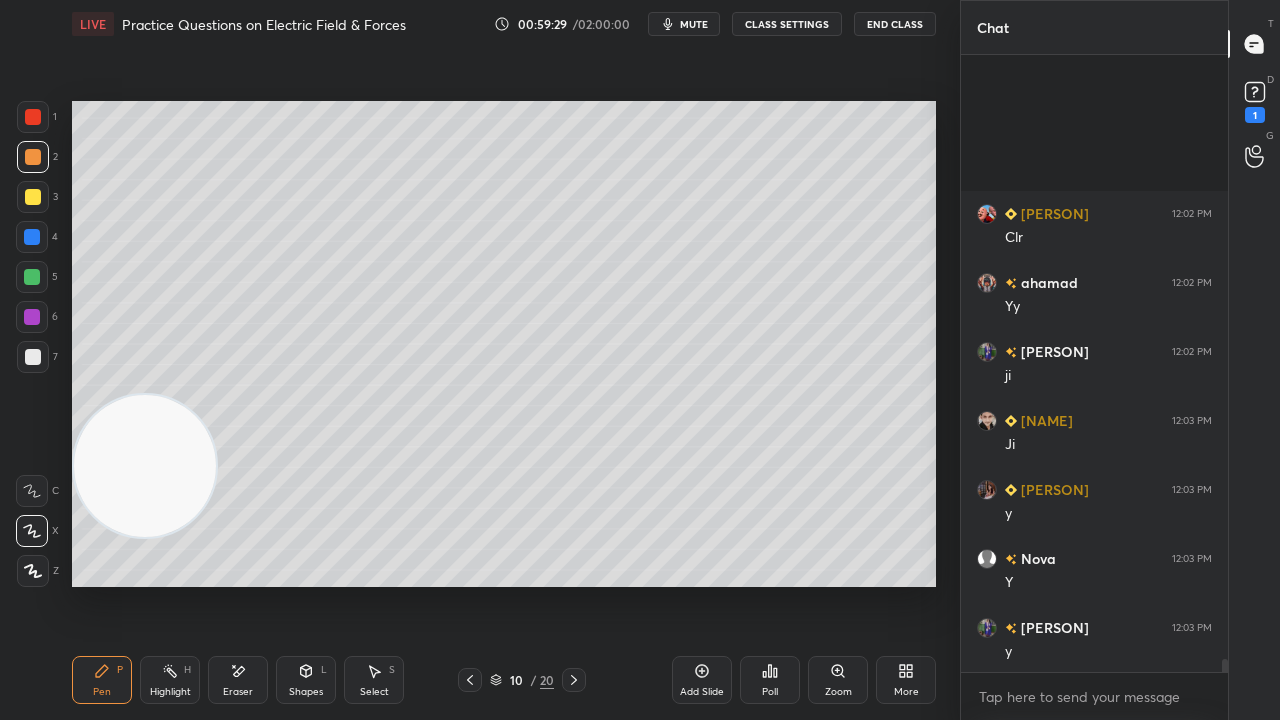 scroll, scrollTop: 28302, scrollLeft: 0, axis: vertical 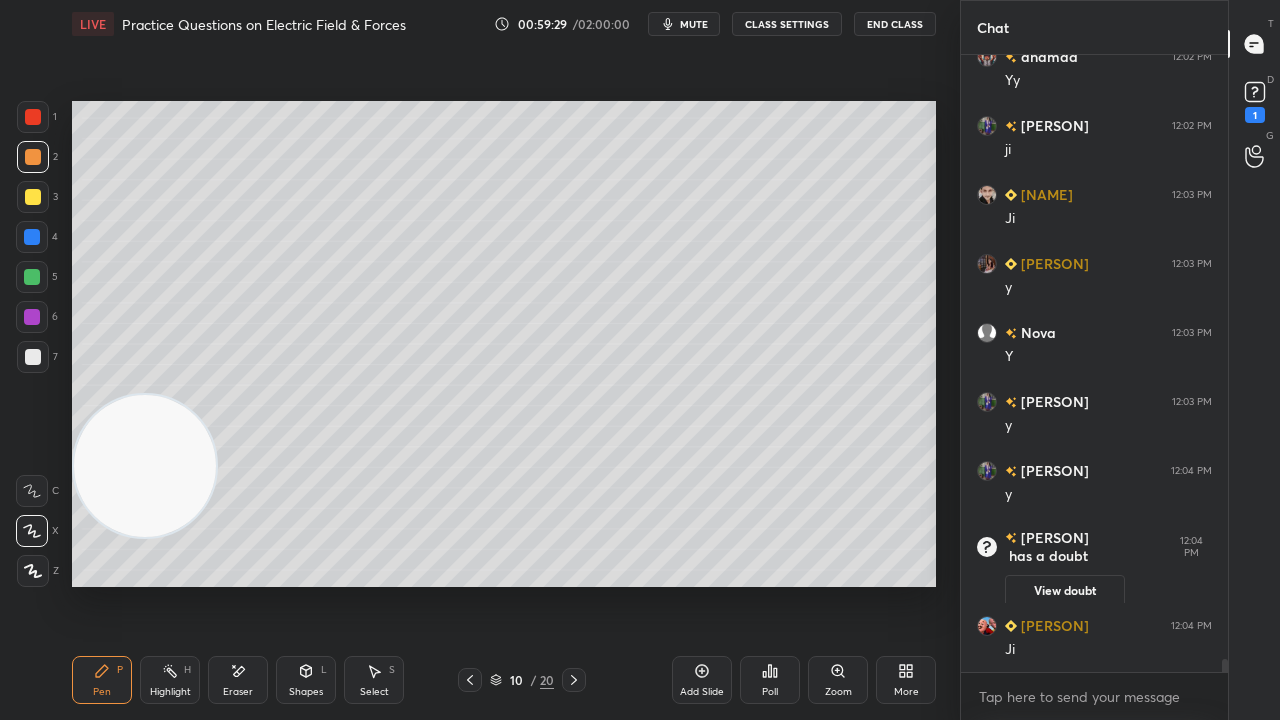 click 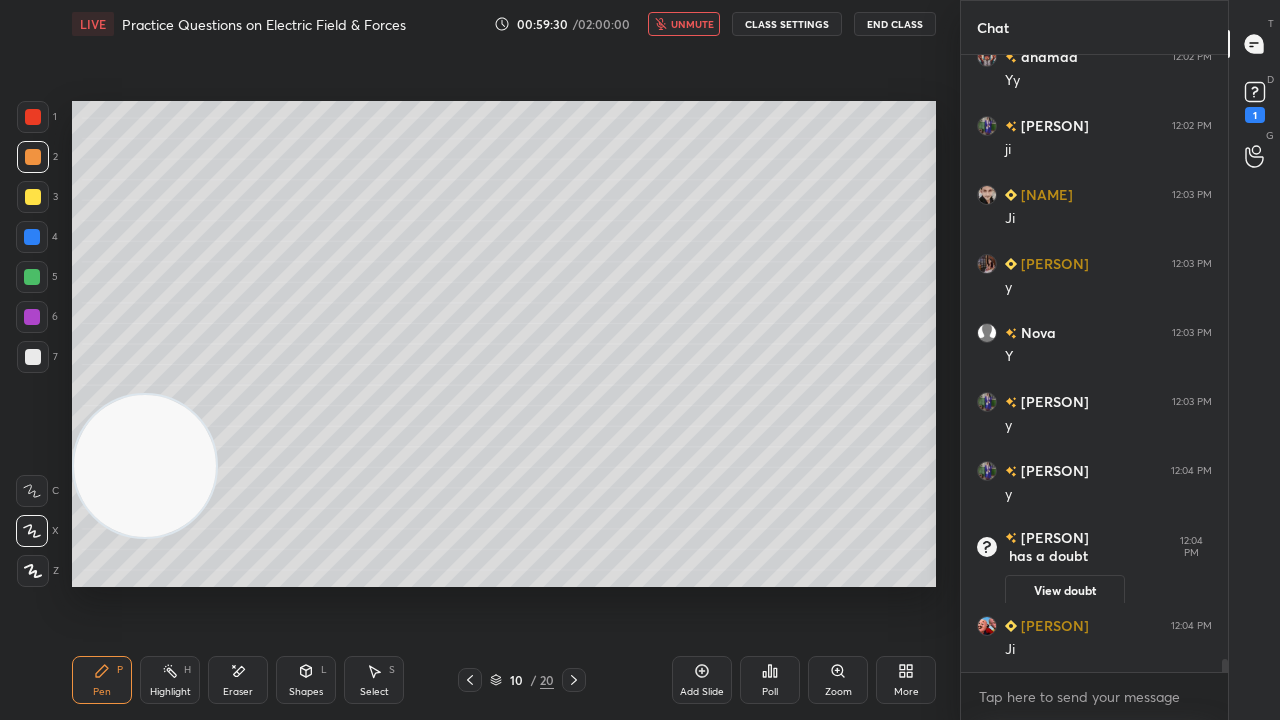 drag, startPoint x: 684, startPoint y: 26, endPoint x: 706, endPoint y: 24, distance: 22.090721 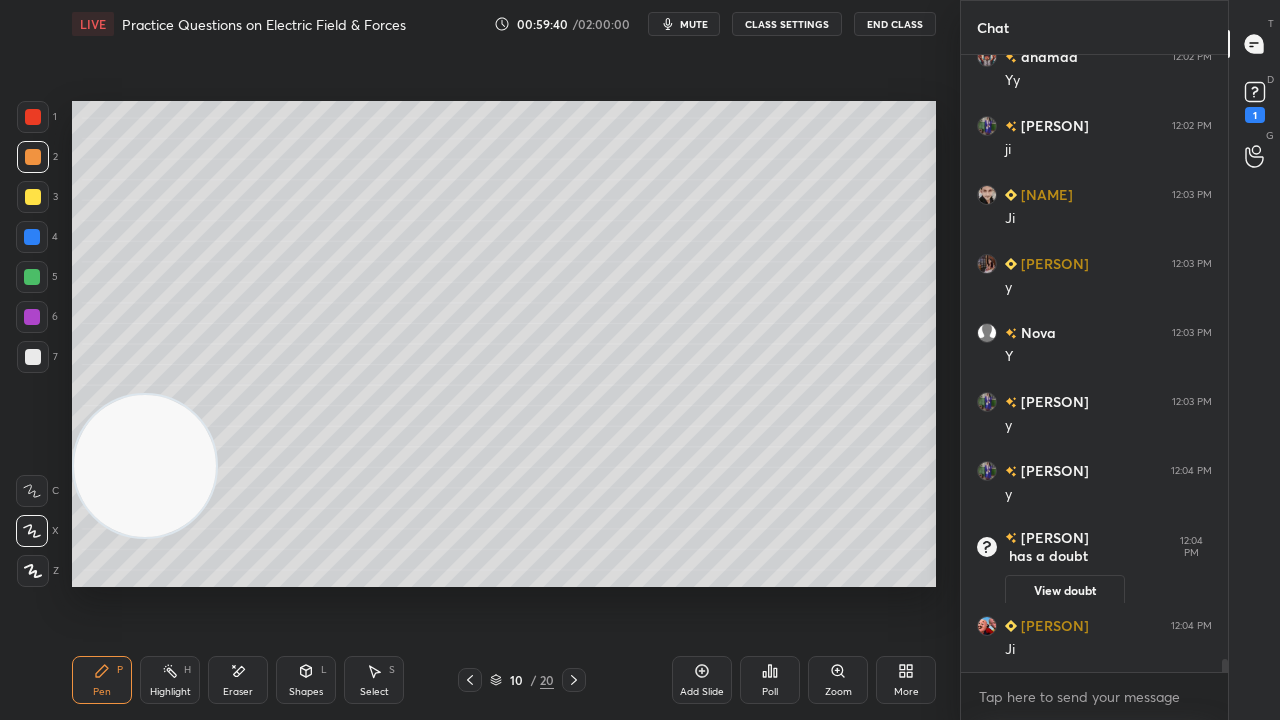 click 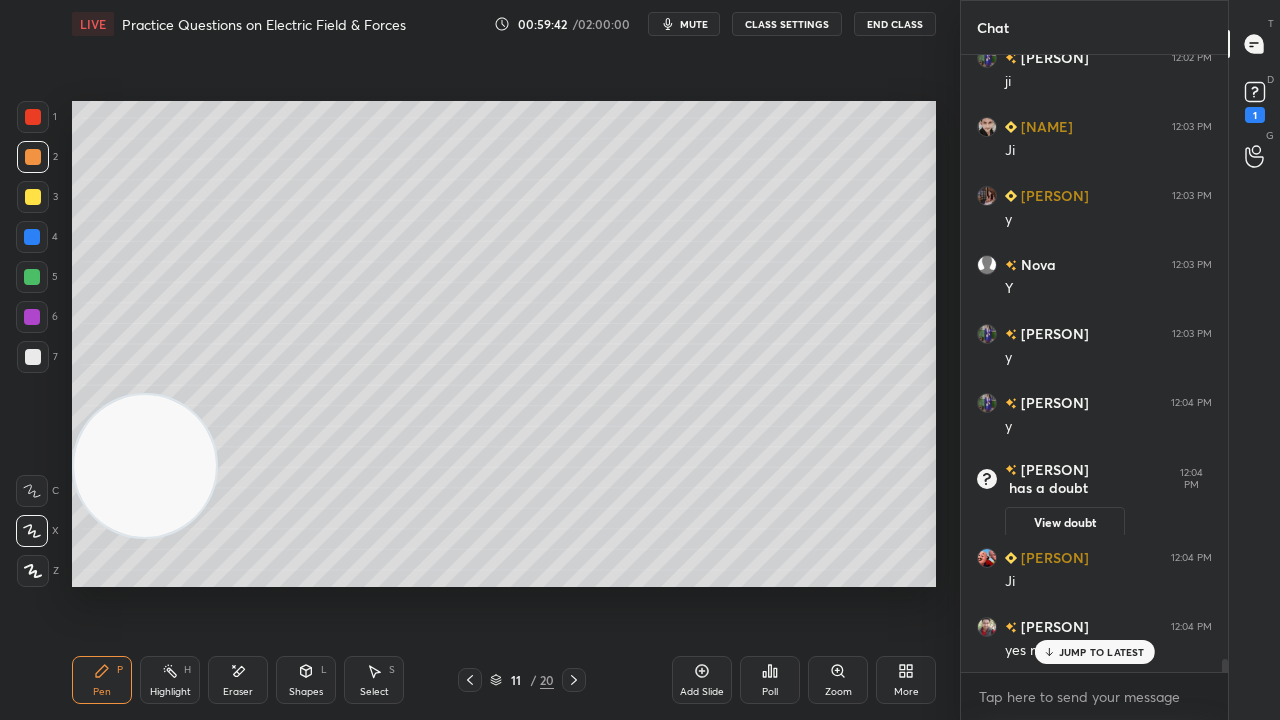 scroll, scrollTop: 28508, scrollLeft: 0, axis: vertical 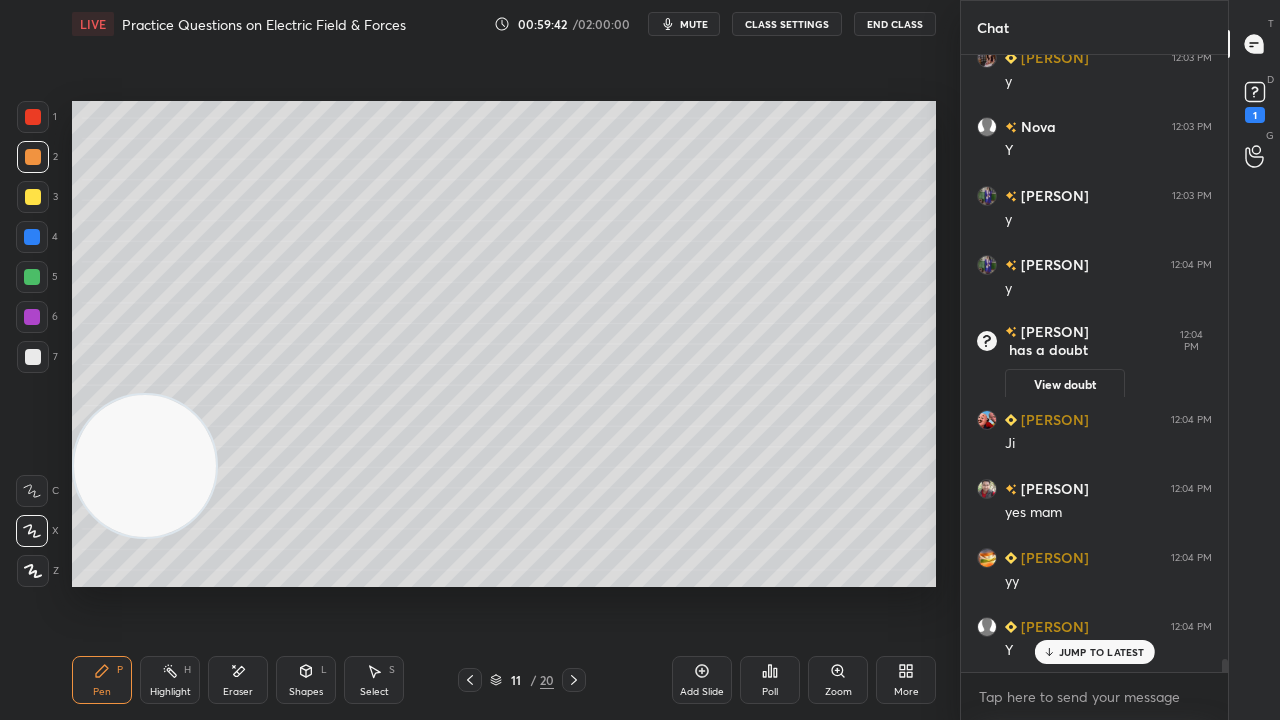 click at bounding box center [33, 357] 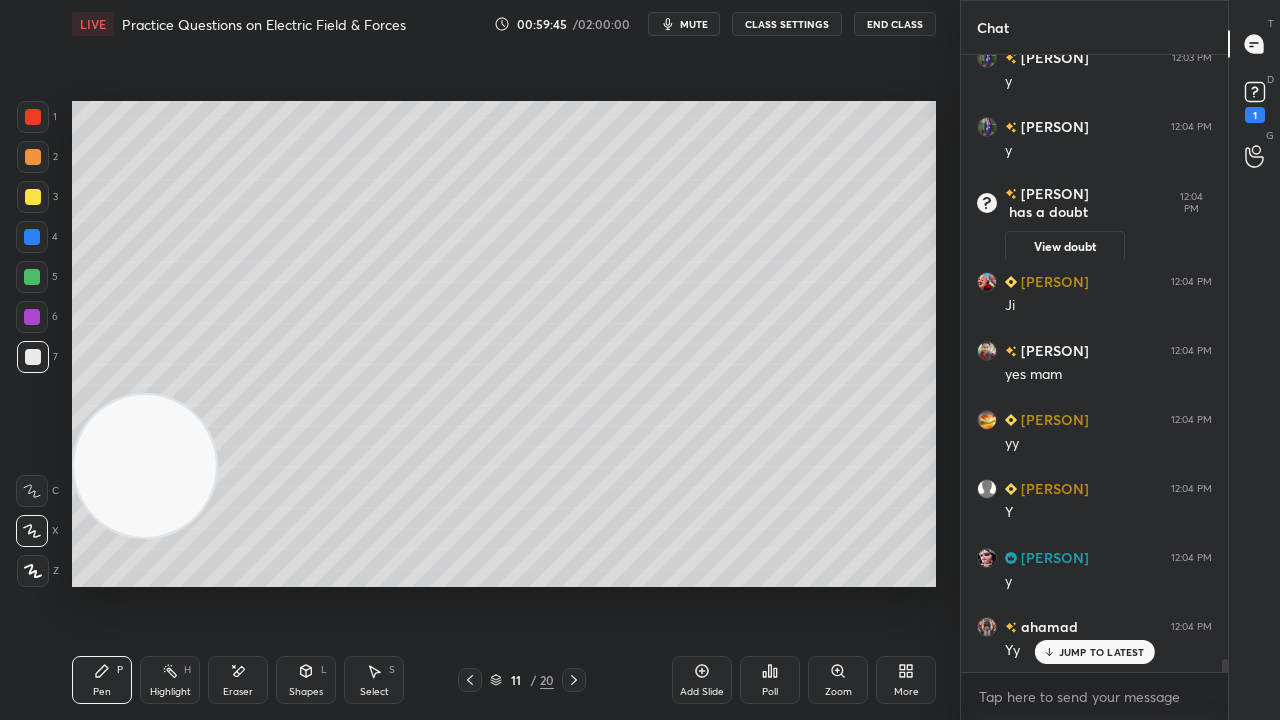 scroll, scrollTop: 28716, scrollLeft: 0, axis: vertical 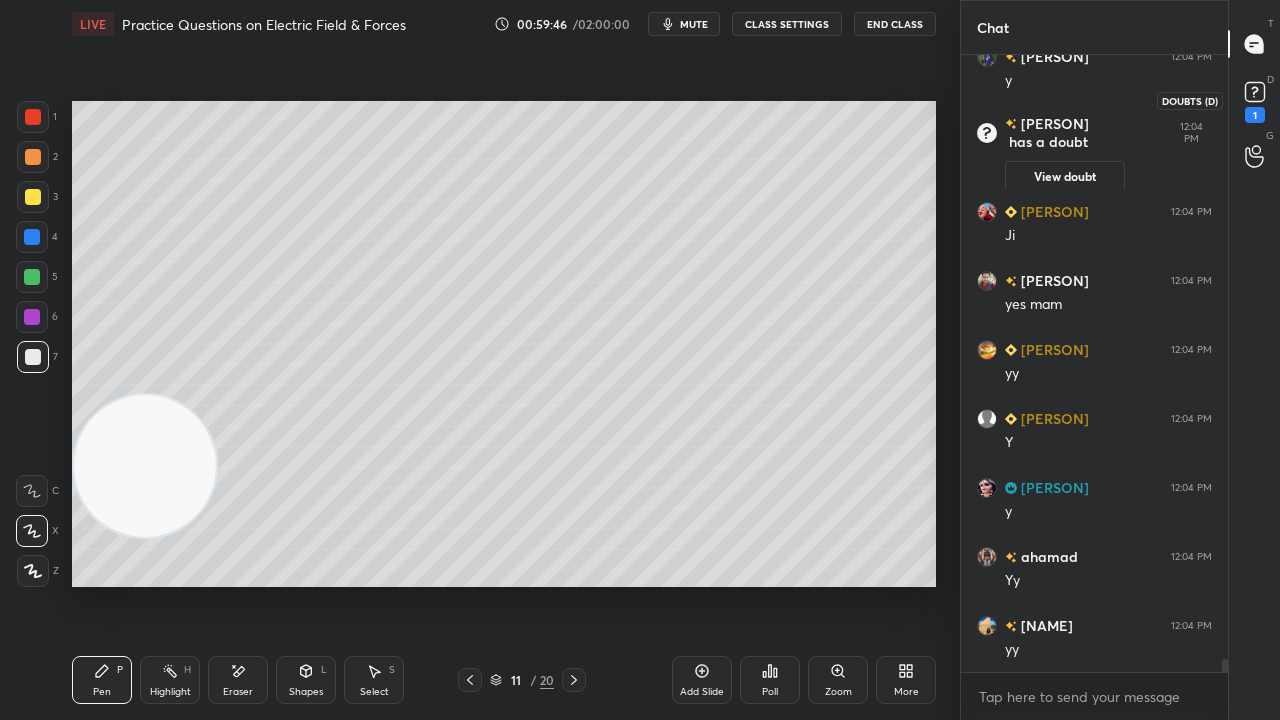 click on "1" at bounding box center [1255, 100] 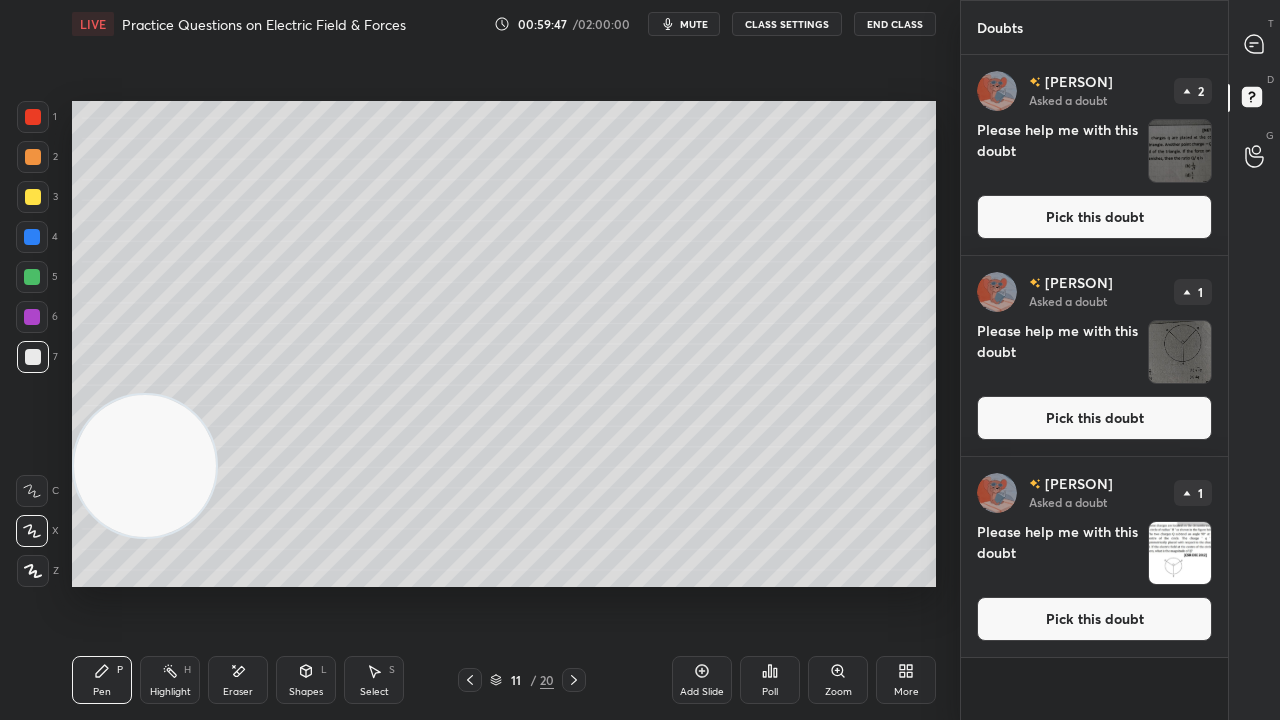 click on "Pick this doubt" at bounding box center [1094, 217] 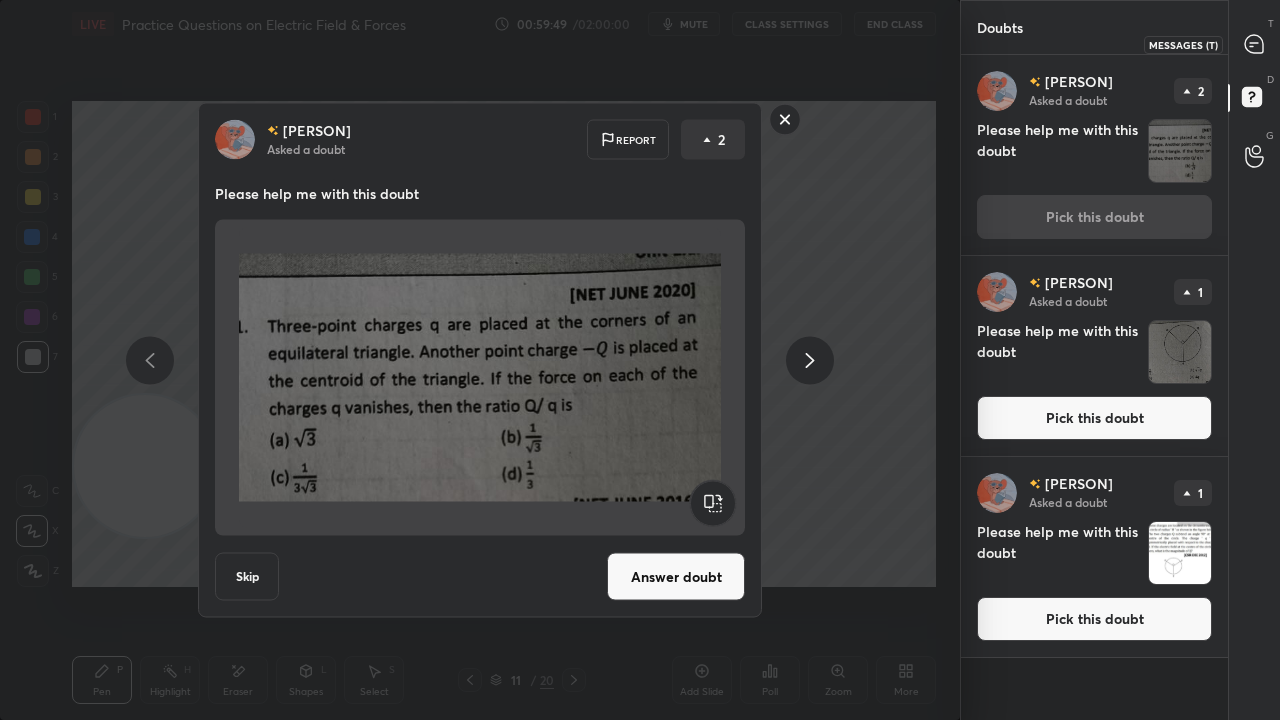 drag, startPoint x: 1263, startPoint y: 55, endPoint x: 1262, endPoint y: 67, distance: 12.0415945 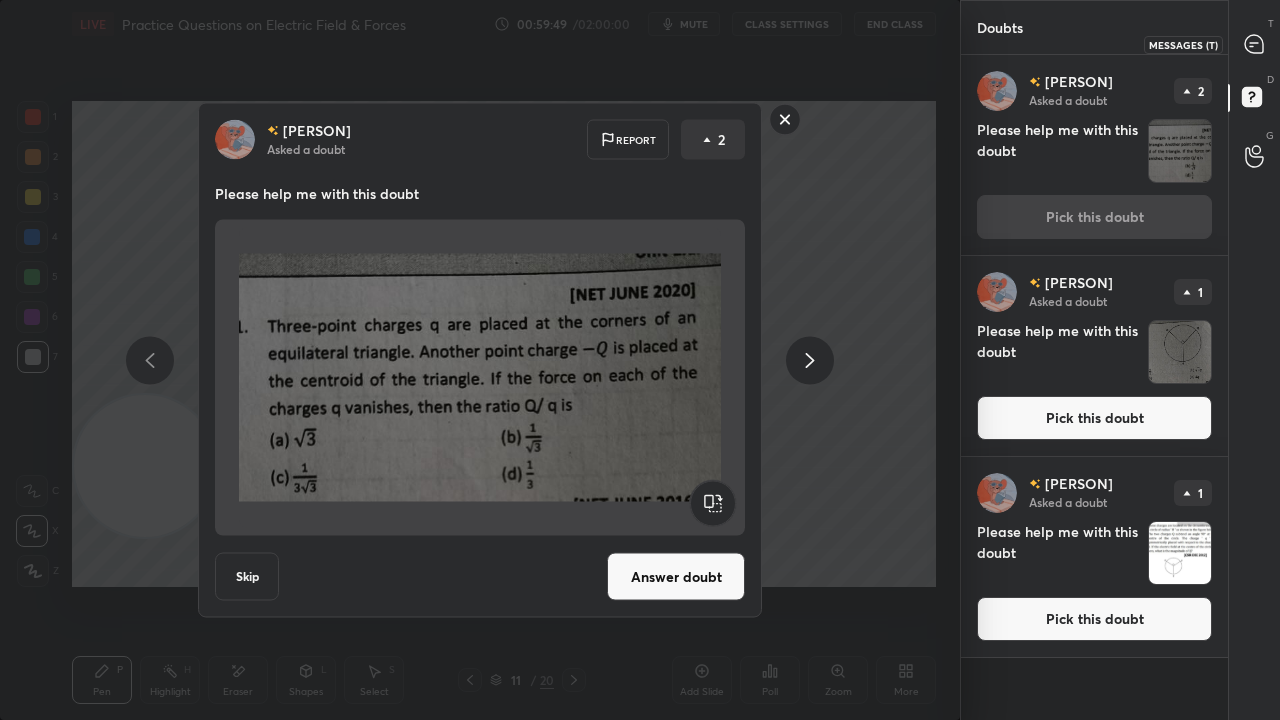 click at bounding box center (1255, 44) 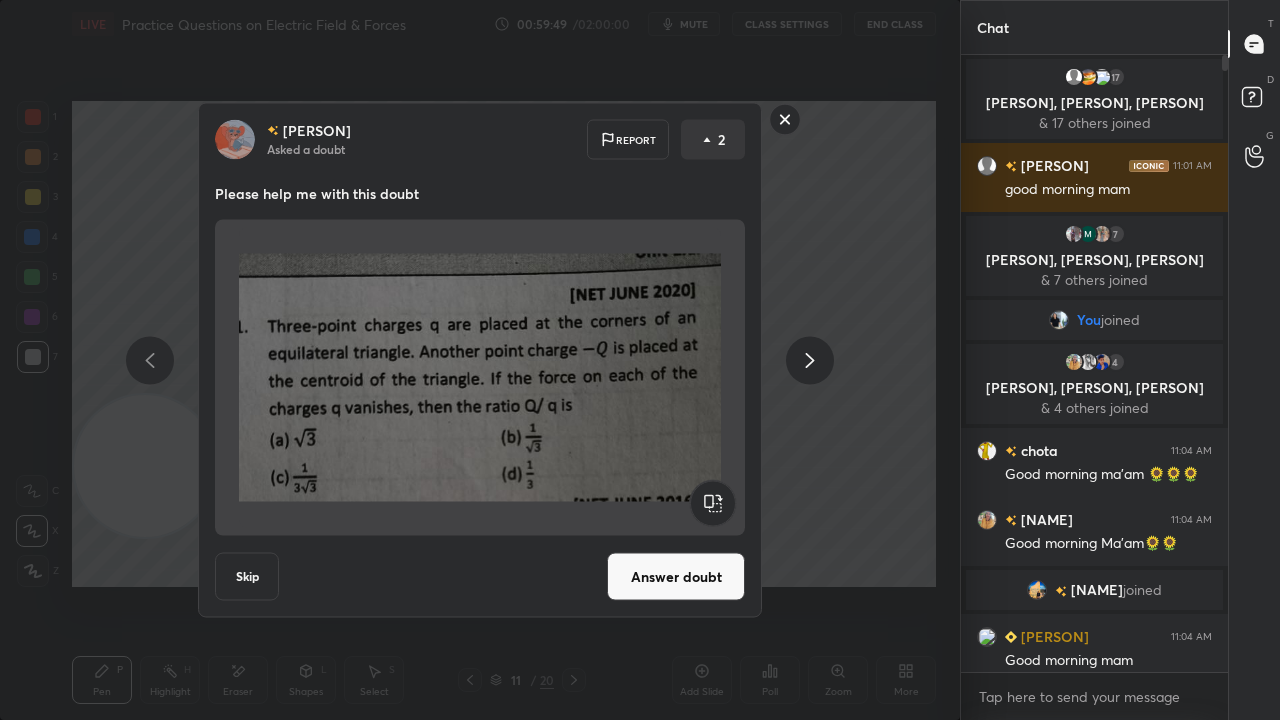 scroll, scrollTop: 29207, scrollLeft: 0, axis: vertical 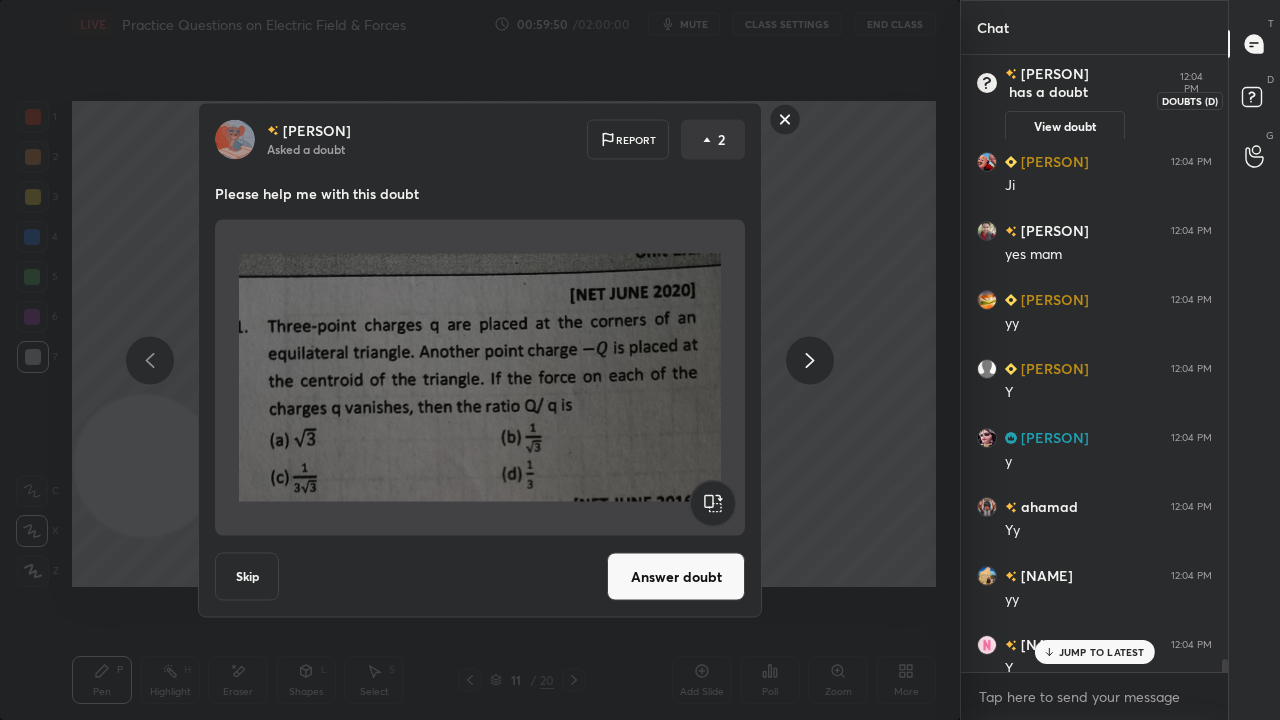 click 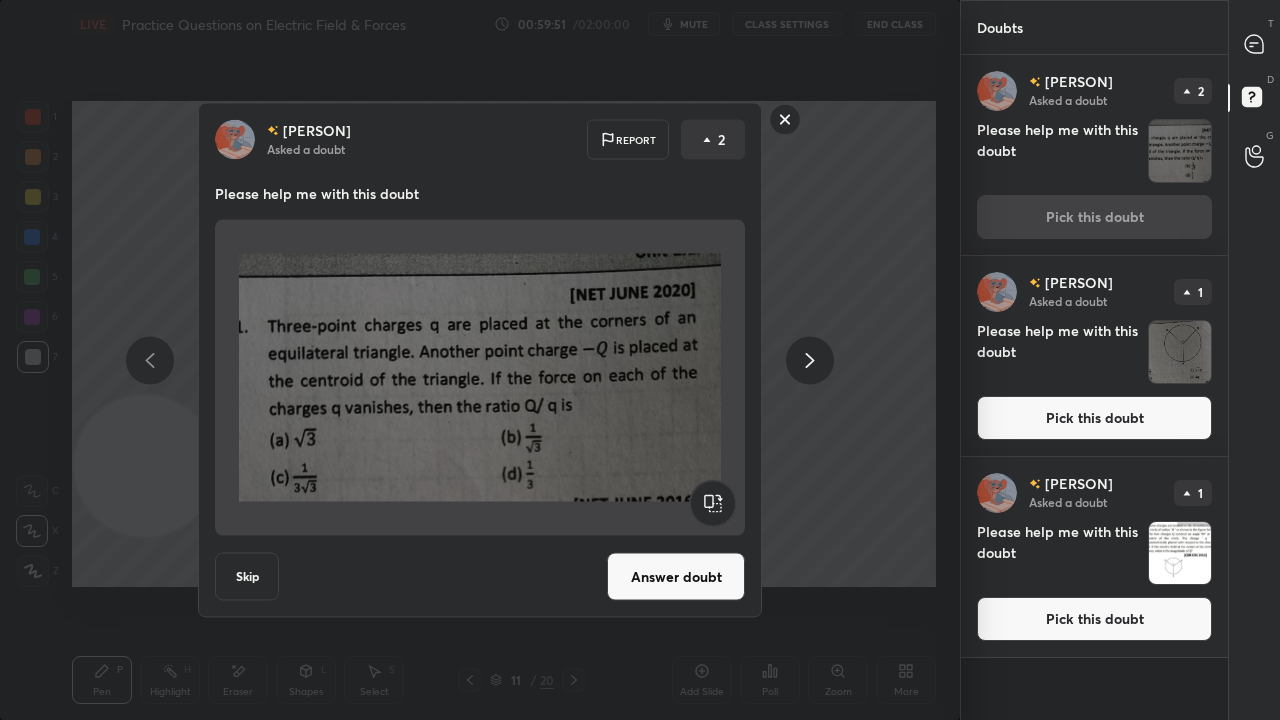 click on "Pick this doubt" at bounding box center [1094, 418] 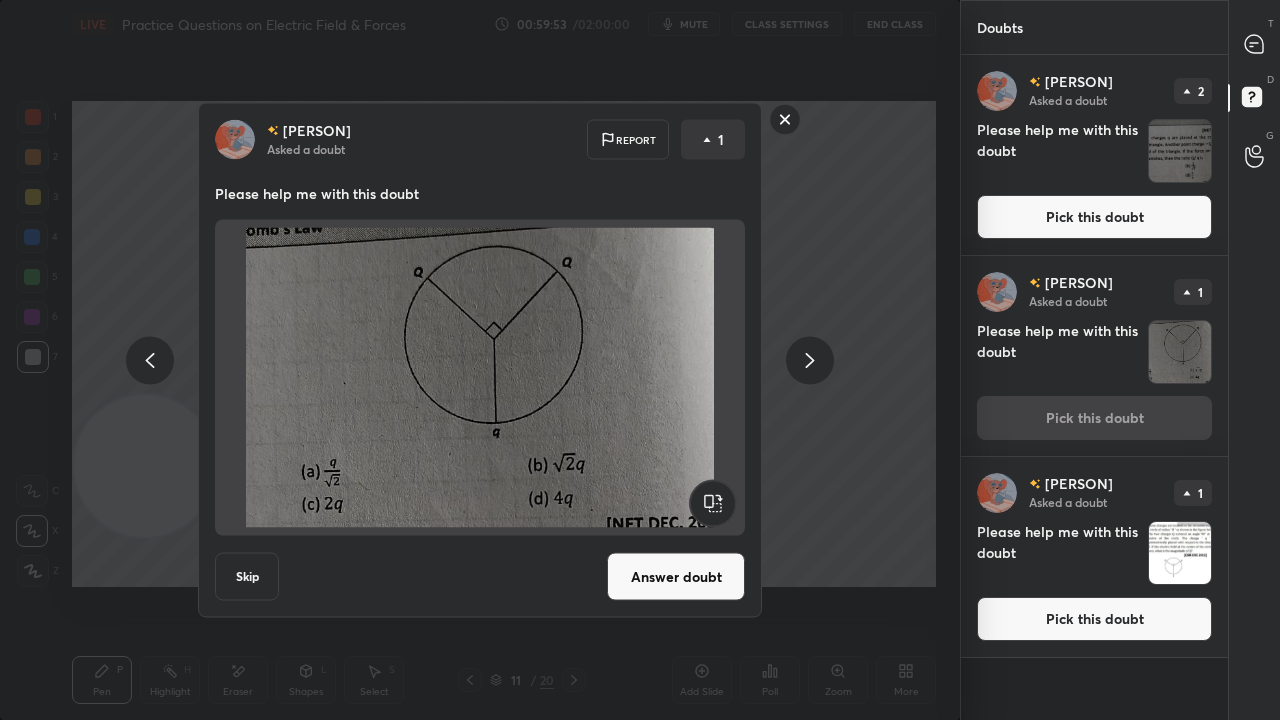 click 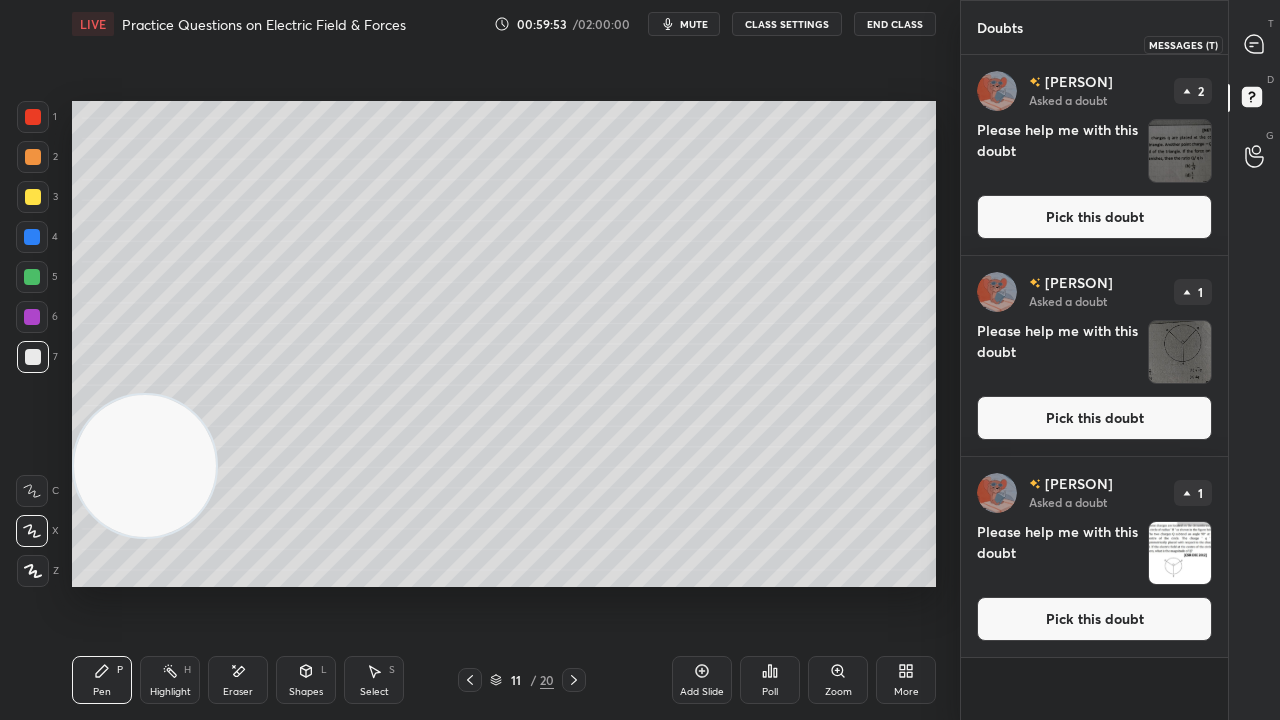 click 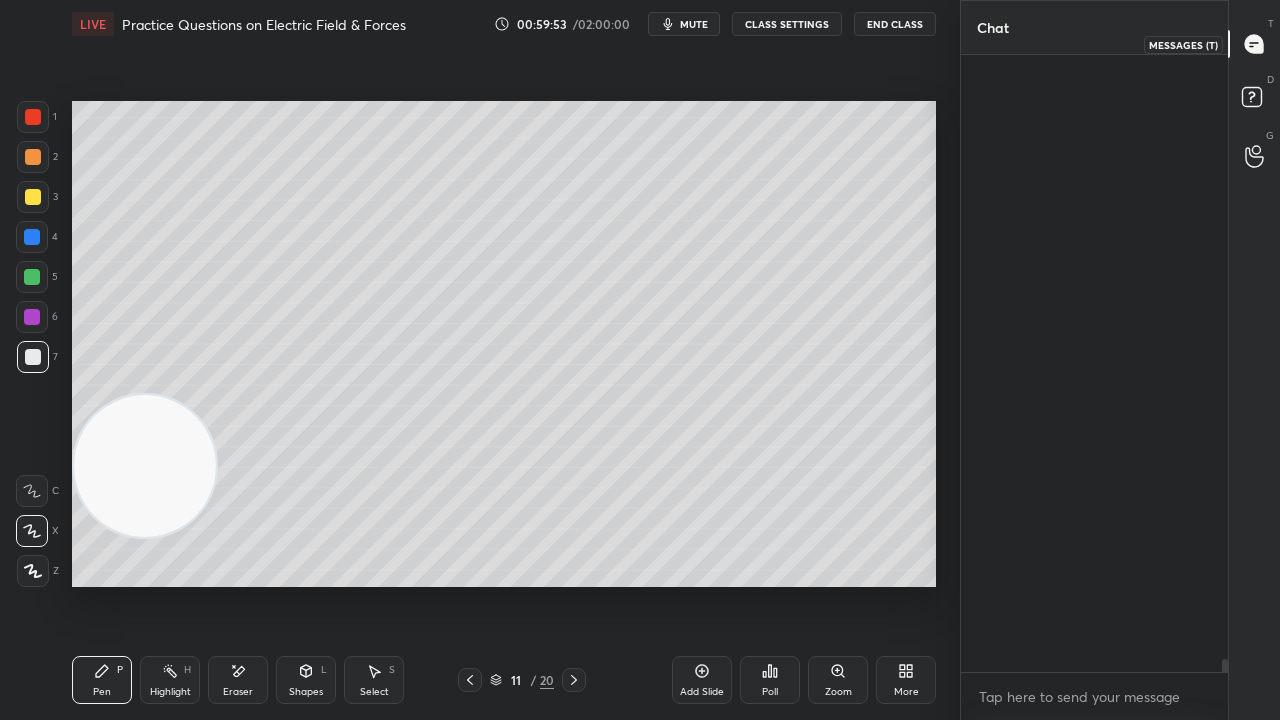 scroll, scrollTop: 29276, scrollLeft: 0, axis: vertical 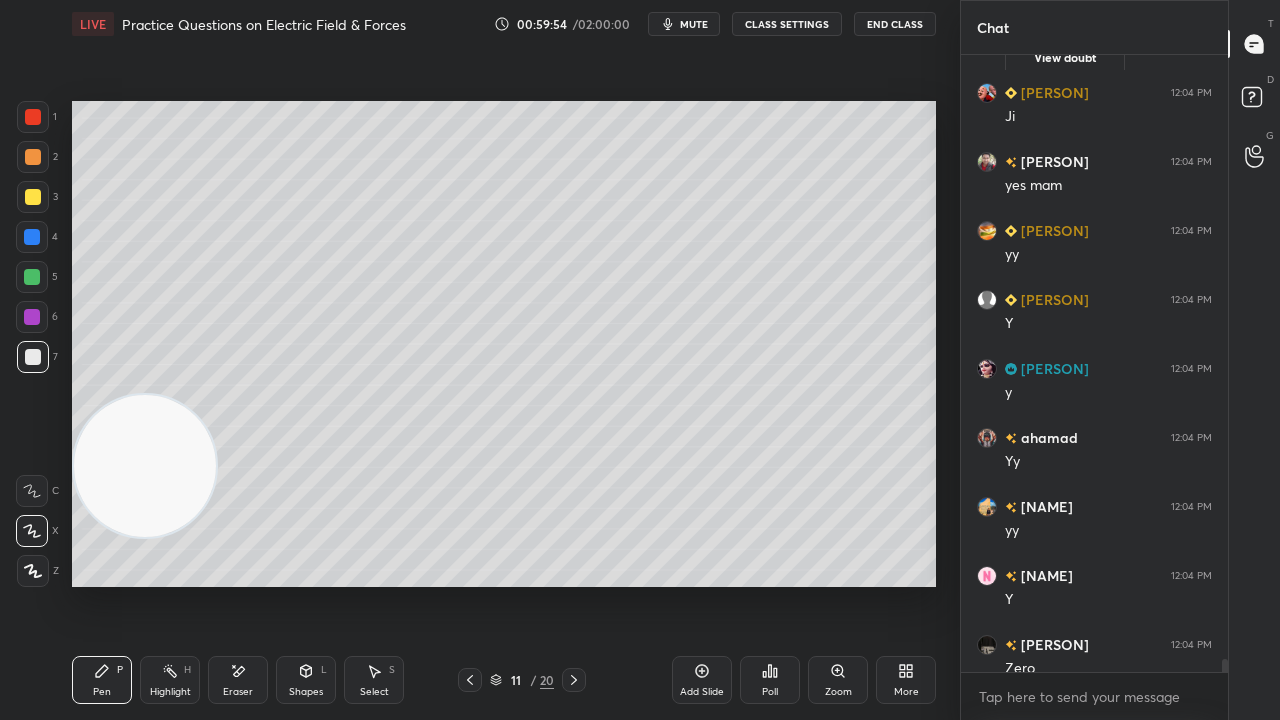 drag, startPoint x: 1116, startPoint y: 719, endPoint x: 1114, endPoint y: 684, distance: 35.057095 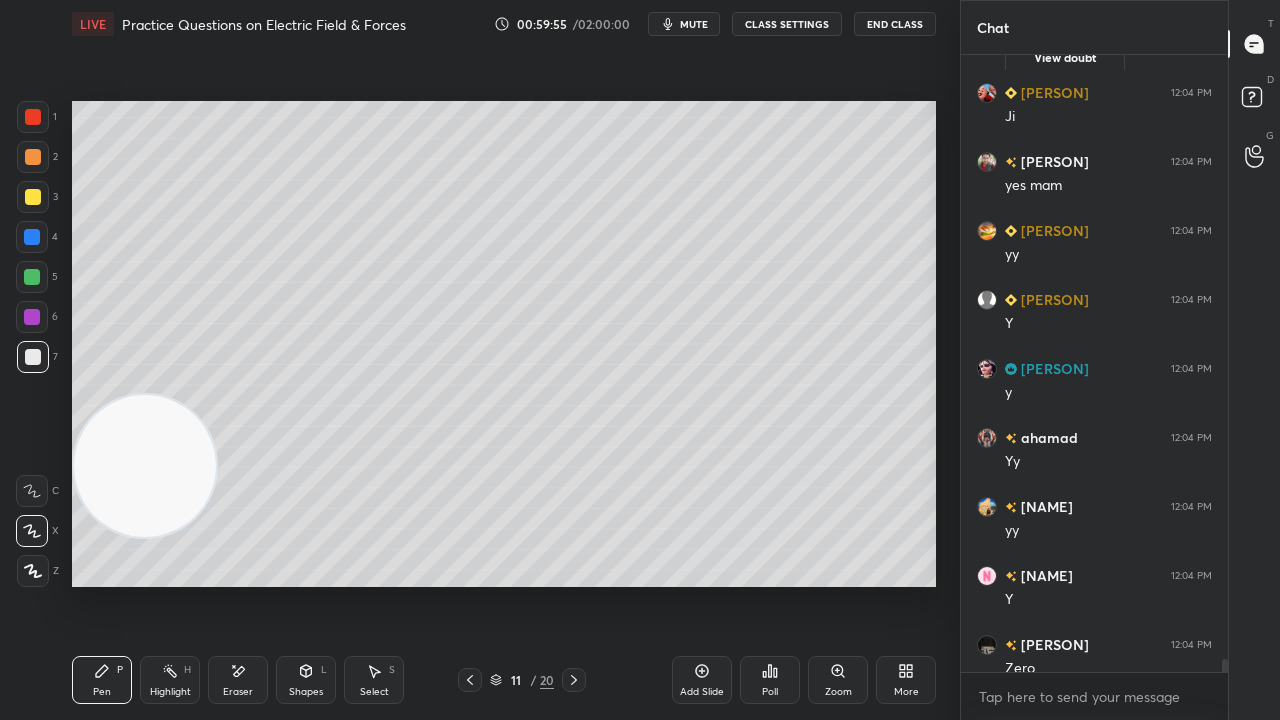 click on "mute" at bounding box center (694, 24) 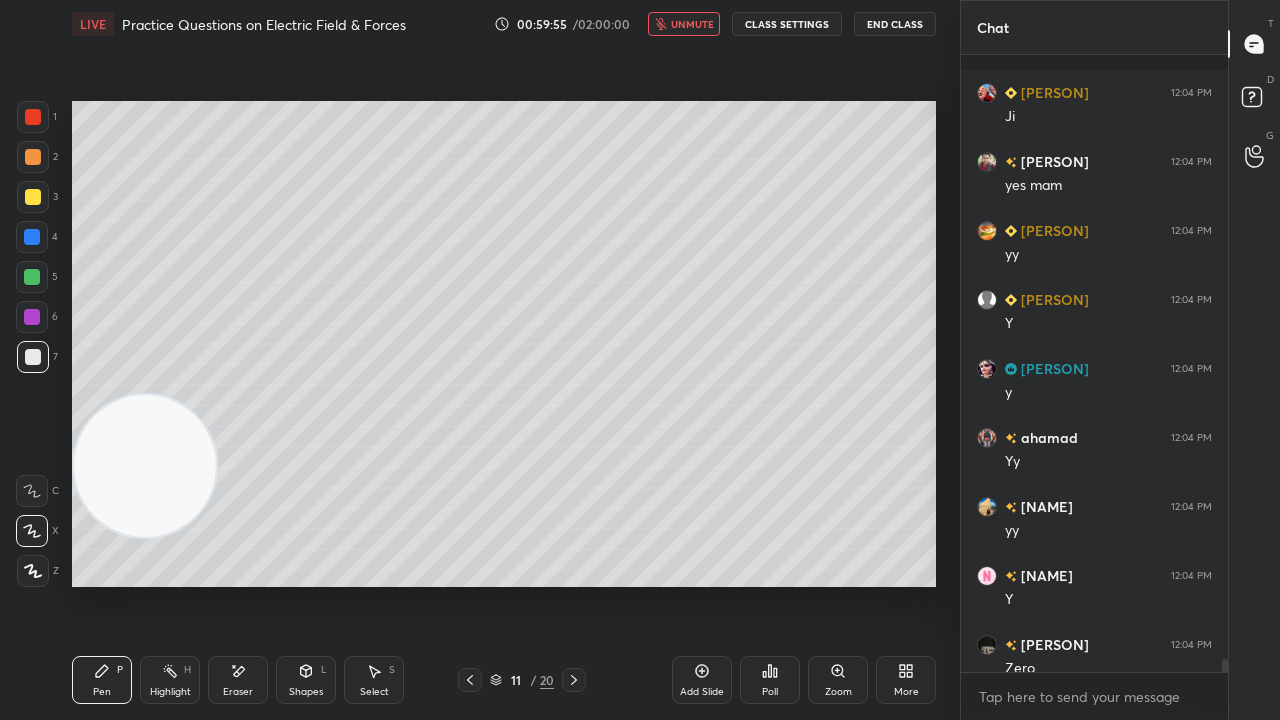scroll, scrollTop: 29364, scrollLeft: 0, axis: vertical 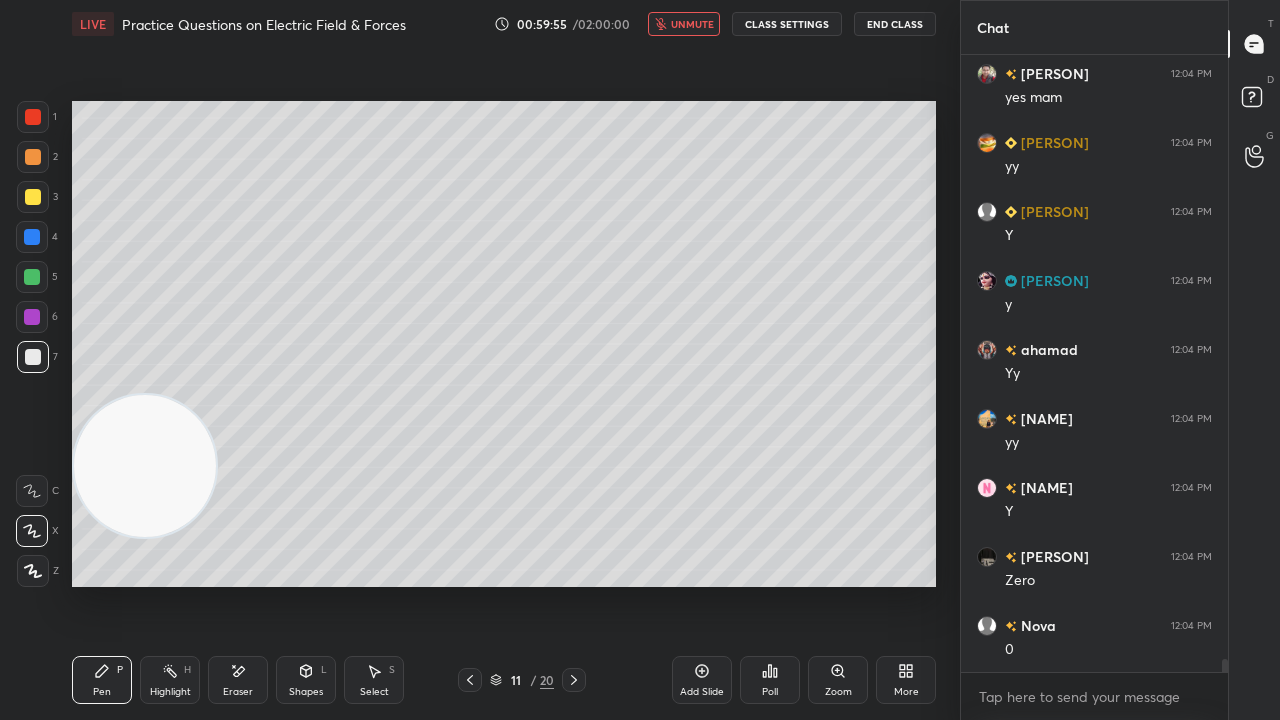 click on "unmute" at bounding box center [684, 24] 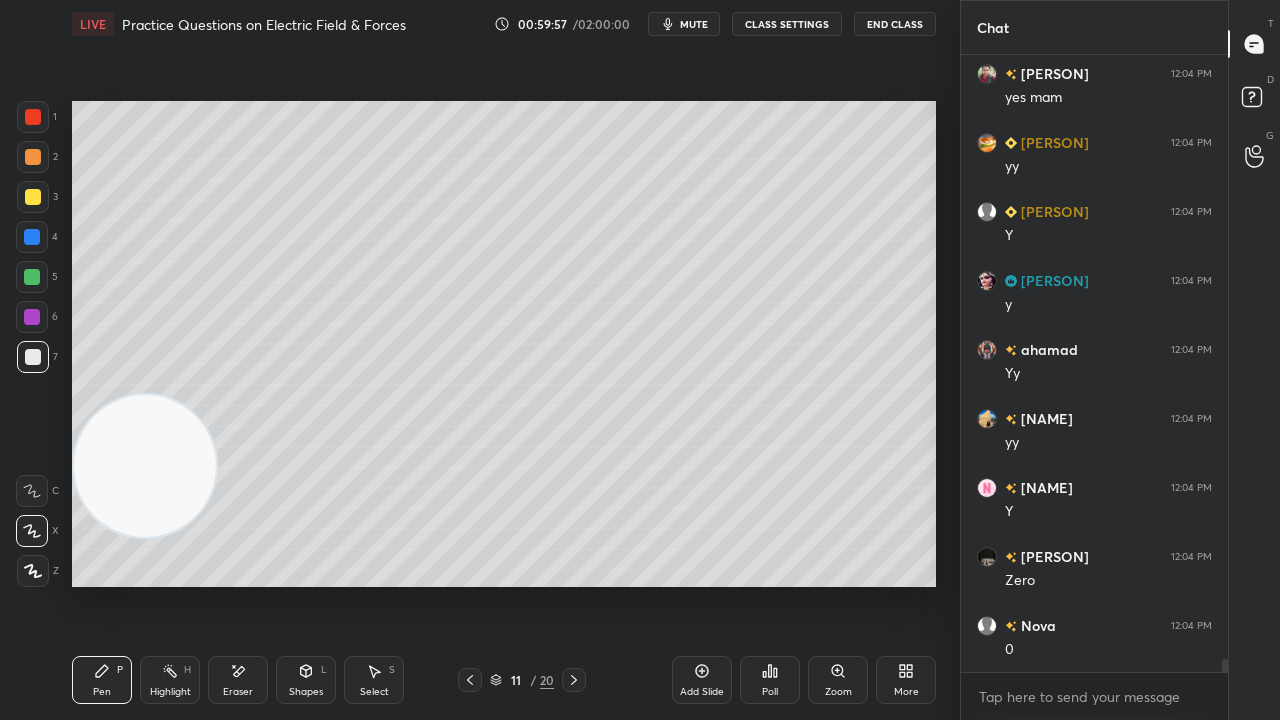click on "Shapes" at bounding box center [306, 692] 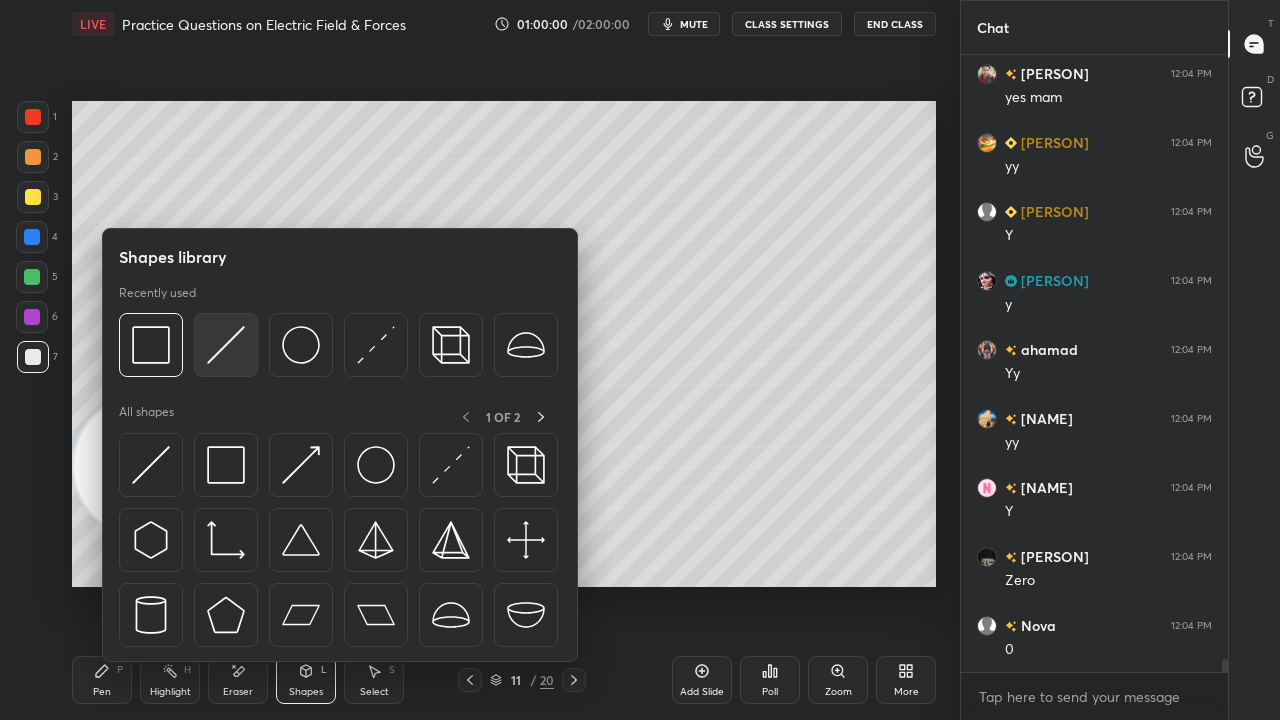 click at bounding box center (226, 345) 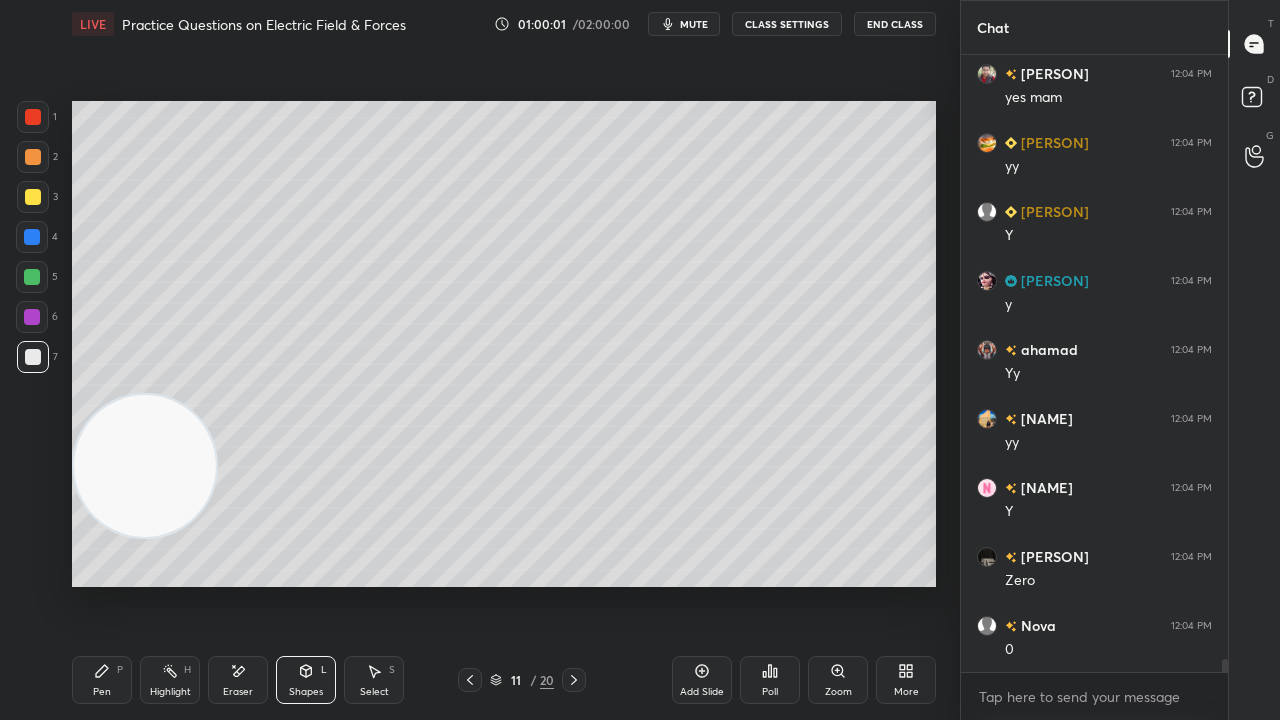 drag, startPoint x: 27, startPoint y: 113, endPoint x: 71, endPoint y: 127, distance: 46.173584 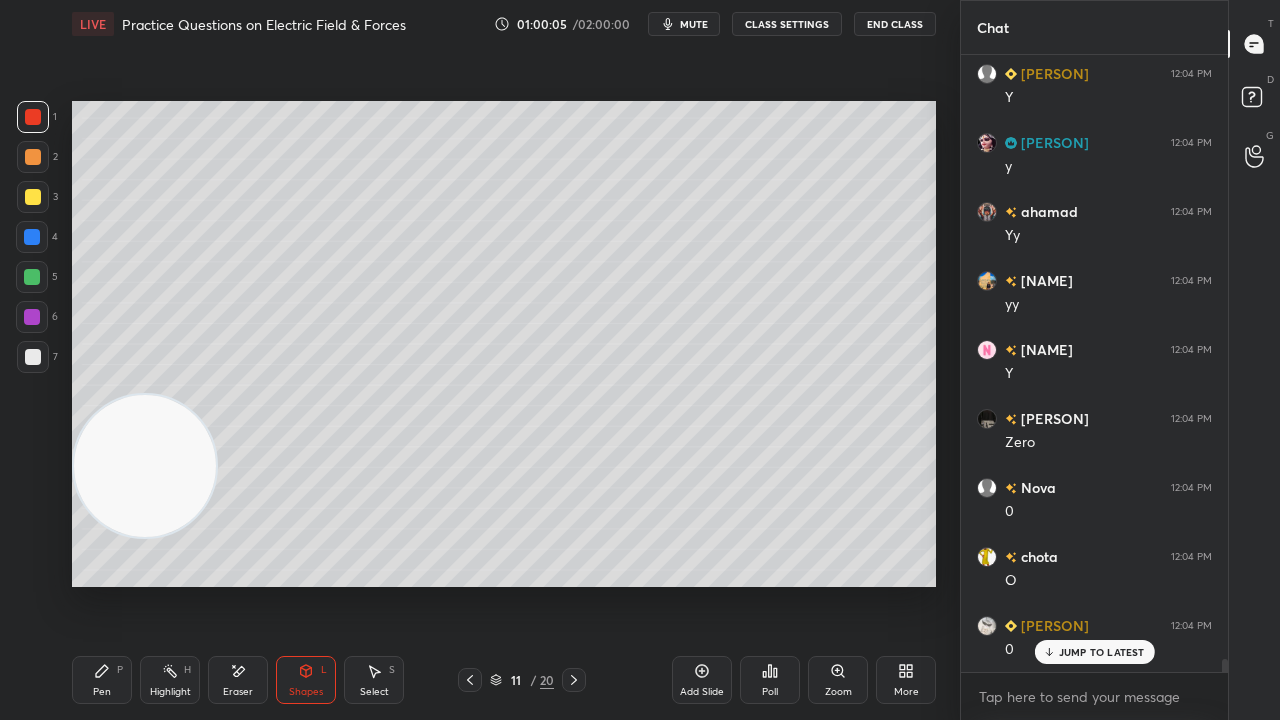 scroll, scrollTop: 29570, scrollLeft: 0, axis: vertical 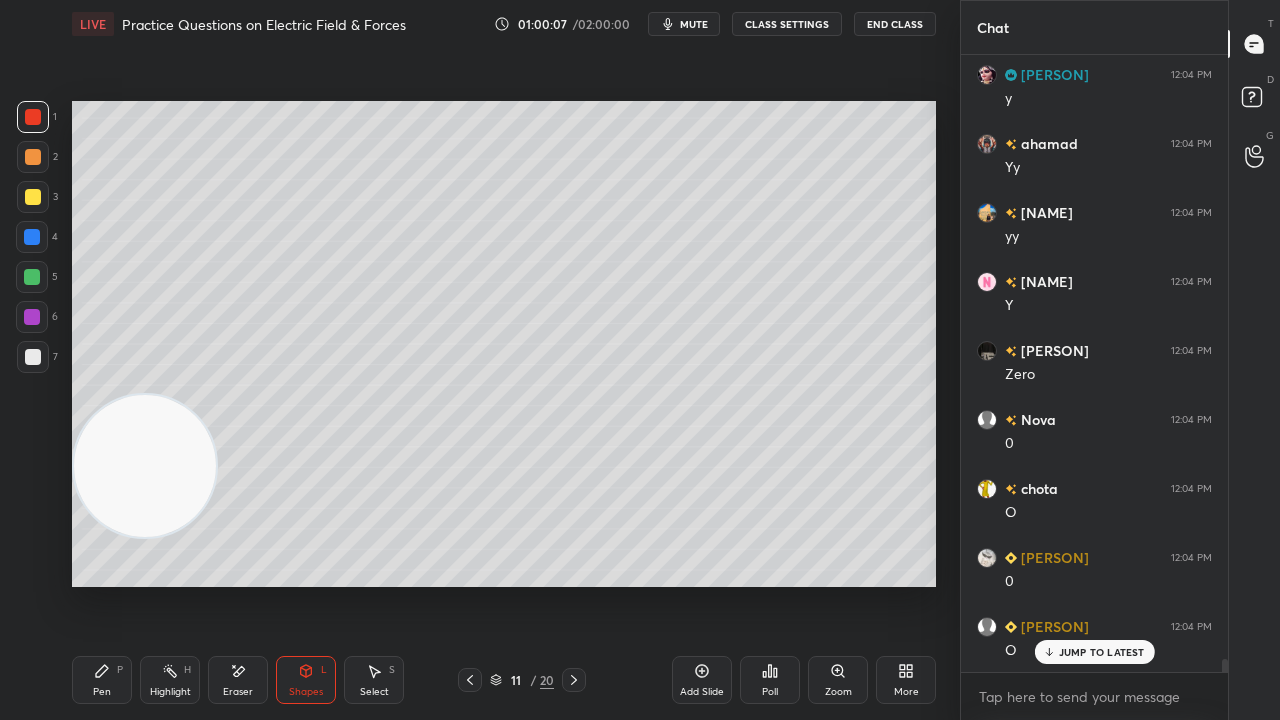 click on "Pen P" at bounding box center (102, 680) 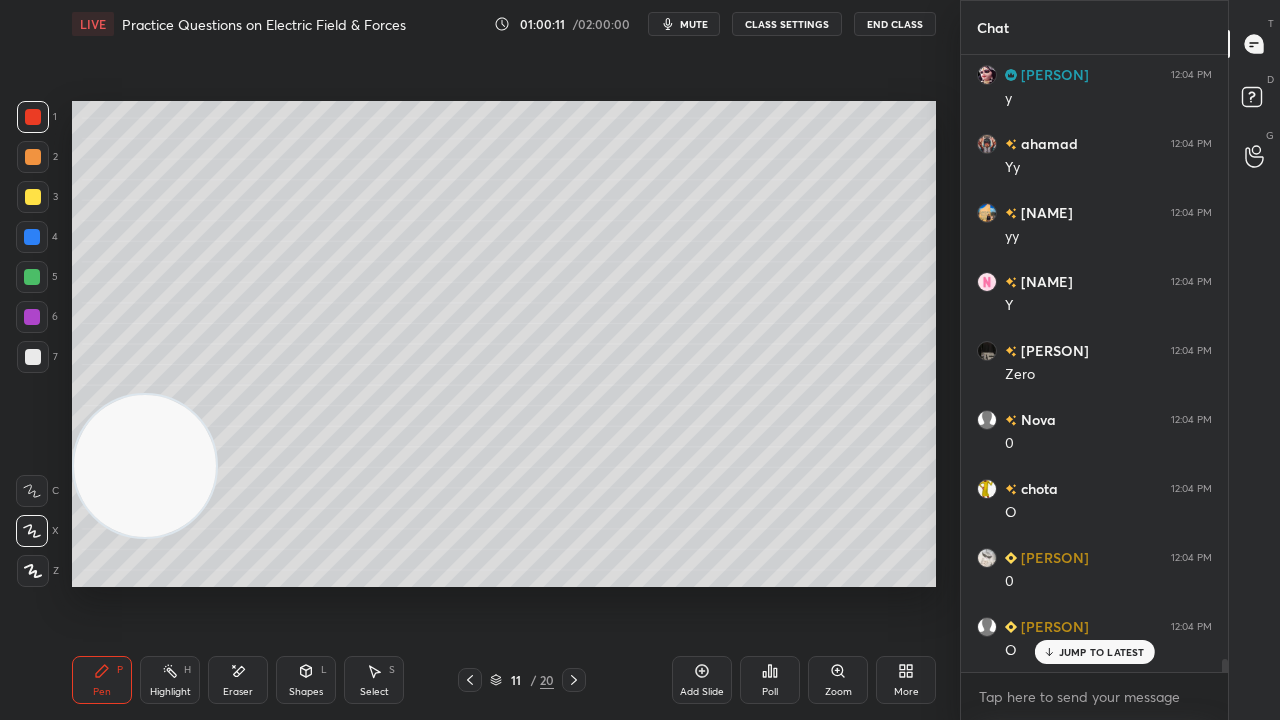 click at bounding box center (33, 357) 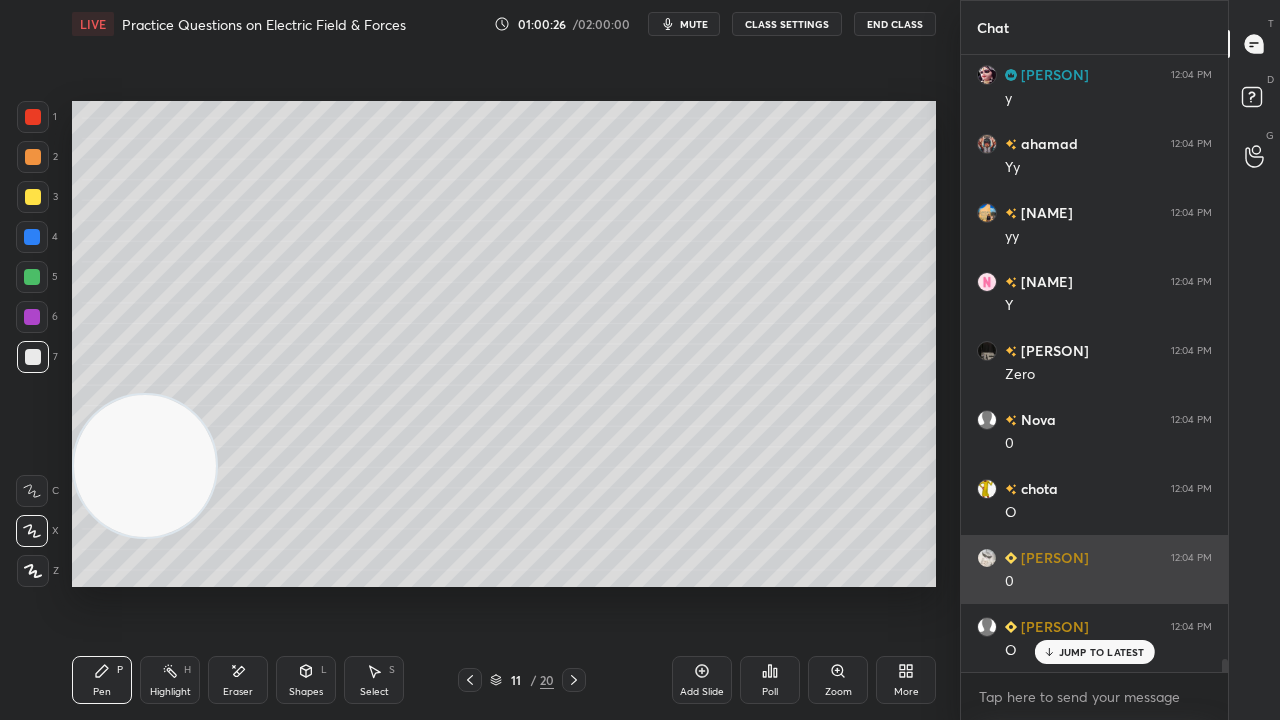 scroll, scrollTop: 29640, scrollLeft: 0, axis: vertical 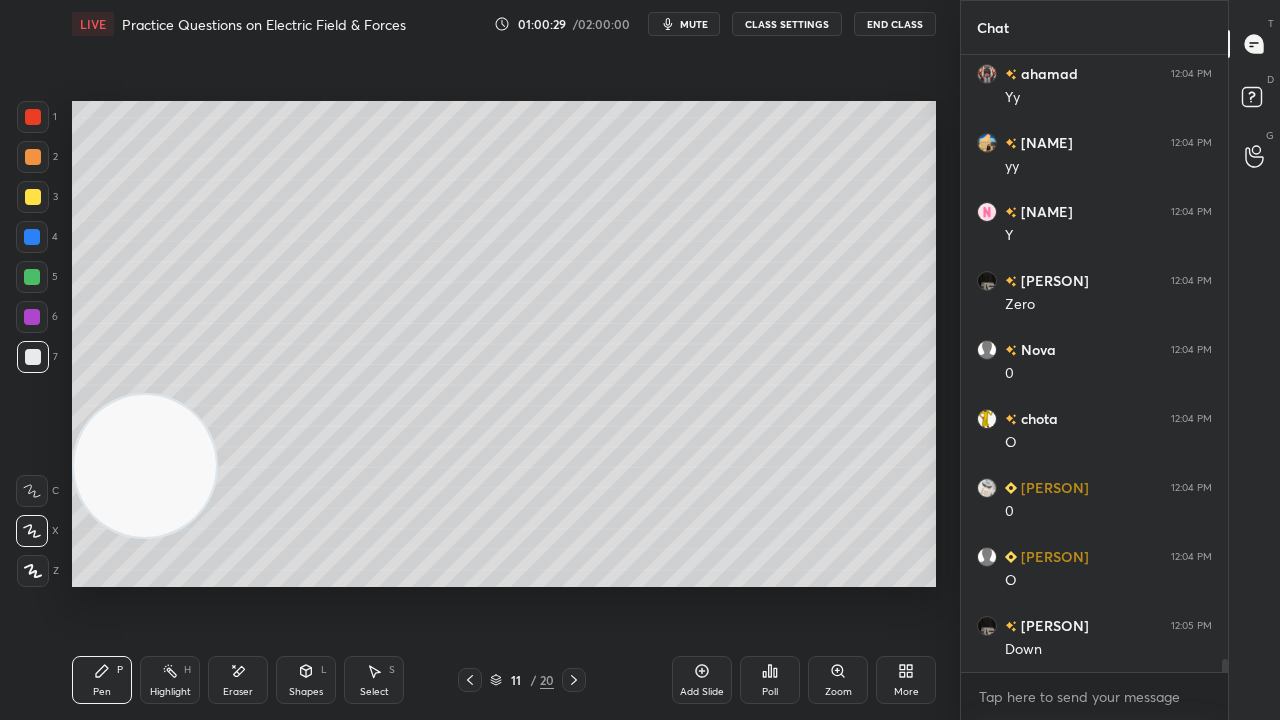click on "mute" at bounding box center (694, 24) 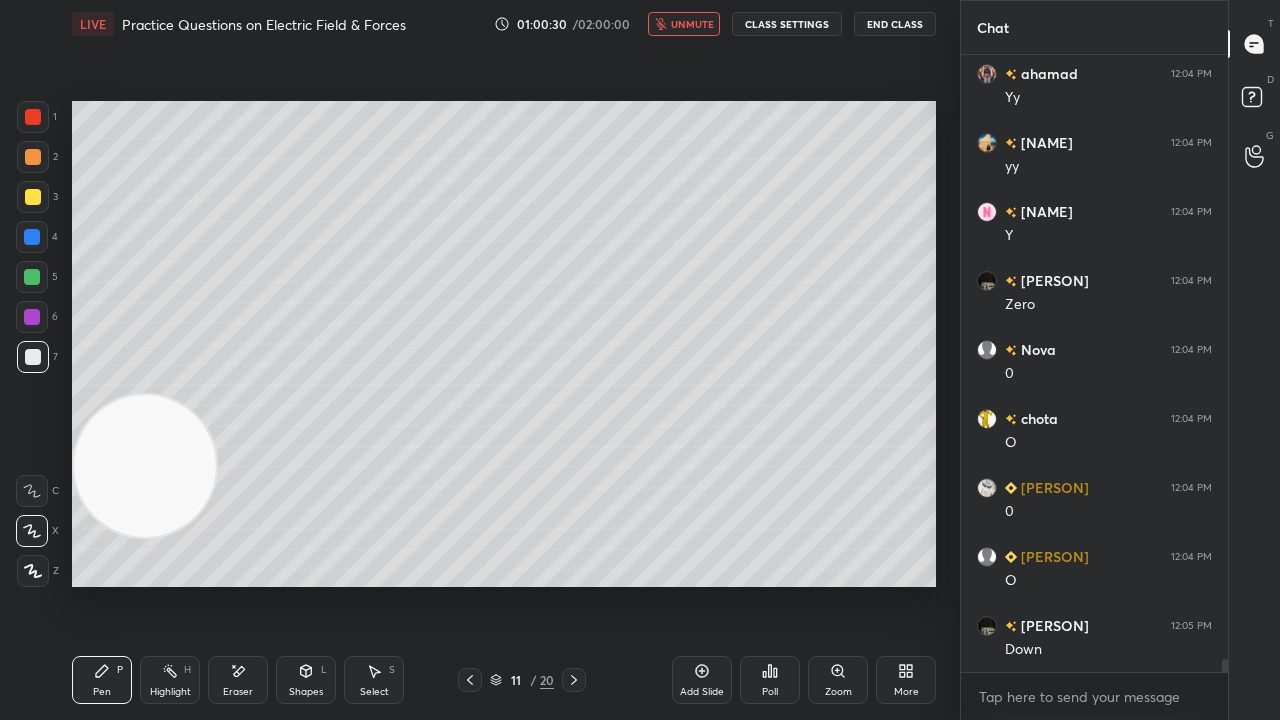 click on "unmute" at bounding box center (692, 24) 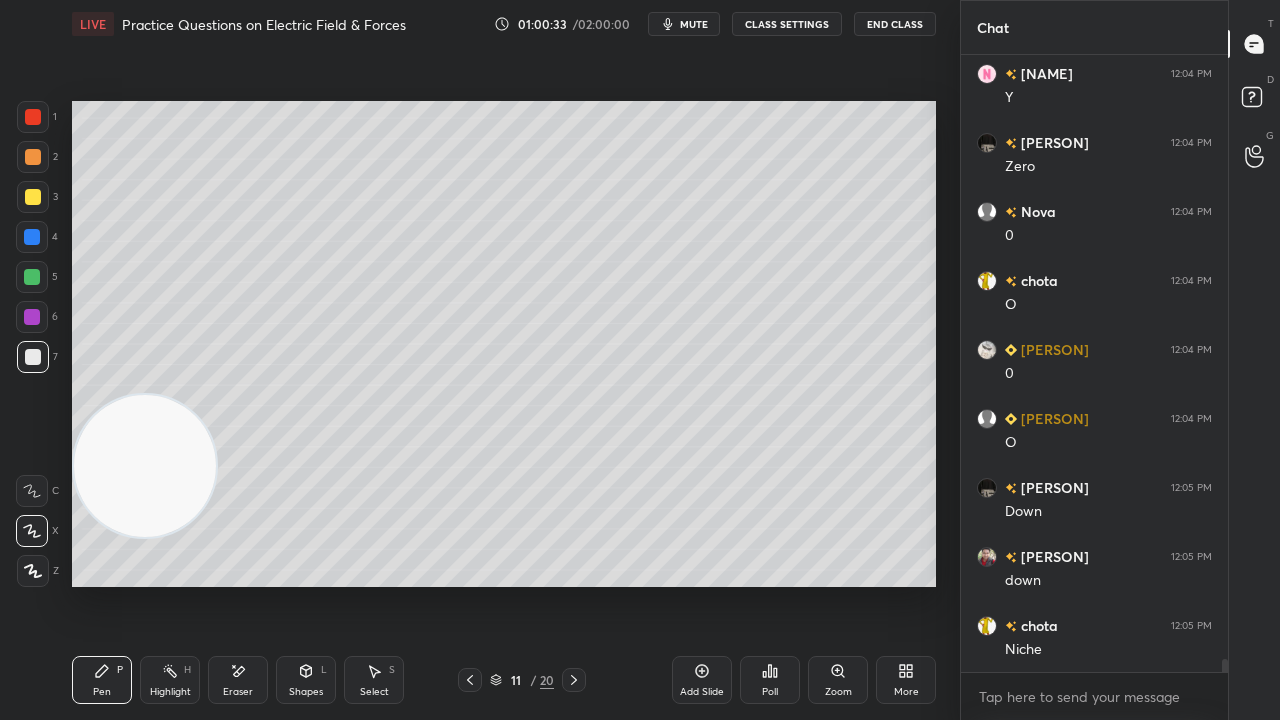 scroll, scrollTop: 29846, scrollLeft: 0, axis: vertical 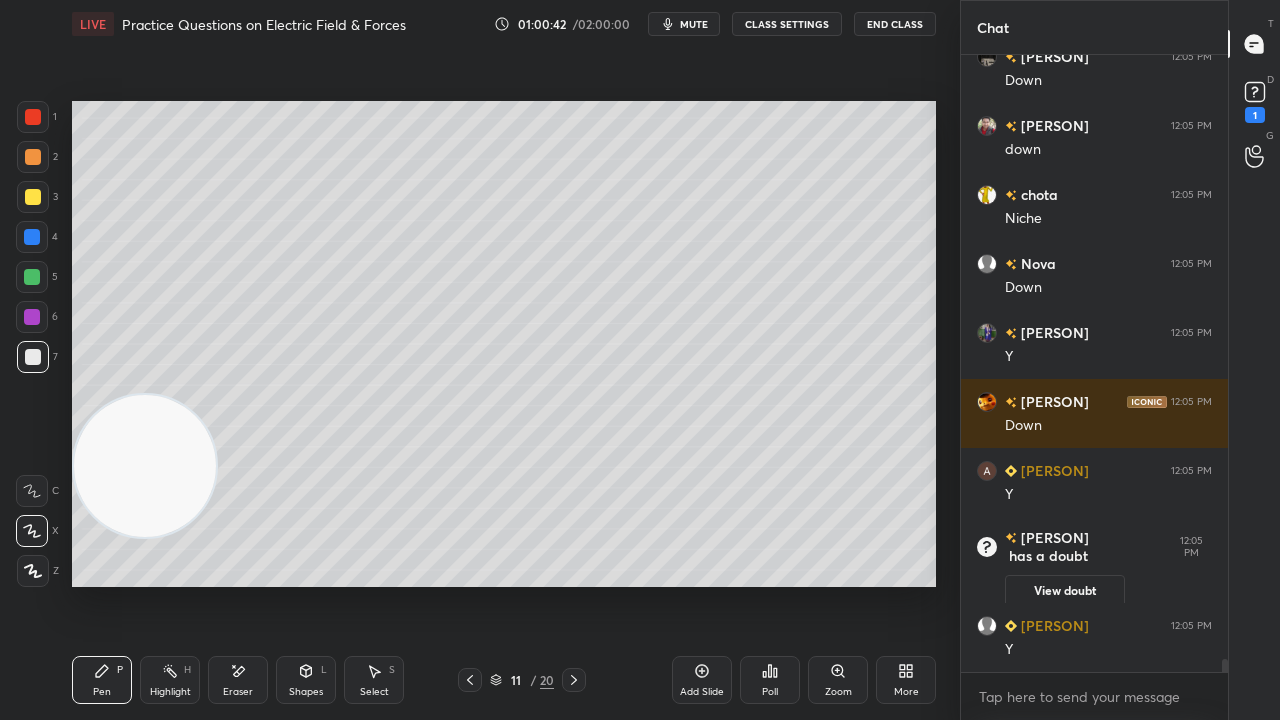 click on "Shapes L" at bounding box center [306, 680] 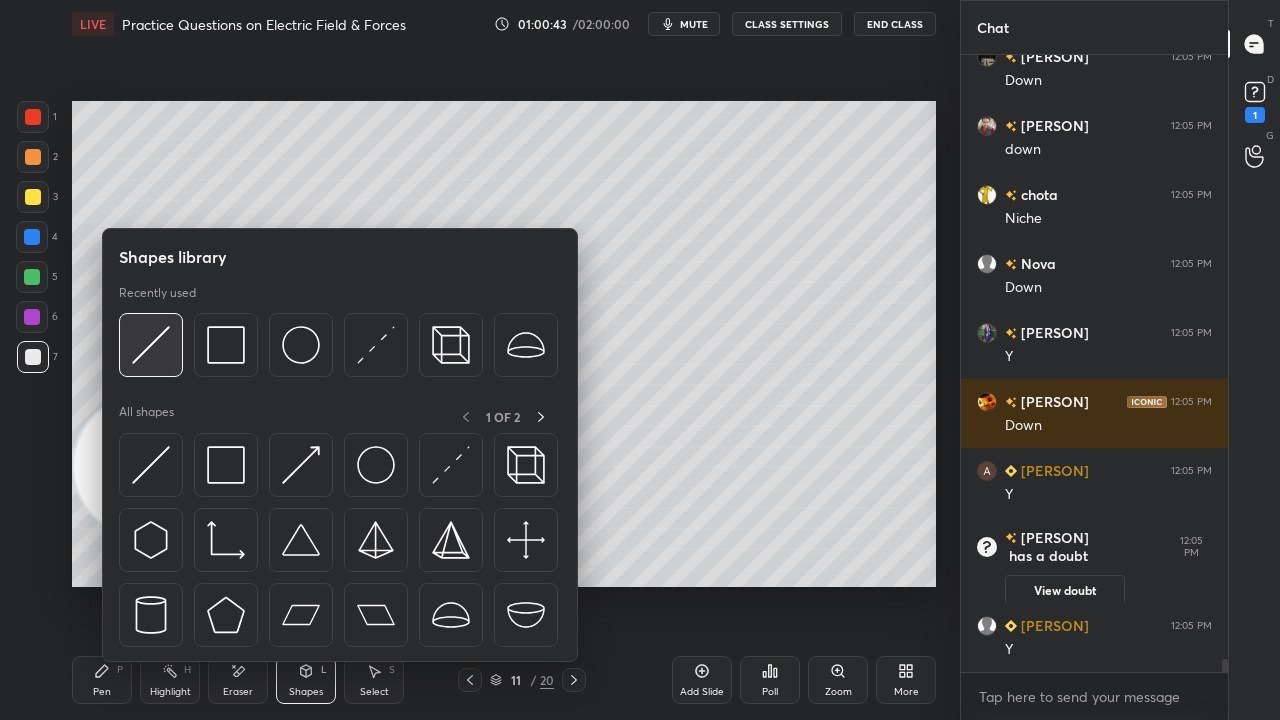 click at bounding box center (151, 345) 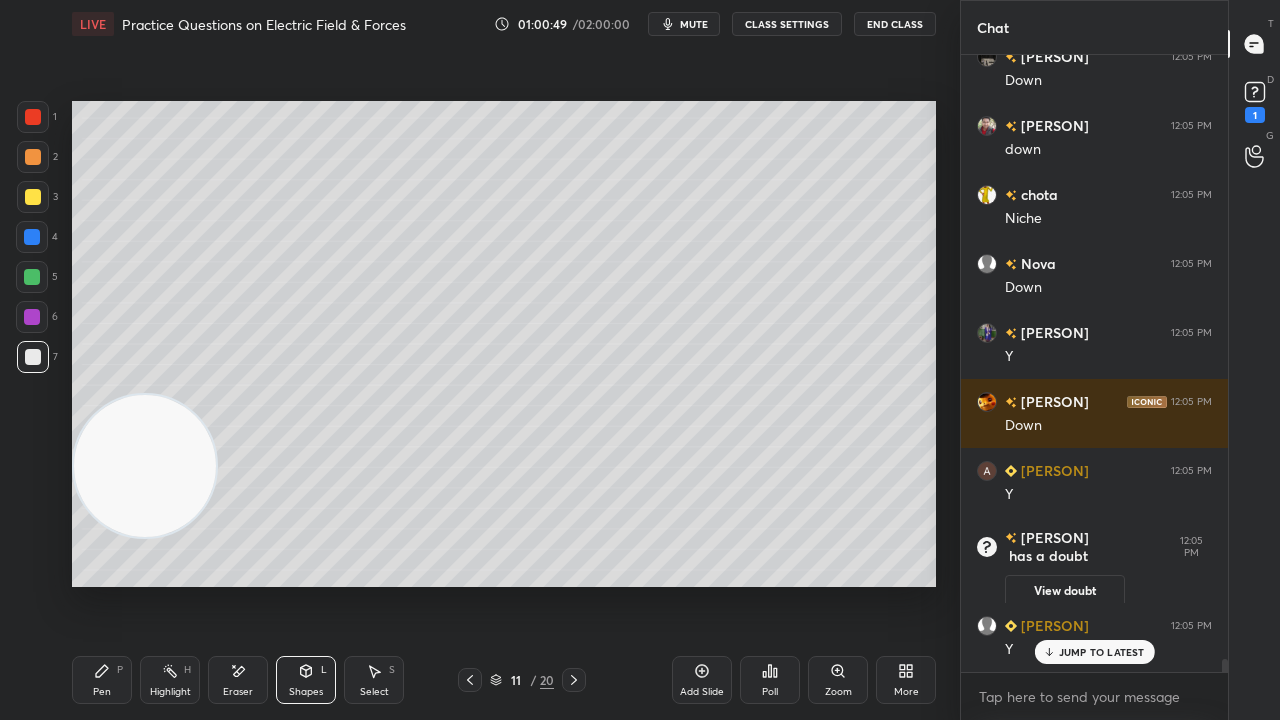 scroll, scrollTop: 29386, scrollLeft: 0, axis: vertical 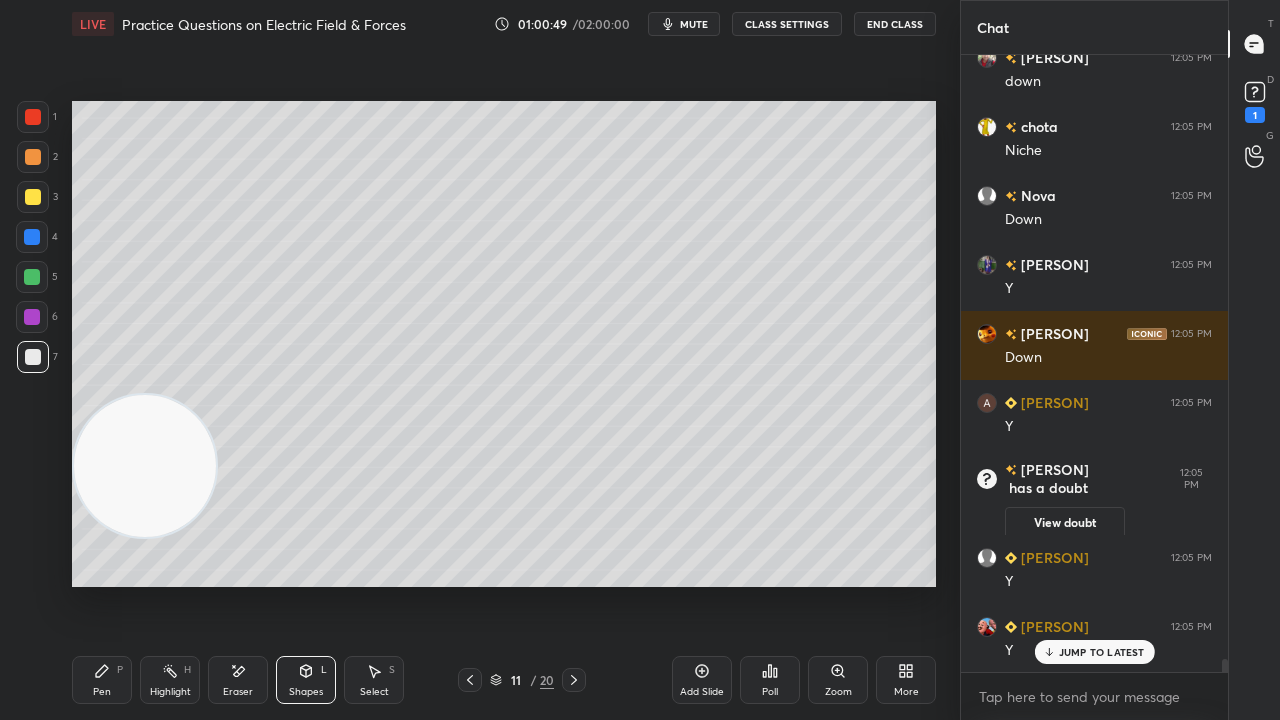 click on "Pen" at bounding box center [102, 692] 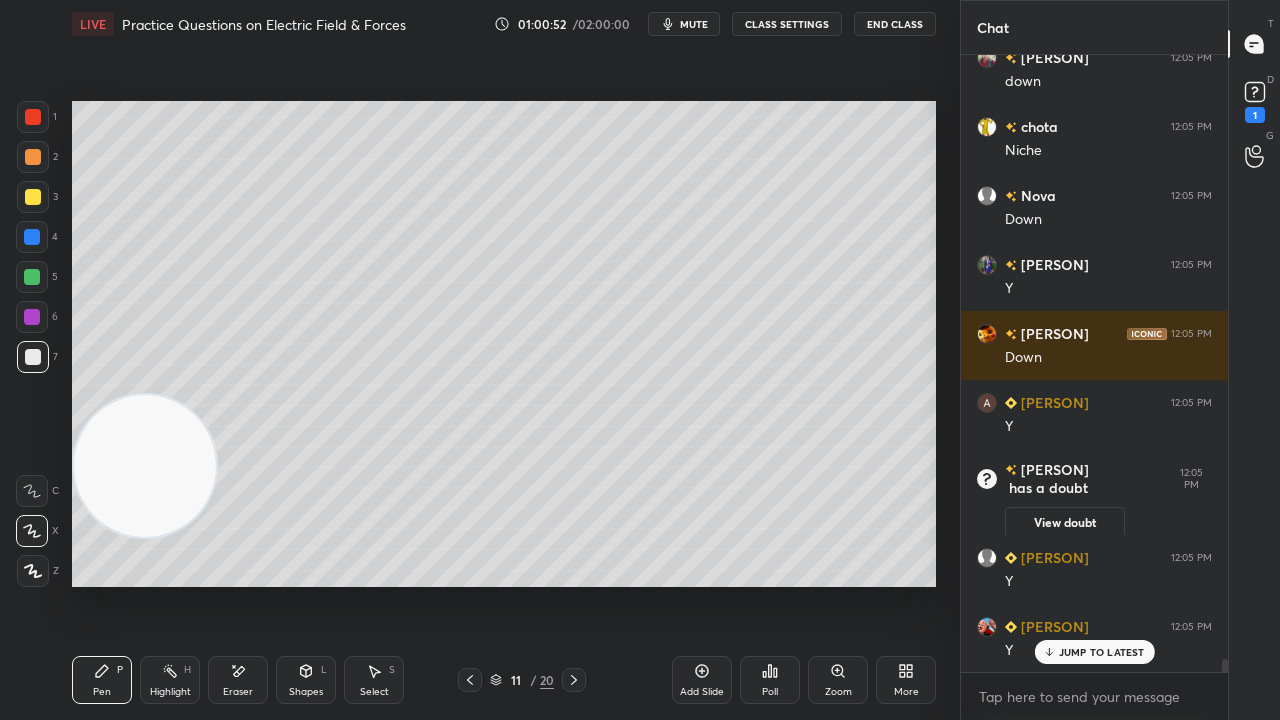click on "JUMP TO LATEST" at bounding box center (1102, 652) 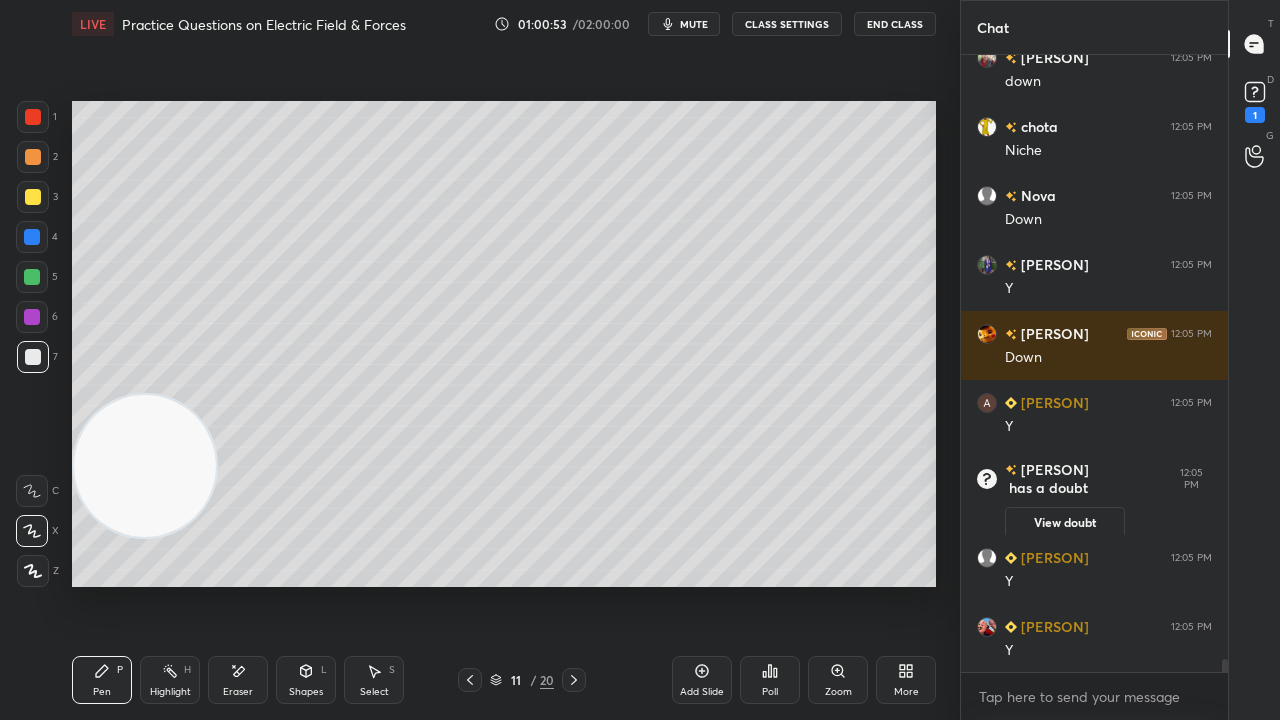 click on "Shapes" at bounding box center (306, 692) 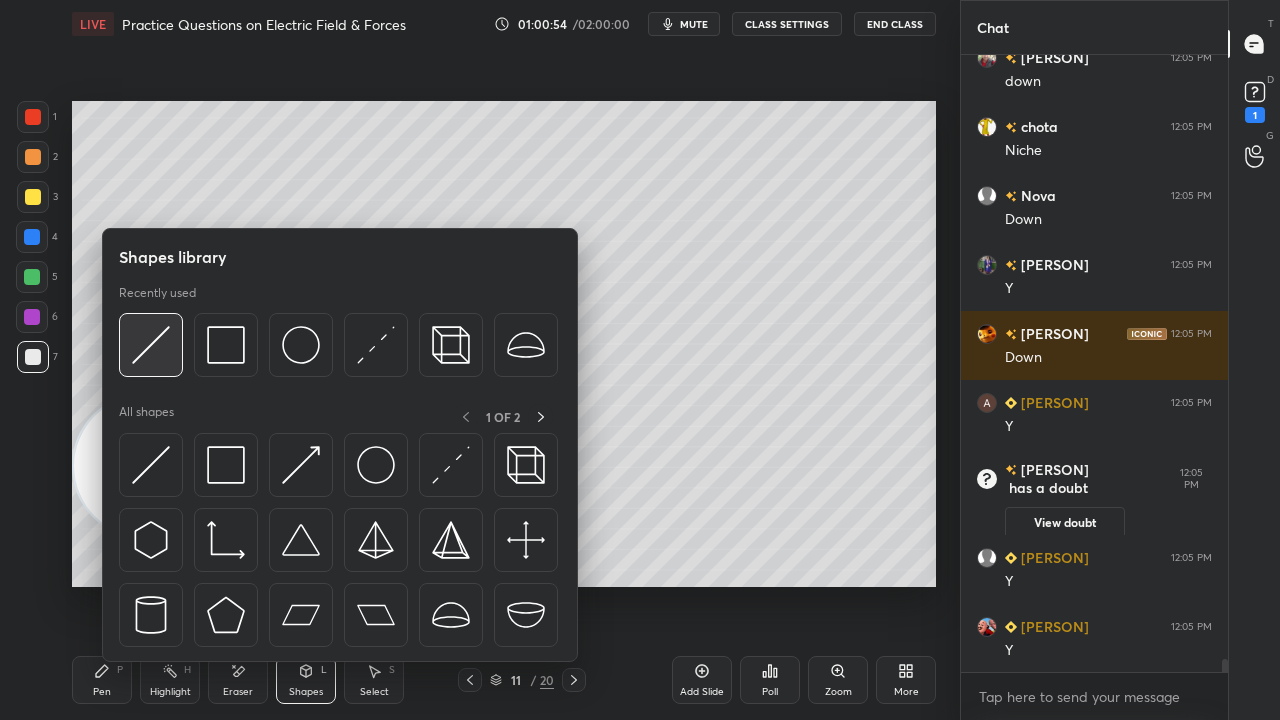 click at bounding box center [151, 345] 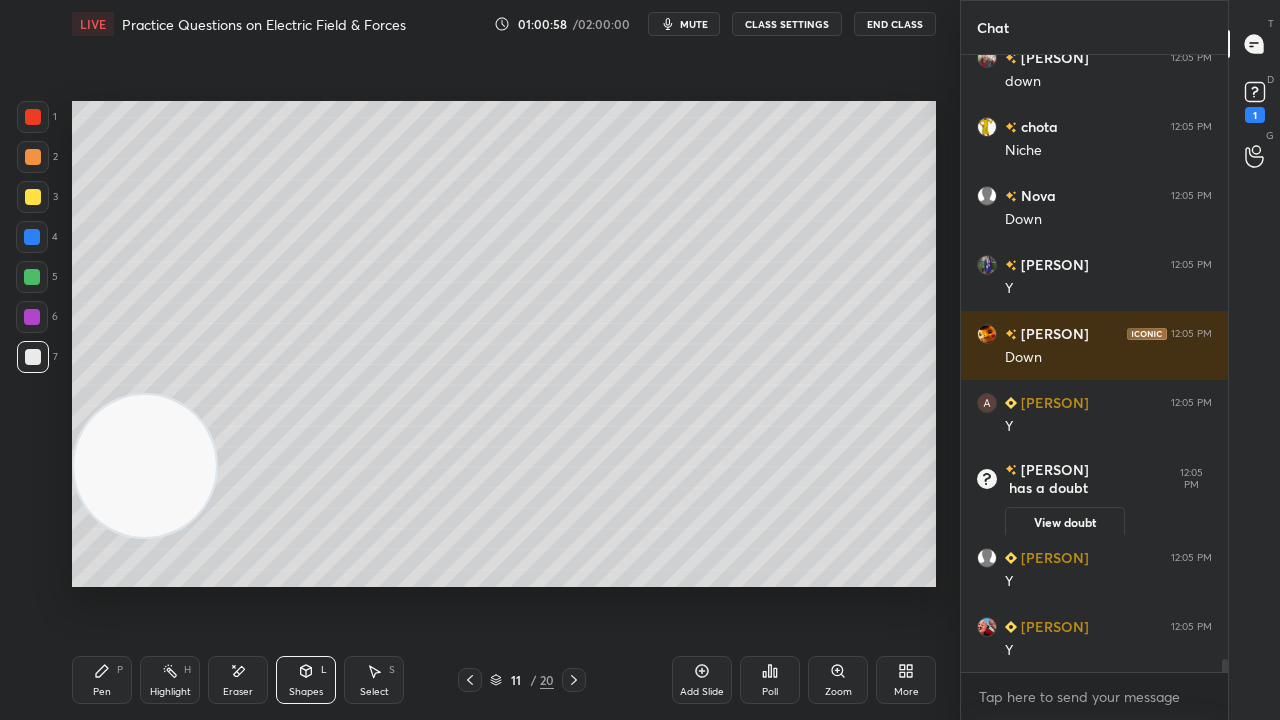 drag, startPoint x: 115, startPoint y: 679, endPoint x: 169, endPoint y: 607, distance: 90 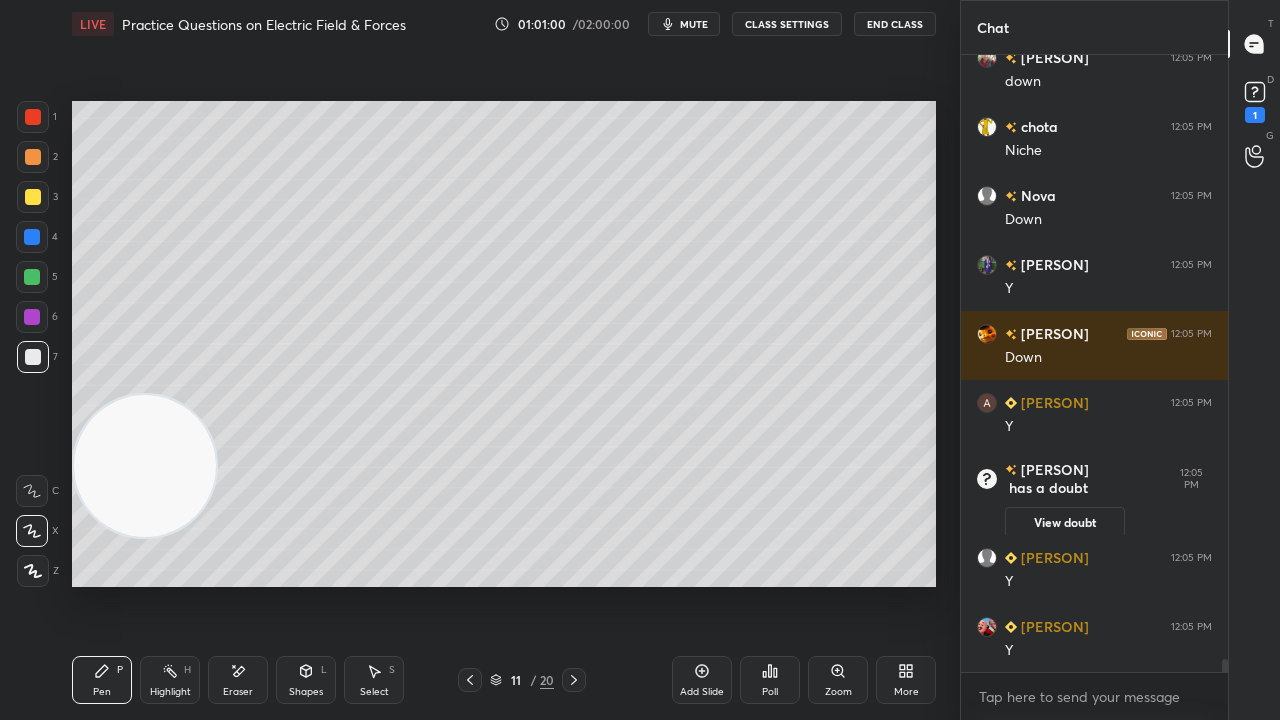 scroll, scrollTop: 29456, scrollLeft: 0, axis: vertical 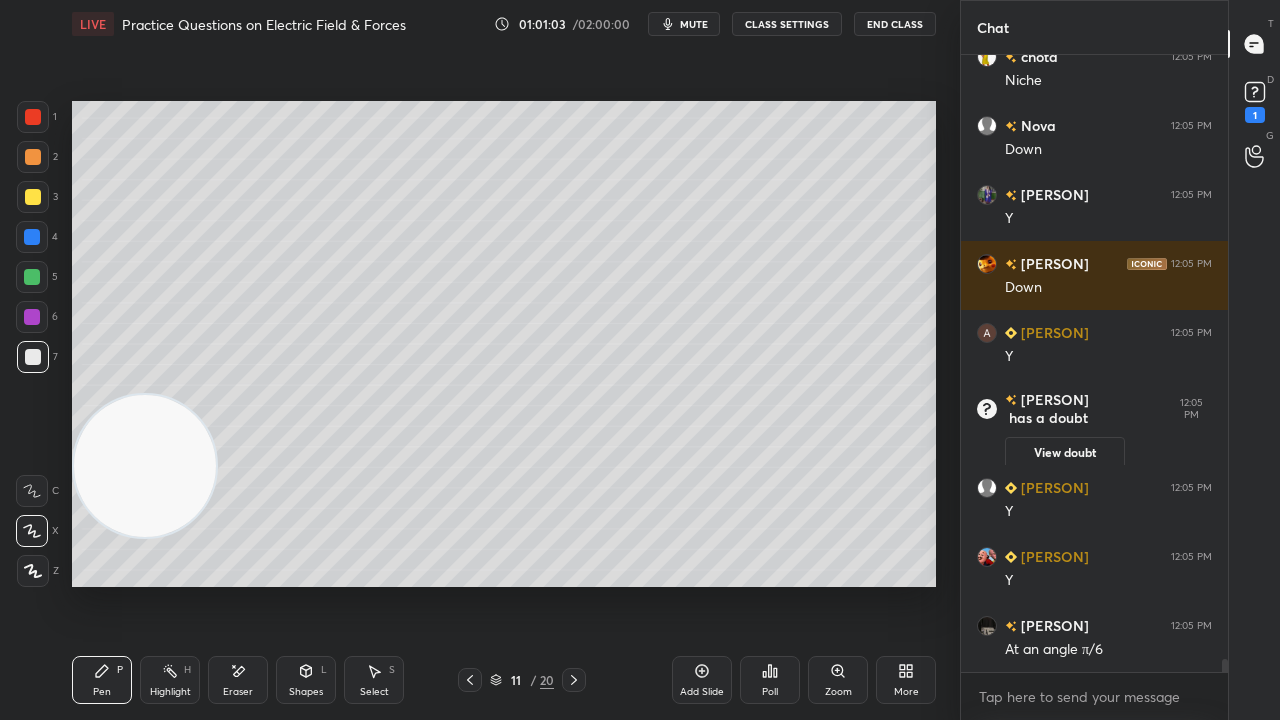 click on "mute" at bounding box center (694, 24) 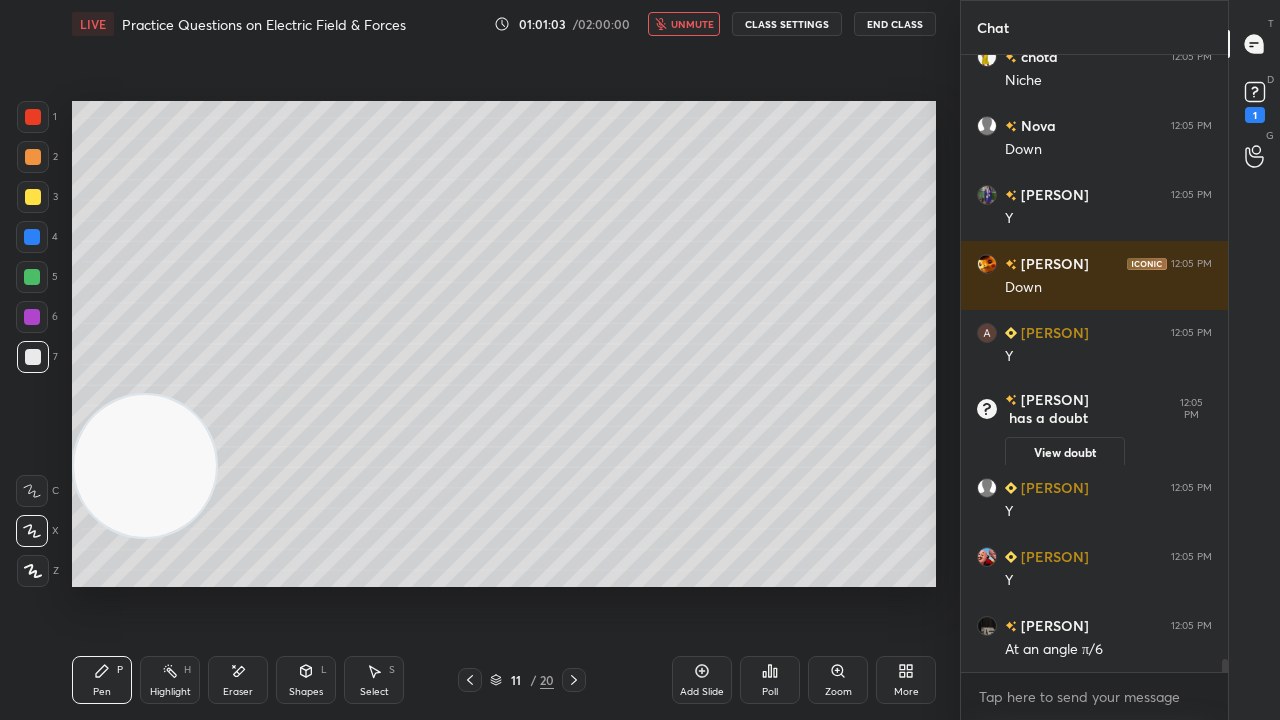 click on "unmute" at bounding box center [692, 24] 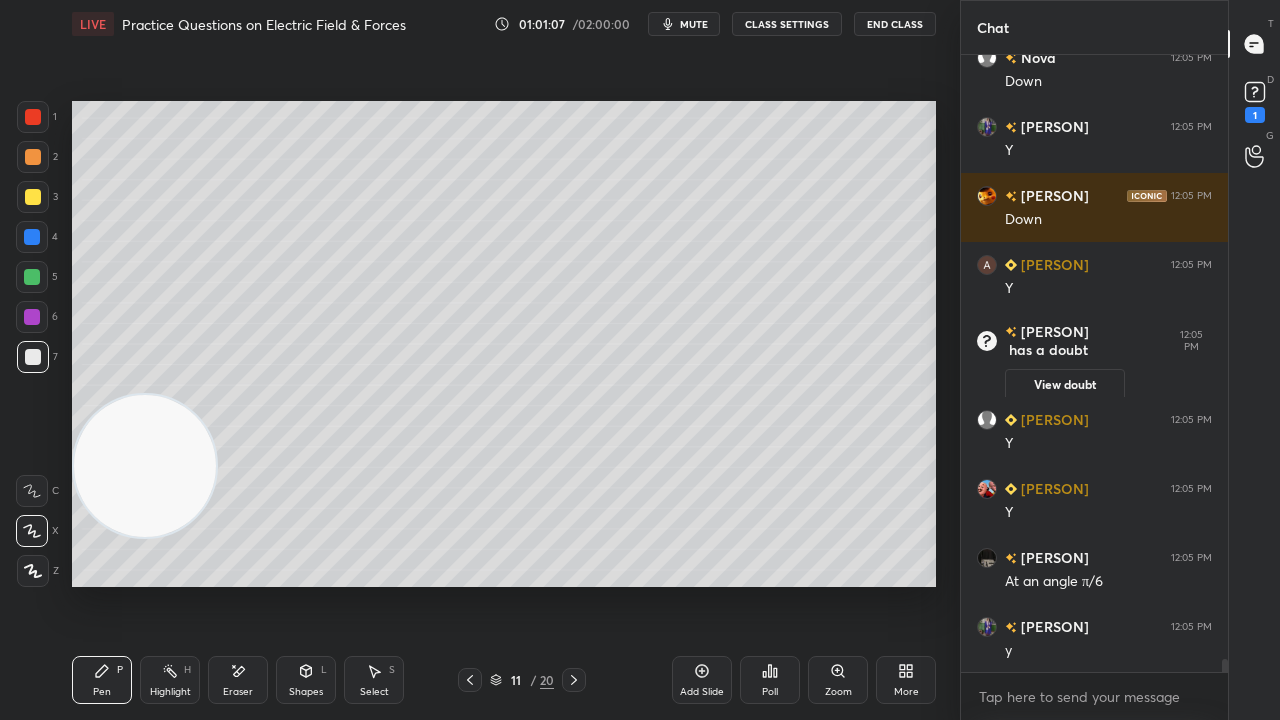 scroll, scrollTop: 29594, scrollLeft: 0, axis: vertical 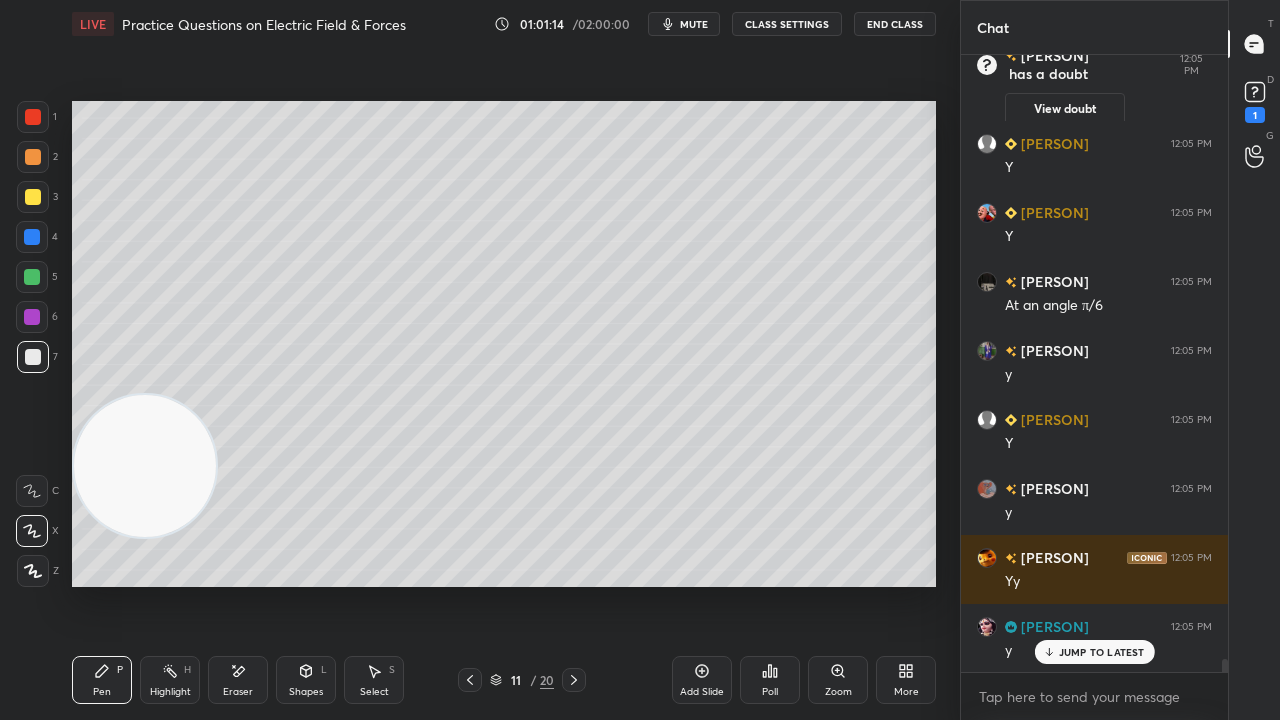 click on "JUMP TO LATEST" at bounding box center (1102, 652) 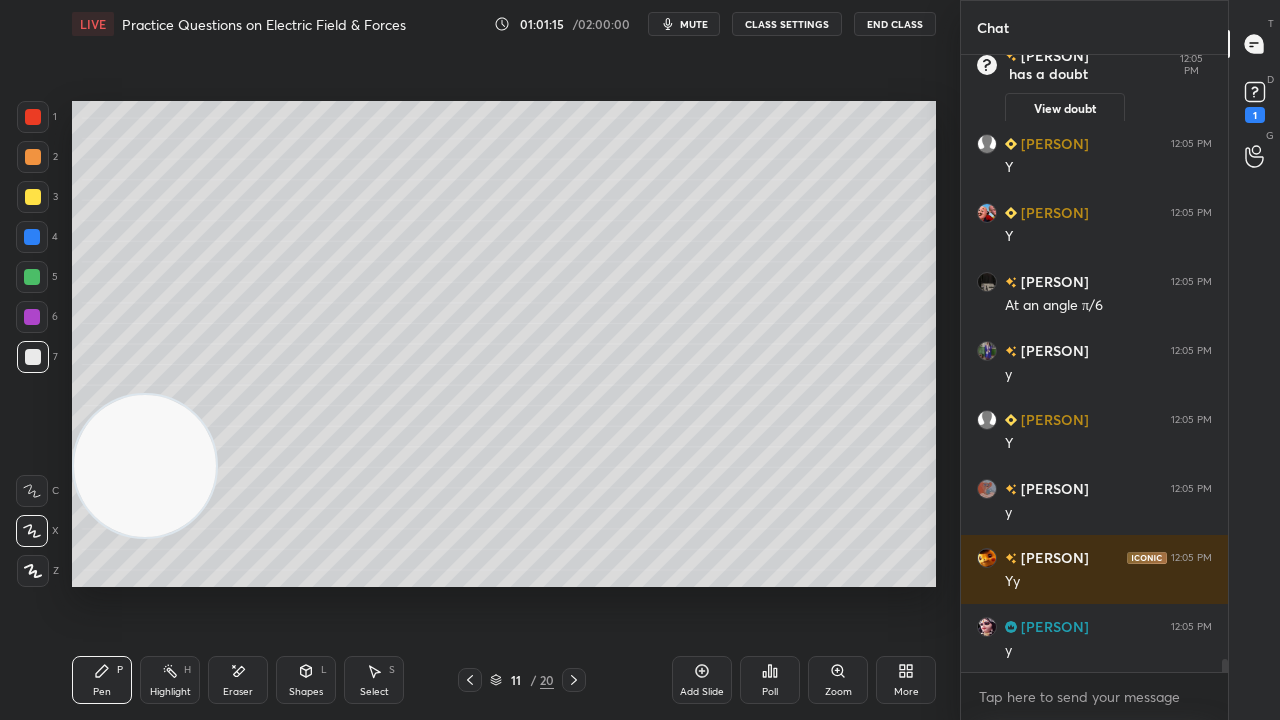 click on "mute" at bounding box center (694, 24) 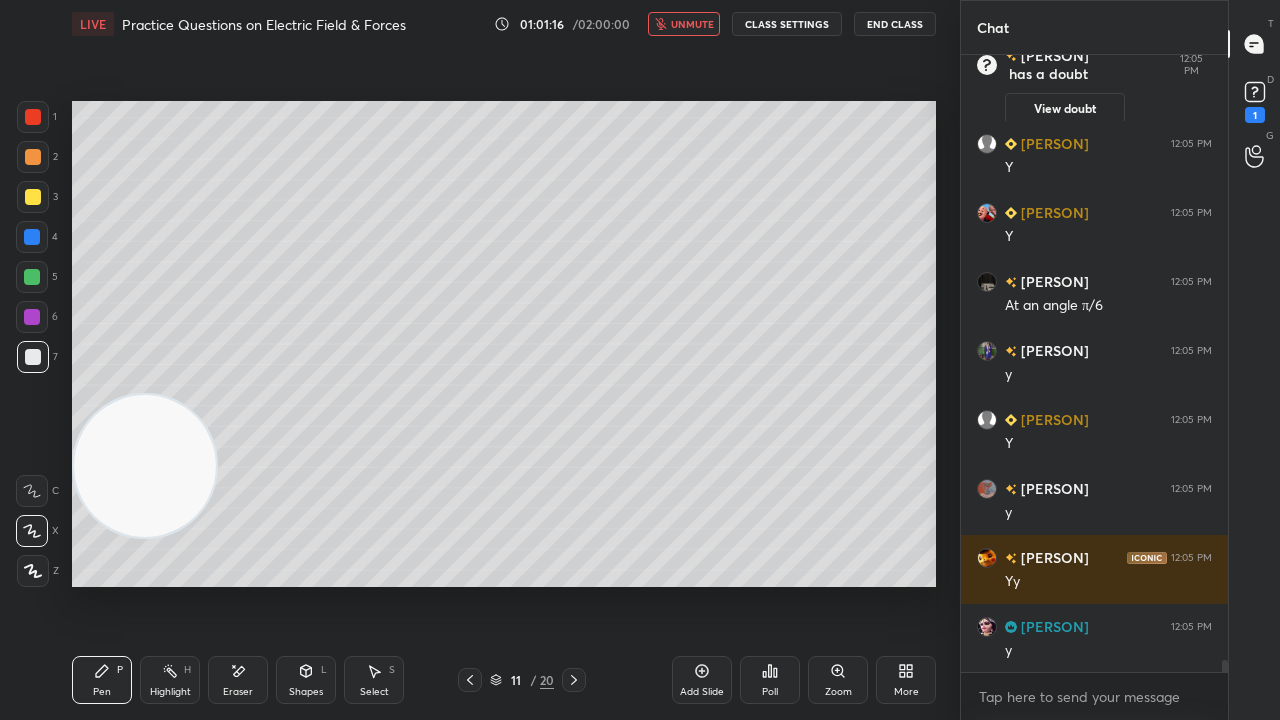 scroll, scrollTop: 29870, scrollLeft: 0, axis: vertical 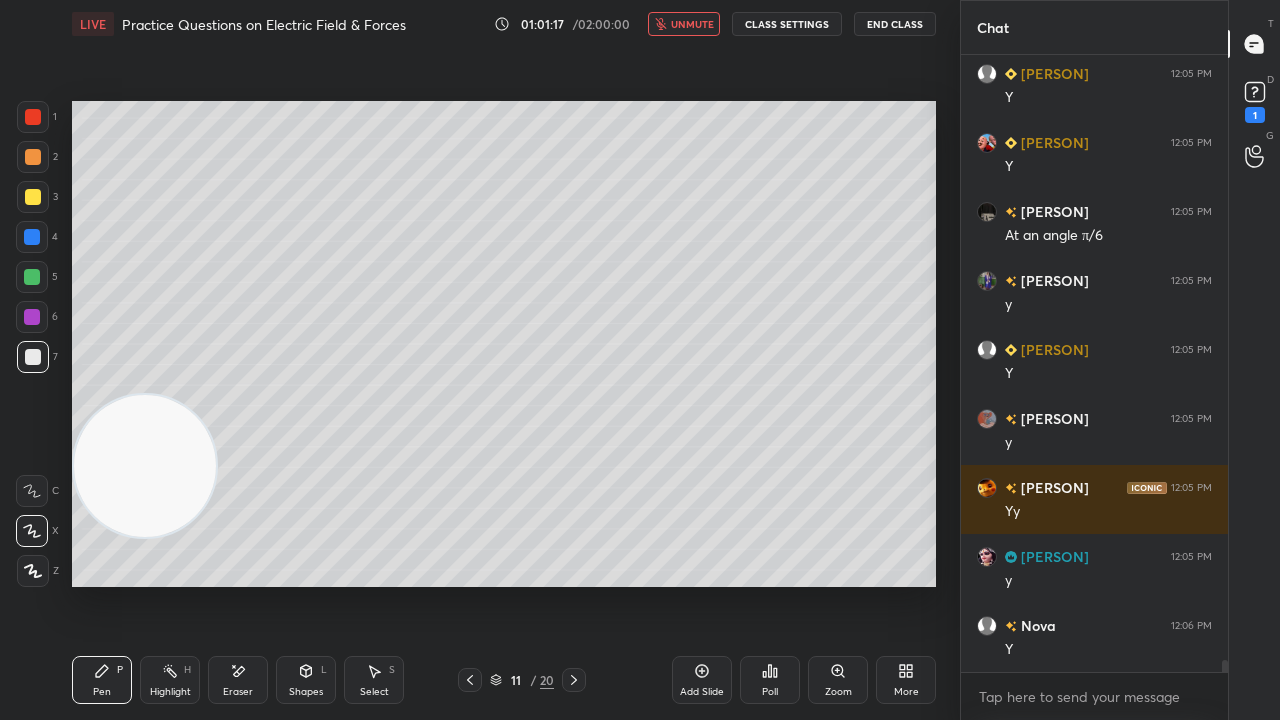 click on "unmute" at bounding box center (692, 24) 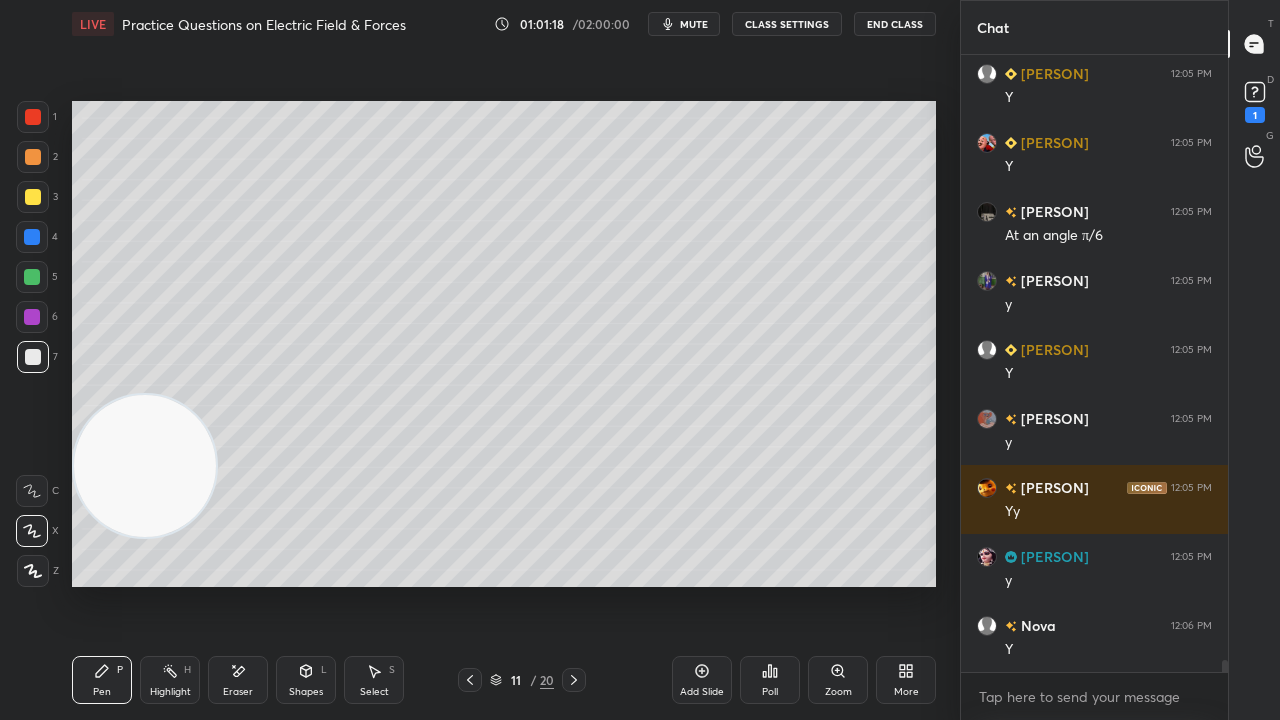 scroll, scrollTop: 29938, scrollLeft: 0, axis: vertical 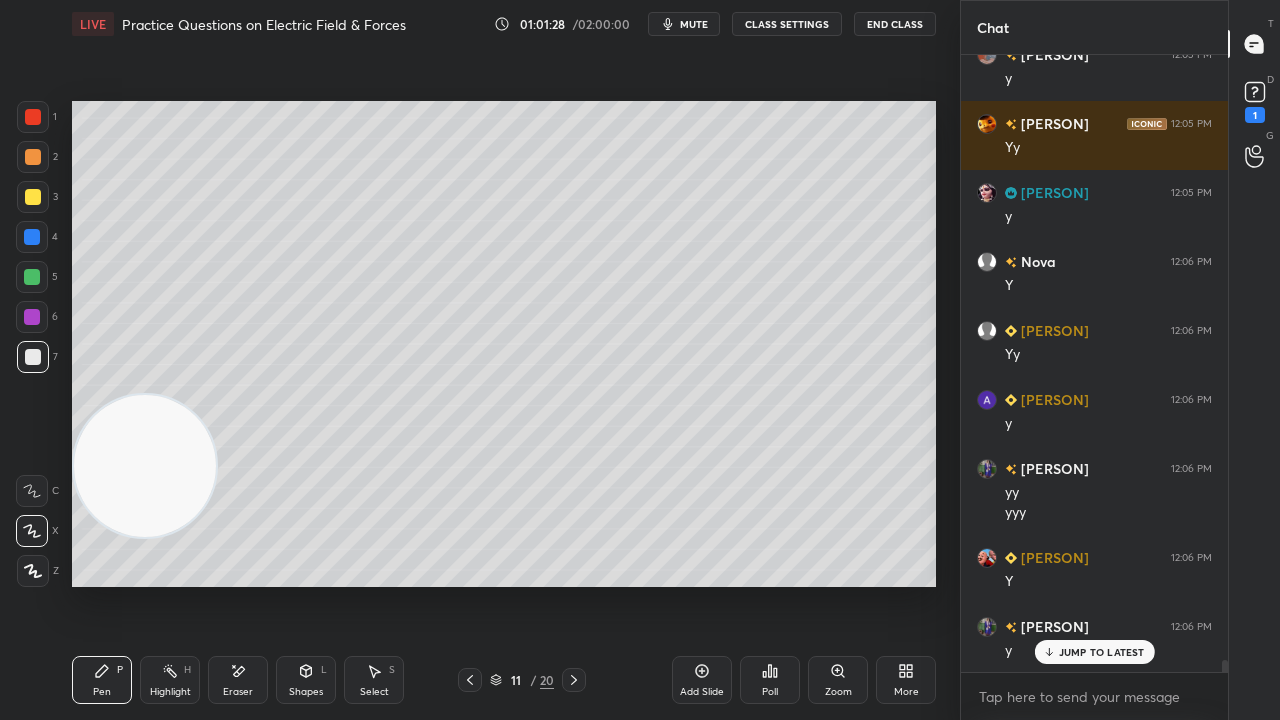click at bounding box center (33, 197) 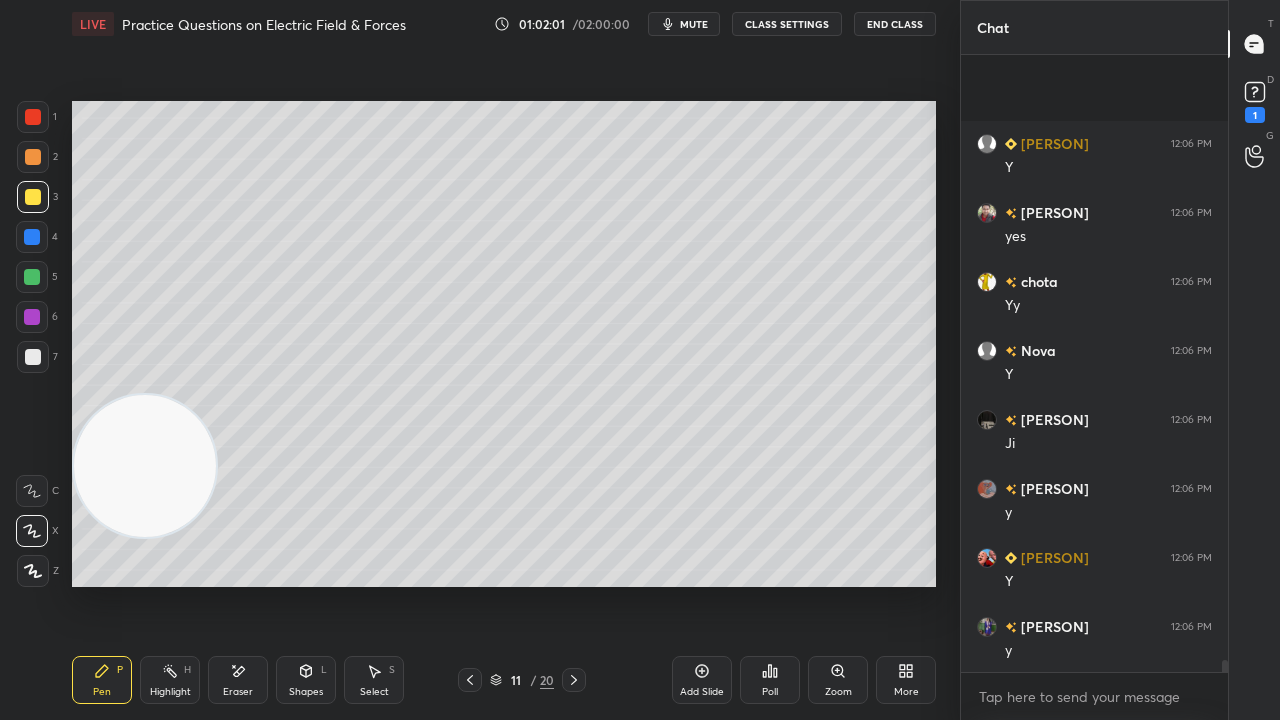 scroll, scrollTop: 30944, scrollLeft: 0, axis: vertical 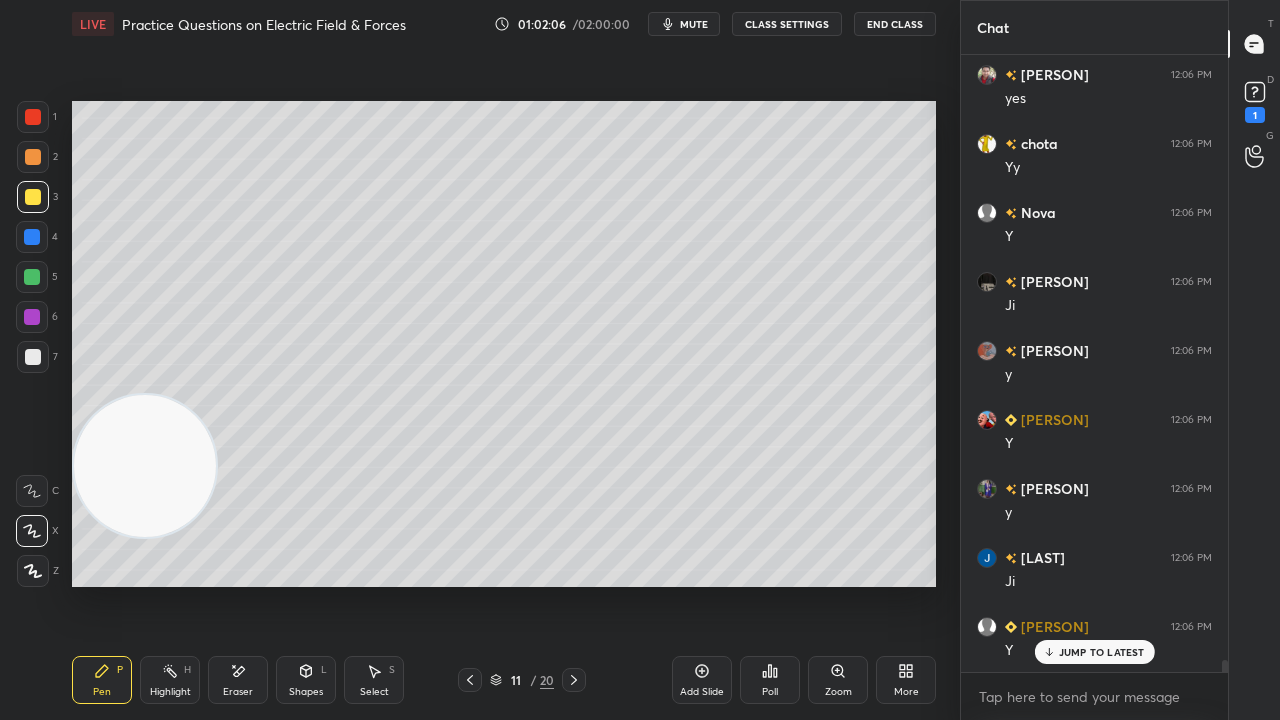 click on "mute" at bounding box center (694, 24) 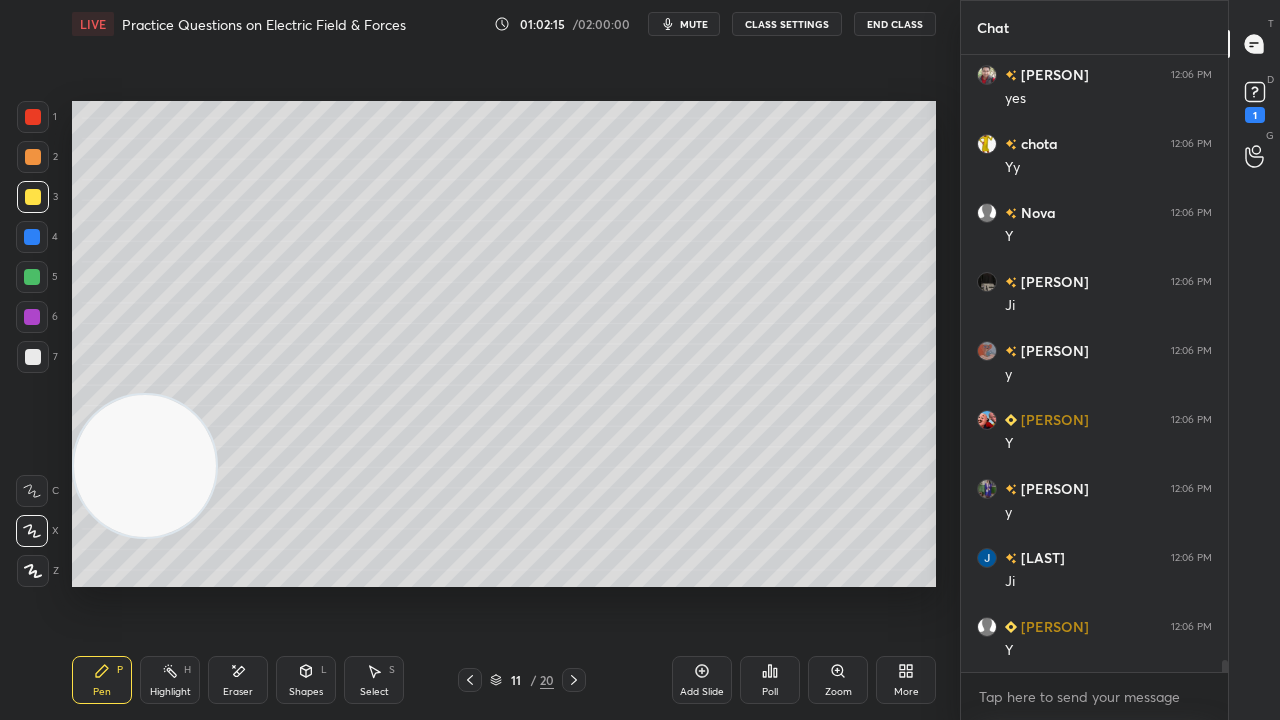 scroll, scrollTop: 31014, scrollLeft: 0, axis: vertical 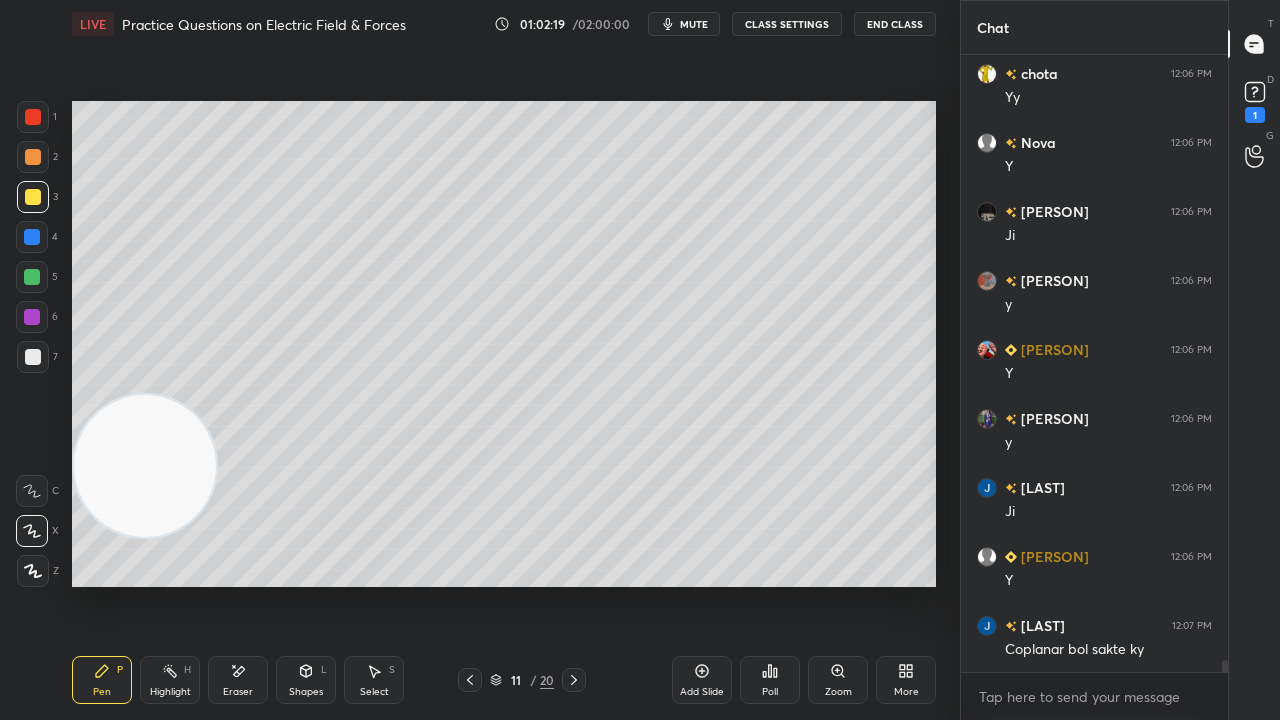 click on "mute" at bounding box center [694, 24] 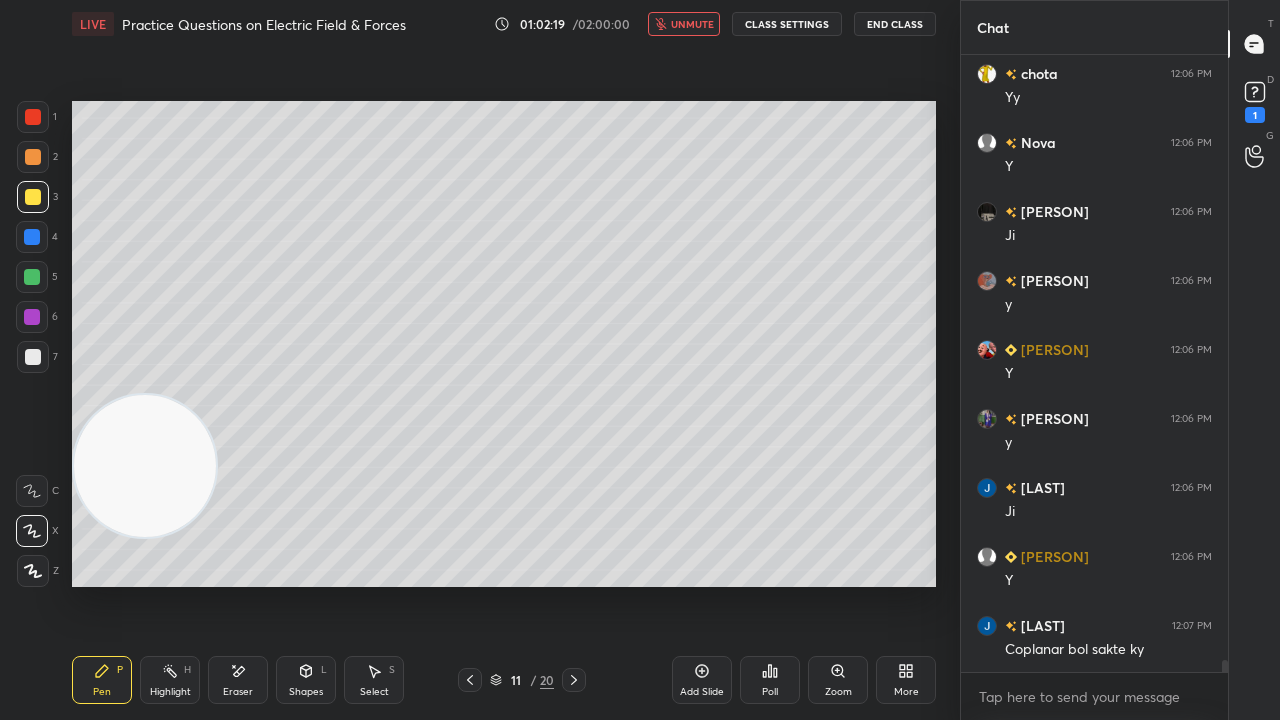 click on "unmute" at bounding box center [692, 24] 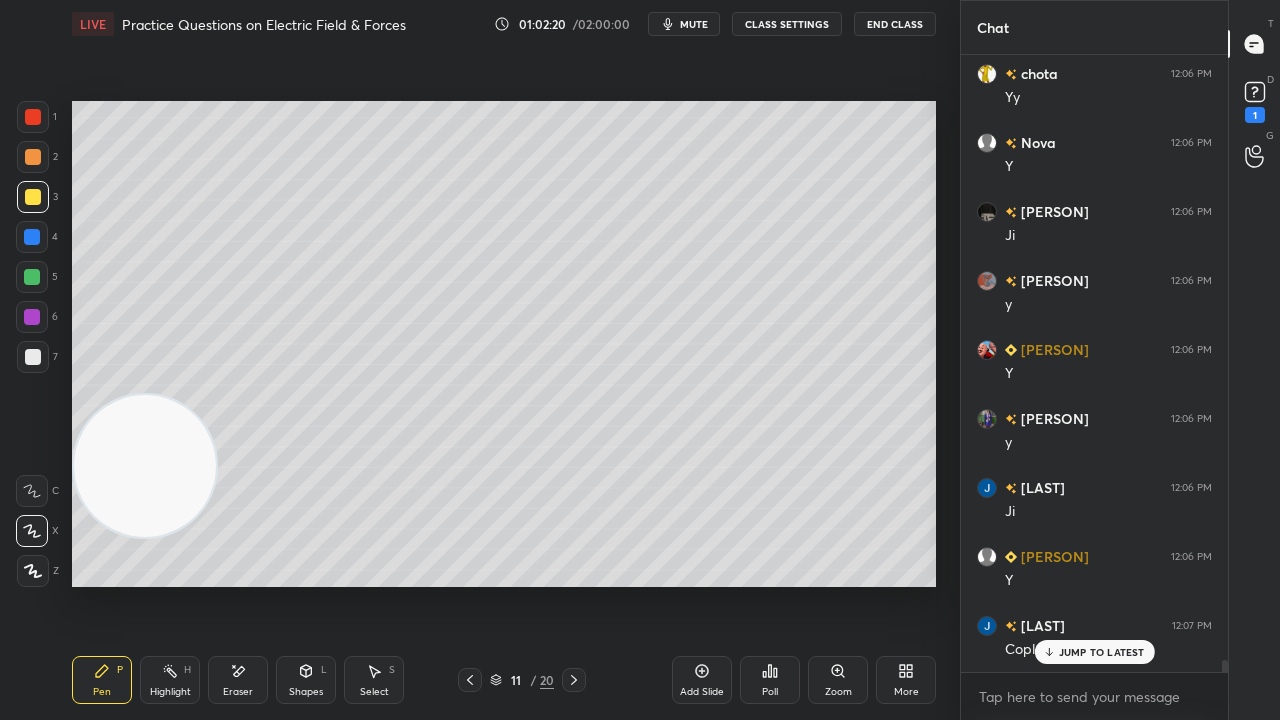 scroll, scrollTop: 31100, scrollLeft: 0, axis: vertical 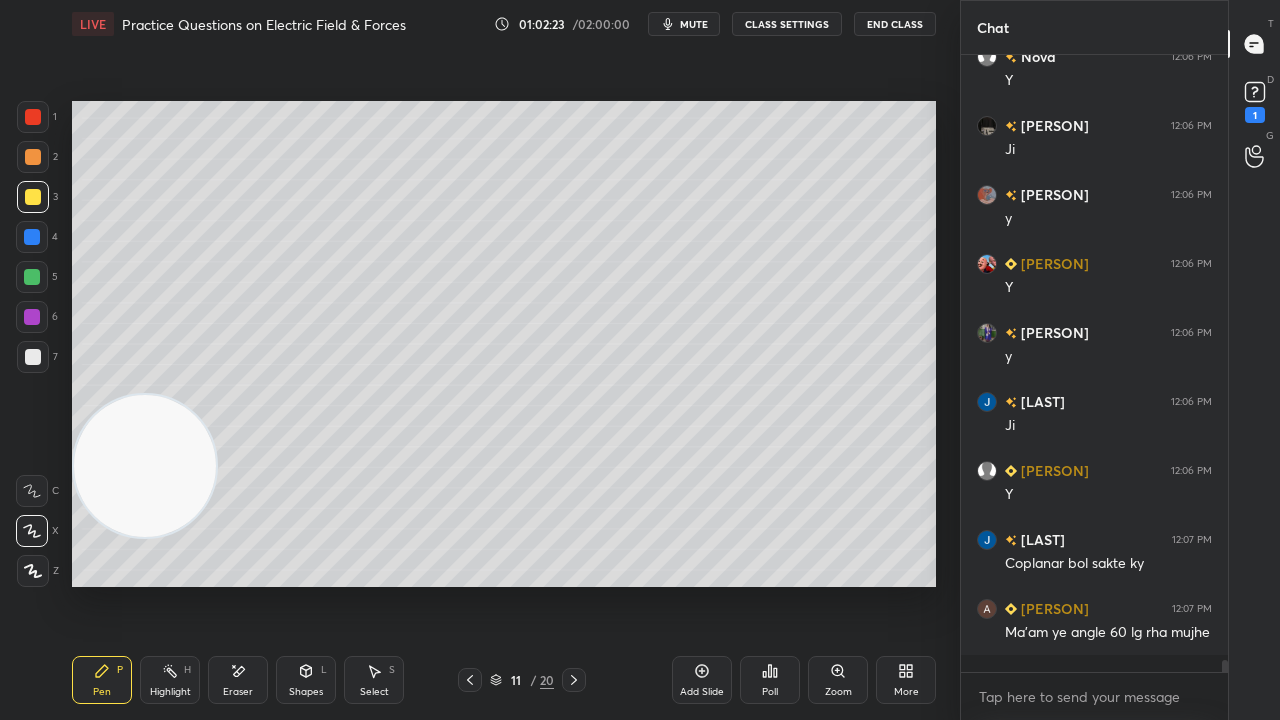 click on "mute" at bounding box center [694, 24] 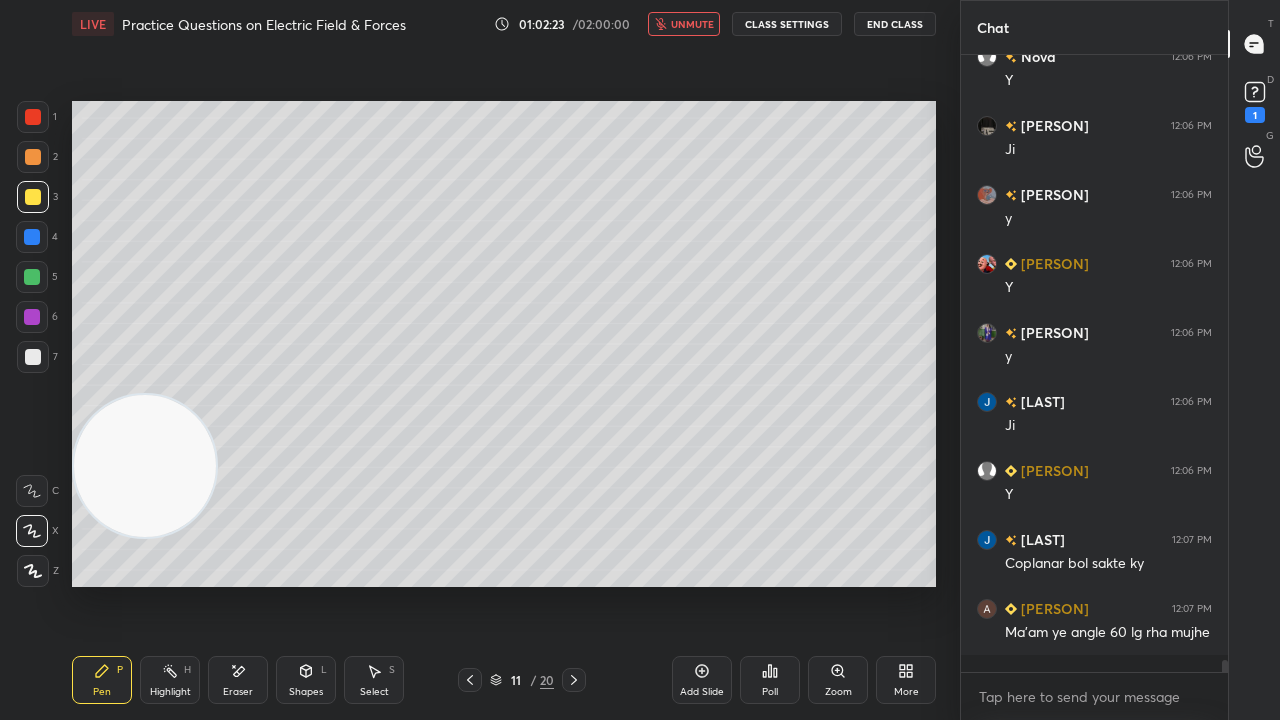 click on "unmute" at bounding box center (692, 24) 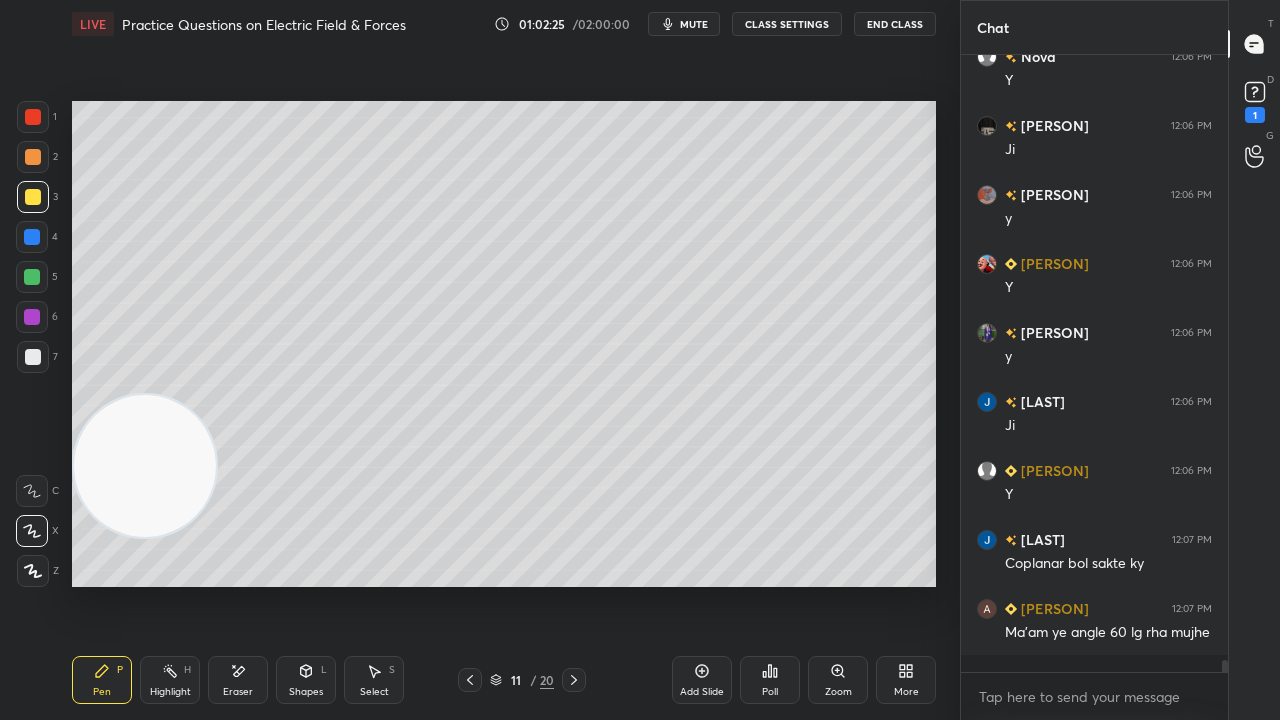 click on "mute" at bounding box center [694, 24] 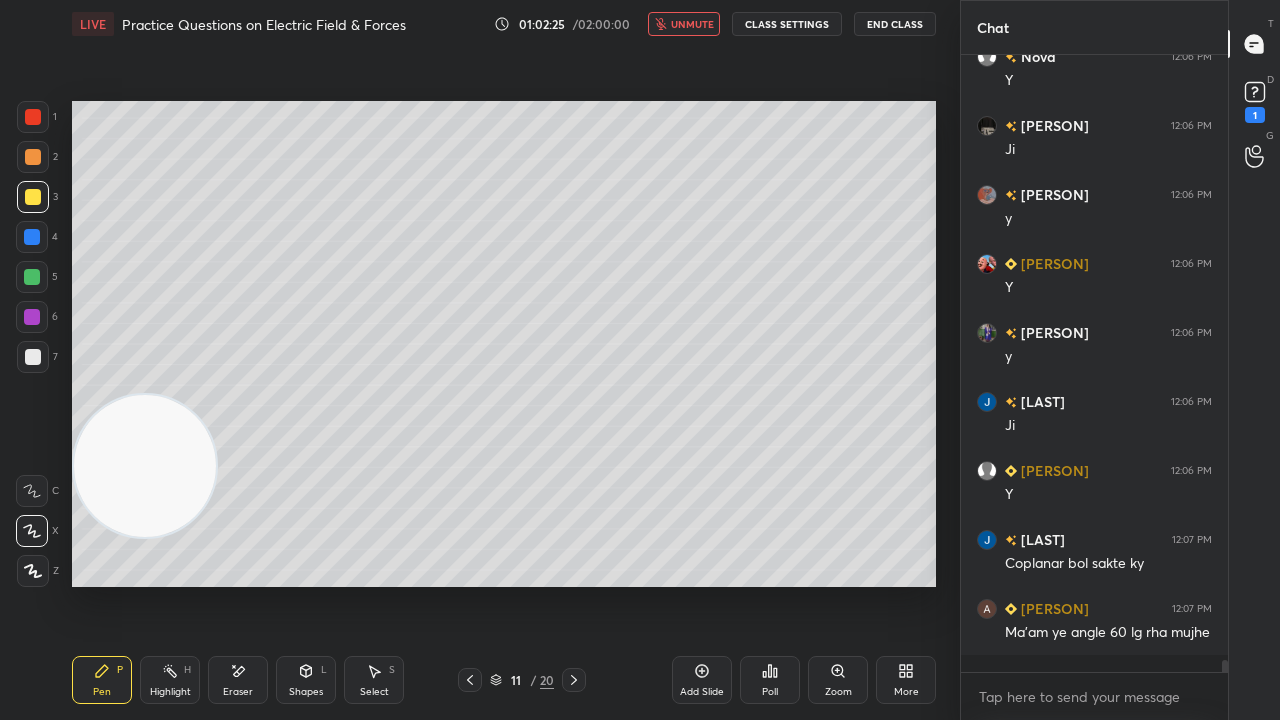 click on "unmute" at bounding box center [692, 24] 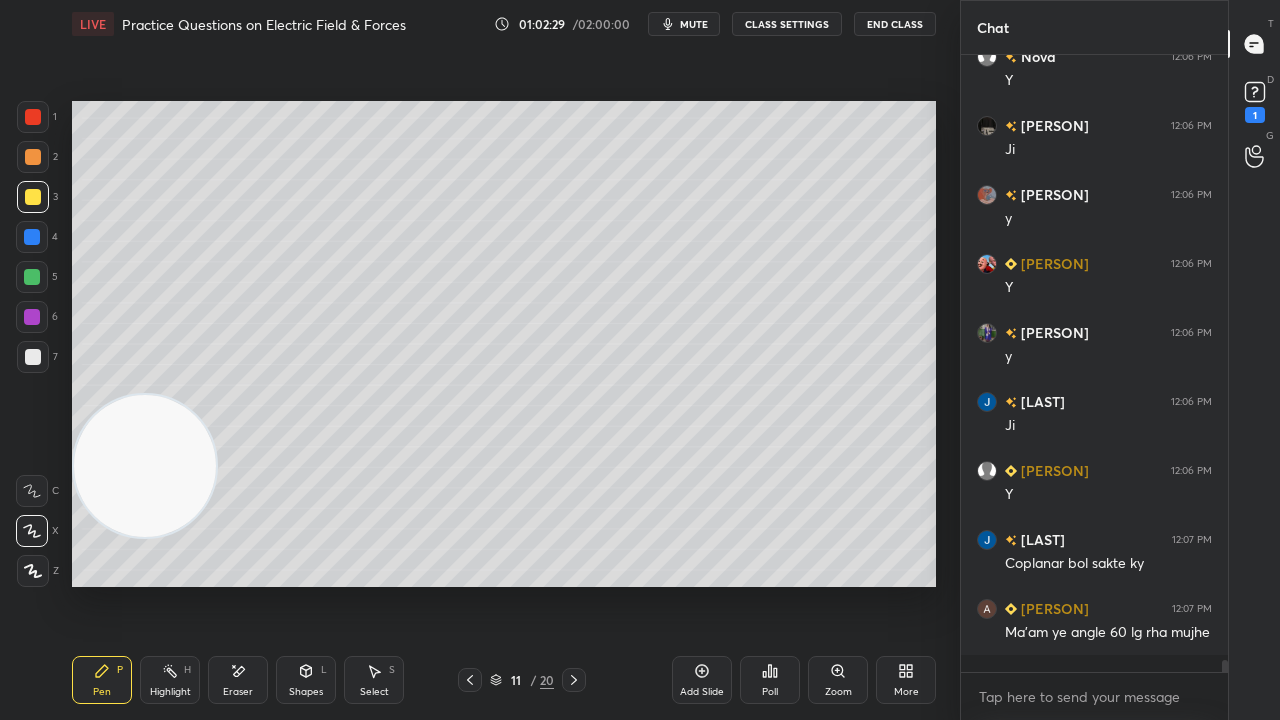 click on "mute" at bounding box center (694, 24) 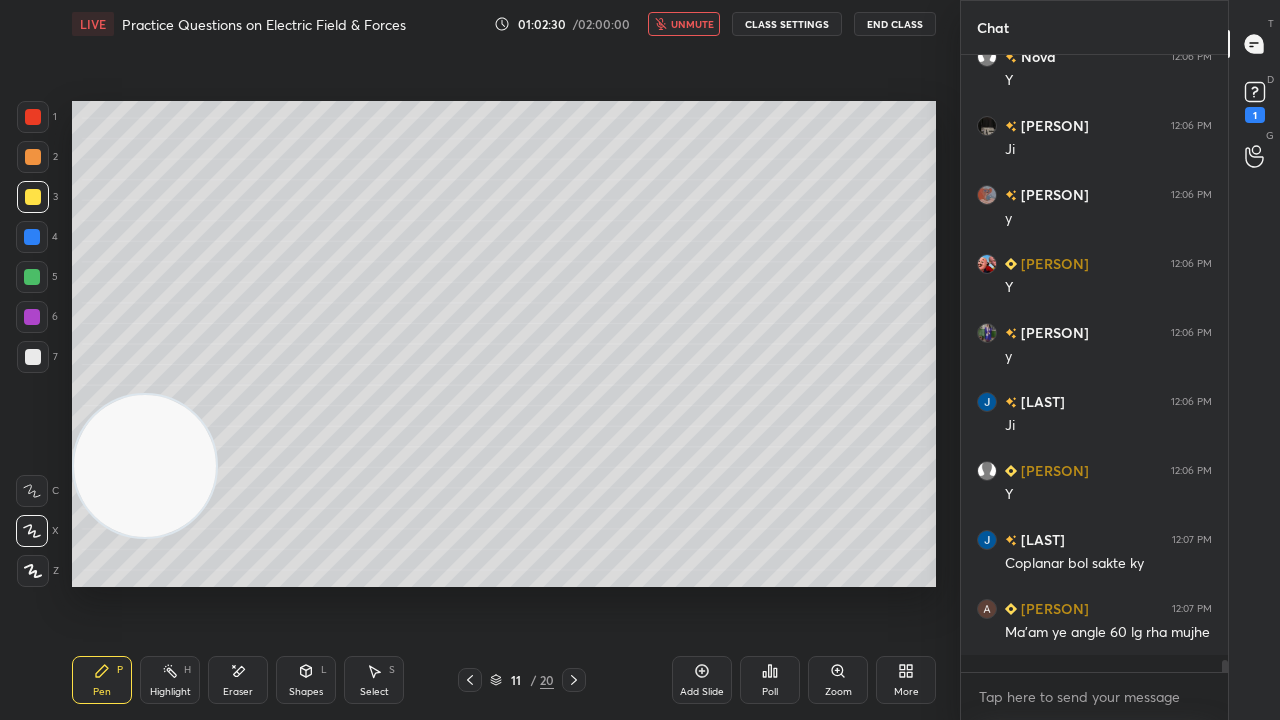 click on "unmute" at bounding box center [692, 24] 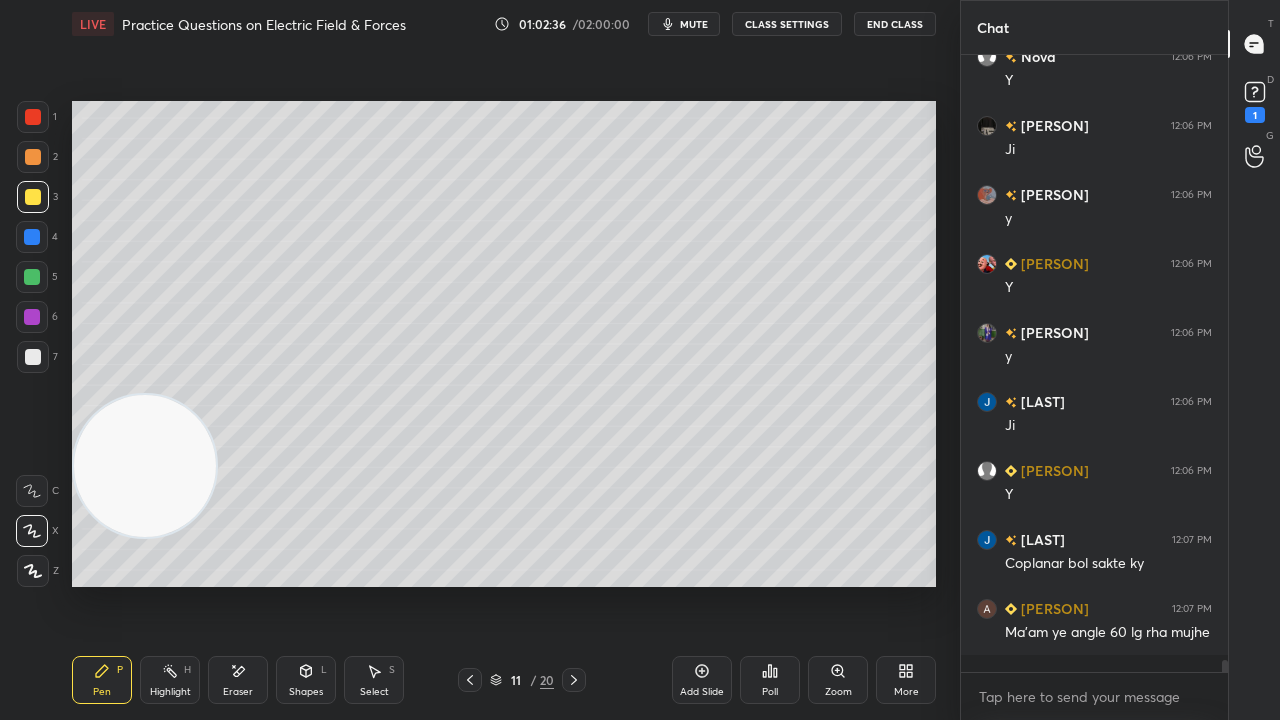 click on "mute" at bounding box center [694, 24] 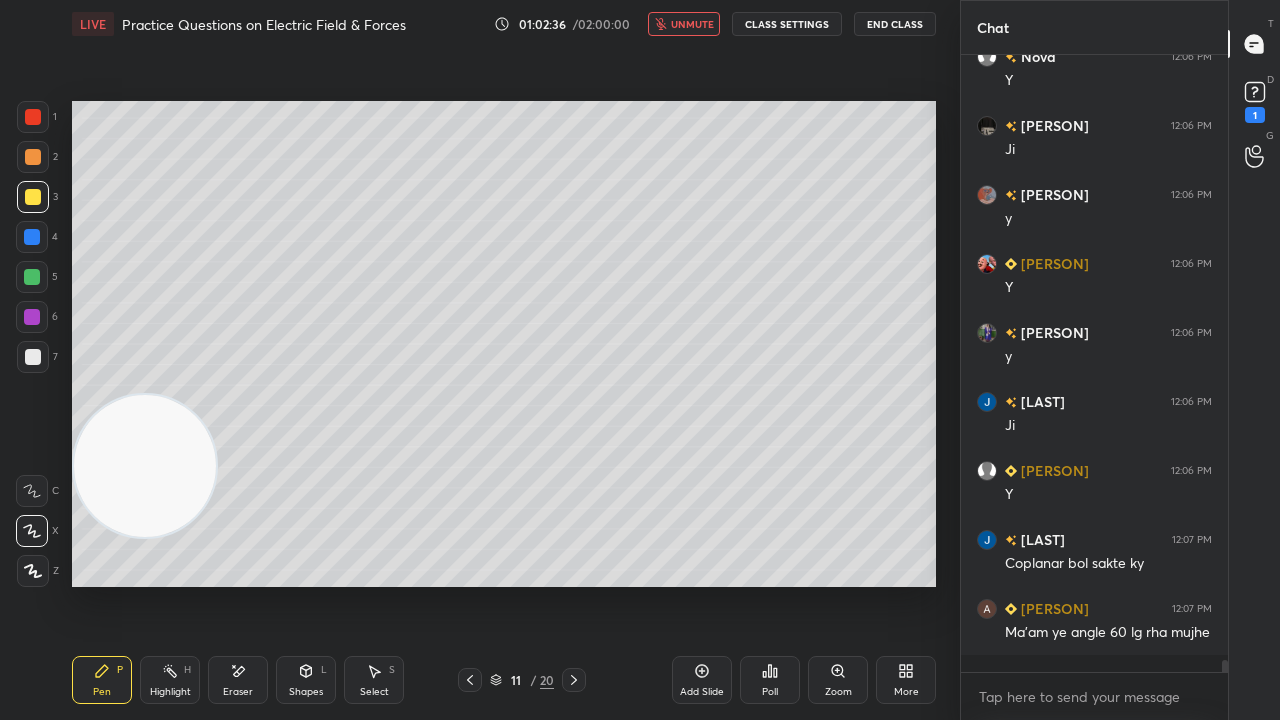 drag, startPoint x: 708, startPoint y: 18, endPoint x: 664, endPoint y: 19, distance: 44.011364 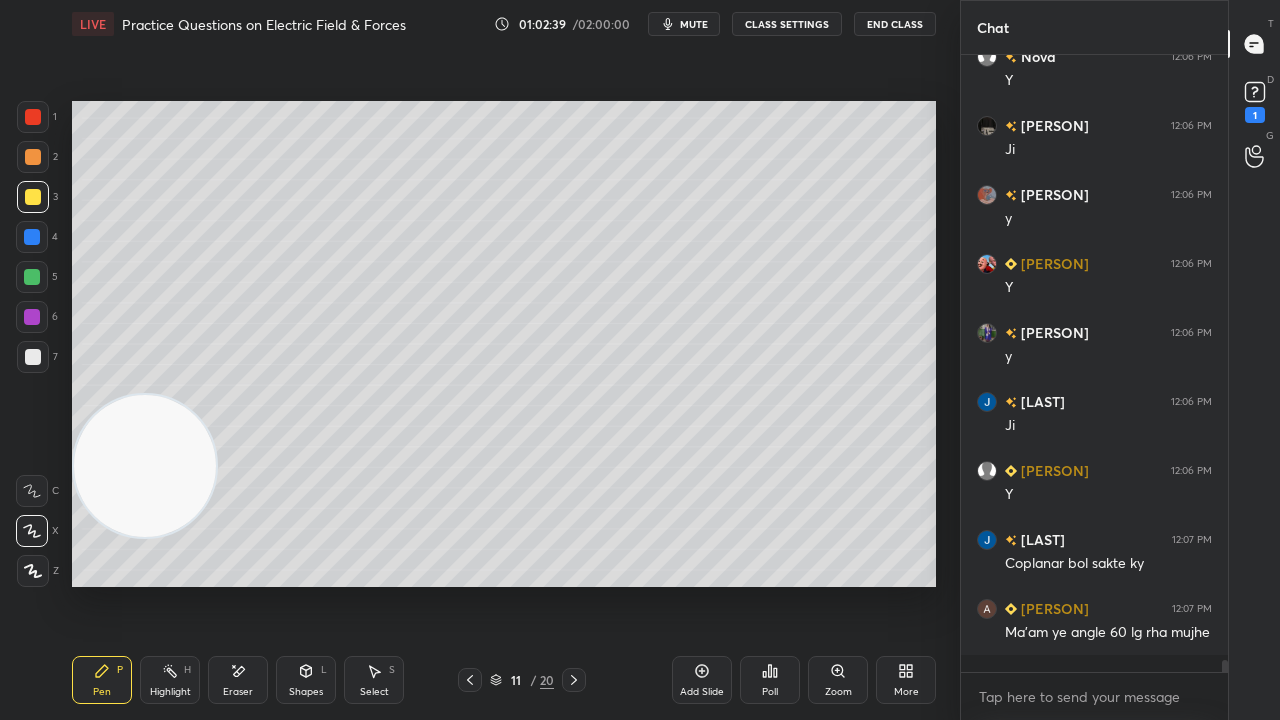 scroll, scrollTop: 31120, scrollLeft: 0, axis: vertical 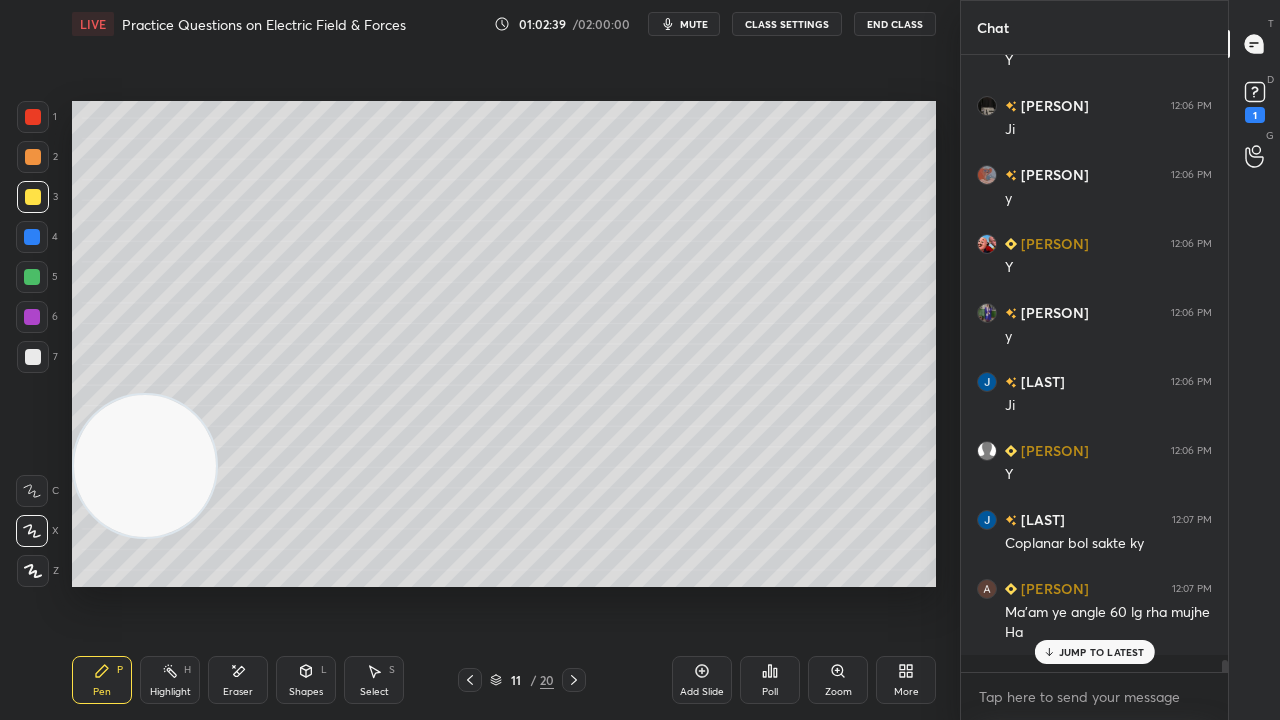 click on "mute" at bounding box center [694, 24] 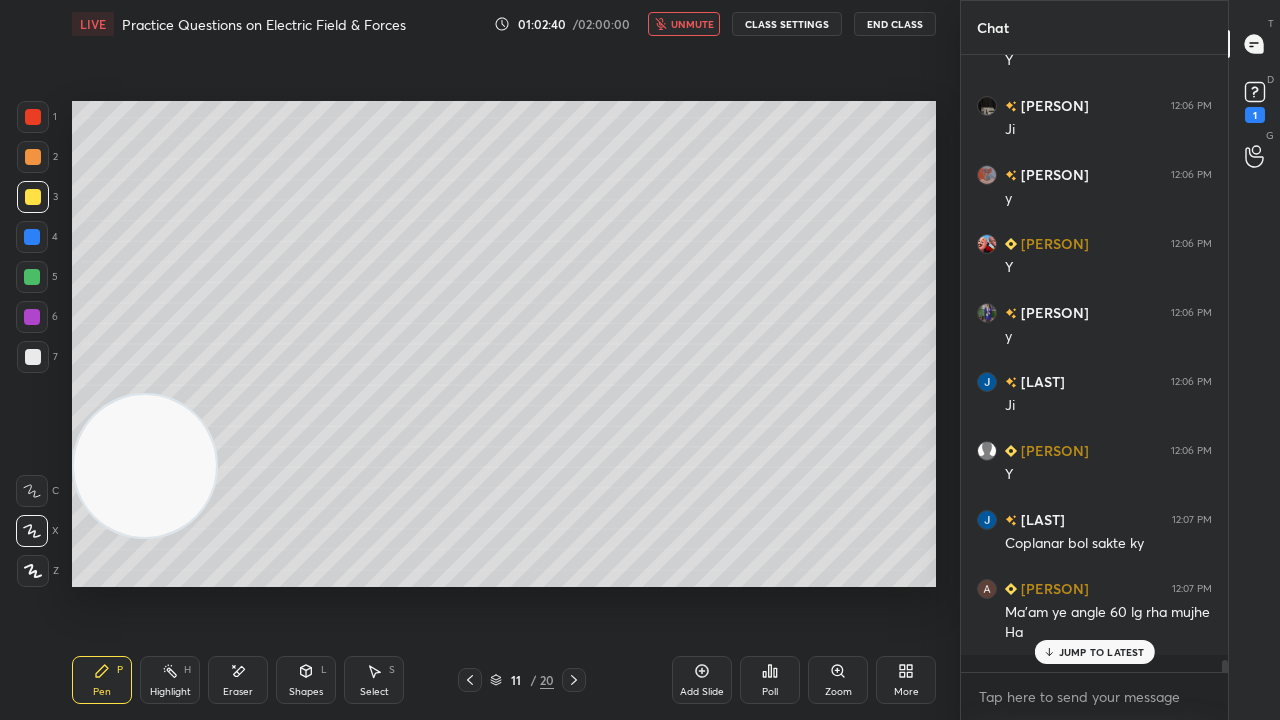 click on "unmute" at bounding box center [692, 24] 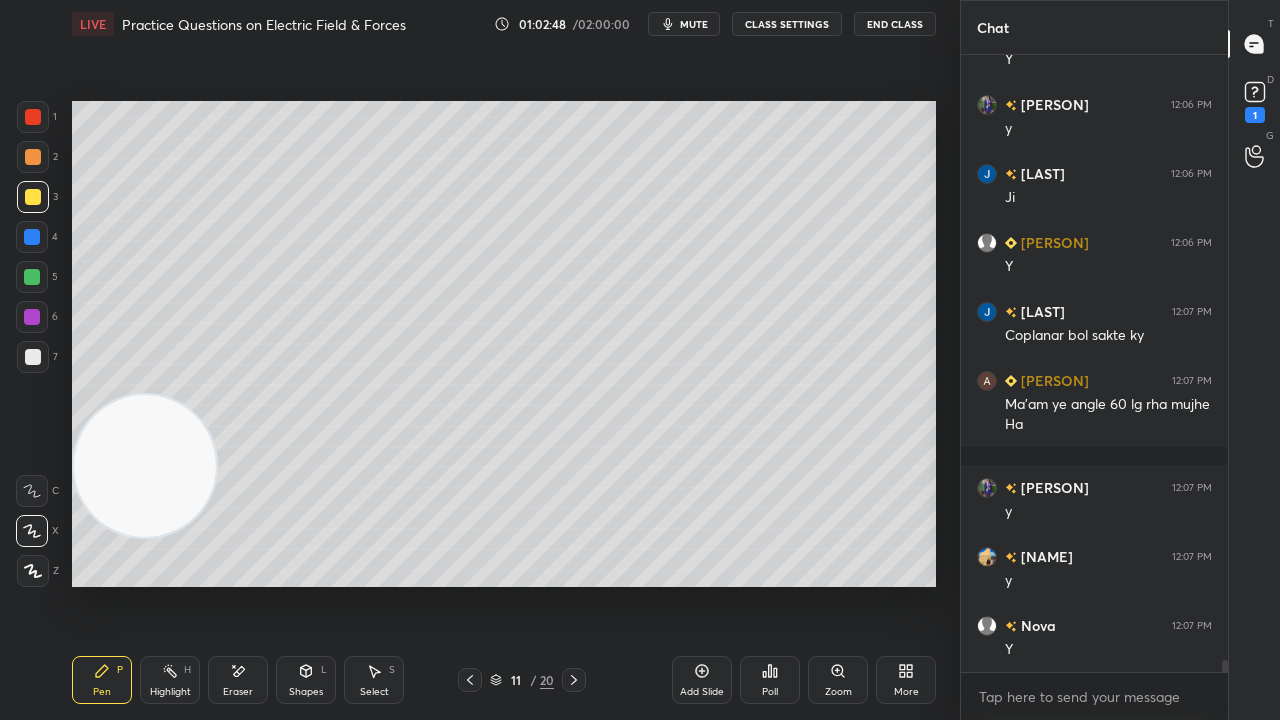 scroll, scrollTop: 31396, scrollLeft: 0, axis: vertical 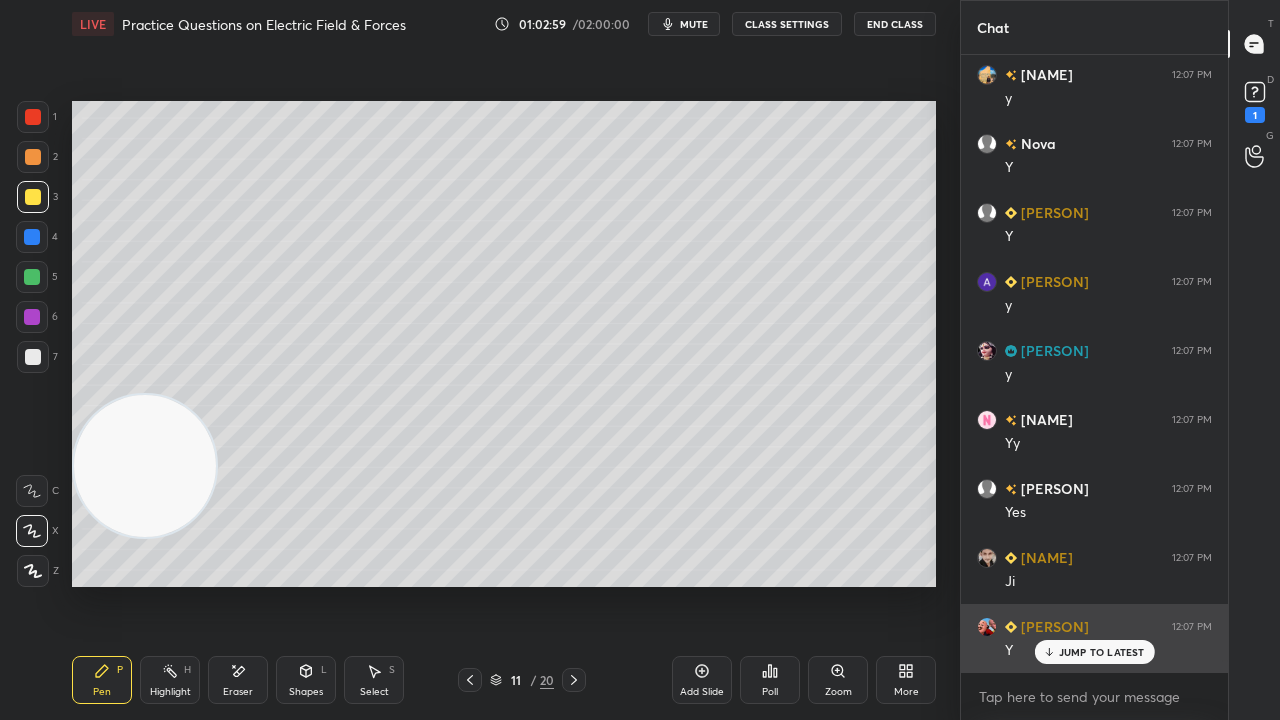 drag, startPoint x: 1128, startPoint y: 662, endPoint x: 1111, endPoint y: 668, distance: 18.027756 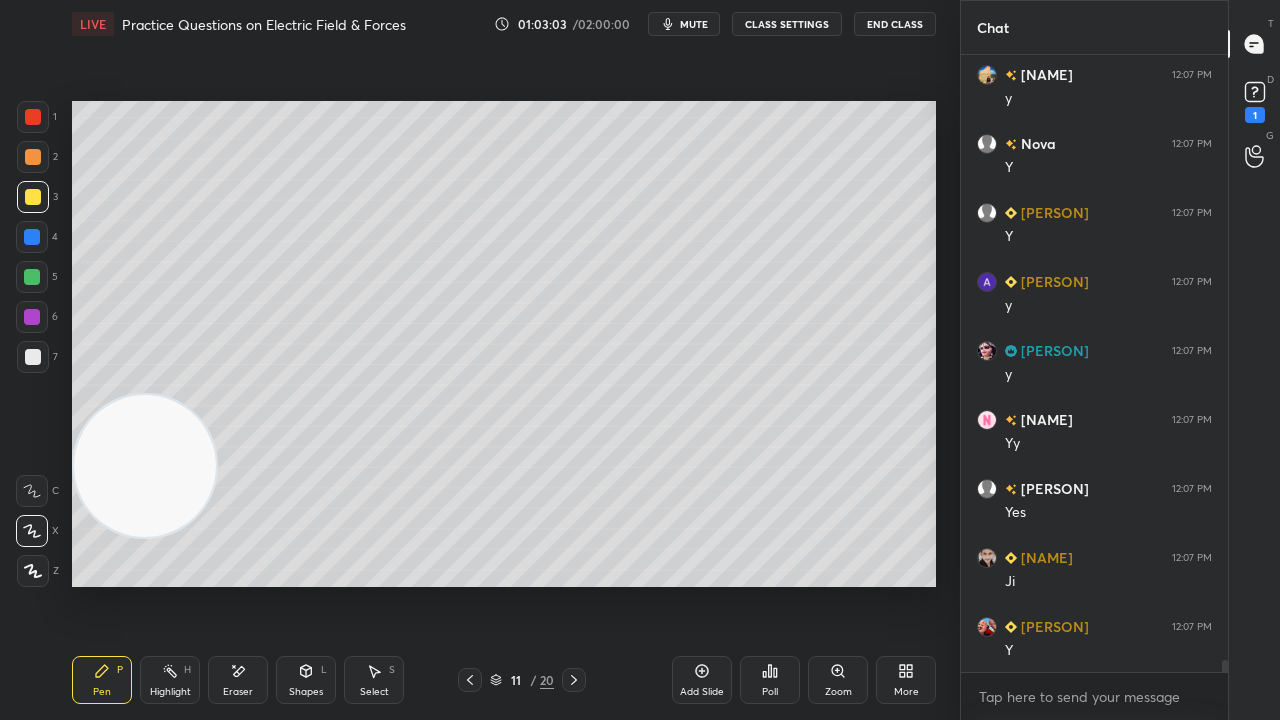 click on "Eraser" at bounding box center [238, 680] 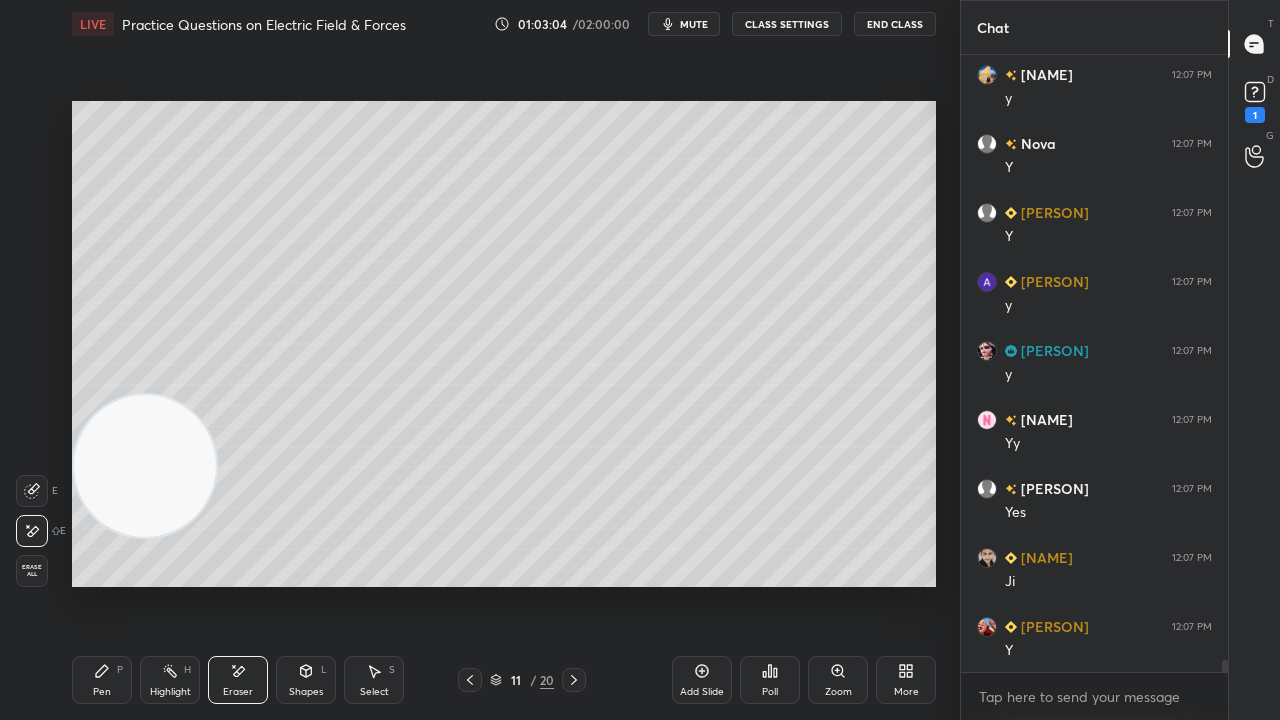 click on "Pen P" at bounding box center (102, 680) 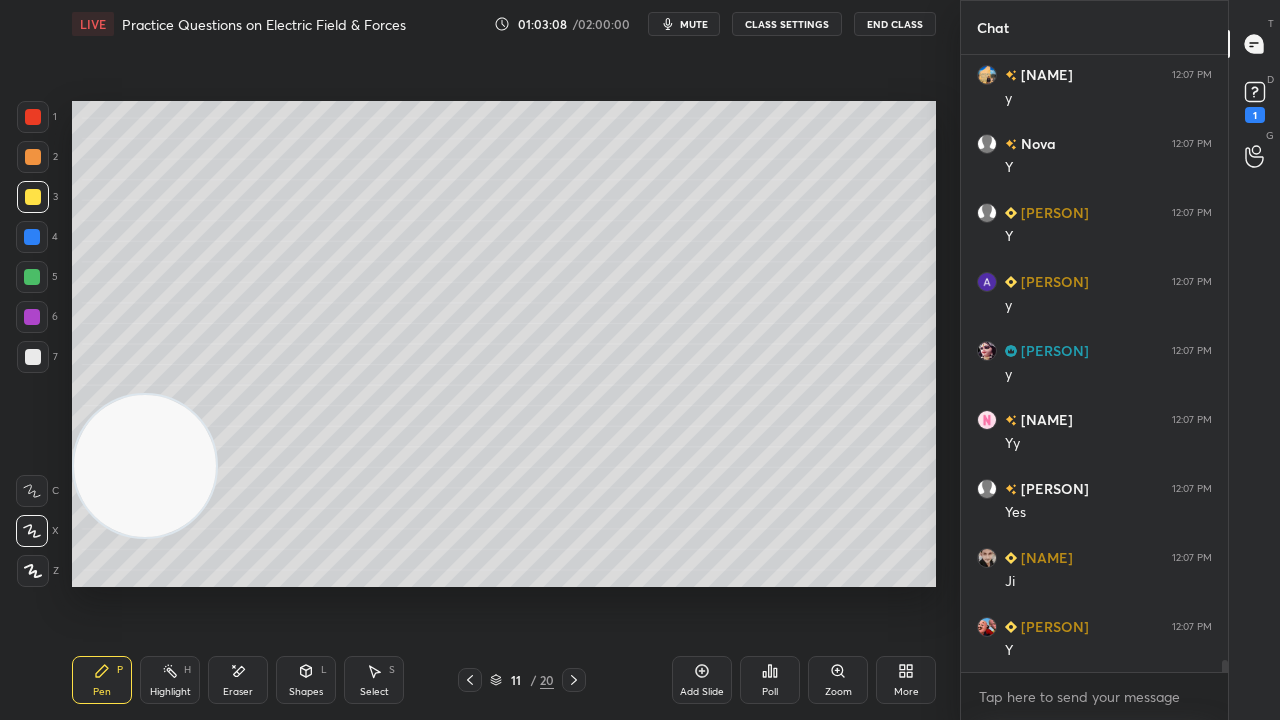 scroll, scrollTop: 31898, scrollLeft: 0, axis: vertical 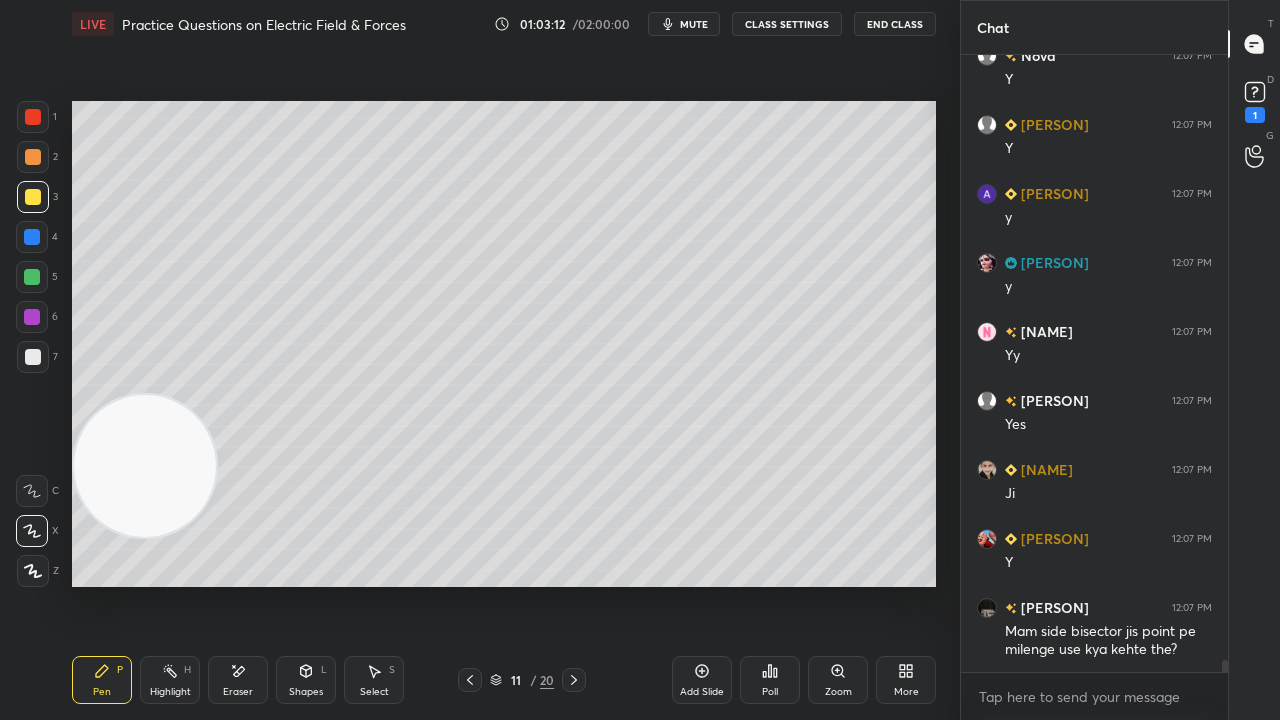 click on "mute" at bounding box center [694, 24] 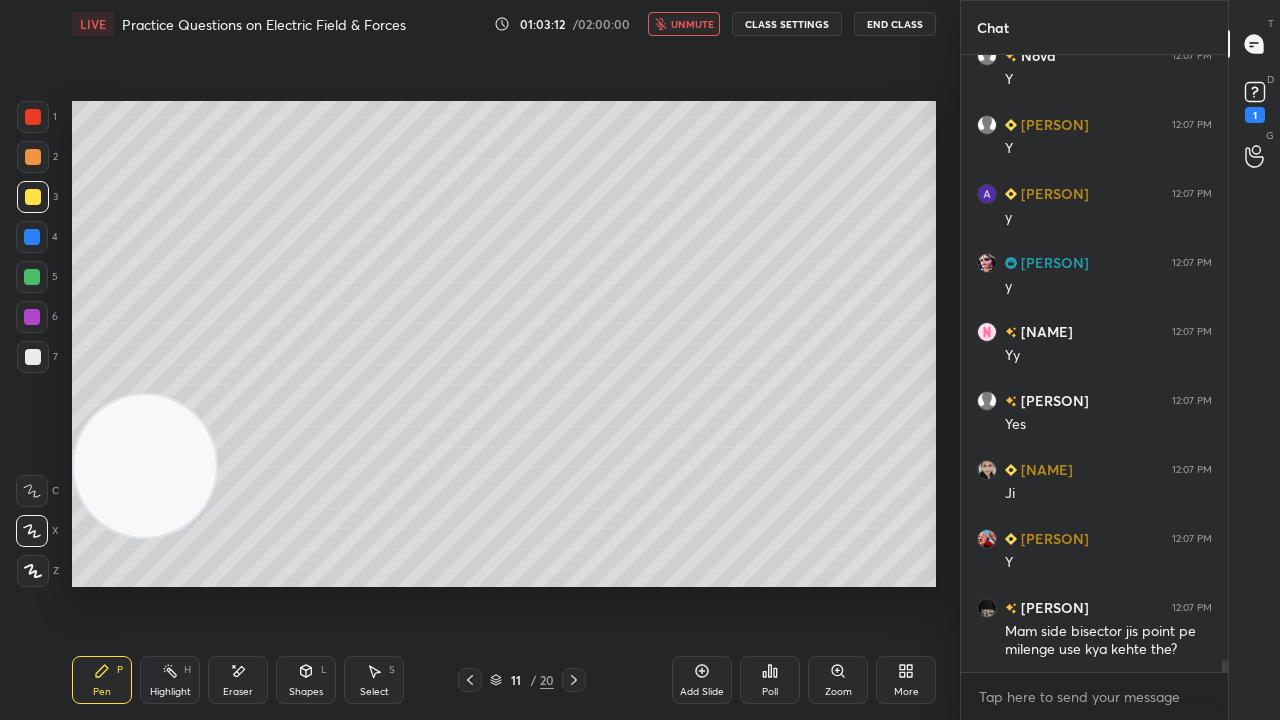 click on "unmute" at bounding box center (692, 24) 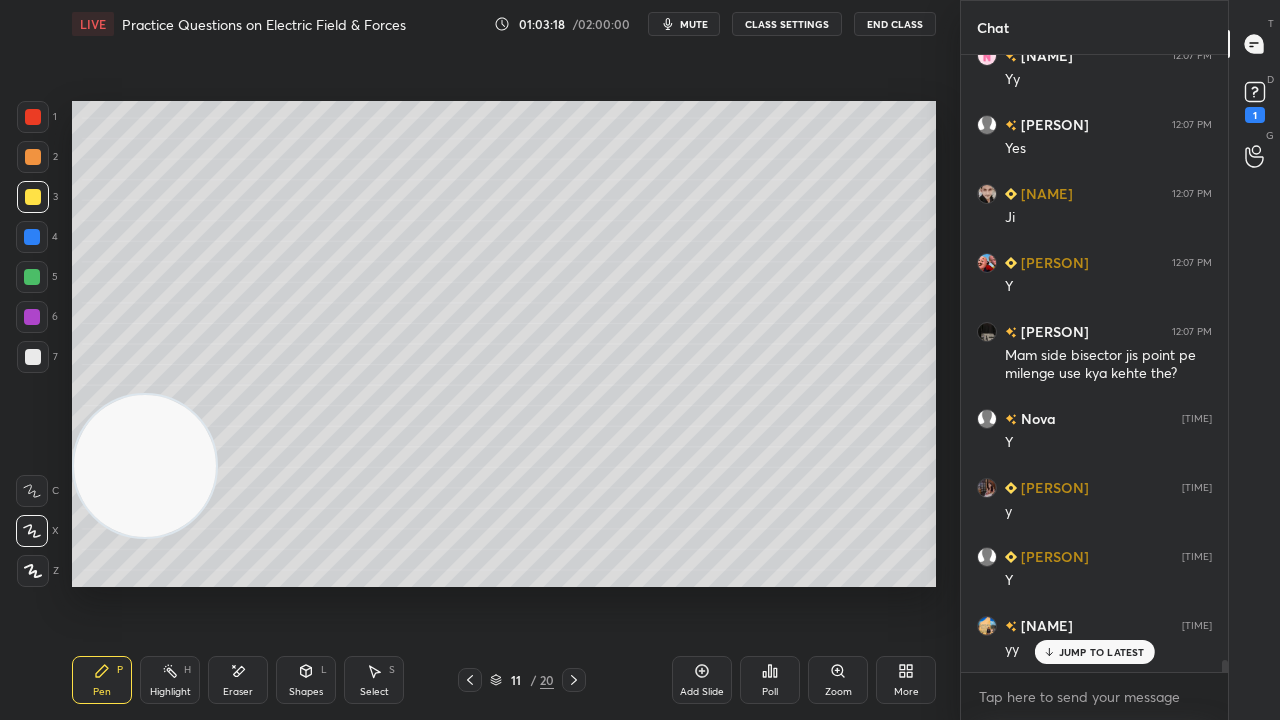 scroll, scrollTop: 32242, scrollLeft: 0, axis: vertical 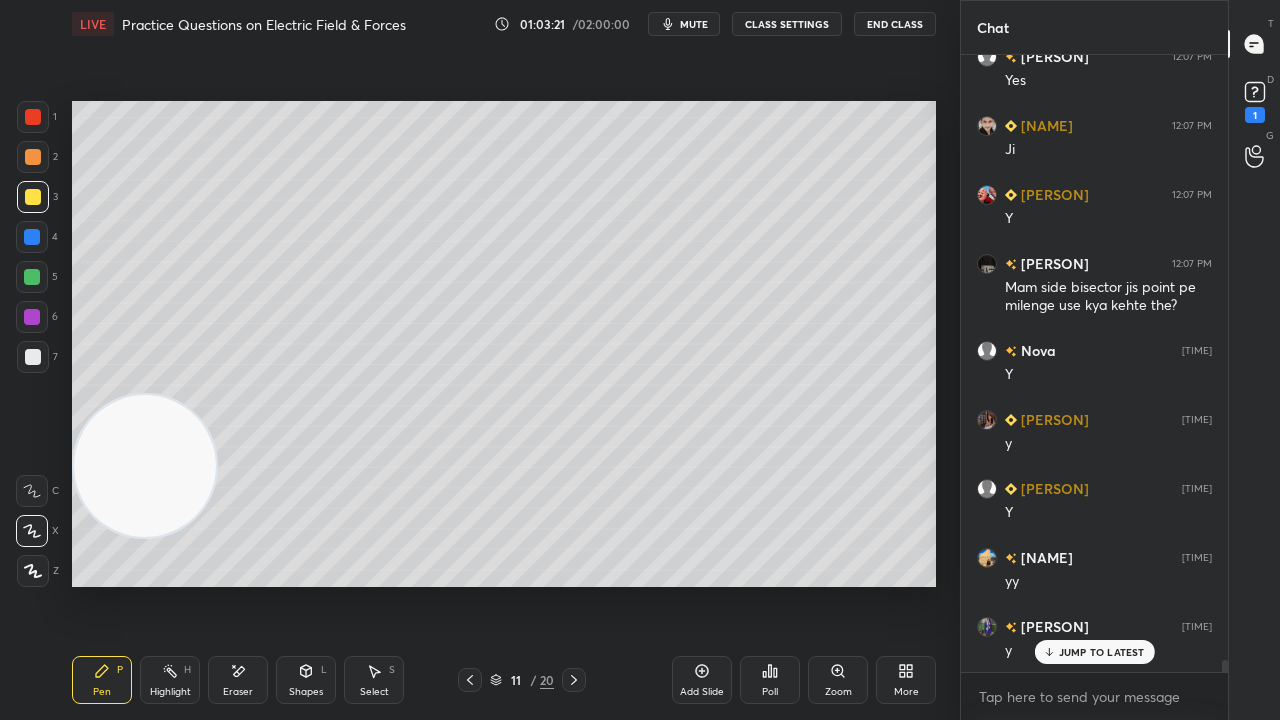 click on "mute" at bounding box center [694, 24] 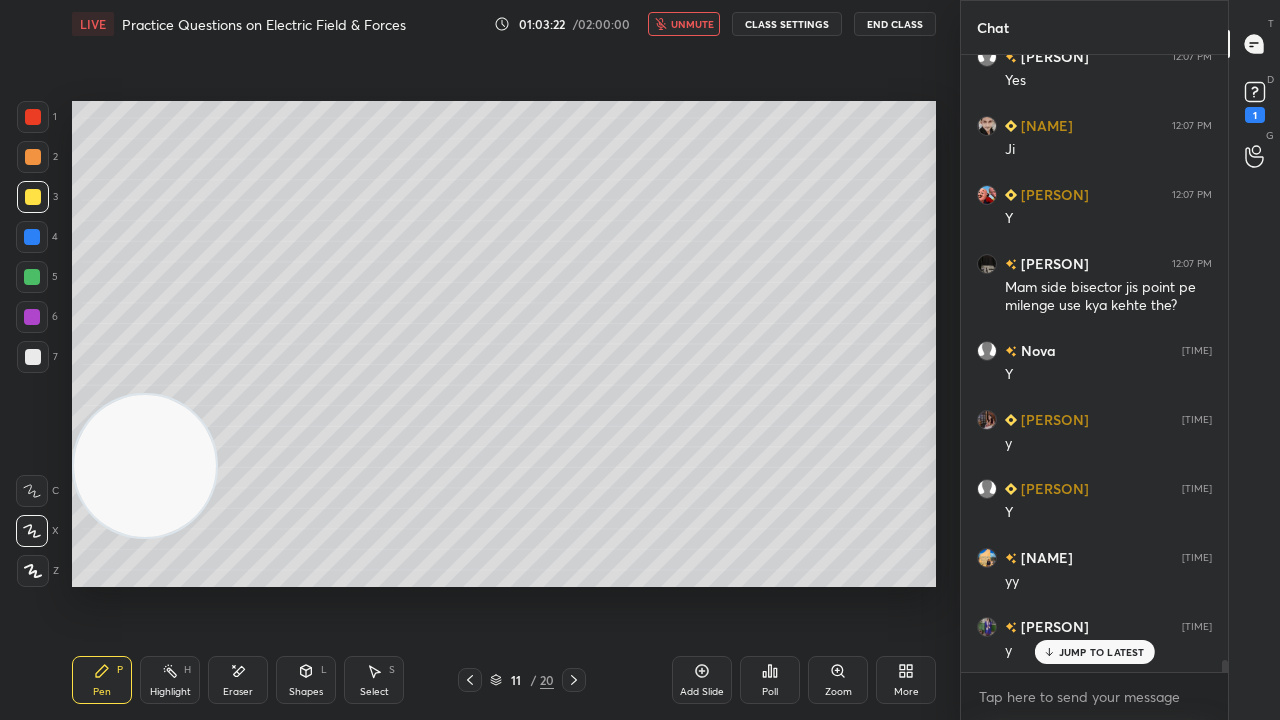 click on "unmute" at bounding box center [692, 24] 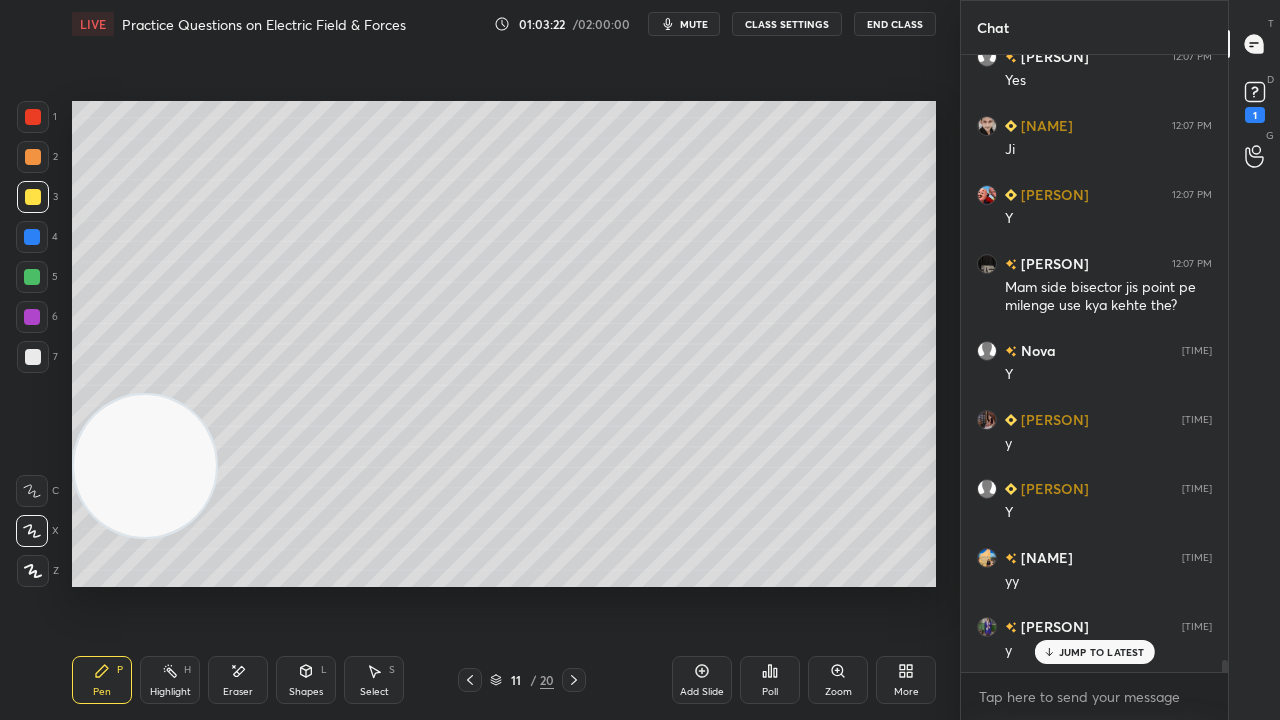 scroll, scrollTop: 32312, scrollLeft: 0, axis: vertical 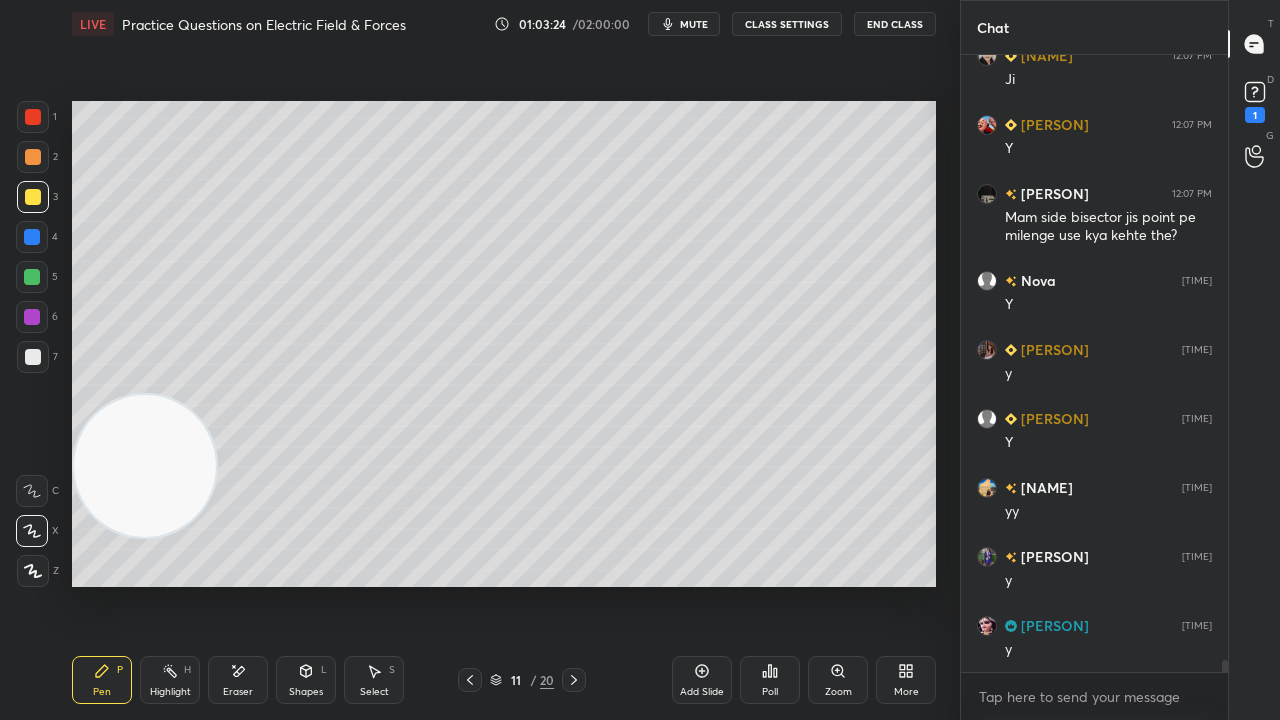 click on "LIVE Practice Questions on Electric Field & Forces 01:03:24 /  02:00:00 mute CLASS SETTINGS End Class" at bounding box center (504, 24) 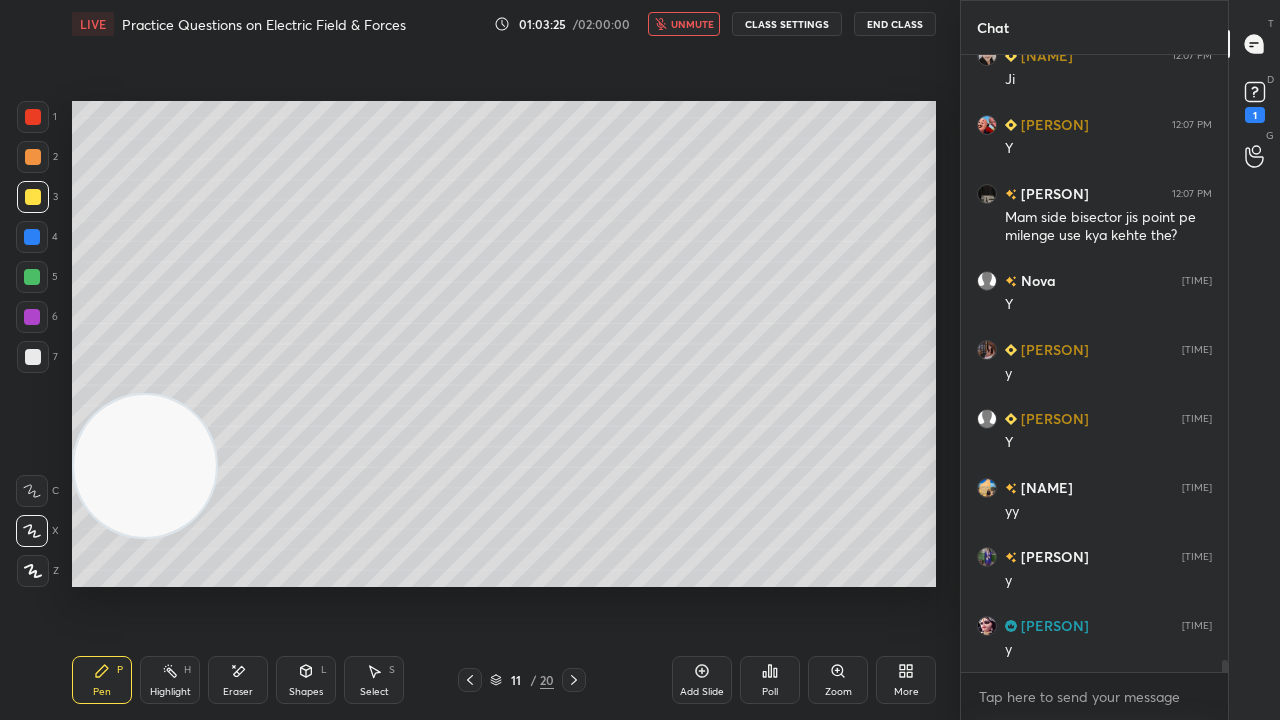 click on "unmute" at bounding box center [692, 24] 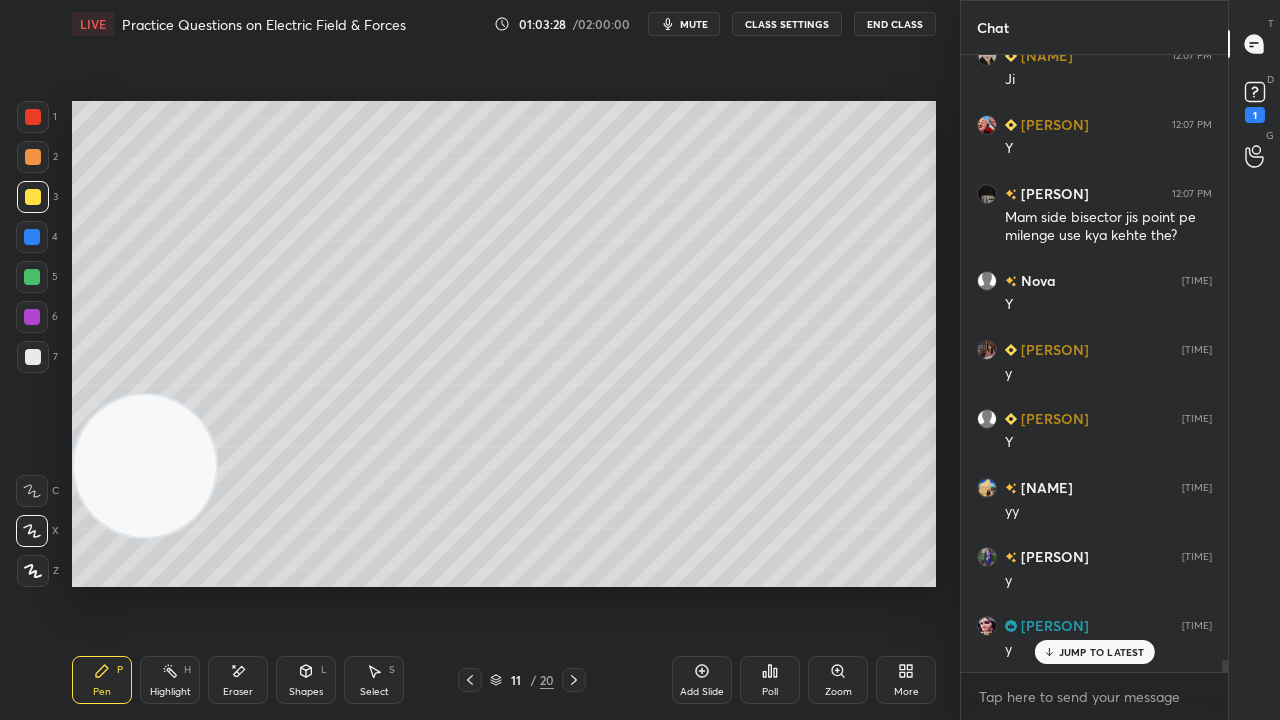 scroll, scrollTop: 32380, scrollLeft: 0, axis: vertical 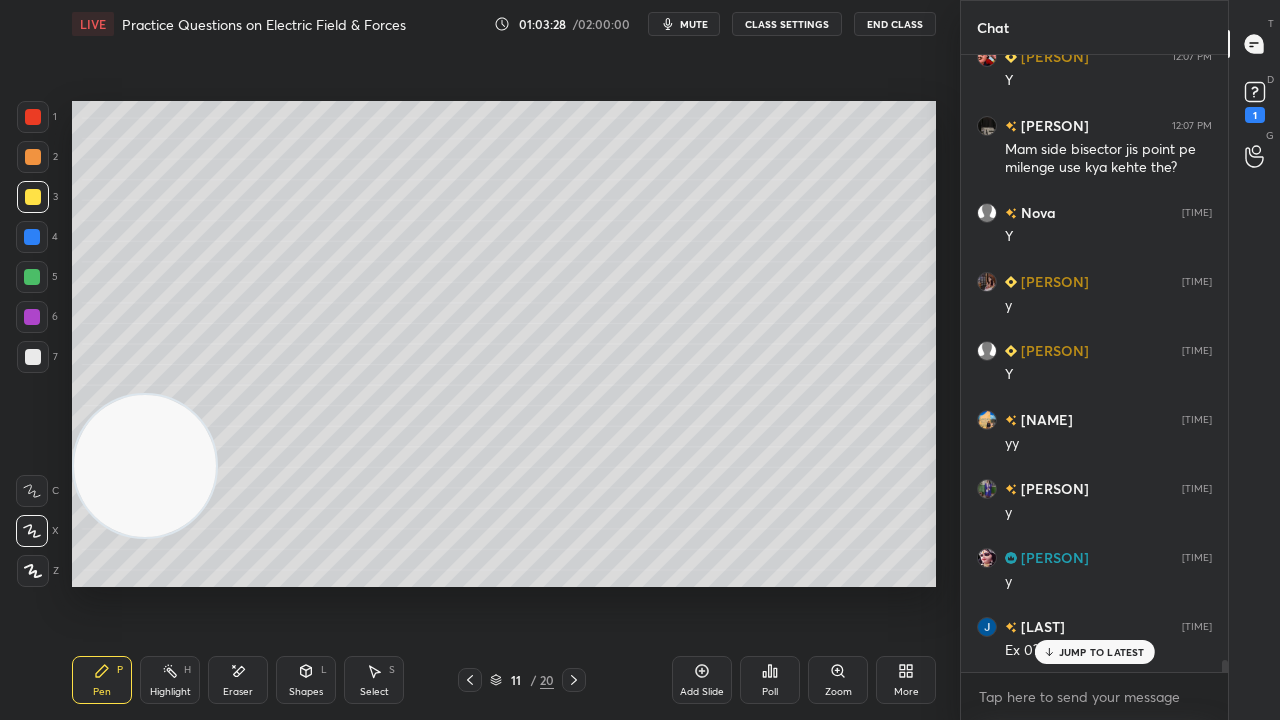 click on "Eraser" at bounding box center (238, 680) 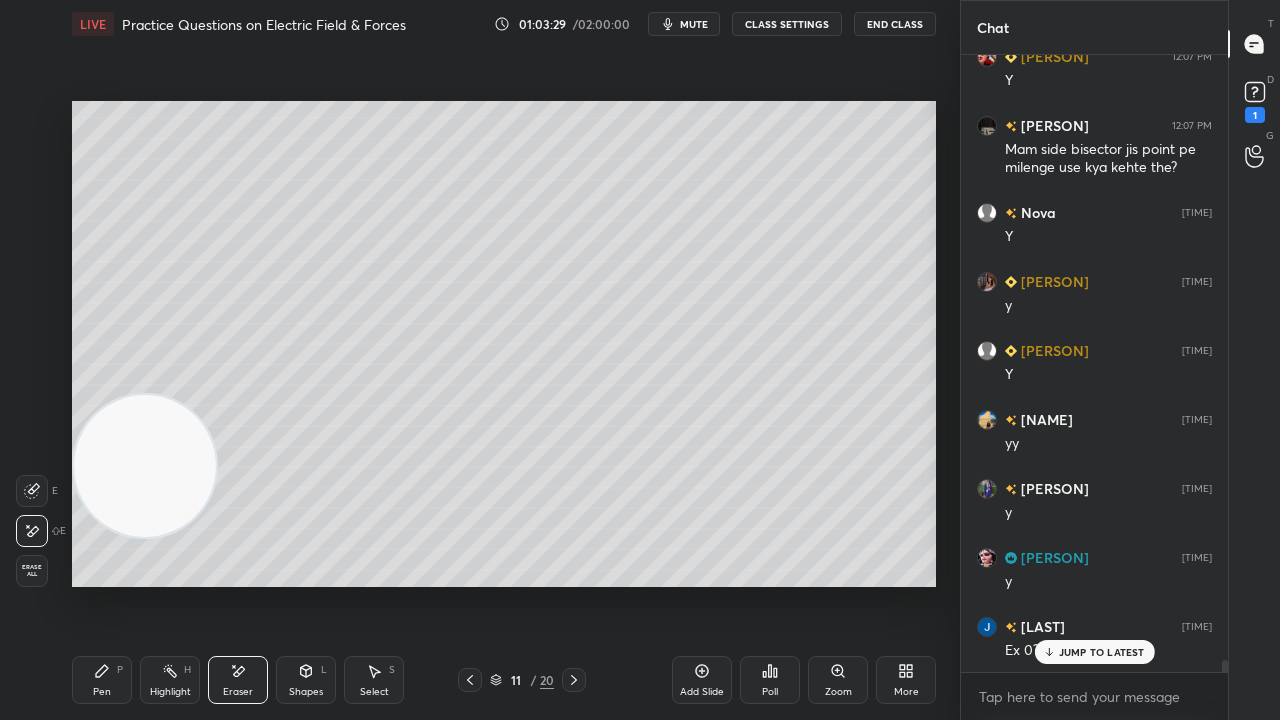 click on "1 2 3 4 5 6 7 C X Z E E Erase all   H H LIVE Practice Questions on Electric Field & Forces 01:03:29 /  02:00:00 mute CLASS SETTINGS End Class Setting up your live class Poll for   secs No correct answer Start poll Back Practice Questions on Electric Field & Forces • L3 of Detailed Course on Electromagnetic Theory [PERSON] Pen P Highlight H Eraser Shapes L Select S 11 / 20 Add Slide Poll Zoom More" at bounding box center (472, 360) 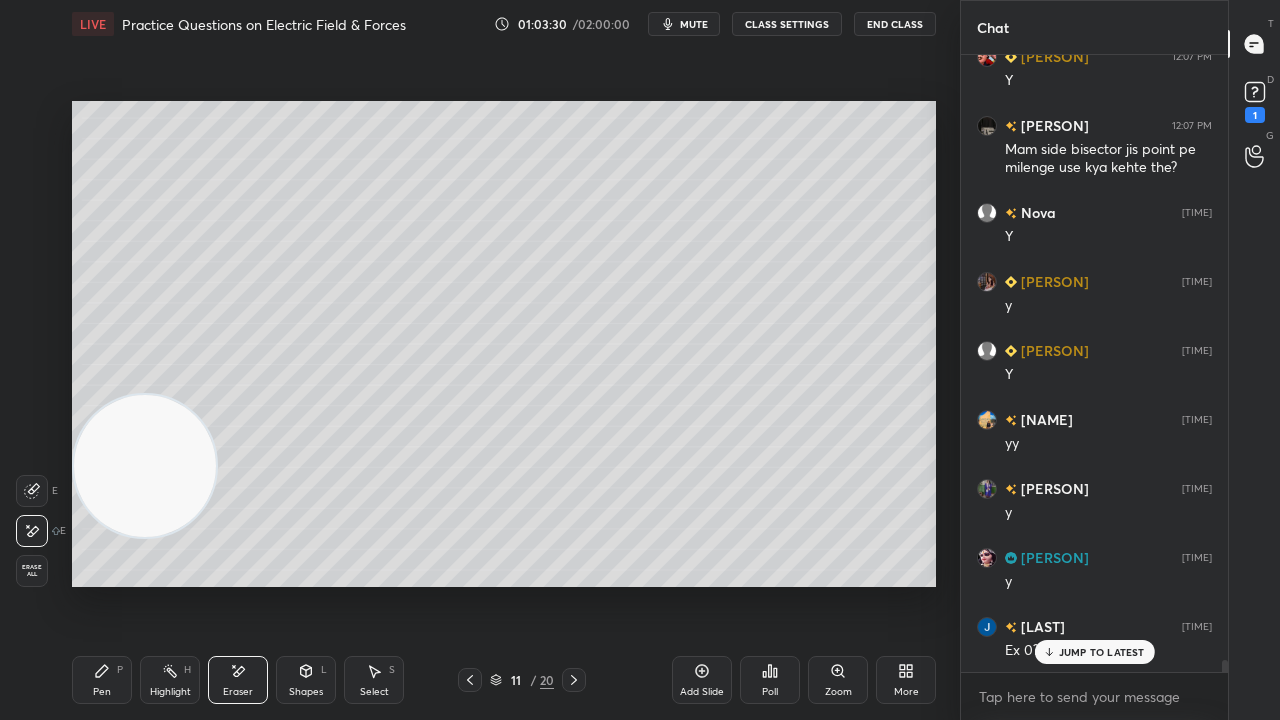 drag, startPoint x: 110, startPoint y: 687, endPoint x: 181, endPoint y: 611, distance: 104.00481 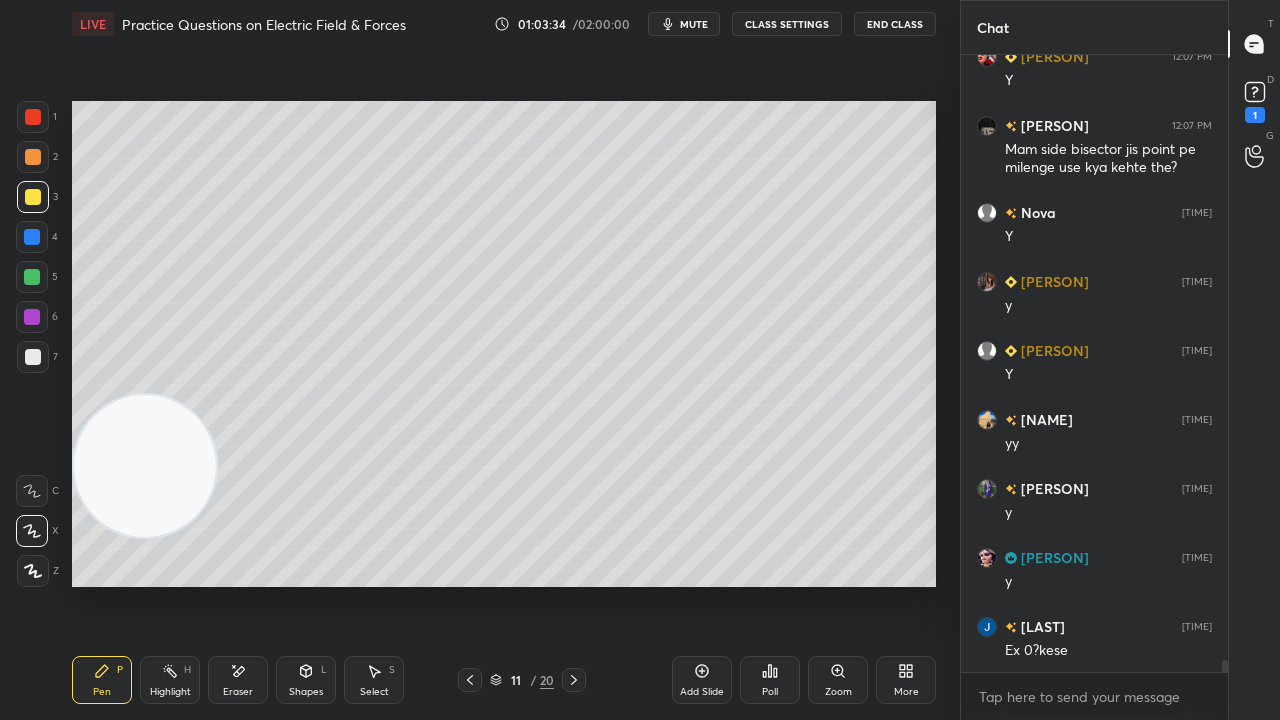 scroll, scrollTop: 32450, scrollLeft: 0, axis: vertical 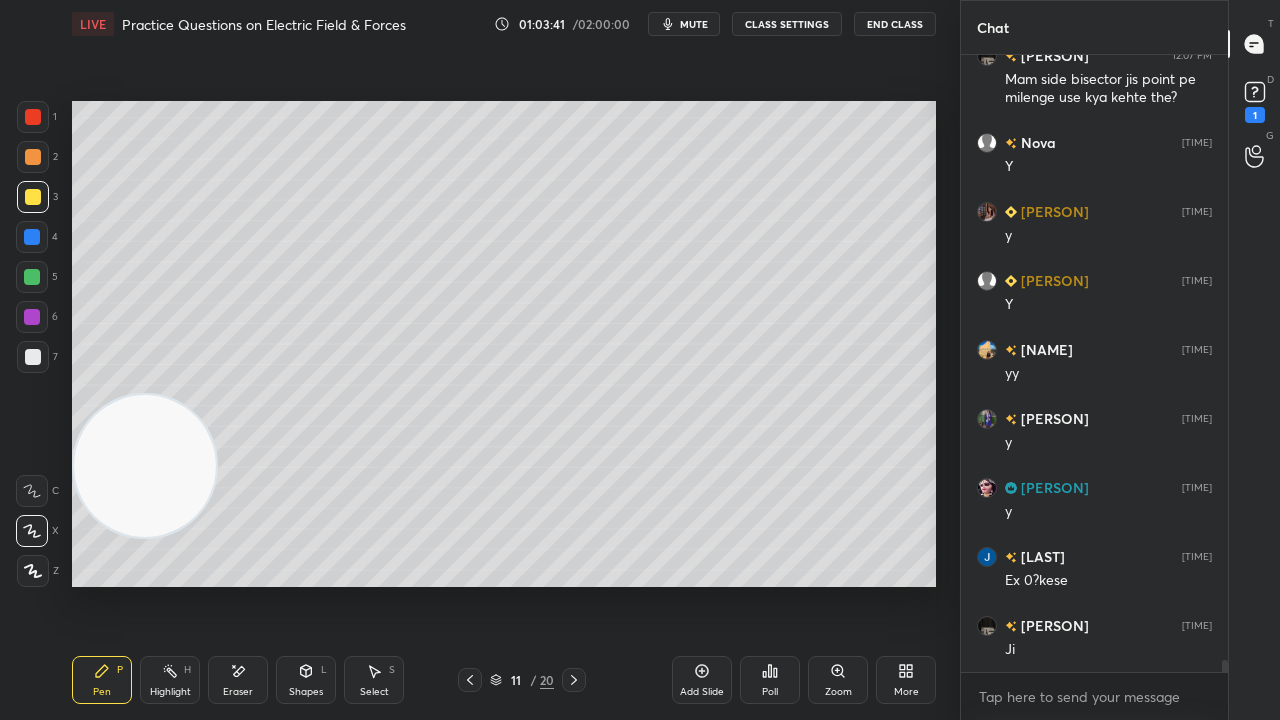 click on "mute" at bounding box center [694, 24] 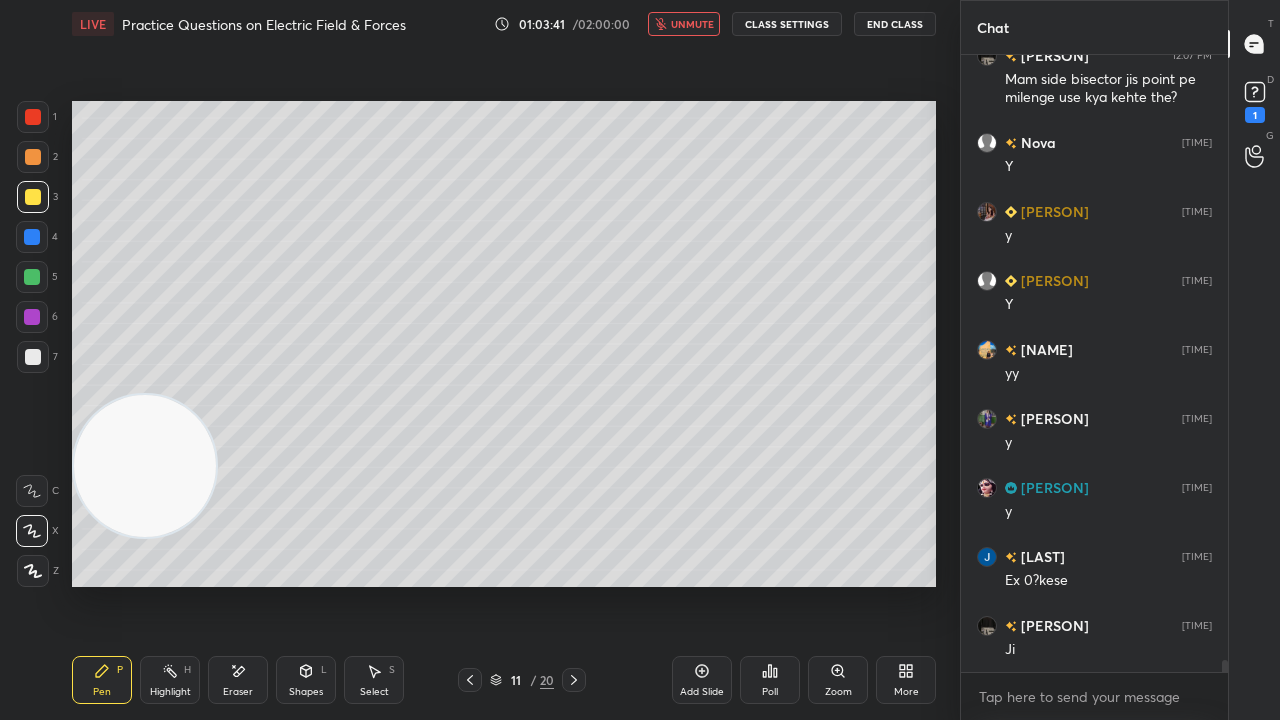 click on "unmute" at bounding box center (692, 24) 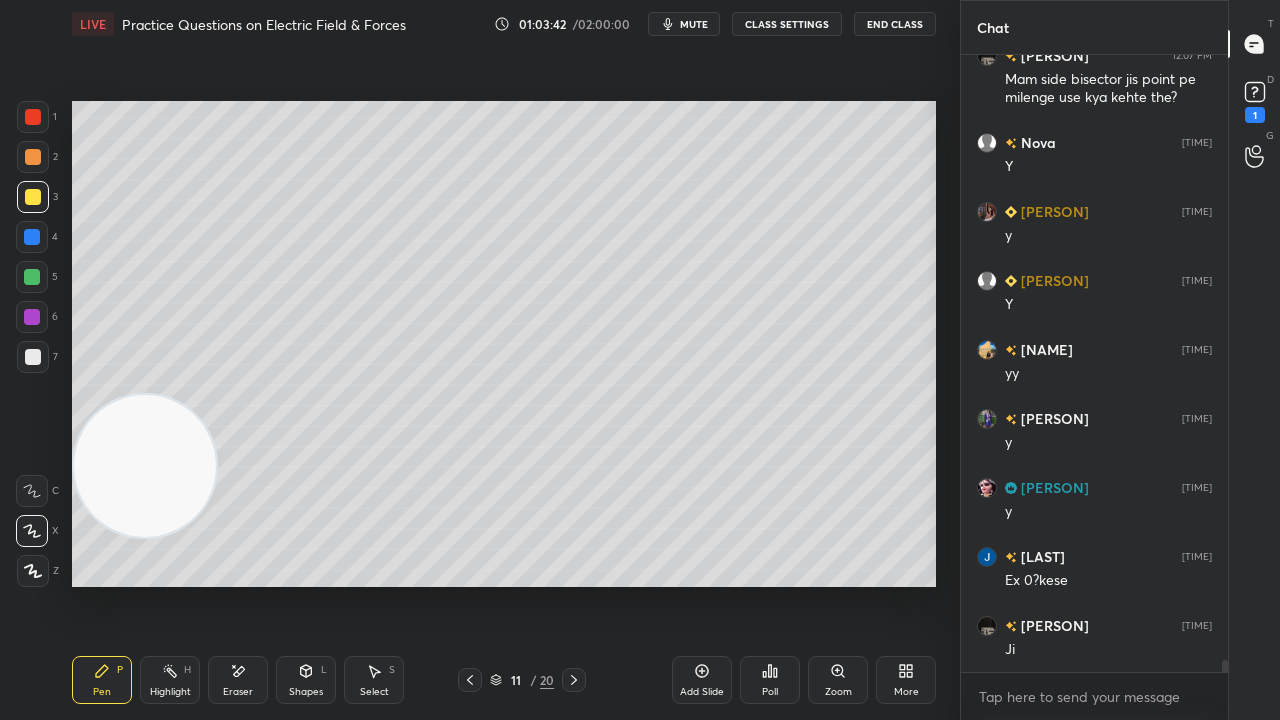 drag, startPoint x: 263, startPoint y: 700, endPoint x: 282, endPoint y: 646, distance: 57.245087 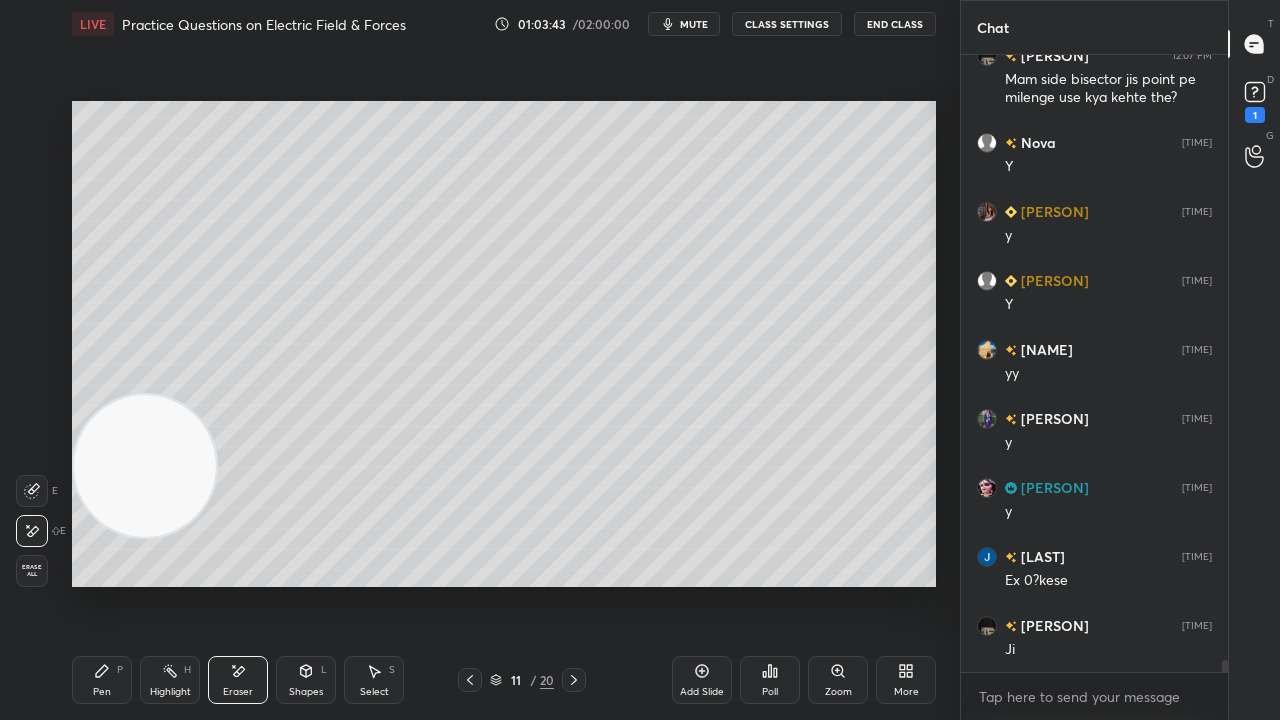 click on "Pen" at bounding box center (102, 692) 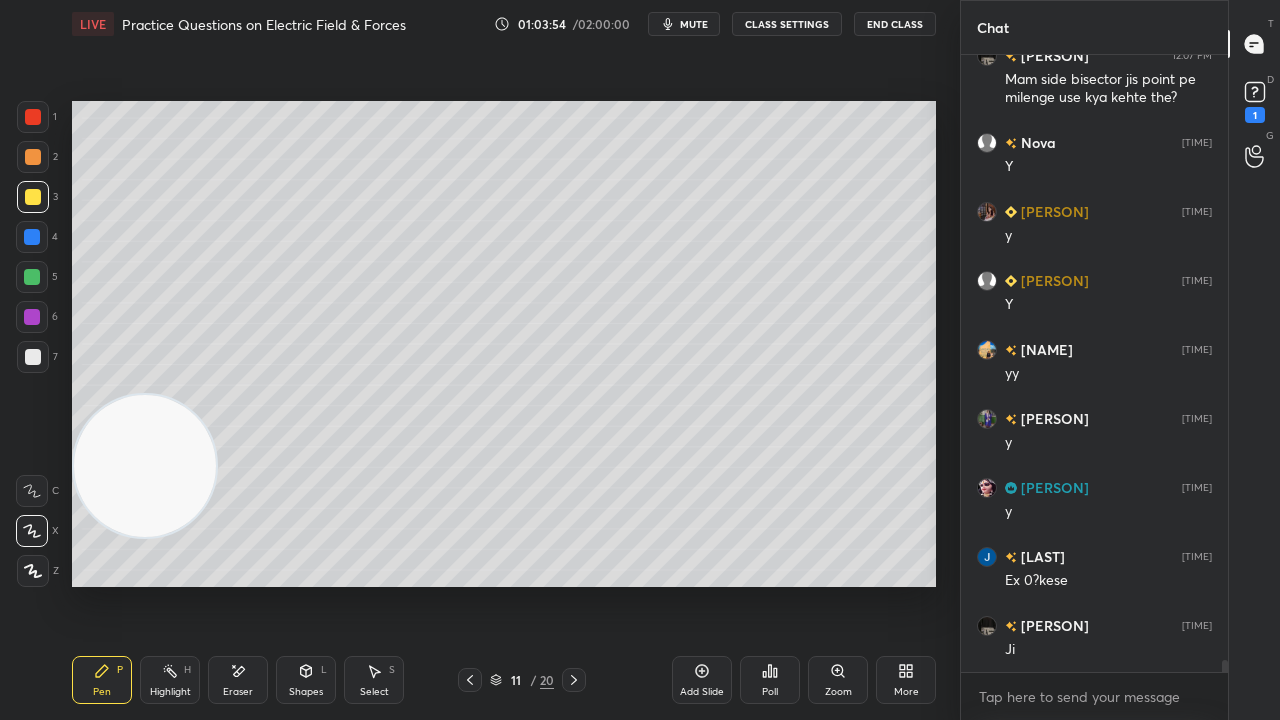 scroll, scrollTop: 32518, scrollLeft: 0, axis: vertical 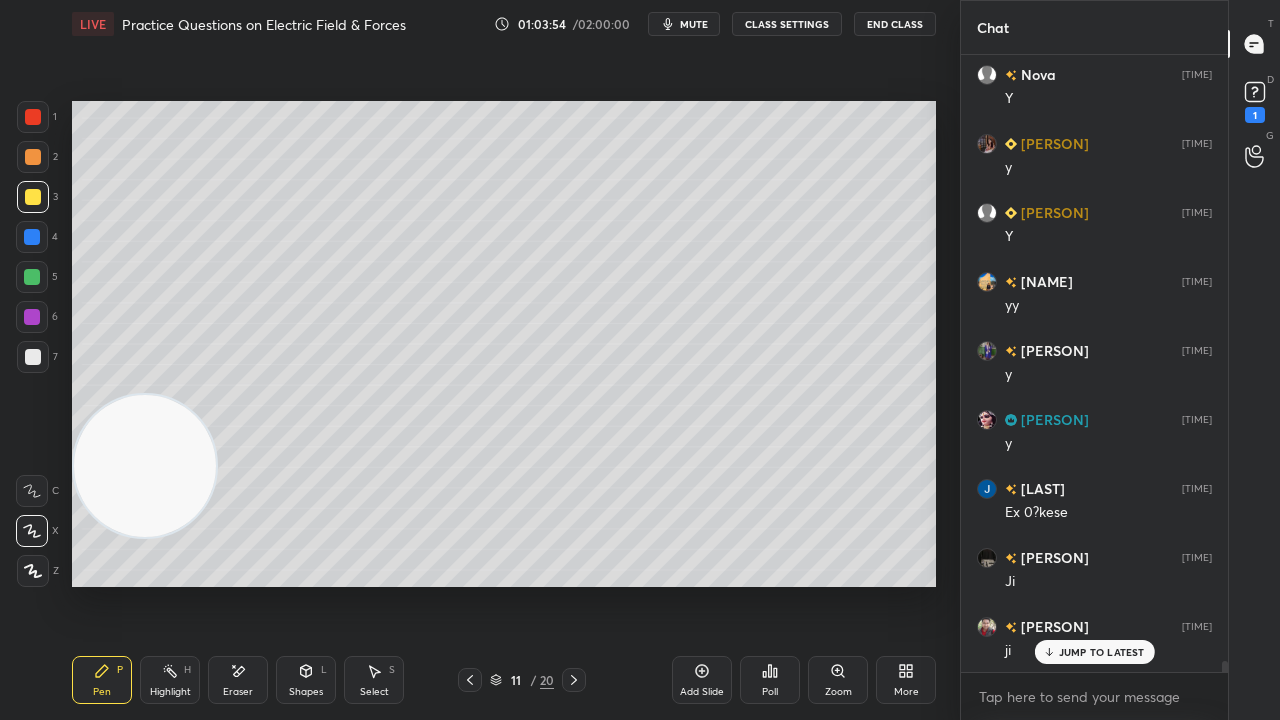 click on "Eraser" at bounding box center (238, 692) 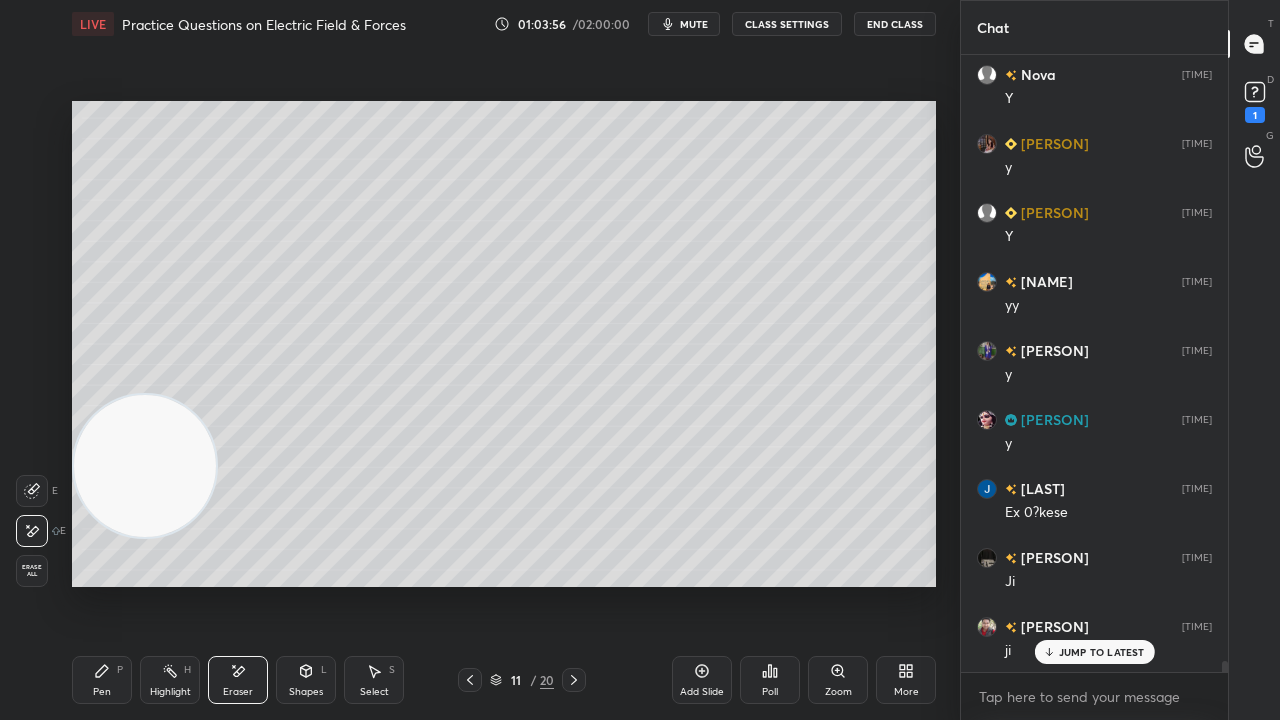 drag, startPoint x: 116, startPoint y: 692, endPoint x: 128, endPoint y: 684, distance: 14.422205 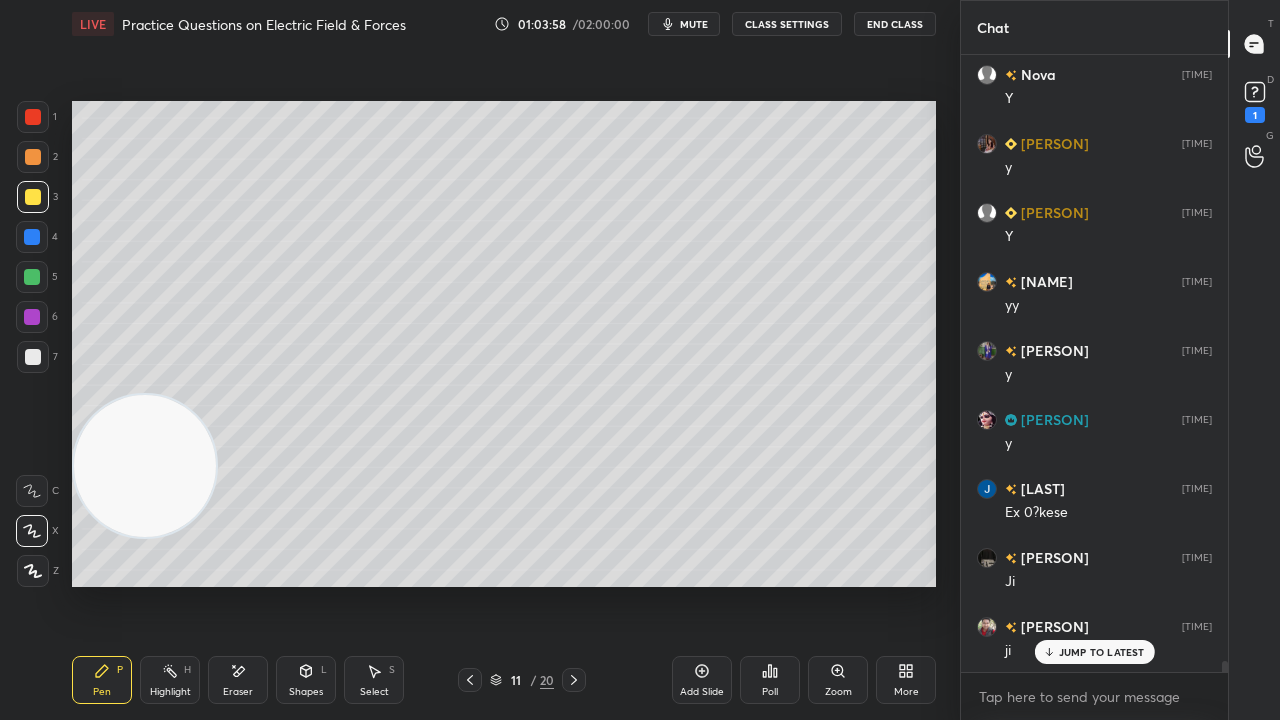 click on "mute" at bounding box center (694, 24) 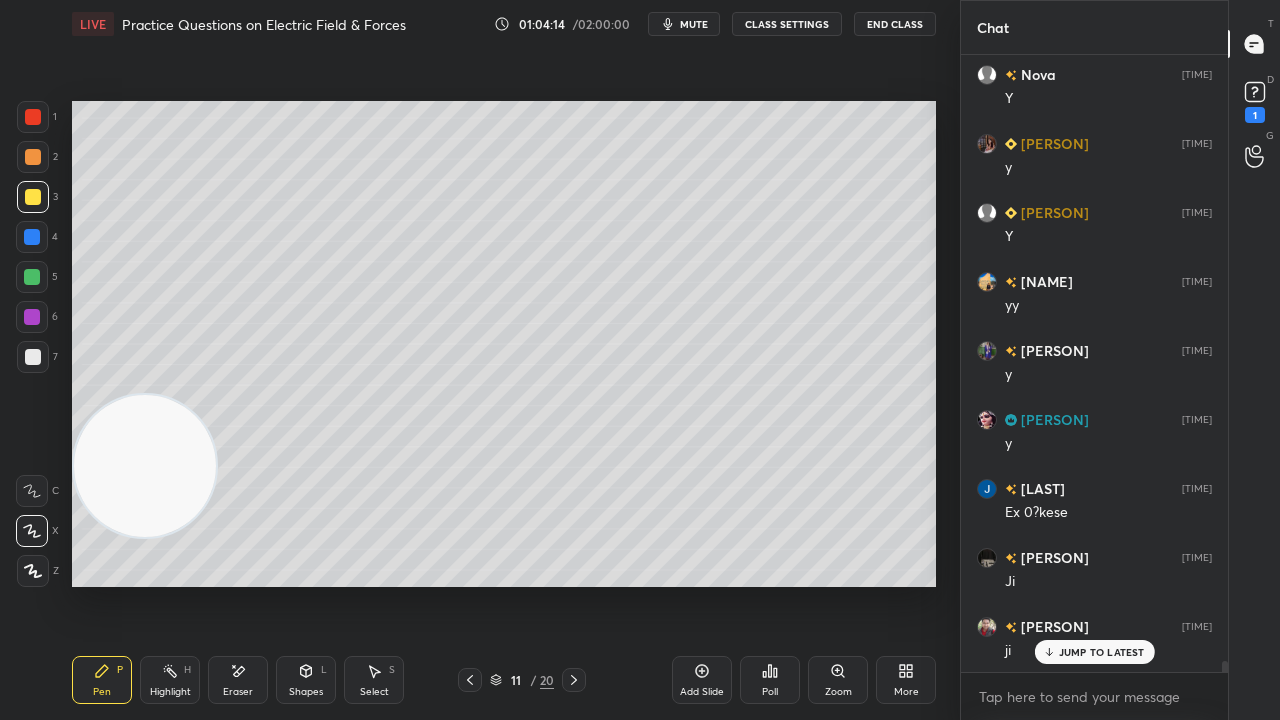 click on "JUMP TO LATEST" at bounding box center [1102, 652] 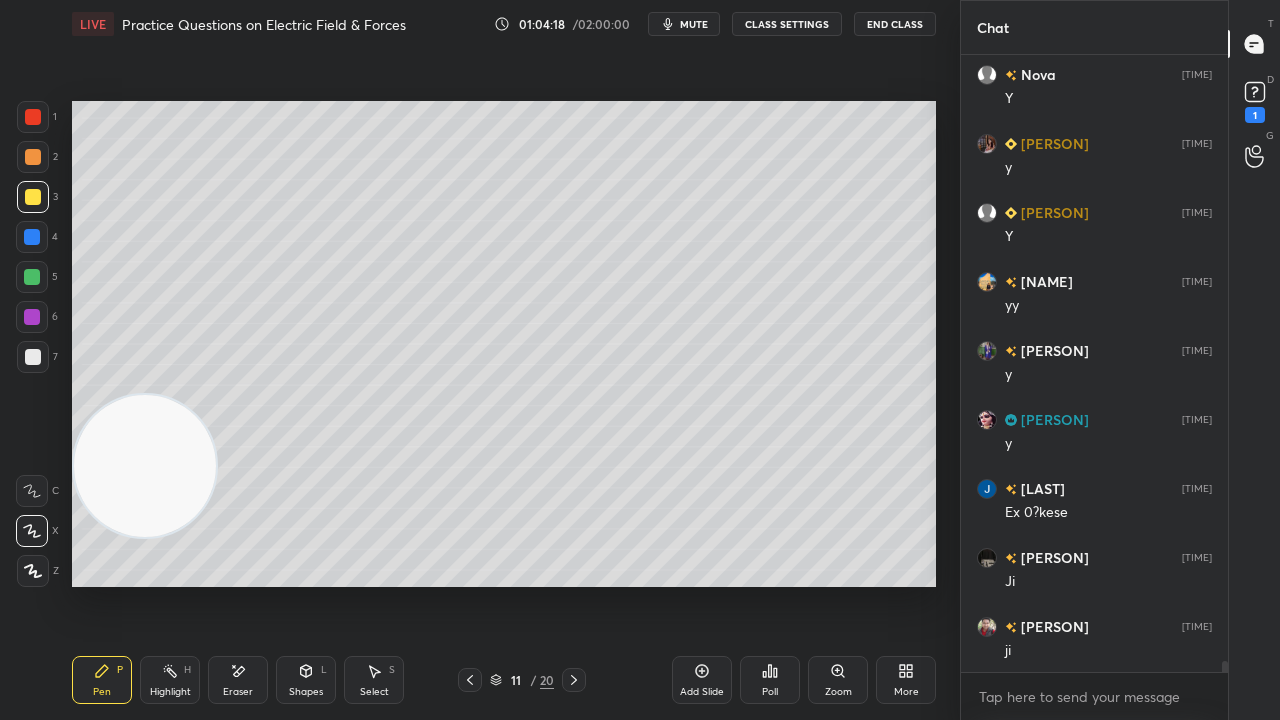 click on "mute" at bounding box center [694, 24] 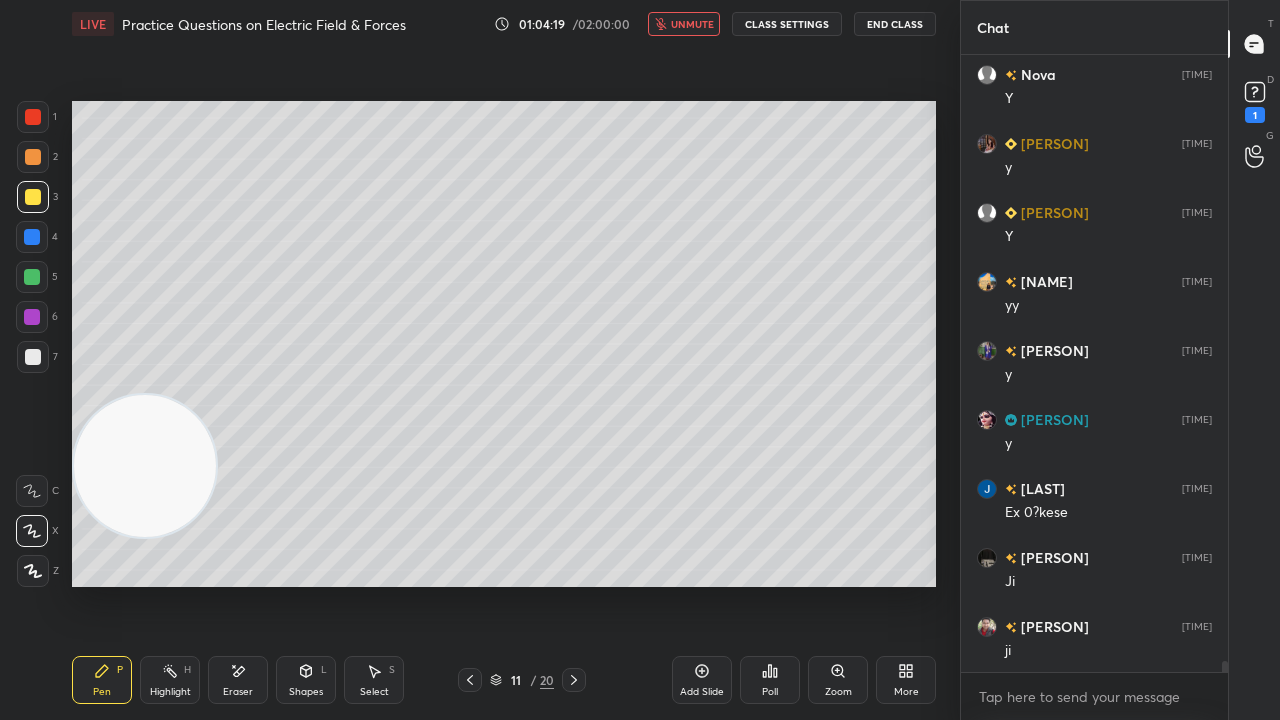 drag, startPoint x: 702, startPoint y: 26, endPoint x: 693, endPoint y: 17, distance: 12.727922 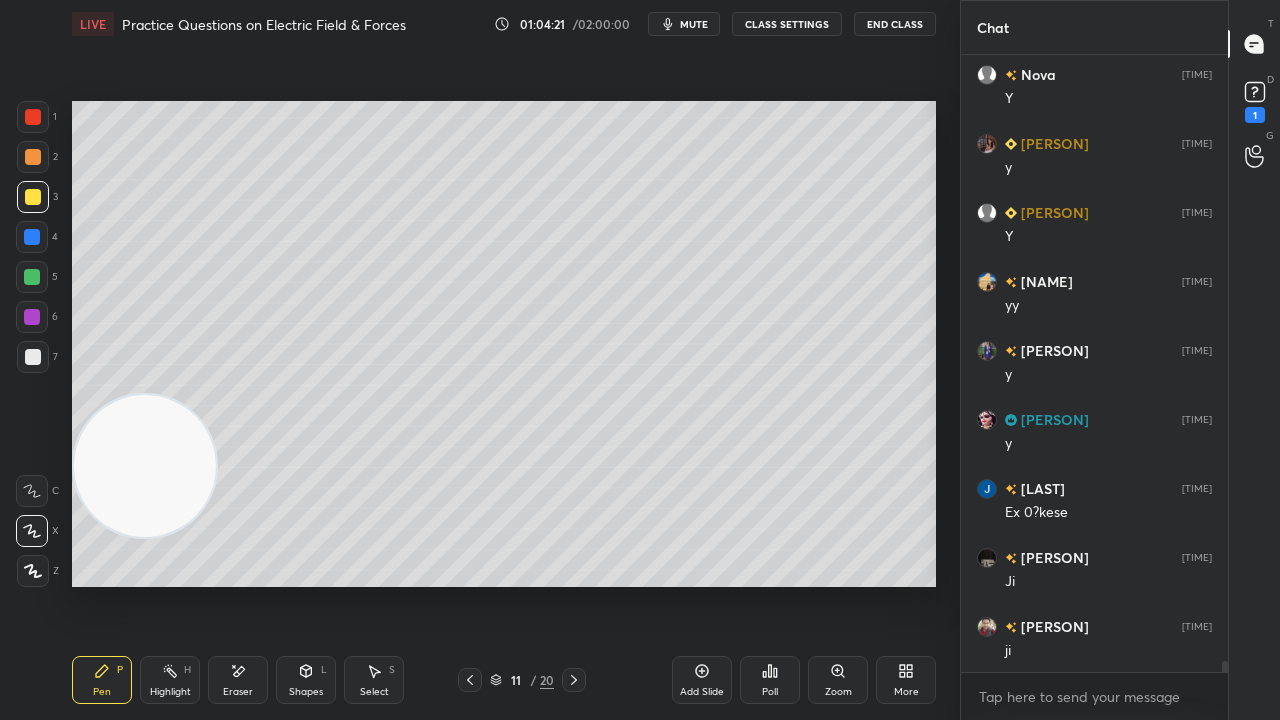 scroll, scrollTop: 32588, scrollLeft: 0, axis: vertical 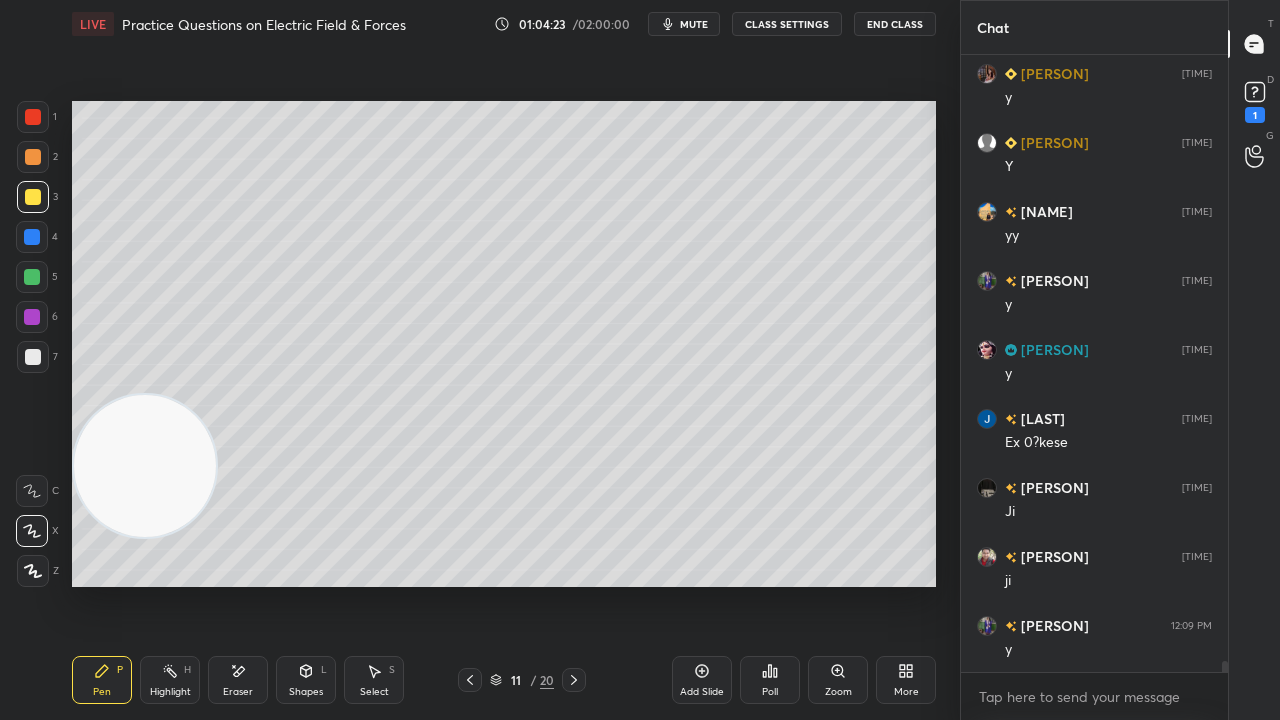 click on "mute" at bounding box center [694, 24] 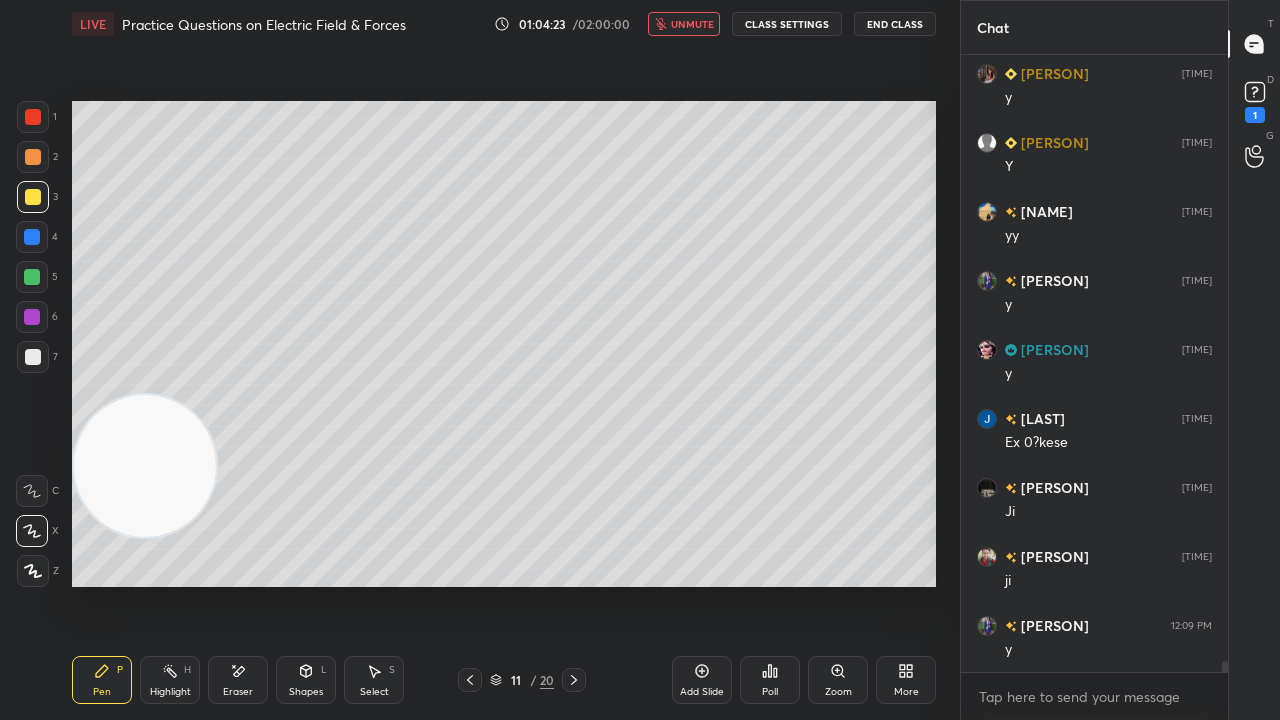 drag, startPoint x: 700, startPoint y: 28, endPoint x: 702, endPoint y: 18, distance: 10.198039 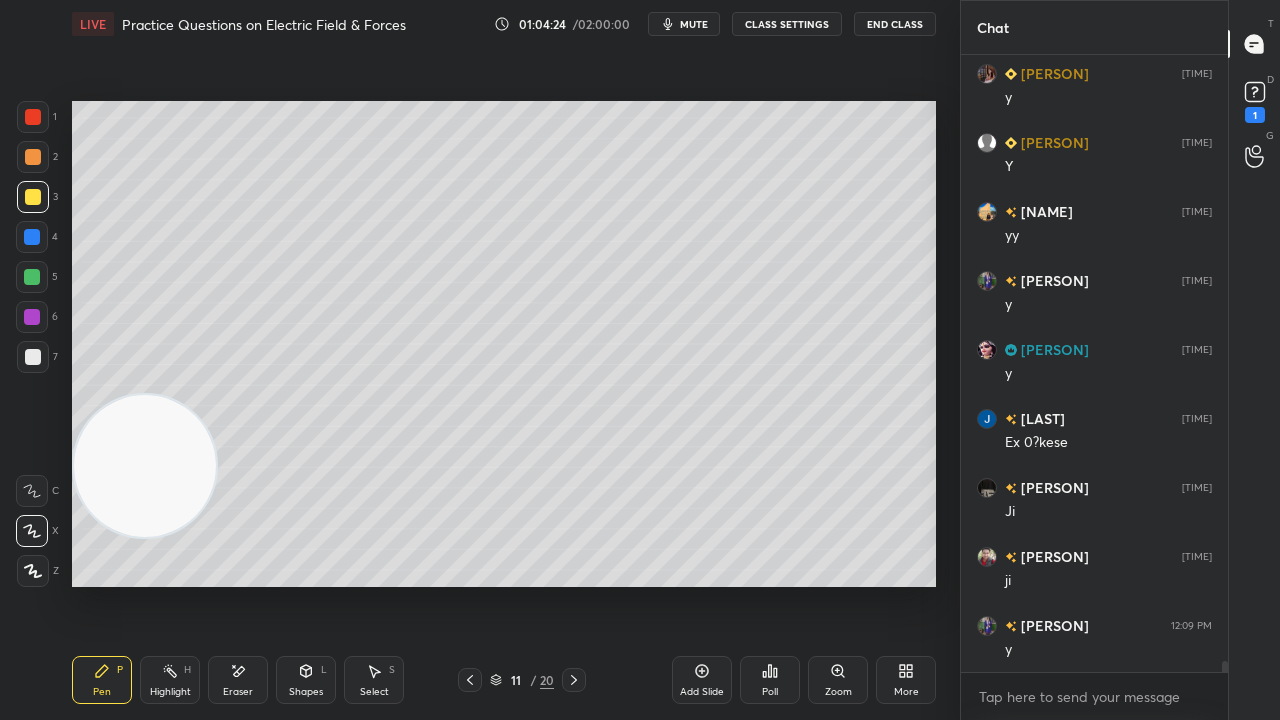 click at bounding box center [32, 277] 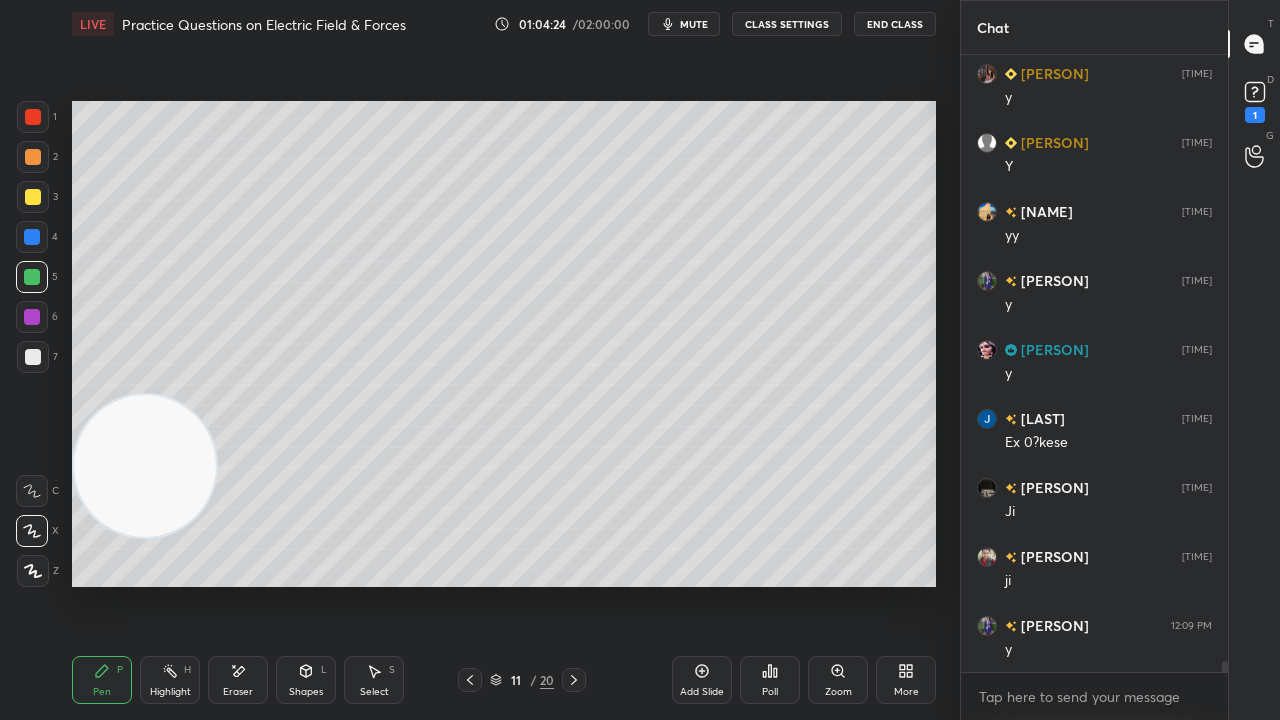 drag, startPoint x: 26, startPoint y: 382, endPoint x: 25, endPoint y: 372, distance: 10.049875 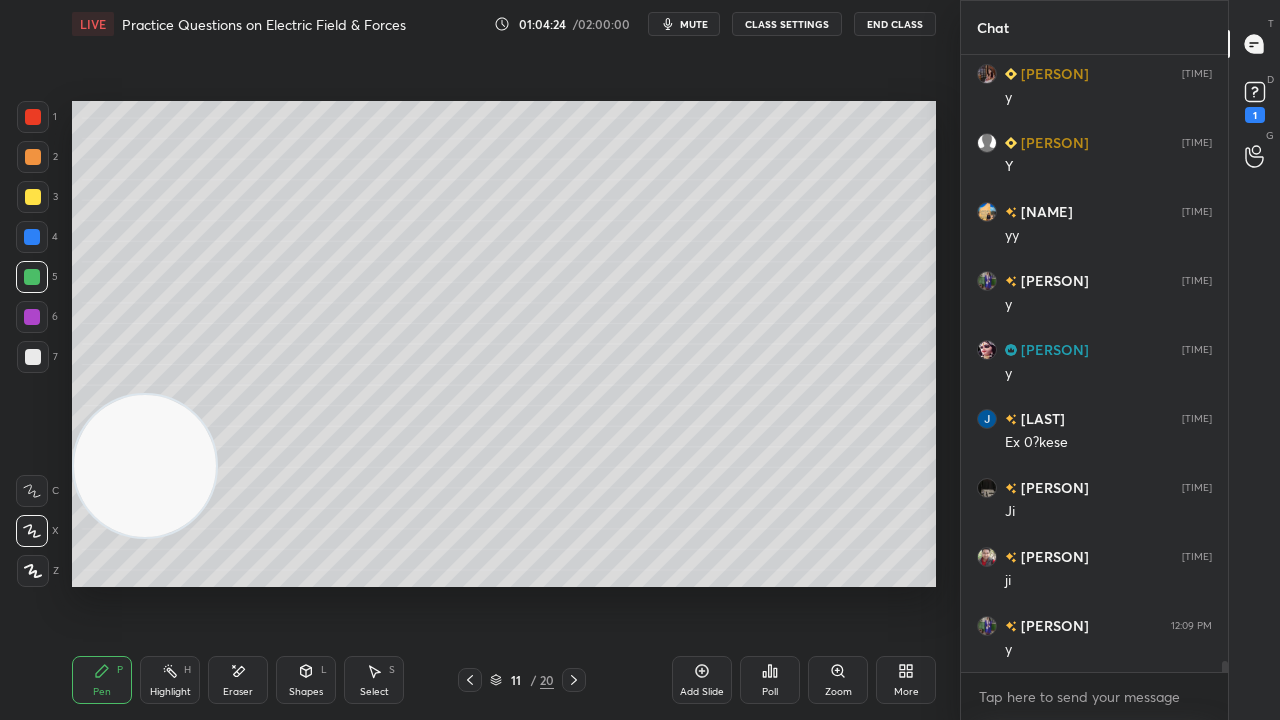 click on "1 2 3 4 5 6 7 C X Z E E Erase all   H H" at bounding box center [32, 344] 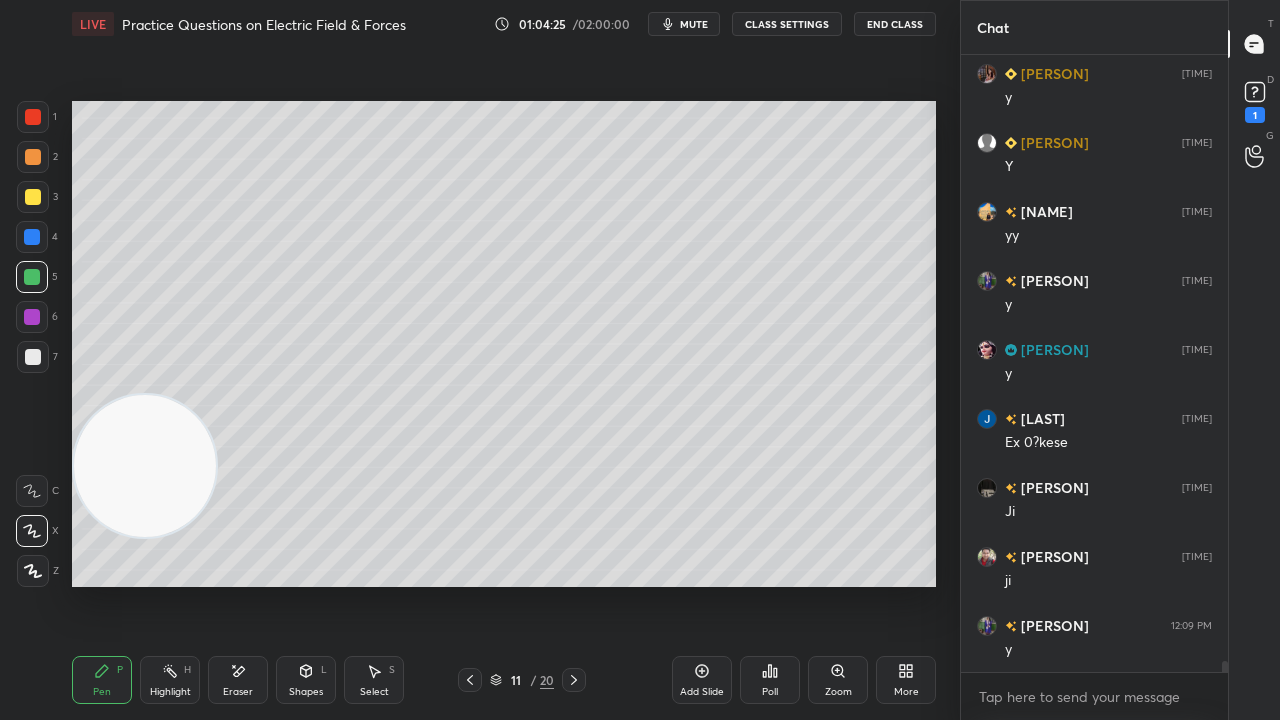 click at bounding box center [33, 357] 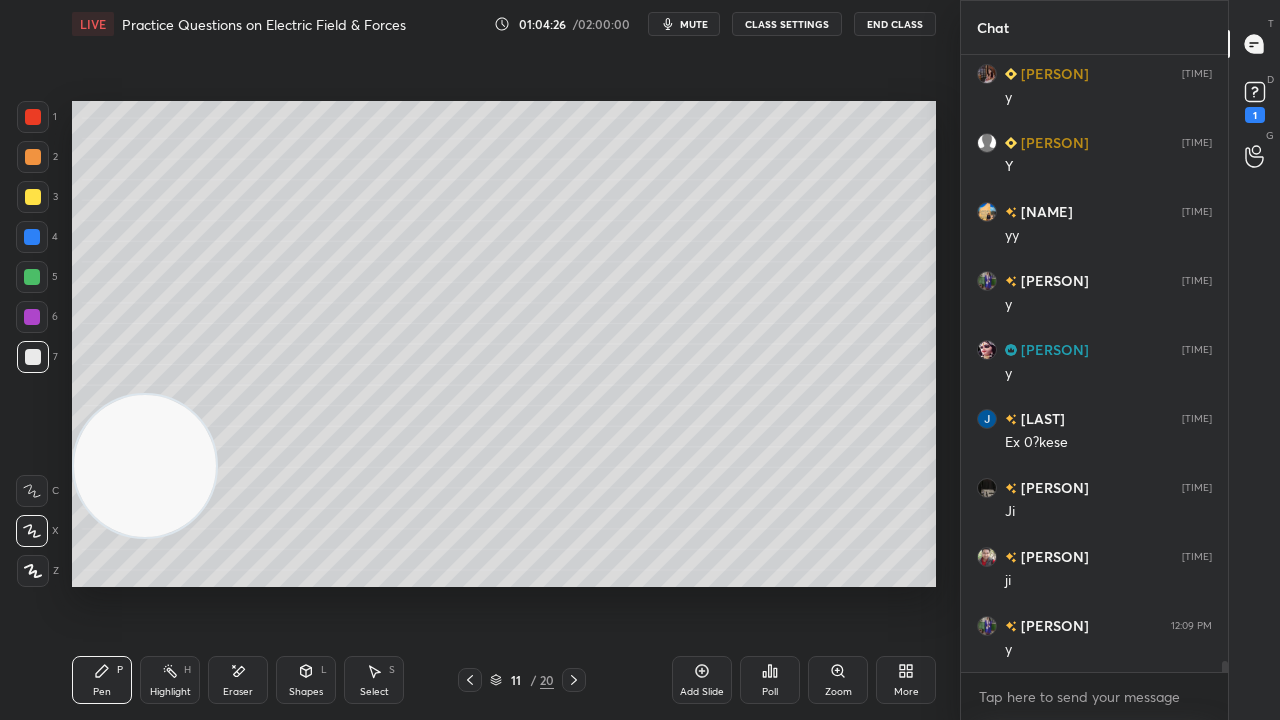 click on "mute" at bounding box center (694, 24) 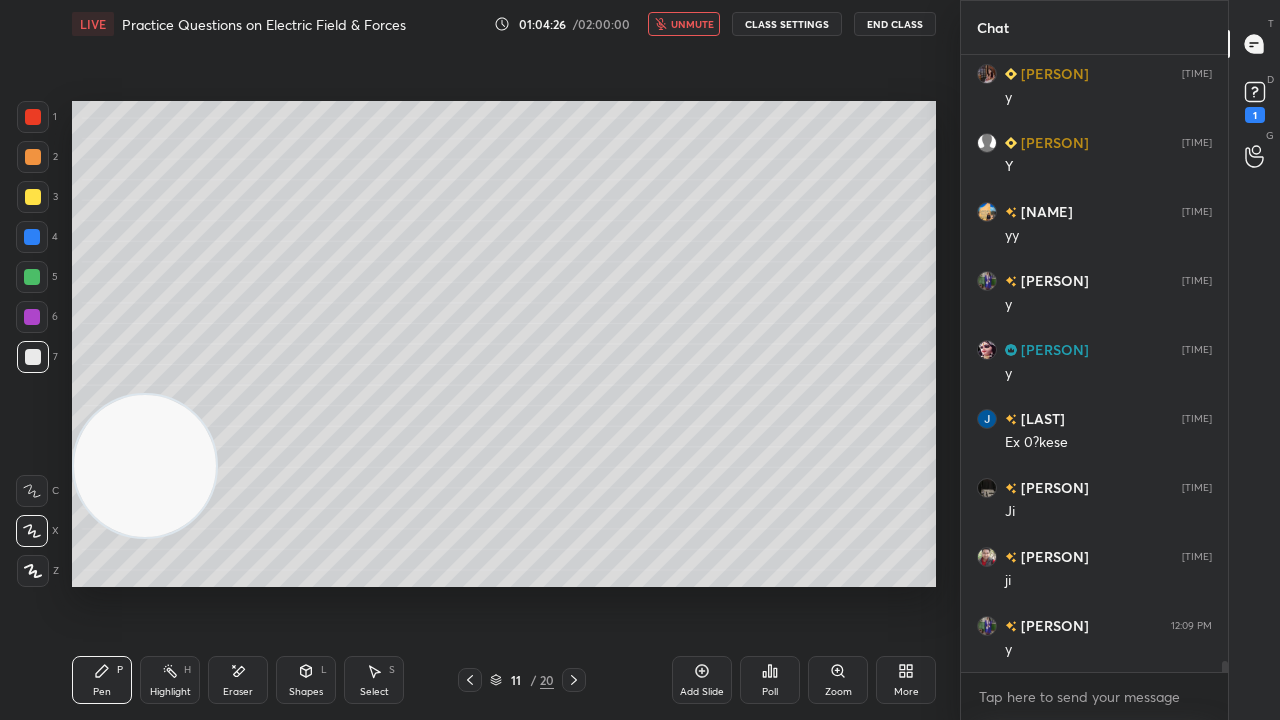 click on "unmute" at bounding box center (692, 24) 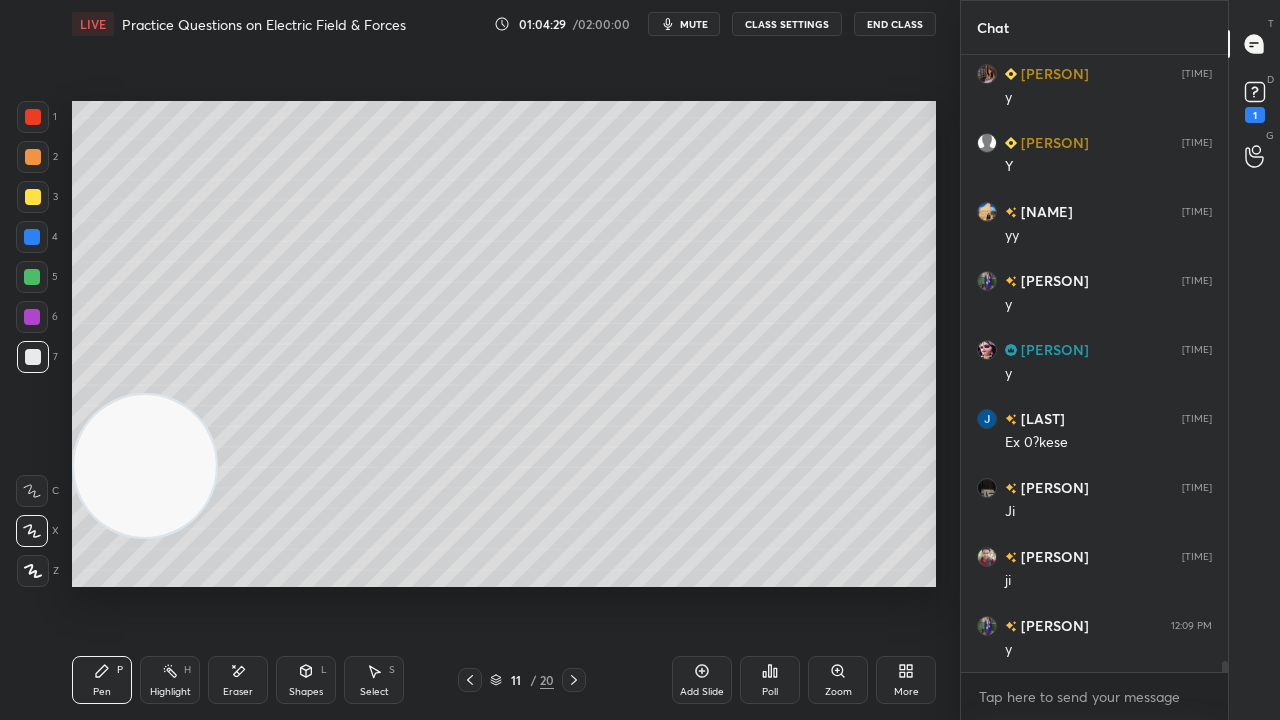 drag, startPoint x: 1224, startPoint y: 664, endPoint x: 1220, endPoint y: 697, distance: 33.24154 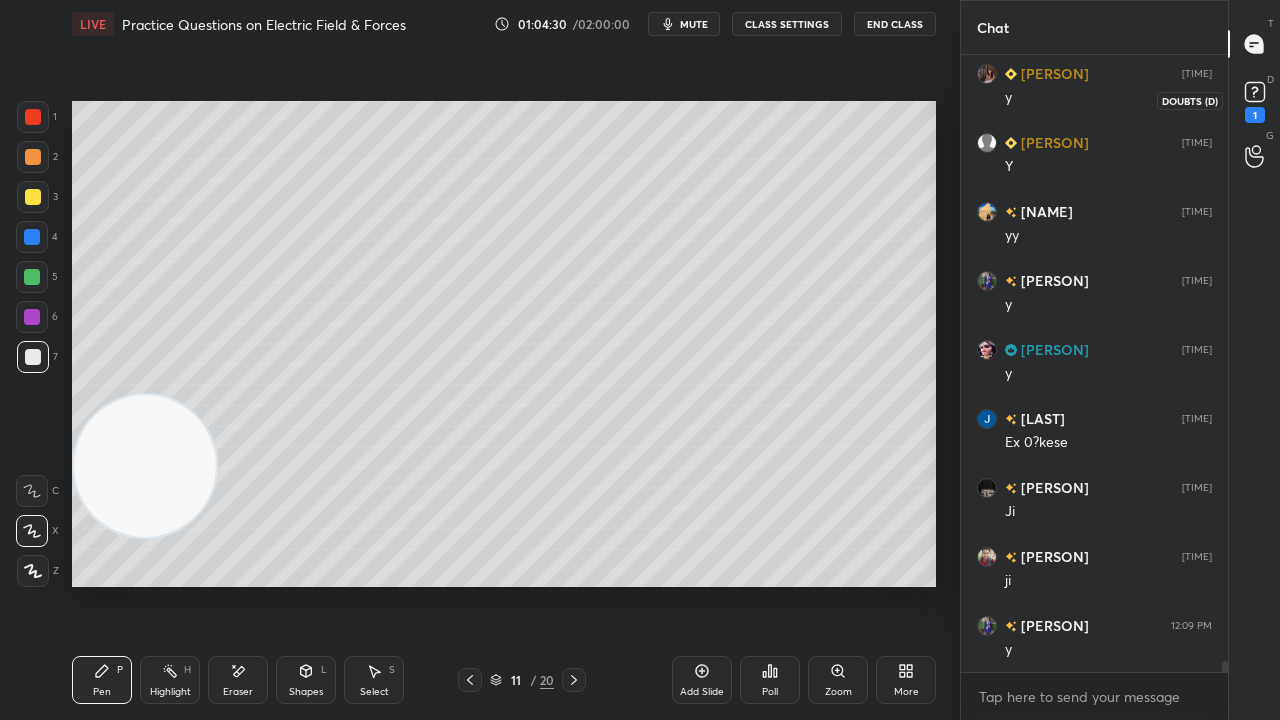 click on "1" at bounding box center [1255, 100] 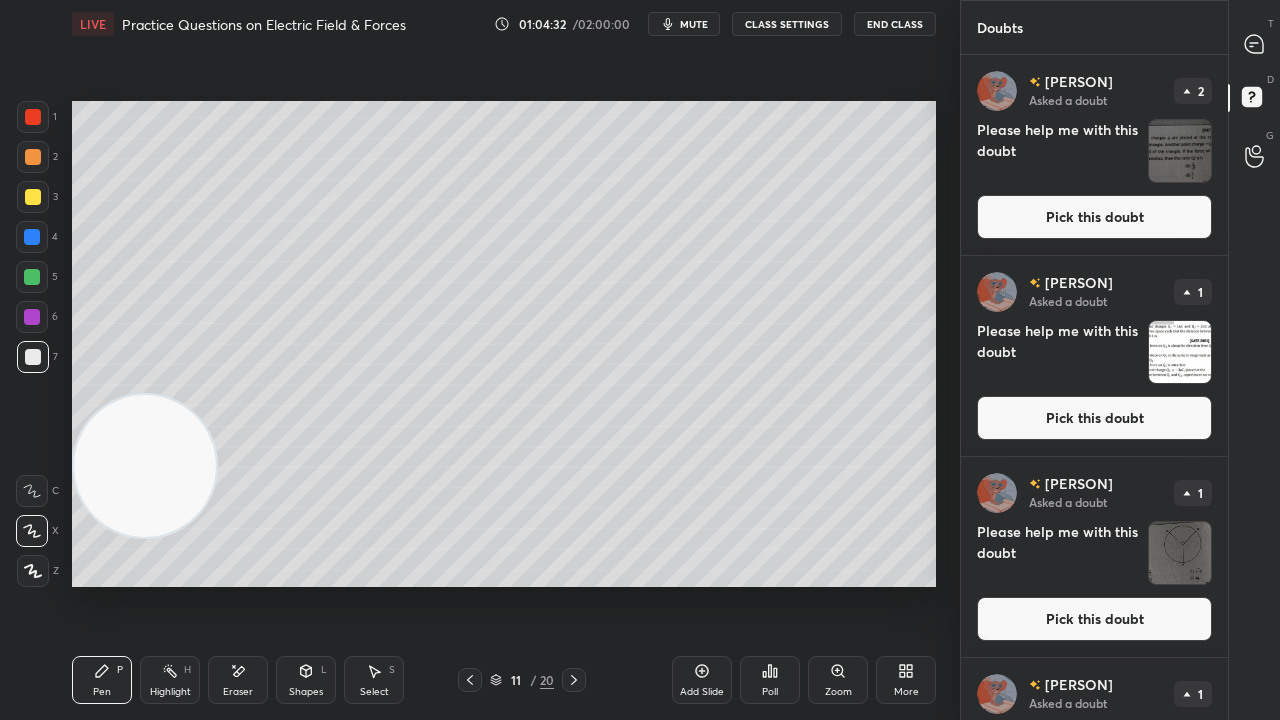 click on "[PERSON] Asked a doubt 1 Please help me with this doubt Pick this doubt" at bounding box center [1094, 356] 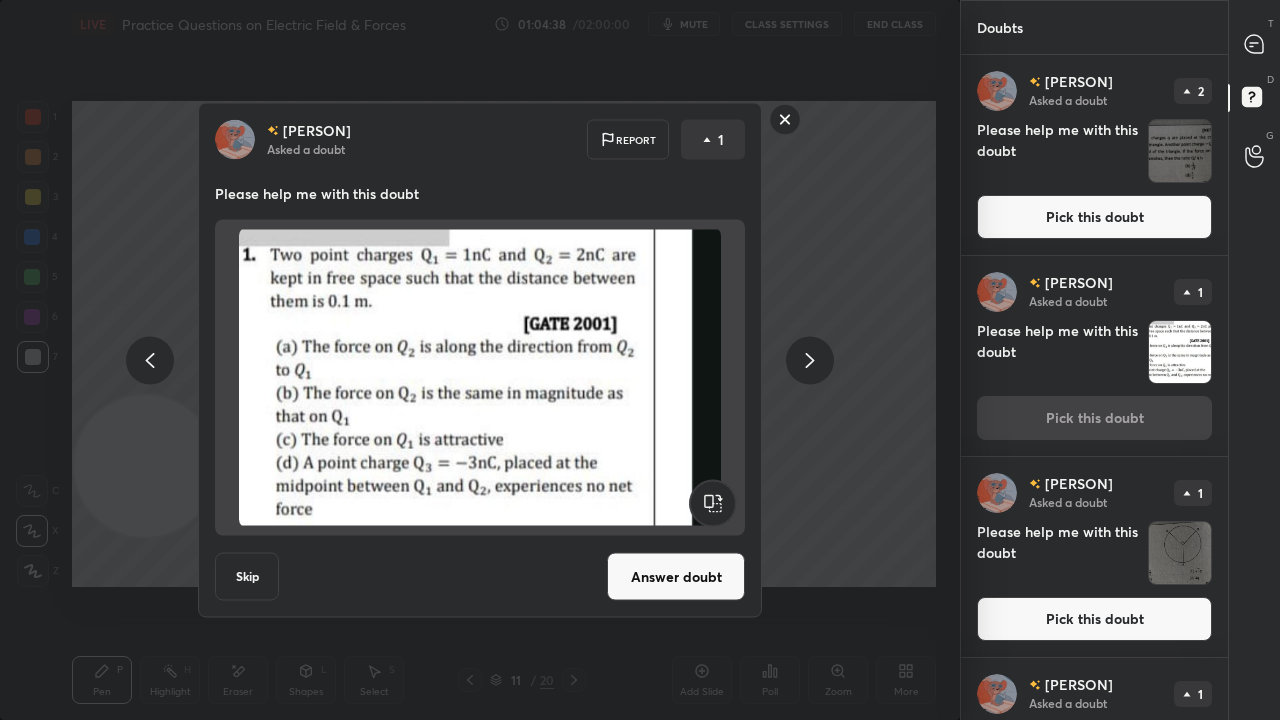 click on "Answer doubt" at bounding box center (676, 577) 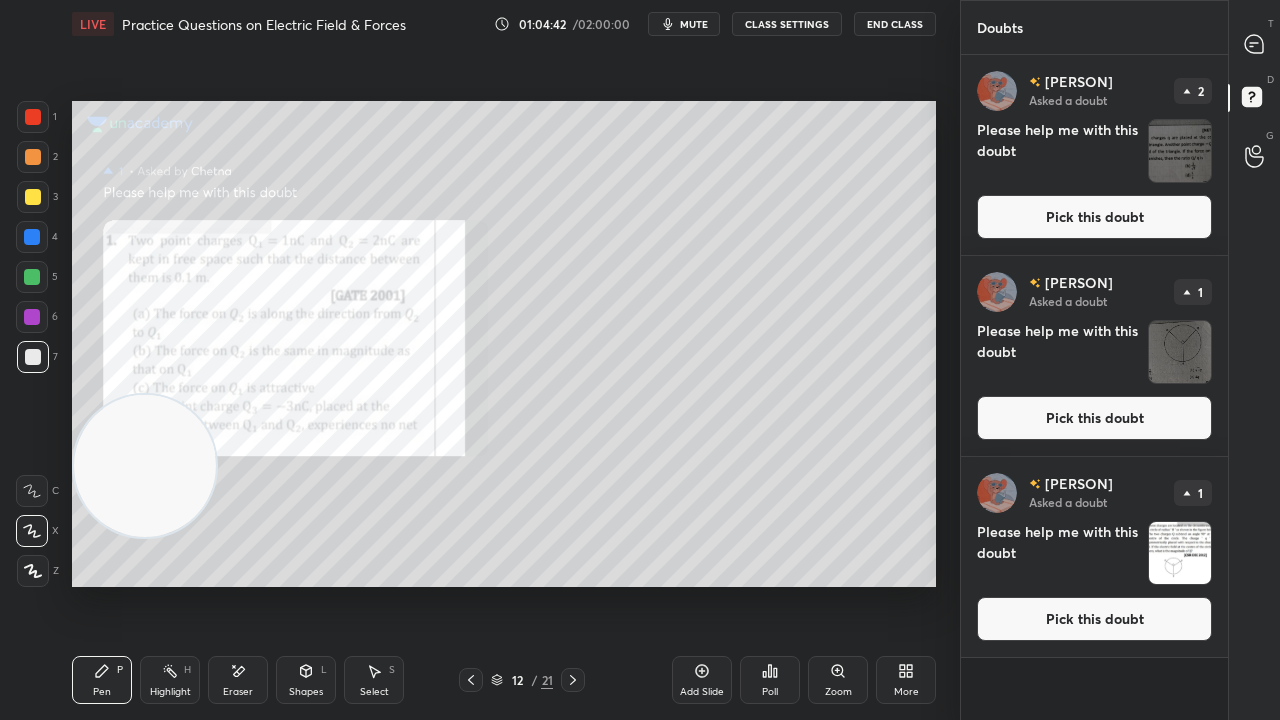 drag, startPoint x: 472, startPoint y: 680, endPoint x: 536, endPoint y: 677, distance: 64.070274 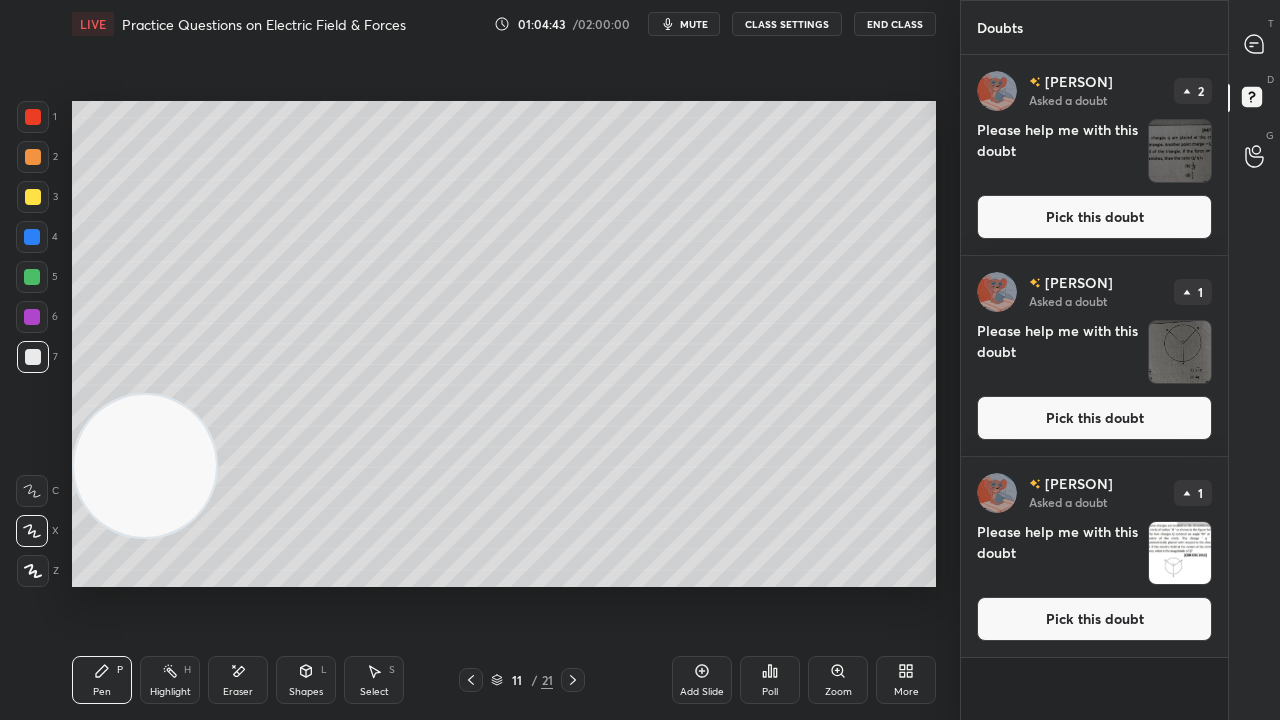 click on "Pick this doubt" at bounding box center [1094, 619] 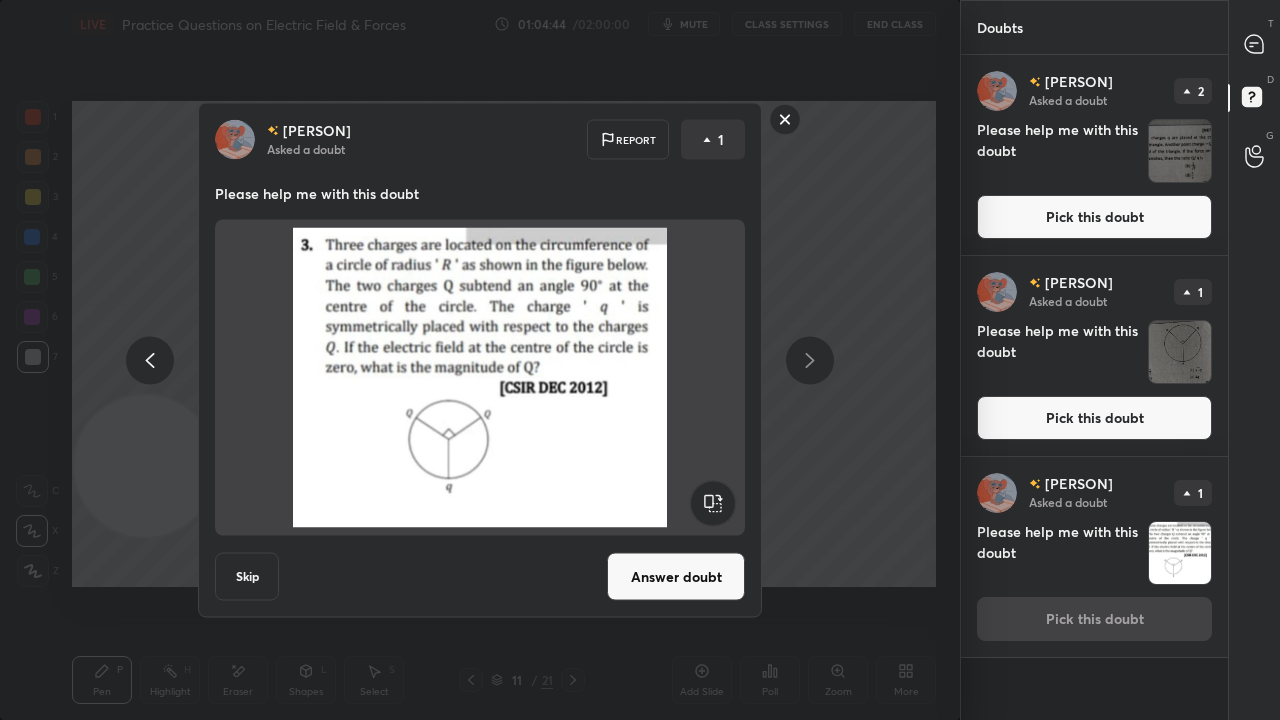 click on "Answer doubt" at bounding box center (676, 577) 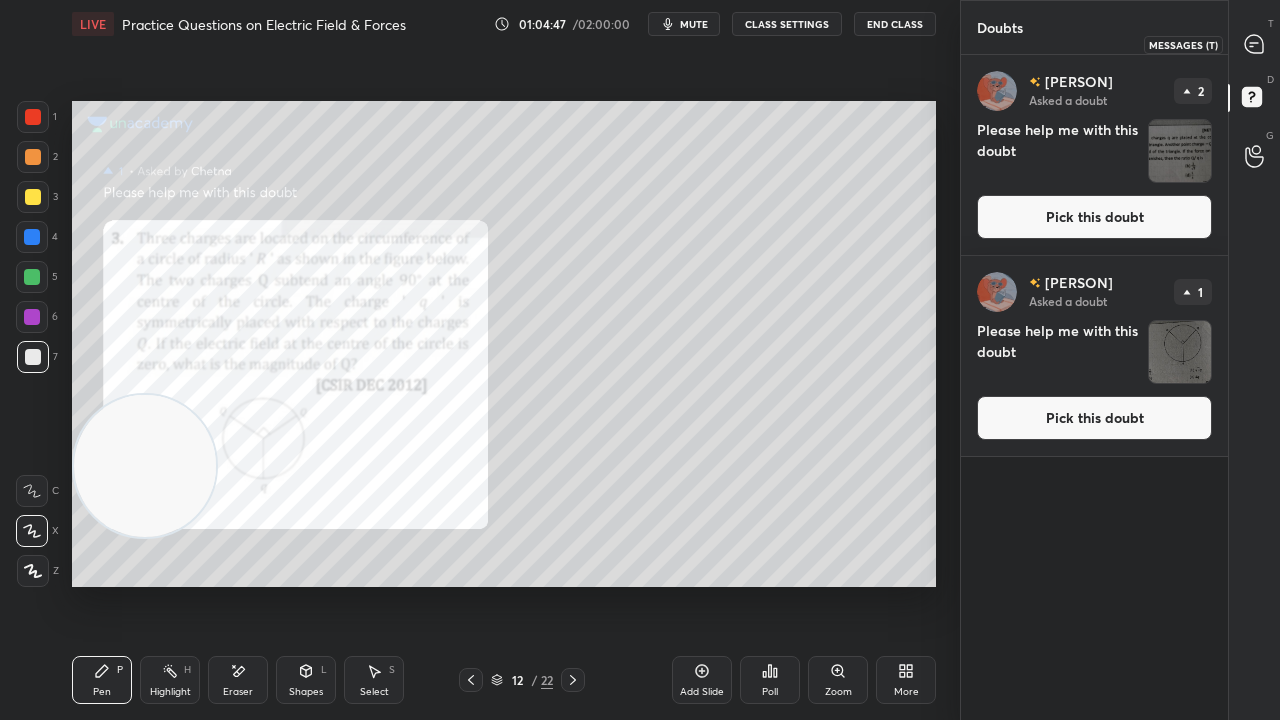 click 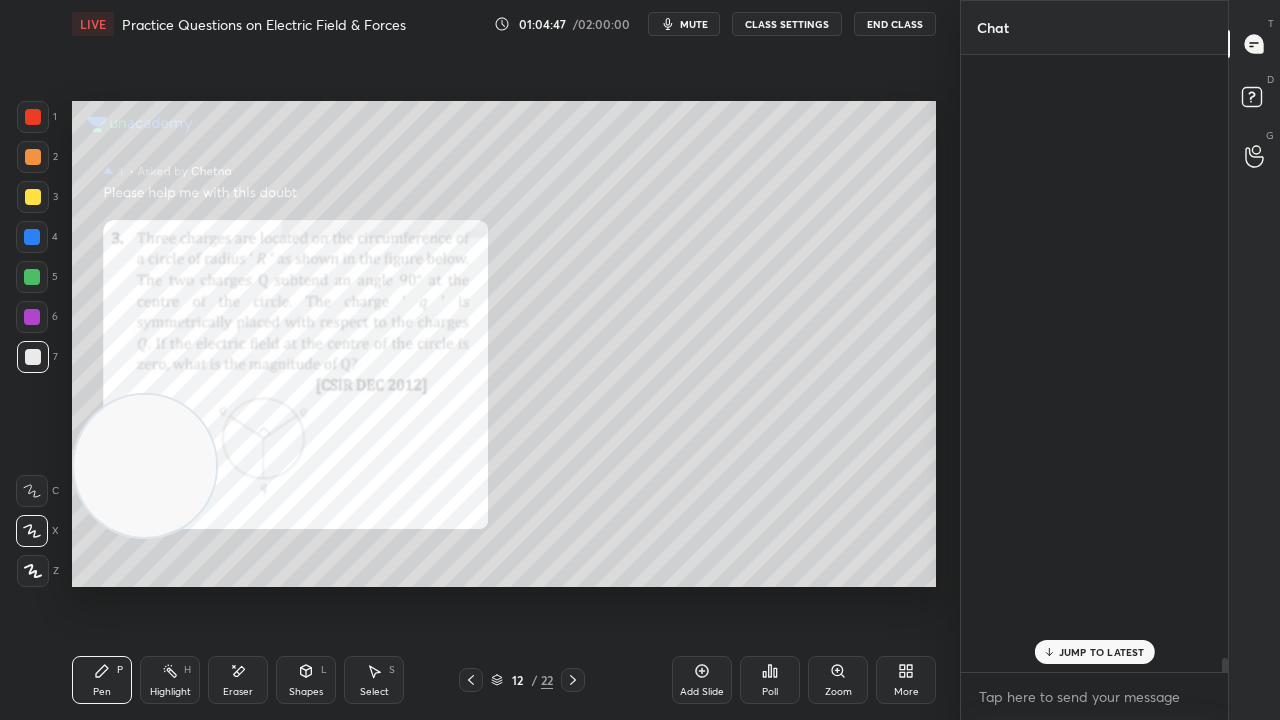 scroll, scrollTop: 33243, scrollLeft: 0, axis: vertical 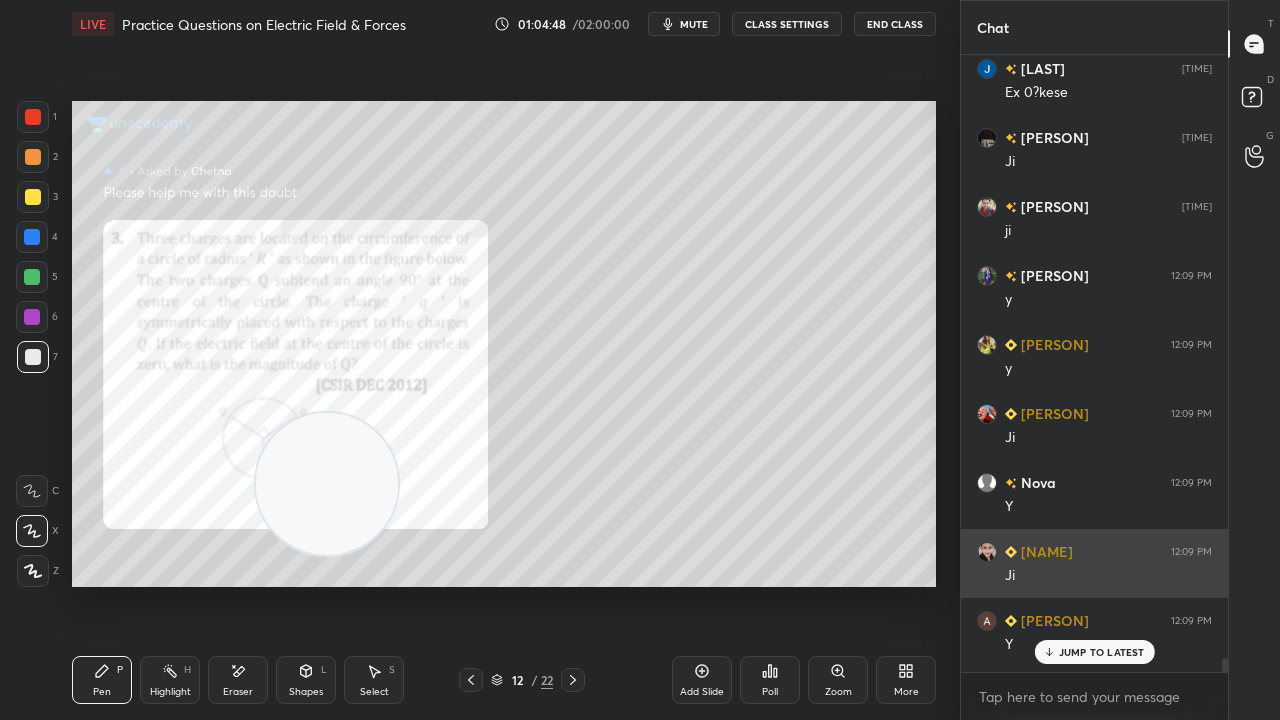 drag, startPoint x: 184, startPoint y: 462, endPoint x: 977, endPoint y: 545, distance: 797.3318 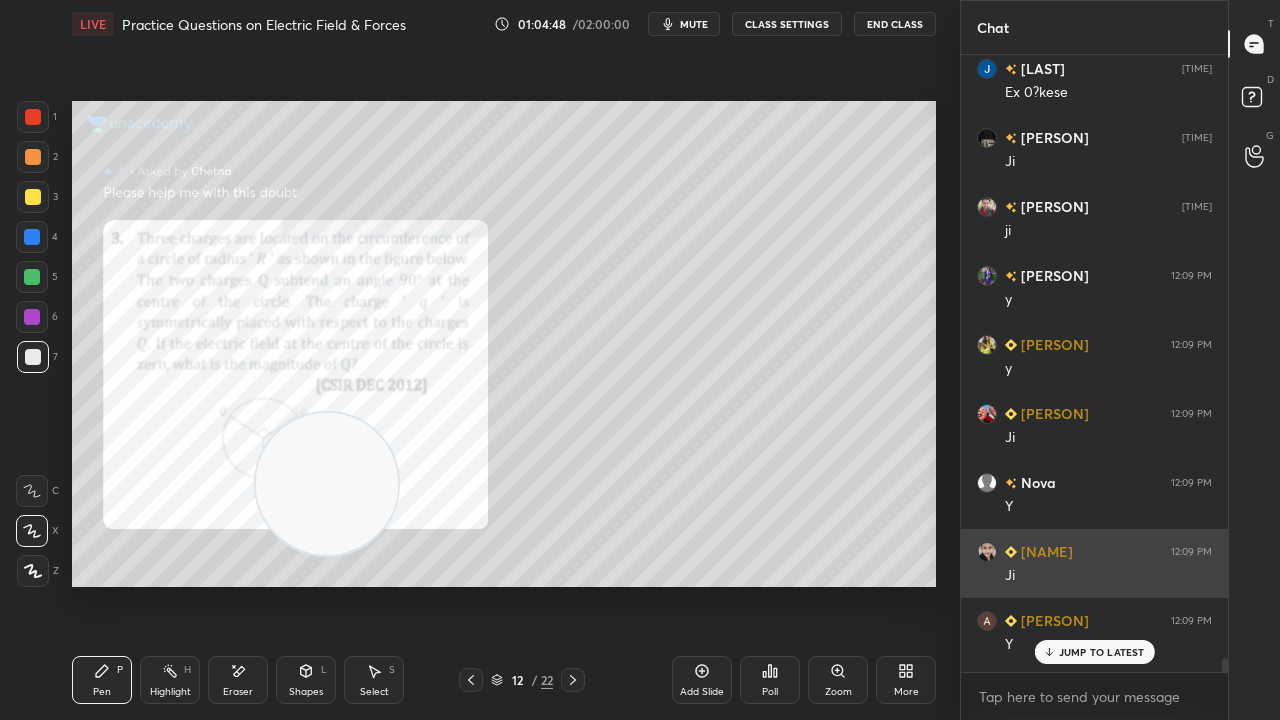click on "1 2 3 4 5 6 7 C X Z E E Erase all   H H LIVE Practice Questions on Electric Field & Forces 01:04:48 /  02:00:00 mute CLASS SETTINGS End Class Setting up your live class Poll for   secs No correct answer Start poll Back Practice Questions on Electric Field & Forces • L3 of Detailed Course on Electromagnetic Theory [PERSON] Pen P Highlight H Eraser Shapes L Select S 12 / 22 Add Slide Poll Zoom More Chat [PERSON] 12:08 PM y [PERSON] 12:08 PM Ex 0?kese [PERSON] 12:08 PM Ji [PERSON] 12:08 PM ji [PERSON] 12:09 PM y [PERSON] 12:09 PM y [PERSON] 12:09 PM Ji [PERSON] 12:09 PM Y [PERSON] 12:09 PM y [PERSON] 12:09 PM Ji mam JUMP TO LATEST Enable hand raising Enable raise hand to speak to learners. Once enabled, chat will be turned off temporarily. Enable x   [PERSON] Asked a doubt 2 Please help me with this doubt Pick this doubt [PERSON] Asked a doubt 1 Please help me with this doubt Pick this doubt NEW DOUBTS ASKED No one has raised a hand yet Can't raise hand Got it T Messages (T) D Doubts (D) G" at bounding box center (640, 360) 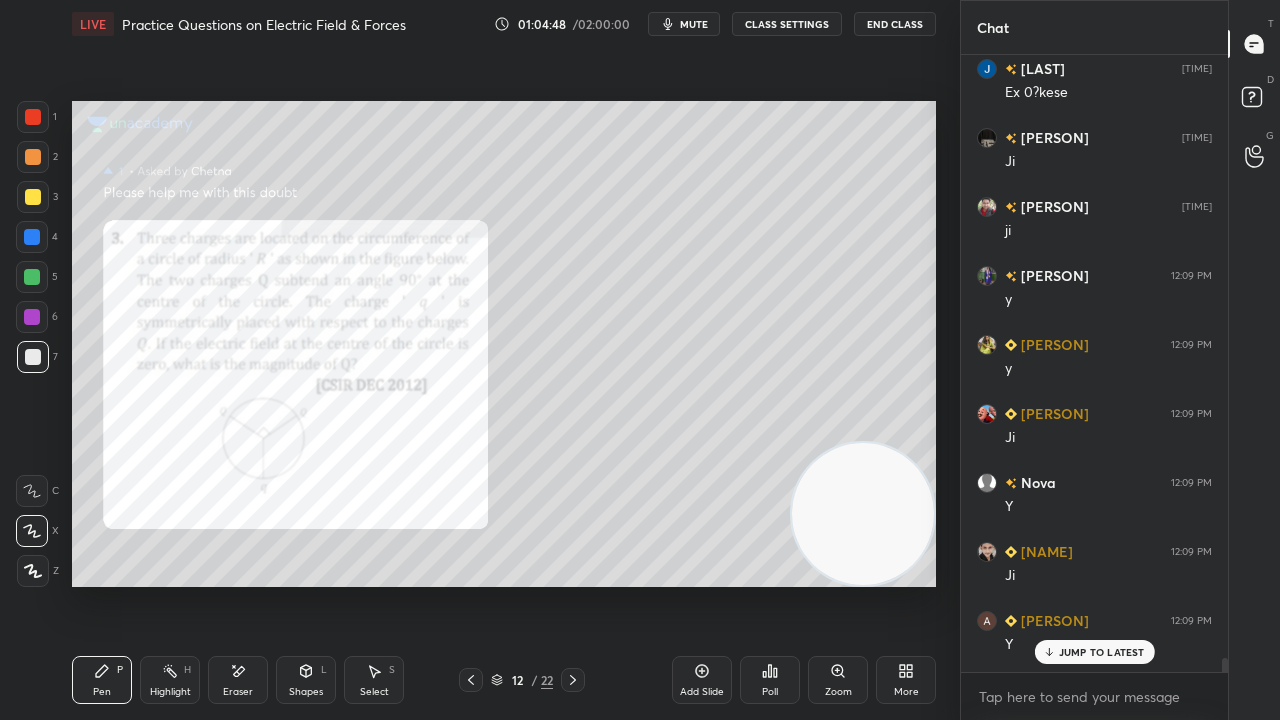 click on "JUMP TO LATEST" at bounding box center [1094, 652] 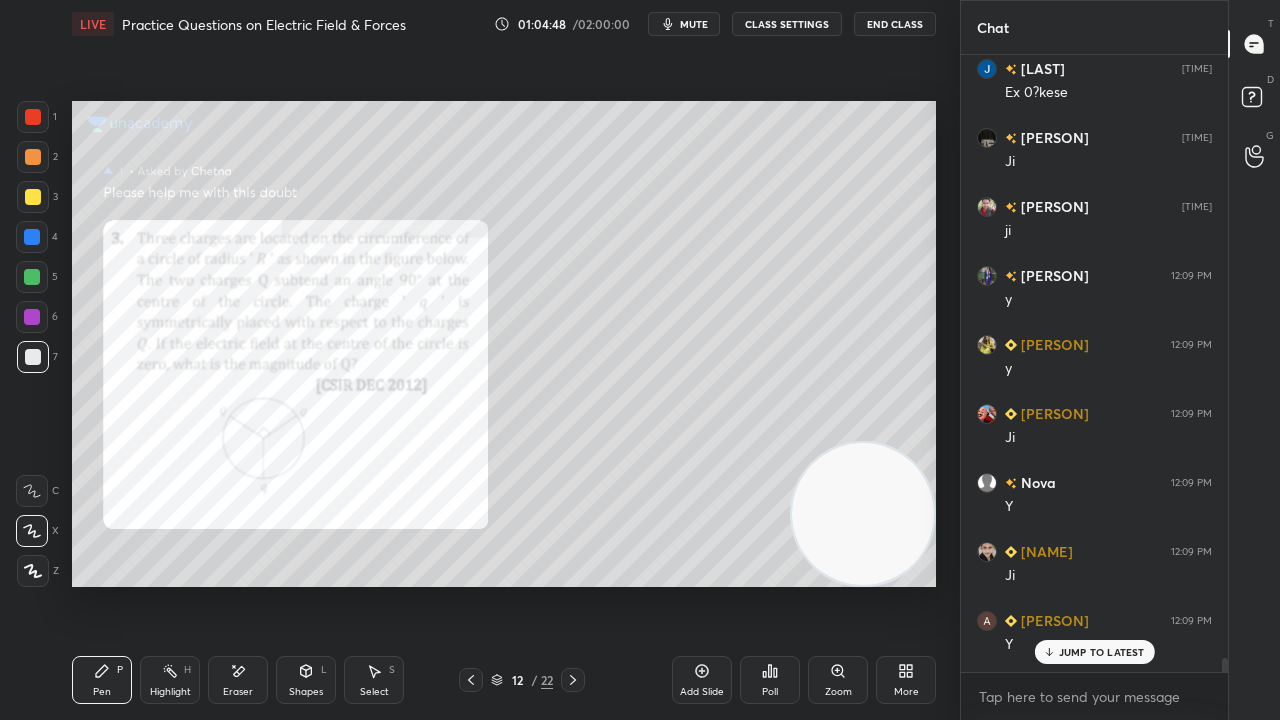 scroll, scrollTop: 33376, scrollLeft: 0, axis: vertical 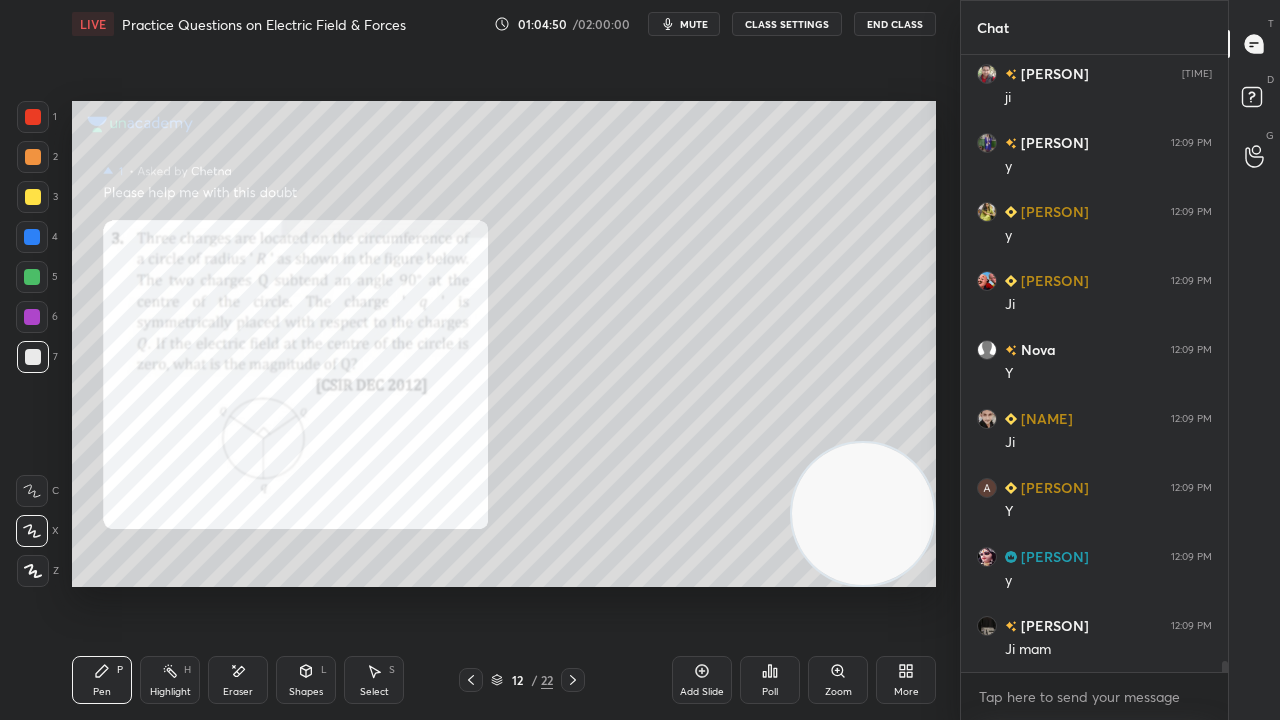 drag, startPoint x: 867, startPoint y: 538, endPoint x: 887, endPoint y: 619, distance: 83.43261 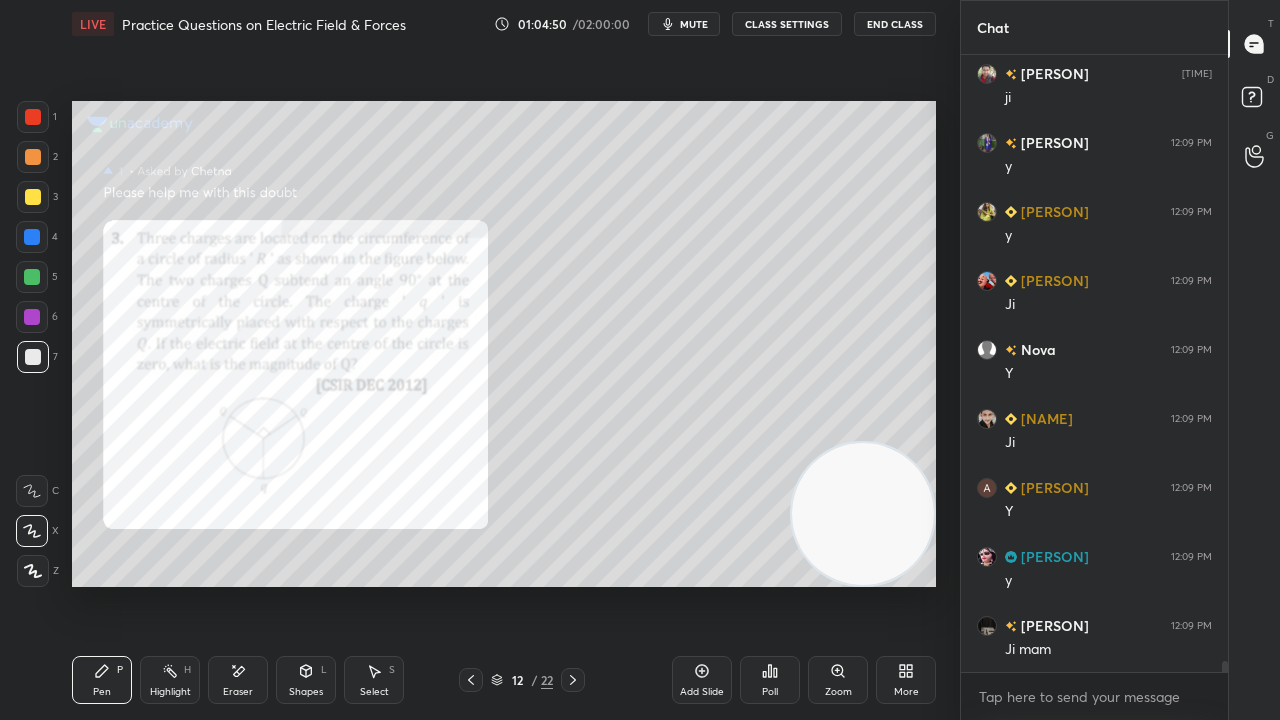 click on "Setting up your live class Poll for   secs No correct answer Start poll" at bounding box center (504, 344) 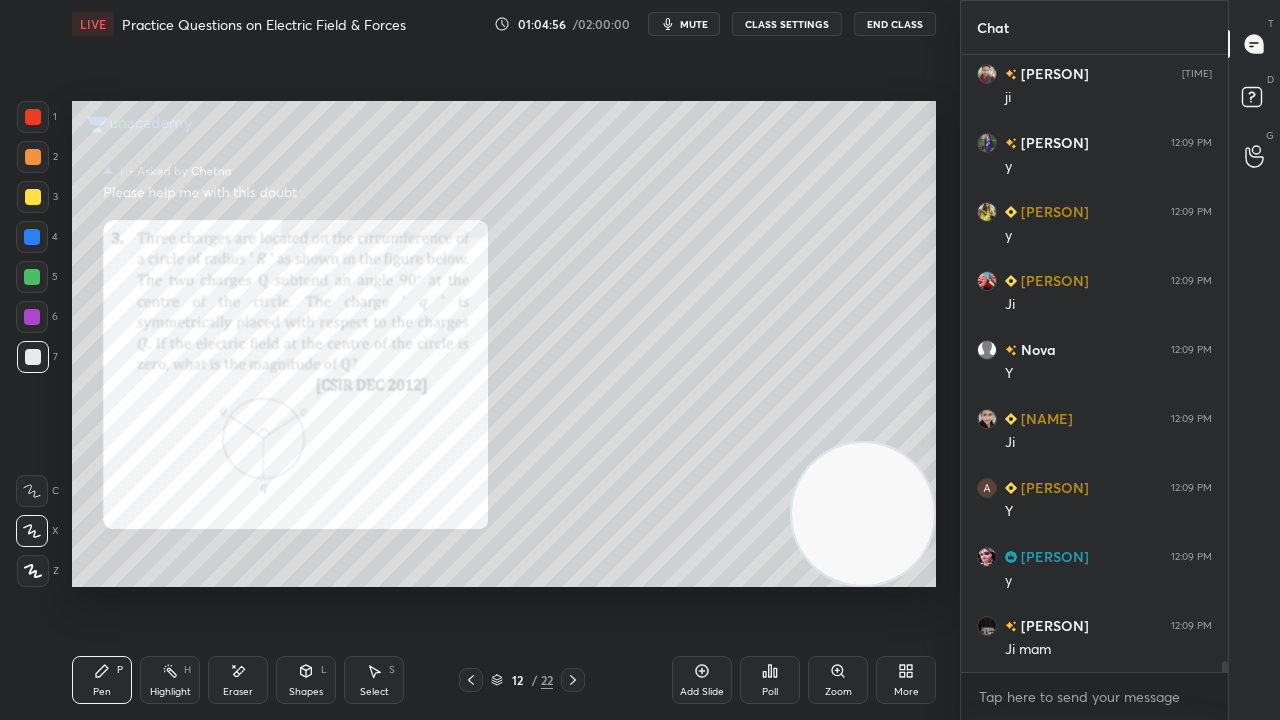 scroll, scrollTop: 33444, scrollLeft: 0, axis: vertical 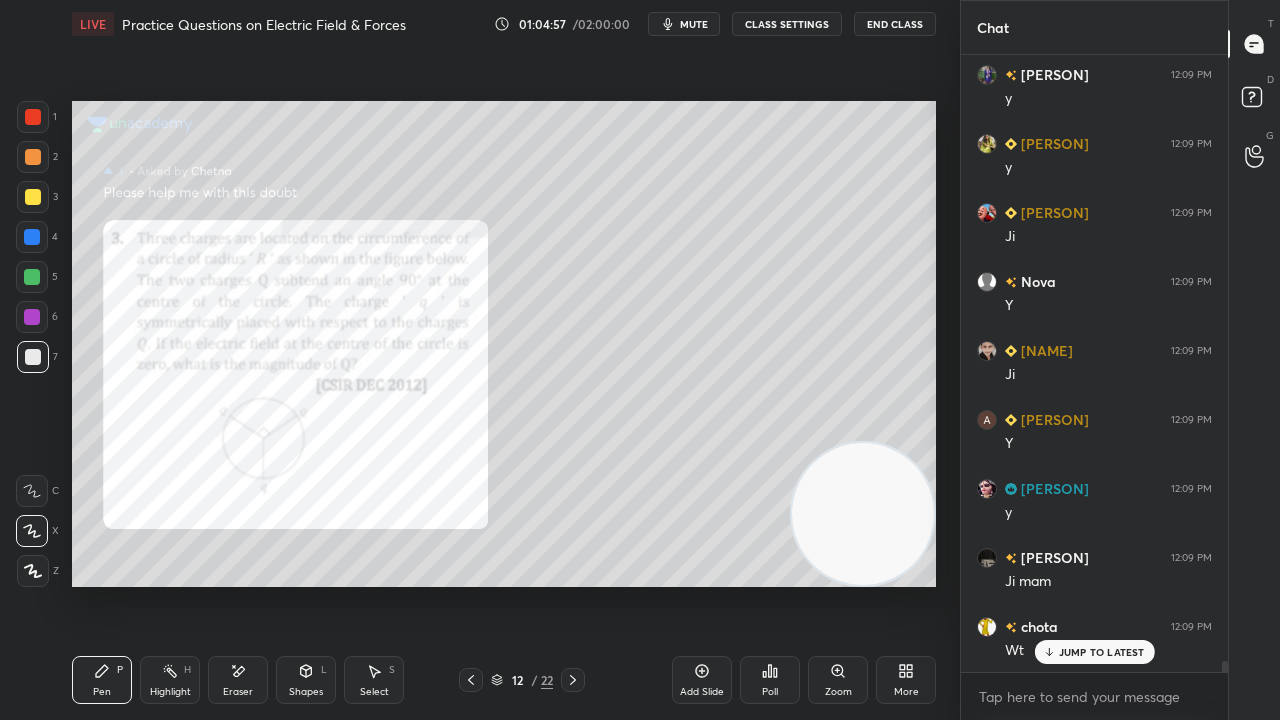 drag, startPoint x: 28, startPoint y: 322, endPoint x: 49, endPoint y: 317, distance: 21.587032 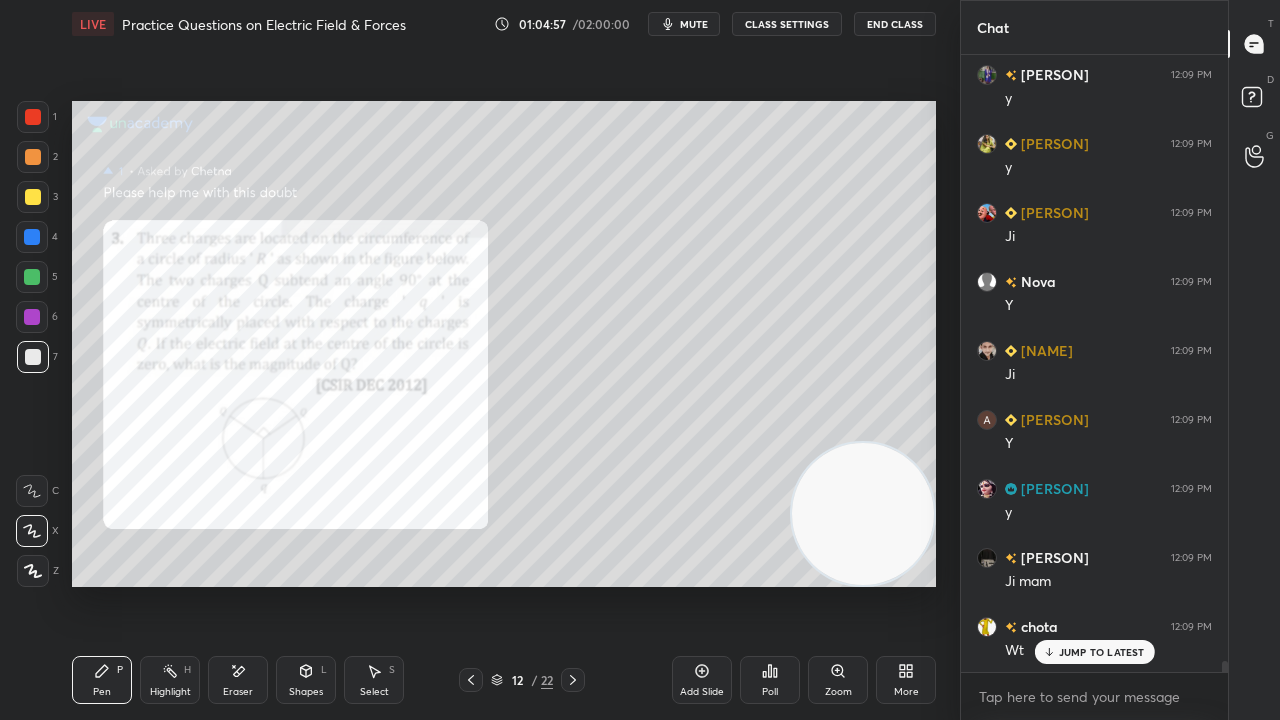 click at bounding box center (32, 317) 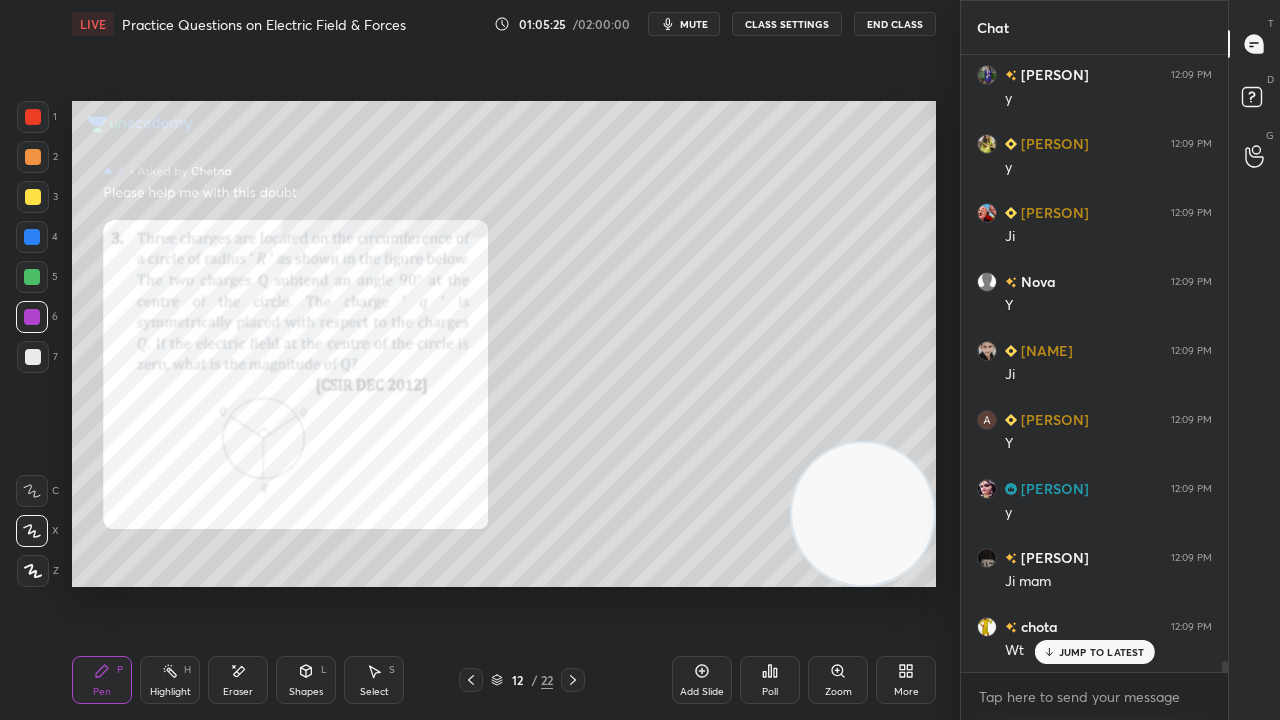 click on "LIVE Practice Questions on Electric Field & Forces 01:05:25 /  02:00:00 mute CLASS SETTINGS End Class" at bounding box center [504, 24] 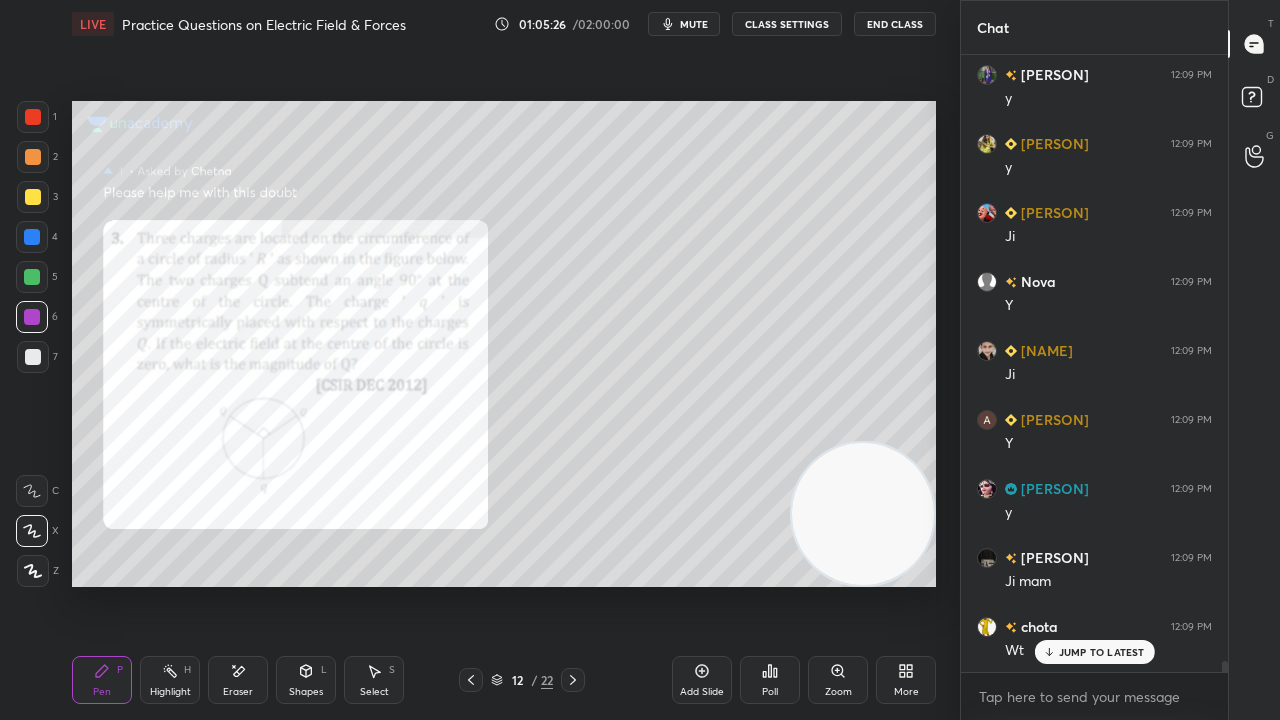 click on "mute" at bounding box center (694, 24) 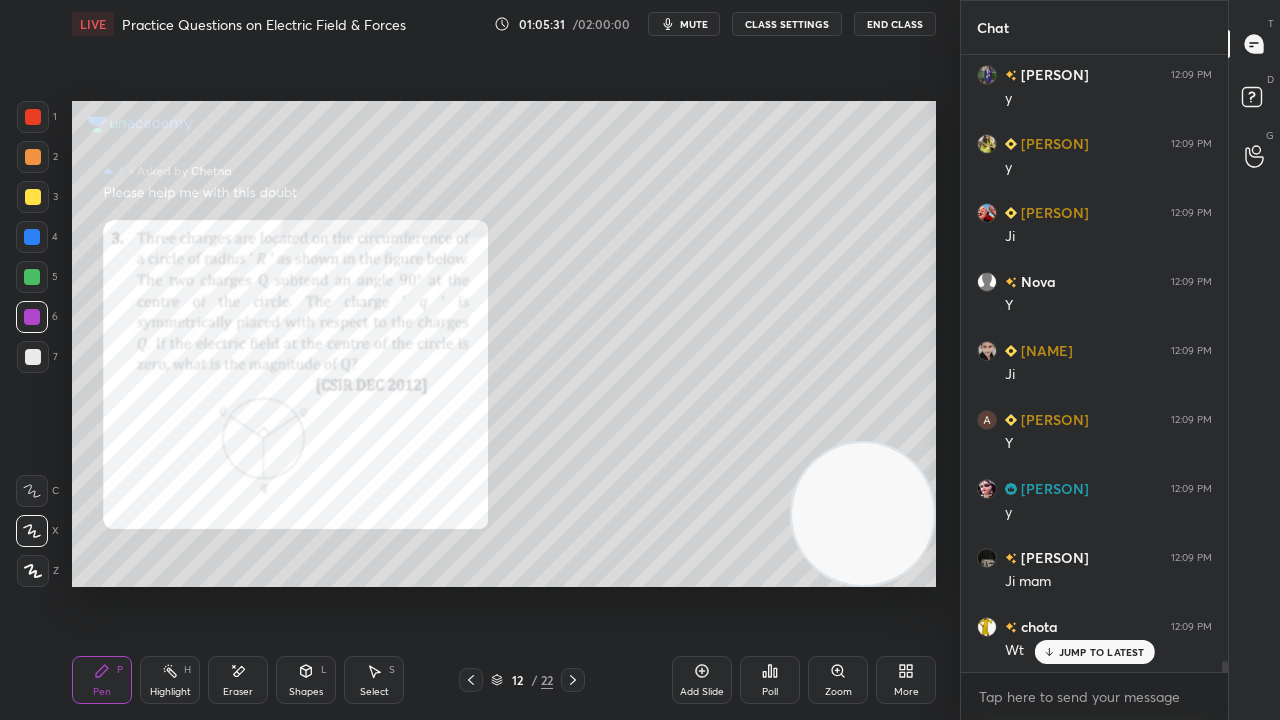 click on "mute" at bounding box center [684, 24] 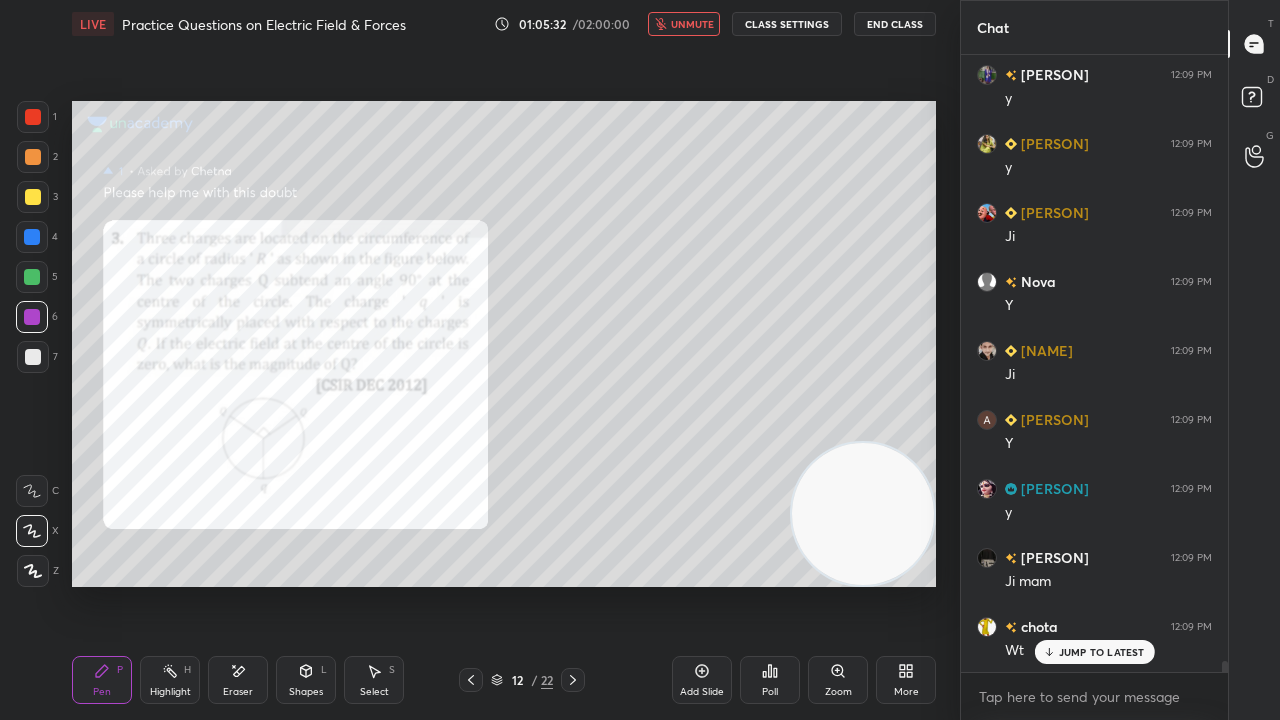 click on "unmute" at bounding box center (692, 24) 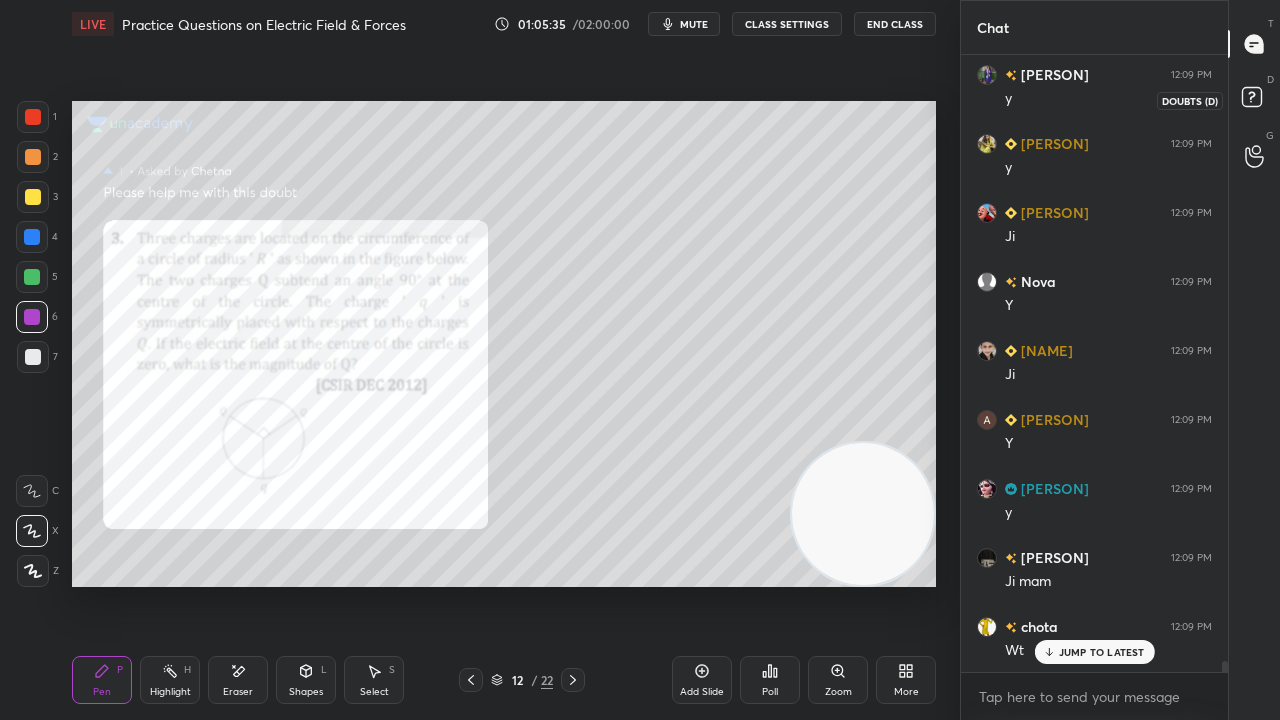 click 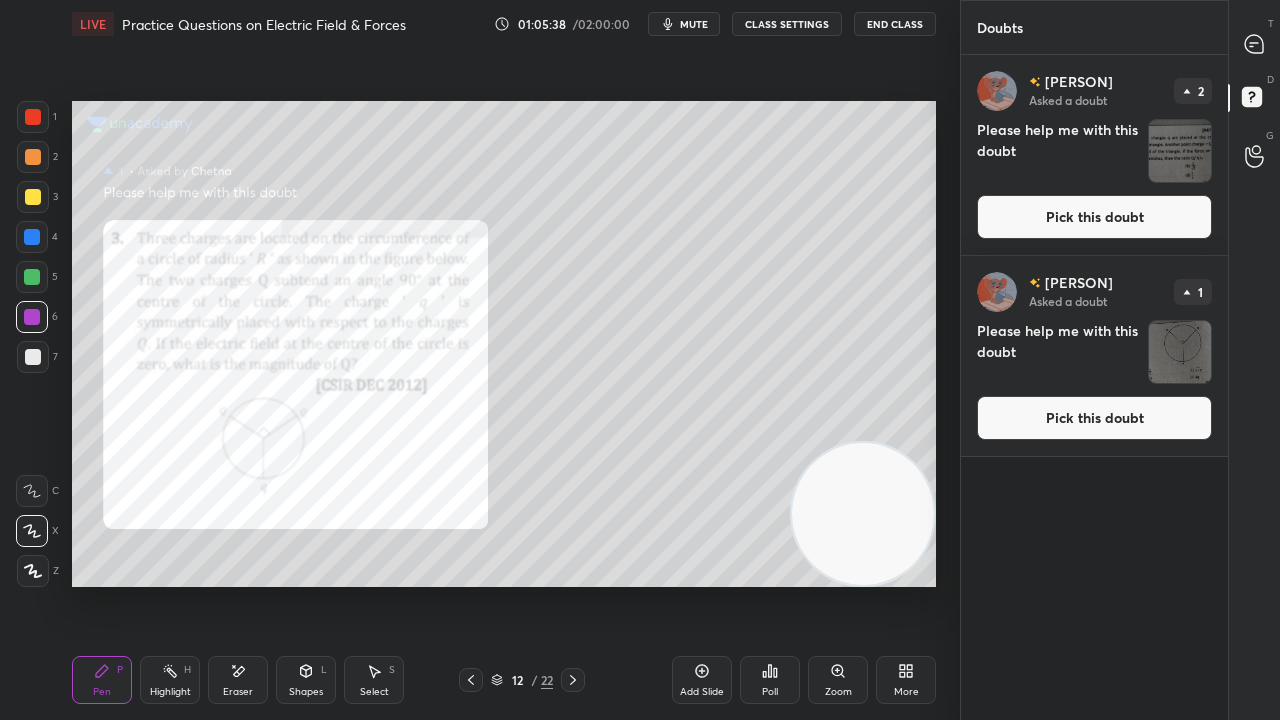 click on "Pick this doubt" at bounding box center [1094, 418] 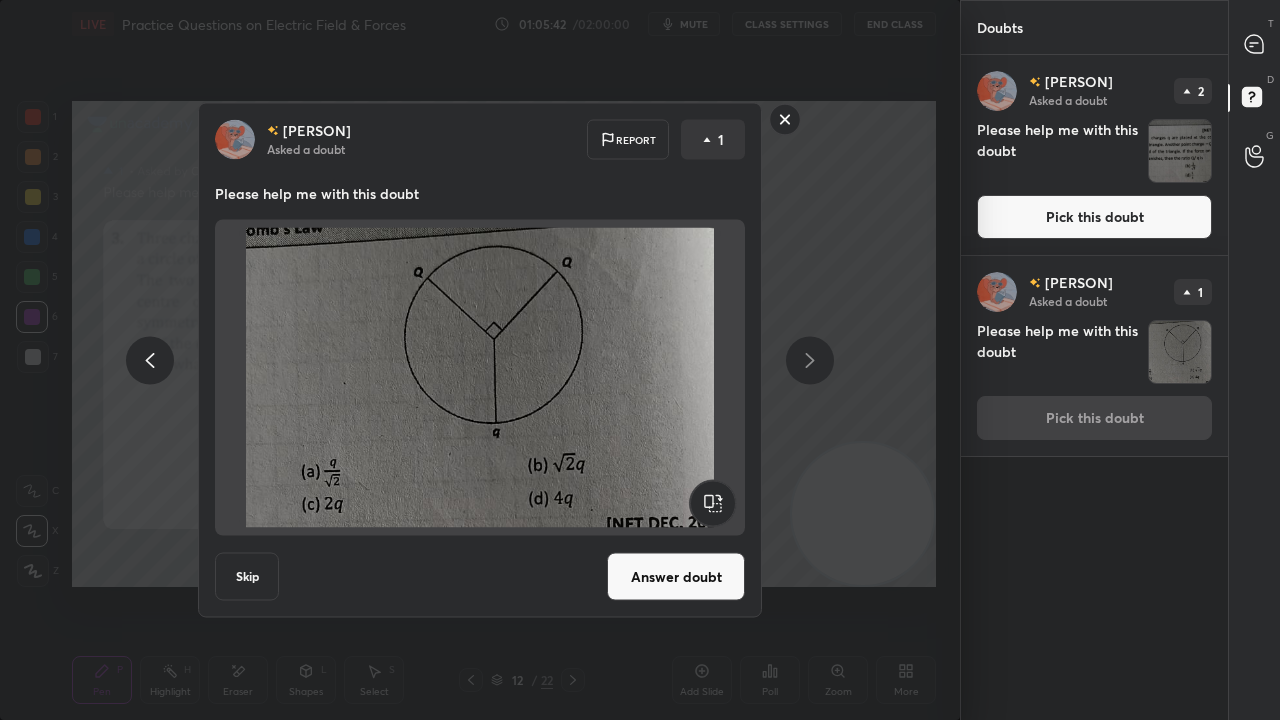 click 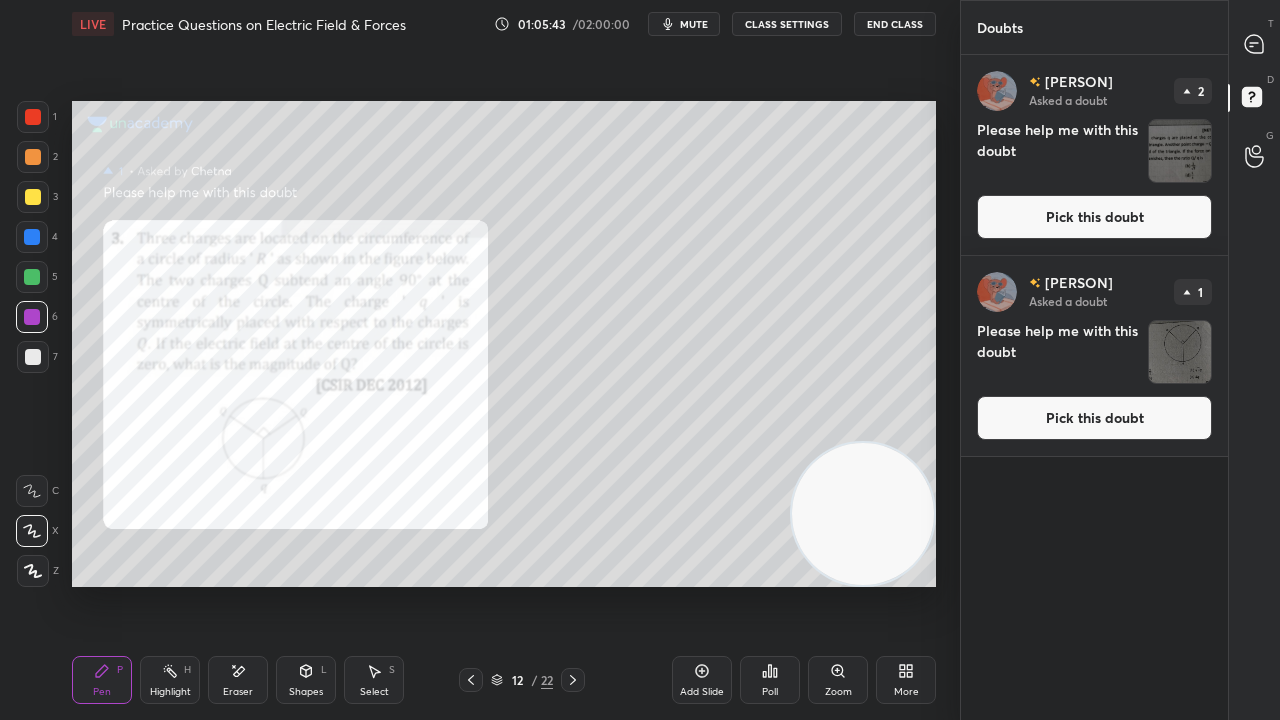 drag, startPoint x: 29, startPoint y: 206, endPoint x: 55, endPoint y: 204, distance: 26.076809 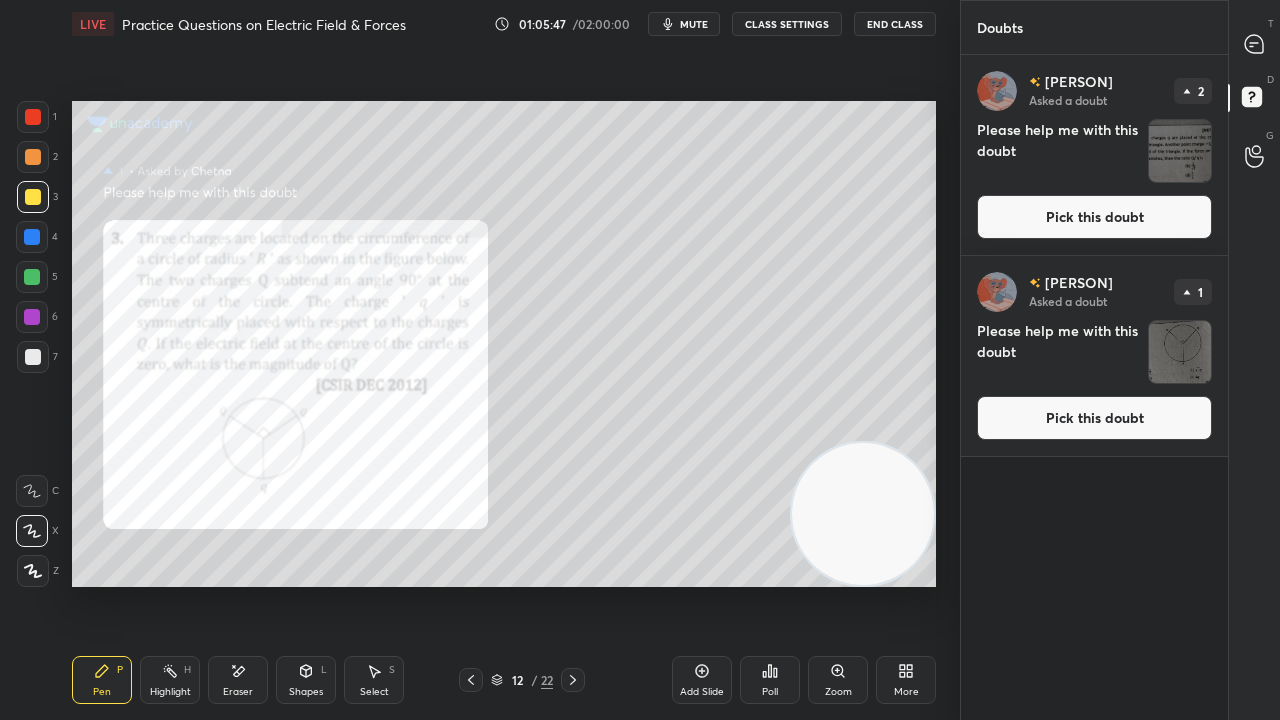 click on "Pick this doubt" at bounding box center [1094, 418] 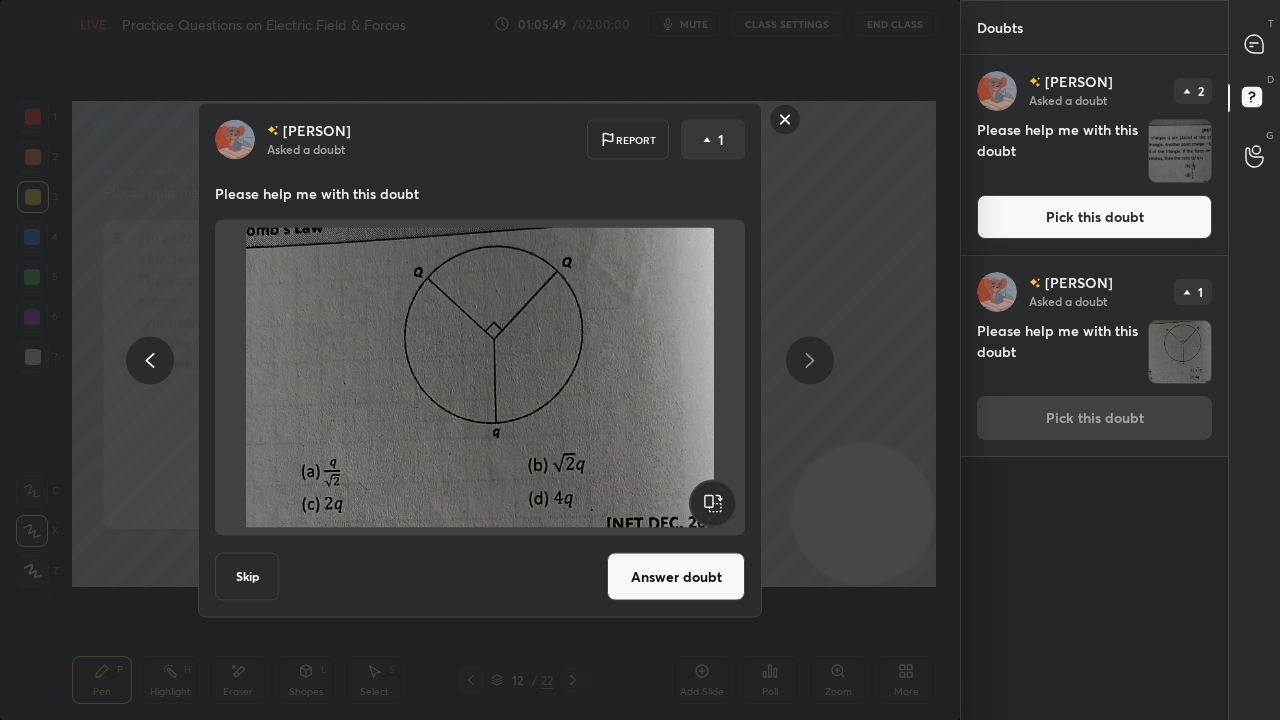 click 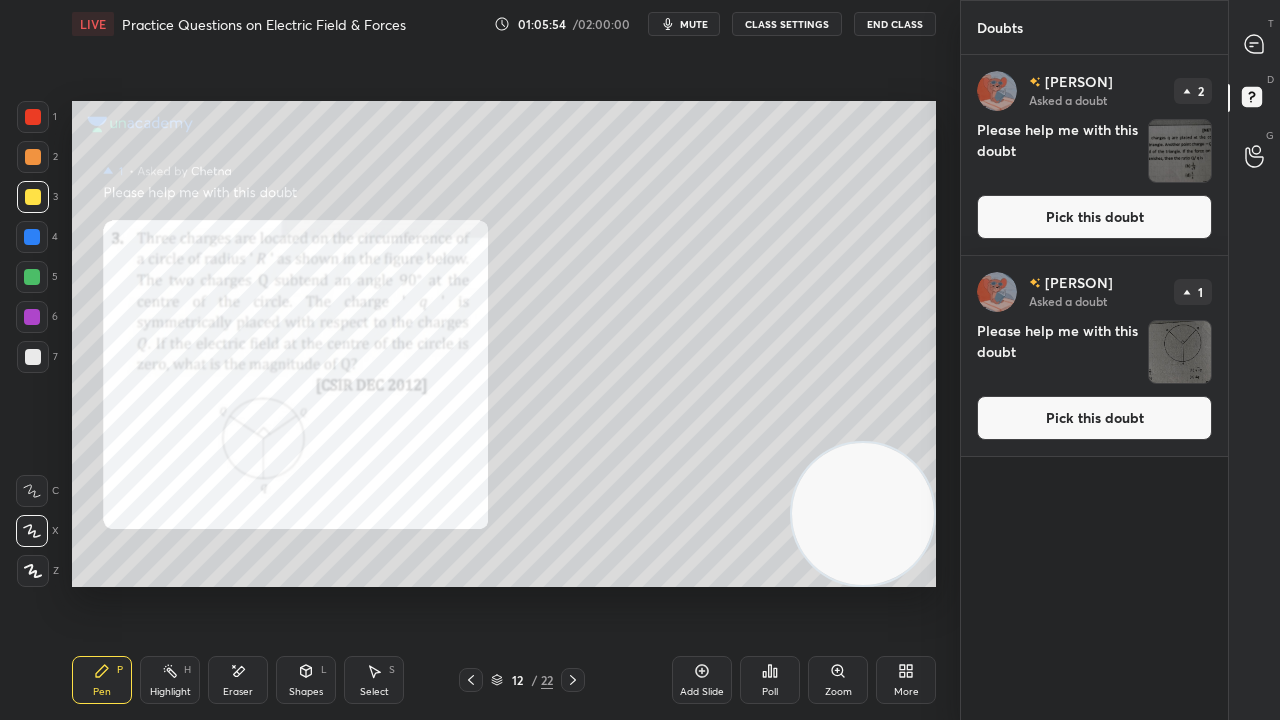 click on "Pick this doubt" at bounding box center (1094, 418) 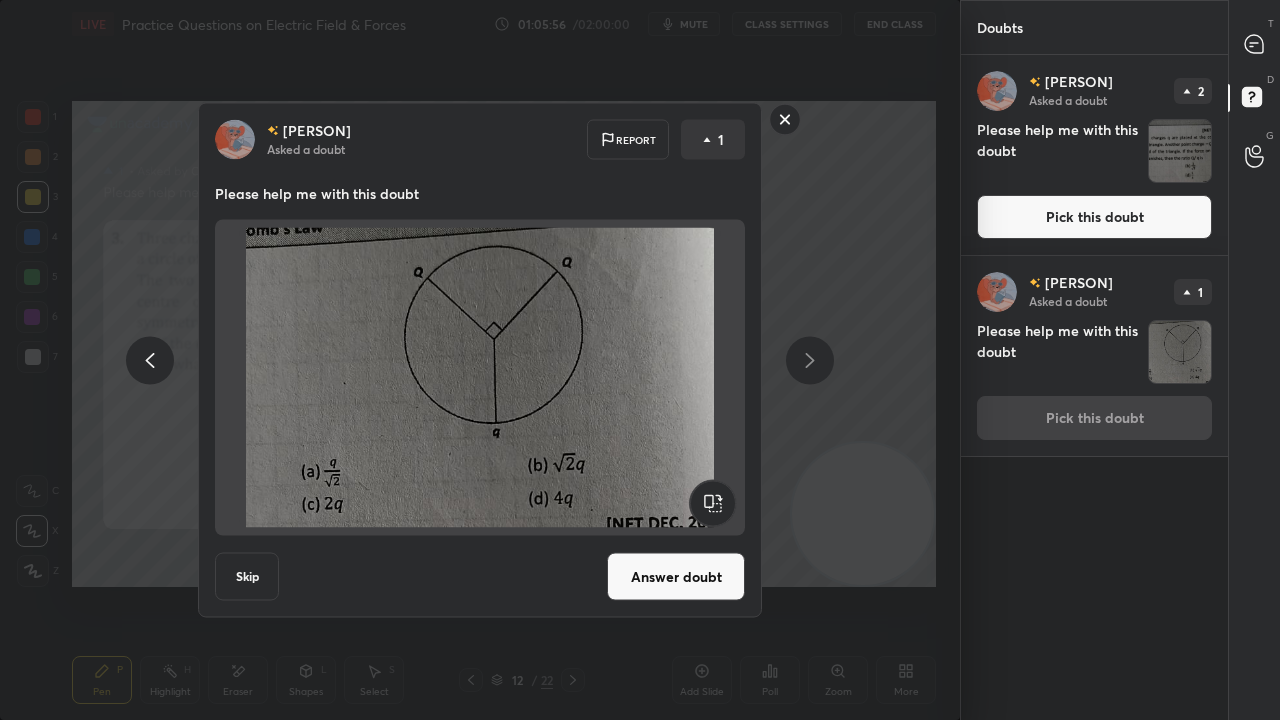 click 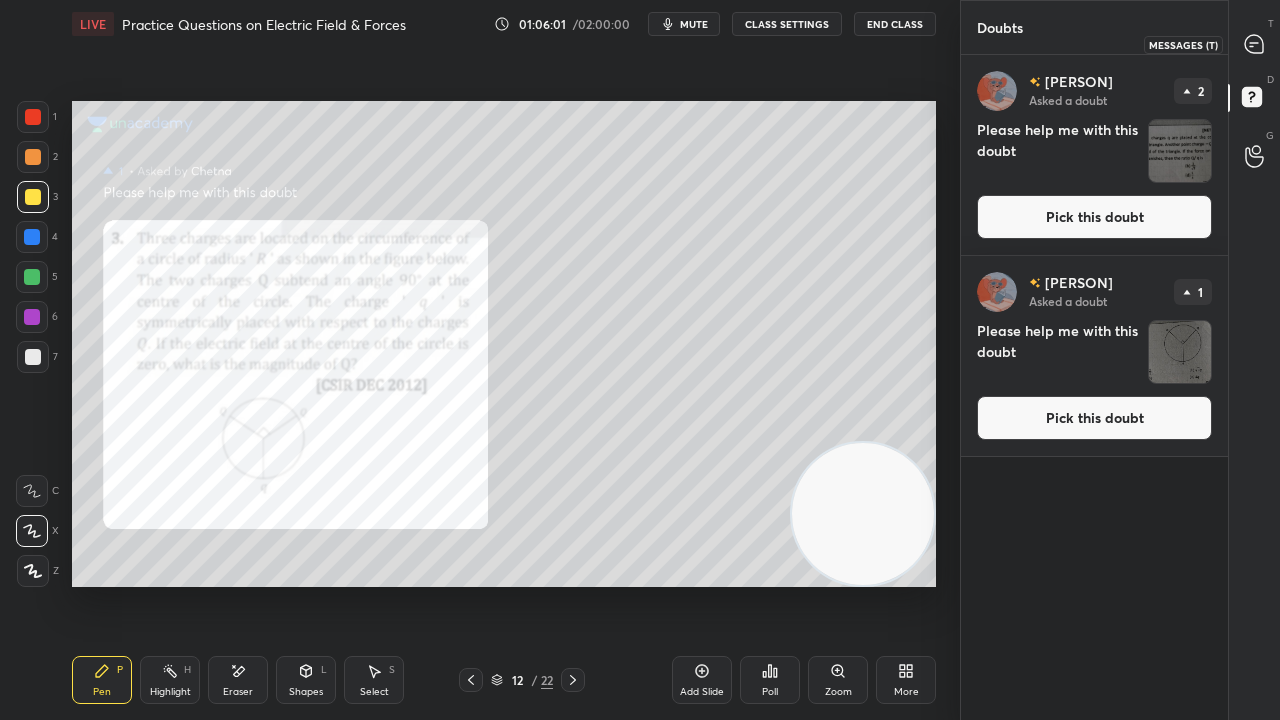 click 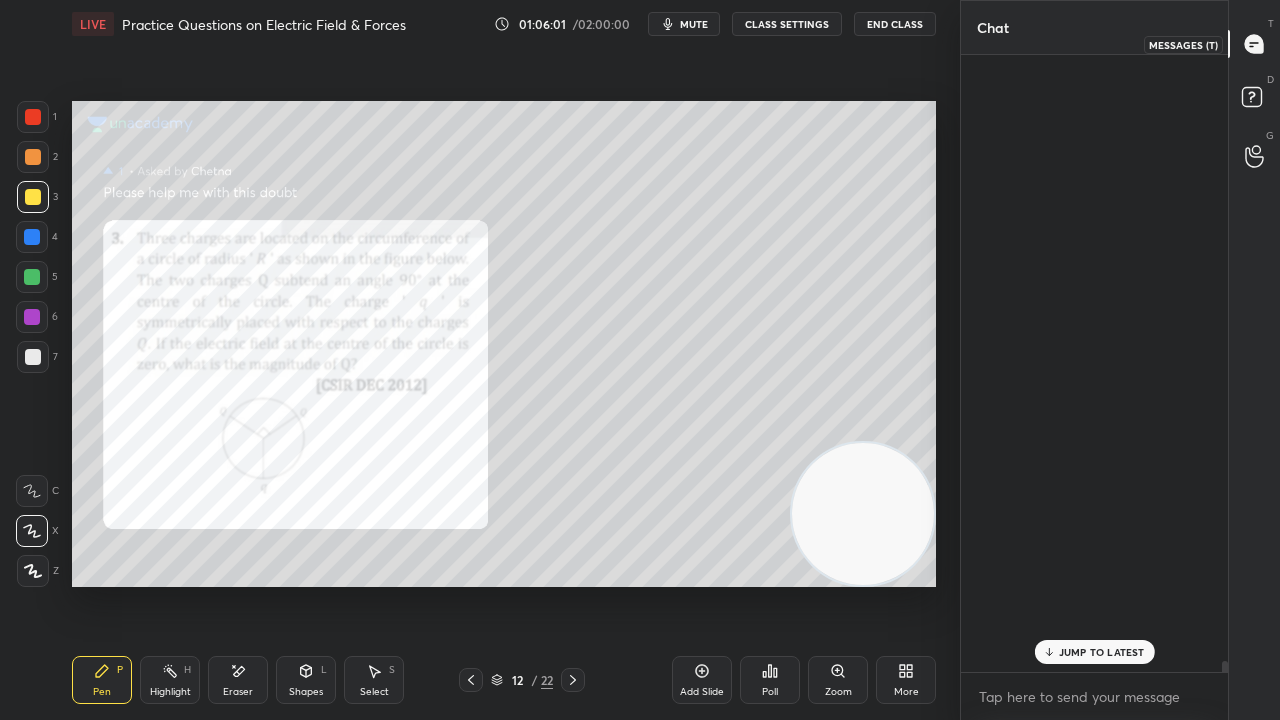 scroll, scrollTop: 33444, scrollLeft: 0, axis: vertical 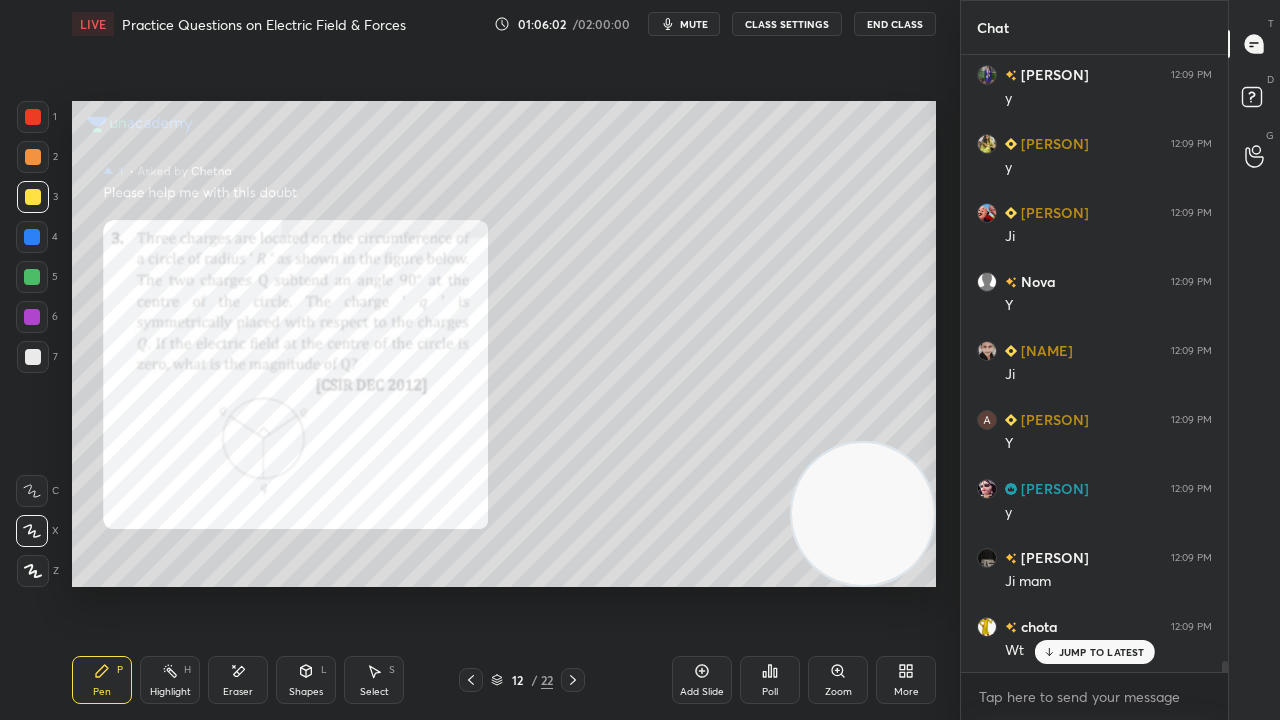 click on "JUMP TO LATEST" at bounding box center (1102, 652) 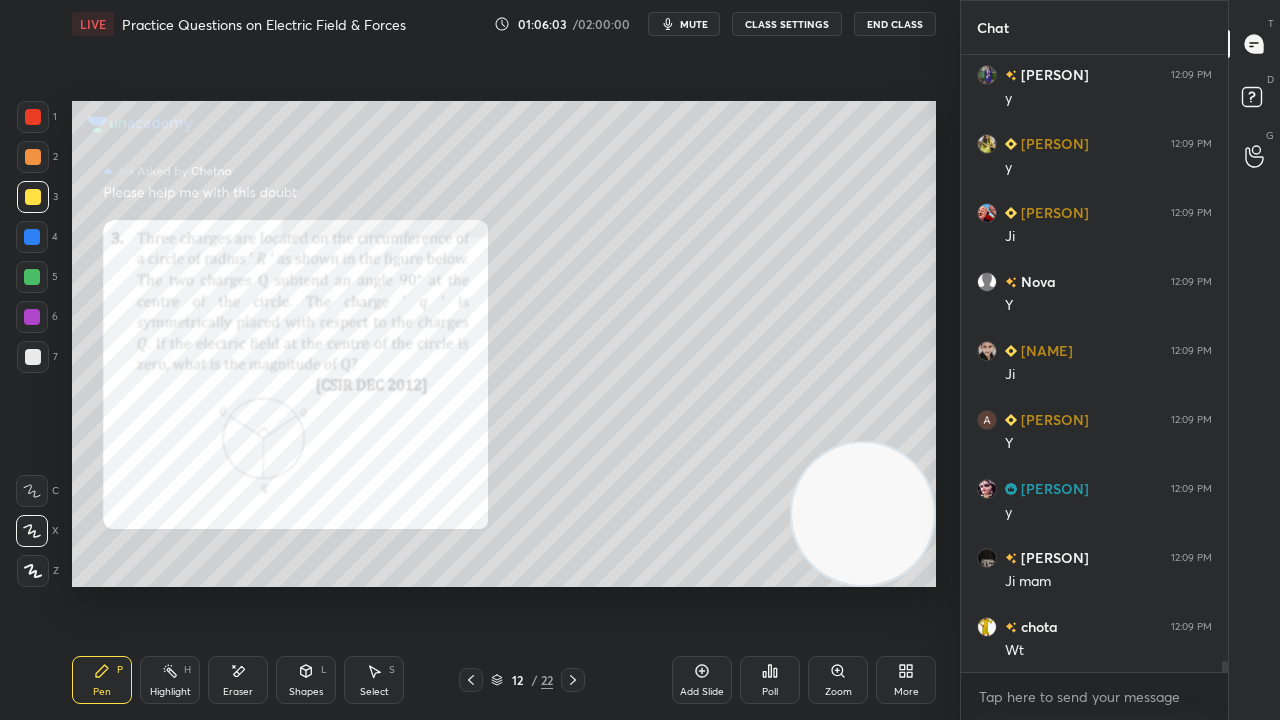 click on "mute" at bounding box center (694, 24) 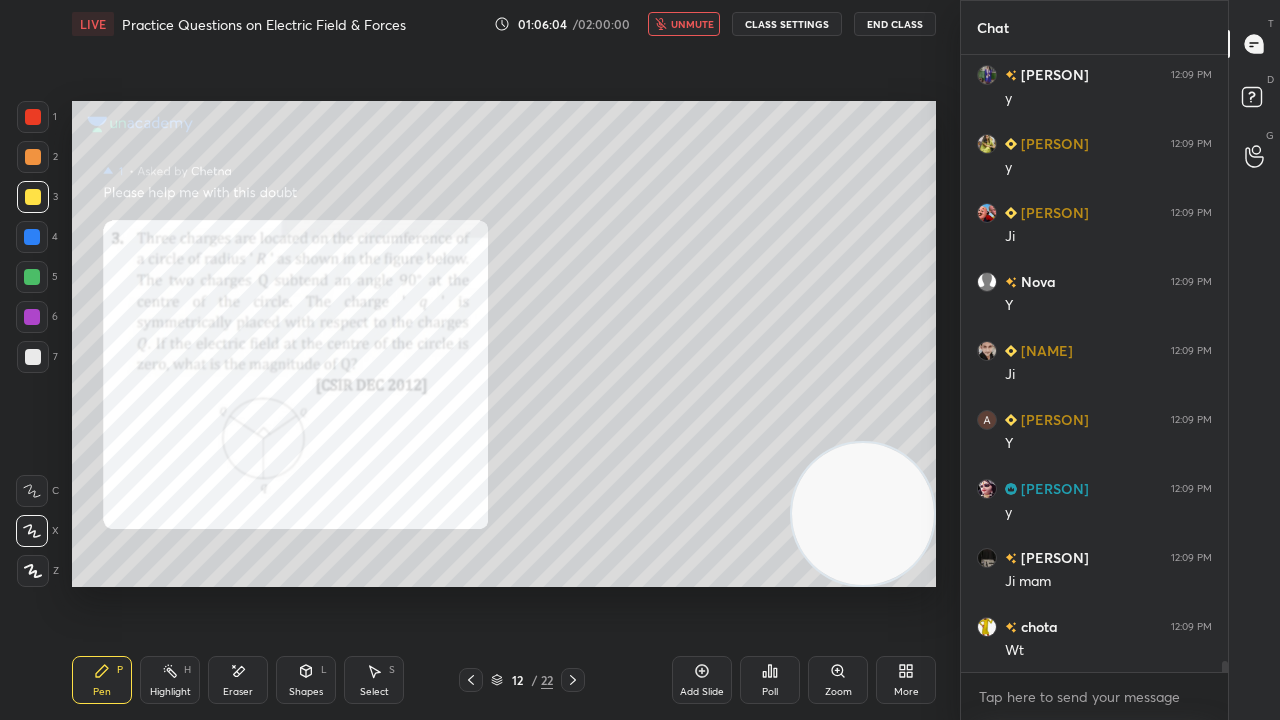 click on "unmute" at bounding box center [692, 24] 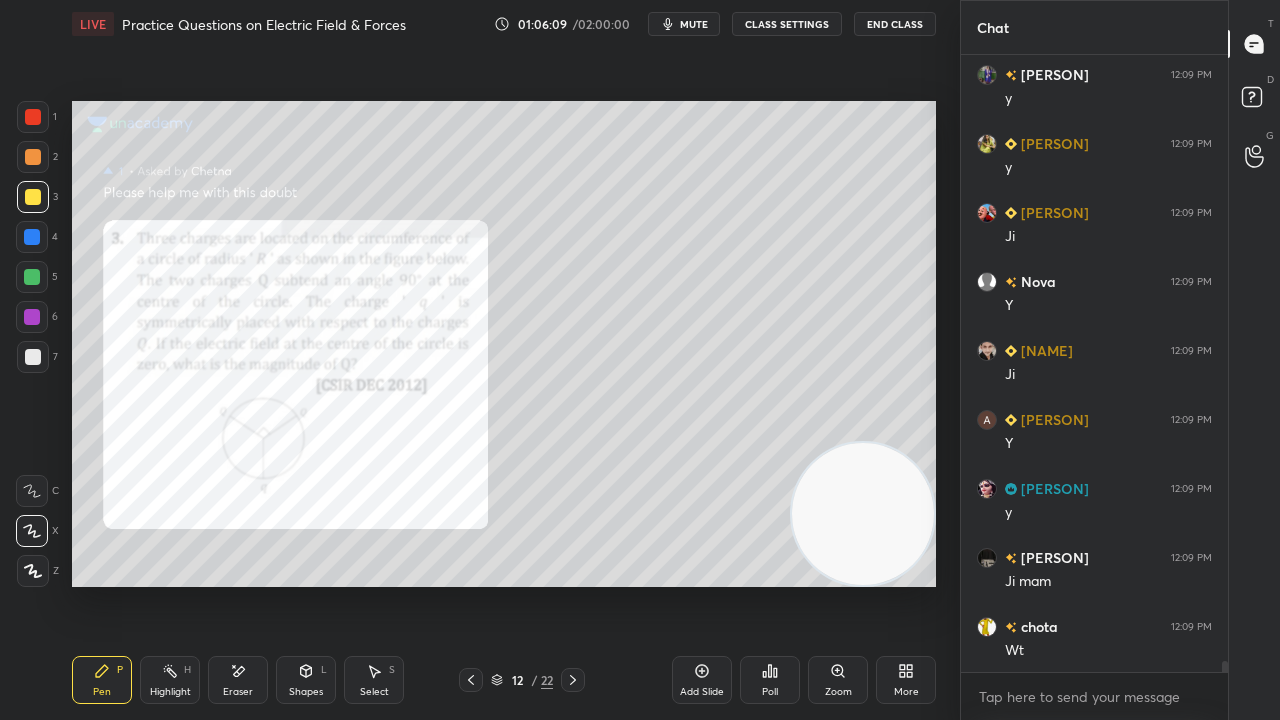 click on "mute" at bounding box center (694, 24) 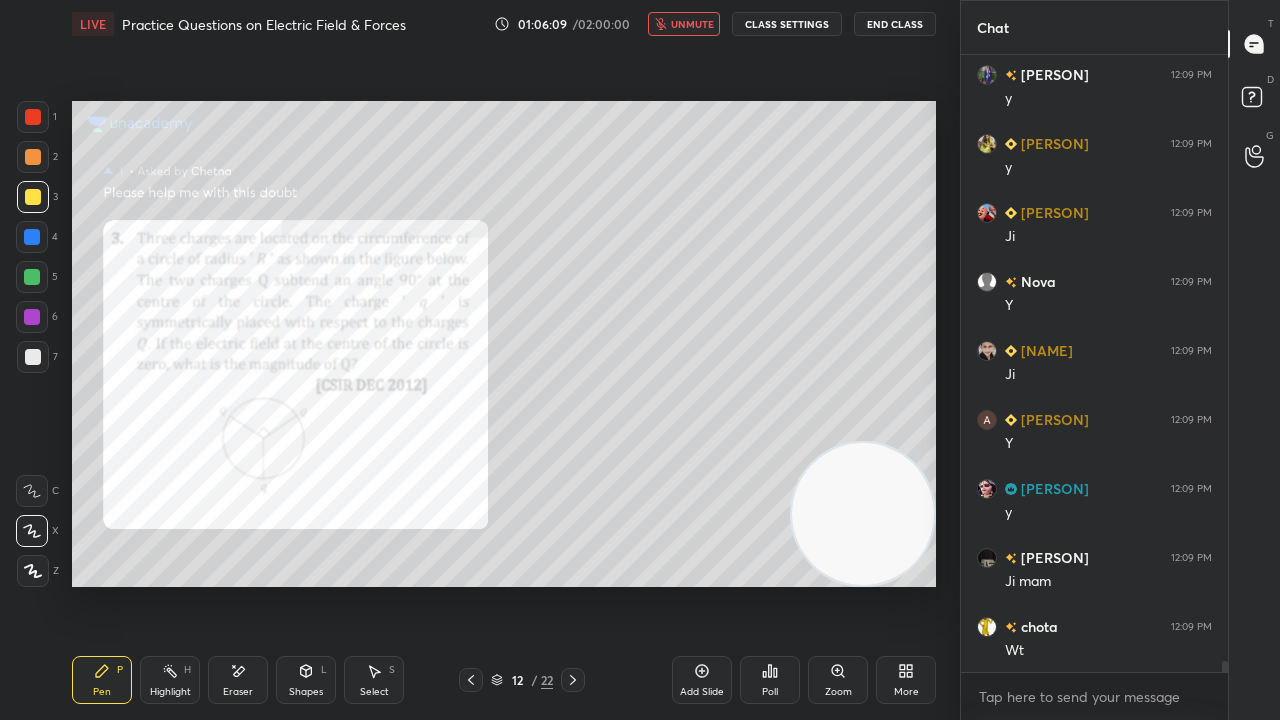 click on "unmute" at bounding box center (692, 24) 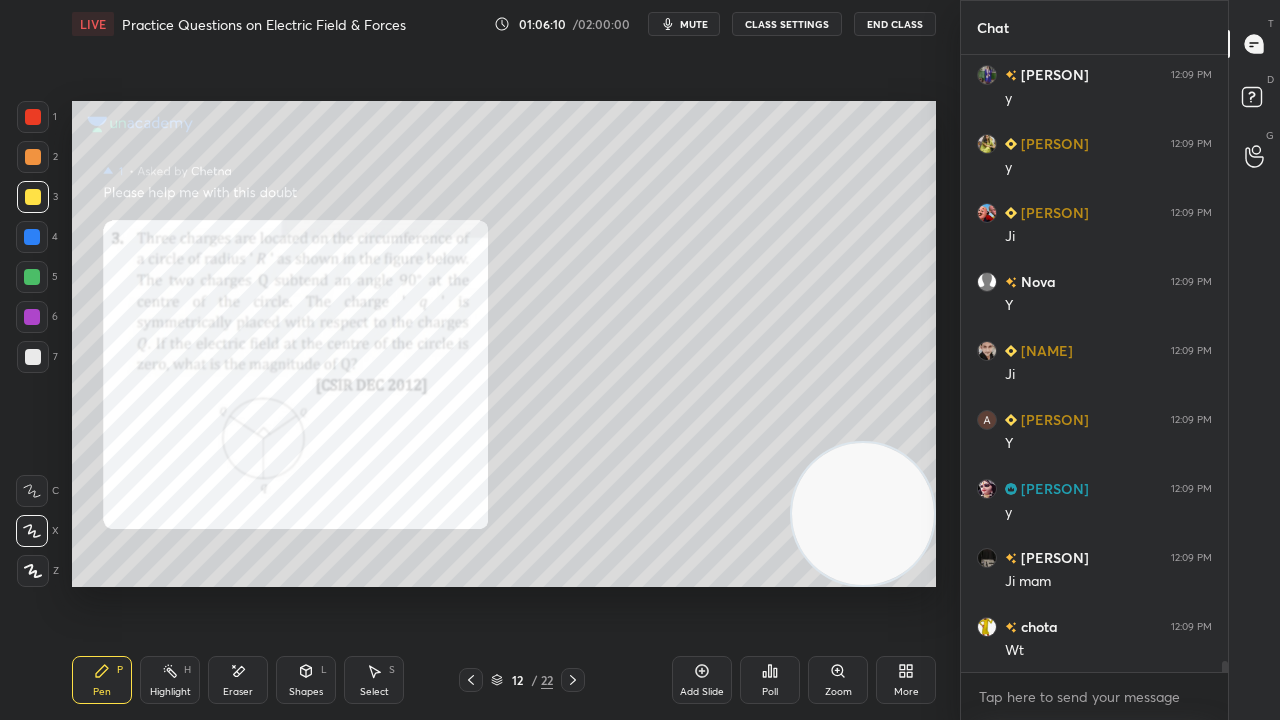 scroll, scrollTop: 33532, scrollLeft: 0, axis: vertical 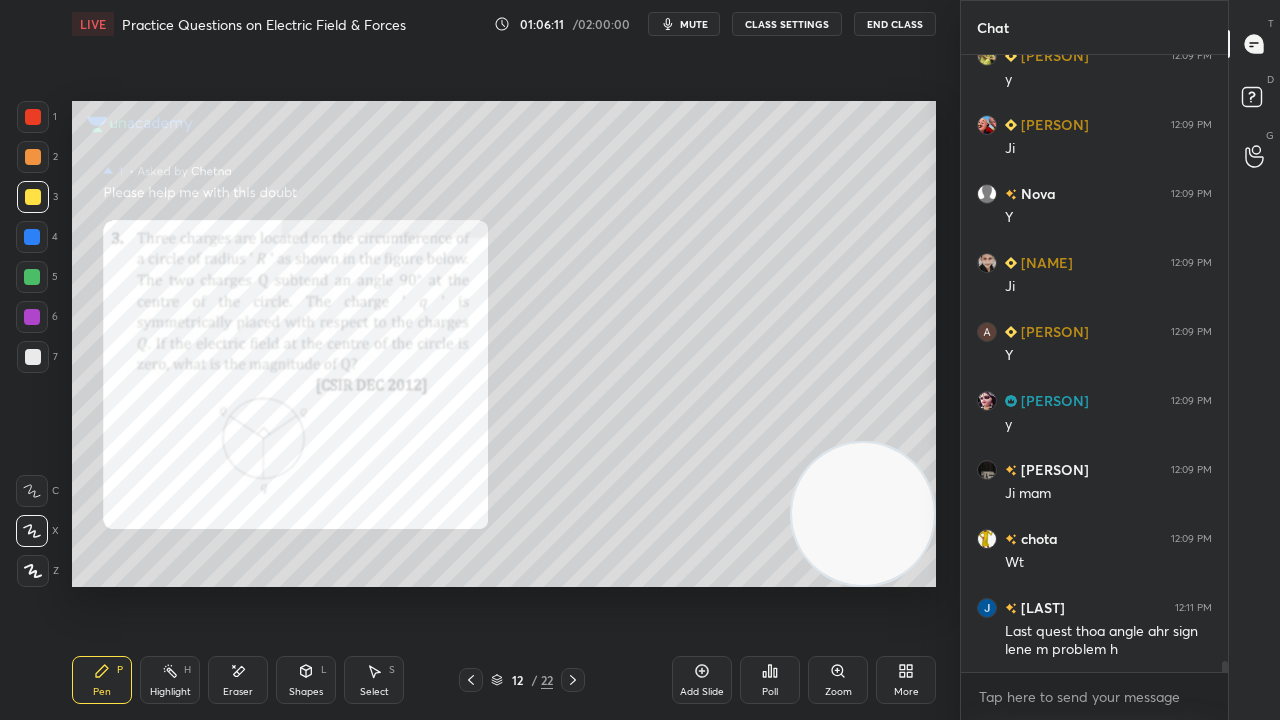 click on "mute" at bounding box center [694, 24] 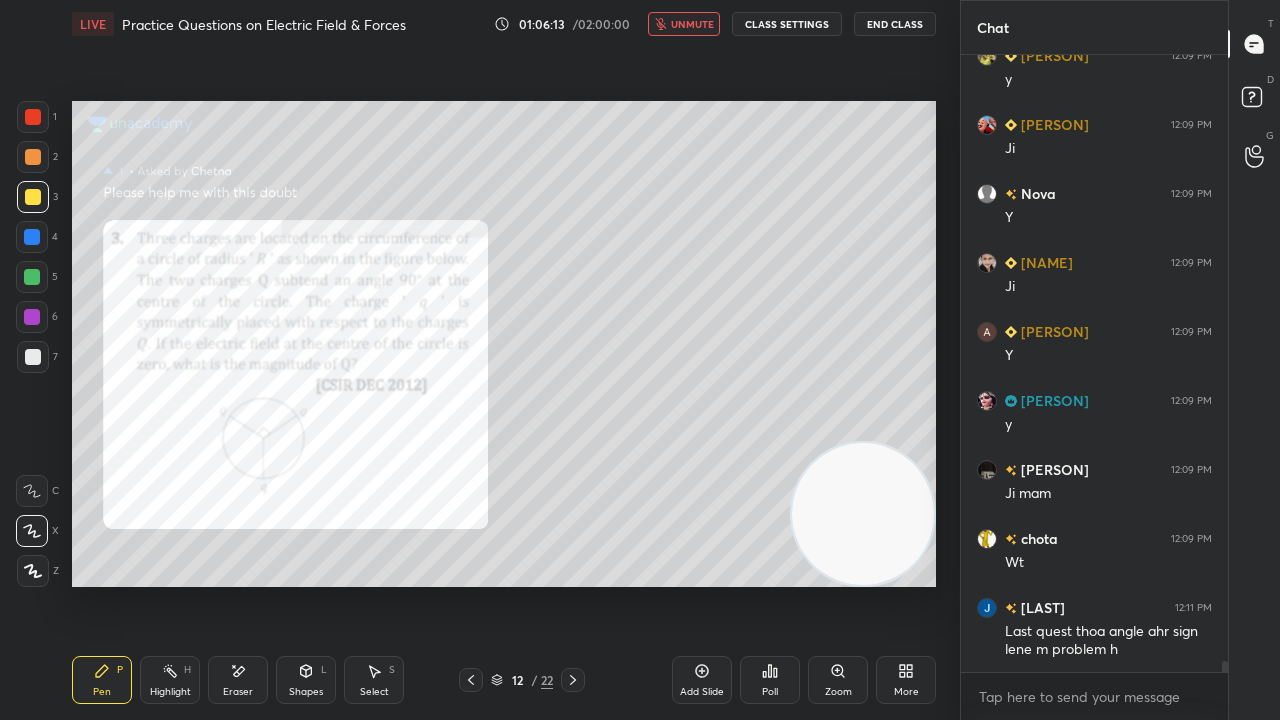 click on "unmute" at bounding box center (684, 24) 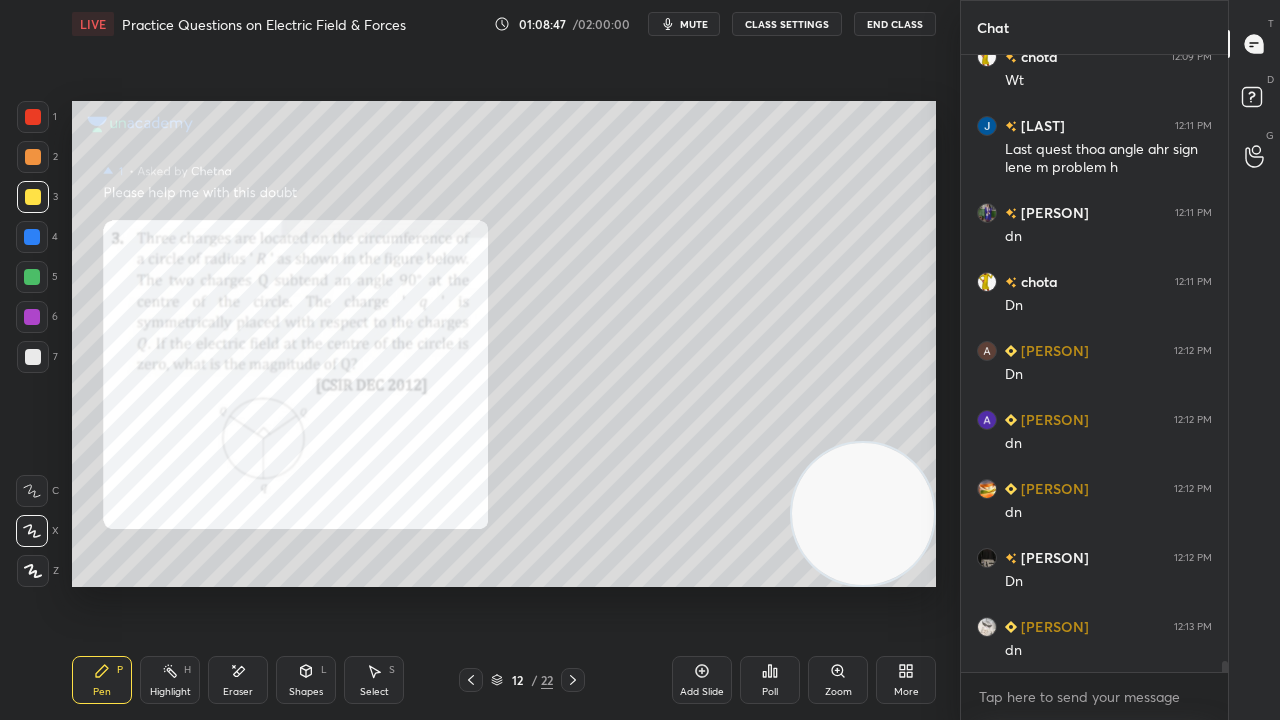 scroll, scrollTop: 34084, scrollLeft: 0, axis: vertical 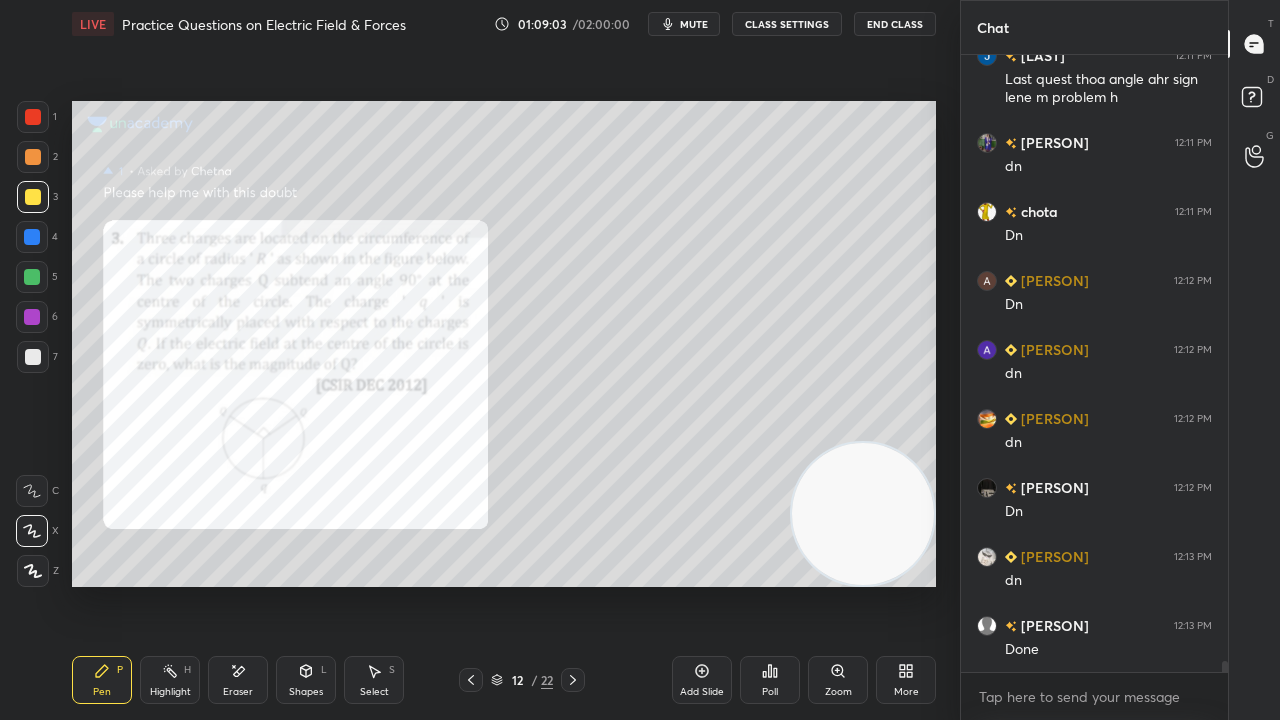 click on "Poll" at bounding box center (770, 680) 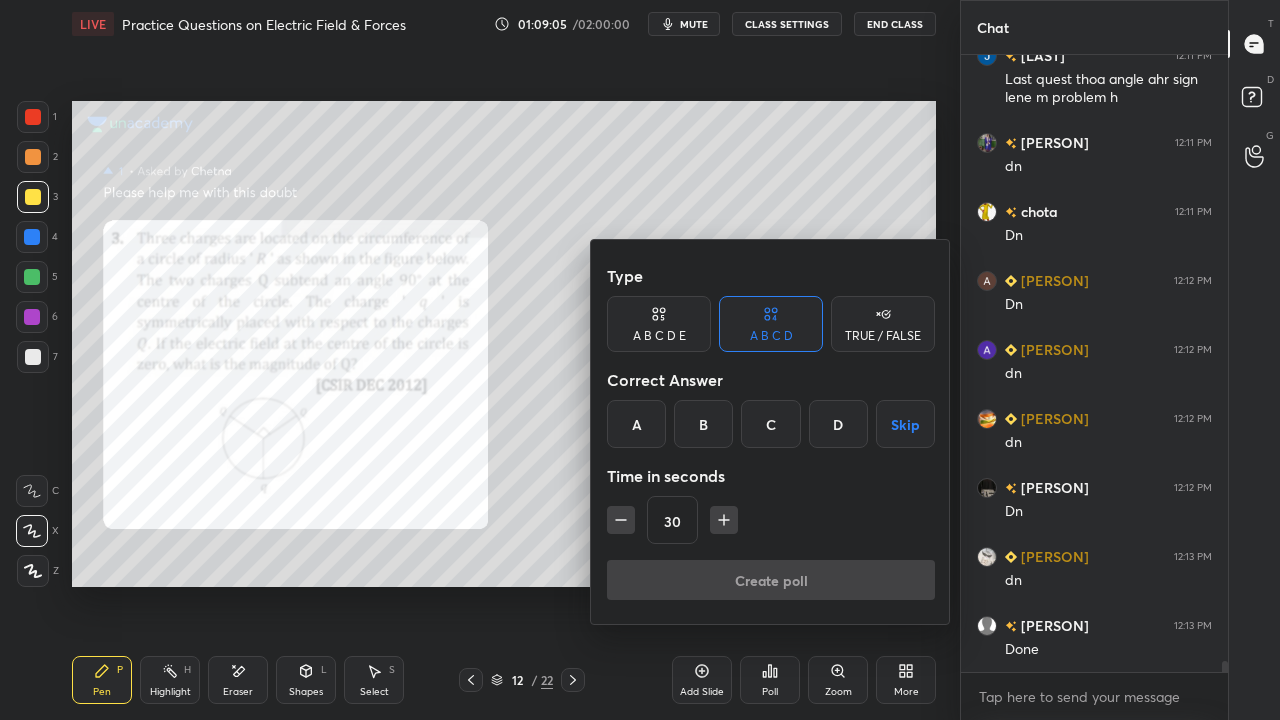 click 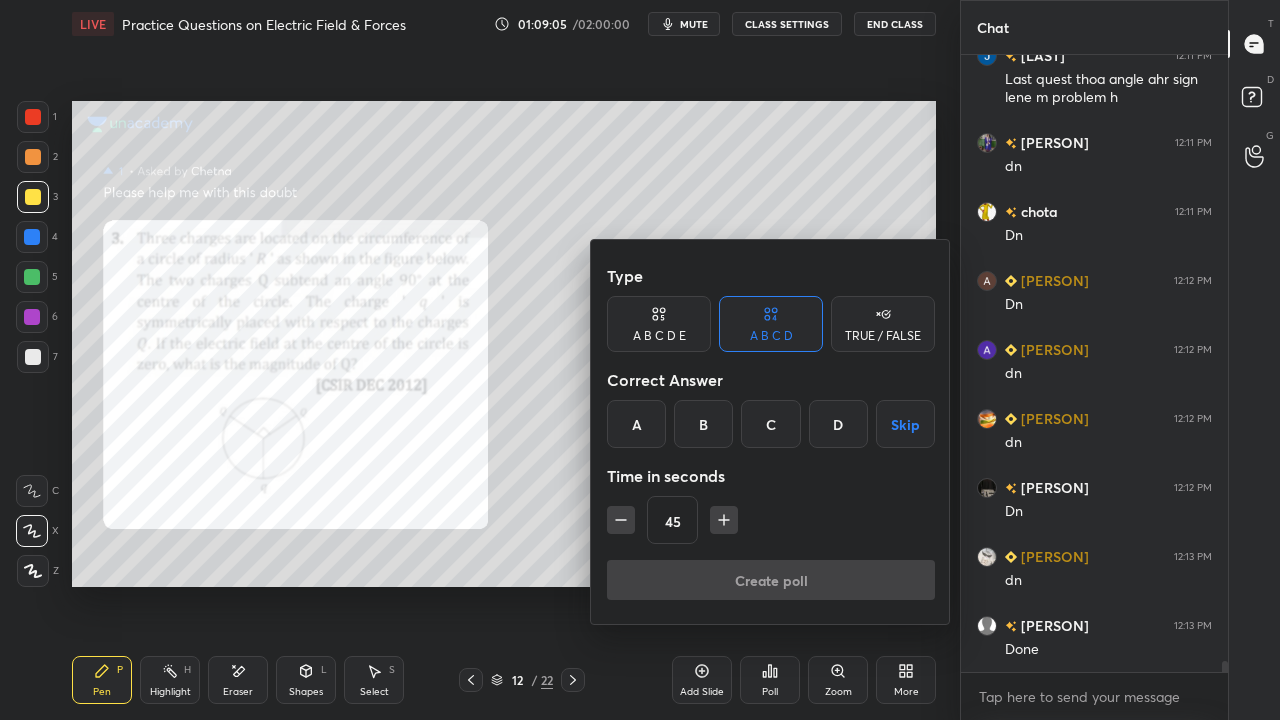 click 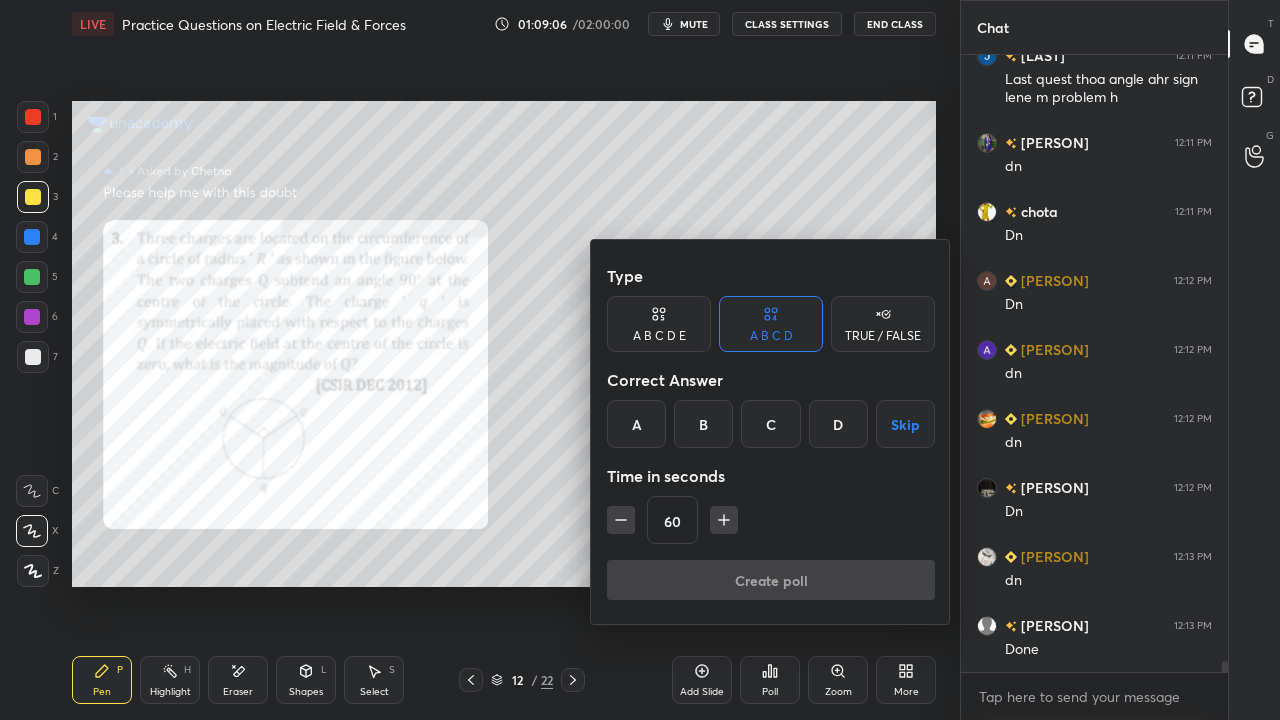 click 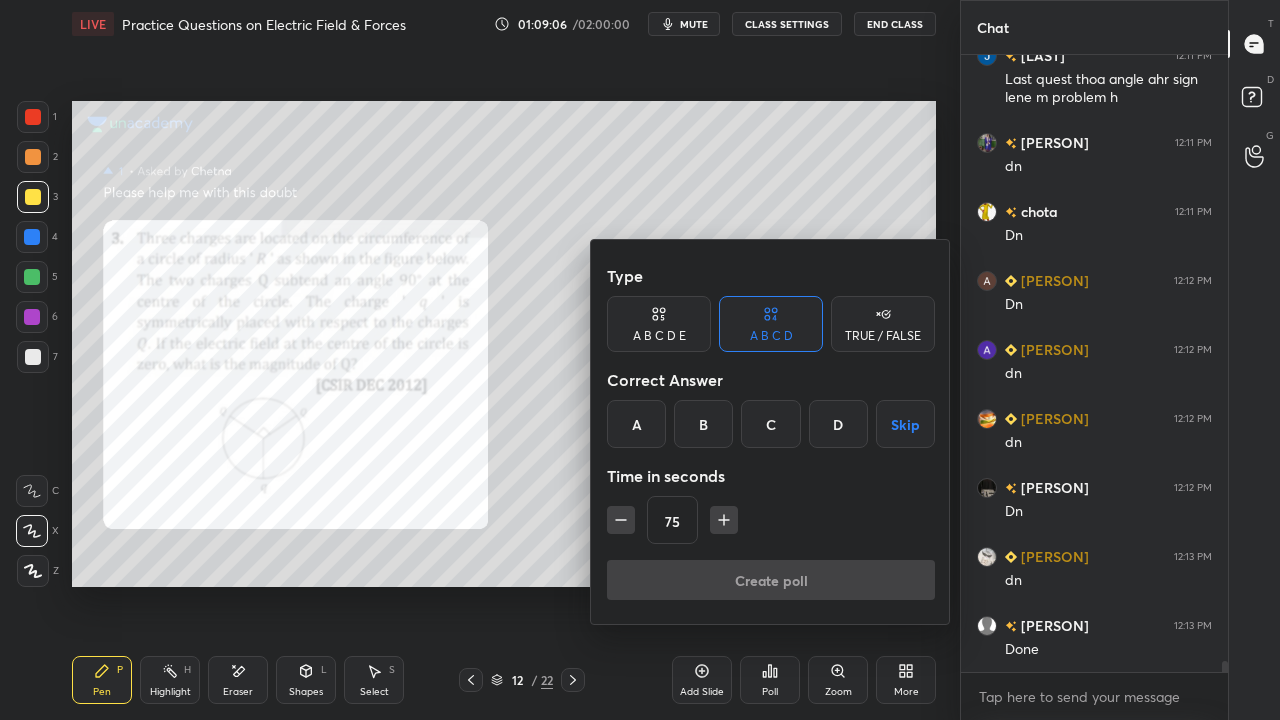 click 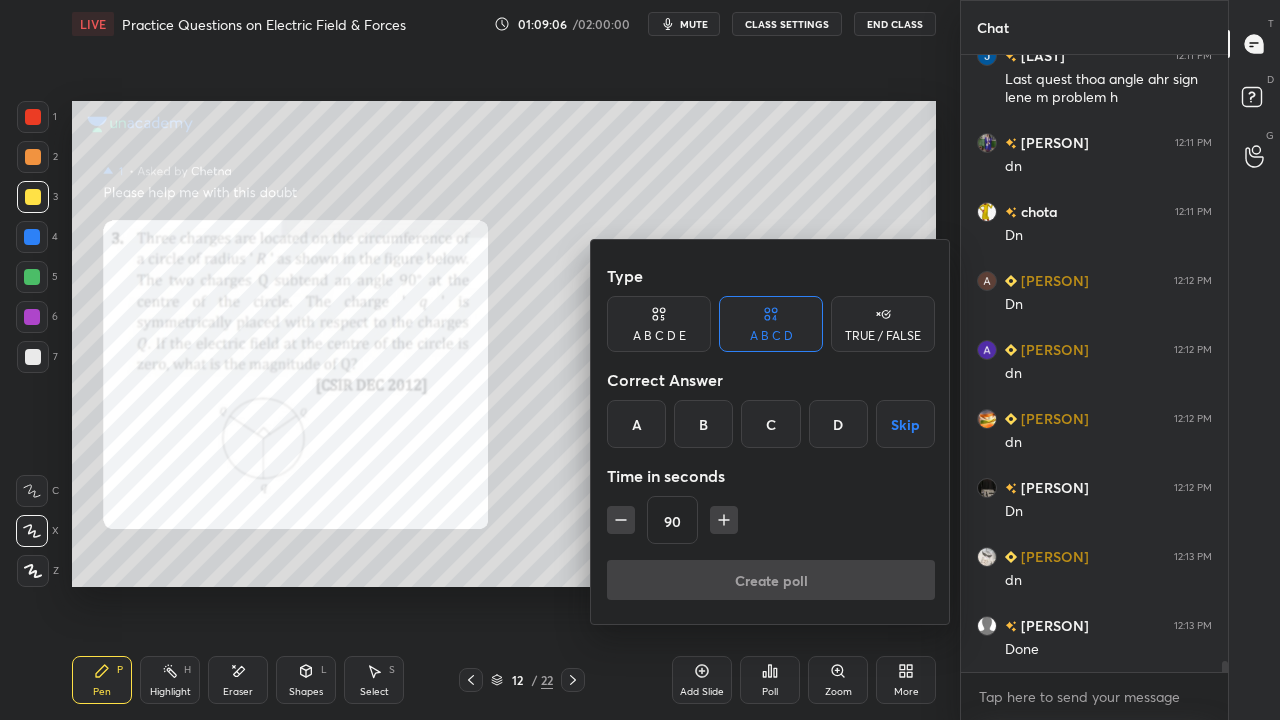 scroll, scrollTop: 34152, scrollLeft: 0, axis: vertical 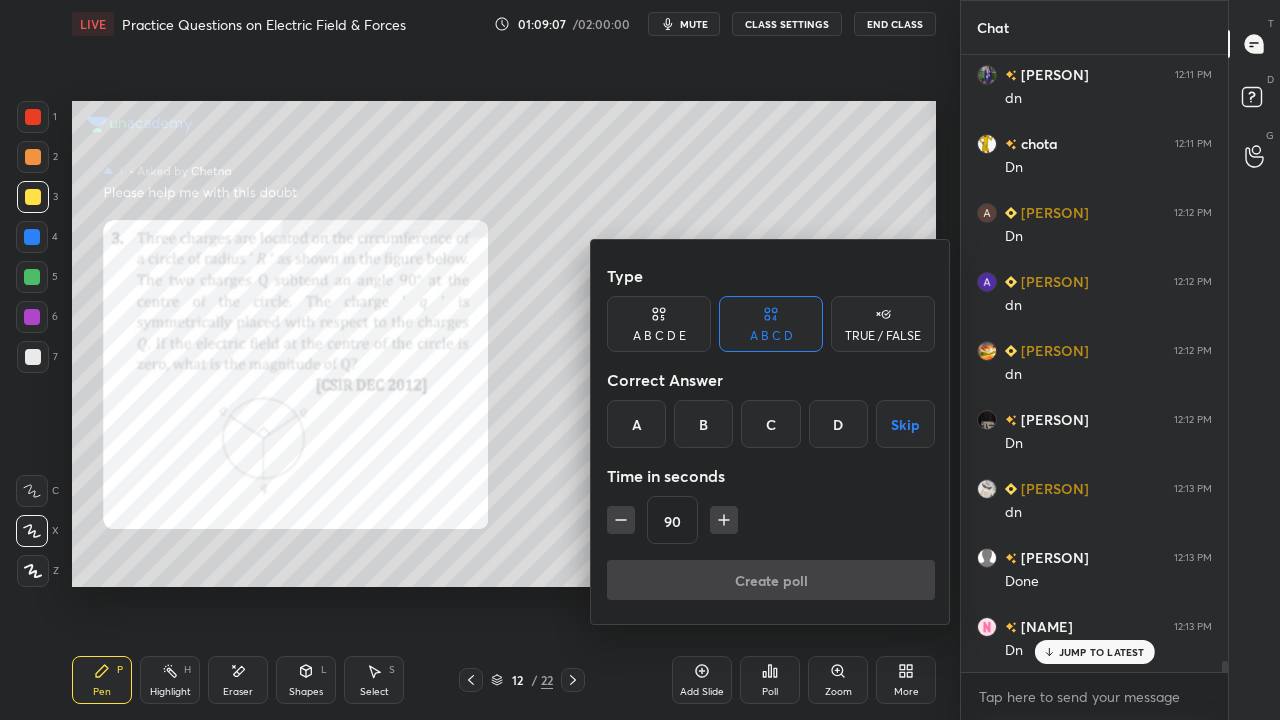 click at bounding box center [724, 520] 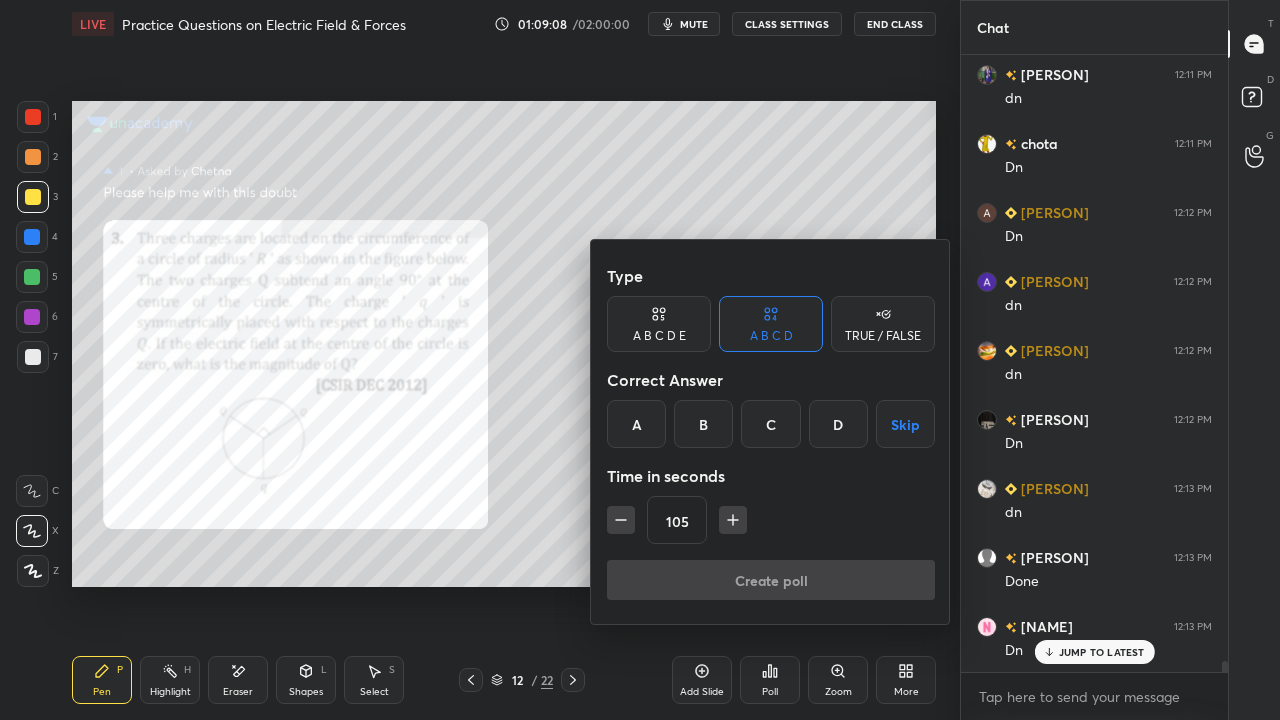 click at bounding box center (640, 360) 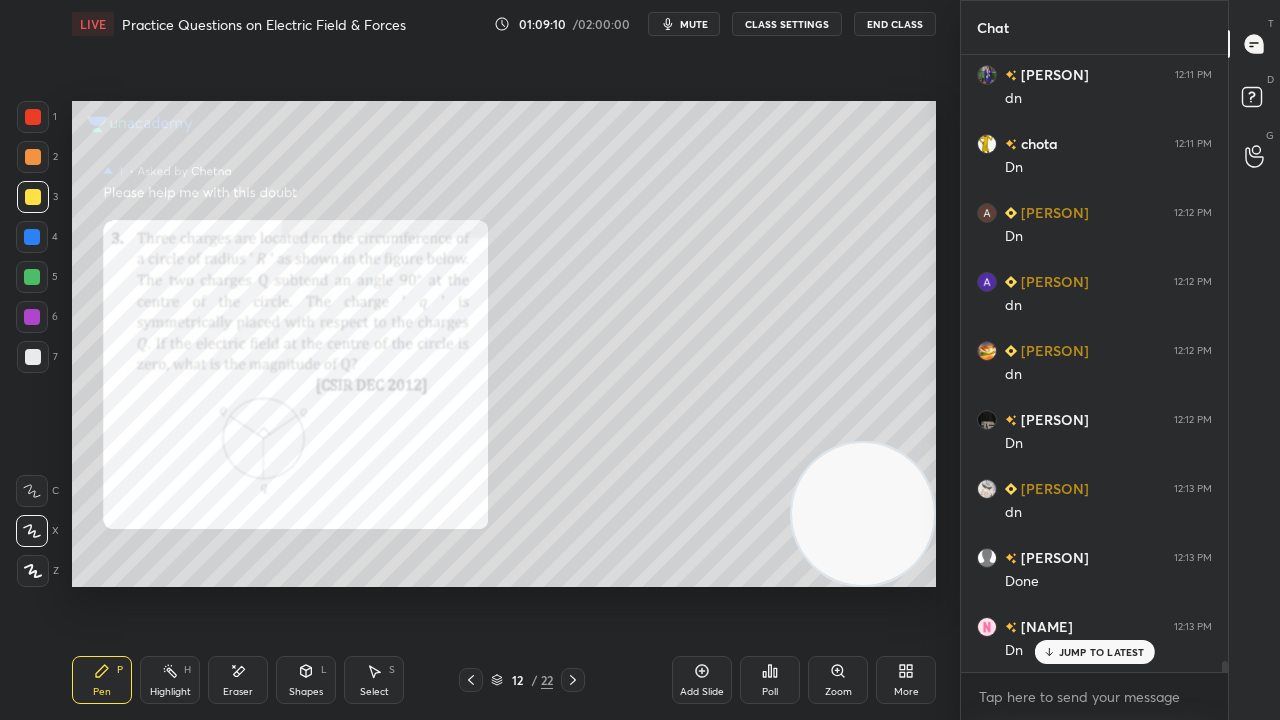 click on "Poll" at bounding box center [770, 680] 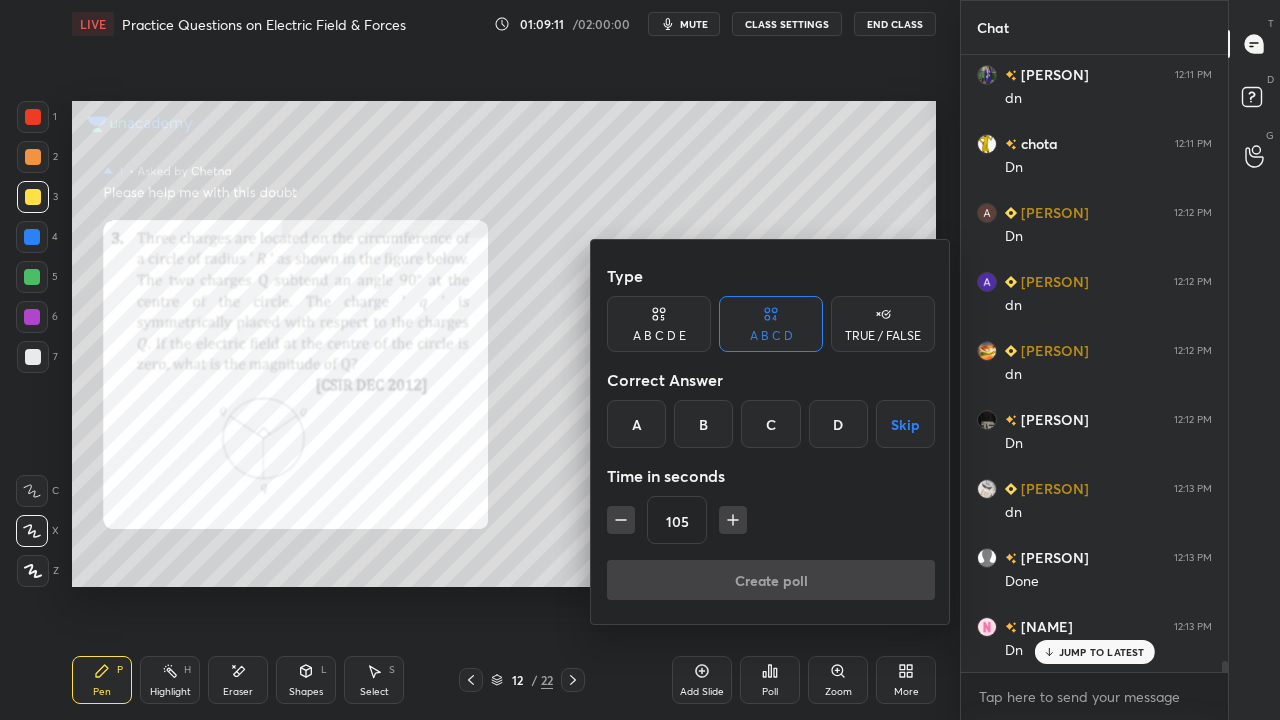 drag, startPoint x: 642, startPoint y: 418, endPoint x: 662, endPoint y: 495, distance: 79.555016 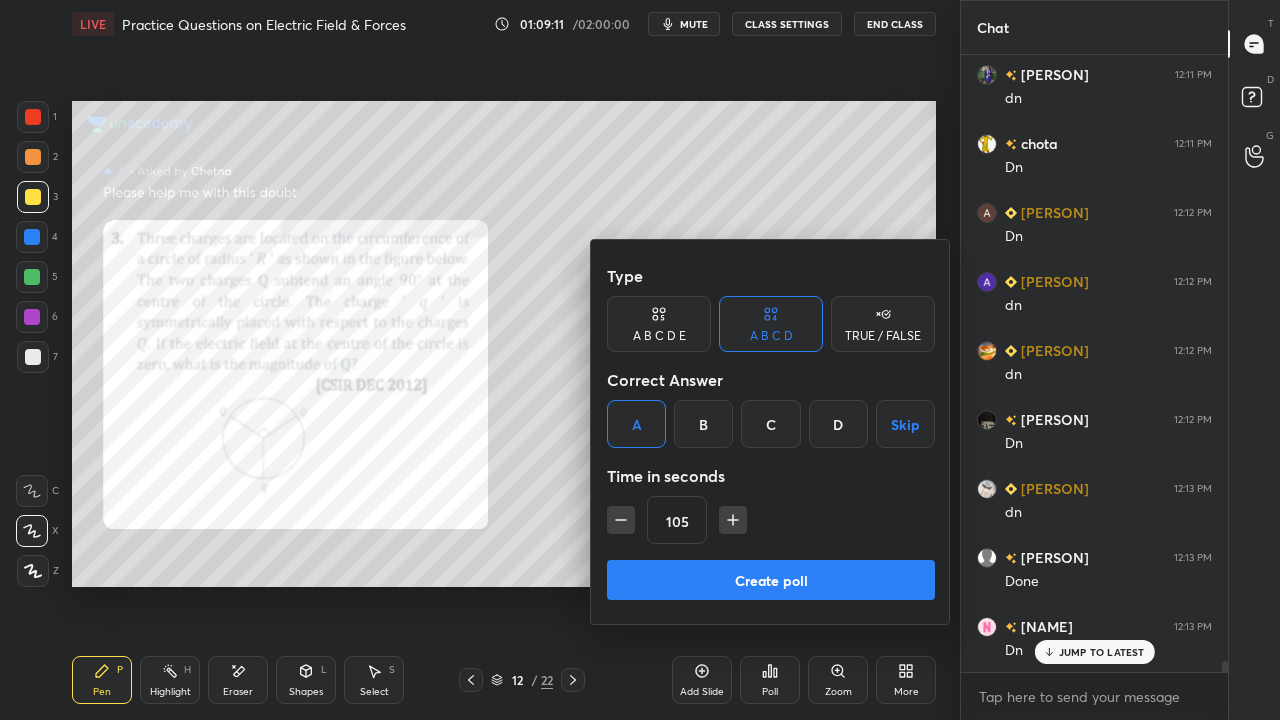 click on "Create poll" at bounding box center [771, 580] 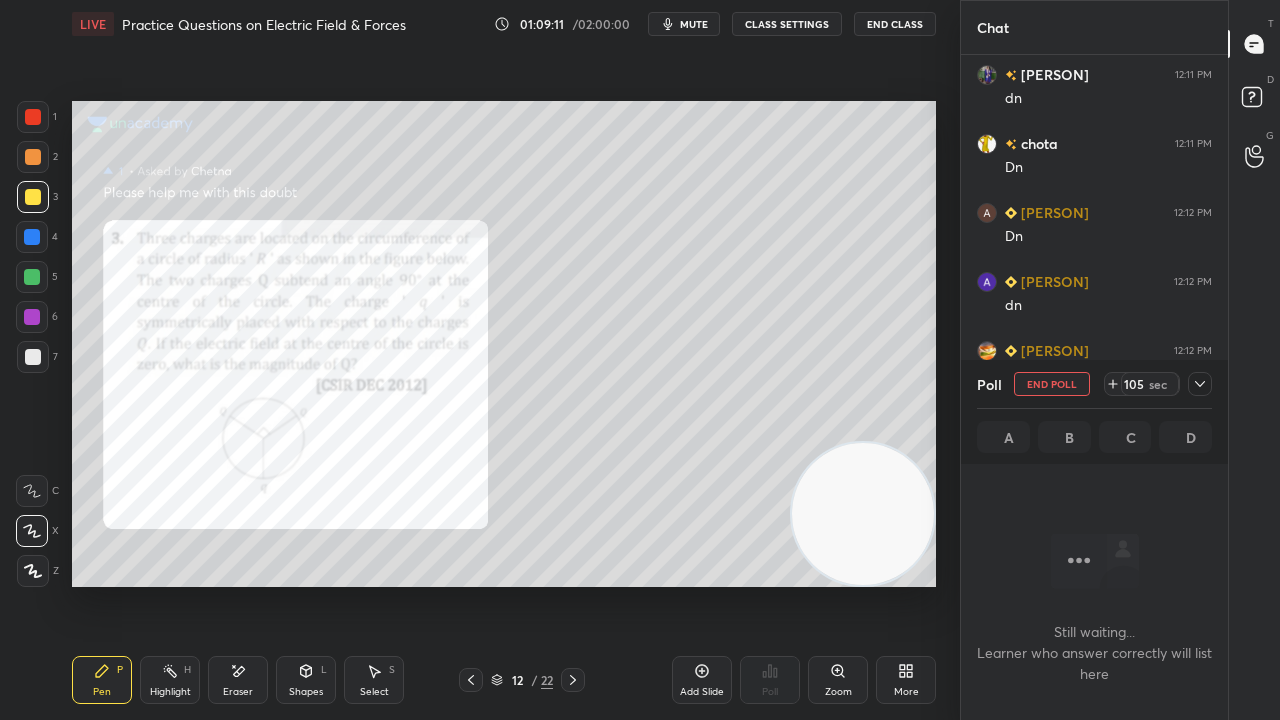 scroll, scrollTop: 540, scrollLeft: 261, axis: both 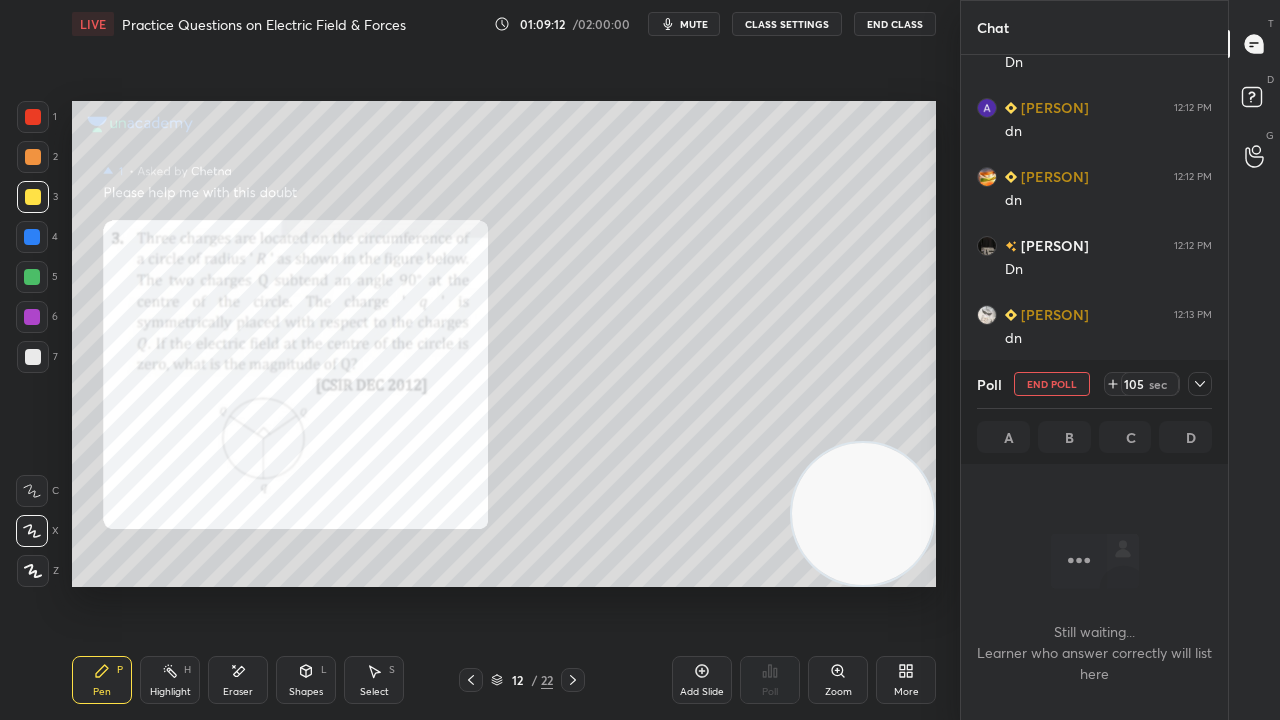 click on "LIVE Practice Questions on Electric Field & Forces 01:09:12 /  02:00:00 mute CLASS SETTINGS End Class" at bounding box center (504, 24) 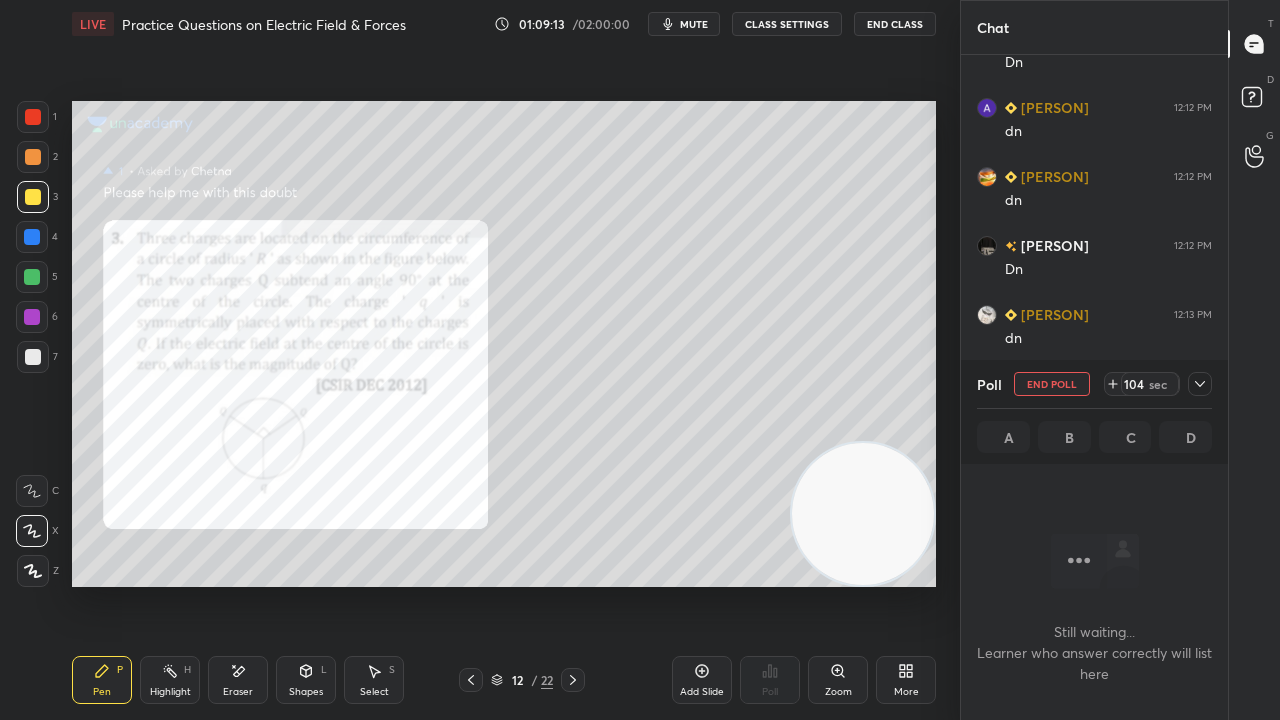 click on "mute" at bounding box center (694, 24) 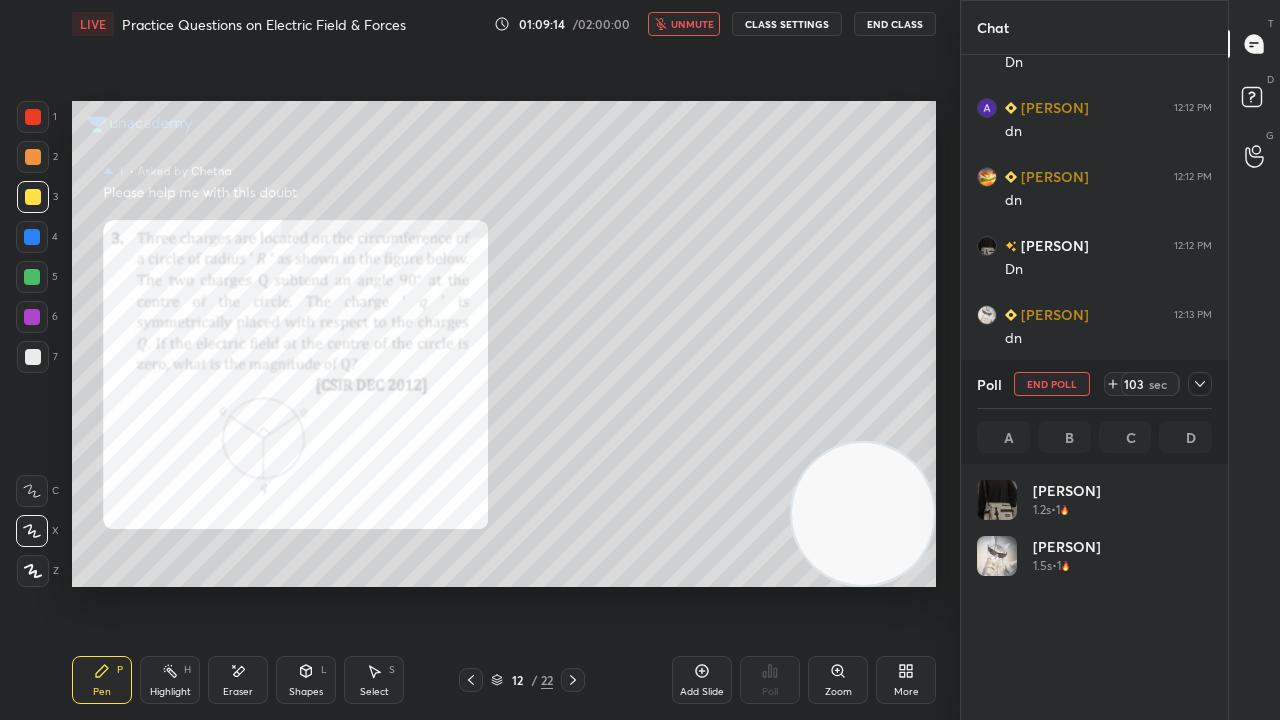 scroll, scrollTop: 7, scrollLeft: 6, axis: both 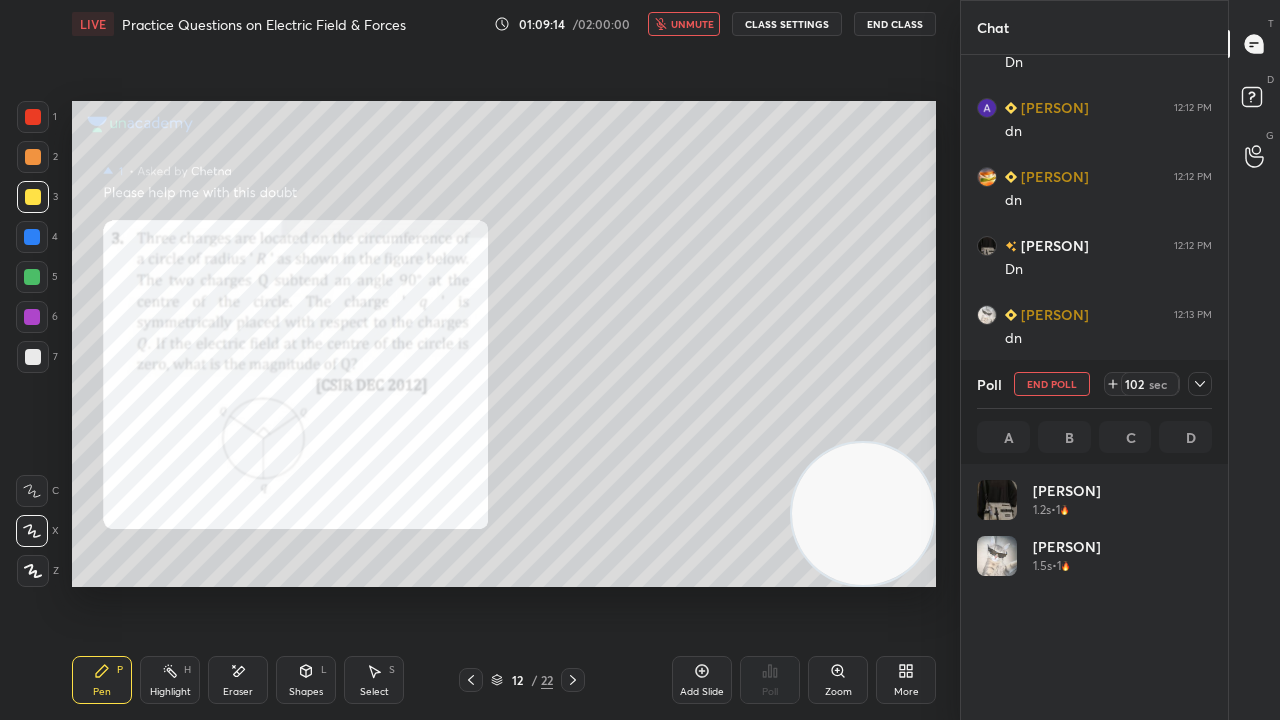 click on "unmute" at bounding box center [692, 24] 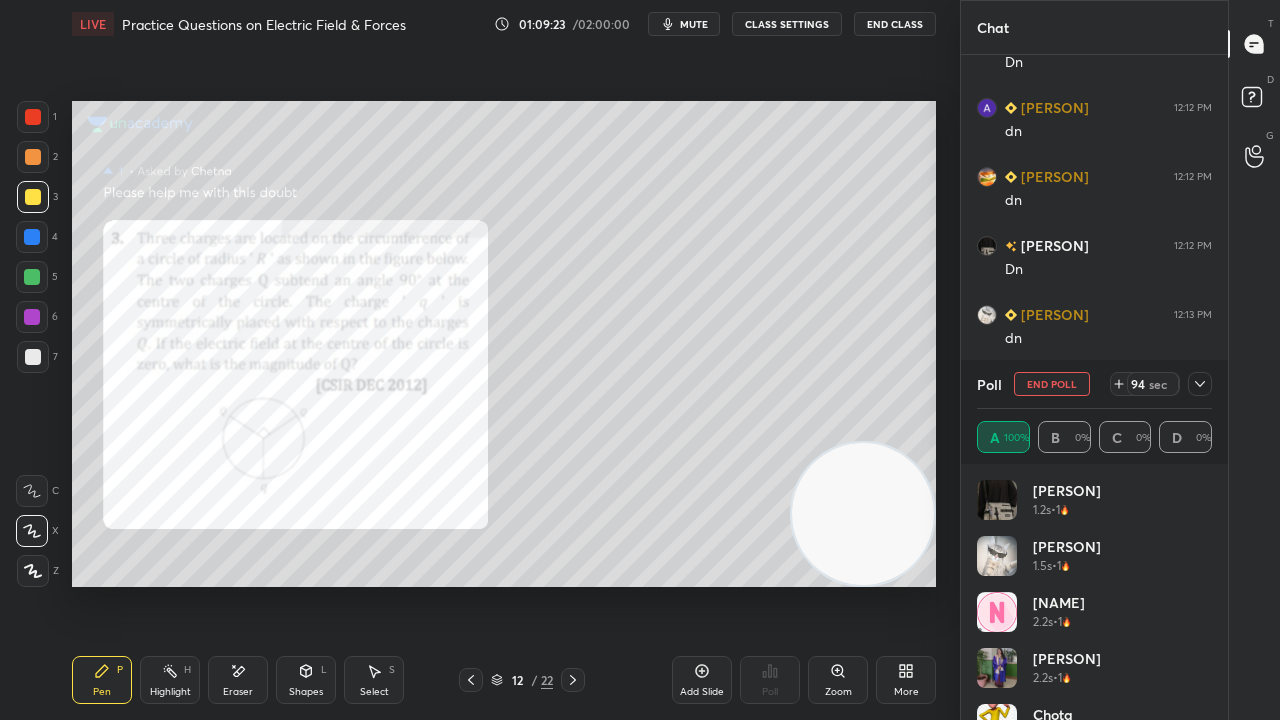 scroll, scrollTop: 34394, scrollLeft: 0, axis: vertical 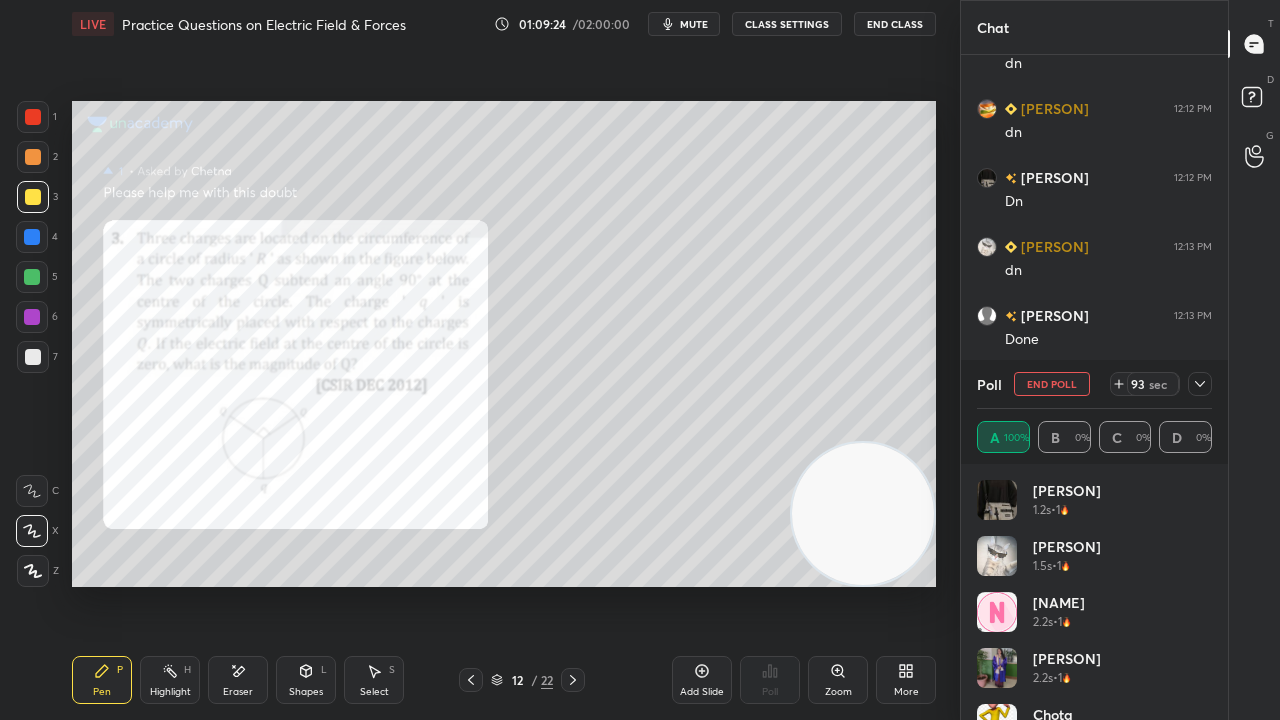 click on "mute" at bounding box center (684, 24) 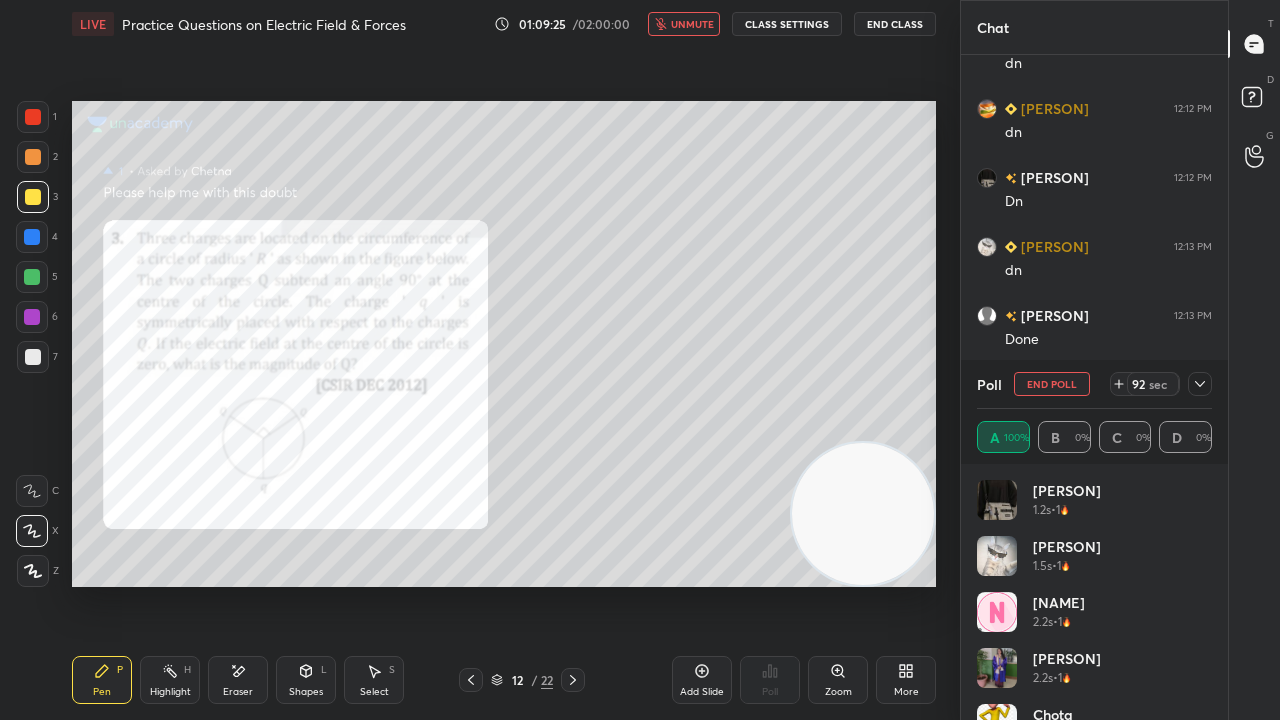 click on "unmute" at bounding box center (692, 24) 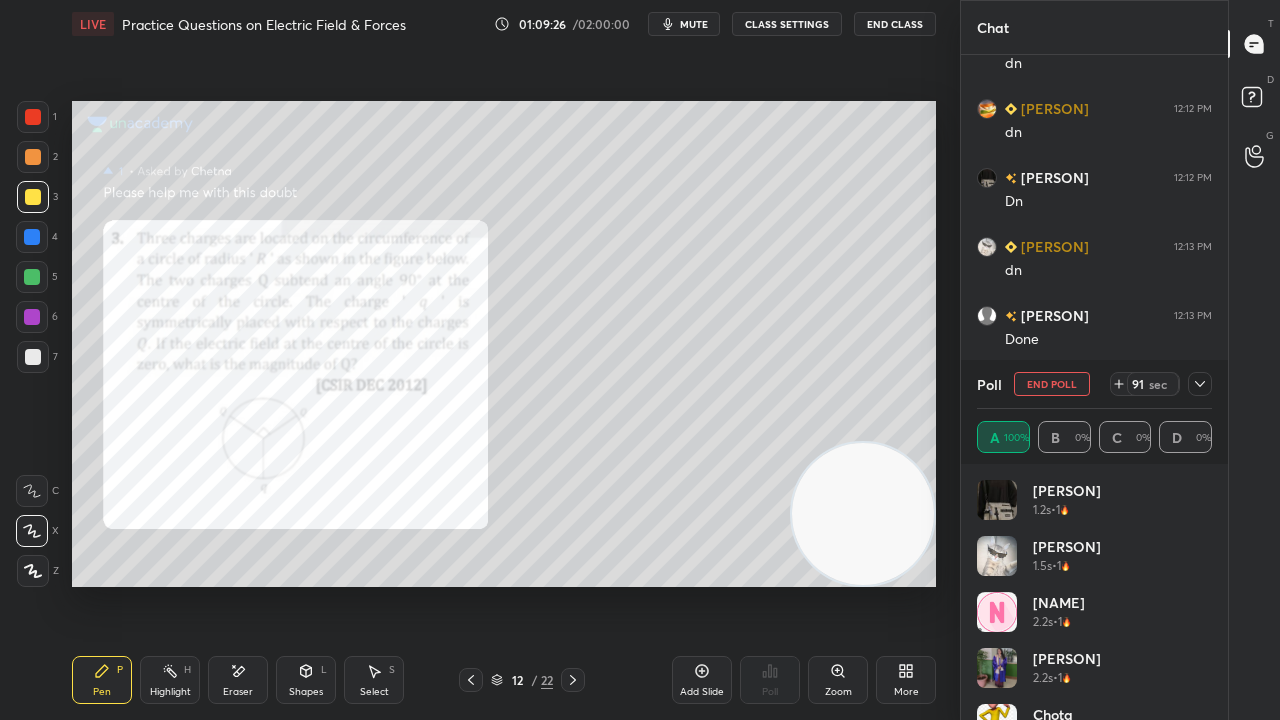 click on "mute" at bounding box center [694, 24] 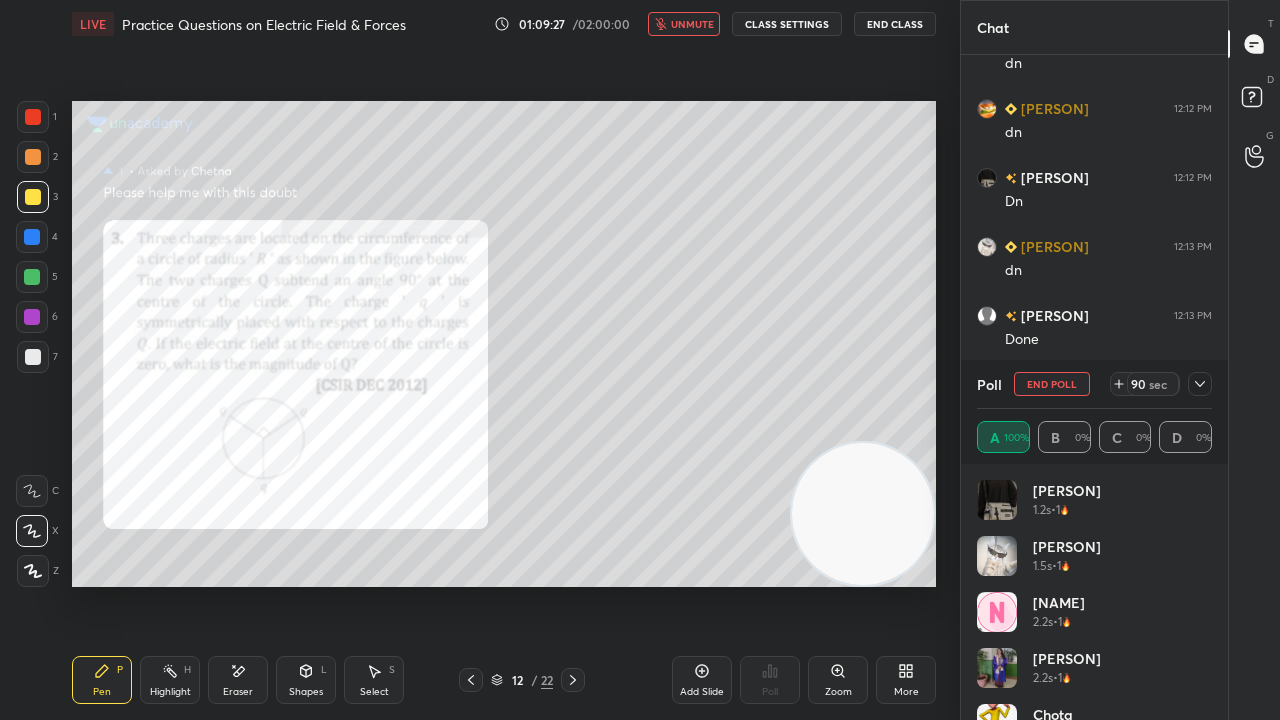 click on "unmute" at bounding box center [692, 24] 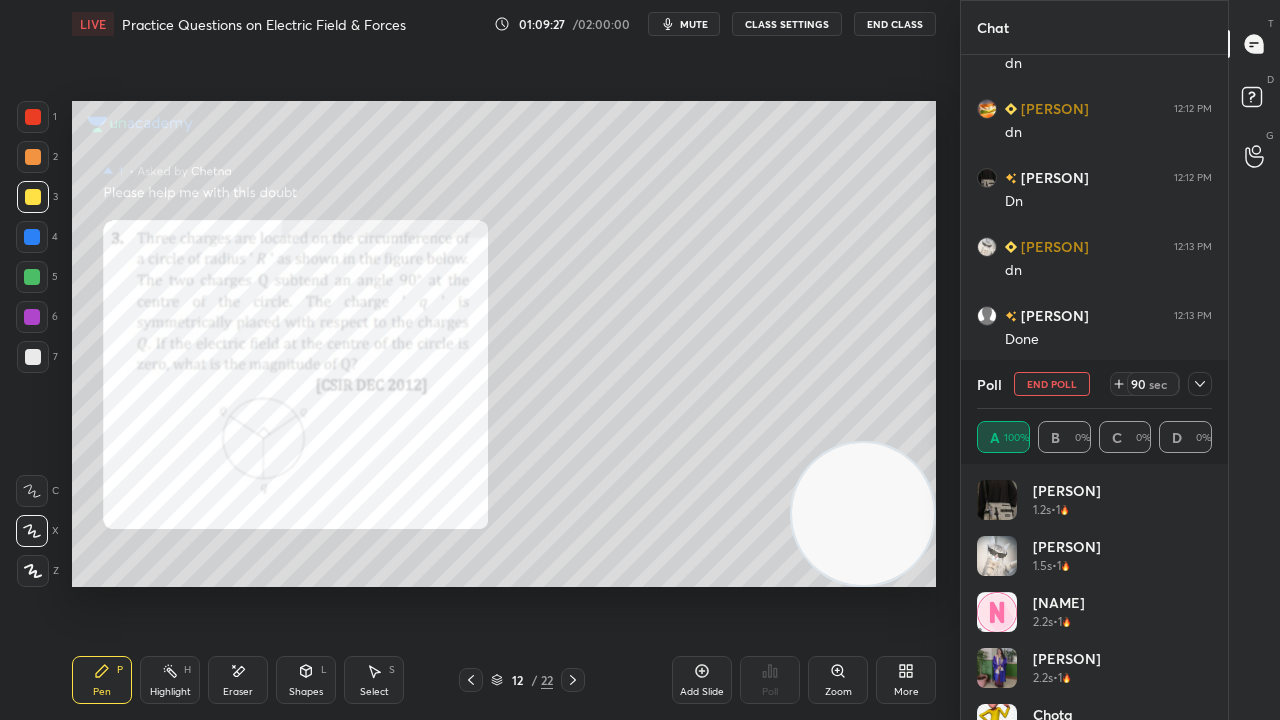 click on "mute" at bounding box center [684, 24] 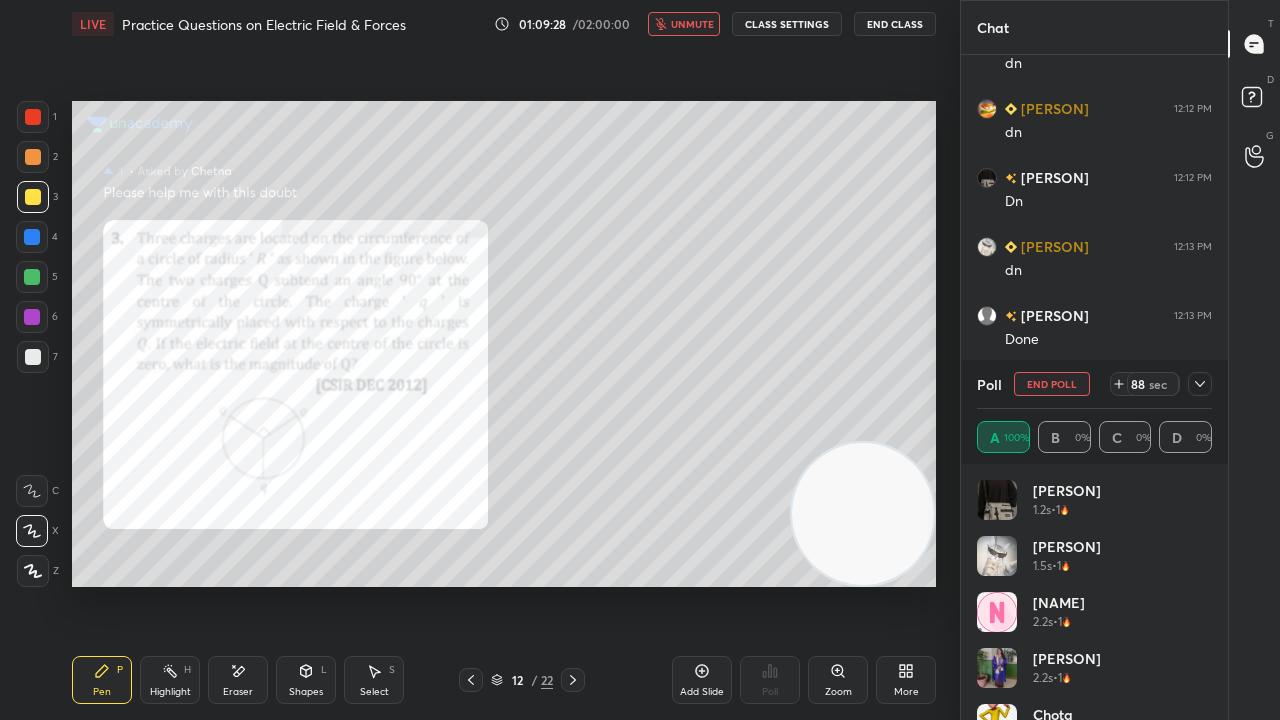 click on "unmute" at bounding box center (684, 24) 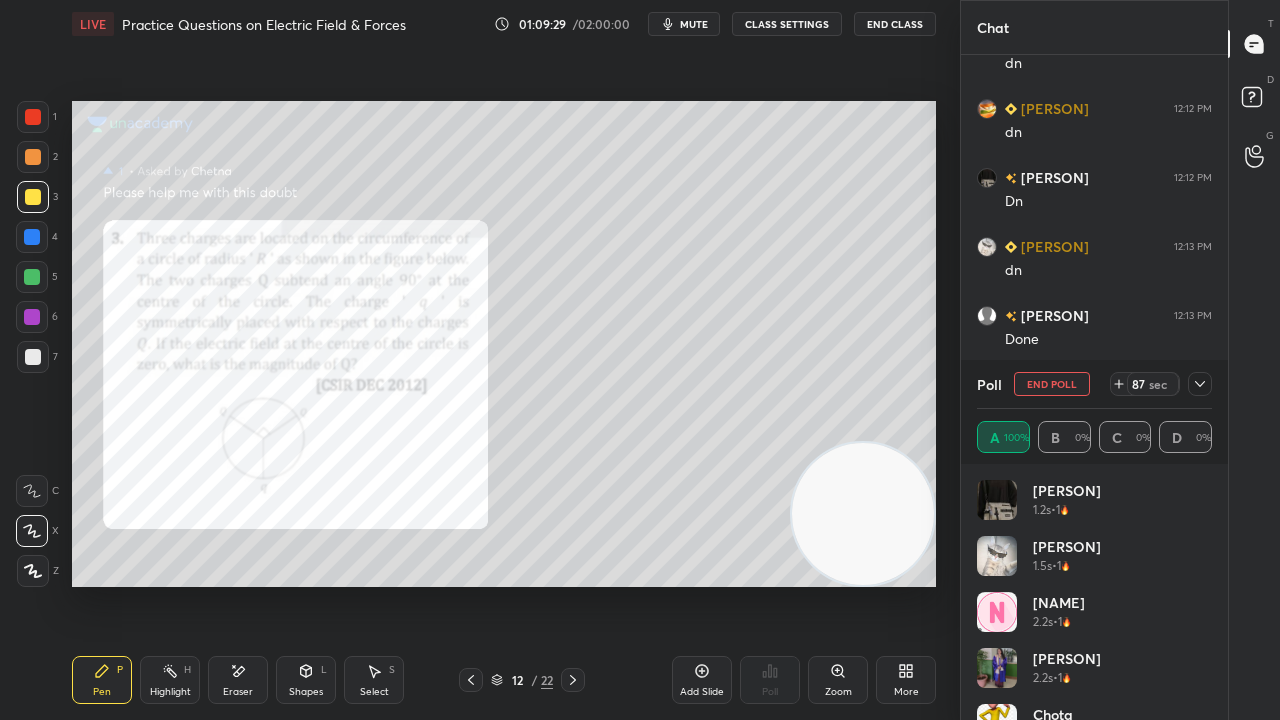 click 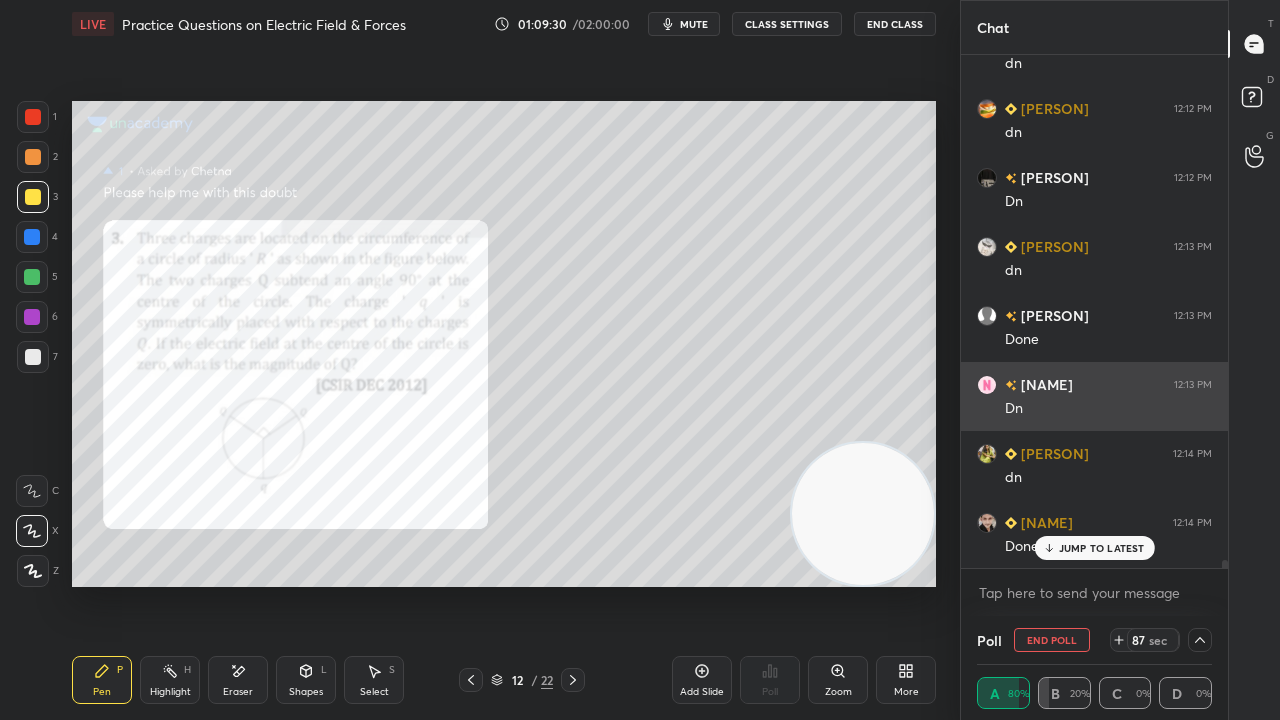scroll, scrollTop: 130, scrollLeft: 229, axis: both 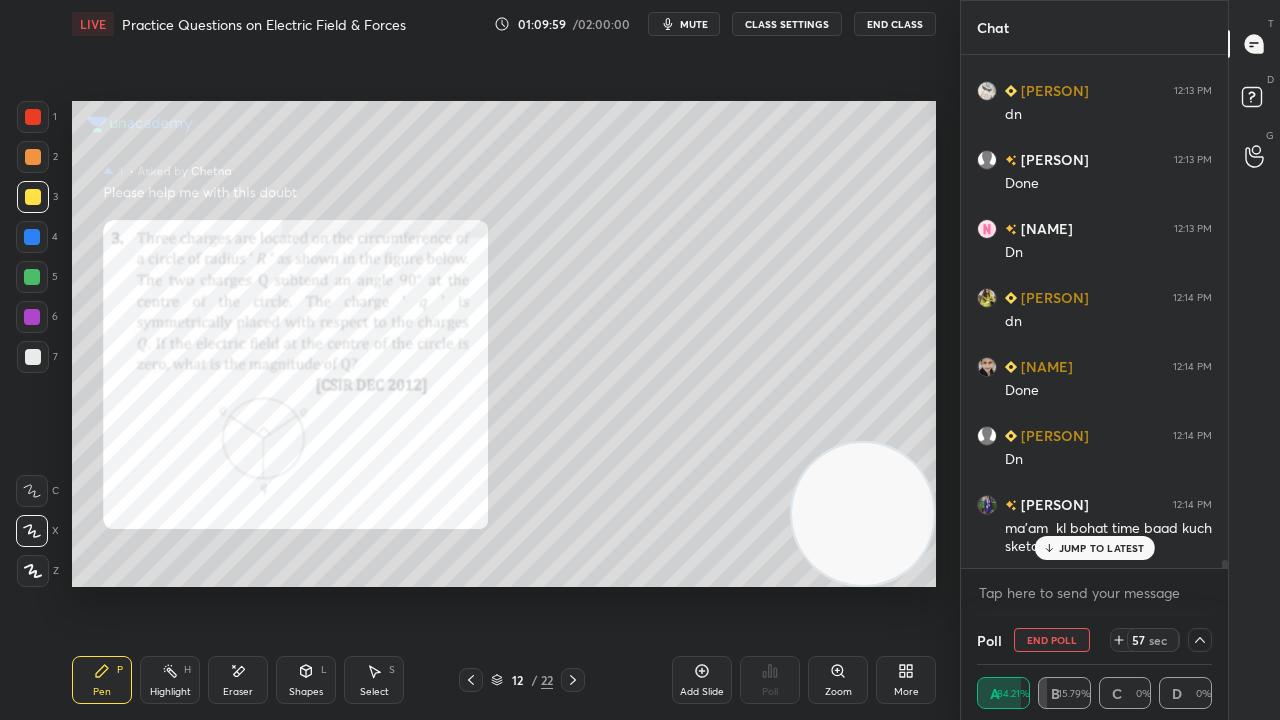 drag, startPoint x: 1083, startPoint y: 552, endPoint x: 1072, endPoint y: 588, distance: 37.64306 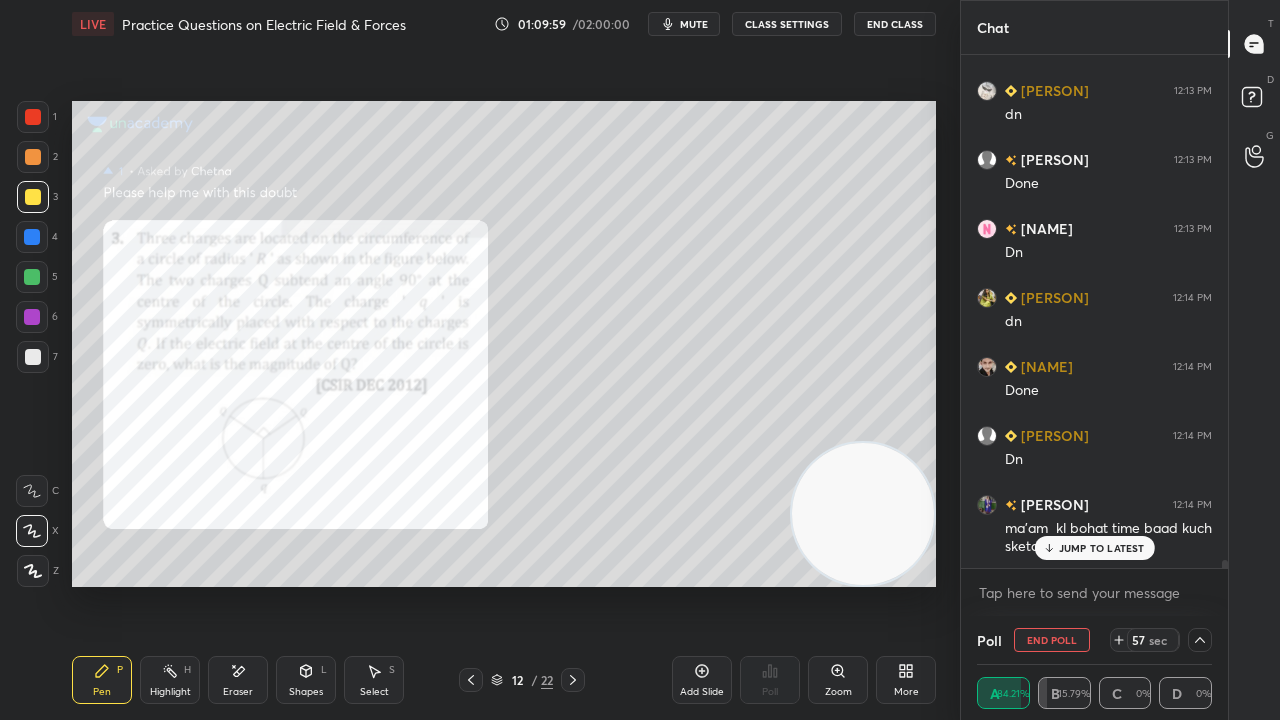 click on "JUMP TO LATEST" at bounding box center (1102, 548) 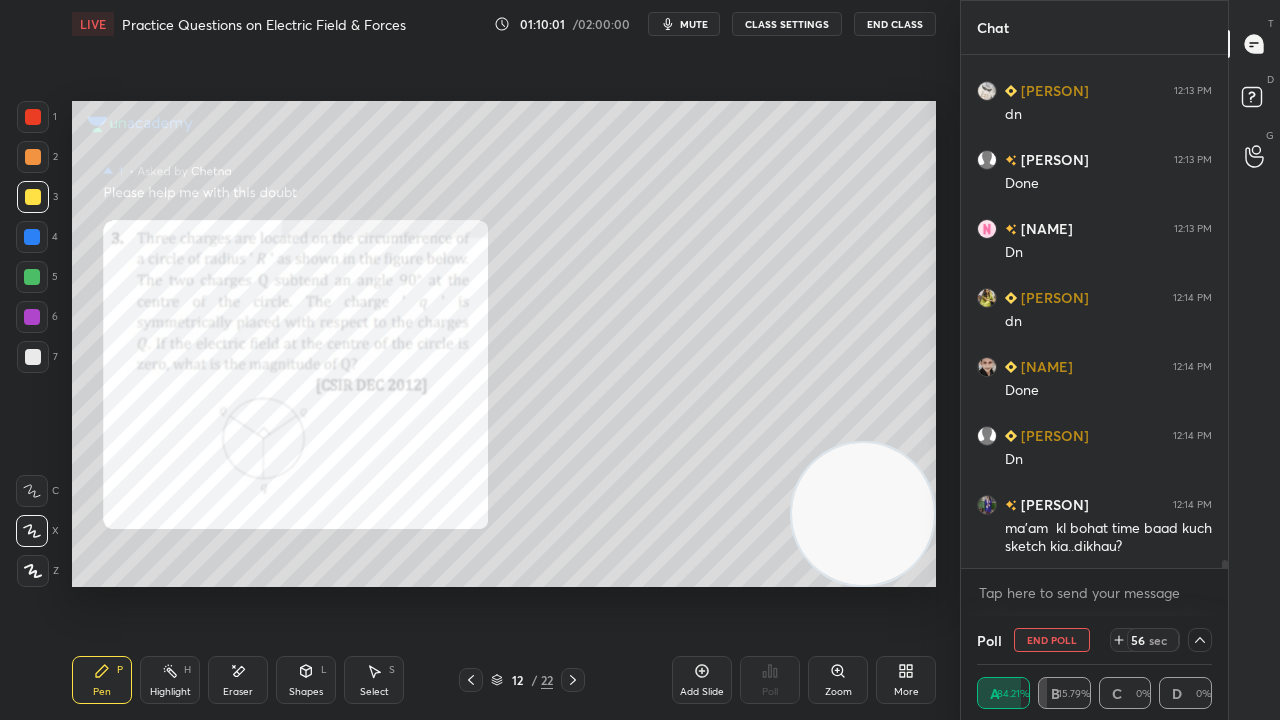 click on "mute" at bounding box center [694, 24] 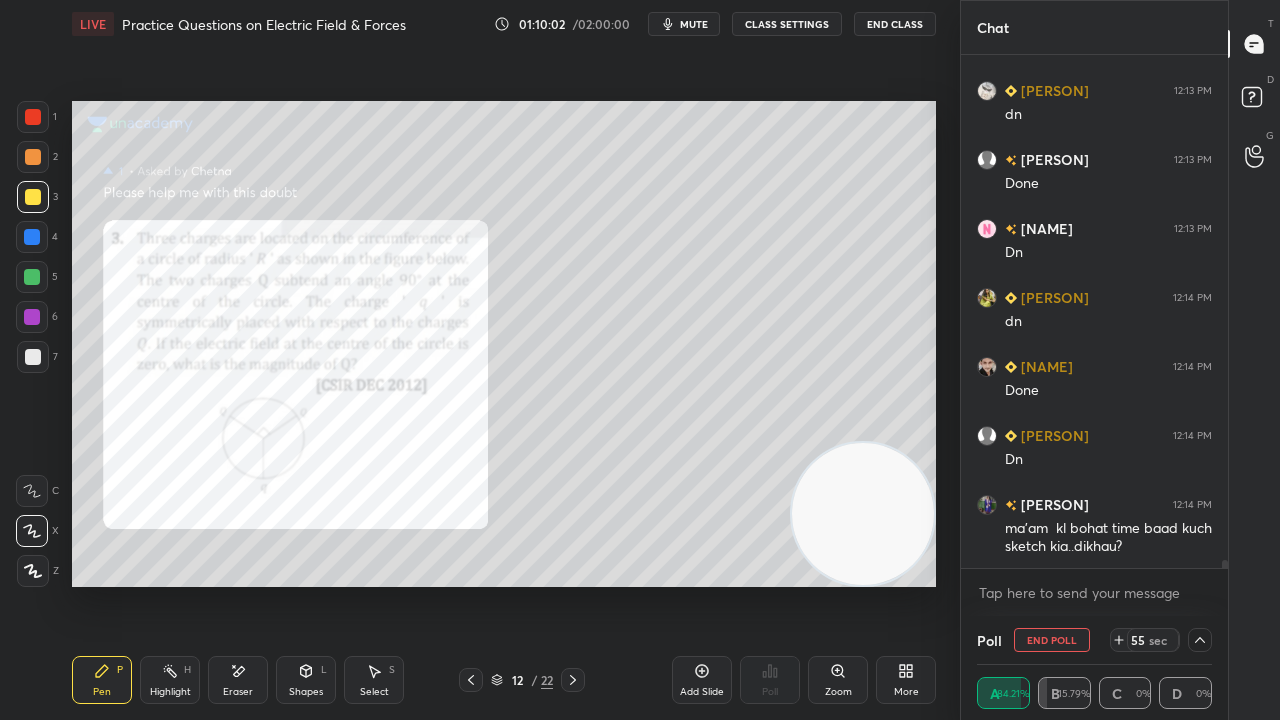 click 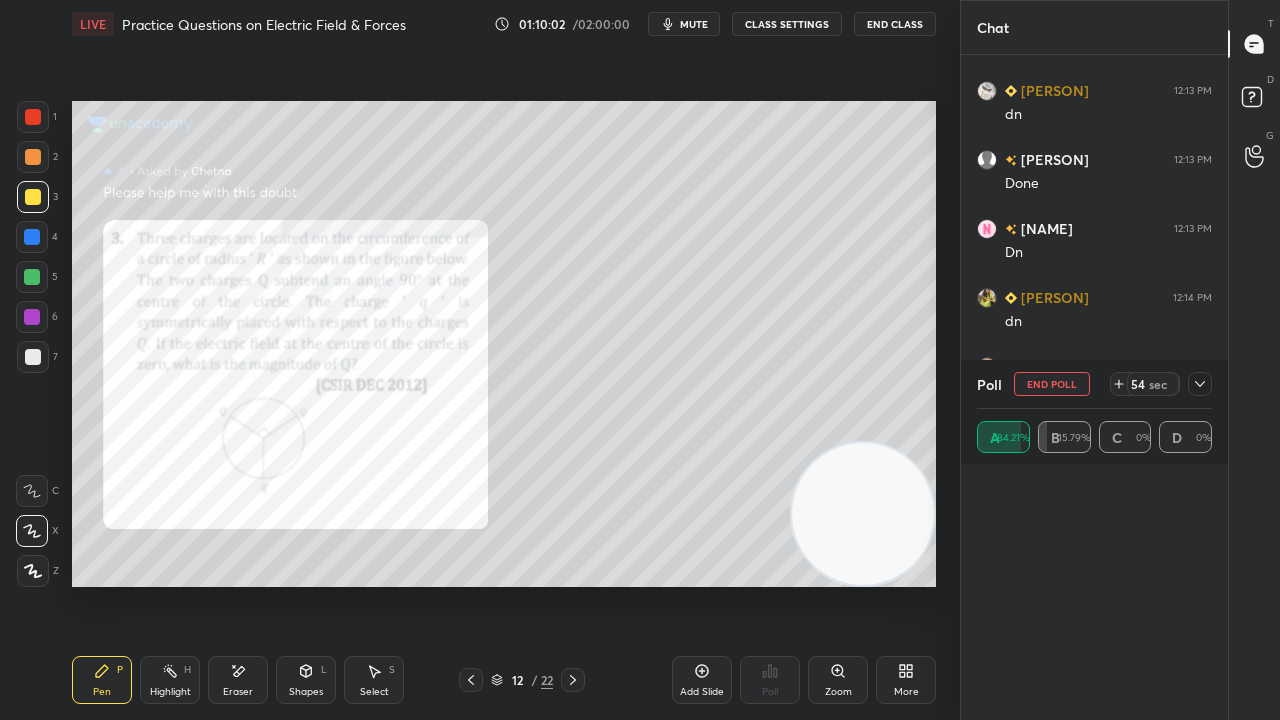 scroll, scrollTop: 6, scrollLeft: 6, axis: both 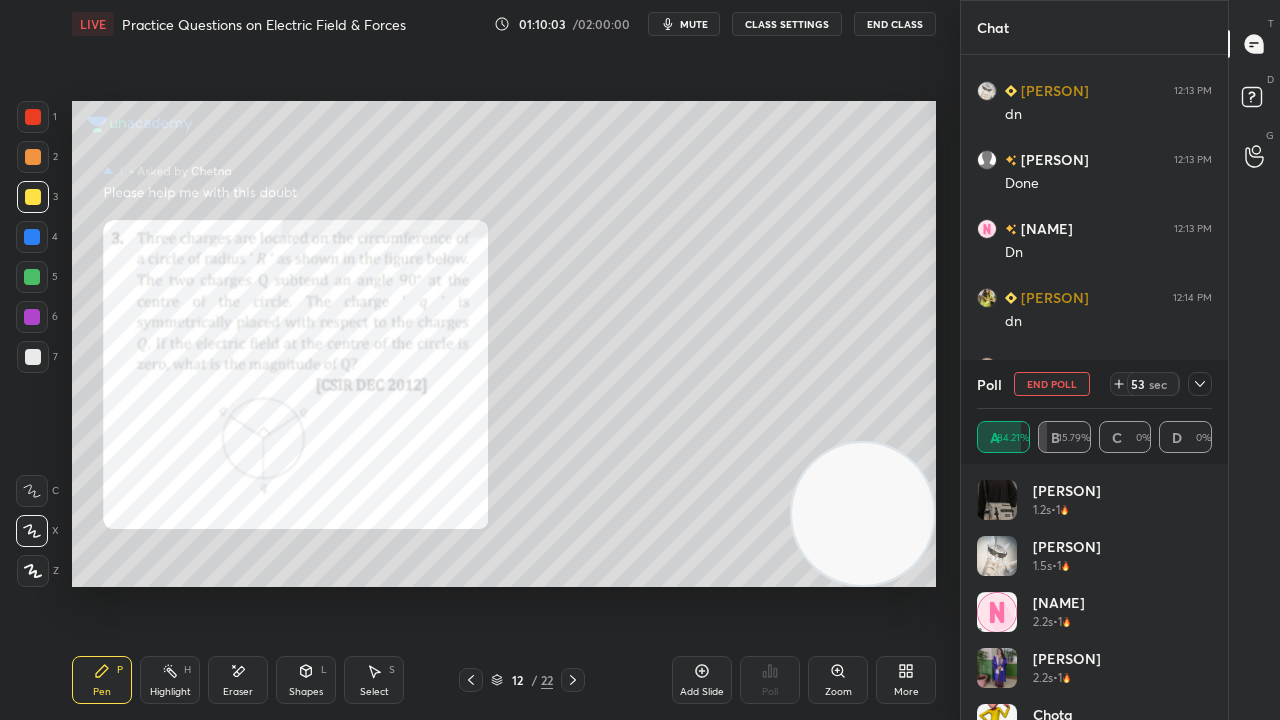 click on "mute" at bounding box center [684, 24] 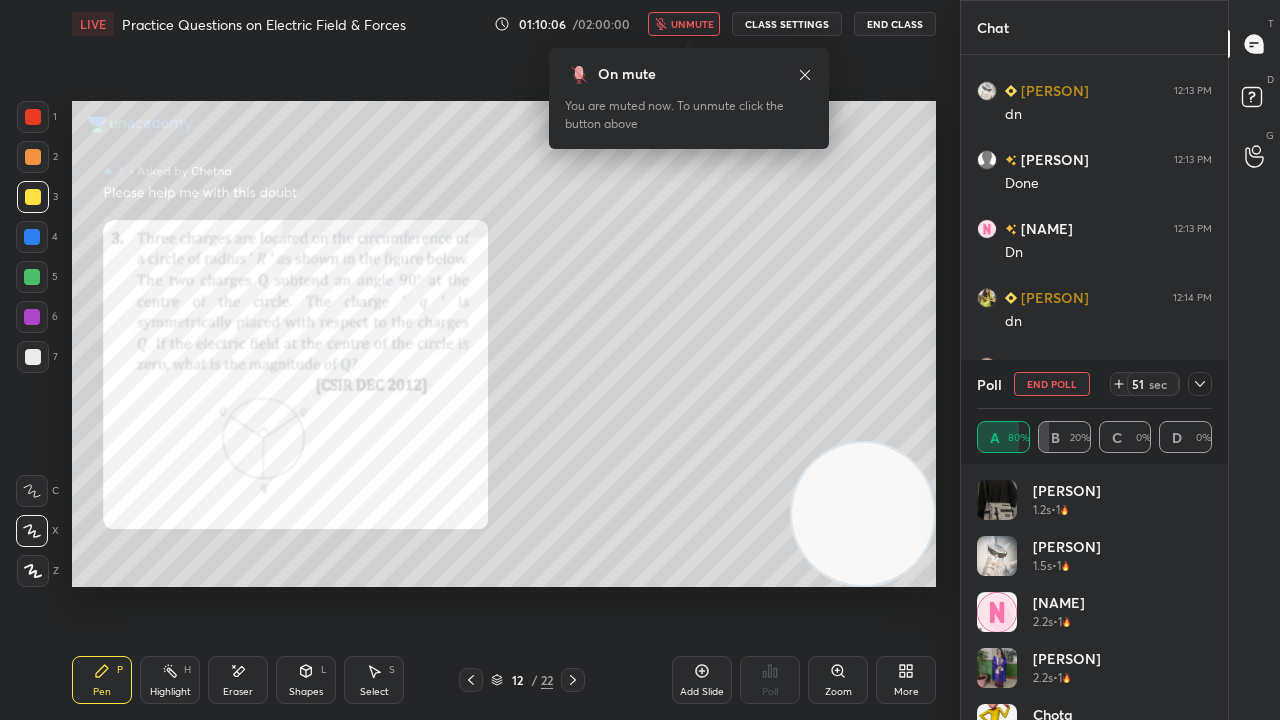 click on "unmute" at bounding box center [692, 24] 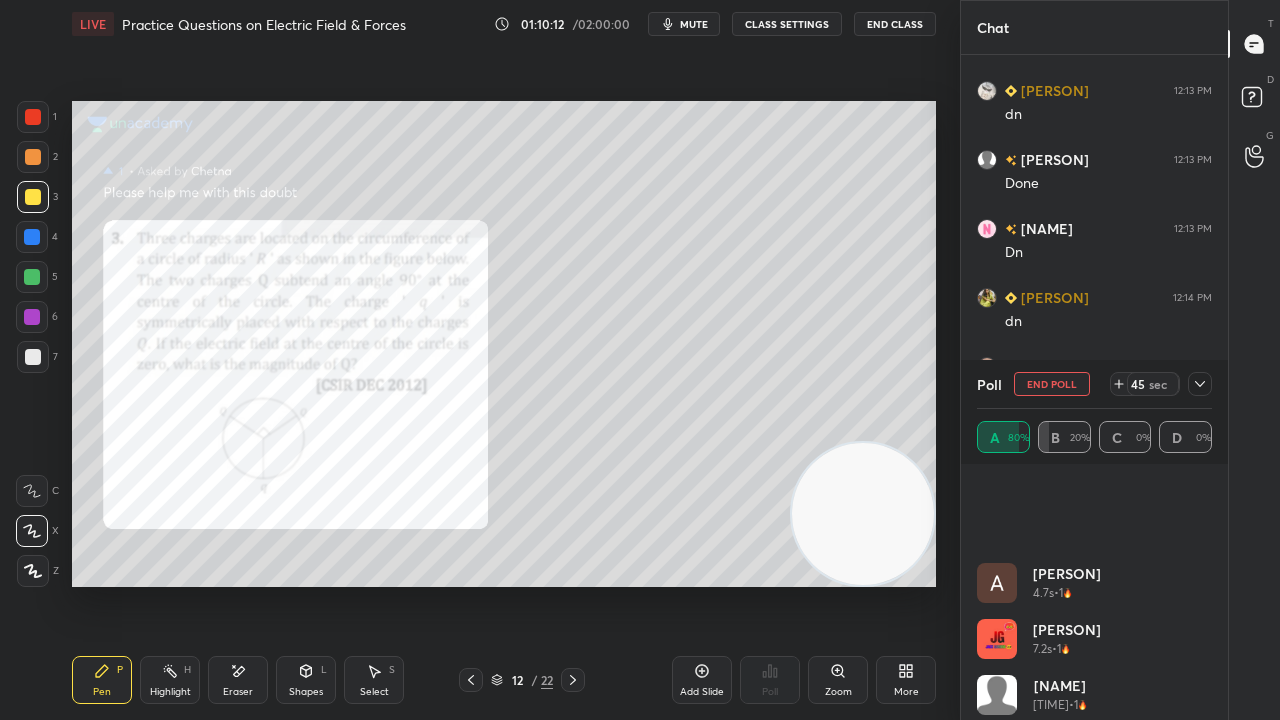 scroll, scrollTop: 656, scrollLeft: 0, axis: vertical 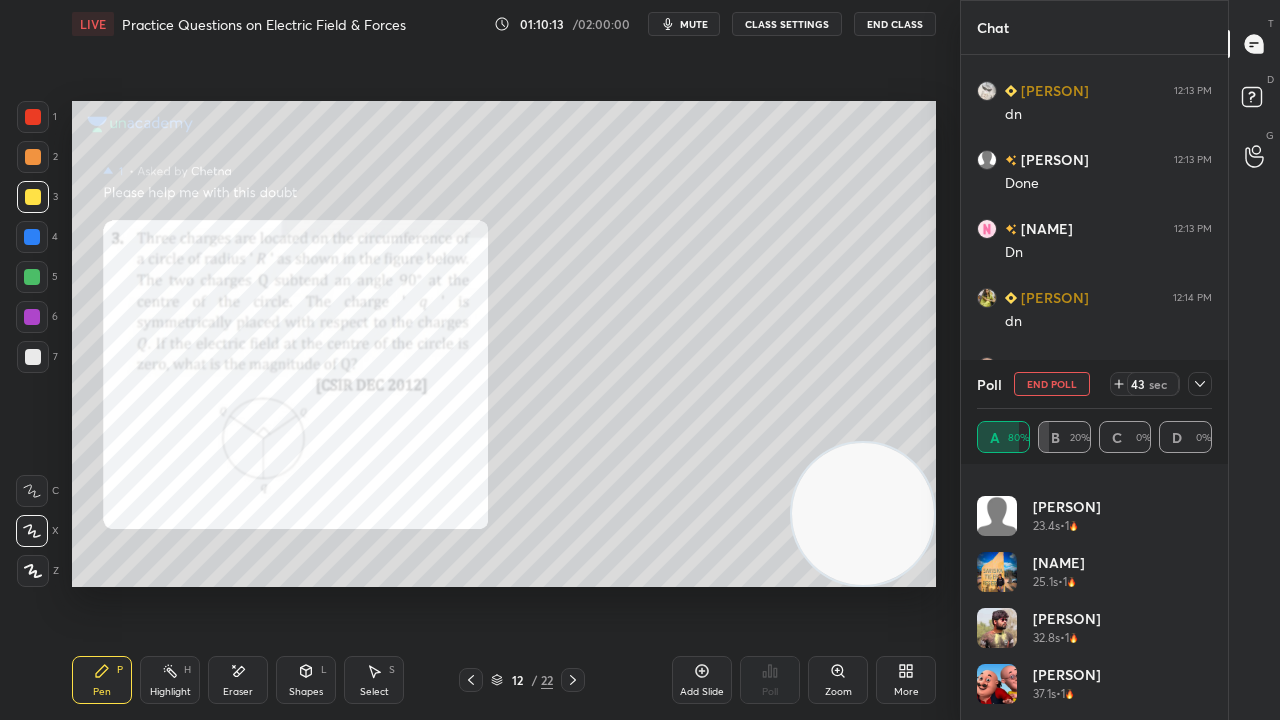 click on "mute" at bounding box center (694, 24) 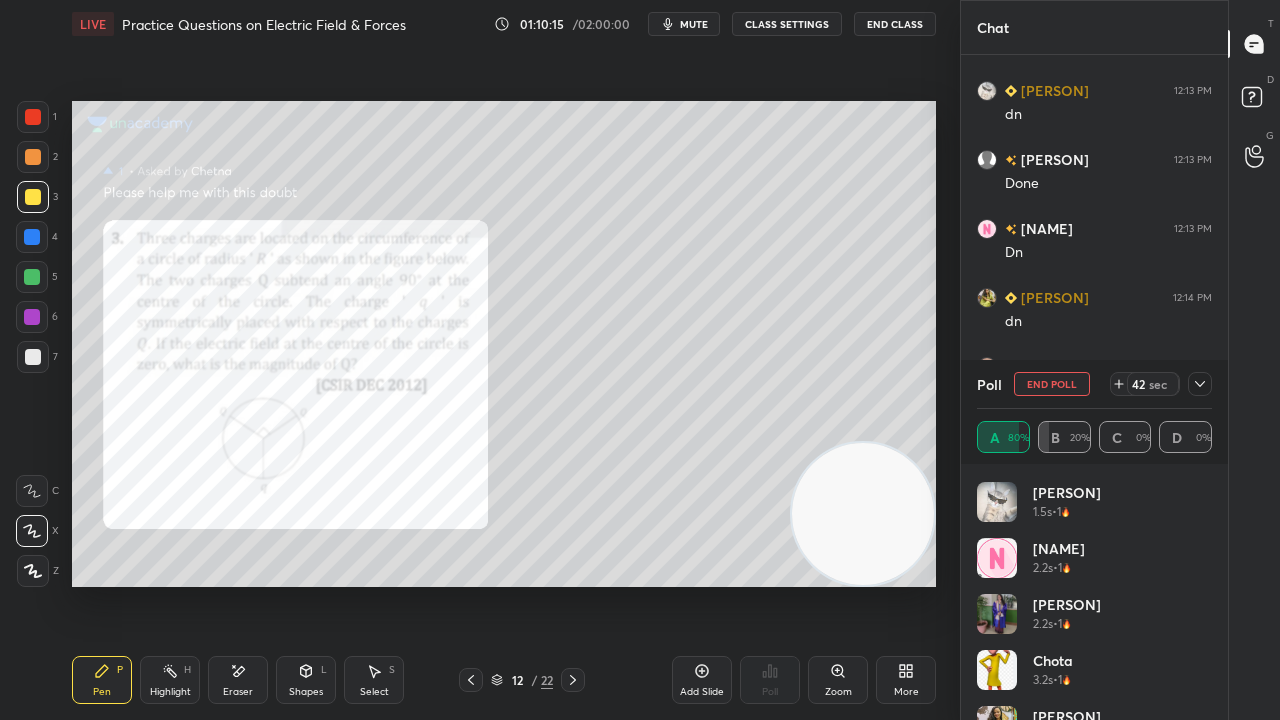 scroll, scrollTop: 0, scrollLeft: 0, axis: both 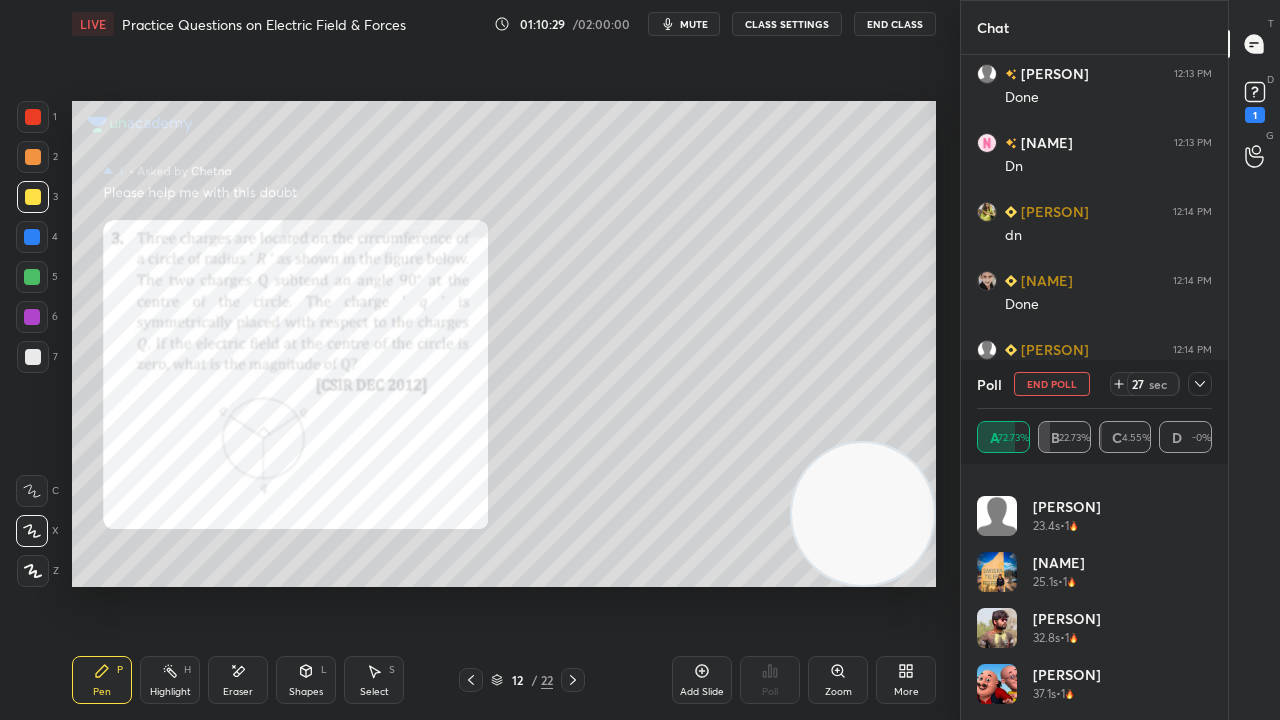 click 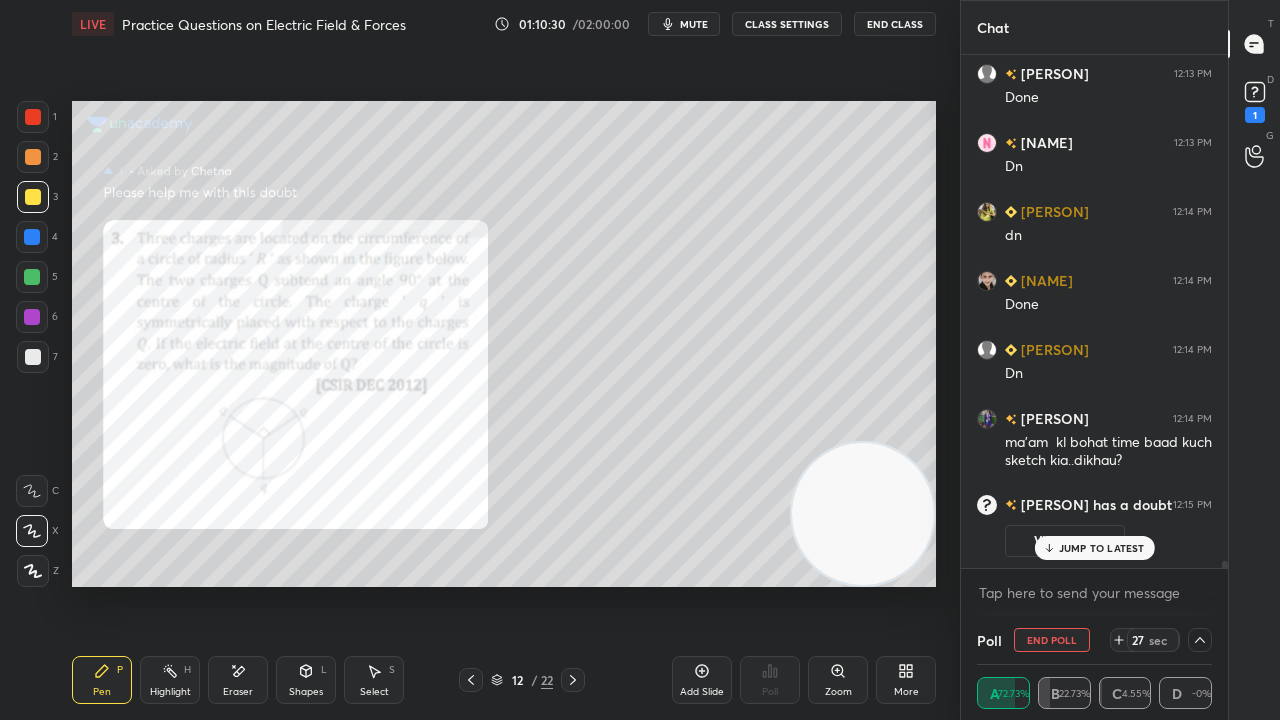 scroll, scrollTop: 0, scrollLeft: 0, axis: both 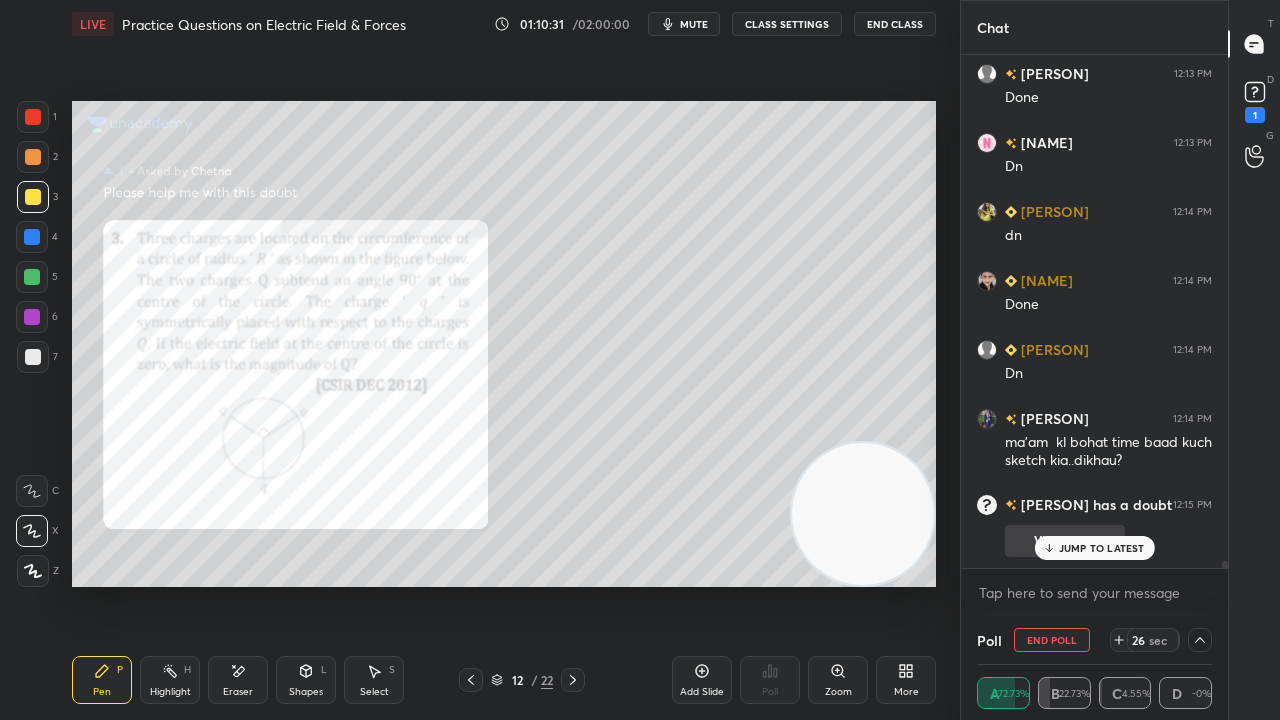 click on "JUMP TO LATEST" at bounding box center (1102, 548) 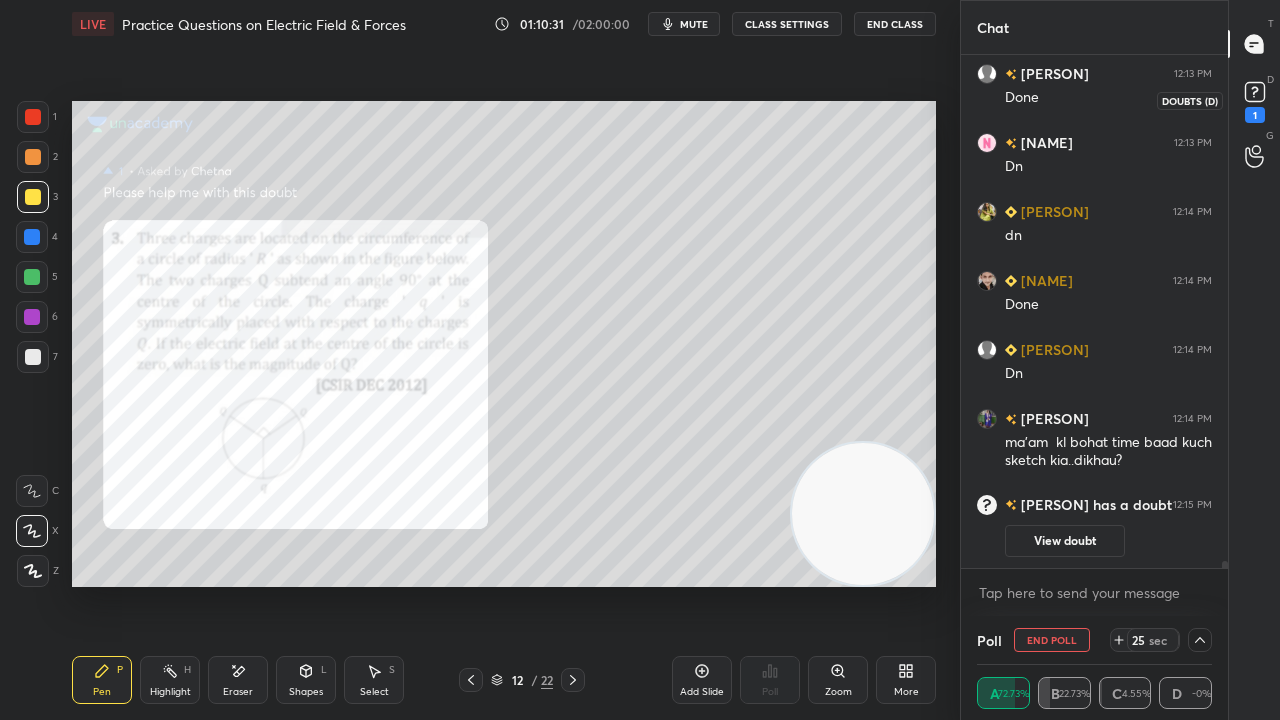 click on "1" at bounding box center (1255, 115) 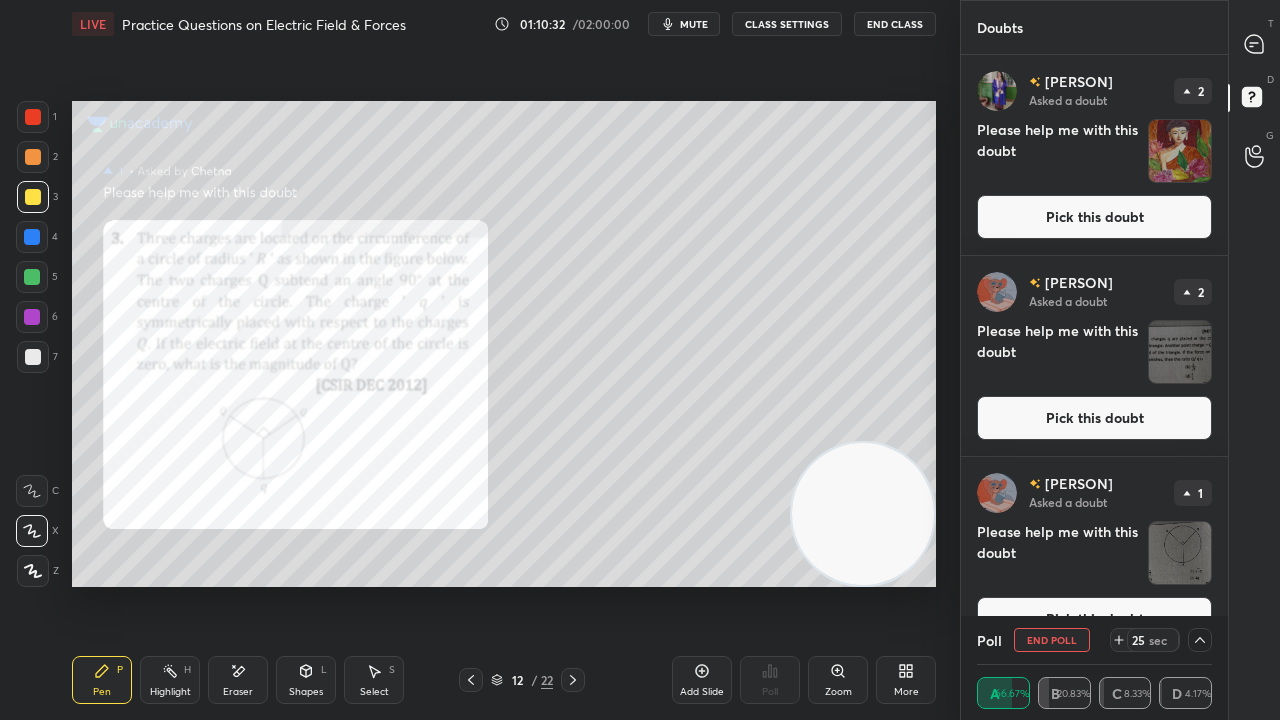 click on "Pick this doubt" at bounding box center [1094, 217] 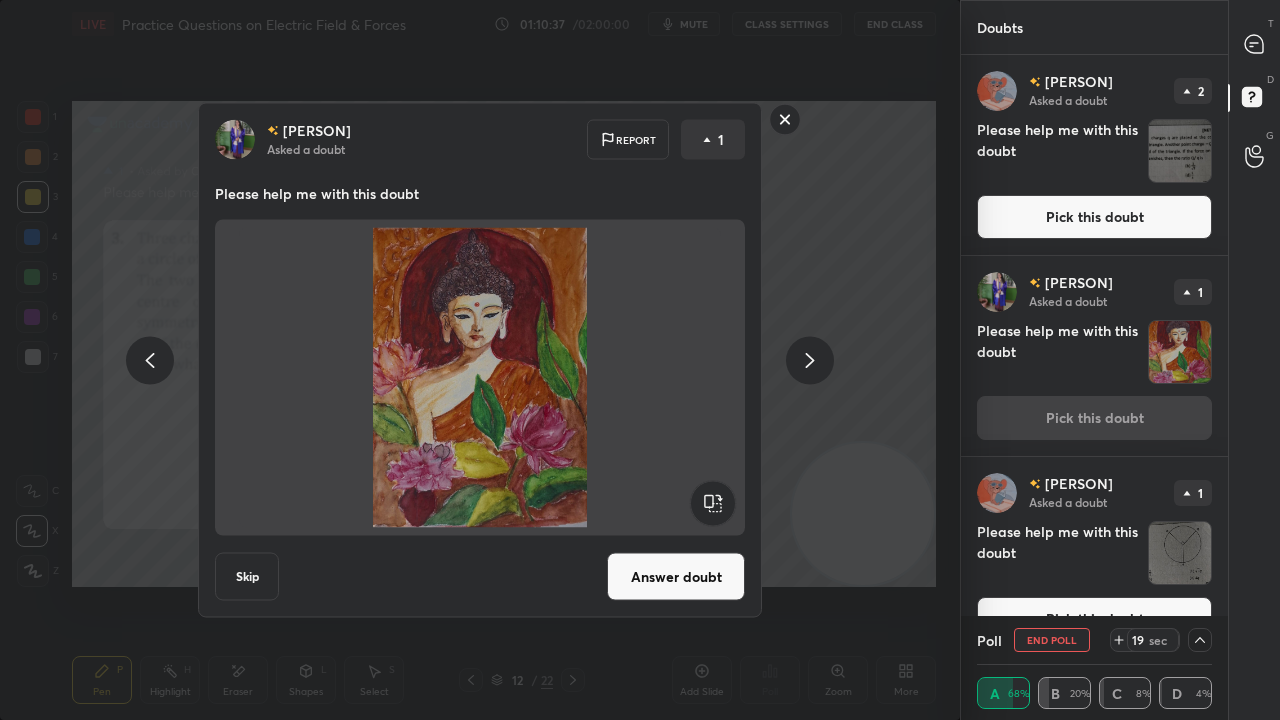 click 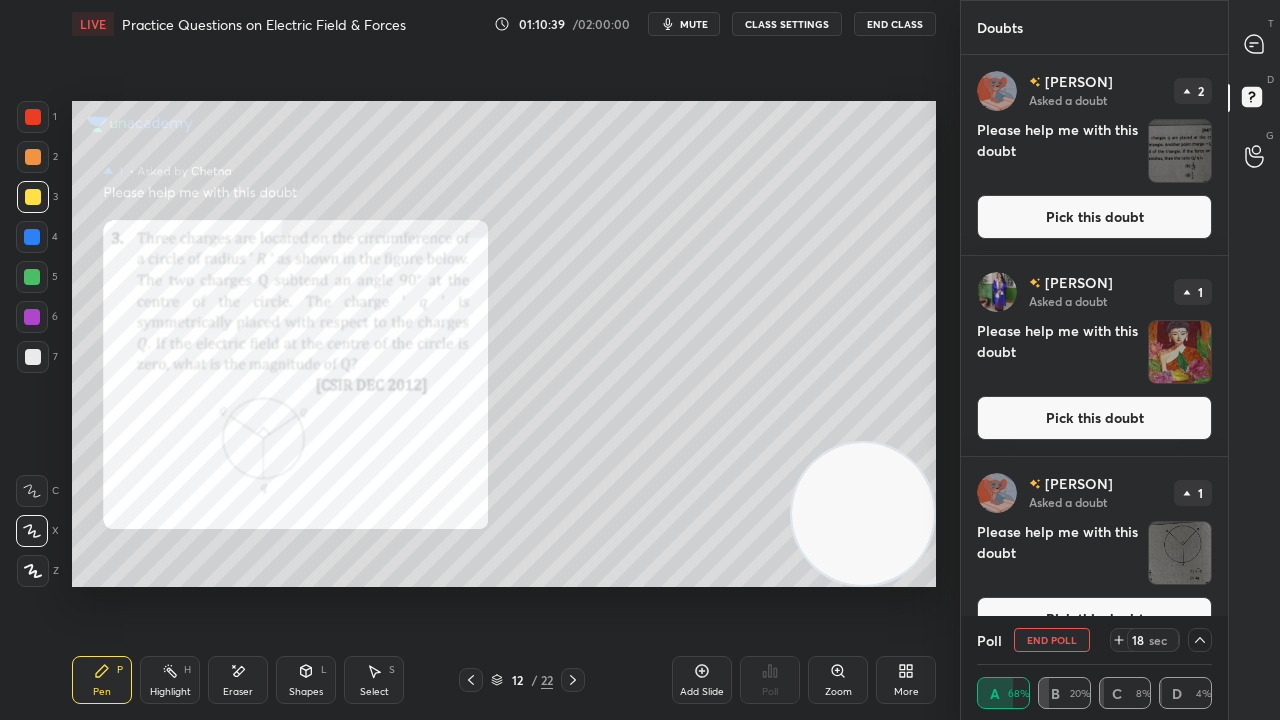 click on "12 / 22" at bounding box center (522, 680) 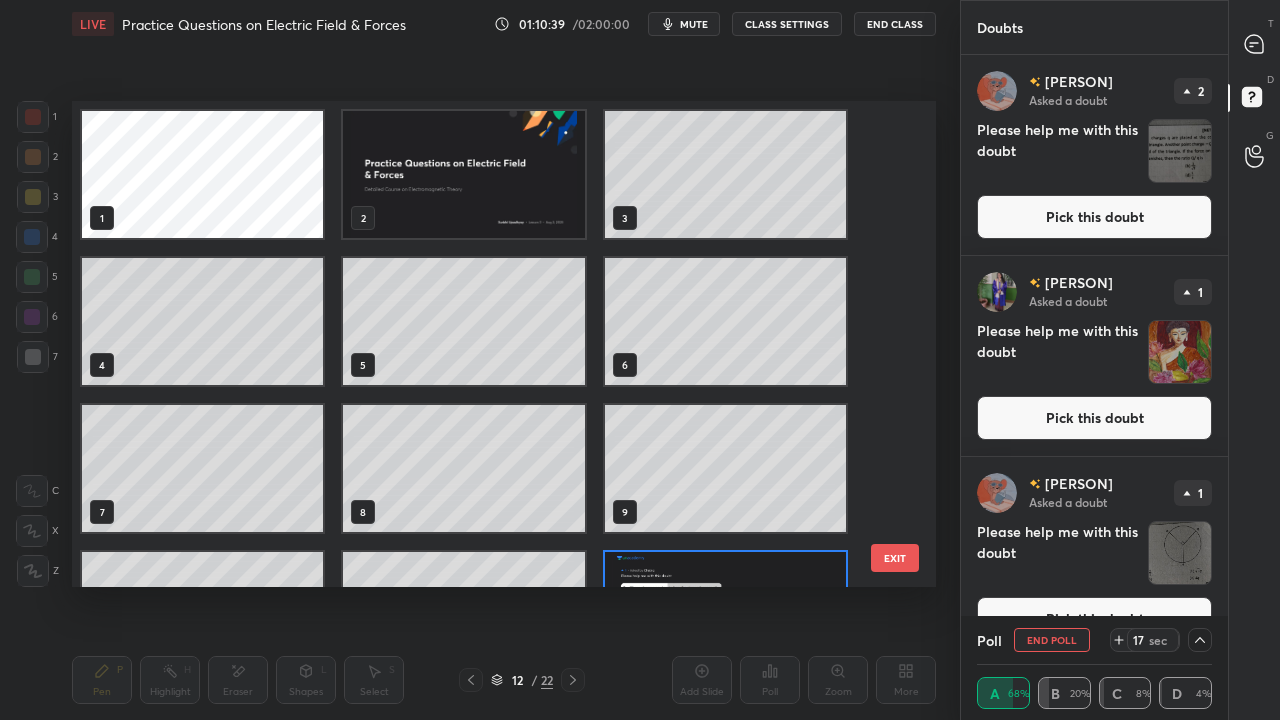 scroll, scrollTop: 102, scrollLeft: 0, axis: vertical 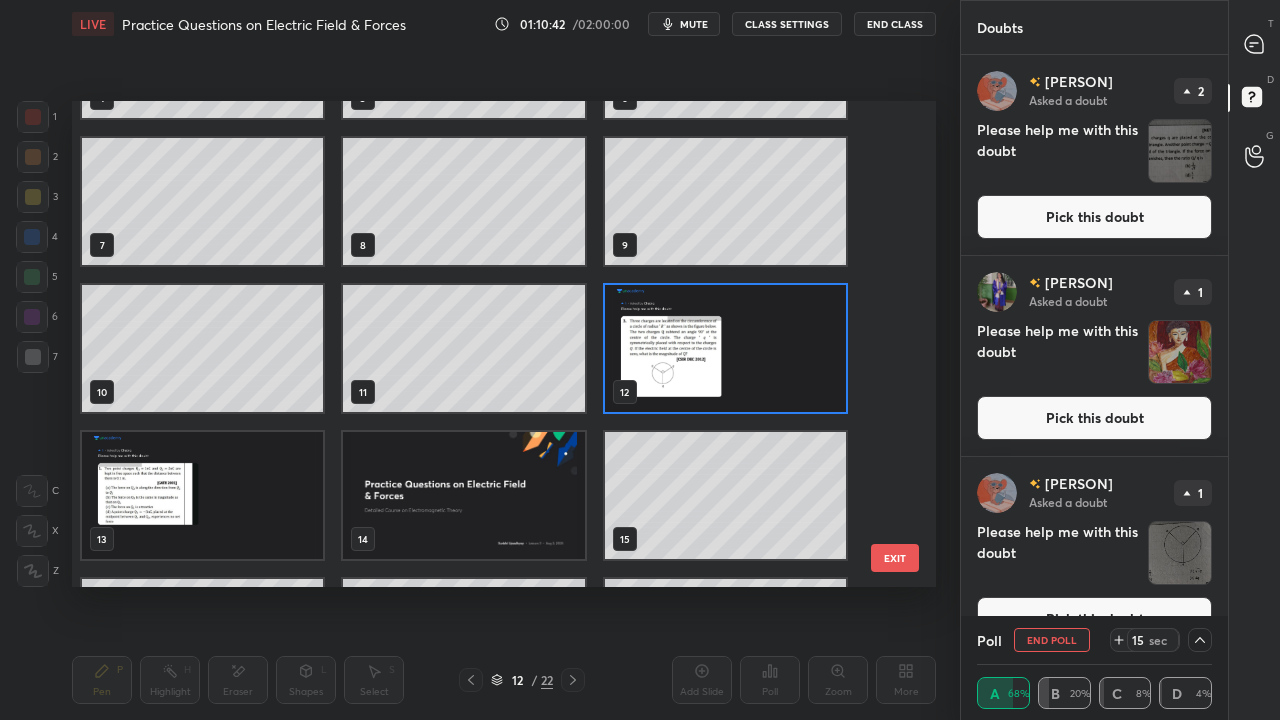 click at bounding box center [202, 495] 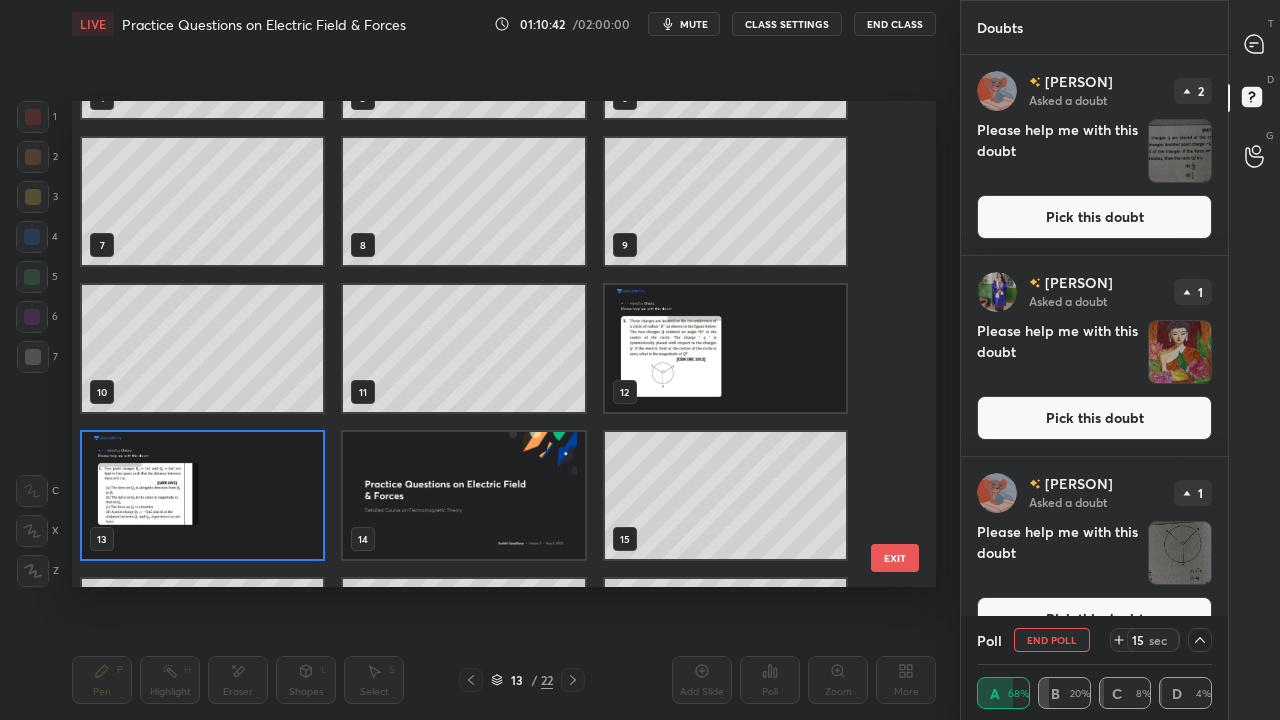 click at bounding box center (202, 495) 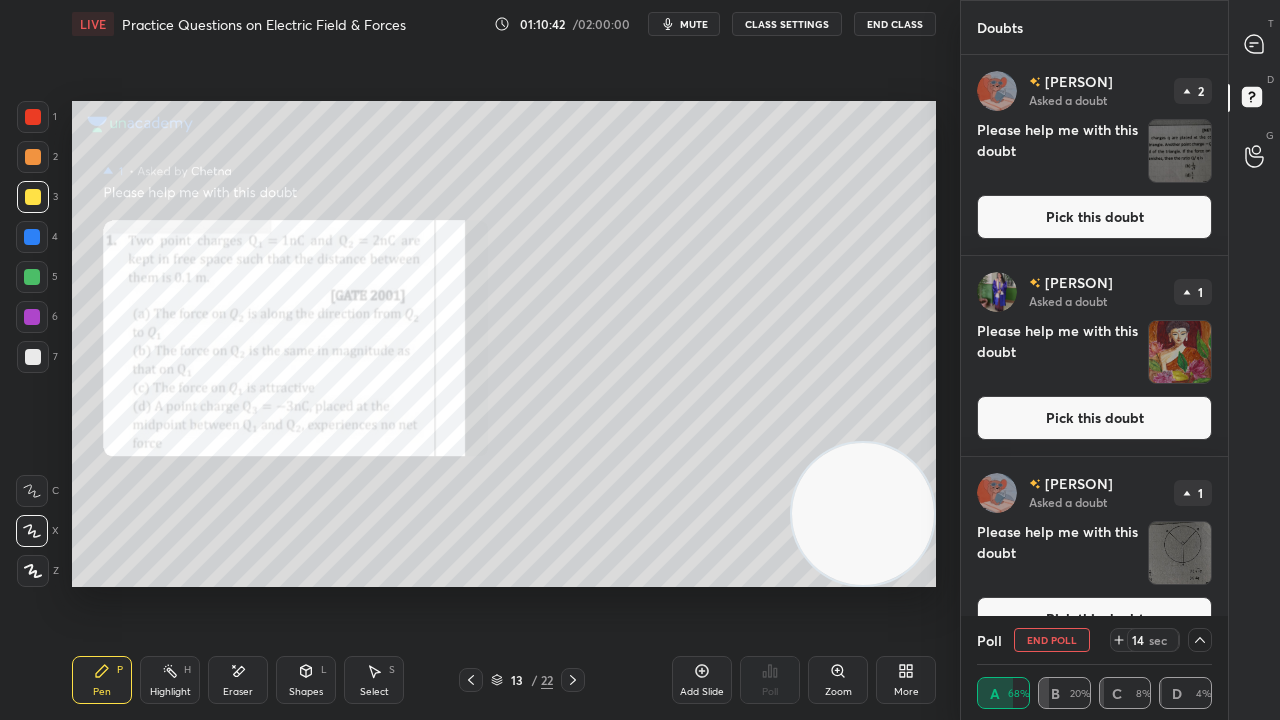 click at bounding box center [202, 495] 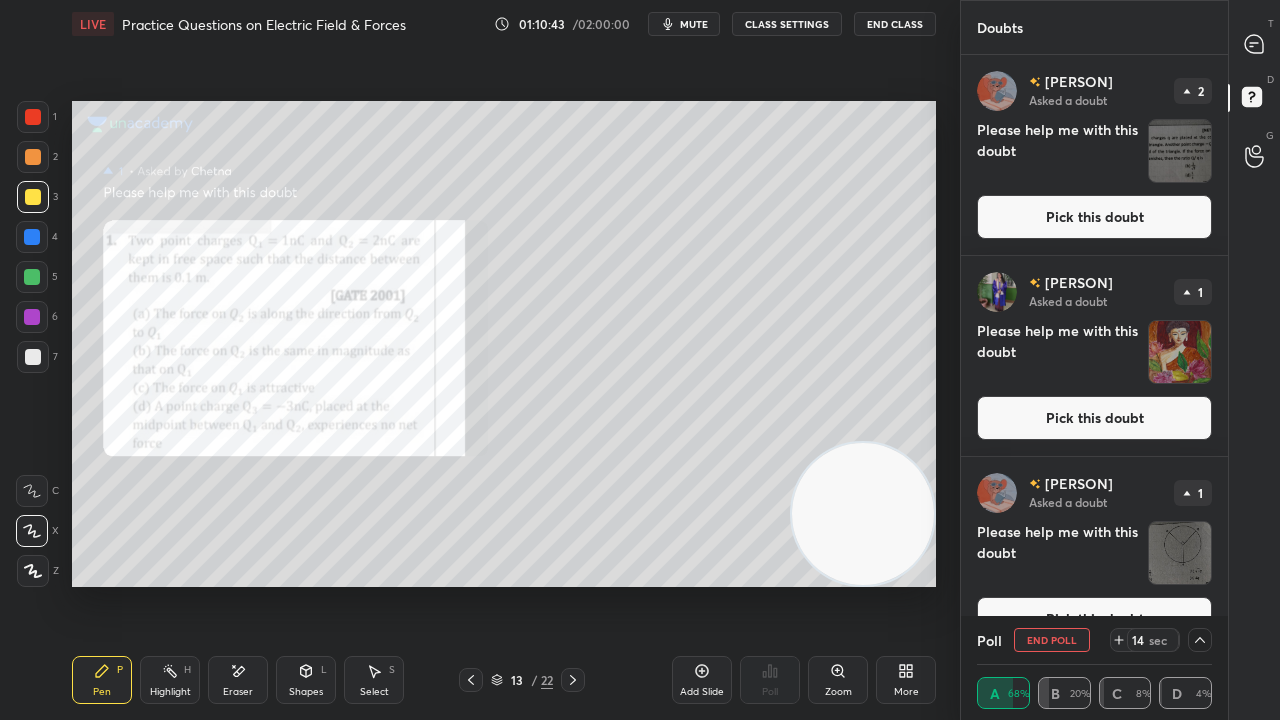click on "Pick this doubt" at bounding box center [1094, 418] 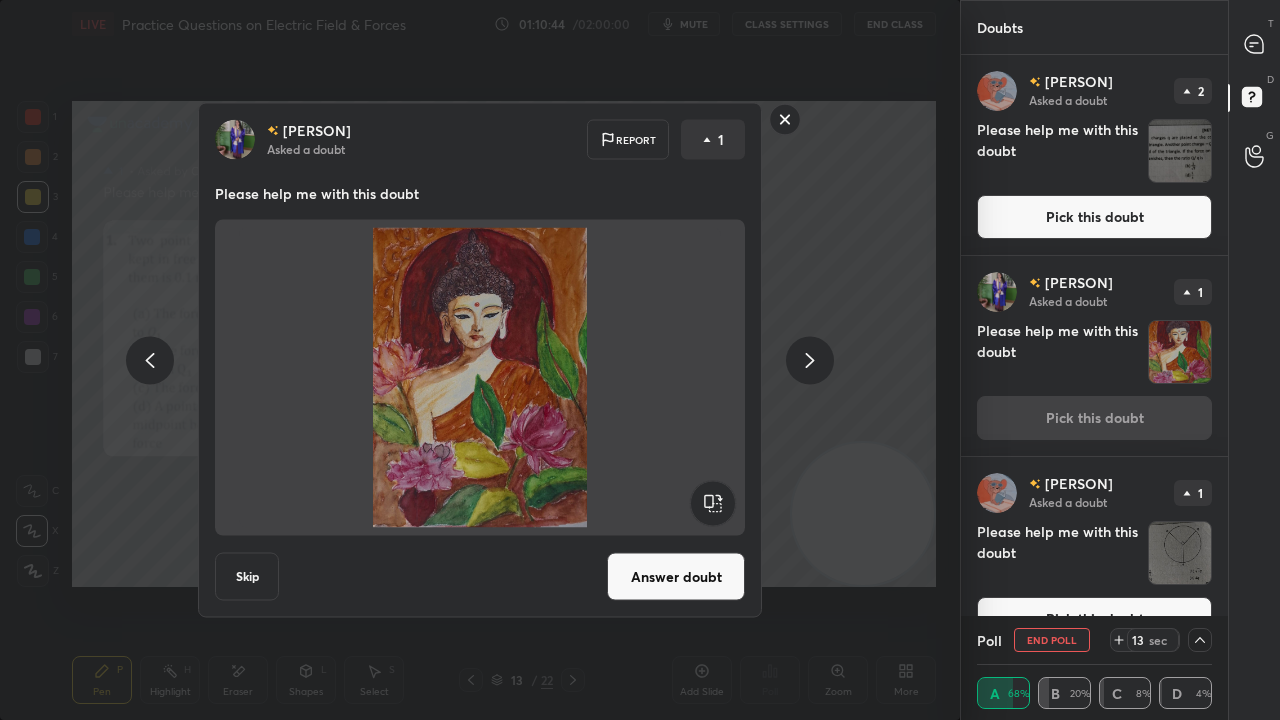 click on "Answer doubt" at bounding box center (676, 577) 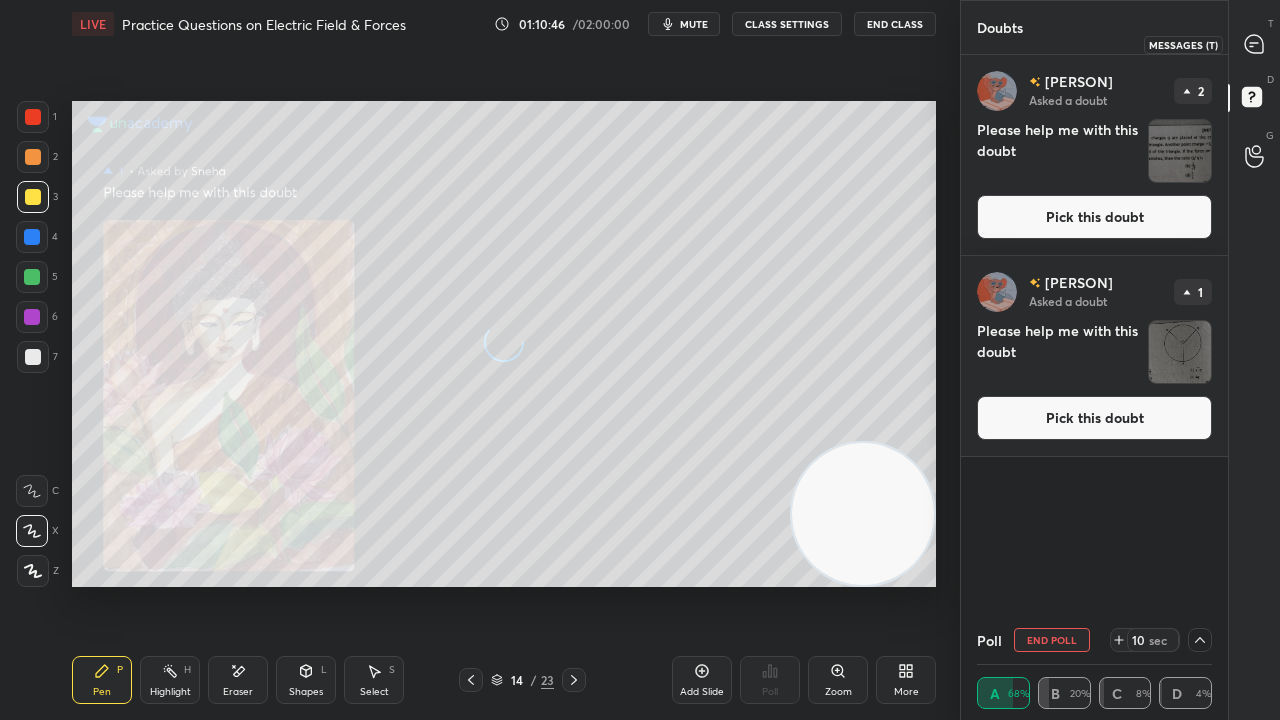 click at bounding box center [1255, 44] 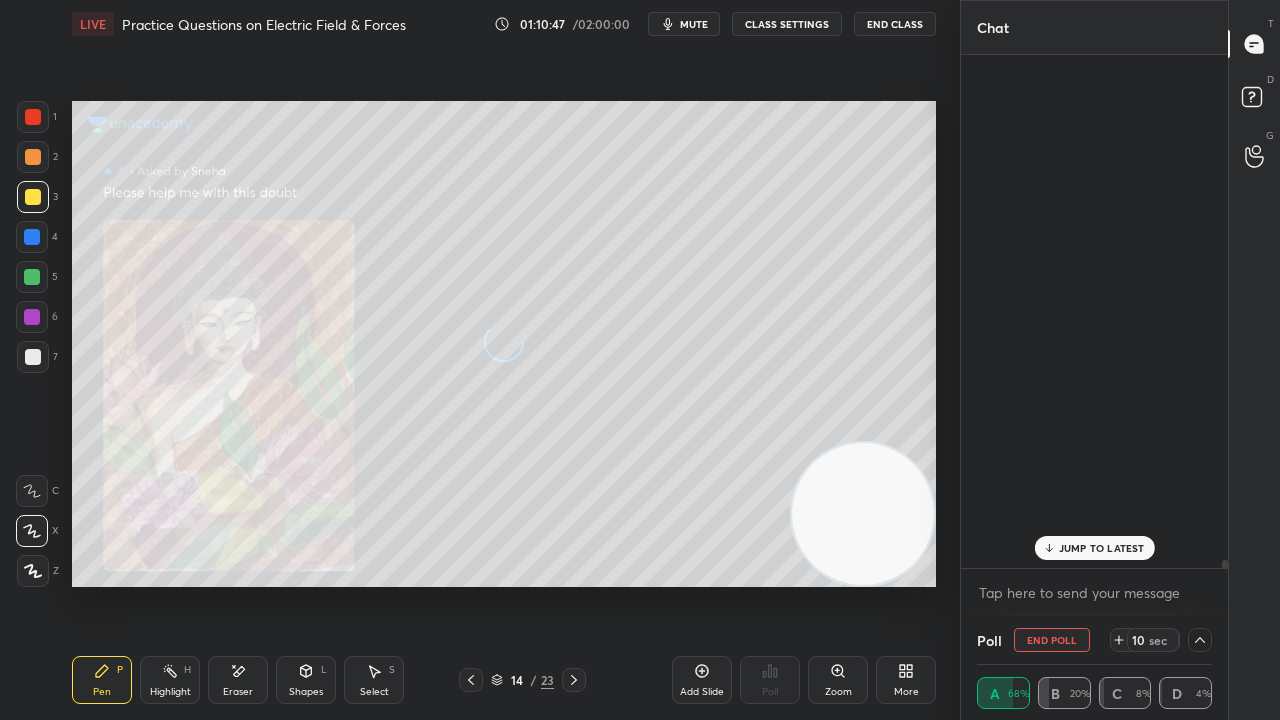 scroll, scrollTop: 33083, scrollLeft: 0, axis: vertical 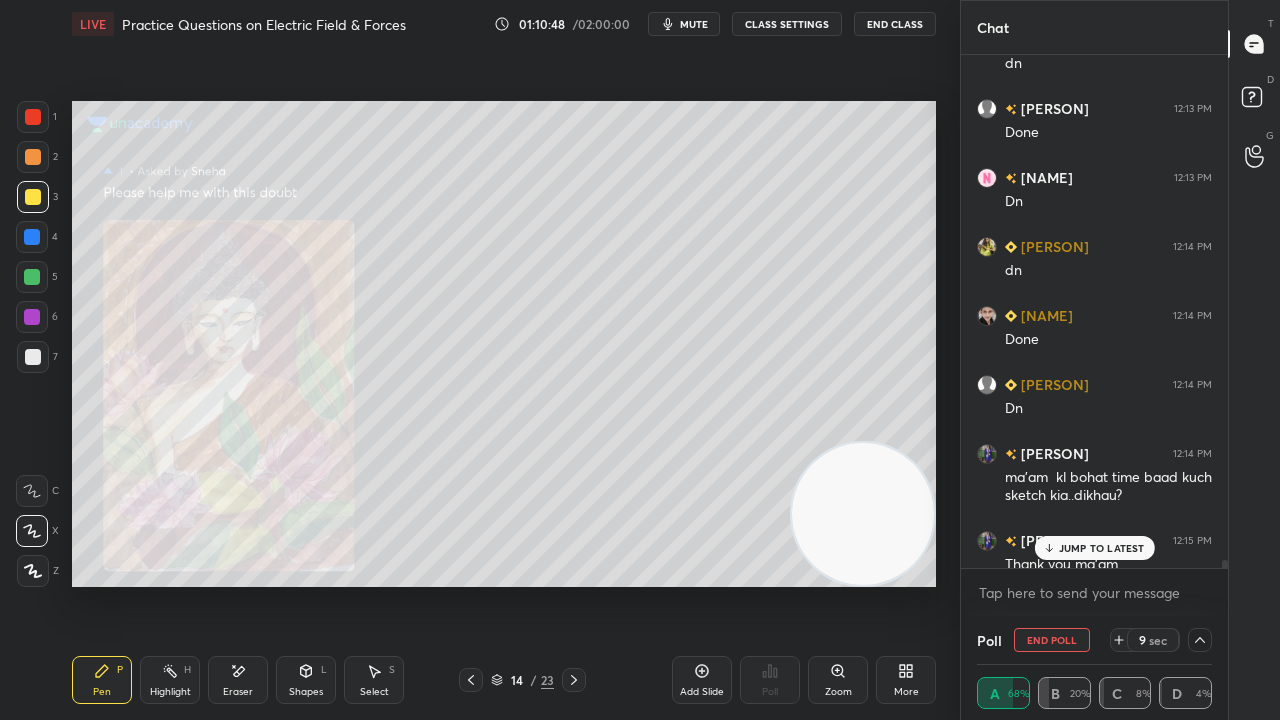 click on "JUMP TO LATEST" at bounding box center (1102, 548) 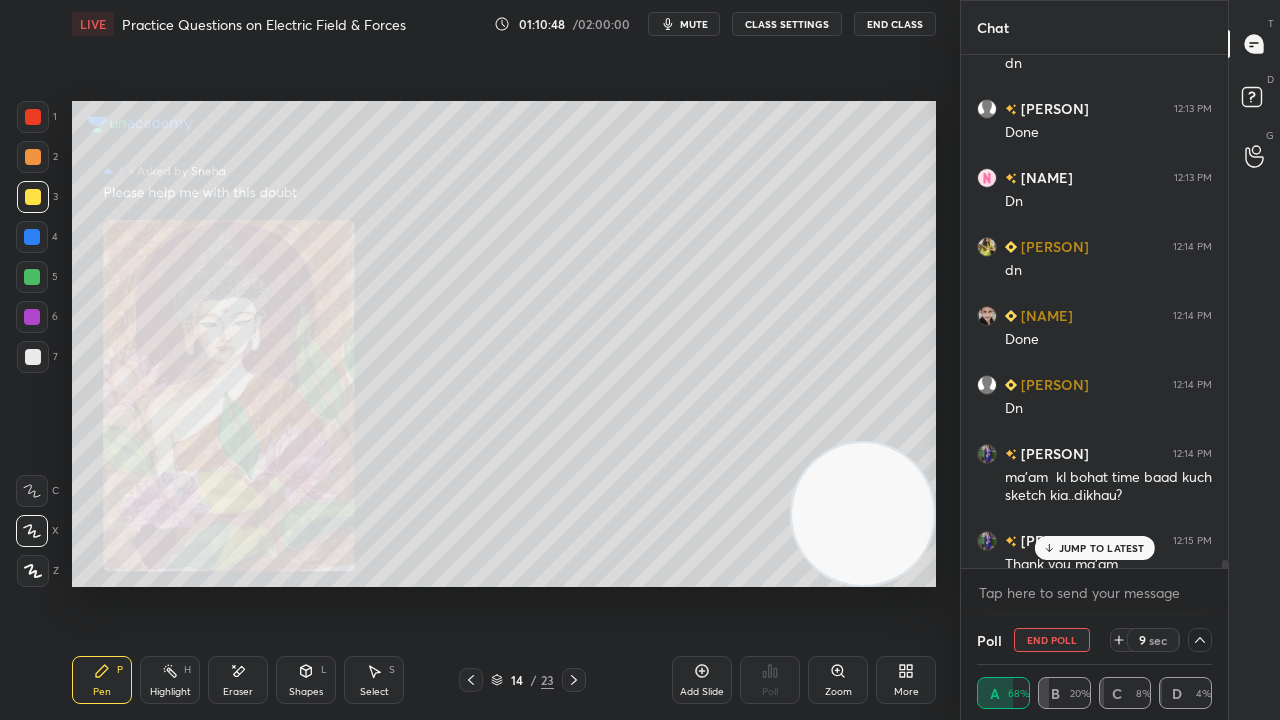 scroll, scrollTop: 33102, scrollLeft: 0, axis: vertical 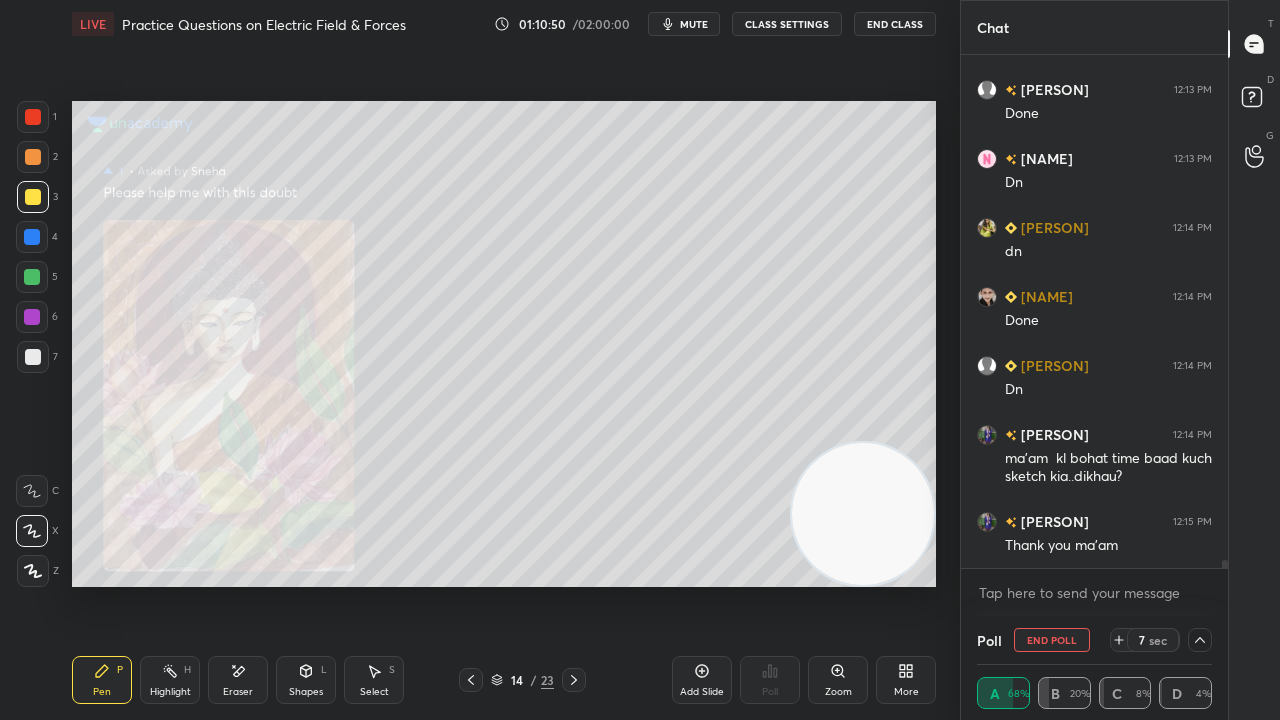 click on "mute" at bounding box center [694, 24] 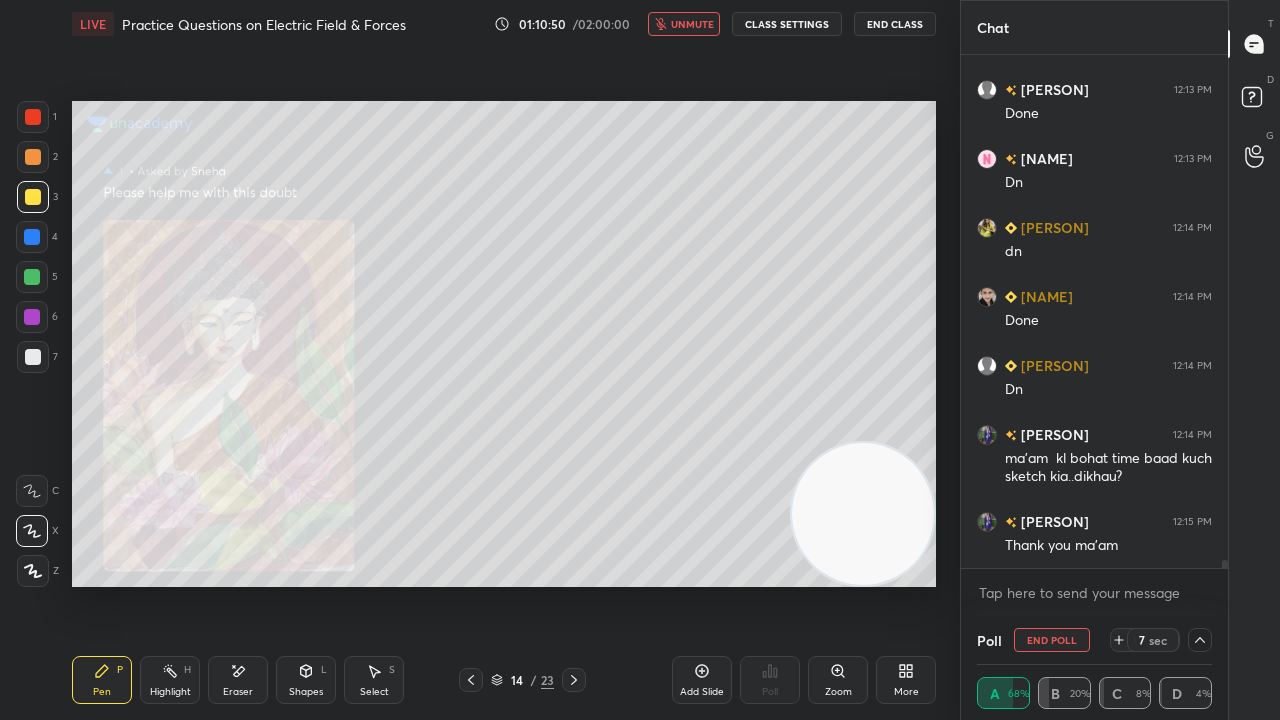 click on "unmute" at bounding box center [692, 24] 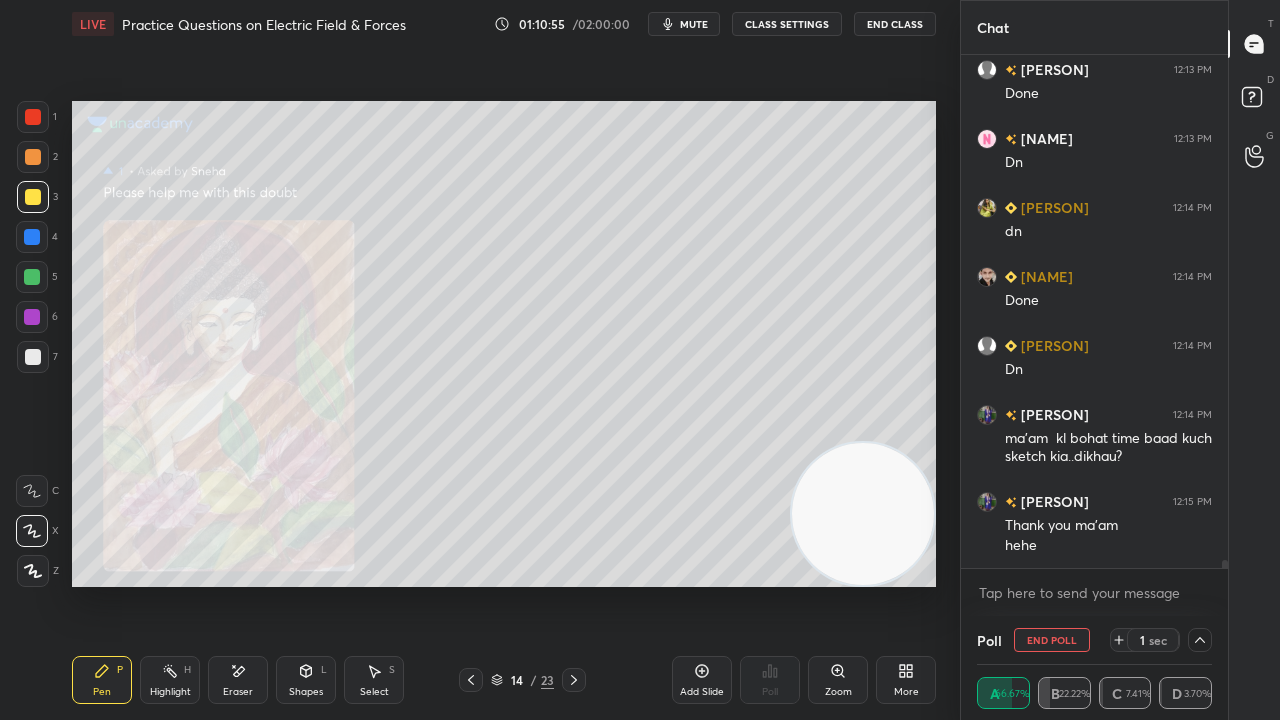 scroll, scrollTop: 33190, scrollLeft: 0, axis: vertical 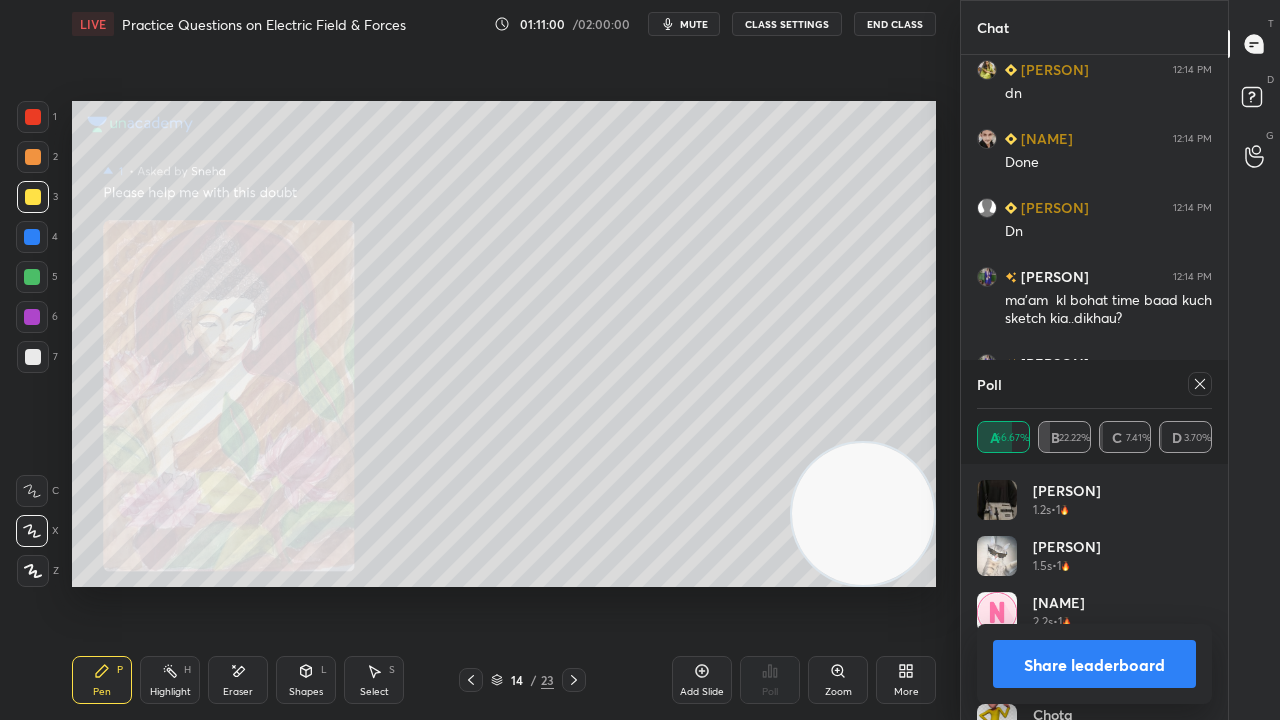 click on "Share leaderboard" at bounding box center [1094, 664] 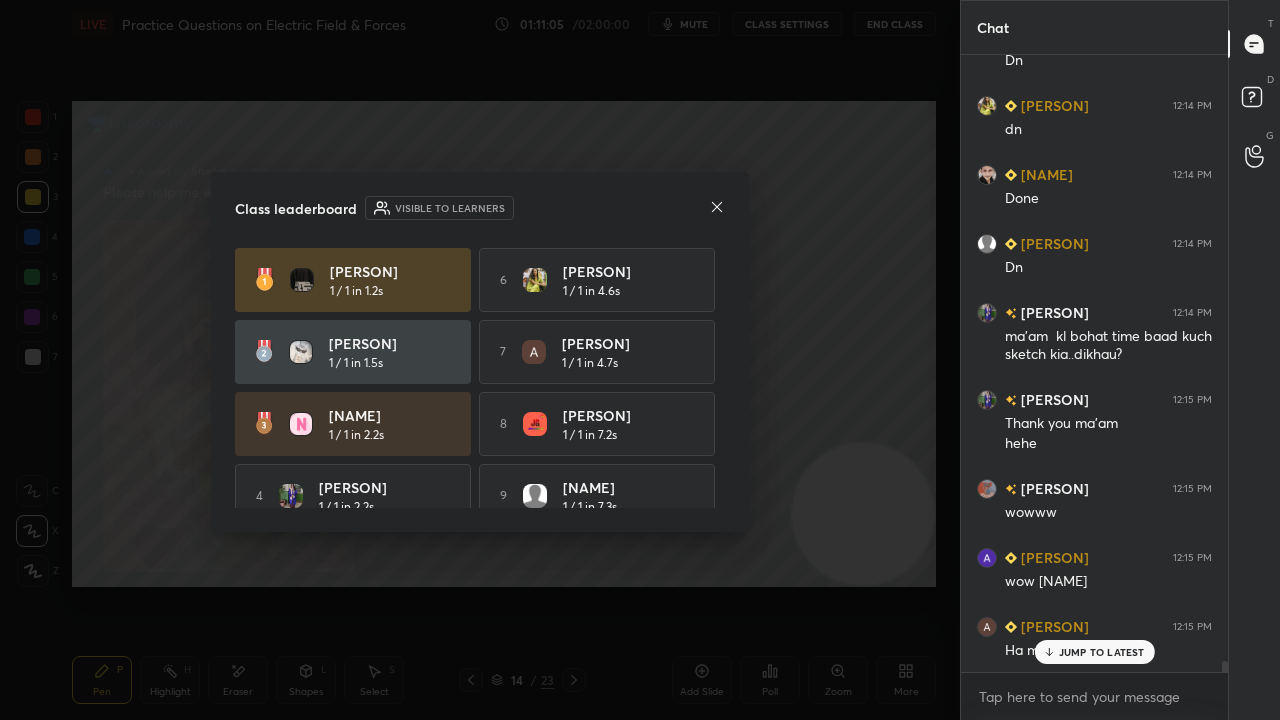 click 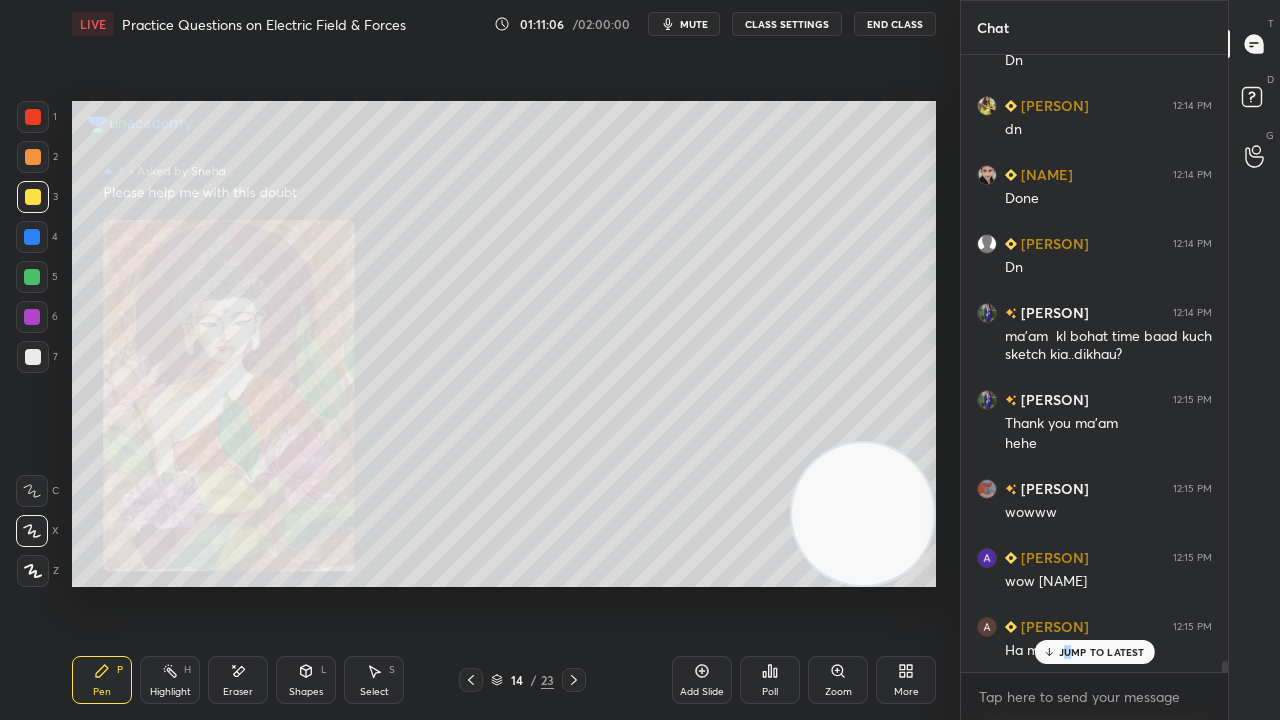 click on "JUMP TO LATEST" at bounding box center [1102, 652] 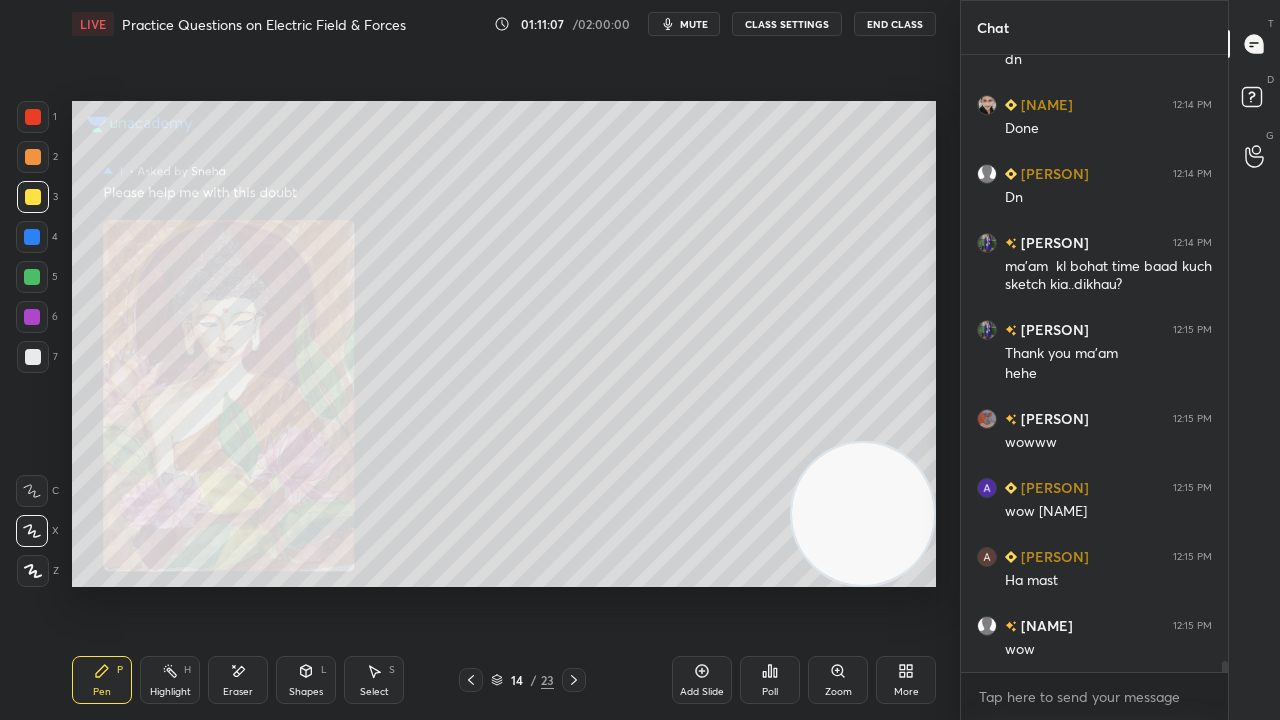 click 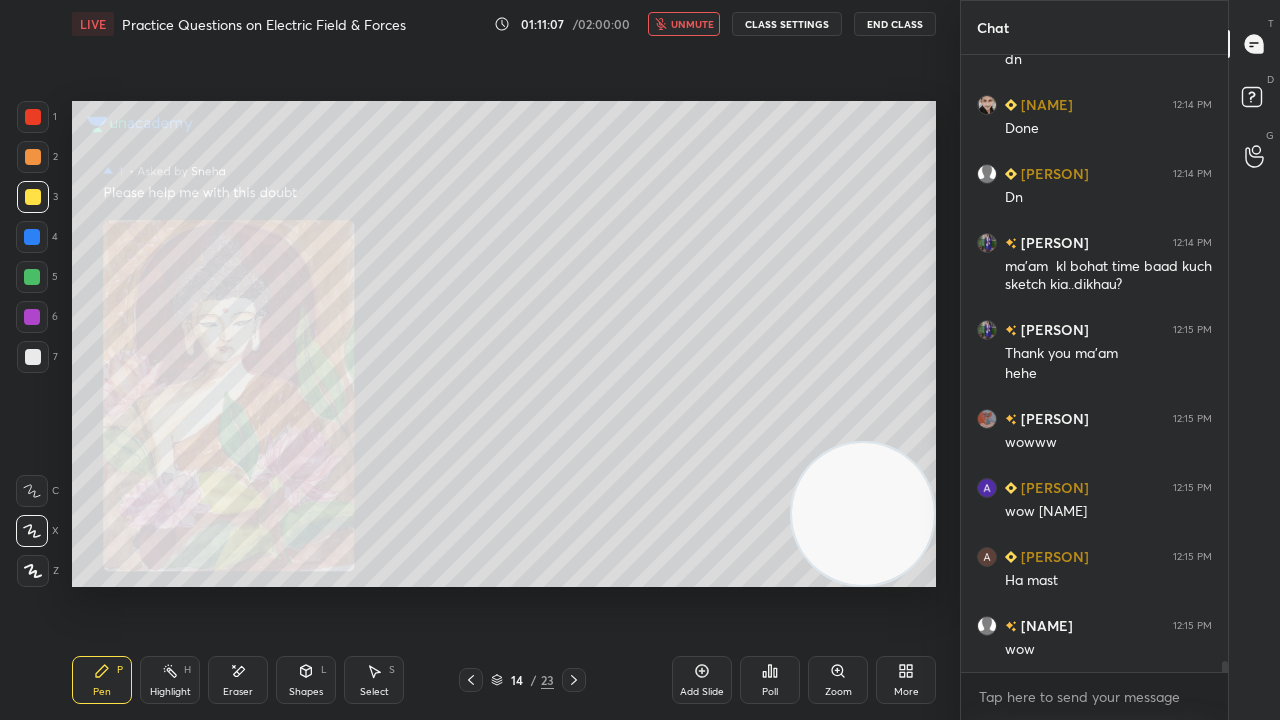 click on "unmute" at bounding box center [692, 24] 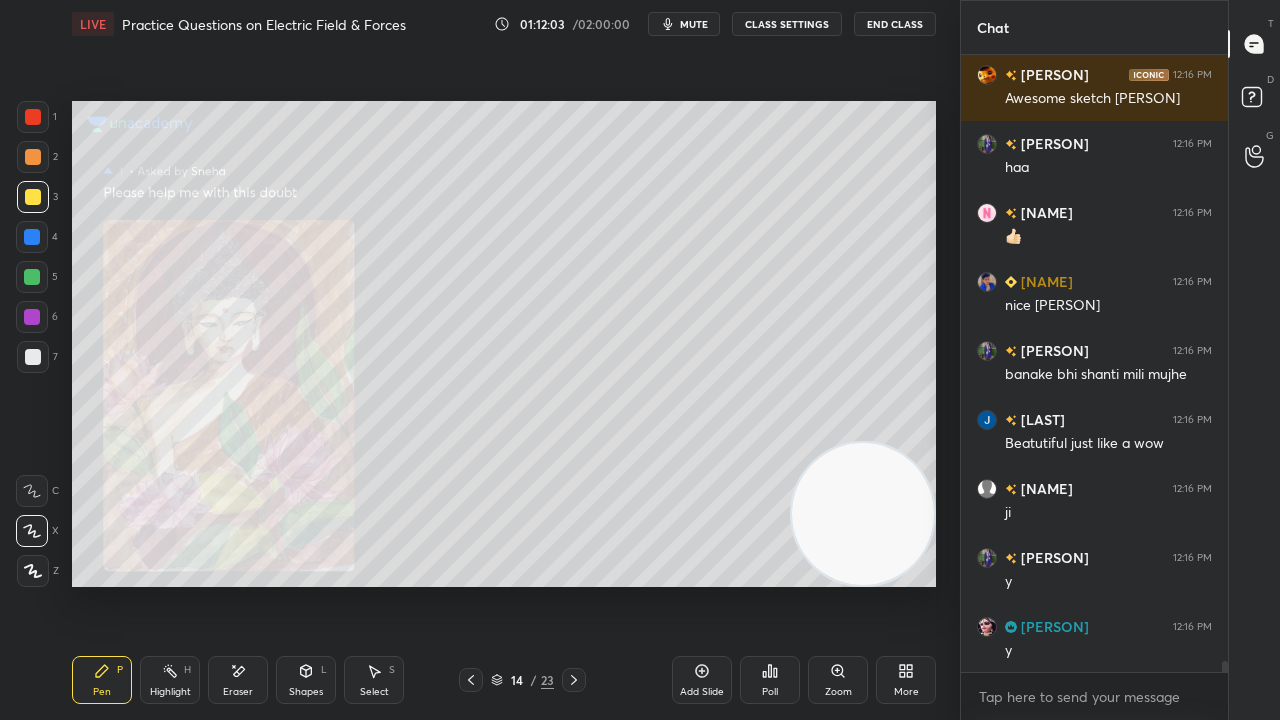 scroll, scrollTop: 34398, scrollLeft: 0, axis: vertical 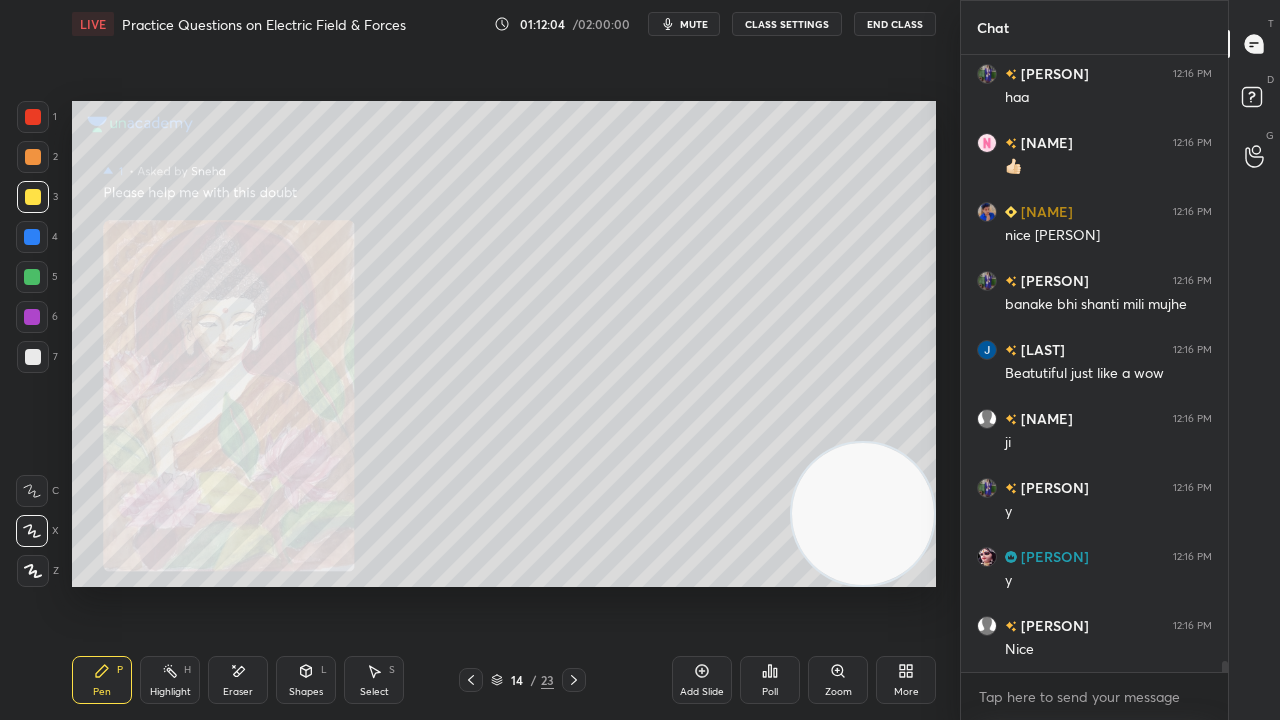 click on "mute" at bounding box center [684, 24] 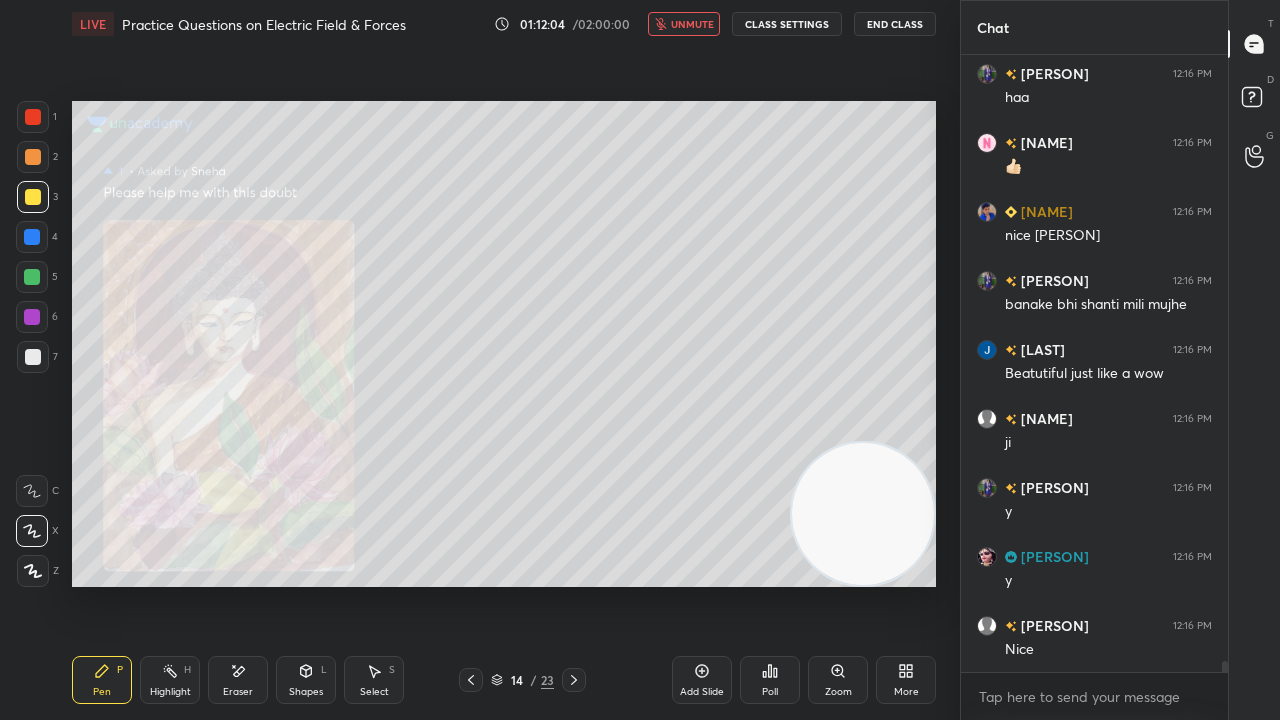drag, startPoint x: 714, startPoint y: 22, endPoint x: 718, endPoint y: 12, distance: 10.770329 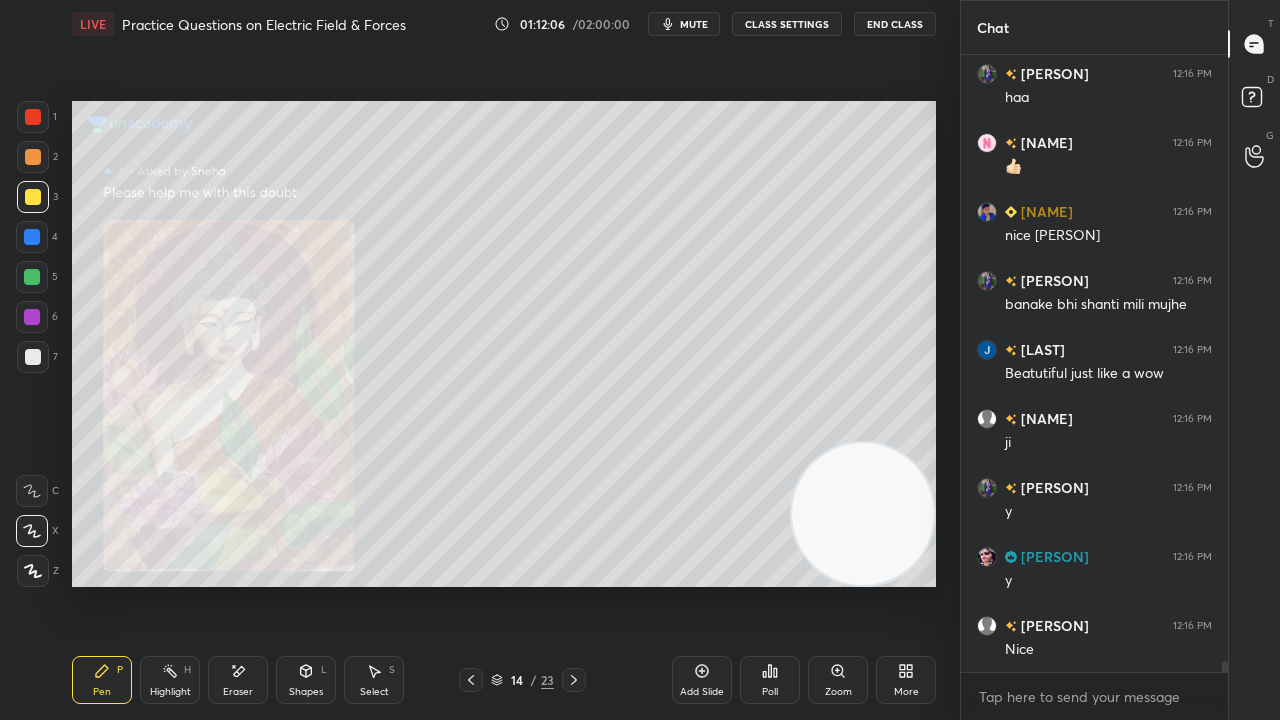 click on "mute" at bounding box center [694, 24] 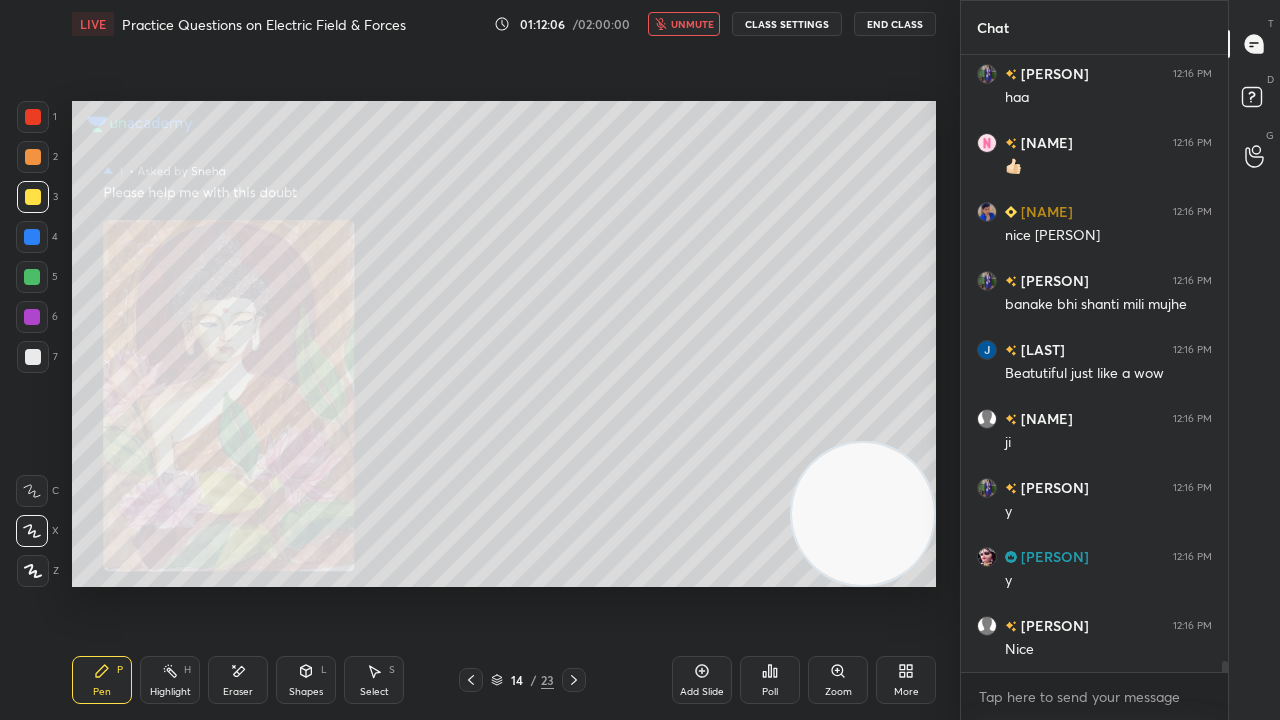 click on "unmute" at bounding box center (692, 24) 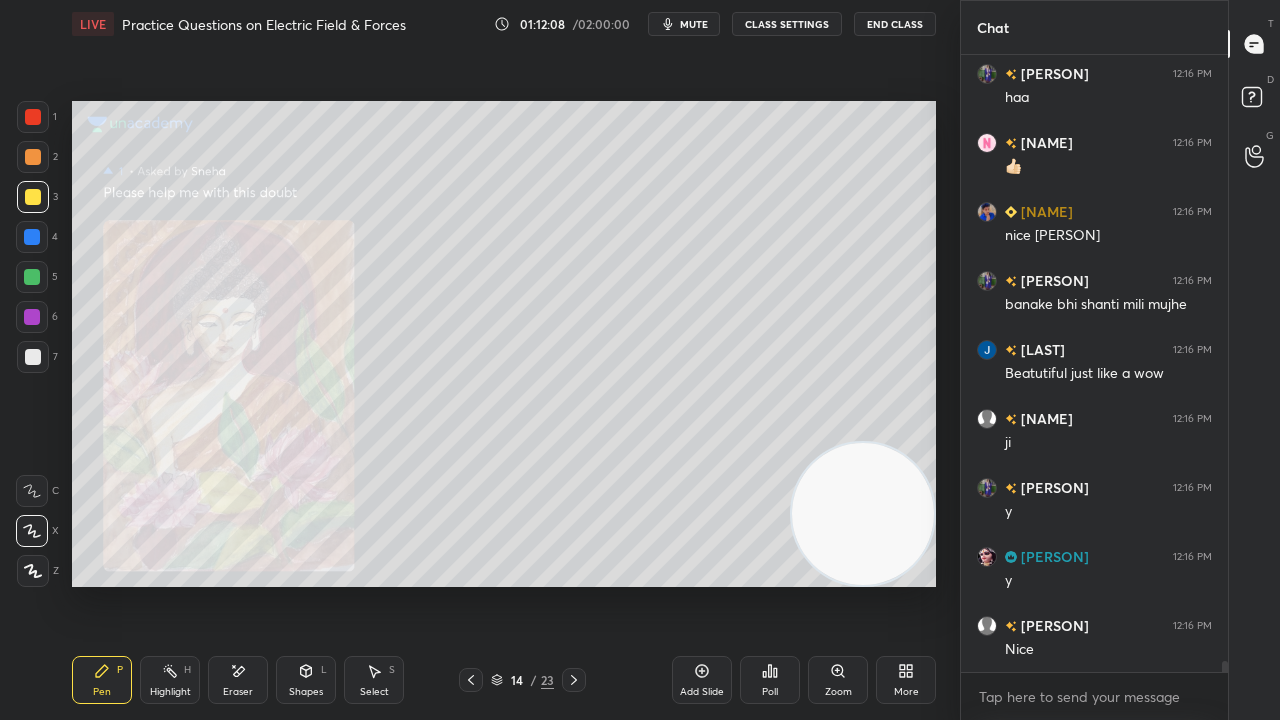 click 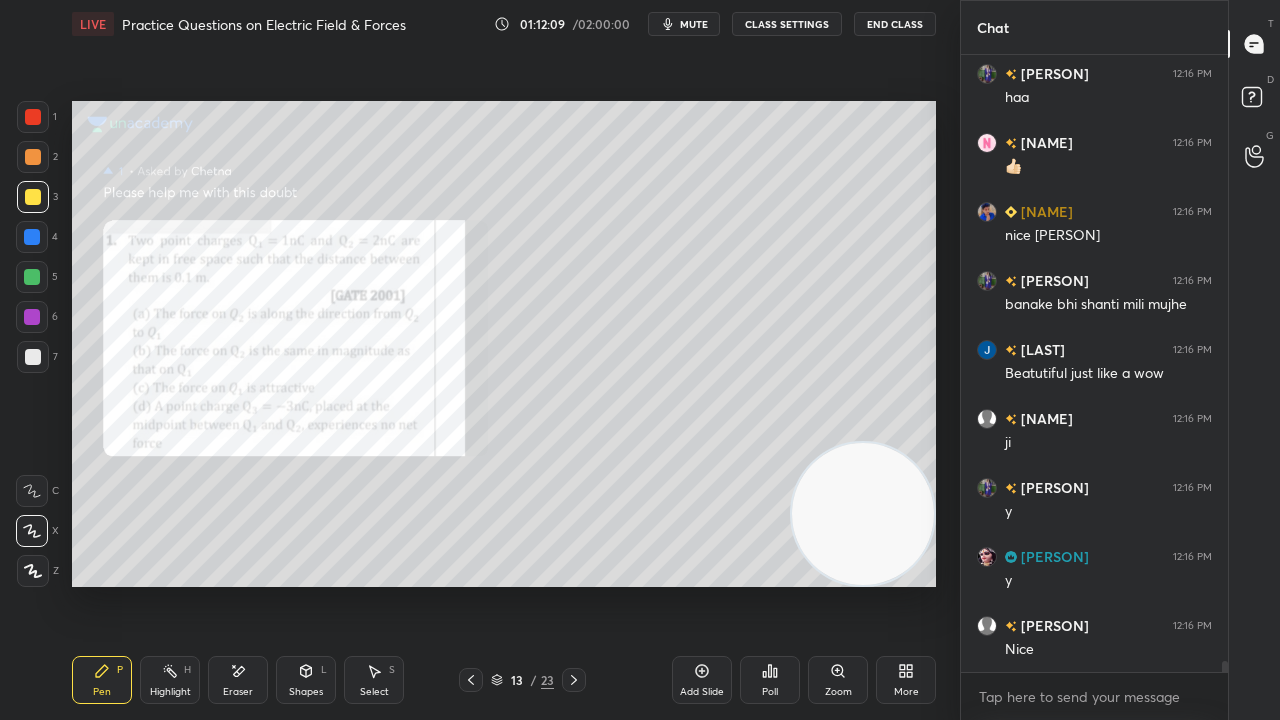 click 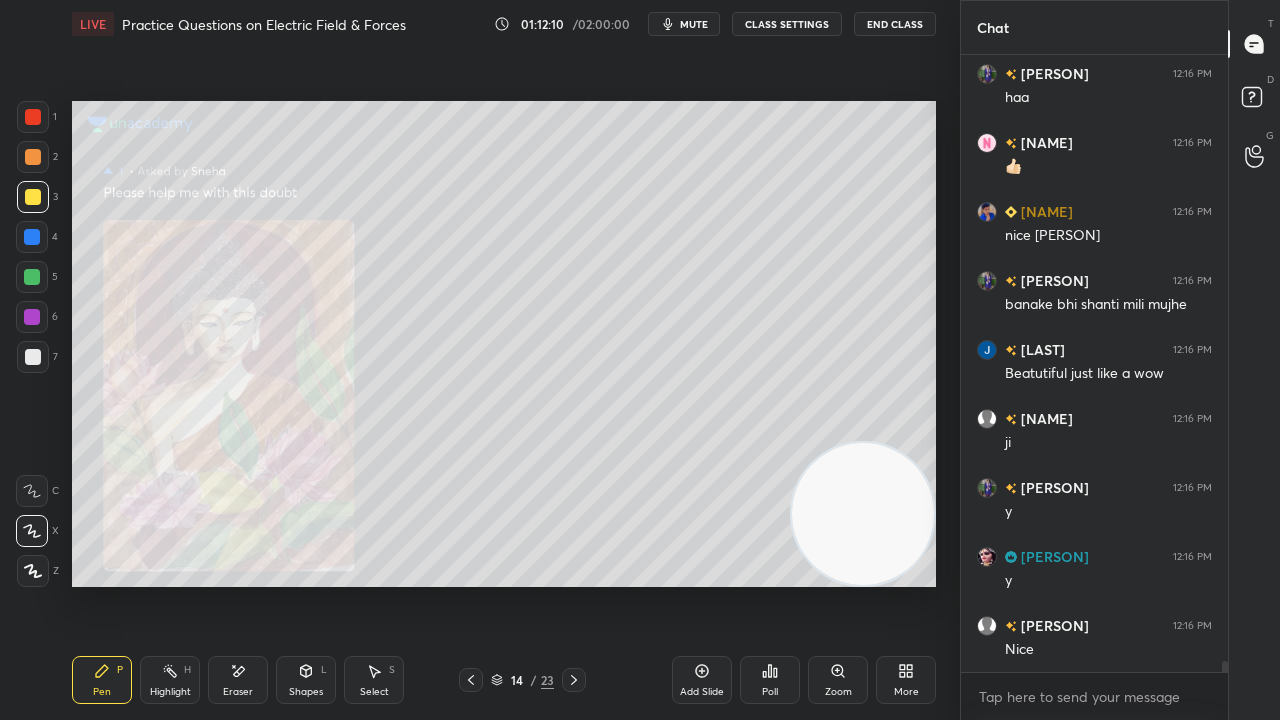 click on "mute" at bounding box center [694, 24] 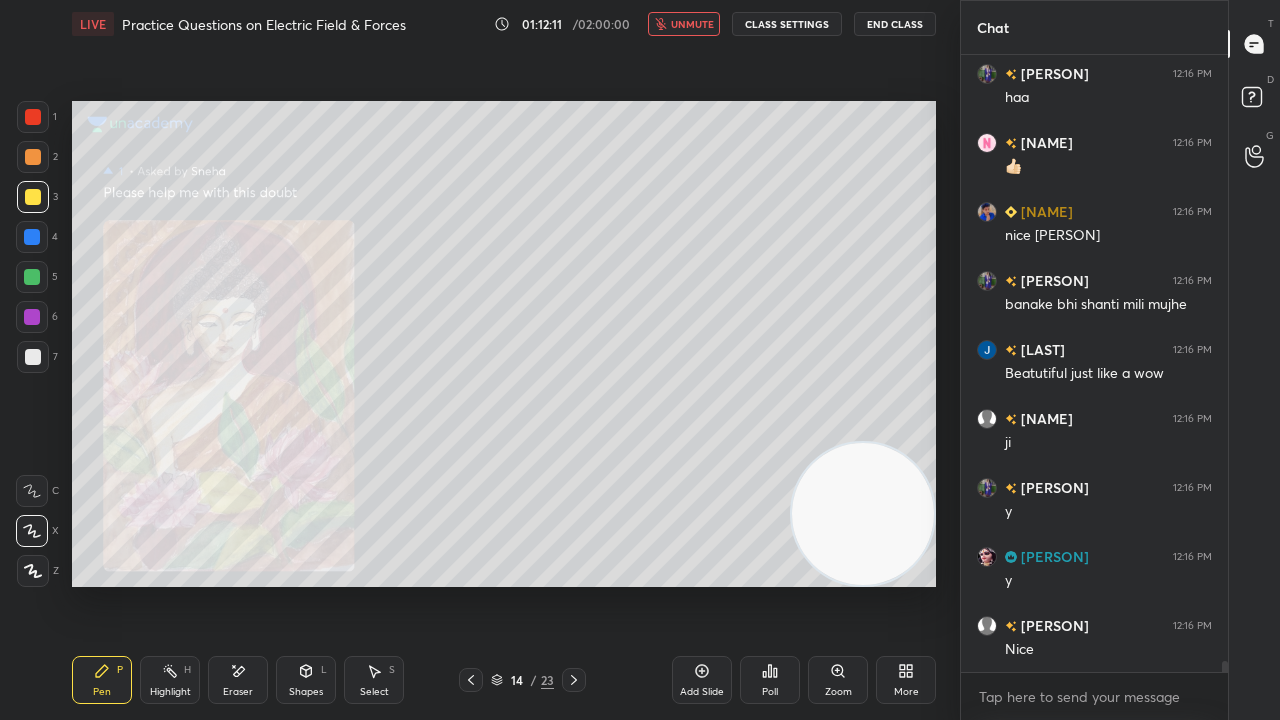 click on "unmute" at bounding box center [692, 24] 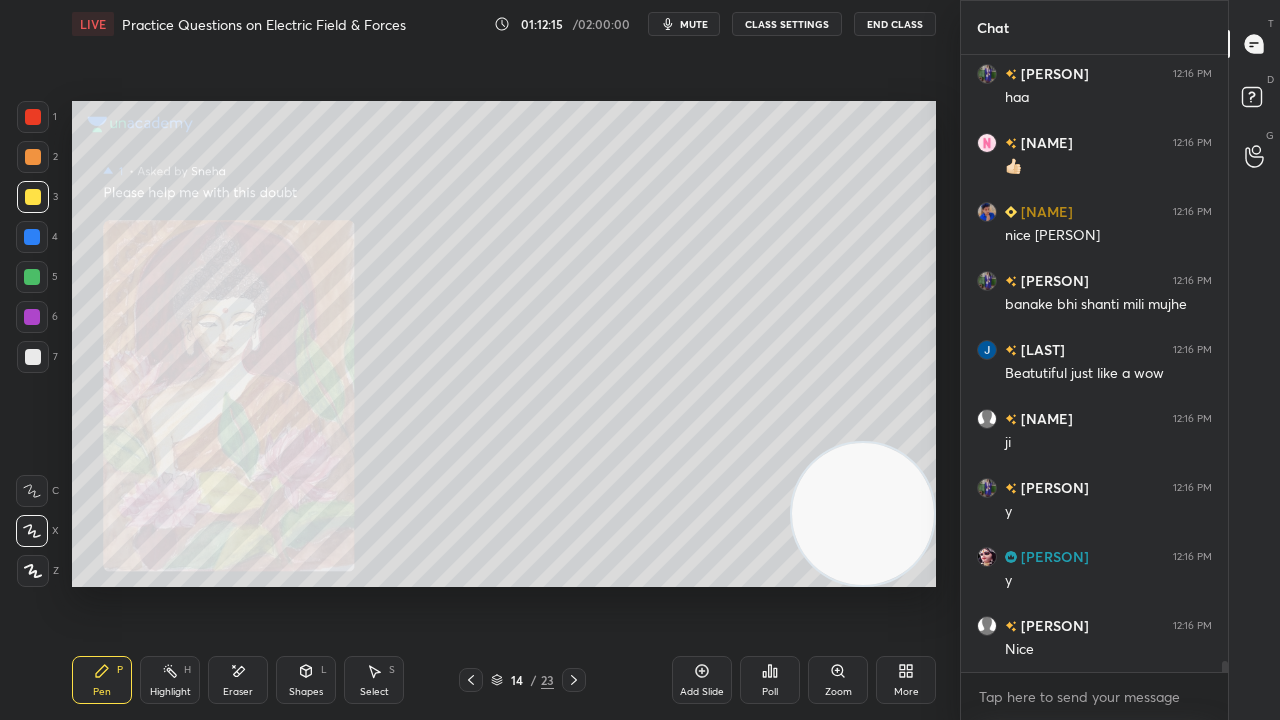 click 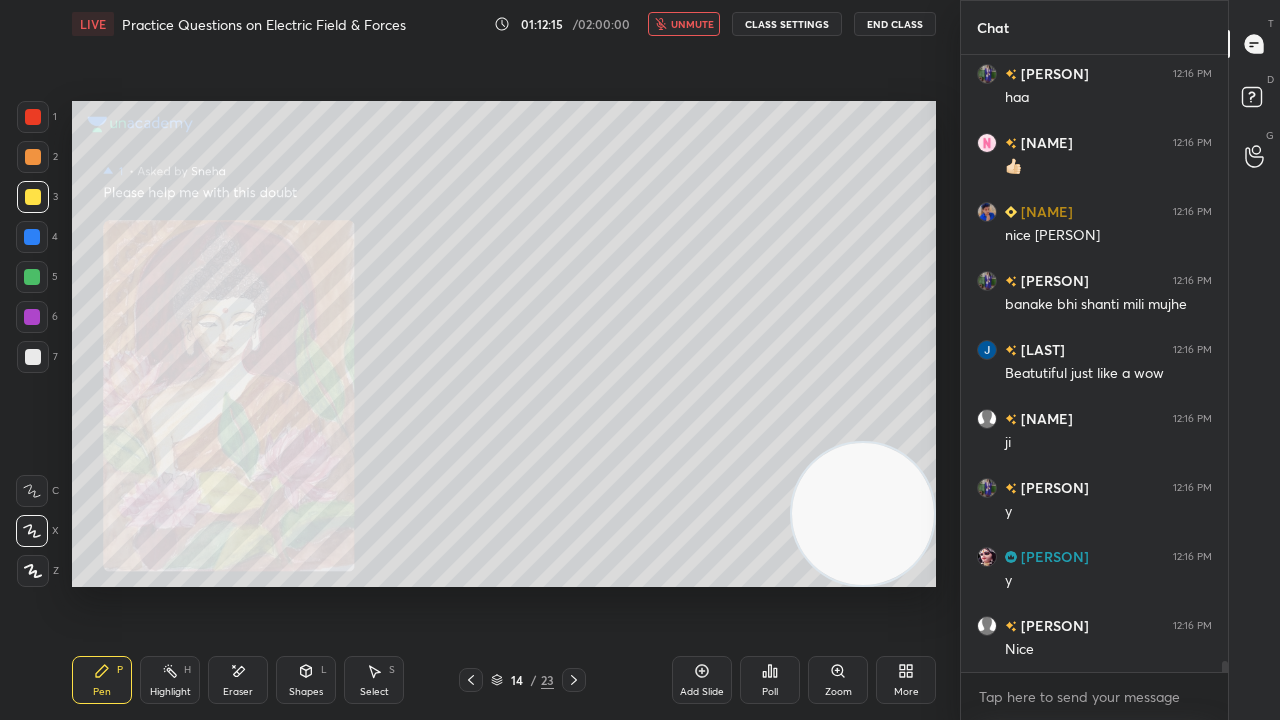 click on "unmute" at bounding box center (692, 24) 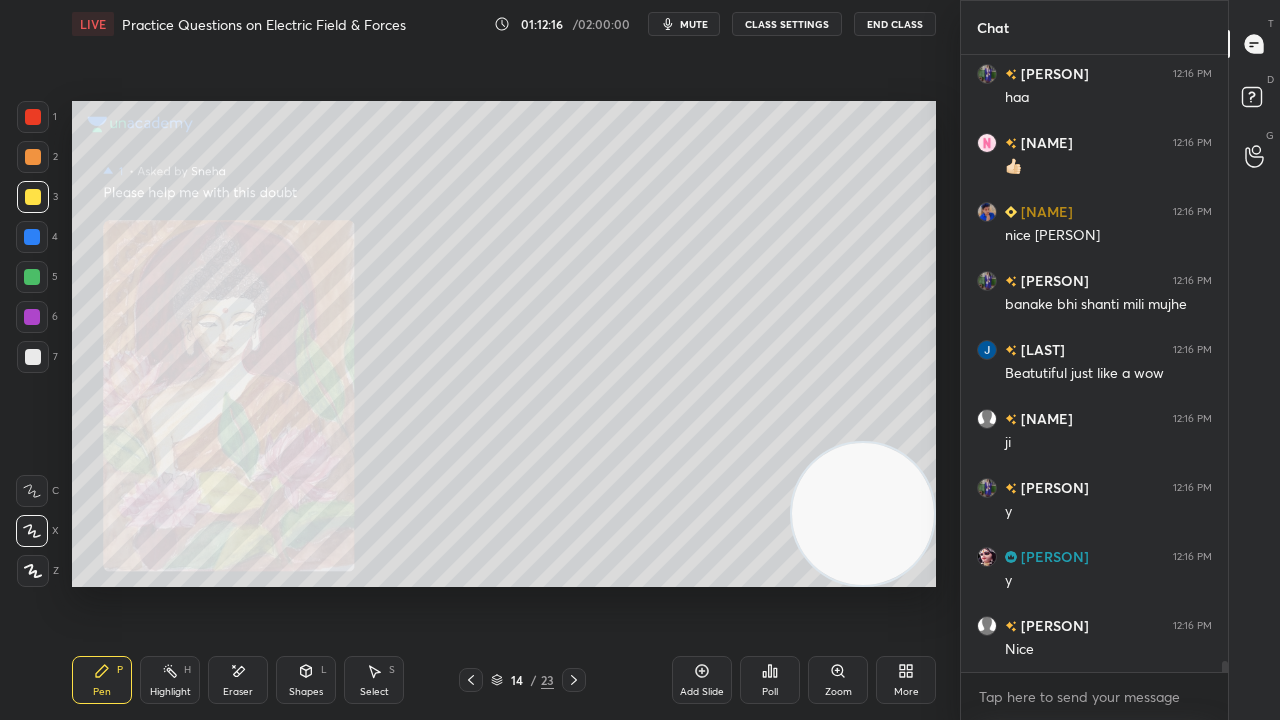 scroll, scrollTop: 34466, scrollLeft: 0, axis: vertical 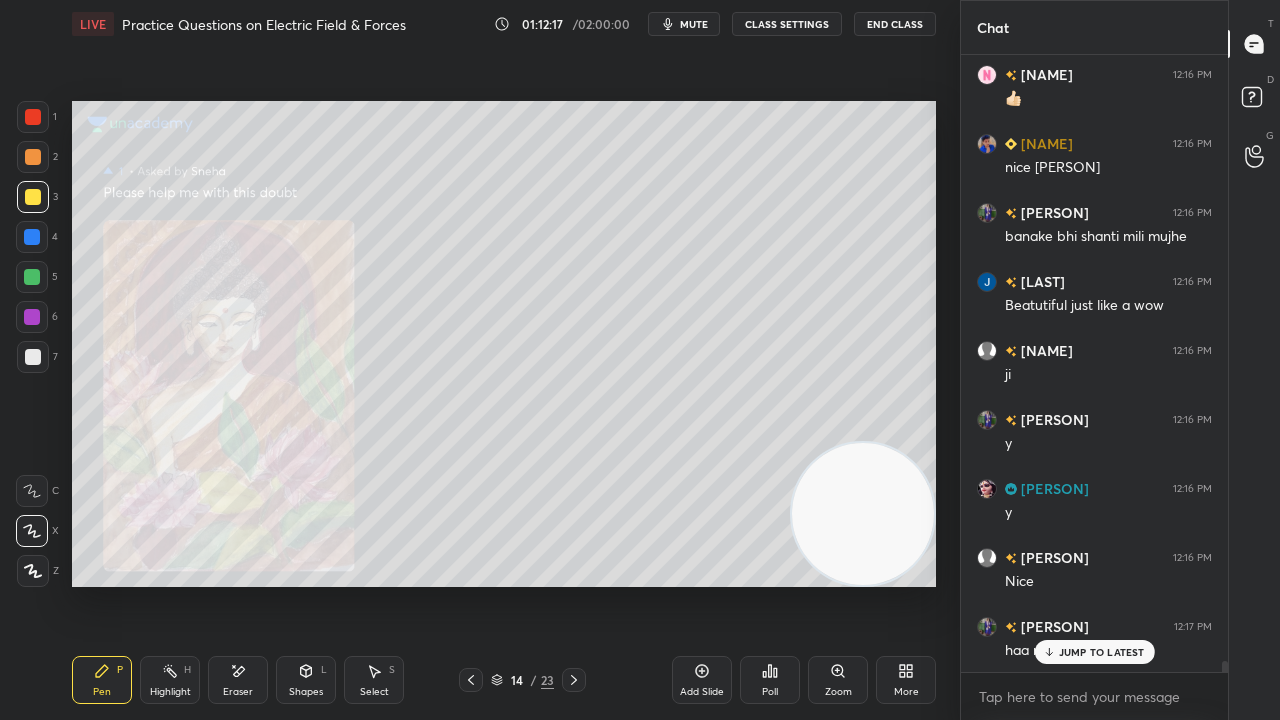 click 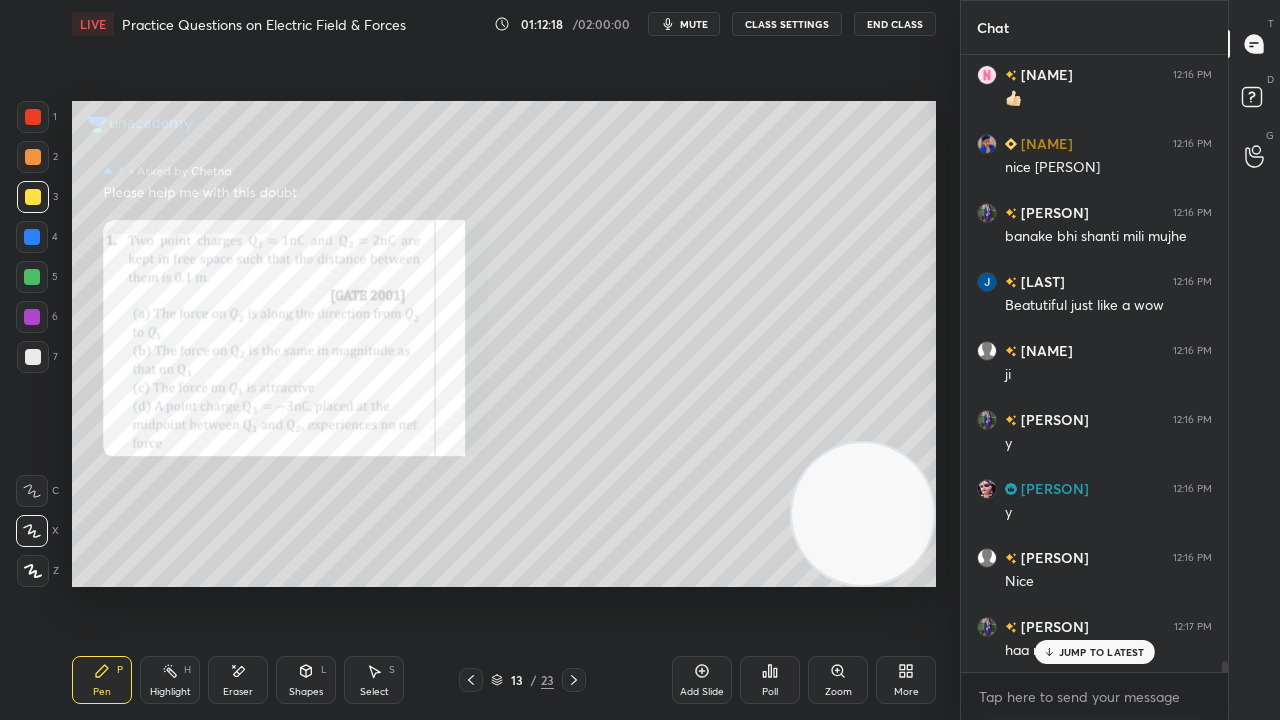 click on "JUMP TO LATEST" at bounding box center [1102, 652] 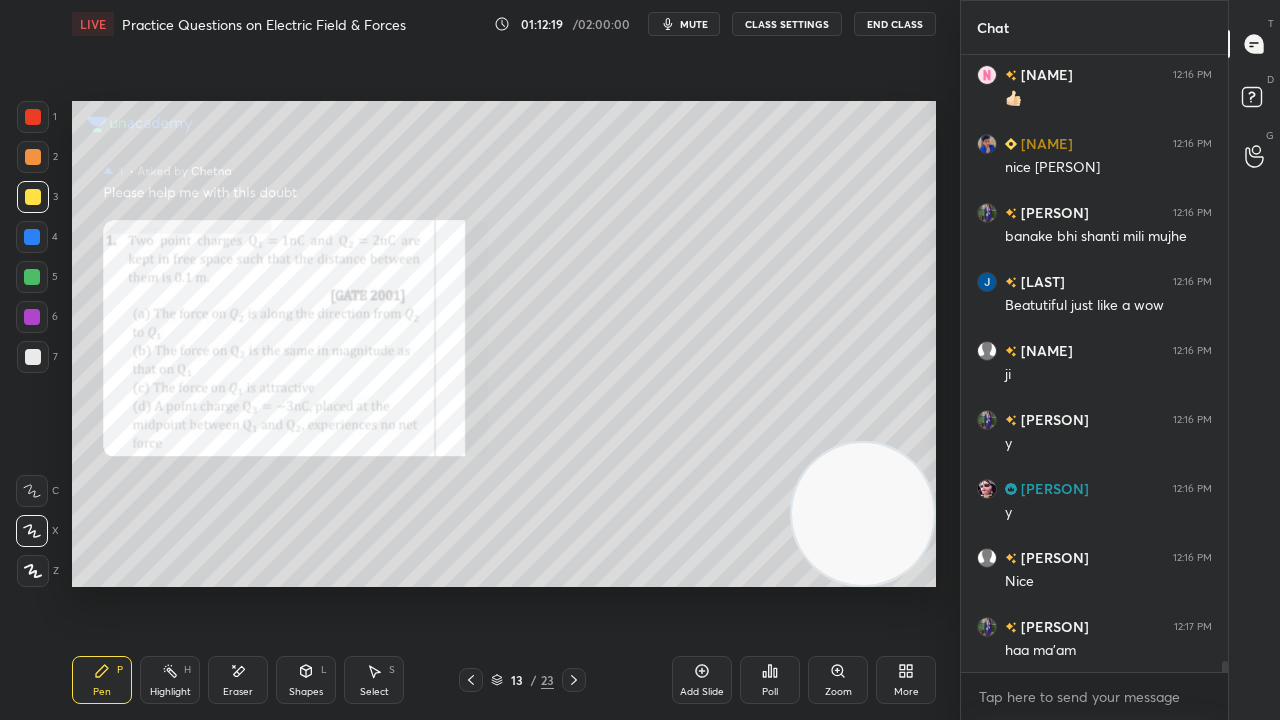 click 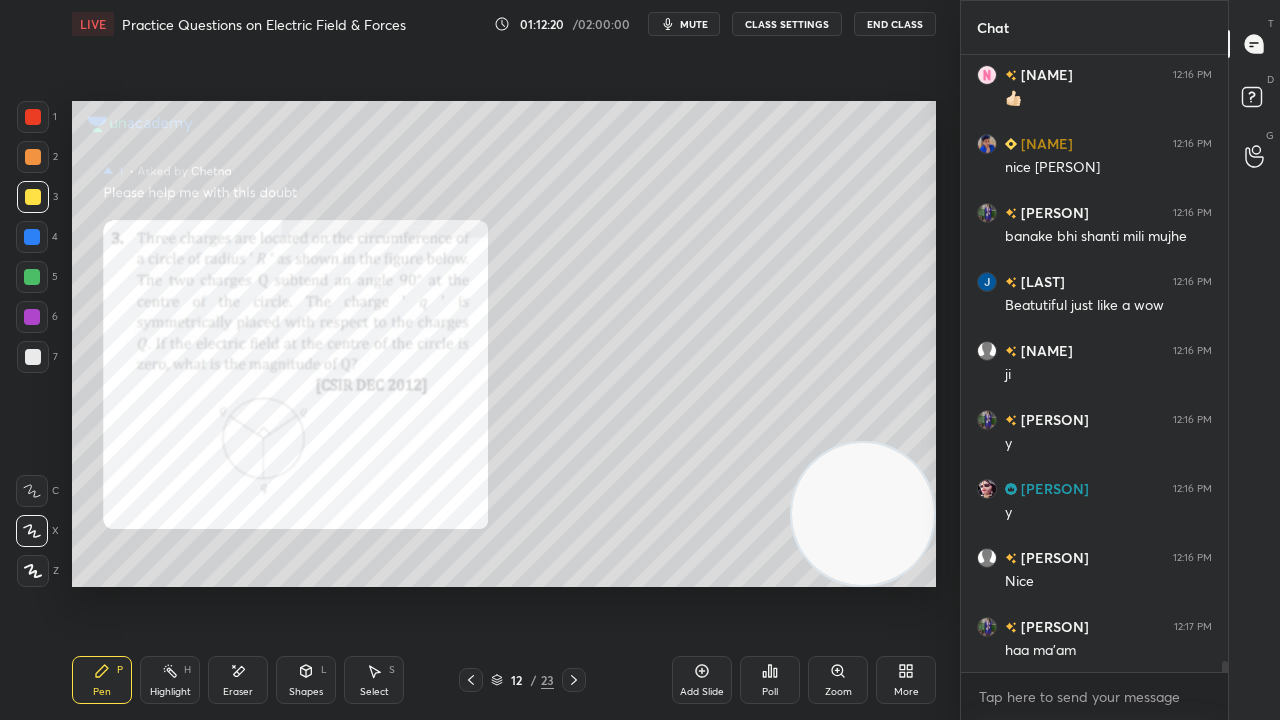 click on "mute" at bounding box center [694, 24] 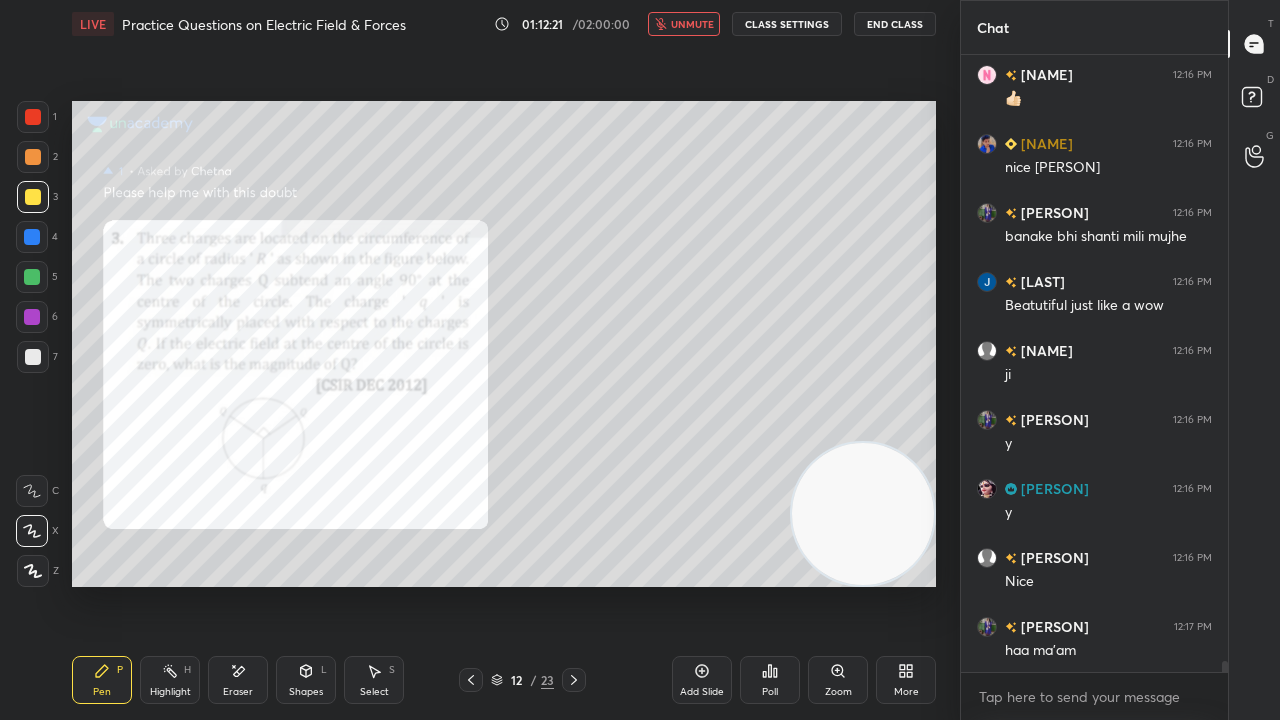 click on "unmute" at bounding box center (692, 24) 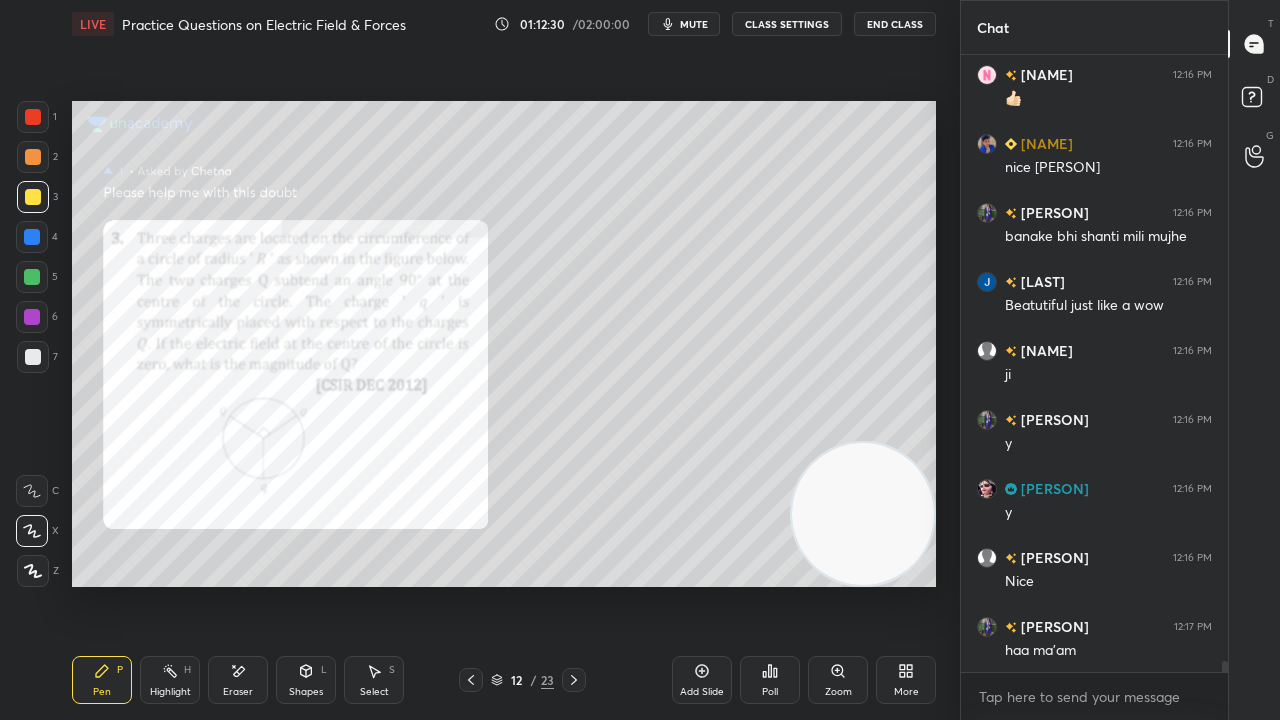 click at bounding box center (32, 277) 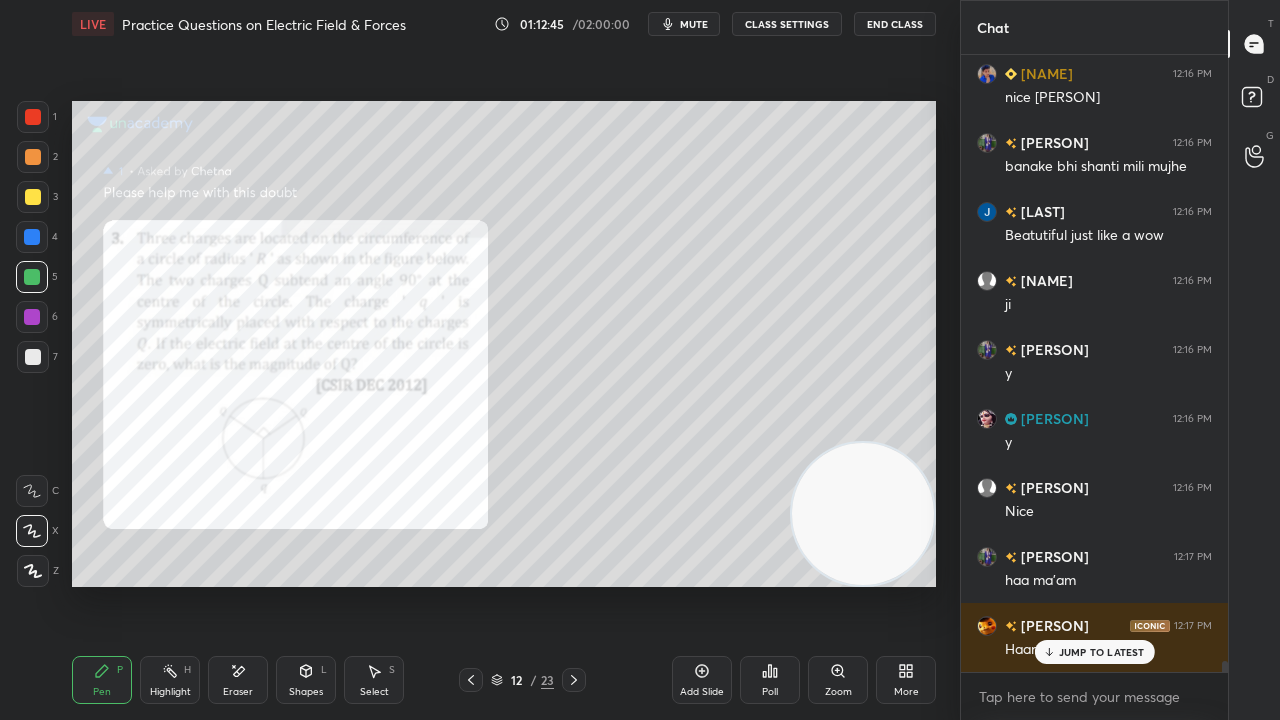 scroll, scrollTop: 34604, scrollLeft: 0, axis: vertical 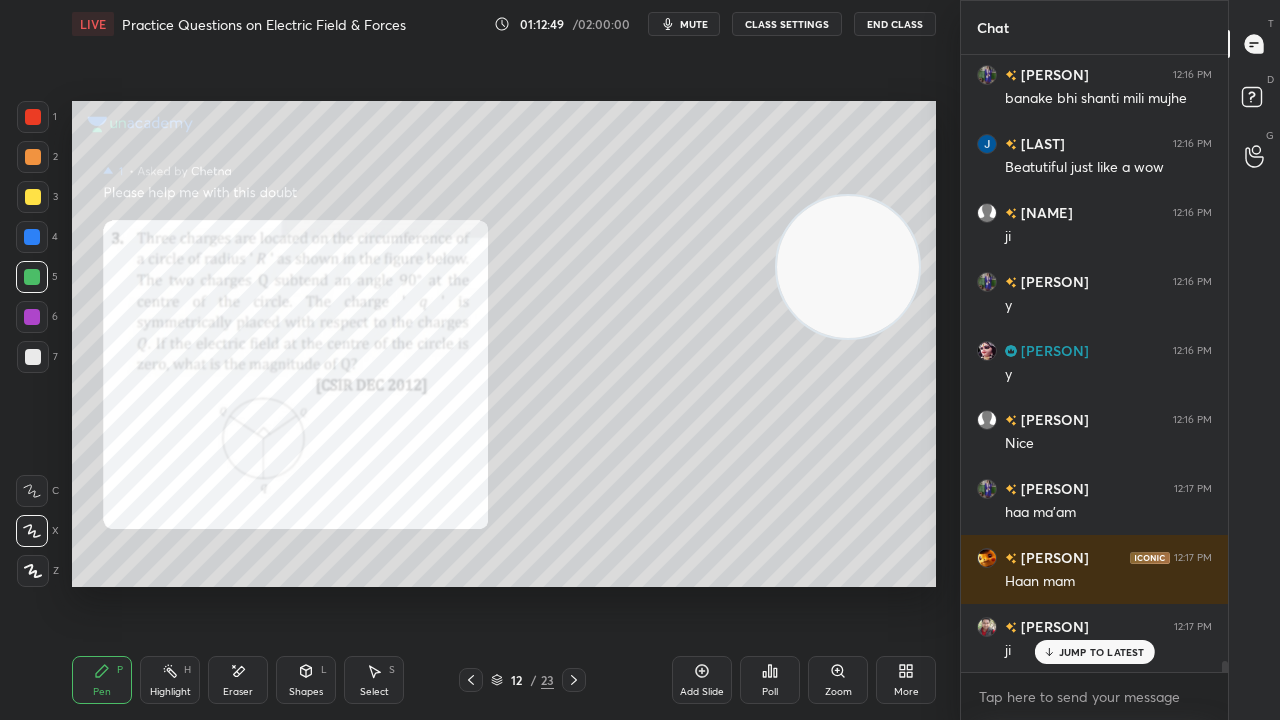 drag, startPoint x: 840, startPoint y: 537, endPoint x: 791, endPoint y: 314, distance: 228.31995 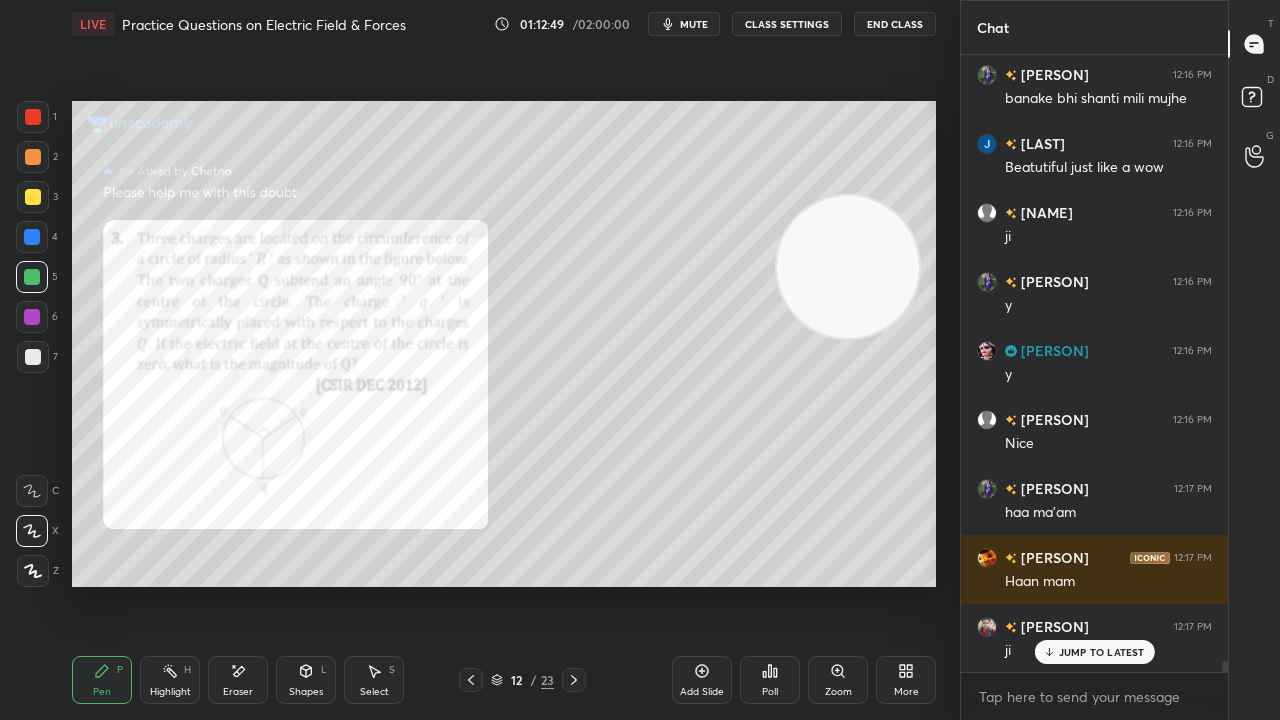 click at bounding box center (848, 267) 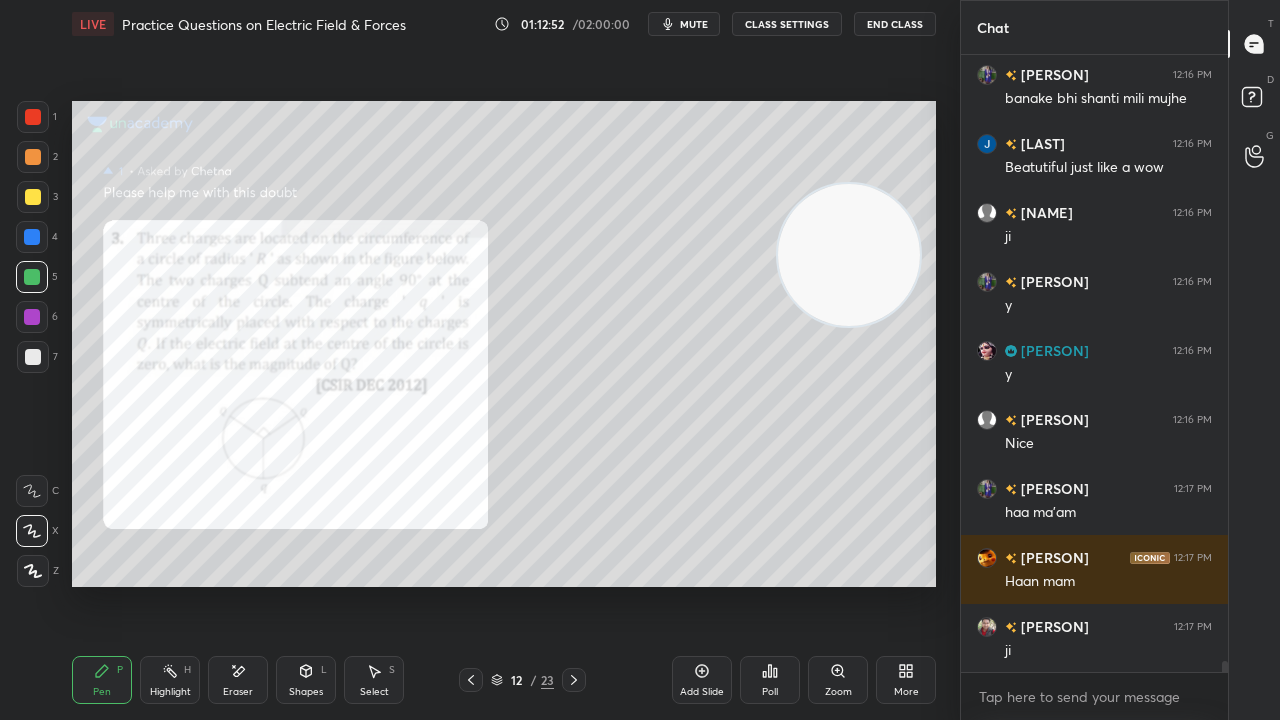 scroll, scrollTop: 34674, scrollLeft: 0, axis: vertical 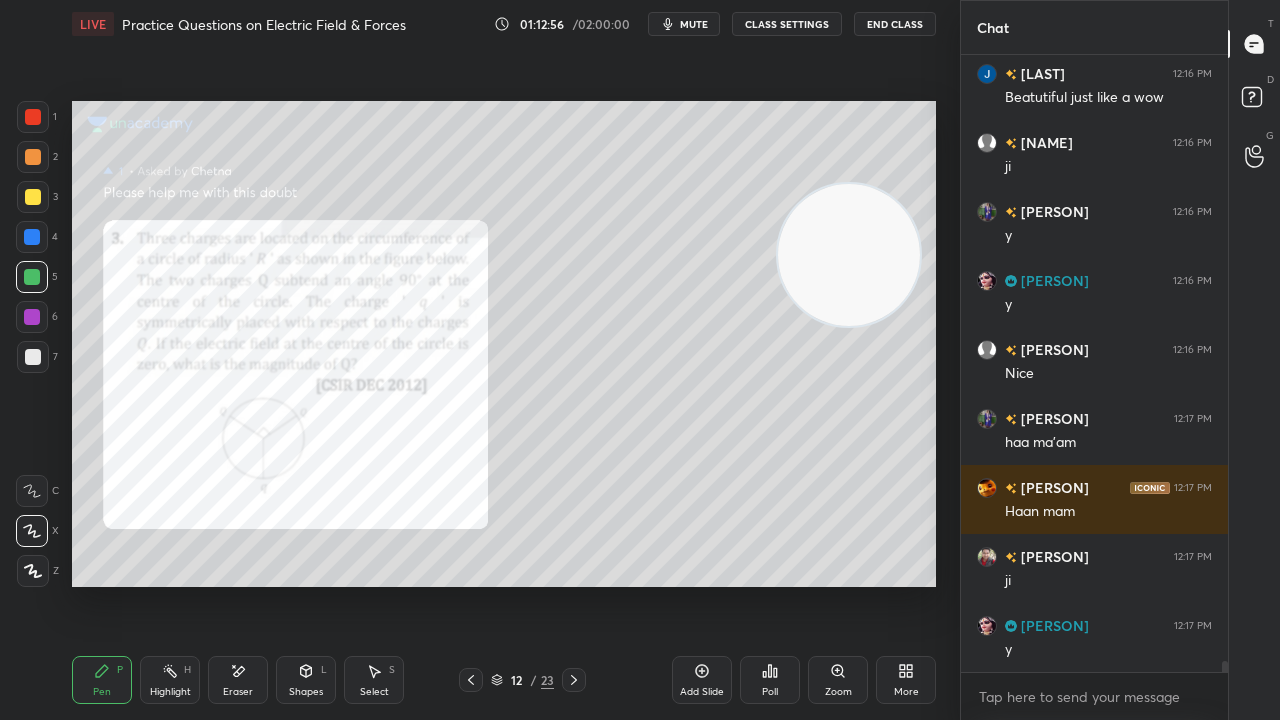 click at bounding box center (32, 317) 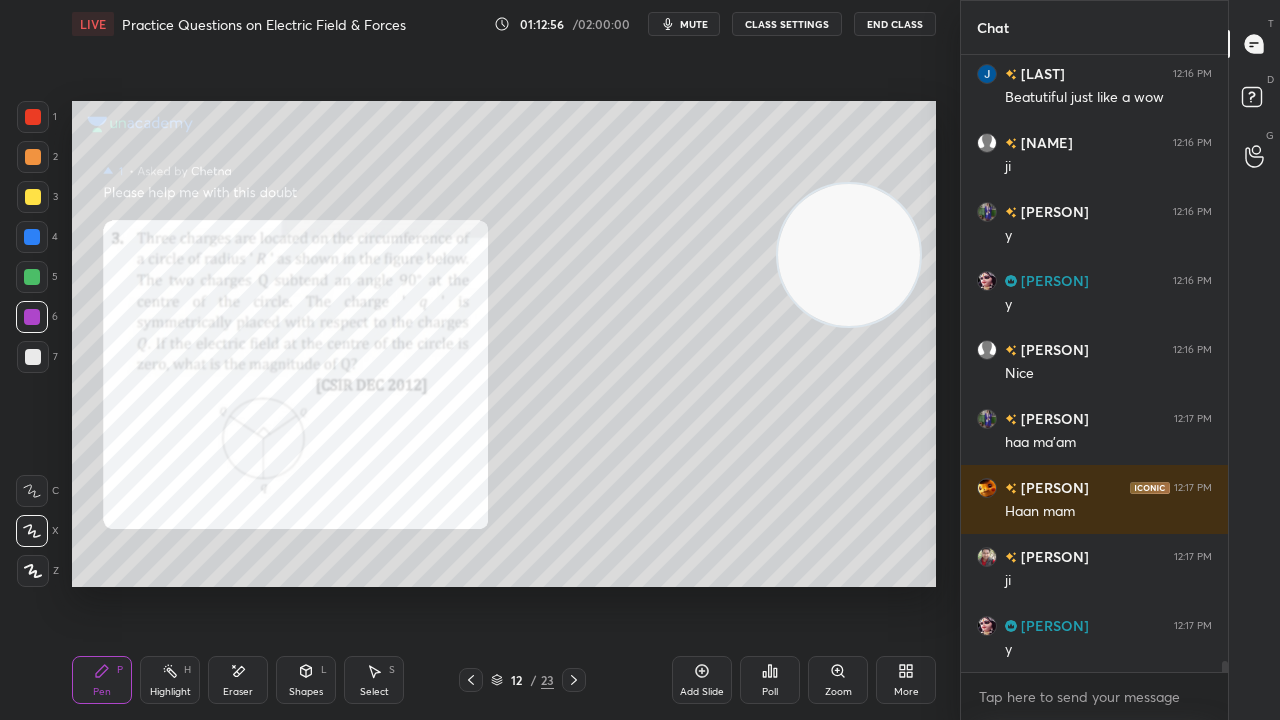 click on "mute" at bounding box center [684, 24] 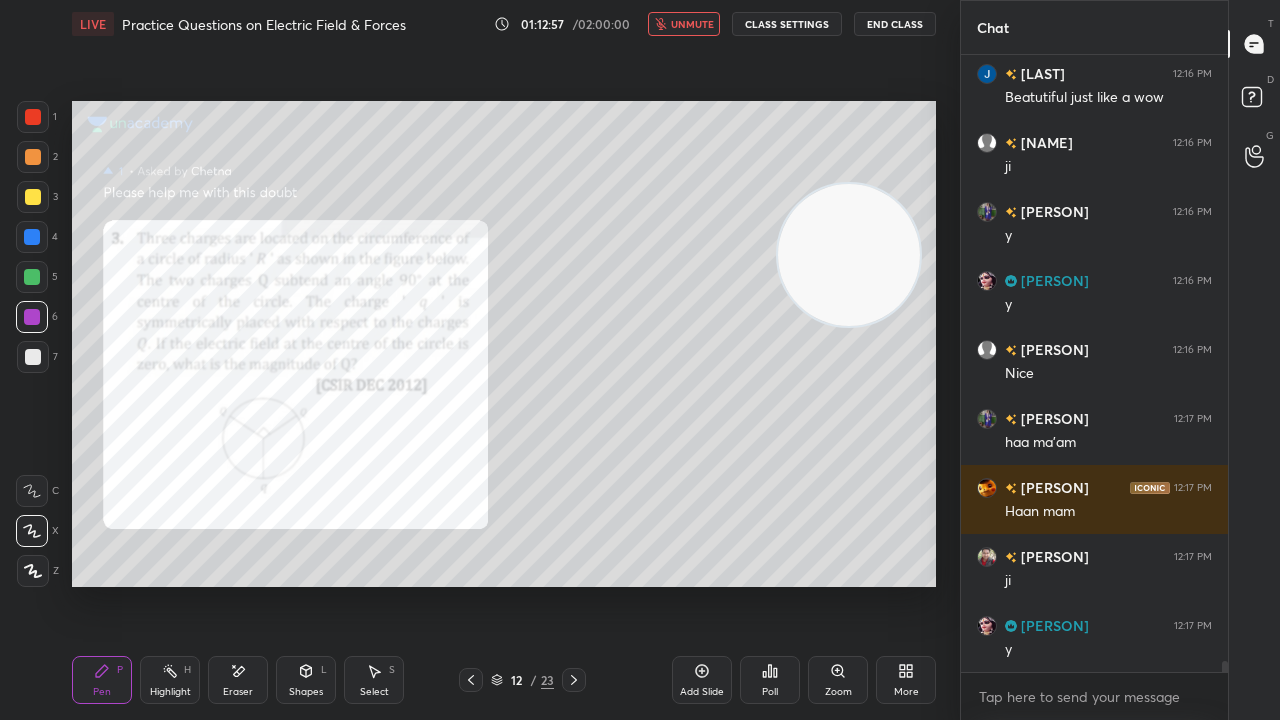 click on "unmute" at bounding box center [692, 24] 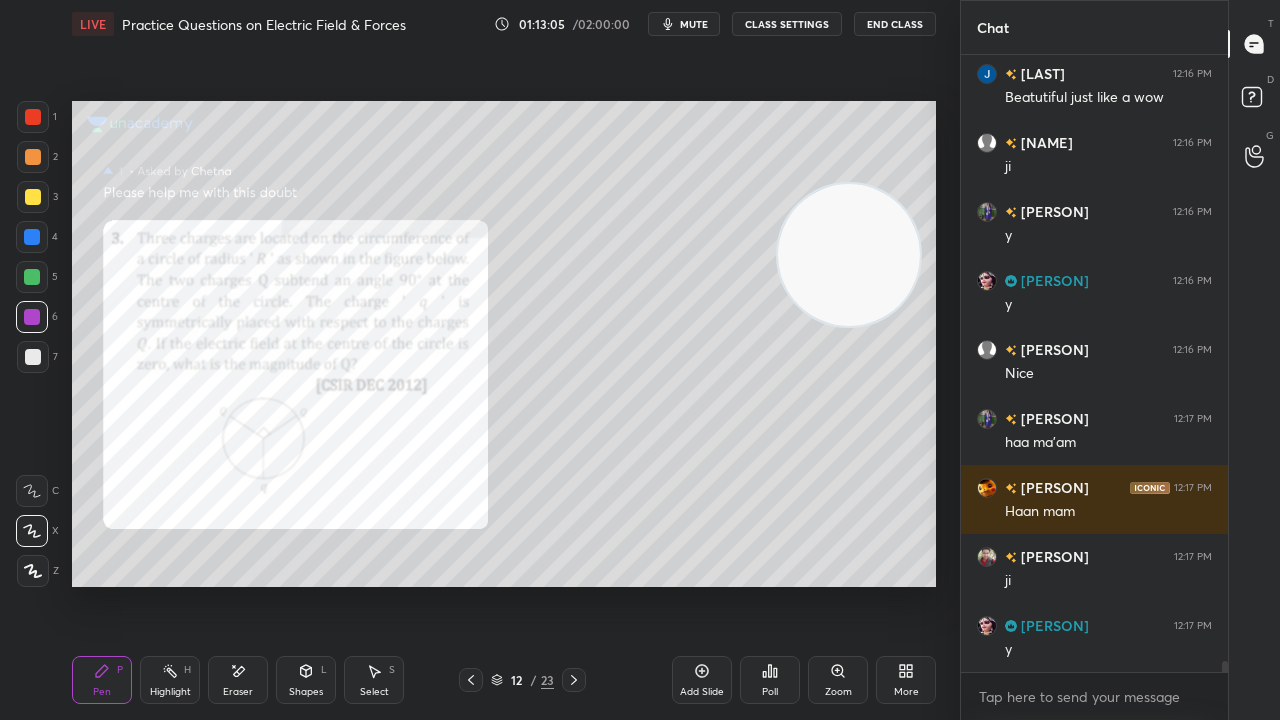 click on "mute" at bounding box center (694, 24) 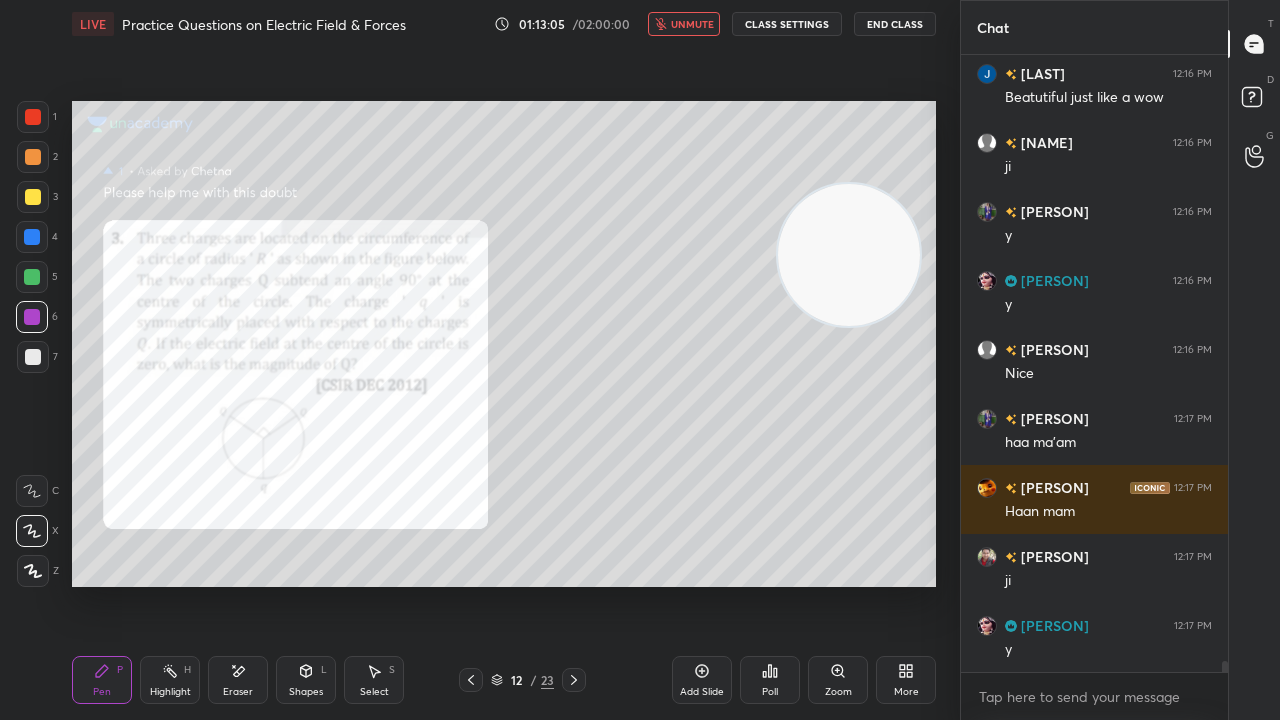click on "unmute" at bounding box center (692, 24) 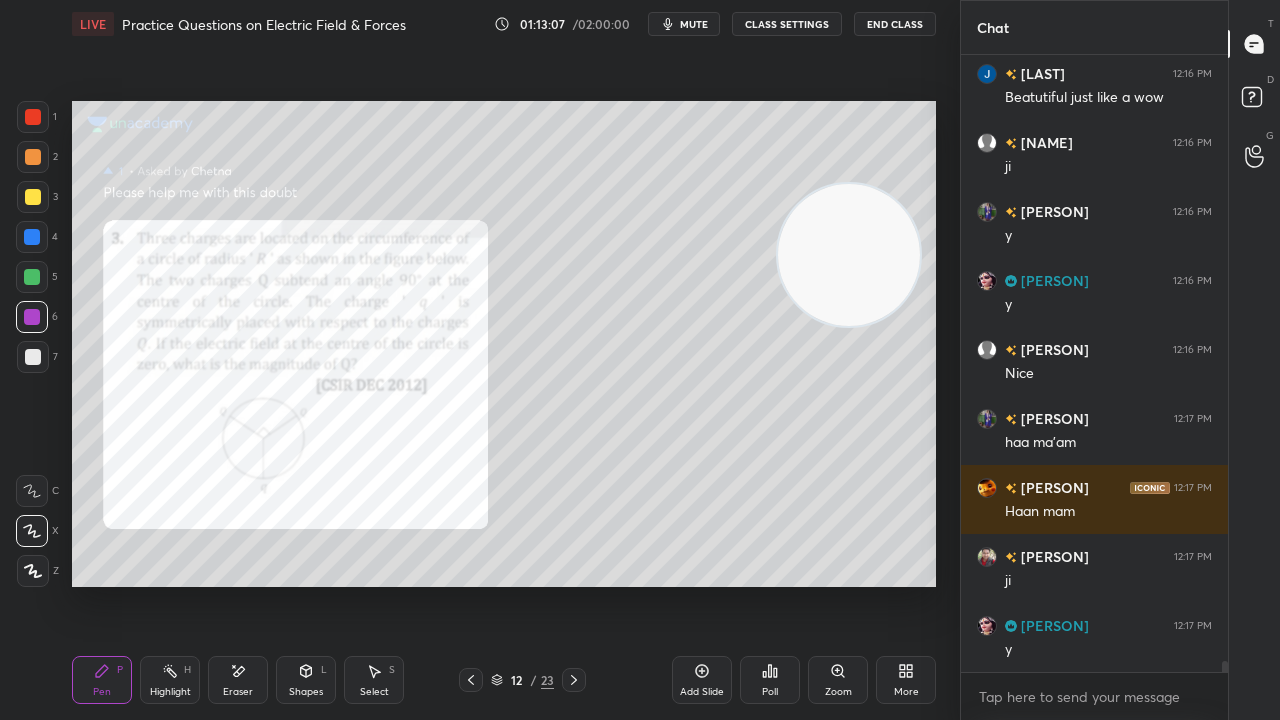 click on "mute" at bounding box center [694, 24] 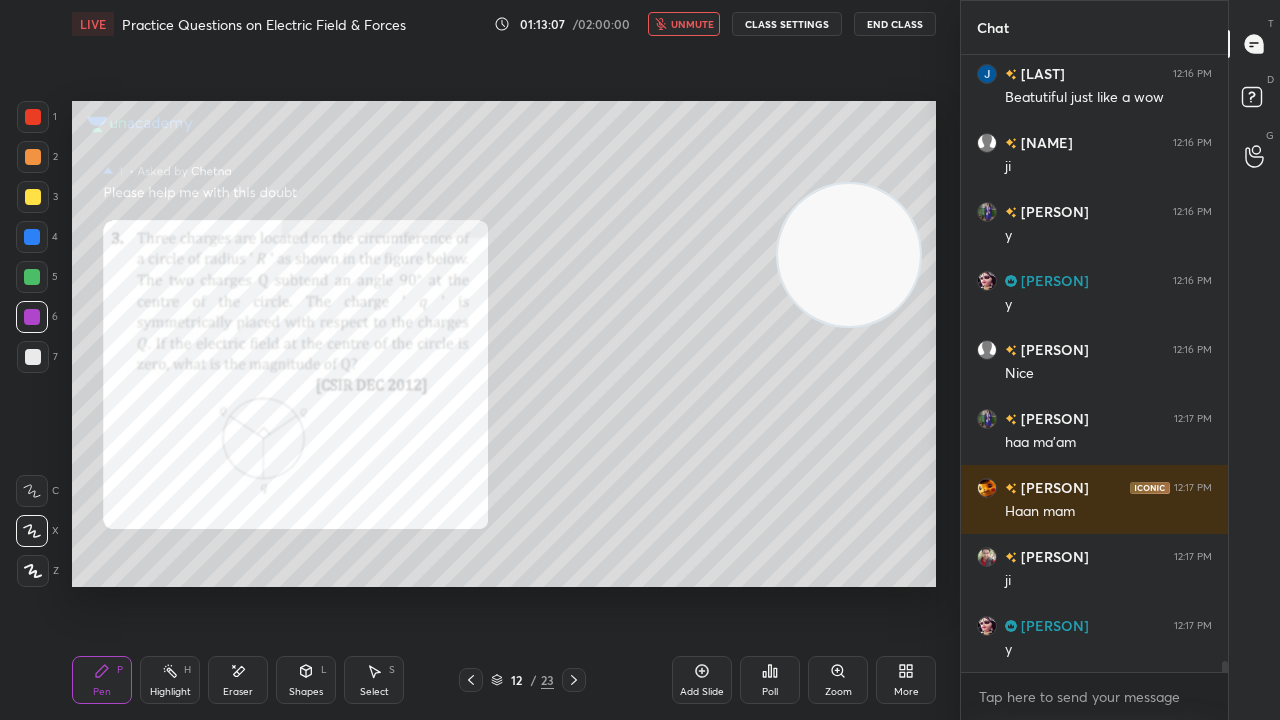 click on "unmute" at bounding box center (692, 24) 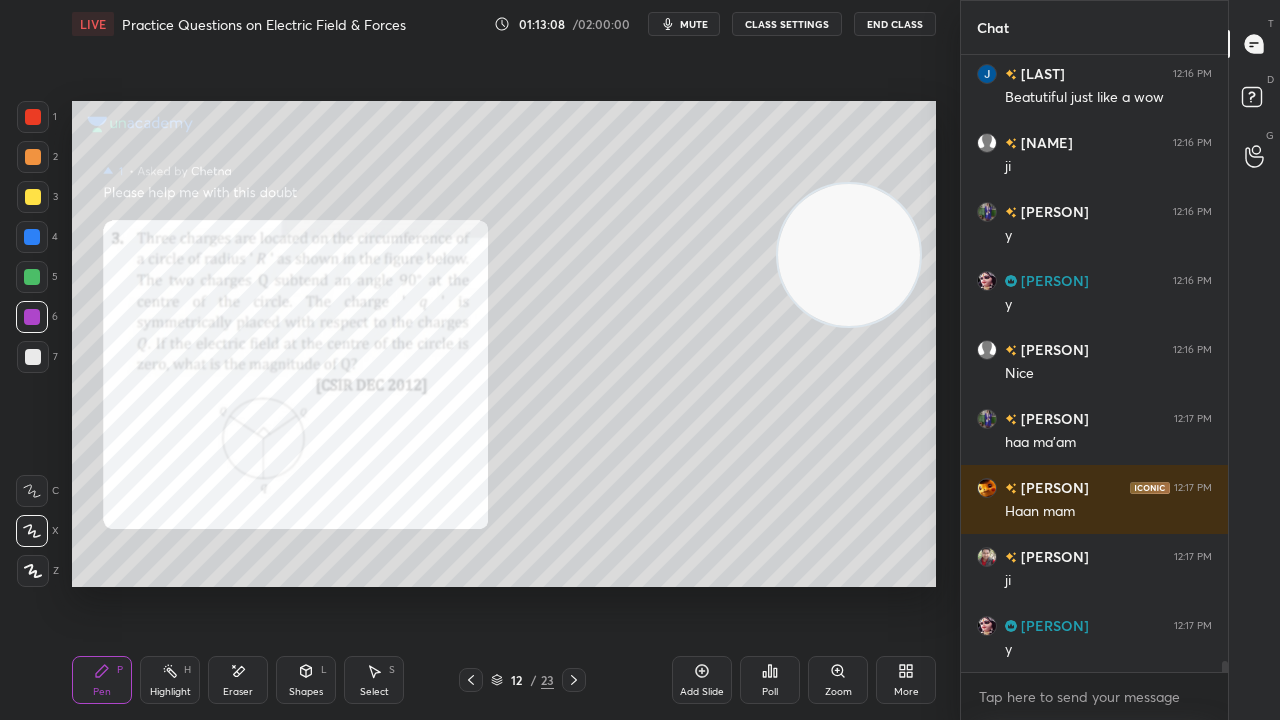 click at bounding box center [32, 277] 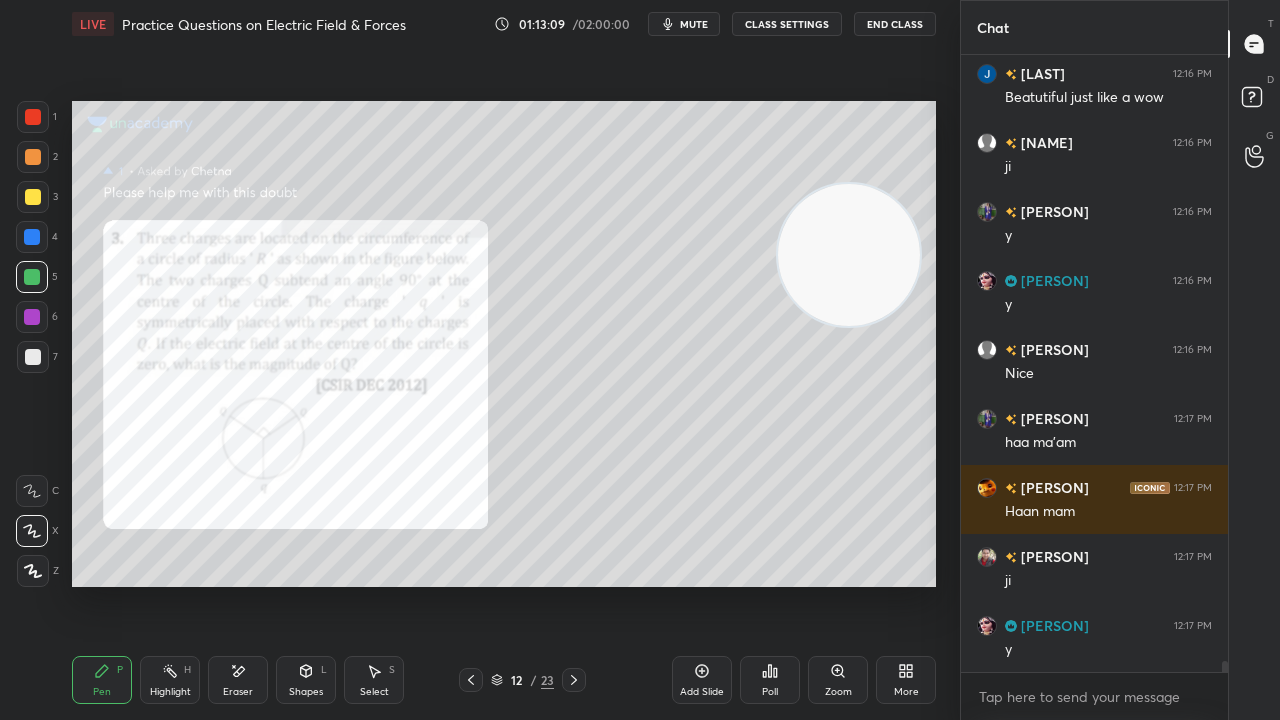 click on "mute" at bounding box center [694, 24] 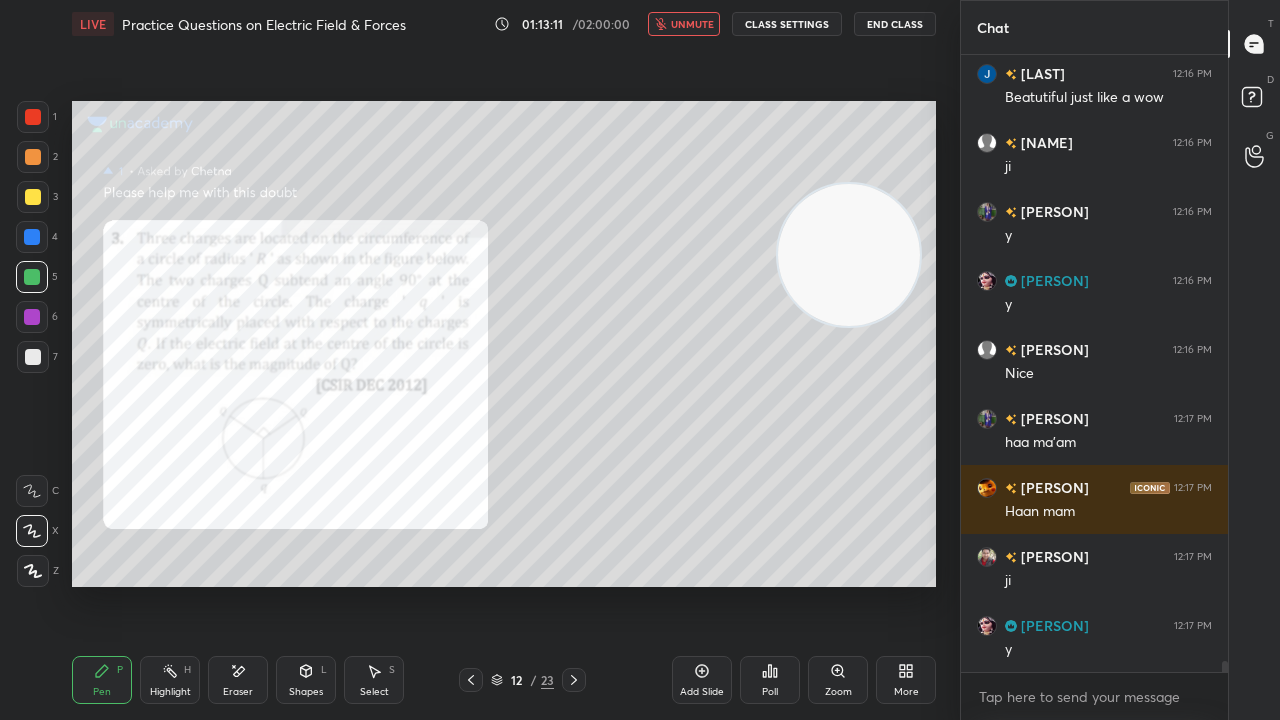 click on "unmute" at bounding box center (692, 24) 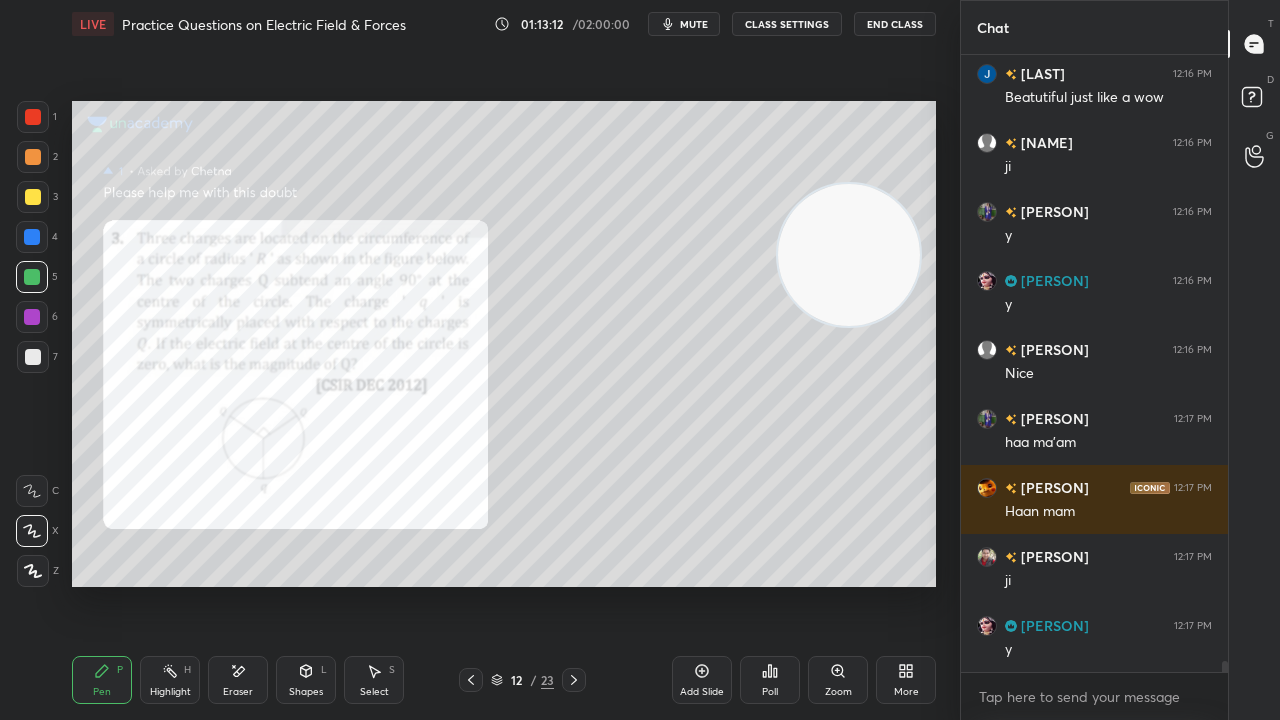 click 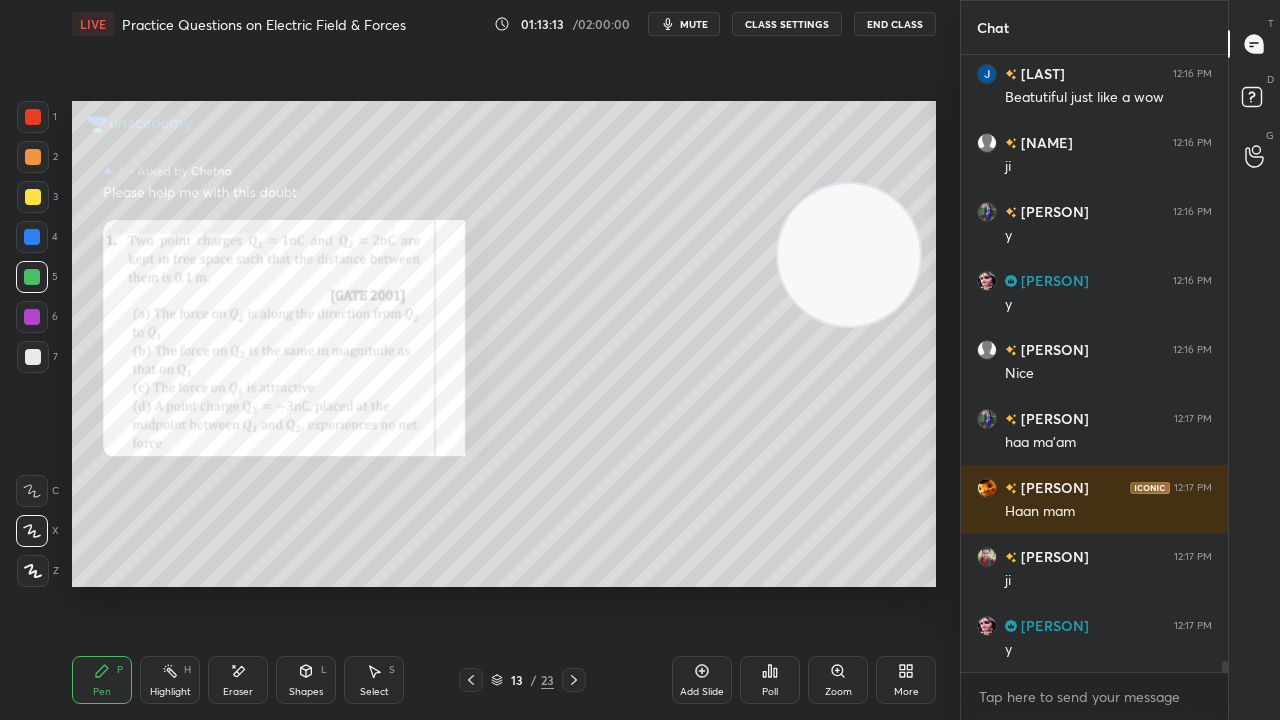 drag, startPoint x: 462, startPoint y: 681, endPoint x: 474, endPoint y: 695, distance: 18.439089 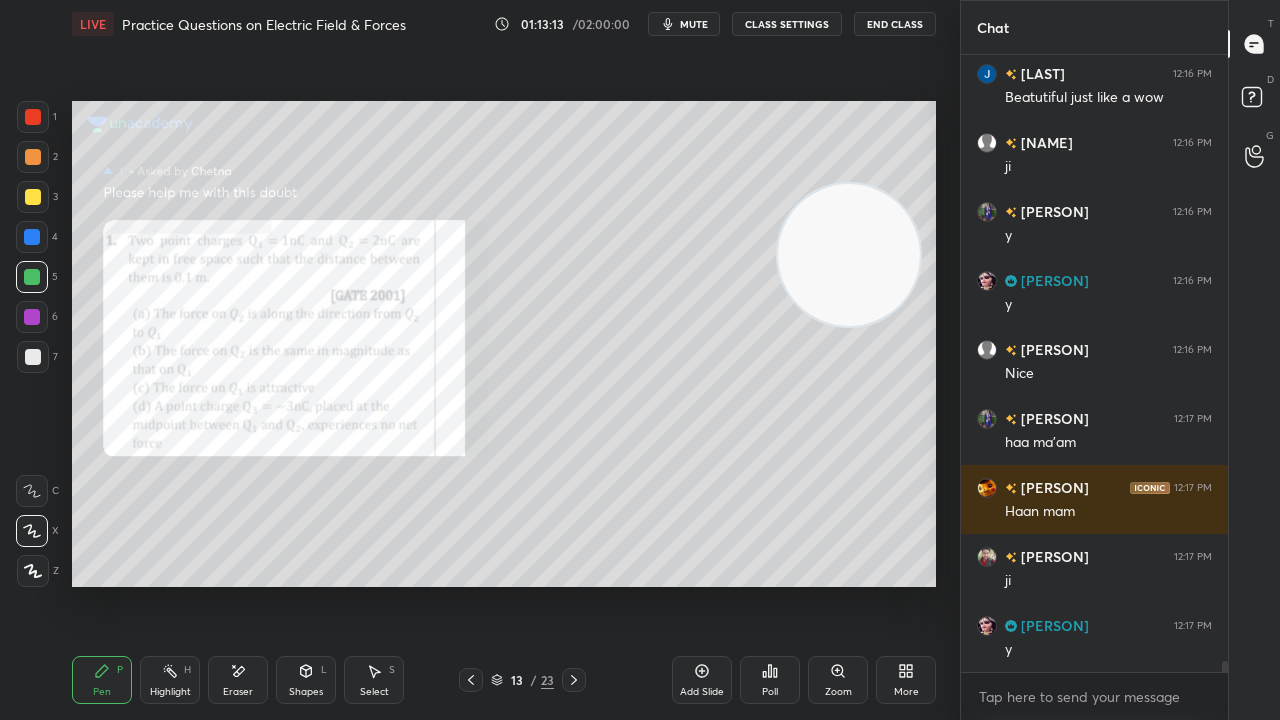 click 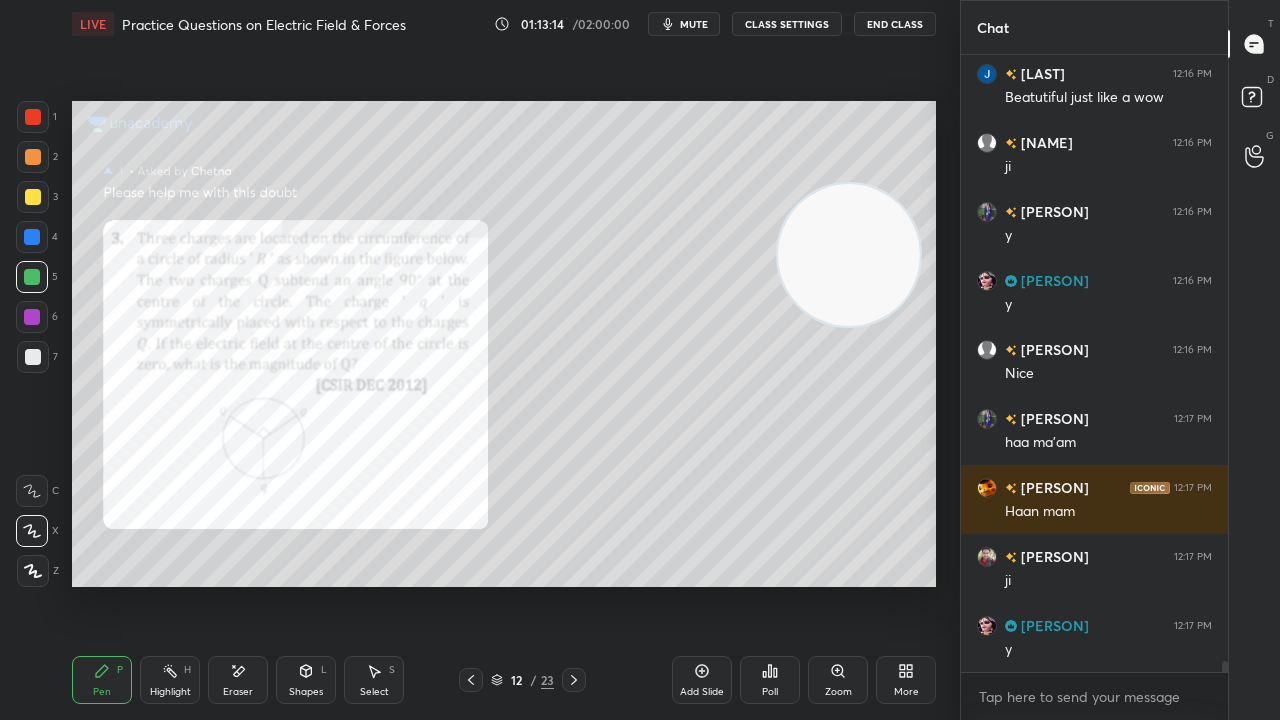 click on "Shapes" at bounding box center [306, 692] 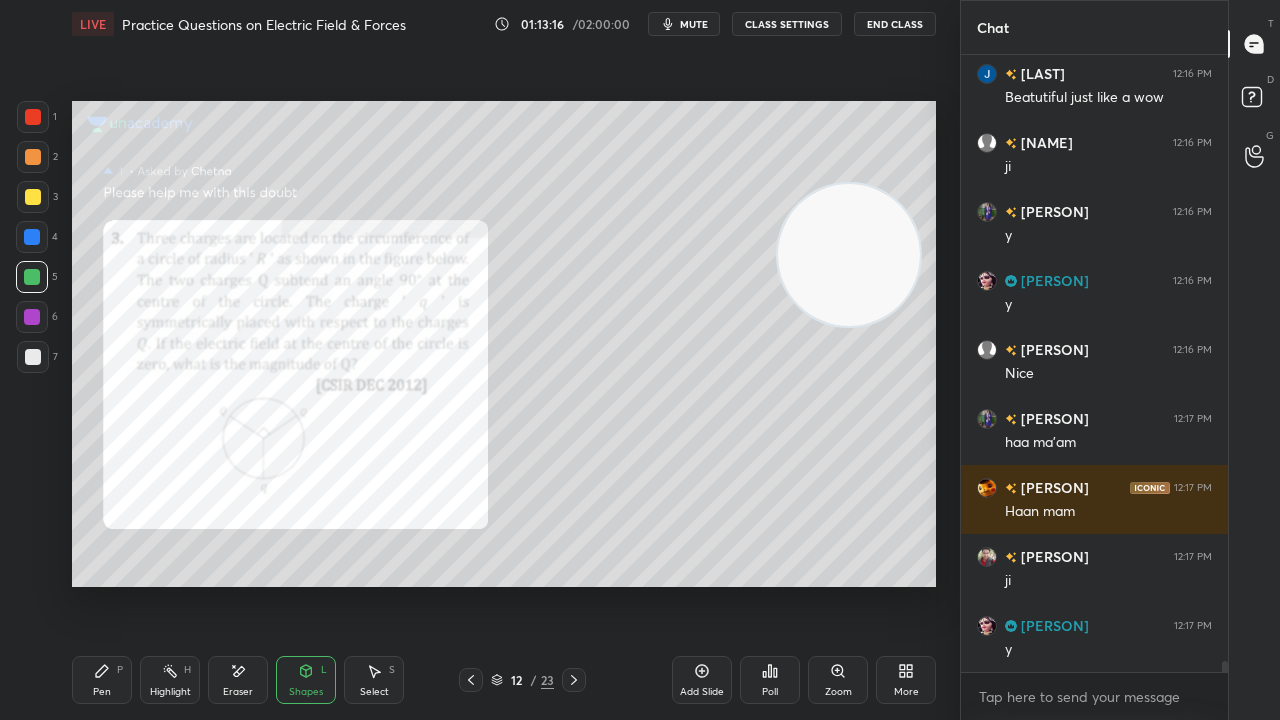 click on "Add Slide" at bounding box center (702, 692) 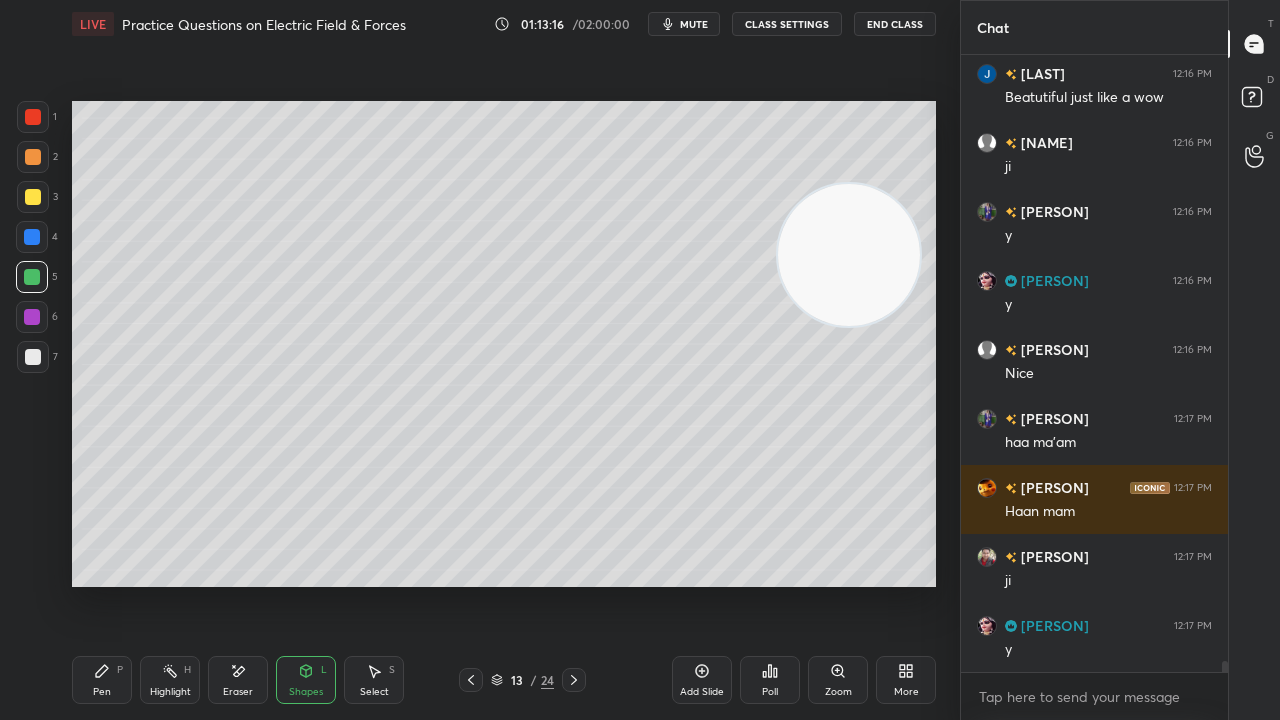 click on "Shapes L" at bounding box center [306, 680] 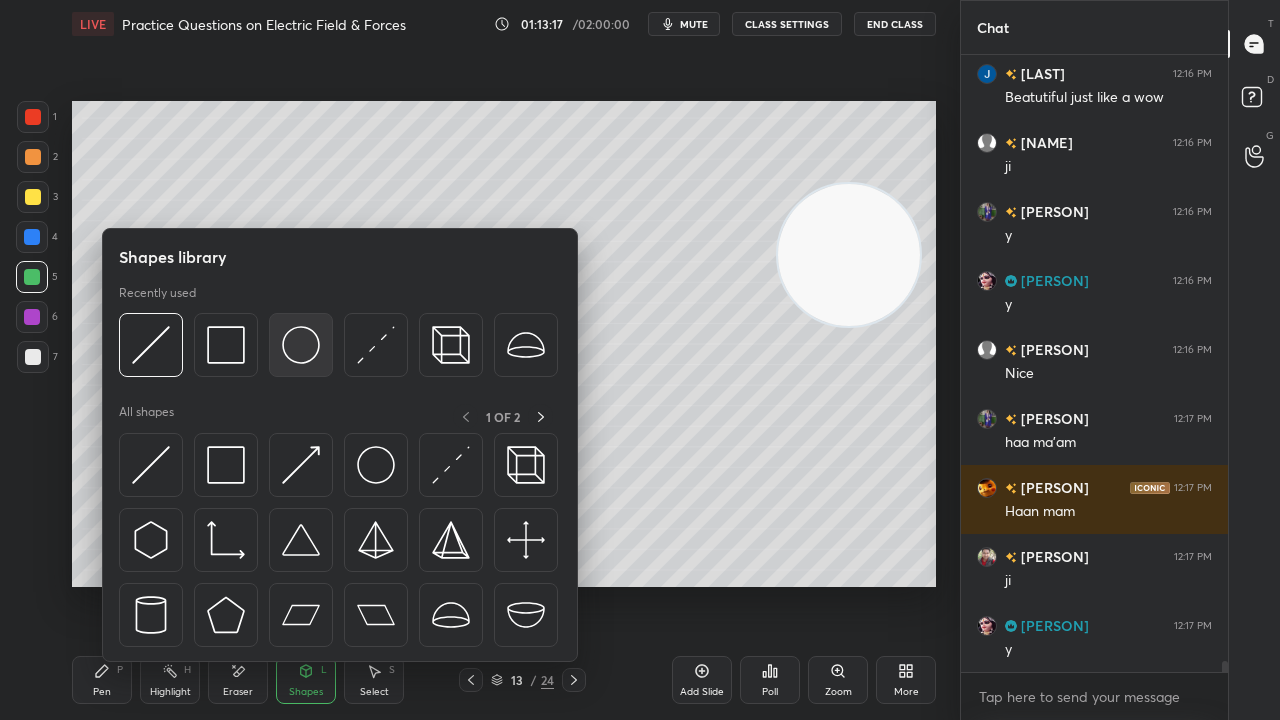 click at bounding box center [301, 345] 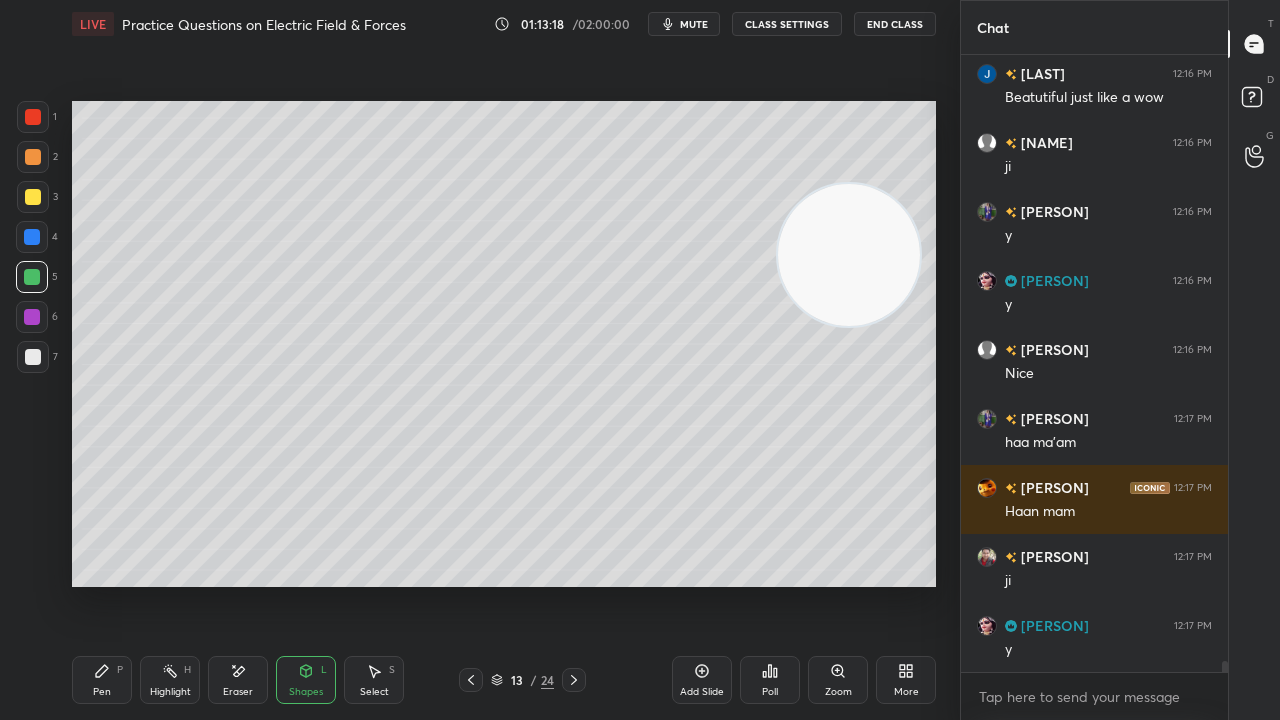 click at bounding box center [32, 277] 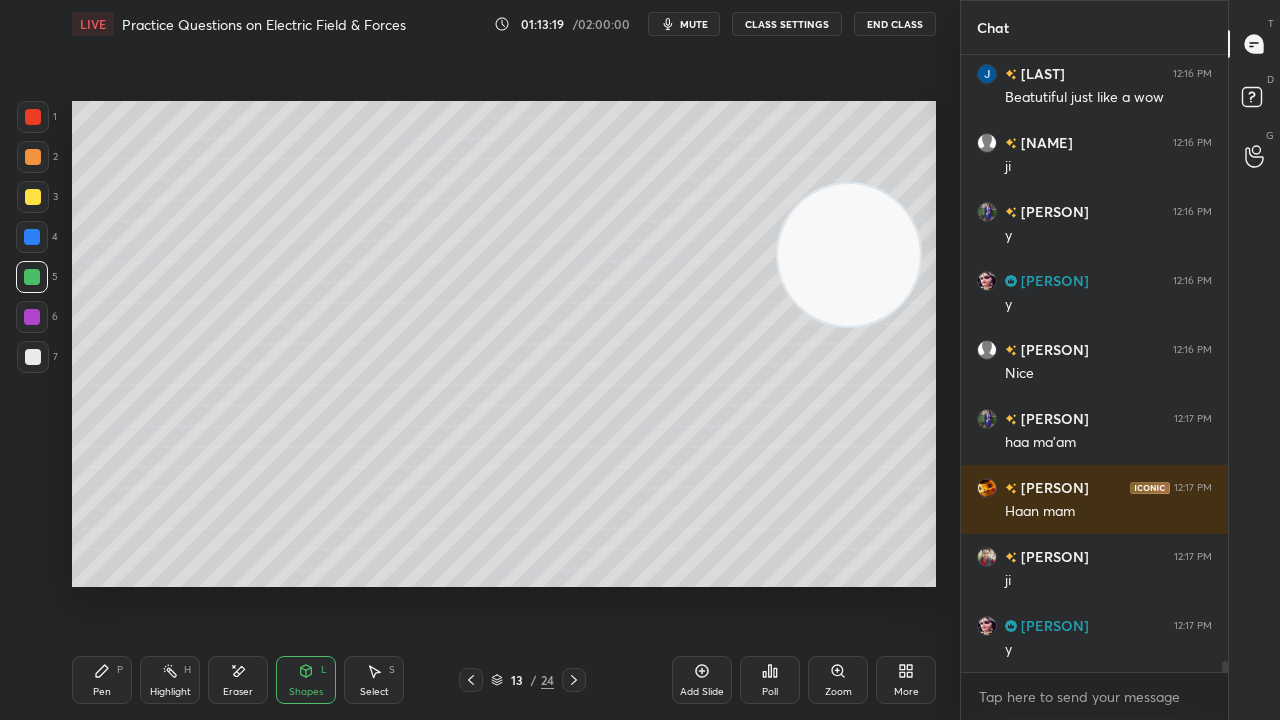 drag, startPoint x: 30, startPoint y: 196, endPoint x: 60, endPoint y: 196, distance: 30 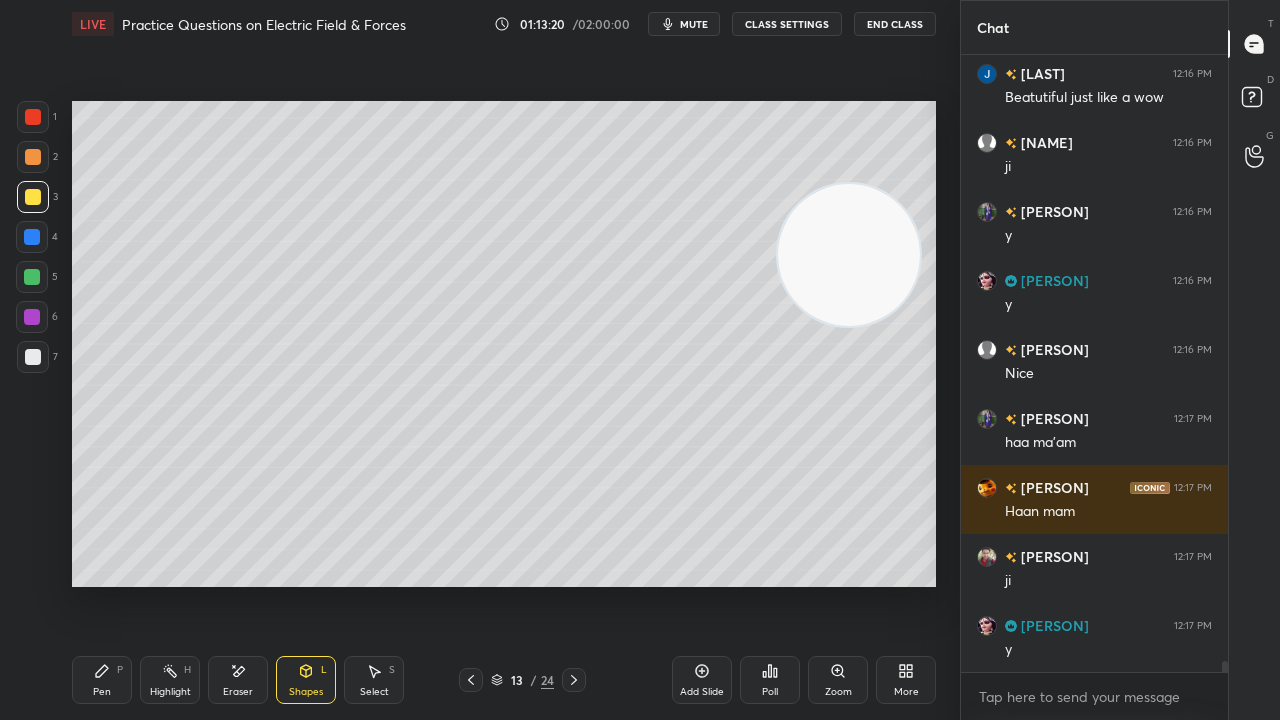 drag, startPoint x: 38, startPoint y: 275, endPoint x: 59, endPoint y: 270, distance: 21.587032 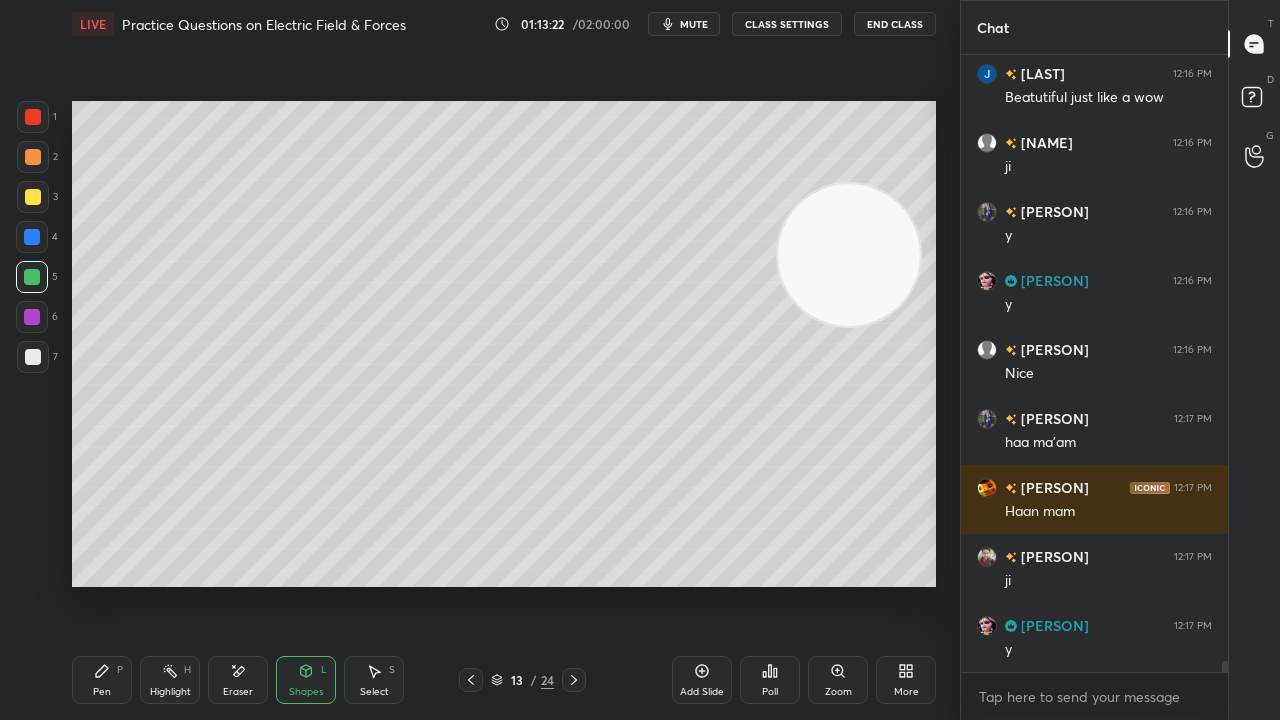 click on "Pen" at bounding box center (102, 692) 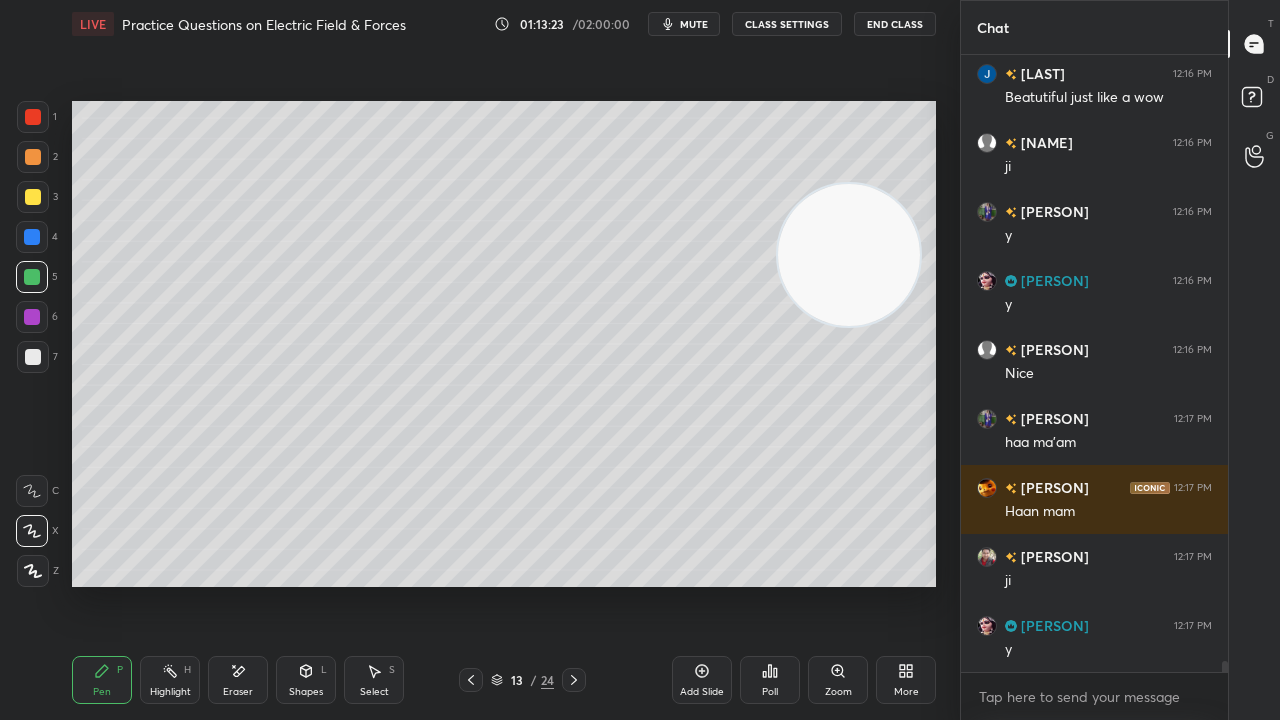 click at bounding box center [33, 357] 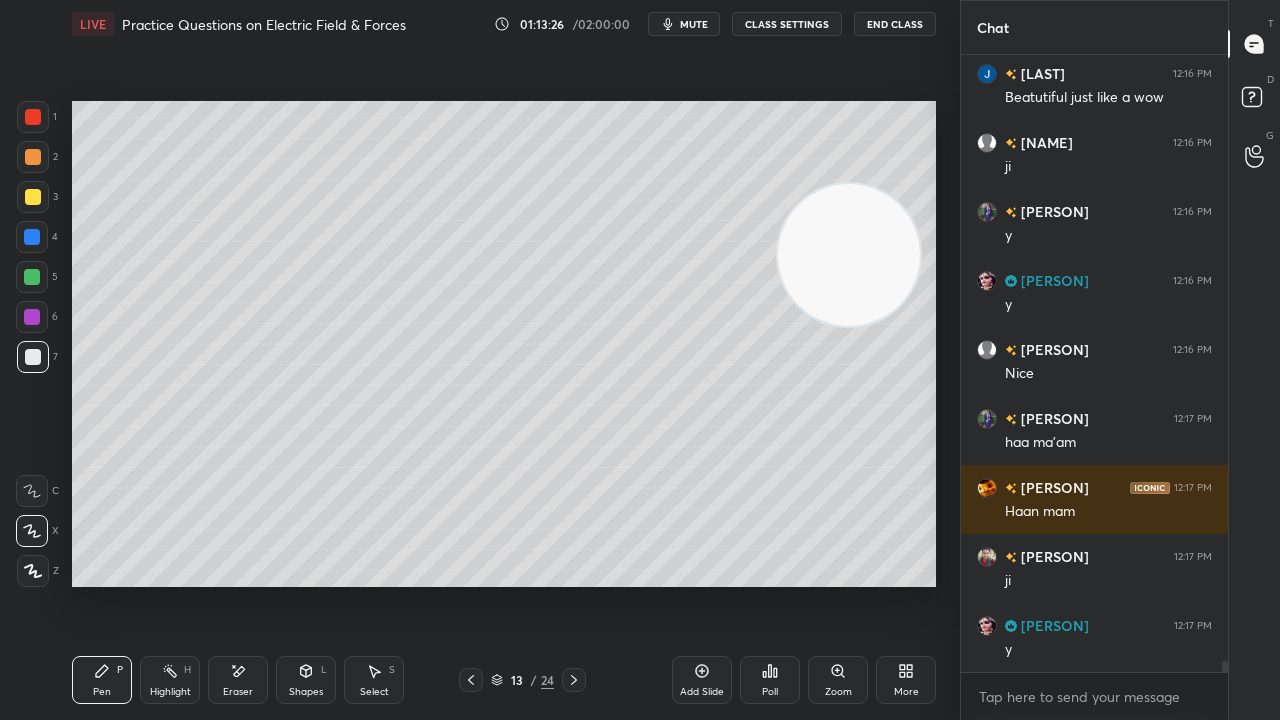 click on "Shapes L" at bounding box center (306, 680) 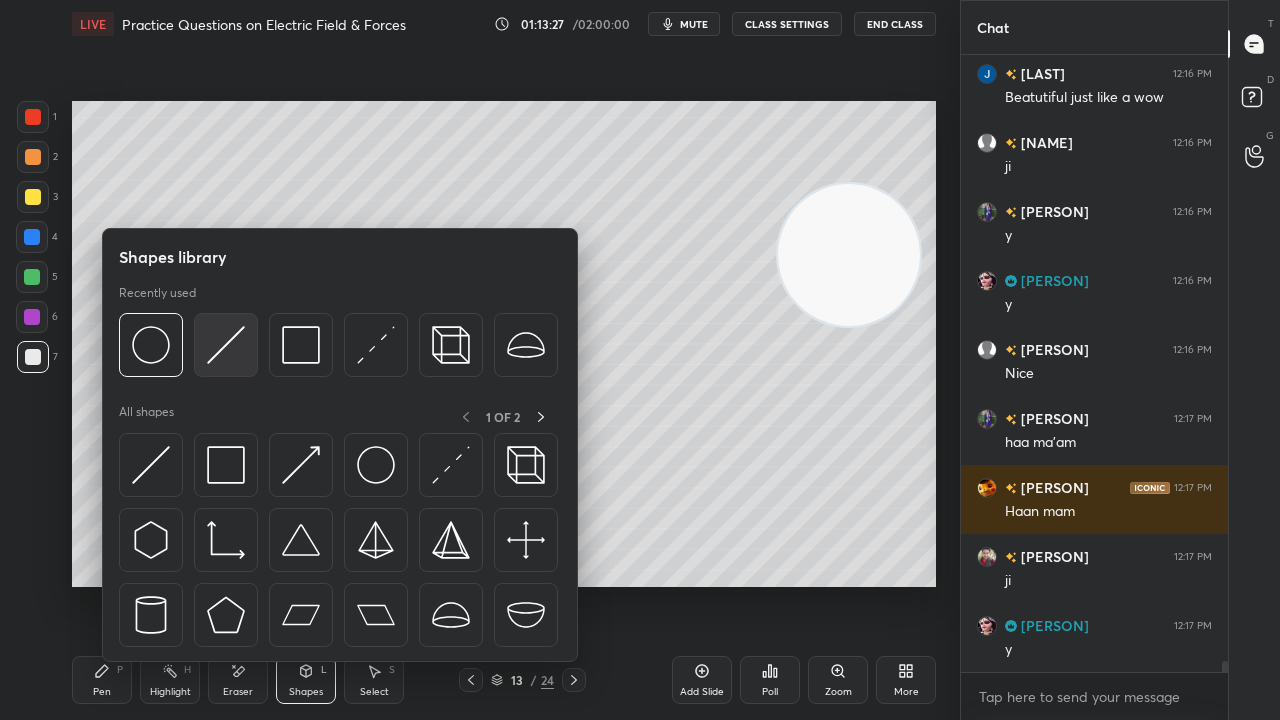 click at bounding box center [226, 345] 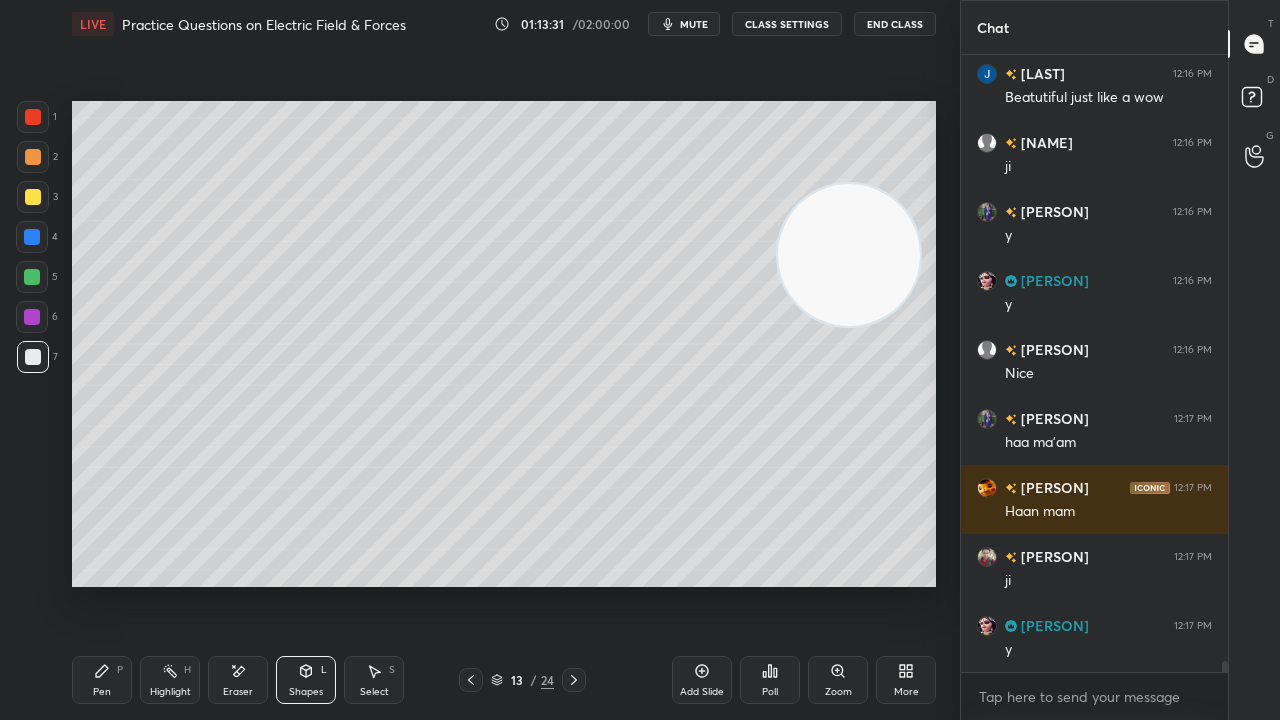 click on "Pen P" at bounding box center [102, 680] 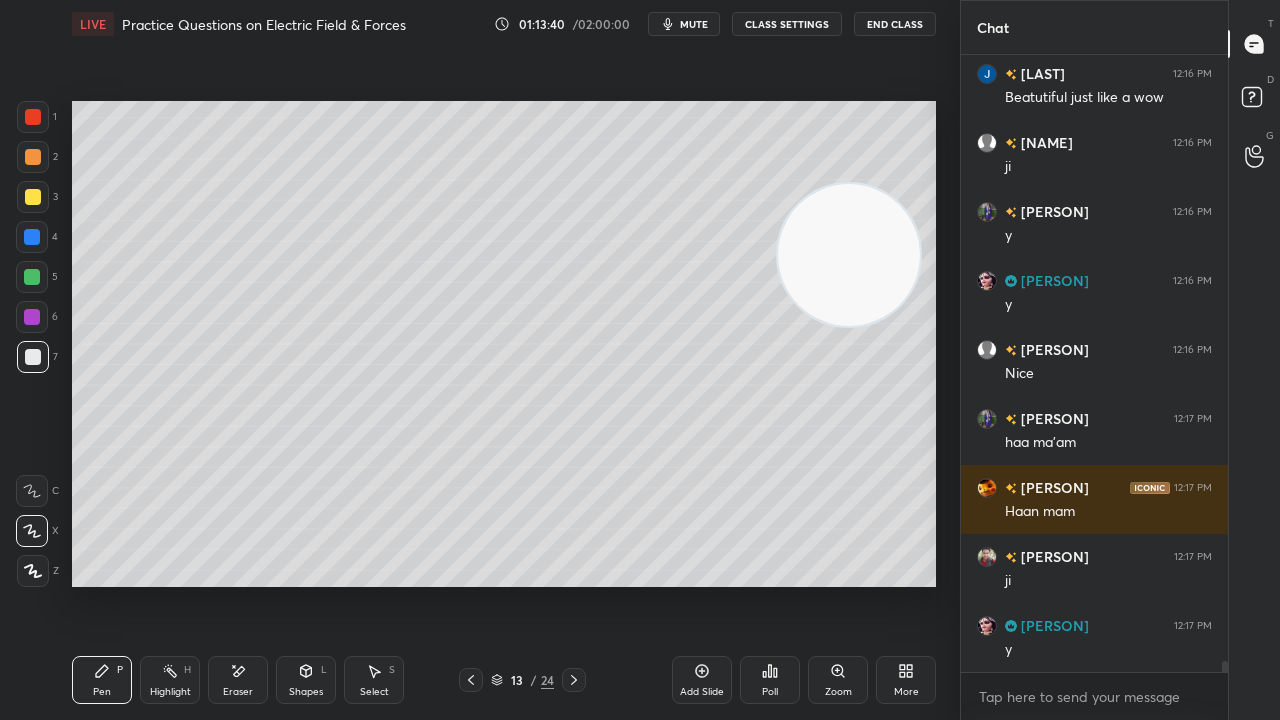 click on "mute" at bounding box center [694, 24] 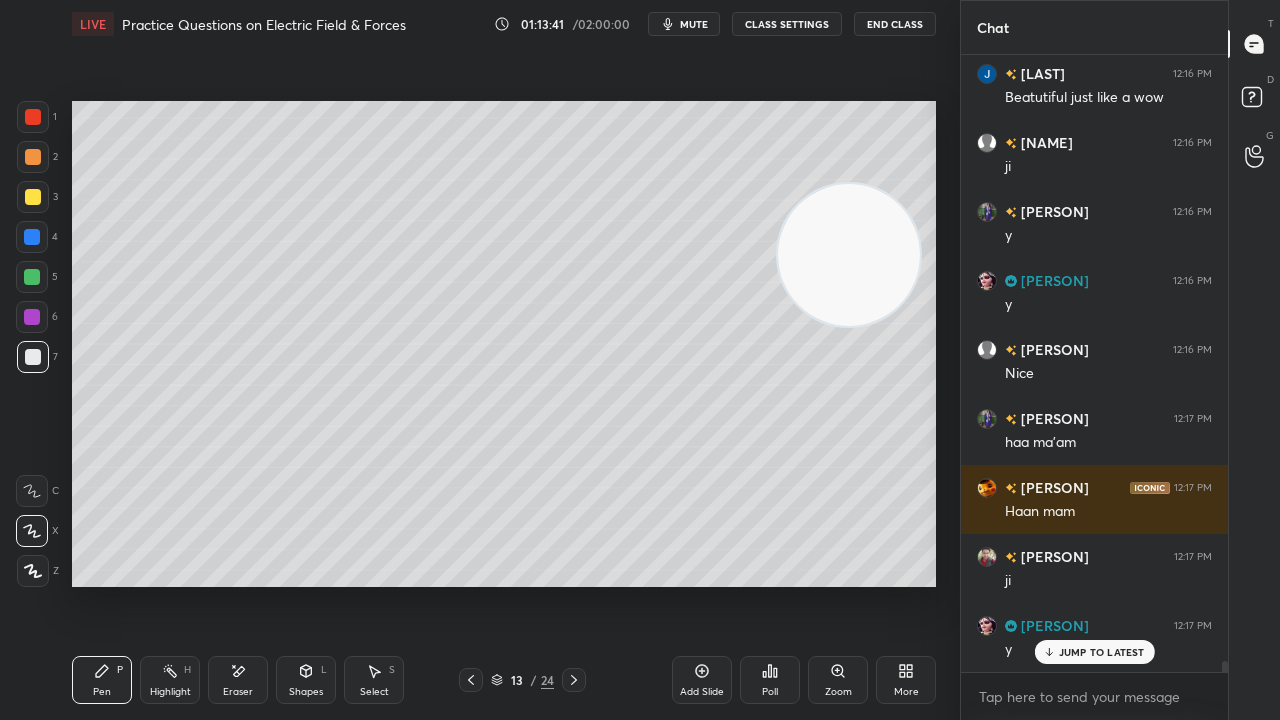 scroll, scrollTop: 34742, scrollLeft: 0, axis: vertical 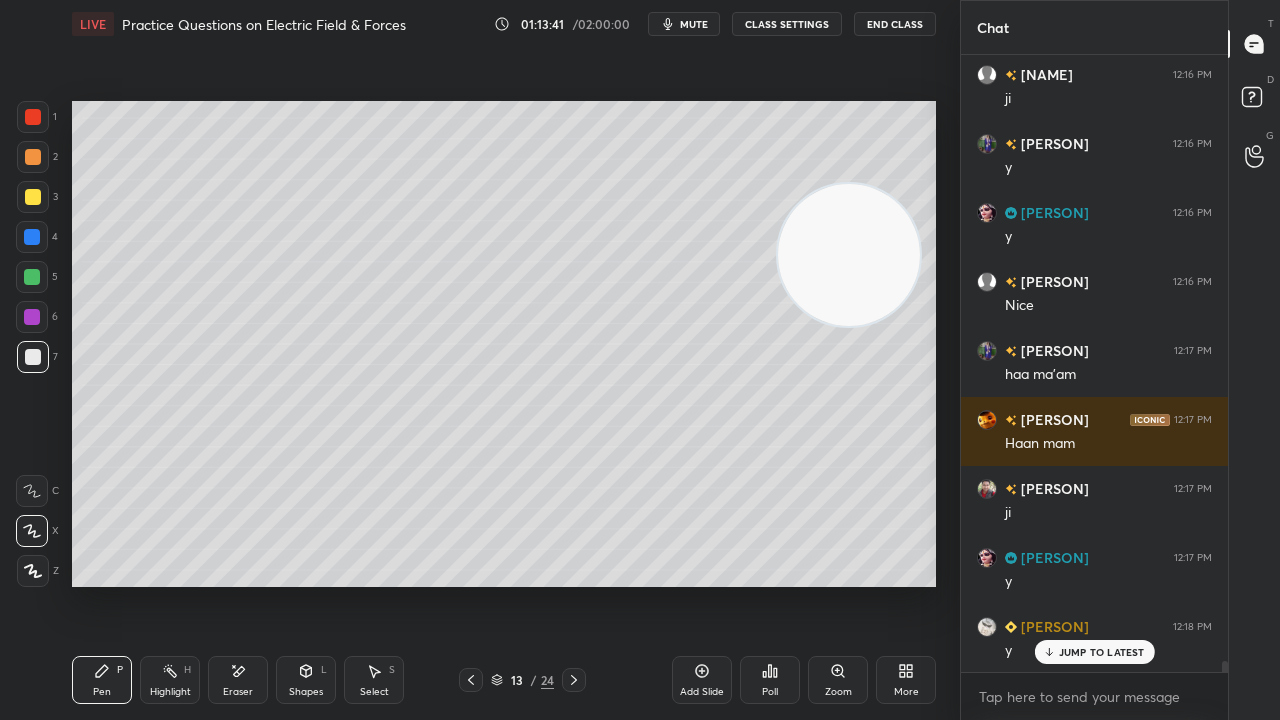 click on "Shapes" at bounding box center (306, 692) 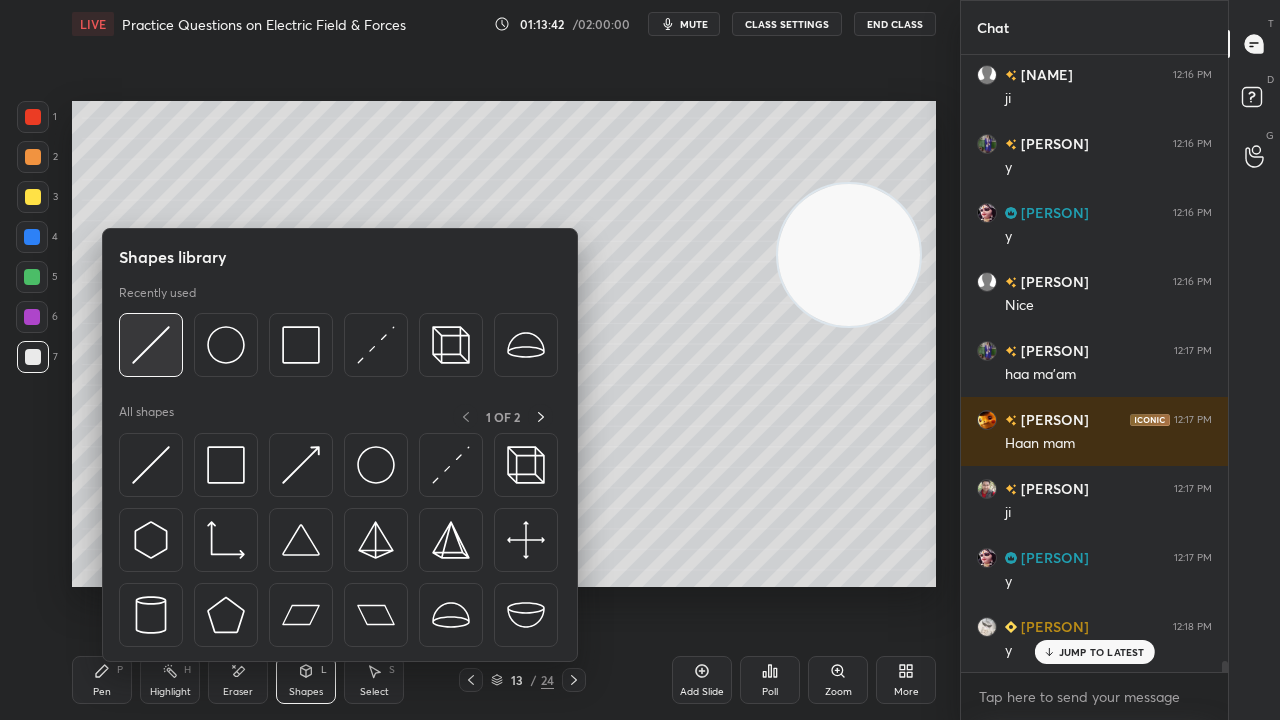 click at bounding box center [151, 345] 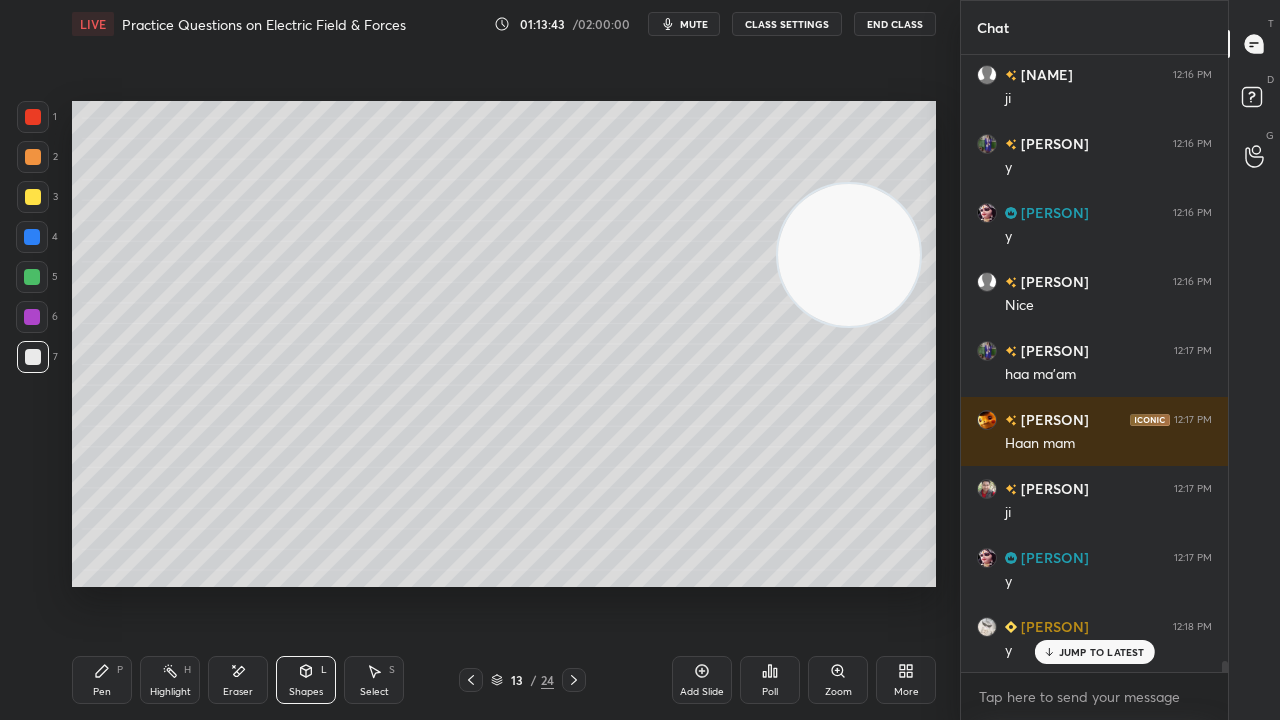 click at bounding box center [33, 197] 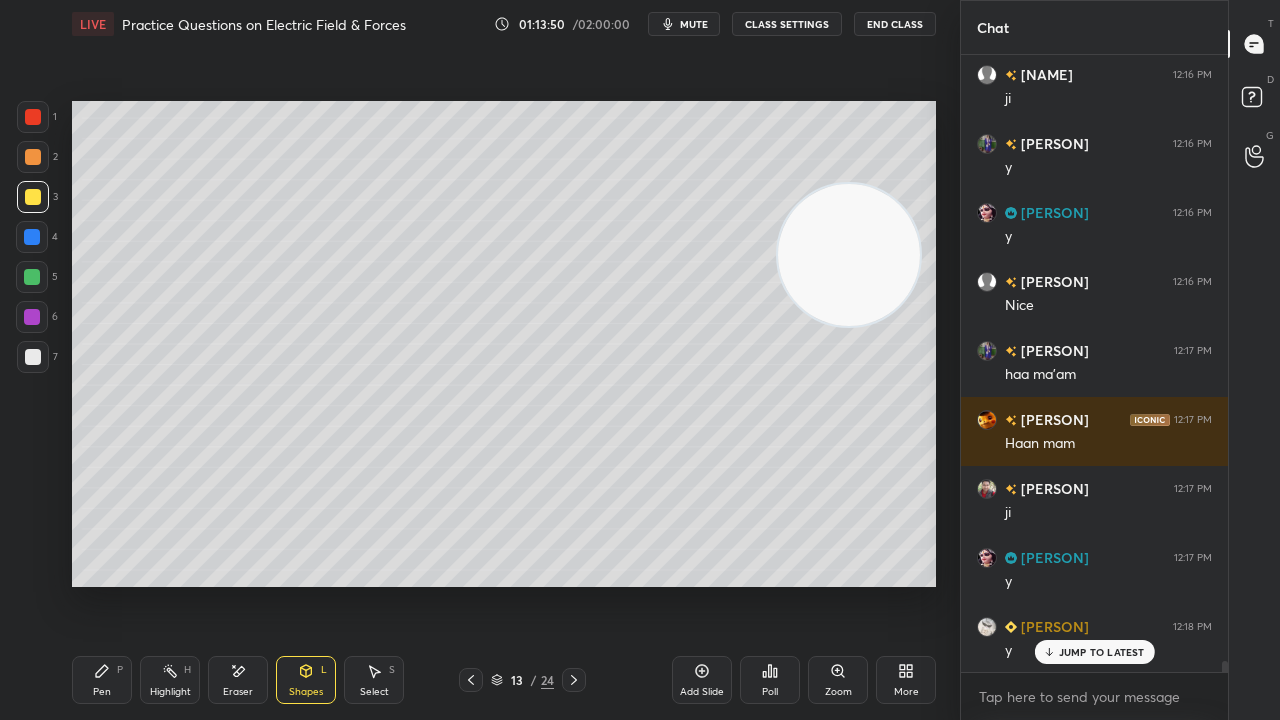 drag, startPoint x: 79, startPoint y: 694, endPoint x: 158, endPoint y: 600, distance: 122.78844 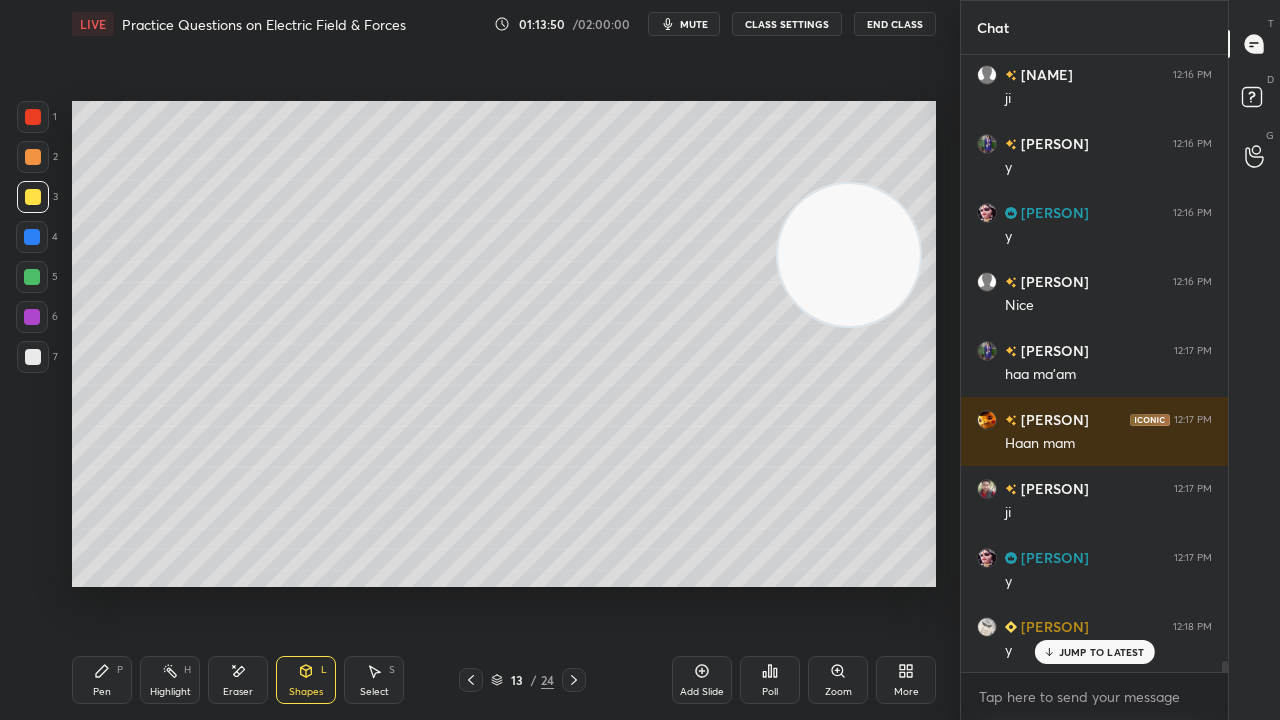 click on "Pen P" at bounding box center (102, 680) 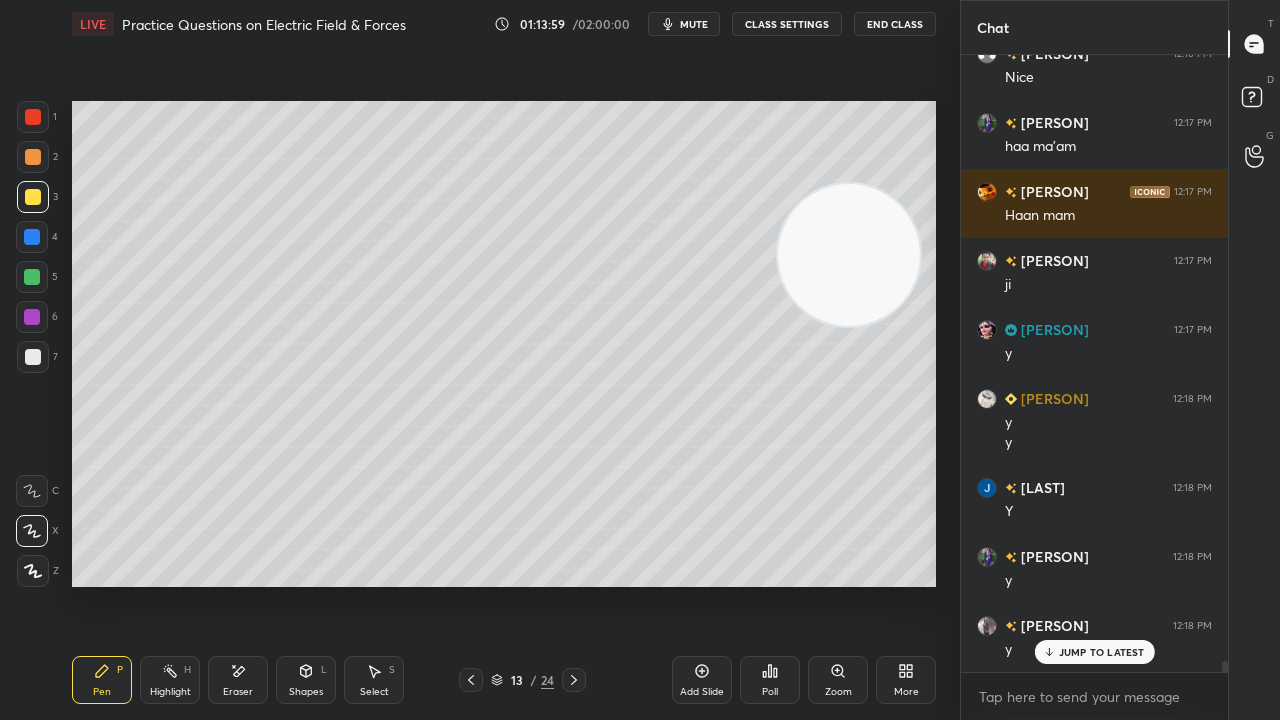 scroll, scrollTop: 35038, scrollLeft: 0, axis: vertical 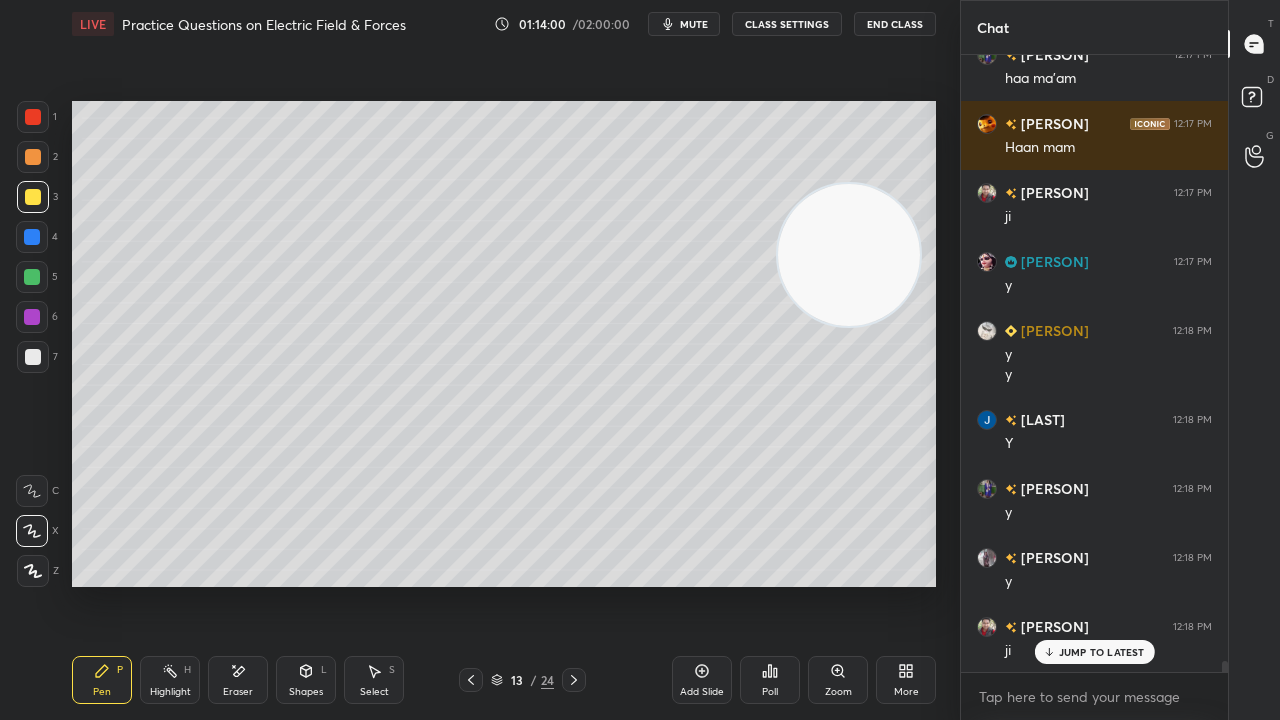 click on "mute" at bounding box center (684, 24) 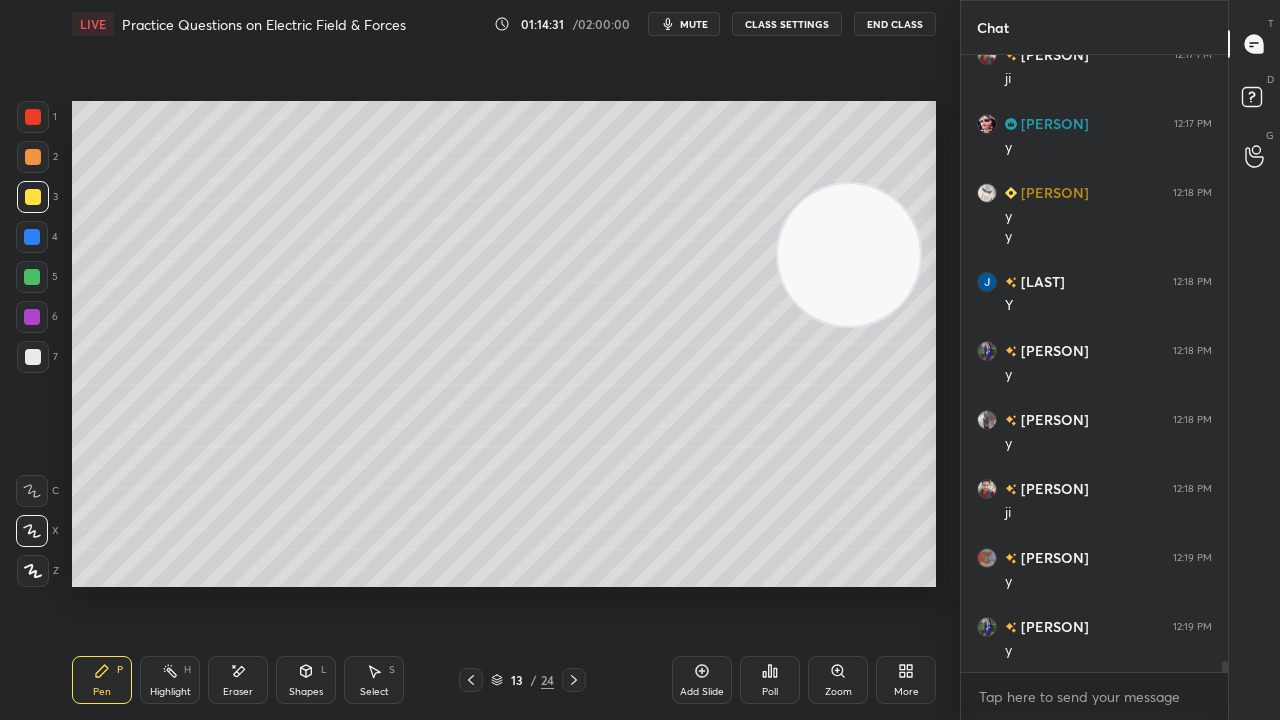 scroll, scrollTop: 35246, scrollLeft: 0, axis: vertical 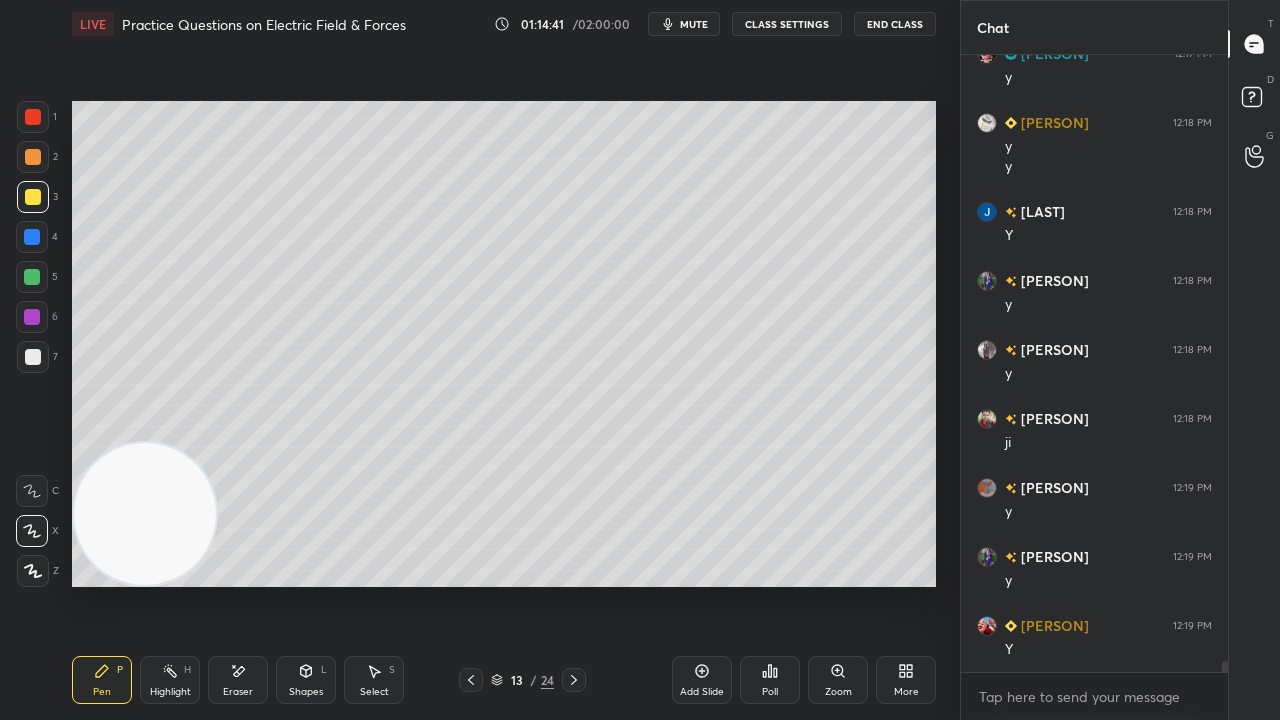 drag, startPoint x: 566, startPoint y: 384, endPoint x: 90, endPoint y: 558, distance: 506.8057 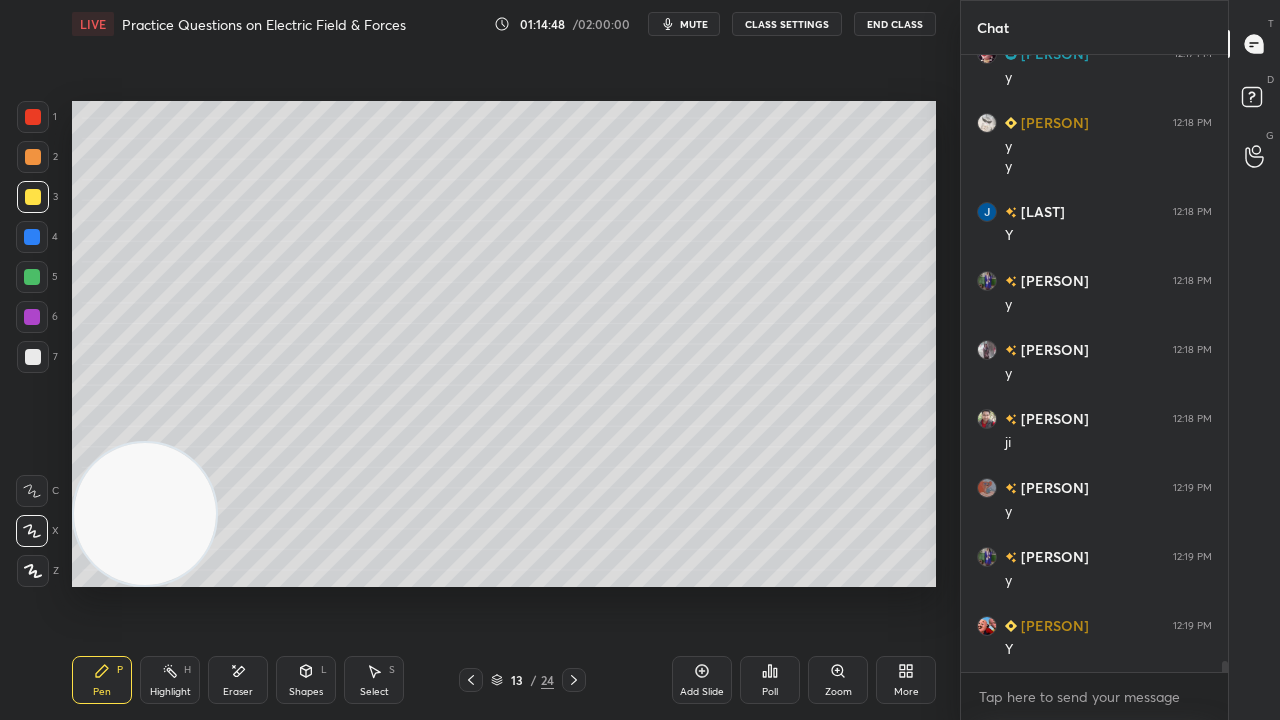 click 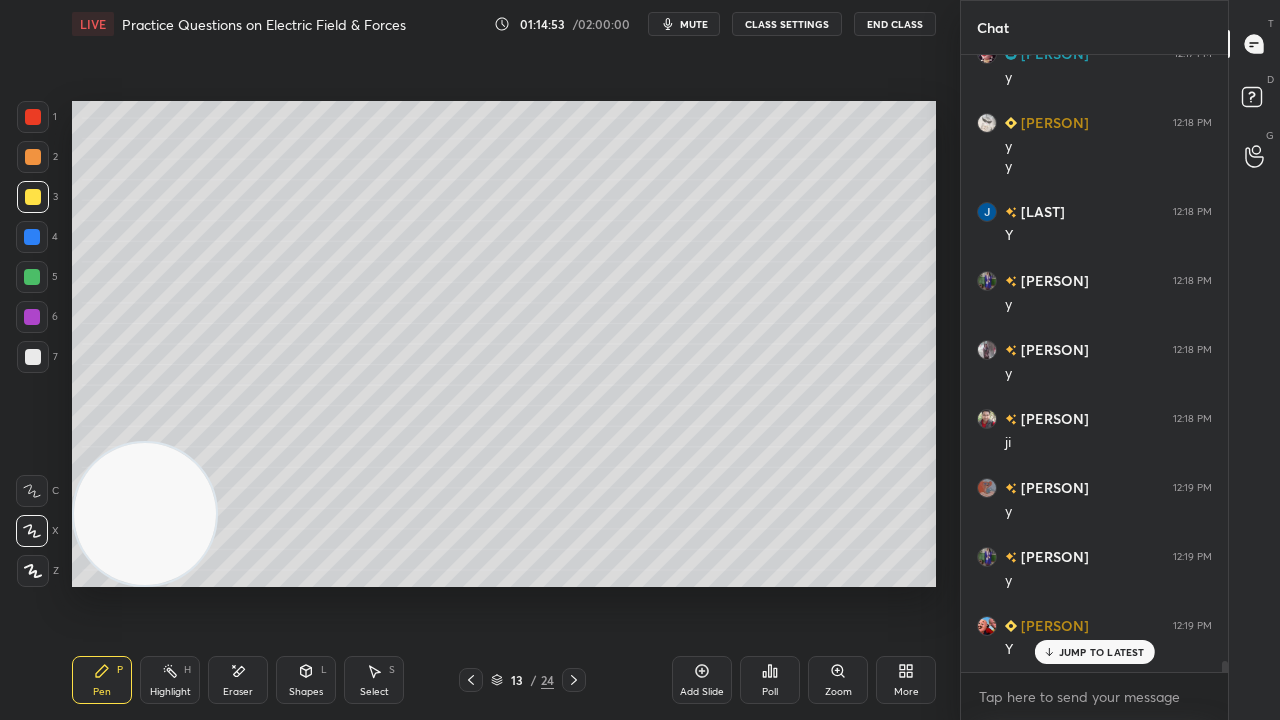 scroll, scrollTop: 35314, scrollLeft: 0, axis: vertical 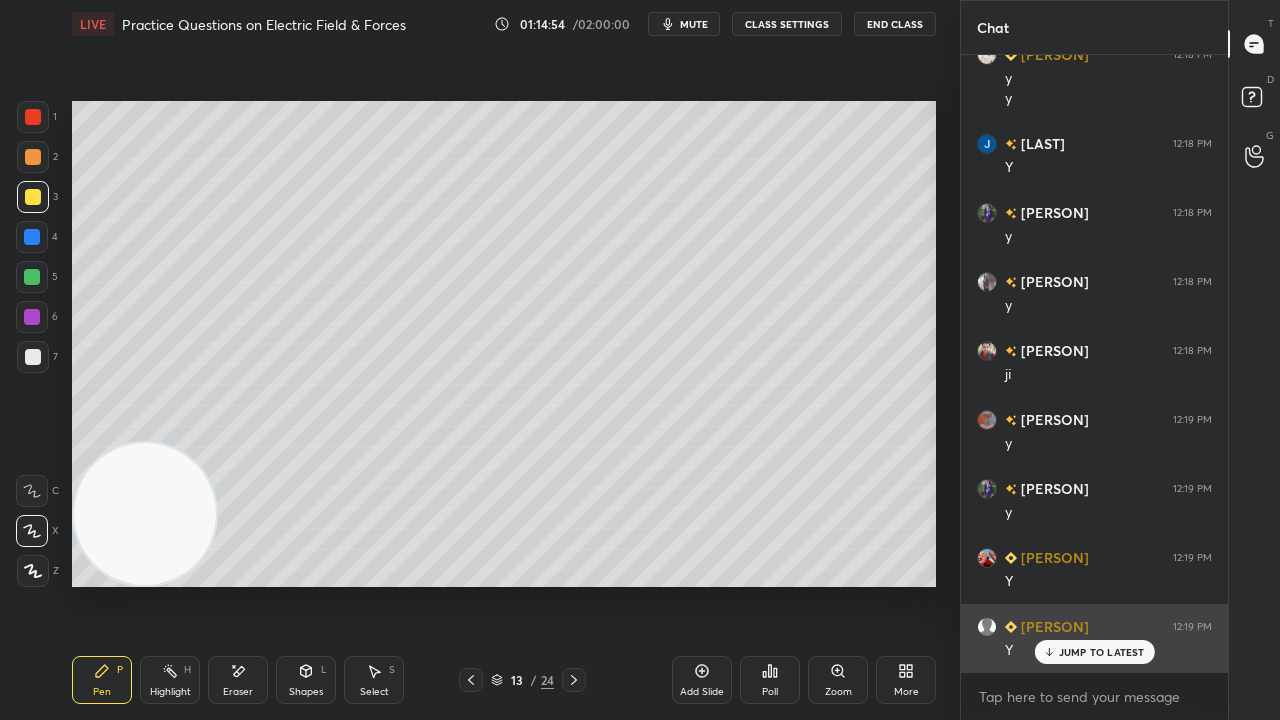 click on "JUMP TO LATEST" at bounding box center [1102, 652] 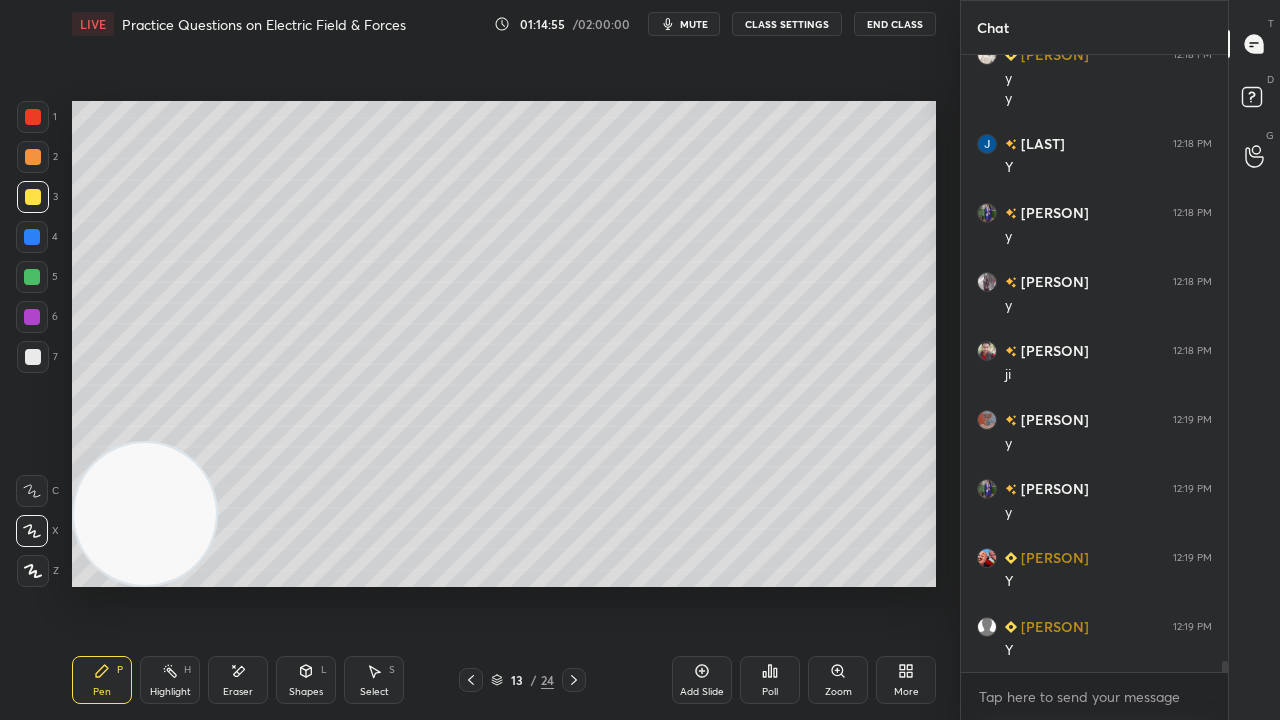 click on "mute" at bounding box center (694, 24) 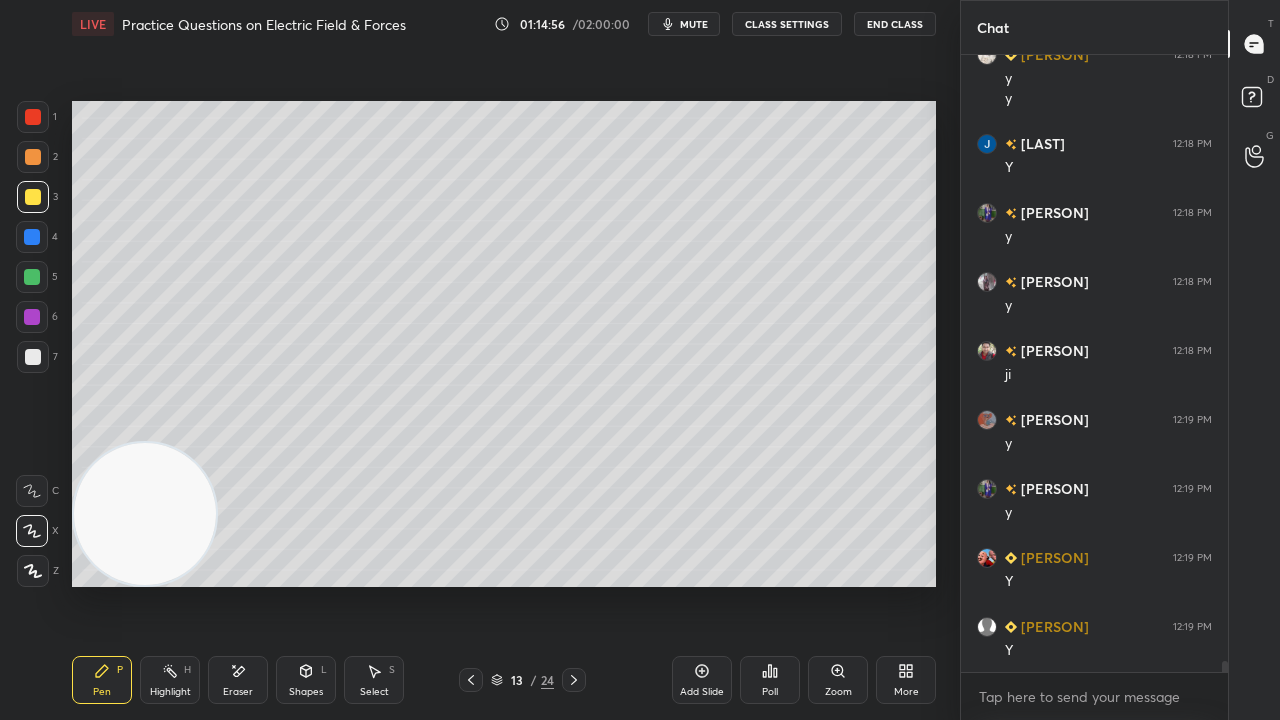click at bounding box center [32, 277] 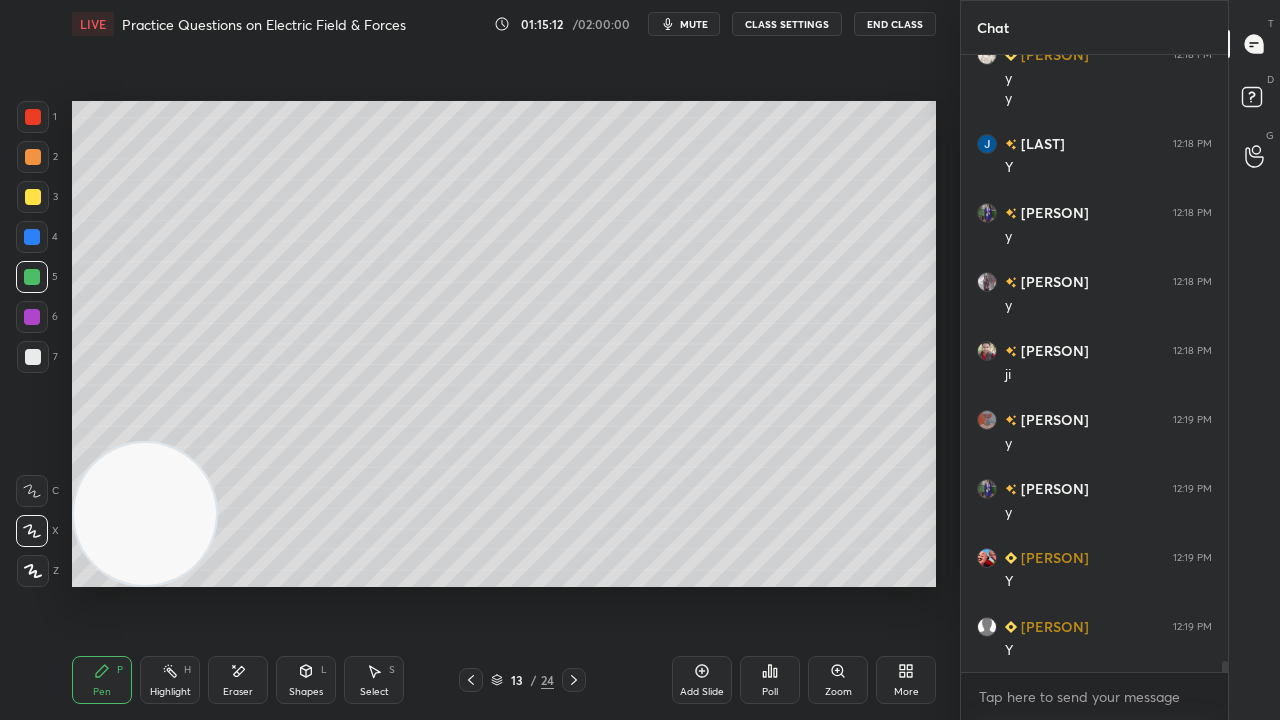 drag, startPoint x: 249, startPoint y: 677, endPoint x: 260, endPoint y: 669, distance: 13.601471 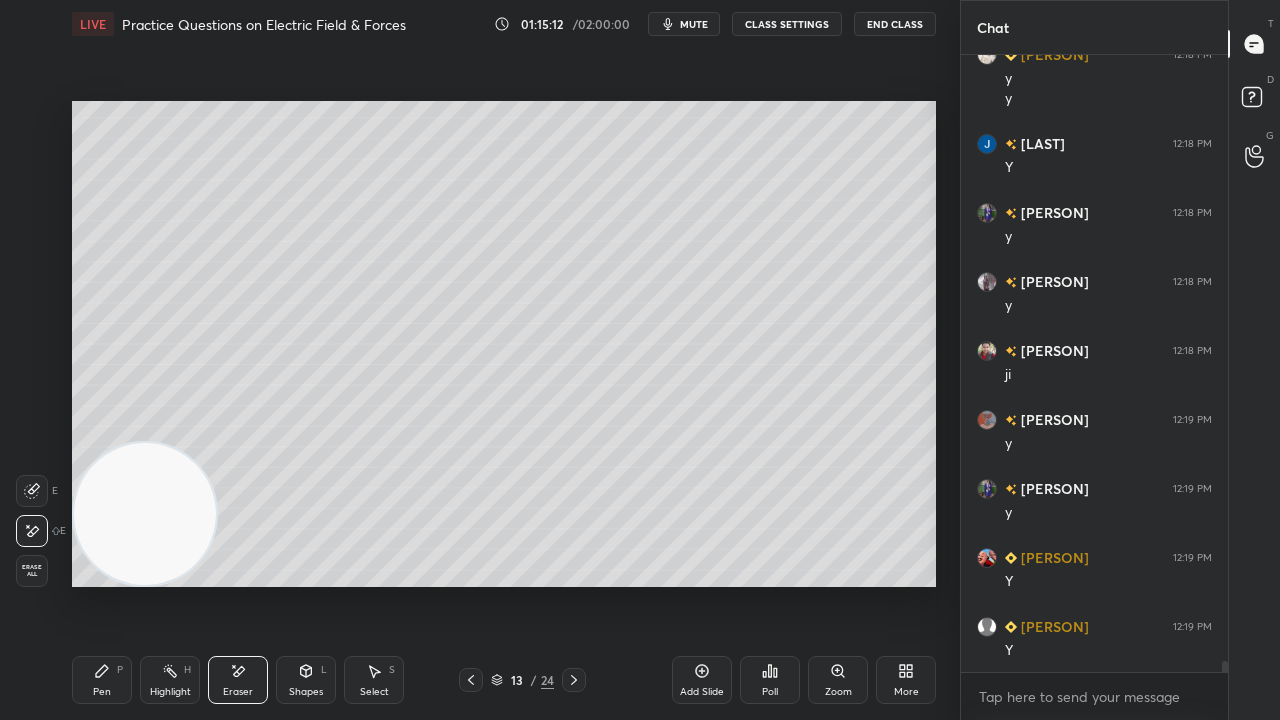 scroll, scrollTop: 35384, scrollLeft: 0, axis: vertical 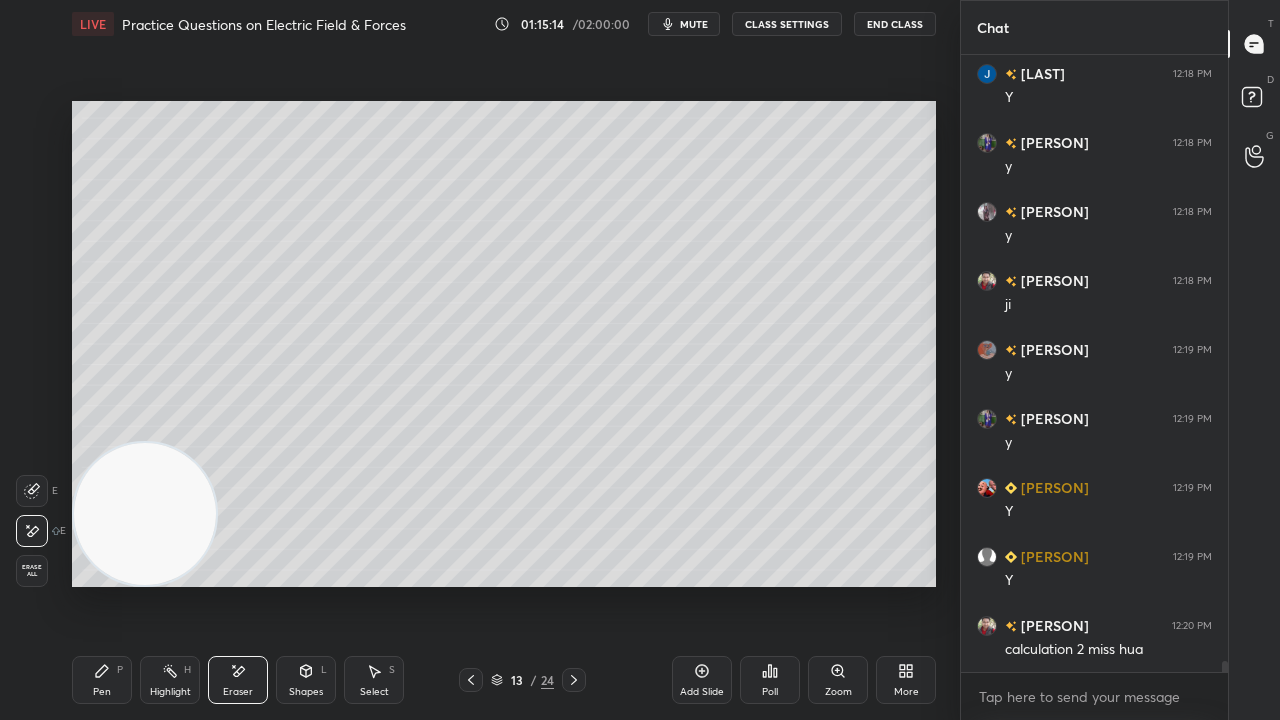 click 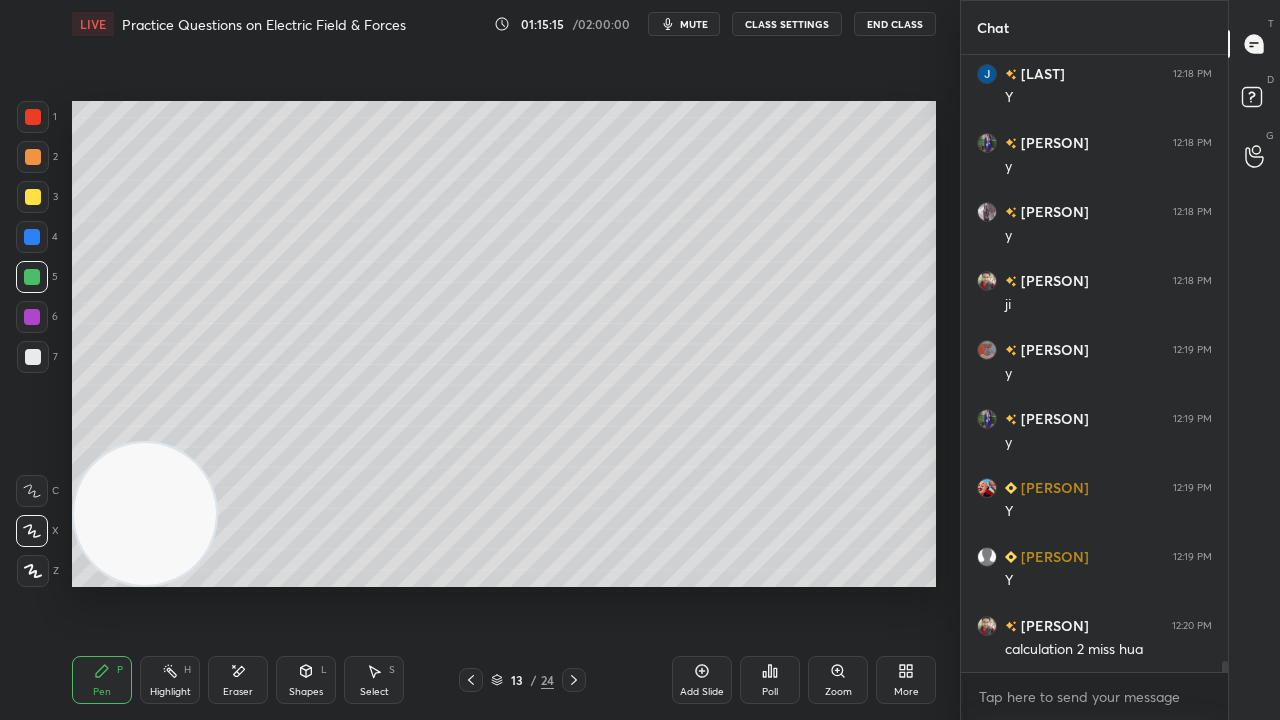 click at bounding box center [33, 197] 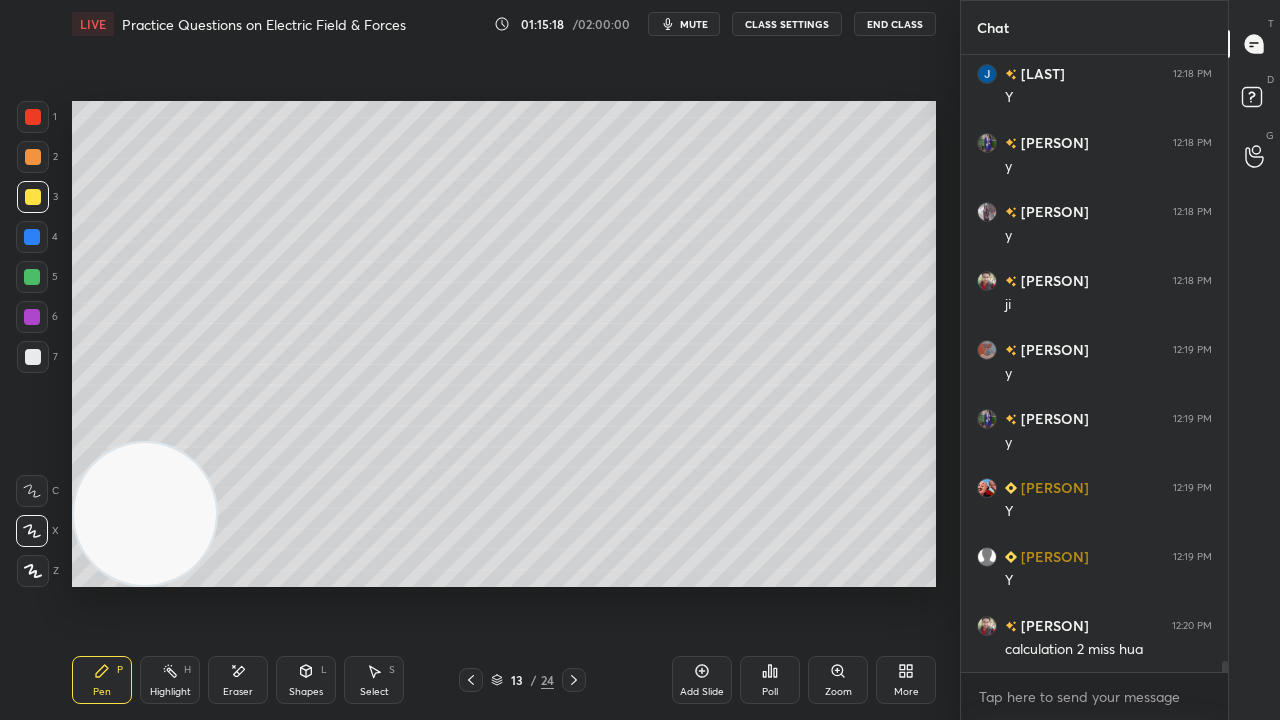click on "mute" at bounding box center (694, 24) 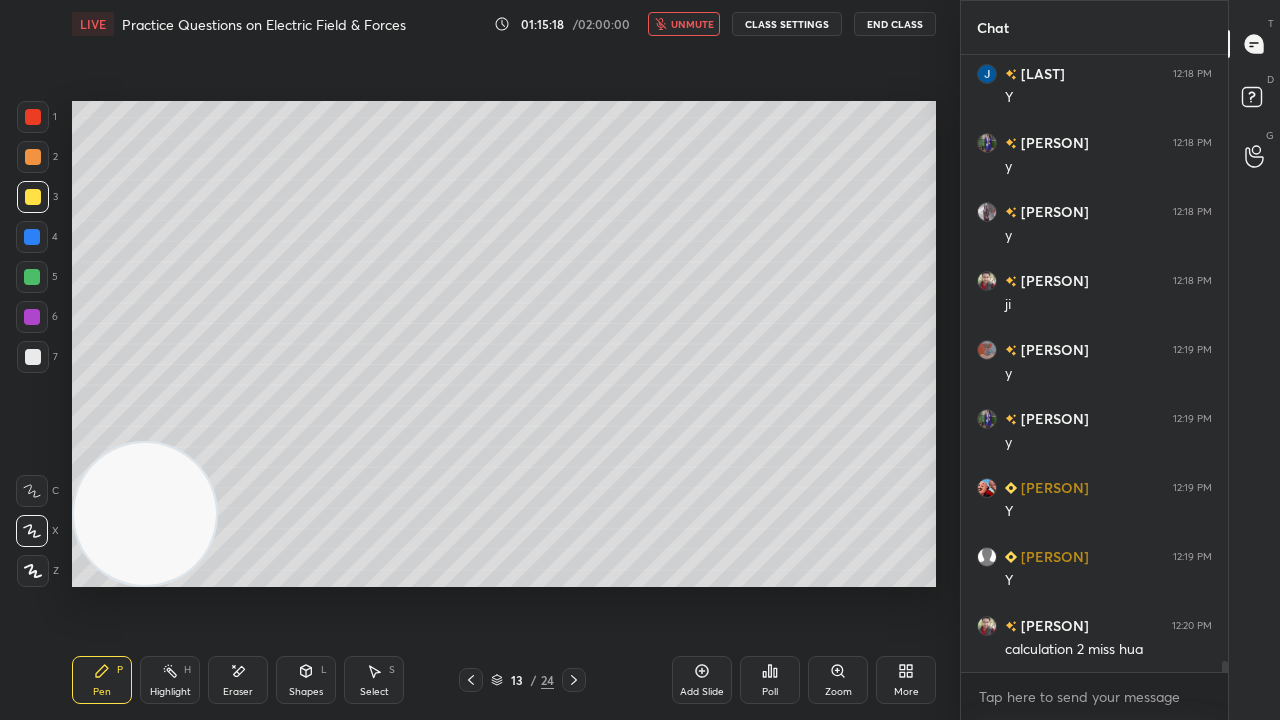 click on "unmute" at bounding box center [692, 24] 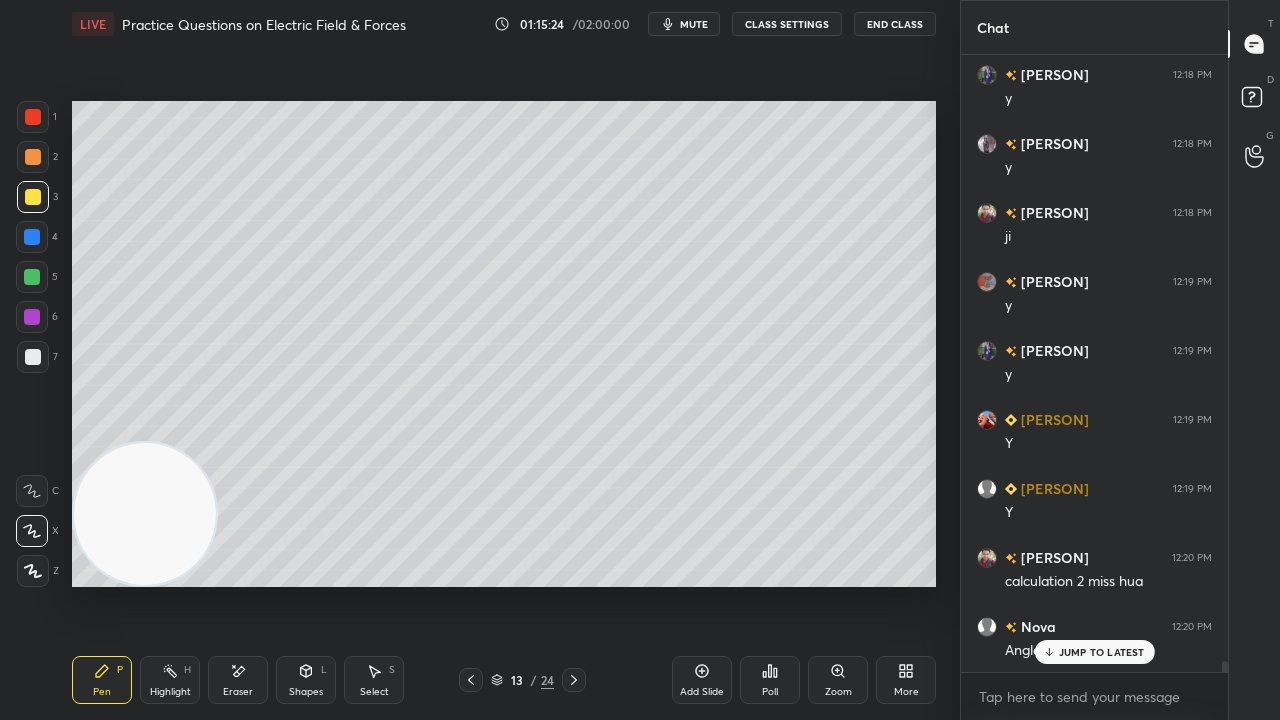 scroll, scrollTop: 35522, scrollLeft: 0, axis: vertical 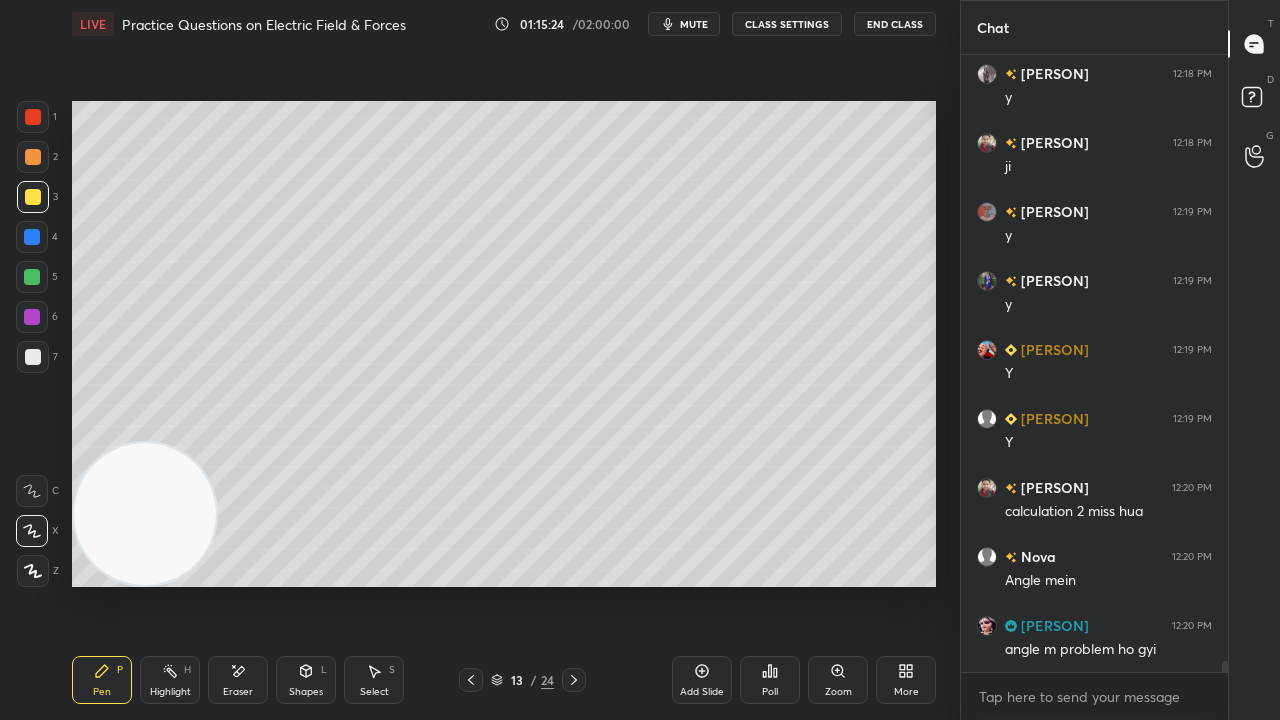 click 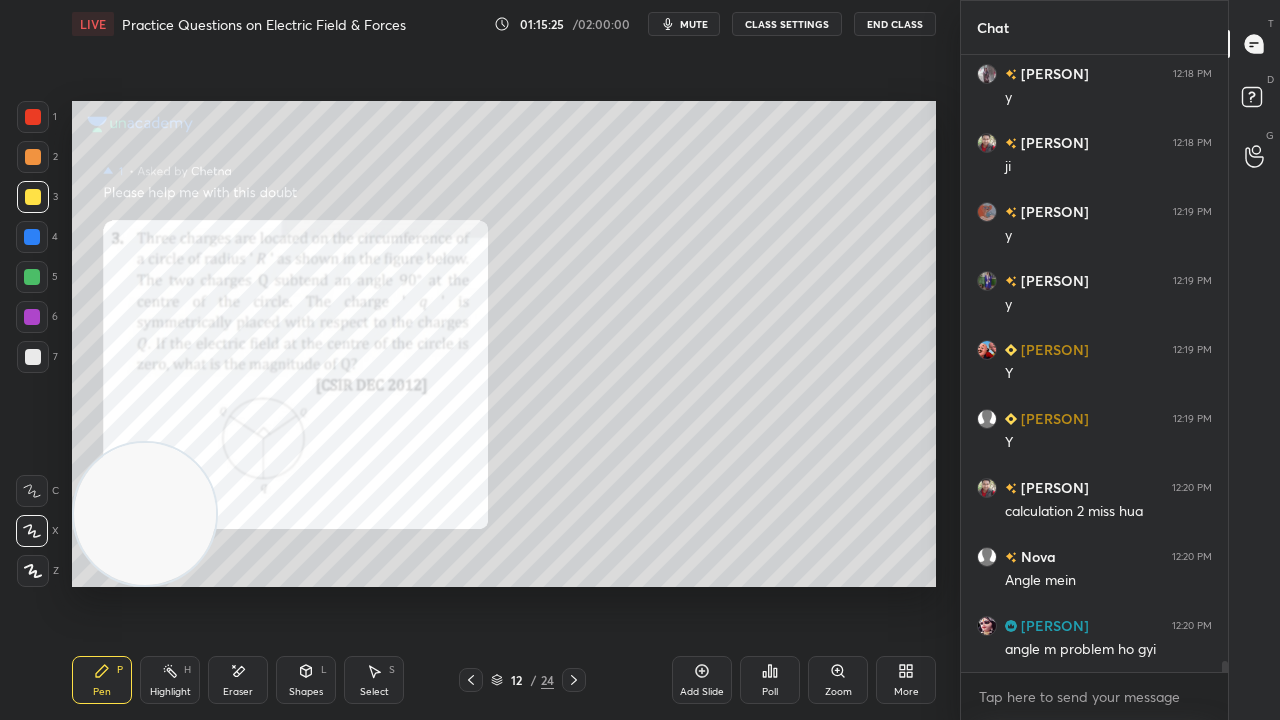 click 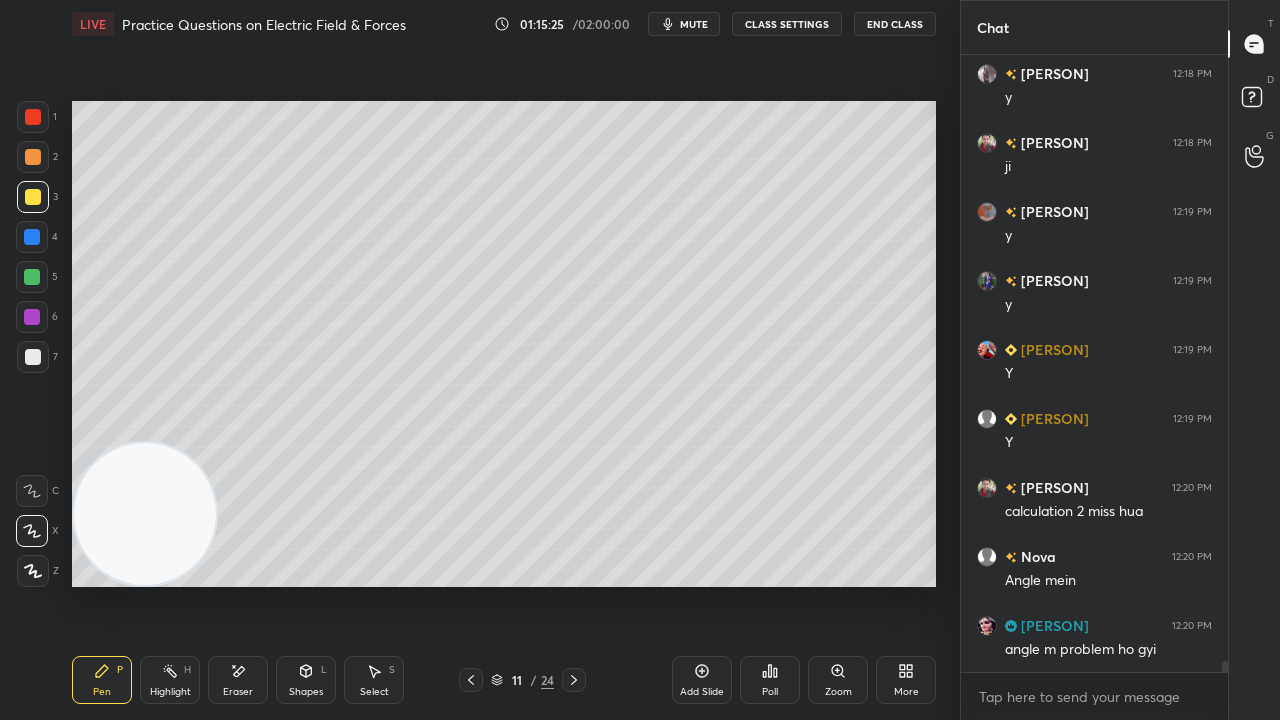 click 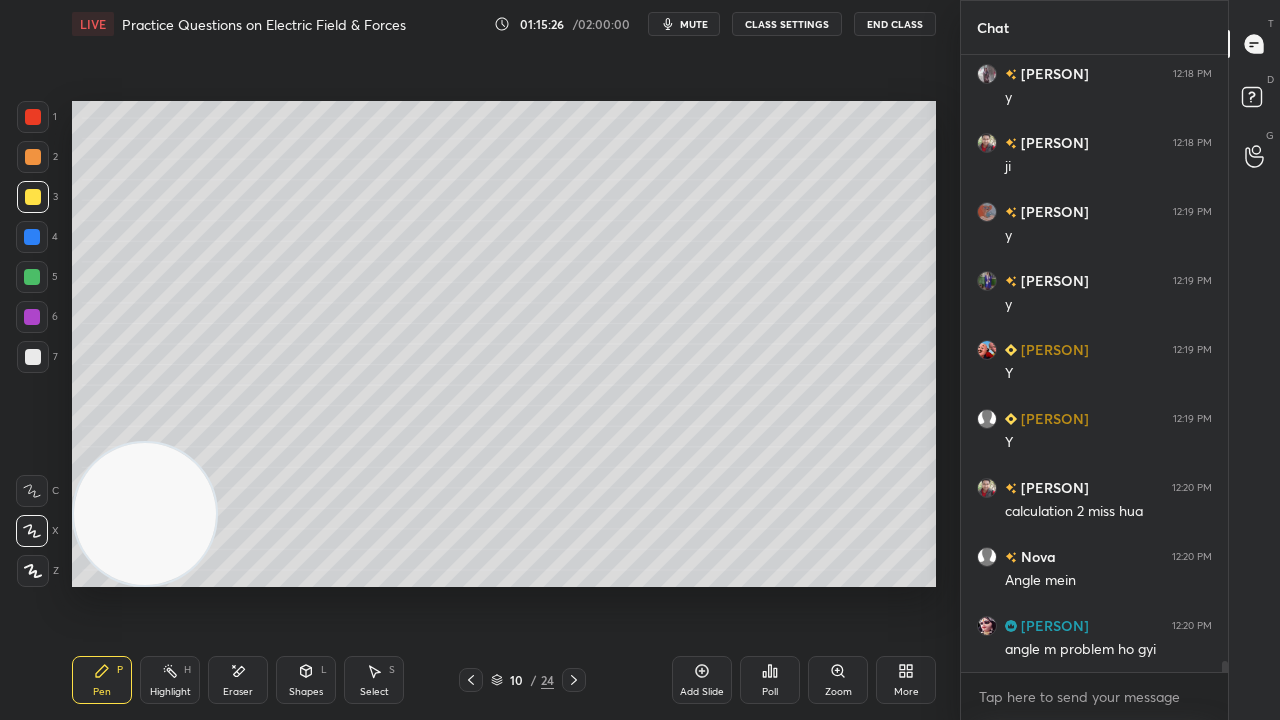 click 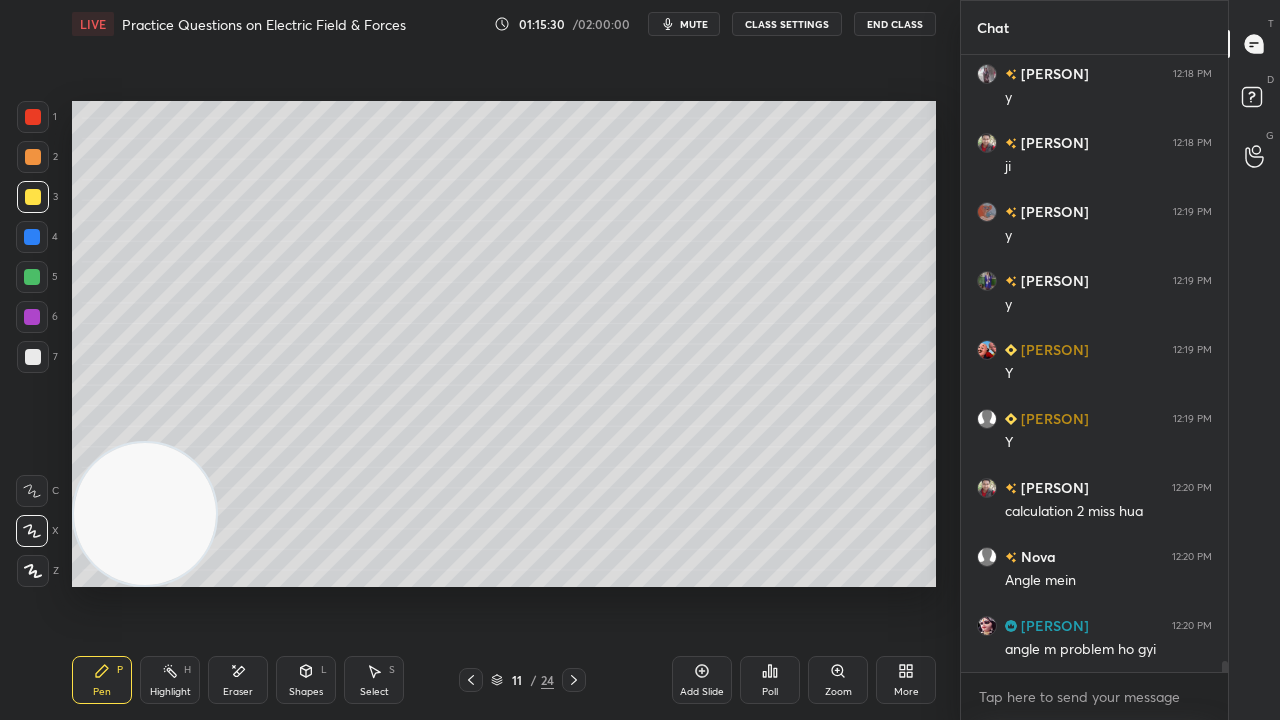 click 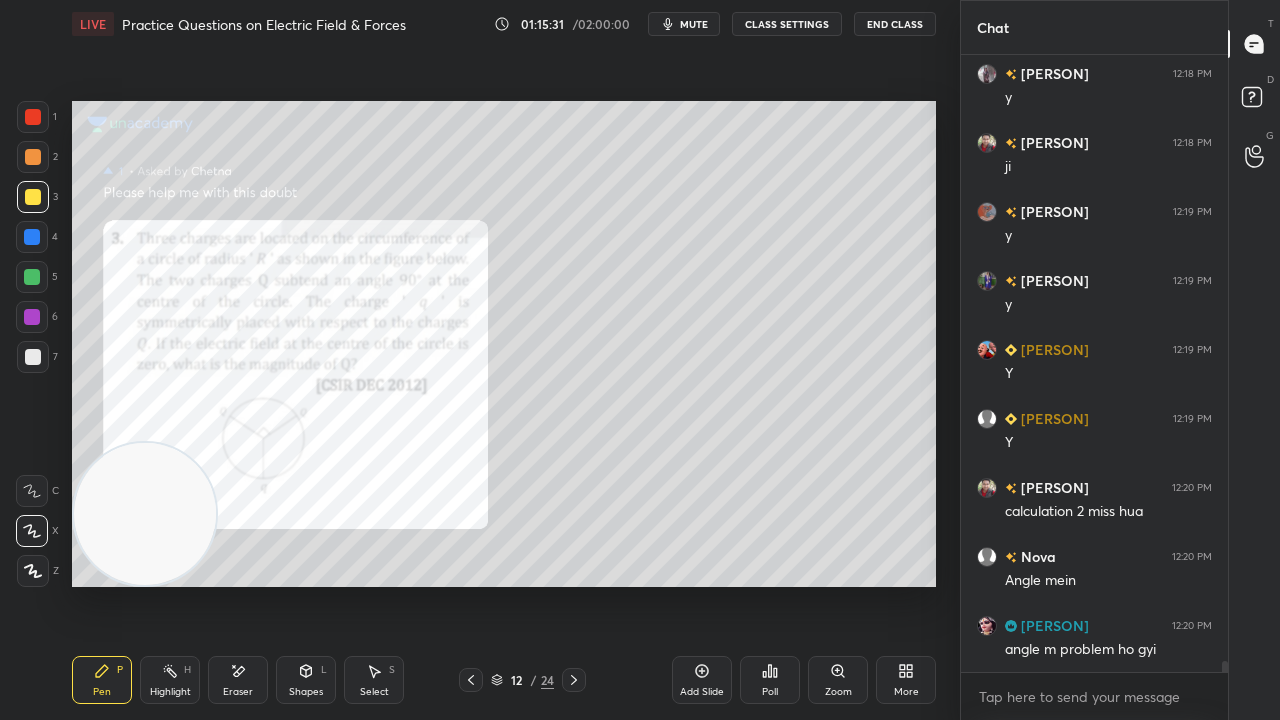 click 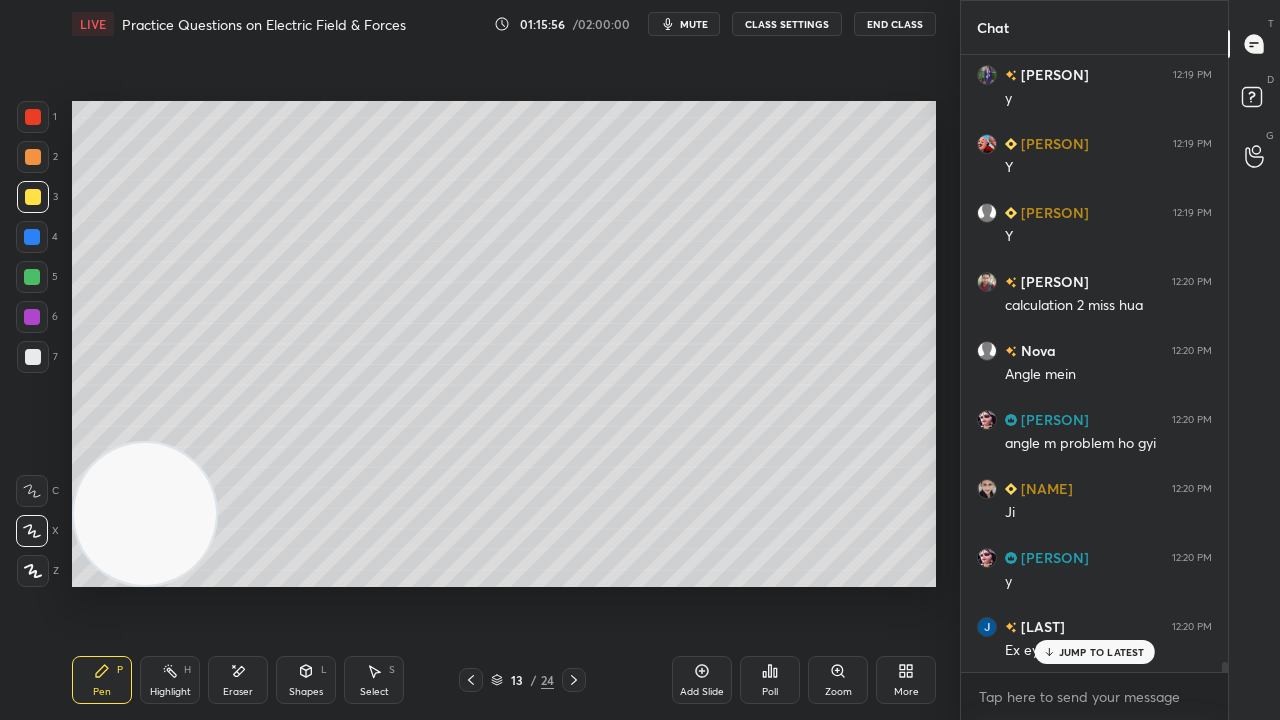 scroll, scrollTop: 35798, scrollLeft: 0, axis: vertical 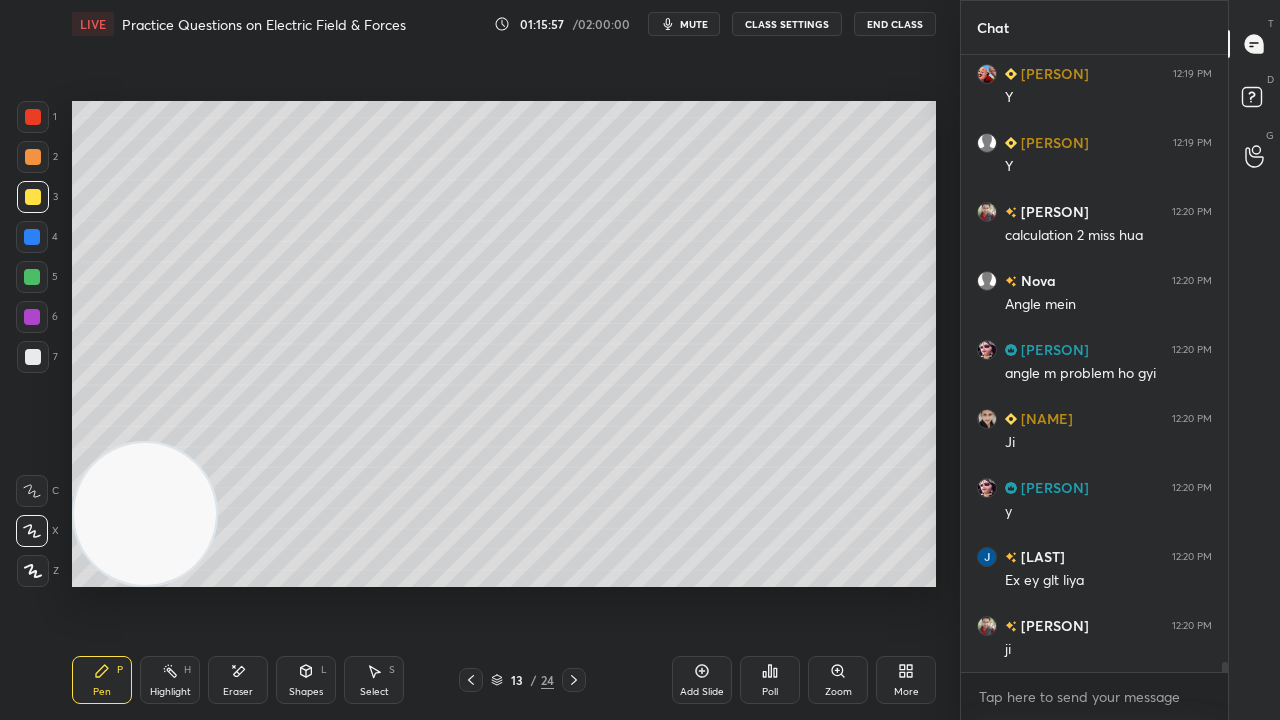 click on "mute" at bounding box center [694, 24] 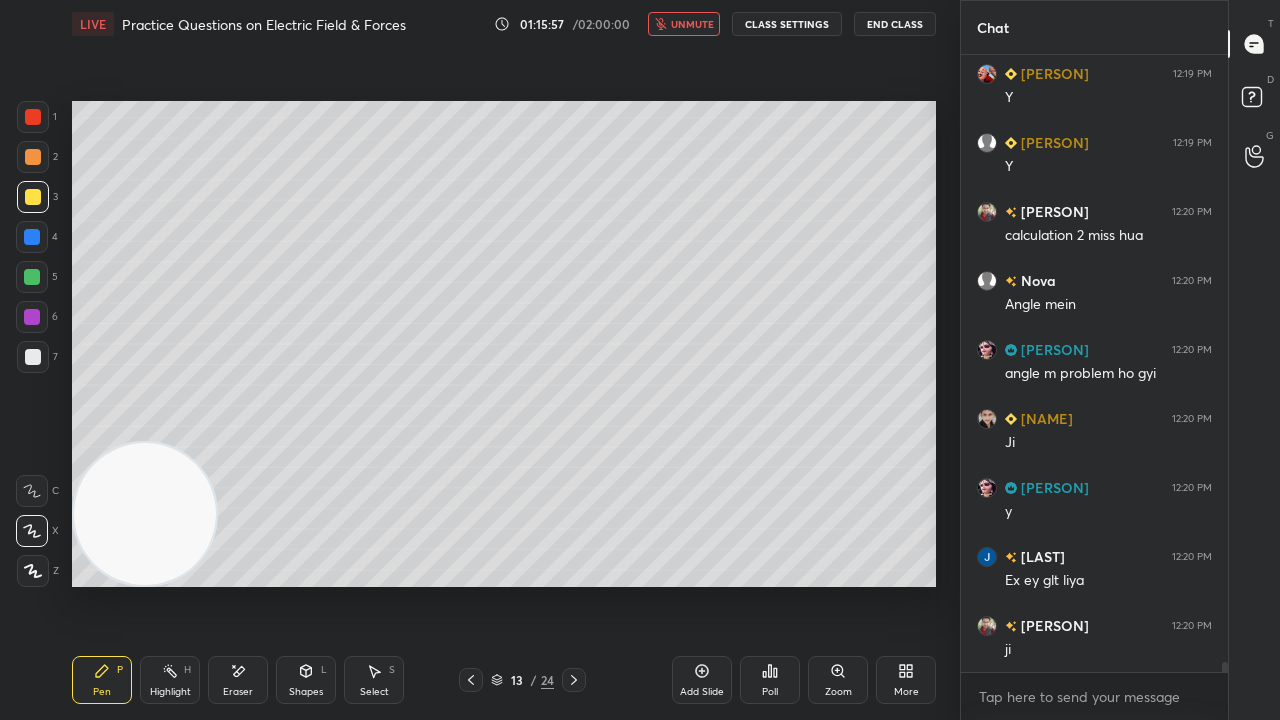 click on "unmute" at bounding box center [692, 24] 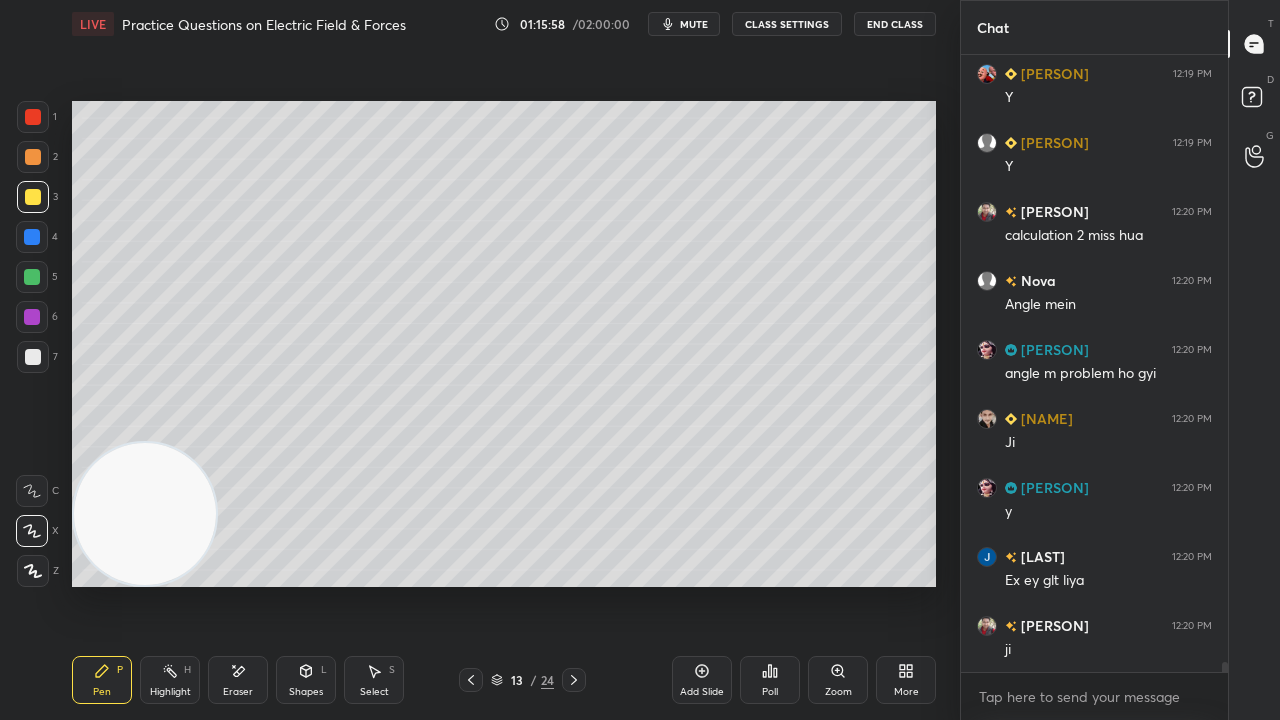click on "mute" at bounding box center [694, 24] 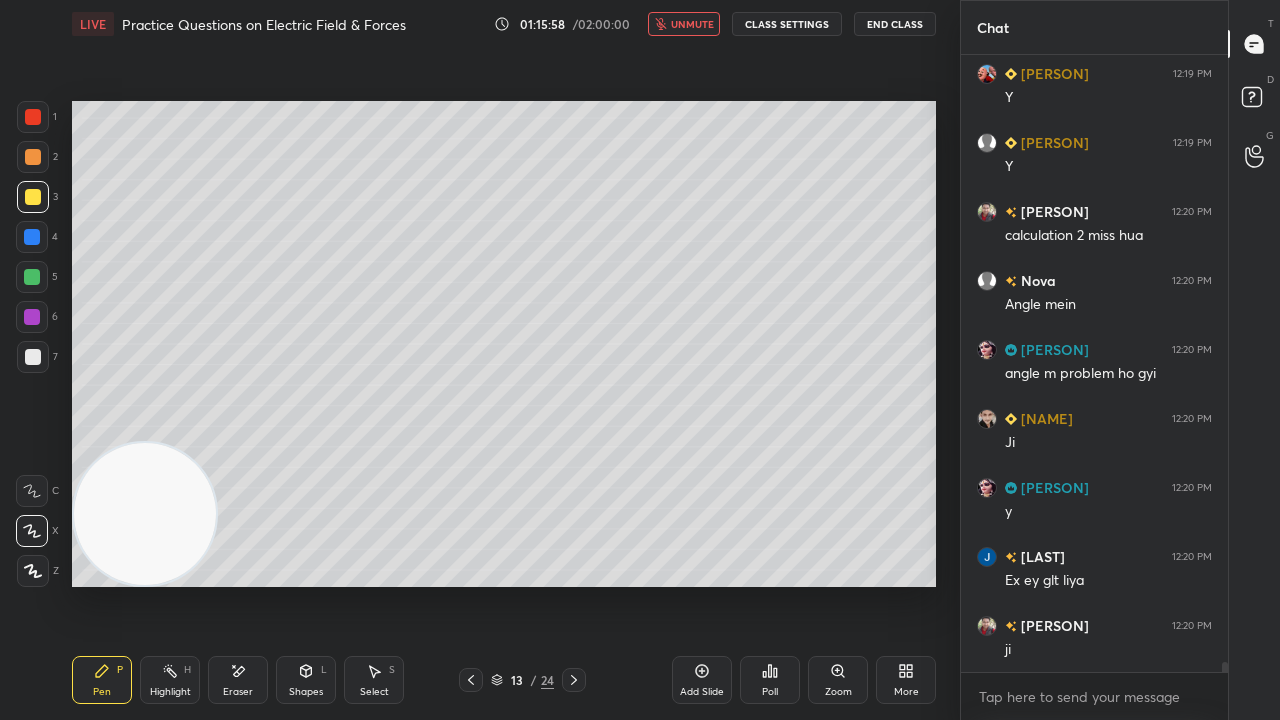 click on "unmute" at bounding box center (692, 24) 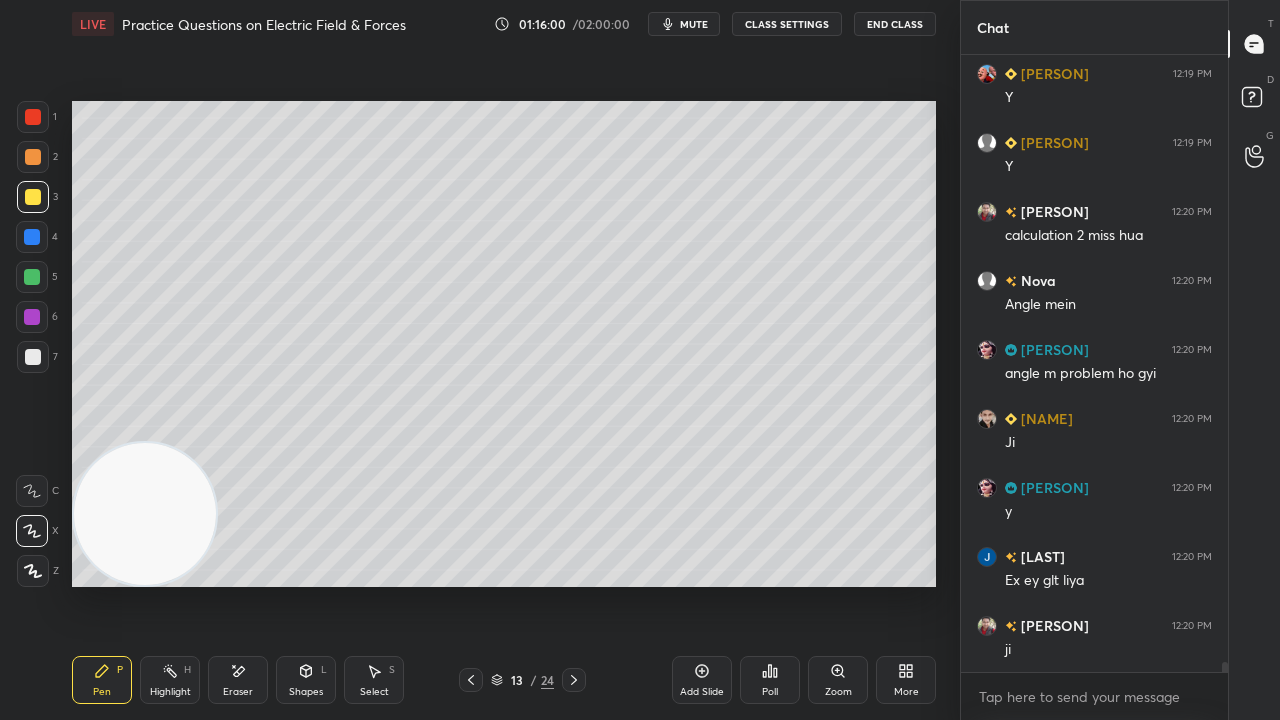 click on "mute" at bounding box center [684, 24] 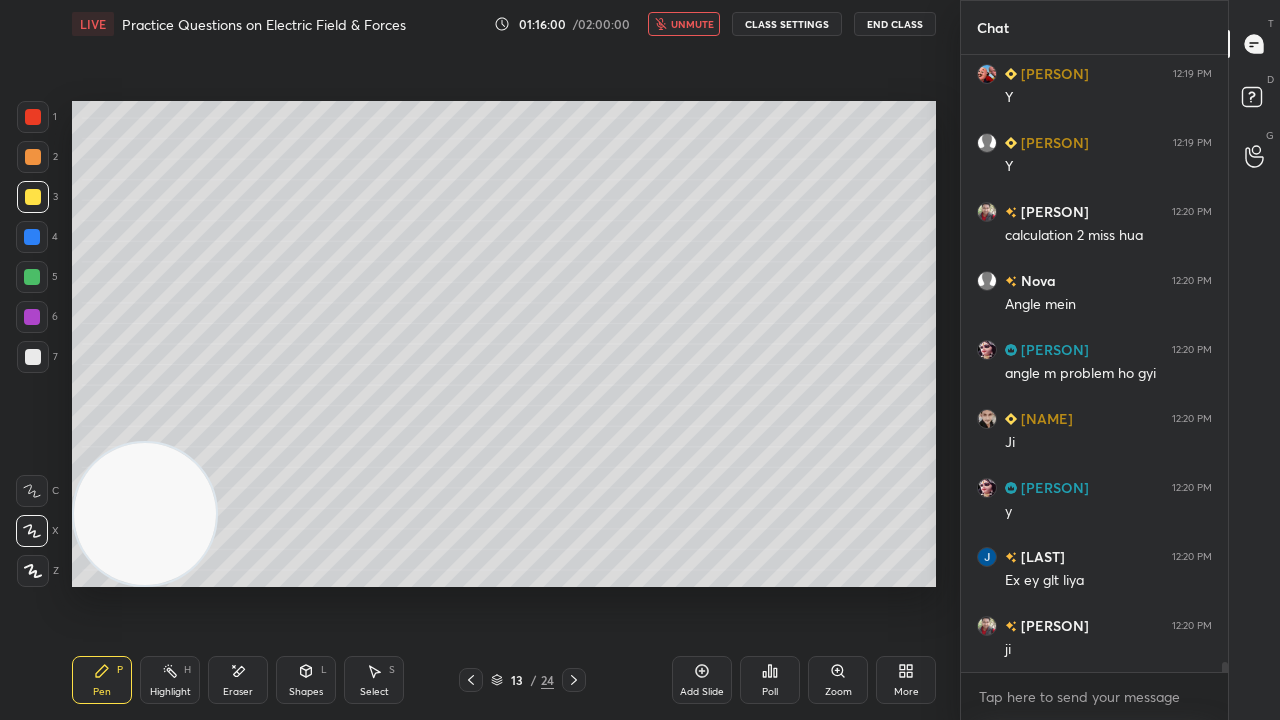 click on "unmute" at bounding box center [692, 24] 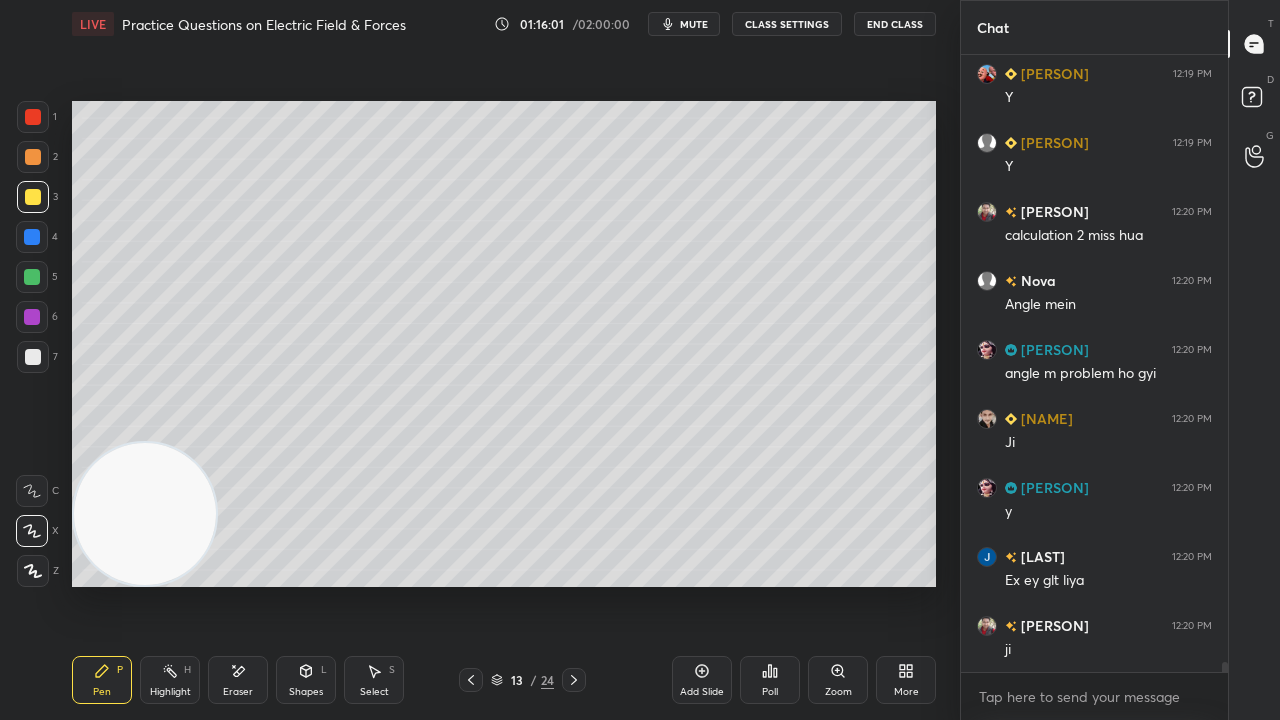 click on "7" at bounding box center [37, 361] 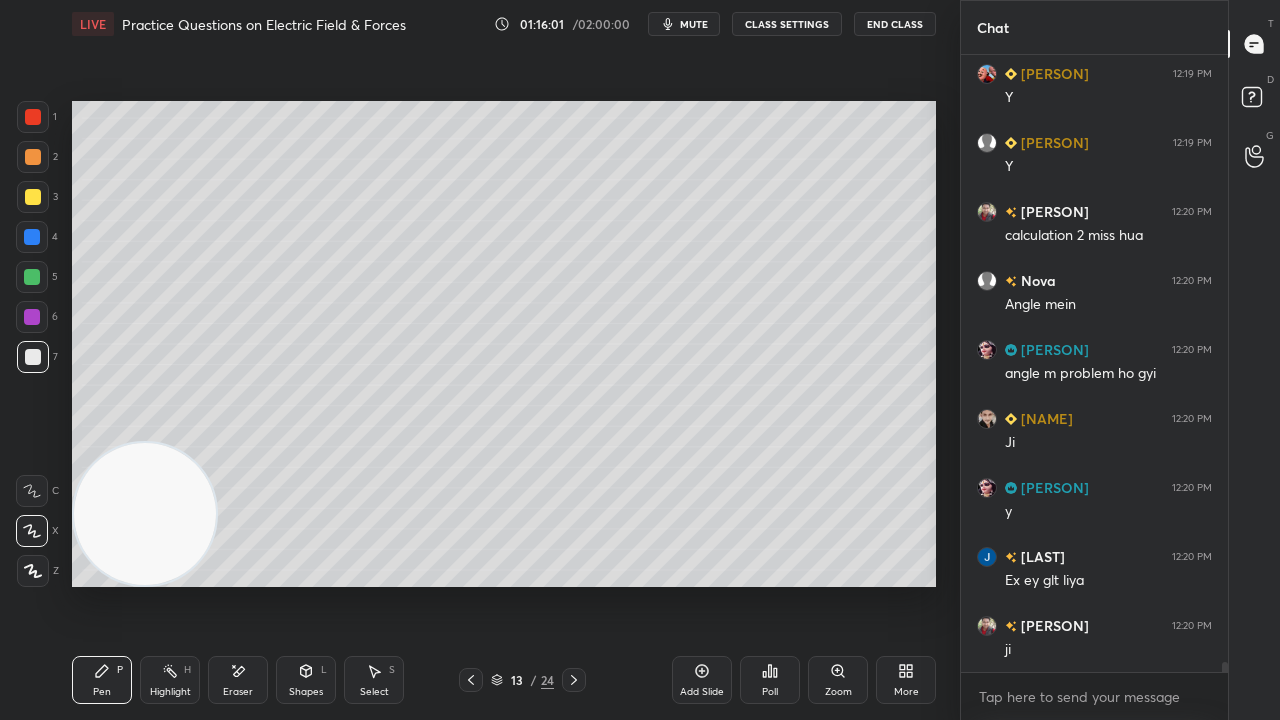 scroll, scrollTop: 35866, scrollLeft: 0, axis: vertical 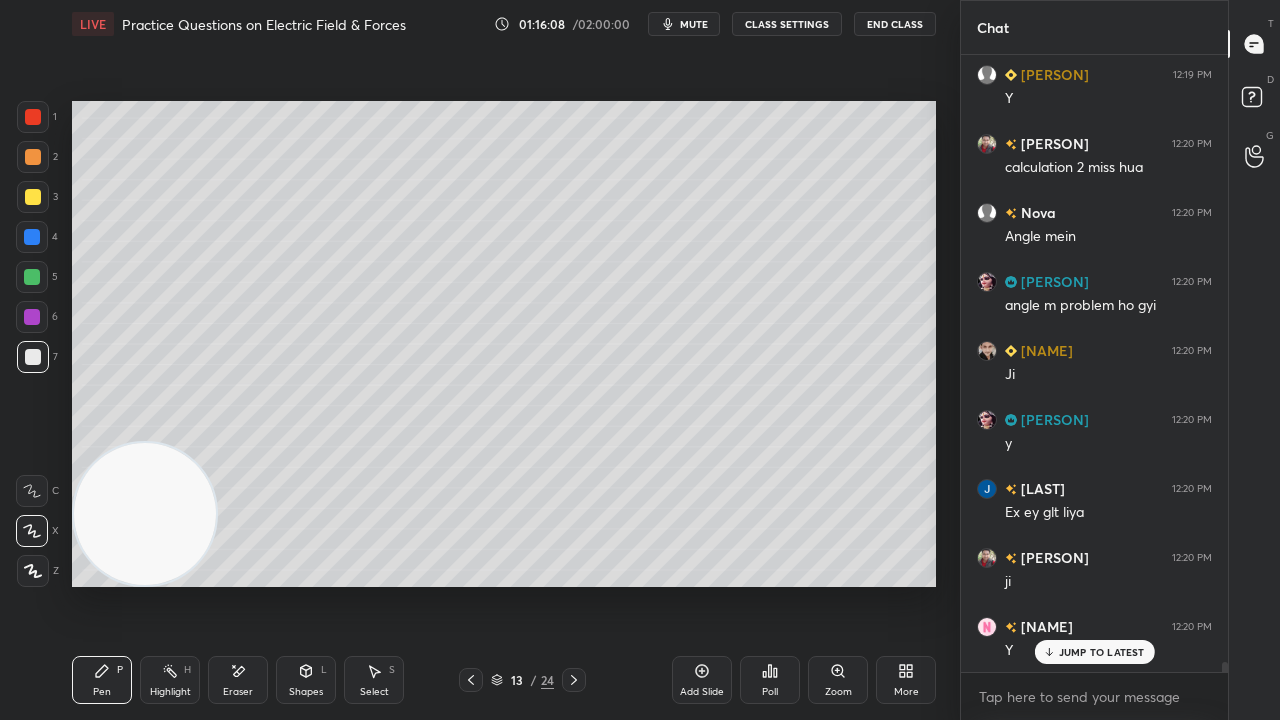 click on "mute" at bounding box center (694, 24) 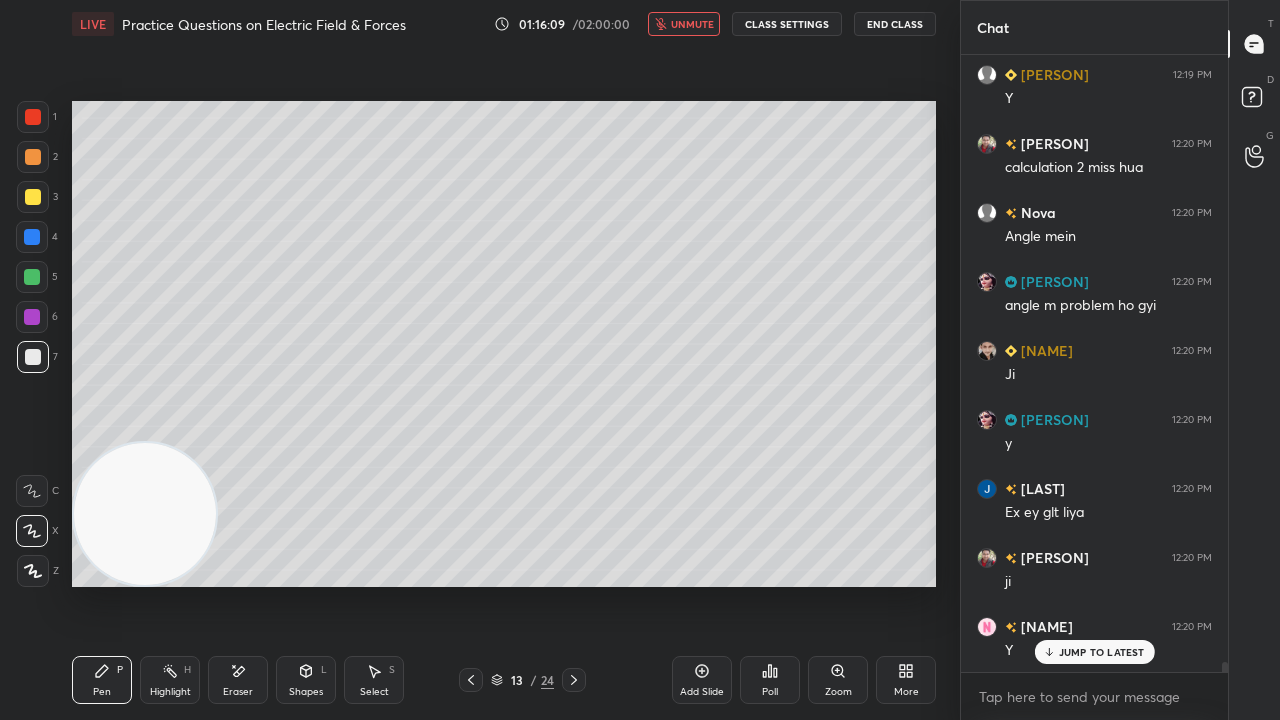 click on "unmute" at bounding box center [692, 24] 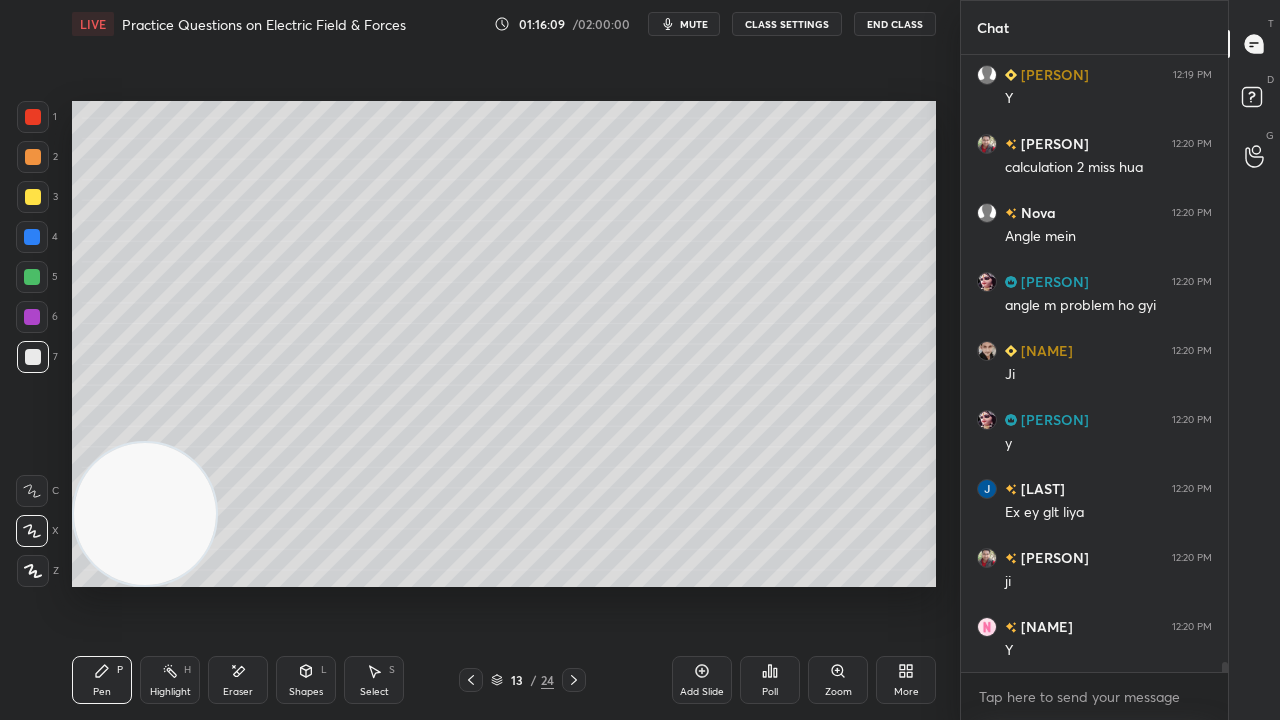 scroll, scrollTop: 35936, scrollLeft: 0, axis: vertical 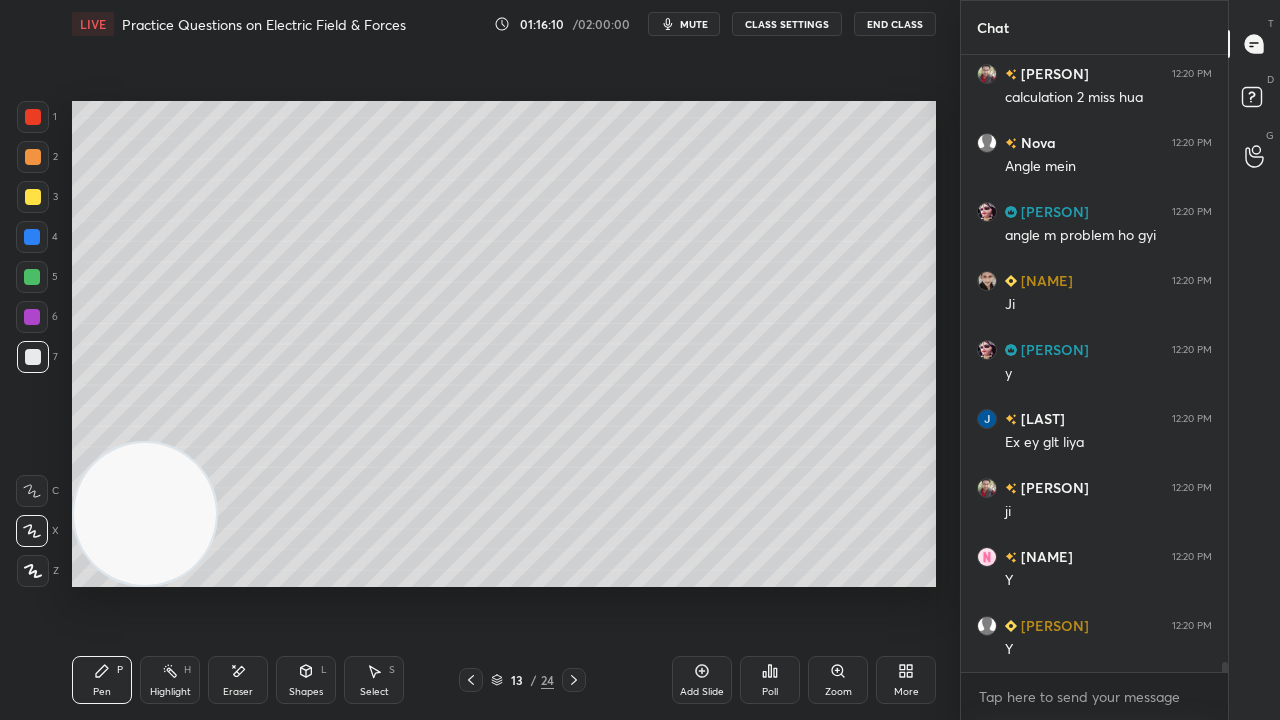 click 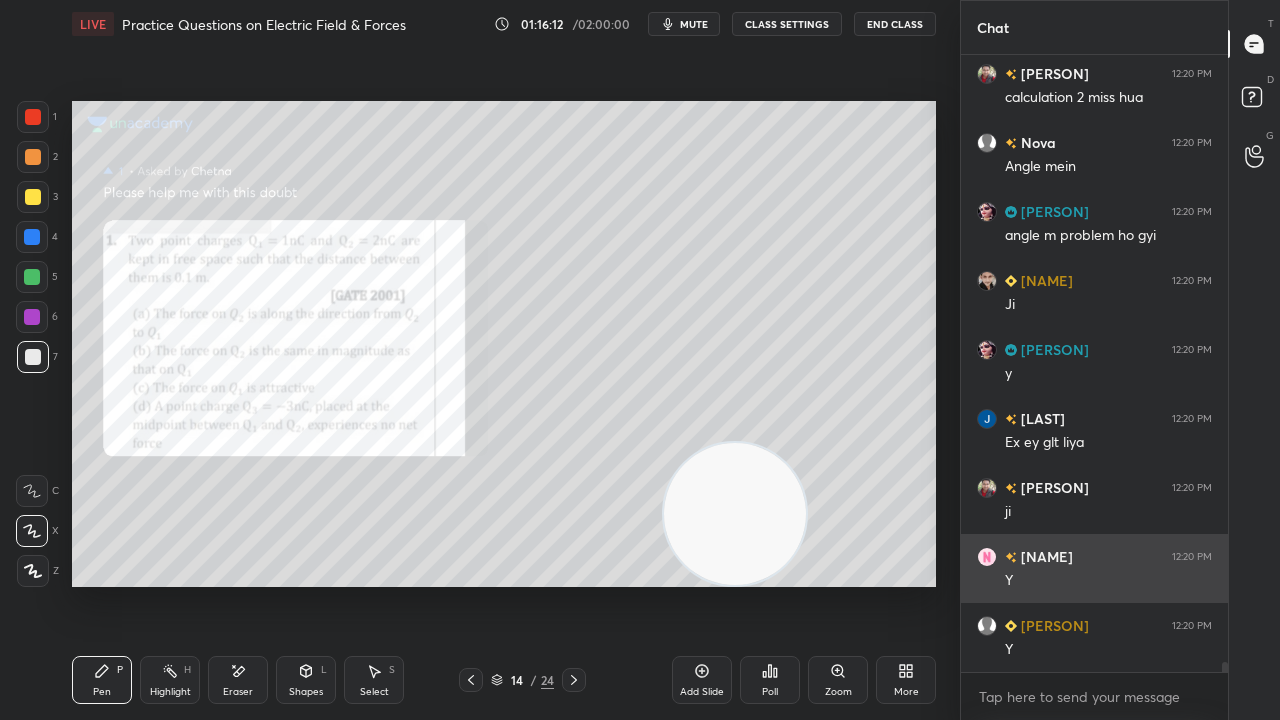 drag, startPoint x: 108, startPoint y: 552, endPoint x: 1023, endPoint y: 572, distance: 915.21857 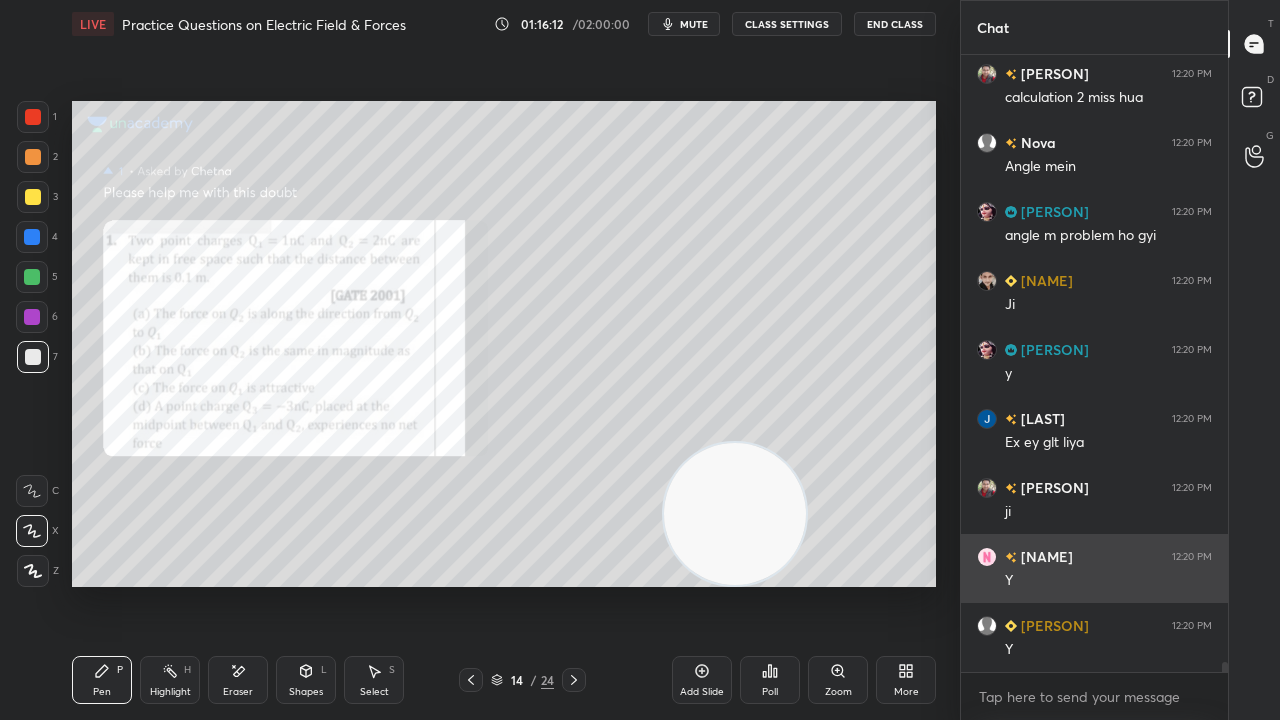click on "1 2 3 4 5 6 7 C X Z E E Erase all   H H LIVE Practice Questions on Electric Field & Forces 01:16:12 /  02:00:00 mute CLASS SETTINGS End Class Setting up your live class Poll for   secs No correct answer Start poll Back Practice Questions on Electric Field & Forces • L3 of Detailed Course on Electromagnetic Theory [PERSON] Pen P Highlight H Eraser Shapes L Select S 14 / 24 Add Slide Poll Zoom More Chat [PERSON] 12:19 PM Y [PERSON] 12:20 PM calculation 2 miss hua [PERSON] 12:20 PM Angle mein [PERSON] 12:20 PM angle m problem ho gyi [PERSON] 12:20 PM Ji [PERSON] 12:20 PM y [PERSON] 12:20 PM Ex ey glt liya [PERSON] 12:20 PM ji [PERSON] 12:20 PM Y [PERSON] 12:20 PM Y JUMP TO LATEST Enable hand raising Enable raise hand to speak to learners. Once enabled, chat will be turned off temporarily. Enable x   [PERSON] Asked a doubt 2 Please help me with this doubt Pick this doubt [PERSON] Asked a doubt 1 Please help me with this doubt Pick this doubt NEW DOUBTS ASKED No one has raised a hand yet Can't raise hand Got it T Messages (T) D G" at bounding box center [640, 360] 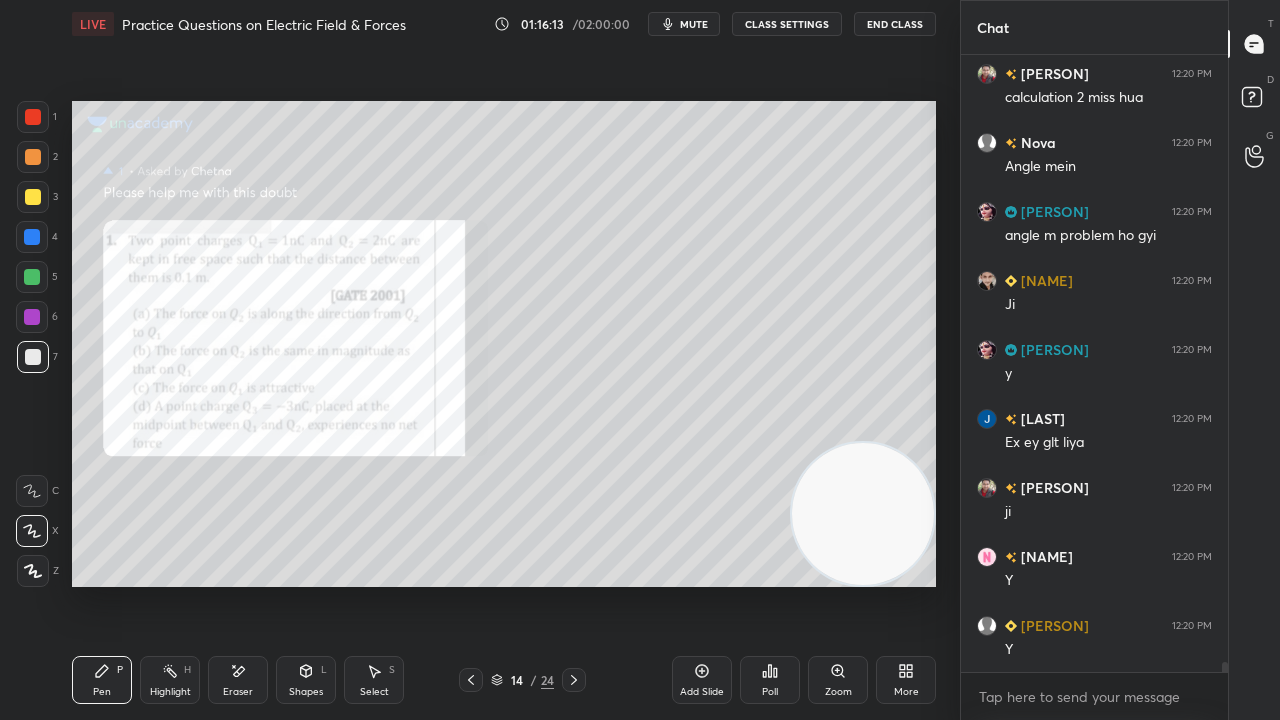 click on "Zoom" at bounding box center (838, 692) 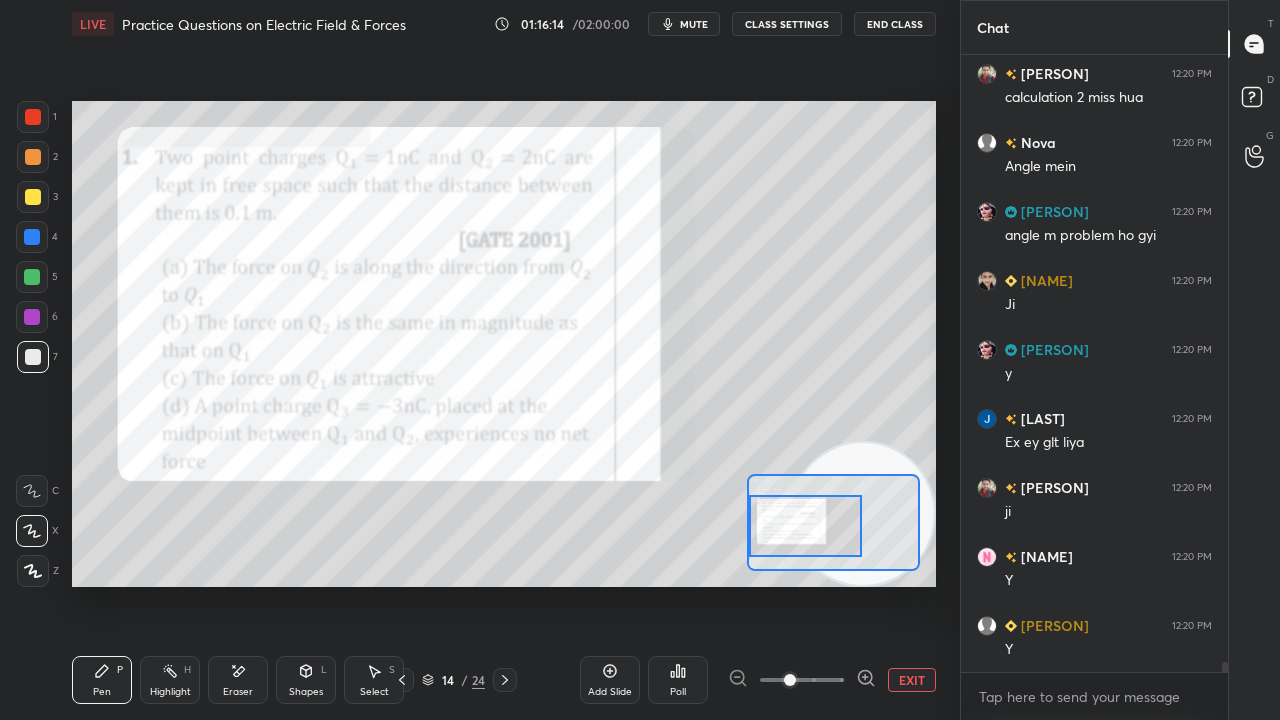 drag, startPoint x: 827, startPoint y: 537, endPoint x: 809, endPoint y: 537, distance: 18 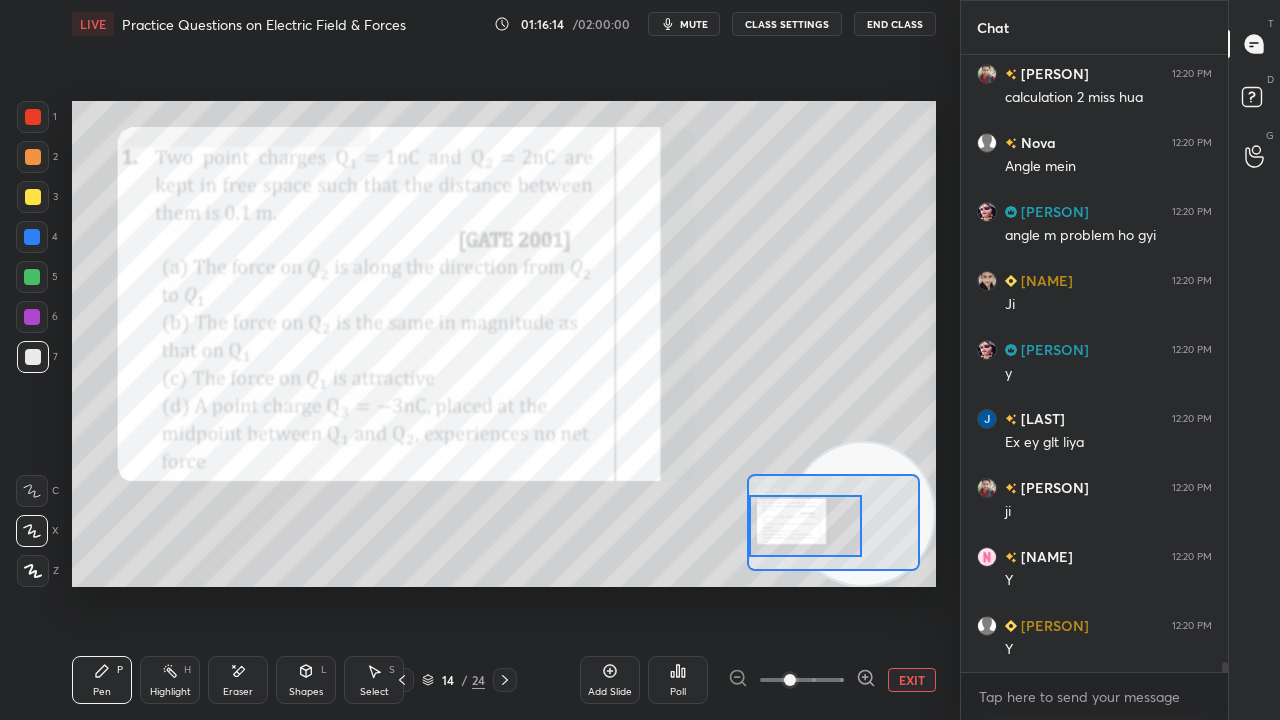 click at bounding box center (805, 526) 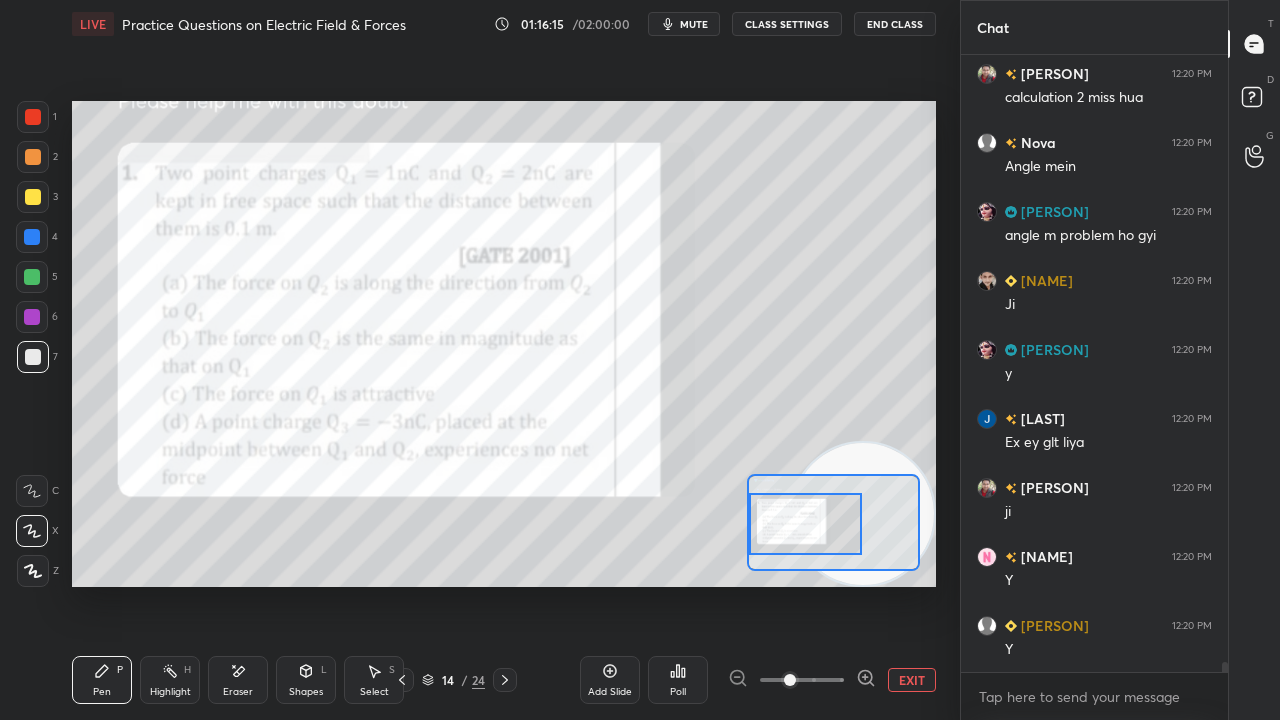 click at bounding box center (33, 117) 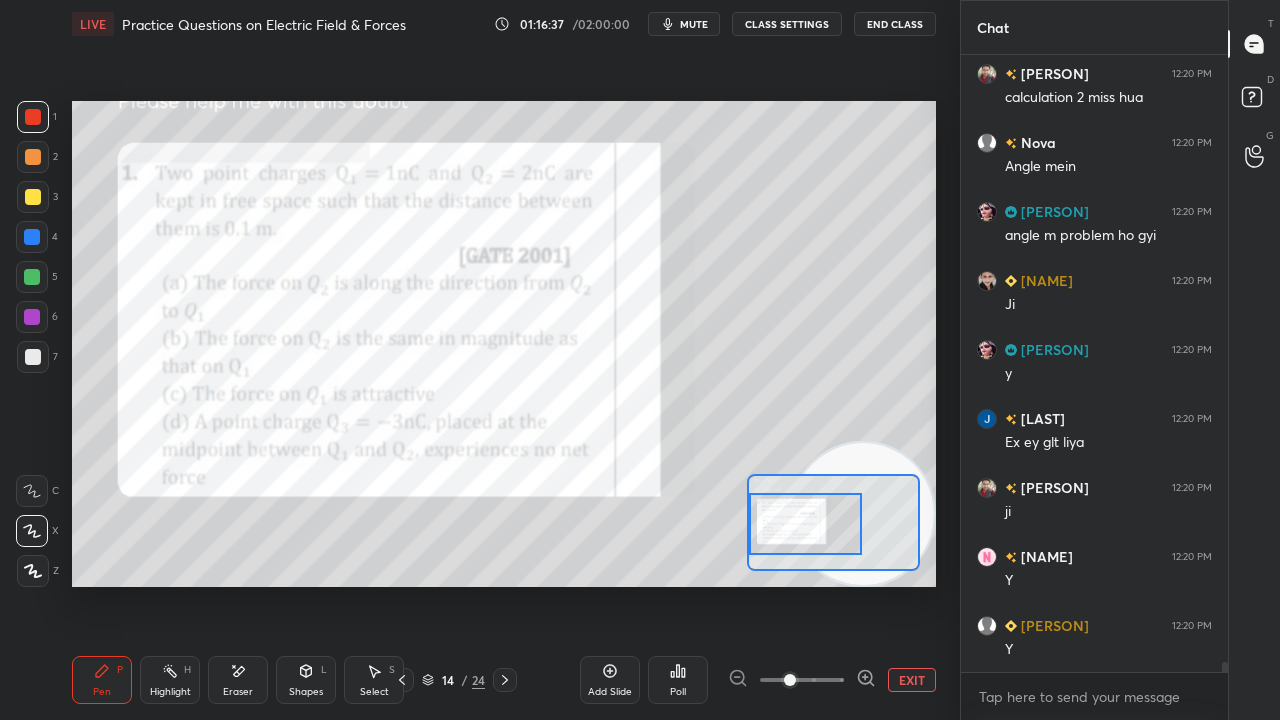click on "mute" at bounding box center [694, 24] 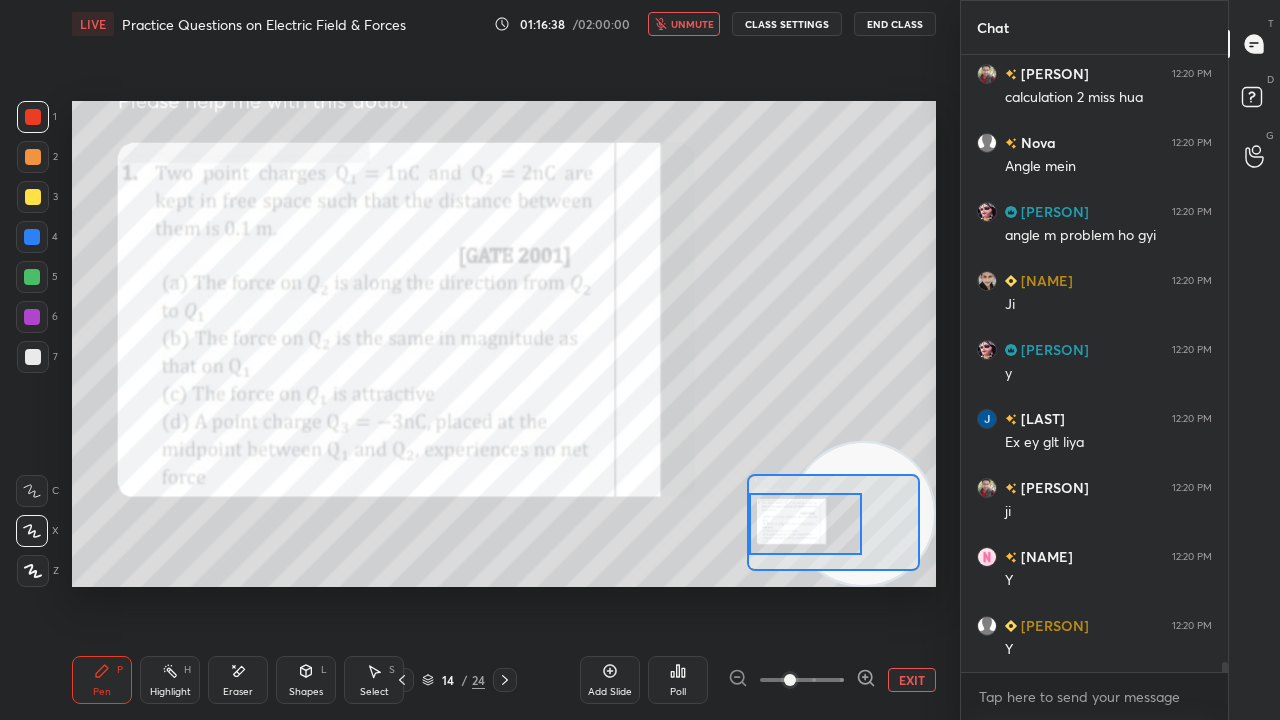 click on "unmute" at bounding box center [692, 24] 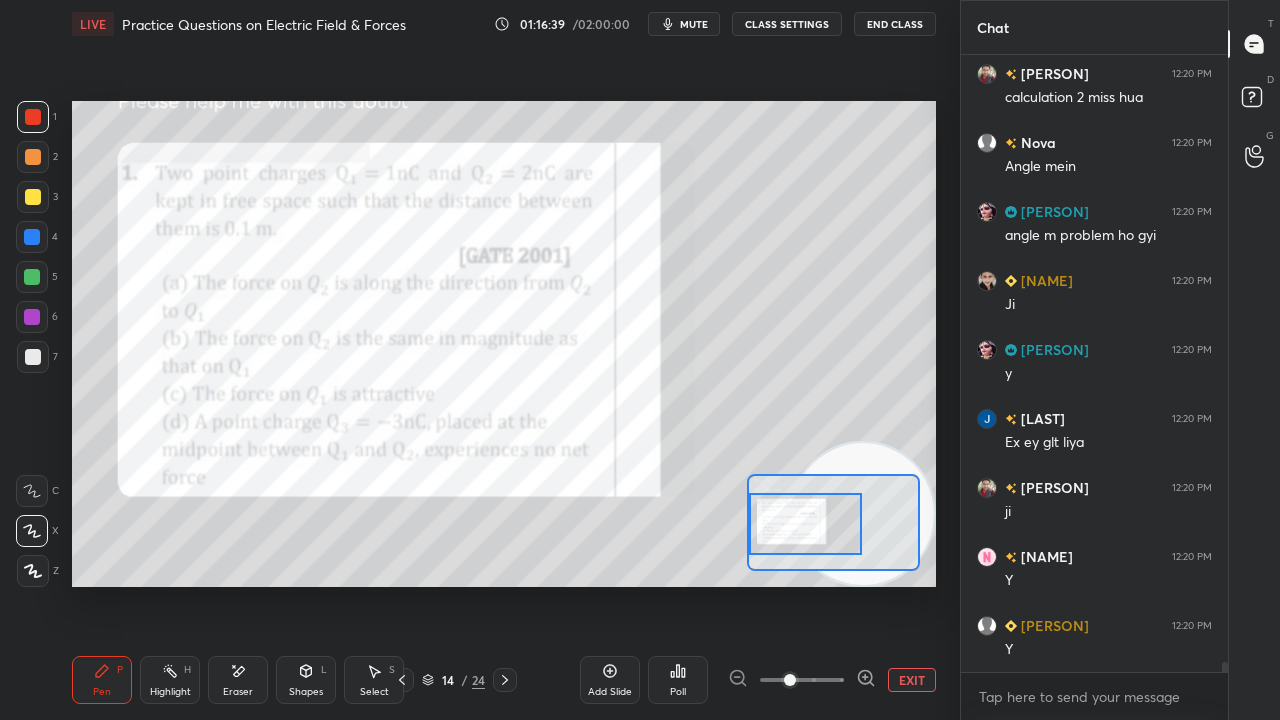 click at bounding box center (32, 277) 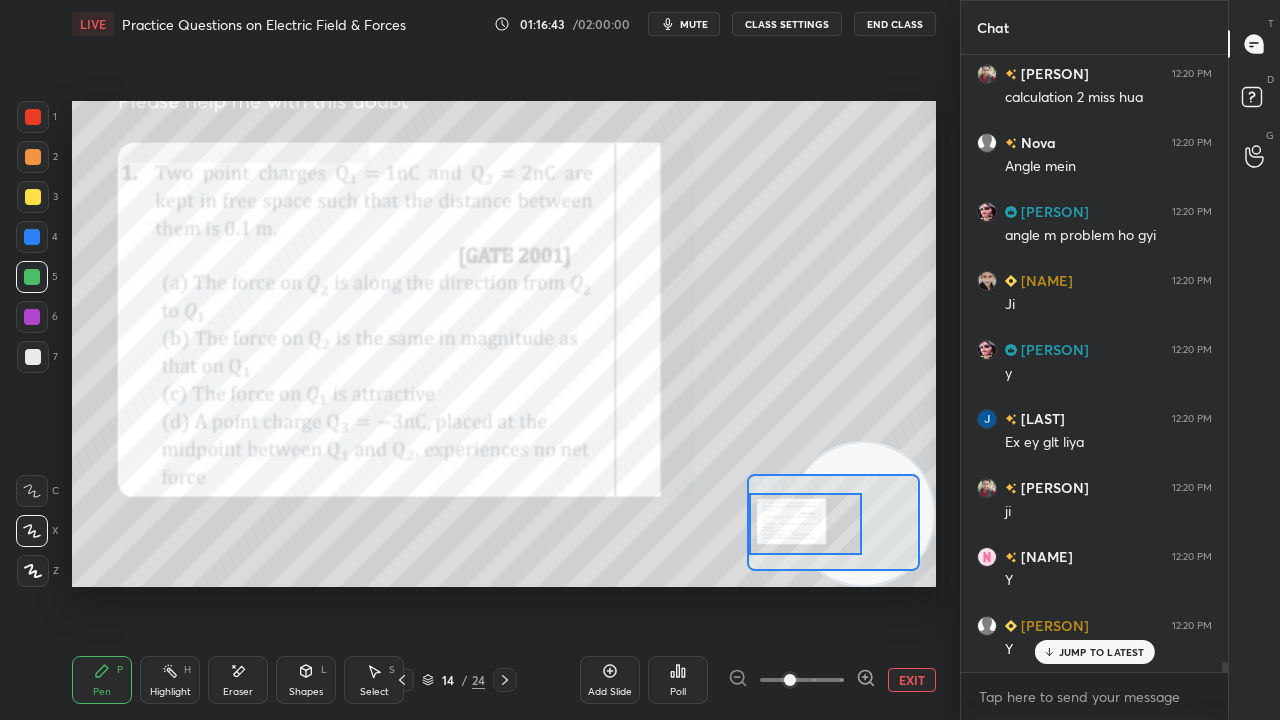 scroll, scrollTop: 36004, scrollLeft: 0, axis: vertical 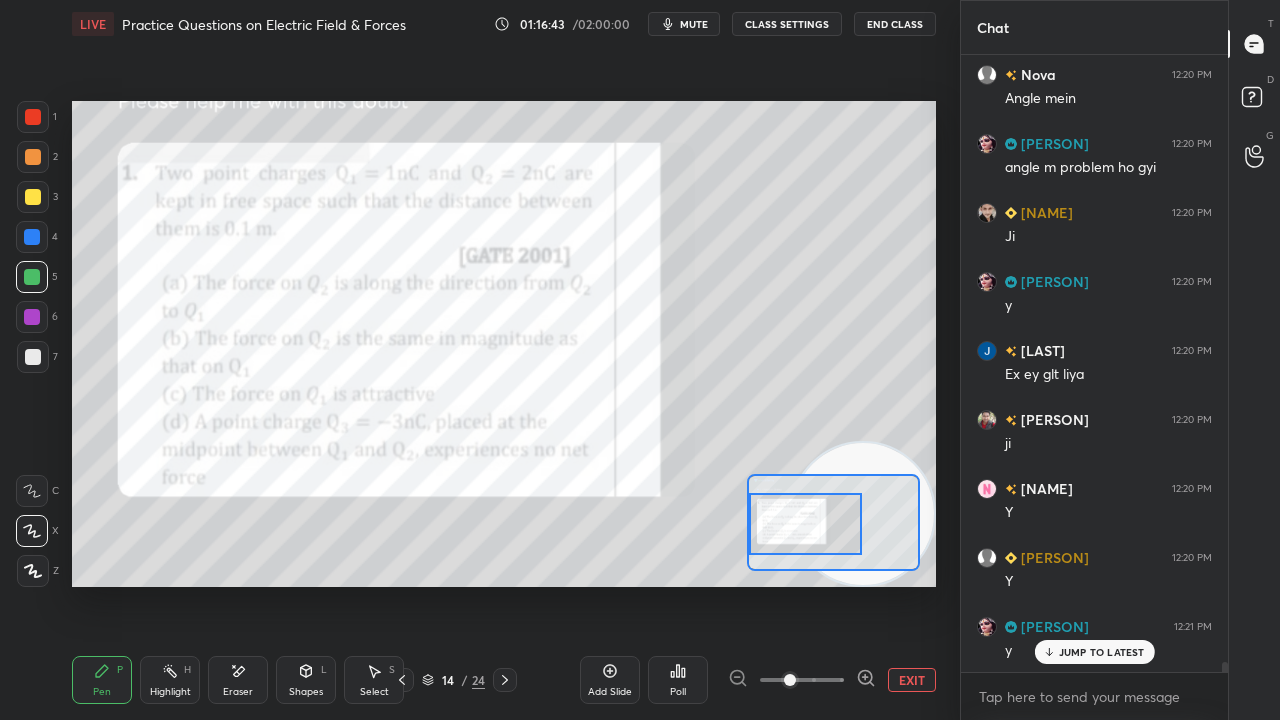 click on "Add Slide" at bounding box center [610, 692] 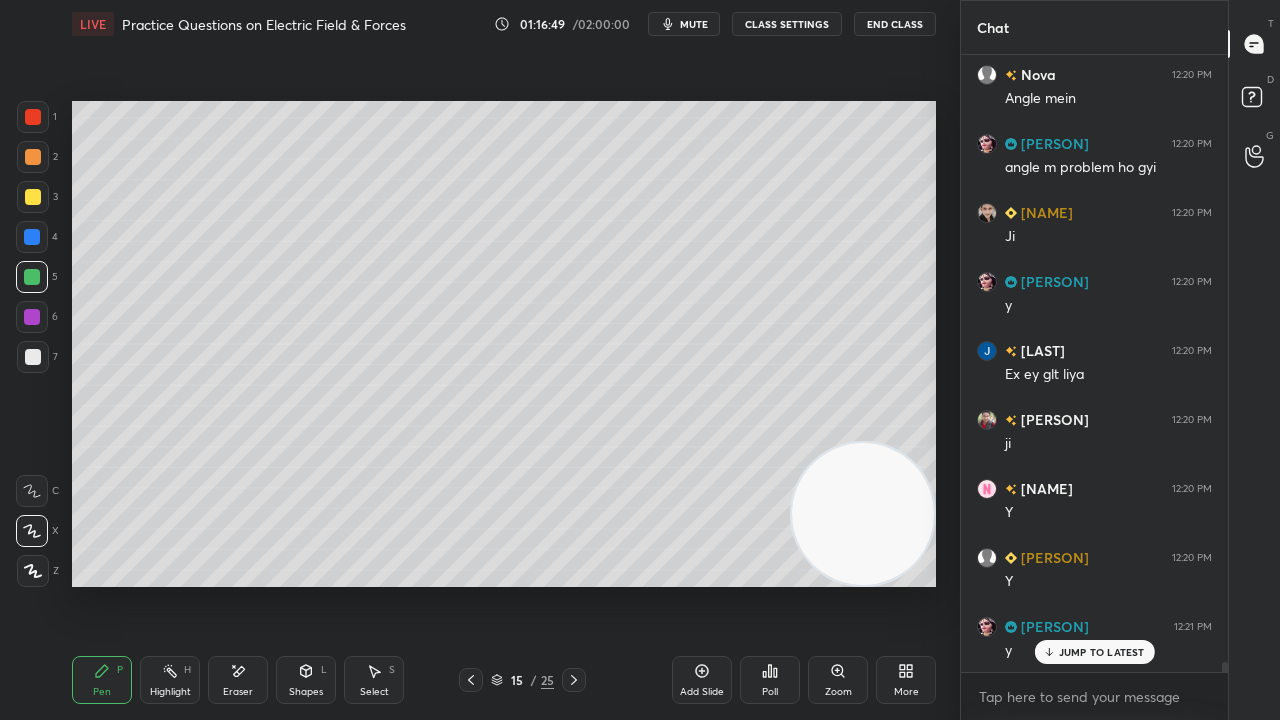 click on "Shapes L" at bounding box center (306, 680) 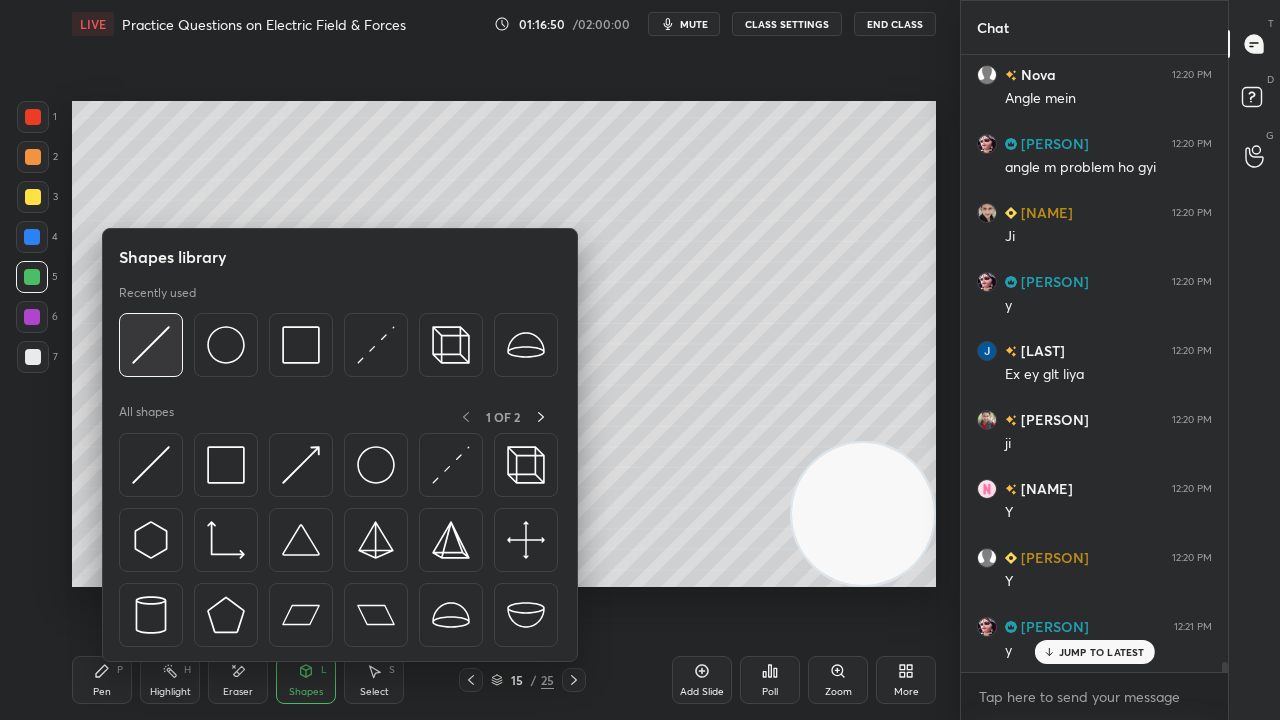 click at bounding box center (151, 345) 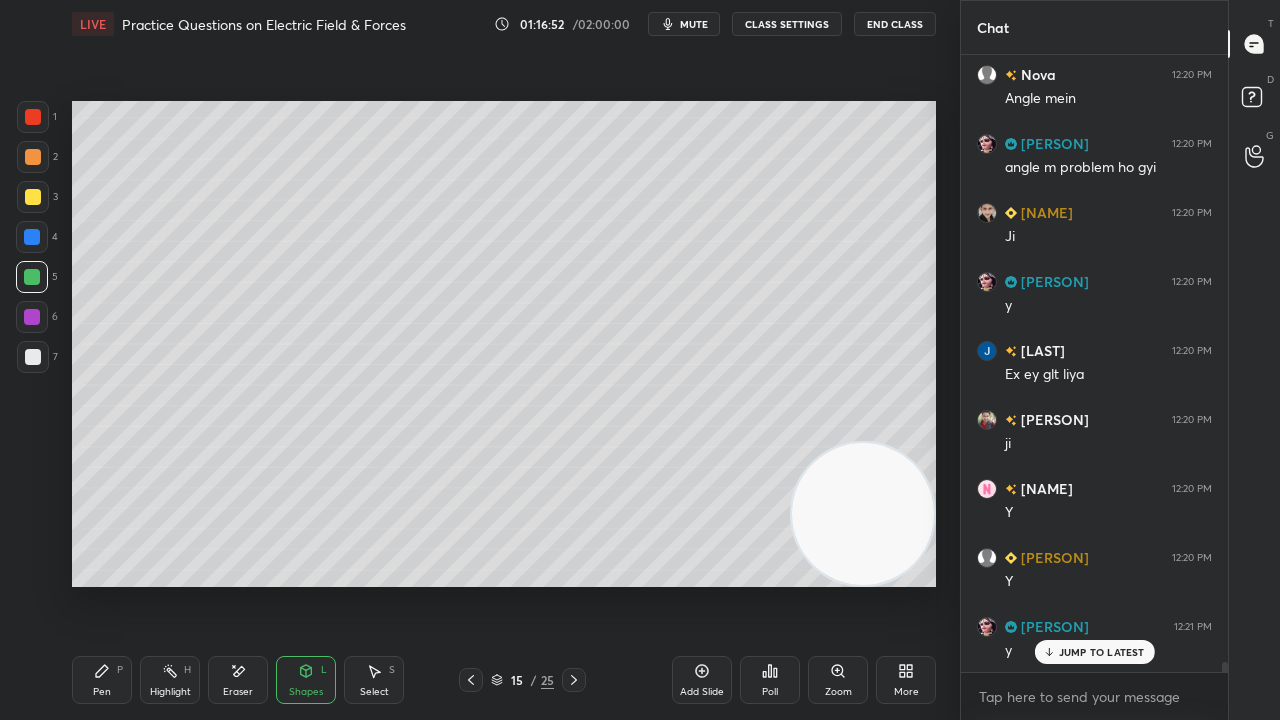 click on "Pen" at bounding box center (102, 692) 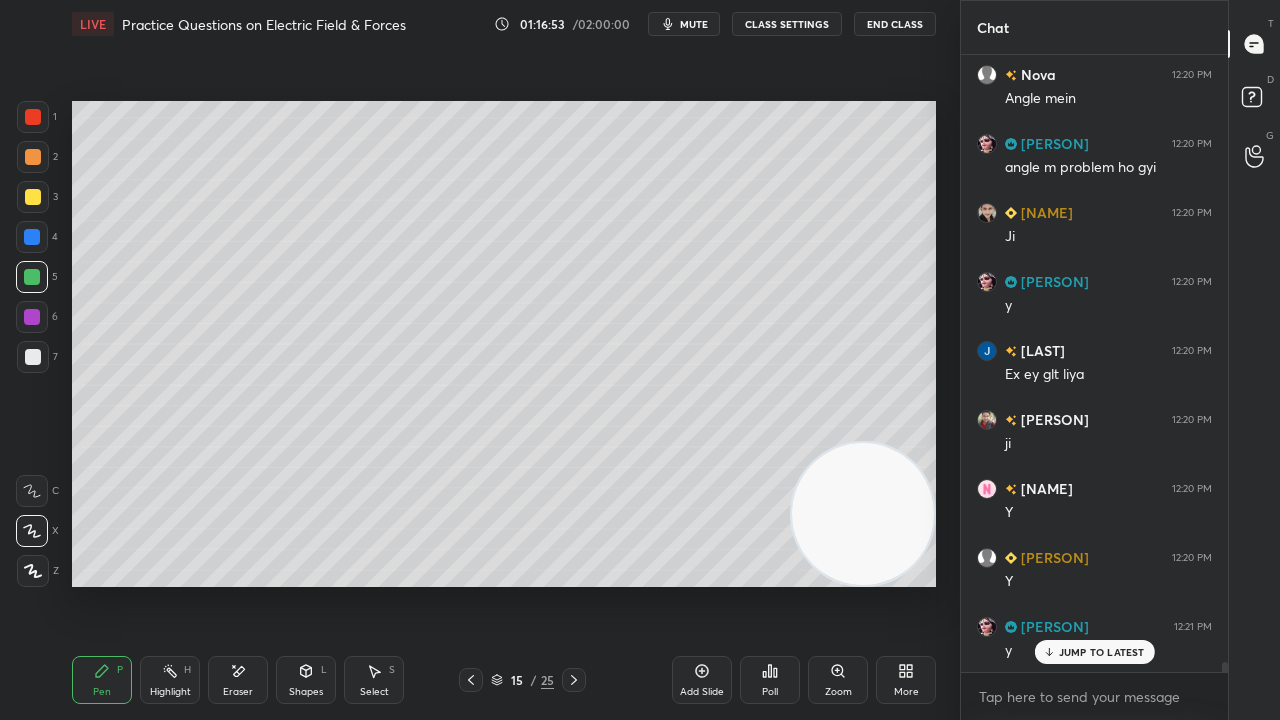 click 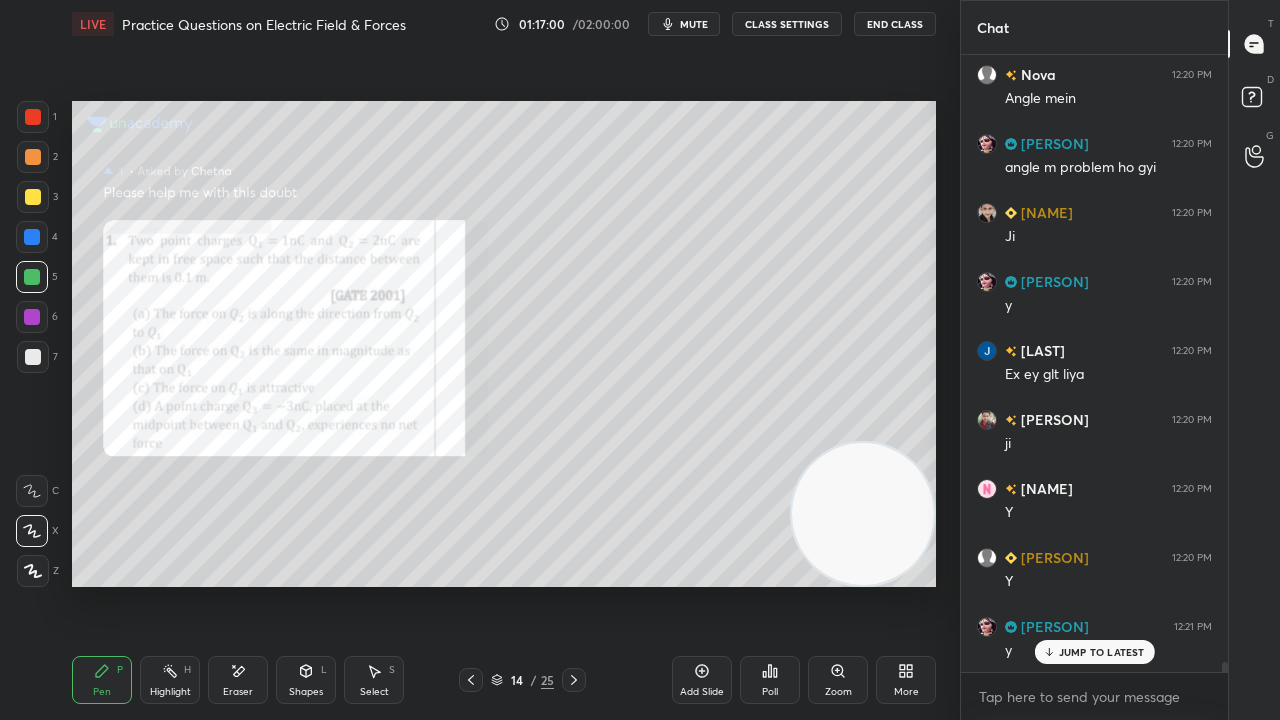 click 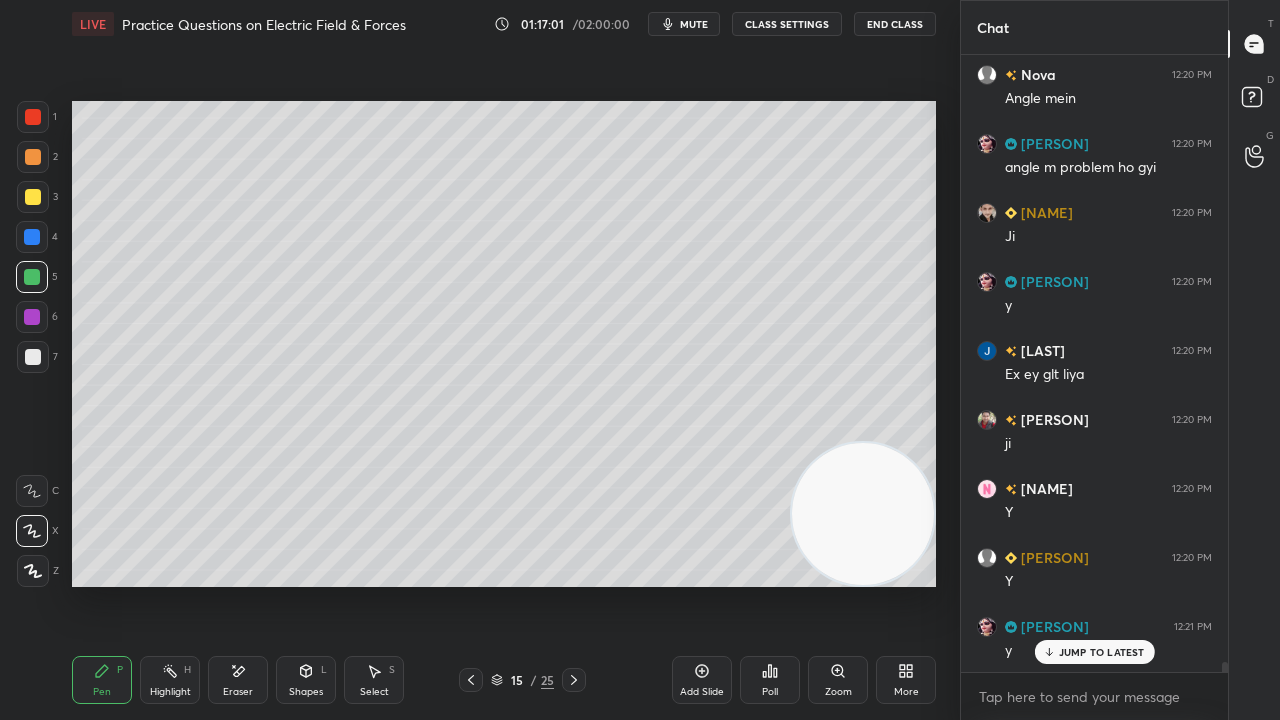 click 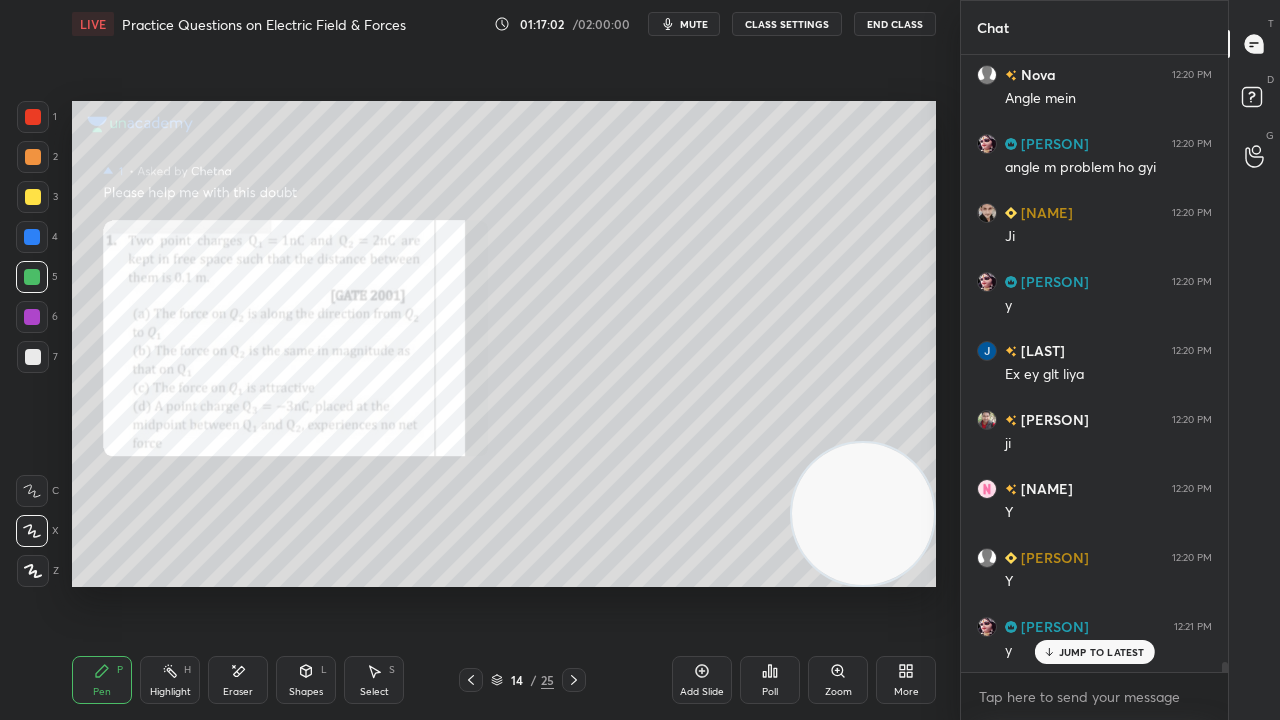 click on "mute" at bounding box center [694, 24] 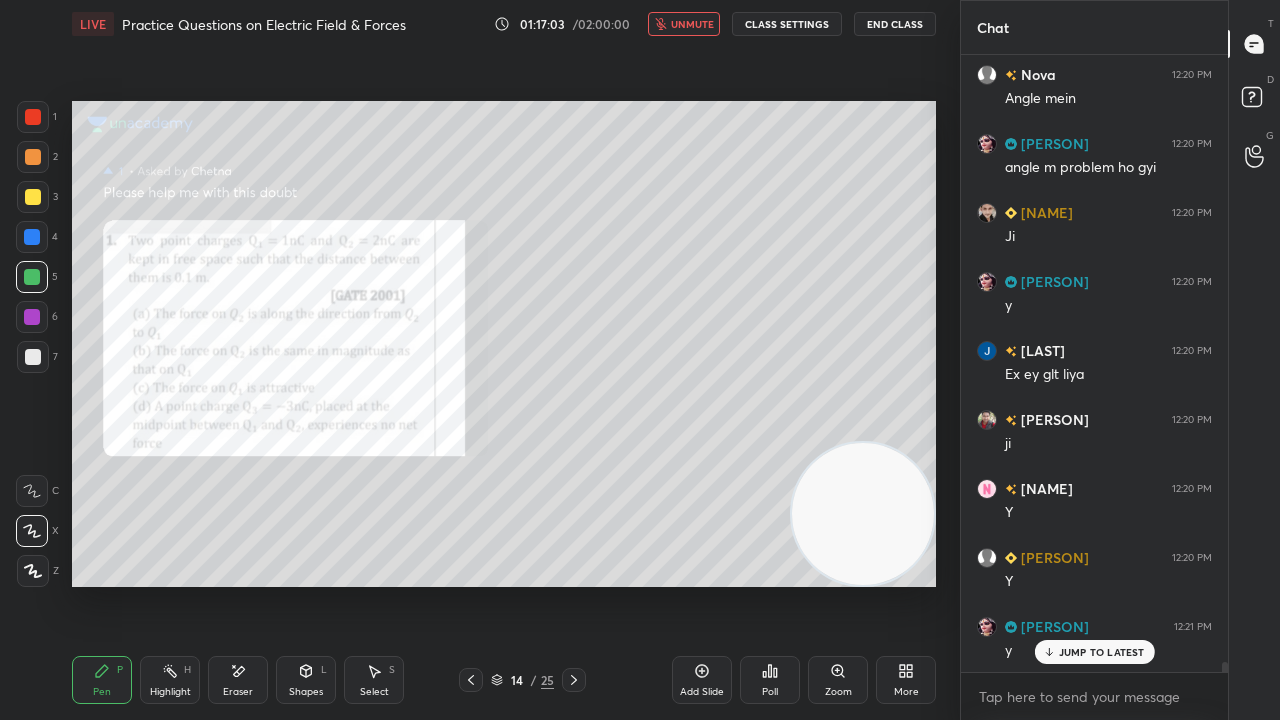 drag, startPoint x: 700, startPoint y: 21, endPoint x: 687, endPoint y: 24, distance: 13.341664 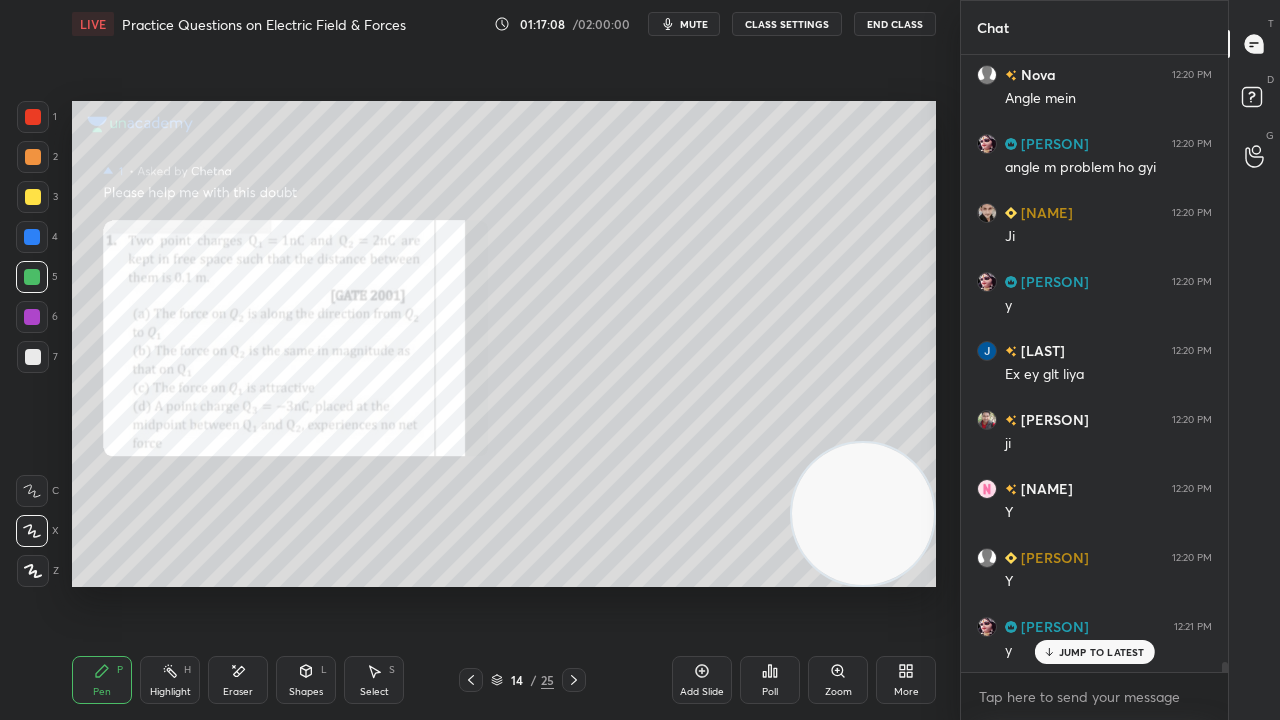 click 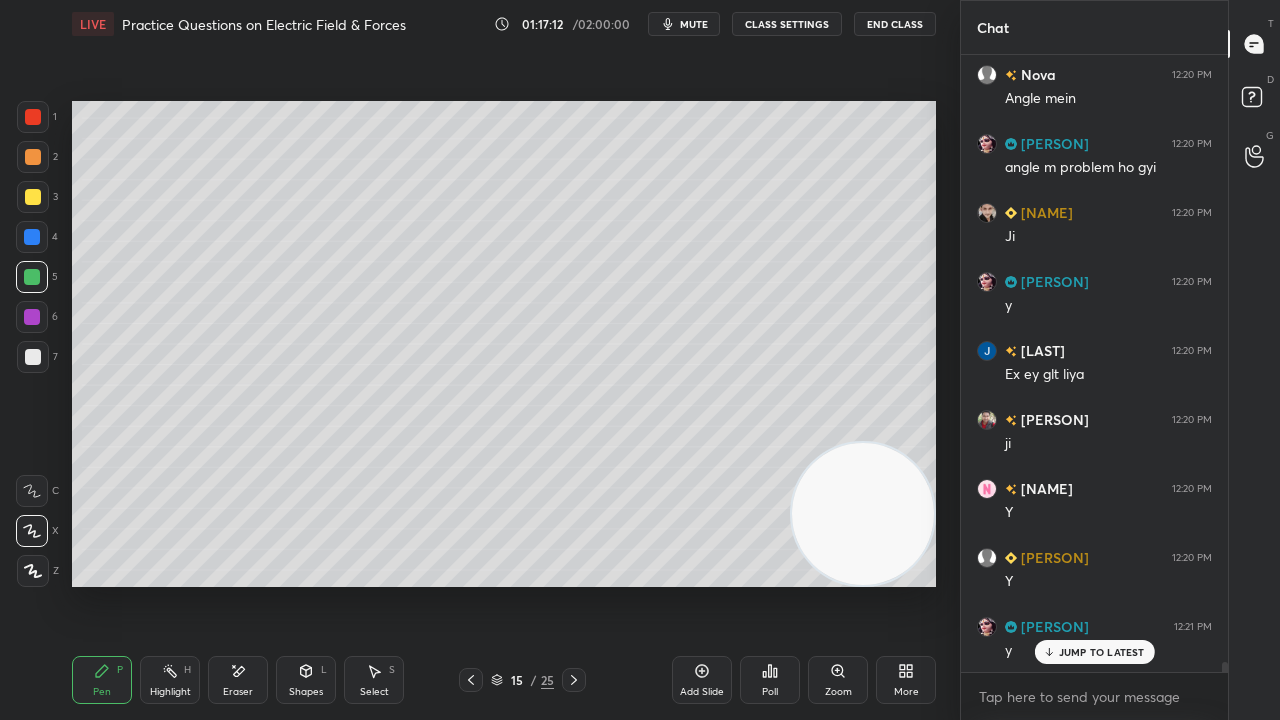 click on "mute" at bounding box center [694, 24] 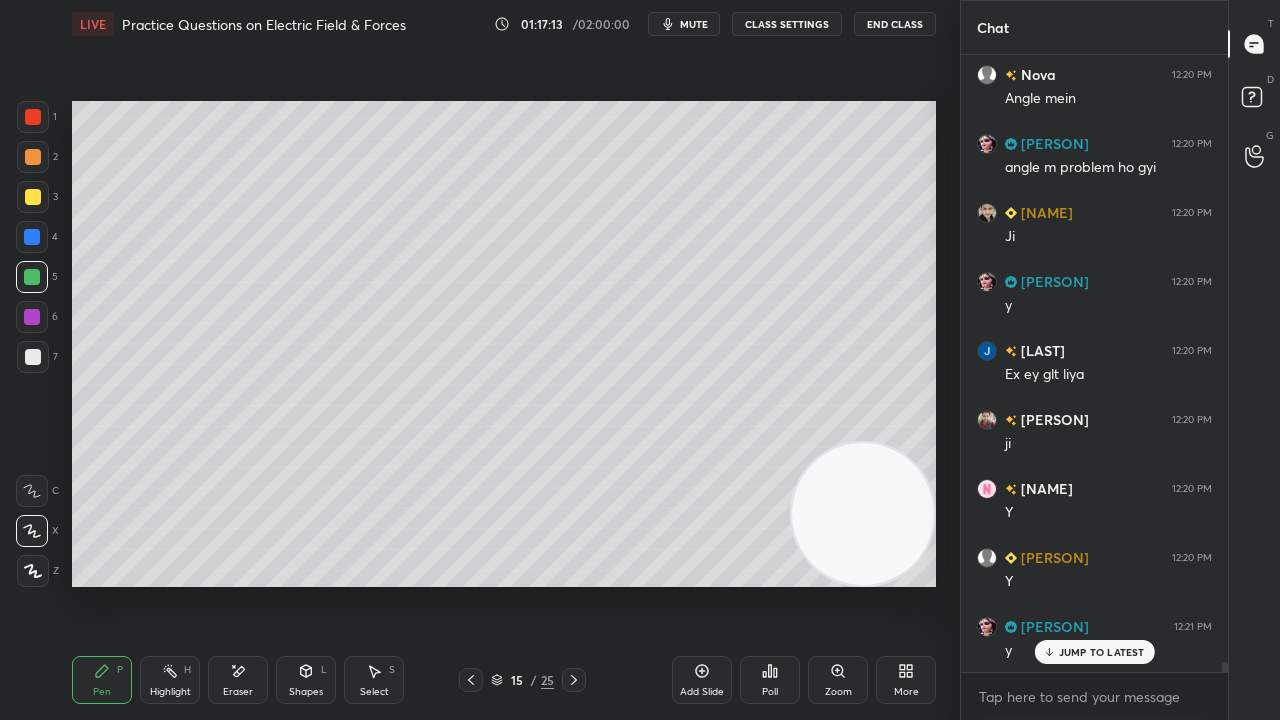 click at bounding box center (33, 357) 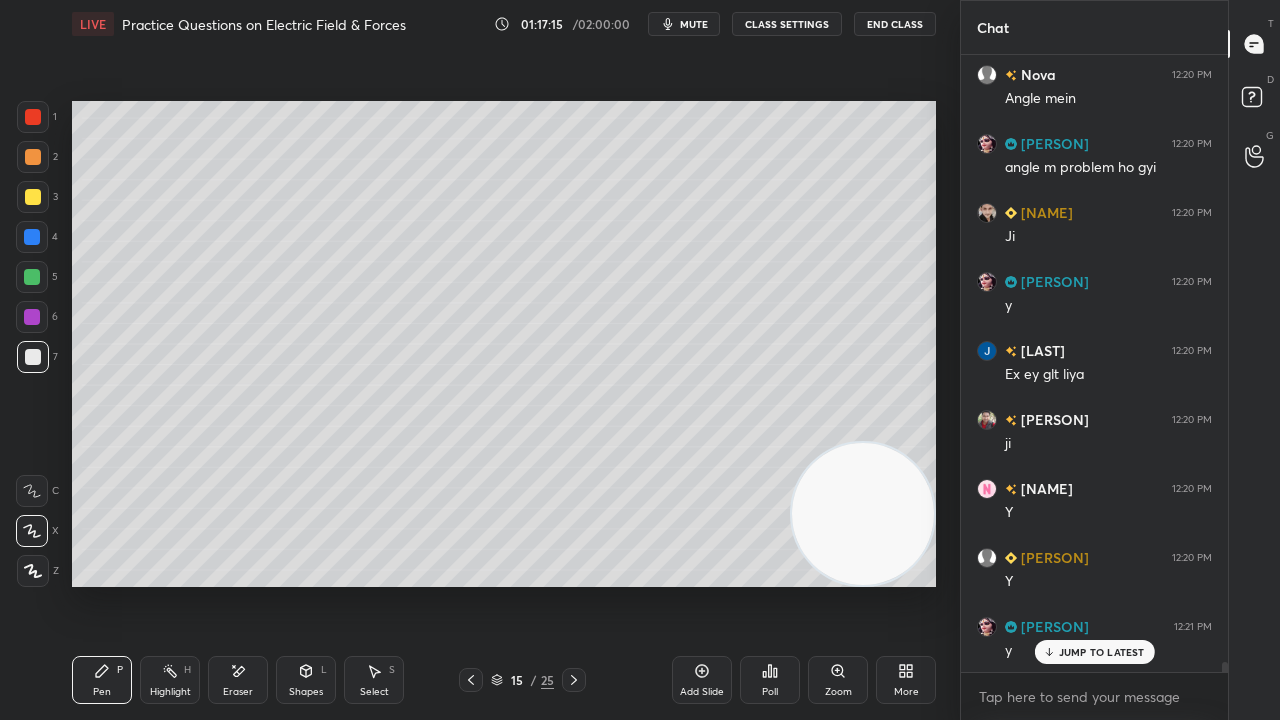 click on "mute" at bounding box center (694, 24) 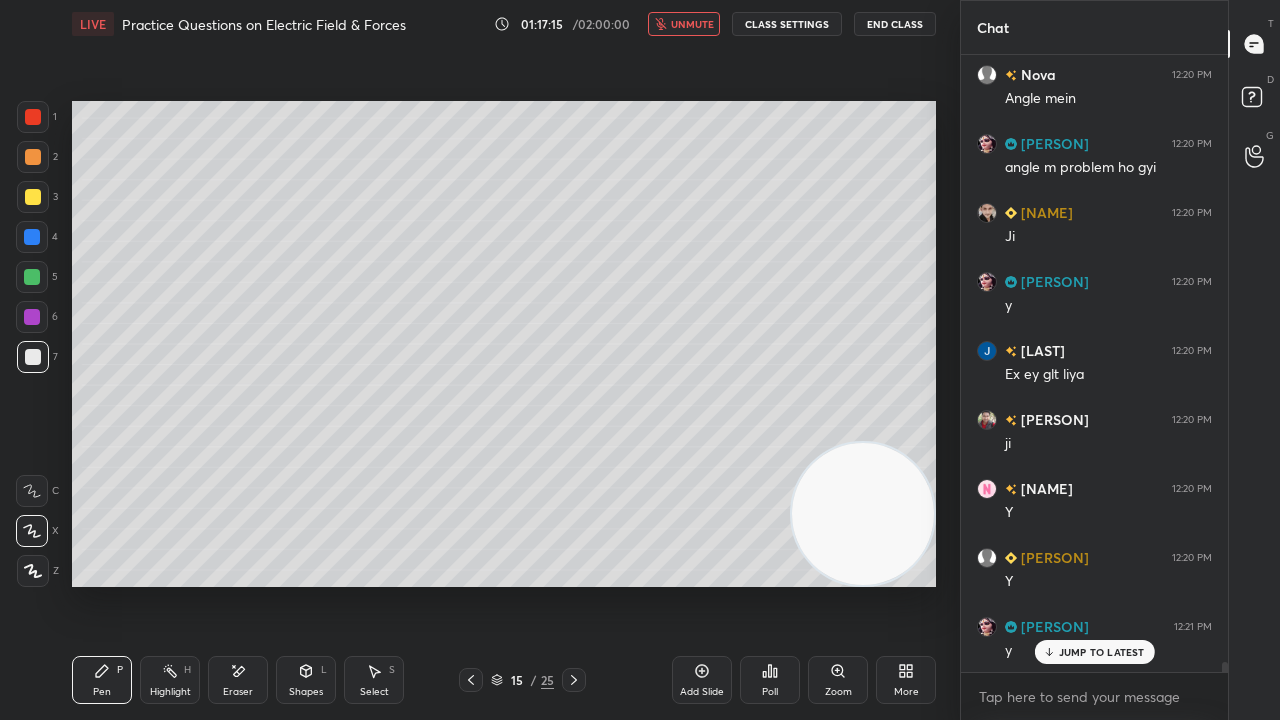 click on "unmute" at bounding box center (692, 24) 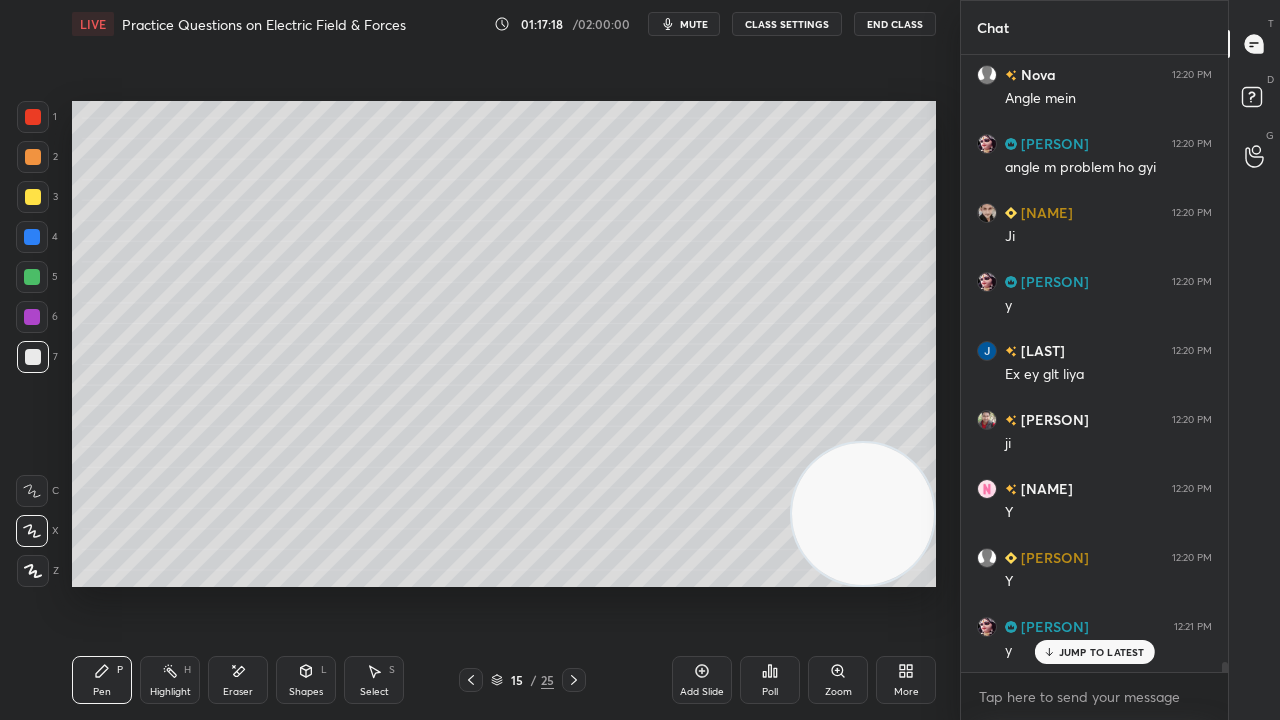 click on "Eraser" at bounding box center (238, 680) 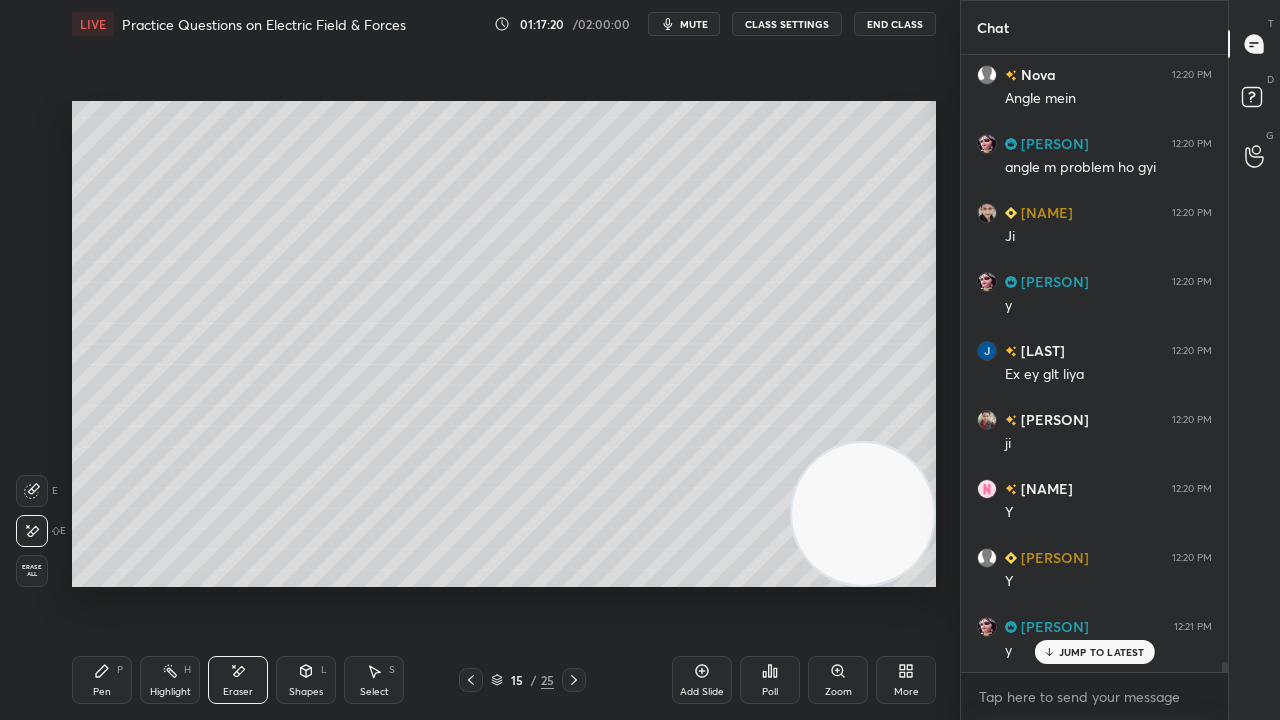 click on "Pen P" at bounding box center (102, 680) 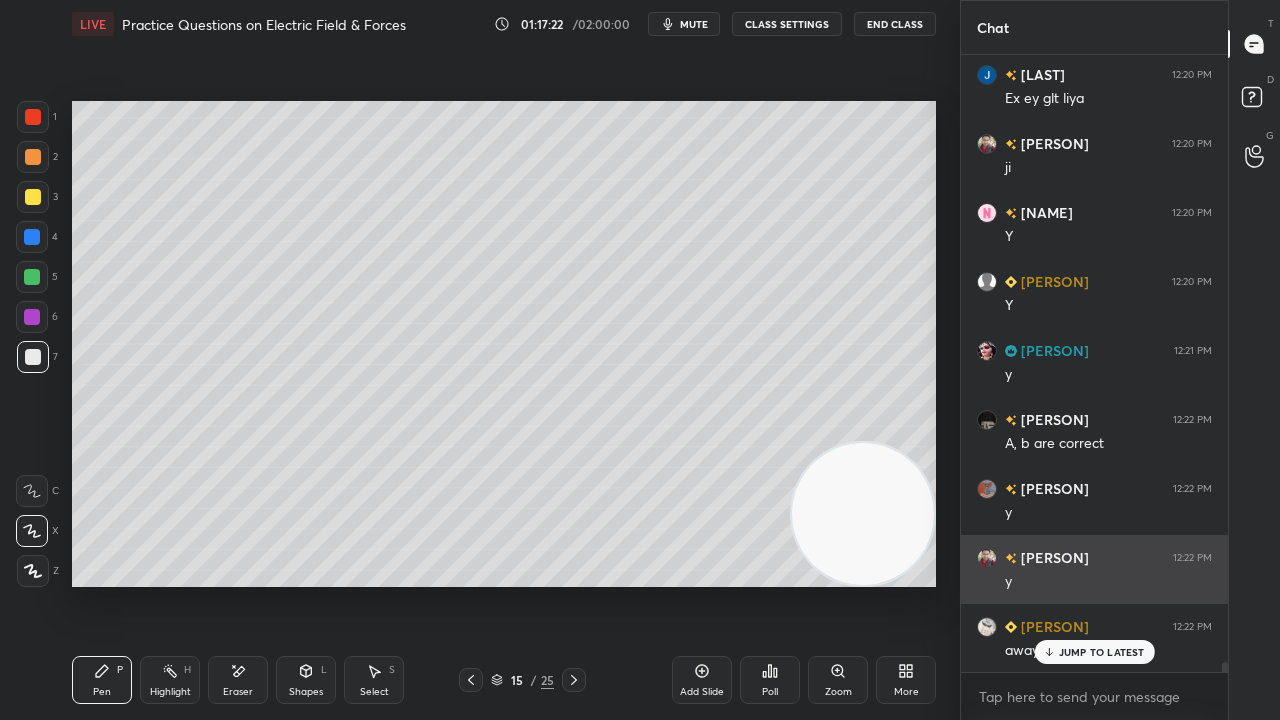 scroll, scrollTop: 36626, scrollLeft: 0, axis: vertical 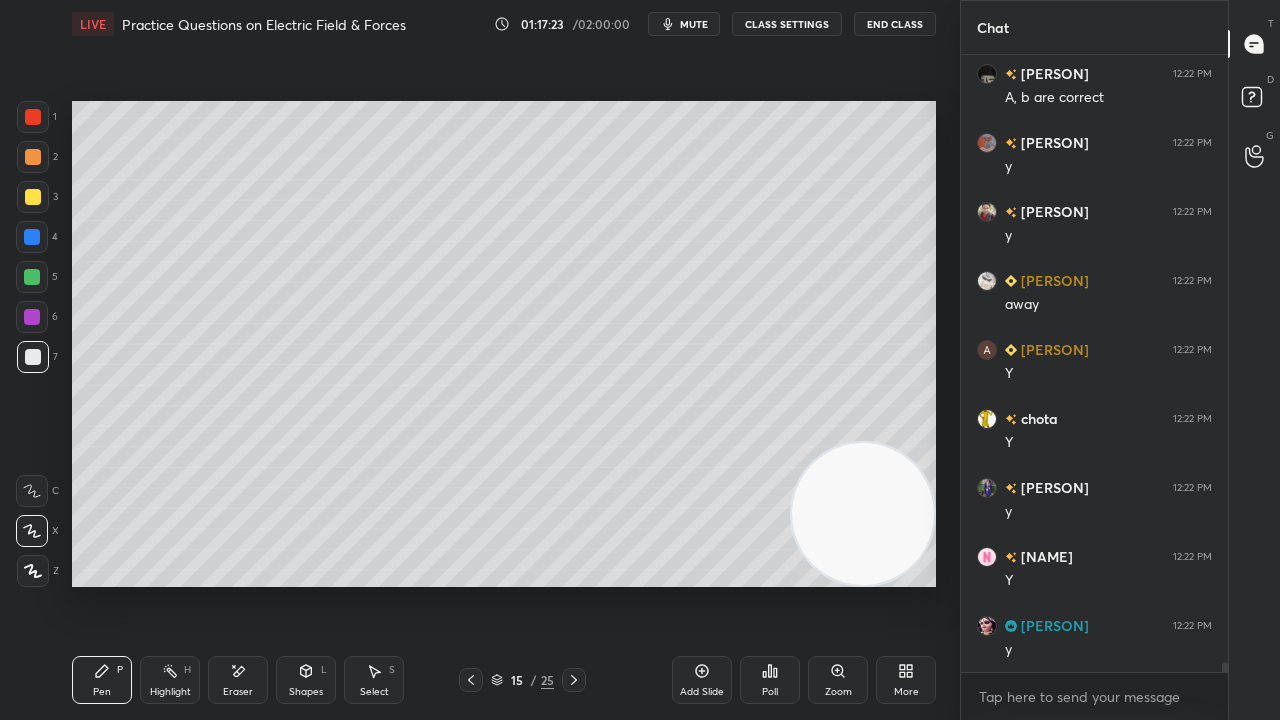 click on "mute" at bounding box center [694, 24] 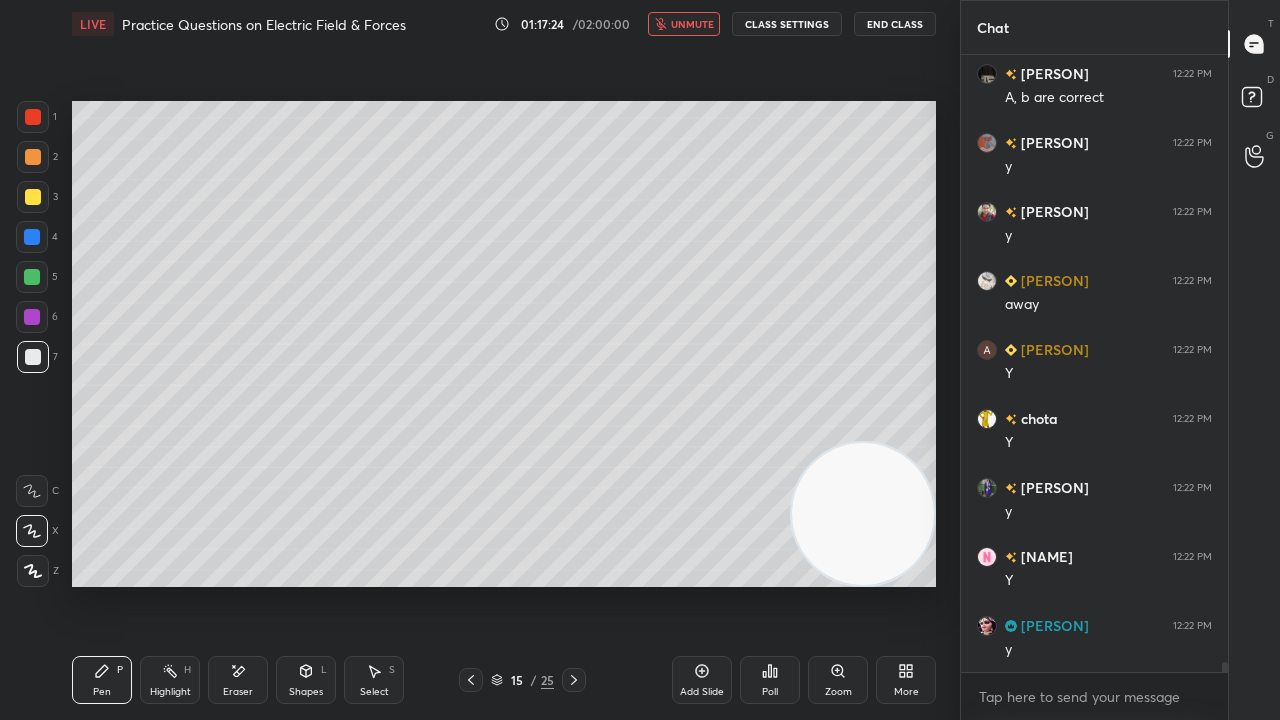 click on "unmute" at bounding box center [692, 24] 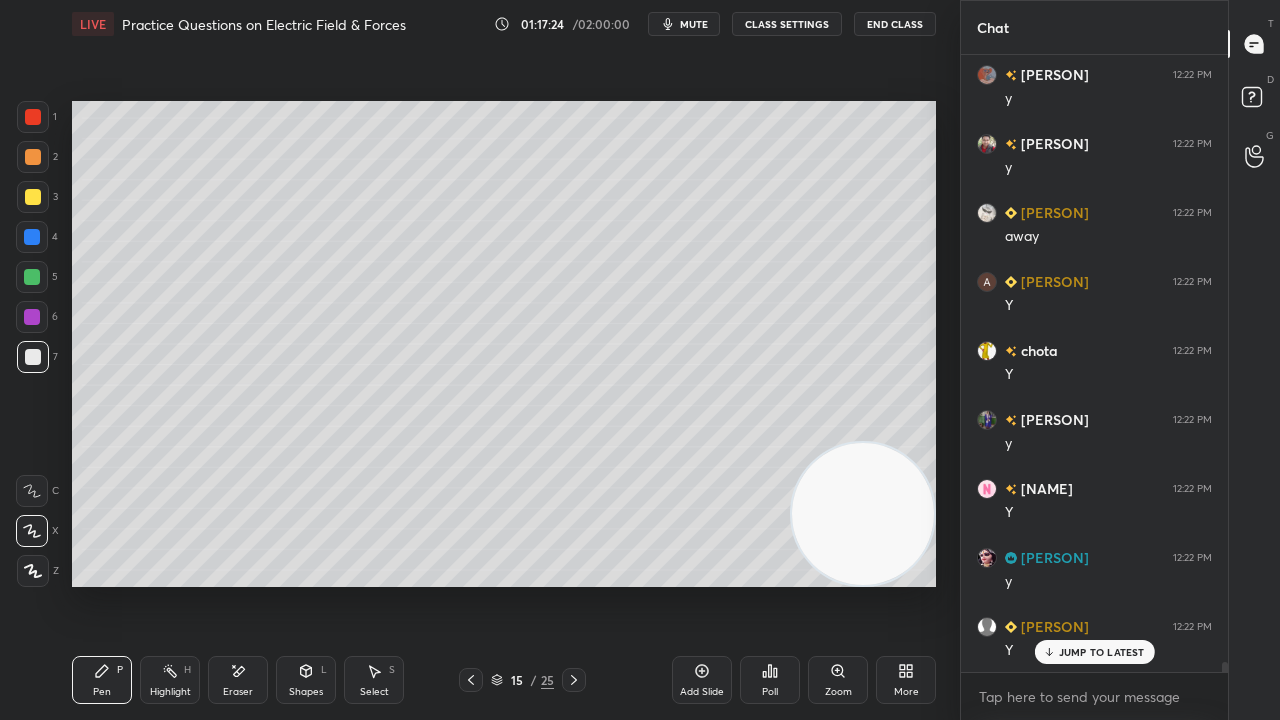 scroll, scrollTop: 36764, scrollLeft: 0, axis: vertical 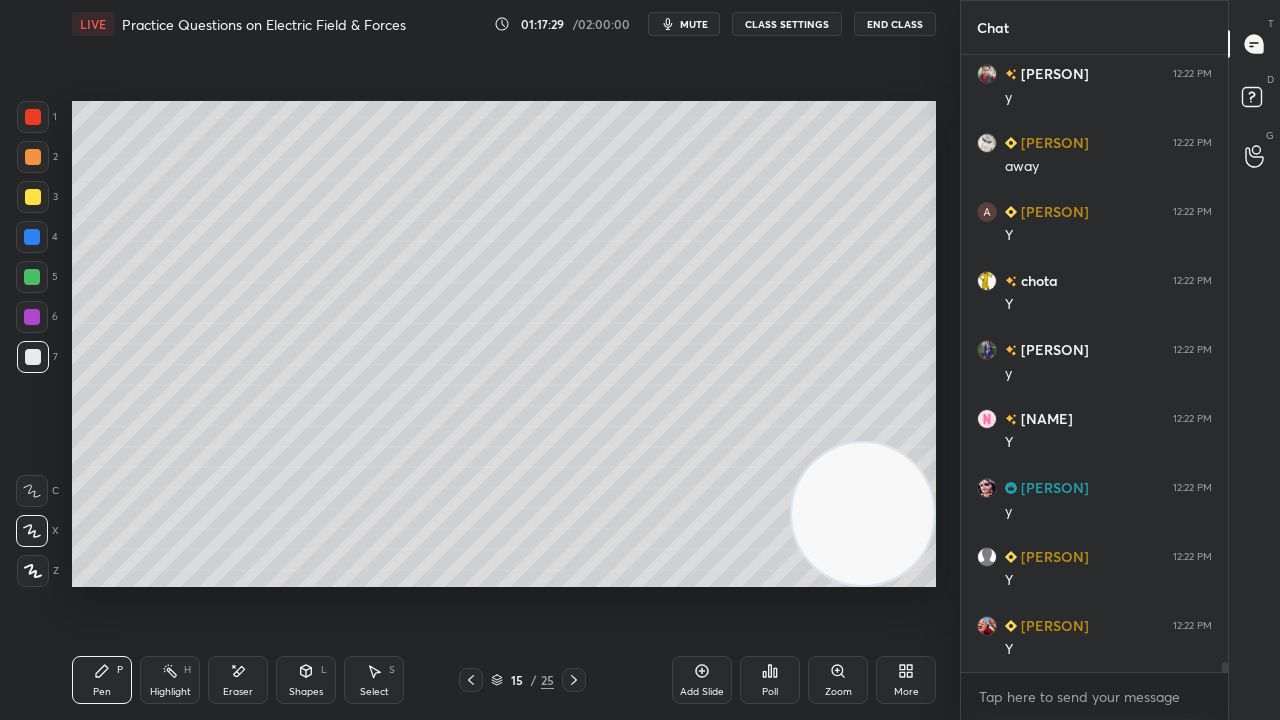 drag, startPoint x: 1222, startPoint y: 668, endPoint x: 1210, endPoint y: 719, distance: 52.392746 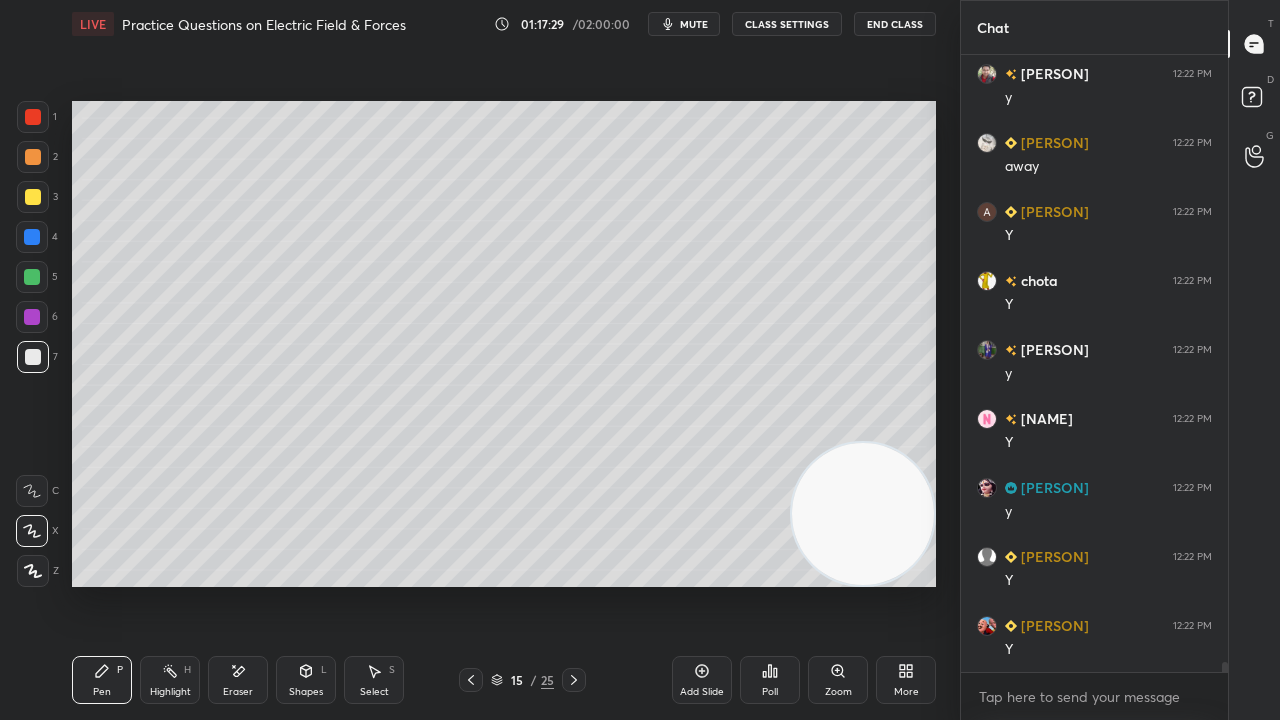 click on "[PERSON] 12:22 PM y [PERSON] 12:22 PM y [PERSON] 12:22 PM away [PERSON] 12:22 PM Y [PERSON] 12:22 PM Y [PERSON] 12:22 PM y [PERSON] 12:22 PM Y [PERSON] 12:22 PM Y [PERSON] 12:22 PM Y [PERSON] 12:22 PM Y [PERSON] 12:22 PM Y [PERSON] 12:22 PM Y [PERSON] 12:22 PM Y [PERSON] 12:22 PM Y [PERSON] 12:22 PM Y [PERSON] 12:22 PM Y [PERSON] 12:22 PM Y [PERSON] 12:22 PM Y [PERSON] 12:22 PM Y JUMP TO LATEST Enable hand raising Enable raise hand to speak to learners. Once enabled, chat will be turned off temporarily. Enable x" at bounding box center [1094, 387] 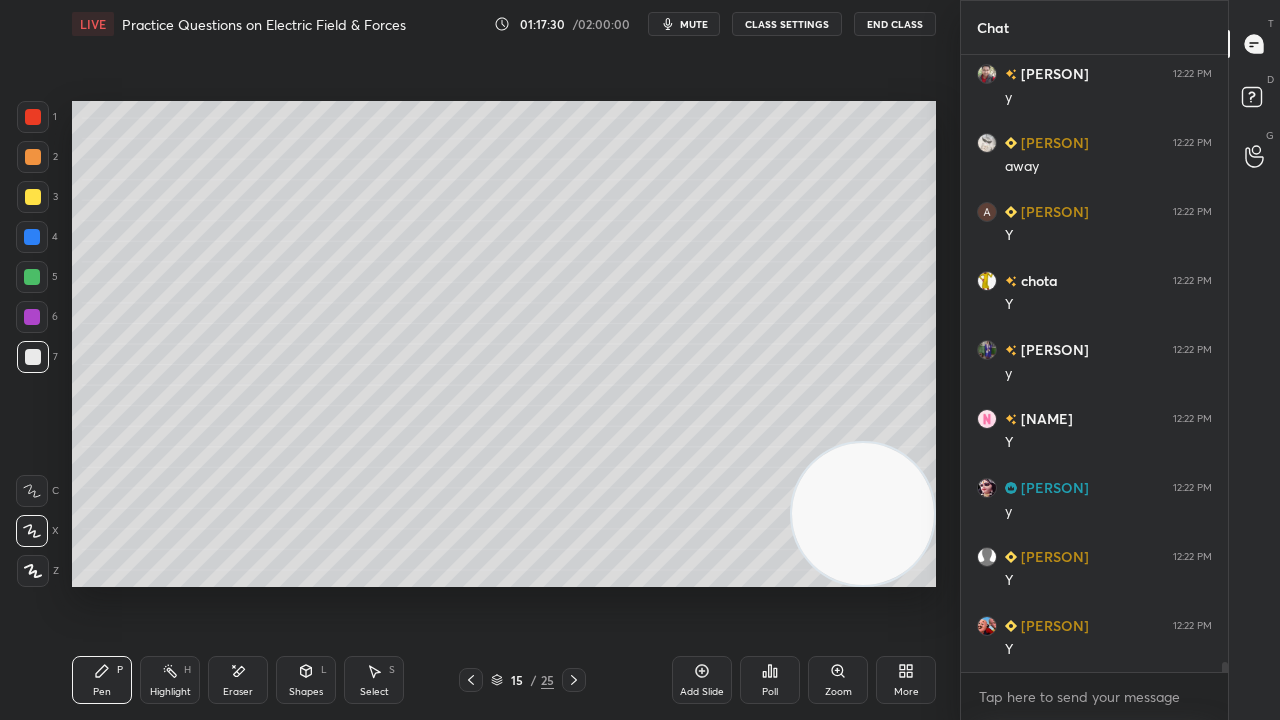 click on "mute" at bounding box center (694, 24) 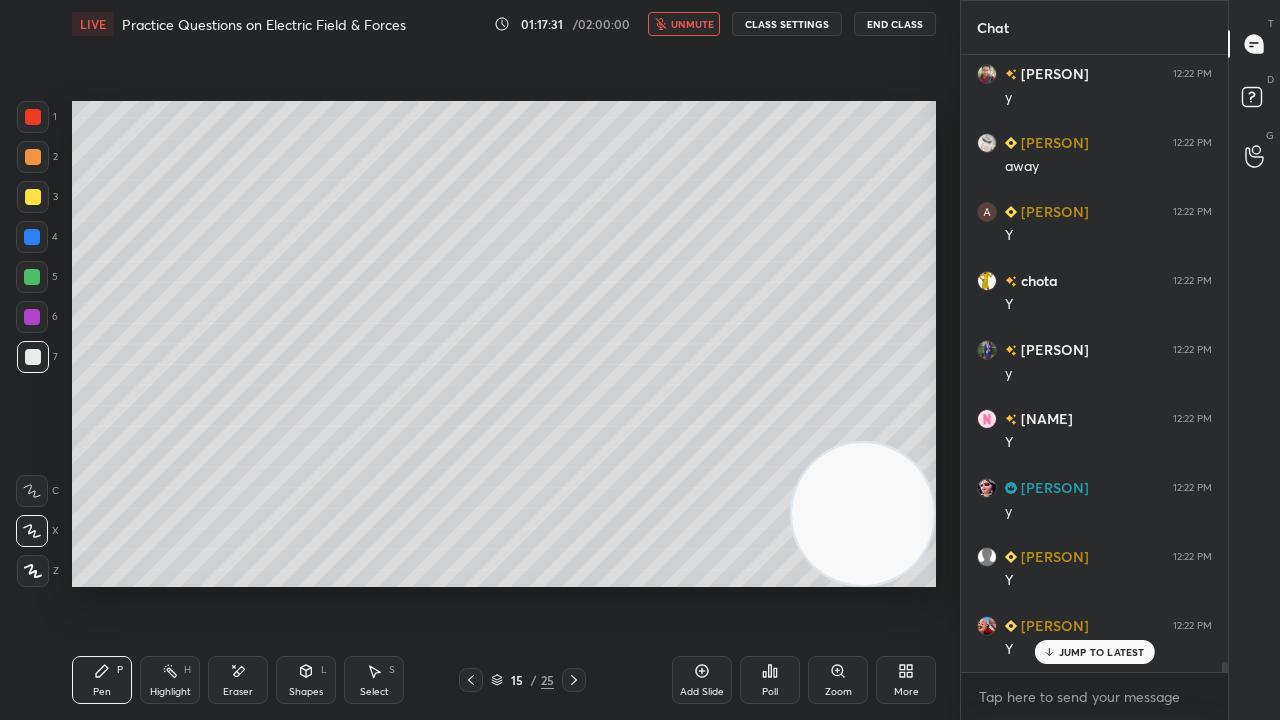 scroll, scrollTop: 36832, scrollLeft: 0, axis: vertical 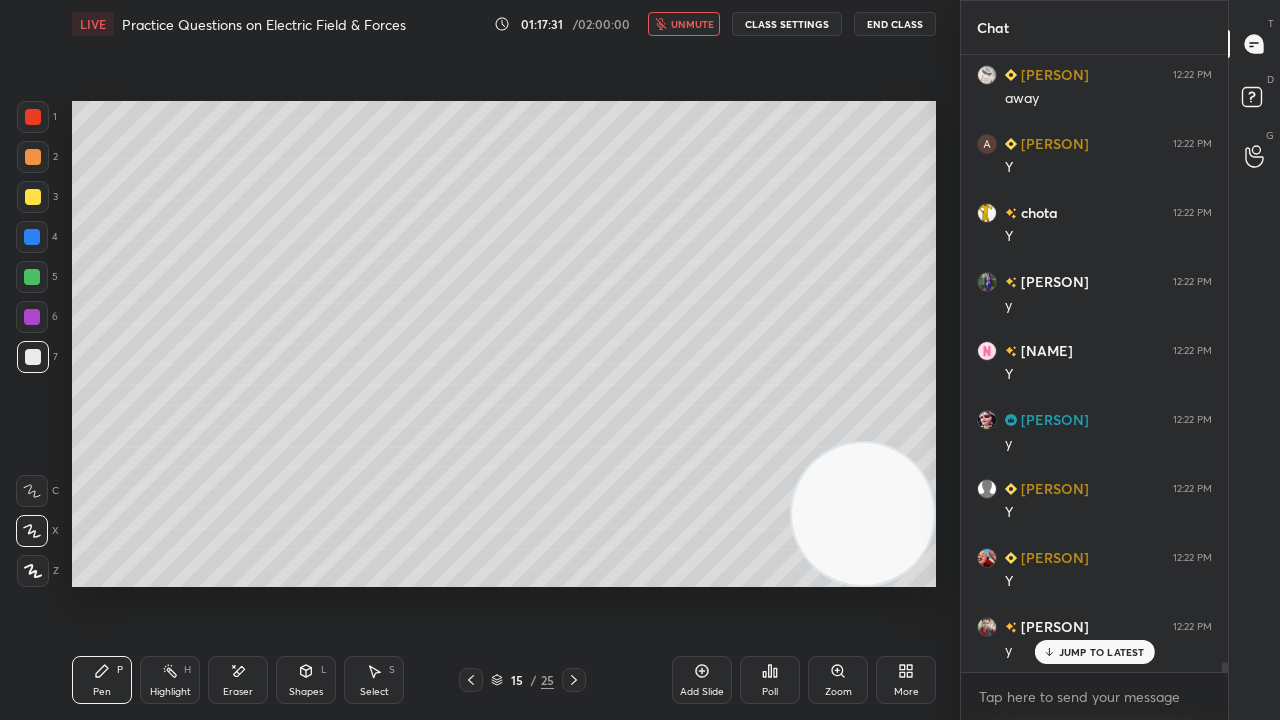 click on "unmute" at bounding box center (692, 24) 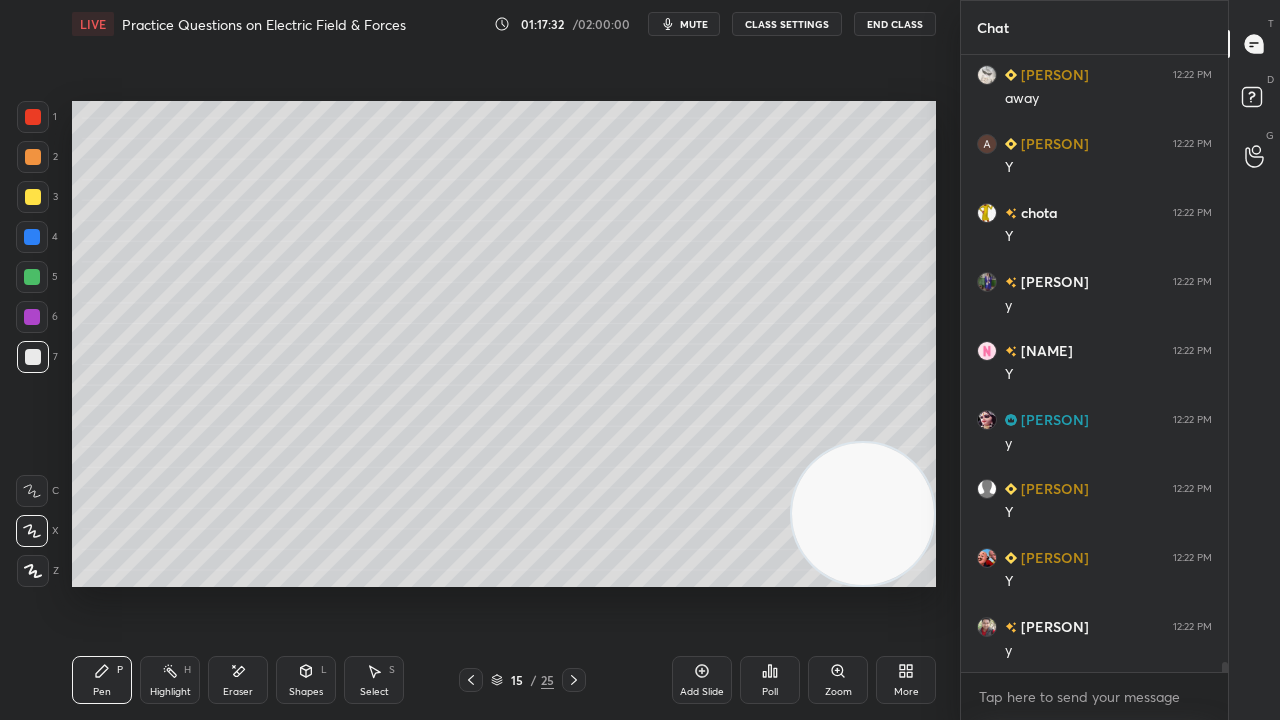 scroll, scrollTop: 36902, scrollLeft: 0, axis: vertical 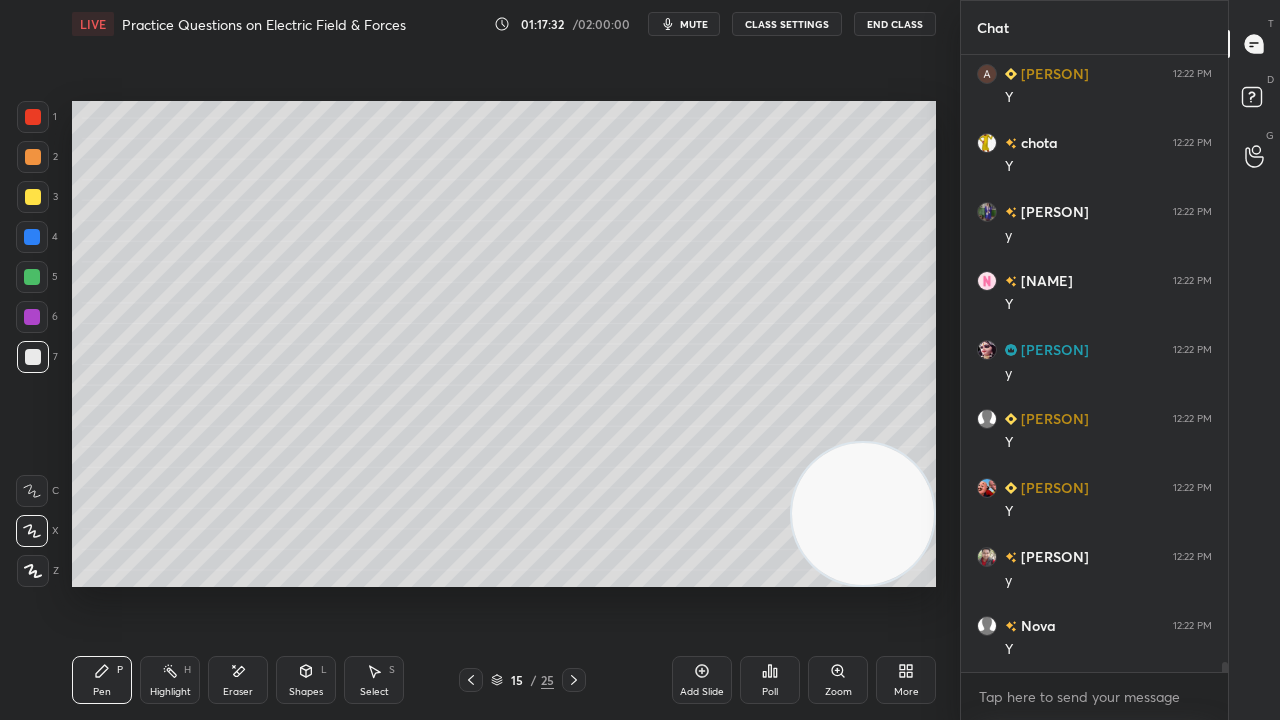click on "mute" at bounding box center [694, 24] 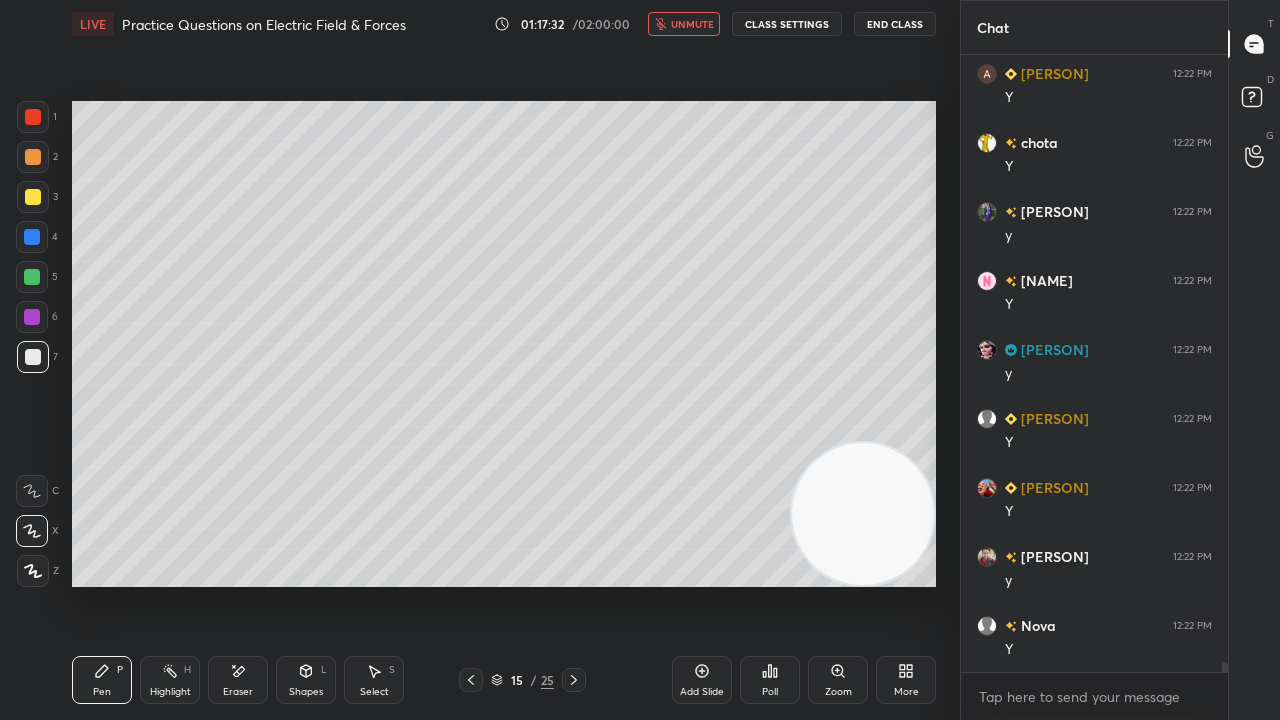 click on "unmute" at bounding box center [692, 24] 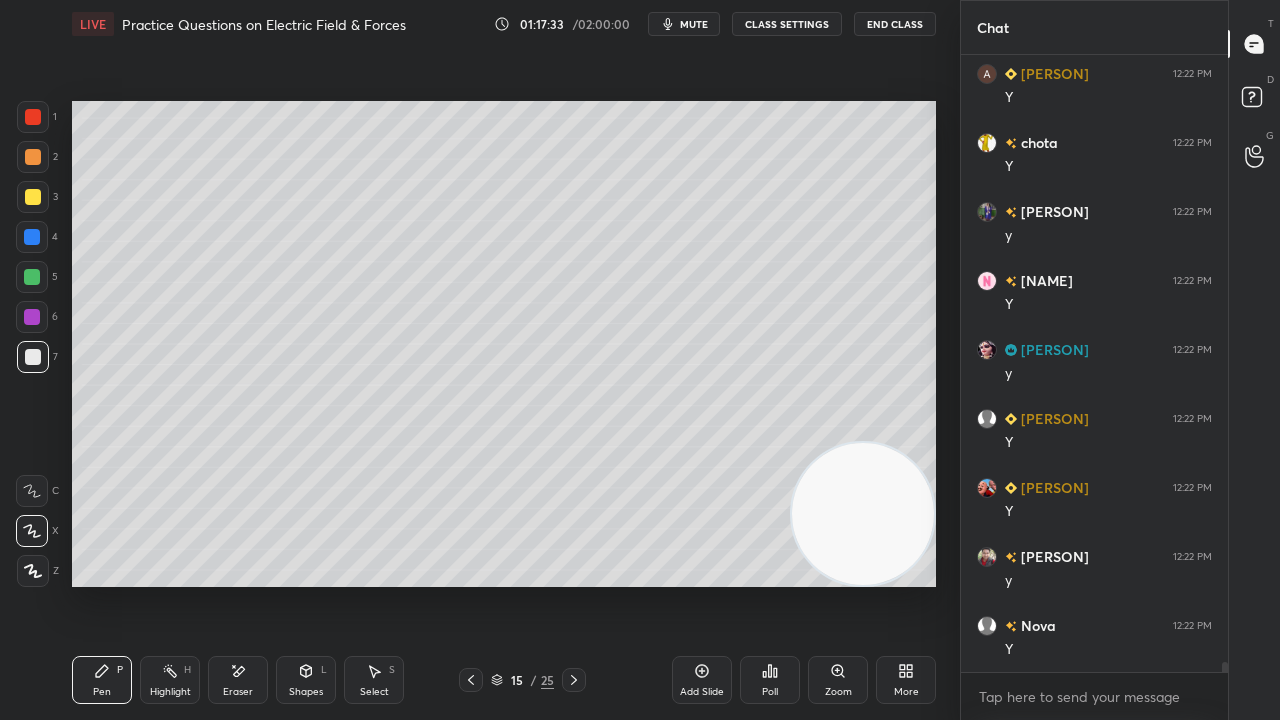 click on "LIVE Practice Questions on Electric Field & Forces 01:17:33 /  02:00:00 mute CLASS SETTINGS End Class" at bounding box center (504, 24) 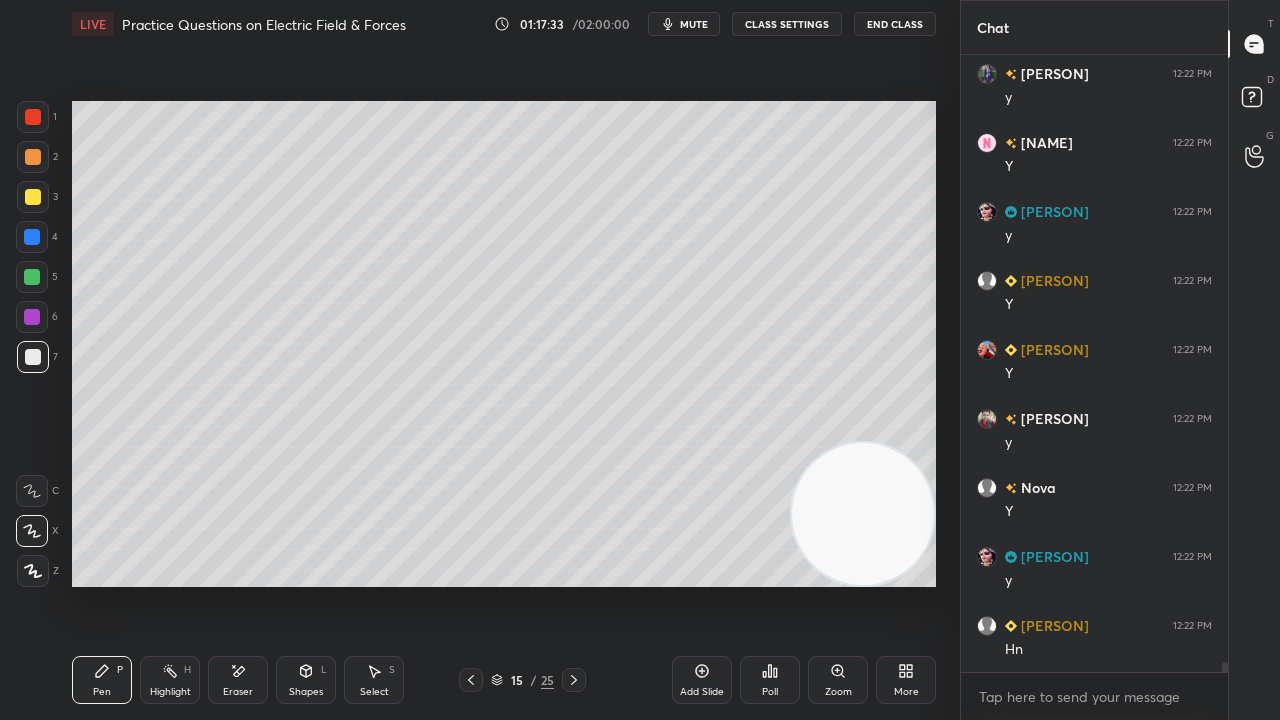 click on "mute" at bounding box center [694, 24] 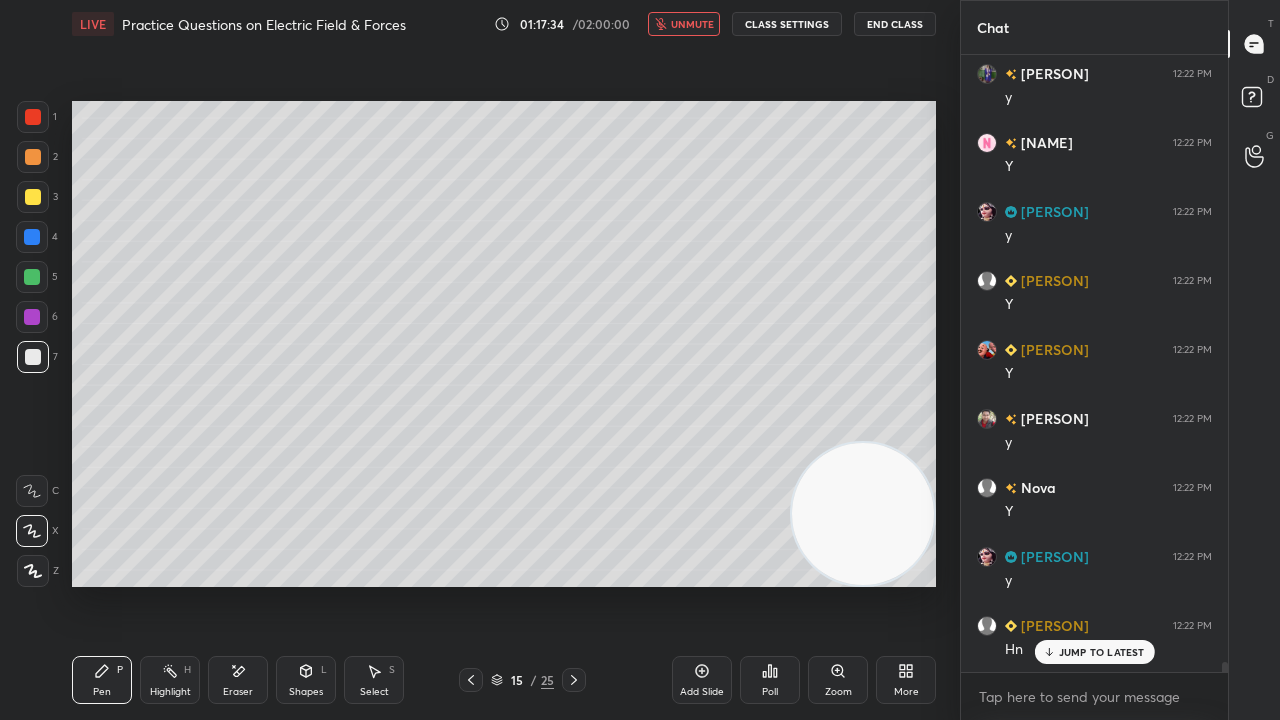 scroll, scrollTop: 37108, scrollLeft: 0, axis: vertical 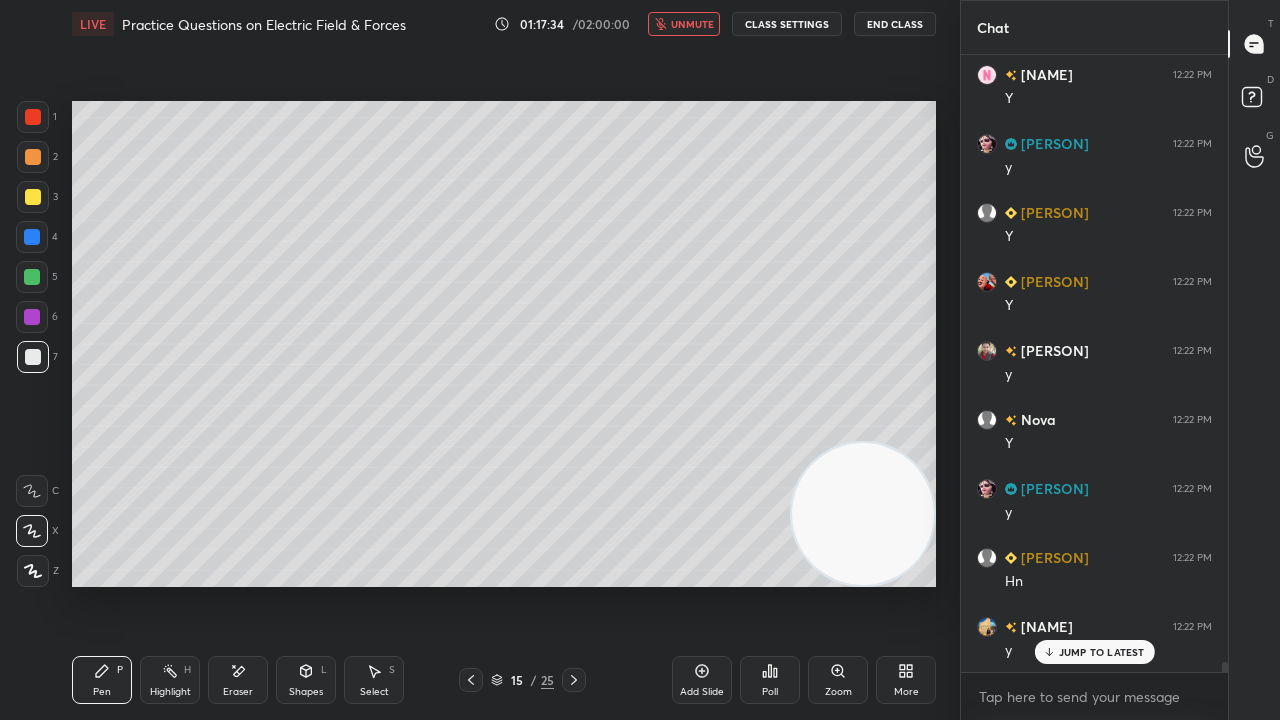 click on "unmute" at bounding box center (684, 24) 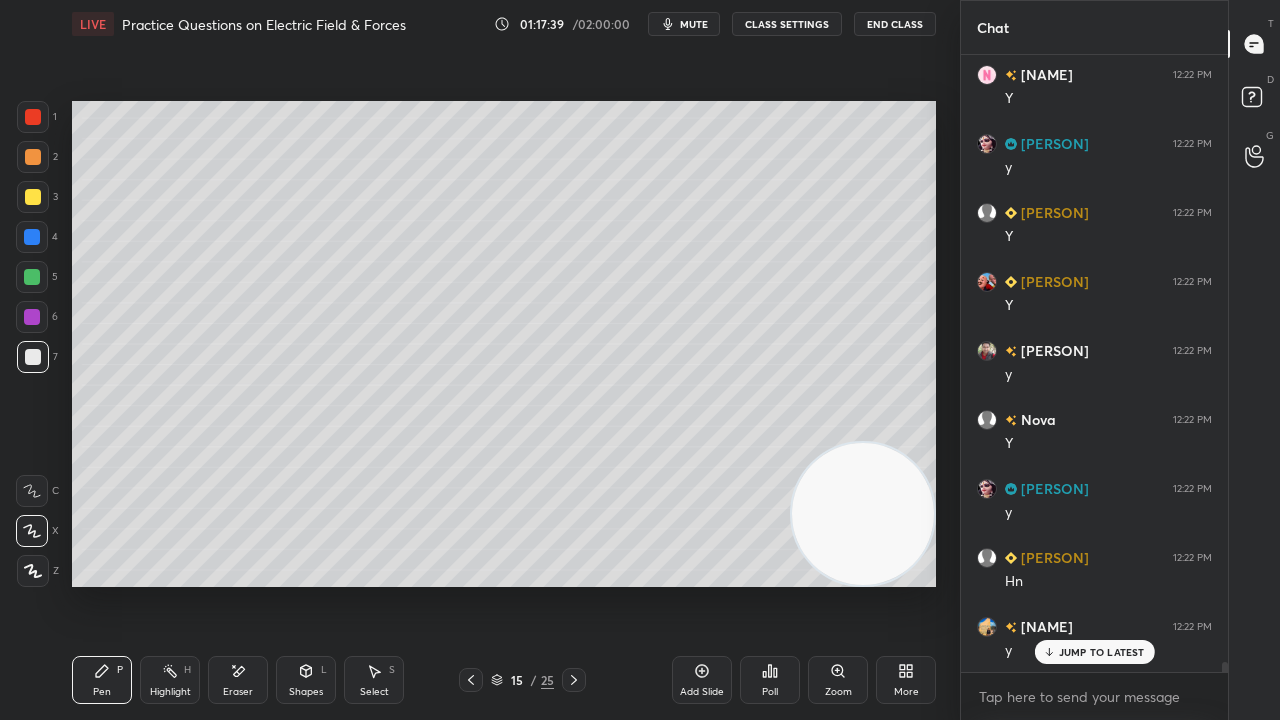 scroll, scrollTop: 37178, scrollLeft: 0, axis: vertical 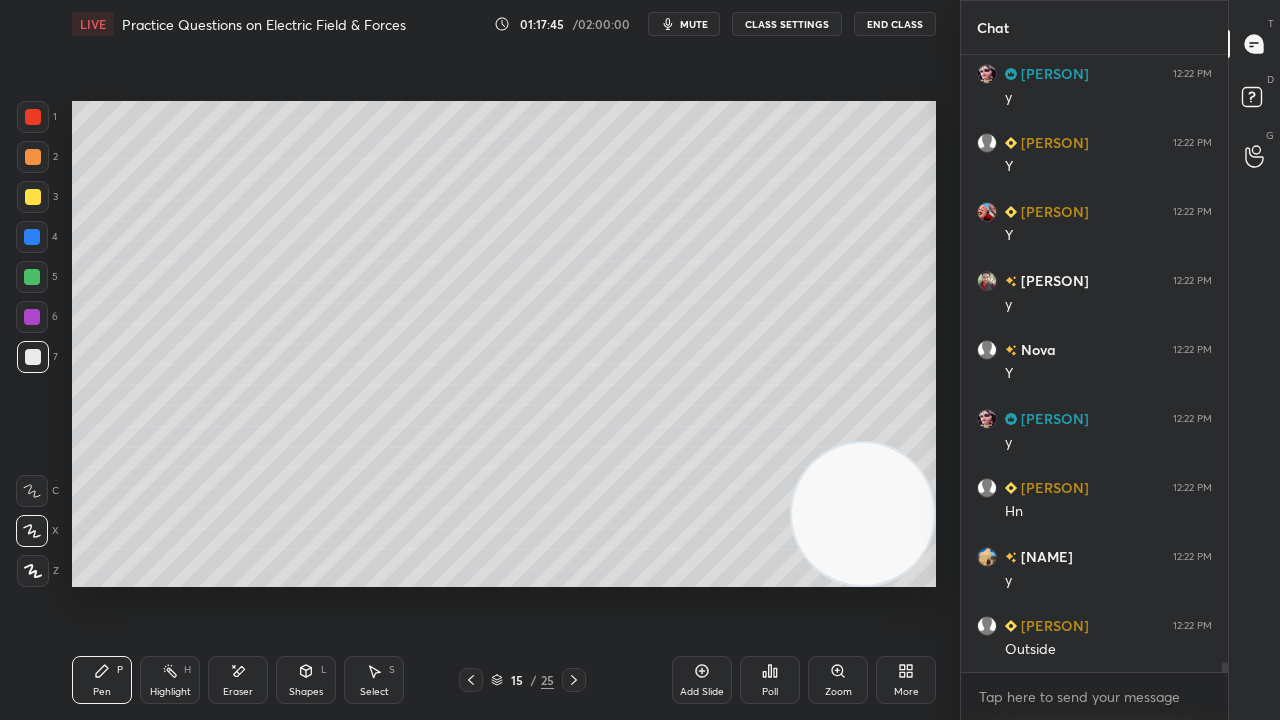 click 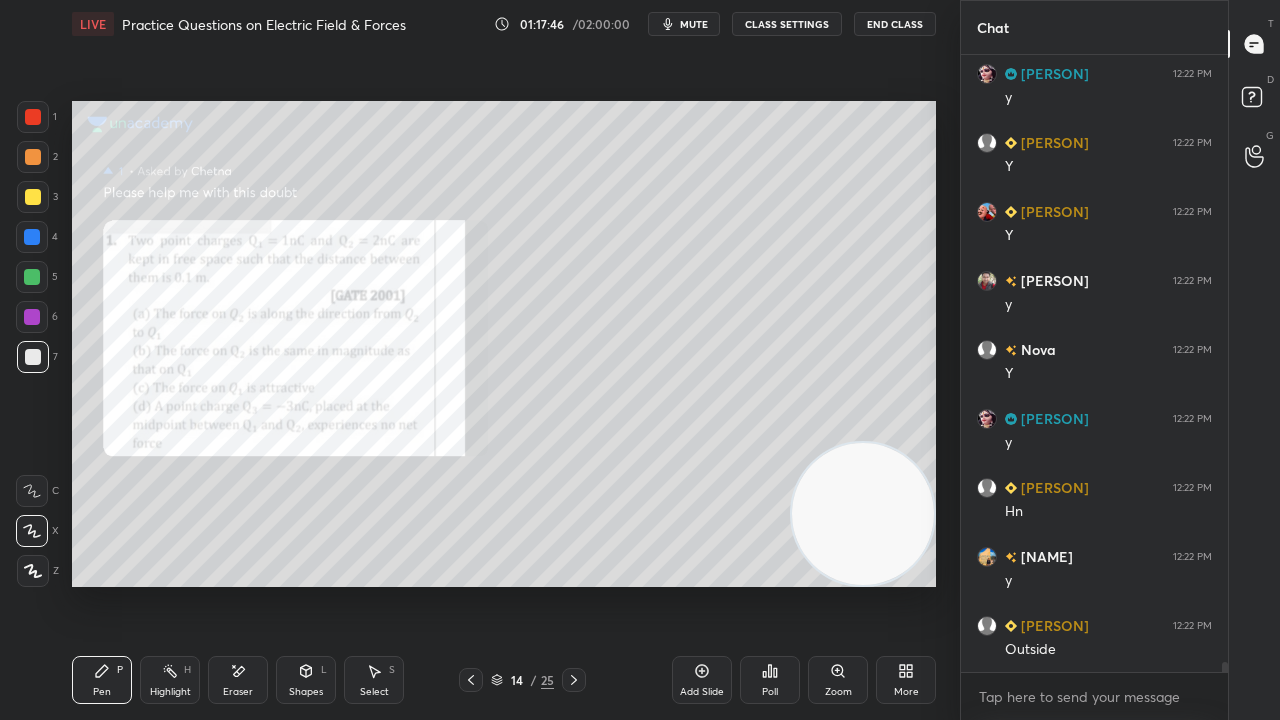 click at bounding box center [33, 117] 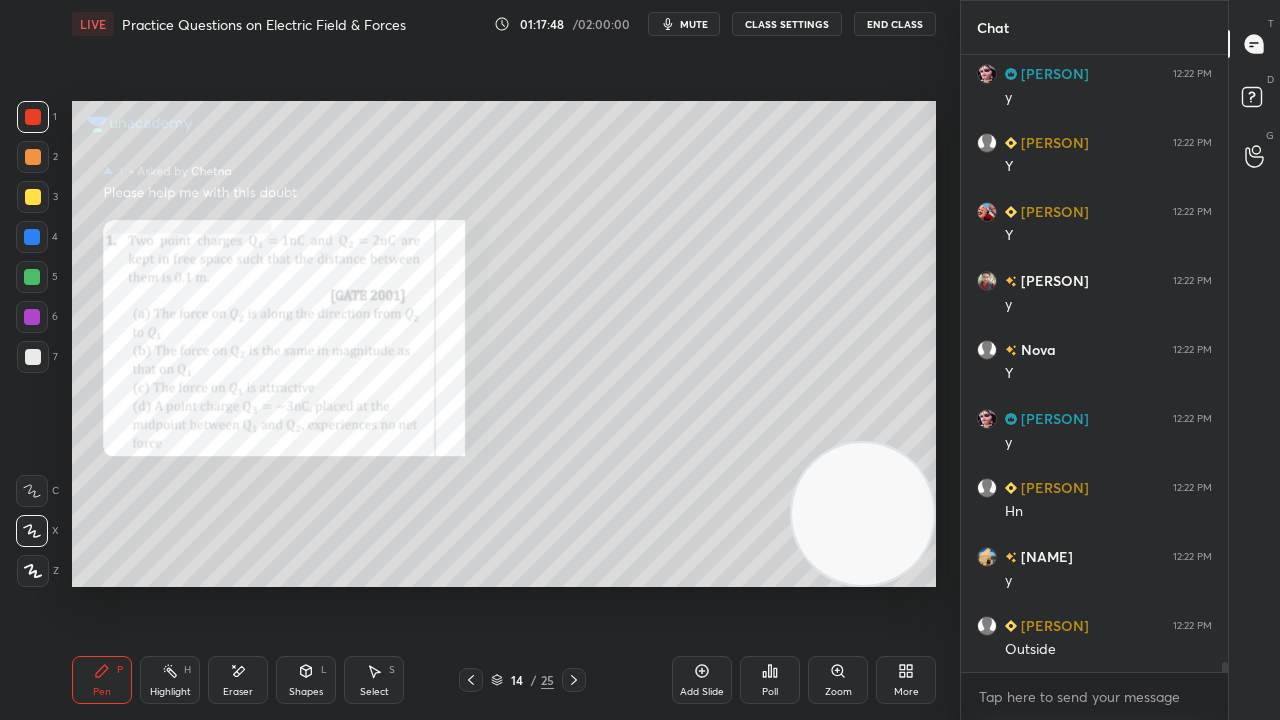 scroll, scrollTop: 37246, scrollLeft: 0, axis: vertical 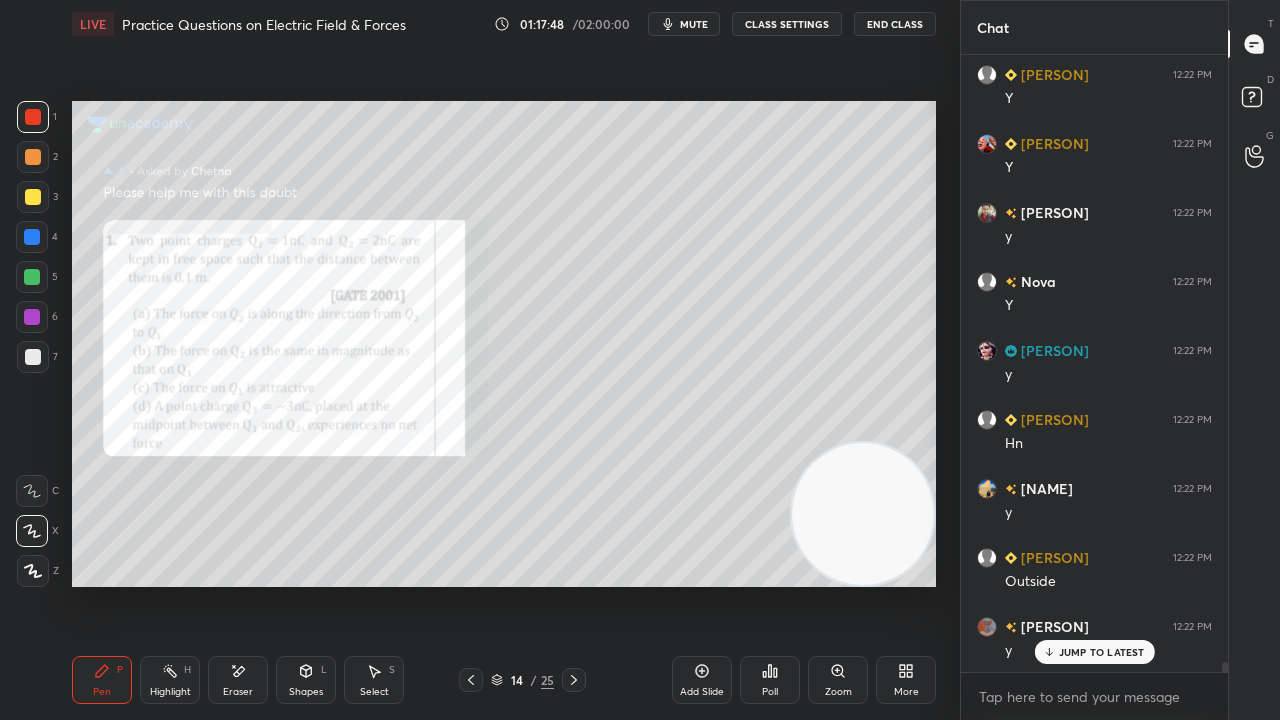 click on "mute" at bounding box center (694, 24) 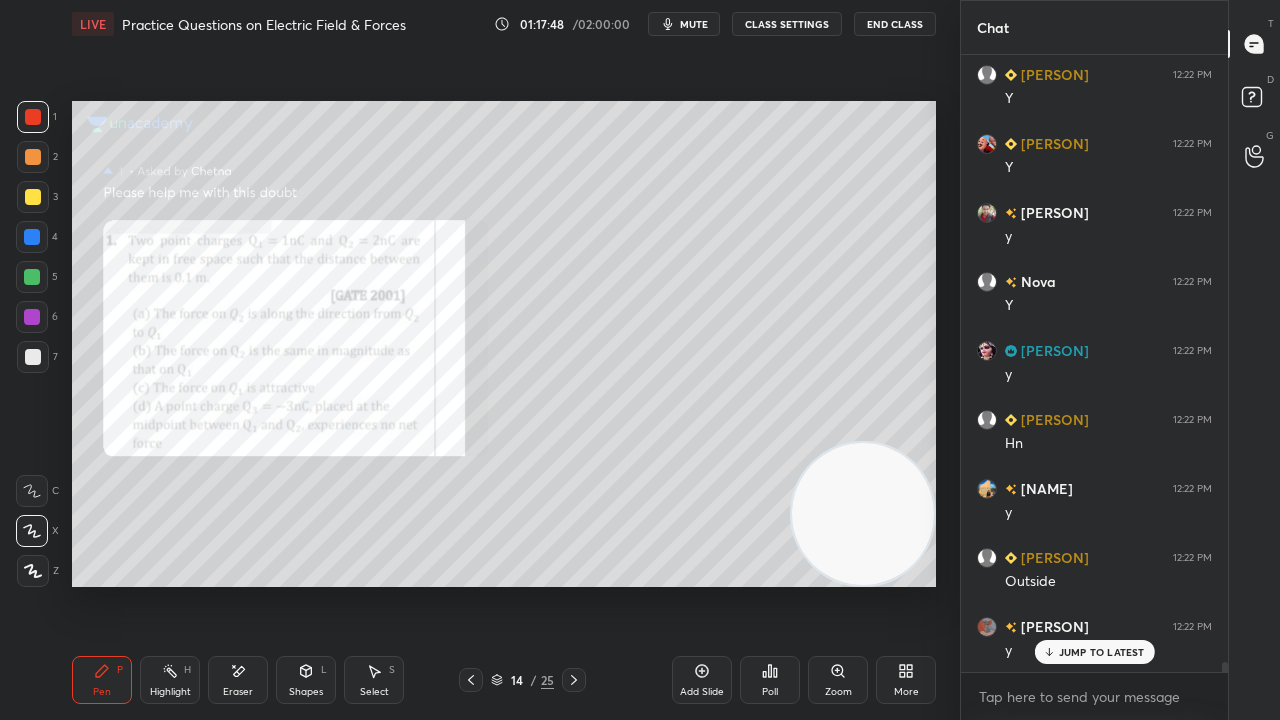 click on "mute" at bounding box center [694, 24] 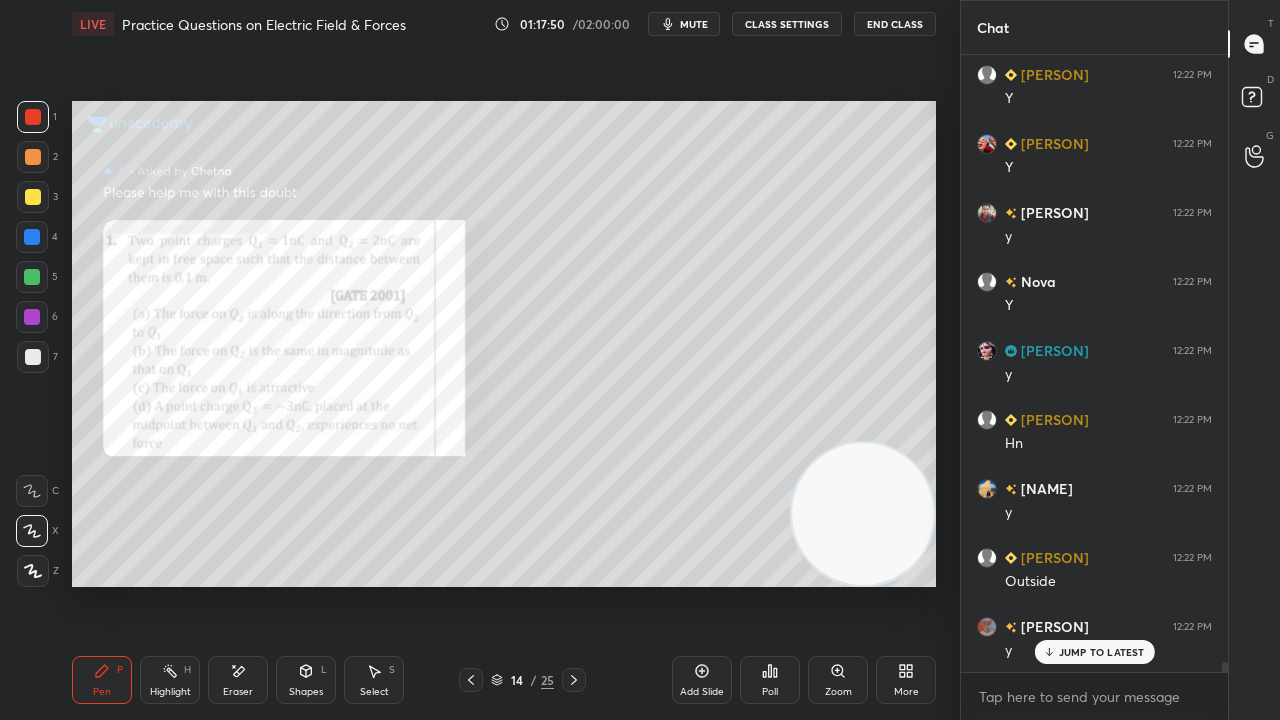 click on "JUMP TO LATEST" at bounding box center [1102, 652] 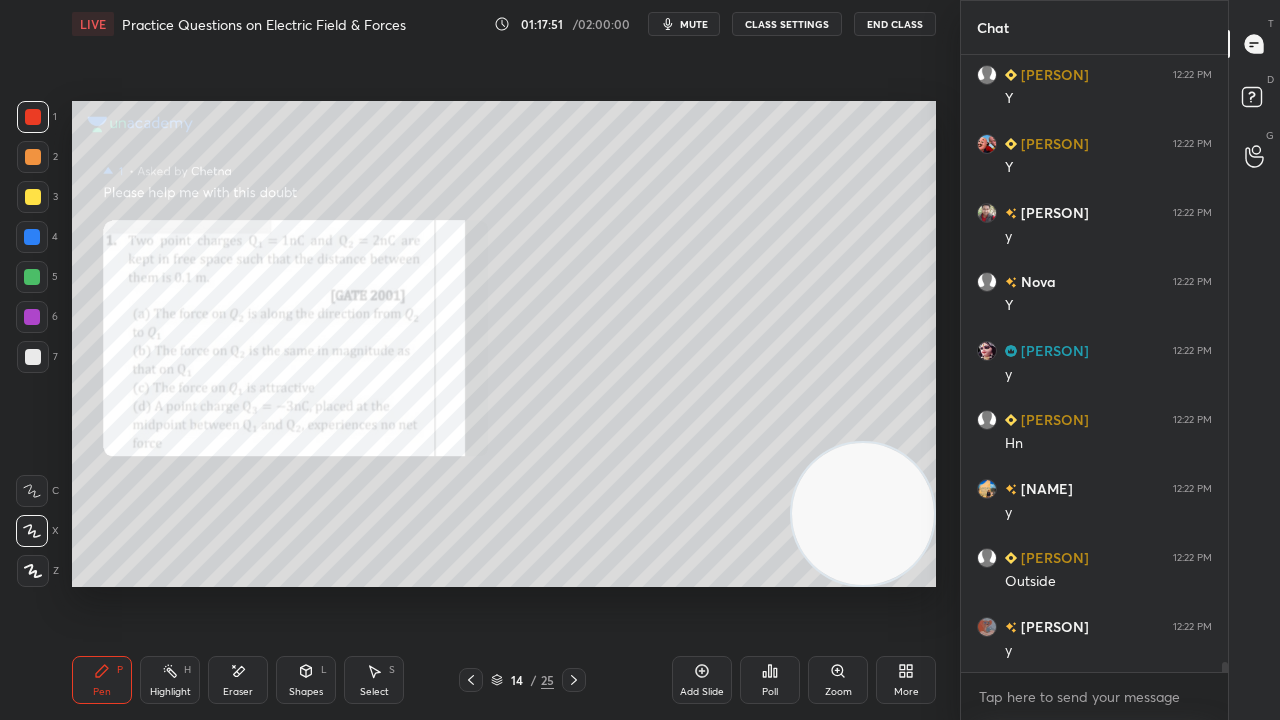 click on "mute" at bounding box center [694, 24] 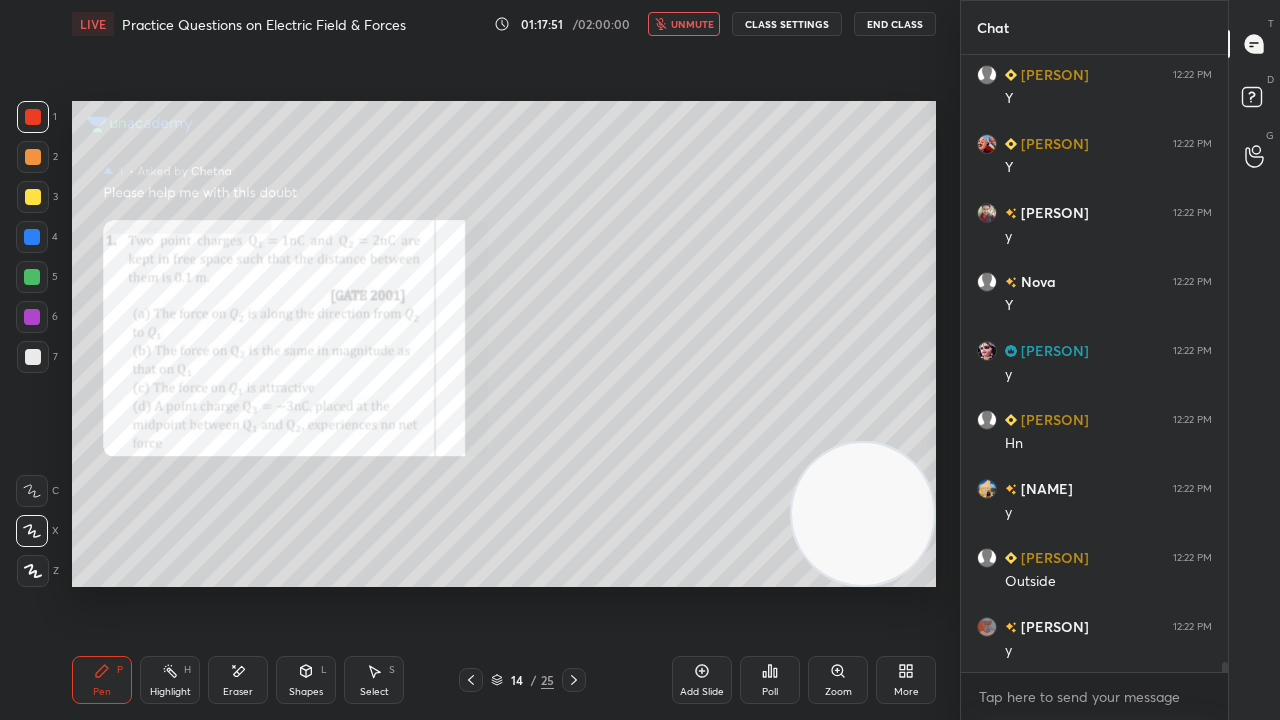 click on "unmute" at bounding box center (692, 24) 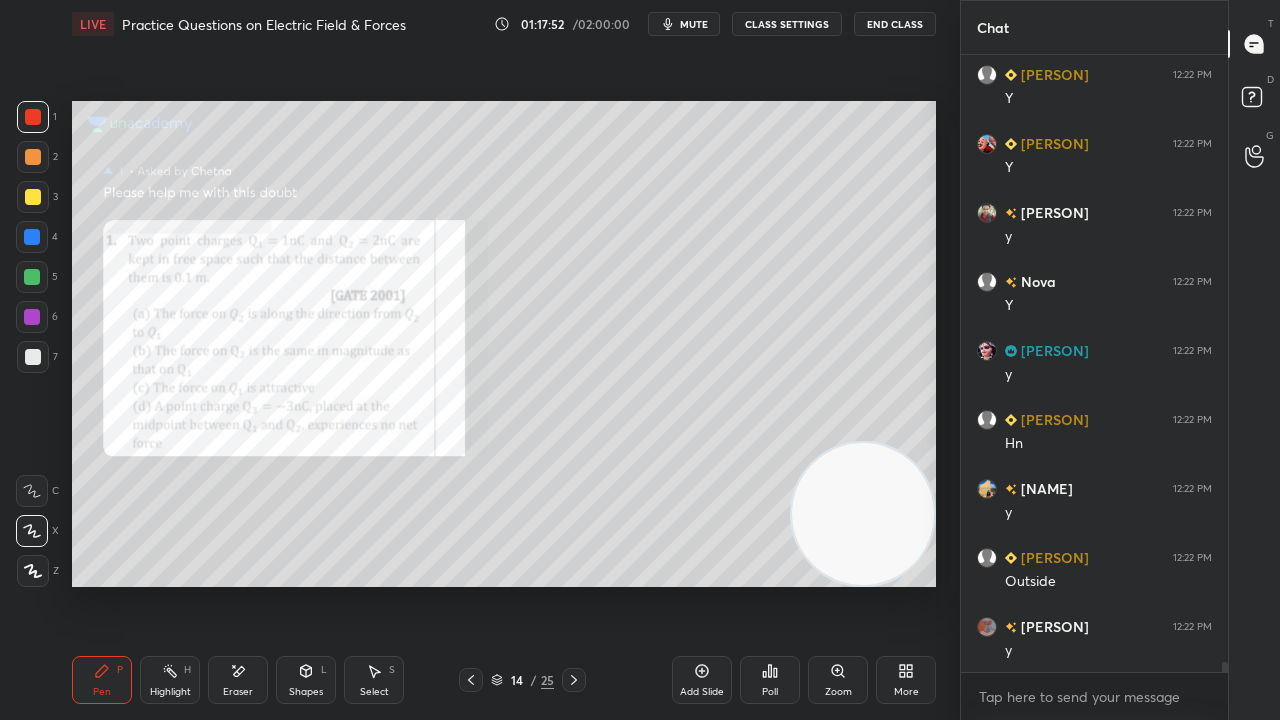 click on "Zoom" at bounding box center [838, 680] 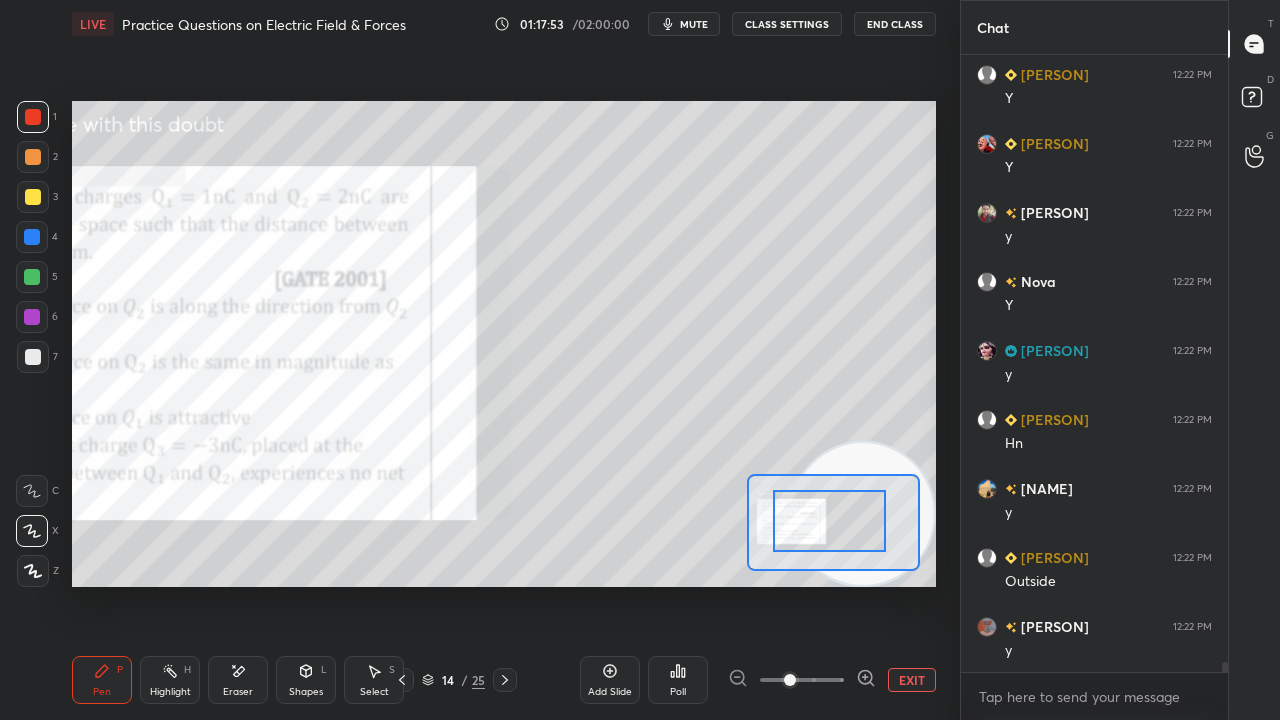 drag, startPoint x: 821, startPoint y: 518, endPoint x: 790, endPoint y: 531, distance: 33.61547 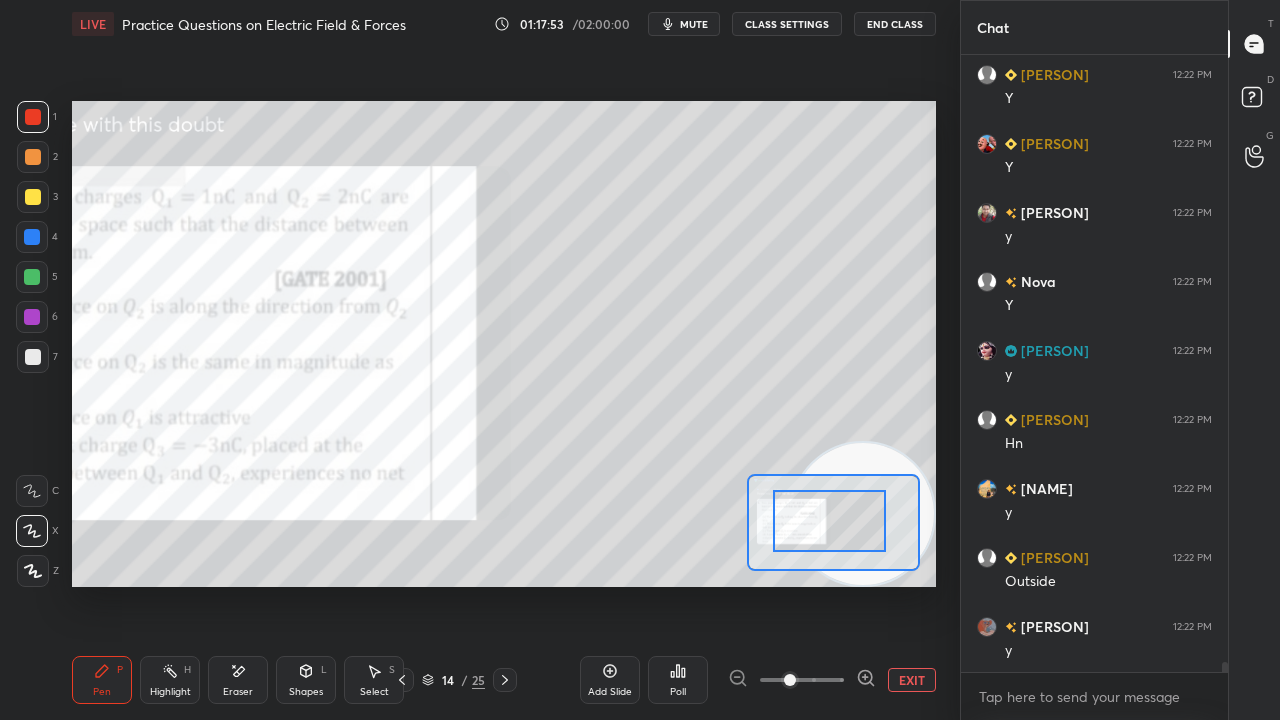 scroll, scrollTop: 37316, scrollLeft: 0, axis: vertical 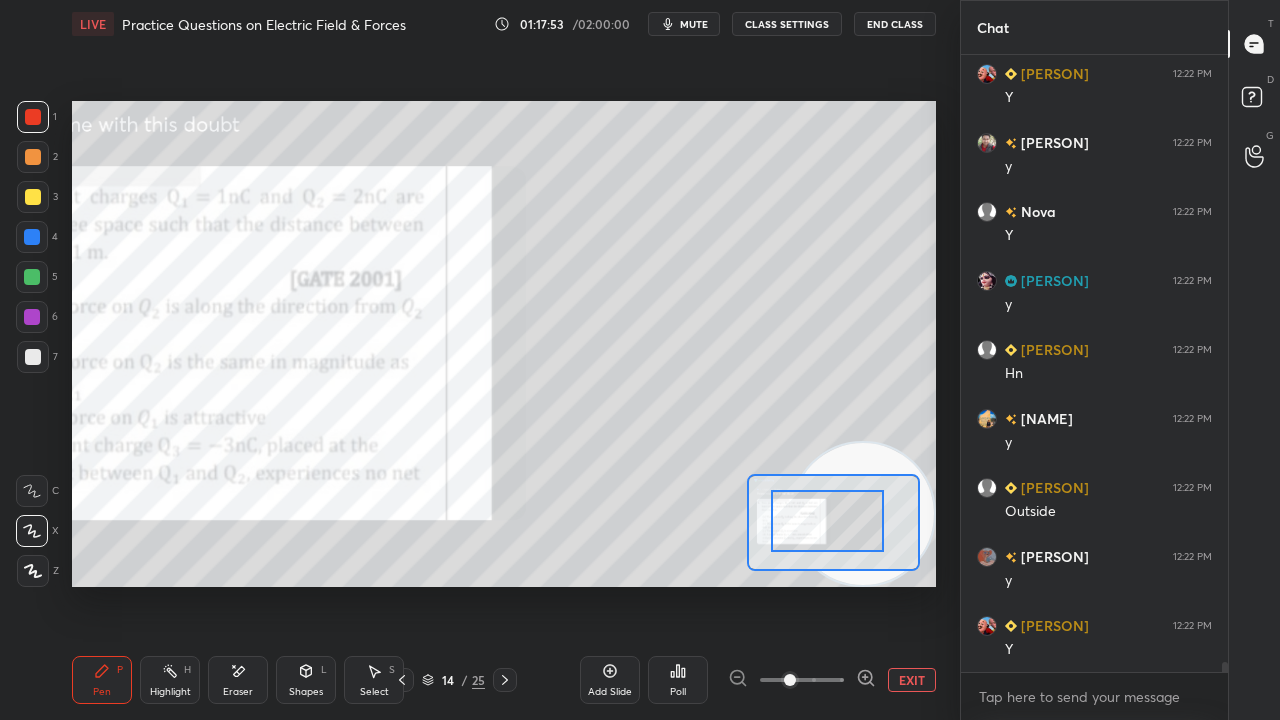 click at bounding box center [827, 521] 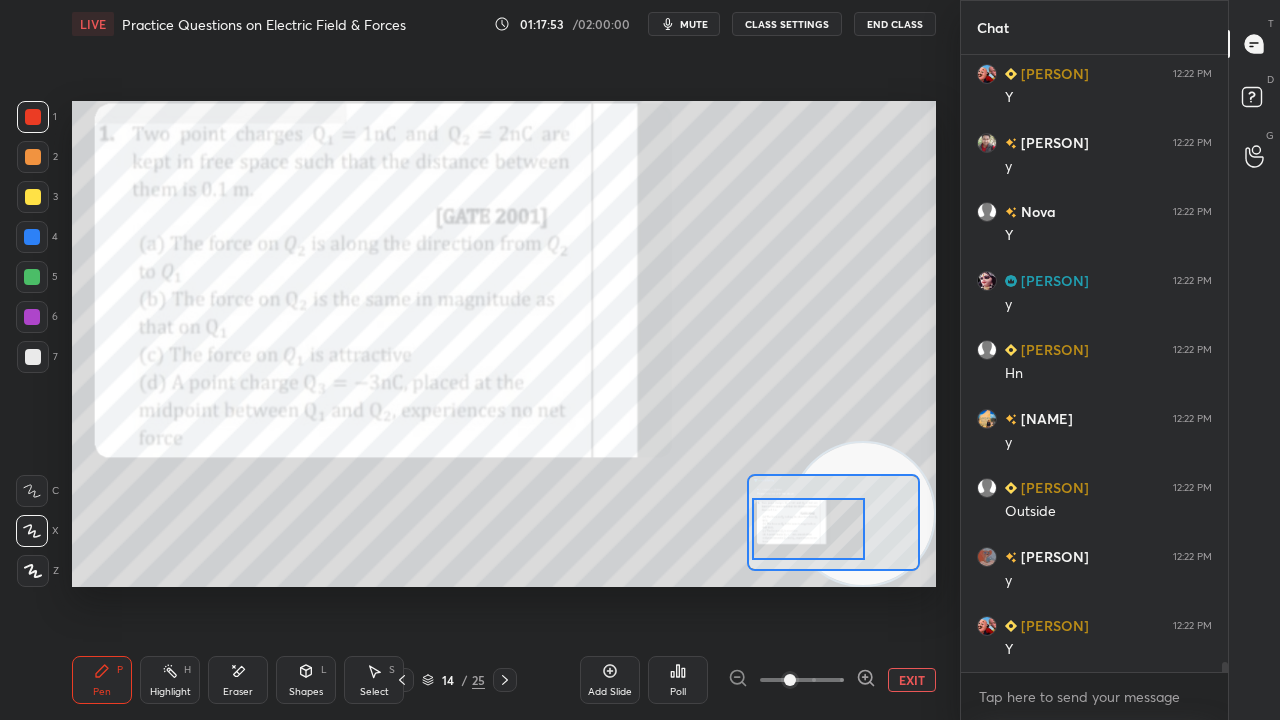 click at bounding box center (808, 529) 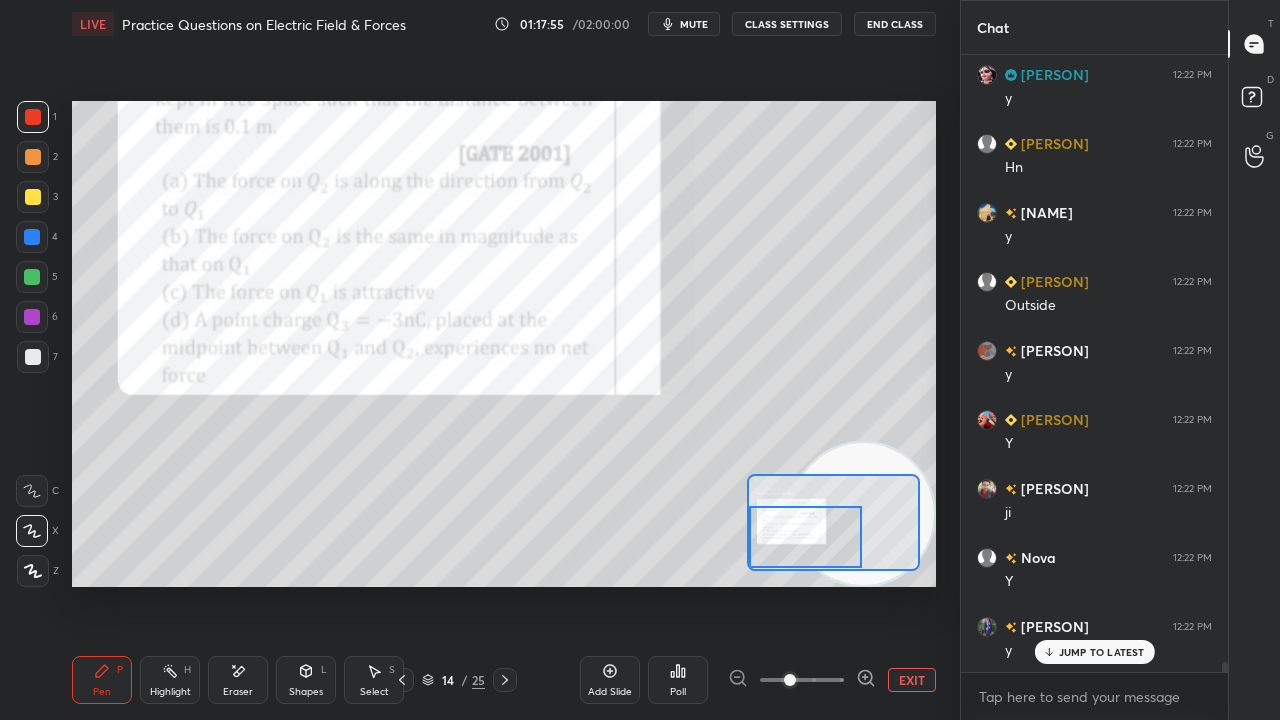 scroll, scrollTop: 37592, scrollLeft: 0, axis: vertical 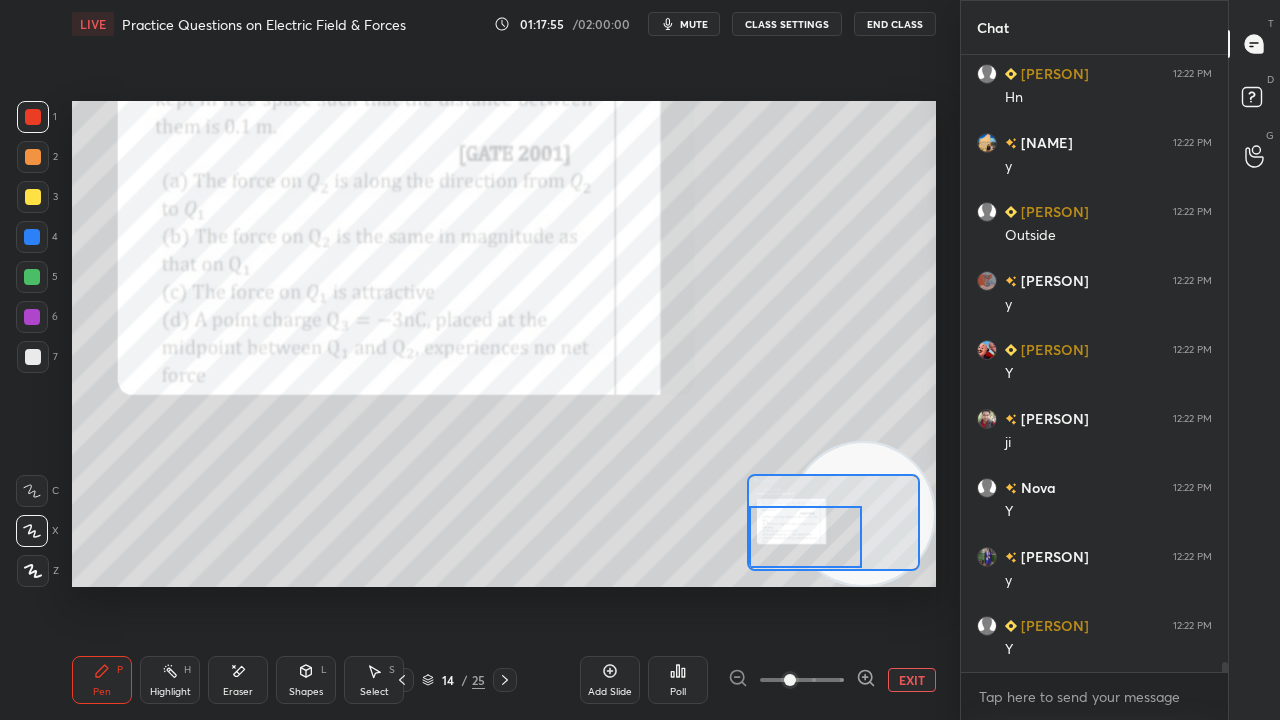 click on "mute" at bounding box center (694, 24) 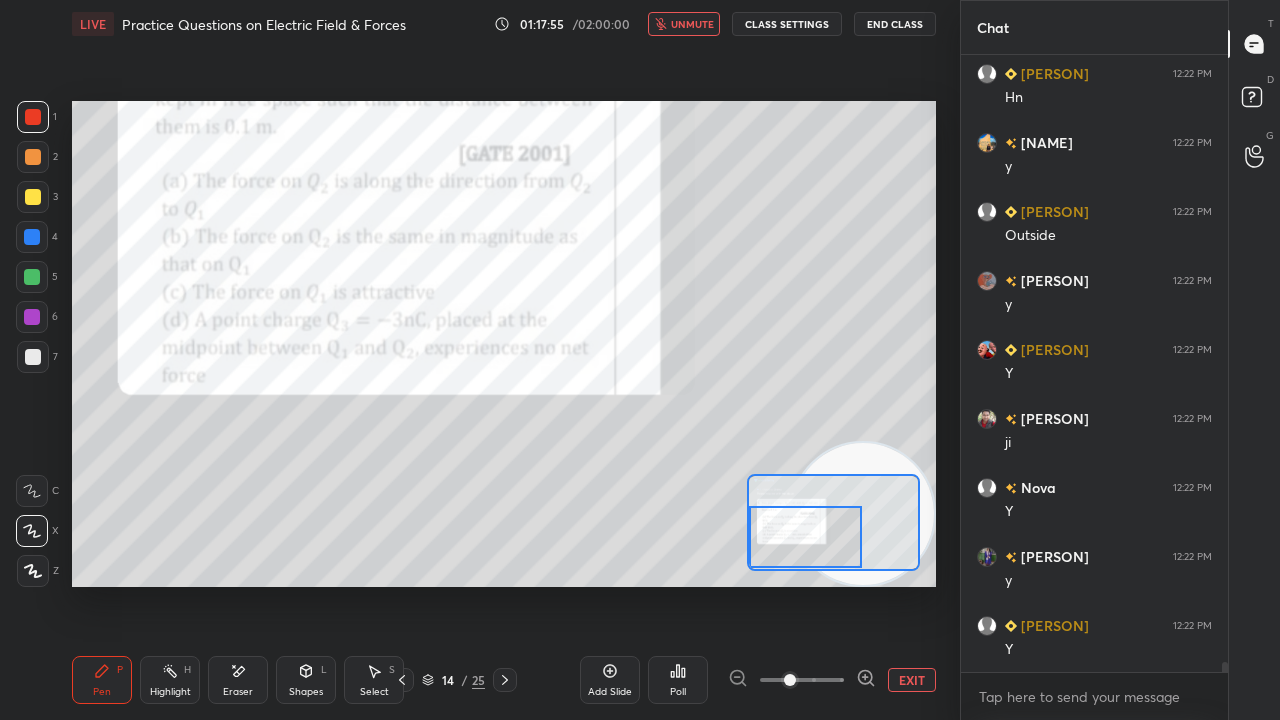 click on "unmute" at bounding box center (692, 24) 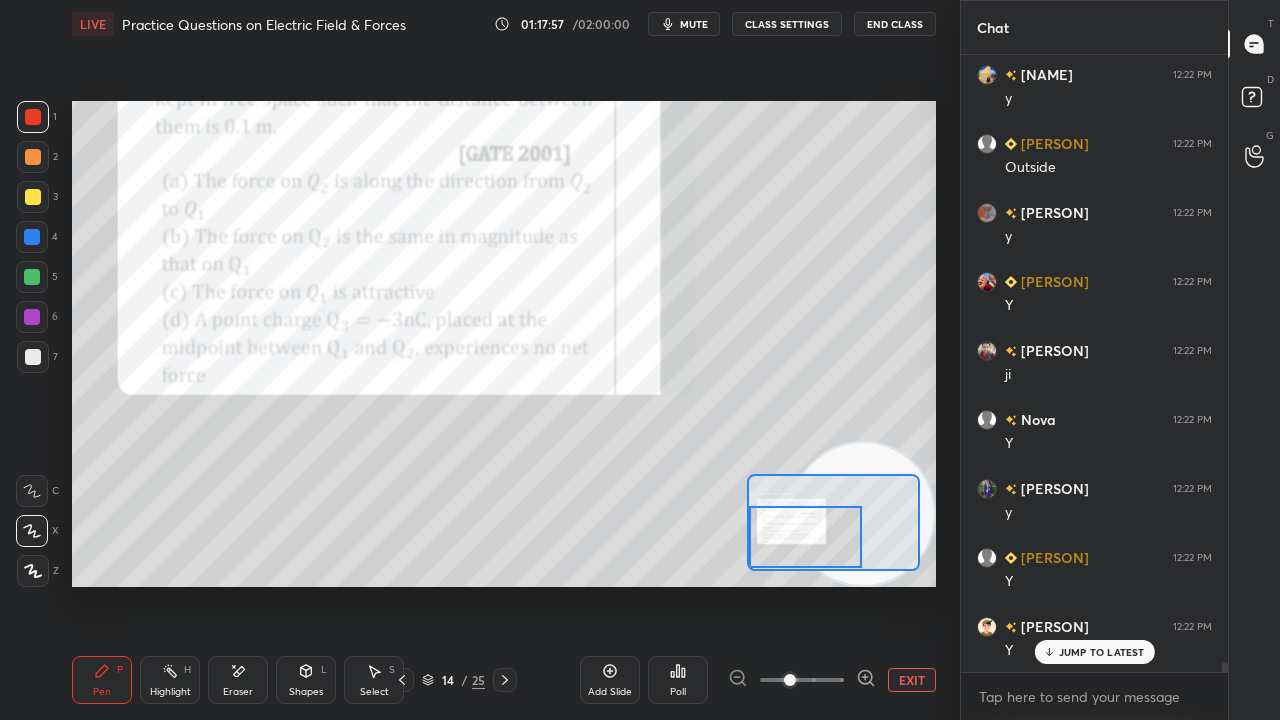 scroll, scrollTop: 37730, scrollLeft: 0, axis: vertical 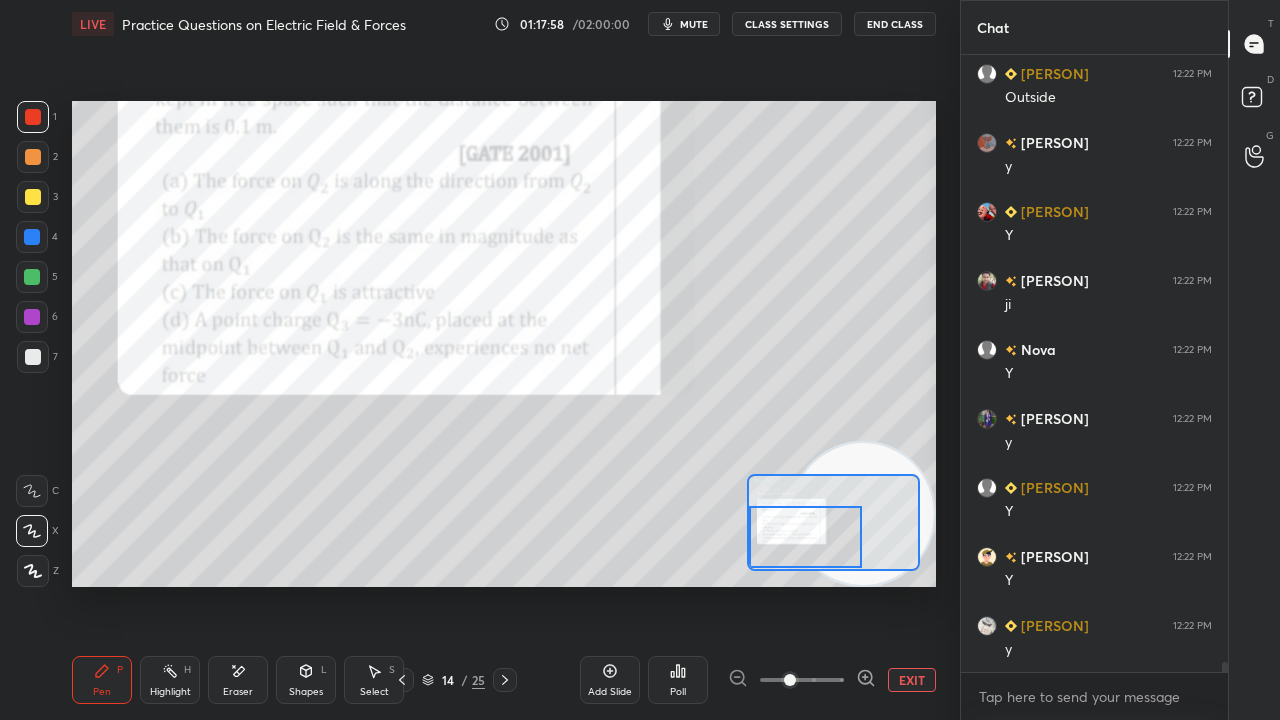 click 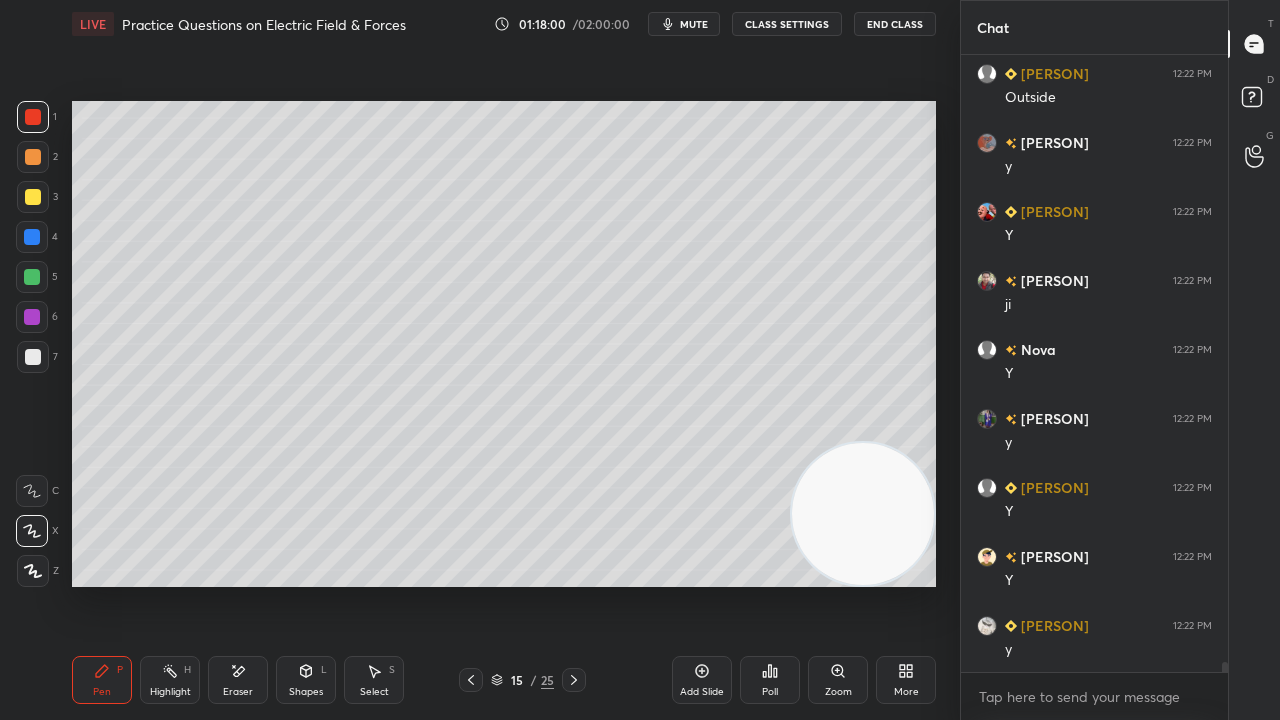 scroll, scrollTop: 37798, scrollLeft: 0, axis: vertical 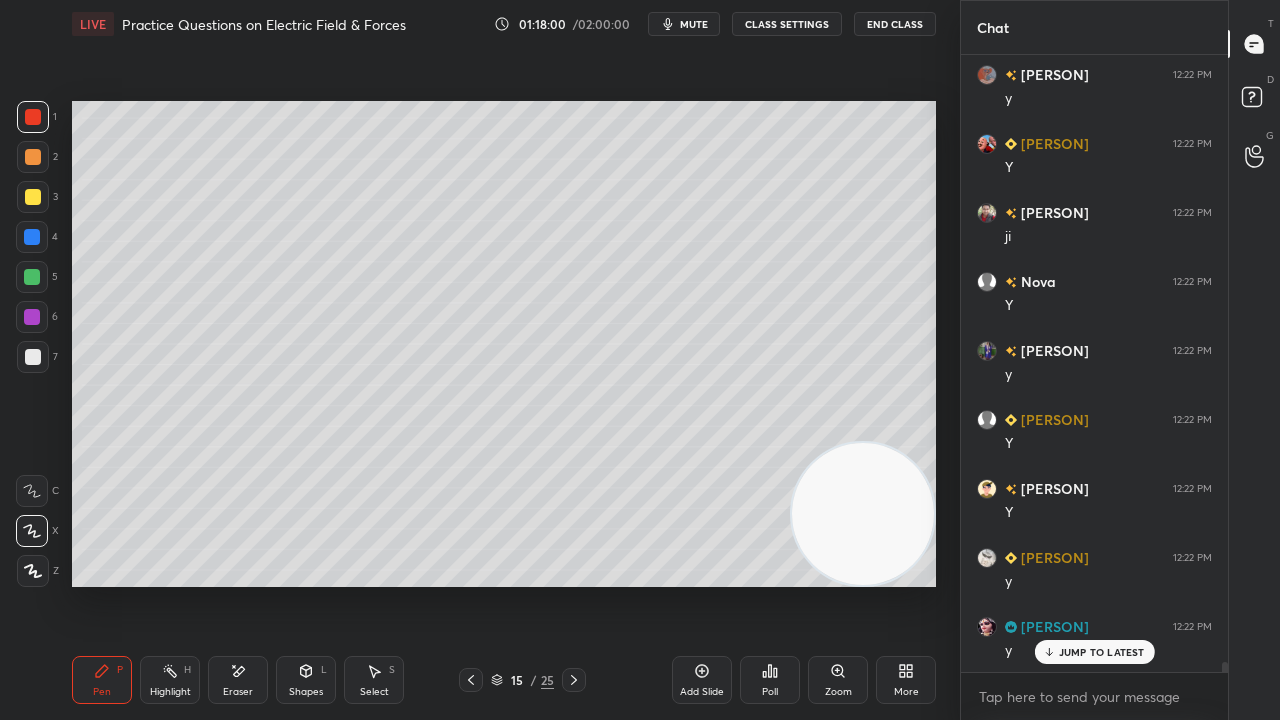 click 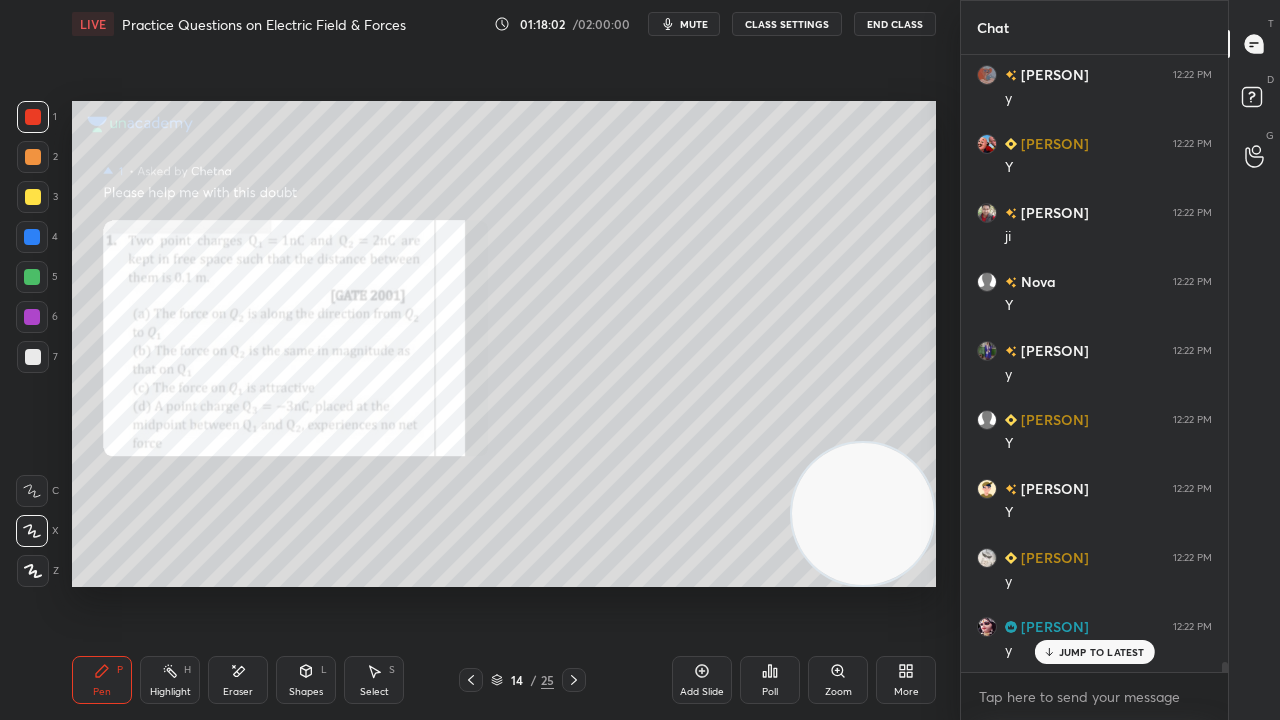 click on "Zoom" at bounding box center [838, 692] 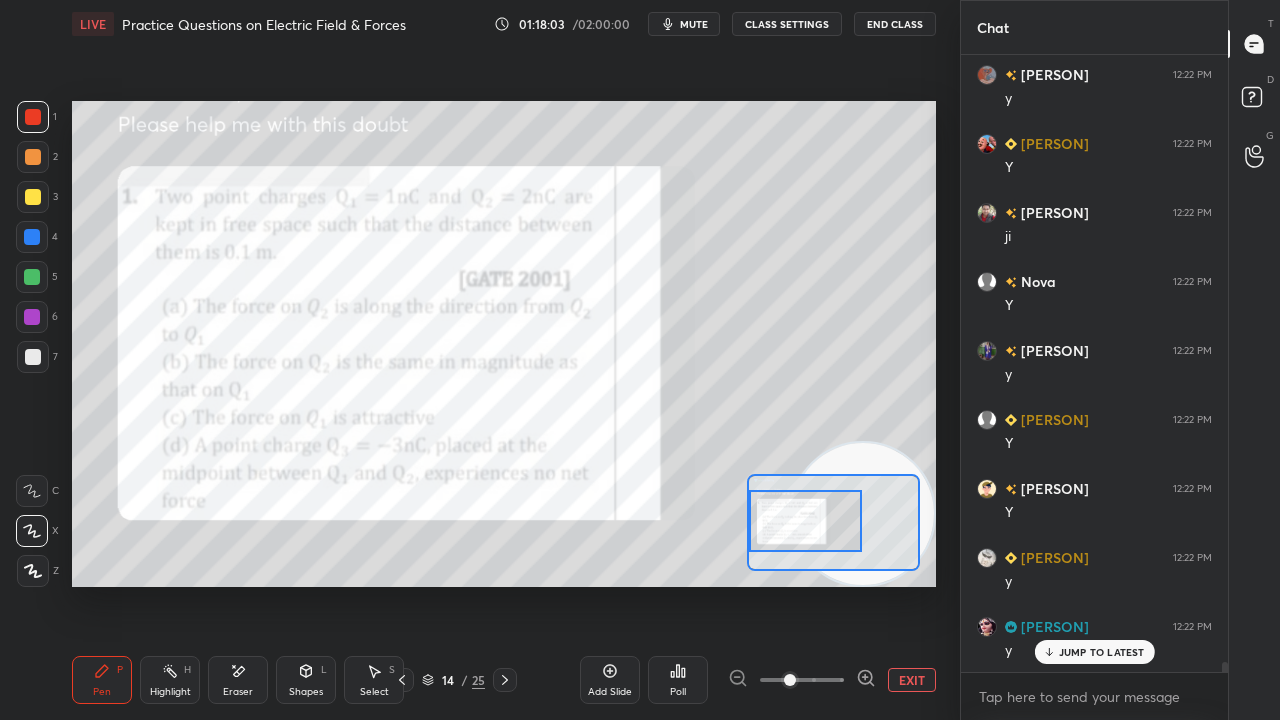drag, startPoint x: 789, startPoint y: 526, endPoint x: 771, endPoint y: 522, distance: 18.439089 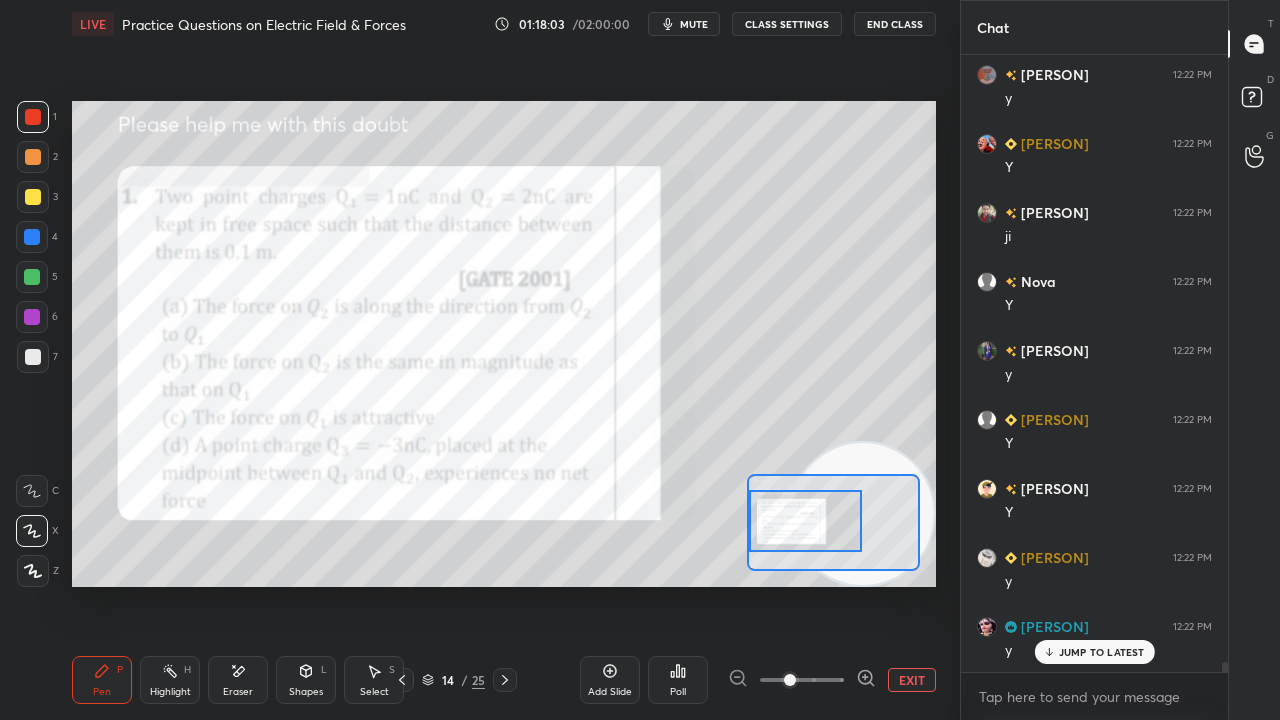 click at bounding box center (805, 521) 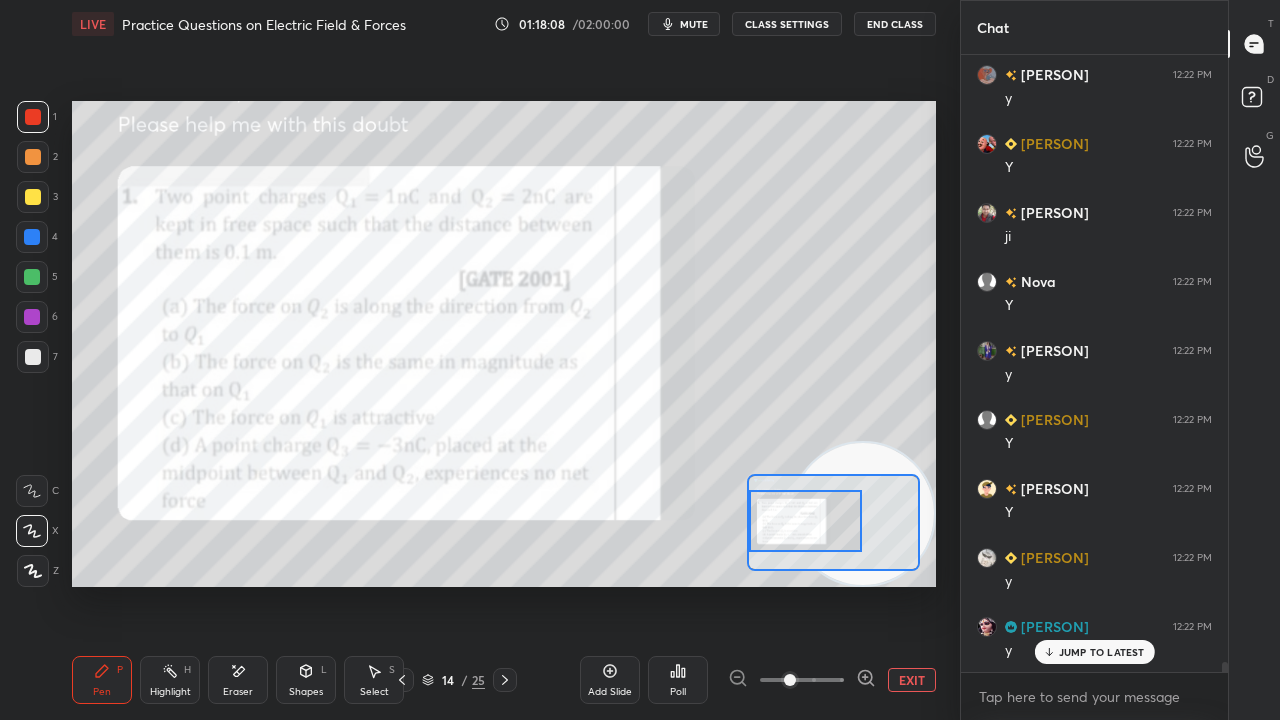 click 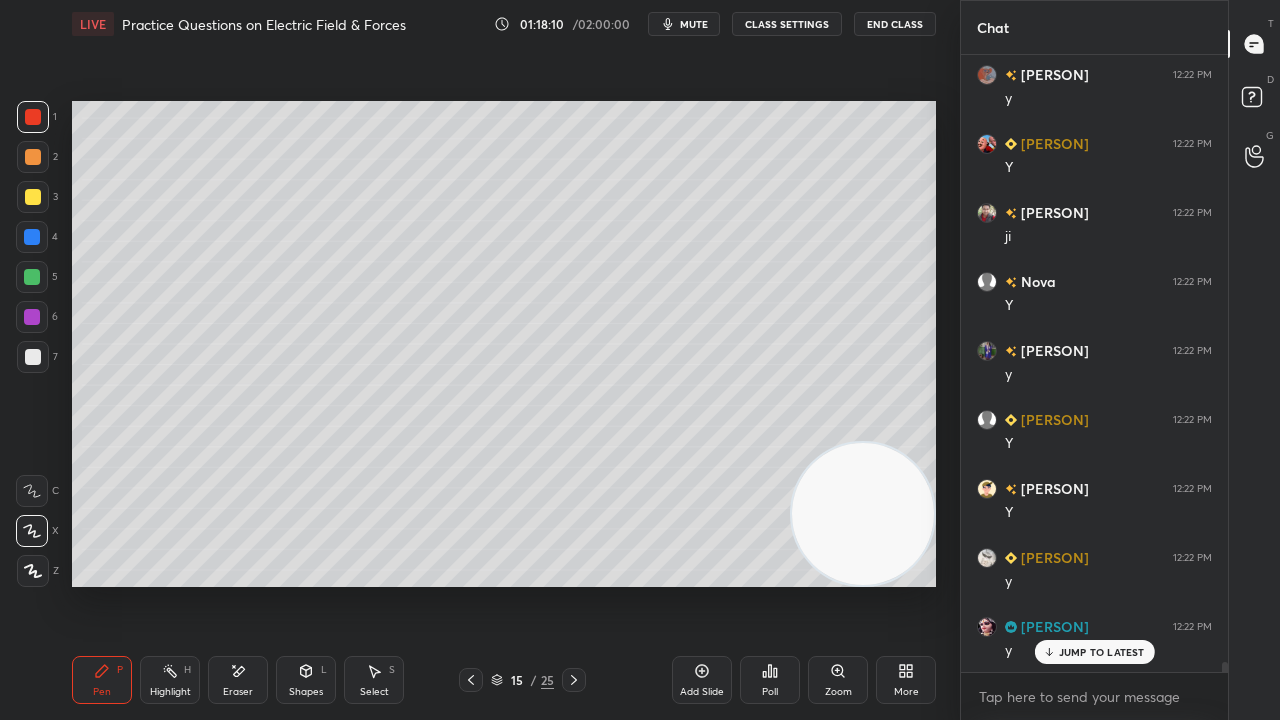 drag, startPoint x: 30, startPoint y: 354, endPoint x: 59, endPoint y: 325, distance: 41.01219 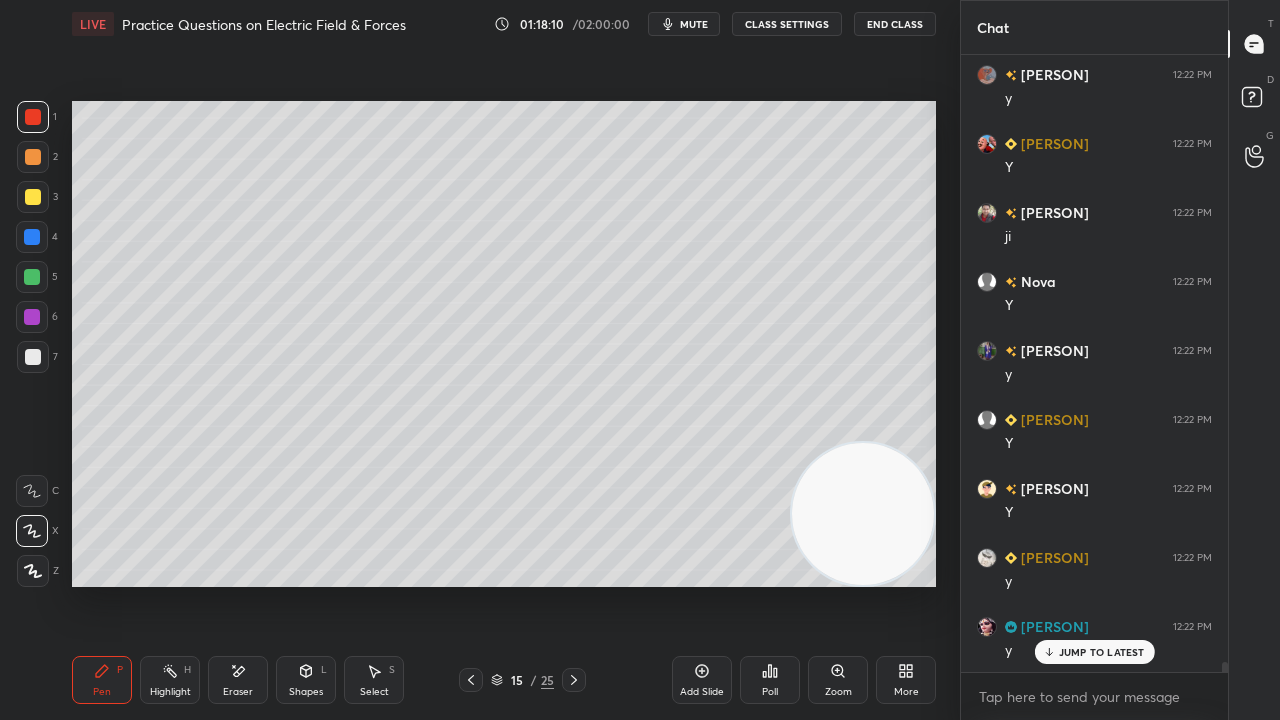 click at bounding box center [33, 357] 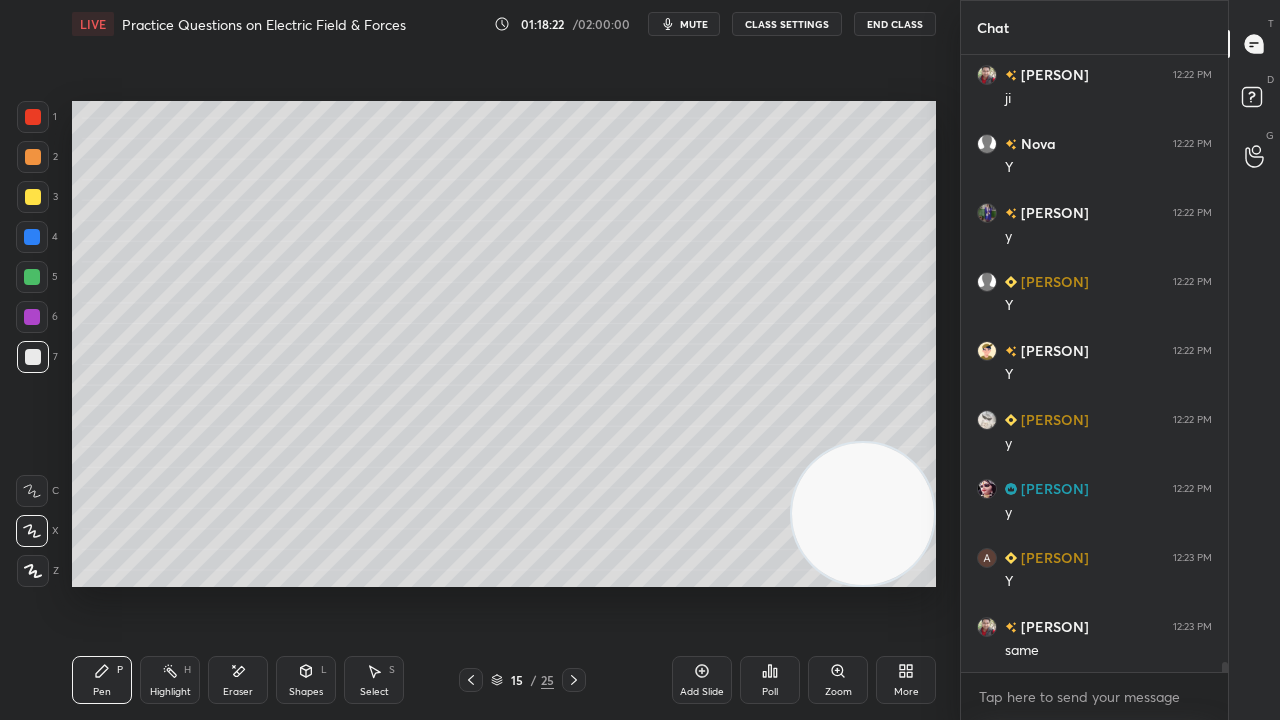 scroll, scrollTop: 38006, scrollLeft: 0, axis: vertical 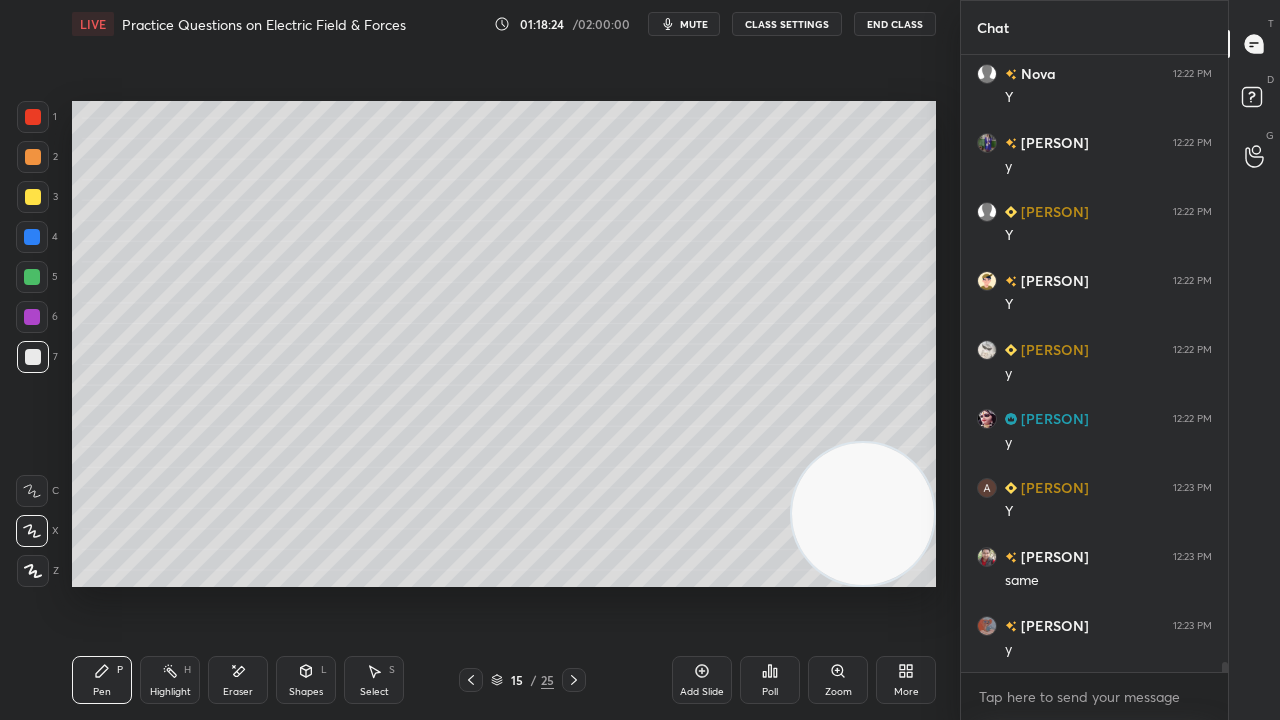 click 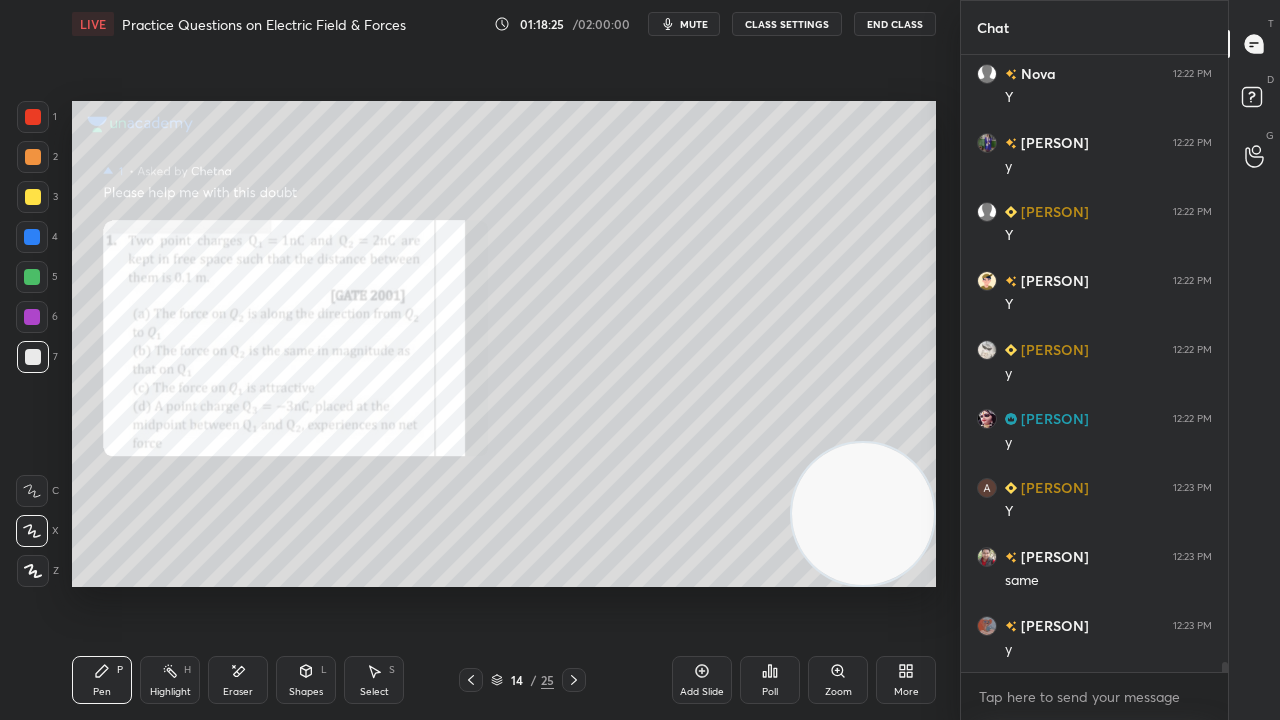 click on "Zoom" at bounding box center [838, 692] 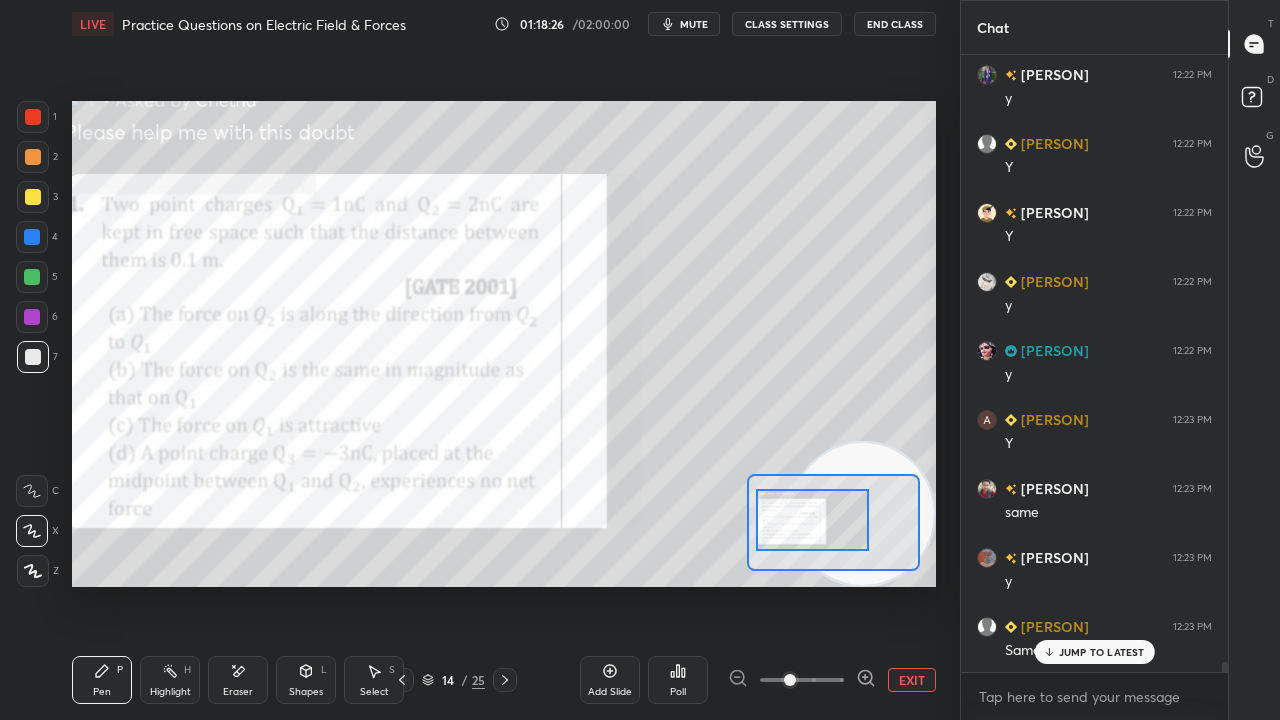 drag, startPoint x: 792, startPoint y: 530, endPoint x: 772, endPoint y: 538, distance: 21.540659 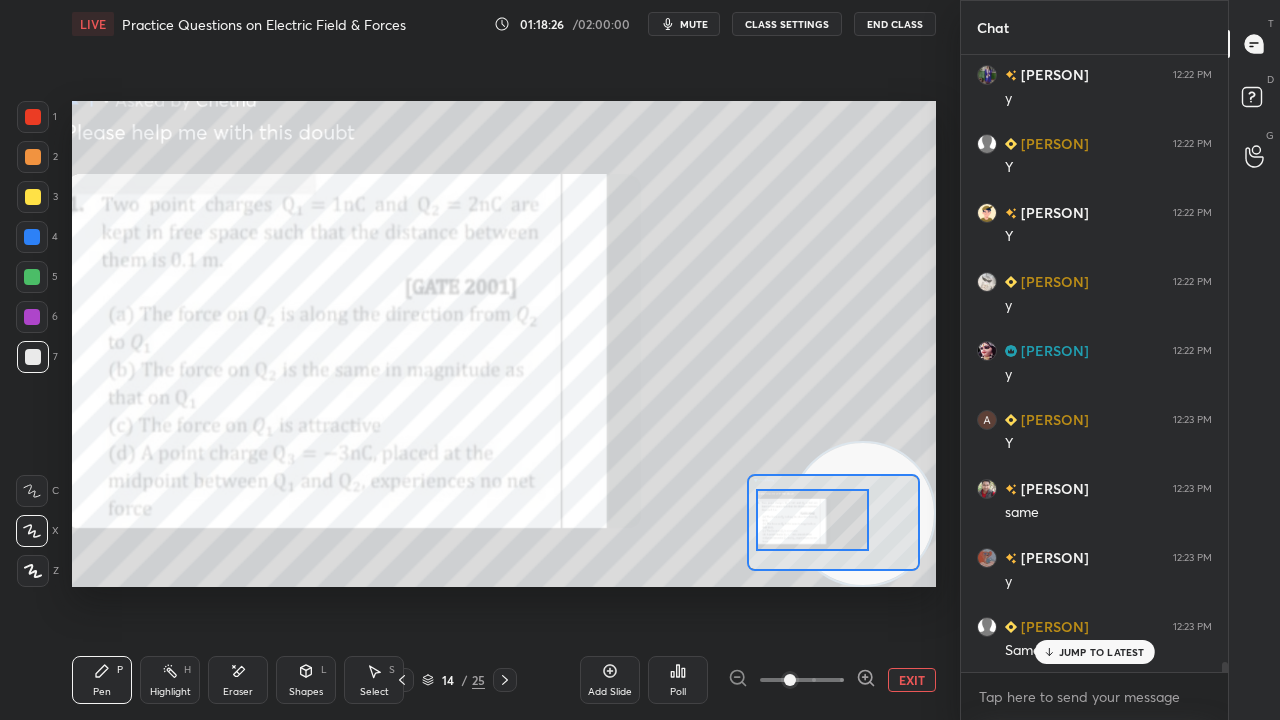 click at bounding box center [812, 520] 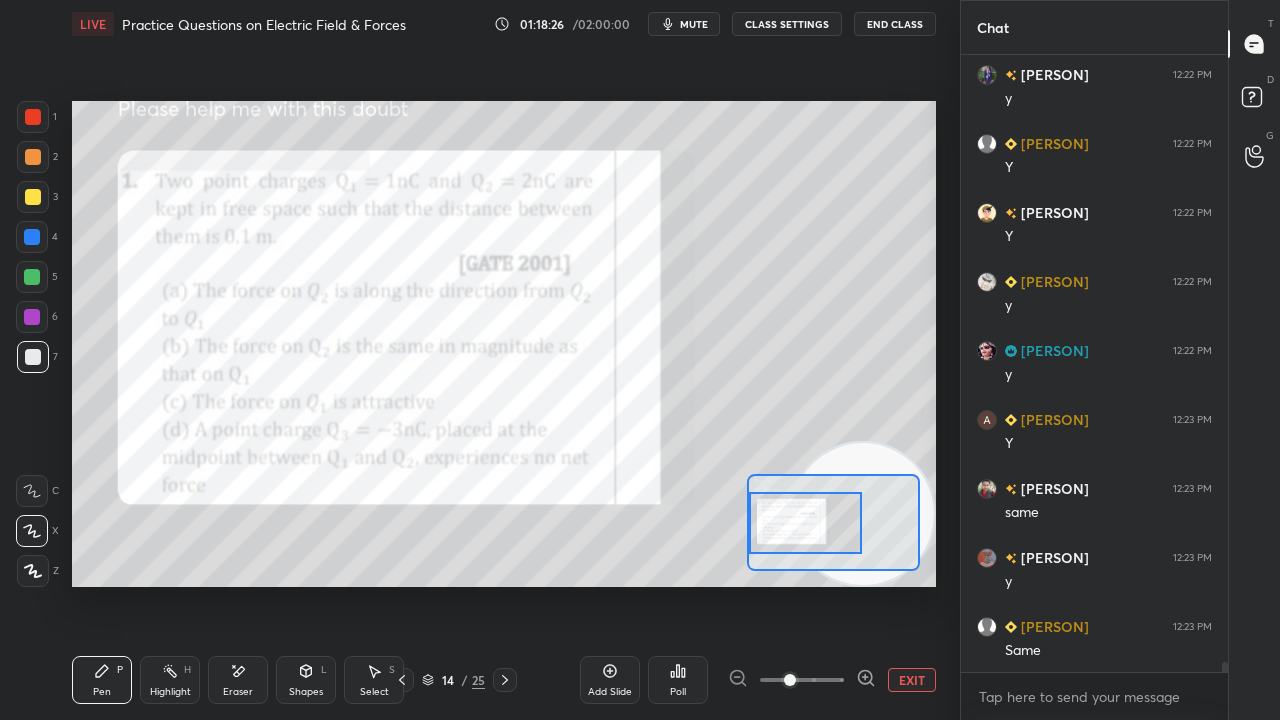 scroll, scrollTop: 38144, scrollLeft: 0, axis: vertical 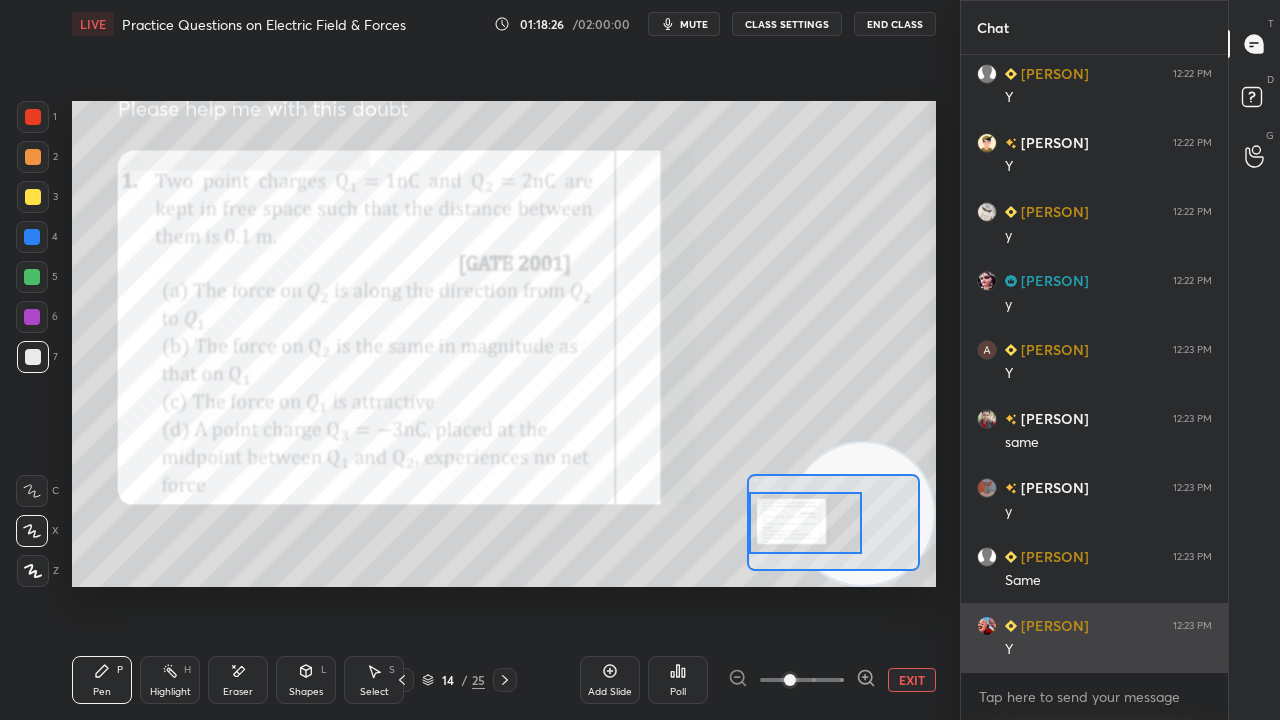 click on "Y" at bounding box center [1108, 650] 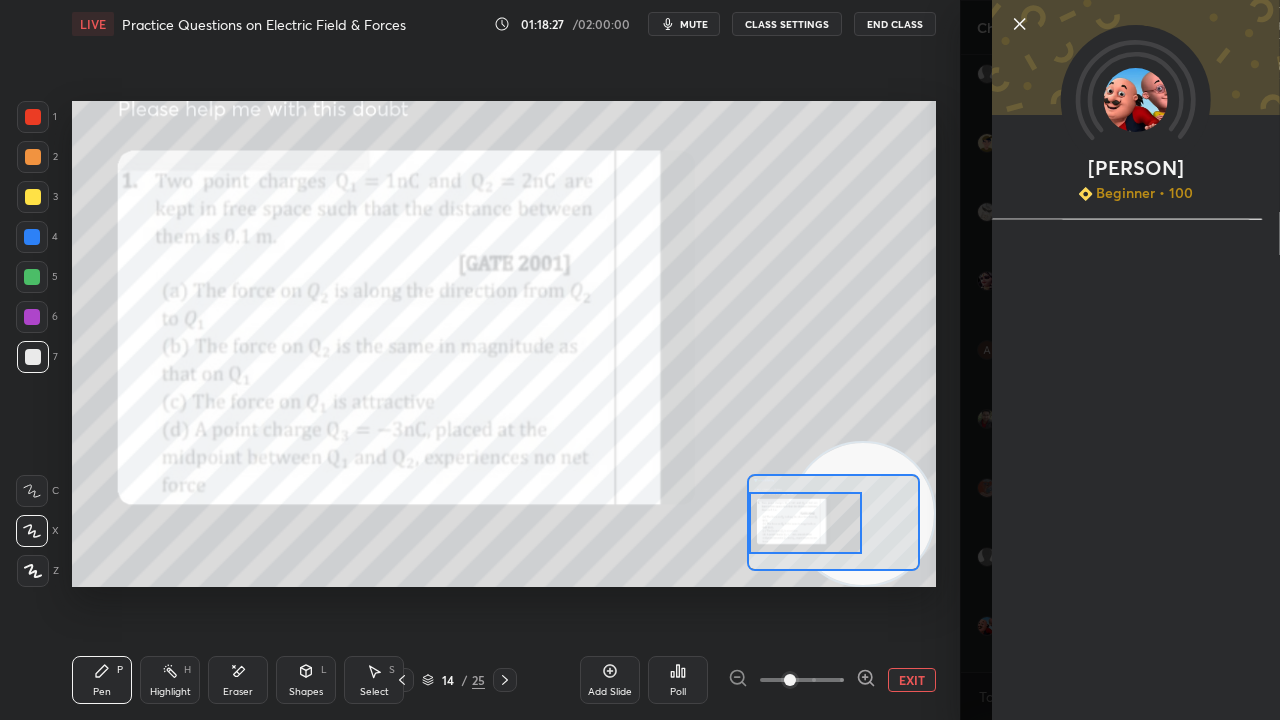 click on "[PERSON] Beginner   •   100" at bounding box center (1120, 360) 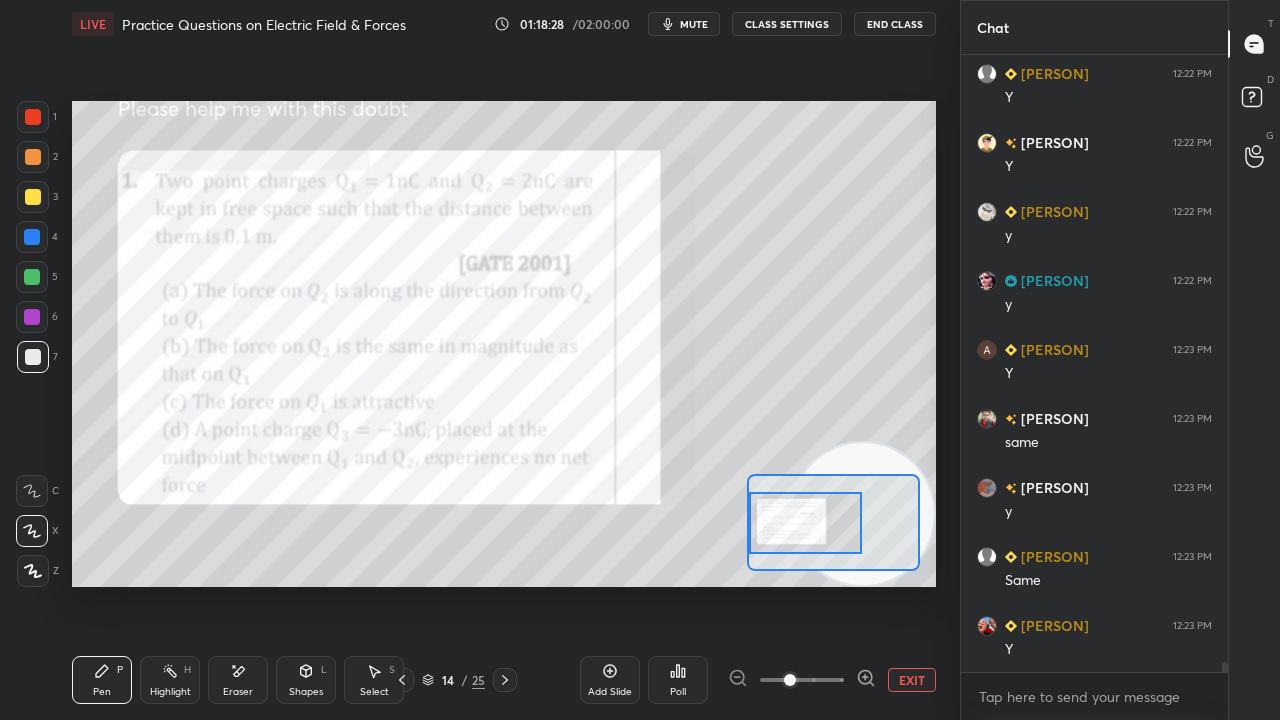 click at bounding box center [805, 523] 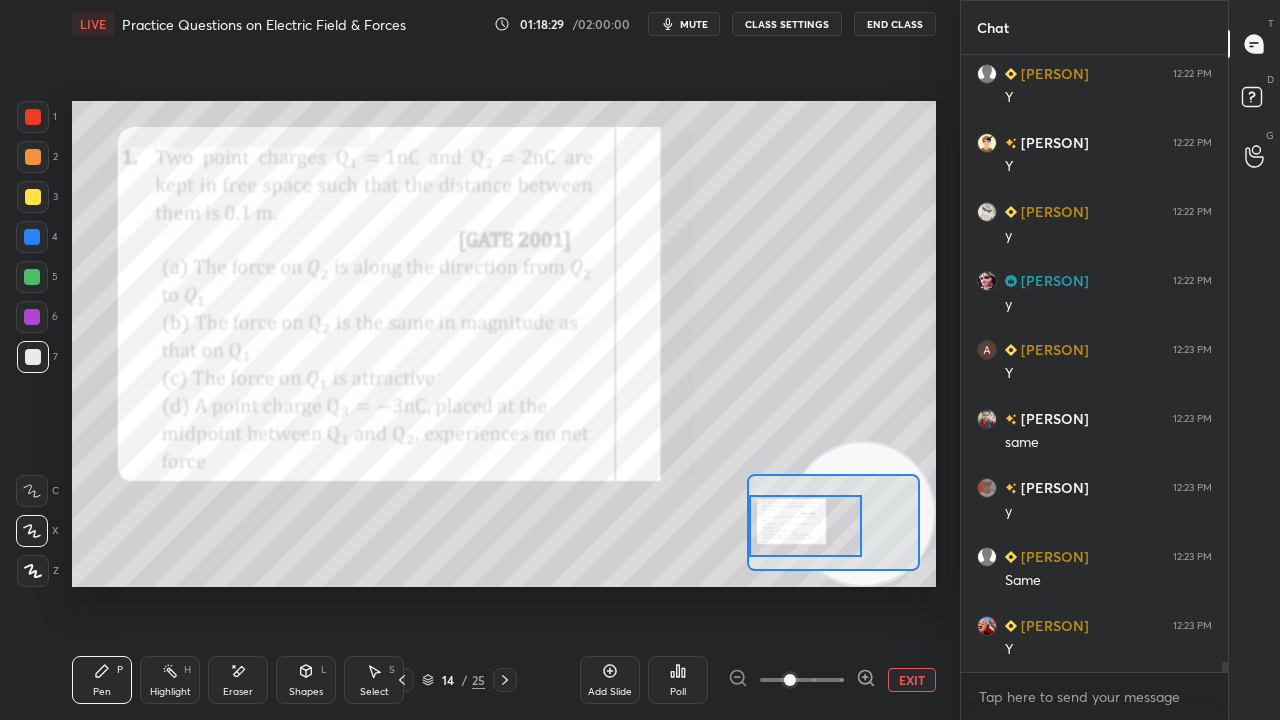scroll, scrollTop: 38212, scrollLeft: 0, axis: vertical 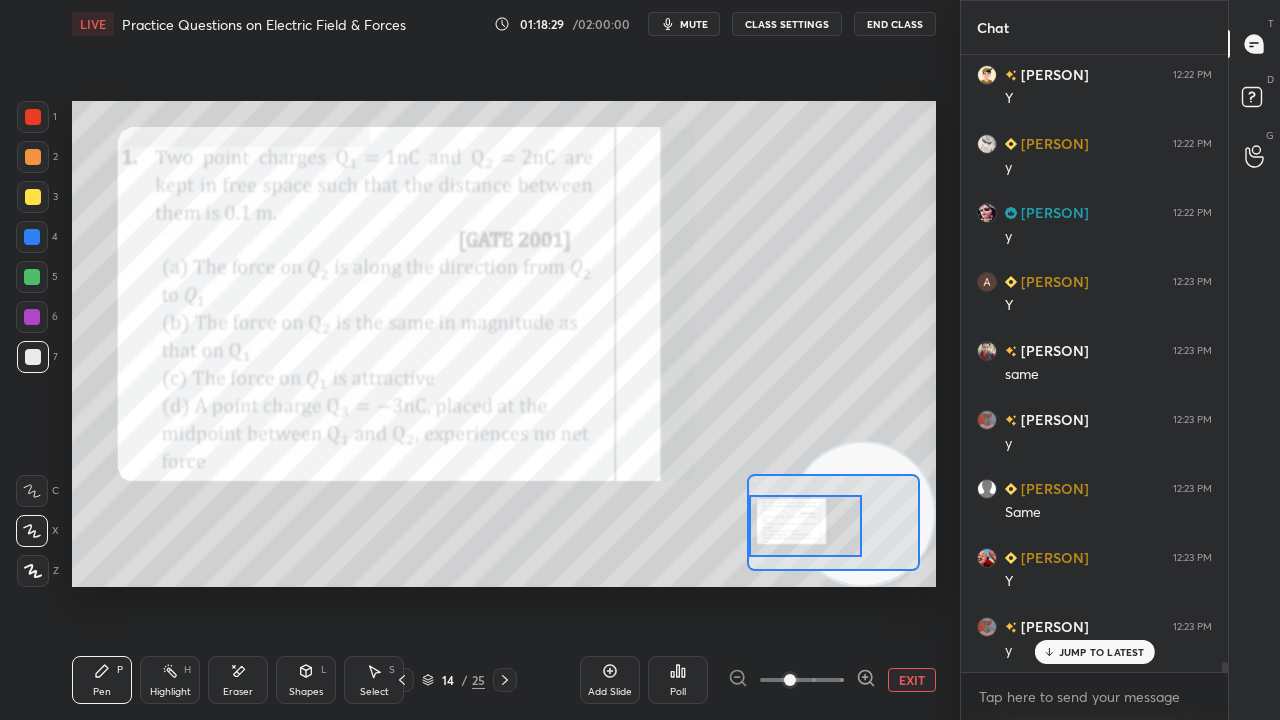 click at bounding box center (33, 117) 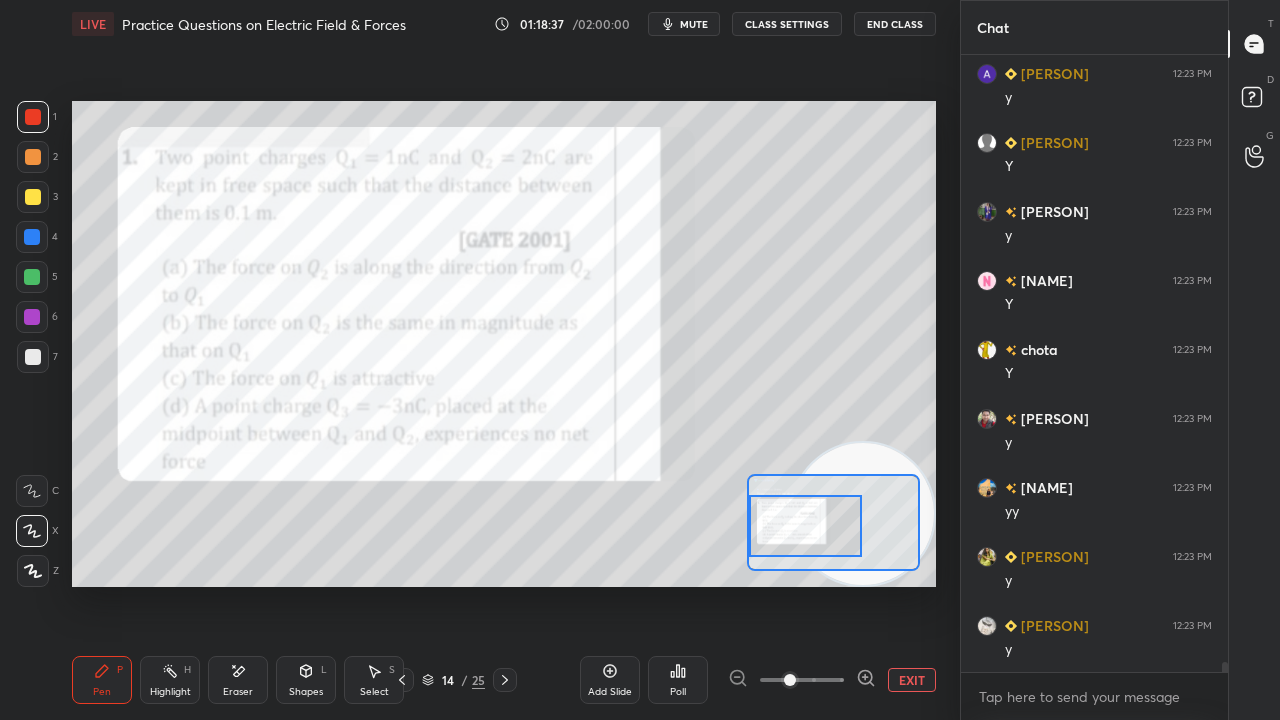 scroll, scrollTop: 39040, scrollLeft: 0, axis: vertical 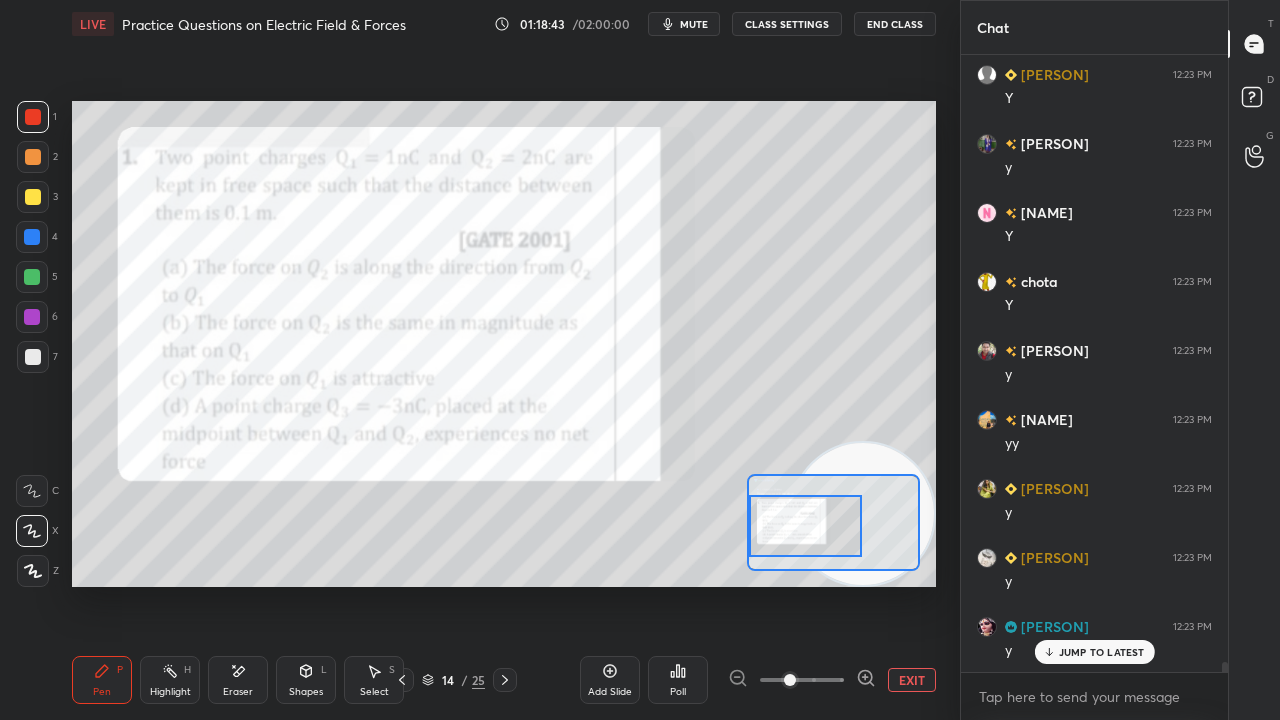 click 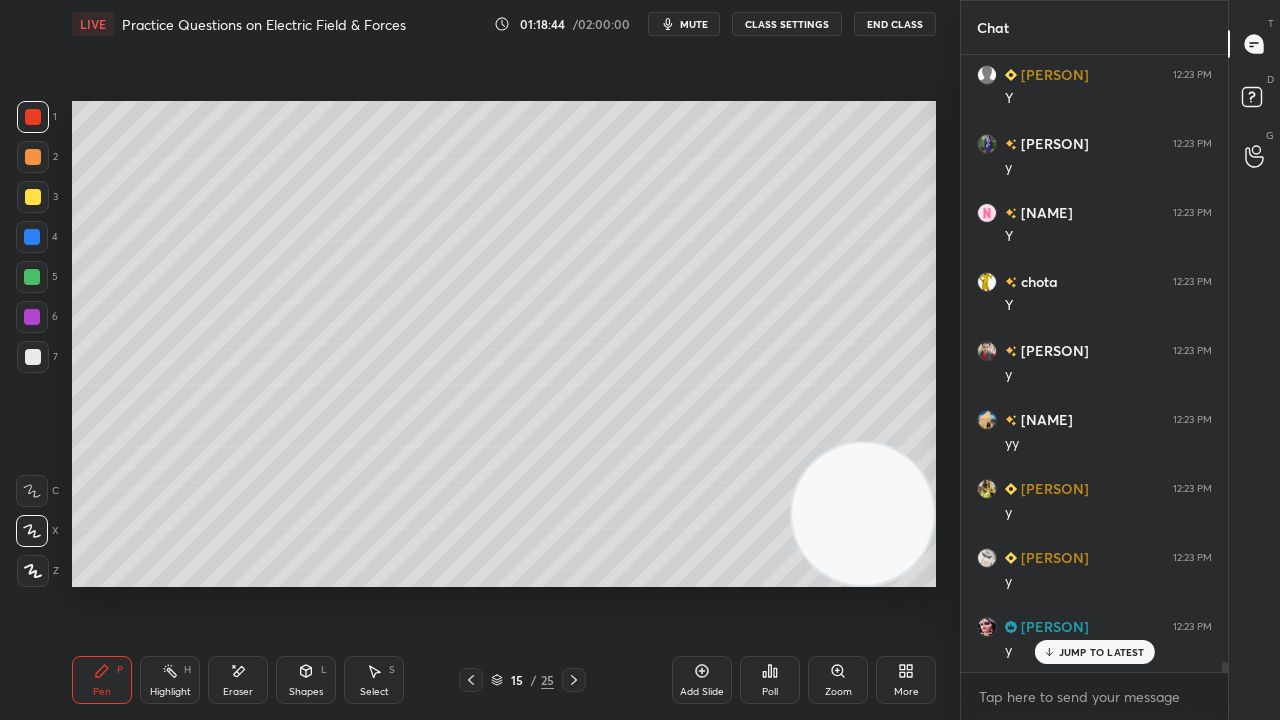 click at bounding box center (33, 197) 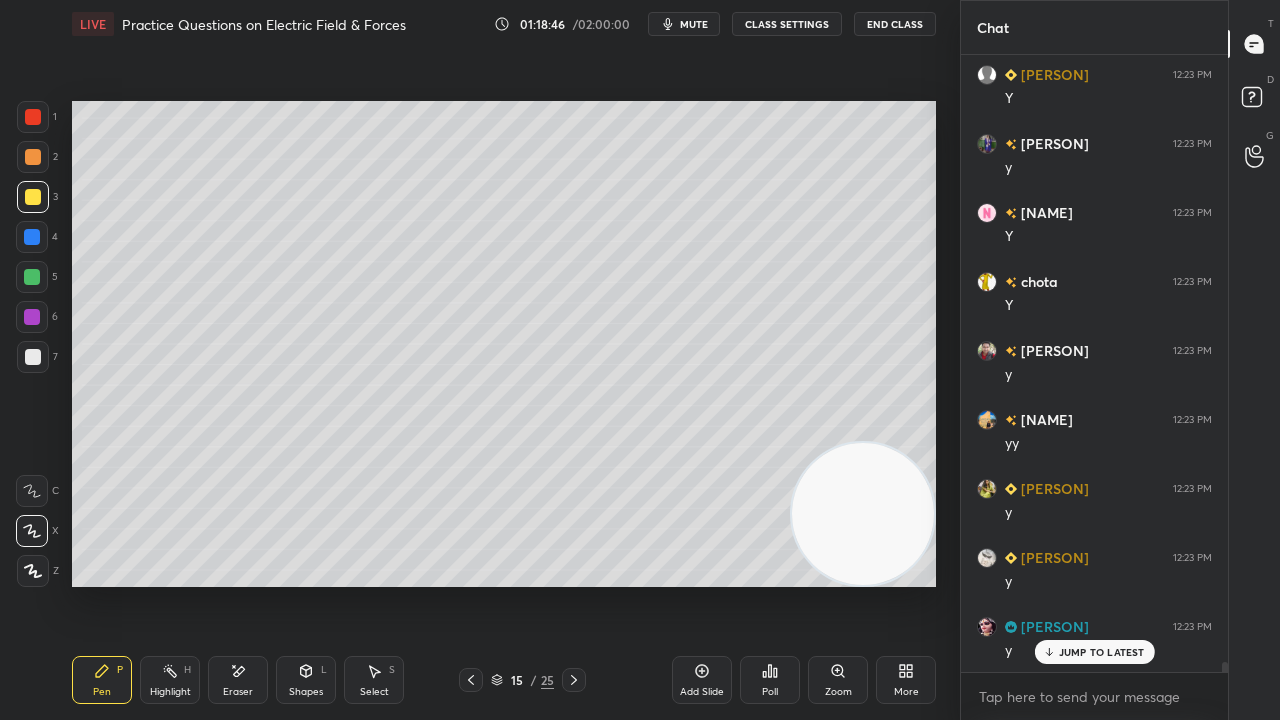 click 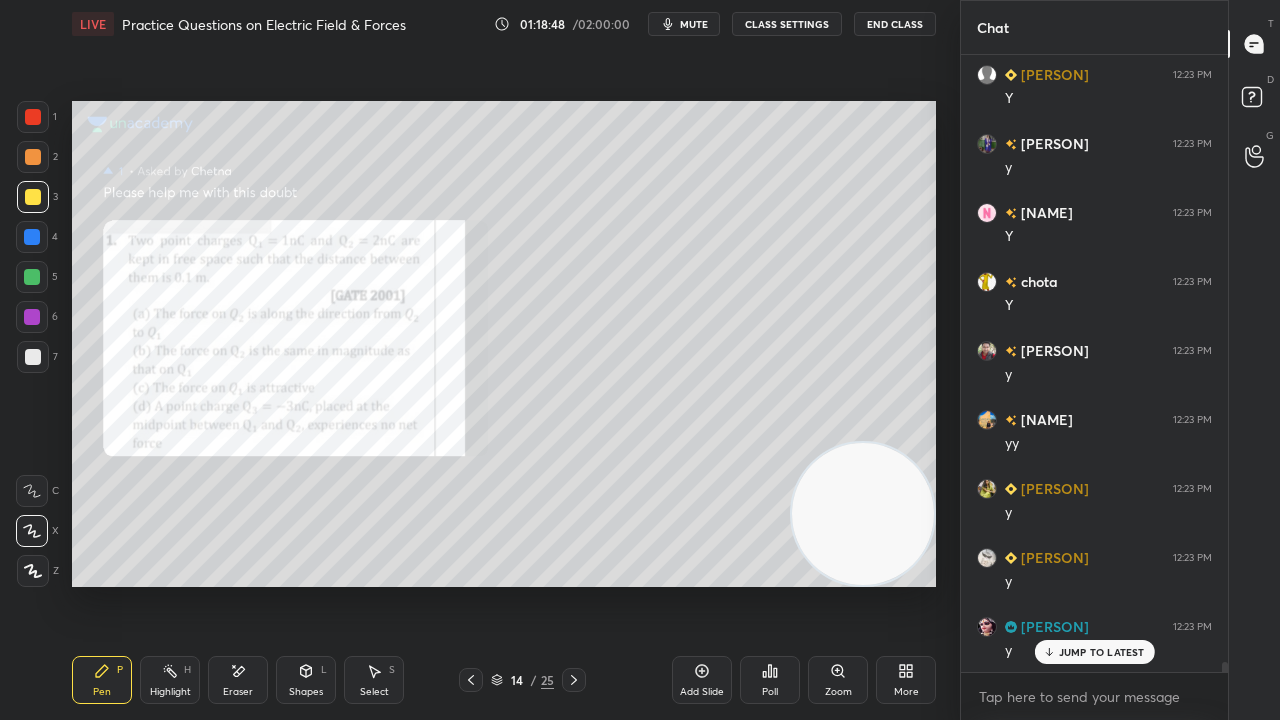 click 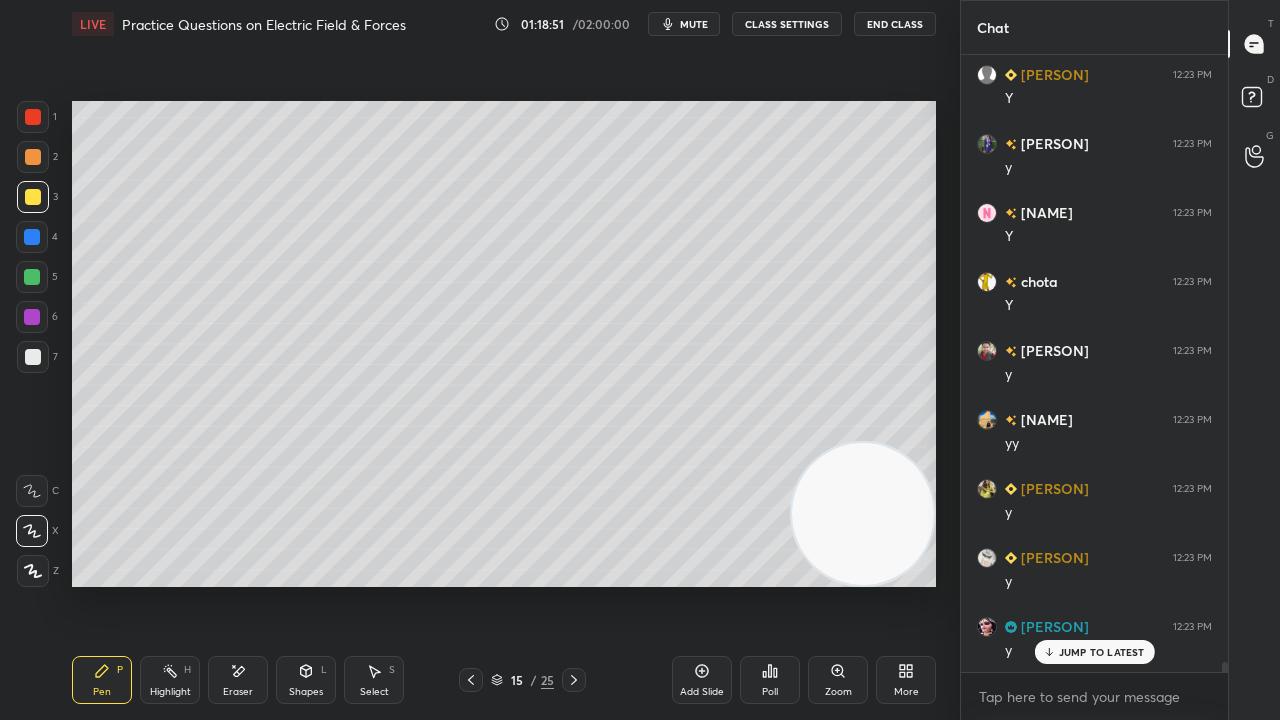 click 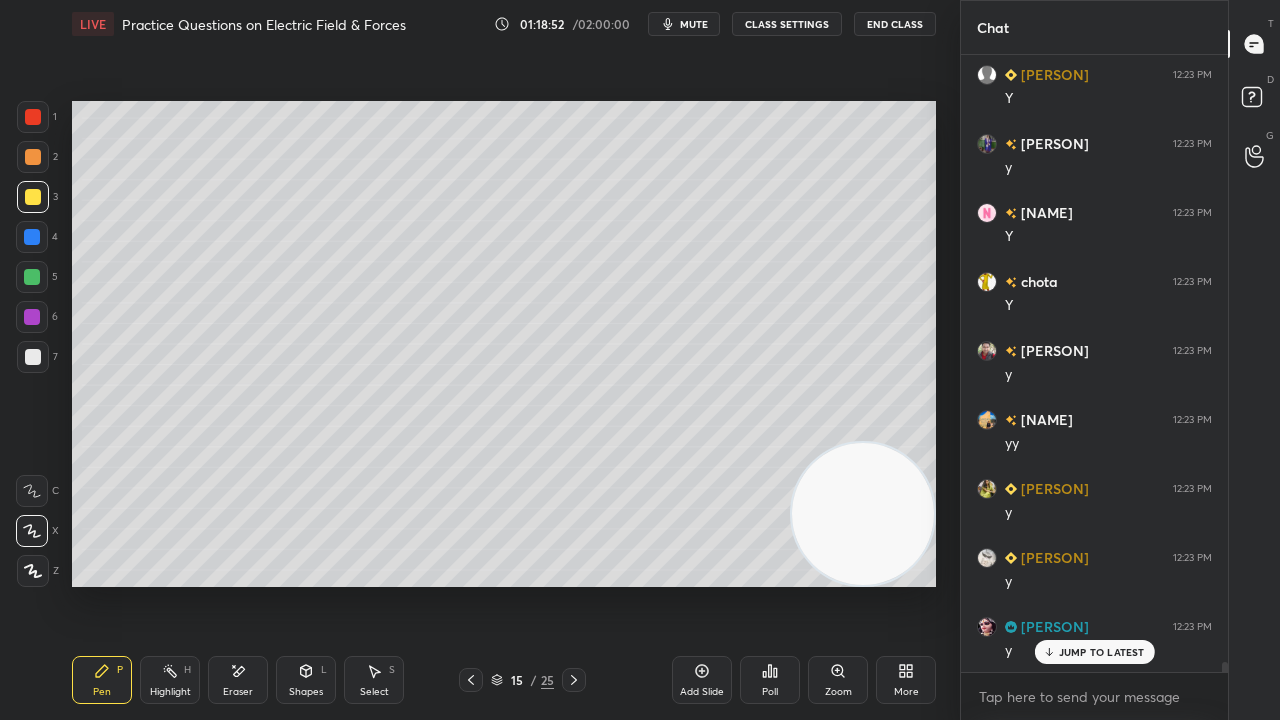 click on "JUMP TO LATEST" at bounding box center (1102, 652) 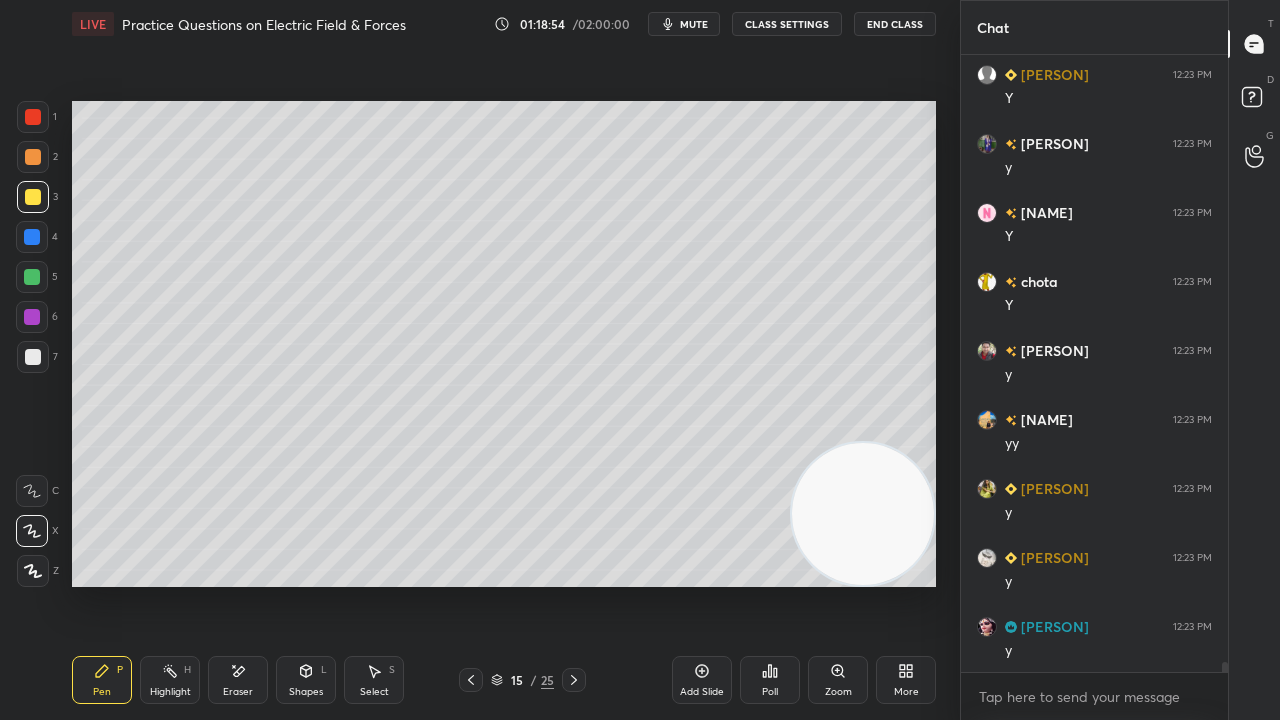 click on "mute" at bounding box center (694, 24) 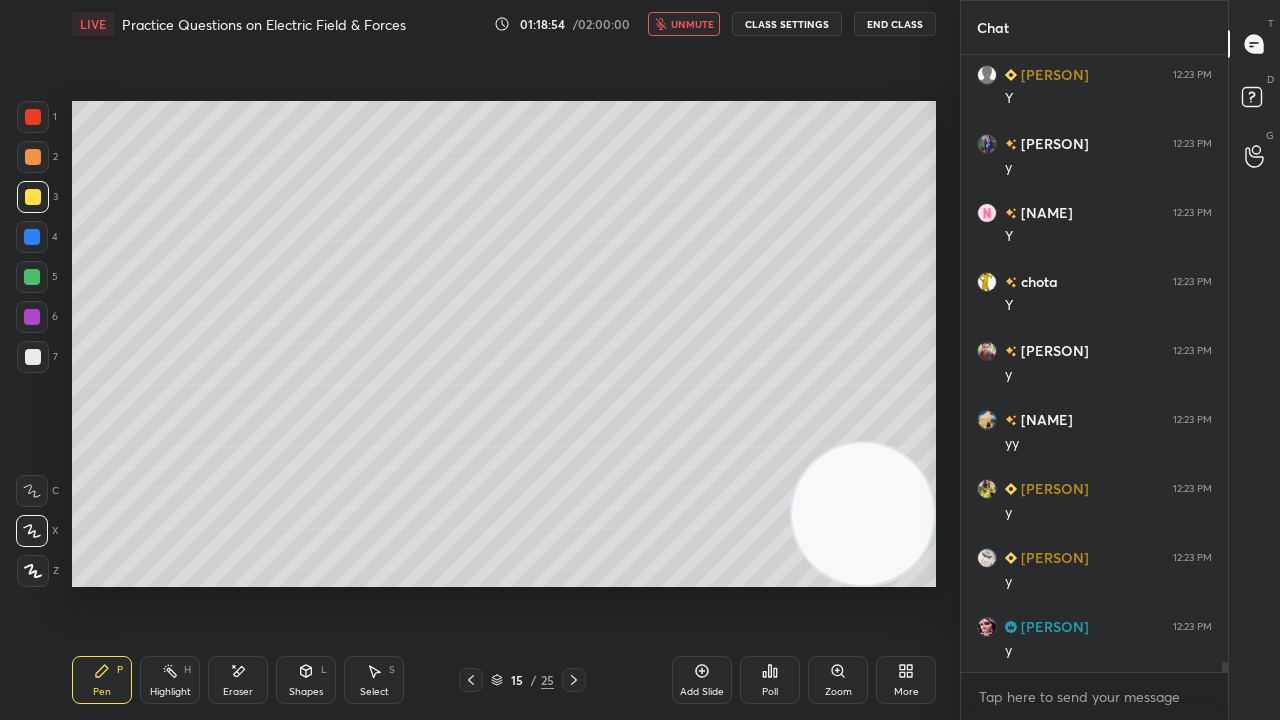 click on "unmute" at bounding box center (692, 24) 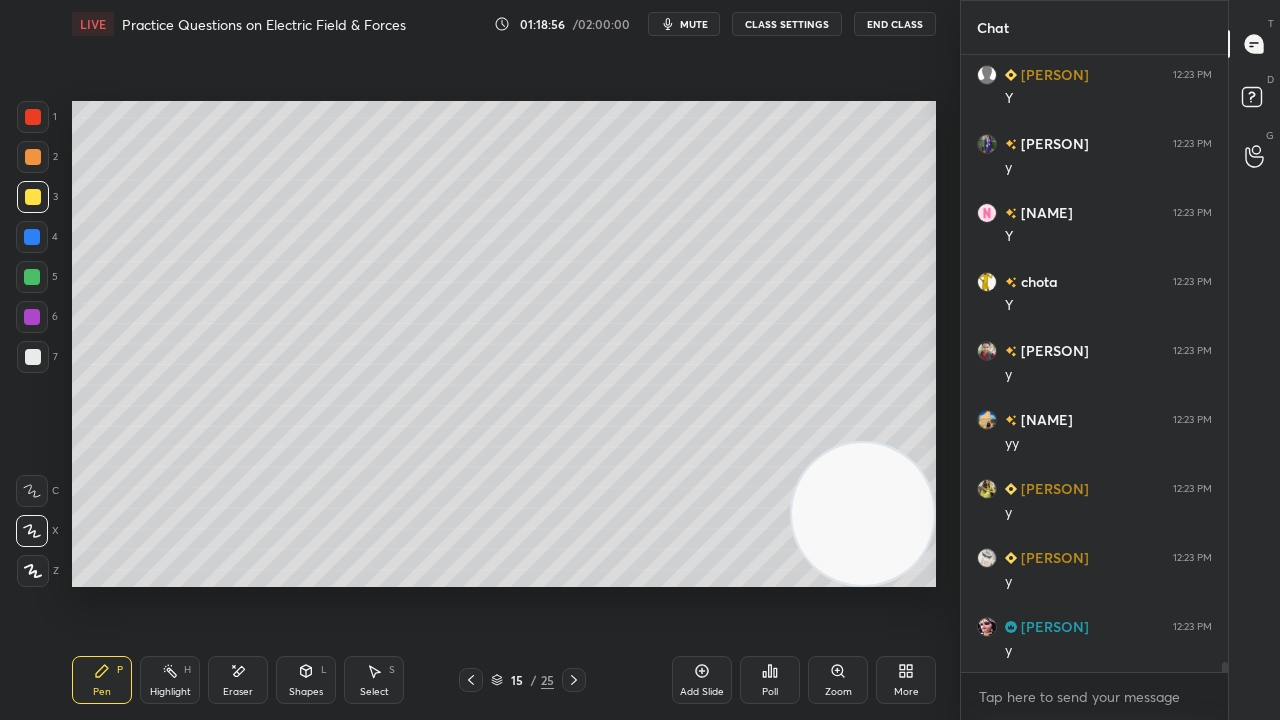 scroll, scrollTop: 39110, scrollLeft: 0, axis: vertical 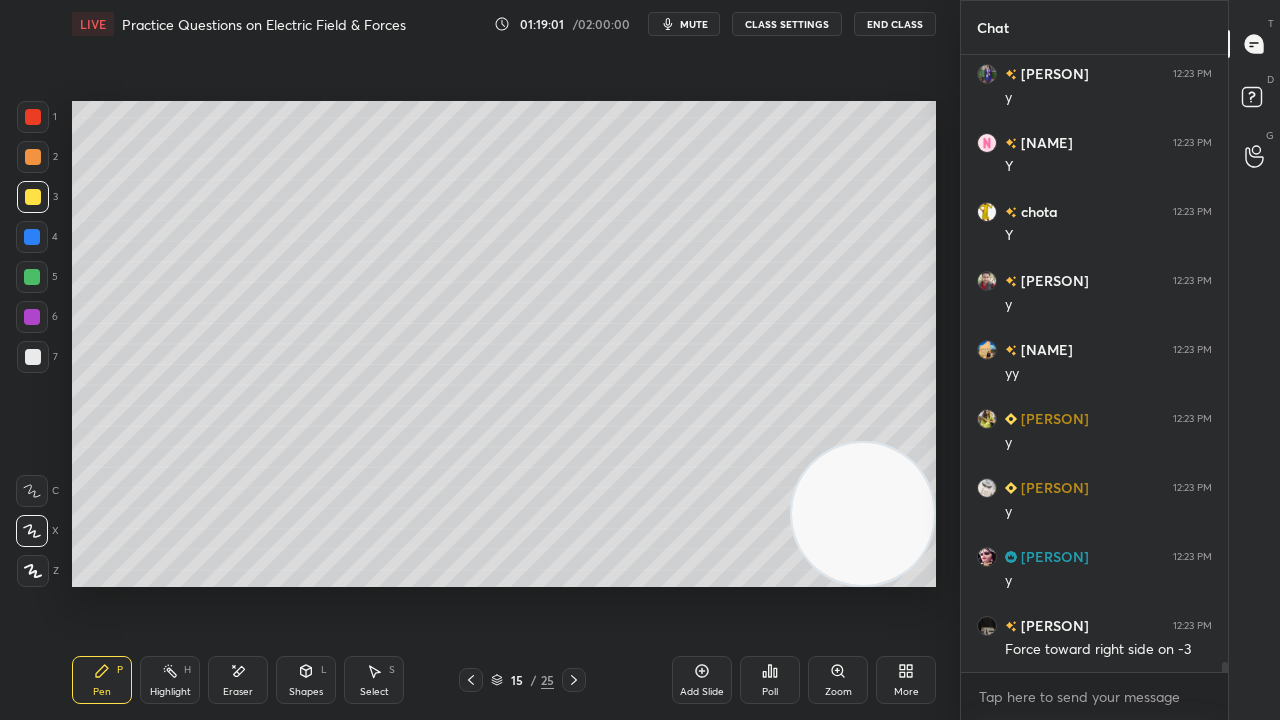 click on "mute" at bounding box center (694, 24) 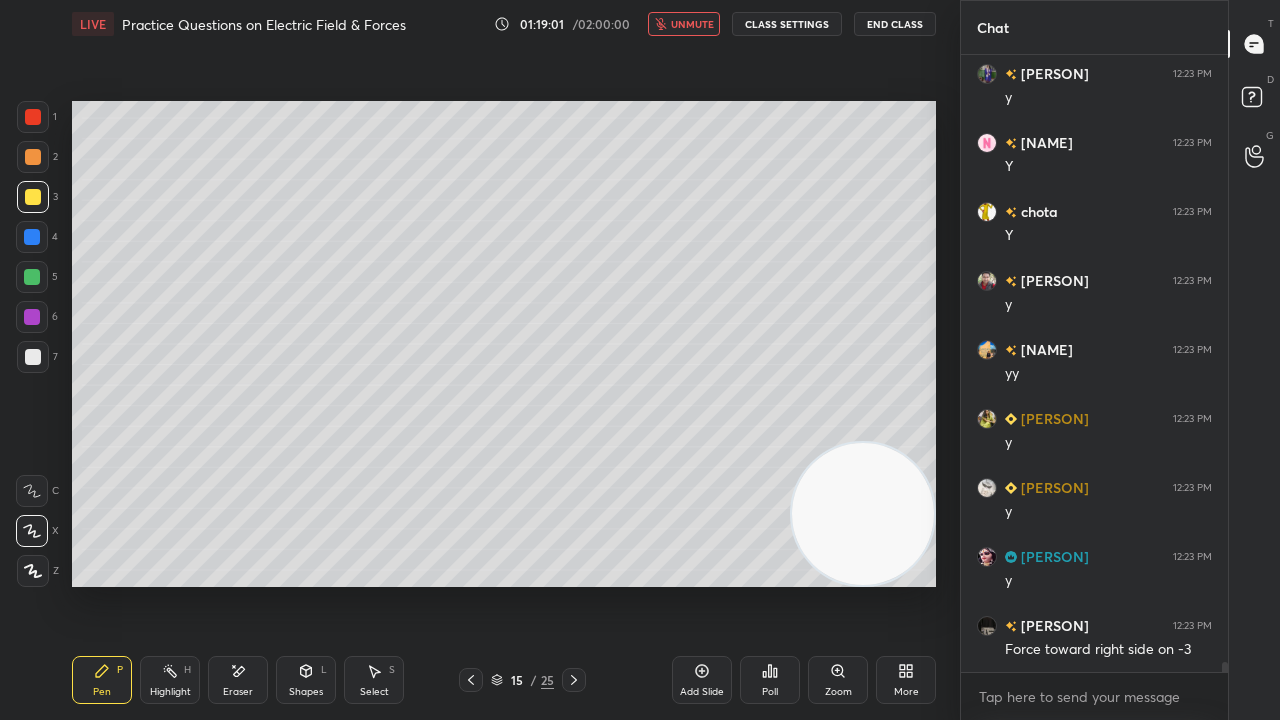 click on "unmute" at bounding box center (692, 24) 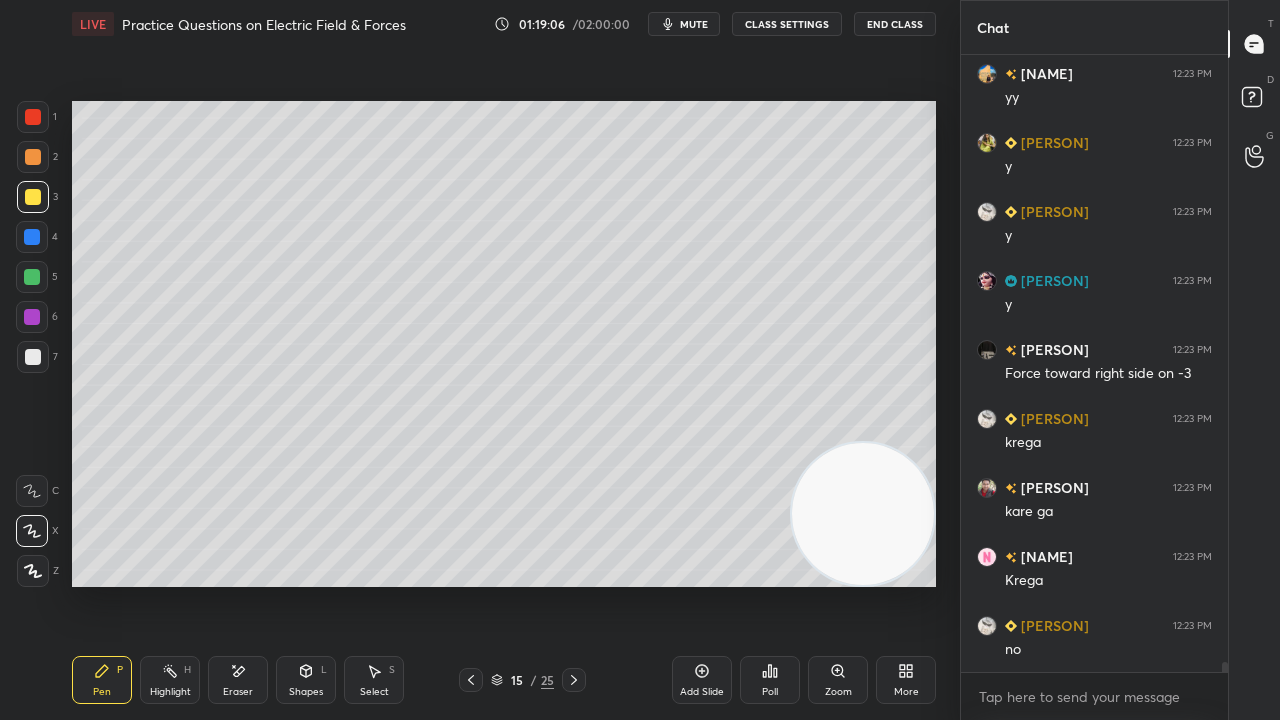 scroll, scrollTop: 39524, scrollLeft: 0, axis: vertical 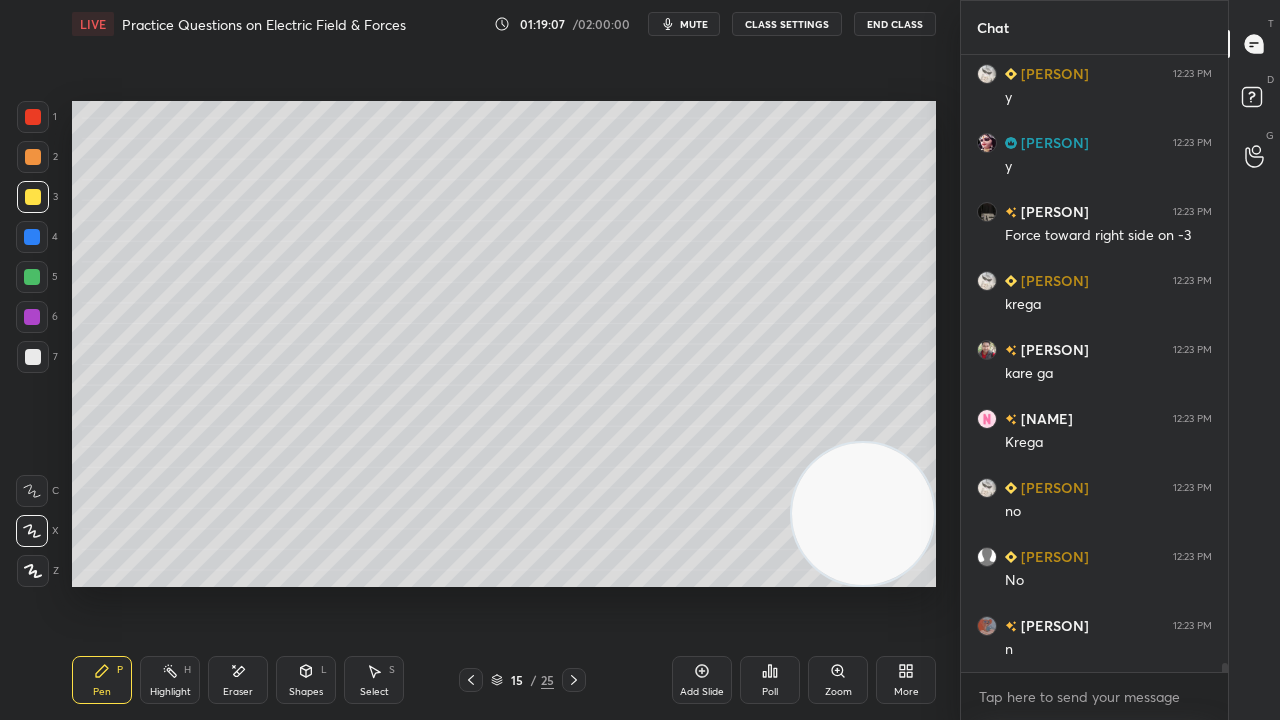 click 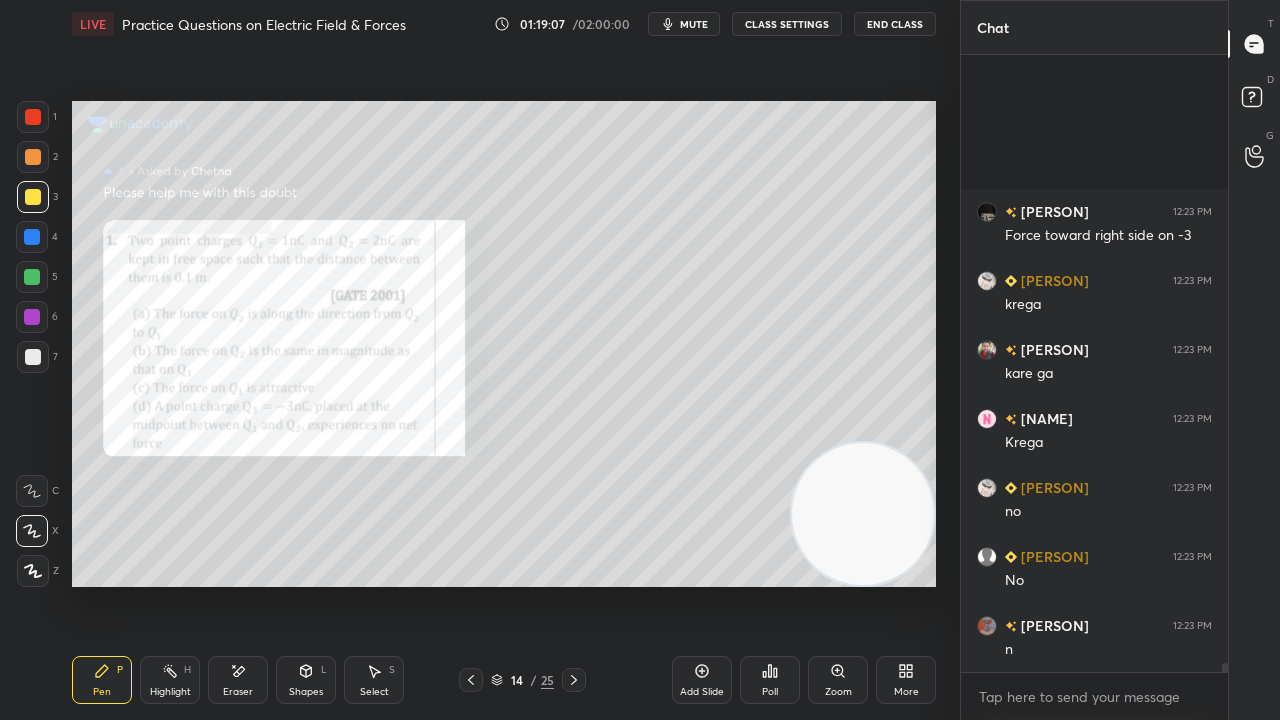 scroll, scrollTop: 39730, scrollLeft: 0, axis: vertical 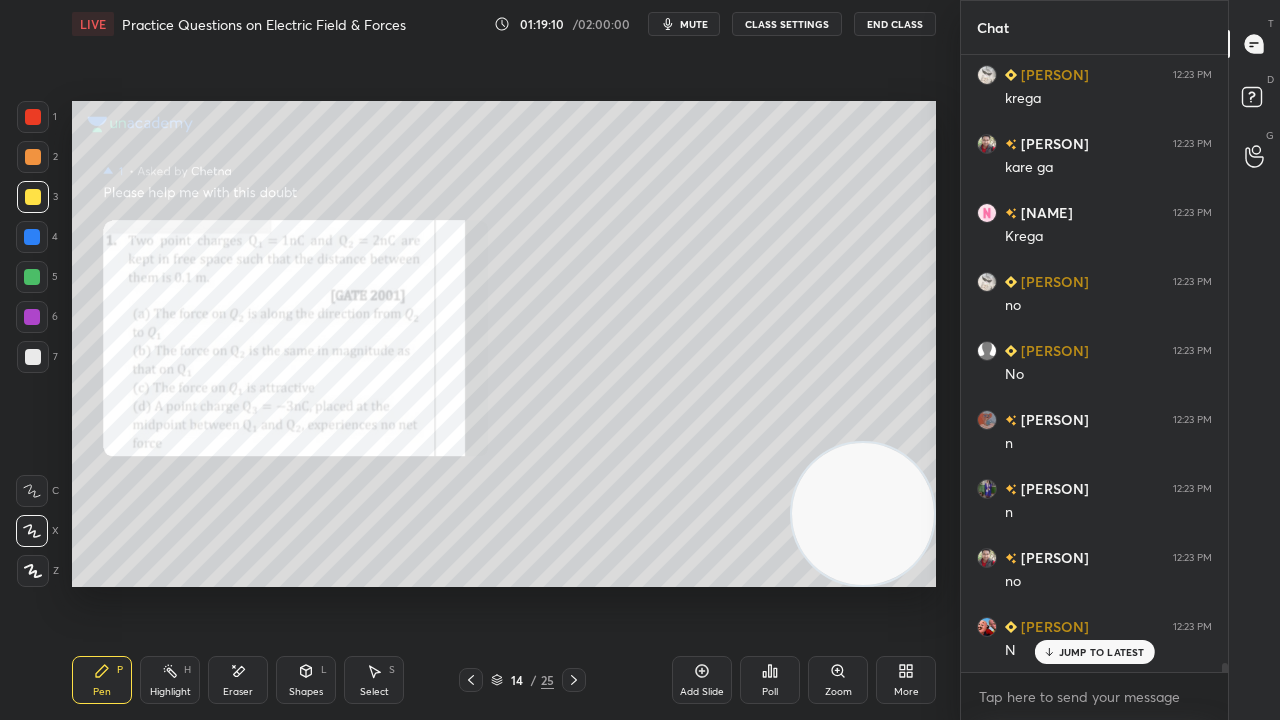 drag, startPoint x: 574, startPoint y: 684, endPoint x: 576, endPoint y: 674, distance: 10.198039 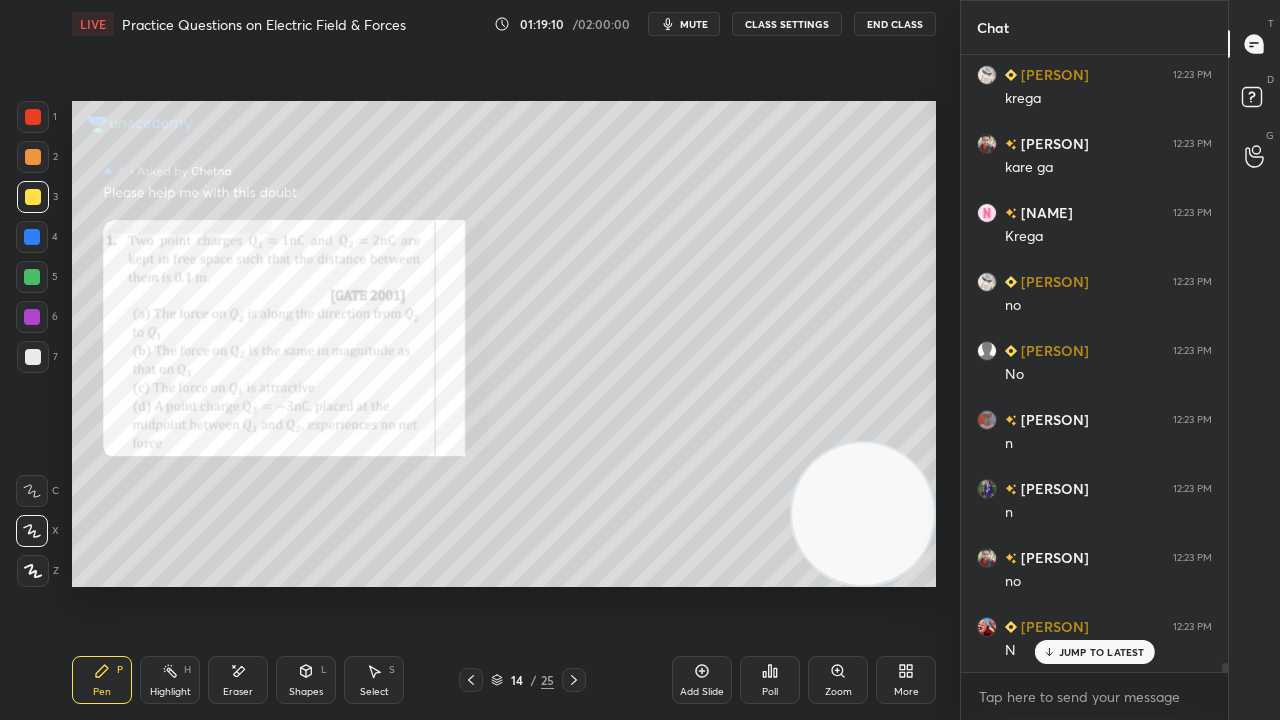 click 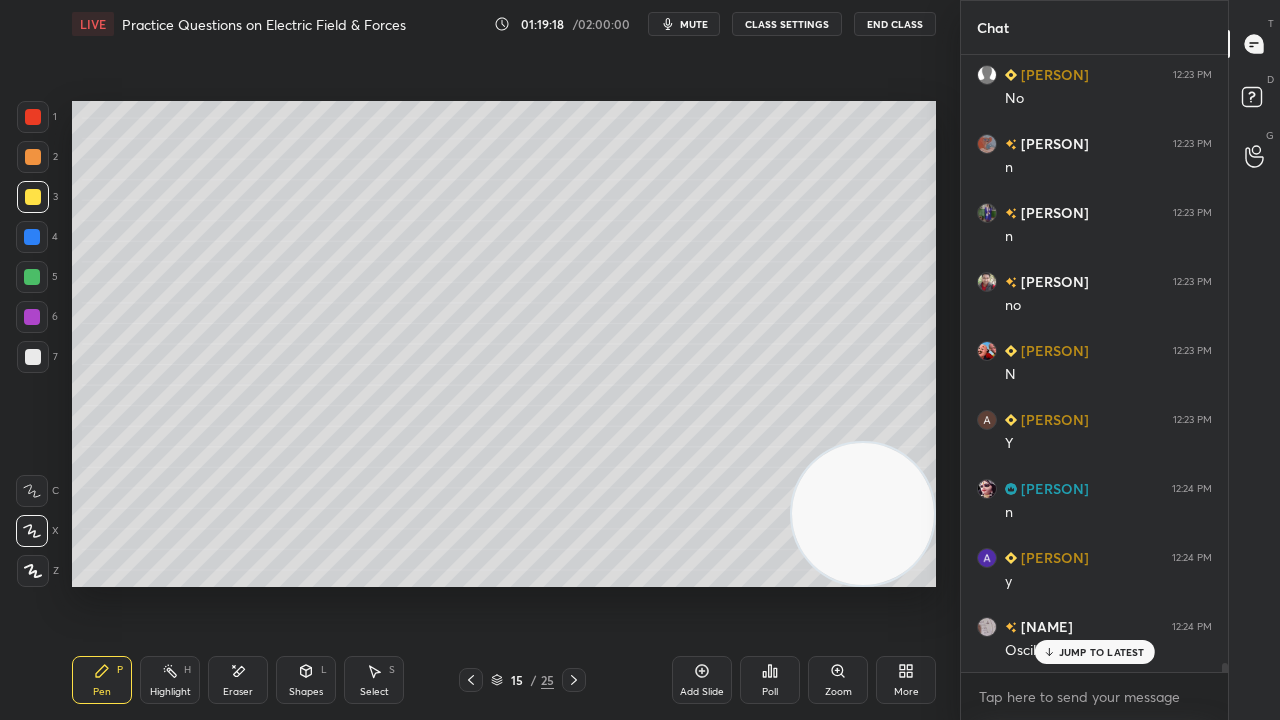 scroll, scrollTop: 40076, scrollLeft: 0, axis: vertical 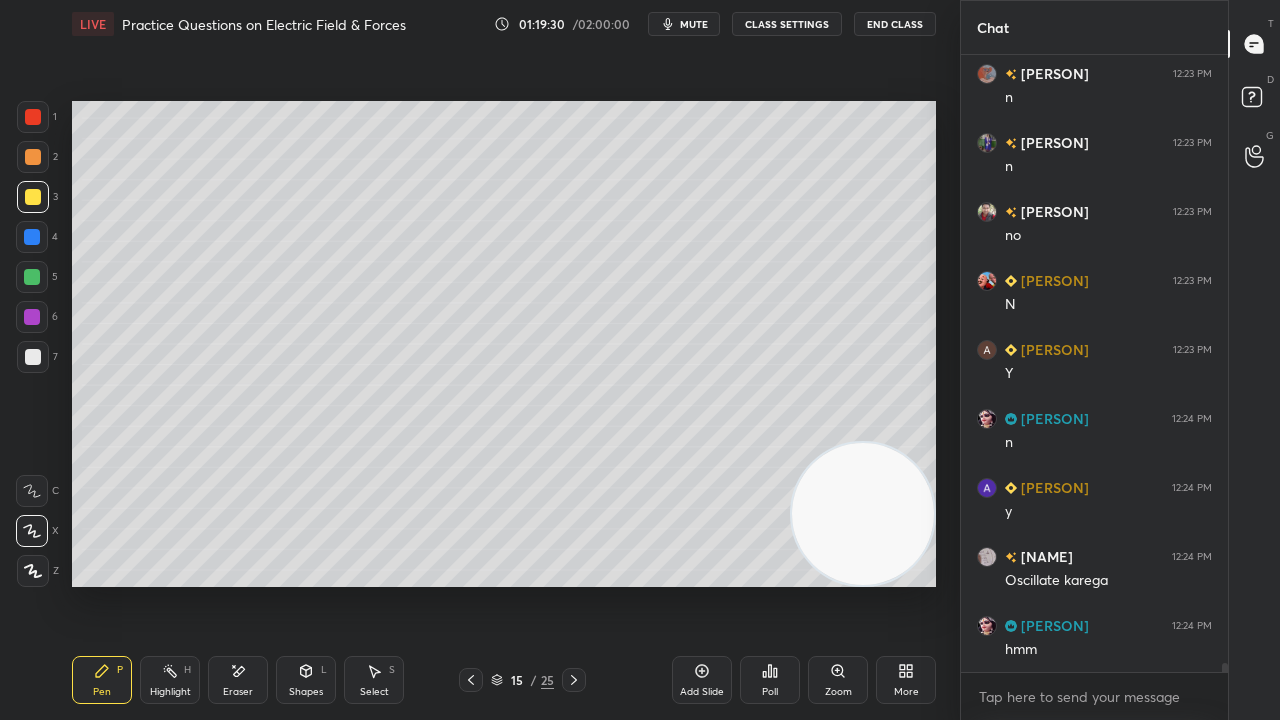 click on "mute" at bounding box center (694, 24) 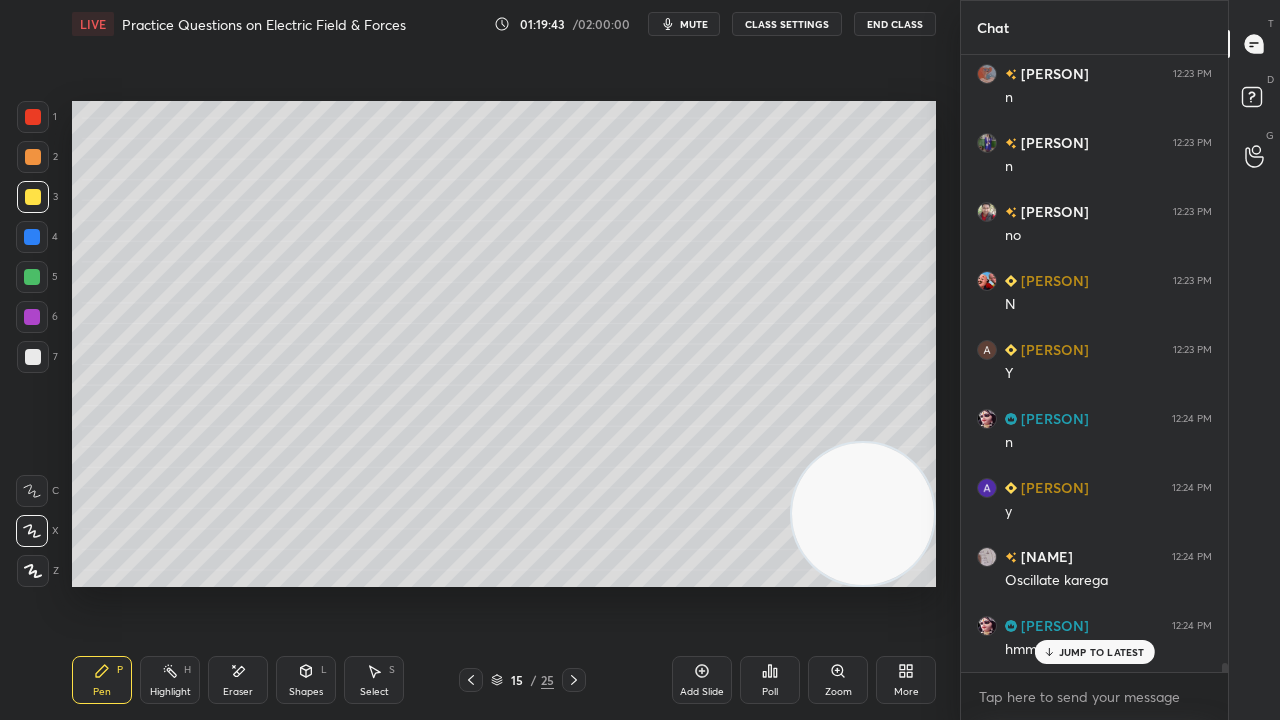 scroll, scrollTop: 40144, scrollLeft: 0, axis: vertical 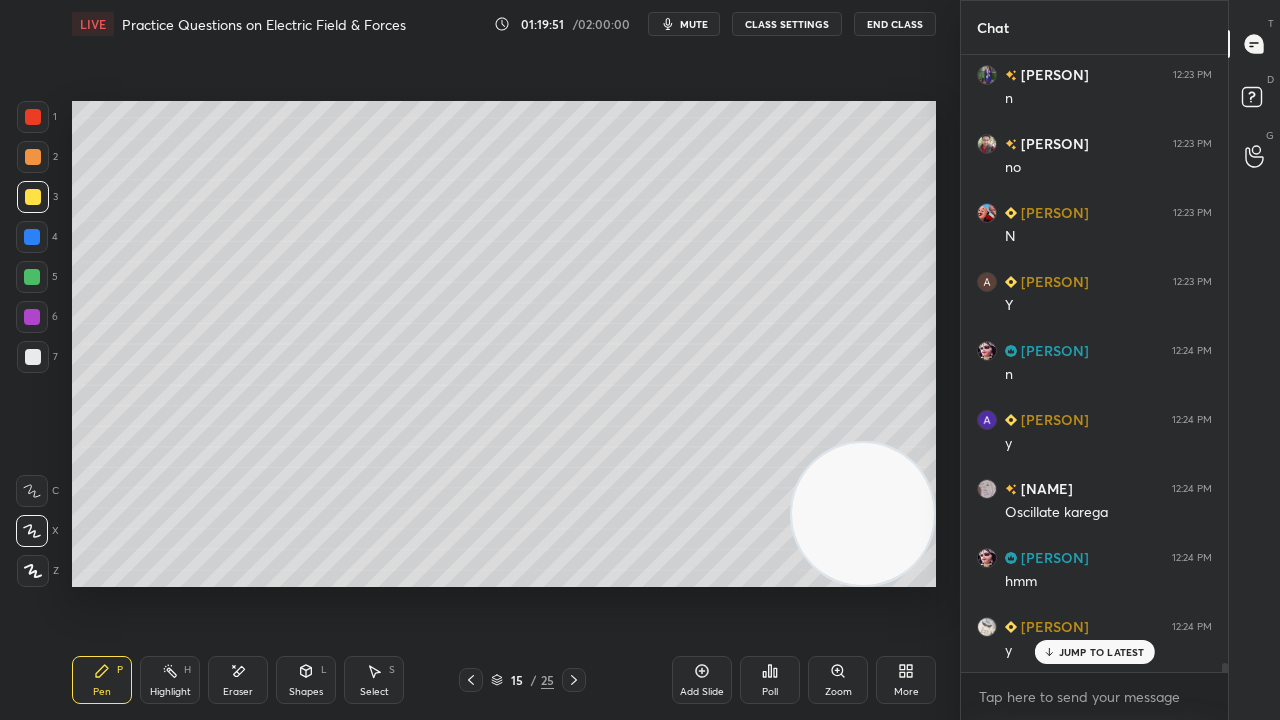 drag, startPoint x: 1086, startPoint y: 654, endPoint x: 1043, endPoint y: 699, distance: 62.241467 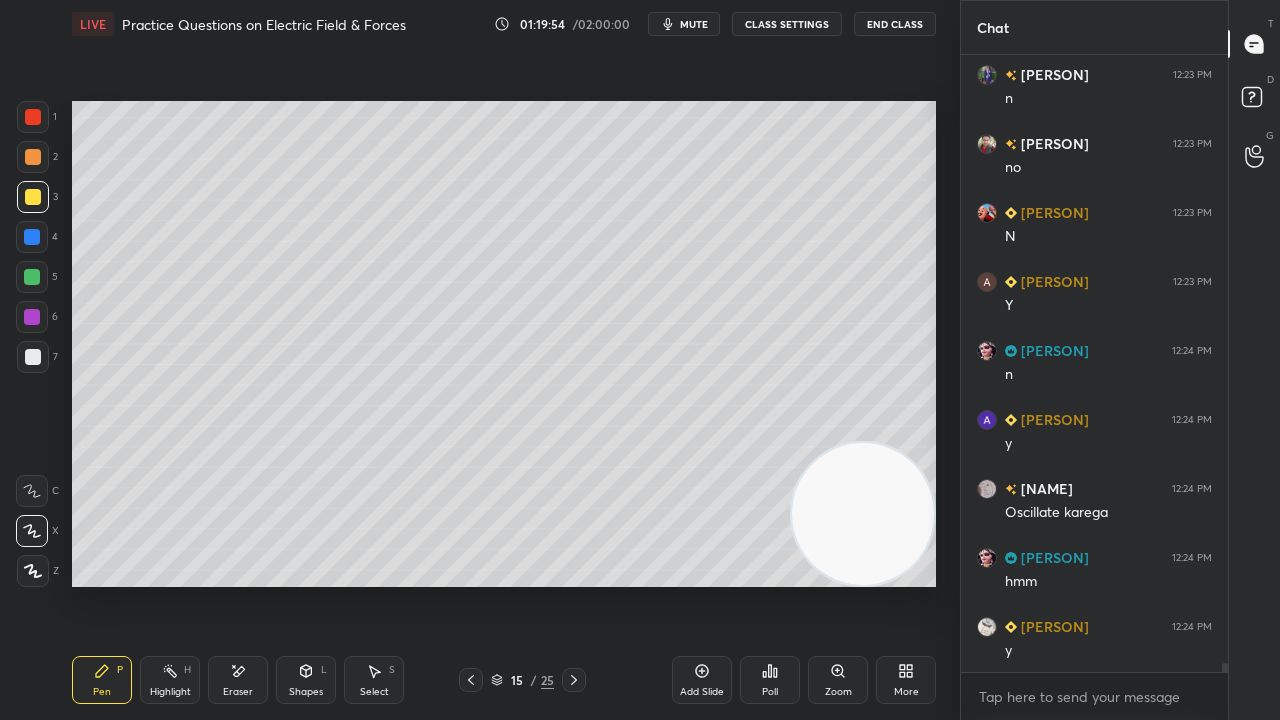 click on "mute" at bounding box center [694, 24] 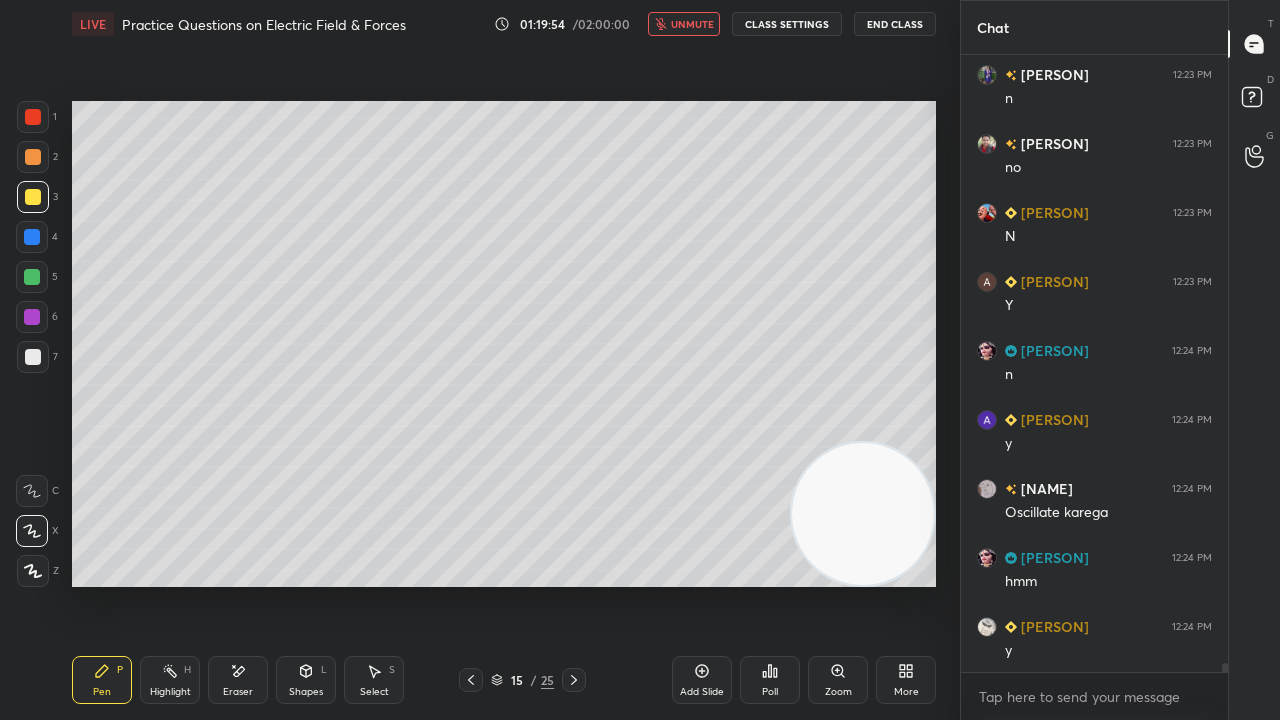 click on "unmute" at bounding box center [692, 24] 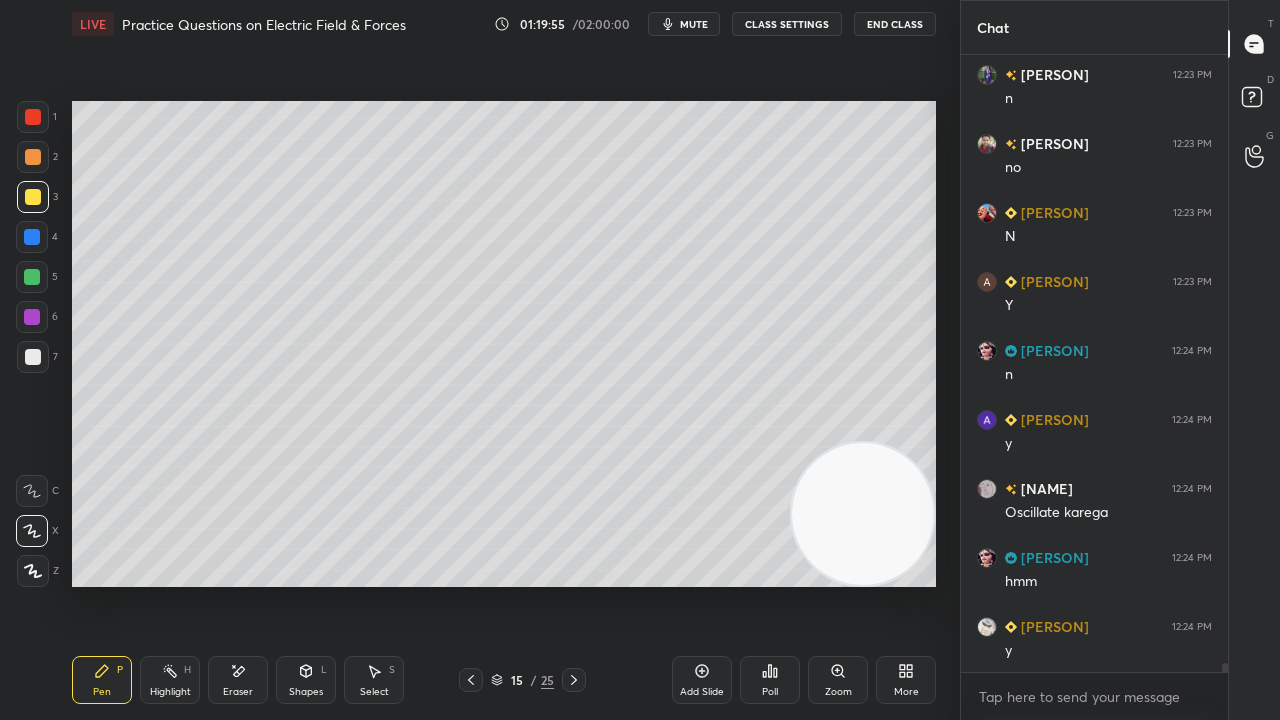 scroll, scrollTop: 40214, scrollLeft: 0, axis: vertical 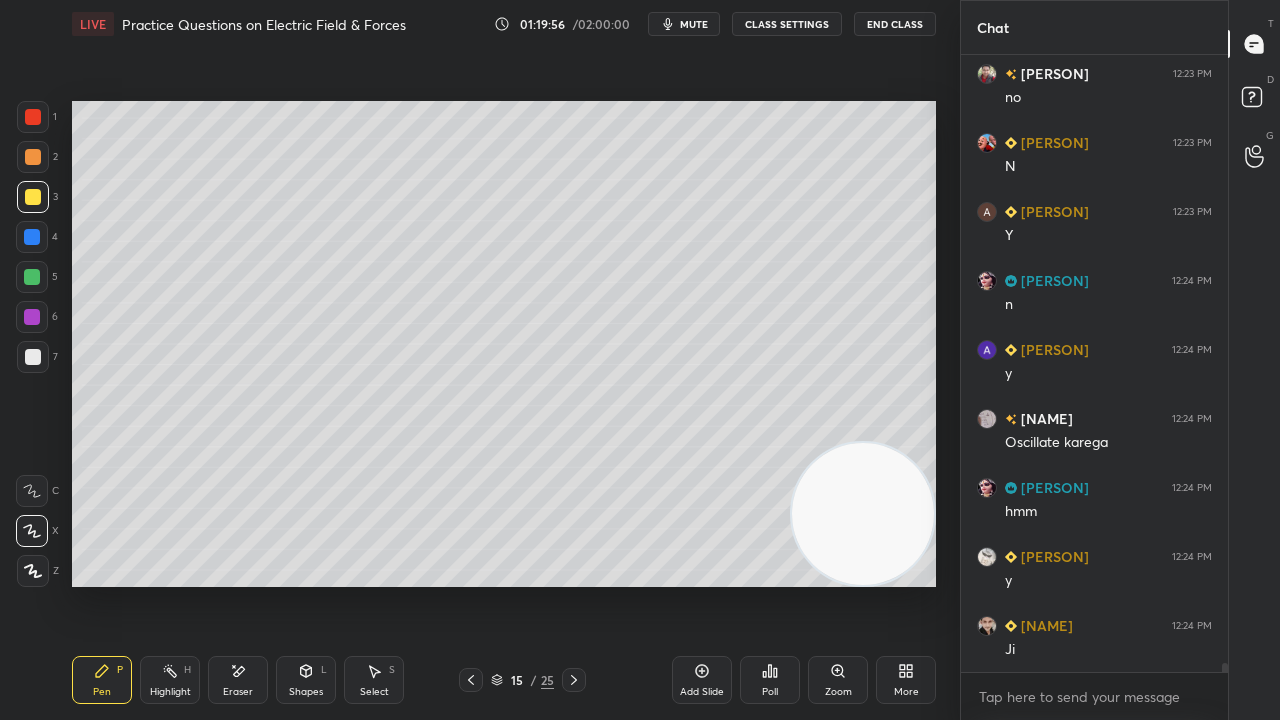 click on "mute" at bounding box center [694, 24] 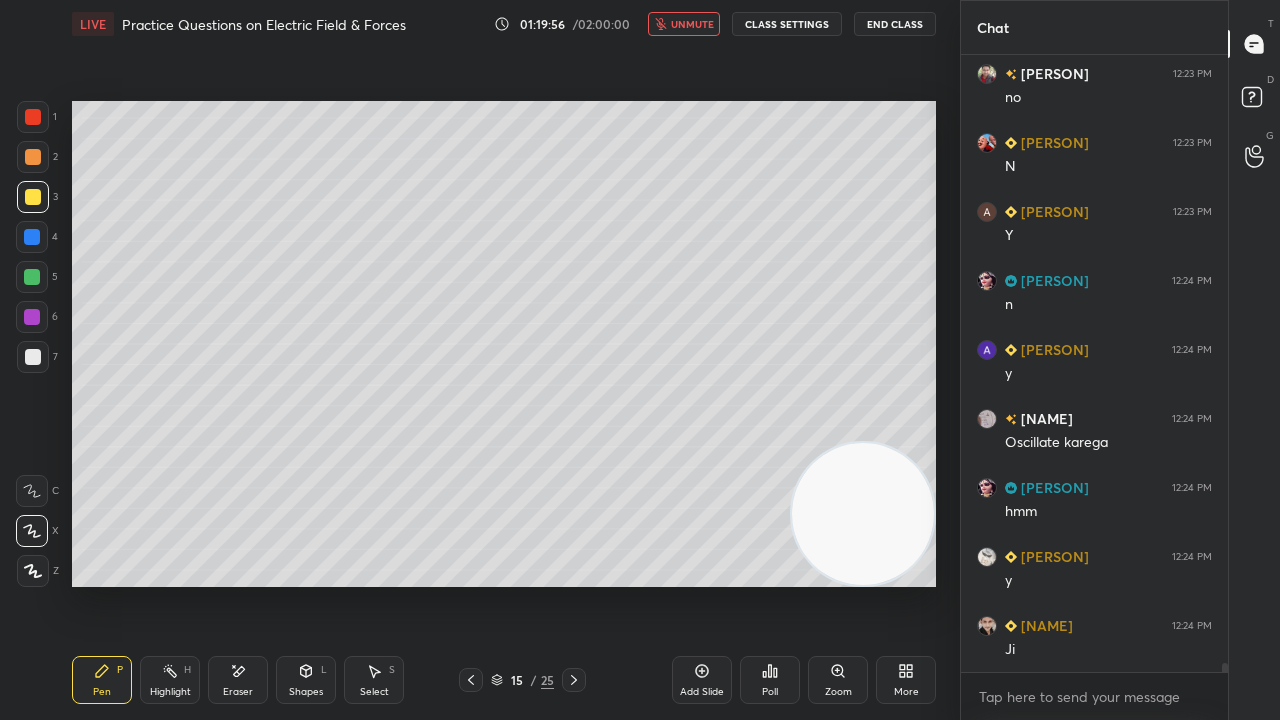 drag, startPoint x: 708, startPoint y: 24, endPoint x: 670, endPoint y: 45, distance: 43.416588 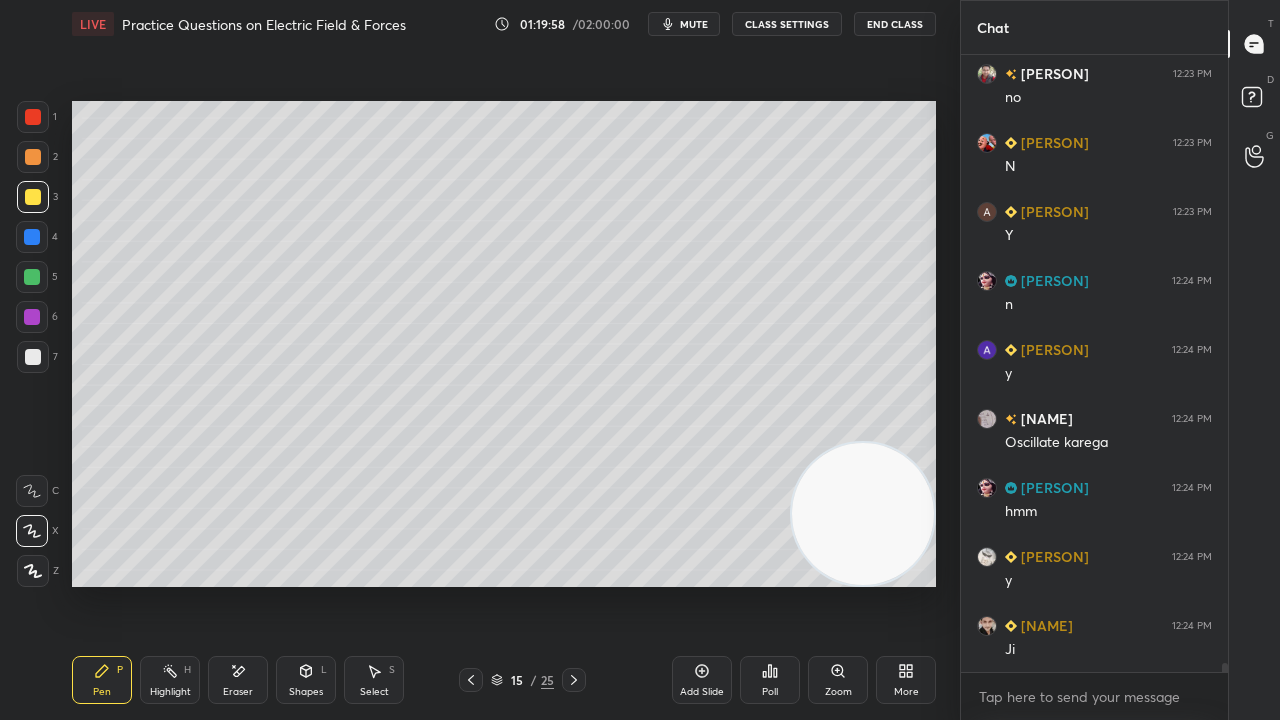click on "mute" at bounding box center [694, 24] 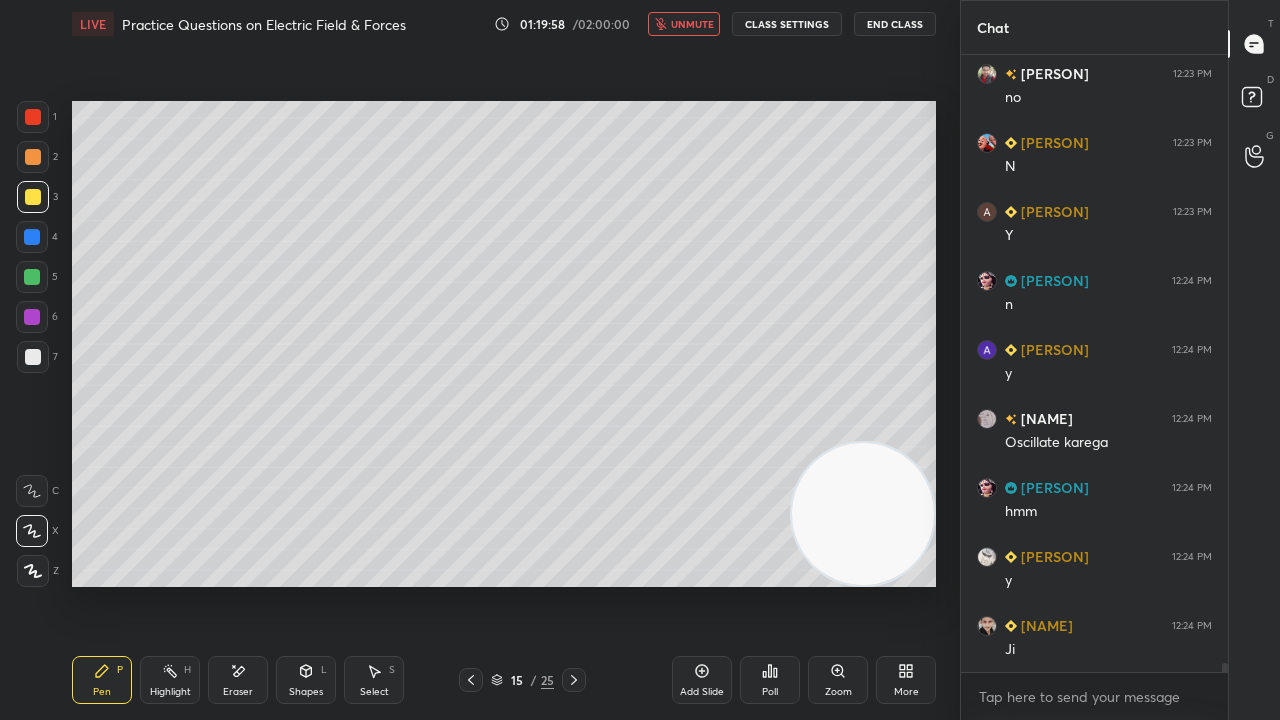 click on "unmute" at bounding box center (692, 24) 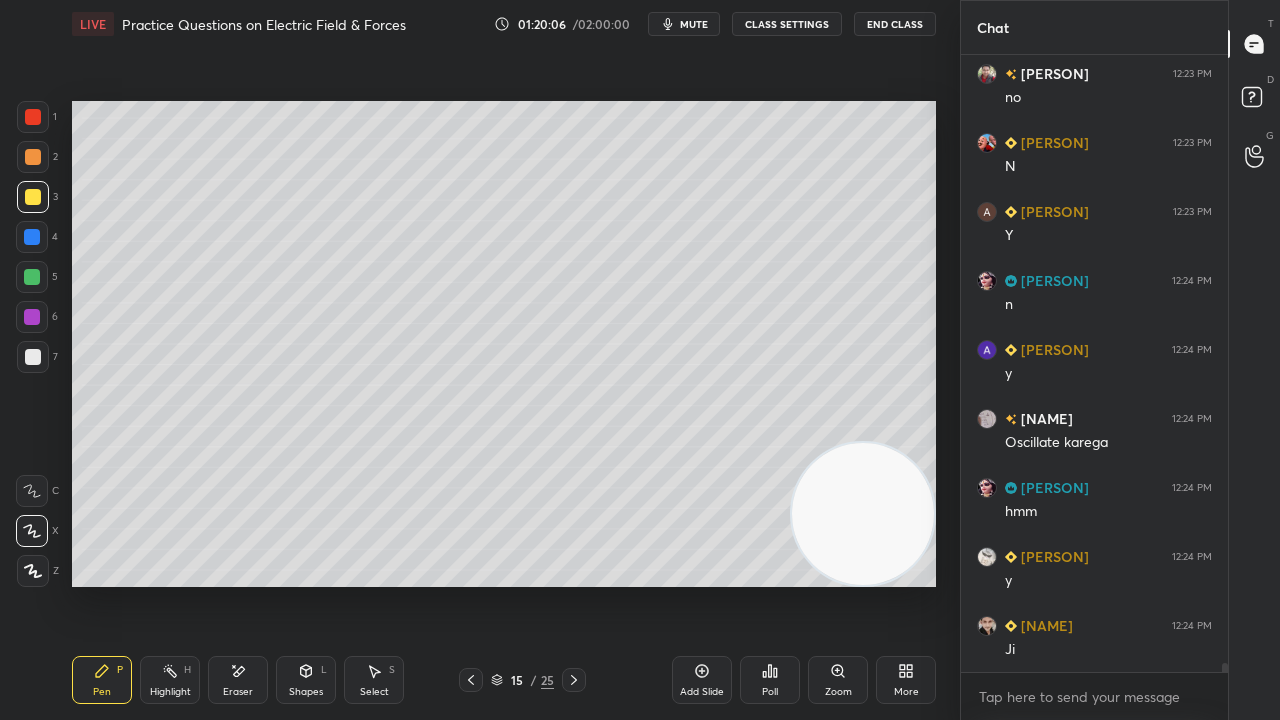 click on "mute" at bounding box center (694, 24) 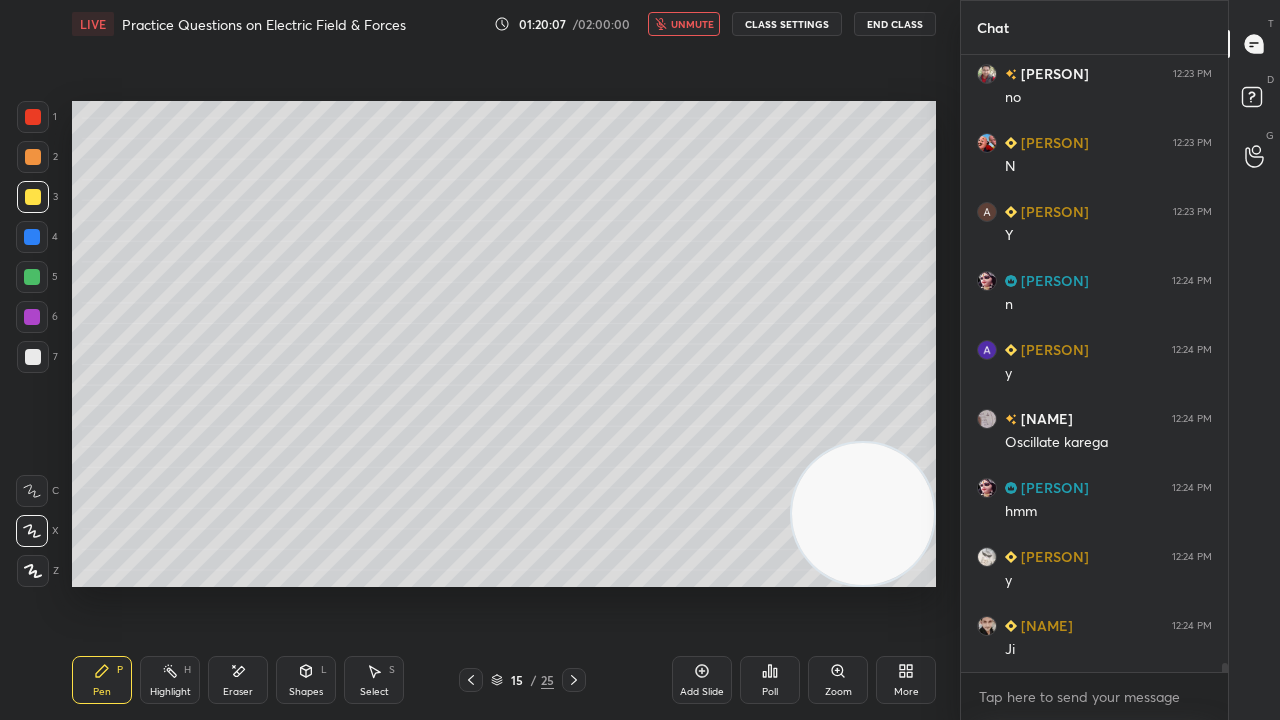 click on "unmute" at bounding box center (692, 24) 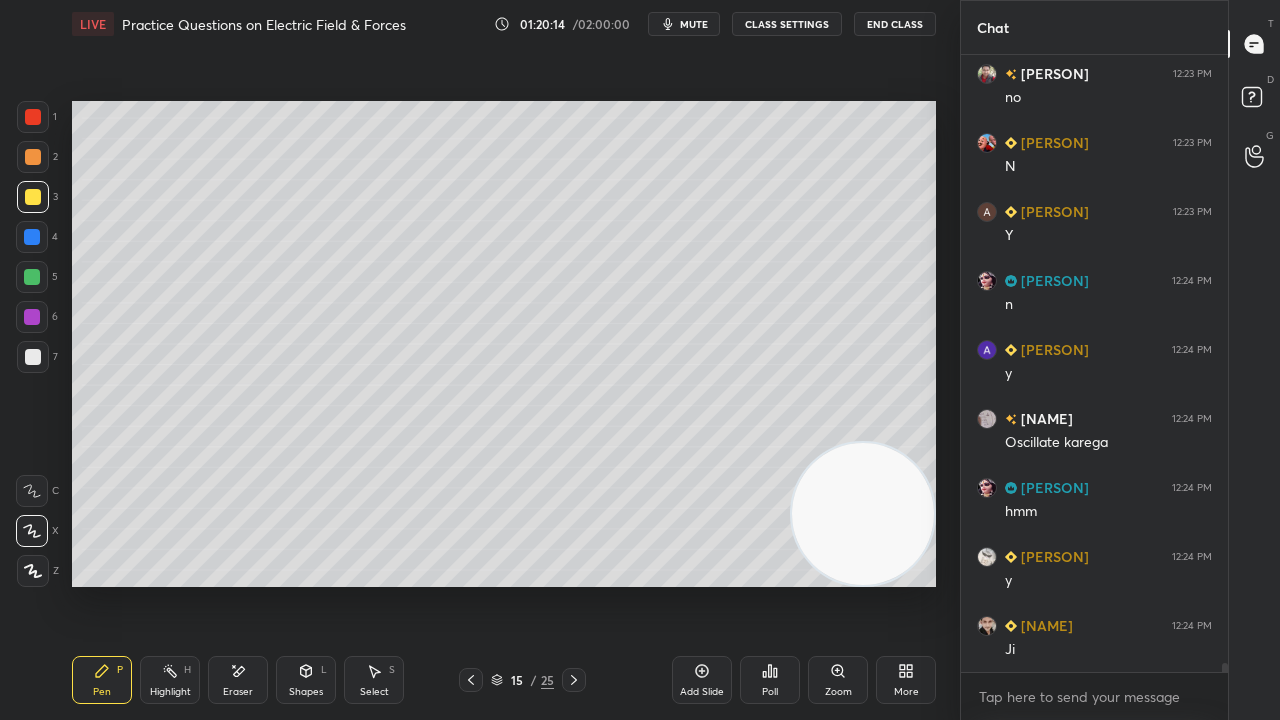 click on "mute" at bounding box center (684, 24) 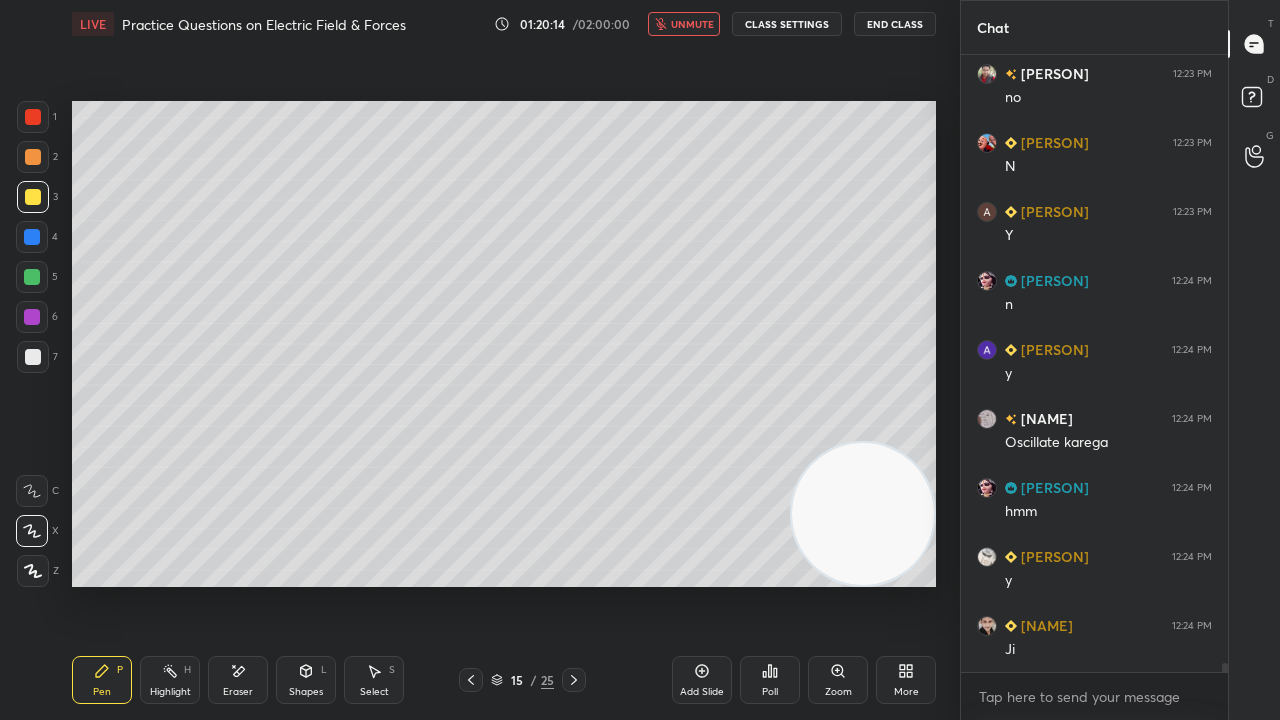 click on "unmute" at bounding box center [692, 24] 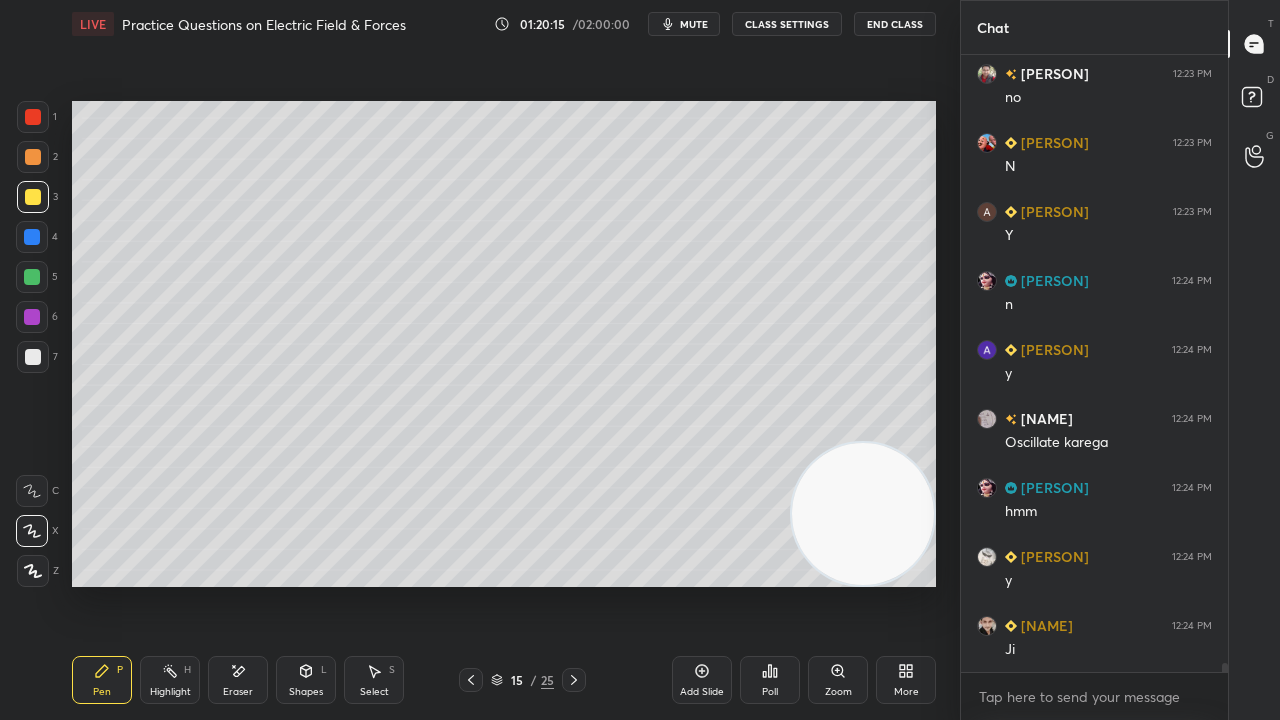 drag, startPoint x: 28, startPoint y: 117, endPoint x: 53, endPoint y: 114, distance: 25.179358 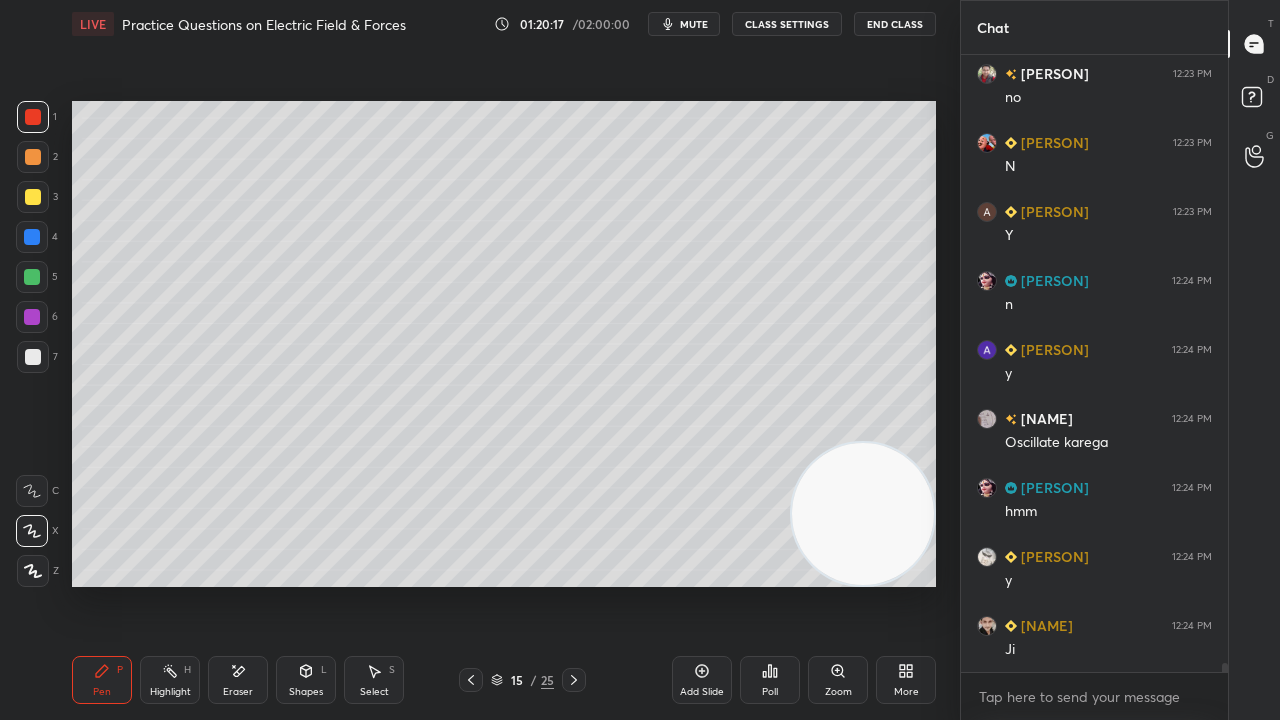 click on "mute" at bounding box center (694, 24) 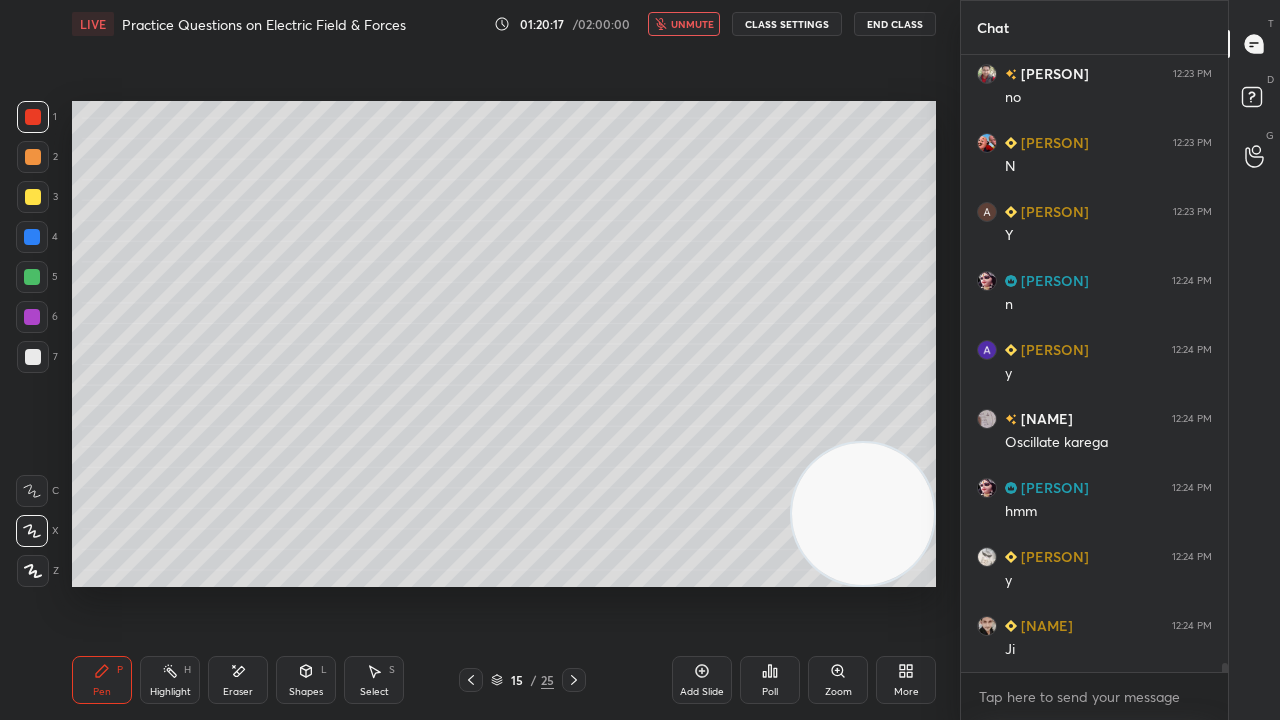 click on "unmute" at bounding box center (692, 24) 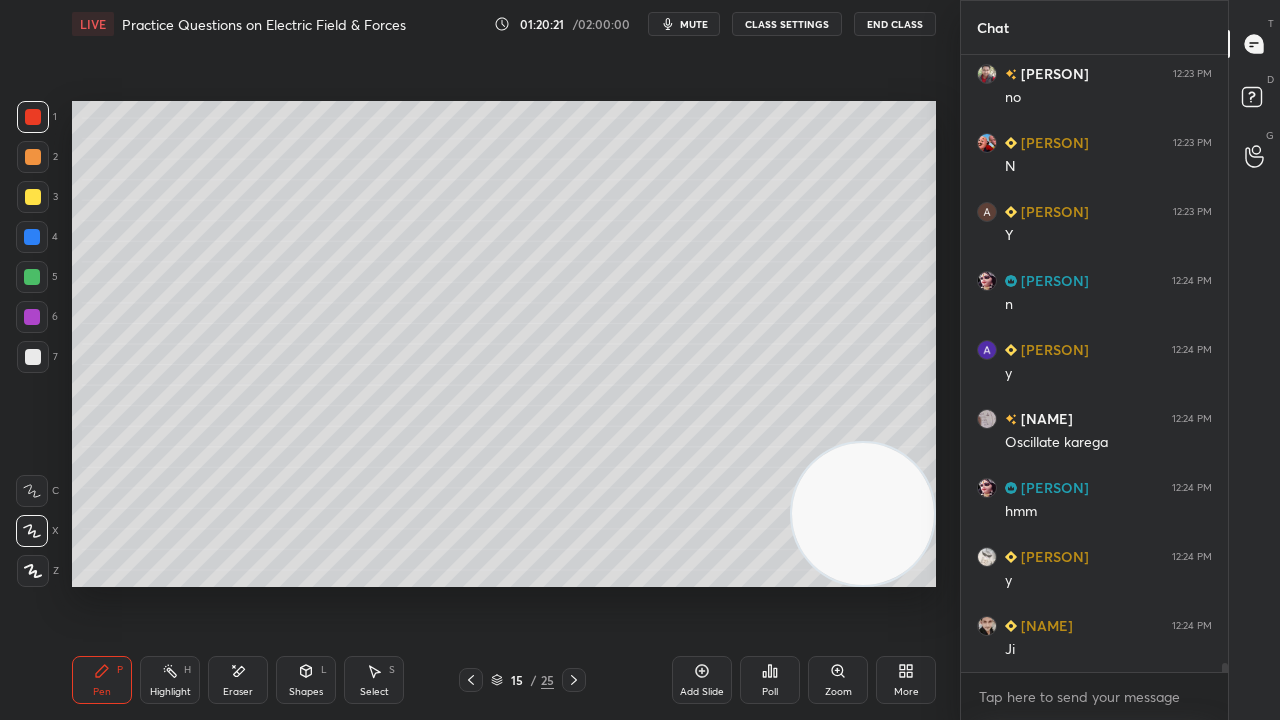 scroll, scrollTop: 40282, scrollLeft: 0, axis: vertical 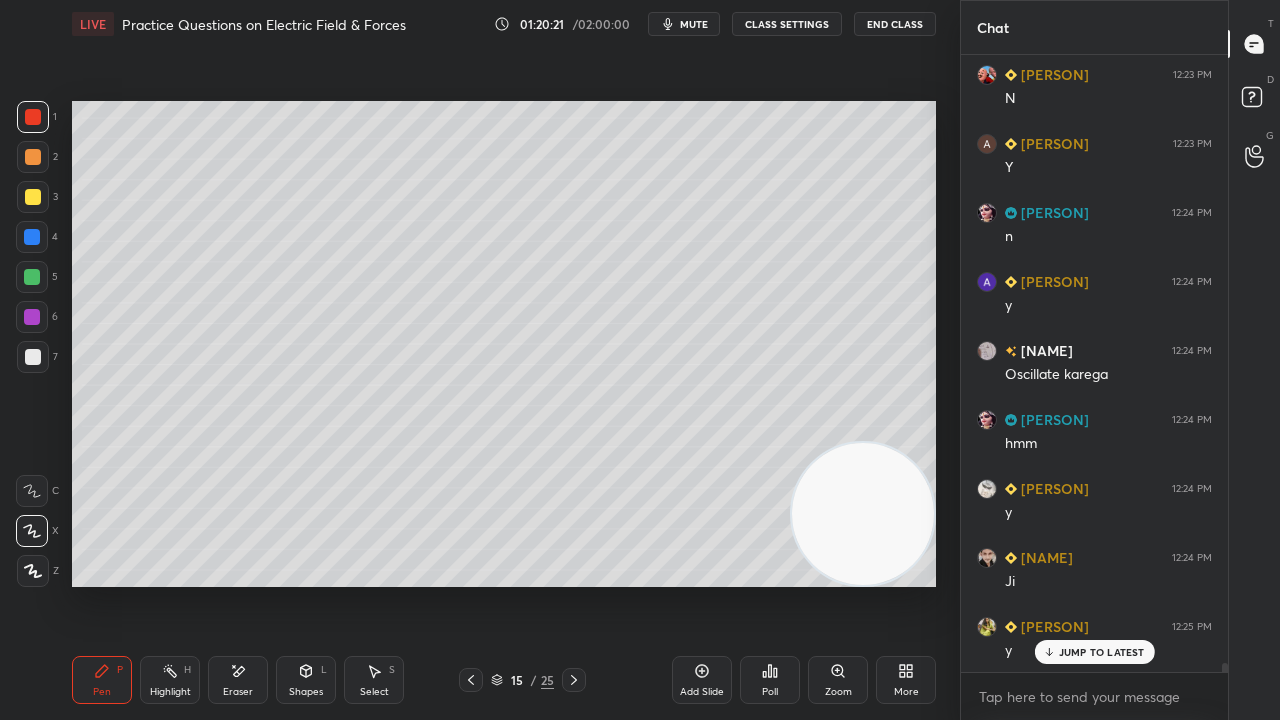 click 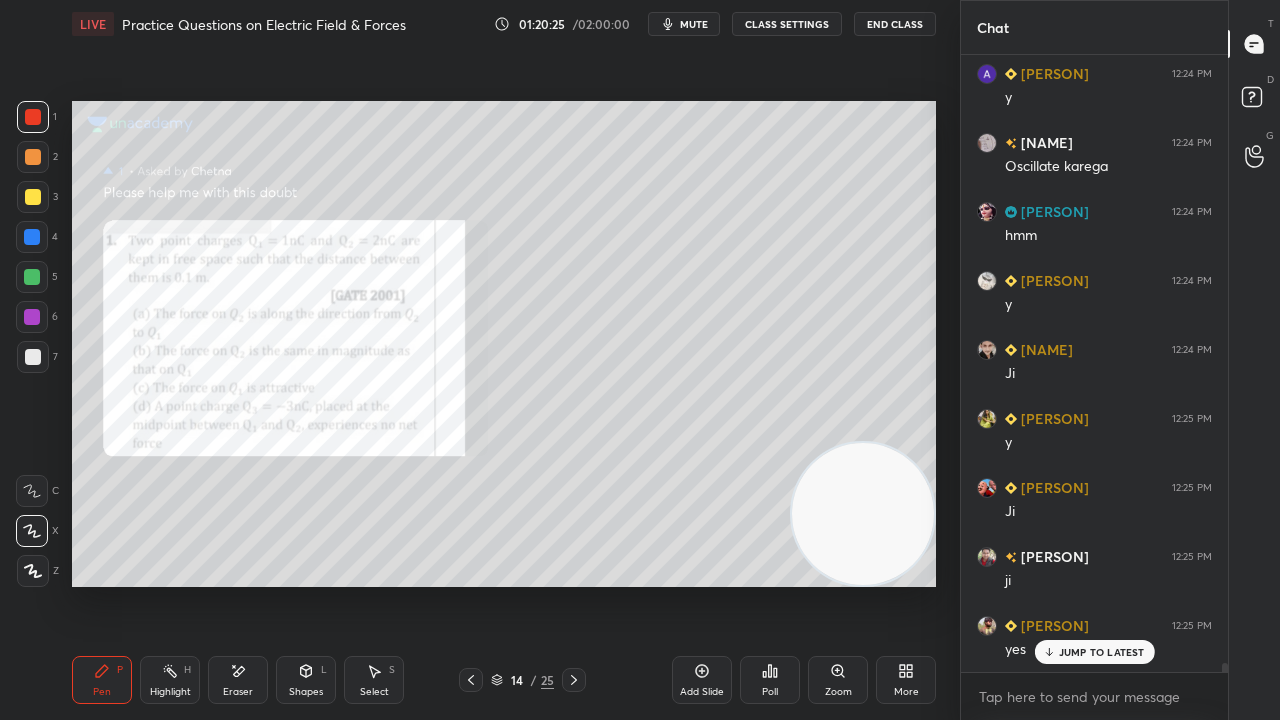 scroll, scrollTop: 40558, scrollLeft: 0, axis: vertical 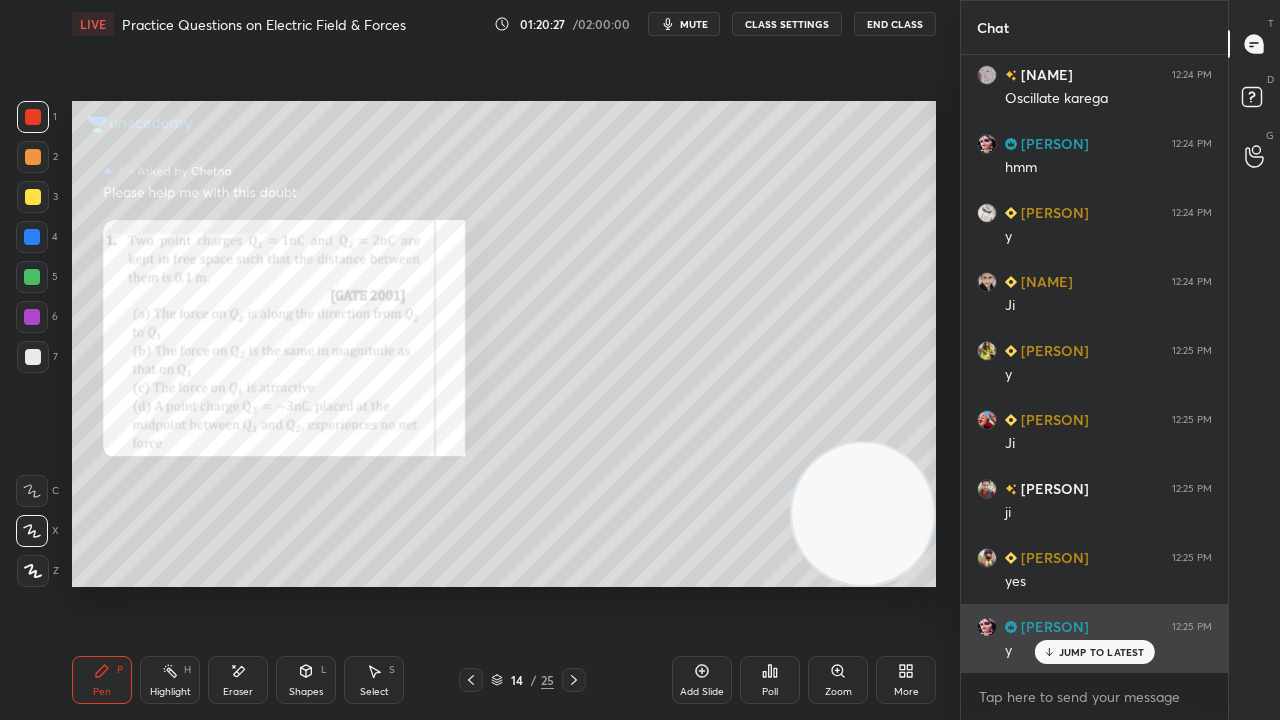 drag, startPoint x: 1064, startPoint y: 654, endPoint x: 1062, endPoint y: 670, distance: 16.124516 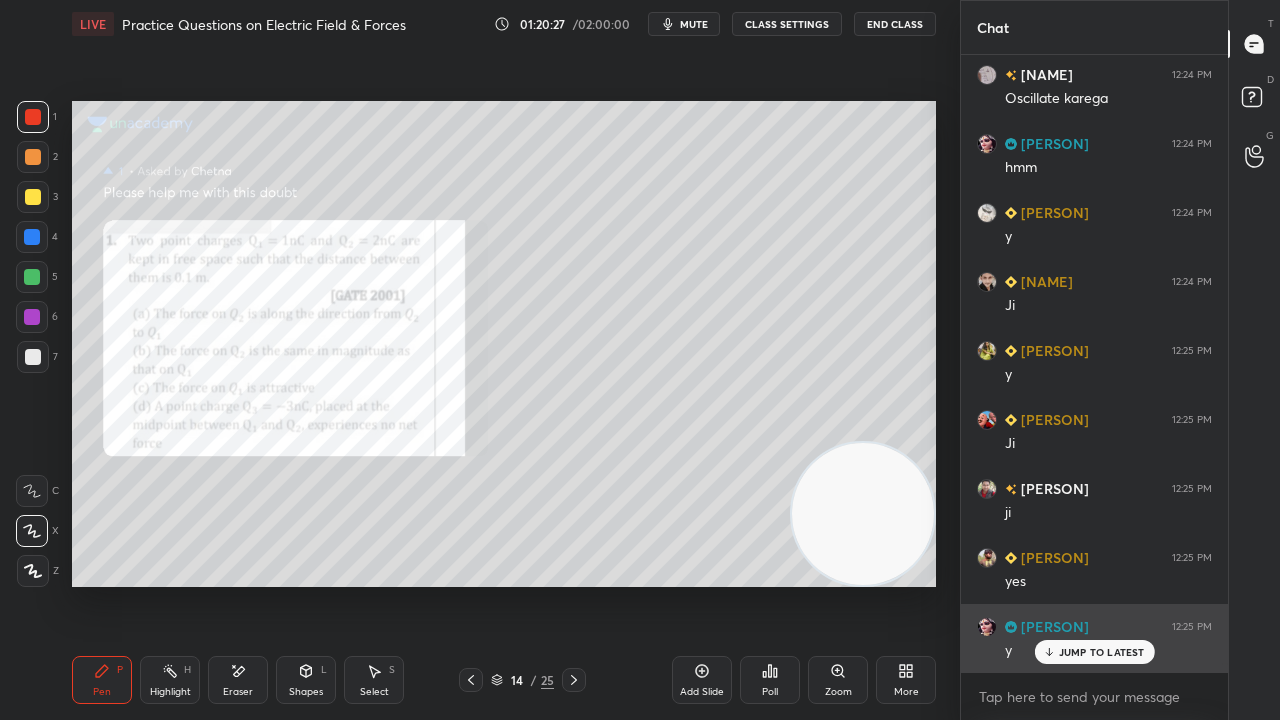 click on "JUMP TO LATEST" at bounding box center (1102, 652) 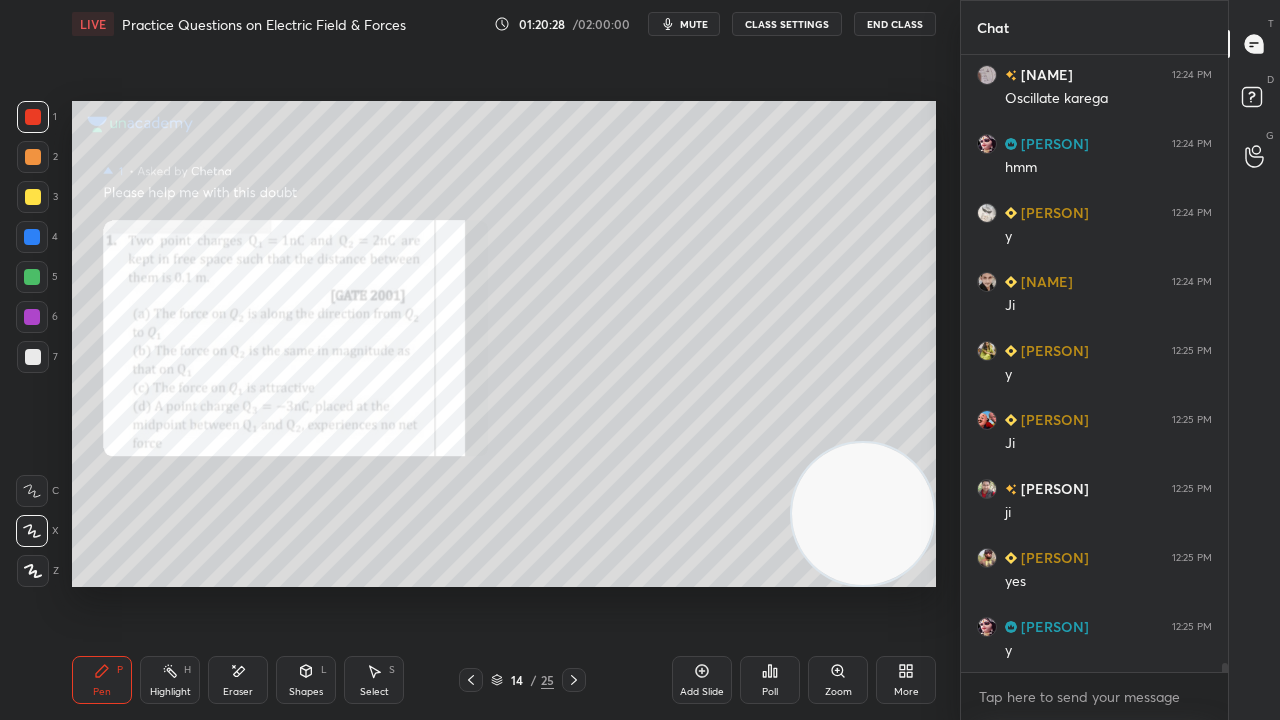 click on "mute" at bounding box center (694, 24) 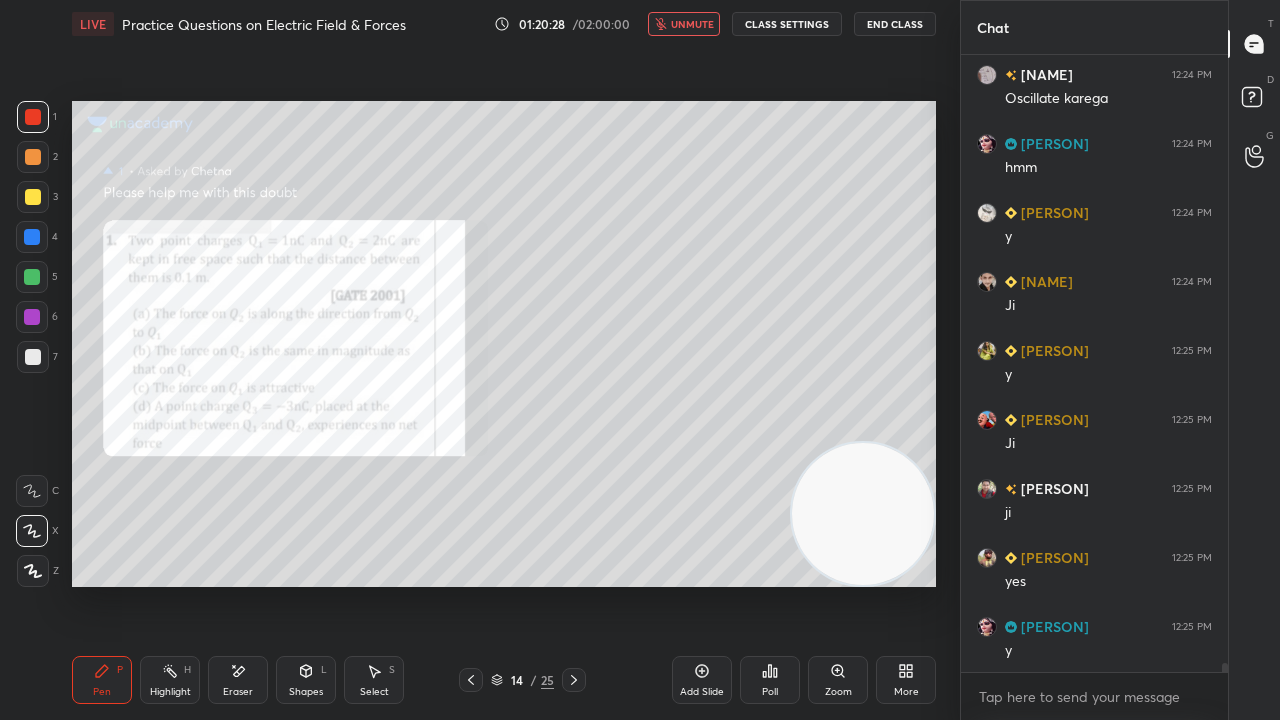 click on "unmute" at bounding box center [692, 24] 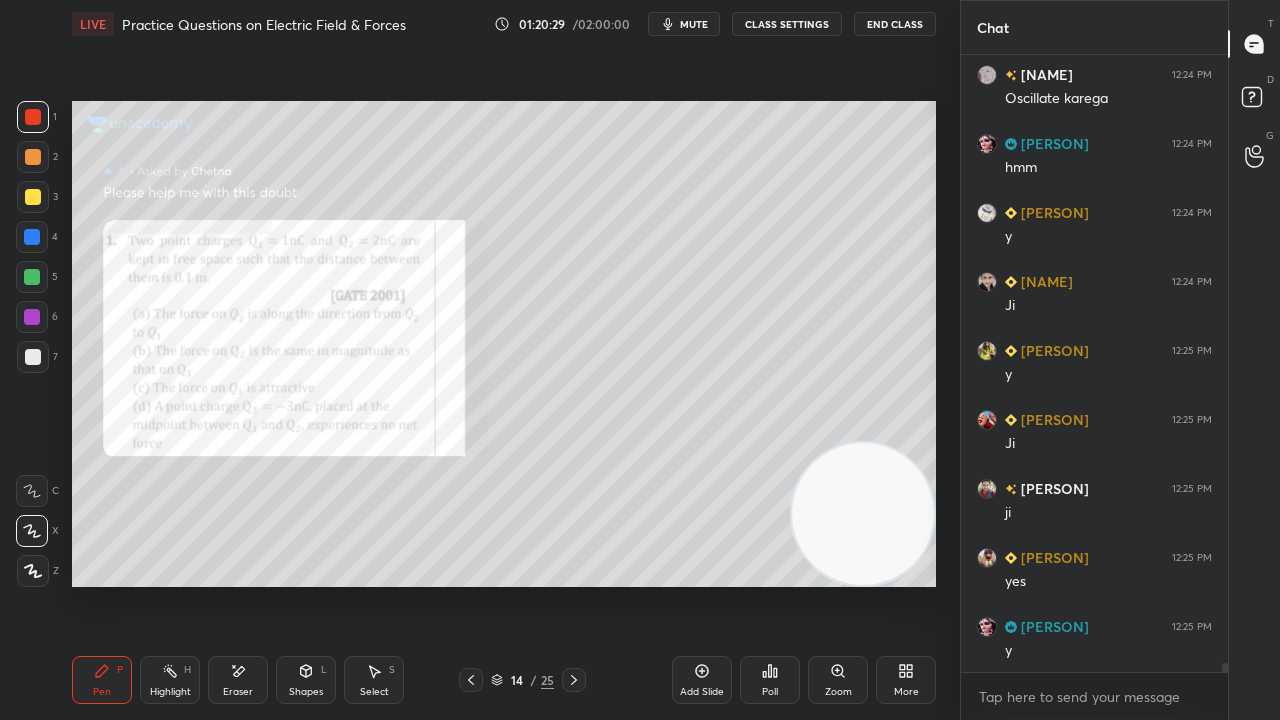 click on "1 2 3 4 5 6 7 C X Z E E Erase all   H H" at bounding box center (32, 344) 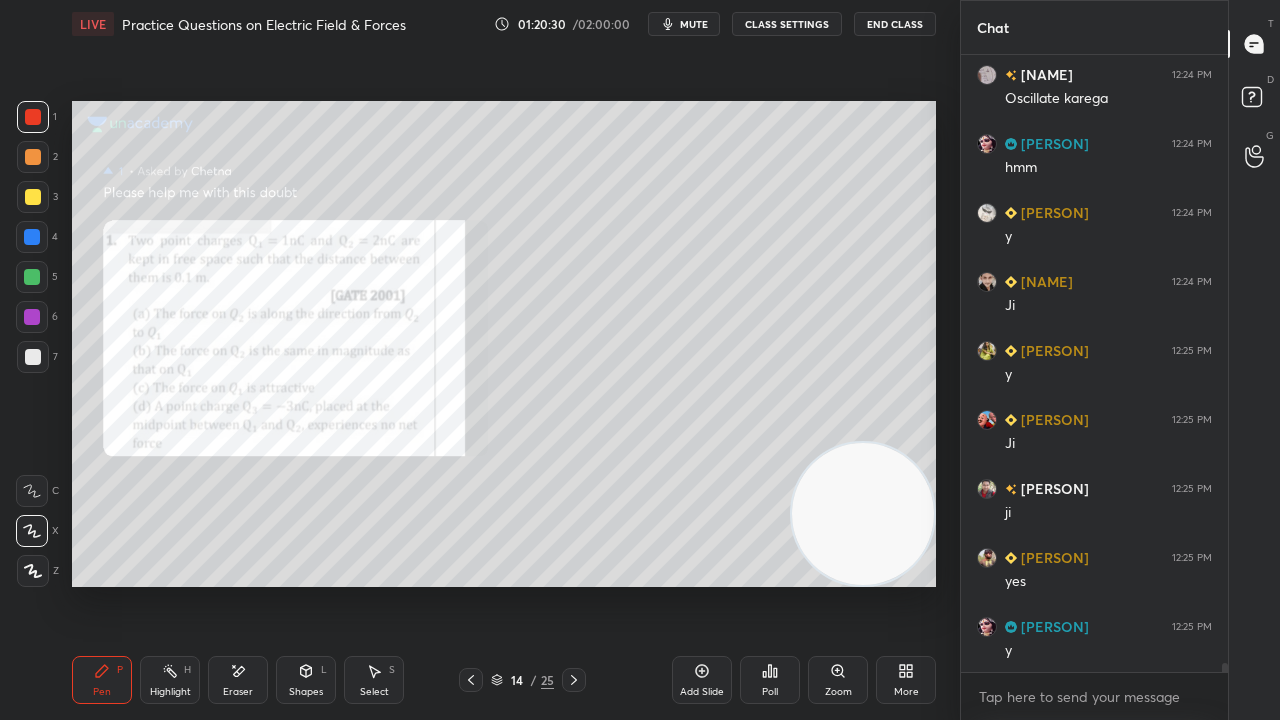 click at bounding box center (32, 277) 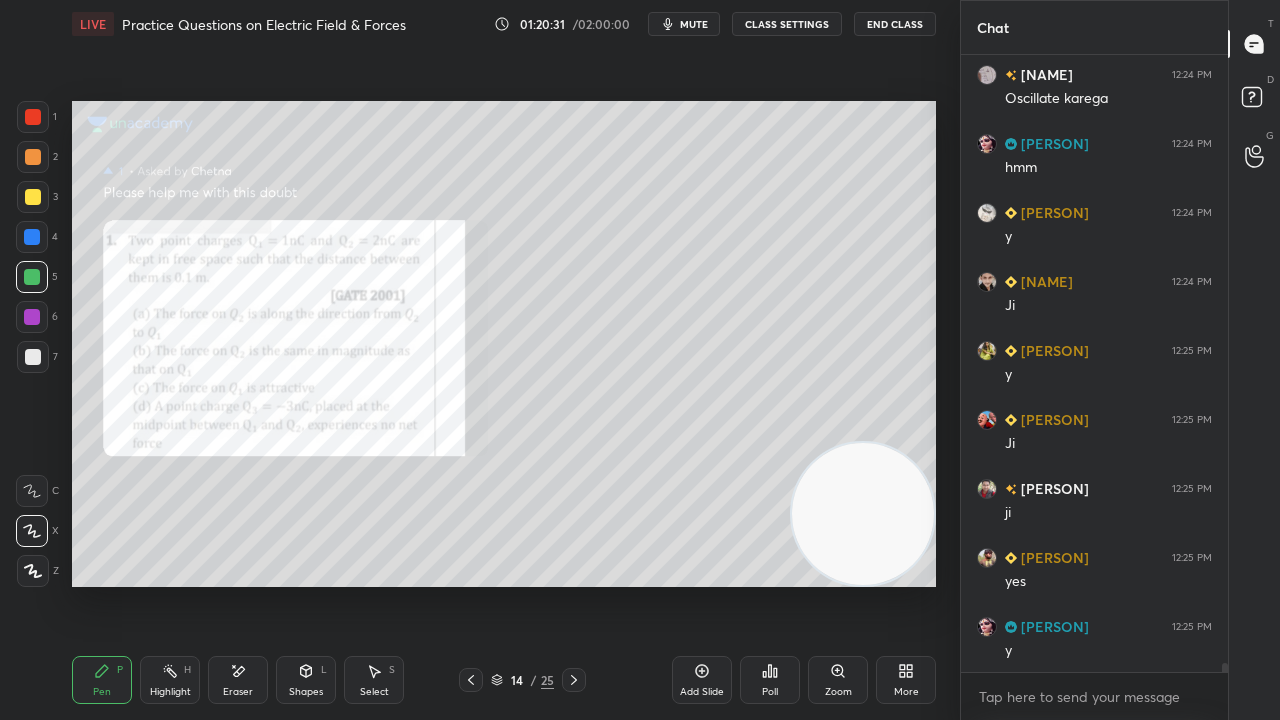 scroll, scrollTop: 40628, scrollLeft: 0, axis: vertical 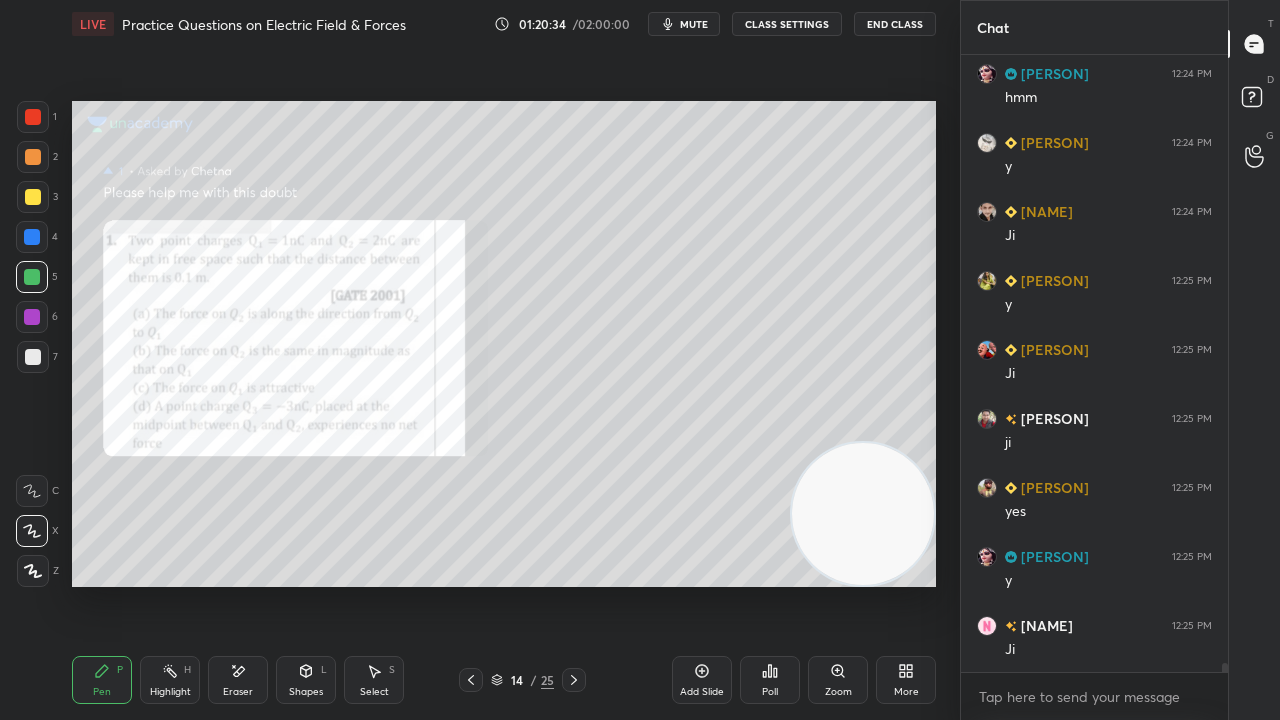click on "mute" at bounding box center (684, 24) 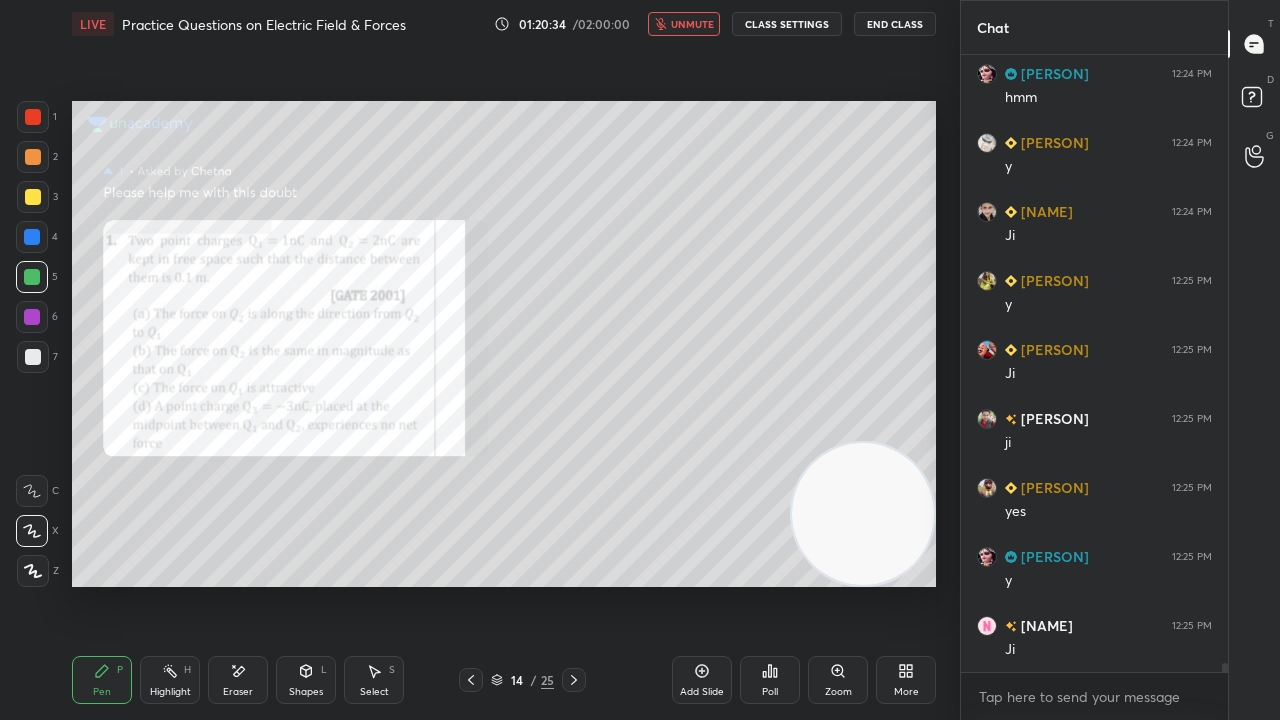 click on "unmute" at bounding box center [692, 24] 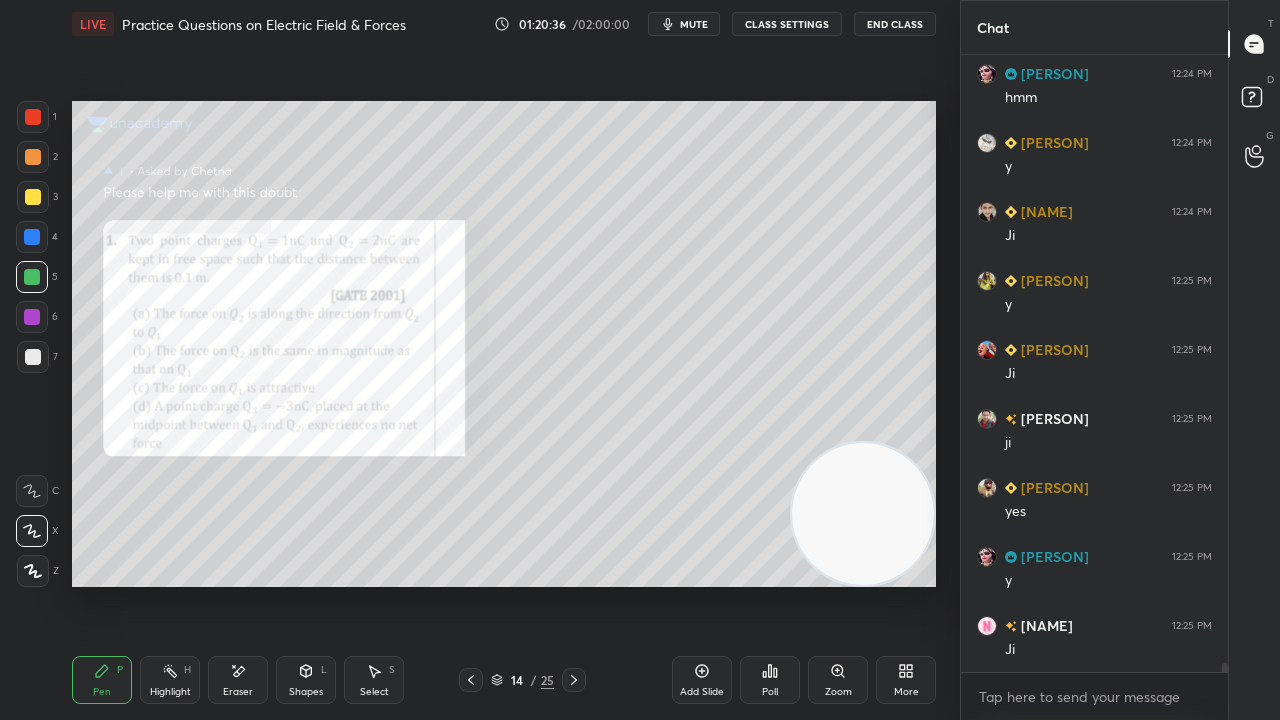 click on "mute" at bounding box center [684, 24] 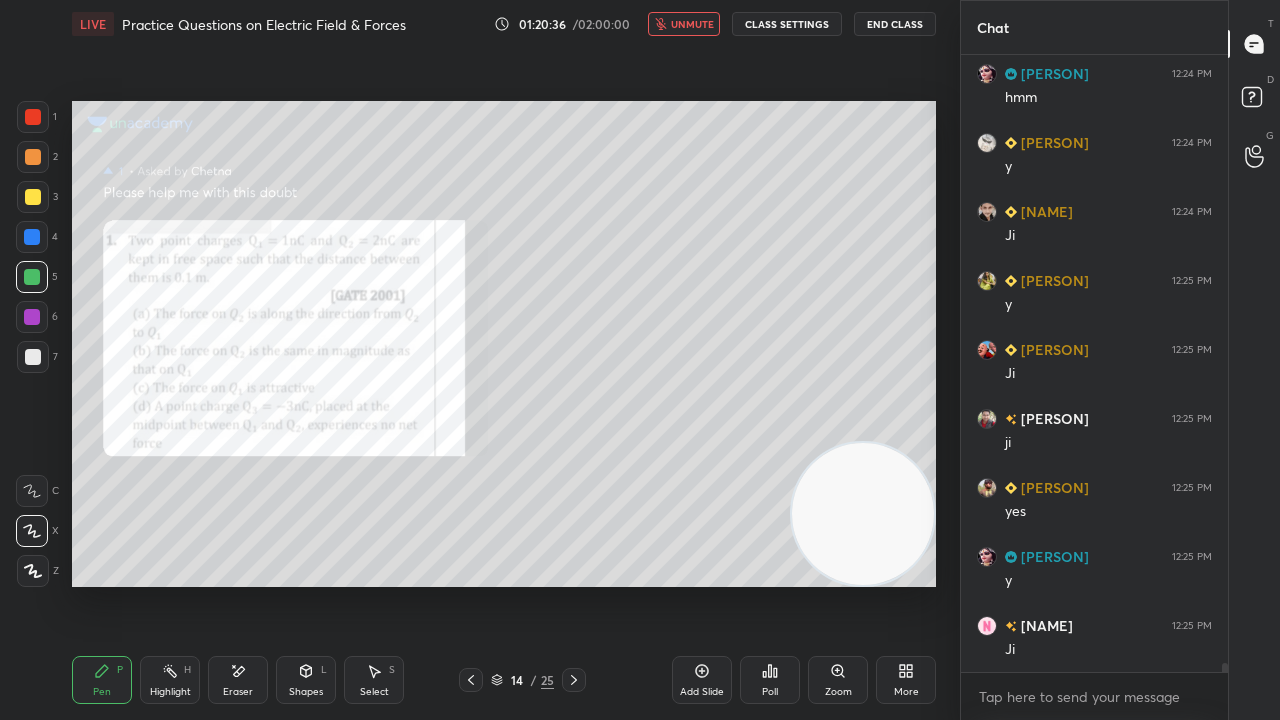 click on "unmute" at bounding box center [692, 24] 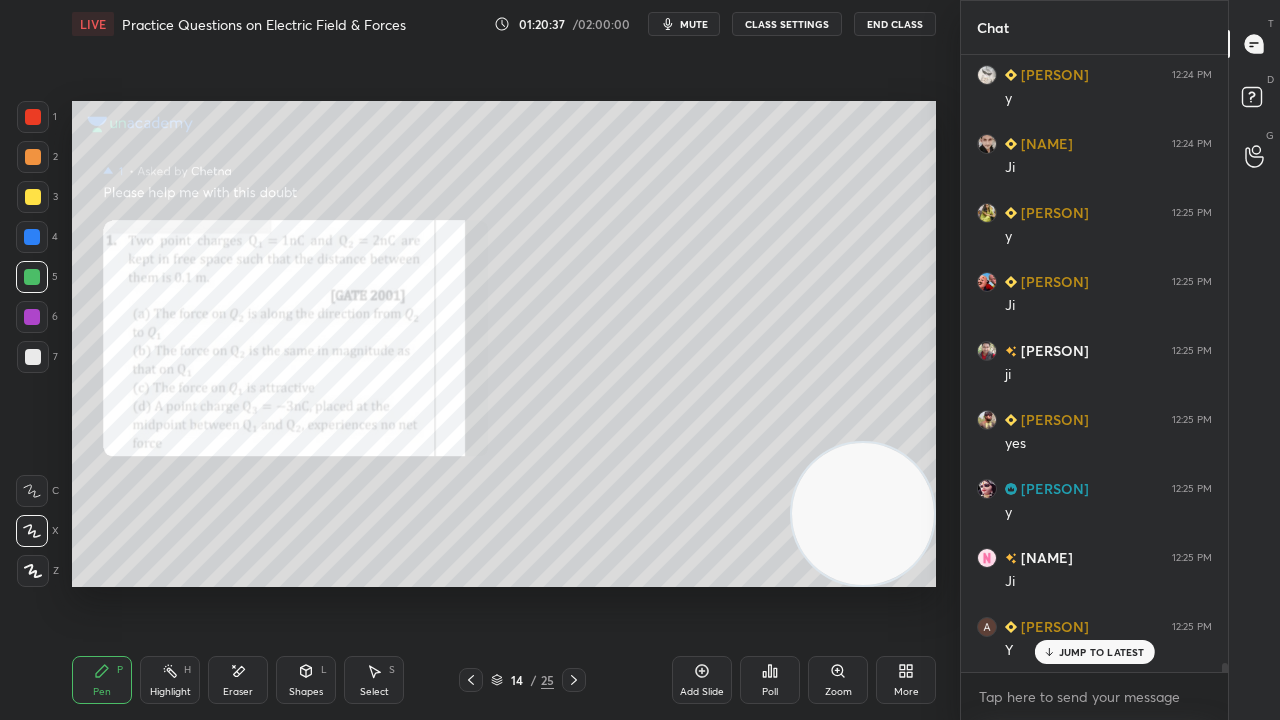 click 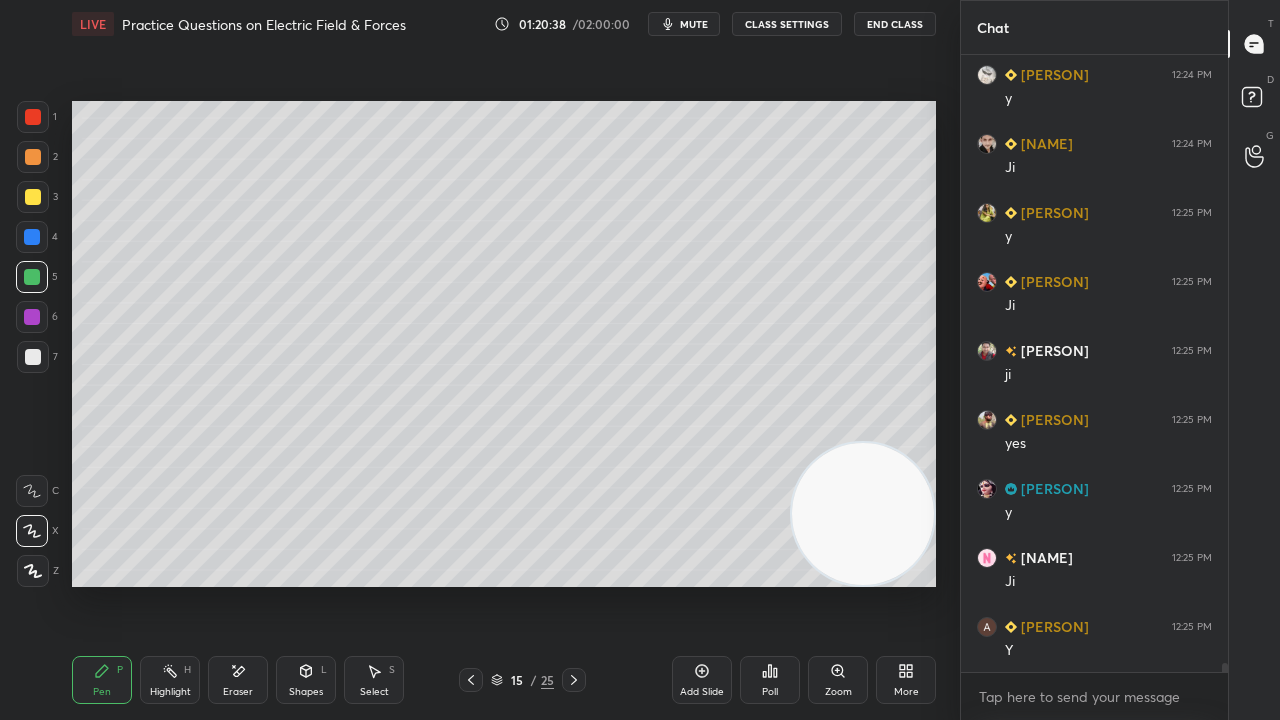 scroll, scrollTop: 40766, scrollLeft: 0, axis: vertical 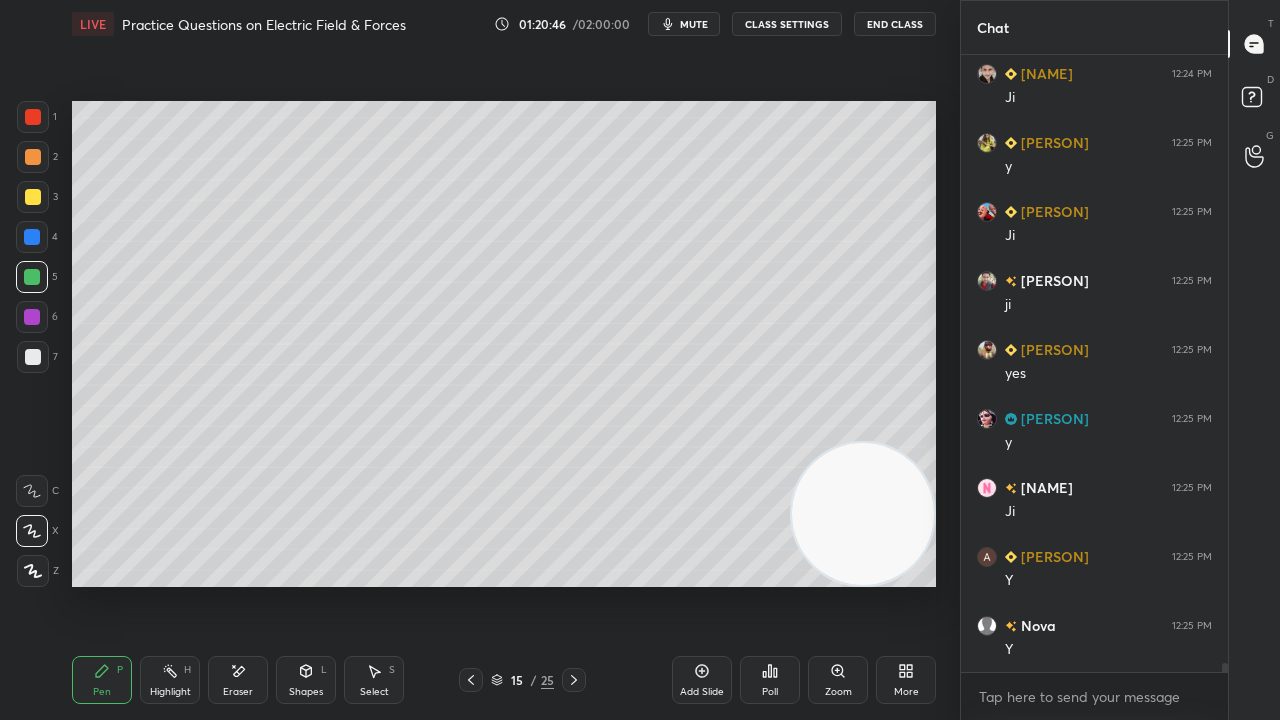 click on "Eraser" at bounding box center (238, 680) 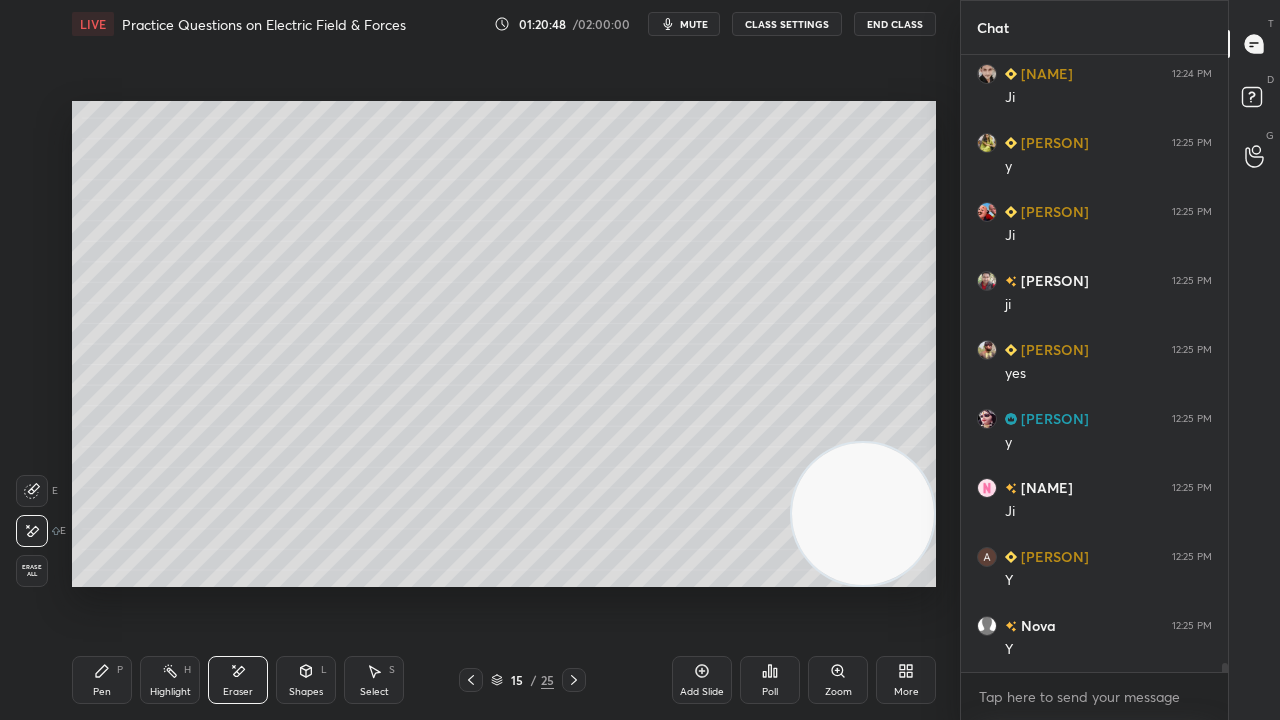 click on "Pen P" at bounding box center [102, 680] 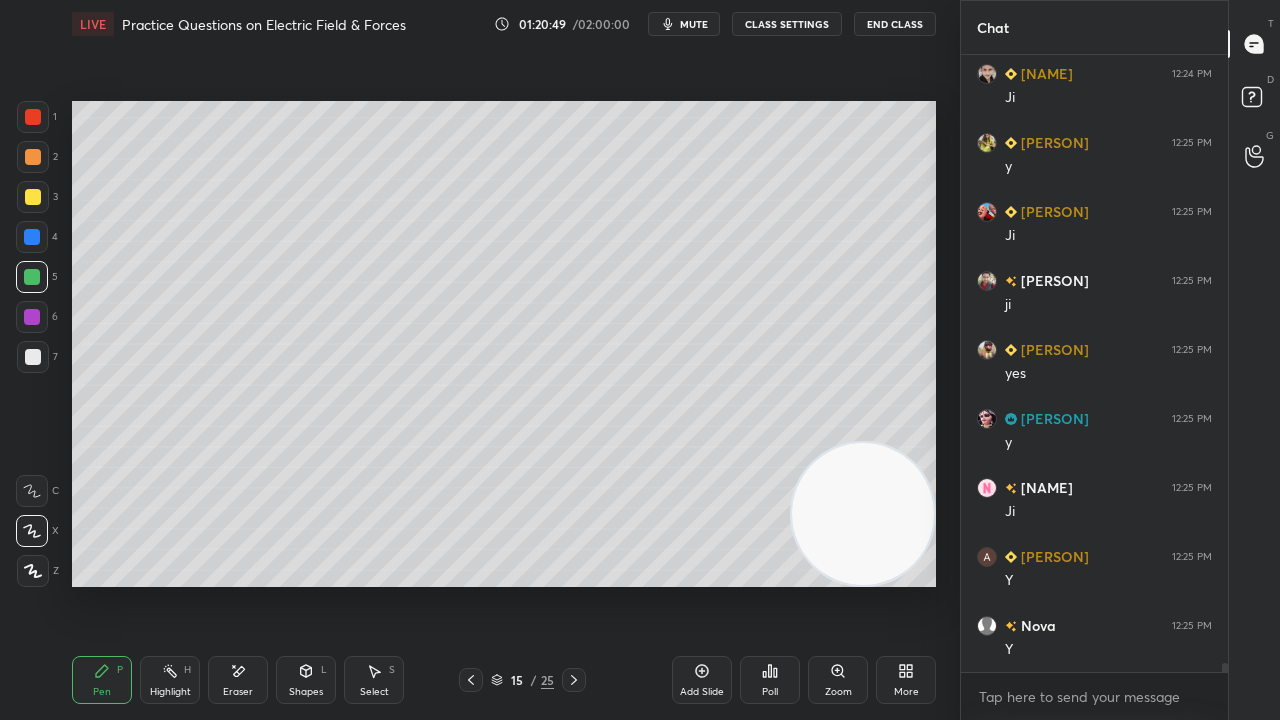 click at bounding box center (33, 357) 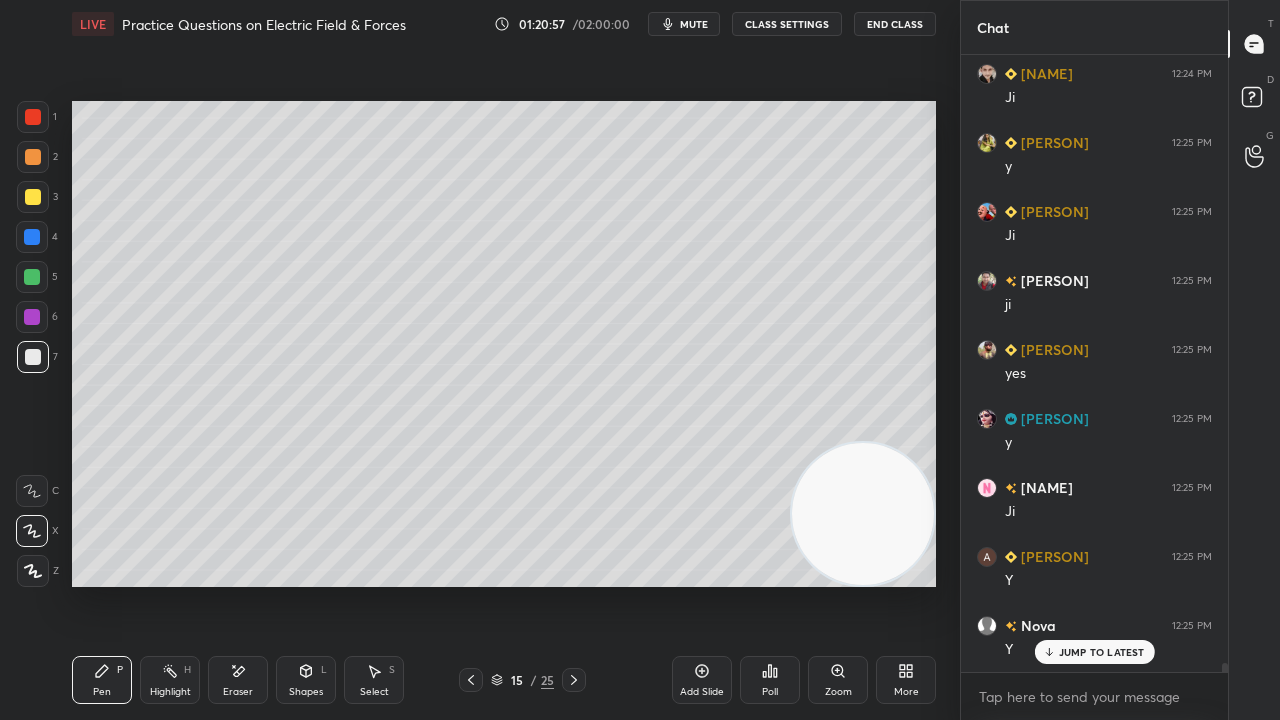 scroll, scrollTop: 40834, scrollLeft: 0, axis: vertical 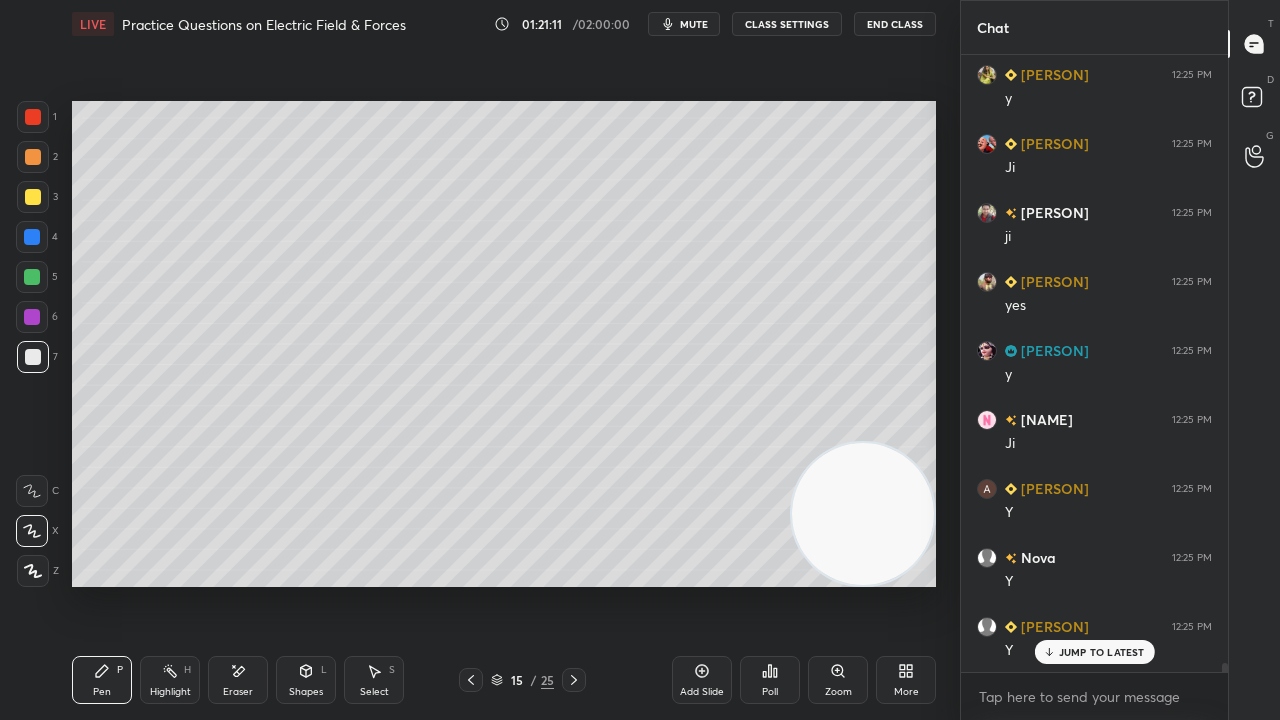 click 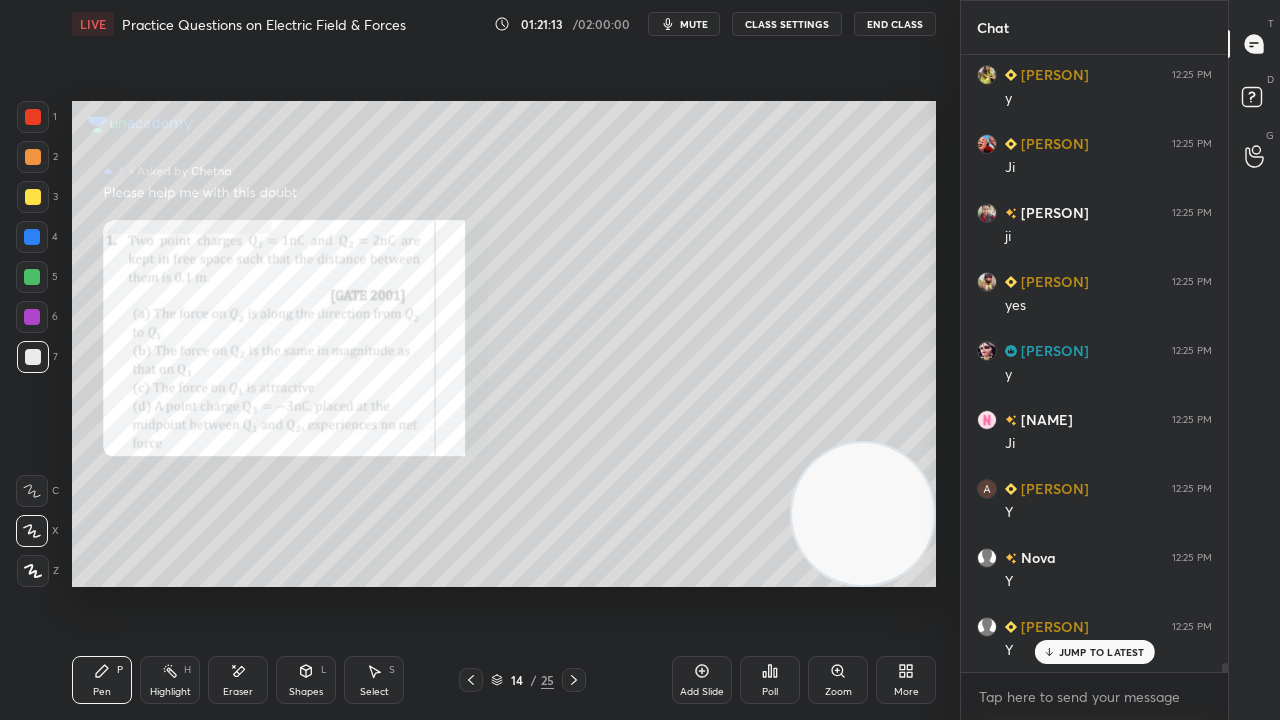 drag, startPoint x: 578, startPoint y: 677, endPoint x: 610, endPoint y: 714, distance: 48.9183 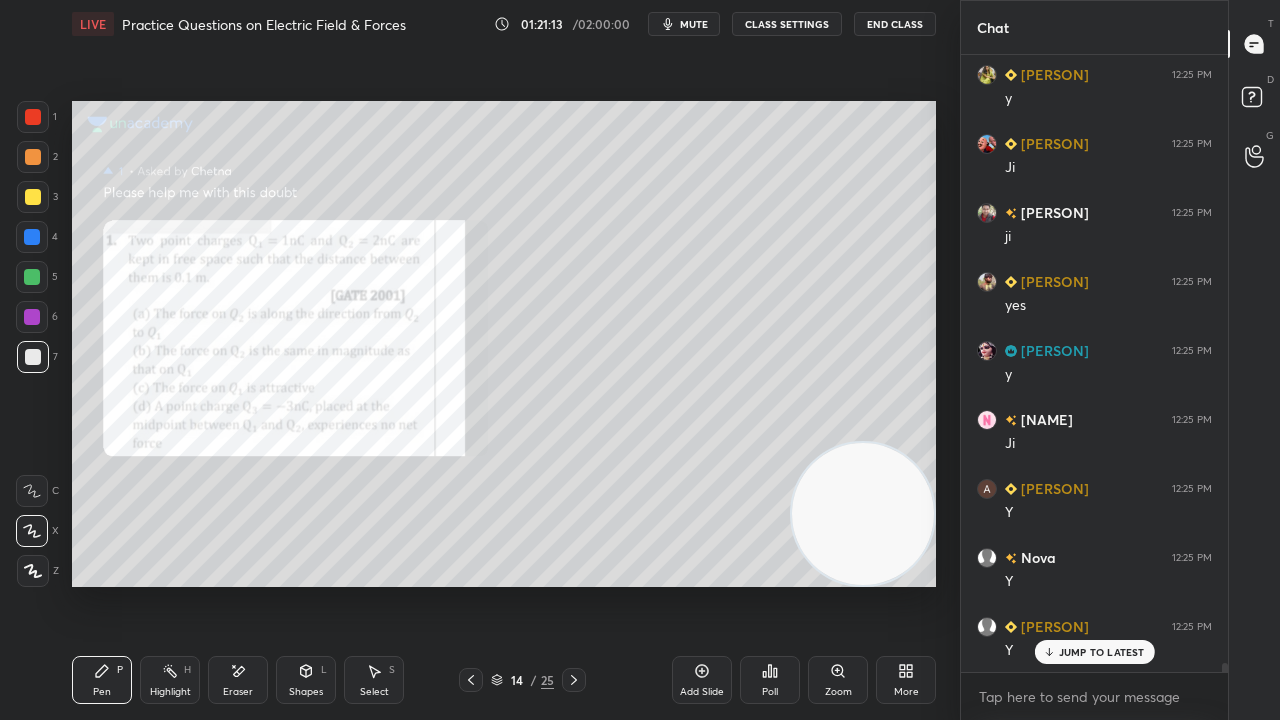 click on "Pen P Highlight H Eraser Shapes L Select S 14 / 25 Add Slide Poll Zoom More" at bounding box center [504, 680] 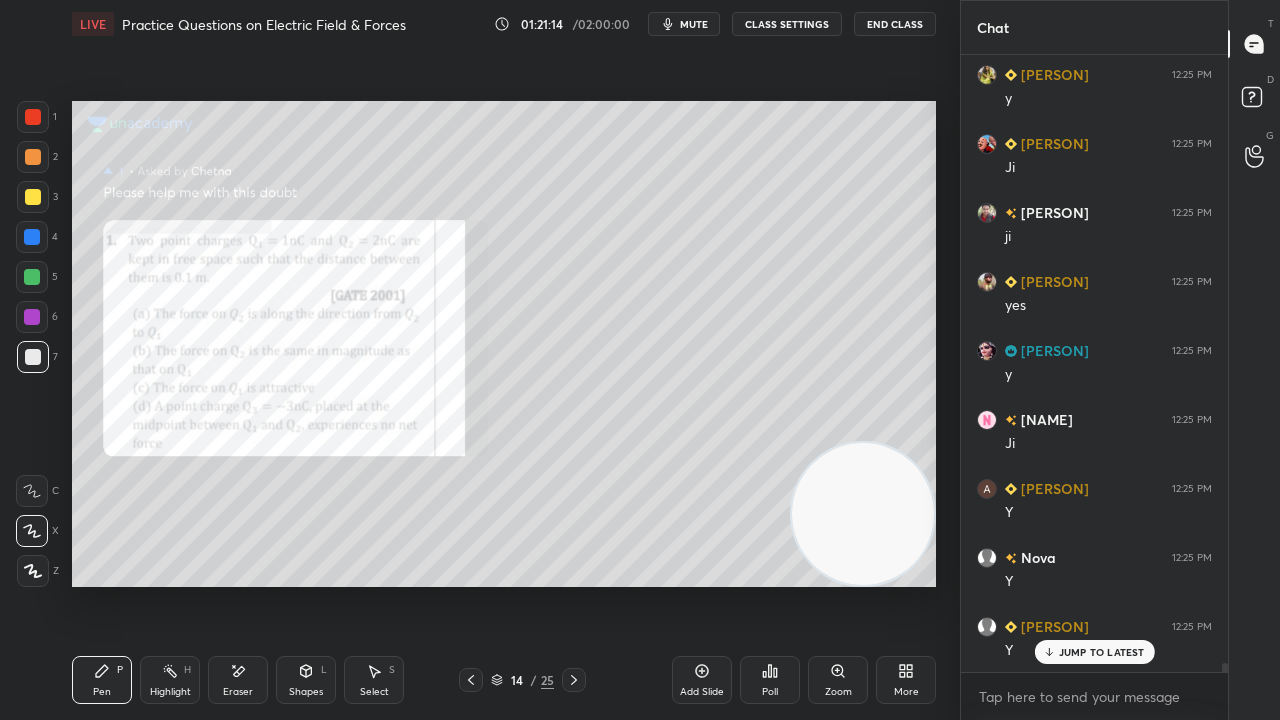 click at bounding box center [33, 117] 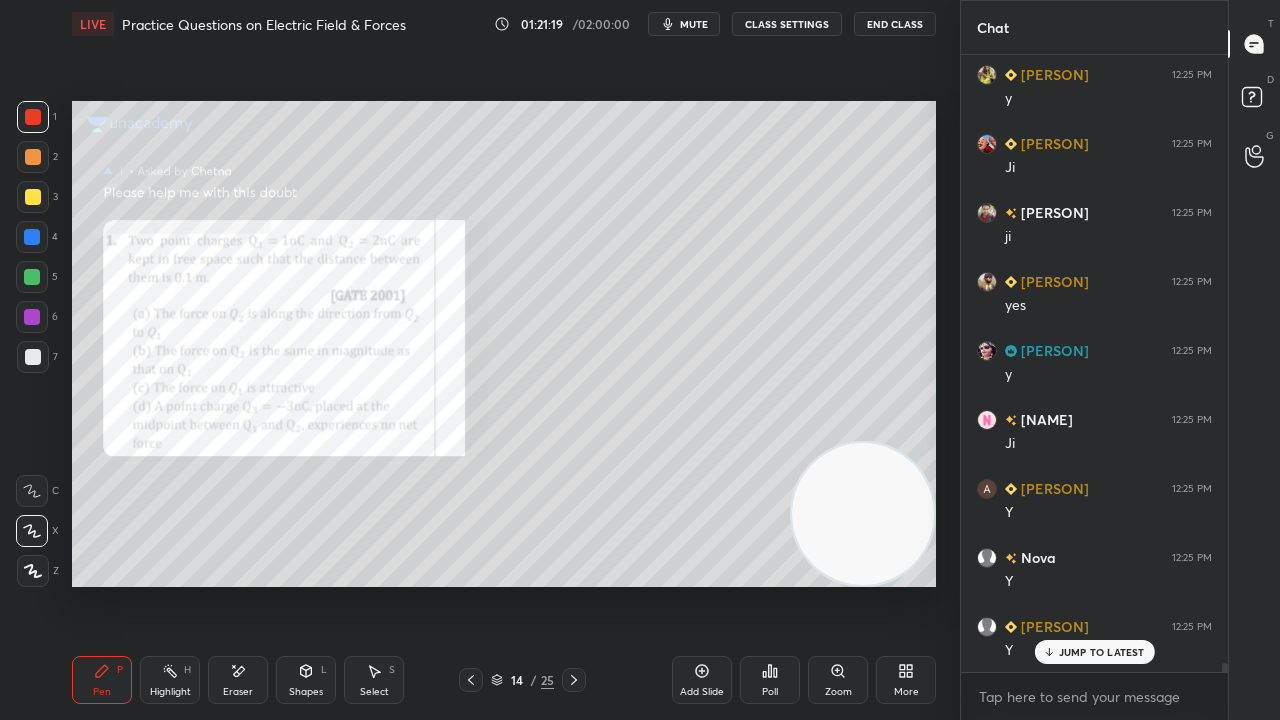 click 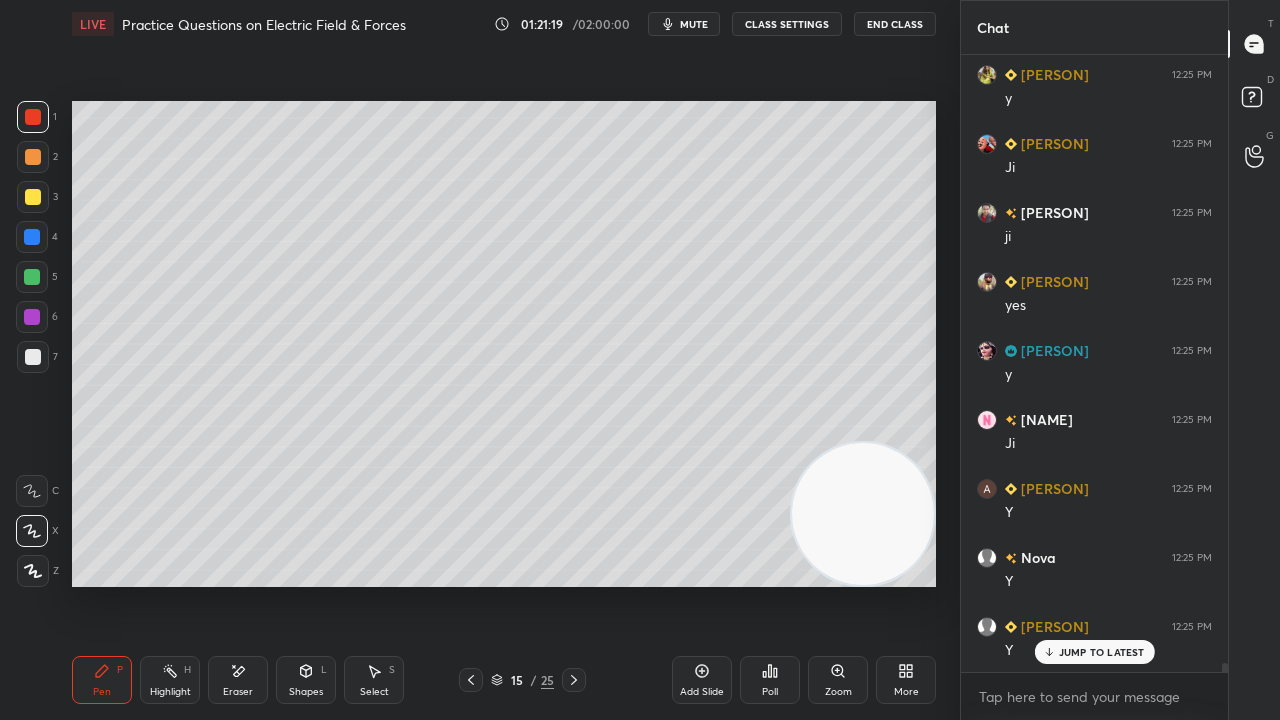 click 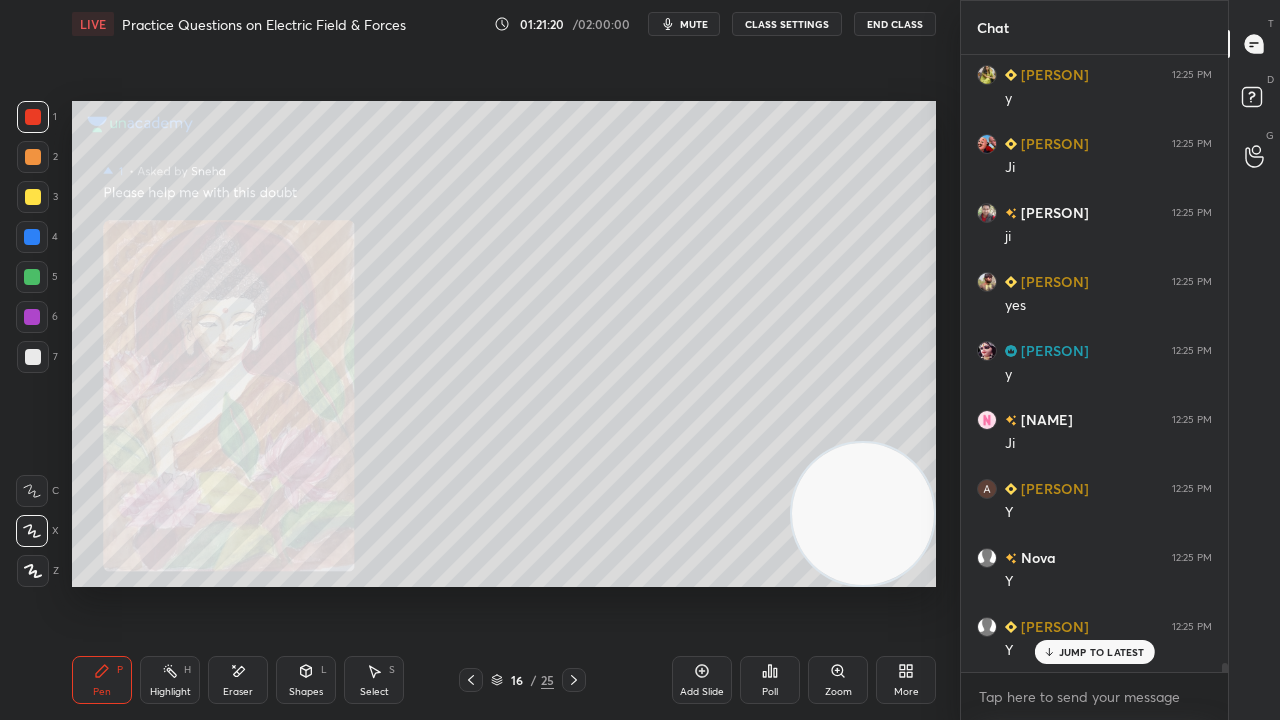 click 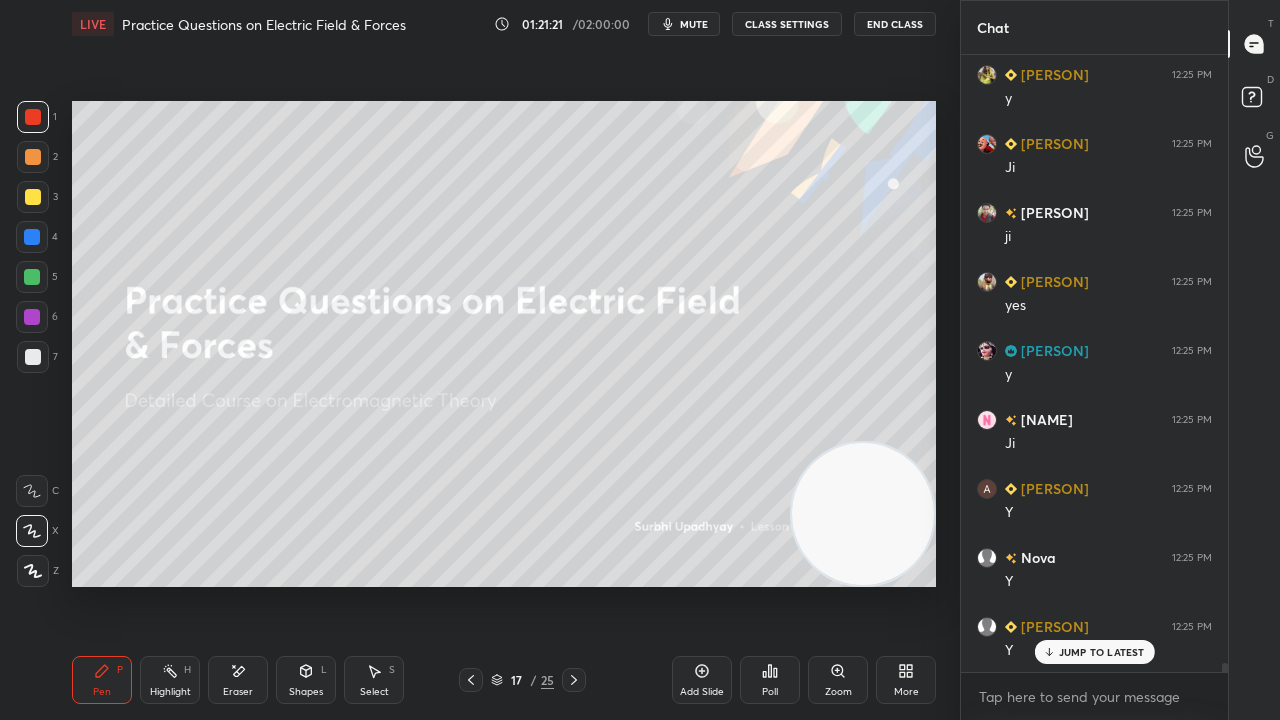 click 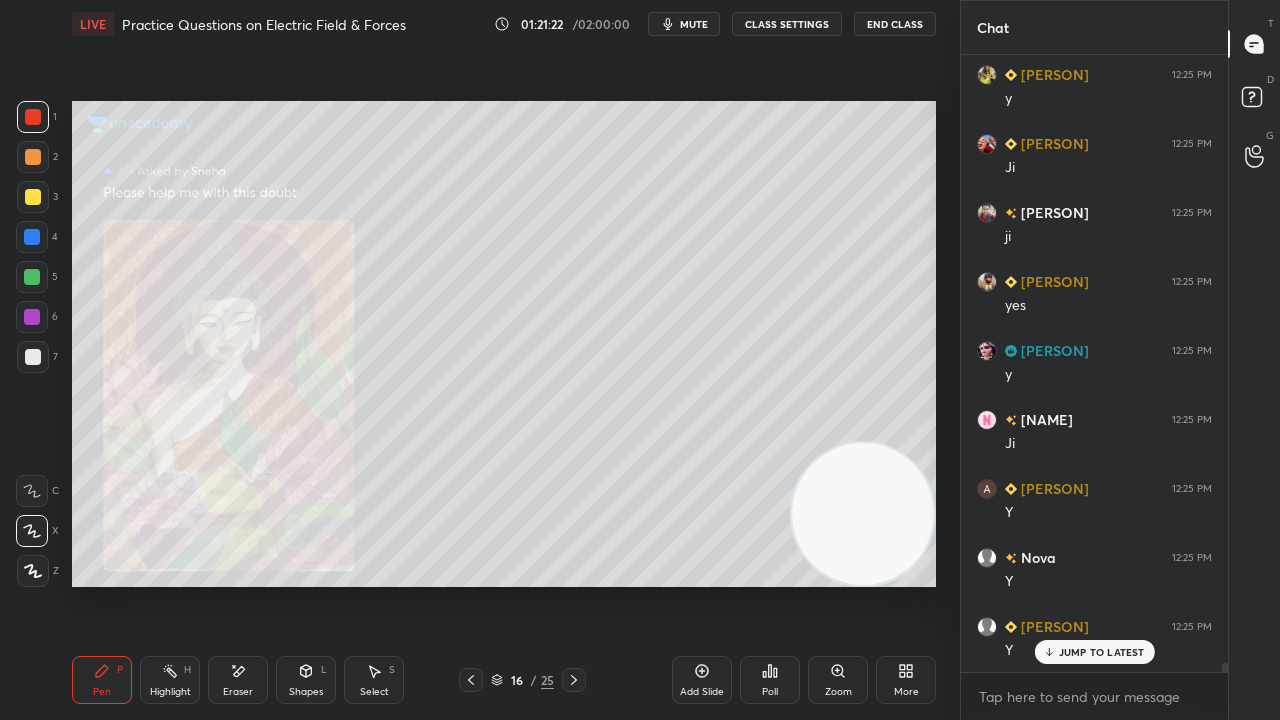 click 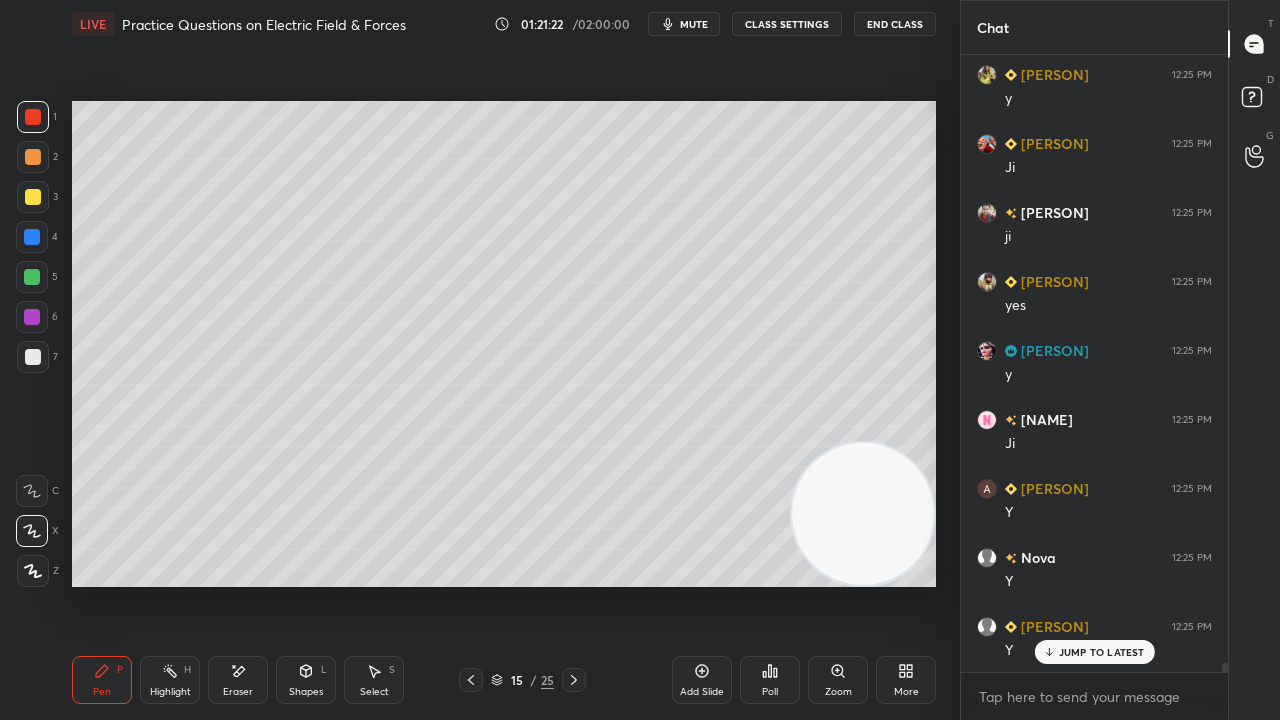 click 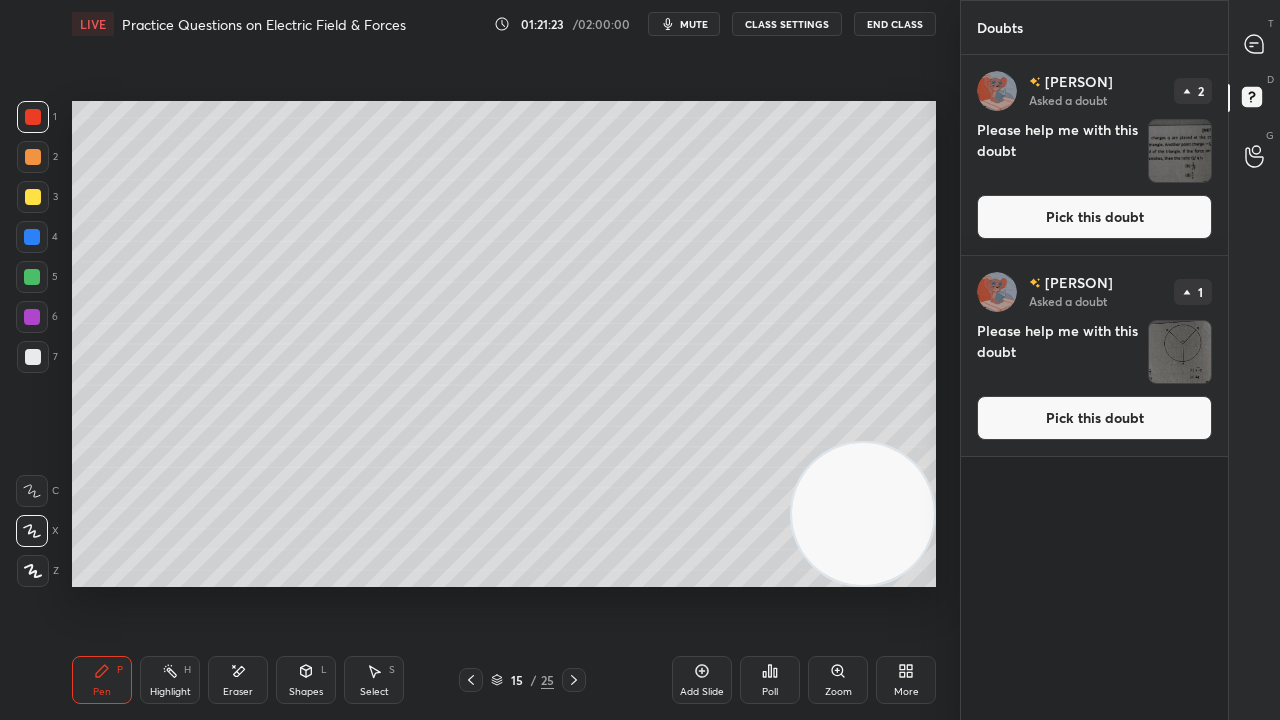 click on "Pick this doubt" at bounding box center [1094, 217] 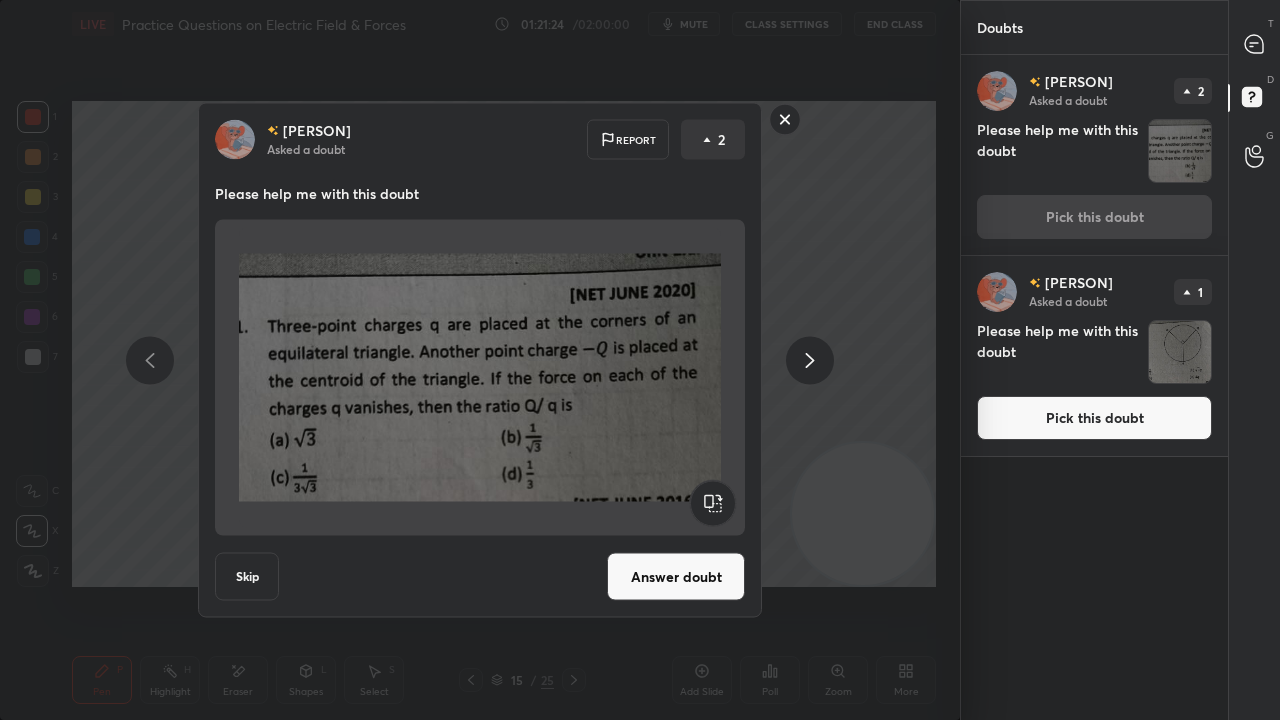 click on "Answer doubt" at bounding box center (676, 577) 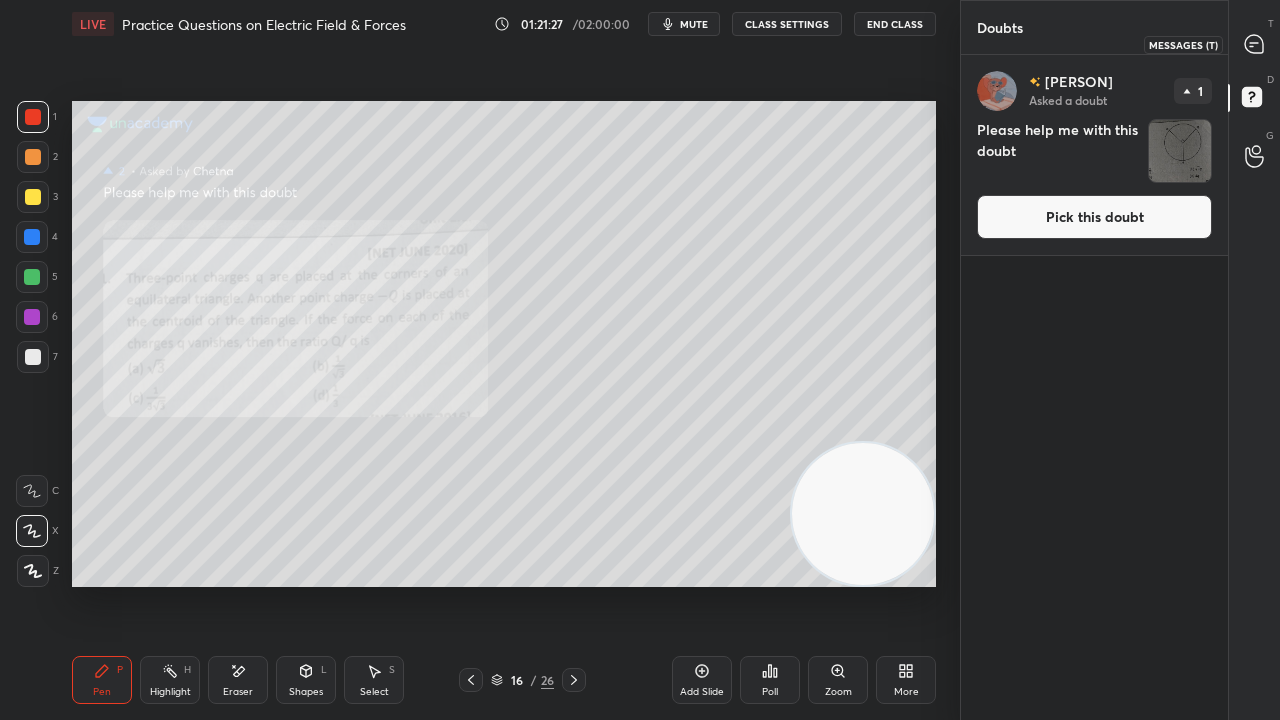 click at bounding box center (1255, 44) 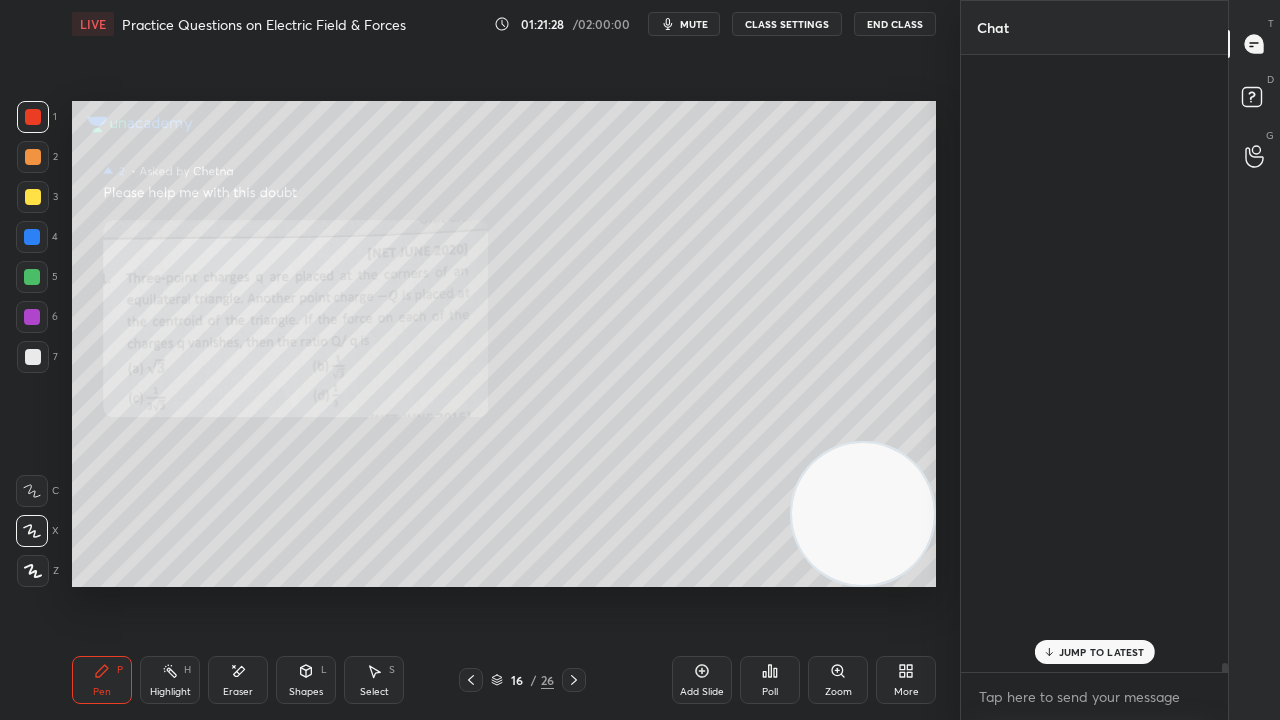scroll, scrollTop: 40784, scrollLeft: 0, axis: vertical 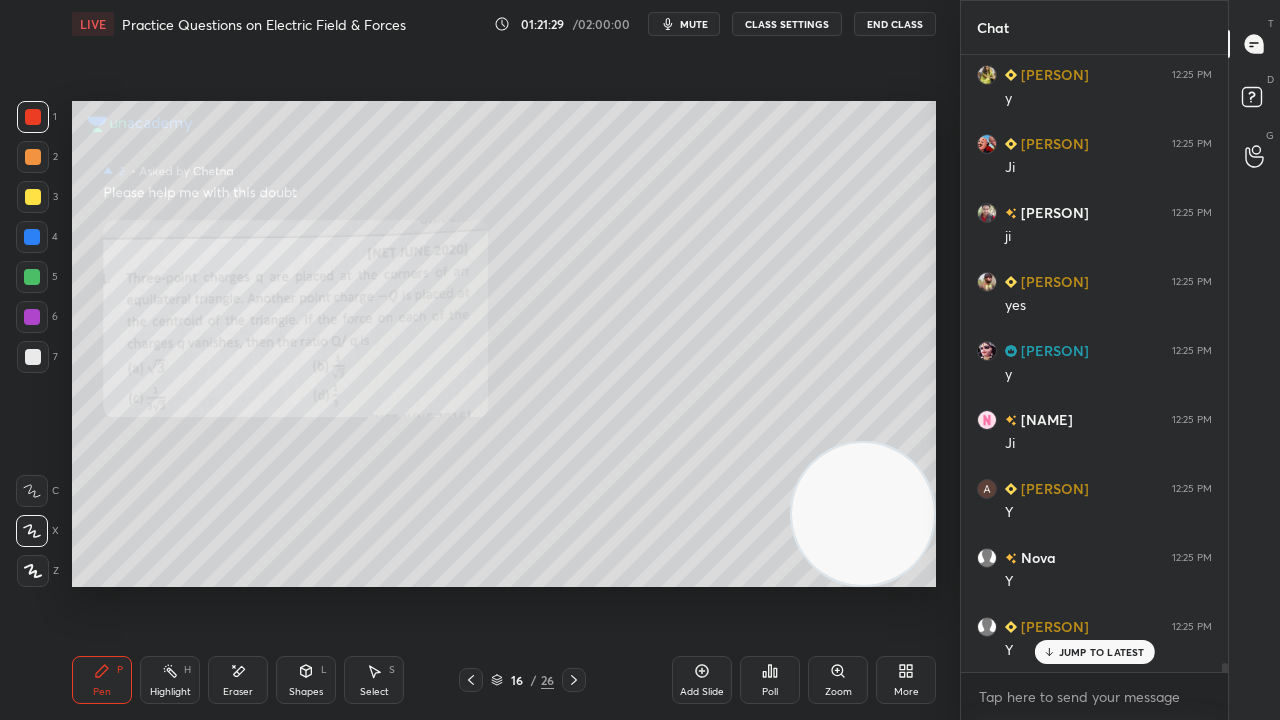 click on "Zoom" at bounding box center (838, 680) 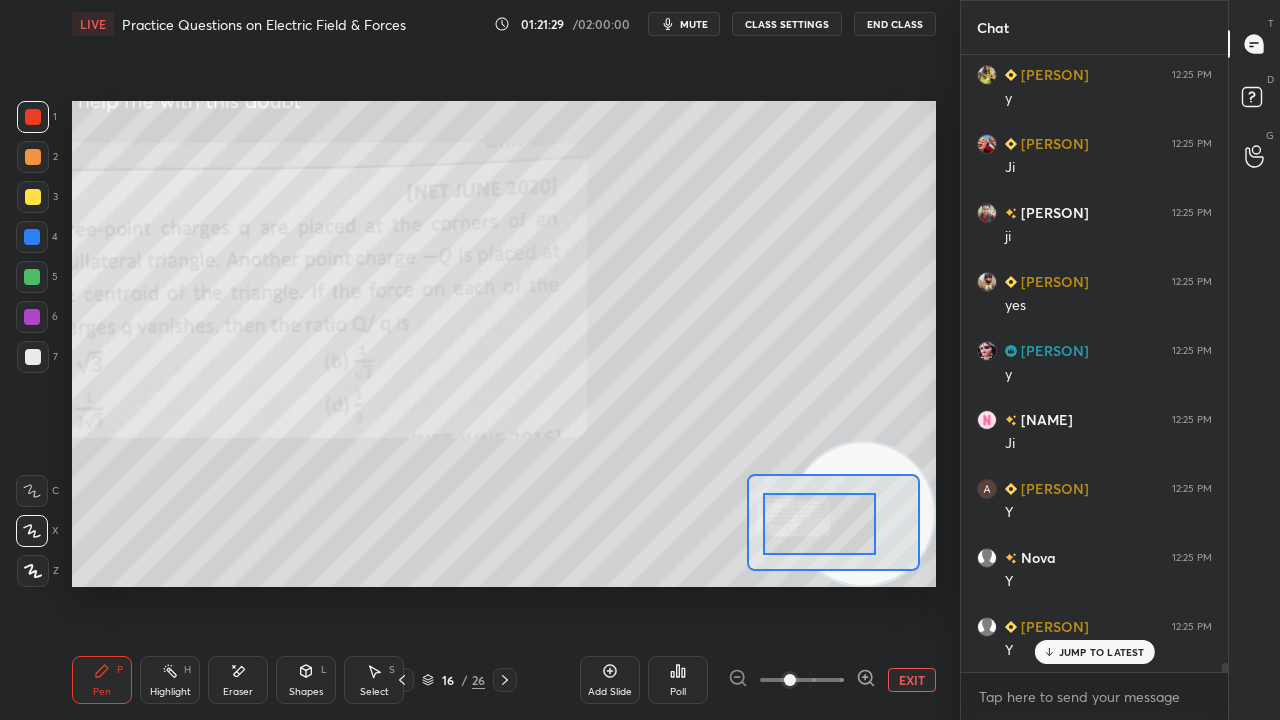 drag, startPoint x: 830, startPoint y: 532, endPoint x: 785, endPoint y: 530, distance: 45.044422 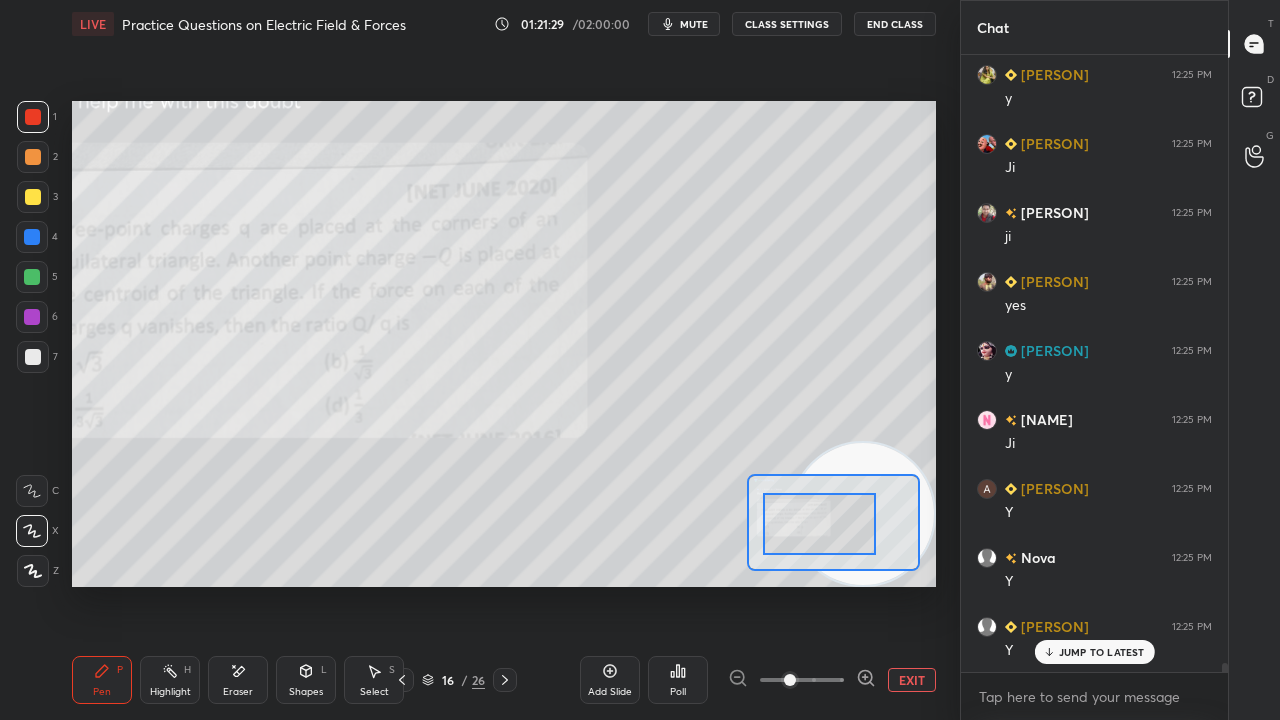 drag, startPoint x: 782, startPoint y: 528, endPoint x: 920, endPoint y: 570, distance: 144.24979 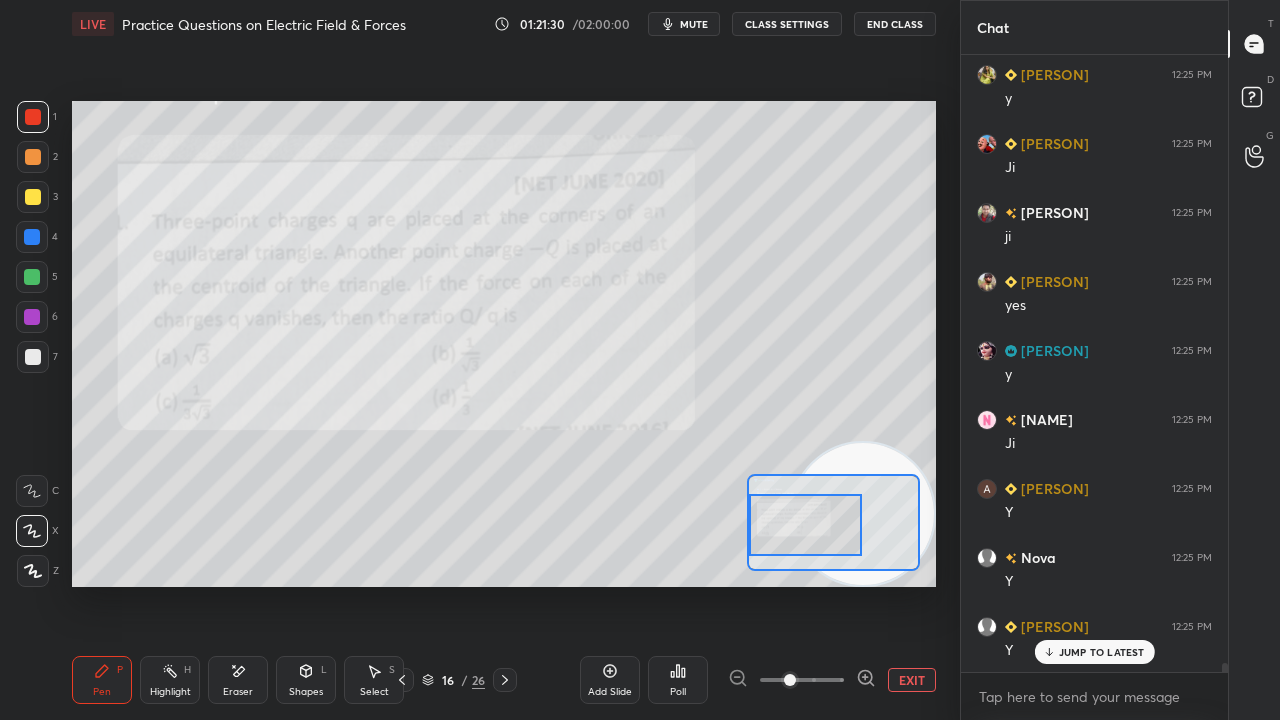 click on "JUMP TO LATEST" at bounding box center [1102, 652] 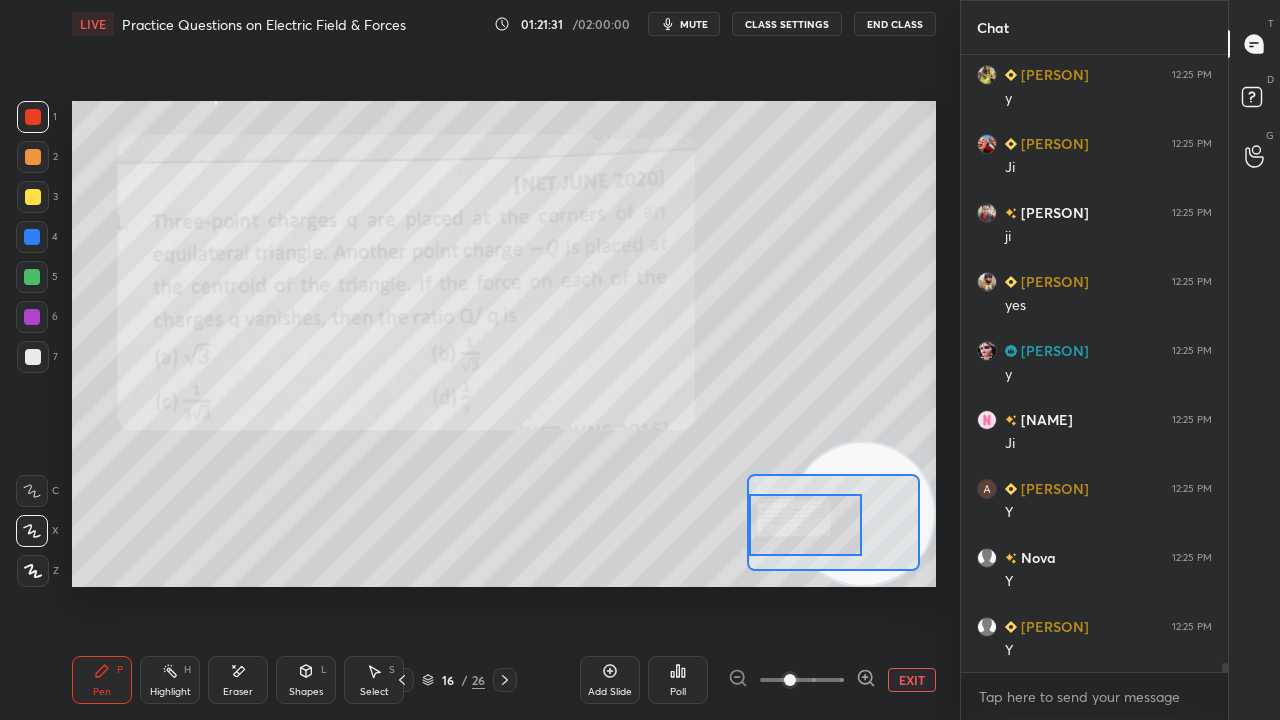 click 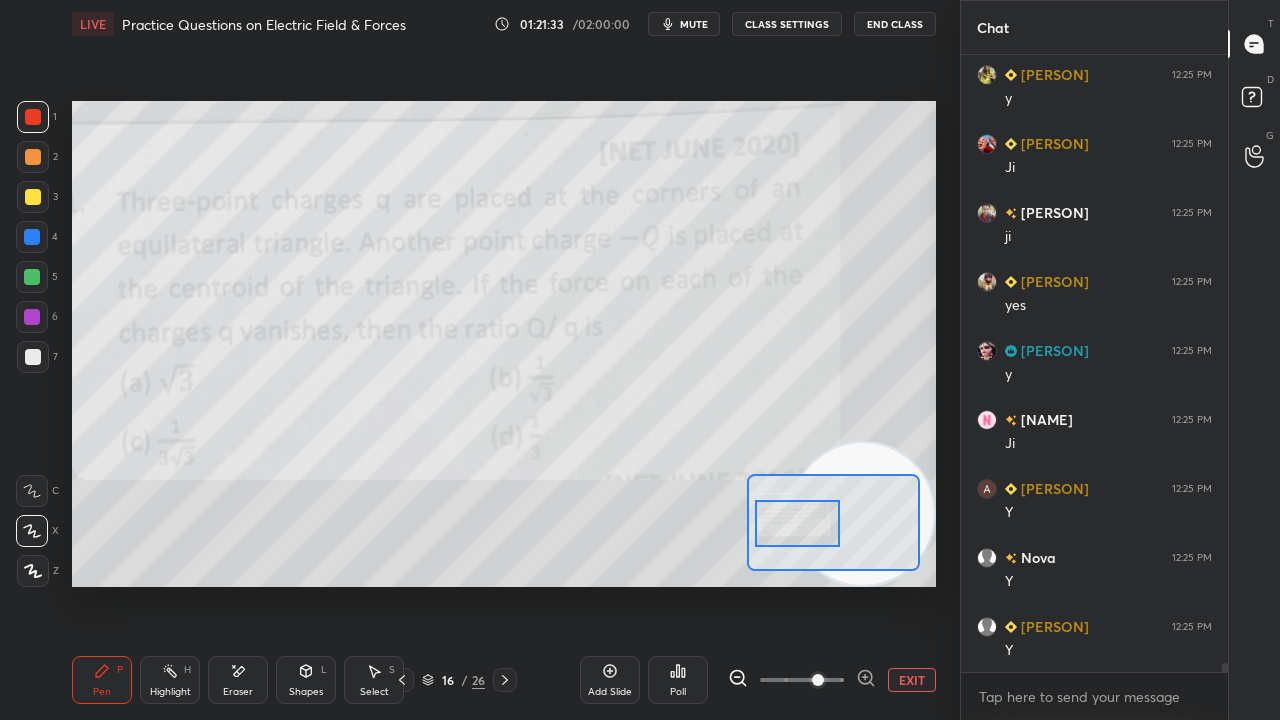click at bounding box center (797, 523) 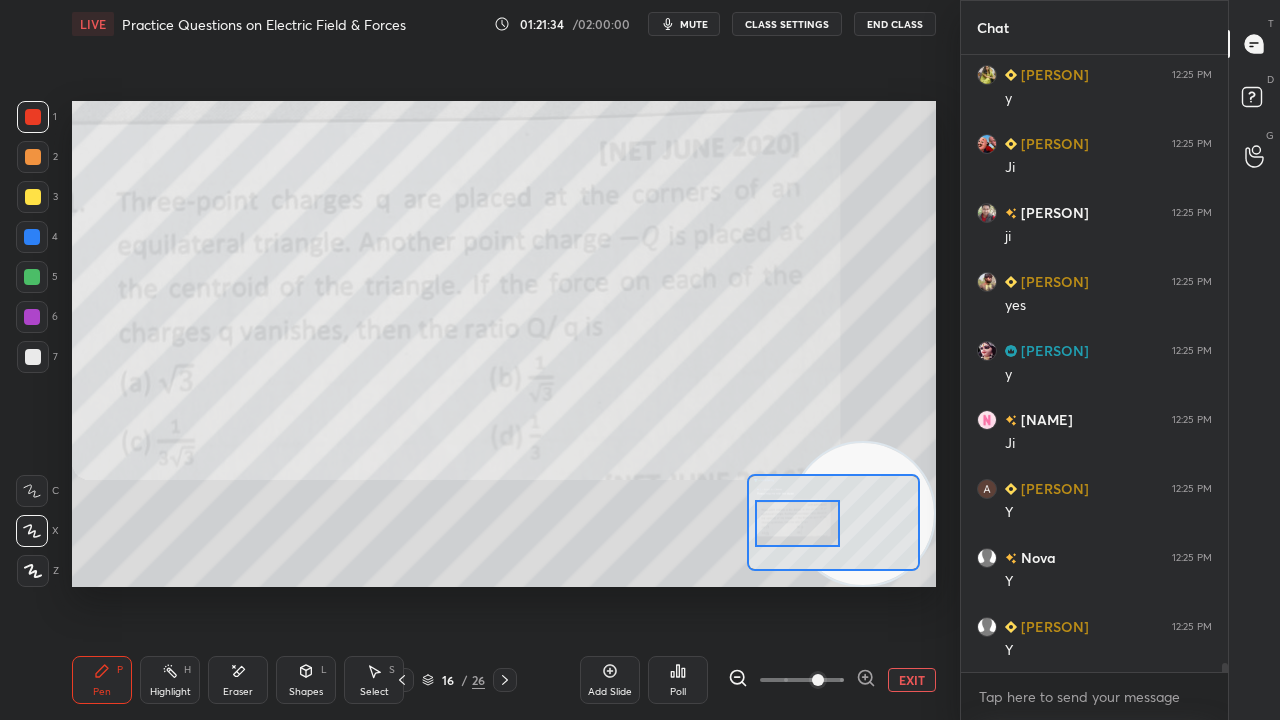 click at bounding box center (33, 117) 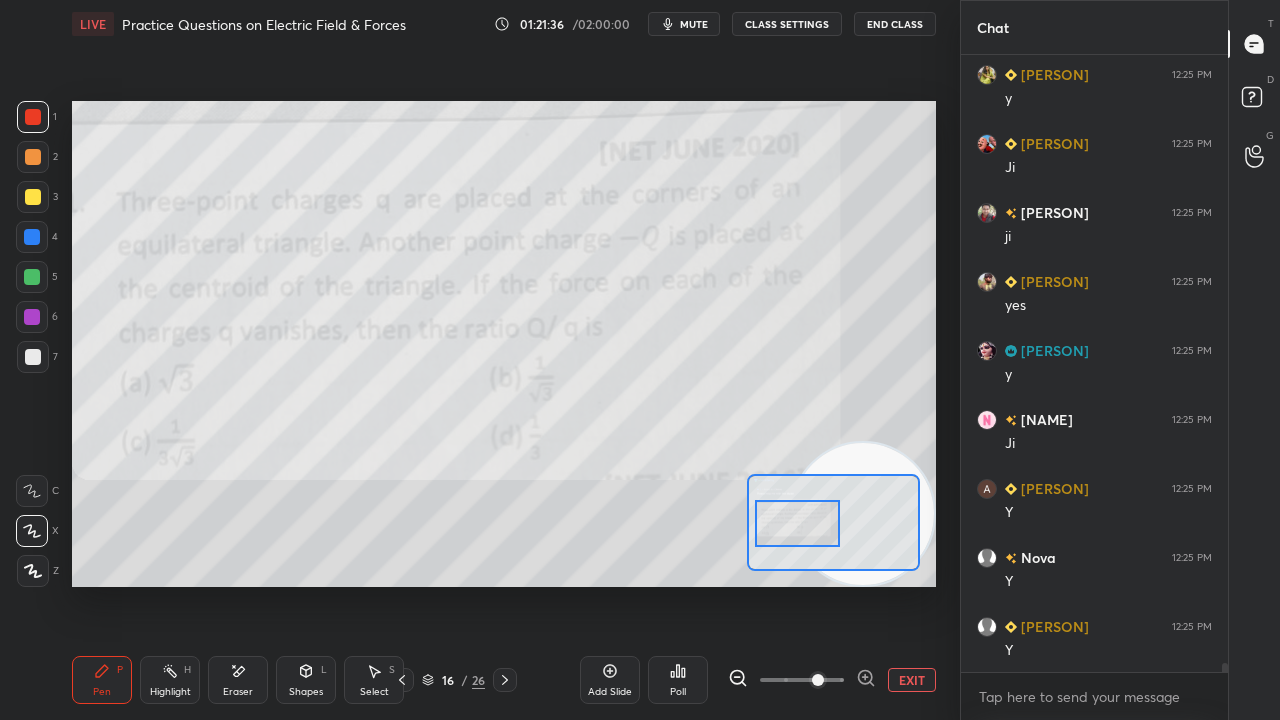 click on "mute" at bounding box center [694, 24] 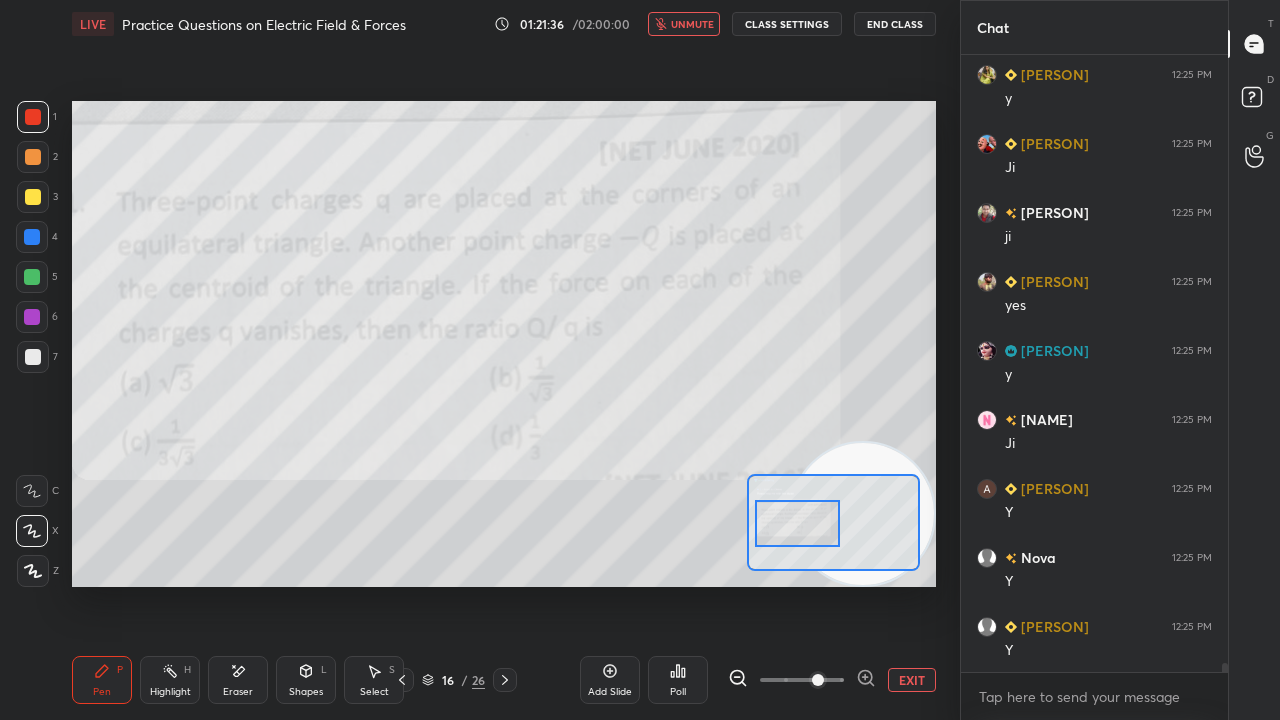 click on "unmute" at bounding box center [692, 24] 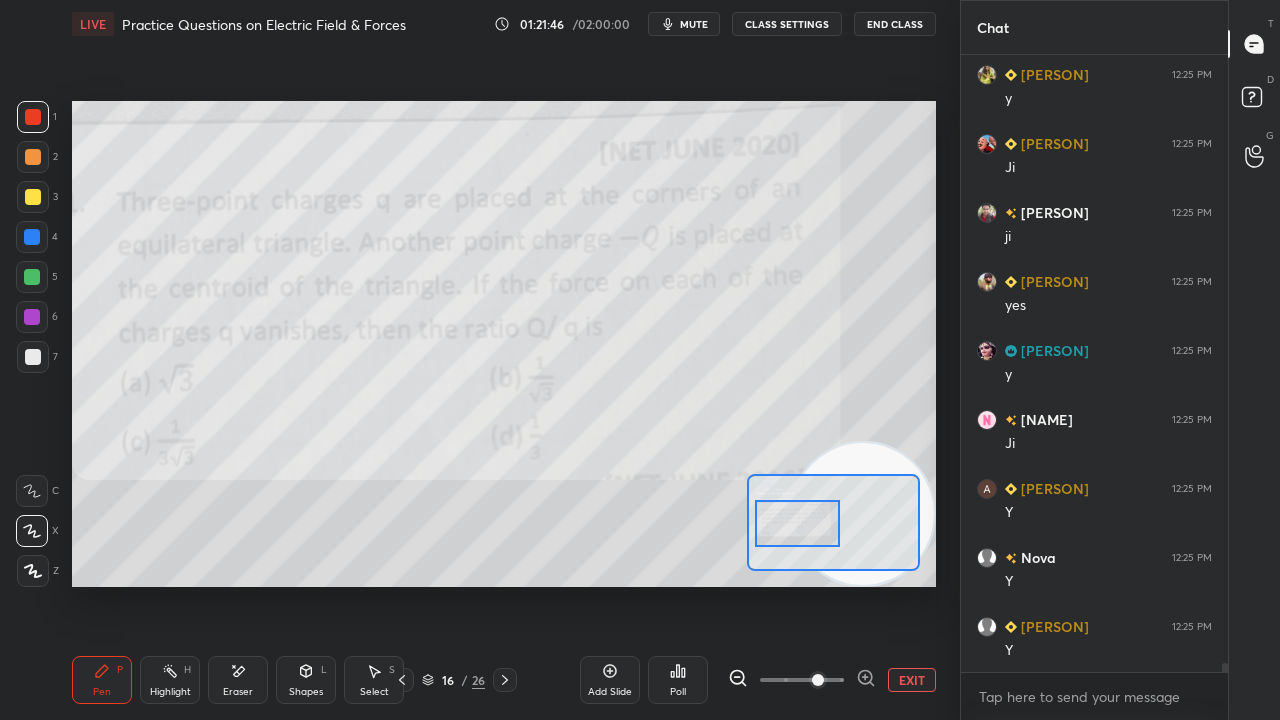 click at bounding box center (33, 197) 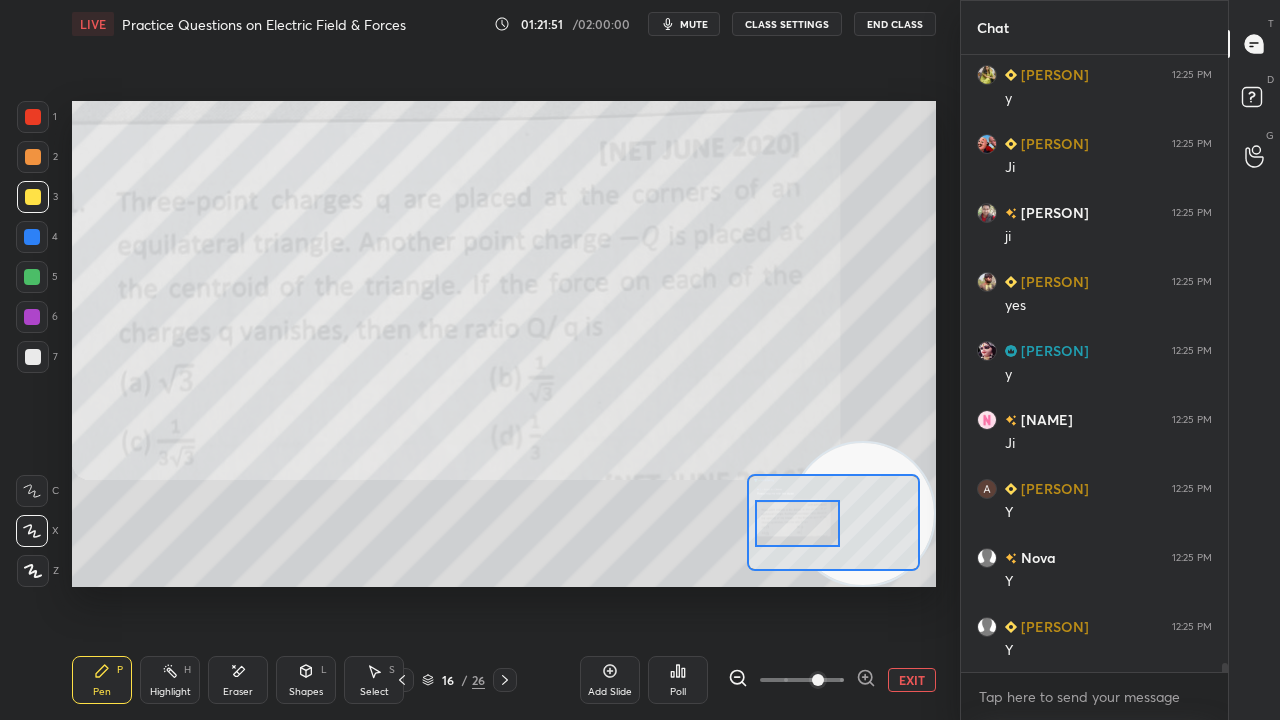 scroll, scrollTop: 40854, scrollLeft: 0, axis: vertical 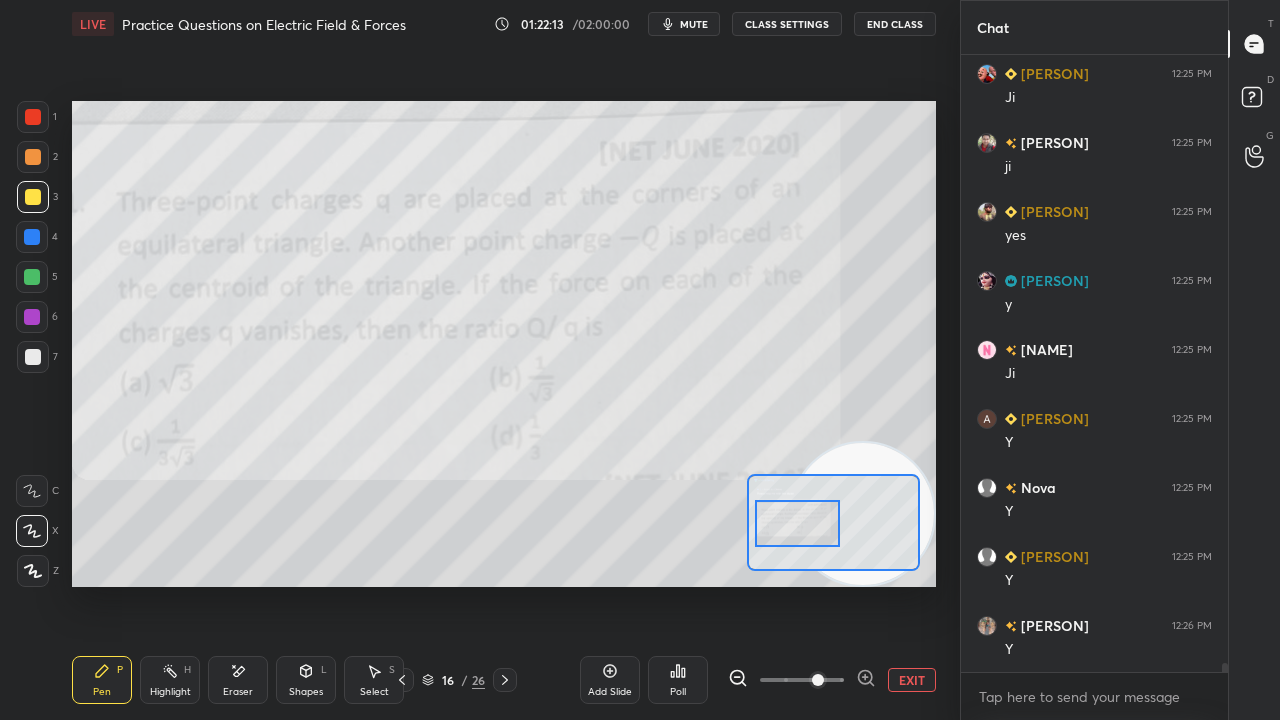 click on "Eraser" at bounding box center [238, 692] 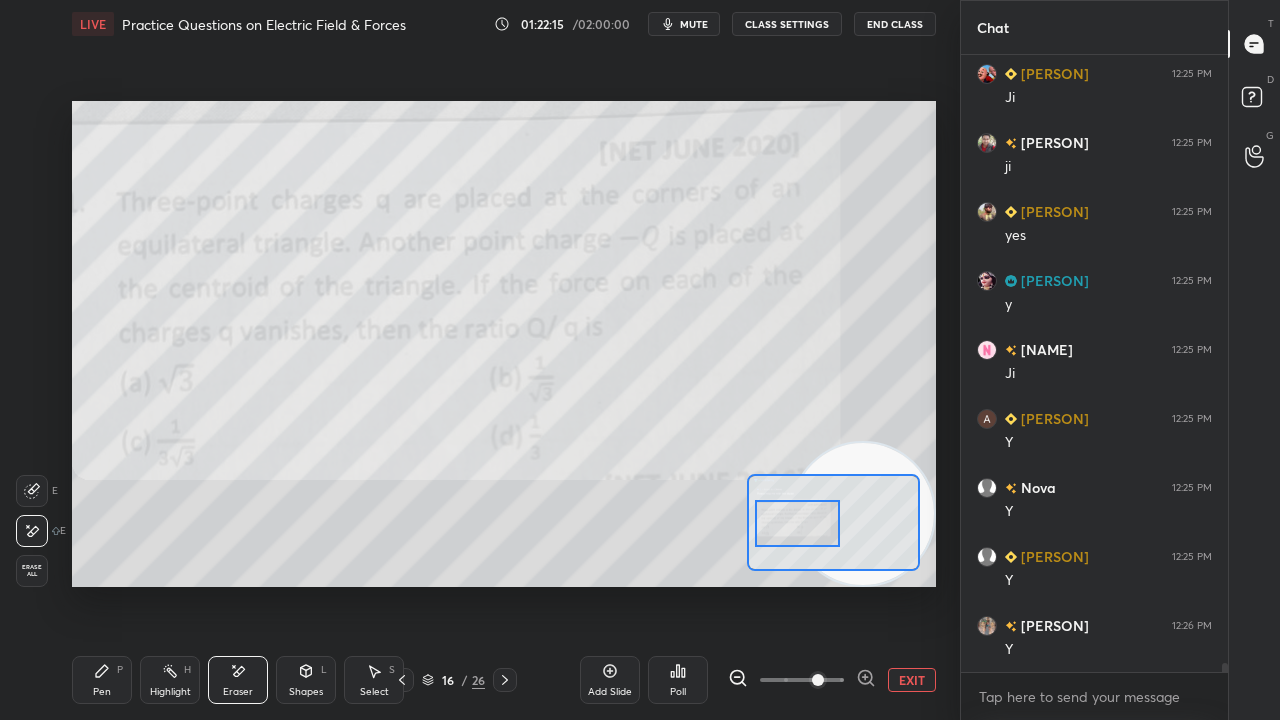 click on "Pen" at bounding box center (102, 692) 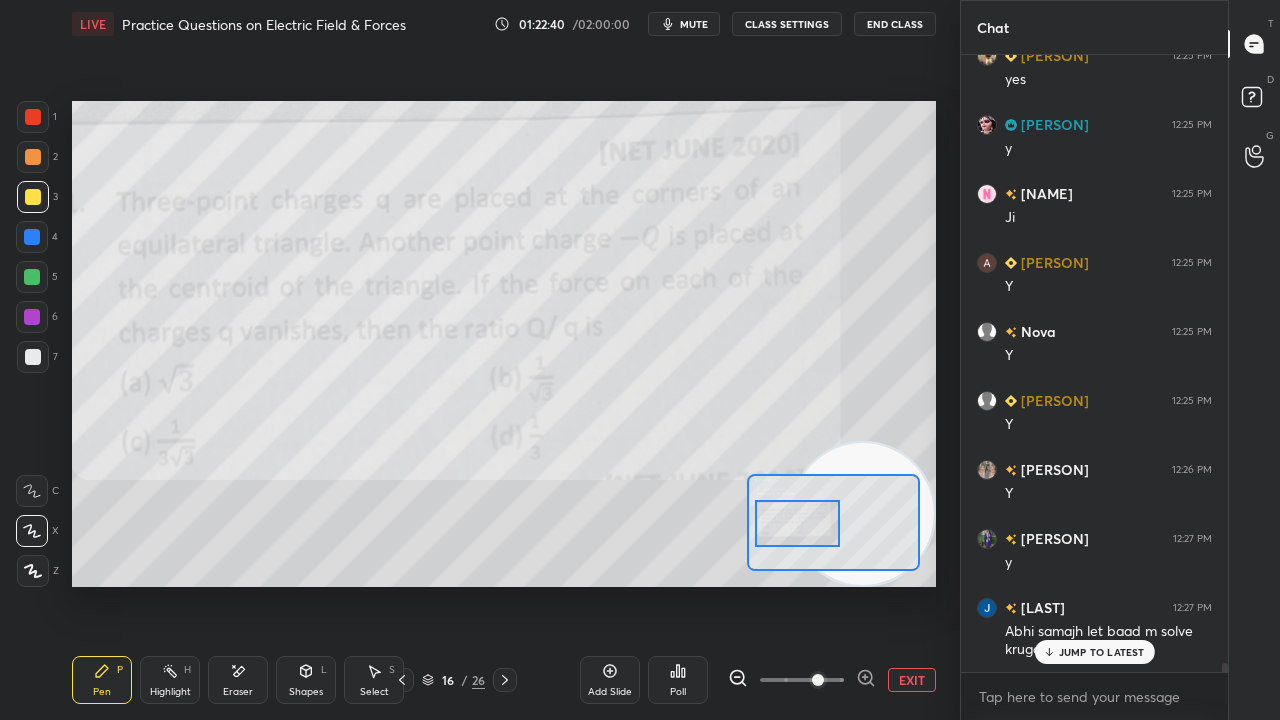 scroll, scrollTop: 41078, scrollLeft: 0, axis: vertical 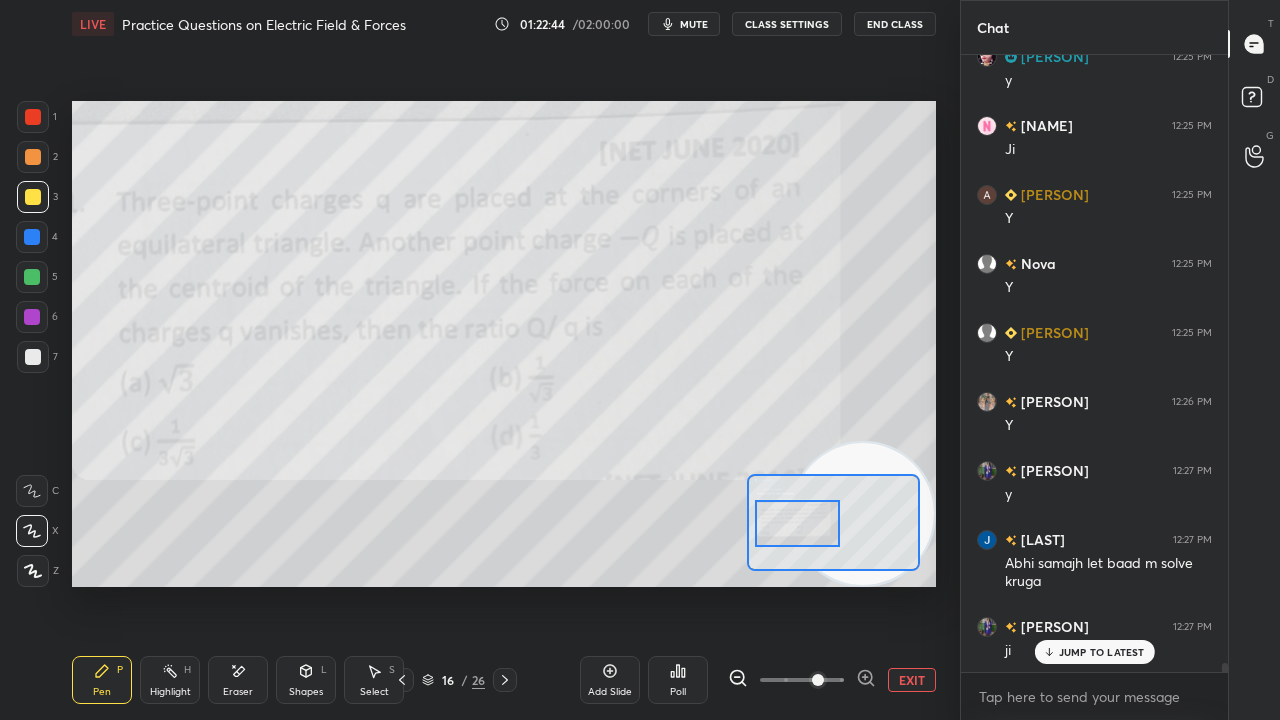 click on "mute" at bounding box center [694, 24] 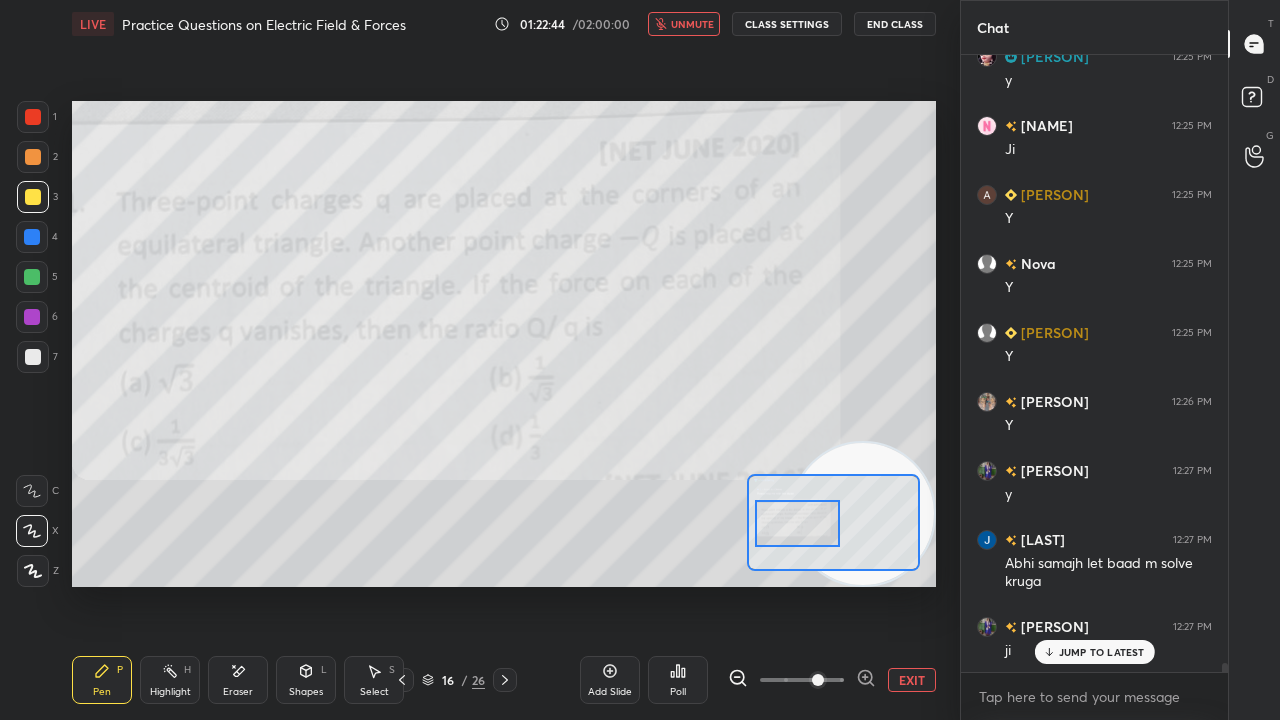 click on "unmute" at bounding box center [692, 24] 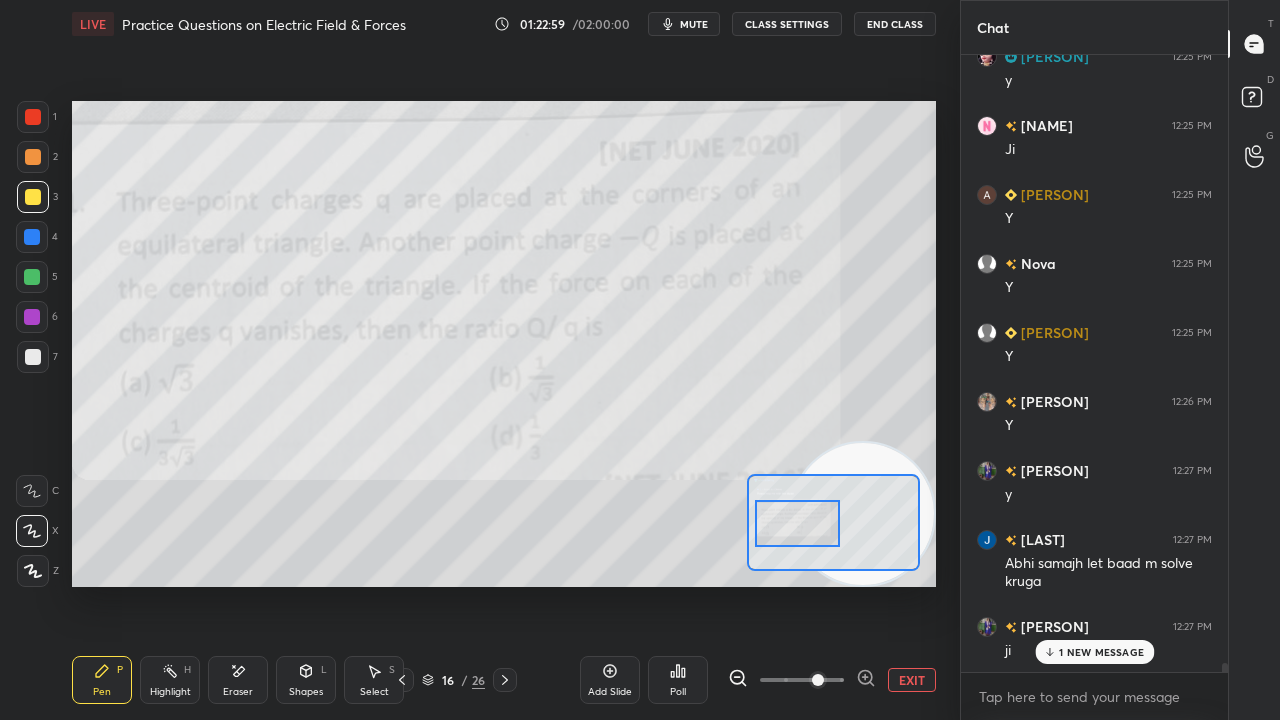 scroll, scrollTop: 41166, scrollLeft: 0, axis: vertical 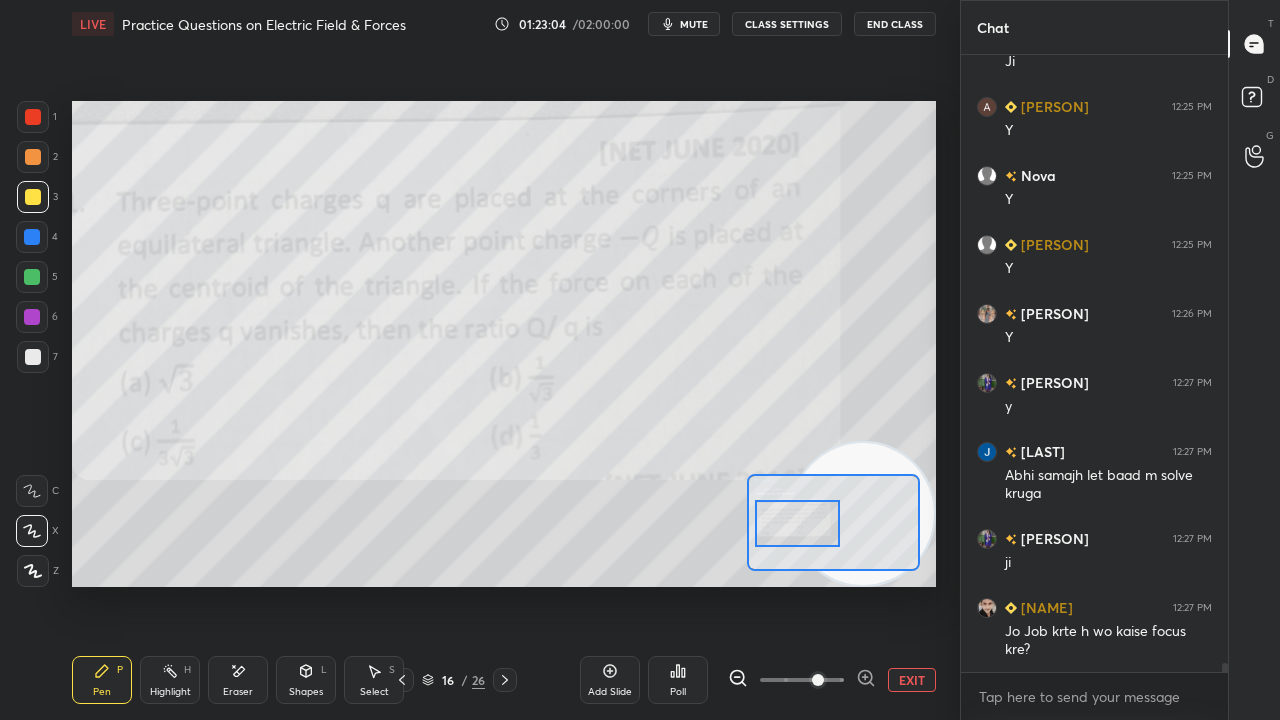 click on "mute" at bounding box center (684, 24) 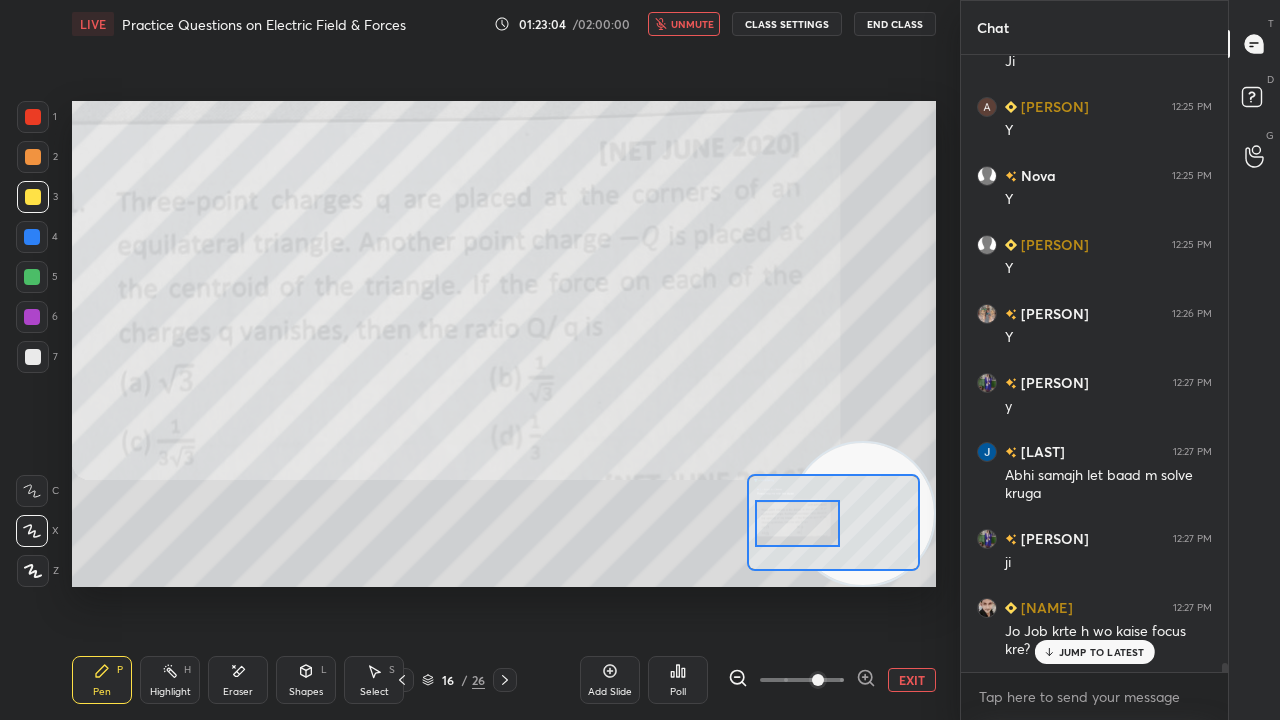 scroll, scrollTop: 41234, scrollLeft: 0, axis: vertical 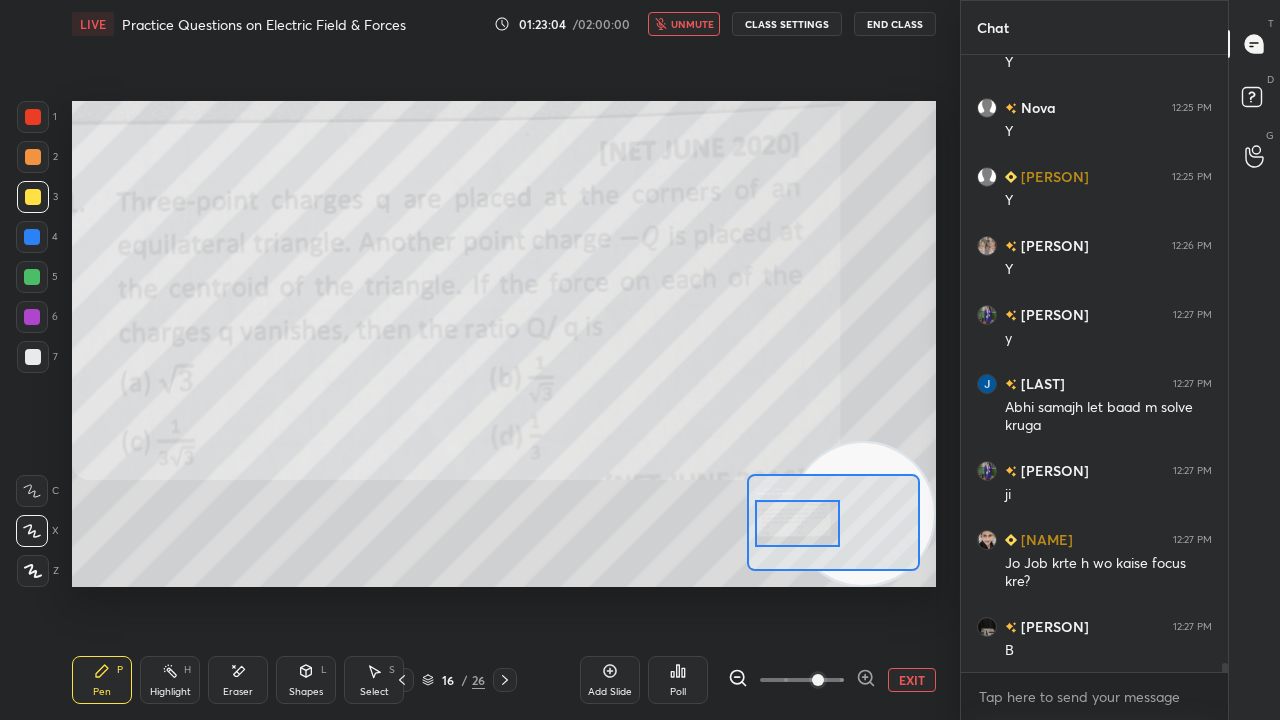 click on "unmute" at bounding box center (692, 24) 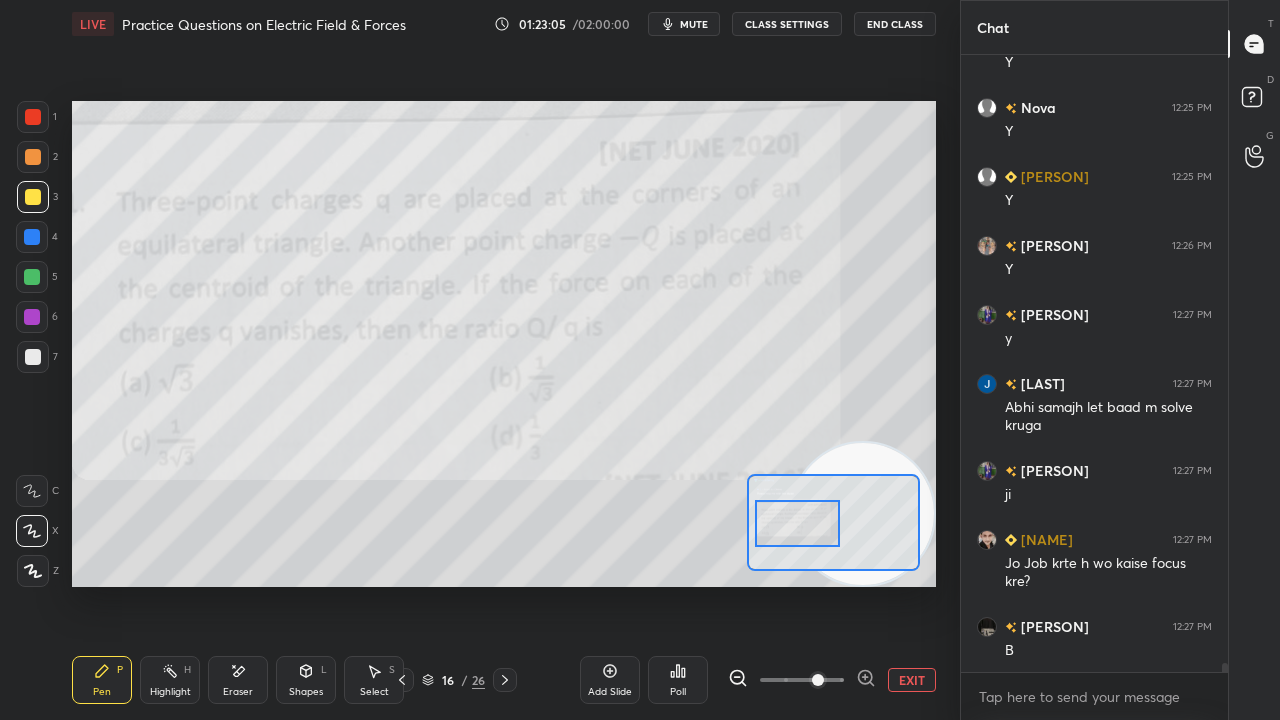 click on "mute" at bounding box center [694, 24] 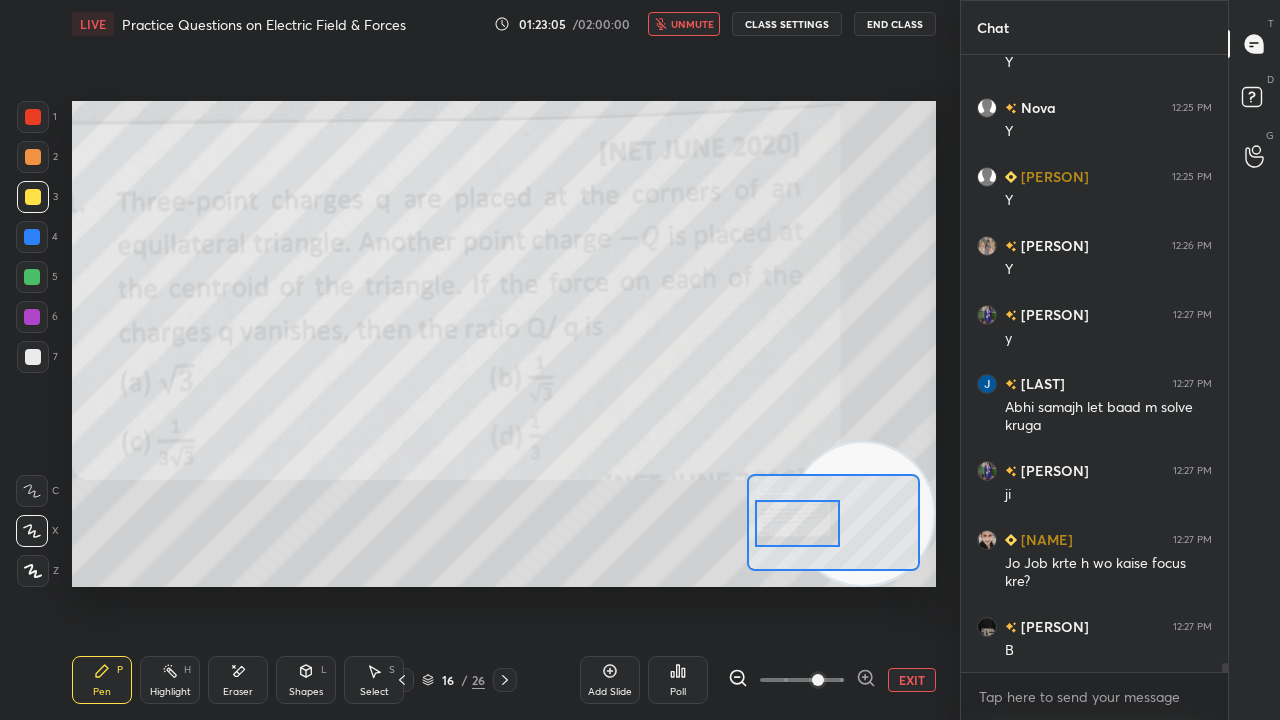 click on "unmute" at bounding box center (692, 24) 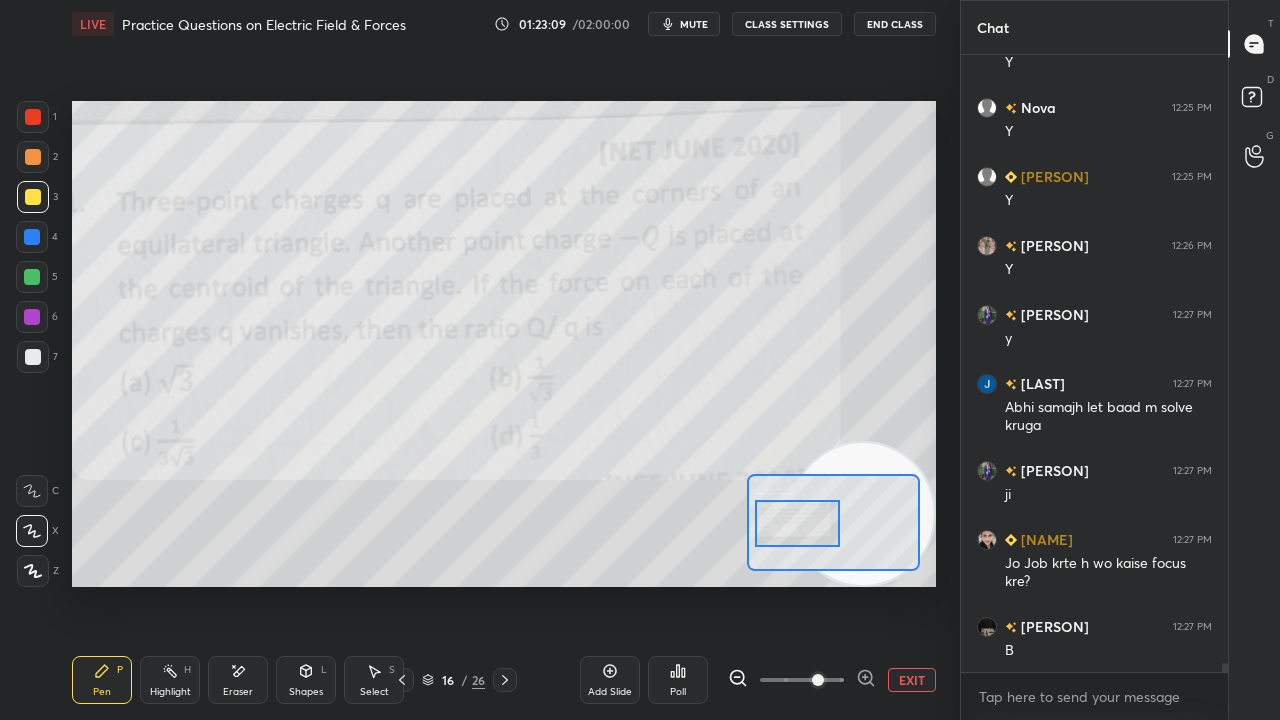 scroll, scrollTop: 41282, scrollLeft: 0, axis: vertical 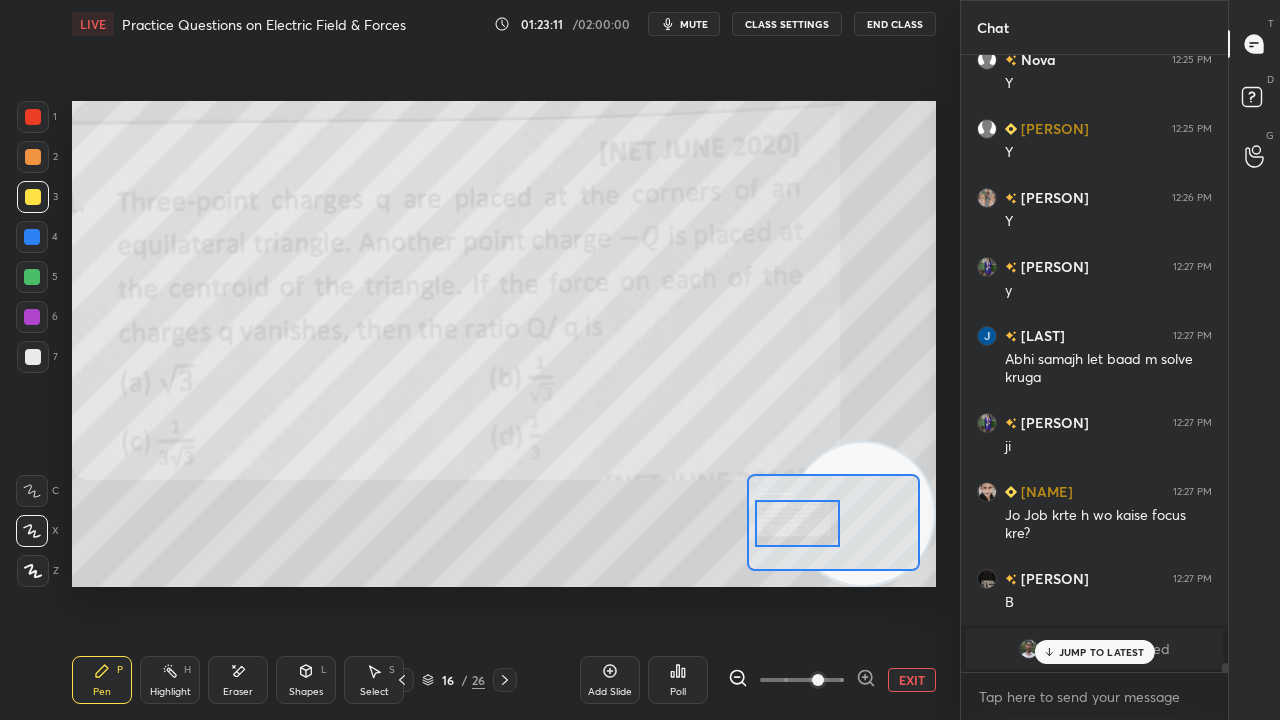 drag, startPoint x: 1058, startPoint y: 646, endPoint x: 1036, endPoint y: 712, distance: 69.57011 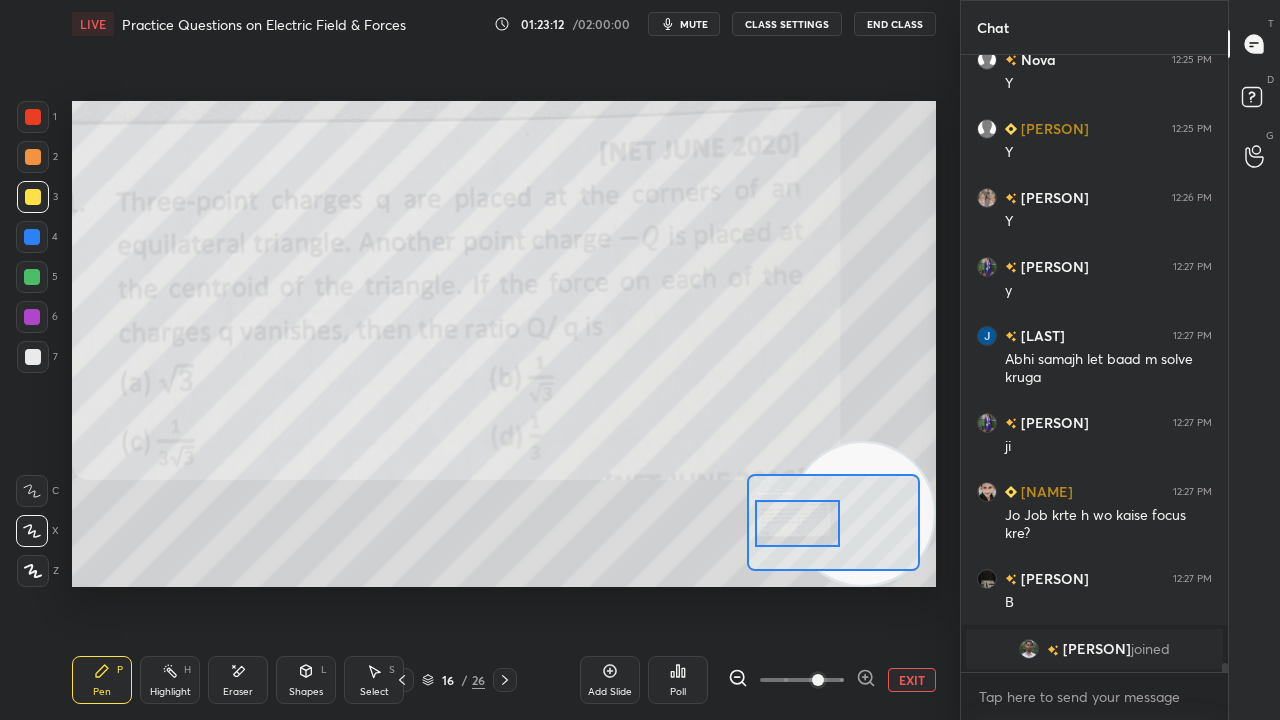 click on "mute" at bounding box center (684, 24) 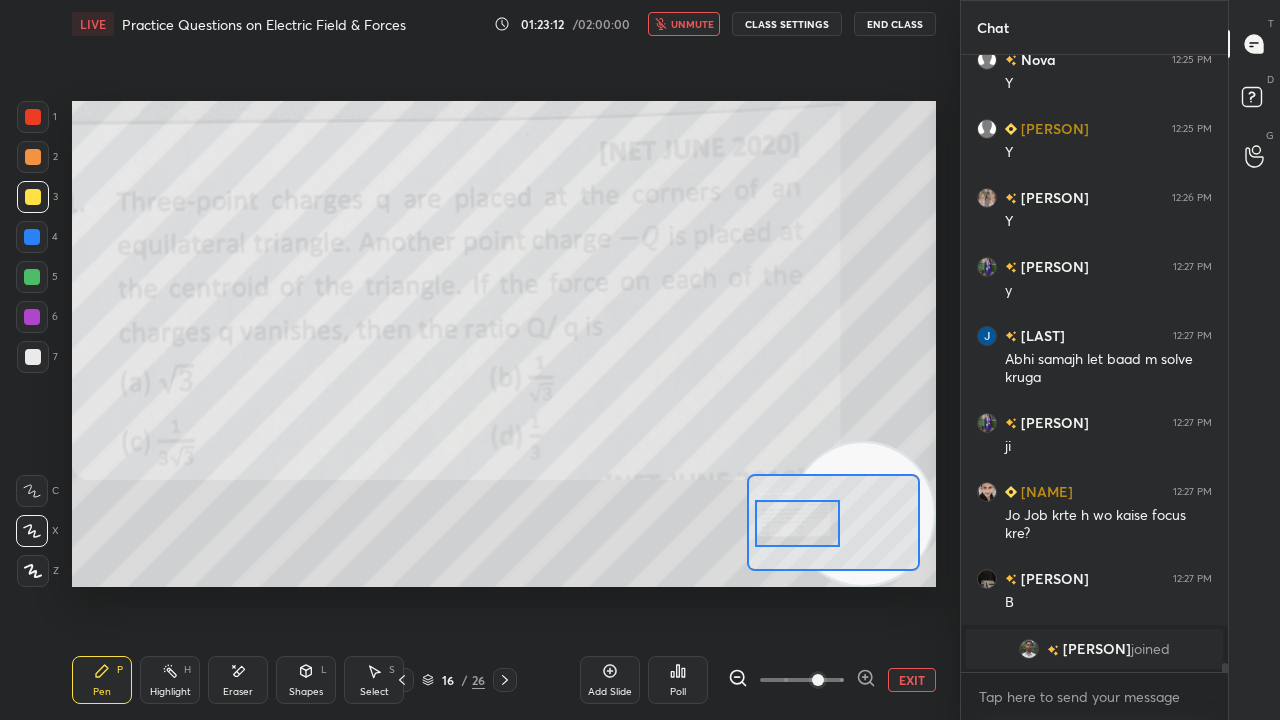 click on "unmute" at bounding box center [692, 24] 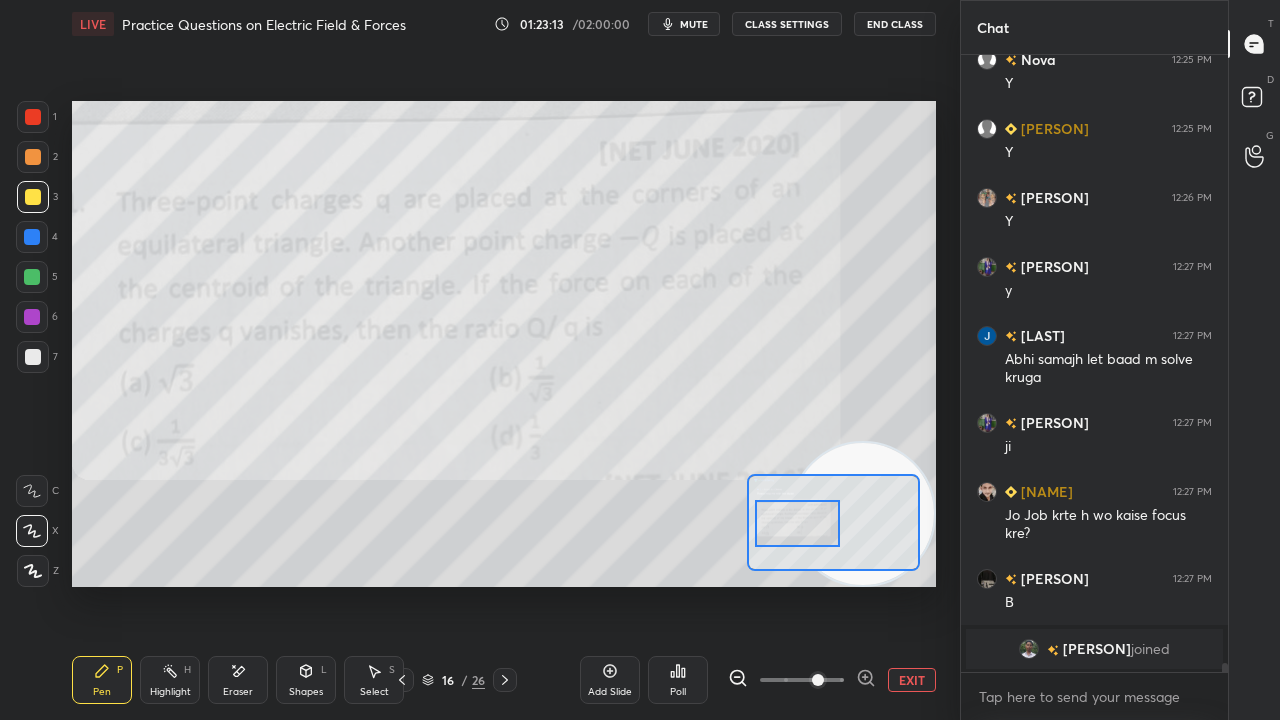 click on "mute" at bounding box center [684, 24] 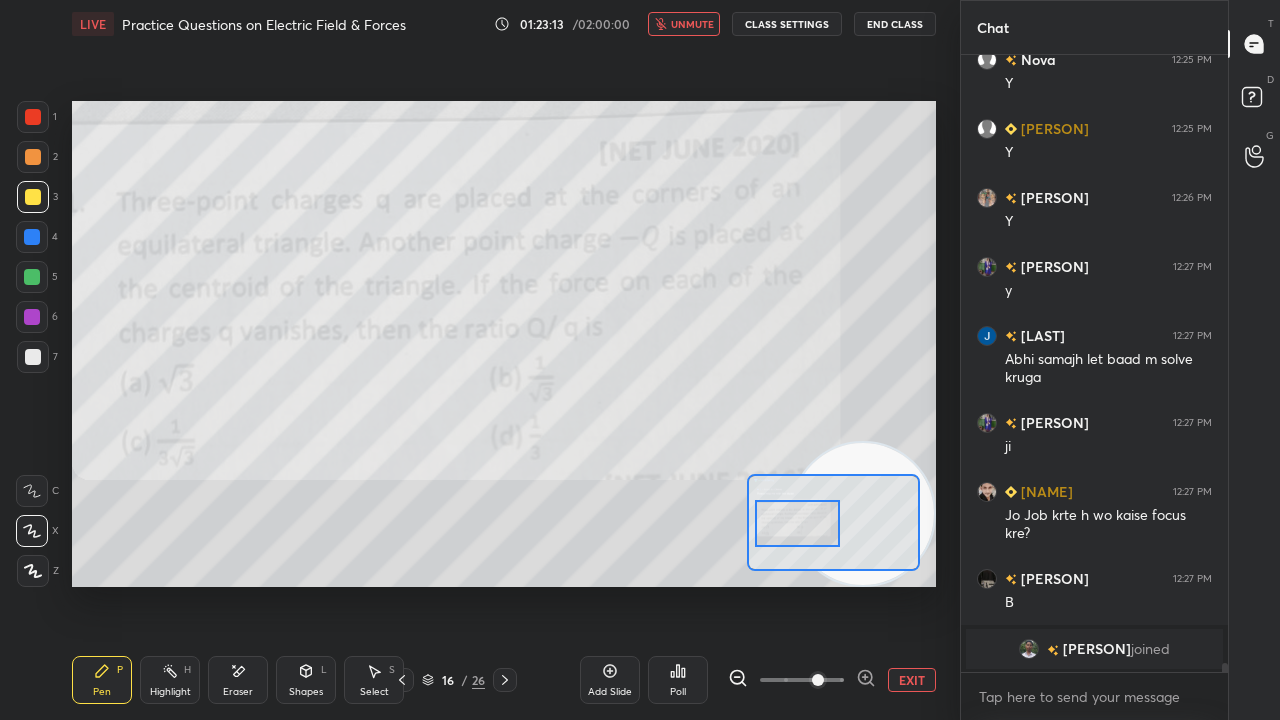click on "unmute" at bounding box center [692, 24] 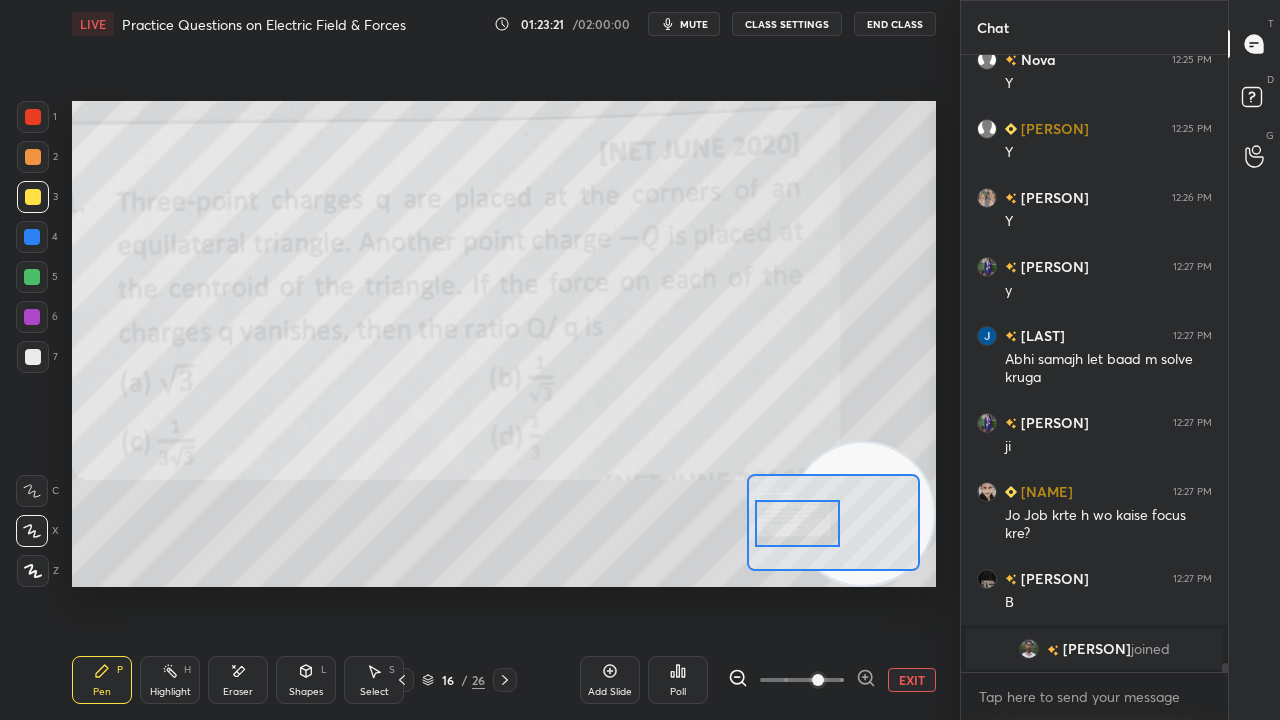 click on "mute" at bounding box center [694, 24] 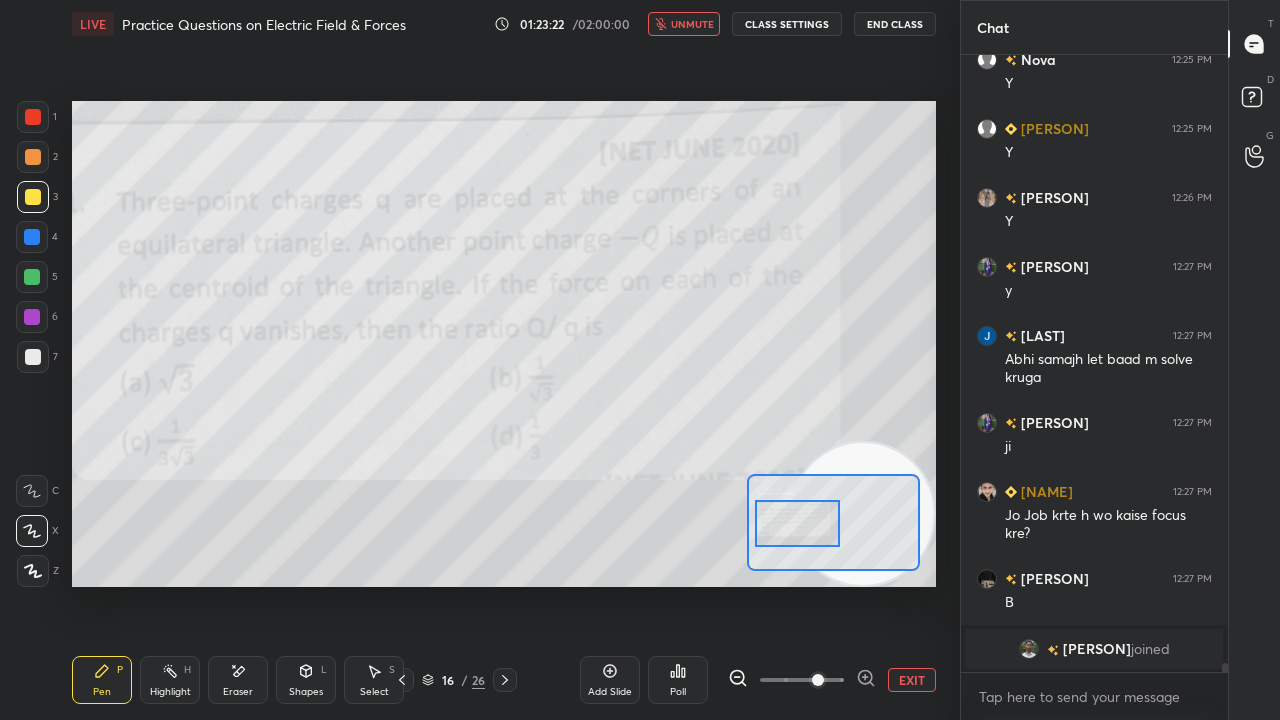 drag, startPoint x: 700, startPoint y: 25, endPoint x: 707, endPoint y: 16, distance: 11.401754 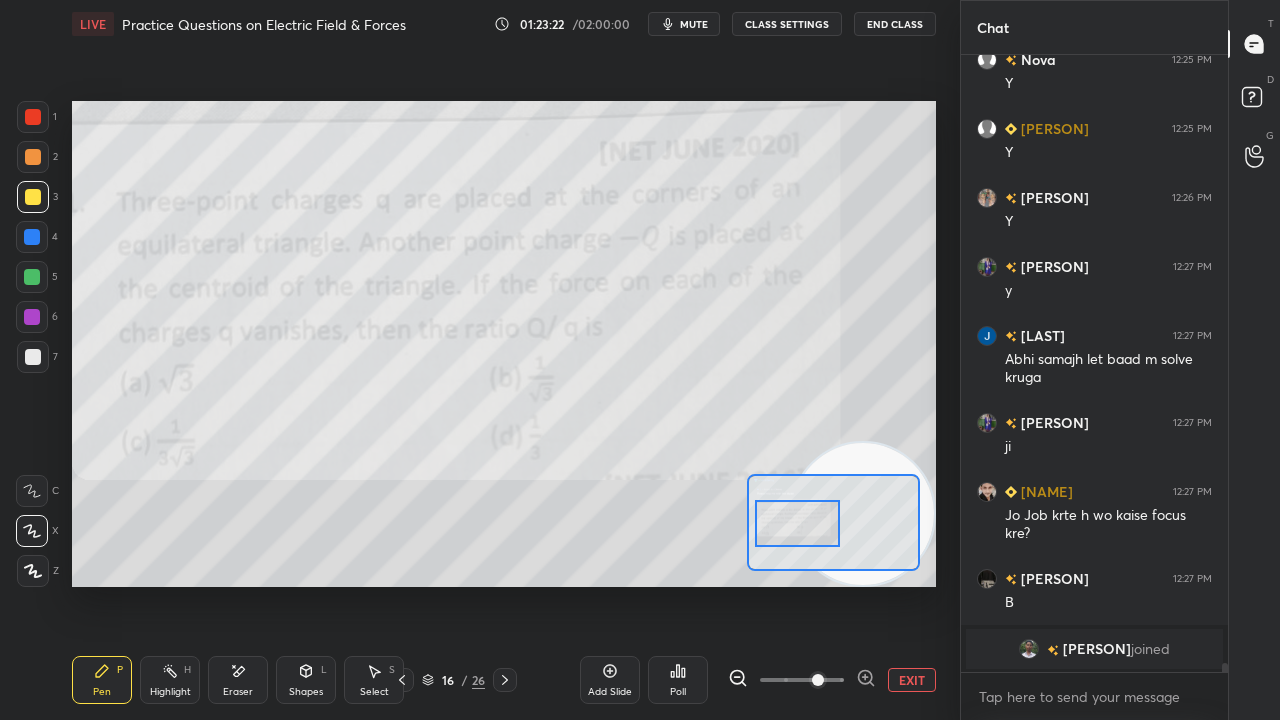 click at bounding box center [33, 357] 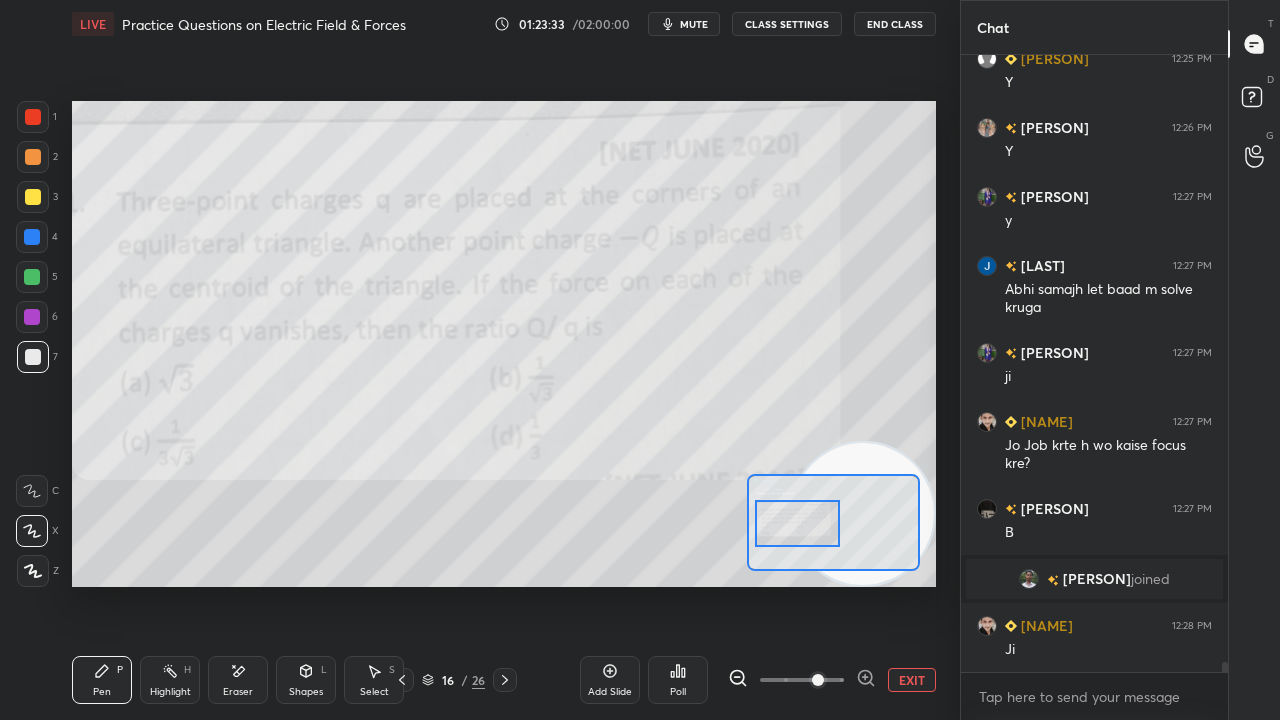 scroll, scrollTop: 38696, scrollLeft: 0, axis: vertical 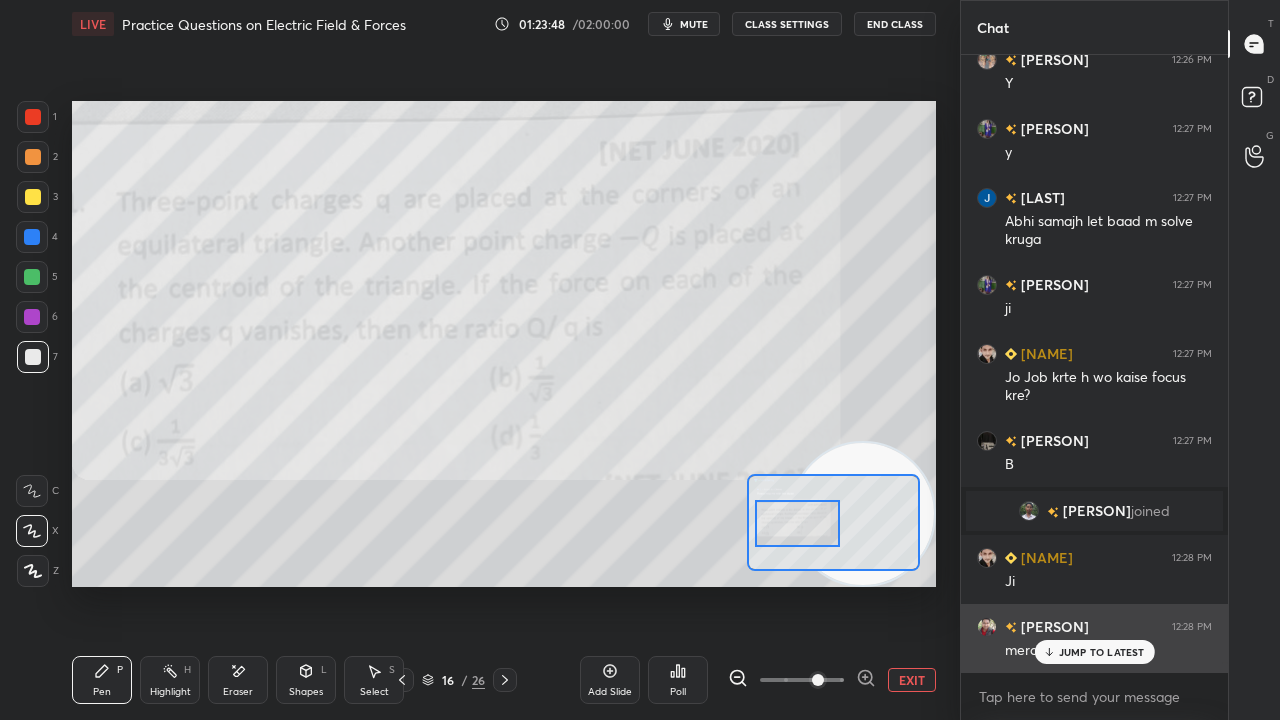 click on "JUMP TO LATEST" at bounding box center (1102, 652) 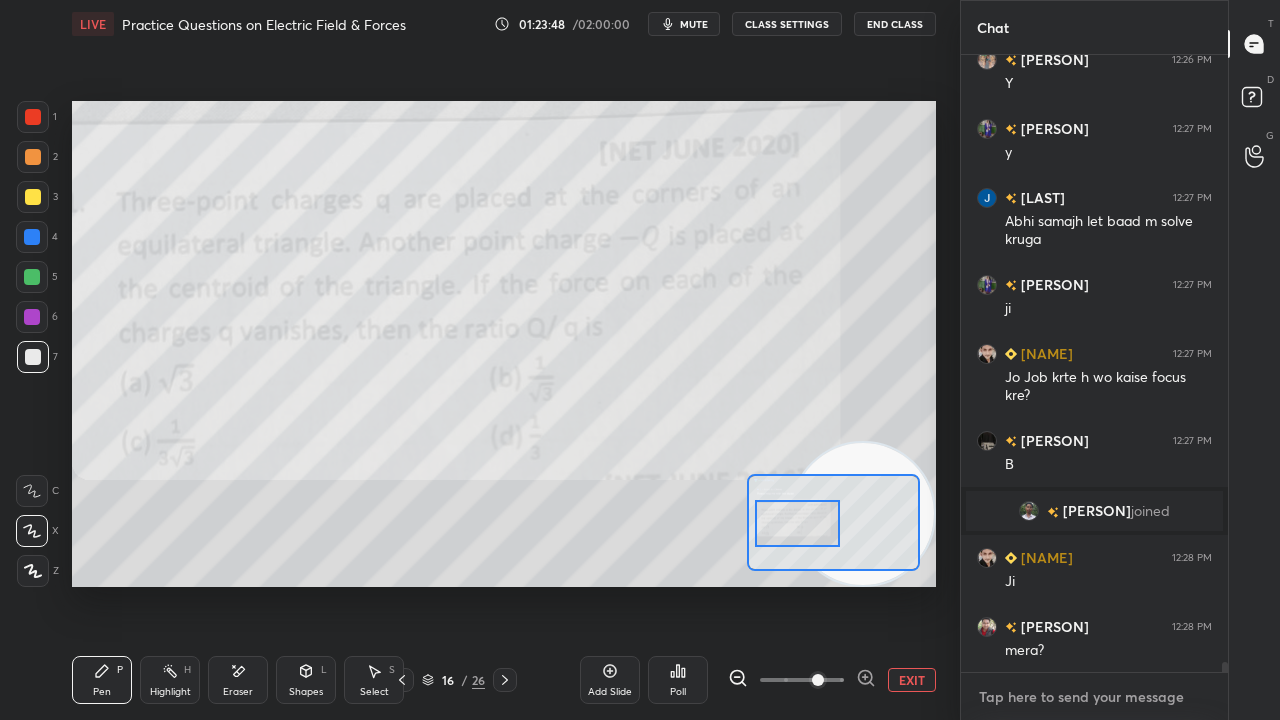 click at bounding box center (1094, 697) 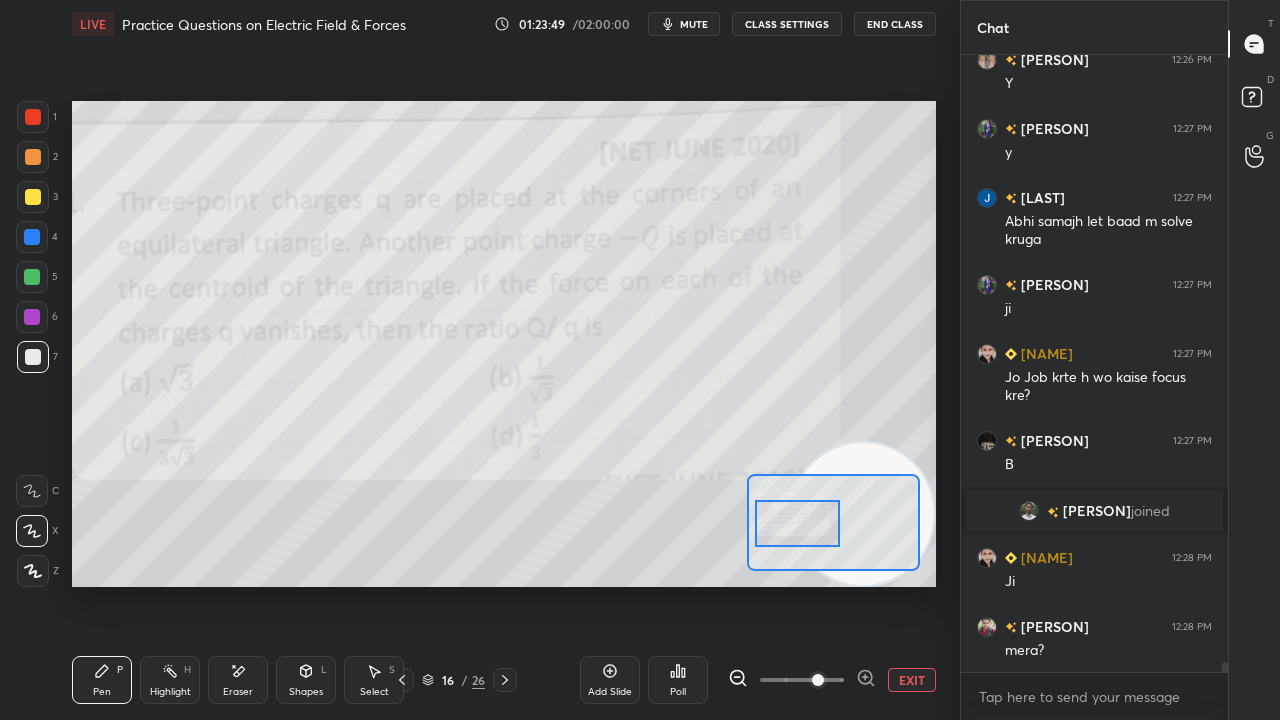 click on "mute" at bounding box center [694, 24] 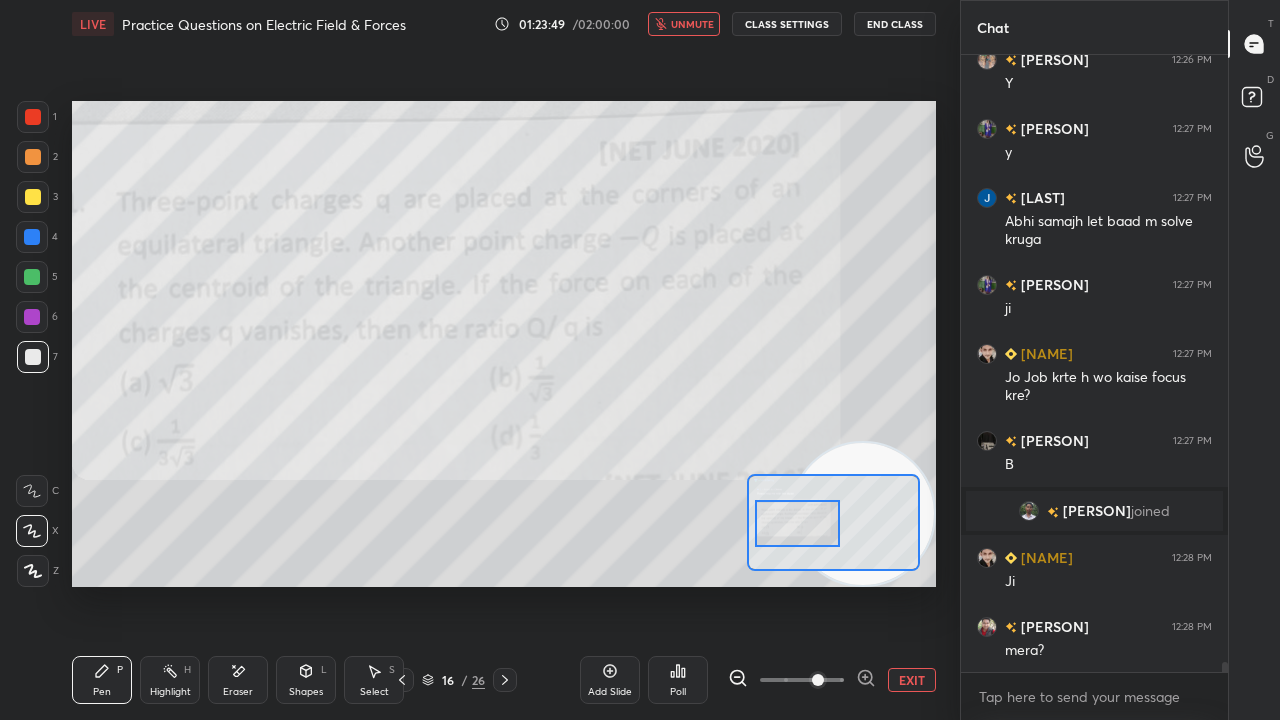 click on "unmute" at bounding box center [692, 24] 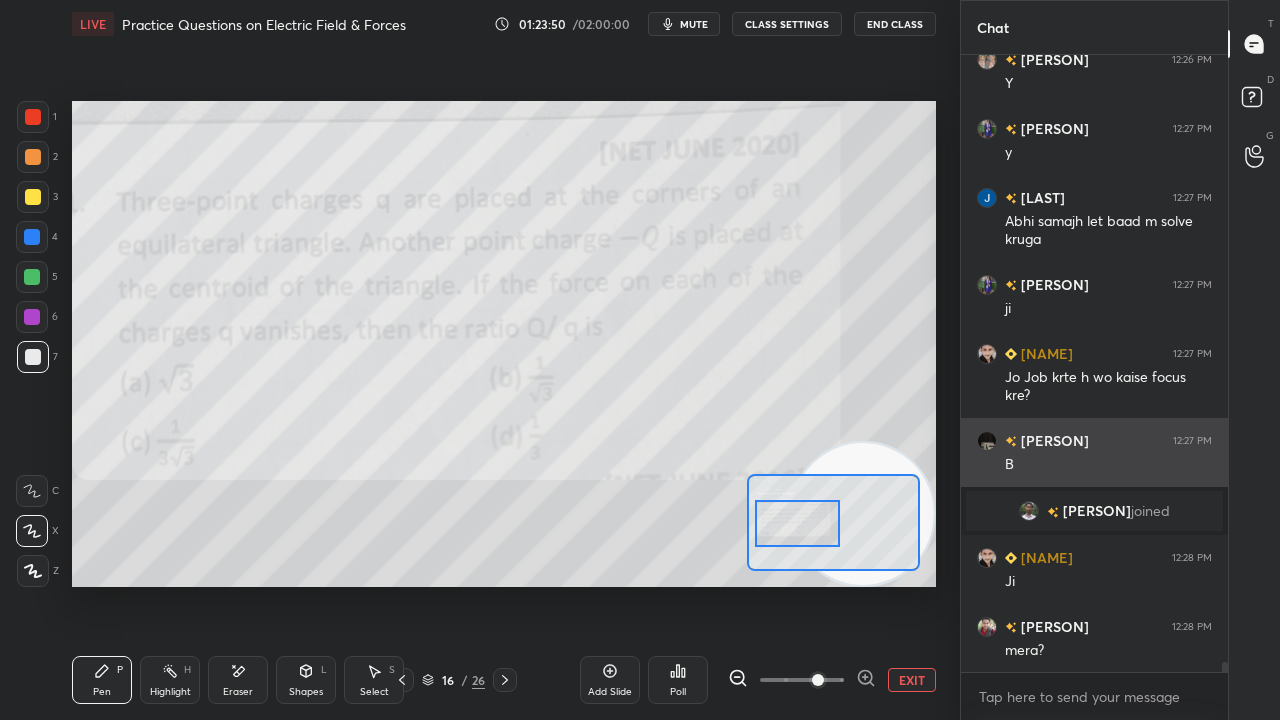 click at bounding box center (987, 441) 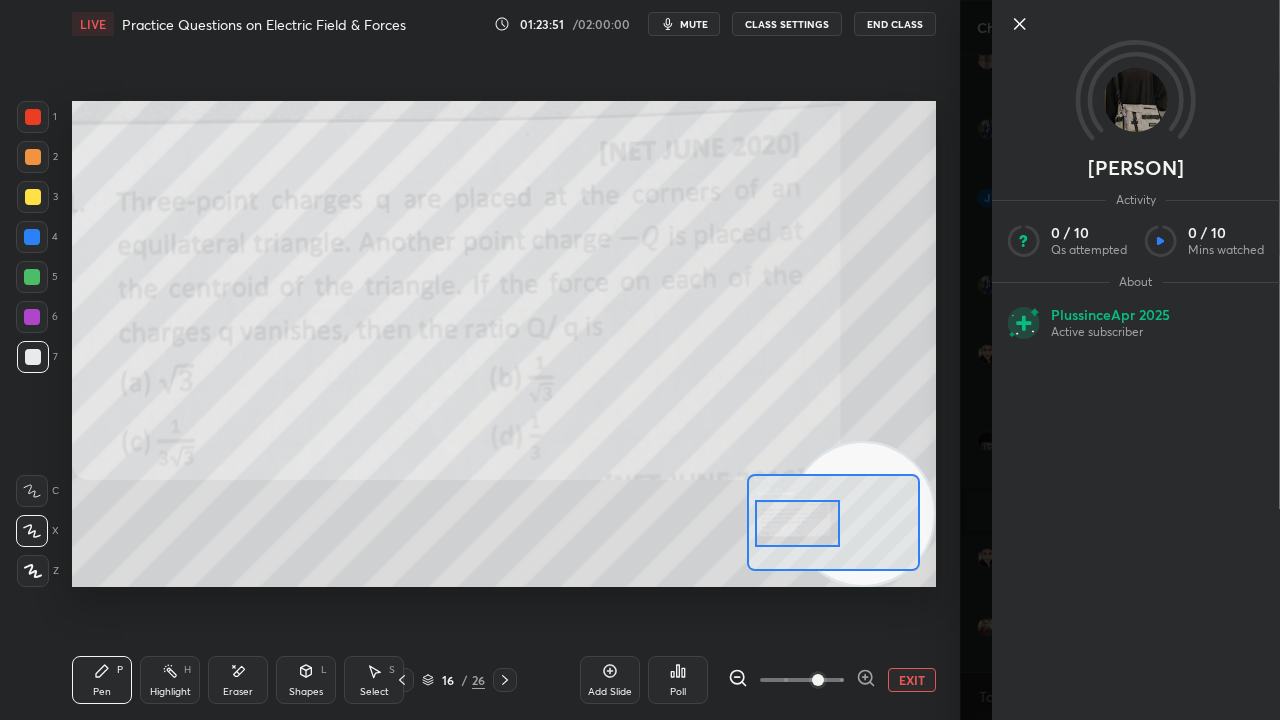 scroll, scrollTop: 38766, scrollLeft: 0, axis: vertical 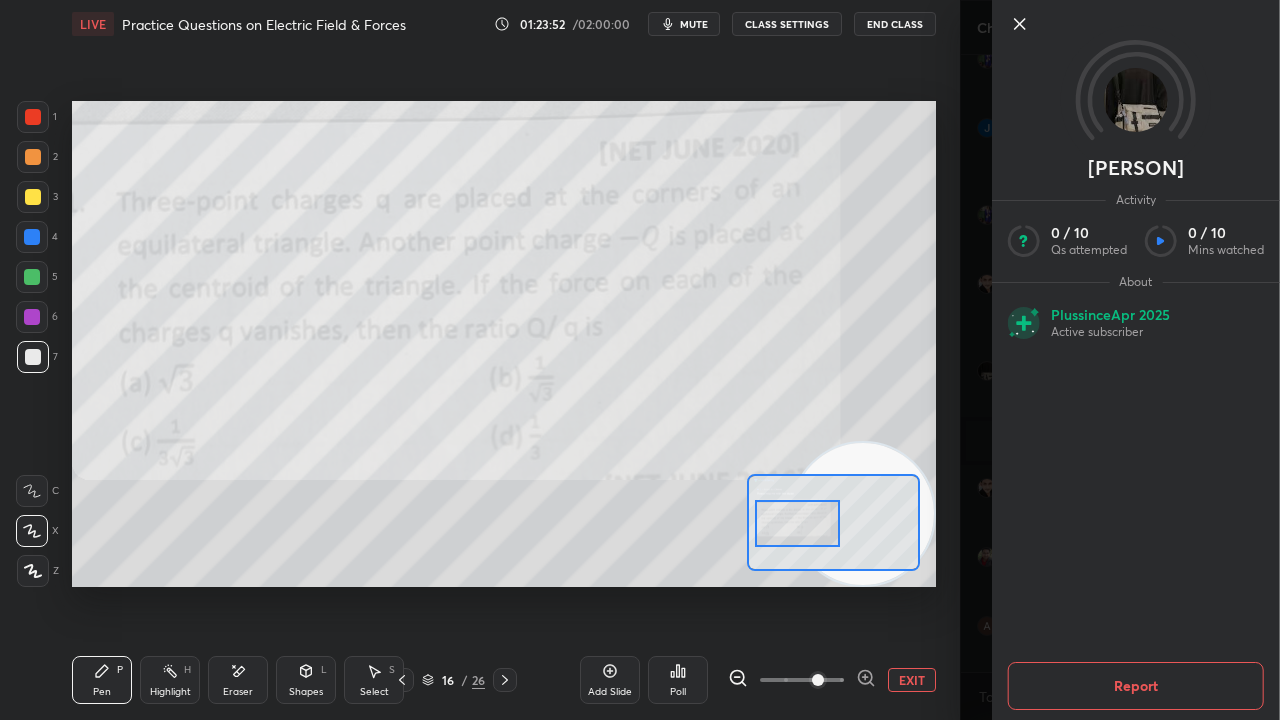 click 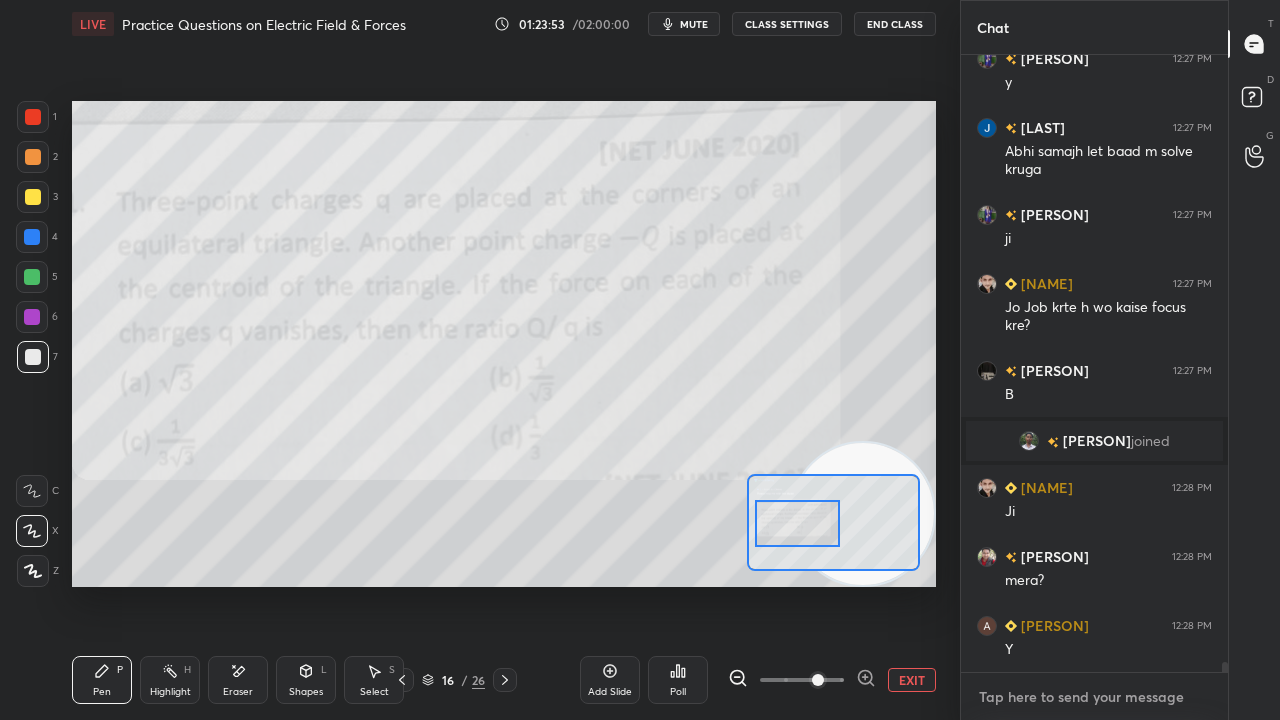 click at bounding box center (1094, 697) 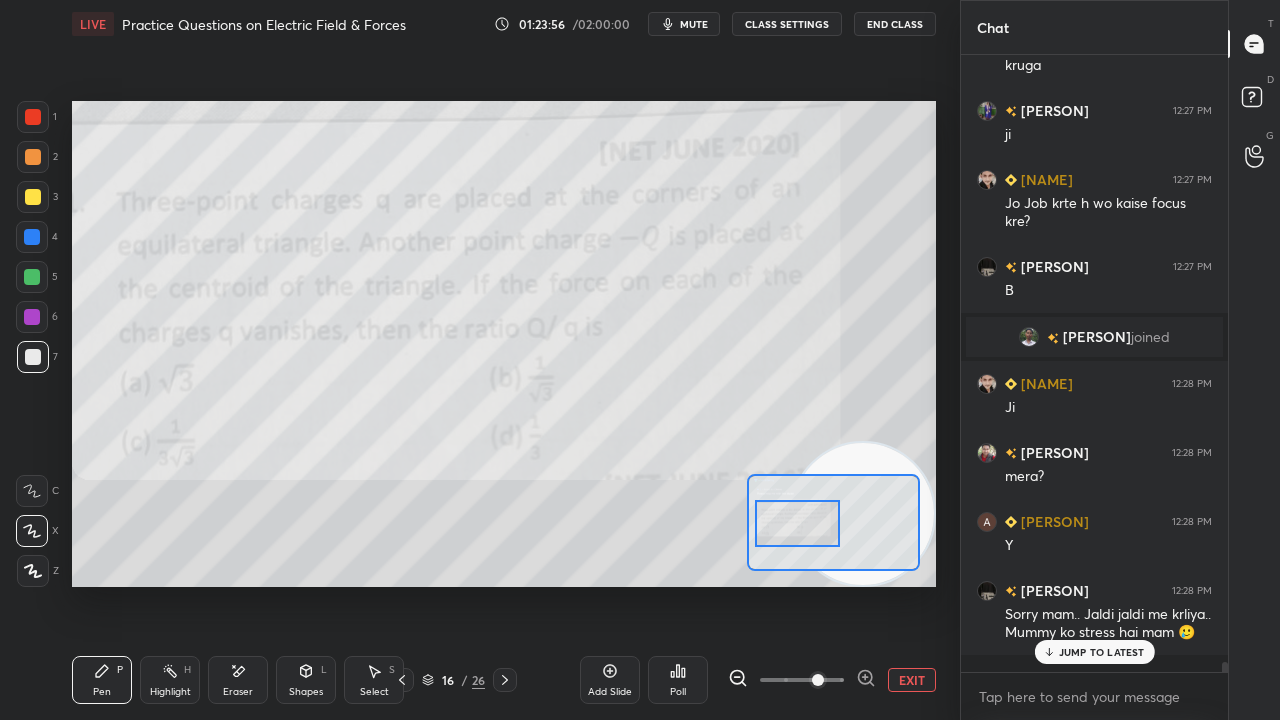 click on "JUMP TO LATEST" at bounding box center [1102, 652] 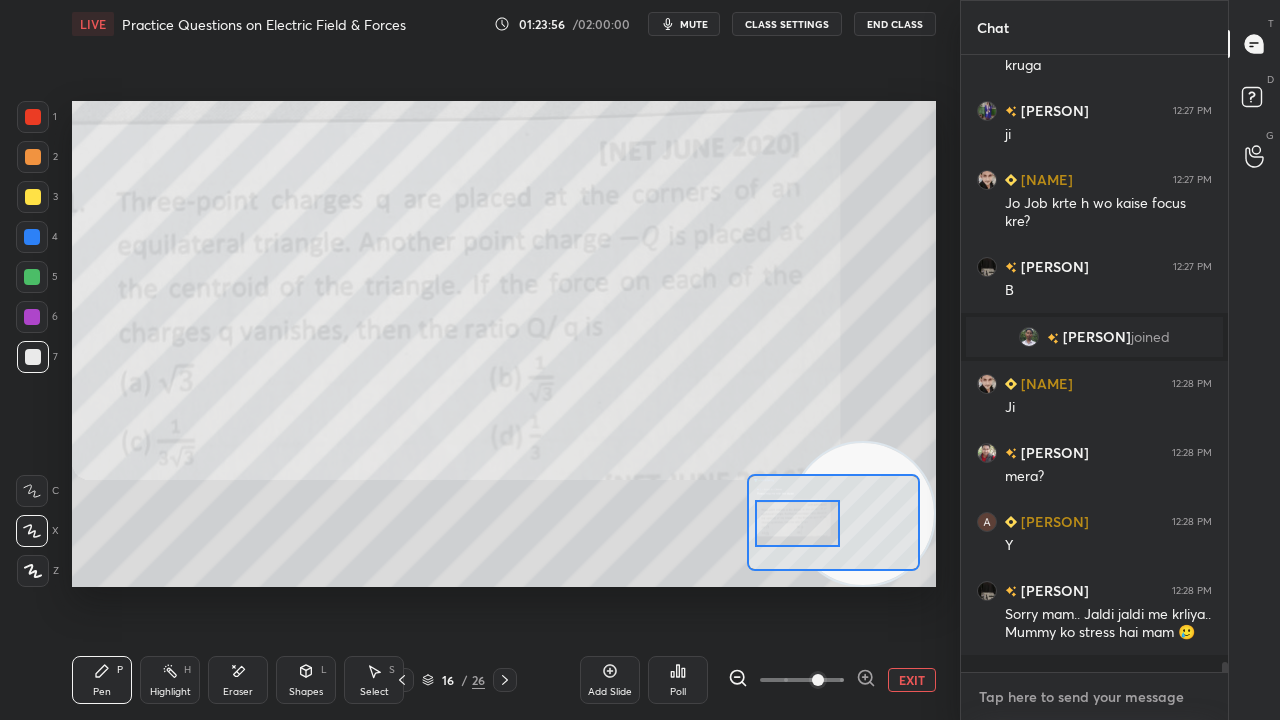 click at bounding box center [1094, 697] 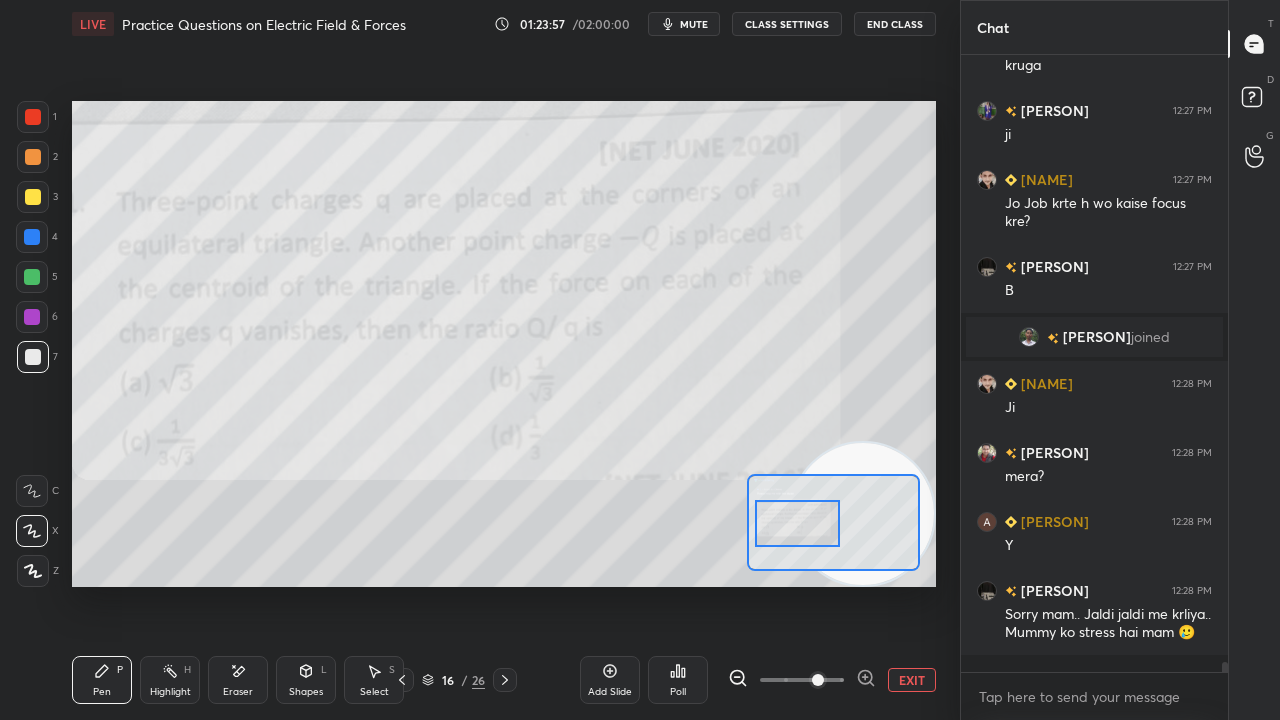 click on "mute" at bounding box center (684, 24) 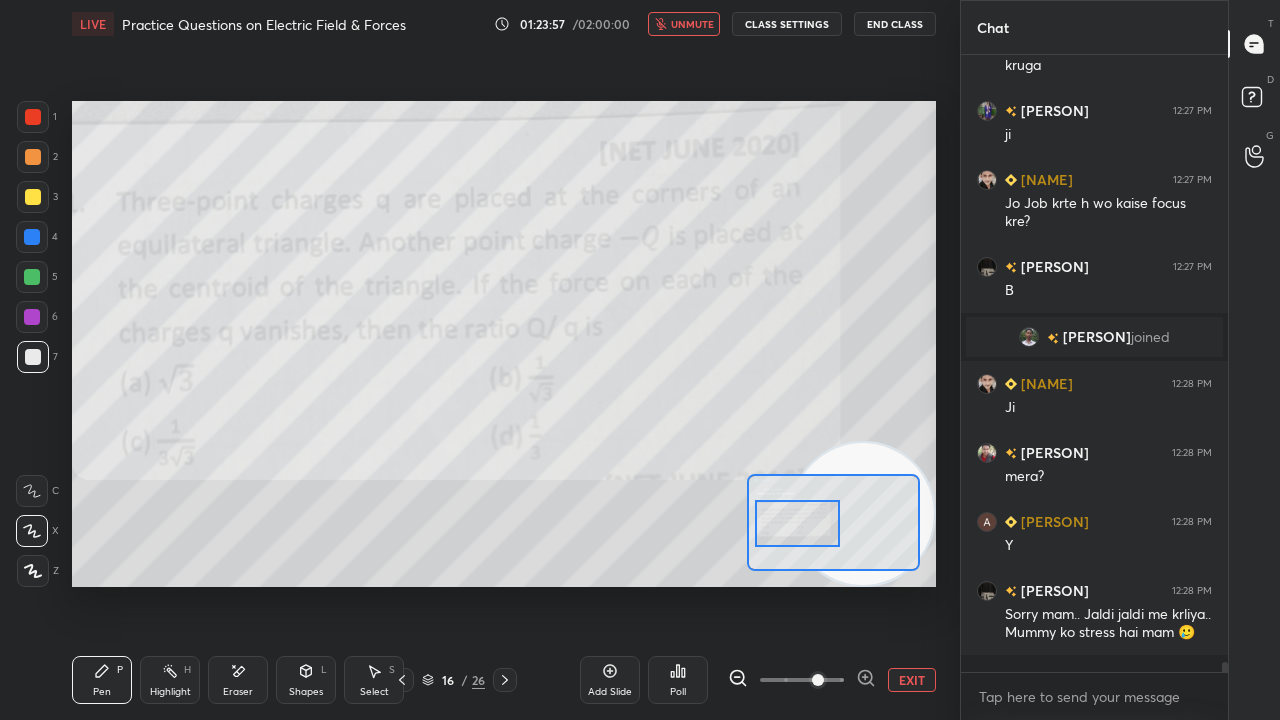 click on "unmute" at bounding box center (692, 24) 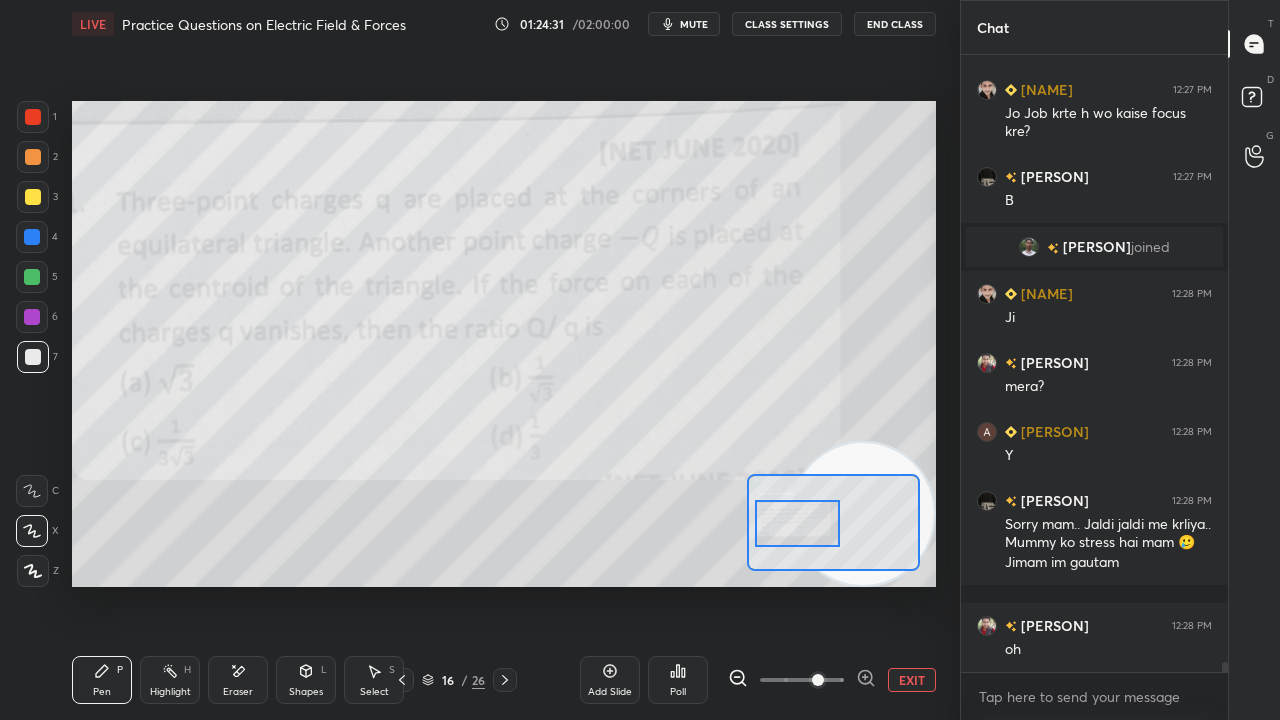 scroll, scrollTop: 39028, scrollLeft: 0, axis: vertical 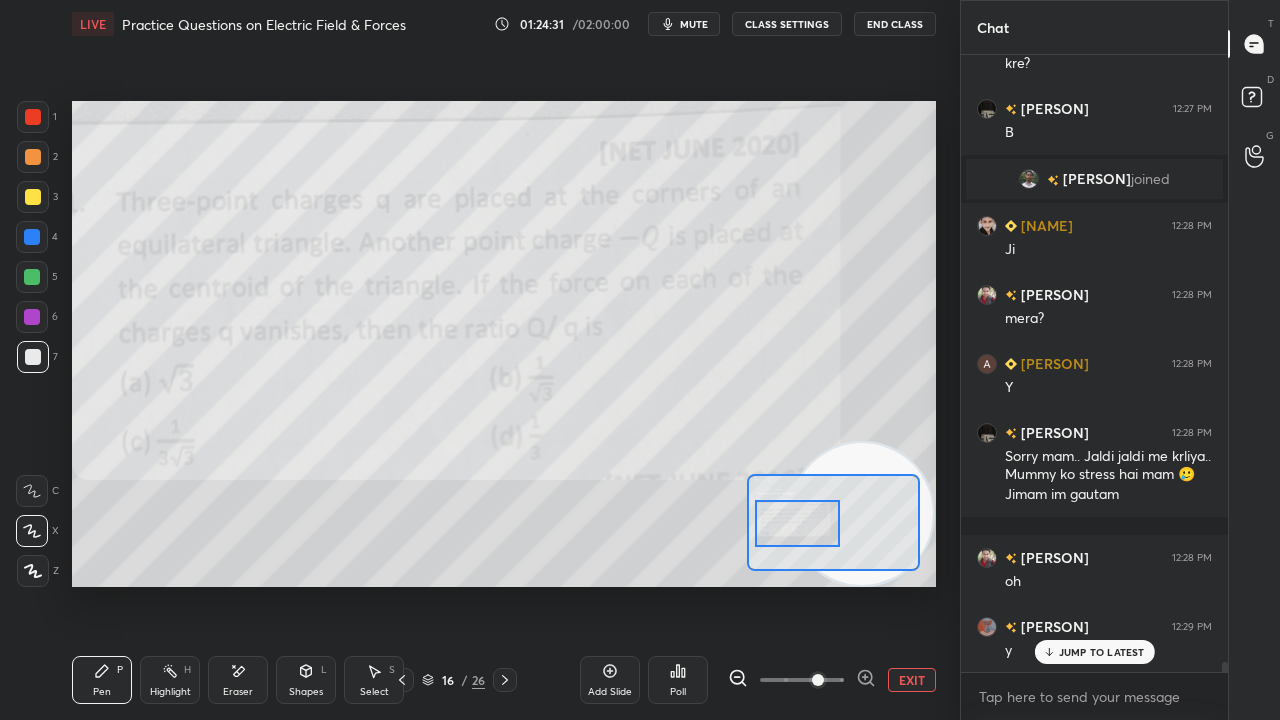 drag, startPoint x: 861, startPoint y: 459, endPoint x: 892, endPoint y: 272, distance: 189.55211 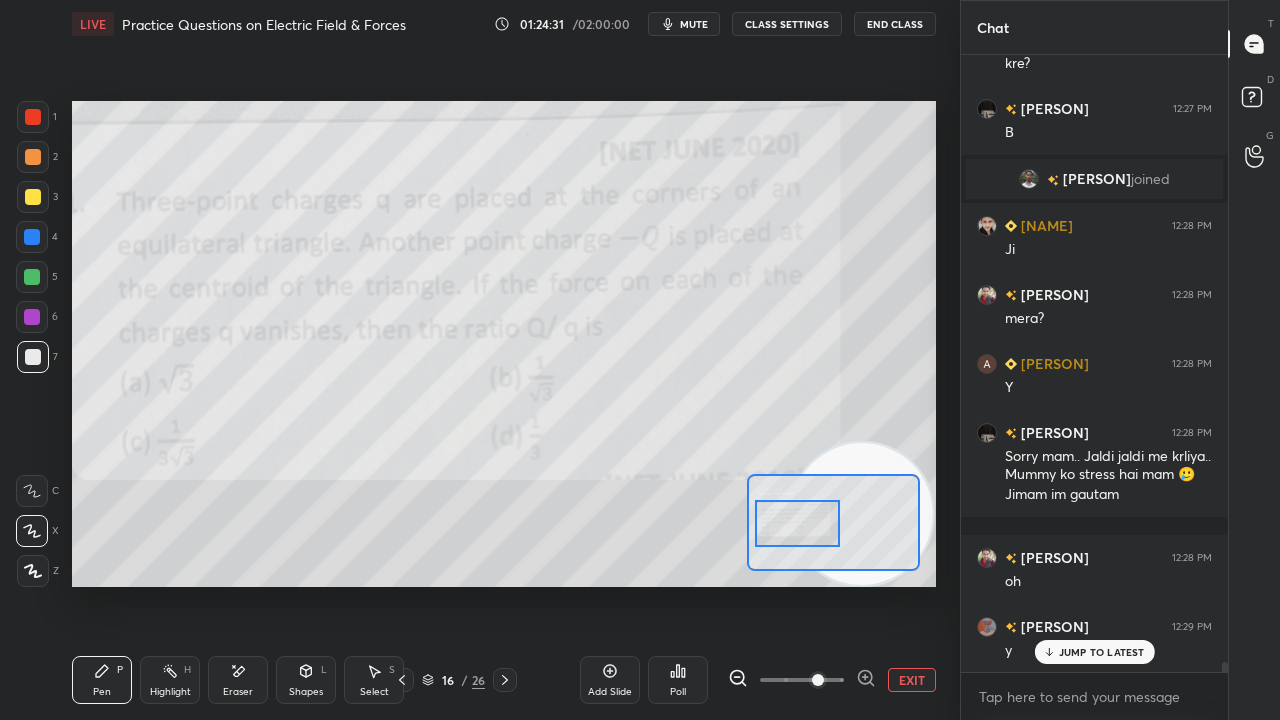 click at bounding box center (862, 514) 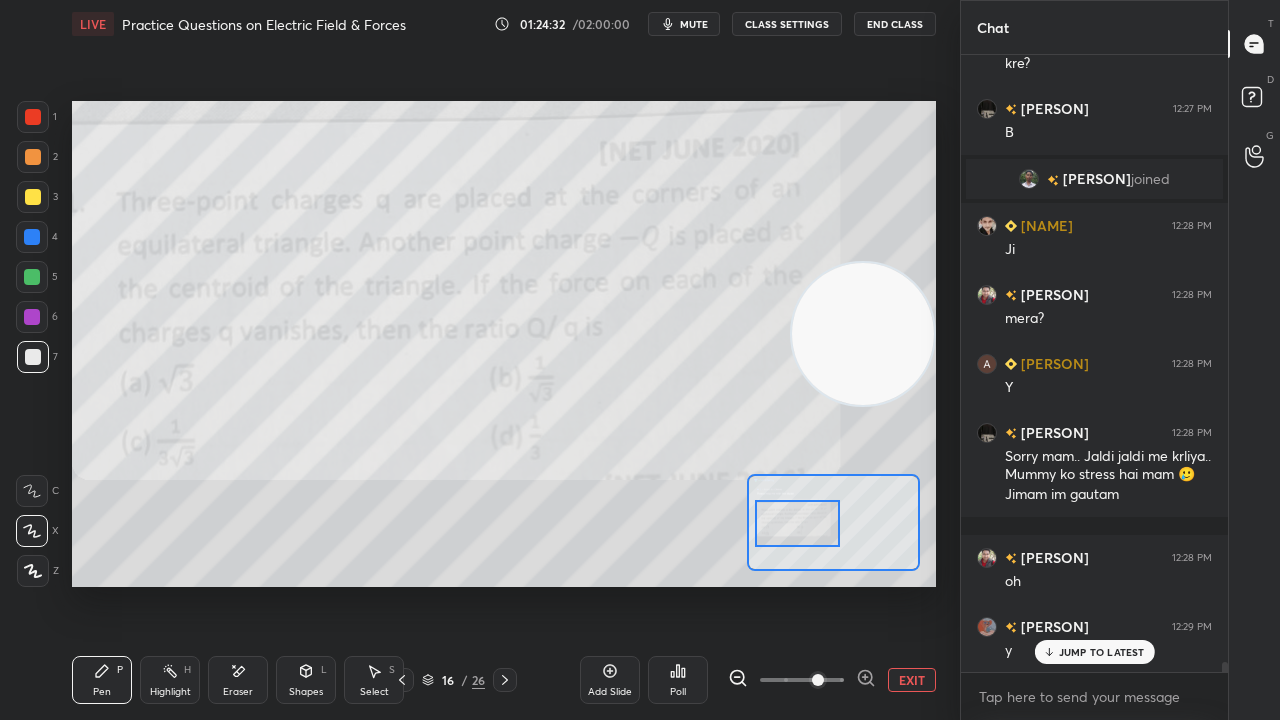 drag, startPoint x: 1088, startPoint y: 654, endPoint x: 1086, endPoint y: 692, distance: 38.052597 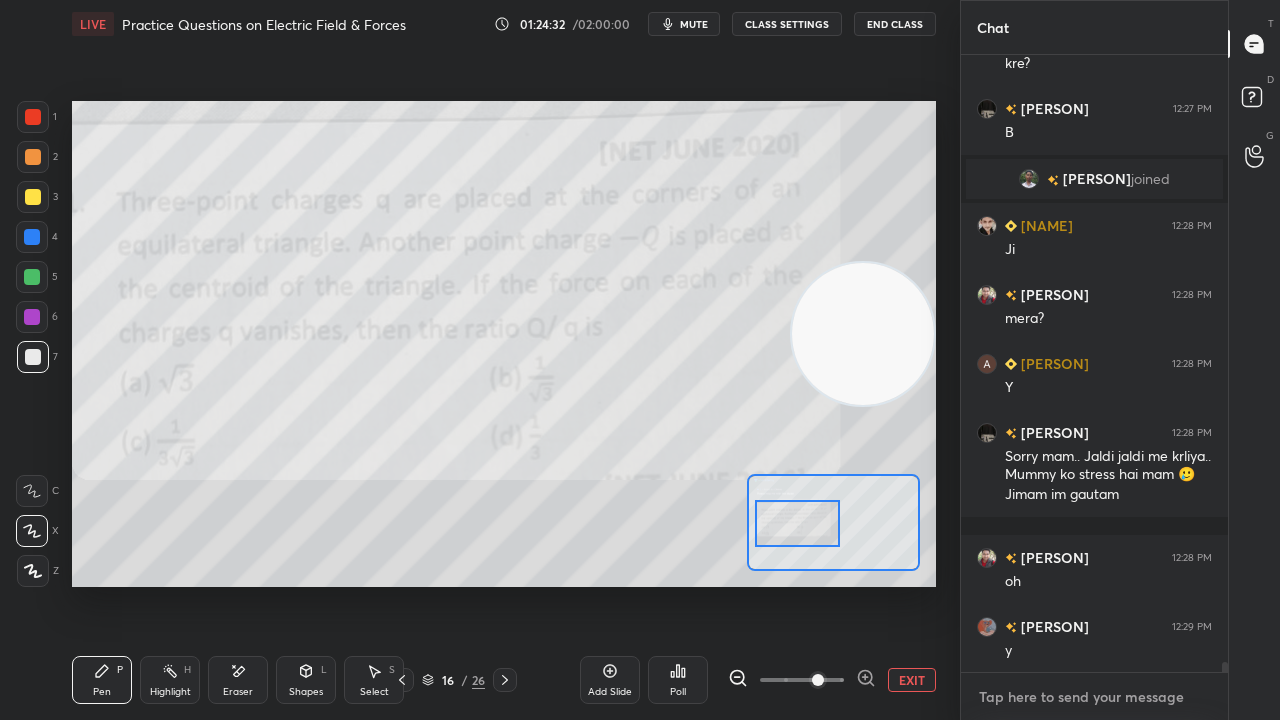 click on "x" at bounding box center (1094, 696) 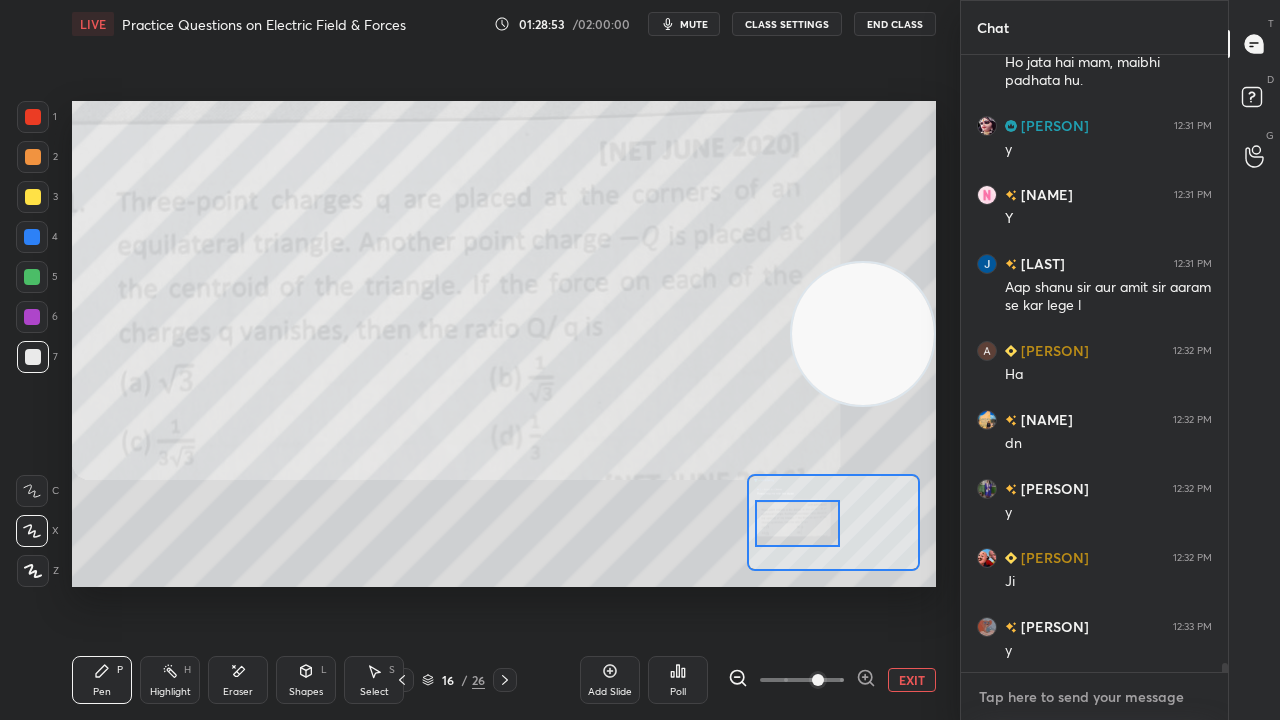 scroll, scrollTop: 40100, scrollLeft: 0, axis: vertical 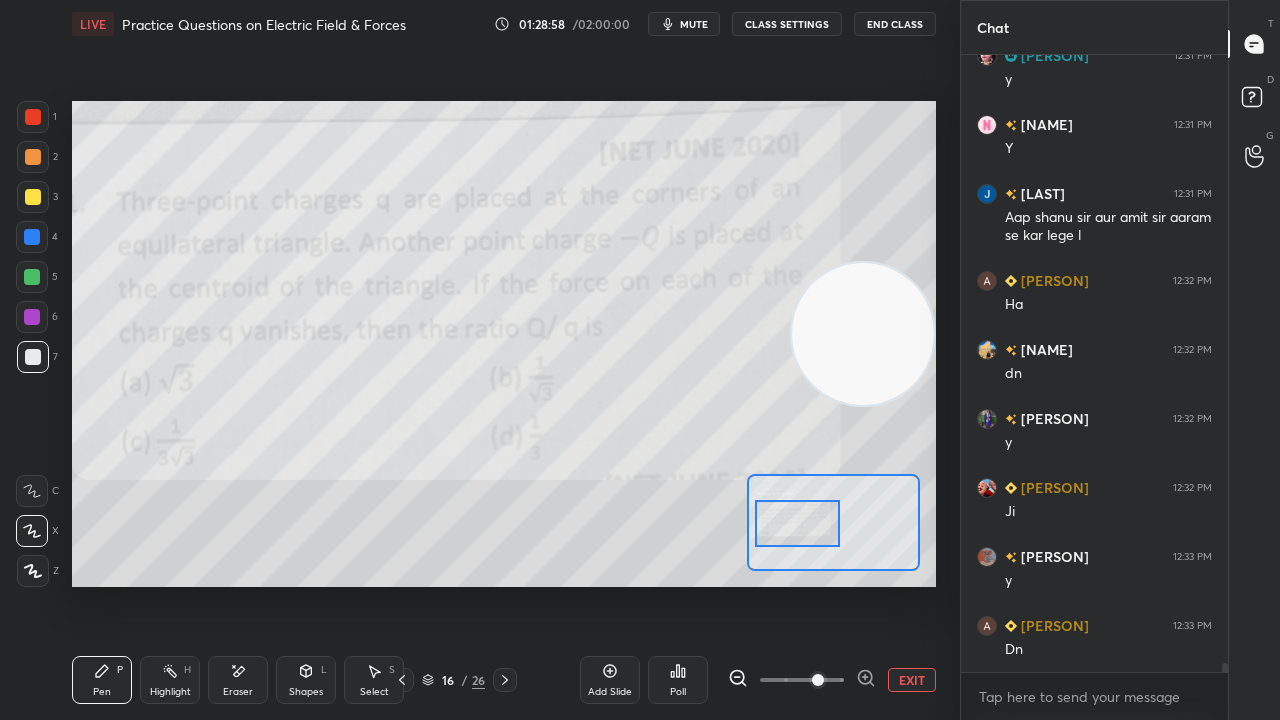 type on "x" 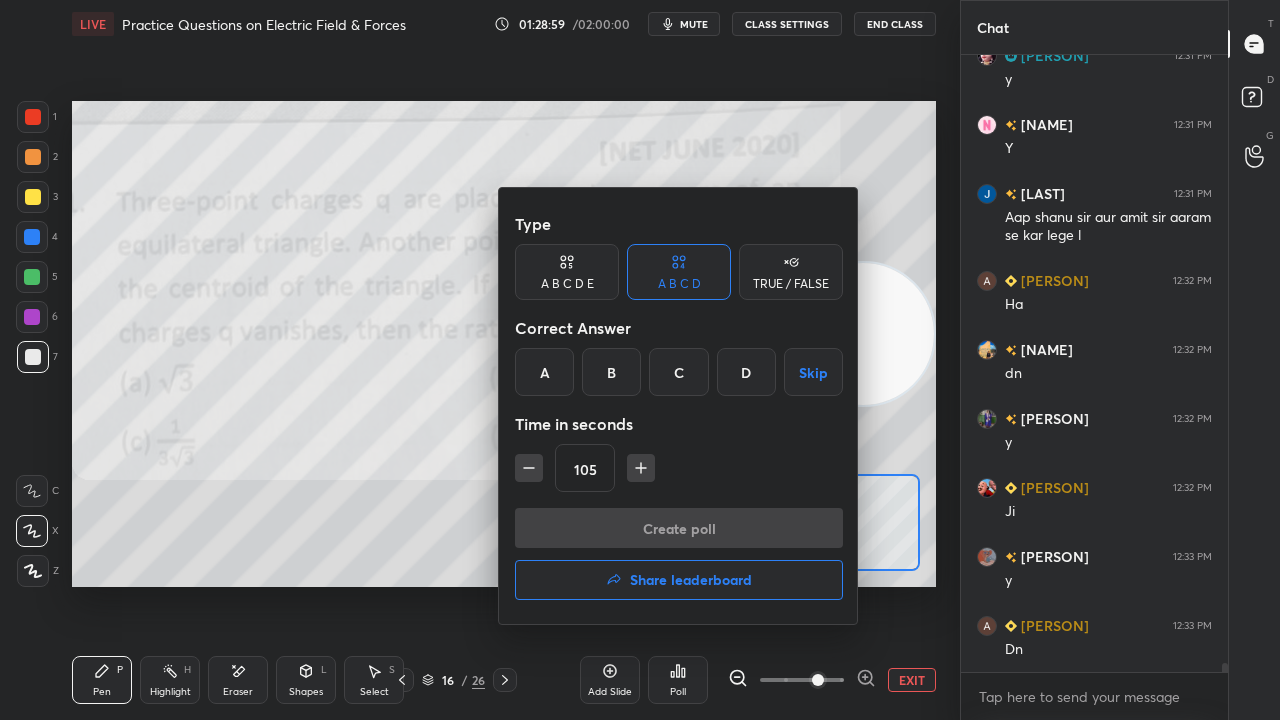 click on "B" at bounding box center [611, 372] 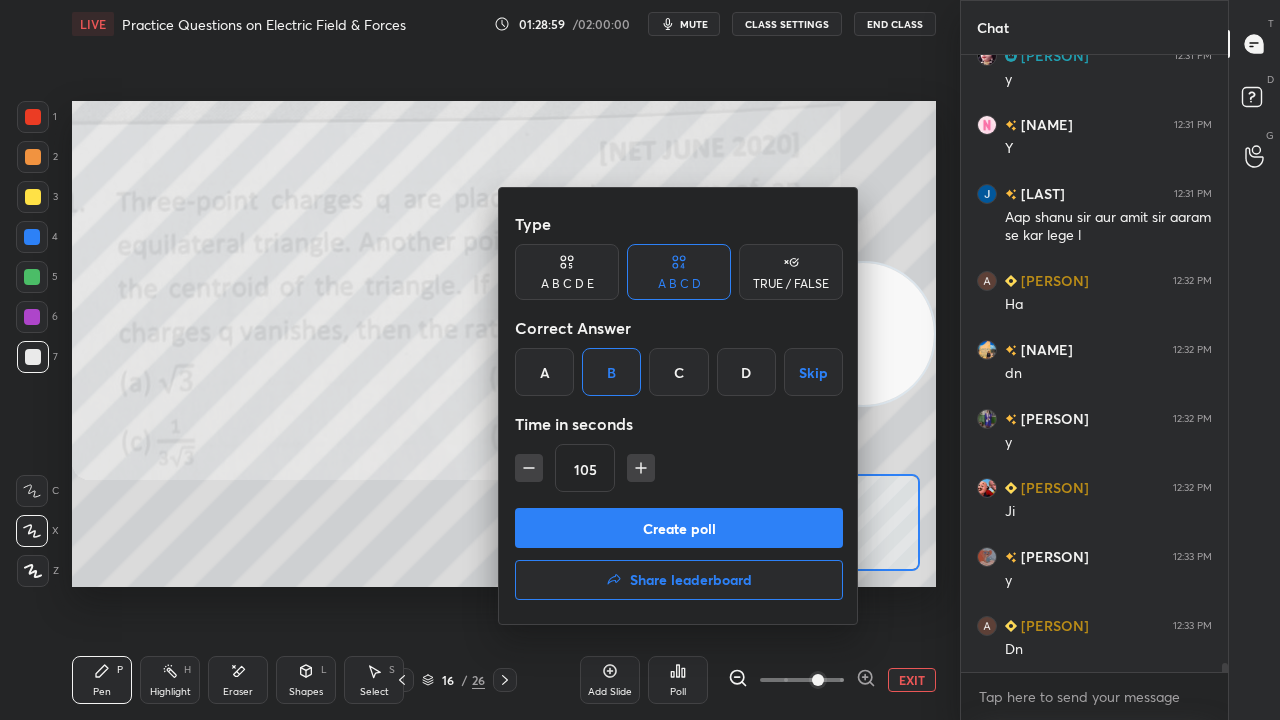 click 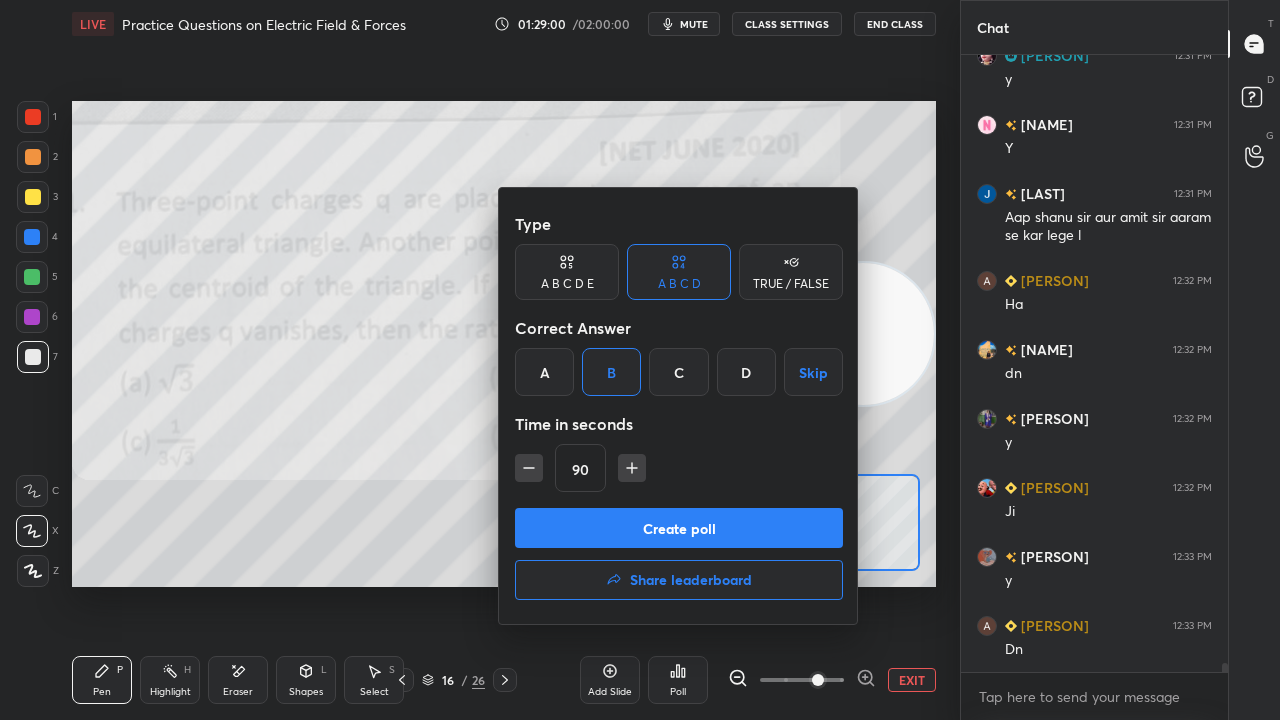 click 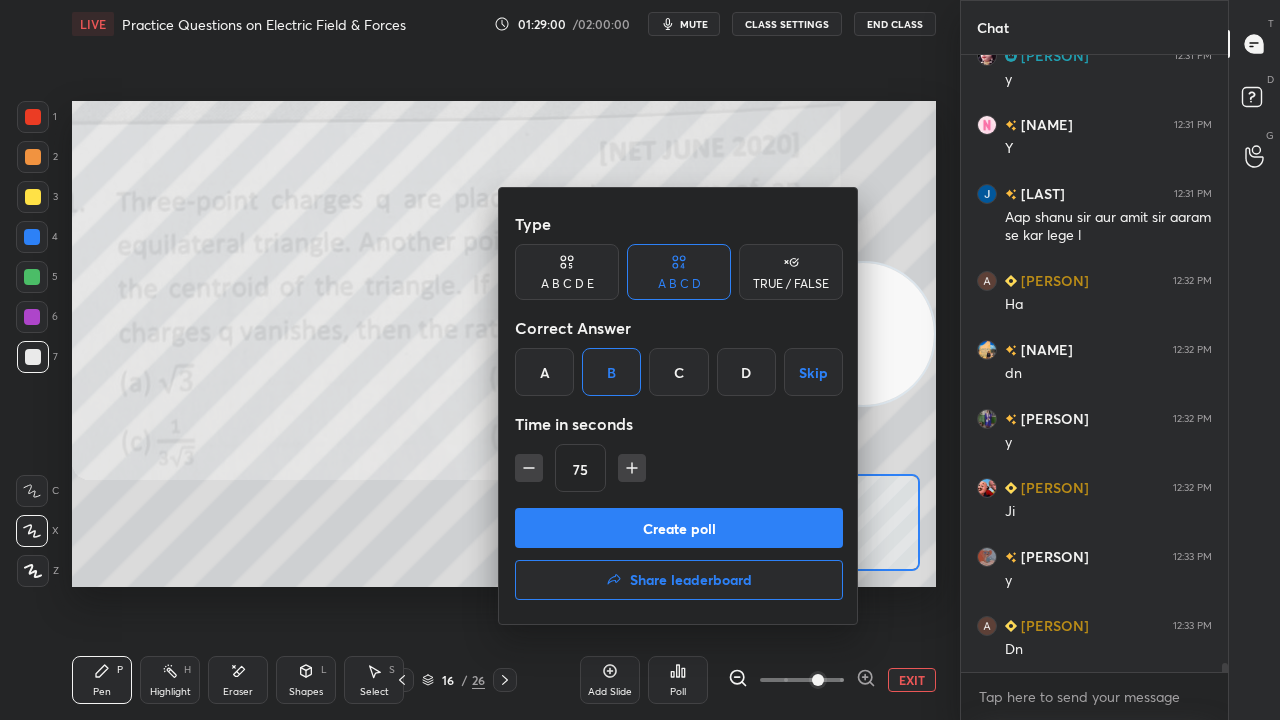 click 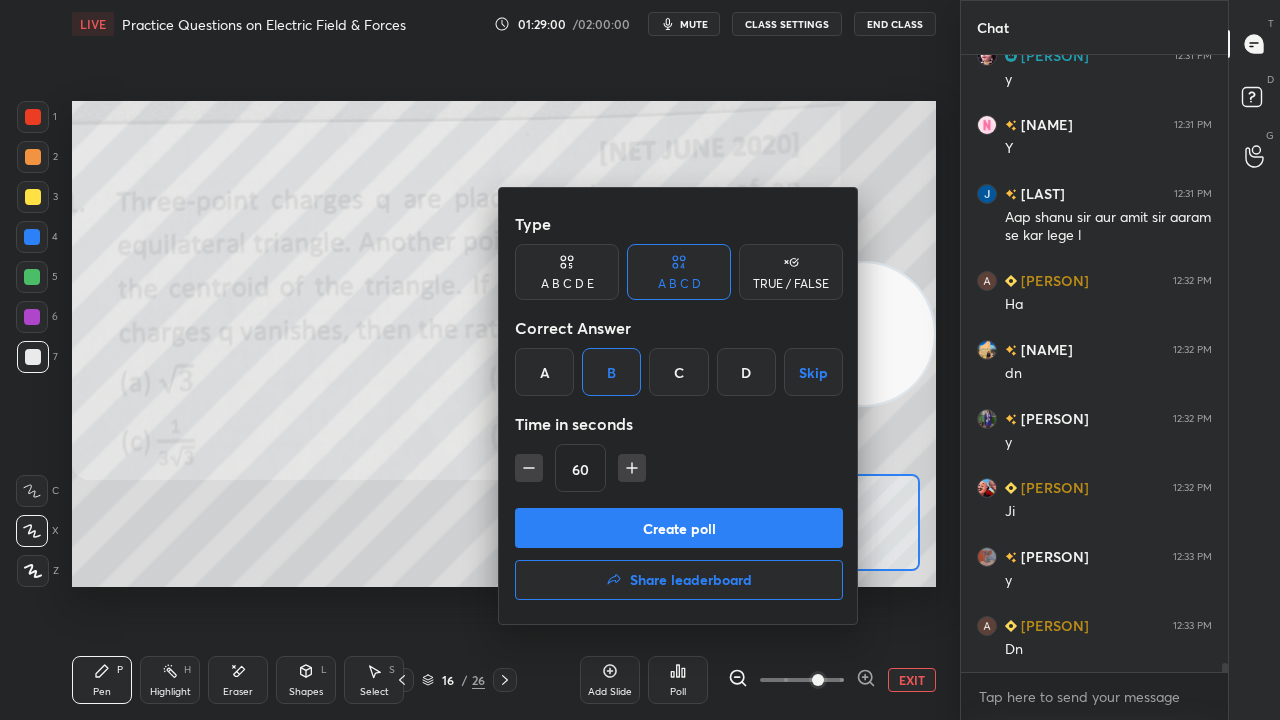 click 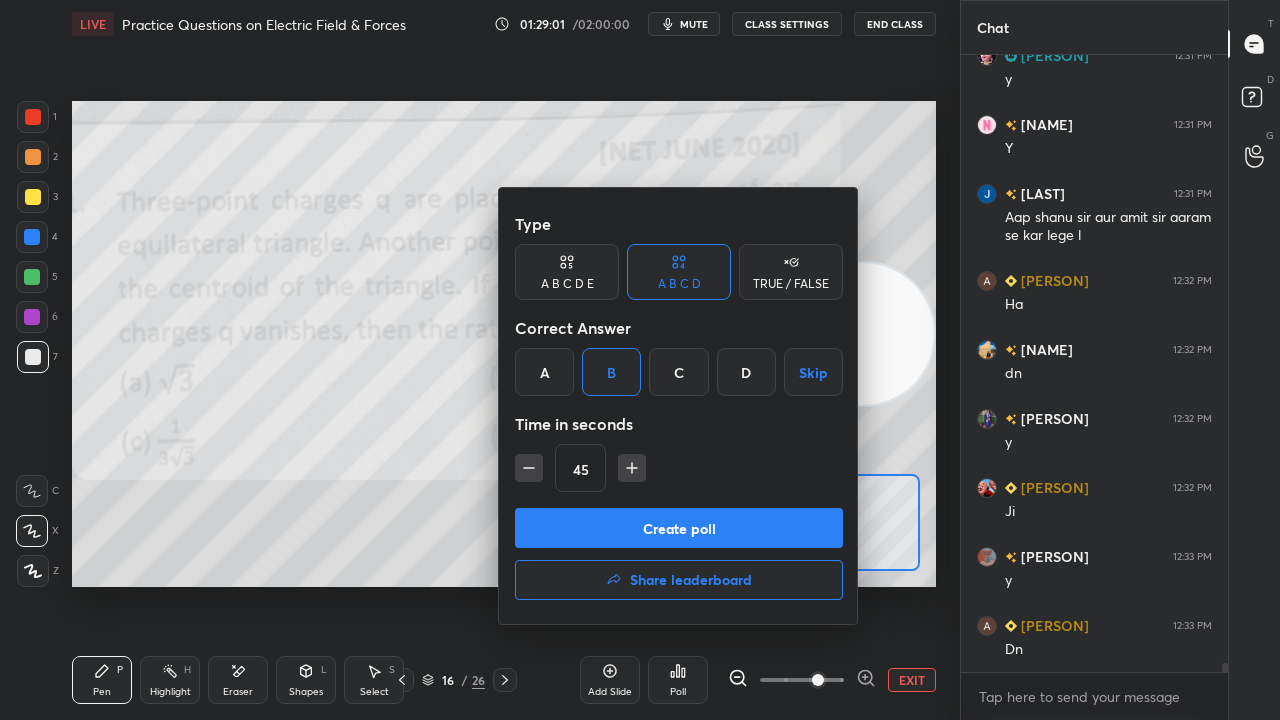 click 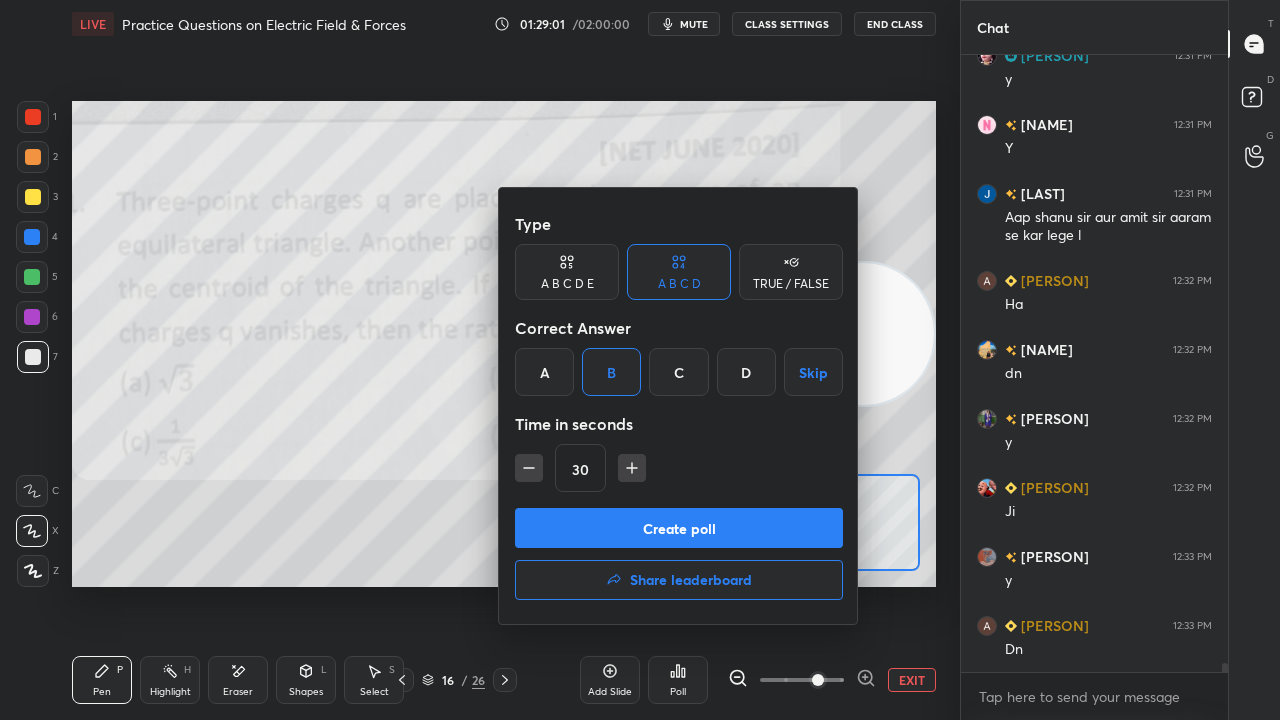 click on "Create poll" at bounding box center (679, 528) 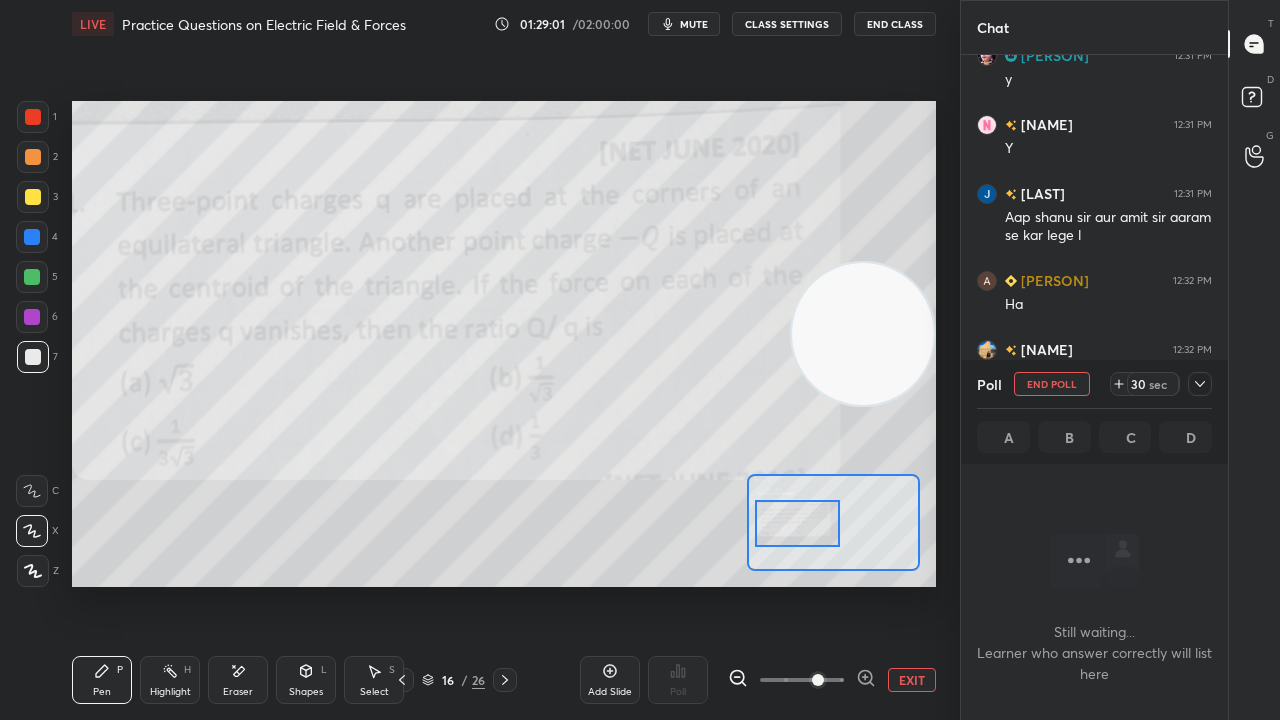scroll, scrollTop: 549, scrollLeft: 261, axis: both 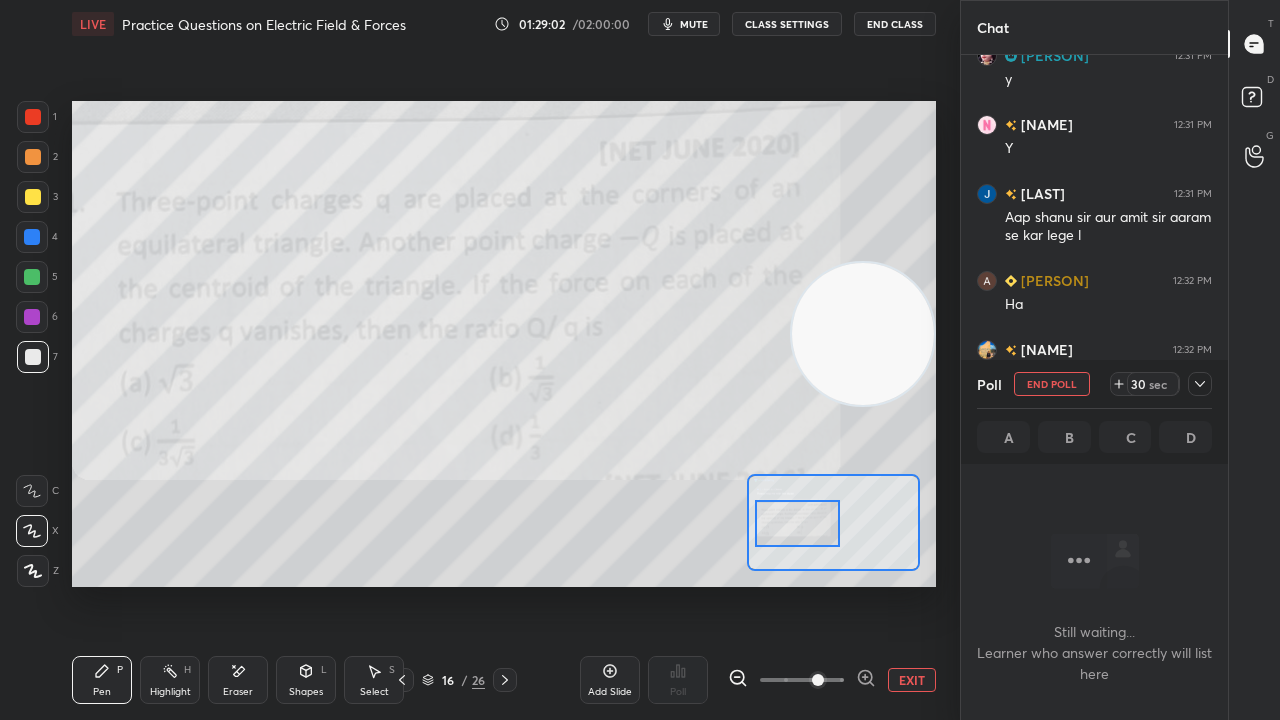 click on "mute" at bounding box center [694, 24] 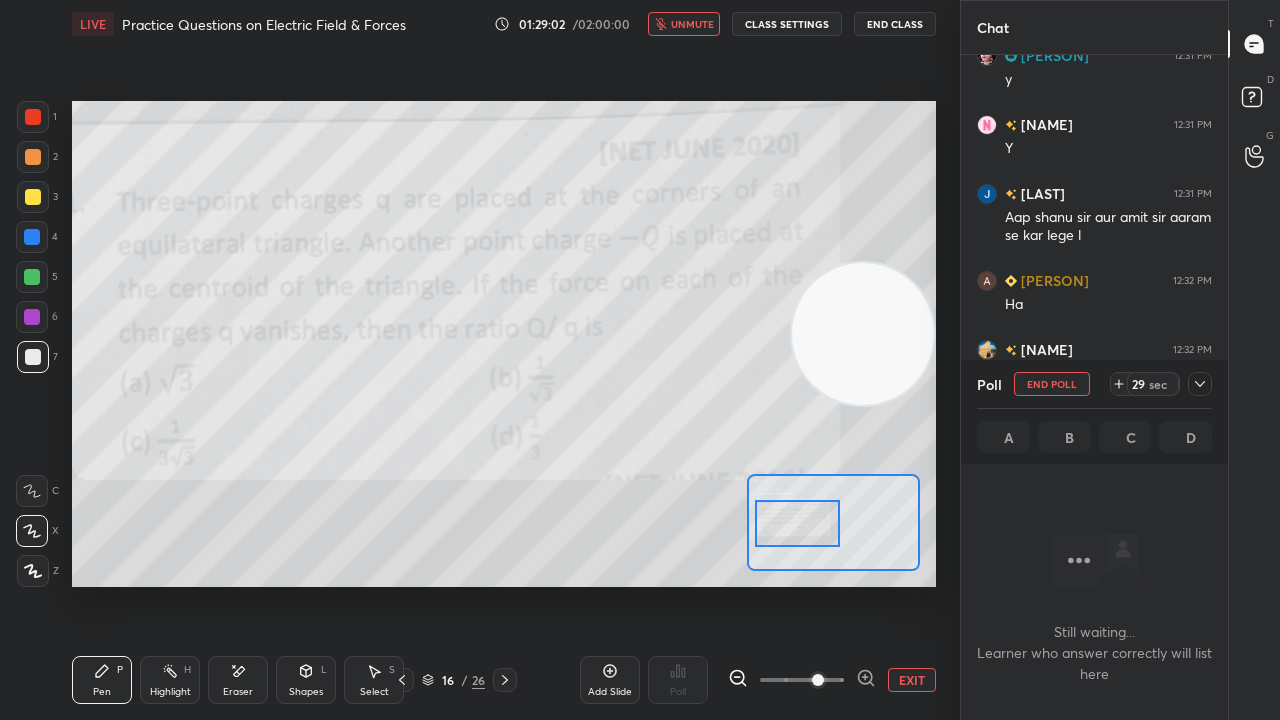 click on "unmute" at bounding box center [692, 24] 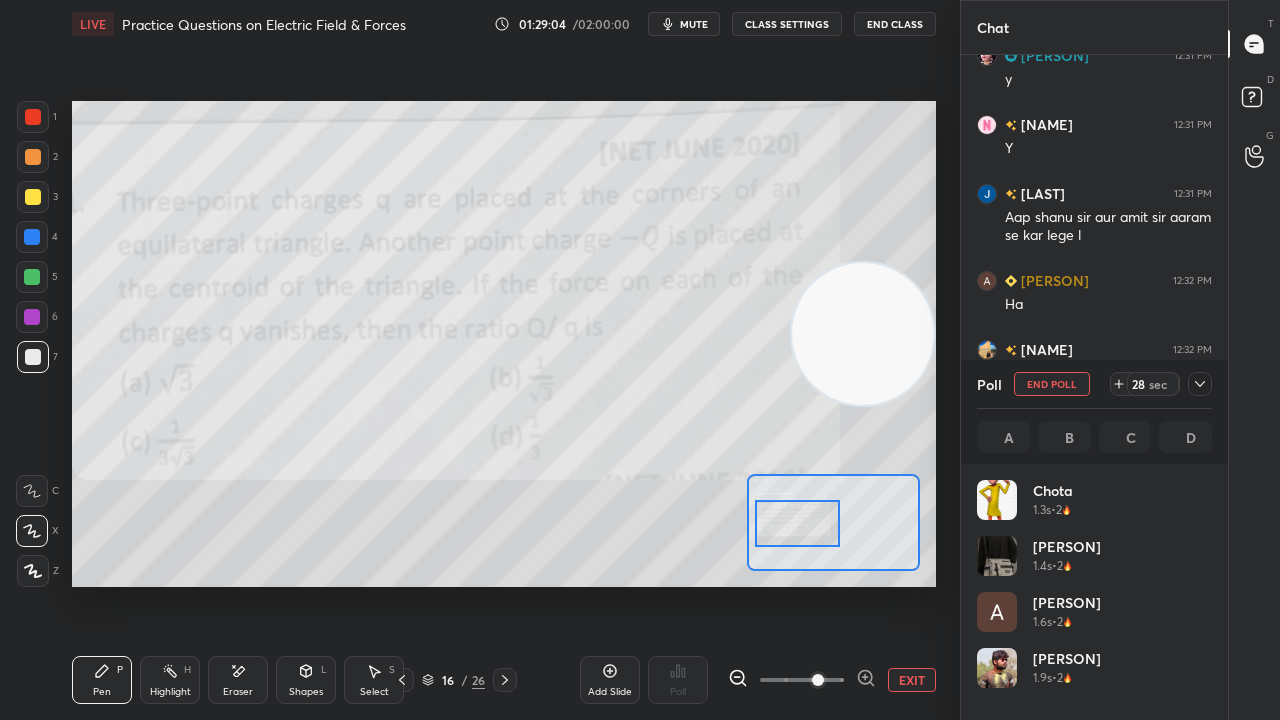 scroll, scrollTop: 7, scrollLeft: 6, axis: both 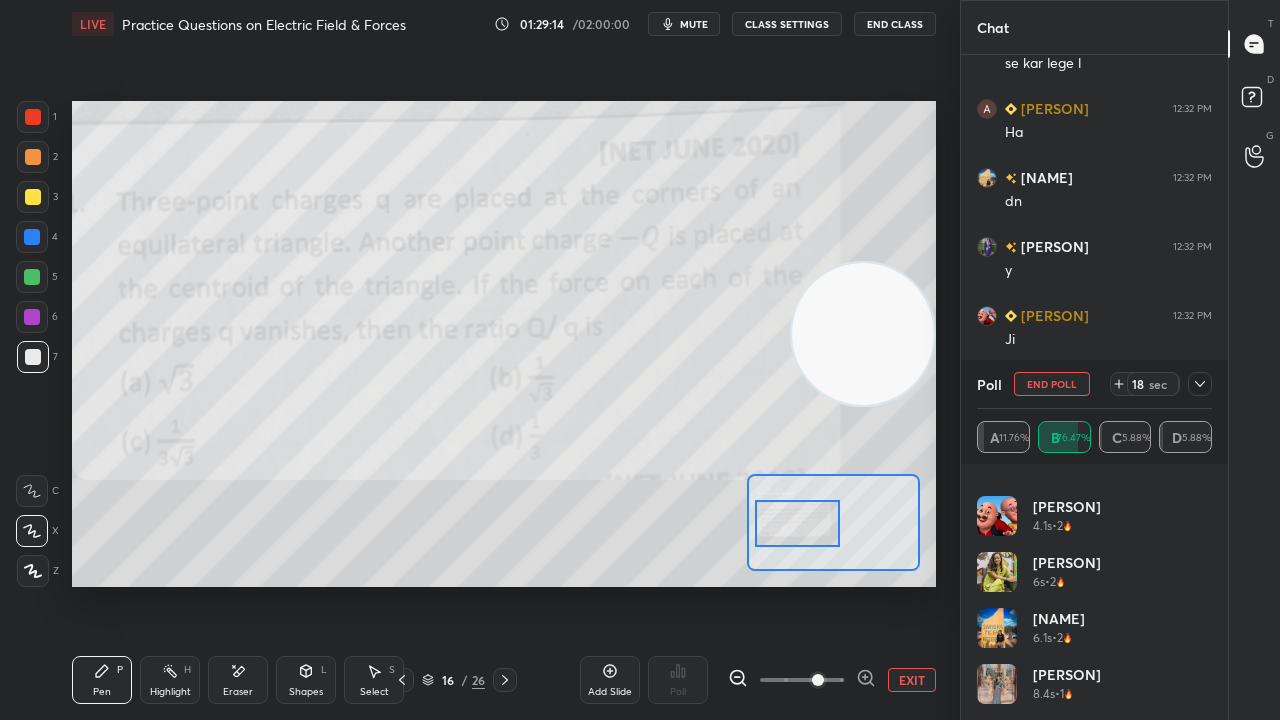 drag, startPoint x: 1205, startPoint y: 678, endPoint x: 1196, endPoint y: 556, distance: 122.33152 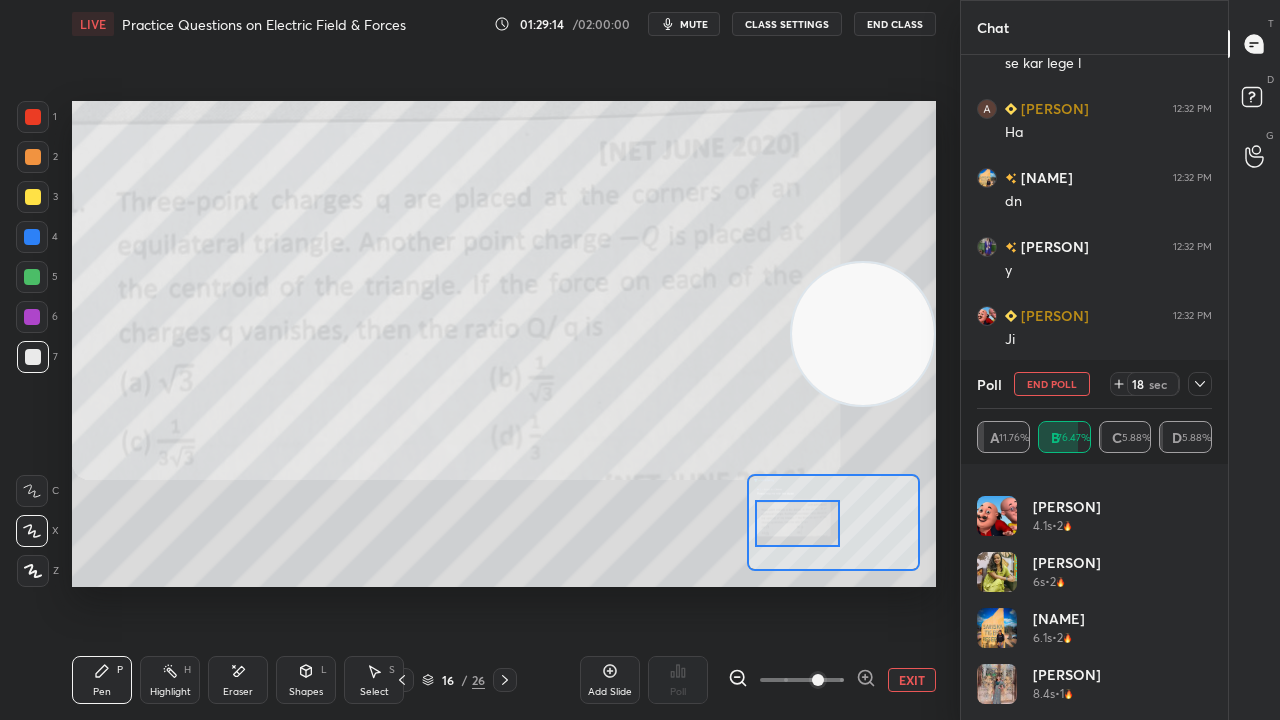 click on "[NAME] 3.6s  •  2 [NAME] 4s  •  1 [NAME] 4.1s  •  2 [NAME] 6s  •  2 [NAME] 6.1s  •  2 [NAME] 8.4s  •  1" at bounding box center [1094, 384] 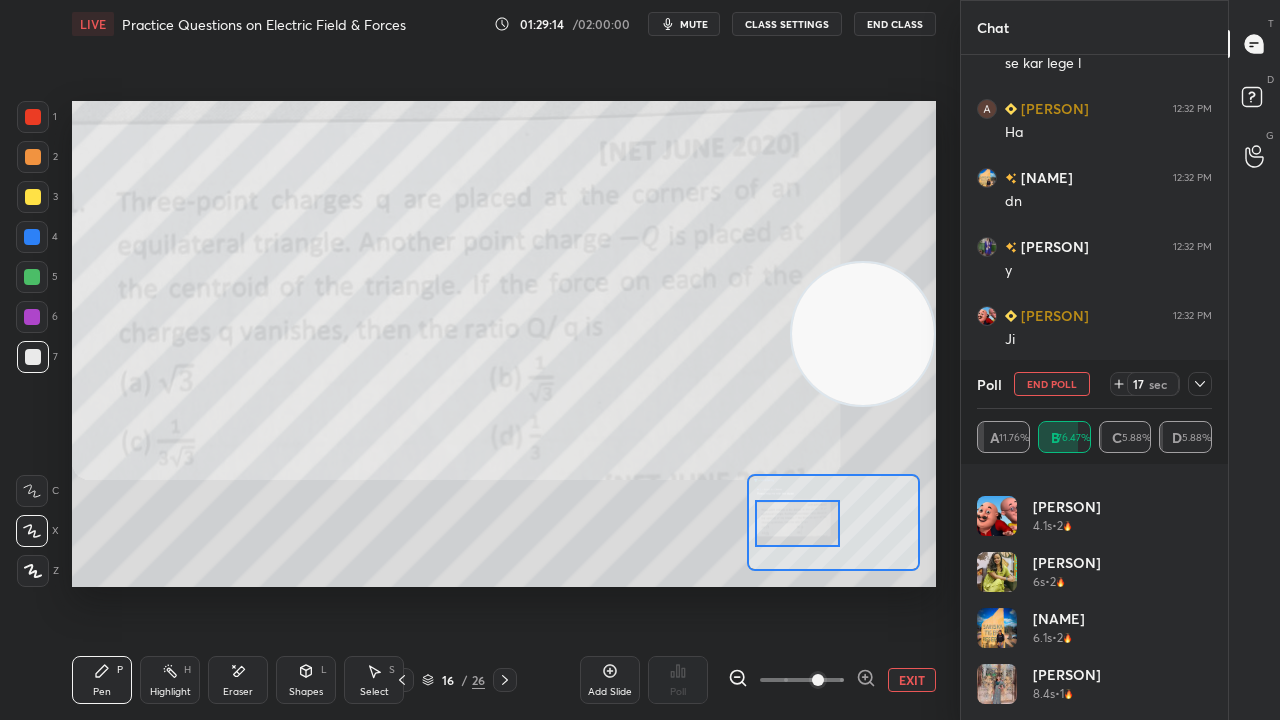 scroll, scrollTop: 40342, scrollLeft: 0, axis: vertical 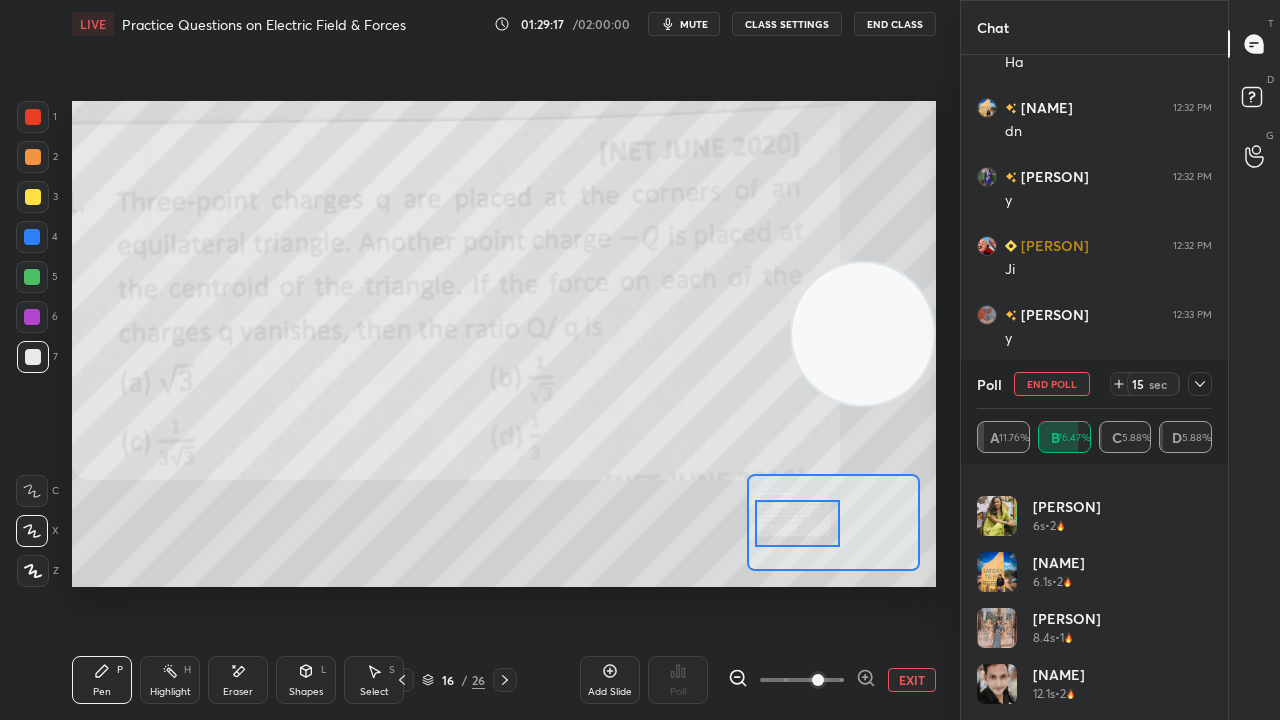 click 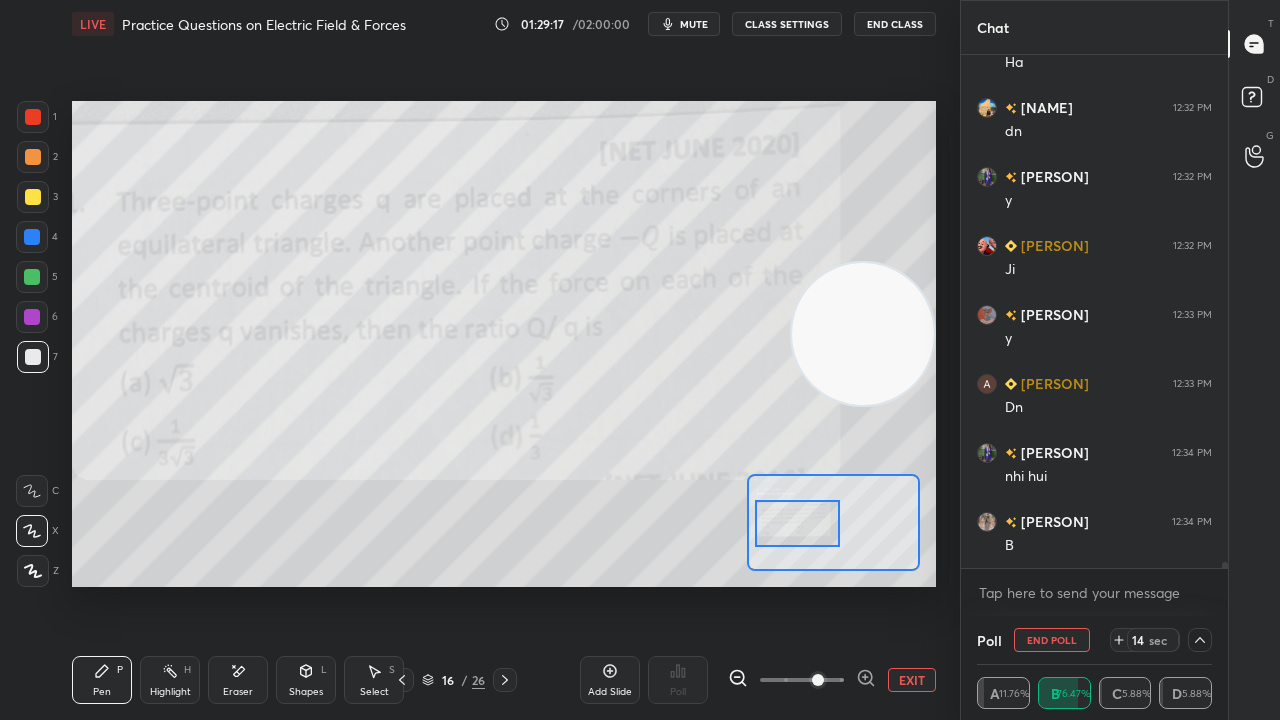 scroll, scrollTop: 0, scrollLeft: 0, axis: both 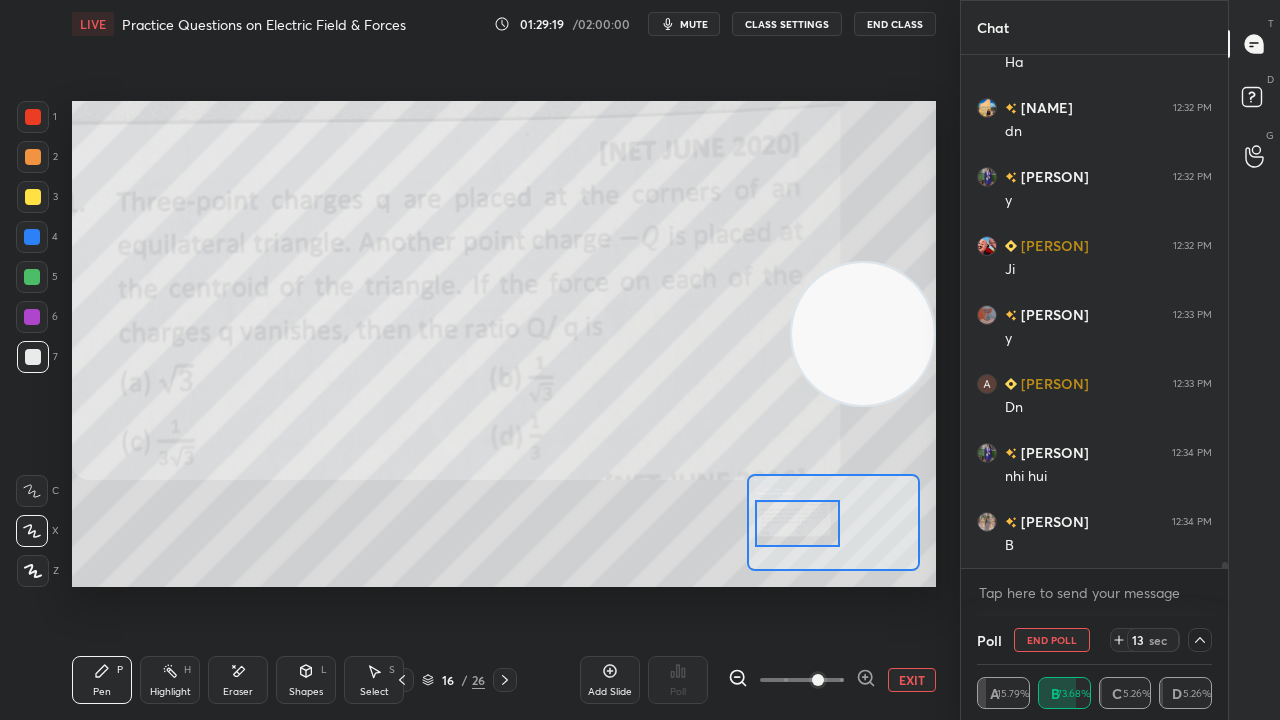 click at bounding box center [1200, 640] 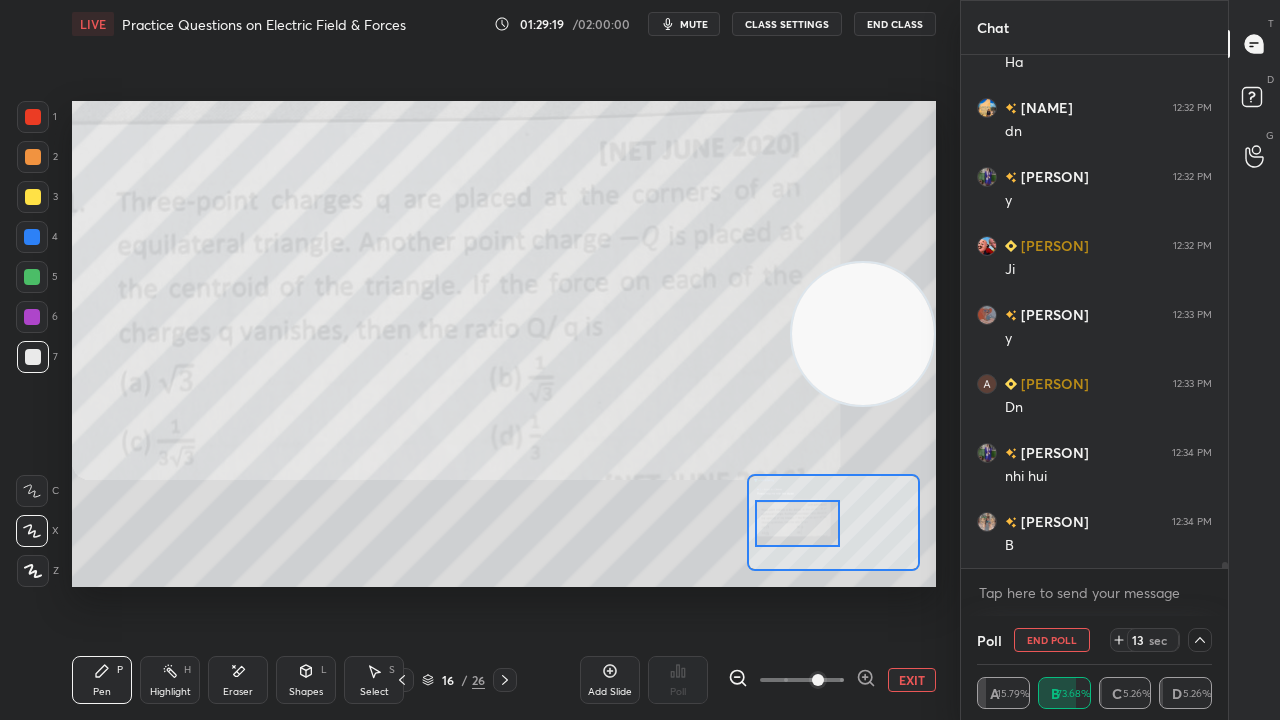 scroll, scrollTop: 7, scrollLeft: 6, axis: both 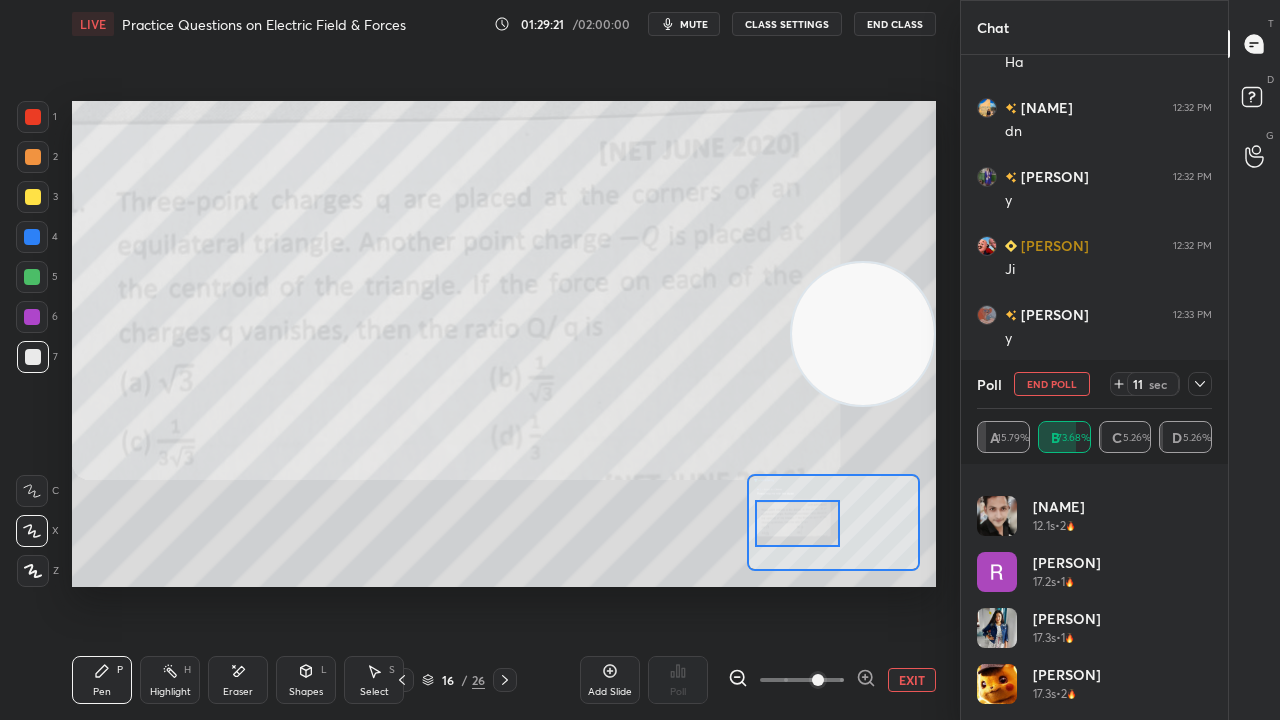 click on "mute" at bounding box center (694, 24) 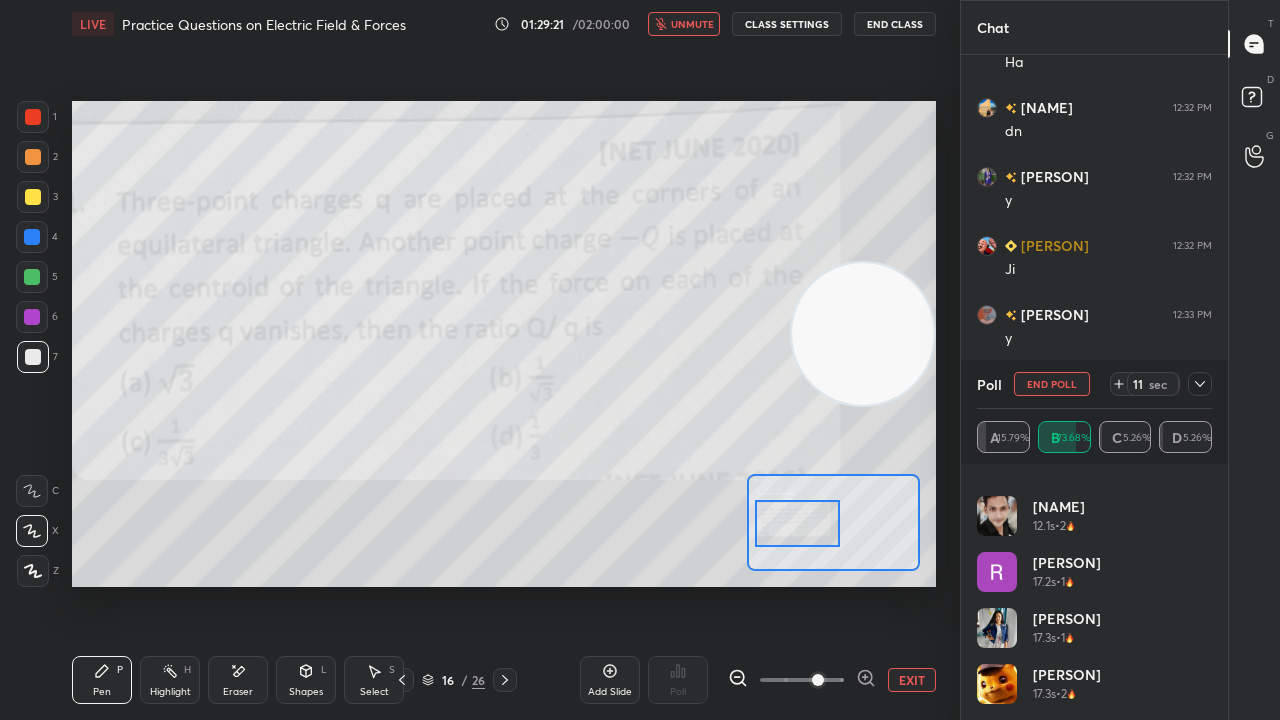 click on "unmute" at bounding box center [692, 24] 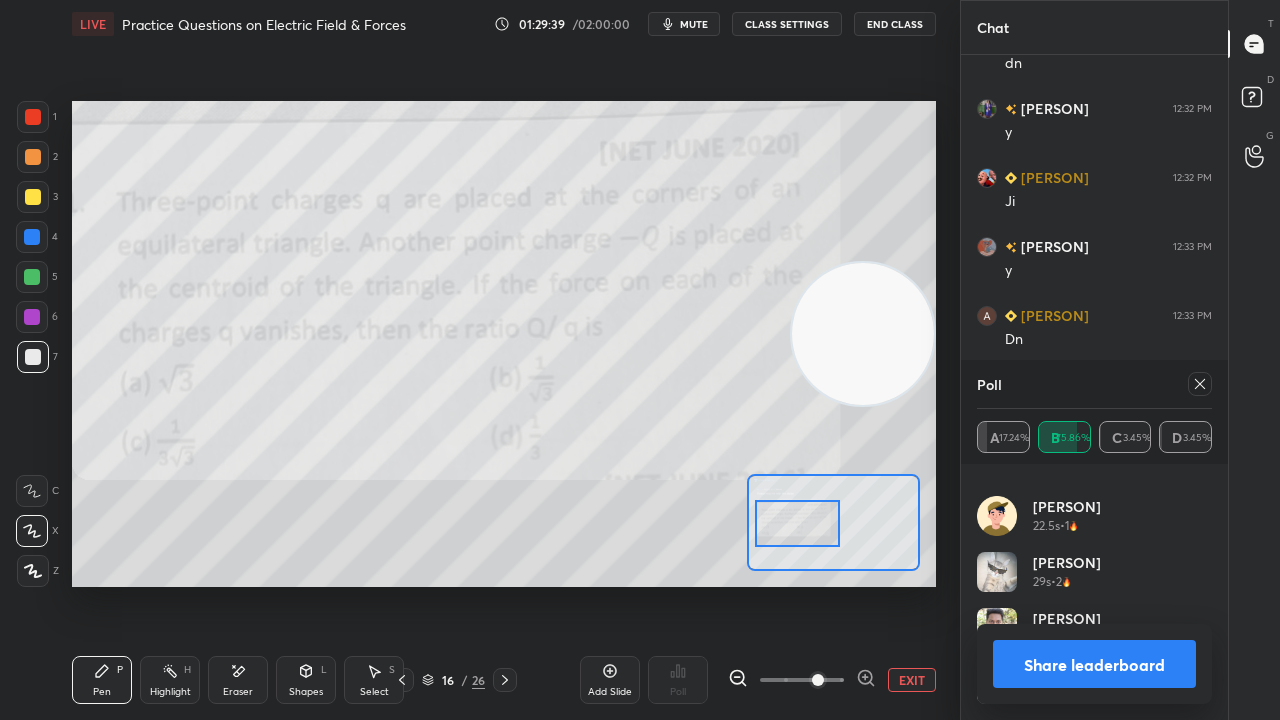 click on "Share leaderboard" at bounding box center [1094, 664] 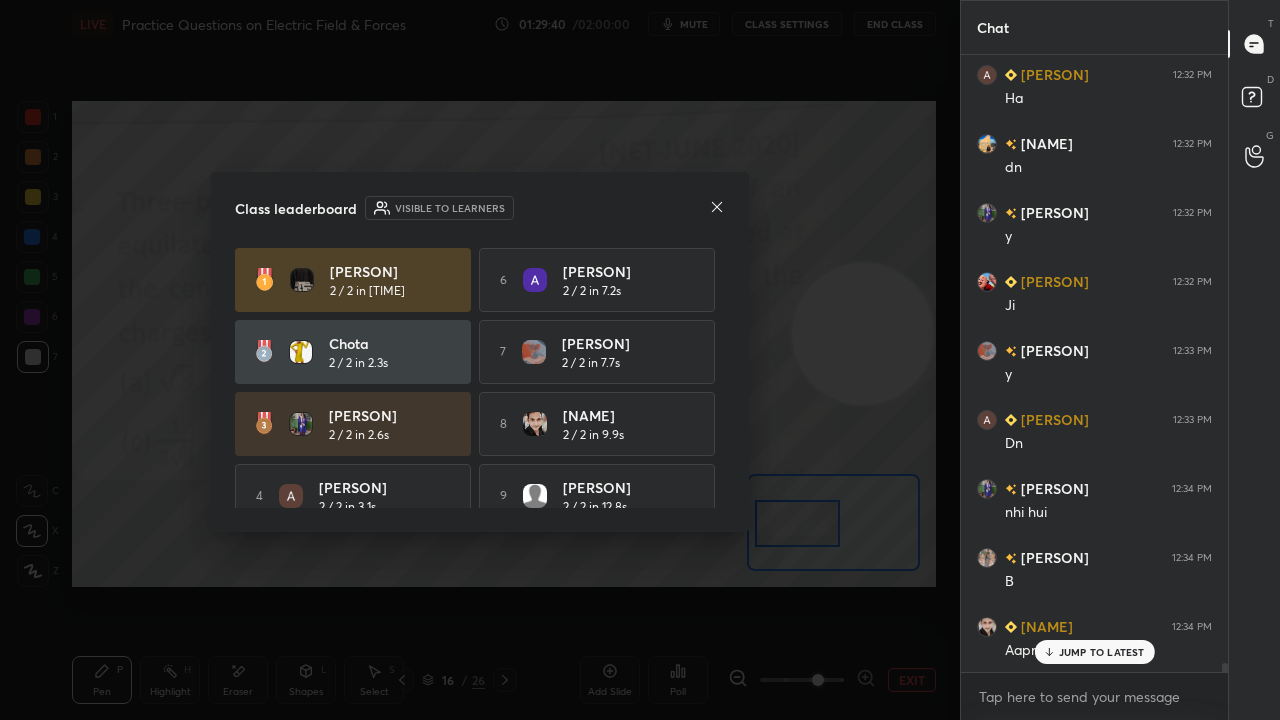 click 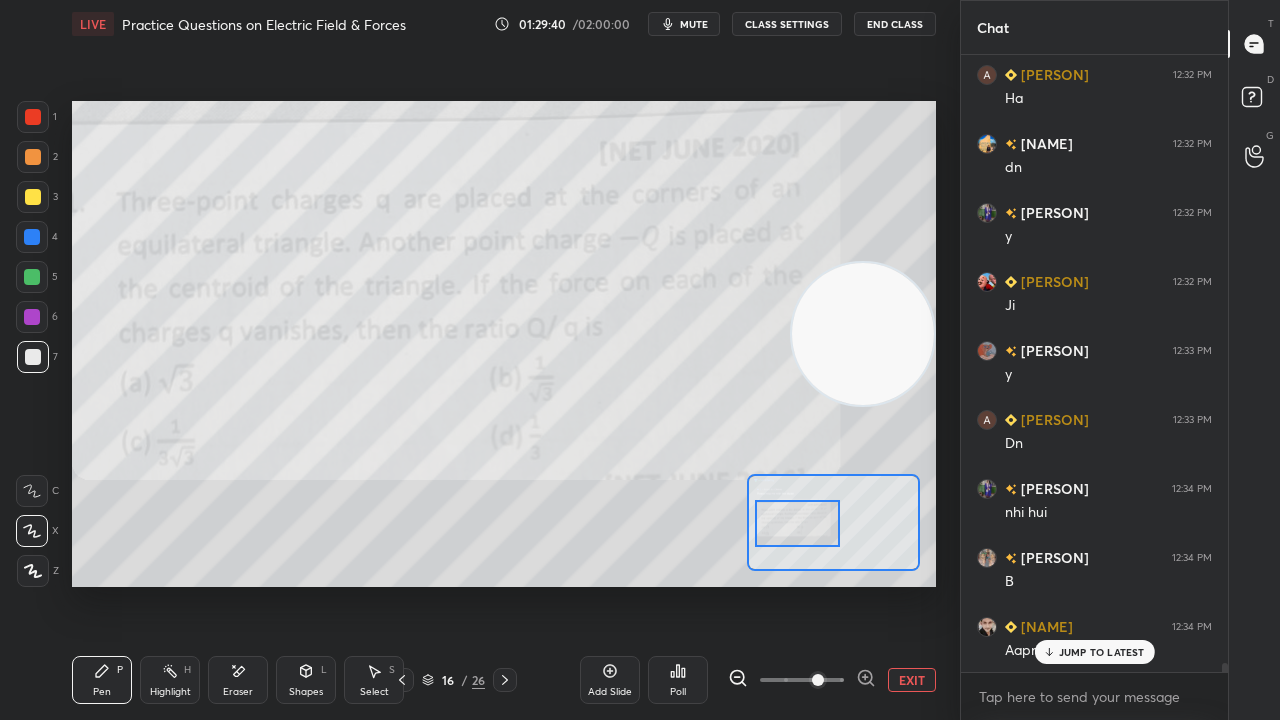 click on "JUMP TO LATEST" at bounding box center (1094, 652) 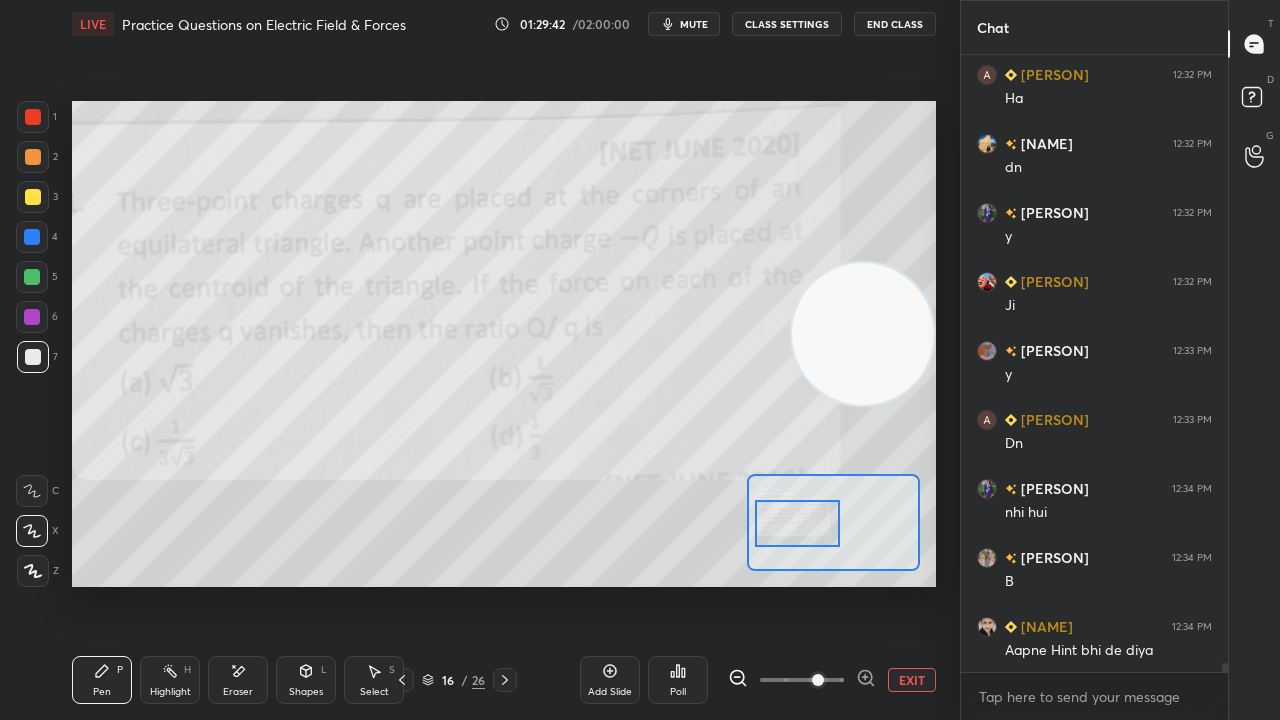 click on "mute" at bounding box center (694, 24) 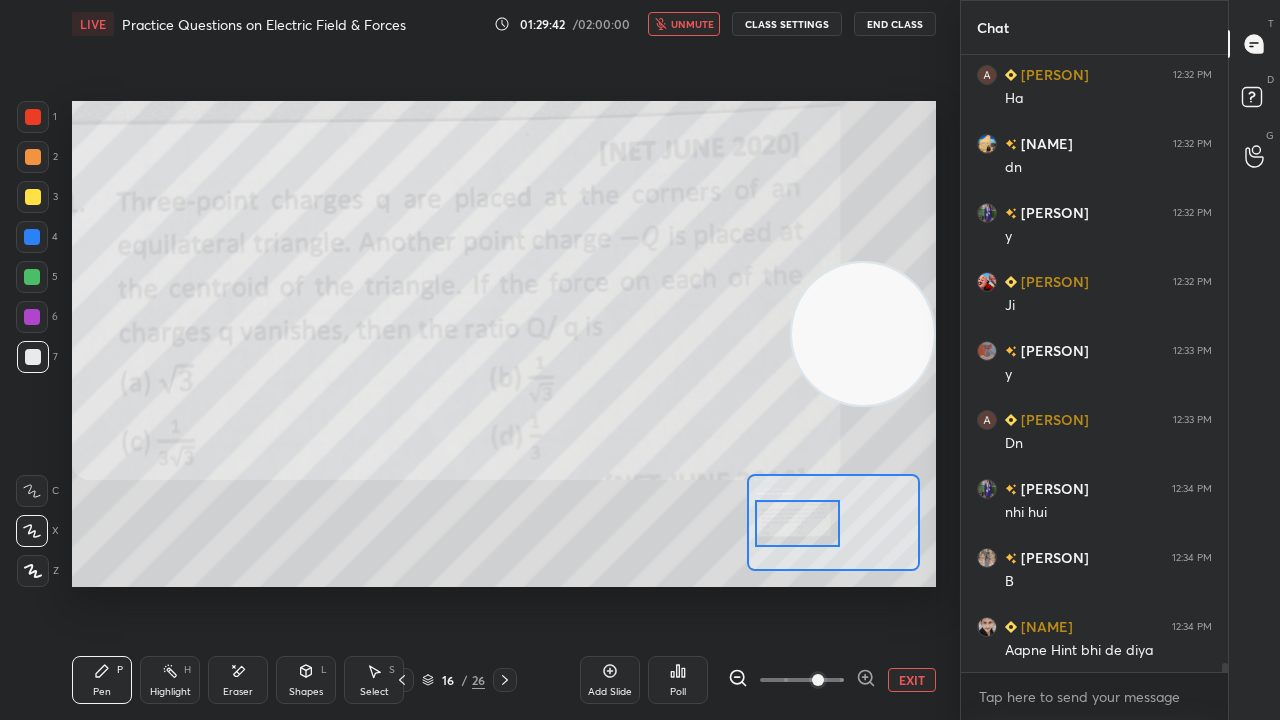 click on "unmute" at bounding box center (692, 24) 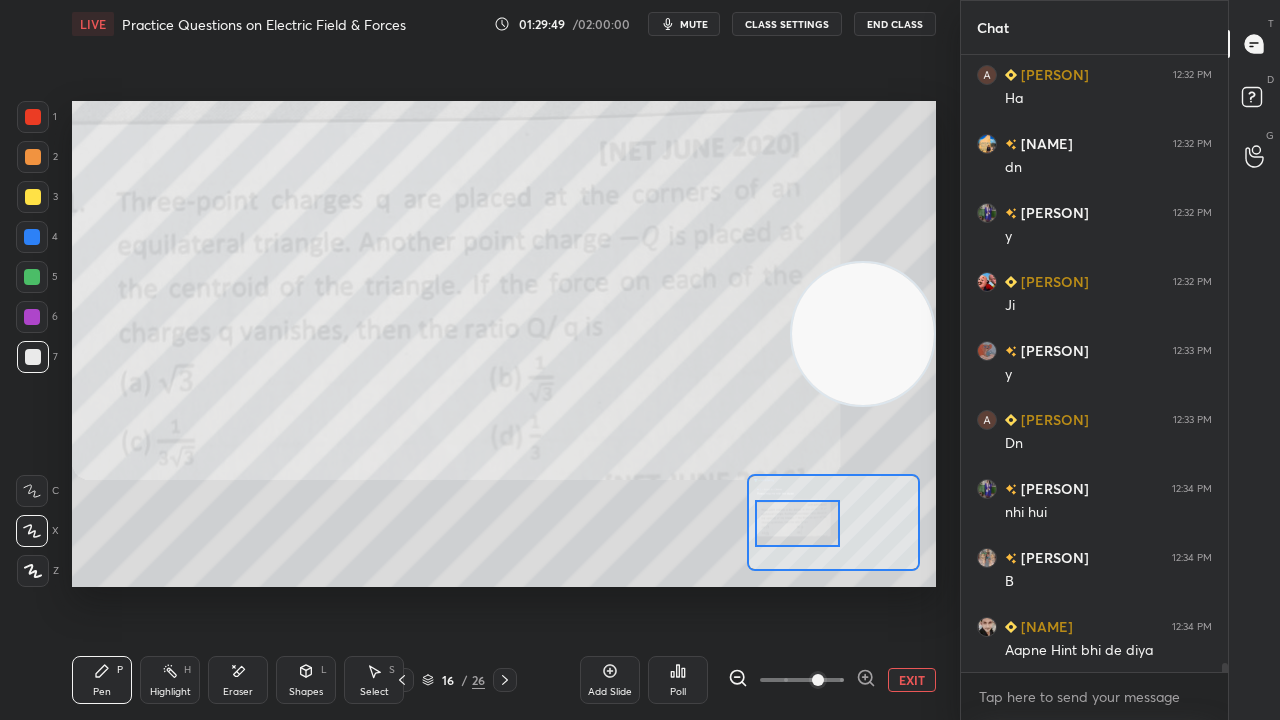 click on "Add Slide Poll EXIT" at bounding box center [758, 680] 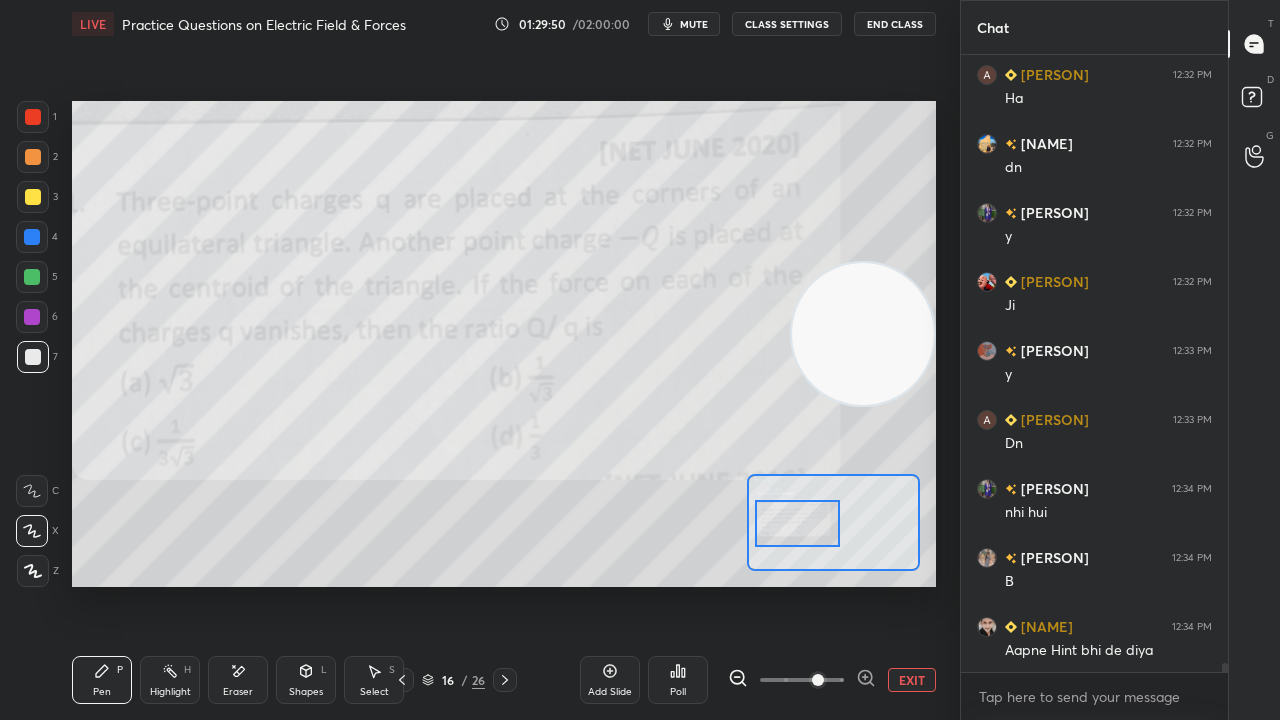 click on "Add Slide" at bounding box center [610, 692] 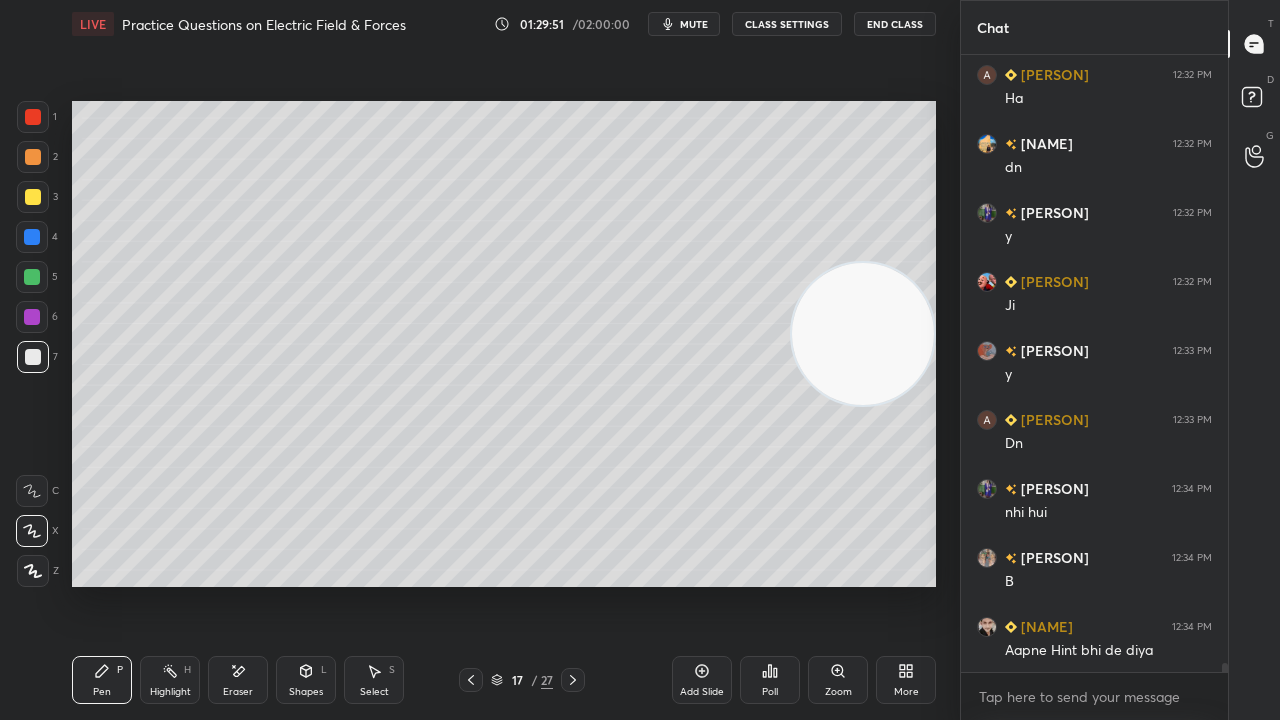 drag, startPoint x: 315, startPoint y: 679, endPoint x: 321, endPoint y: 664, distance: 16.155495 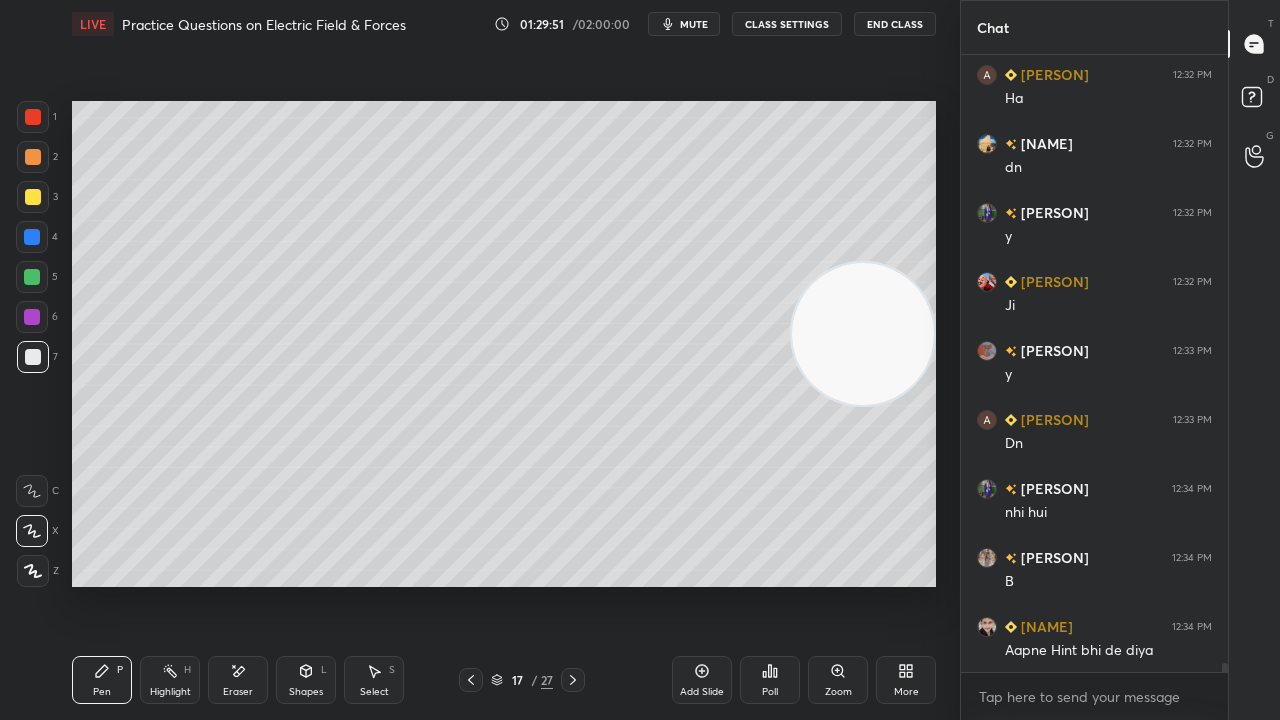 click on "Shapes L" at bounding box center [306, 680] 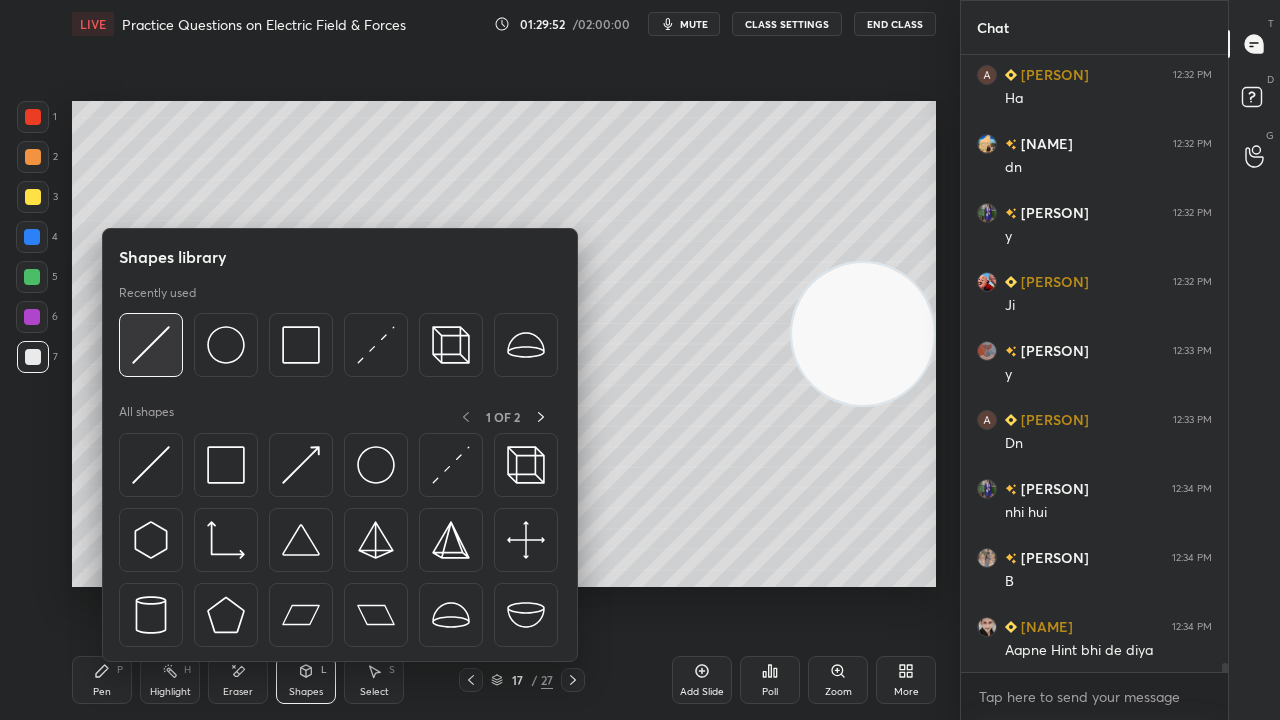 click at bounding box center (151, 345) 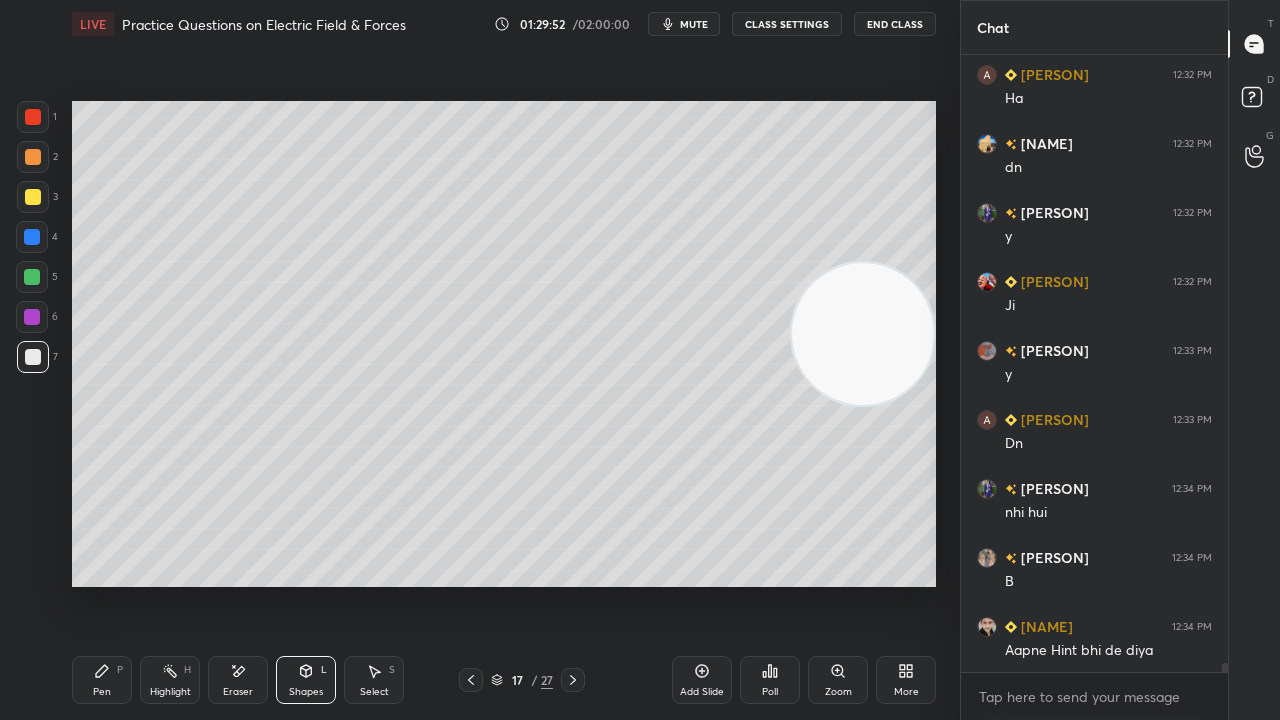 click at bounding box center [33, 197] 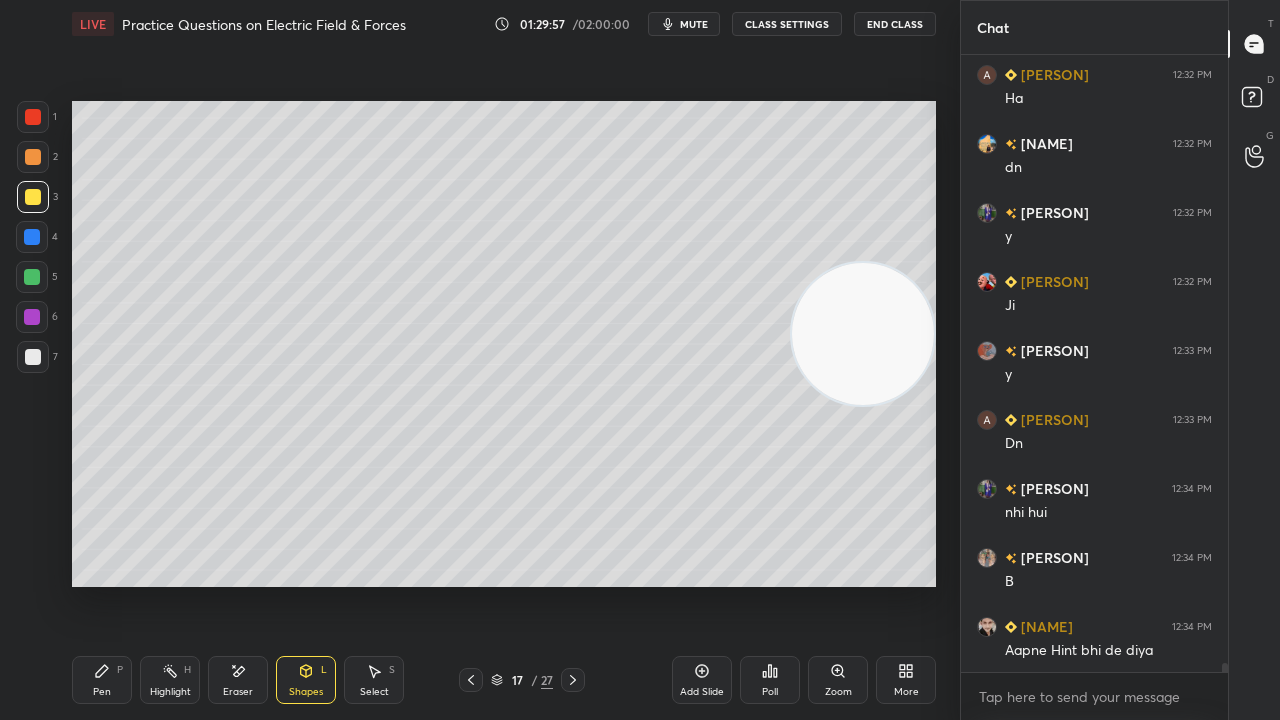 click on "Pen P" at bounding box center [102, 680] 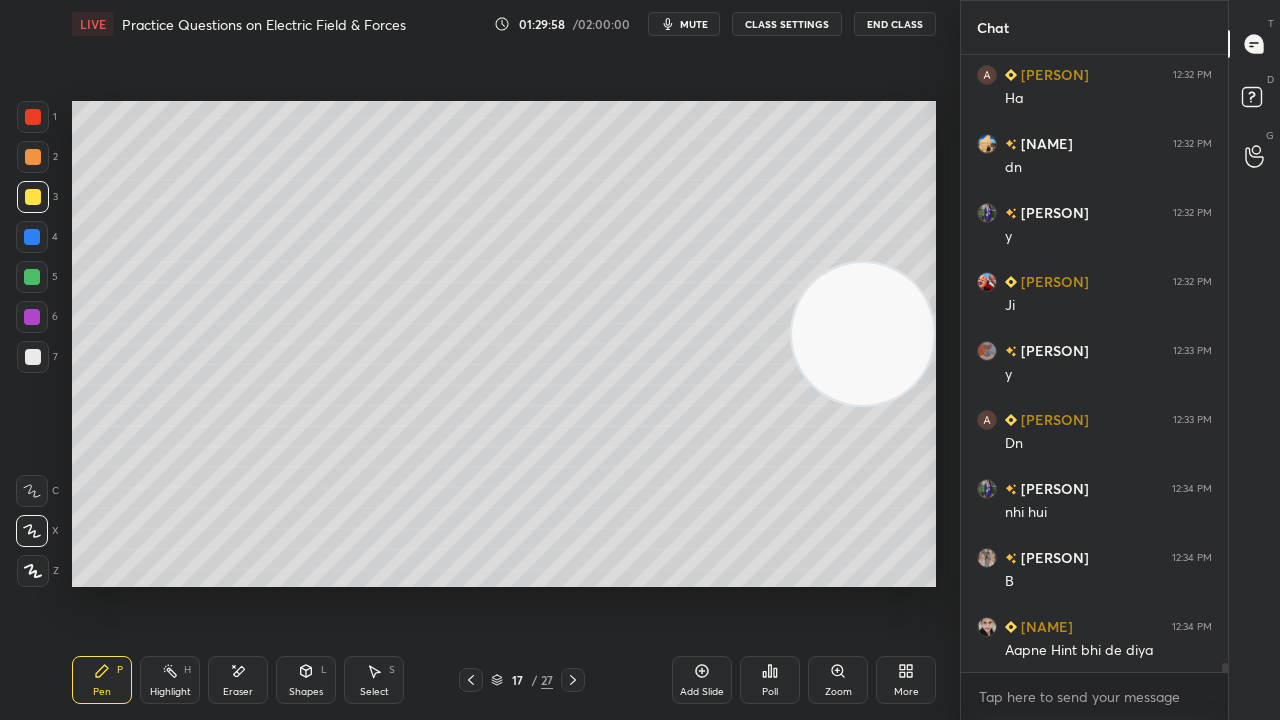 drag, startPoint x: 30, startPoint y: 356, endPoint x: 54, endPoint y: 392, distance: 43.266617 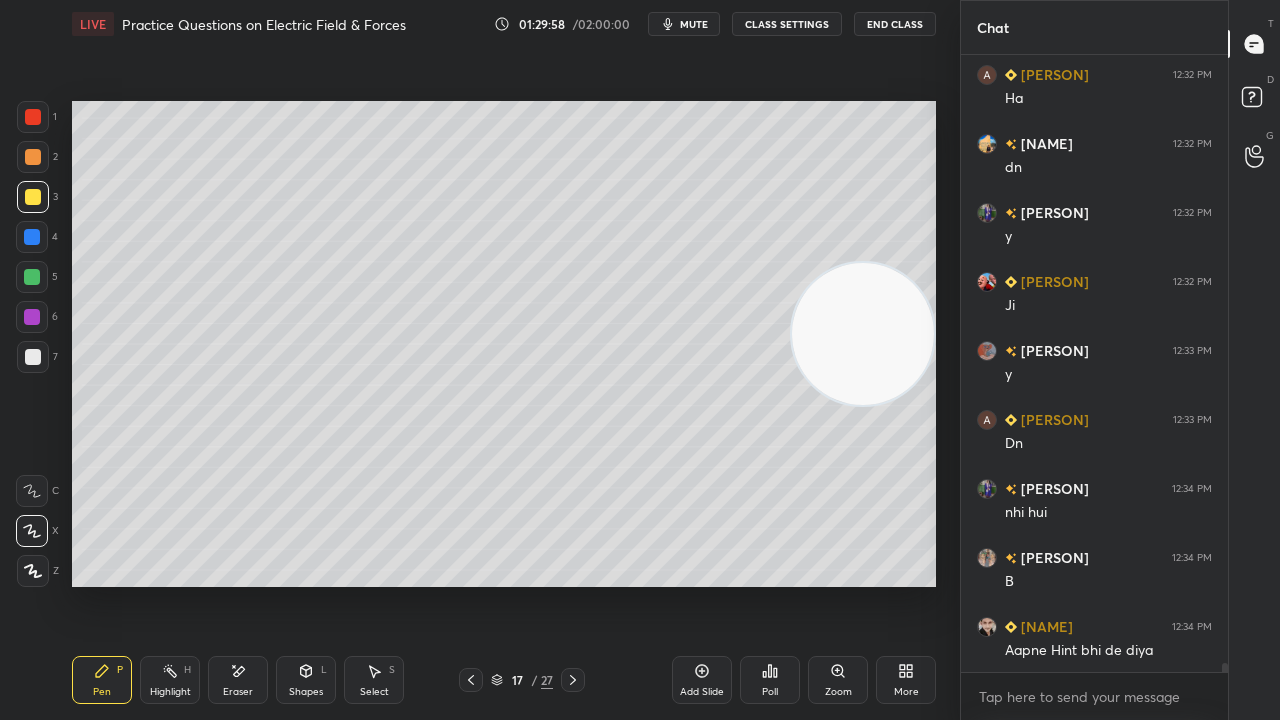 click at bounding box center [33, 357] 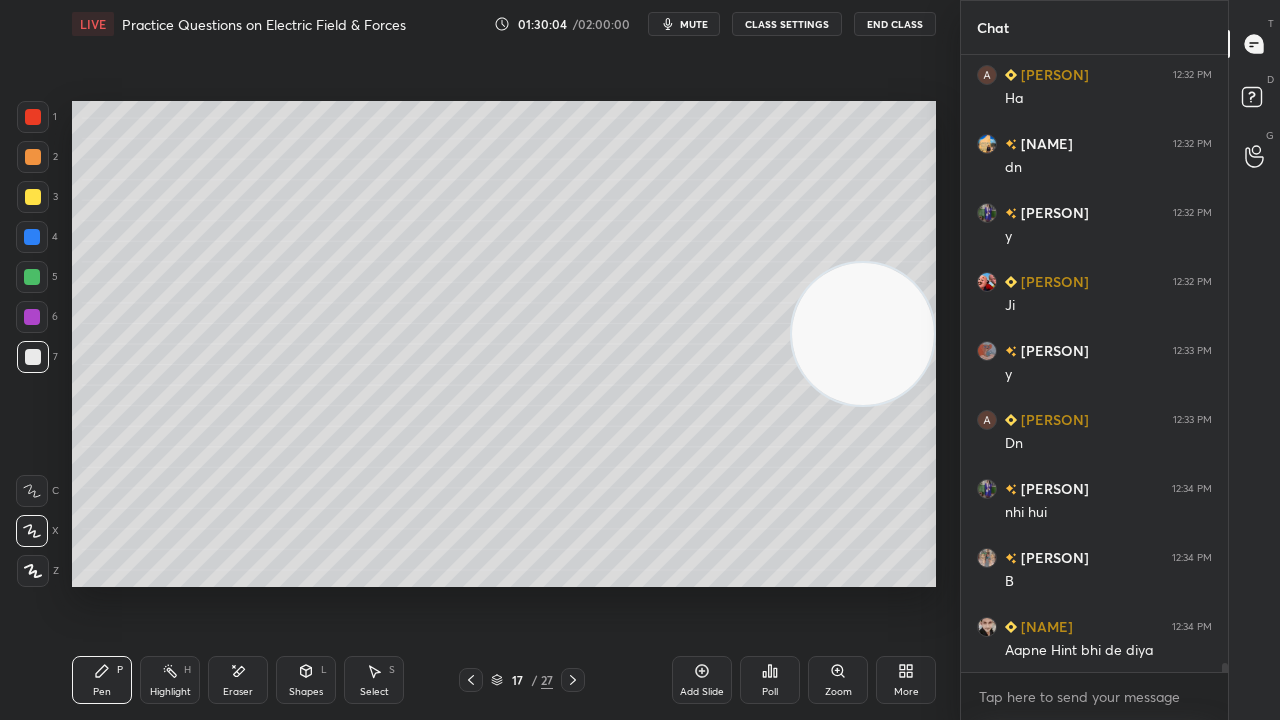 click at bounding box center (471, 680) 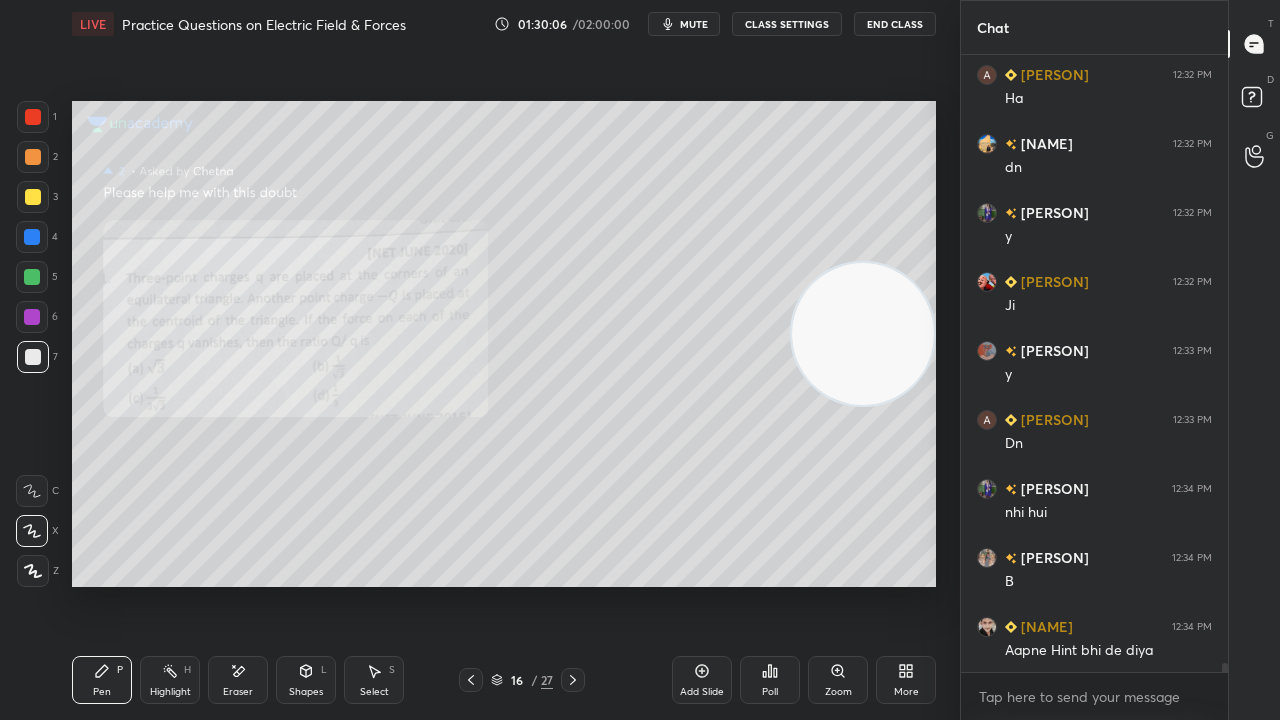 click 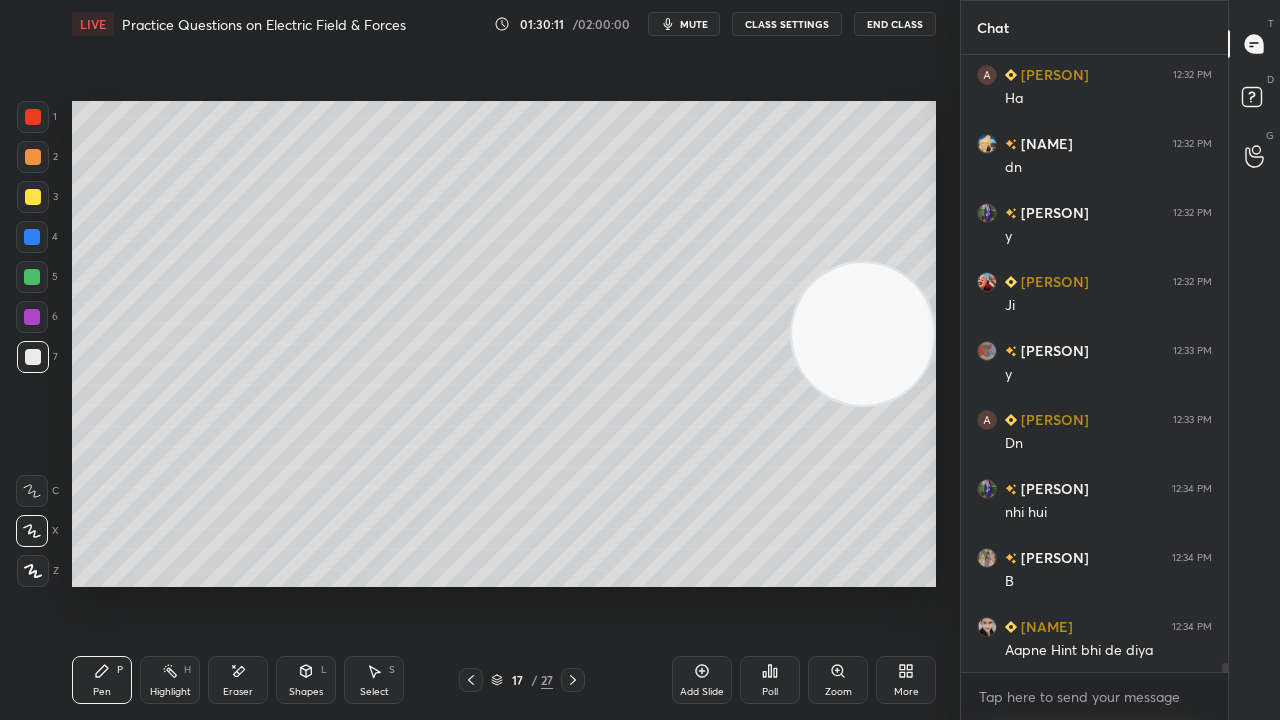 click at bounding box center (471, 680) 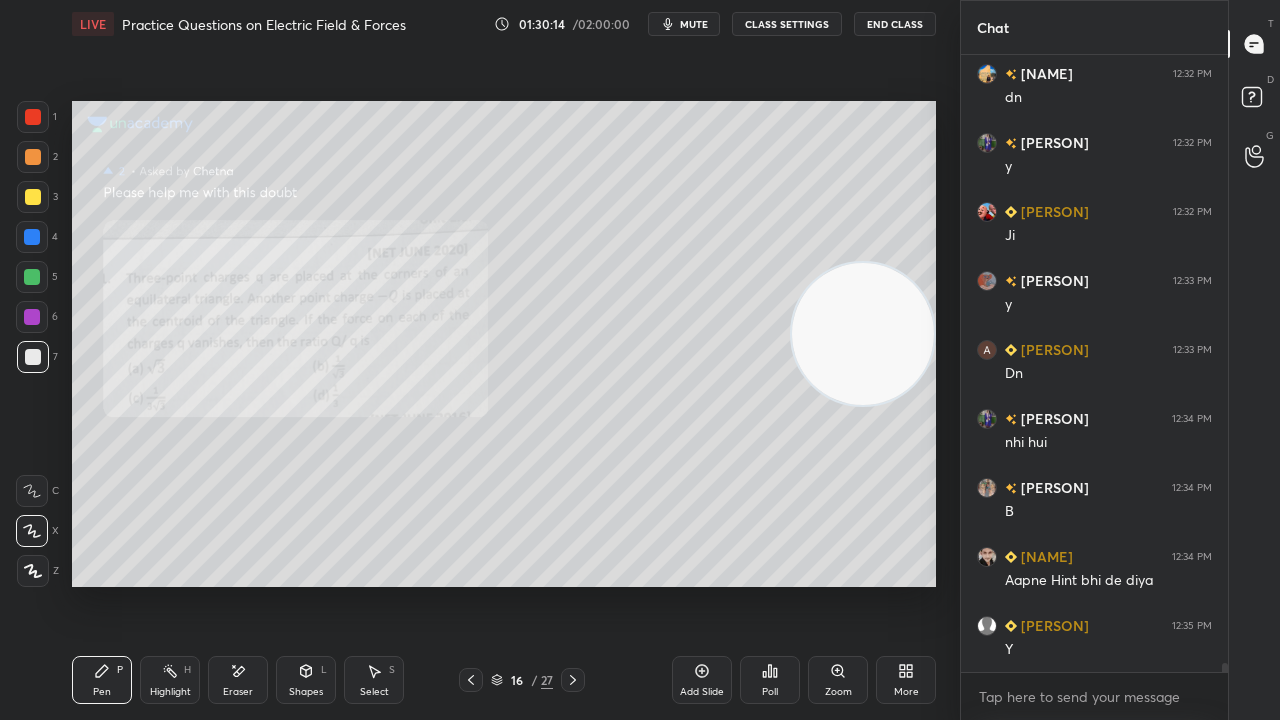 click 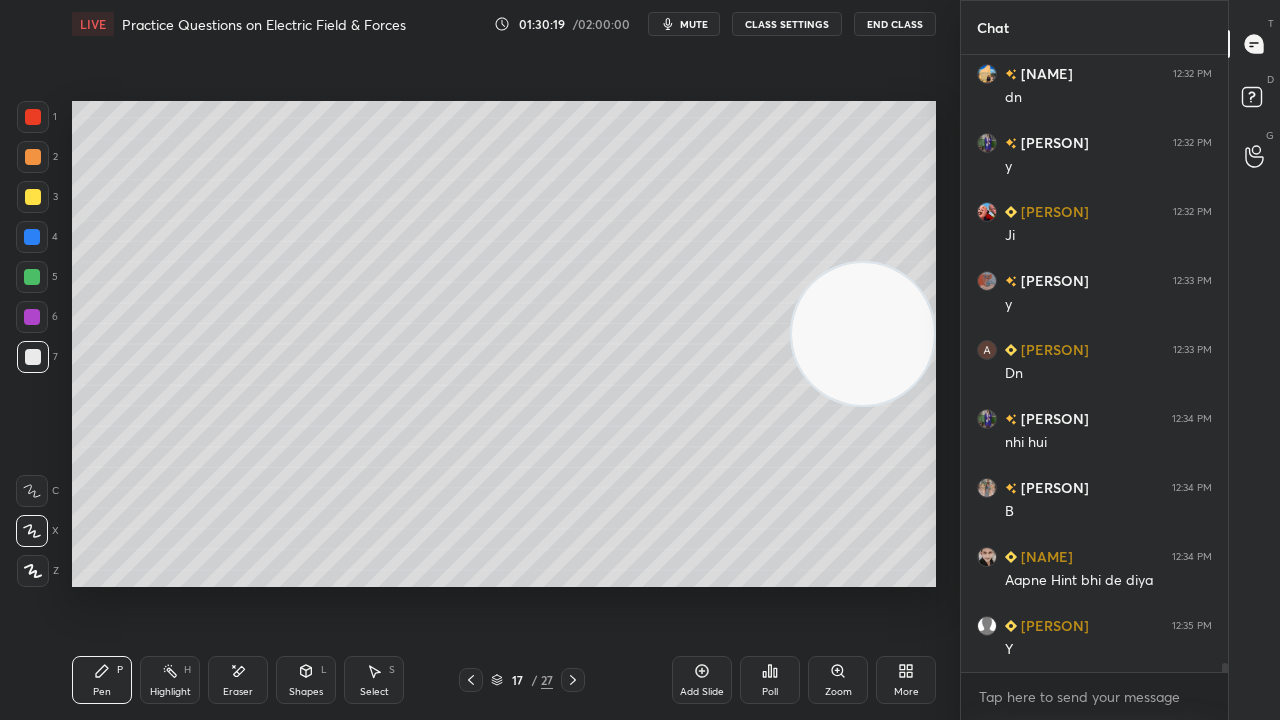 click on "Shapes L" at bounding box center [306, 680] 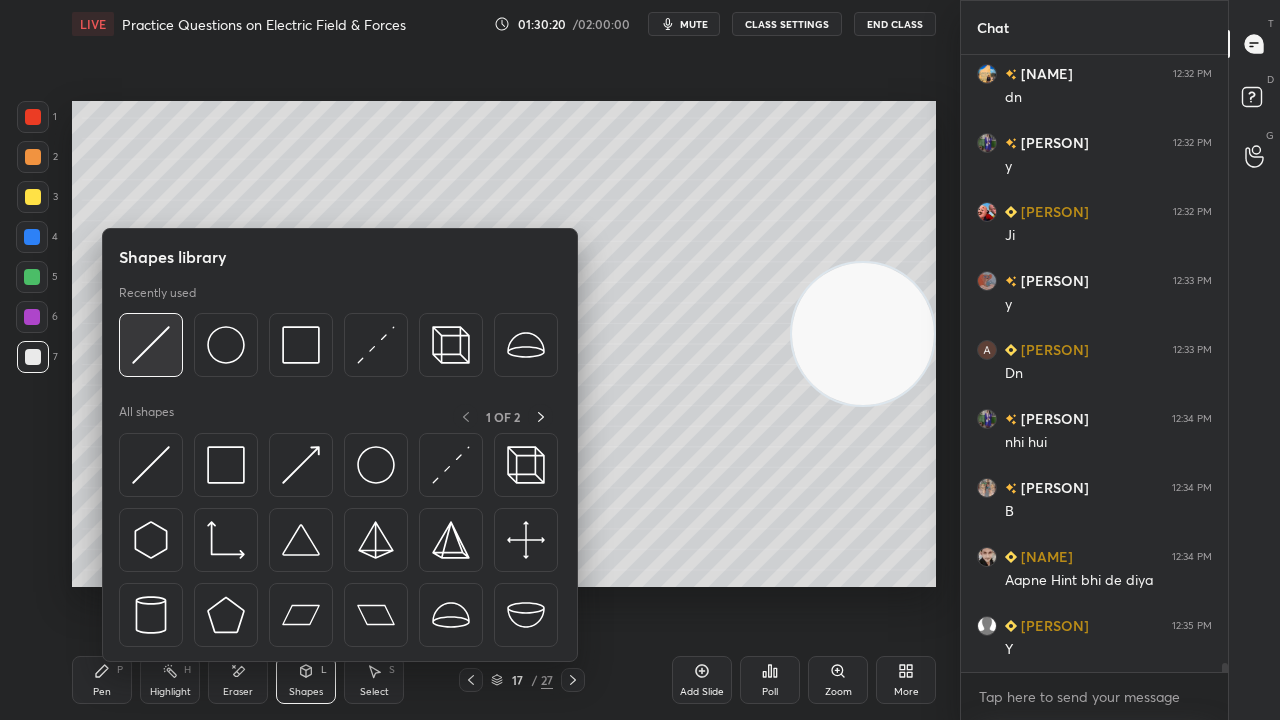 click at bounding box center [151, 345] 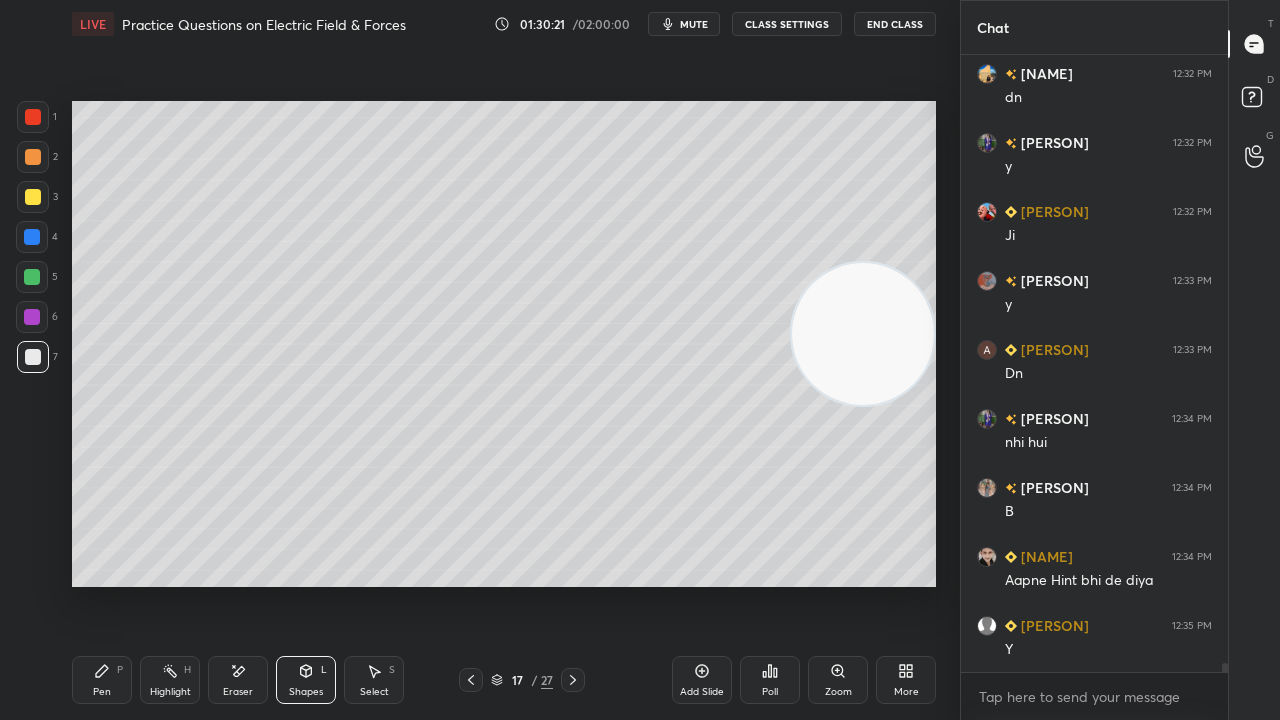 click at bounding box center (32, 277) 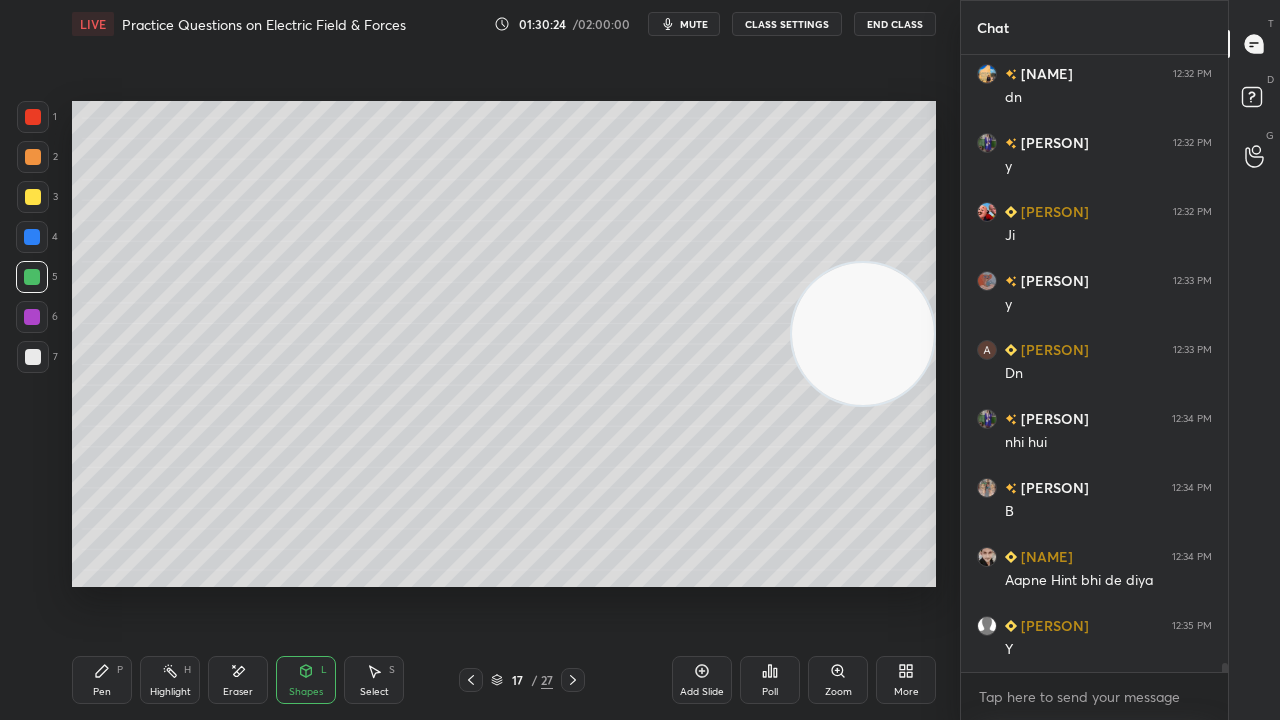 scroll, scrollTop: 40424, scrollLeft: 0, axis: vertical 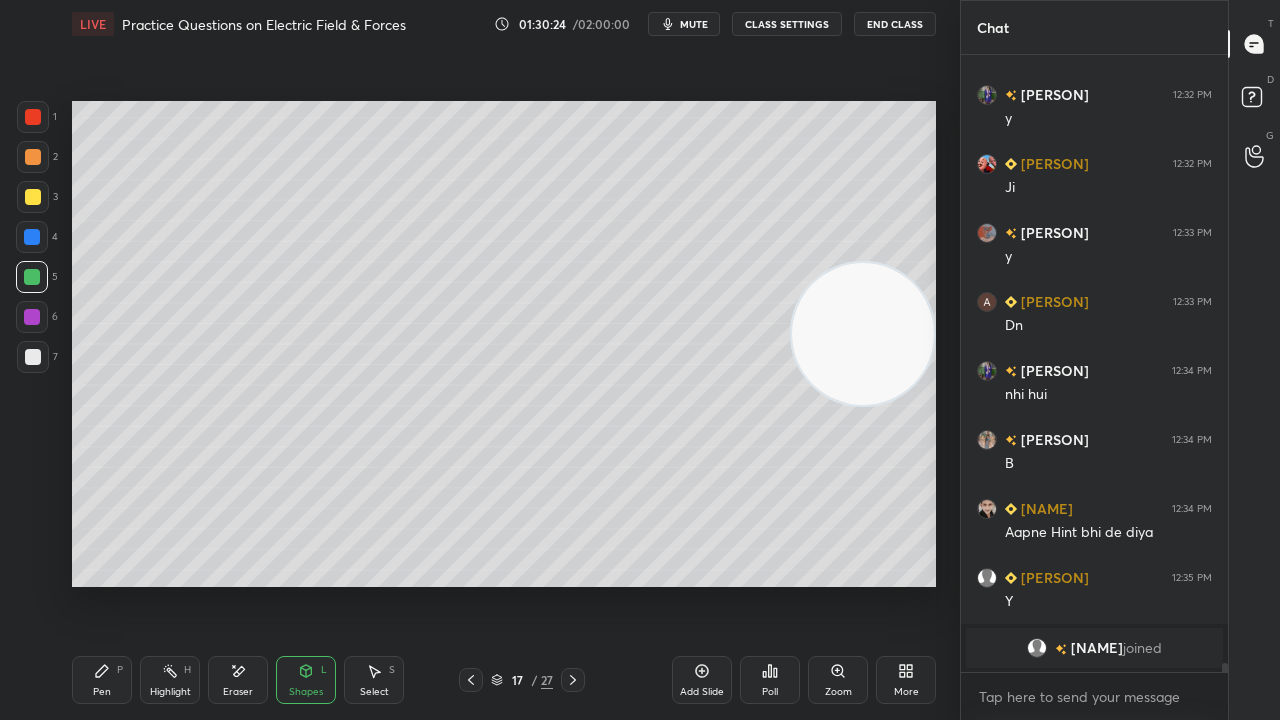 click on "Pen P Highlight H Eraser Shapes L Select S 17 / 27 Add Slide Poll Zoom More" at bounding box center [504, 680] 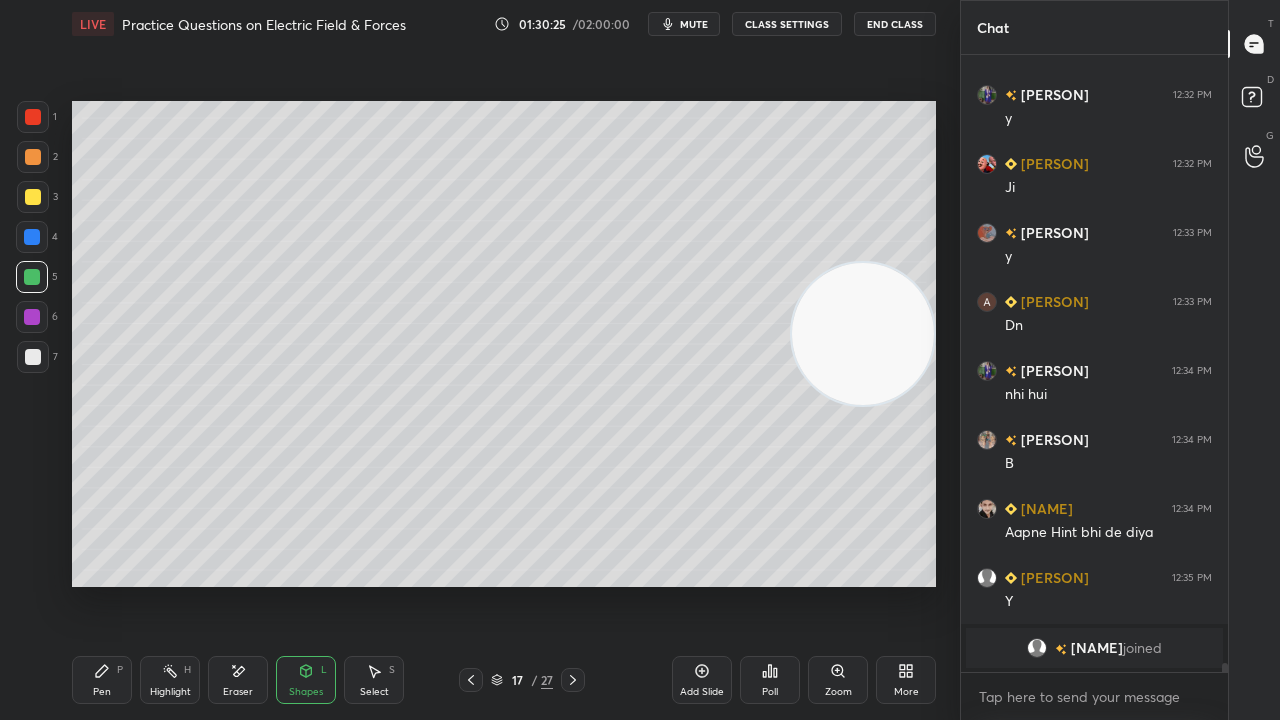 drag, startPoint x: 100, startPoint y: 666, endPoint x: 128, endPoint y: 611, distance: 61.7171 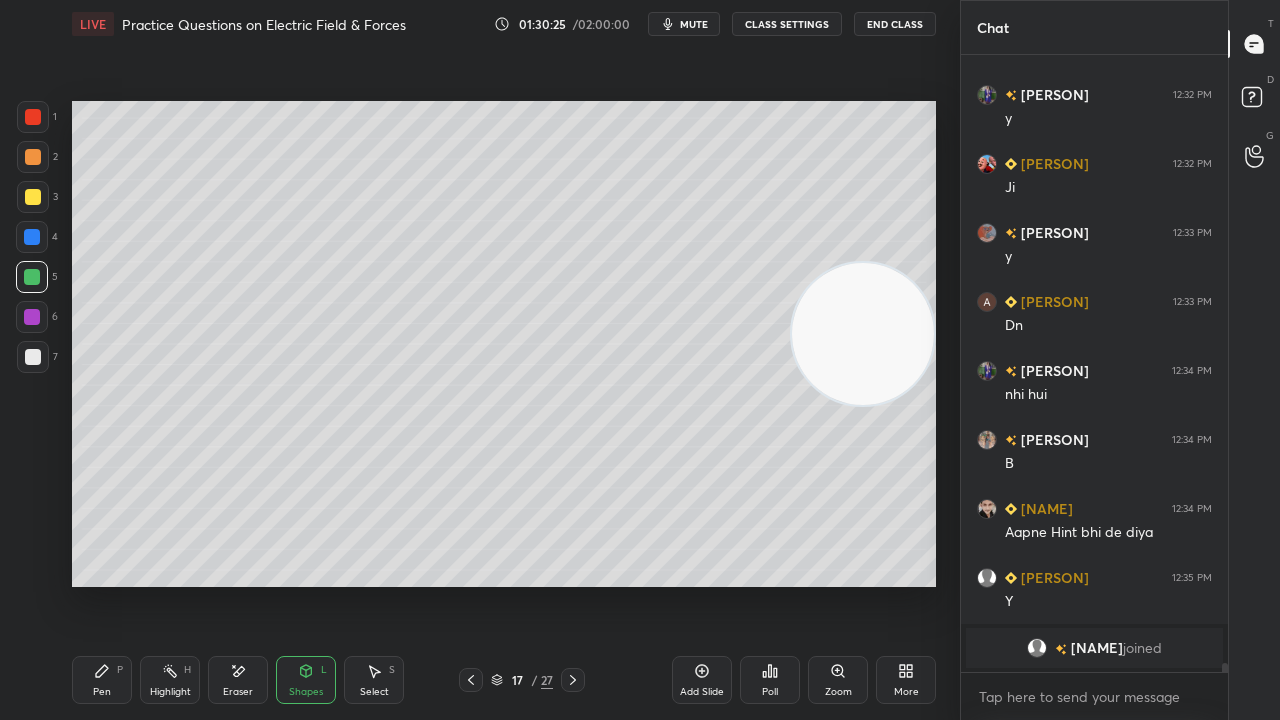 click 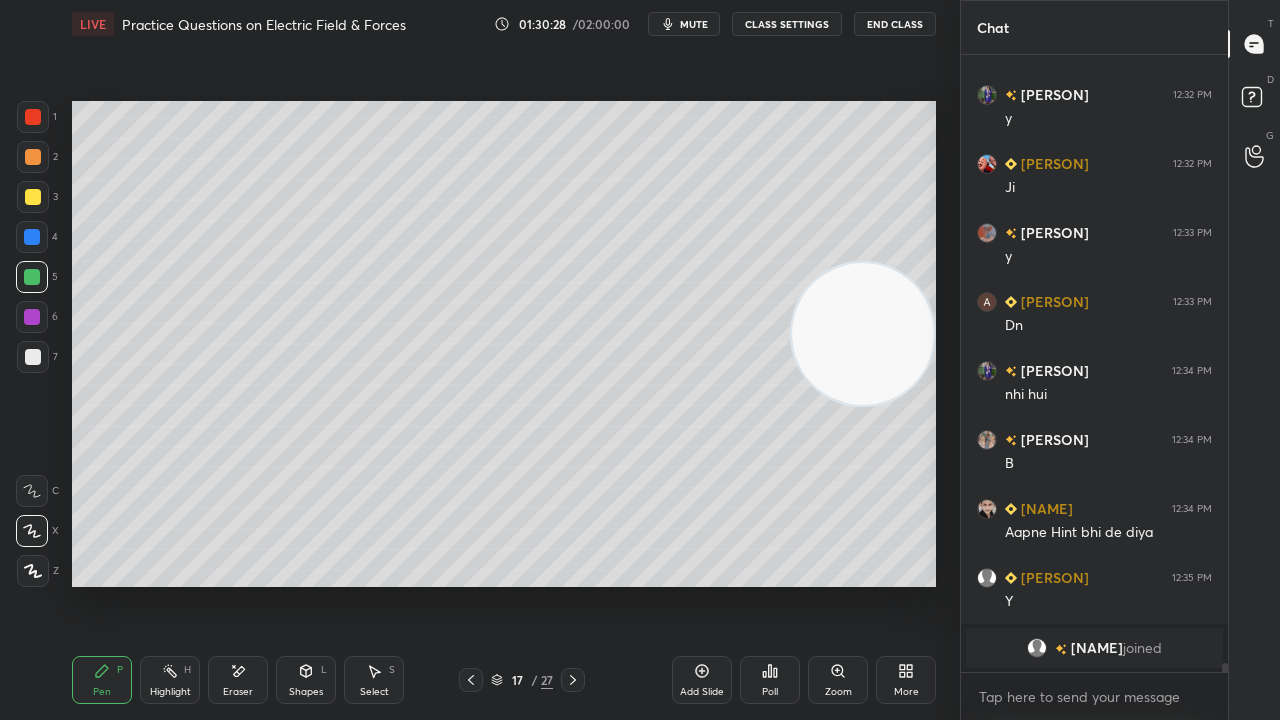 click on "Eraser" at bounding box center [238, 692] 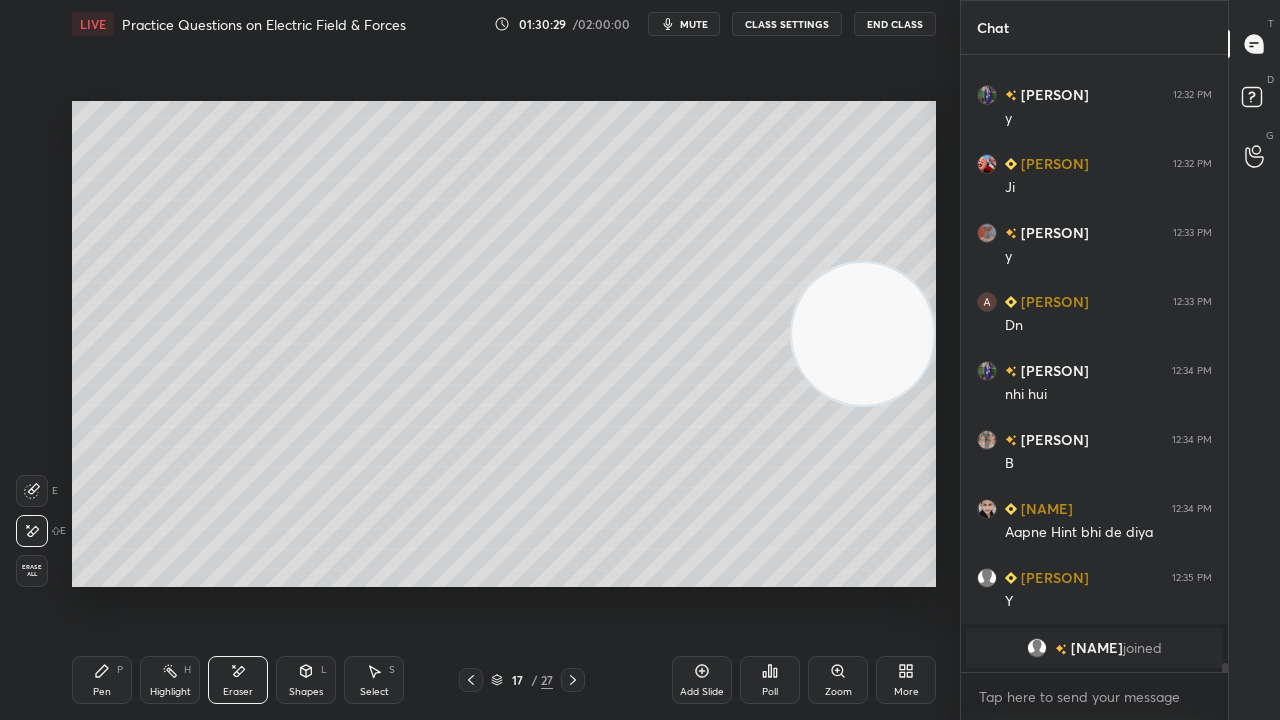 click on "Shapes" at bounding box center (306, 692) 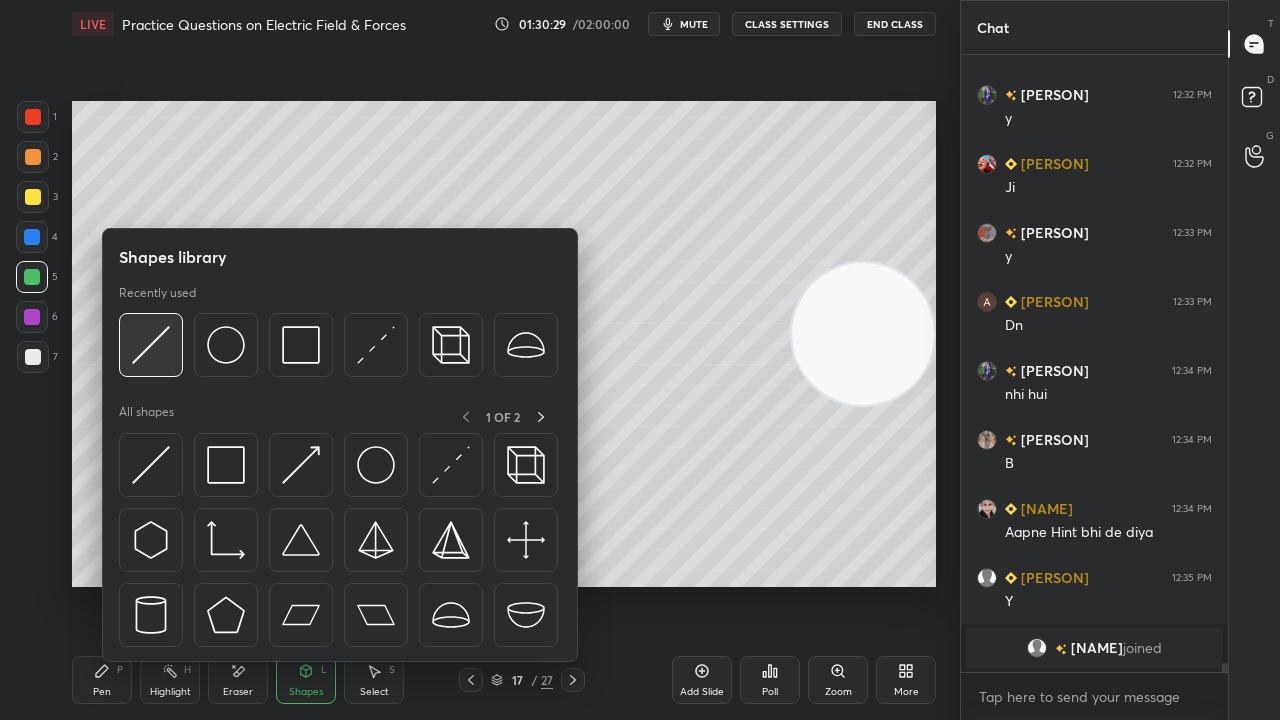 click at bounding box center (151, 345) 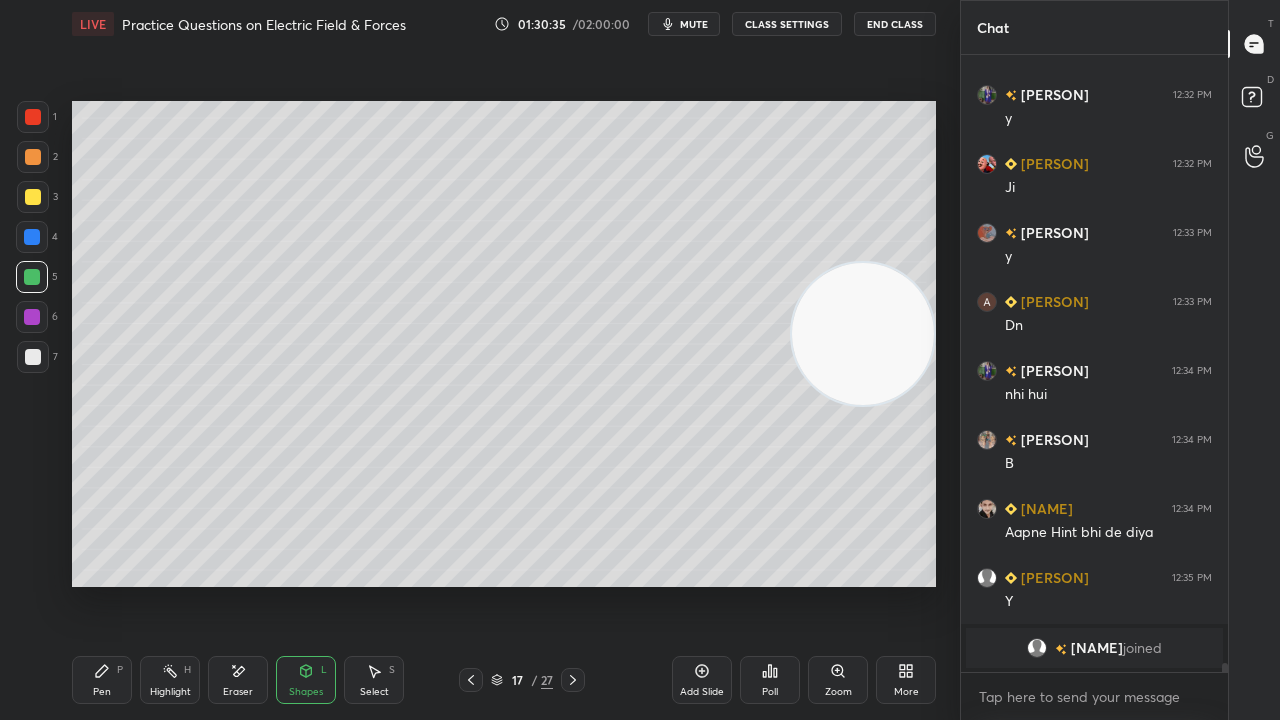 click on "Pen P" at bounding box center (102, 680) 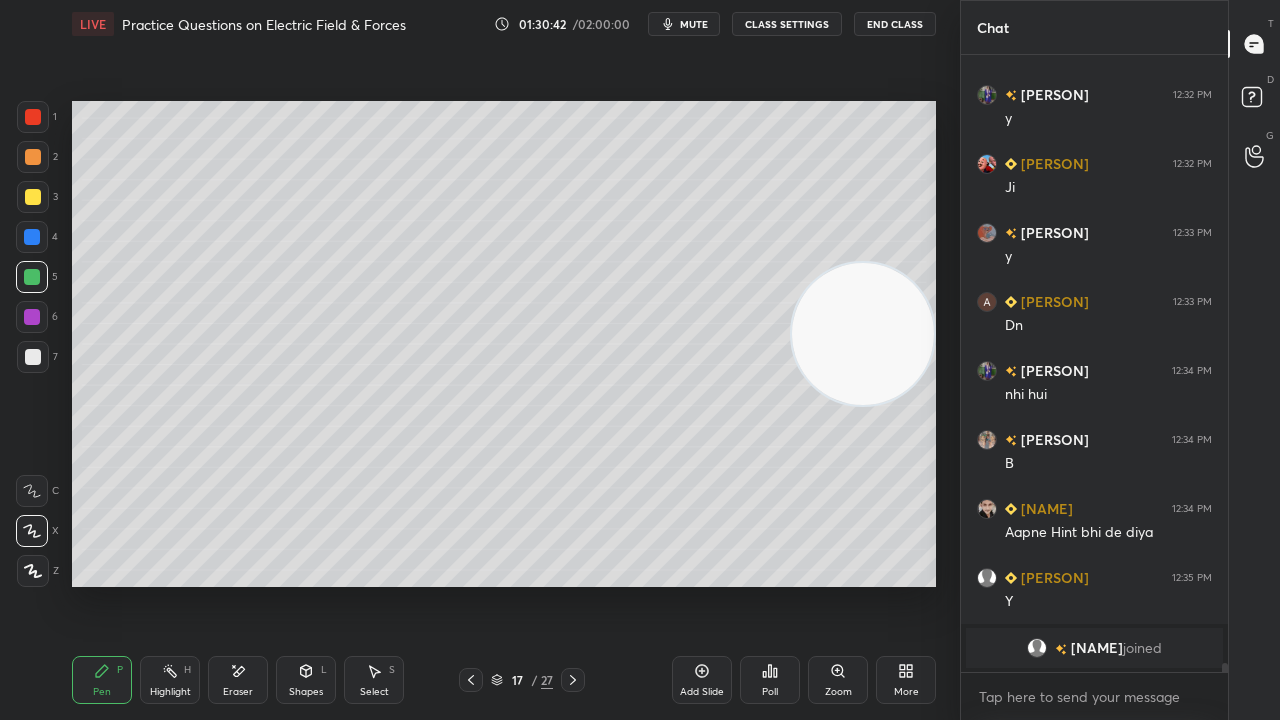 scroll, scrollTop: 39984, scrollLeft: 0, axis: vertical 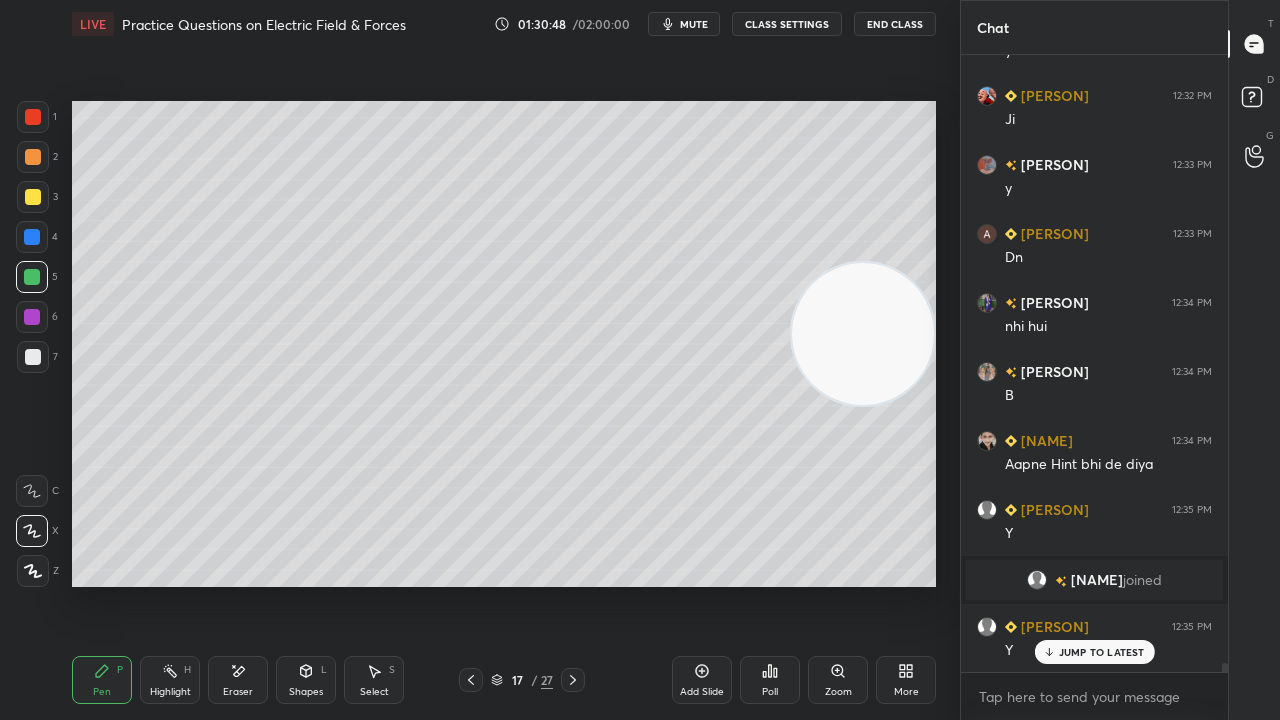 click at bounding box center (33, 357) 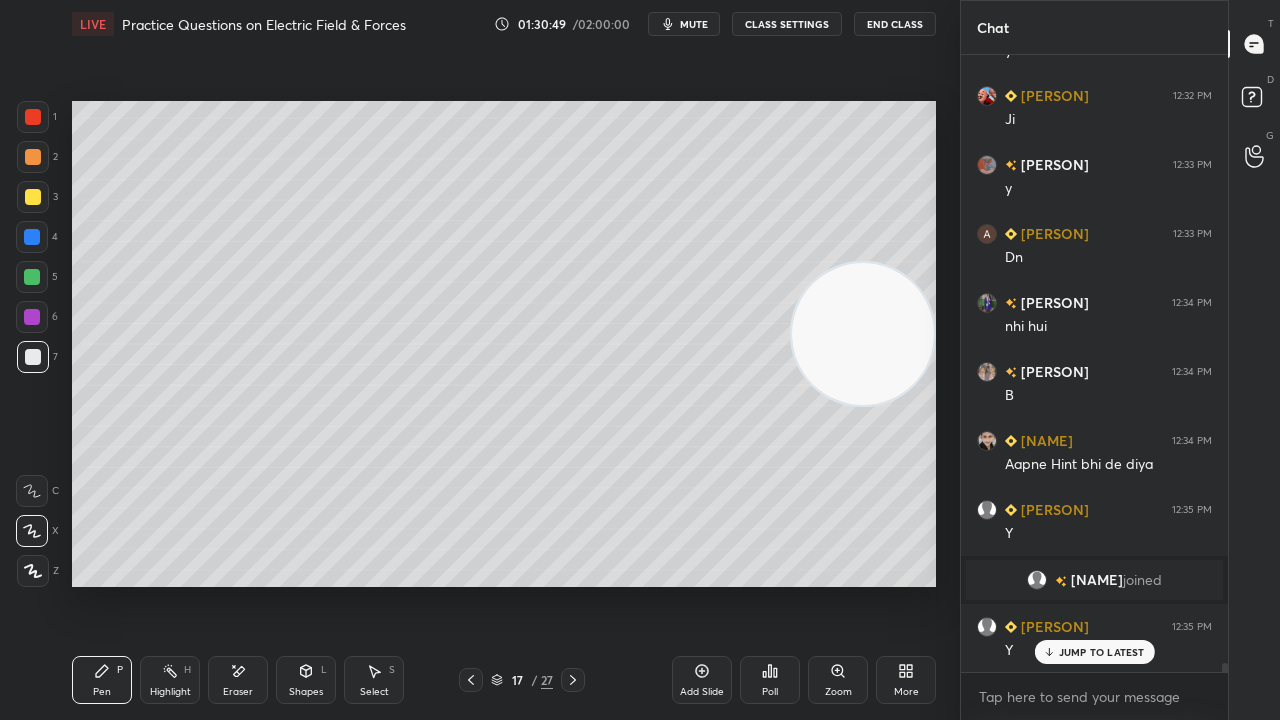 click on "mute" at bounding box center (694, 24) 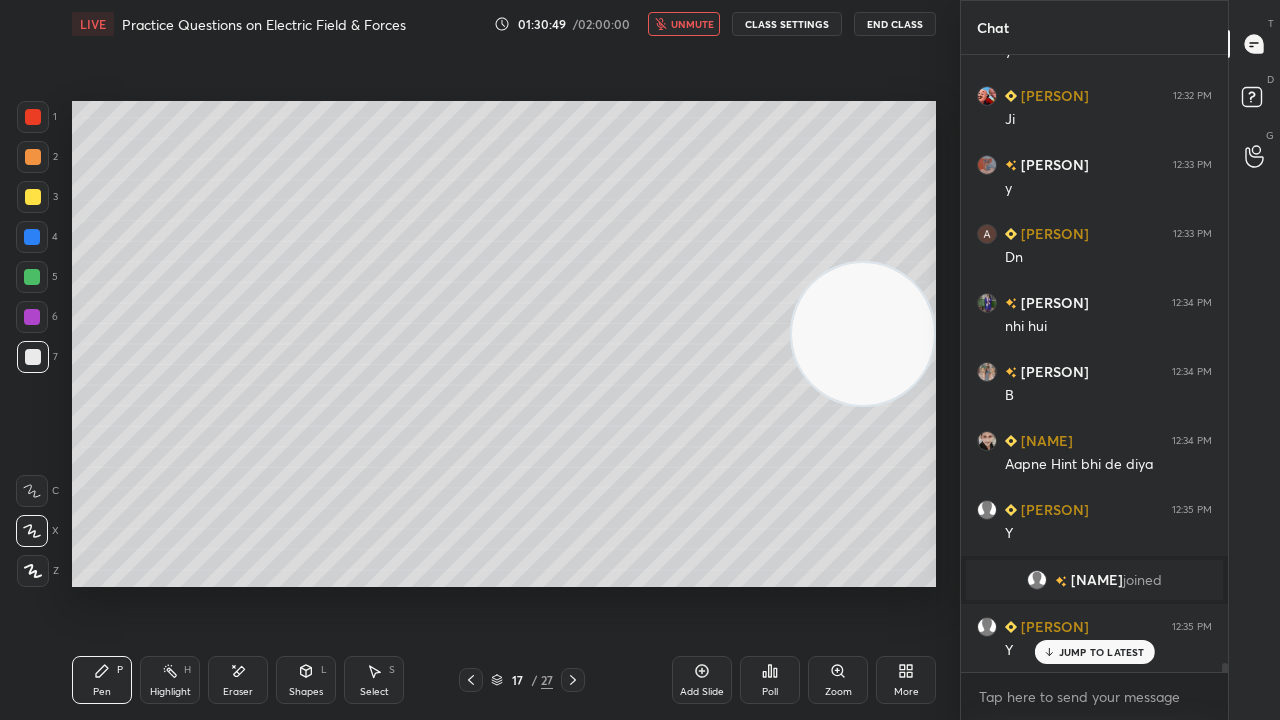 drag, startPoint x: 703, startPoint y: 24, endPoint x: 703, endPoint y: 8, distance: 16 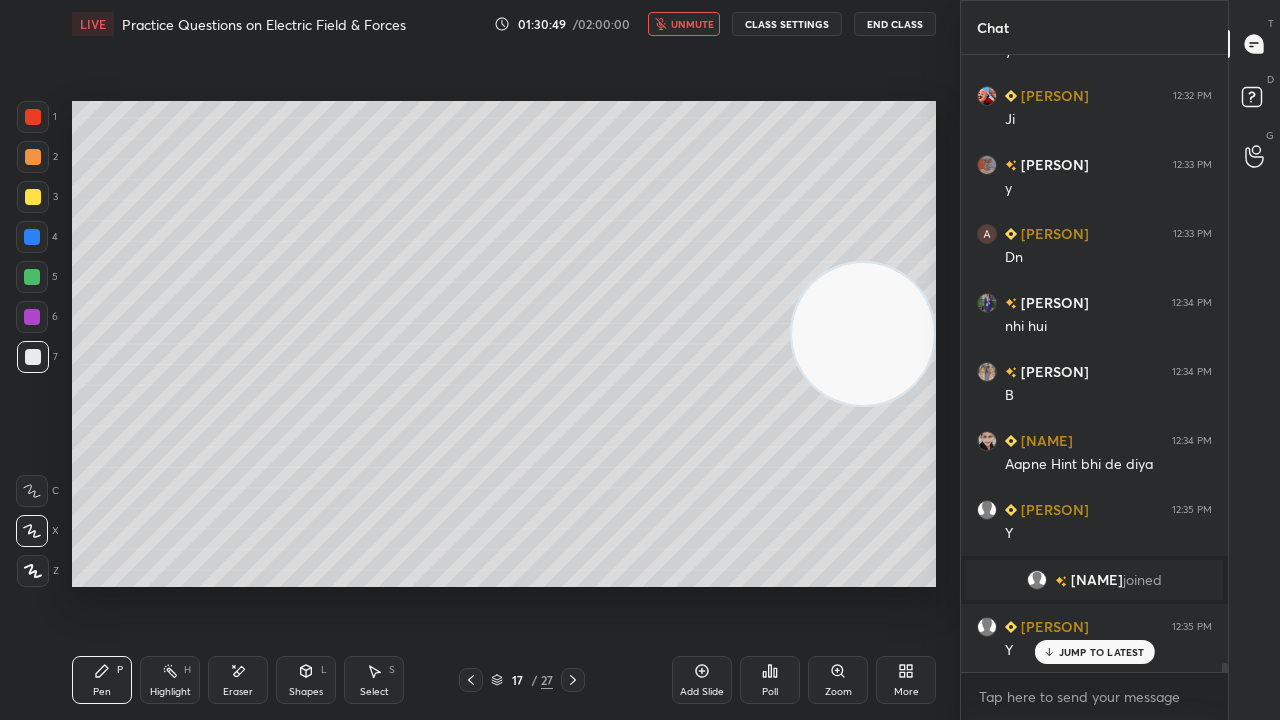 click on "unmute" at bounding box center [692, 24] 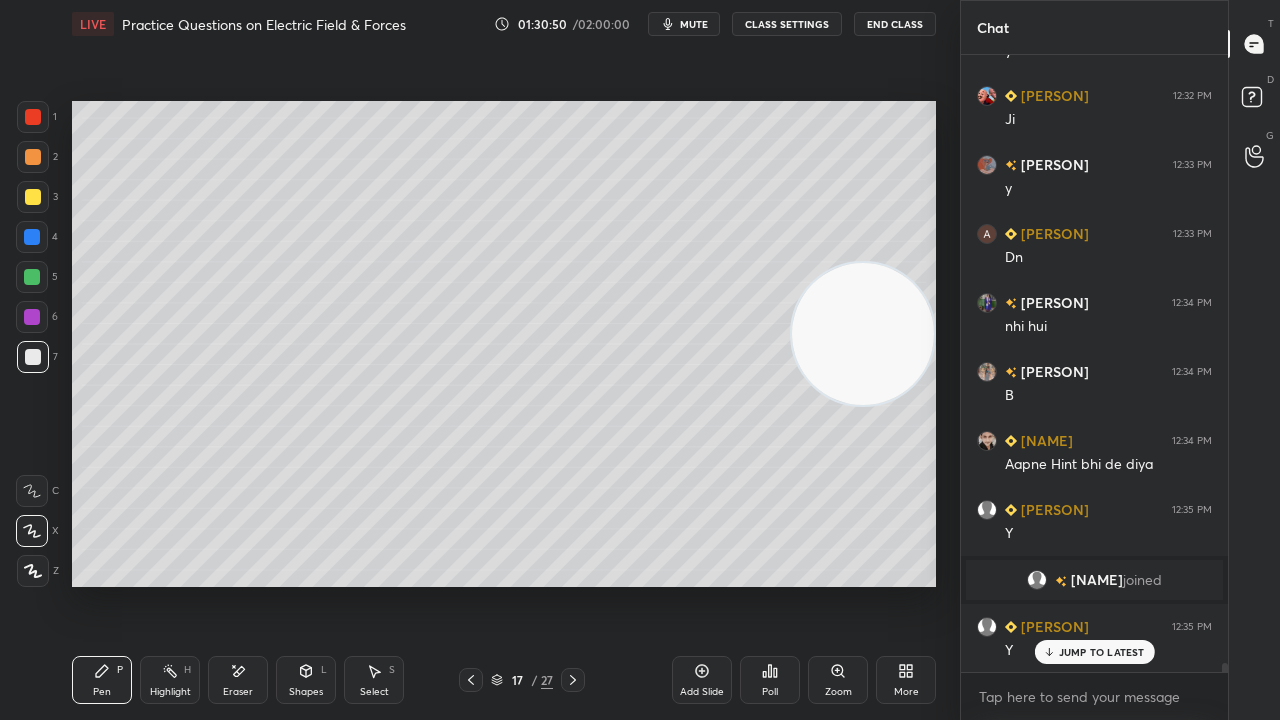 drag, startPoint x: 878, startPoint y: 349, endPoint x: 845, endPoint y: 568, distance: 221.47235 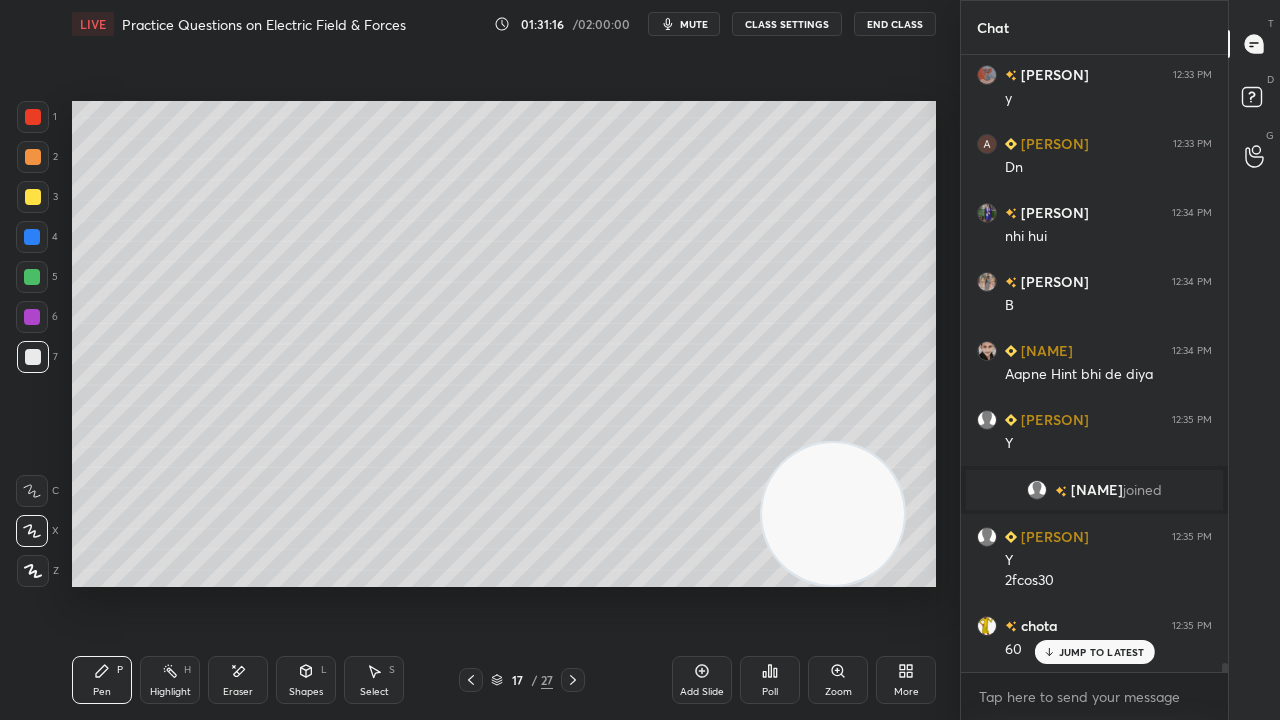 scroll, scrollTop: 40142, scrollLeft: 0, axis: vertical 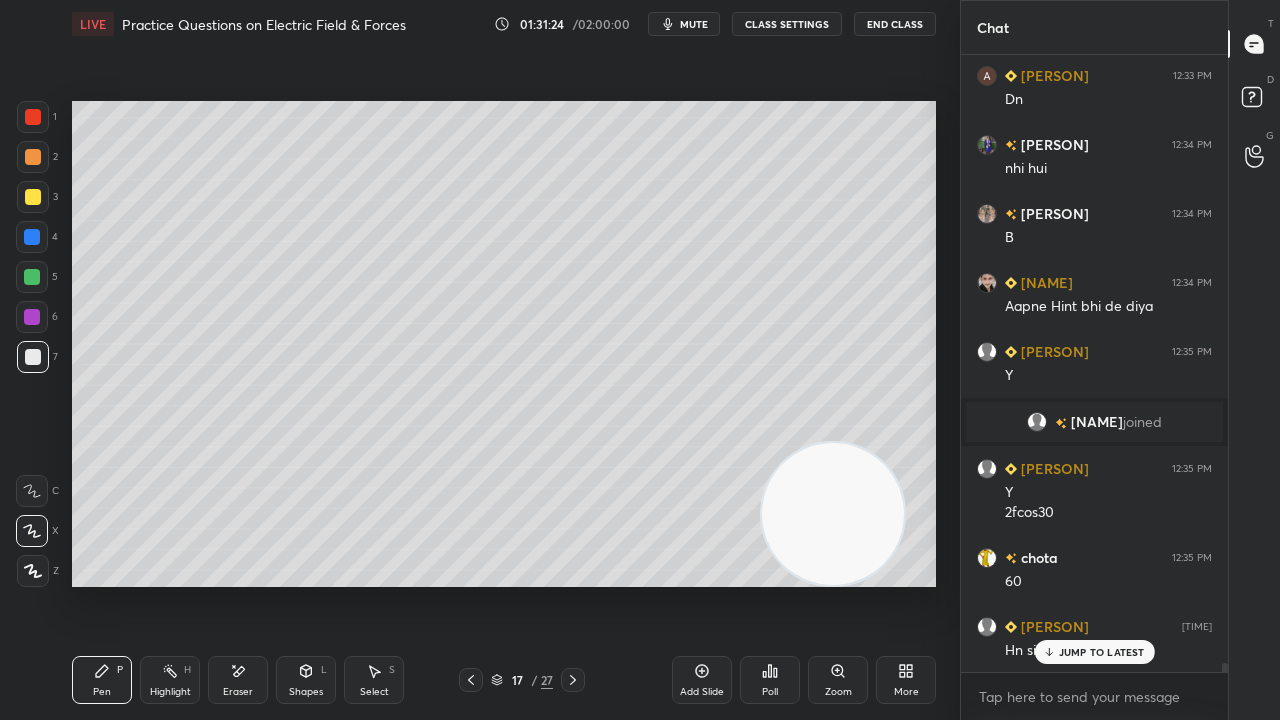 click on "JUMP TO LATEST" at bounding box center (1102, 652) 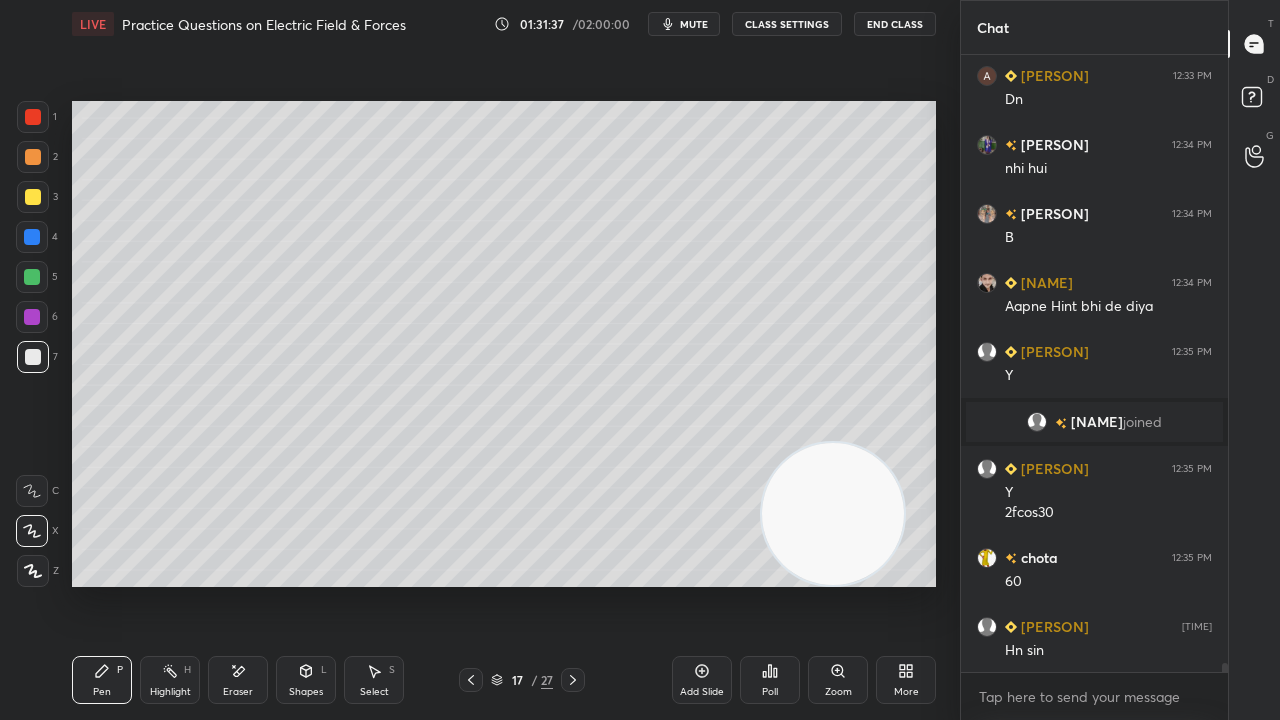 click on "mute" at bounding box center (684, 24) 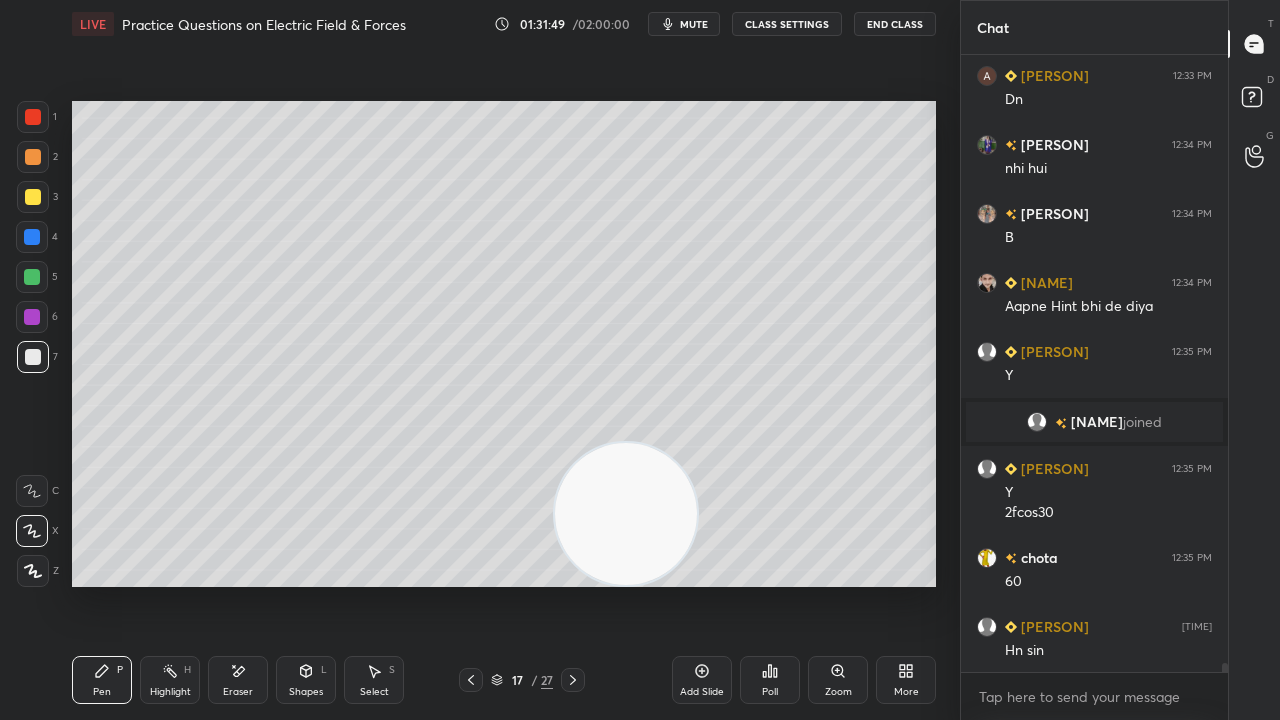 drag, startPoint x: 844, startPoint y: 528, endPoint x: 51, endPoint y: 716, distance: 814.98035 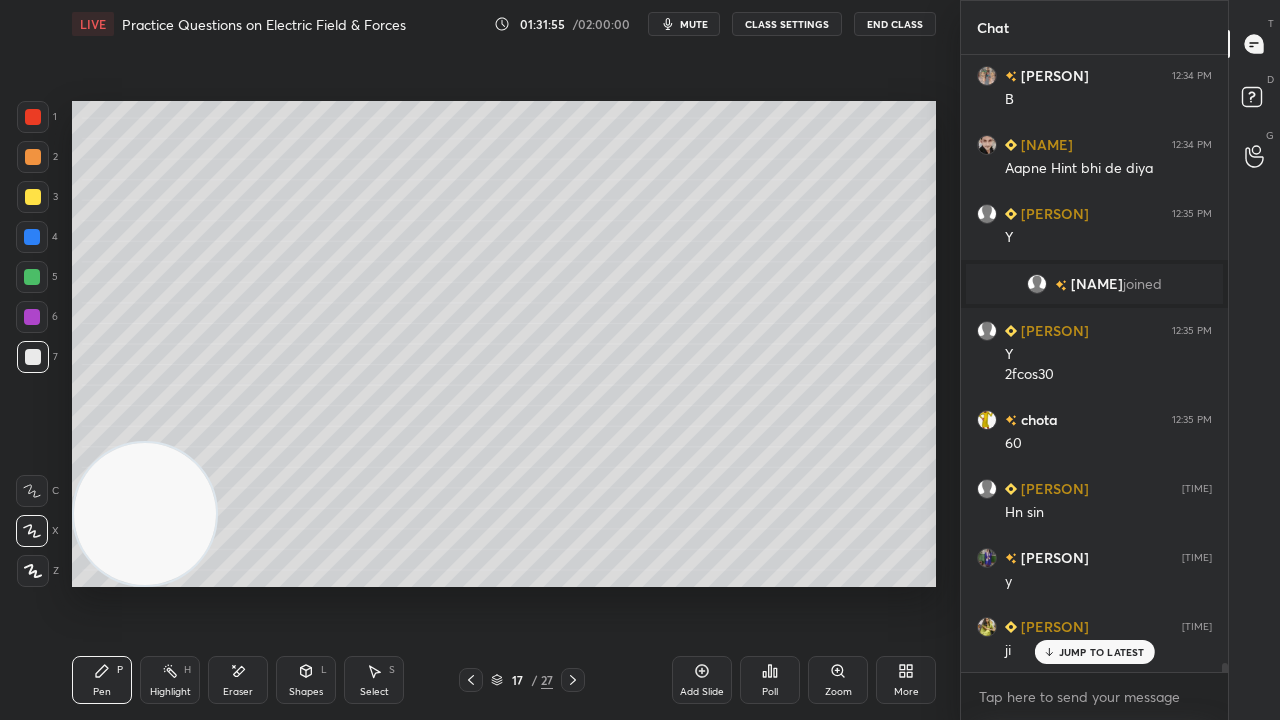 scroll, scrollTop: 40350, scrollLeft: 0, axis: vertical 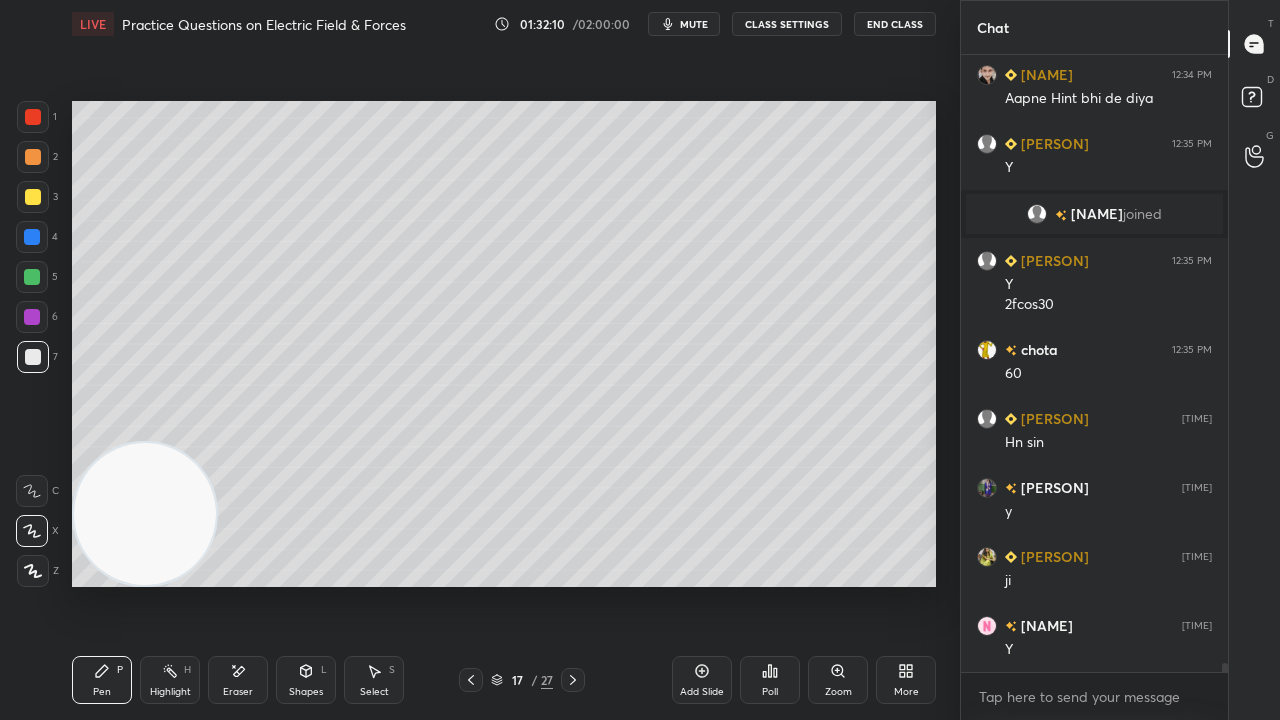 click 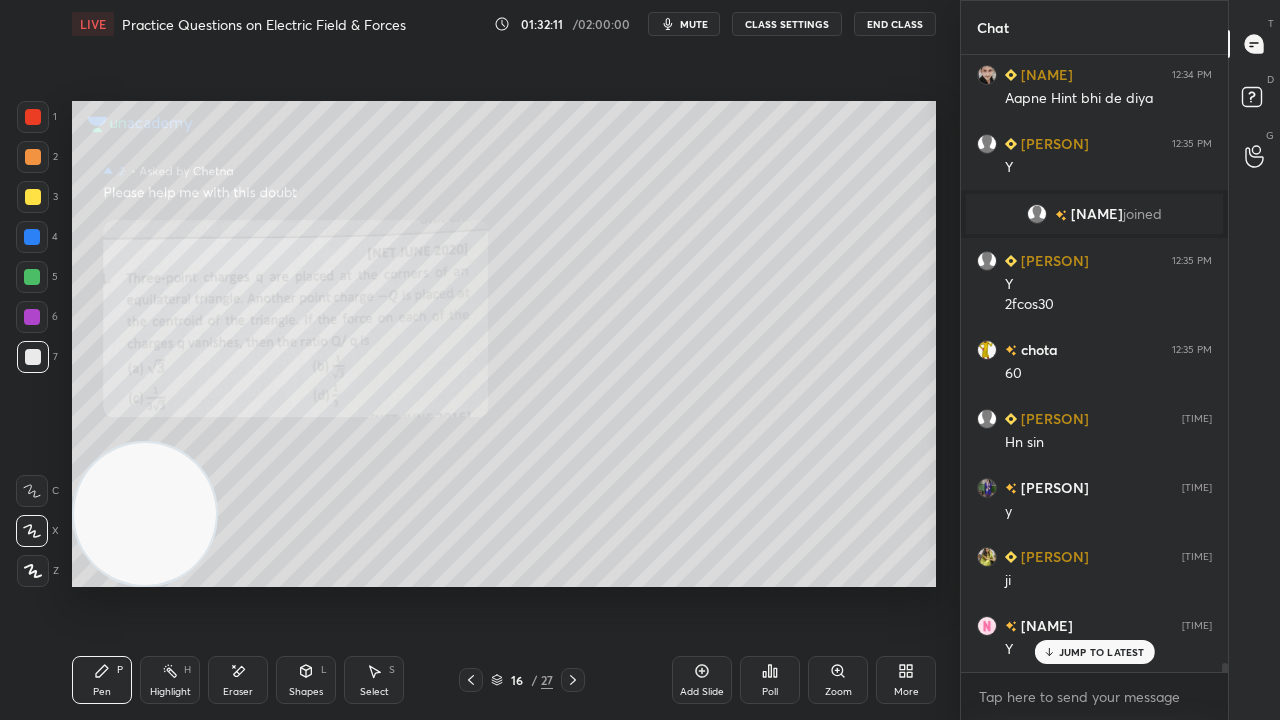 scroll, scrollTop: 40418, scrollLeft: 0, axis: vertical 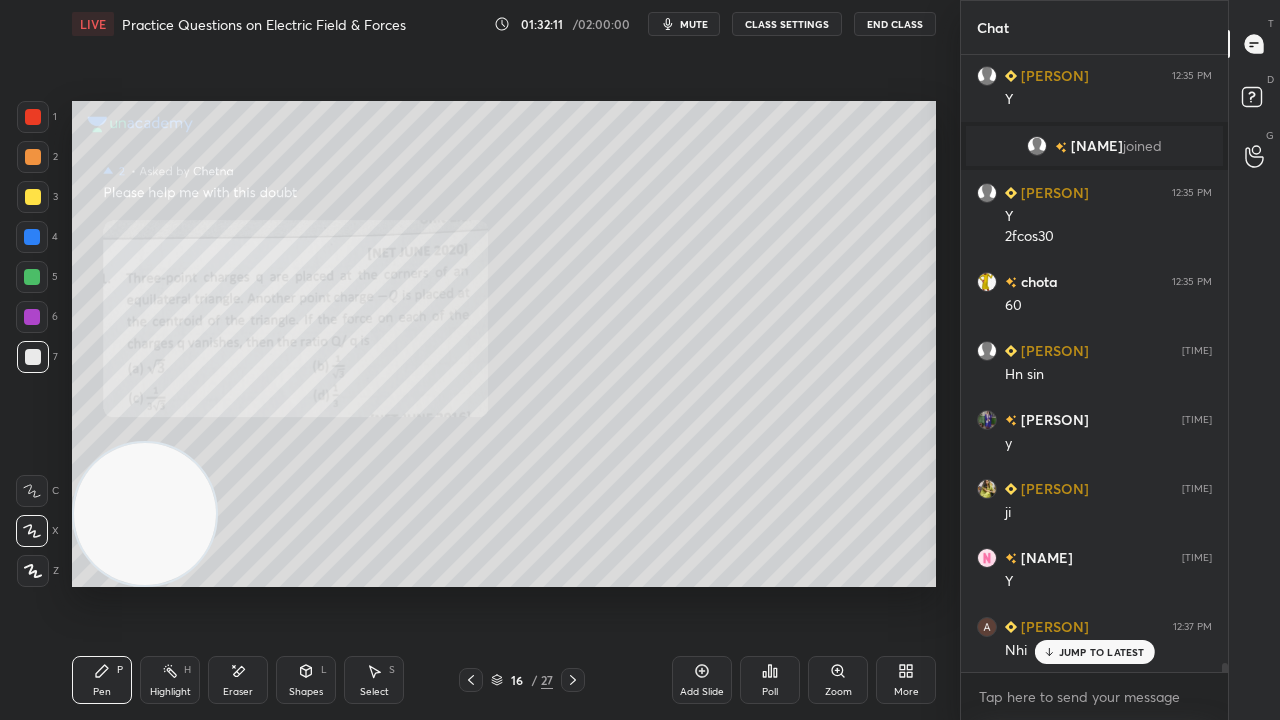 click 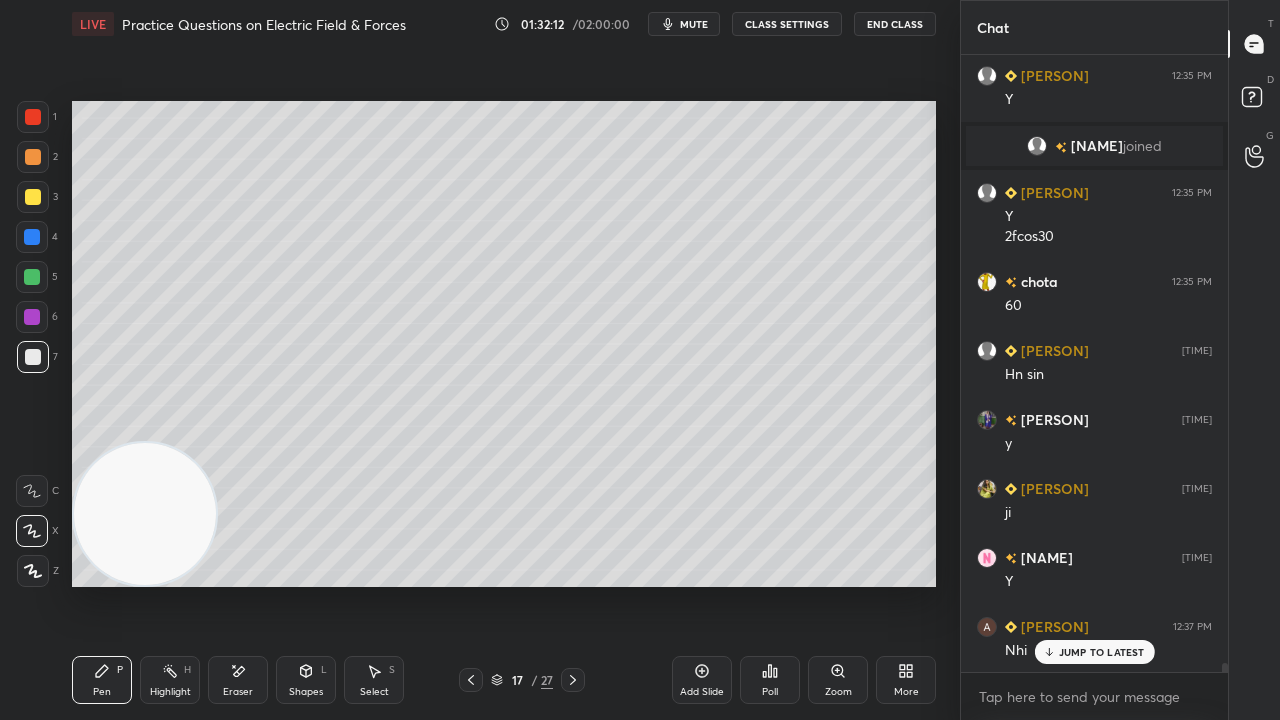 drag, startPoint x: 230, startPoint y: 685, endPoint x: 396, endPoint y: 598, distance: 187.41664 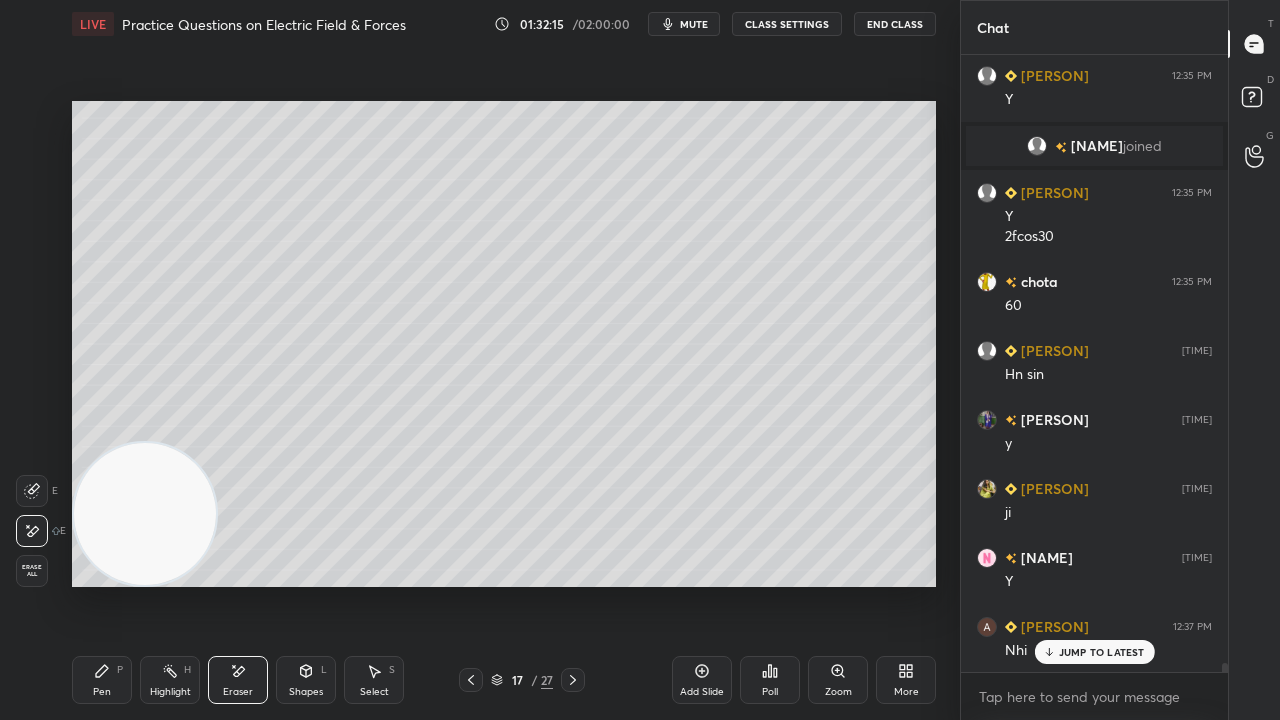 click on "Pen P" at bounding box center [102, 680] 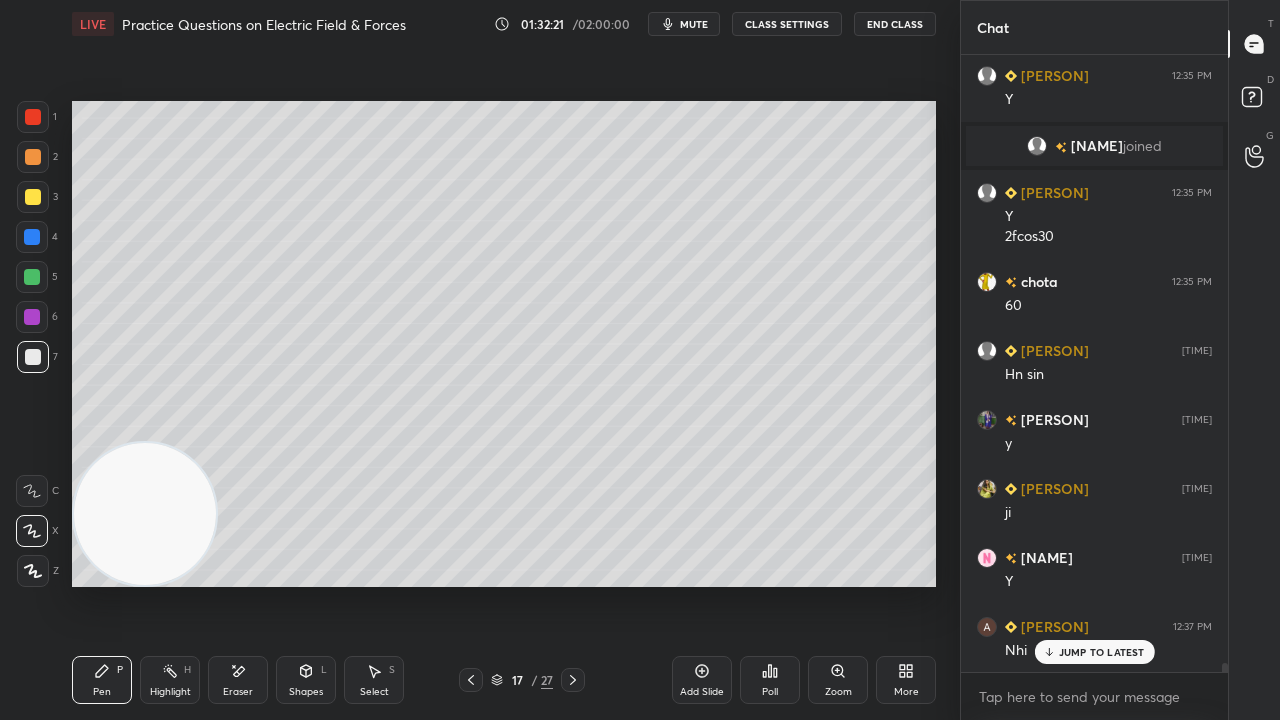 click on "mute" at bounding box center [694, 24] 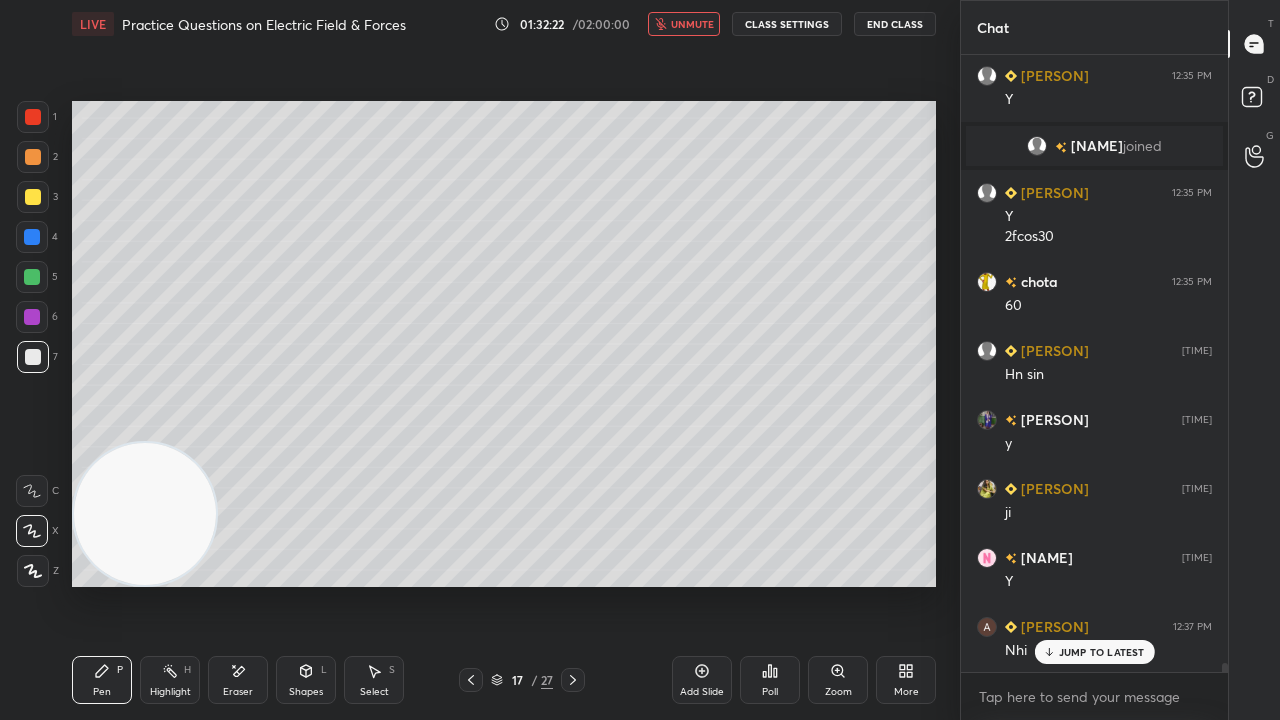 click on "unmute" at bounding box center (684, 24) 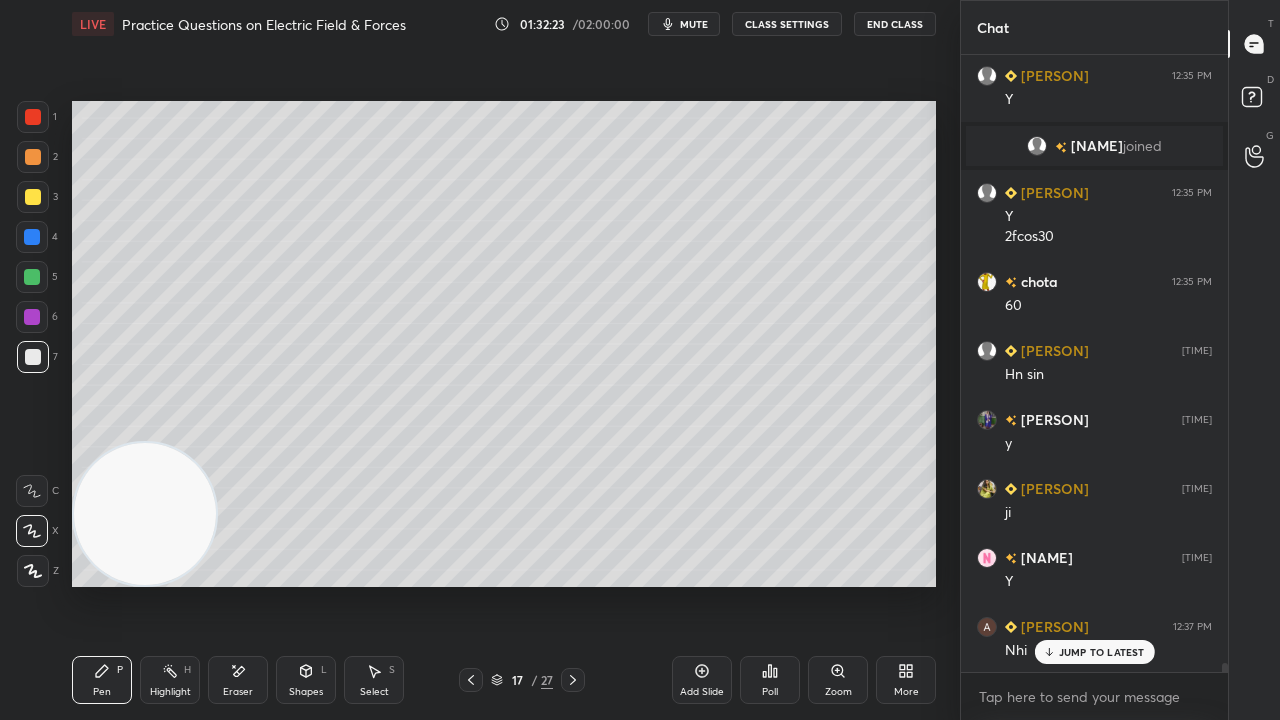 click on "JUMP TO LATEST" at bounding box center (1102, 652) 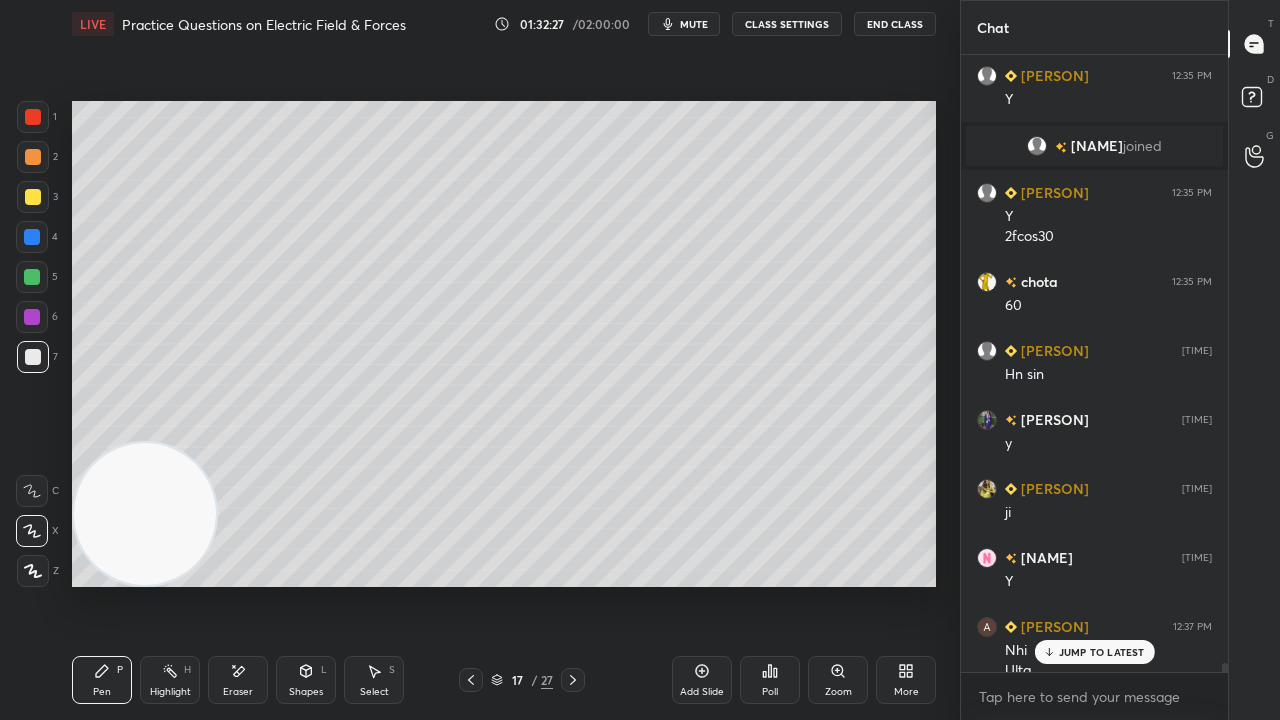 scroll, scrollTop: 40438, scrollLeft: 0, axis: vertical 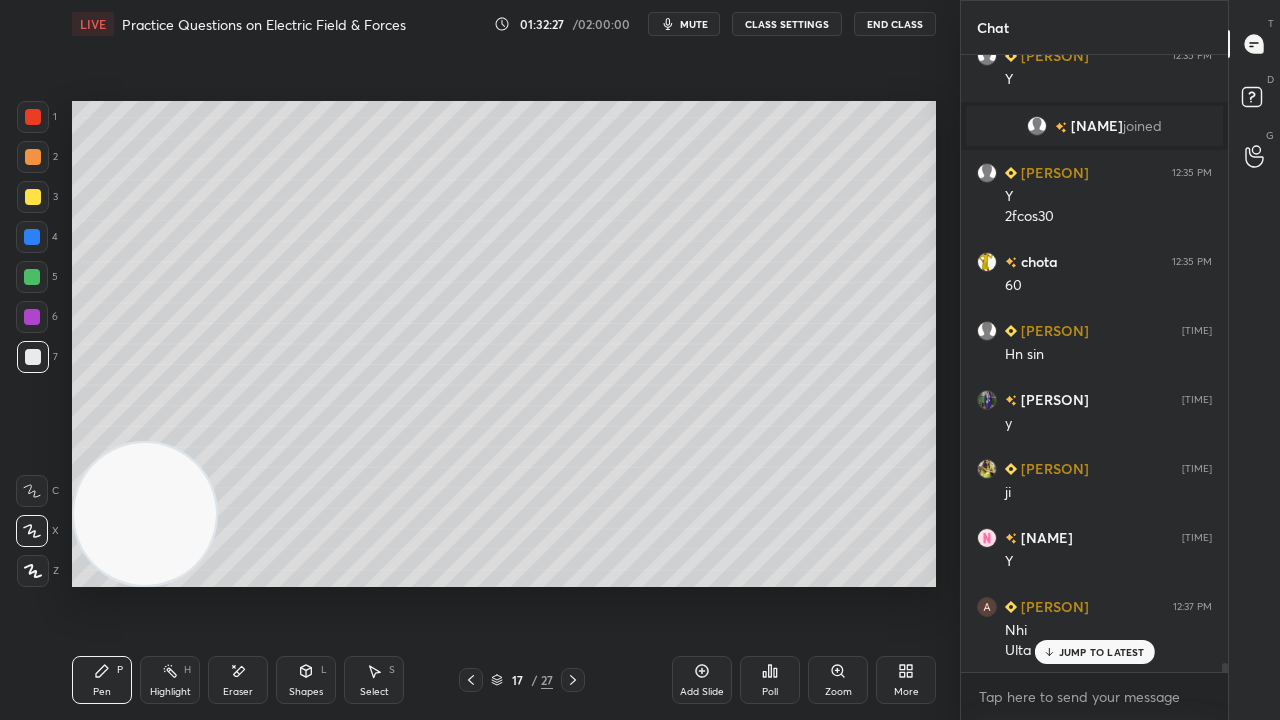 drag, startPoint x: 241, startPoint y: 687, endPoint x: 335, endPoint y: 625, distance: 112.60551 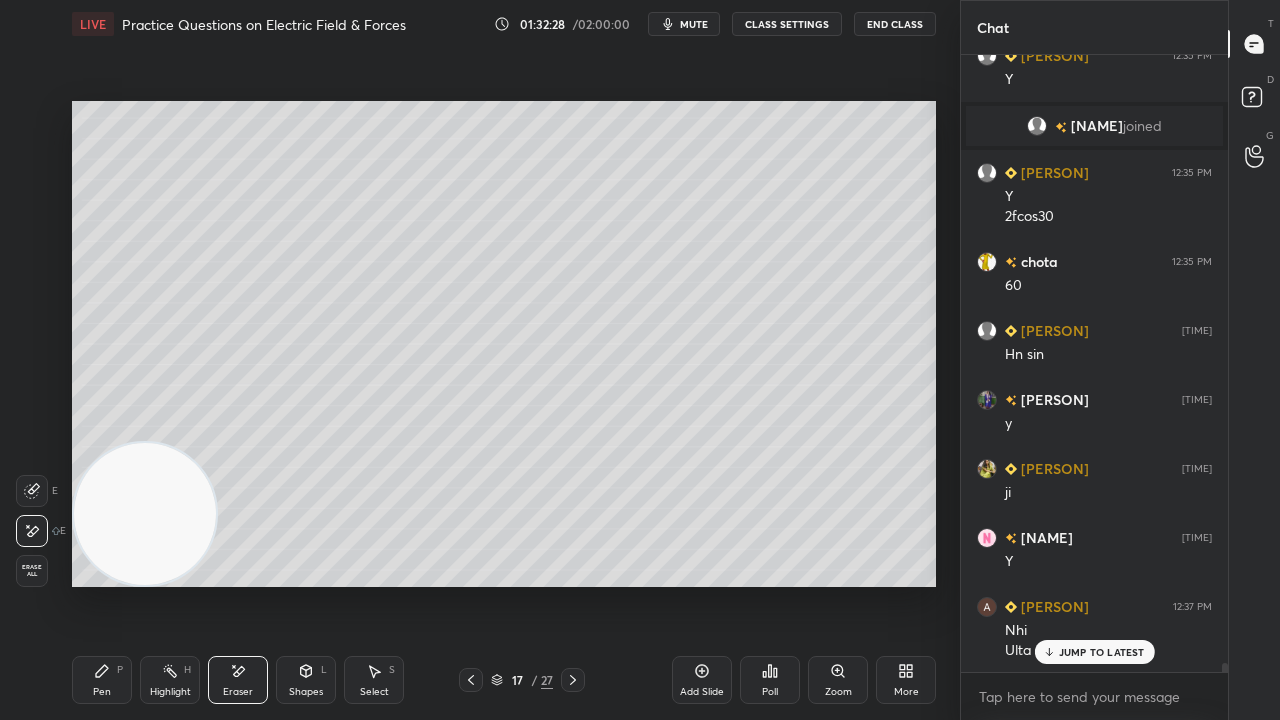 drag, startPoint x: 109, startPoint y: 695, endPoint x: 140, endPoint y: 677, distance: 35.846897 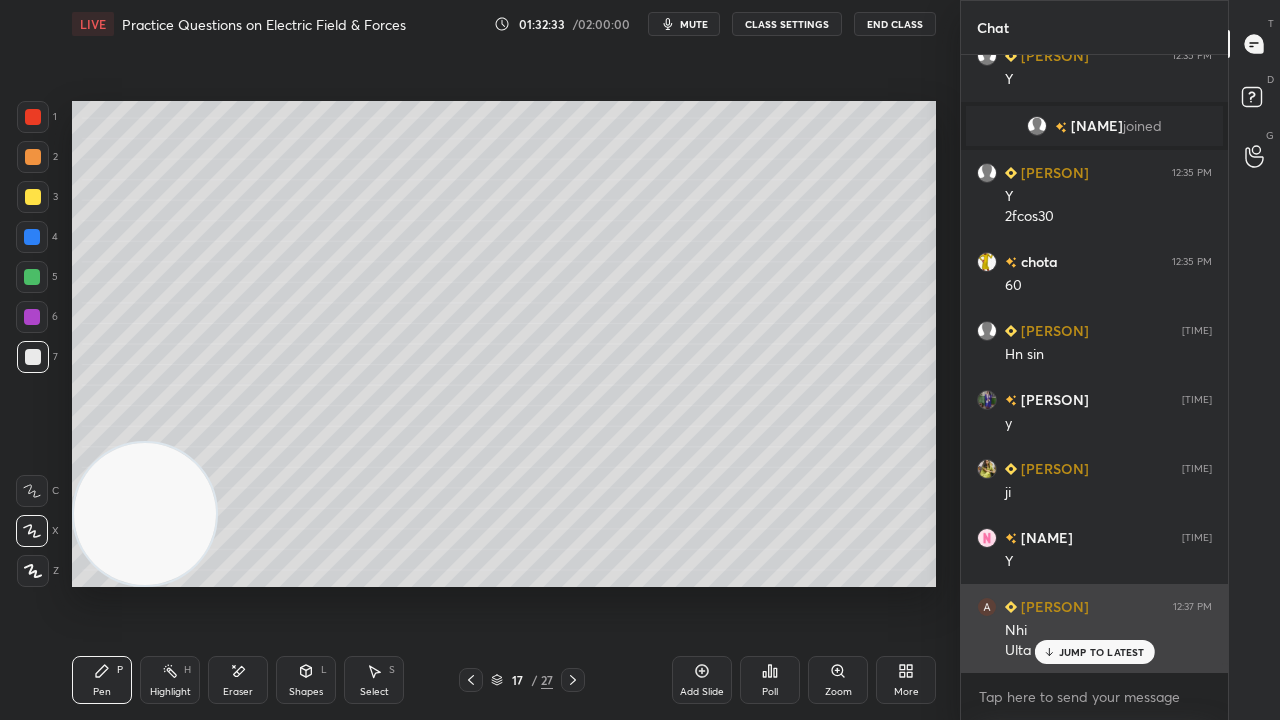 click on "JUMP TO LATEST" at bounding box center (1094, 652) 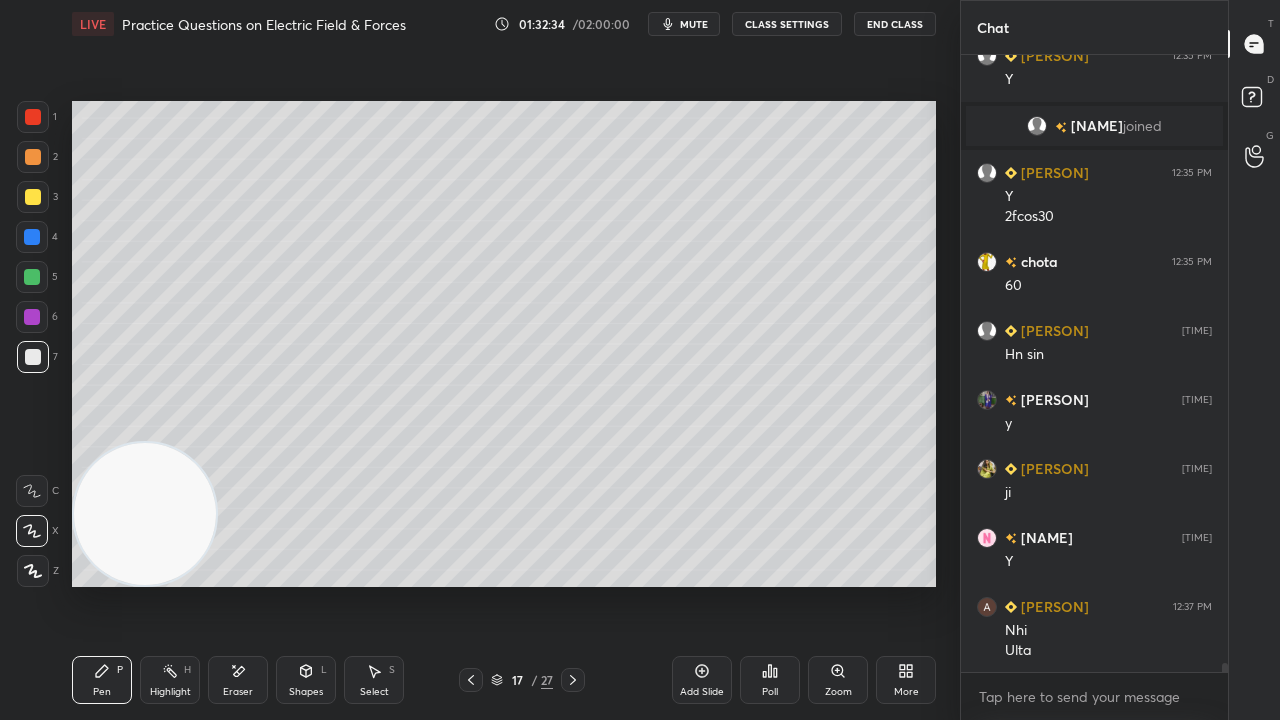 scroll, scrollTop: 40508, scrollLeft: 0, axis: vertical 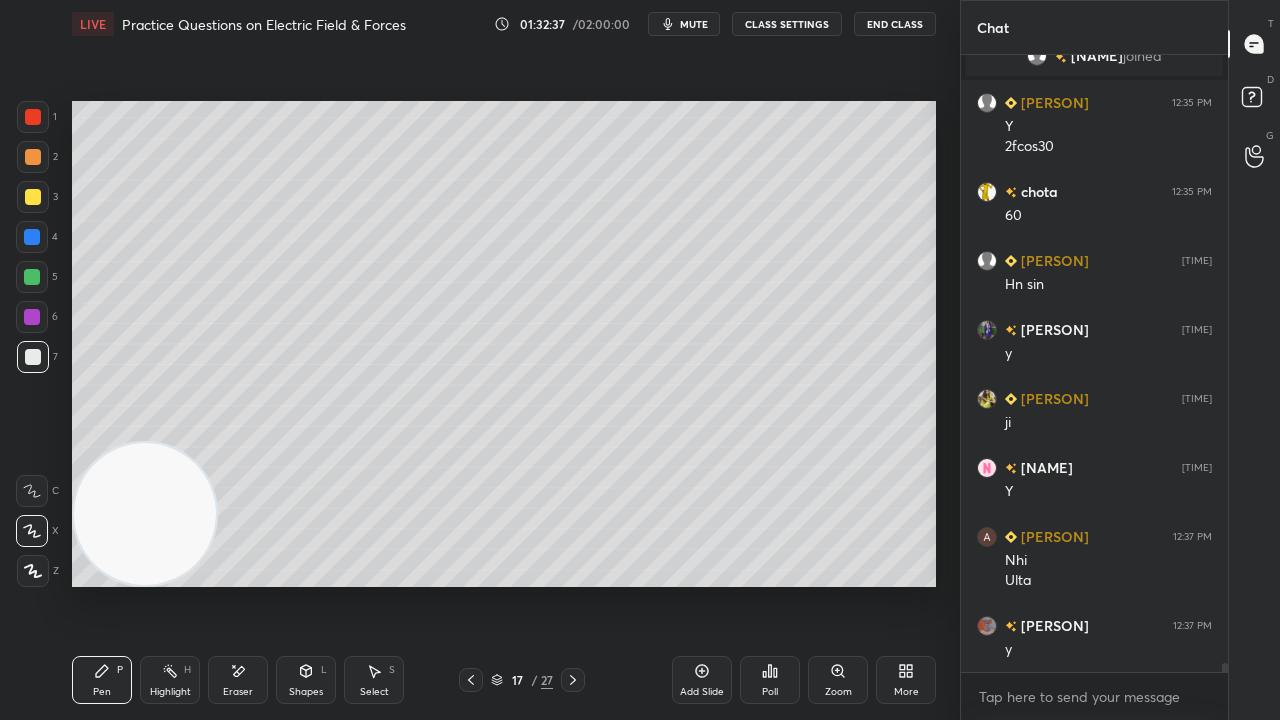 click on "mute" at bounding box center (684, 24) 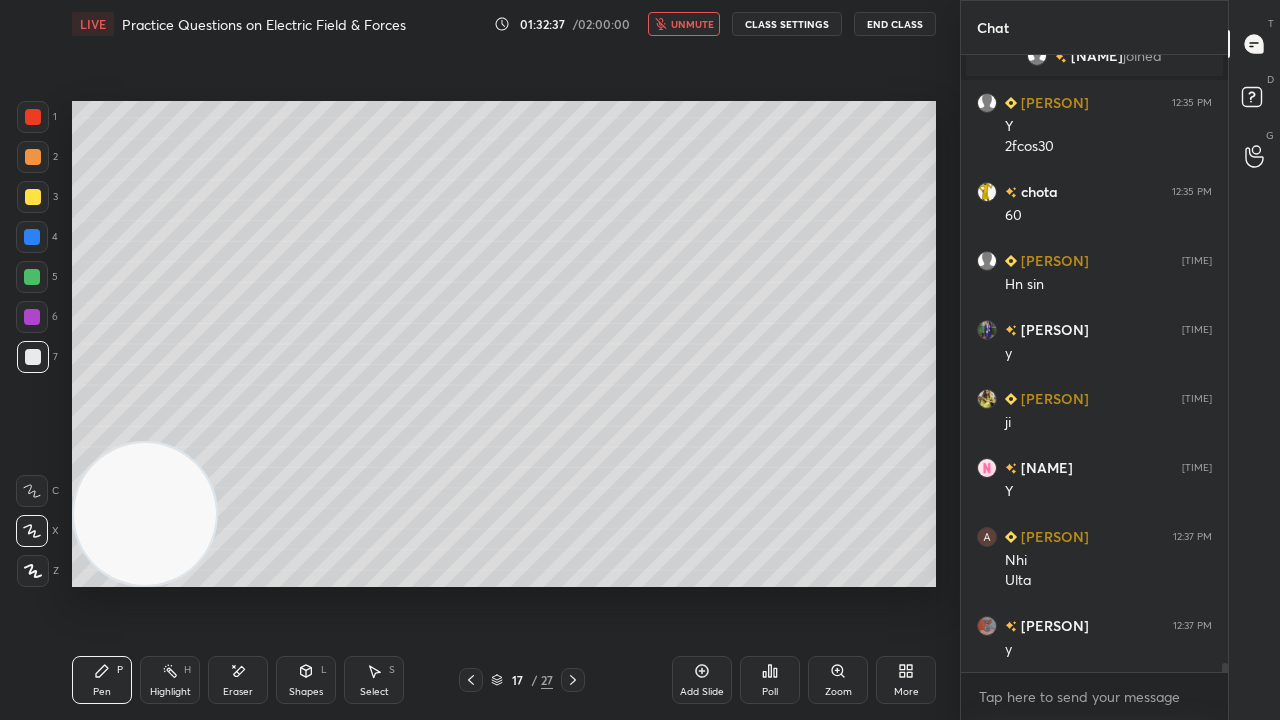 click on "unmute" at bounding box center (692, 24) 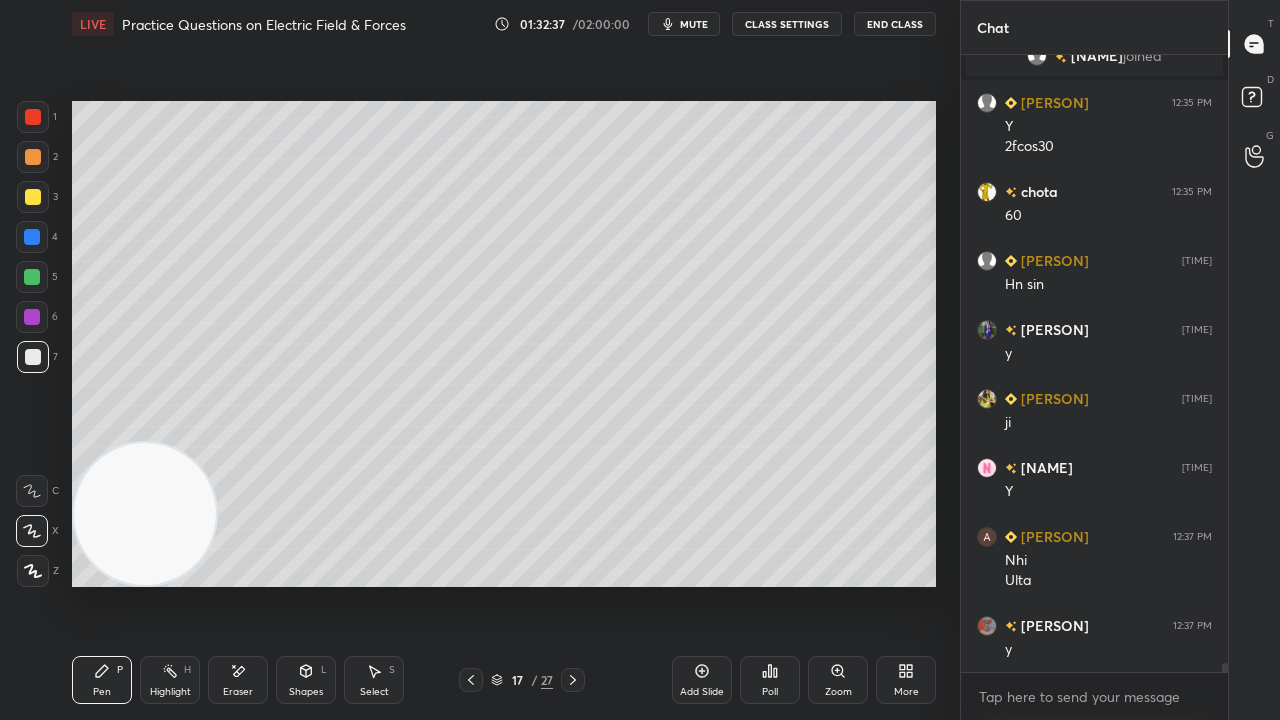 scroll, scrollTop: 40576, scrollLeft: 0, axis: vertical 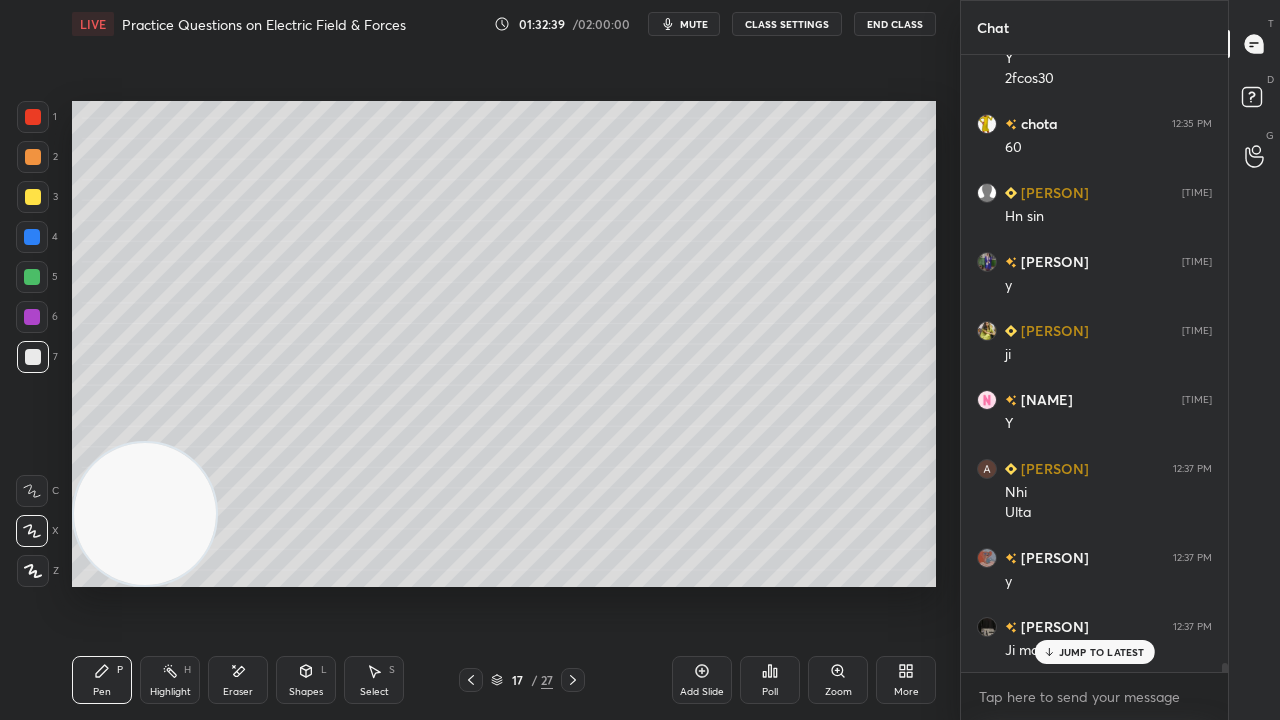 click on "mute" at bounding box center (684, 24) 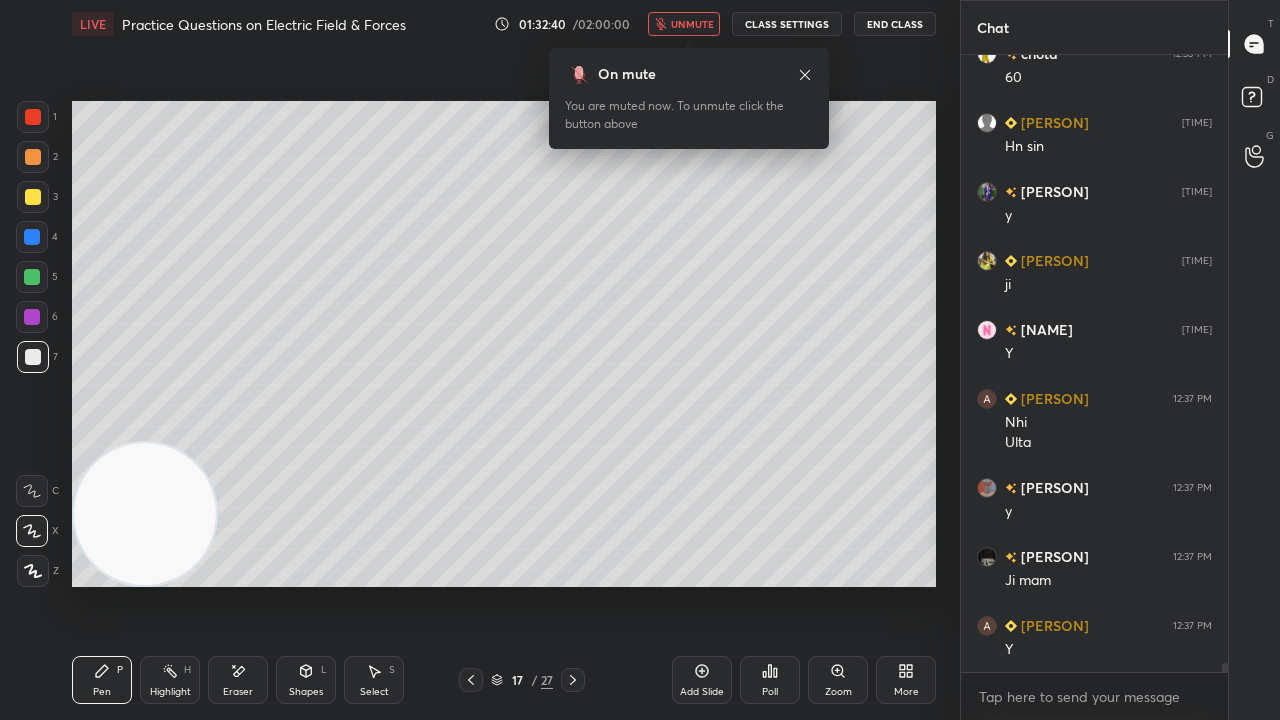 drag, startPoint x: 684, startPoint y: 25, endPoint x: 658, endPoint y: 70, distance: 51.971146 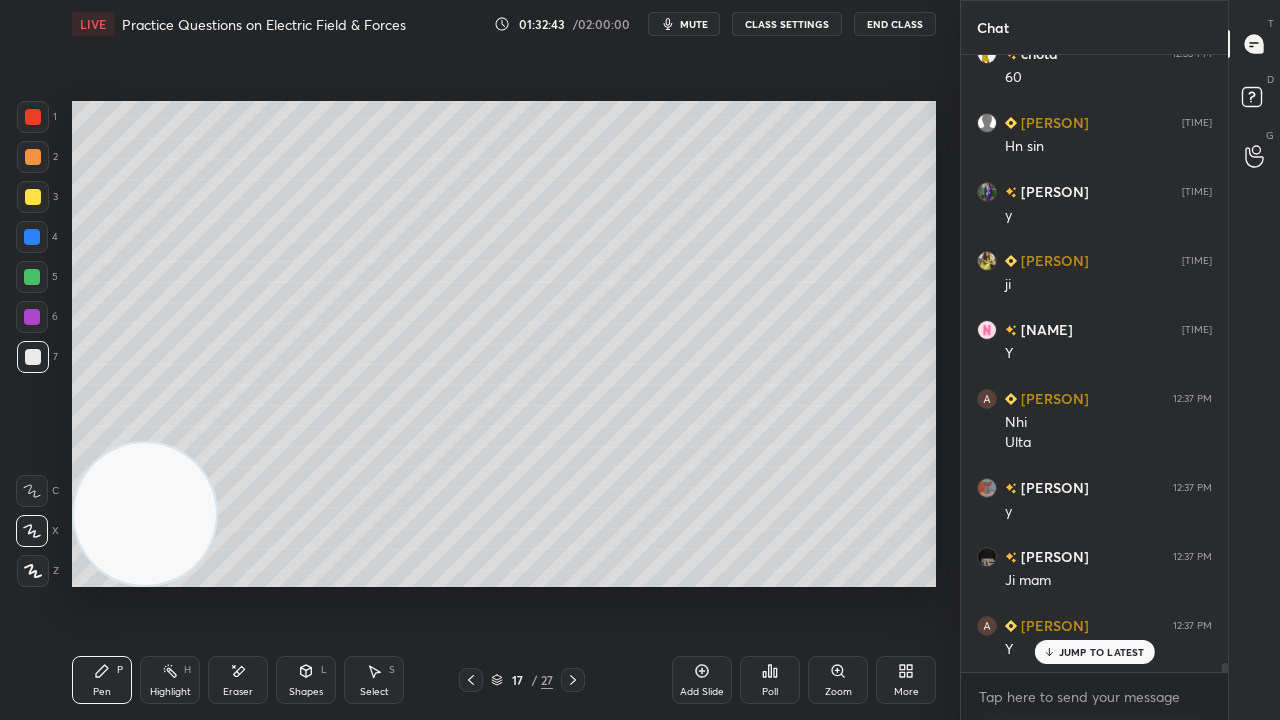 scroll, scrollTop: 40714, scrollLeft: 0, axis: vertical 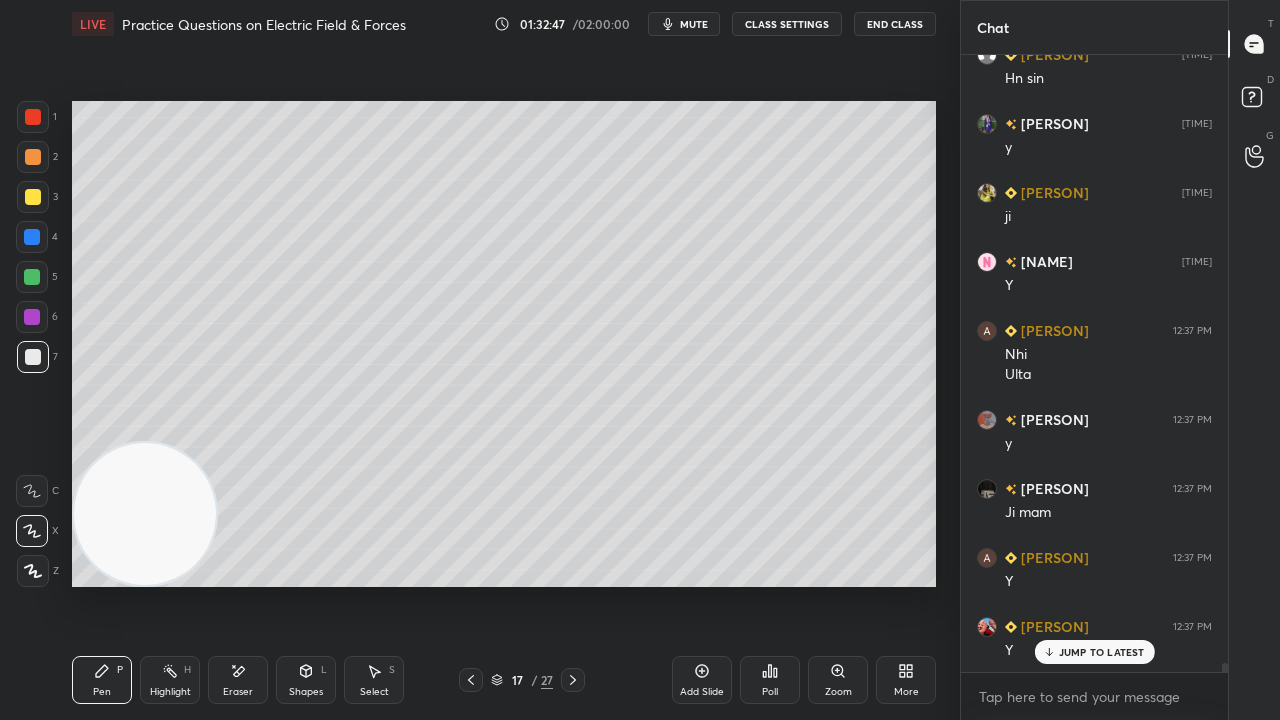 click at bounding box center [32, 277] 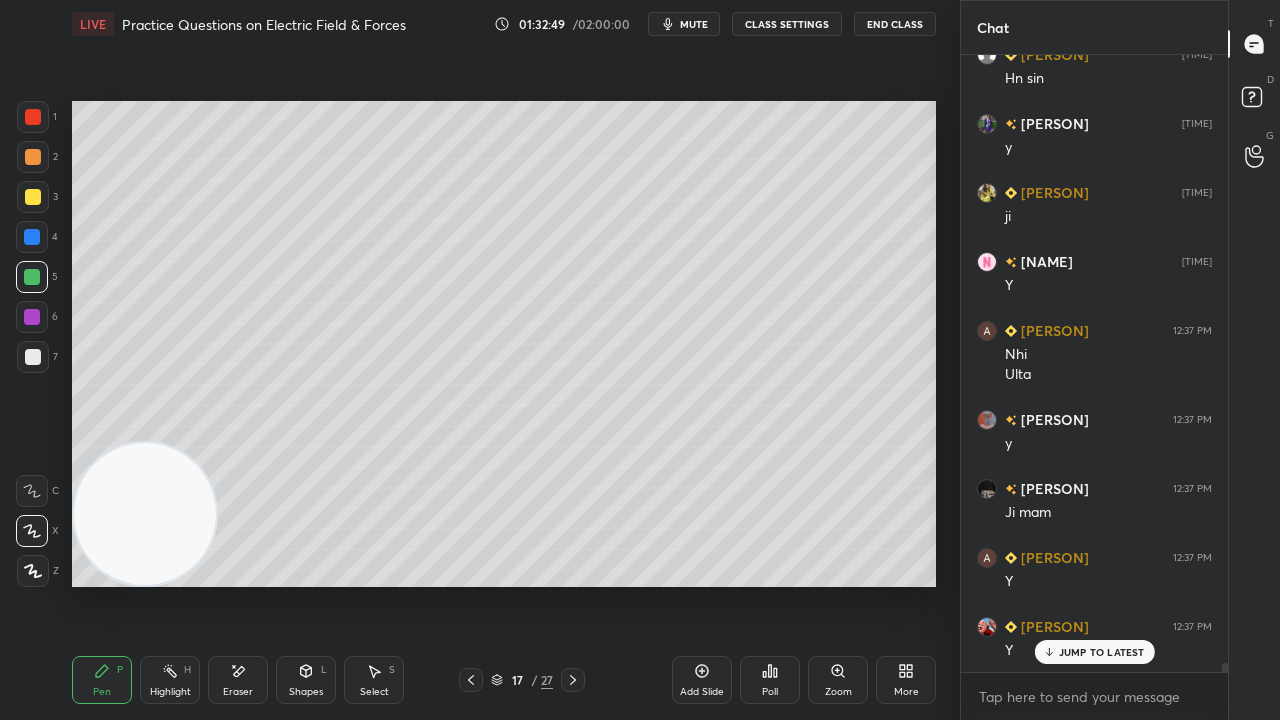 click on "mute" at bounding box center (694, 24) 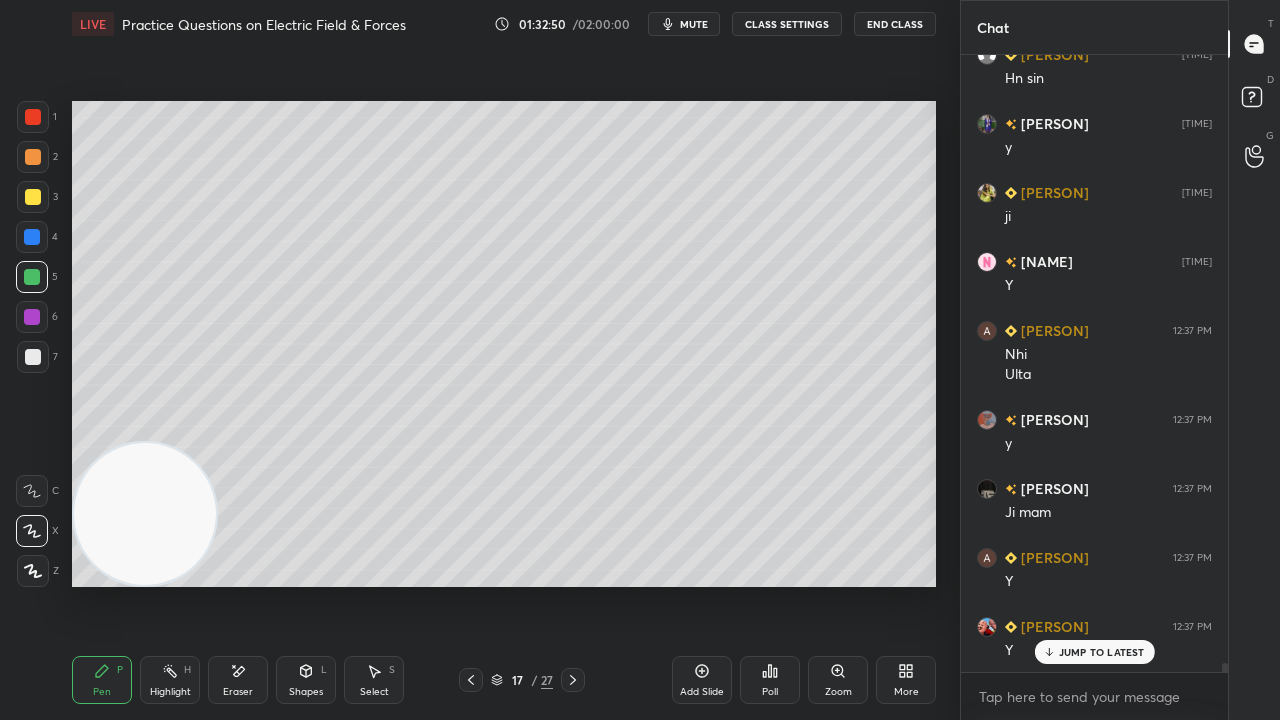 click at bounding box center [33, 197] 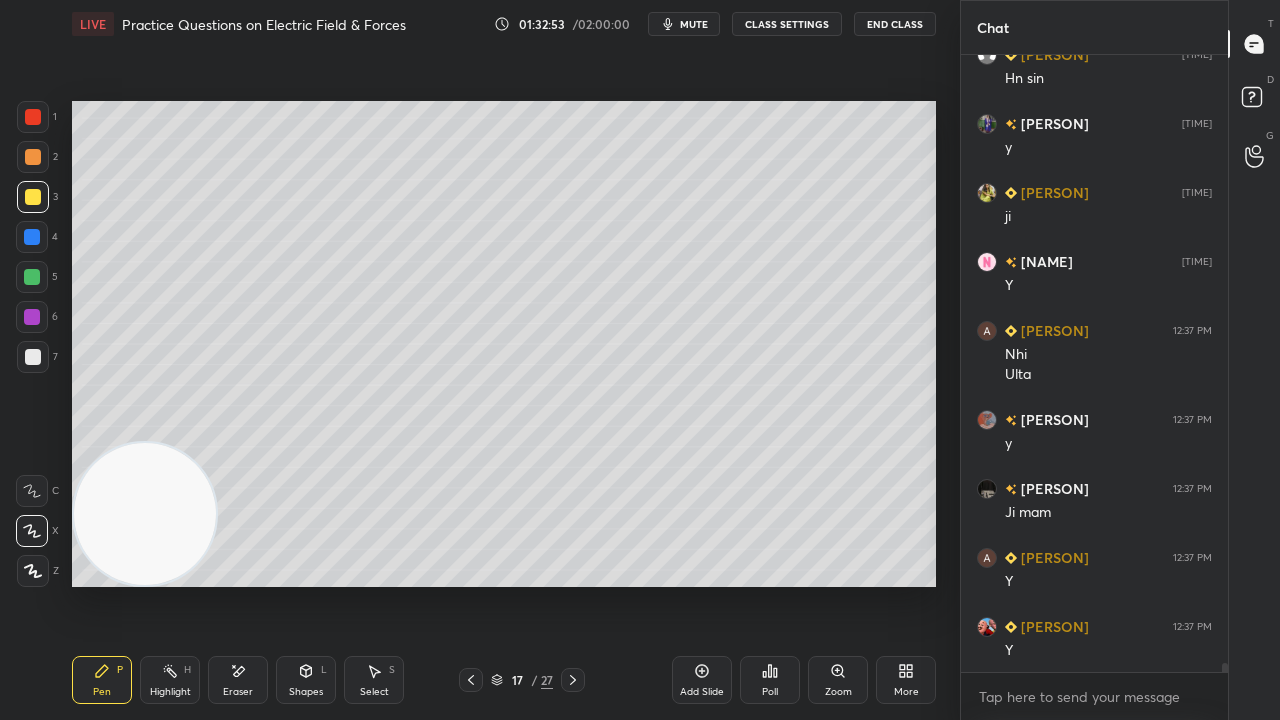 scroll, scrollTop: 40784, scrollLeft: 0, axis: vertical 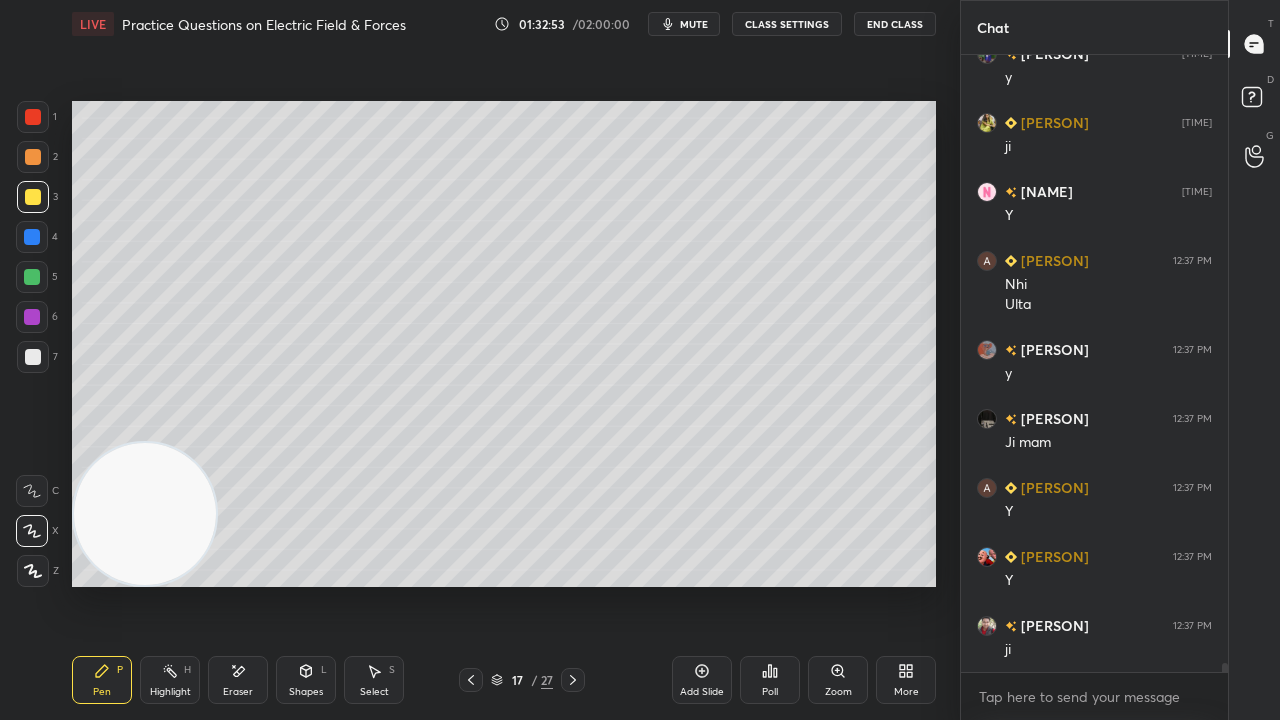 click 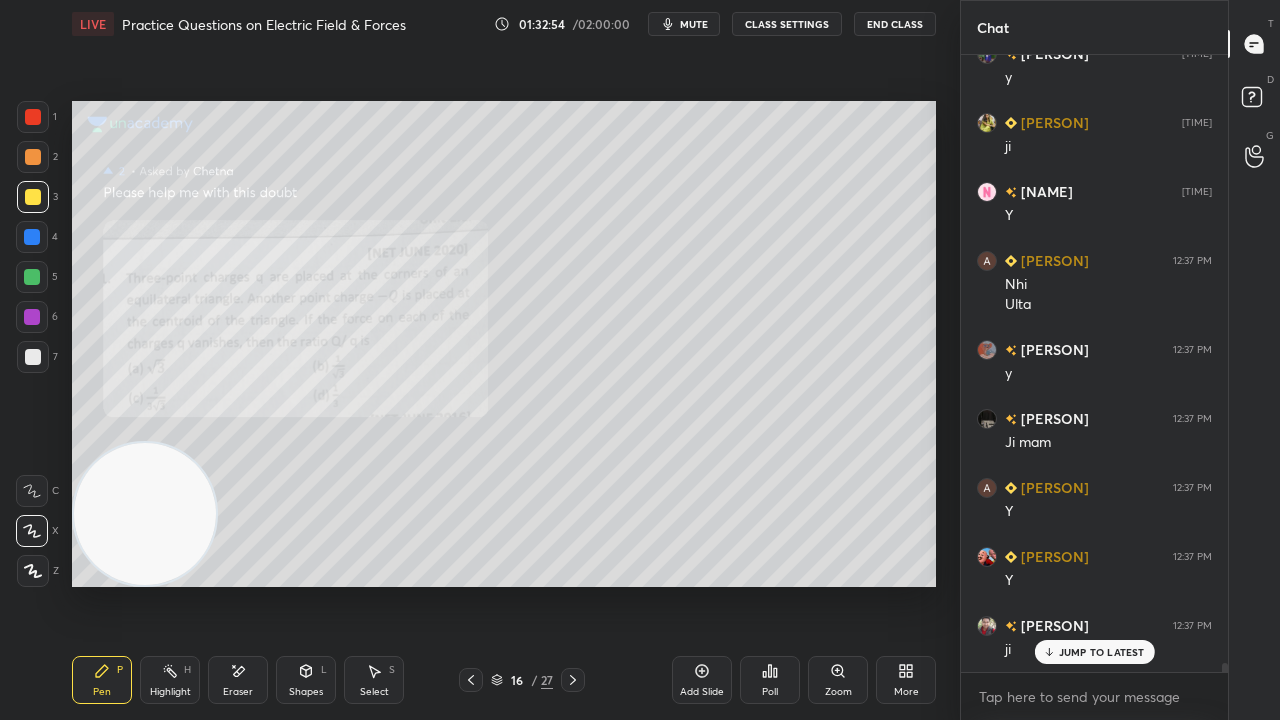 scroll, scrollTop: 40852, scrollLeft: 0, axis: vertical 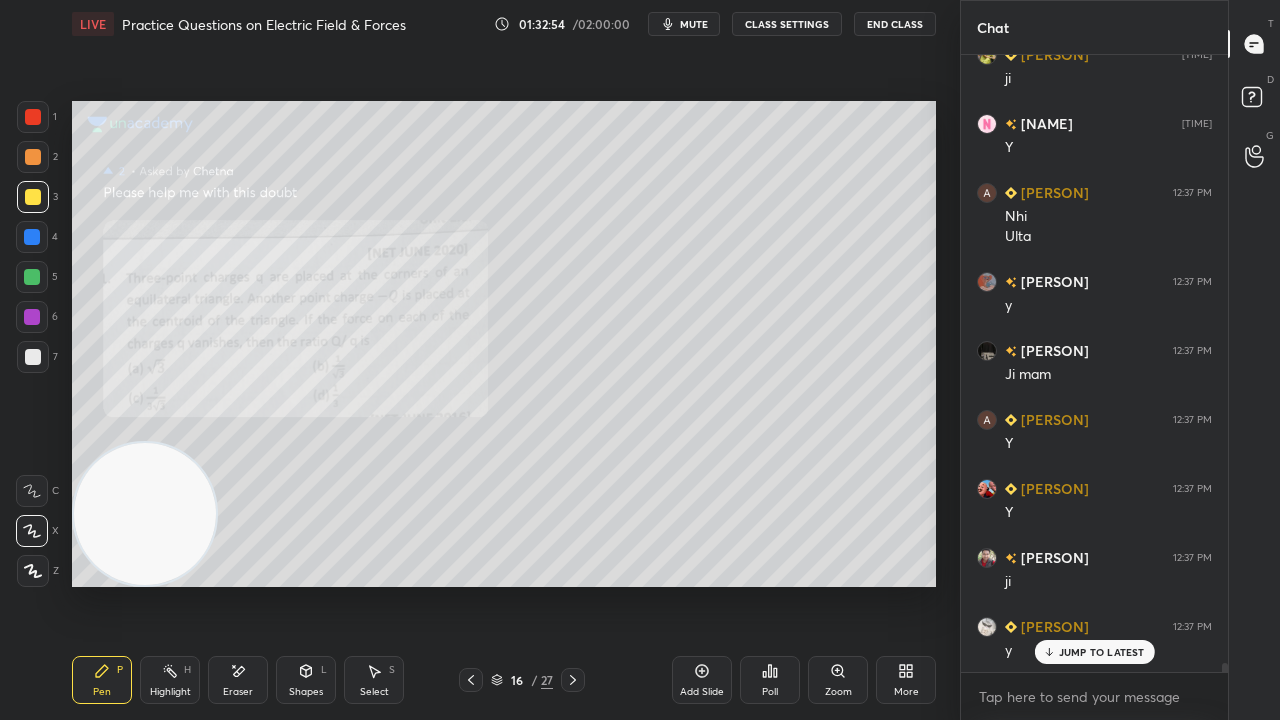 drag, startPoint x: 473, startPoint y: 683, endPoint x: 486, endPoint y: 719, distance: 38.27532 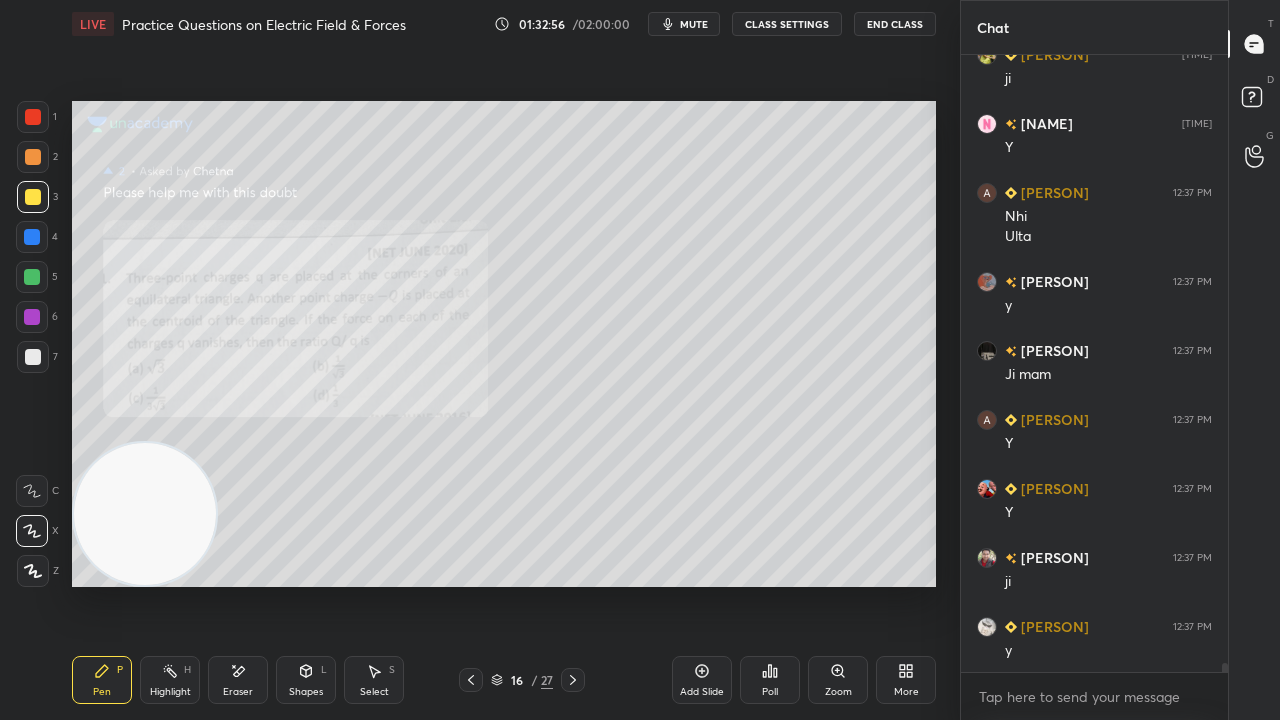 scroll, scrollTop: 40922, scrollLeft: 0, axis: vertical 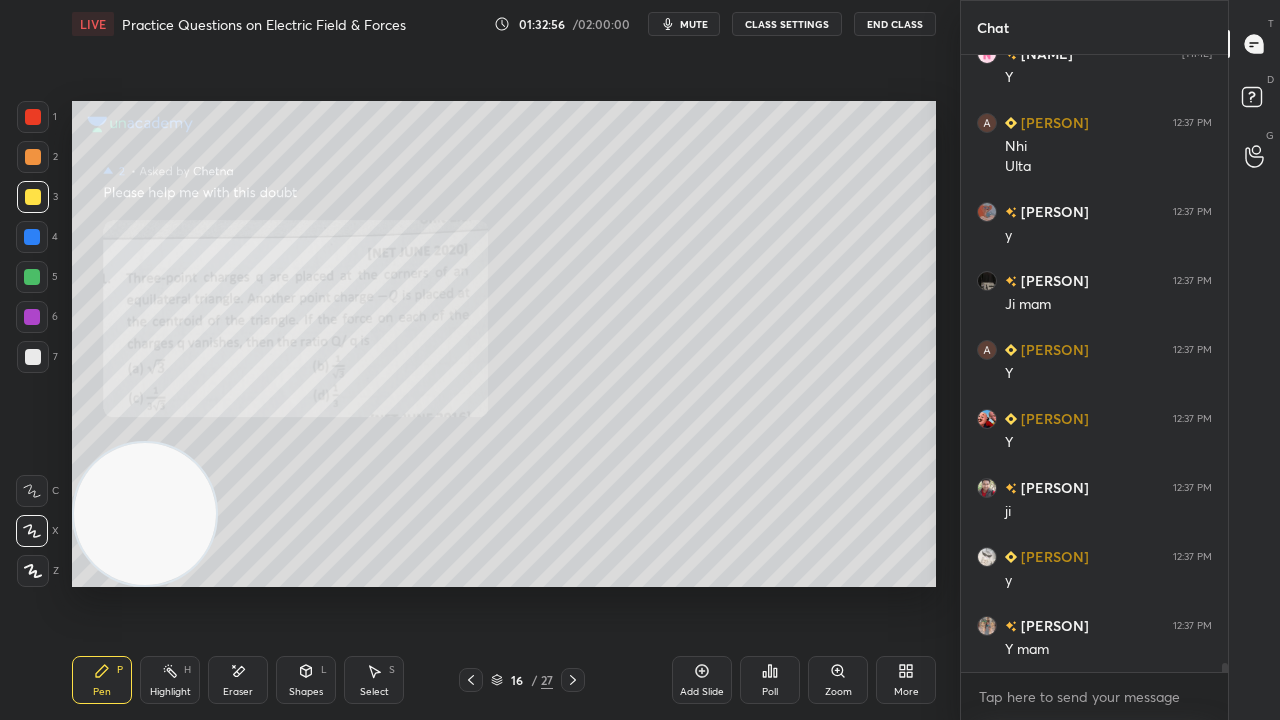 click 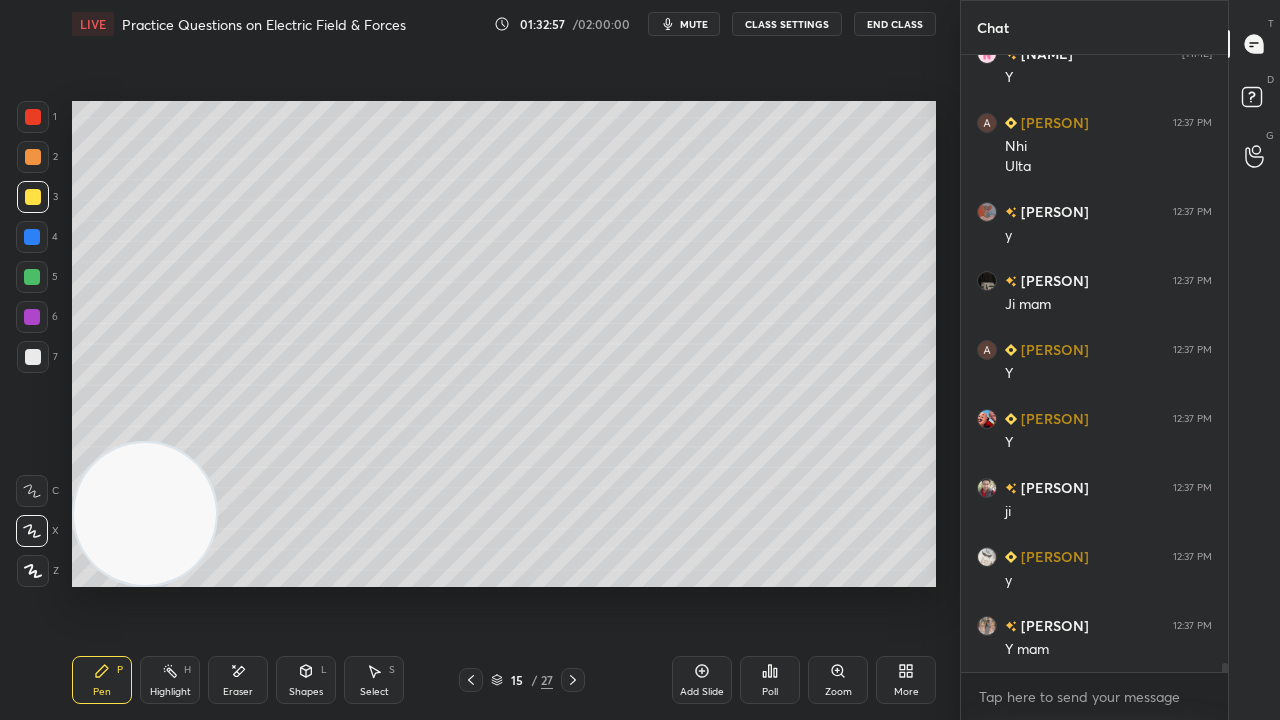 click 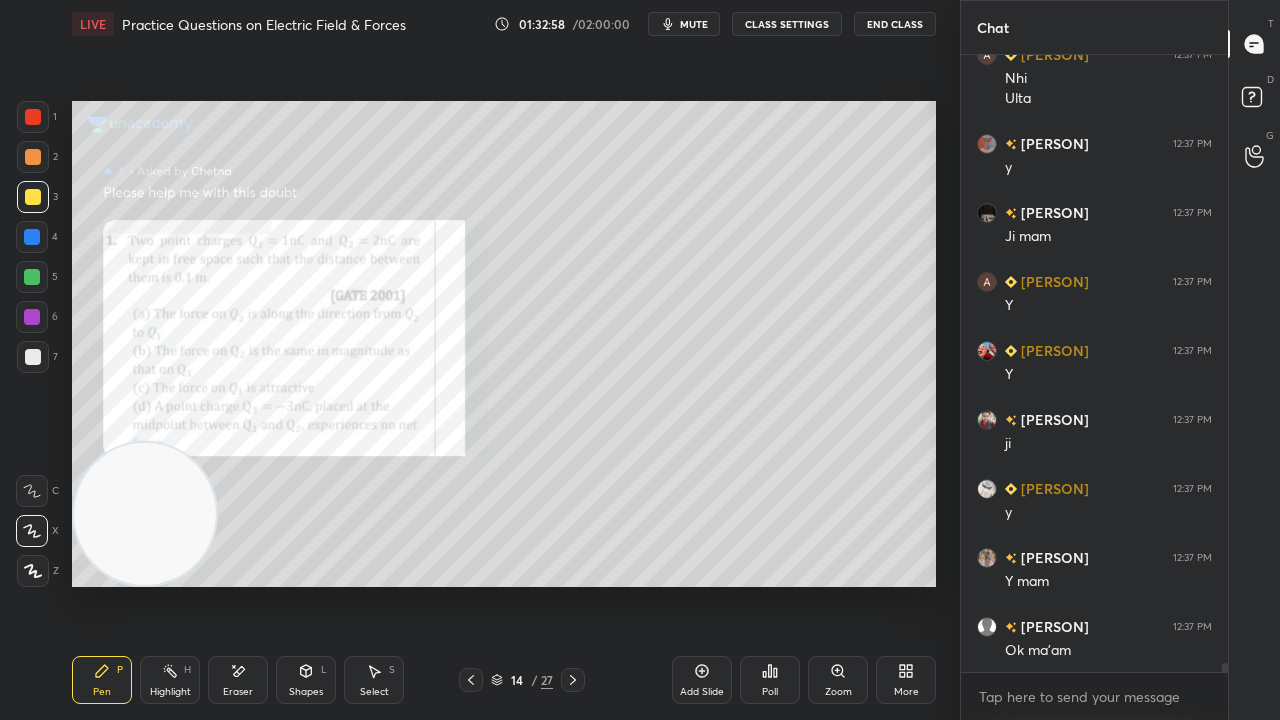 click 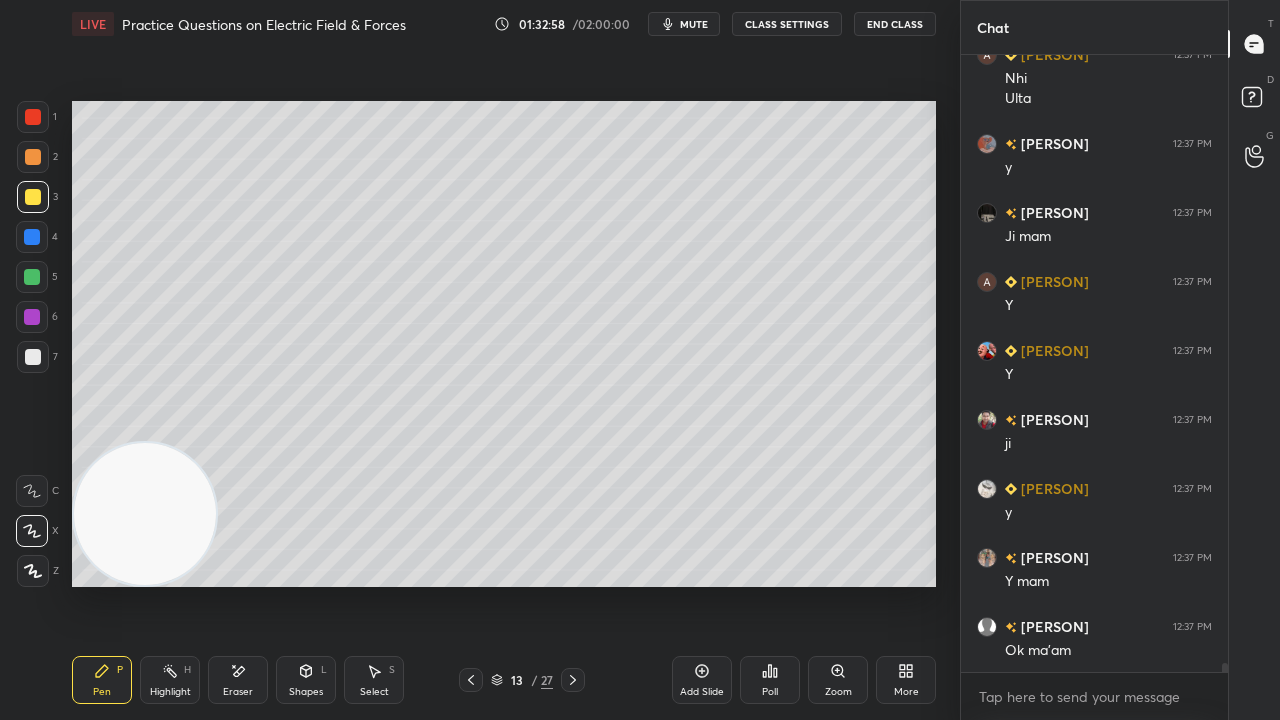 scroll, scrollTop: 41060, scrollLeft: 0, axis: vertical 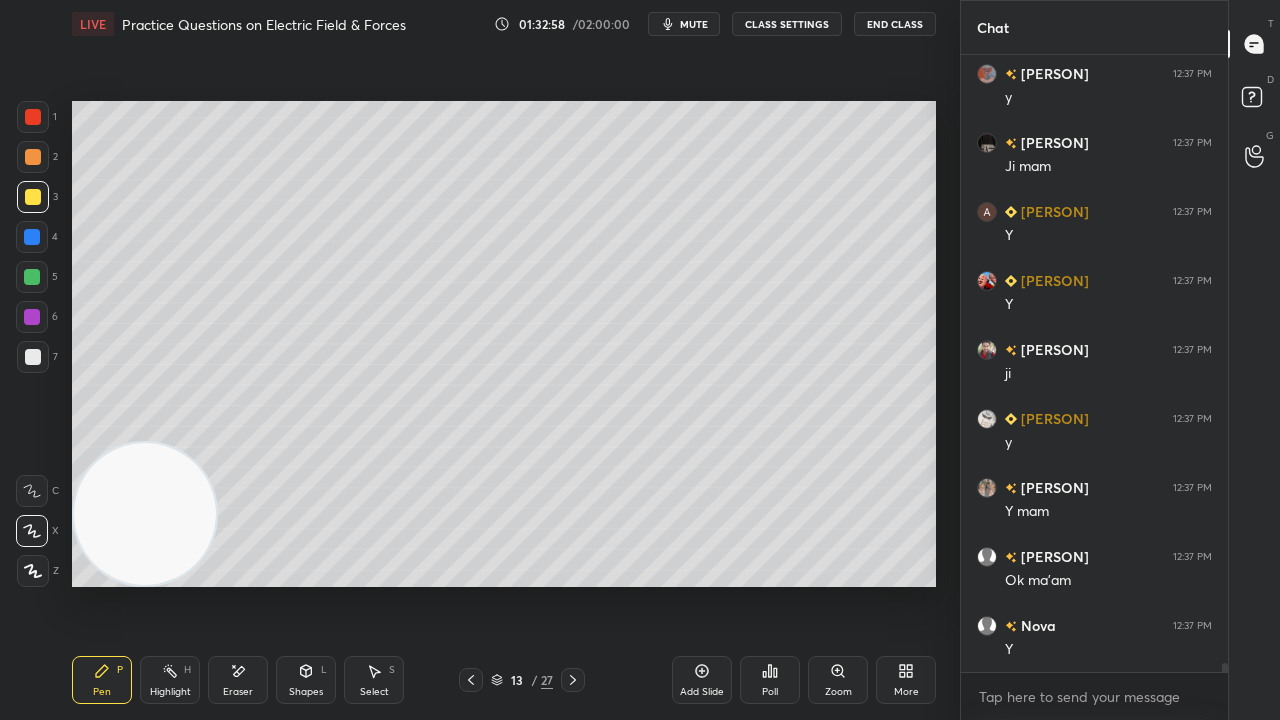 click 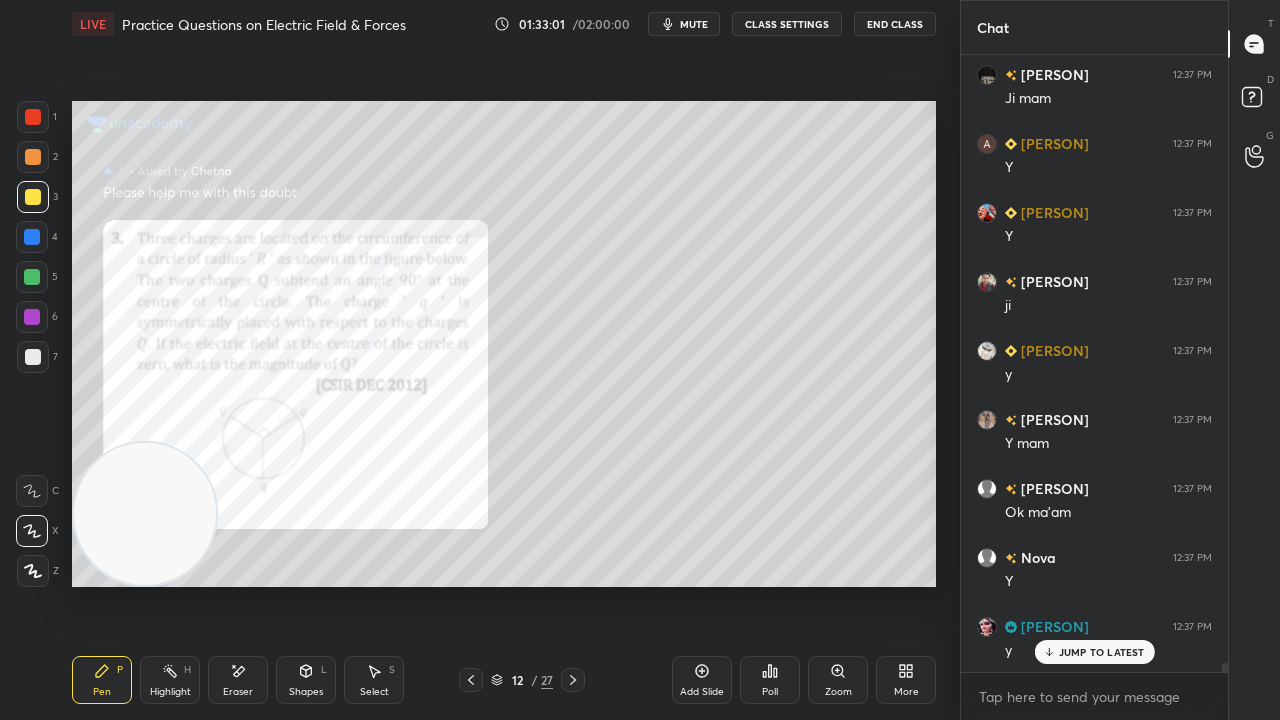 scroll, scrollTop: 41198, scrollLeft: 0, axis: vertical 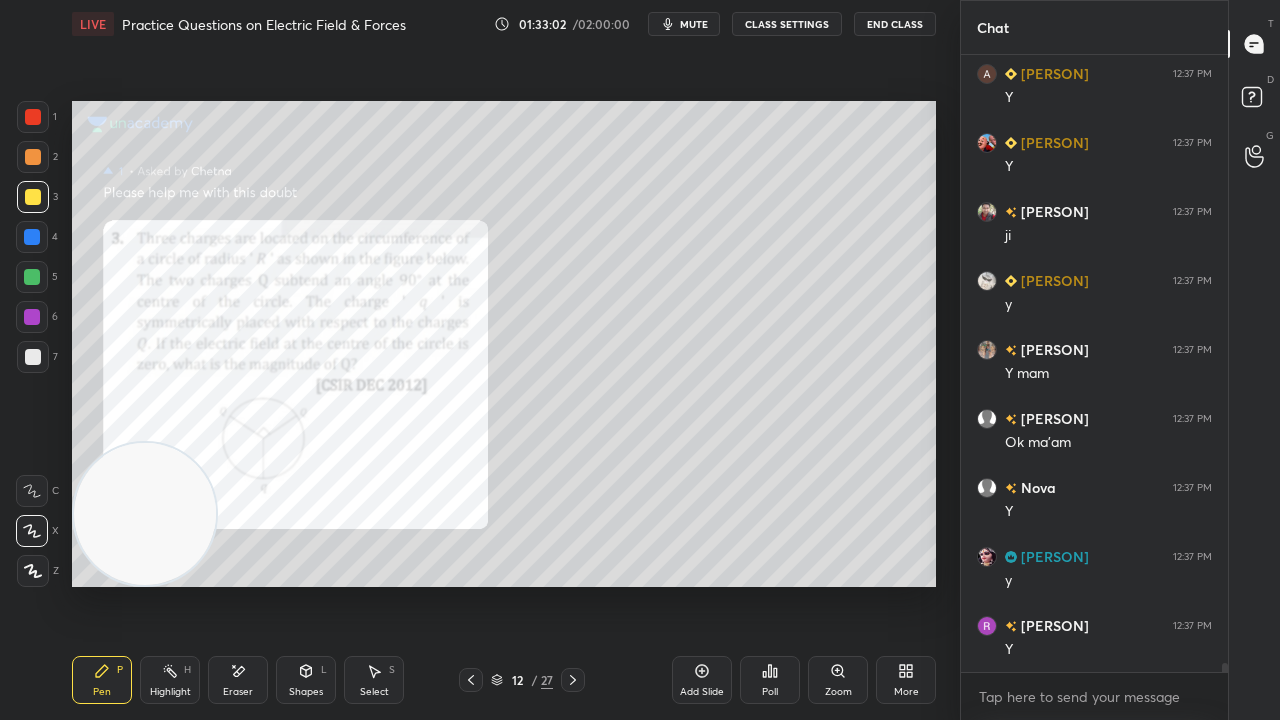click 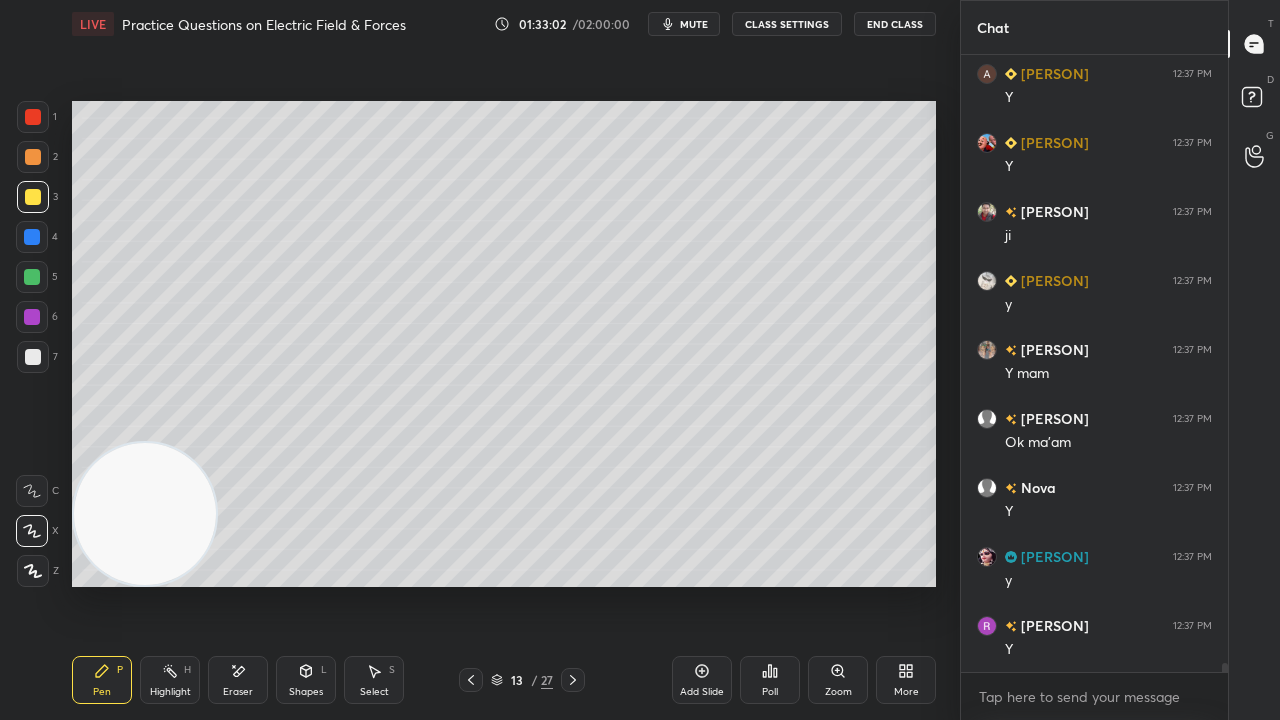 click 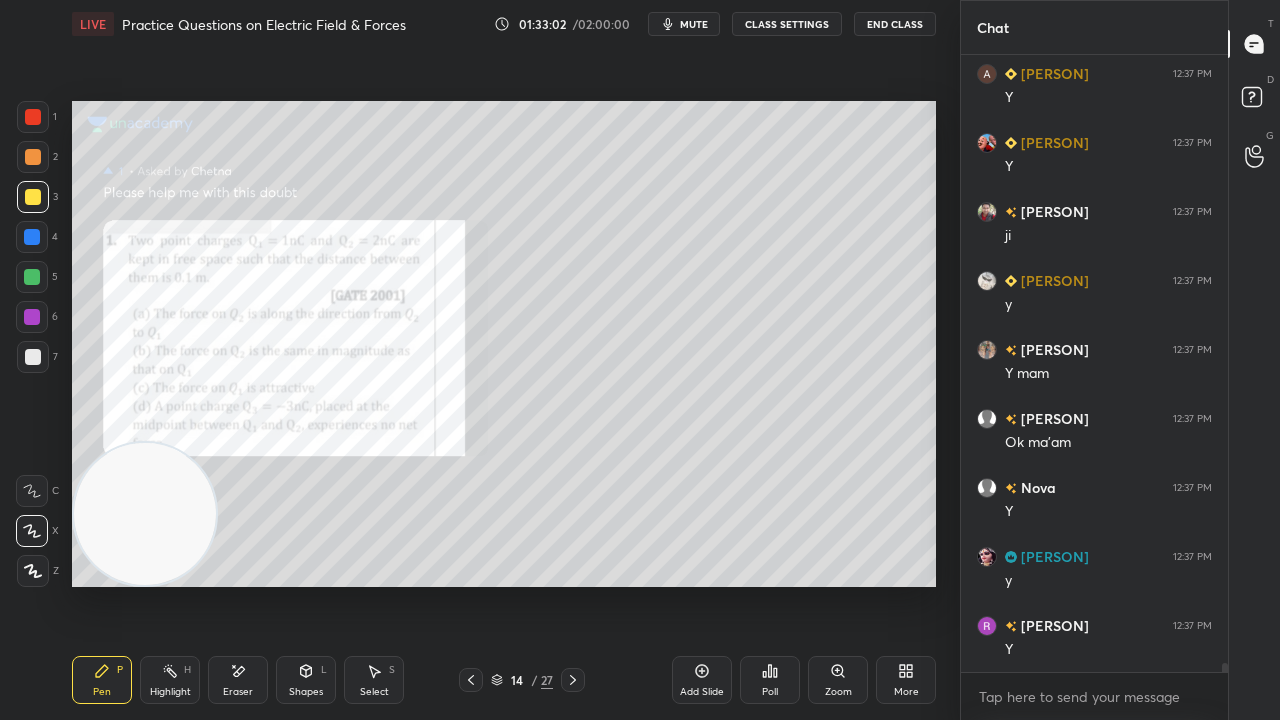 click 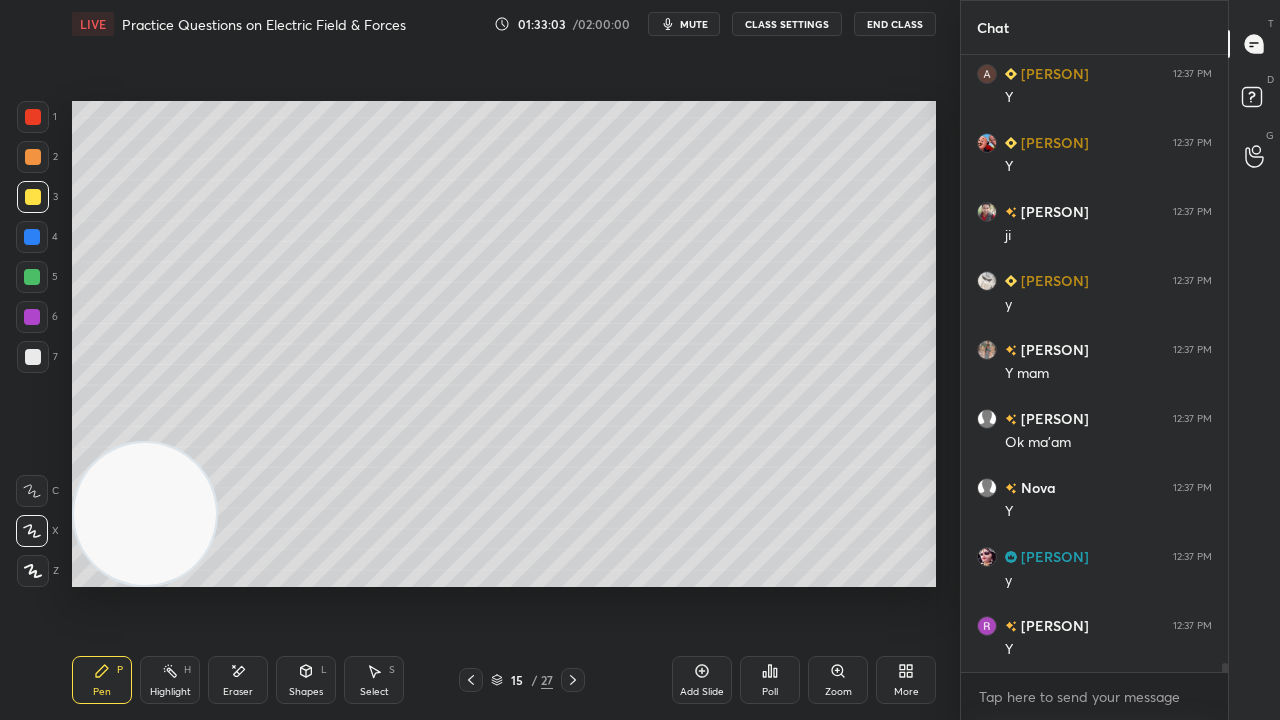 click 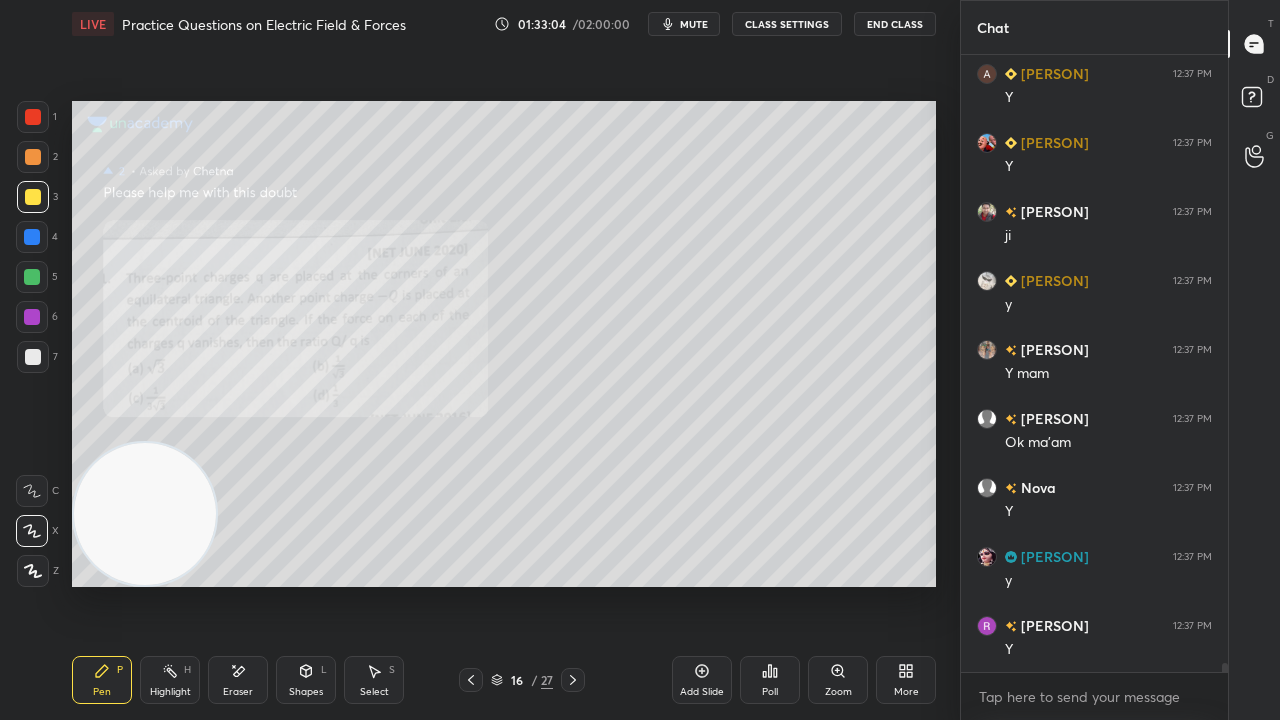 click 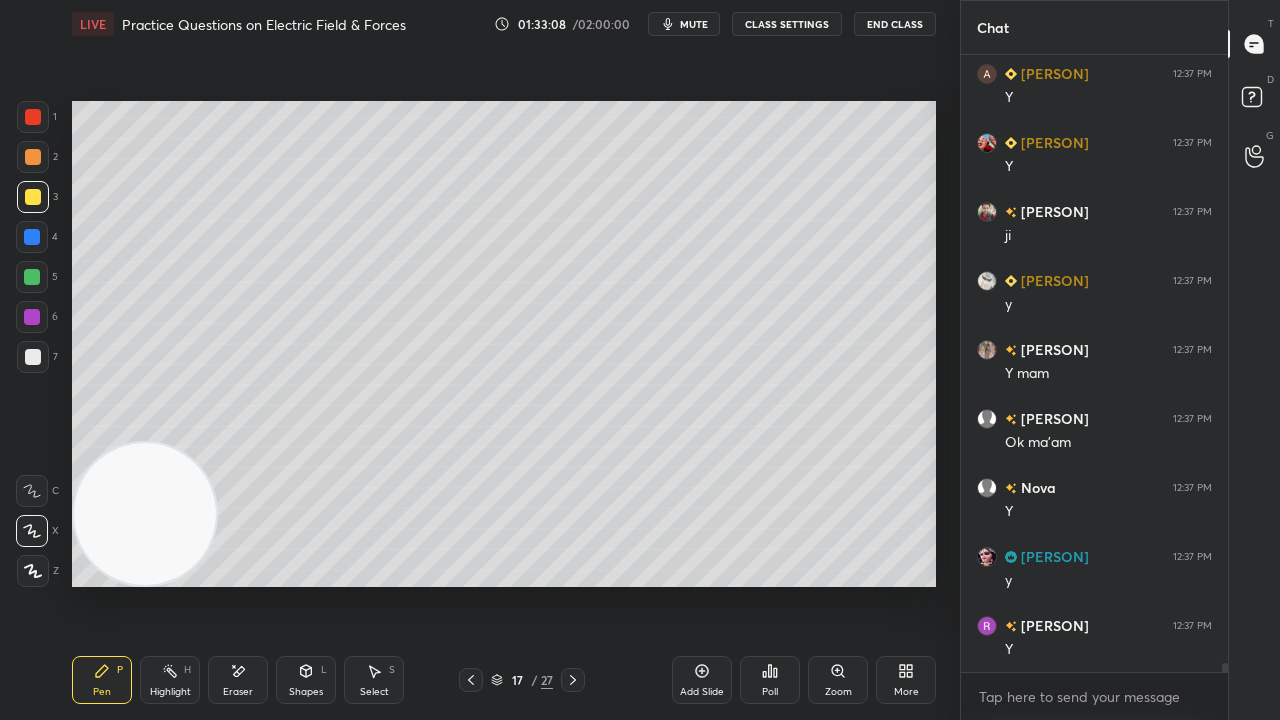 click at bounding box center (573, 680) 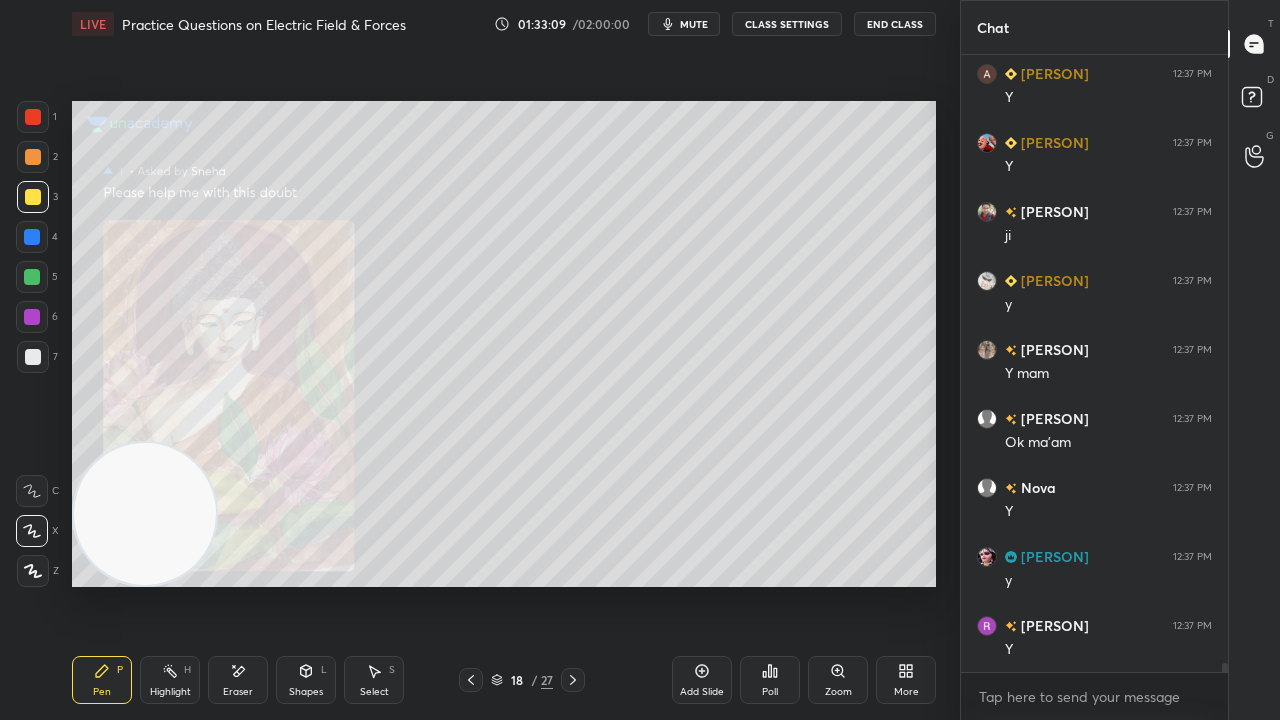 click 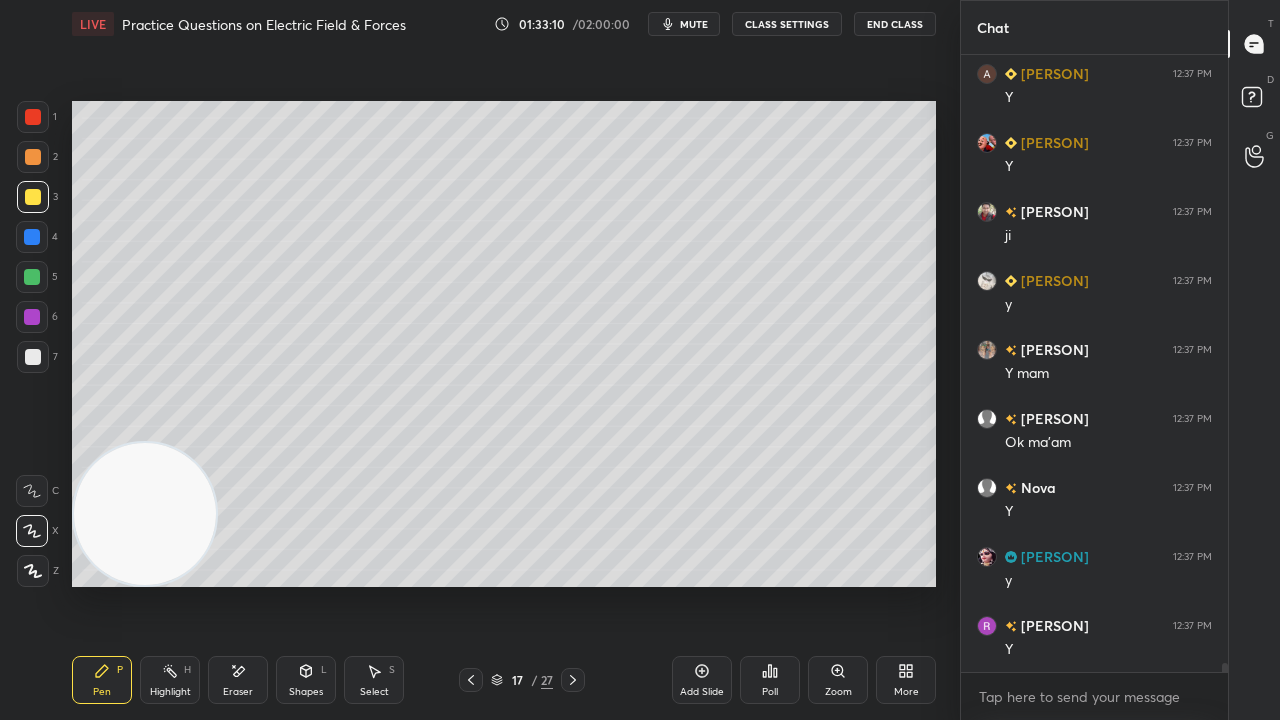 click on "mute" at bounding box center [694, 24] 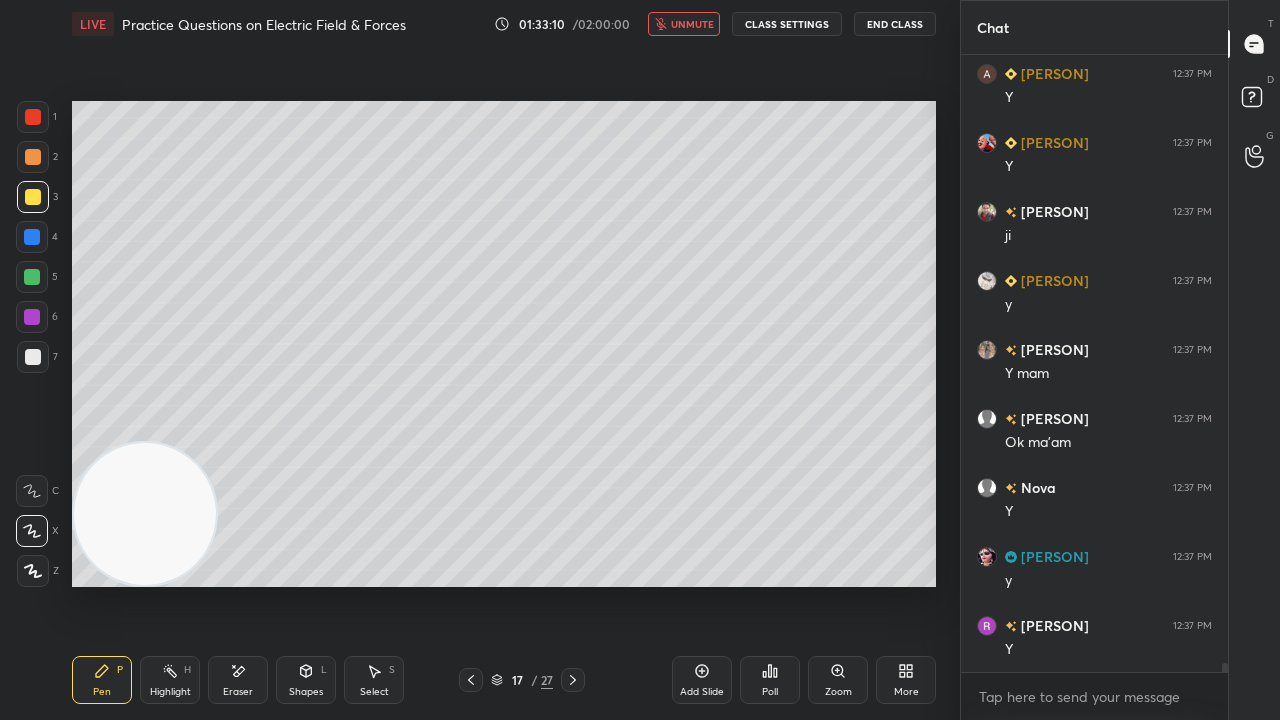 click on "unmute" at bounding box center [692, 24] 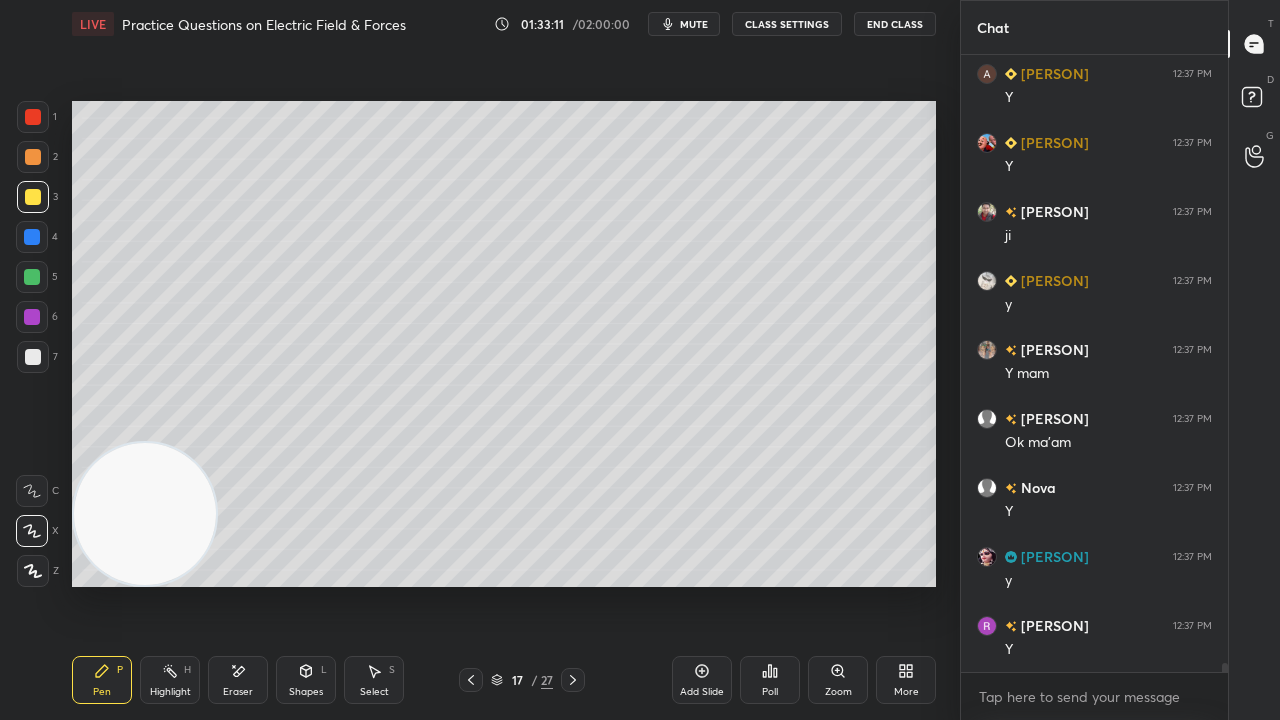 click 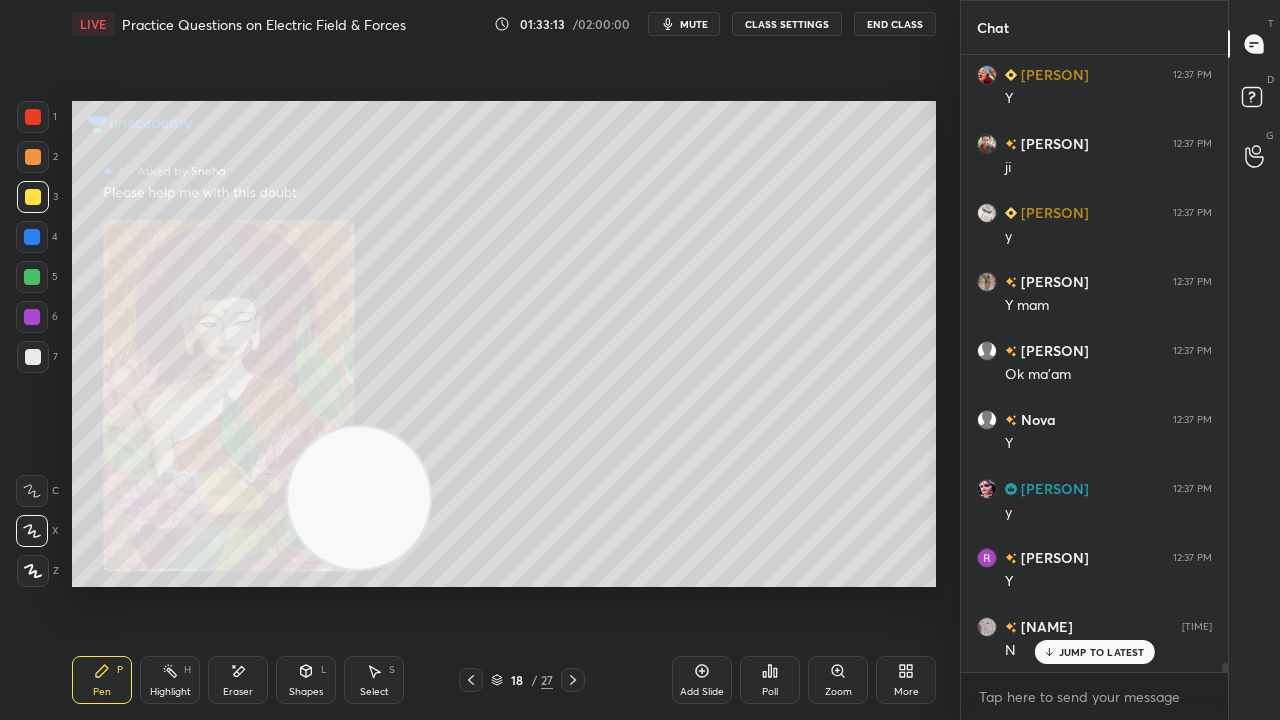 drag, startPoint x: 168, startPoint y: 532, endPoint x: 842, endPoint y: 596, distance: 677.03174 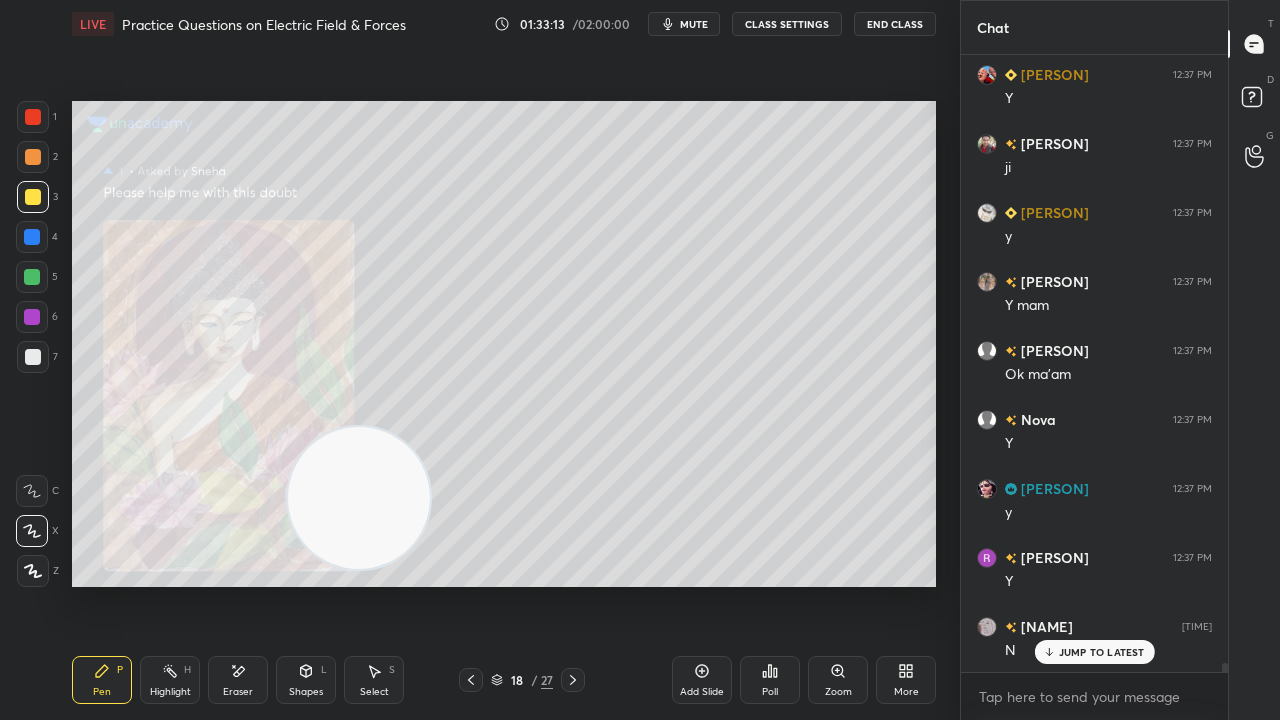 click on "Setting up your live class Poll for   secs No correct answer Start poll" at bounding box center (504, 344) 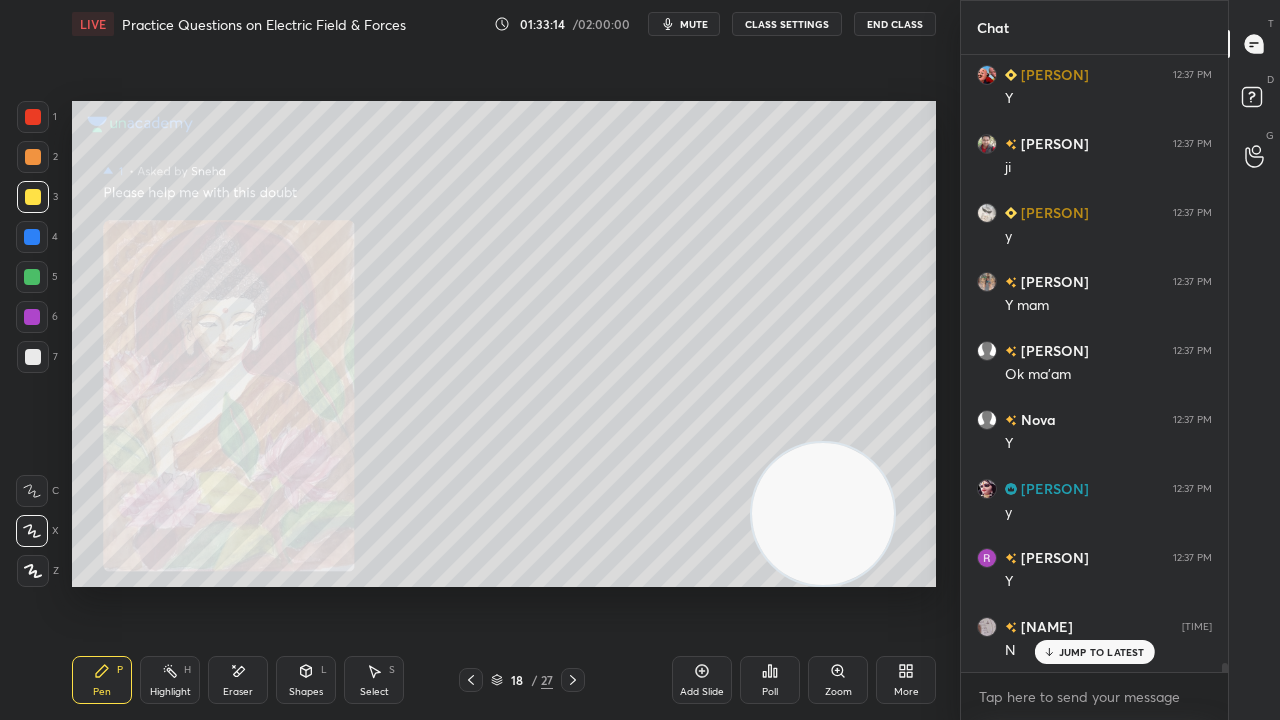 click on "mute" at bounding box center [694, 24] 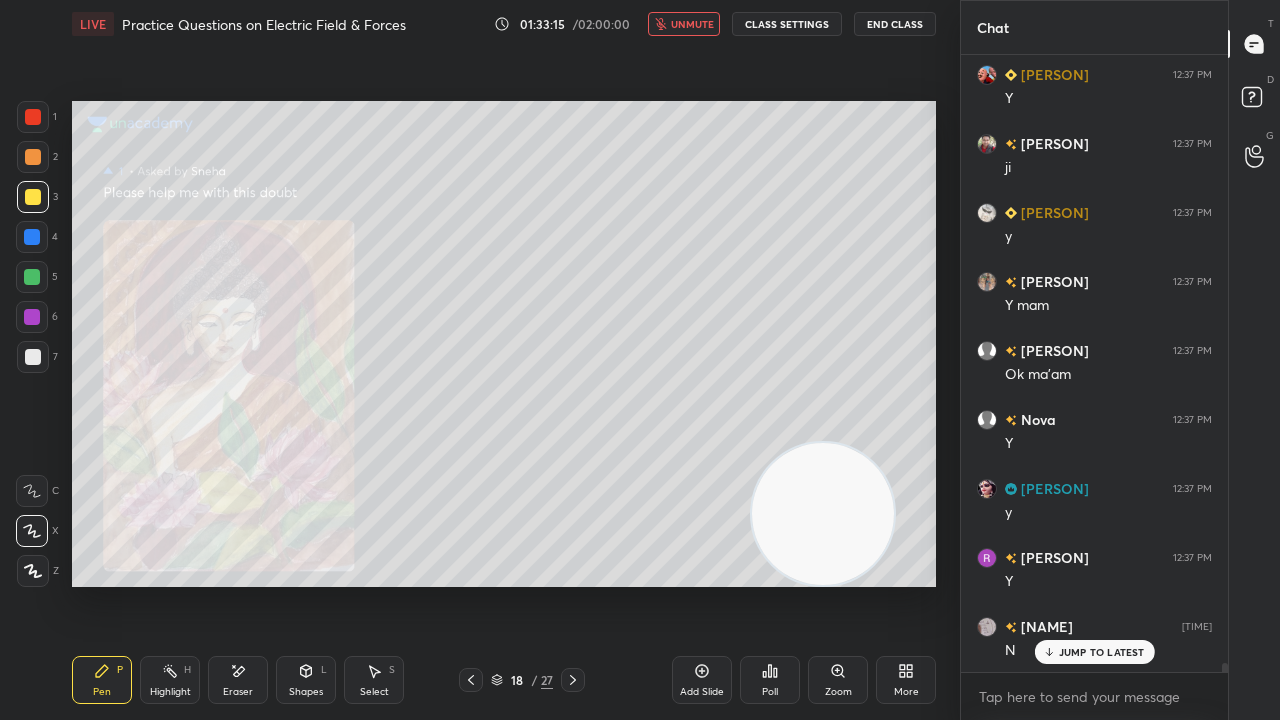 click on "unmute" at bounding box center (692, 24) 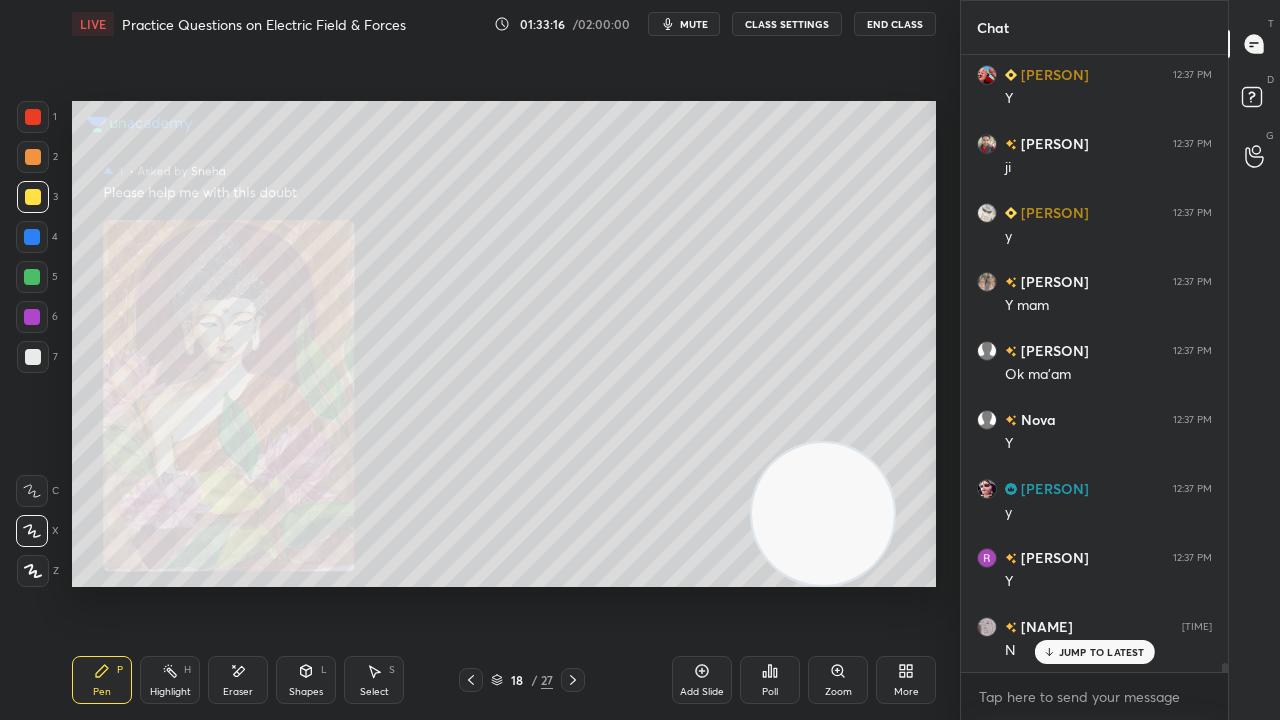 click 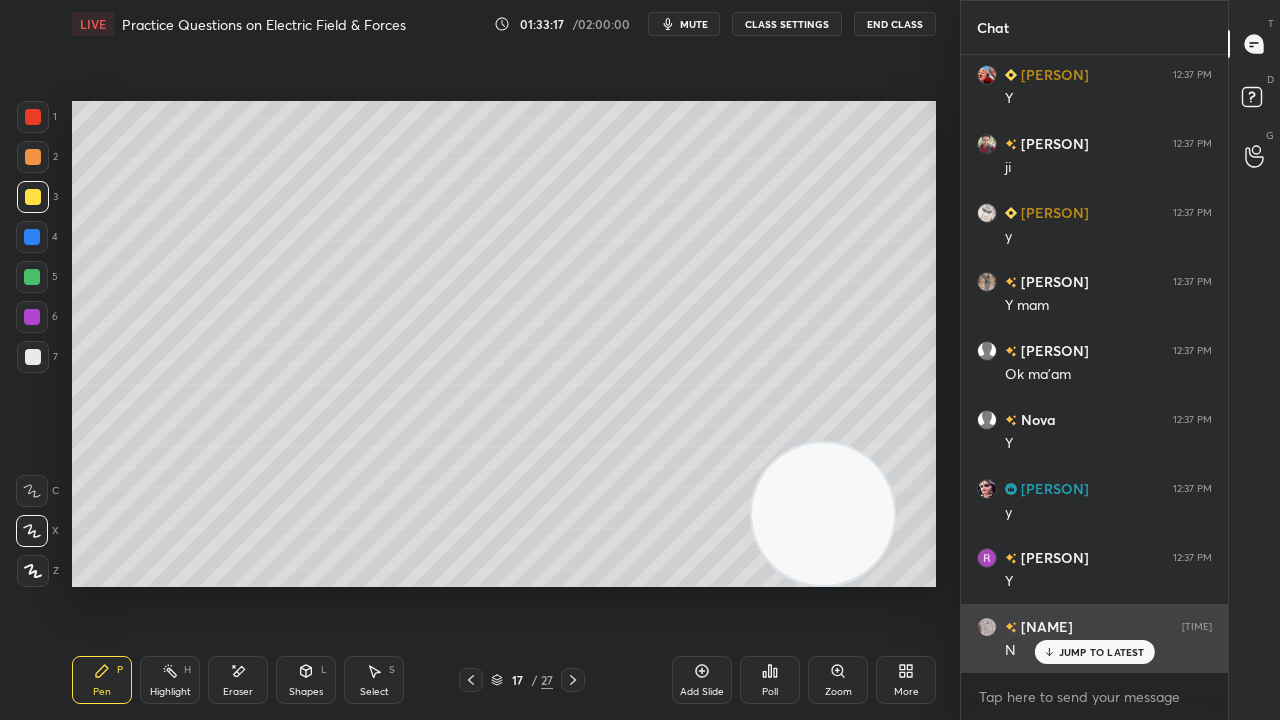 click on "JUMP TO LATEST" at bounding box center [1102, 652] 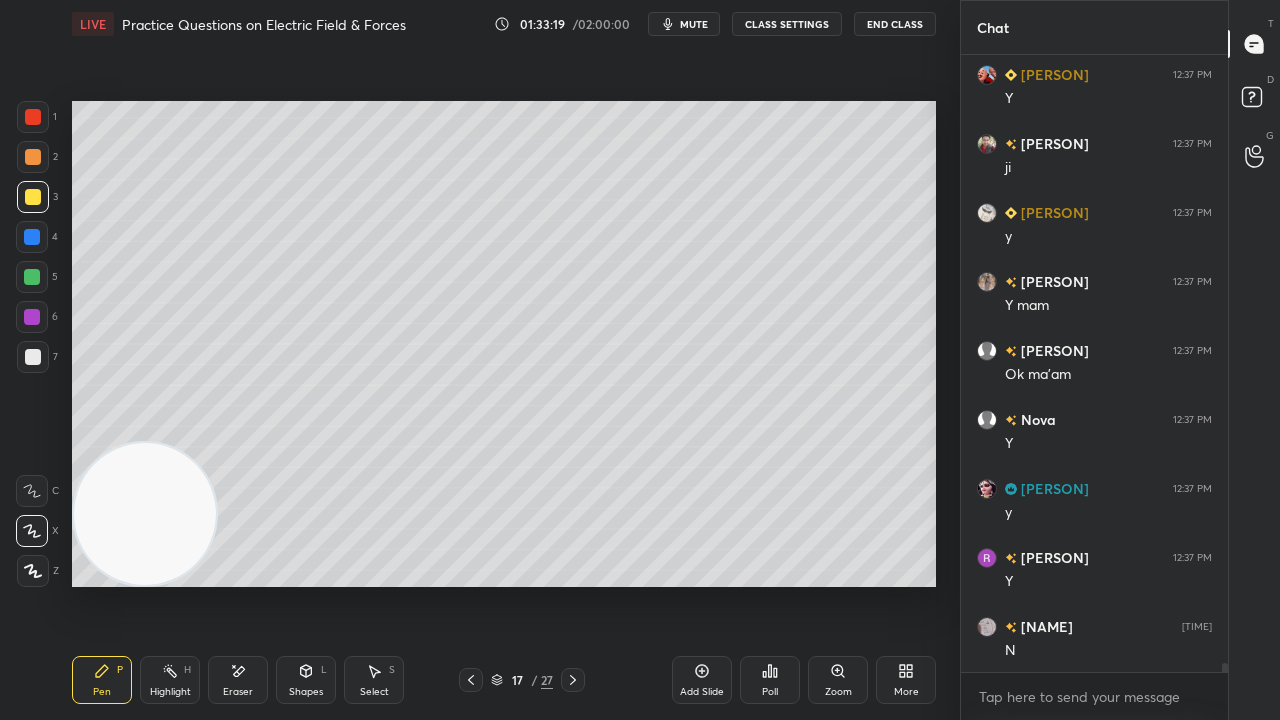 drag, startPoint x: 826, startPoint y: 553, endPoint x: 2, endPoint y: 686, distance: 834.6646 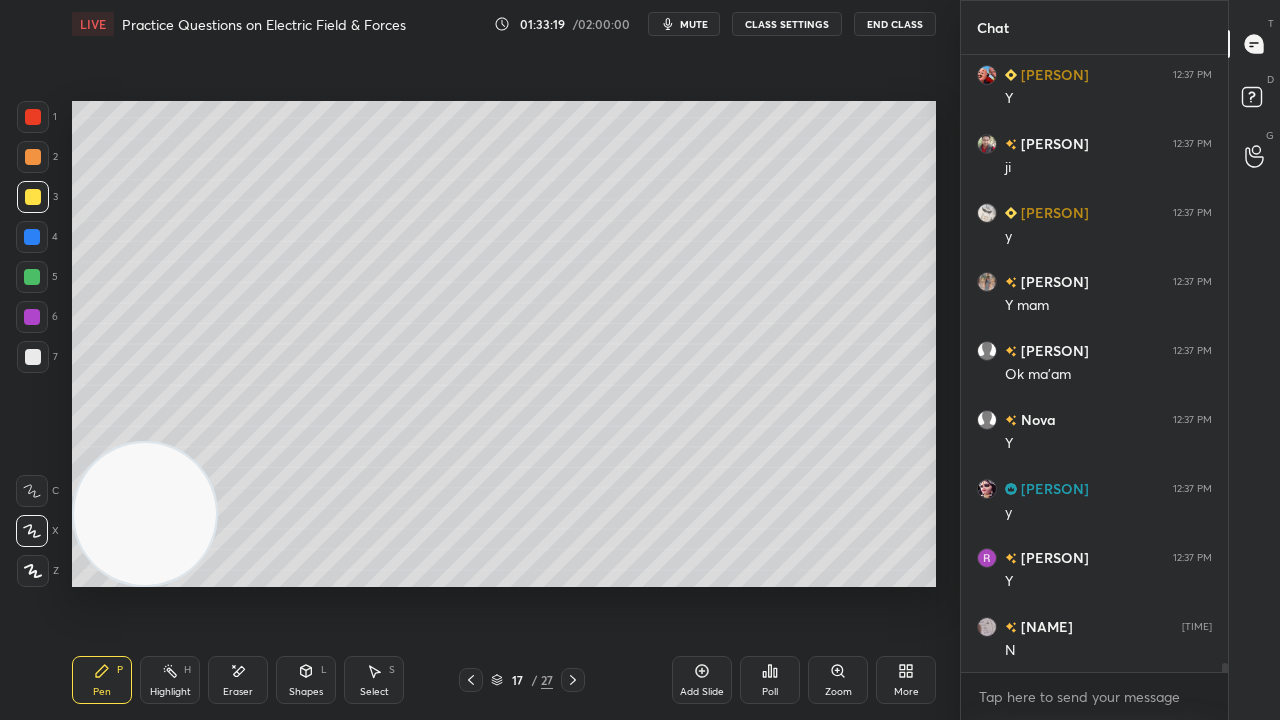 click on "1 2 3 4 5 6 7 C X Z E E Erase all   H H LIVE Practice Questions on Electric Field & Forces 01:33:19 /  02:00:00 mute CLASS SETTINGS End Class Setting up your live class Poll for   secs No correct answer Start poll Back Practice Questions on Electric Field & Forces • L3 of Detailed Course on Electromagnetic Theory Surbhi Upadhyay Pen P Highlight H Eraser Shapes L Select S 17 / 27 Add Slide Poll Zoom More" at bounding box center (472, 360) 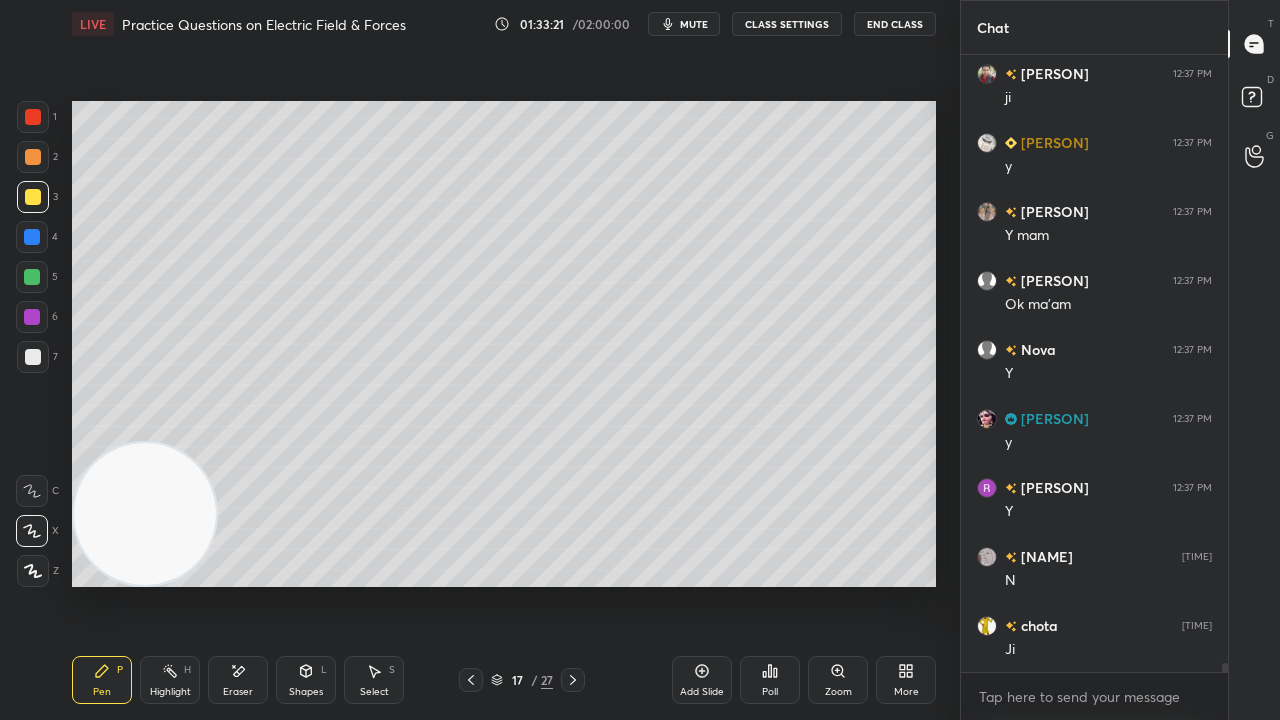 click on "mute" at bounding box center [694, 24] 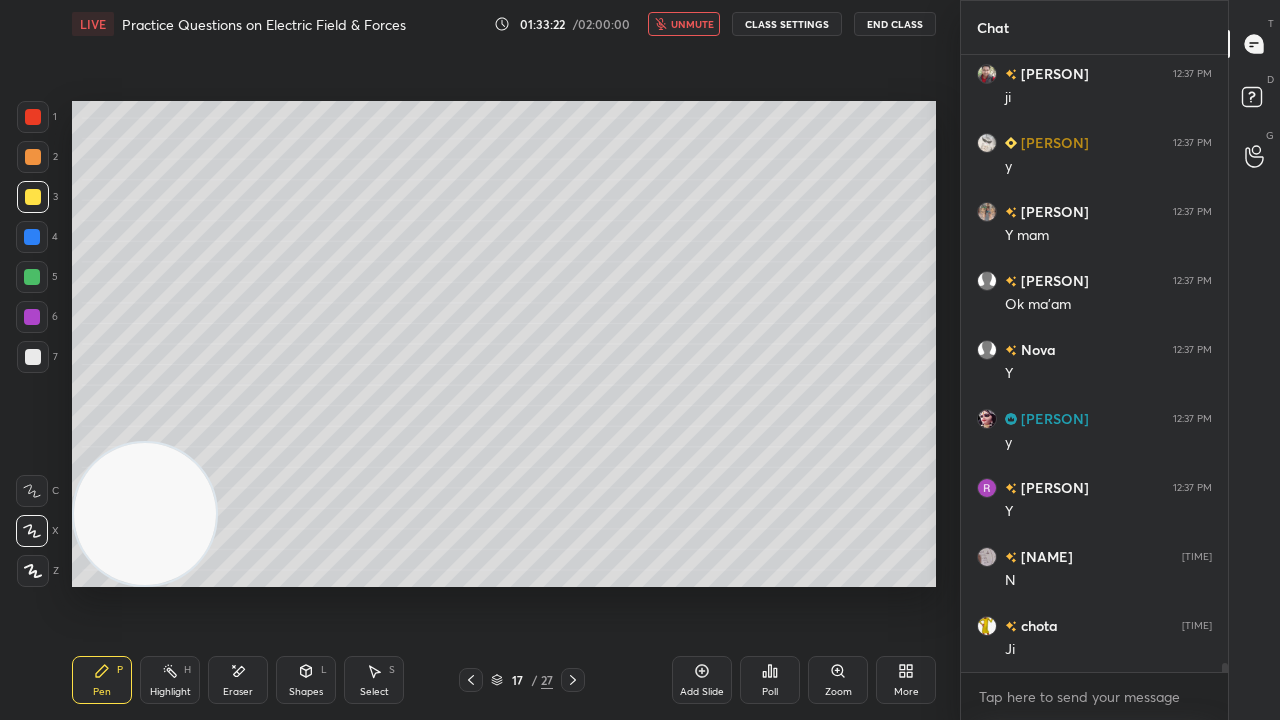 click on "unmute" at bounding box center (692, 24) 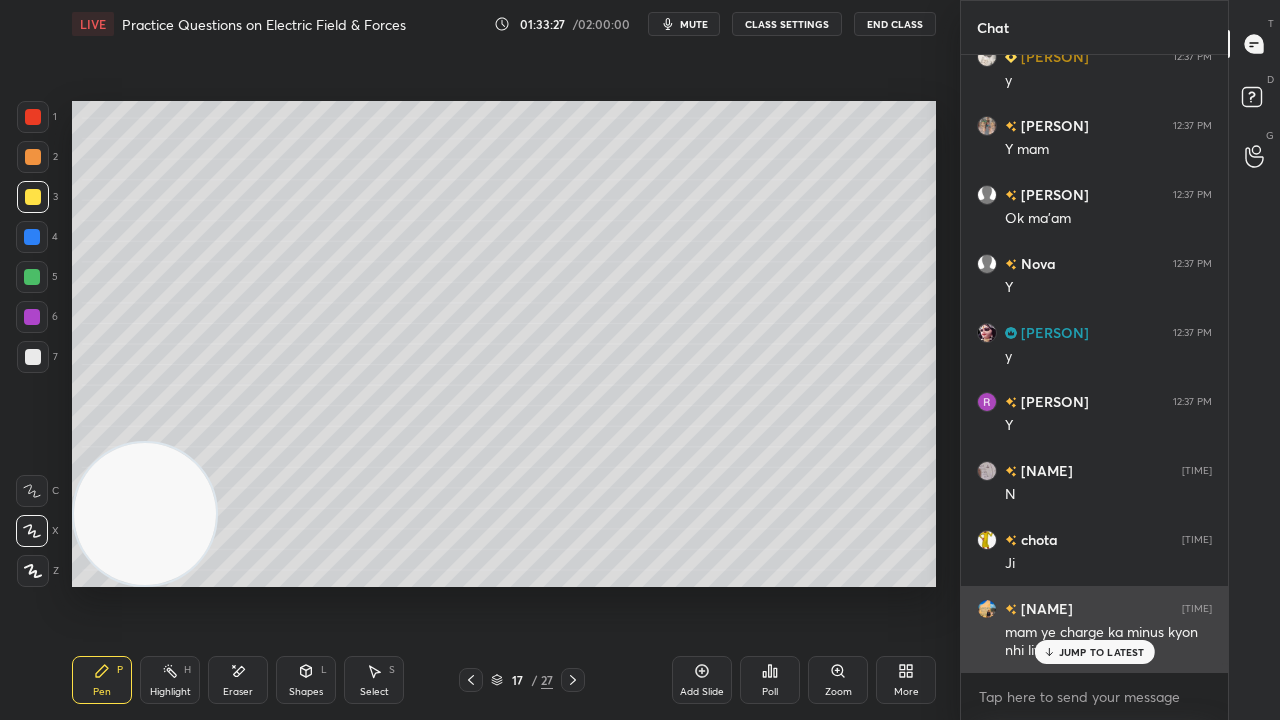 scroll, scrollTop: 41492, scrollLeft: 0, axis: vertical 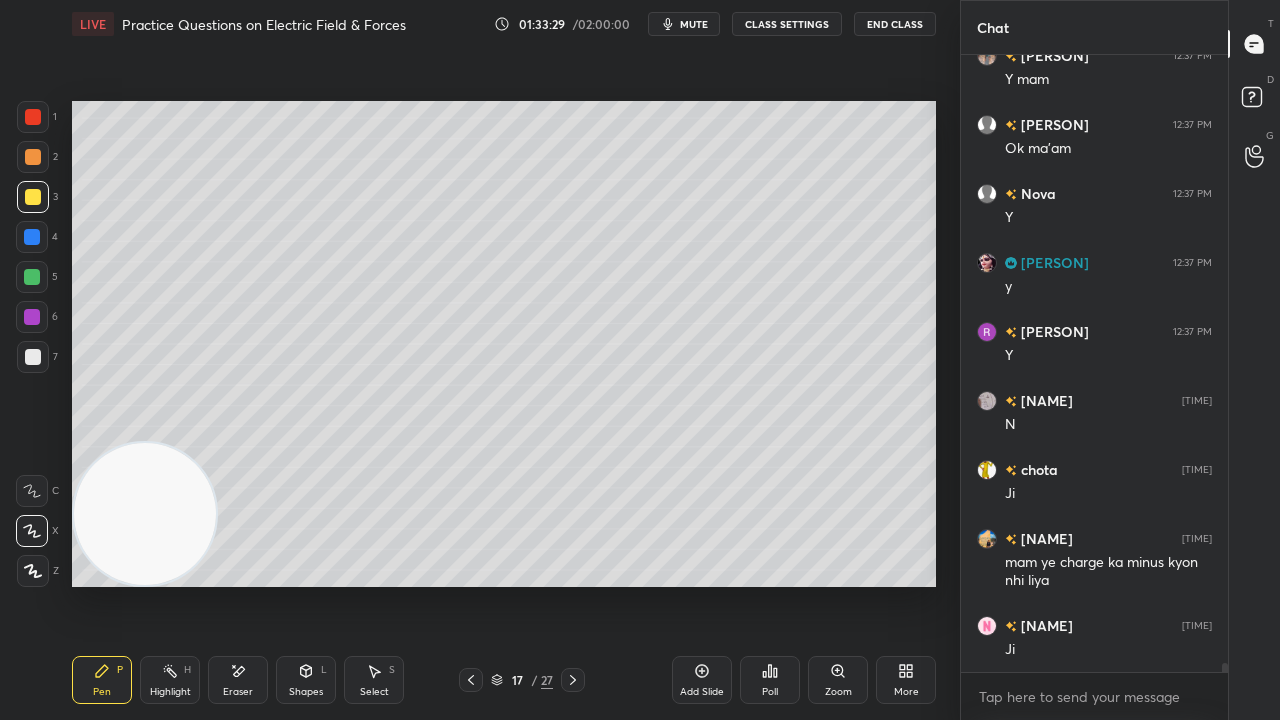 click on "mute" at bounding box center [694, 24] 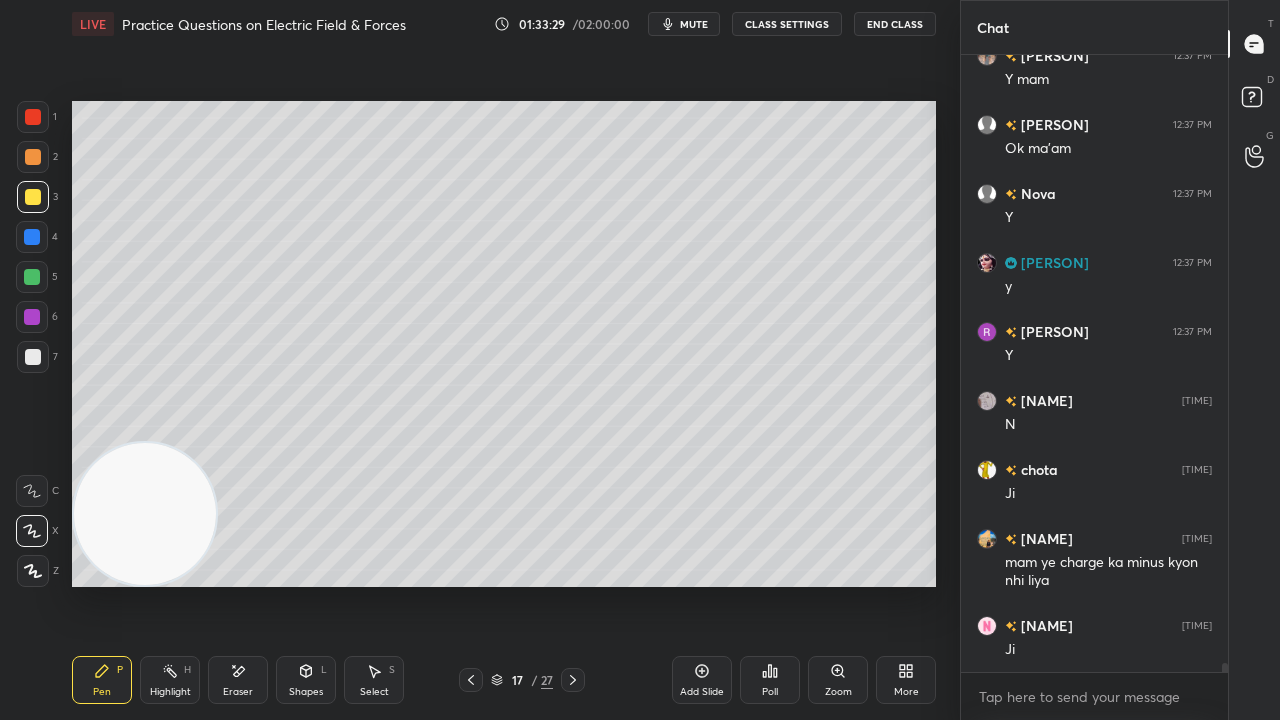 click on "mute" at bounding box center (694, 24) 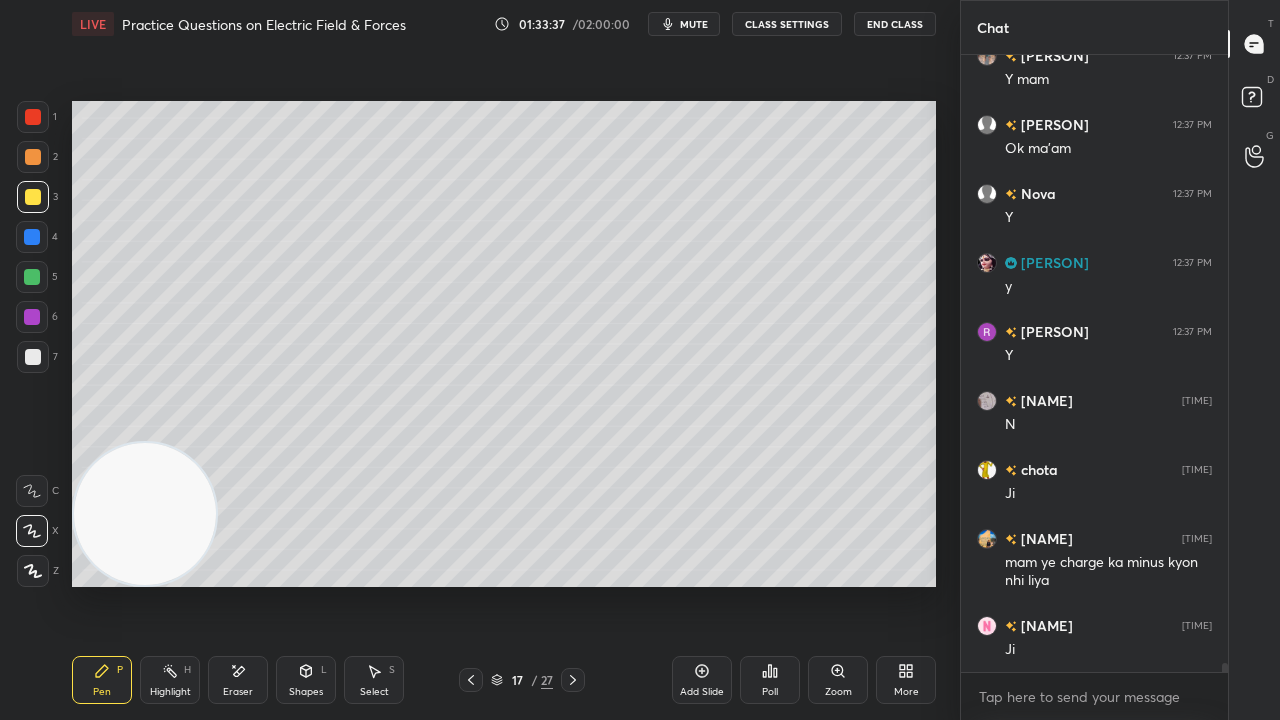 click on "mute" at bounding box center (694, 24) 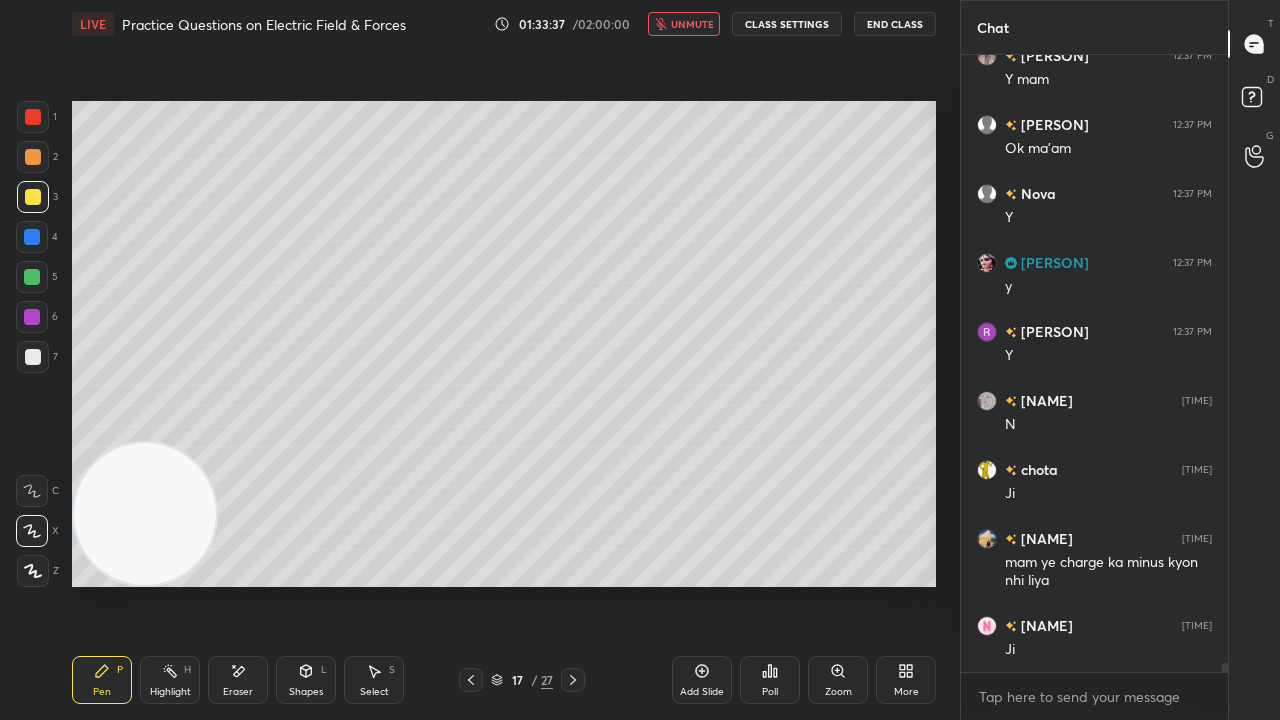 click on "unmute" at bounding box center (692, 24) 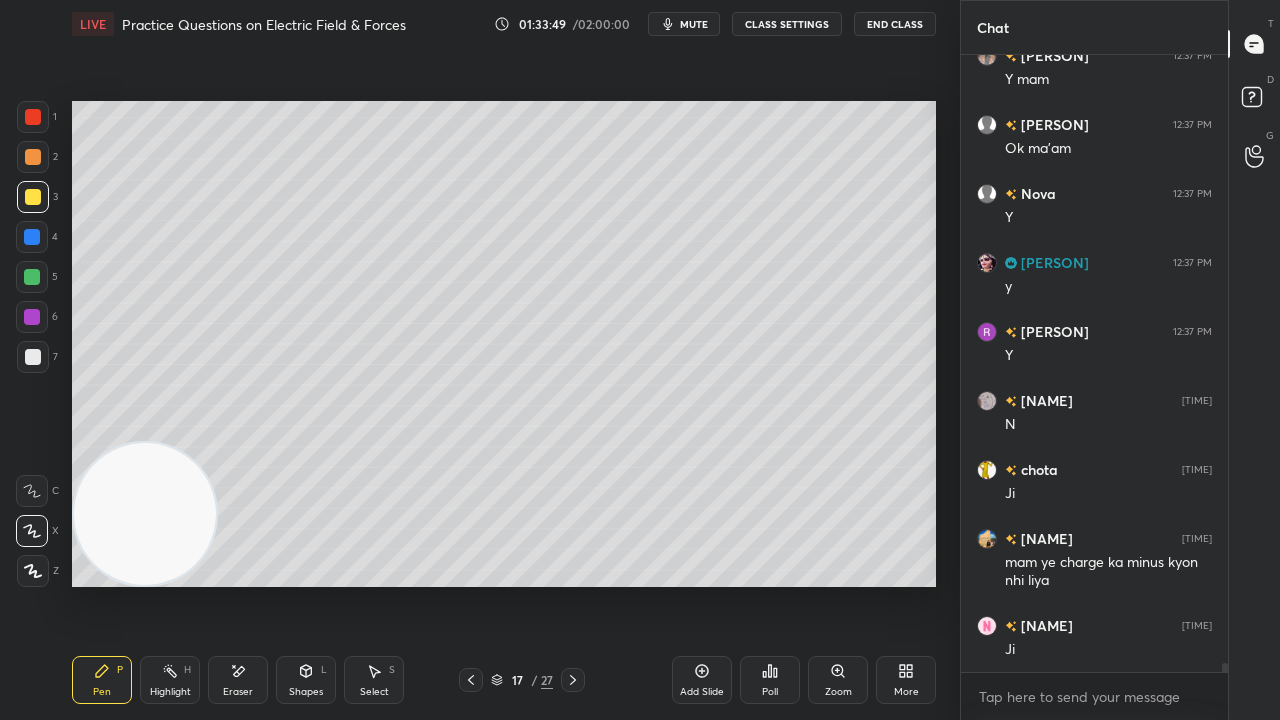 click 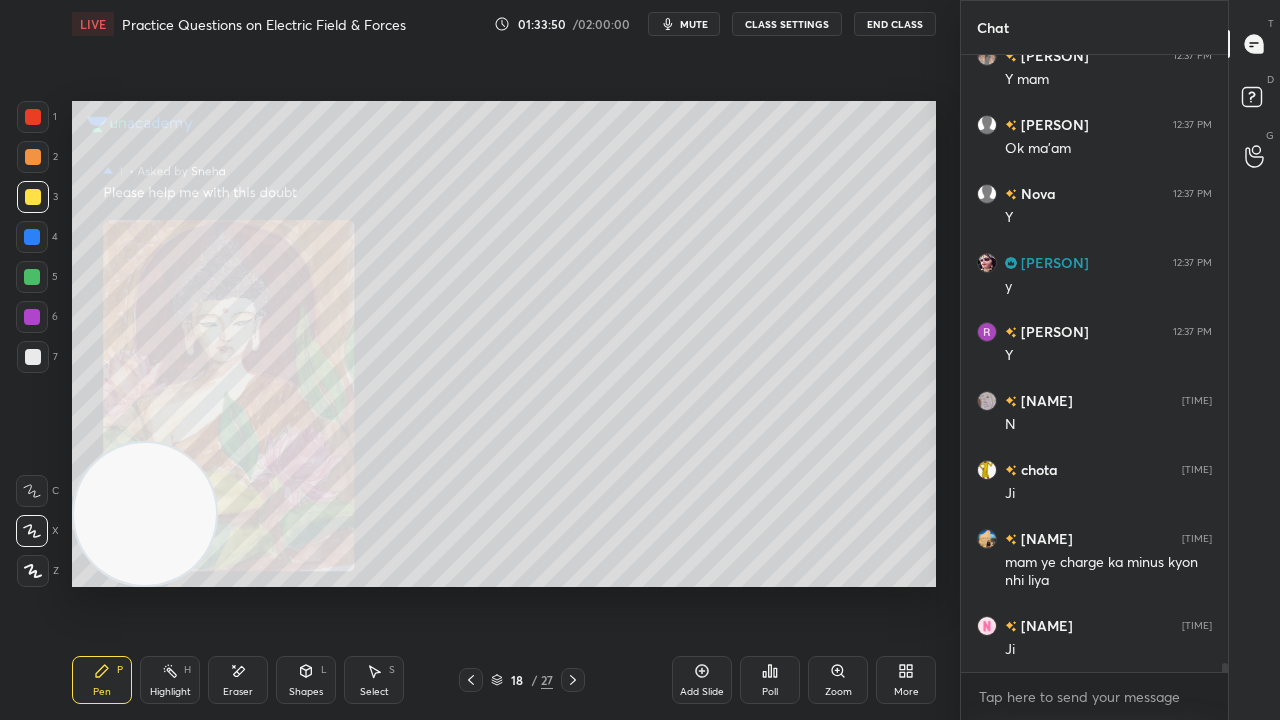 click at bounding box center (471, 680) 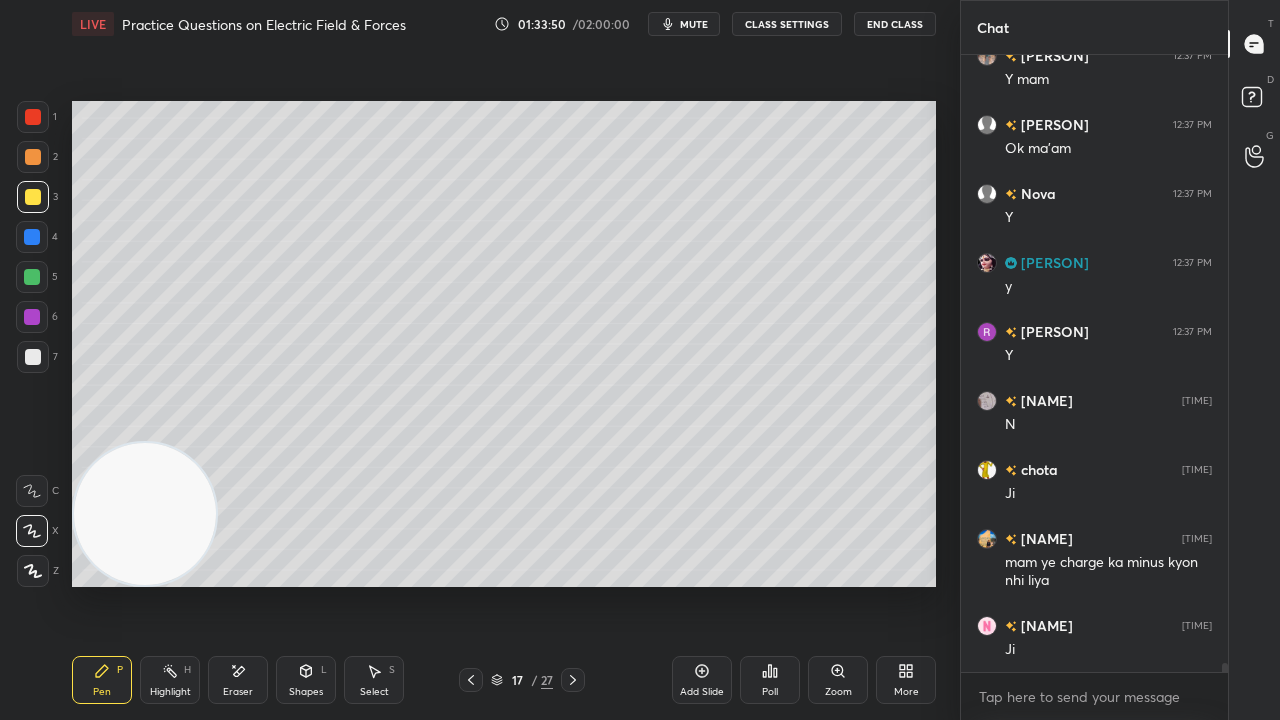 click on "Add Slide" at bounding box center (702, 680) 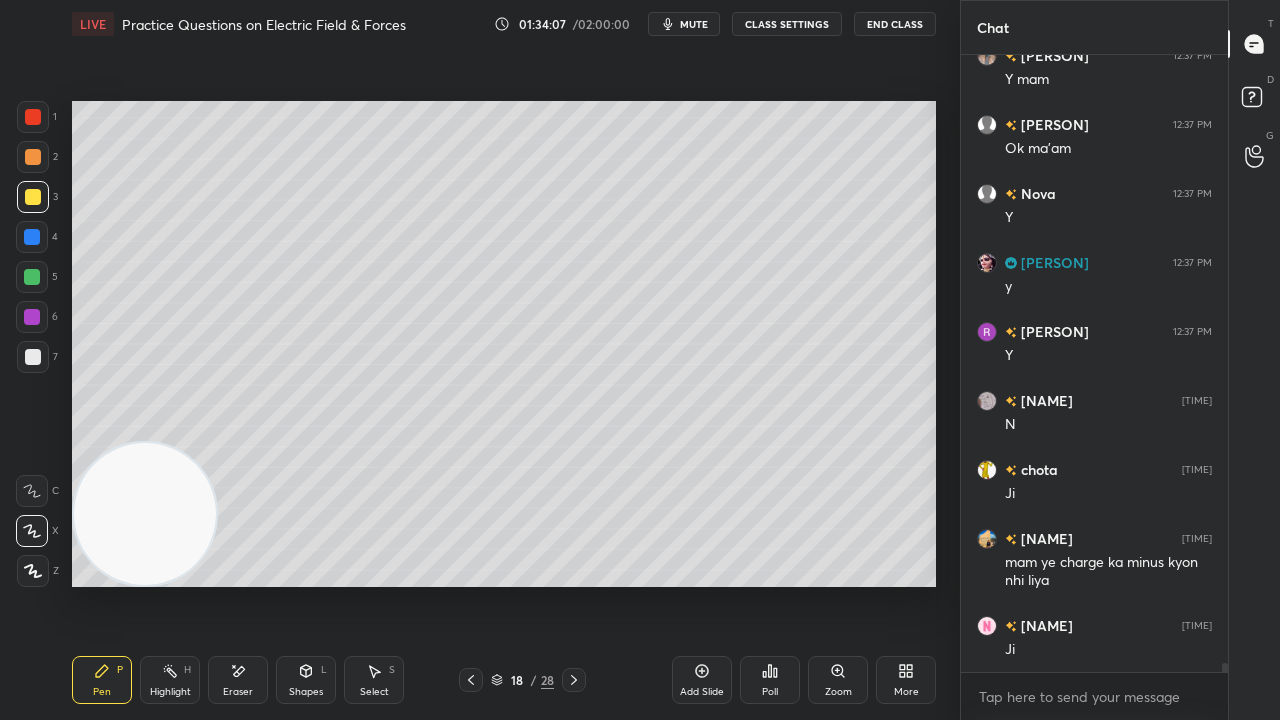 click on "mute" at bounding box center (684, 24) 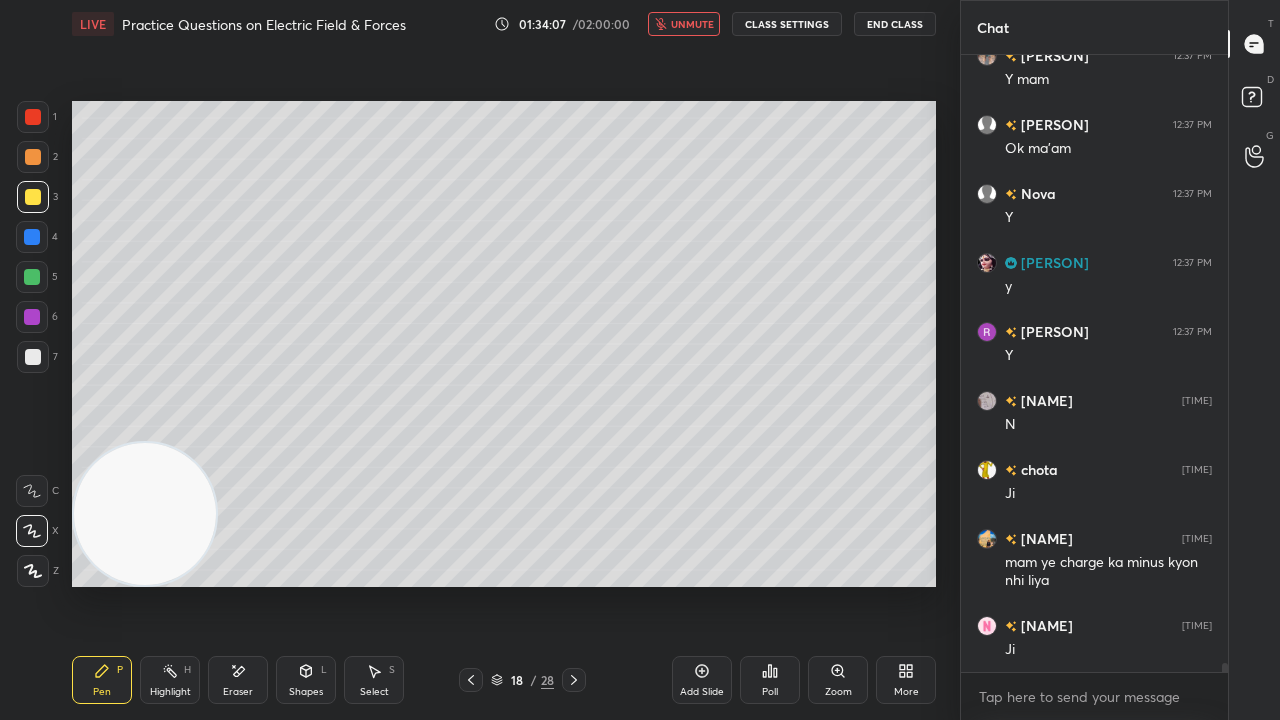 click on "unmute" at bounding box center [692, 24] 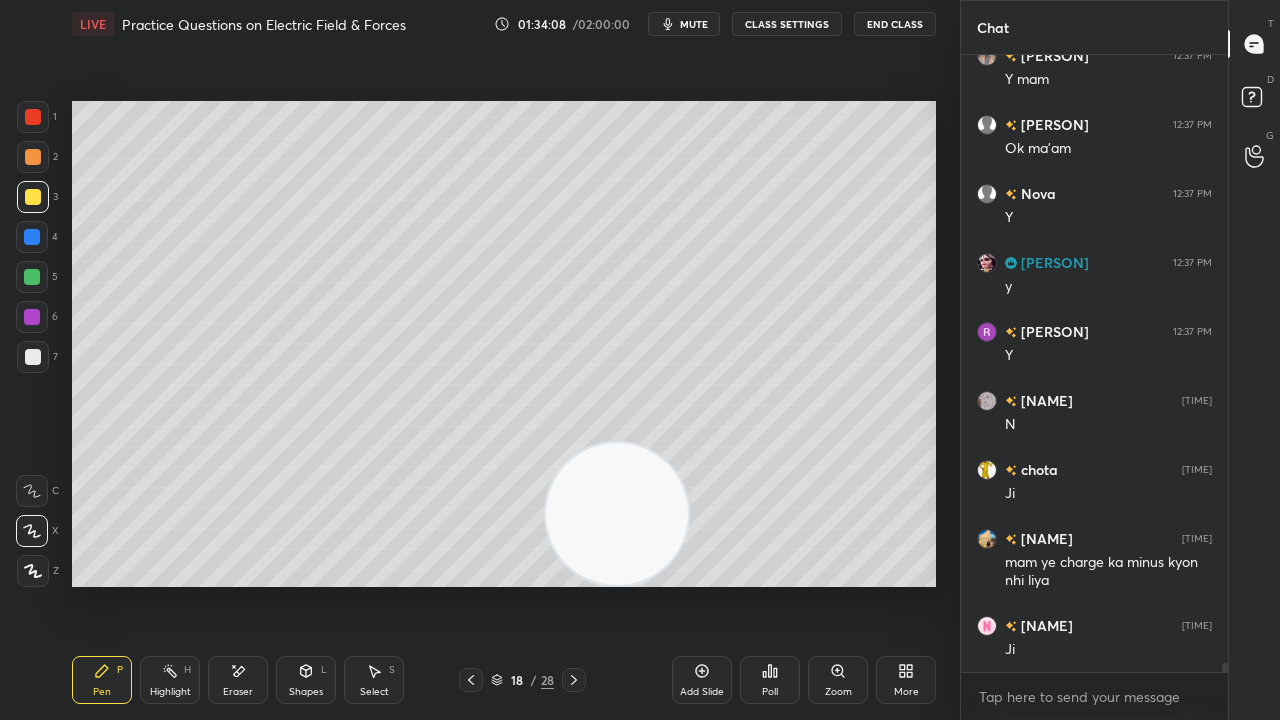 drag, startPoint x: 136, startPoint y: 490, endPoint x: 804, endPoint y: 524, distance: 668.8647 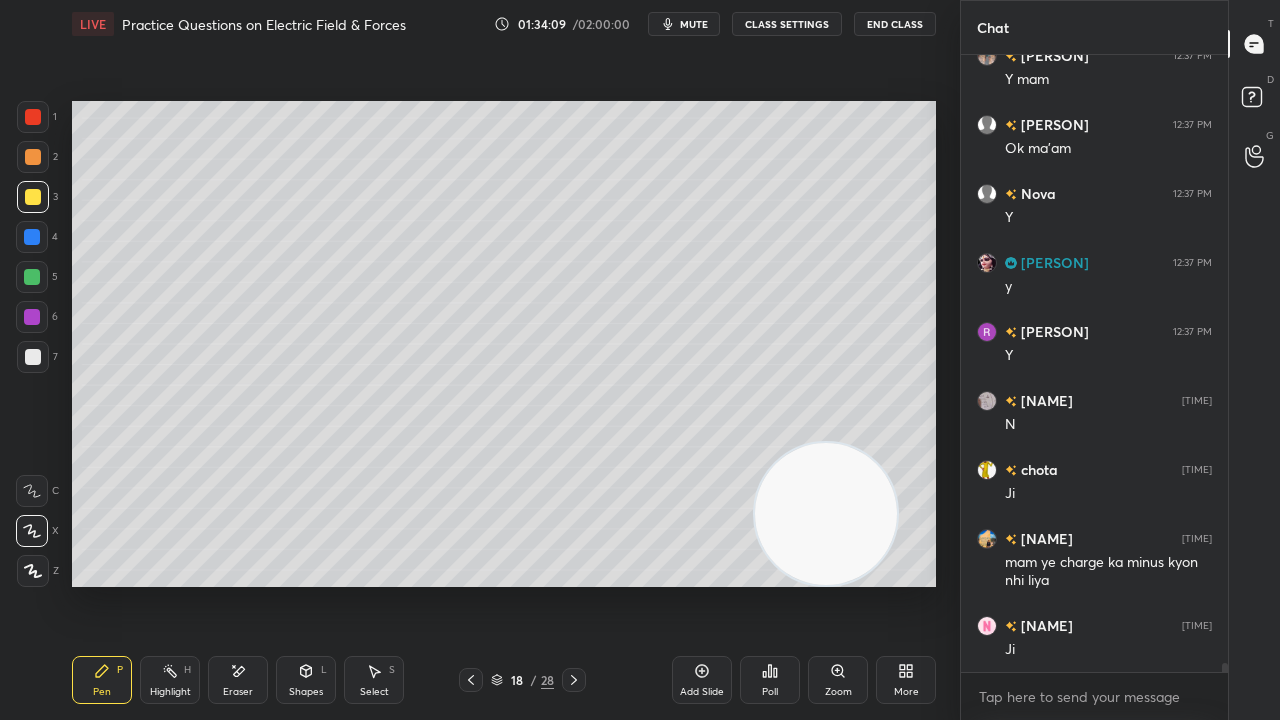 click on "mute" at bounding box center [684, 24] 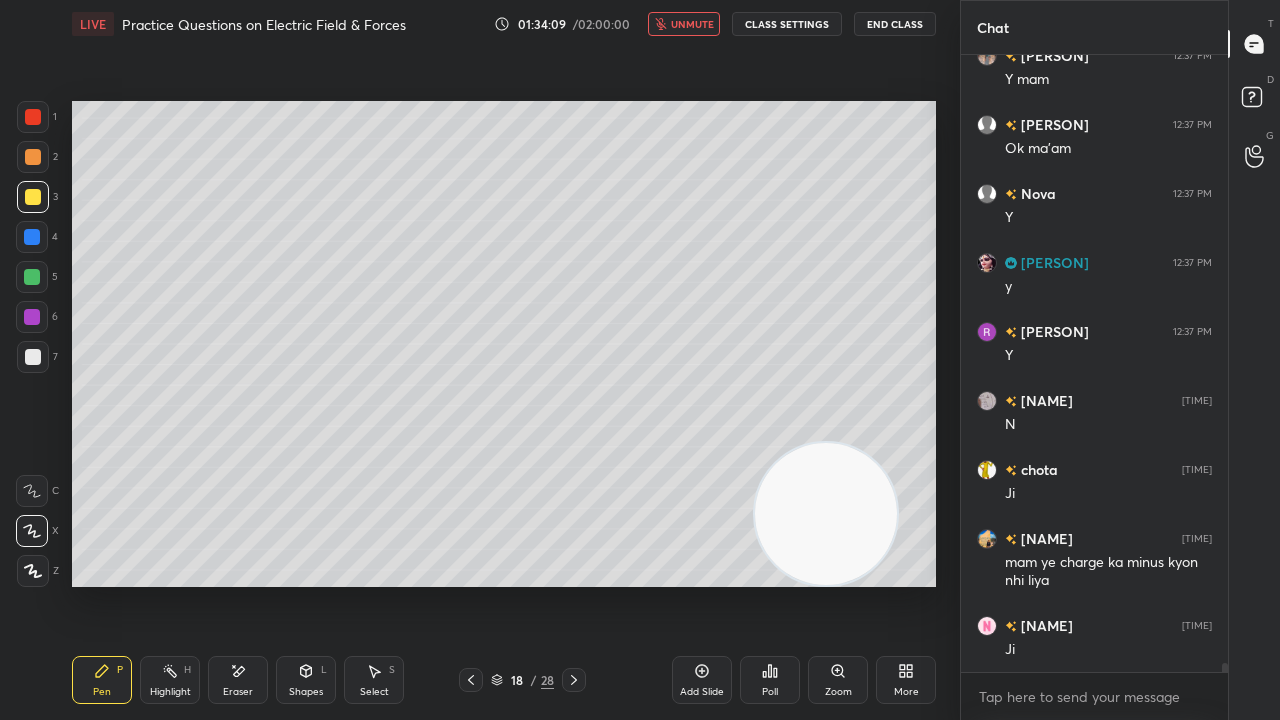 click on "unmute" at bounding box center [692, 24] 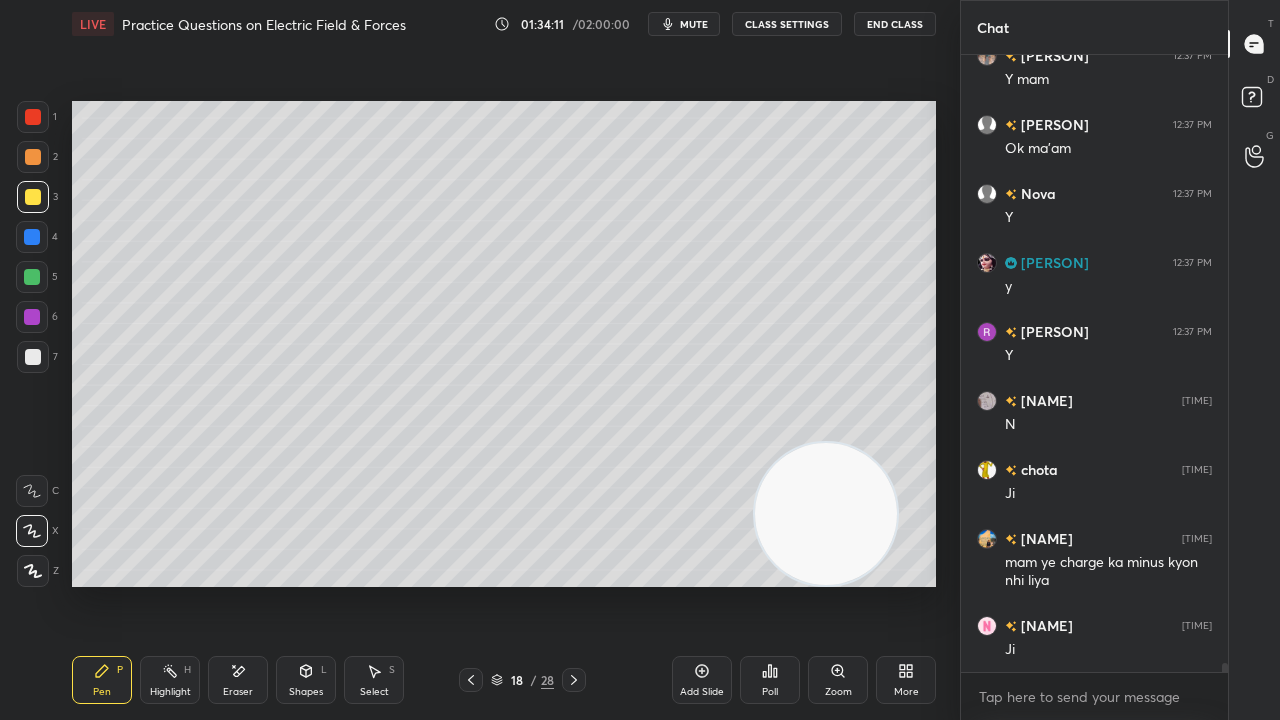 click on "Shapes" at bounding box center [306, 692] 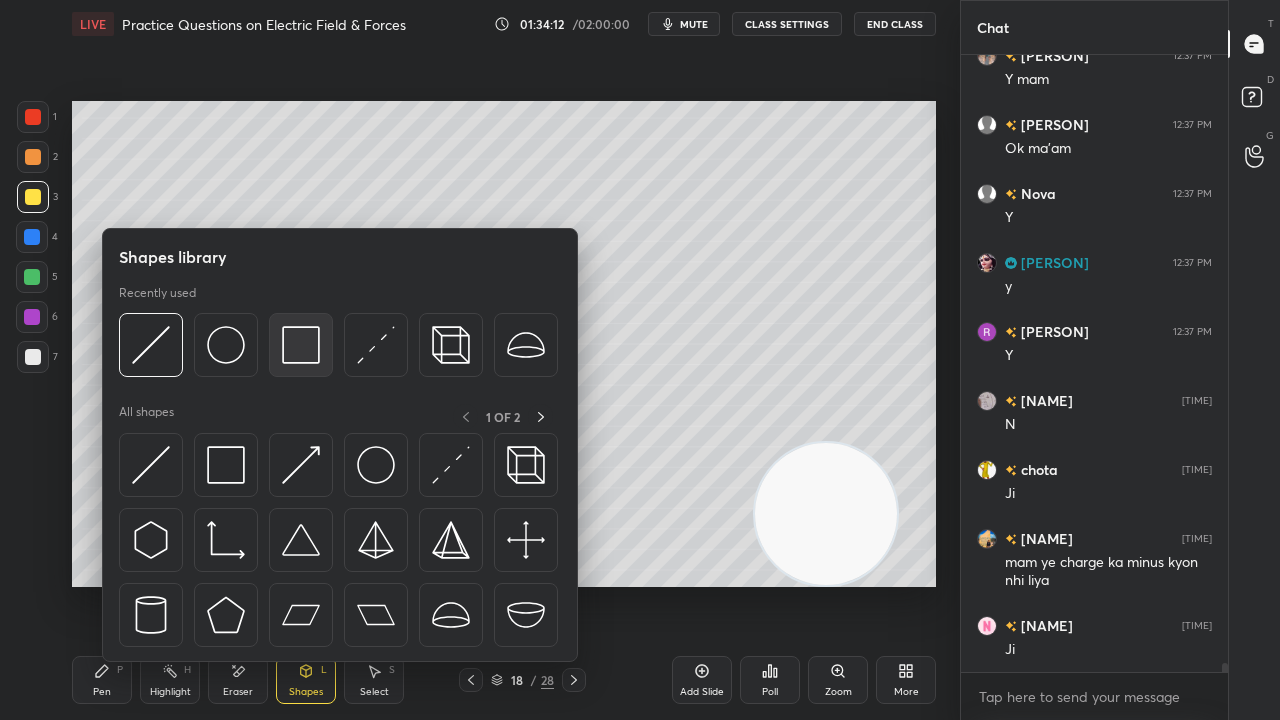 click at bounding box center [301, 345] 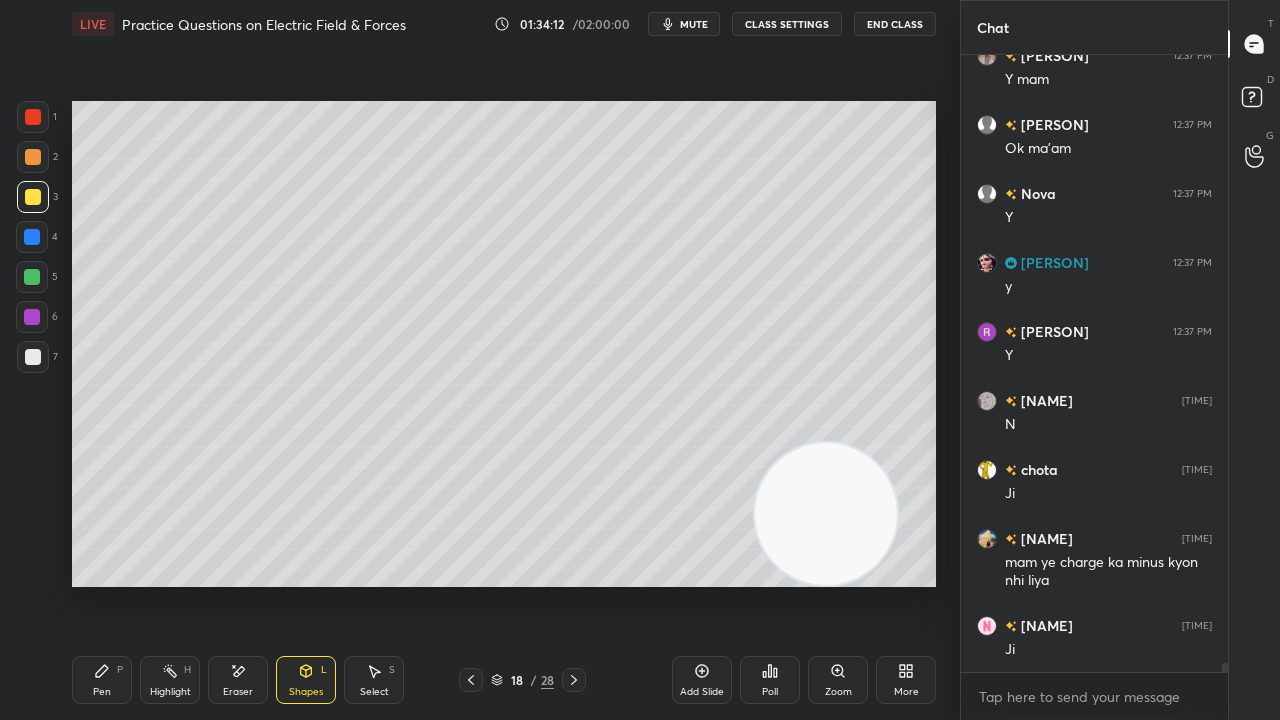 click at bounding box center [32, 277] 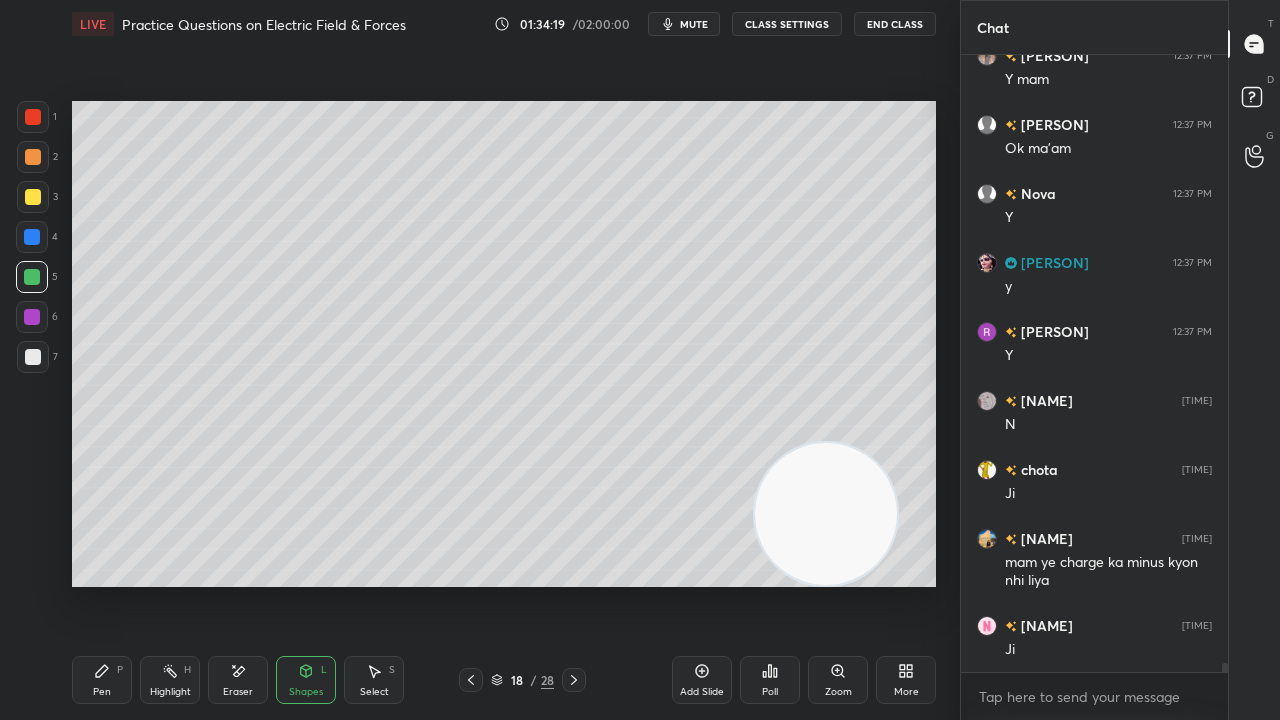 click on "Pen" at bounding box center [102, 692] 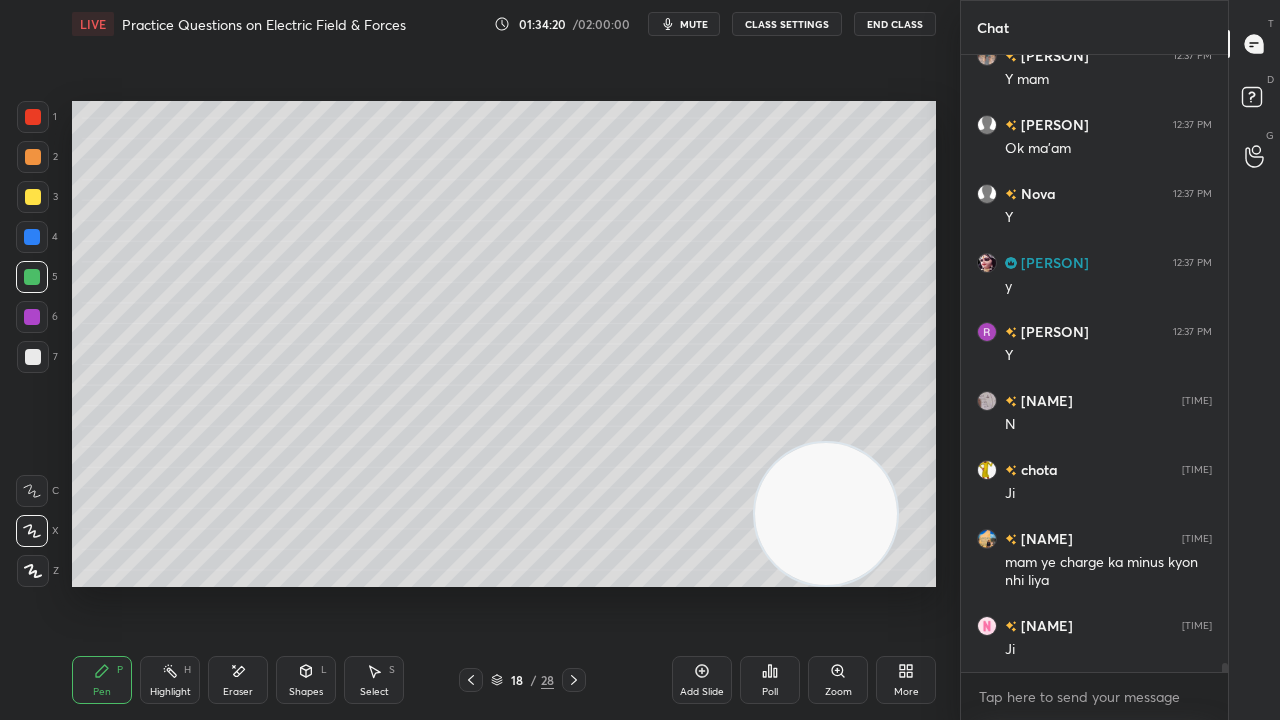 click on "mute" at bounding box center (694, 24) 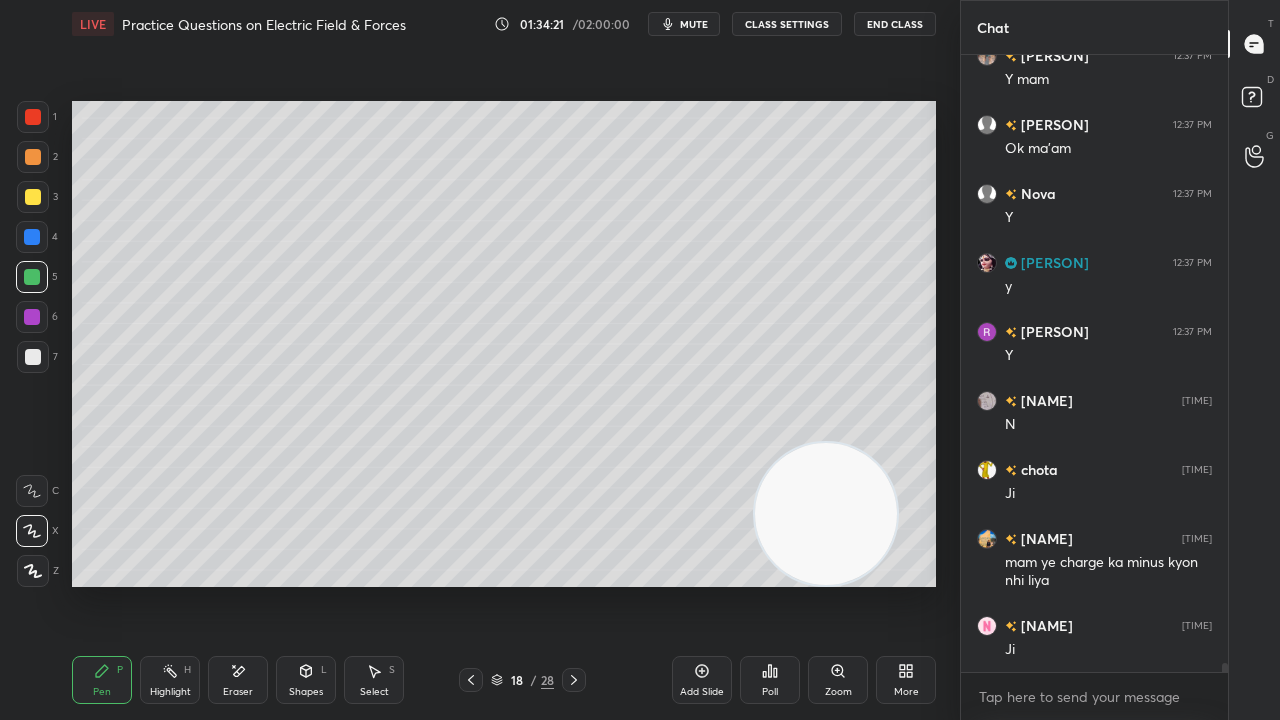 scroll, scrollTop: 41560, scrollLeft: 0, axis: vertical 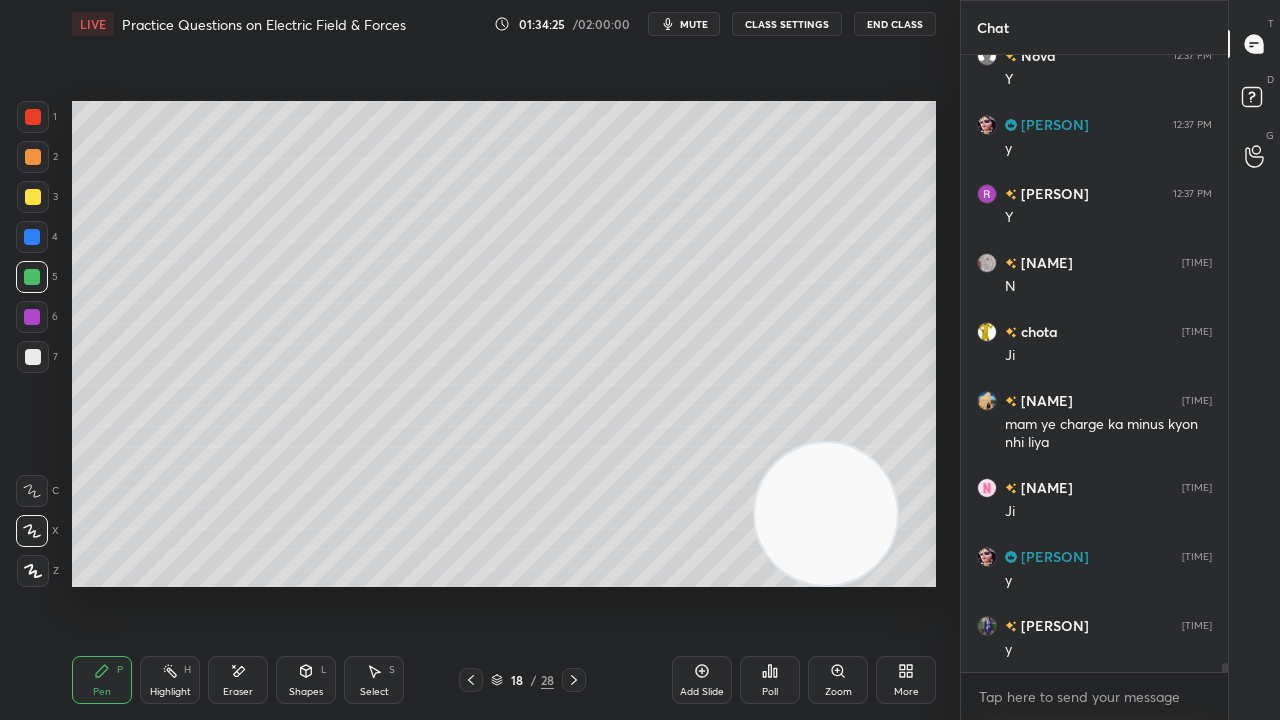 click 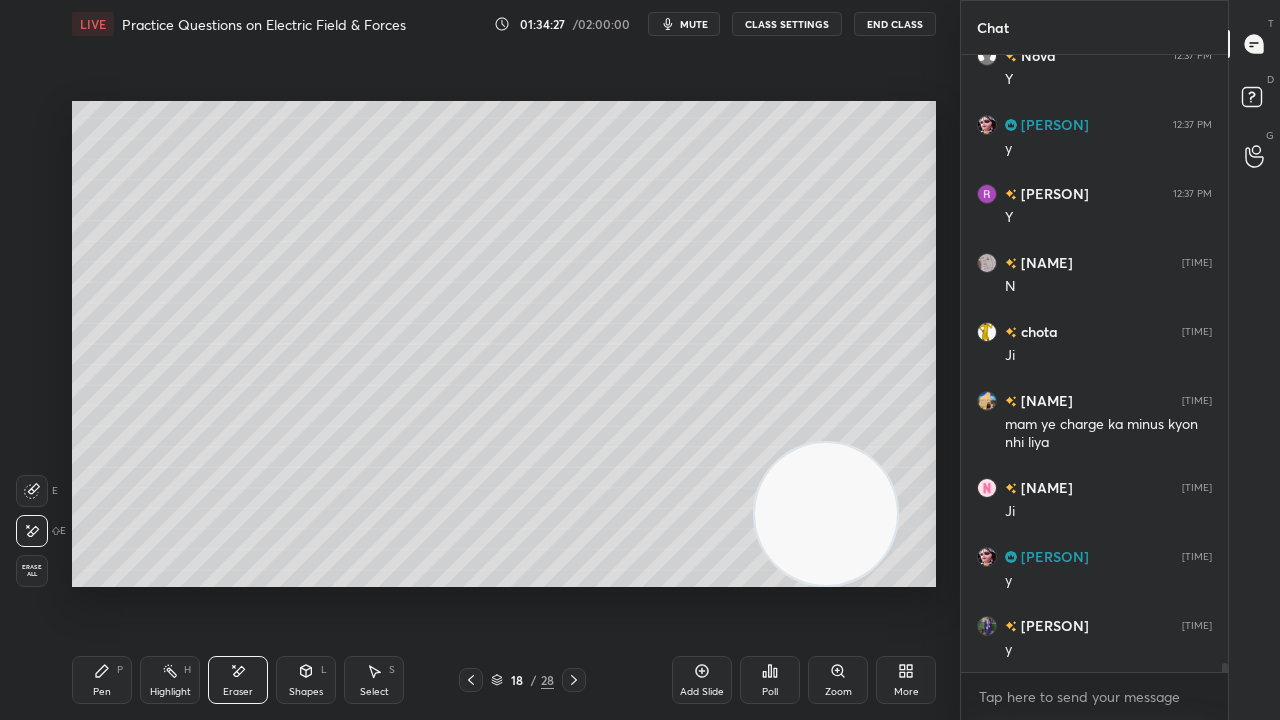 click on "Pen" at bounding box center (102, 692) 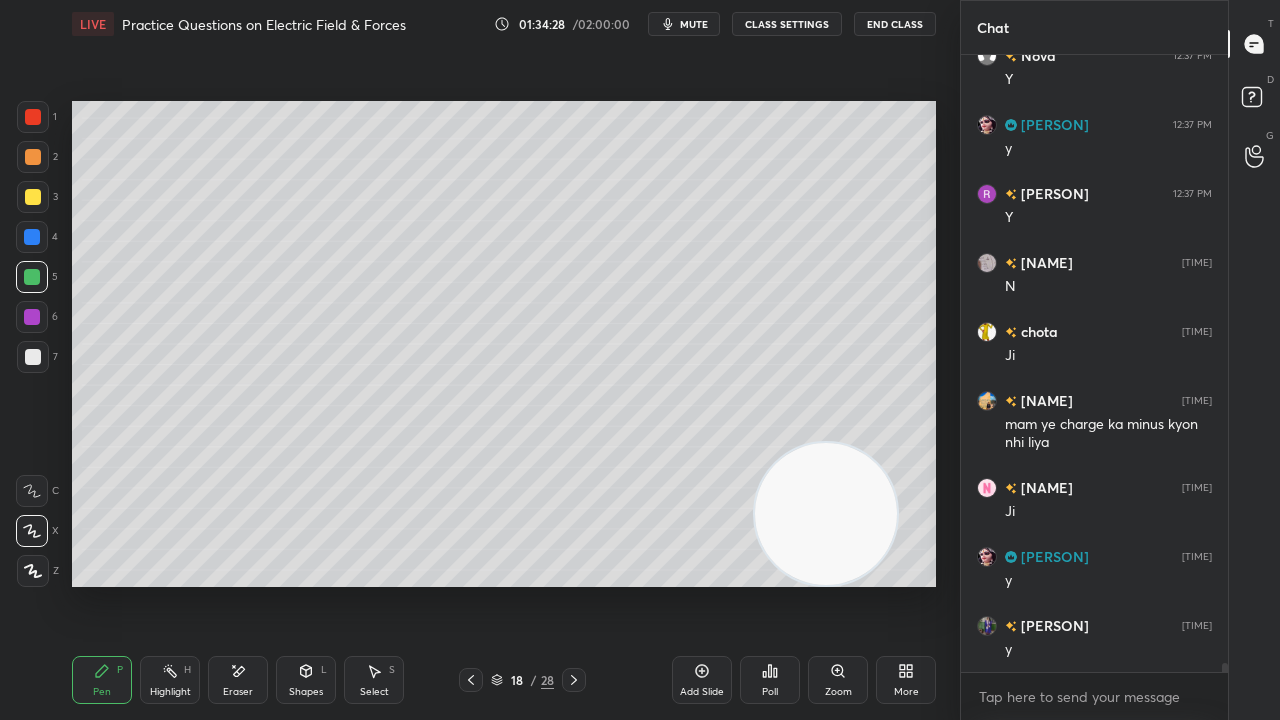drag, startPoint x: 30, startPoint y: 358, endPoint x: 51, endPoint y: 355, distance: 21.213203 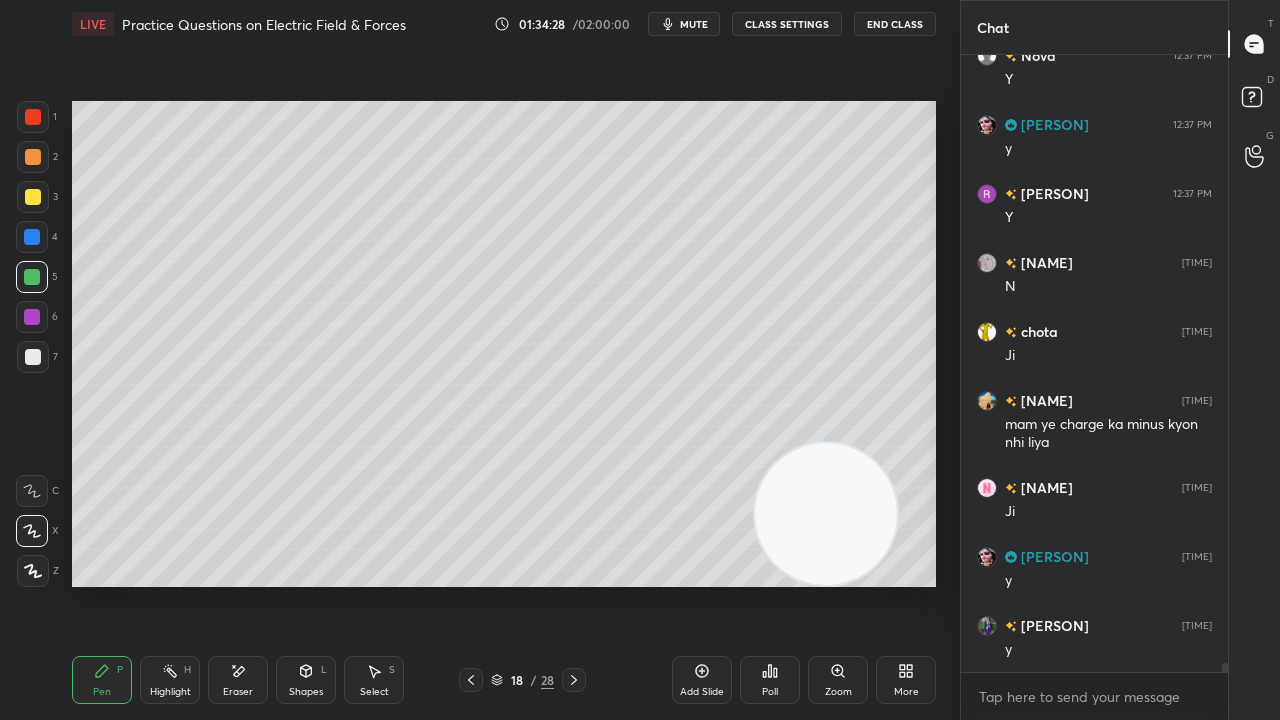 click at bounding box center (33, 357) 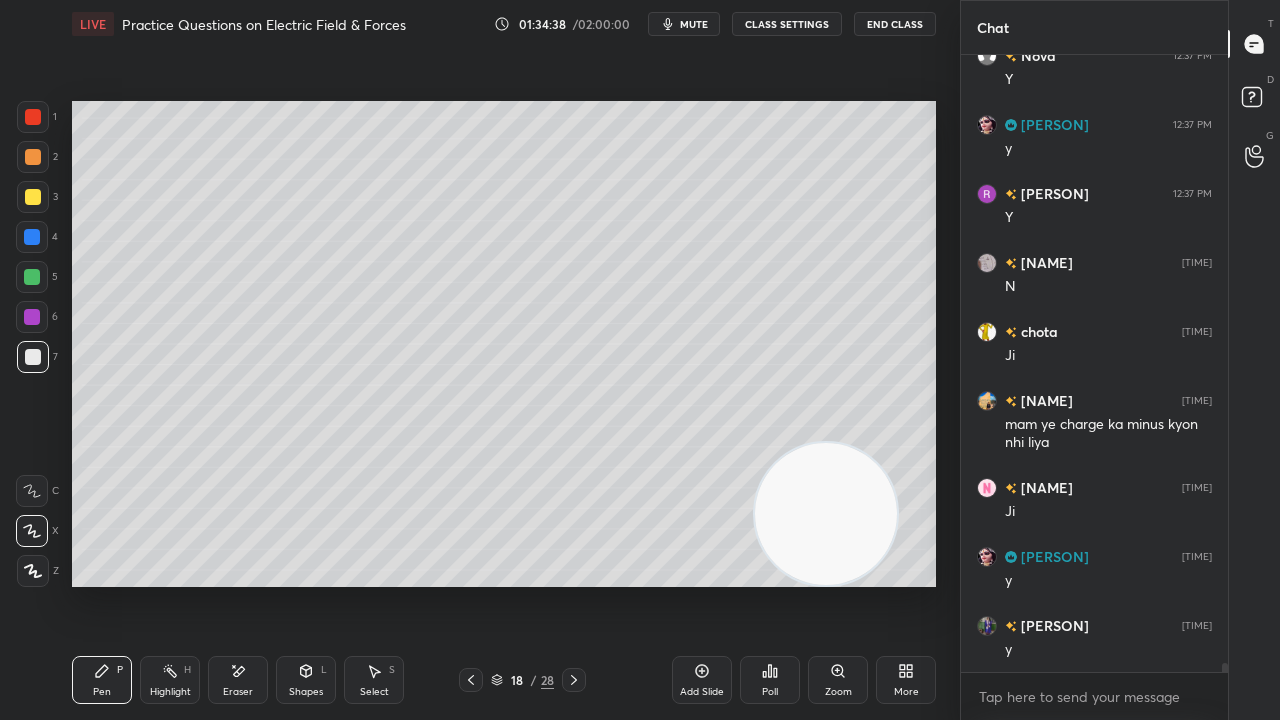 click 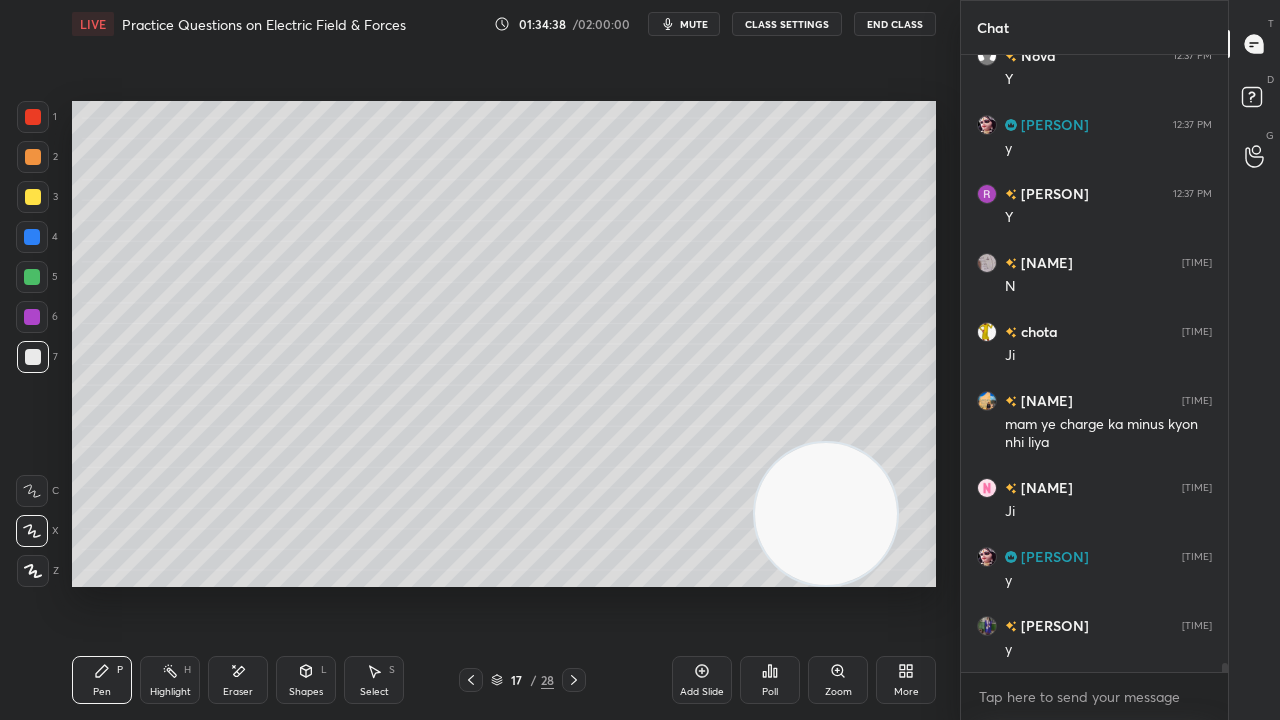 click on "Add Slide" at bounding box center [702, 680] 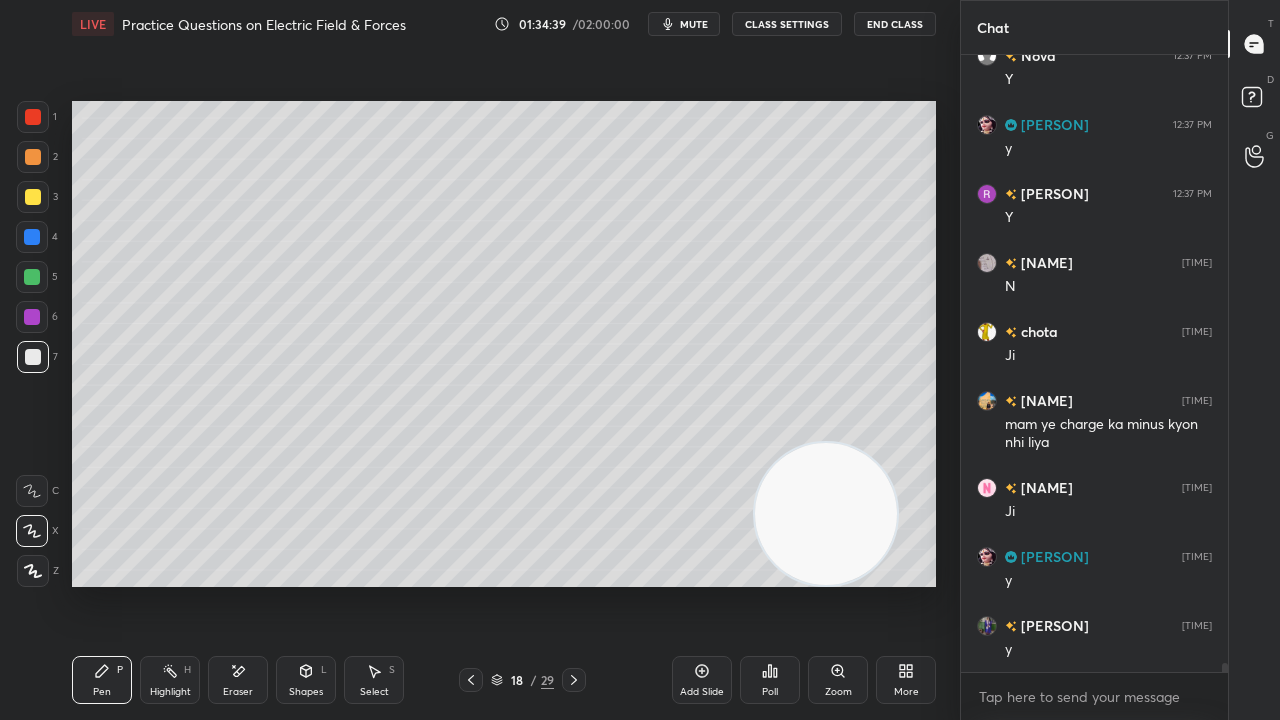 click at bounding box center [33, 197] 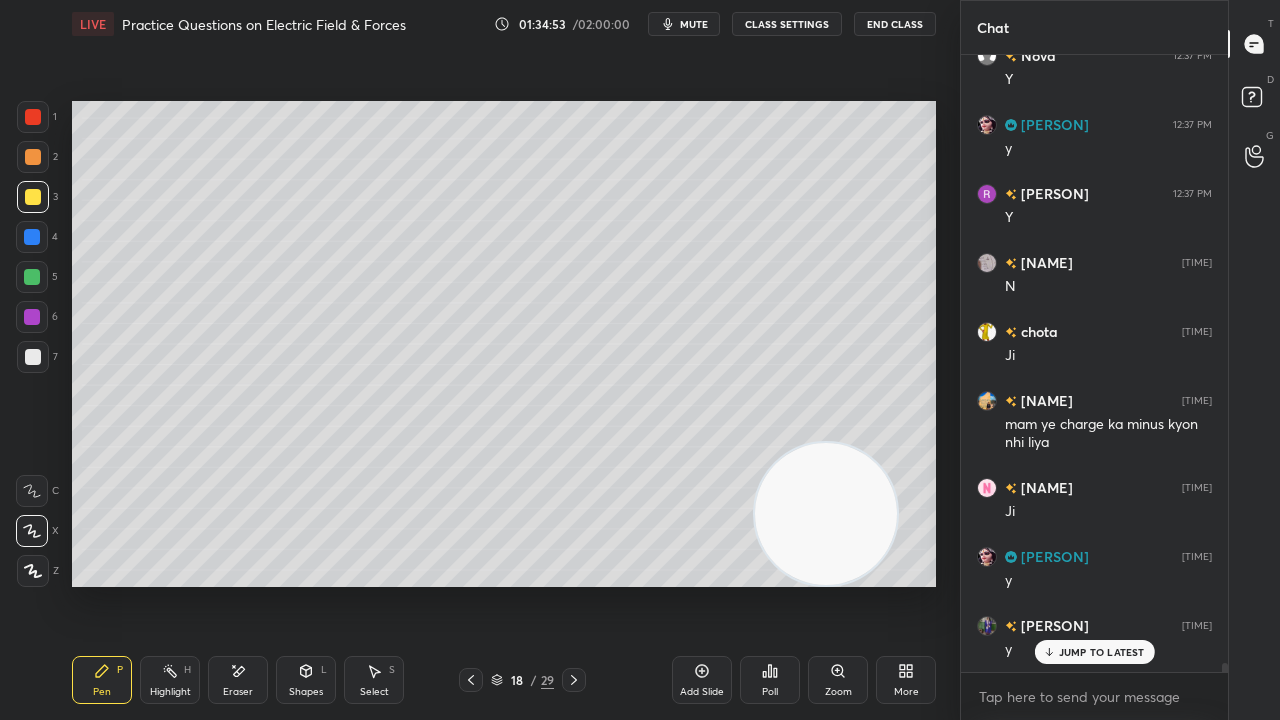 scroll, scrollTop: 41698, scrollLeft: 0, axis: vertical 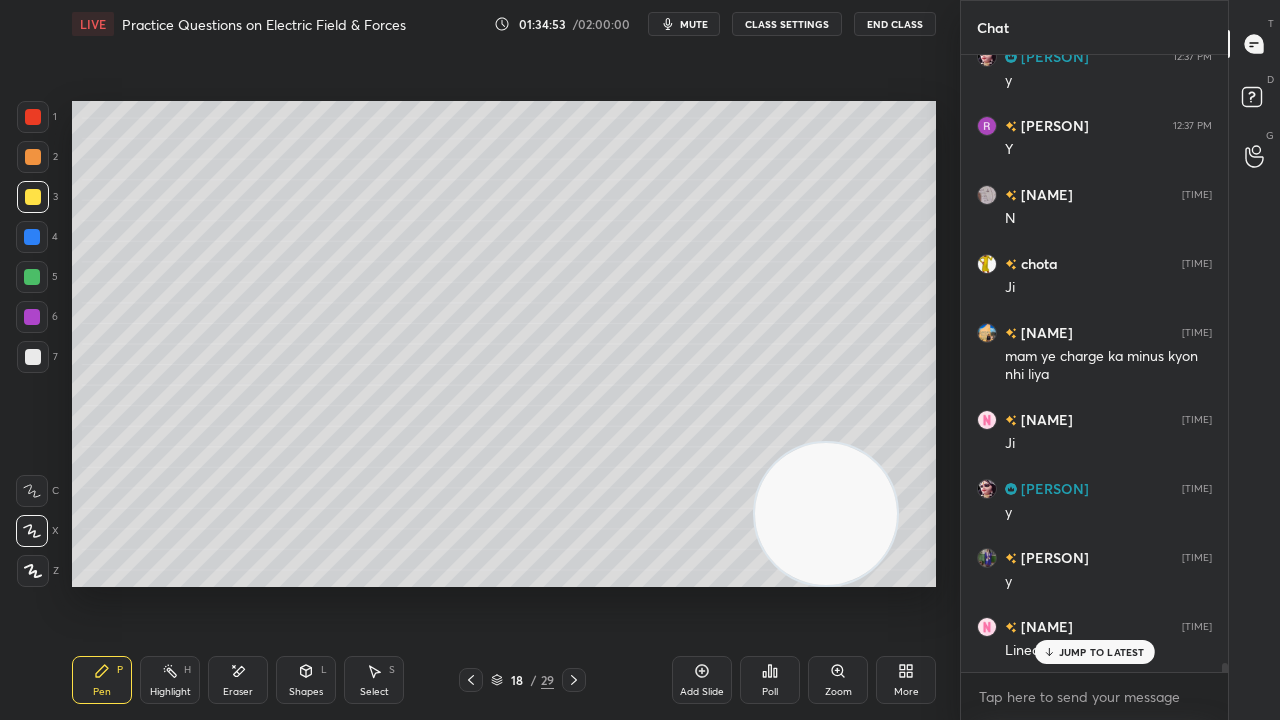 click at bounding box center [32, 277] 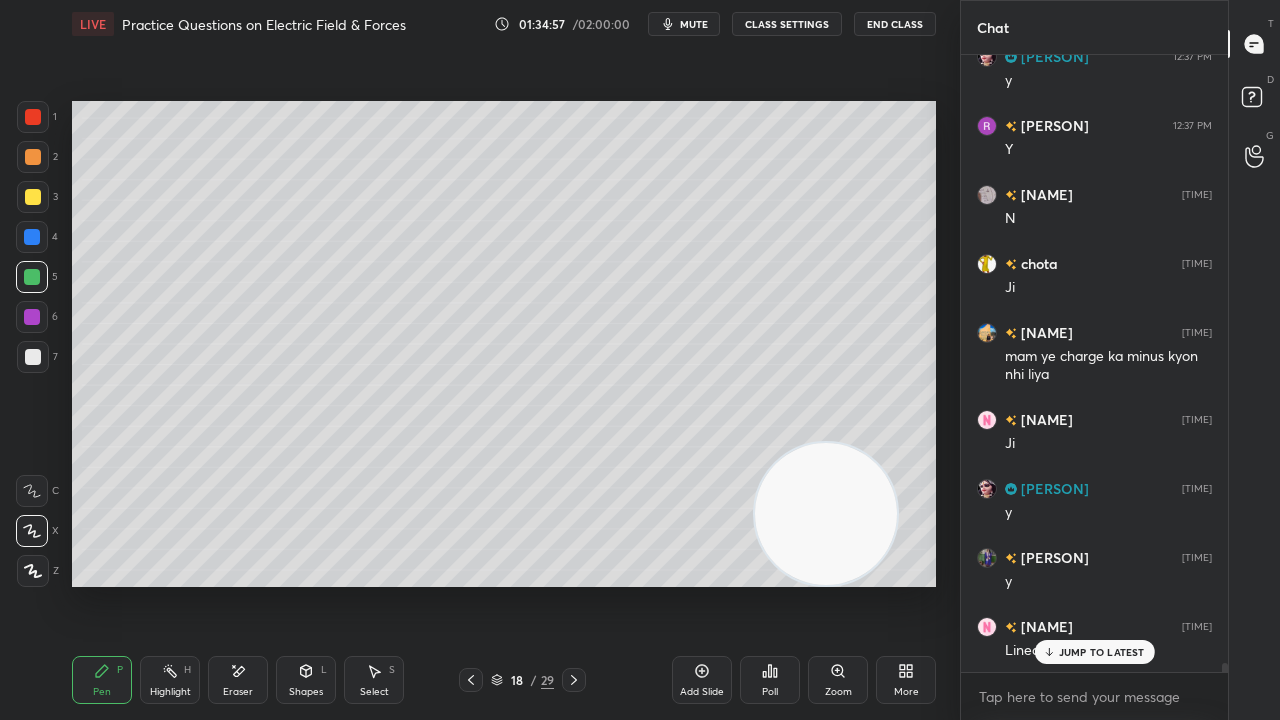 click at bounding box center (33, 357) 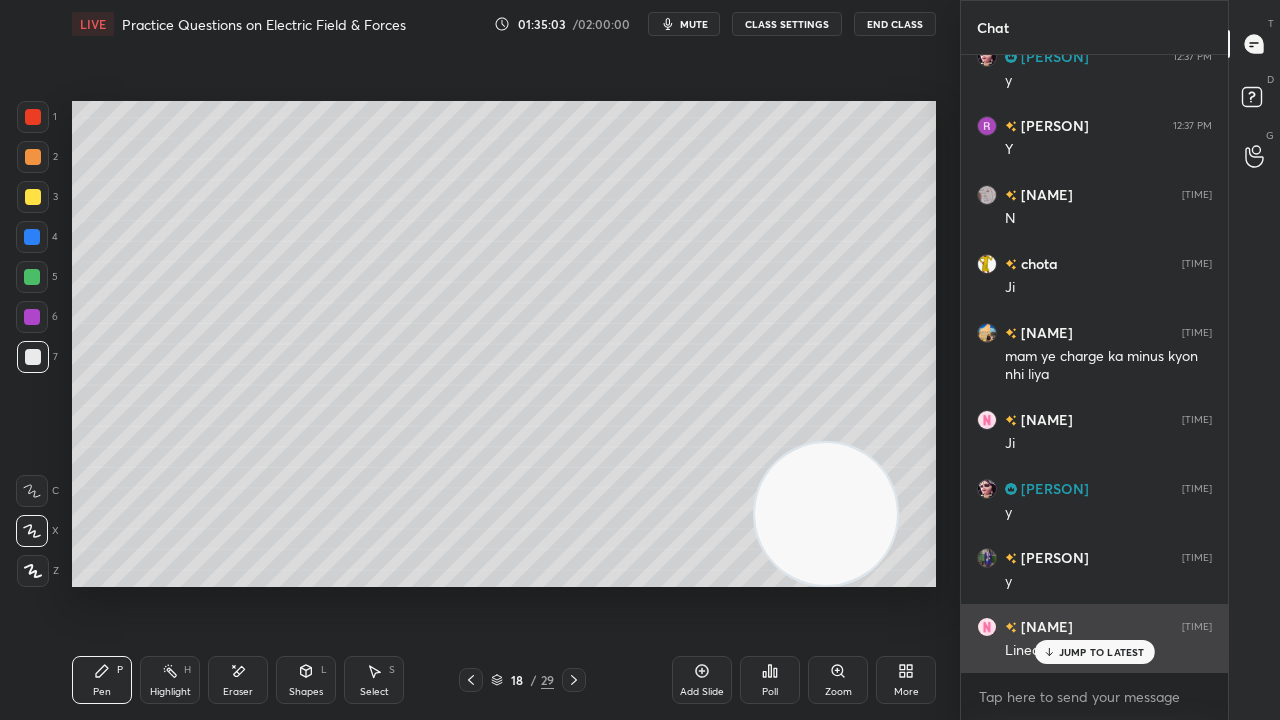 click on "JUMP TO LATEST" at bounding box center [1102, 652] 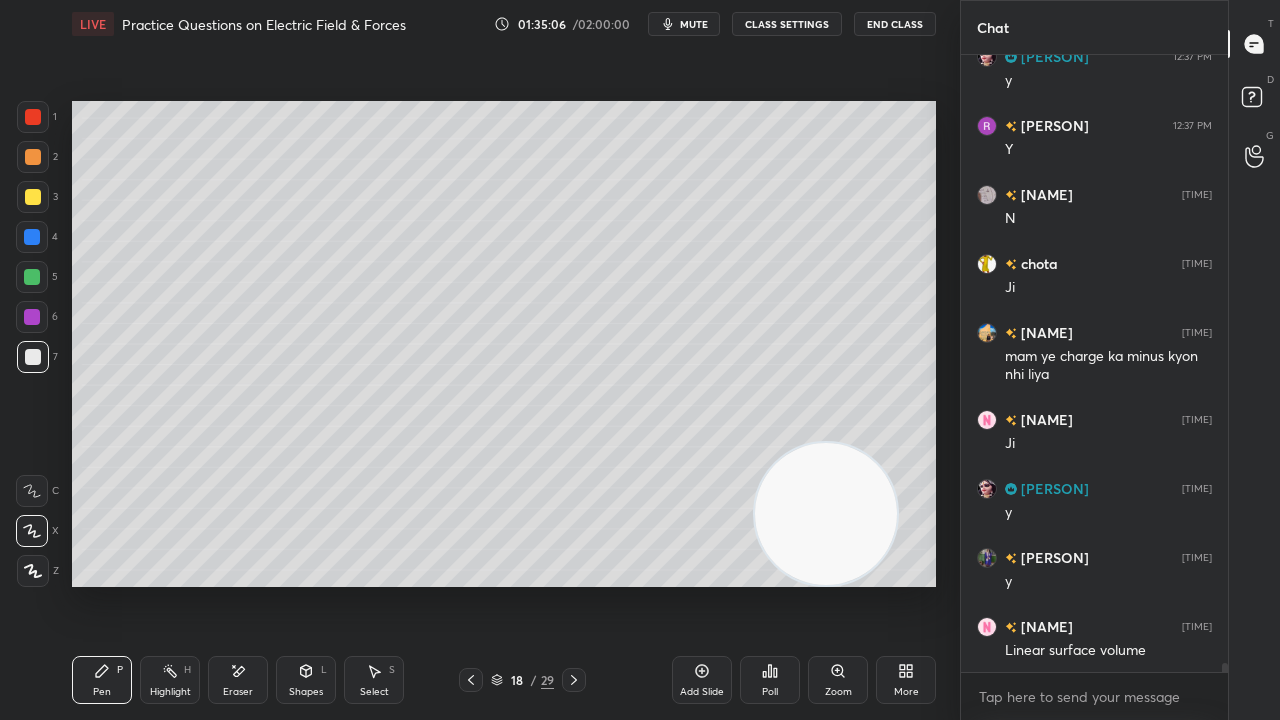 click on "Shapes" at bounding box center (306, 692) 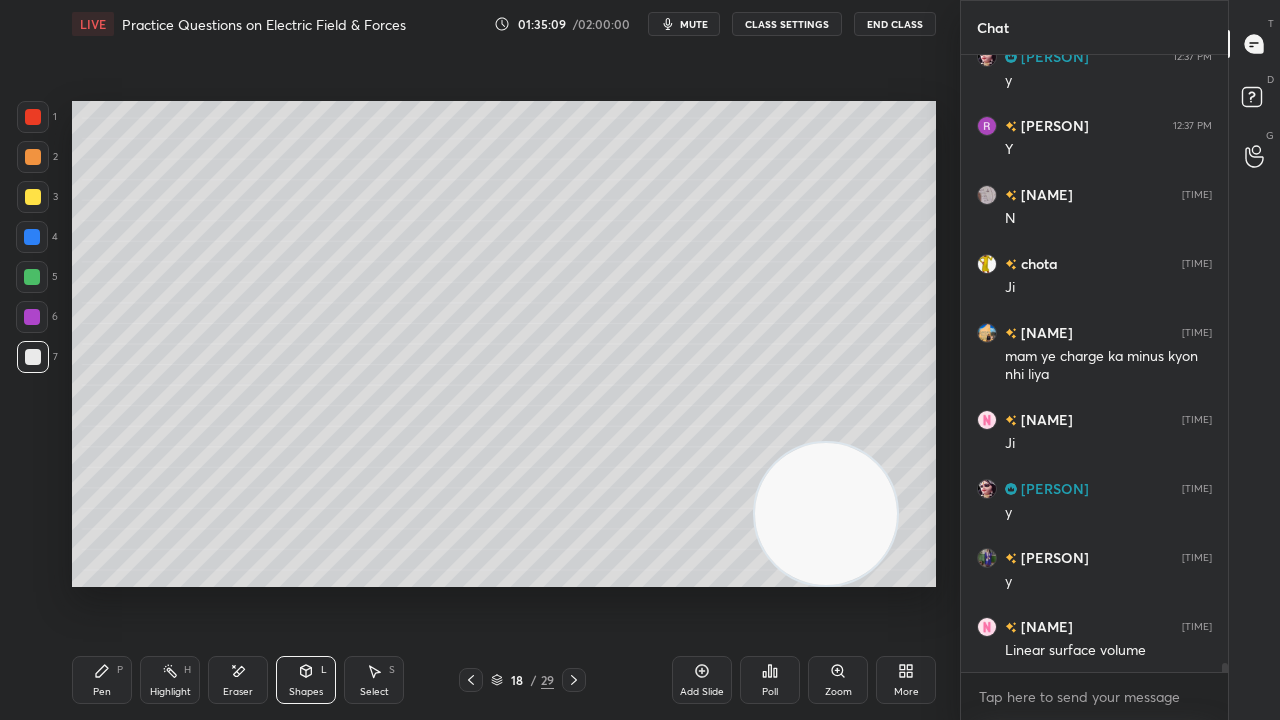 drag, startPoint x: 121, startPoint y: 683, endPoint x: 121, endPoint y: 616, distance: 67 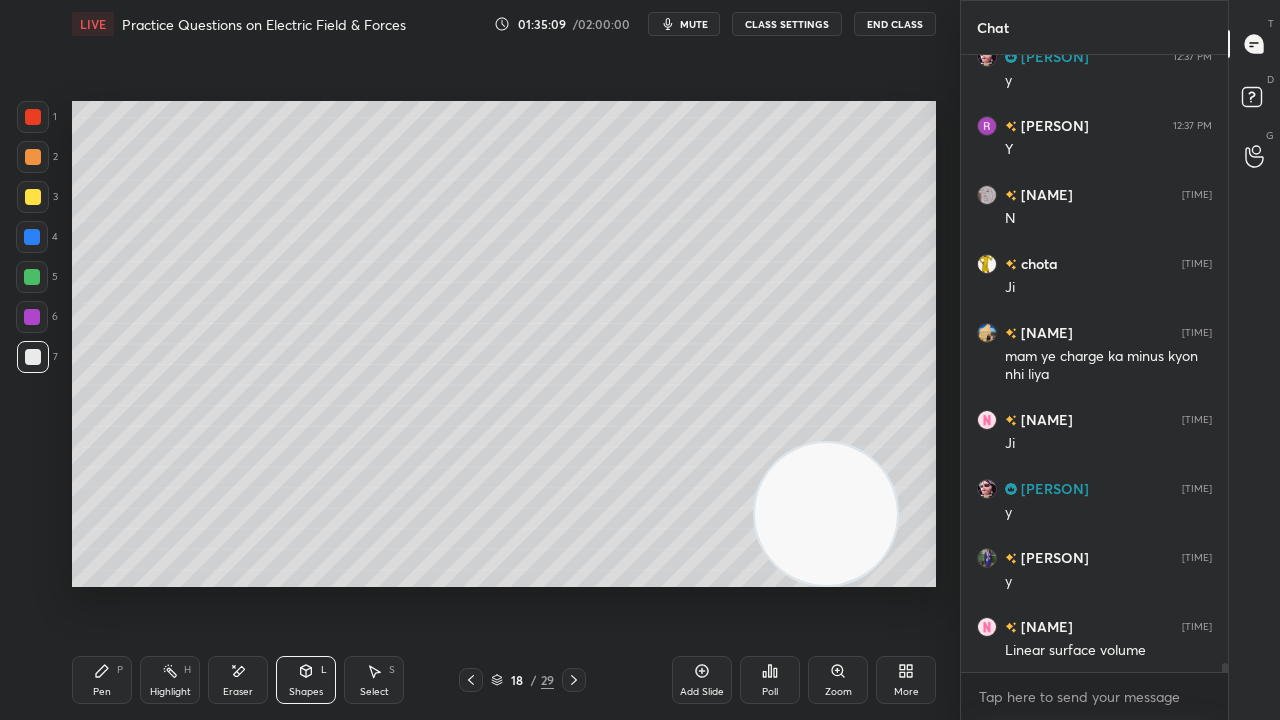 click on "Pen P" at bounding box center (102, 680) 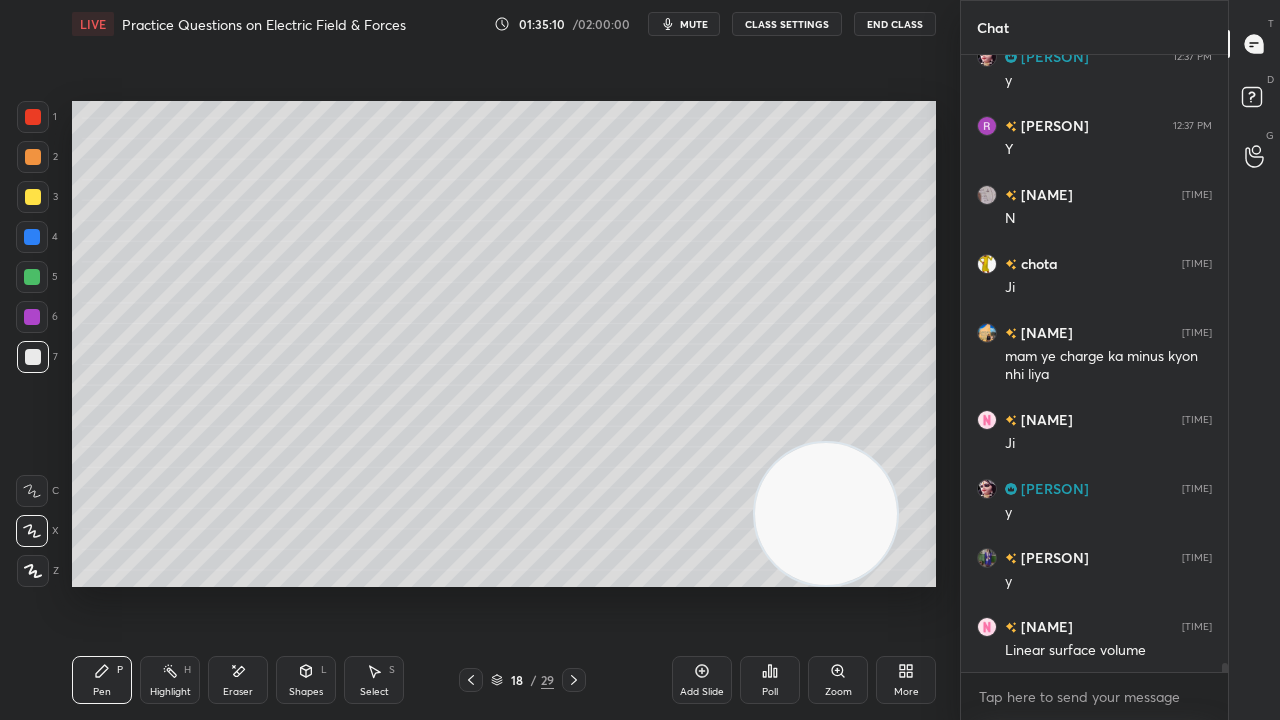 click at bounding box center [33, 197] 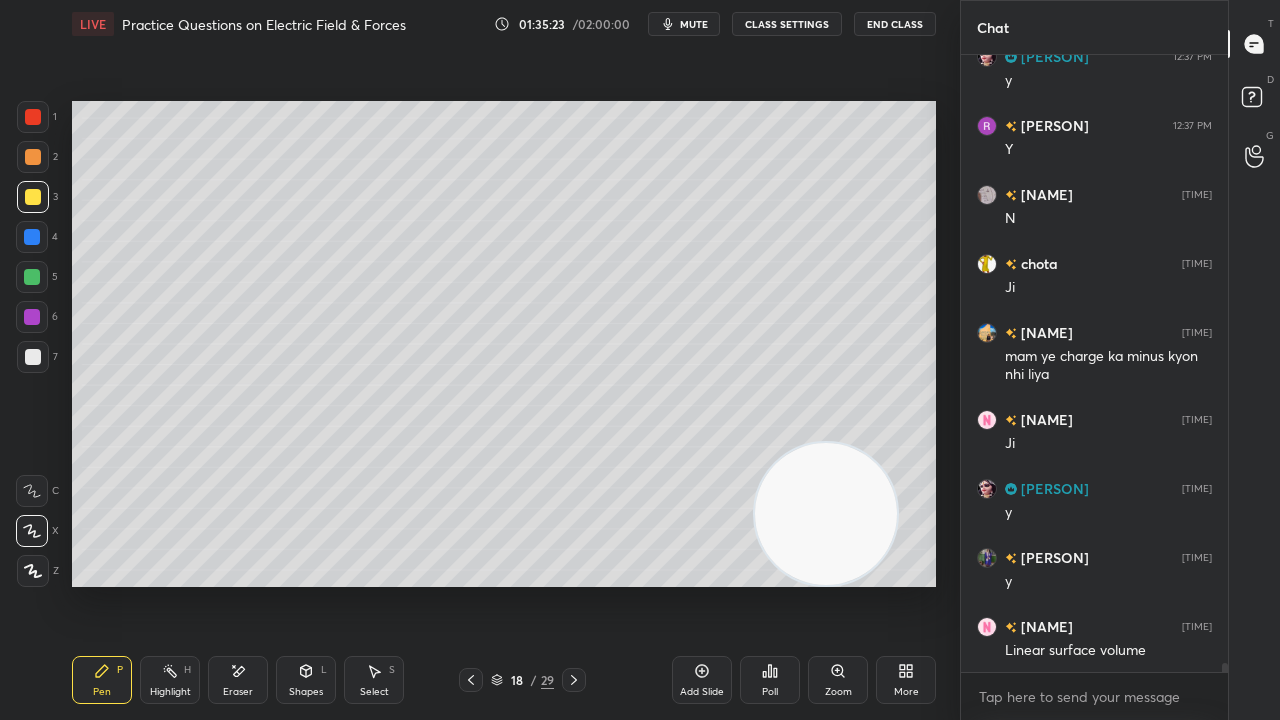 drag, startPoint x: 24, startPoint y: 357, endPoint x: 43, endPoint y: 373, distance: 24.839485 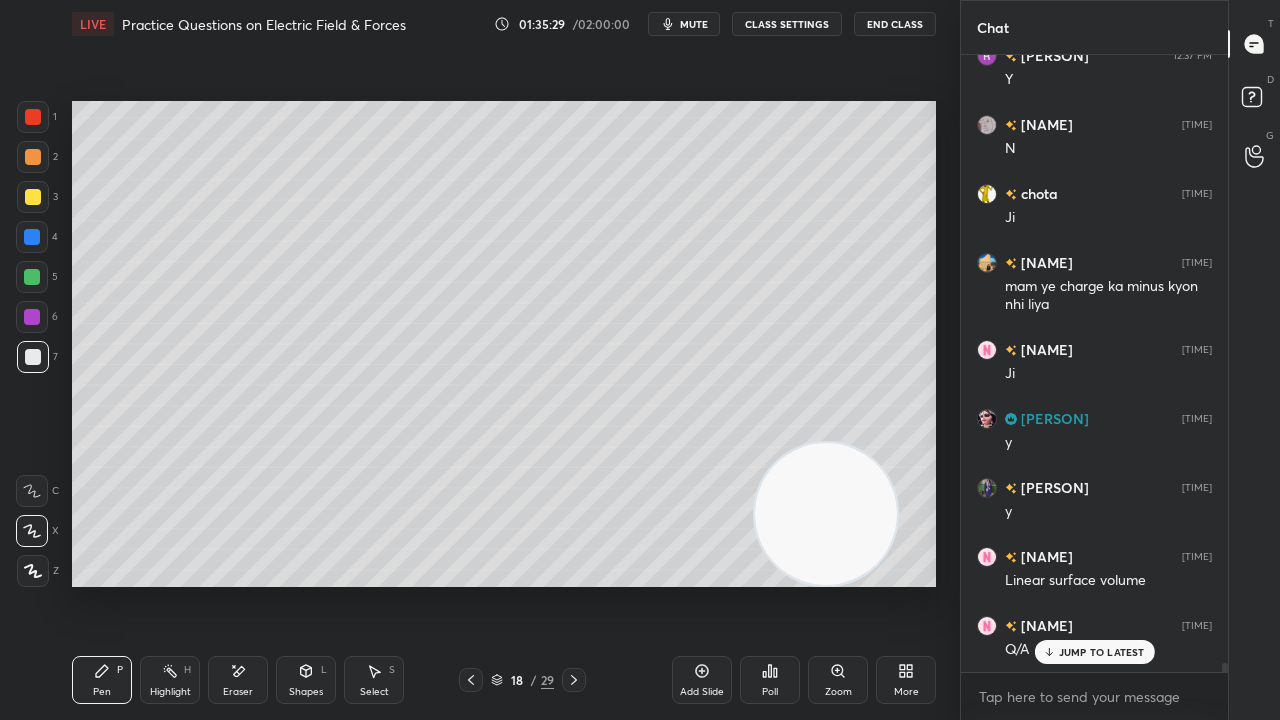 scroll, scrollTop: 41836, scrollLeft: 0, axis: vertical 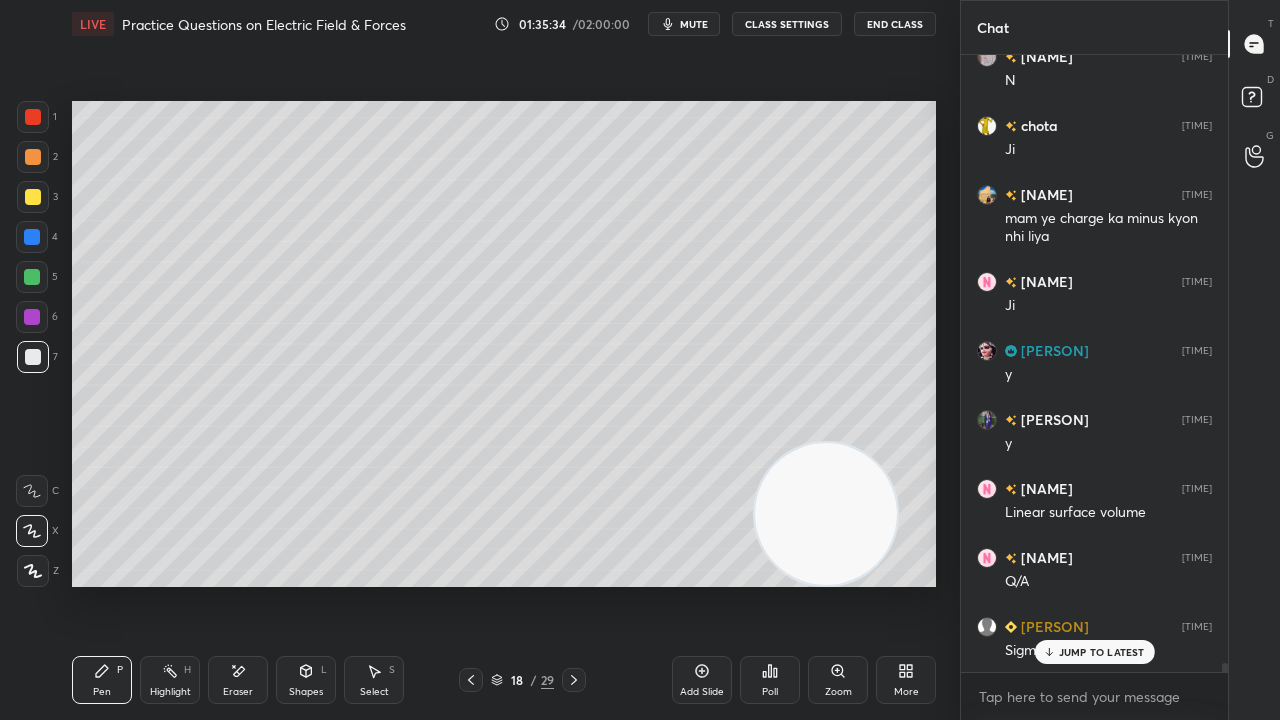 click on "Shapes L" at bounding box center (306, 680) 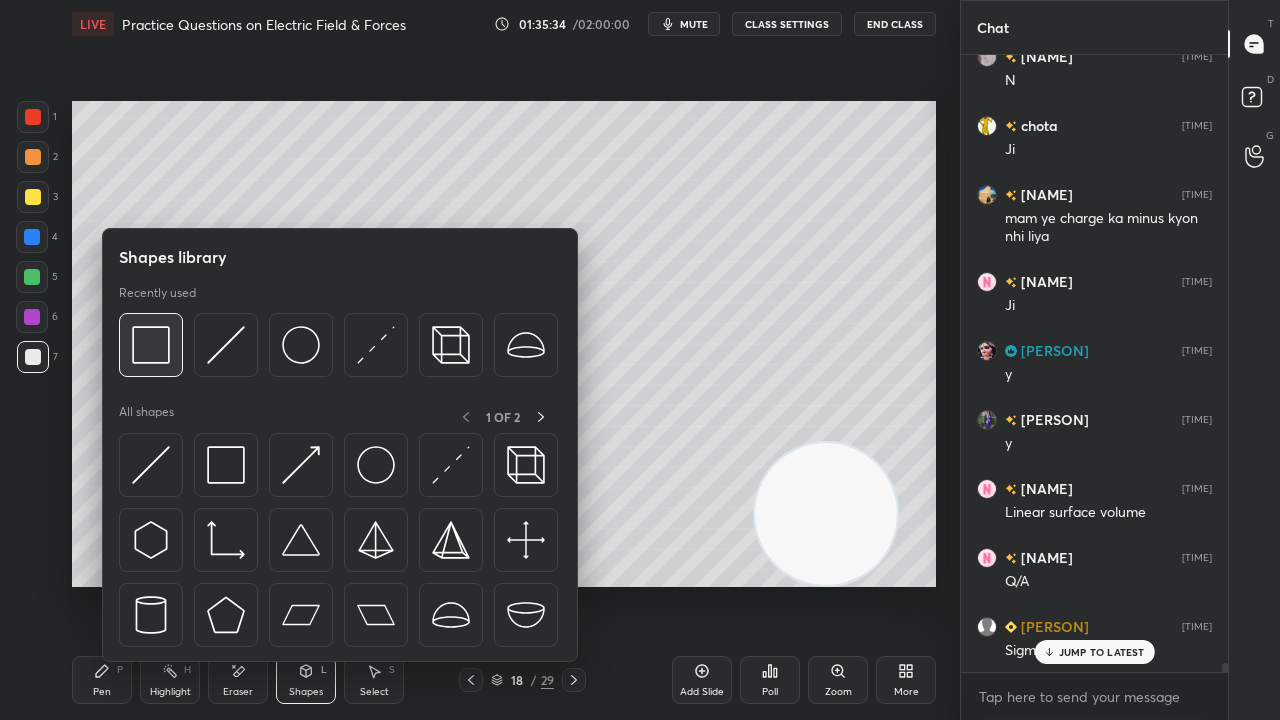 click at bounding box center (151, 345) 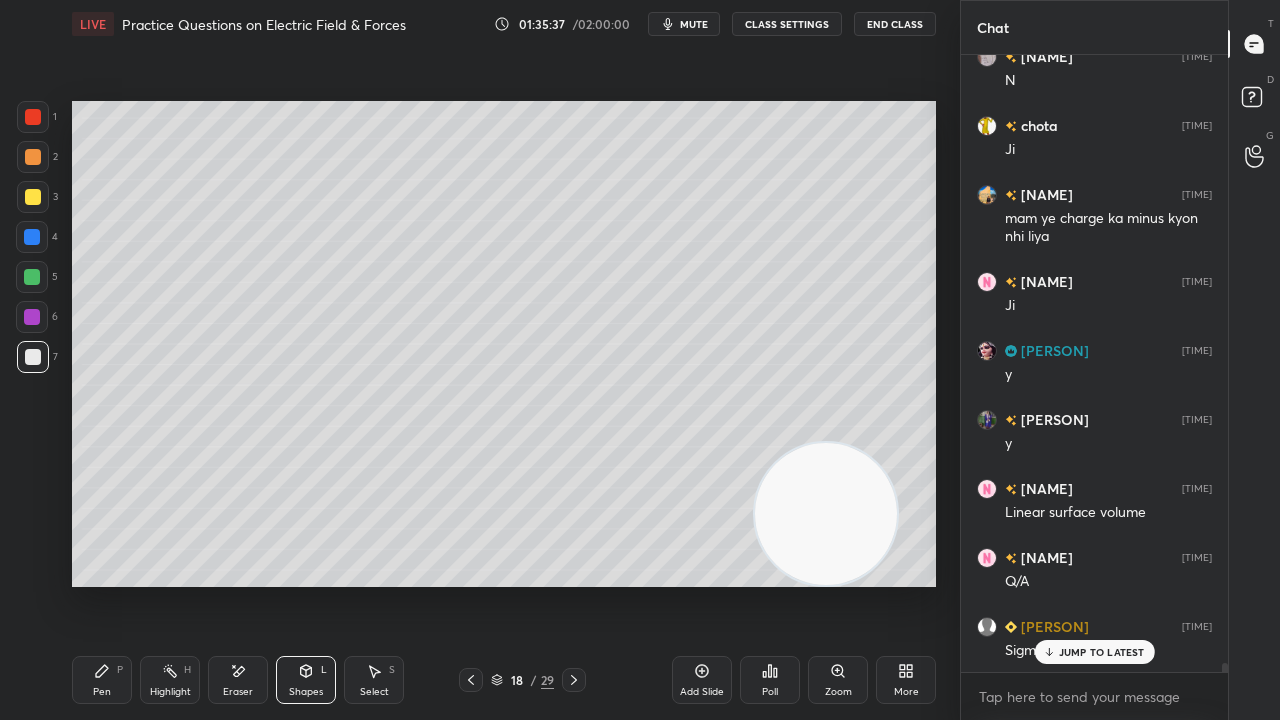 click on "Pen P" at bounding box center [102, 680] 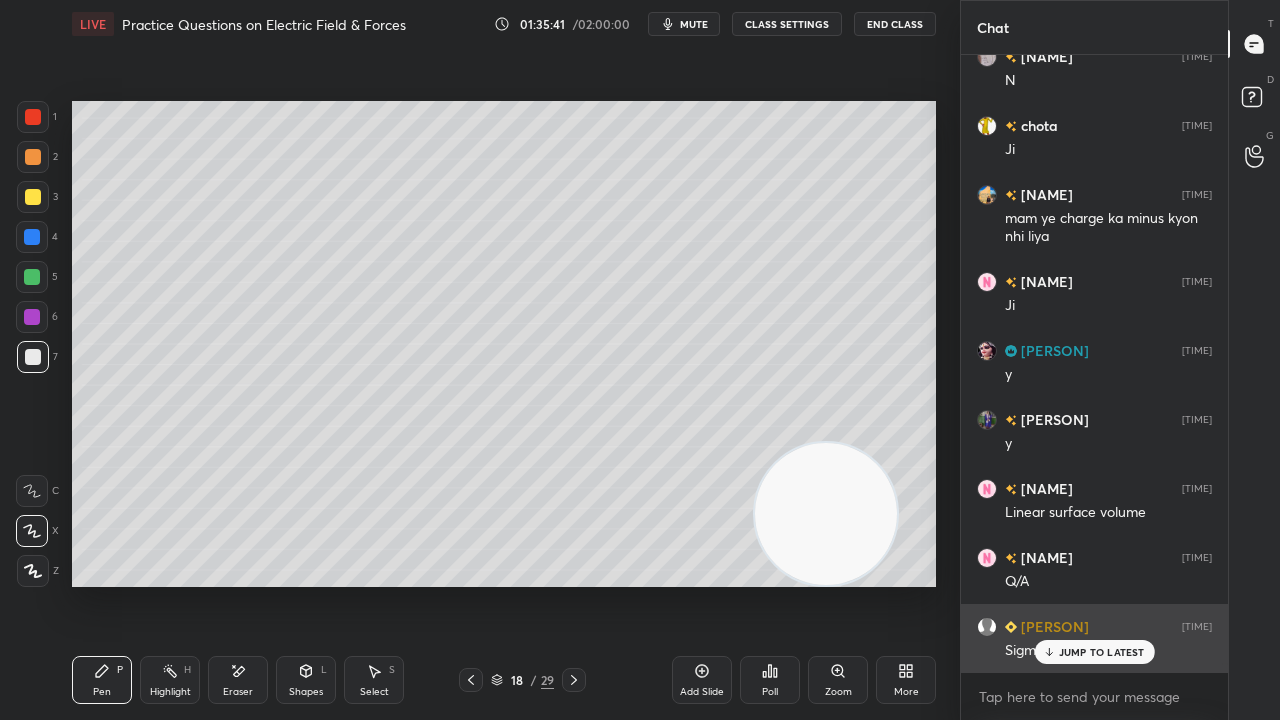 click on "JUMP TO LATEST" at bounding box center (1094, 652) 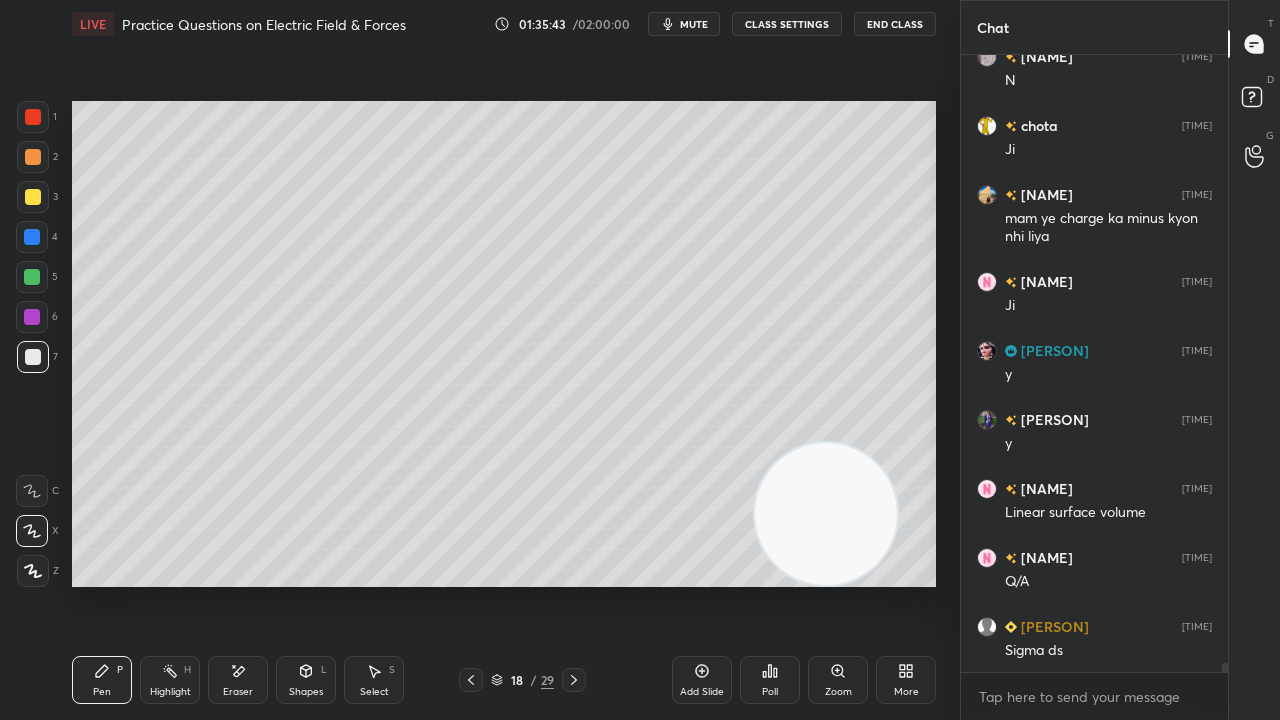 click on "1 2 3 4 5 6 7 C X Z E E Erase all   H H" at bounding box center [32, 344] 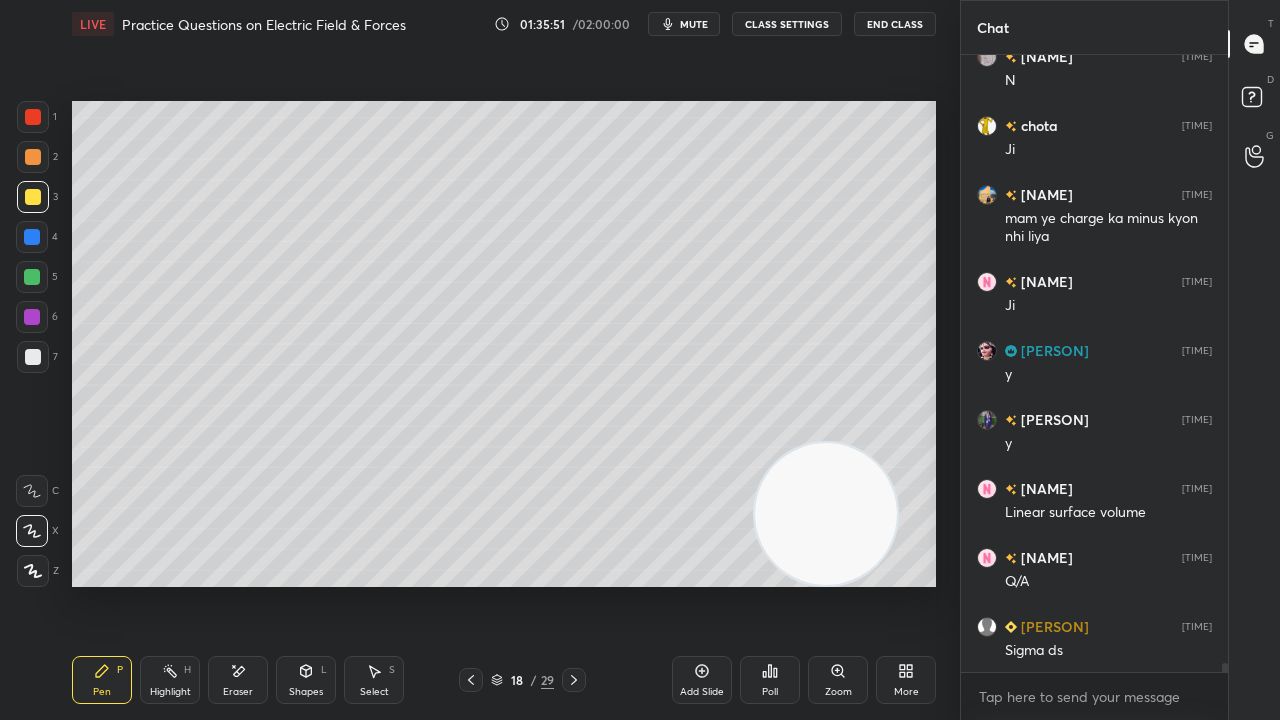 scroll, scrollTop: 41856, scrollLeft: 0, axis: vertical 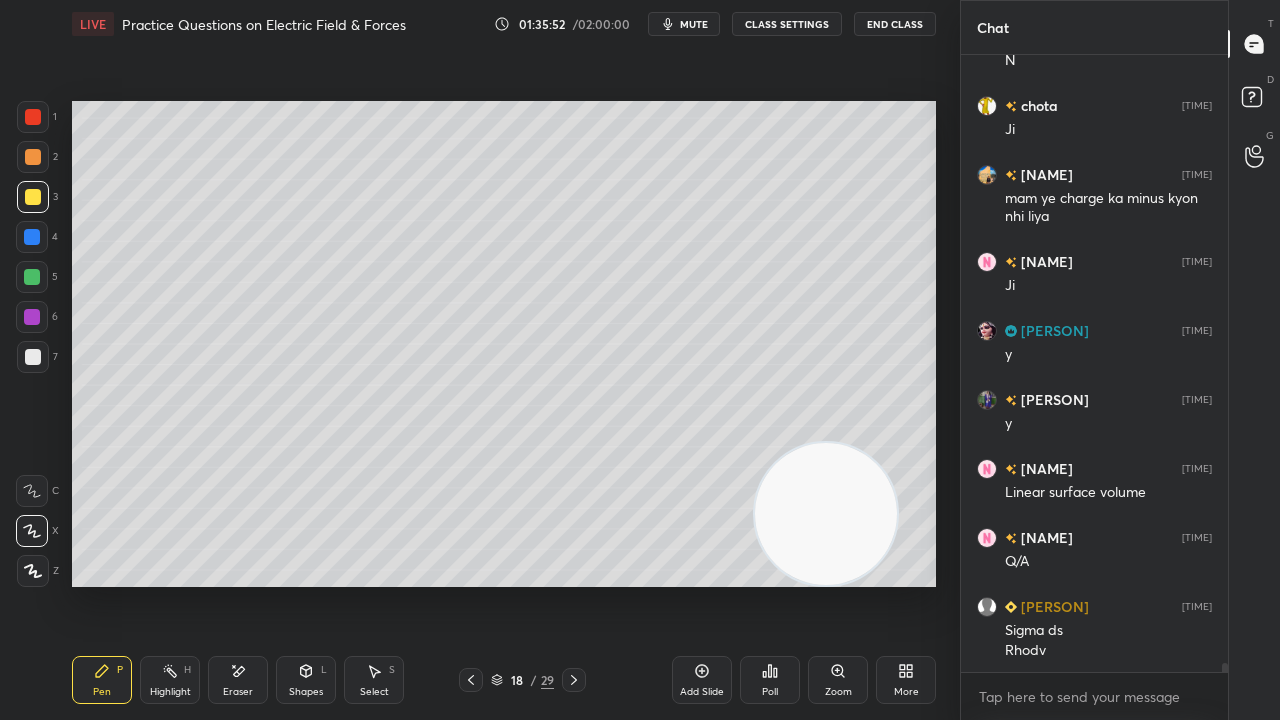 click at bounding box center [33, 357] 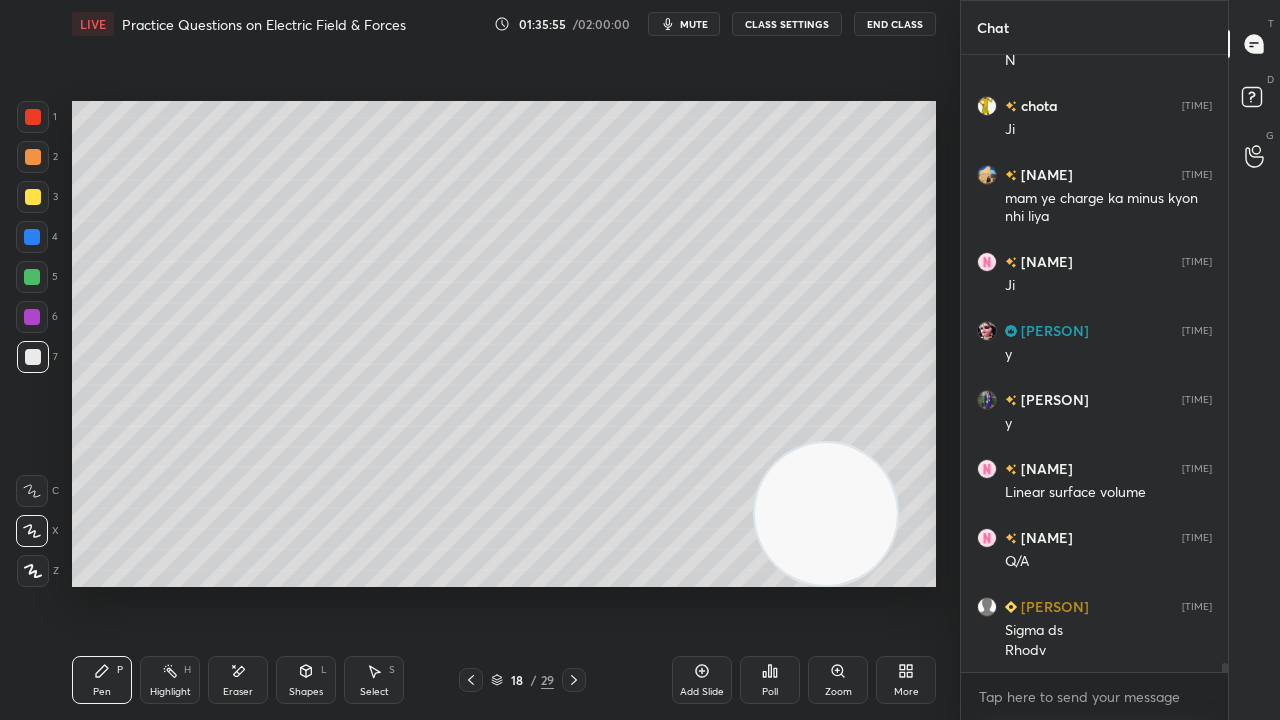 click at bounding box center [33, 197] 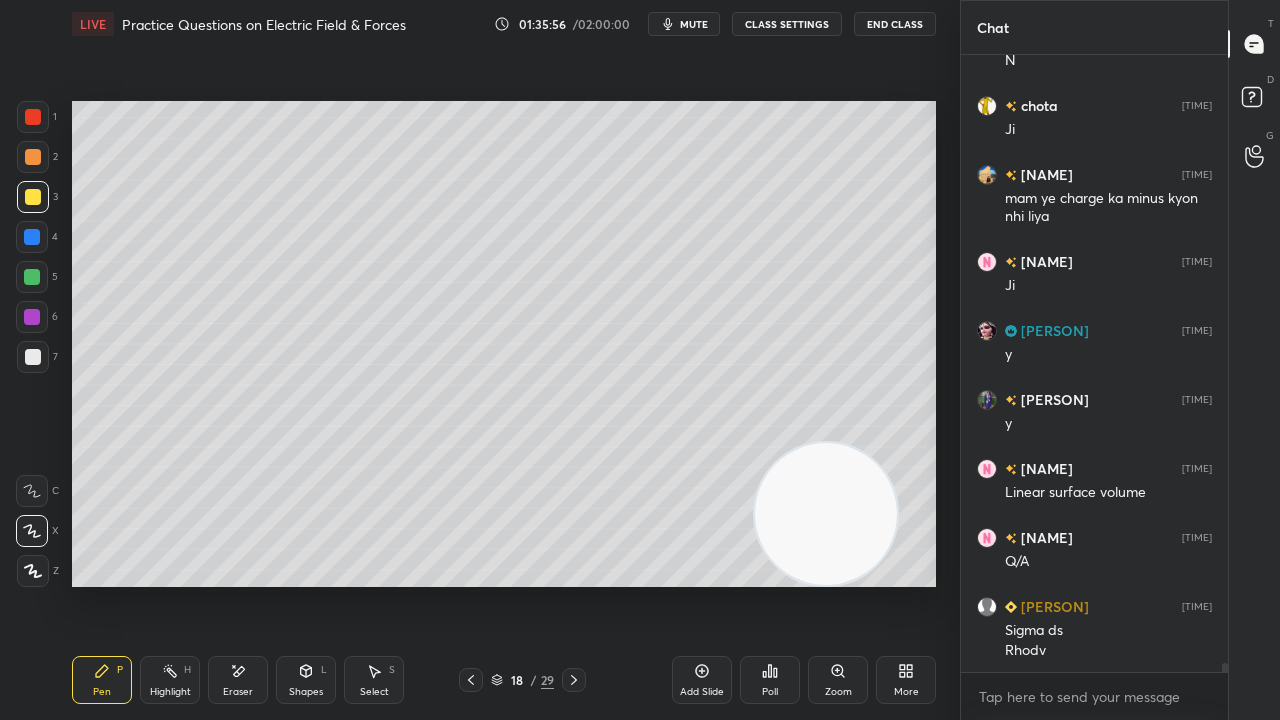 scroll, scrollTop: 41926, scrollLeft: 0, axis: vertical 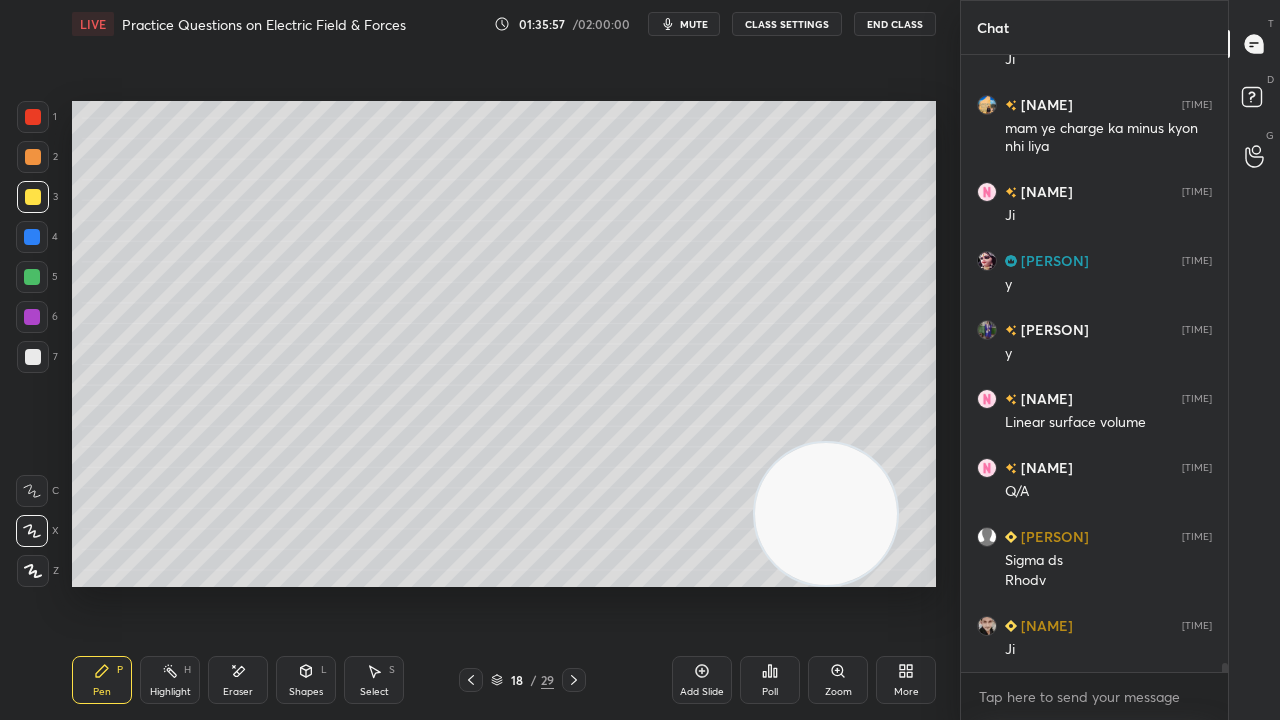 click at bounding box center (32, 277) 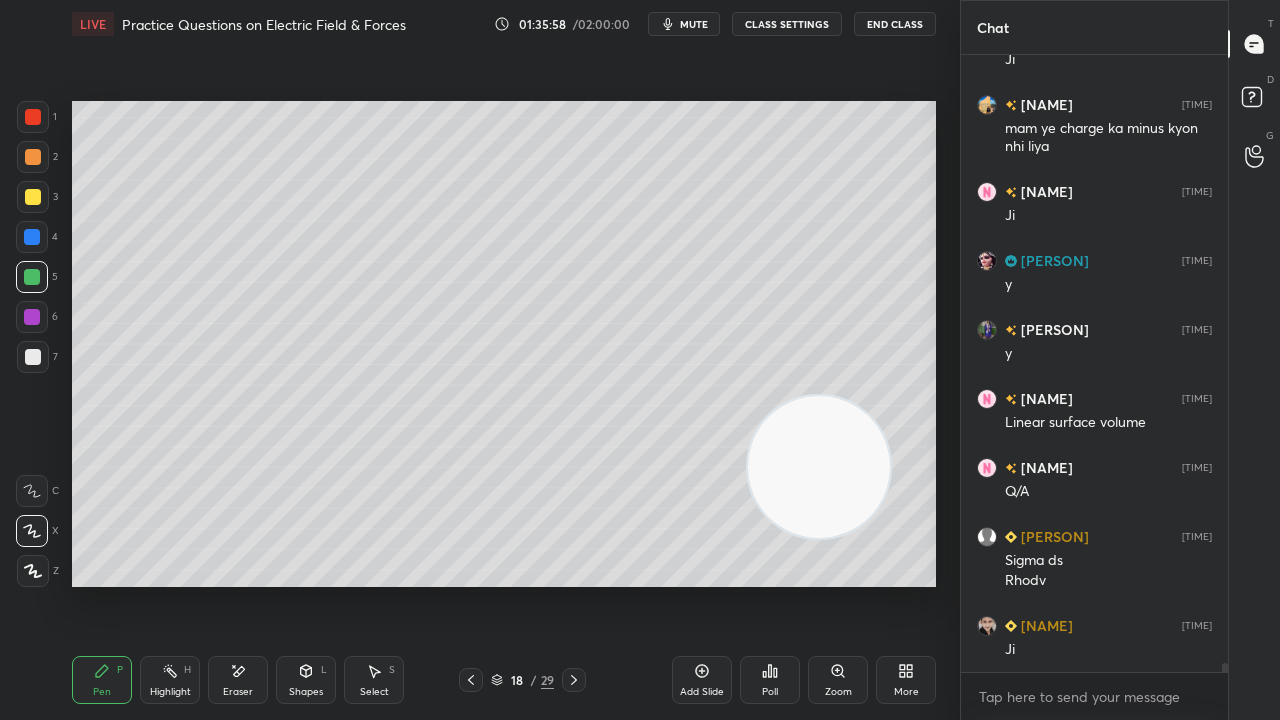 drag, startPoint x: 825, startPoint y: 529, endPoint x: 764, endPoint y: 304, distance: 233.12228 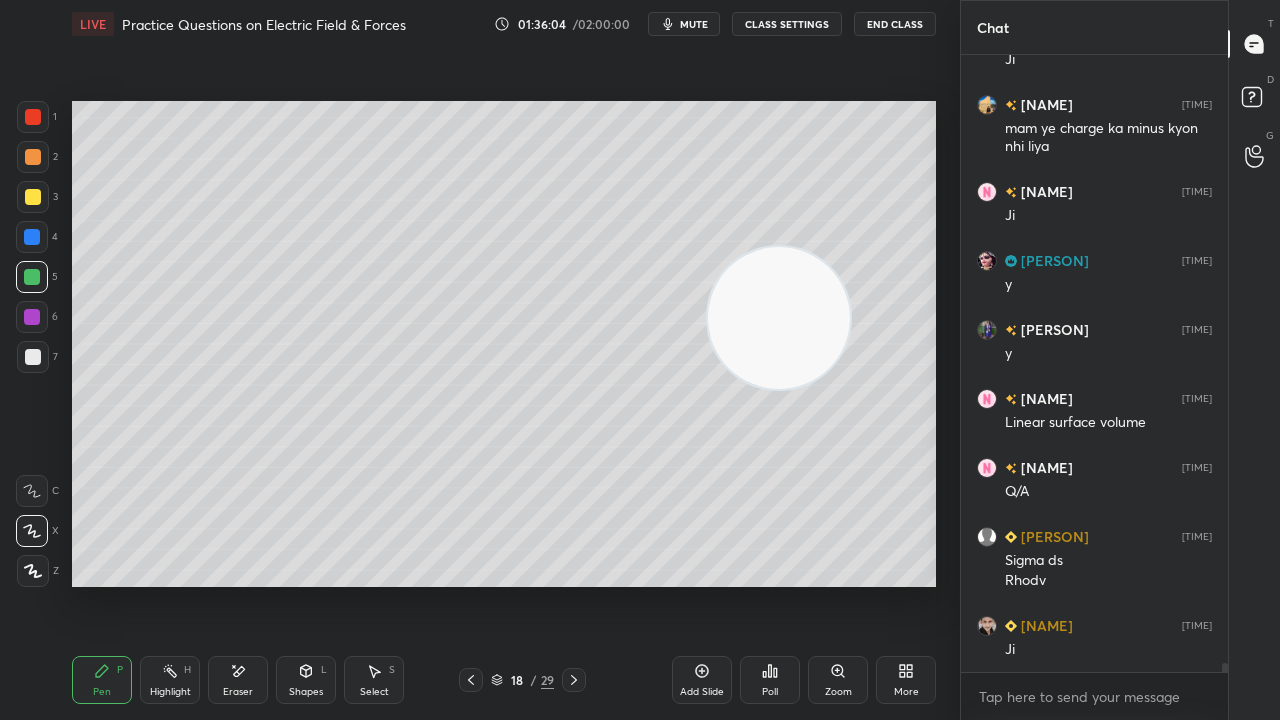 click at bounding box center [33, 357] 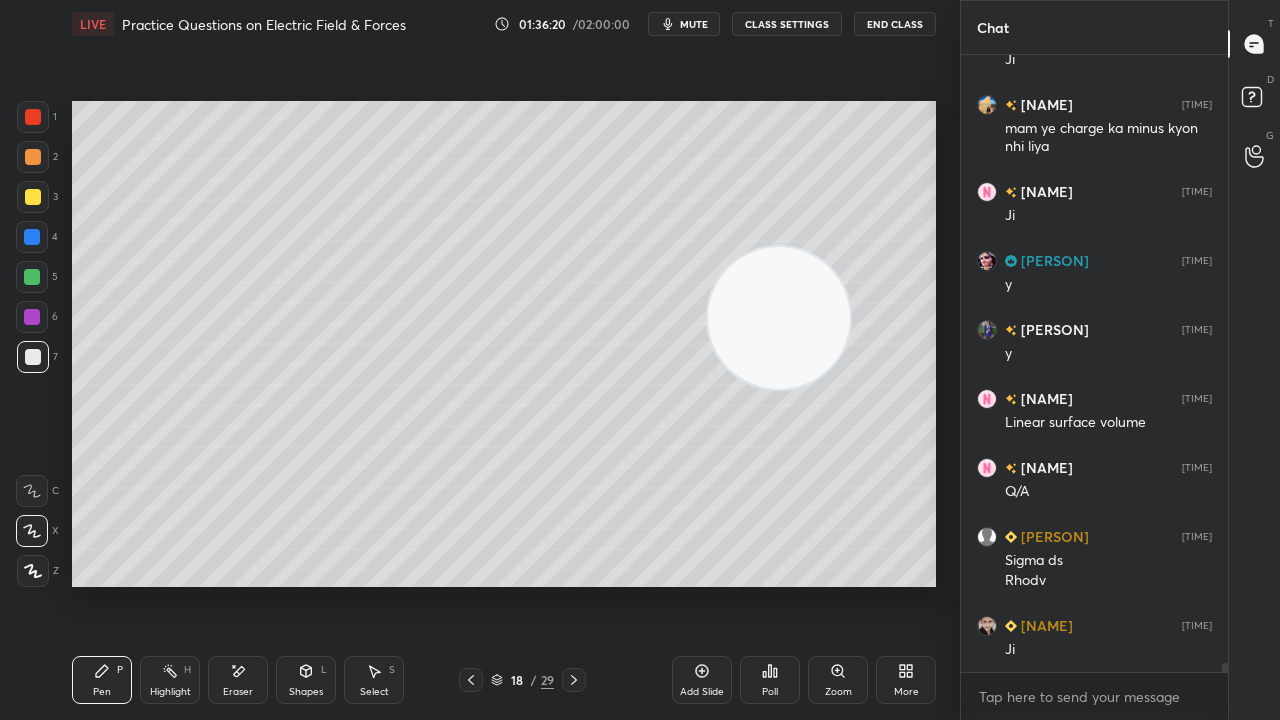 scroll, scrollTop: 41994, scrollLeft: 0, axis: vertical 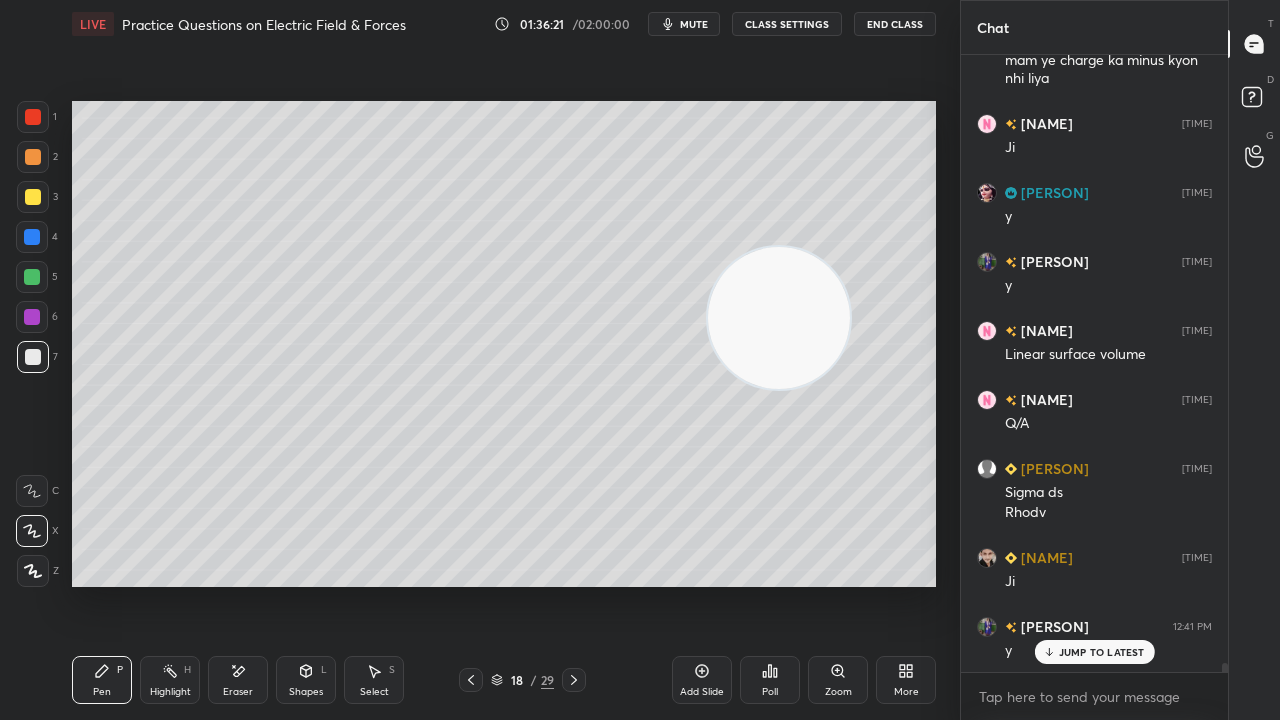 click on "mute" at bounding box center [694, 24] 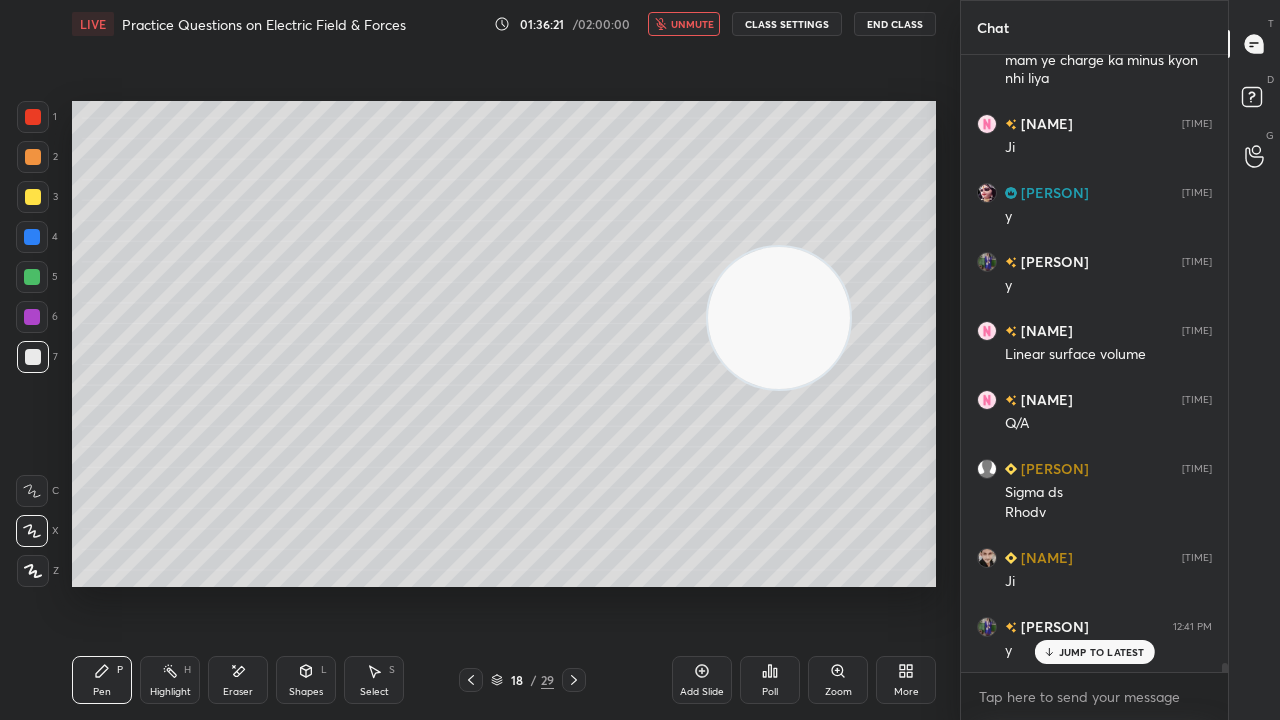 click on "unmute" at bounding box center [692, 24] 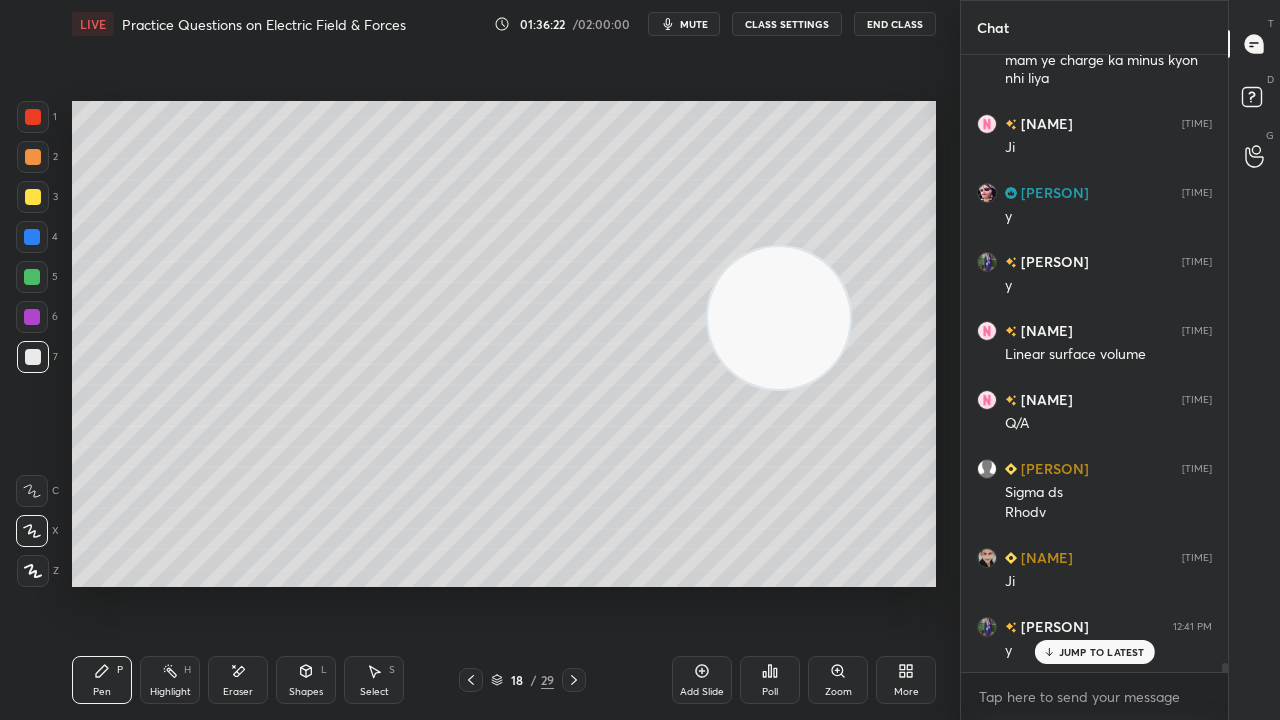 click on "JUMP TO LATEST" at bounding box center [1102, 652] 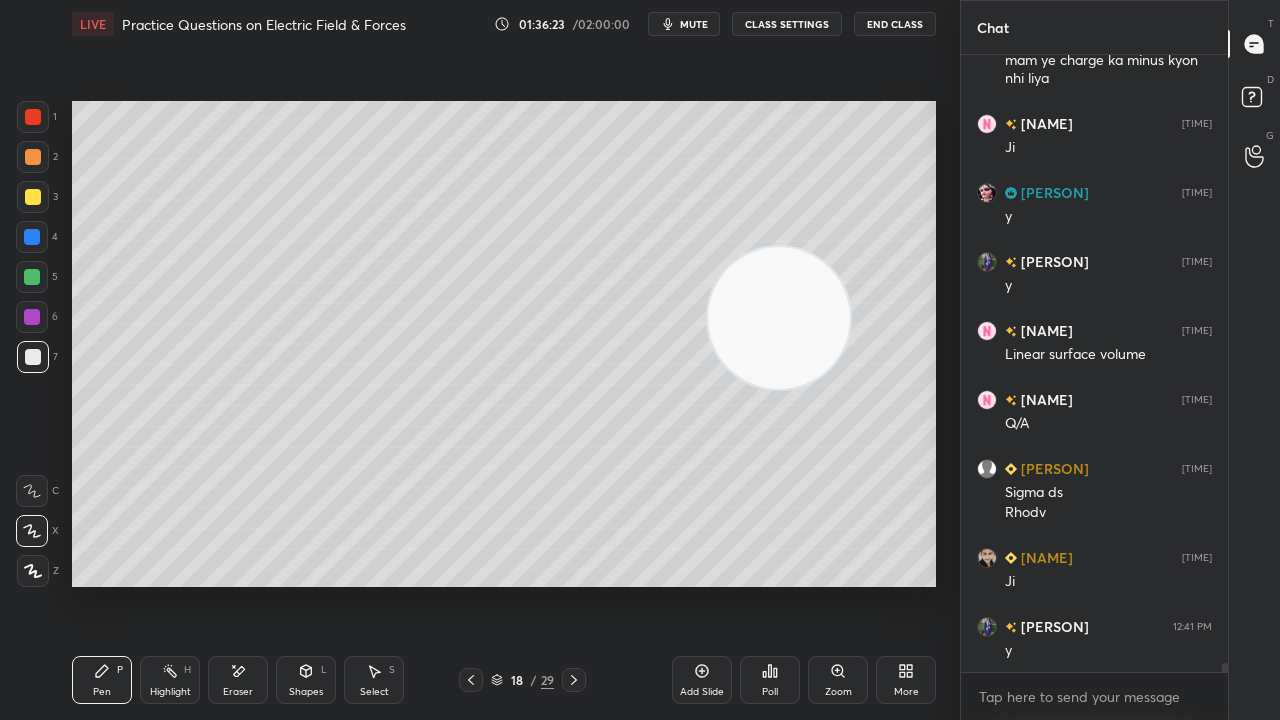 click on "mute" at bounding box center [694, 24] 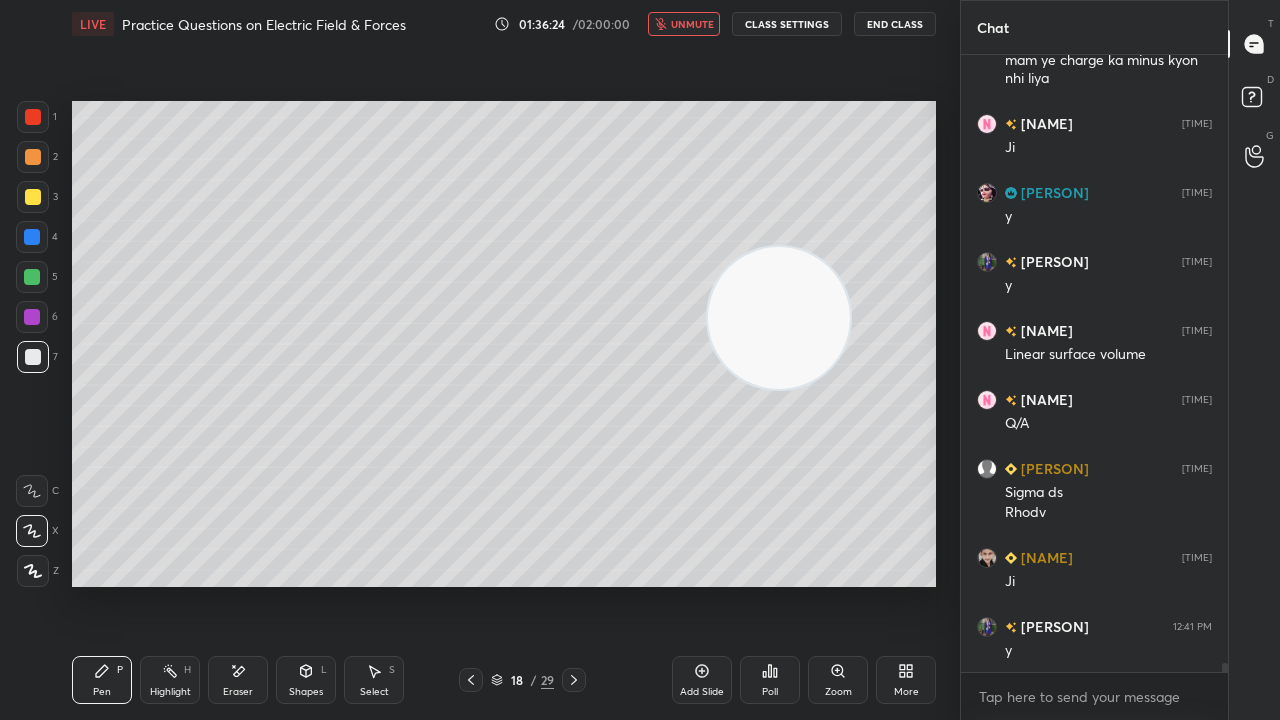 click on "unmute" at bounding box center (692, 24) 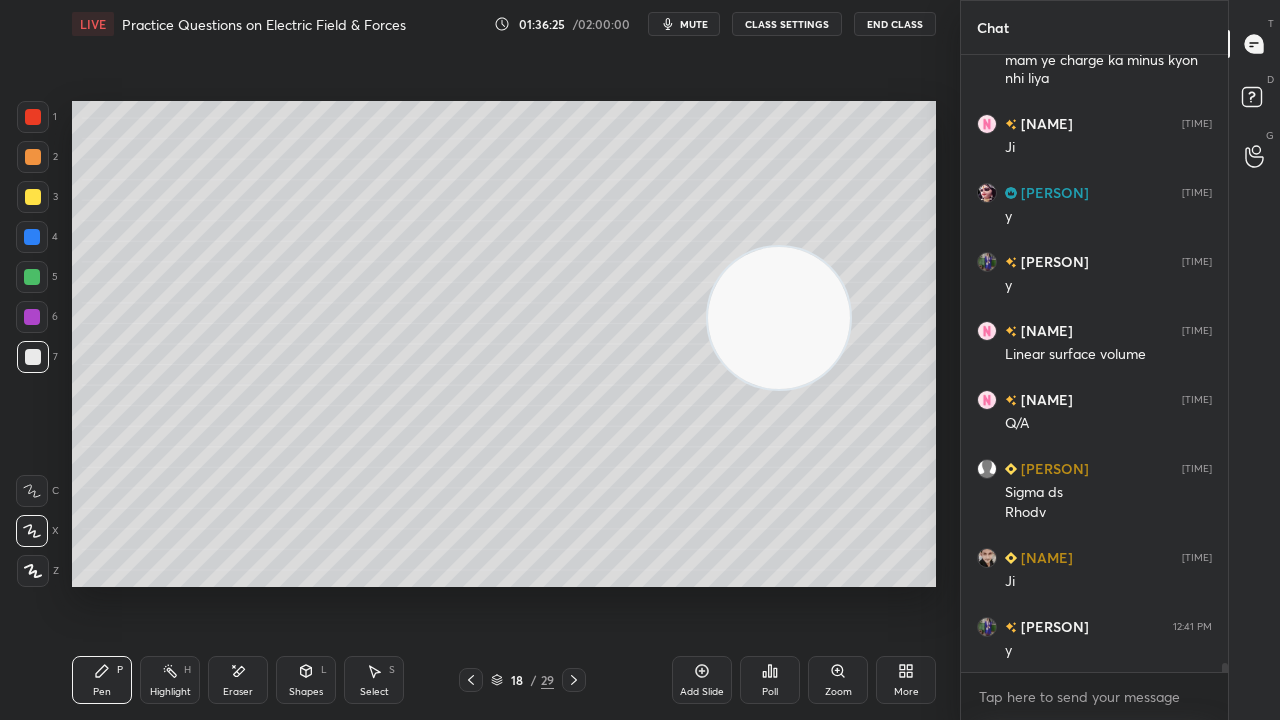 click at bounding box center [32, 277] 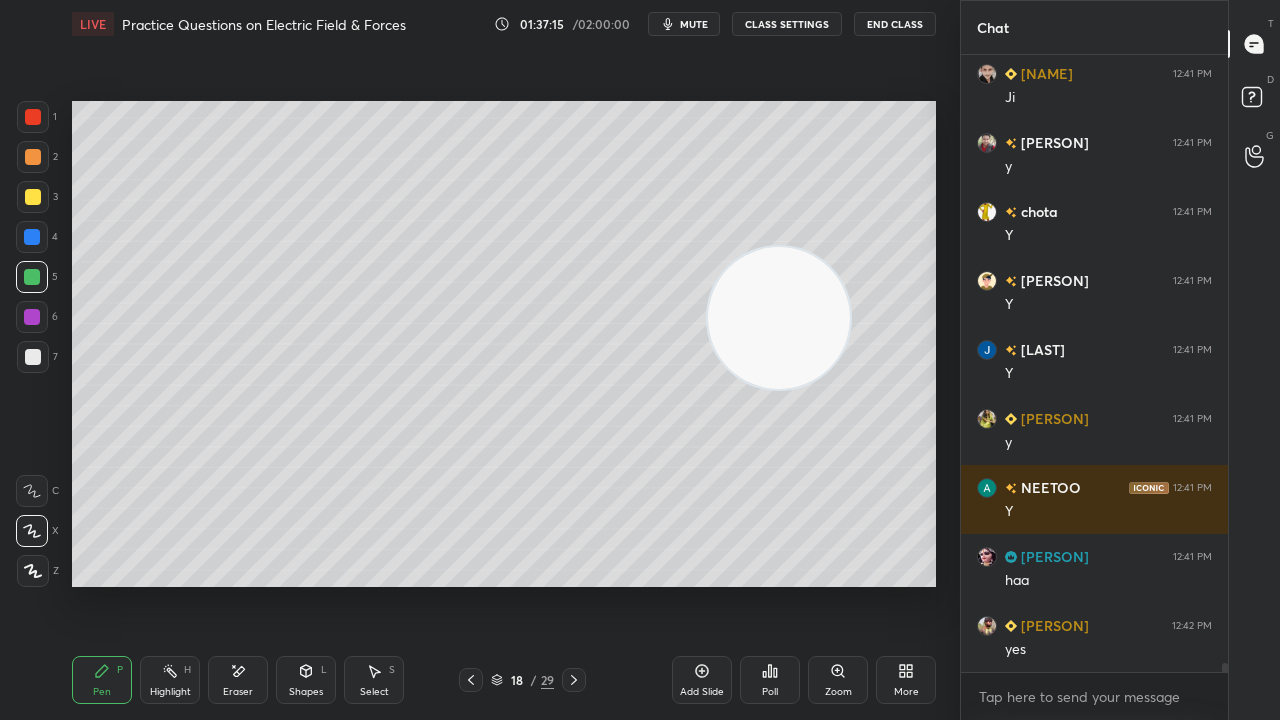 scroll, scrollTop: 43788, scrollLeft: 0, axis: vertical 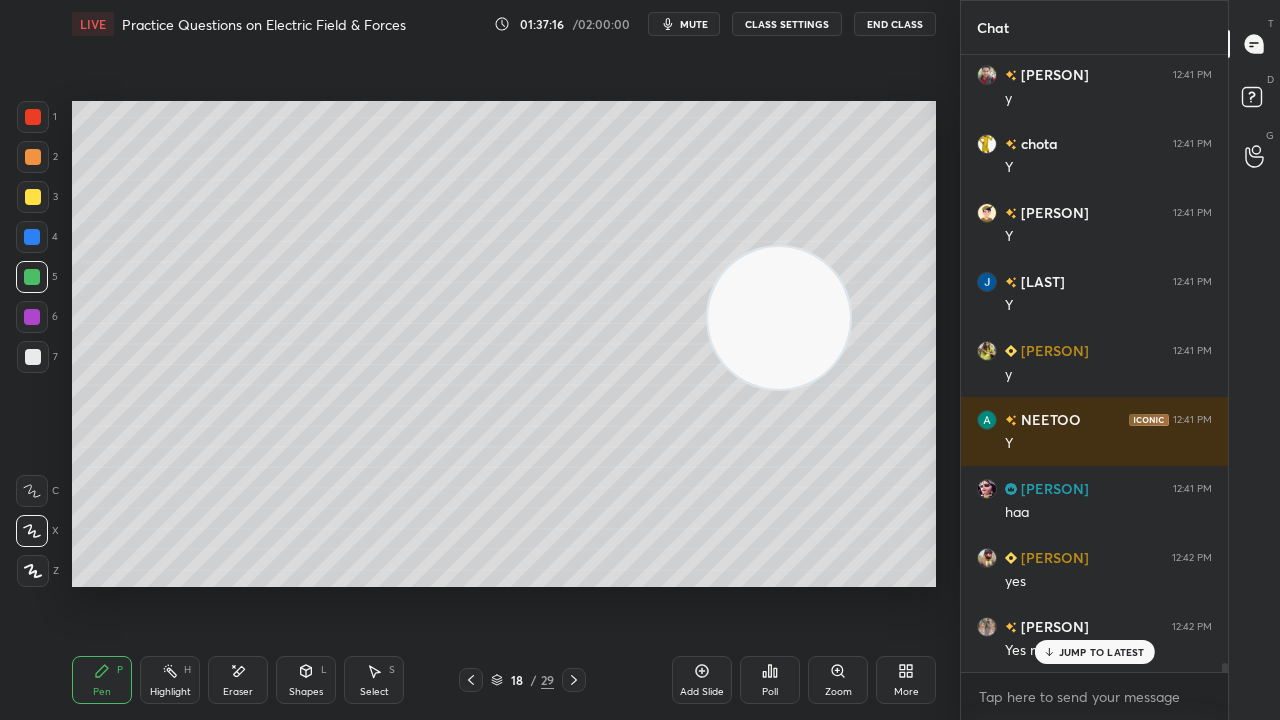 click on "JUMP TO LATEST" at bounding box center (1102, 652) 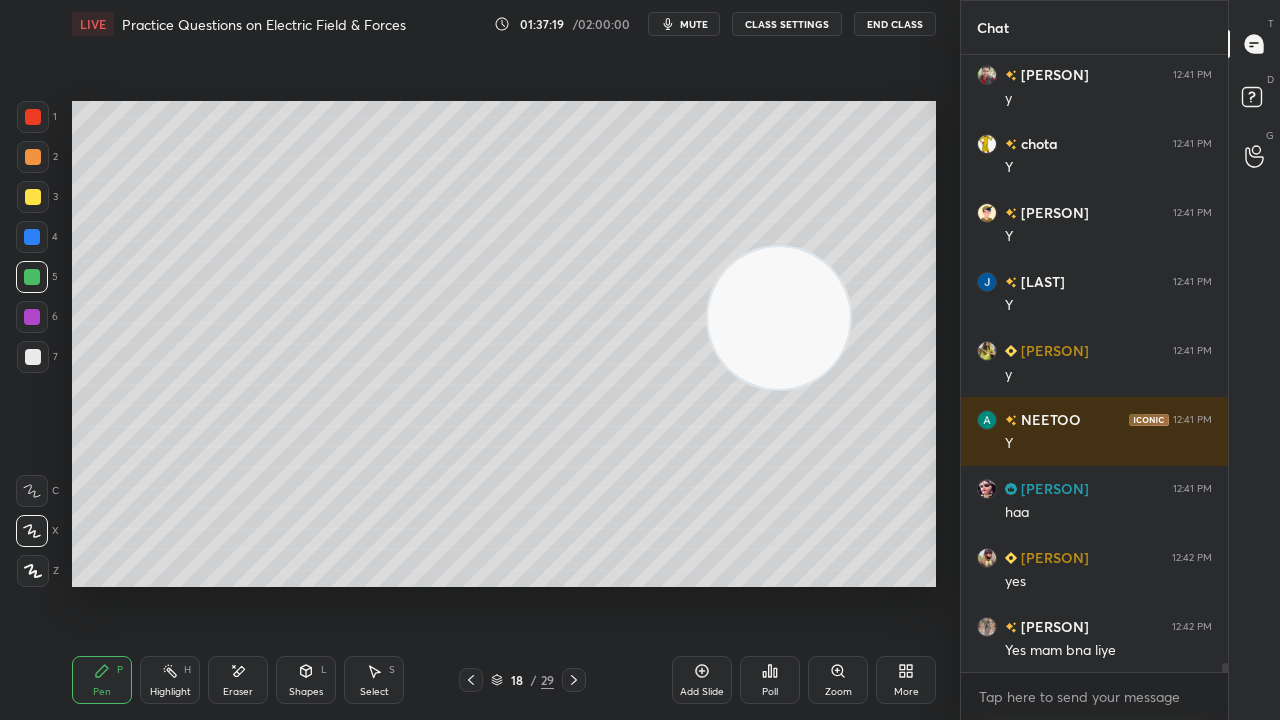 scroll, scrollTop: 43858, scrollLeft: 0, axis: vertical 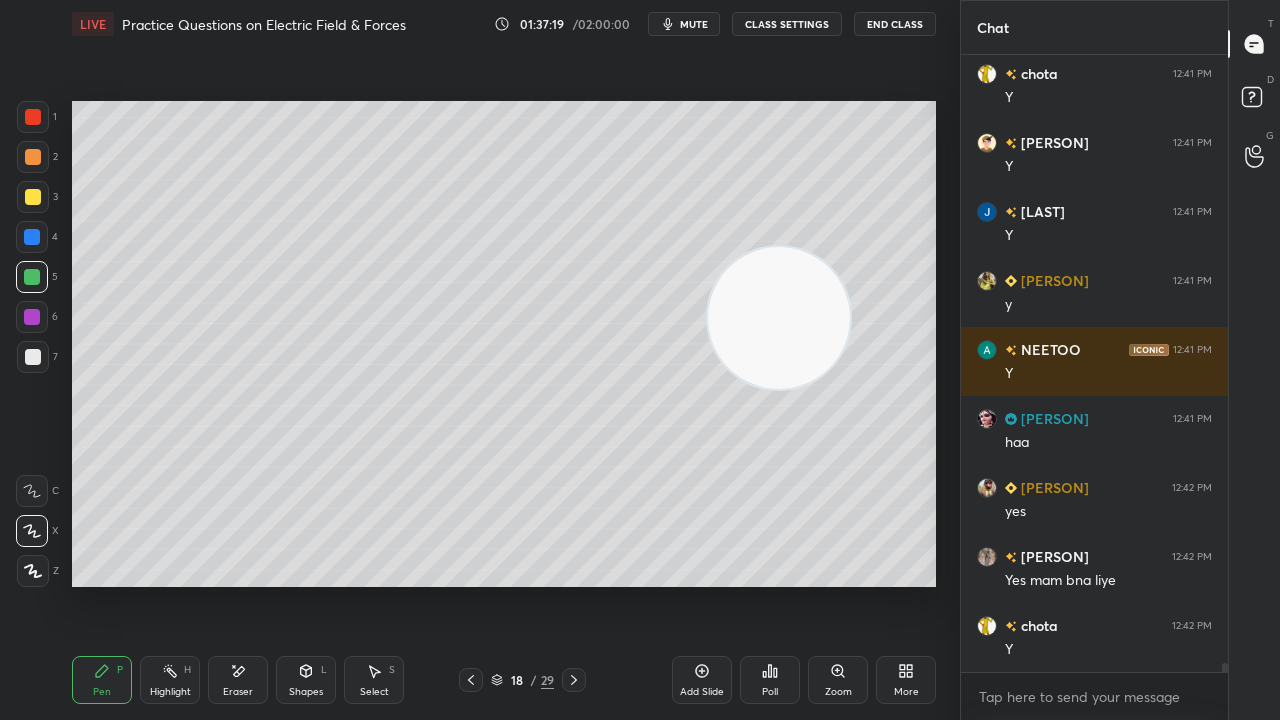 click 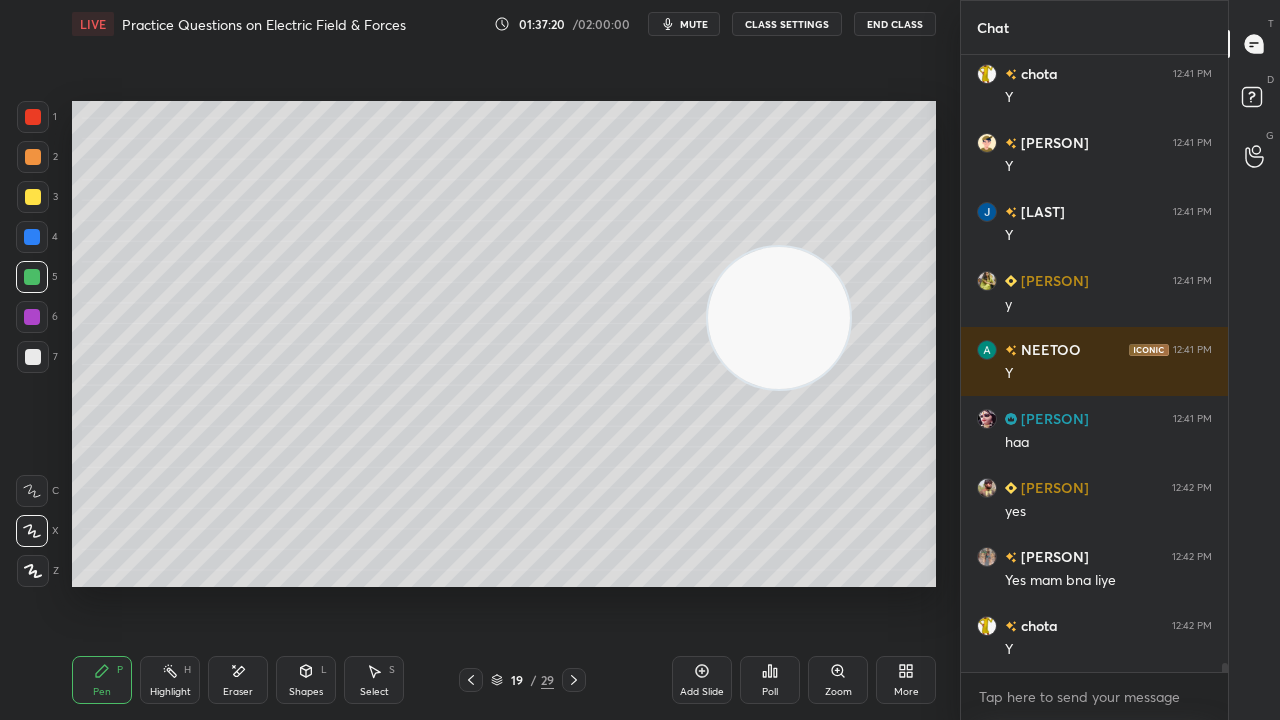 drag, startPoint x: 575, startPoint y: 679, endPoint x: 586, endPoint y: 719, distance: 41.484936 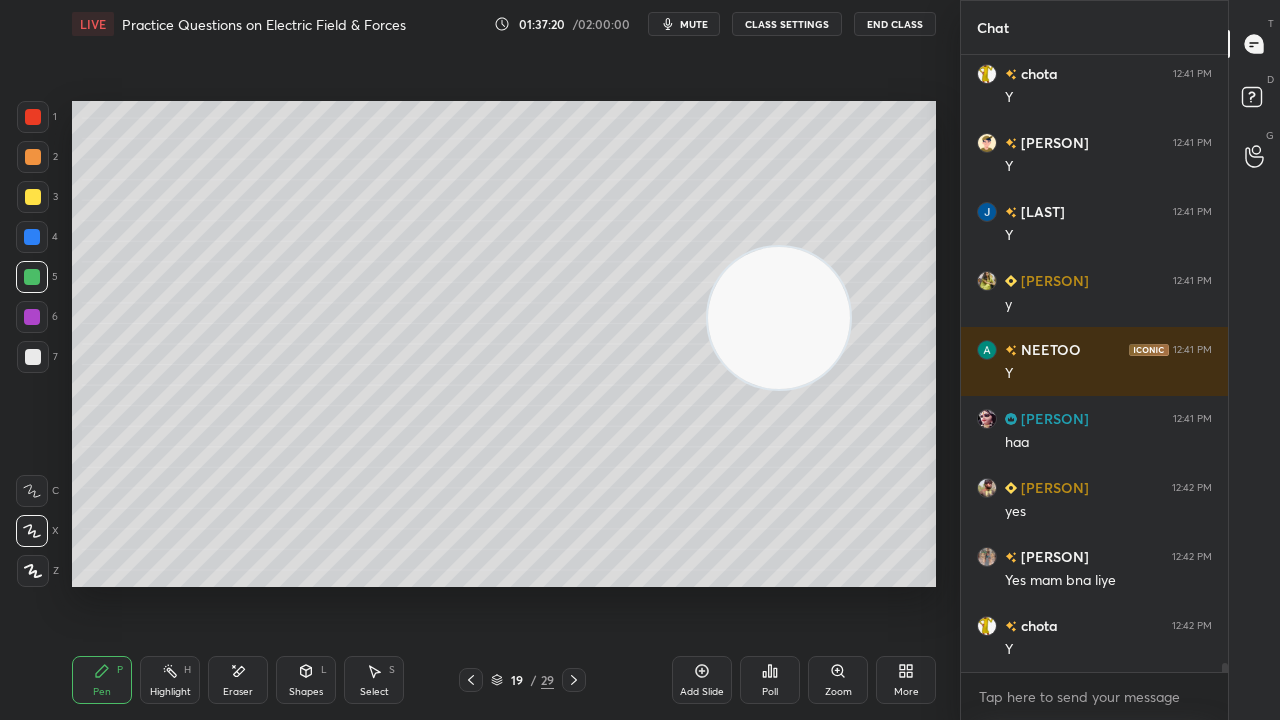 click on "Pen P Highlight H Eraser Shapes L Select S 19 / 29 Add Slide Poll Zoom More" at bounding box center [504, 680] 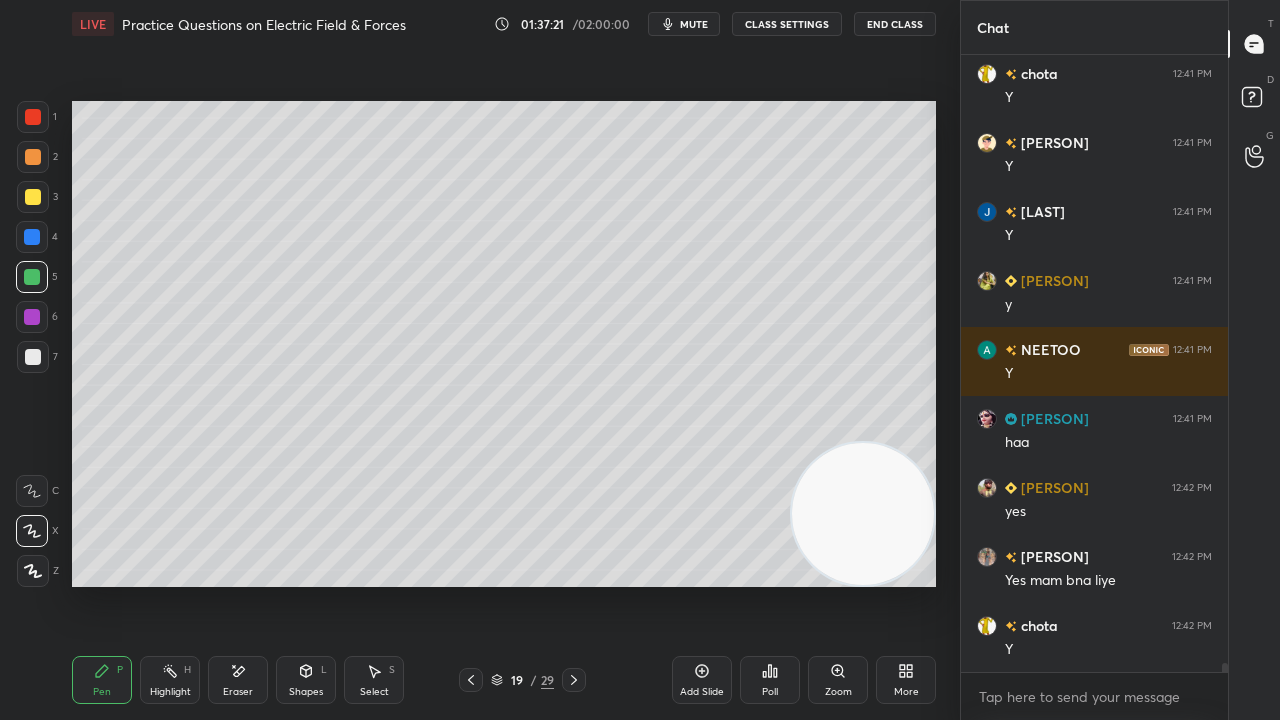 drag, startPoint x: 773, startPoint y: 319, endPoint x: 910, endPoint y: 719, distance: 422.81082 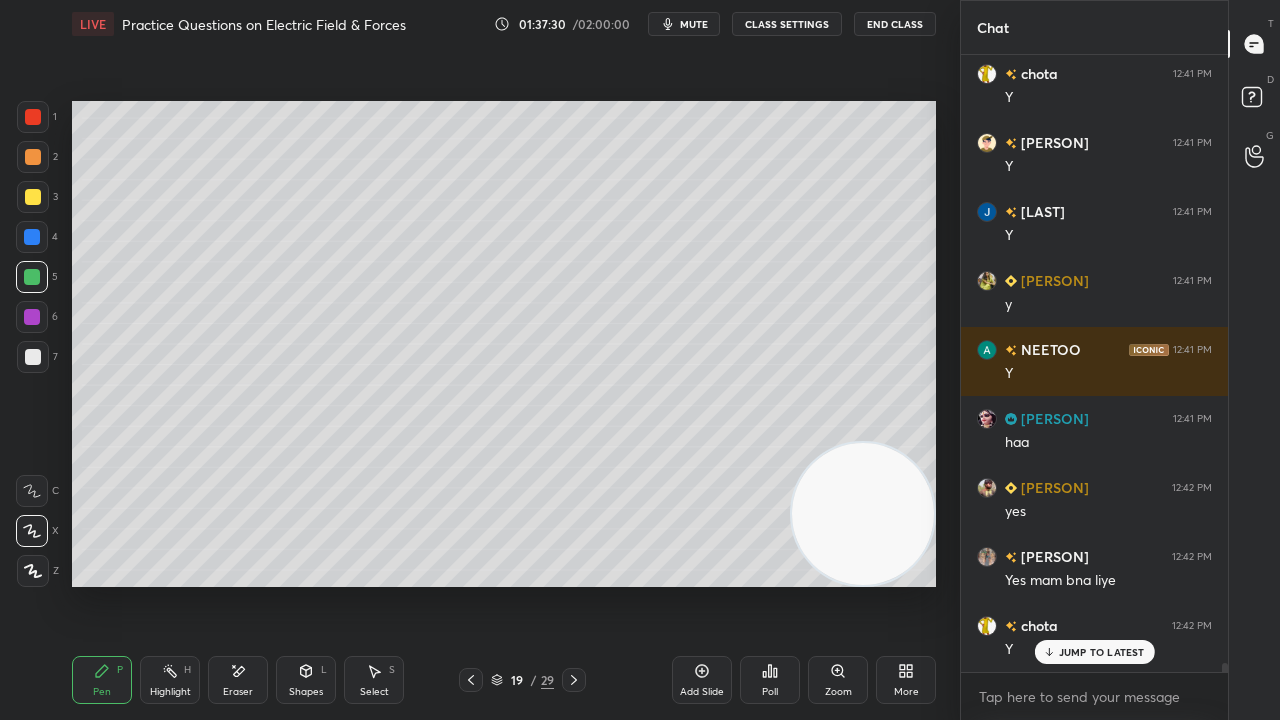 scroll, scrollTop: 43926, scrollLeft: 0, axis: vertical 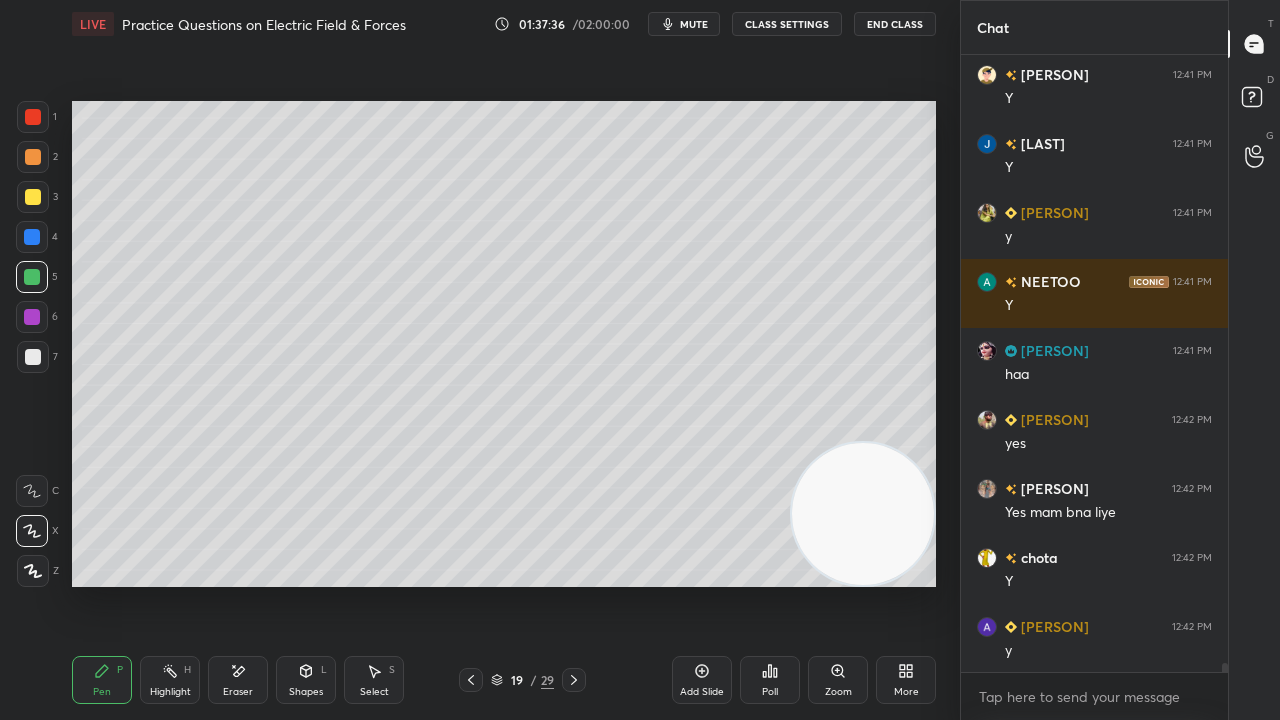 drag, startPoint x: 255, startPoint y: 694, endPoint x: 356, endPoint y: 626, distance: 121.75796 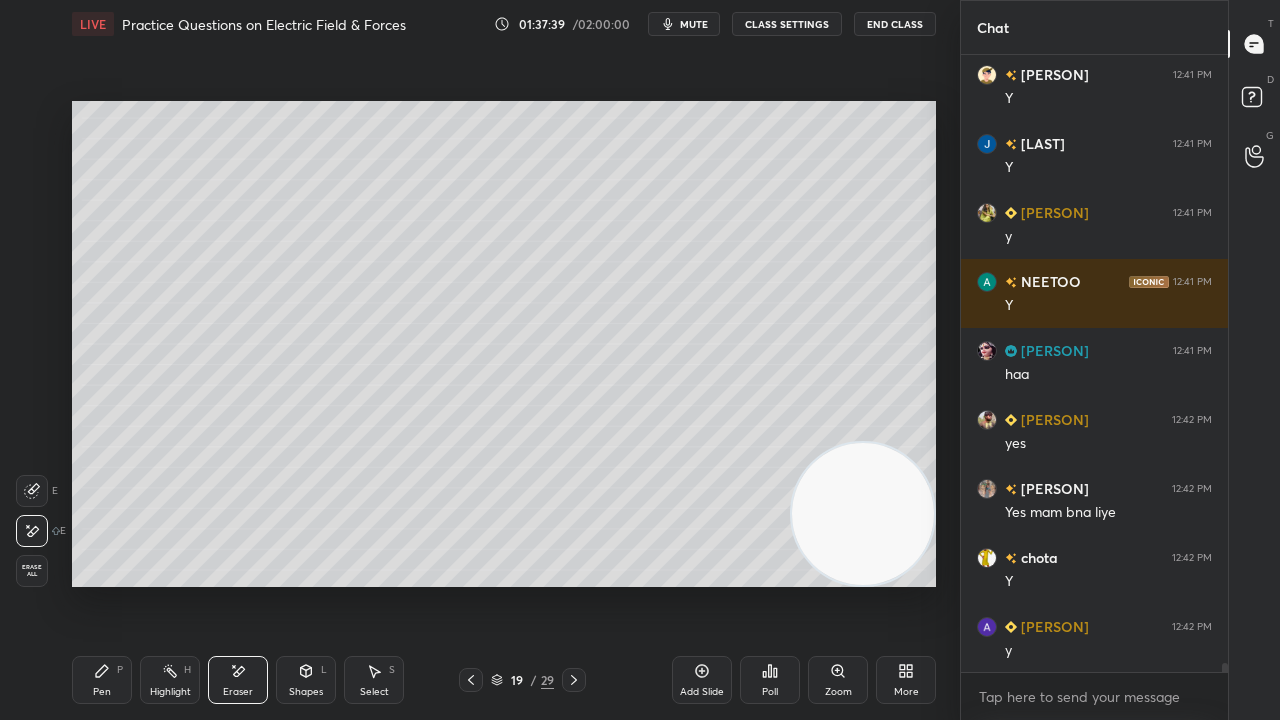 drag, startPoint x: 88, startPoint y: 677, endPoint x: 79, endPoint y: 682, distance: 10.29563 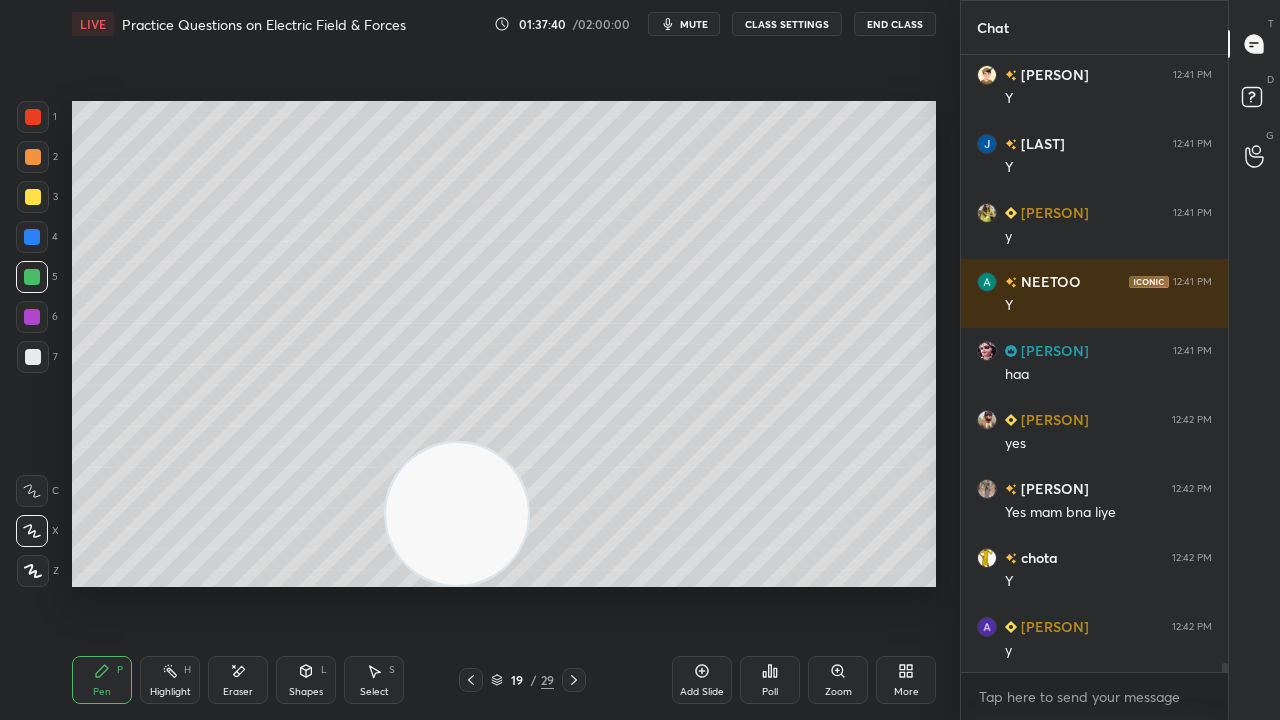 drag, startPoint x: 872, startPoint y: 536, endPoint x: 0, endPoint y: 610, distance: 875.1343 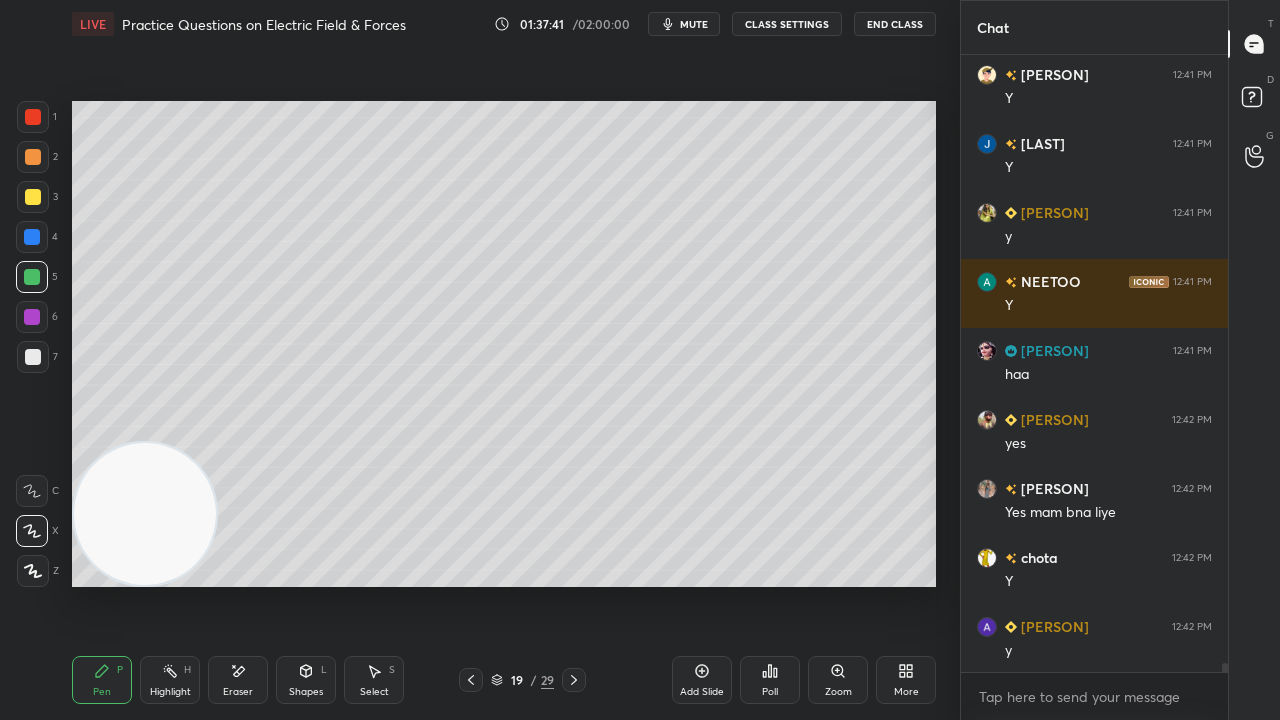 click at bounding box center [33, 357] 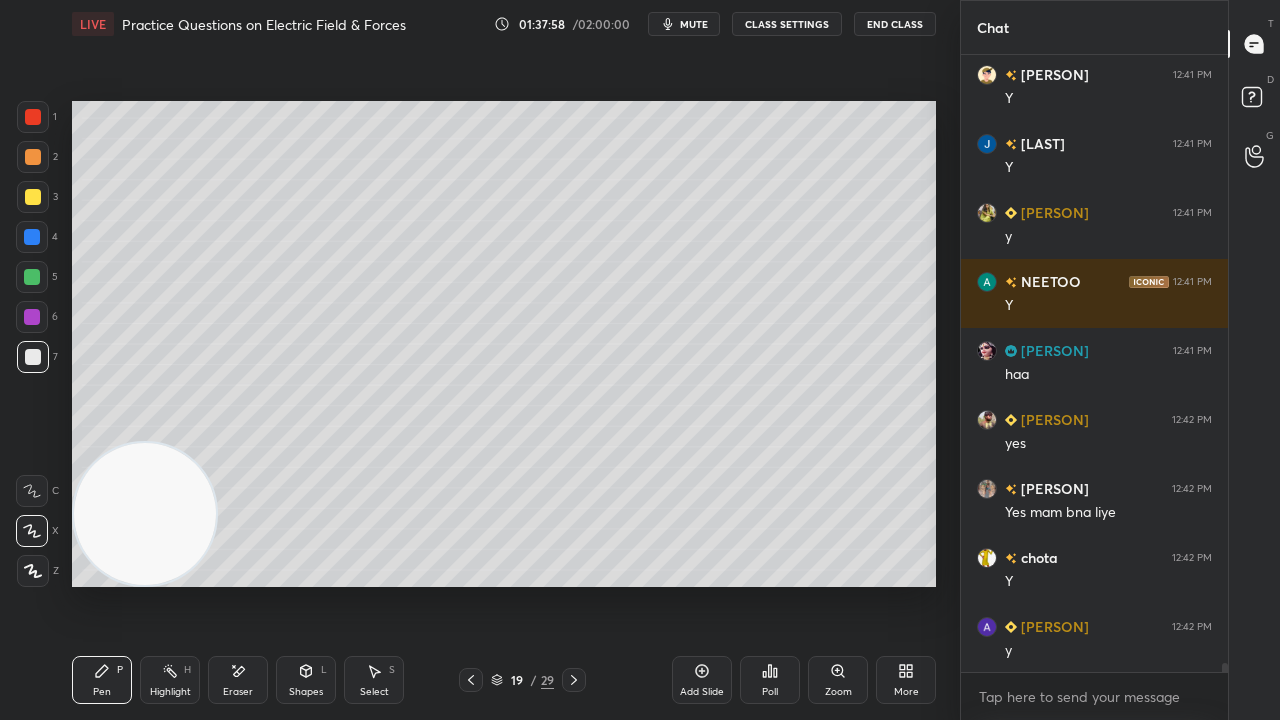 click at bounding box center (33, 197) 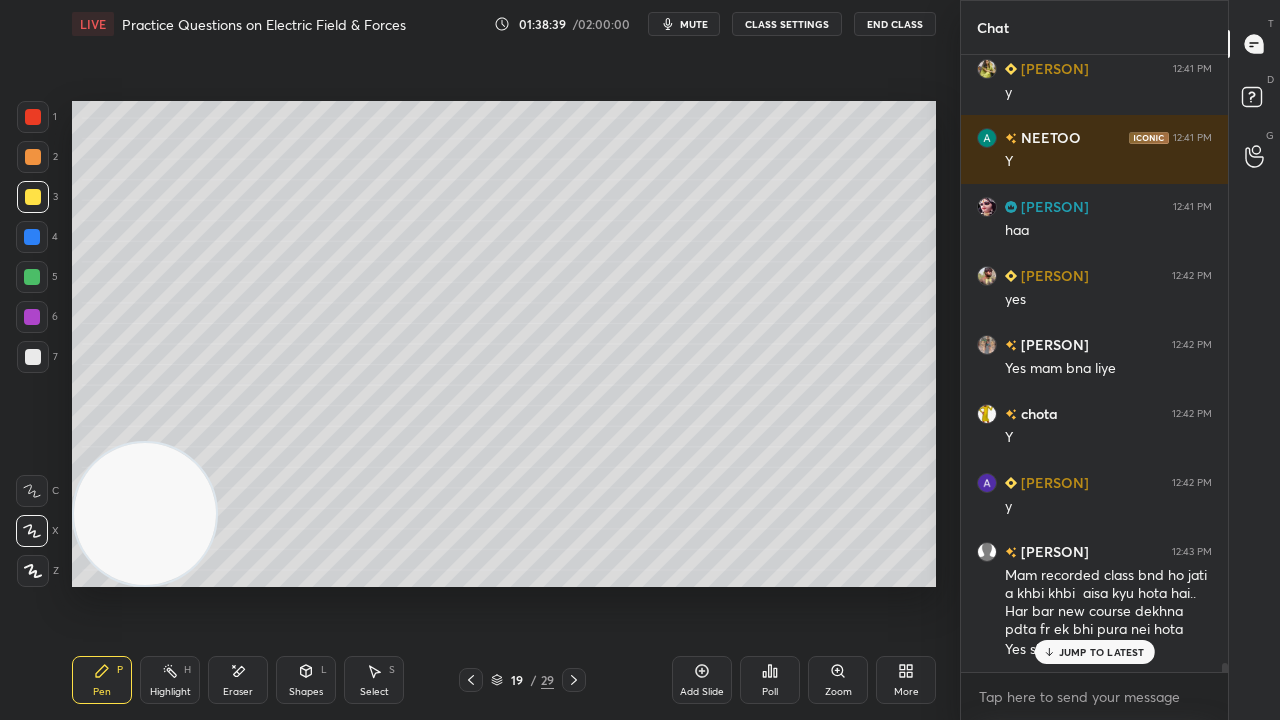 scroll, scrollTop: 44138, scrollLeft: 0, axis: vertical 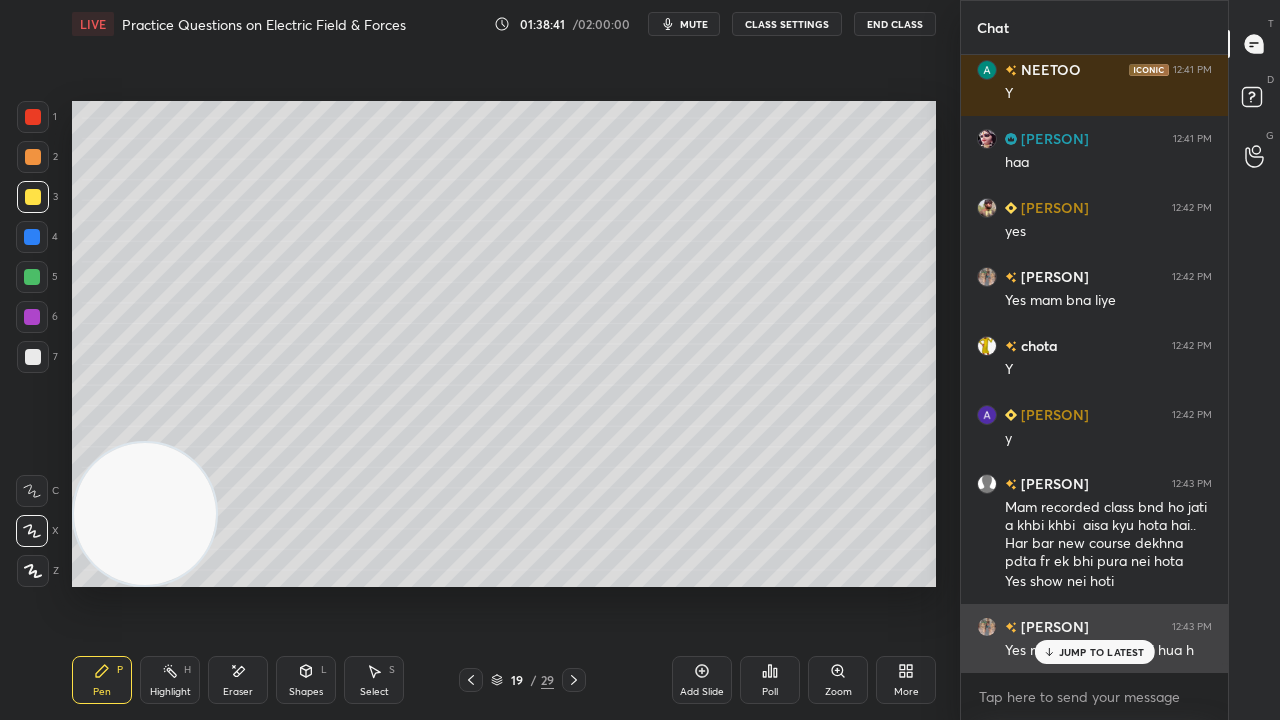 click on "JUMP TO LATEST" at bounding box center [1094, 652] 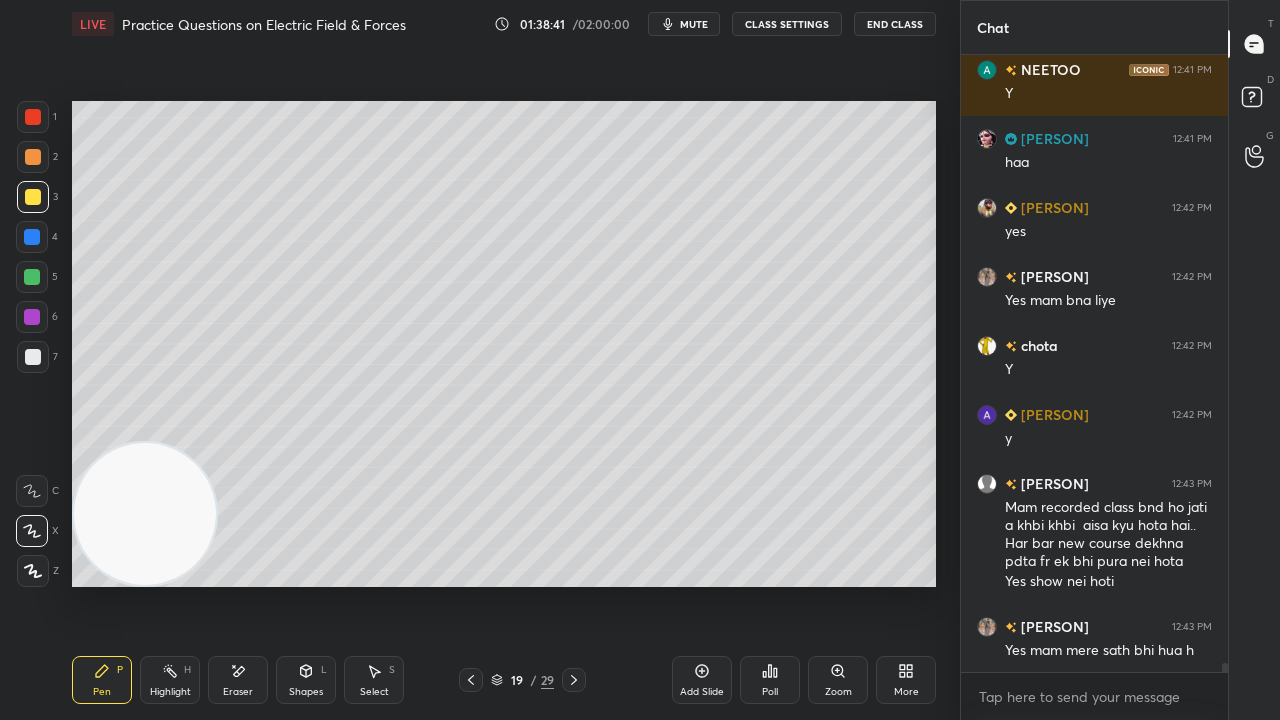 click on "x" at bounding box center (1094, 696) 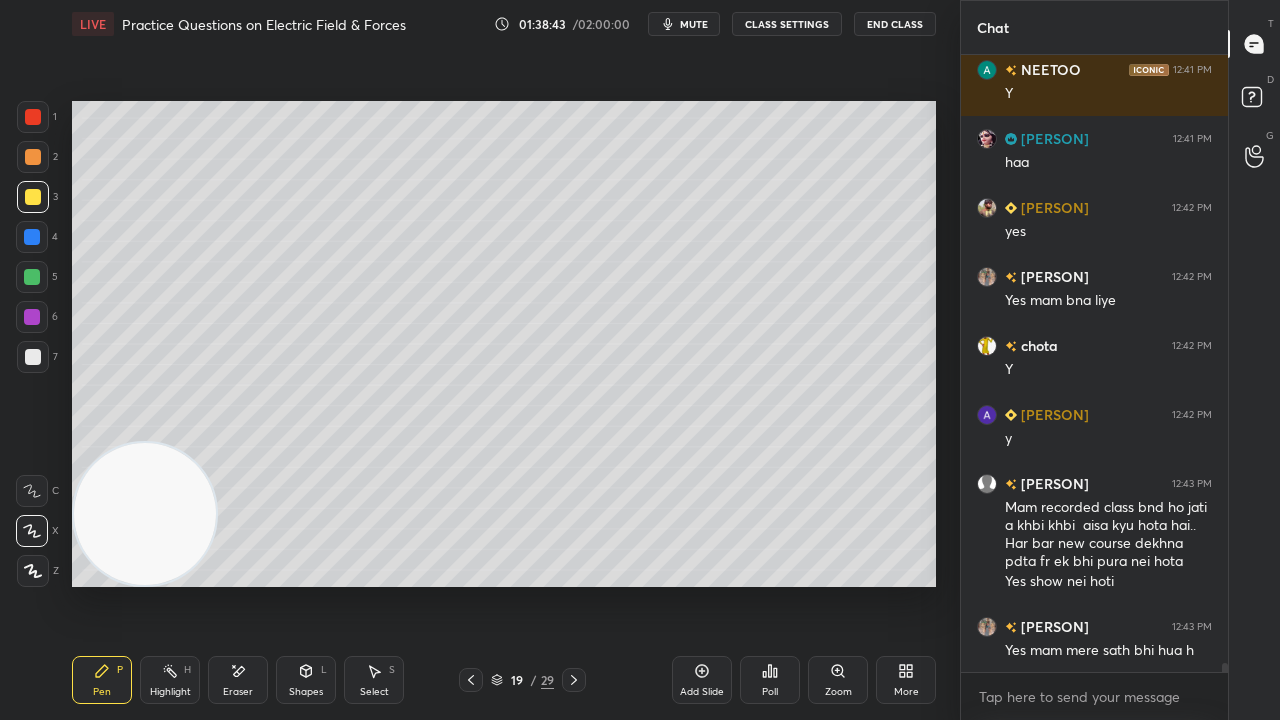 click on "mute" at bounding box center (694, 24) 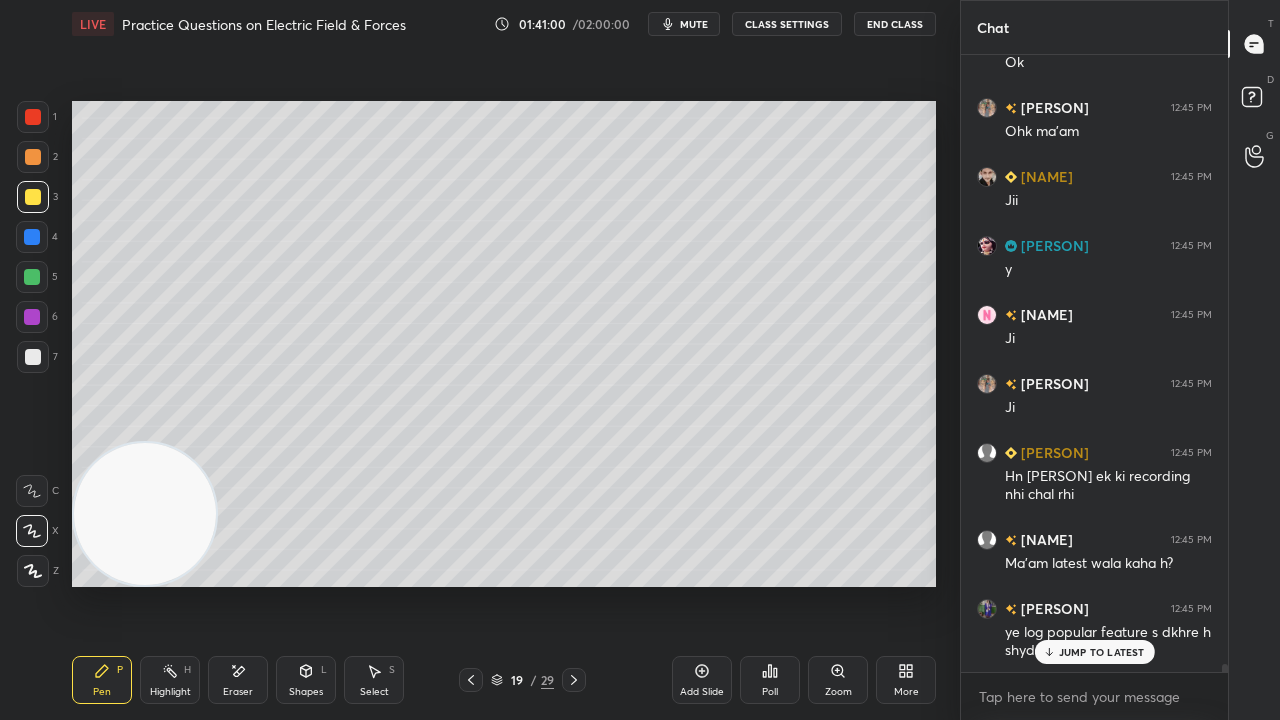 scroll, scrollTop: 46220, scrollLeft: 0, axis: vertical 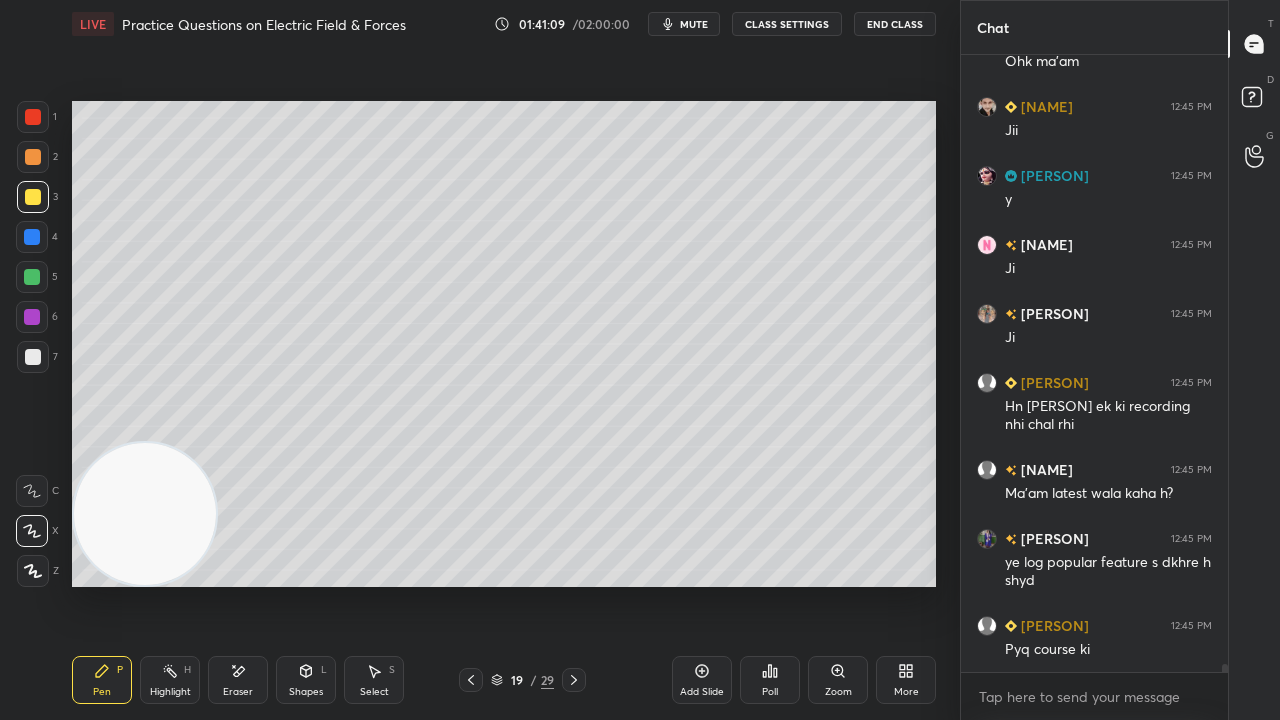click on "Eraser" at bounding box center [238, 680] 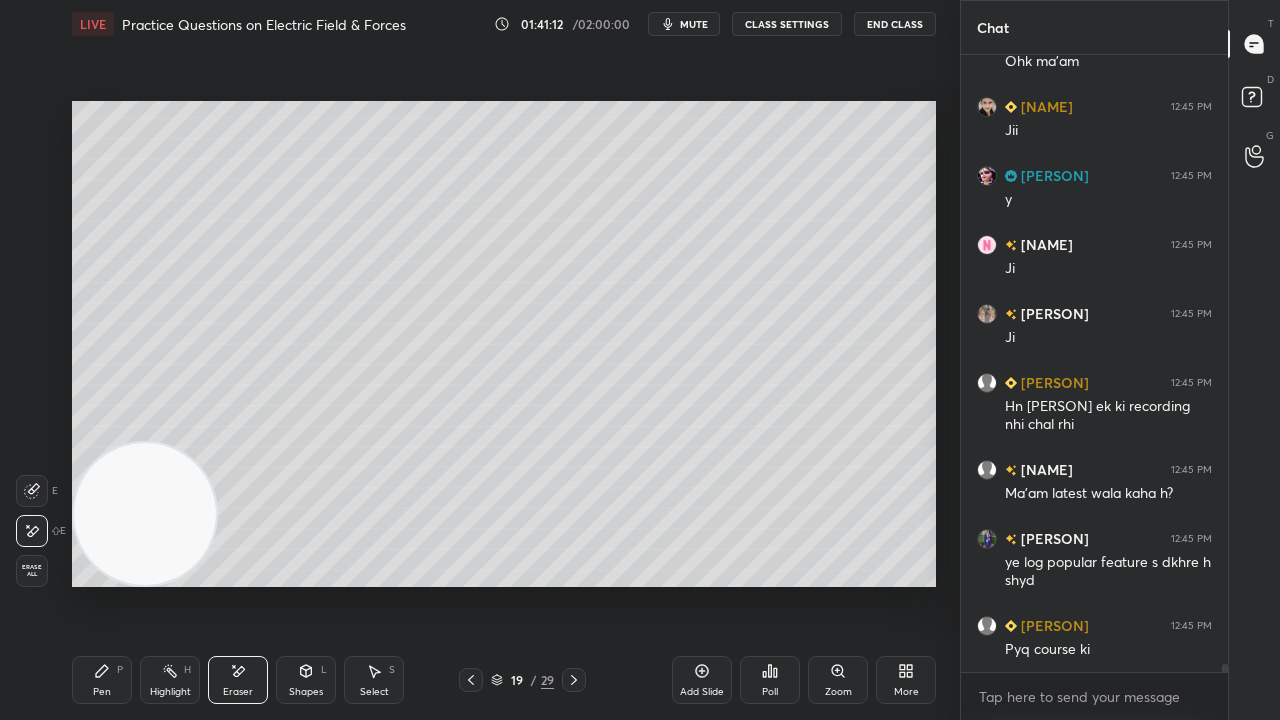 click on "Pen P" at bounding box center [102, 680] 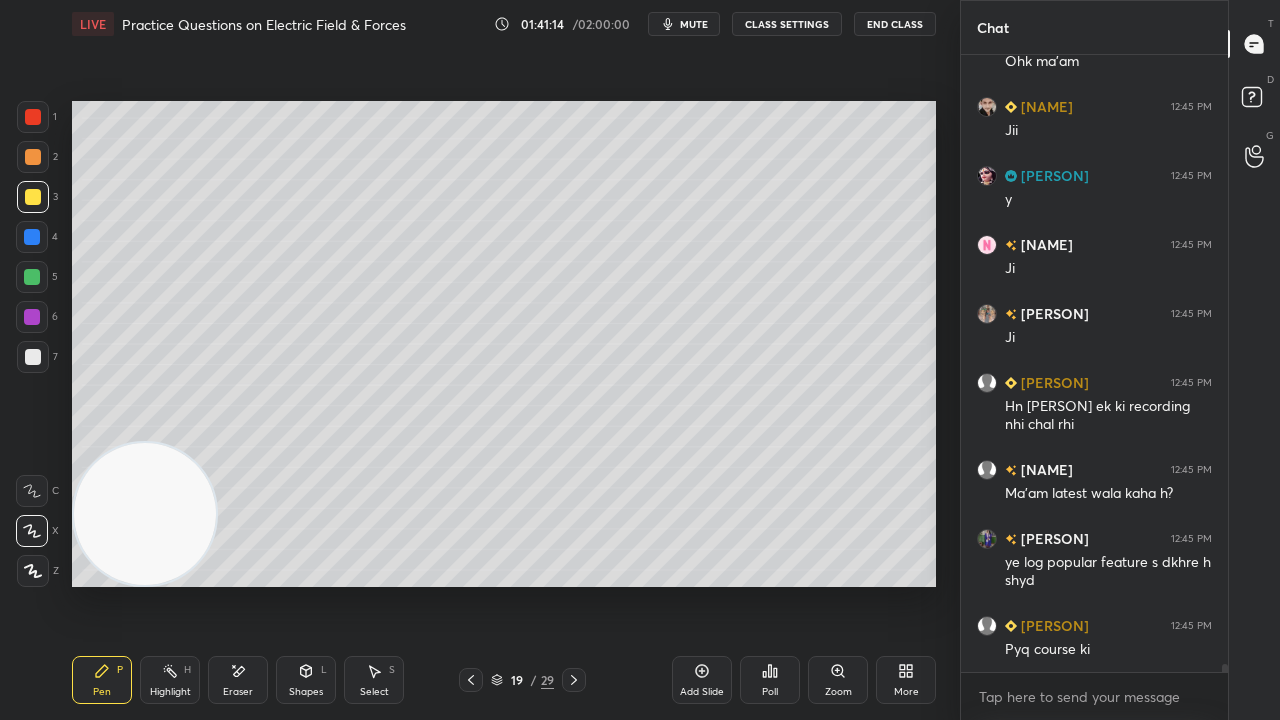 click on "mute" at bounding box center (684, 24) 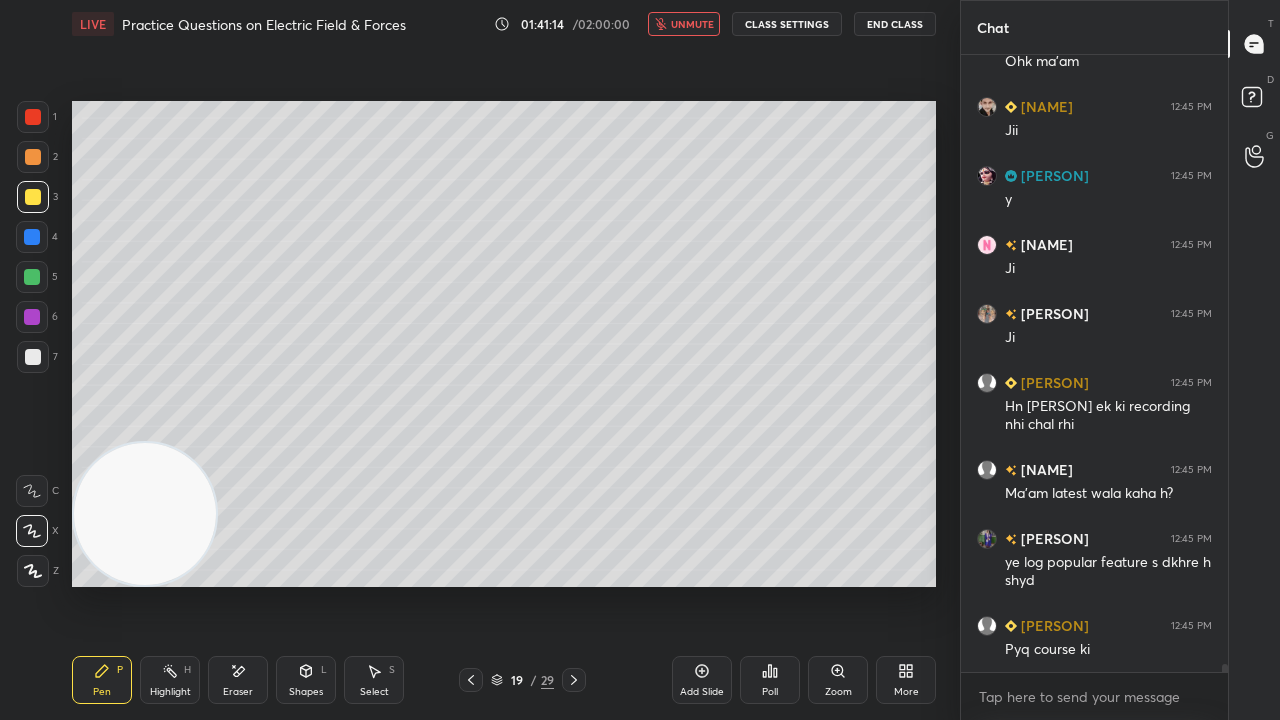 click on "unmute" at bounding box center [692, 24] 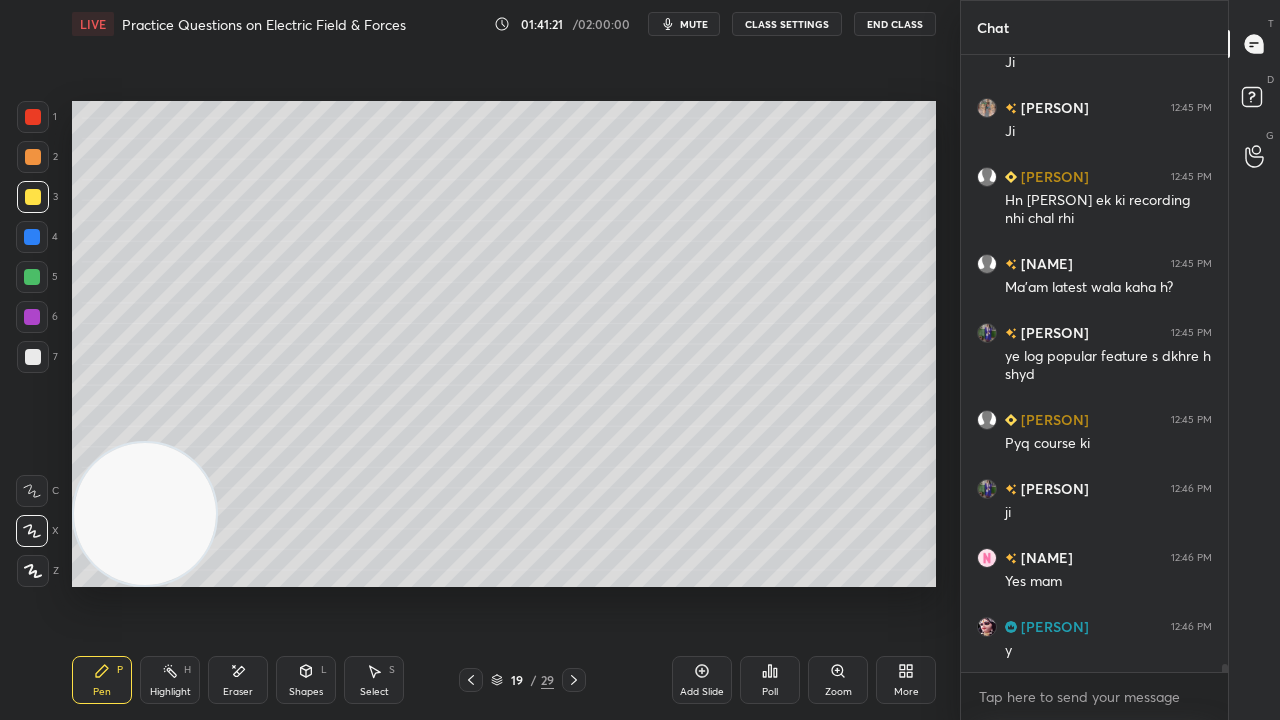 scroll, scrollTop: 46496, scrollLeft: 0, axis: vertical 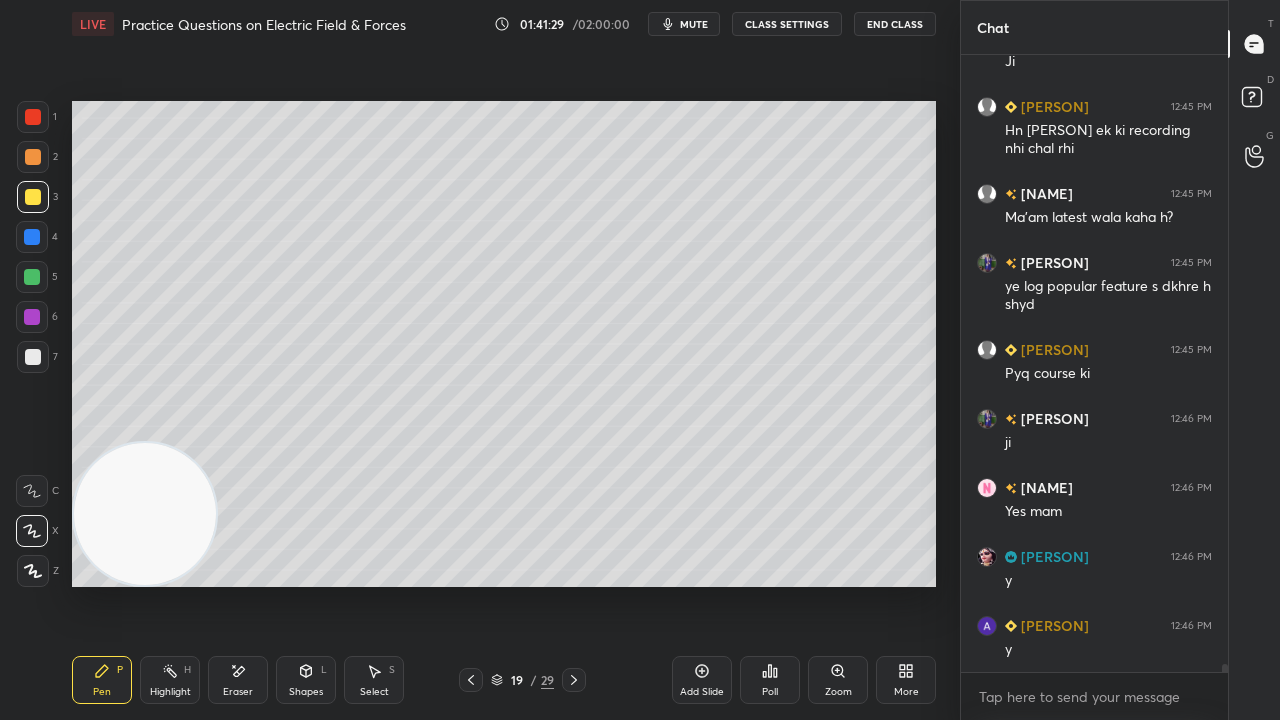 click on "mute" at bounding box center (684, 24) 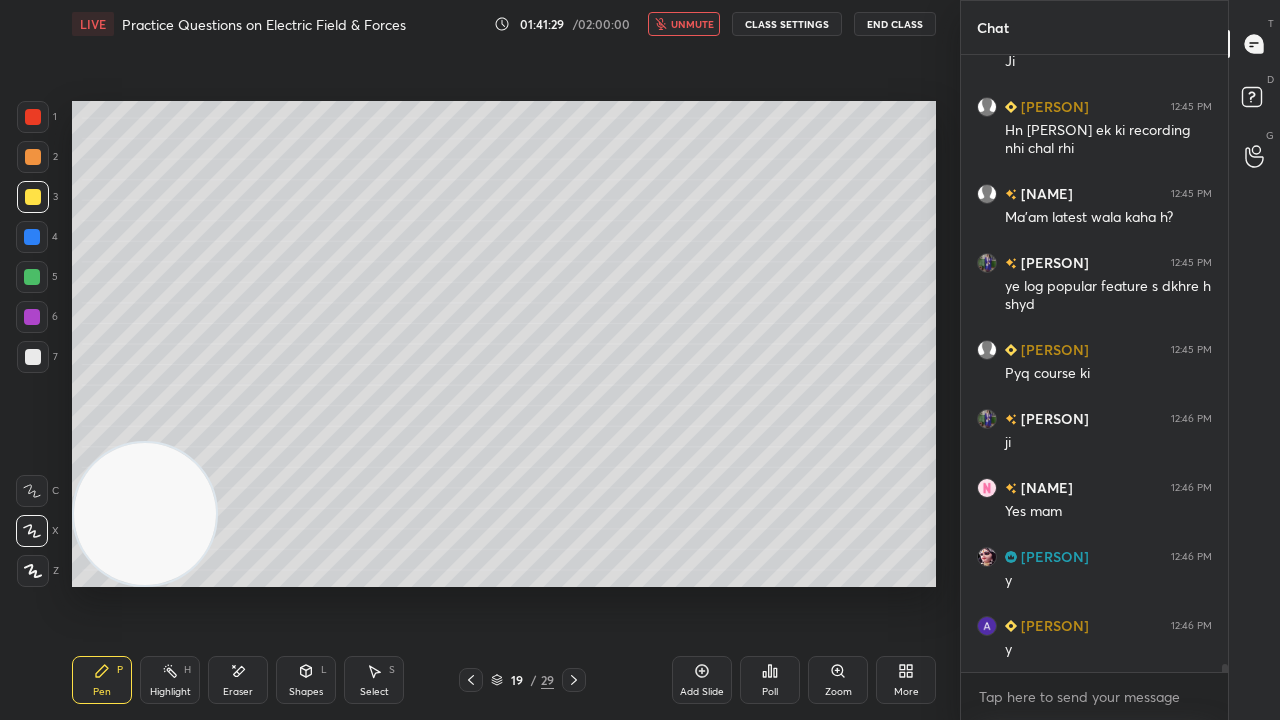 drag, startPoint x: 710, startPoint y: 22, endPoint x: 714, endPoint y: 10, distance: 12.649111 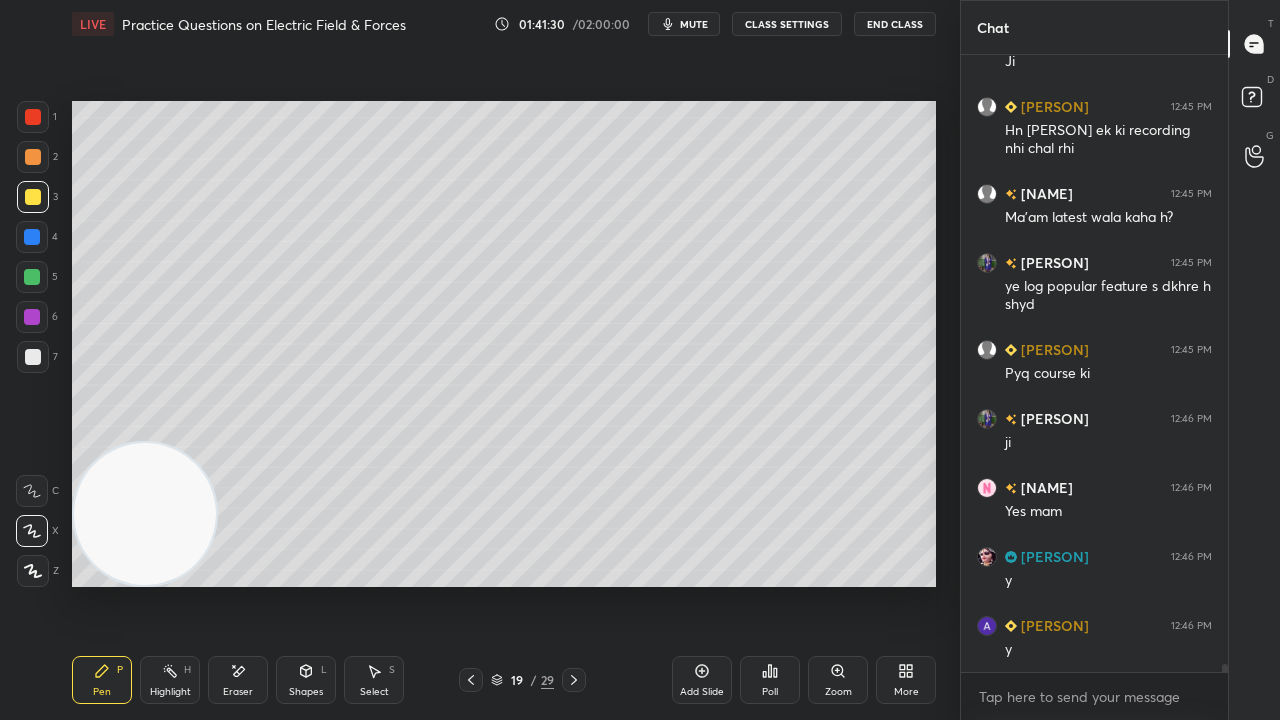 click at bounding box center [32, 277] 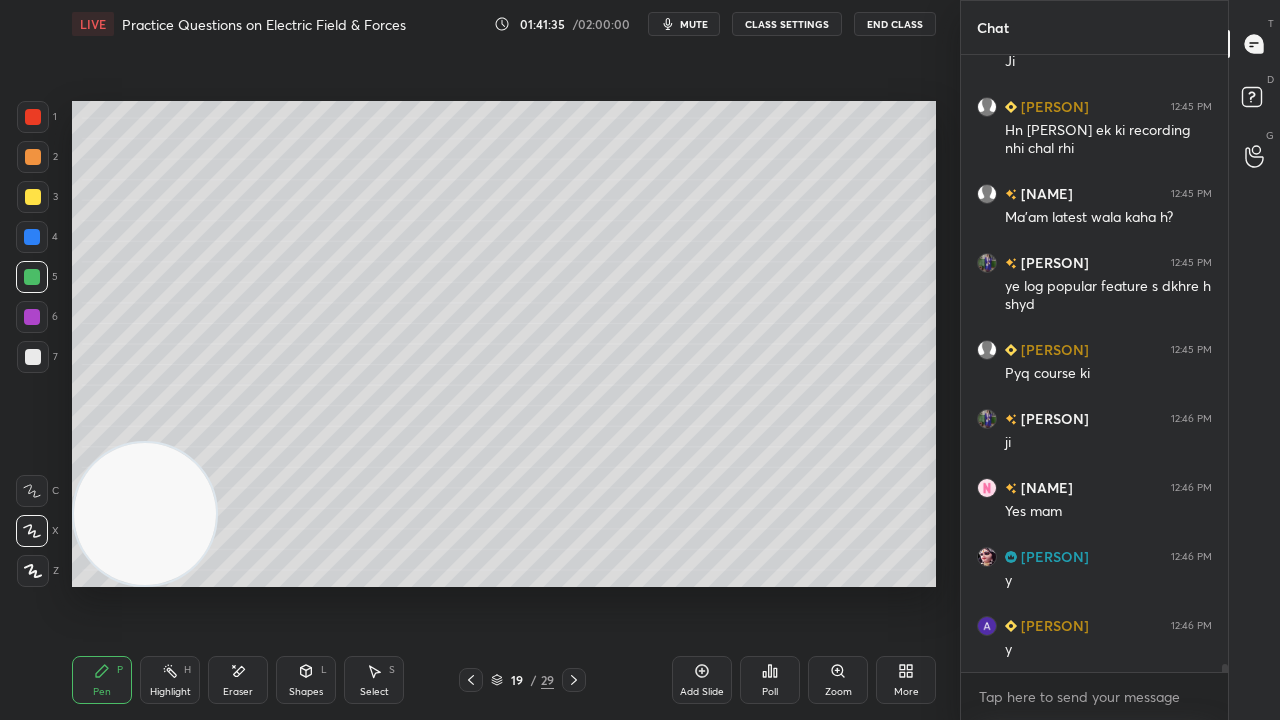 click 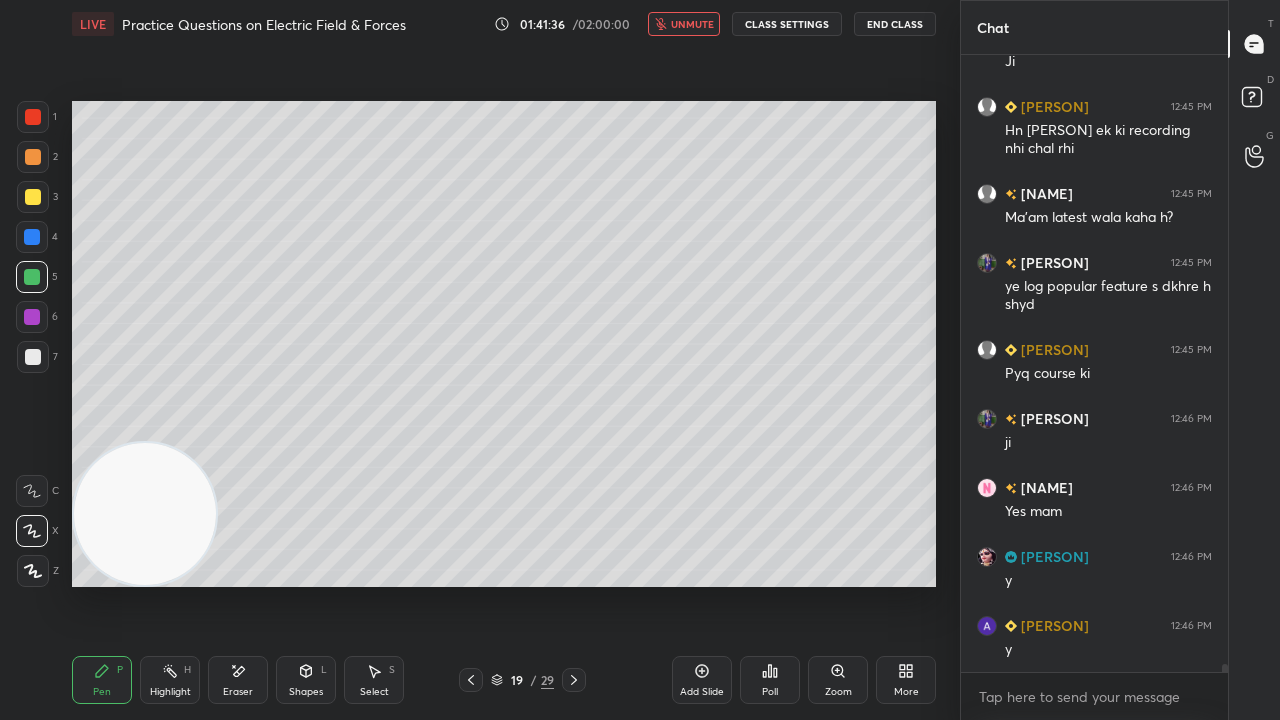 scroll, scrollTop: 46564, scrollLeft: 0, axis: vertical 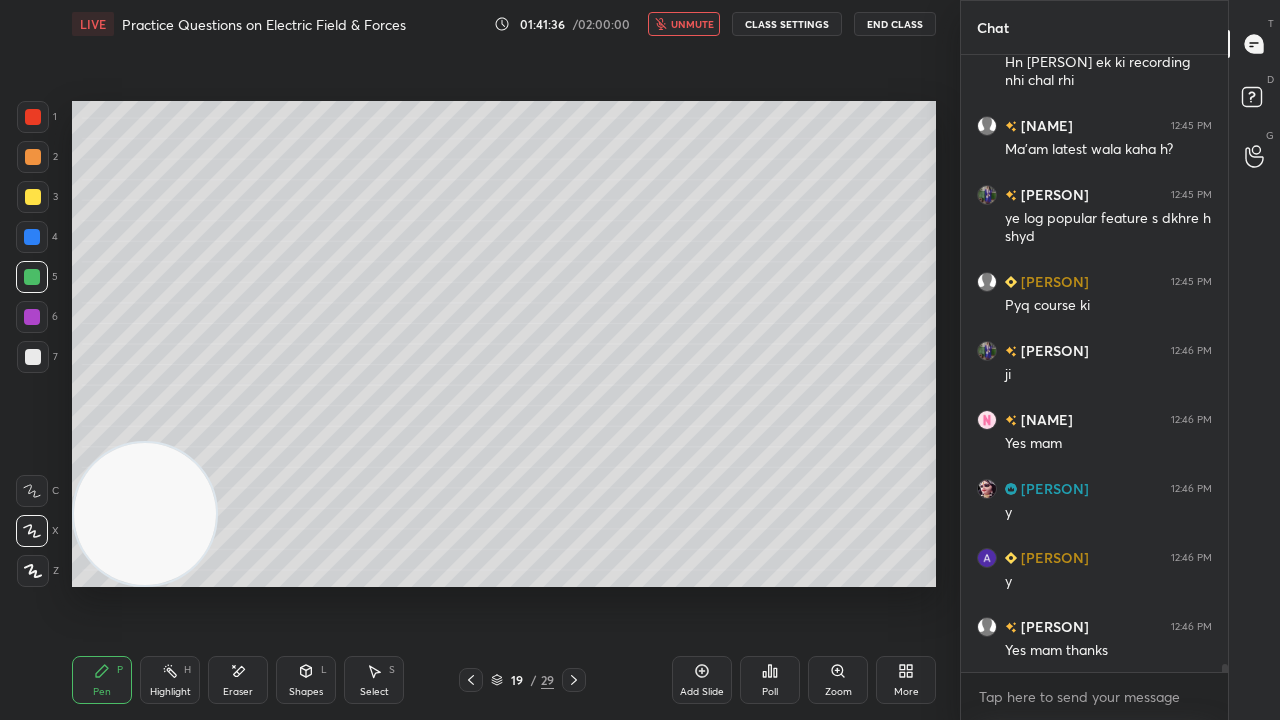 click on "unmute" at bounding box center [692, 24] 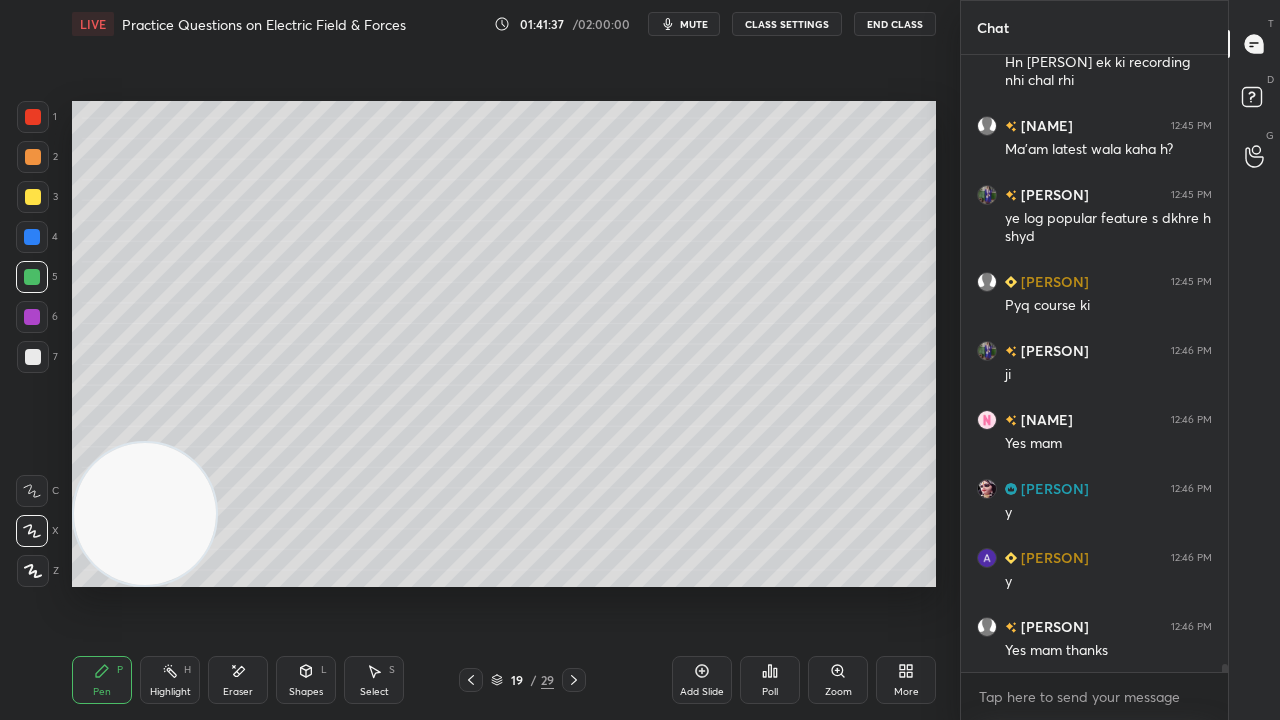 click on "1 2 3 4 5 6 7 C X Z E E Erase all   H H" at bounding box center [32, 344] 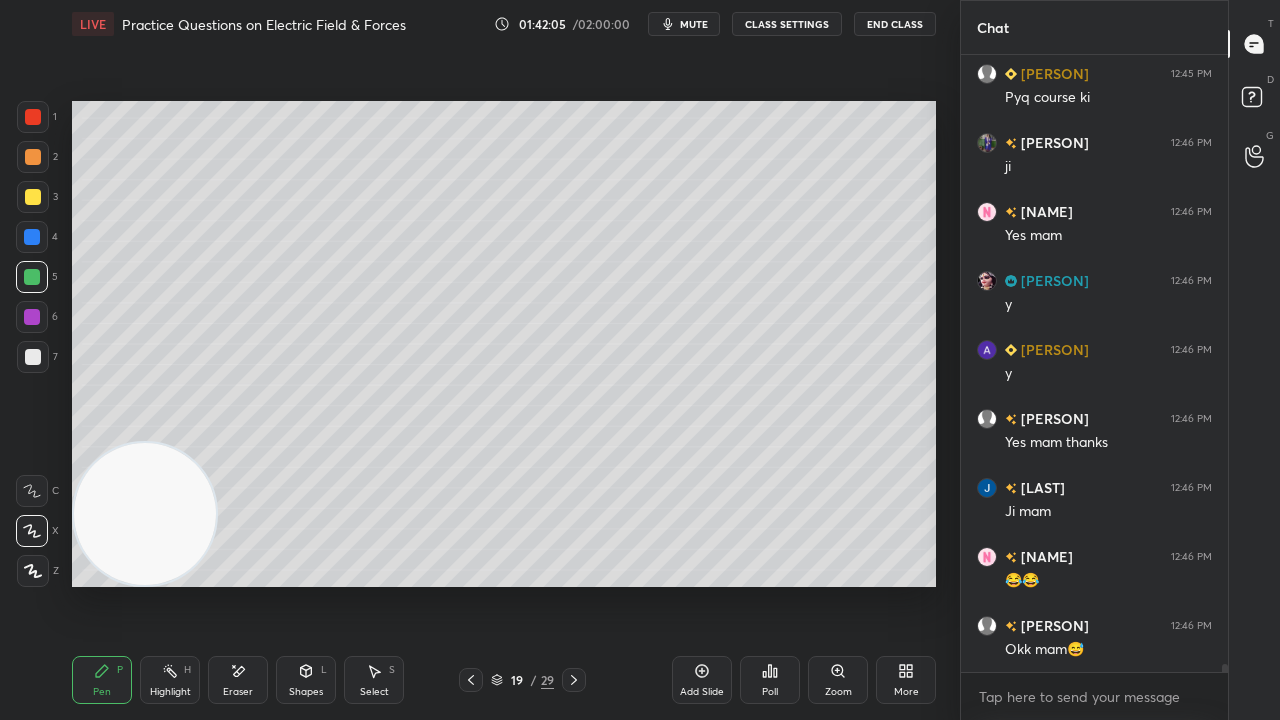 scroll, scrollTop: 46840, scrollLeft: 0, axis: vertical 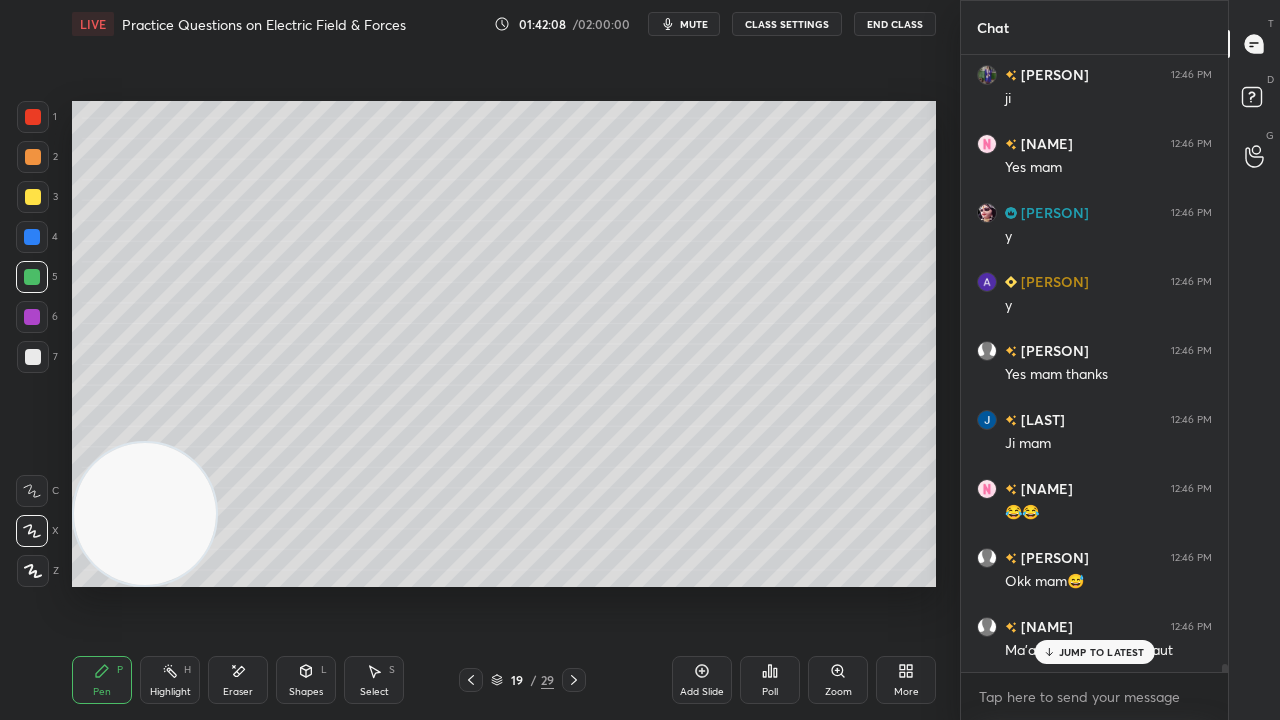drag, startPoint x: 1081, startPoint y: 658, endPoint x: 1073, endPoint y: 718, distance: 60.530983 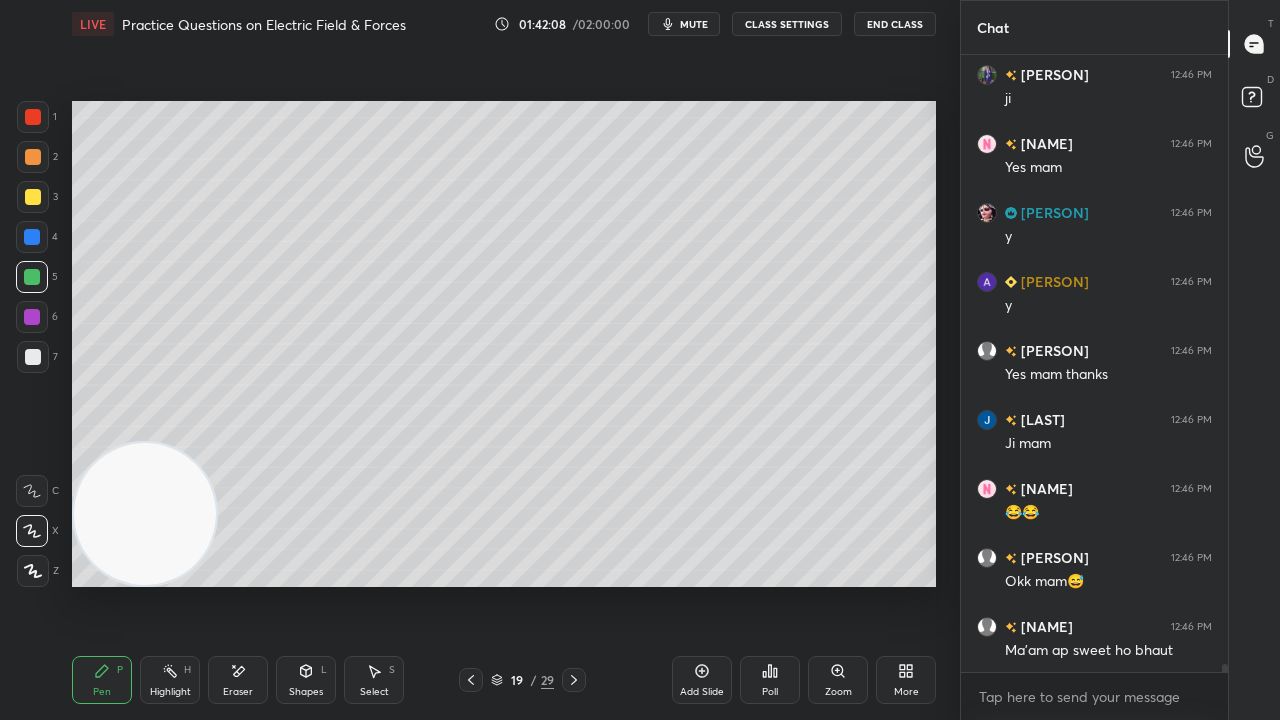 click on "x" at bounding box center (1094, 696) 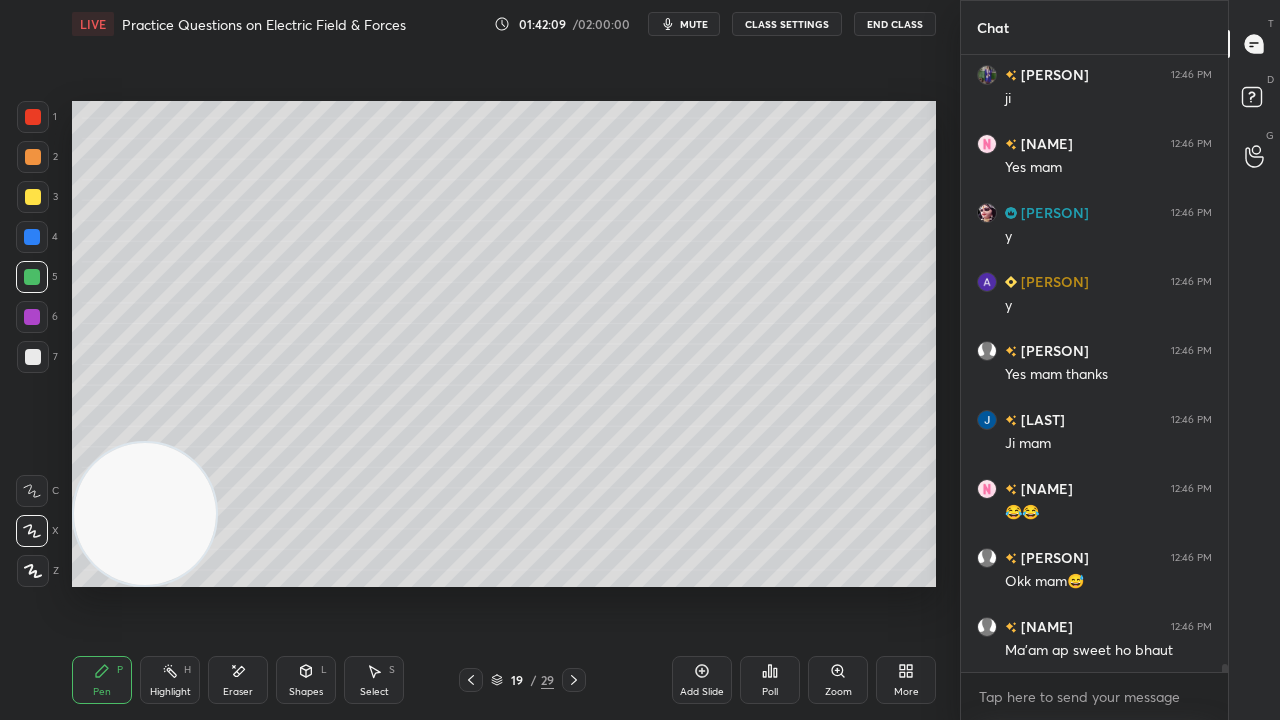 click 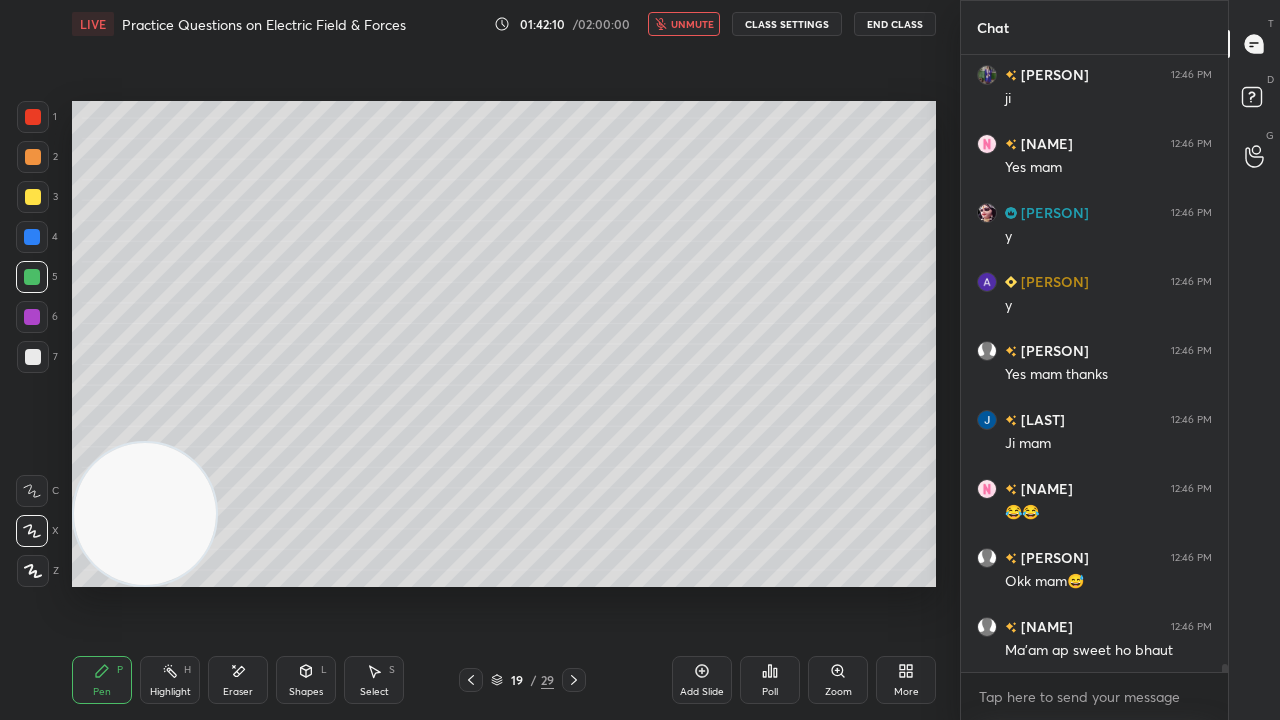 click on "unmute" at bounding box center [692, 24] 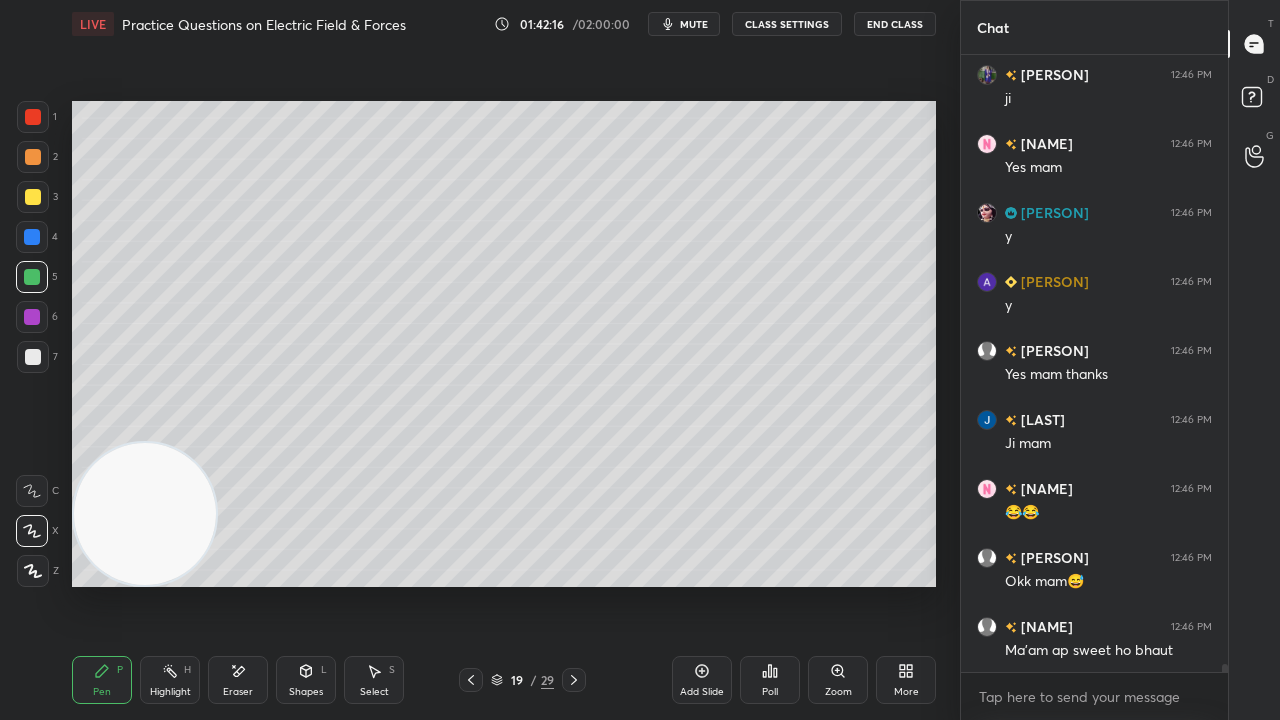 click on "mute" at bounding box center (694, 24) 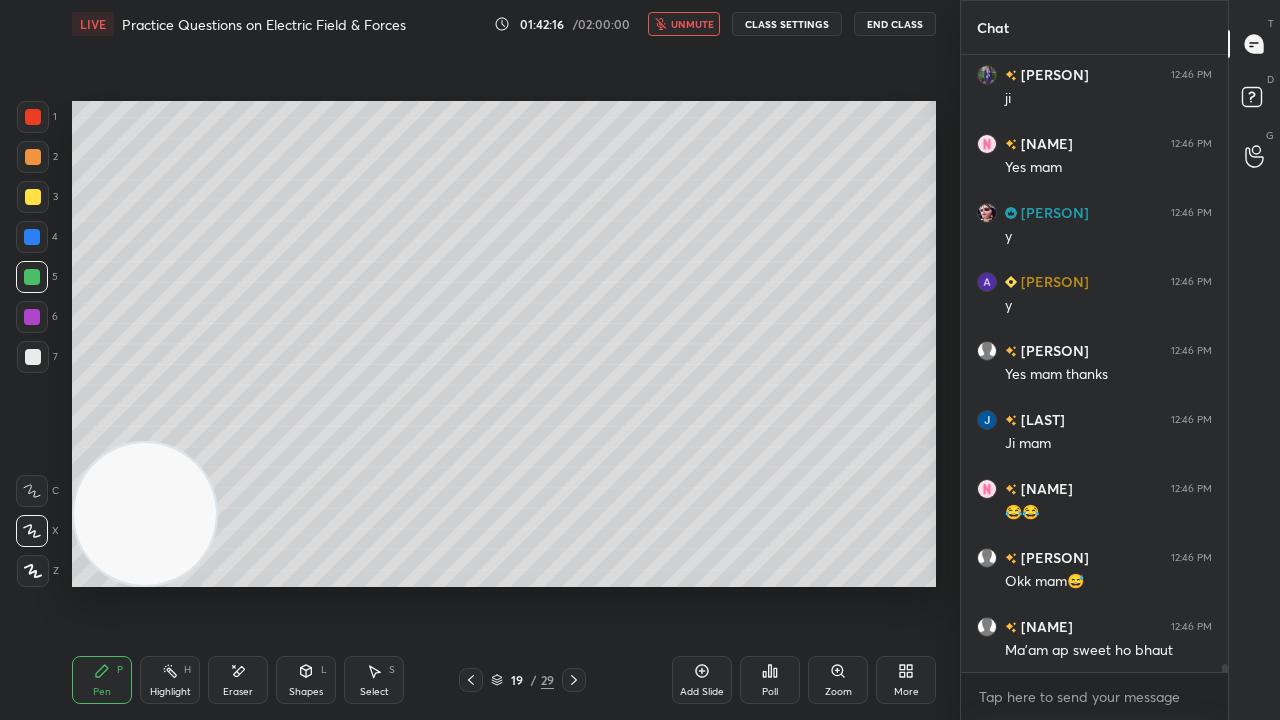 click on "unmute" at bounding box center (692, 24) 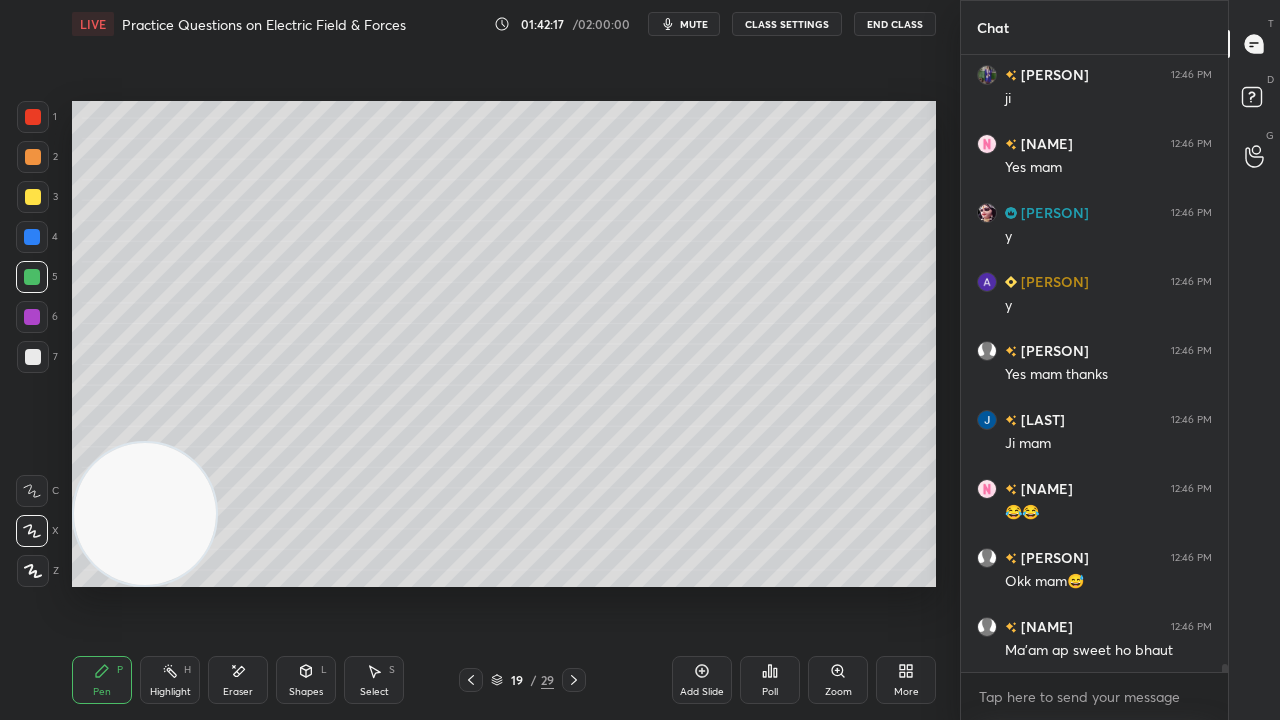 scroll, scrollTop: 46910, scrollLeft: 0, axis: vertical 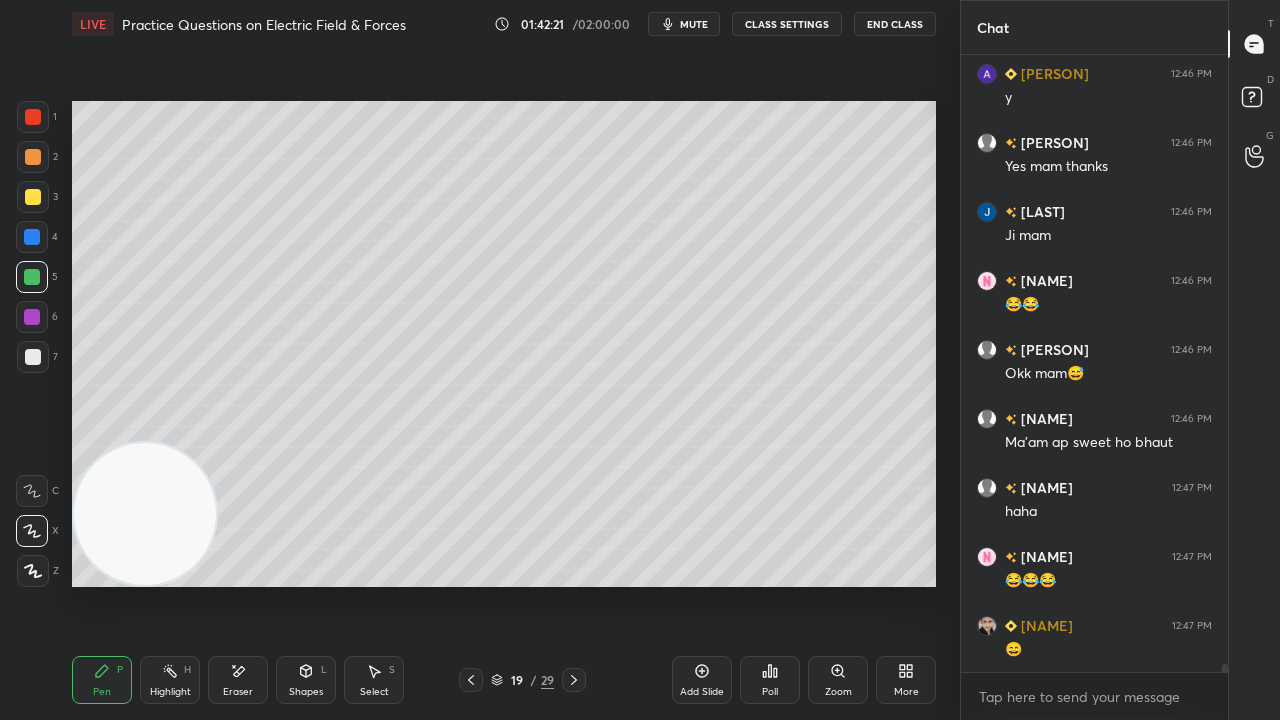 click on "mute" at bounding box center (684, 24) 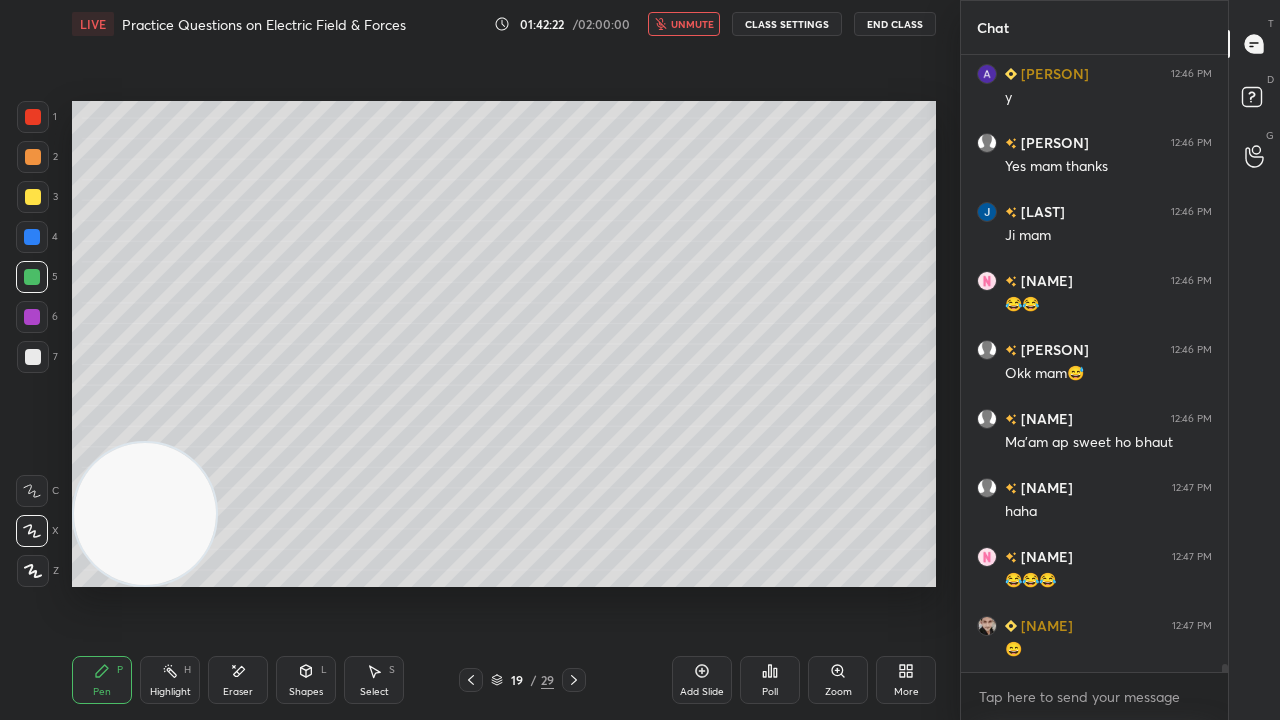 click on "unmute" at bounding box center [684, 24] 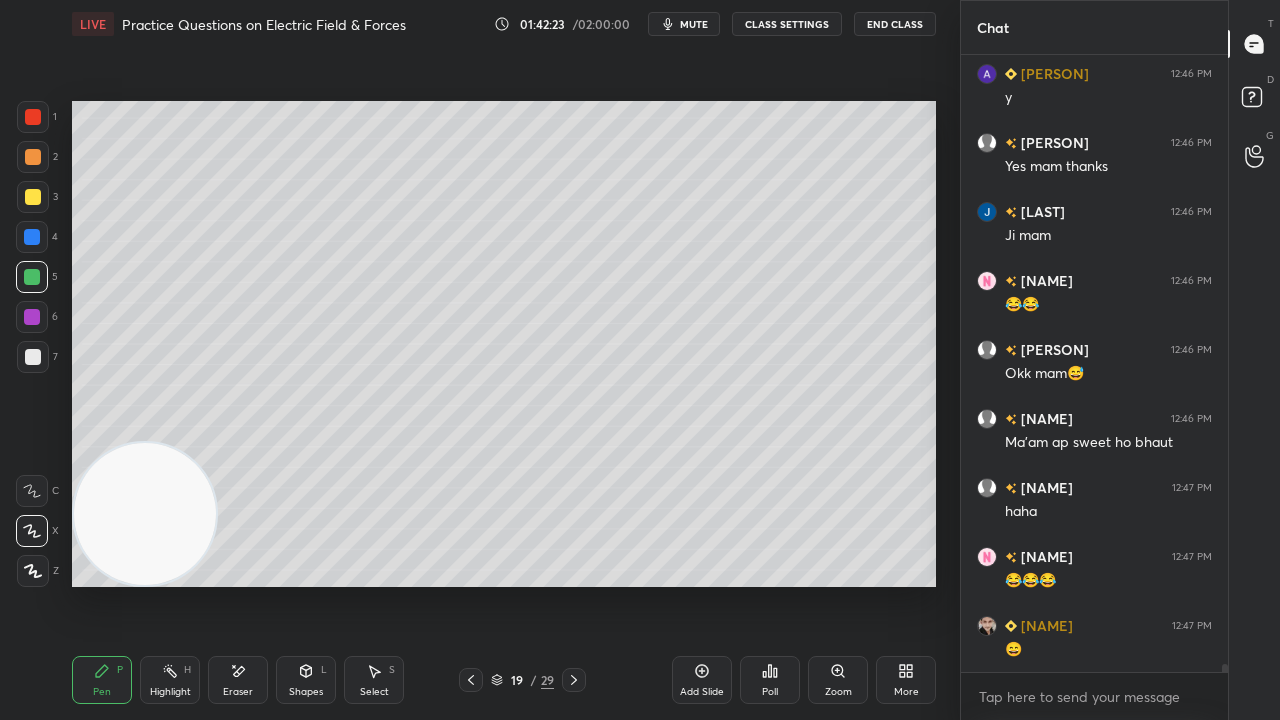 click on "mute" at bounding box center (694, 24) 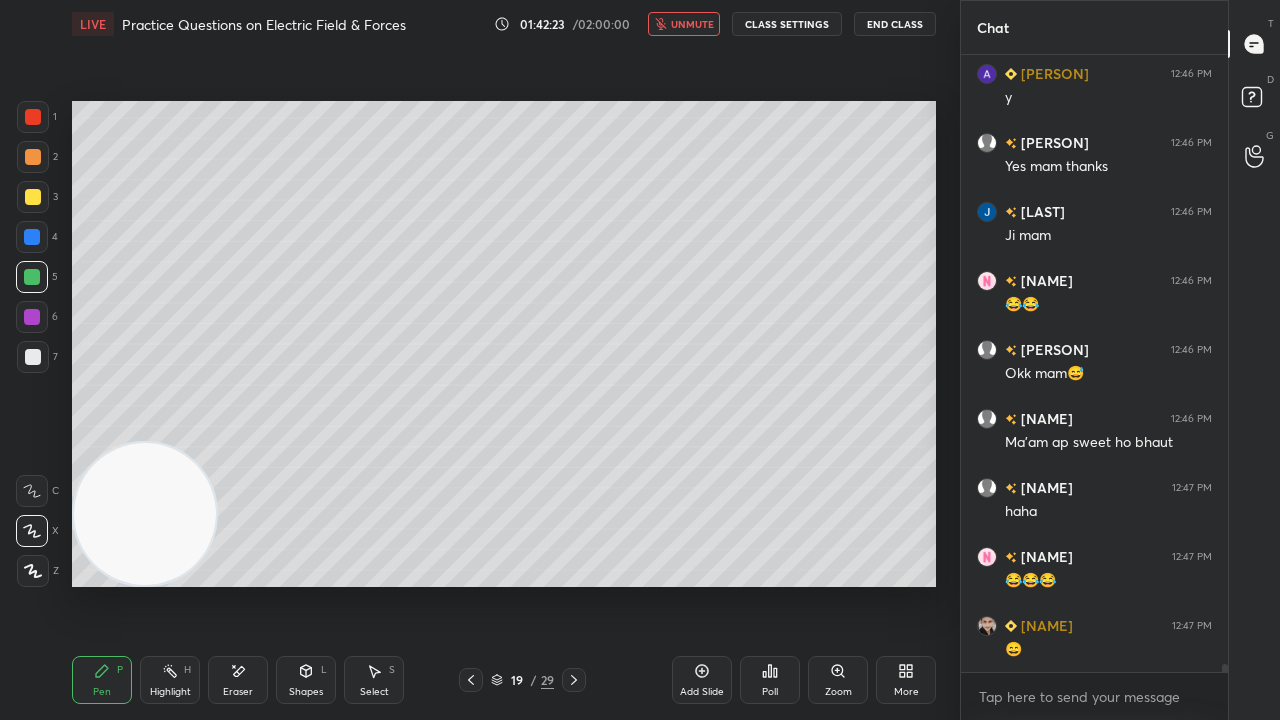 click on "unmute" at bounding box center (692, 24) 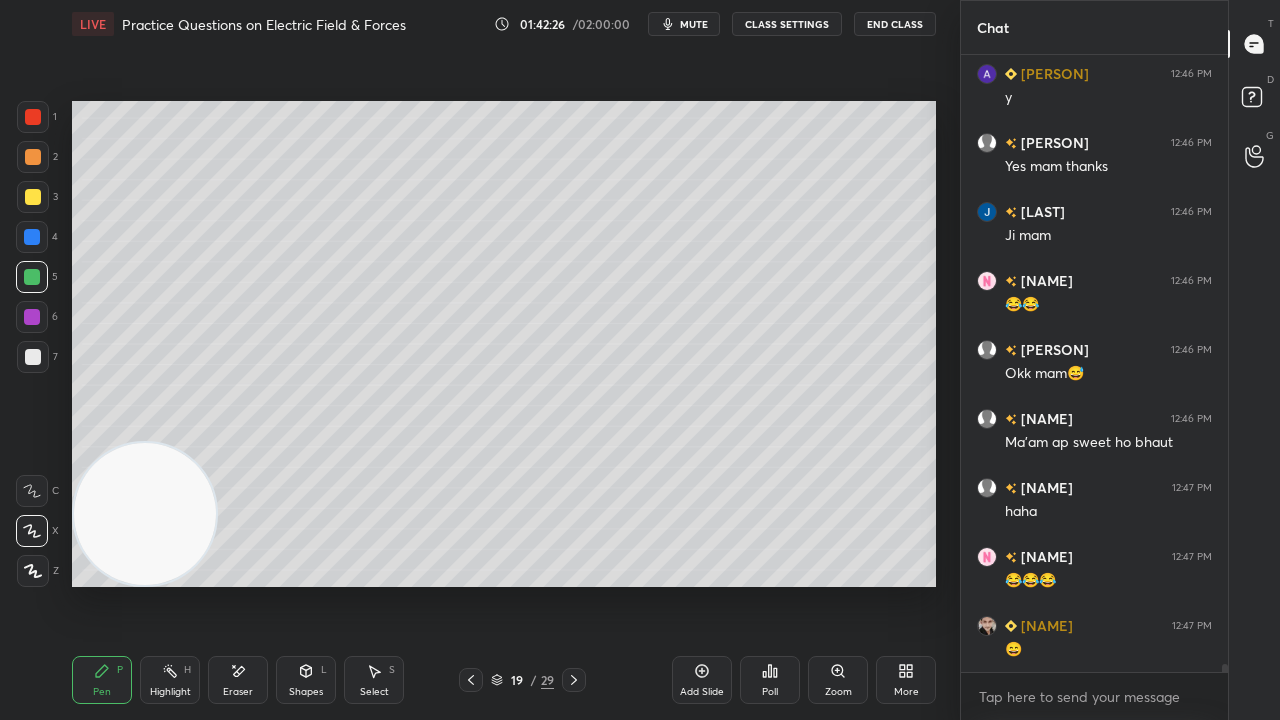 drag, startPoint x: 258, startPoint y: 684, endPoint x: 337, endPoint y: 608, distance: 109.62208 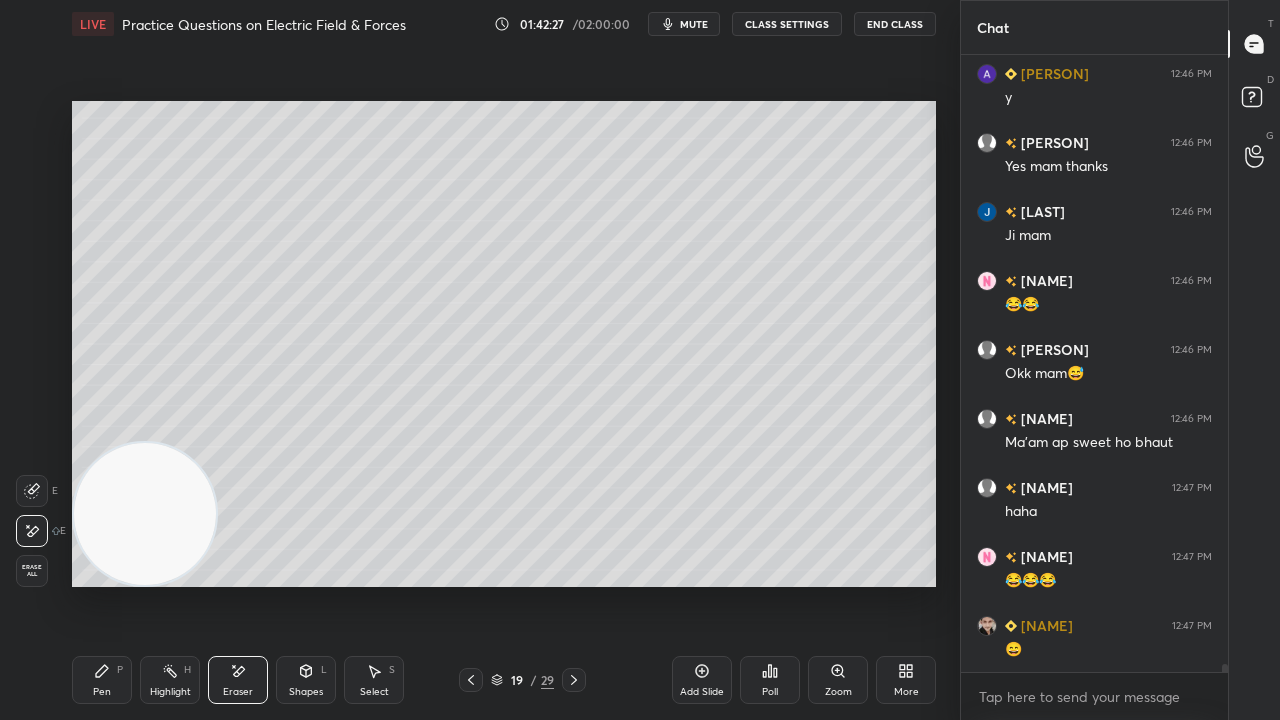 click on "Pen P" at bounding box center (102, 680) 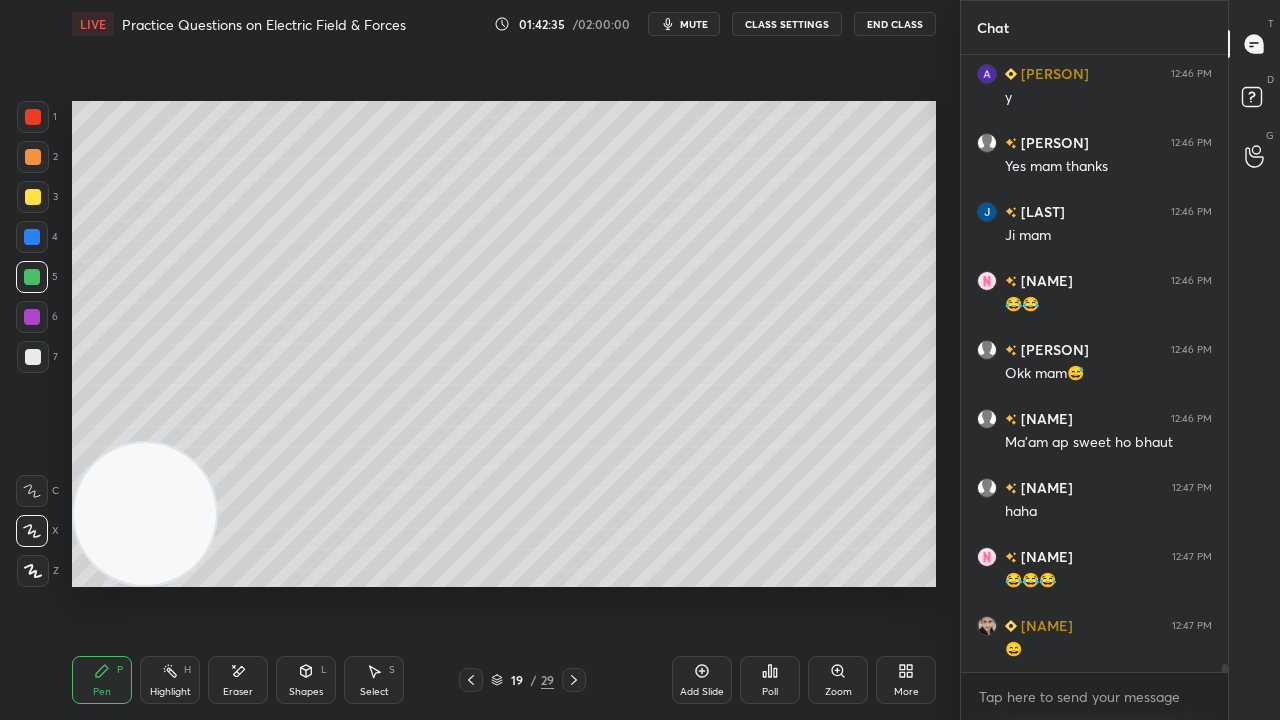 click at bounding box center (33, 357) 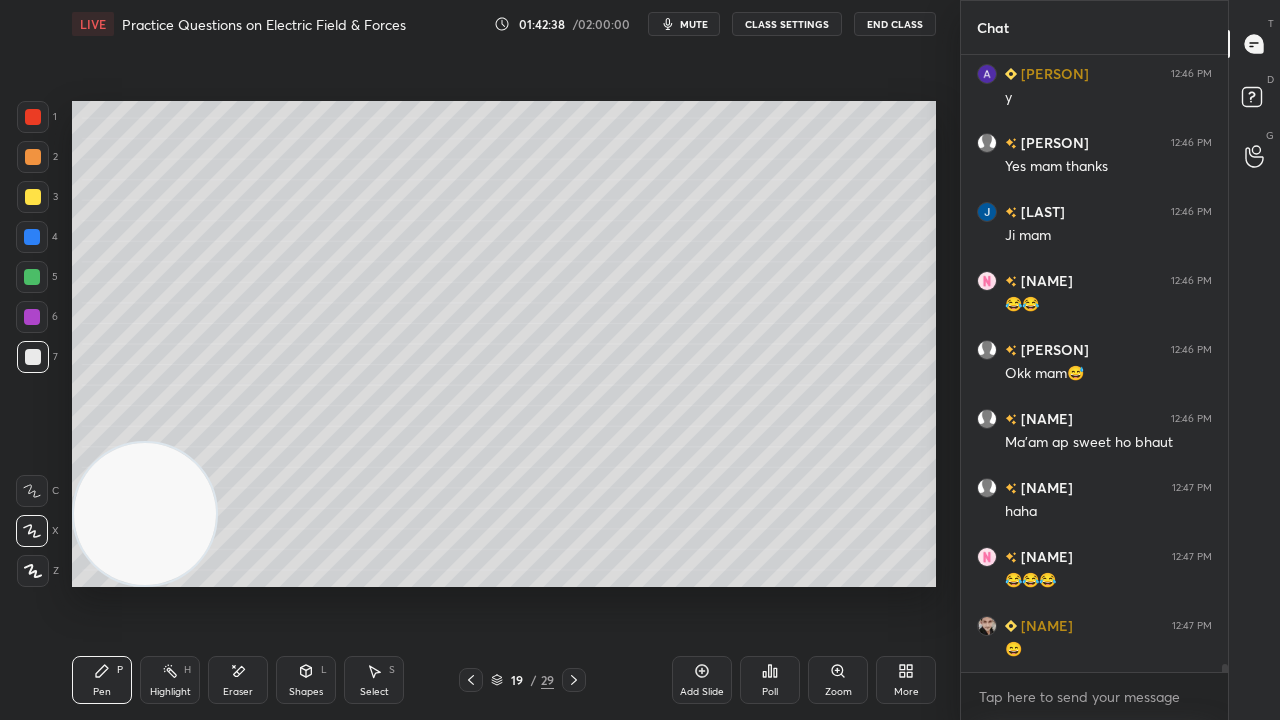 drag, startPoint x: 241, startPoint y: 684, endPoint x: 280, endPoint y: 612, distance: 81.88406 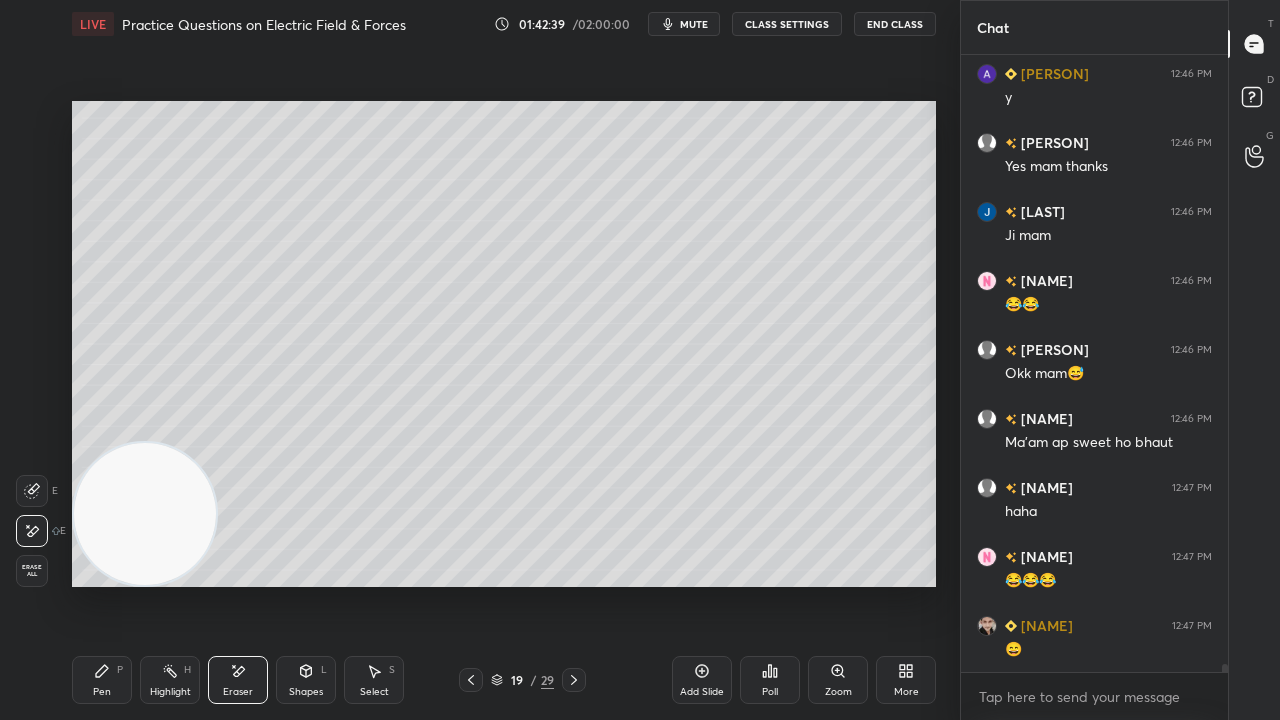 click on "Pen P" at bounding box center (102, 680) 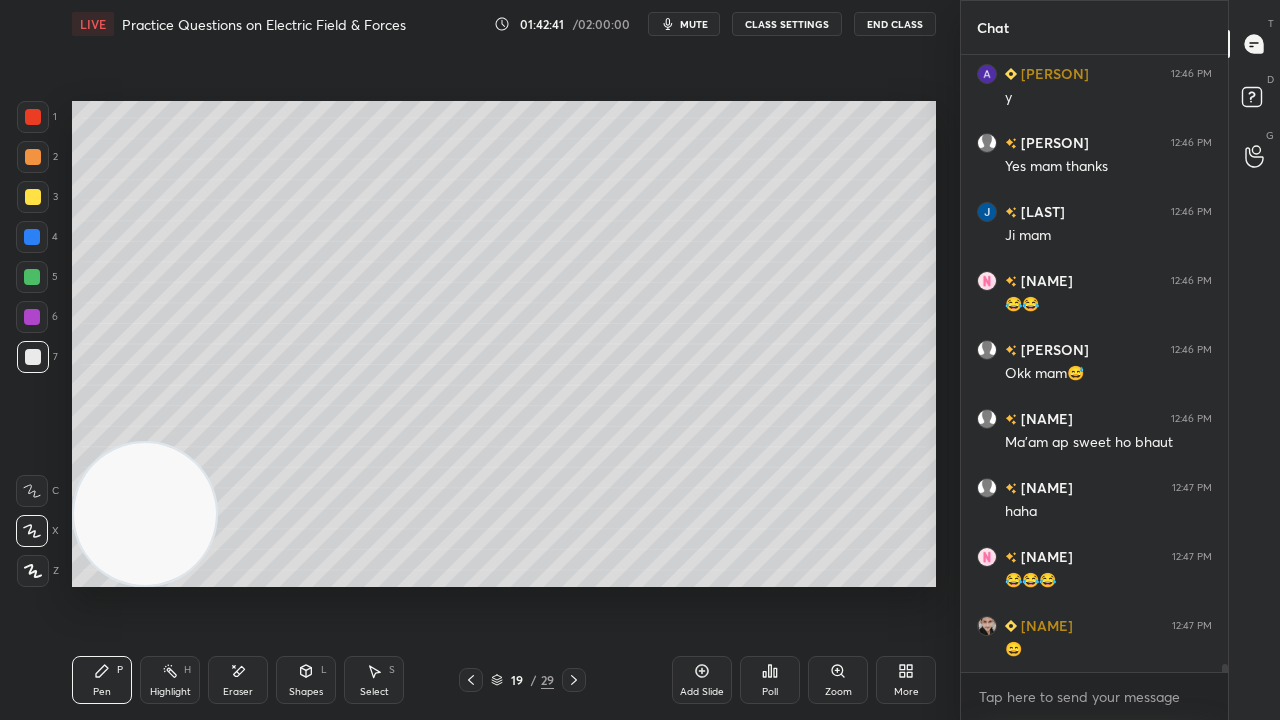 click at bounding box center (33, 357) 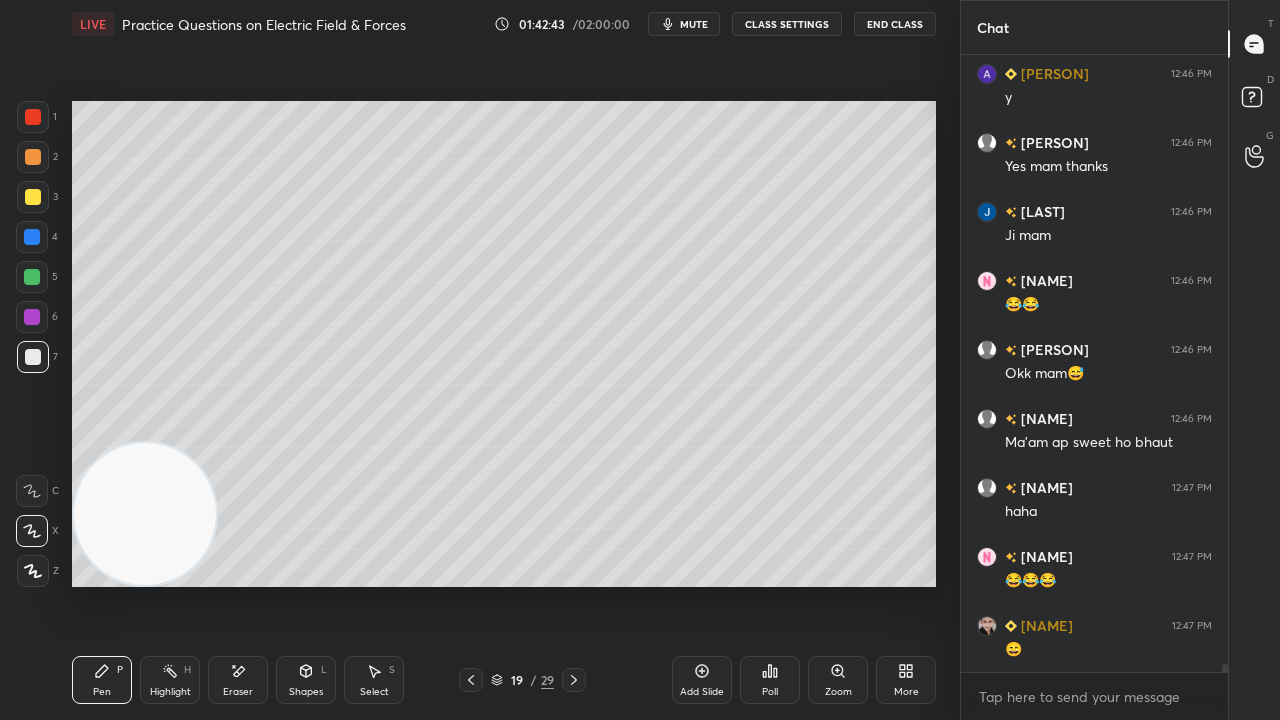 scroll, scrollTop: 47116, scrollLeft: 0, axis: vertical 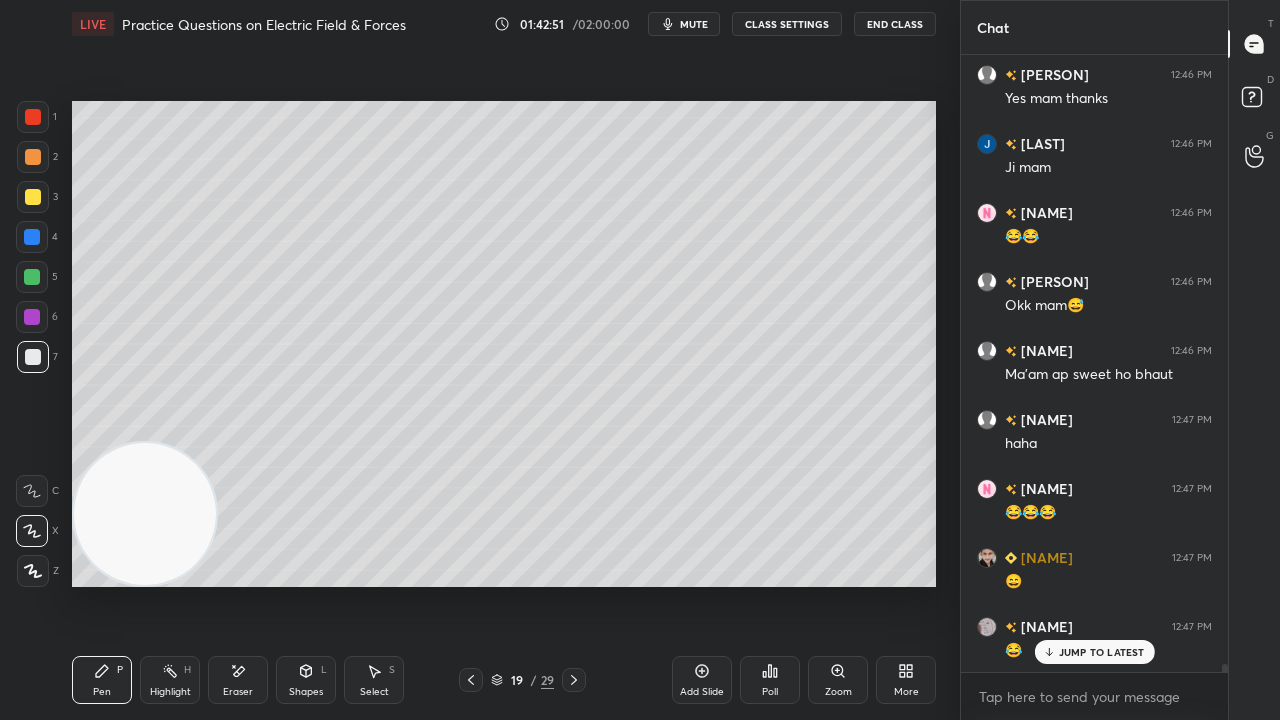 click on "Eraser" at bounding box center (238, 692) 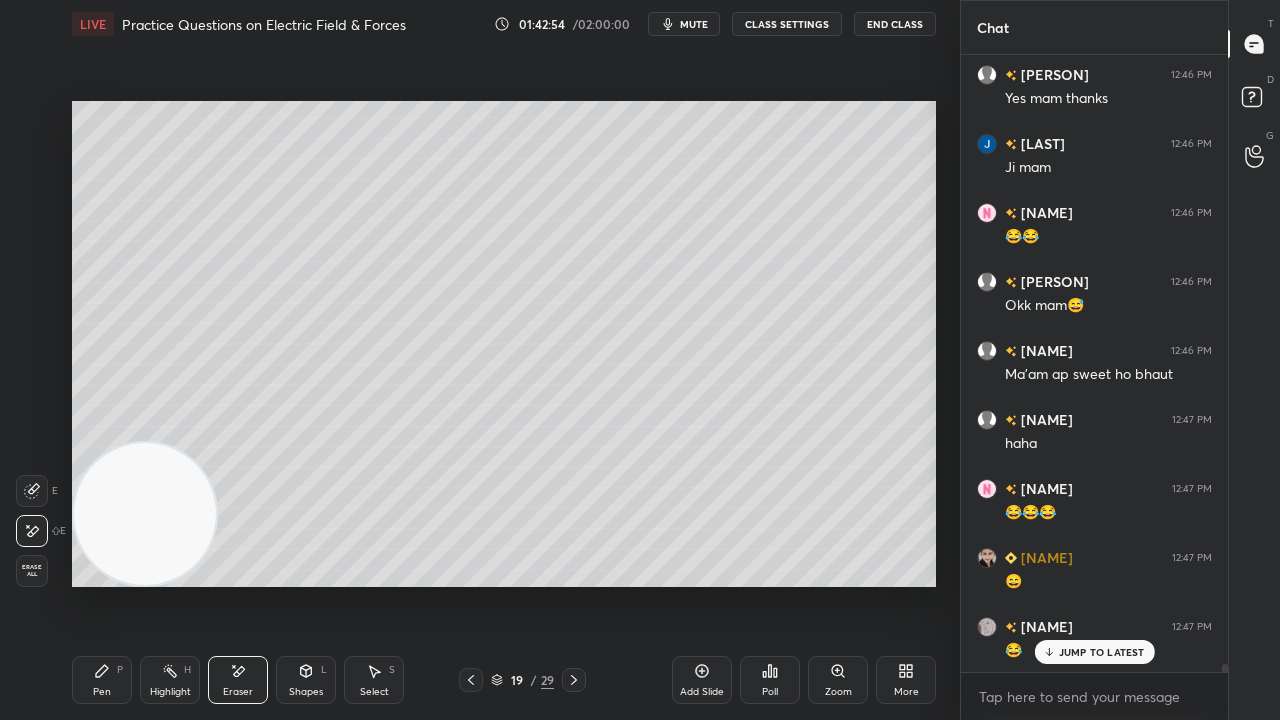 click on "Pen P" at bounding box center [102, 680] 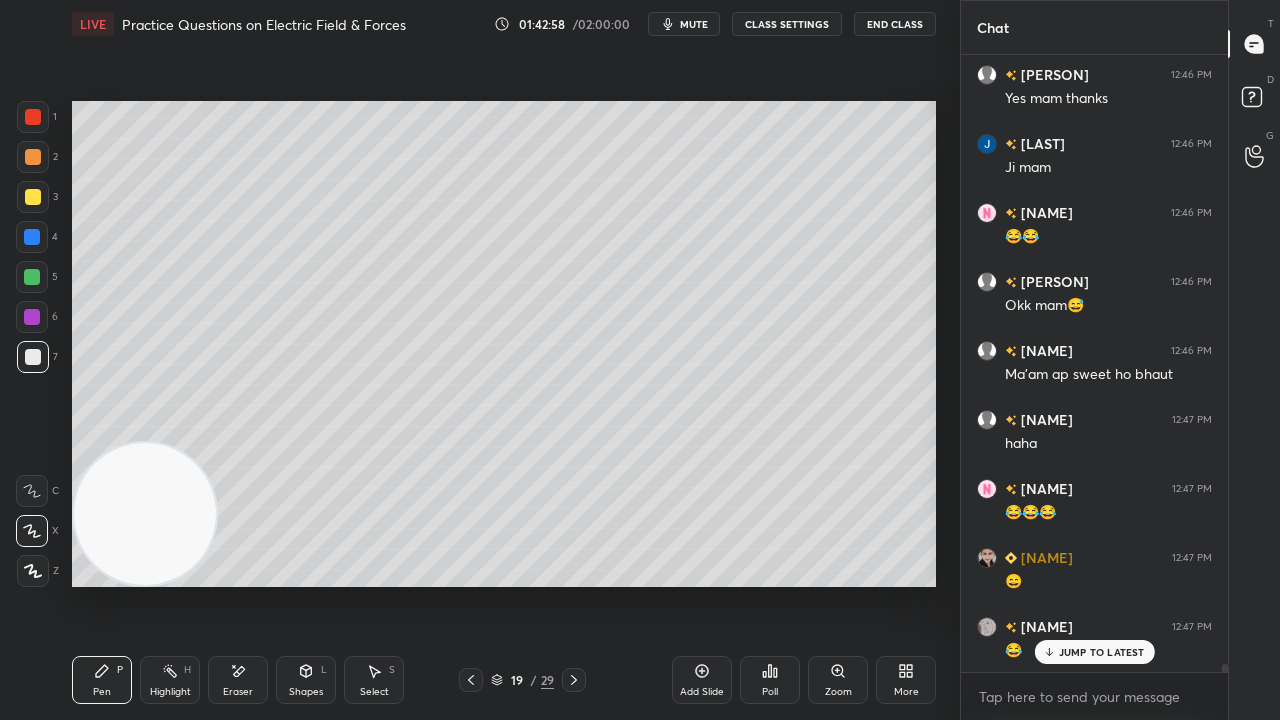 click on "mute" at bounding box center (684, 24) 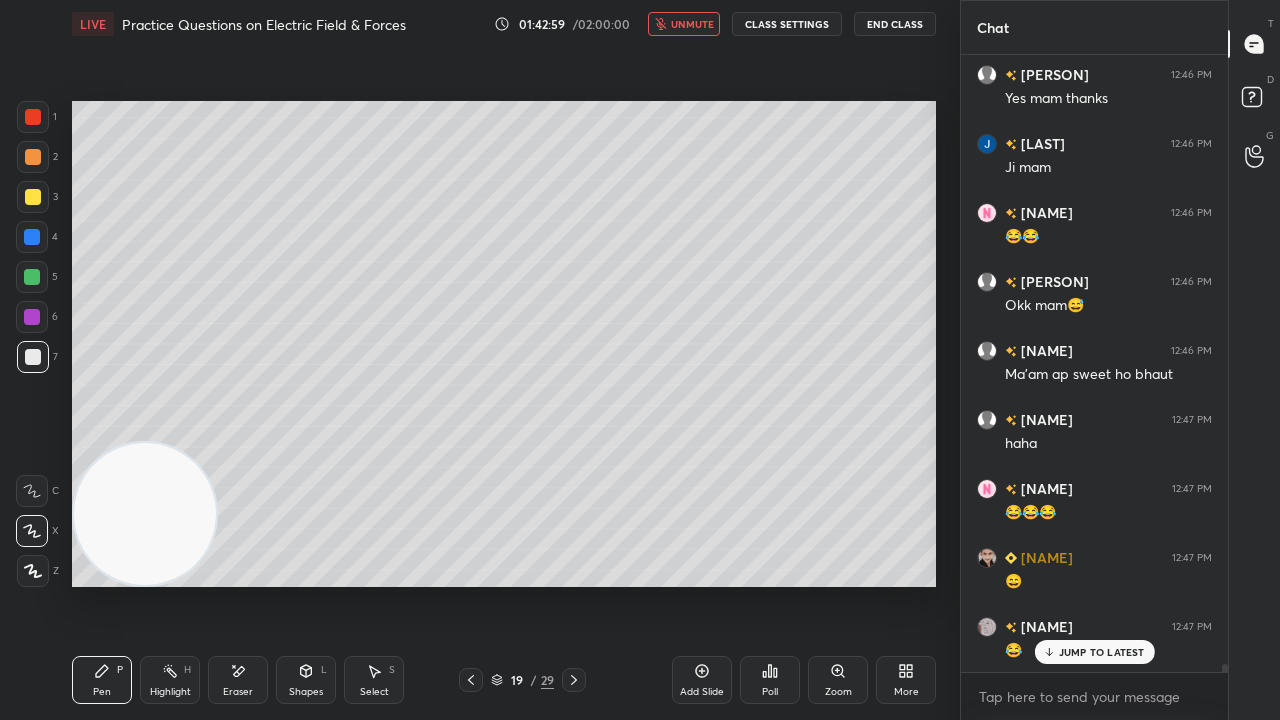 drag, startPoint x: 697, startPoint y: 26, endPoint x: 695, endPoint y: 37, distance: 11.18034 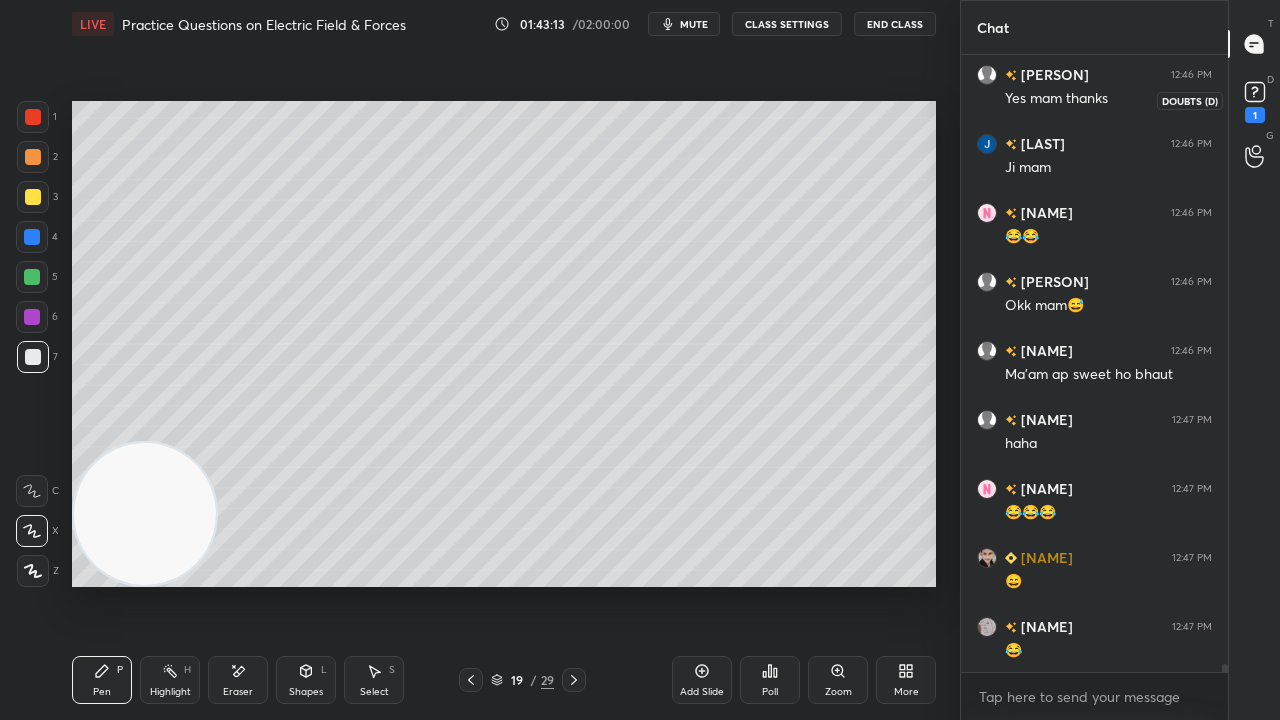 scroll, scrollTop: 47186, scrollLeft: 0, axis: vertical 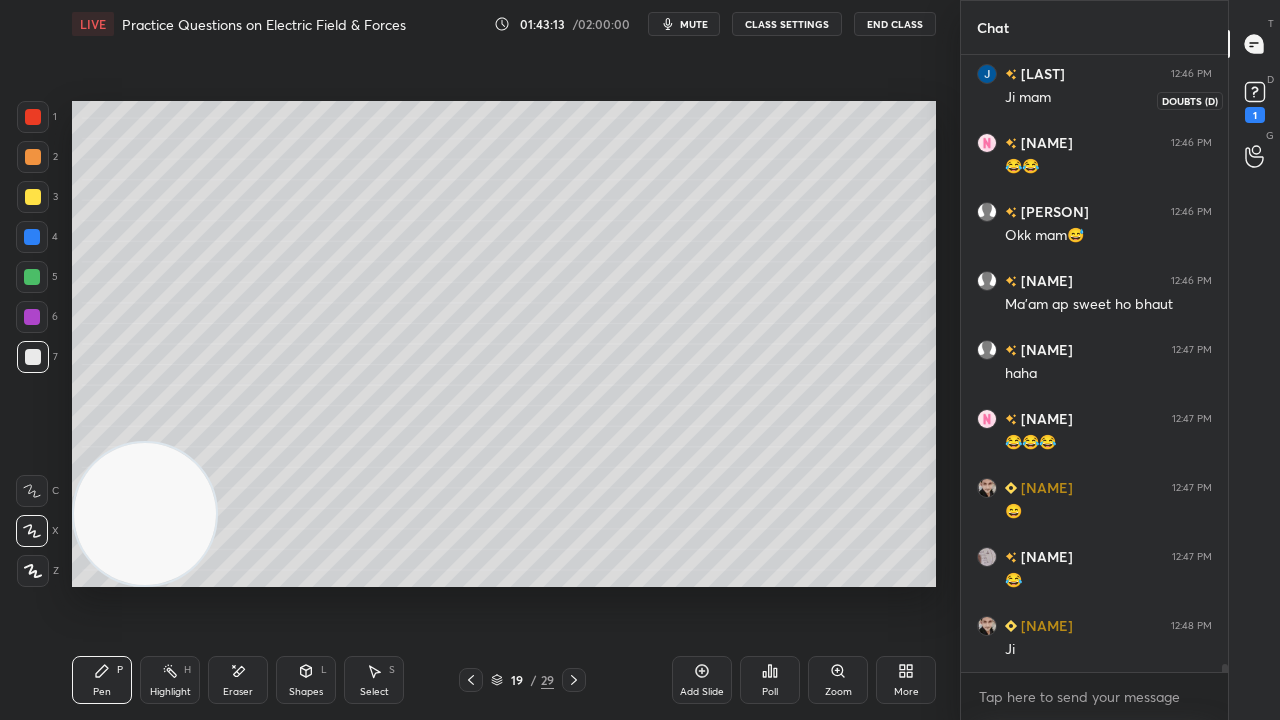 click on "1" at bounding box center (1255, 100) 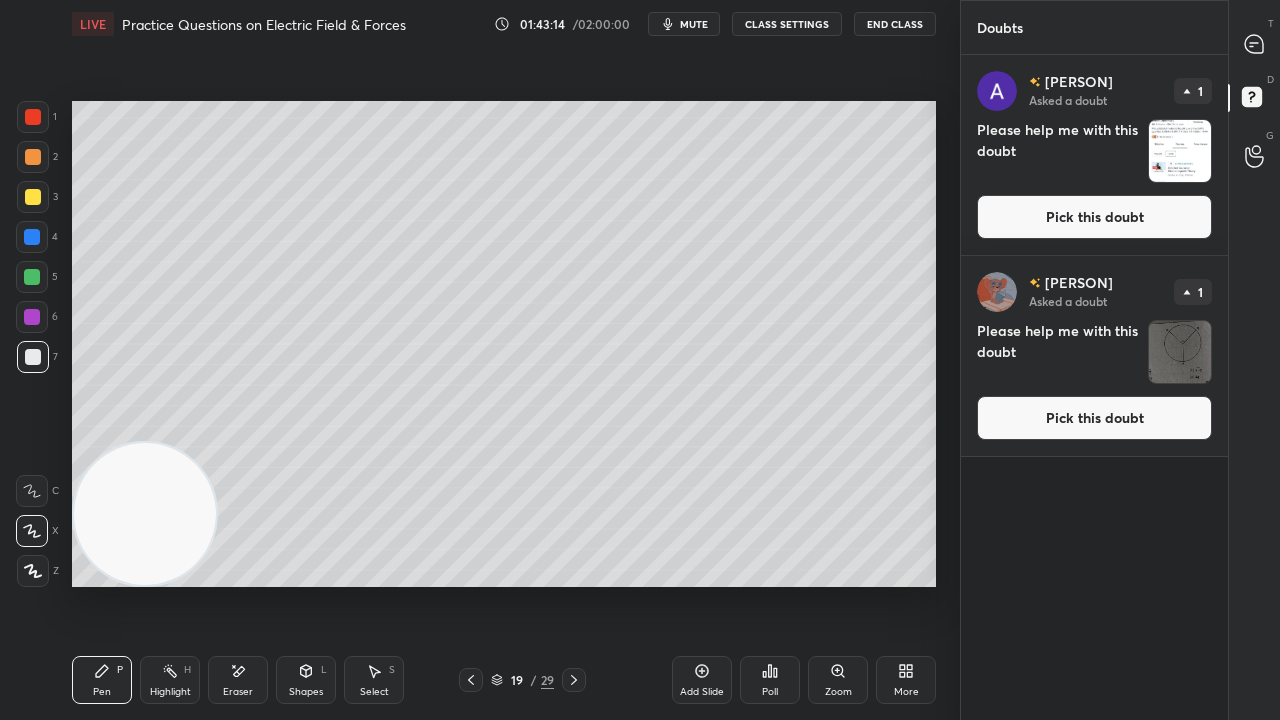 click on "Pick this doubt" at bounding box center (1094, 217) 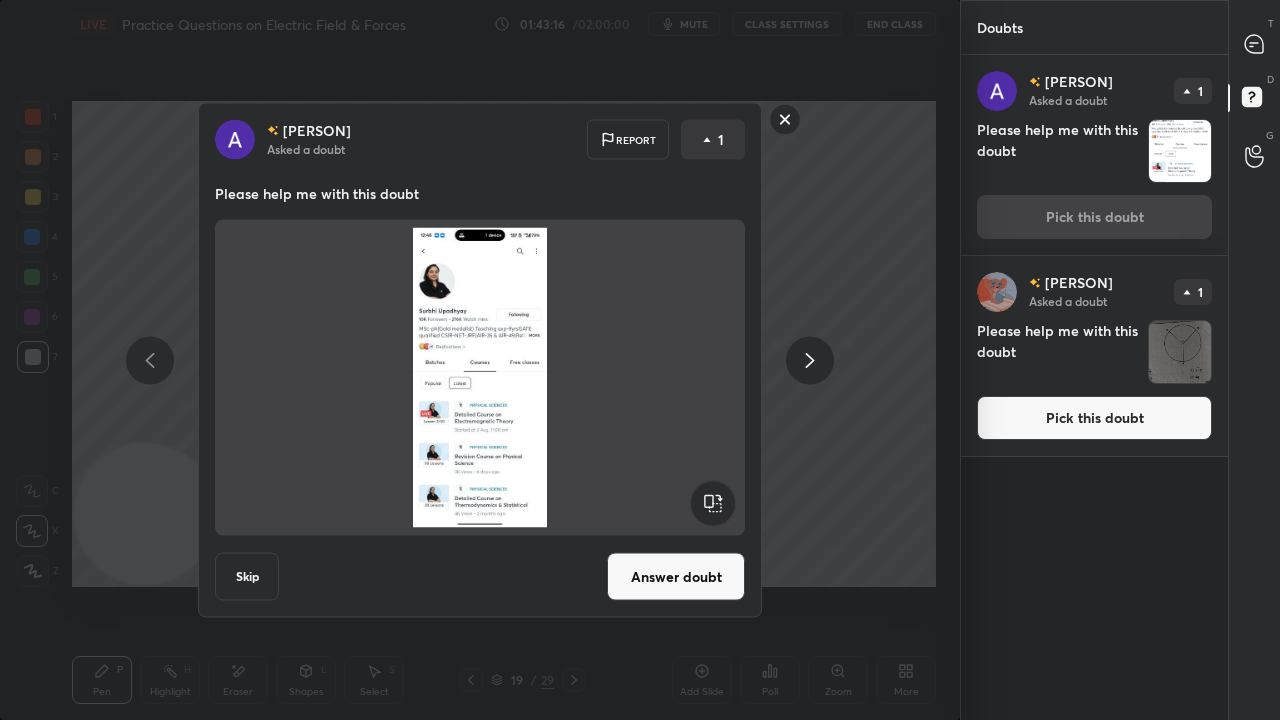 click on "Answer doubt" at bounding box center (676, 577) 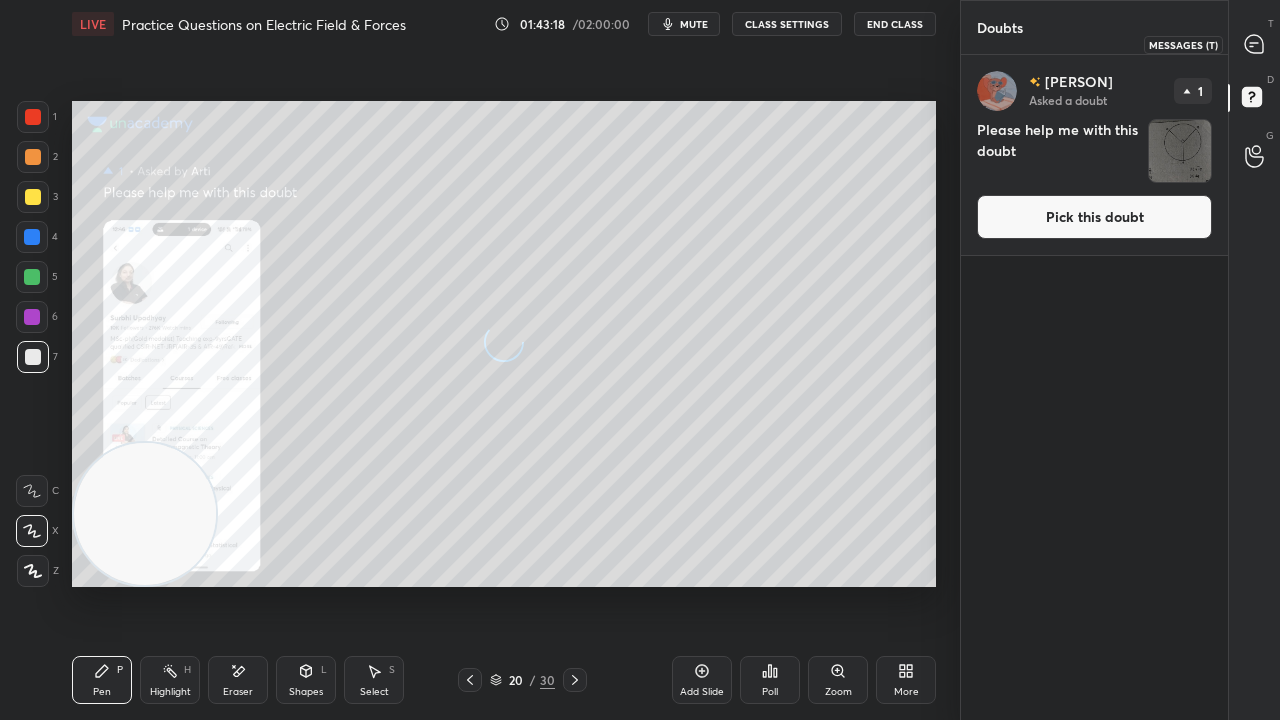 click 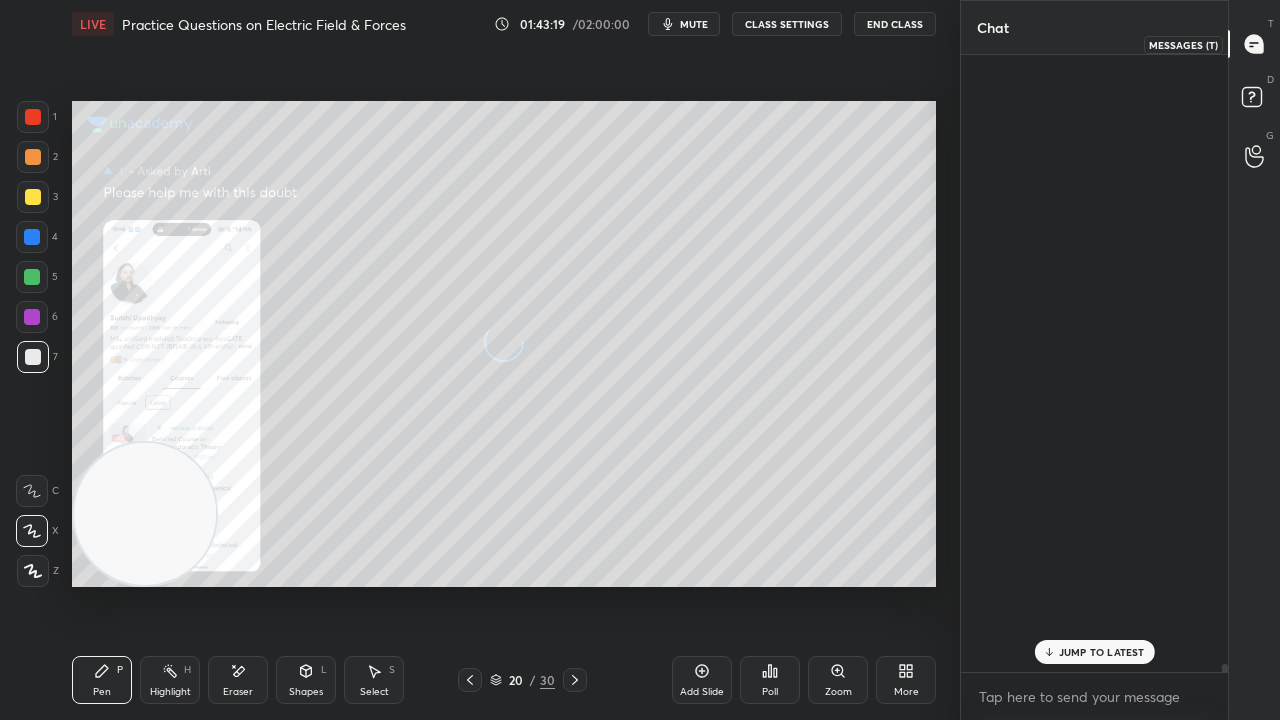 scroll, scrollTop: 47727, scrollLeft: 0, axis: vertical 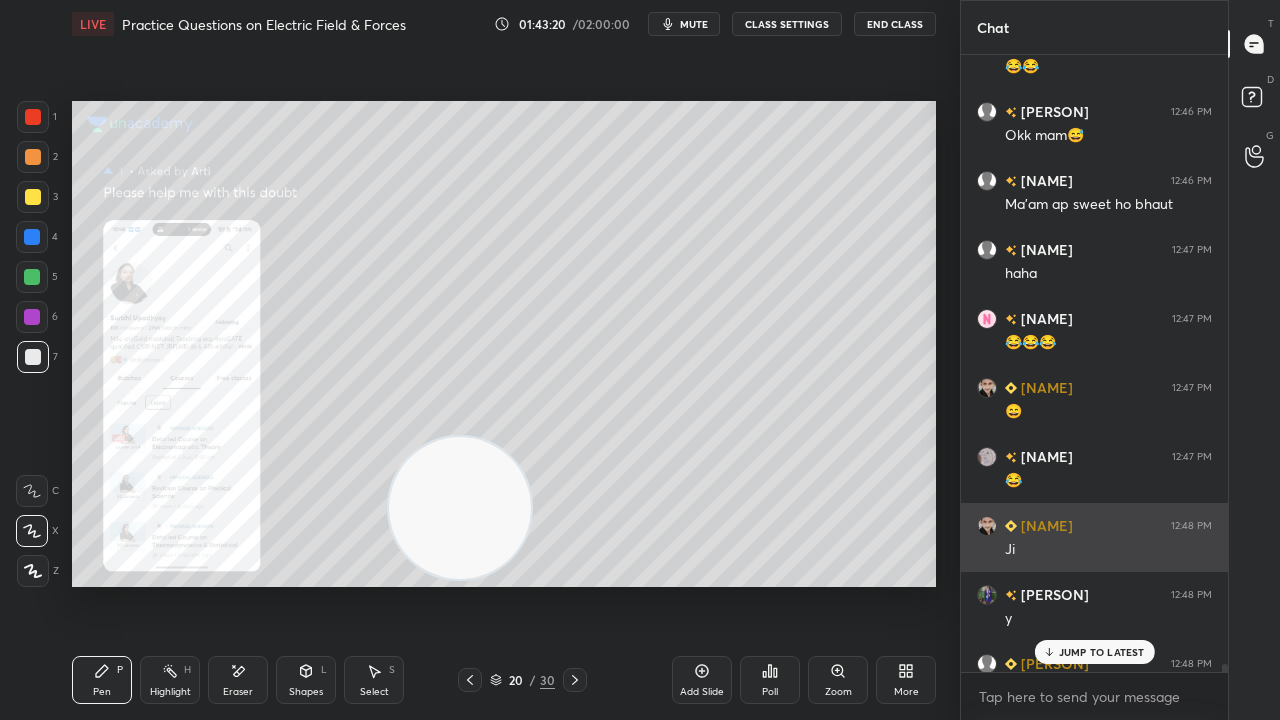 drag, startPoint x: 144, startPoint y: 518, endPoint x: 970, endPoint y: 510, distance: 826.03876 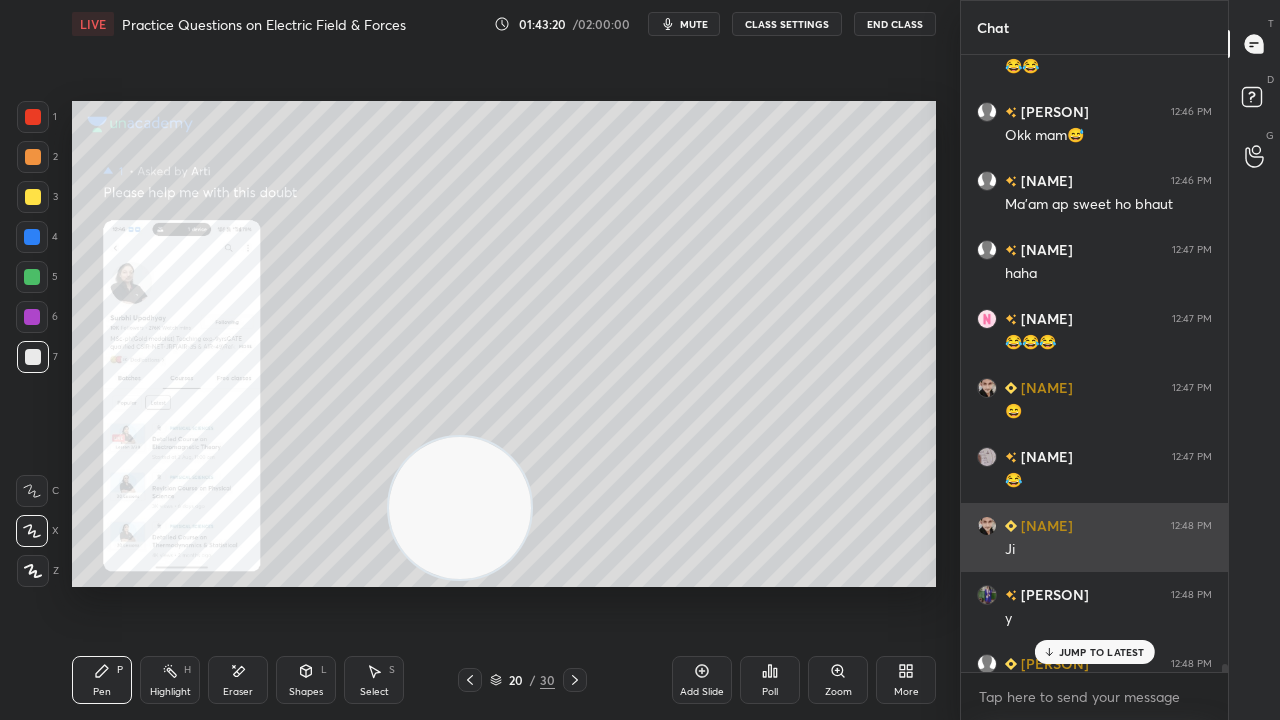 click on "1 2 3 4 5 6 7 C X Z E E Erase all   H H LIVE Practice Questions on Electric Field & Forces 01:43:20 /  02:00:00 mute CLASS SETTINGS End Class Setting up your live class Poll for   secs No correct answer Start poll Back Practice Questions on Electric Field & Forces • L3 of Detailed Course on Electromagnetic Theory [PERSON] Pen P Highlight H Eraser Shapes L Select S 20 / 30 Add Slide Poll Zoom More Chat [PERSON] 12:46 PM Ji mam [PERSON] 12:46 PM 😂😂 [PERSON] 12:46 PM Okk mam😅 esha 12:46 PM Ma'am ap sweet ho bhaut Nip 12:47 PM haha [PERSON] 12:47 PM 😂😂😂 [PERSON] 12:47 PM 😄 [PERSON] 12:47 PM 😂 [PERSON] 12:48 PM Ji [PERSON] 12:48 PM y [PERSON] 12:48 PM Y JUMP TO LATEST Enable hand raising Enable raise hand to speak to learners. Once enabled, chat will be turned off temporarily. Enable x   Chetna Asked a doubt 1 Please help me with this doubt Pick this doubt NEW DOUBTS ASKED No one has raised a hand yet Can't raise hand Got it T Messages (T) D Doubts (D) G Raise Hand (G) Report an issue Buffering ​" at bounding box center [640, 360] 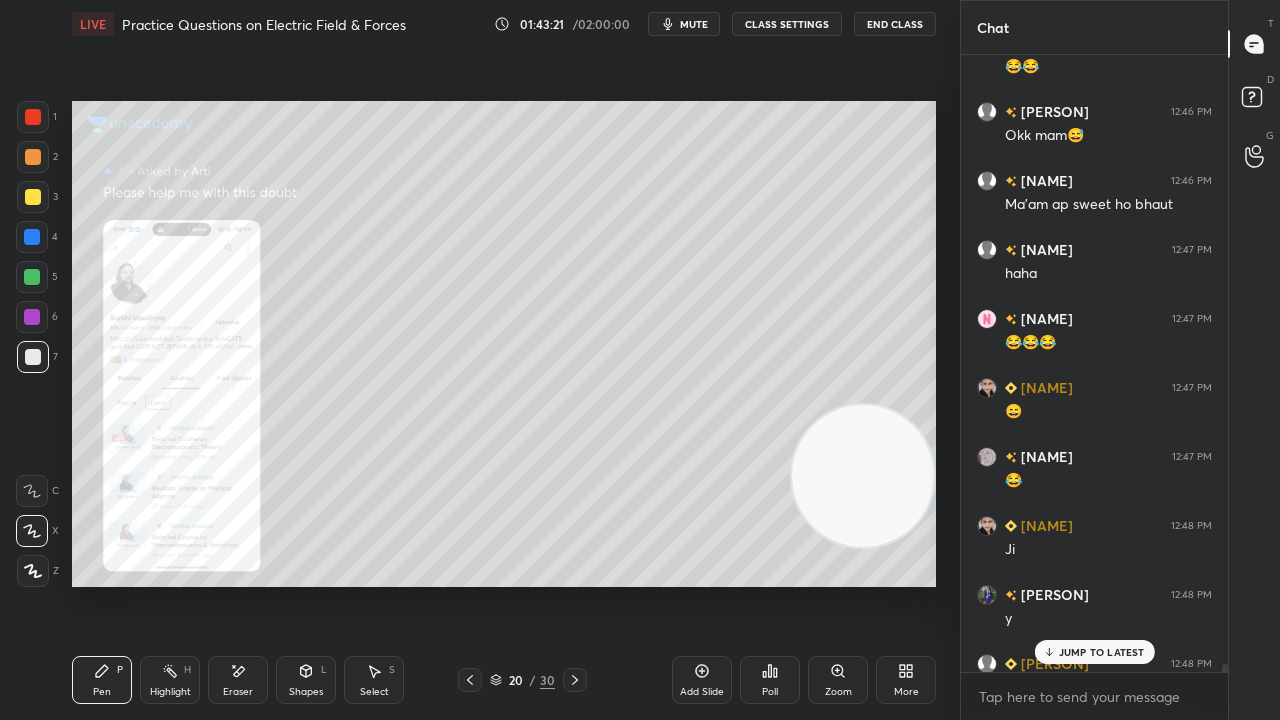 click on "JUMP TO LATEST" at bounding box center [1094, 652] 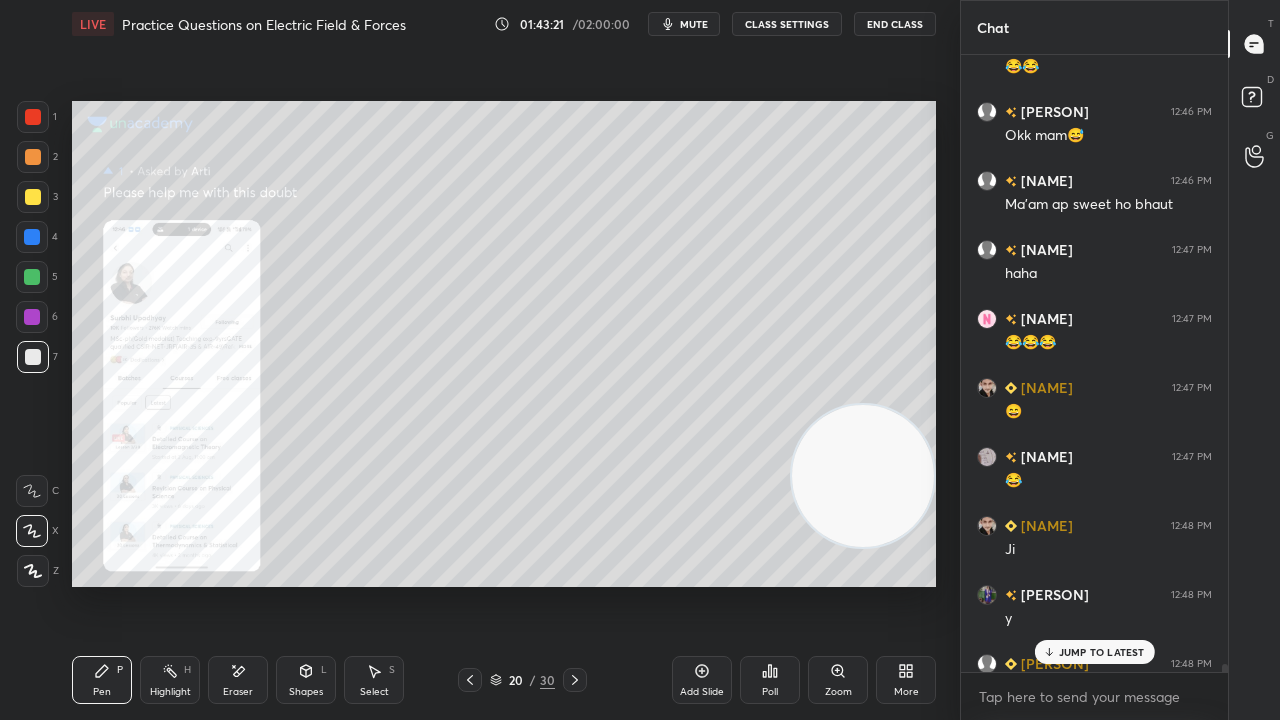 scroll, scrollTop: 47764, scrollLeft: 0, axis: vertical 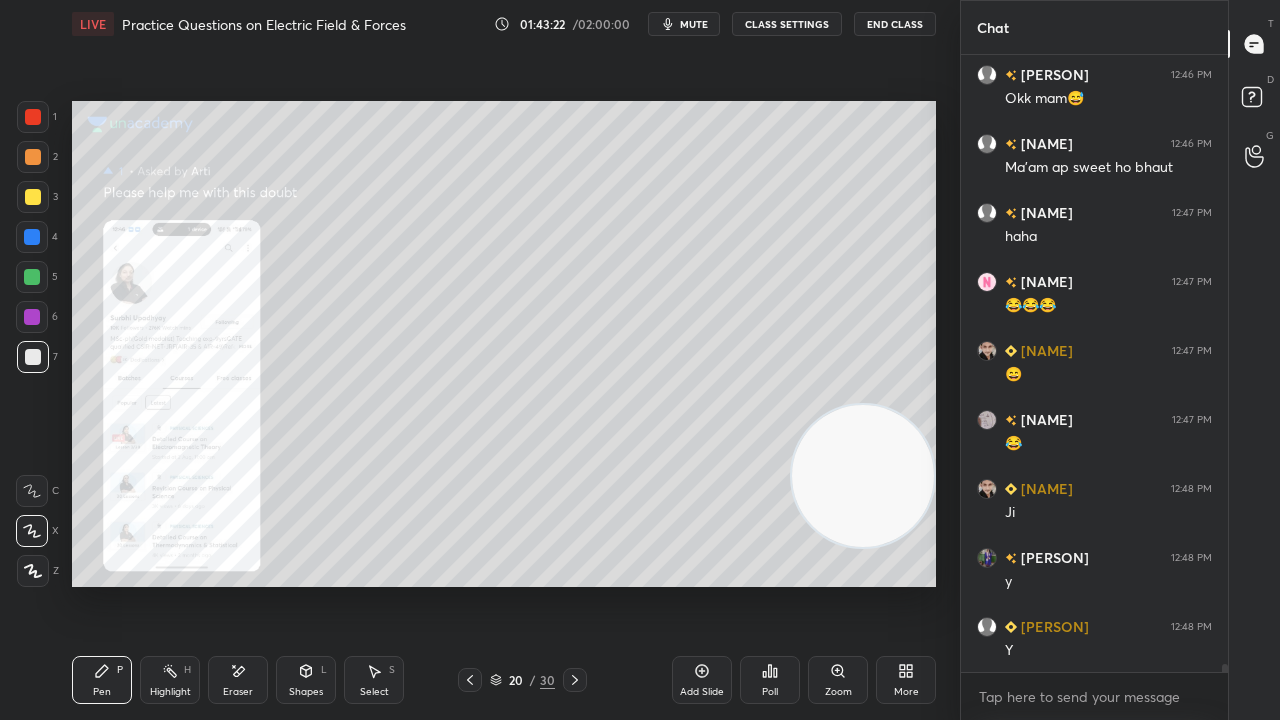 click on "Zoom" at bounding box center (838, 692) 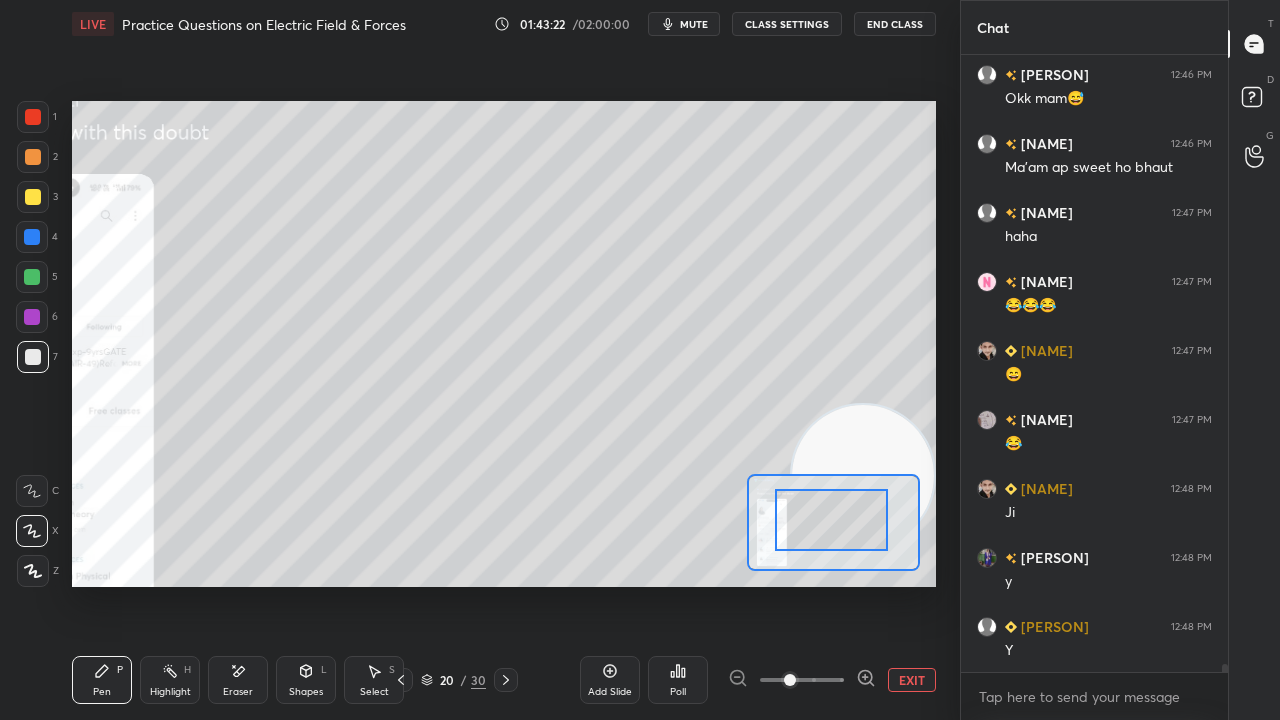 drag, startPoint x: 807, startPoint y: 523, endPoint x: 766, endPoint y: 526, distance: 41.109608 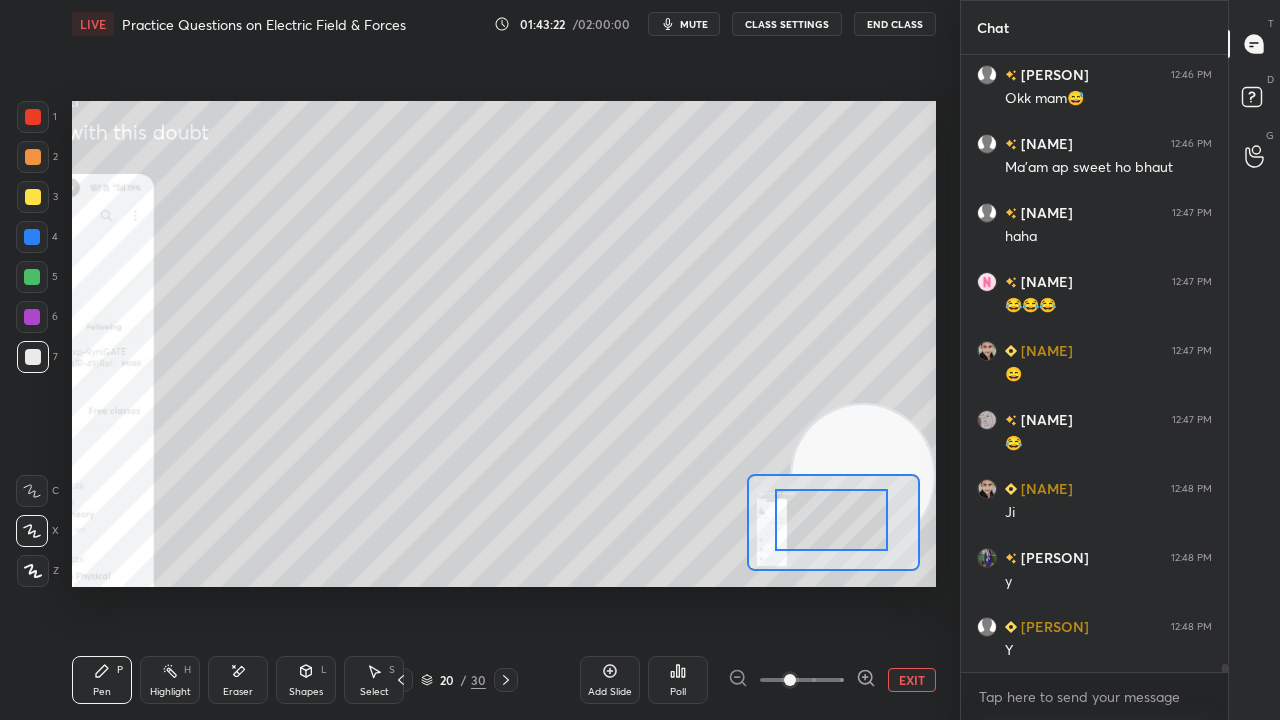 click at bounding box center (831, 520) 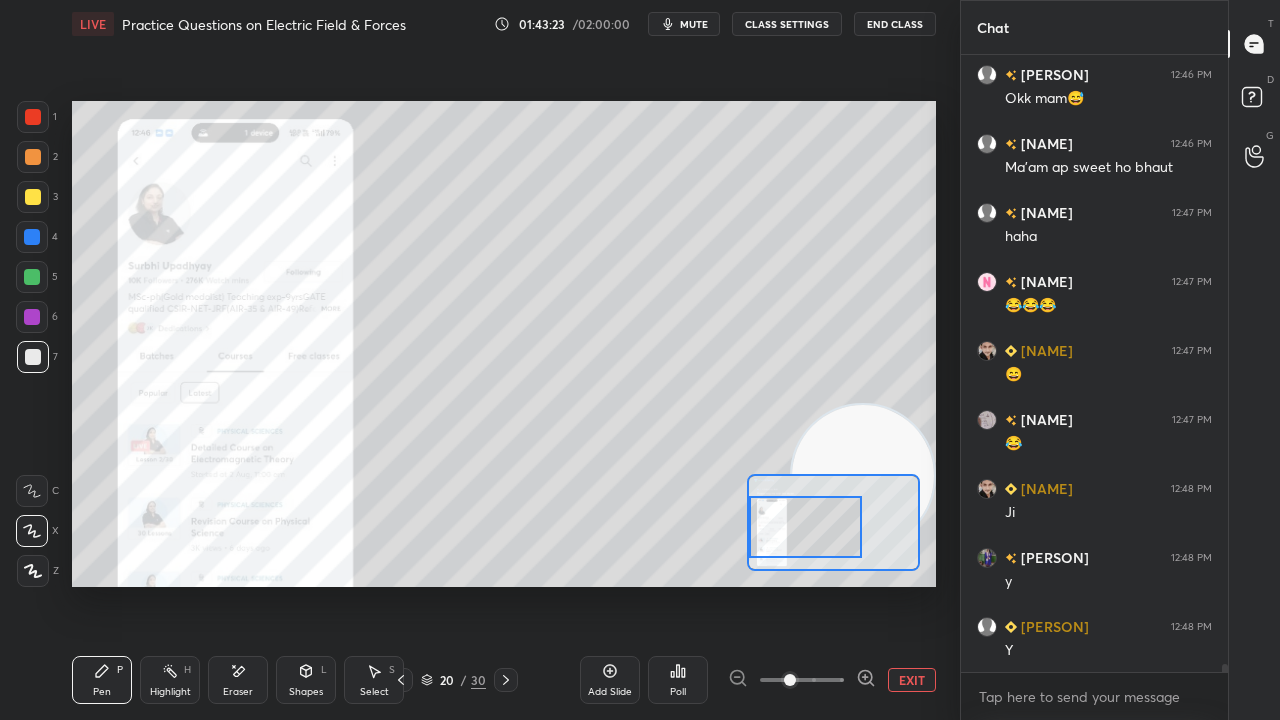 drag, startPoint x: 810, startPoint y: 525, endPoint x: 800, endPoint y: 518, distance: 12.206555 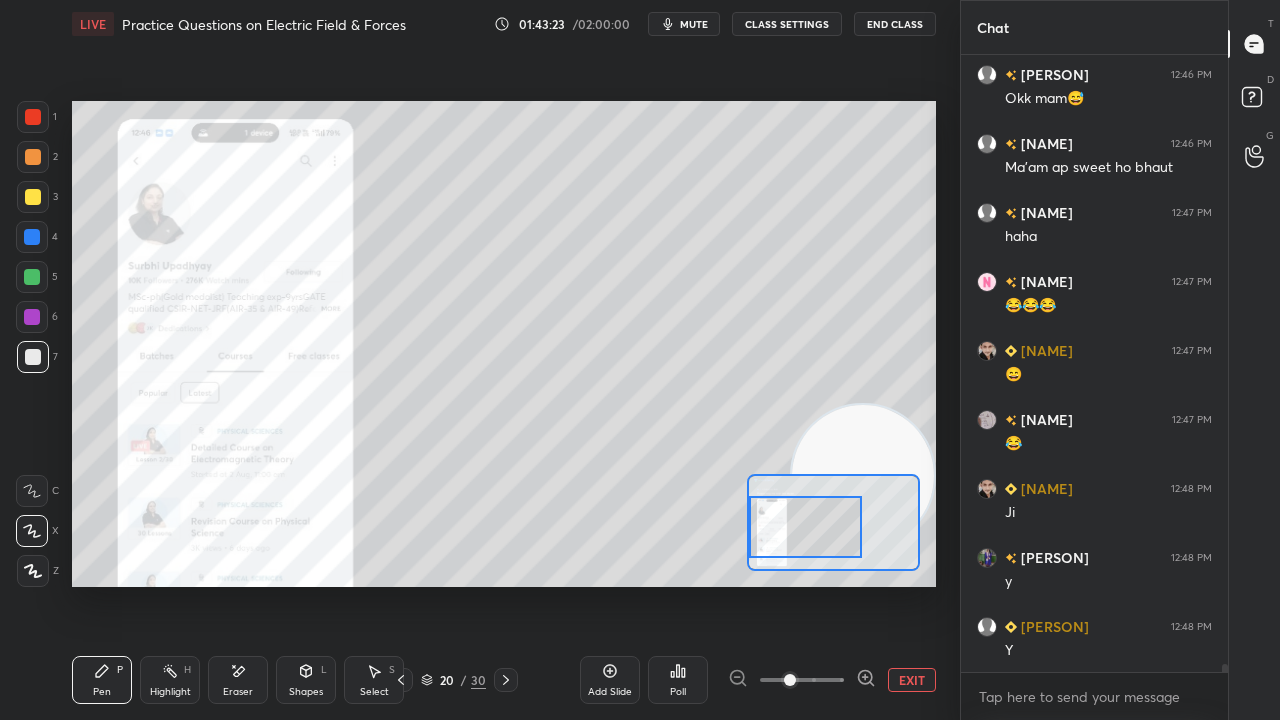 click at bounding box center [805, 527] 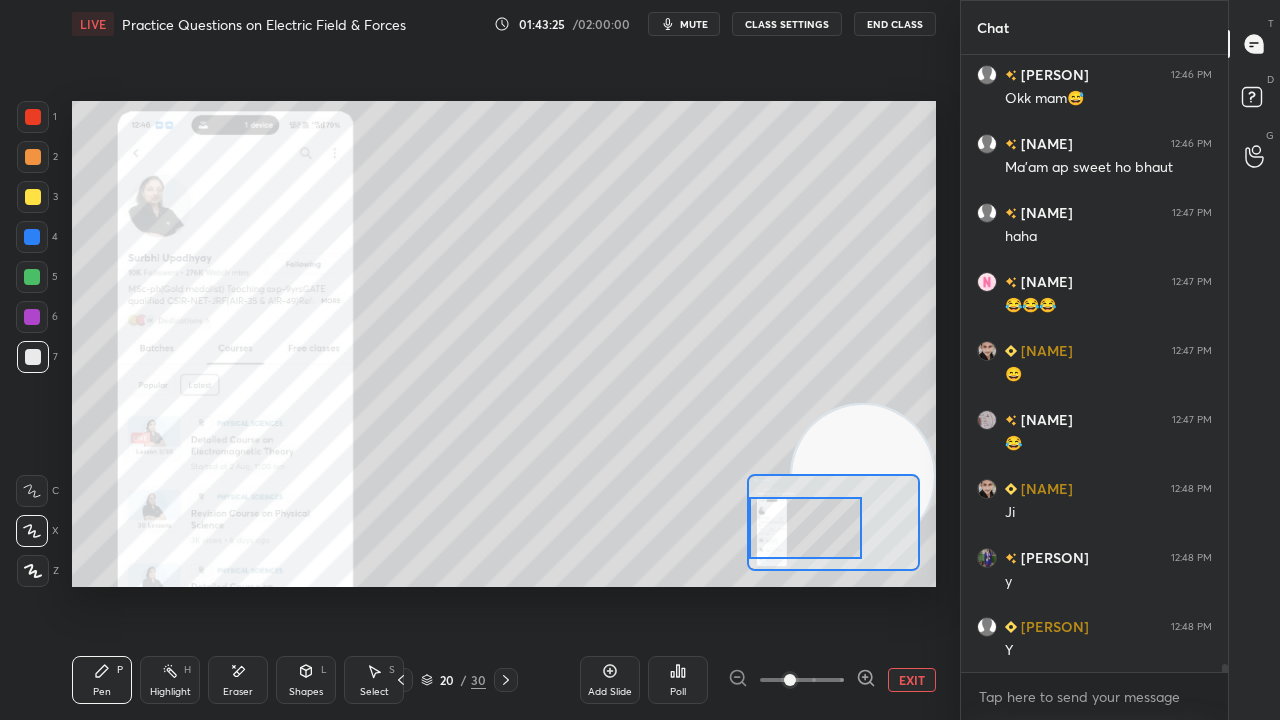 click 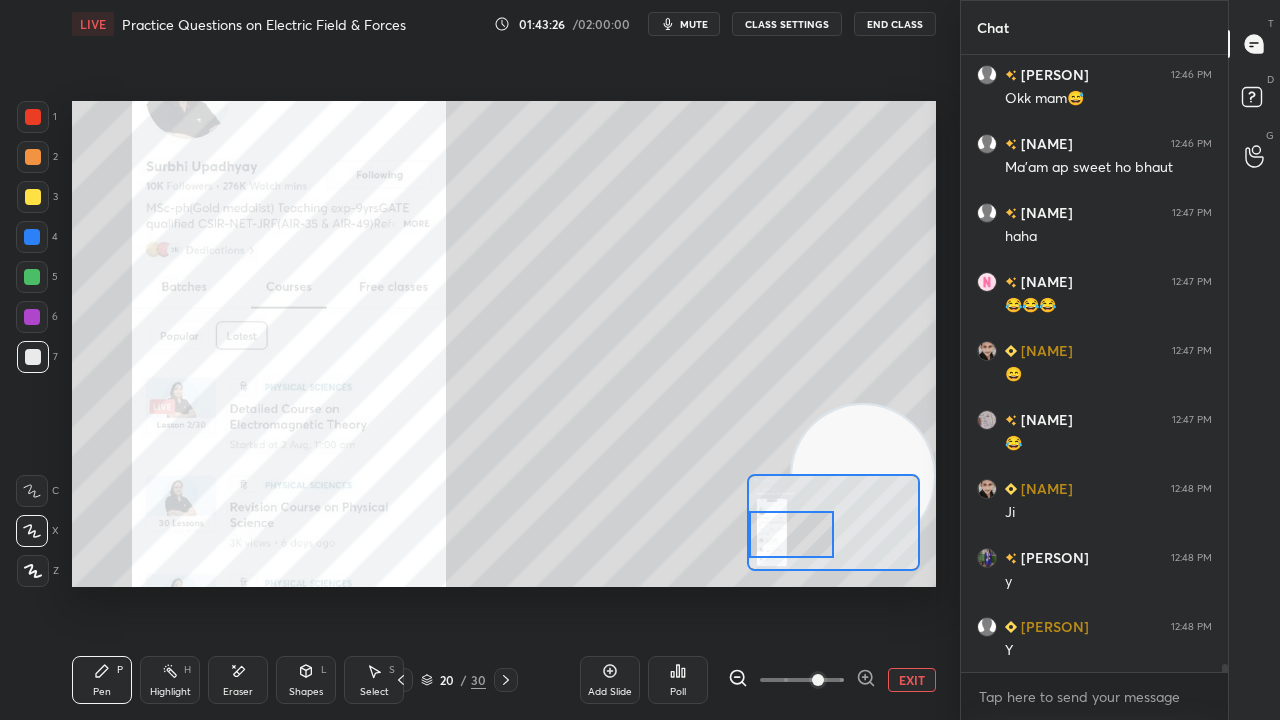 drag, startPoint x: 802, startPoint y: 540, endPoint x: 786, endPoint y: 548, distance: 17.888544 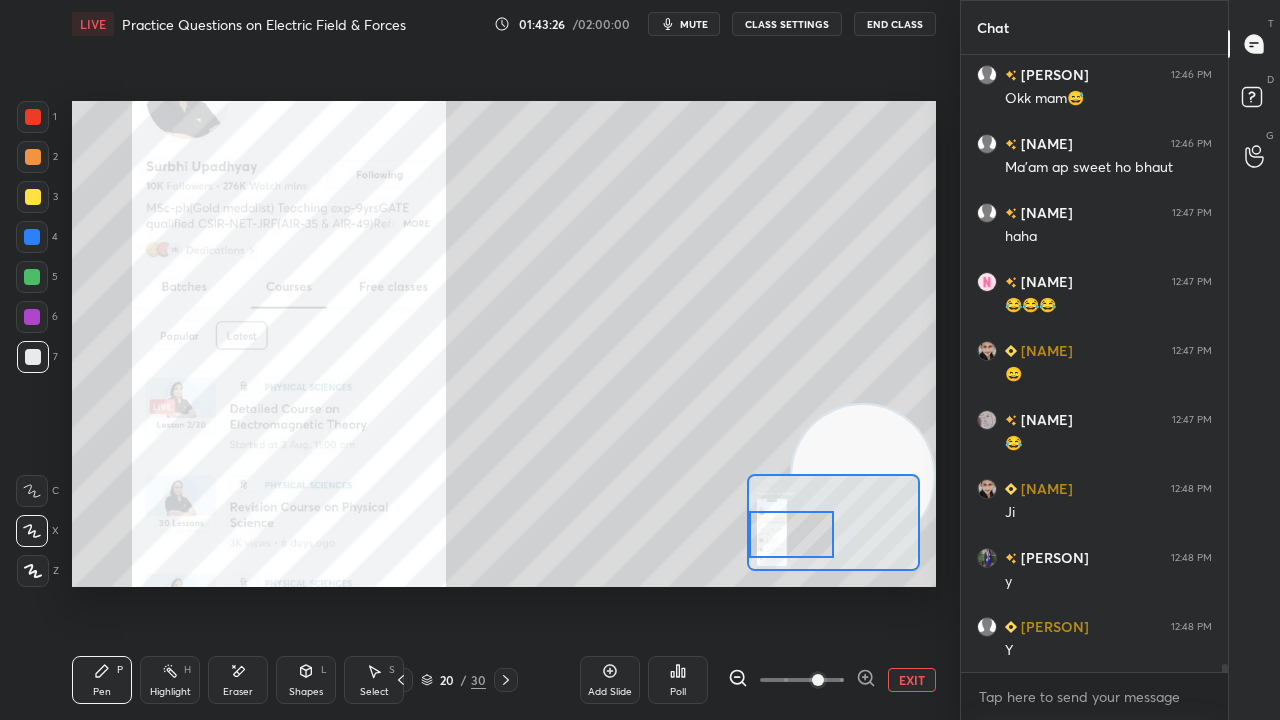 click at bounding box center [791, 534] 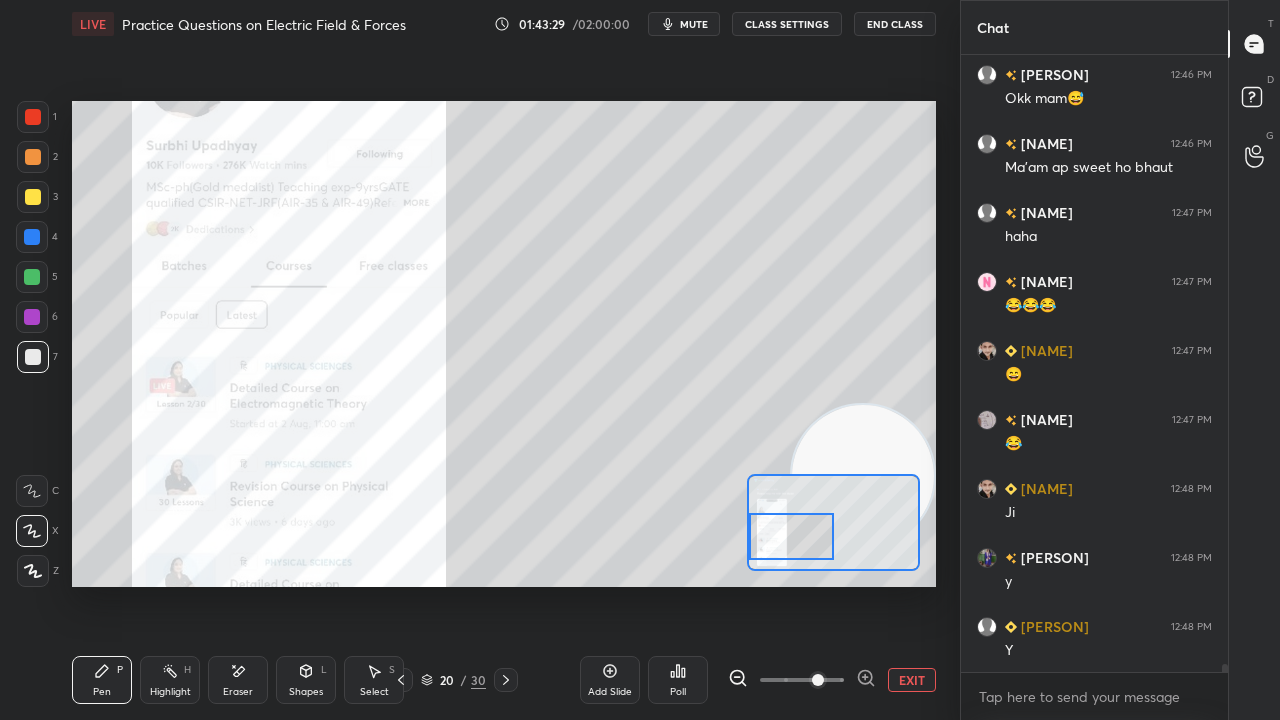 drag, startPoint x: 20, startPoint y: 113, endPoint x: 66, endPoint y: 149, distance: 58.412327 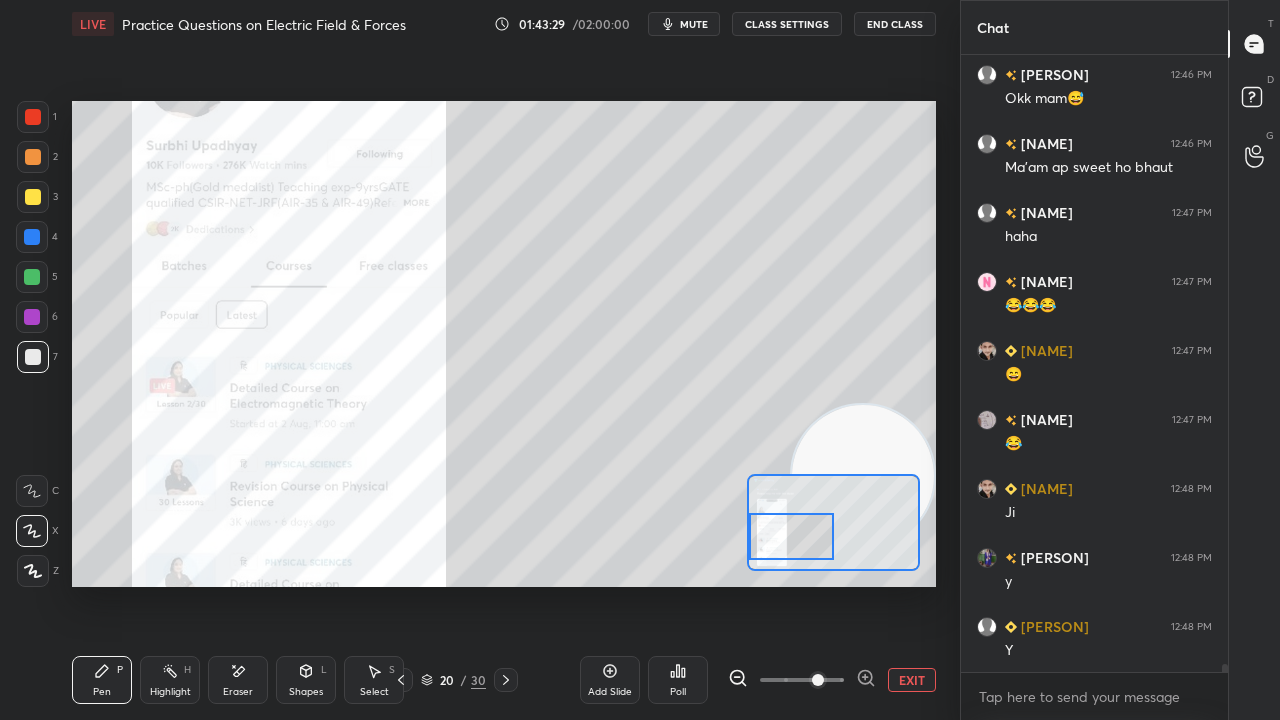 click at bounding box center (33, 117) 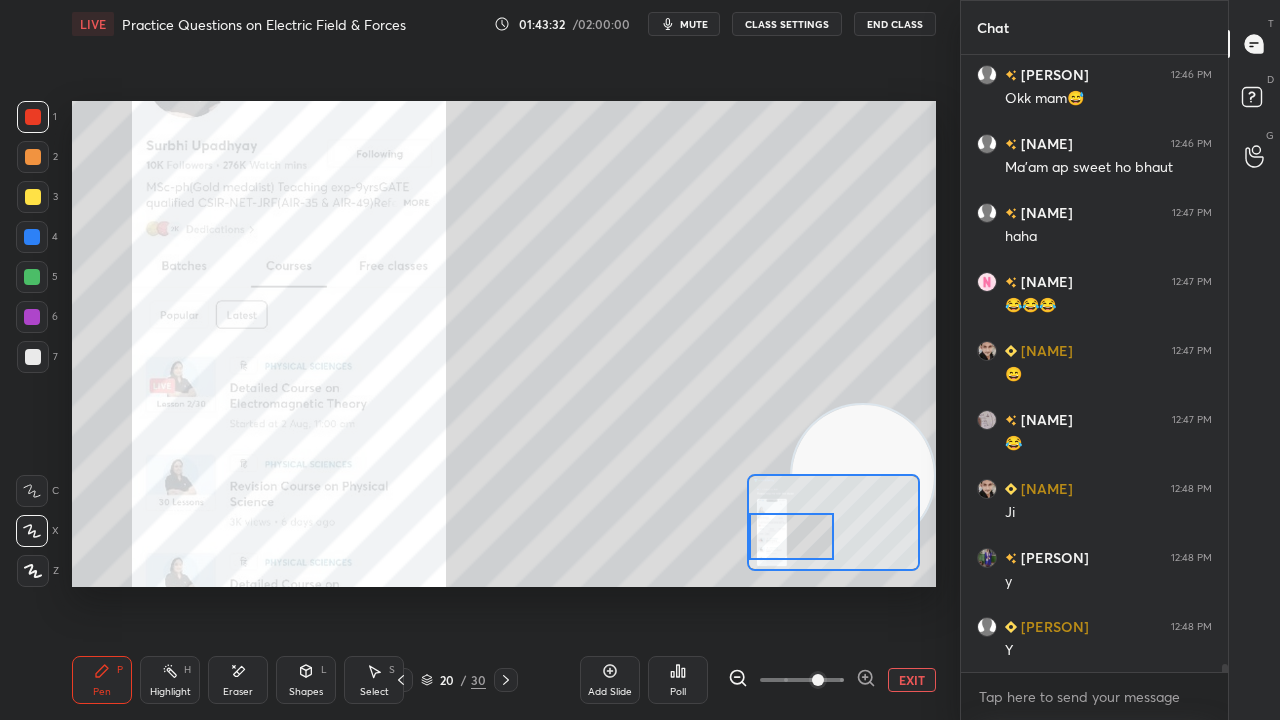 scroll, scrollTop: 47834, scrollLeft: 0, axis: vertical 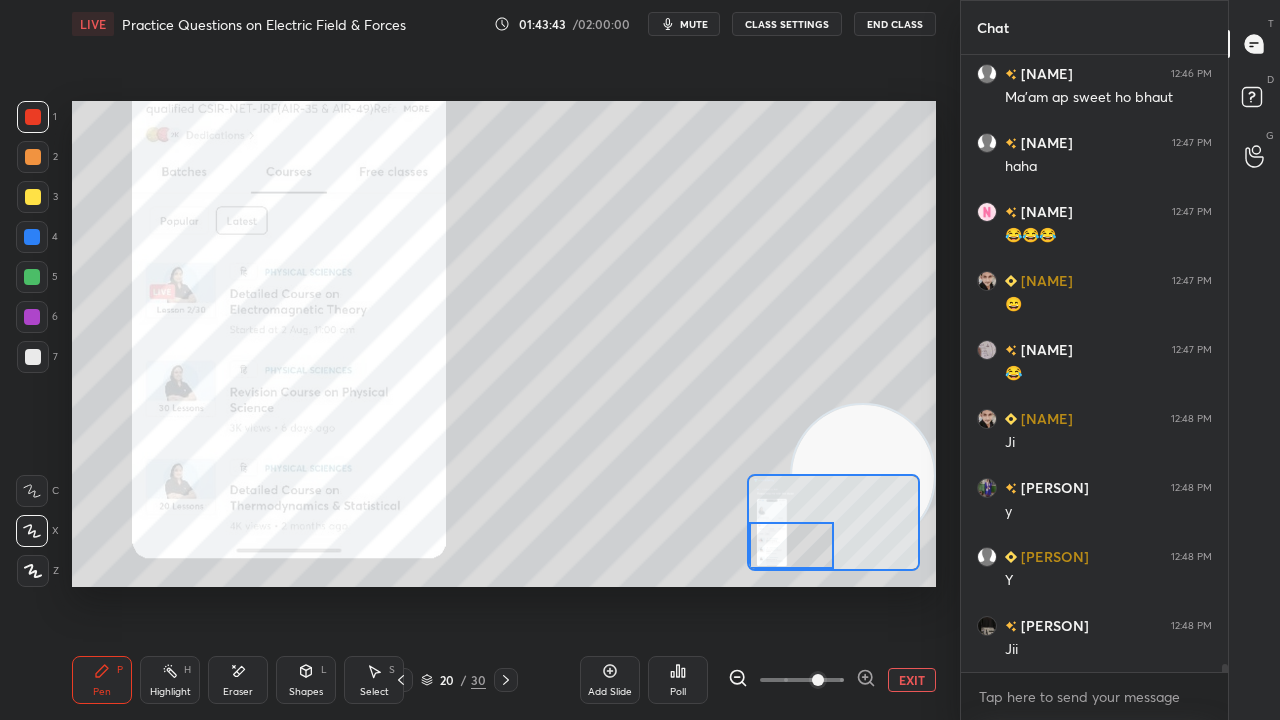 drag, startPoint x: 790, startPoint y: 538, endPoint x: 786, endPoint y: 562, distance: 24.33105 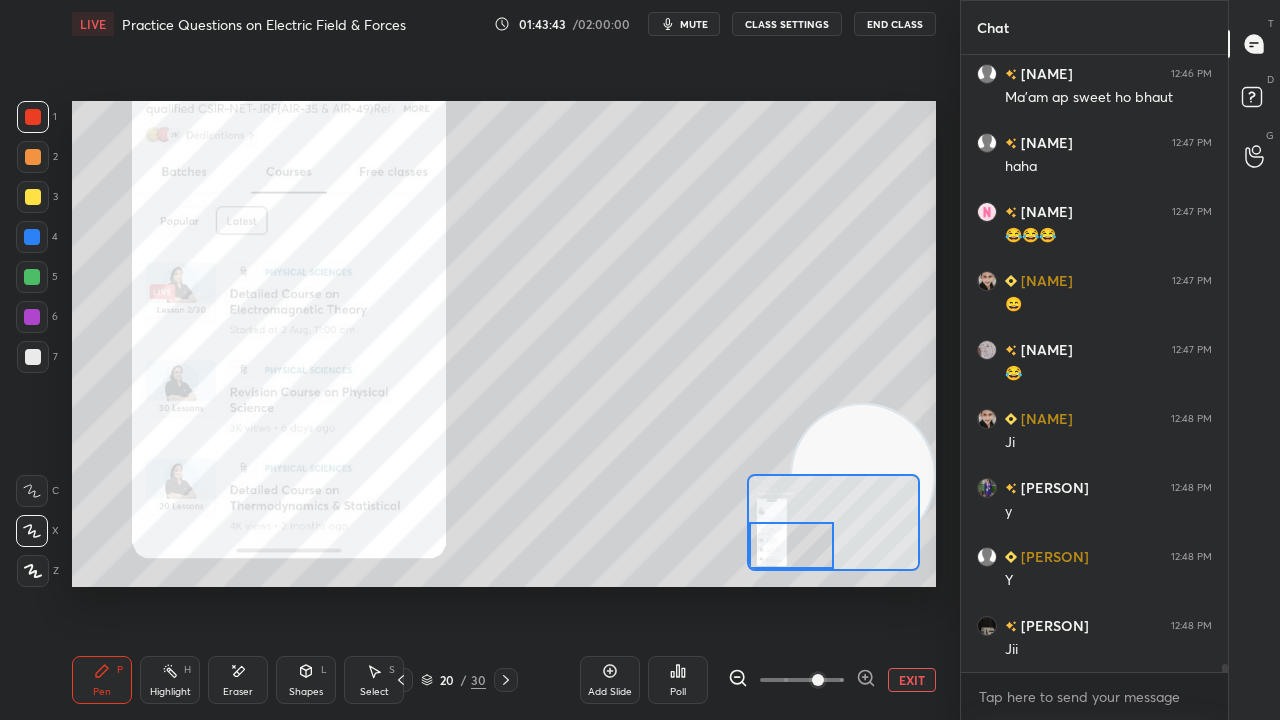 click at bounding box center [791, 545] 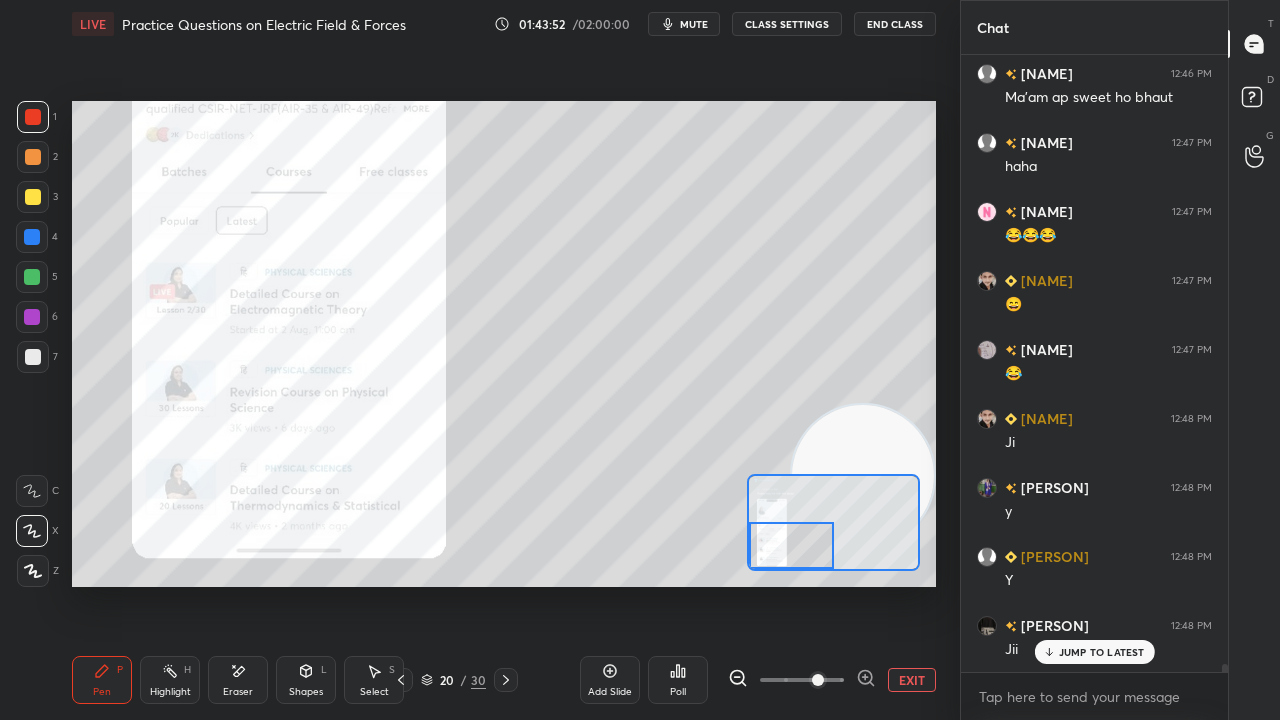 scroll, scrollTop: 47902, scrollLeft: 0, axis: vertical 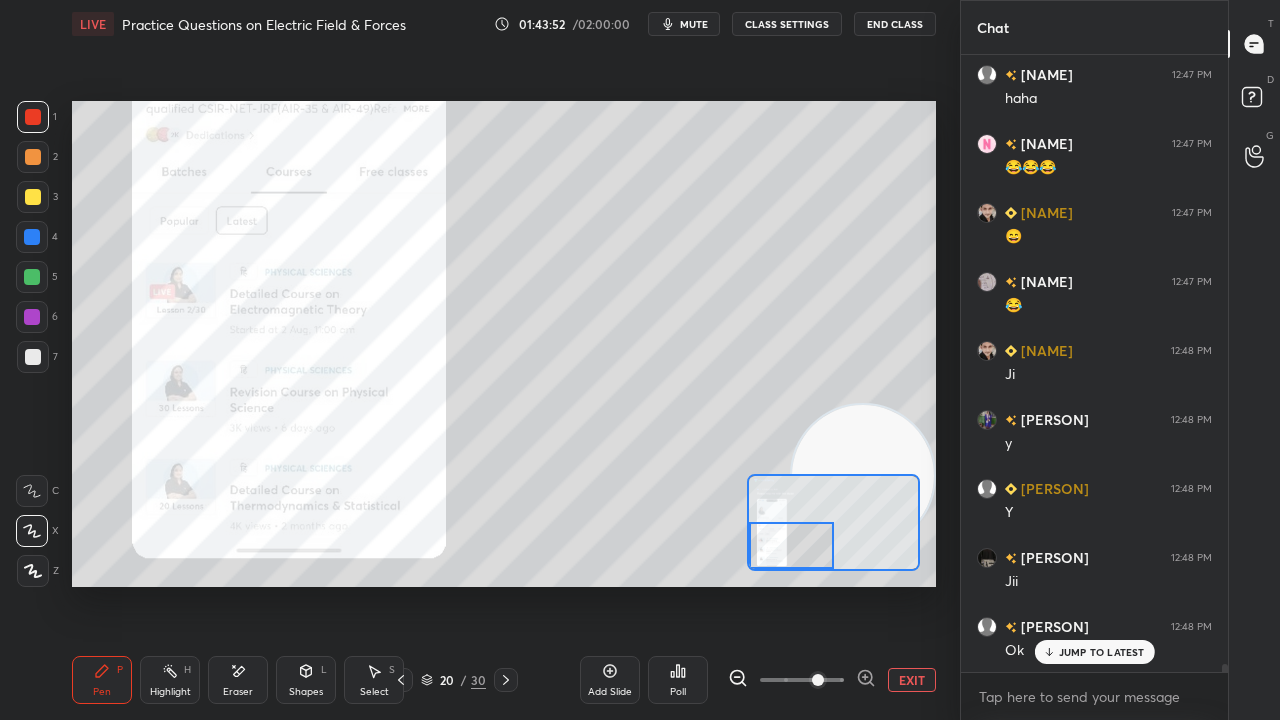 drag, startPoint x: 249, startPoint y: 681, endPoint x: 258, endPoint y: 620, distance: 61.66036 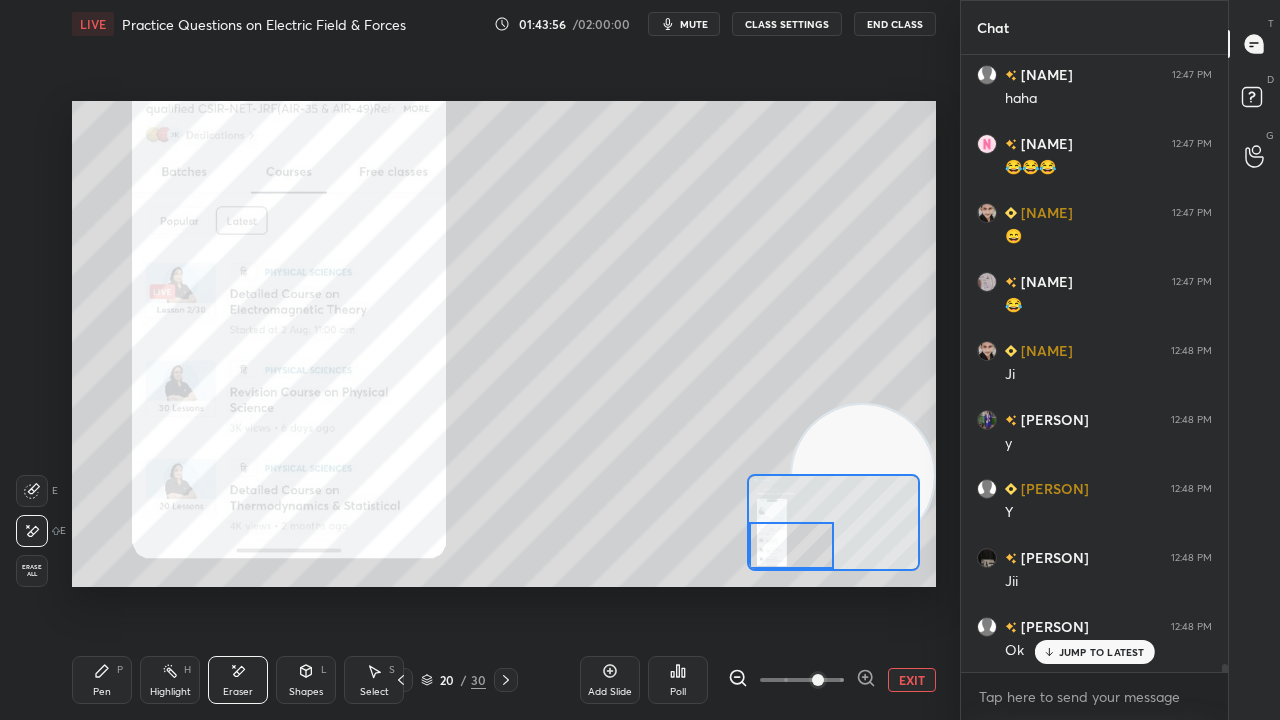 scroll, scrollTop: 47972, scrollLeft: 0, axis: vertical 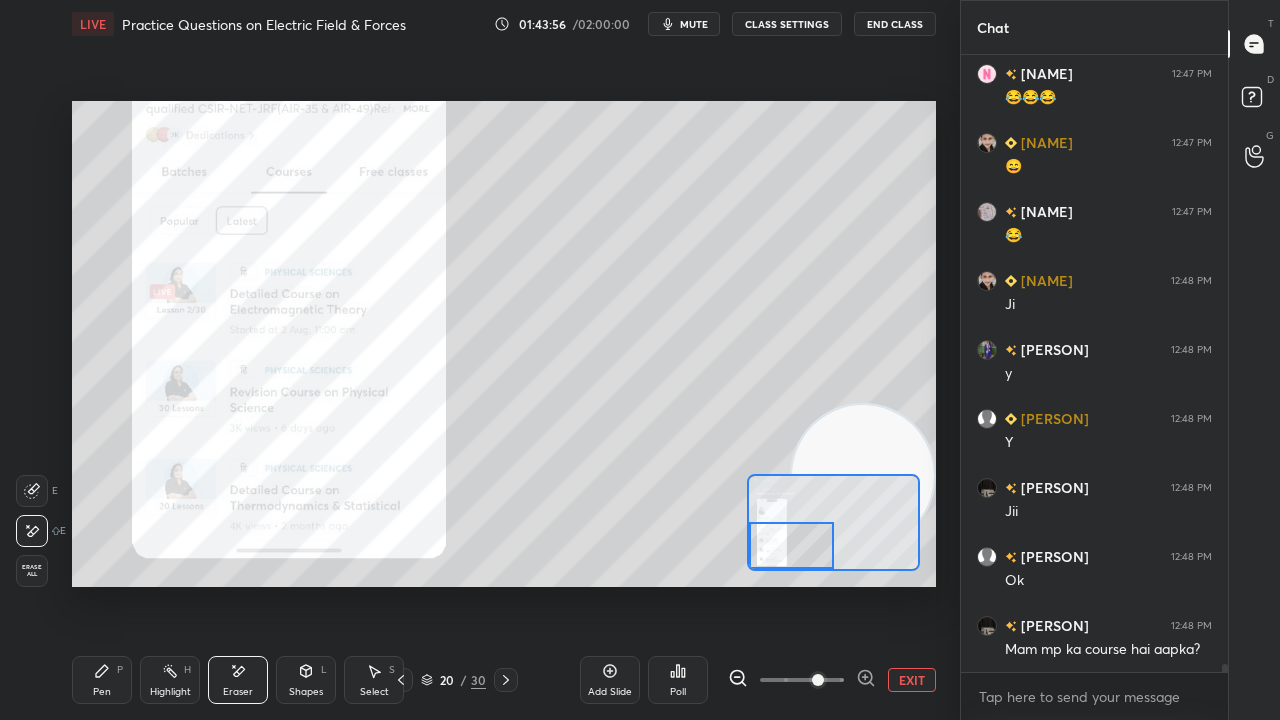 click on "Pen P" at bounding box center [102, 680] 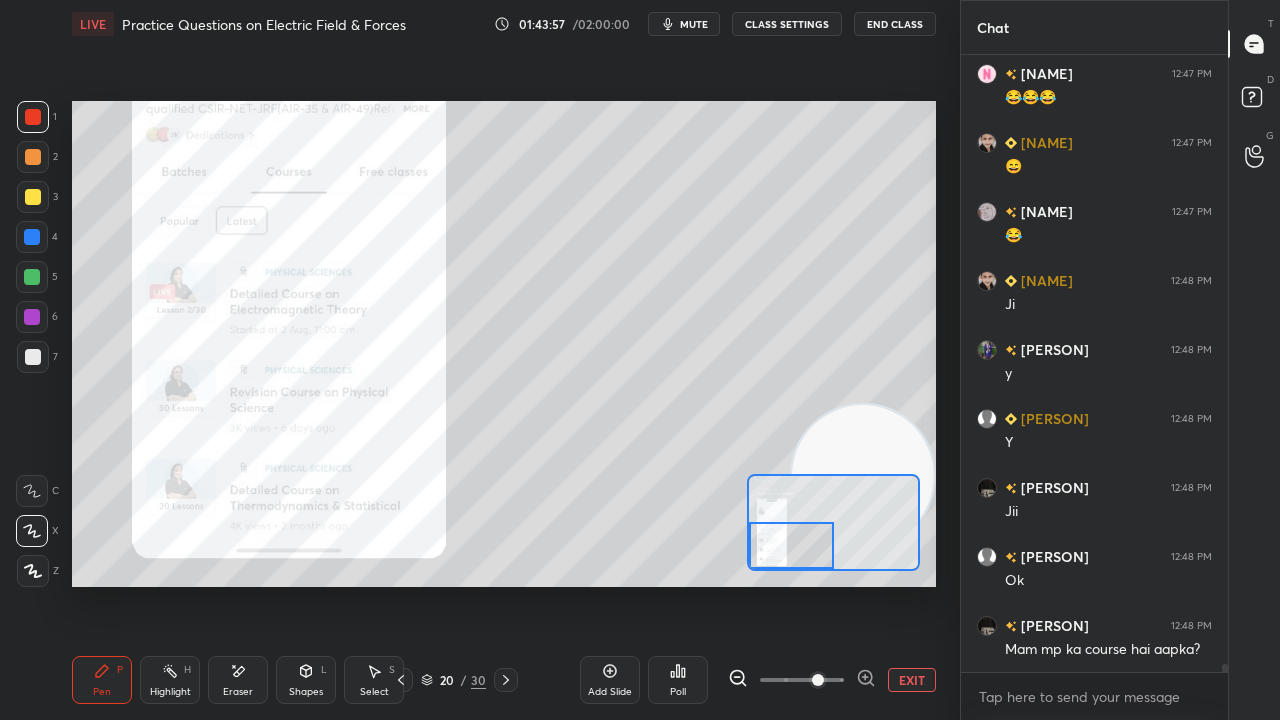 click on "mute" at bounding box center (694, 24) 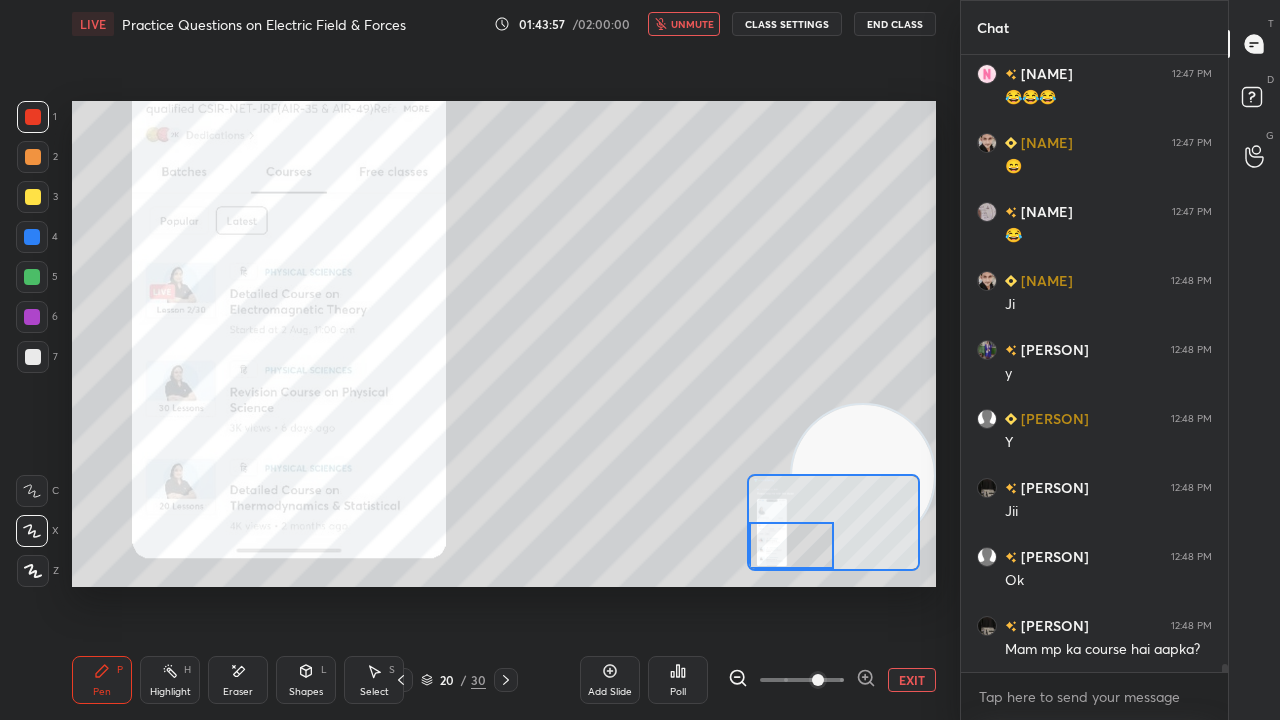 click on "unmute" at bounding box center [692, 24] 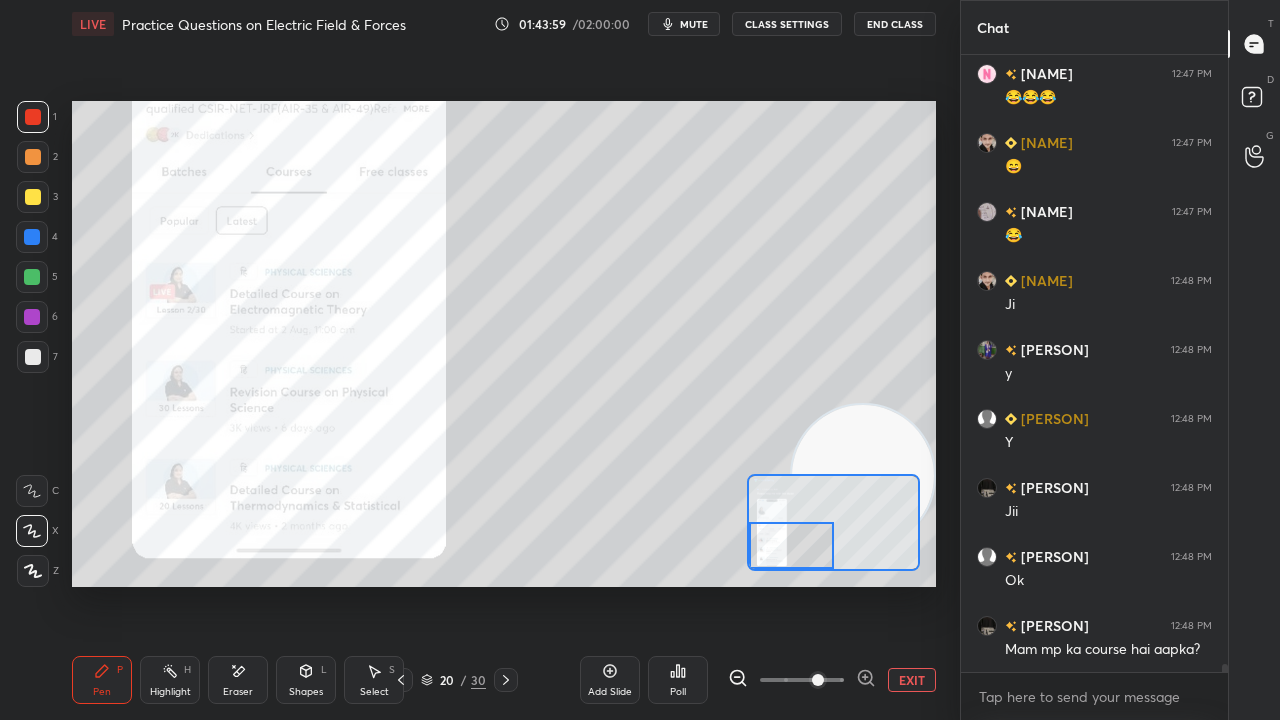 click on "mute" at bounding box center [694, 24] 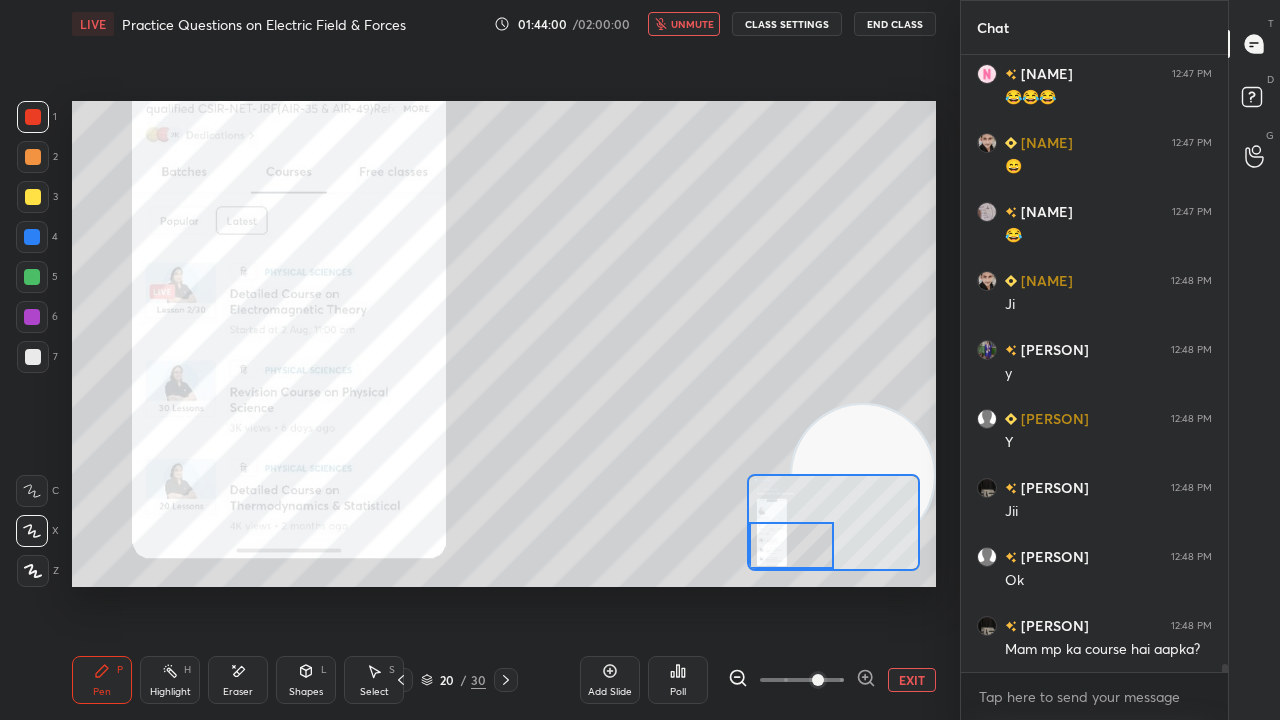 click on "unmute" at bounding box center [692, 24] 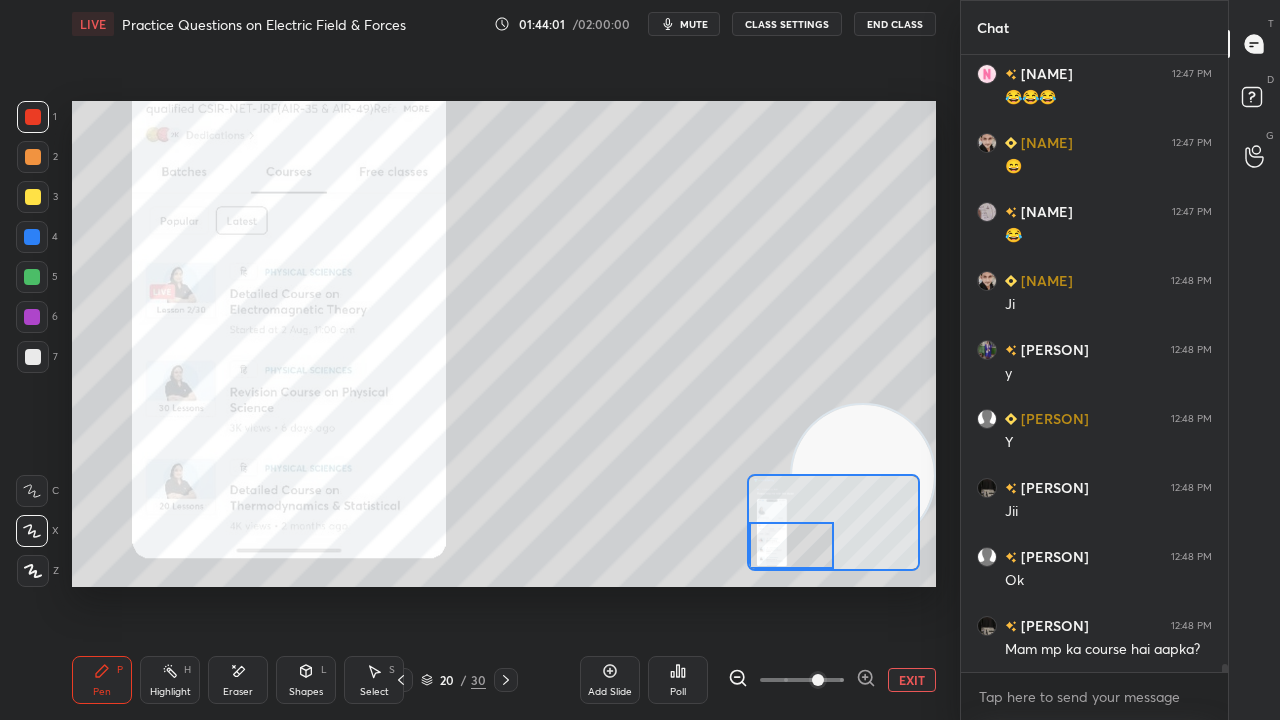 click at bounding box center [32, 317] 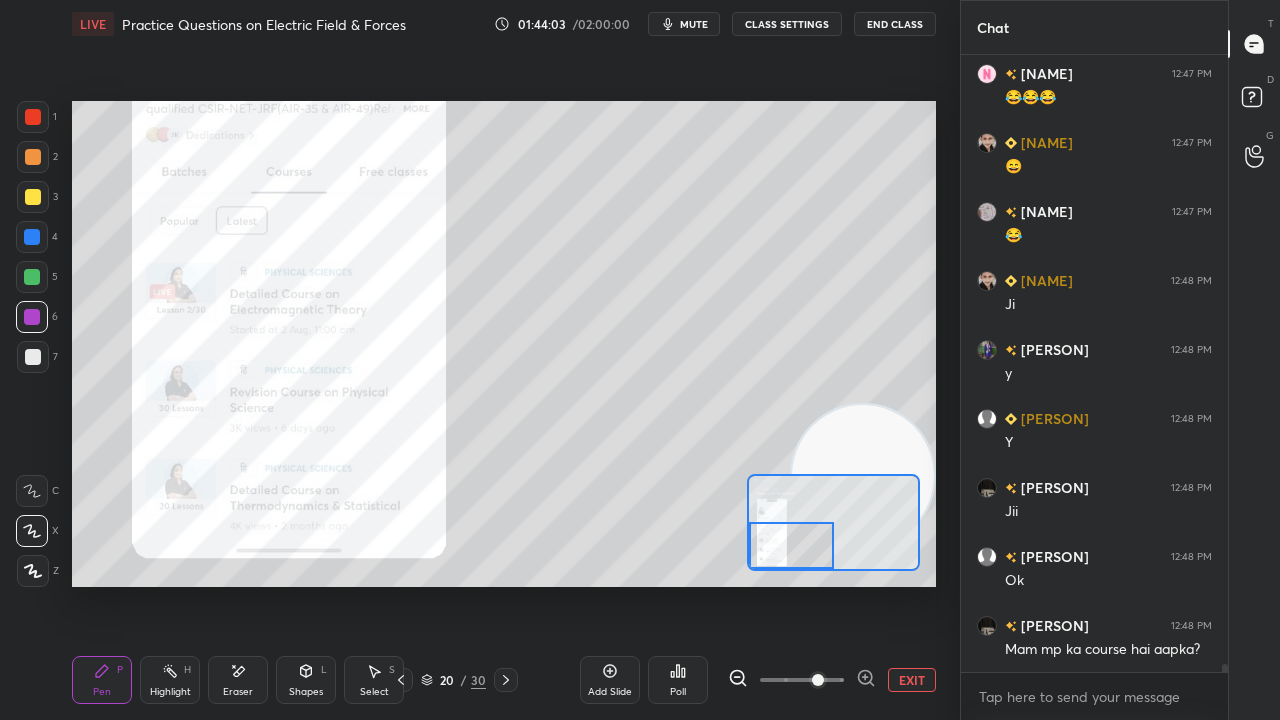 click 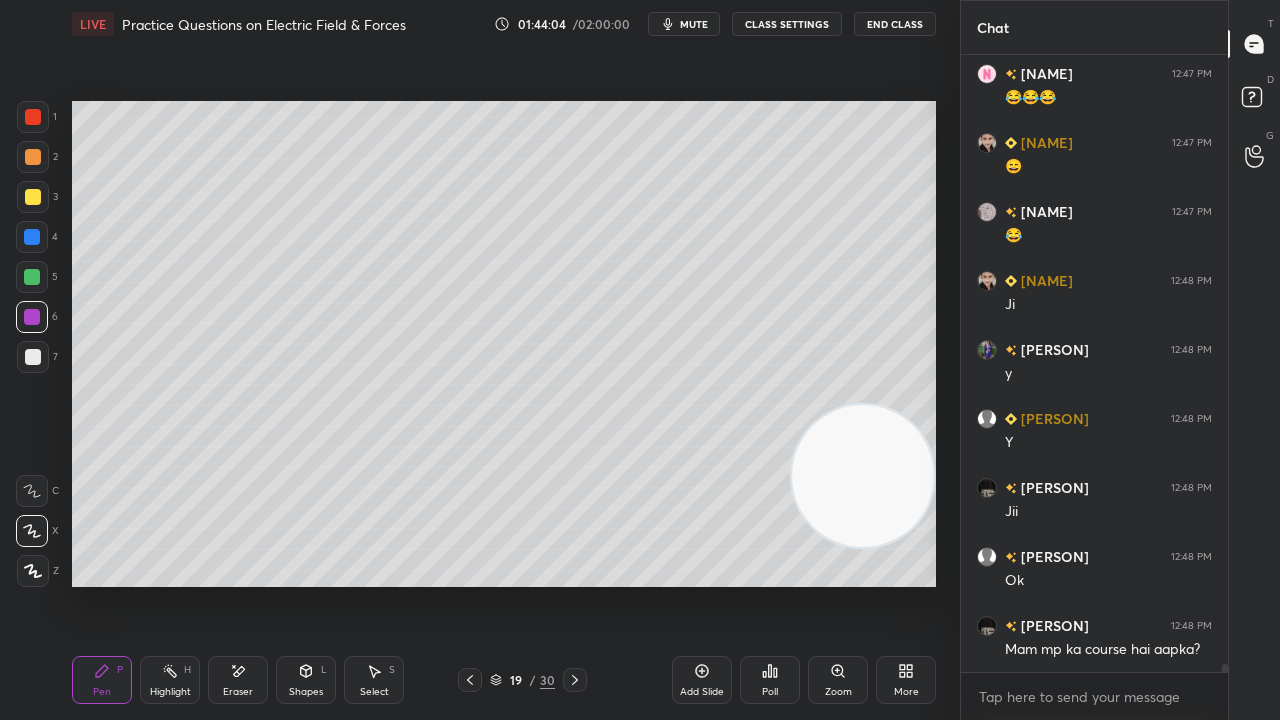 click on "mute" at bounding box center (694, 24) 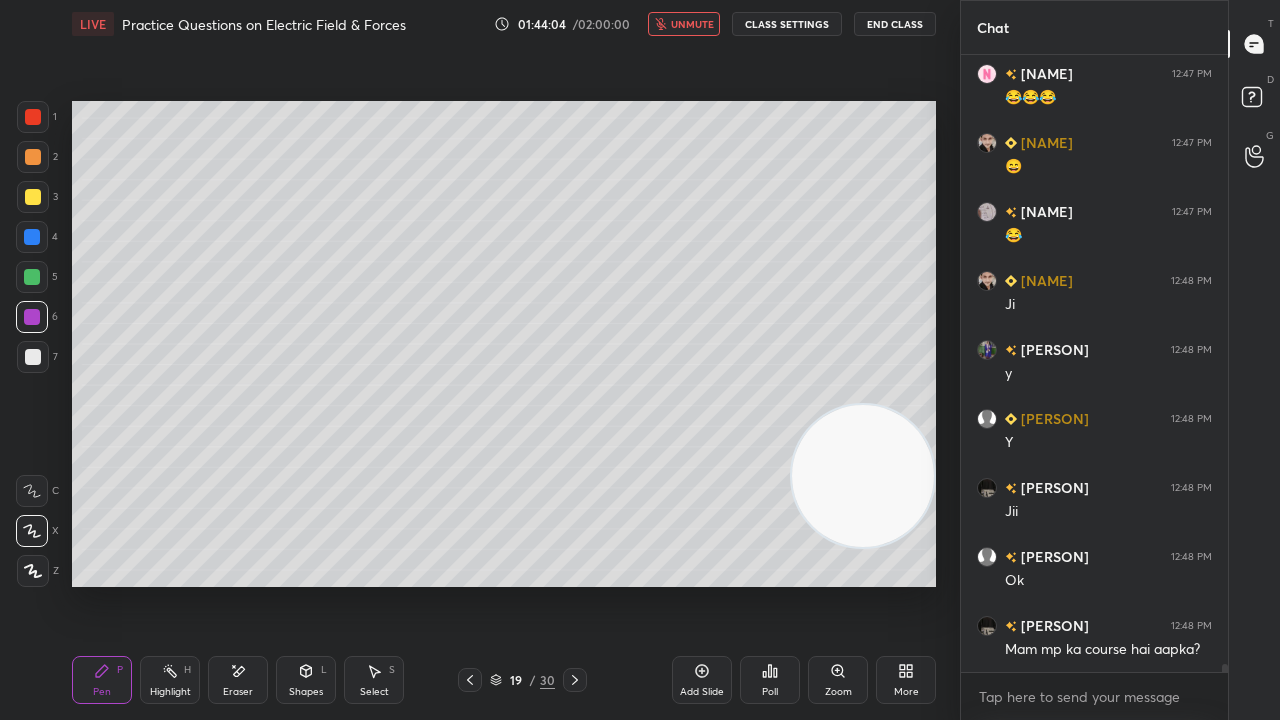 click on "unmute" at bounding box center (692, 24) 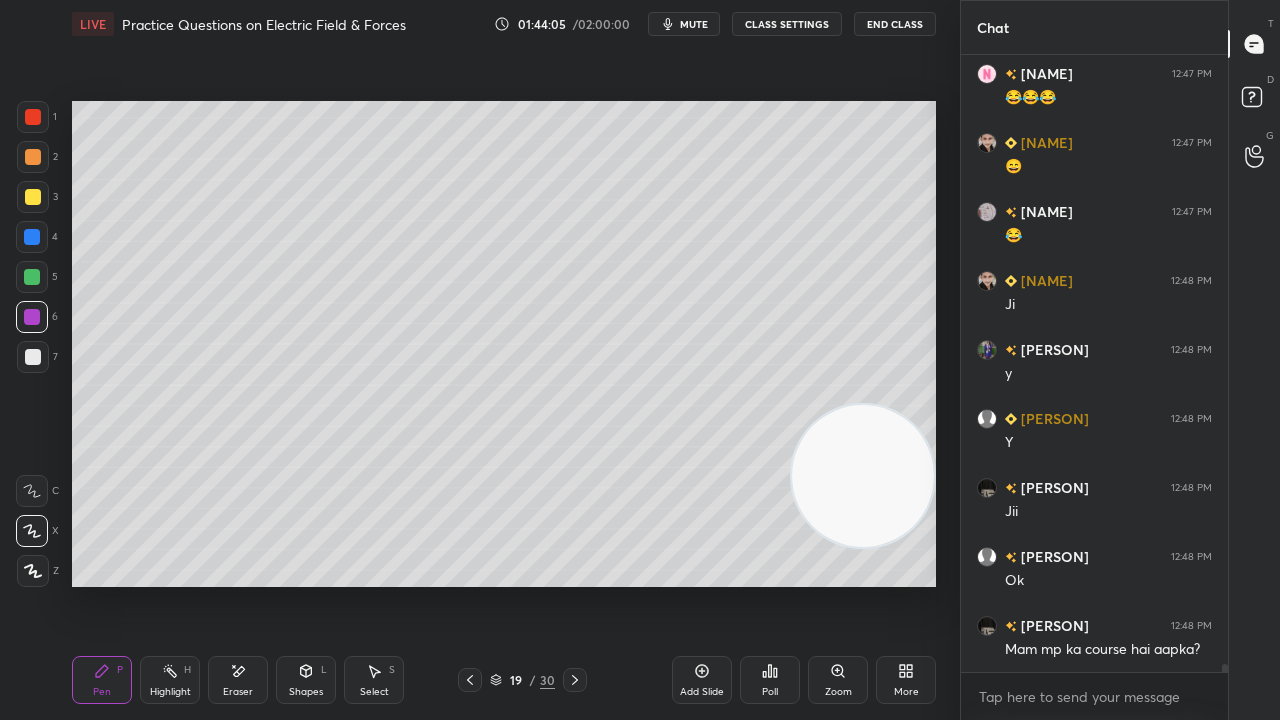 click on "7" at bounding box center [37, 361] 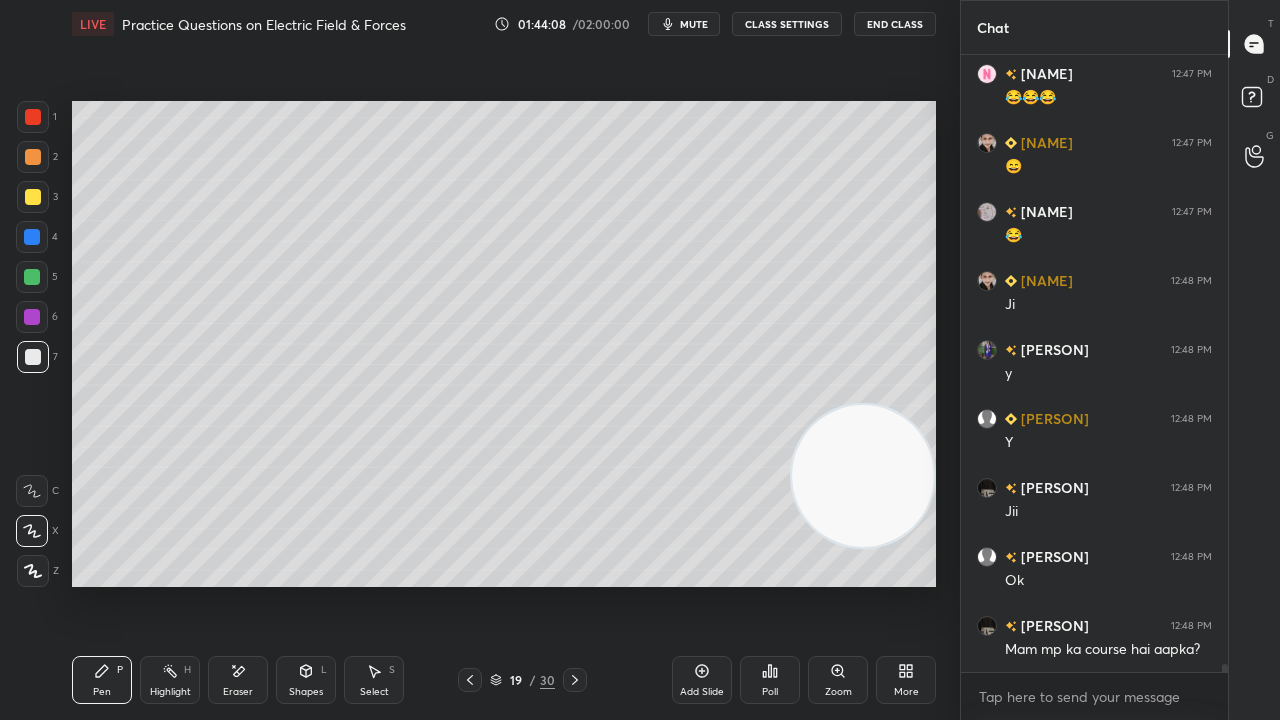 scroll, scrollTop: 48058, scrollLeft: 0, axis: vertical 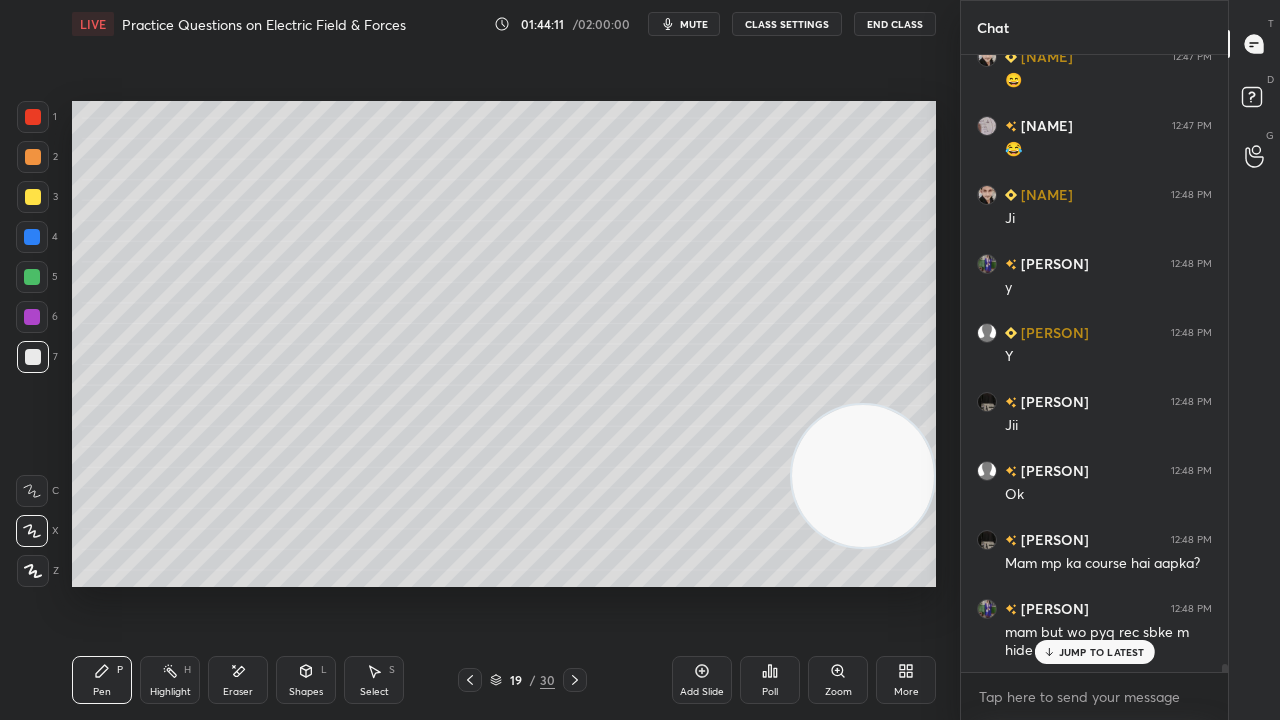 click on "mute" at bounding box center [684, 24] 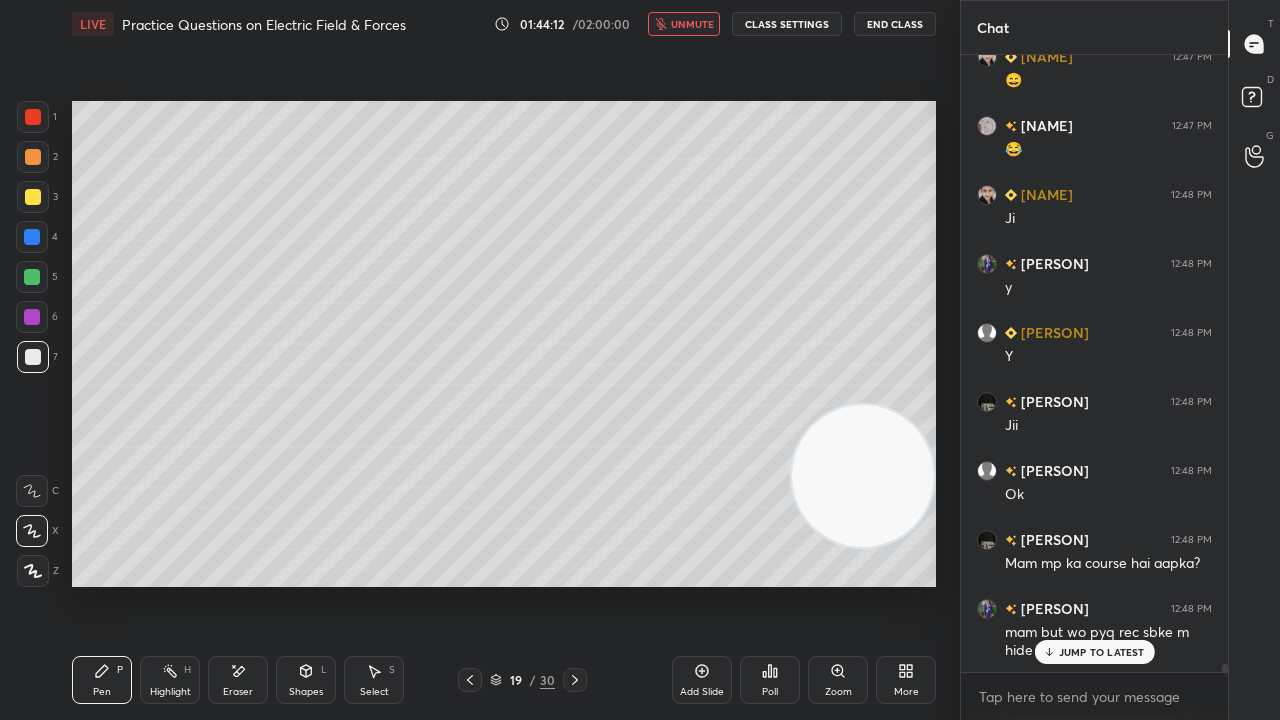 drag, startPoint x: 1098, startPoint y: 647, endPoint x: 1047, endPoint y: 719, distance: 88.23265 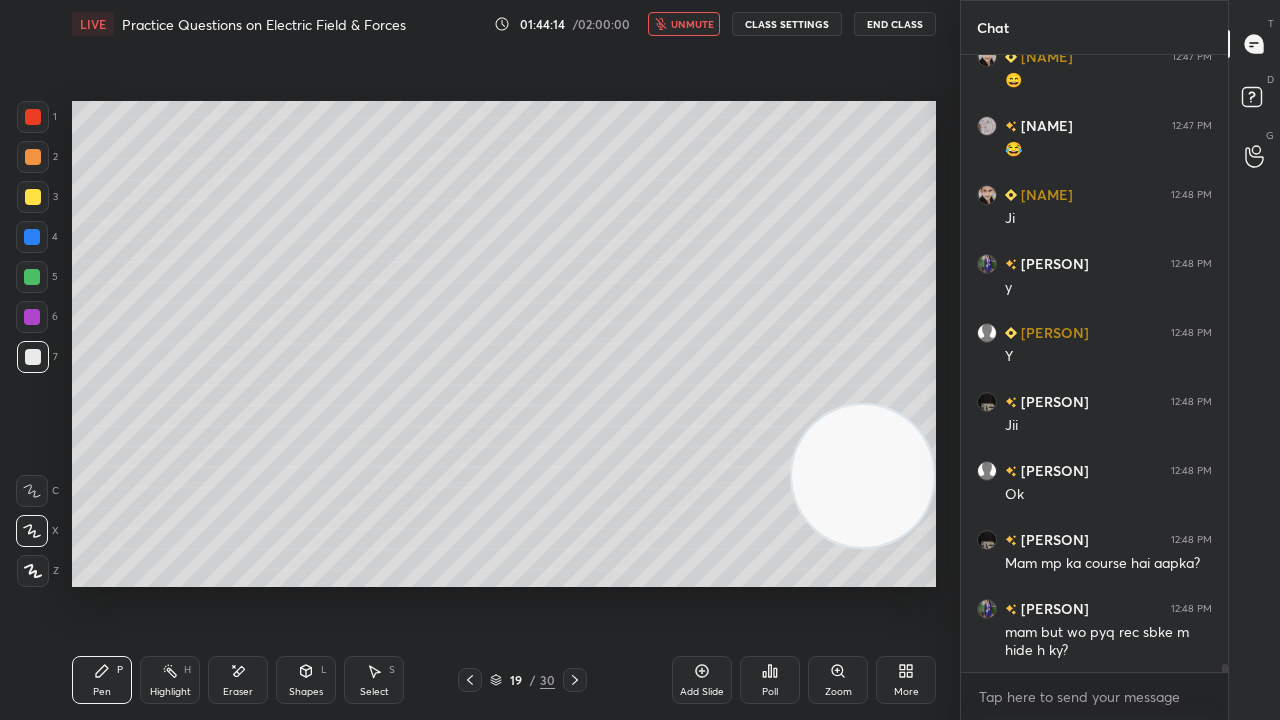 click on "unmute" at bounding box center [692, 24] 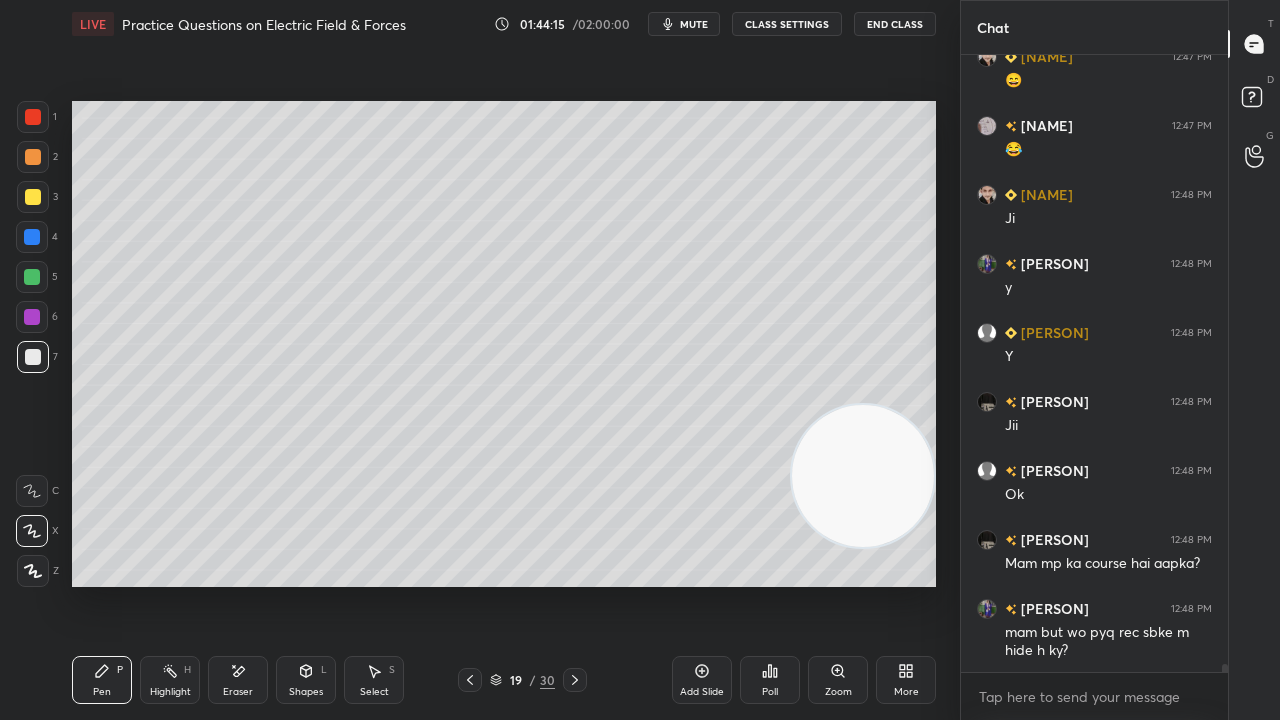 click on "mute" at bounding box center [694, 24] 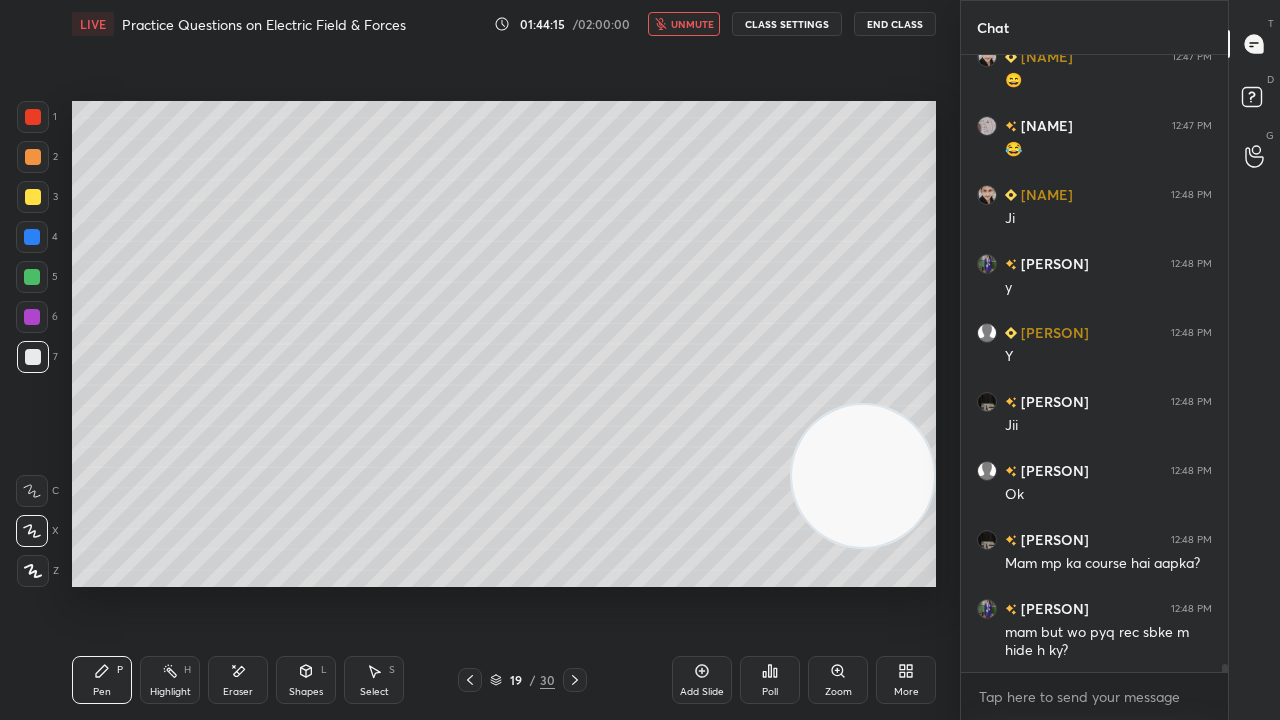 click on "unmute" at bounding box center (692, 24) 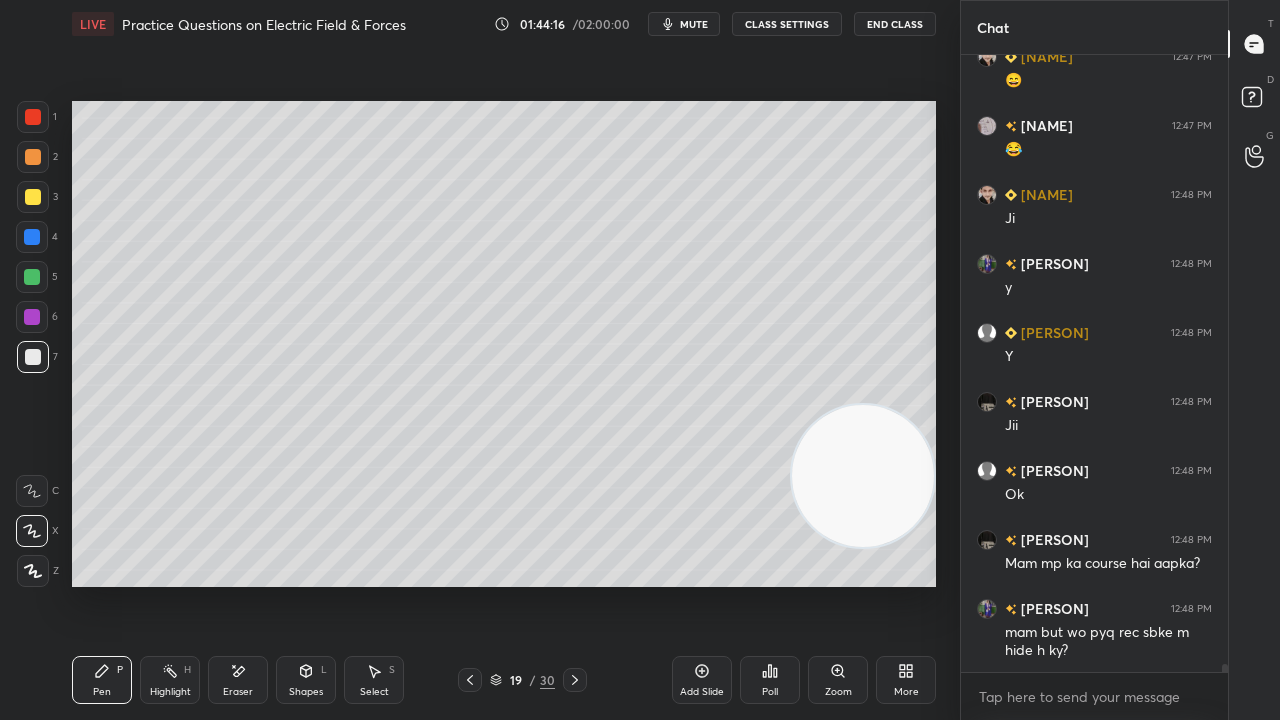 click on "LIVE Practice Questions on Electric Field & Forces 01:44:16 /  02:00:00 mute CLASS SETTINGS End Class" at bounding box center [504, 24] 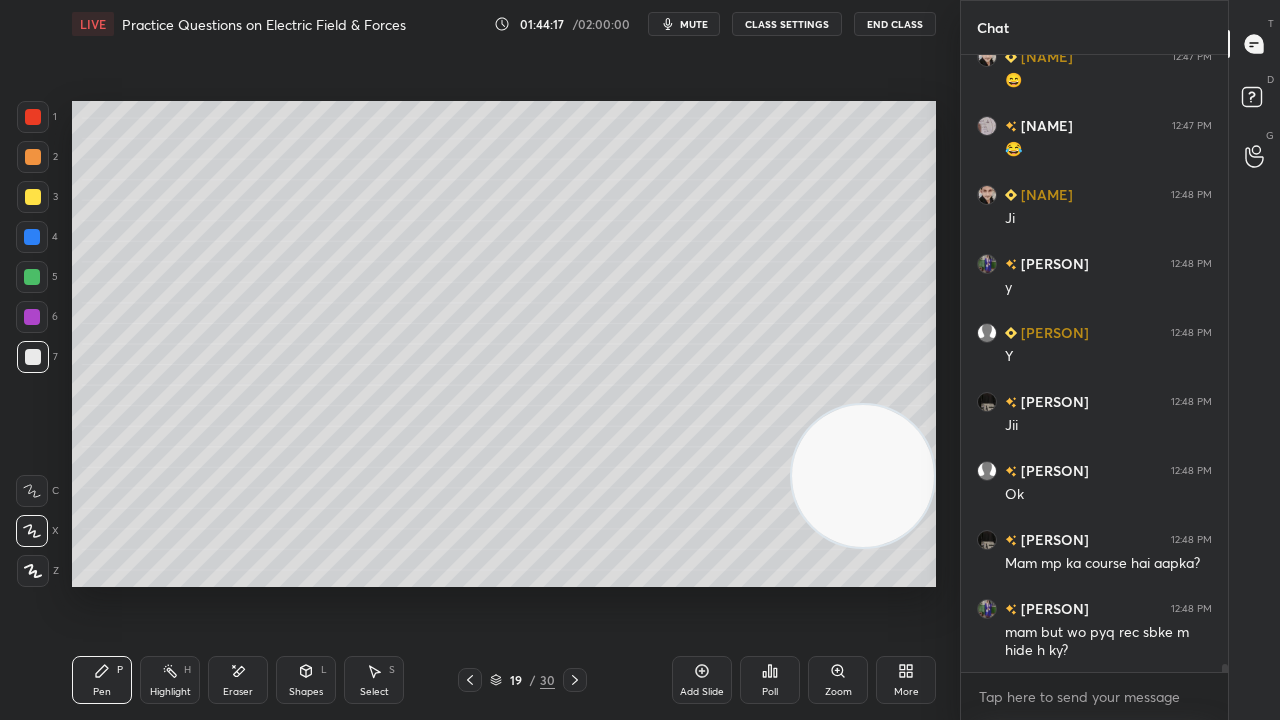 click on "mute" at bounding box center [694, 24] 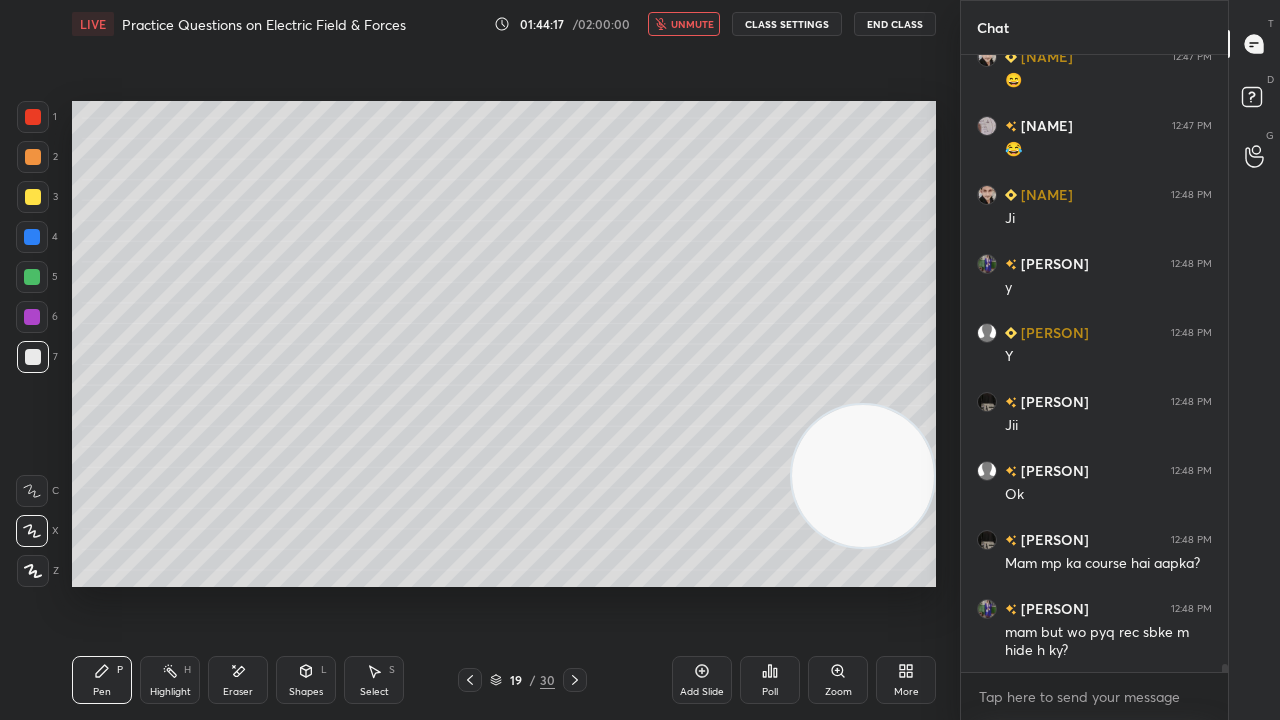 click on "unmute" at bounding box center (692, 24) 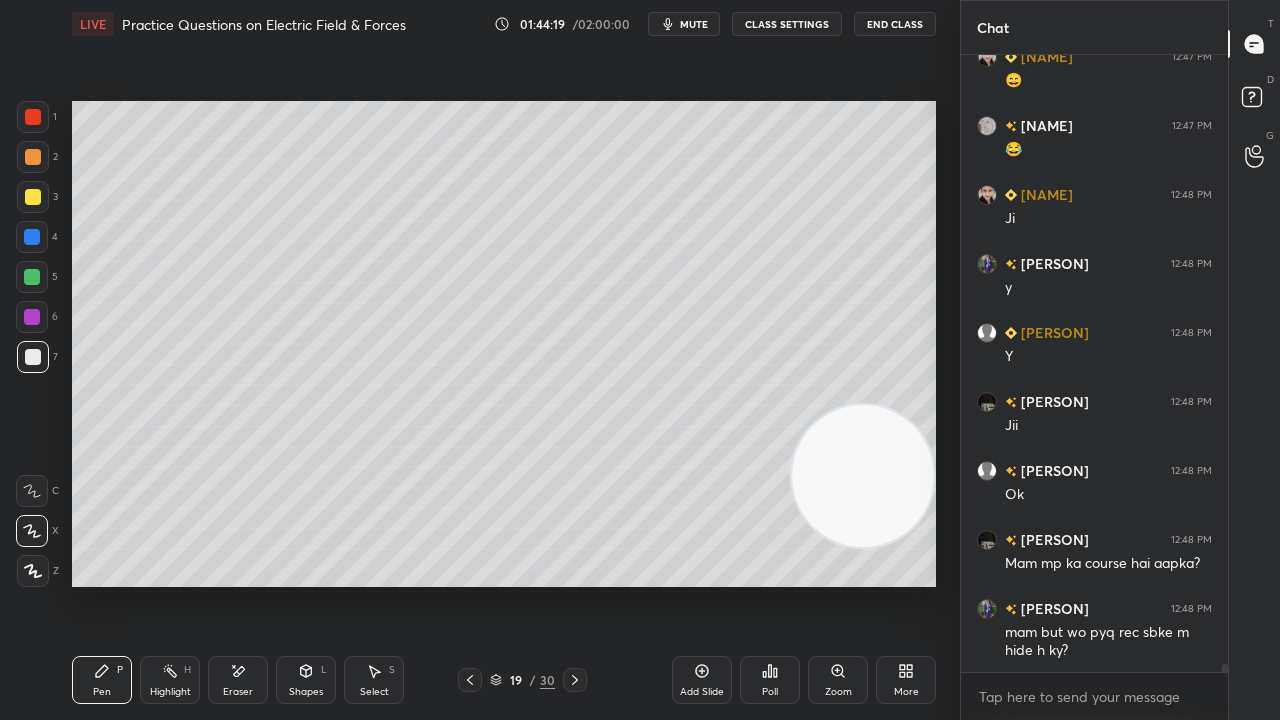click on "mute" at bounding box center [694, 24] 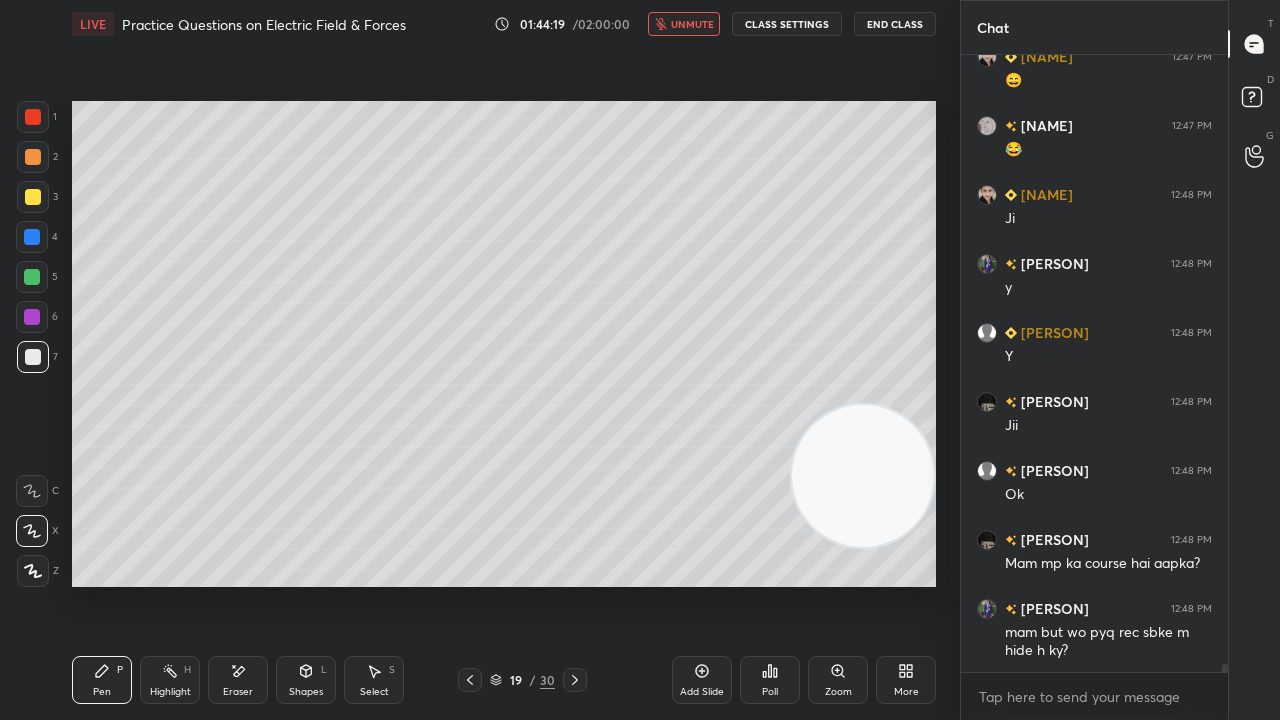 drag, startPoint x: 695, startPoint y: 22, endPoint x: 688, endPoint y: 31, distance: 11.401754 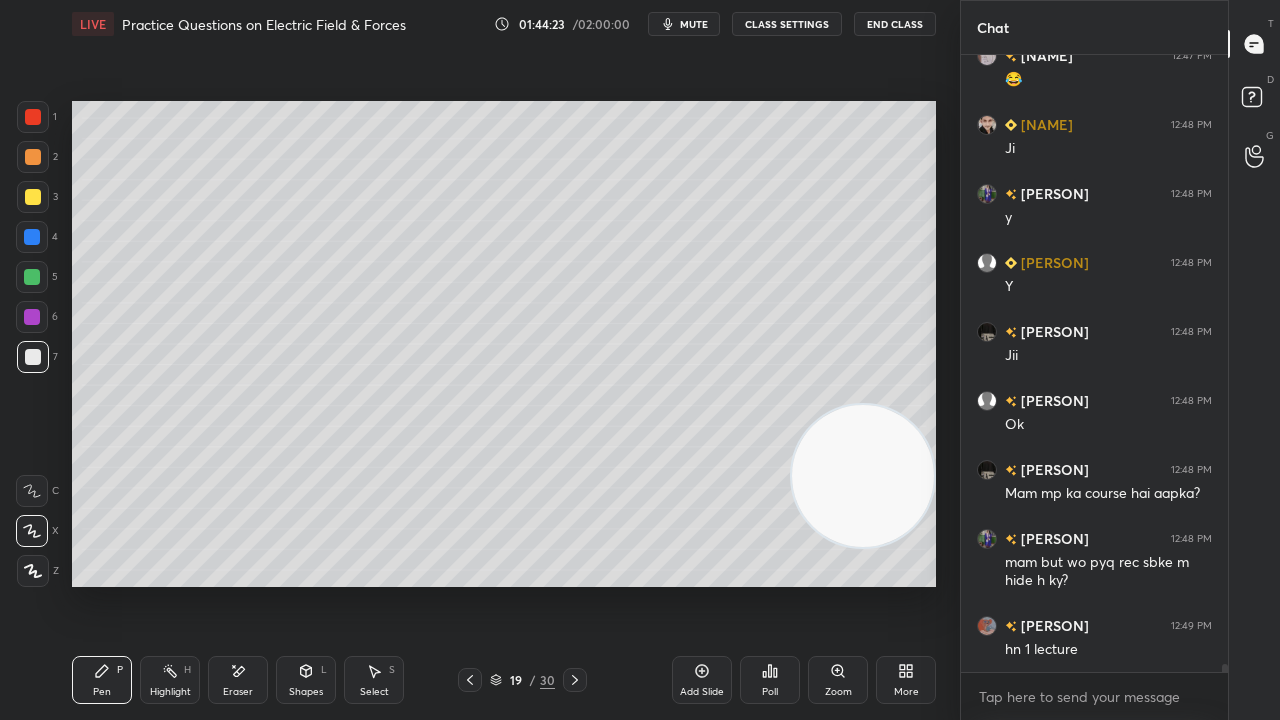 scroll, scrollTop: 48196, scrollLeft: 0, axis: vertical 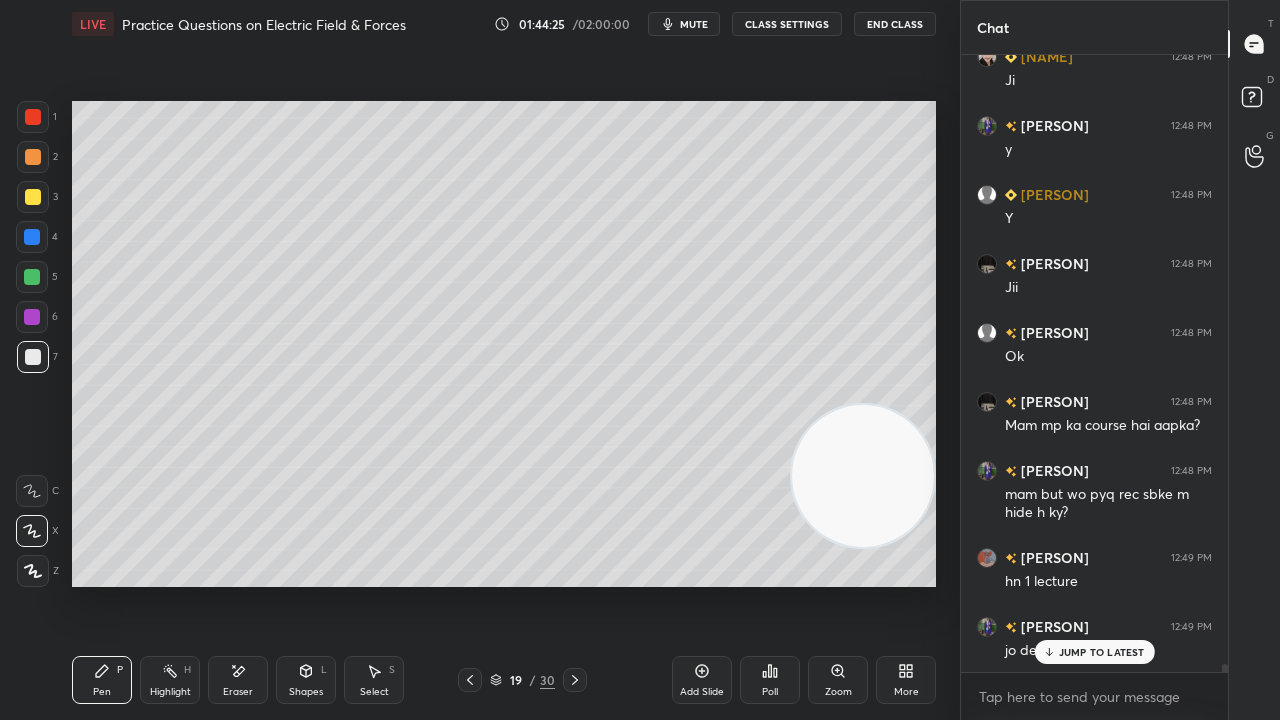 click 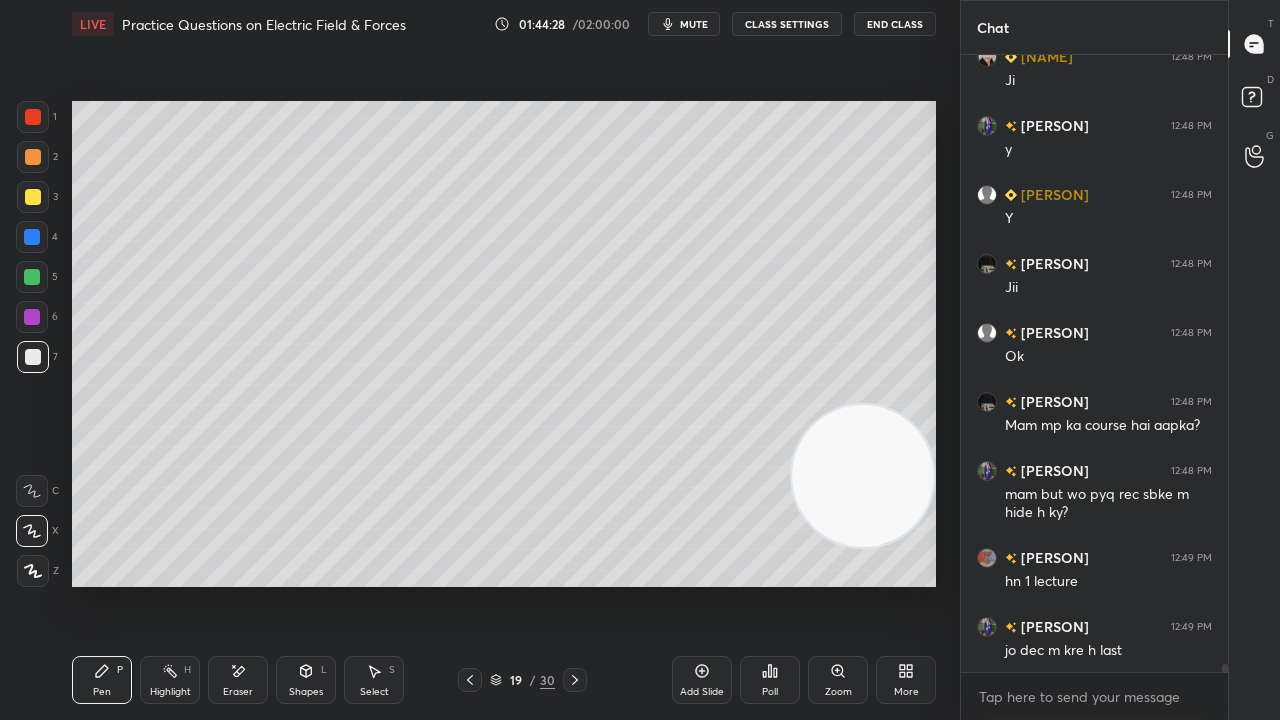 click on "mute" at bounding box center [694, 24] 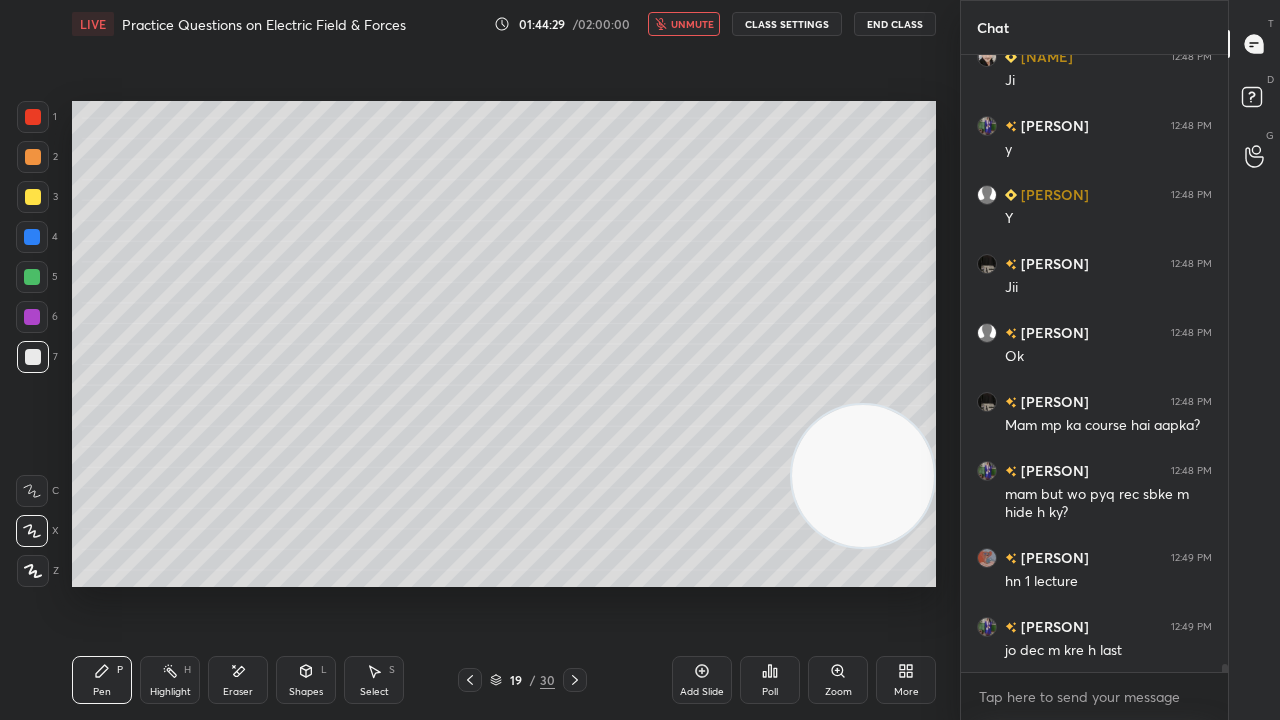 click on "unmute" at bounding box center [692, 24] 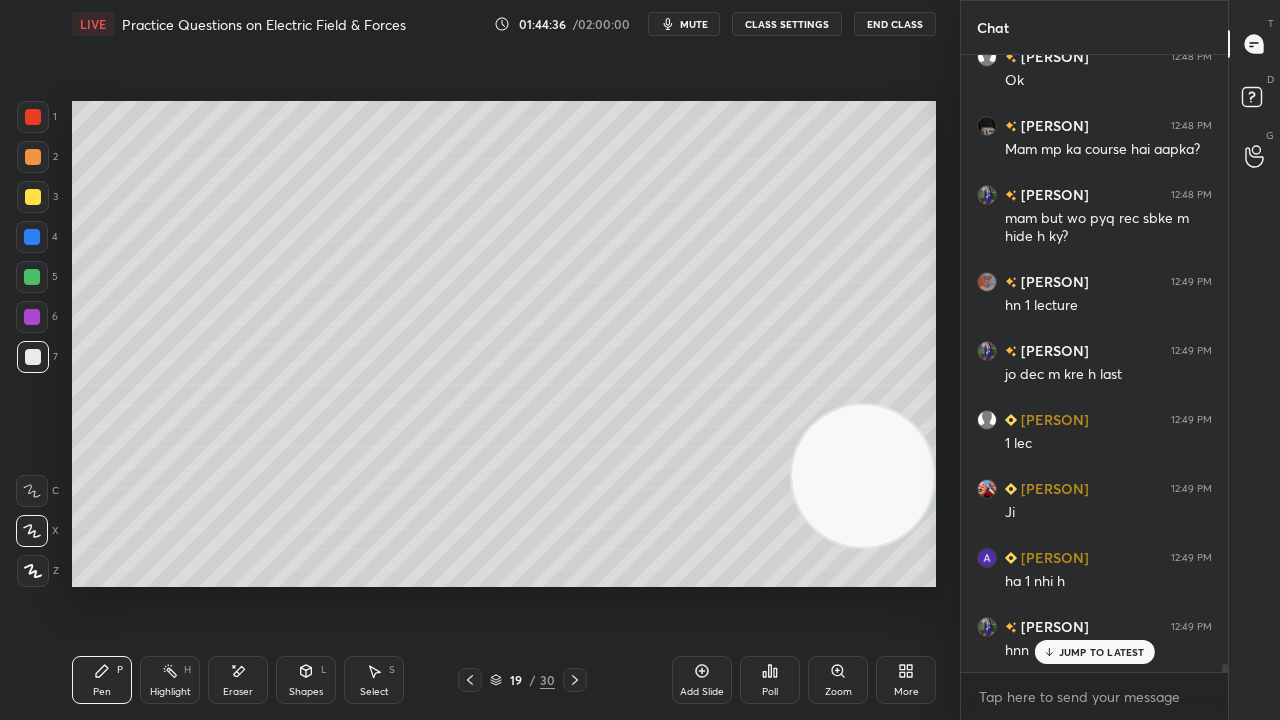 scroll, scrollTop: 48542, scrollLeft: 0, axis: vertical 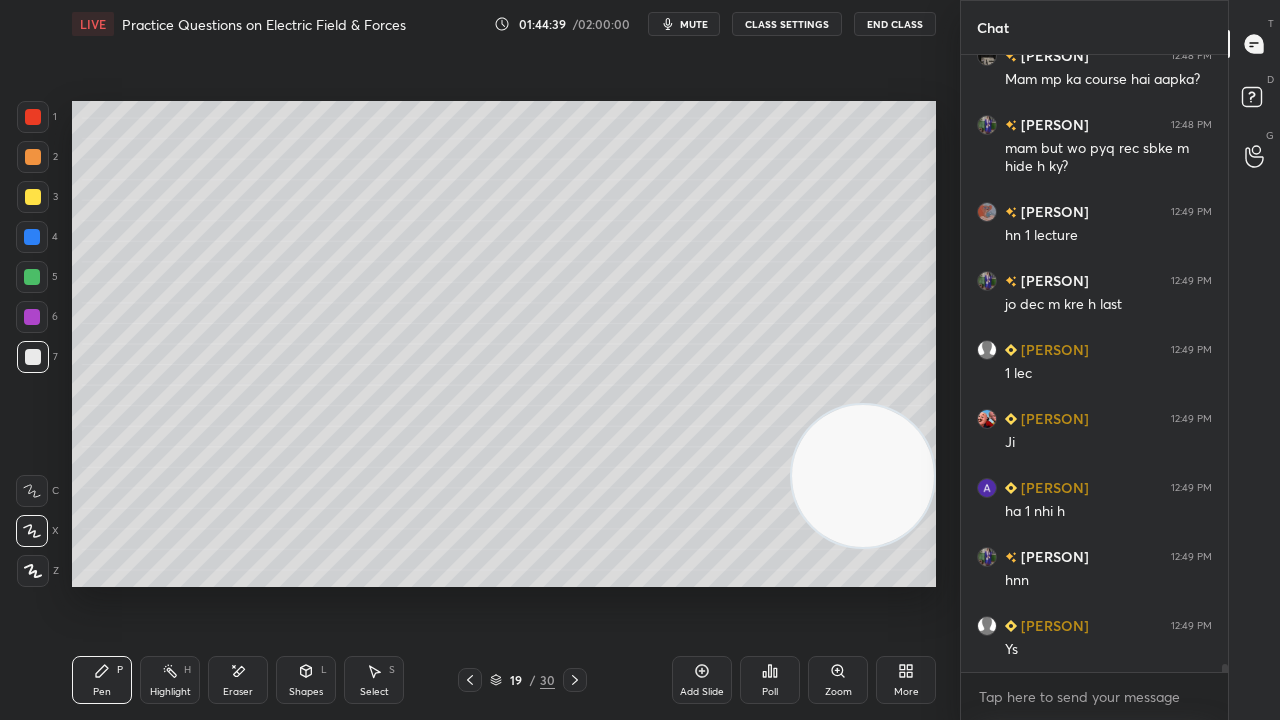 click on "mute" at bounding box center (684, 24) 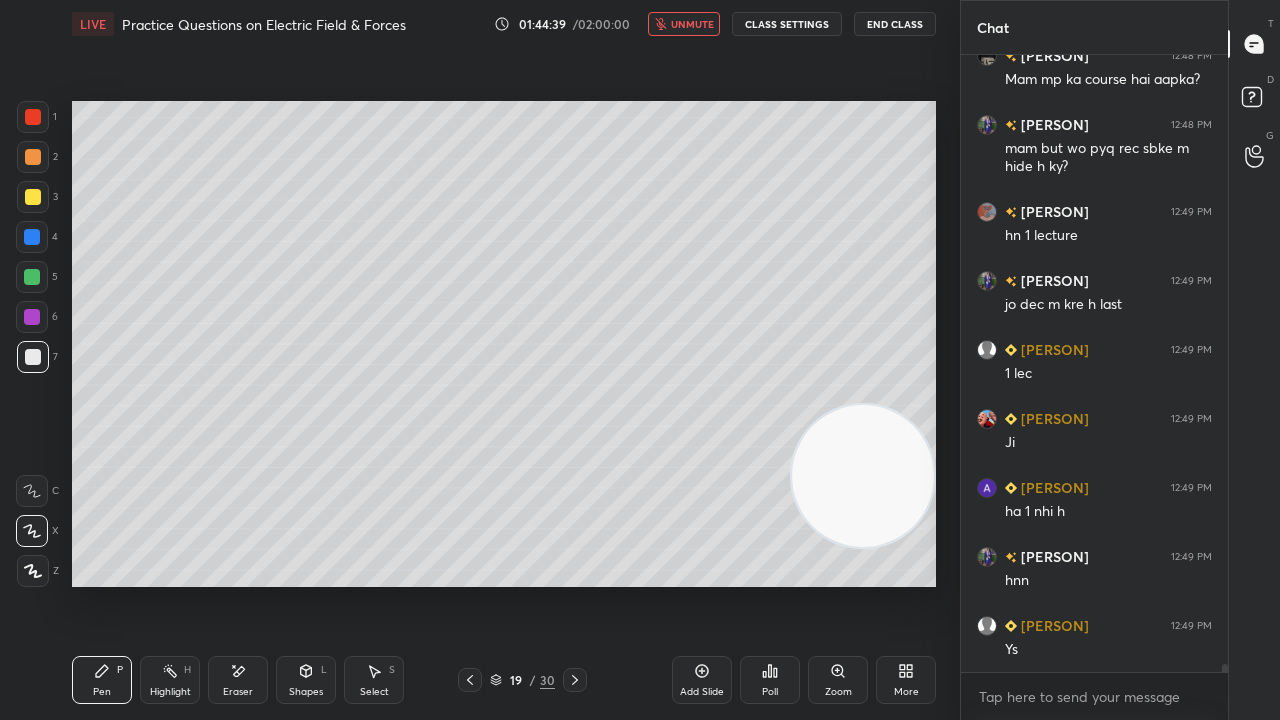 click on "unmute" at bounding box center (692, 24) 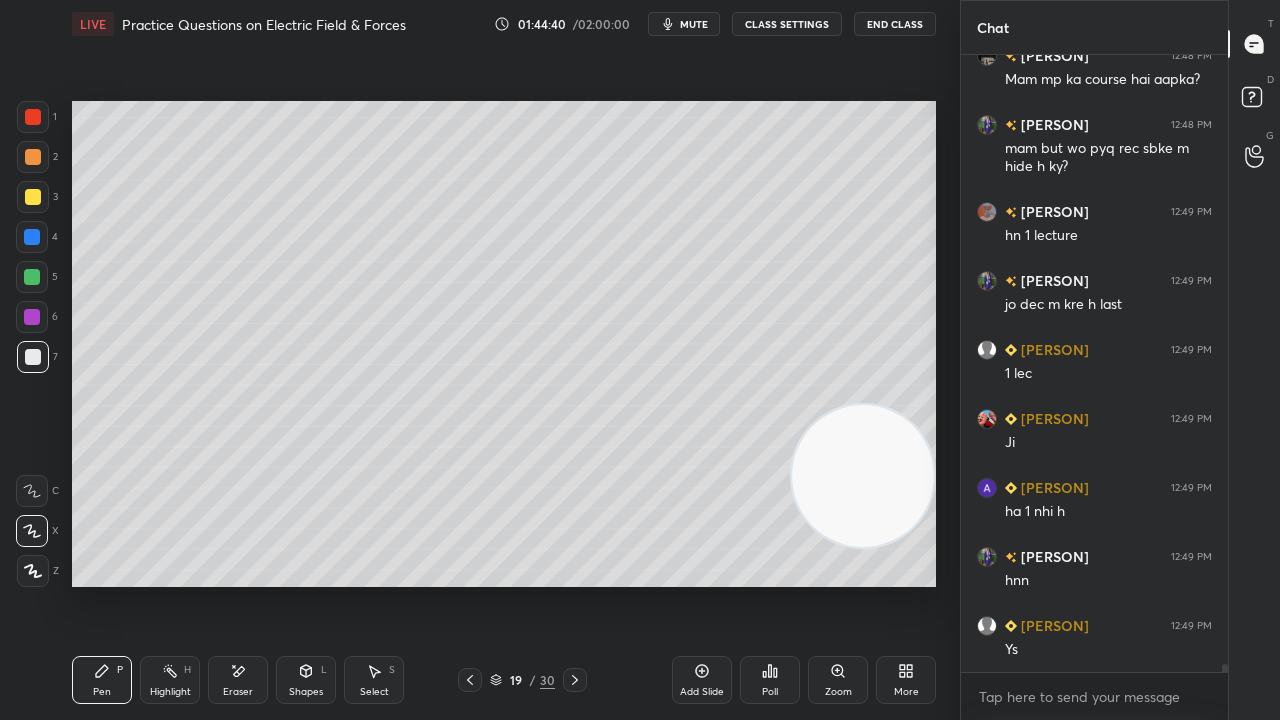 scroll, scrollTop: 48610, scrollLeft: 0, axis: vertical 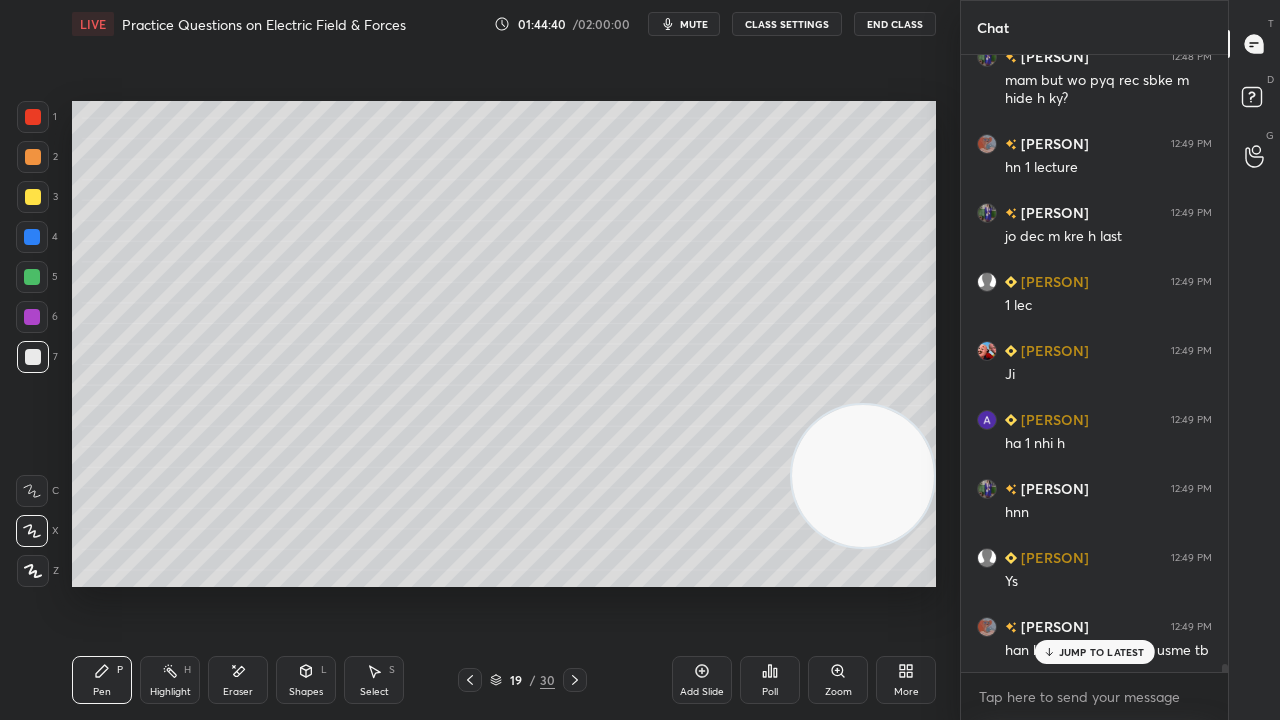 click at bounding box center [33, 357] 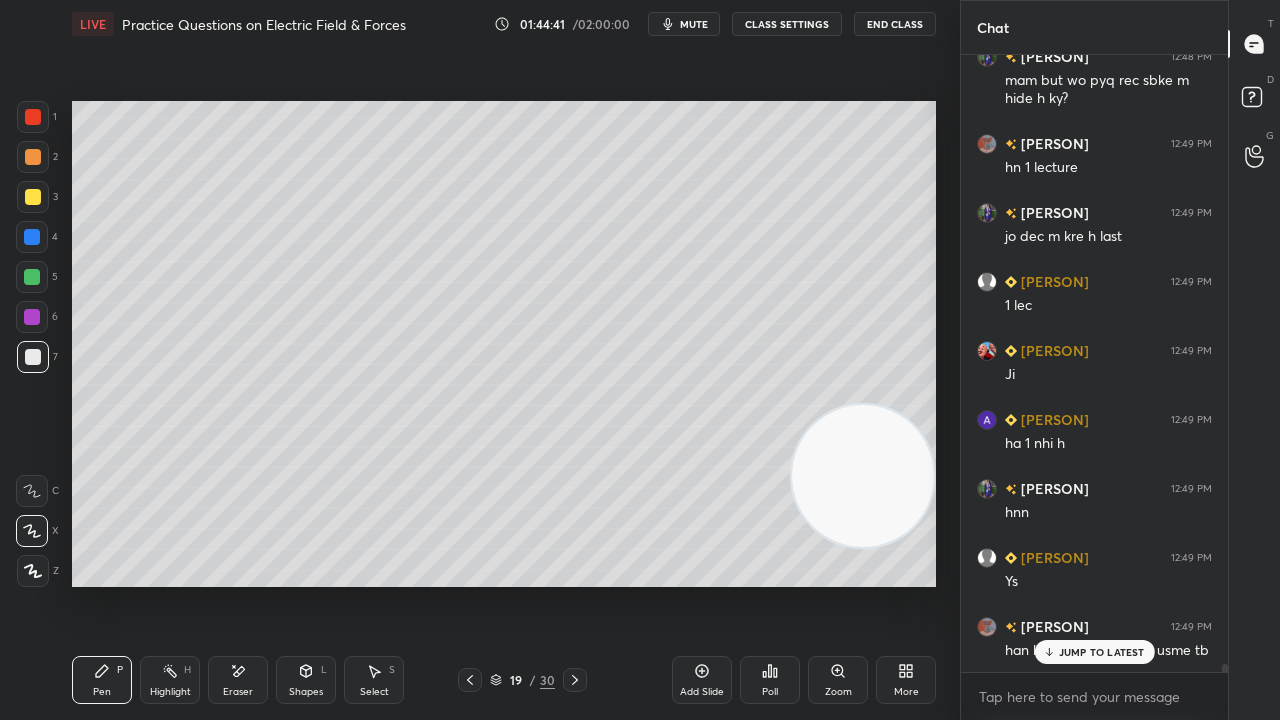 scroll, scrollTop: 48680, scrollLeft: 0, axis: vertical 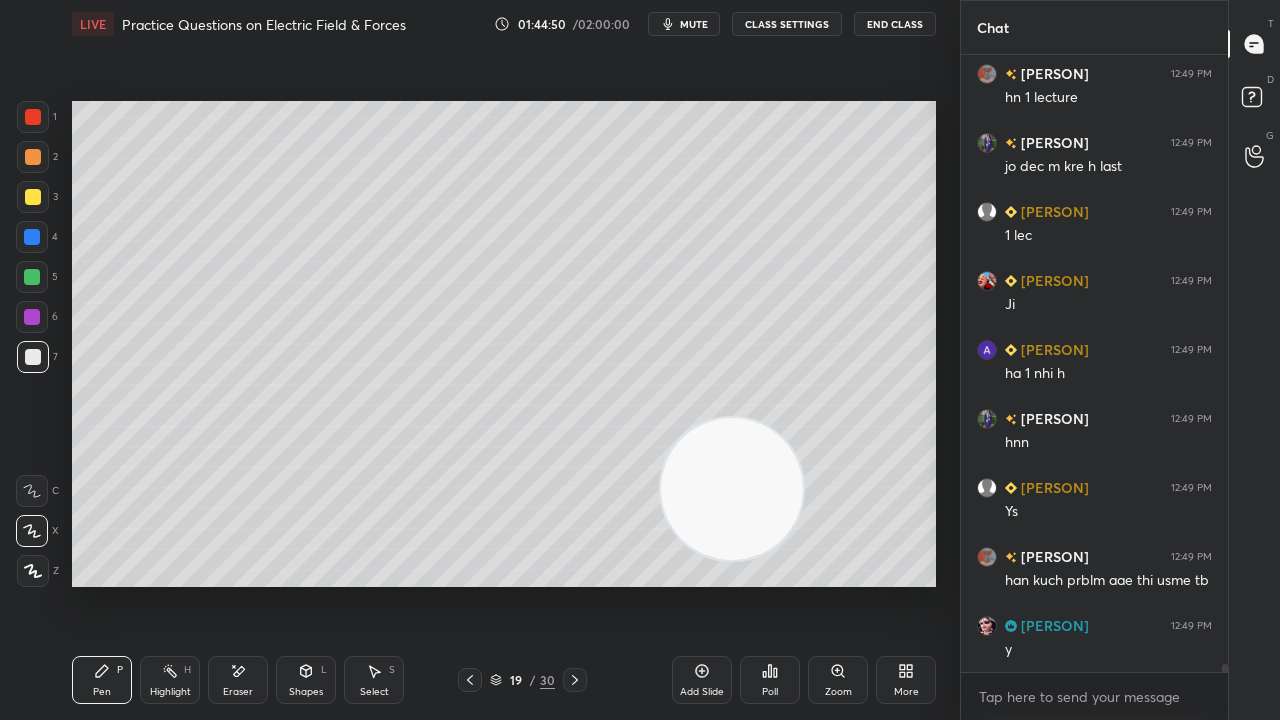 drag, startPoint x: 865, startPoint y: 500, endPoint x: 0, endPoint y: 608, distance: 871.7161 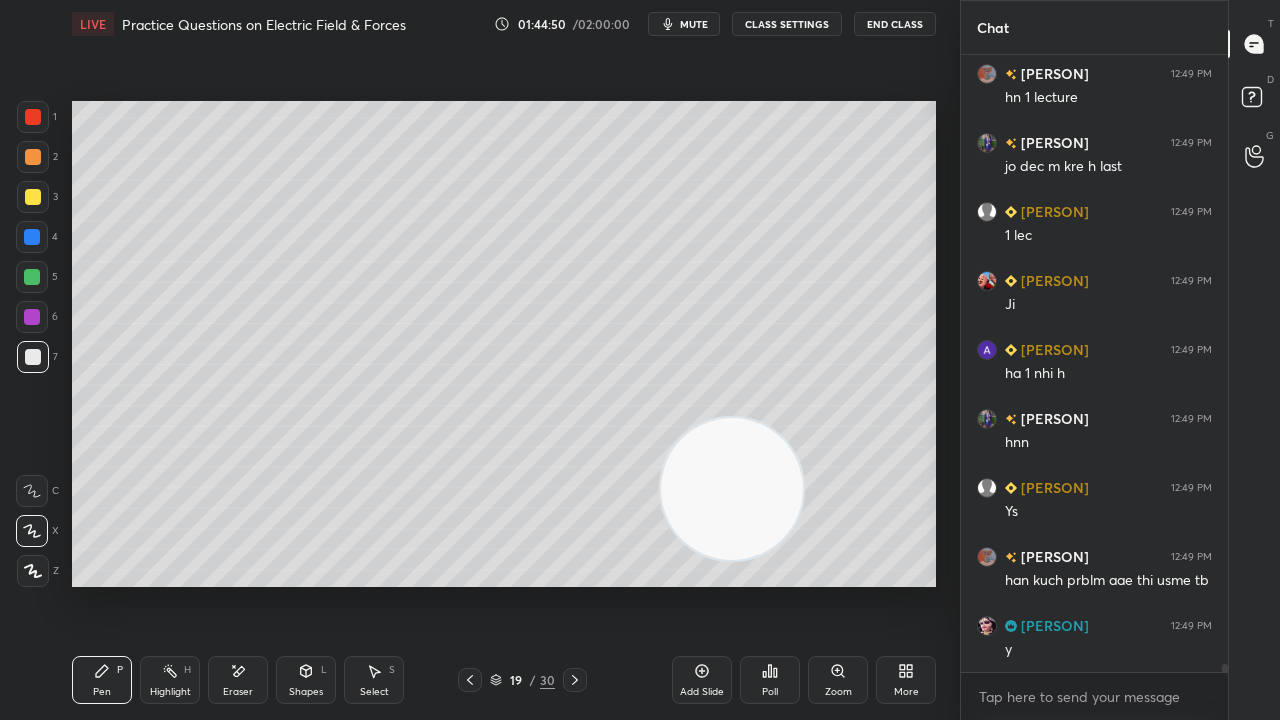 click on "1 2 3 4 5 6 7 C X Z E E Erase all   H H LIVE Practice Questions on Electric Field & Forces 01:44:50 /  02:00:00 mute CLASS SETTINGS End Class Setting up your live class Poll for   secs No correct answer Start poll Back Practice Questions on Electric Field & Forces • L3 of Detailed Course on Electromagnetic Theory Surbhi Upadhyay Pen P Highlight H Eraser Shapes L Select S 19 / 30 Add Slide Poll Zoom More" at bounding box center (472, 360) 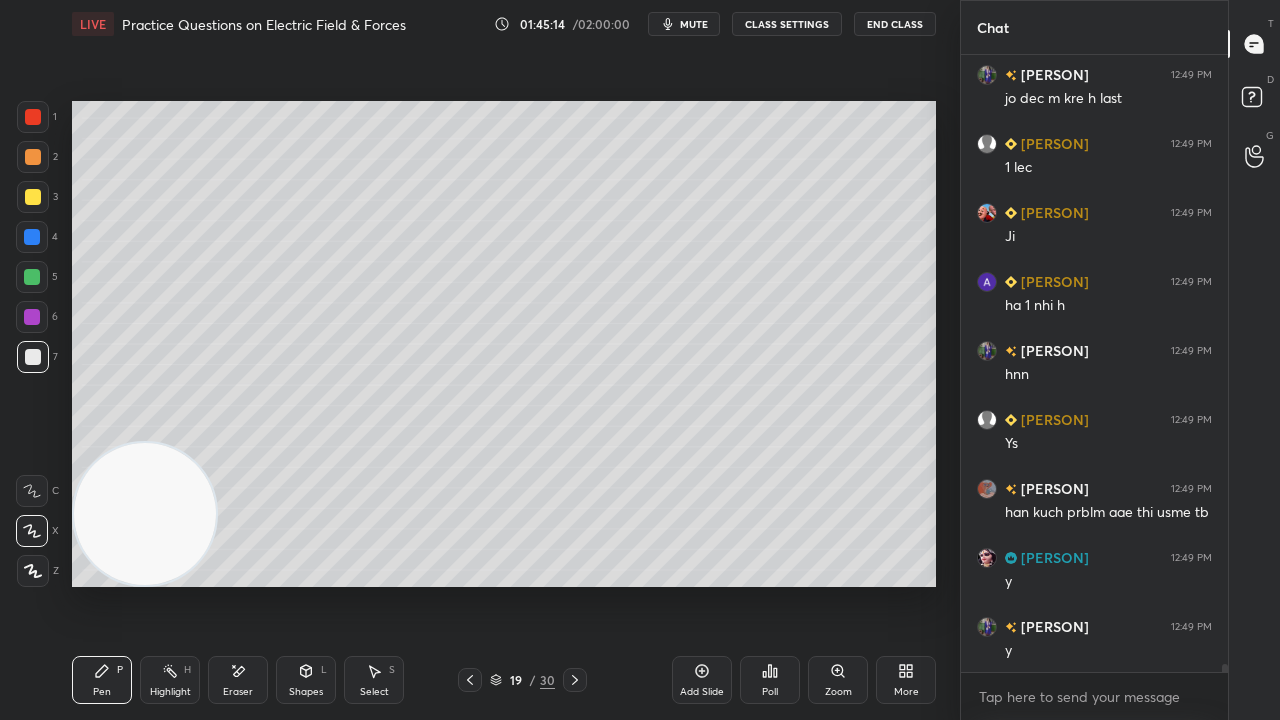 scroll, scrollTop: 48818, scrollLeft: 0, axis: vertical 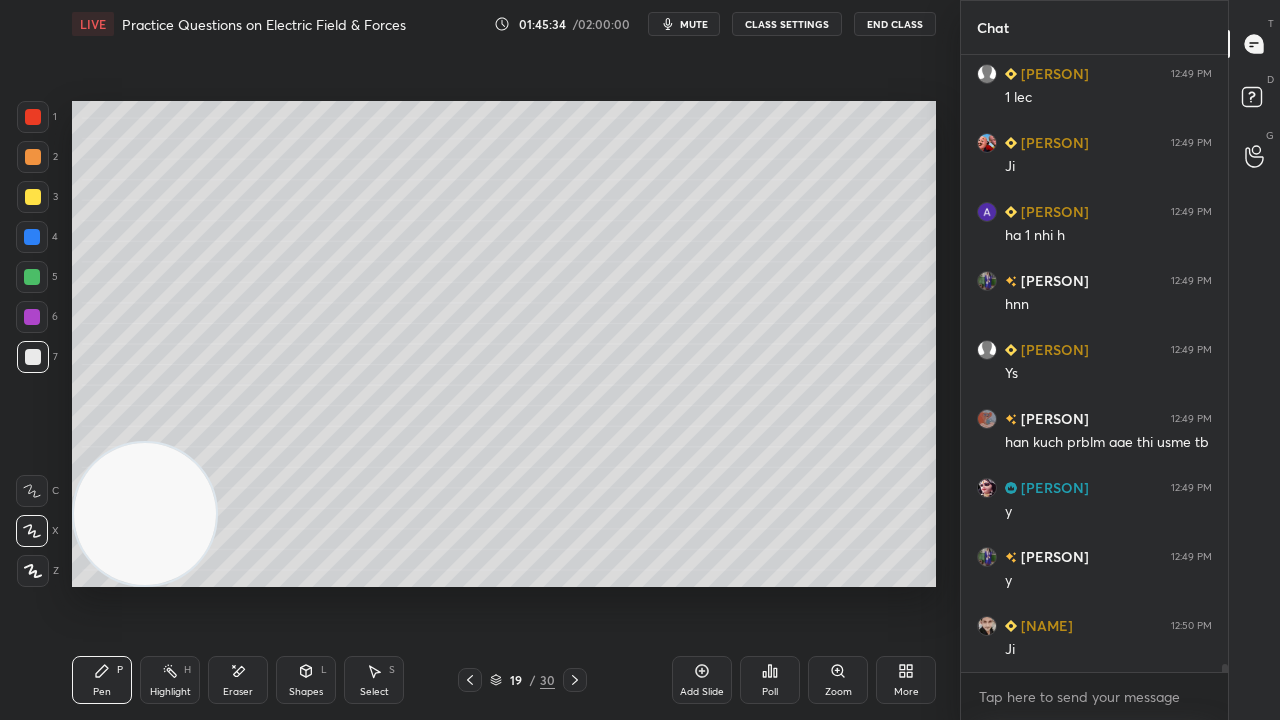 drag, startPoint x: 32, startPoint y: 202, endPoint x: 56, endPoint y: 200, distance: 24.083189 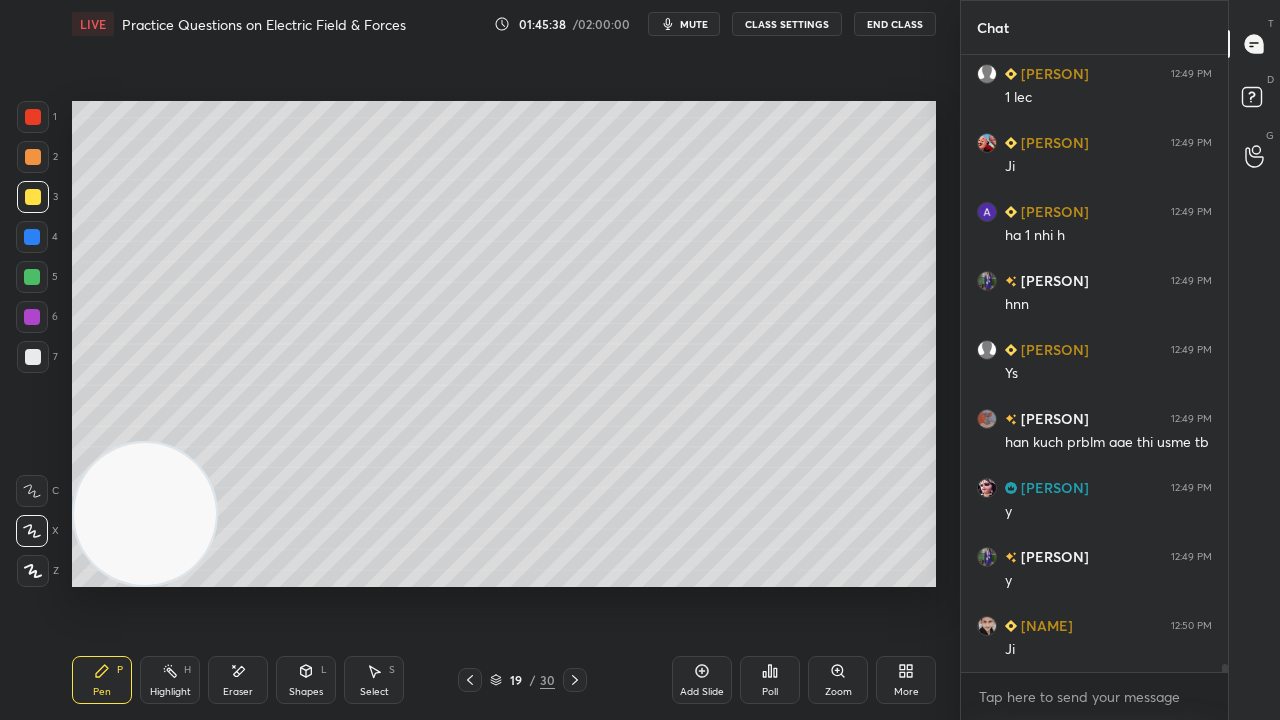 click at bounding box center [33, 357] 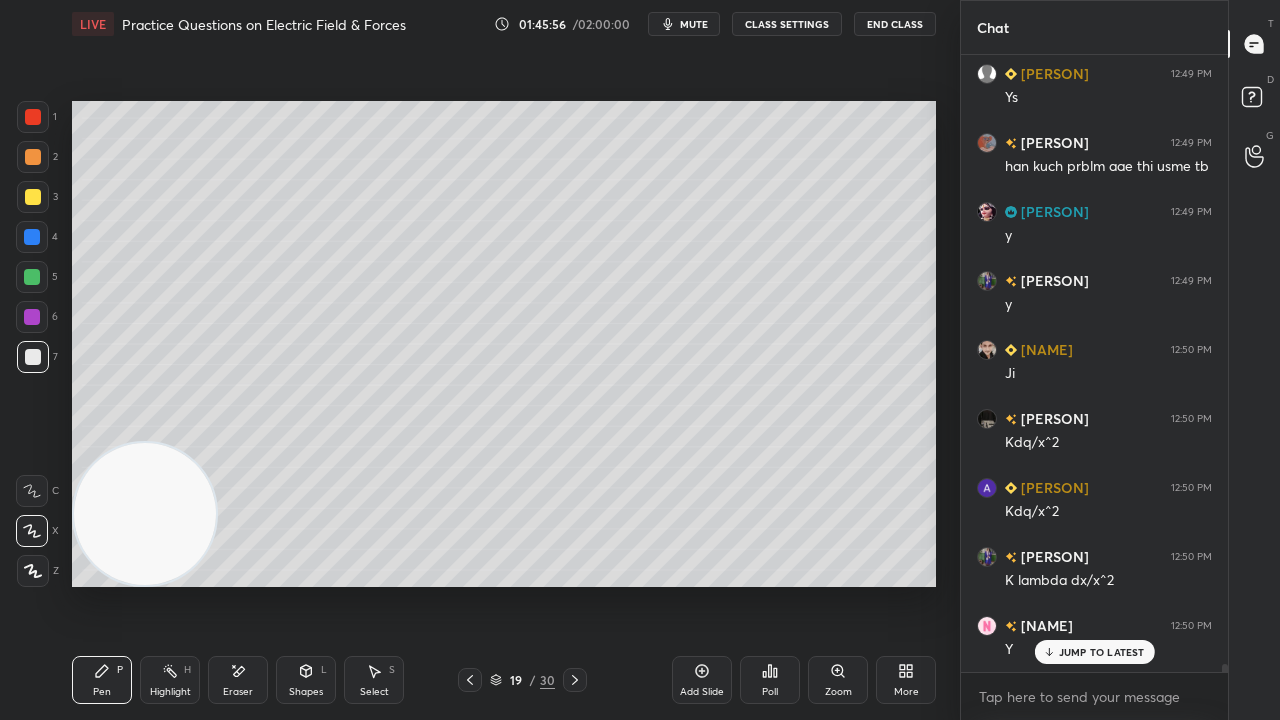 scroll, scrollTop: 49162, scrollLeft: 0, axis: vertical 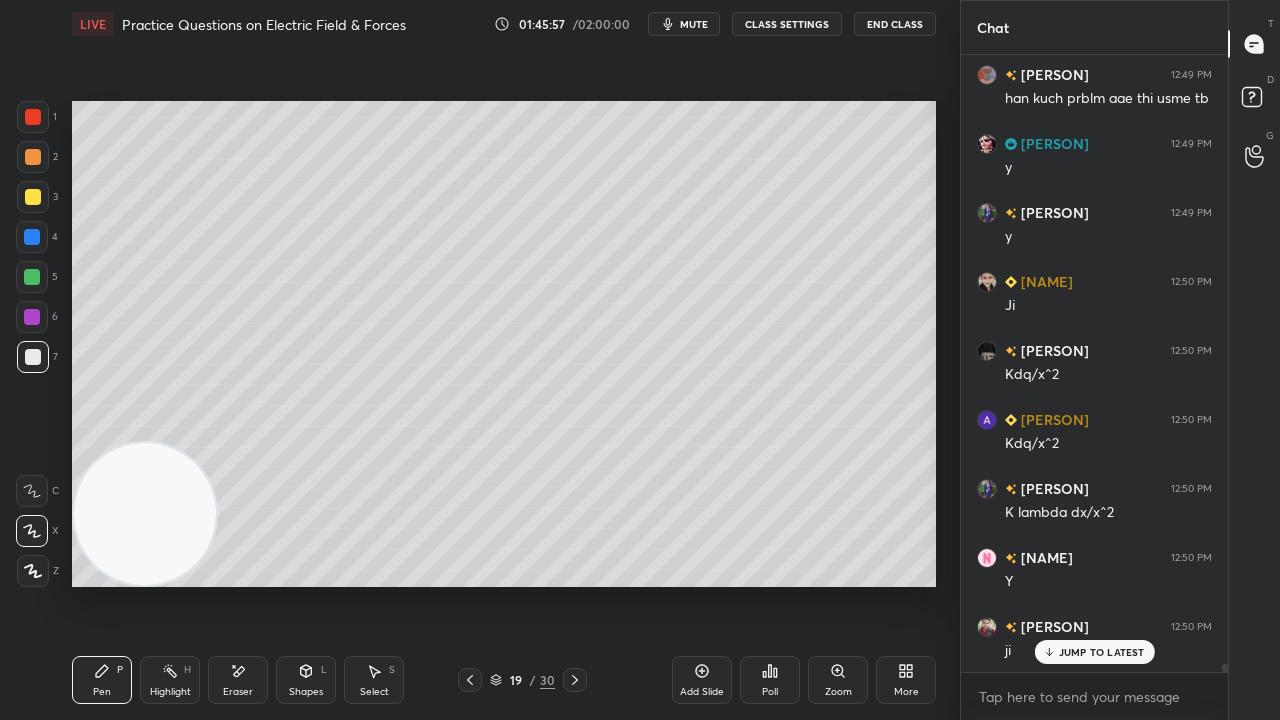 click on "Add Slide" at bounding box center (702, 692) 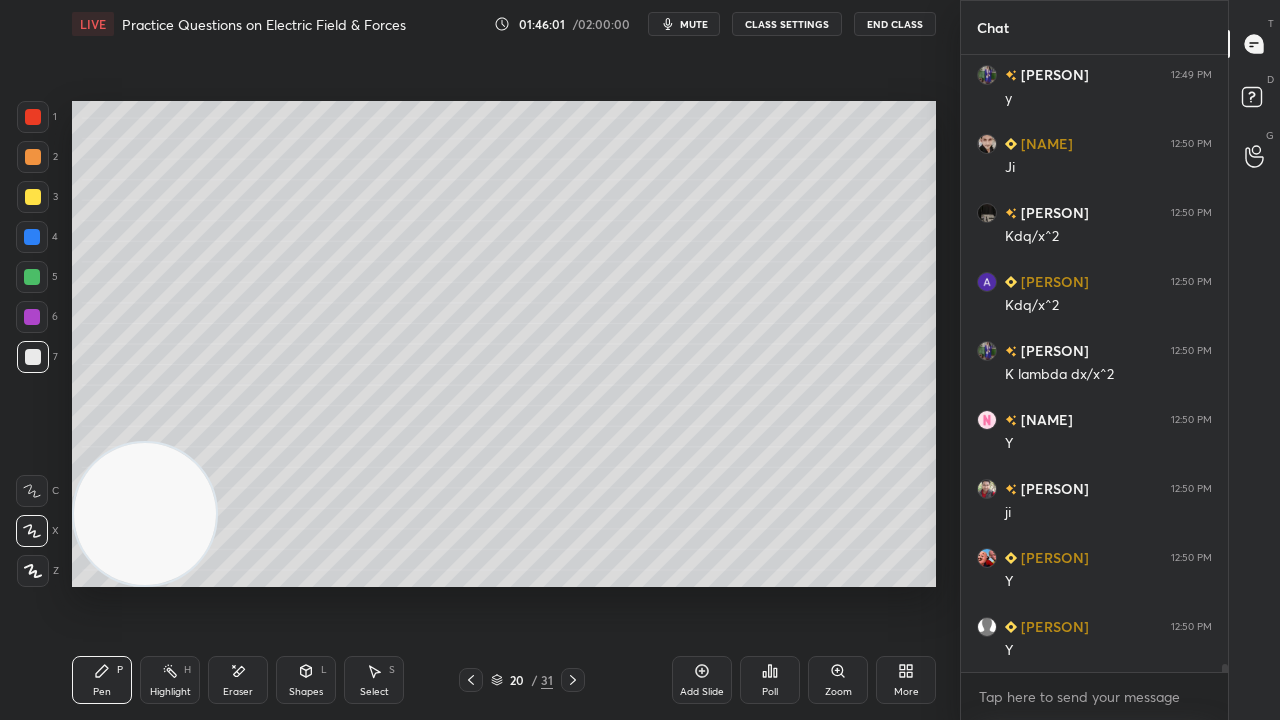 scroll, scrollTop: 49370, scrollLeft: 0, axis: vertical 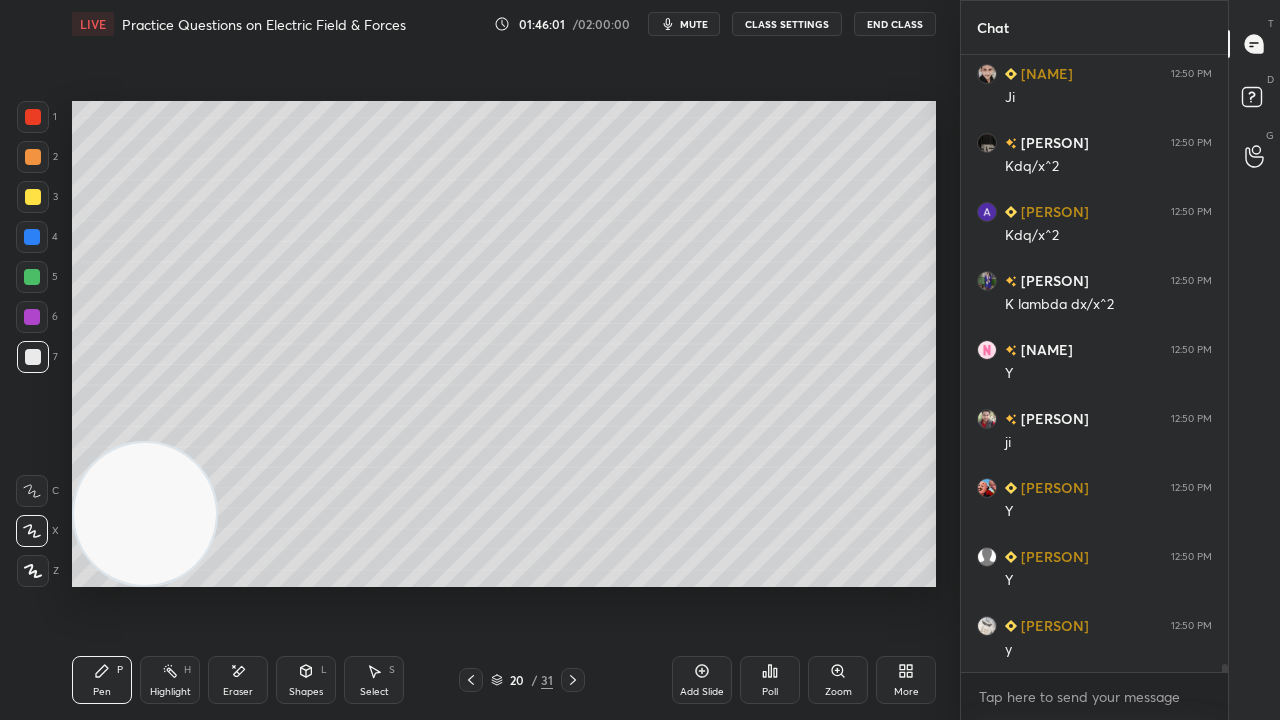 drag, startPoint x: 236, startPoint y: 681, endPoint x: 256, endPoint y: 634, distance: 51.078373 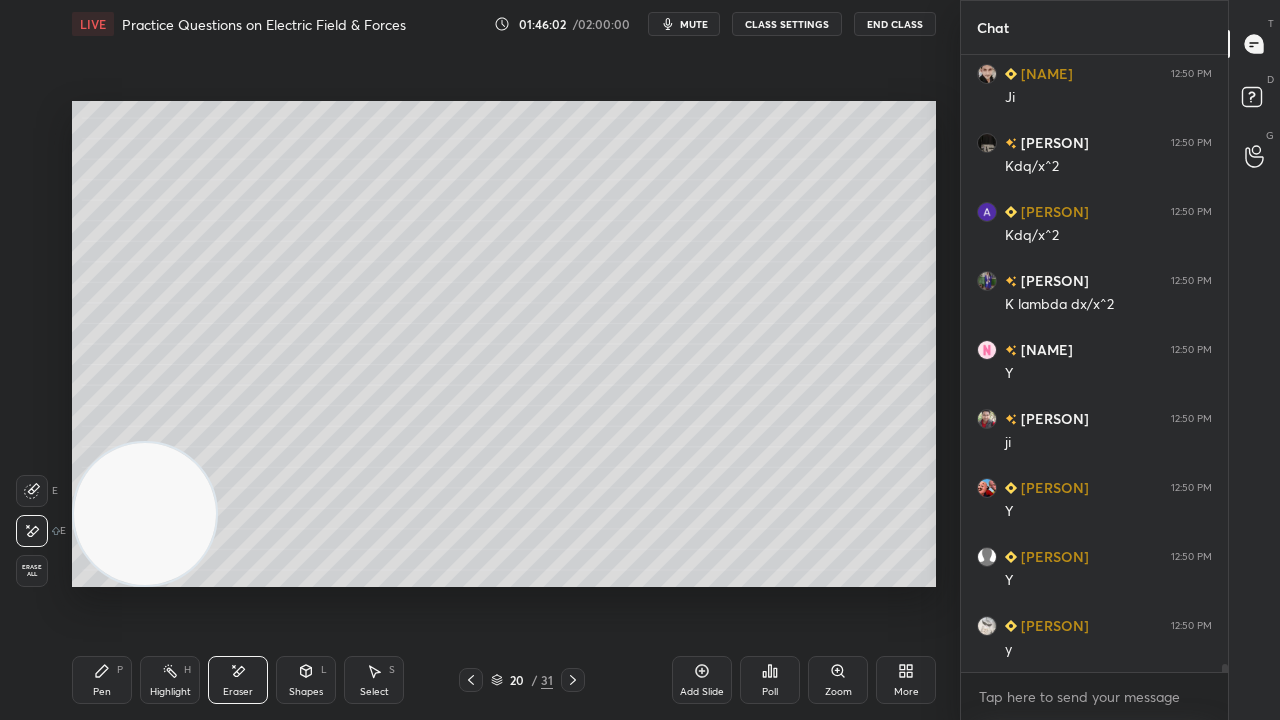 drag, startPoint x: 88, startPoint y: 686, endPoint x: 189, endPoint y: 546, distance: 172.62965 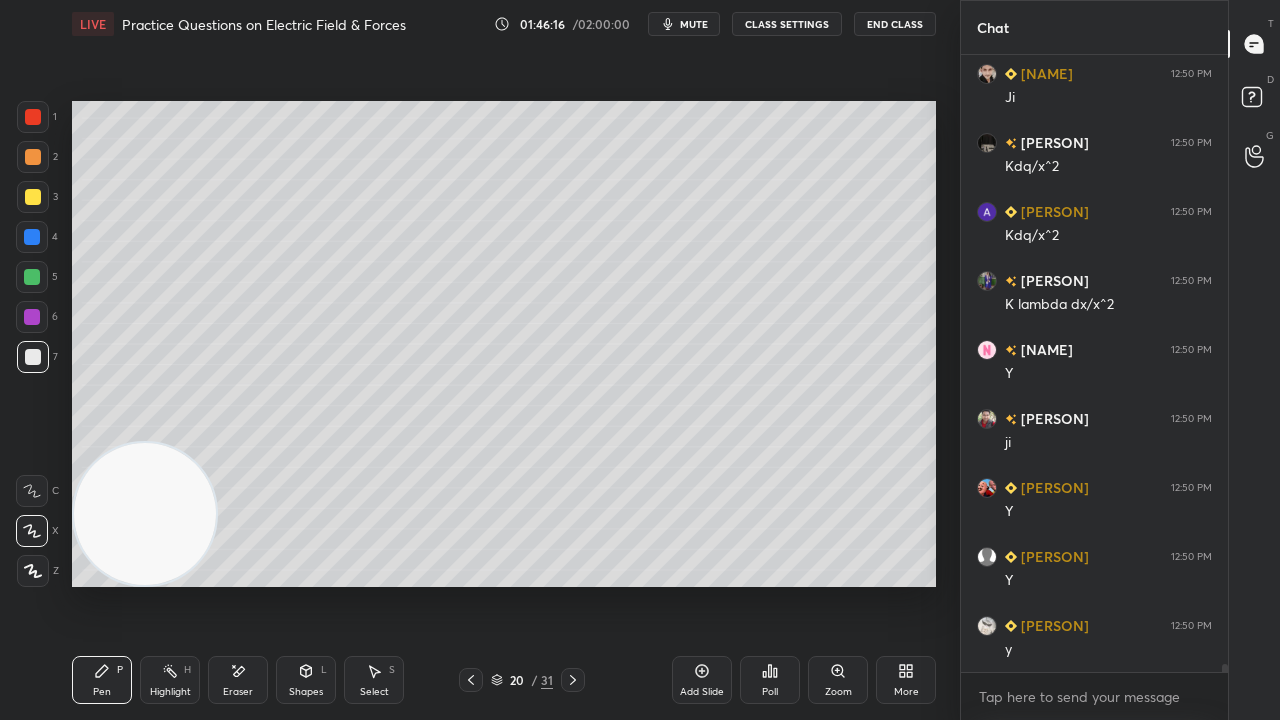 click 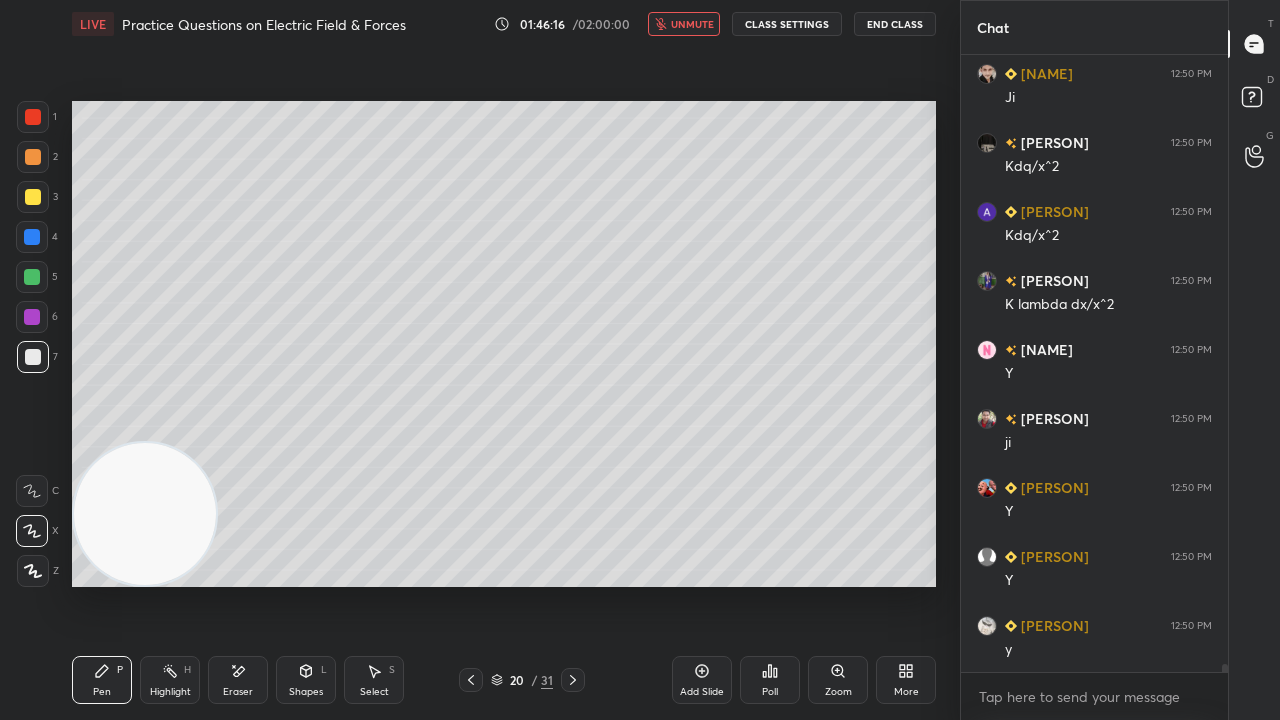 click on "unmute" at bounding box center [692, 24] 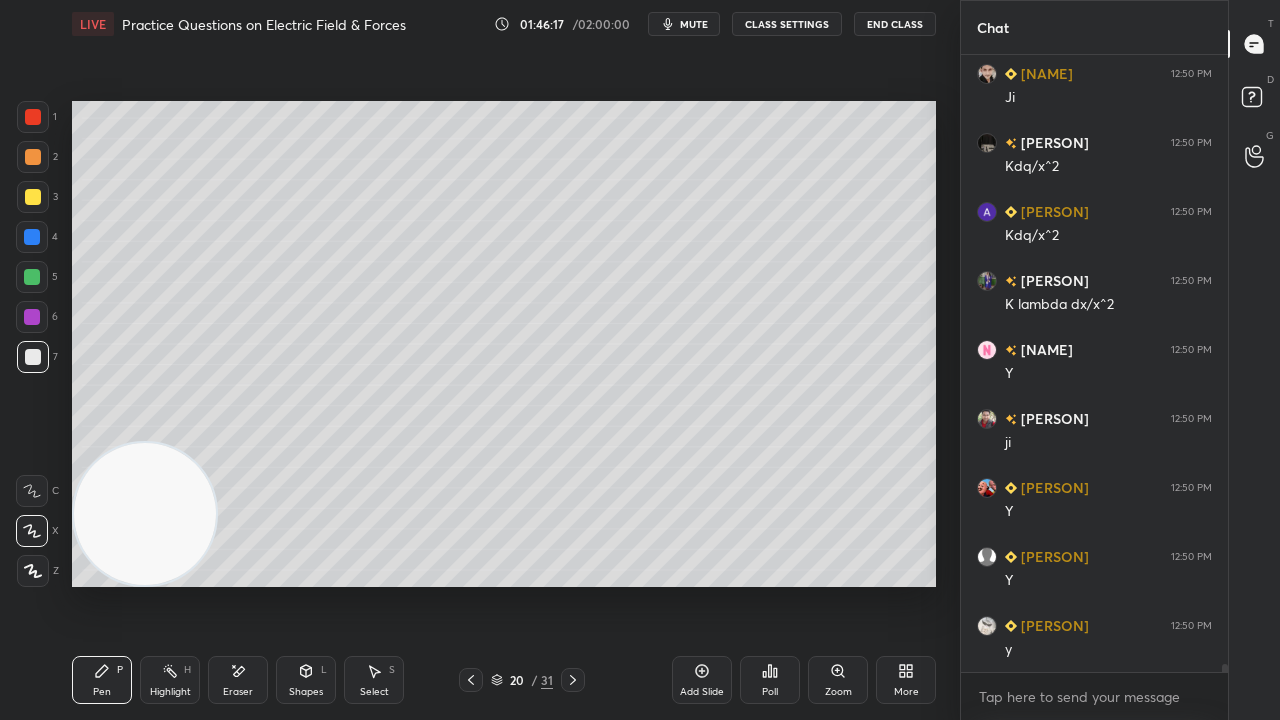 click 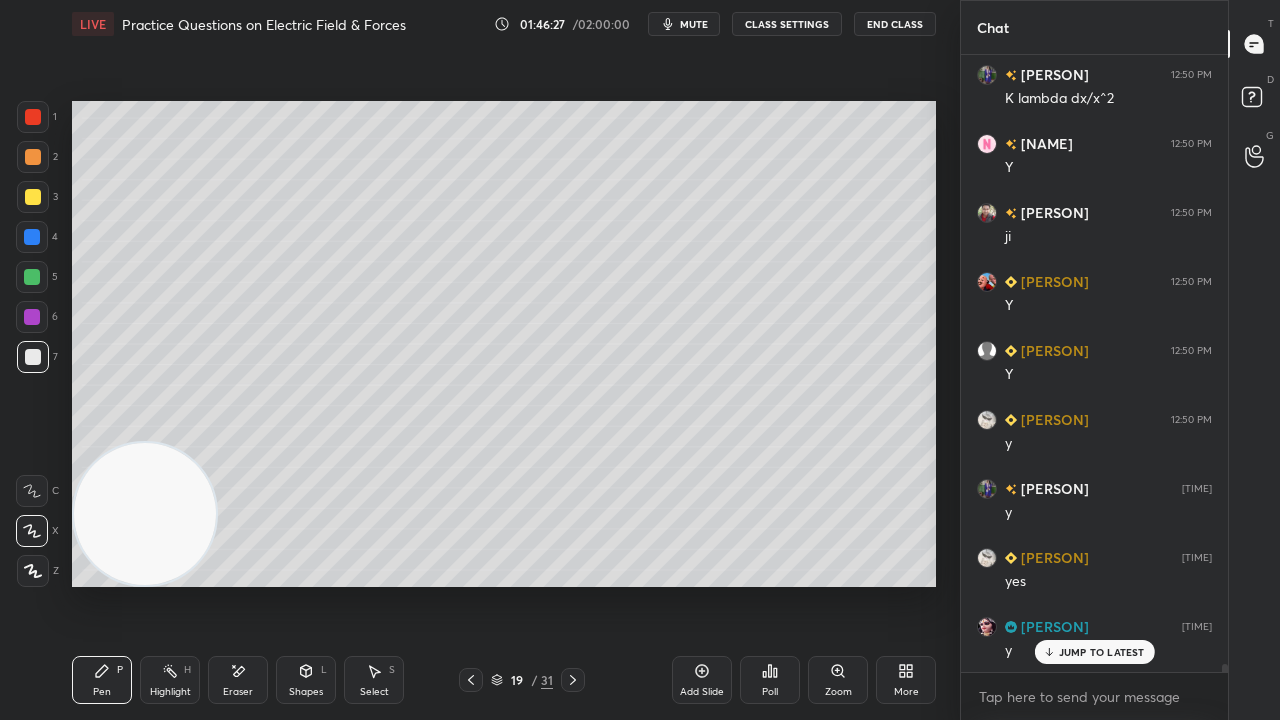 scroll, scrollTop: 49646, scrollLeft: 0, axis: vertical 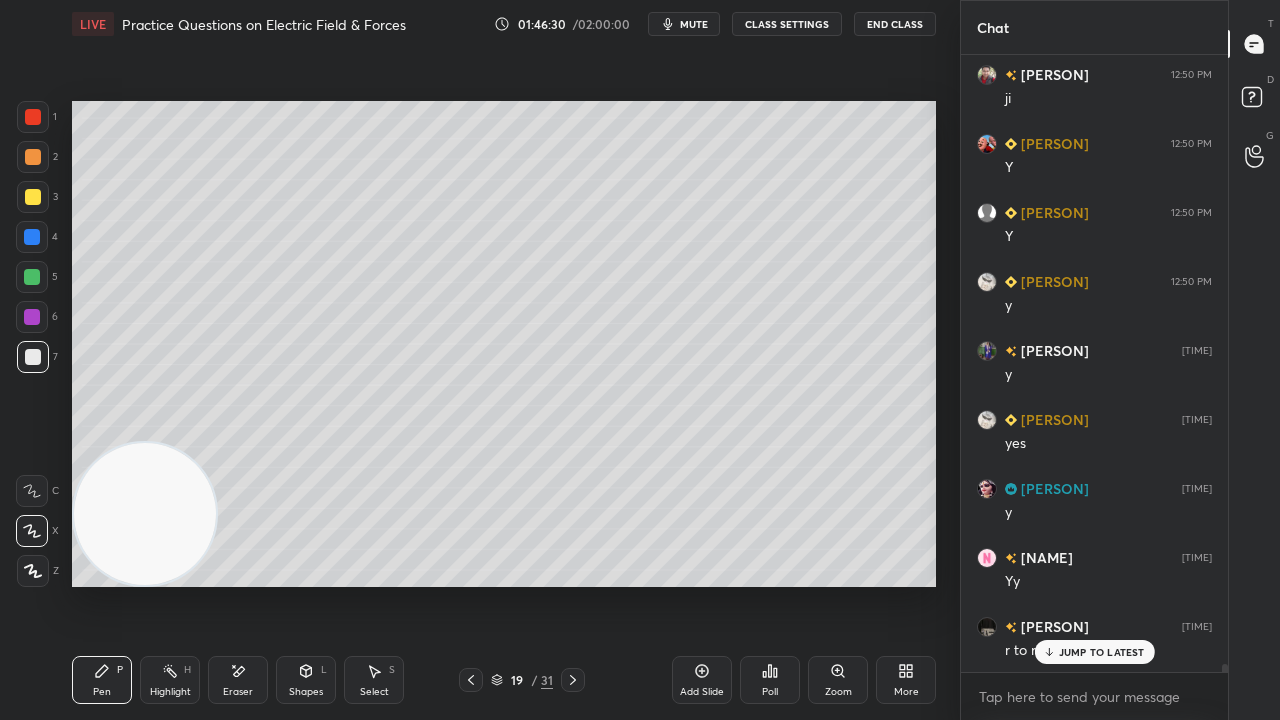 click on "mute" at bounding box center [684, 24] 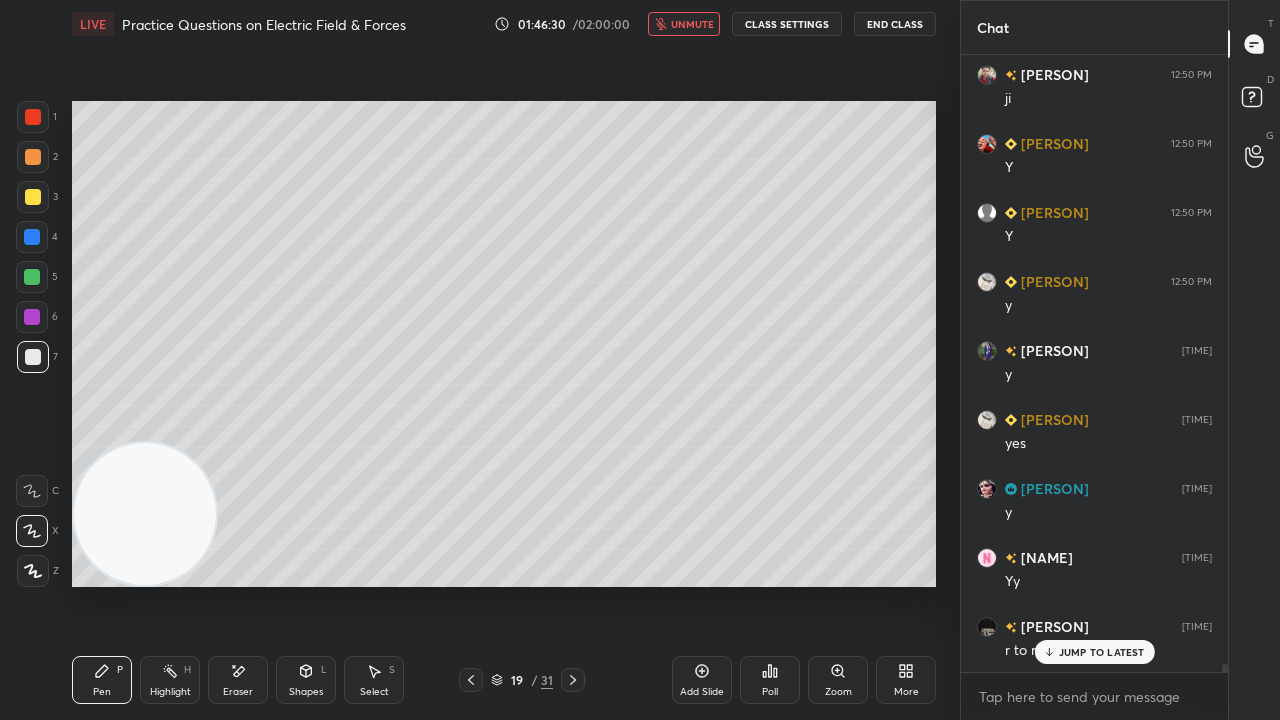 click on "unmute" at bounding box center [692, 24] 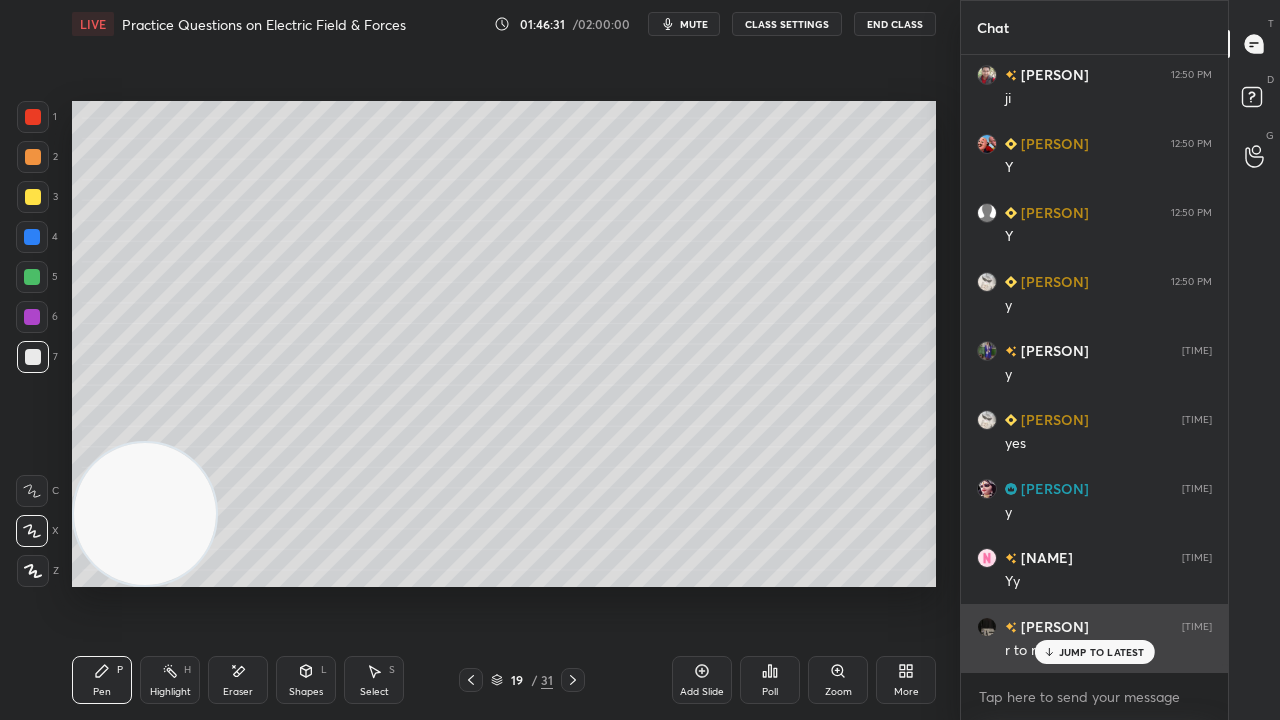 click 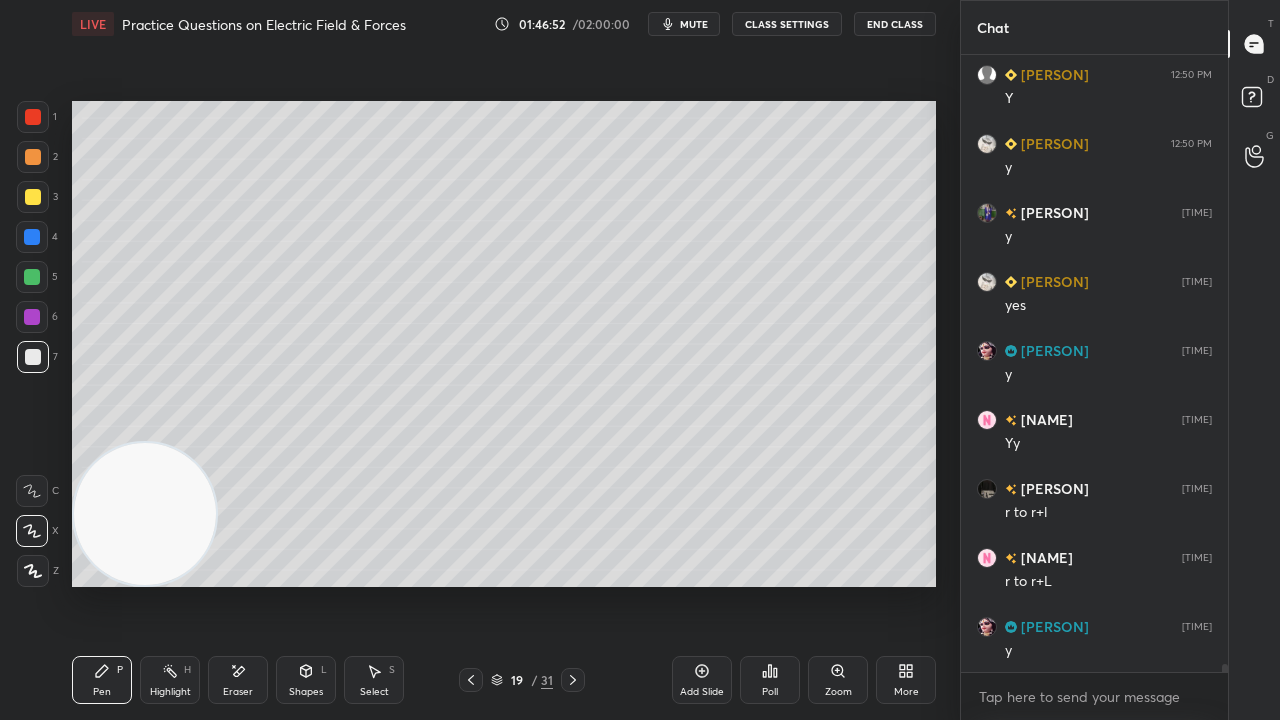 scroll, scrollTop: 49922, scrollLeft: 0, axis: vertical 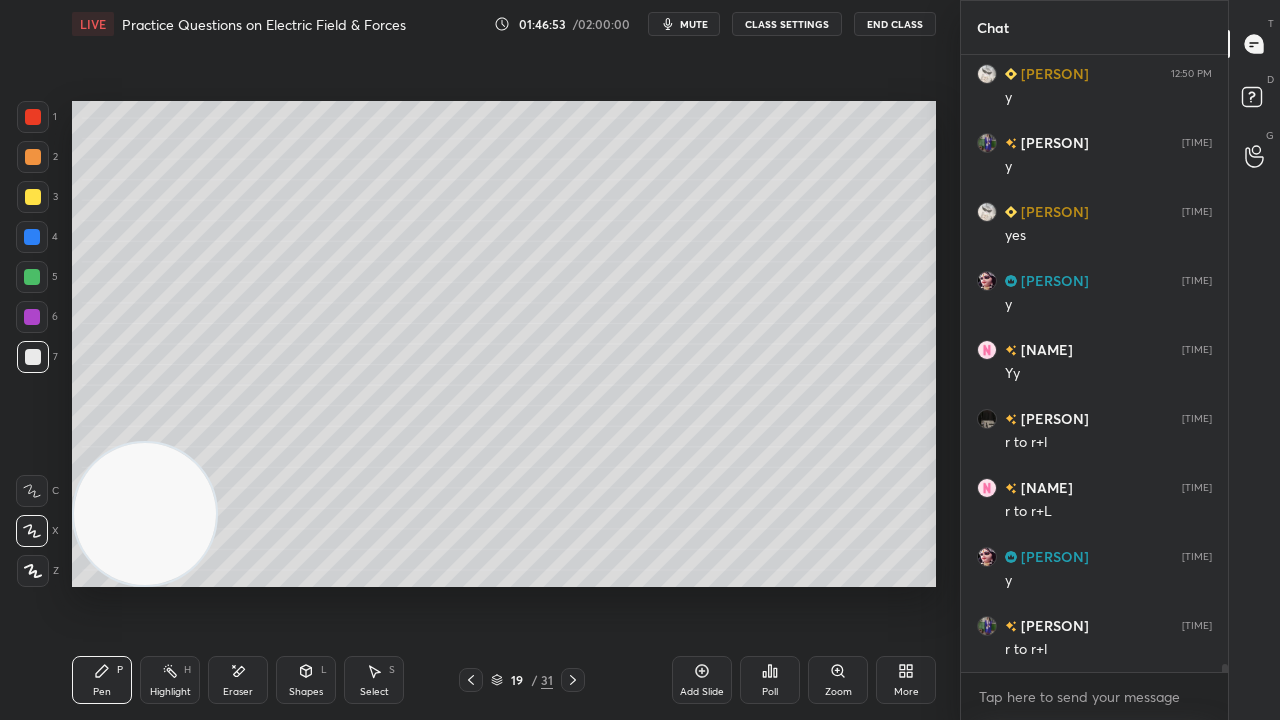 click 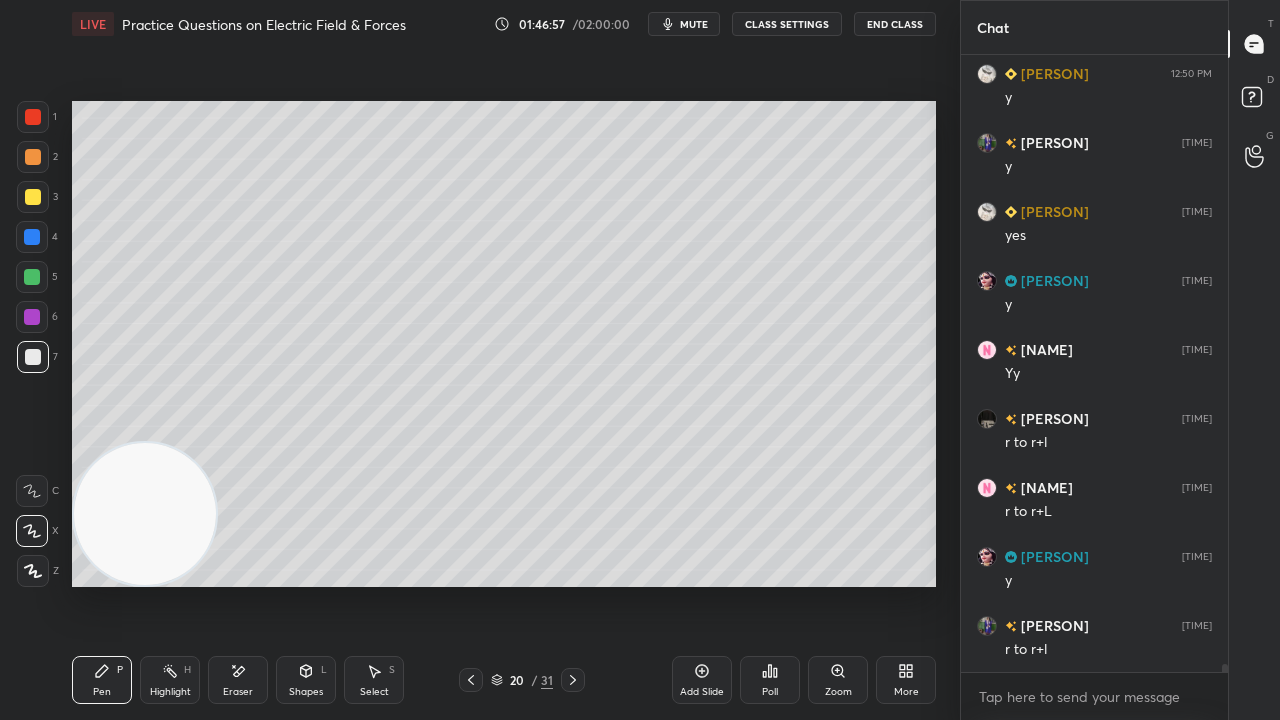 click on "mute" at bounding box center [694, 24] 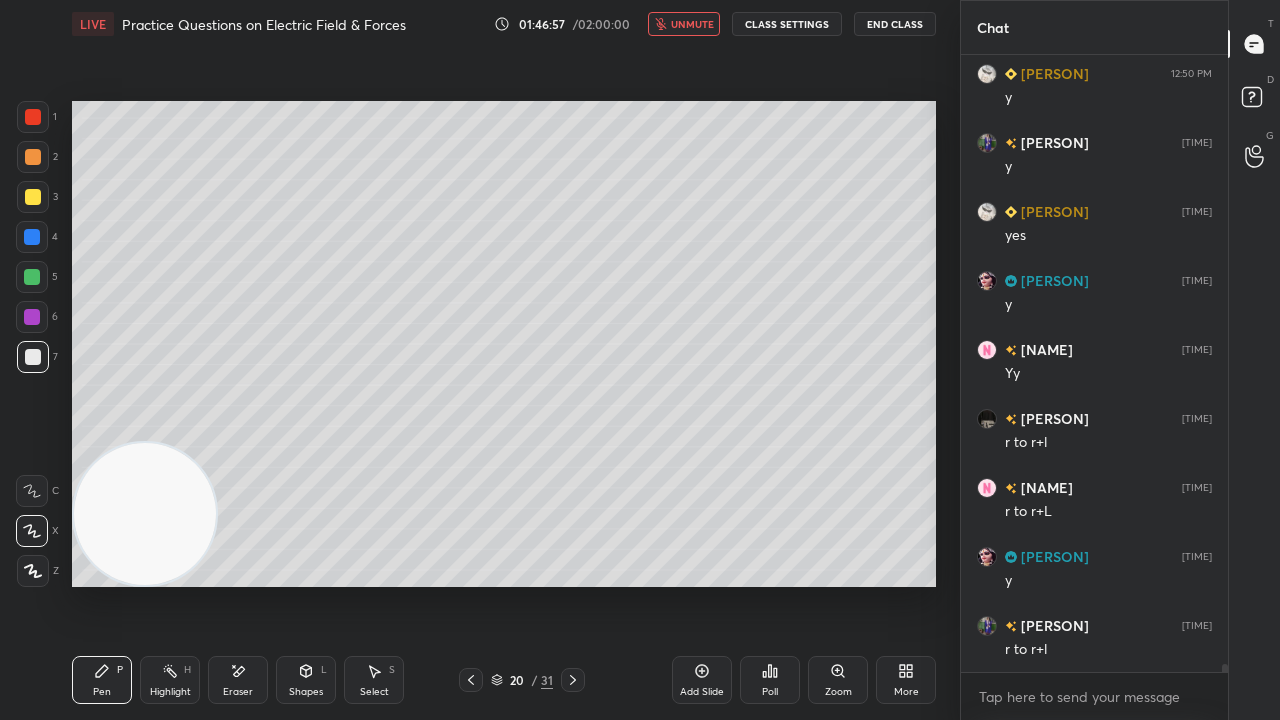 click on "unmute" at bounding box center [692, 24] 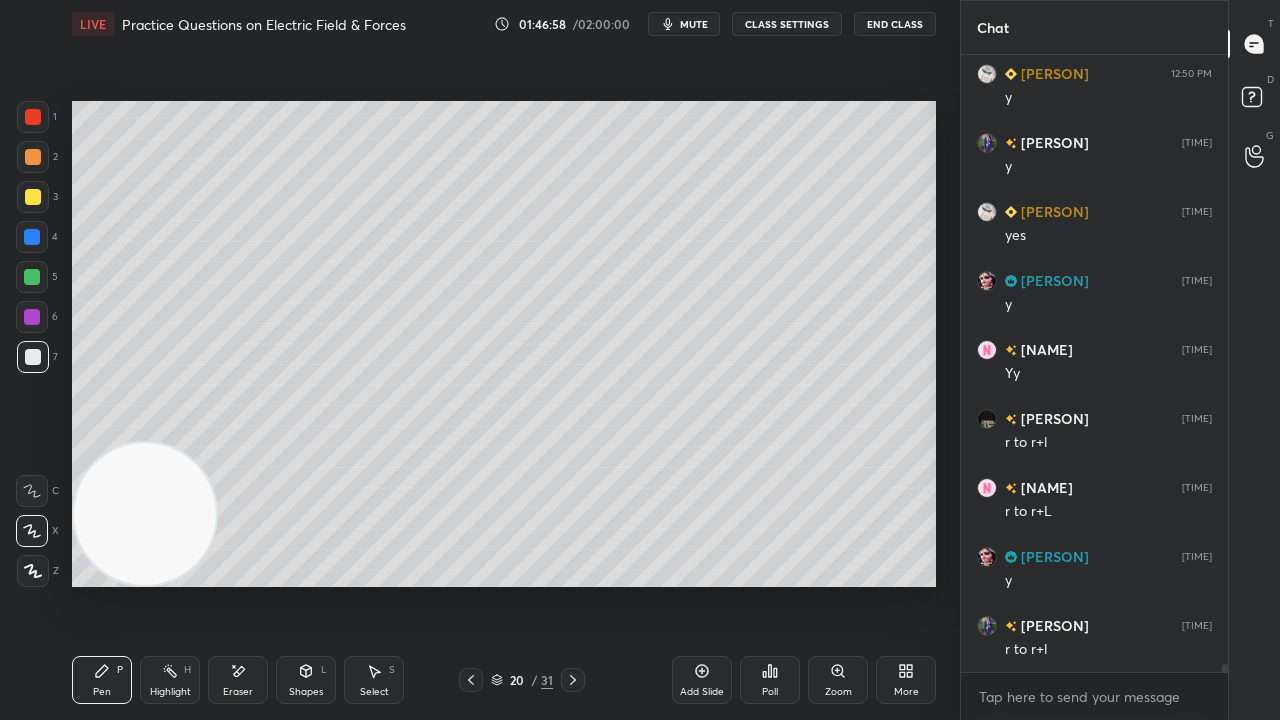click 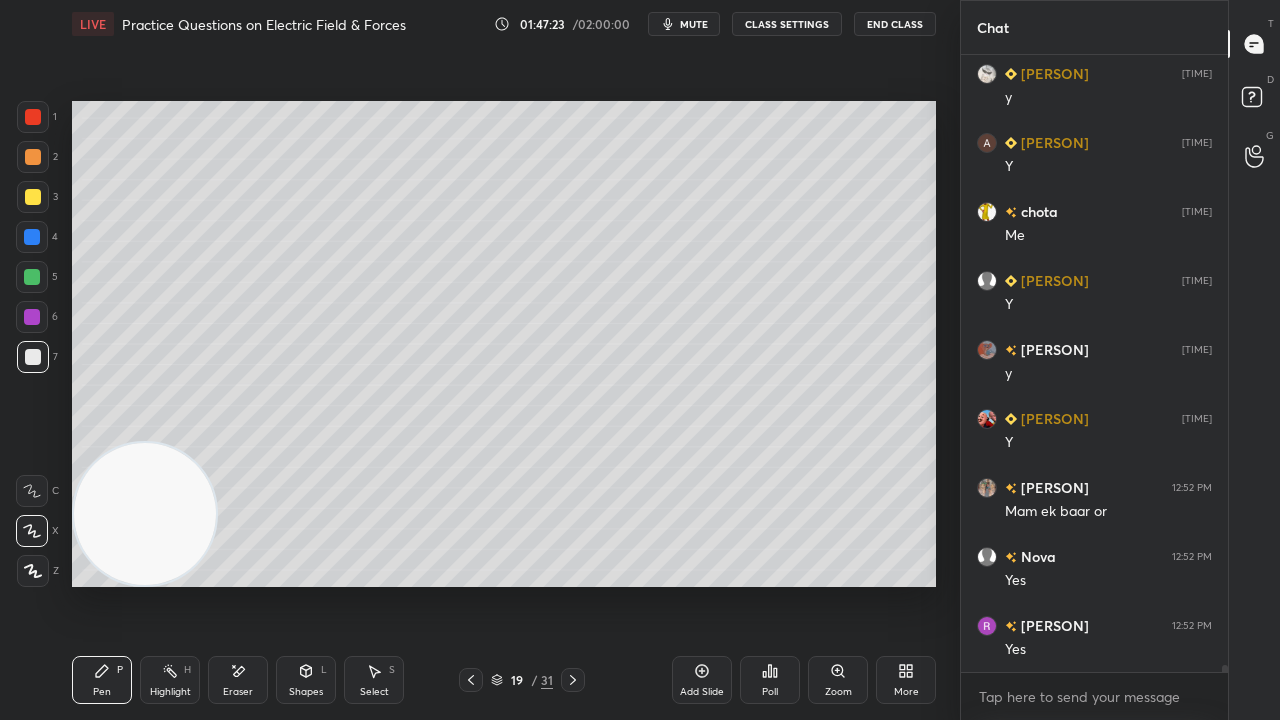 scroll, scrollTop: 50818, scrollLeft: 0, axis: vertical 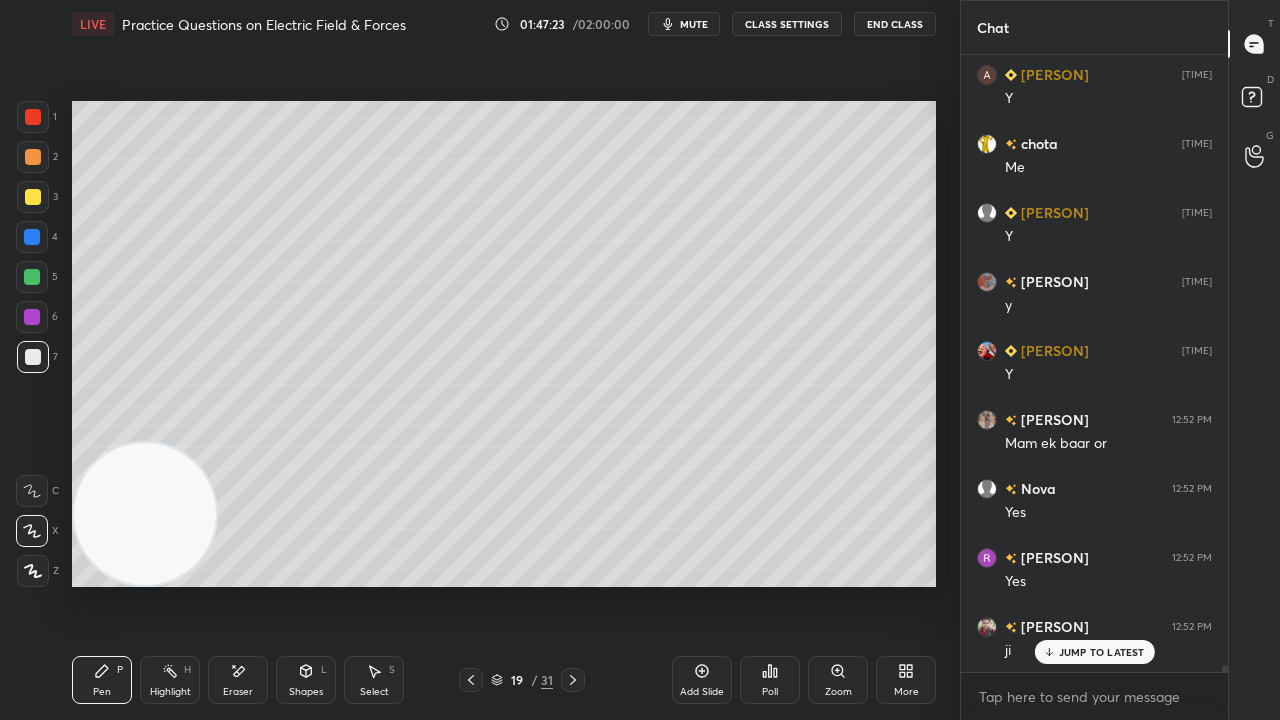 click on "mute" at bounding box center [694, 24] 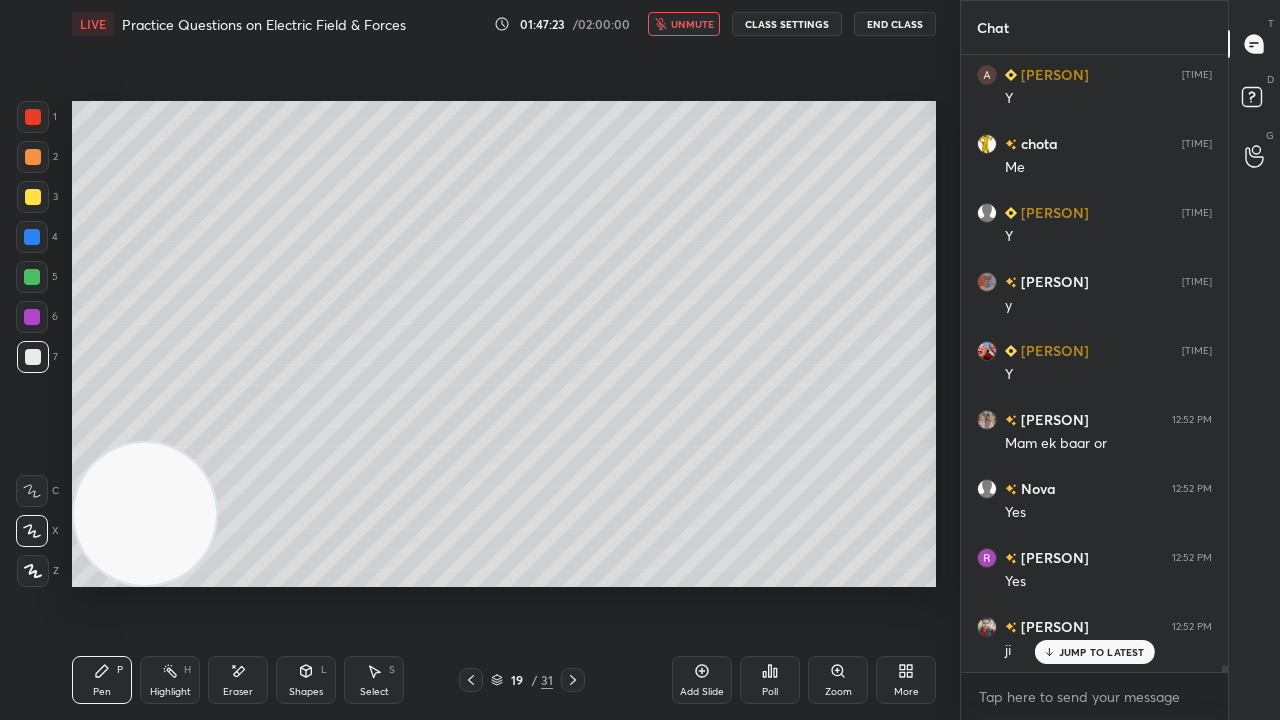 click on "unmute" at bounding box center (692, 24) 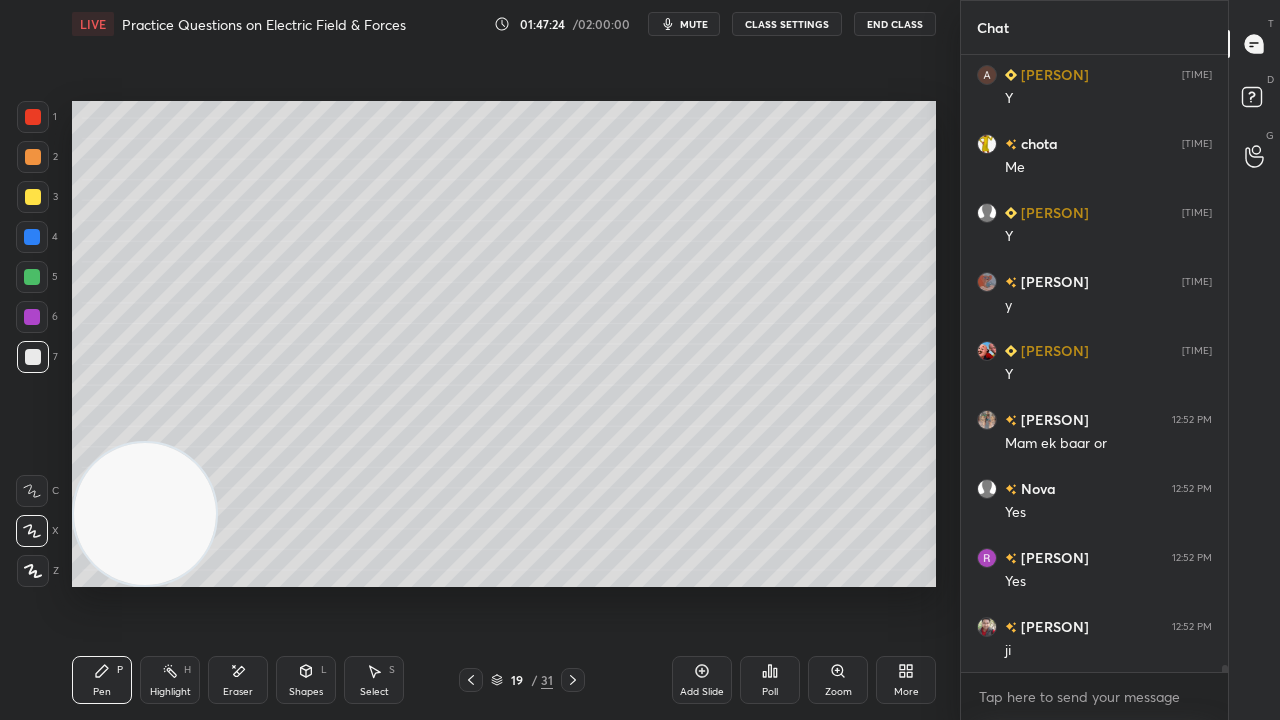 scroll, scrollTop: 50888, scrollLeft: 0, axis: vertical 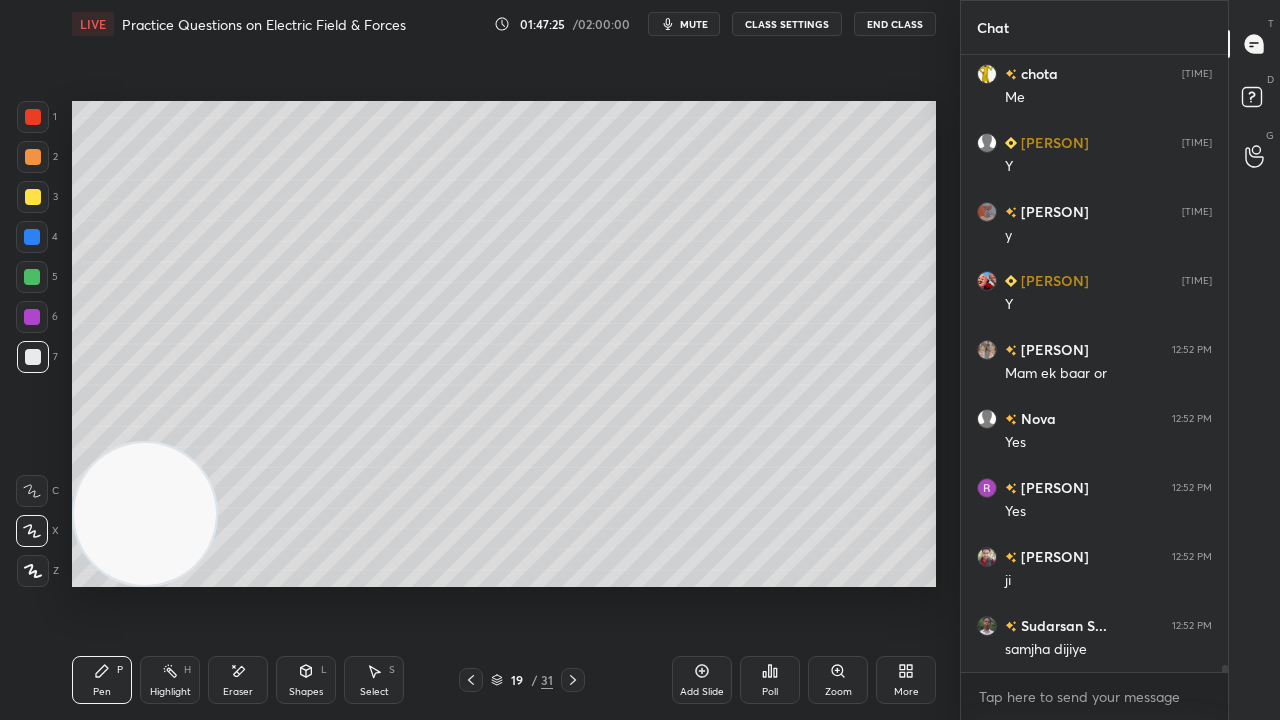 click on "mute" at bounding box center [694, 24] 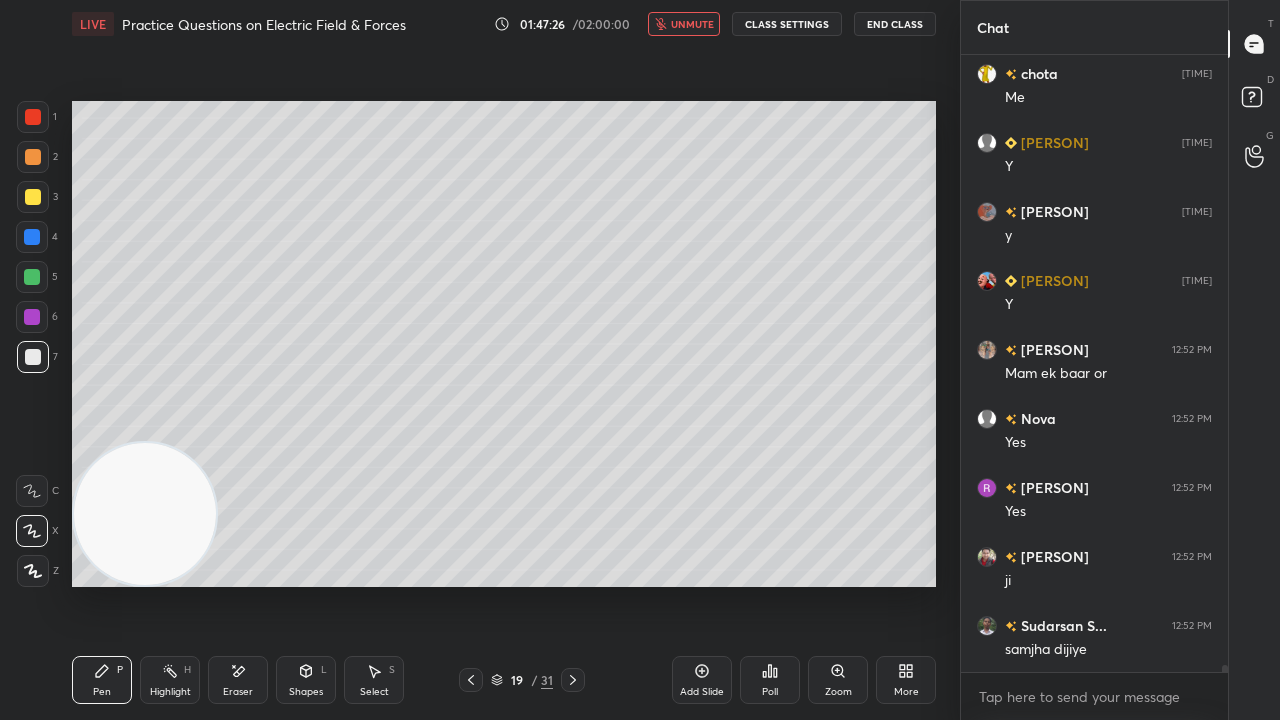click on "unmute" at bounding box center (692, 24) 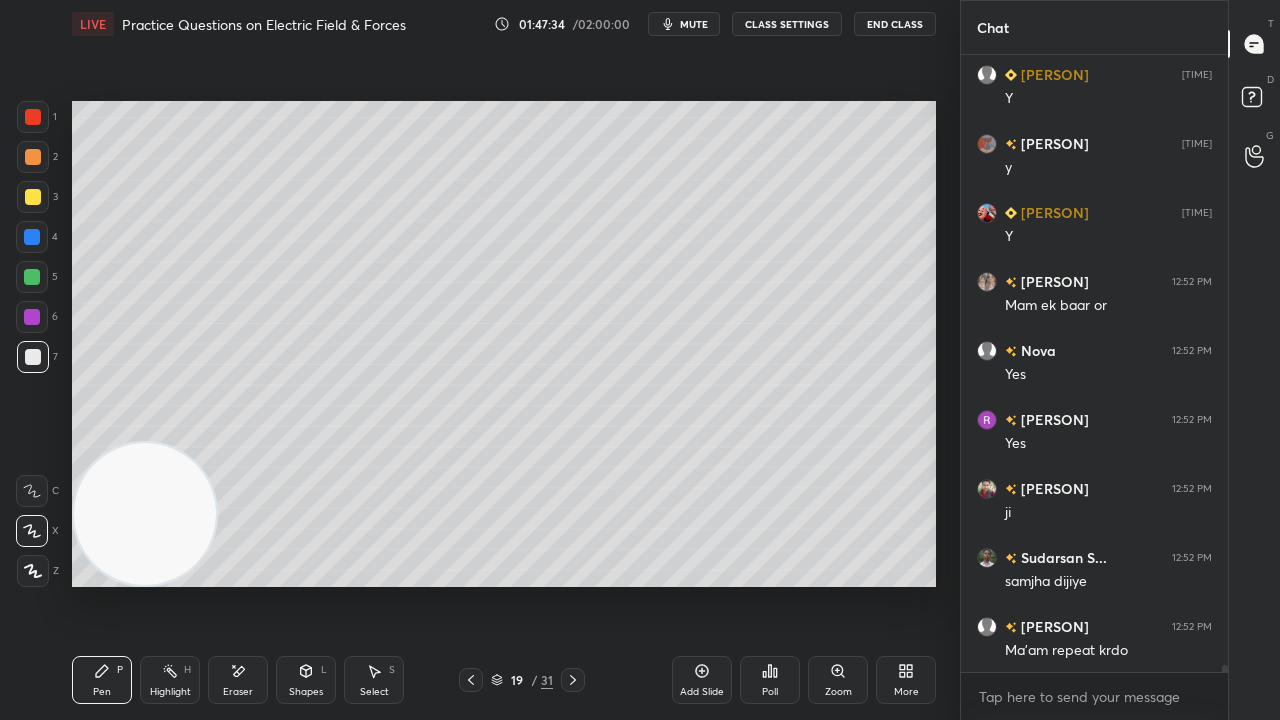 scroll, scrollTop: 51026, scrollLeft: 0, axis: vertical 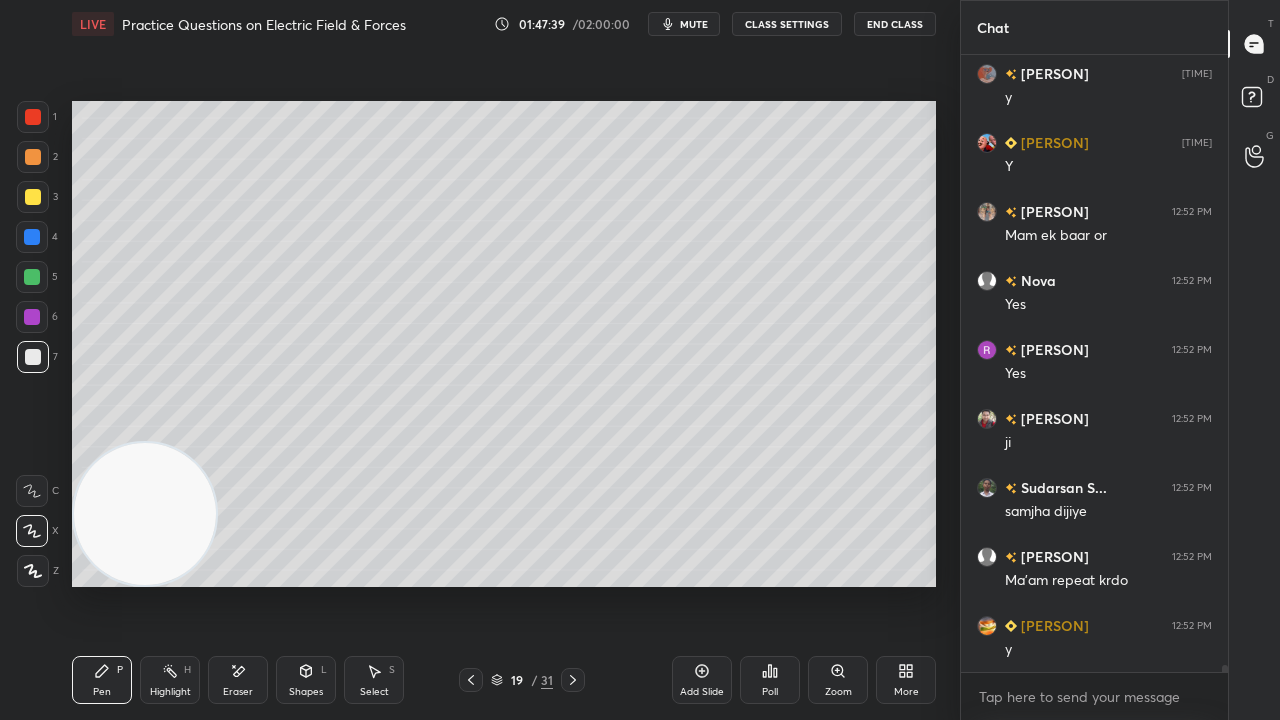 click on "mute" at bounding box center [694, 24] 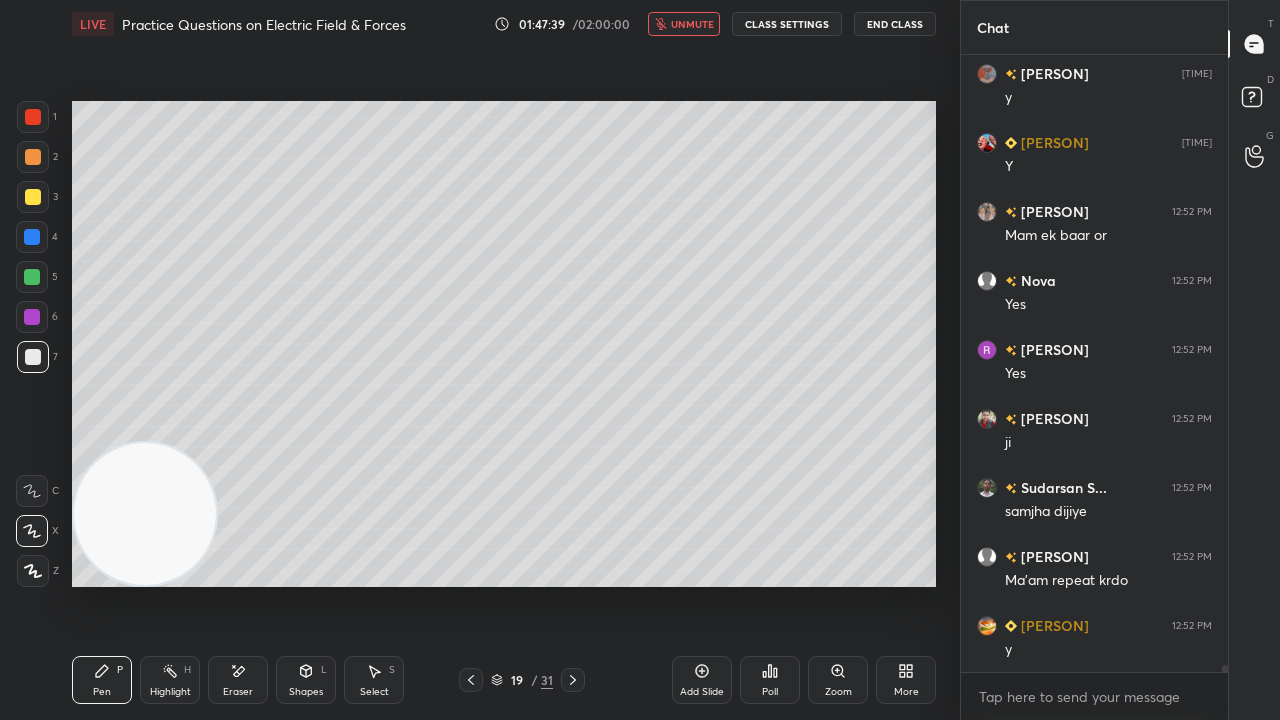click on "unmute" at bounding box center (692, 24) 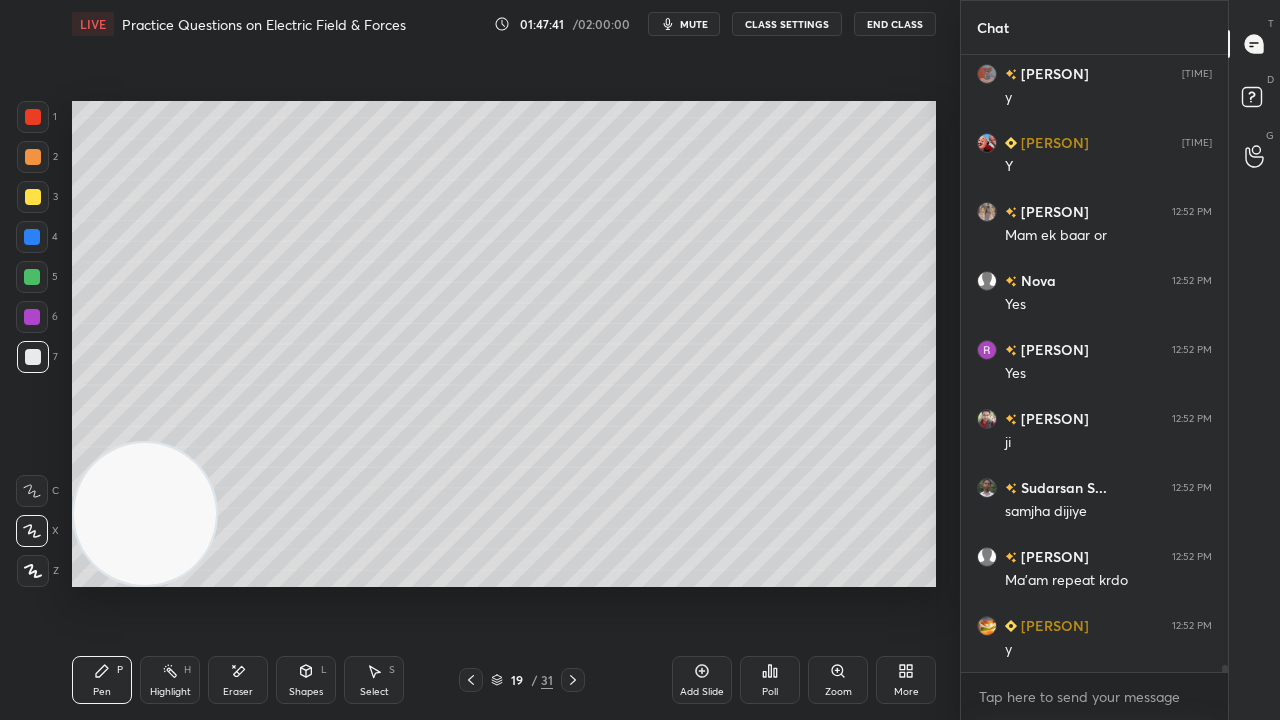 click 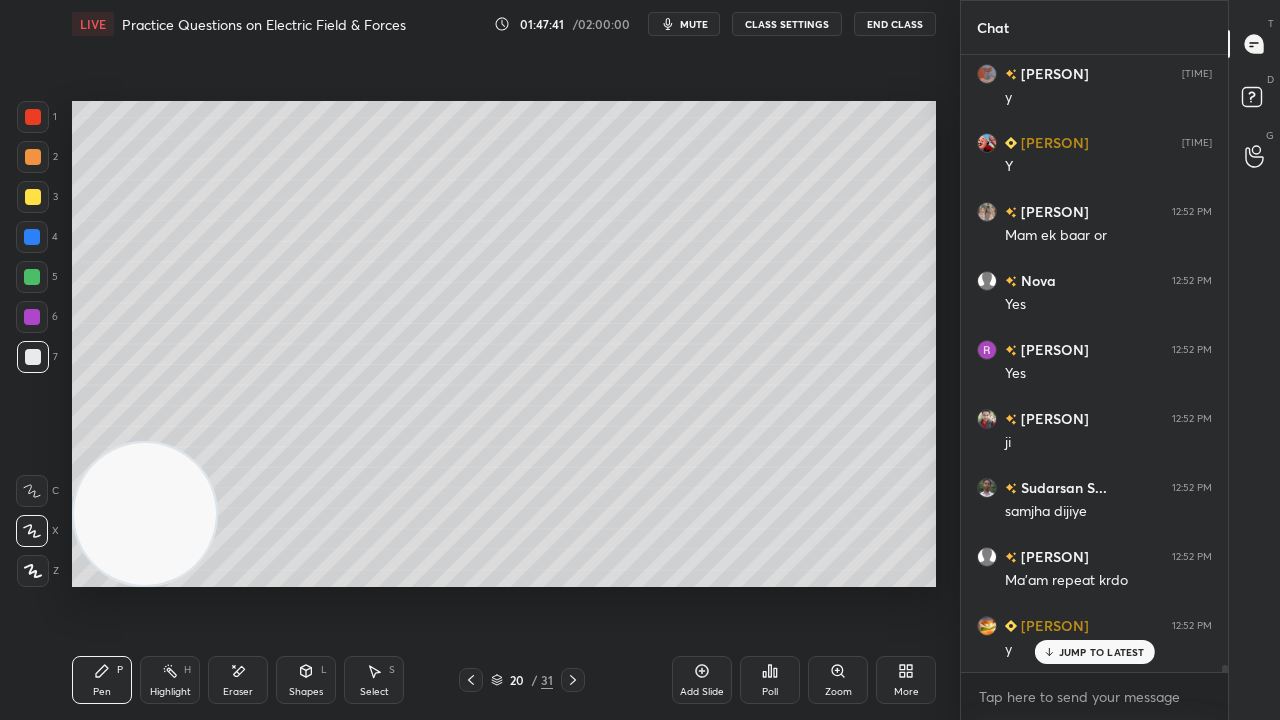 scroll, scrollTop: 51094, scrollLeft: 0, axis: vertical 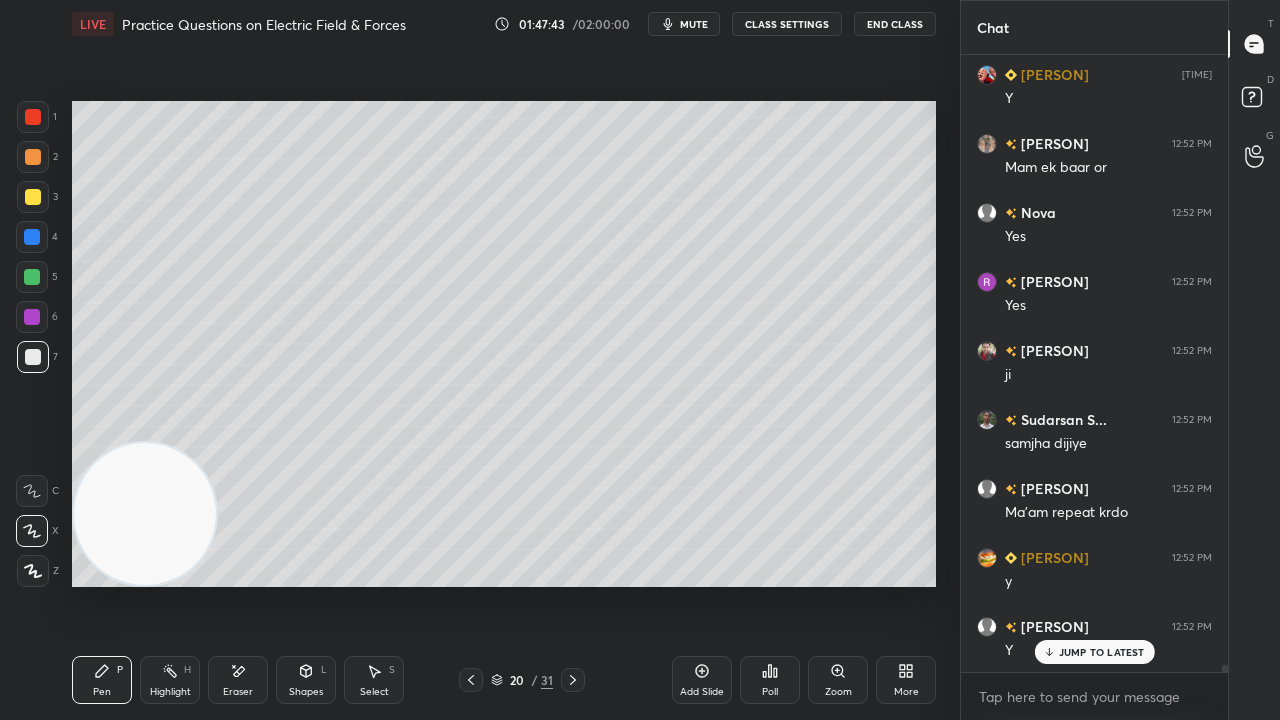 click on "Add Slide" at bounding box center (702, 692) 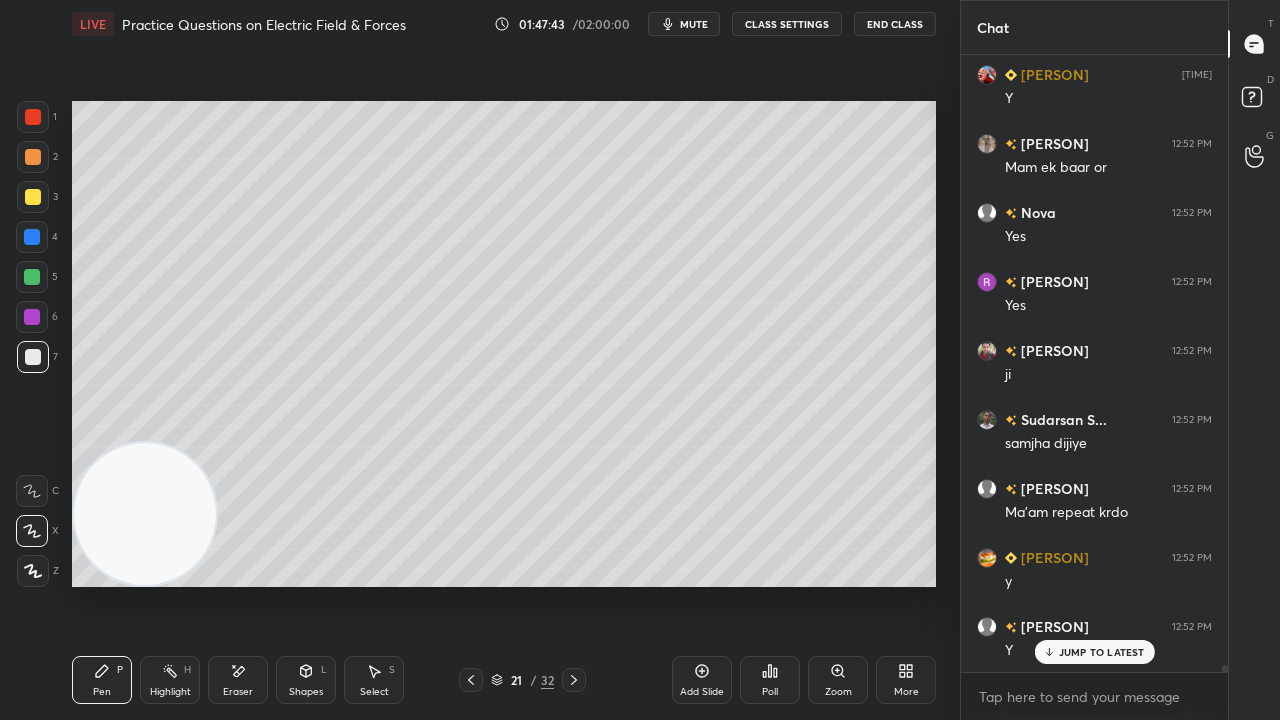 click on "Shapes" at bounding box center [306, 692] 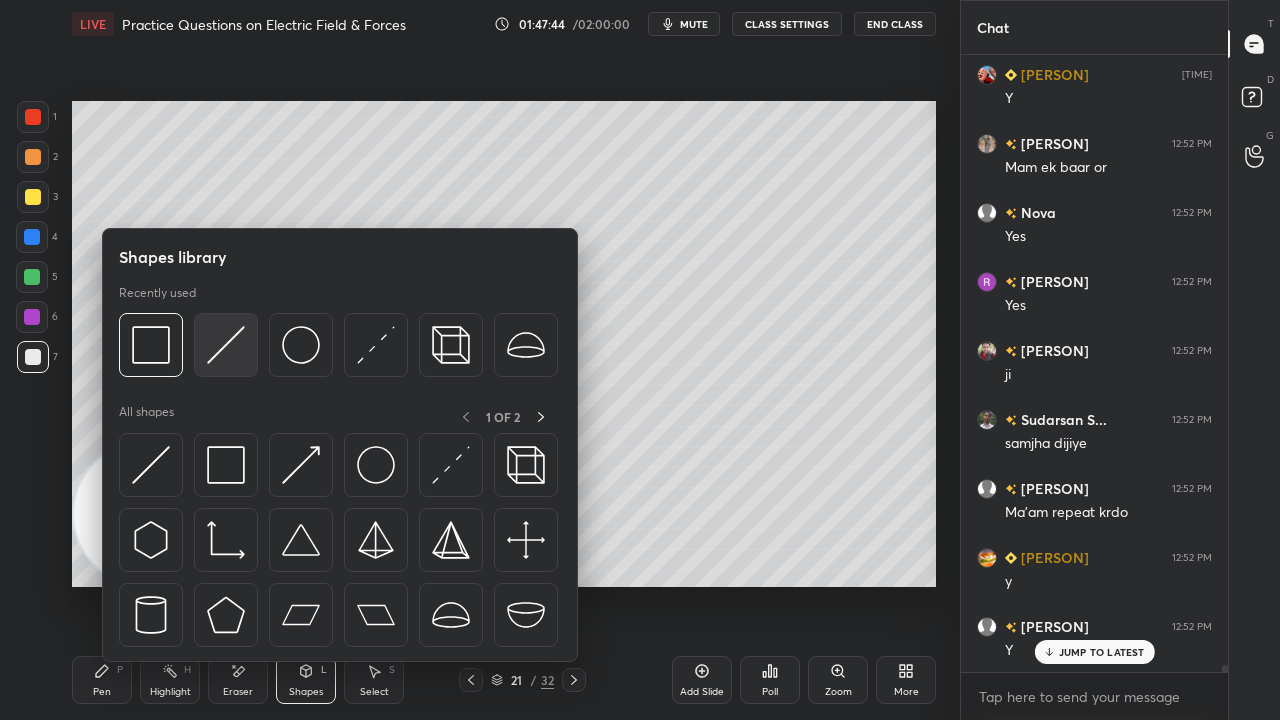 click at bounding box center [226, 345] 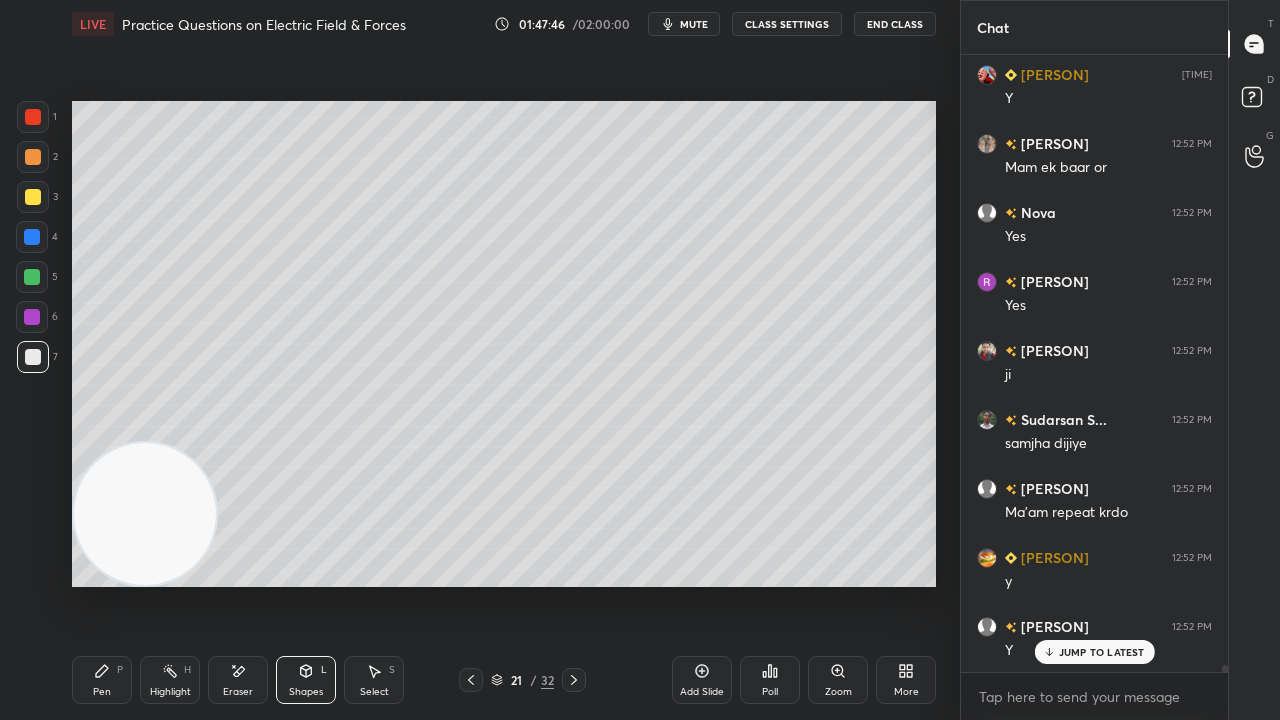 click on "Pen P" at bounding box center (102, 680) 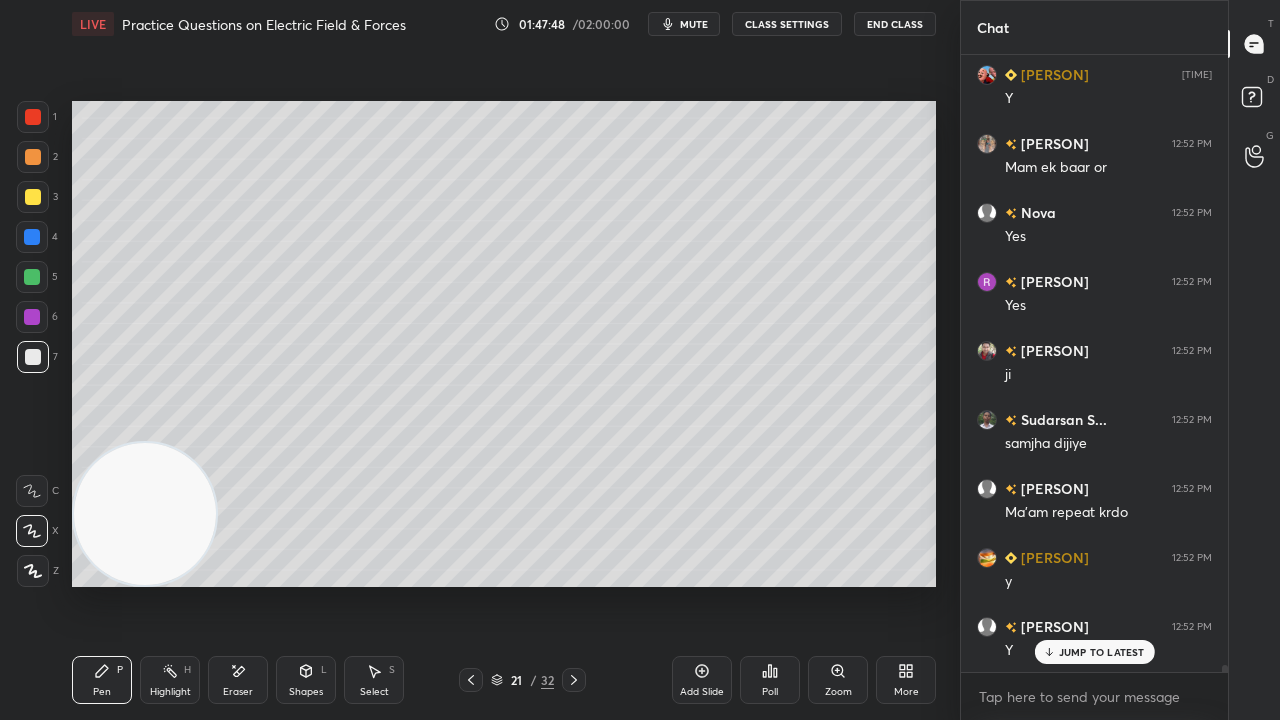 drag, startPoint x: 34, startPoint y: 276, endPoint x: 70, endPoint y: 281, distance: 36.345562 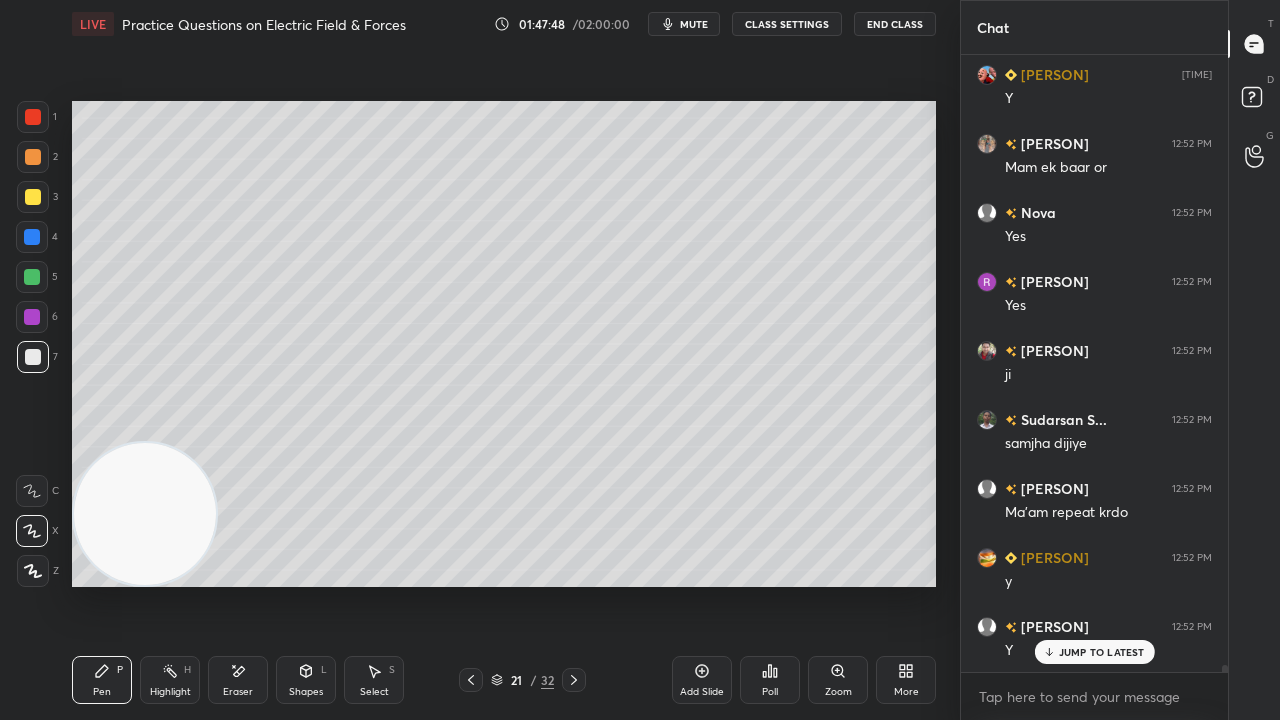 click at bounding box center [32, 277] 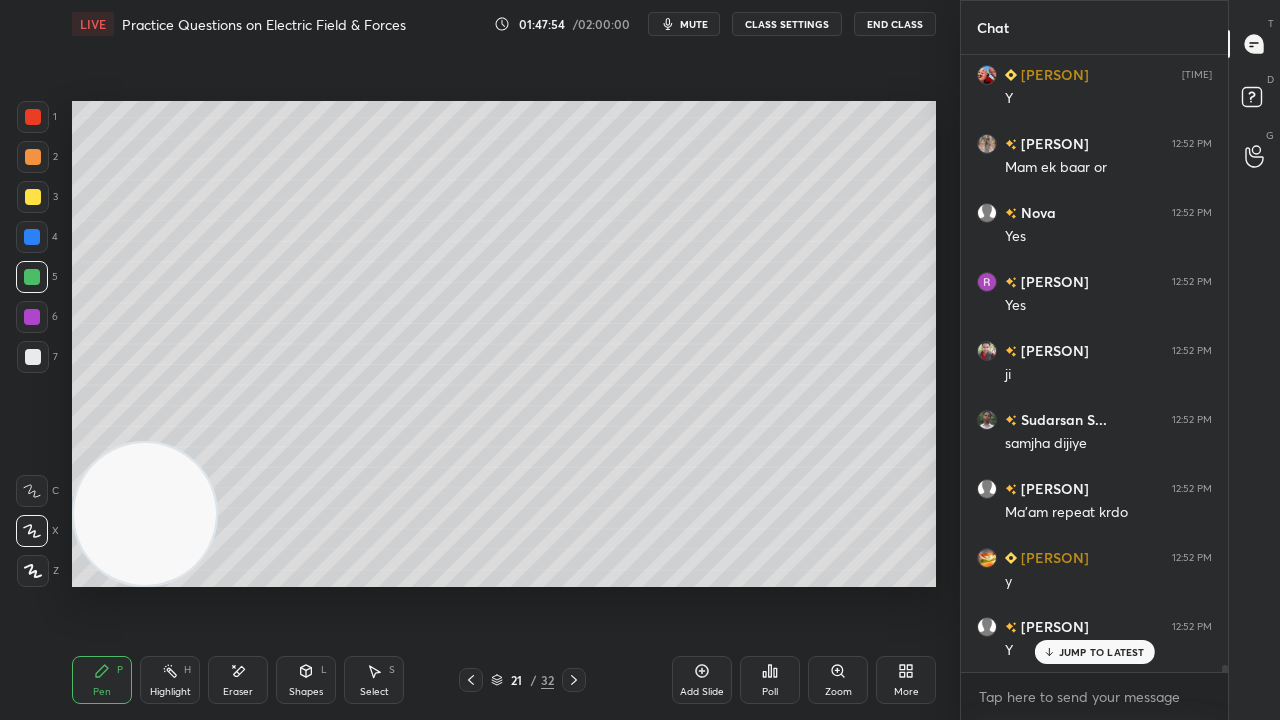 click at bounding box center (33, 357) 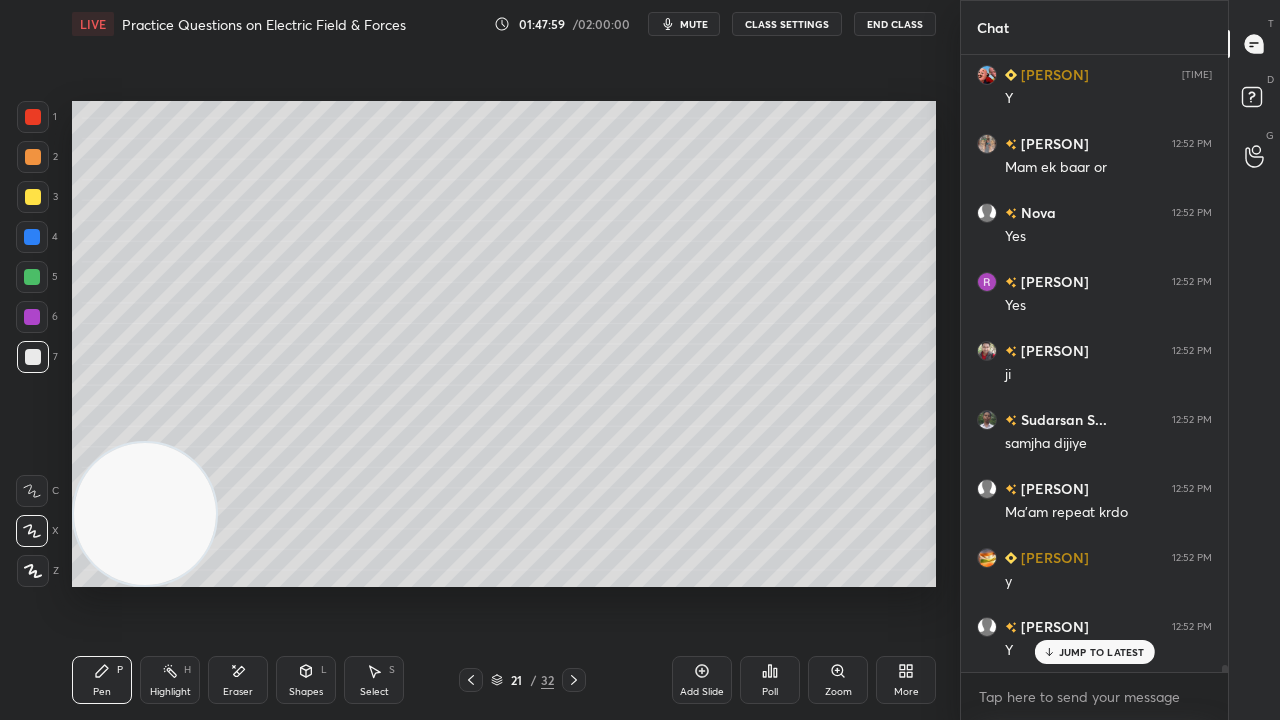 click on "mute" at bounding box center [694, 24] 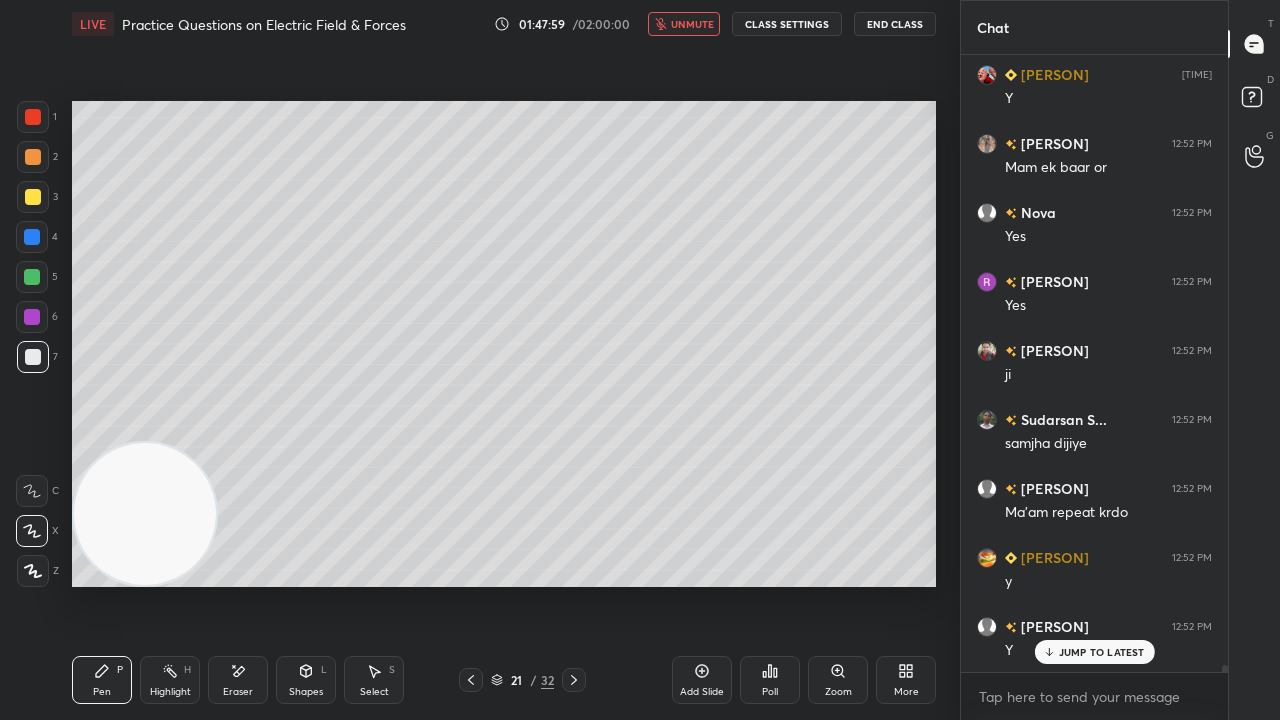 click on "unmute" at bounding box center [692, 24] 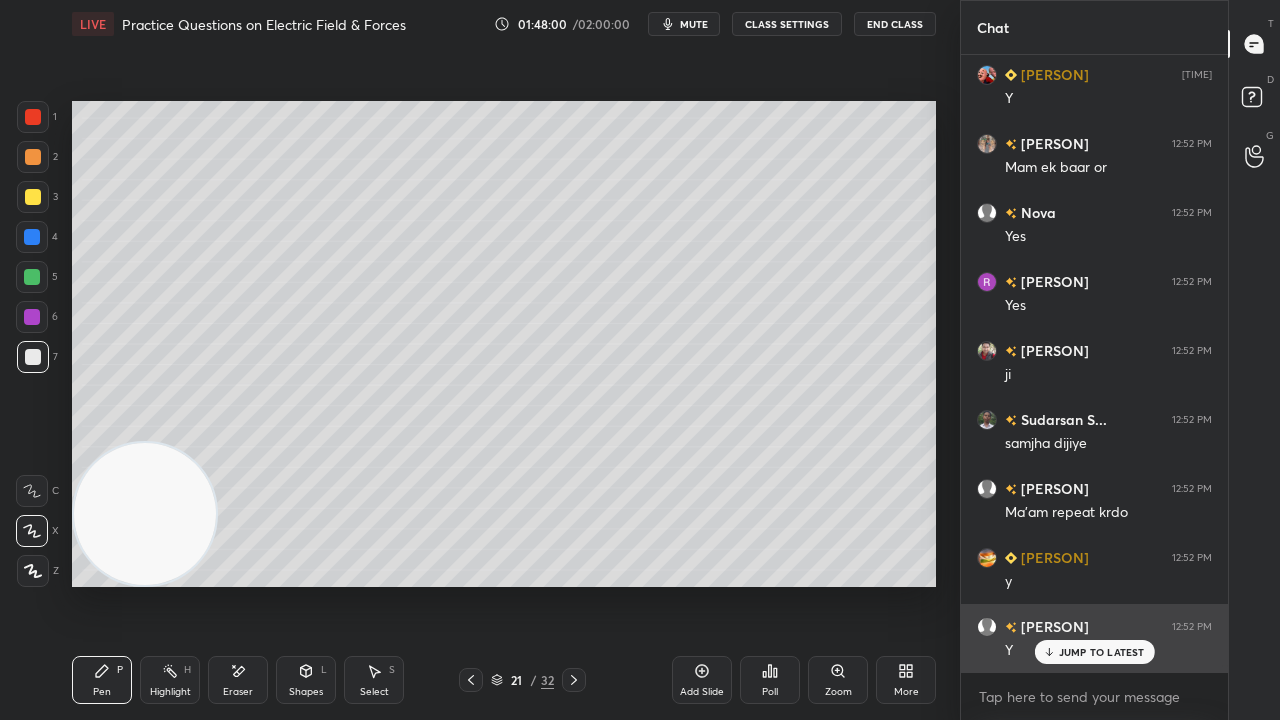 click on "JUMP TO LATEST" at bounding box center (1094, 652) 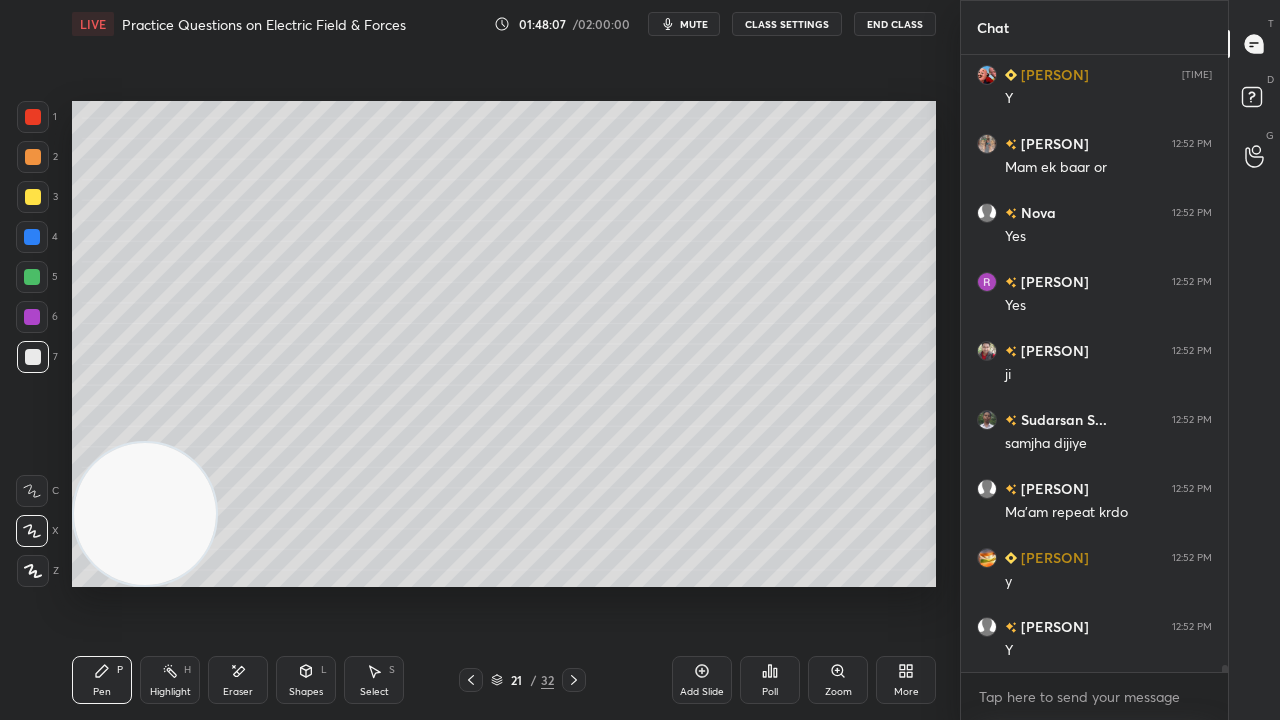 click on "Eraser" at bounding box center [238, 680] 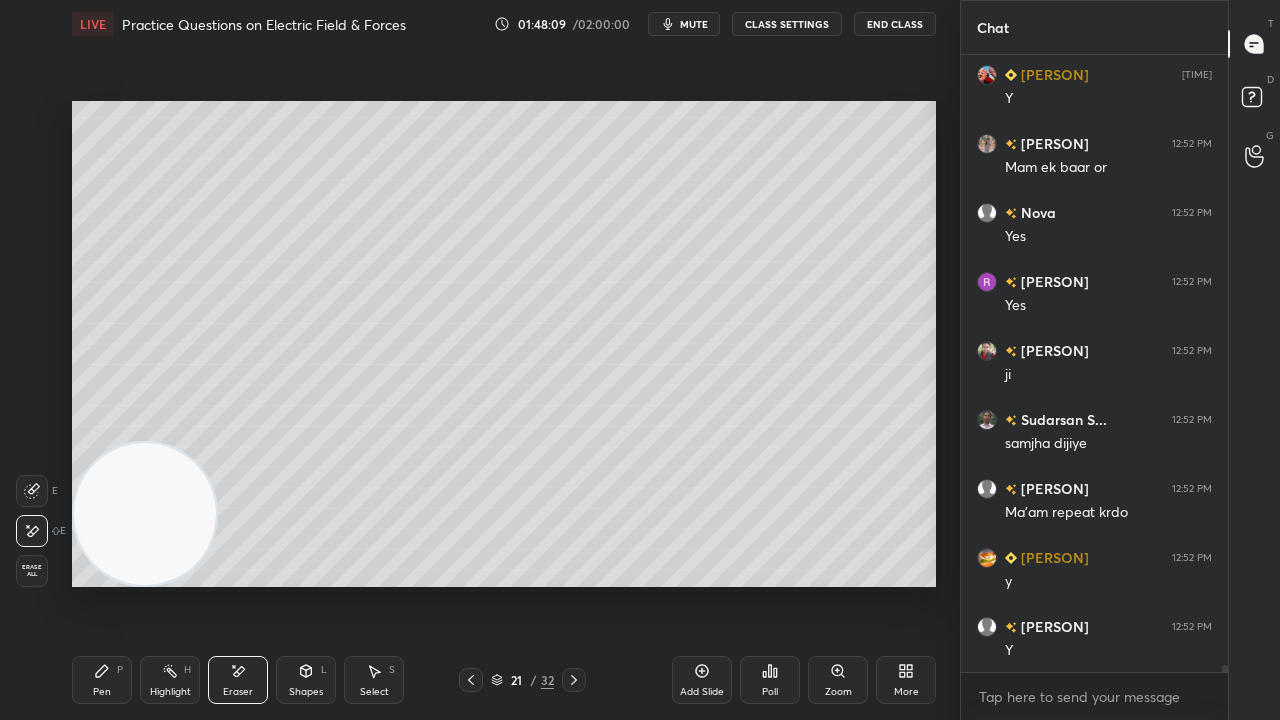 click on "Pen" at bounding box center [102, 692] 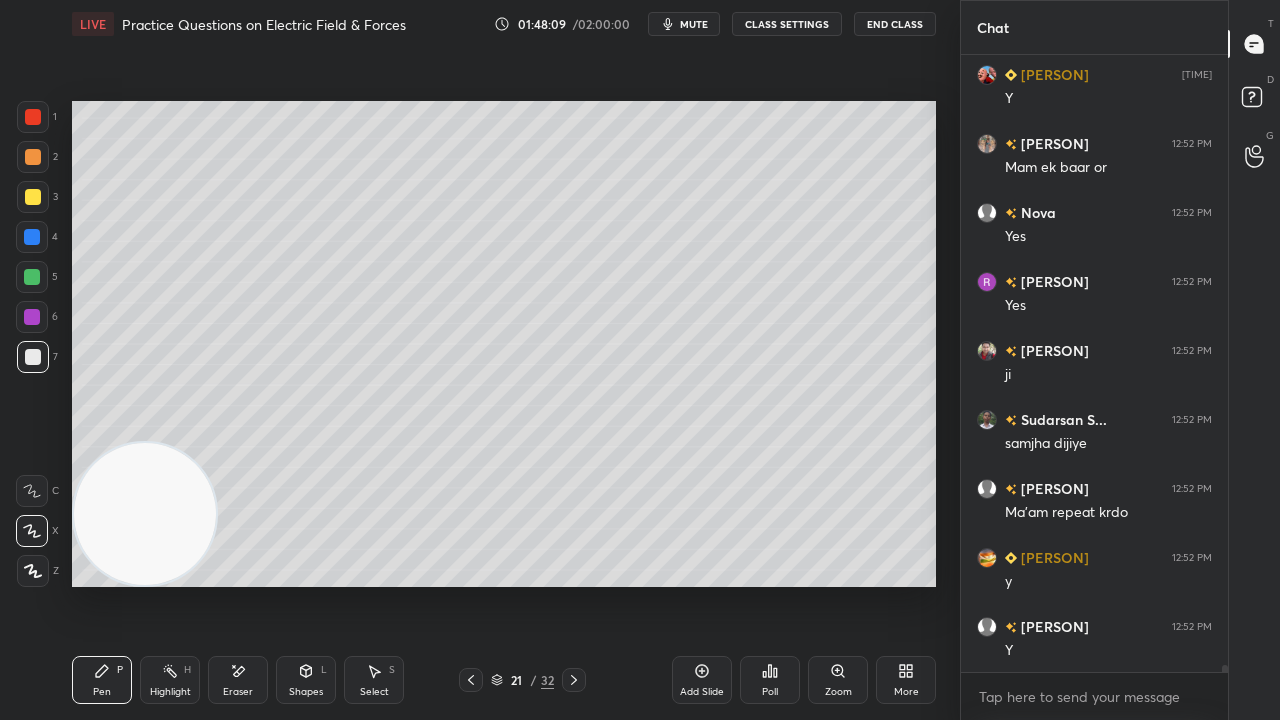 scroll, scrollTop: 51164, scrollLeft: 0, axis: vertical 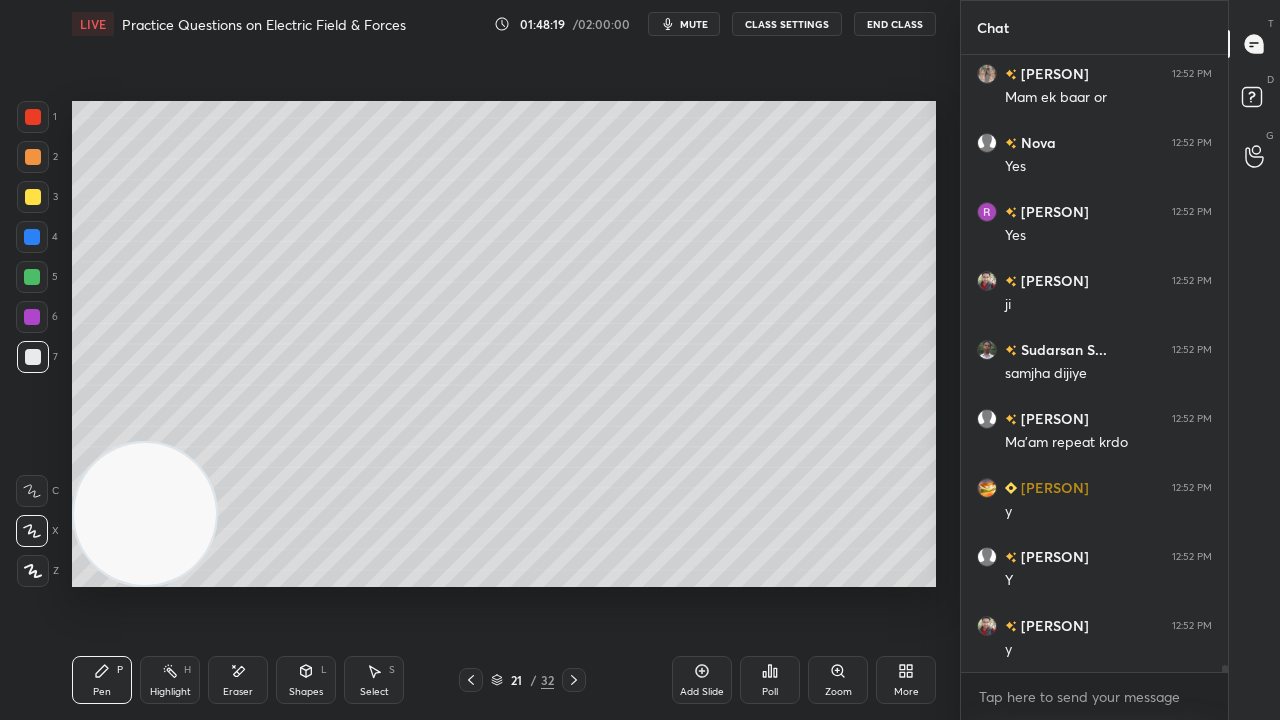 click on "mute" at bounding box center [694, 24] 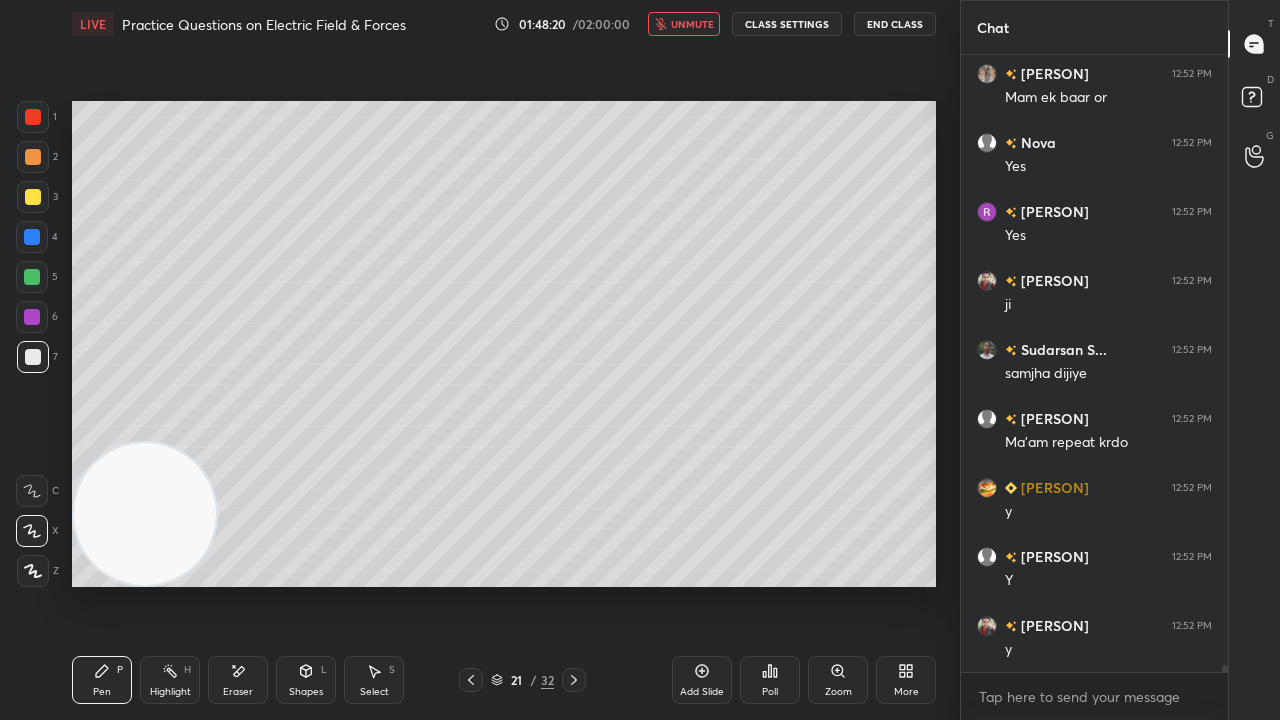 click on "unmute" at bounding box center (692, 24) 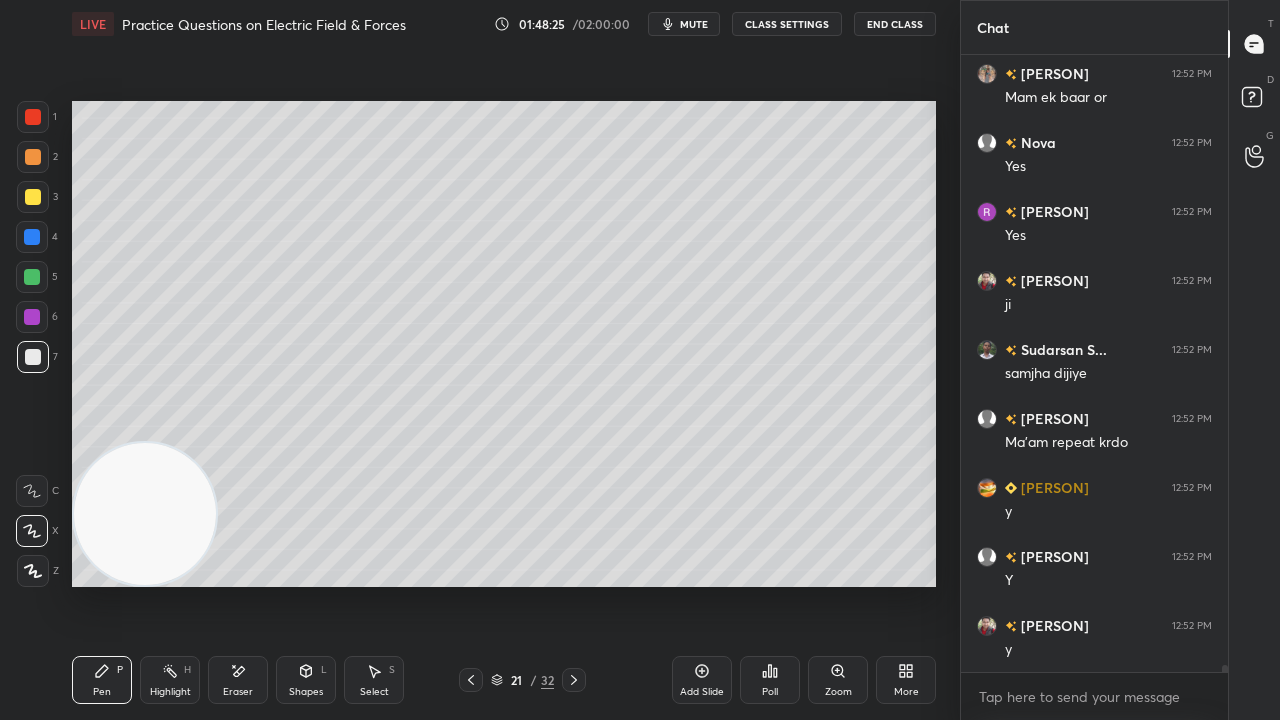 drag, startPoint x: 244, startPoint y: 688, endPoint x: 242, endPoint y: 644, distance: 44.04543 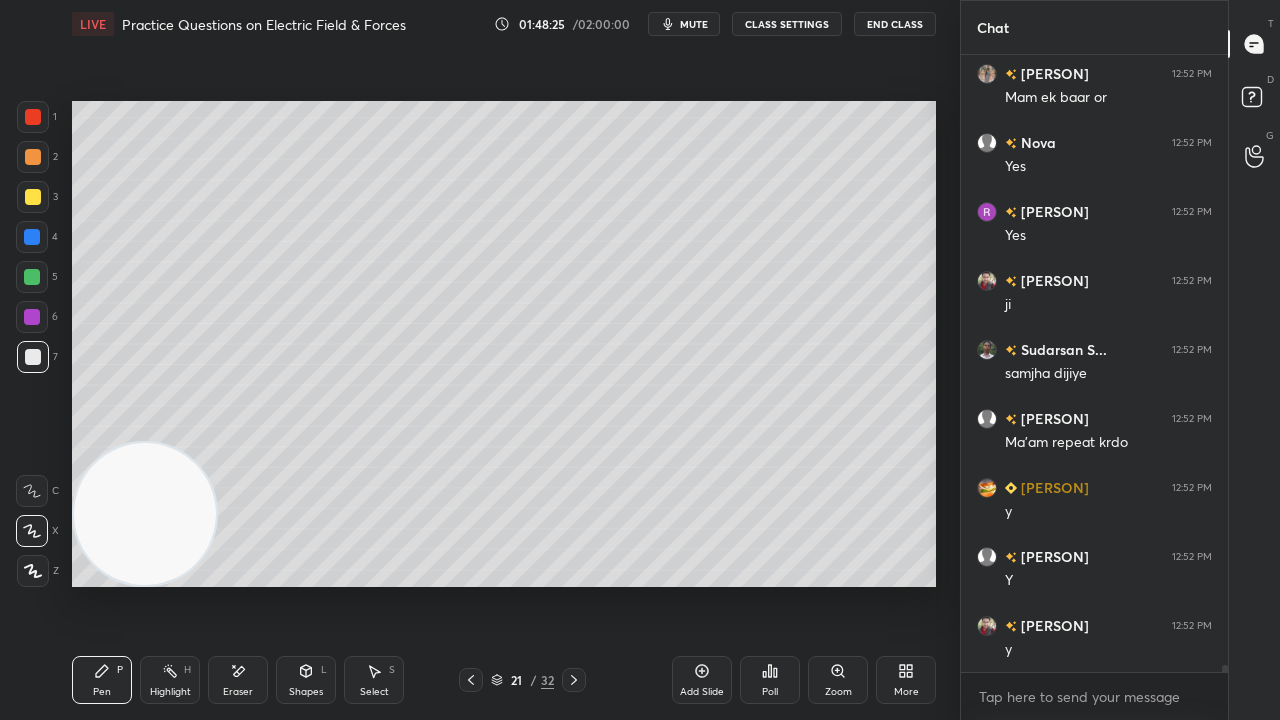 click on "Eraser" at bounding box center (238, 692) 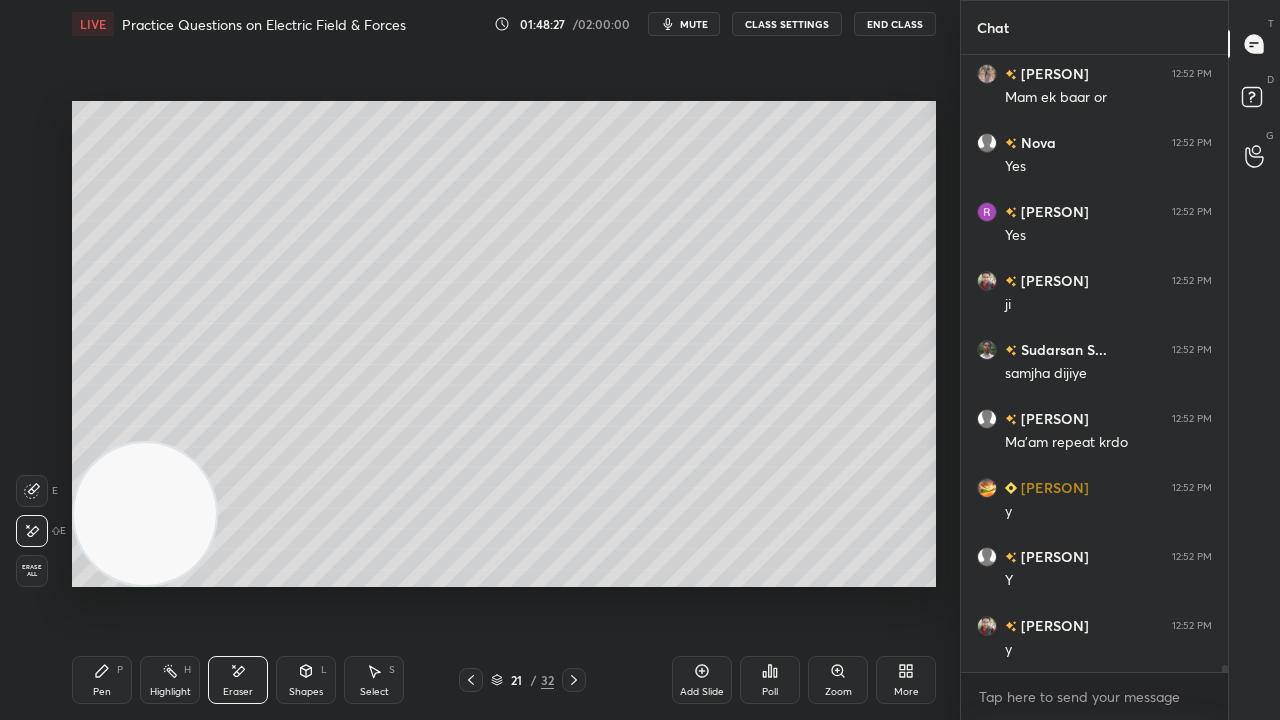 click on "Pen P" at bounding box center (102, 680) 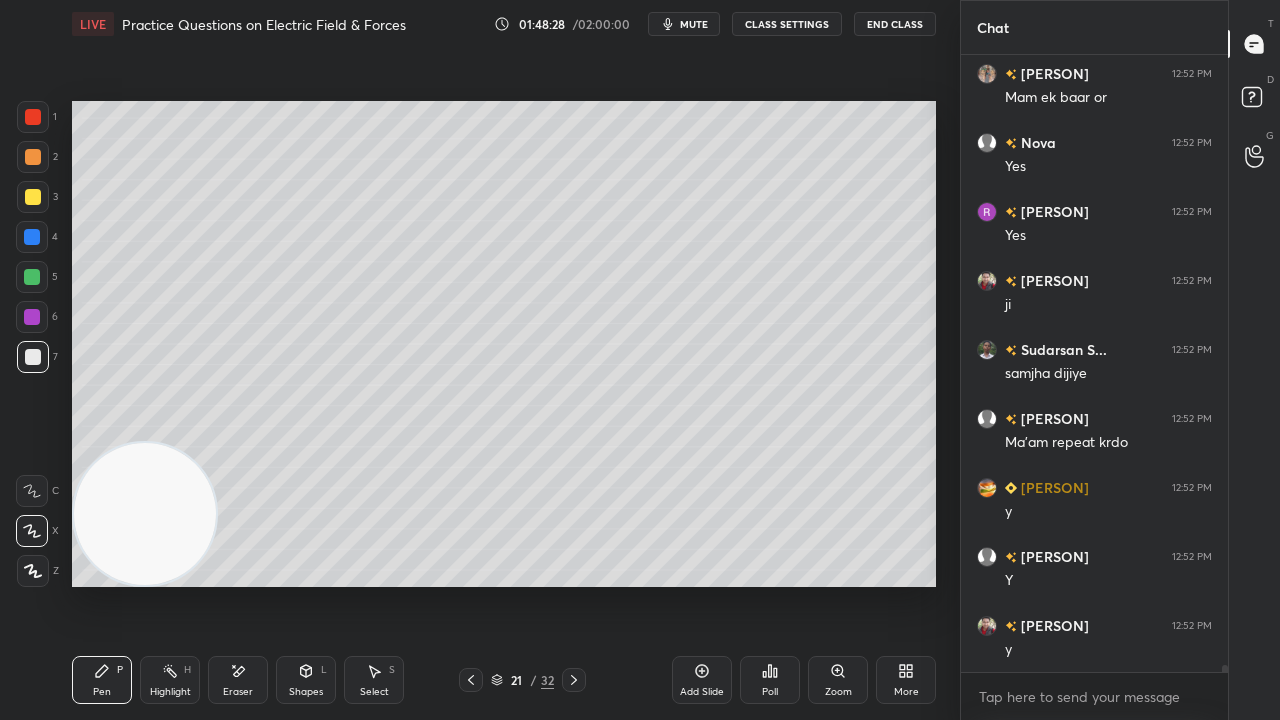 scroll, scrollTop: 51232, scrollLeft: 0, axis: vertical 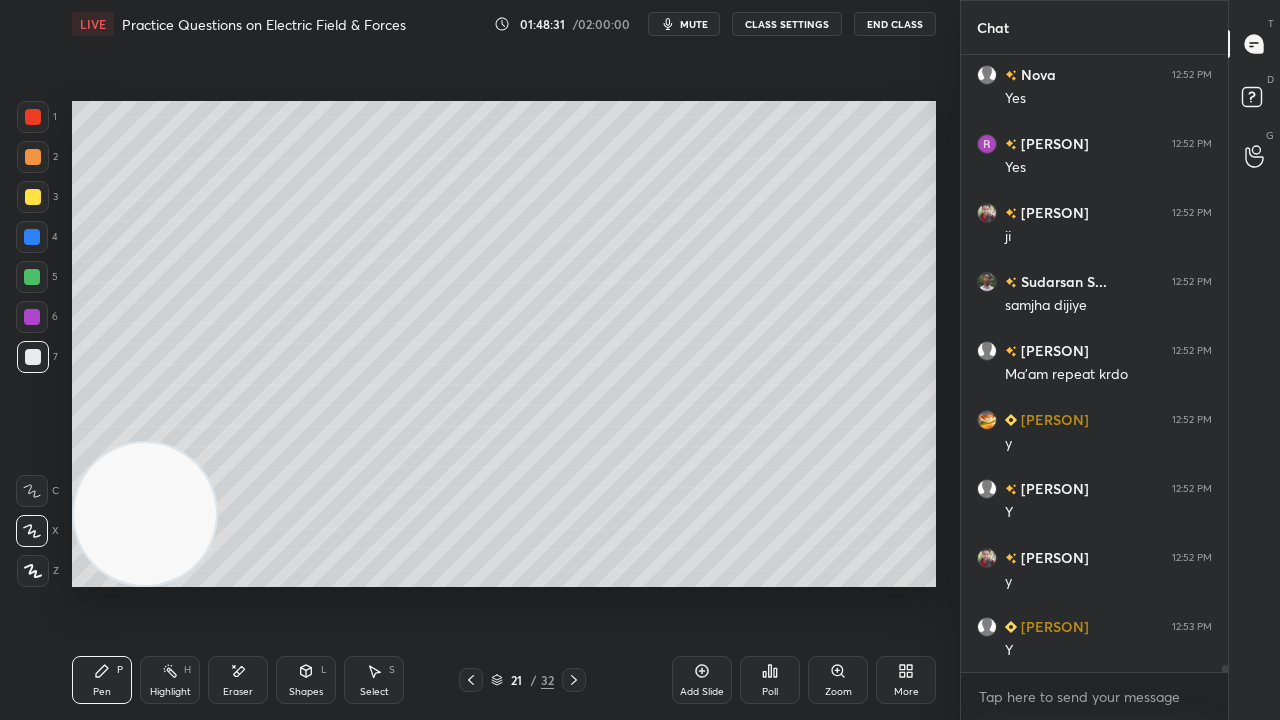 click on "mute" at bounding box center [684, 24] 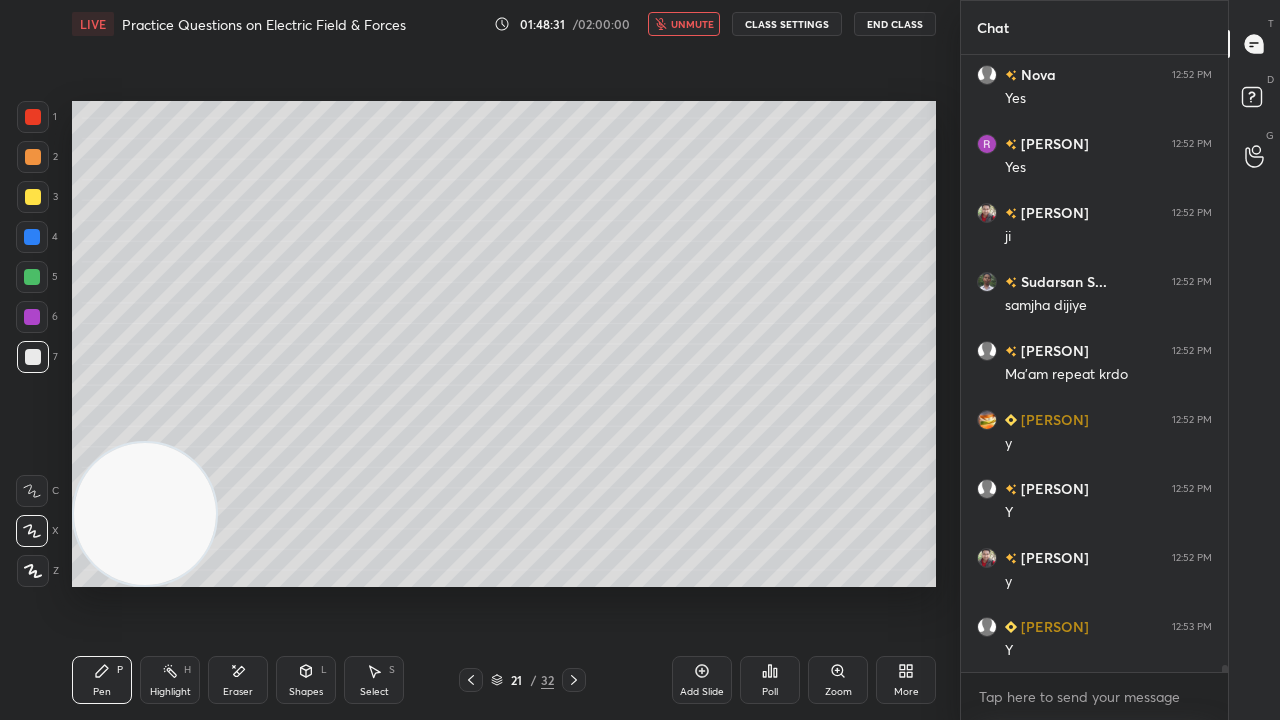 click on "unmute" at bounding box center (684, 24) 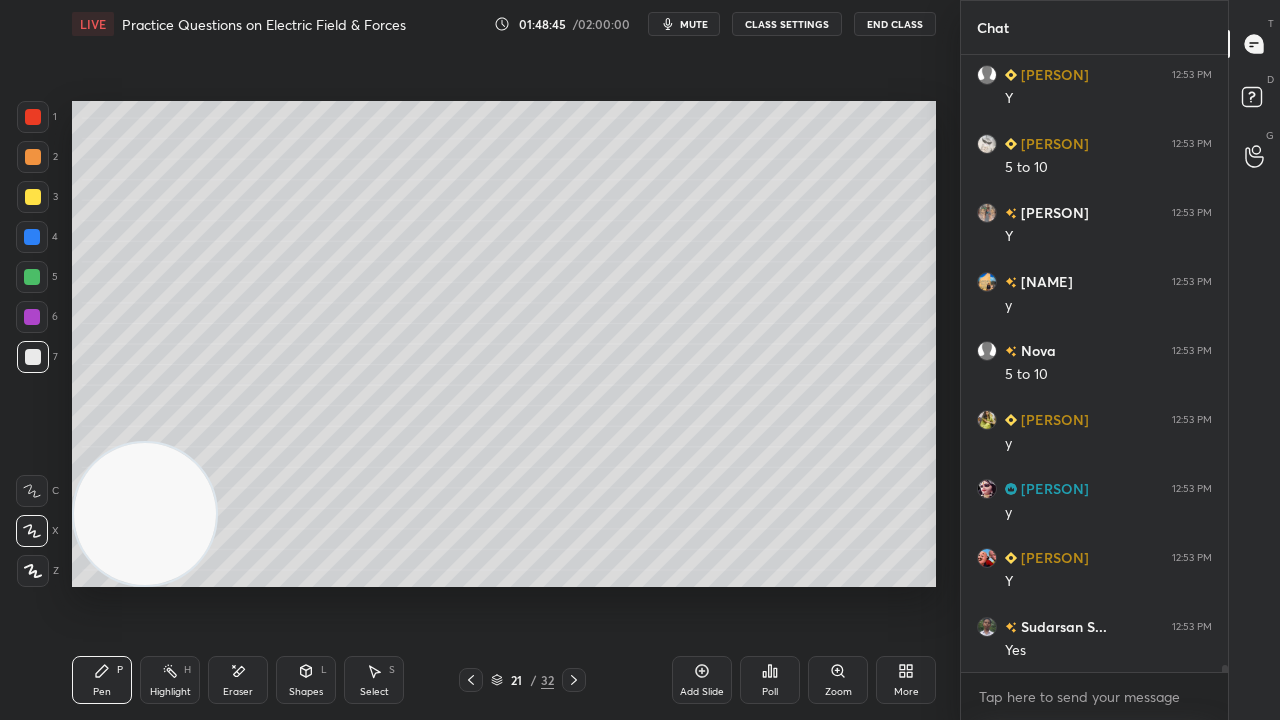 scroll, scrollTop: 51854, scrollLeft: 0, axis: vertical 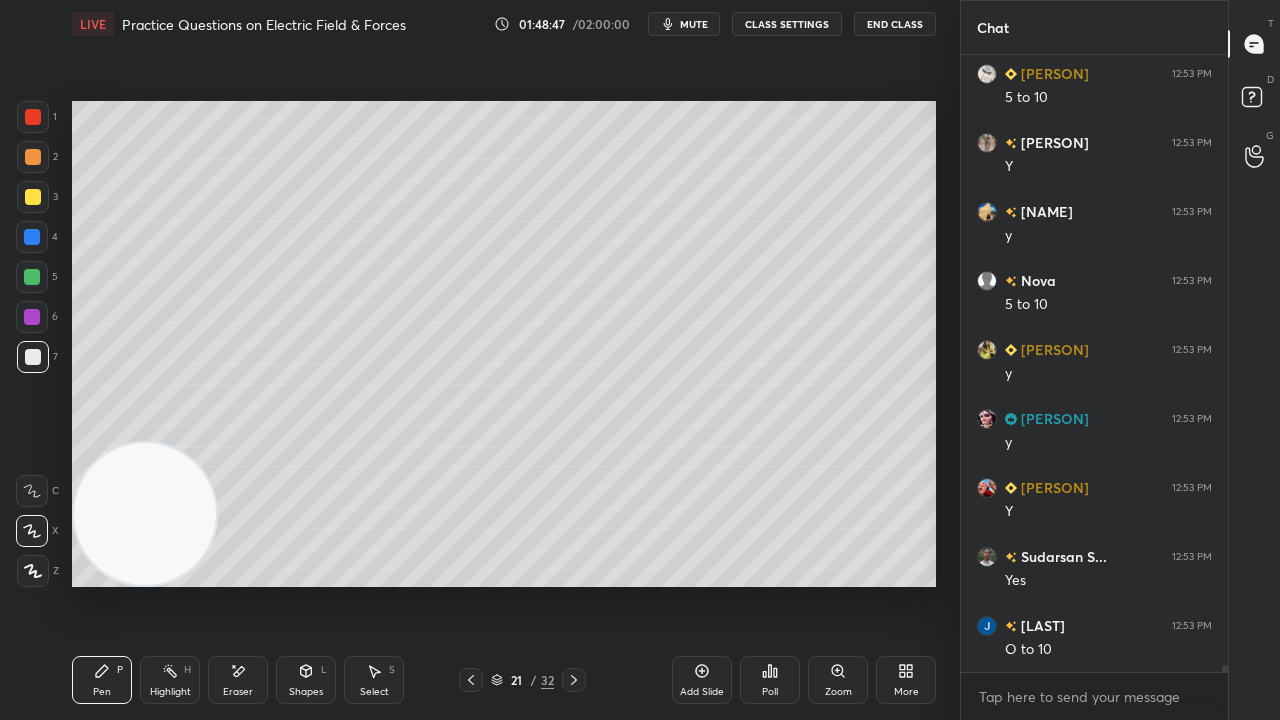 click on "mute" at bounding box center [694, 24] 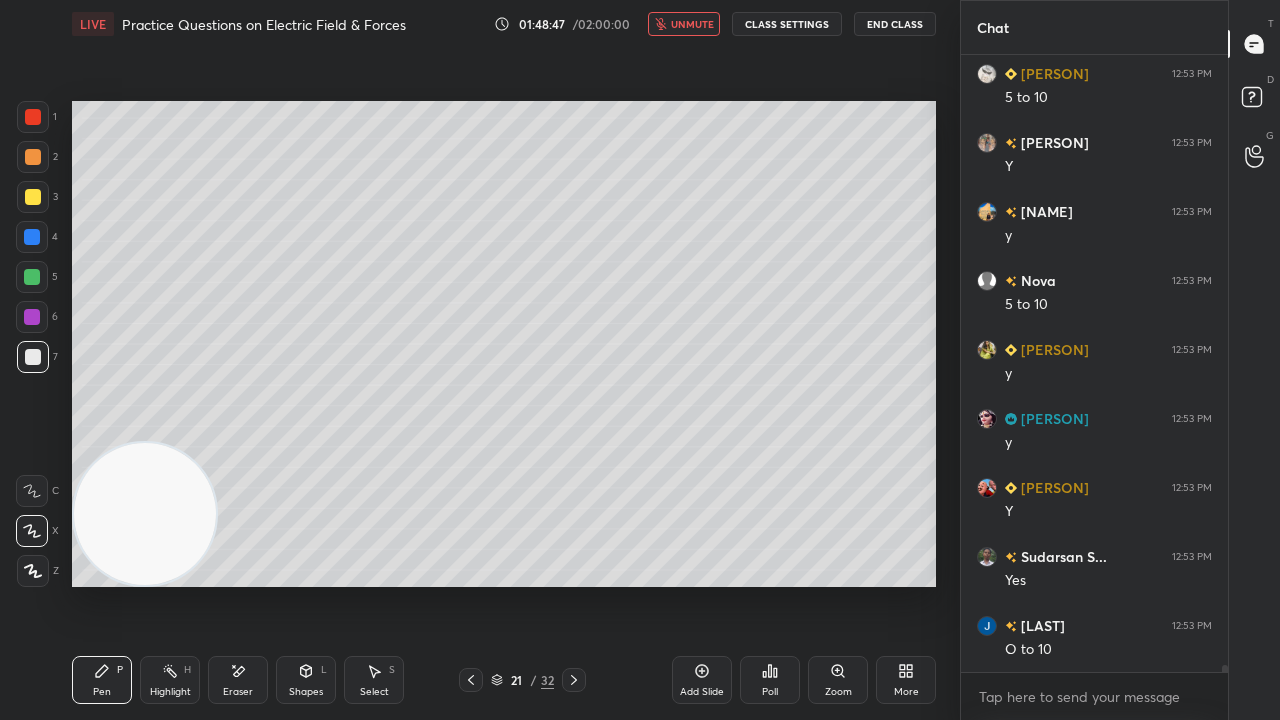 click on "unmute" at bounding box center (692, 24) 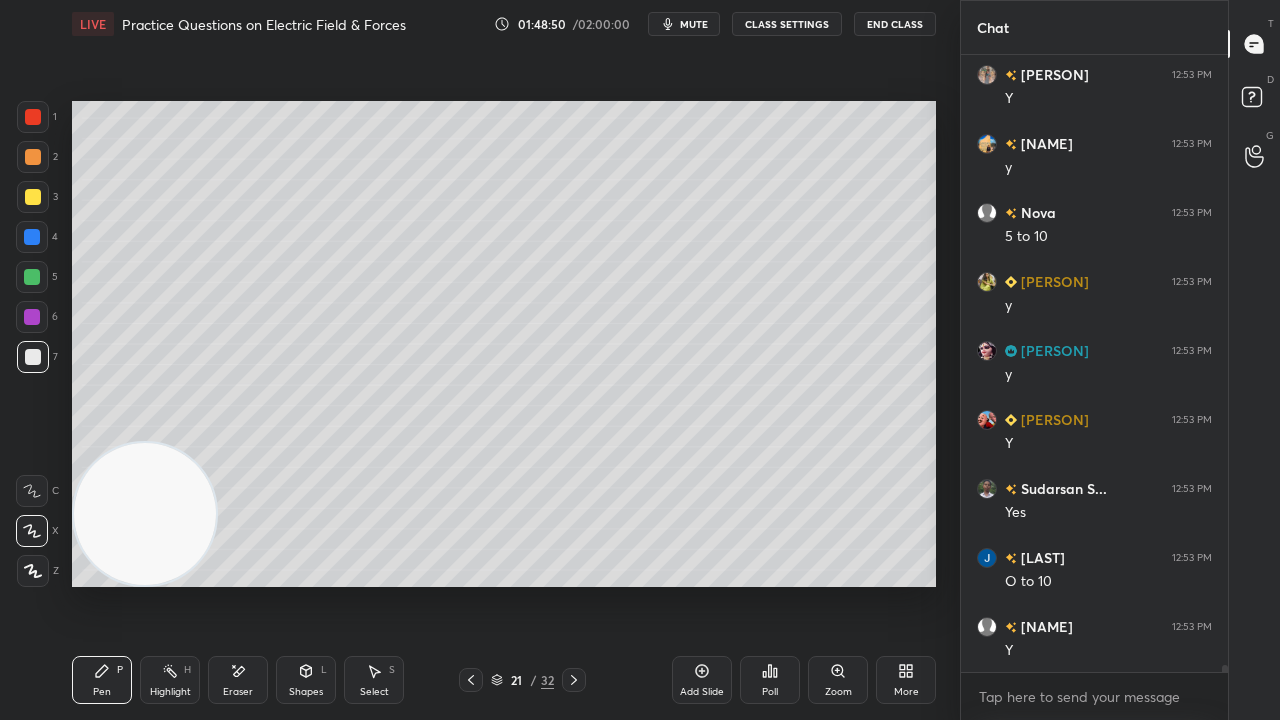 scroll, scrollTop: 51992, scrollLeft: 0, axis: vertical 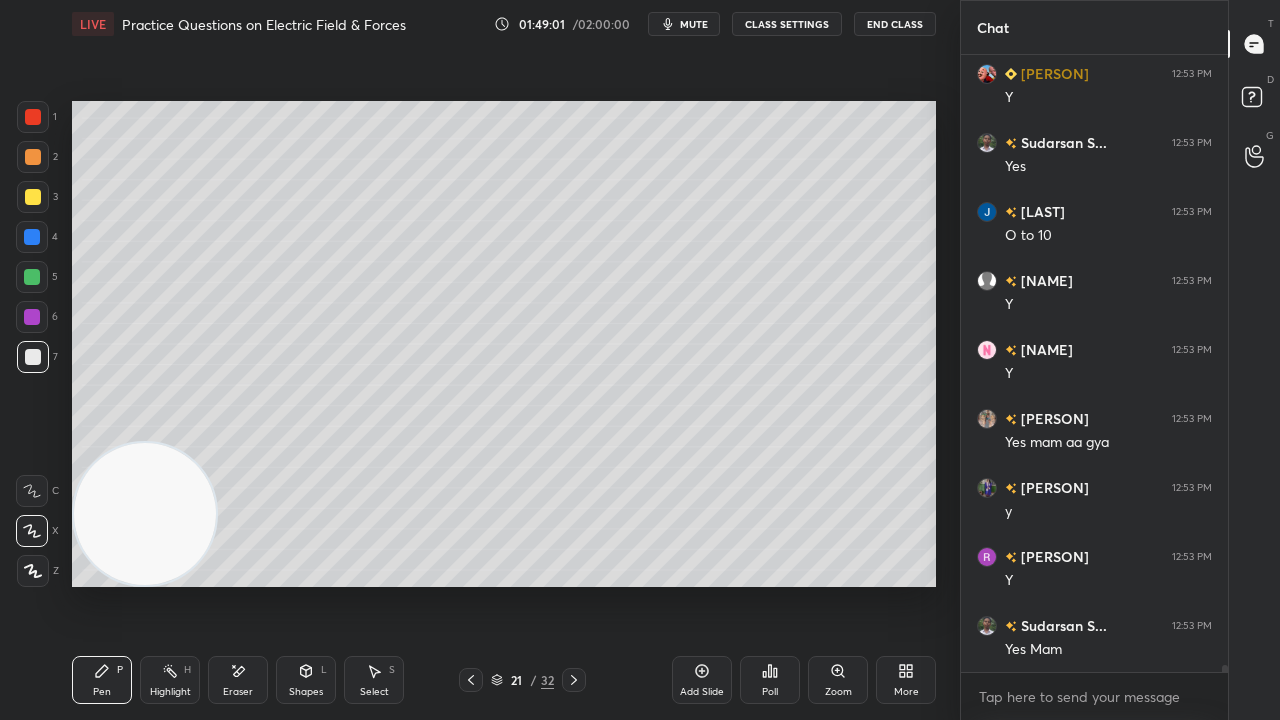 click 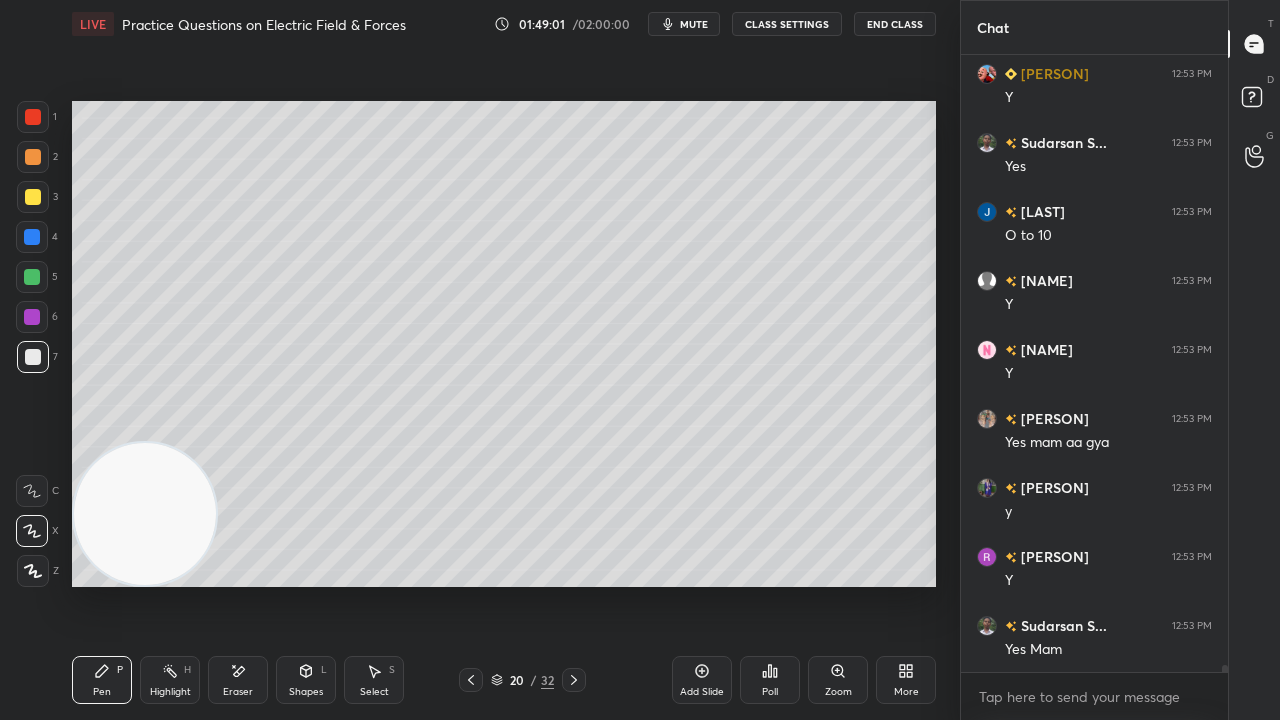 click 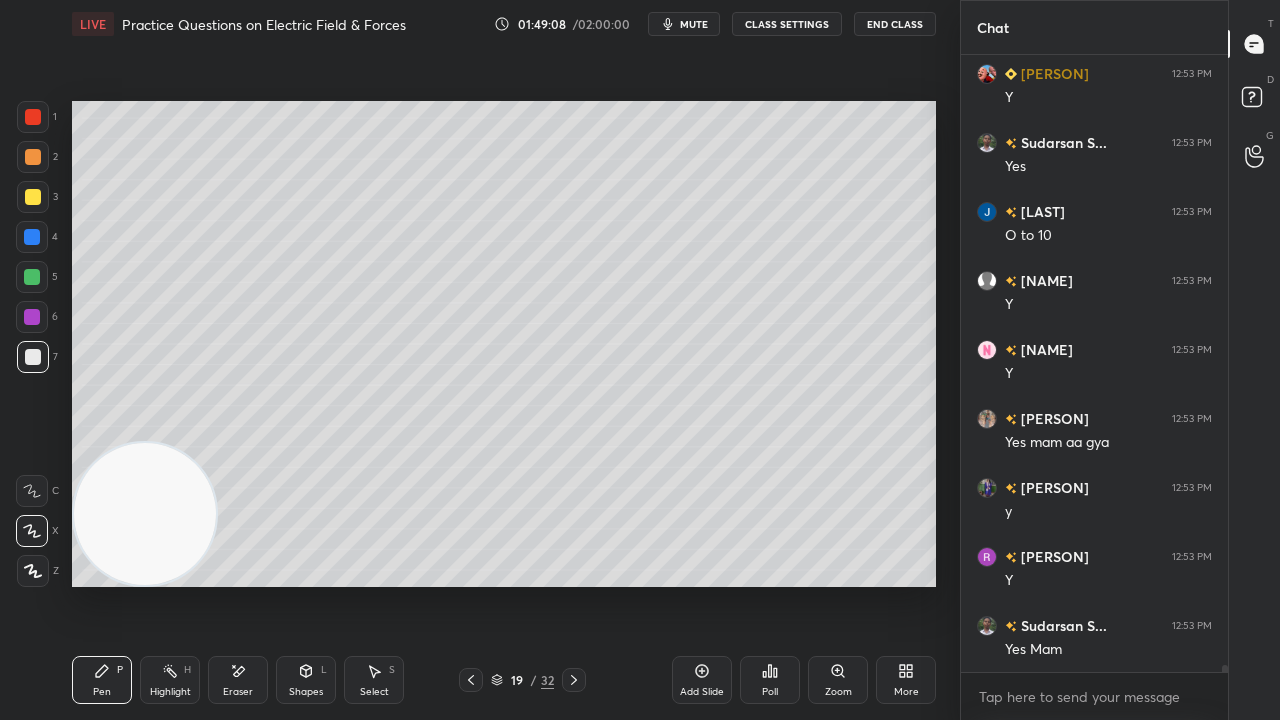 click 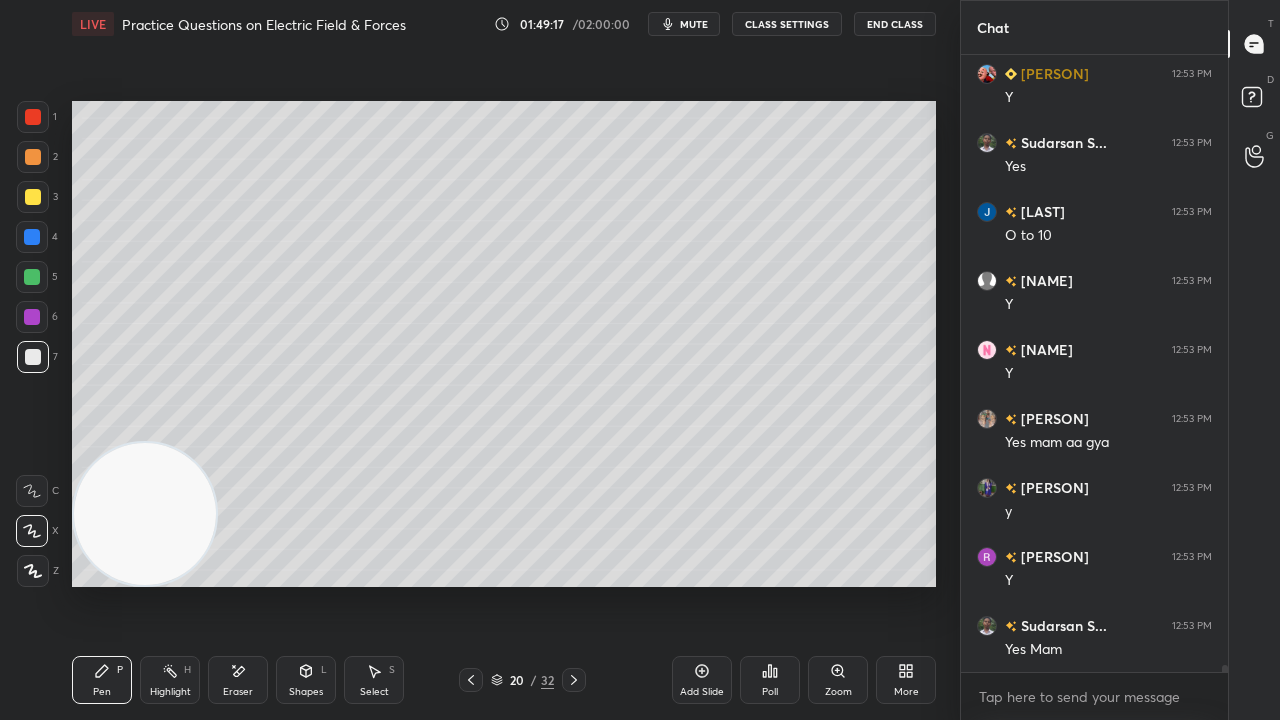 scroll, scrollTop: 52336, scrollLeft: 0, axis: vertical 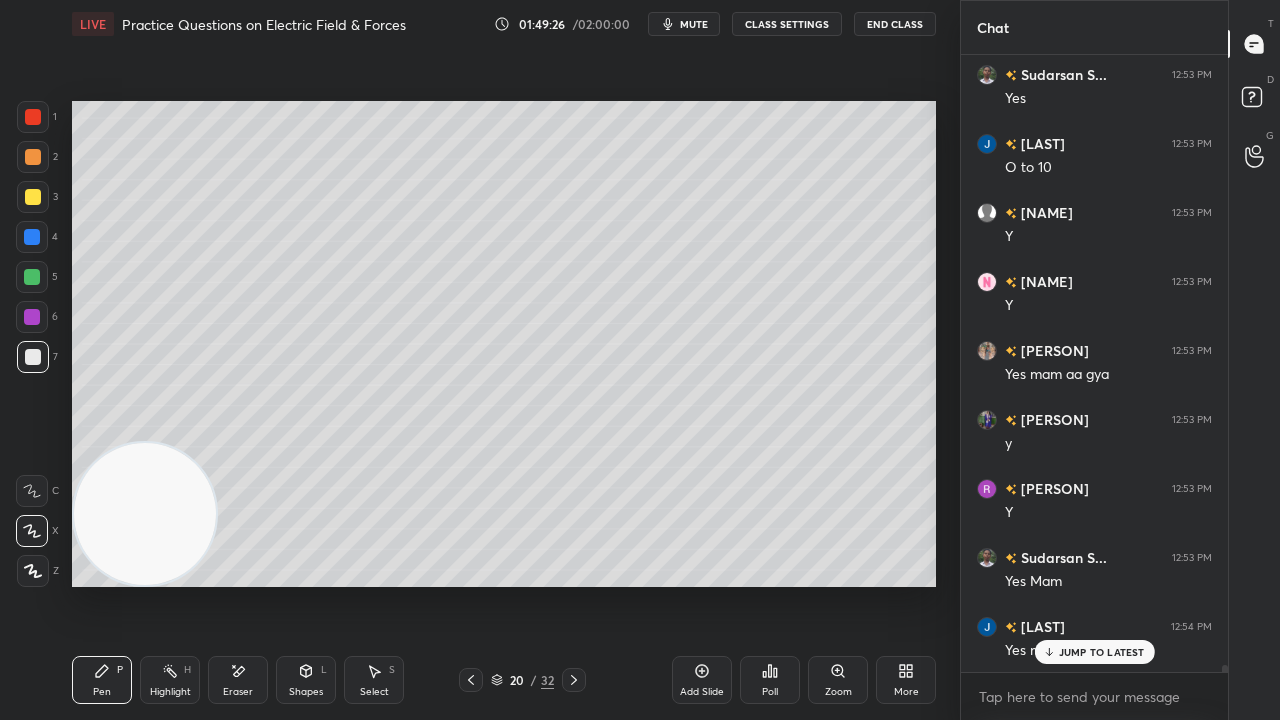 click on "Shapes" at bounding box center [306, 692] 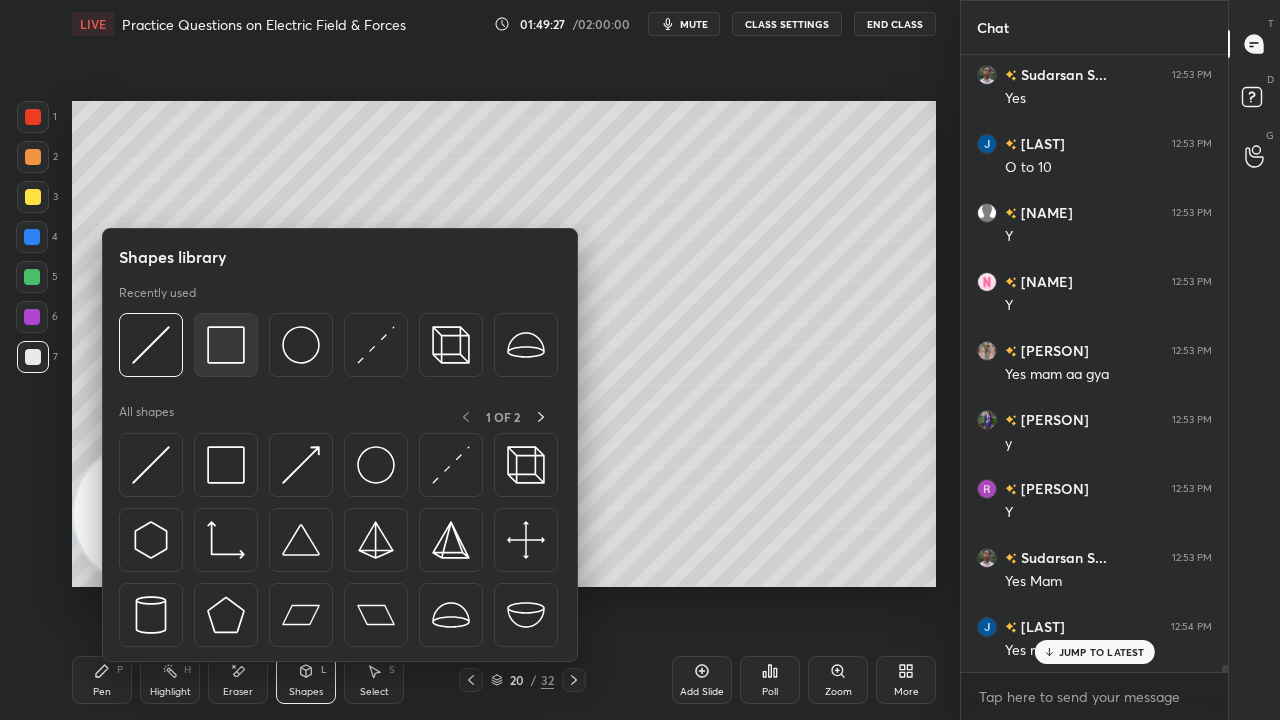 click at bounding box center (226, 345) 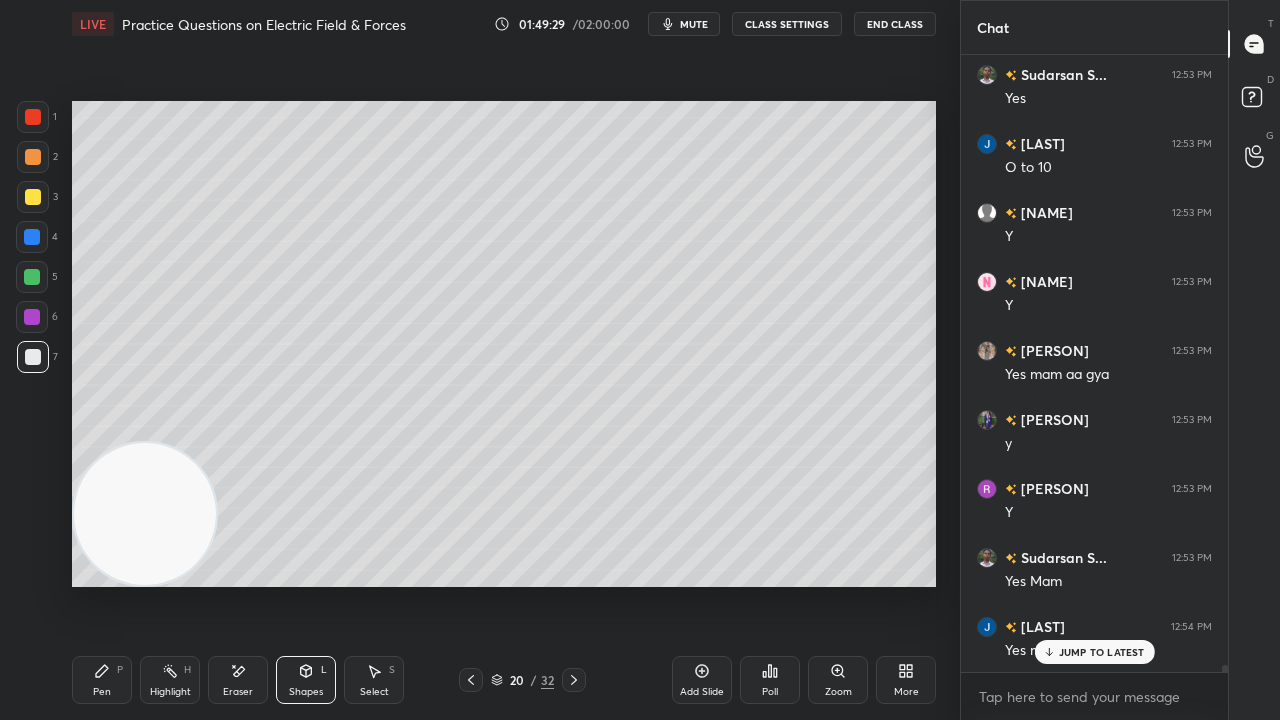 drag, startPoint x: 112, startPoint y: 683, endPoint x: 264, endPoint y: 618, distance: 165.31485 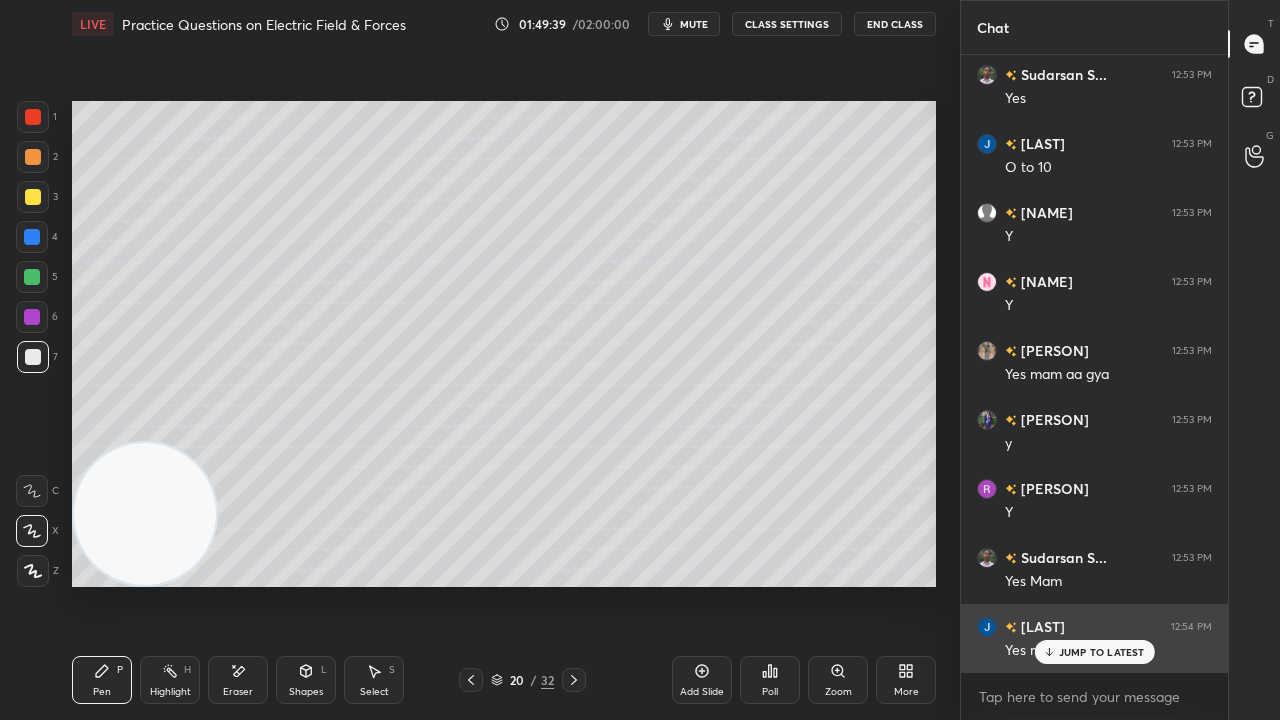 click on "JUMP TO LATEST" at bounding box center (1102, 652) 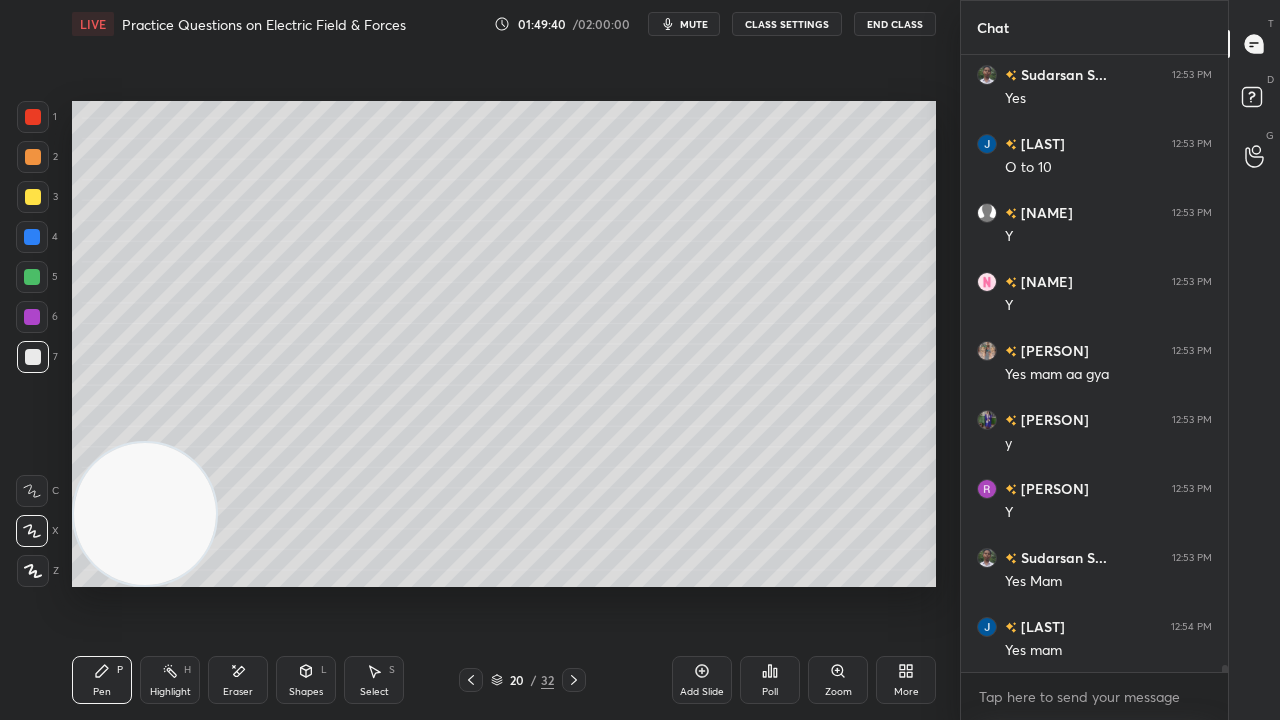 scroll, scrollTop: 52406, scrollLeft: 0, axis: vertical 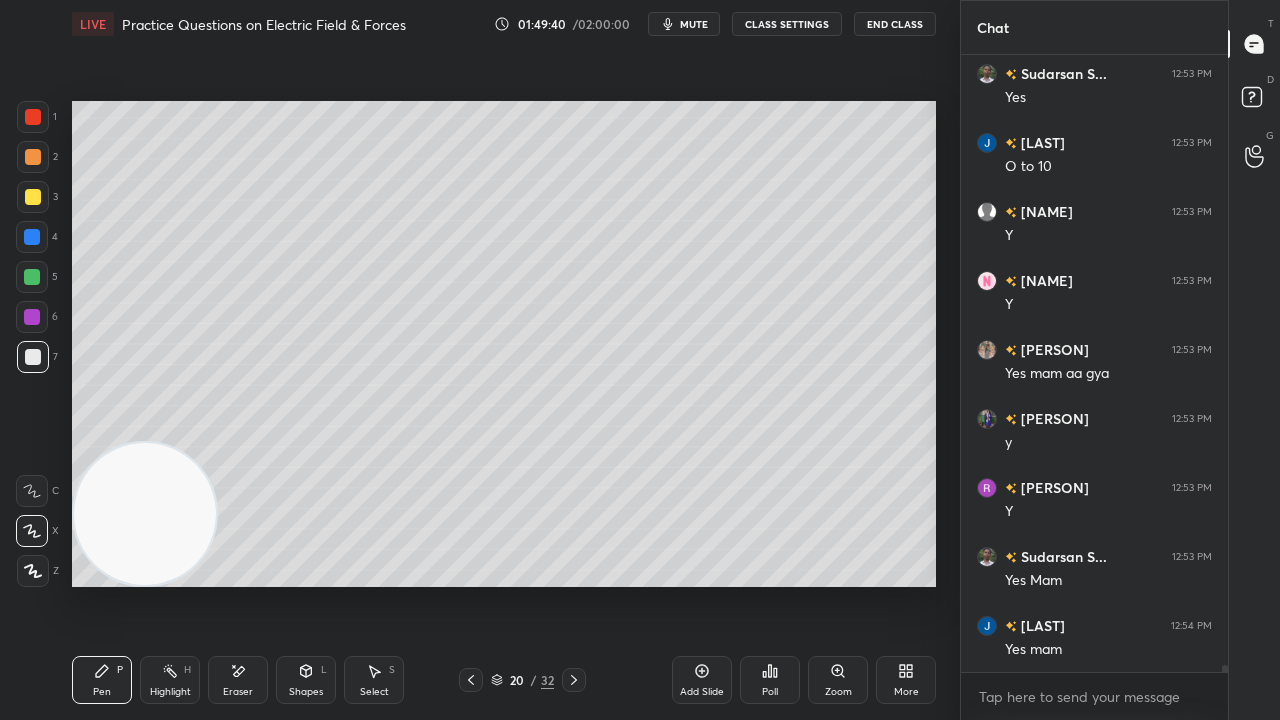 click on "mute" at bounding box center (694, 24) 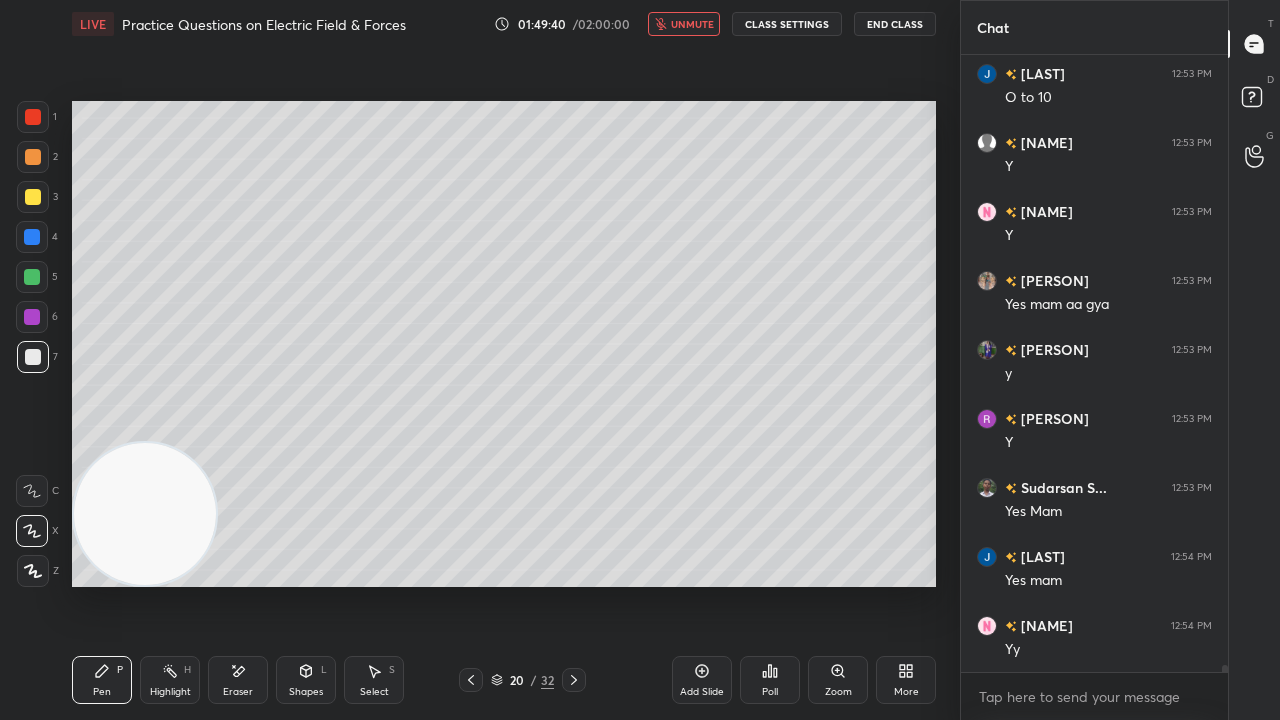 click on "unmute" at bounding box center [692, 24] 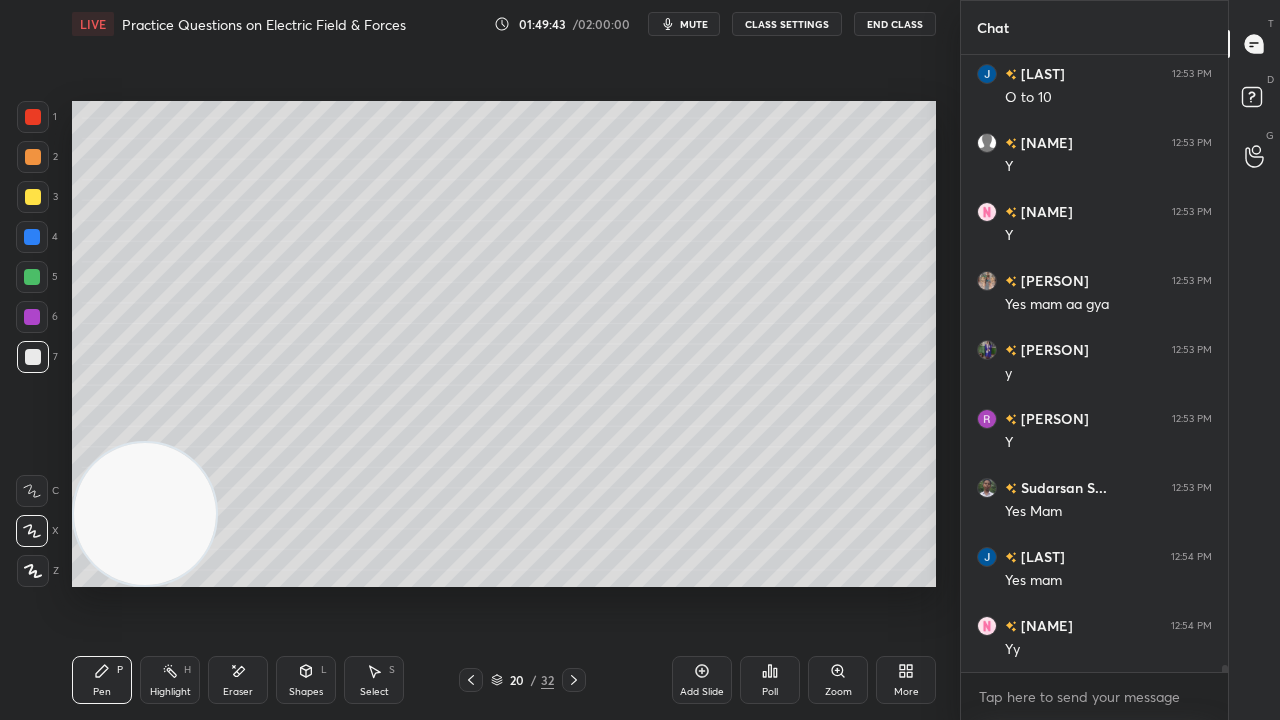 scroll, scrollTop: 52474, scrollLeft: 0, axis: vertical 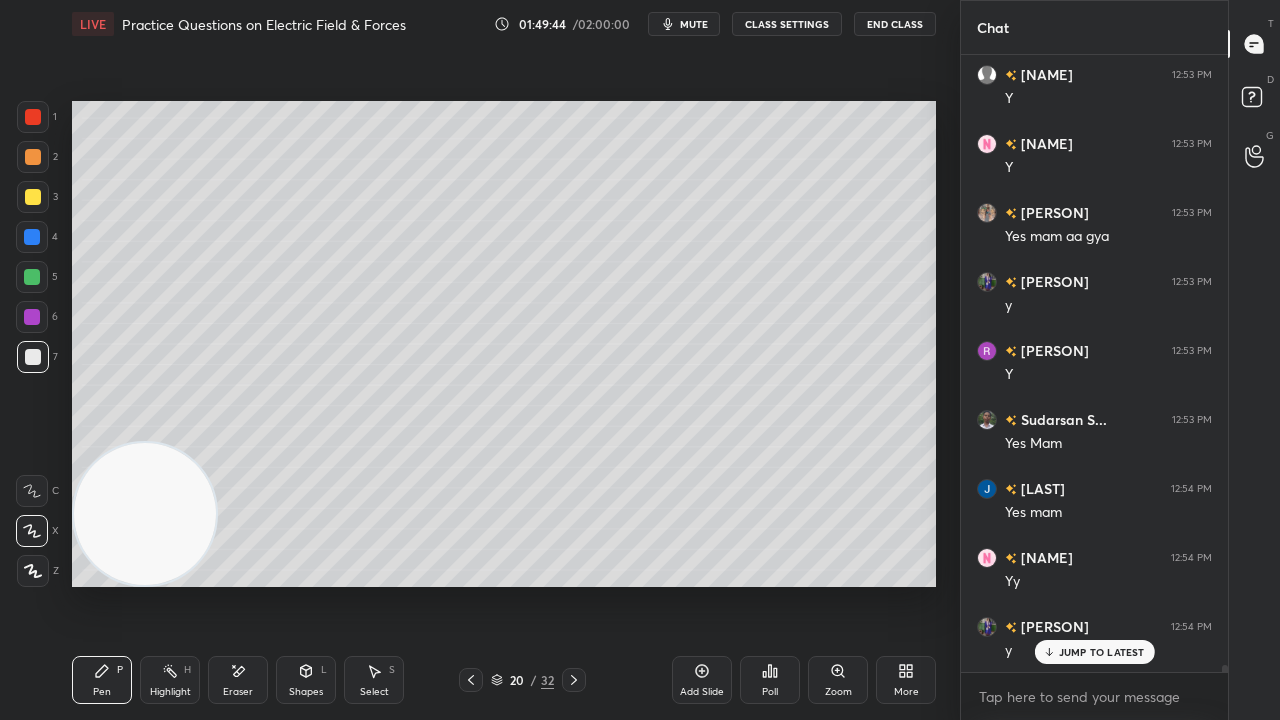 click 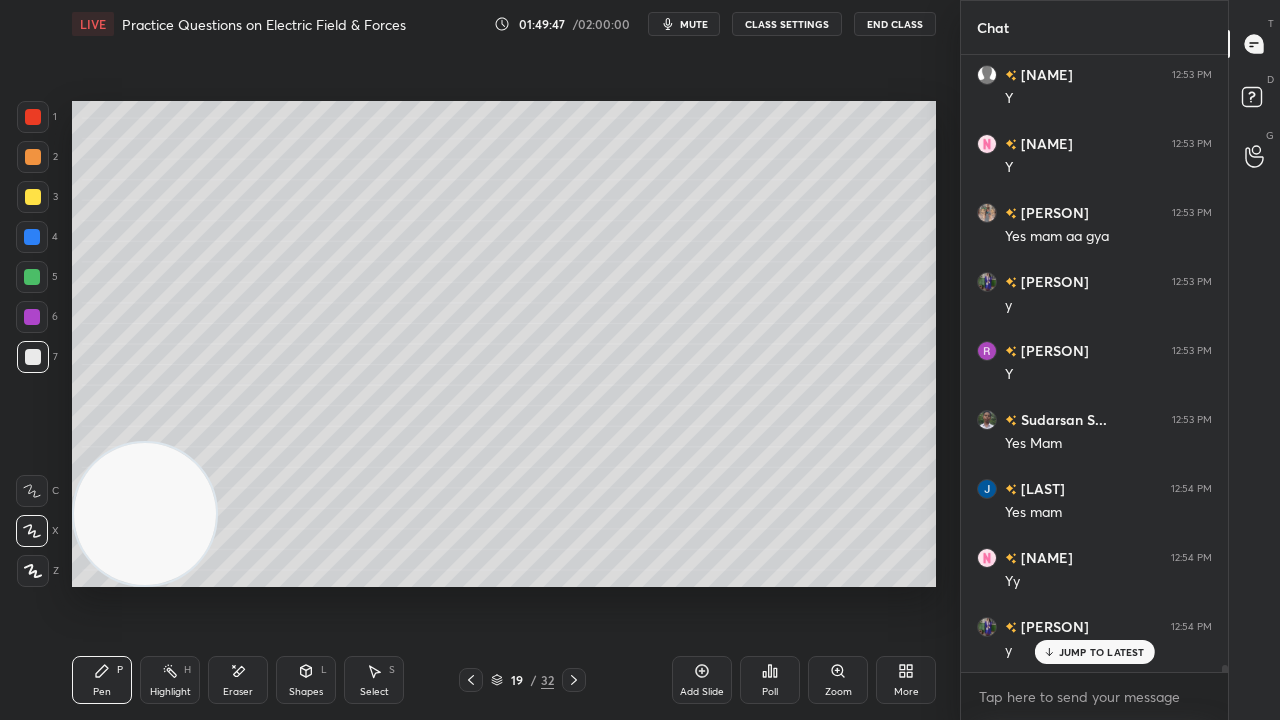 click 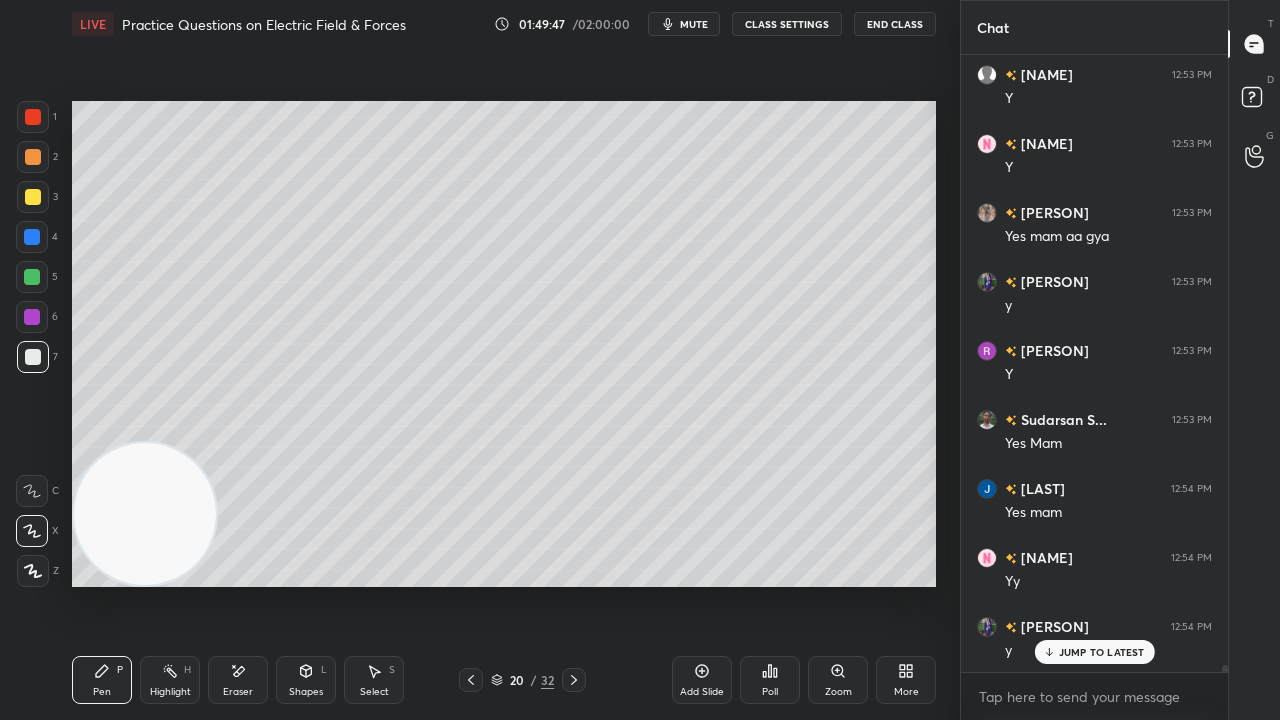 scroll, scrollTop: 52544, scrollLeft: 0, axis: vertical 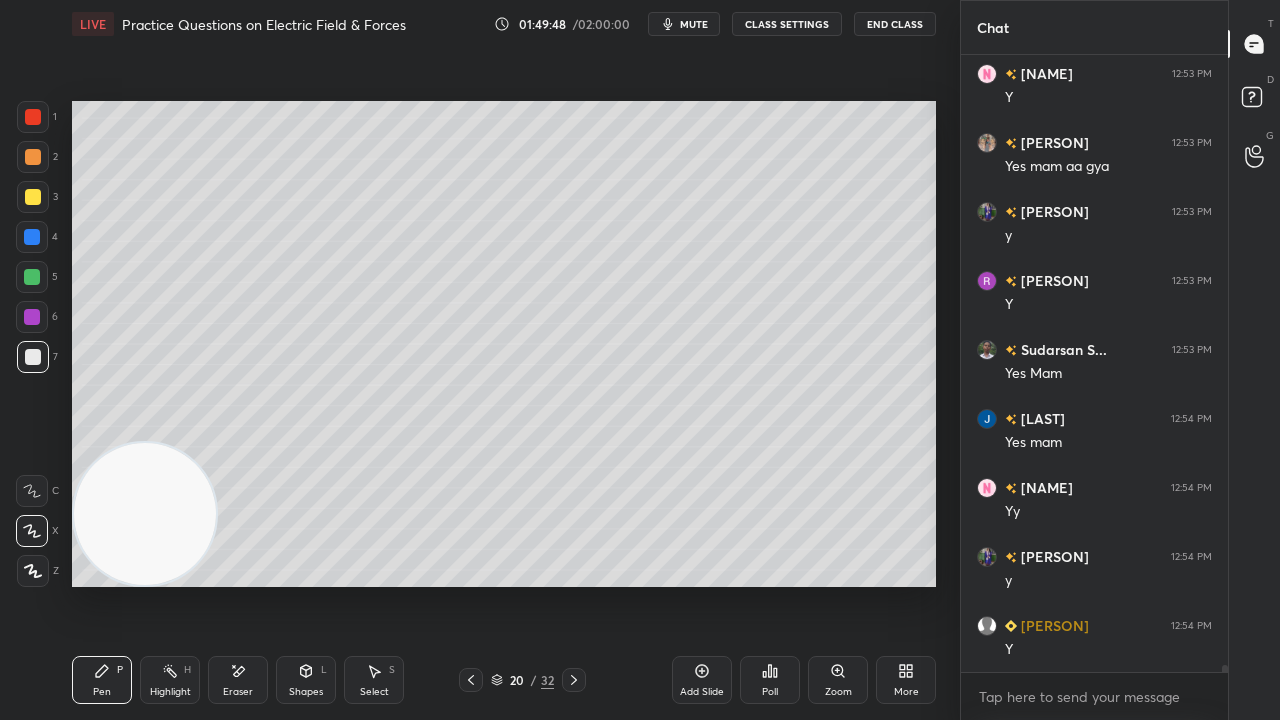 click on "mute" at bounding box center [694, 24] 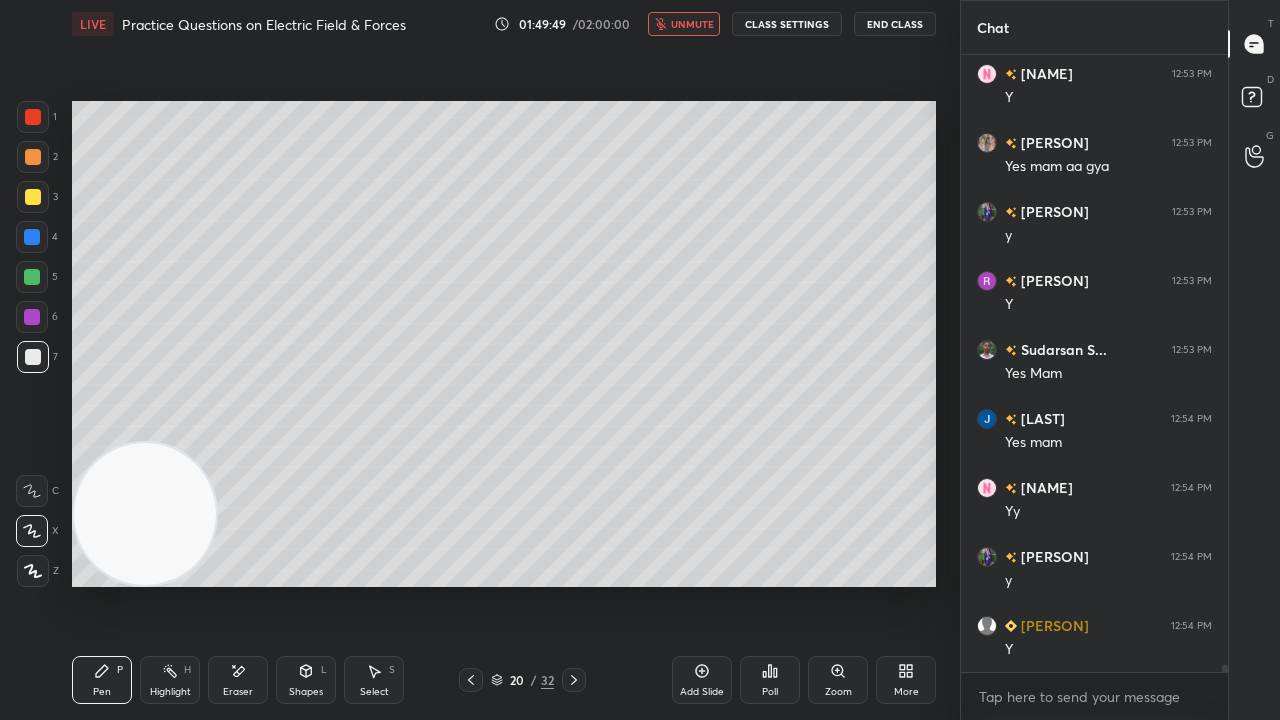 click on "unmute" at bounding box center (692, 24) 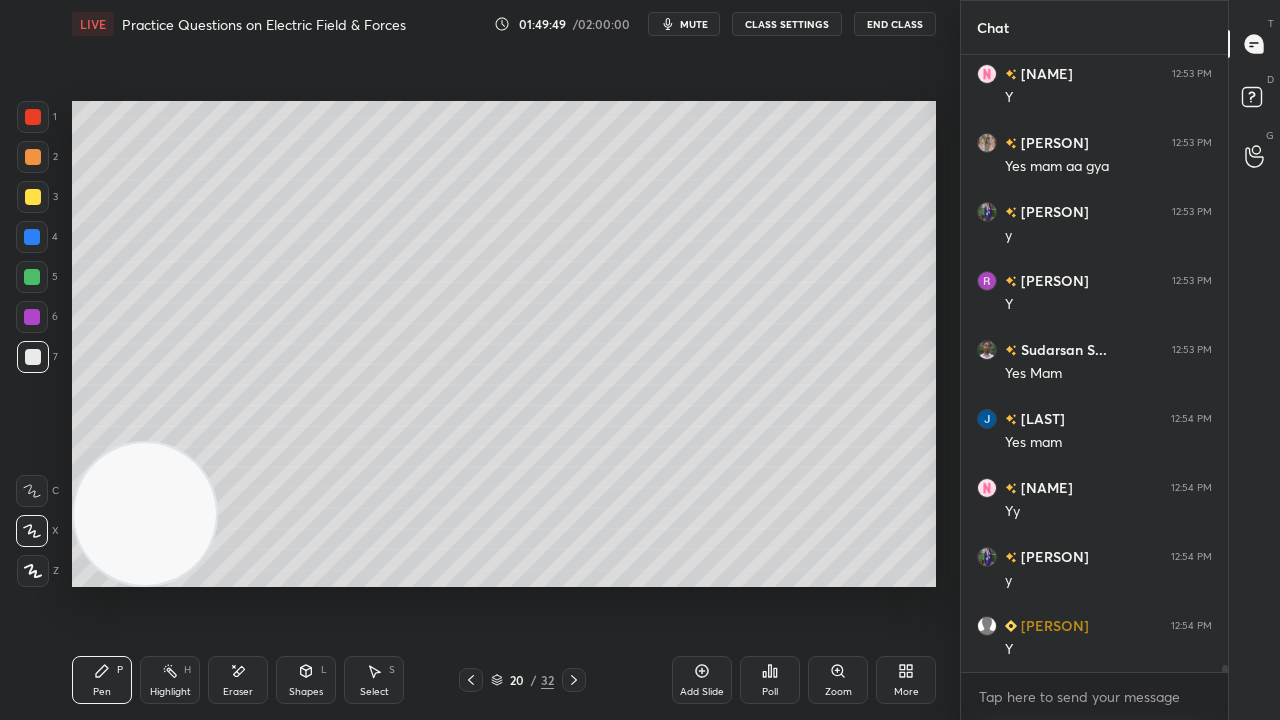 click on "mute" at bounding box center [694, 24] 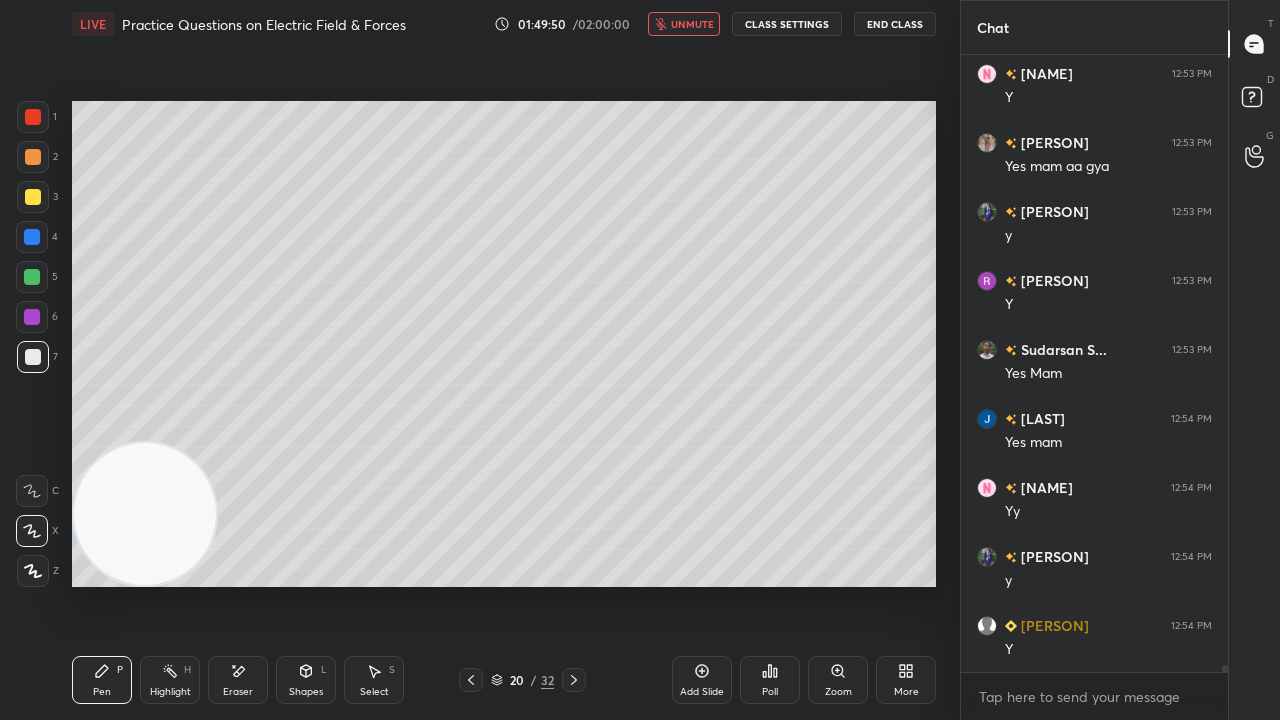 click on "unmute" at bounding box center [692, 24] 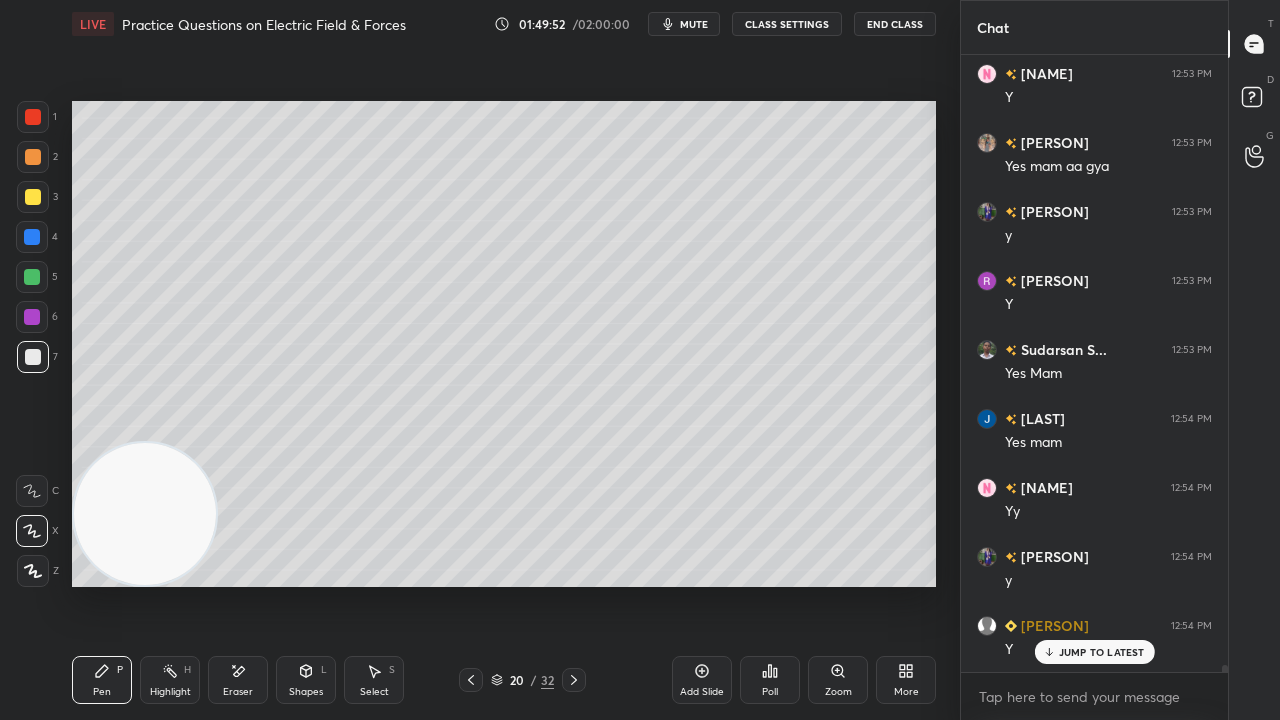 scroll, scrollTop: 52612, scrollLeft: 0, axis: vertical 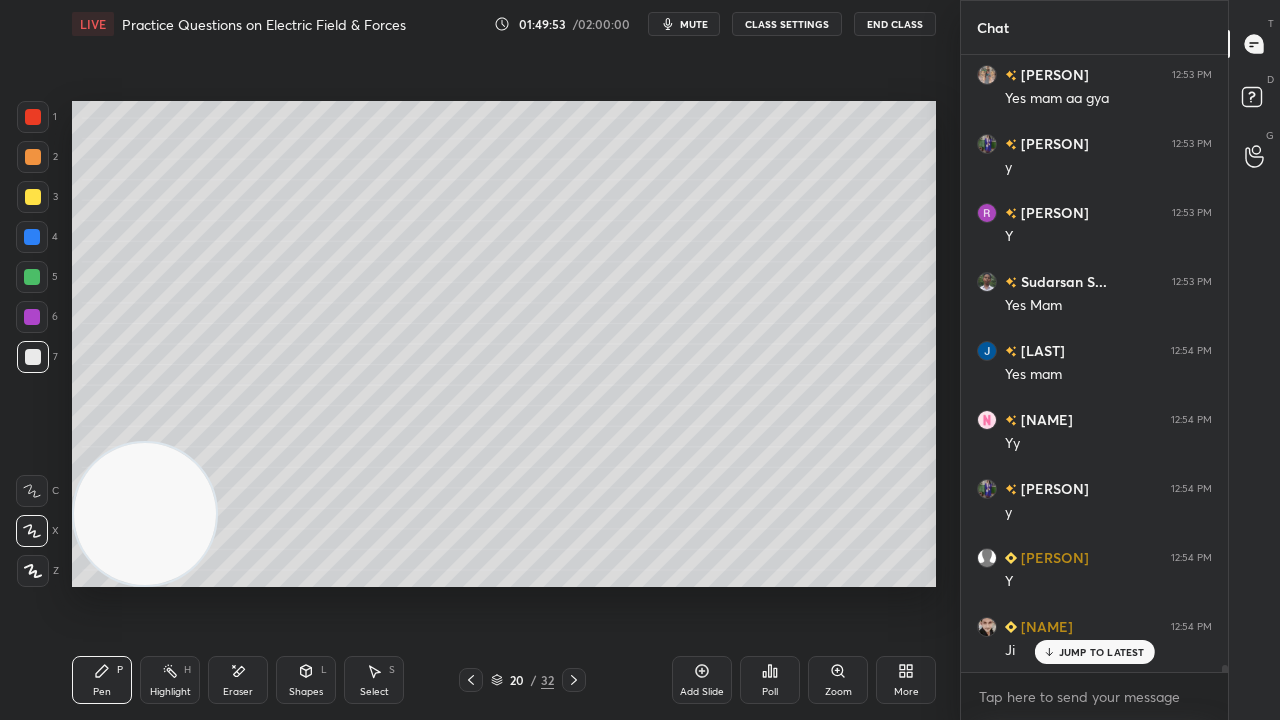 click on "mute" at bounding box center (694, 24) 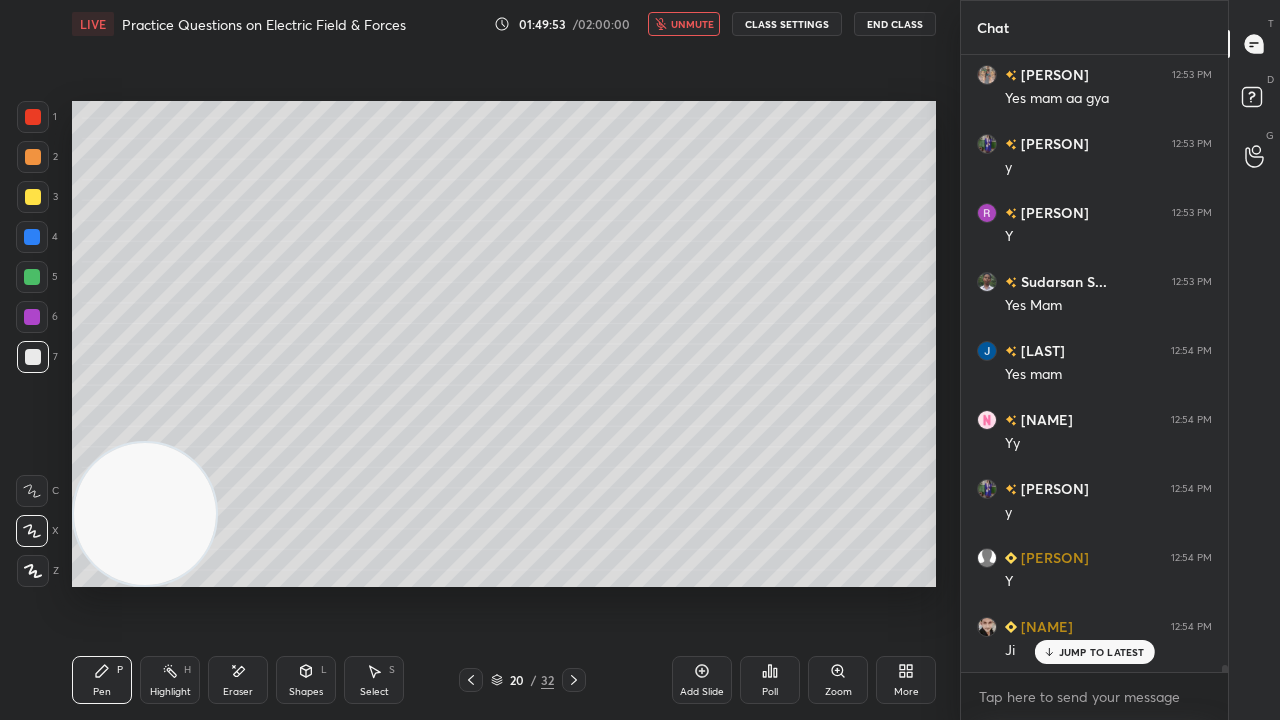 drag, startPoint x: 701, startPoint y: 22, endPoint x: 706, endPoint y: 6, distance: 16.763054 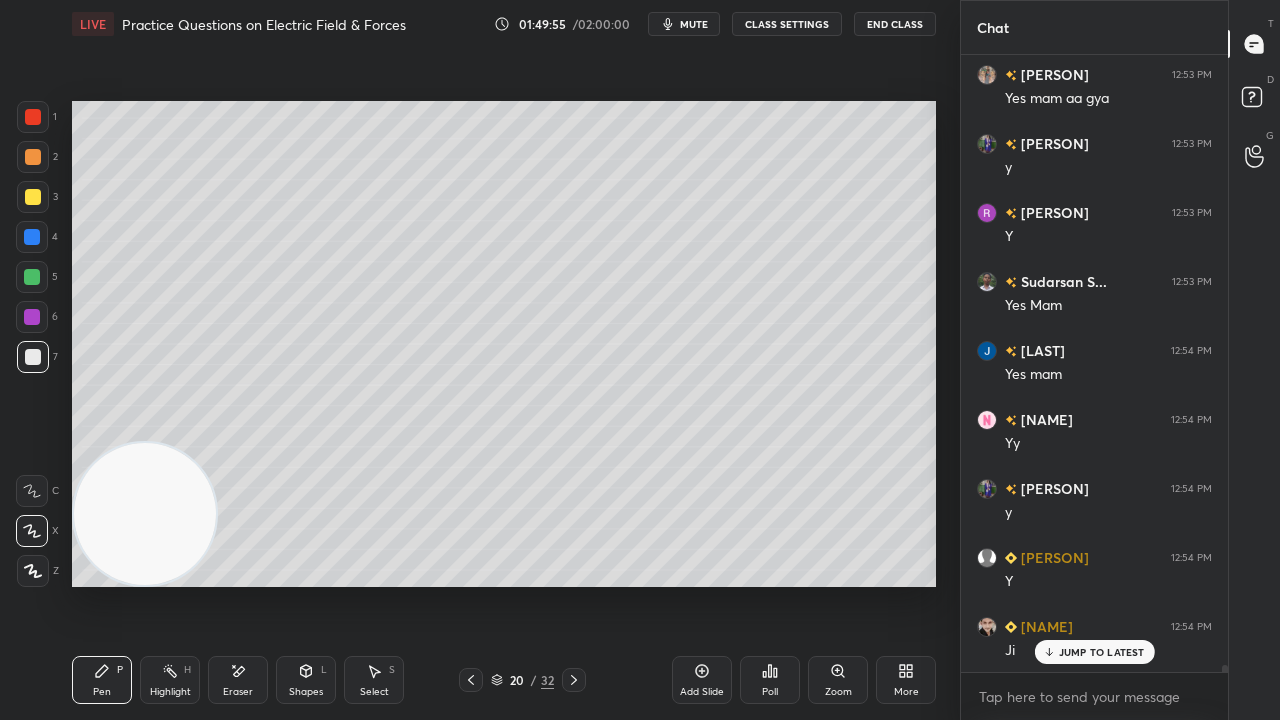 click 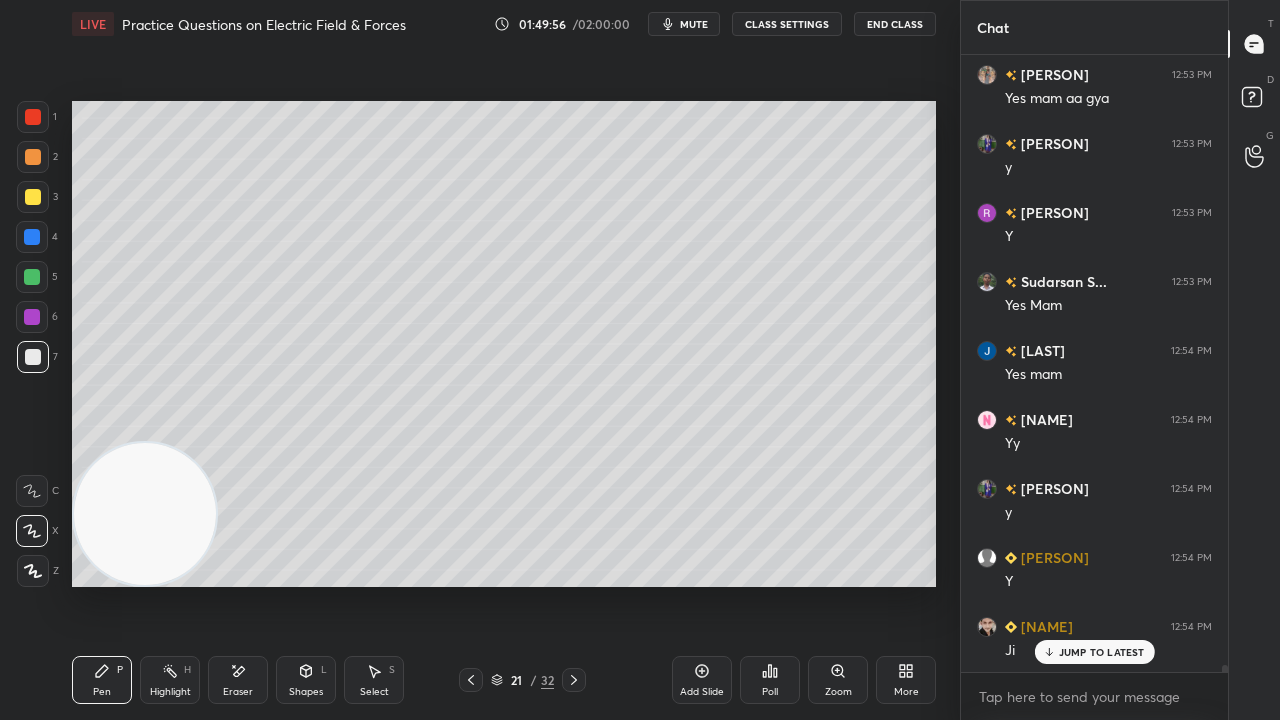 scroll, scrollTop: 52682, scrollLeft: 0, axis: vertical 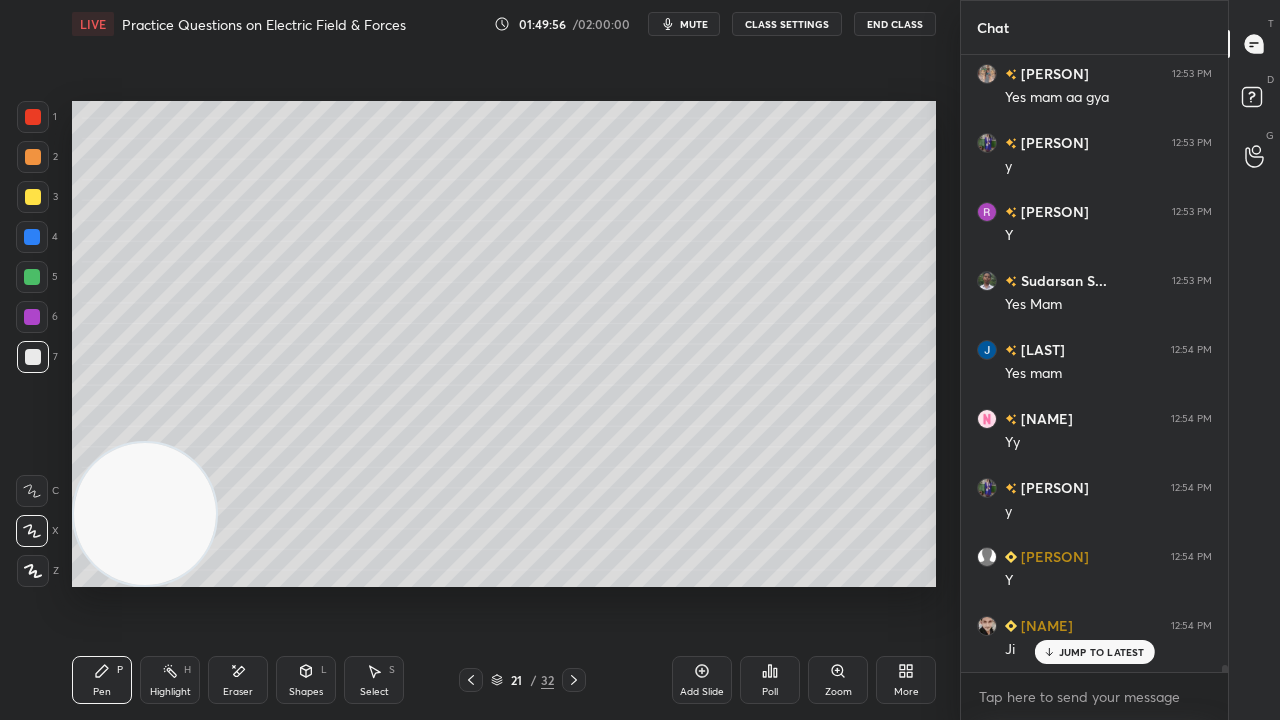 drag, startPoint x: 469, startPoint y: 681, endPoint x: 546, endPoint y: 678, distance: 77.05842 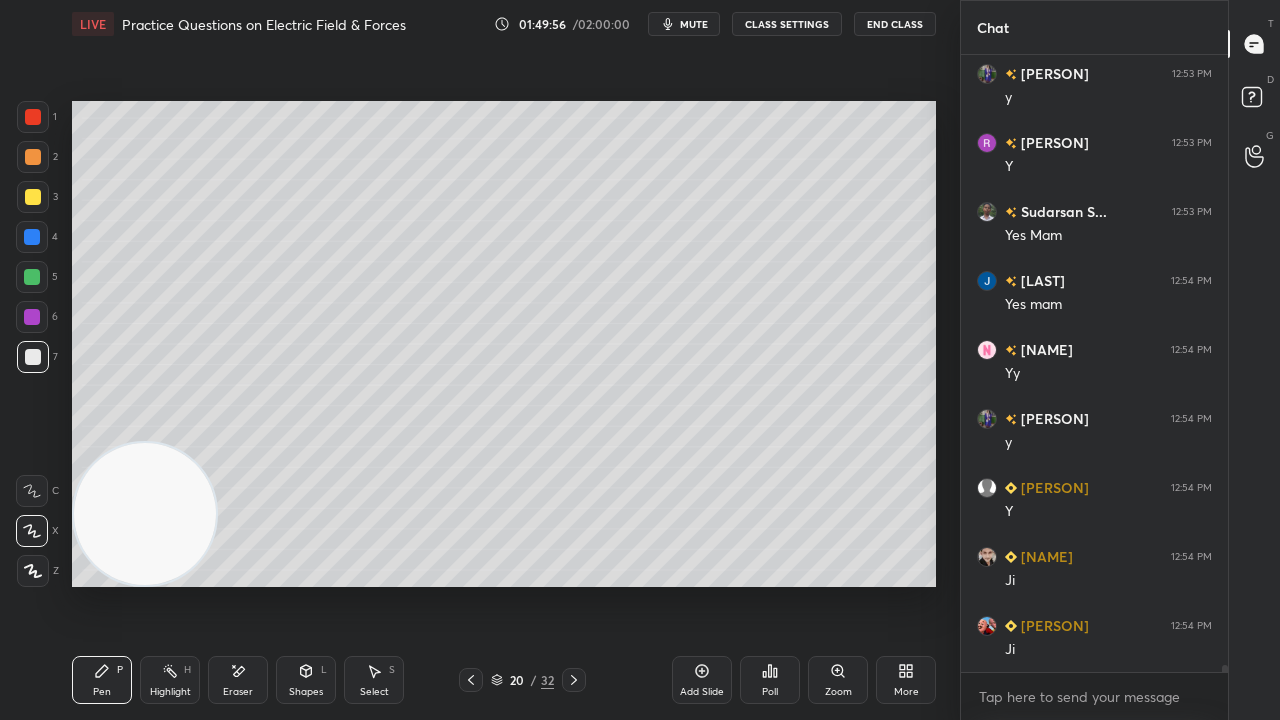 click on "Add Slide" at bounding box center [702, 692] 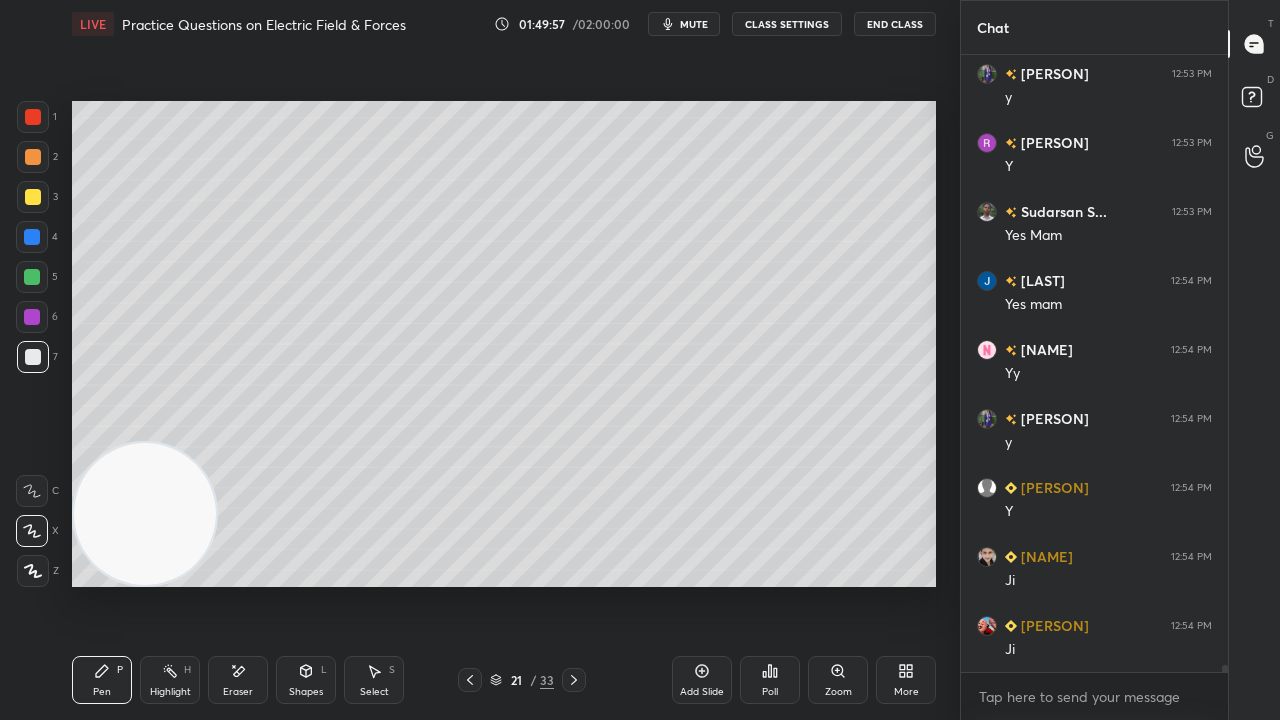 scroll, scrollTop: 52750, scrollLeft: 0, axis: vertical 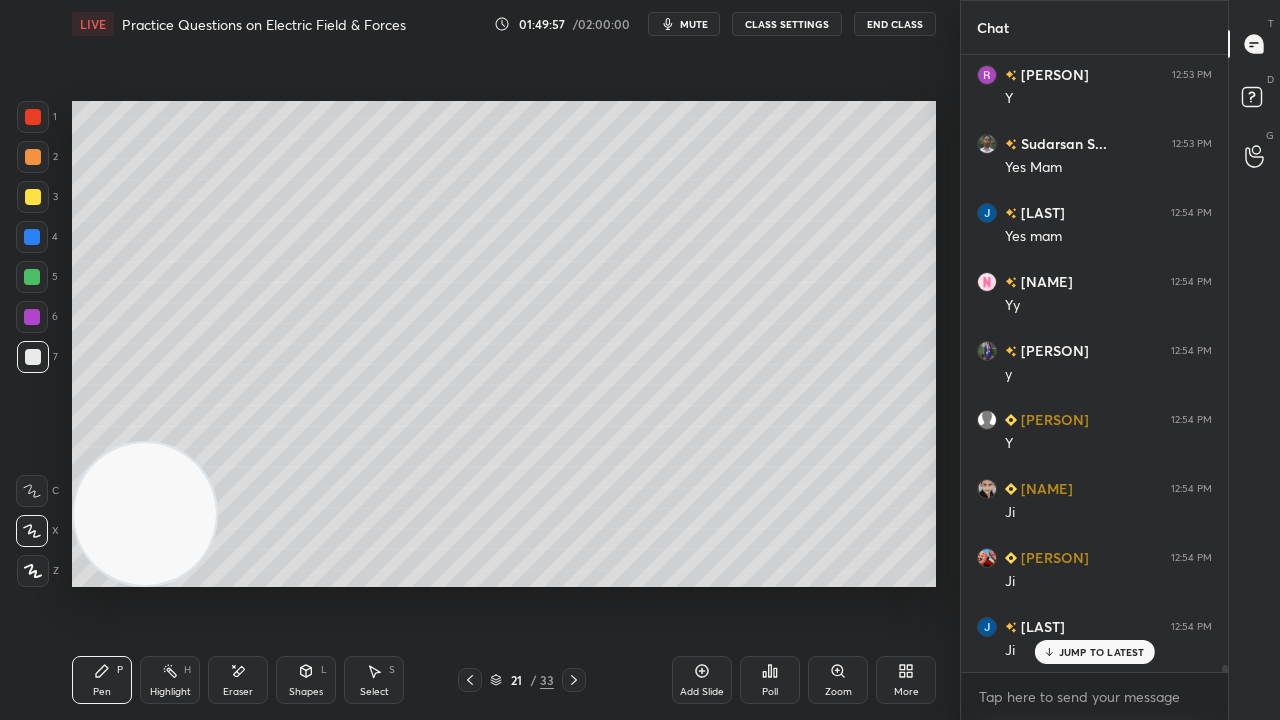 click on "Shapes L" at bounding box center (306, 680) 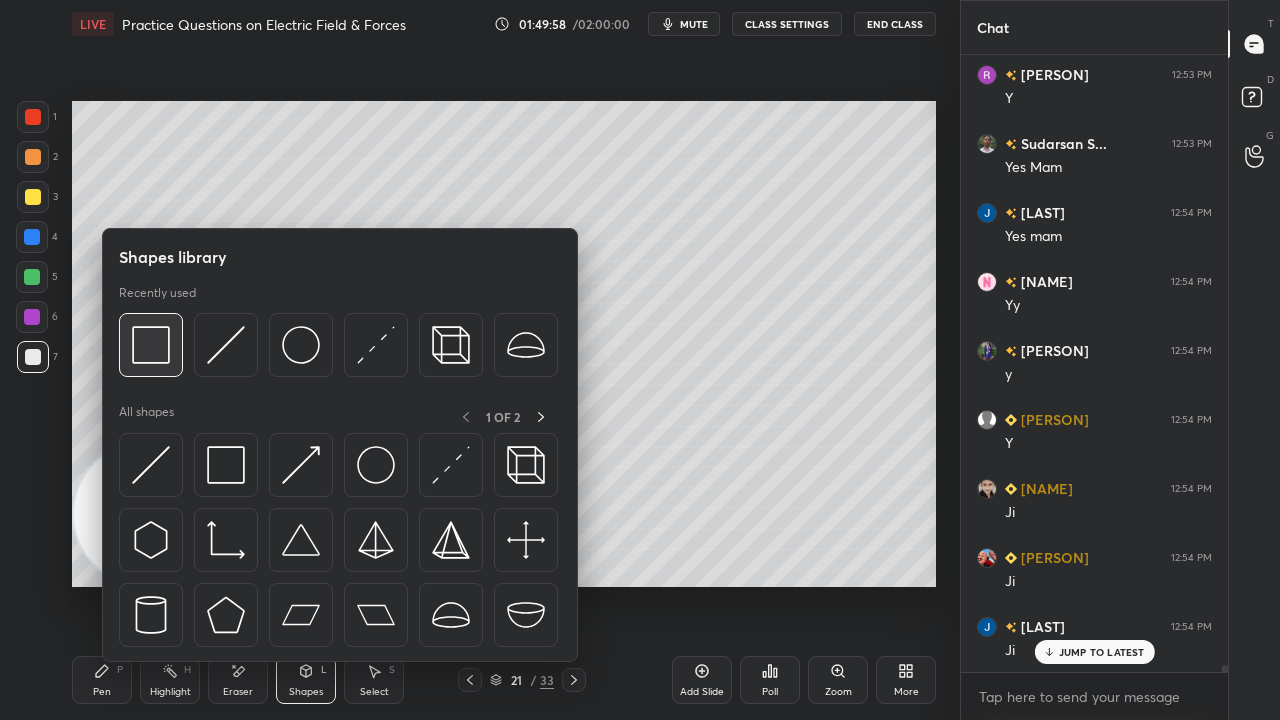 click at bounding box center (151, 345) 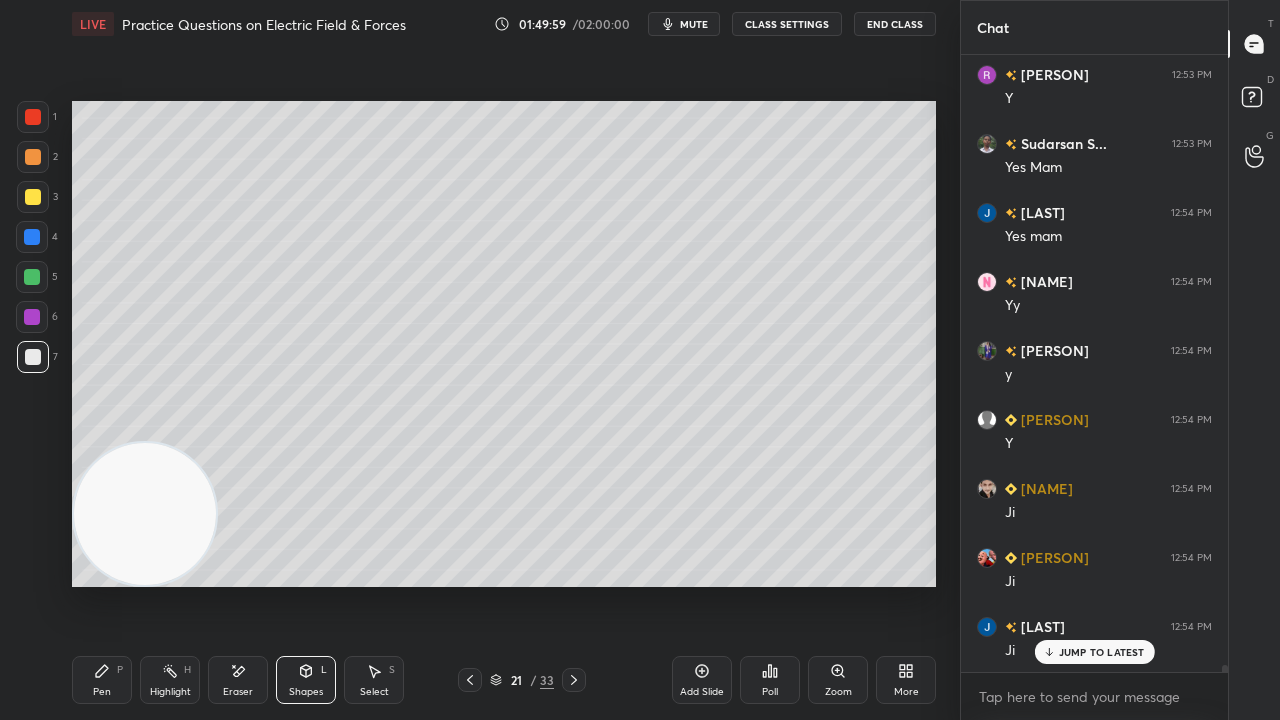 drag, startPoint x: 36, startPoint y: 199, endPoint x: 69, endPoint y: 208, distance: 34.20526 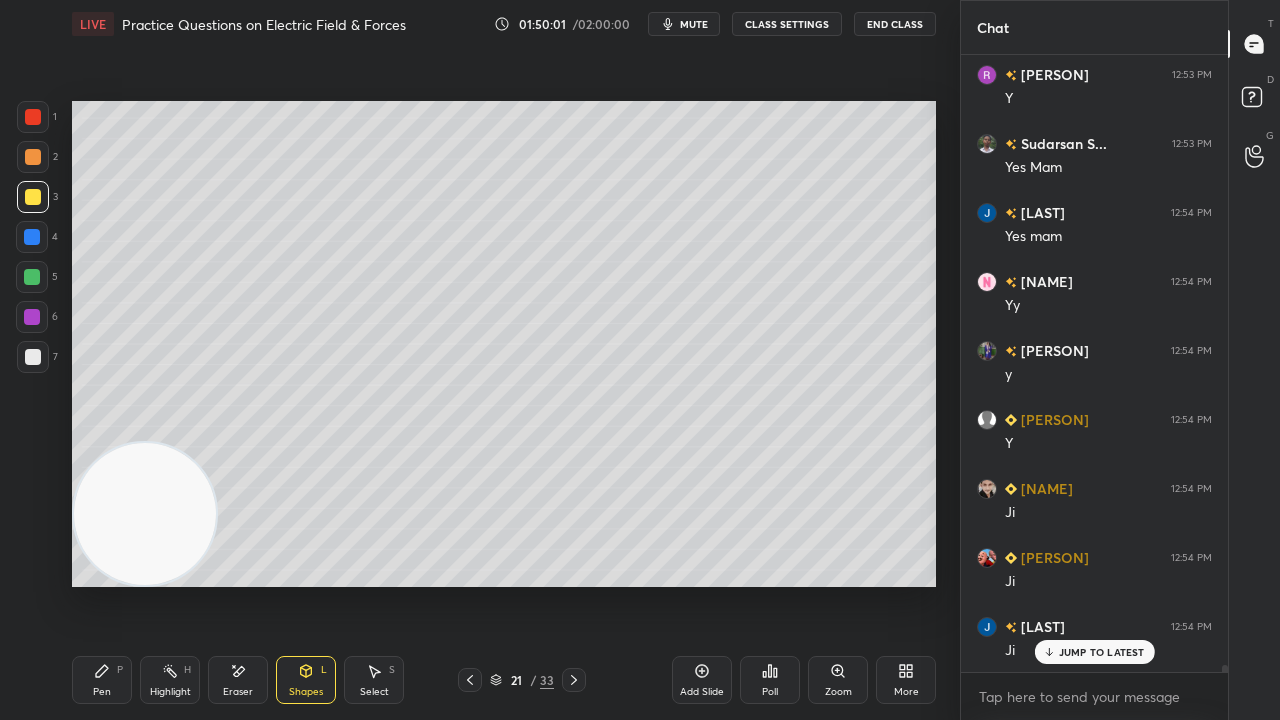 click 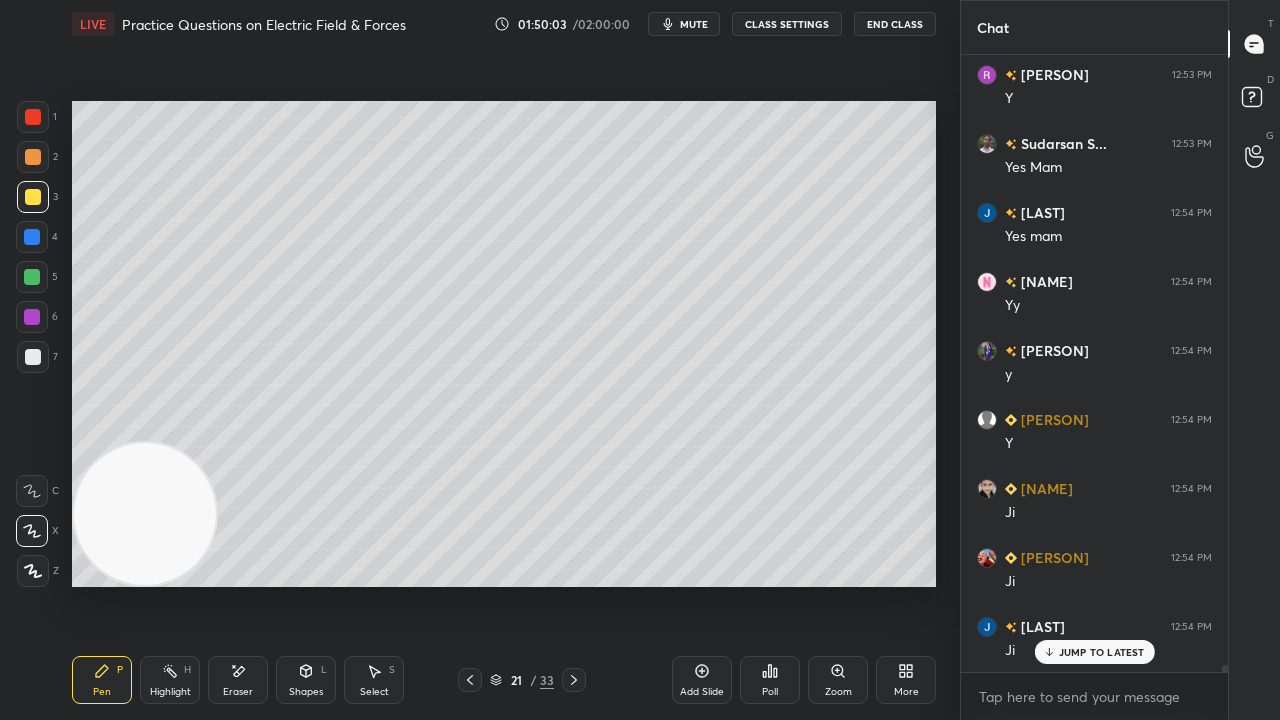 scroll, scrollTop: 52856, scrollLeft: 0, axis: vertical 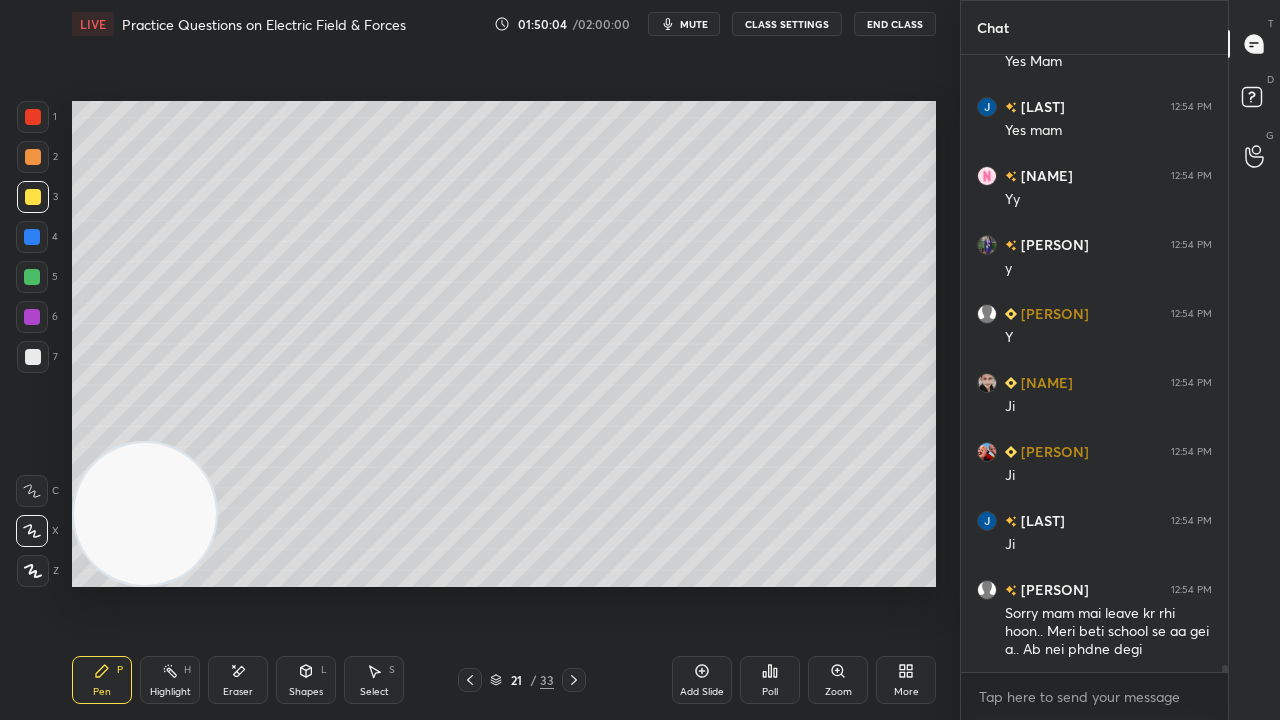 click at bounding box center [32, 277] 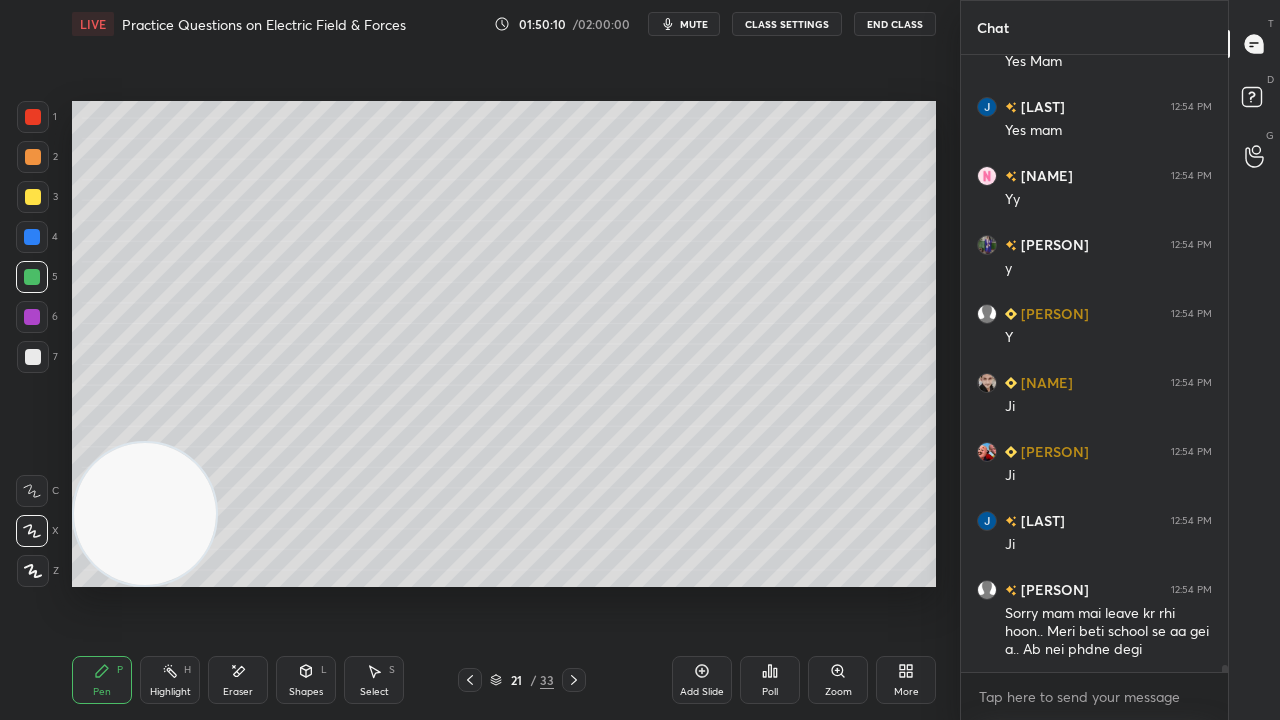 click on "mute" at bounding box center [684, 24] 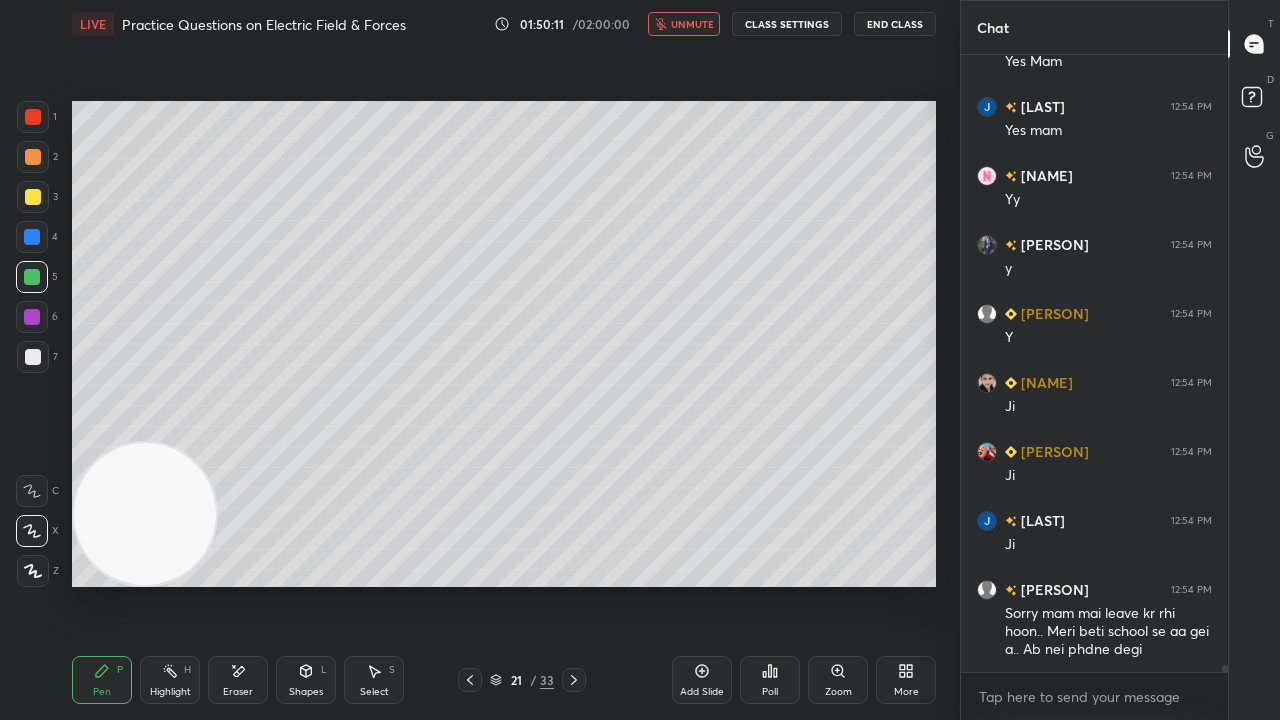 click on "unmute" at bounding box center (692, 24) 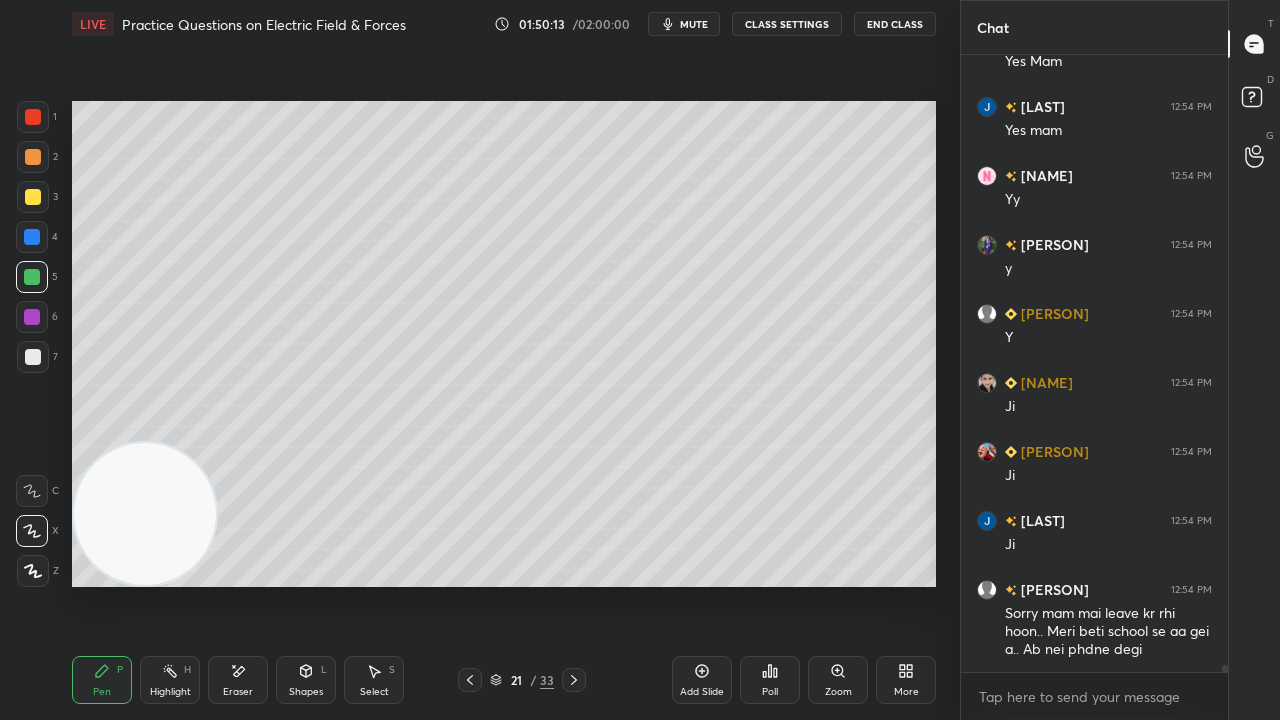 click on "mute" at bounding box center [694, 24] 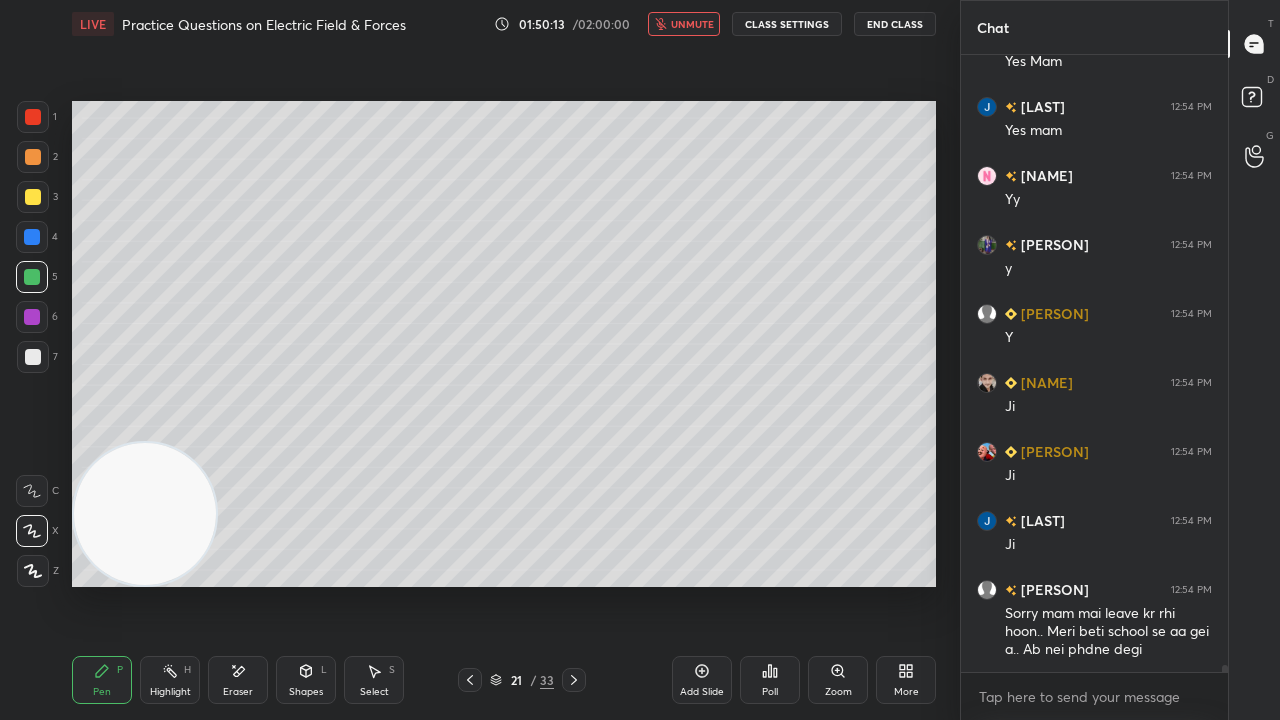 drag, startPoint x: 701, startPoint y: 25, endPoint x: 661, endPoint y: 62, distance: 54.48853 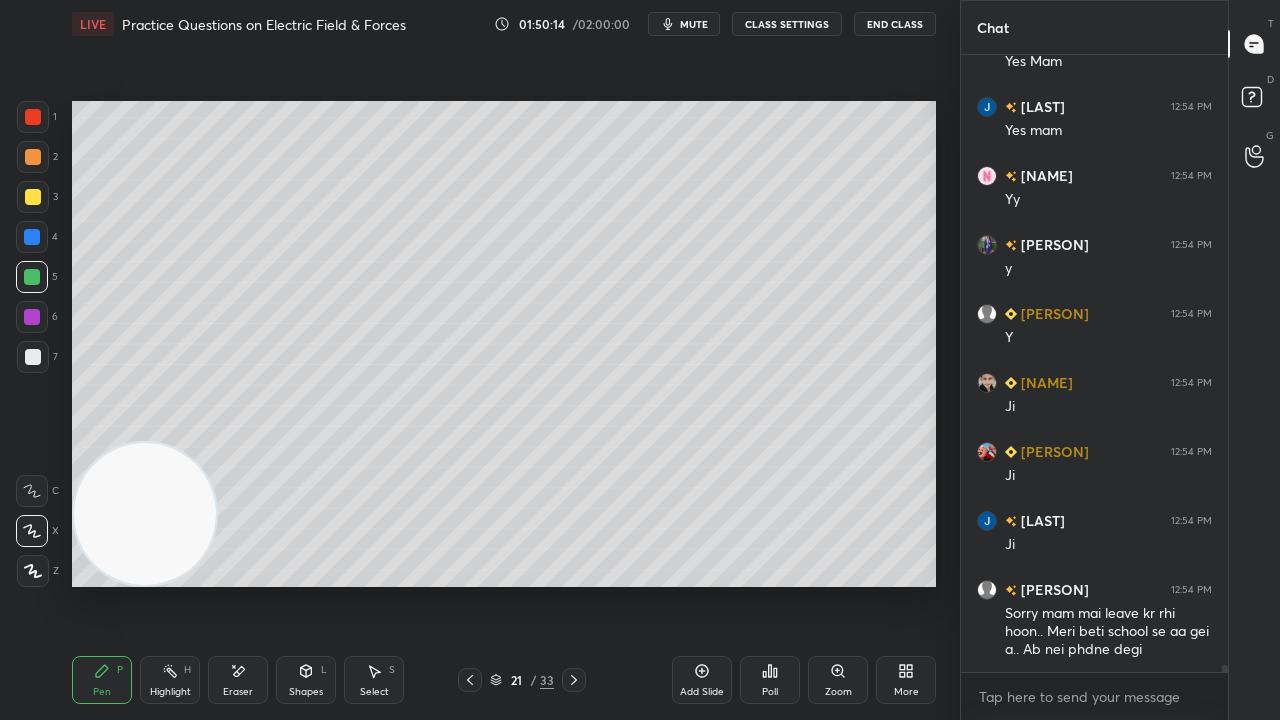 click at bounding box center [33, 357] 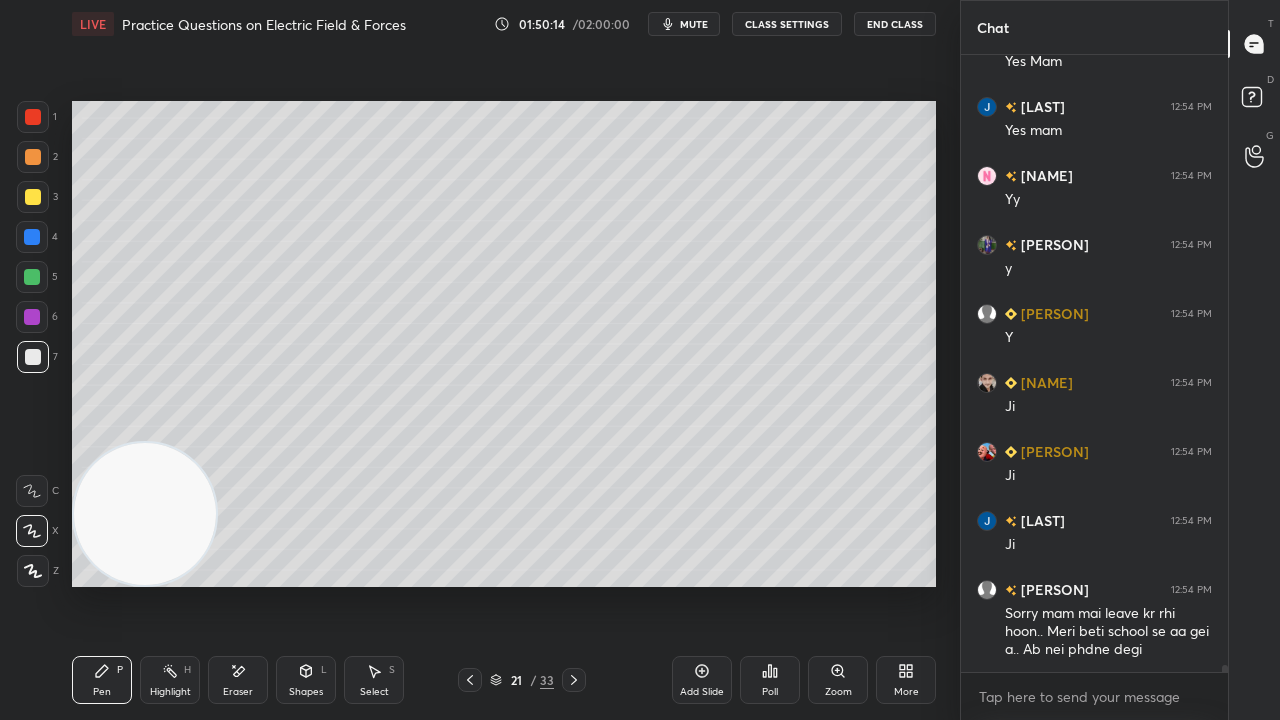 click on "mute" at bounding box center [694, 24] 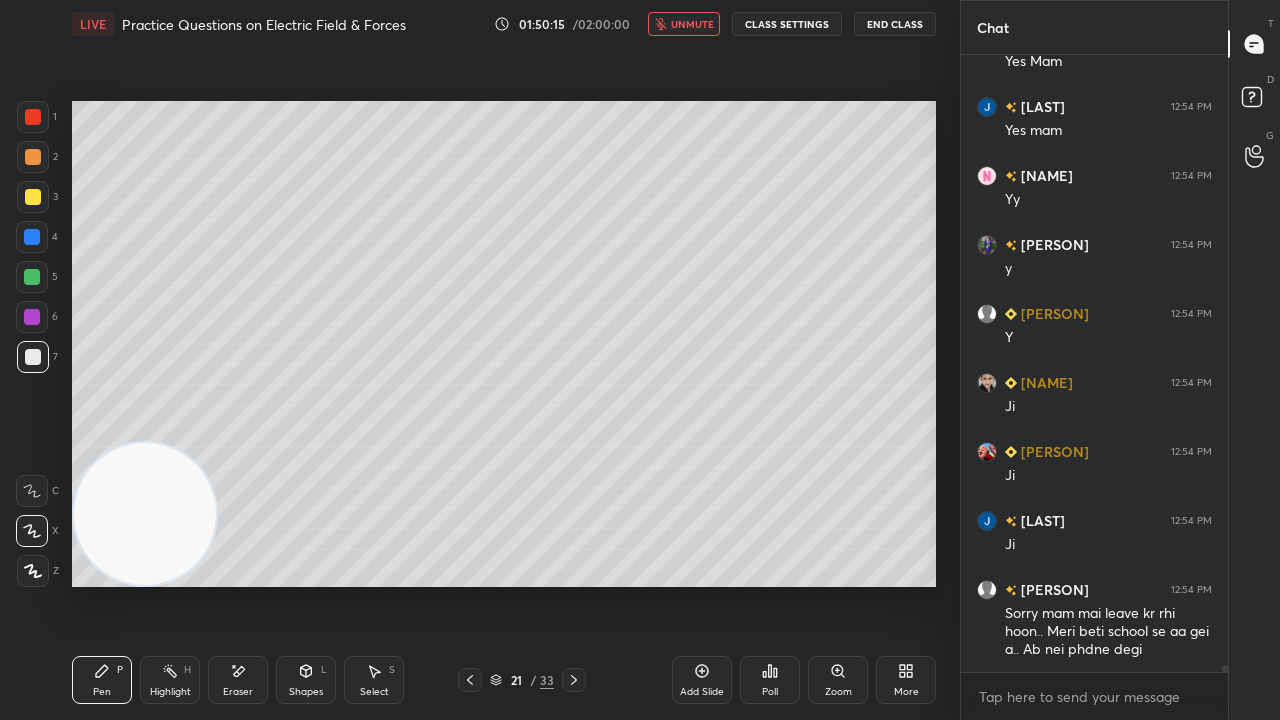 click on "unmute" at bounding box center [692, 24] 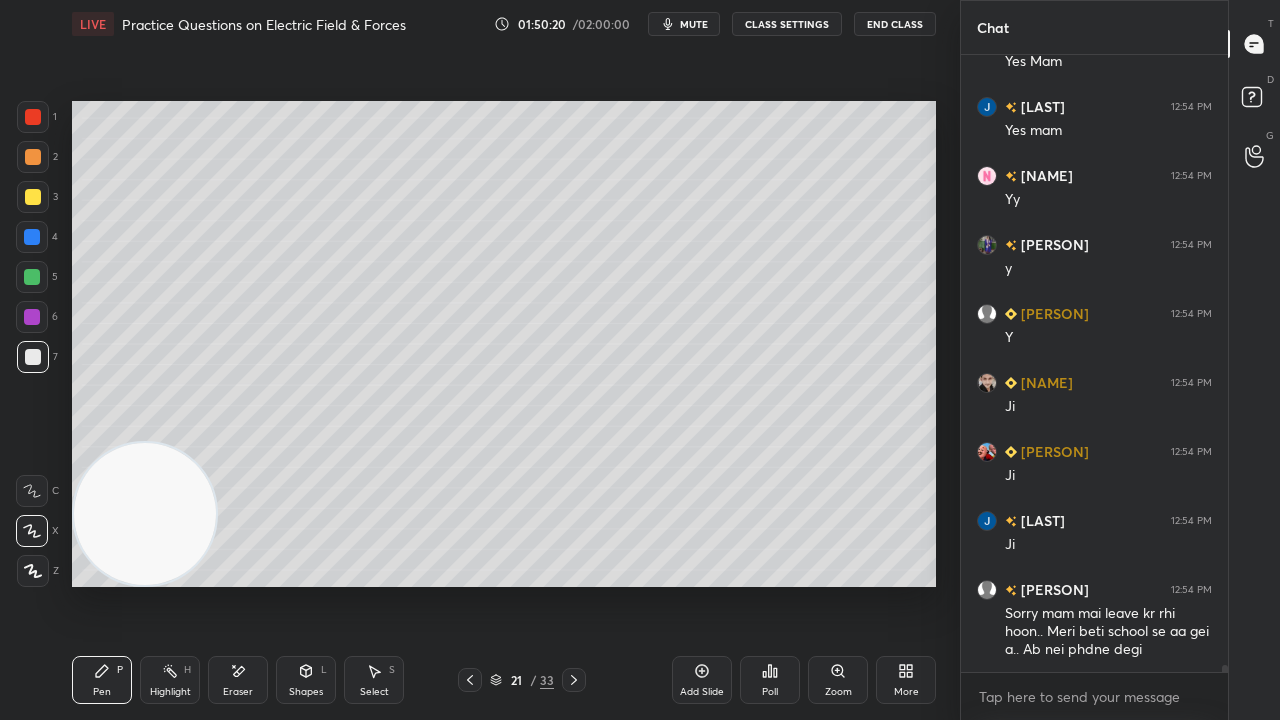click on "mute" at bounding box center (694, 24) 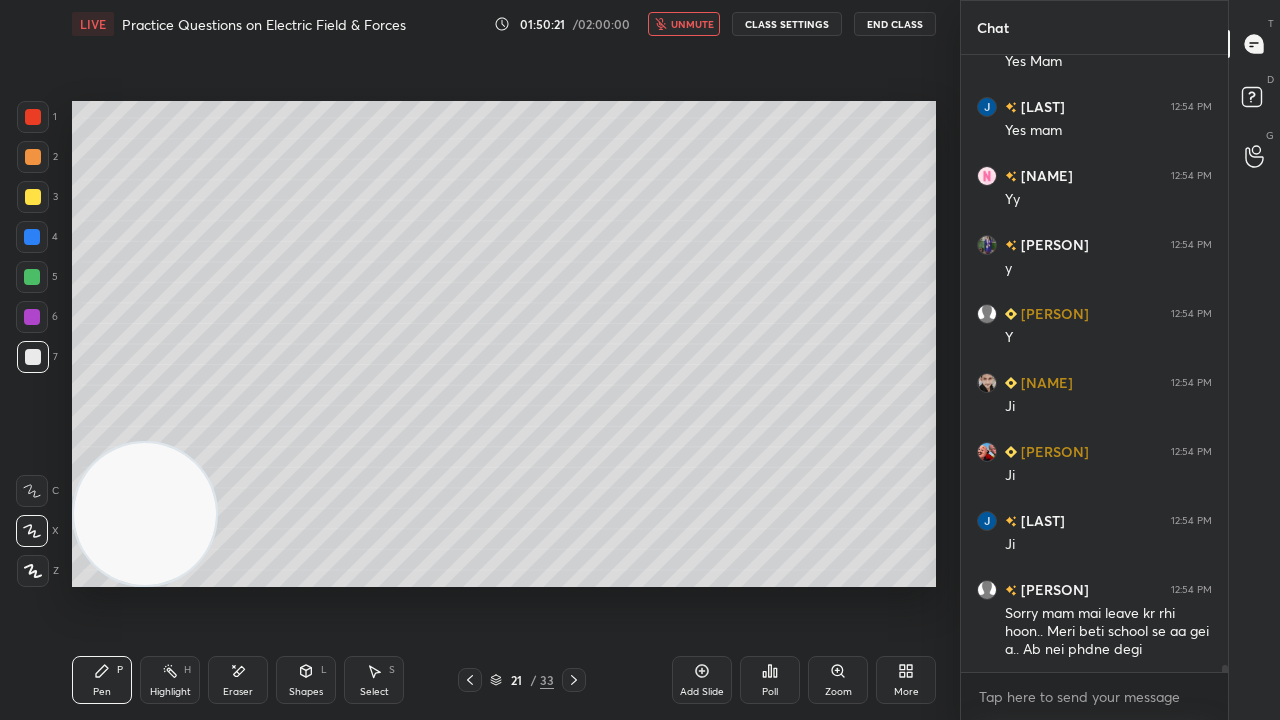 click on "unmute" at bounding box center [692, 24] 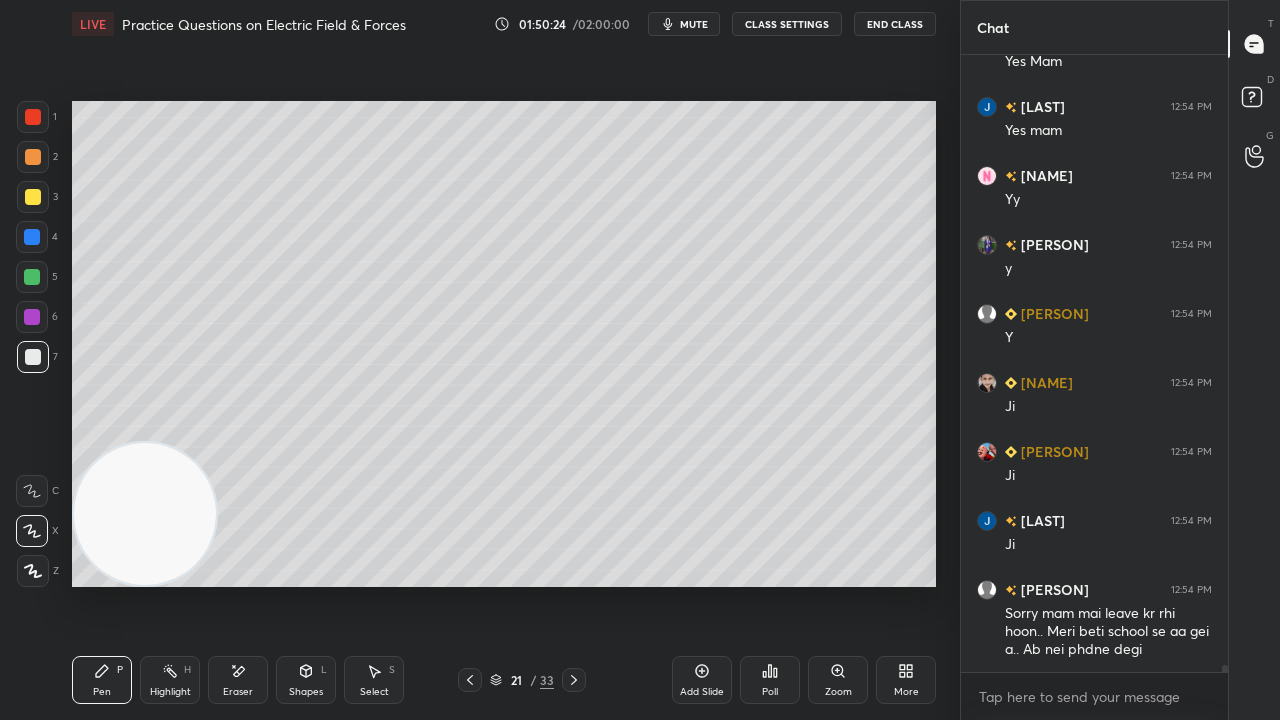 click on "mute" at bounding box center [694, 24] 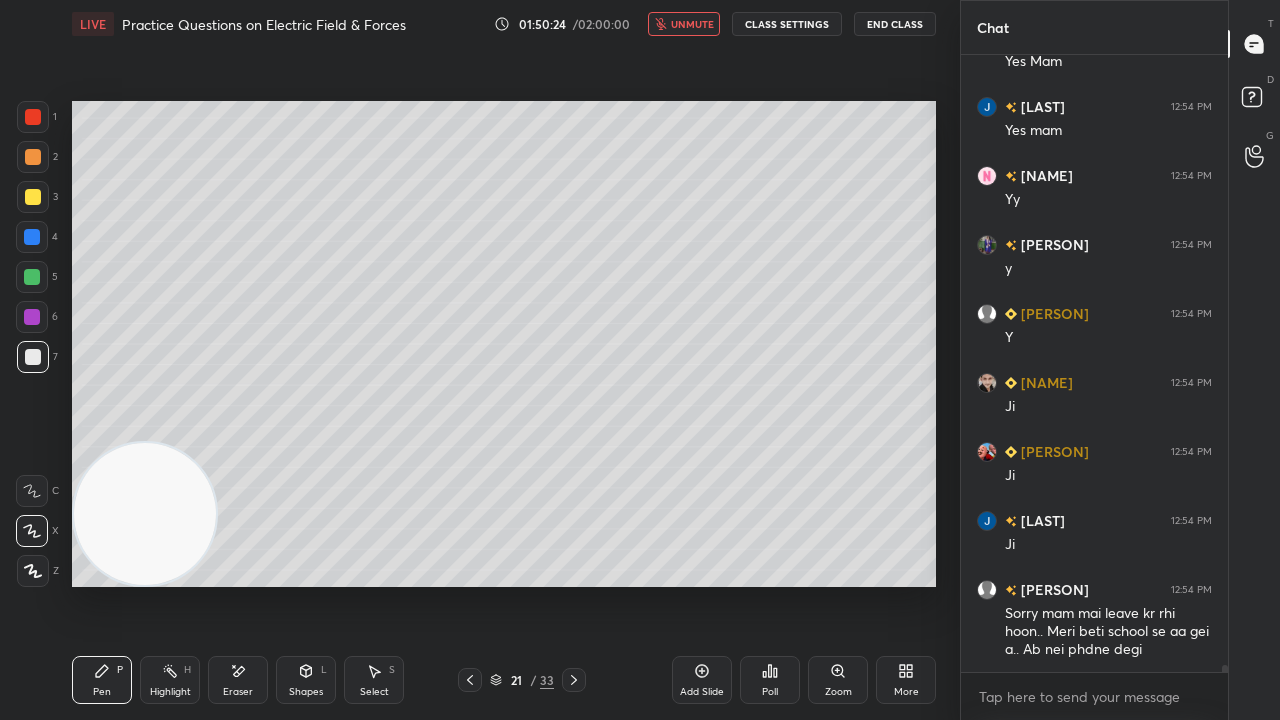 click on "unmute" at bounding box center (692, 24) 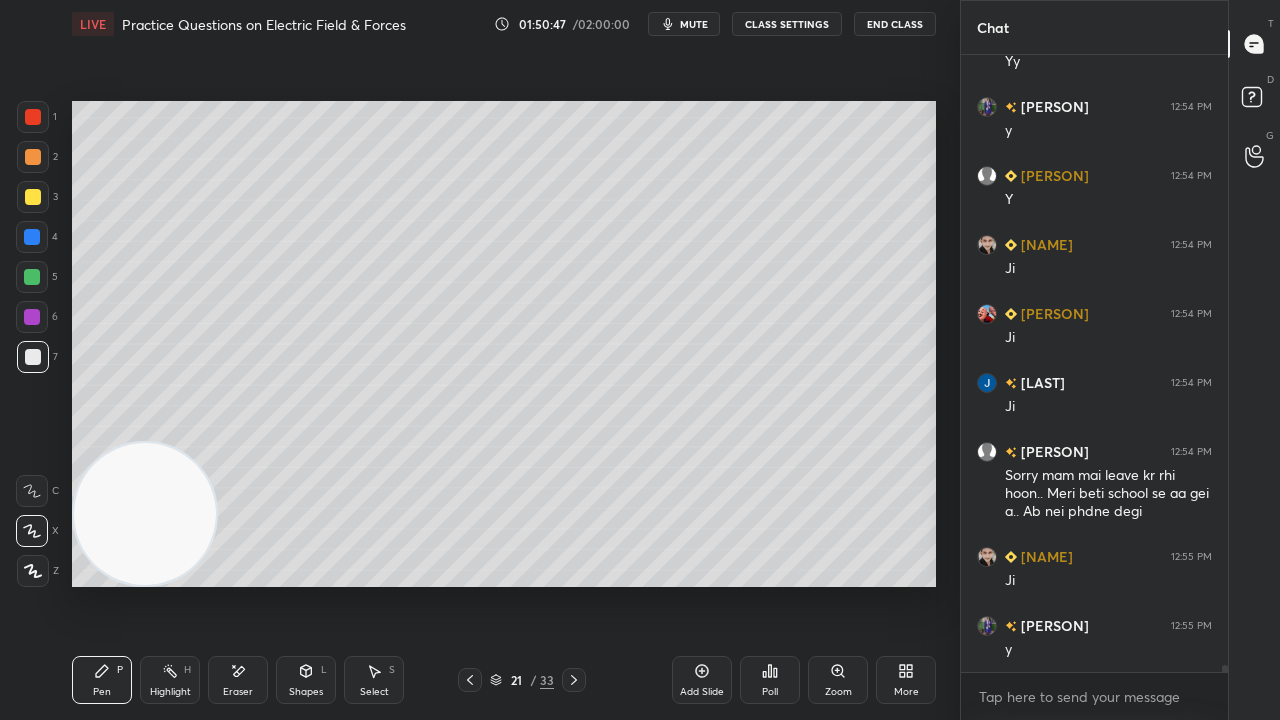 scroll, scrollTop: 53062, scrollLeft: 0, axis: vertical 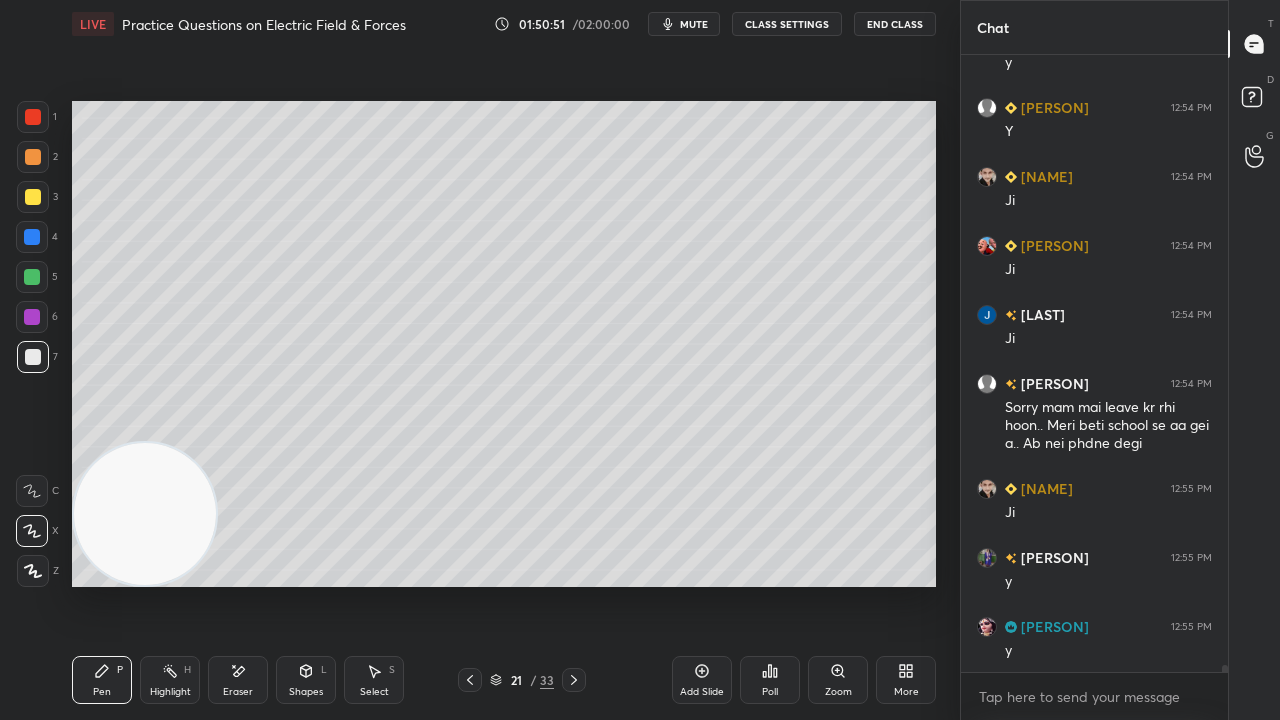 click on "mute" at bounding box center (694, 24) 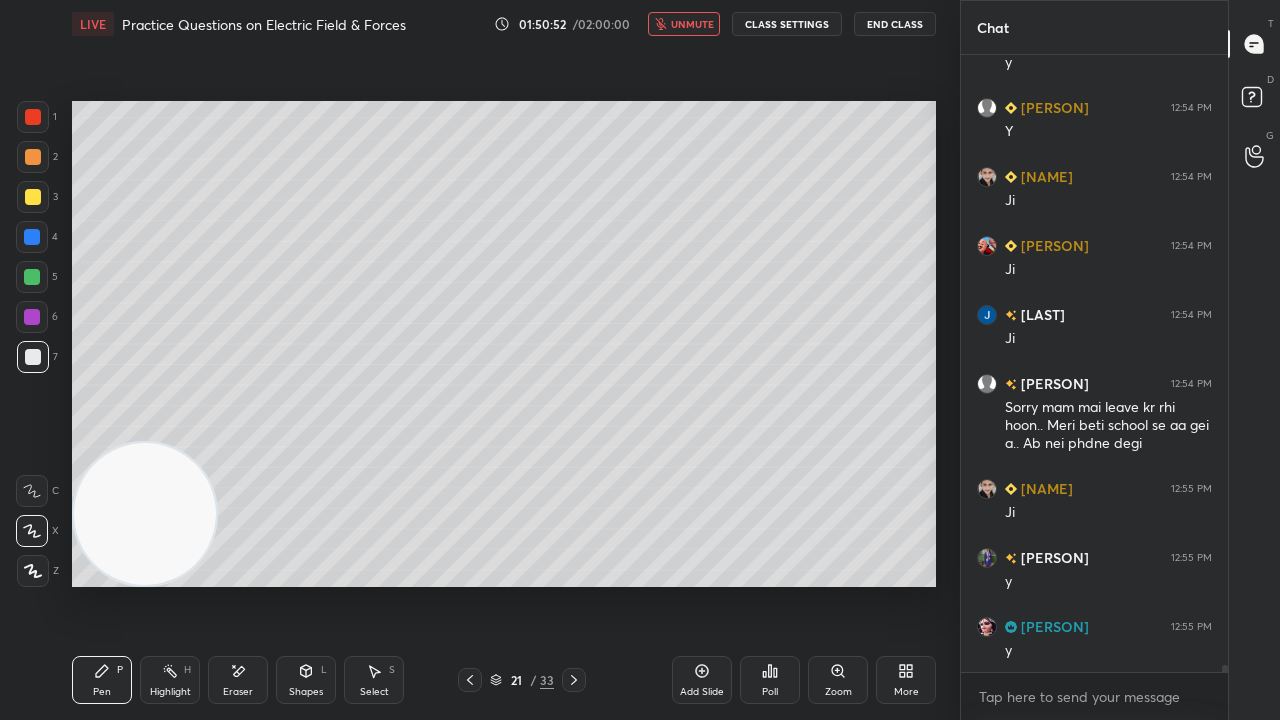 click on "unmute" at bounding box center [692, 24] 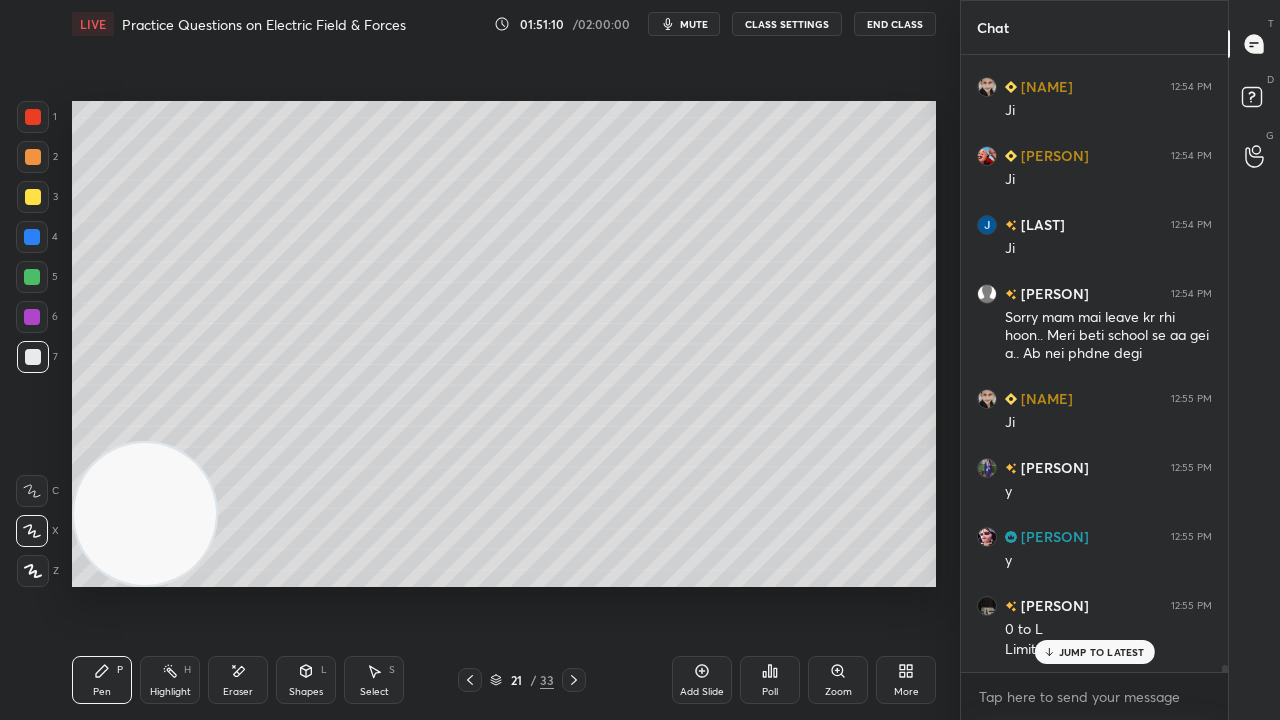 scroll, scrollTop: 53220, scrollLeft: 0, axis: vertical 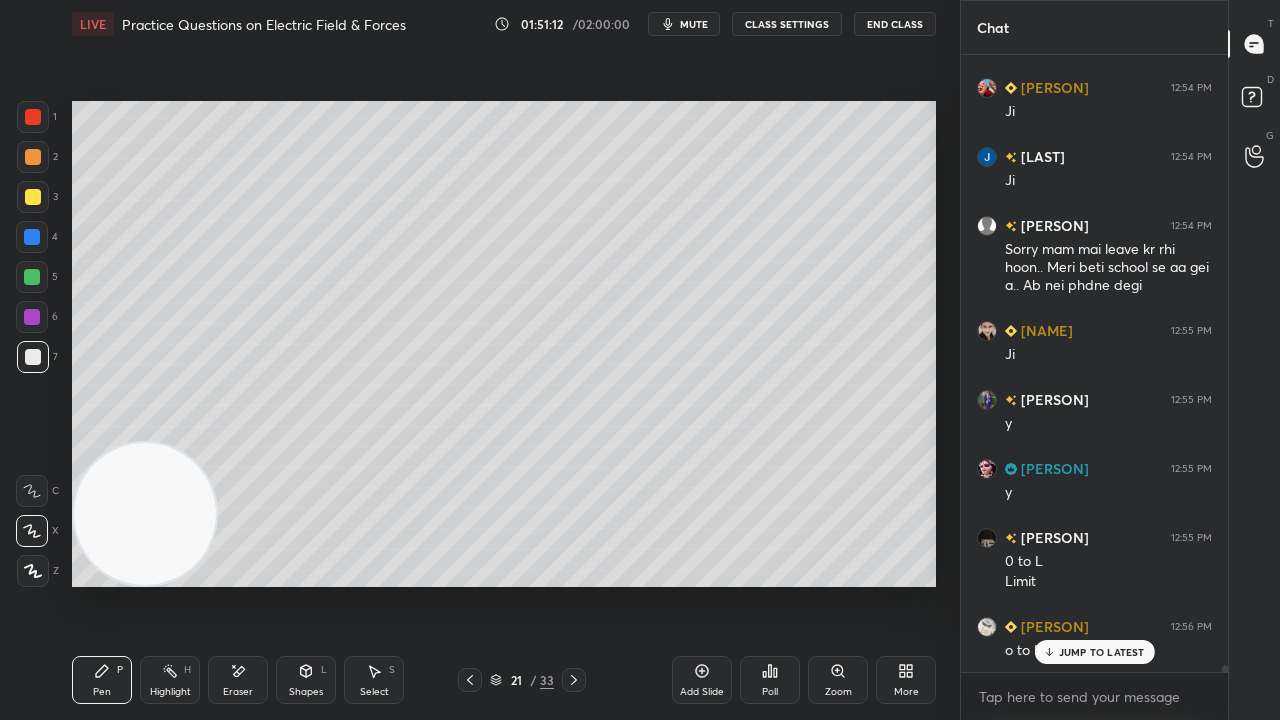 click on "mute" at bounding box center (694, 24) 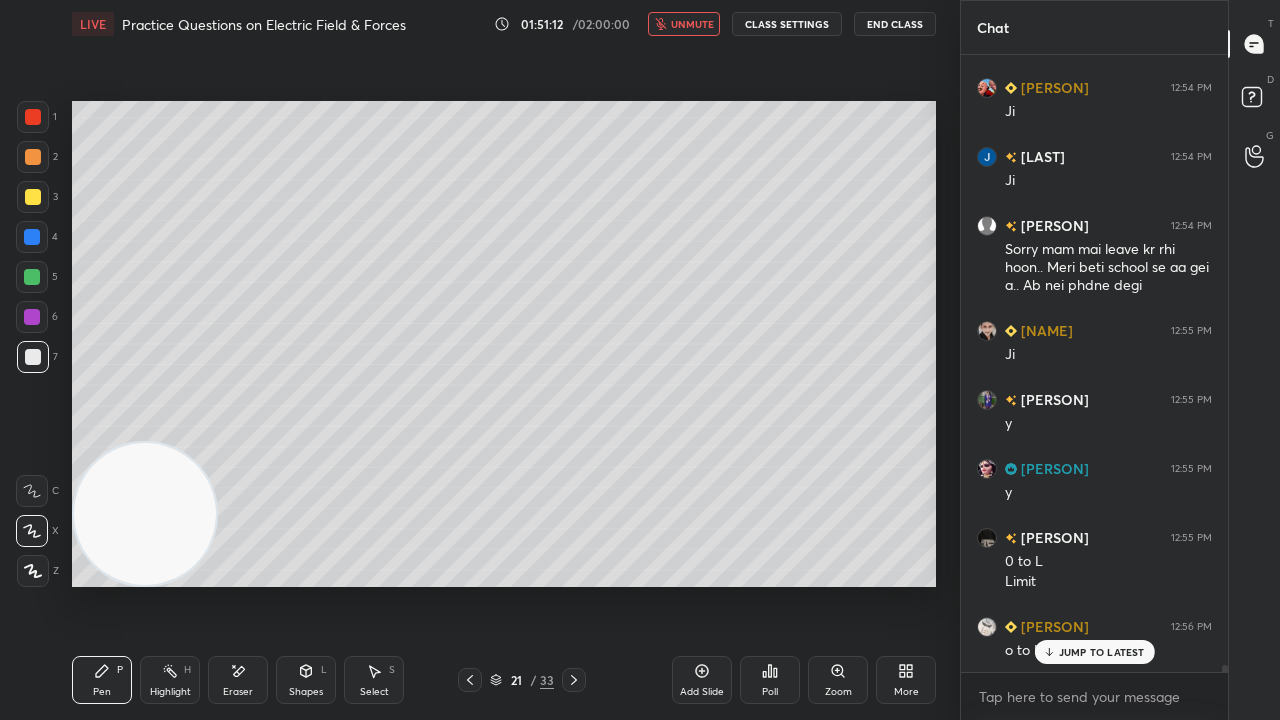 click on "unmute" at bounding box center [692, 24] 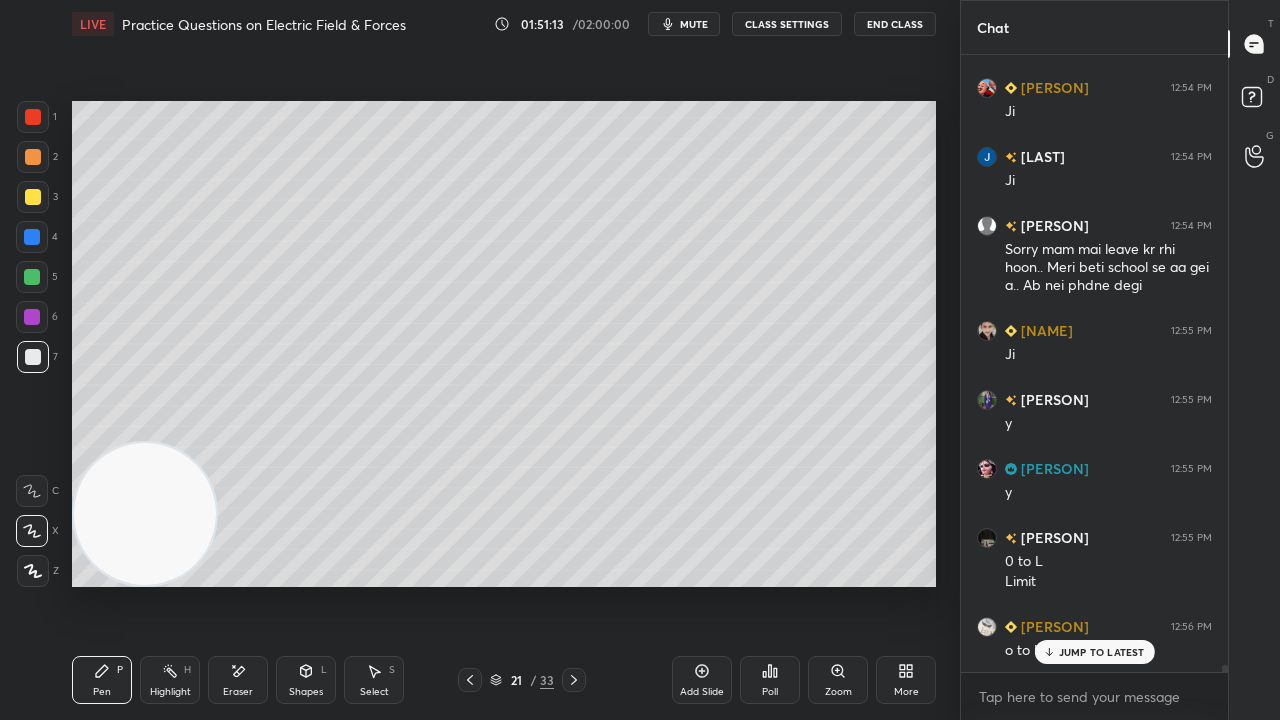 click on "JUMP TO LATEST" at bounding box center [1102, 652] 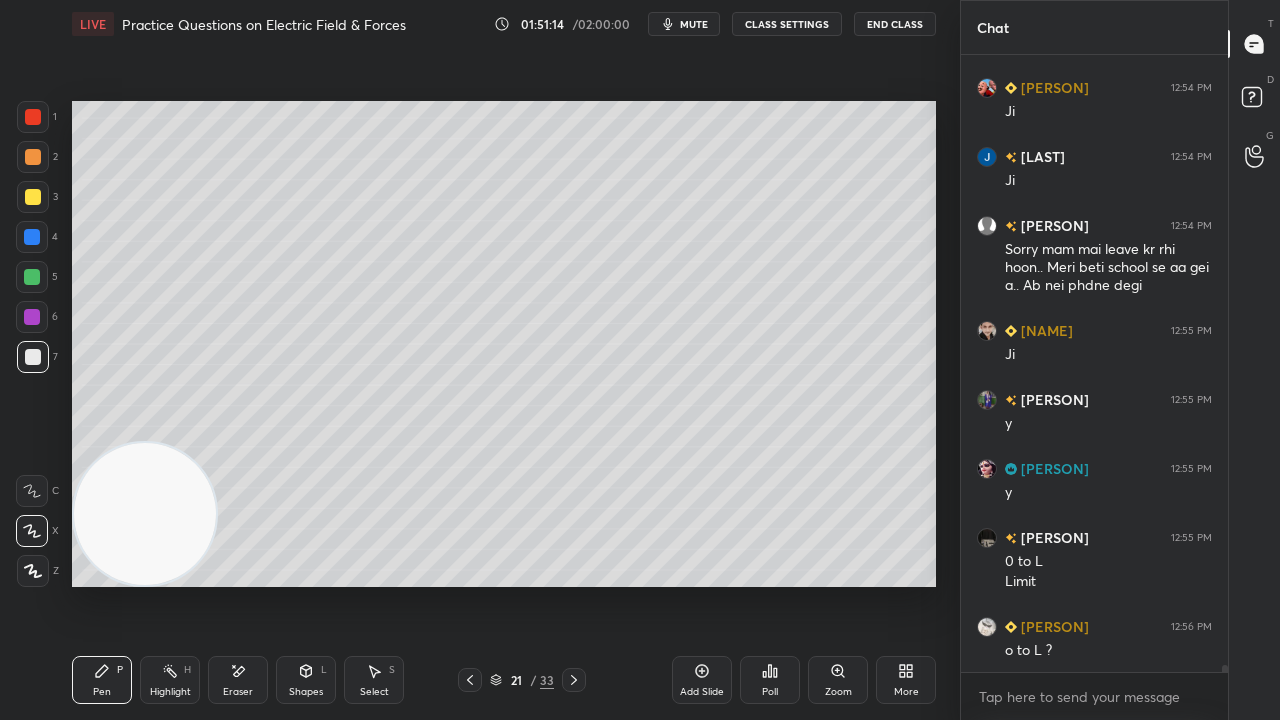 click on "mute" at bounding box center (694, 24) 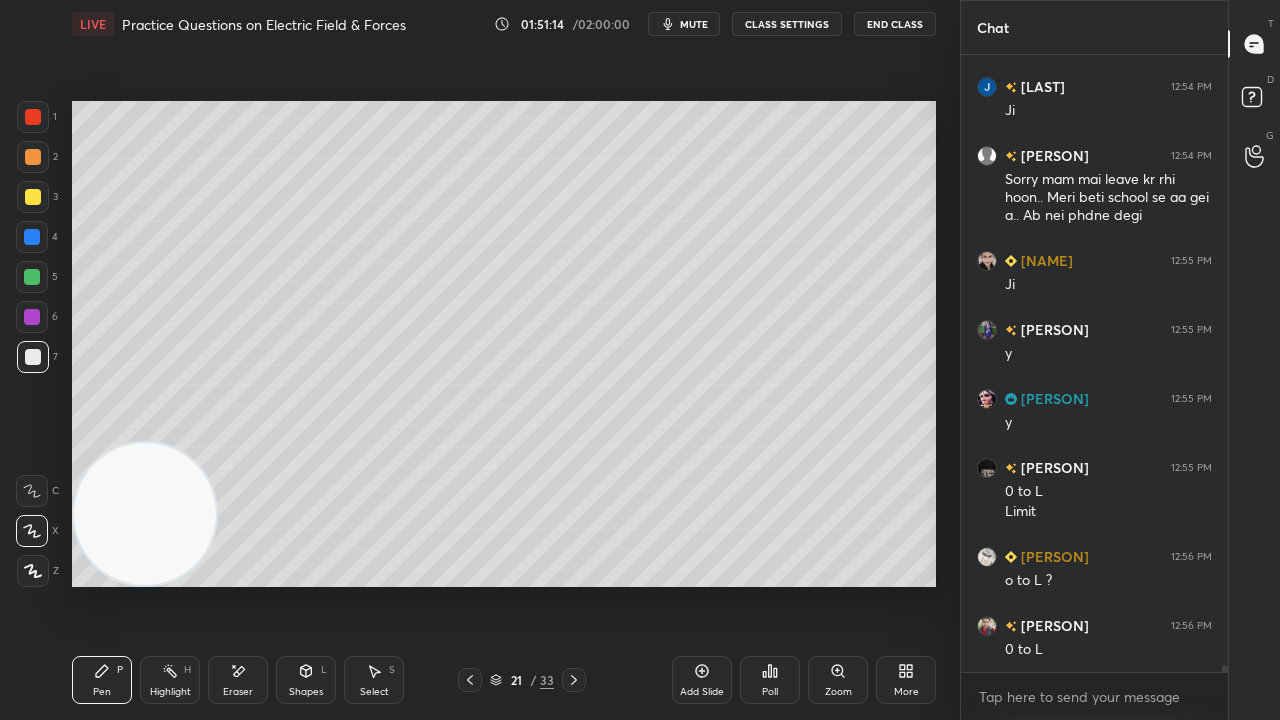 click on "mute" at bounding box center (694, 24) 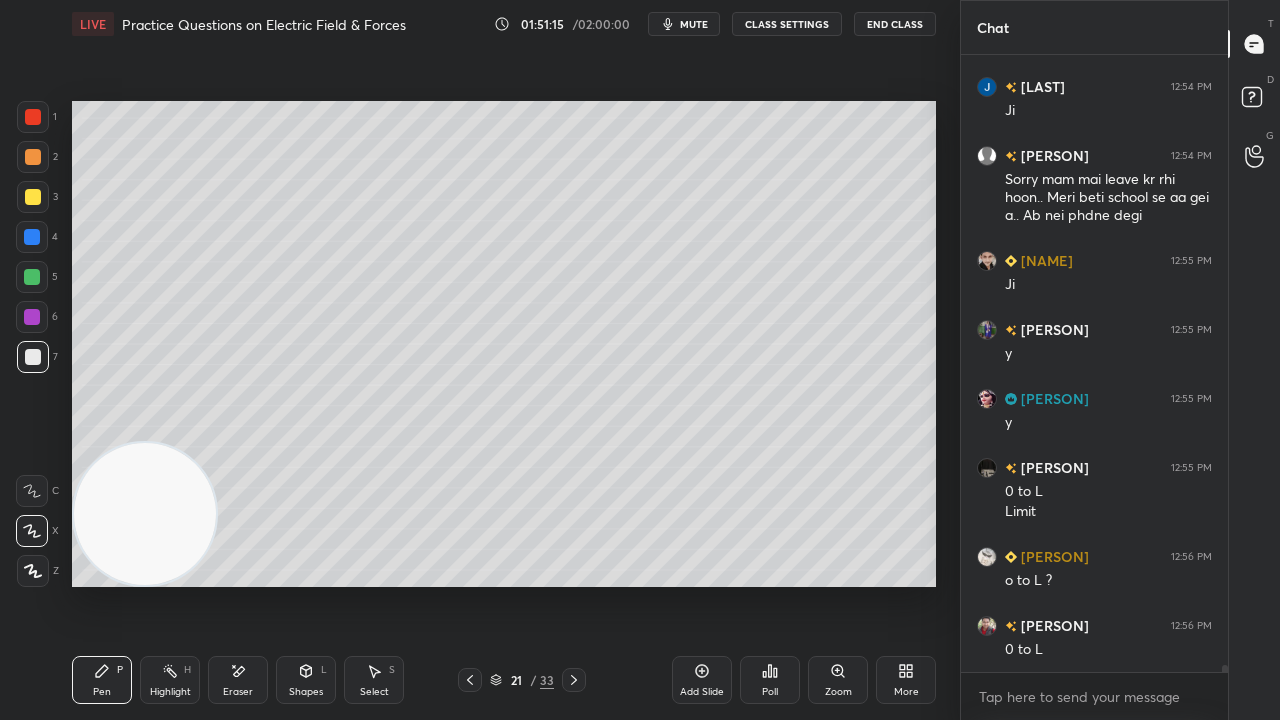 scroll, scrollTop: 53358, scrollLeft: 0, axis: vertical 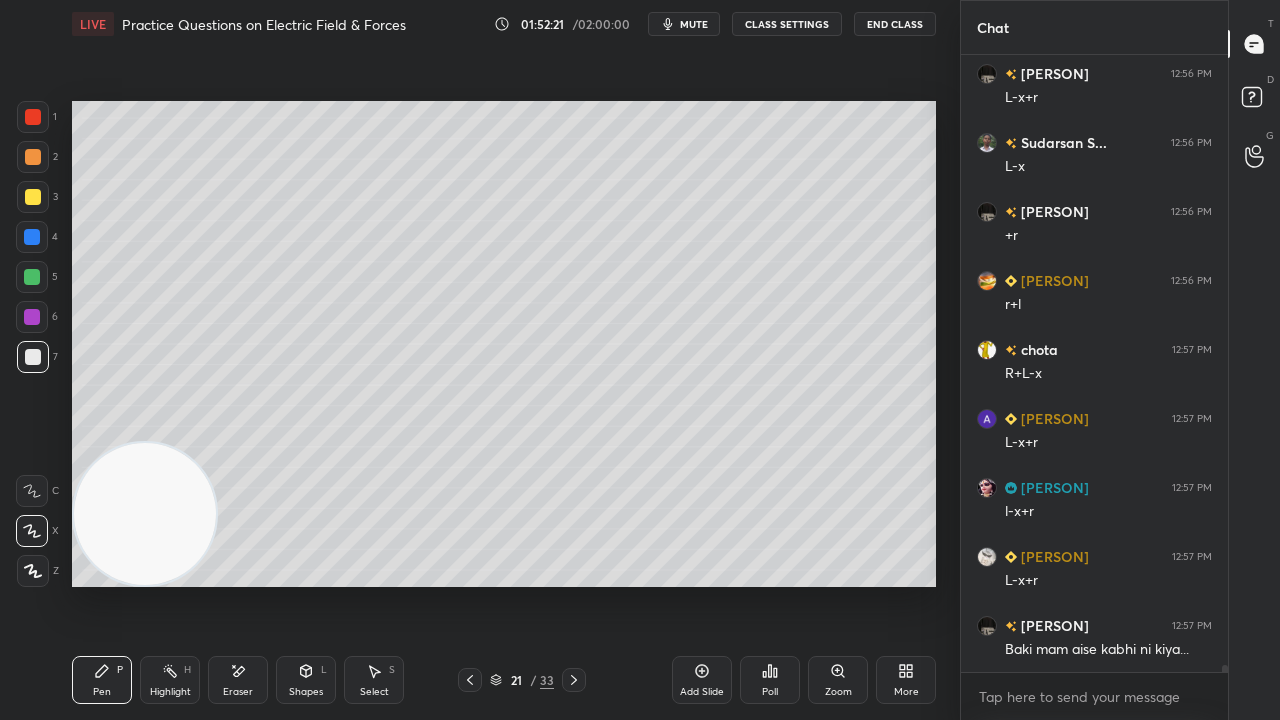 click at bounding box center (32, 277) 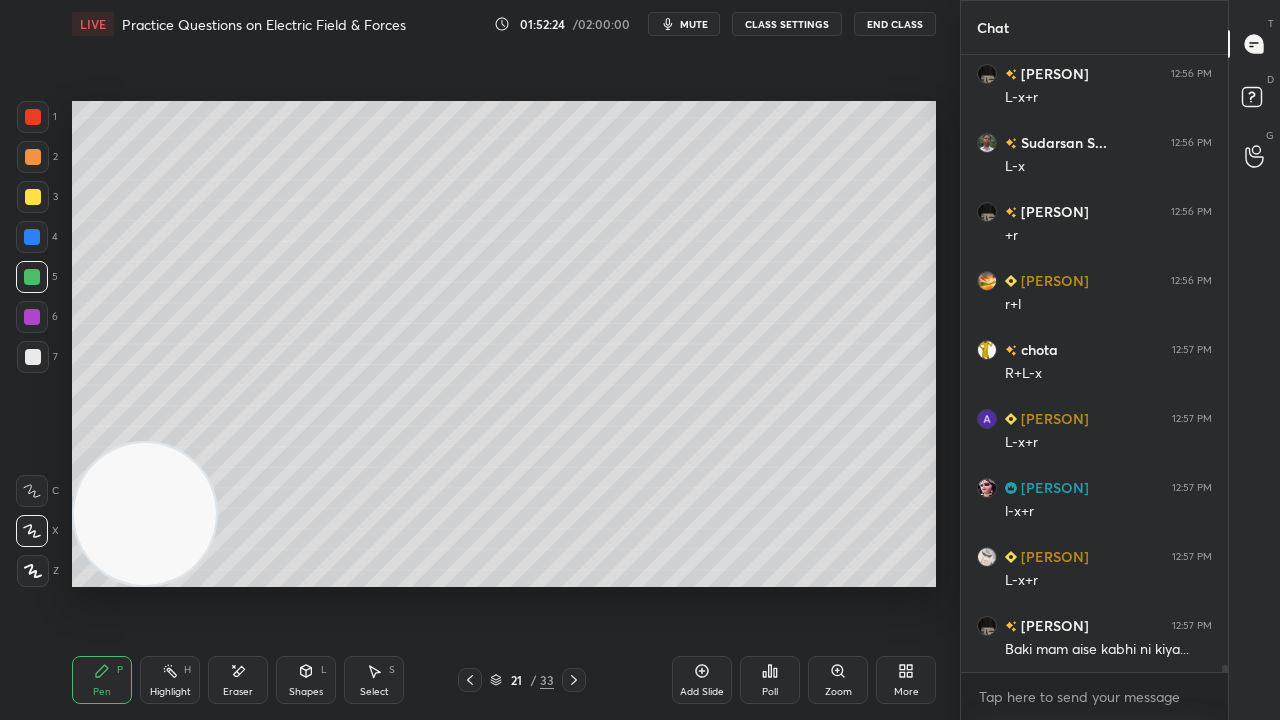 click on "mute" at bounding box center [684, 24] 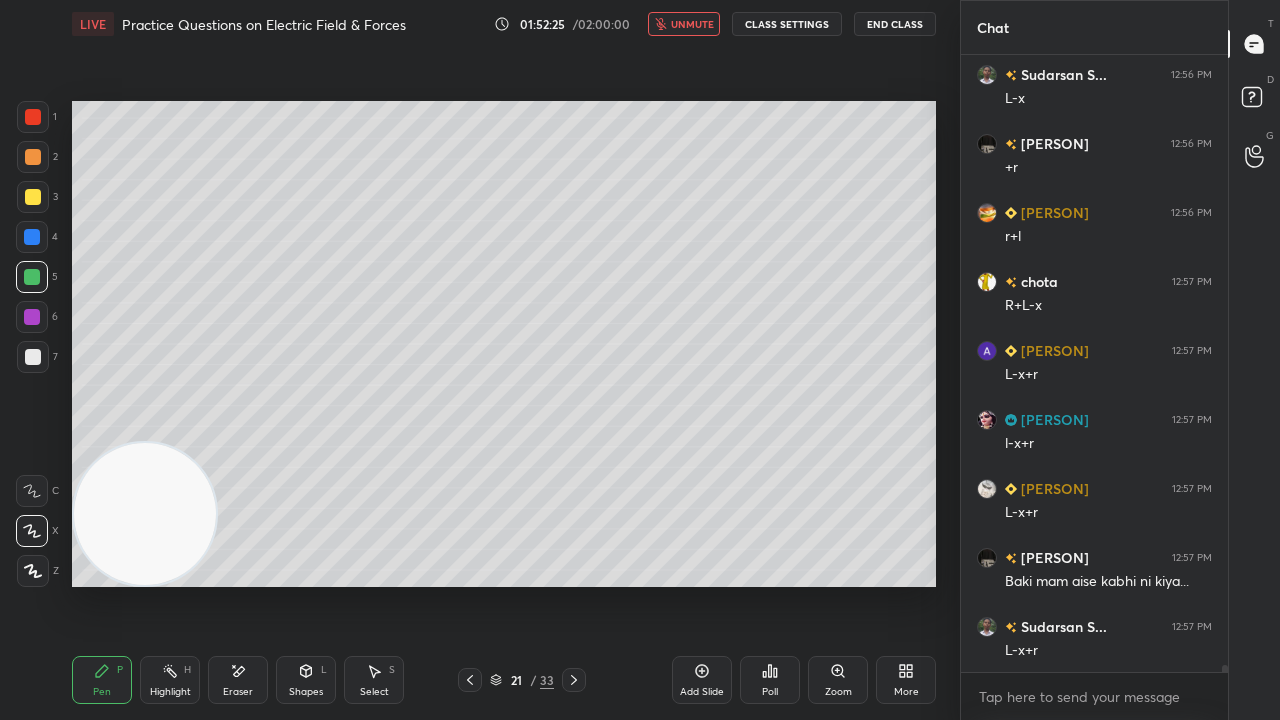 click on "unmute" at bounding box center (692, 24) 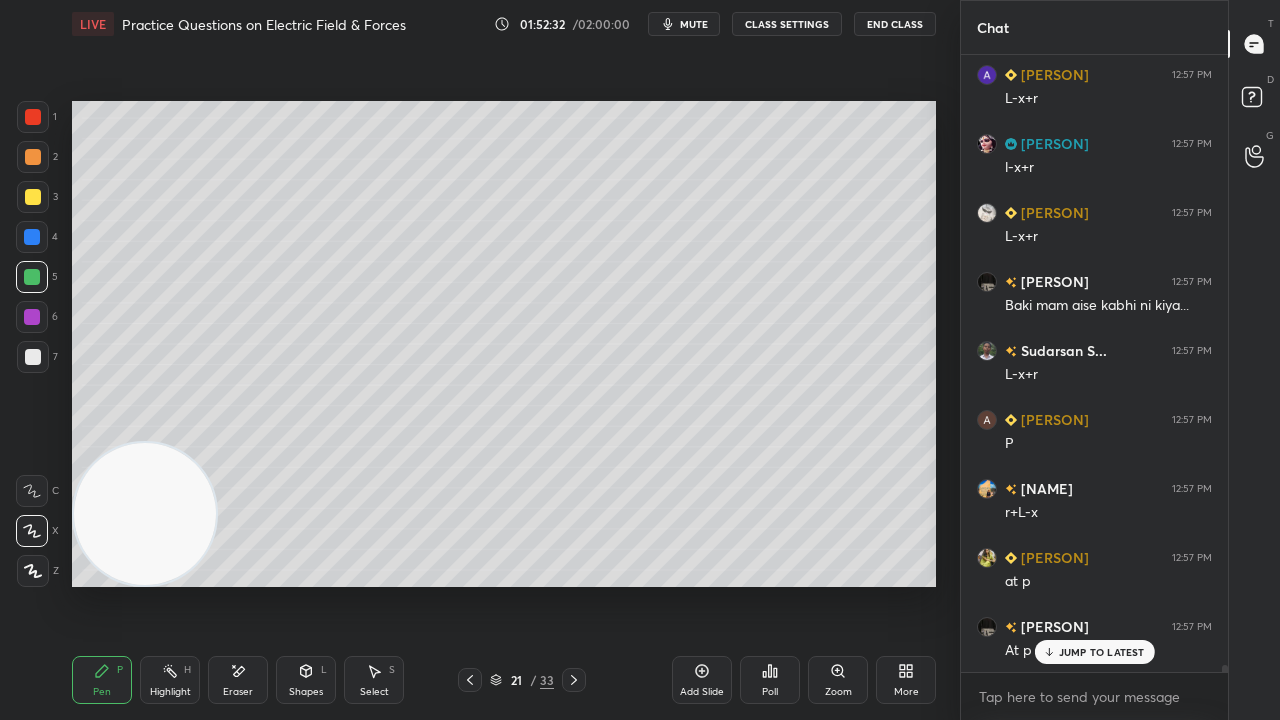 scroll, scrollTop: 55084, scrollLeft: 0, axis: vertical 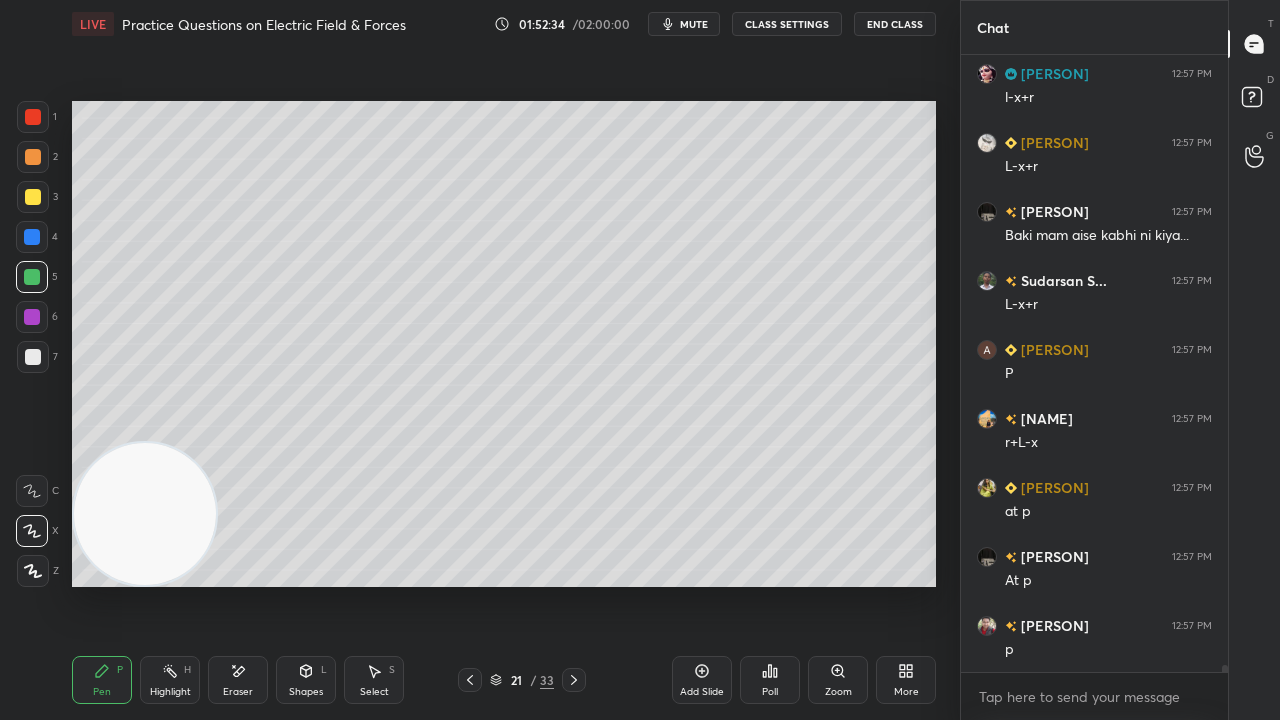 click 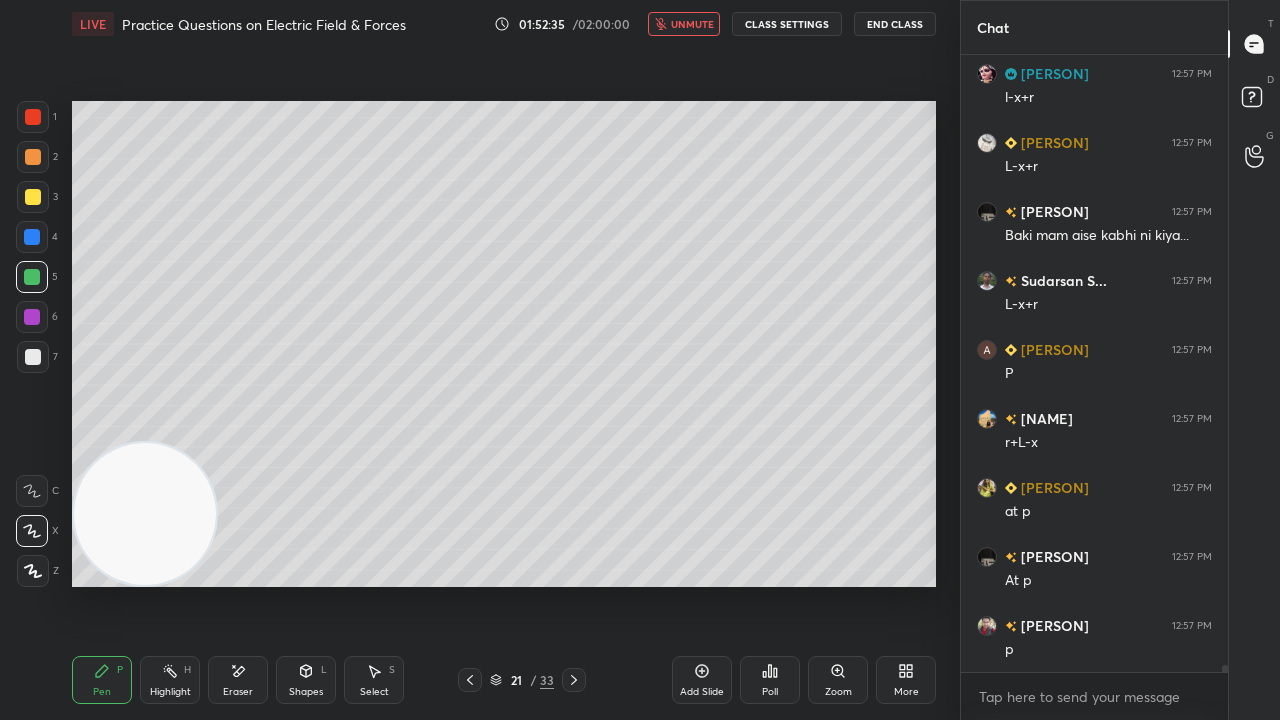 click on "unmute" at bounding box center (684, 24) 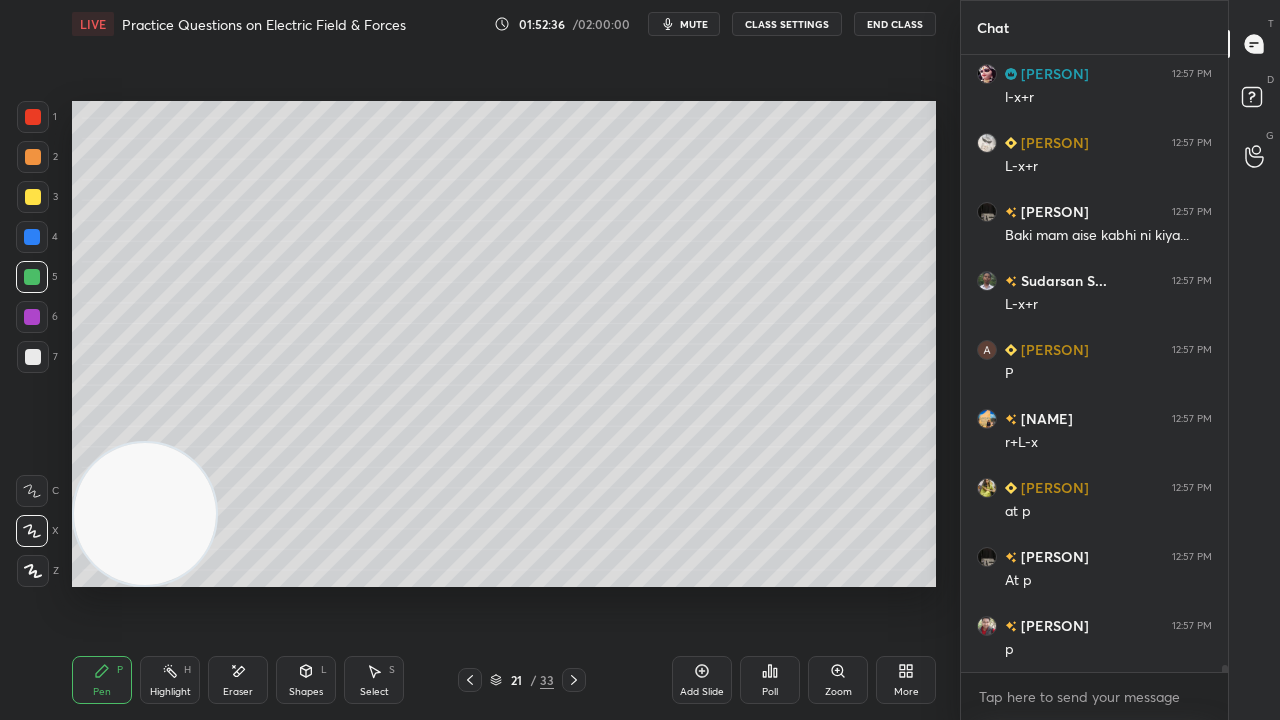 click on "LIVE Practice Questions on Electric Field & Forces 01:52:36 /  02:00:00 mute CLASS SETTINGS End Class" at bounding box center [504, 24] 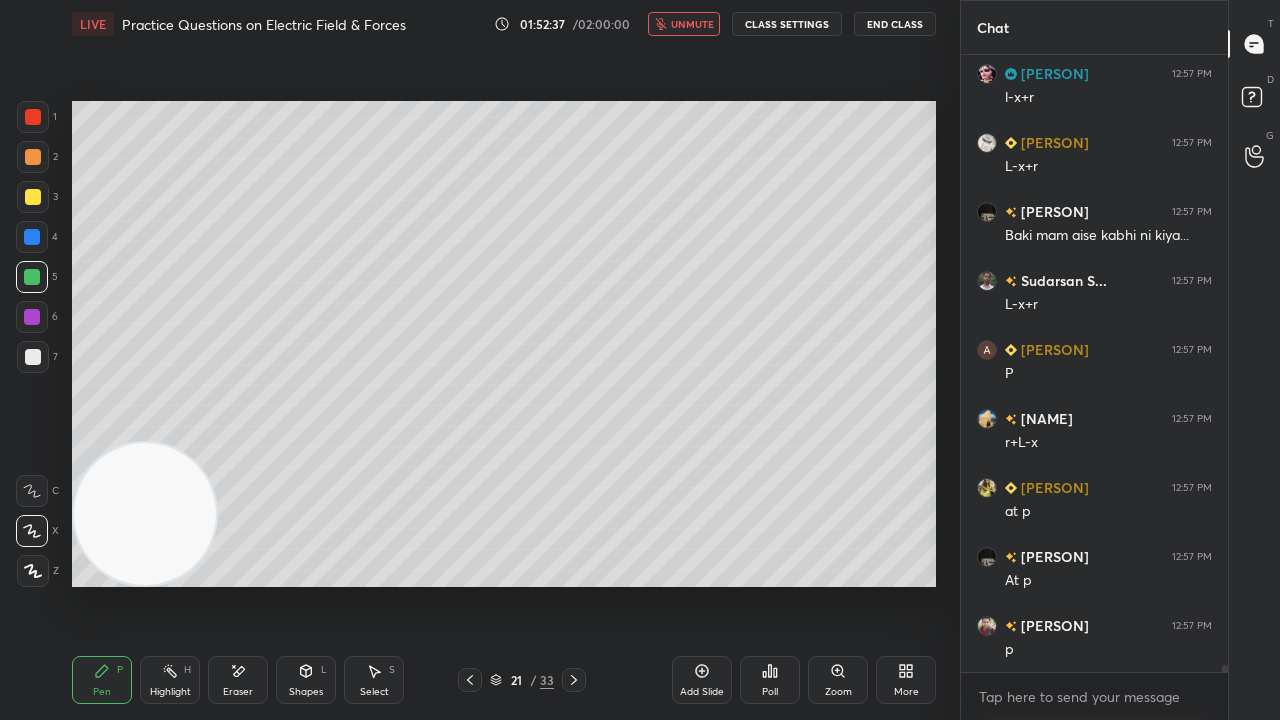 click on "unmute" at bounding box center (692, 24) 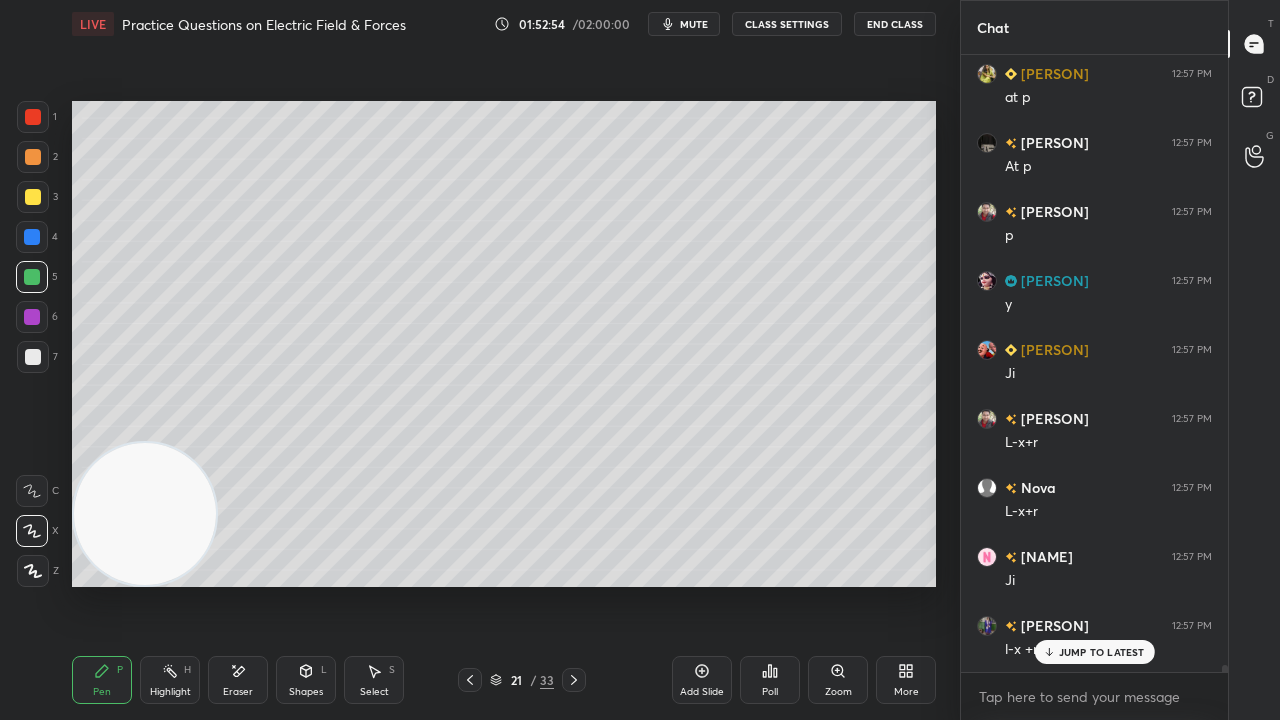 scroll, scrollTop: 55566, scrollLeft: 0, axis: vertical 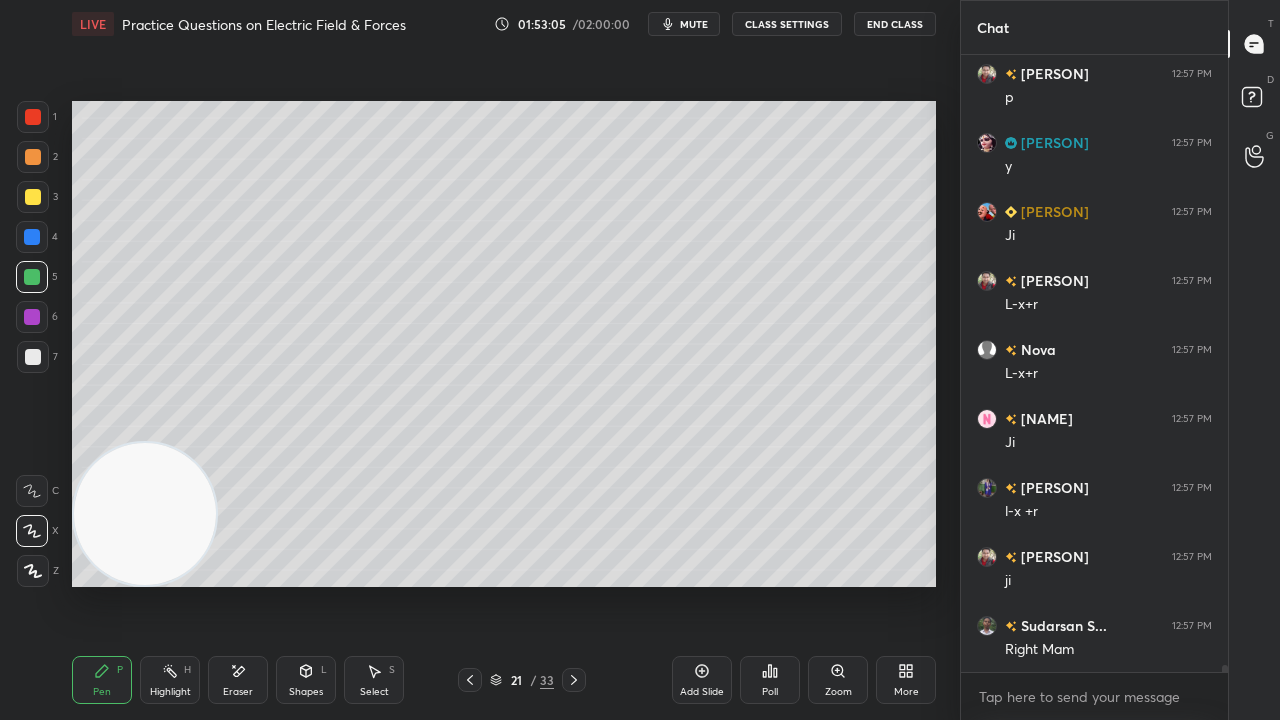 click at bounding box center [33, 357] 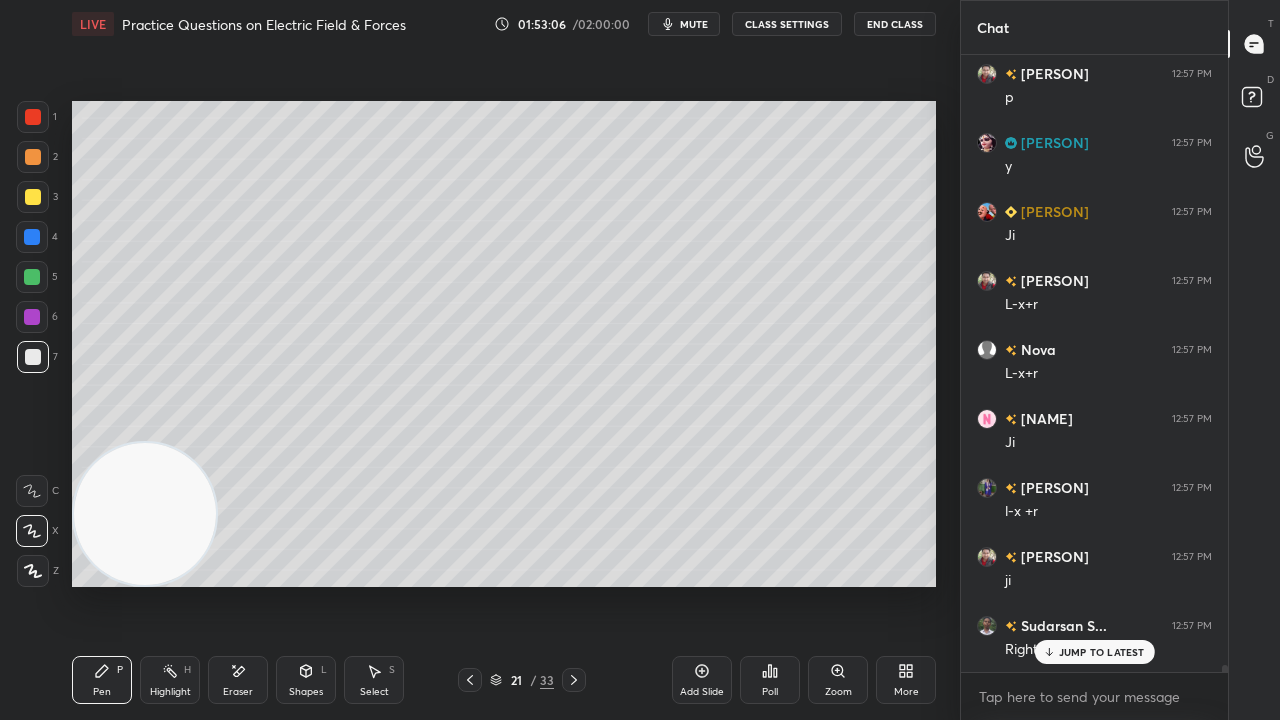 scroll, scrollTop: 55704, scrollLeft: 0, axis: vertical 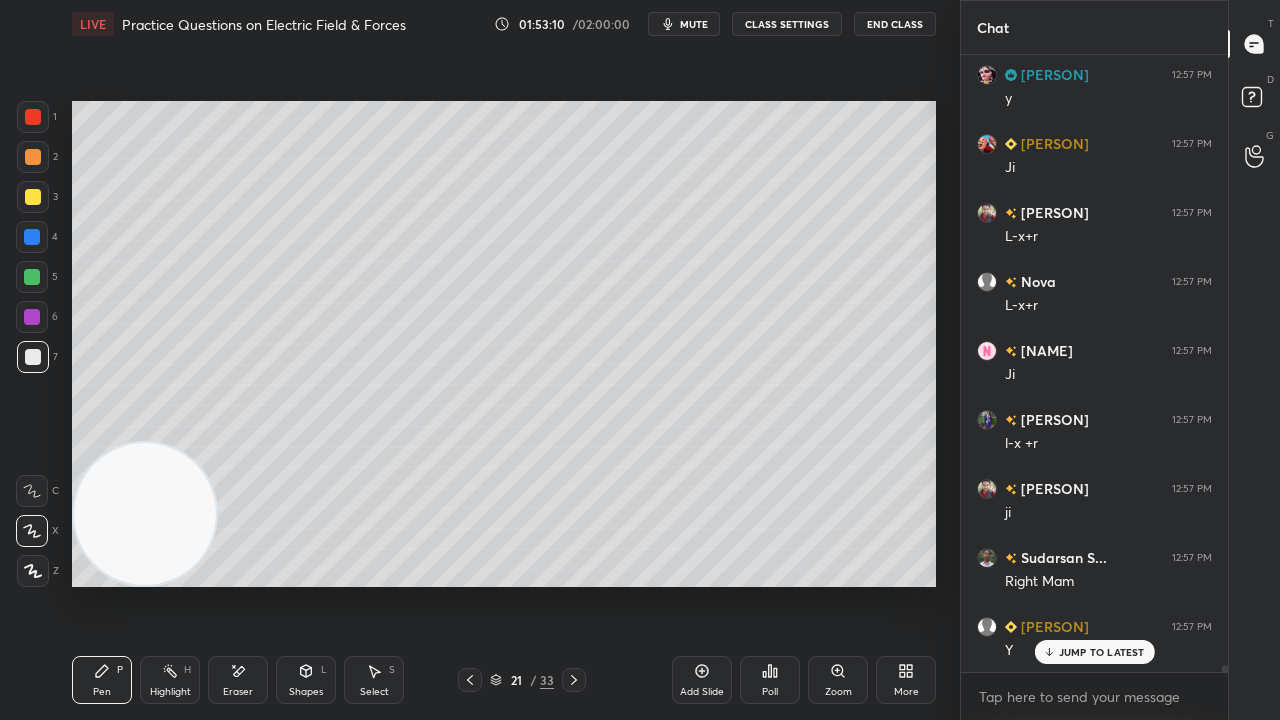 click on "JUMP TO LATEST" at bounding box center (1102, 652) 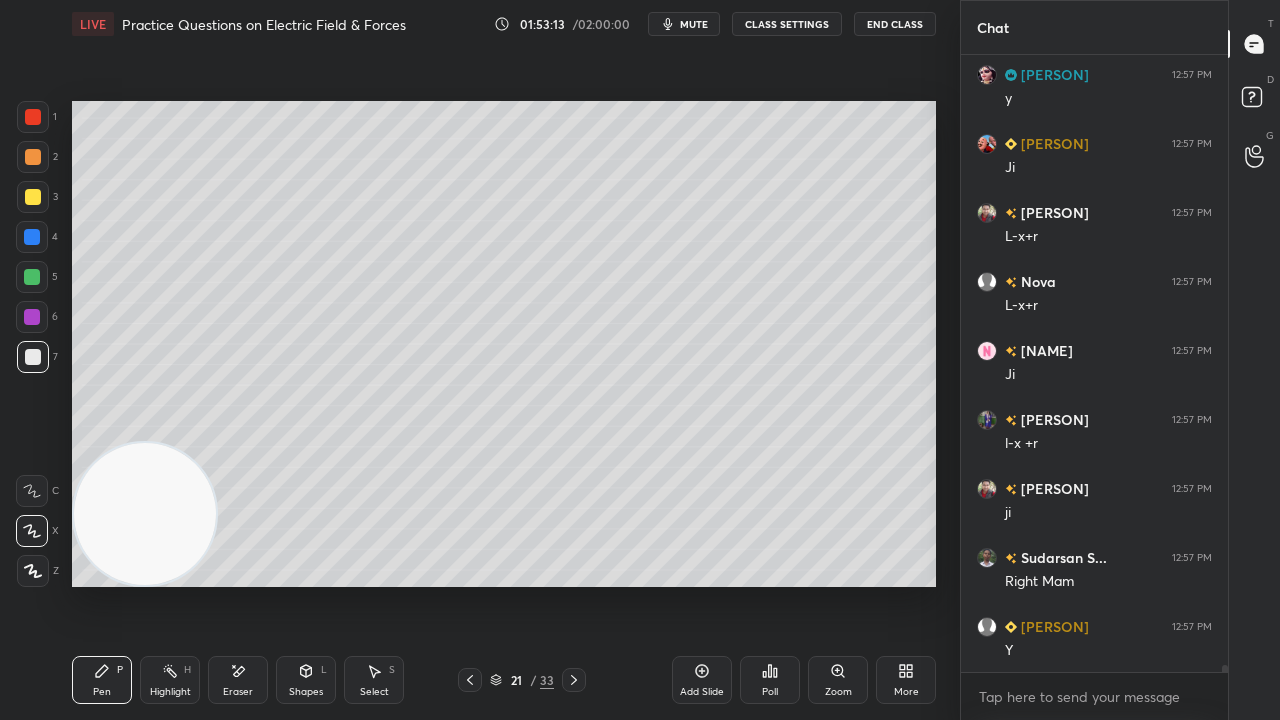 click on "mute" at bounding box center (684, 24) 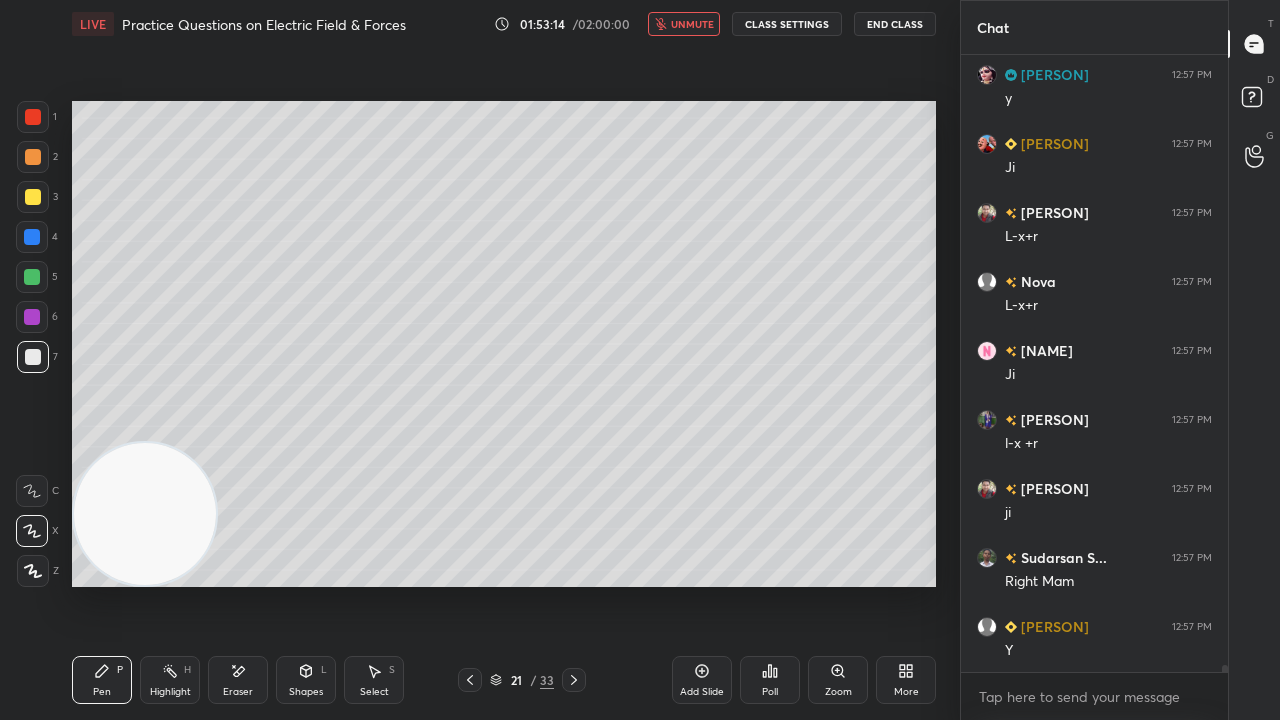 scroll, scrollTop: 55774, scrollLeft: 0, axis: vertical 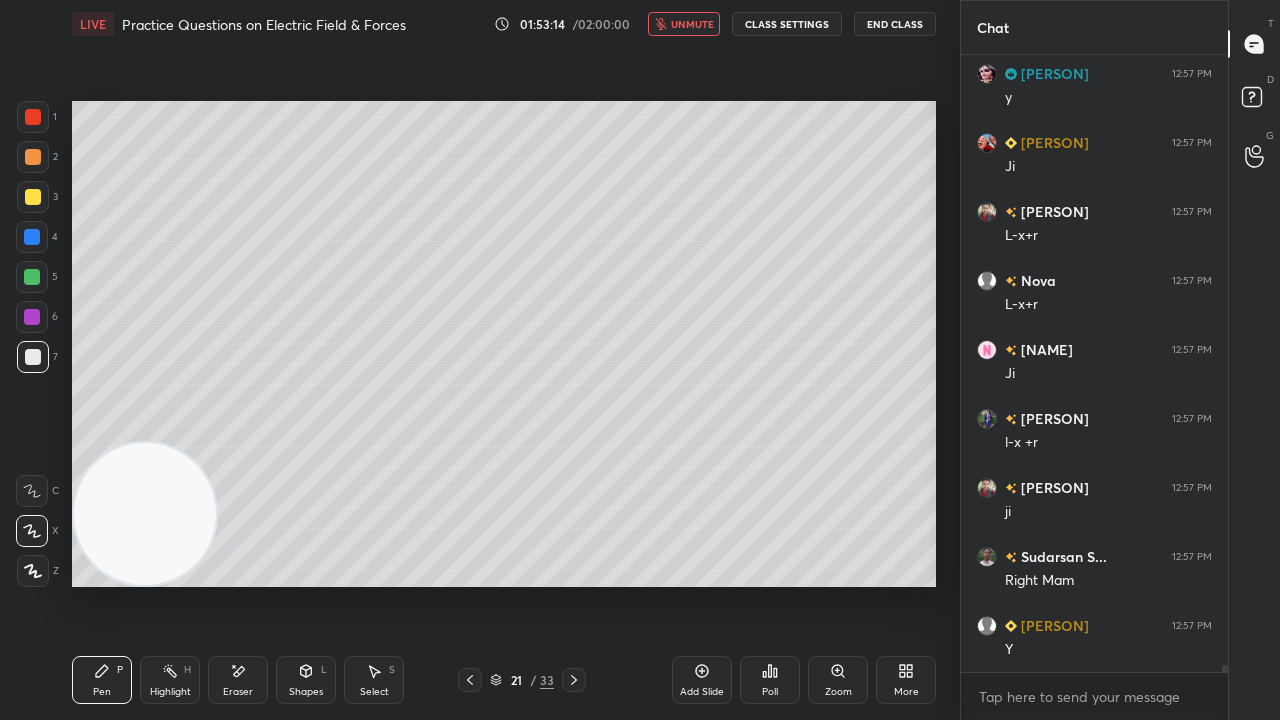 click on "unmute" at bounding box center [692, 24] 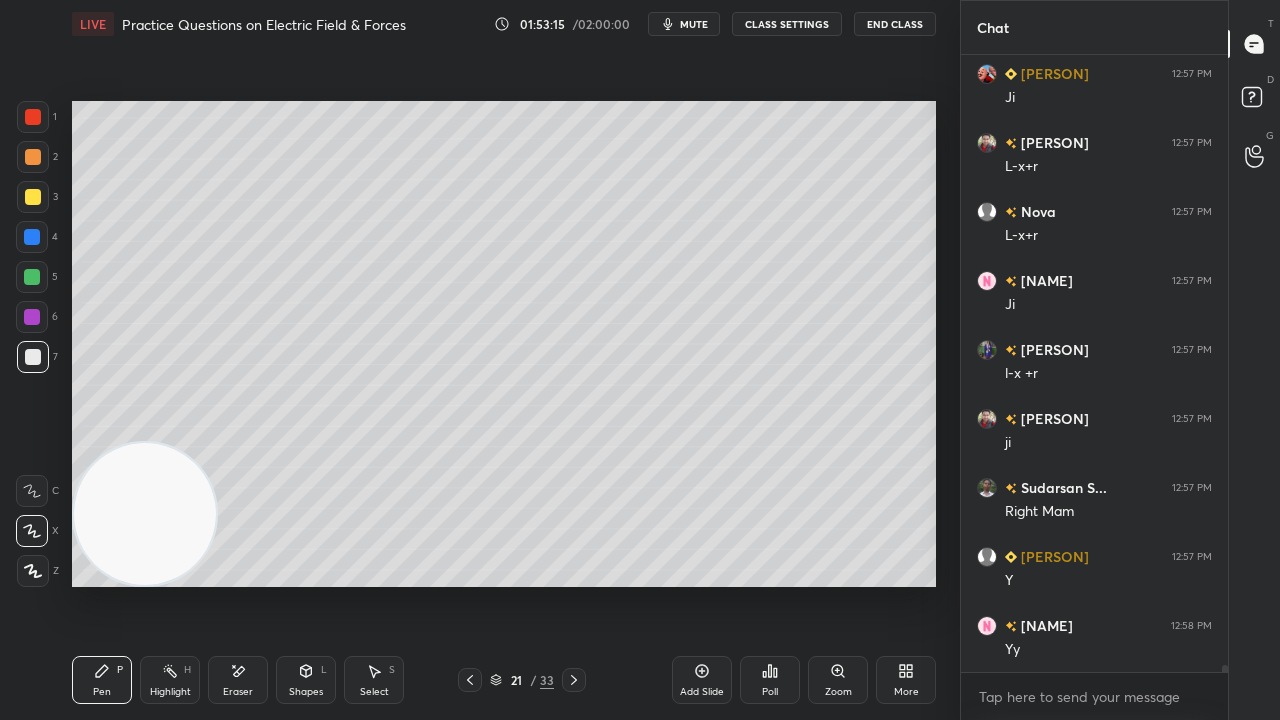 click on "mute" at bounding box center (694, 24) 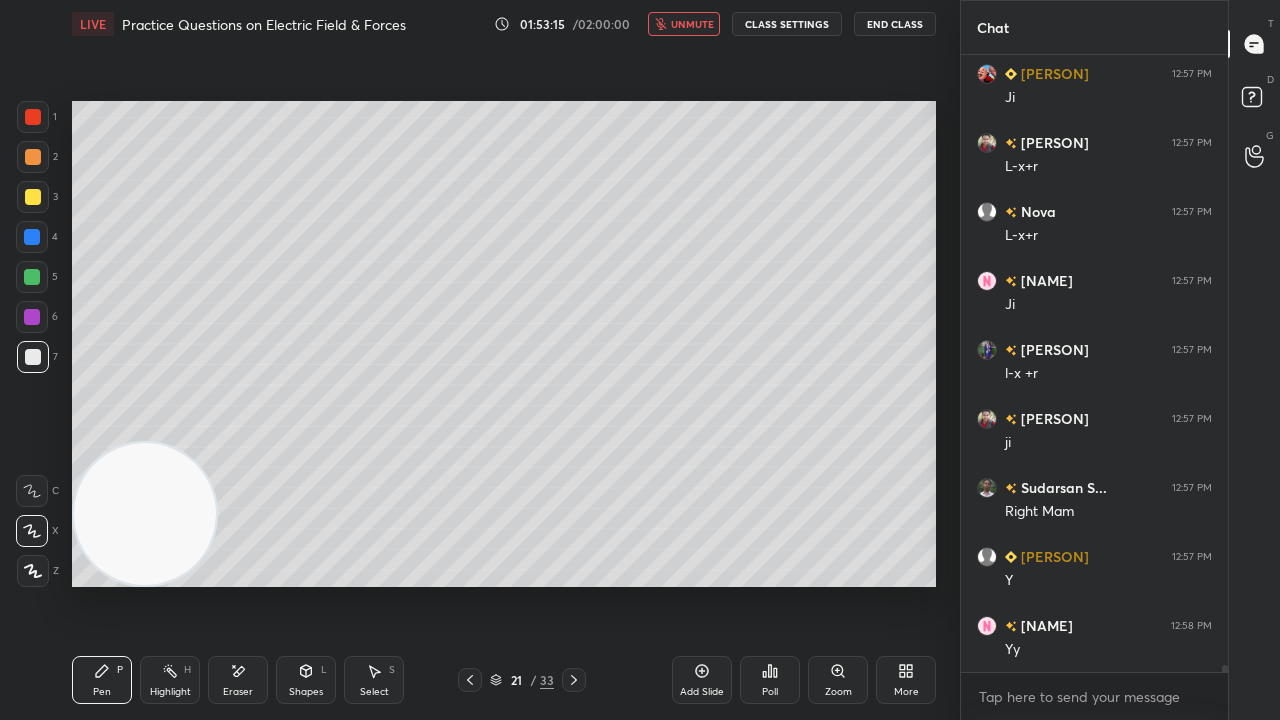 click on "unmute" at bounding box center [692, 24] 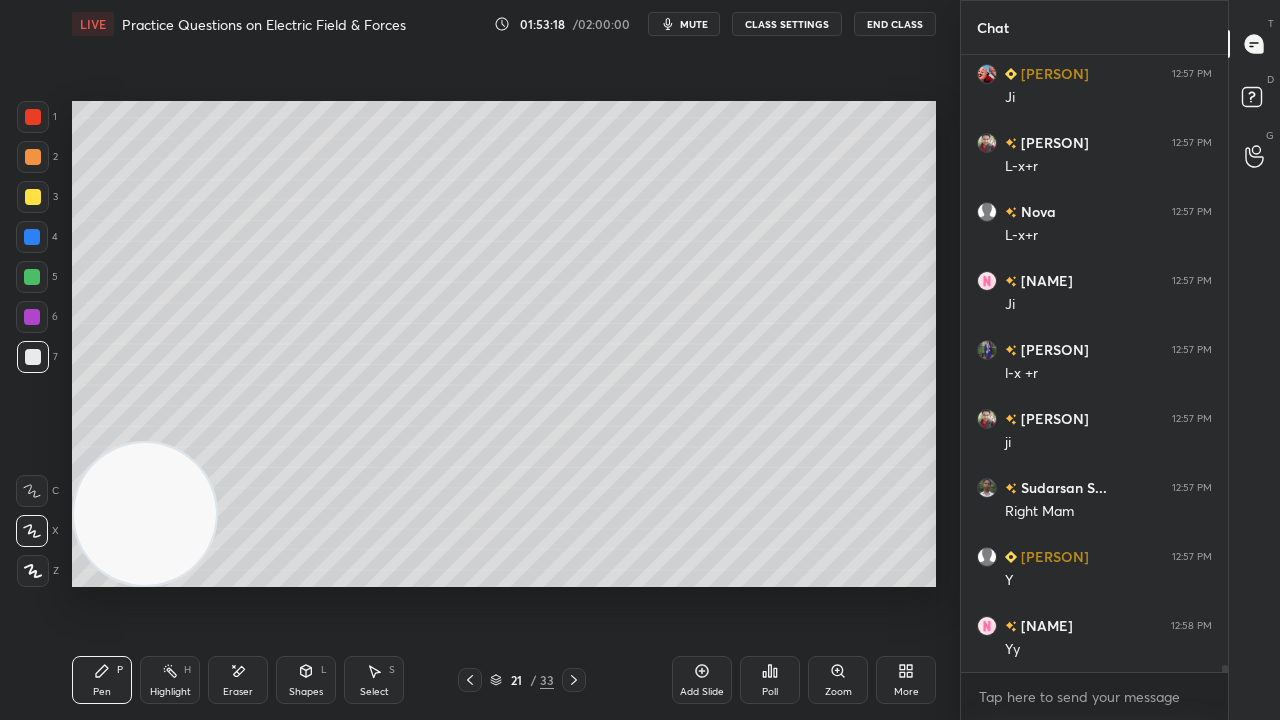 scroll, scrollTop: 55842, scrollLeft: 0, axis: vertical 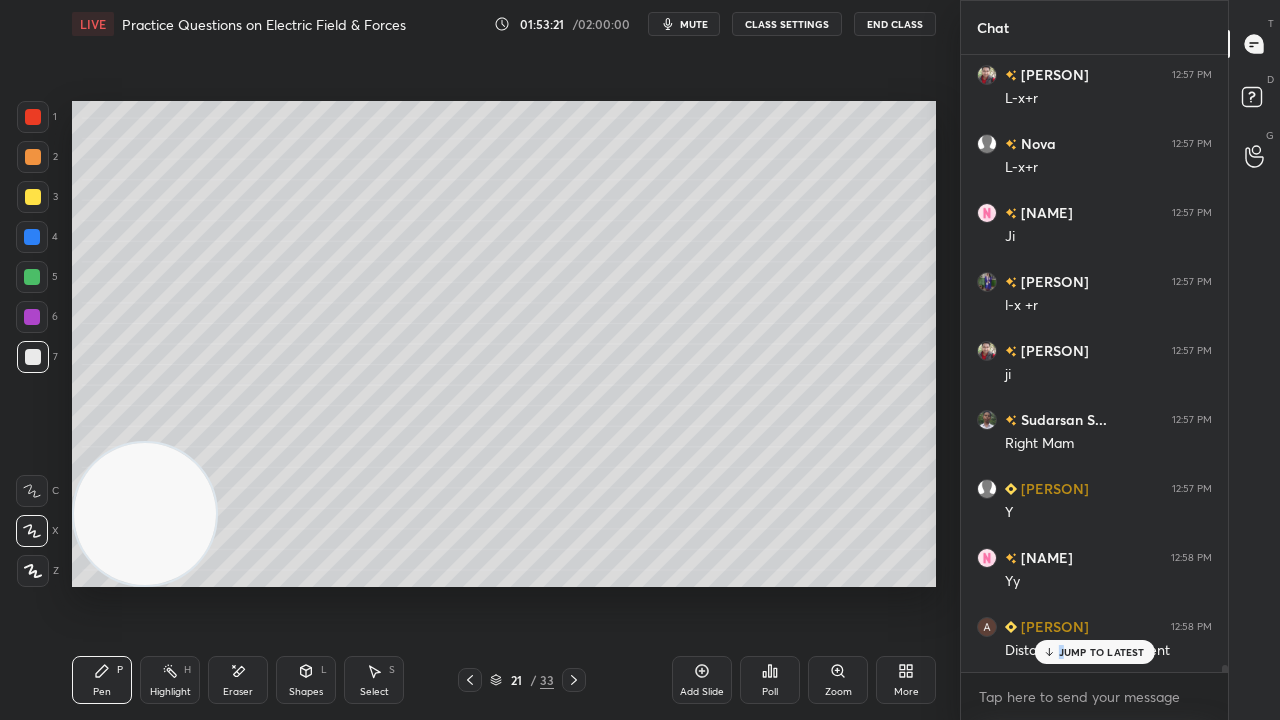 drag, startPoint x: 1062, startPoint y: 657, endPoint x: 1066, endPoint y: 706, distance: 49.162994 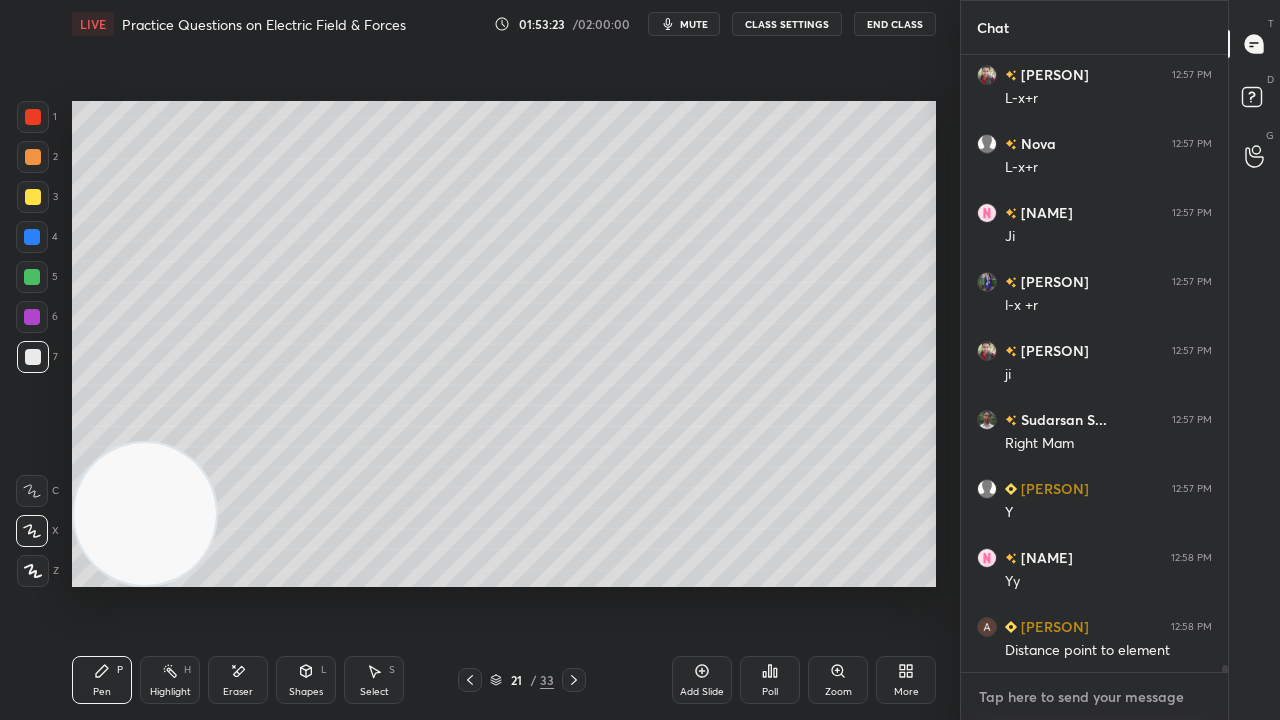 scroll, scrollTop: 55912, scrollLeft: 0, axis: vertical 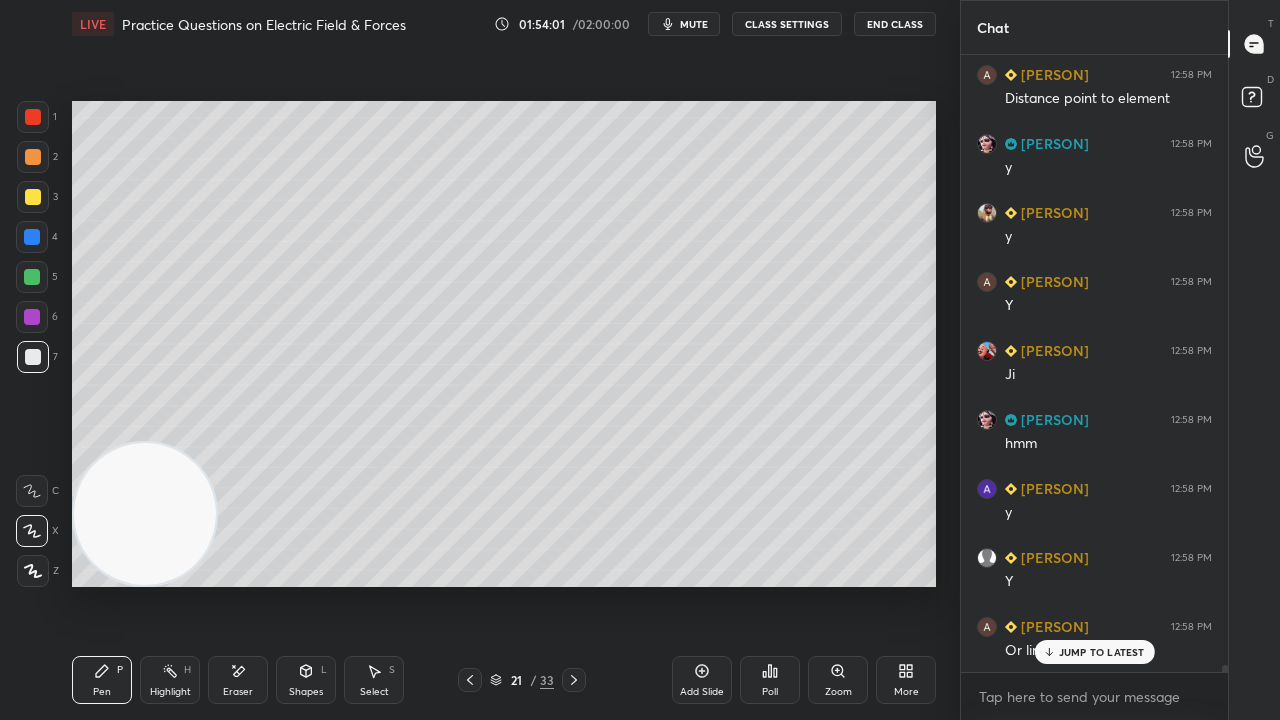 click on "JUMP TO LATEST" at bounding box center (1102, 652) 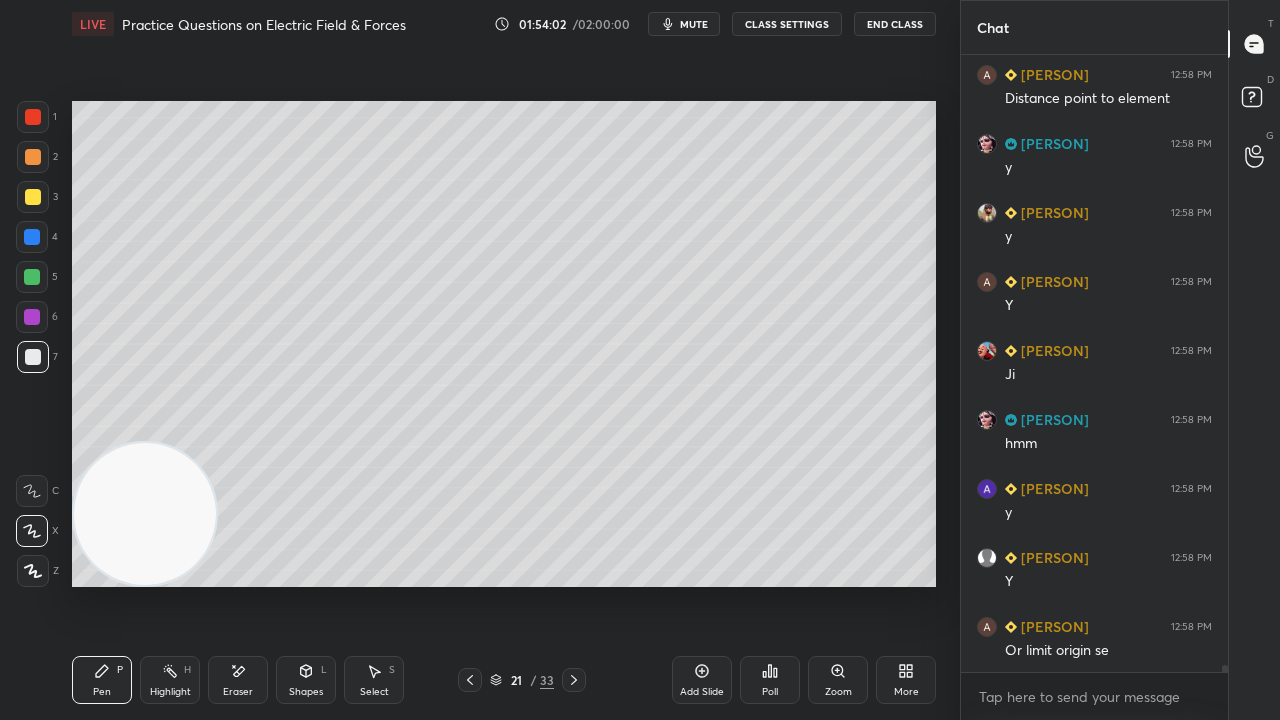 click on "mute" at bounding box center [694, 24] 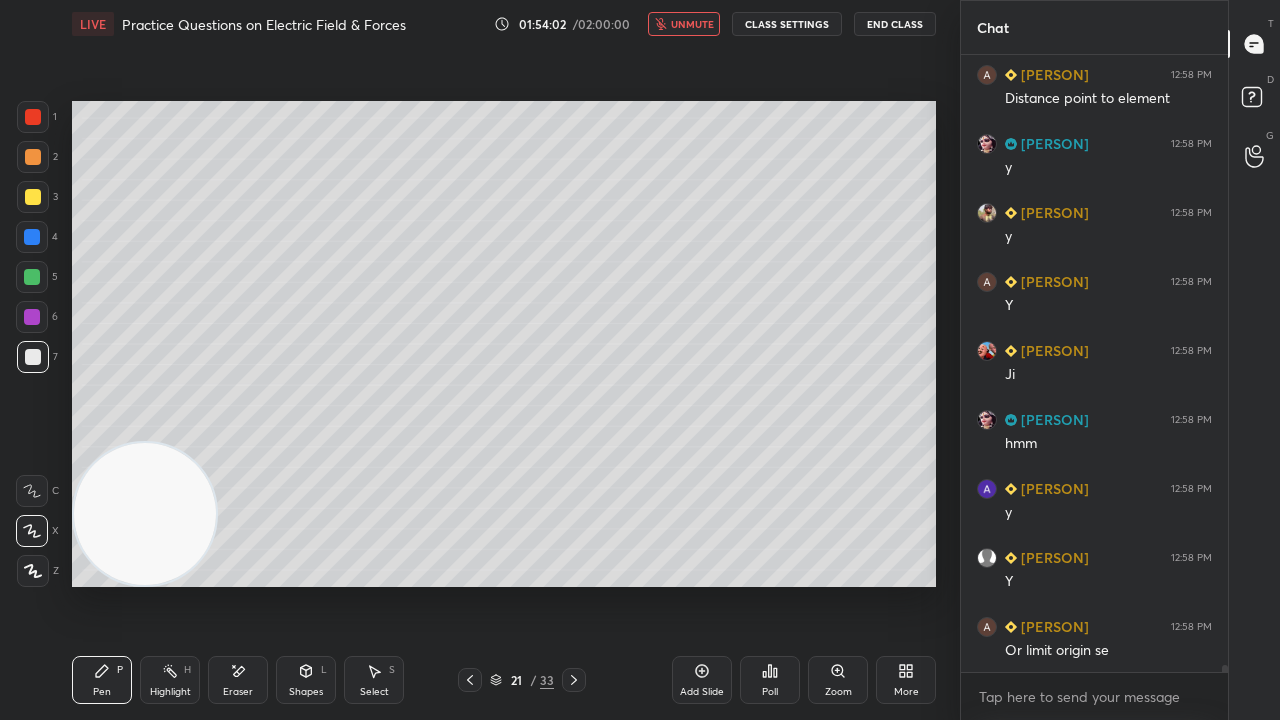 drag, startPoint x: 710, startPoint y: 22, endPoint x: 717, endPoint y: 12, distance: 12.206555 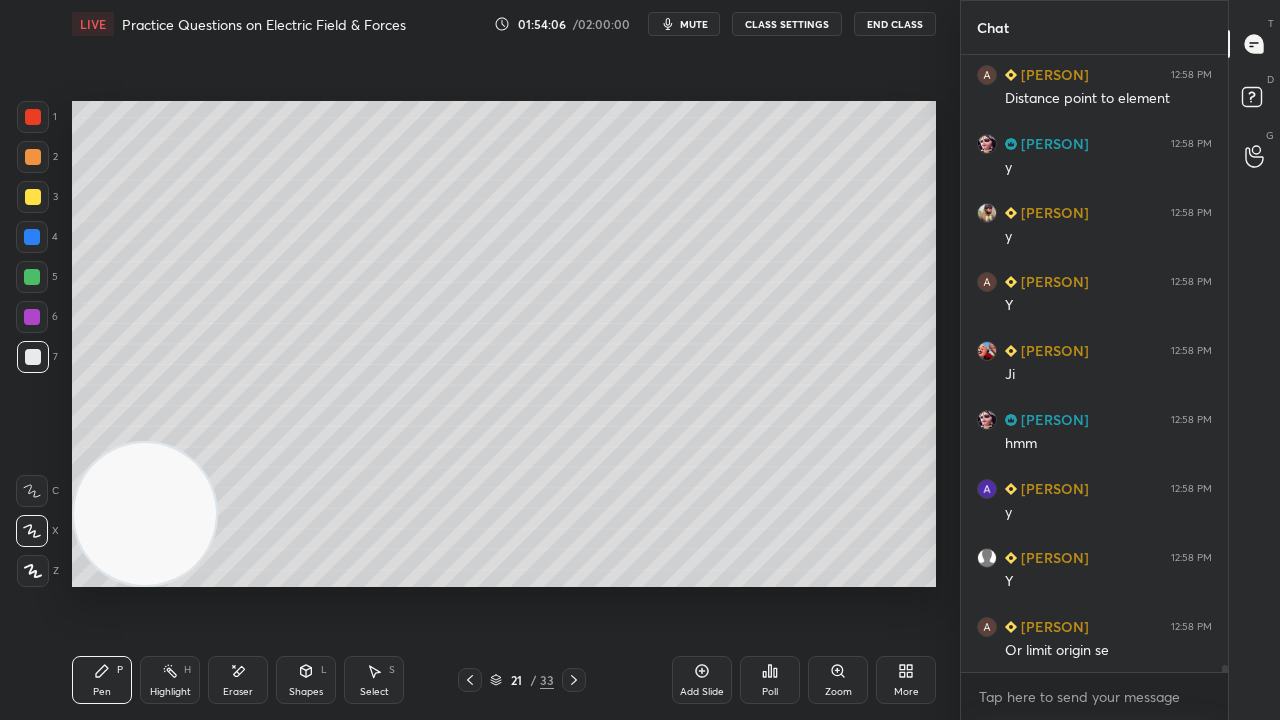 click 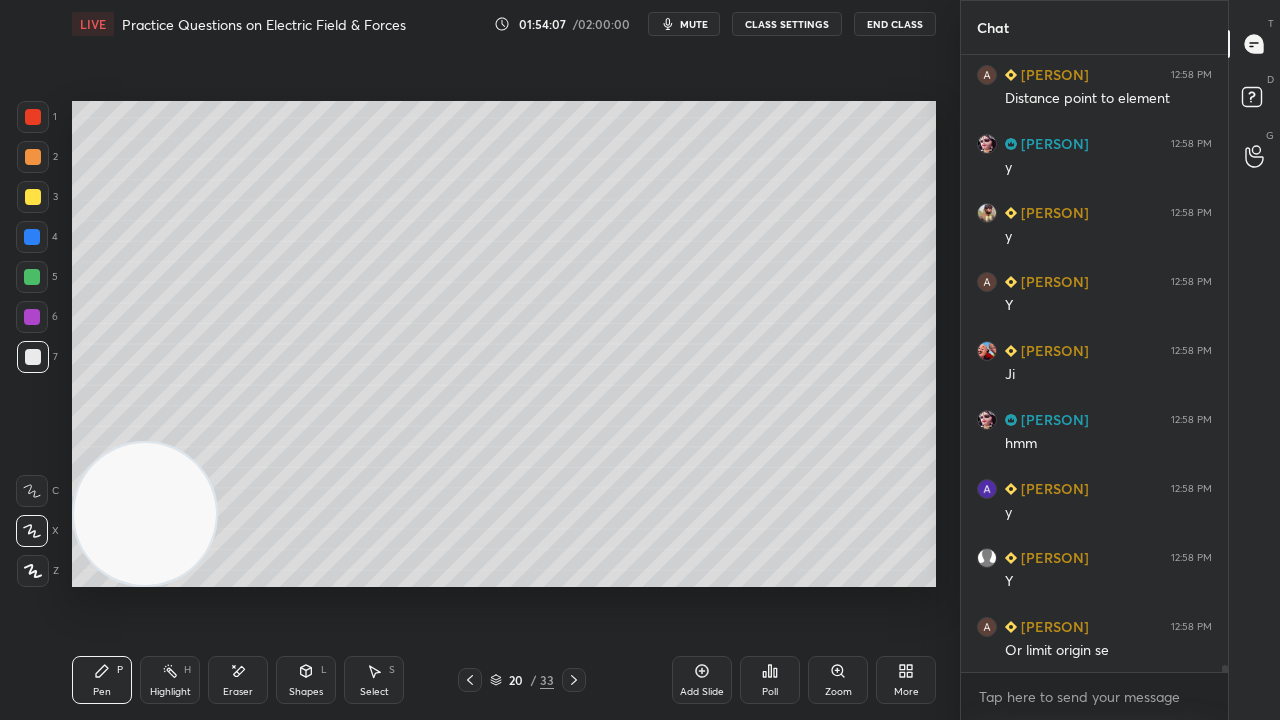 click 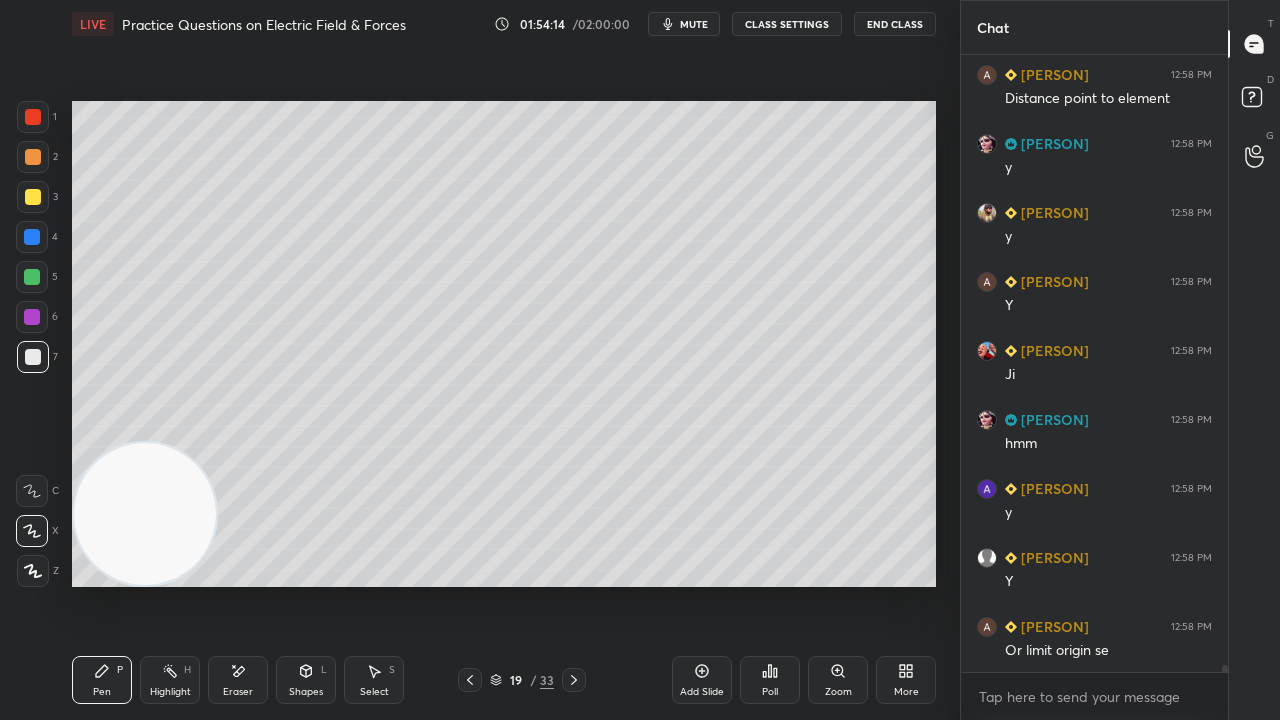 click on "mute" at bounding box center [694, 24] 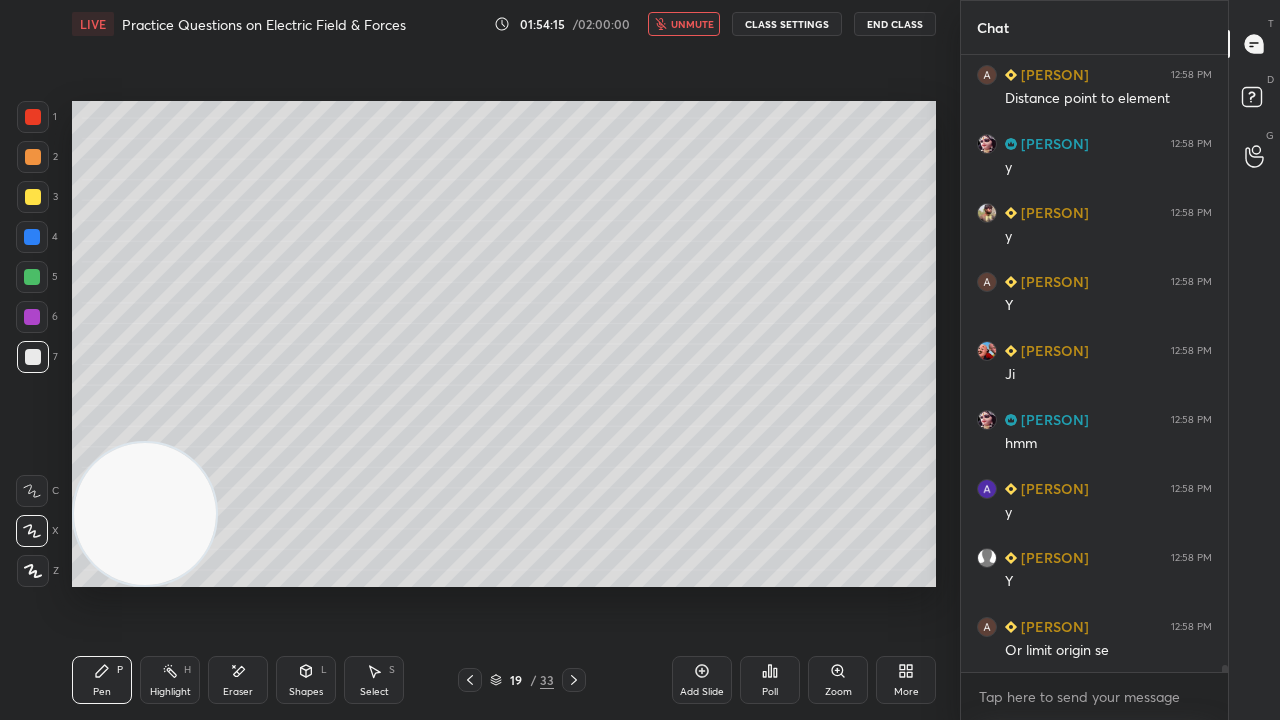 click on "unmute" at bounding box center (692, 24) 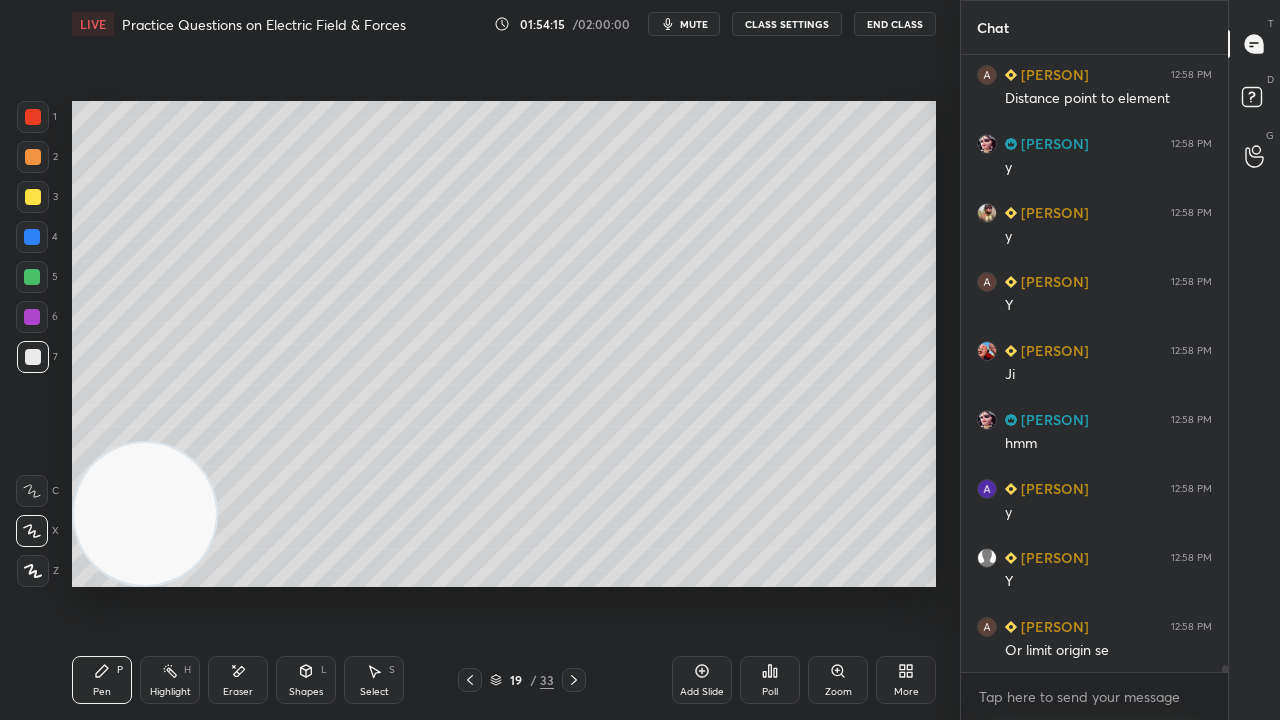 scroll, scrollTop: 56464, scrollLeft: 0, axis: vertical 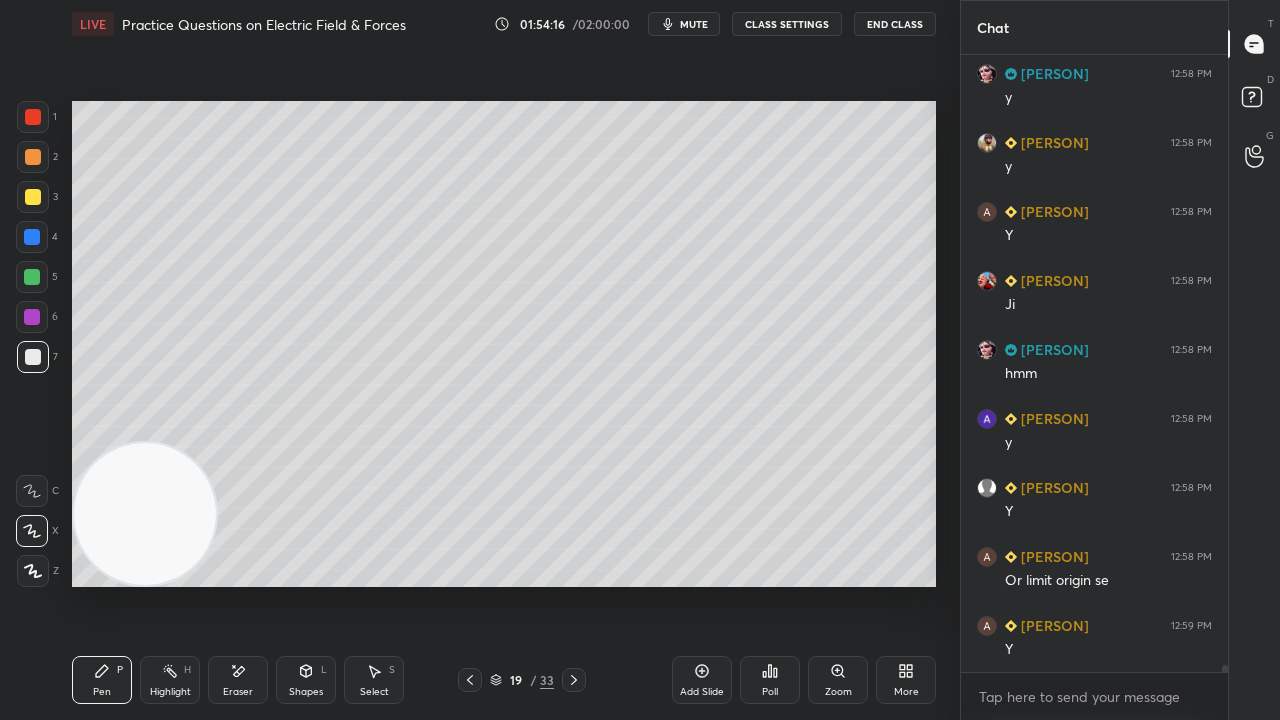 click 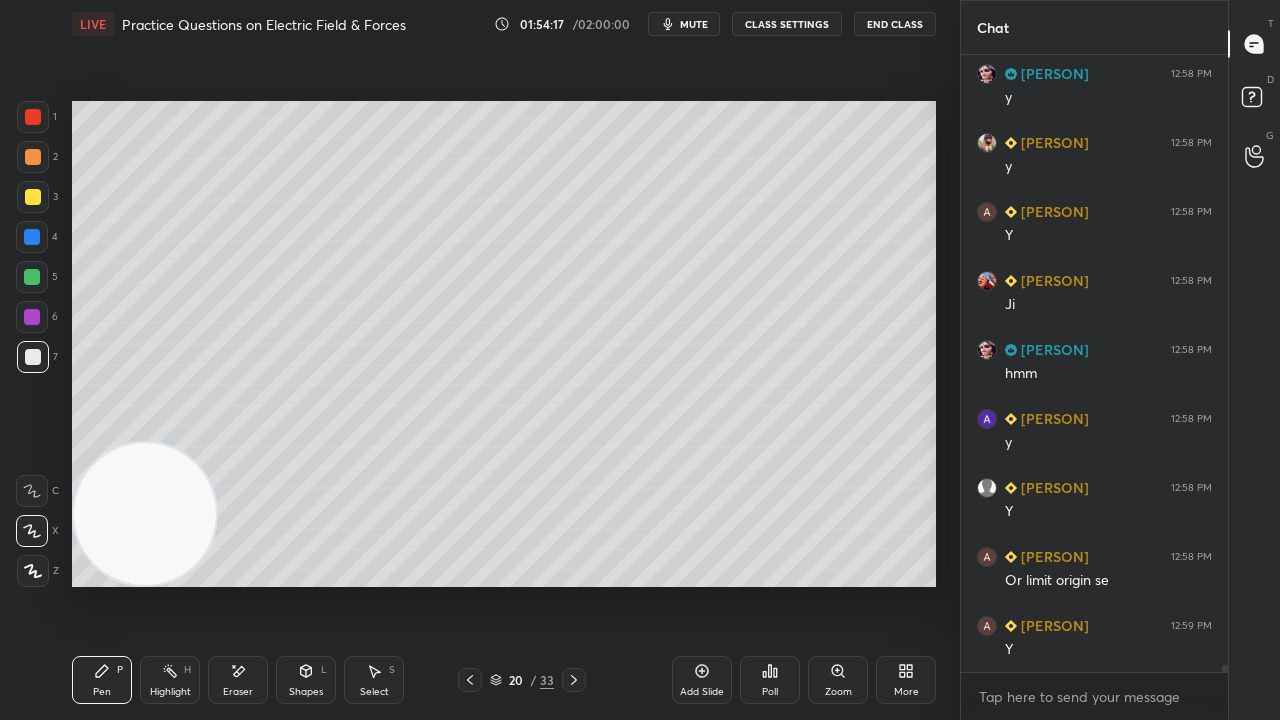 click 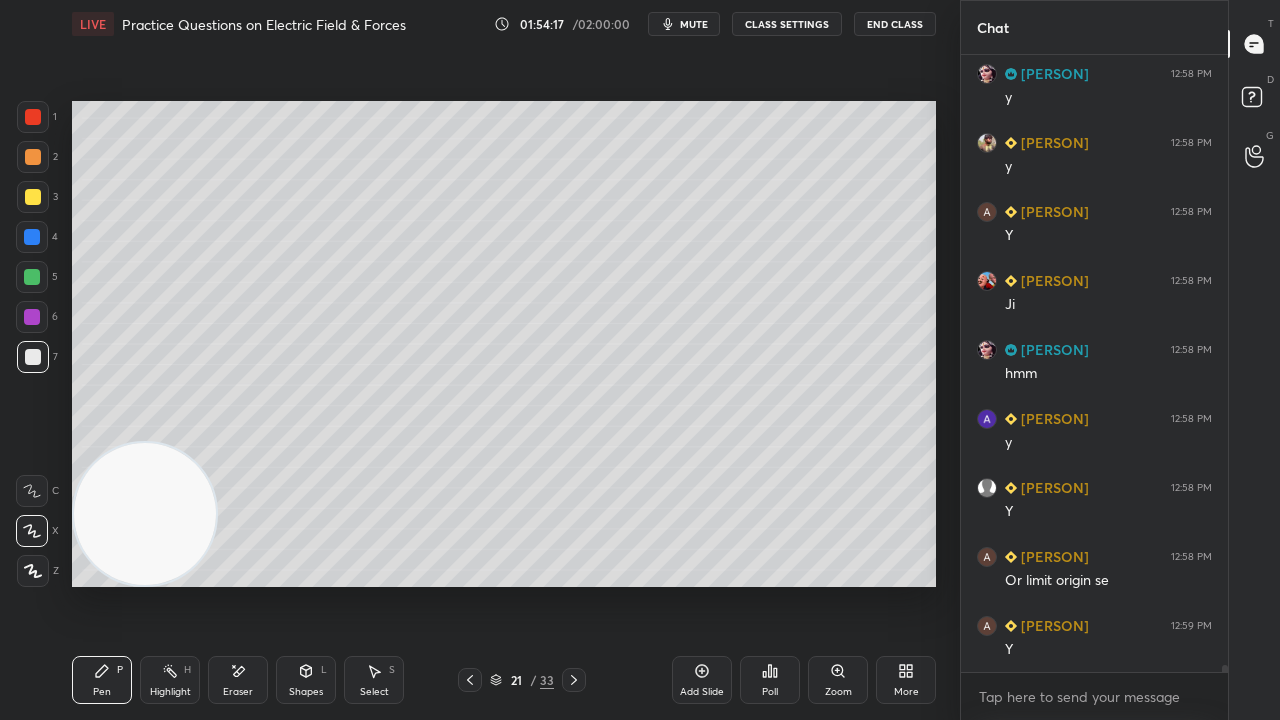 click 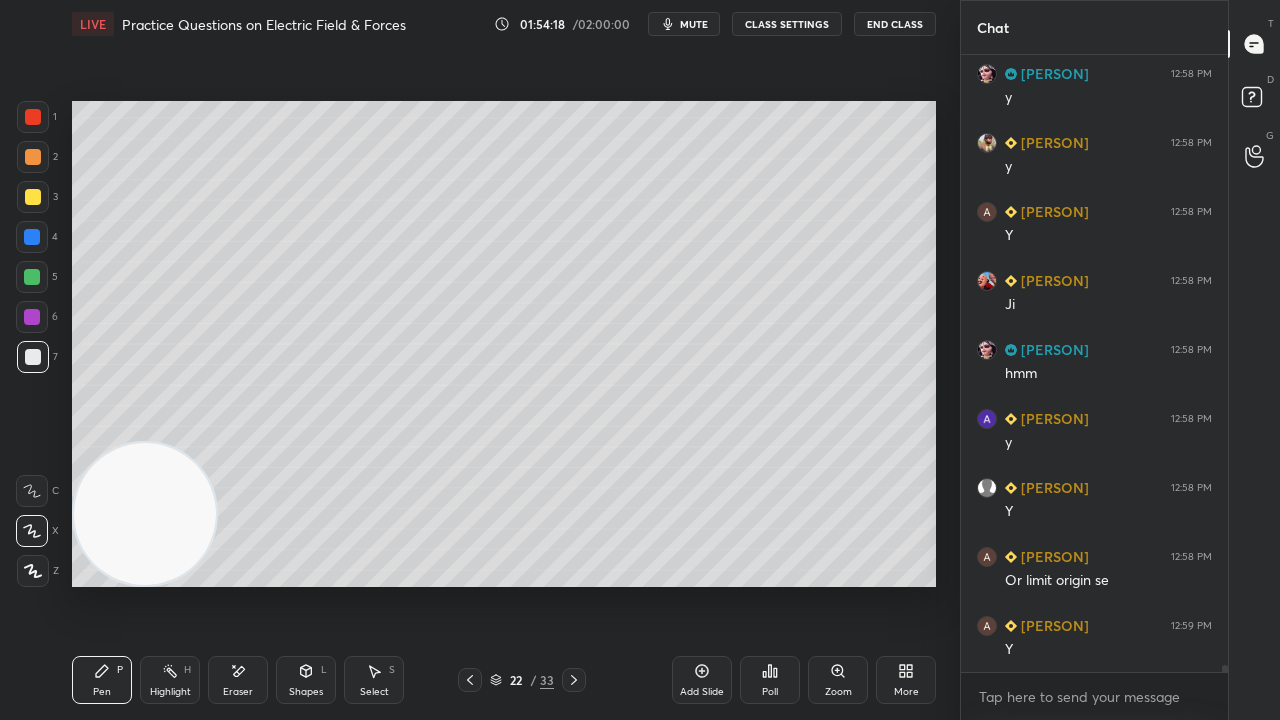 click 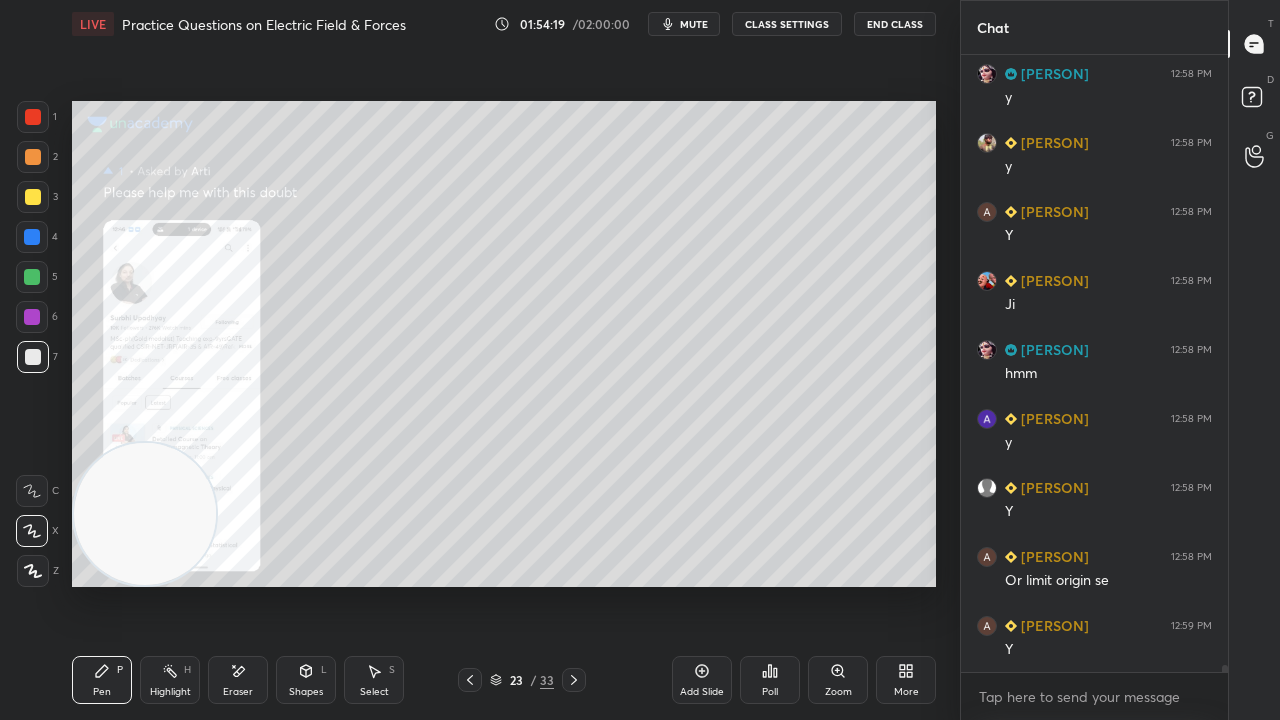 click on "23 / 33" at bounding box center [522, 680] 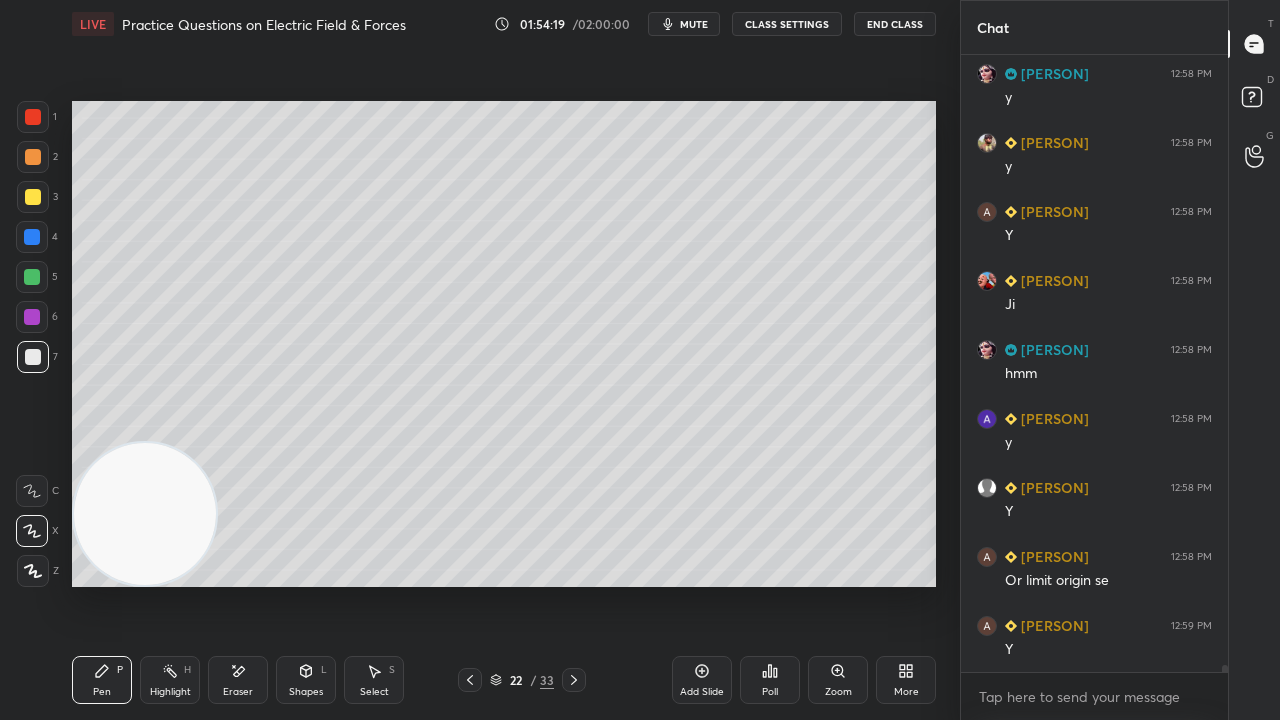 click 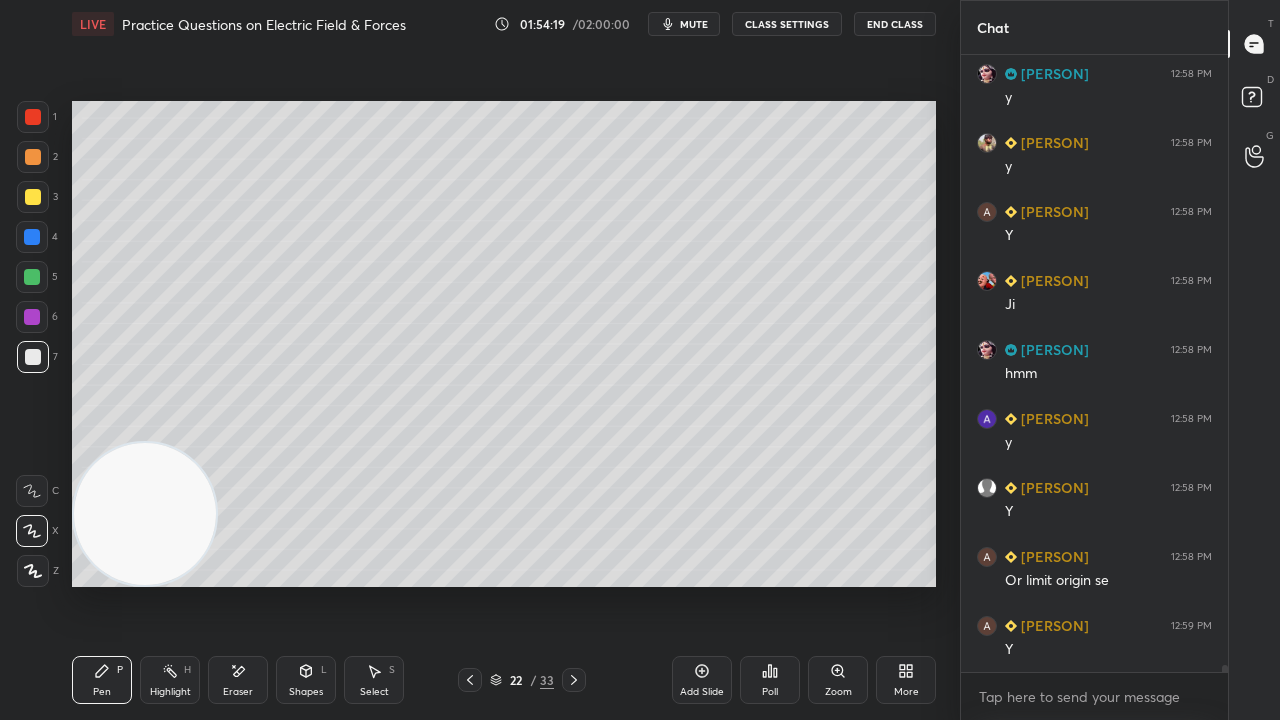 scroll, scrollTop: 56532, scrollLeft: 0, axis: vertical 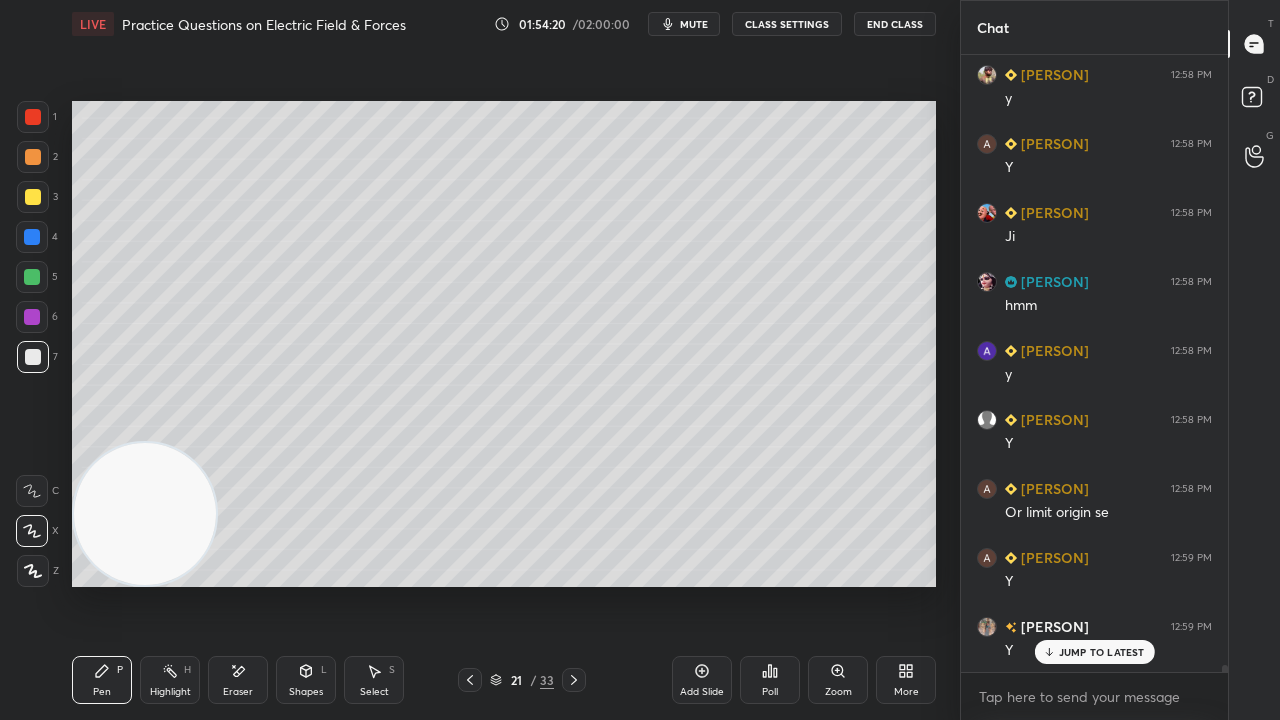 click 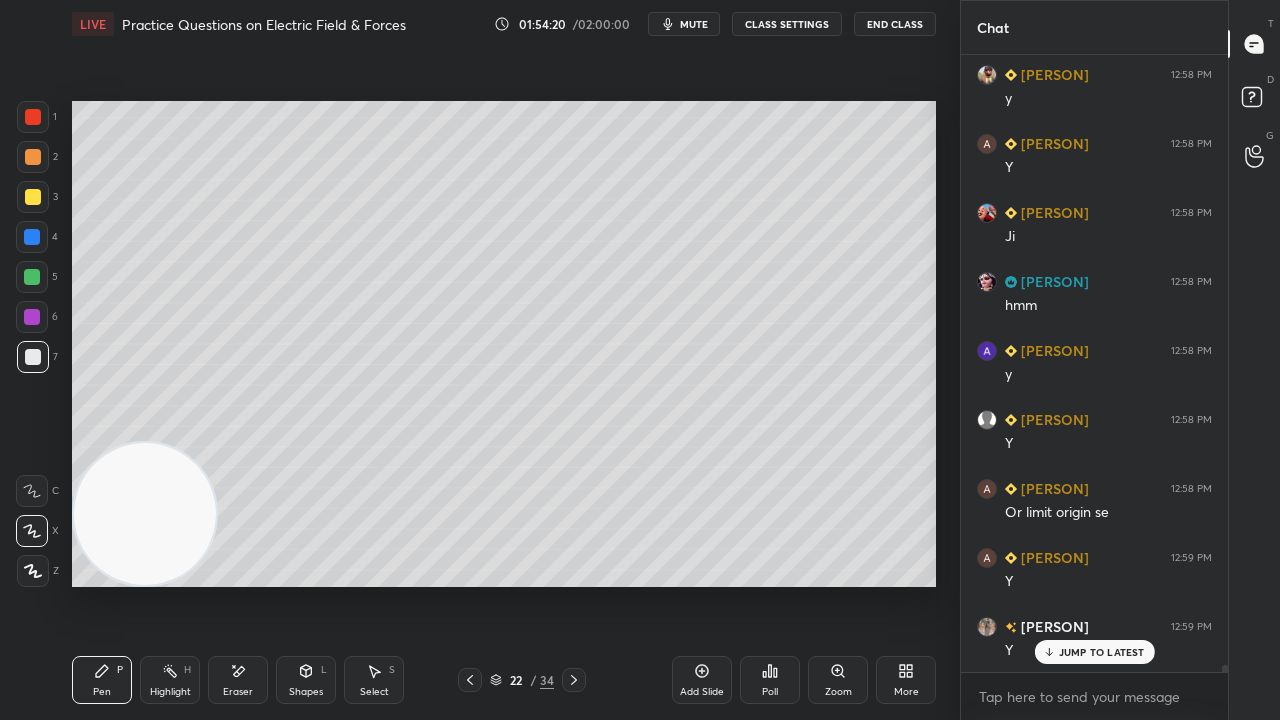 scroll, scrollTop: 56826, scrollLeft: 0, axis: vertical 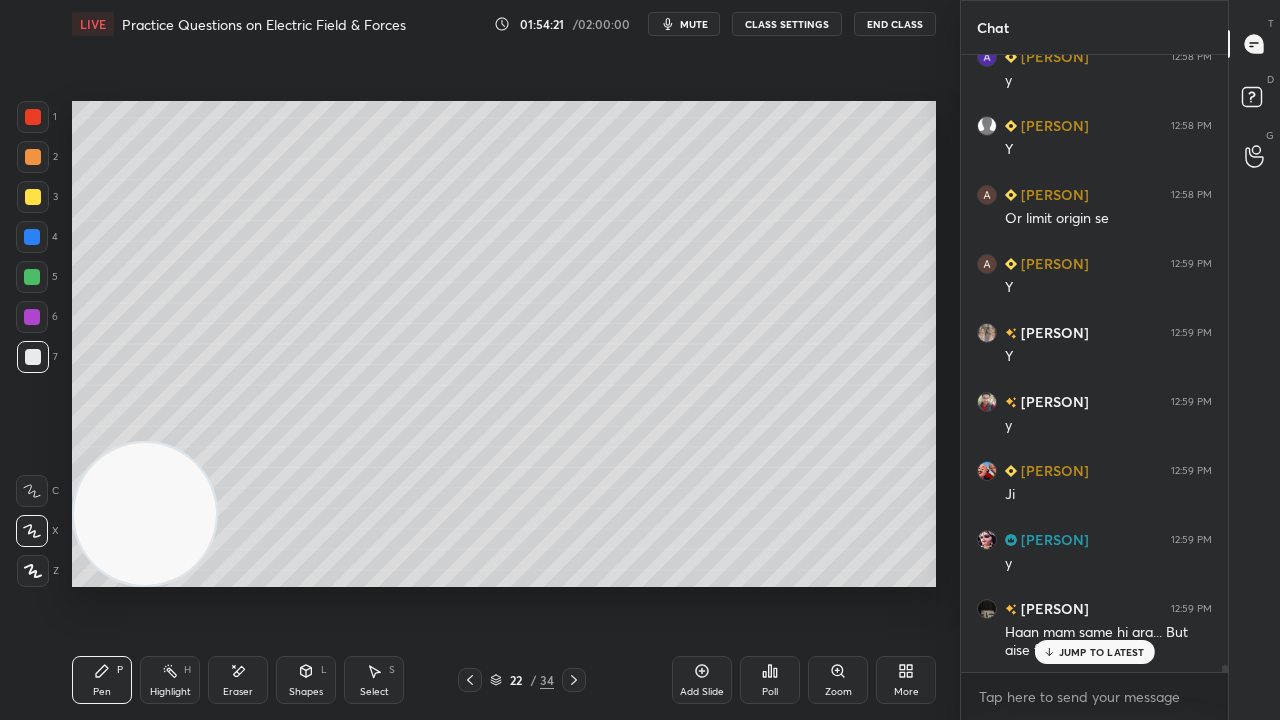 click at bounding box center [33, 197] 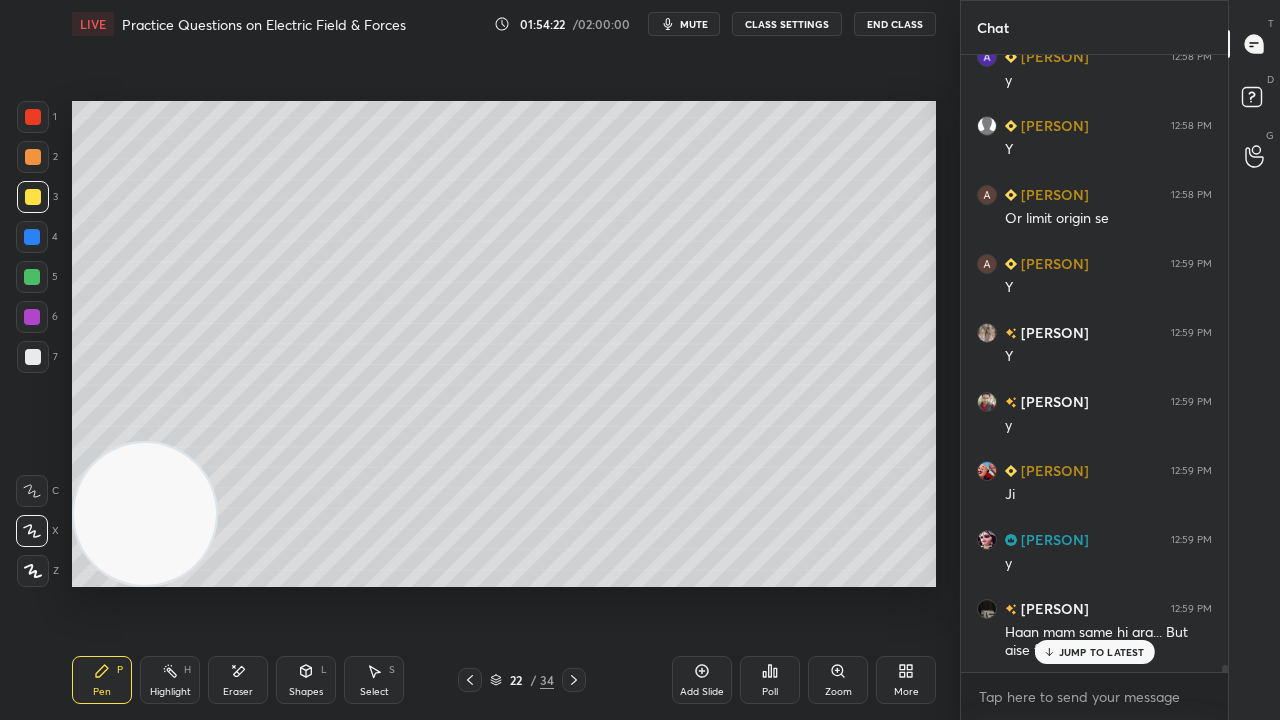 scroll, scrollTop: 56964, scrollLeft: 0, axis: vertical 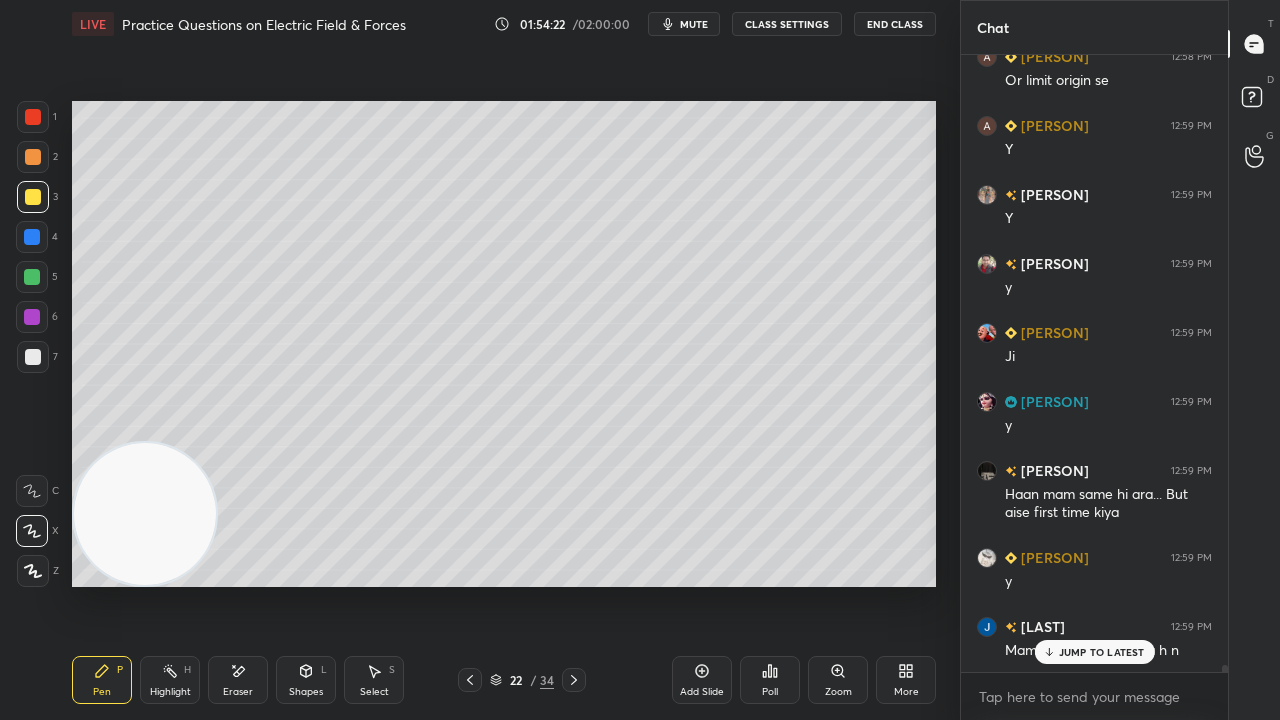 click on "Shapes L" at bounding box center [306, 680] 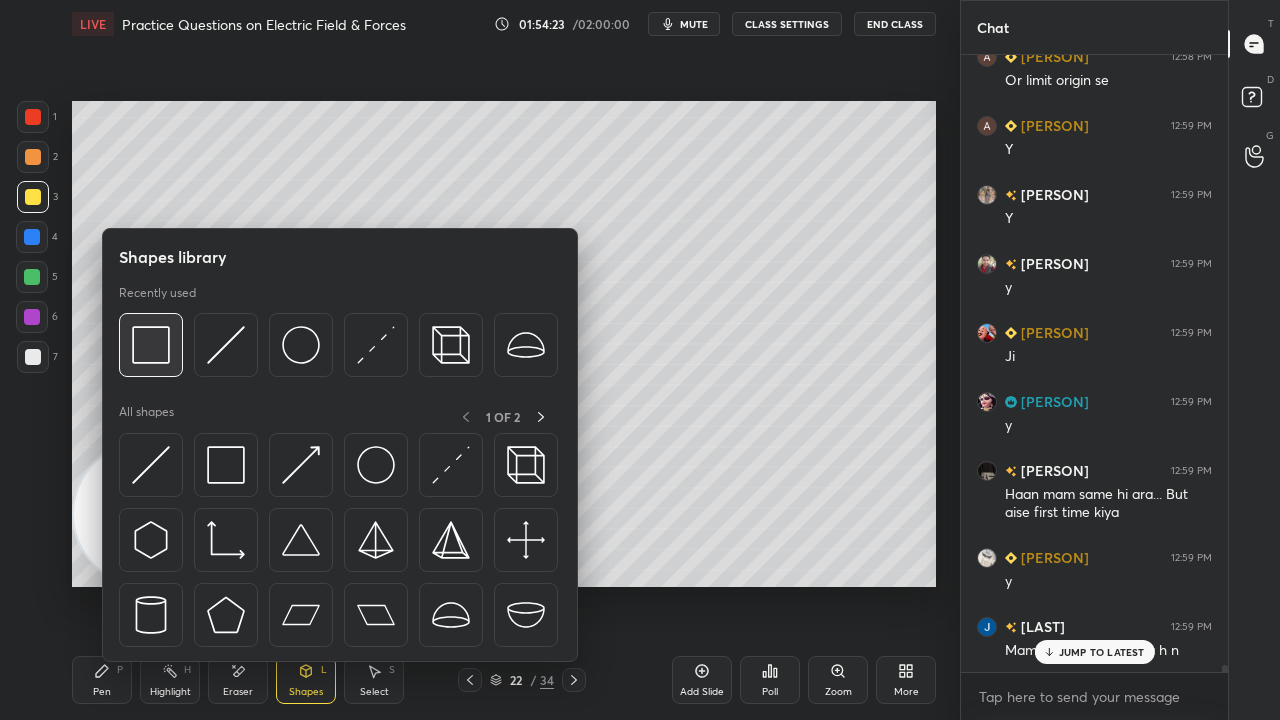click at bounding box center [151, 345] 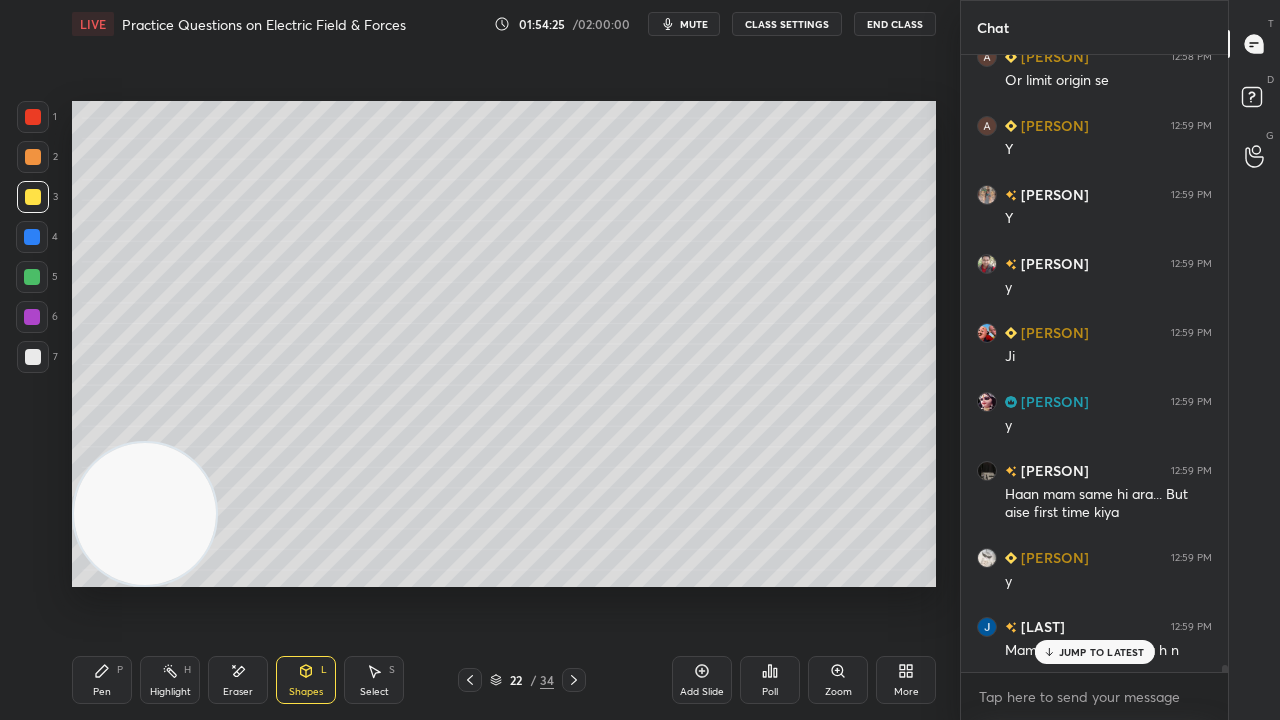 click on "Shapes" at bounding box center [306, 692] 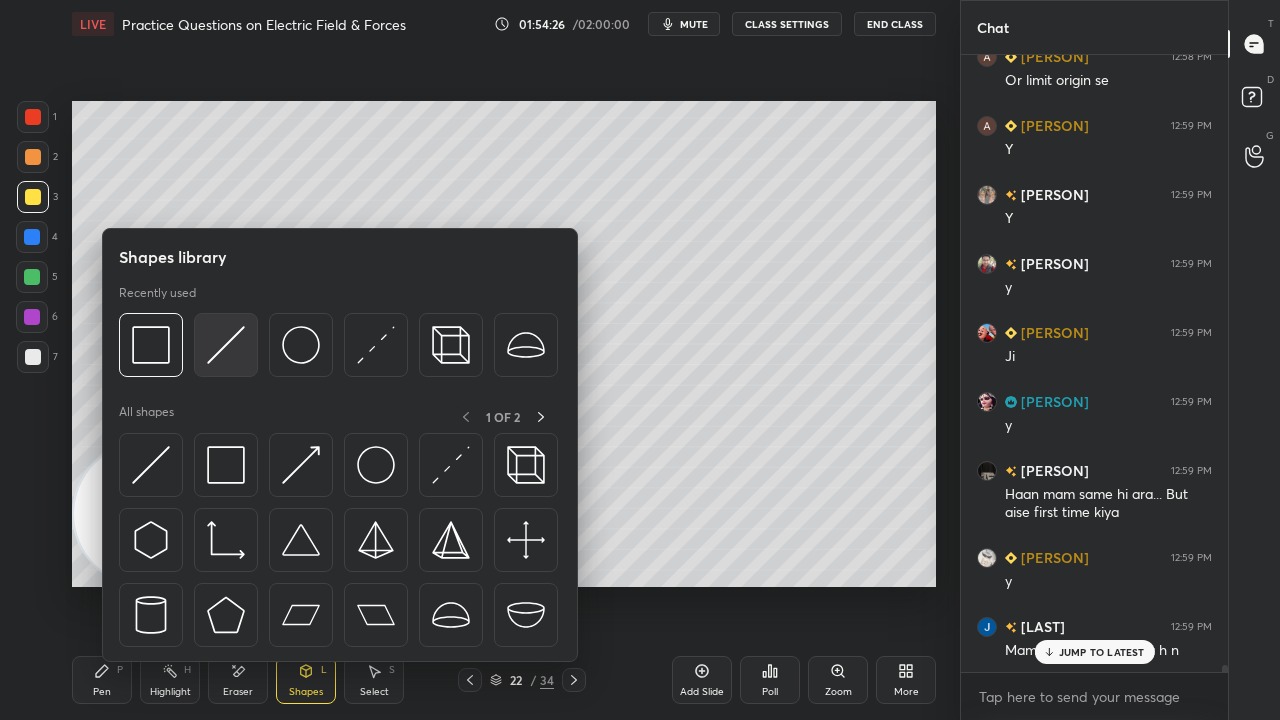 click at bounding box center [226, 345] 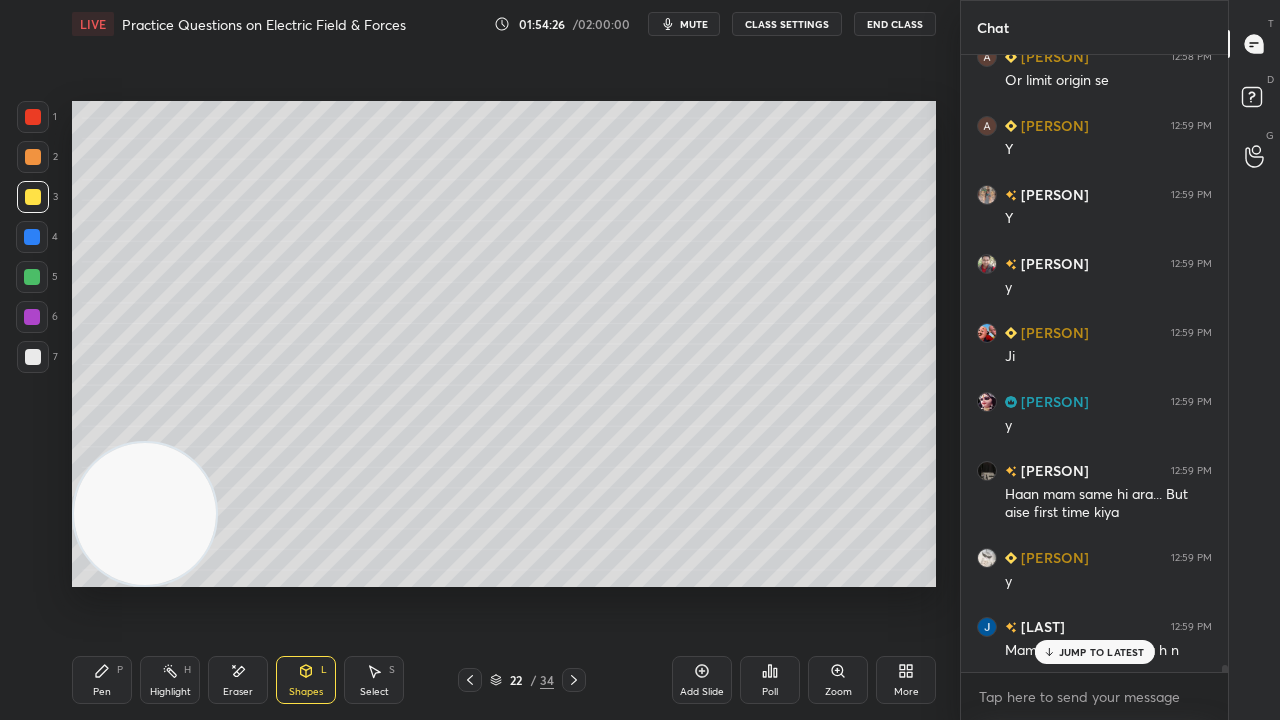 drag, startPoint x: 18, startPoint y: 352, endPoint x: 39, endPoint y: 354, distance: 21.095022 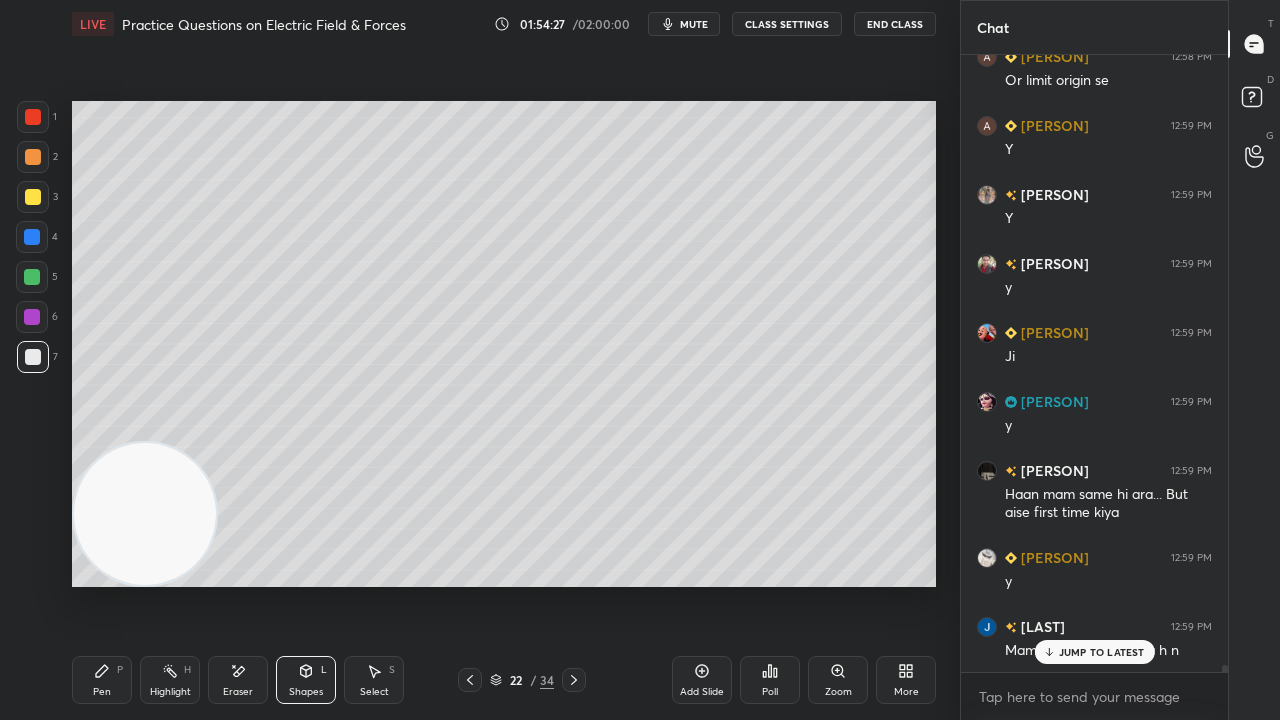 drag, startPoint x: 31, startPoint y: 362, endPoint x: 66, endPoint y: 352, distance: 36.40055 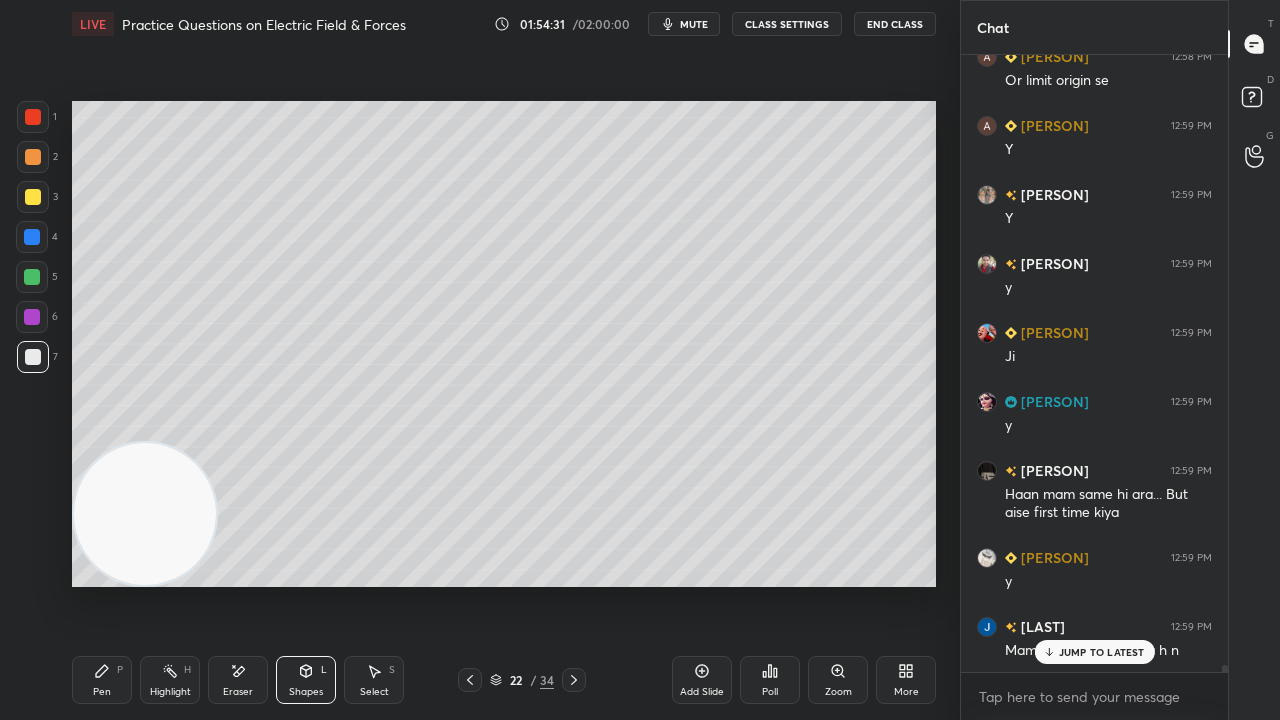 drag, startPoint x: 105, startPoint y: 682, endPoint x: 486, endPoint y: 664, distance: 381.42496 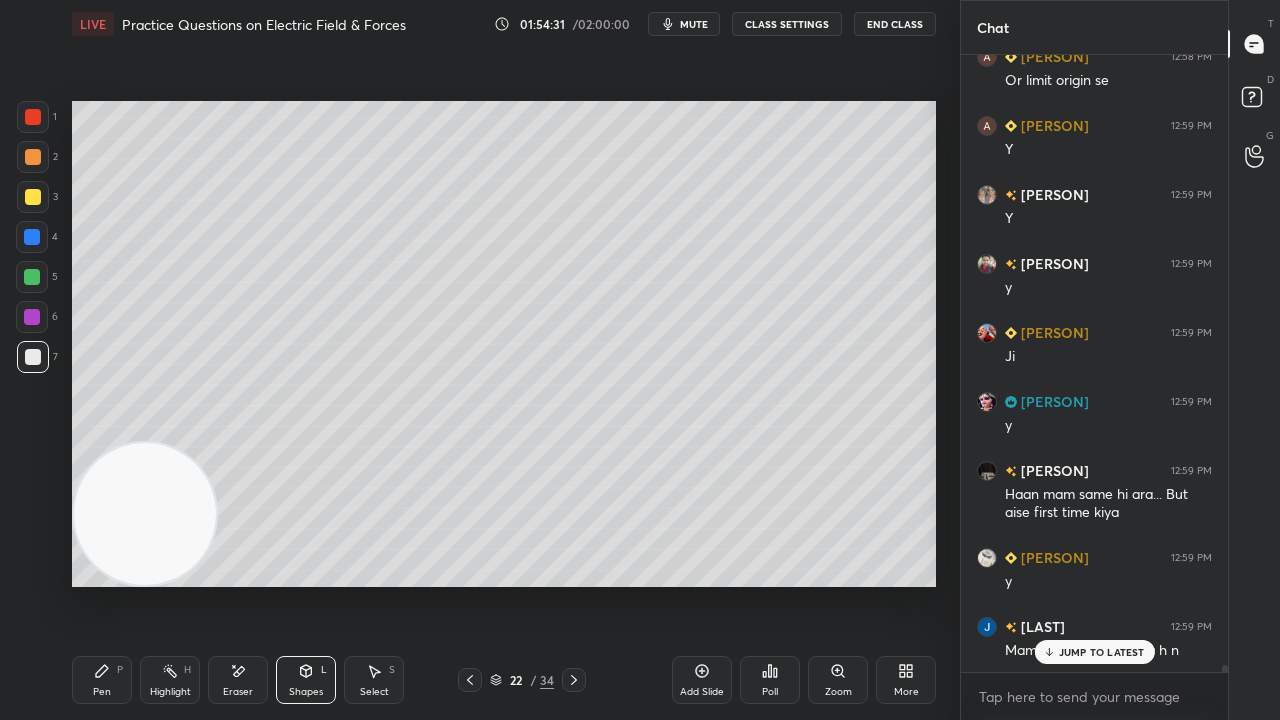 click on "Pen P" at bounding box center (102, 680) 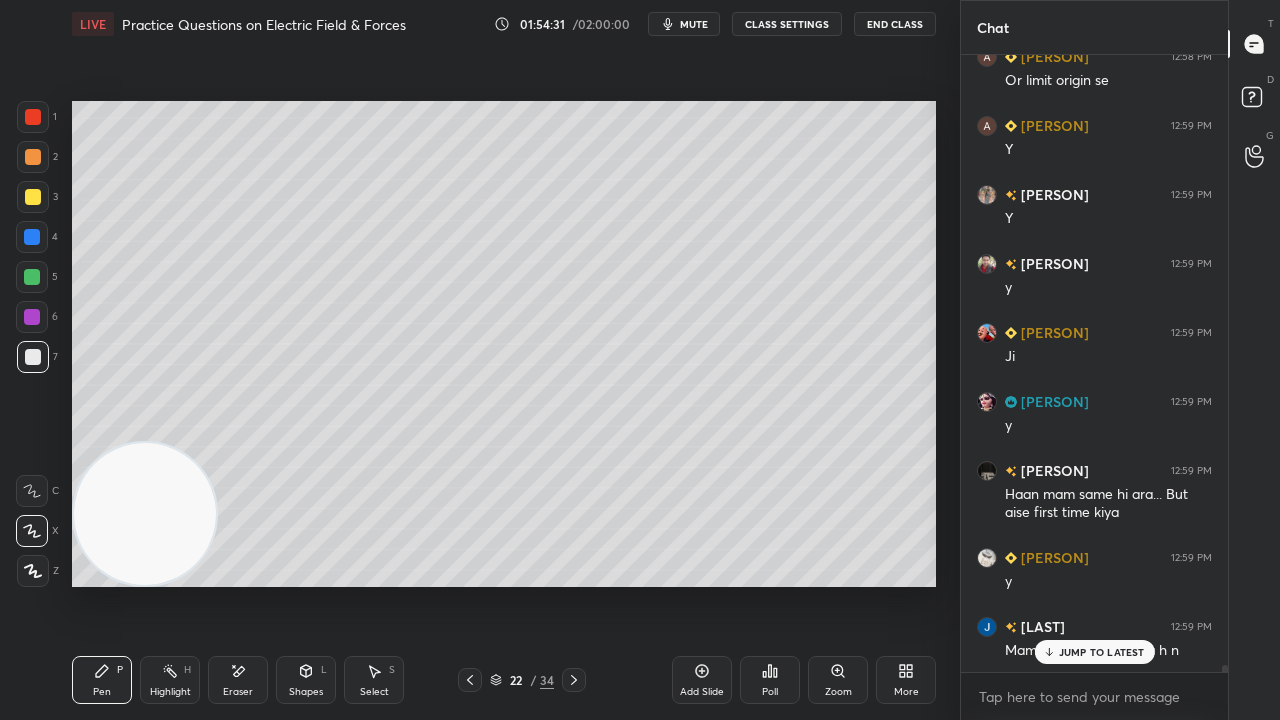 click on "JUMP TO LATEST" at bounding box center [1102, 652] 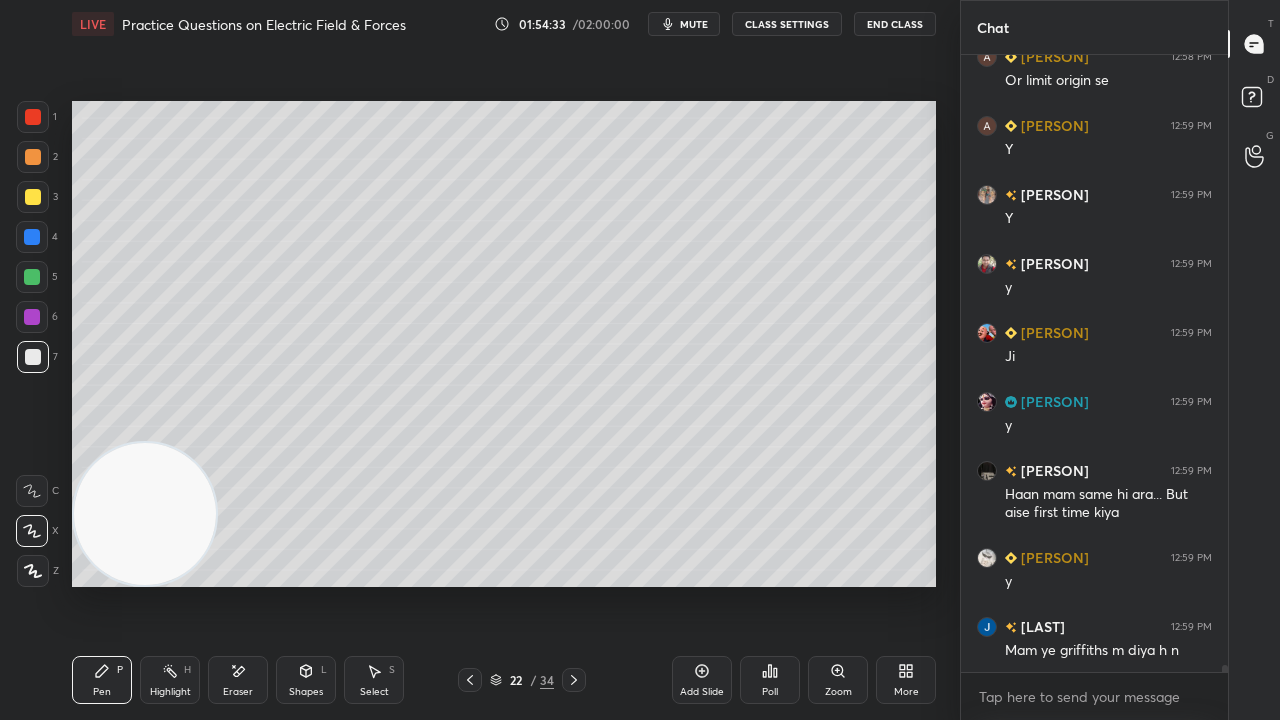 scroll, scrollTop: 56984, scrollLeft: 0, axis: vertical 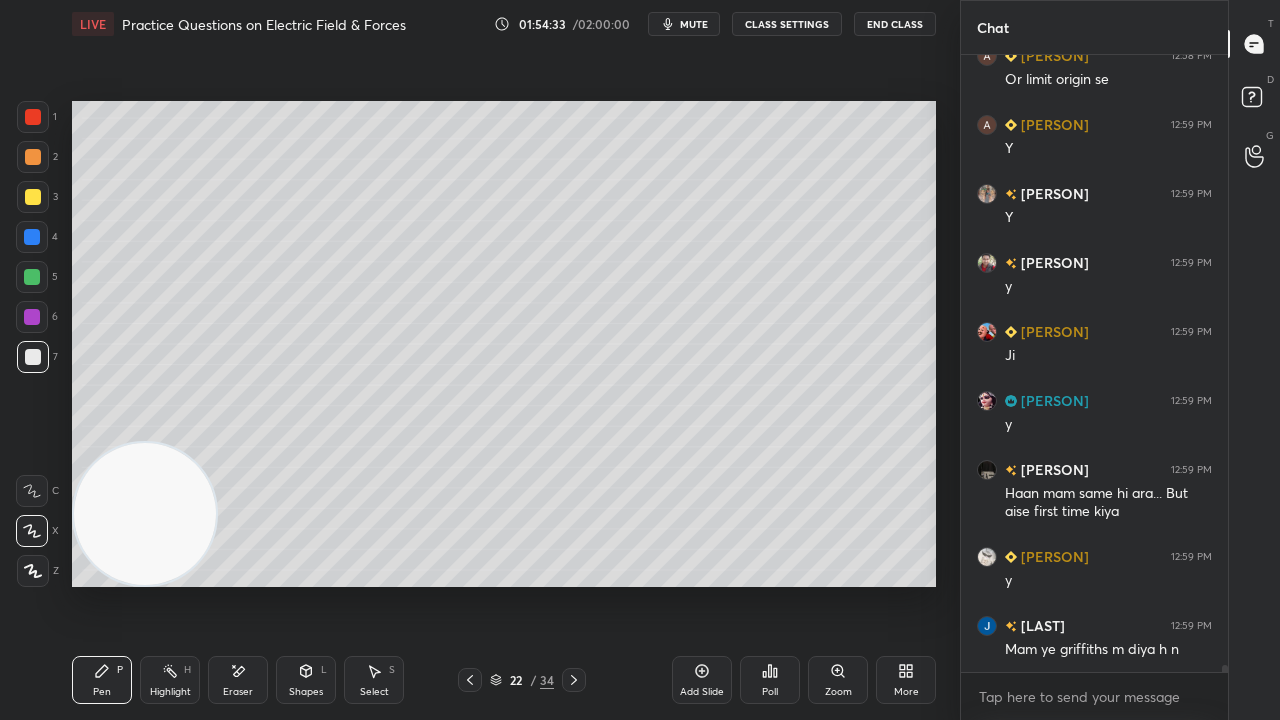 click on "mute" at bounding box center [694, 24] 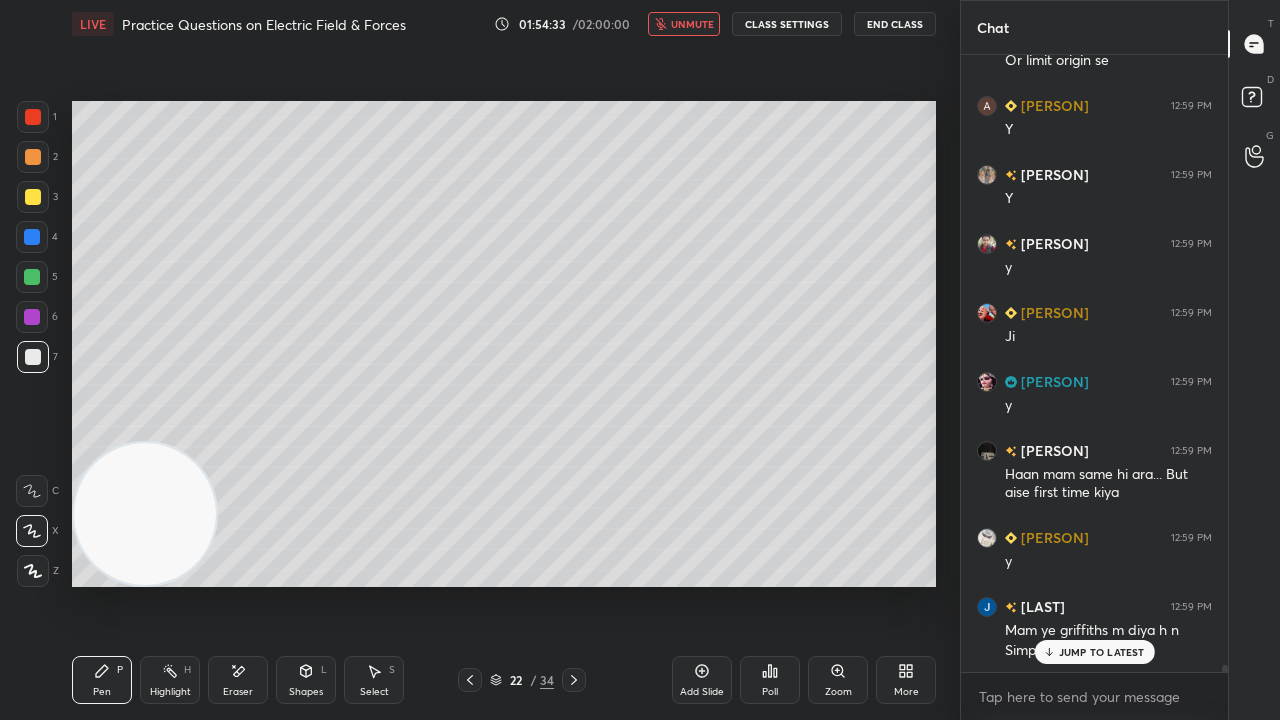 click on "unmute" at bounding box center (692, 24) 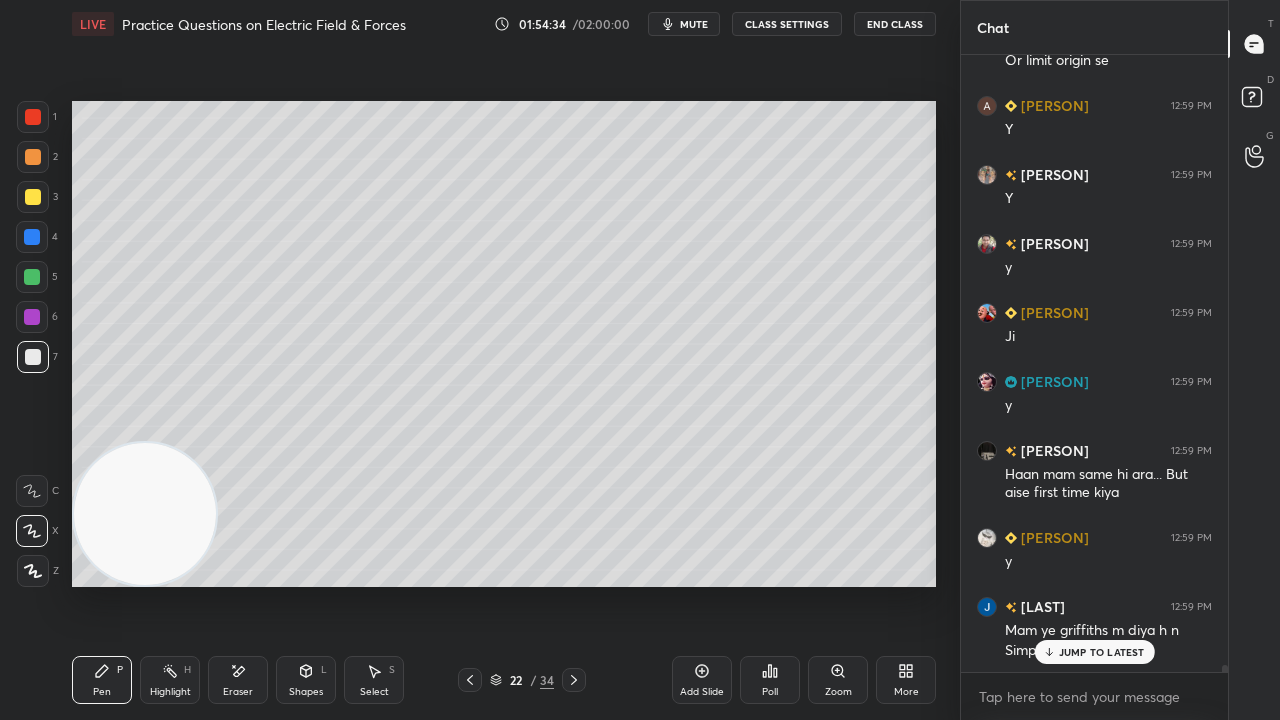 click on "JUMP TO LATEST" at bounding box center [1102, 652] 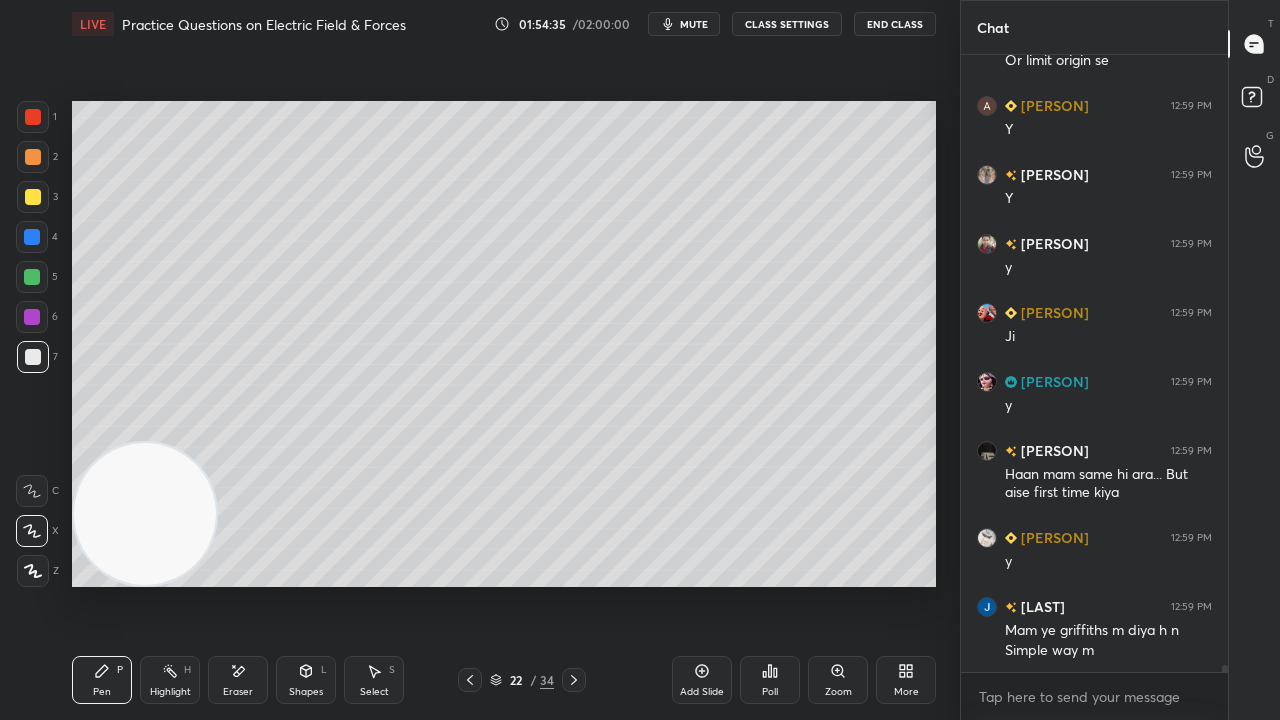 click on "mute" at bounding box center [694, 24] 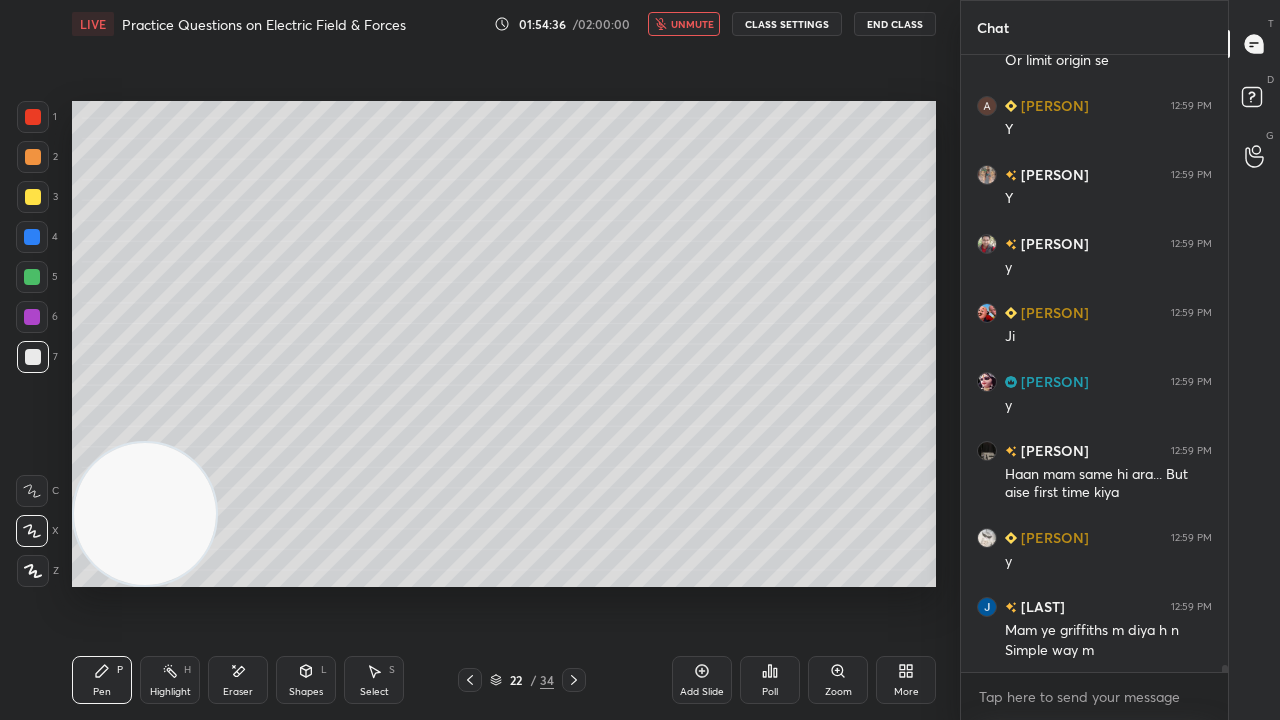 click on "unmute" at bounding box center [692, 24] 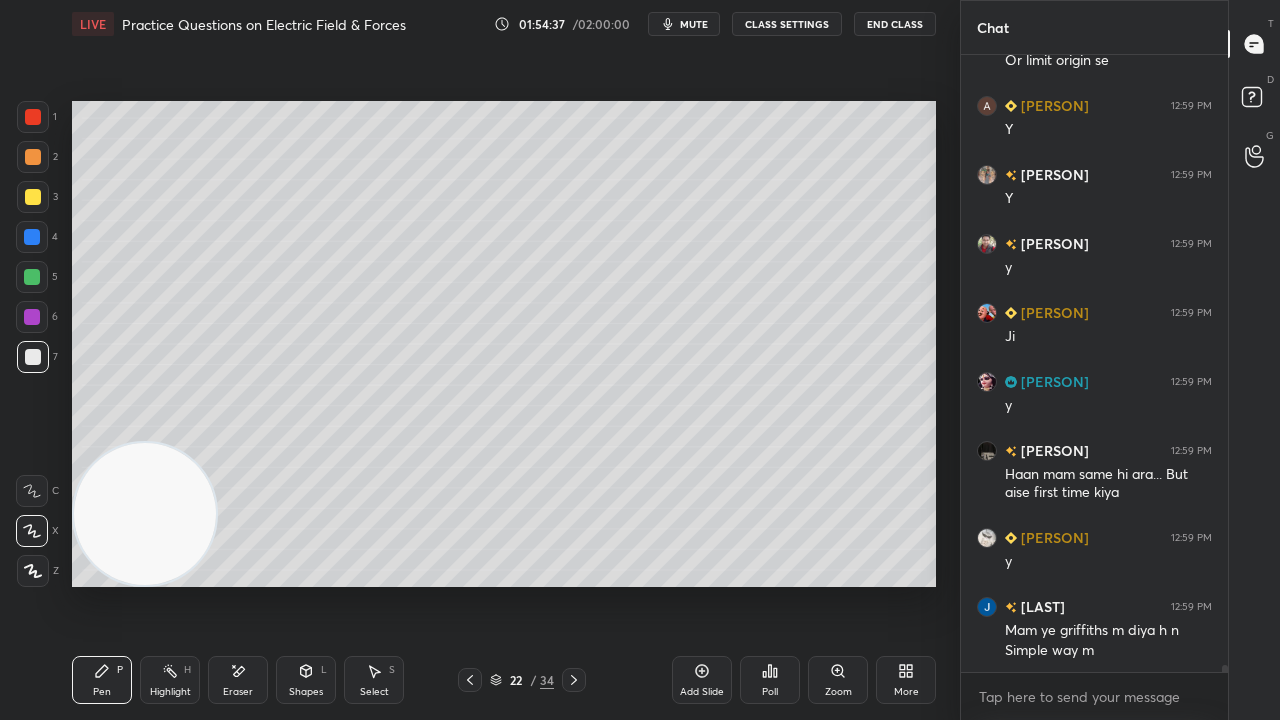 click on "mute" at bounding box center (694, 24) 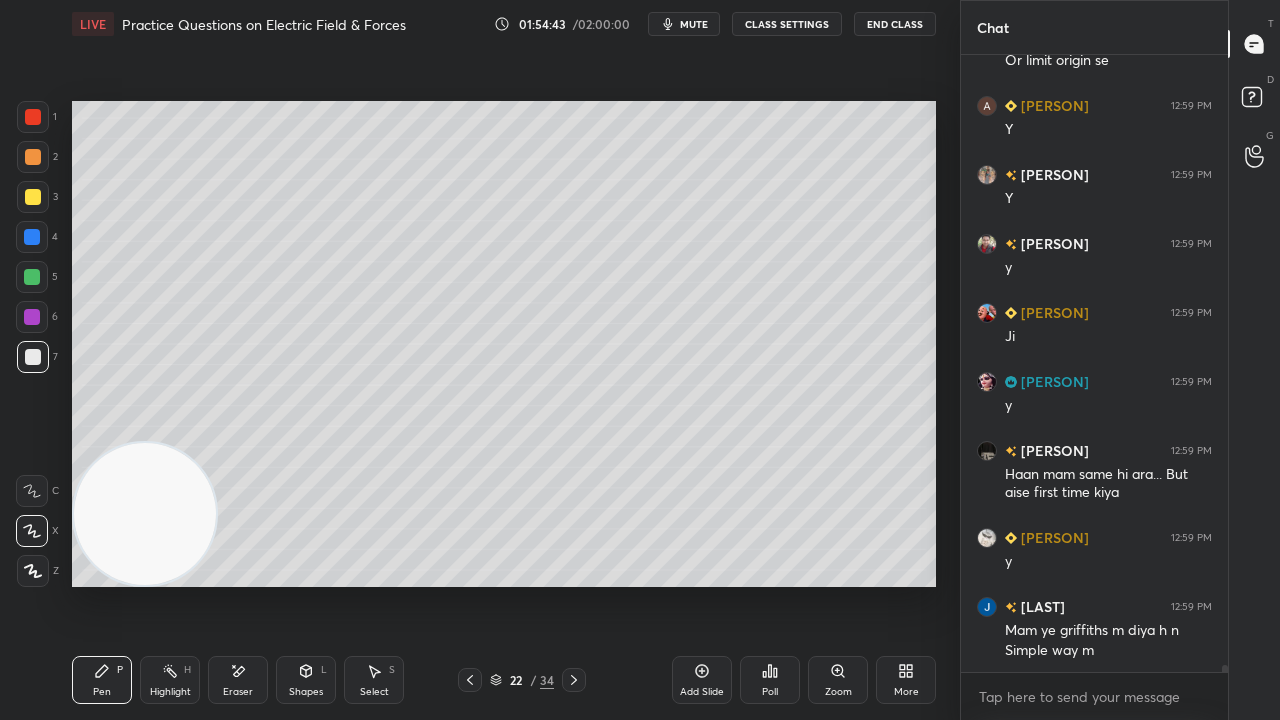 click on "mute" at bounding box center (694, 24) 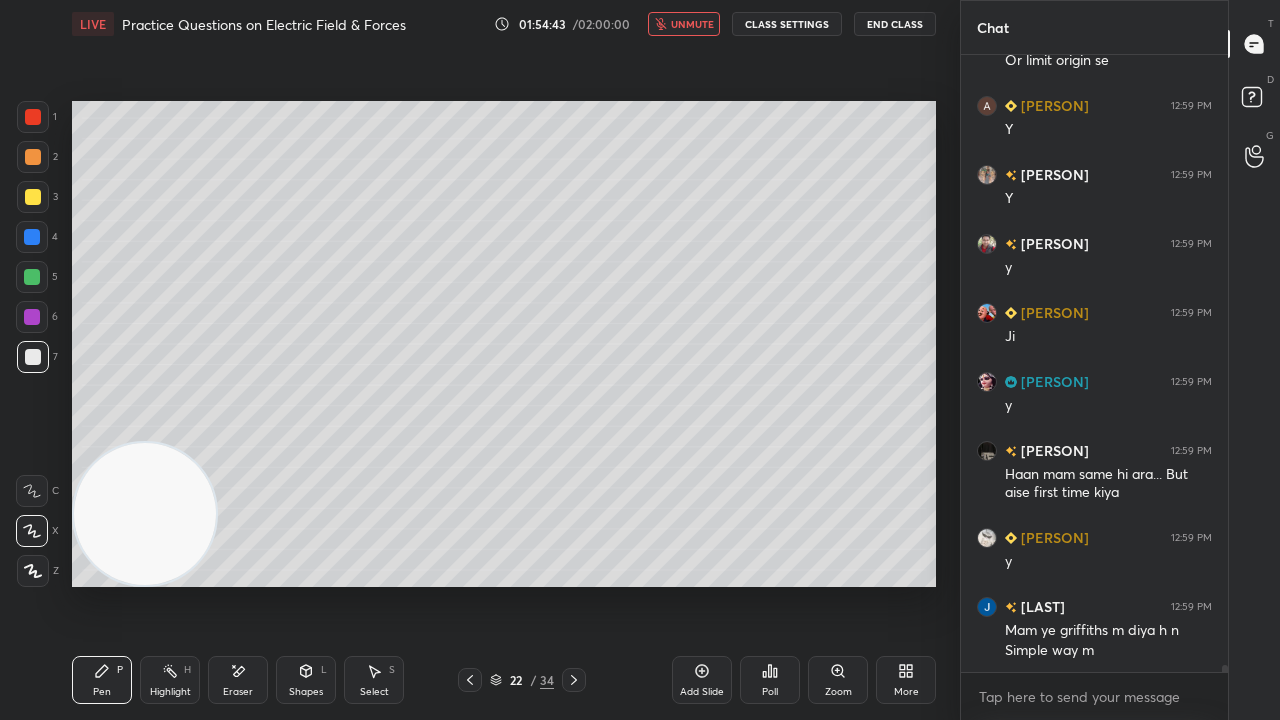 click on "unmute" at bounding box center [692, 24] 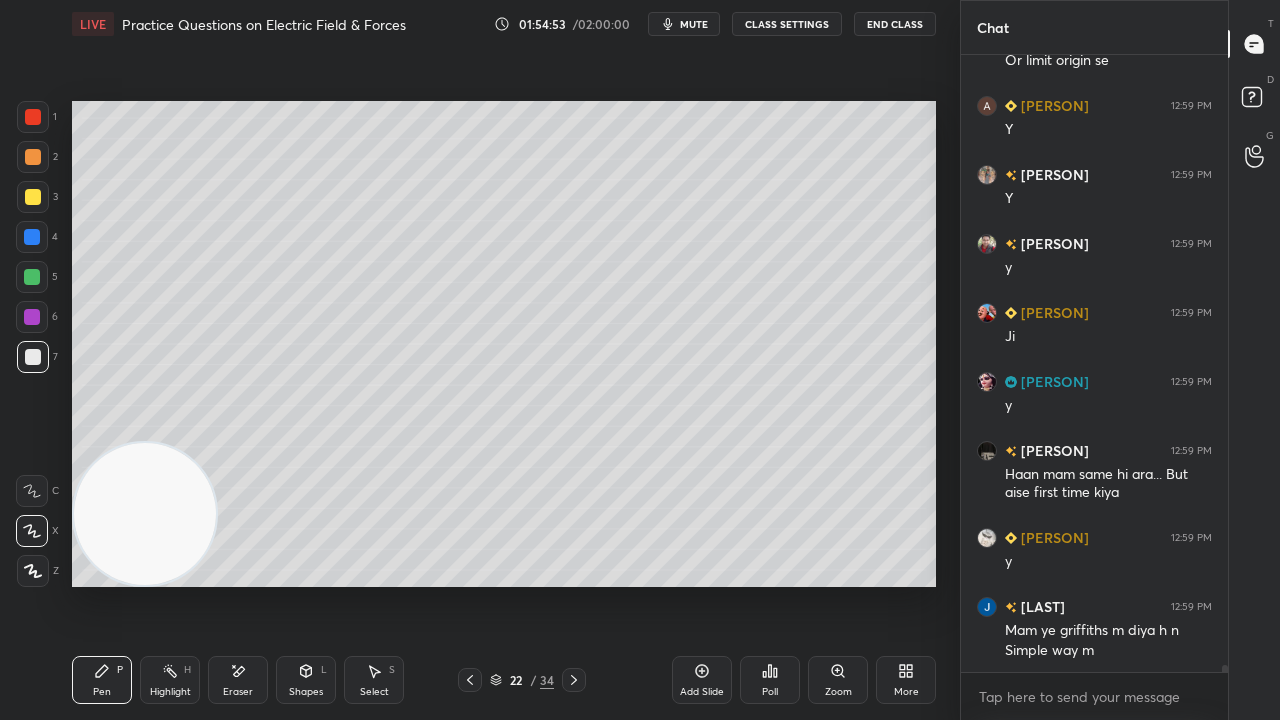 click on "mute" at bounding box center [694, 24] 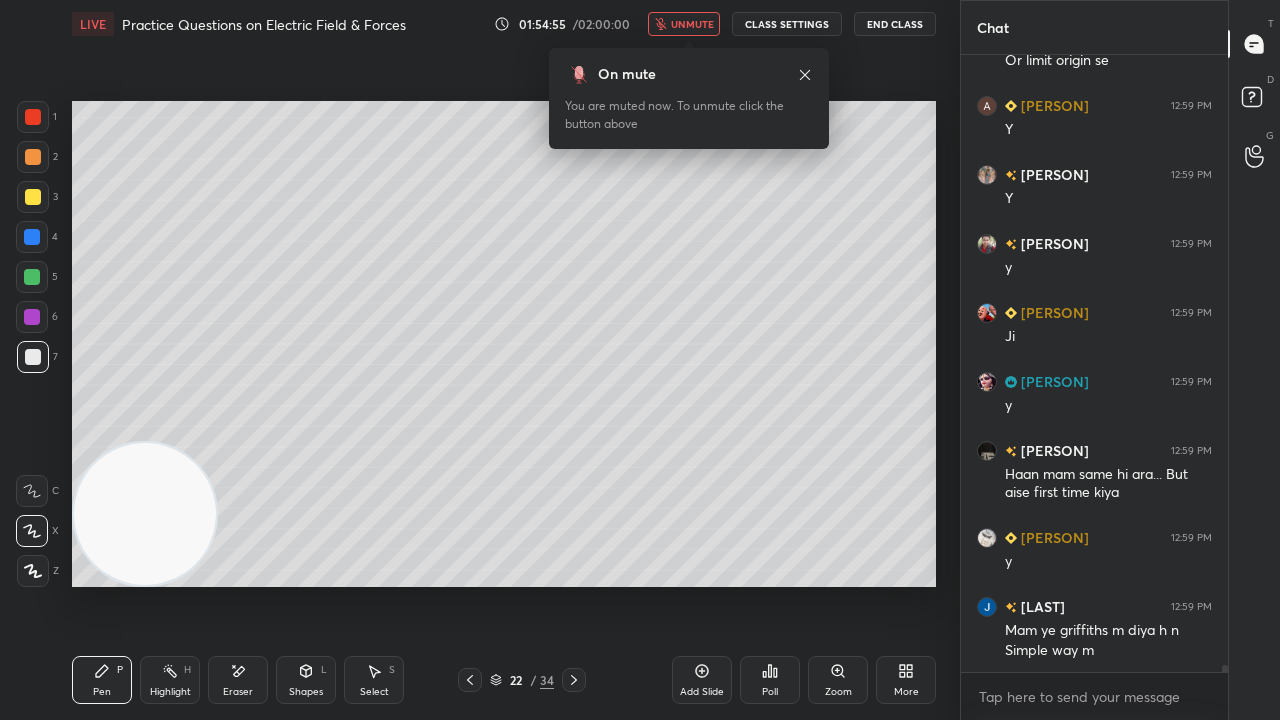 click on "unmute" at bounding box center [692, 24] 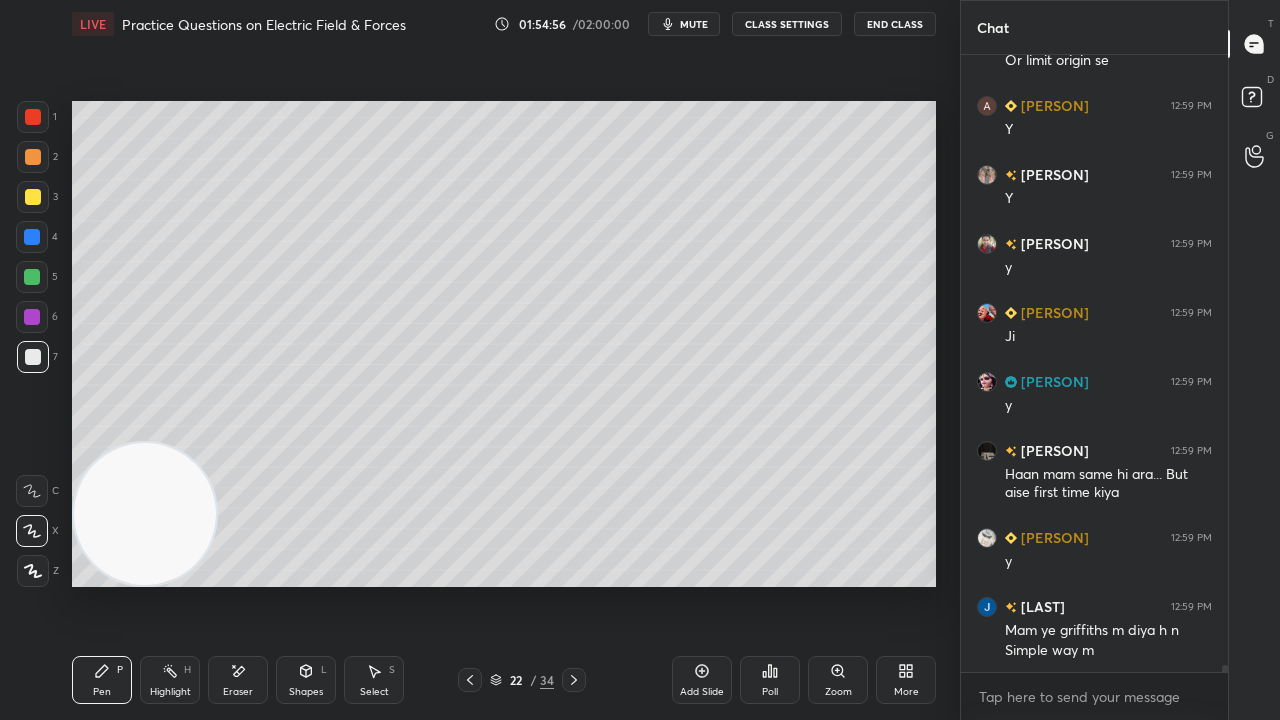 click on "mute" at bounding box center (694, 24) 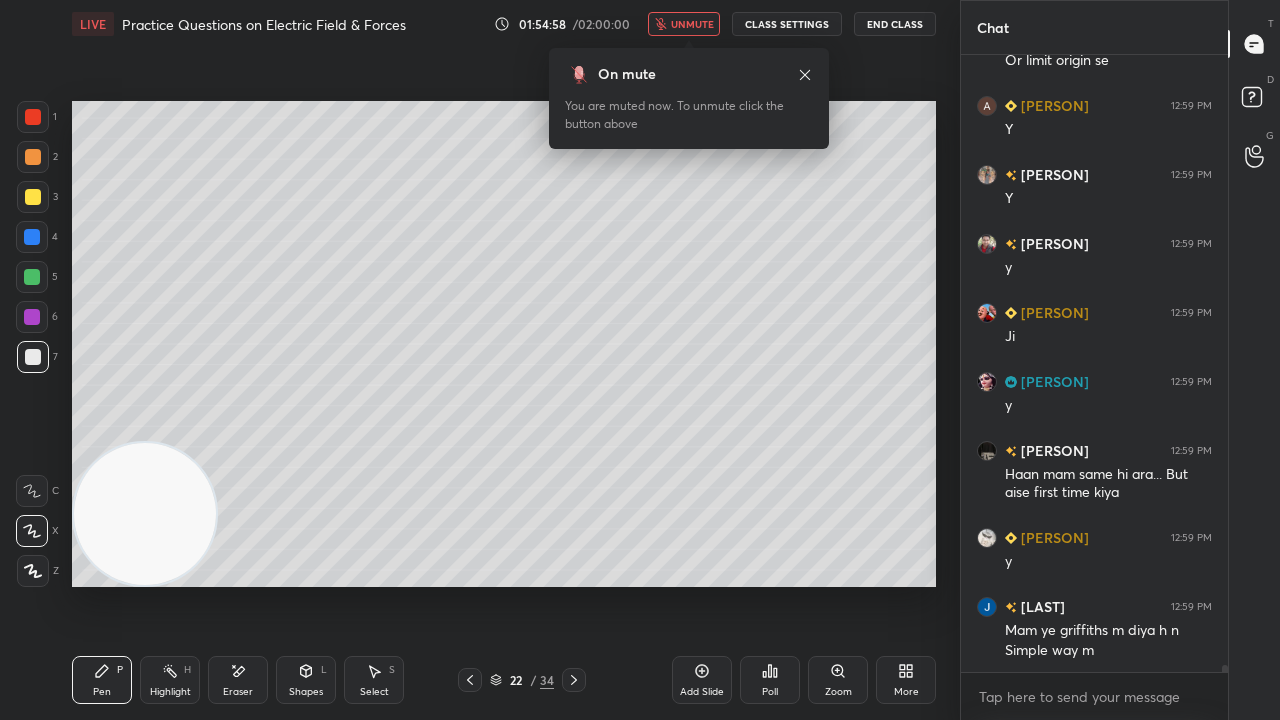 drag, startPoint x: 704, startPoint y: 22, endPoint x: 642, endPoint y: 96, distance: 96.540146 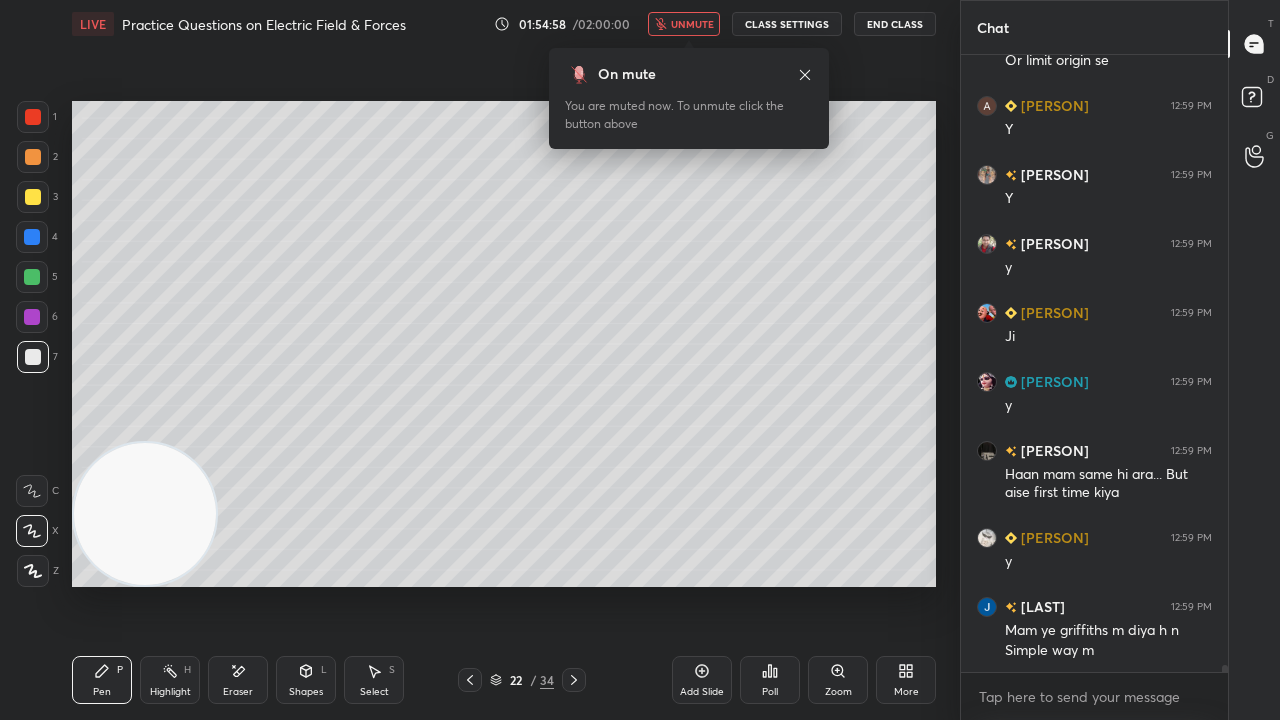 click on "unmute" at bounding box center [692, 24] 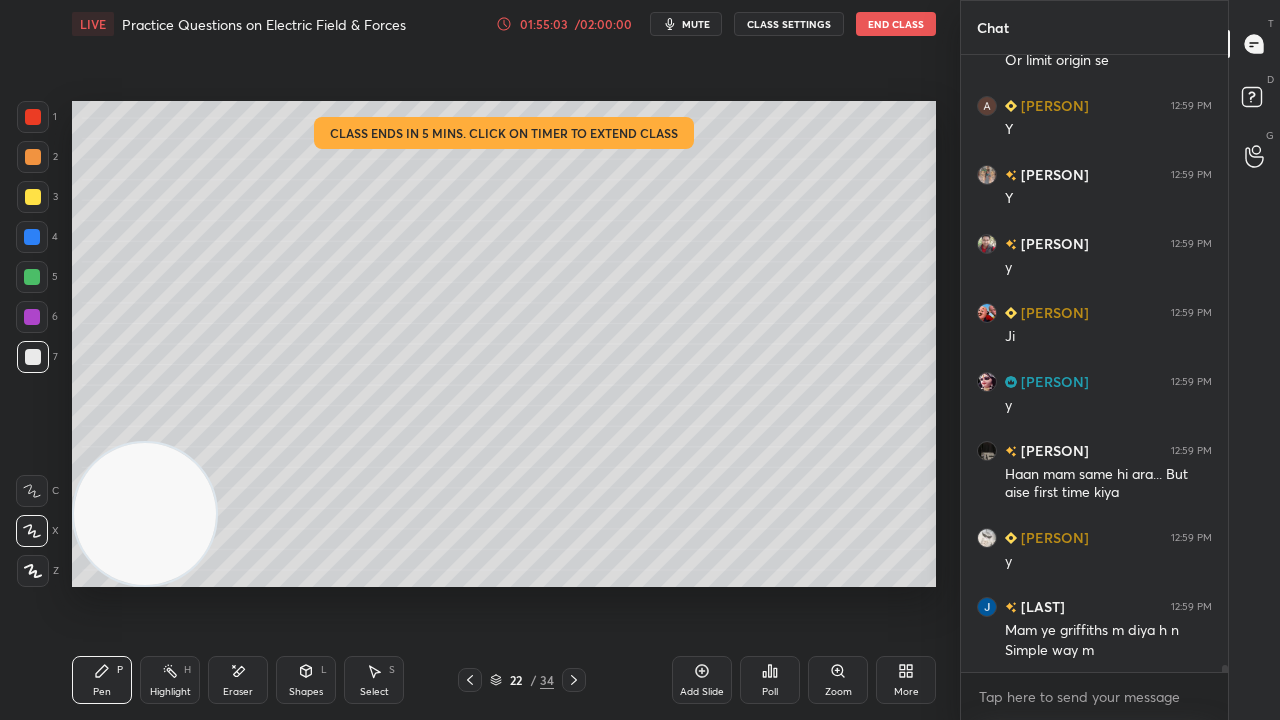 click on "mute" at bounding box center [696, 24] 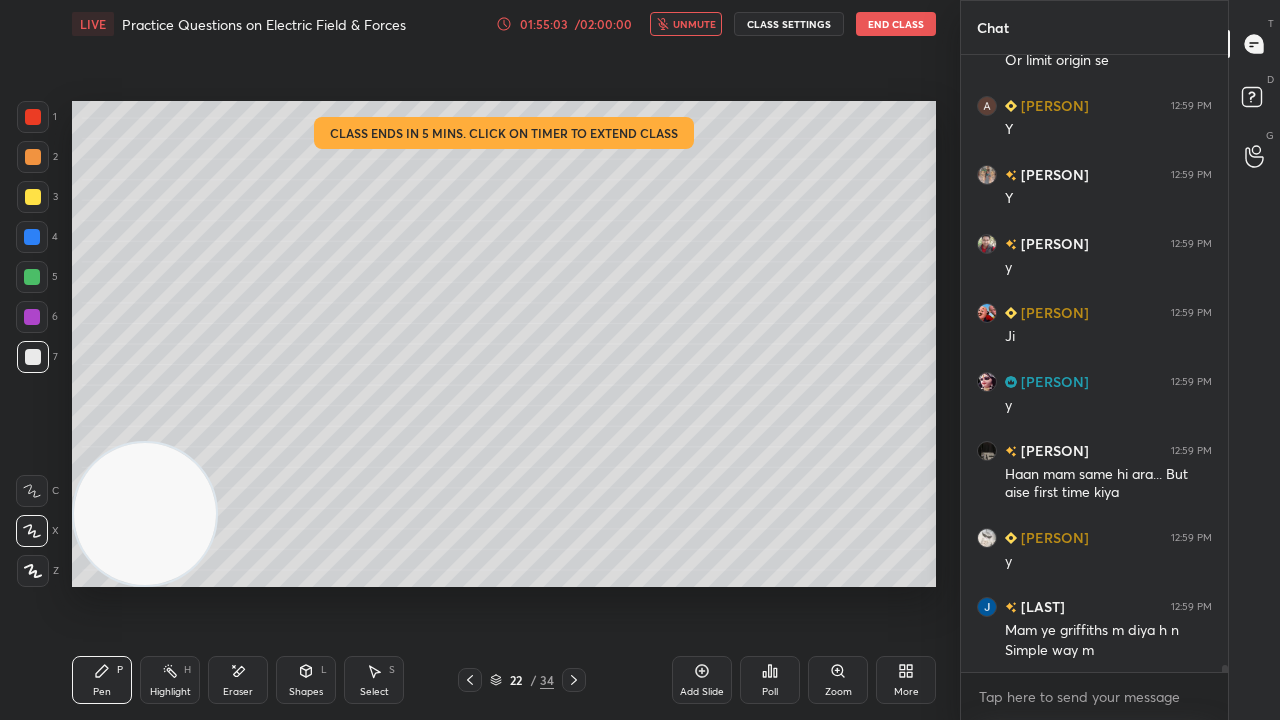 click on "unmute" at bounding box center (694, 24) 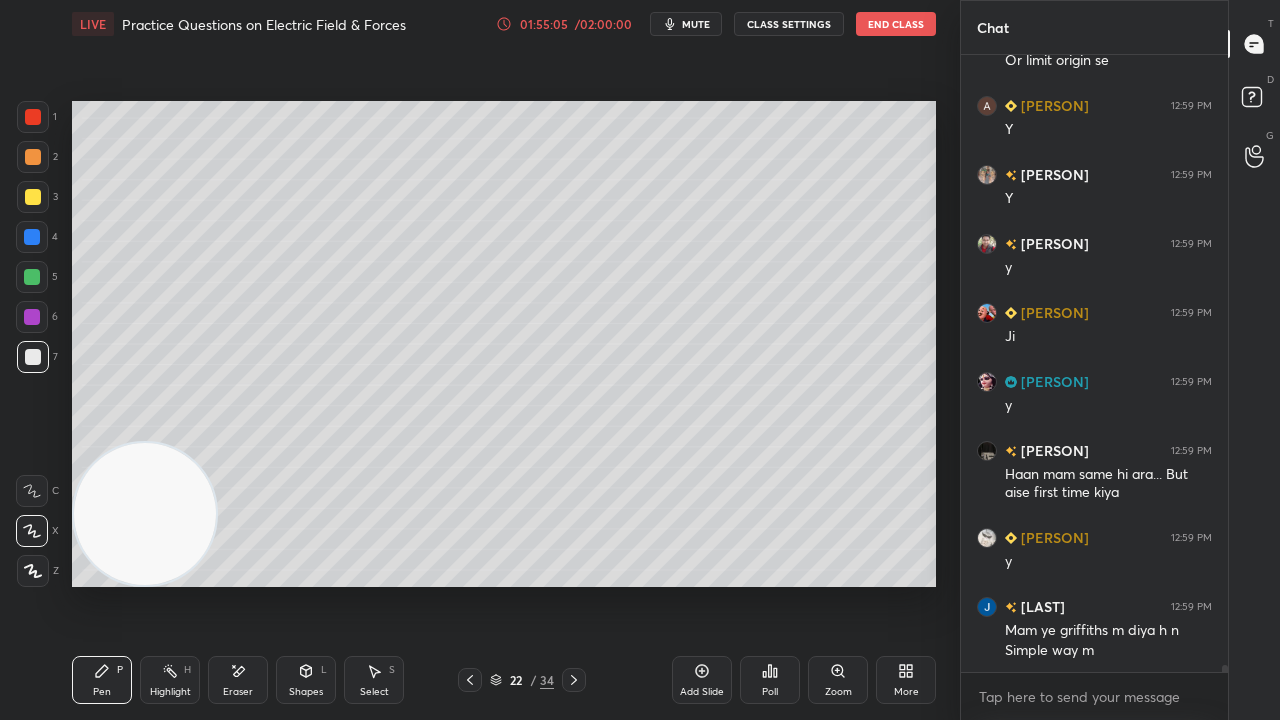 click 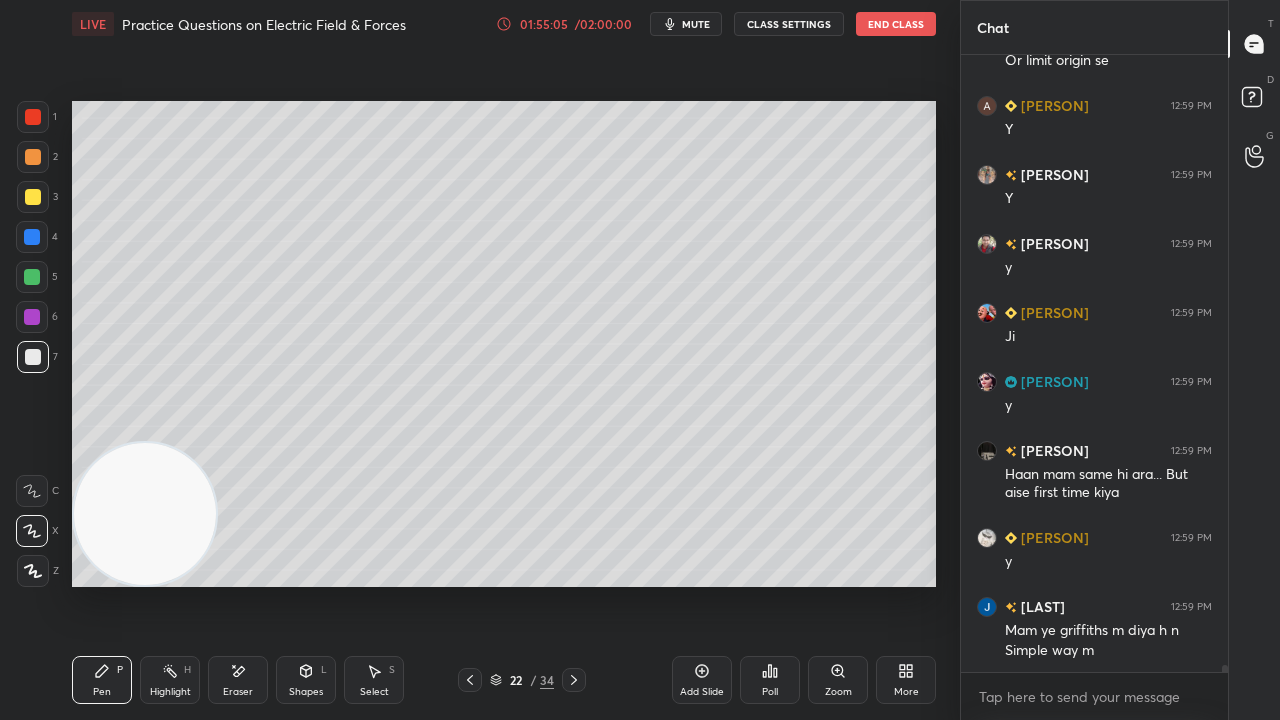 click on "mute" at bounding box center [686, 24] 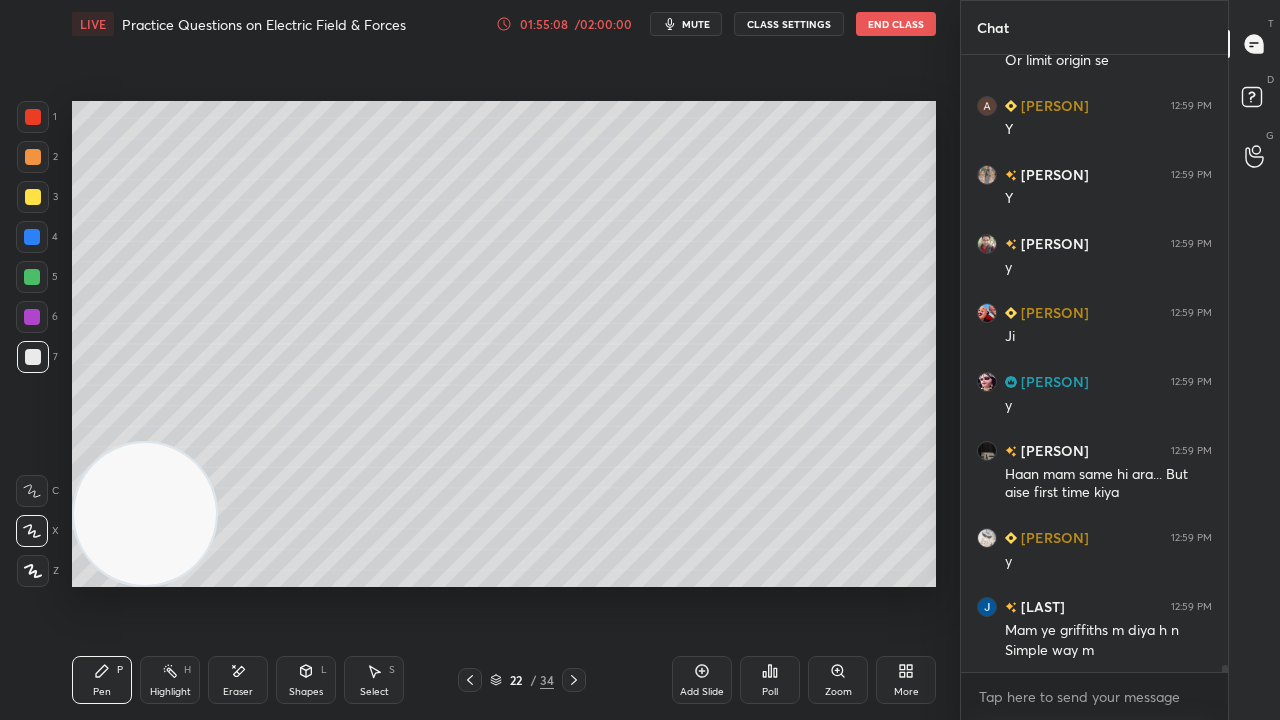 click on "mute" at bounding box center (696, 24) 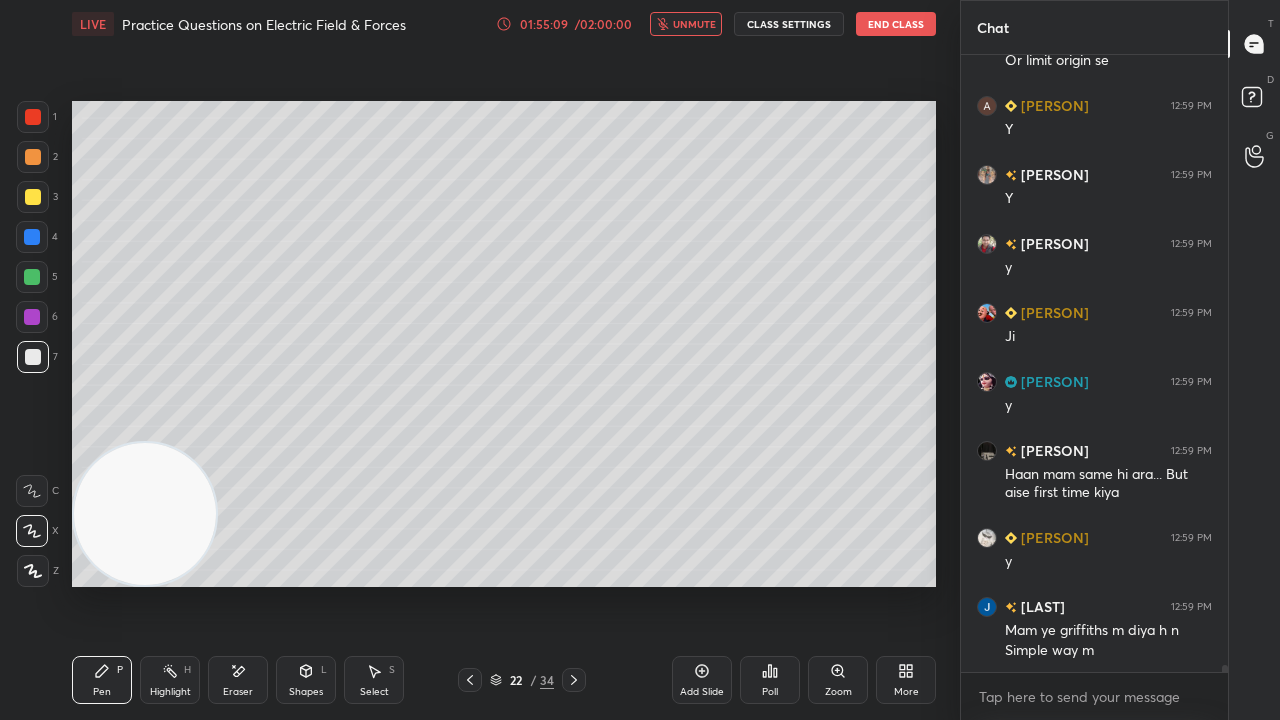 click on "unmute" at bounding box center (694, 24) 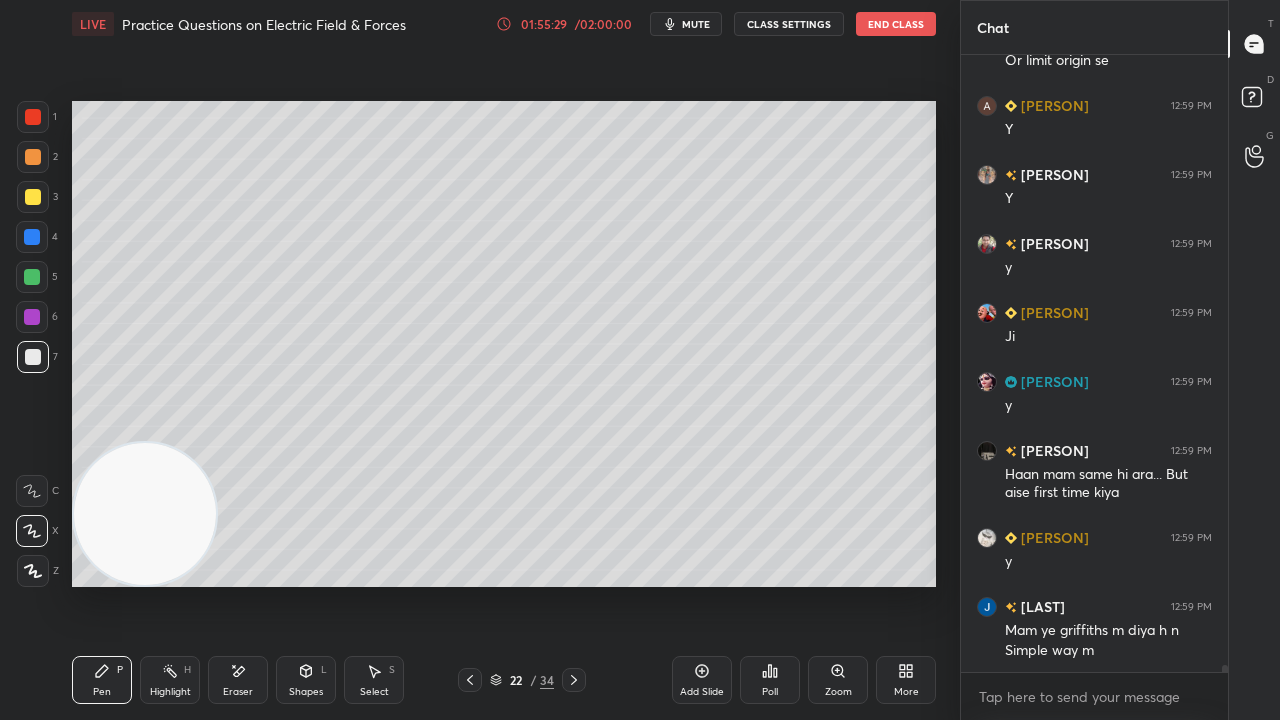 click at bounding box center (33, 157) 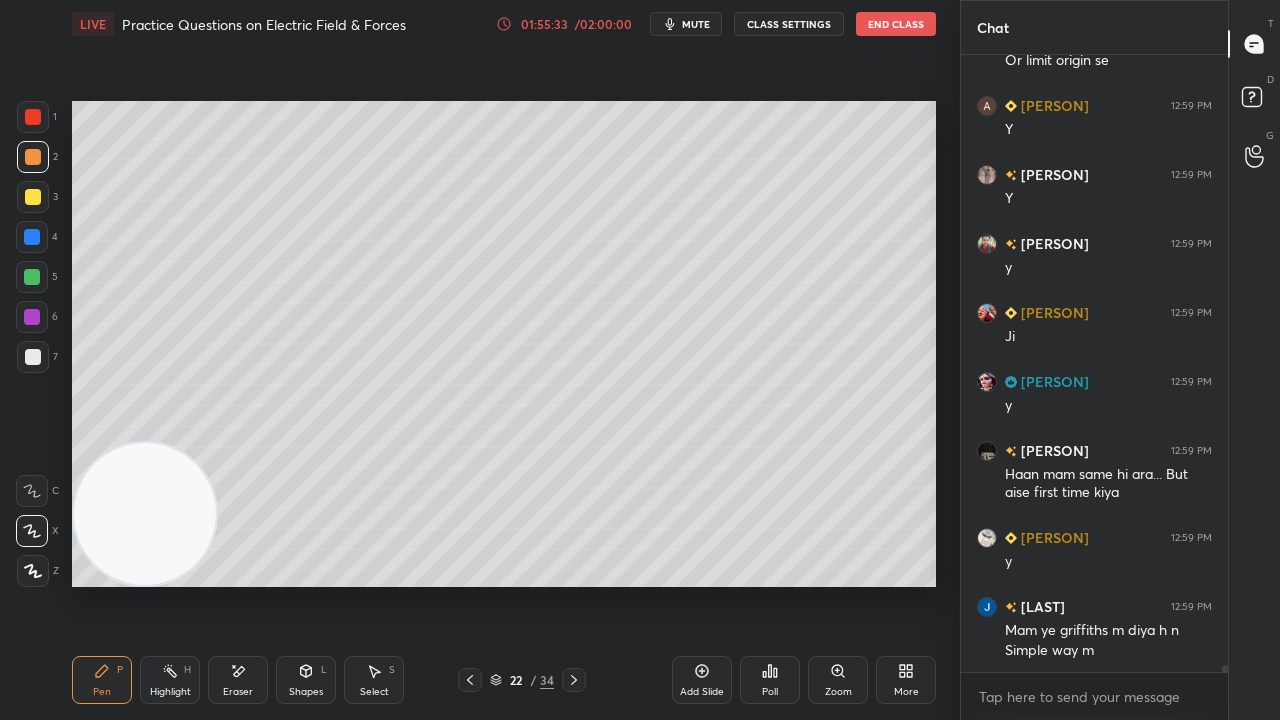 click on "mute" at bounding box center [696, 24] 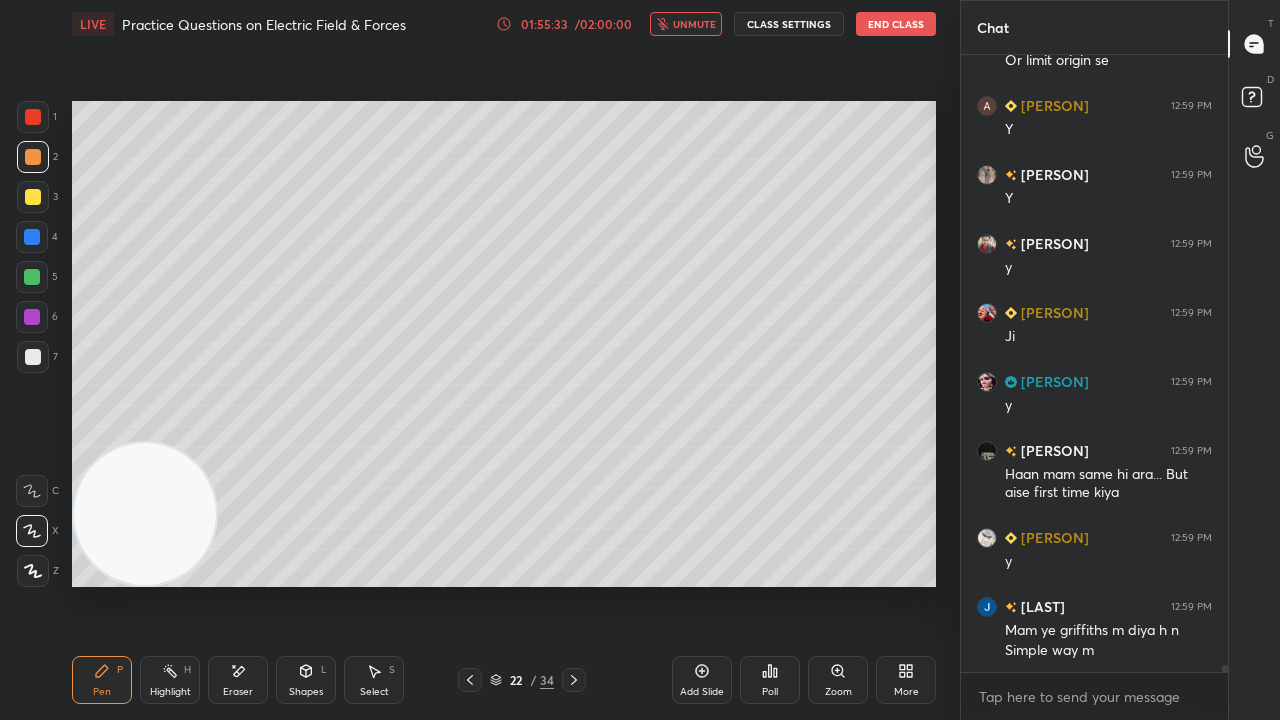 click on "unmute" at bounding box center (694, 24) 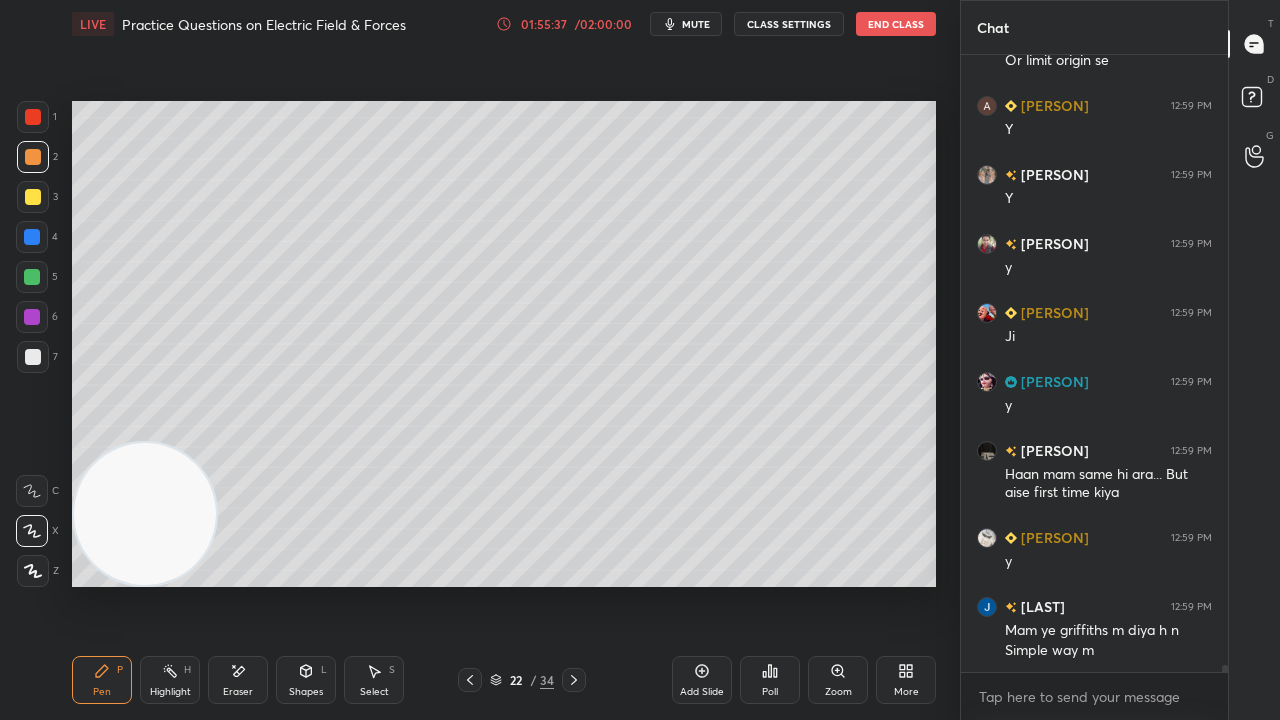 scroll, scrollTop: 57054, scrollLeft: 0, axis: vertical 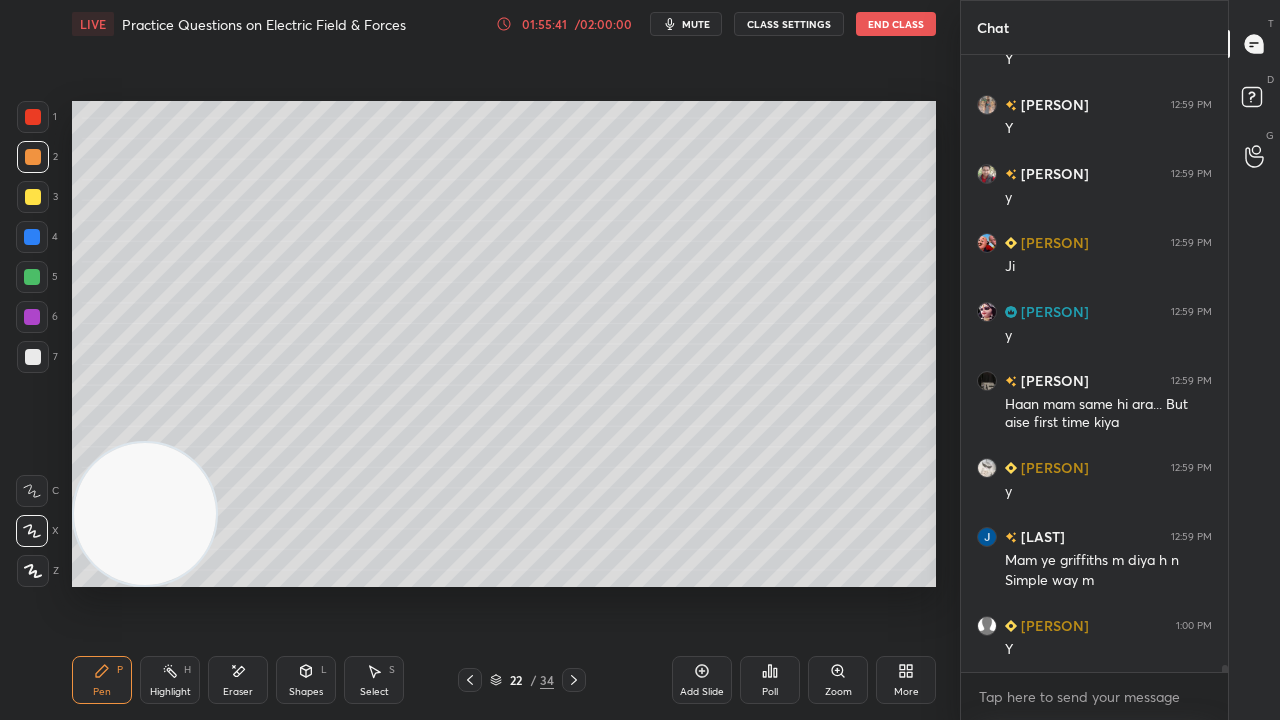click on "mute" at bounding box center (696, 24) 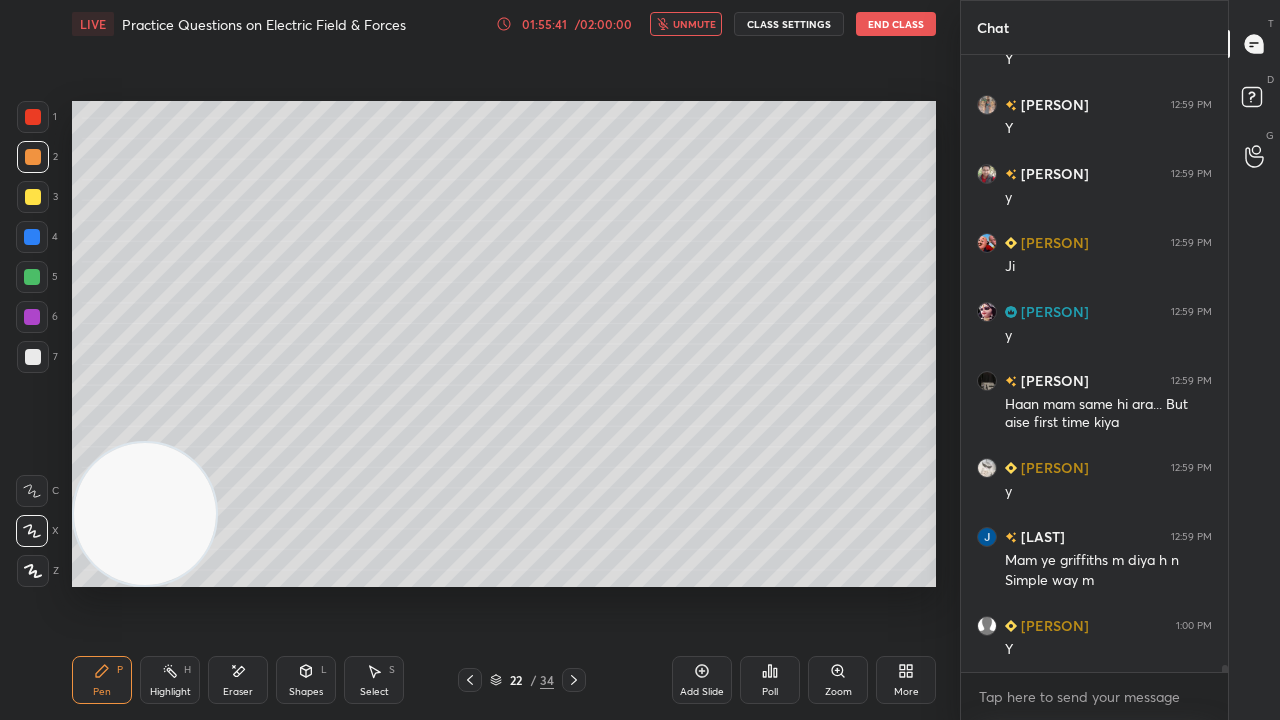 click on "unmute" at bounding box center [694, 24] 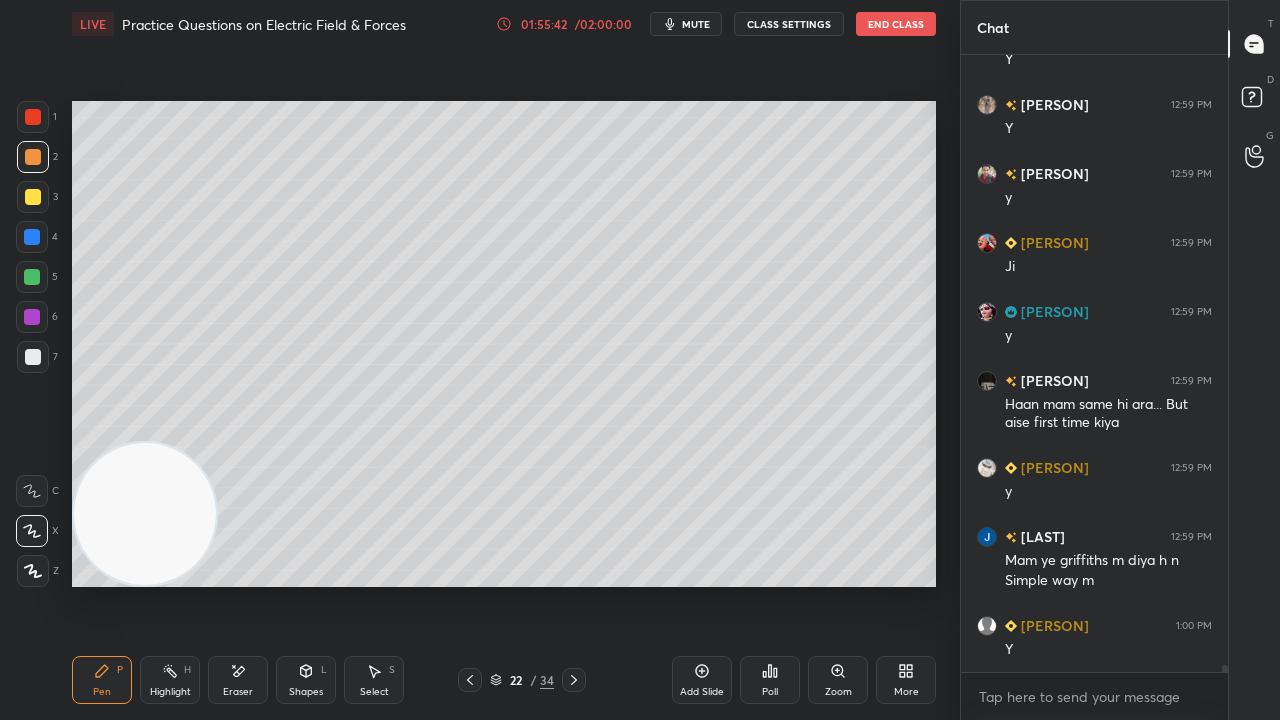 click at bounding box center [33, 357] 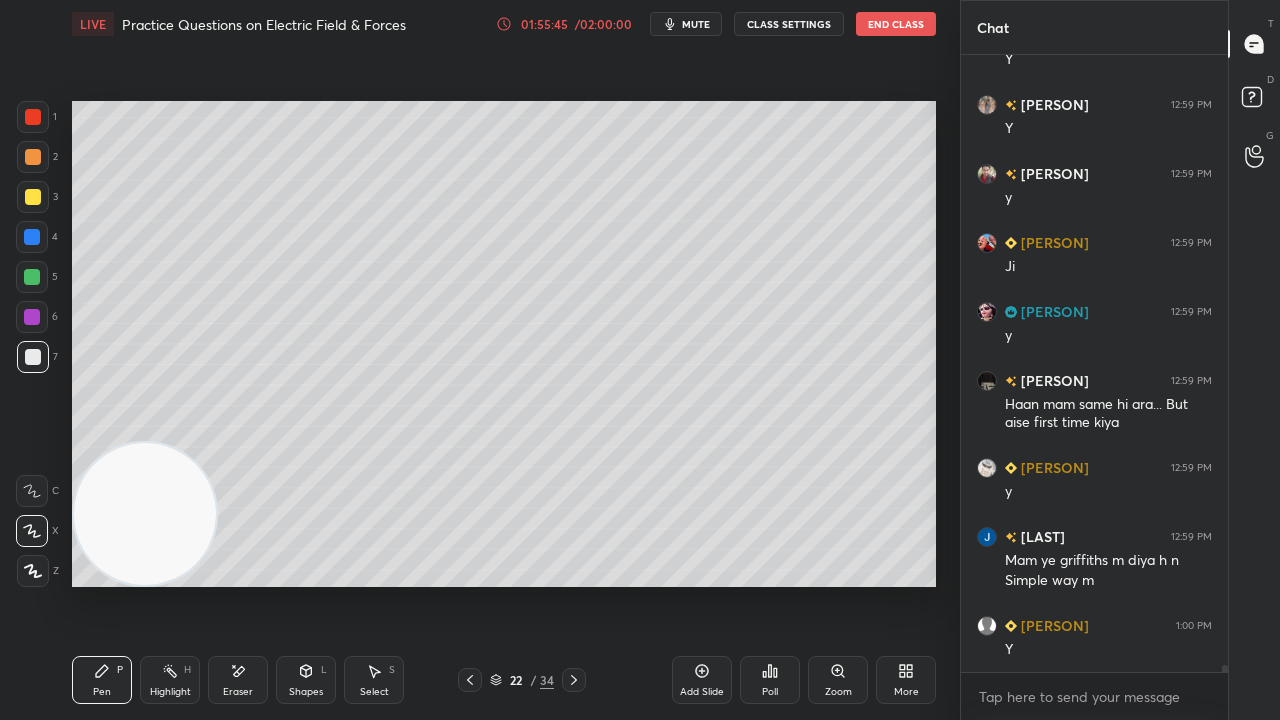 click on "mute" at bounding box center [696, 24] 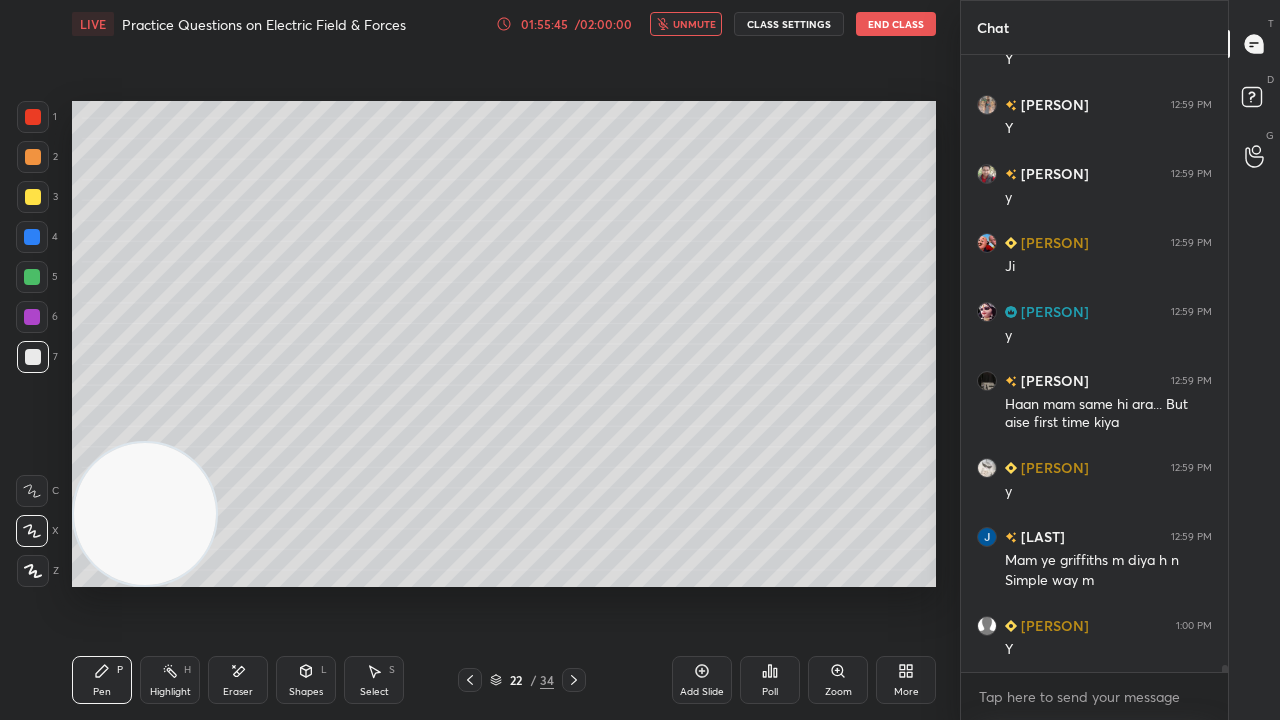 click on "unmute" at bounding box center [686, 24] 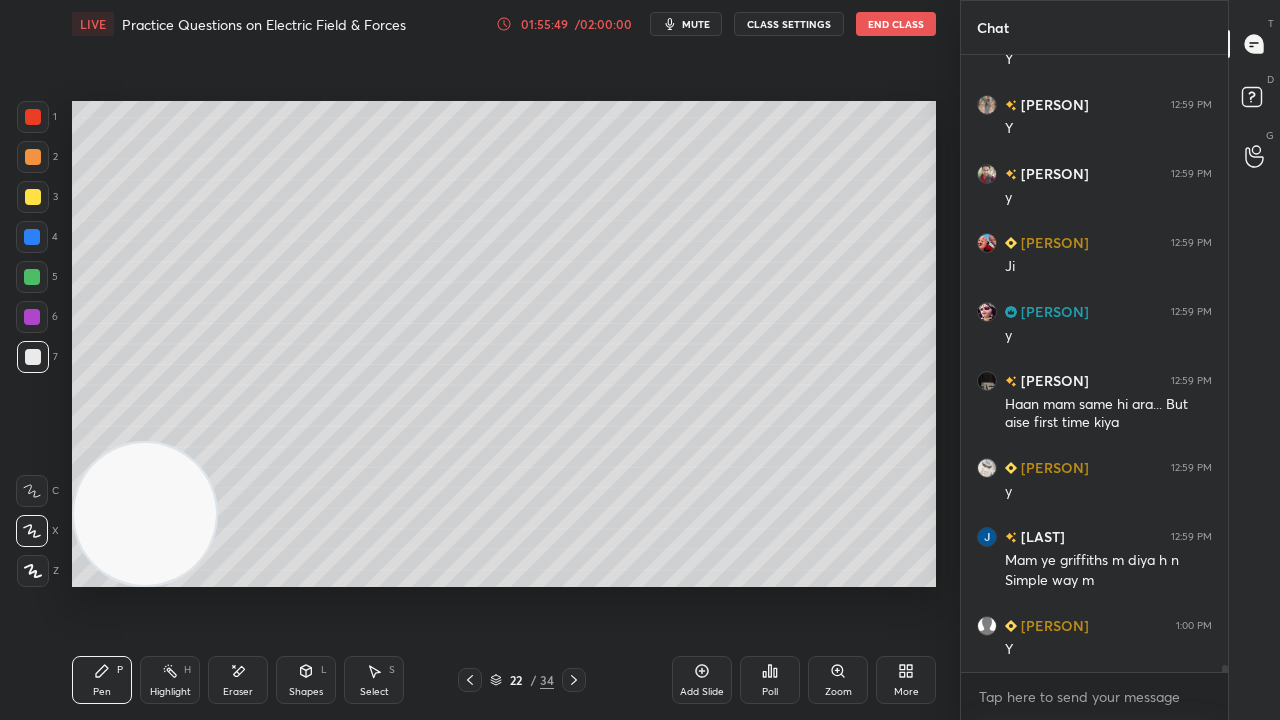 click on "mute" at bounding box center (696, 24) 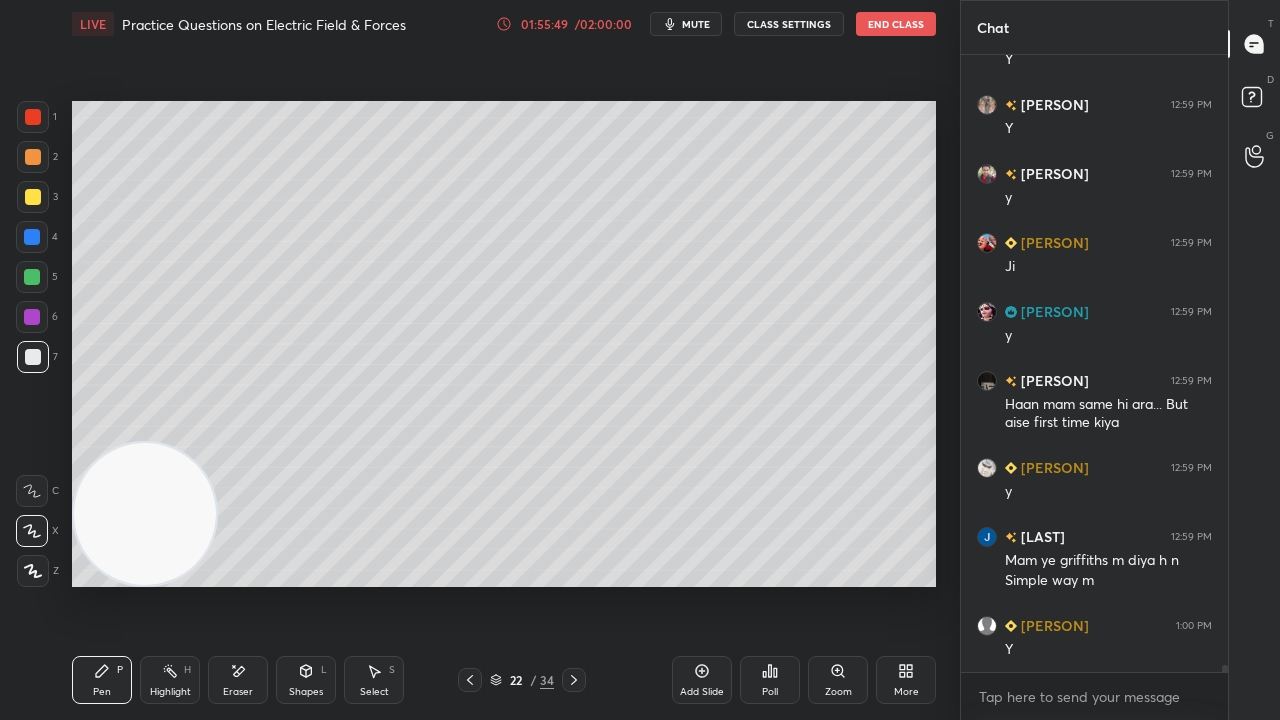 click on "mute" at bounding box center [696, 24] 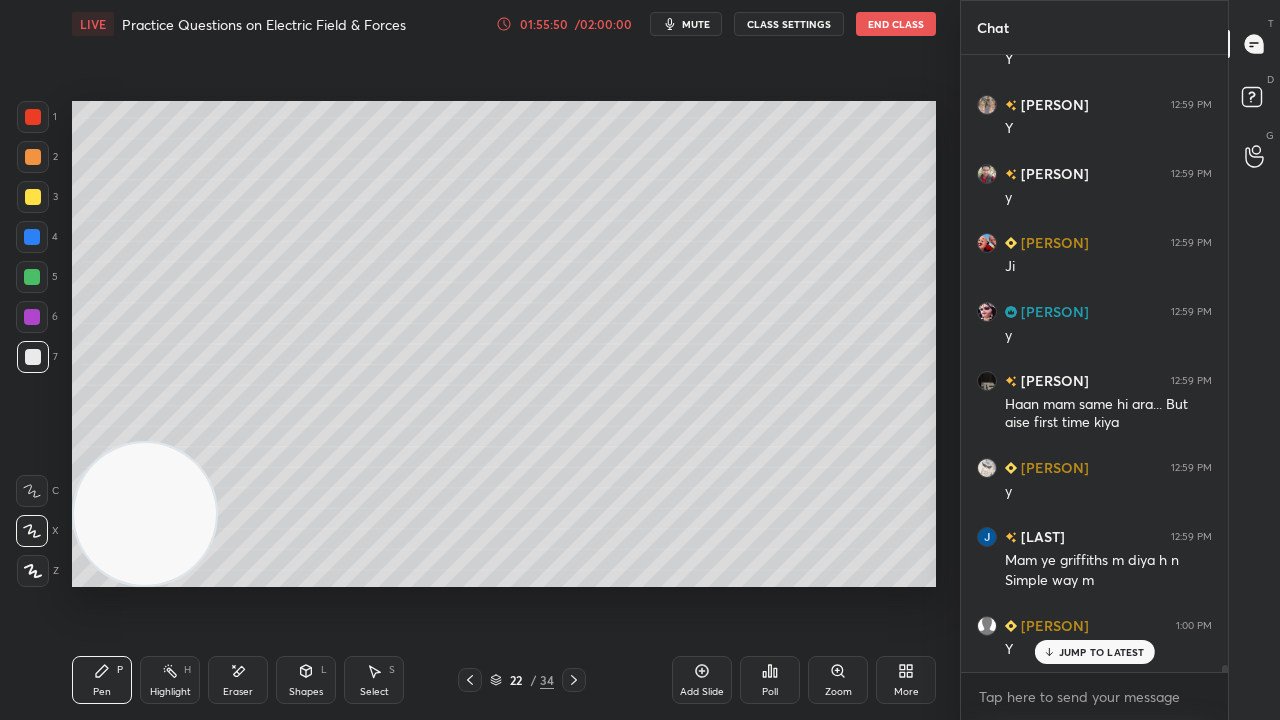 scroll, scrollTop: 57122, scrollLeft: 0, axis: vertical 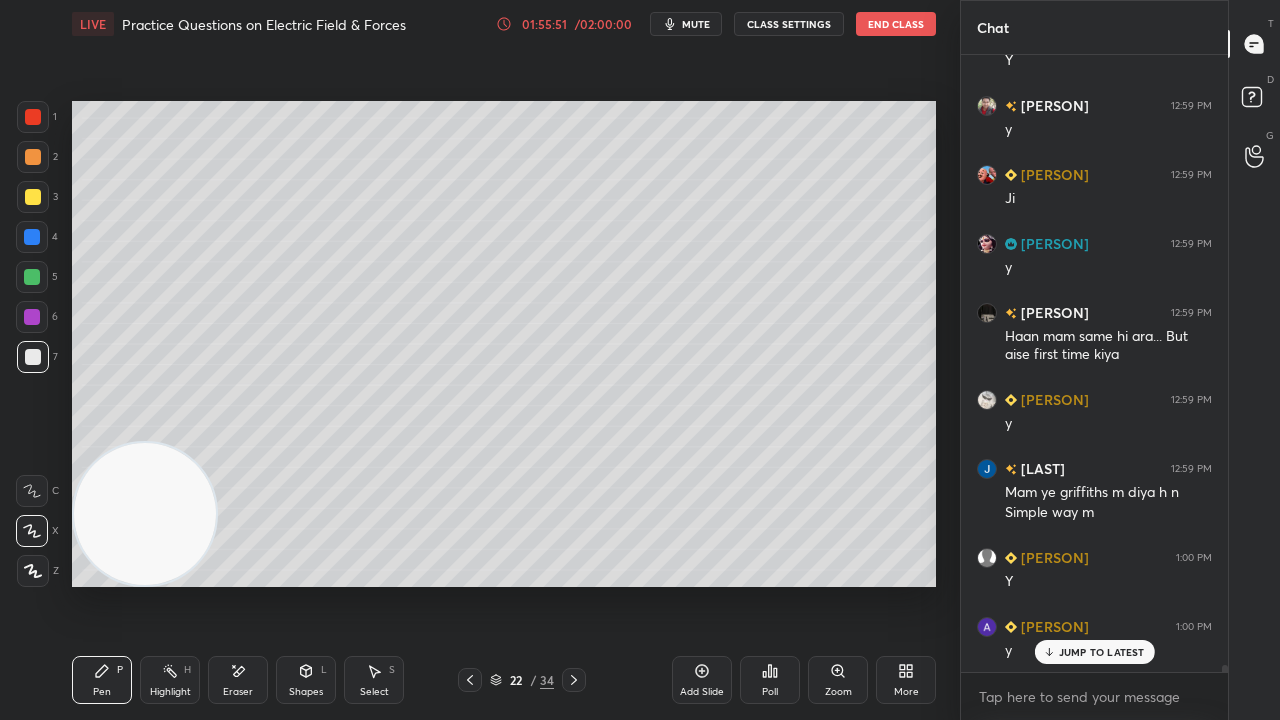 click on "Shapes L" at bounding box center [306, 680] 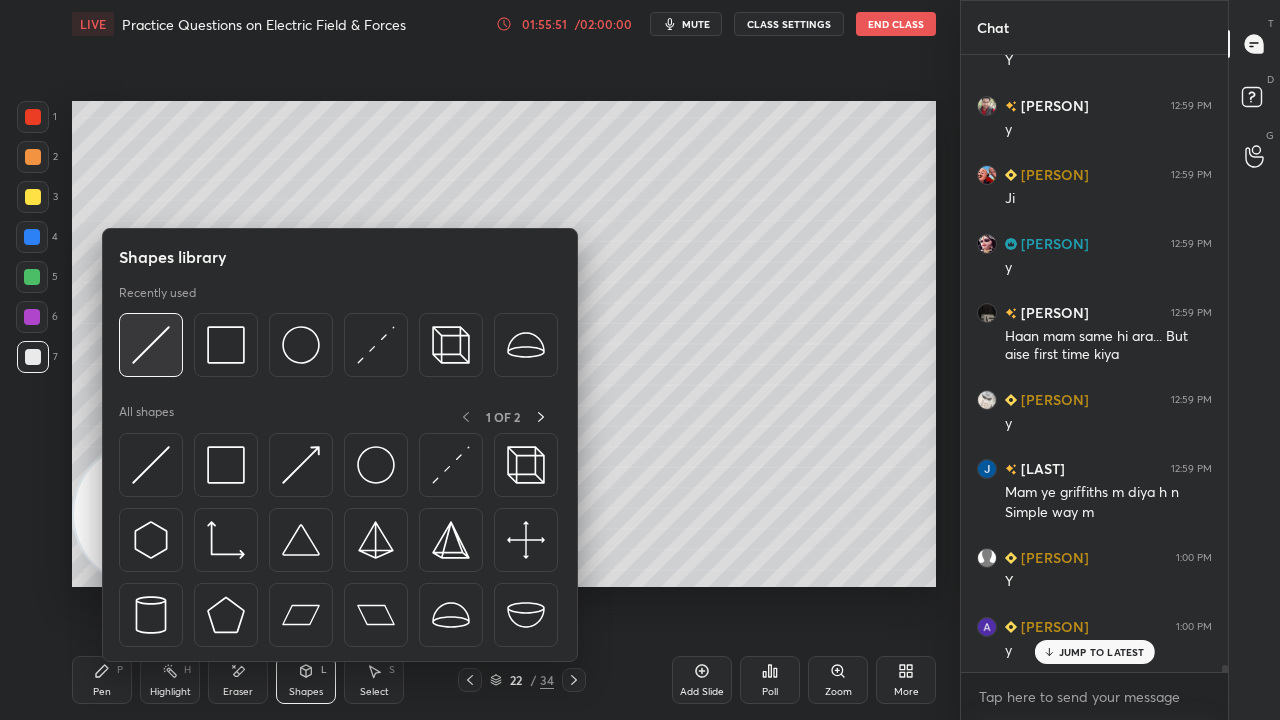 click at bounding box center [151, 345] 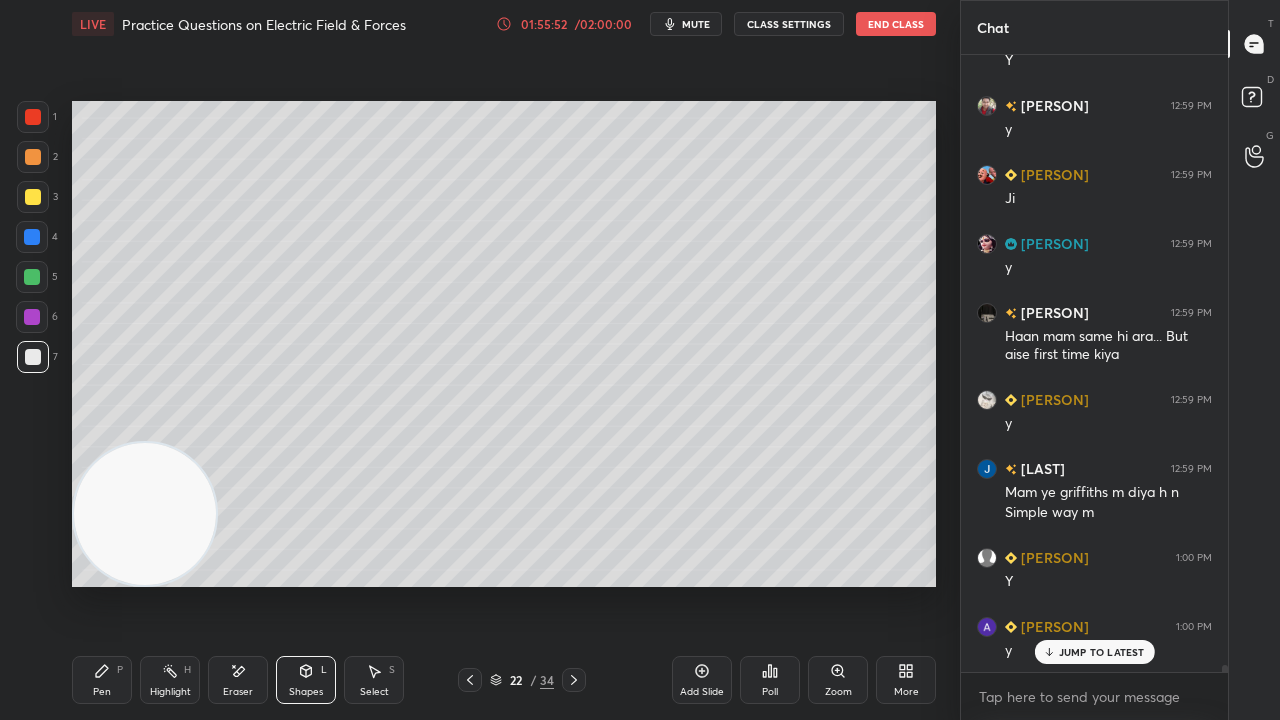 scroll, scrollTop: 57210, scrollLeft: 0, axis: vertical 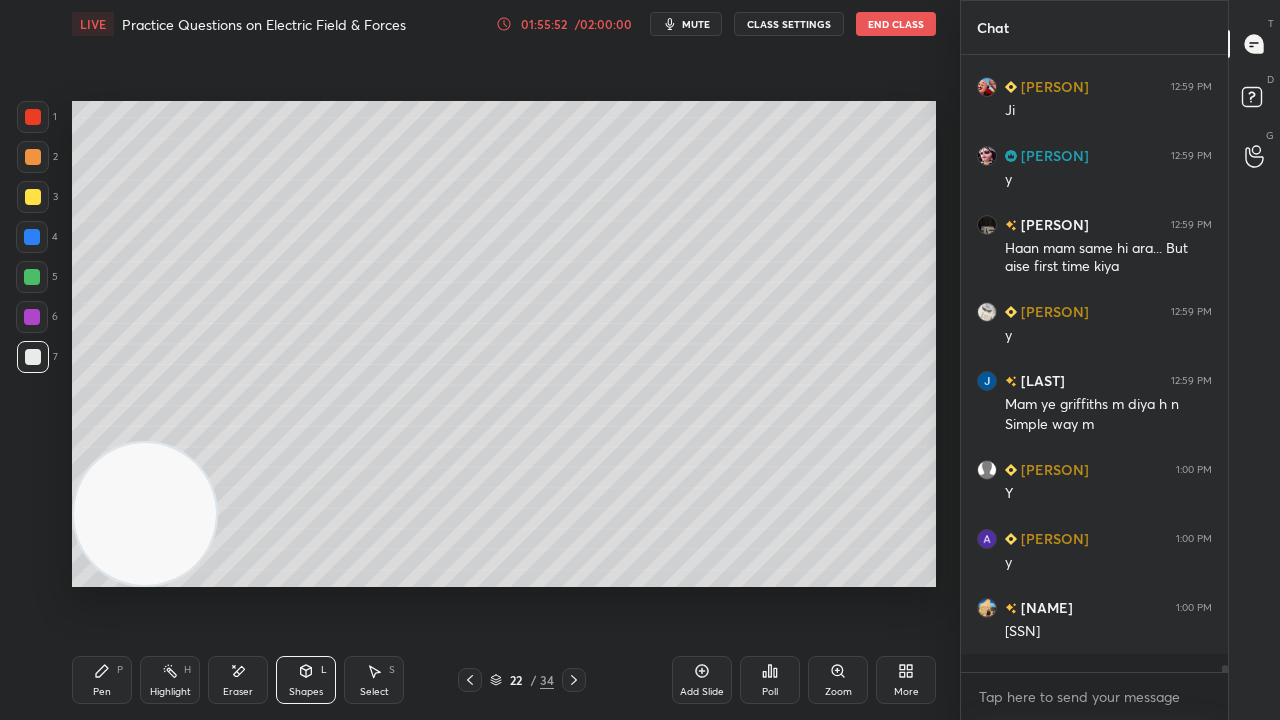 click at bounding box center [32, 277] 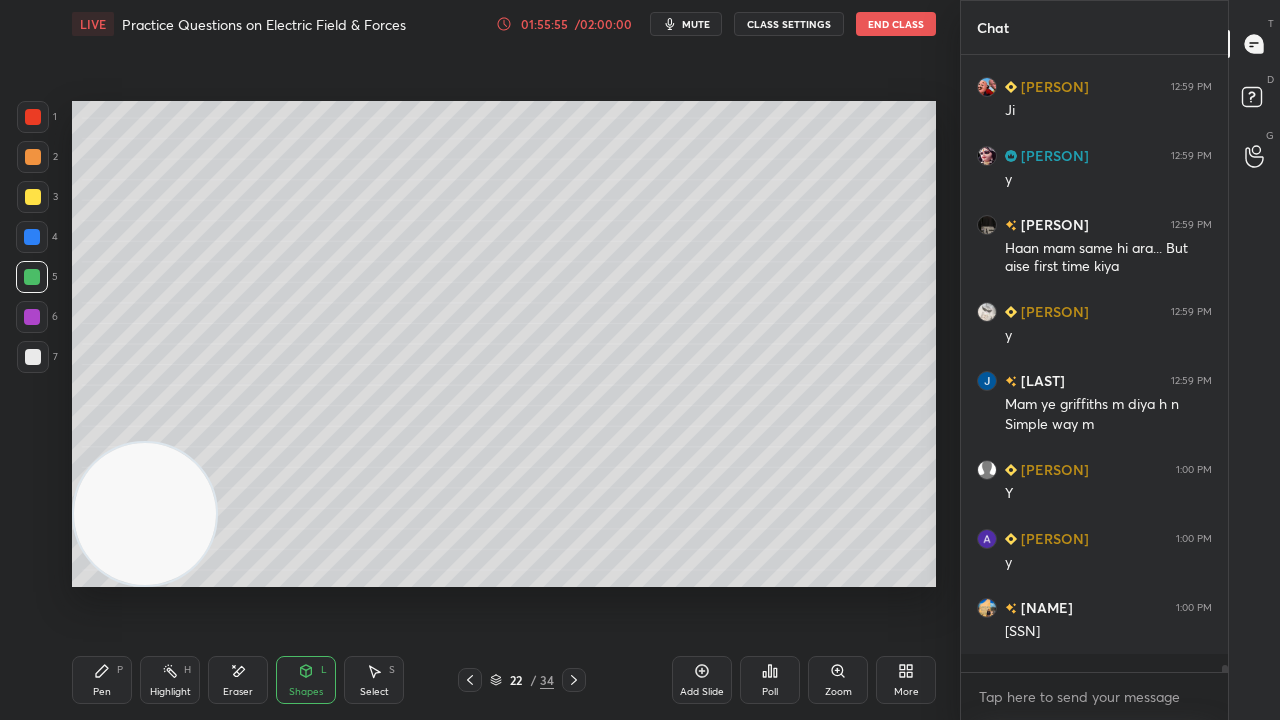 click on "Pen P" at bounding box center [102, 680] 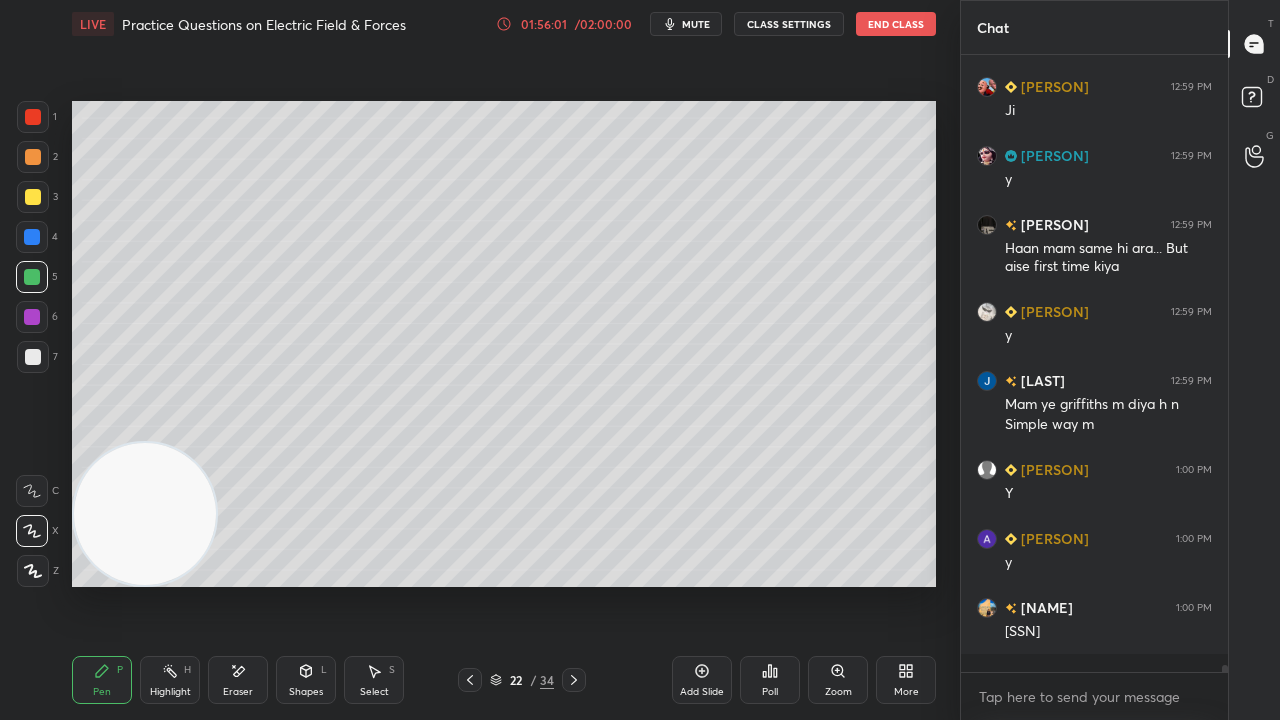 click on "mute" at bounding box center (686, 24) 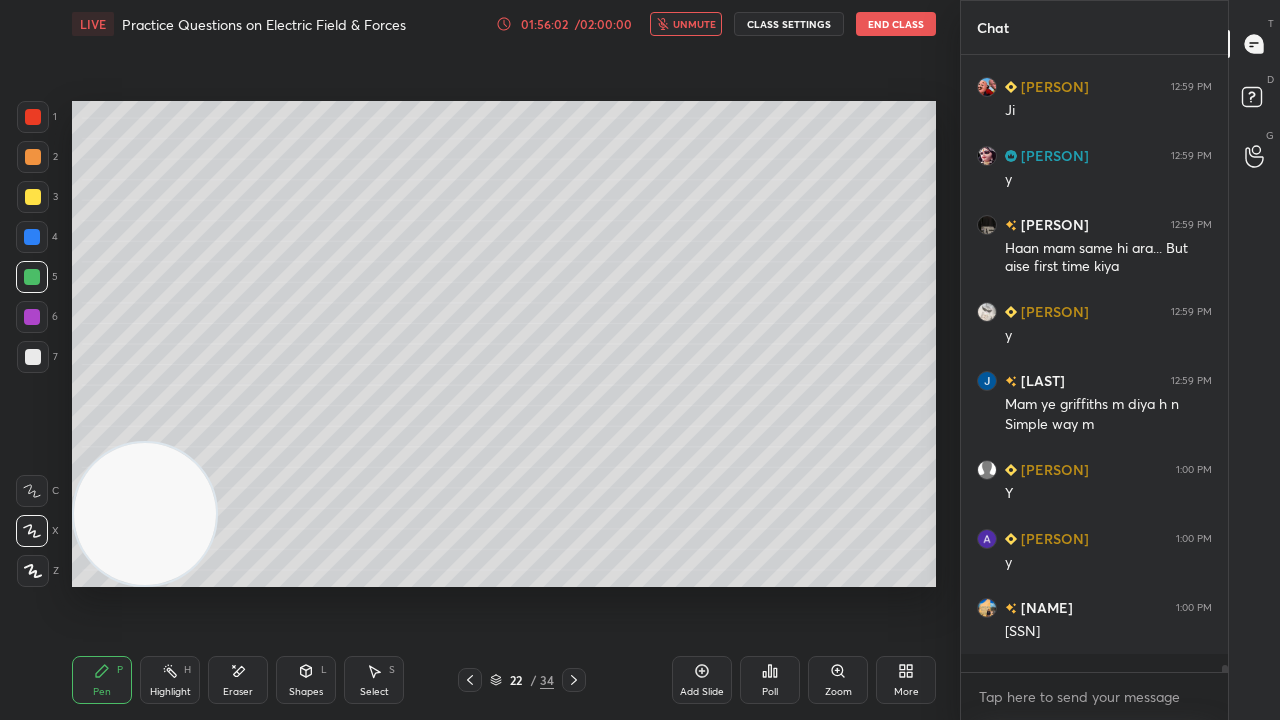 click on "unmute" at bounding box center (694, 24) 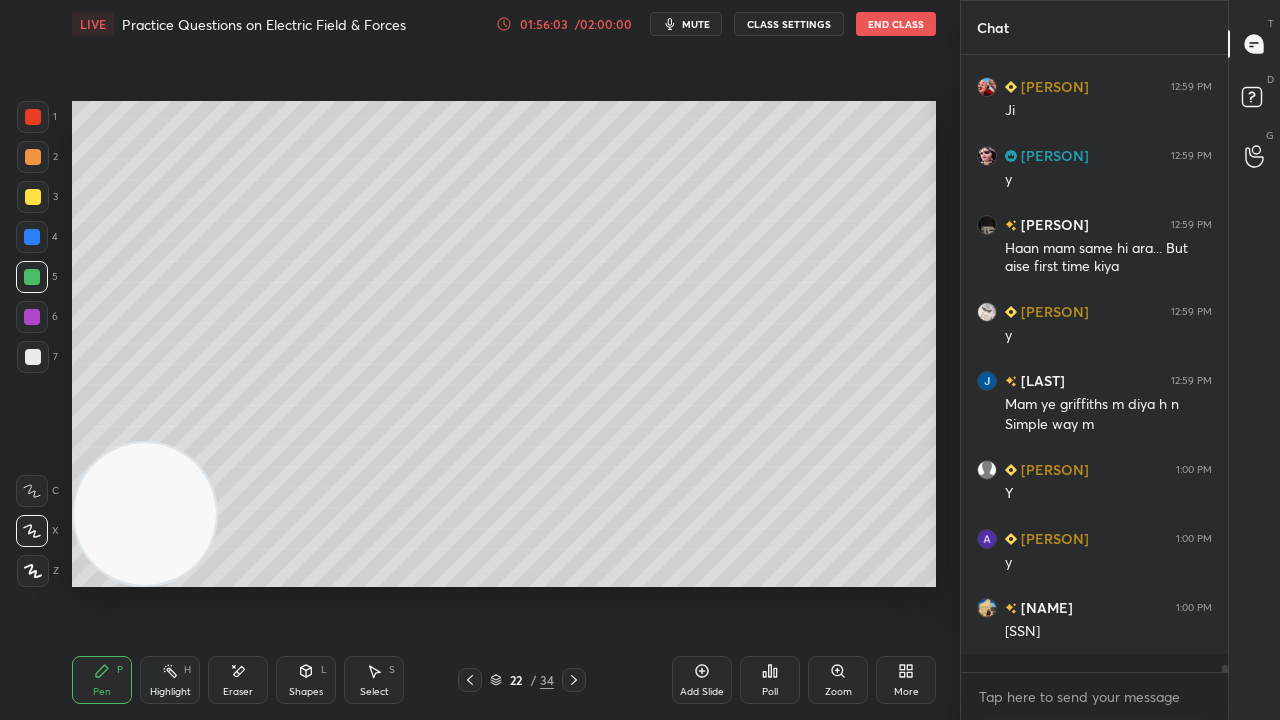 click on "mute" at bounding box center [696, 24] 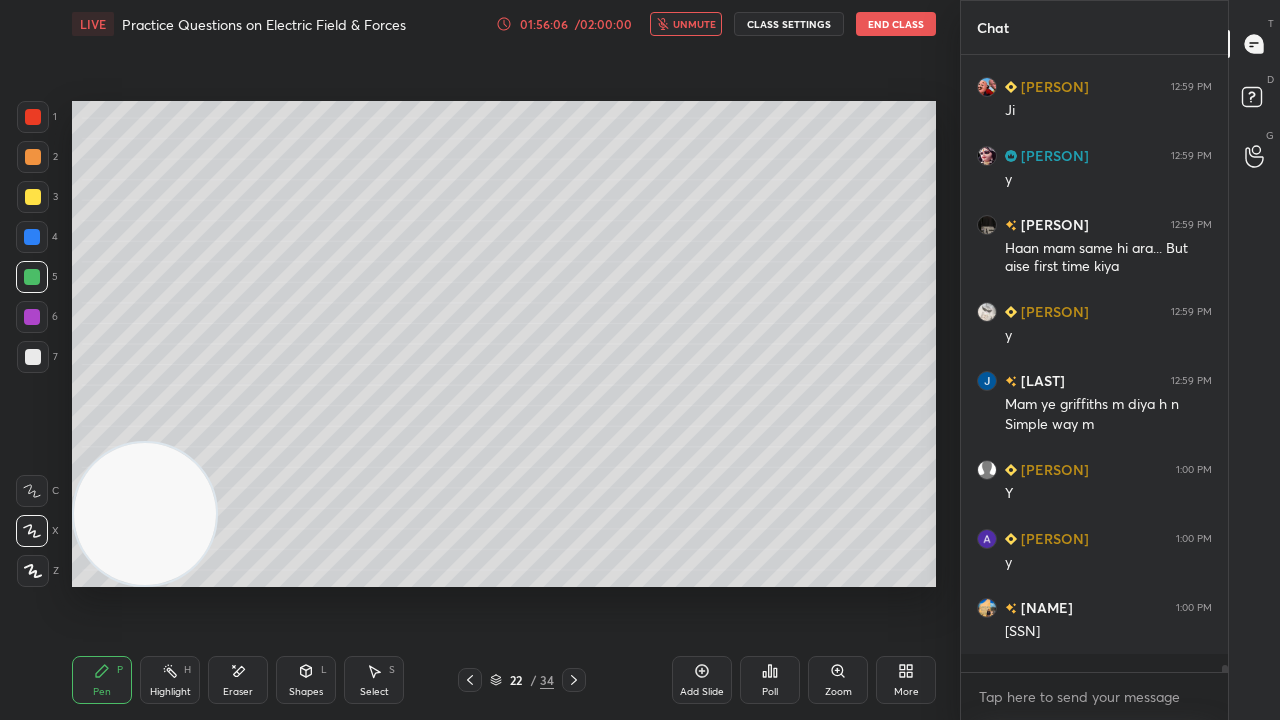 click on "unmute" at bounding box center [694, 24] 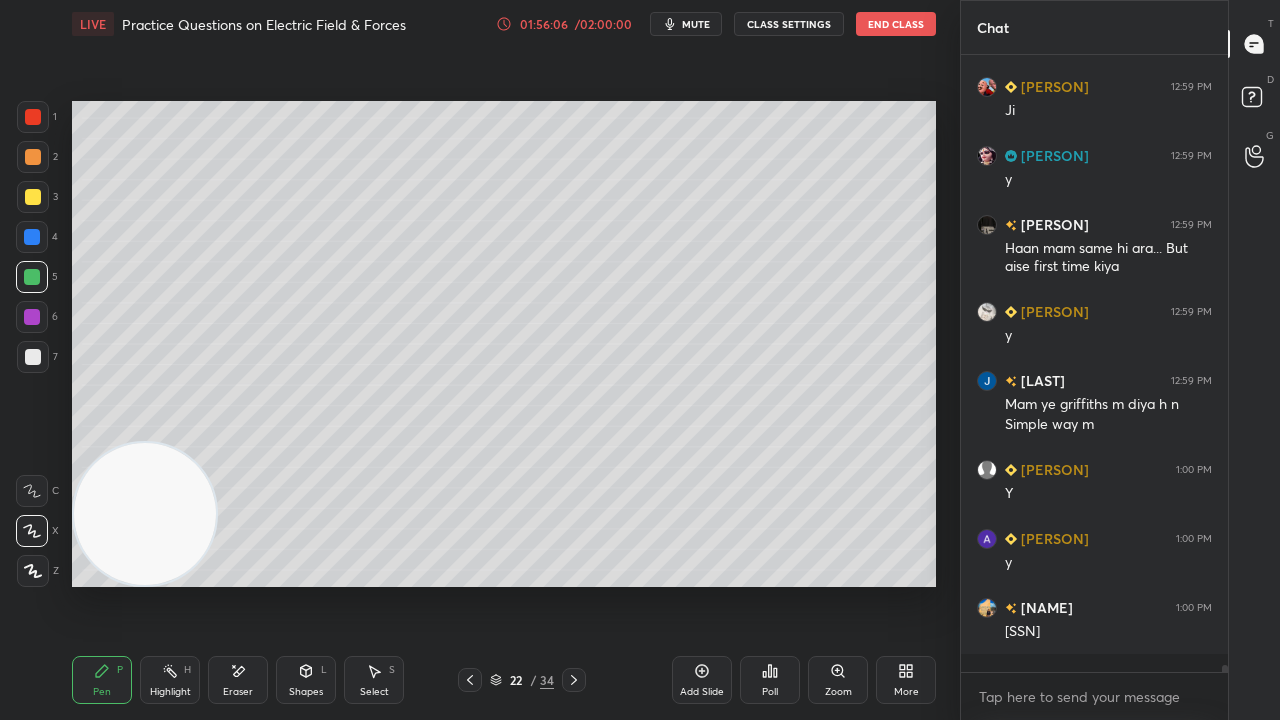 scroll, scrollTop: 57278, scrollLeft: 0, axis: vertical 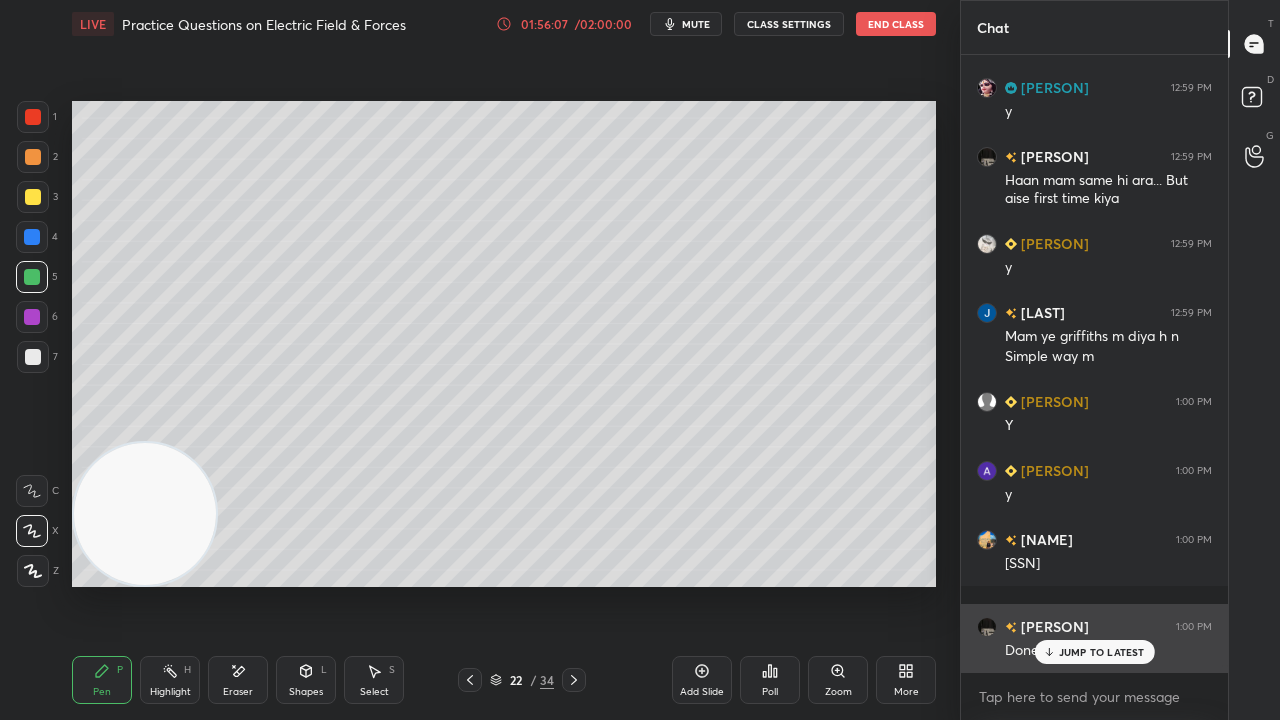 drag, startPoint x: 1067, startPoint y: 648, endPoint x: 1066, endPoint y: 658, distance: 10.049875 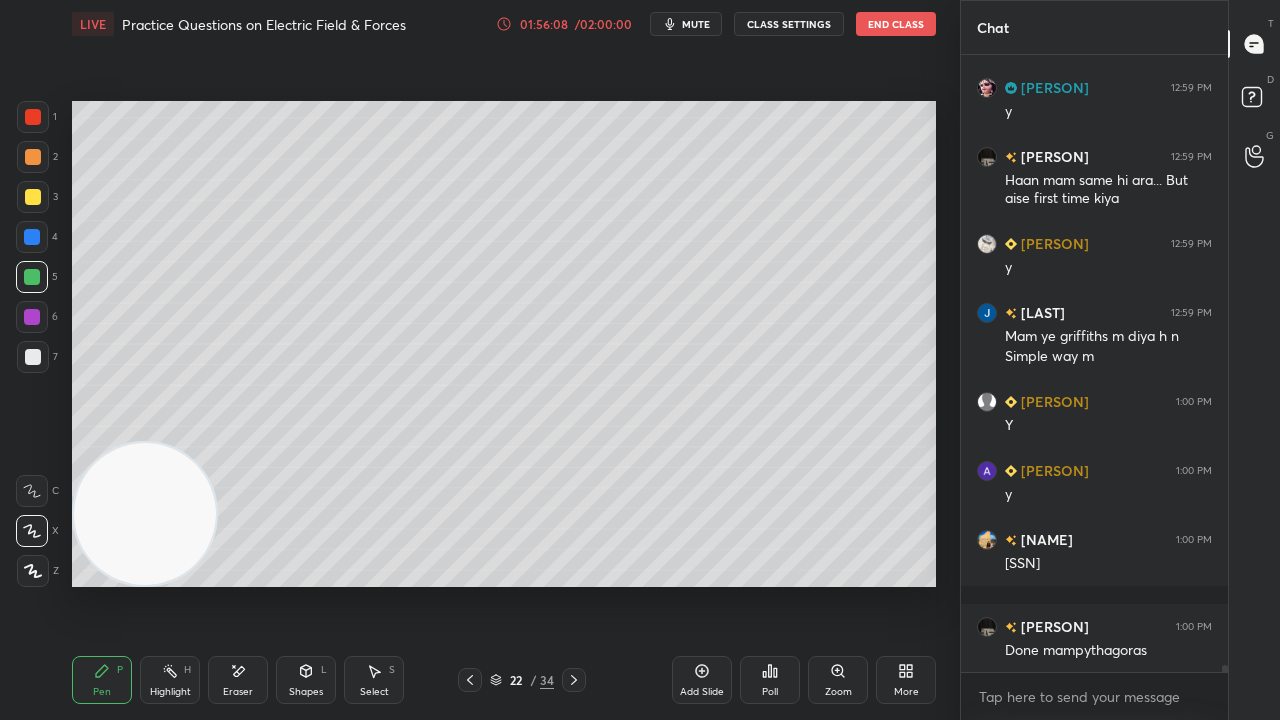 click on "mute" at bounding box center [696, 24] 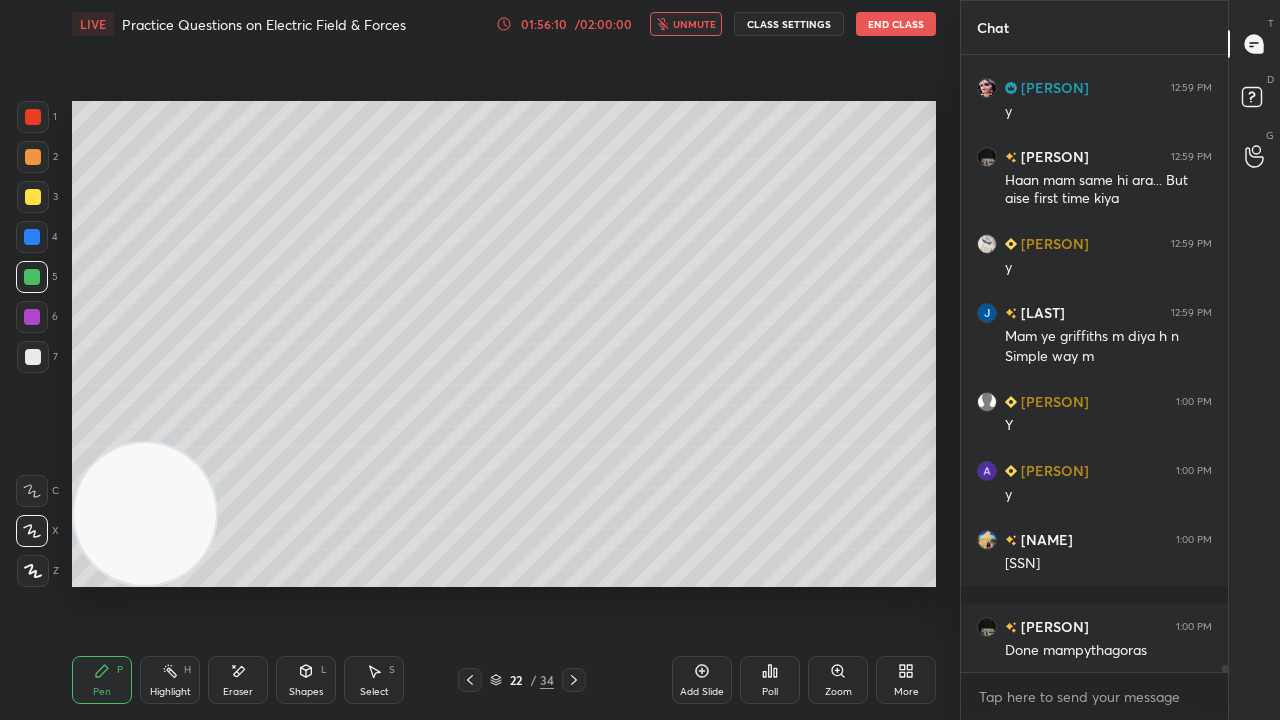 scroll, scrollTop: 57348, scrollLeft: 0, axis: vertical 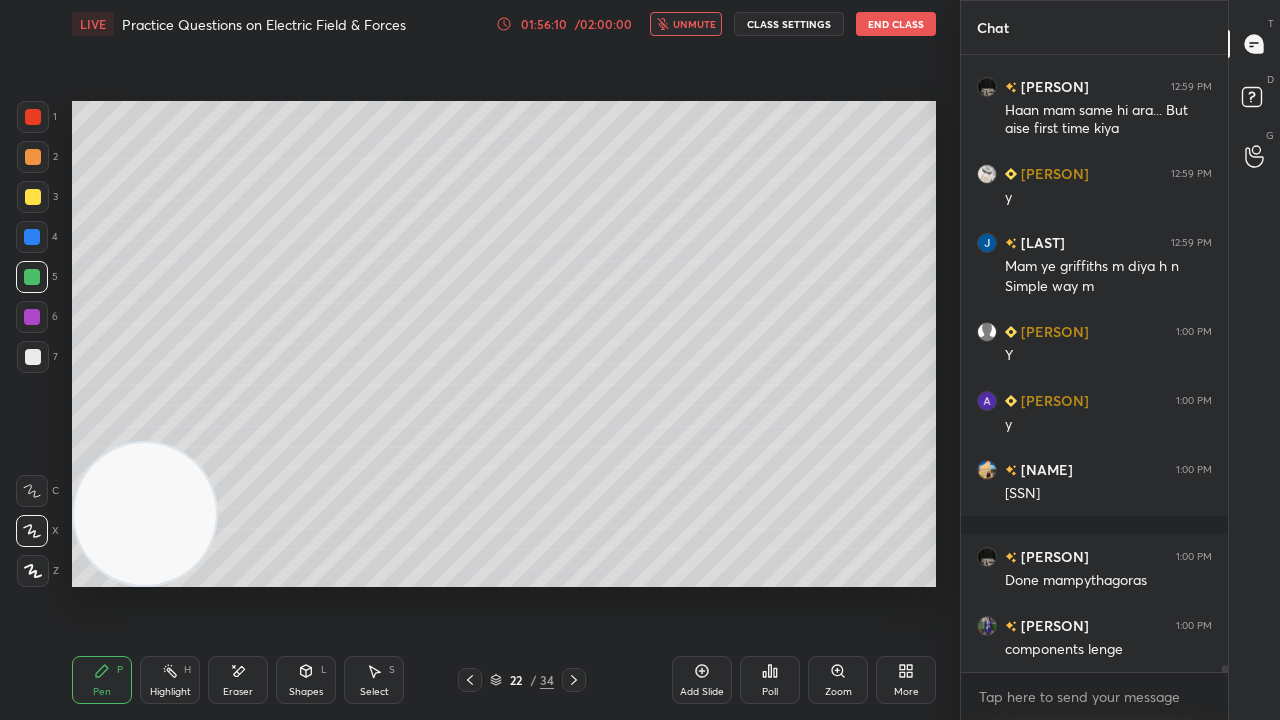 click on "unmute" at bounding box center (694, 24) 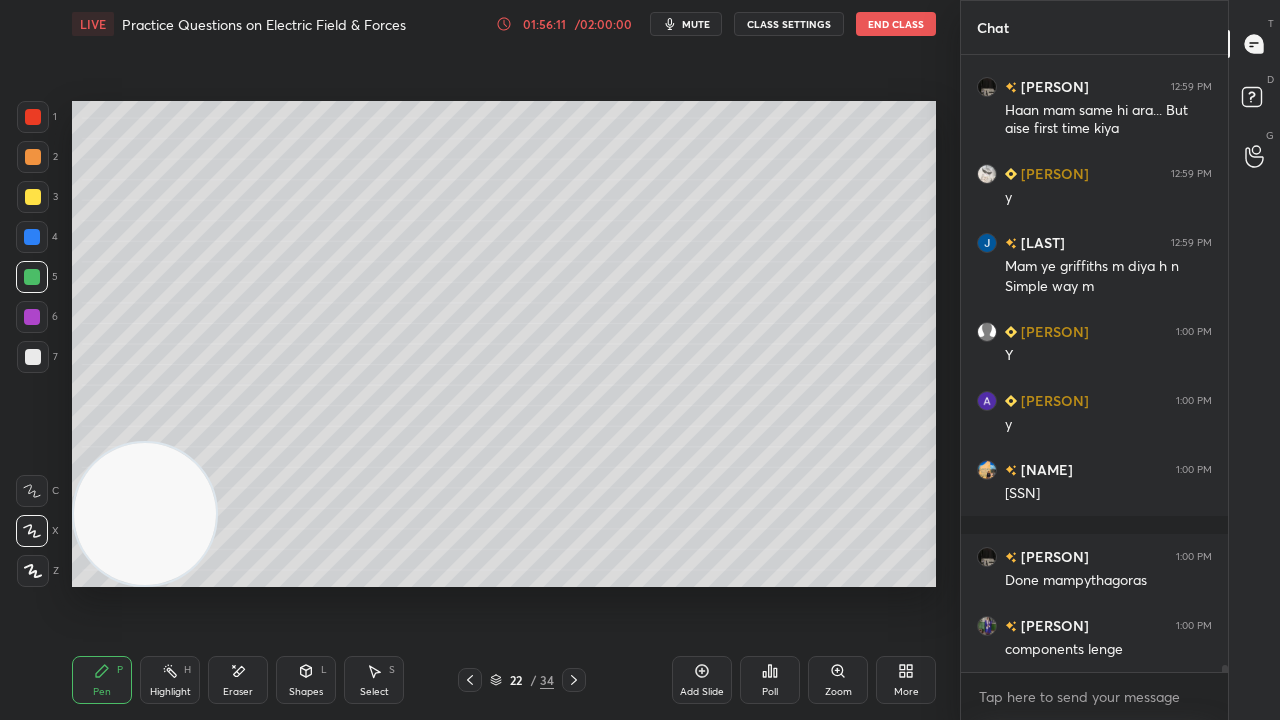 click on "Shapes" at bounding box center (306, 692) 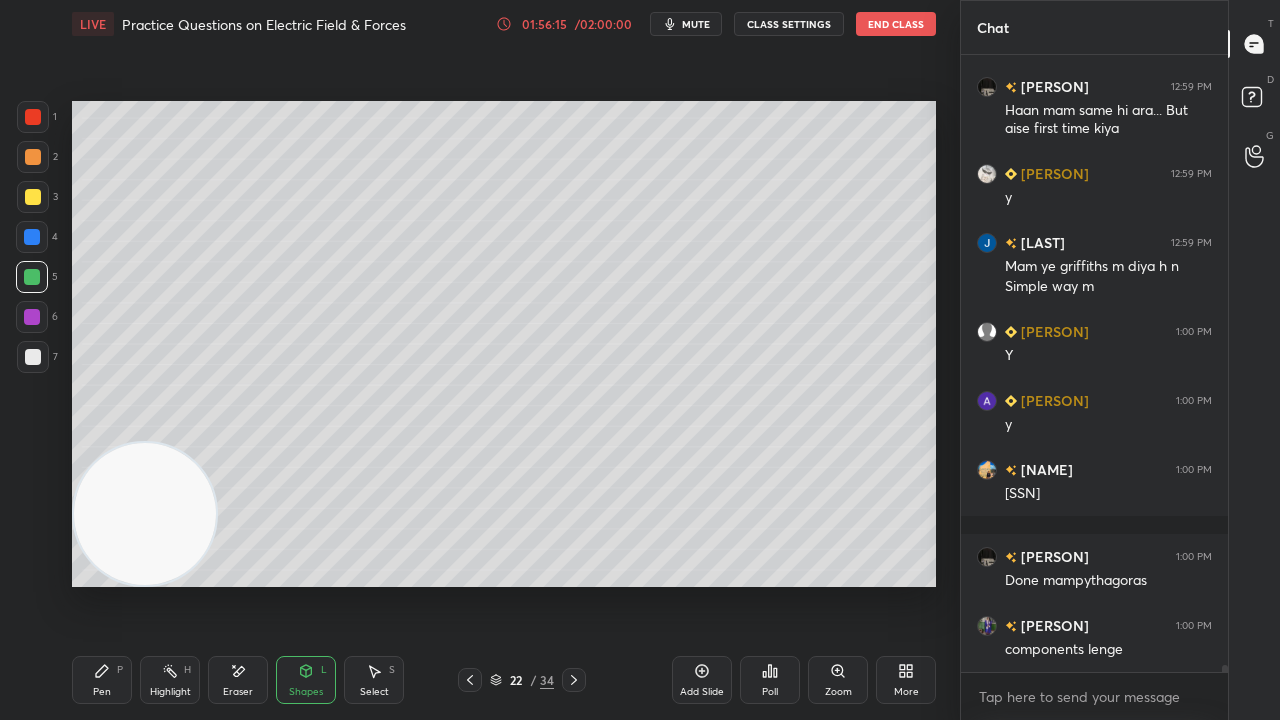 click on "Pen" at bounding box center (102, 692) 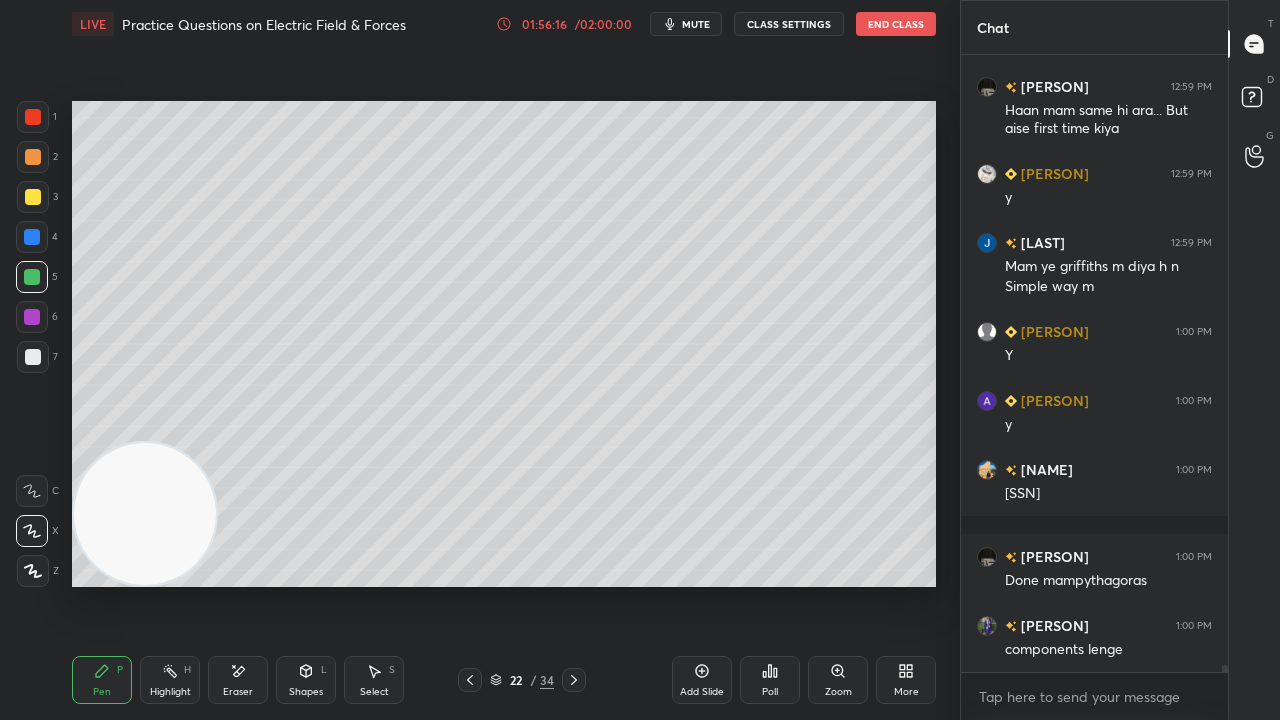 scroll, scrollTop: 57416, scrollLeft: 0, axis: vertical 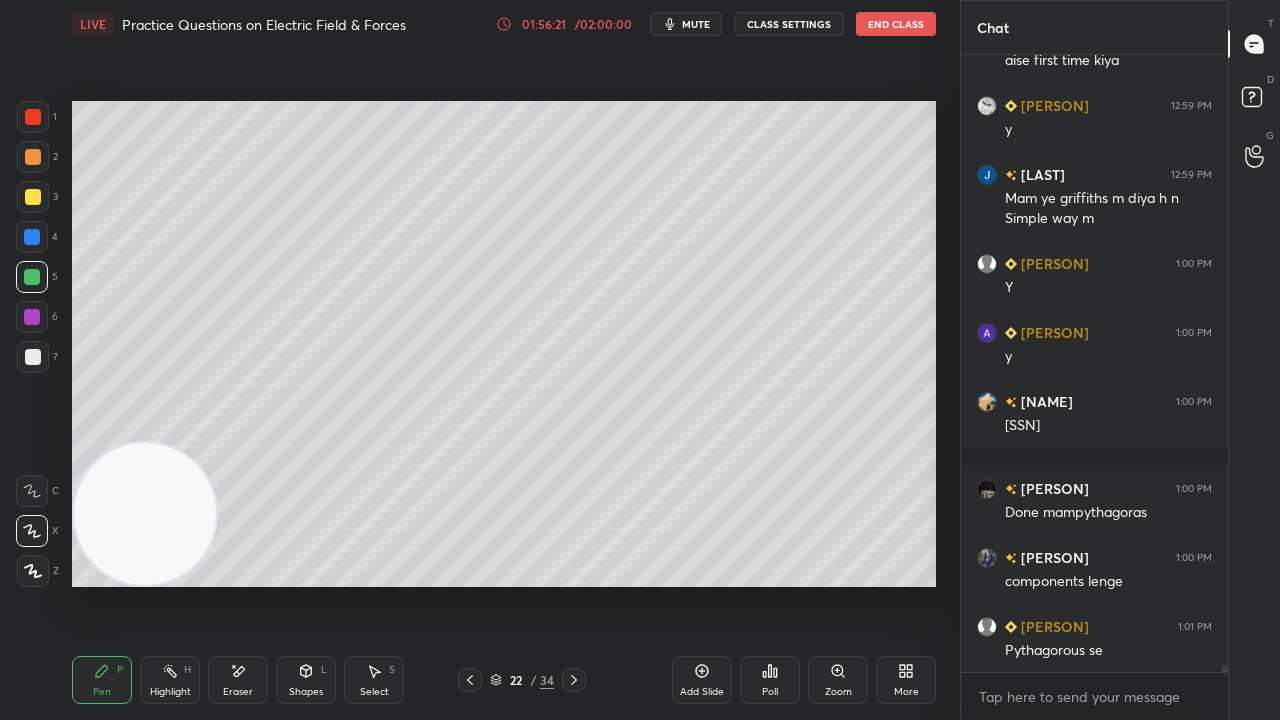 click on "mute" at bounding box center [696, 24] 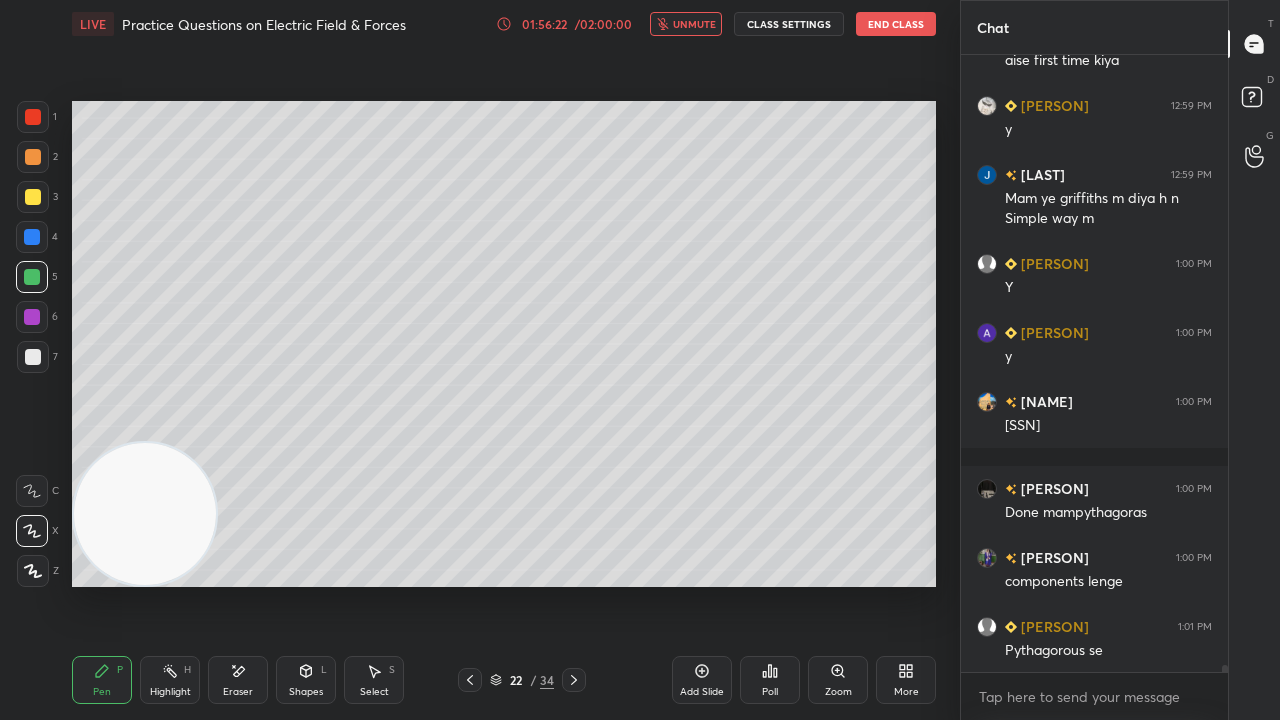 click on "unmute" at bounding box center (694, 24) 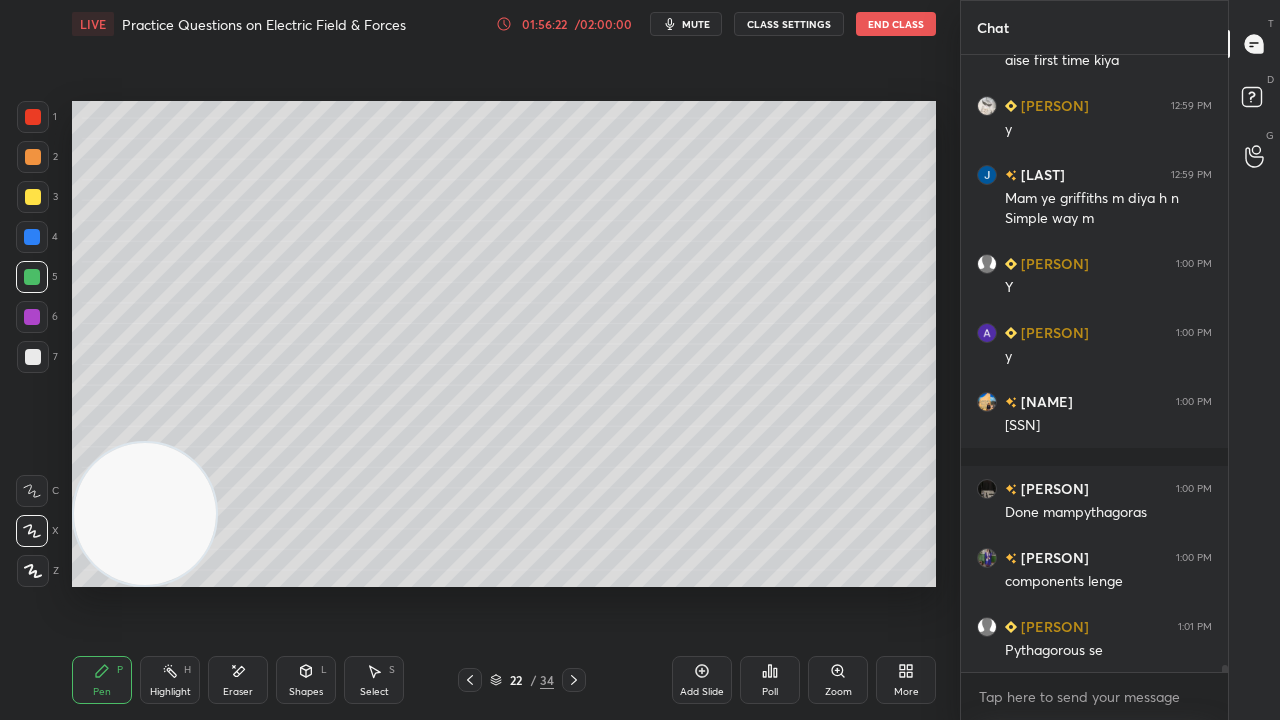 scroll, scrollTop: 57486, scrollLeft: 0, axis: vertical 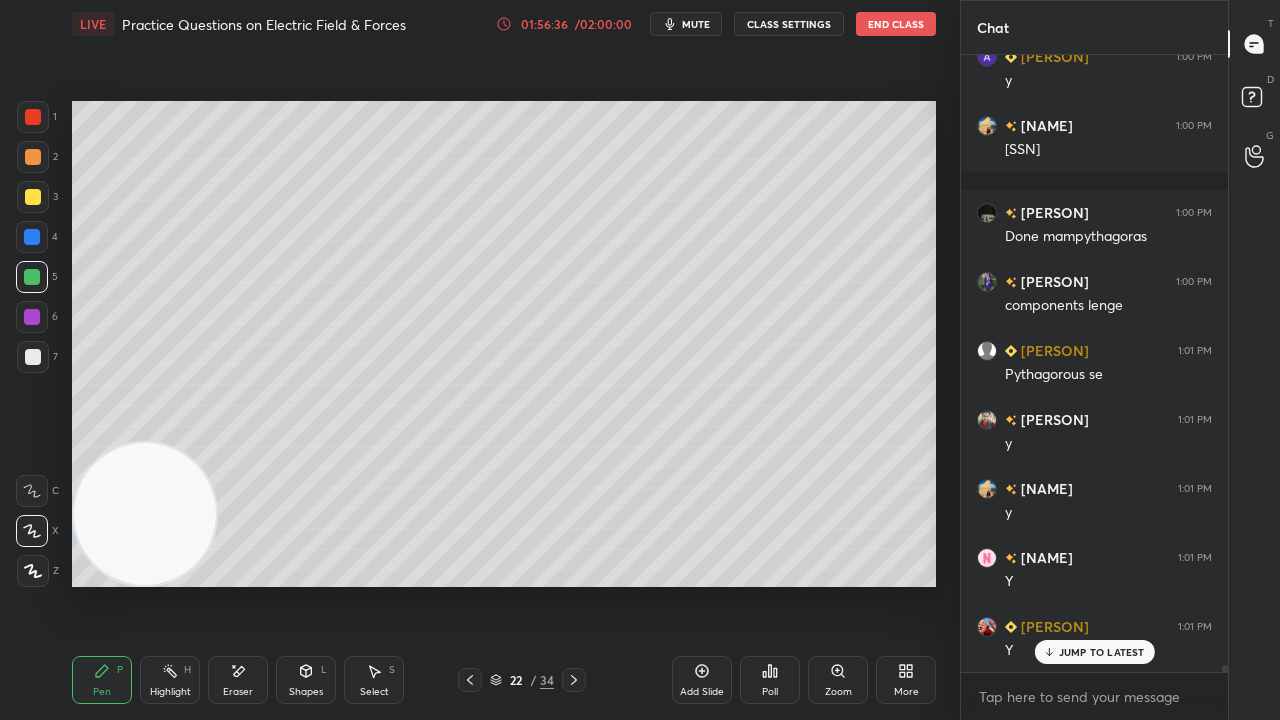 click on "Shapes" at bounding box center [306, 692] 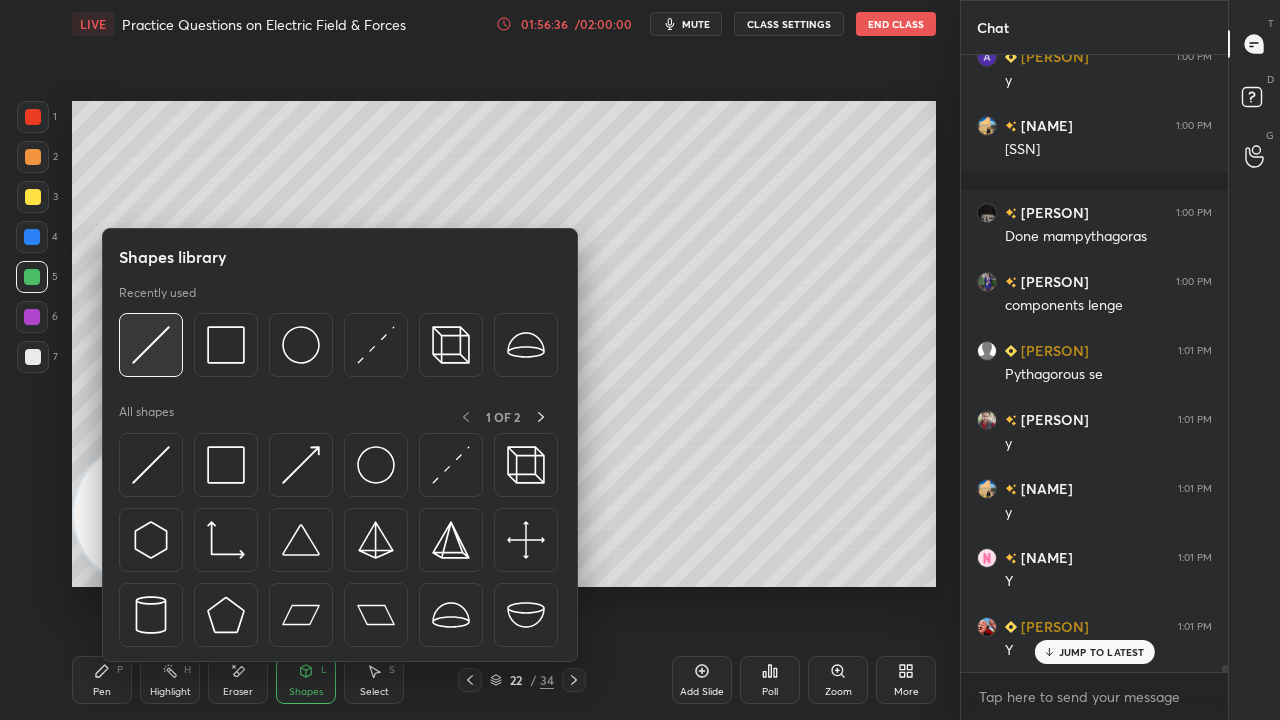 click at bounding box center (151, 345) 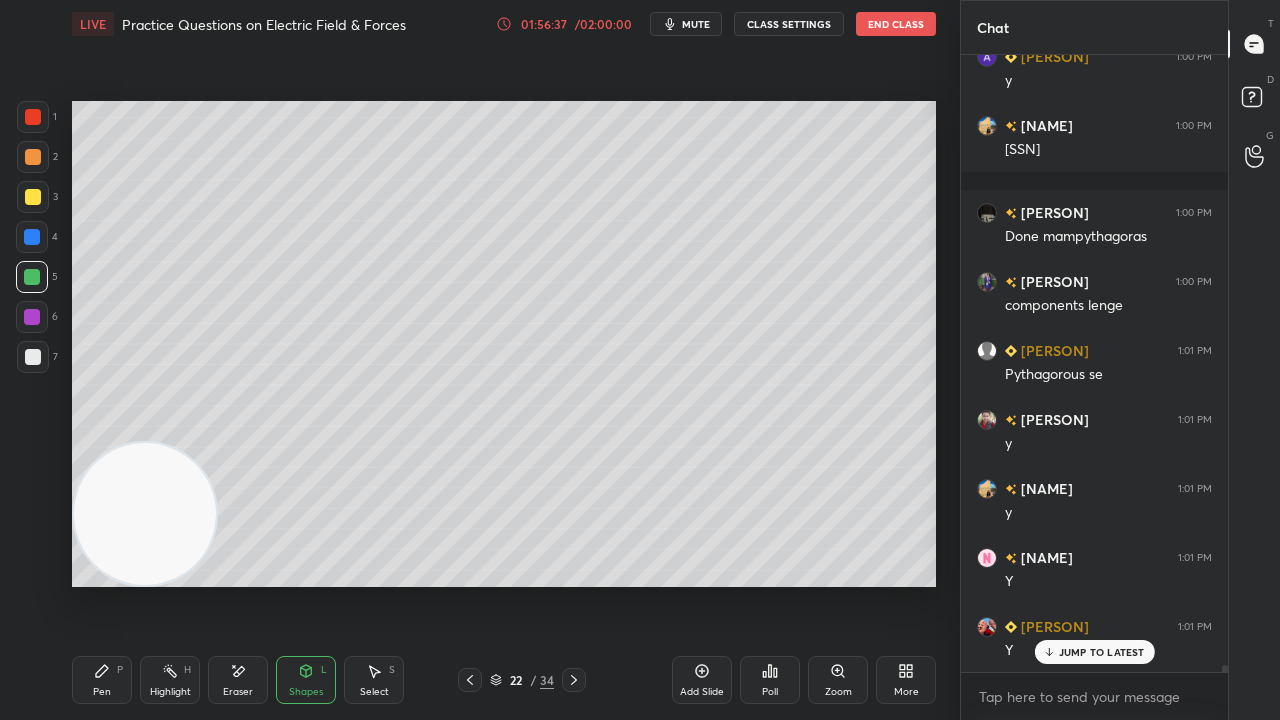 click at bounding box center (33, 157) 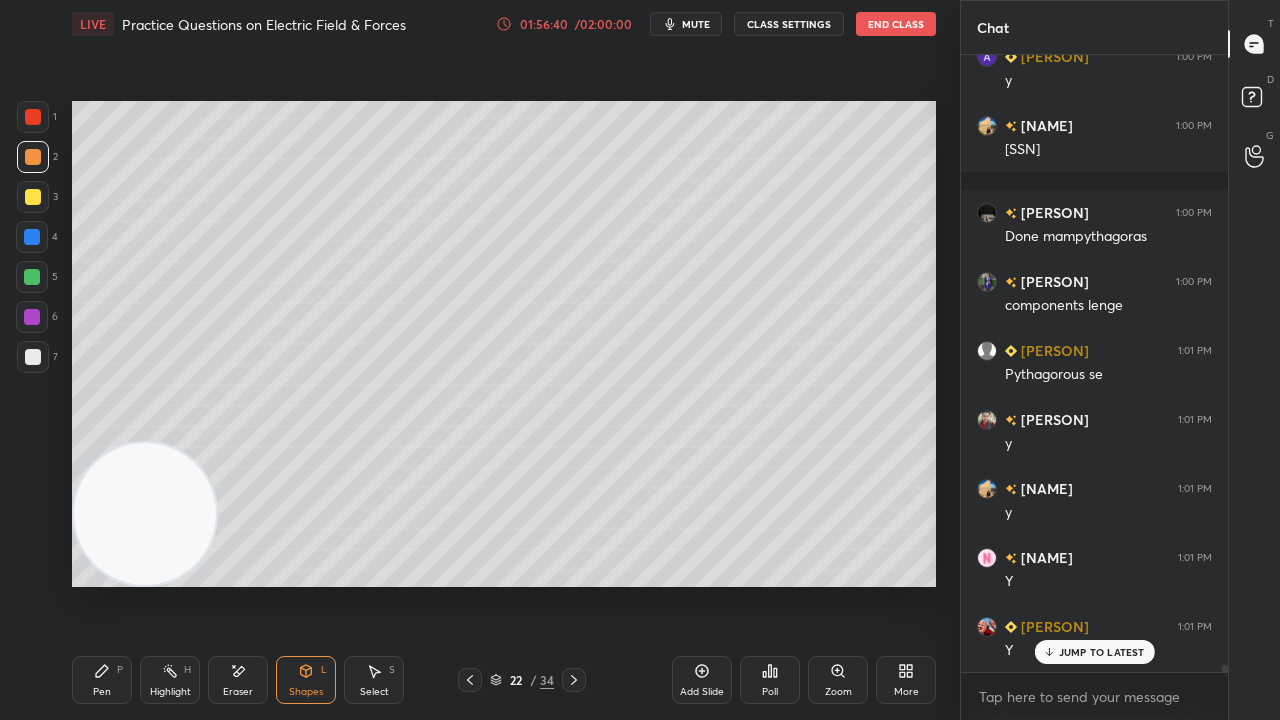click on "Pen P" at bounding box center (102, 680) 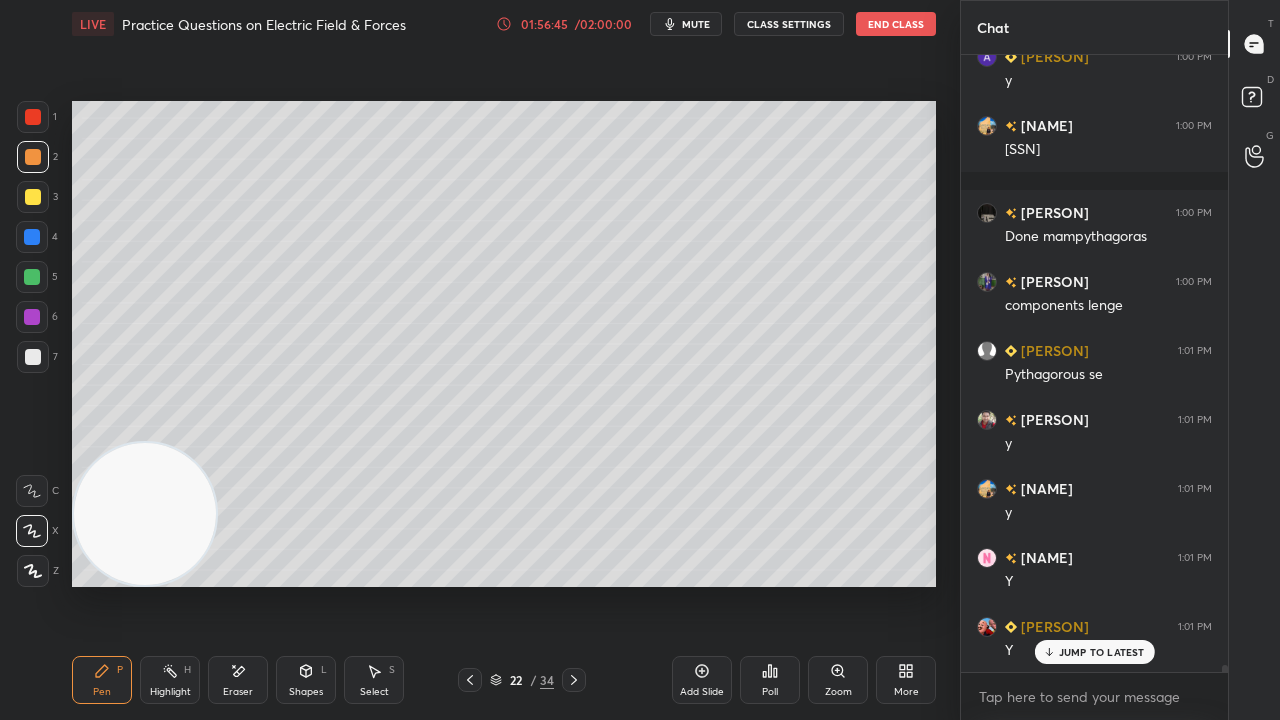 click on "mute" at bounding box center [696, 24] 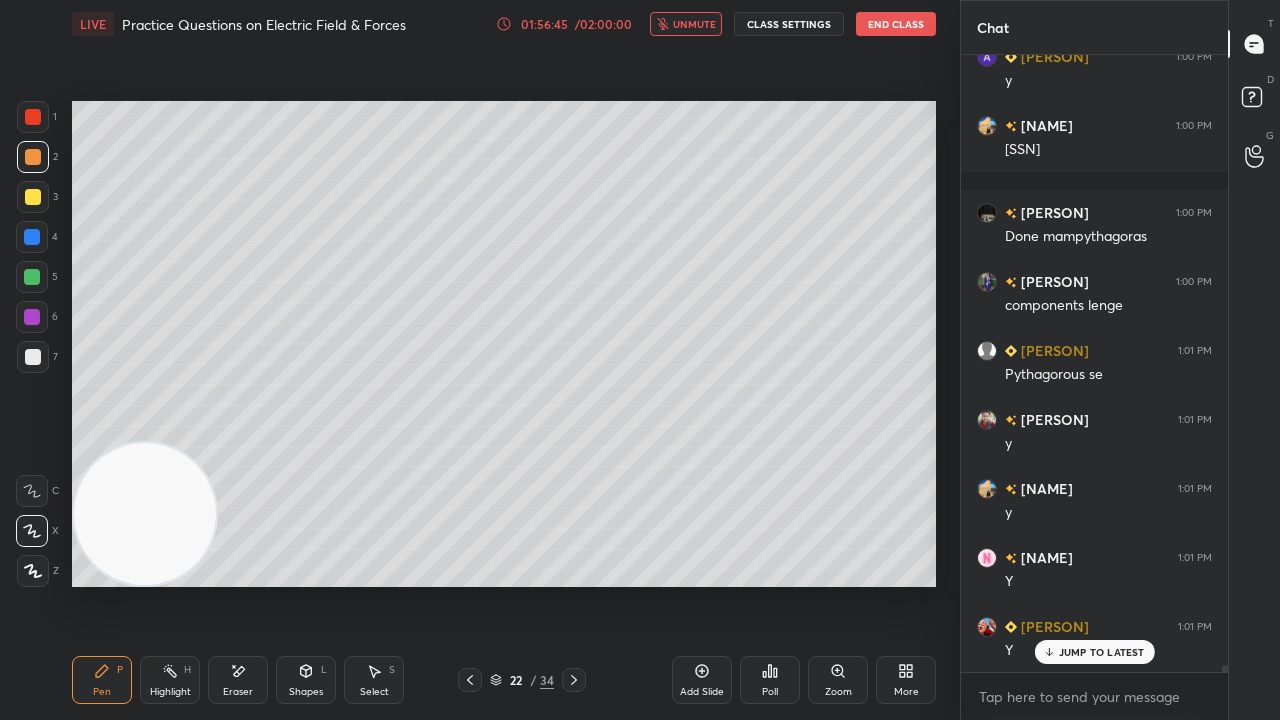 click on "unmute" at bounding box center (694, 24) 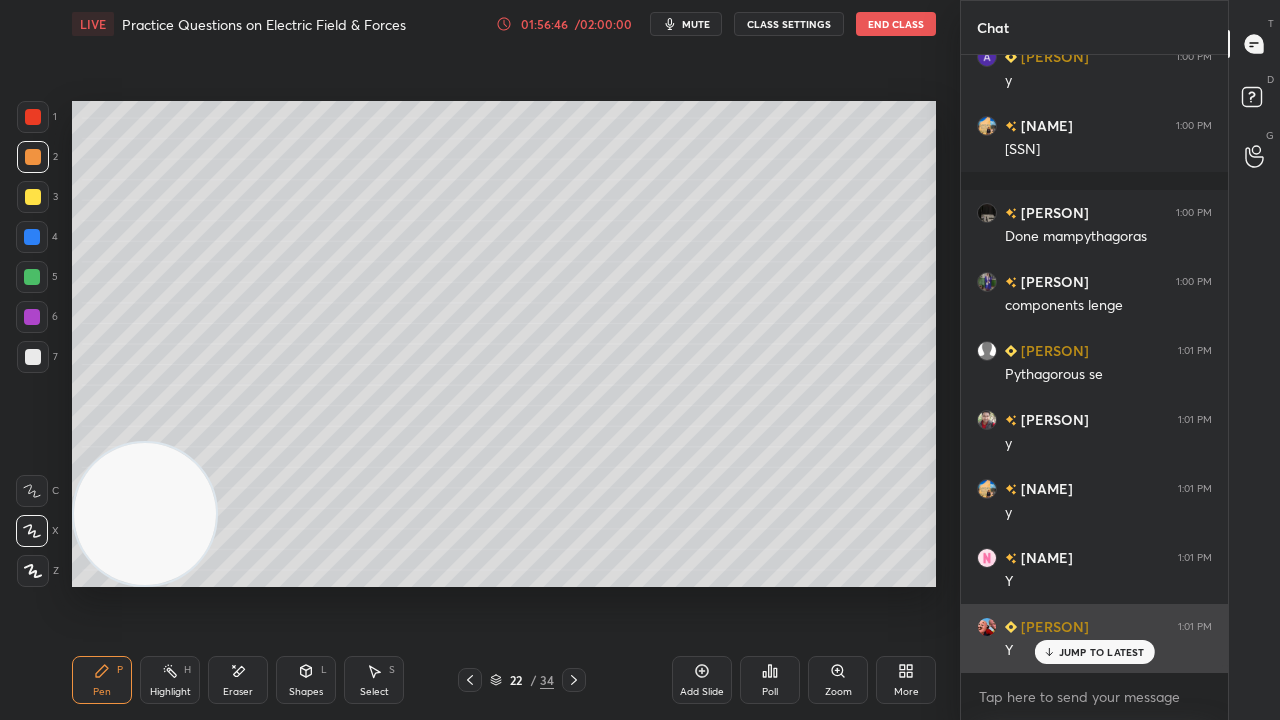 click on "JUMP TO LATEST" at bounding box center (1102, 652) 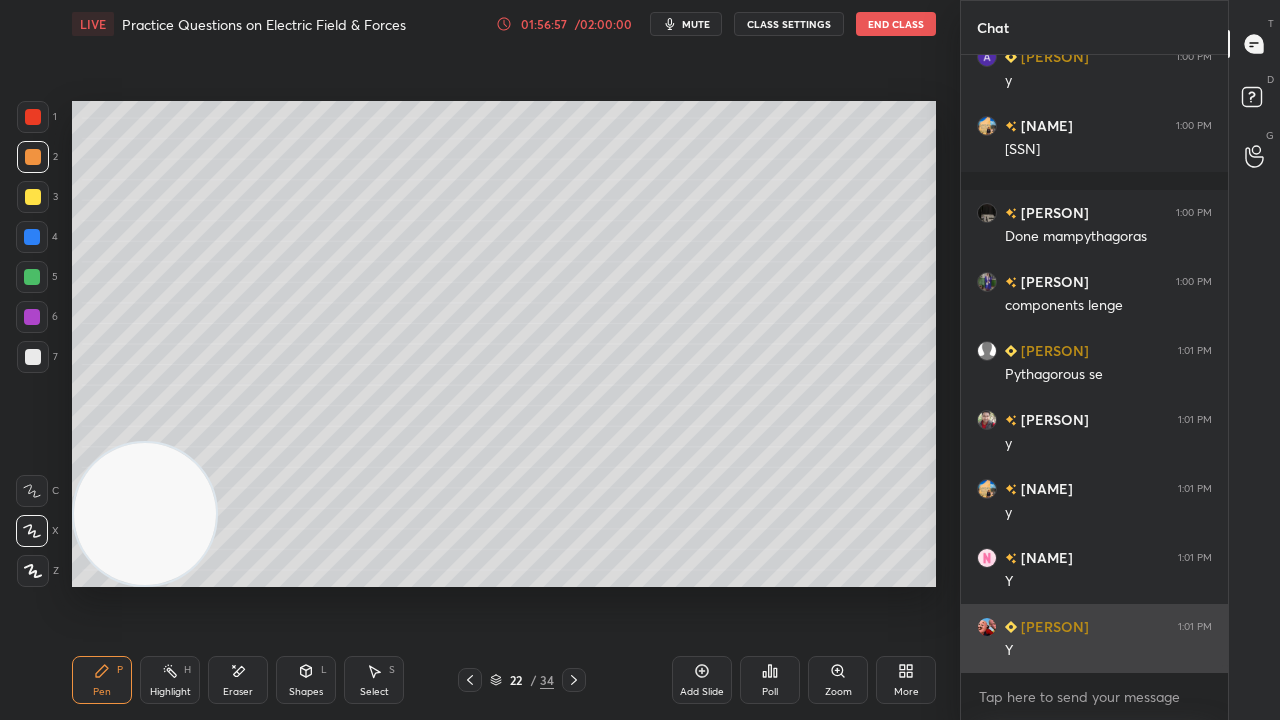 scroll, scrollTop: 57762, scrollLeft: 0, axis: vertical 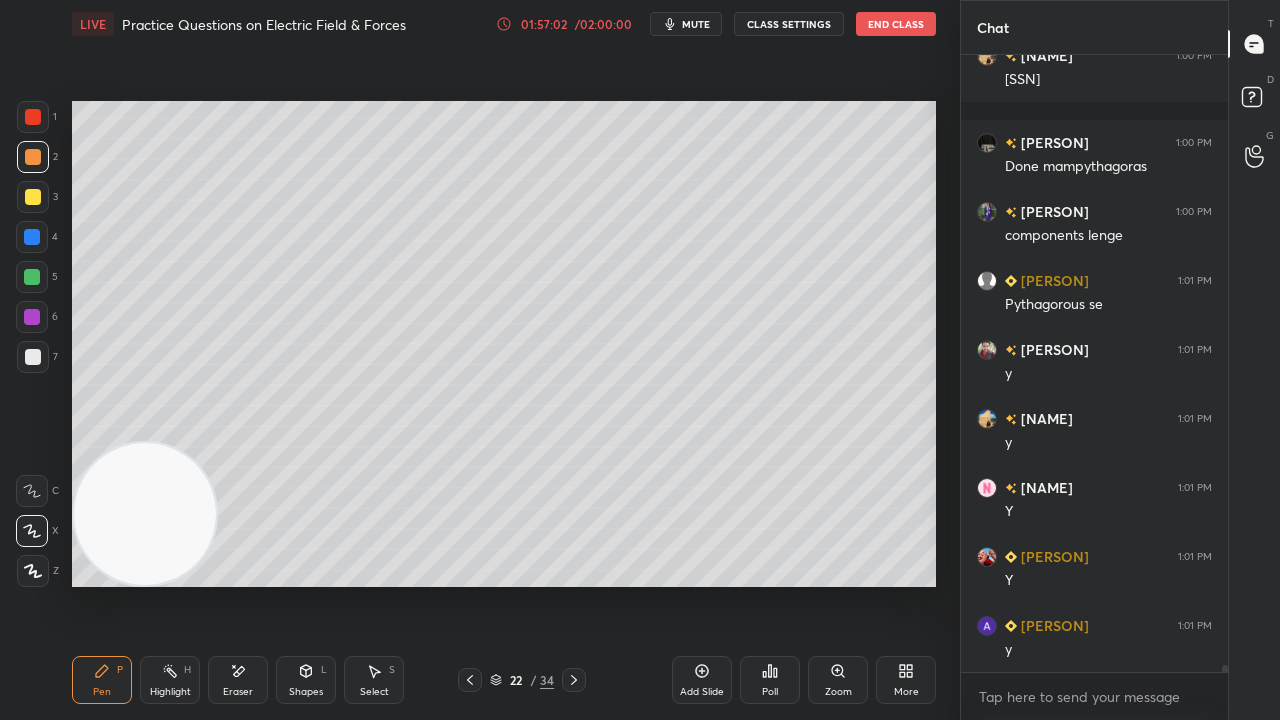 drag, startPoint x: 29, startPoint y: 357, endPoint x: 41, endPoint y: 350, distance: 13.892444 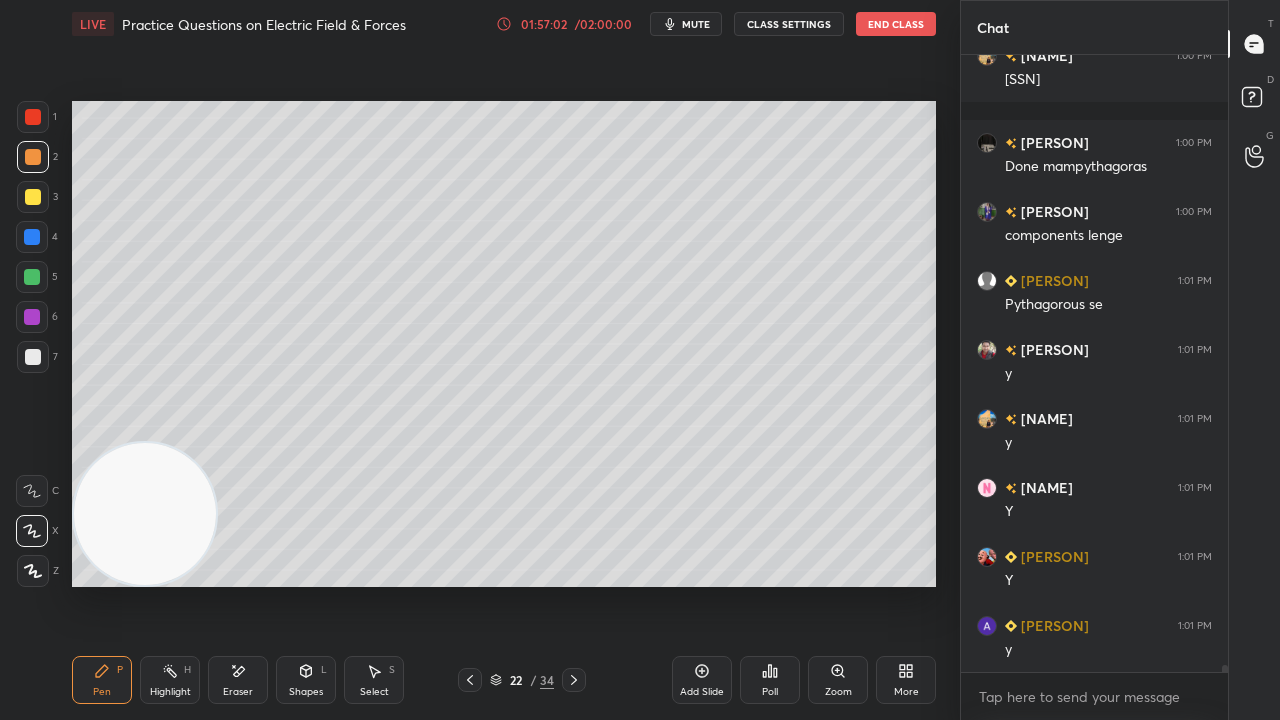 click at bounding box center [33, 357] 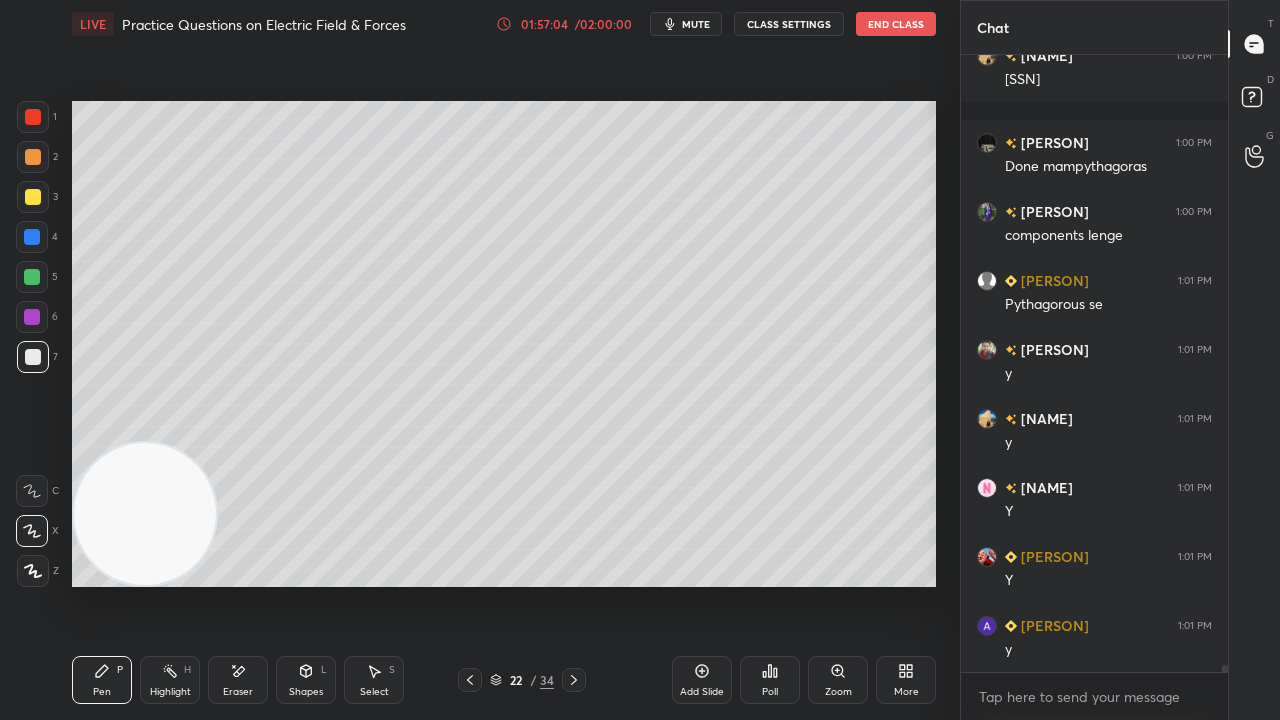 drag, startPoint x: 238, startPoint y: 684, endPoint x: 242, endPoint y: 672, distance: 12.649111 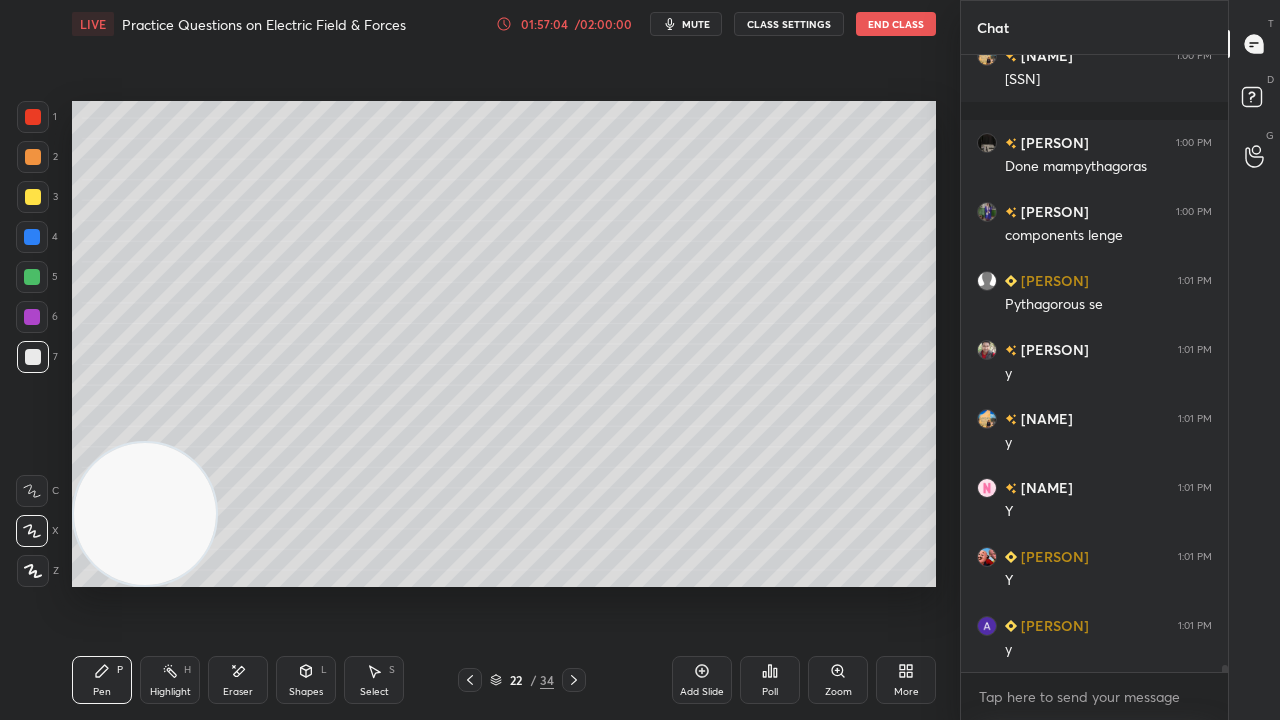 click on "Eraser" at bounding box center [238, 680] 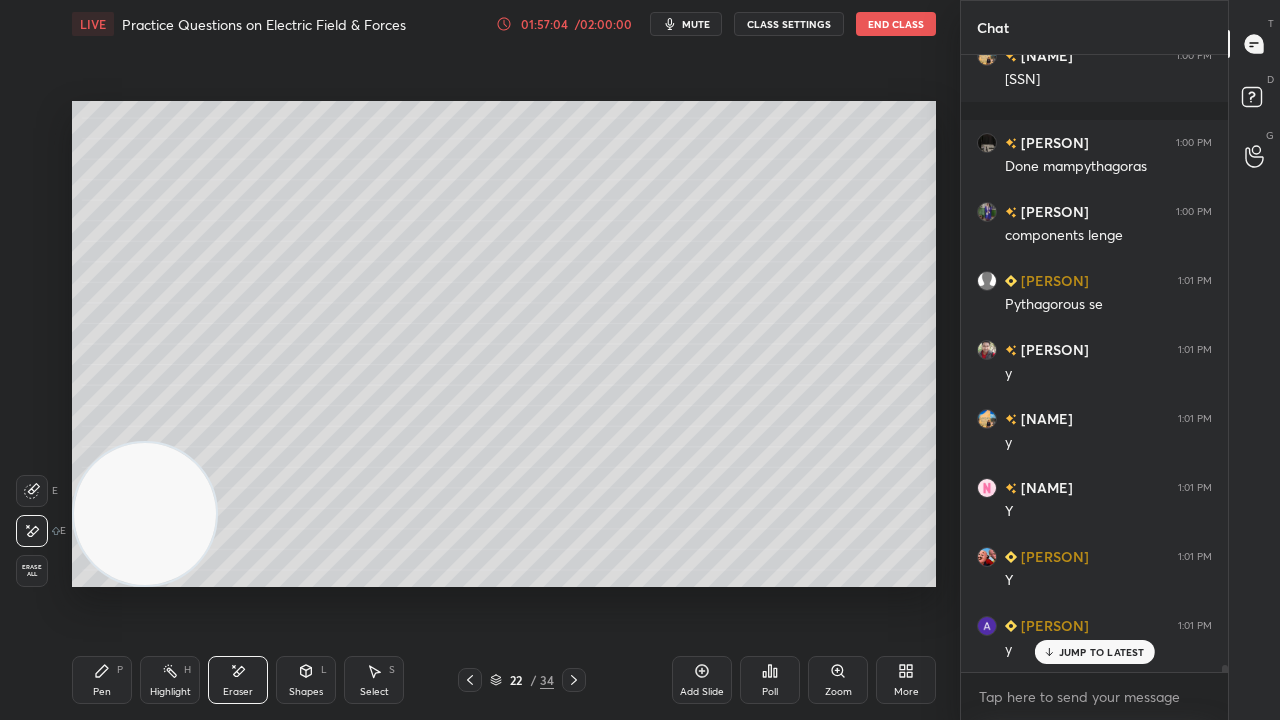 scroll, scrollTop: 57830, scrollLeft: 0, axis: vertical 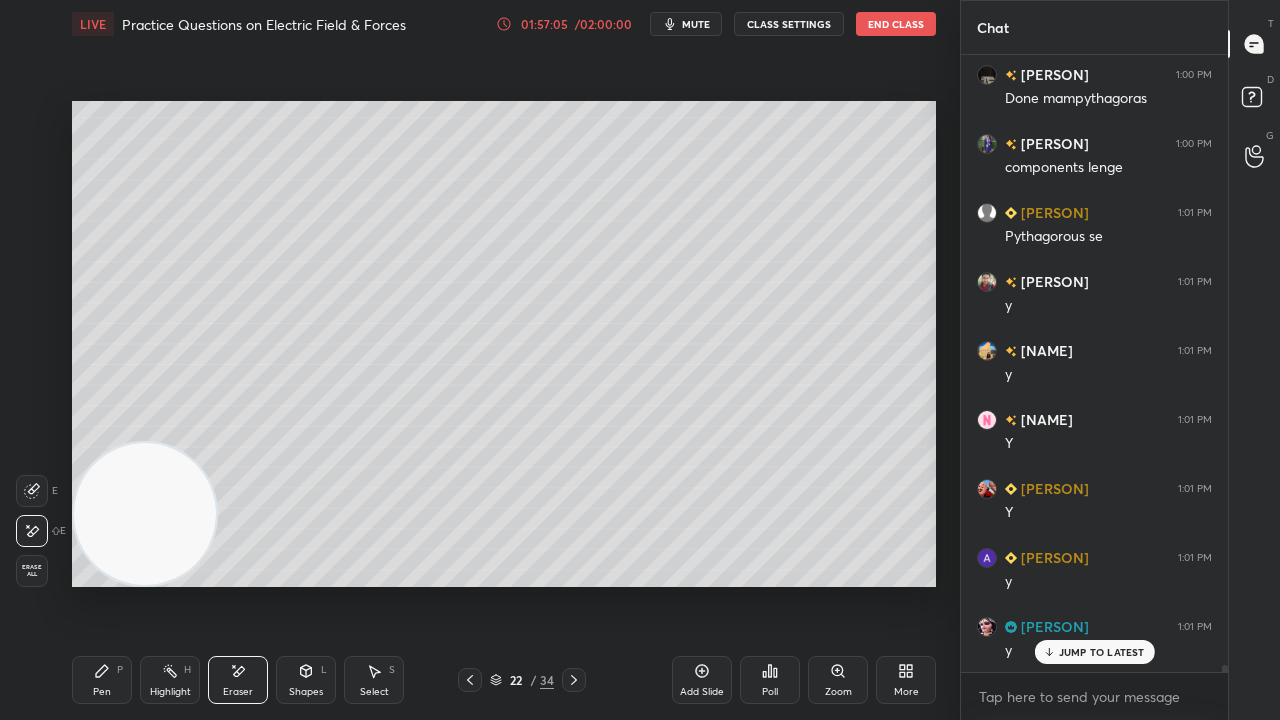 click on "Pen P" at bounding box center [102, 680] 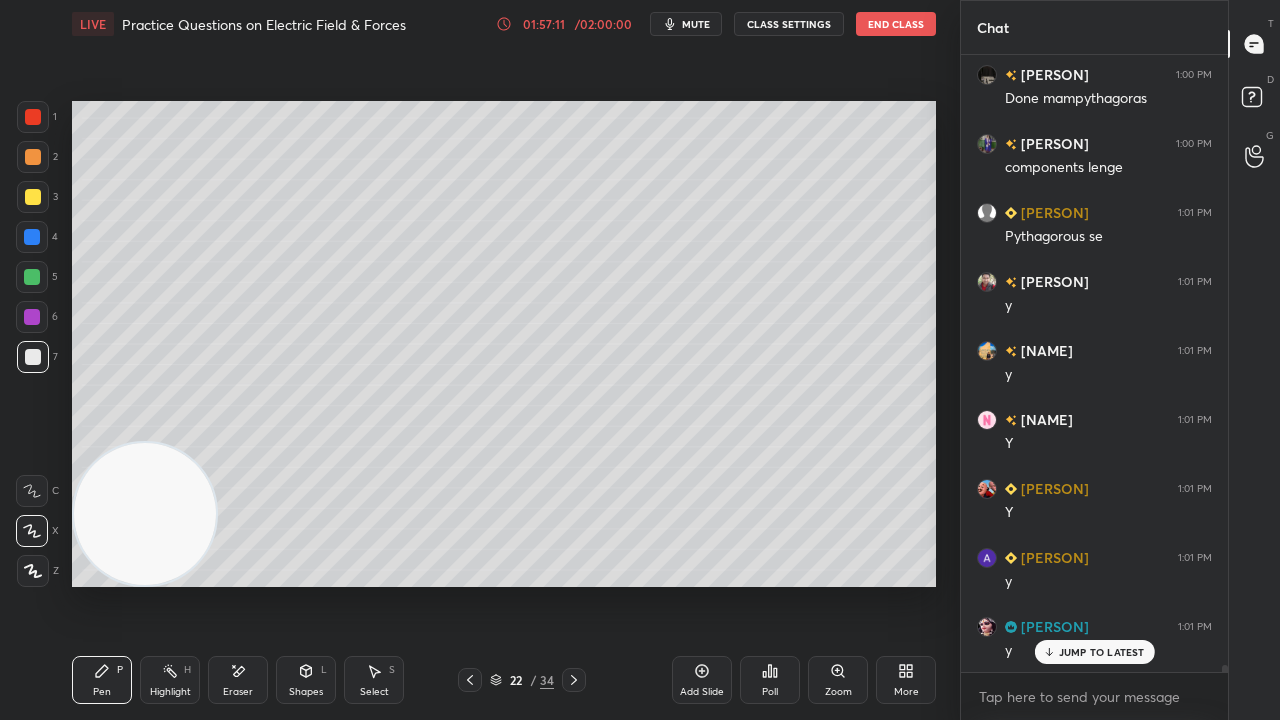 click on "mute" at bounding box center [696, 24] 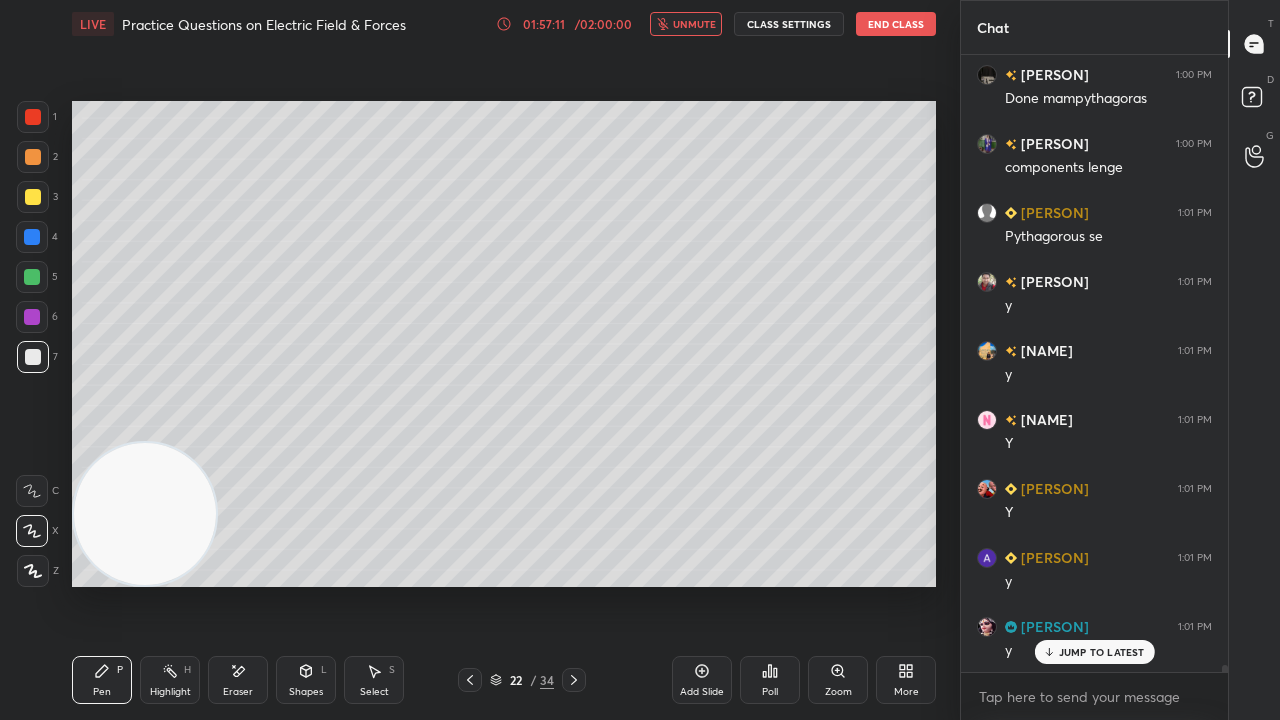 click on "unmute" at bounding box center (694, 24) 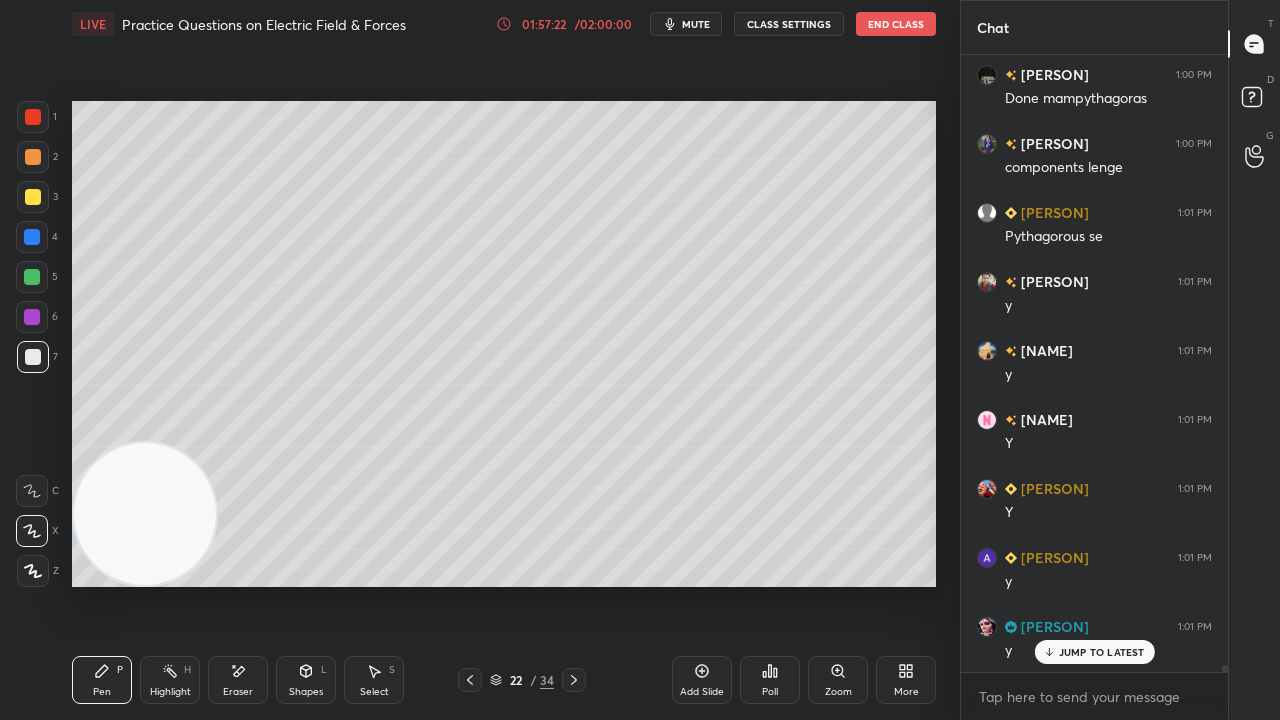 click on "mute" at bounding box center [696, 24] 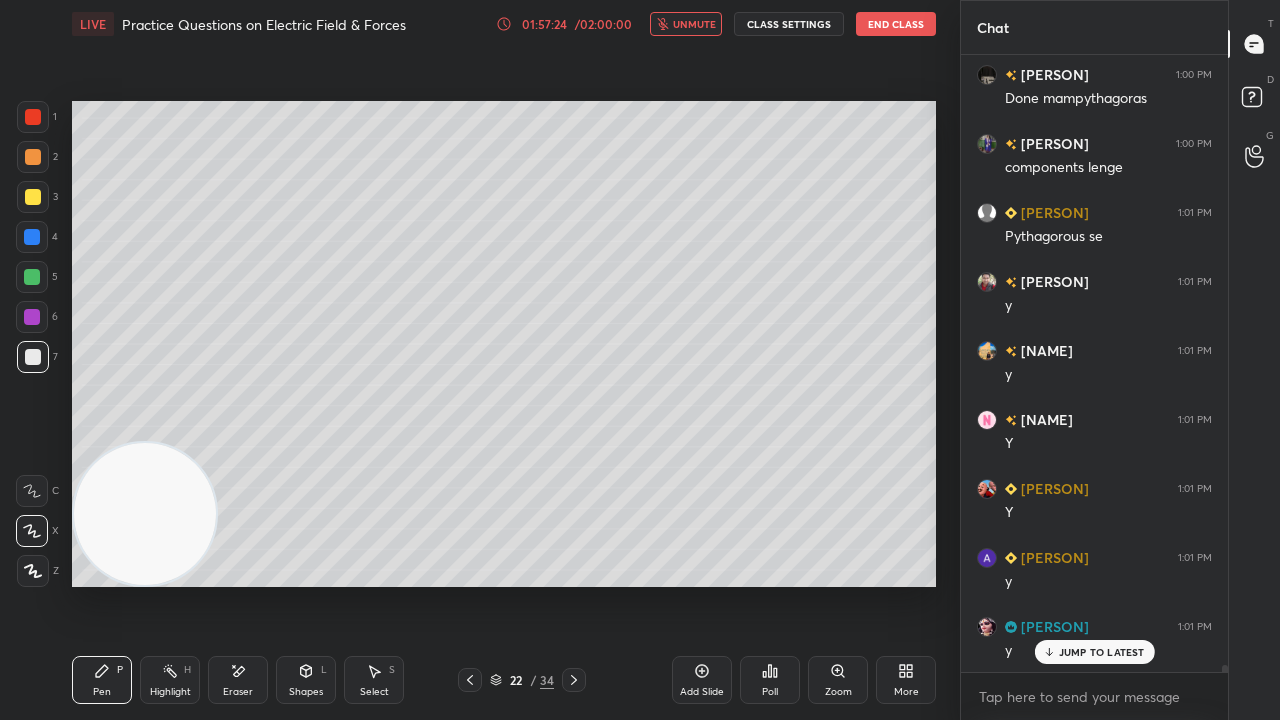scroll, scrollTop: 57900, scrollLeft: 0, axis: vertical 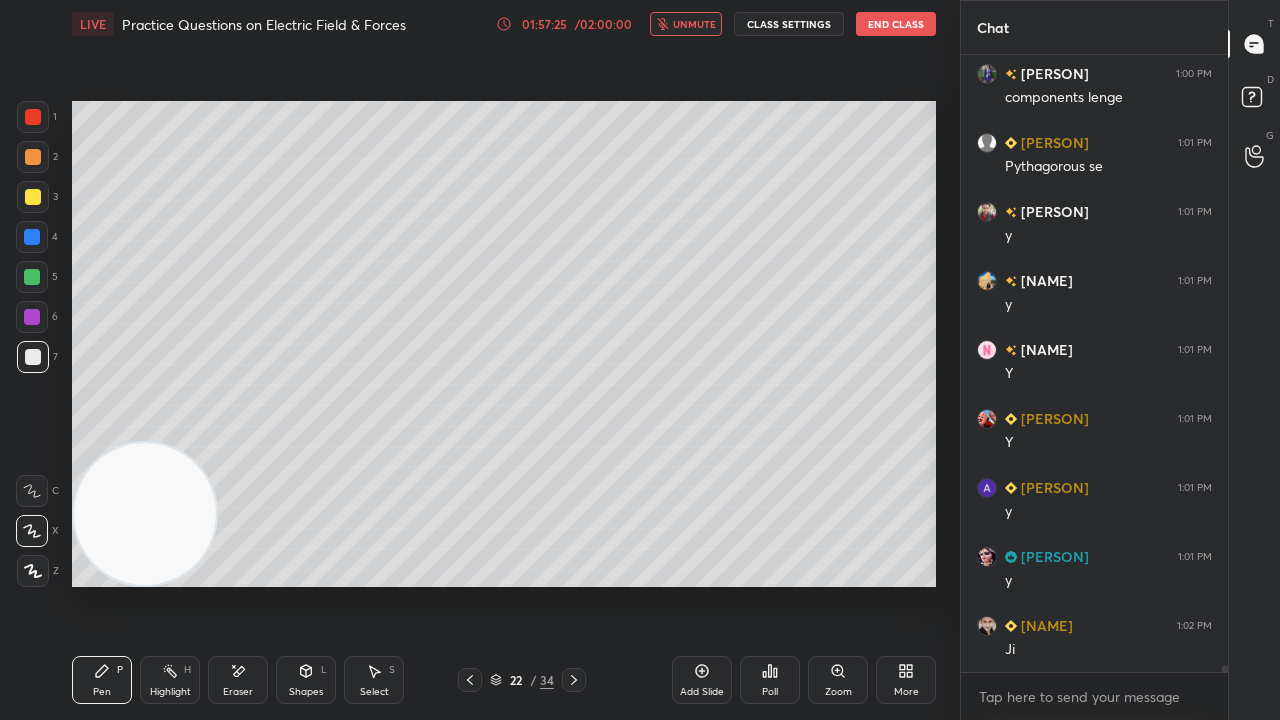 click on "unmute" at bounding box center (694, 24) 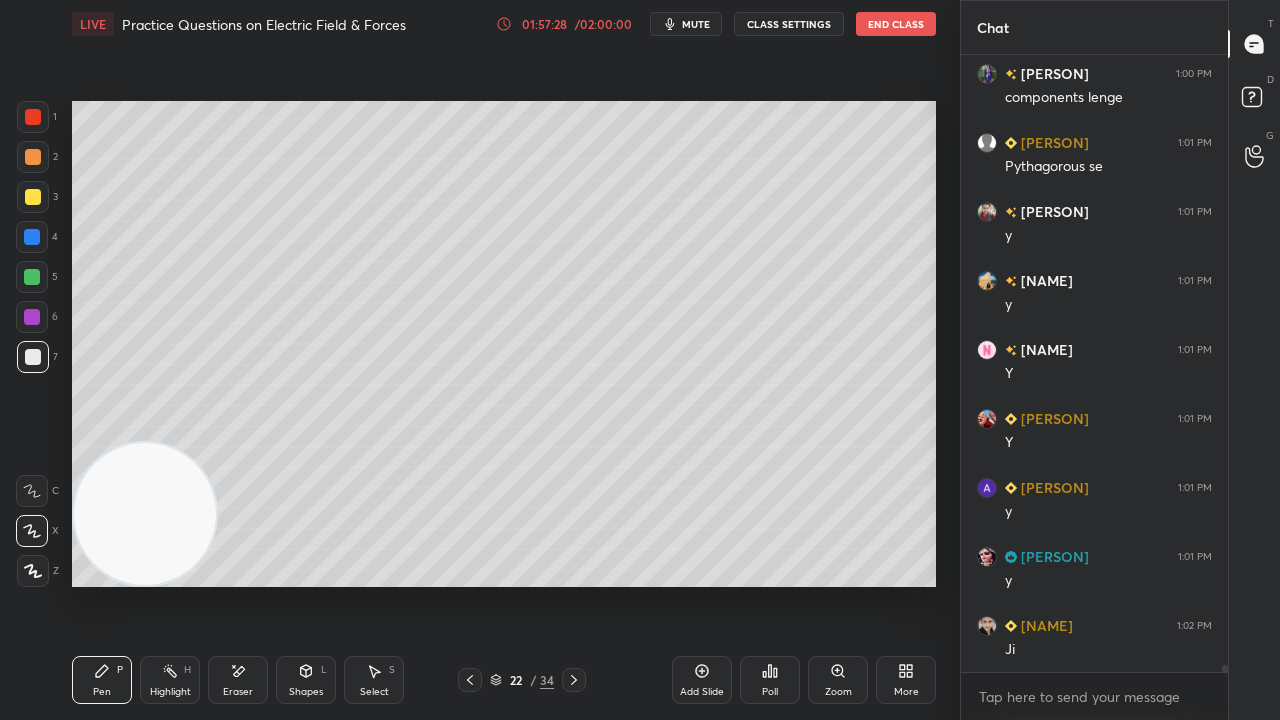click at bounding box center (32, 277) 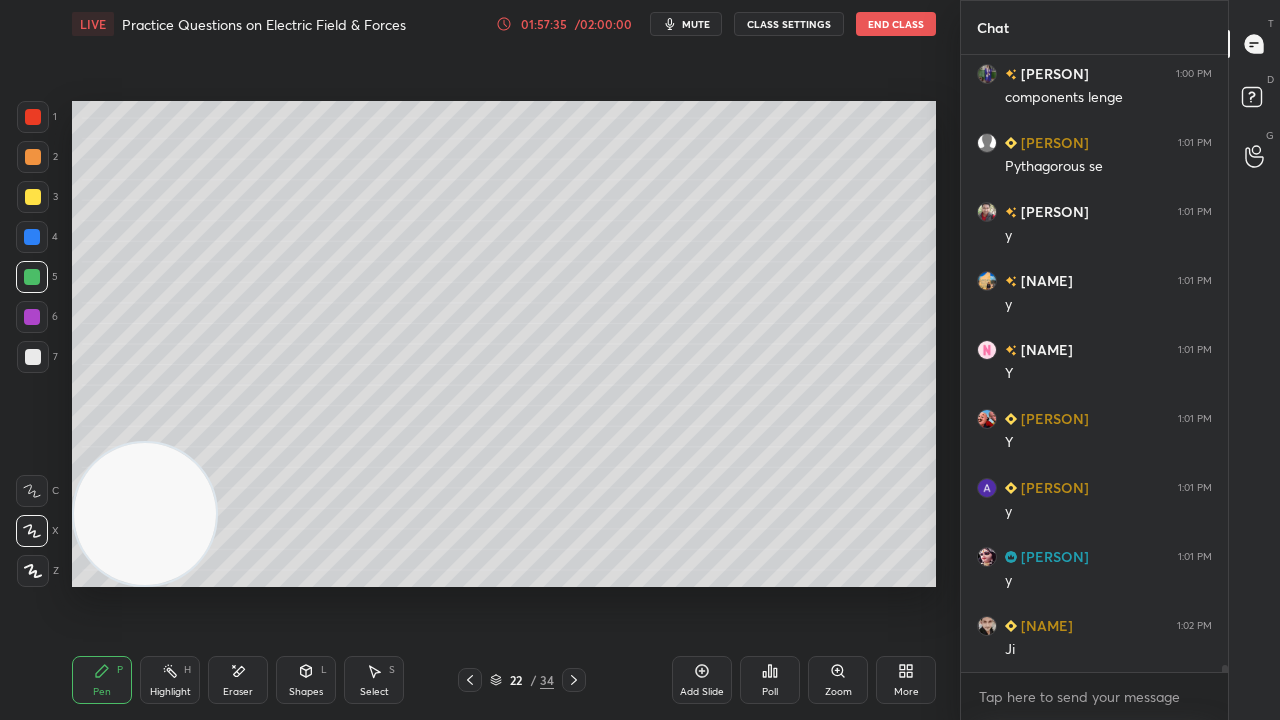 click on "mute" at bounding box center (696, 24) 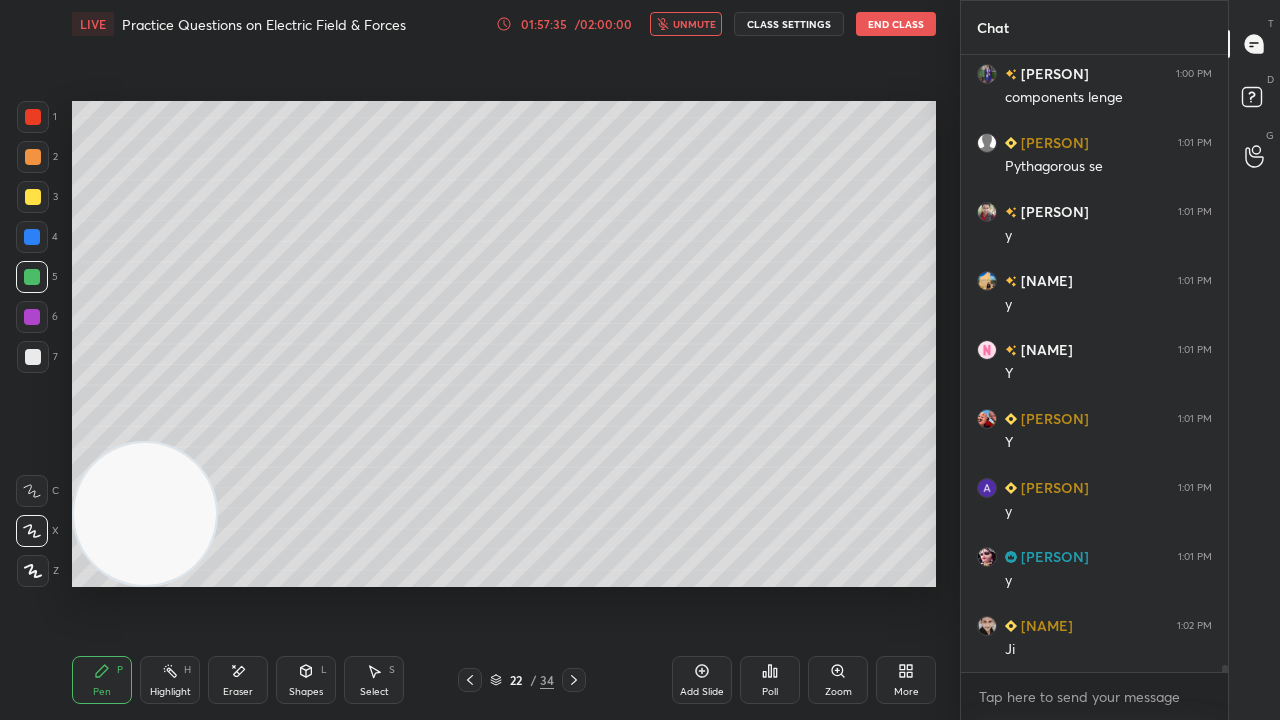 click on "unmute" at bounding box center (694, 24) 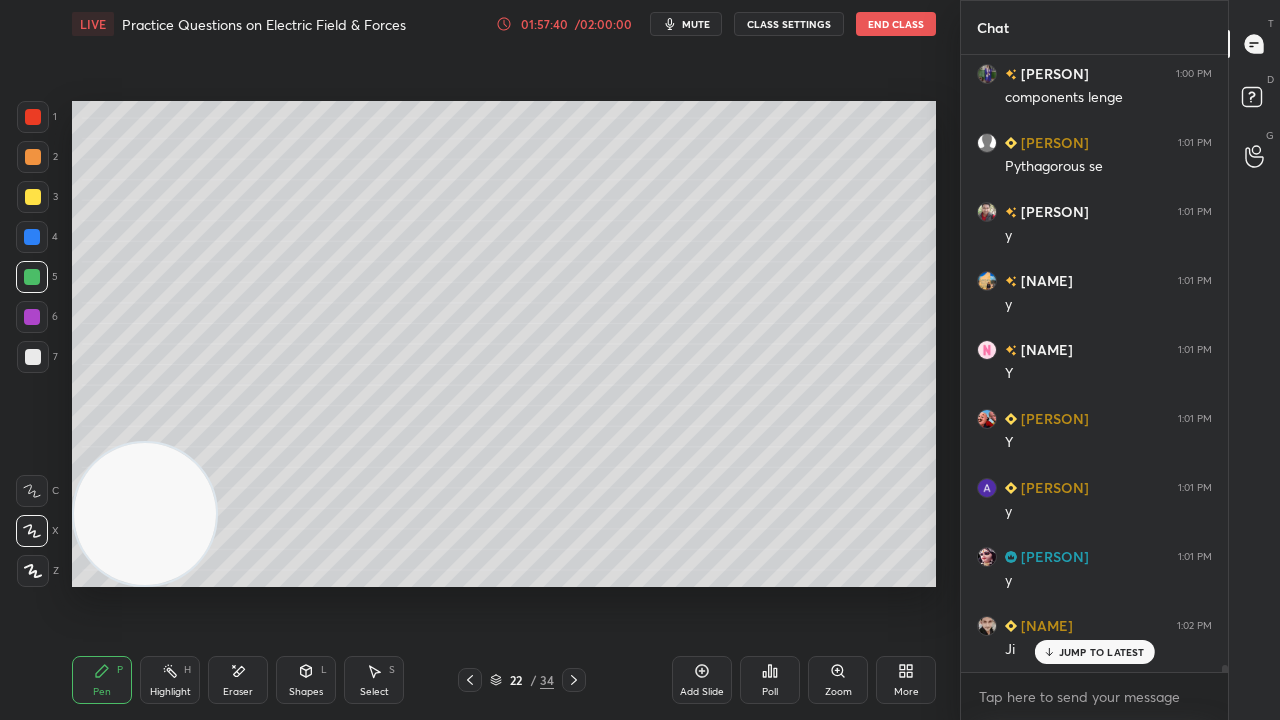 scroll, scrollTop: 57968, scrollLeft: 0, axis: vertical 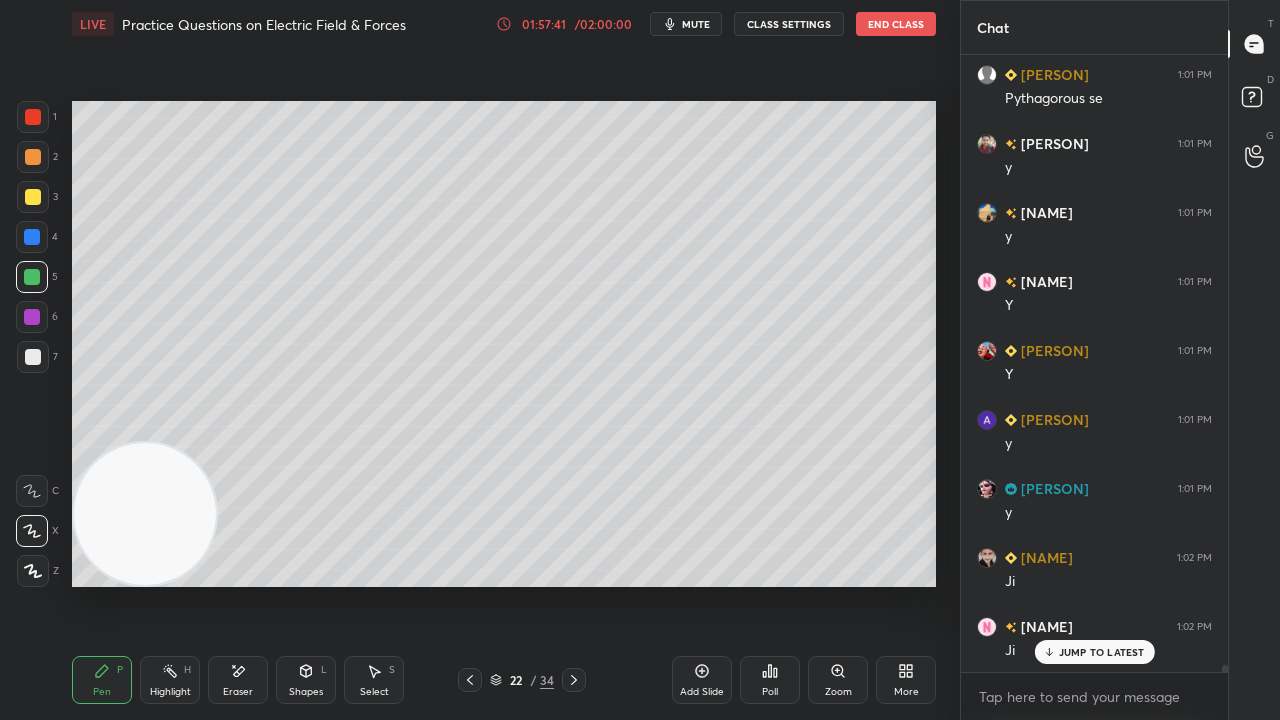 click 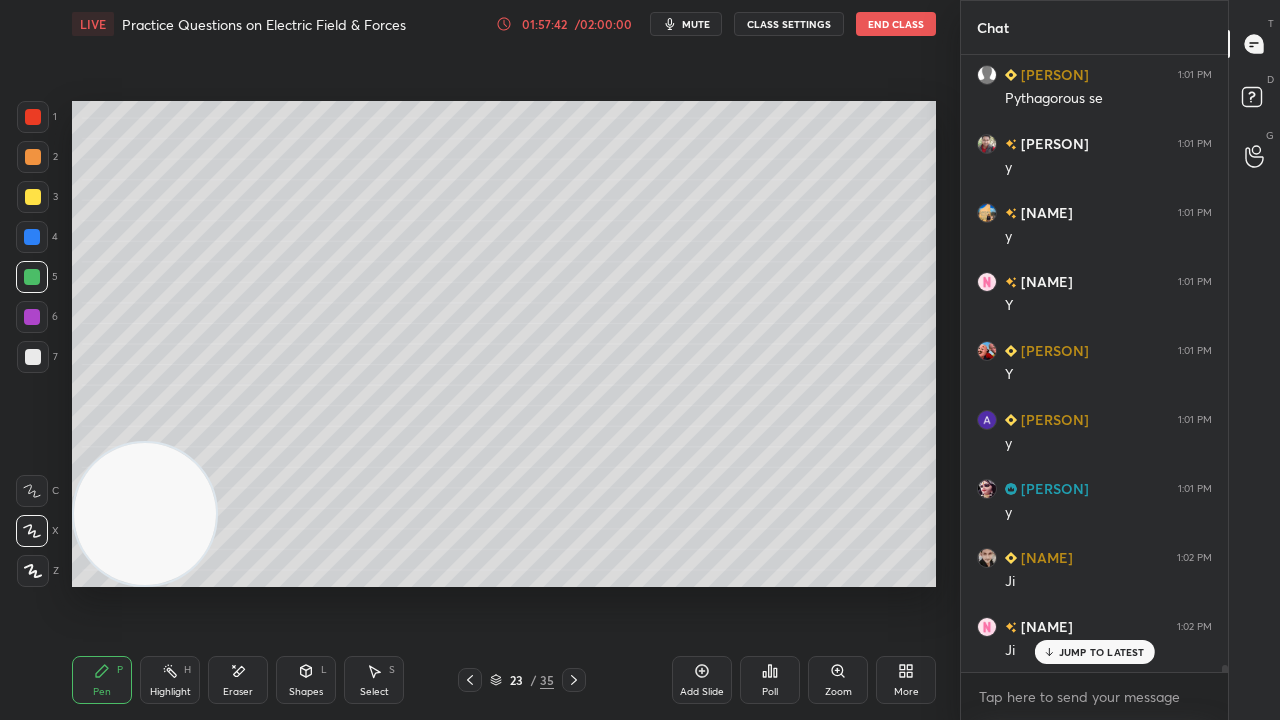 click at bounding box center (33, 357) 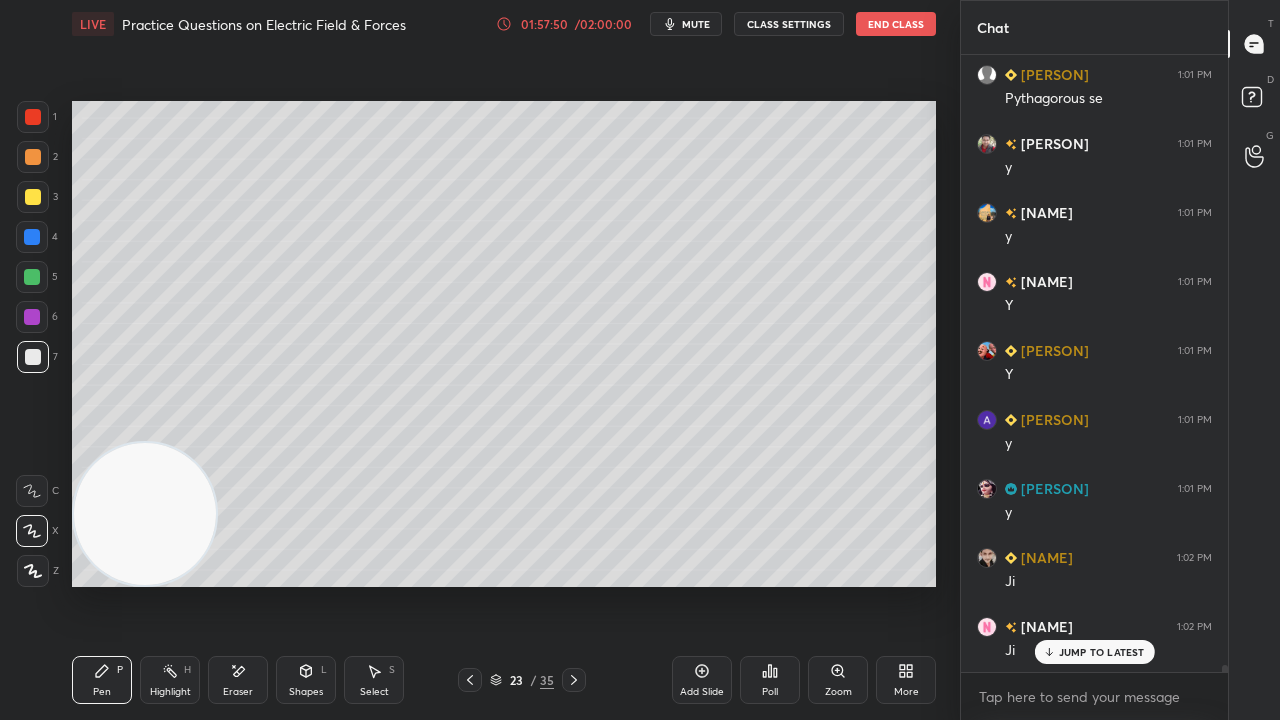 click on "JUMP TO LATEST" at bounding box center [1094, 652] 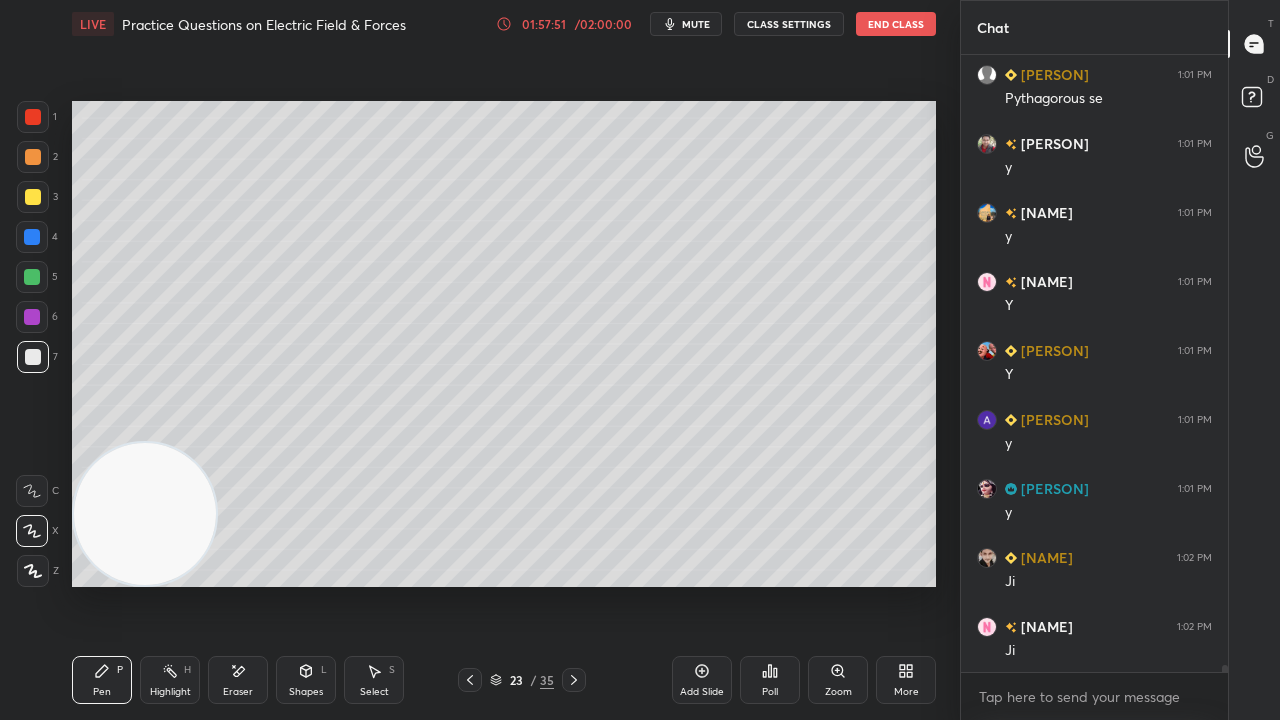 click at bounding box center (470, 680) 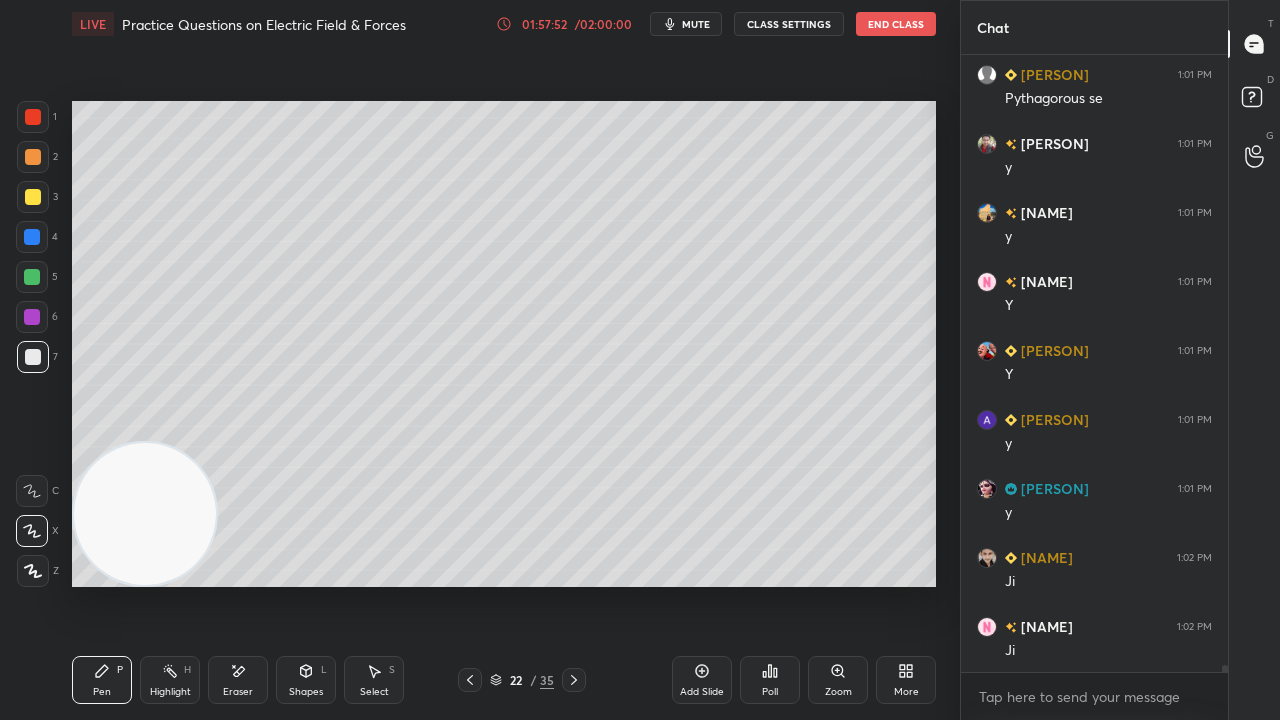 click on "mute" at bounding box center (696, 24) 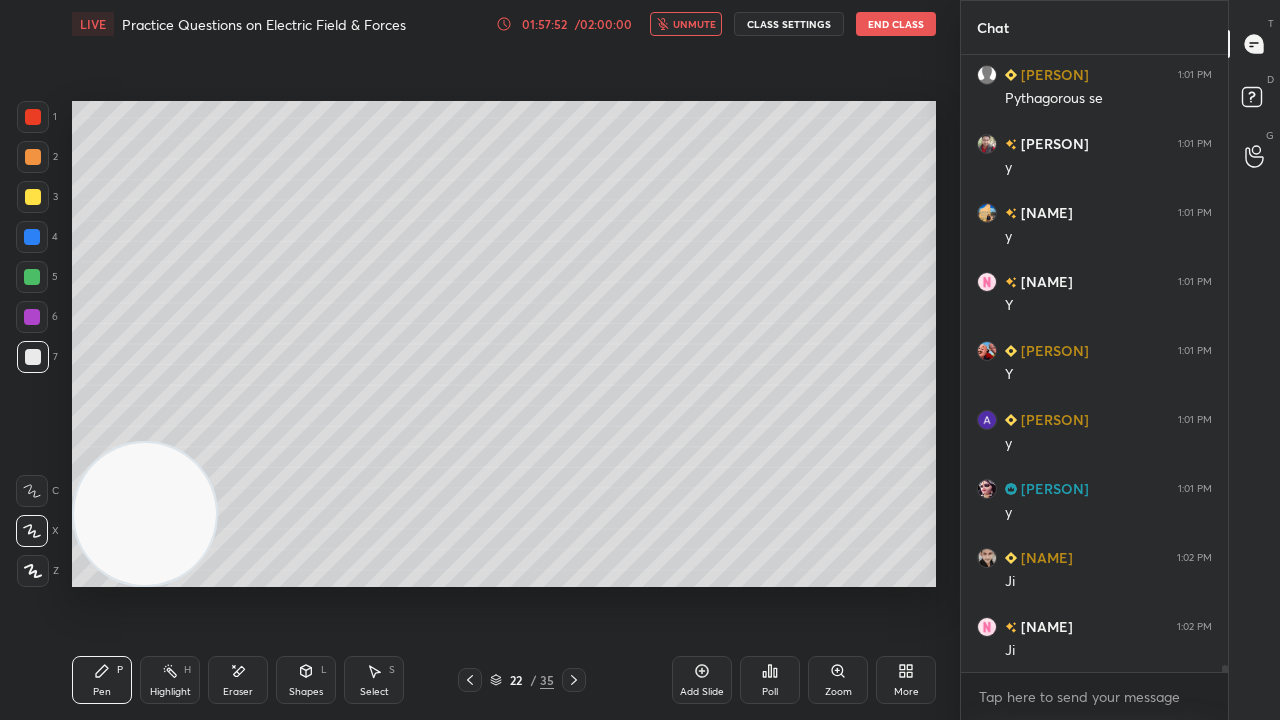 click on "unmute" at bounding box center (694, 24) 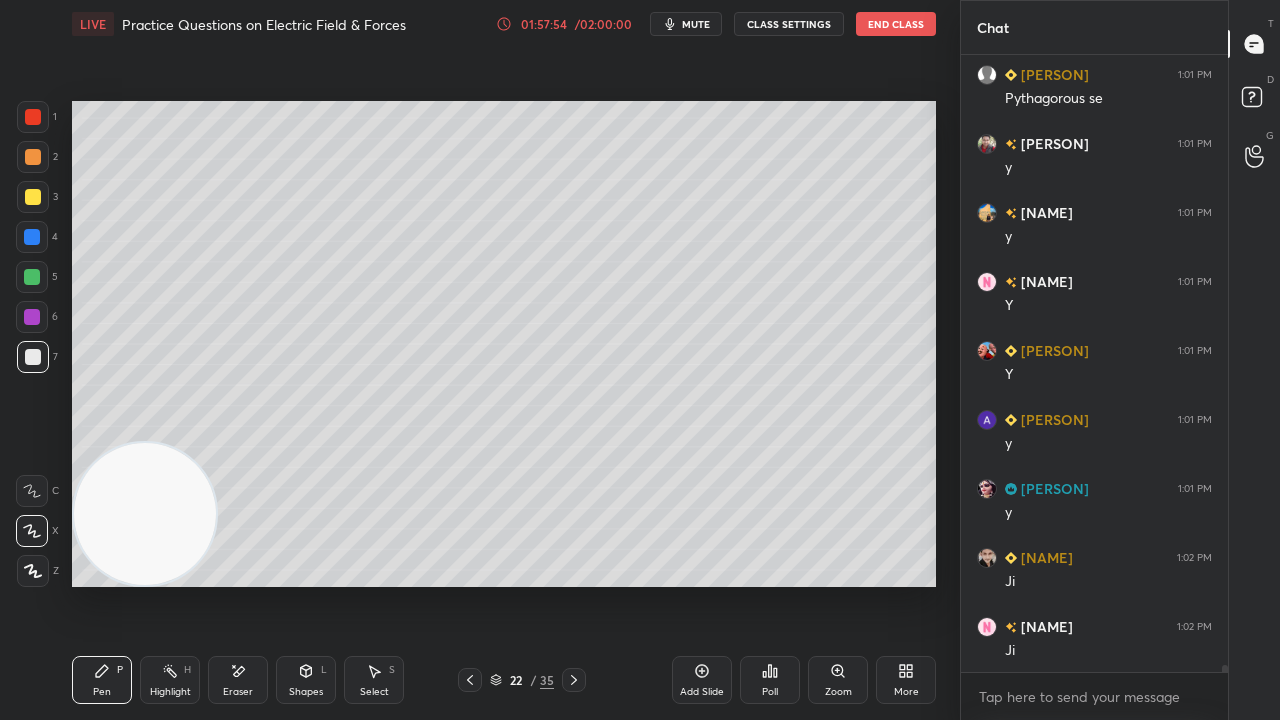 scroll, scrollTop: 58038, scrollLeft: 0, axis: vertical 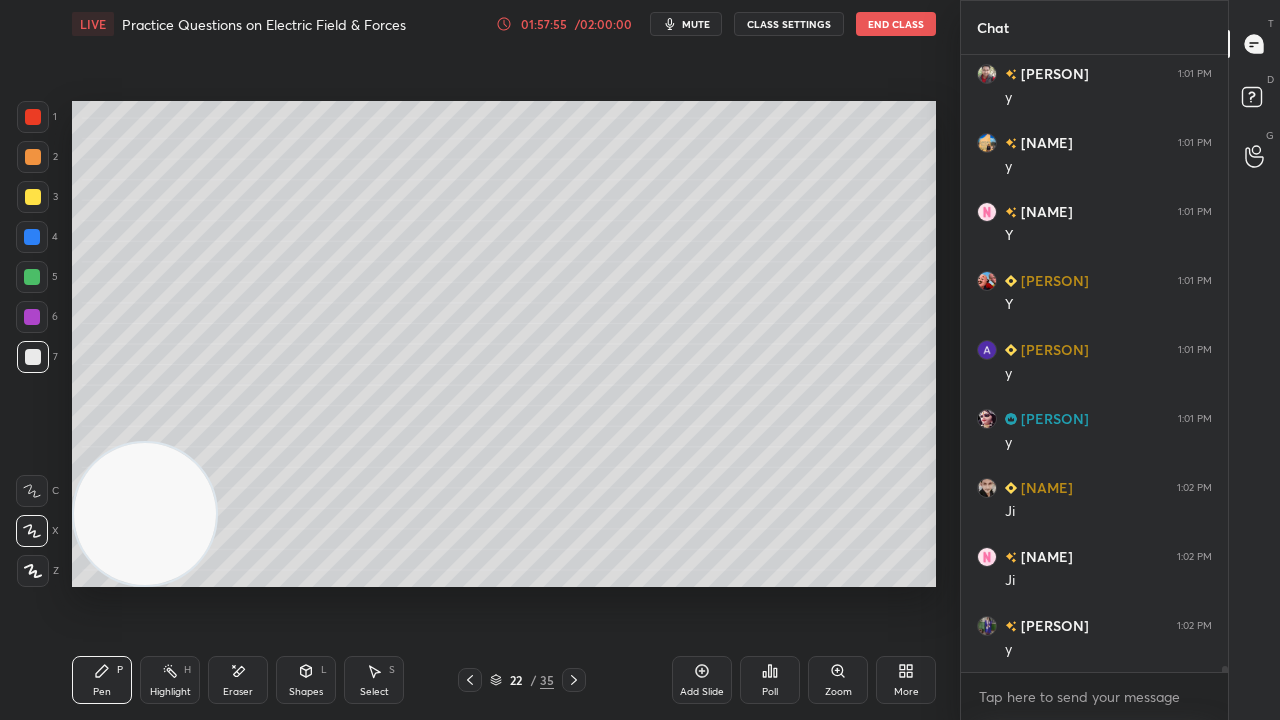 click 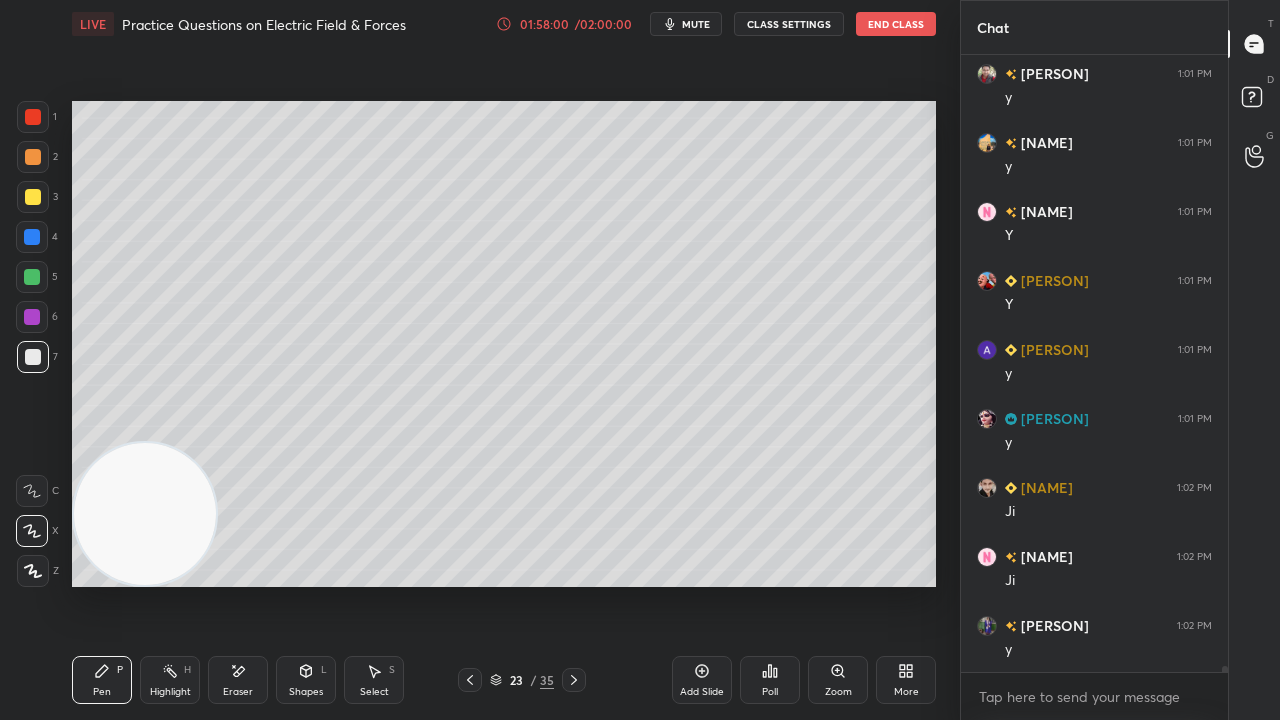 click 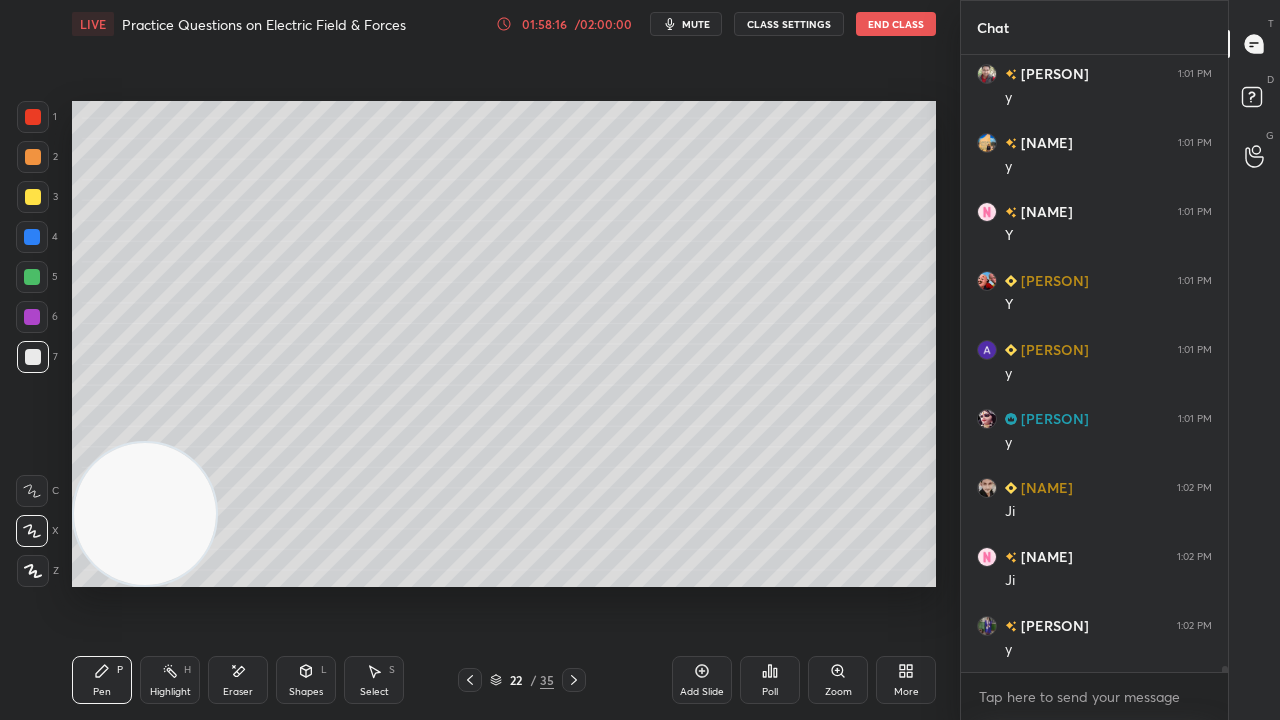 scroll, scrollTop: 58106, scrollLeft: 0, axis: vertical 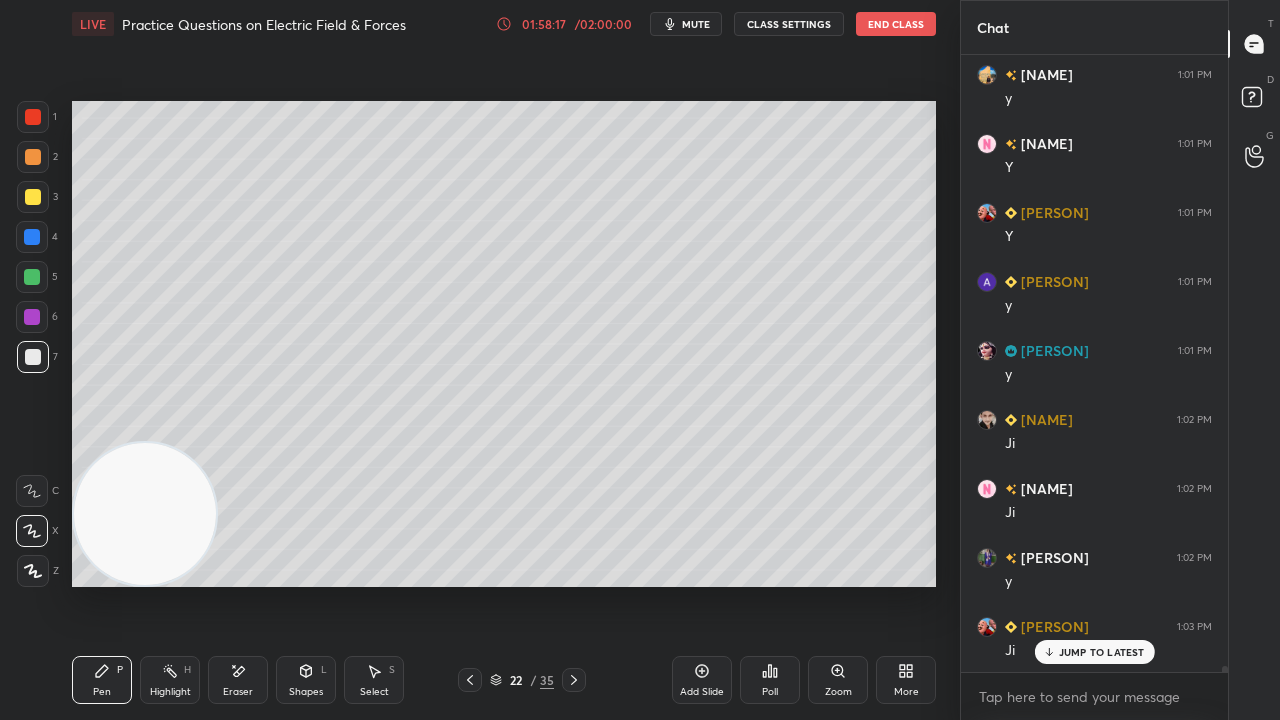 click at bounding box center [574, 680] 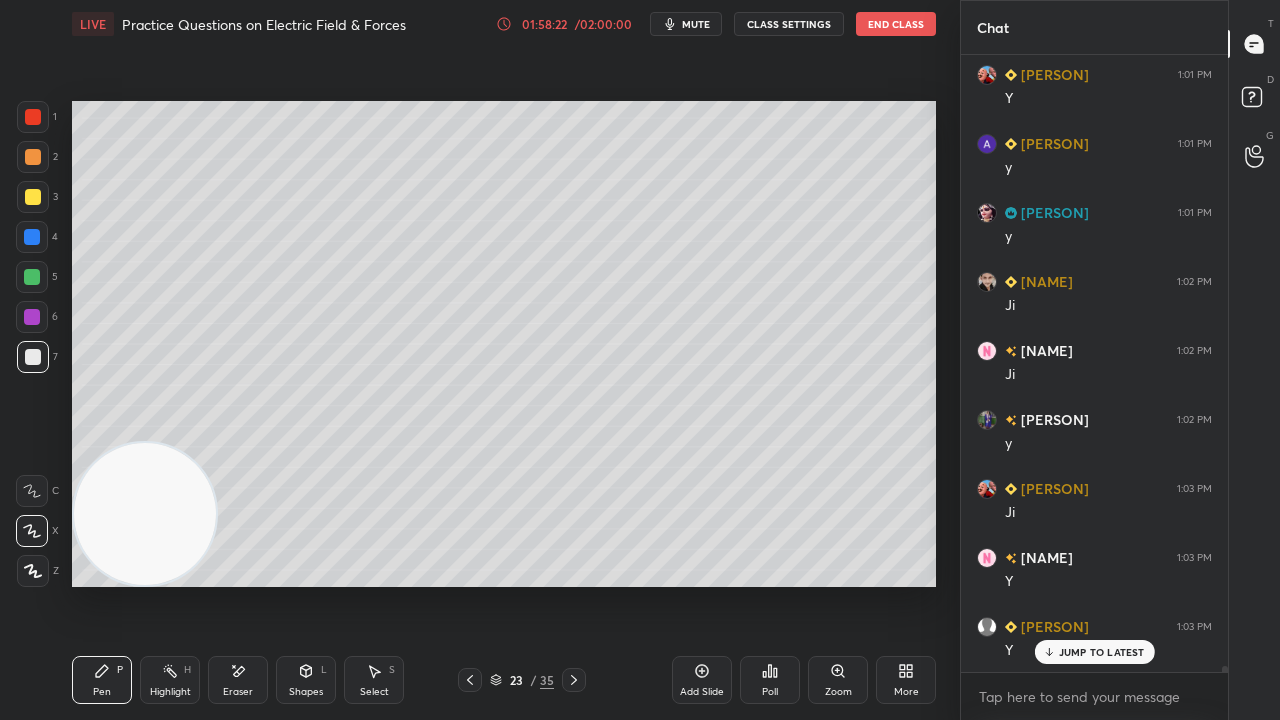 scroll, scrollTop: 58314, scrollLeft: 0, axis: vertical 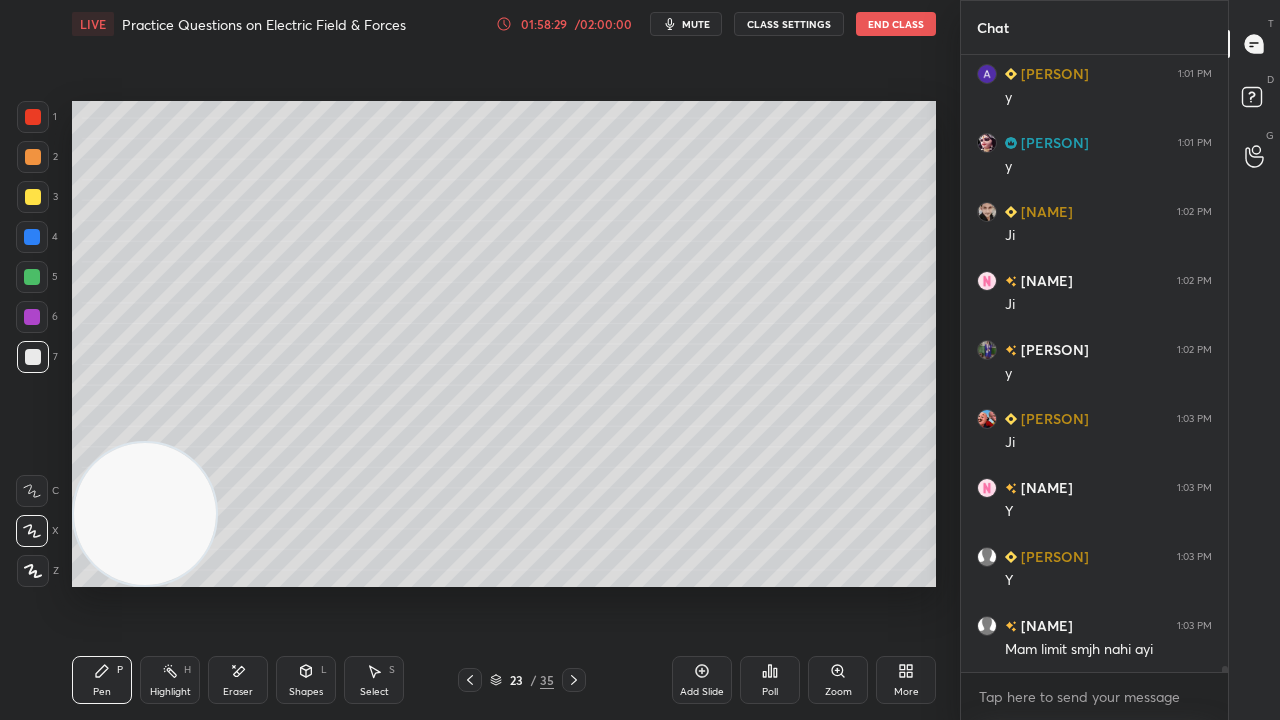click on "mute" at bounding box center [696, 24] 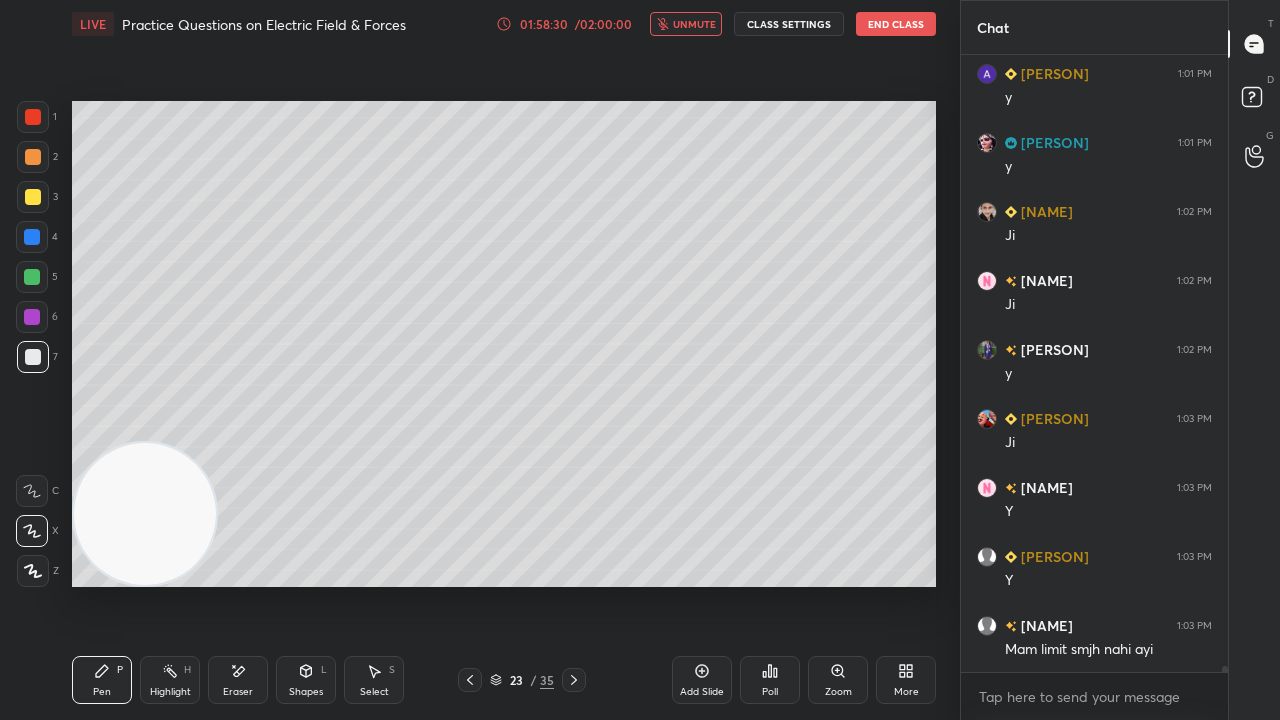 click on "unmute" at bounding box center [694, 24] 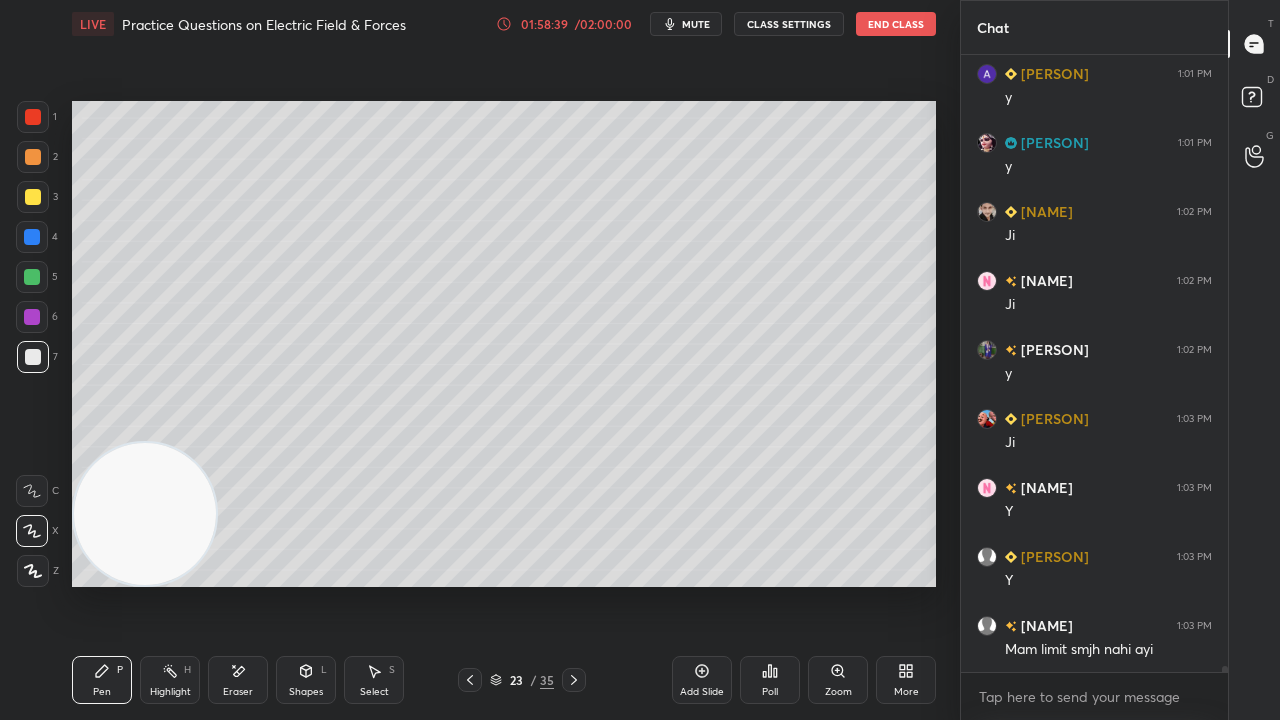 click on "mute" at bounding box center (696, 24) 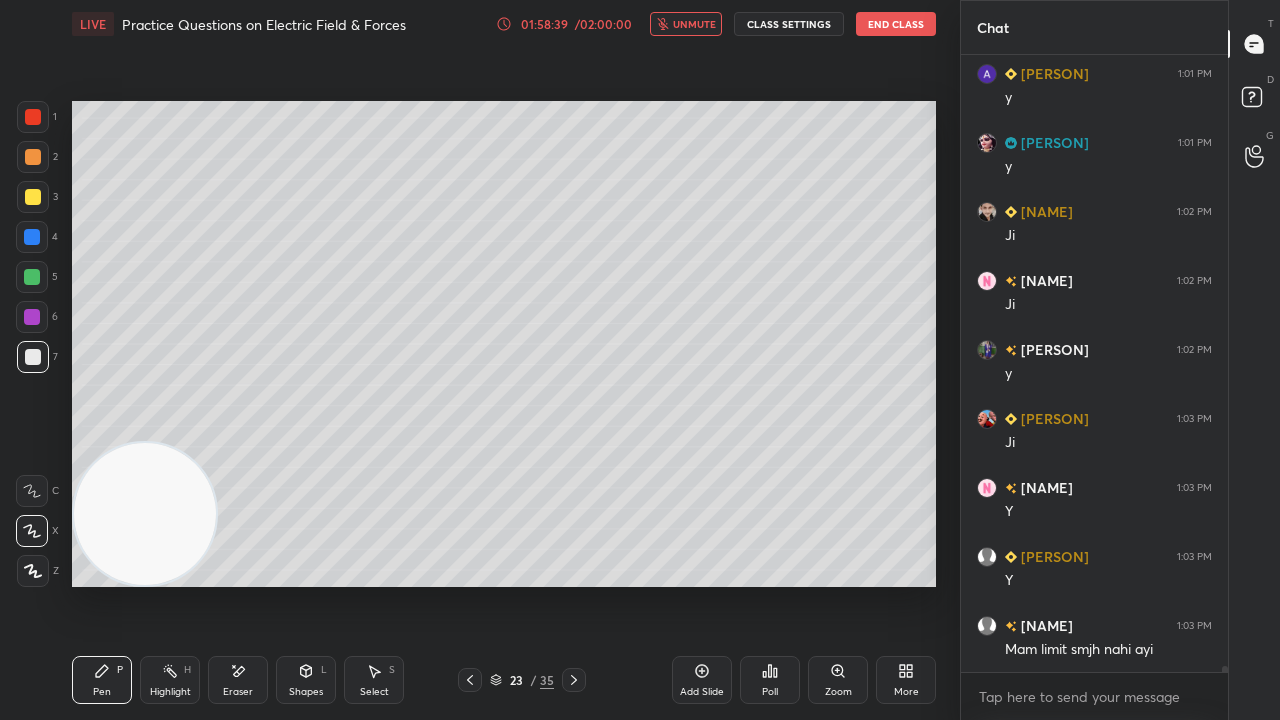 click on "unmute" at bounding box center [694, 24] 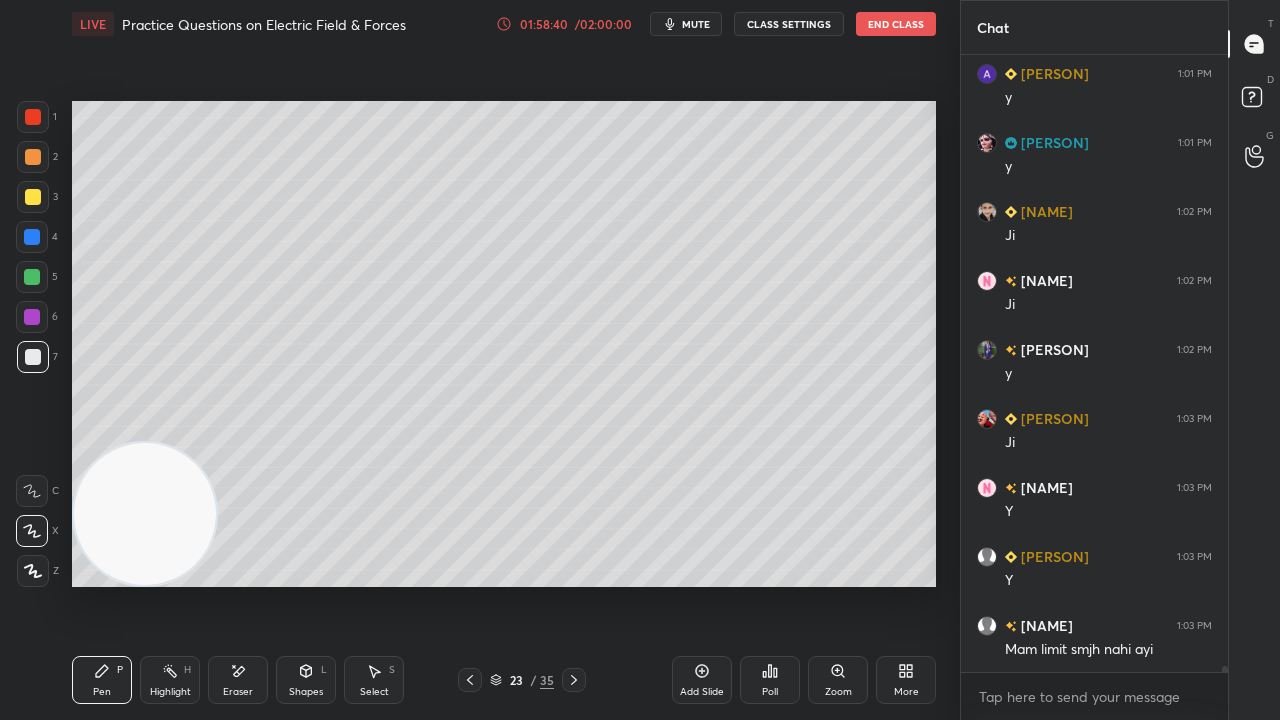 click 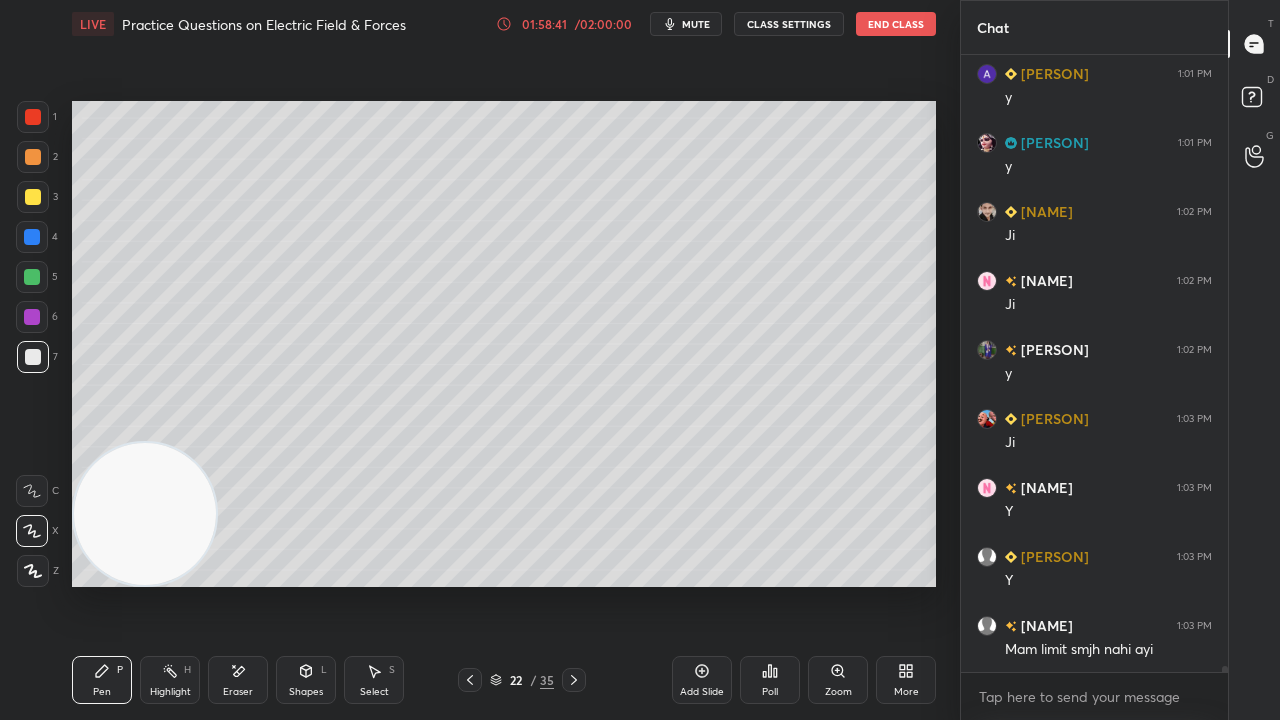 click on "mute" at bounding box center (696, 24) 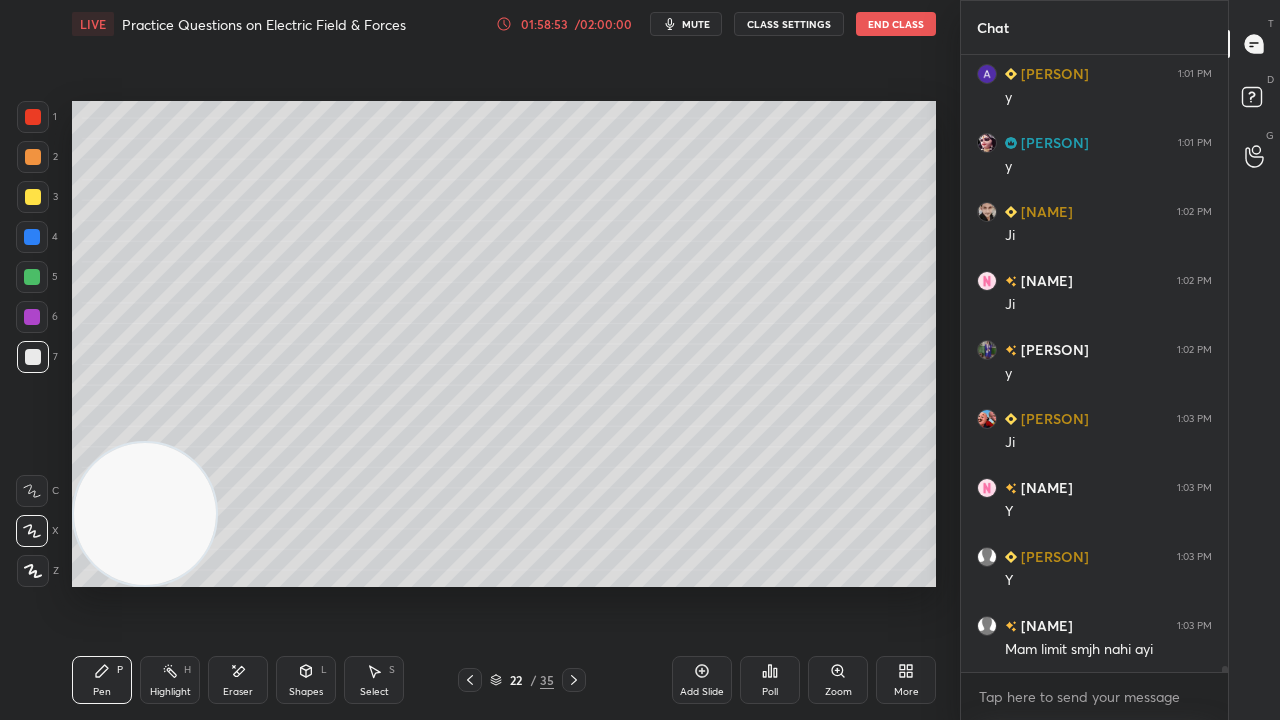click 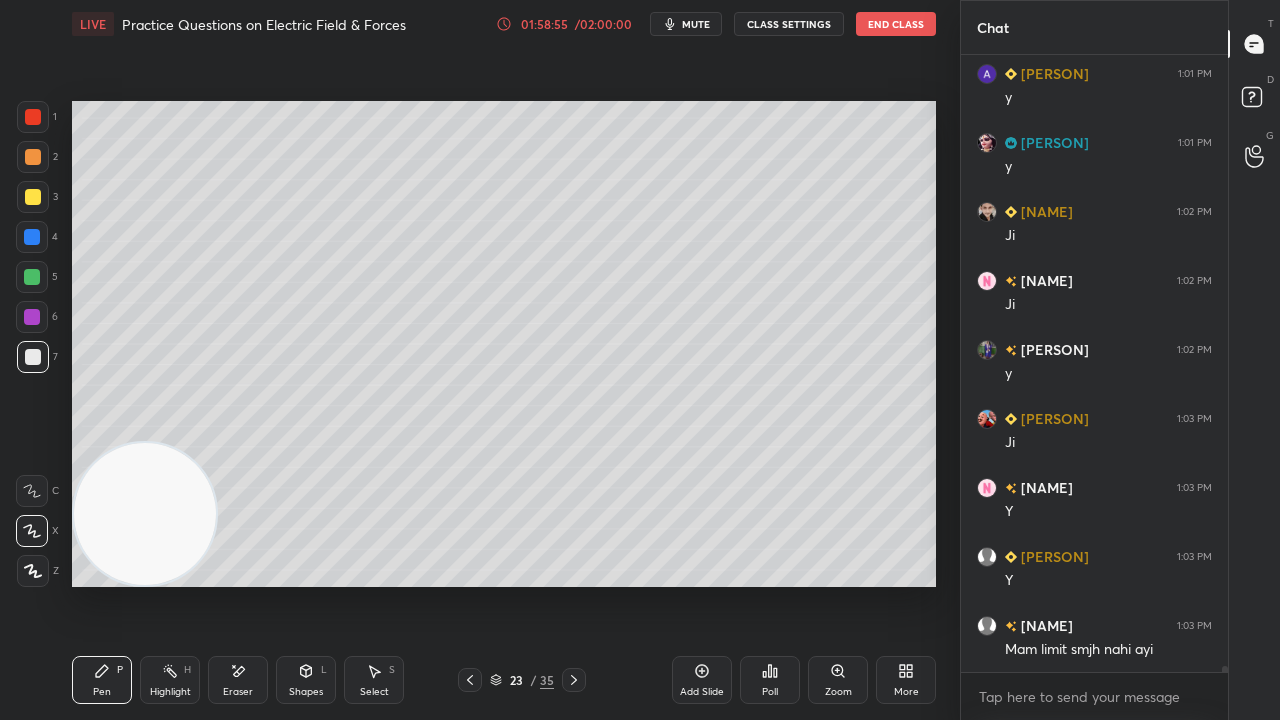 click 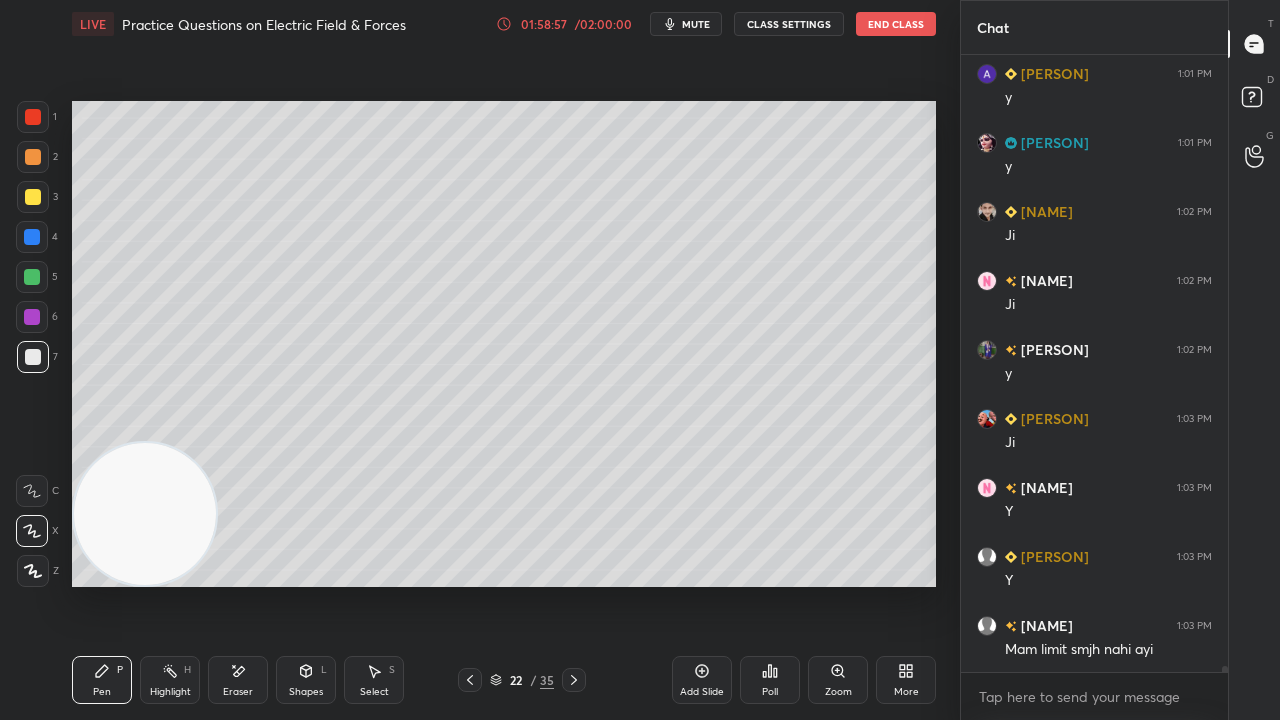 drag, startPoint x: 574, startPoint y: 685, endPoint x: 570, endPoint y: 657, distance: 28.284271 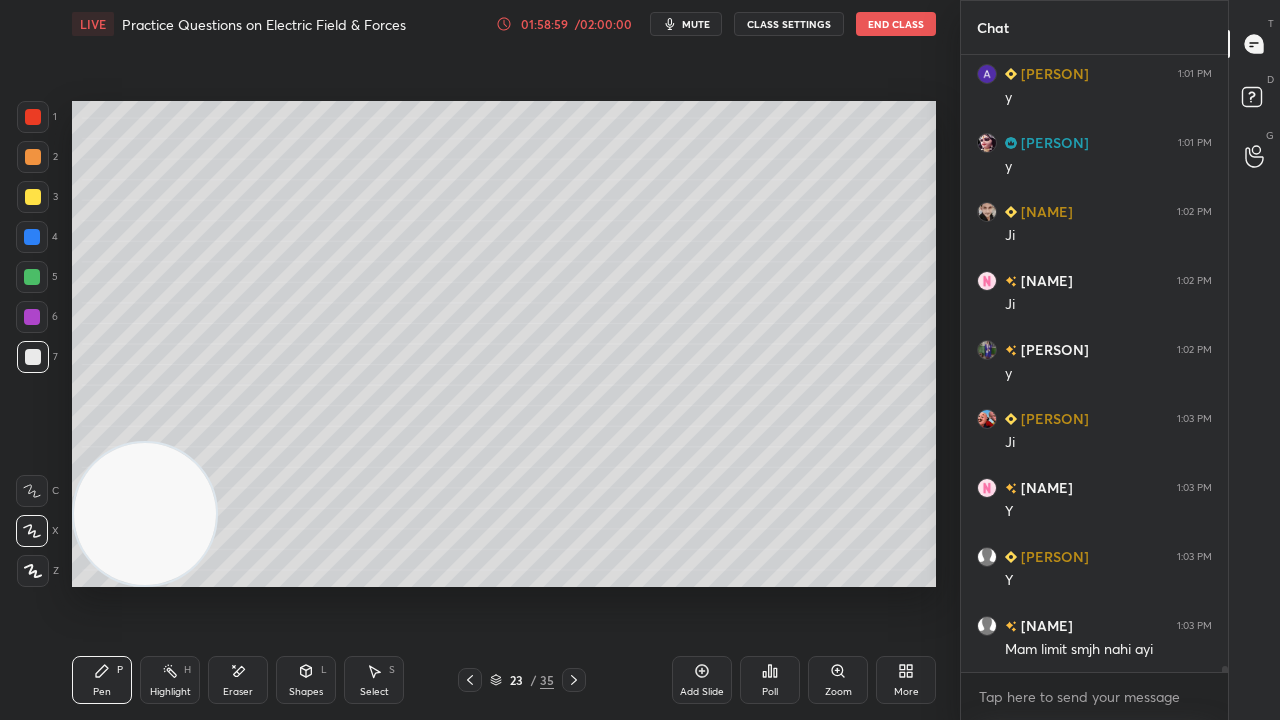 click on "mute" at bounding box center [696, 24] 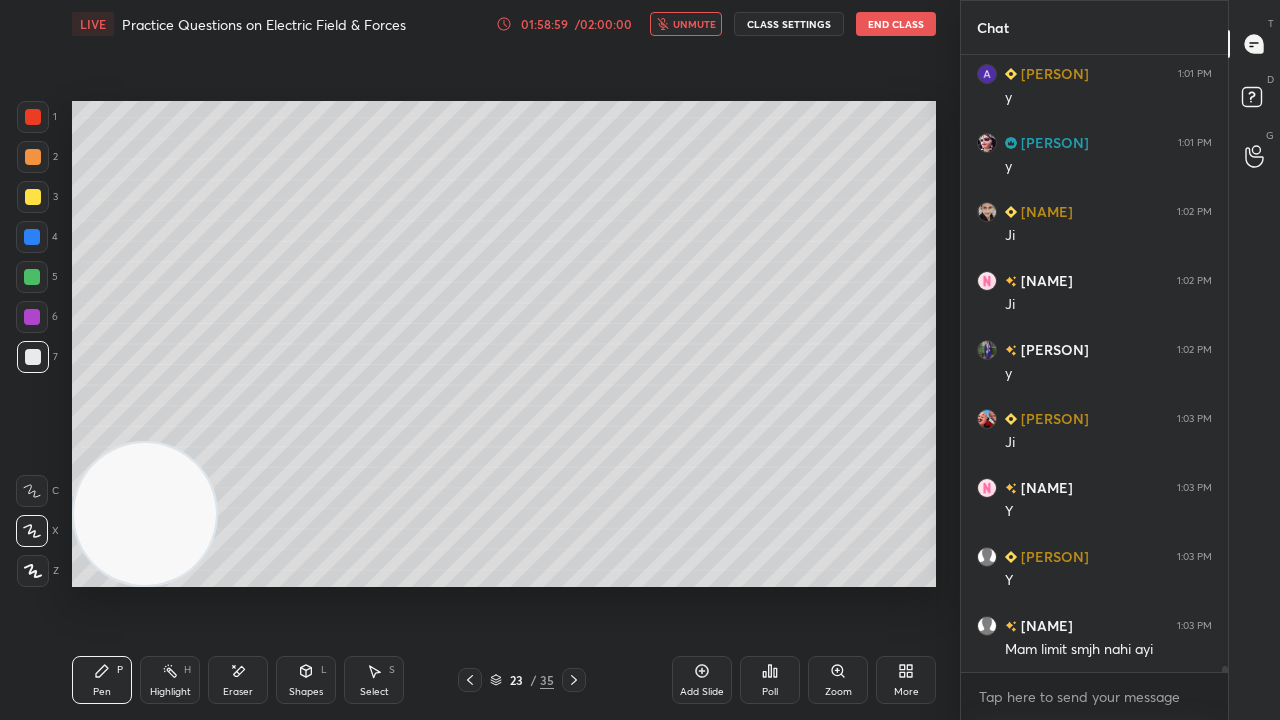 click on "unmute" at bounding box center (694, 24) 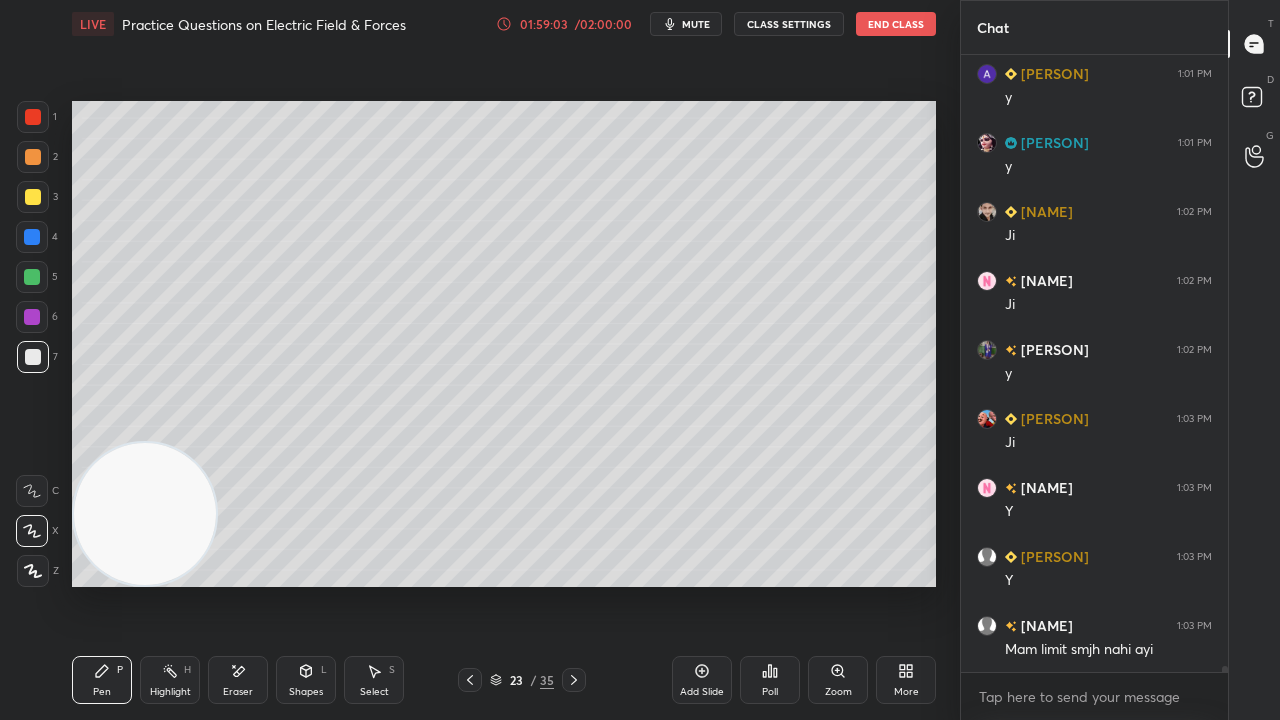 click on "Eraser" at bounding box center [238, 692] 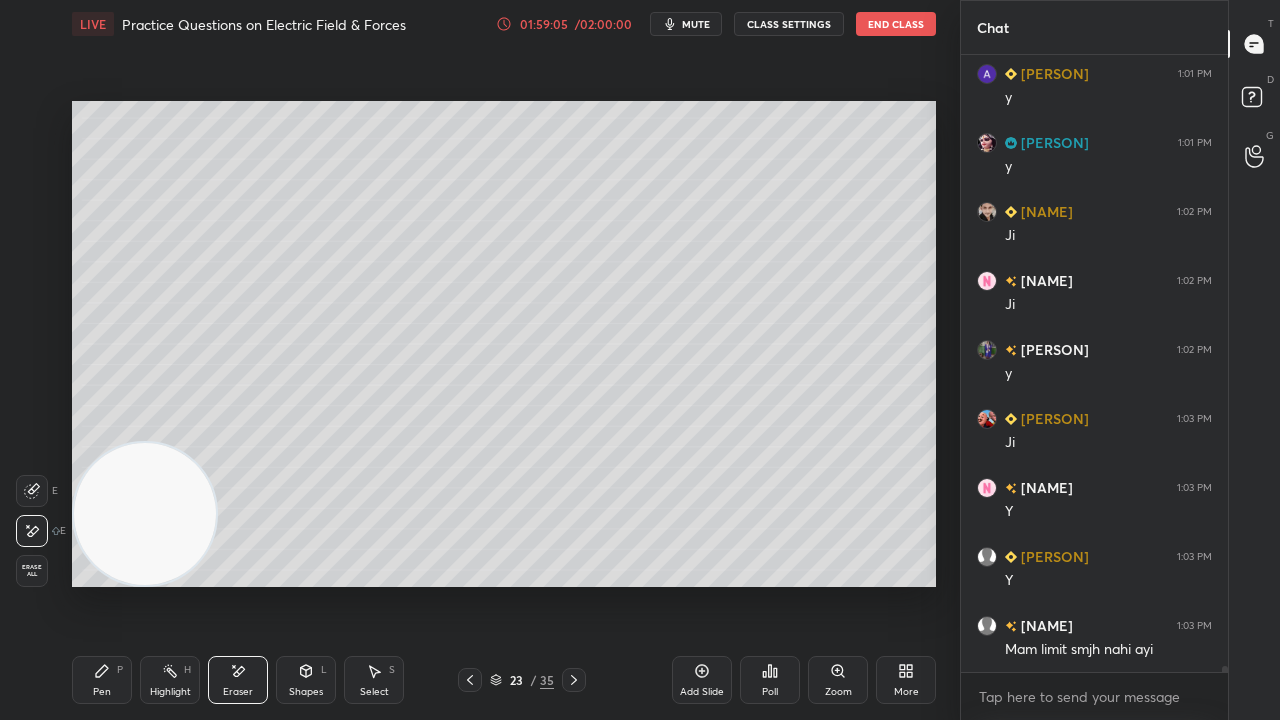 click on "Pen" at bounding box center (102, 692) 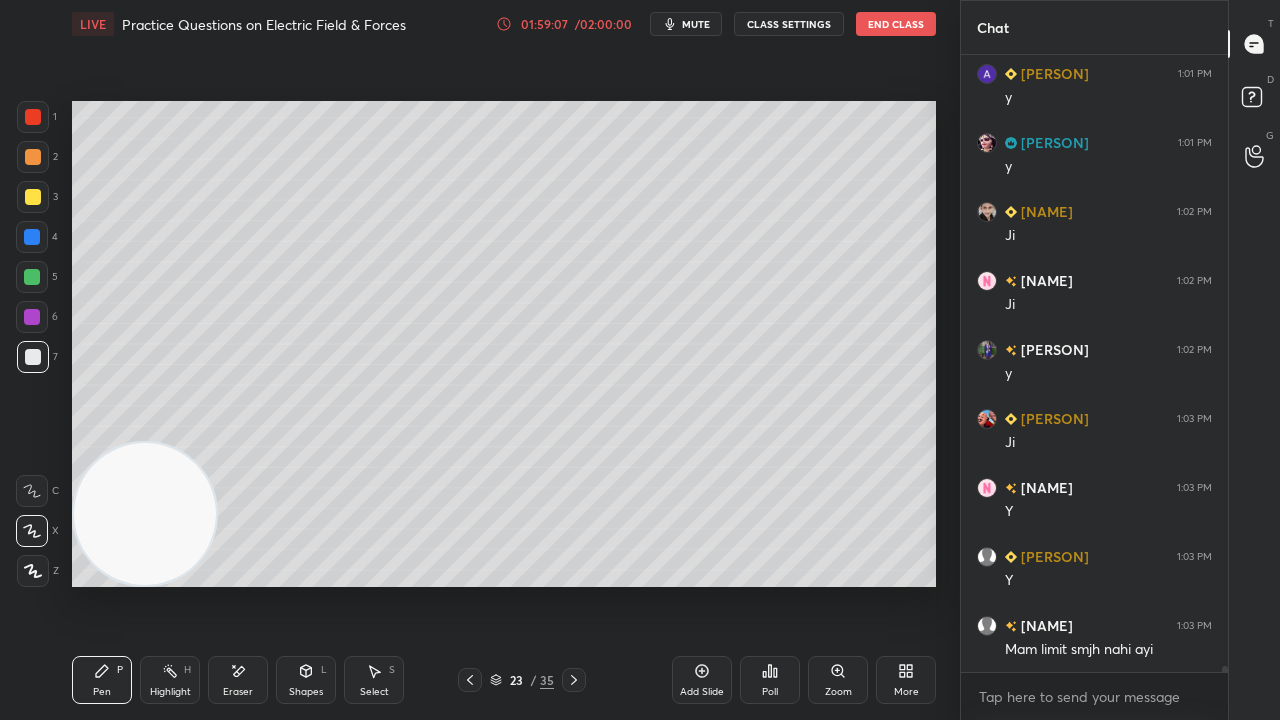 click on "mute" at bounding box center (686, 24) 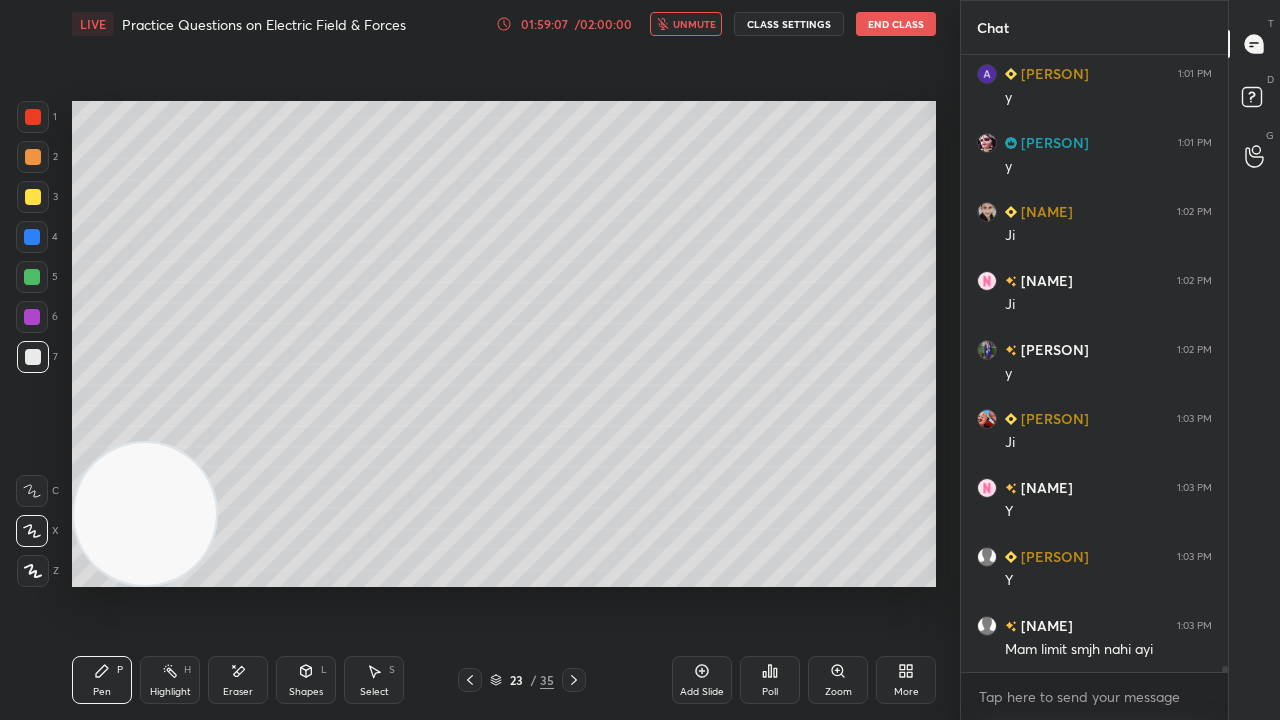 drag, startPoint x: 688, startPoint y: 24, endPoint x: 668, endPoint y: 41, distance: 26.24881 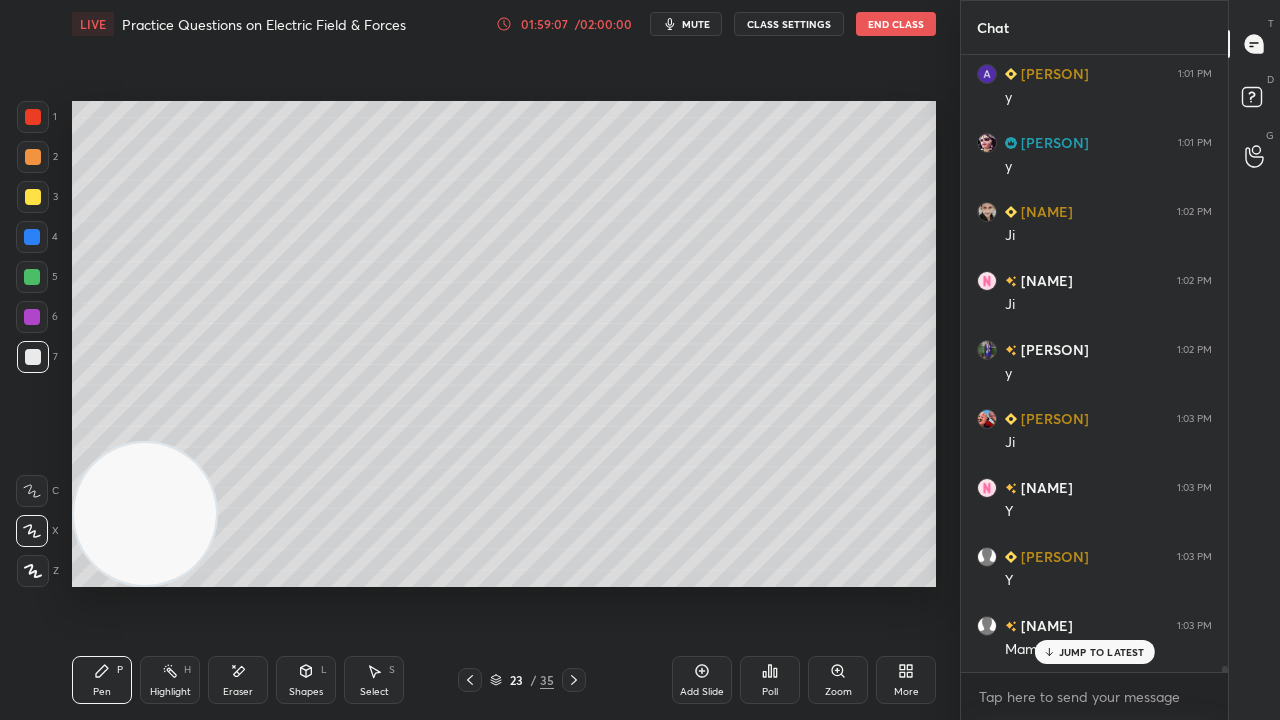 scroll, scrollTop: 58382, scrollLeft: 0, axis: vertical 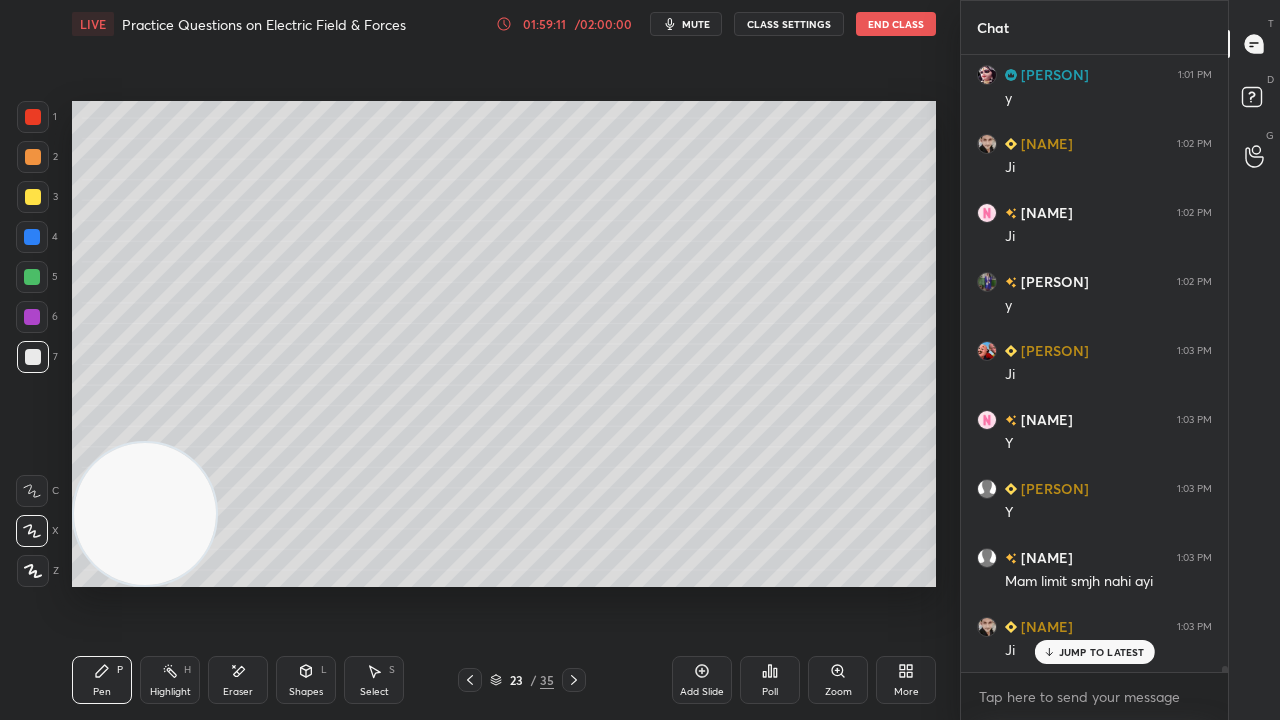 click on "mute" at bounding box center [696, 24] 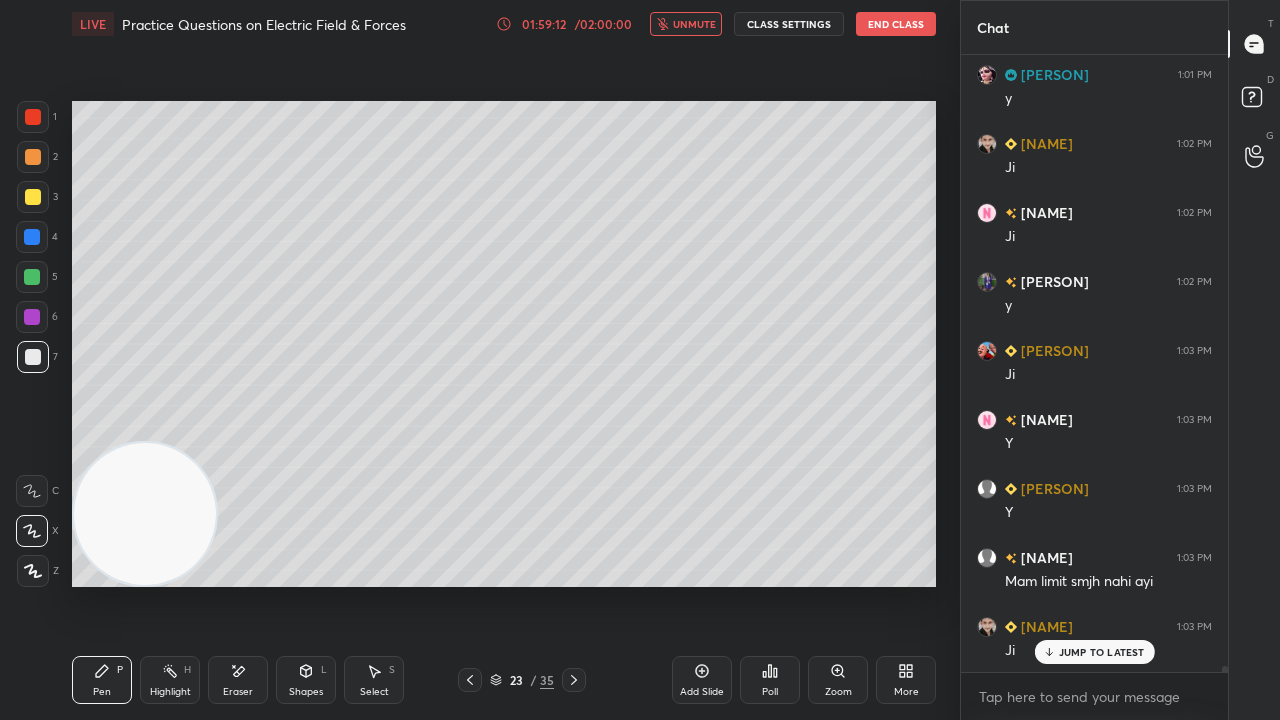 click on "unmute" at bounding box center (694, 24) 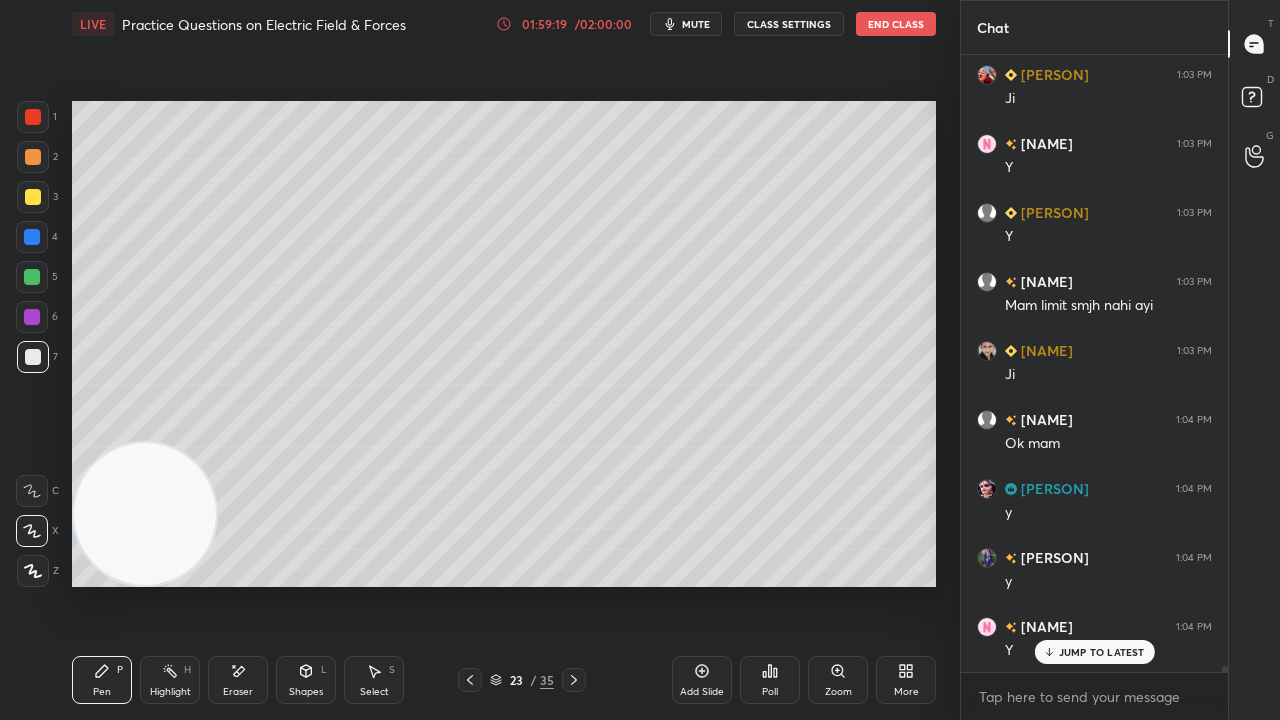 scroll, scrollTop: 58728, scrollLeft: 0, axis: vertical 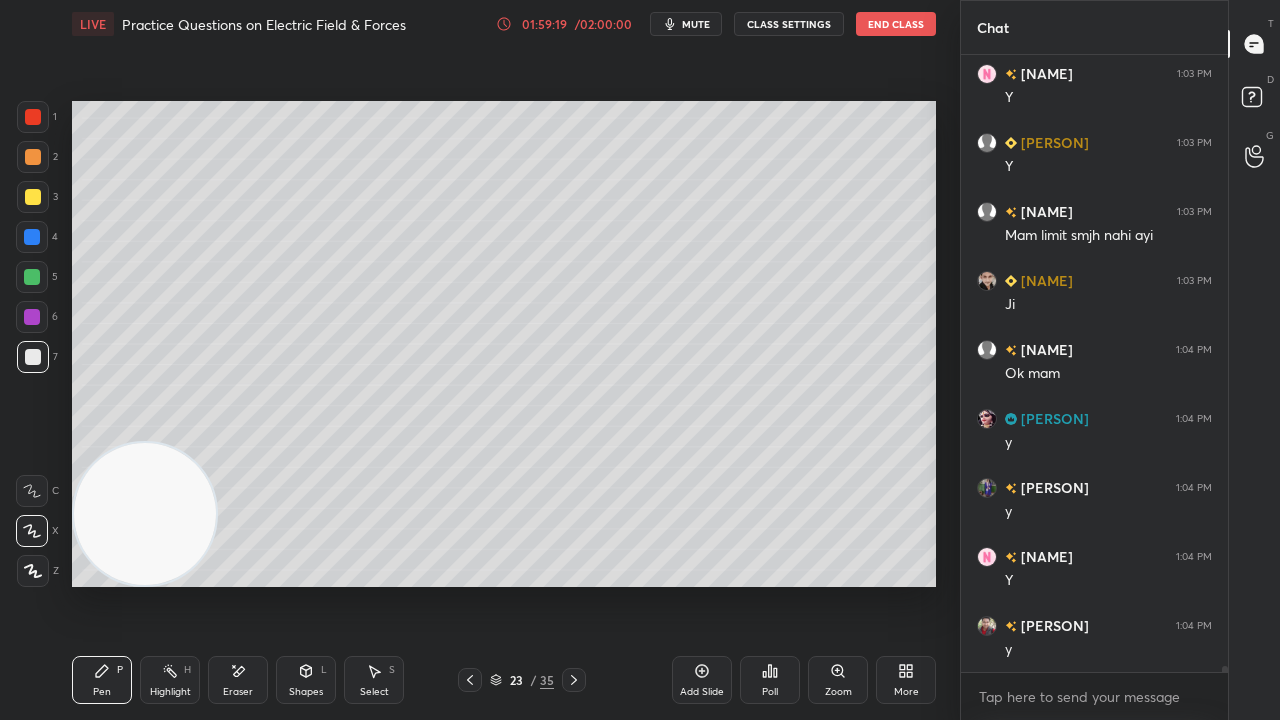 click on "mute" at bounding box center [696, 24] 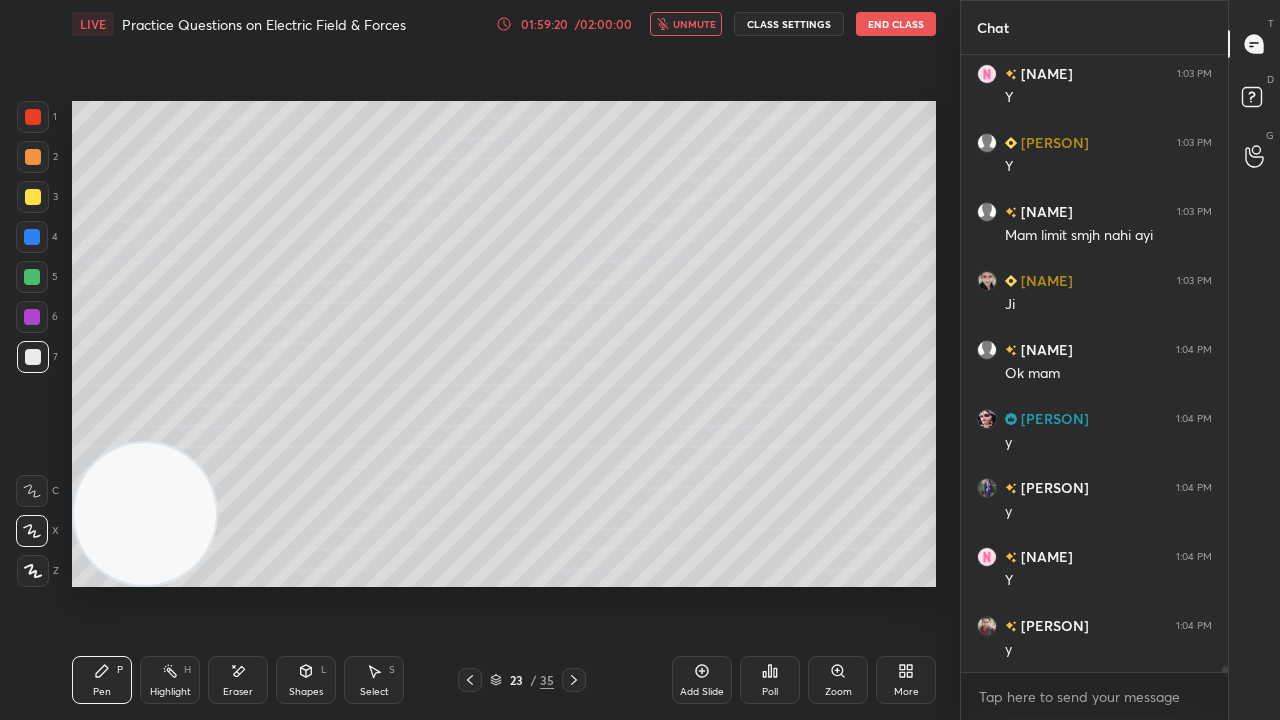 drag, startPoint x: 695, startPoint y: 24, endPoint x: 701, endPoint y: 10, distance: 15.231546 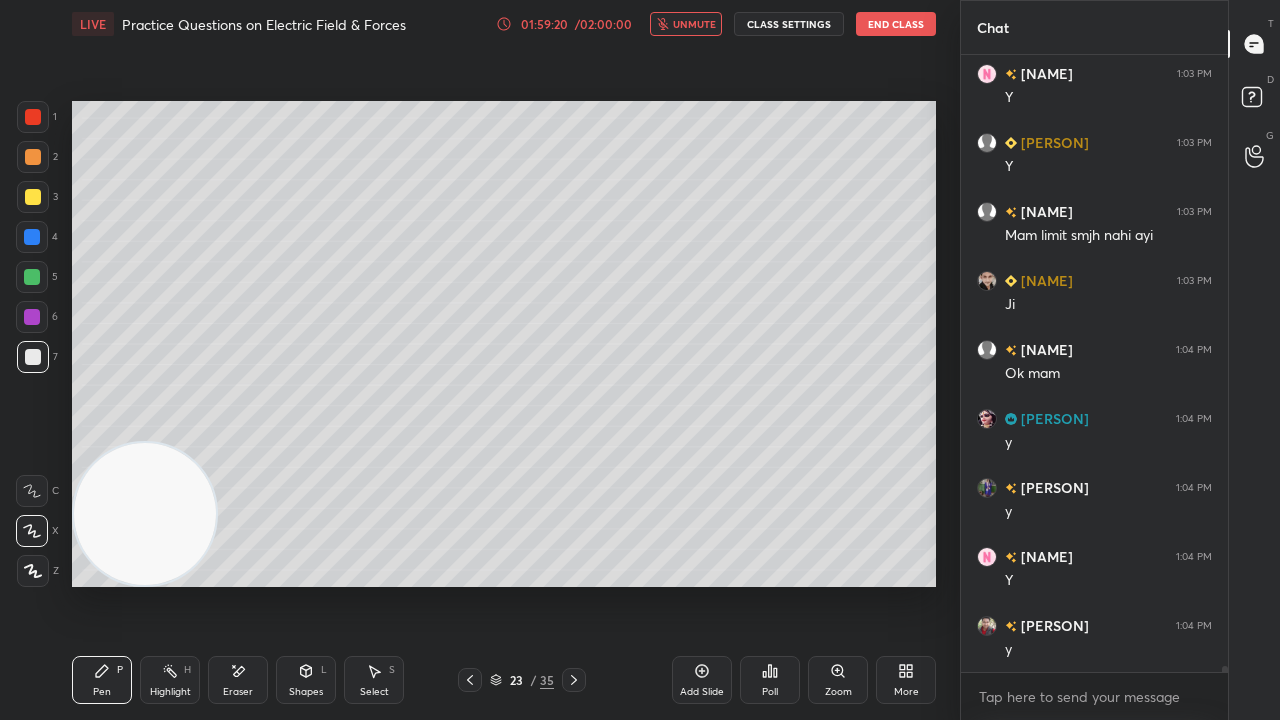 click on "unmute" at bounding box center [694, 24] 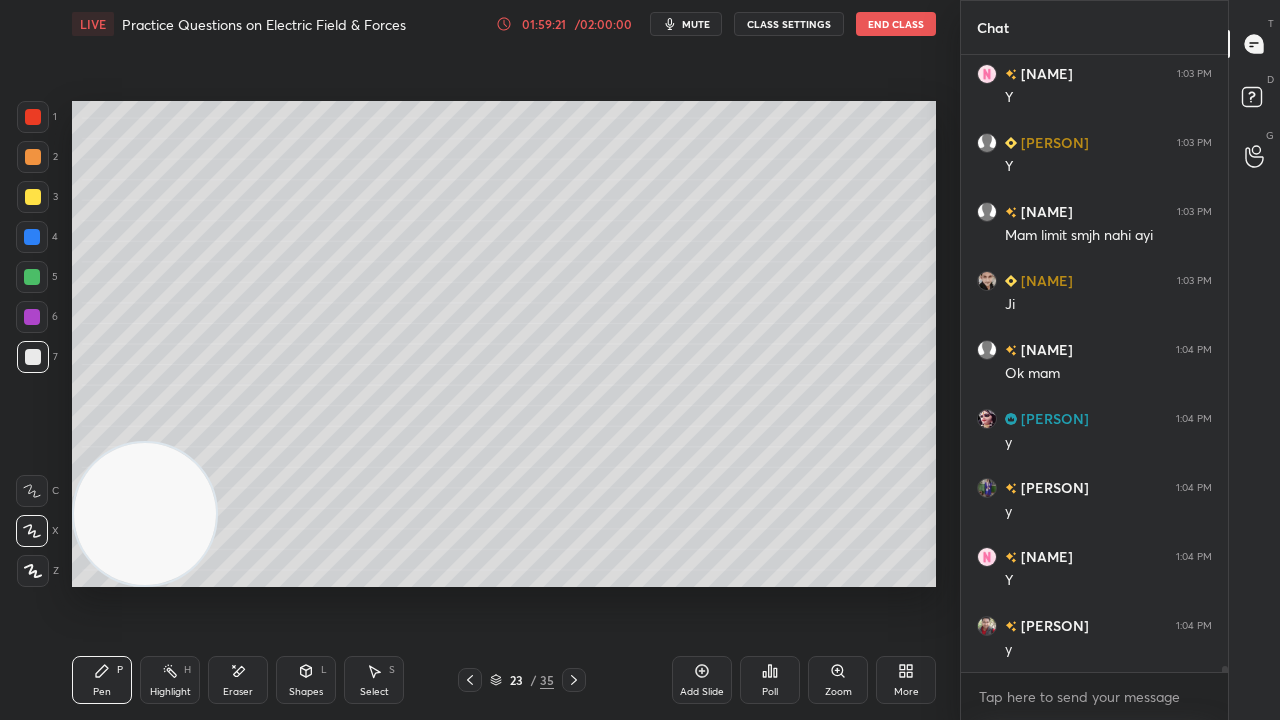 click 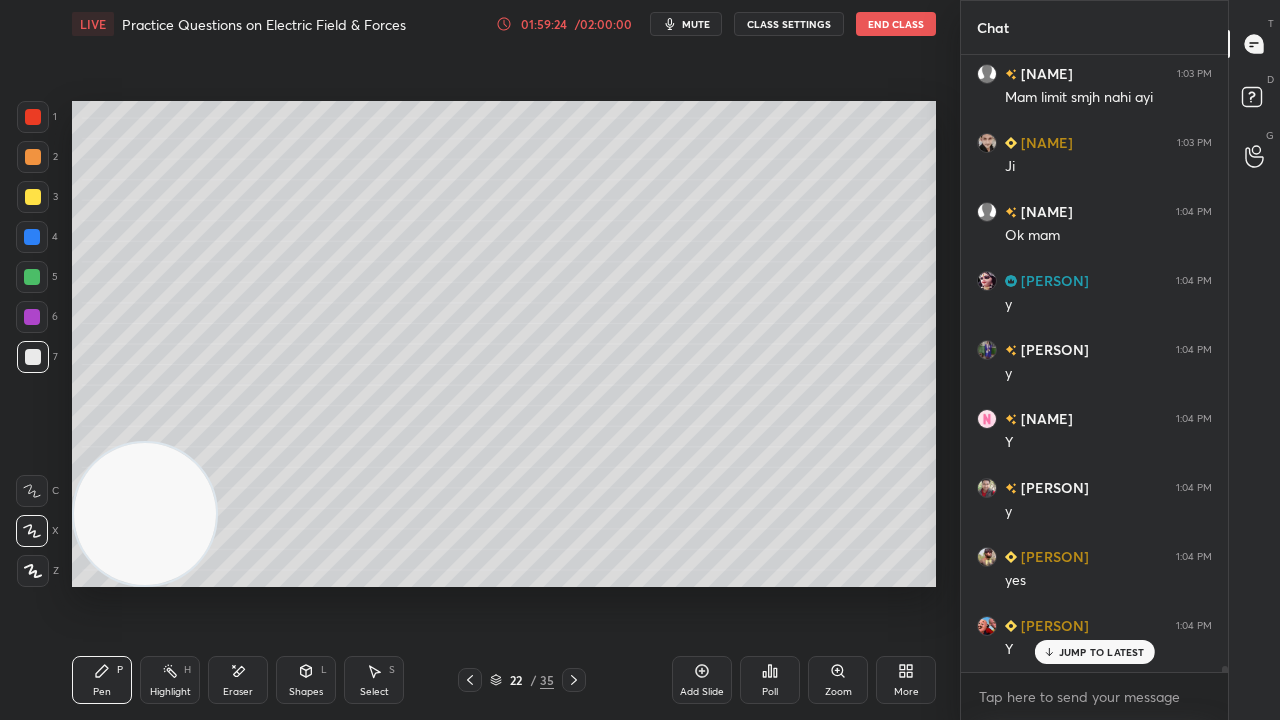 scroll, scrollTop: 58934, scrollLeft: 0, axis: vertical 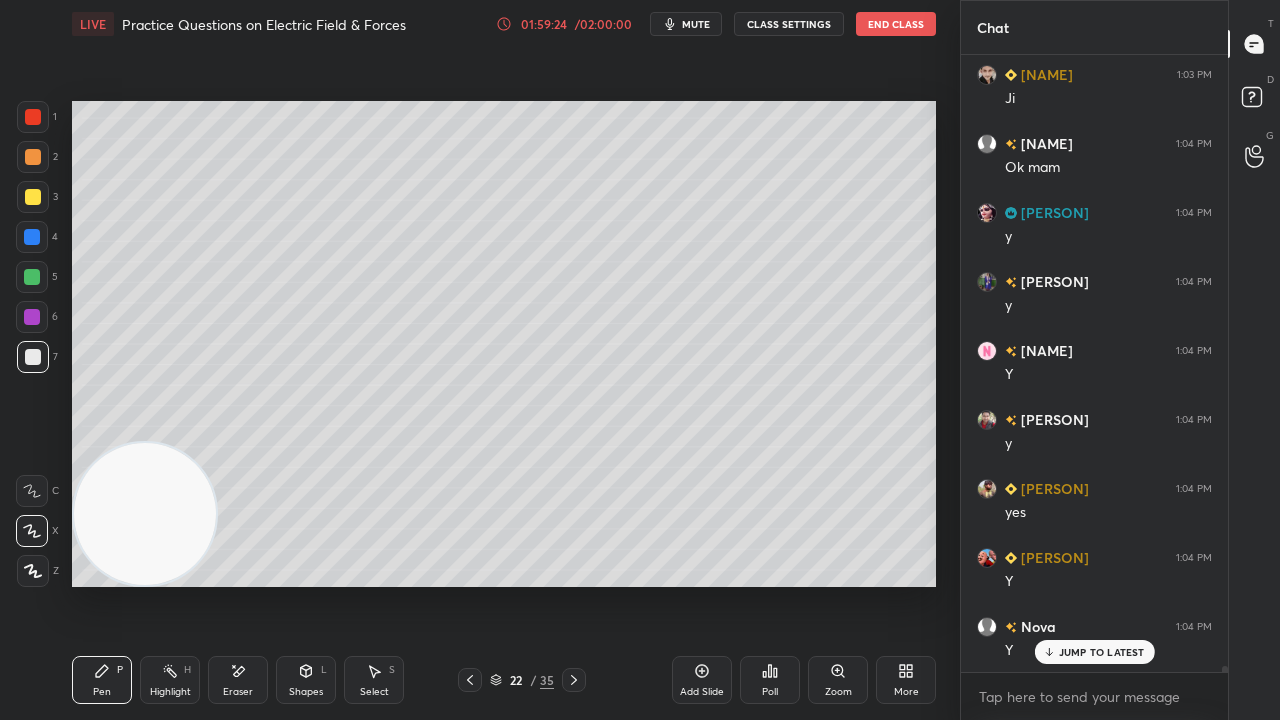 click at bounding box center (574, 680) 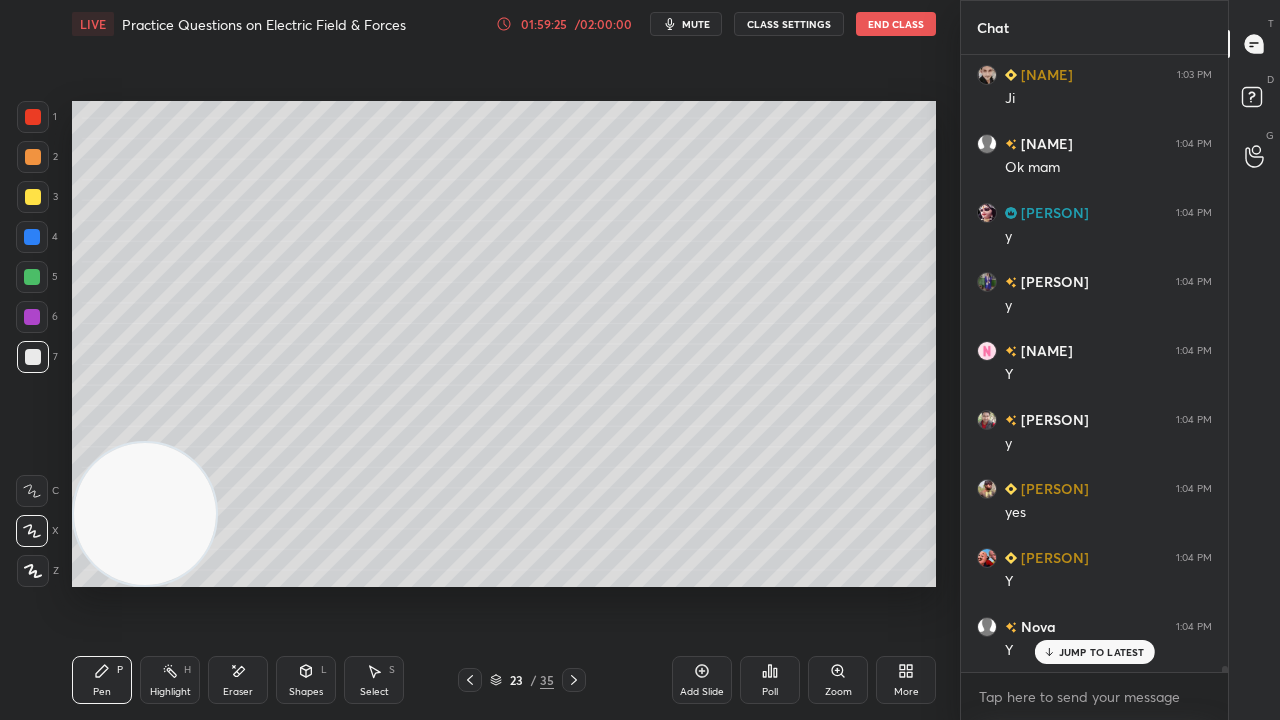 click 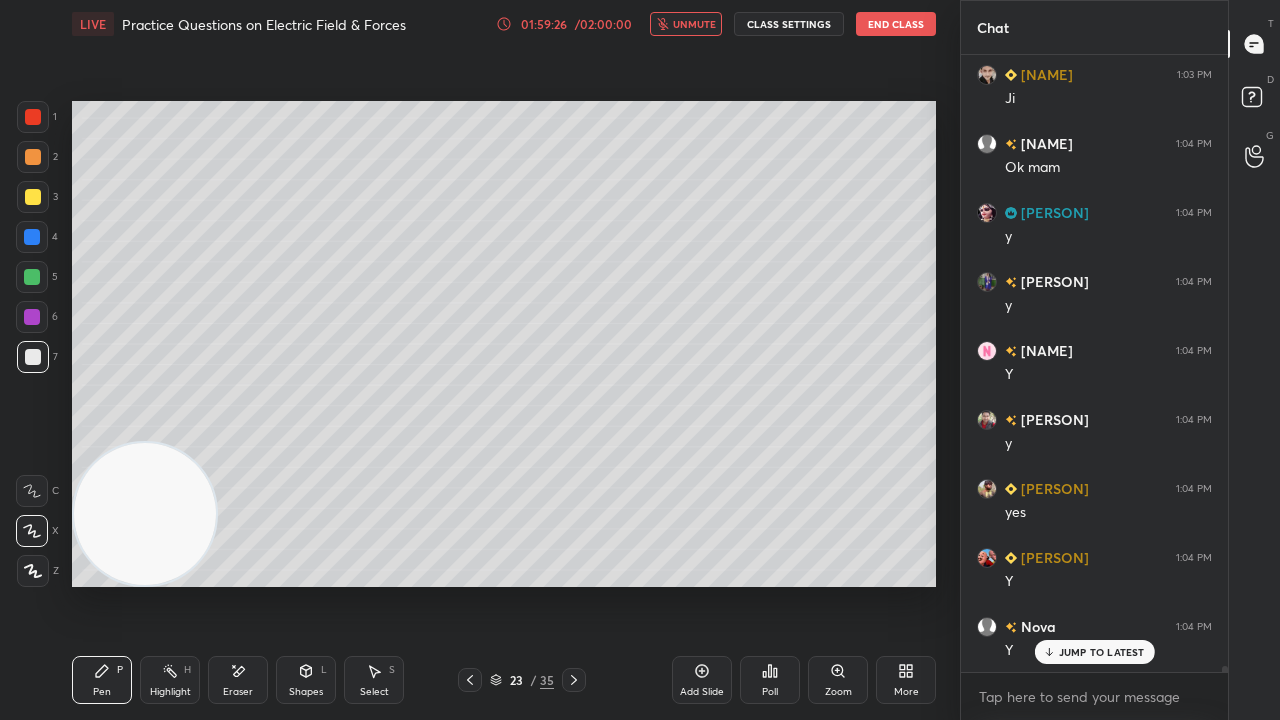 click on "unmute" at bounding box center (686, 24) 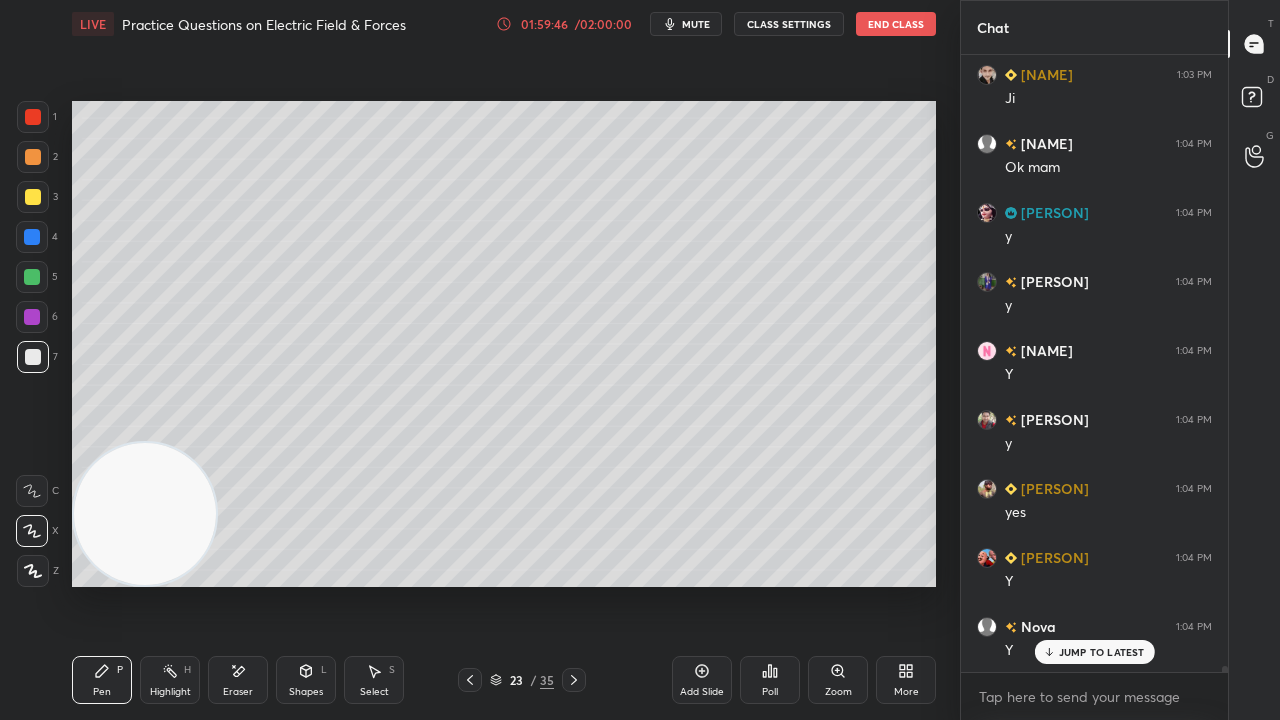 click at bounding box center (470, 680) 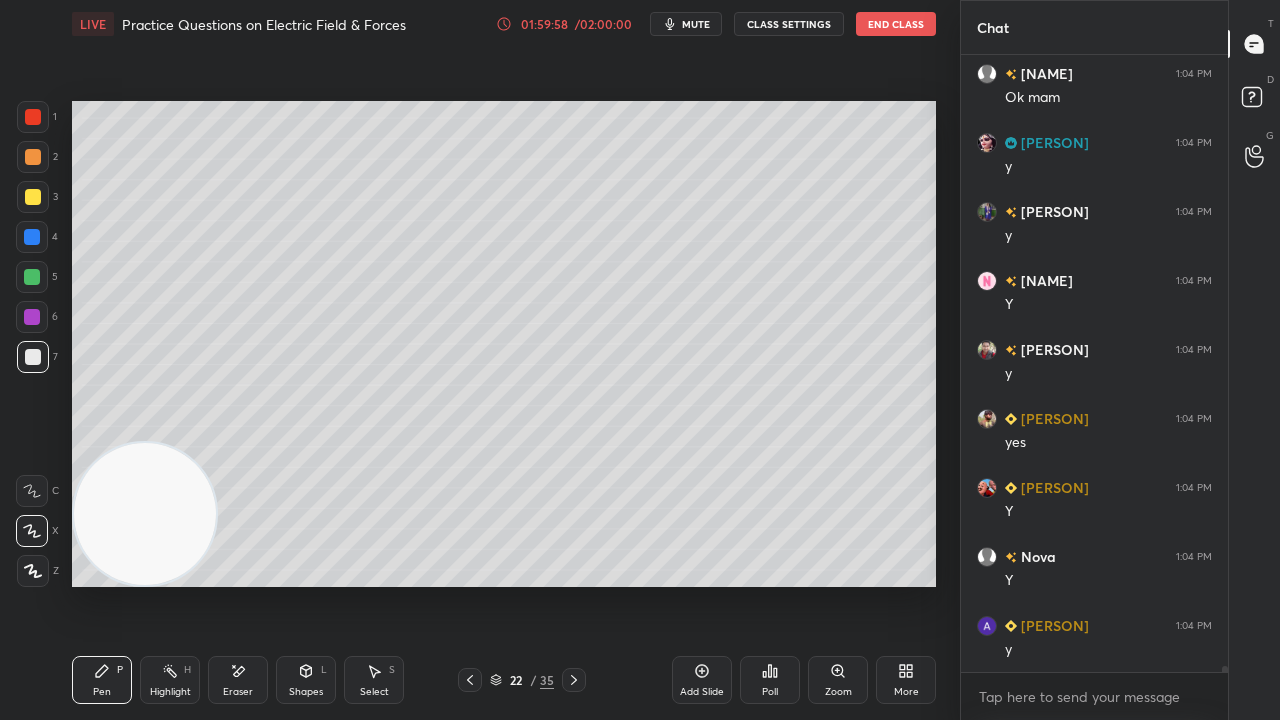 scroll, scrollTop: 59142, scrollLeft: 0, axis: vertical 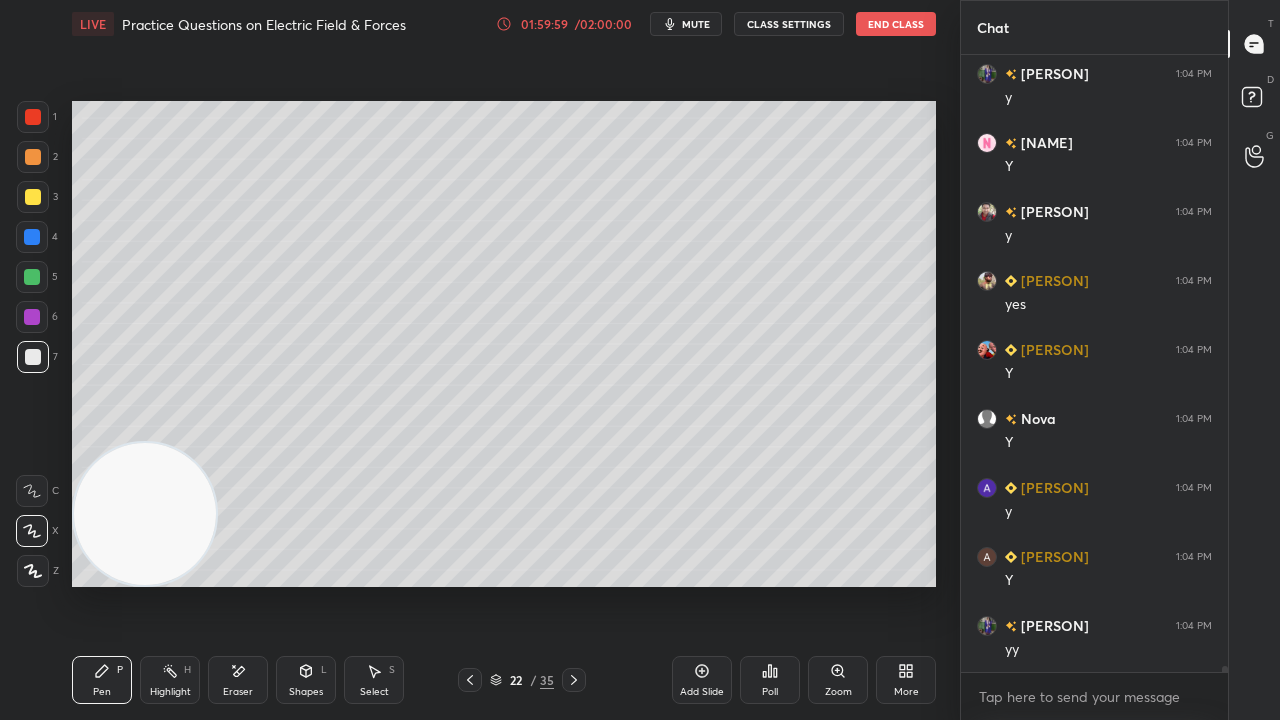 click on "mute" at bounding box center (686, 24) 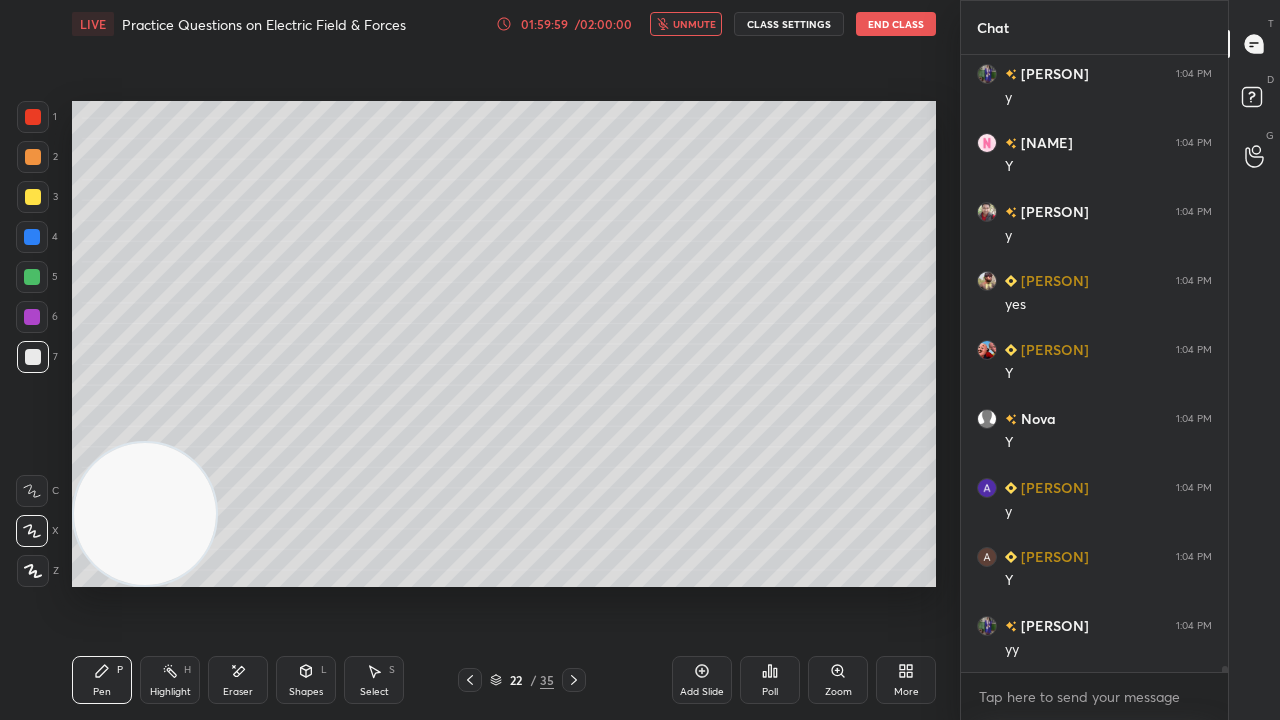 click on "unmute" at bounding box center [694, 24] 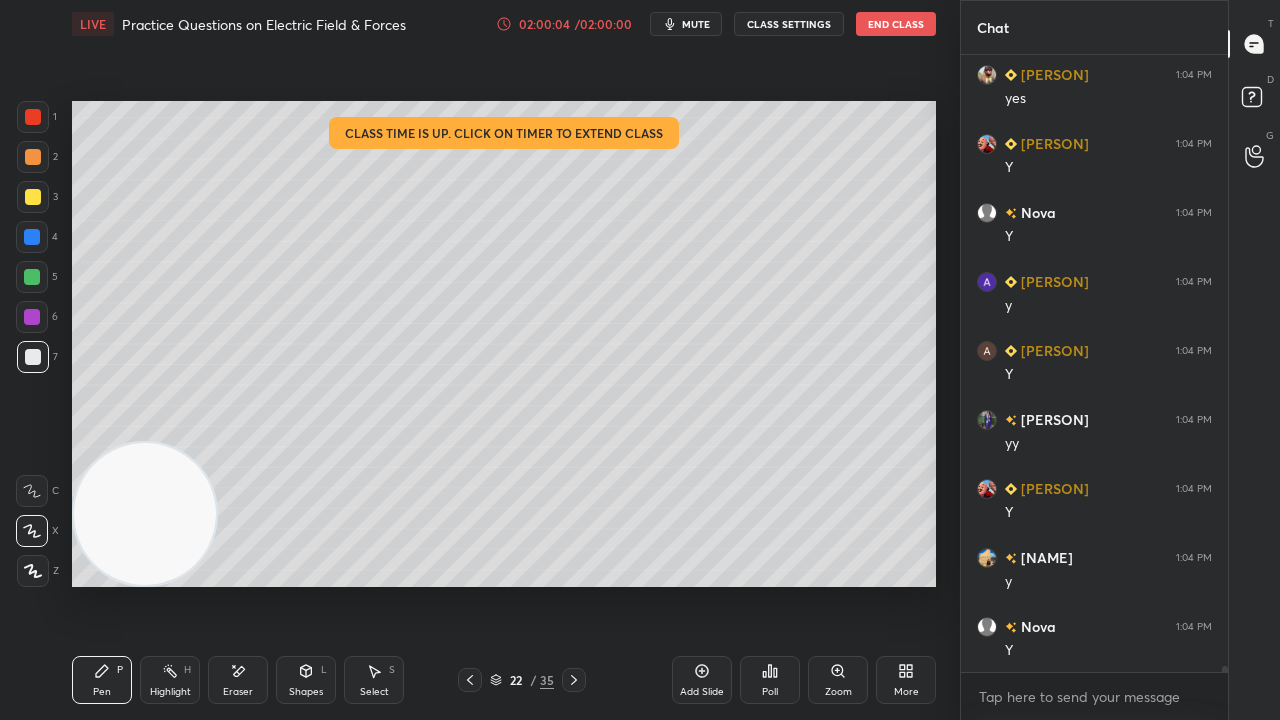 scroll, scrollTop: 59418, scrollLeft: 0, axis: vertical 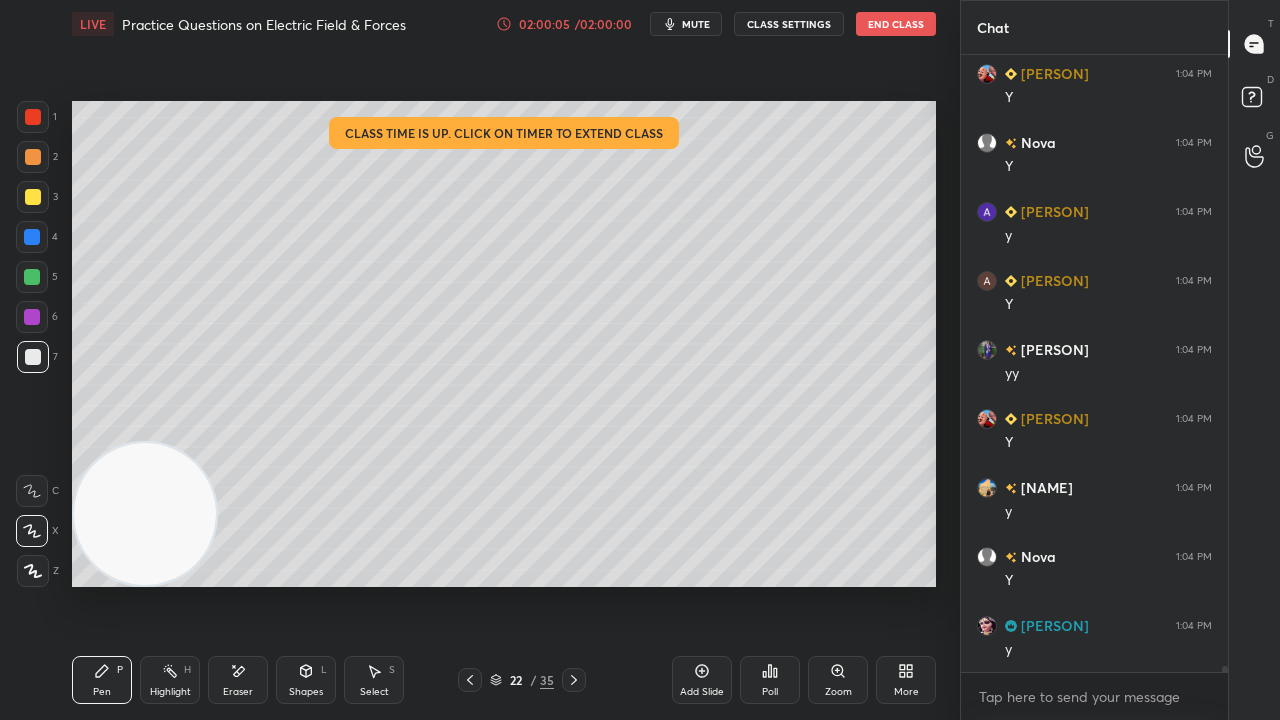 click 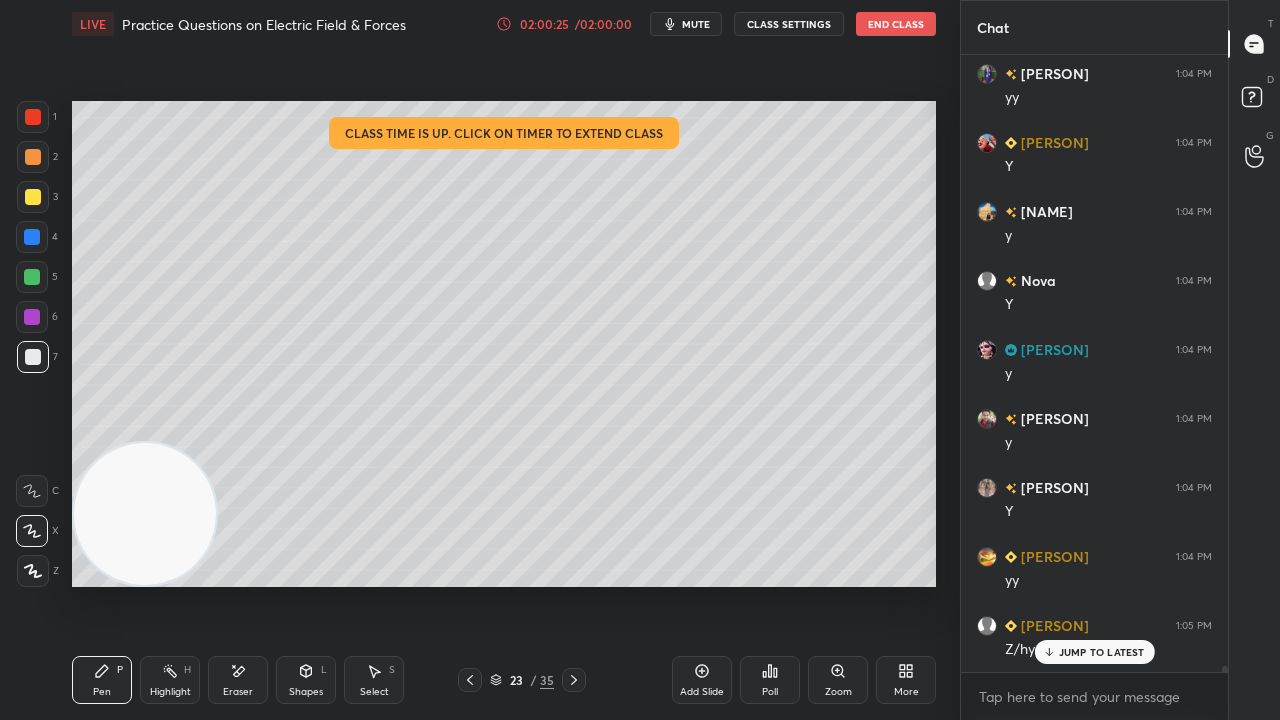 scroll, scrollTop: 59762, scrollLeft: 0, axis: vertical 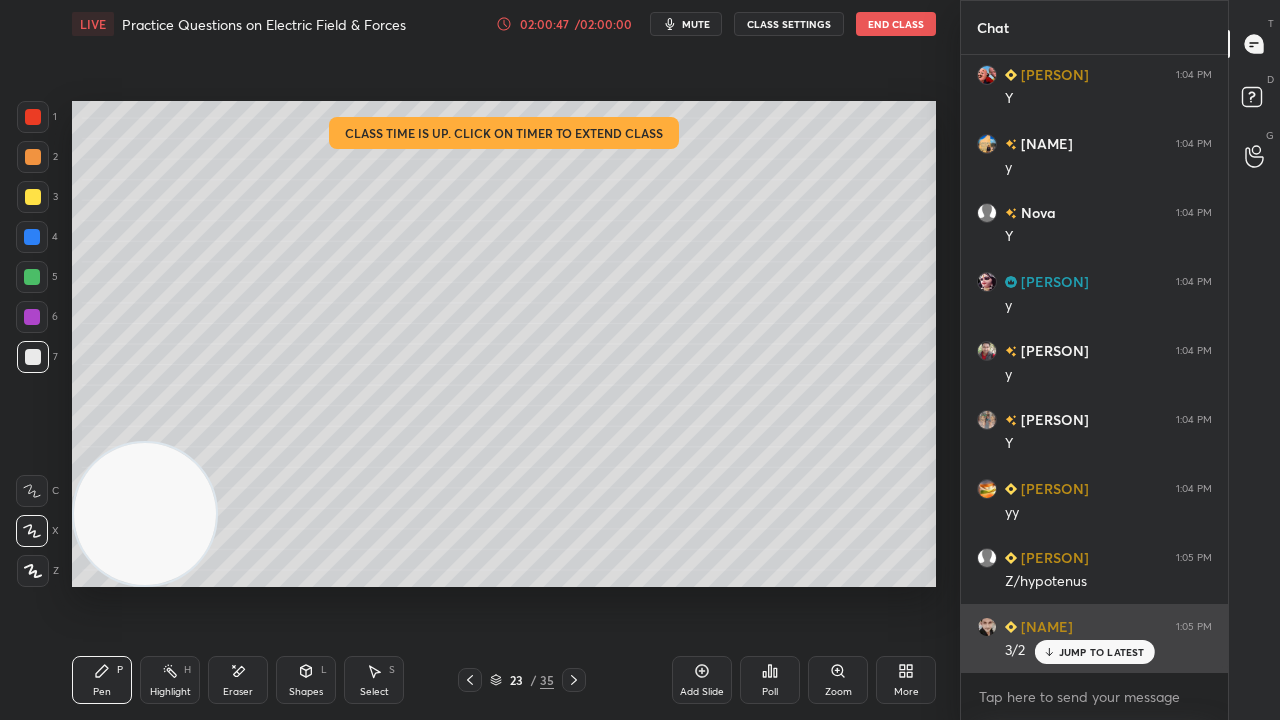 click on "JUMP TO LATEST" at bounding box center [1102, 652] 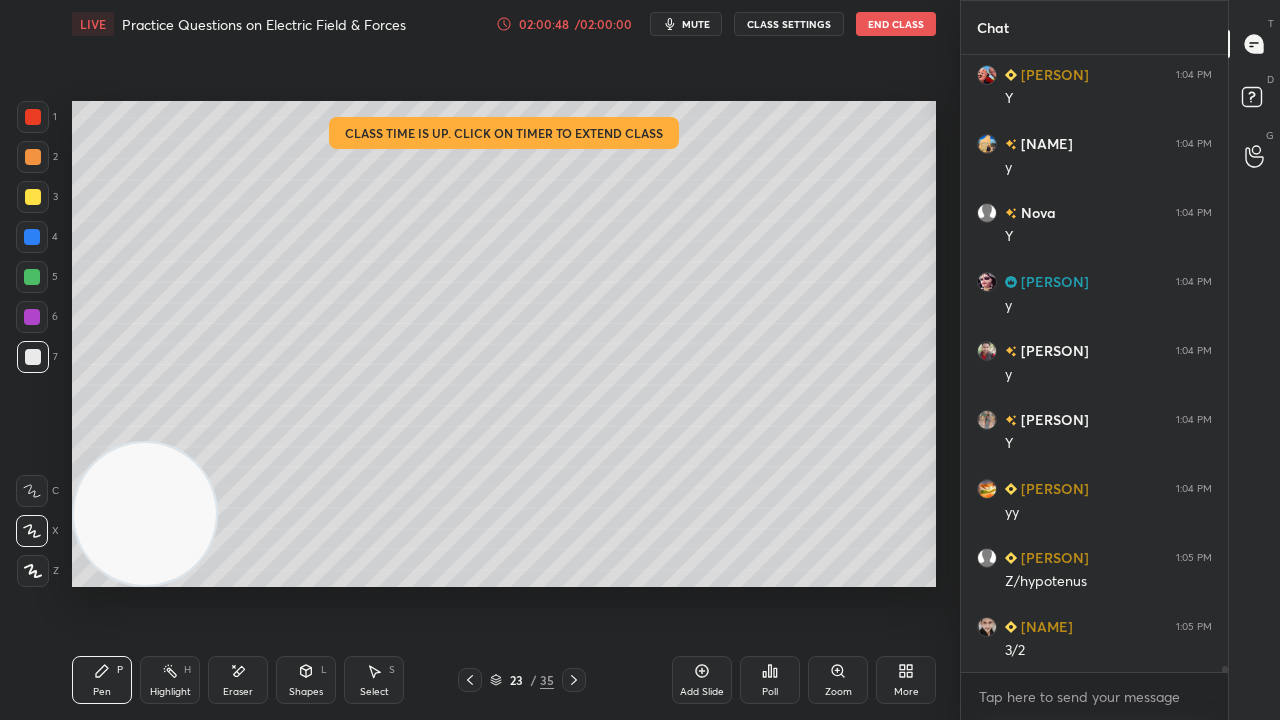 click on "mute" at bounding box center [696, 24] 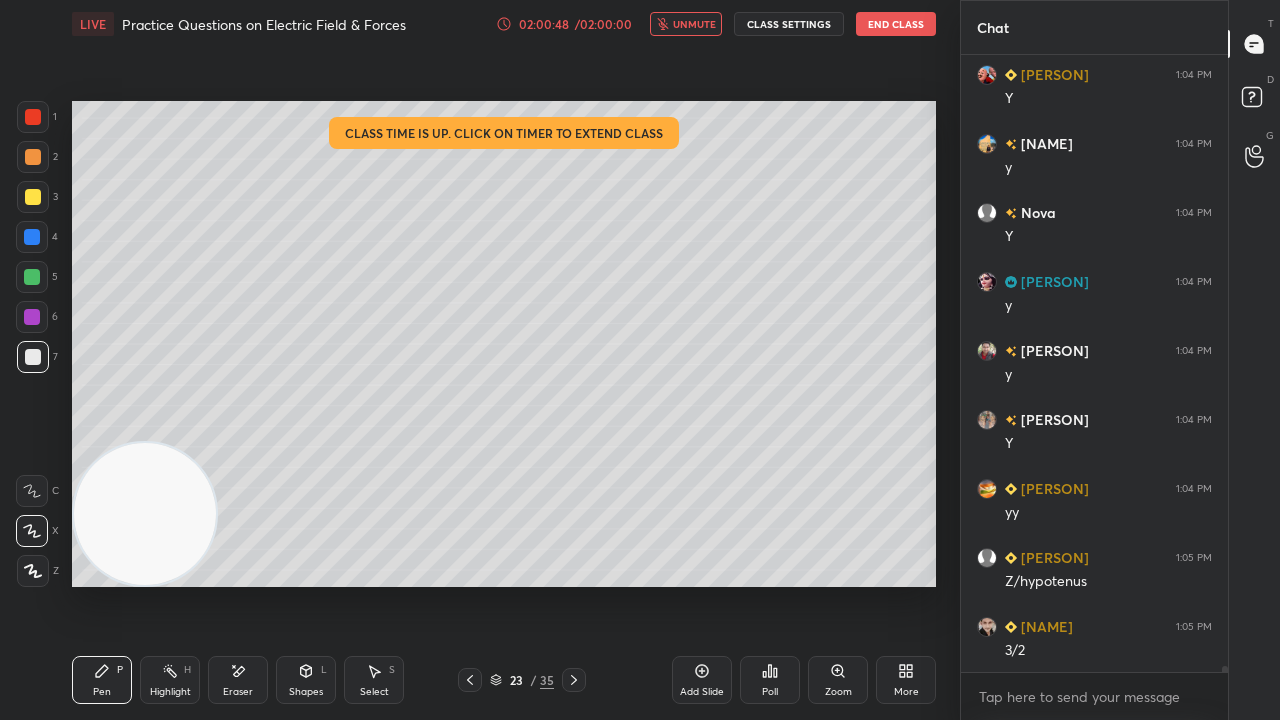 click on "unmute" at bounding box center (694, 24) 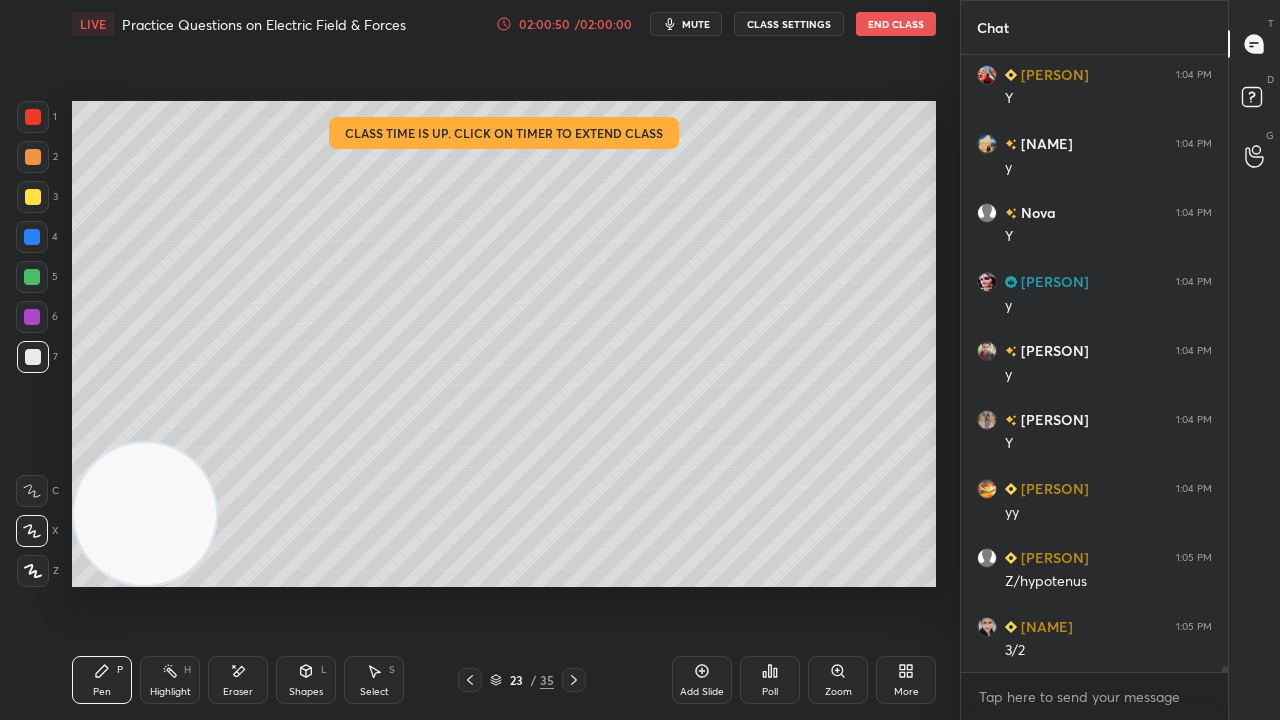 click at bounding box center [33, 357] 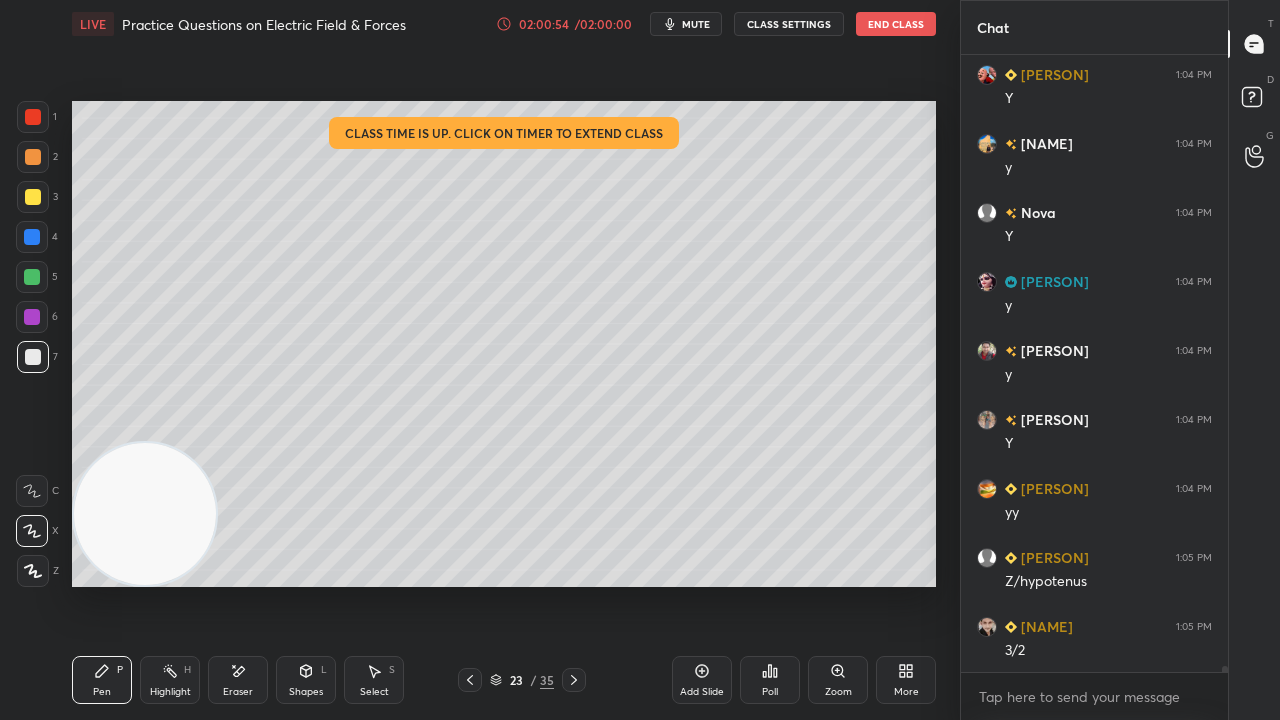 click 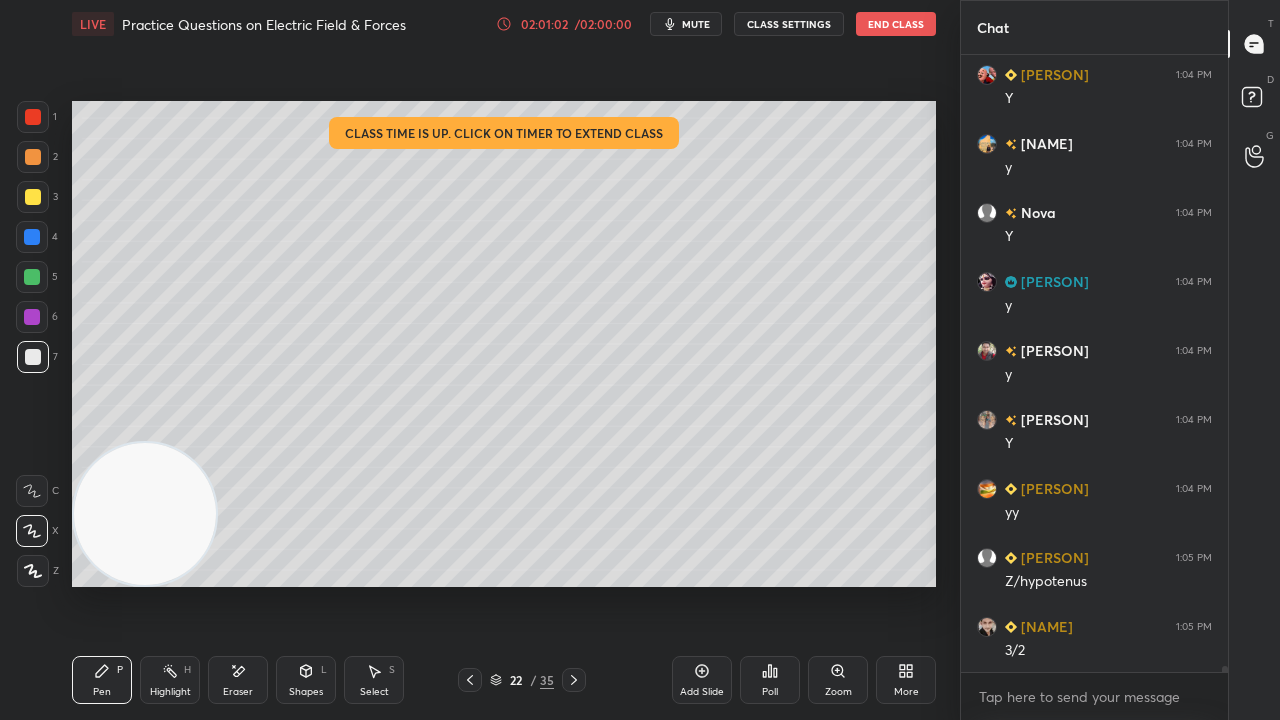 click on "mute" at bounding box center (696, 24) 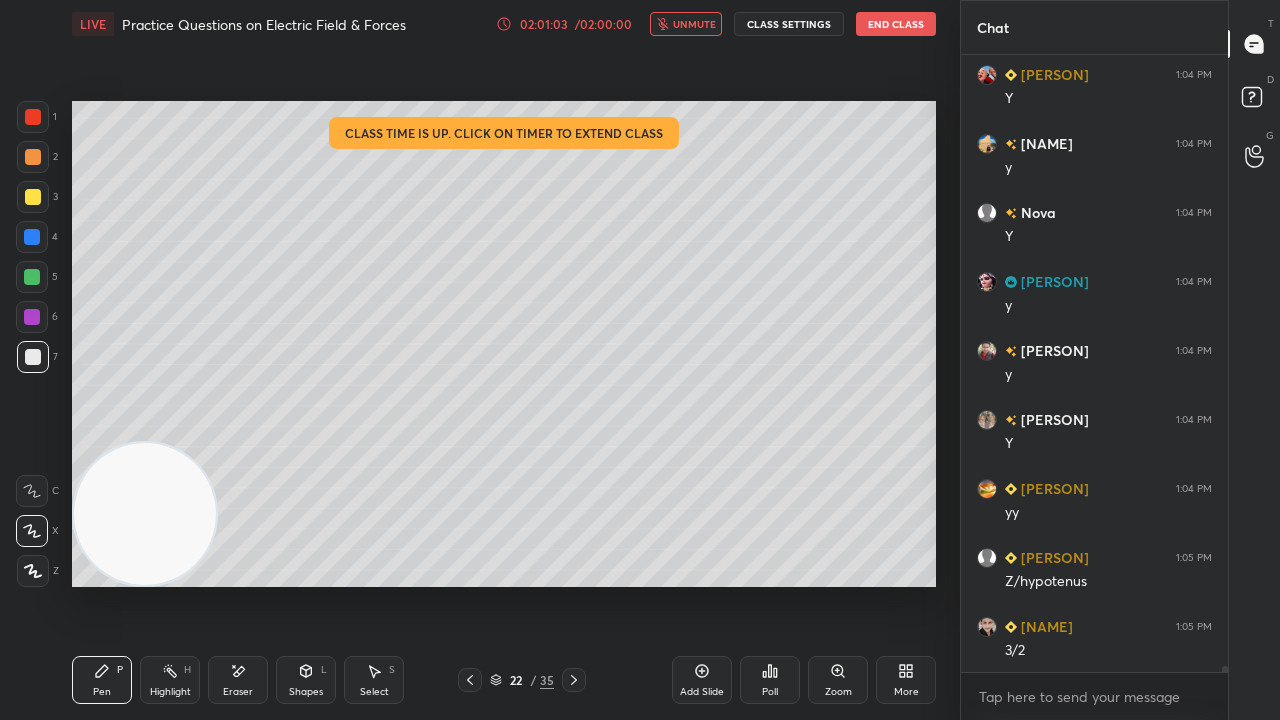click on "unmute" at bounding box center (694, 24) 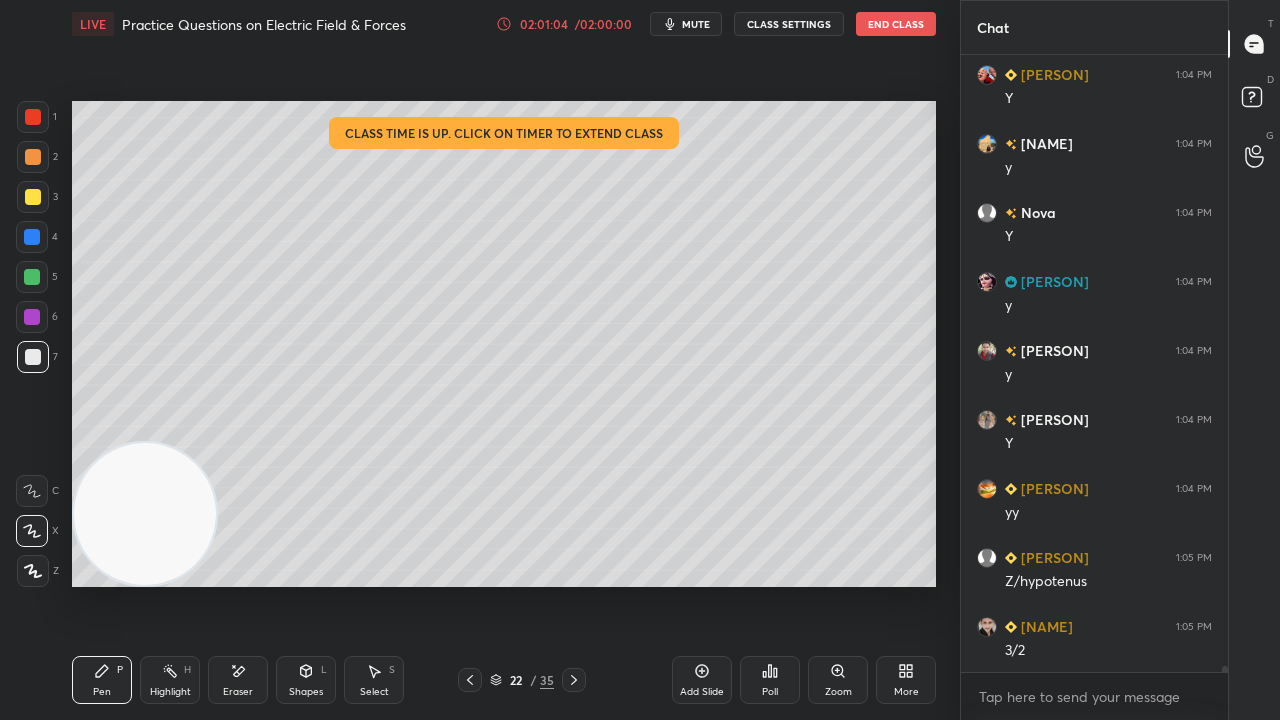 click on "mute" at bounding box center (696, 24) 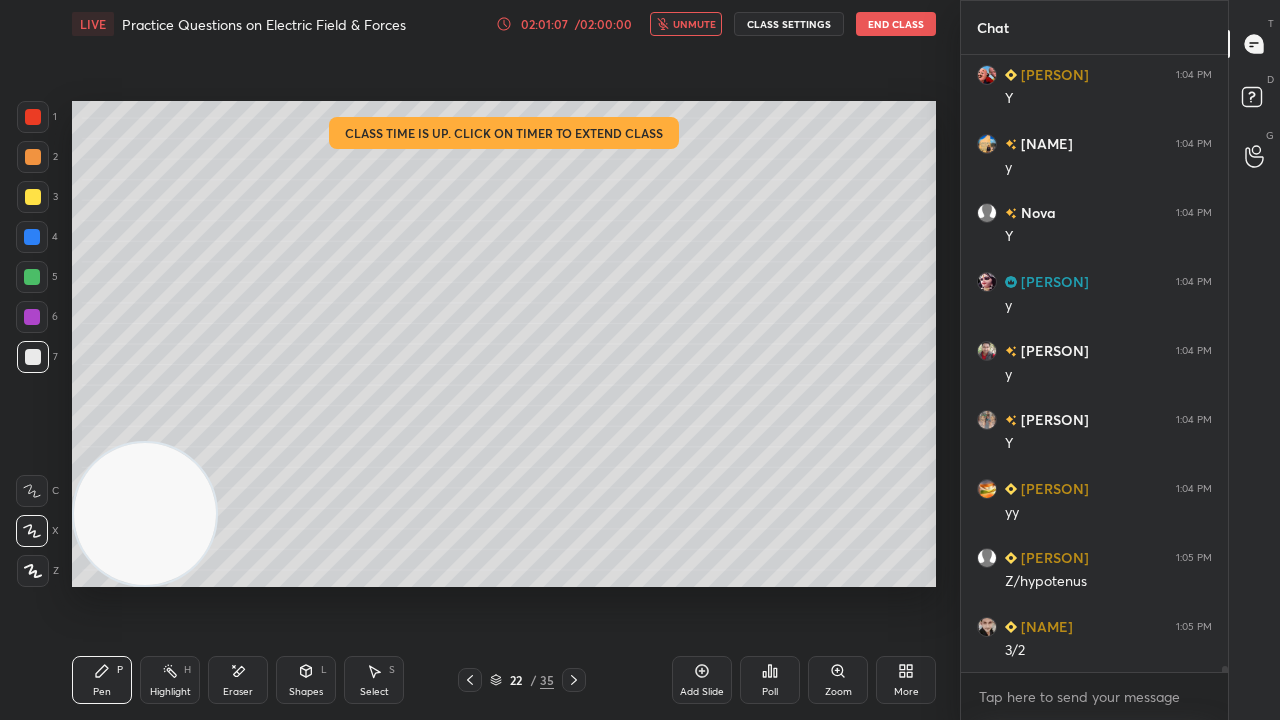 click on "unmute" at bounding box center [694, 24] 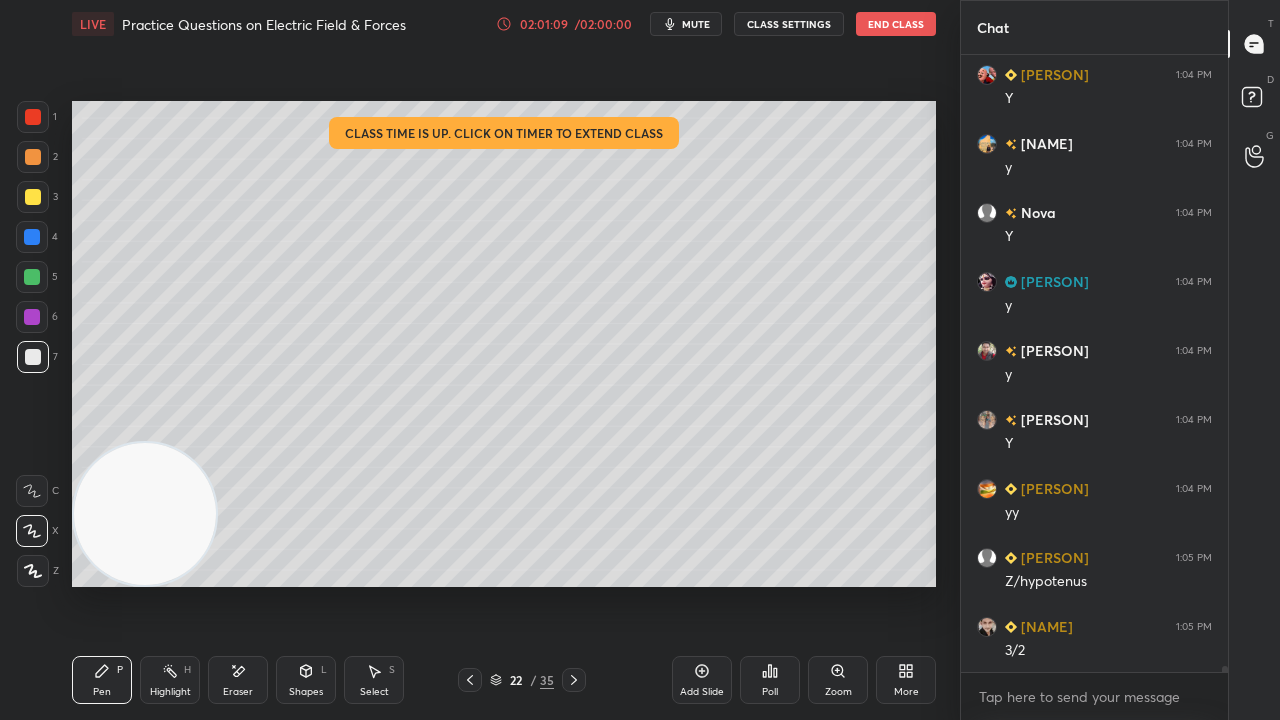 click on "mute" at bounding box center (696, 24) 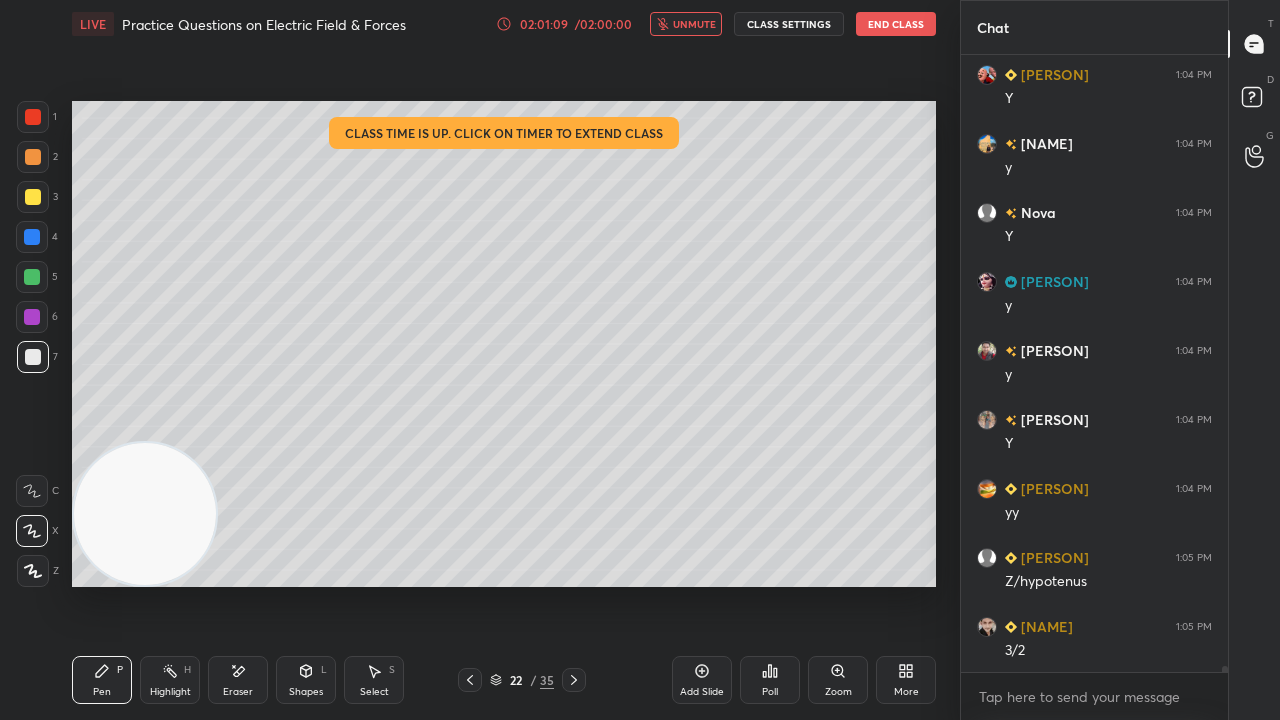 click on "unmute" at bounding box center (694, 24) 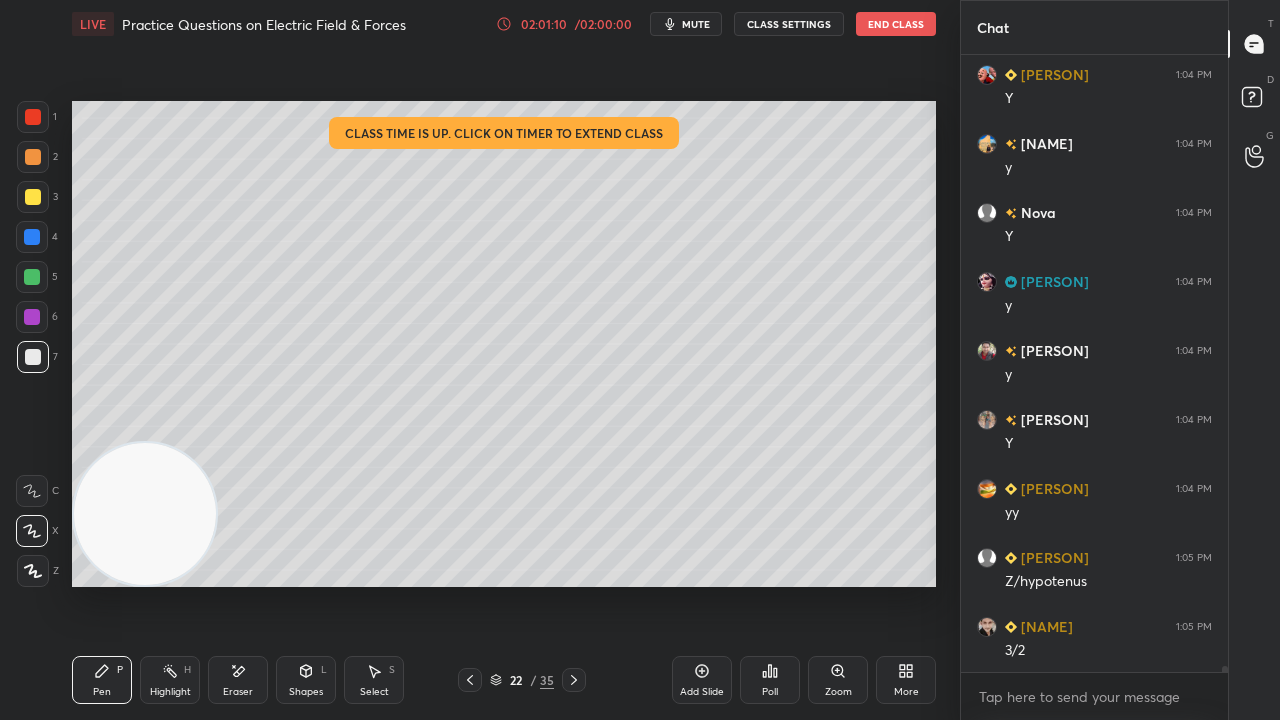 click on "mute" at bounding box center [696, 24] 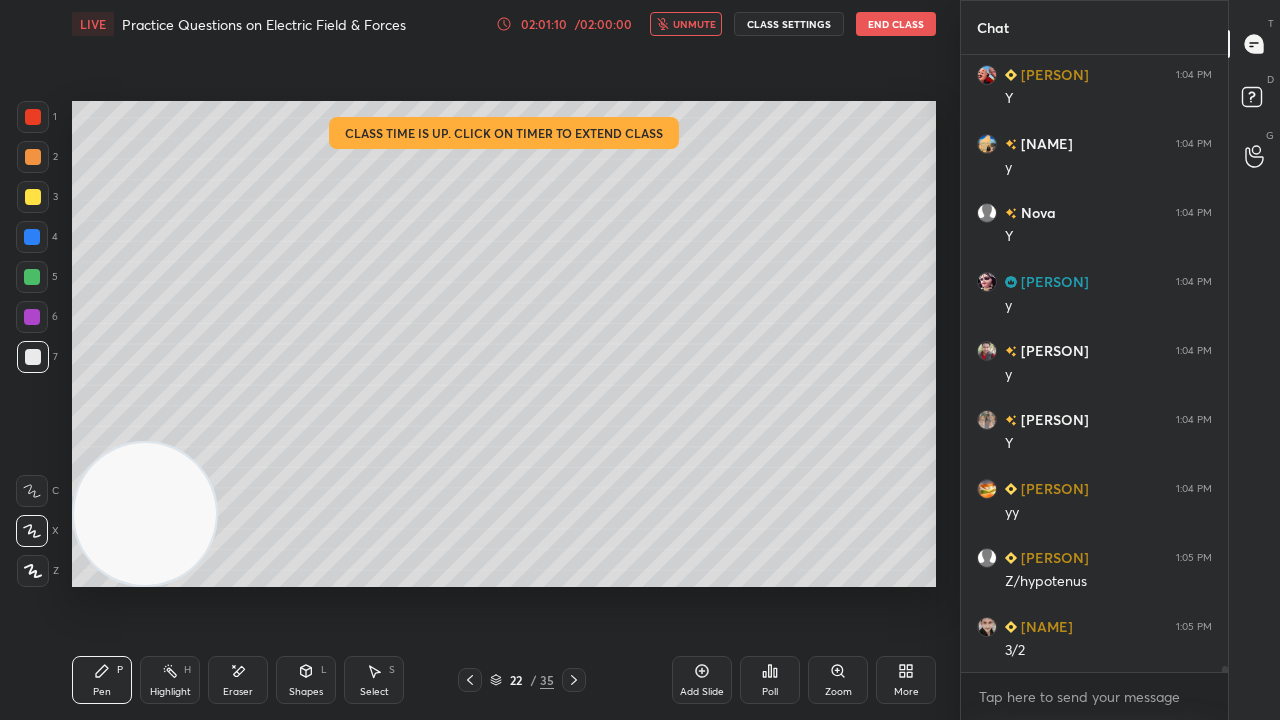 drag, startPoint x: 703, startPoint y: 26, endPoint x: 708, endPoint y: 11, distance: 15.811388 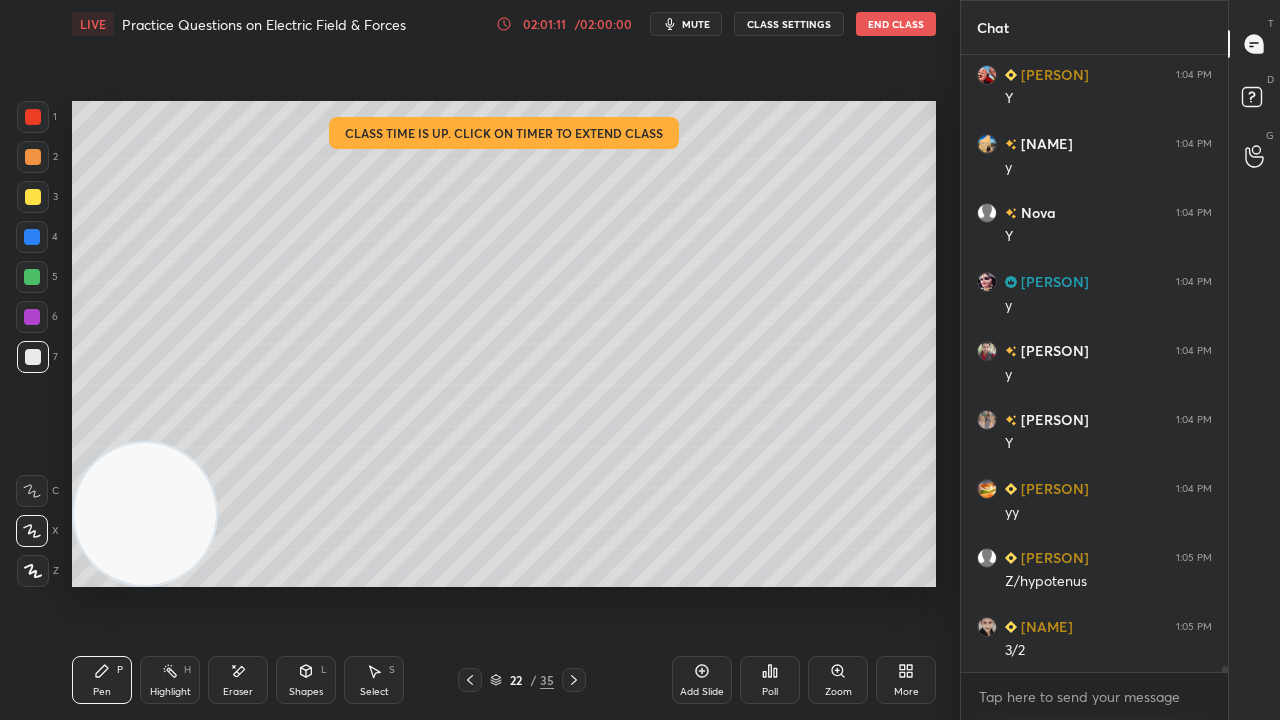 click on "mute" at bounding box center [696, 24] 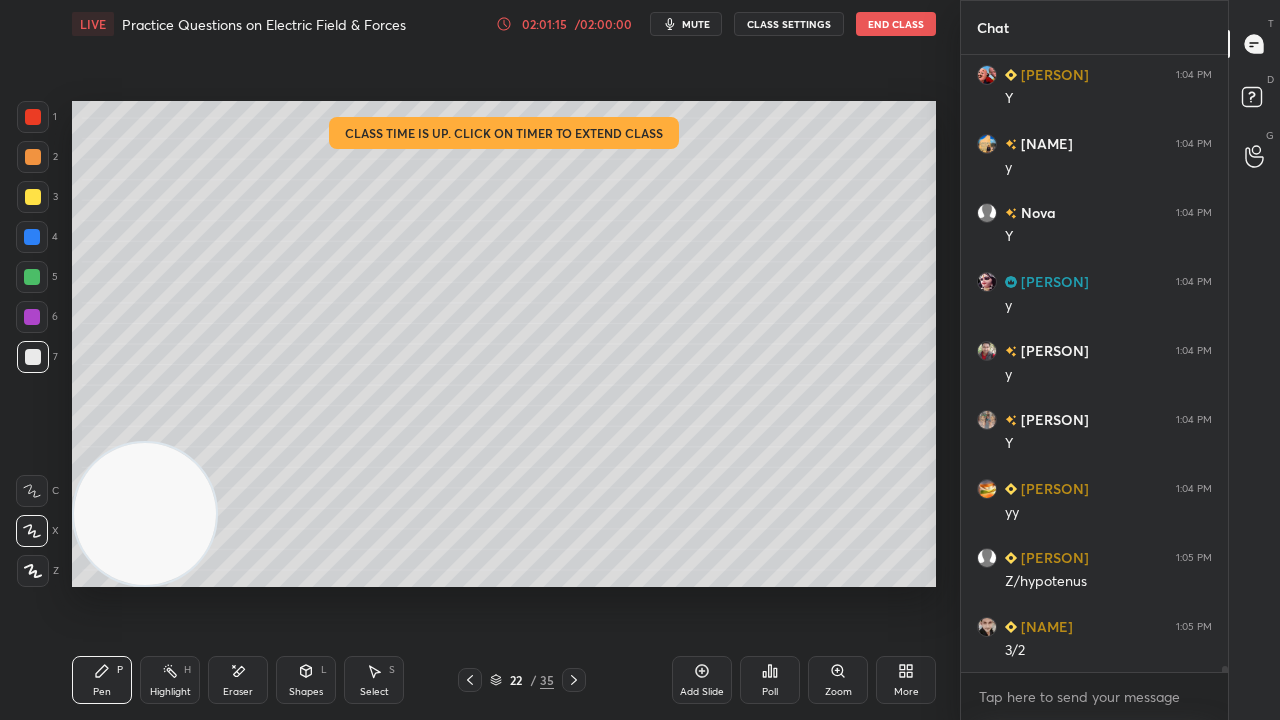 click on "mute" at bounding box center (696, 24) 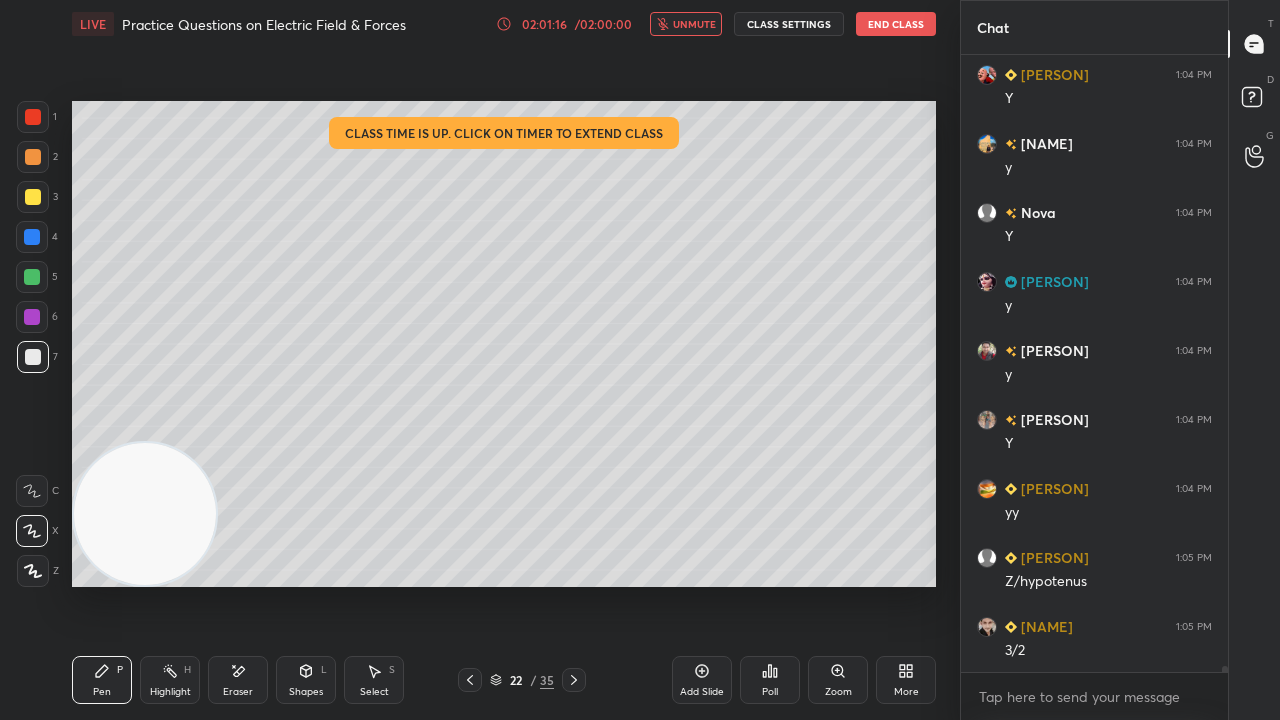 click on "unmute" at bounding box center [694, 24] 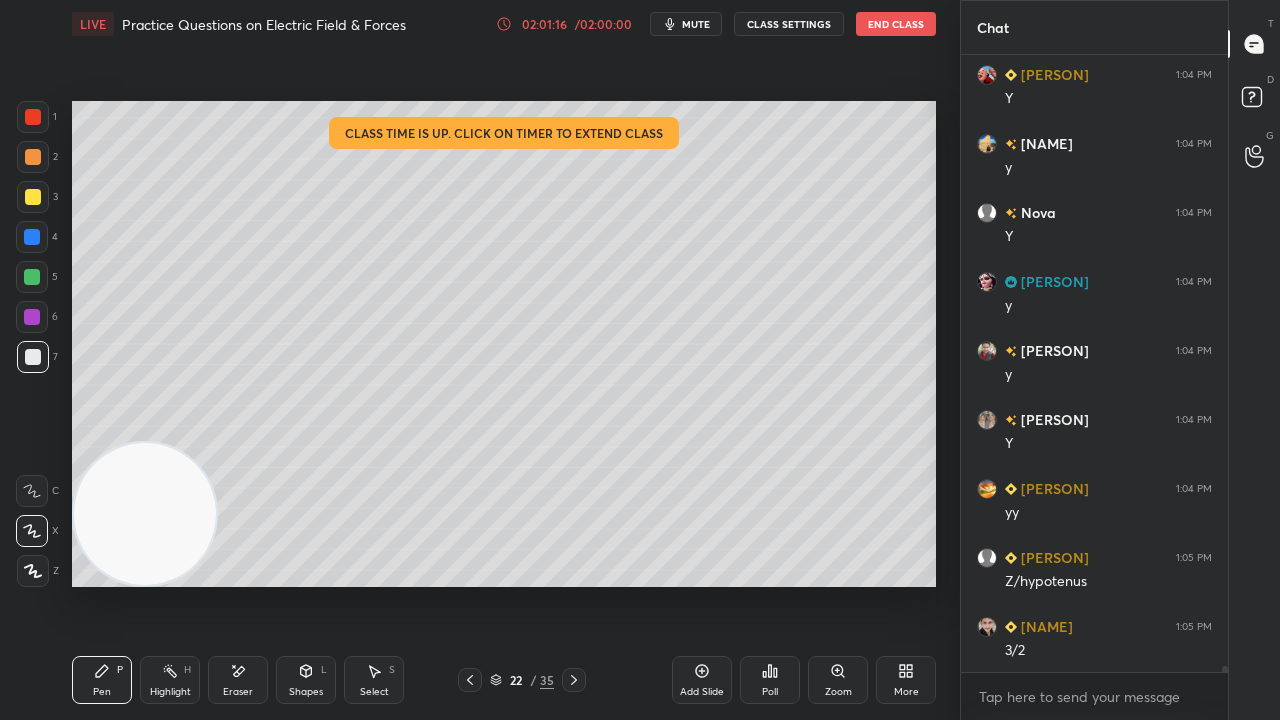 click on "mute" at bounding box center [686, 24] 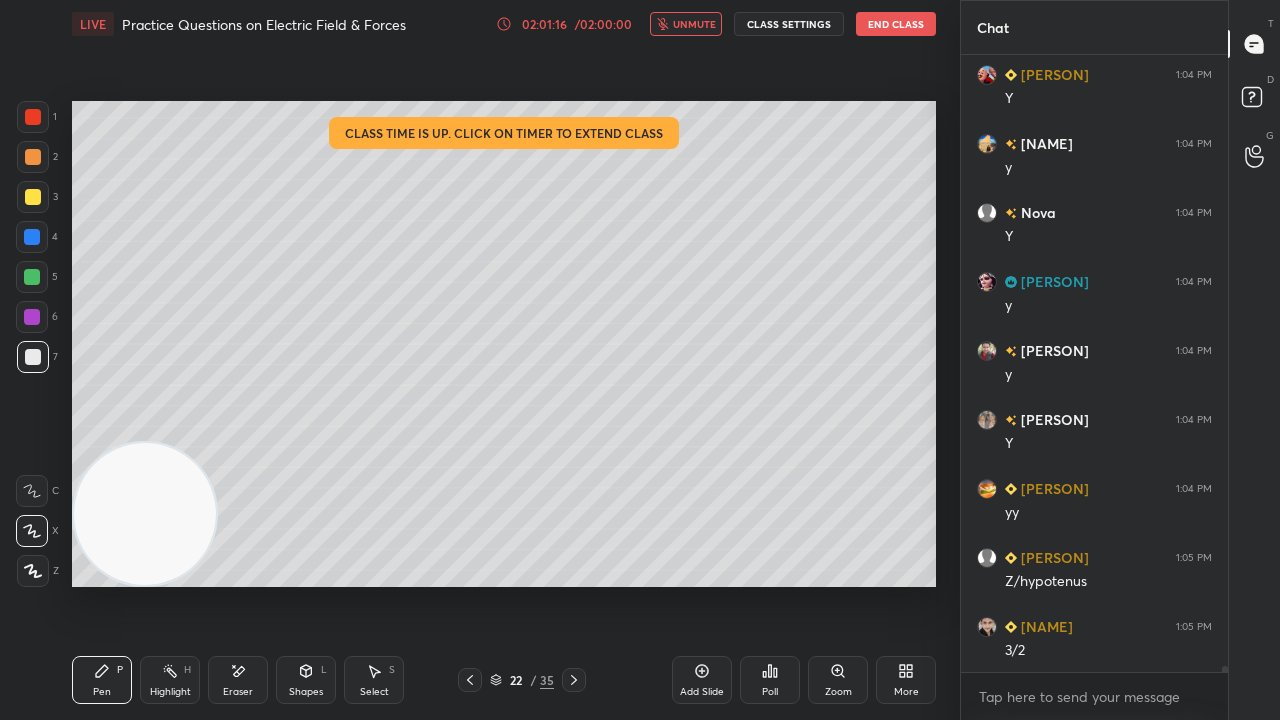 click on "unmute" at bounding box center (686, 24) 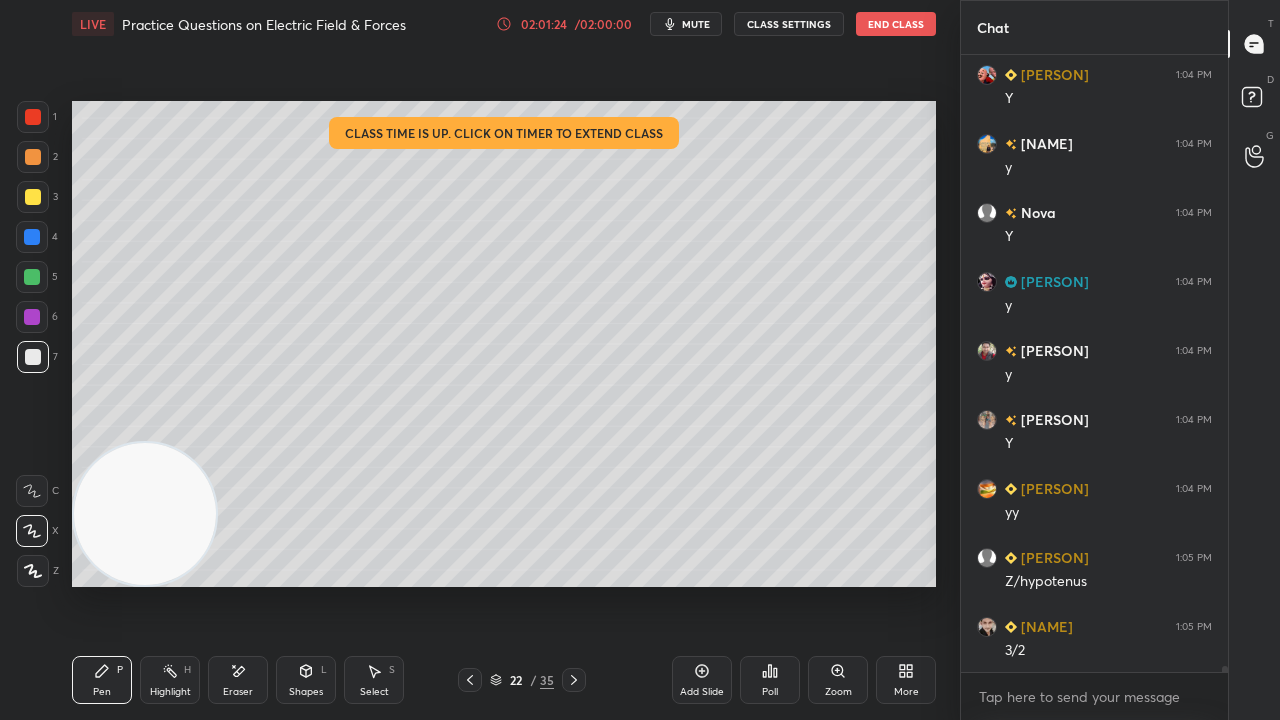 click at bounding box center (574, 680) 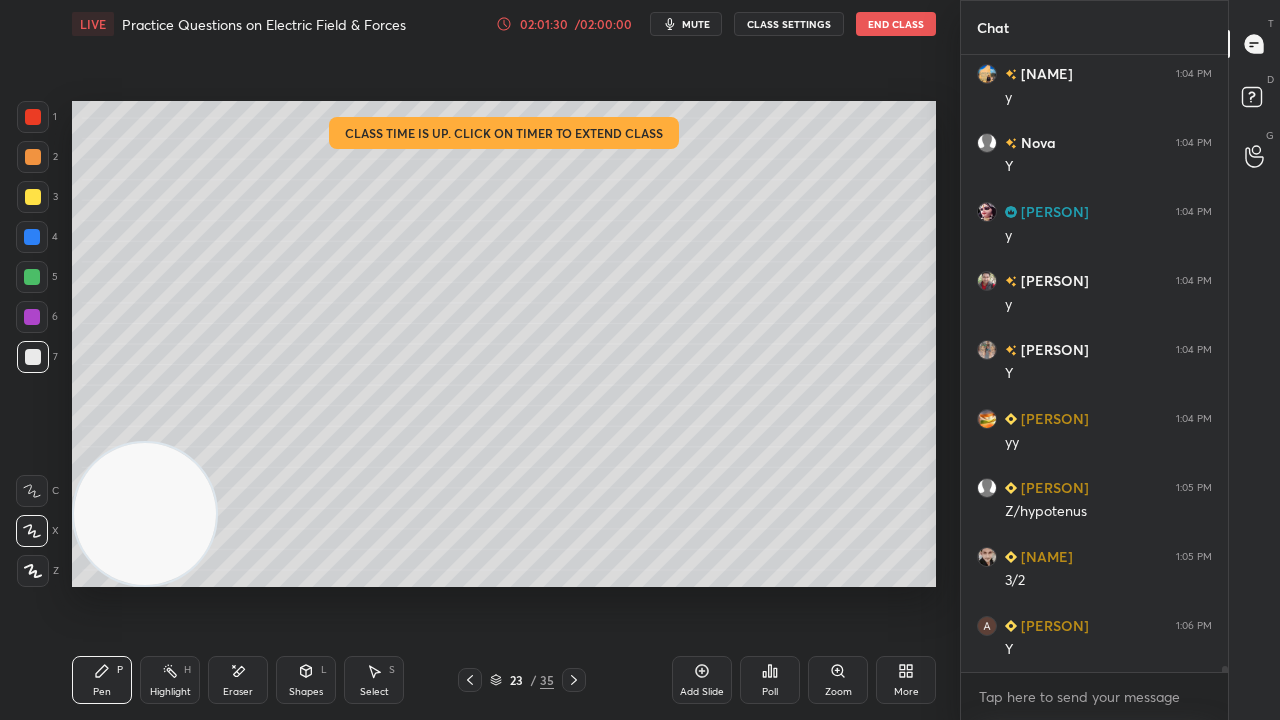 scroll, scrollTop: 59900, scrollLeft: 0, axis: vertical 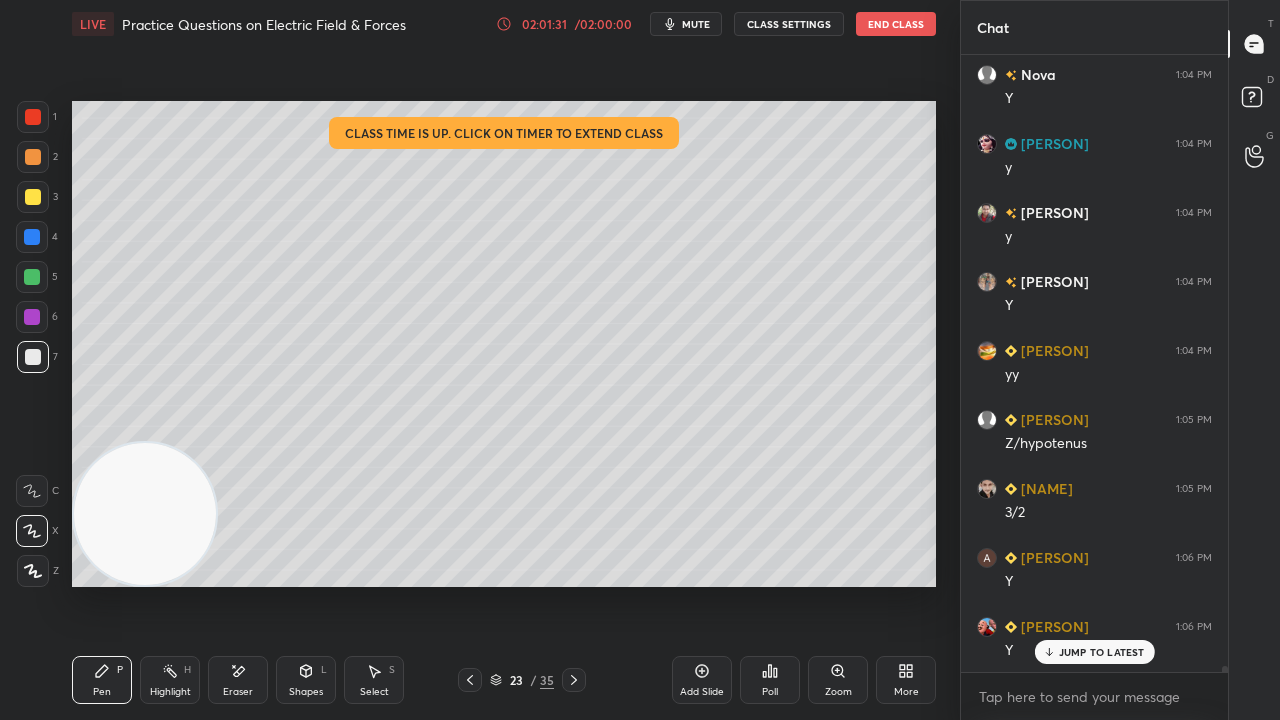 click on "Add Slide" at bounding box center (702, 680) 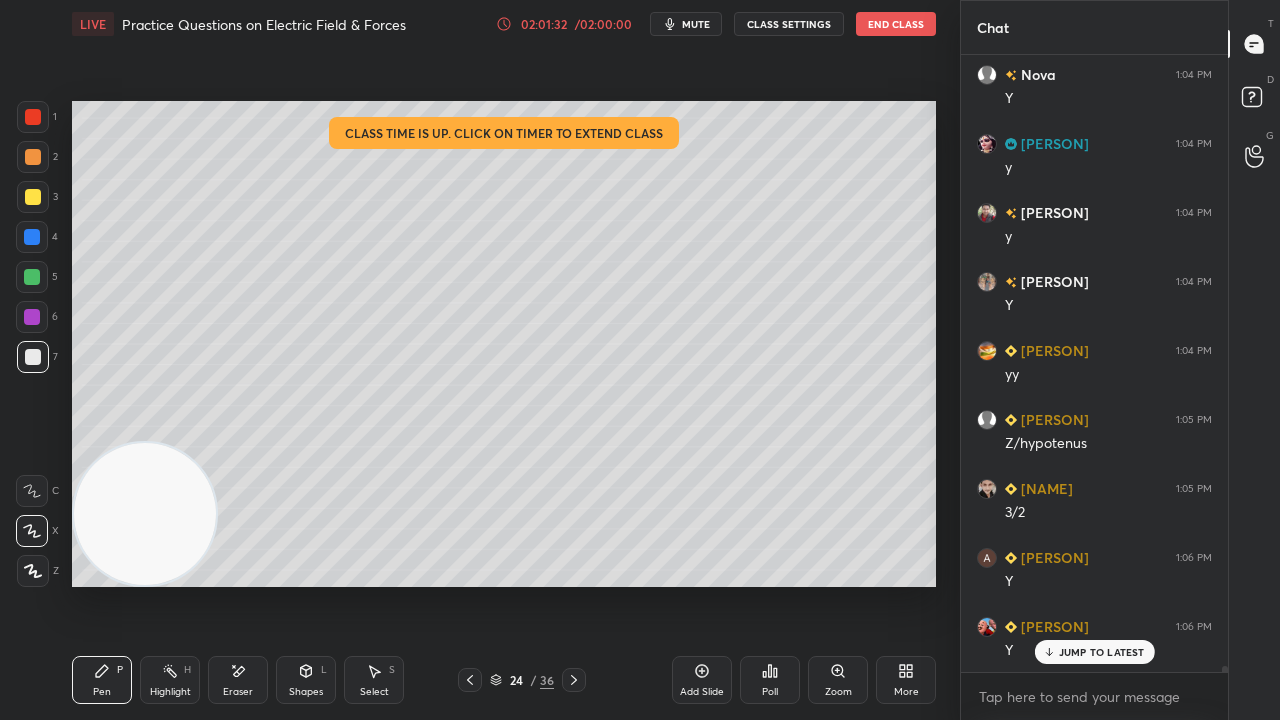 drag, startPoint x: 17, startPoint y: 206, endPoint x: 55, endPoint y: 202, distance: 38.209946 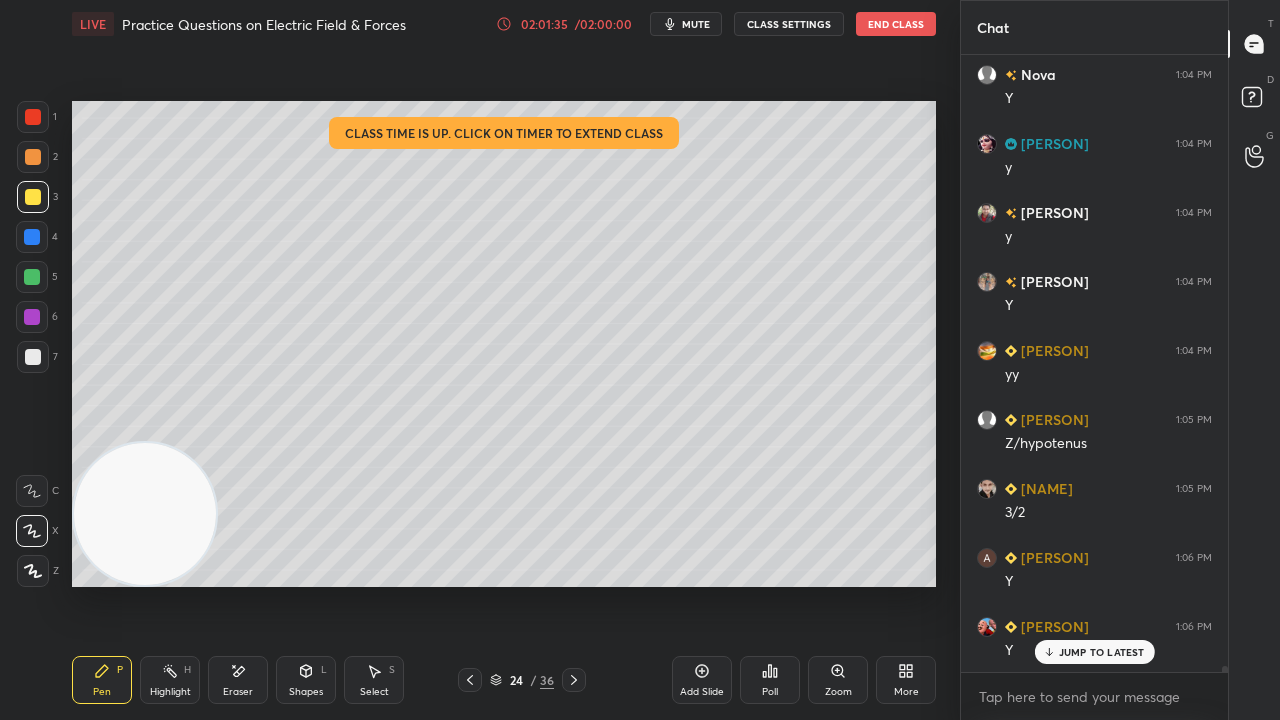 scroll, scrollTop: 59970, scrollLeft: 0, axis: vertical 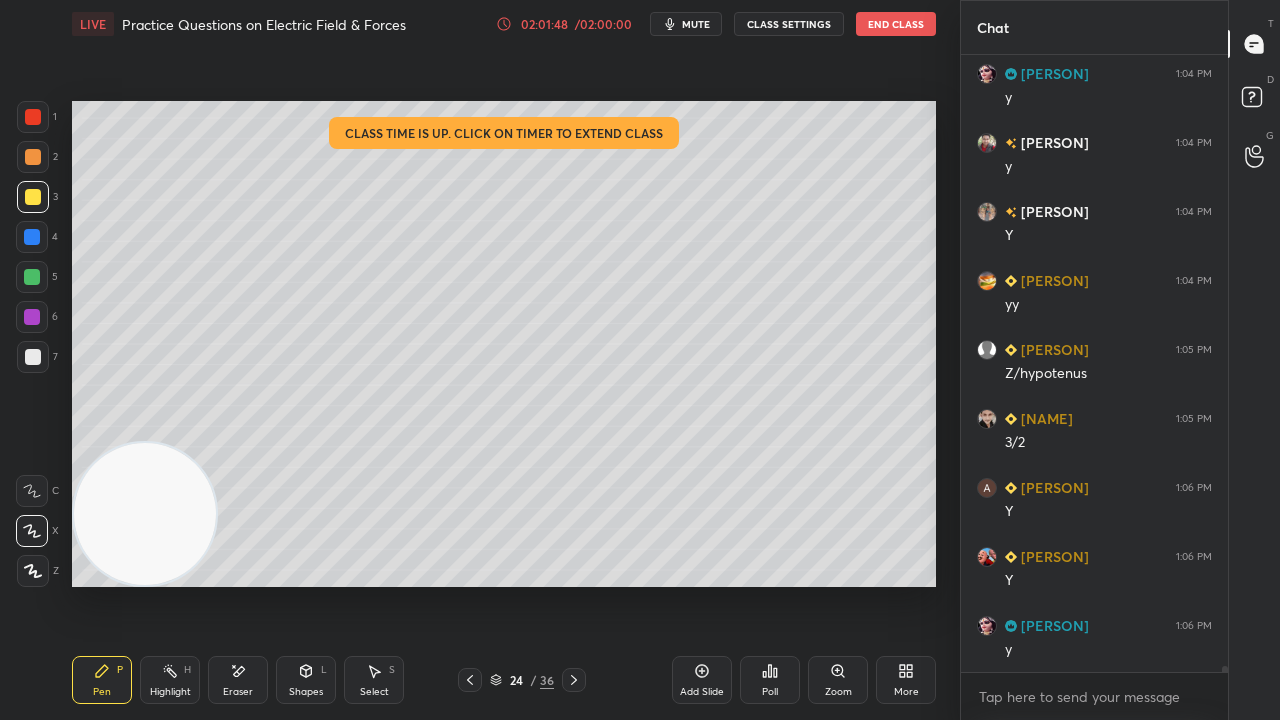 click on "Shapes L" at bounding box center (306, 680) 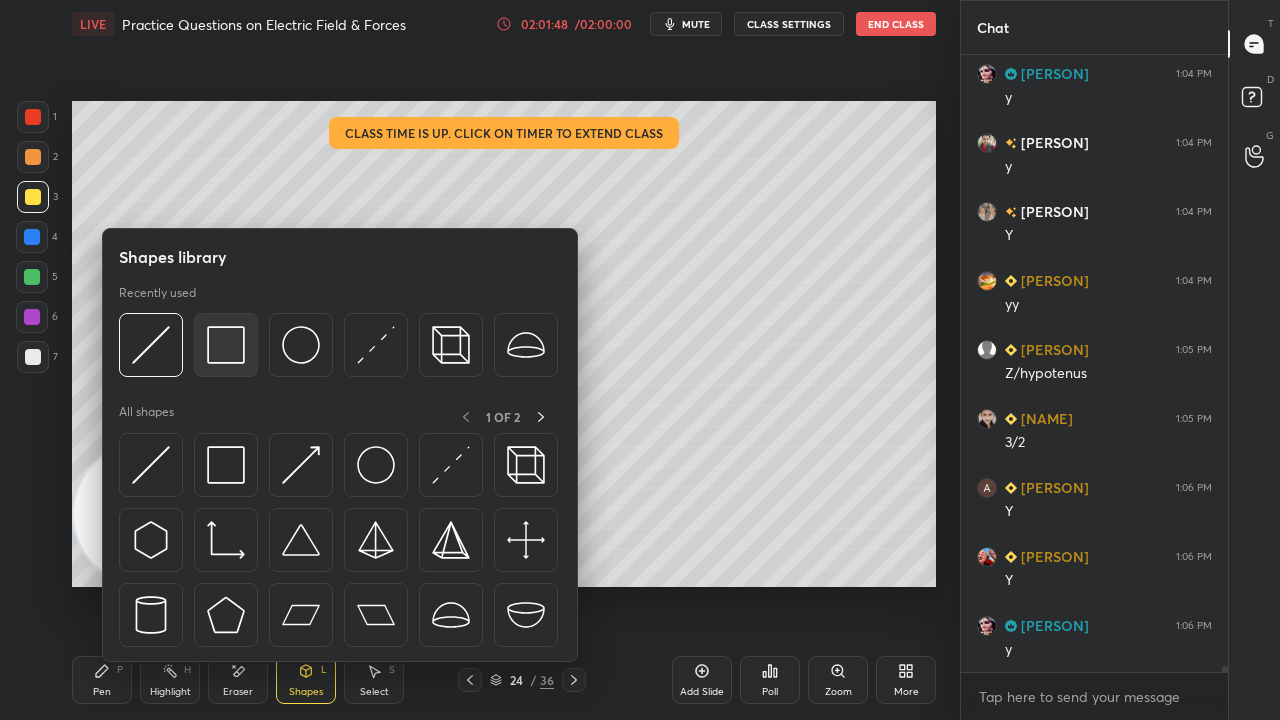 click at bounding box center [226, 345] 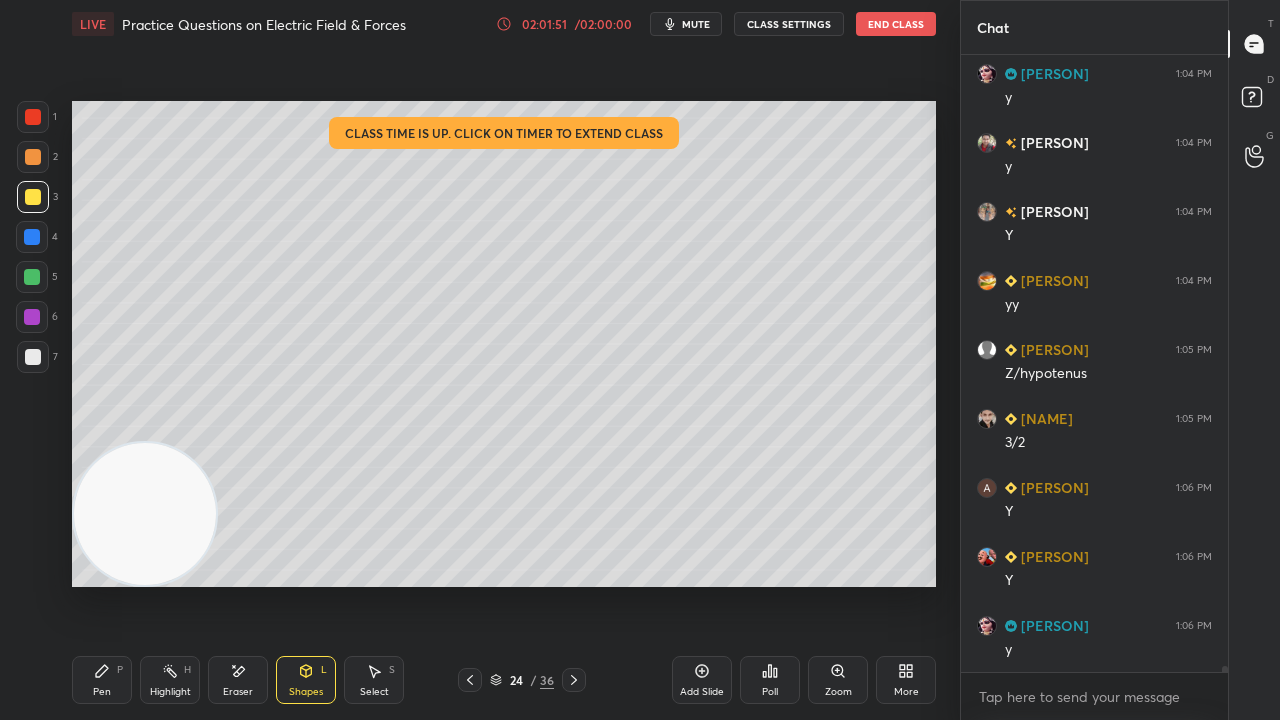 click on "Pen P" at bounding box center [102, 680] 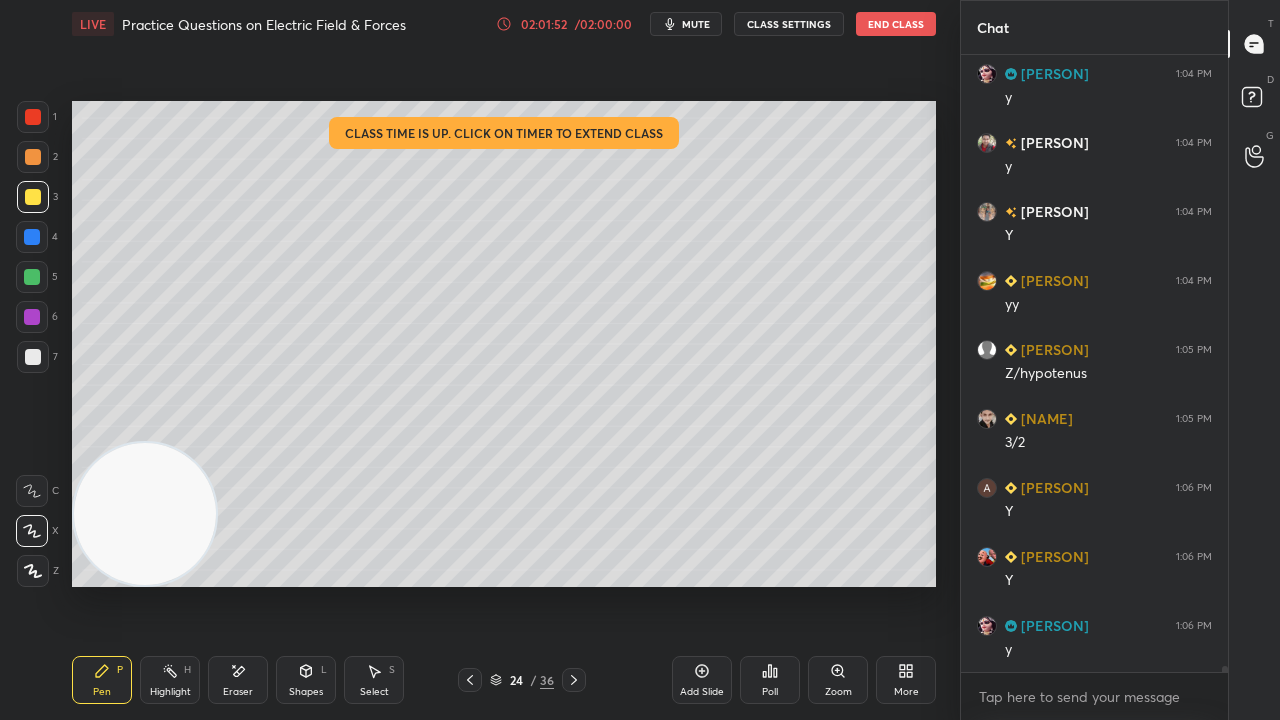 drag, startPoint x: 26, startPoint y: 288, endPoint x: 34, endPoint y: 369, distance: 81.394104 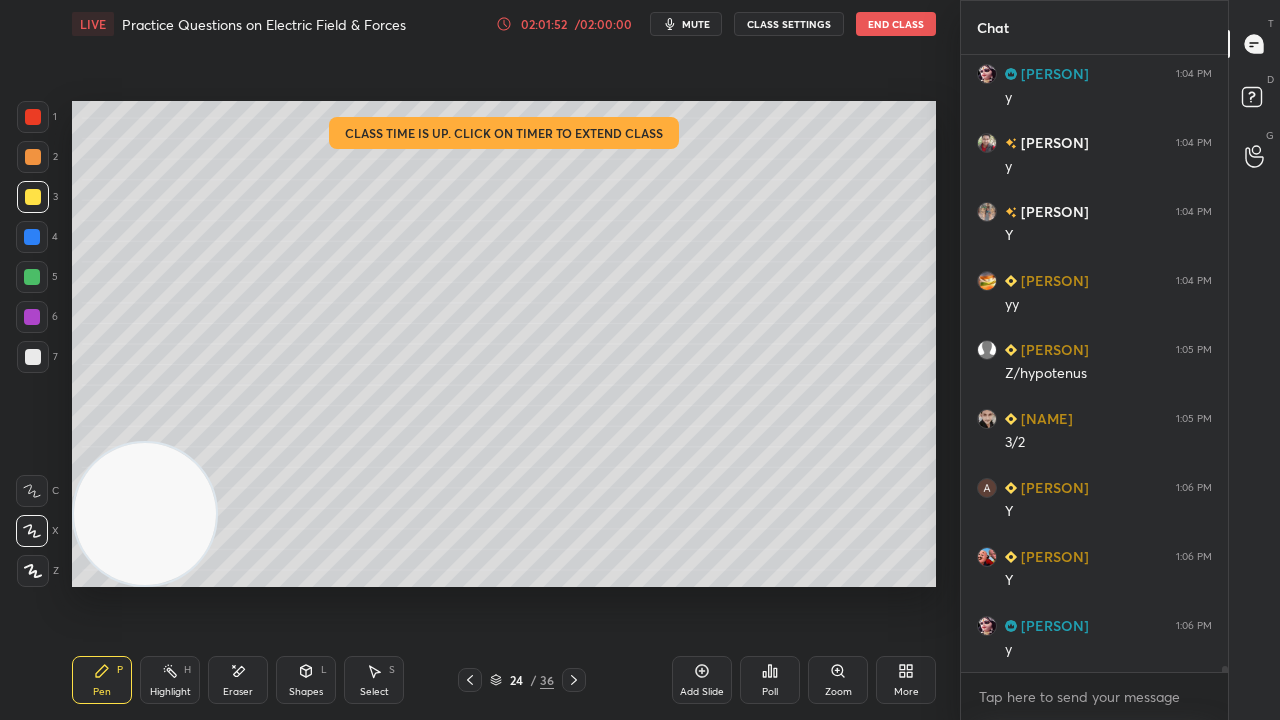 click at bounding box center (32, 277) 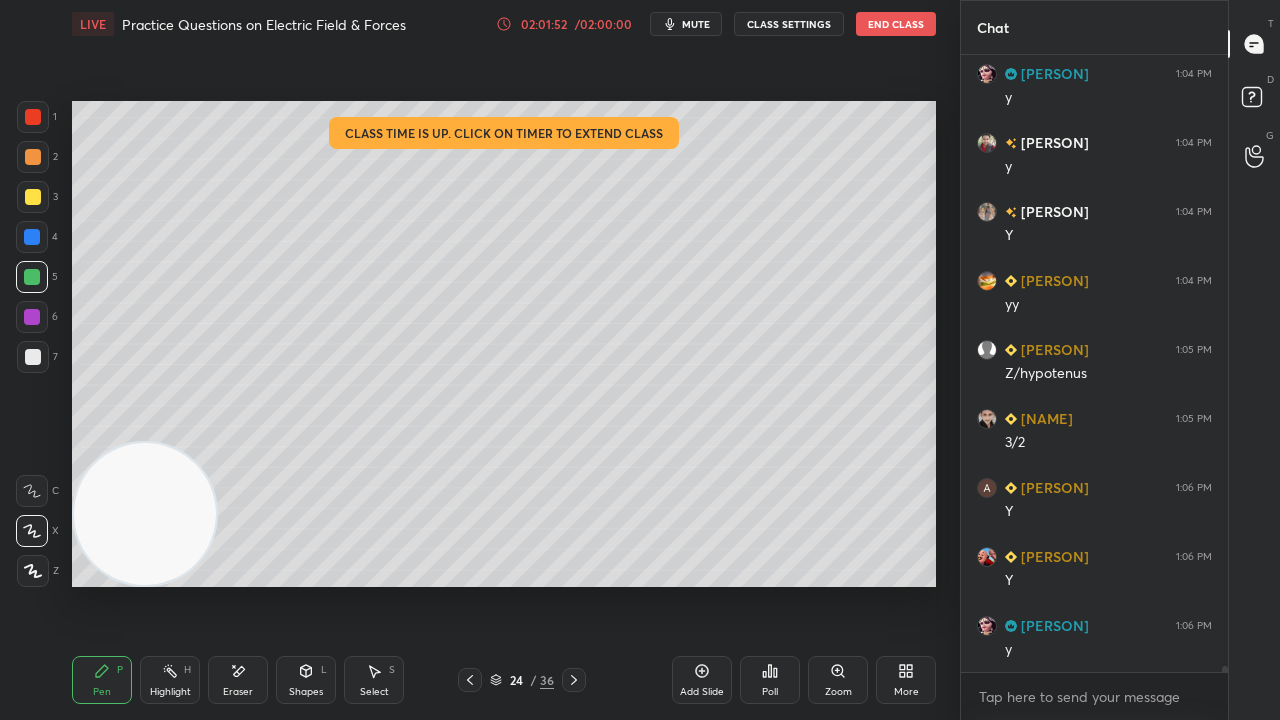 click on "7" at bounding box center (37, 361) 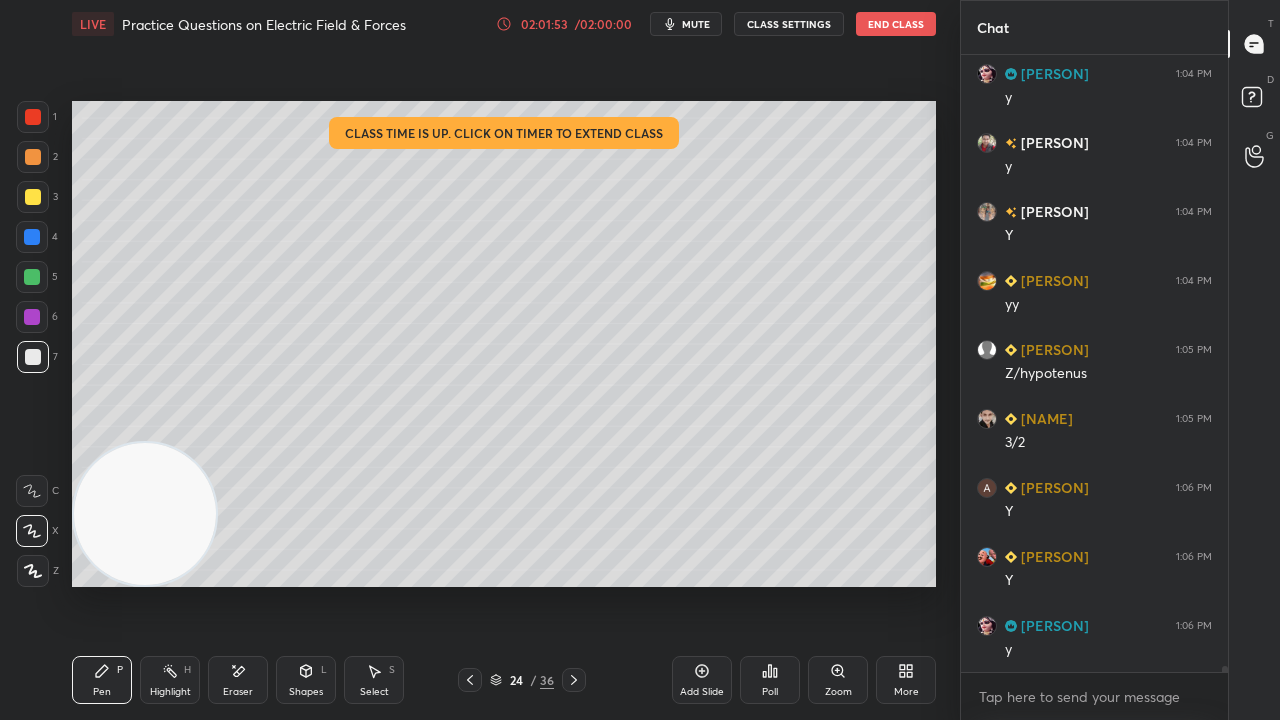 click on "3" at bounding box center (37, 201) 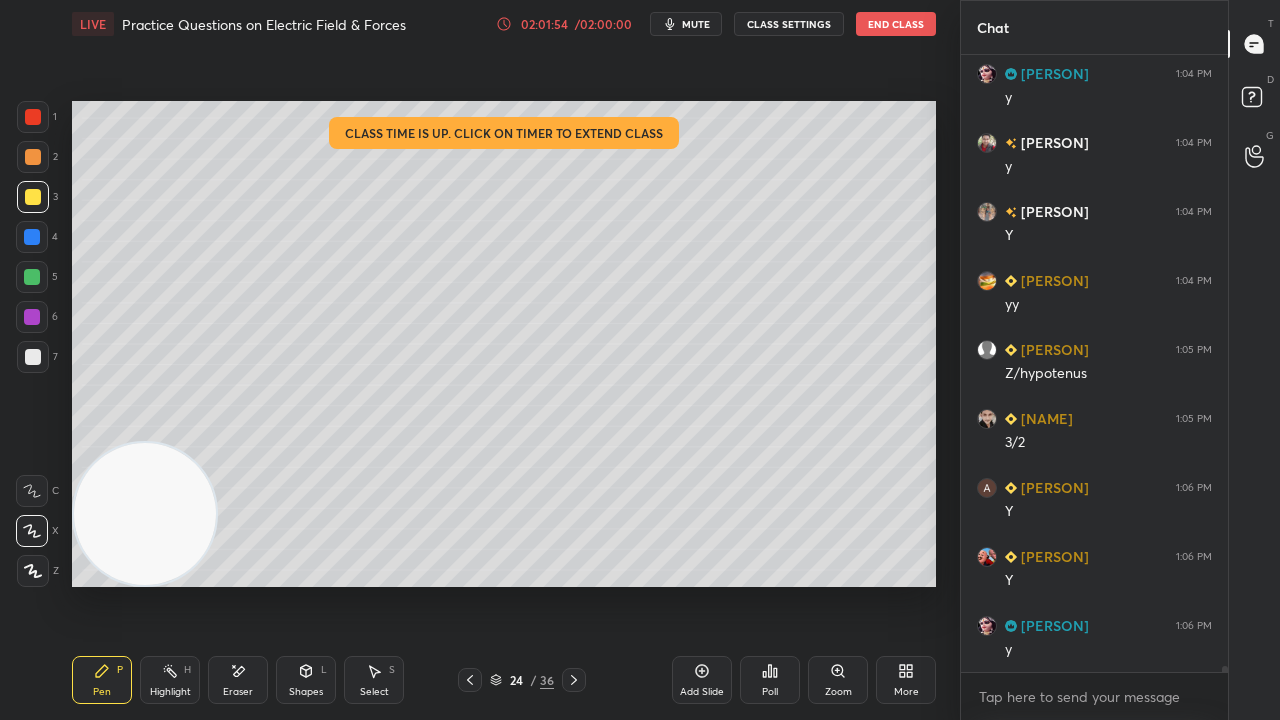 drag, startPoint x: 21, startPoint y: 352, endPoint x: 156, endPoint y: 475, distance: 182.63077 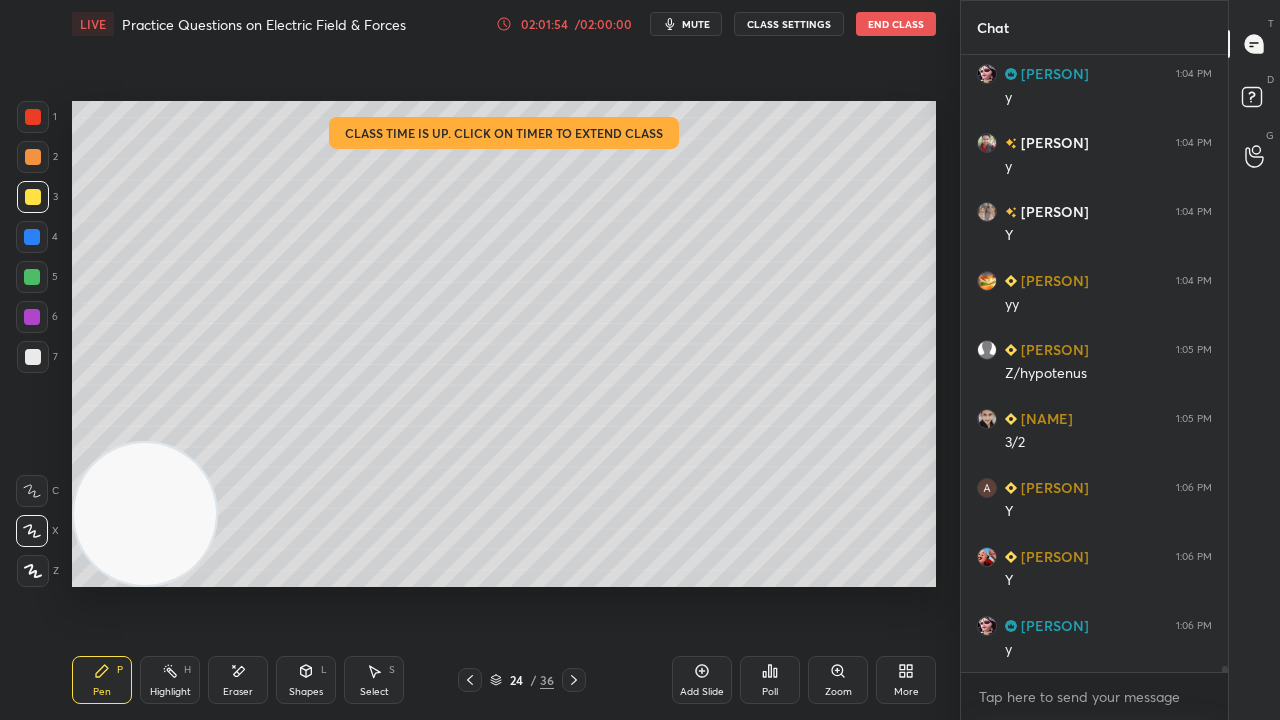 click at bounding box center (33, 357) 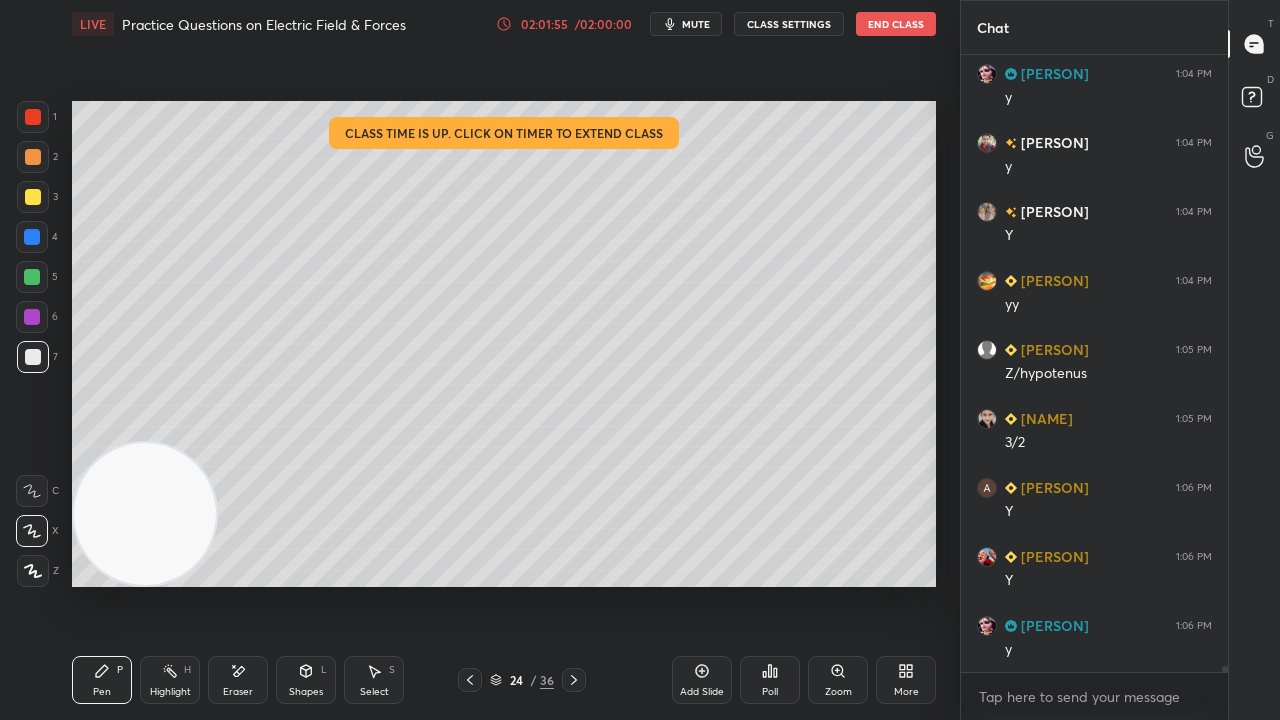 click 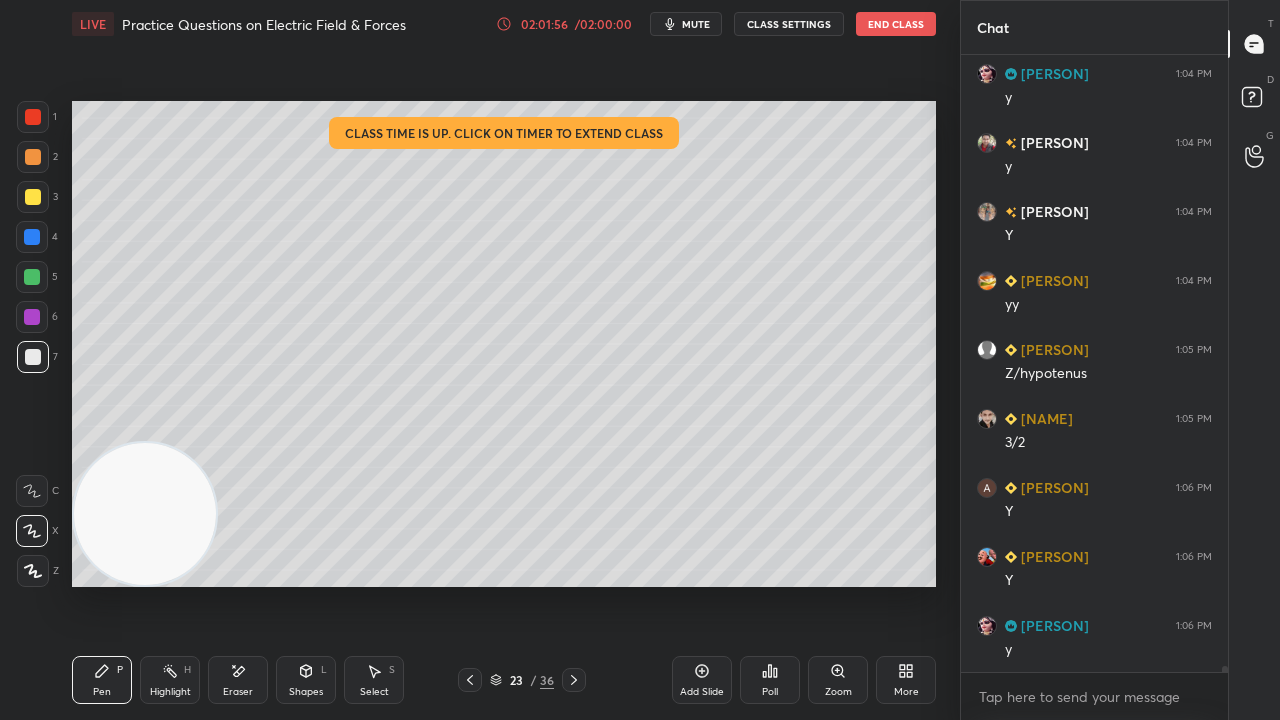 click at bounding box center (574, 680) 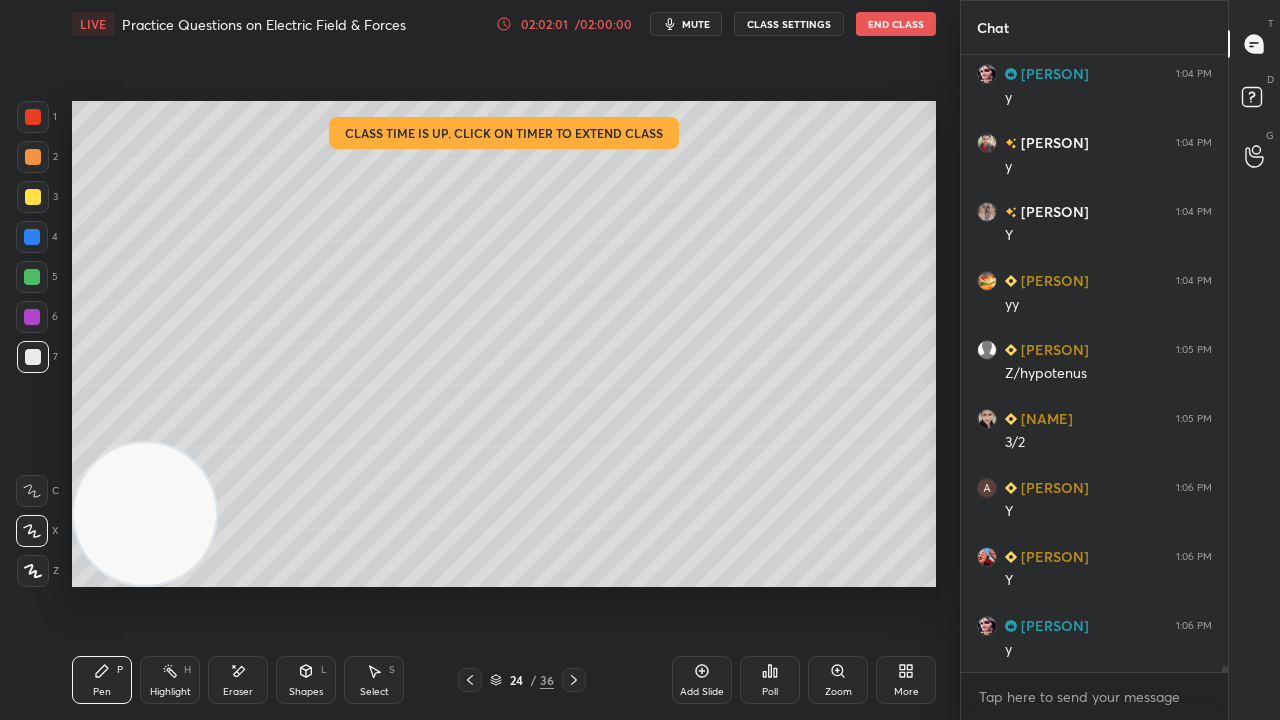 click 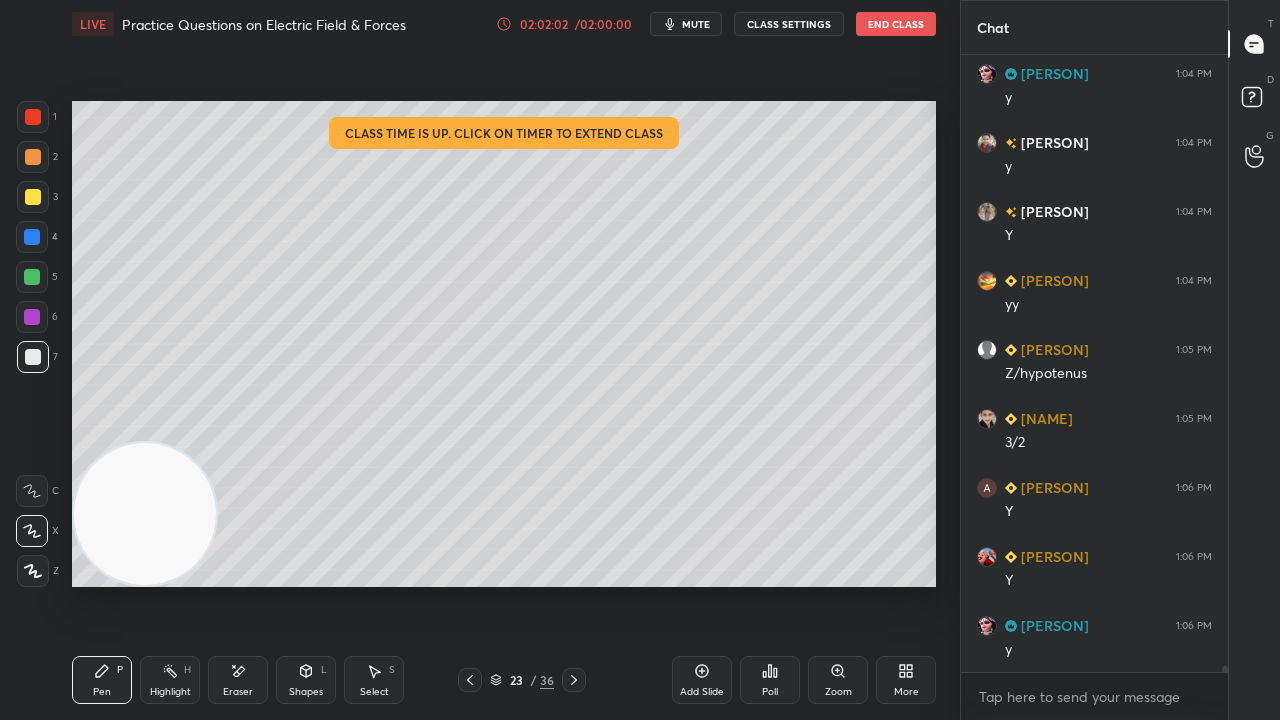 click at bounding box center [574, 680] 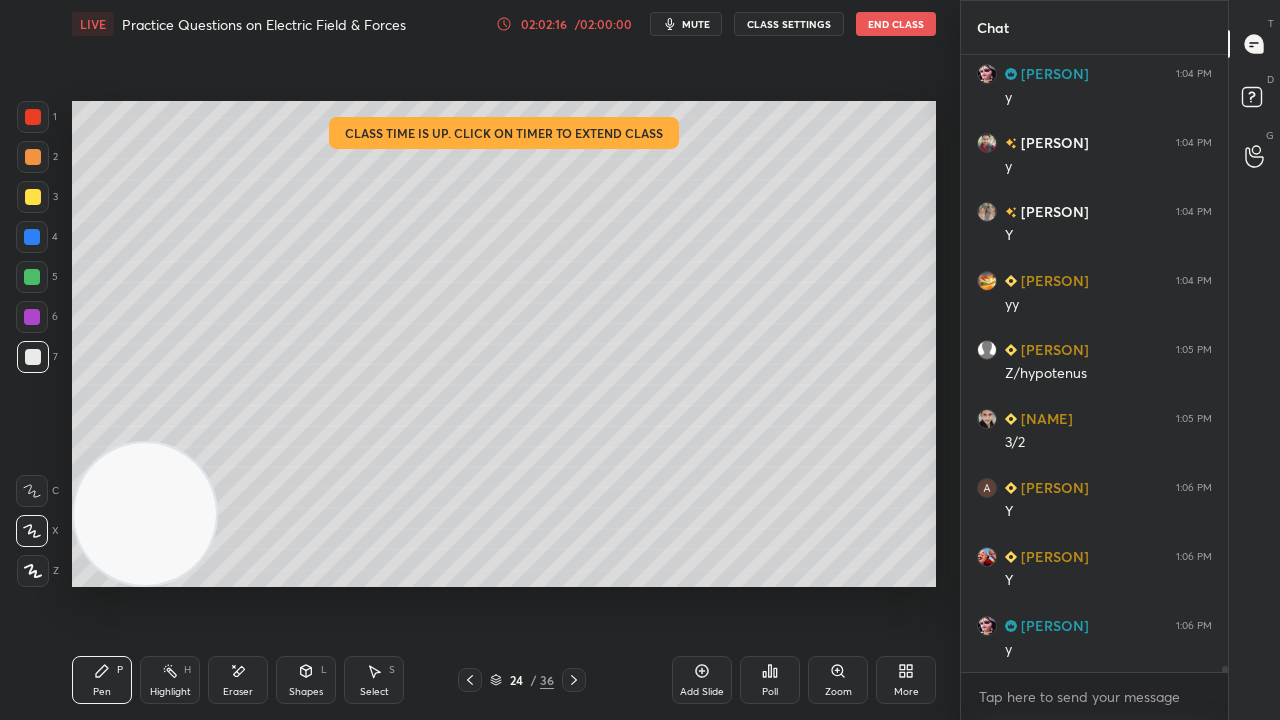 click on "Eraser" at bounding box center [238, 692] 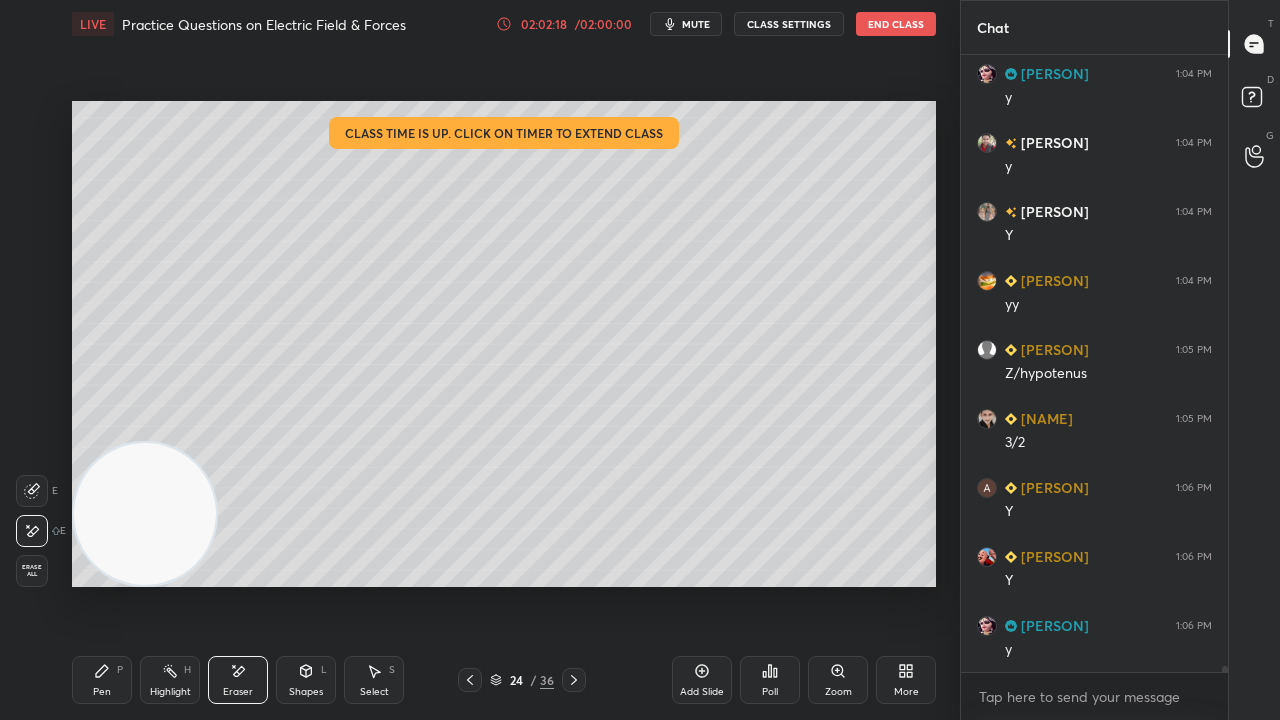 click on "Pen P" at bounding box center (102, 680) 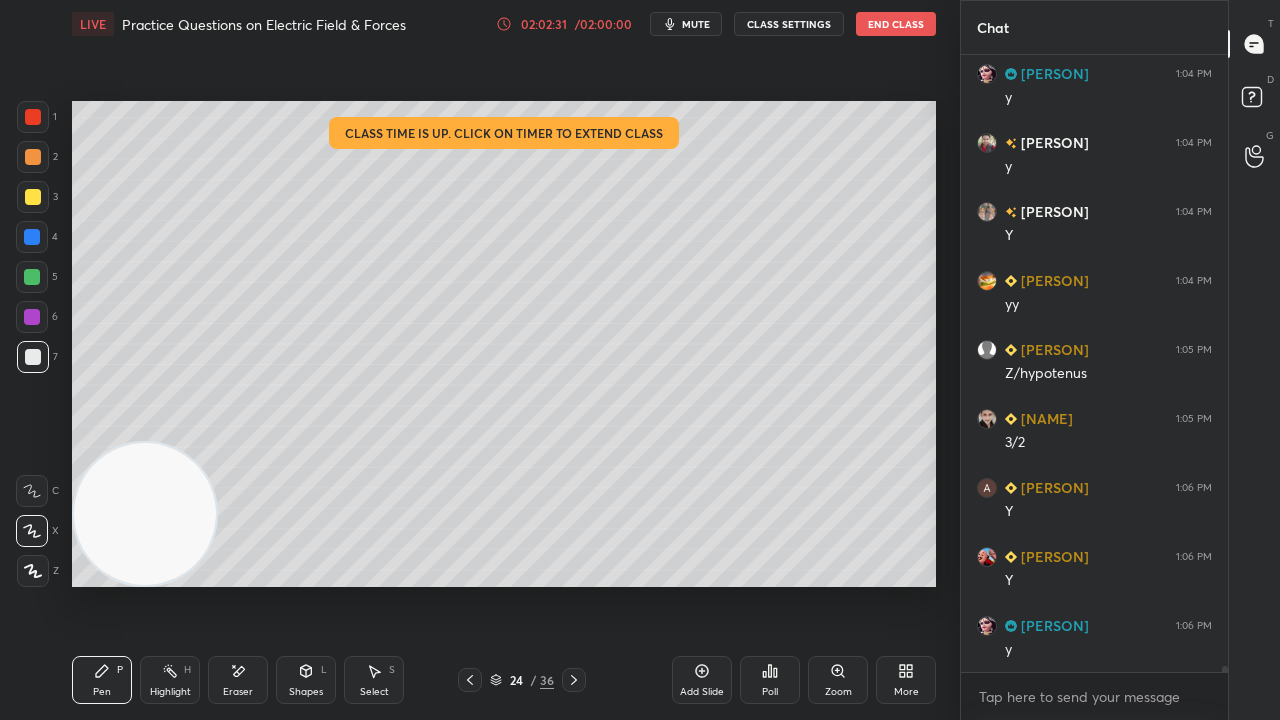 drag, startPoint x: 224, startPoint y: 688, endPoint x: 305, endPoint y: 642, distance: 93.15041 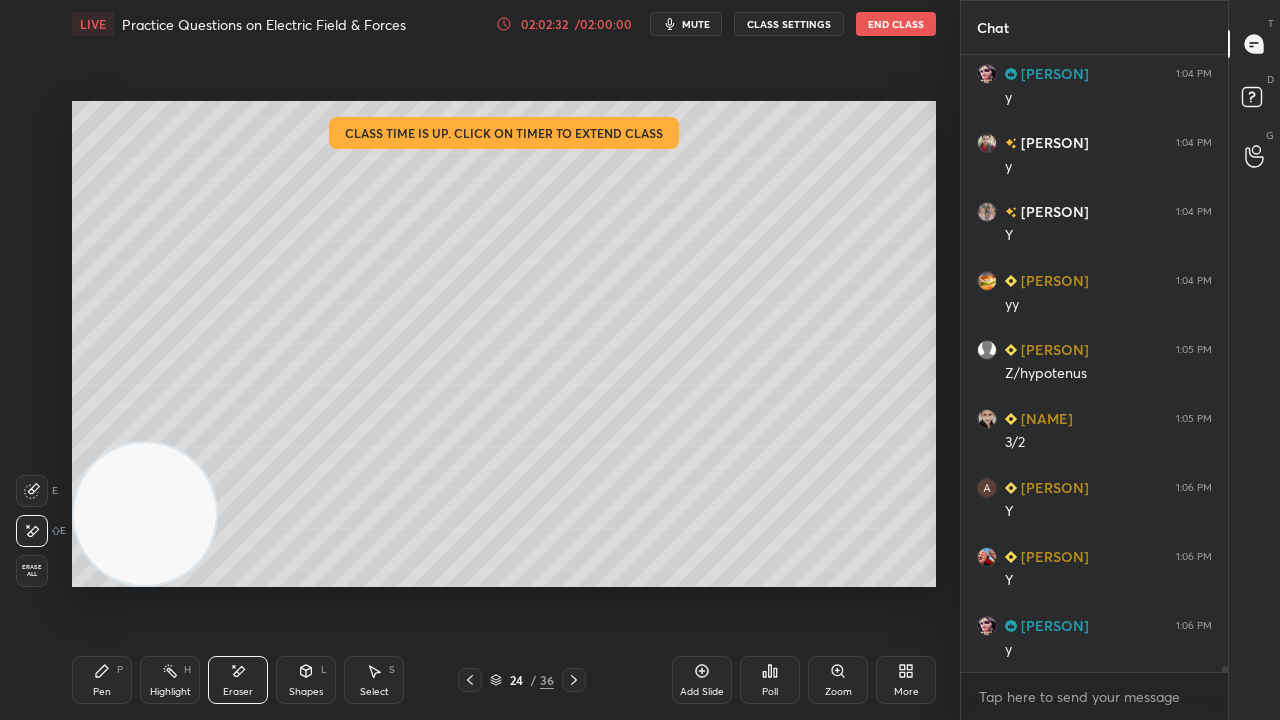click on "Pen P Highlight H Eraser Shapes L Select S" at bounding box center (222, 680) 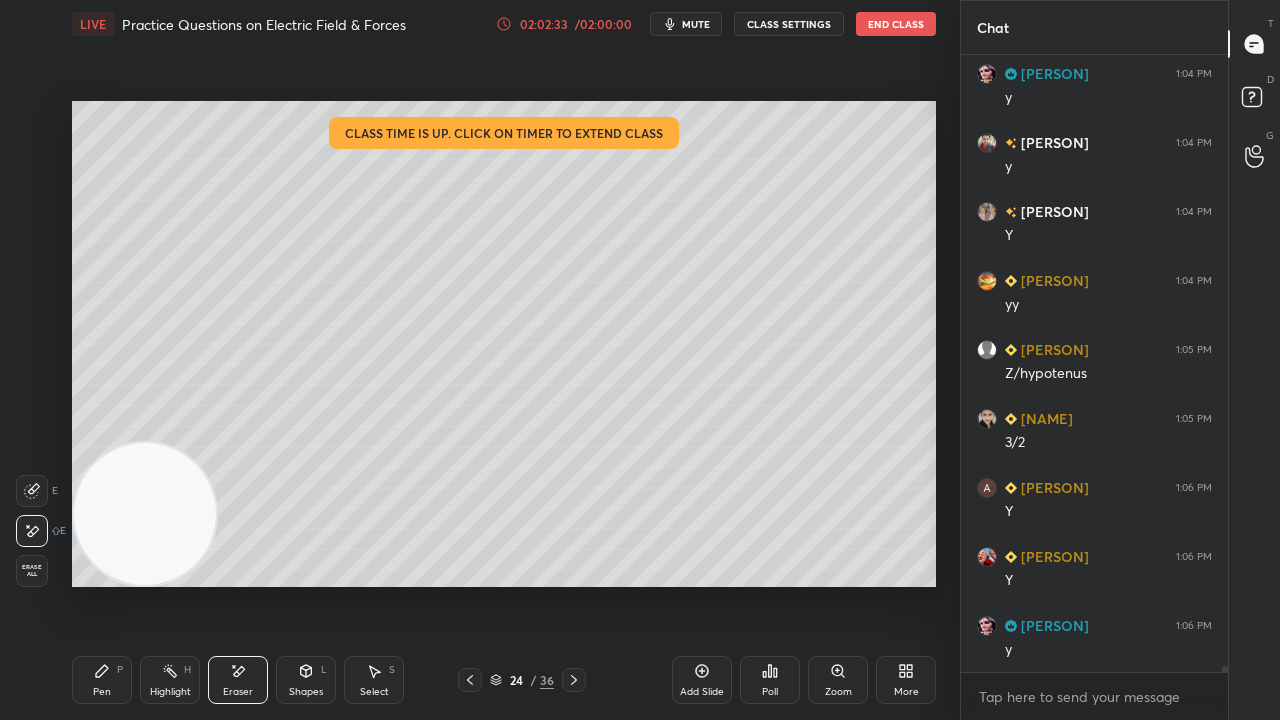click on "Pen" at bounding box center [102, 692] 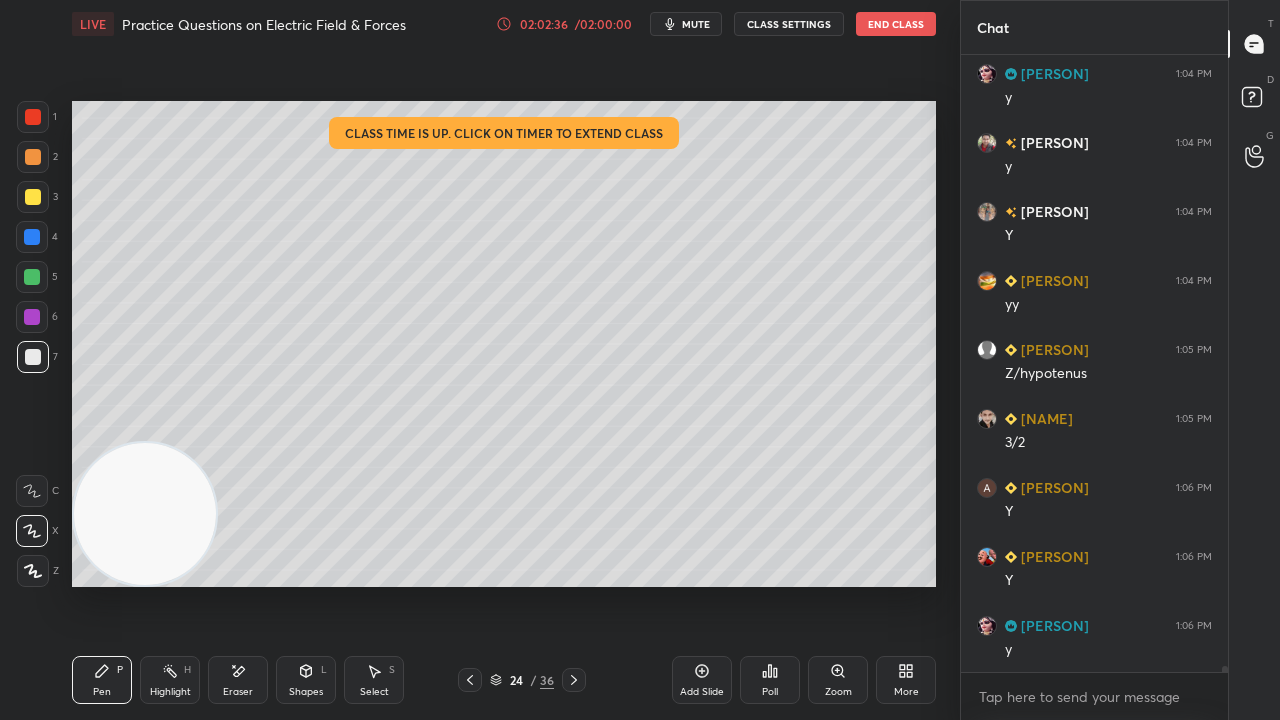 drag, startPoint x: 248, startPoint y: 684, endPoint x: 406, endPoint y: 590, distance: 183.84776 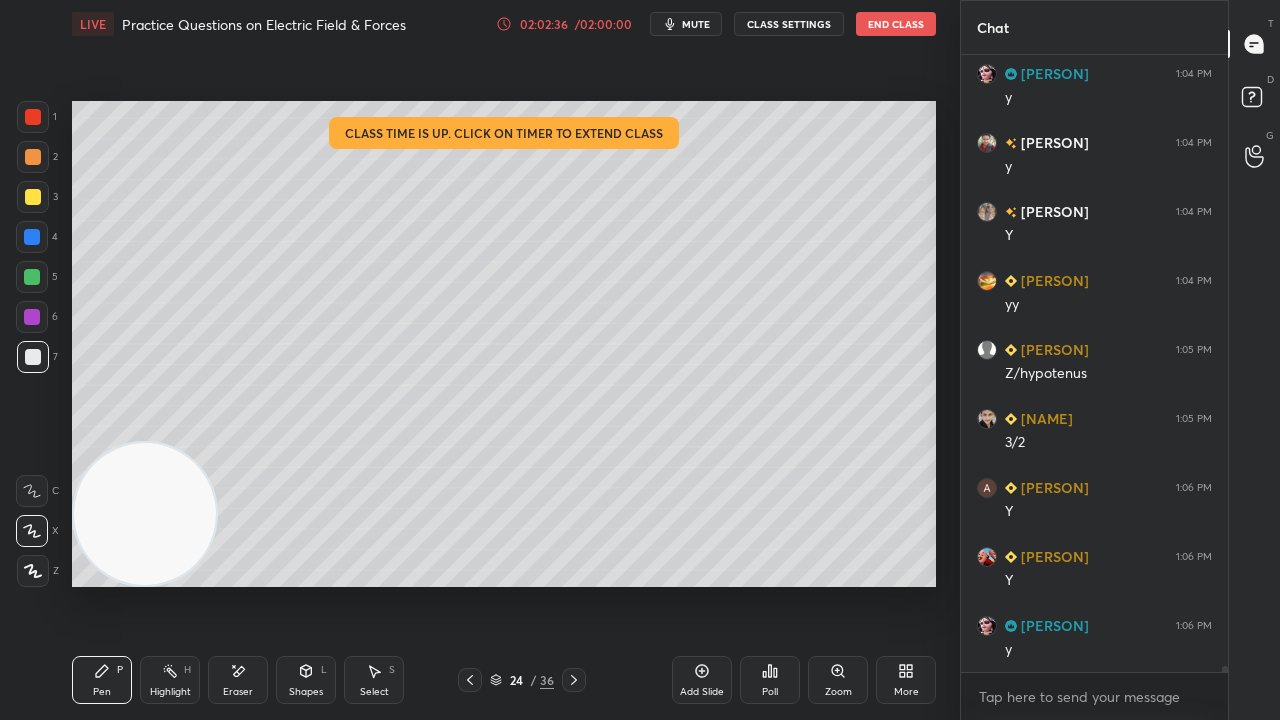click on "Eraser" at bounding box center (238, 680) 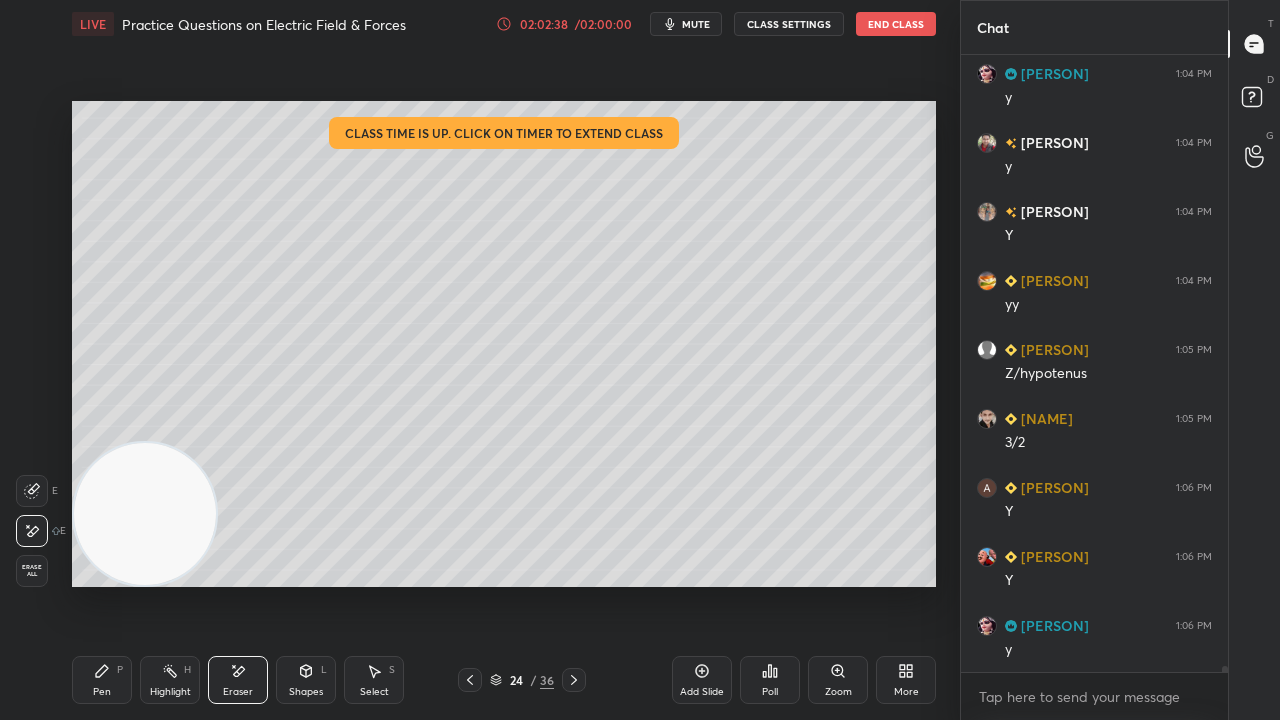 click on "Pen P" at bounding box center [102, 680] 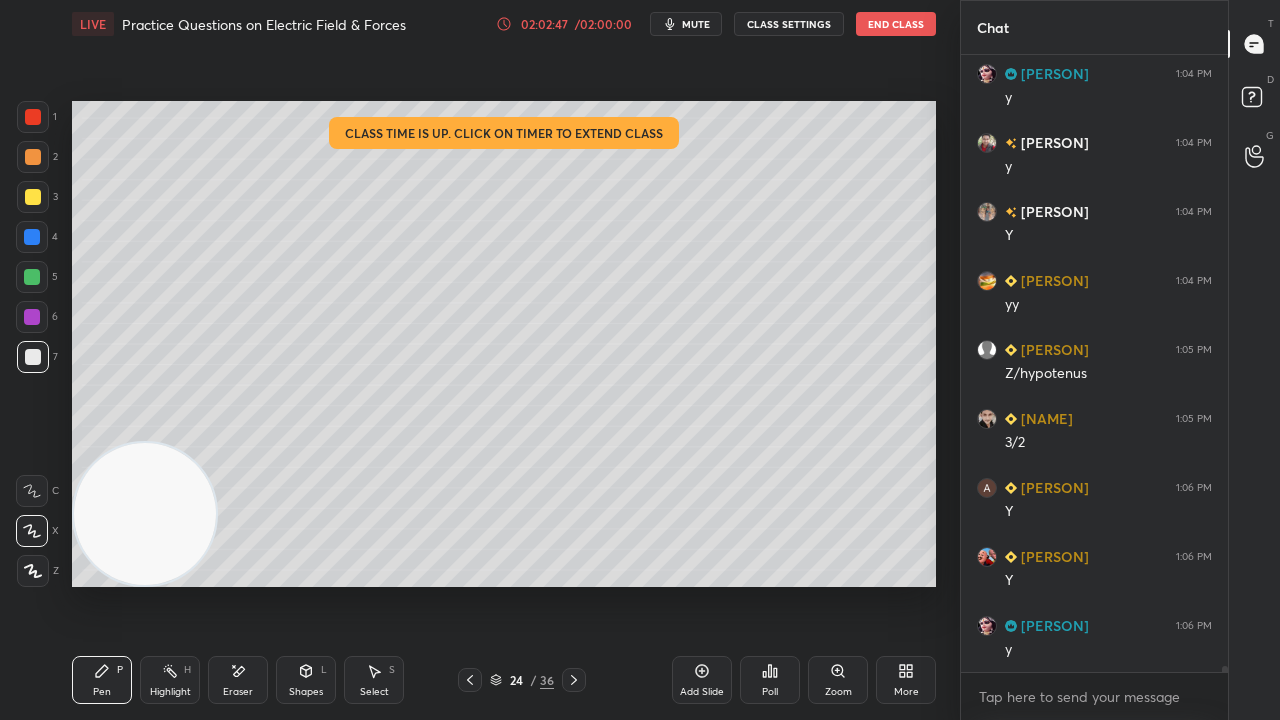 click on "Shapes" at bounding box center [306, 692] 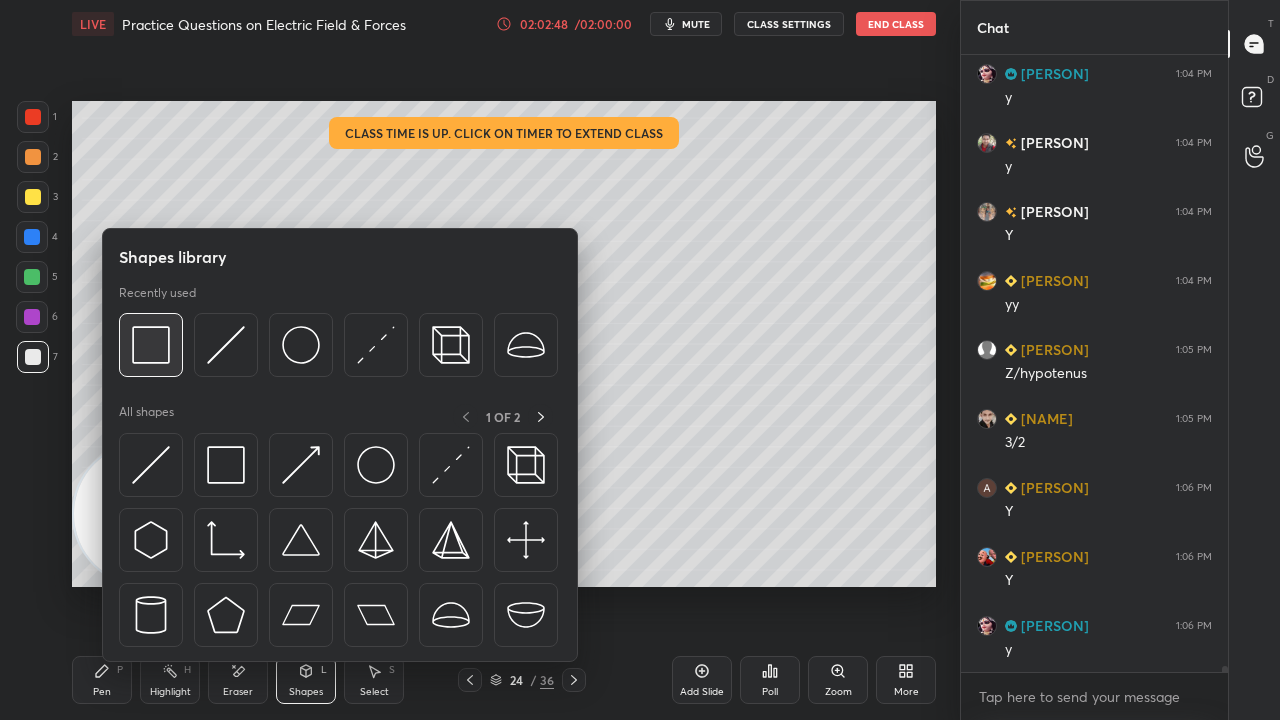 click at bounding box center (151, 345) 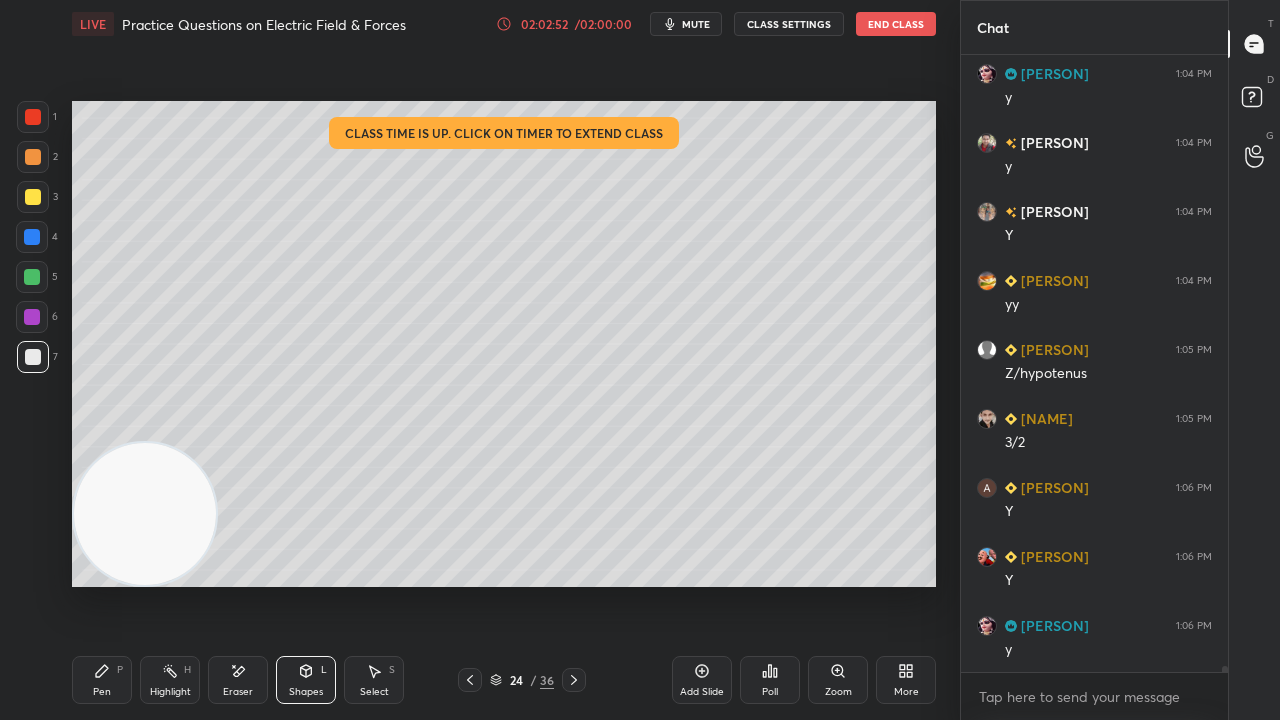 scroll, scrollTop: 60038, scrollLeft: 0, axis: vertical 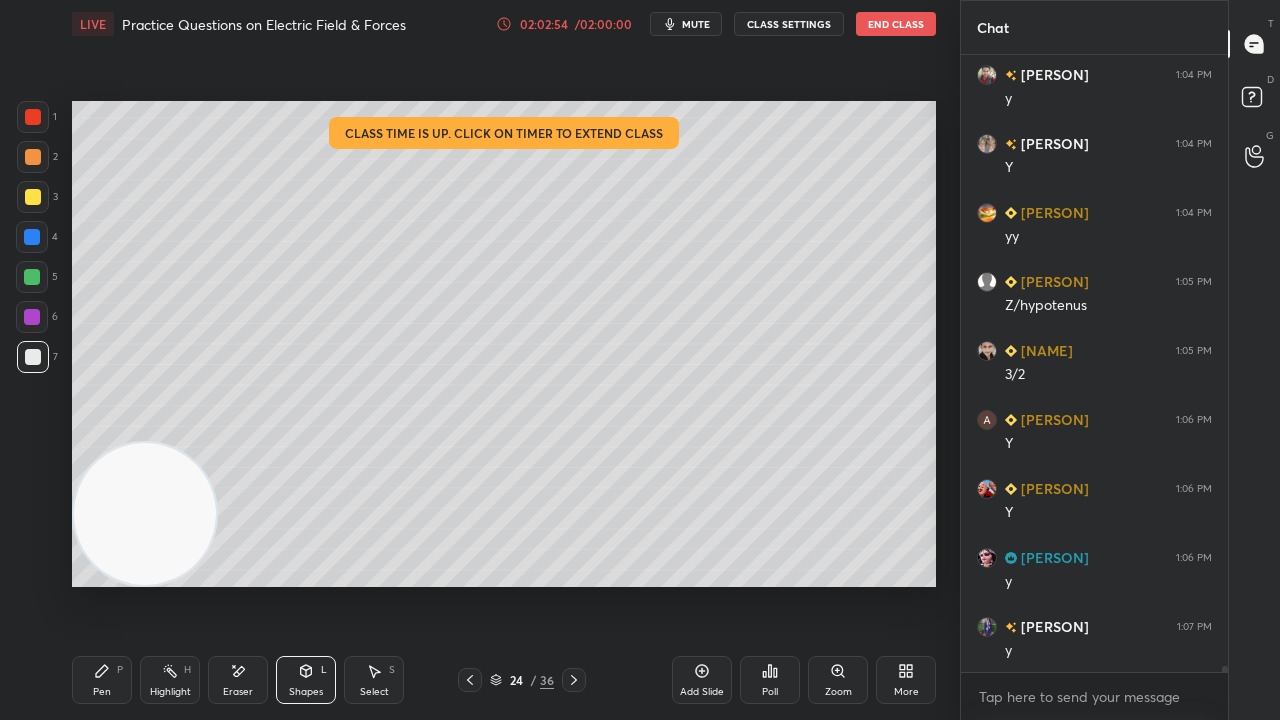 drag, startPoint x: 35, startPoint y: 255, endPoint x: 23, endPoint y: 258, distance: 12.369317 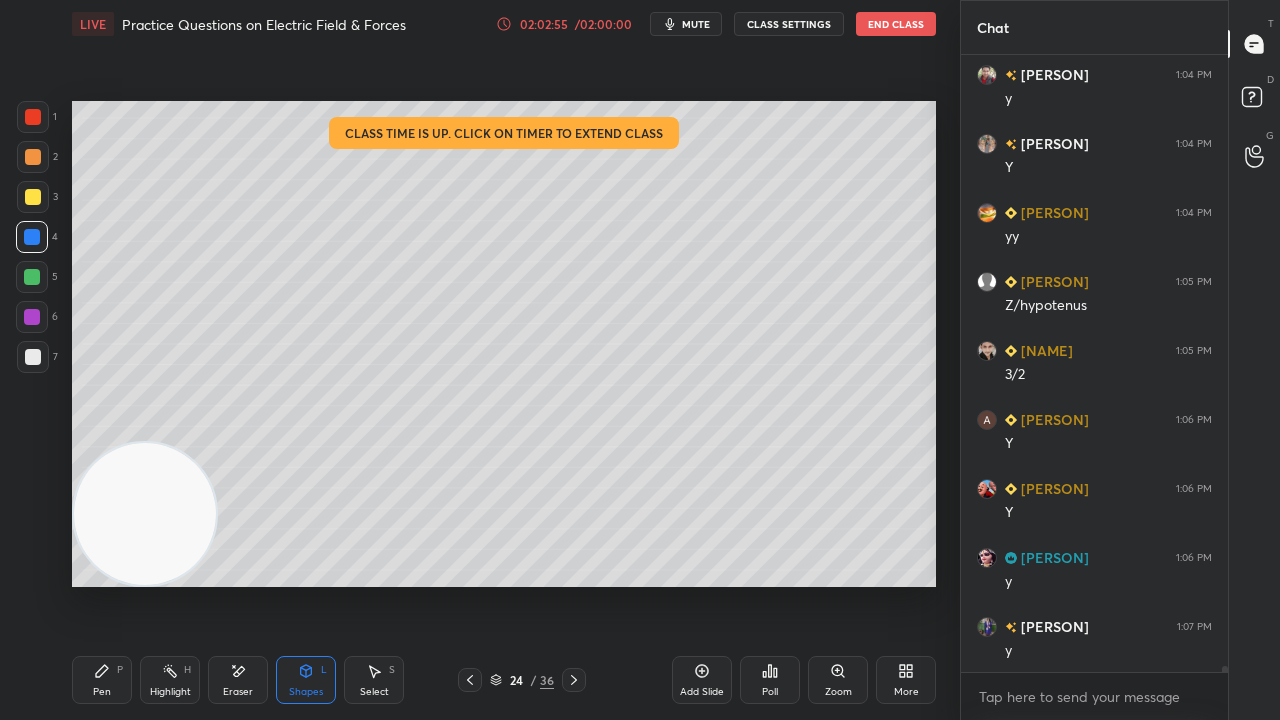 click 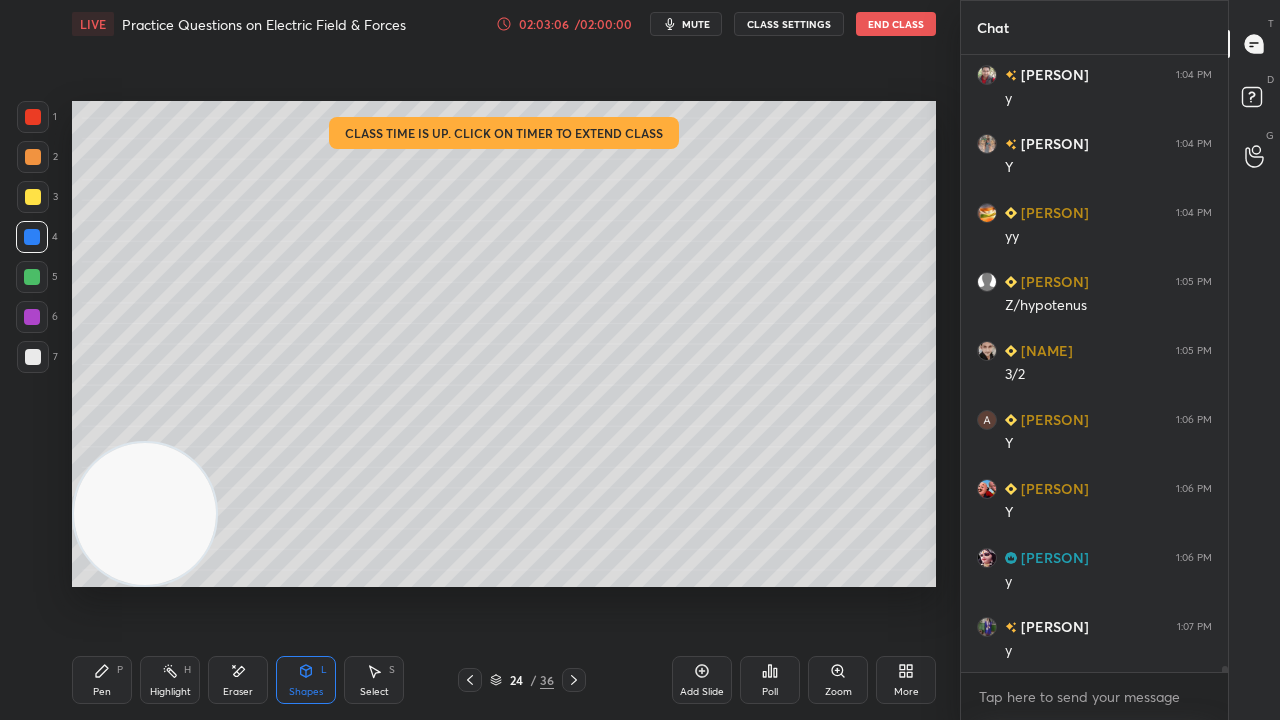 click at bounding box center (33, 357) 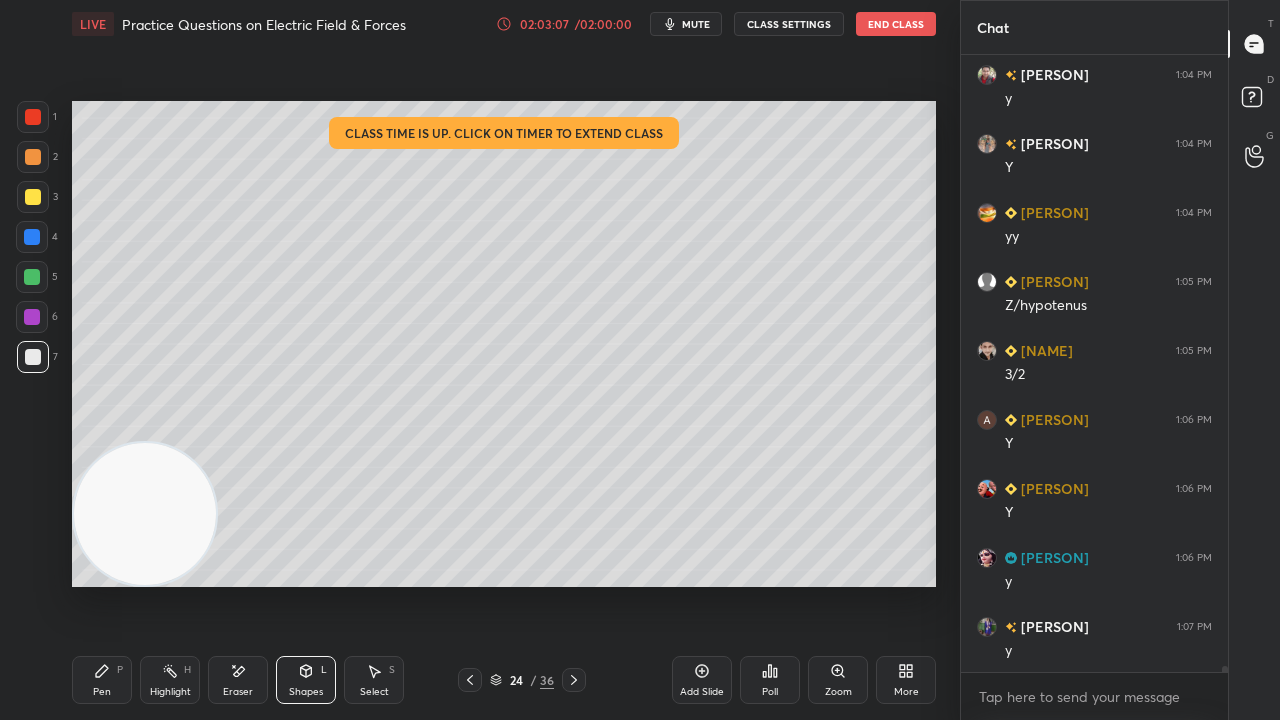 click on "Pen" at bounding box center [102, 692] 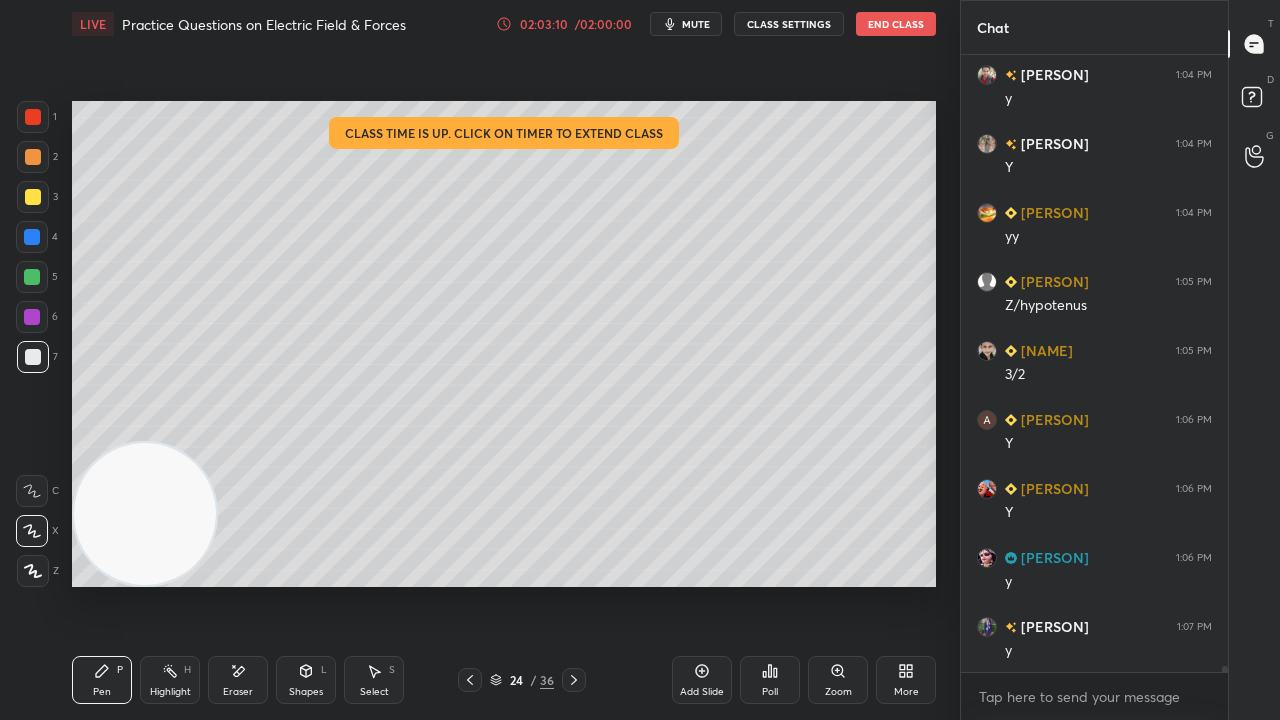 click 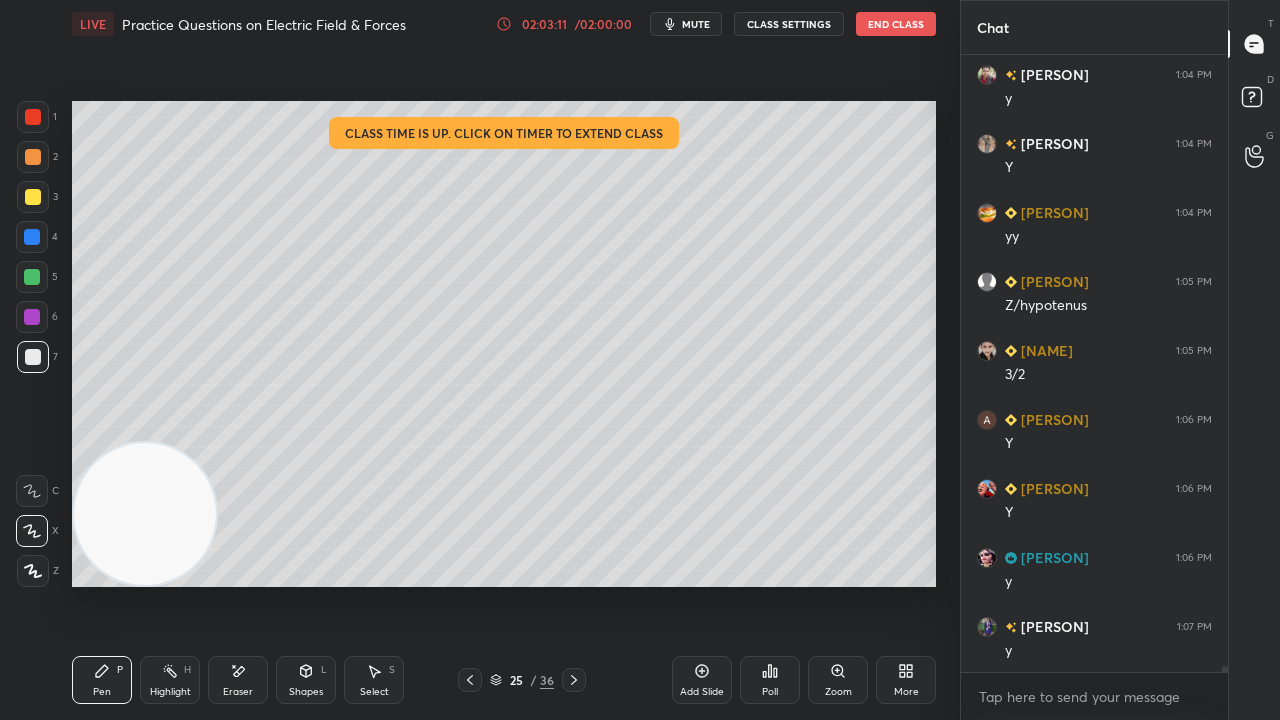 drag, startPoint x: 469, startPoint y: 684, endPoint x: 475, endPoint y: 695, distance: 12.529964 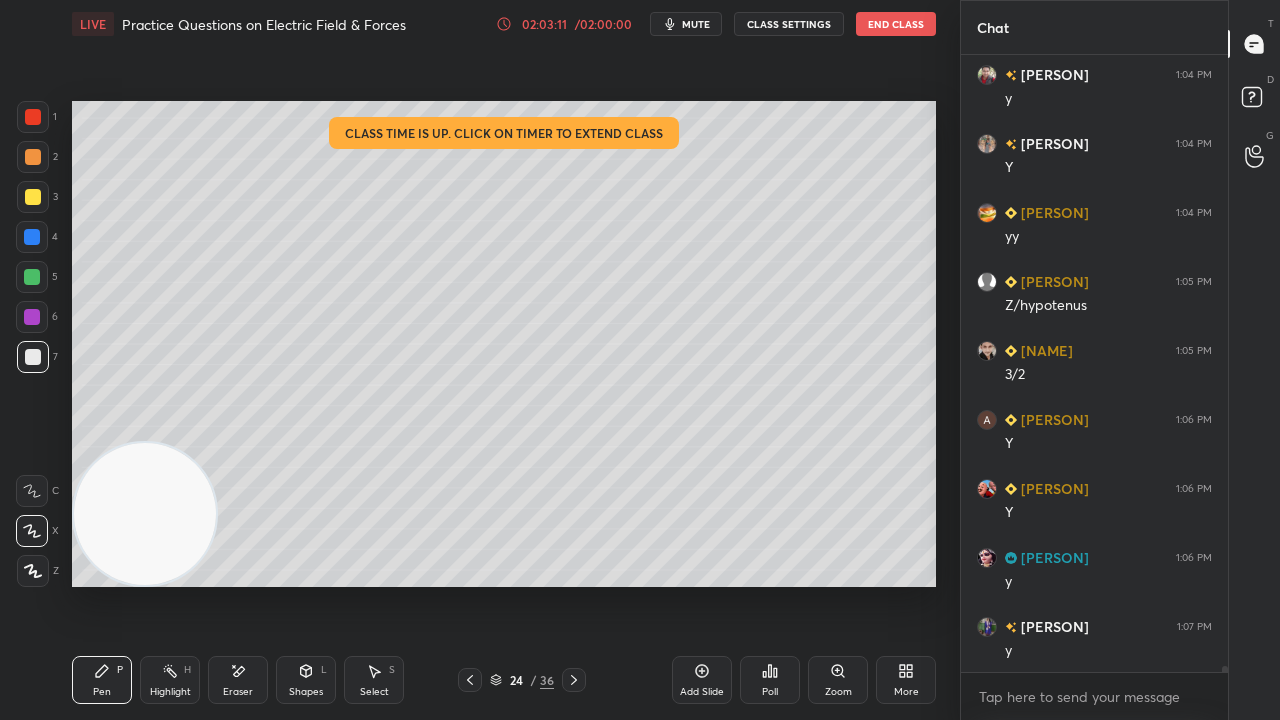 click 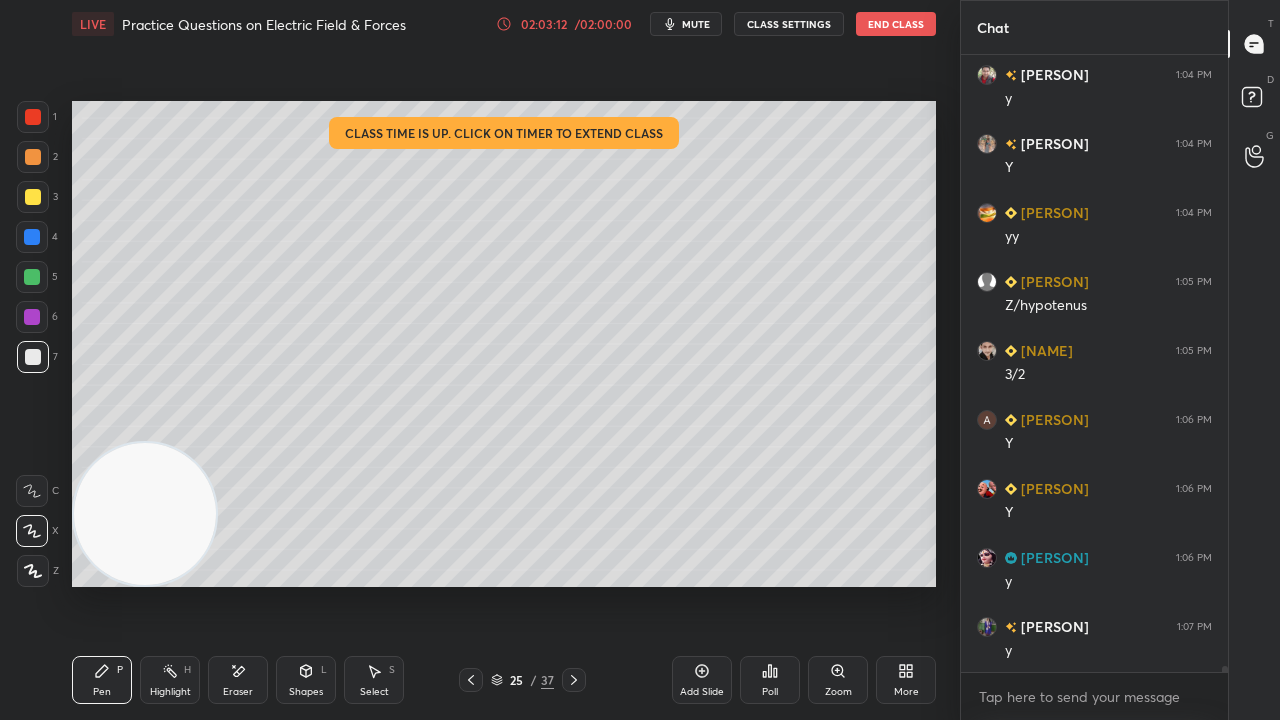click at bounding box center (33, 197) 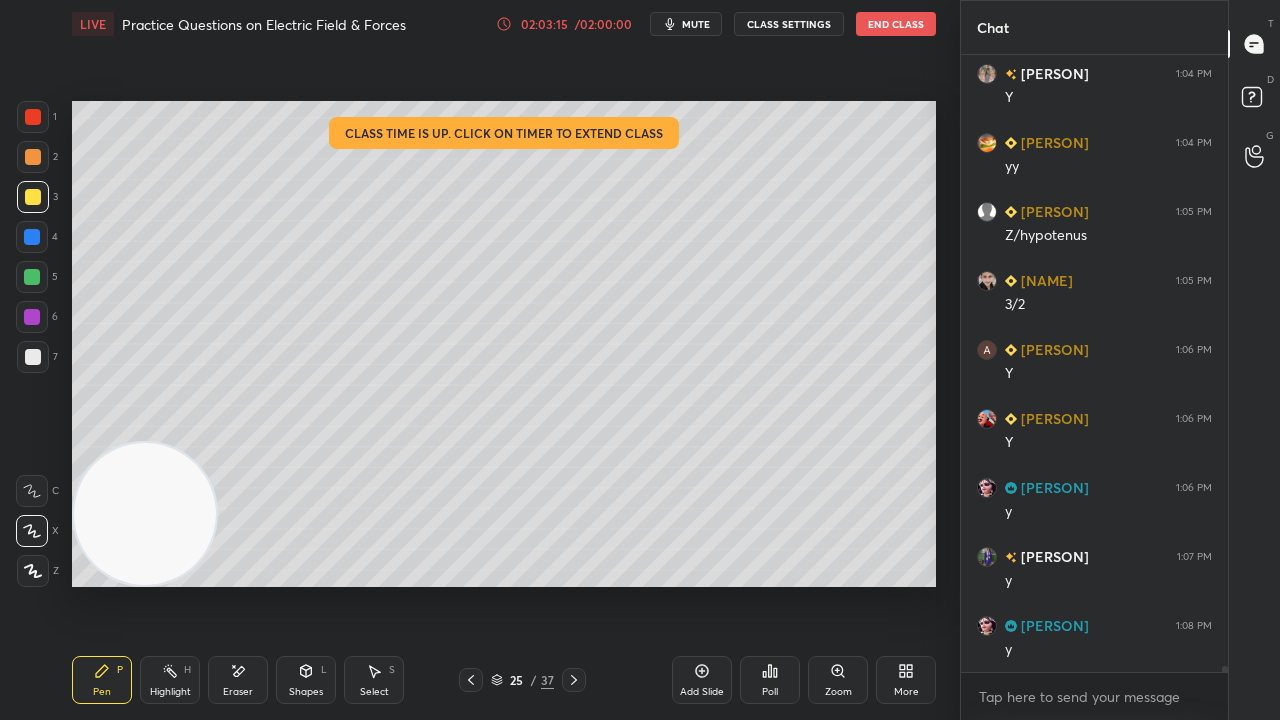 scroll, scrollTop: 60176, scrollLeft: 0, axis: vertical 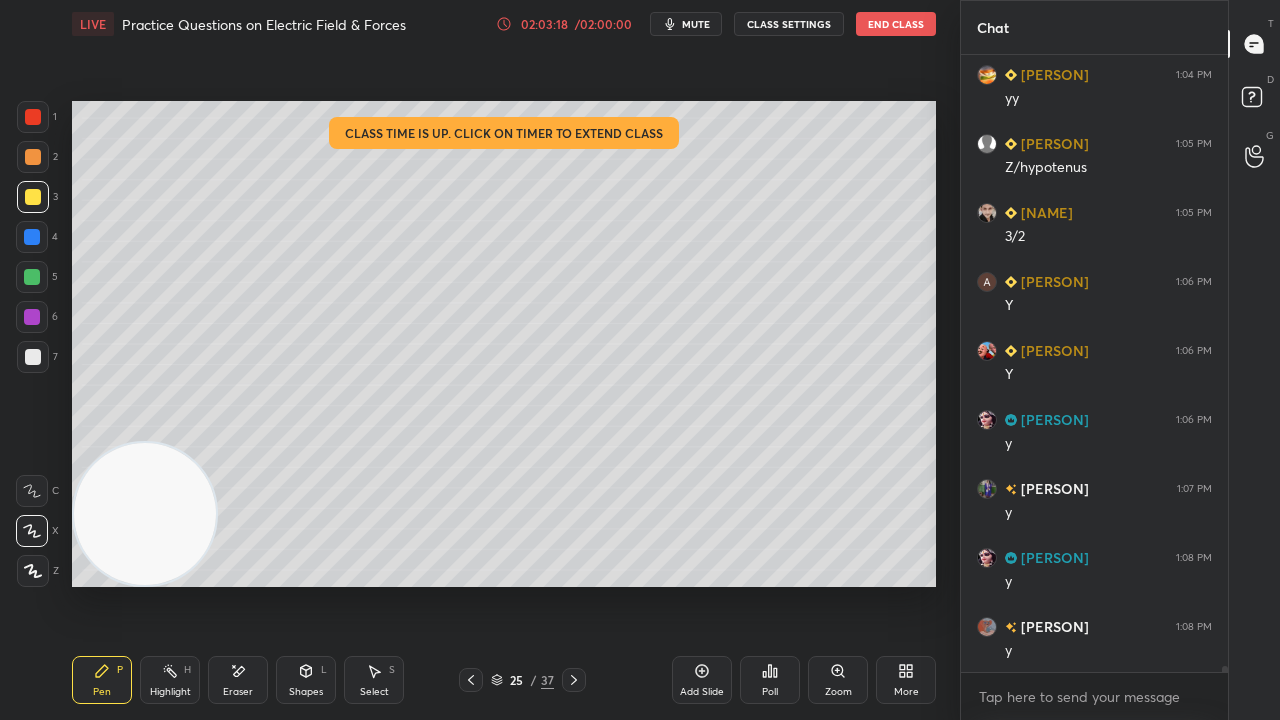 click on "Shapes L" at bounding box center (306, 680) 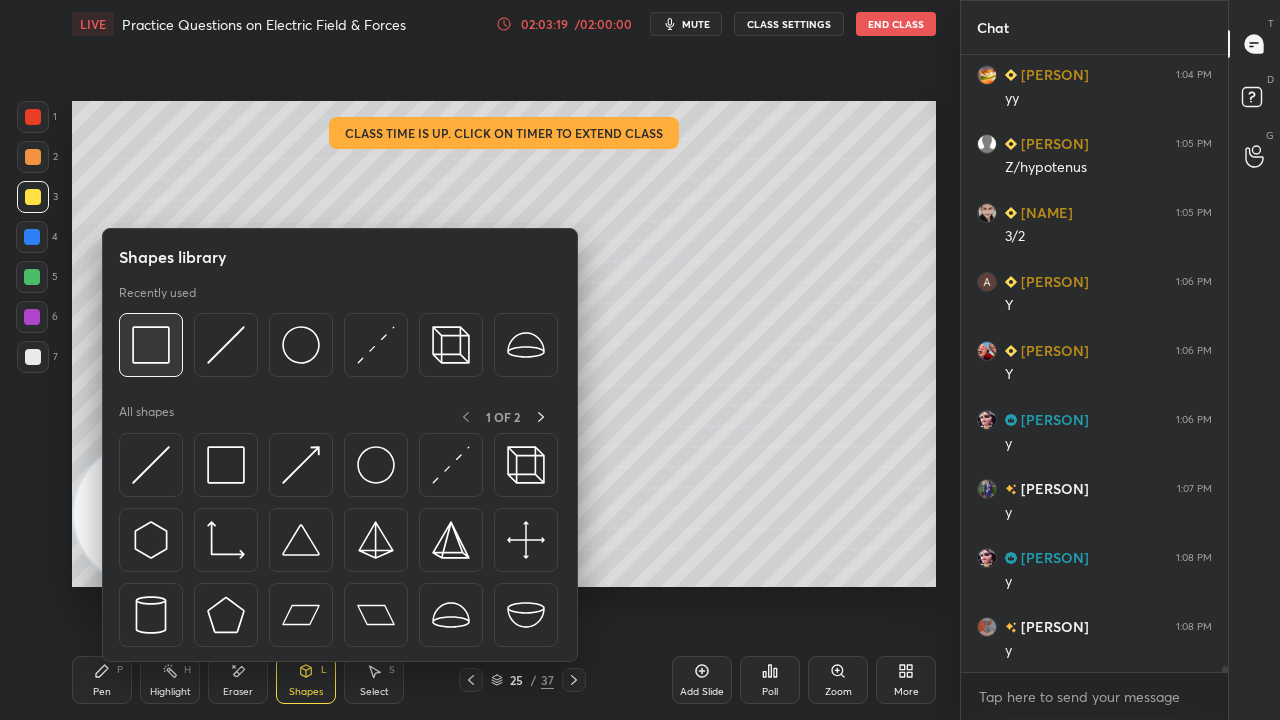 click at bounding box center [151, 345] 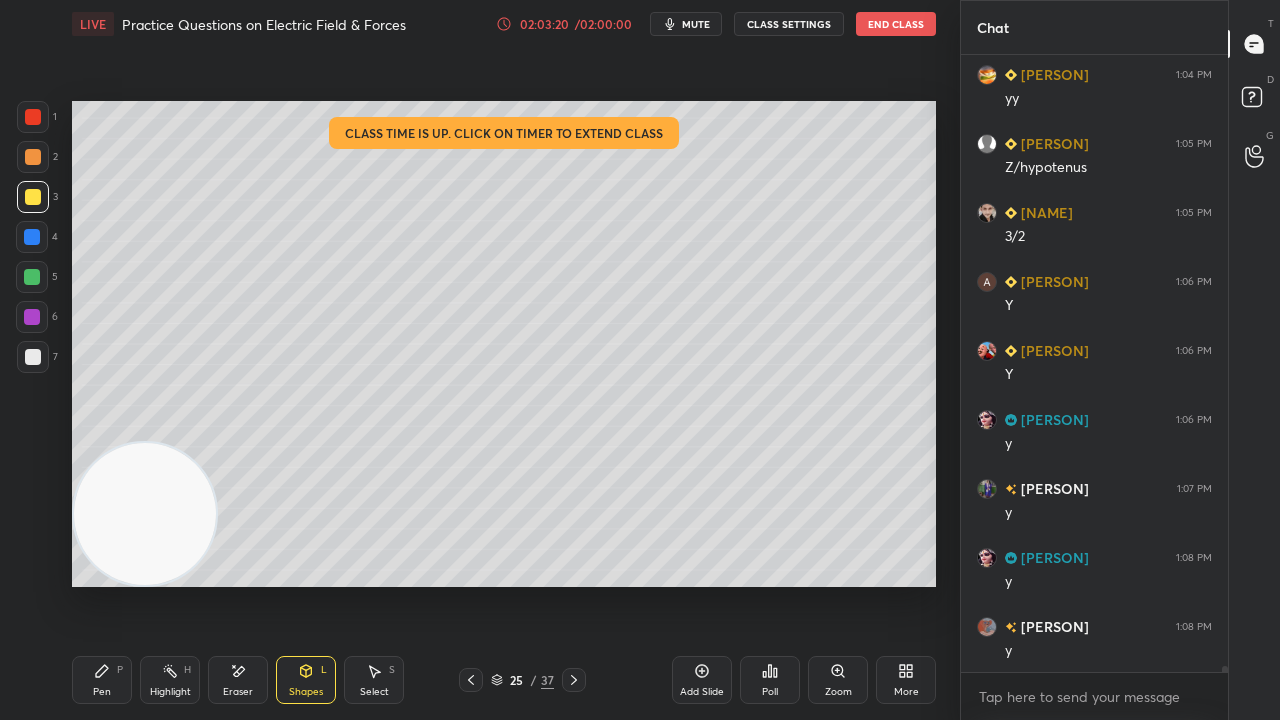 click at bounding box center (33, 357) 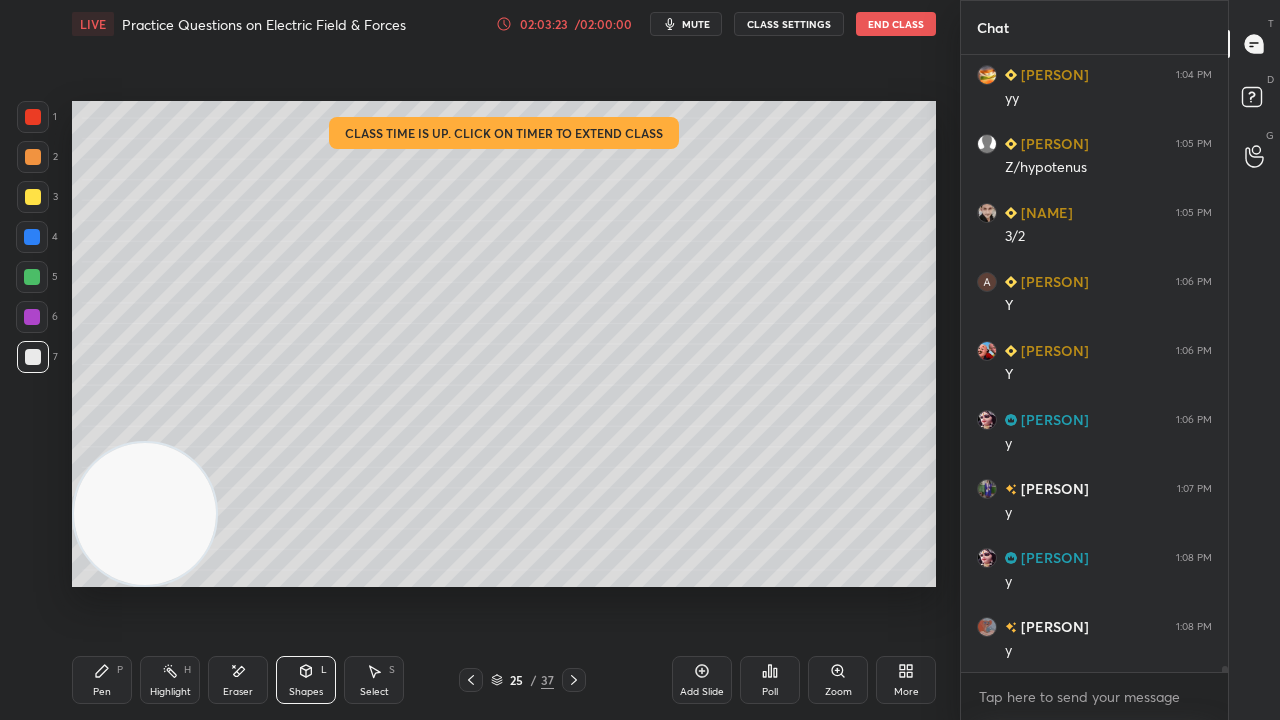 scroll, scrollTop: 60246, scrollLeft: 0, axis: vertical 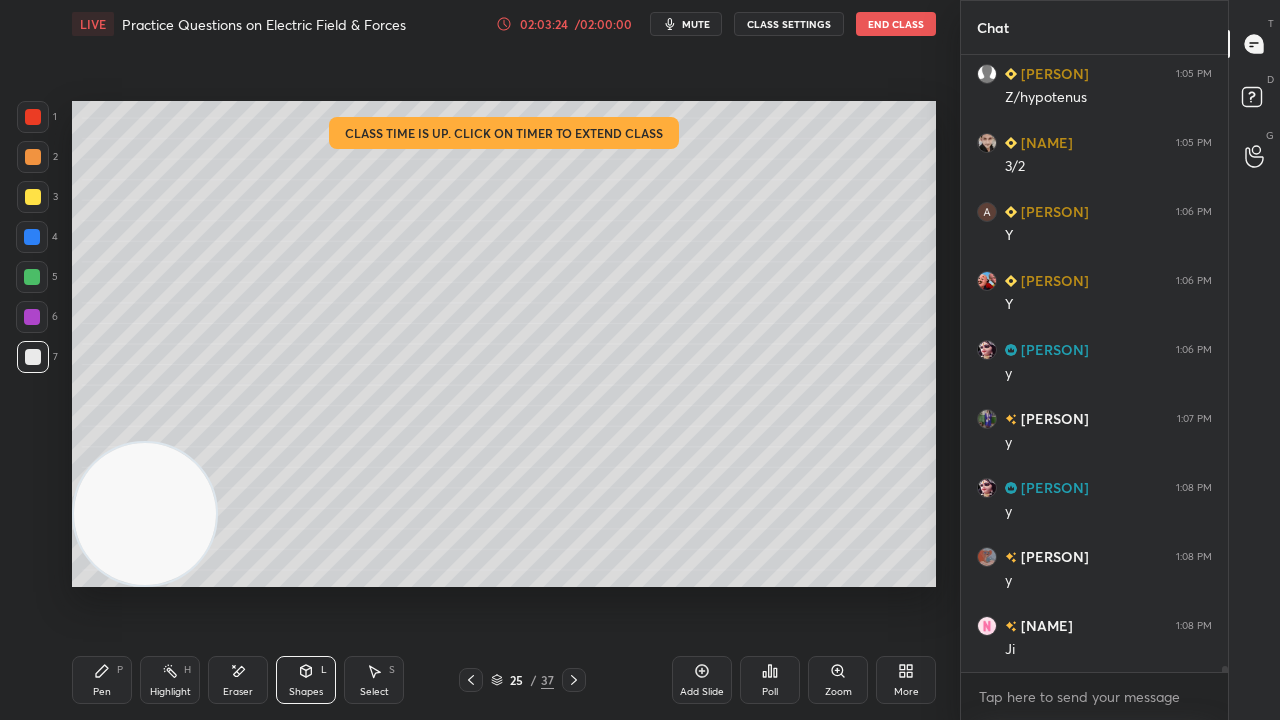 click on "Pen P Highlight H Eraser Shapes L Select S 25 / 37 Add Slide Poll Zoom More" at bounding box center (504, 680) 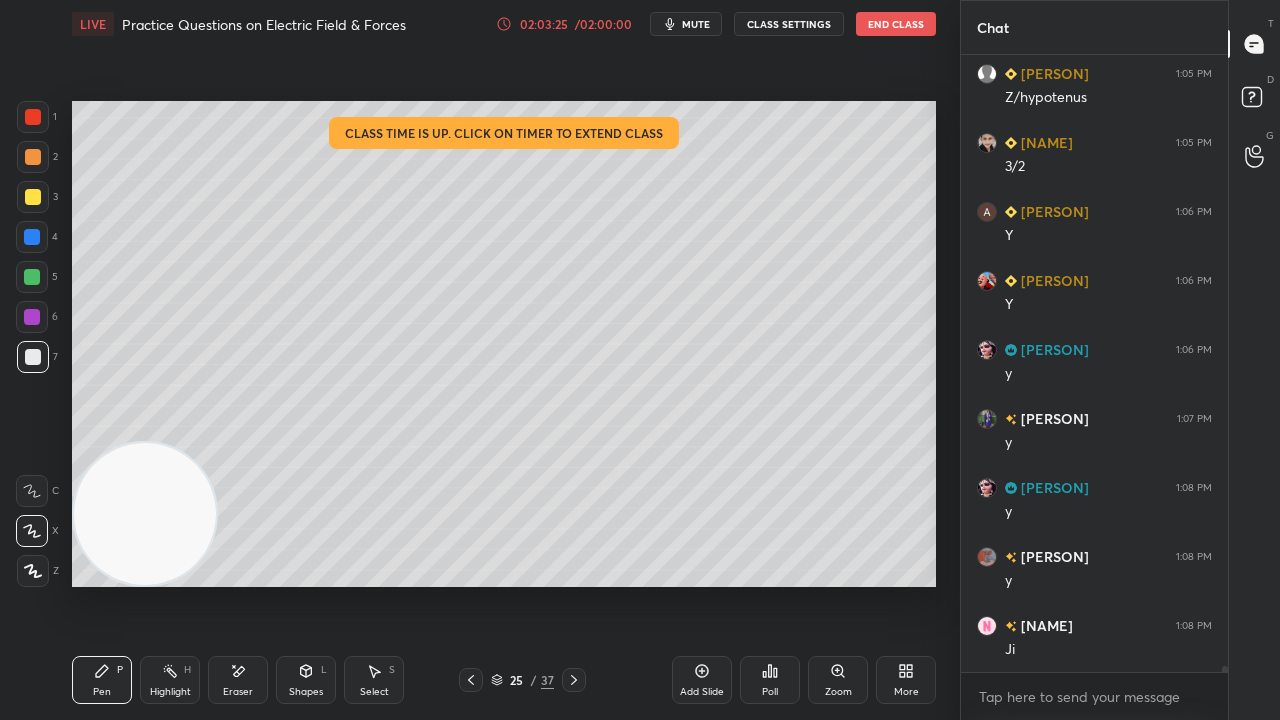 click 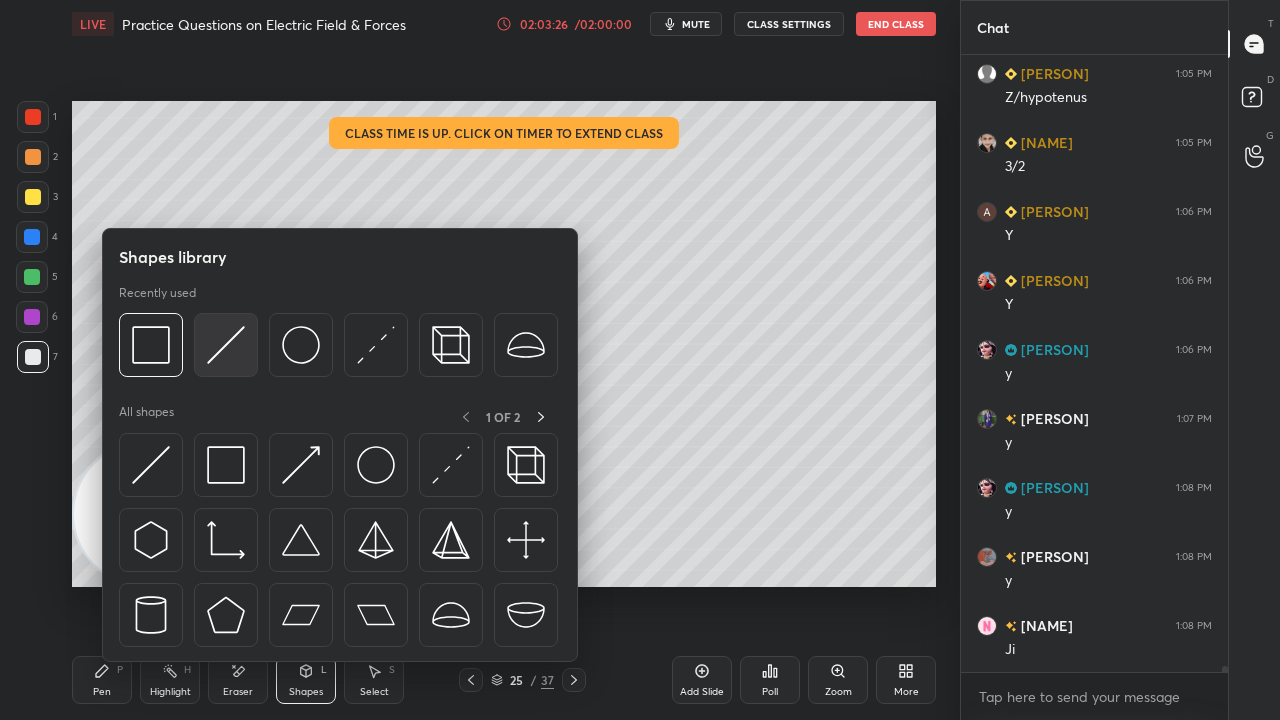 click at bounding box center (226, 345) 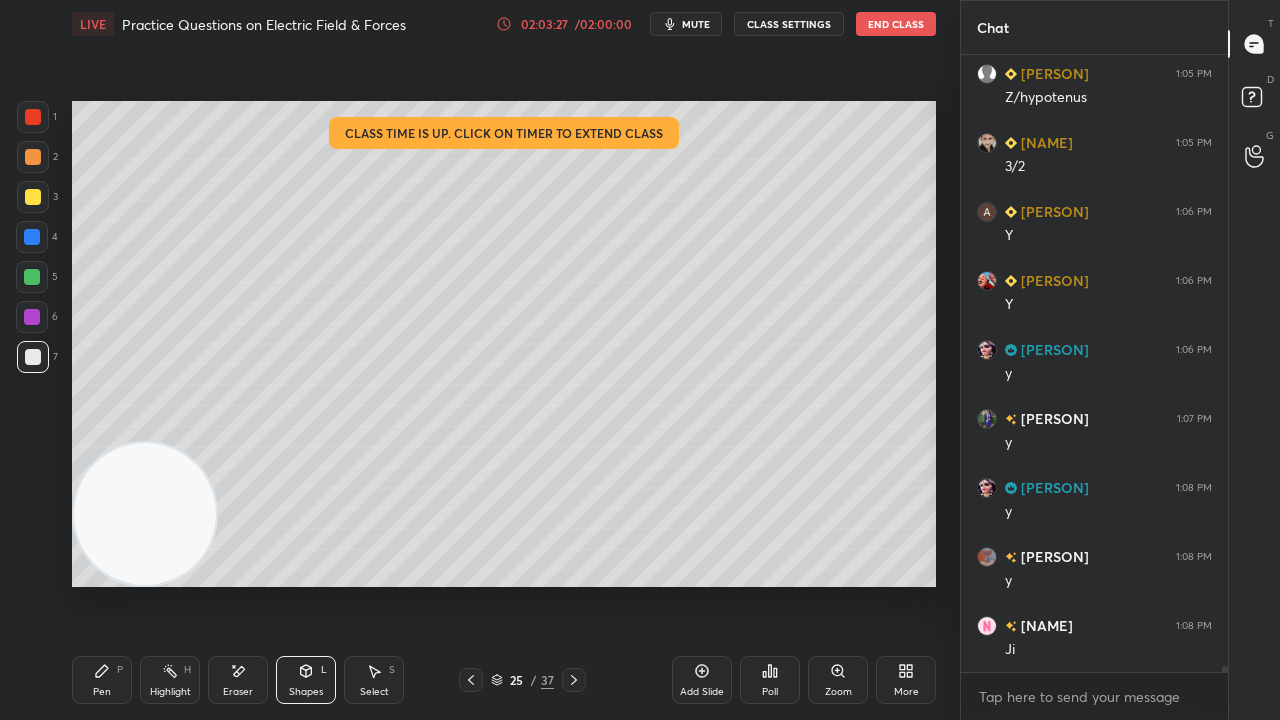 drag, startPoint x: 32, startPoint y: 278, endPoint x: 59, endPoint y: 282, distance: 27.294687 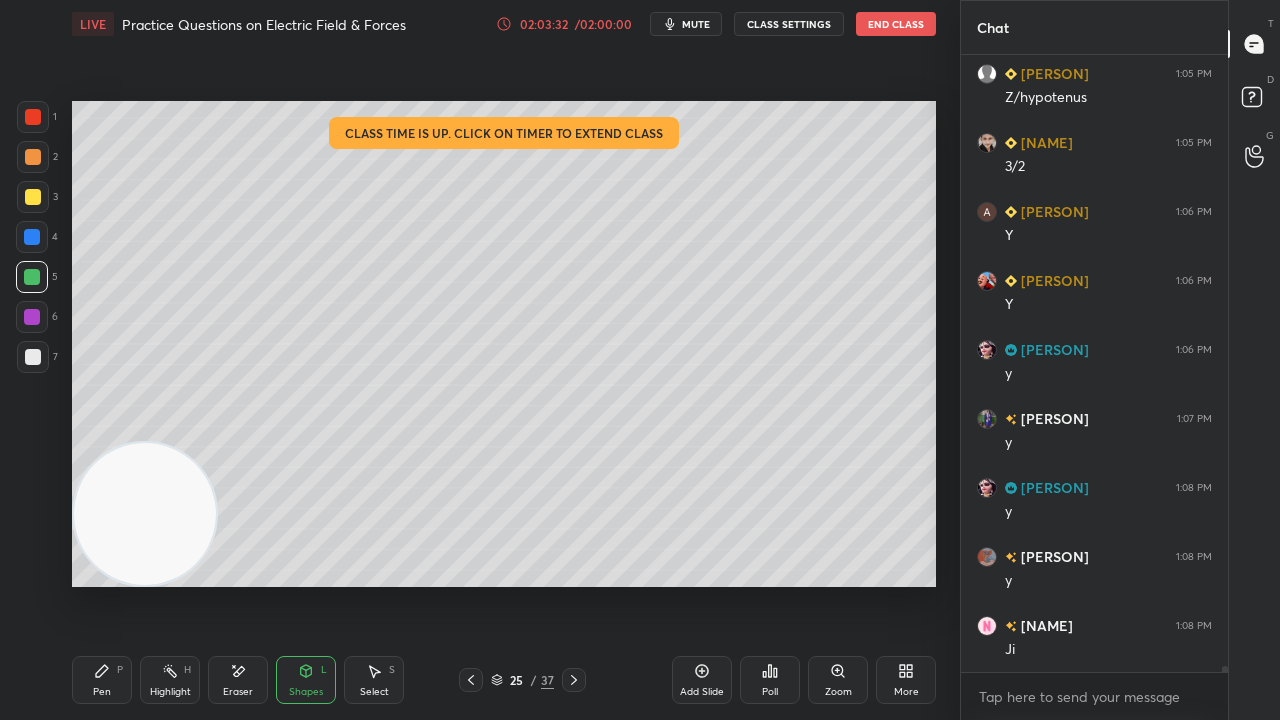 click on "Pen P" at bounding box center (102, 680) 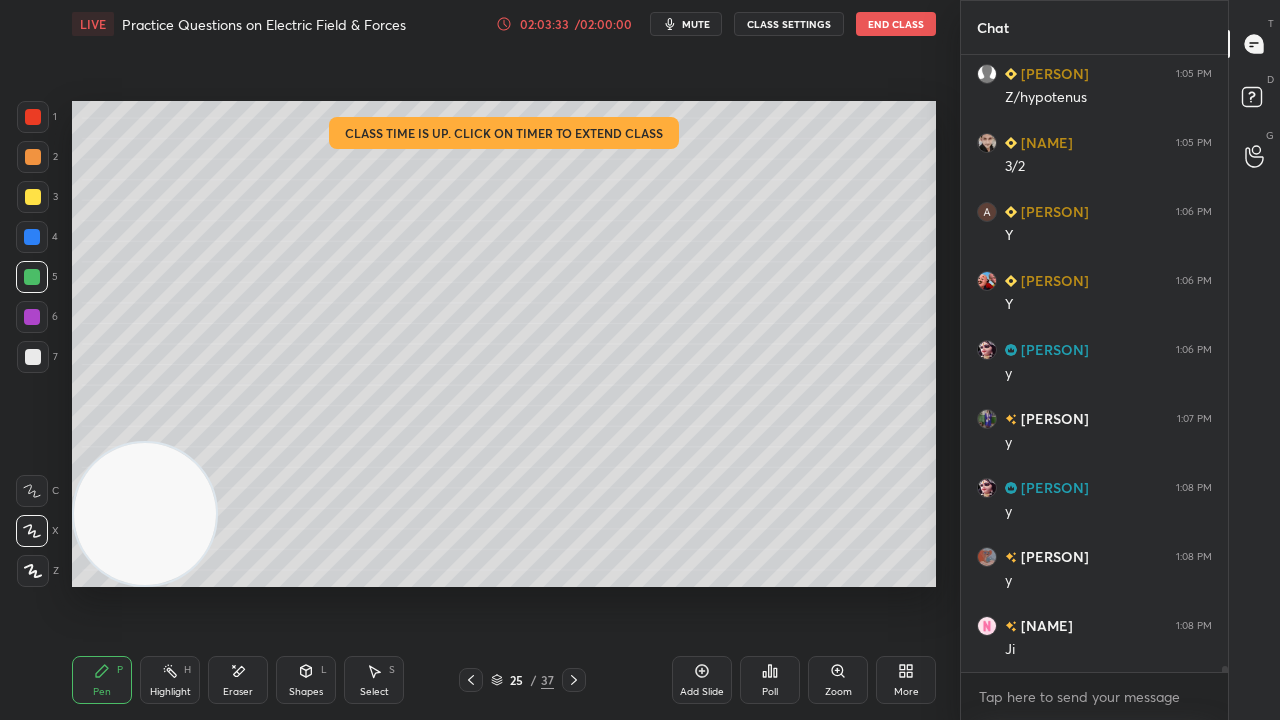 click at bounding box center (33, 357) 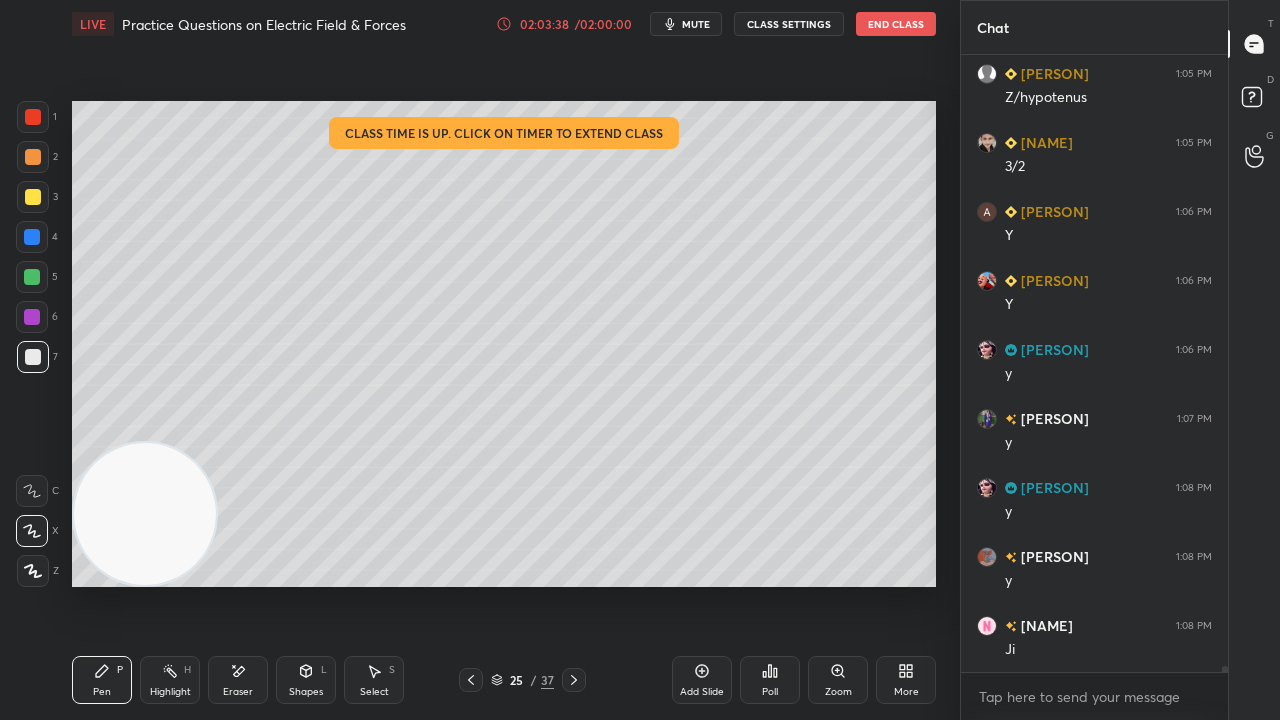 click on "mute" at bounding box center (686, 24) 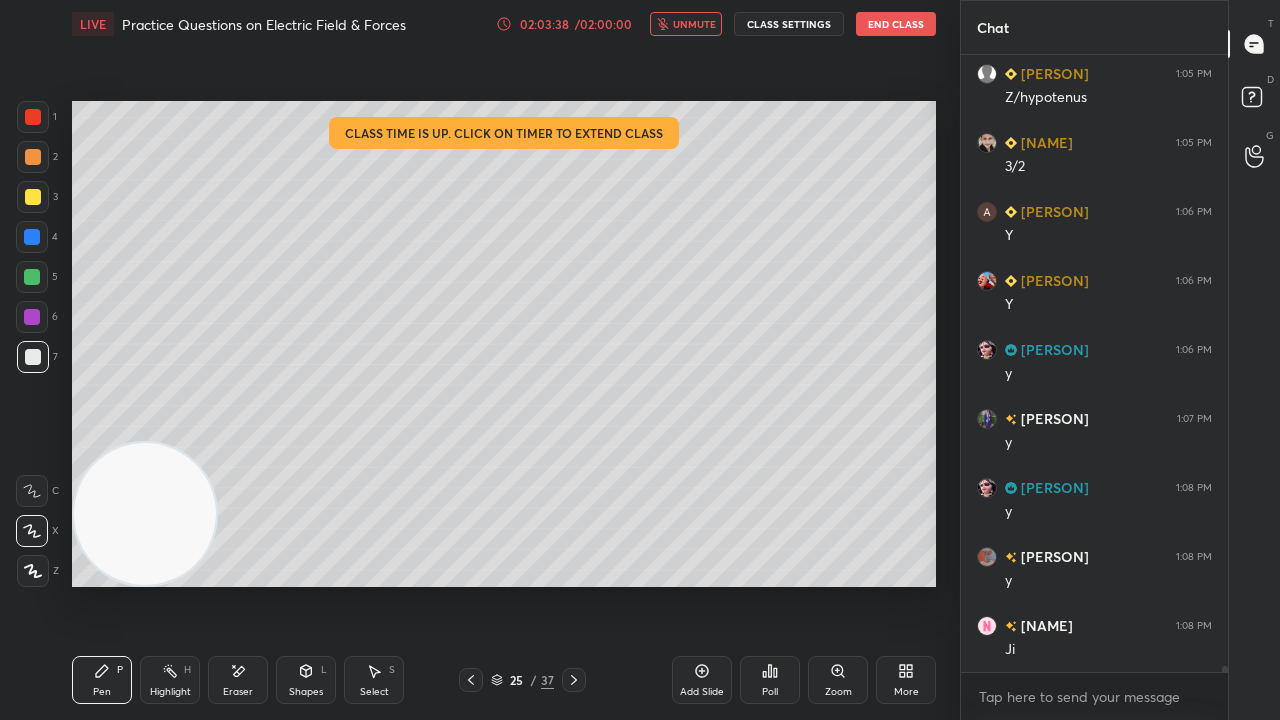 click on "unmute" at bounding box center [694, 24] 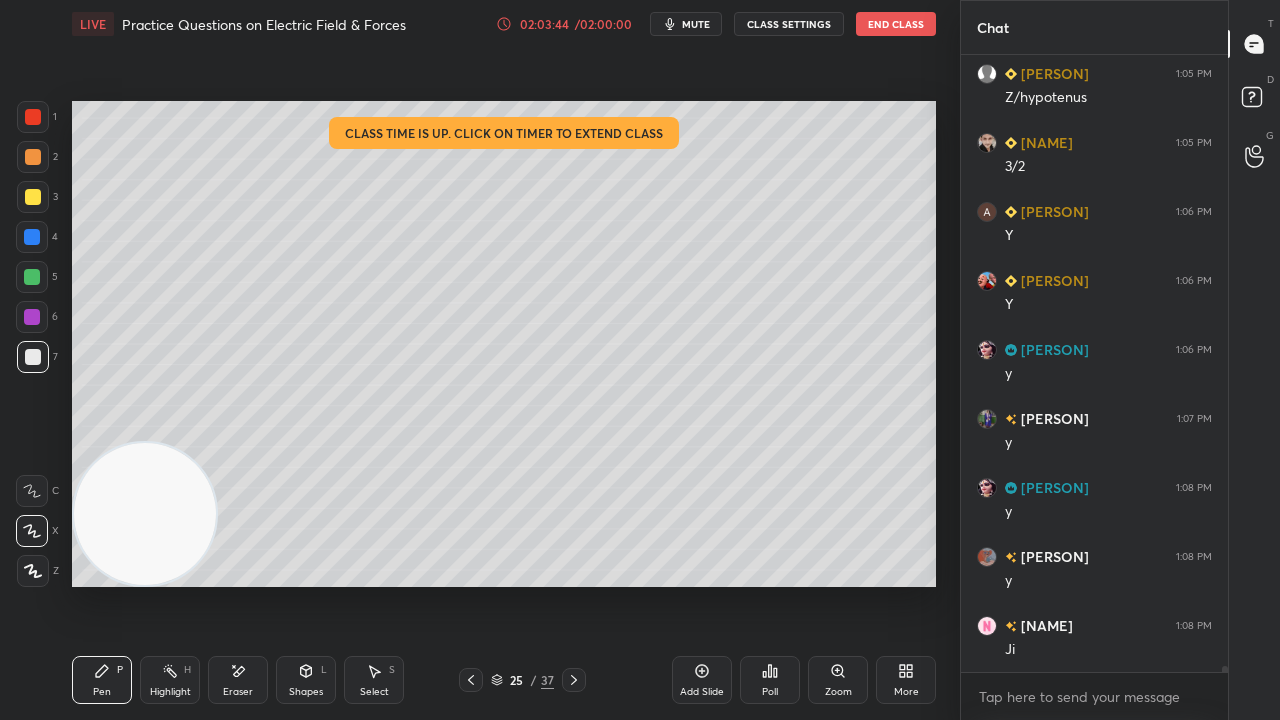 click on "mute" at bounding box center (686, 24) 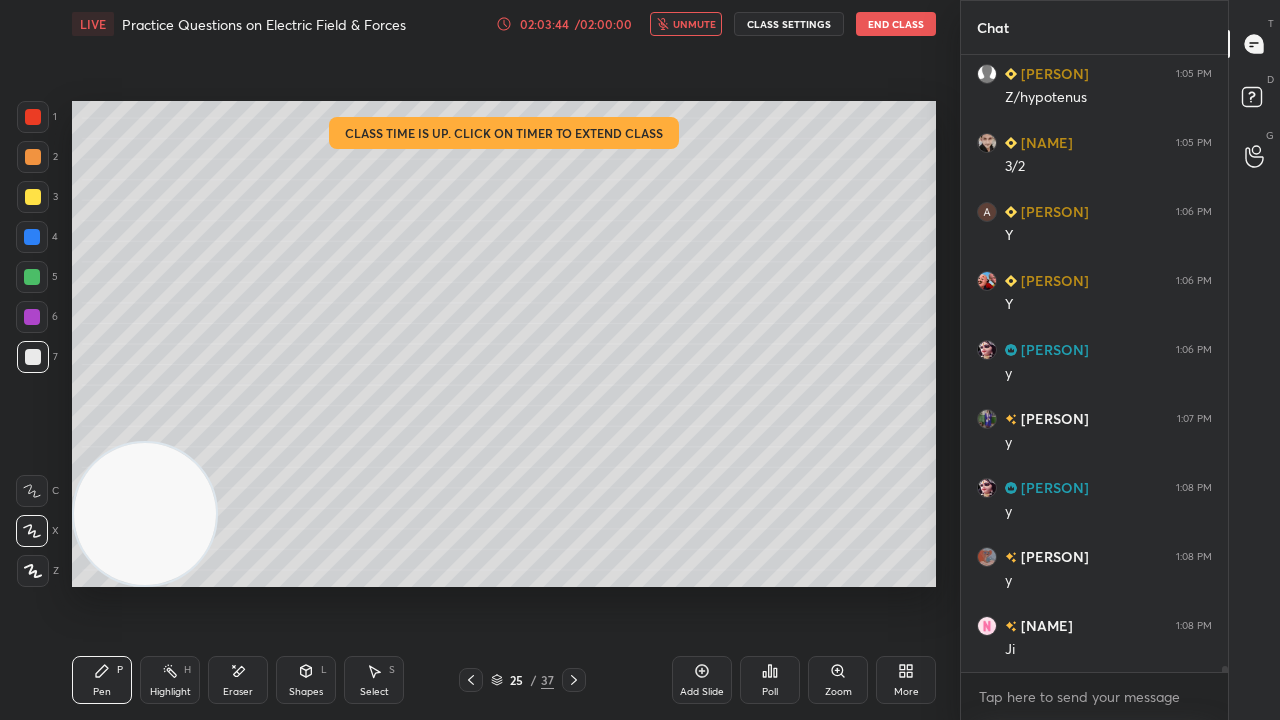 click on "unmute" at bounding box center [694, 24] 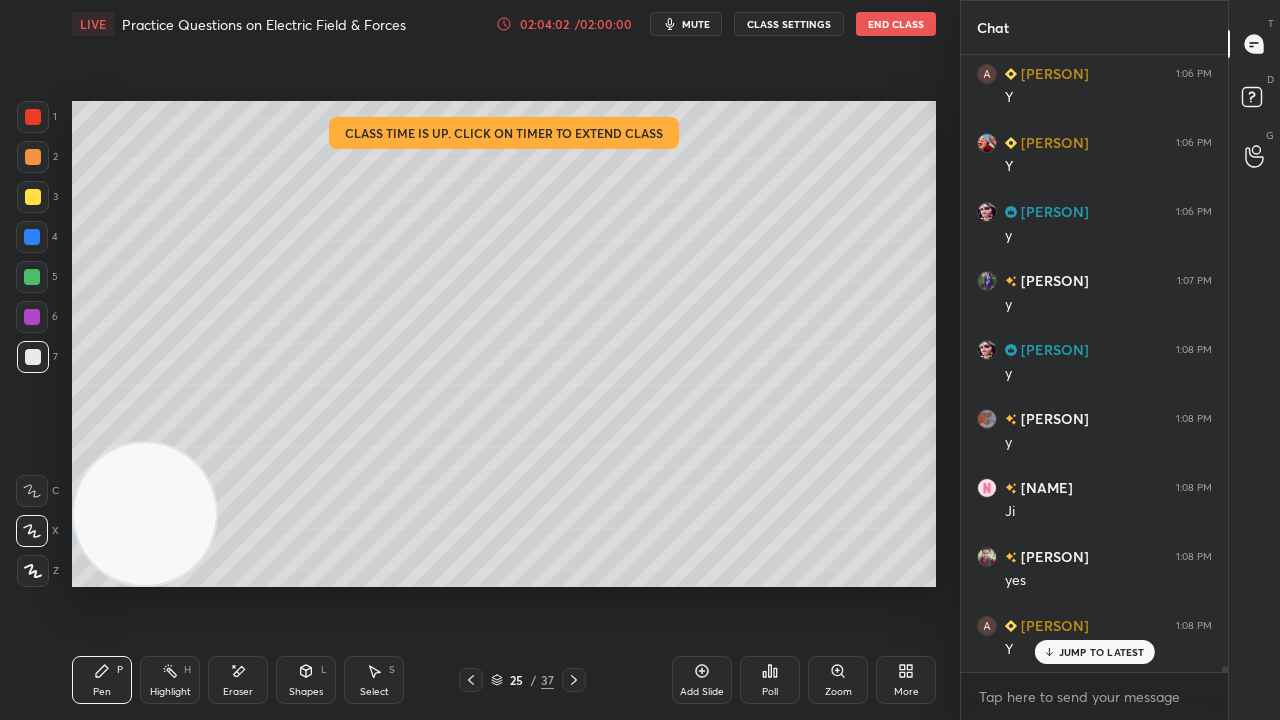 scroll, scrollTop: 60452, scrollLeft: 0, axis: vertical 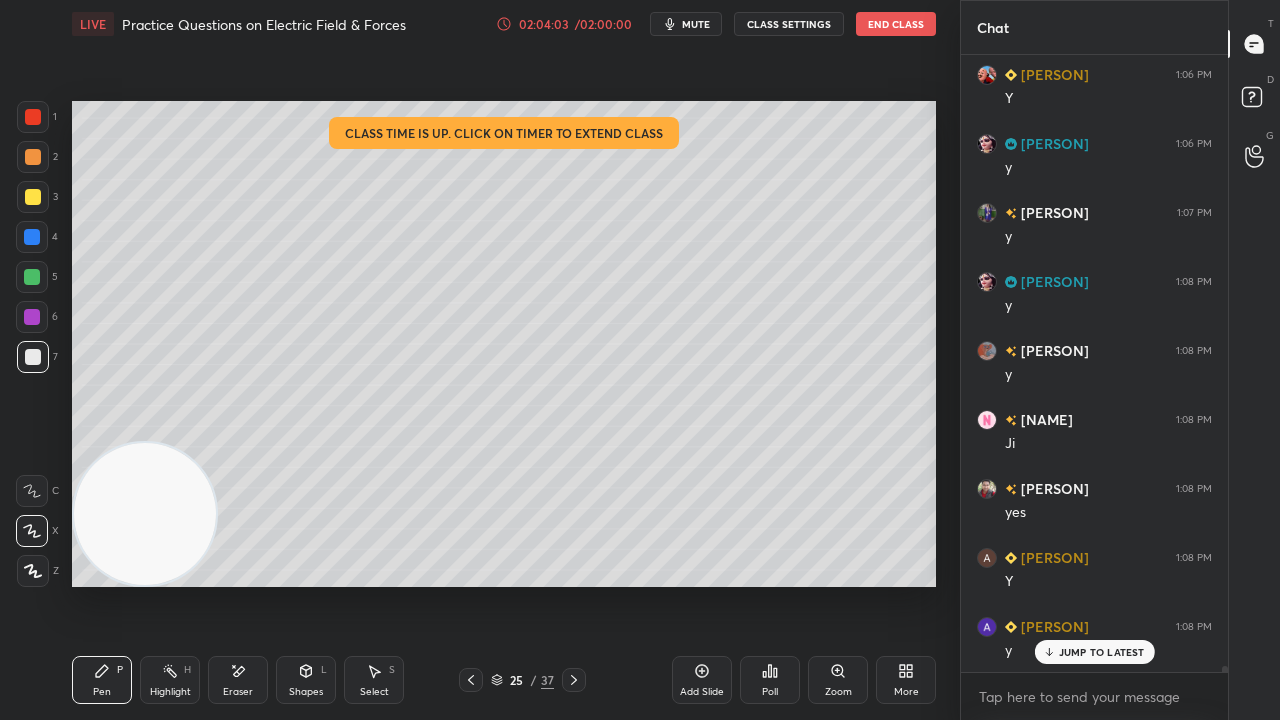 click on "JUMP TO LATEST" at bounding box center [1094, 652] 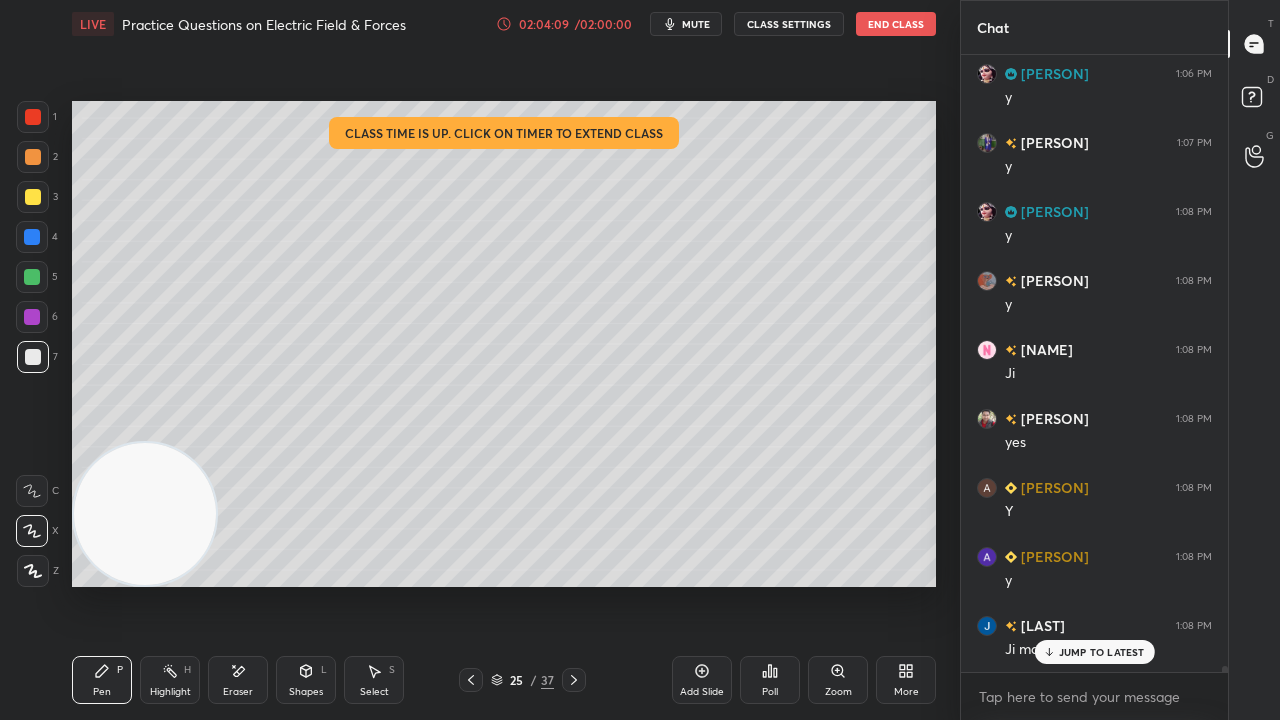 scroll, scrollTop: 60590, scrollLeft: 0, axis: vertical 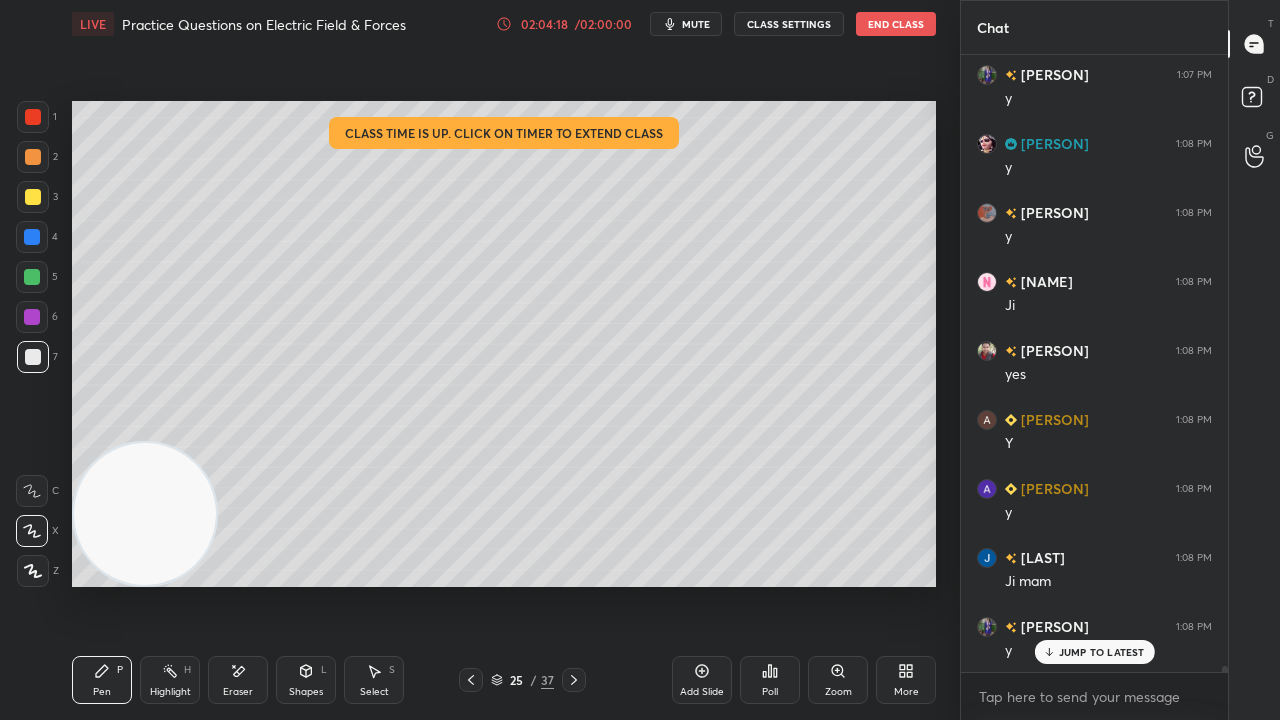 click at bounding box center (32, 277) 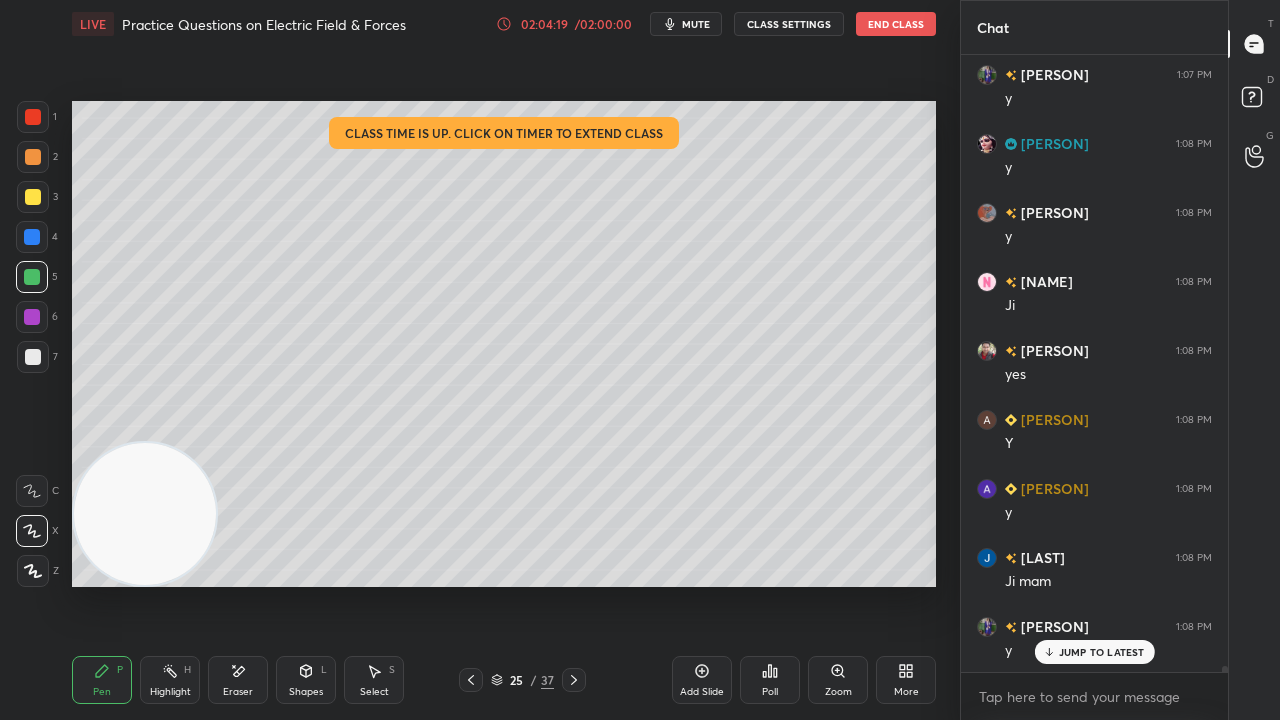 click 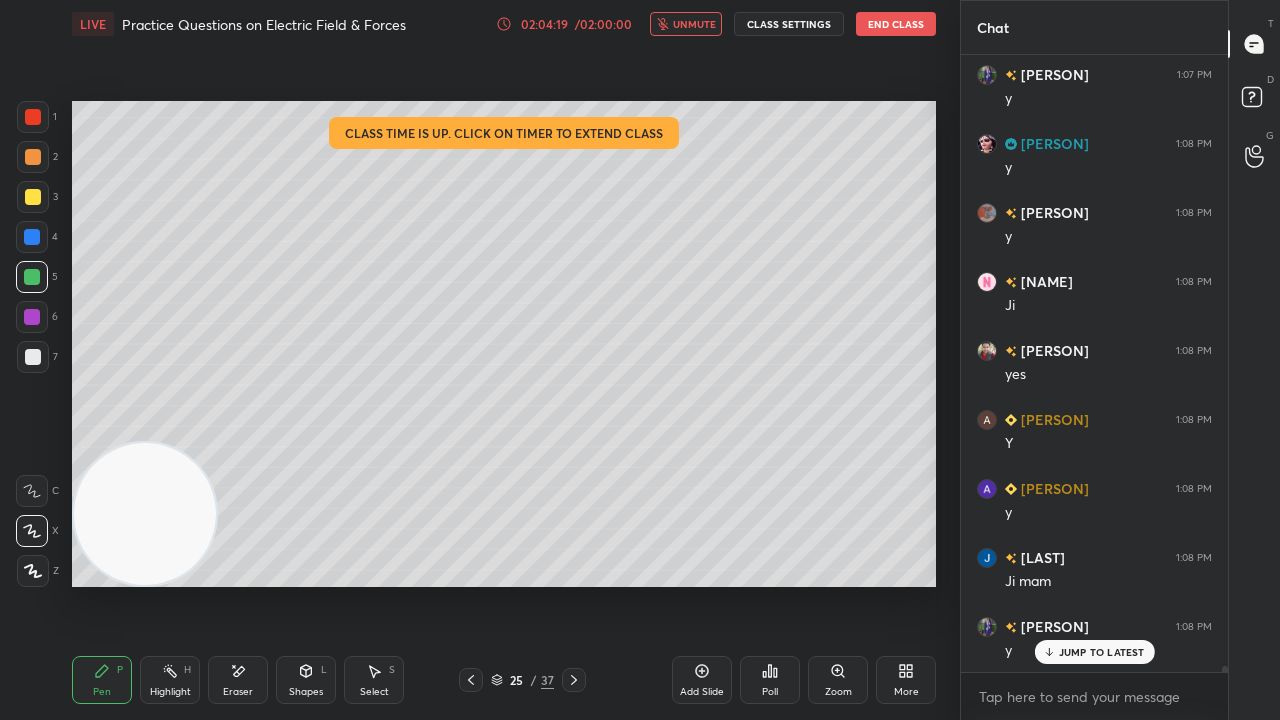 click on "unmute" at bounding box center (694, 24) 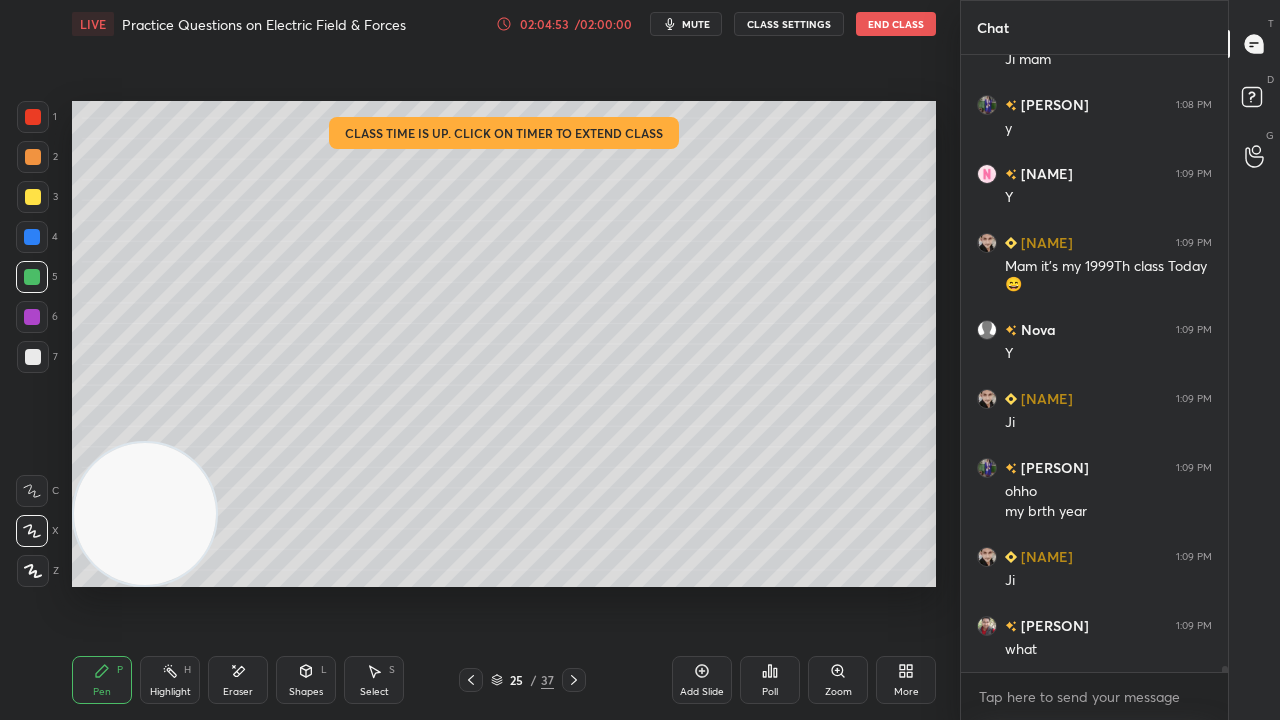 scroll, scrollTop: 61180, scrollLeft: 0, axis: vertical 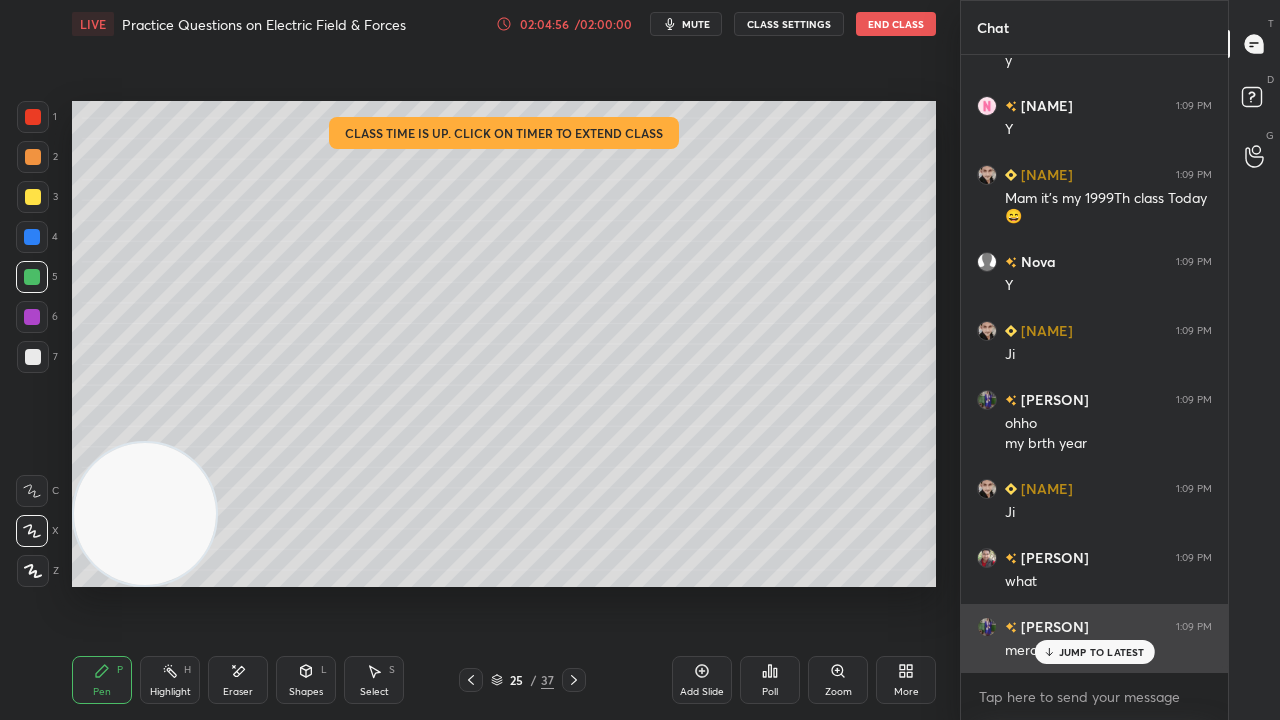 click on "JUMP TO LATEST" at bounding box center (1102, 652) 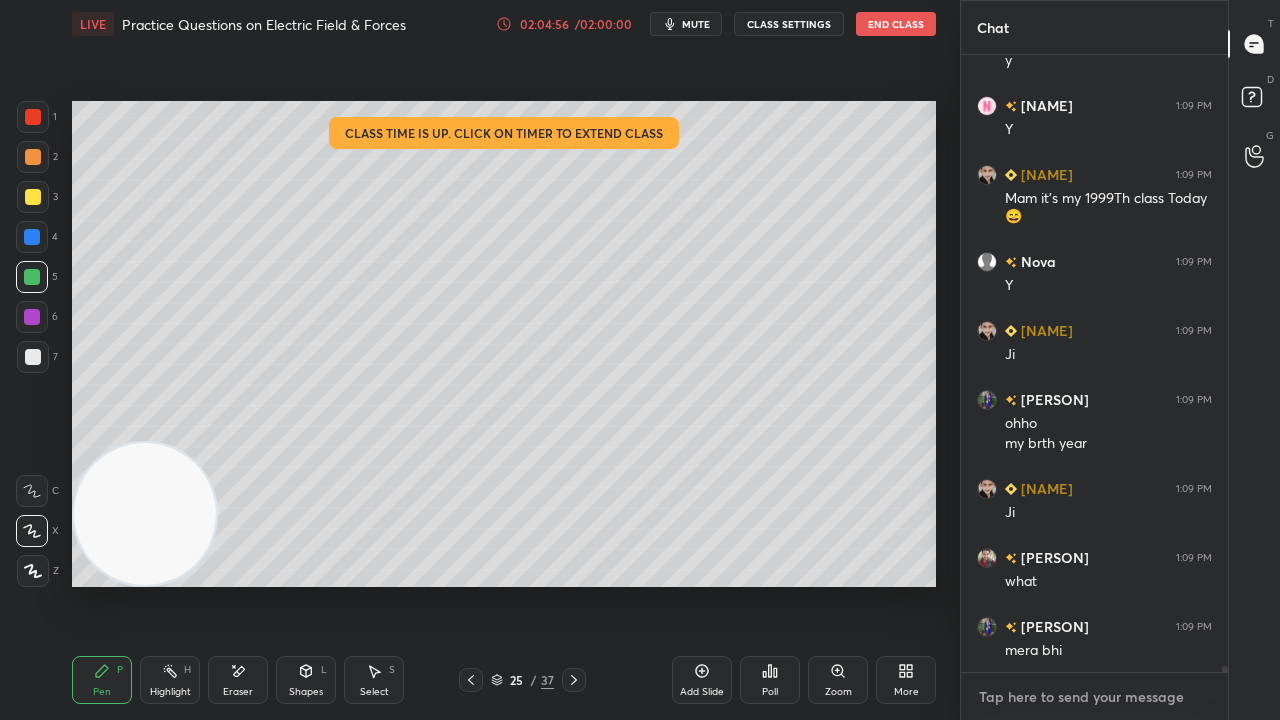drag, startPoint x: 1101, startPoint y: 704, endPoint x: 1111, endPoint y: 719, distance: 18.027756 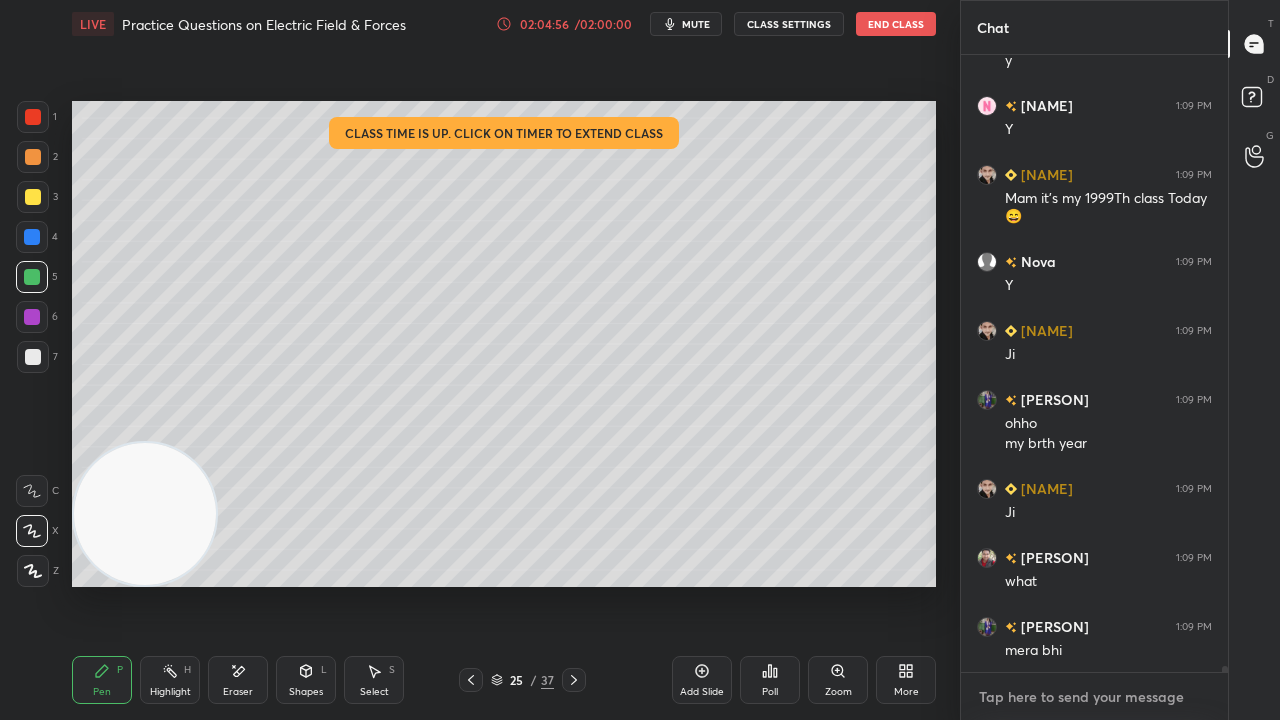 click at bounding box center (1094, 697) 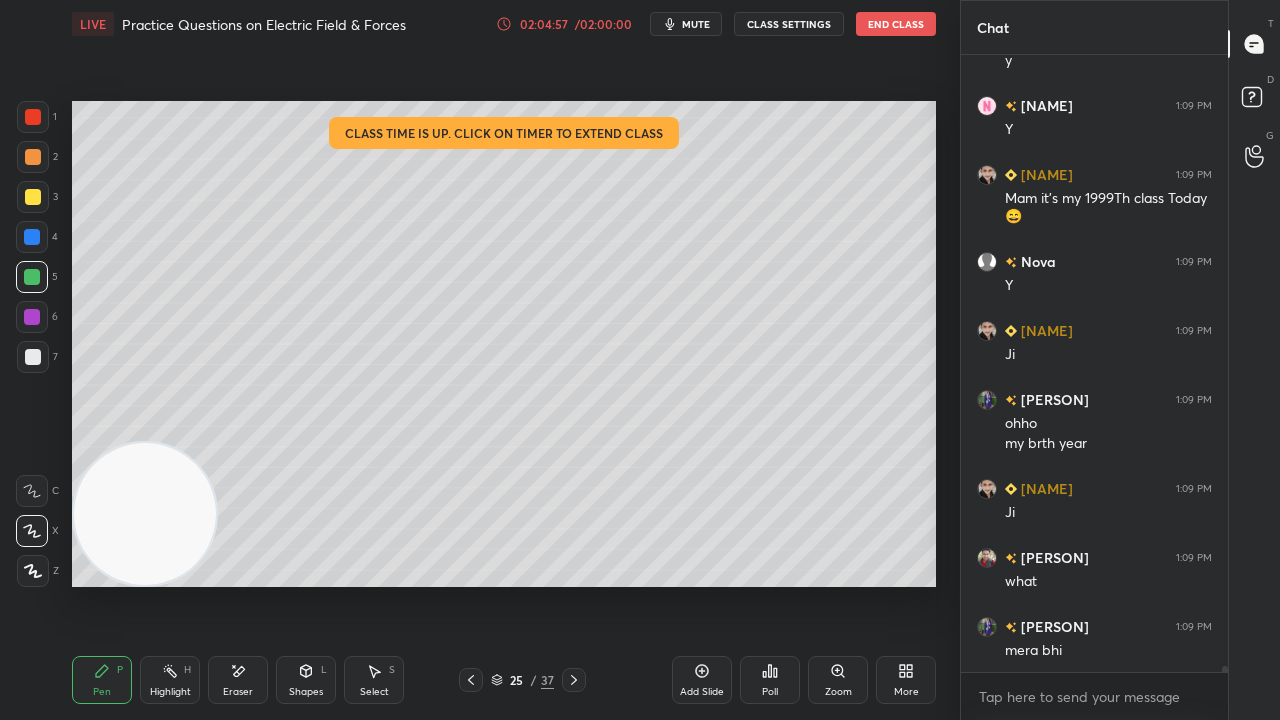 click on "mute" at bounding box center [686, 24] 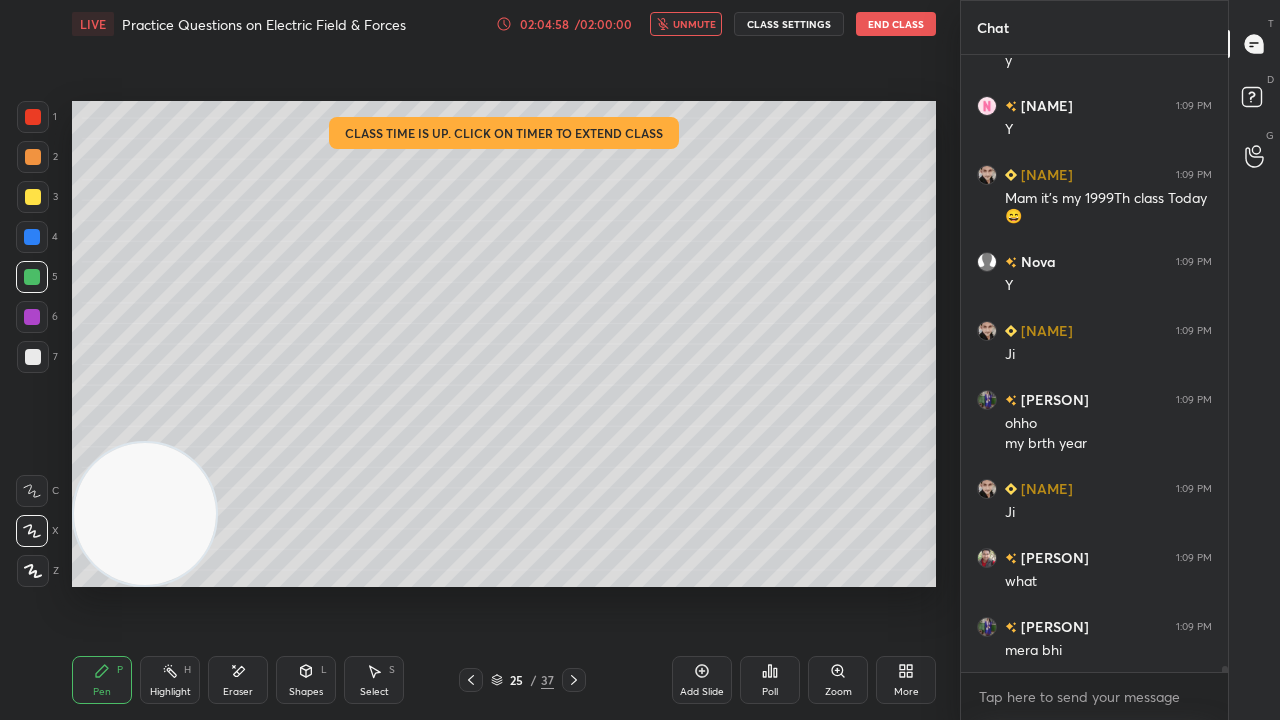 click on "unmute" at bounding box center (686, 24) 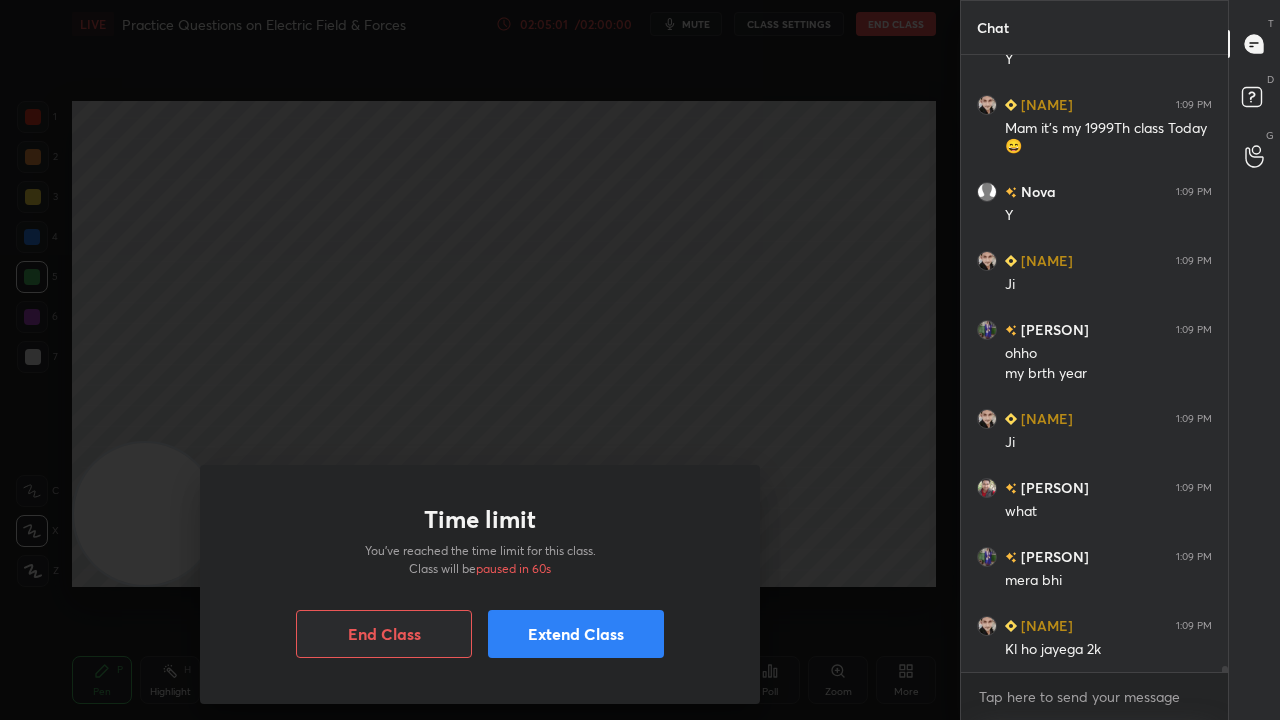 scroll, scrollTop: 61318, scrollLeft: 0, axis: vertical 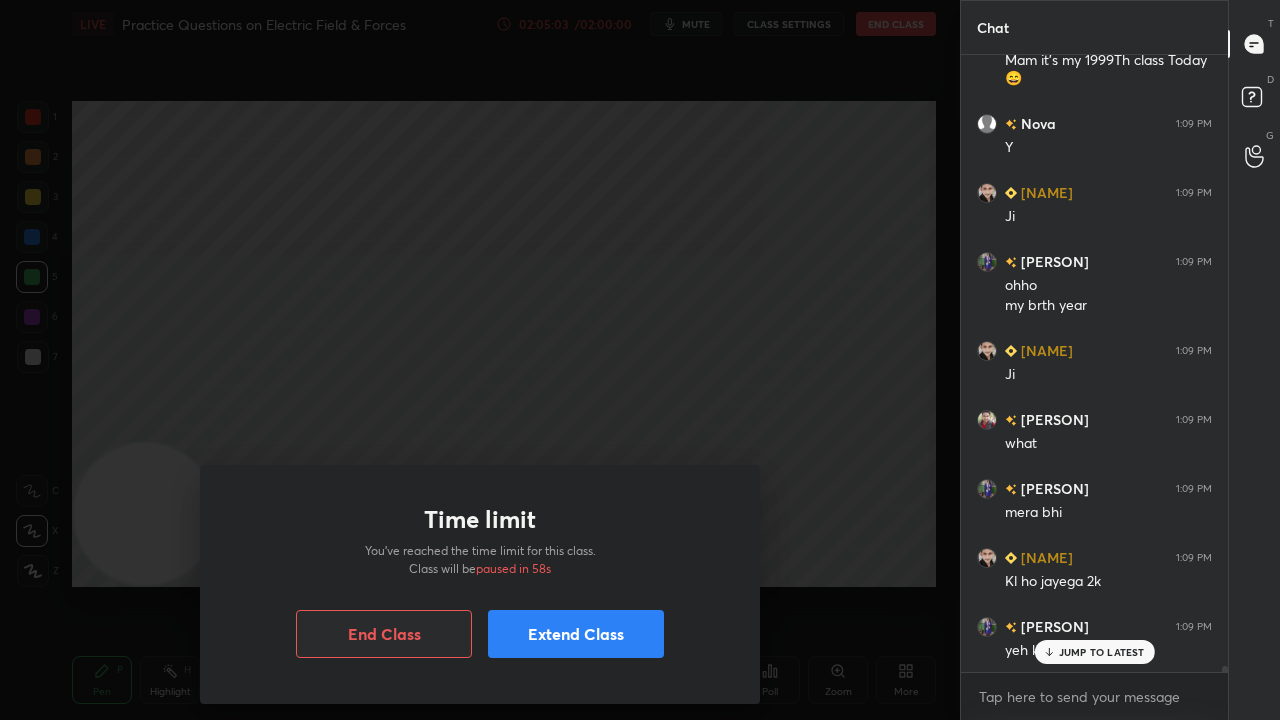 click on "Extend Class" at bounding box center (576, 634) 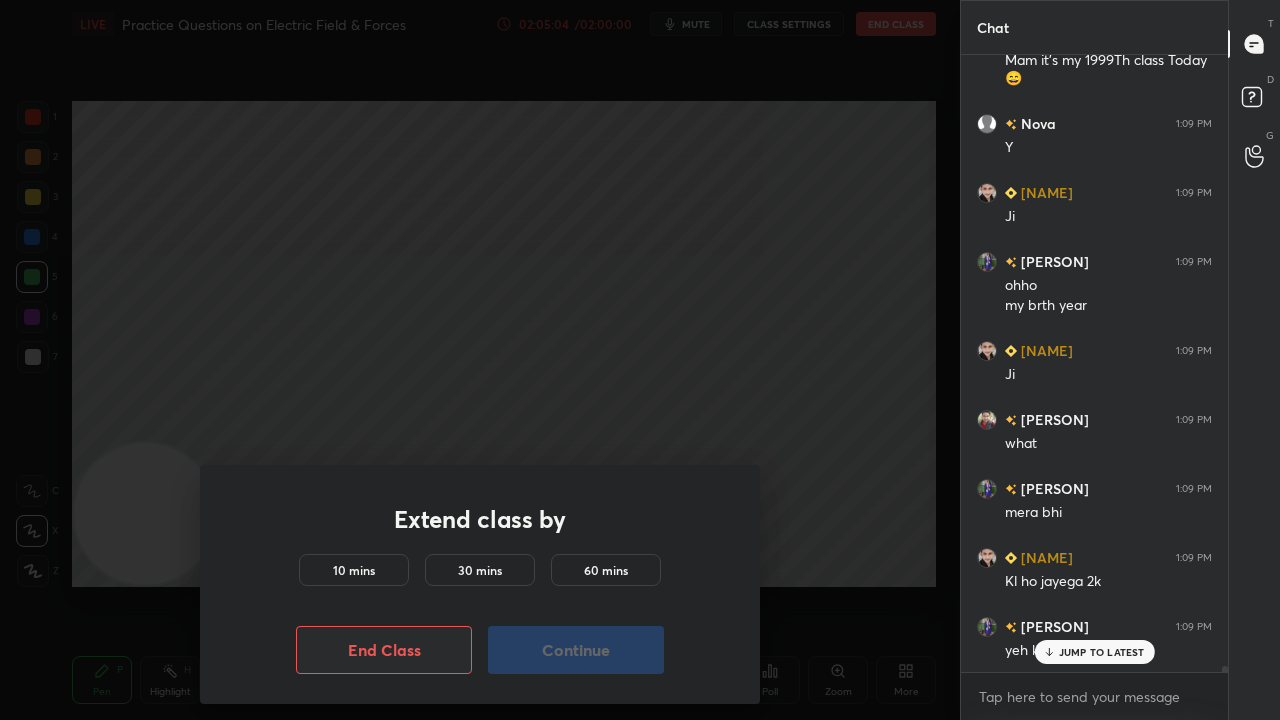 click on "10 mins" at bounding box center (354, 570) 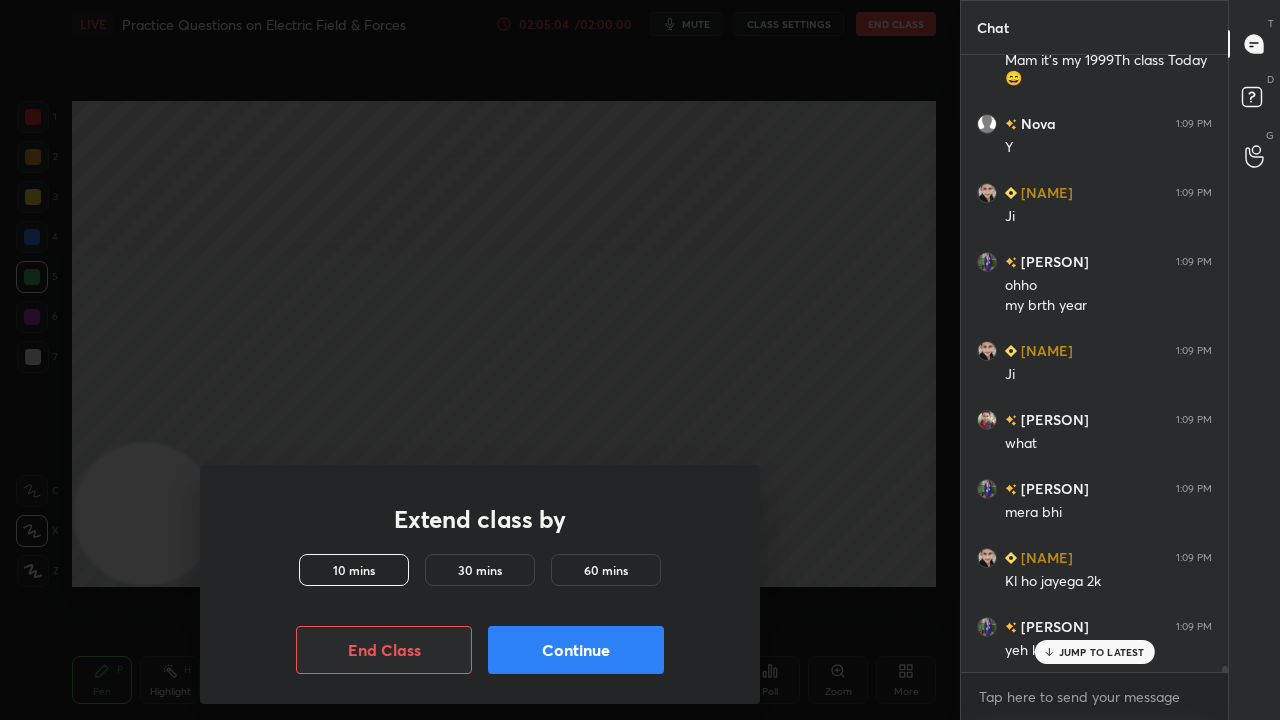 click on "Continue" at bounding box center (576, 650) 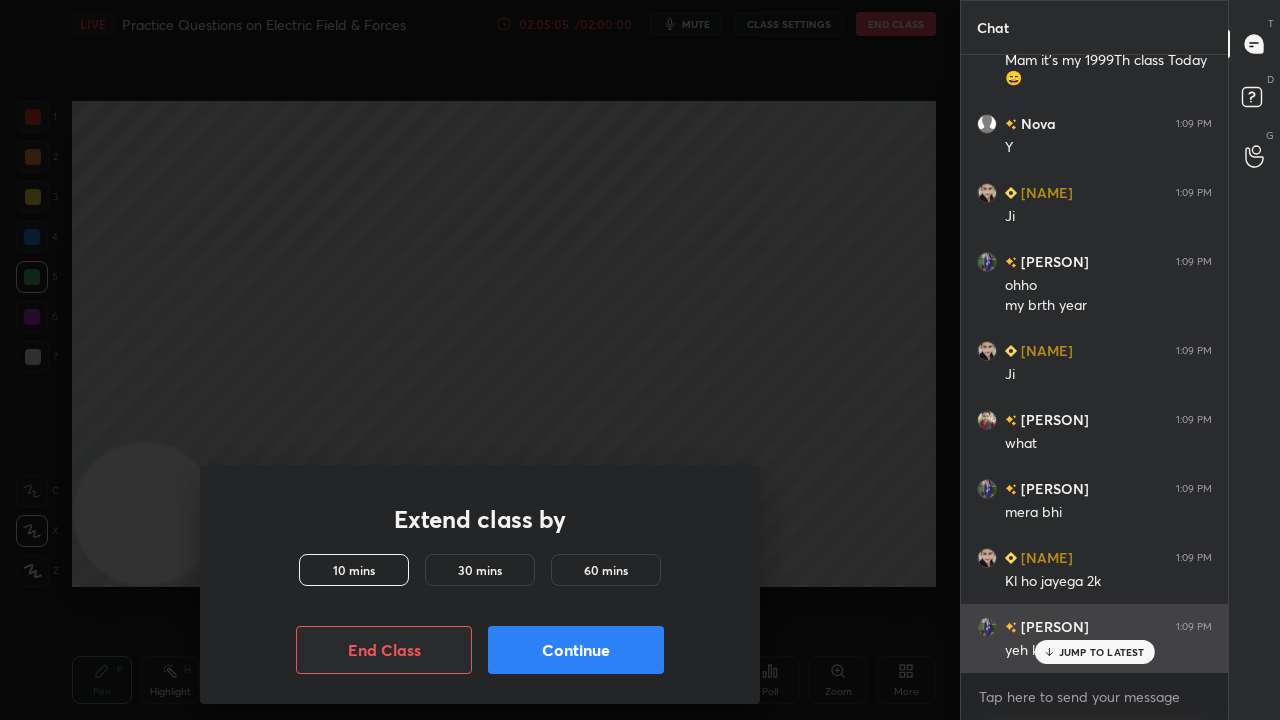 drag, startPoint x: 1052, startPoint y: 648, endPoint x: 1052, endPoint y: 665, distance: 17 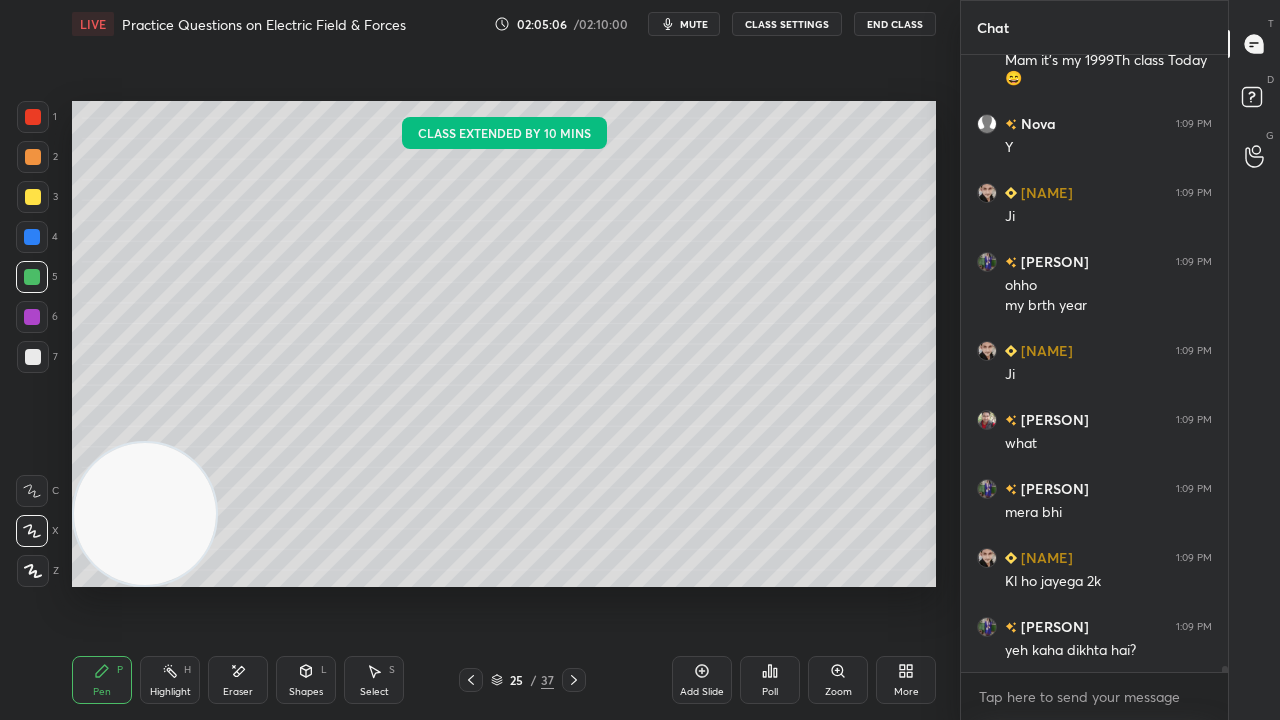 click on "x" at bounding box center [1094, 696] 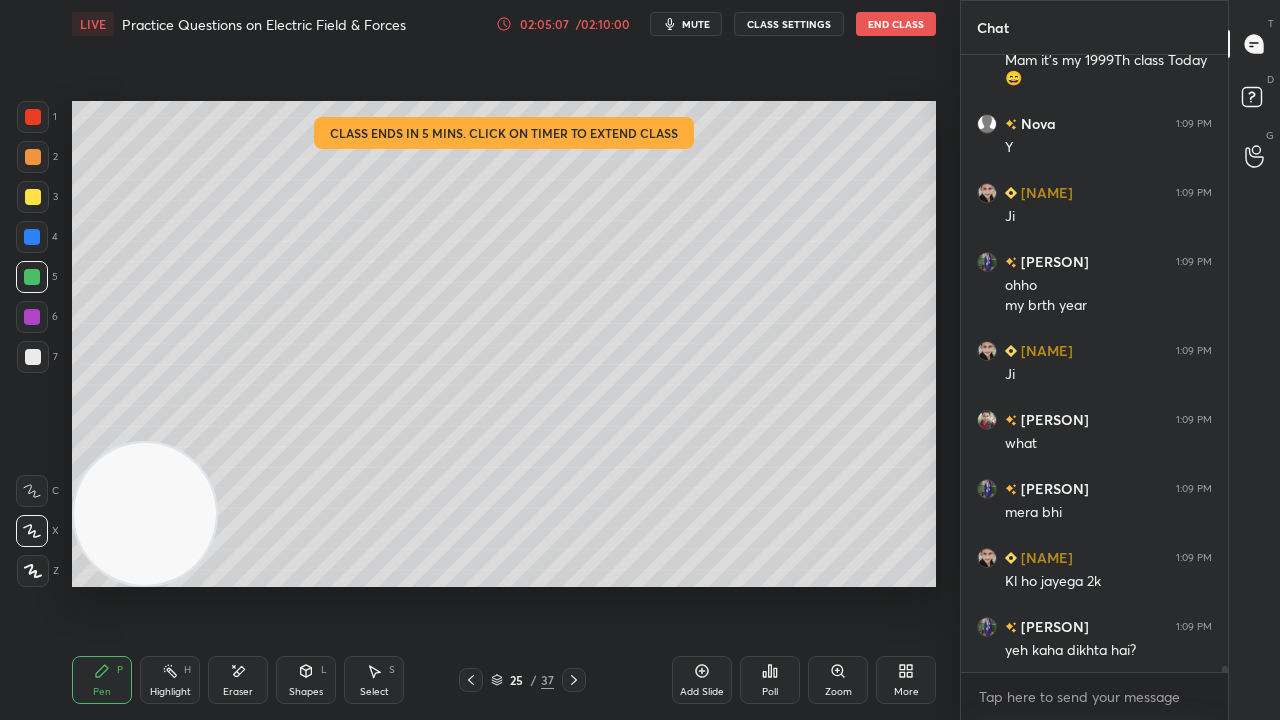 click on "mute" at bounding box center [686, 24] 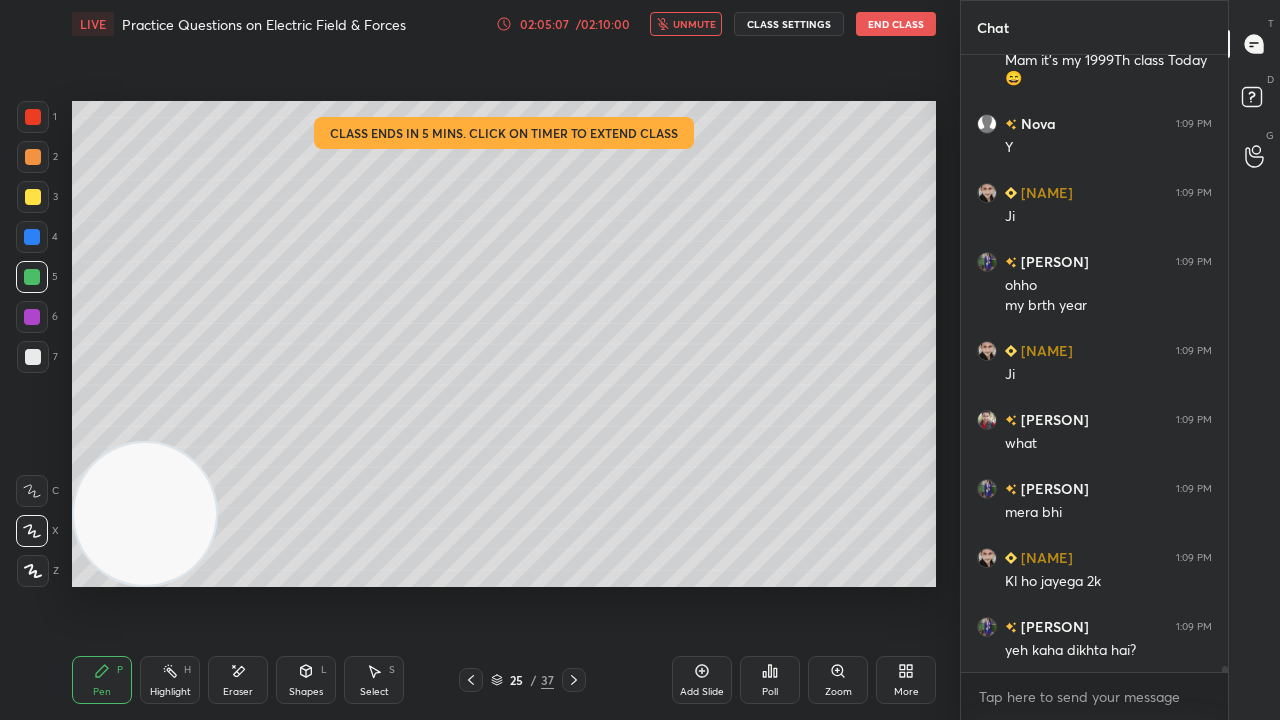 click on "unmute" at bounding box center (694, 24) 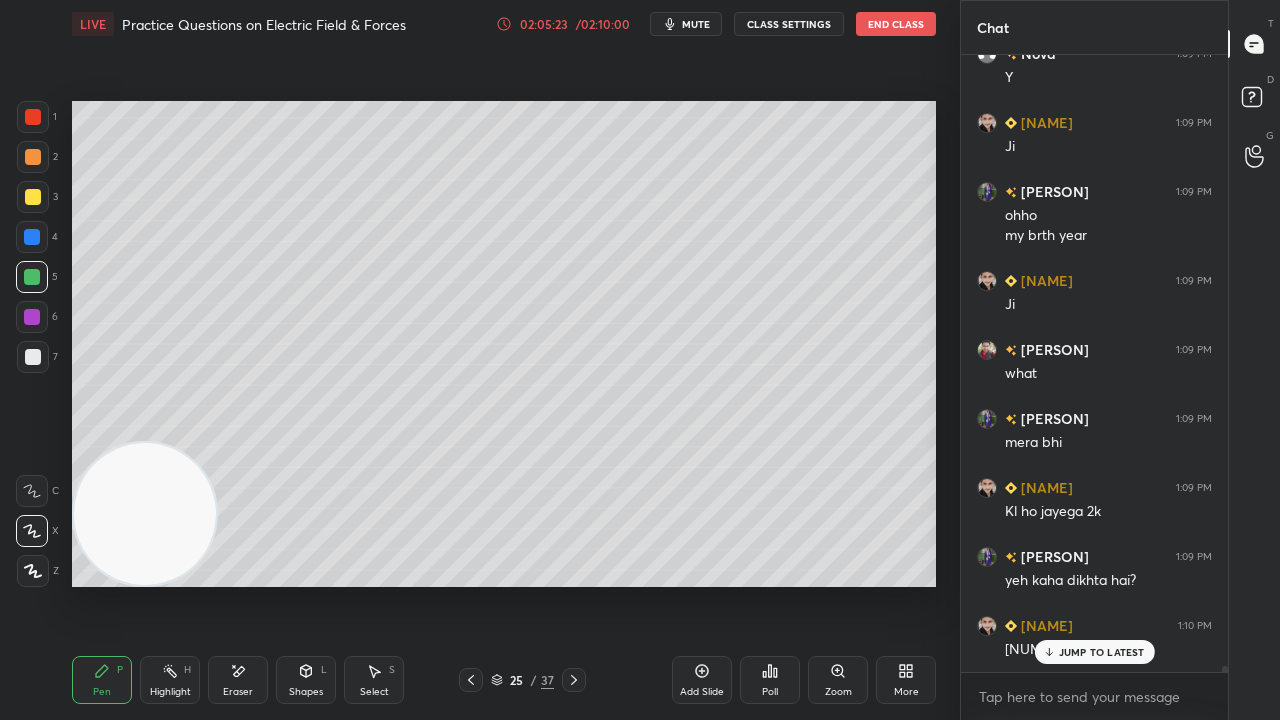 scroll, scrollTop: 61456, scrollLeft: 0, axis: vertical 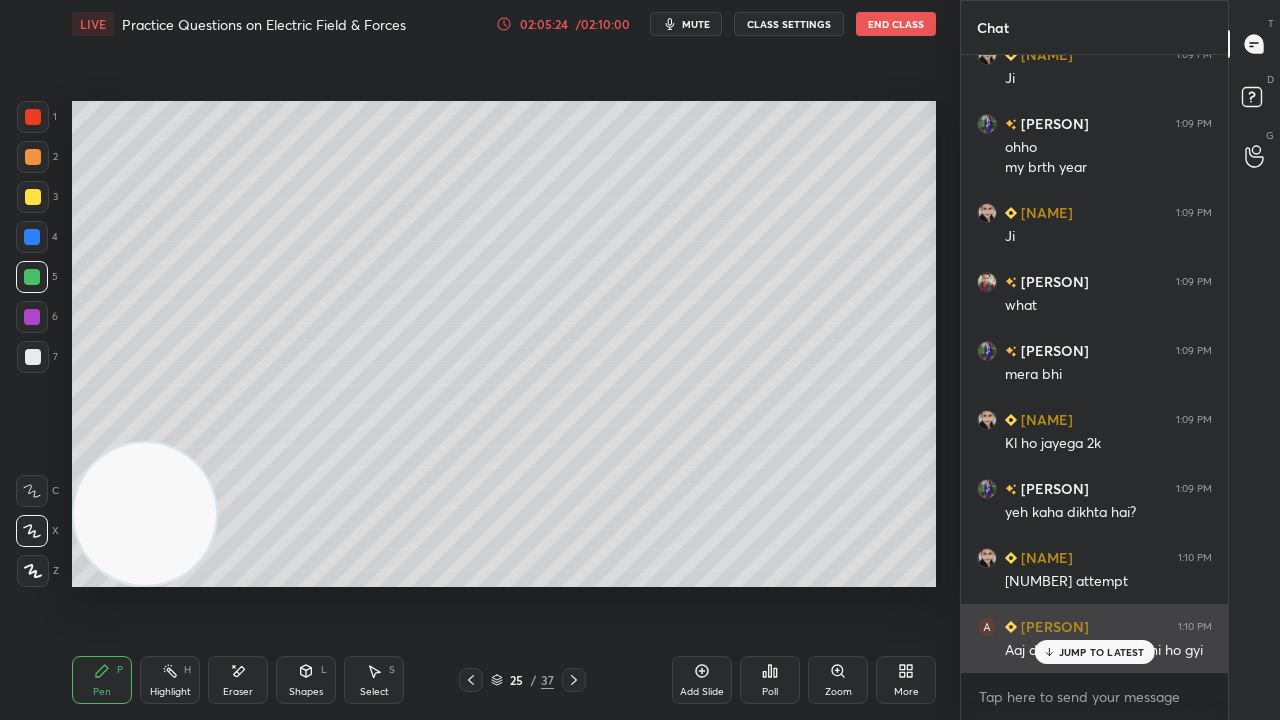 drag, startPoint x: 1079, startPoint y: 644, endPoint x: 1083, endPoint y: 660, distance: 16.492422 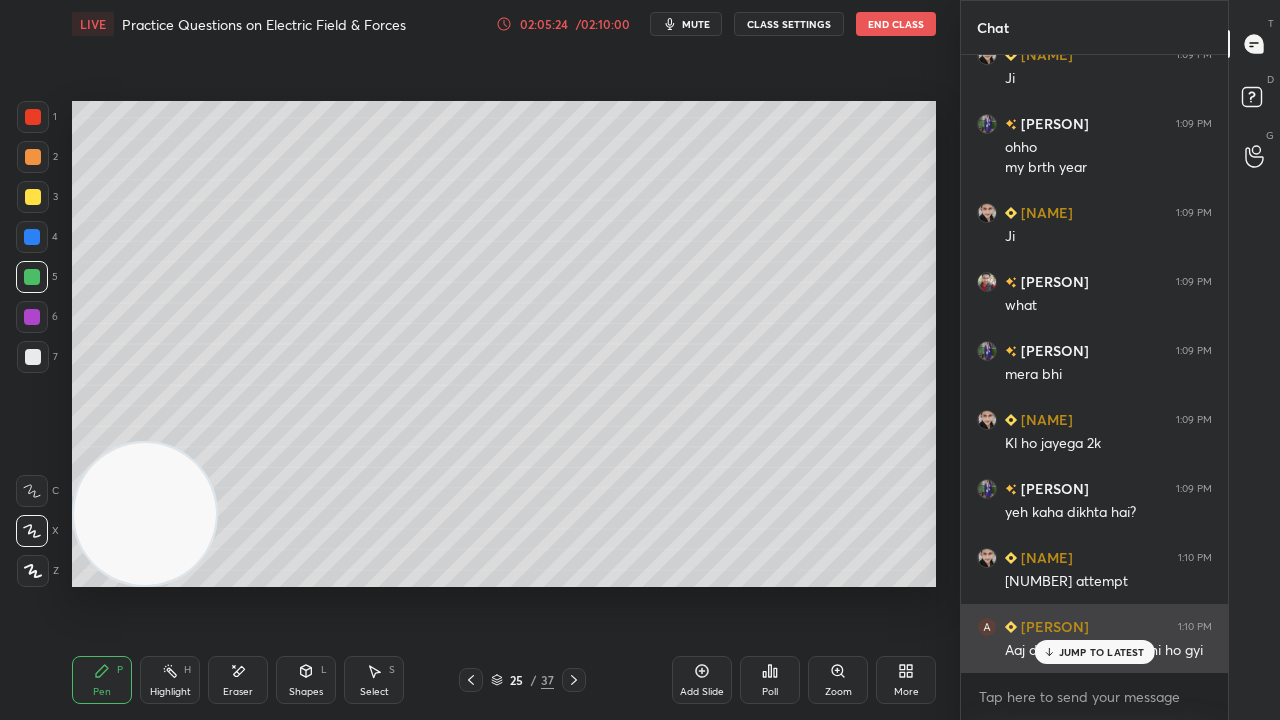 click on "JUMP TO LATEST" at bounding box center [1094, 652] 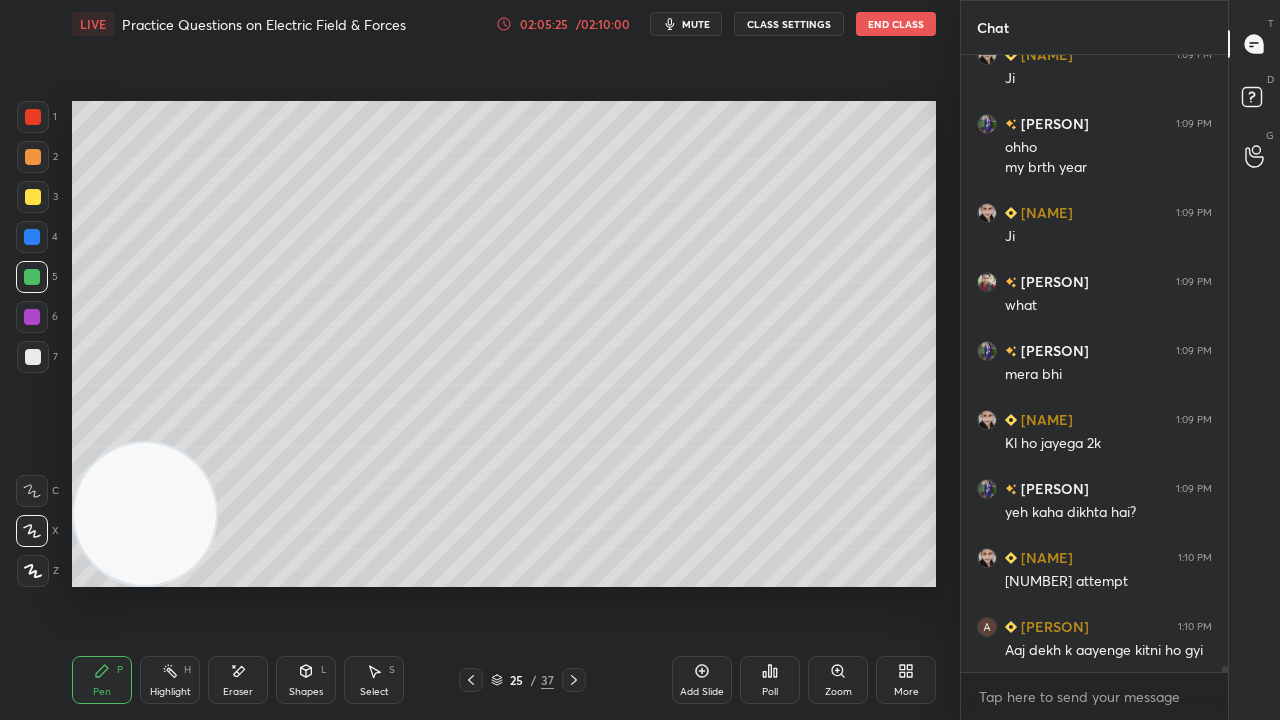 click on "mute" at bounding box center (696, 24) 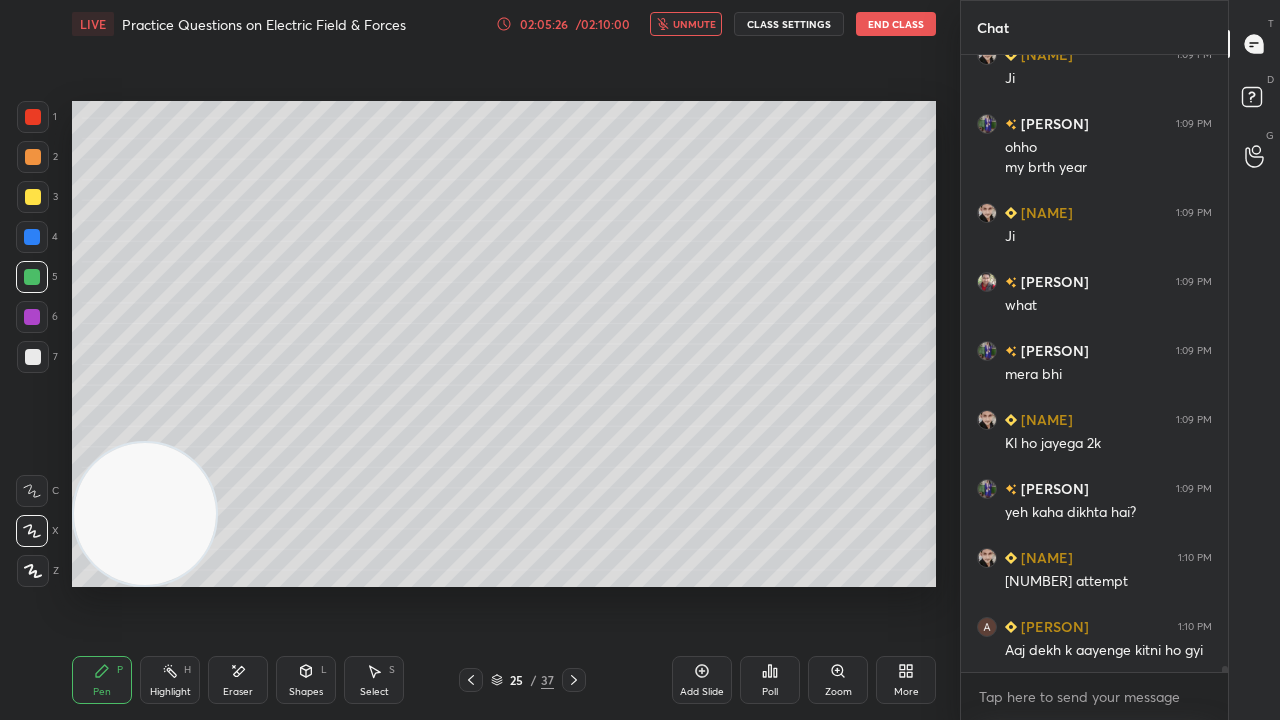 click on "unmute" at bounding box center (694, 24) 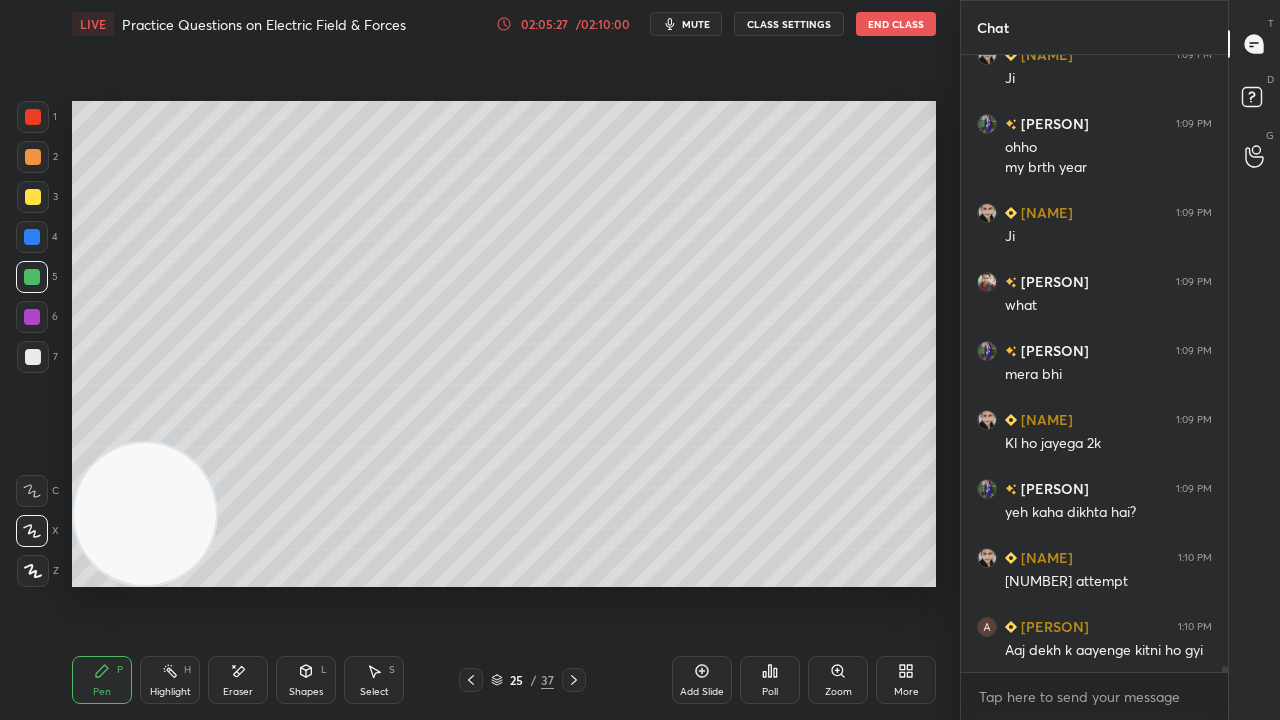 scroll, scrollTop: 61526, scrollLeft: 0, axis: vertical 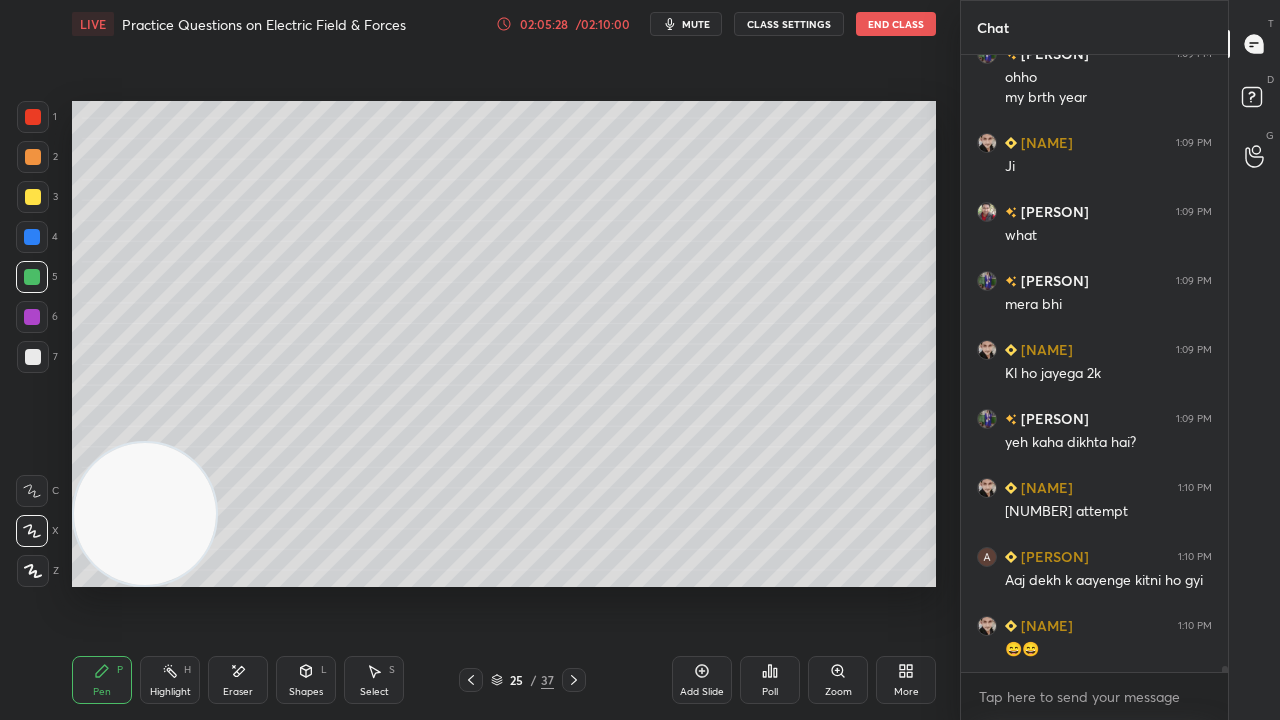 drag, startPoint x: 1226, startPoint y: 674, endPoint x: 1216, endPoint y: 714, distance: 41.231056 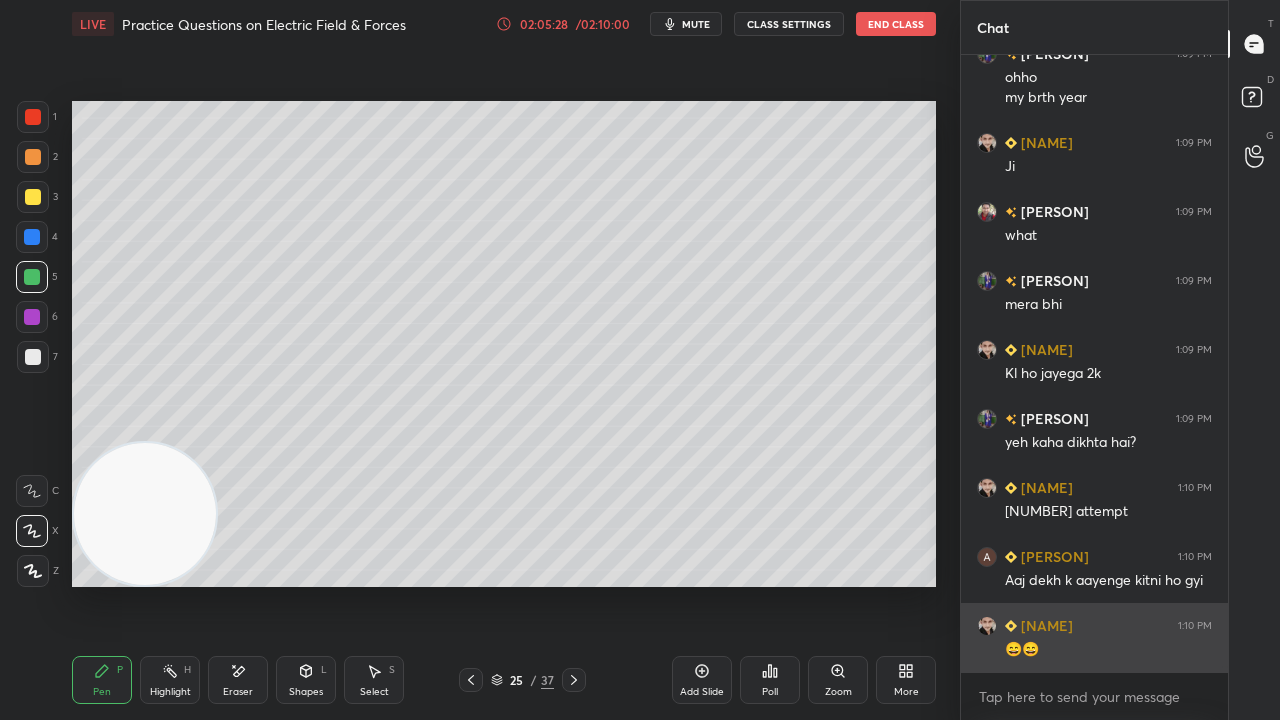 drag, startPoint x: 1187, startPoint y: 719, endPoint x: 1118, endPoint y: 639, distance: 105.64564 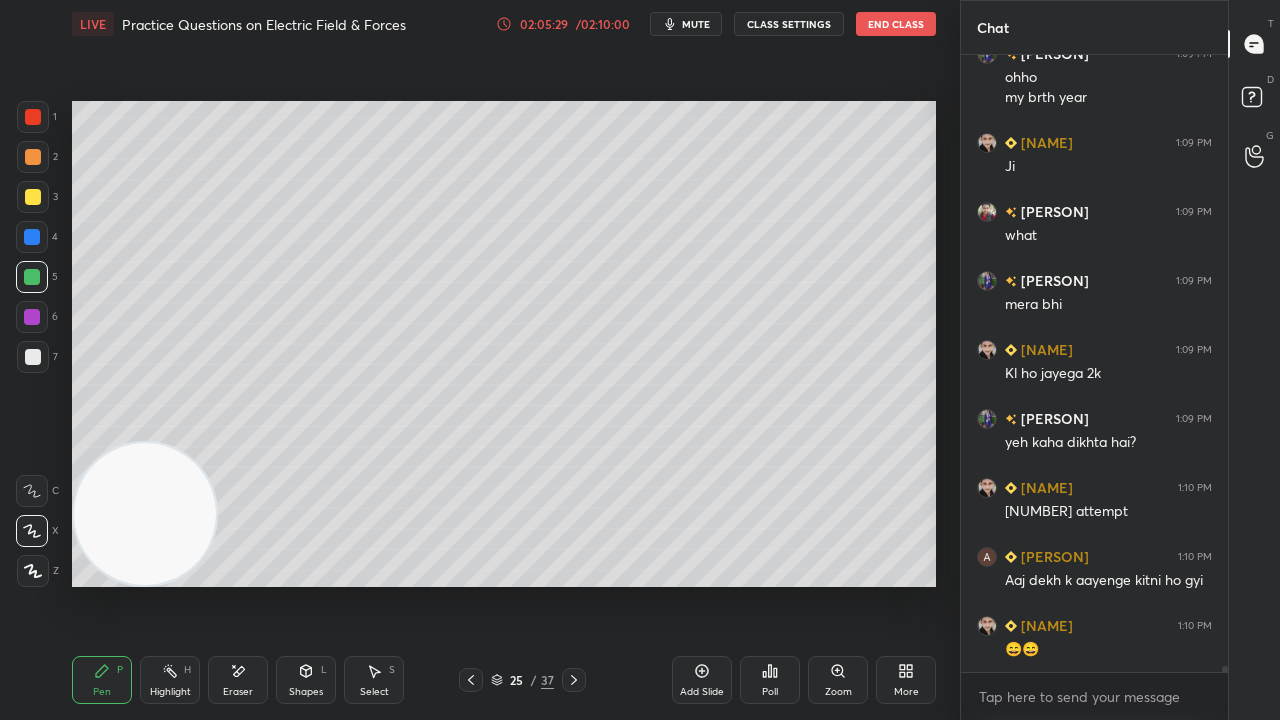 click on "mute" at bounding box center (696, 24) 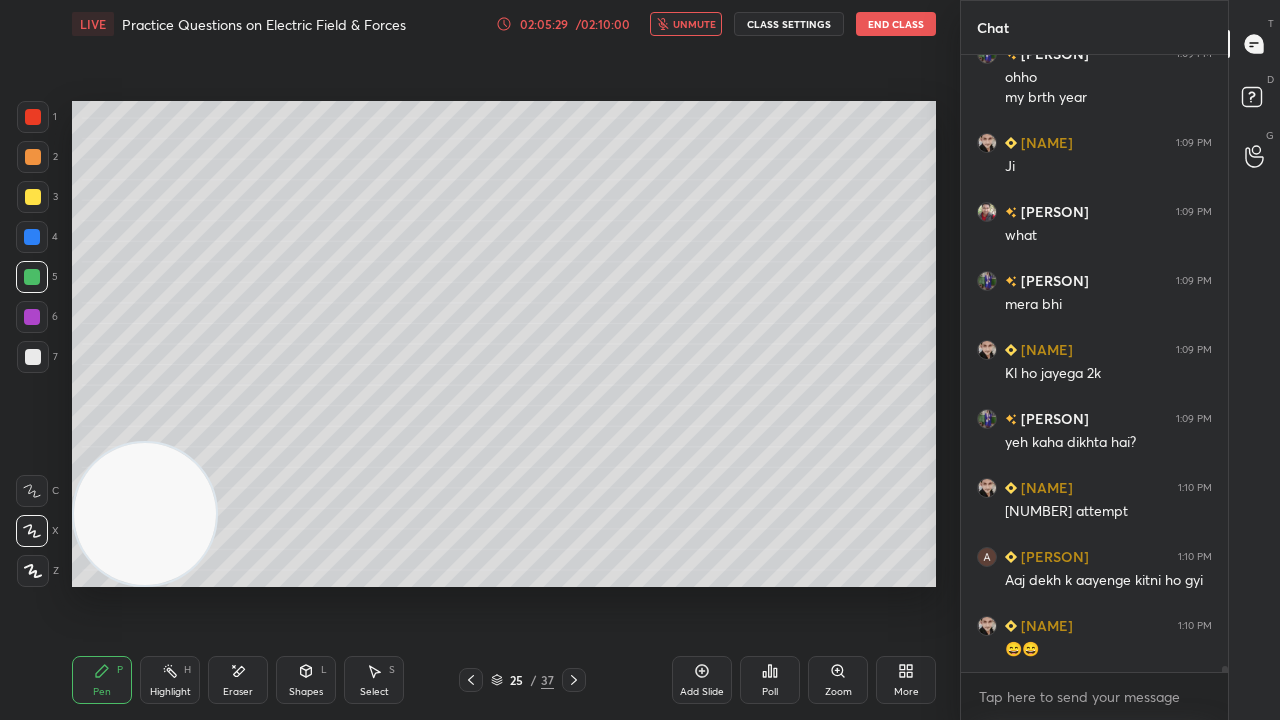 click on "unmute" at bounding box center (694, 24) 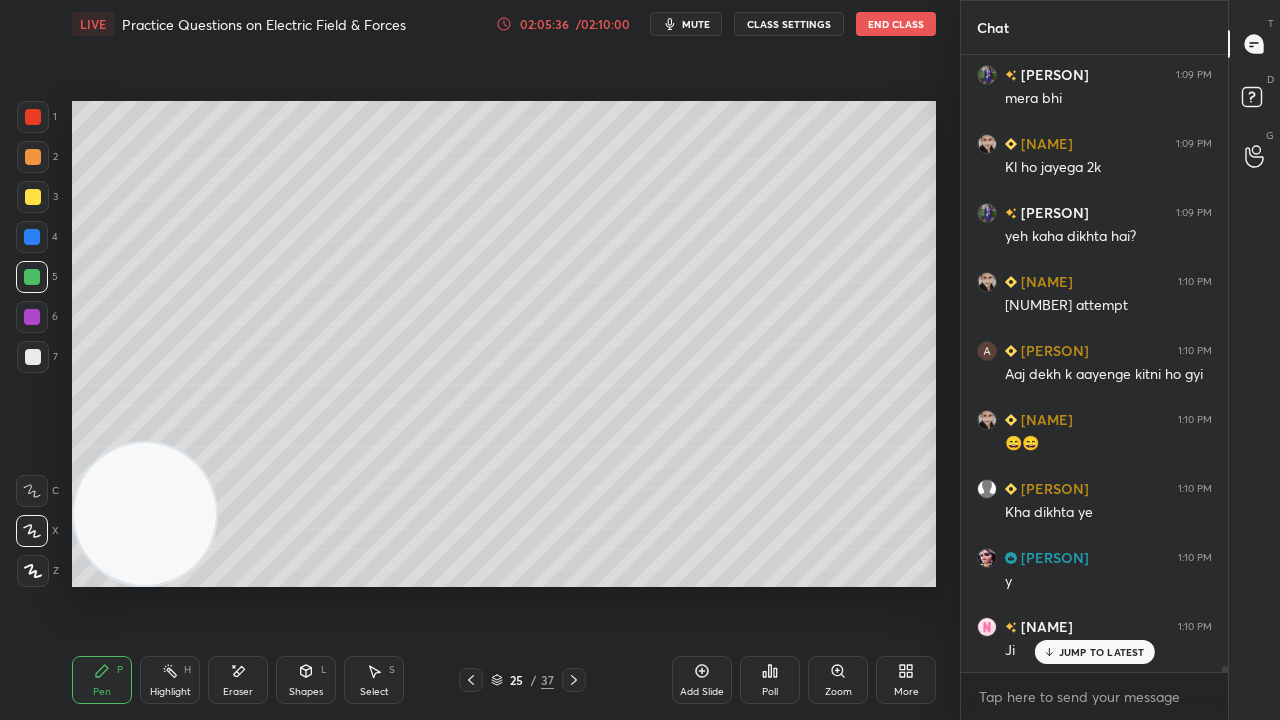 scroll, scrollTop: 61802, scrollLeft: 0, axis: vertical 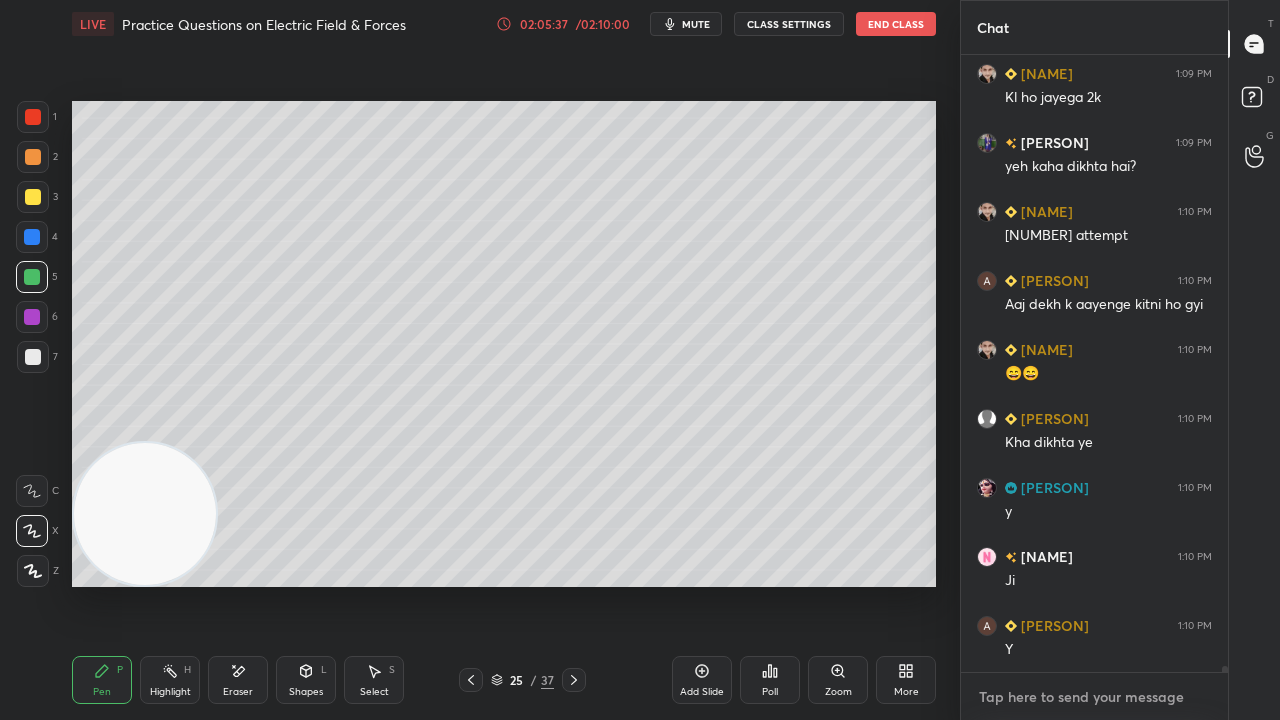 click at bounding box center (1094, 697) 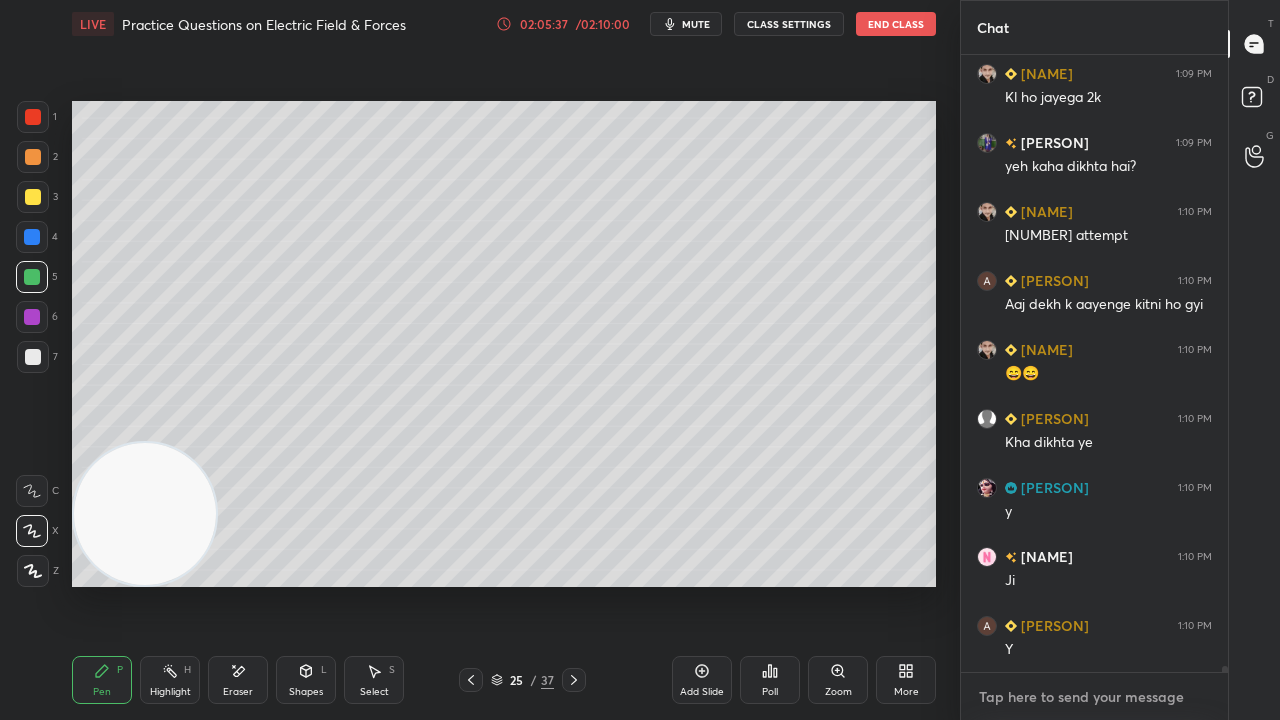 scroll, scrollTop: 61888, scrollLeft: 0, axis: vertical 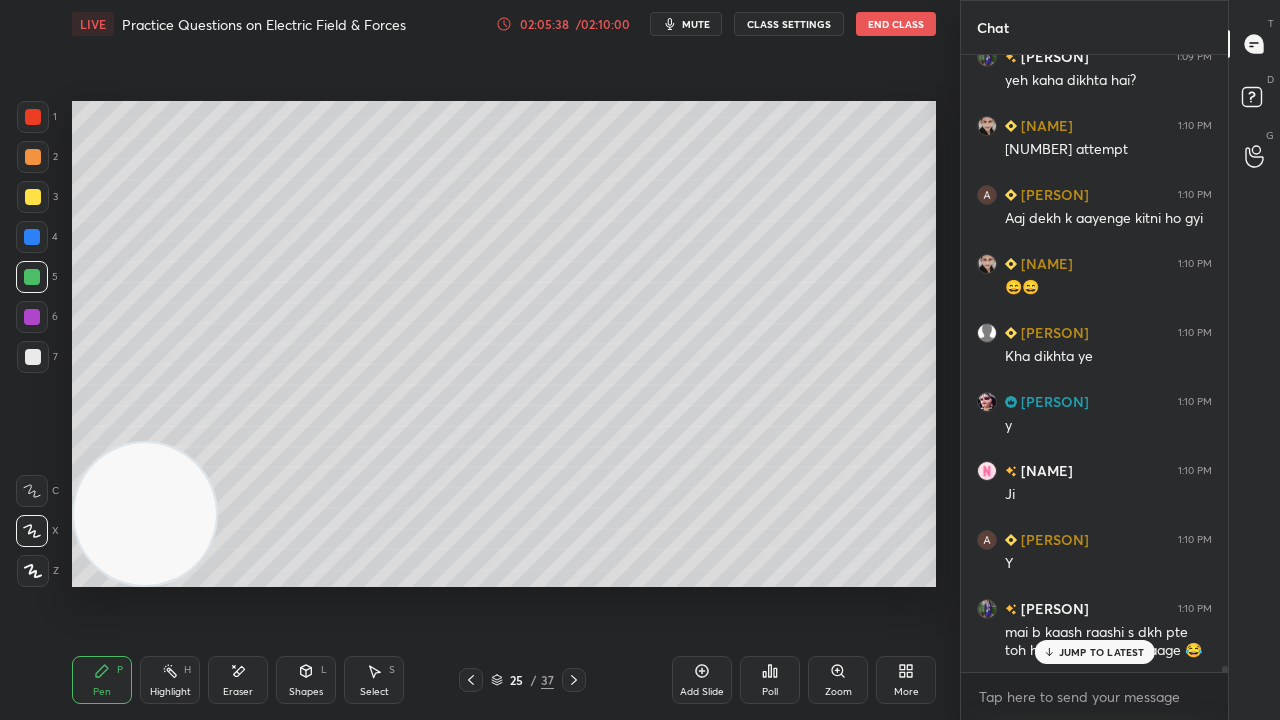 click on "mute" at bounding box center (696, 24) 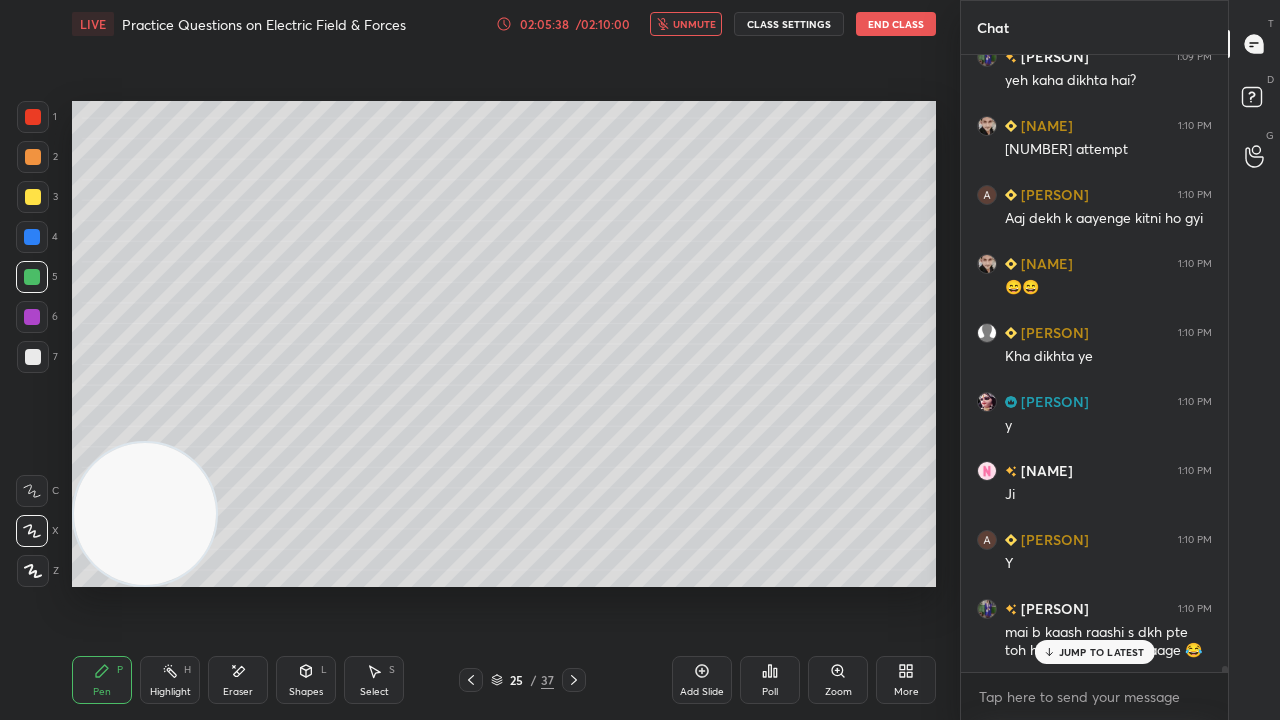 click on "unmute" at bounding box center [694, 24] 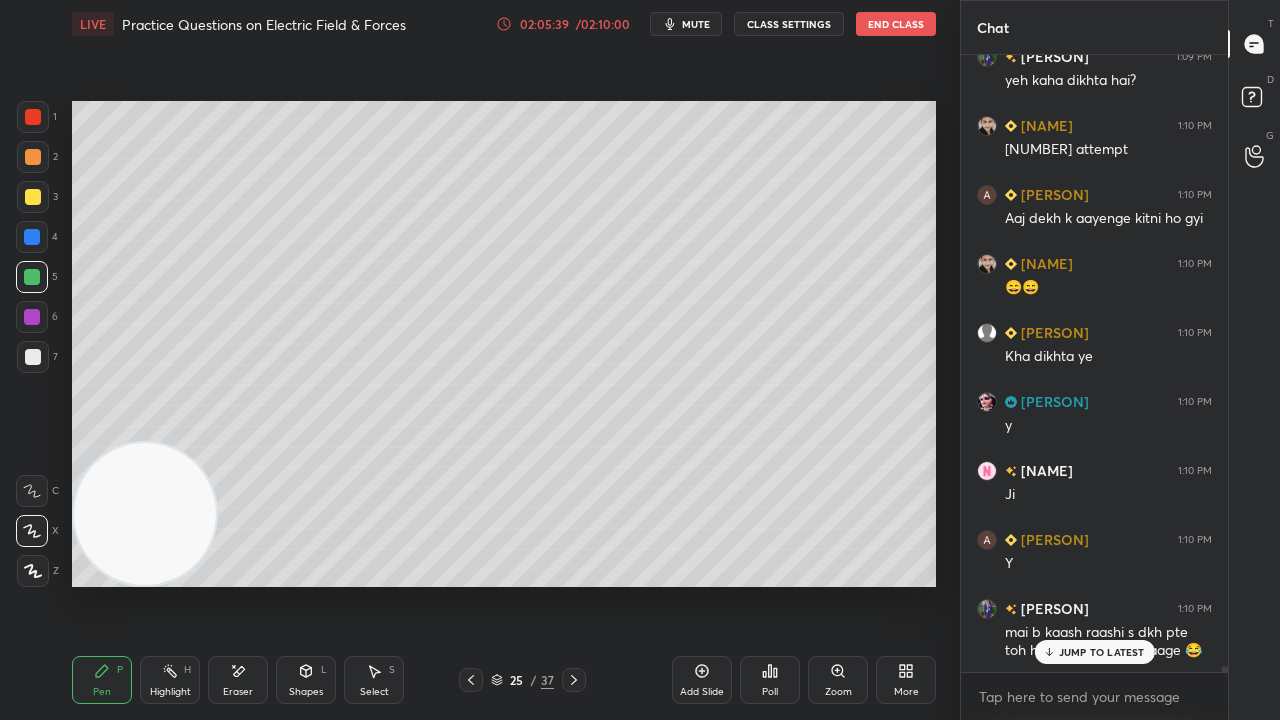 scroll, scrollTop: 61958, scrollLeft: 0, axis: vertical 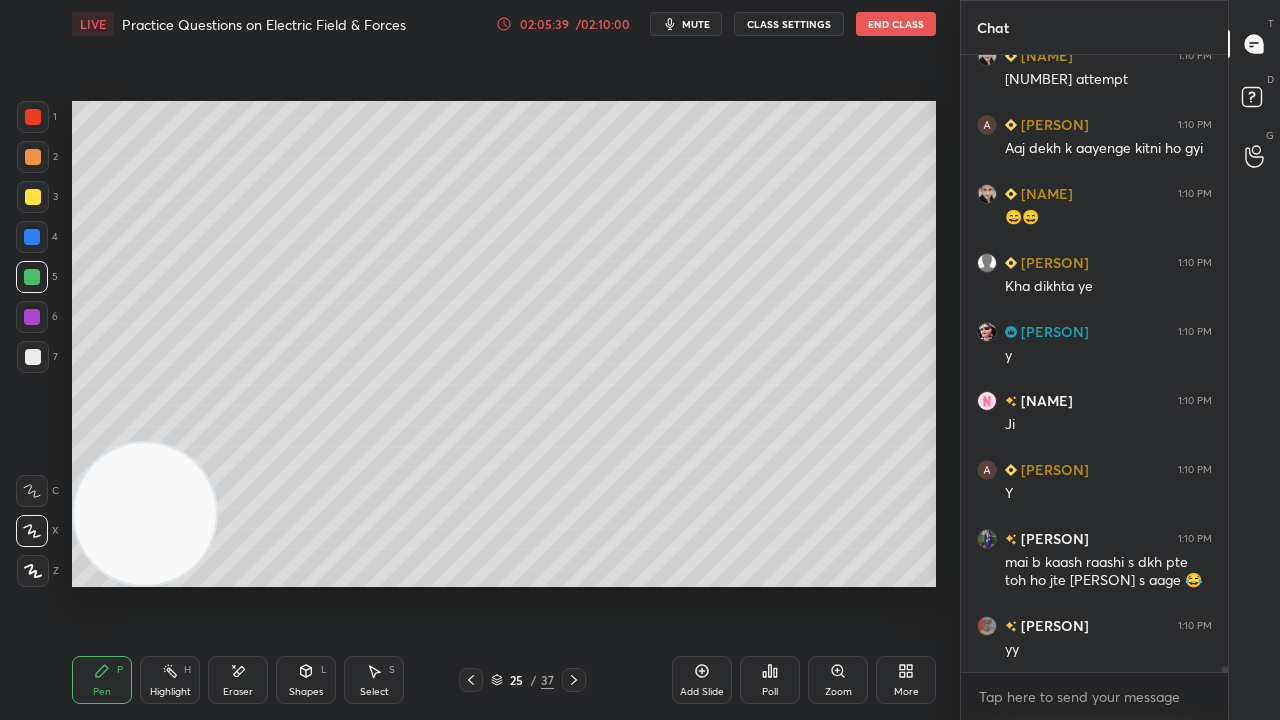 click at bounding box center (33, 197) 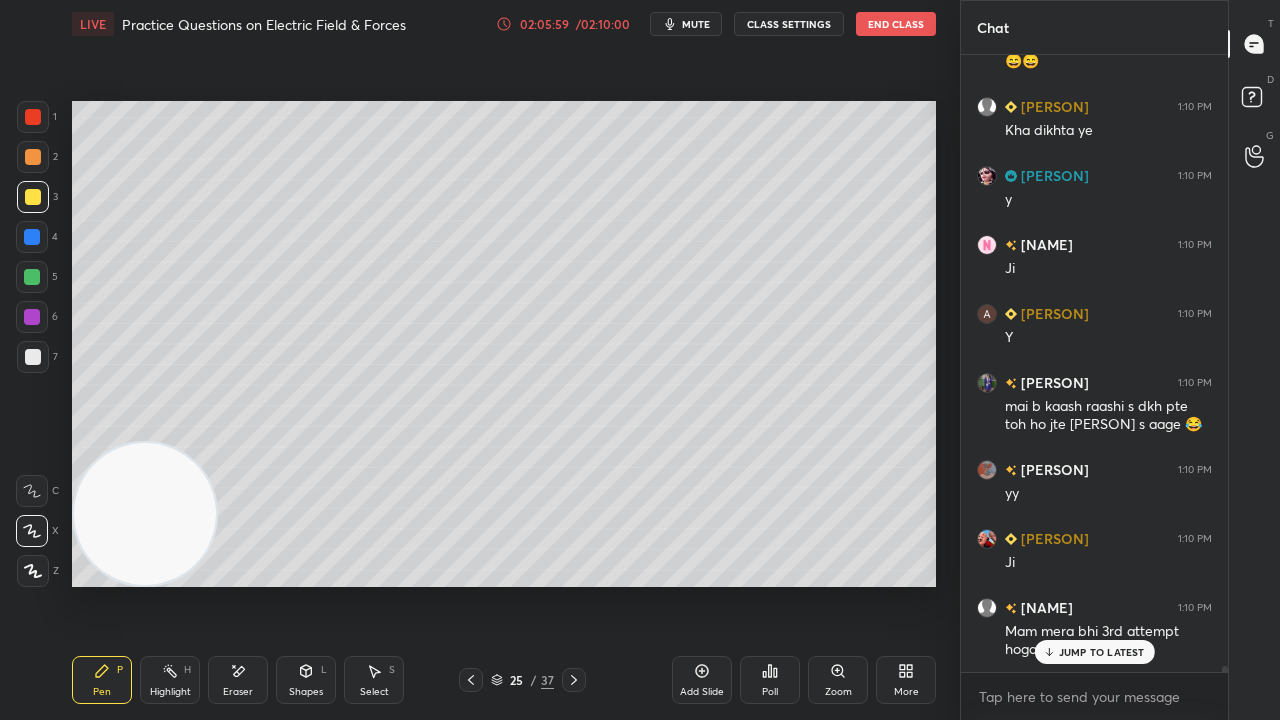 scroll, scrollTop: 62182, scrollLeft: 0, axis: vertical 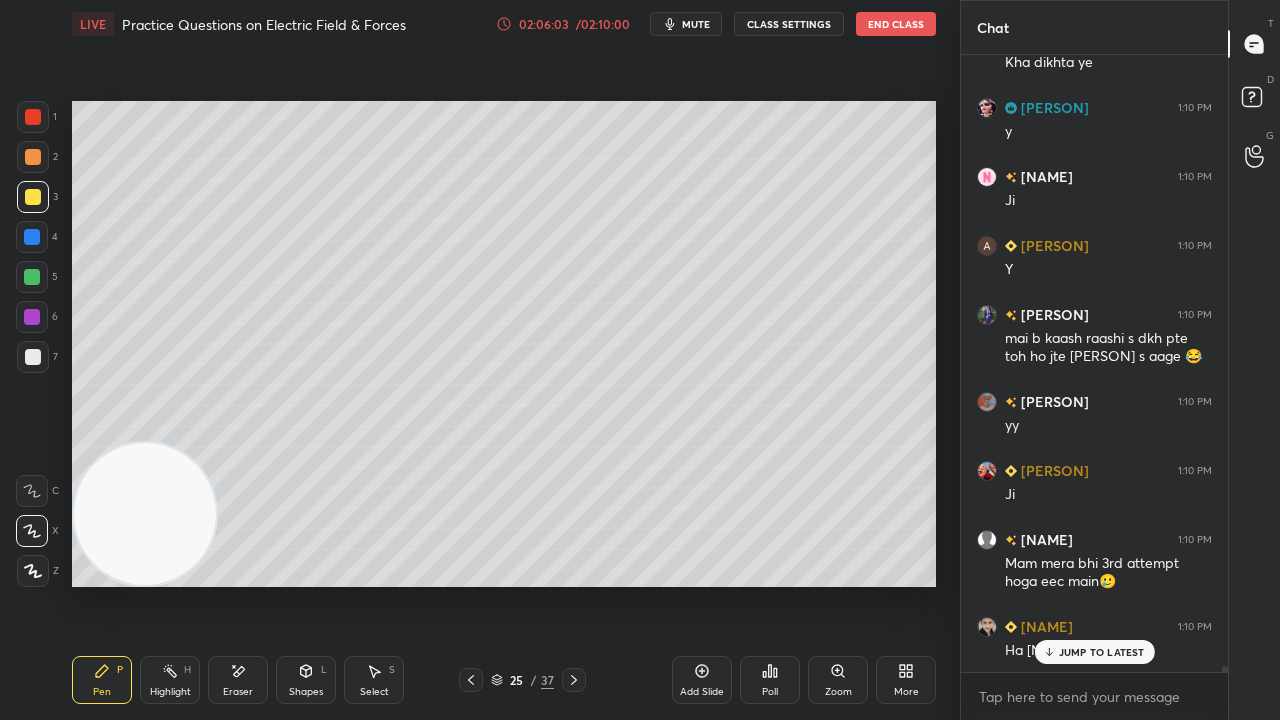 drag, startPoint x: 1080, startPoint y: 654, endPoint x: 1078, endPoint y: 688, distance: 34.058773 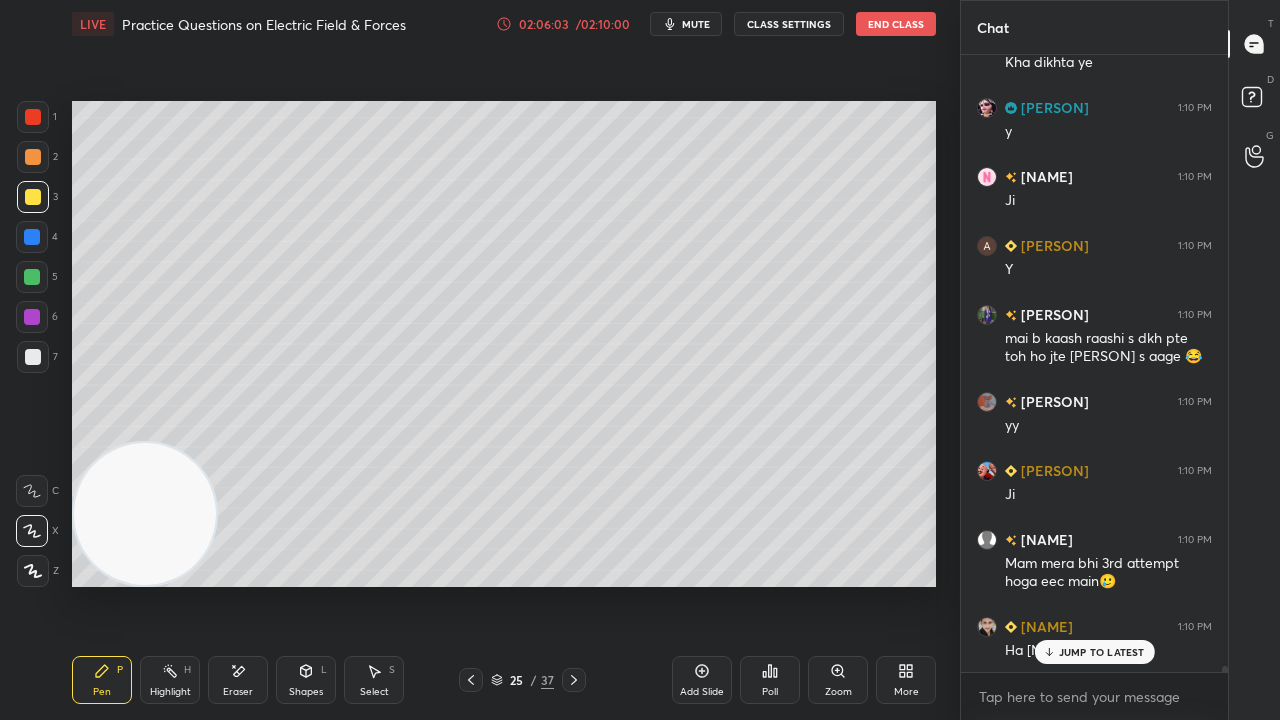 click on "JUMP TO LATEST" at bounding box center [1102, 652] 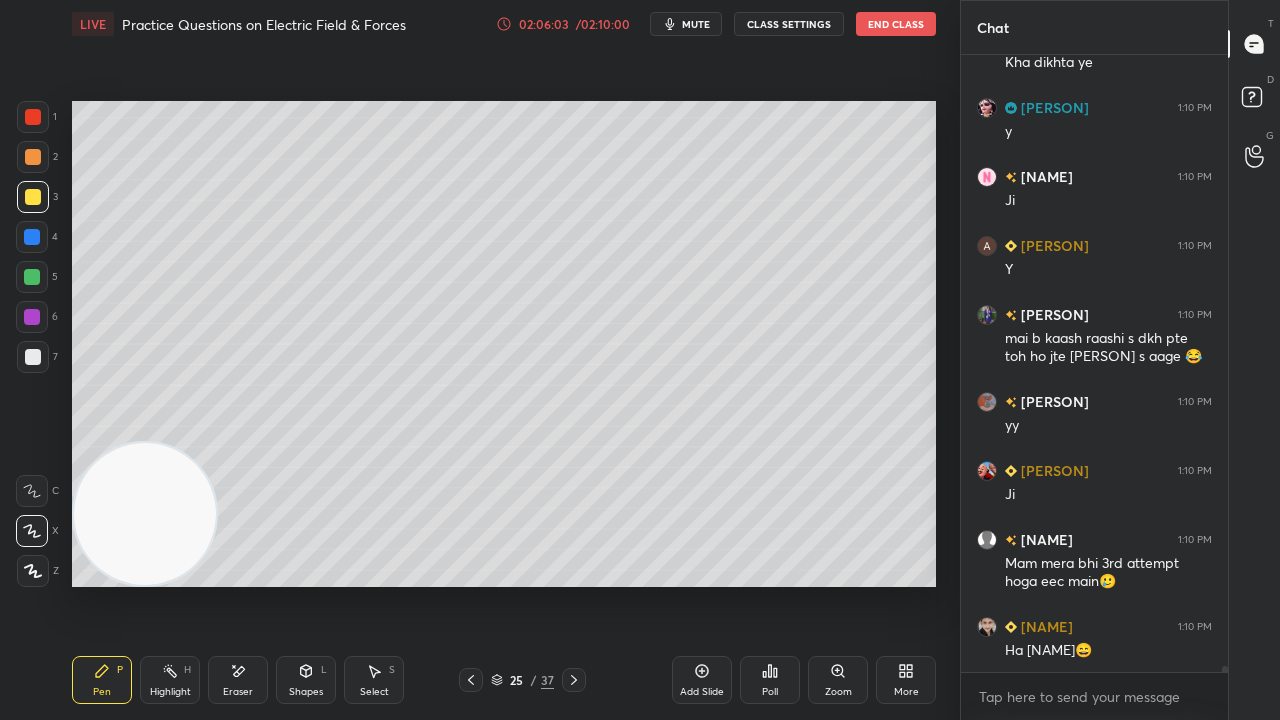 click on "mute" at bounding box center (696, 24) 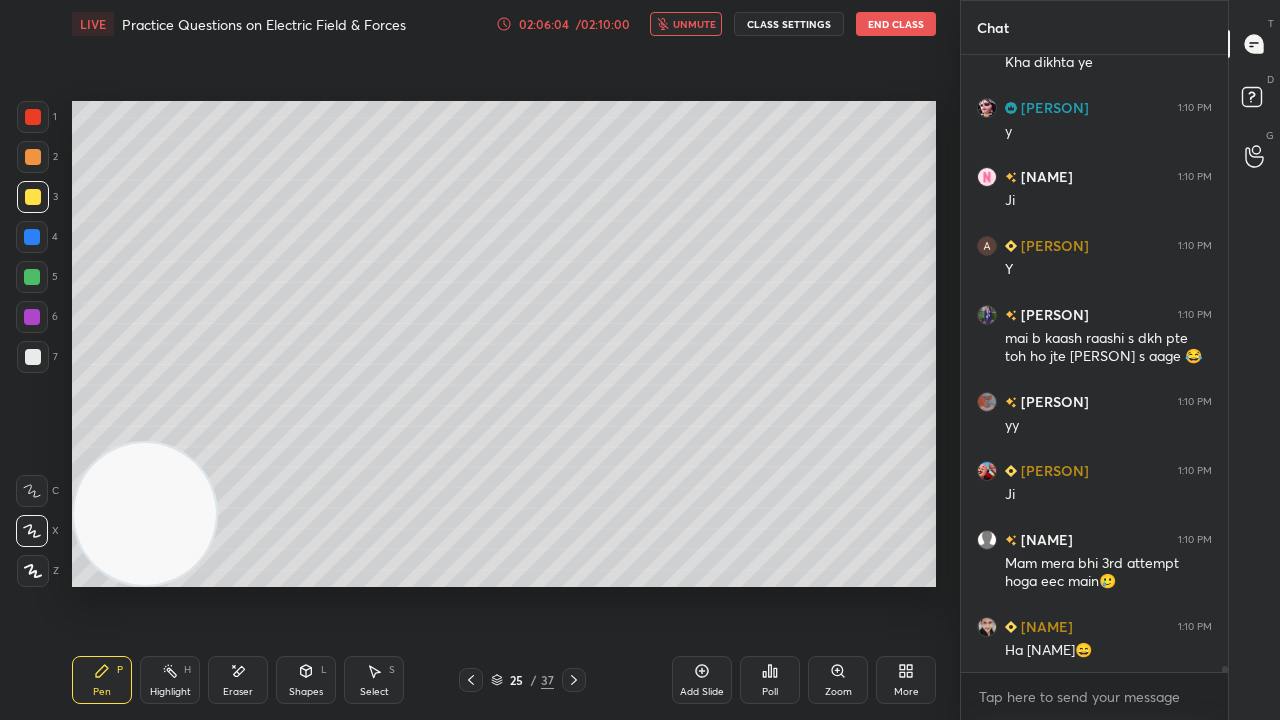 click on "unmute" at bounding box center (694, 24) 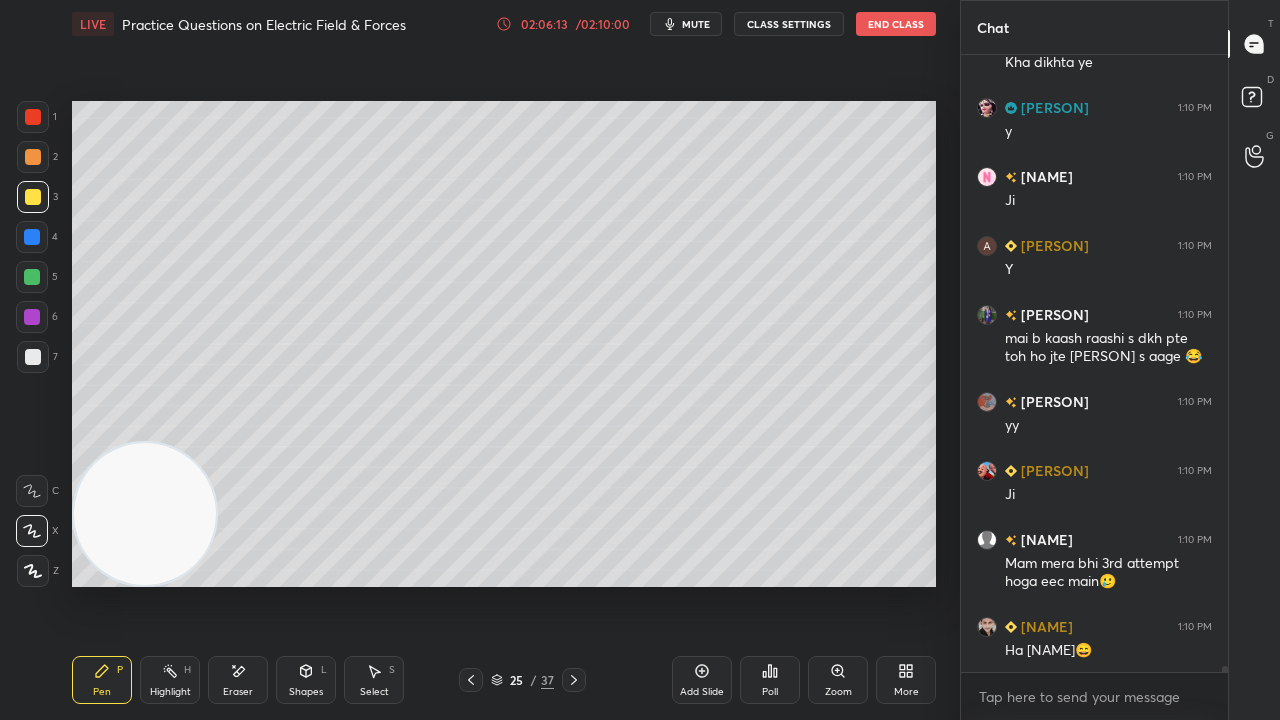 click on "mute" at bounding box center [696, 24] 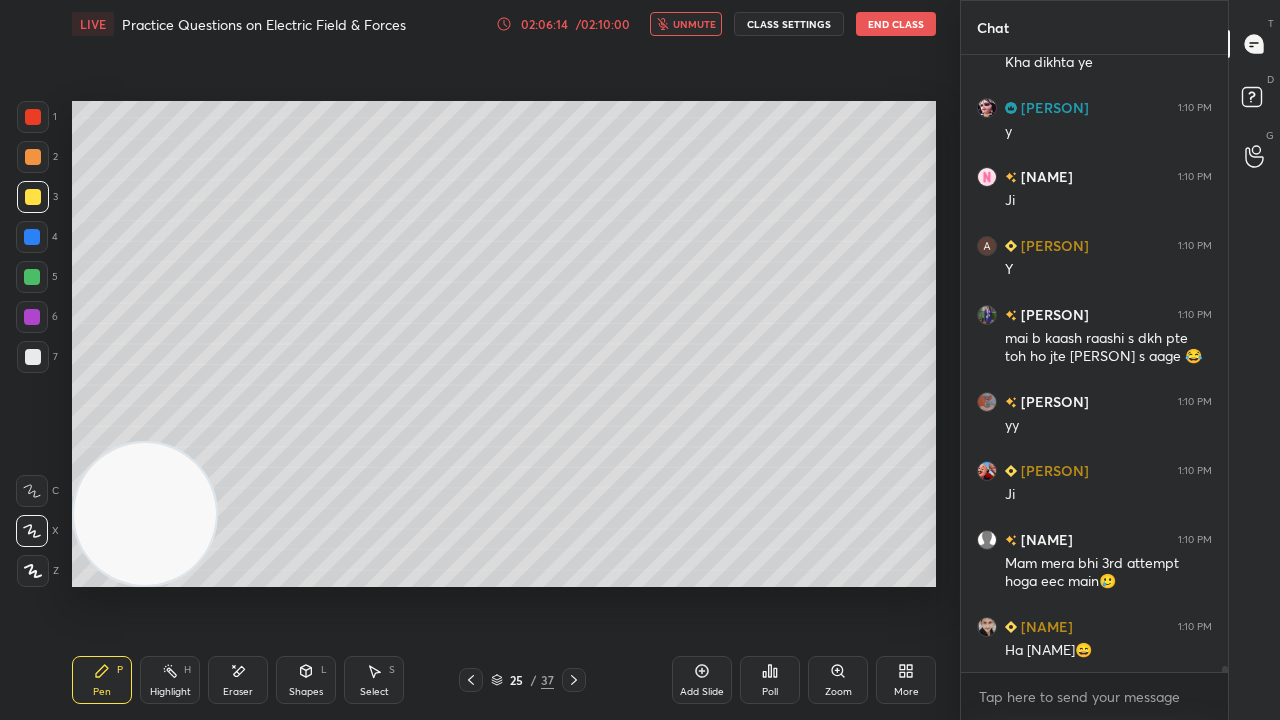 click on "unmute" at bounding box center (694, 24) 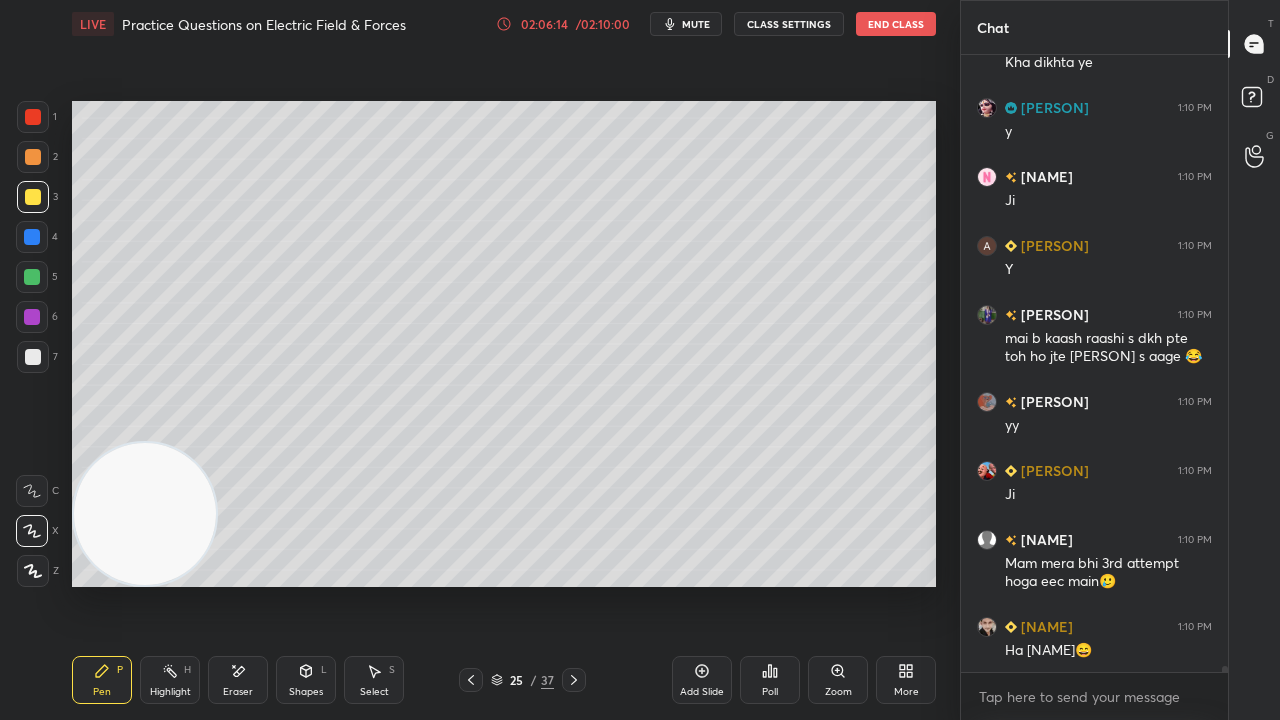 click at bounding box center [32, 277] 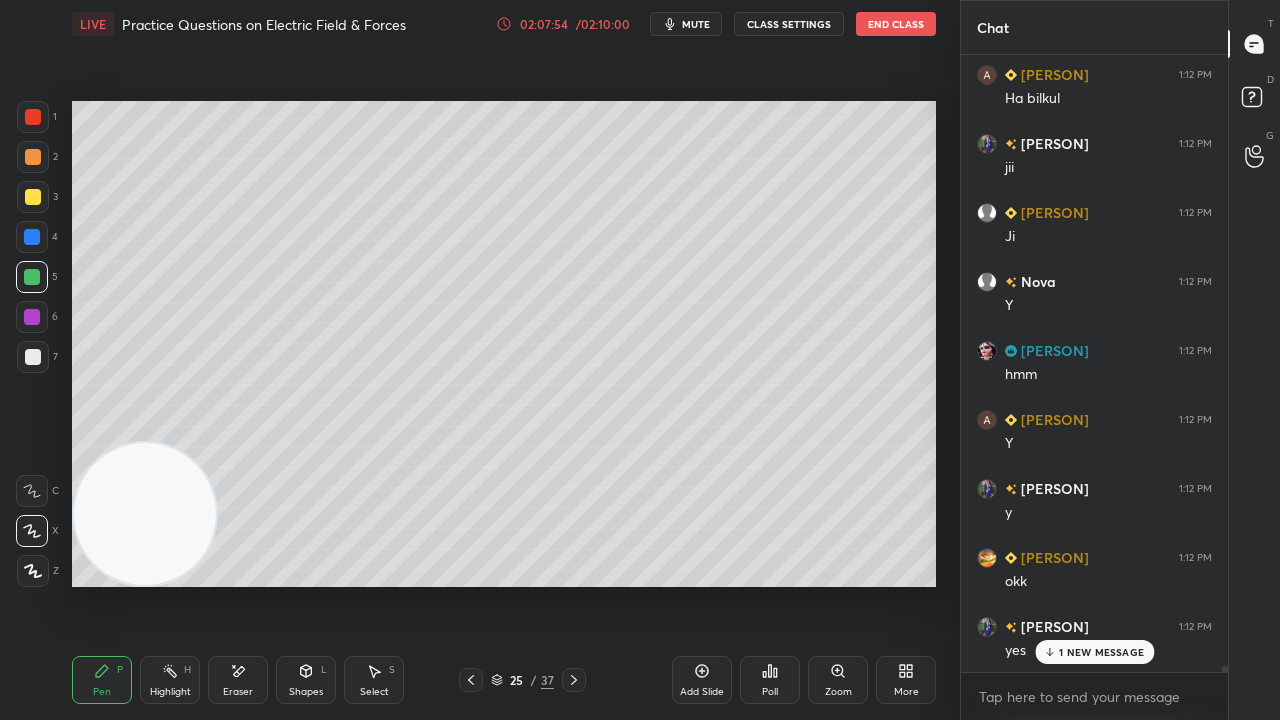 scroll, scrollTop: 63710, scrollLeft: 0, axis: vertical 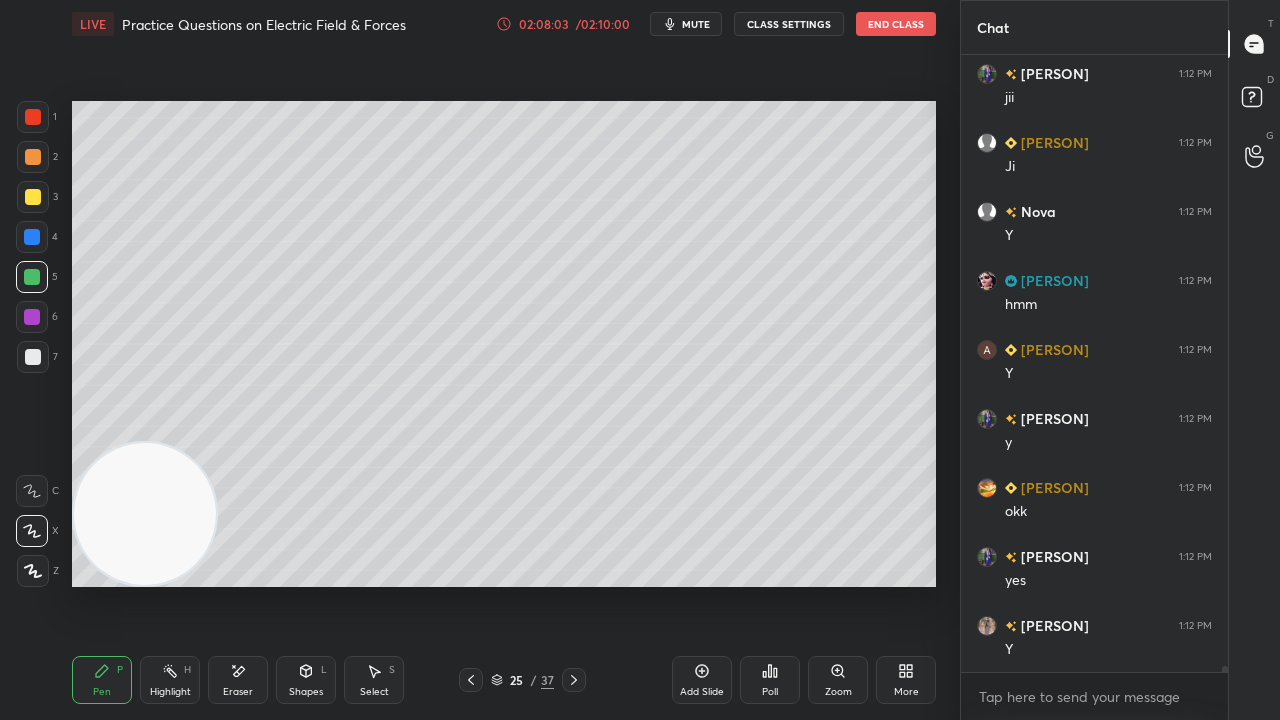click at bounding box center [33, 357] 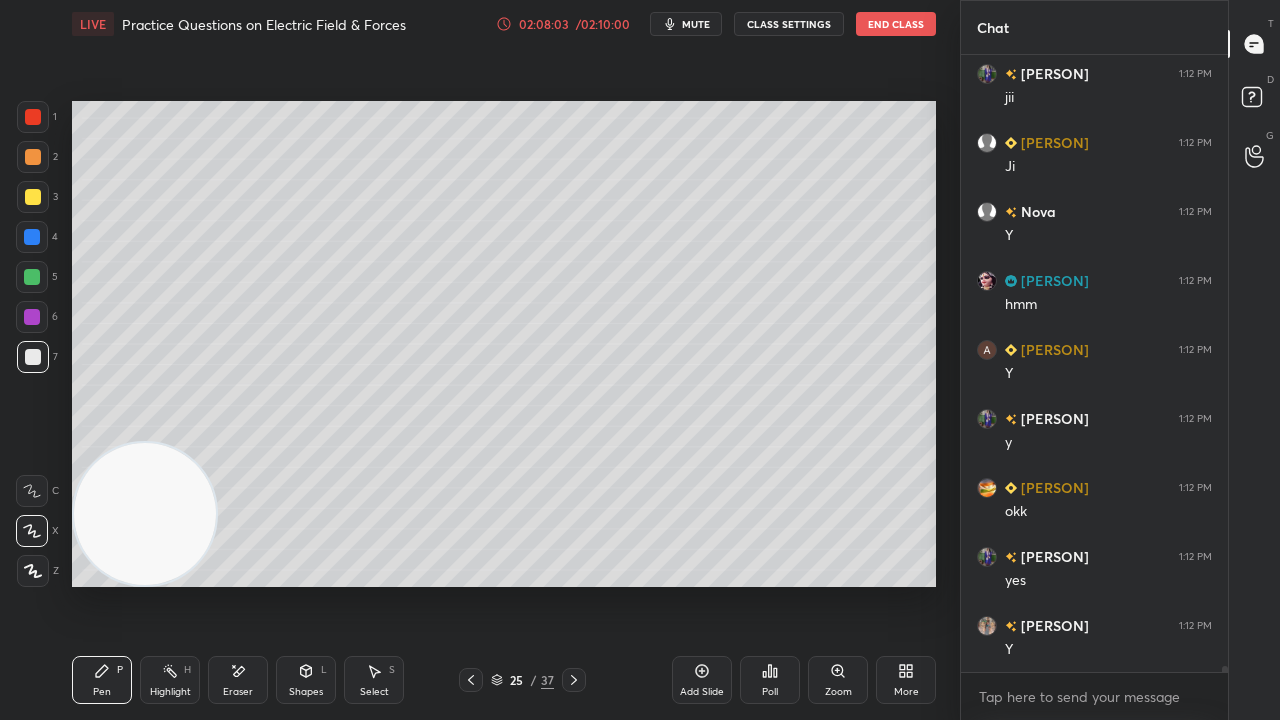 scroll, scrollTop: 63796, scrollLeft: 0, axis: vertical 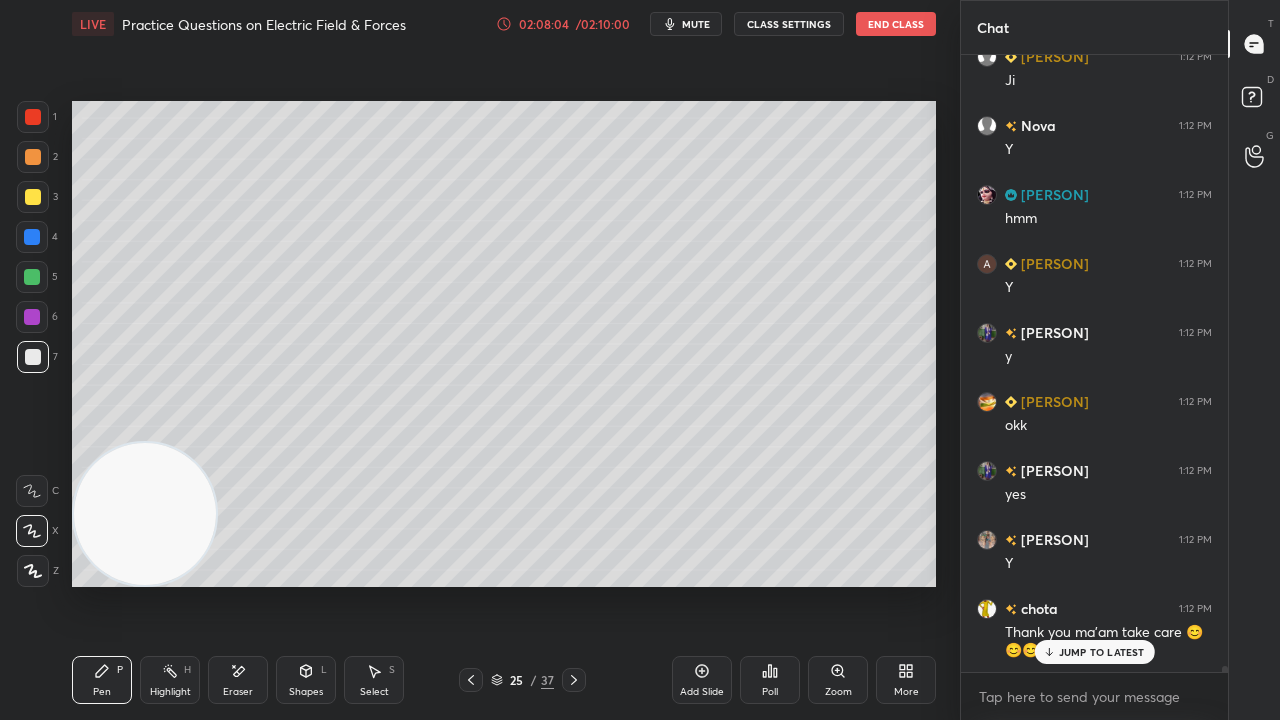 click 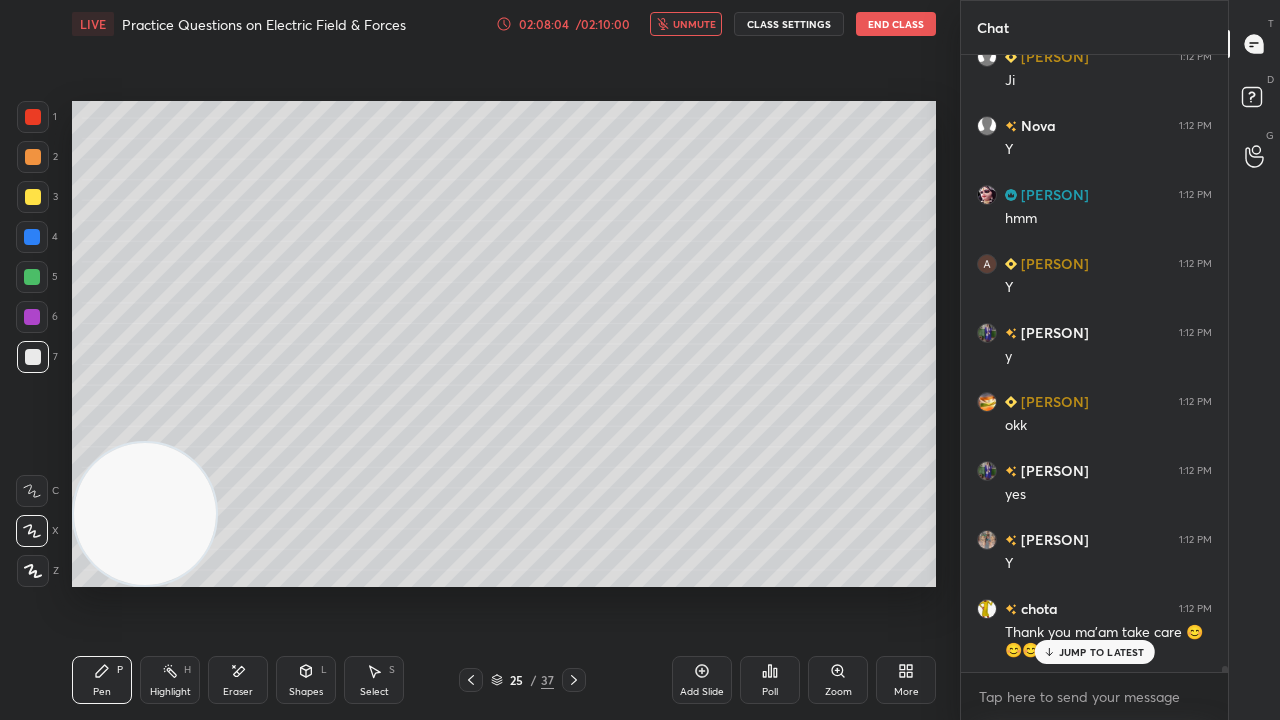 click on "unmute" at bounding box center [694, 24] 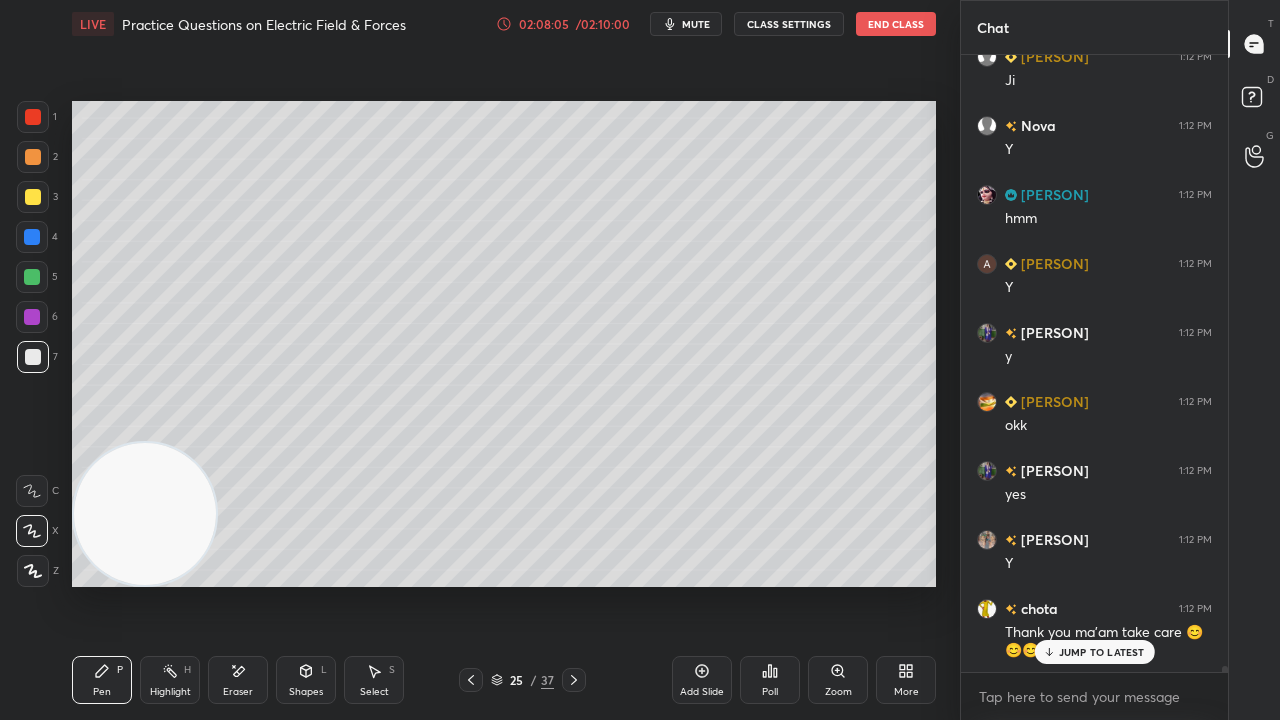 click on "JUMP TO LATEST" at bounding box center (1094, 652) 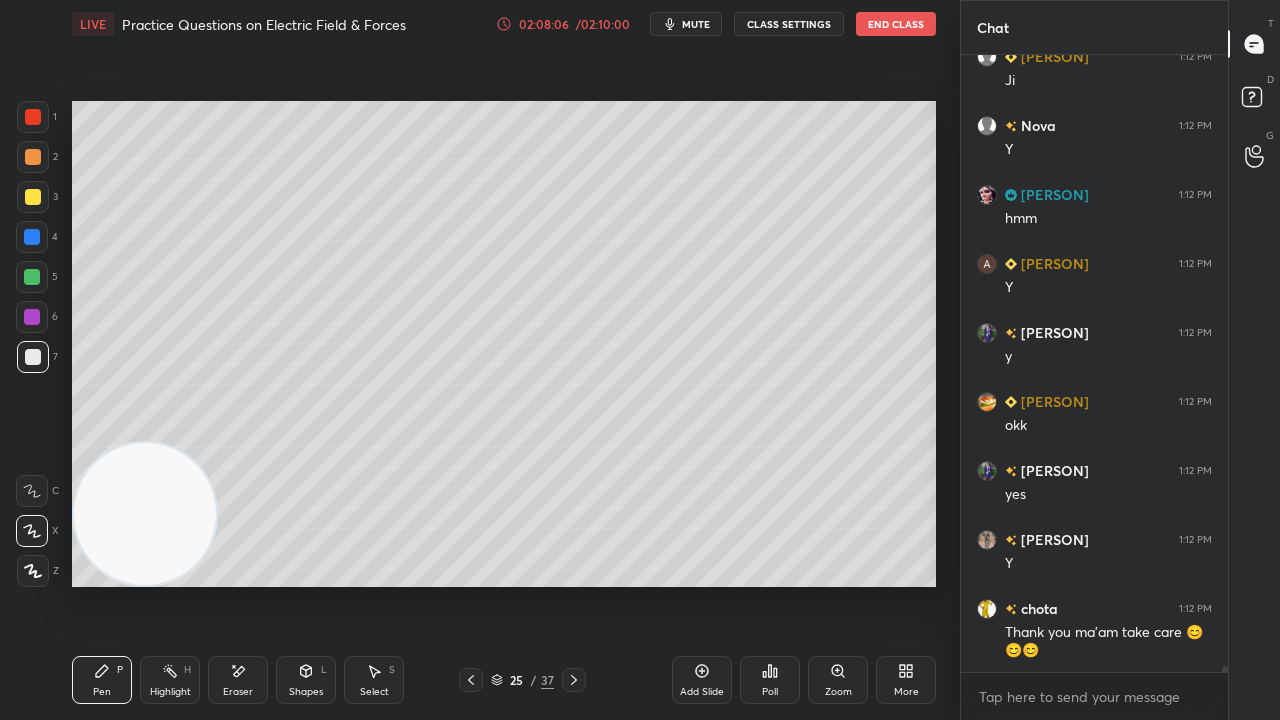 scroll, scrollTop: 63866, scrollLeft: 0, axis: vertical 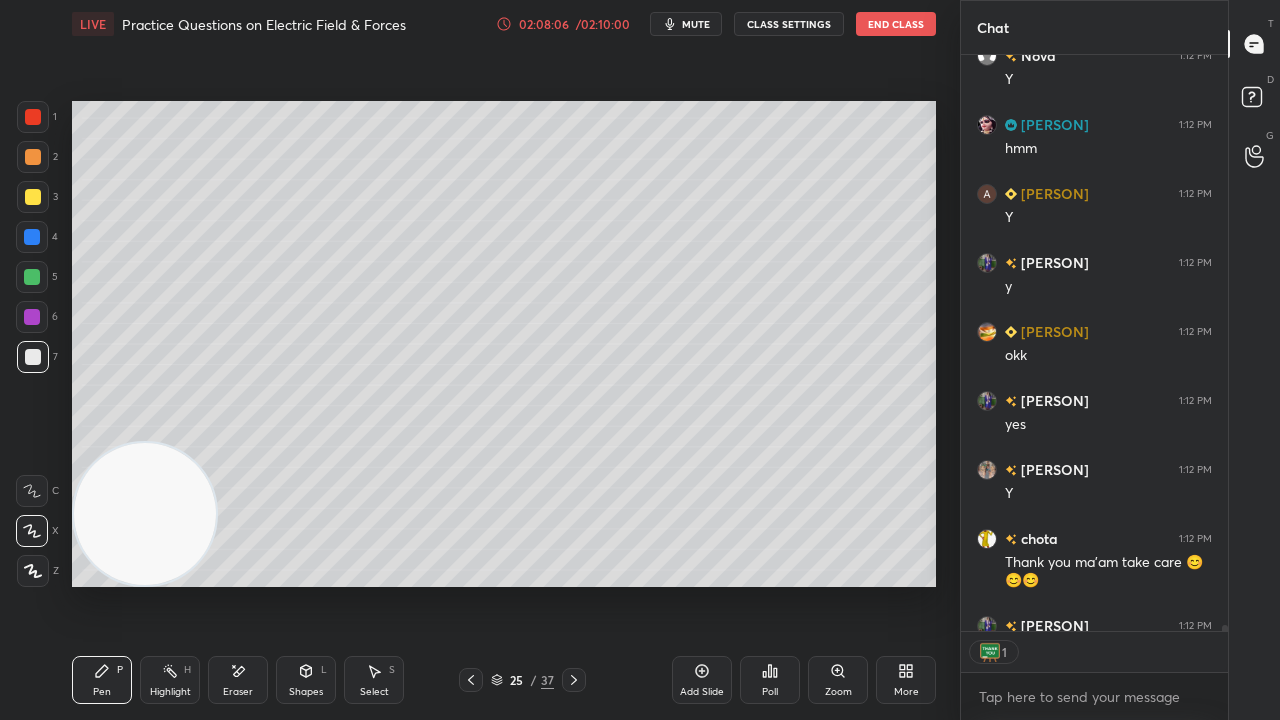 click 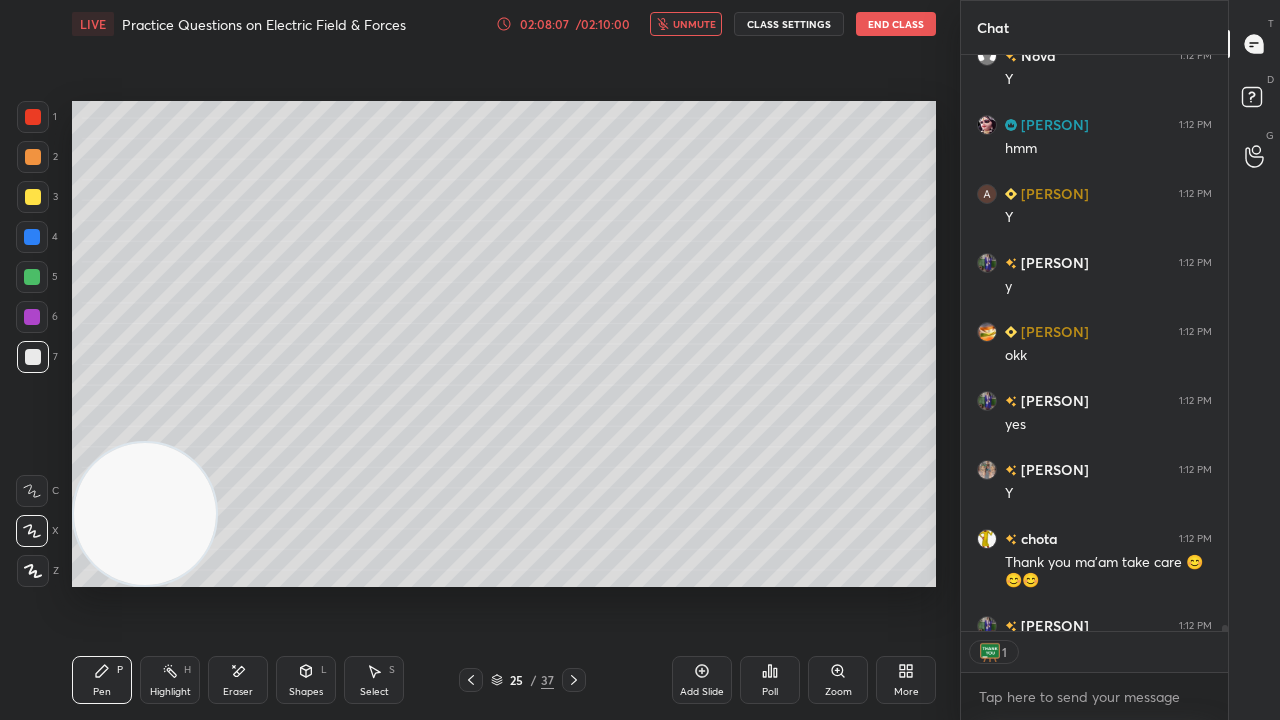 click on "unmute" at bounding box center (694, 24) 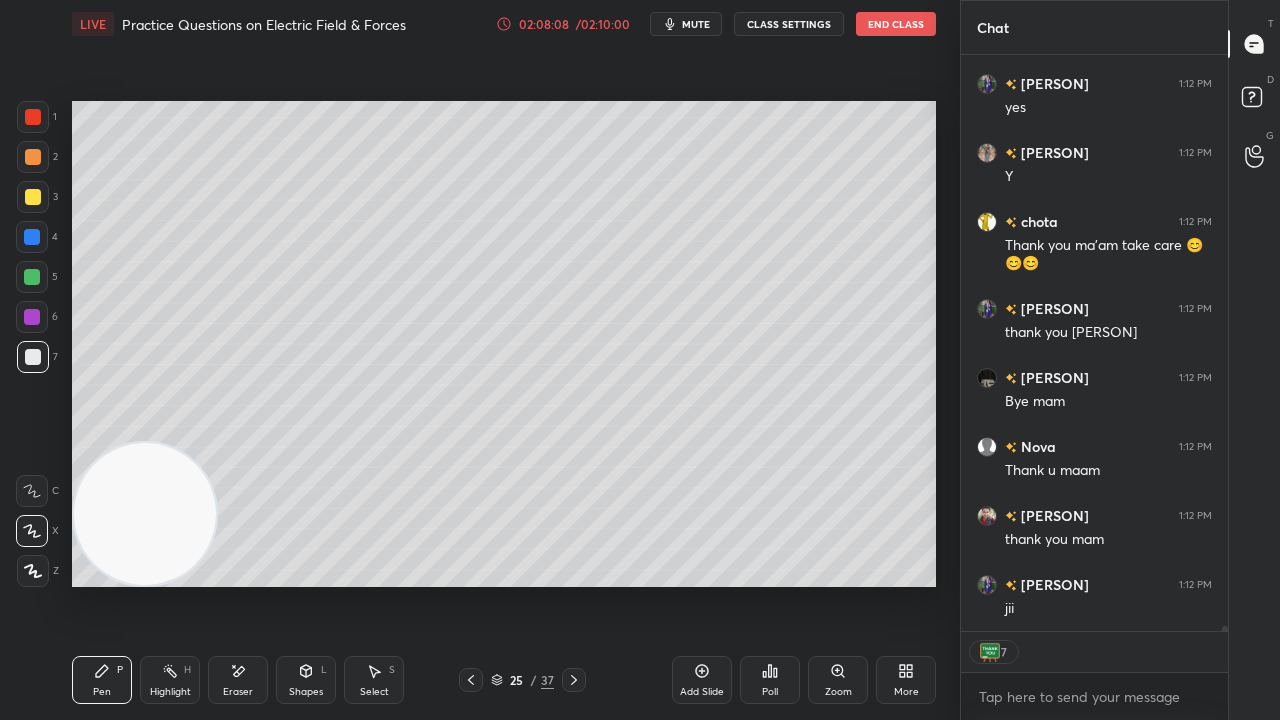 scroll, scrollTop: 64252, scrollLeft: 0, axis: vertical 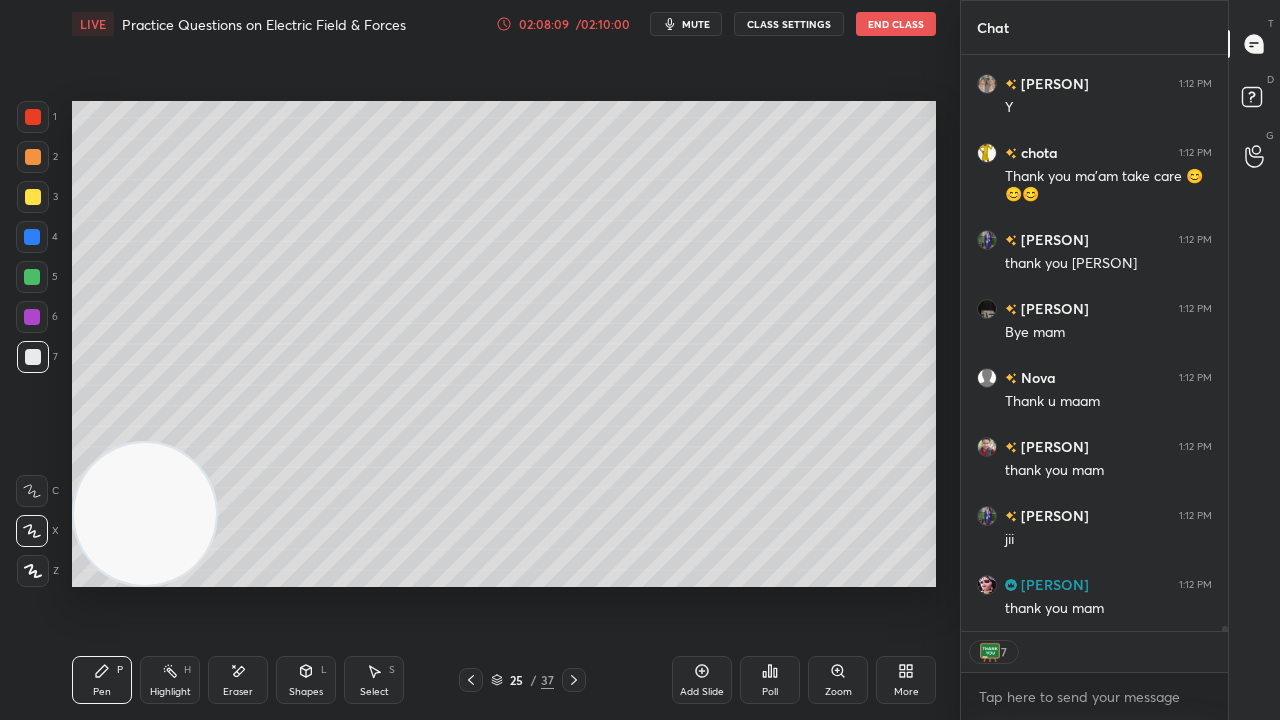 click at bounding box center [32, 277] 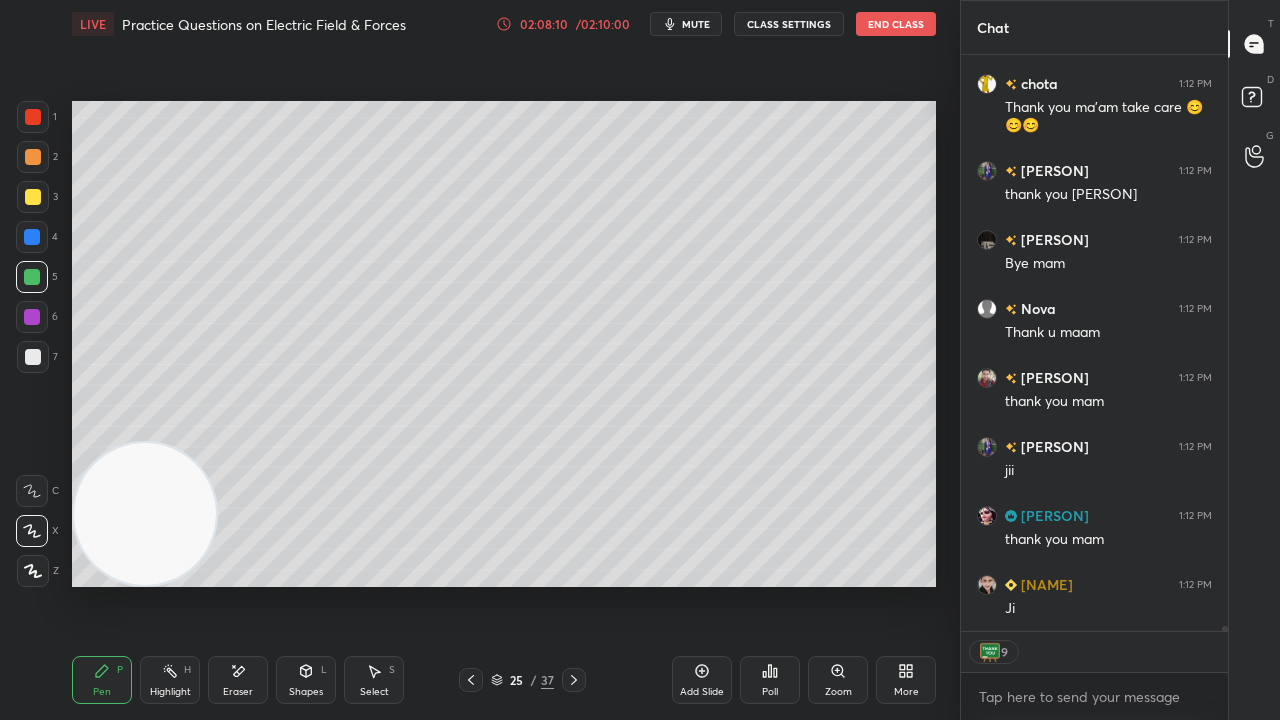 click on "mute" at bounding box center [686, 24] 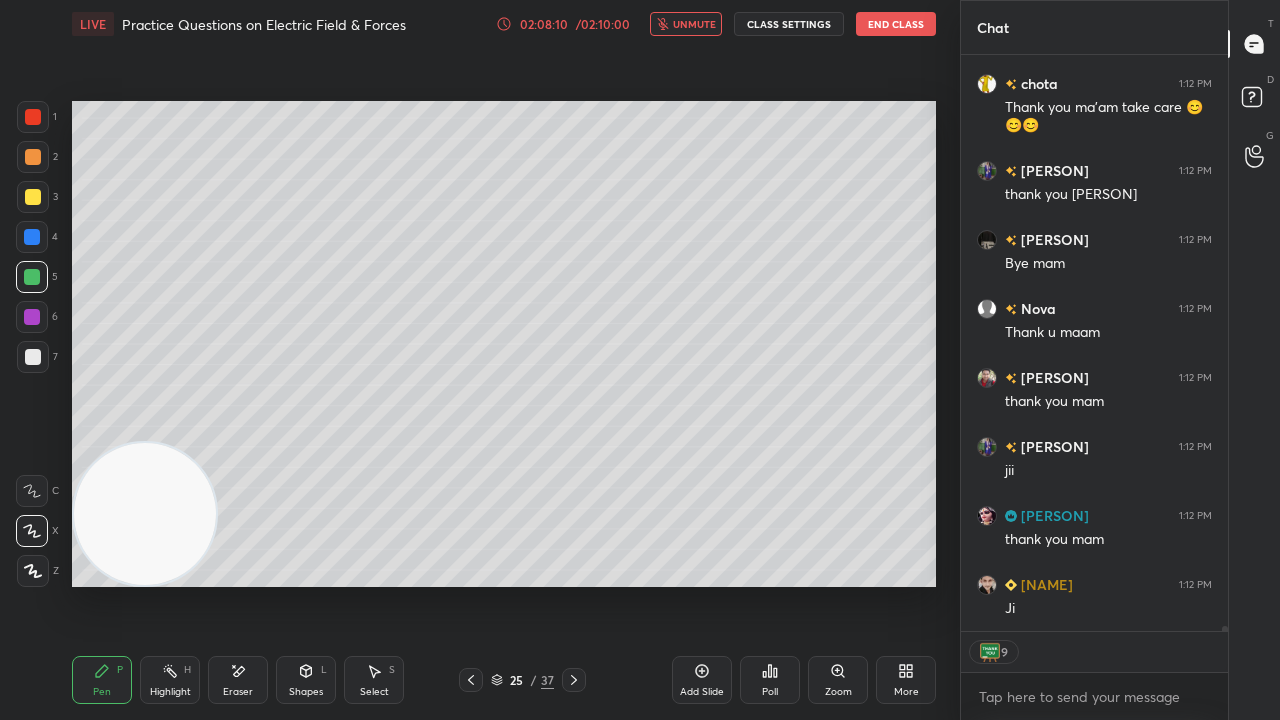 click on "unmute" at bounding box center (694, 24) 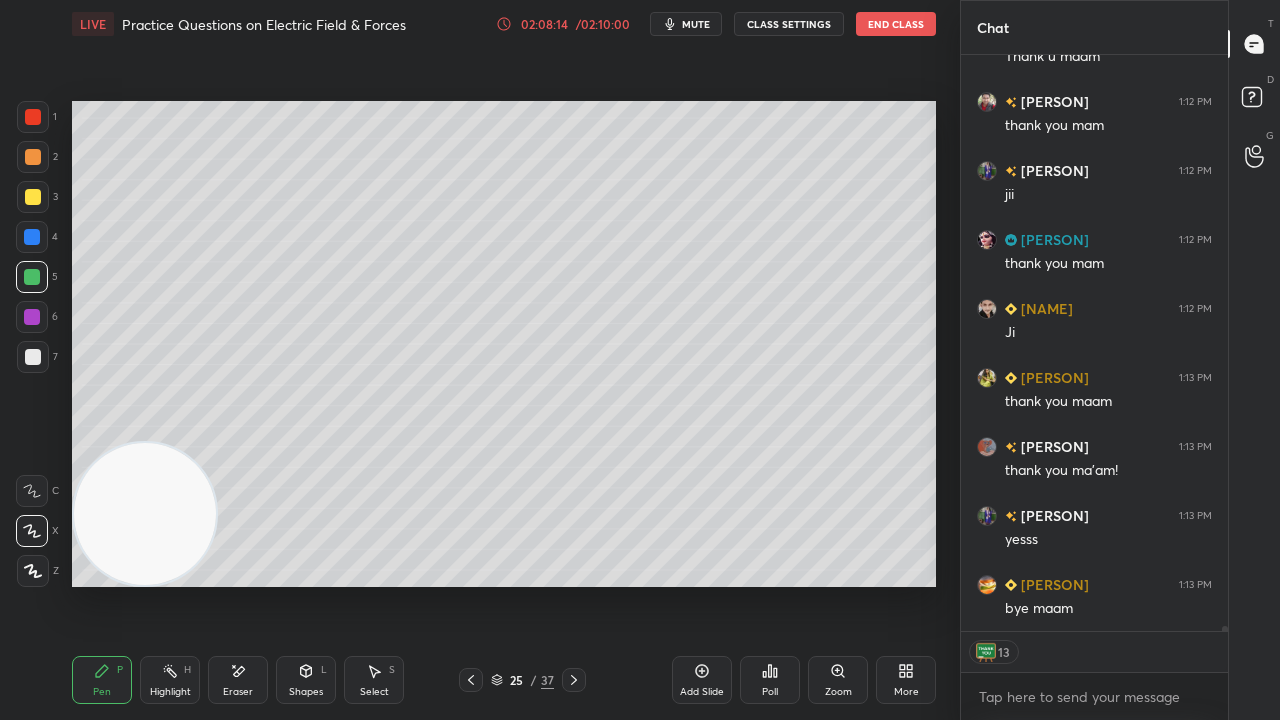 scroll, scrollTop: 64942, scrollLeft: 0, axis: vertical 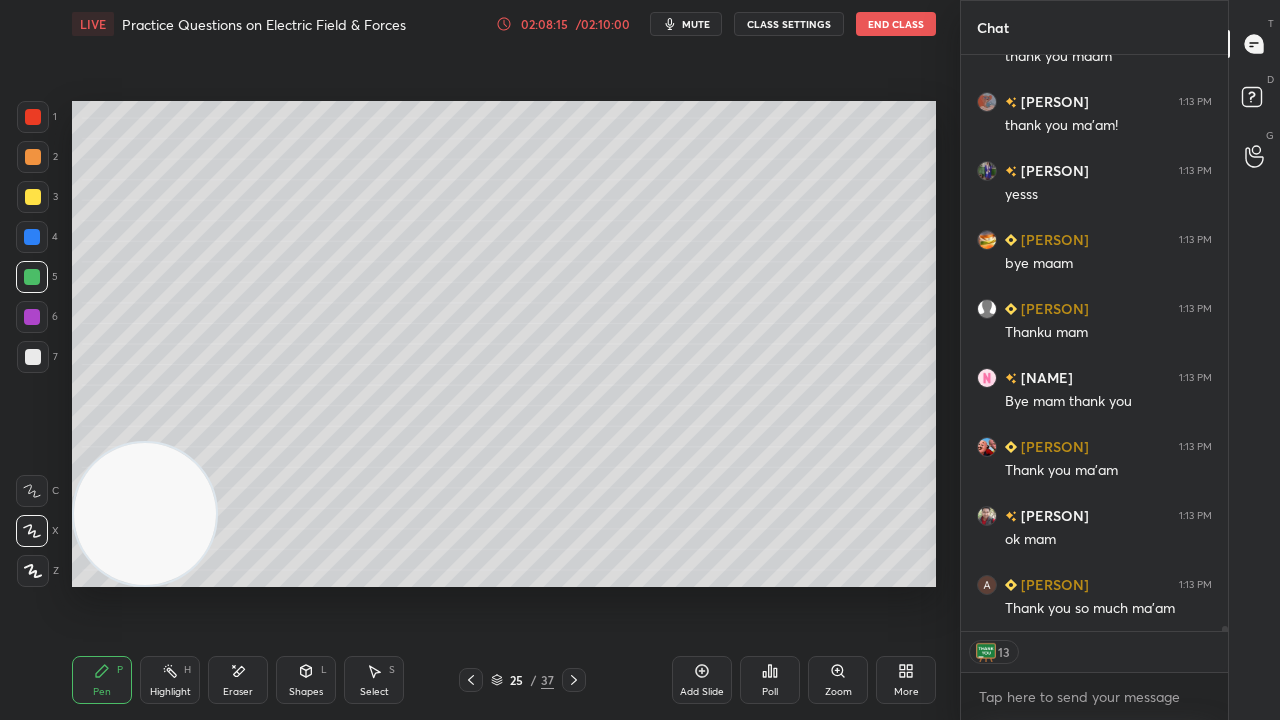 click on "End Class" at bounding box center (896, 24) 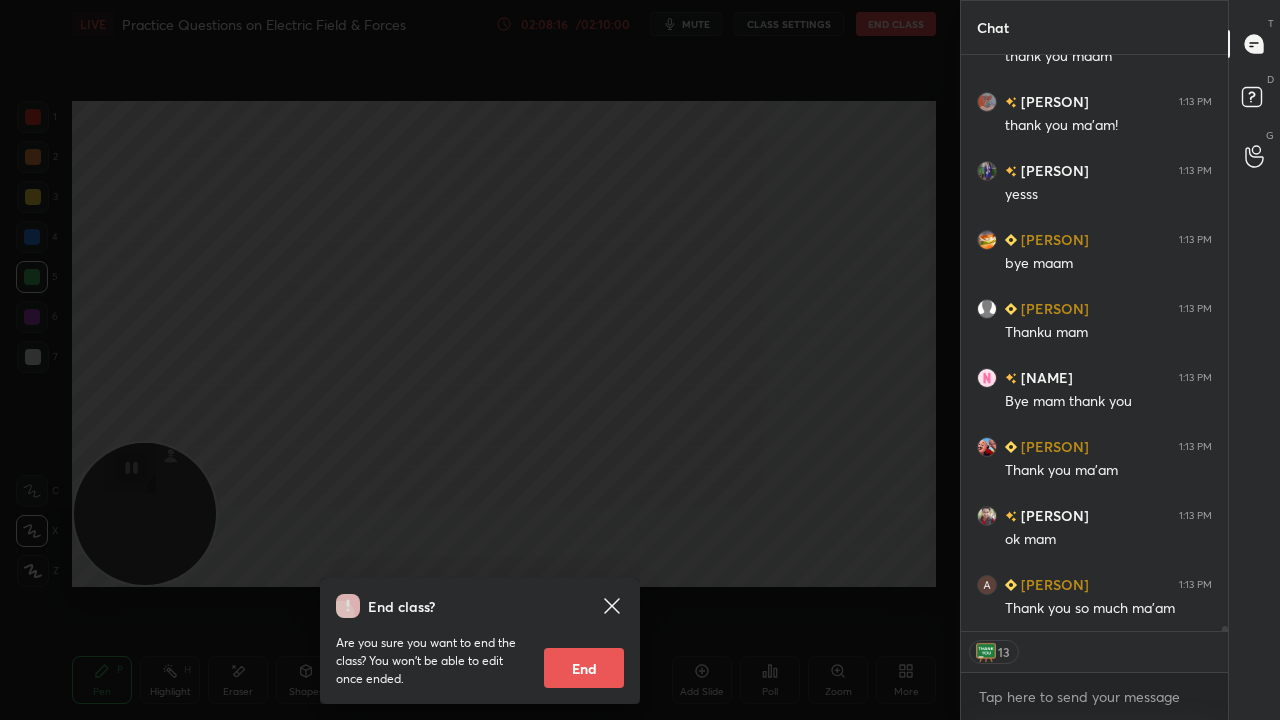 scroll, scrollTop: 65011, scrollLeft: 0, axis: vertical 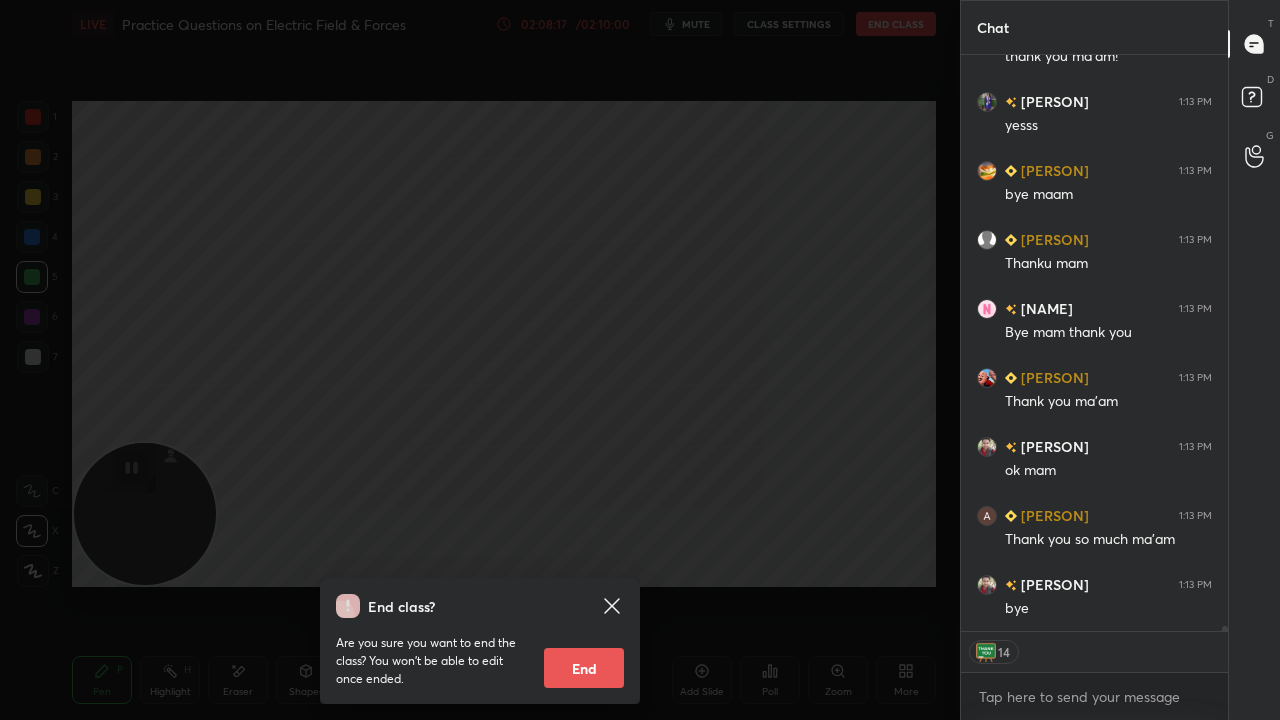click on "End" at bounding box center (584, 668) 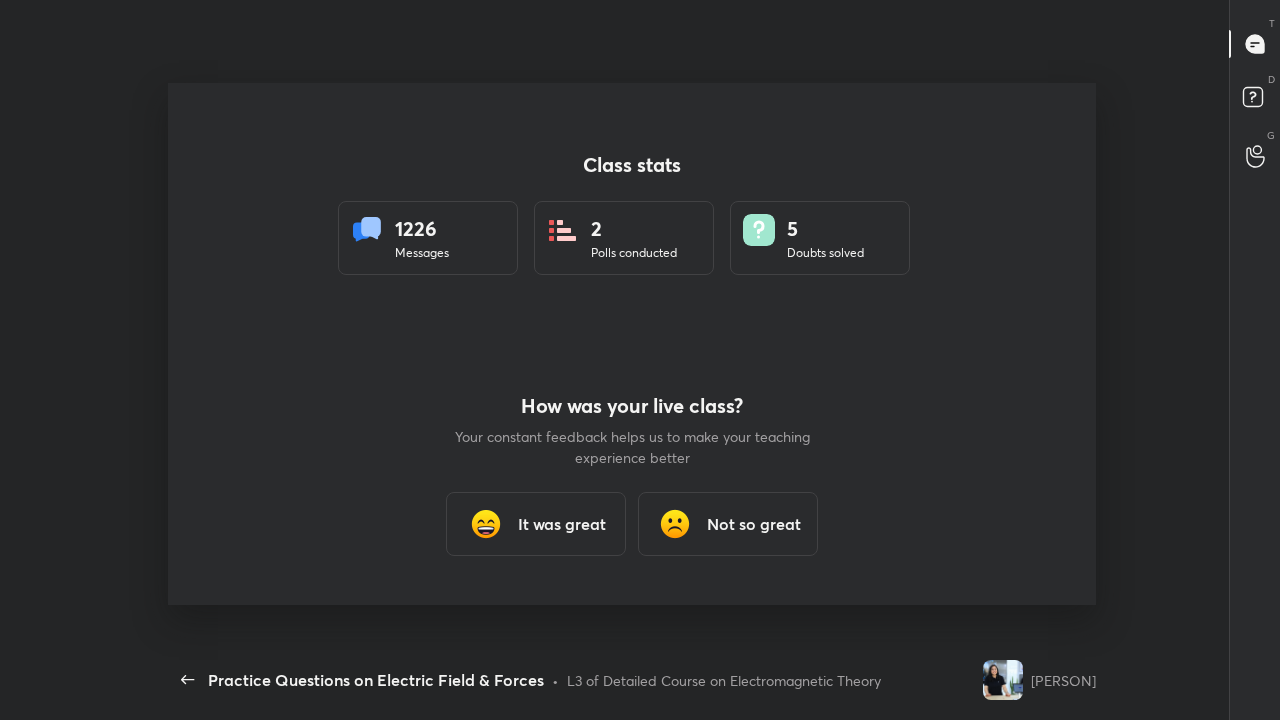 scroll, scrollTop: 99408, scrollLeft: 98896, axis: both 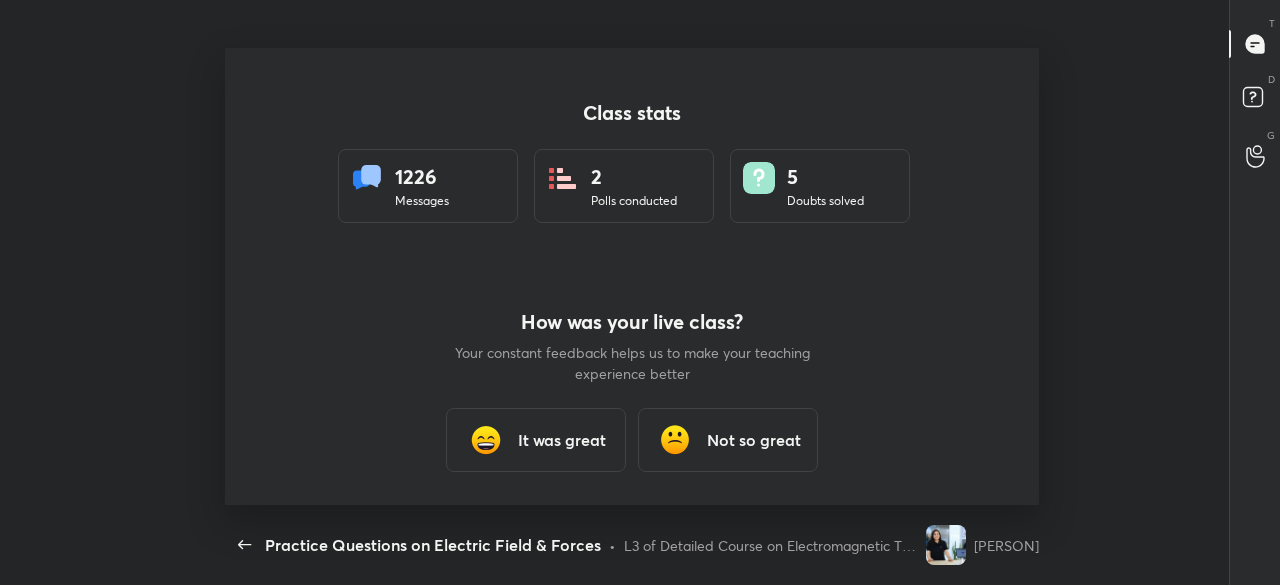type on "x" 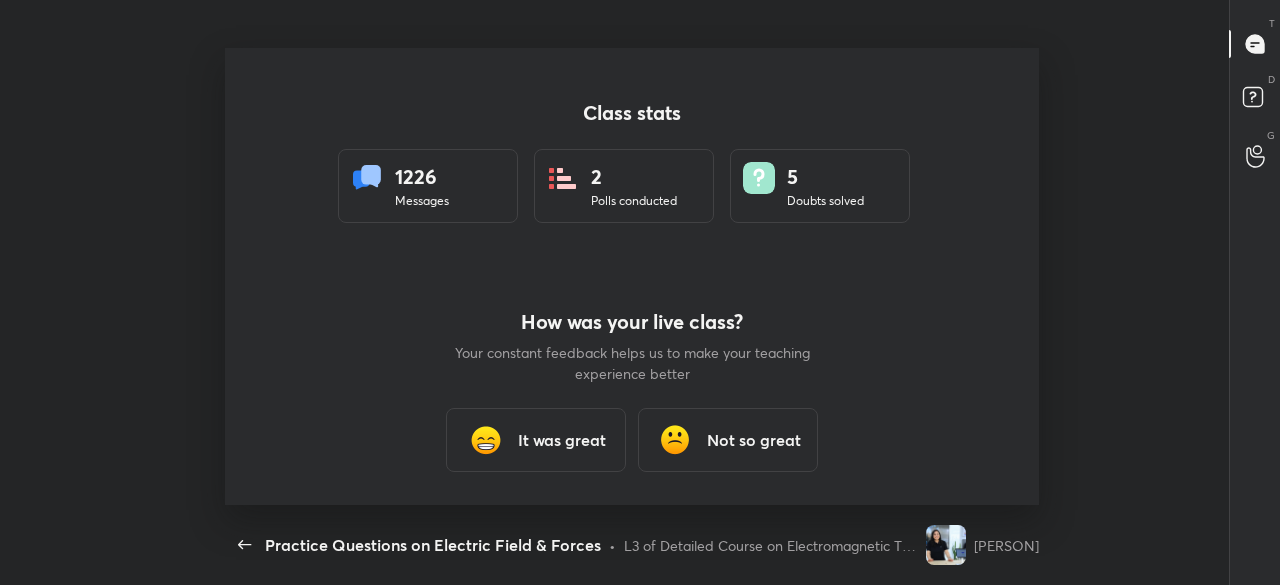 click on "It was great" at bounding box center (562, 440) 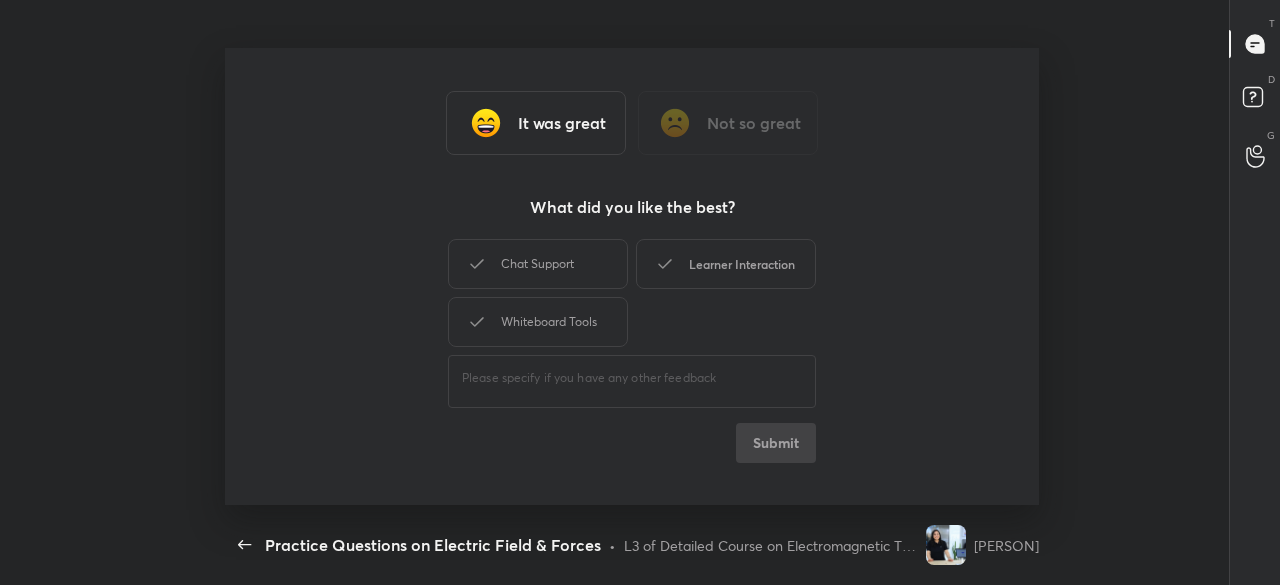 drag, startPoint x: 742, startPoint y: 266, endPoint x: 637, endPoint y: 321, distance: 118.5327 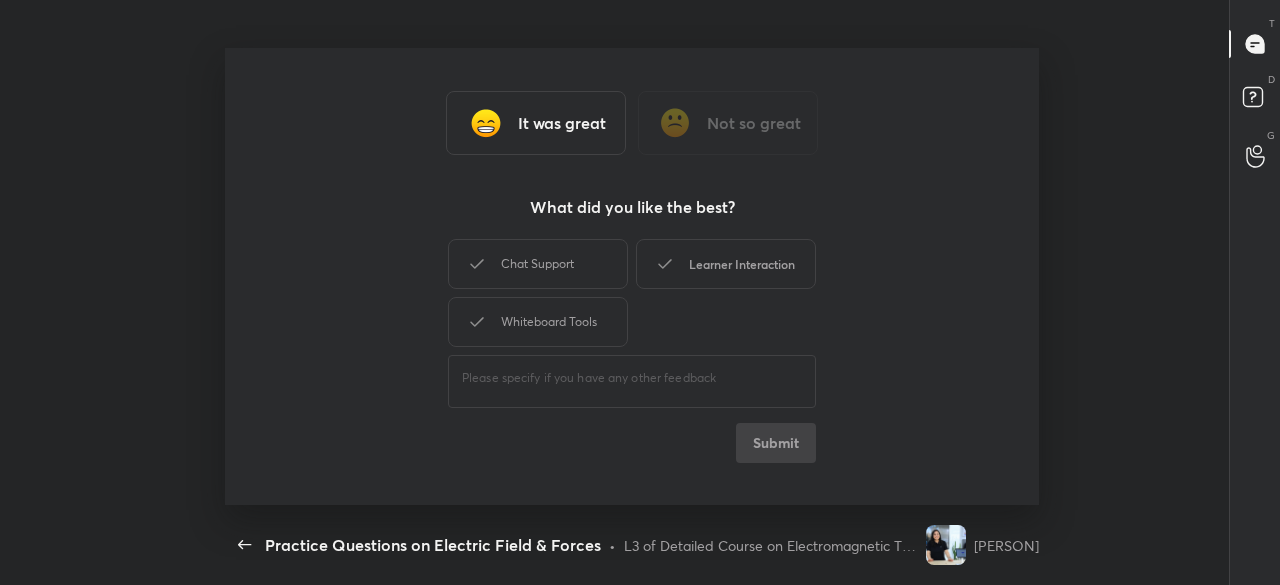 click on "Learner Interaction" at bounding box center (726, 264) 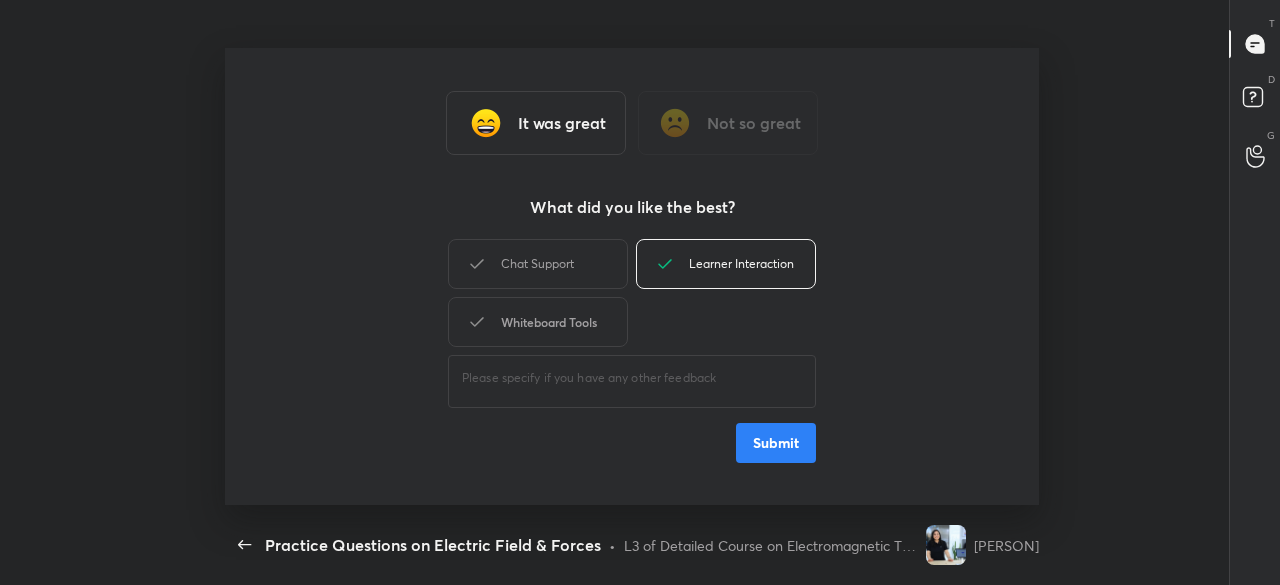 click on "Whiteboard Tools" at bounding box center (538, 322) 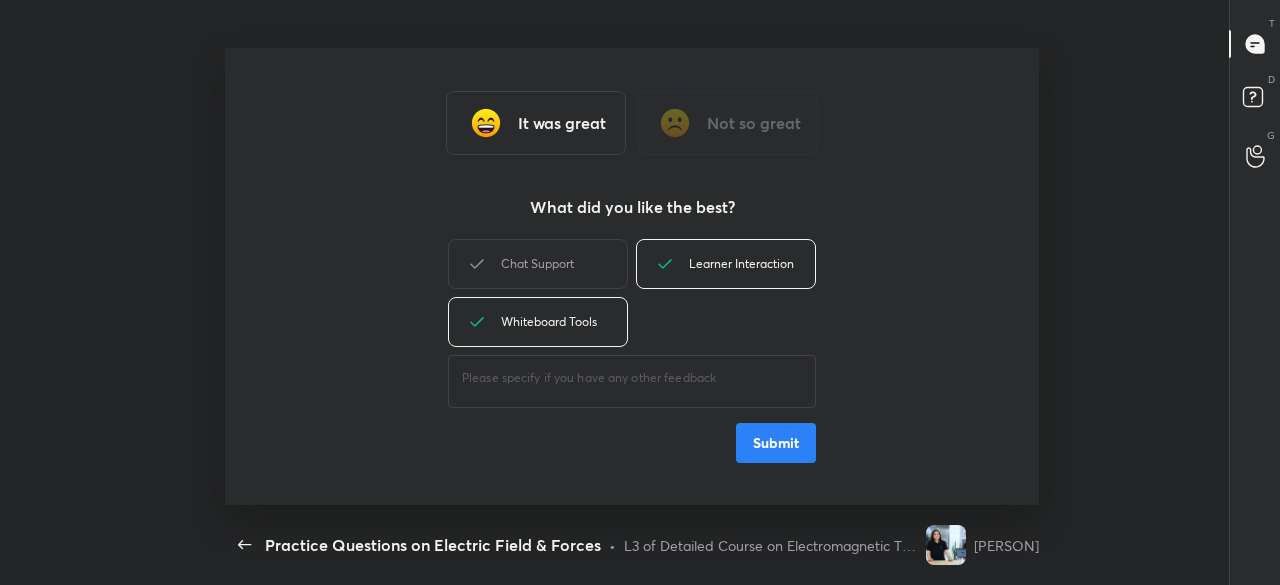 click on "Submit" at bounding box center [776, 443] 